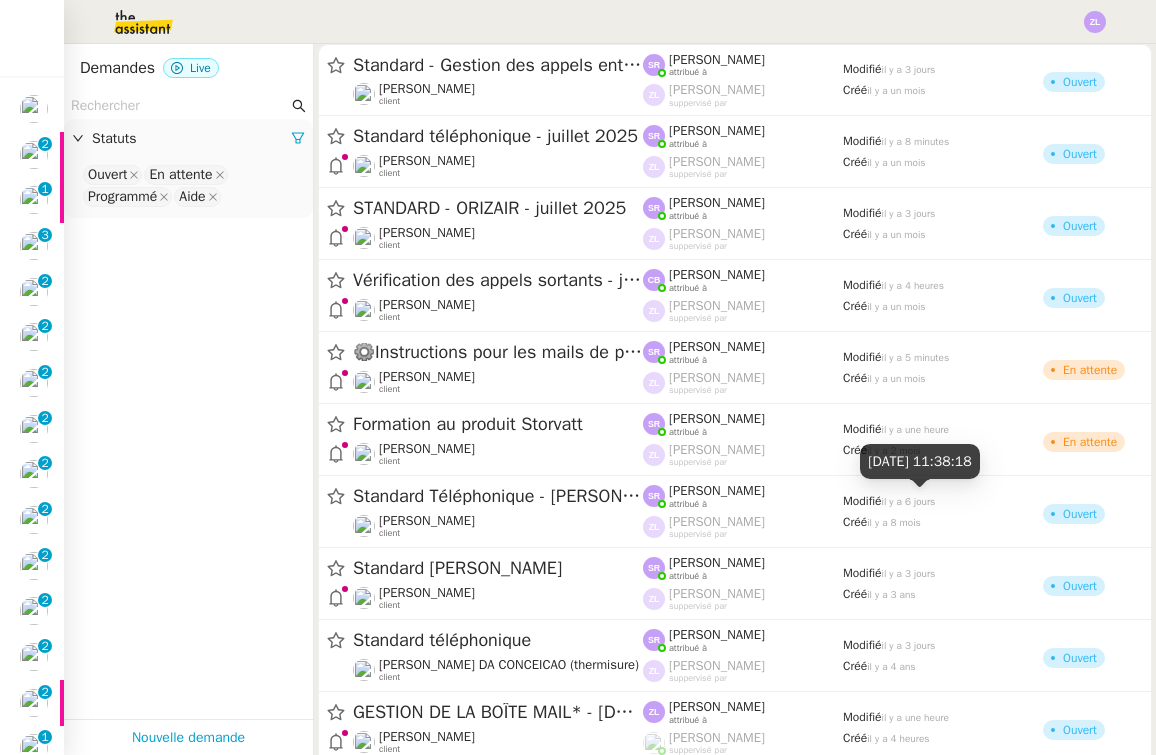 scroll, scrollTop: 0, scrollLeft: 0, axis: both 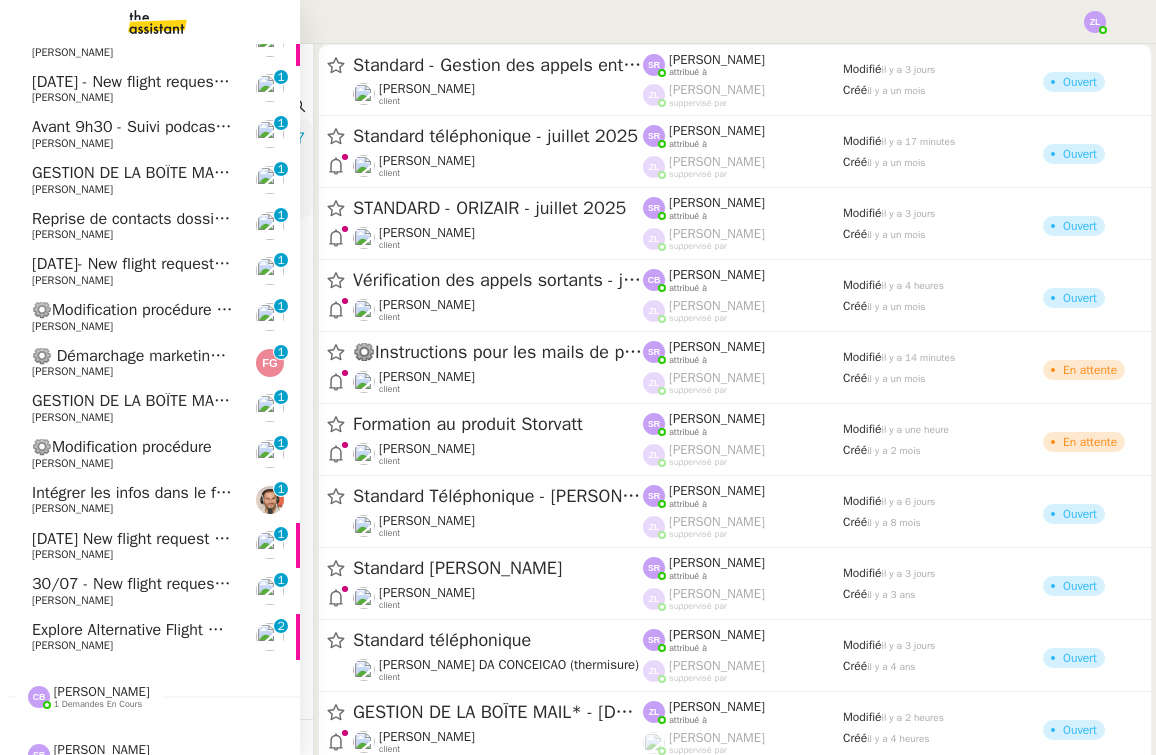 click on "Explore Alternative Flight Dates" 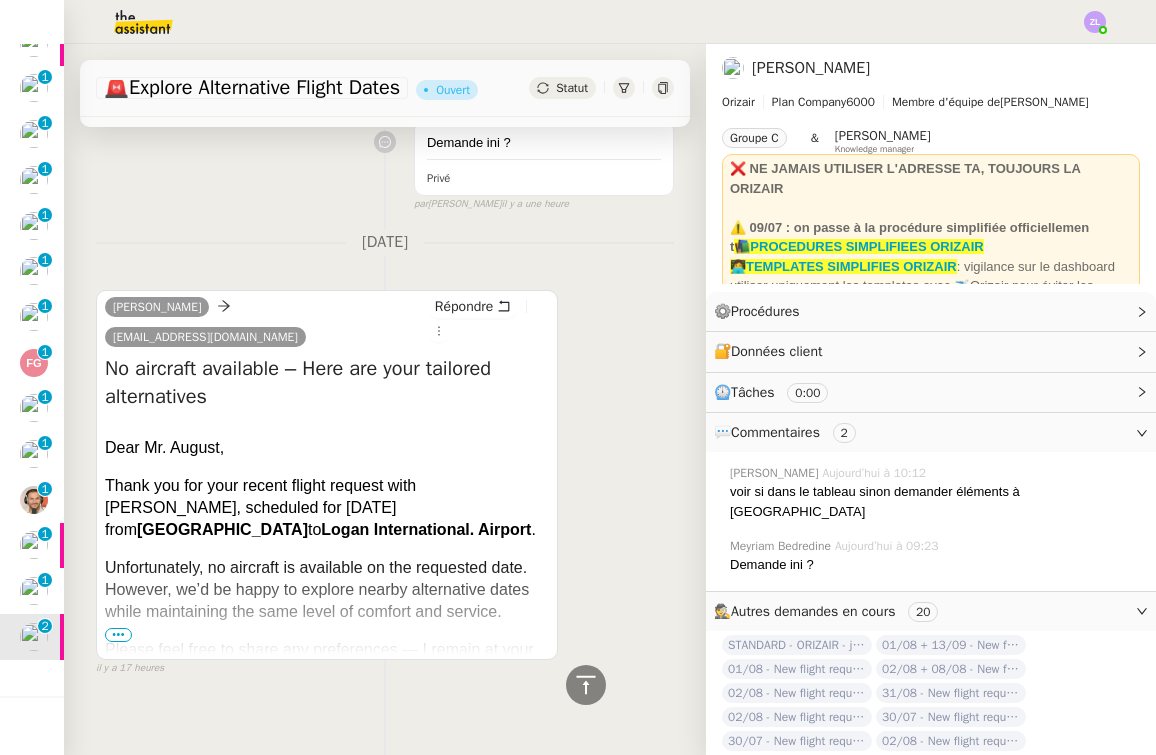 scroll, scrollTop: 515, scrollLeft: 0, axis: vertical 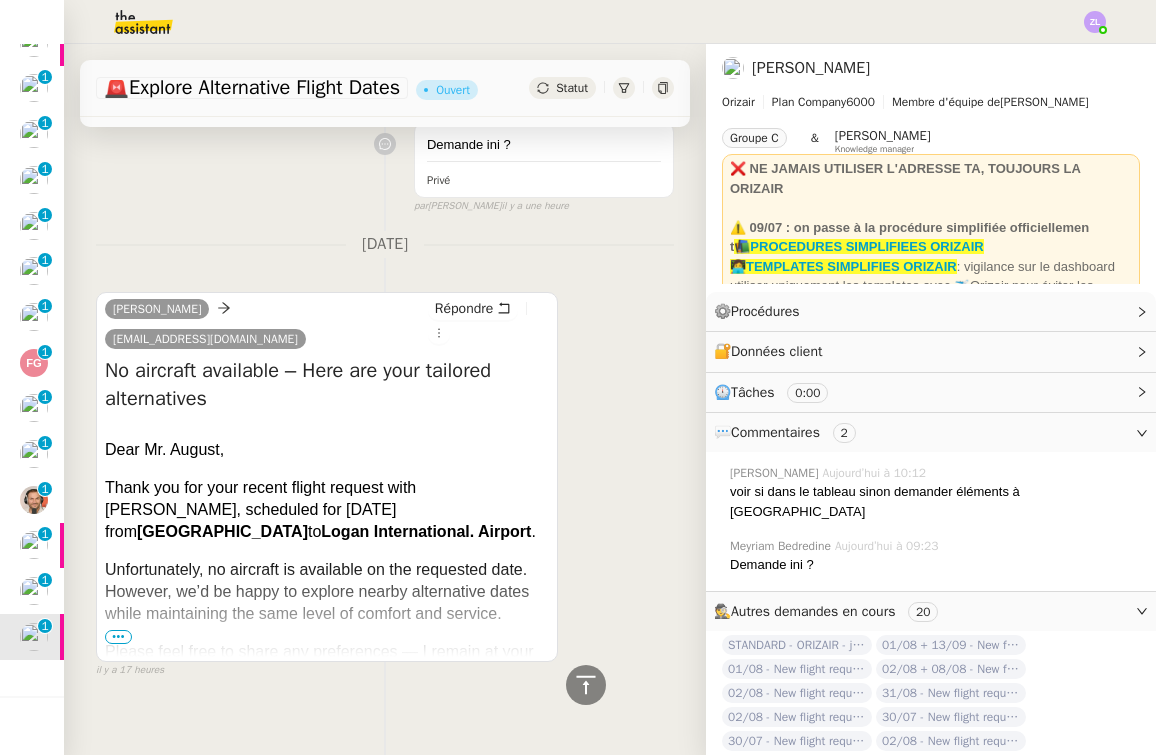click on "•••" at bounding box center [118, 637] 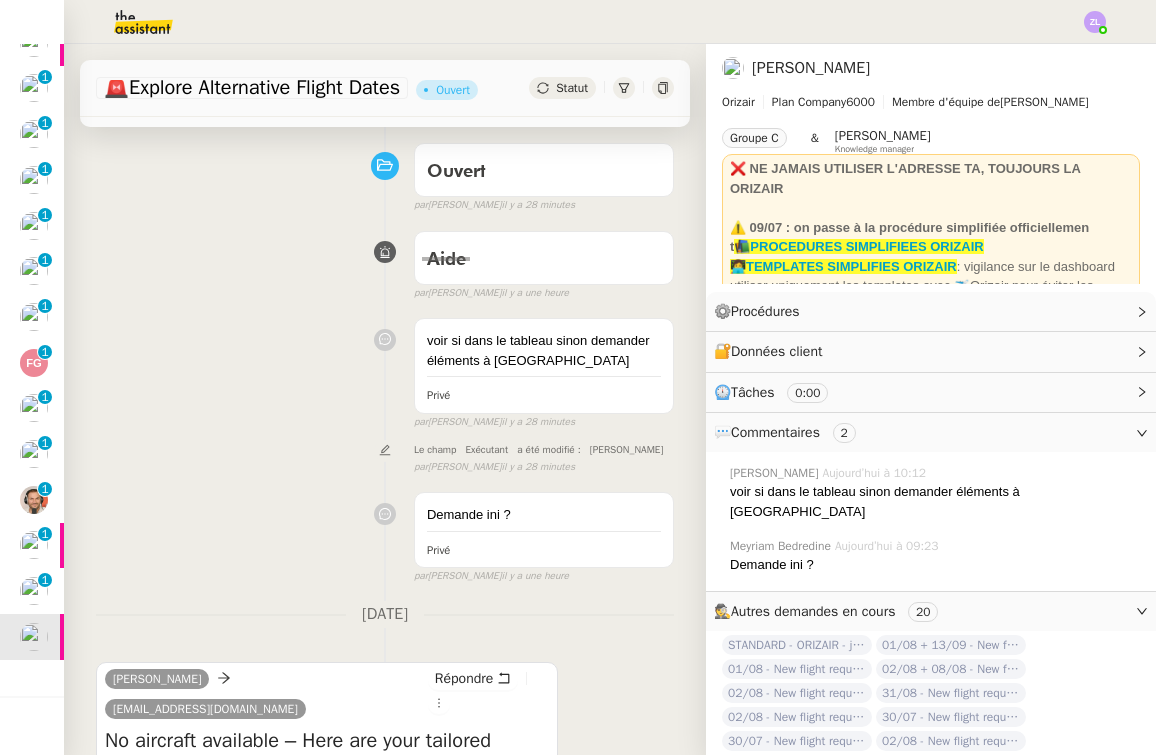 scroll, scrollTop: 222, scrollLeft: 0, axis: vertical 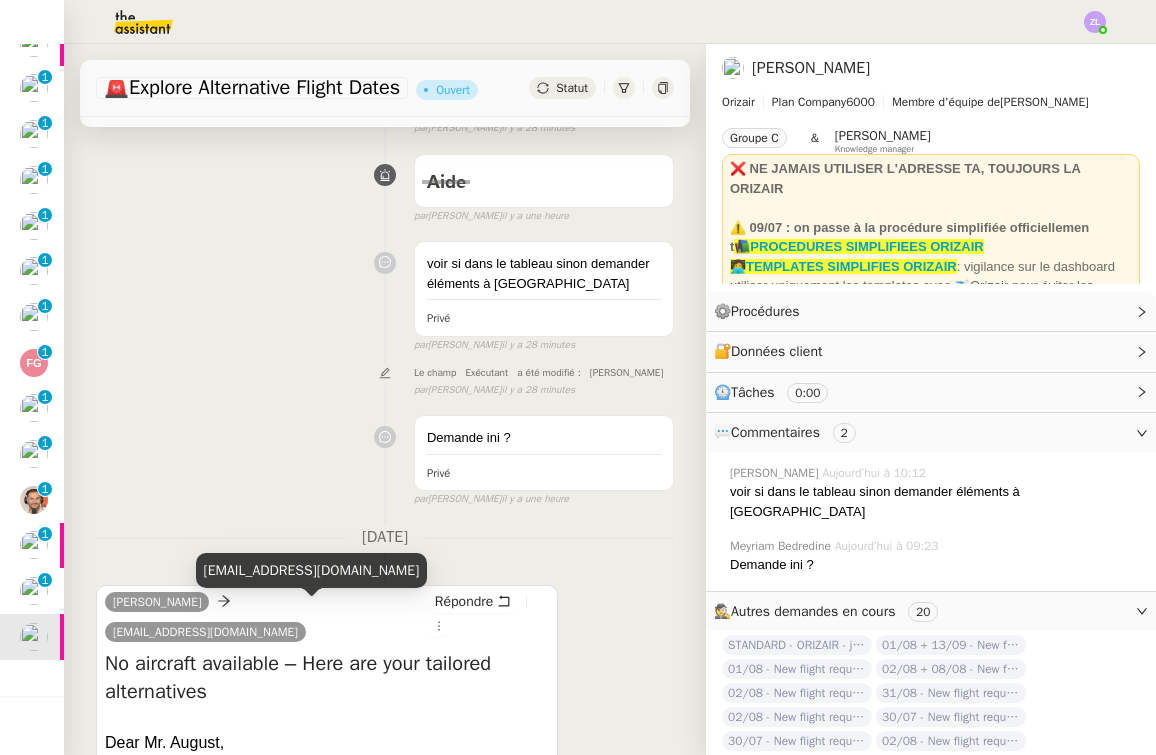click on "warble.31-shrubby@icloud.com" at bounding box center (312, 570) 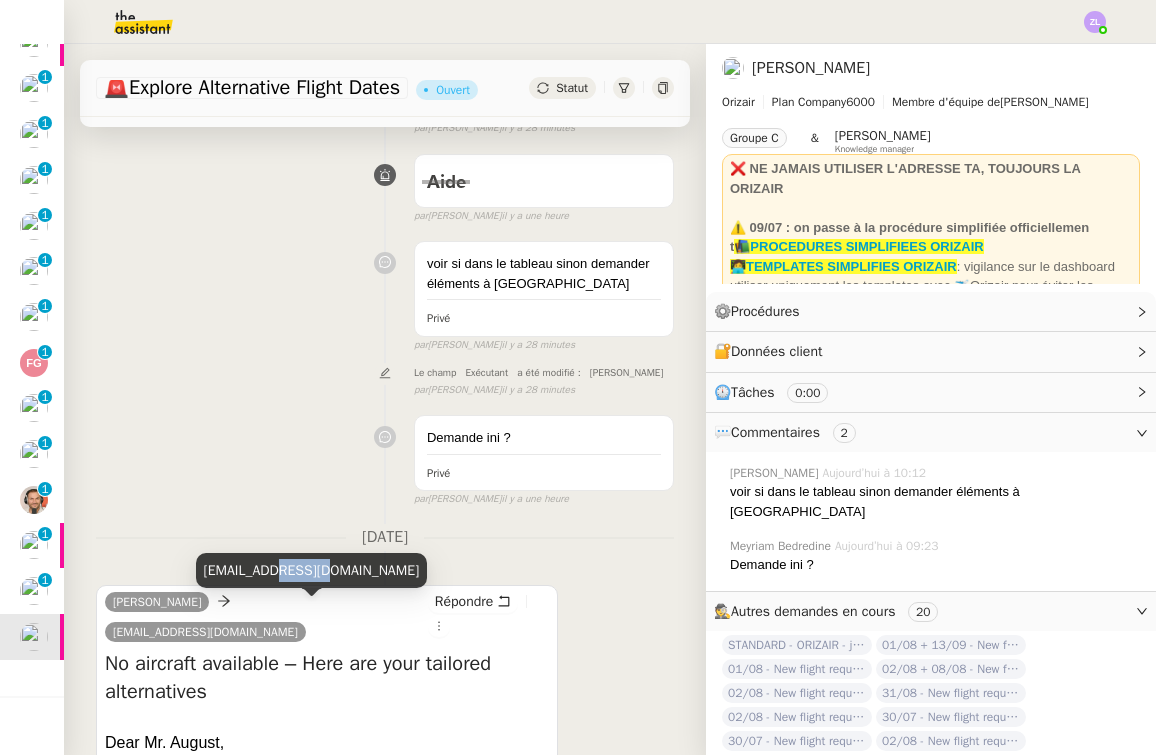 click on "warble.31-shrubby@icloud.com" at bounding box center (312, 570) 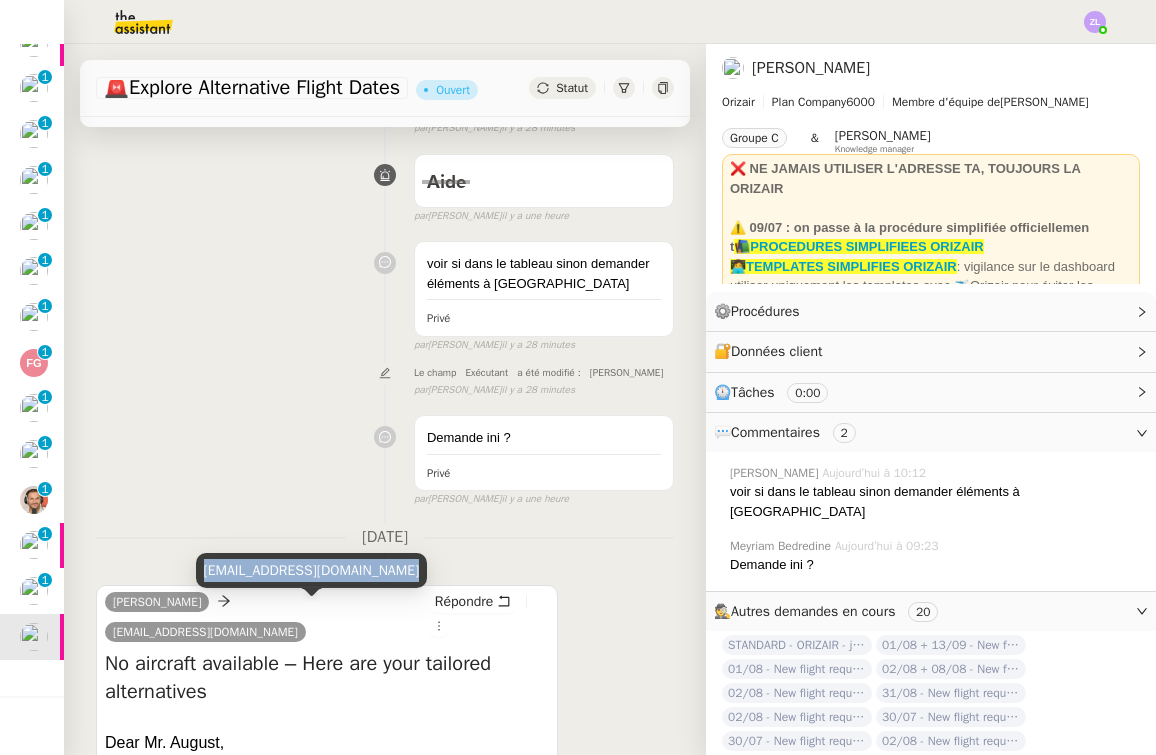 click on "warble.31-shrubby@icloud.com" at bounding box center [312, 570] 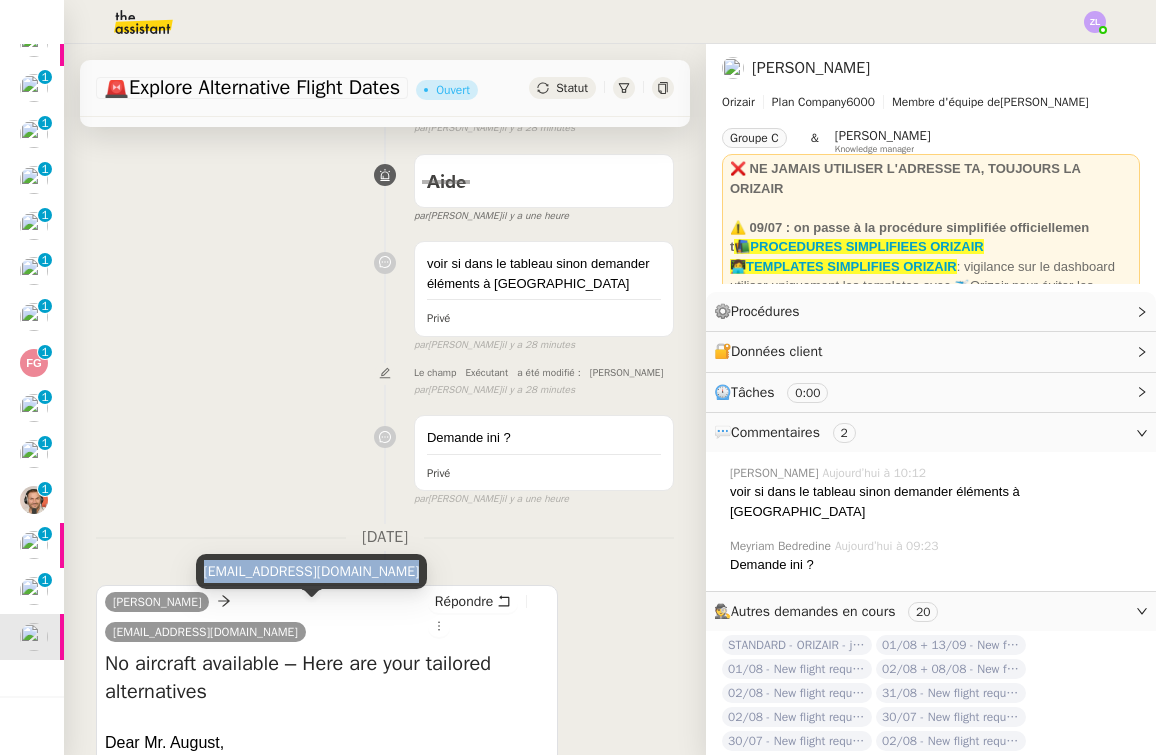 scroll, scrollTop: 0, scrollLeft: 0, axis: both 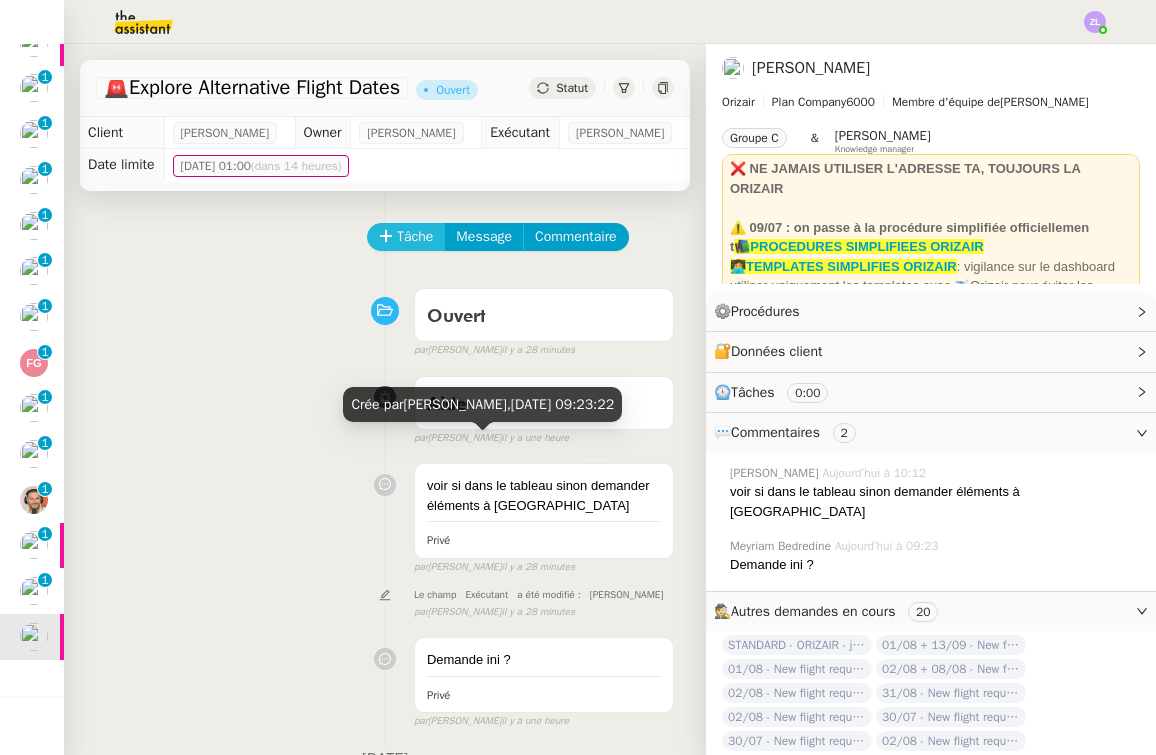 click on "Tâche" 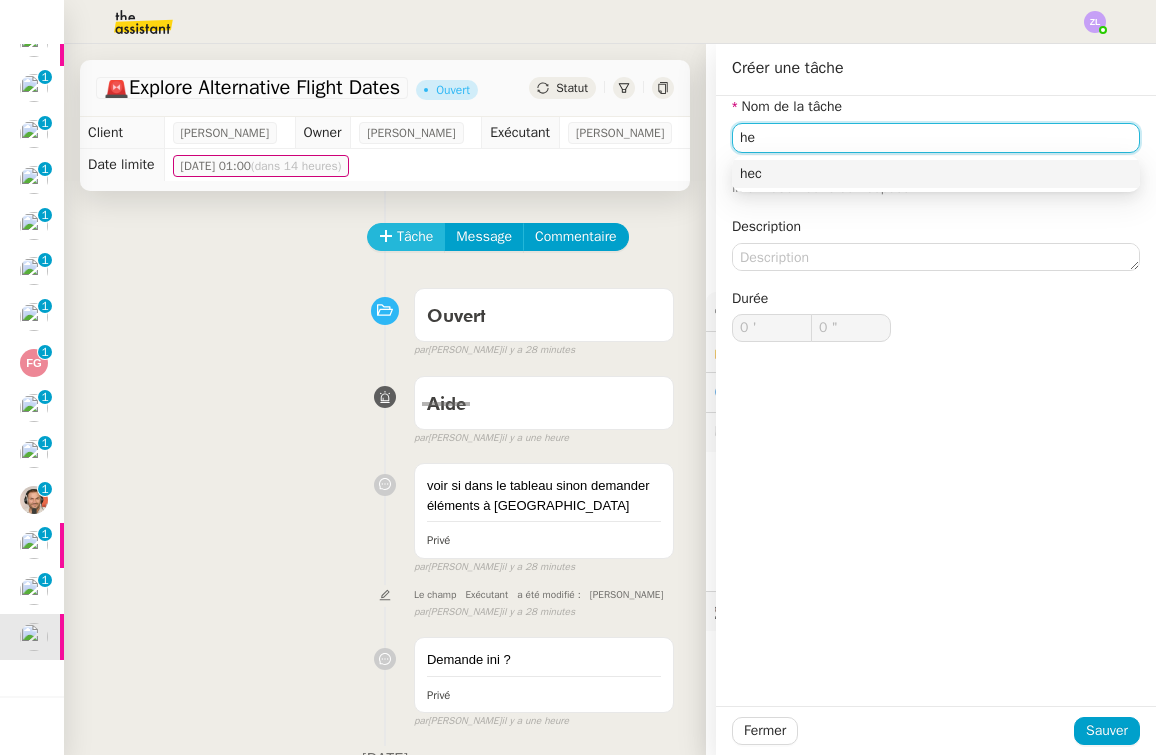 type on "h" 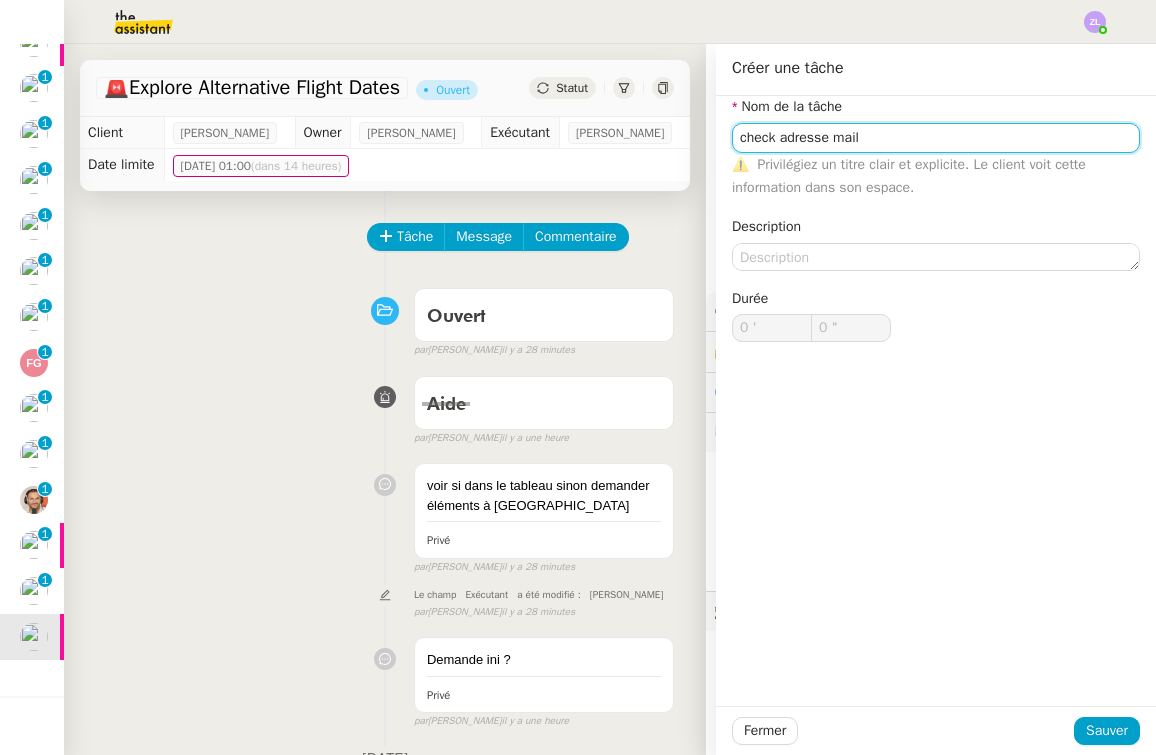 type on "check adresse mail" 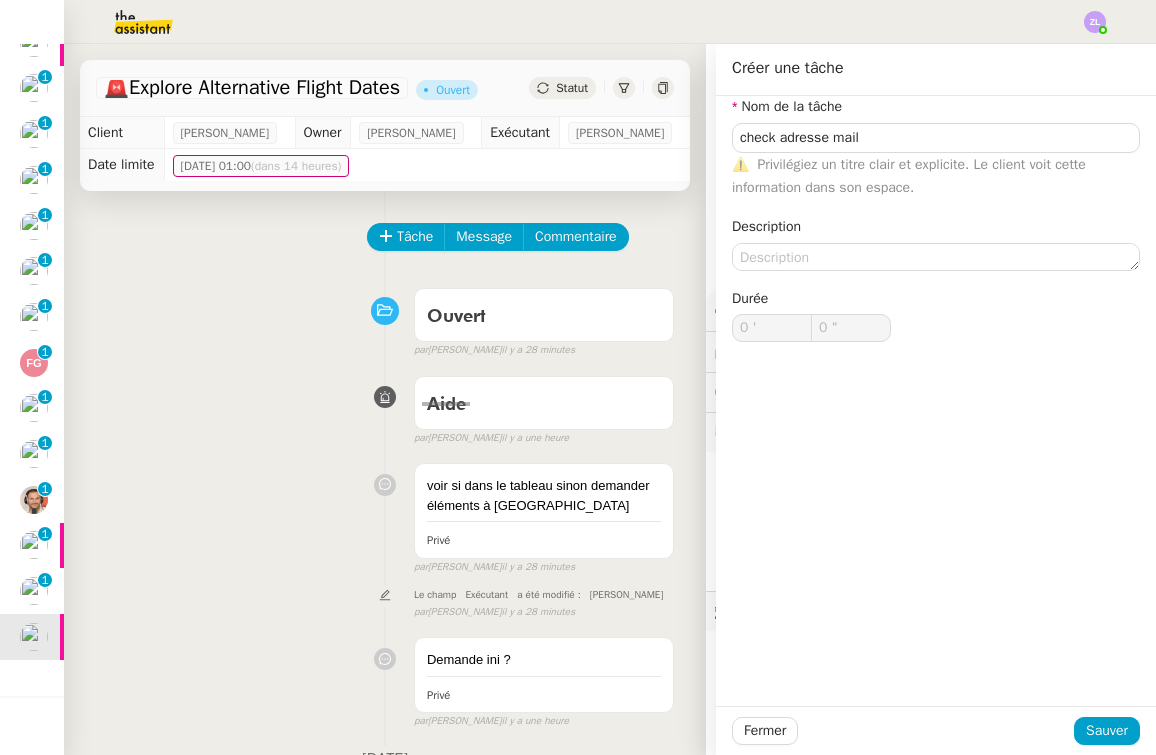 click on "Fermer Sauver" 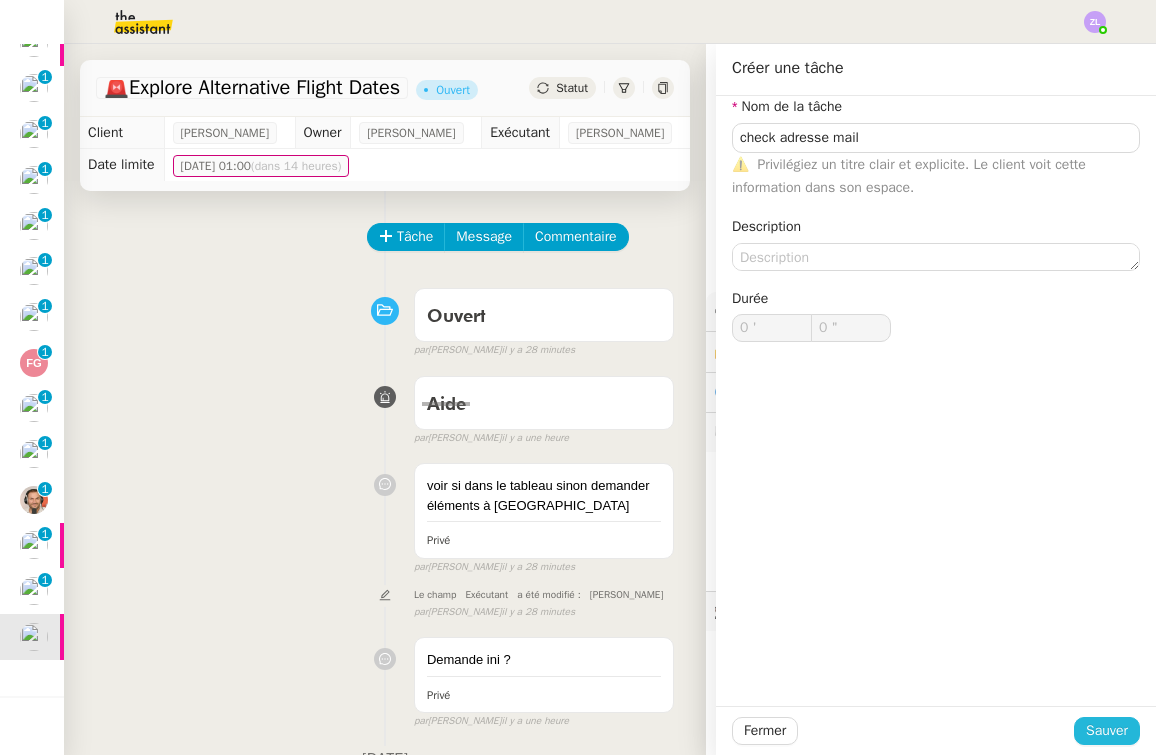click on "Sauver" 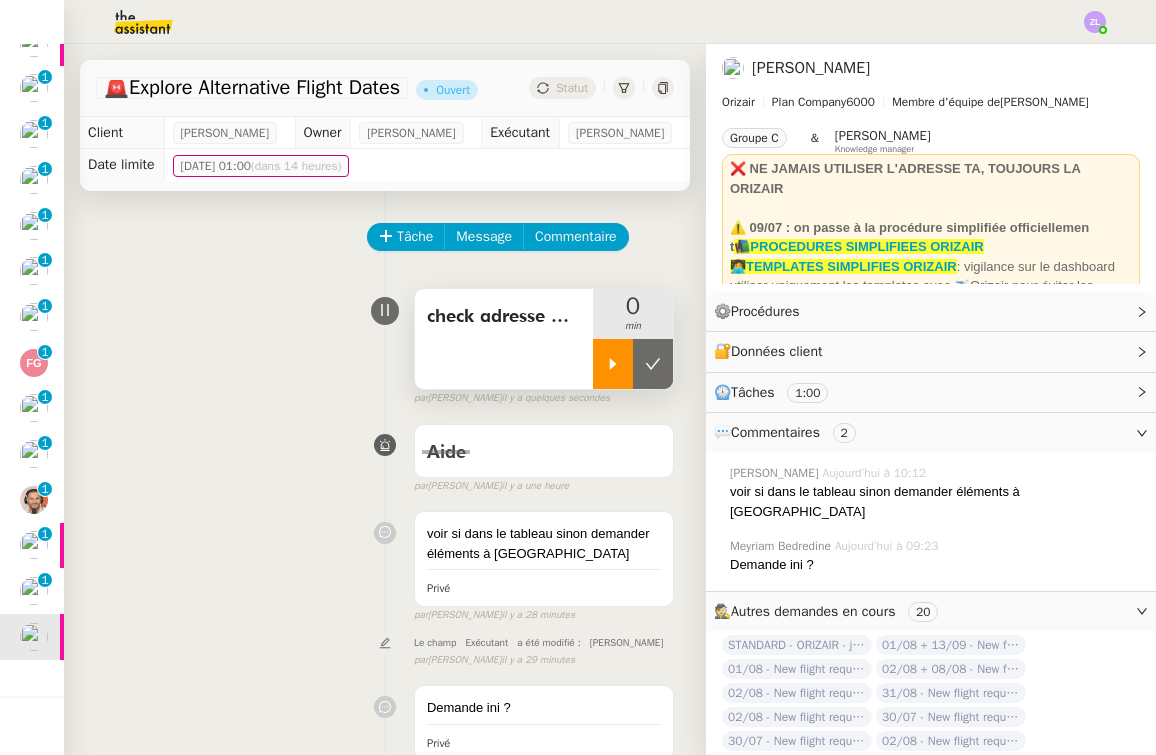 click 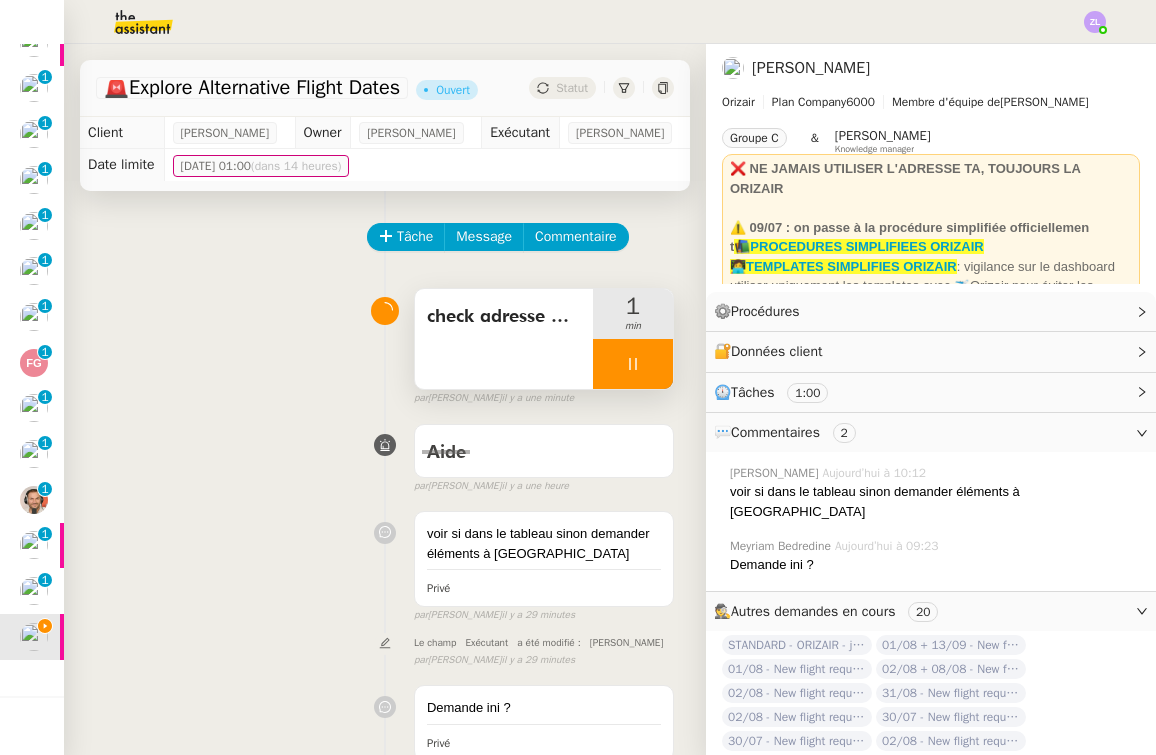 scroll, scrollTop: 0, scrollLeft: 0, axis: both 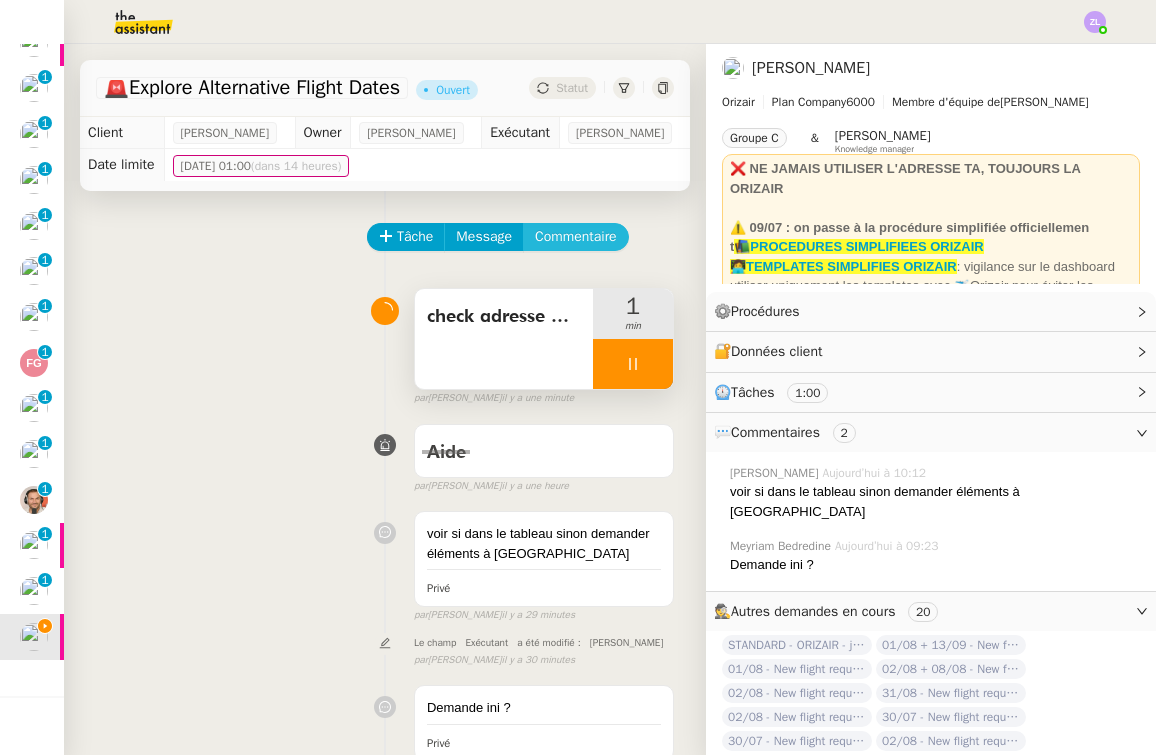 click on "Commentaire" 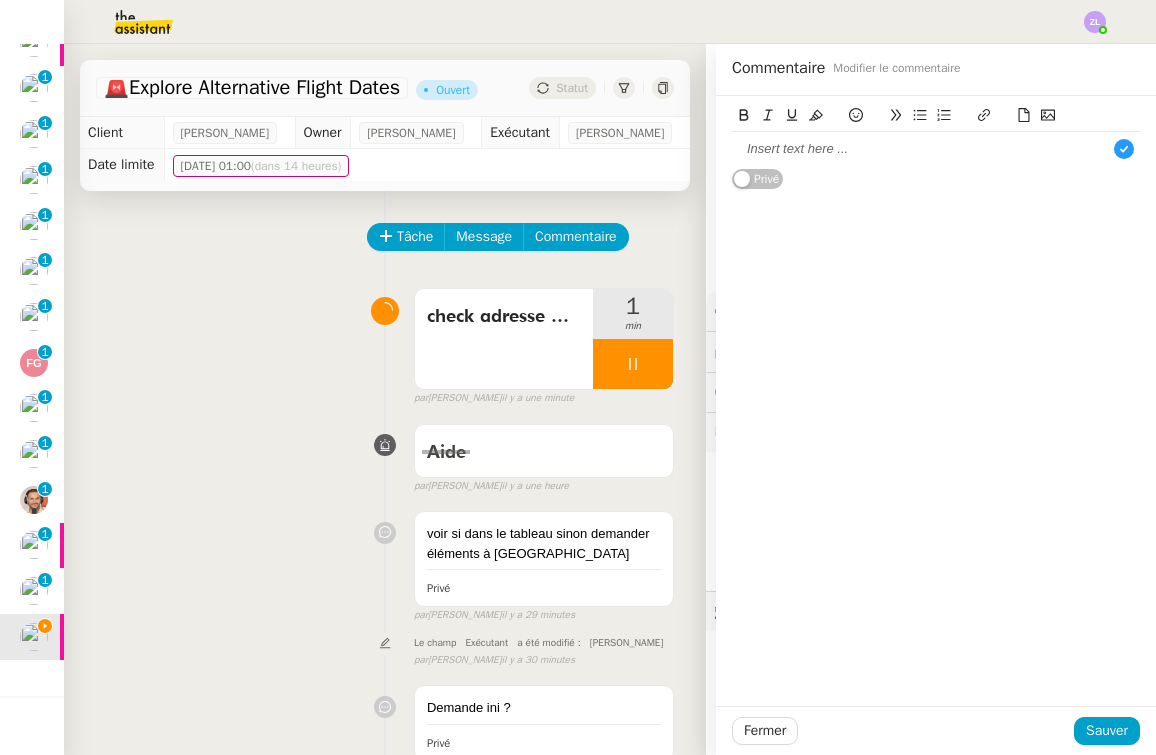 type 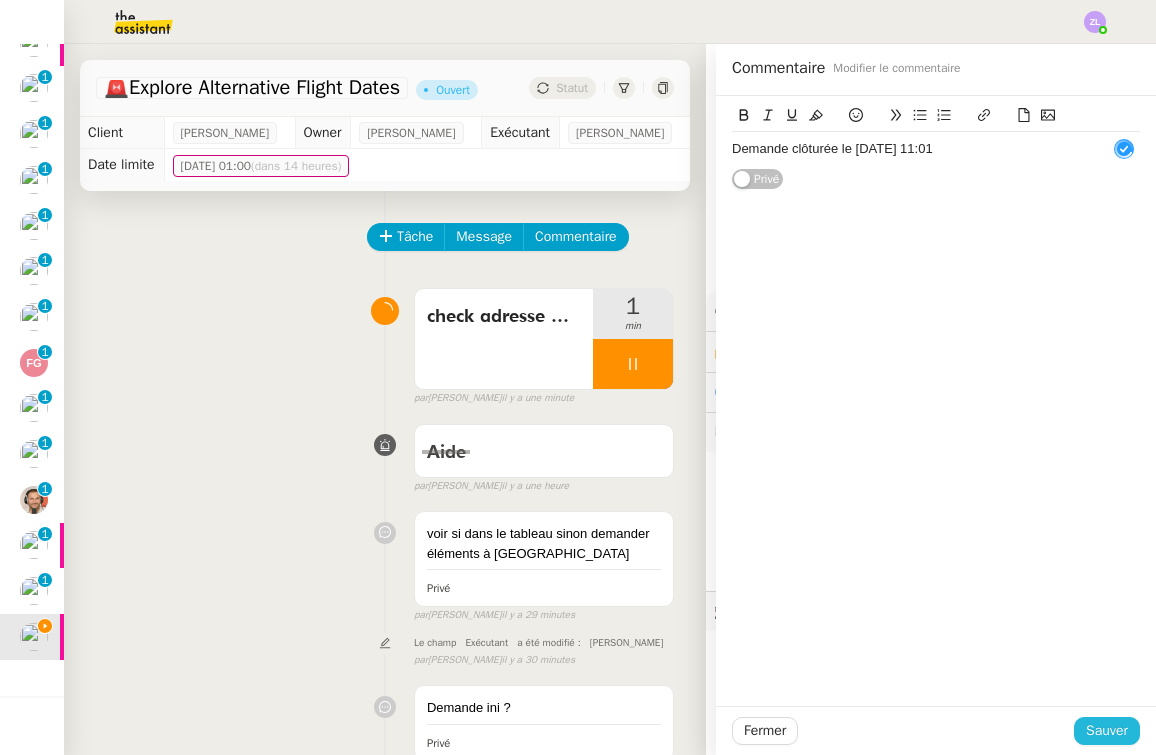 click on "Sauver" 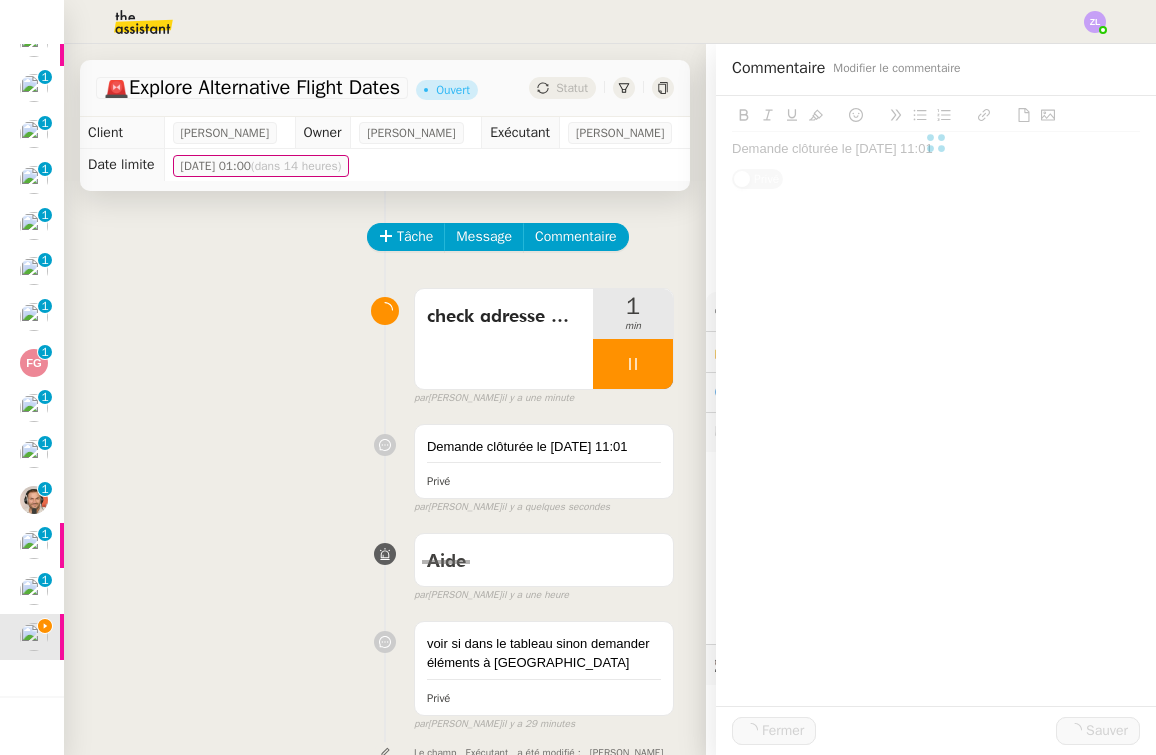 click at bounding box center [633, 364] 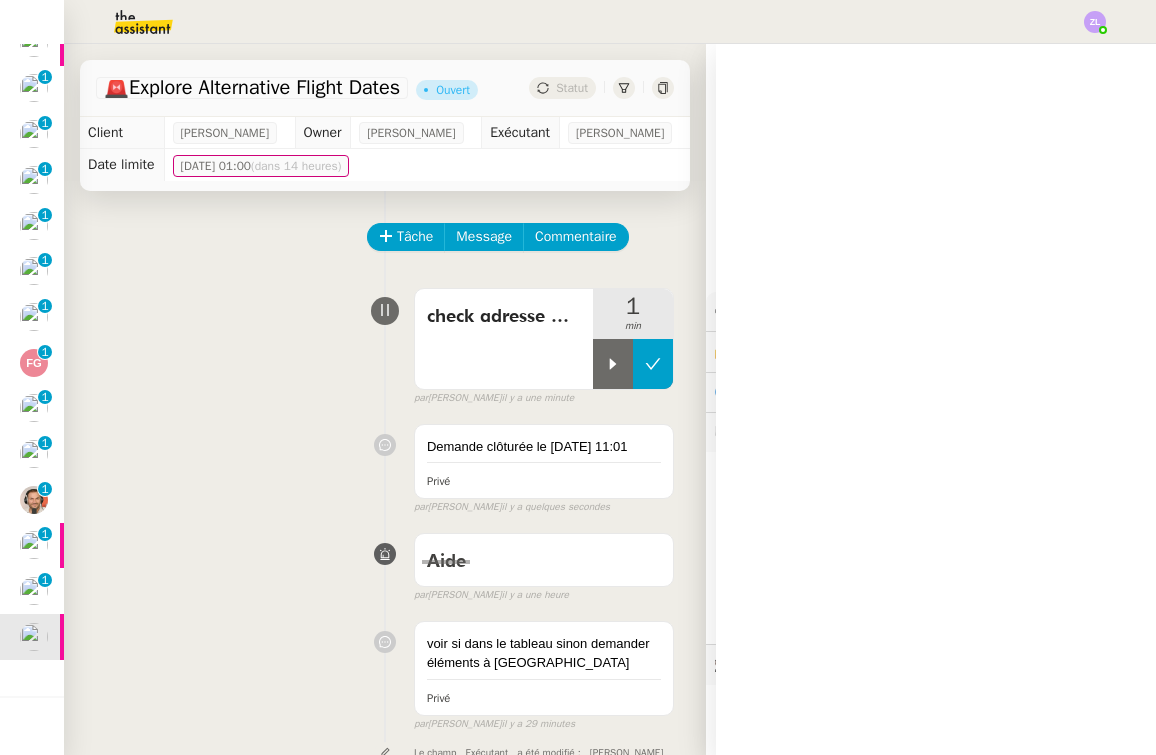 click 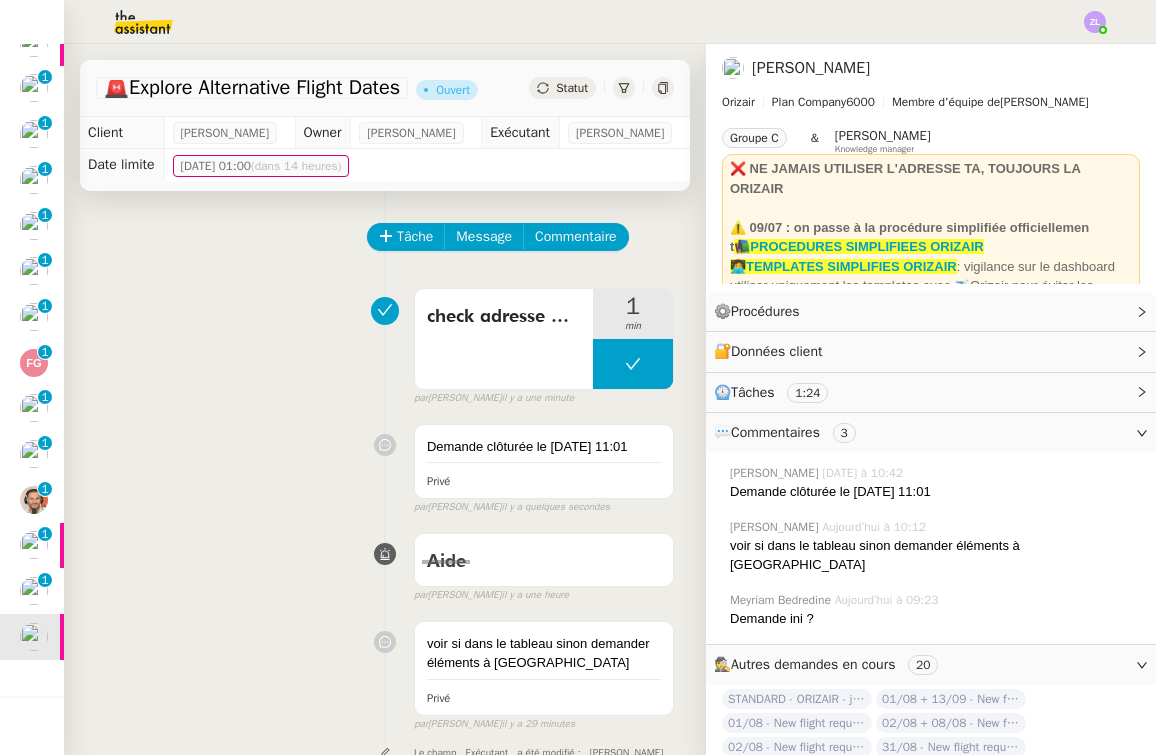 click on "Statut" 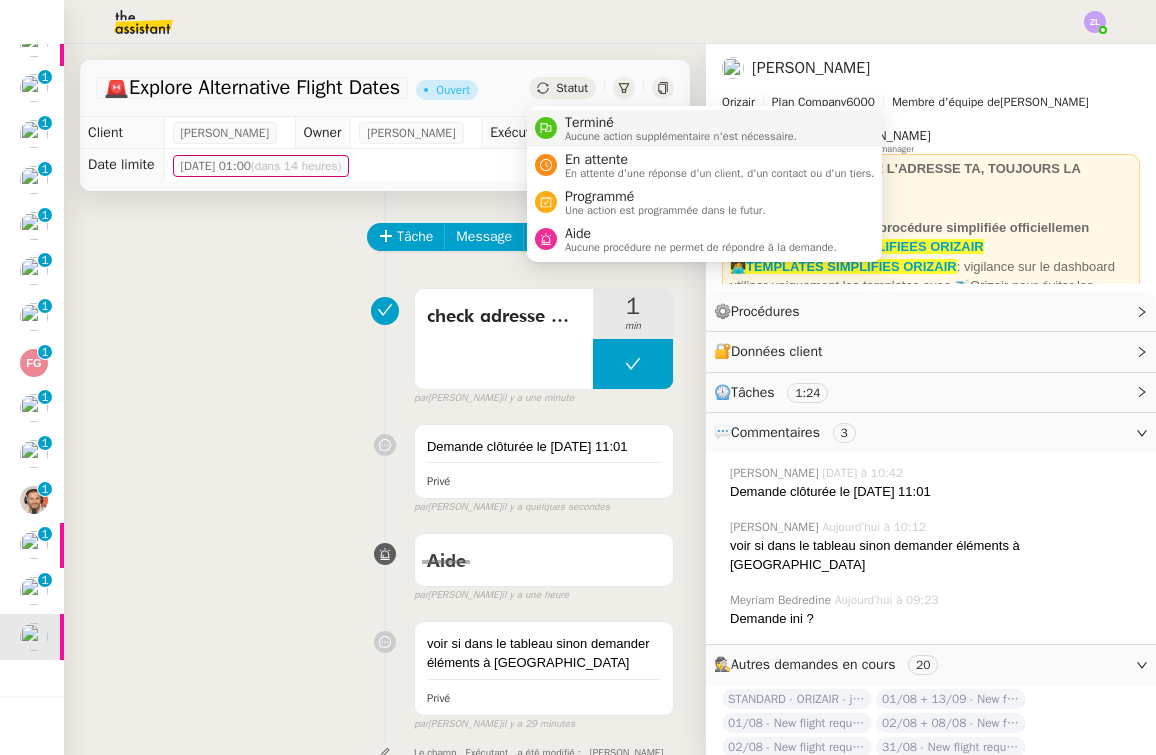click on "Aucune action supplémentaire n'est nécessaire." at bounding box center (681, 136) 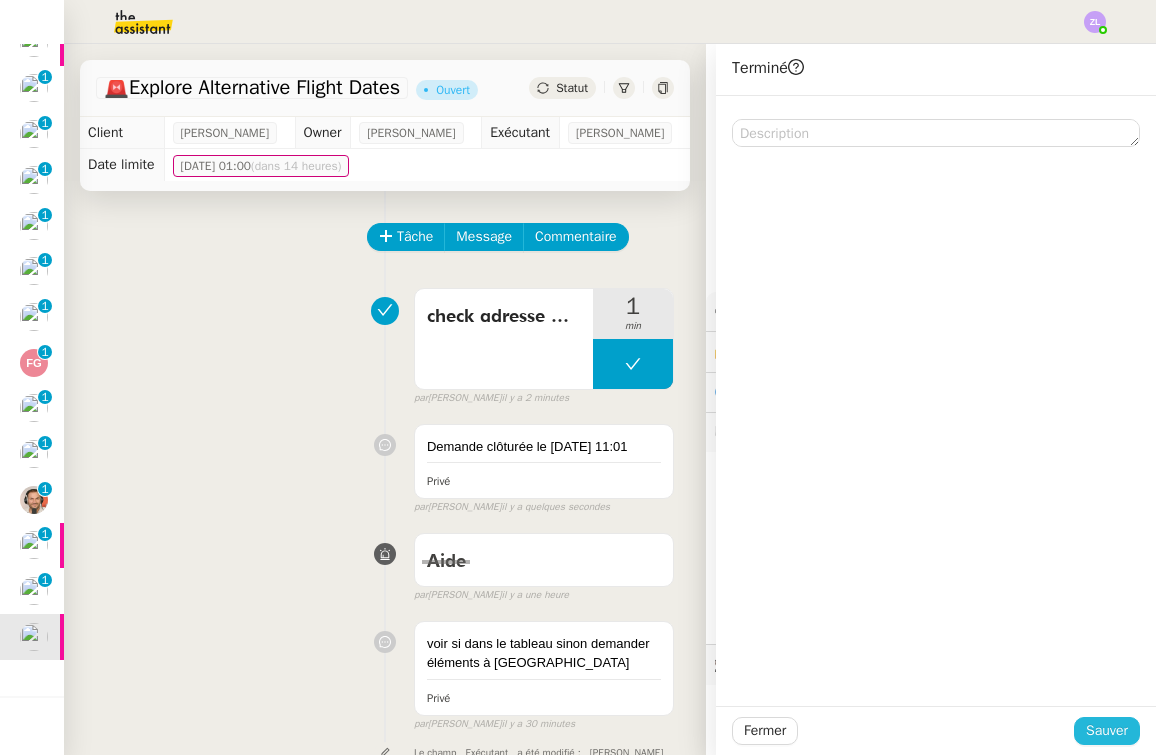 click on "Sauver" 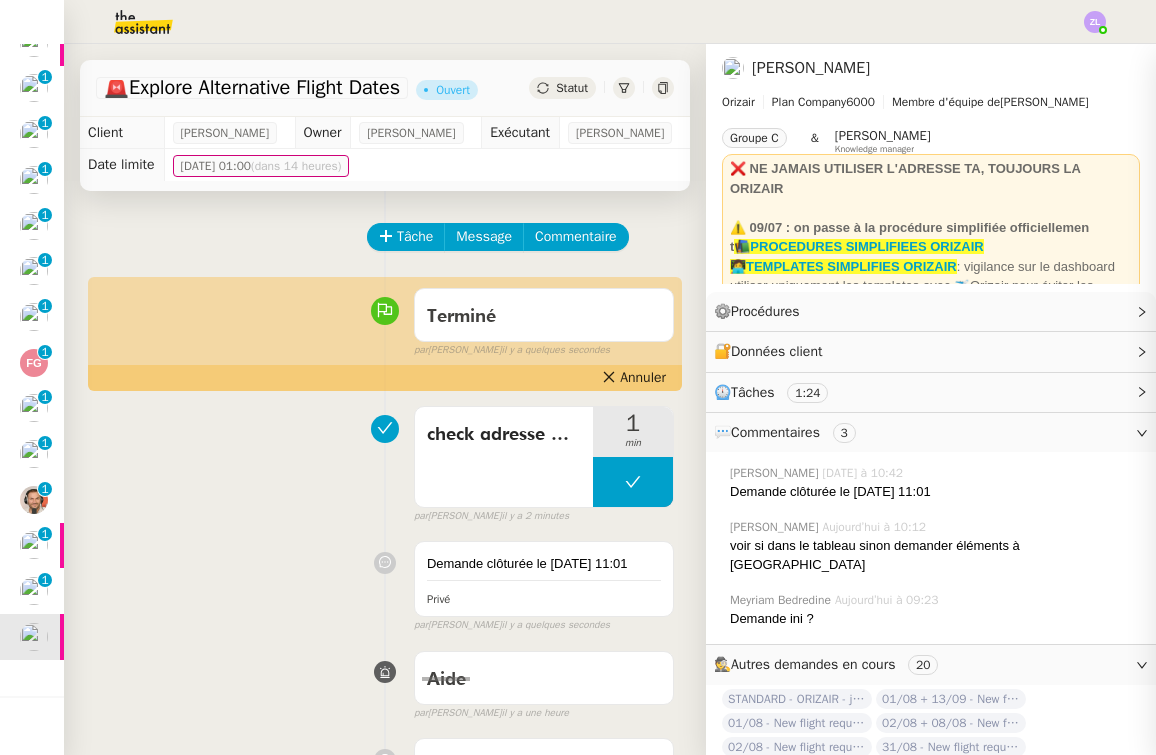 scroll, scrollTop: 615, scrollLeft: 0, axis: vertical 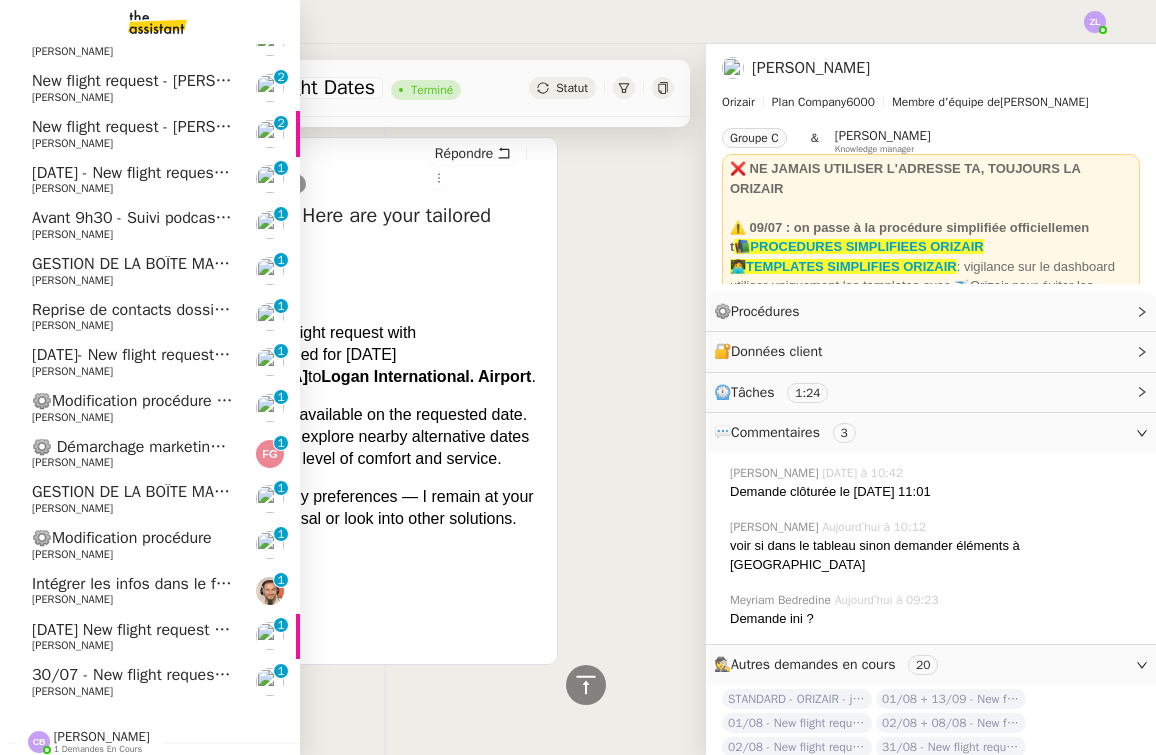 click on "30/07 - New flight request - [PERSON_NAME]" 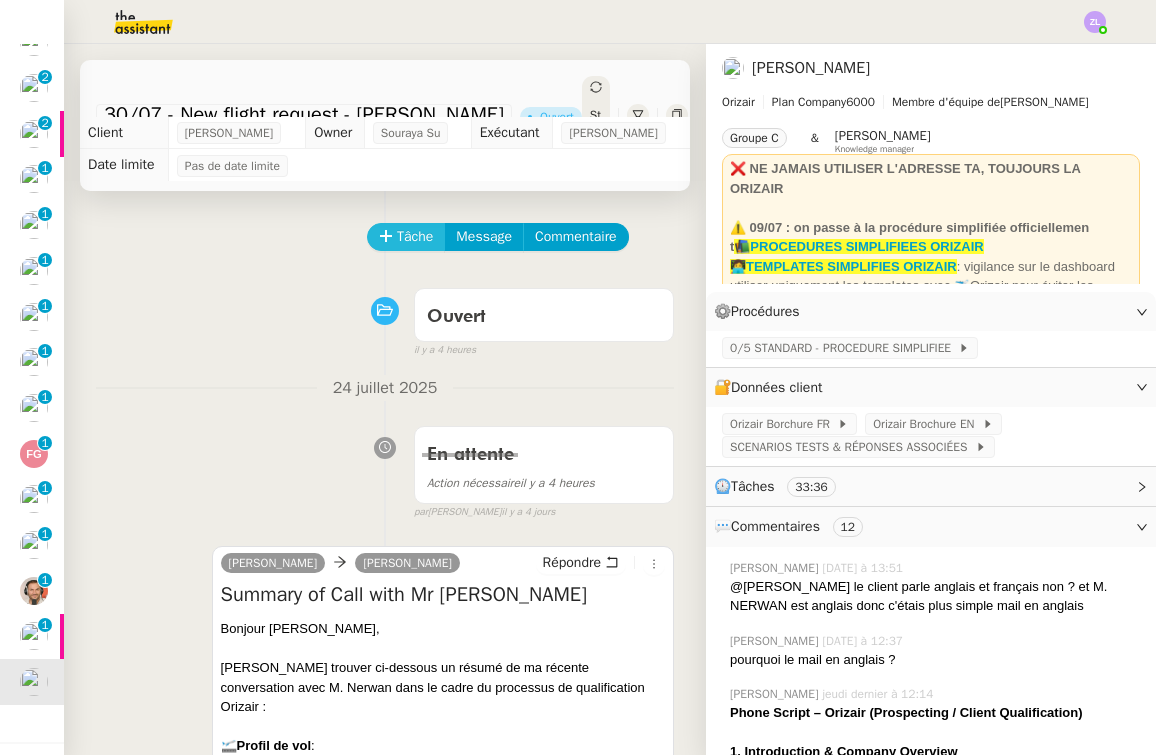 scroll, scrollTop: 0, scrollLeft: 0, axis: both 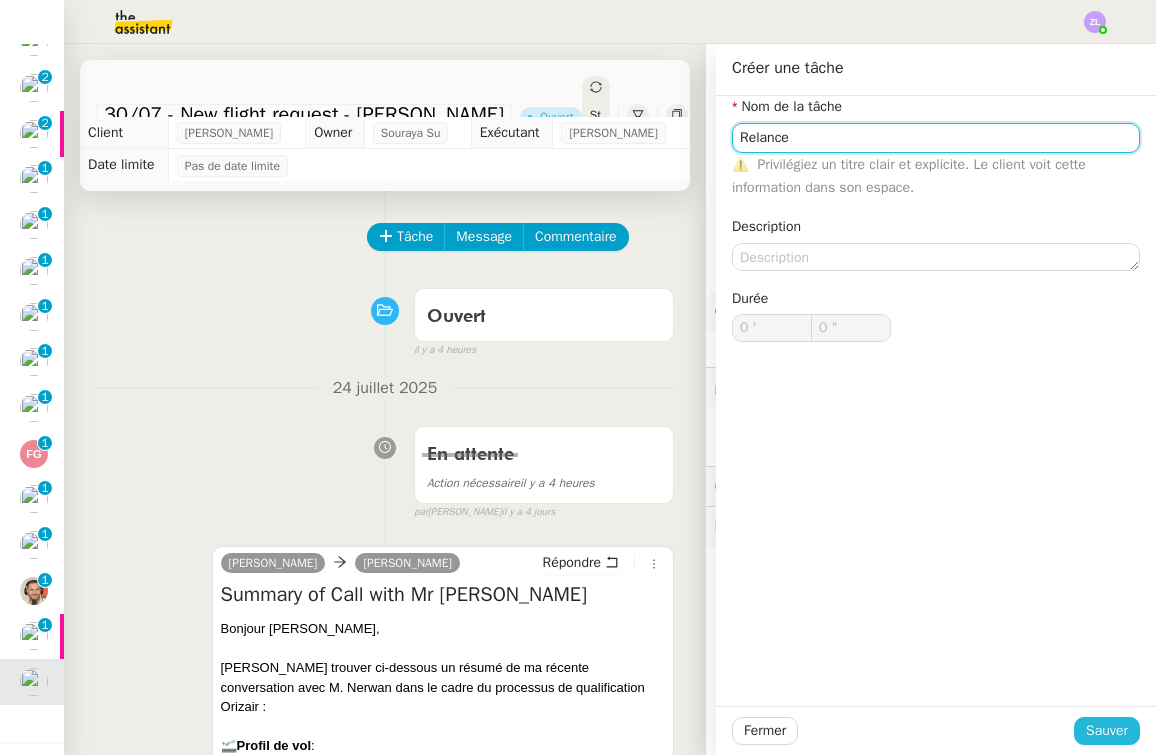 type on "Relance" 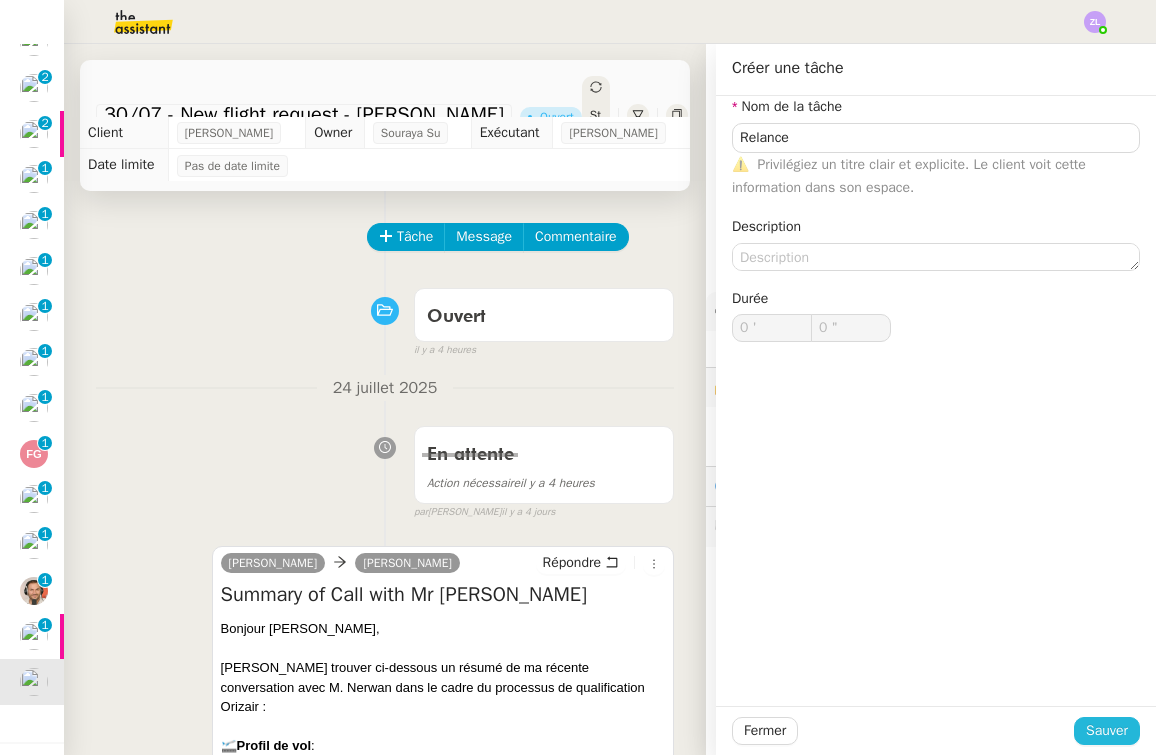 click on "Sauver" 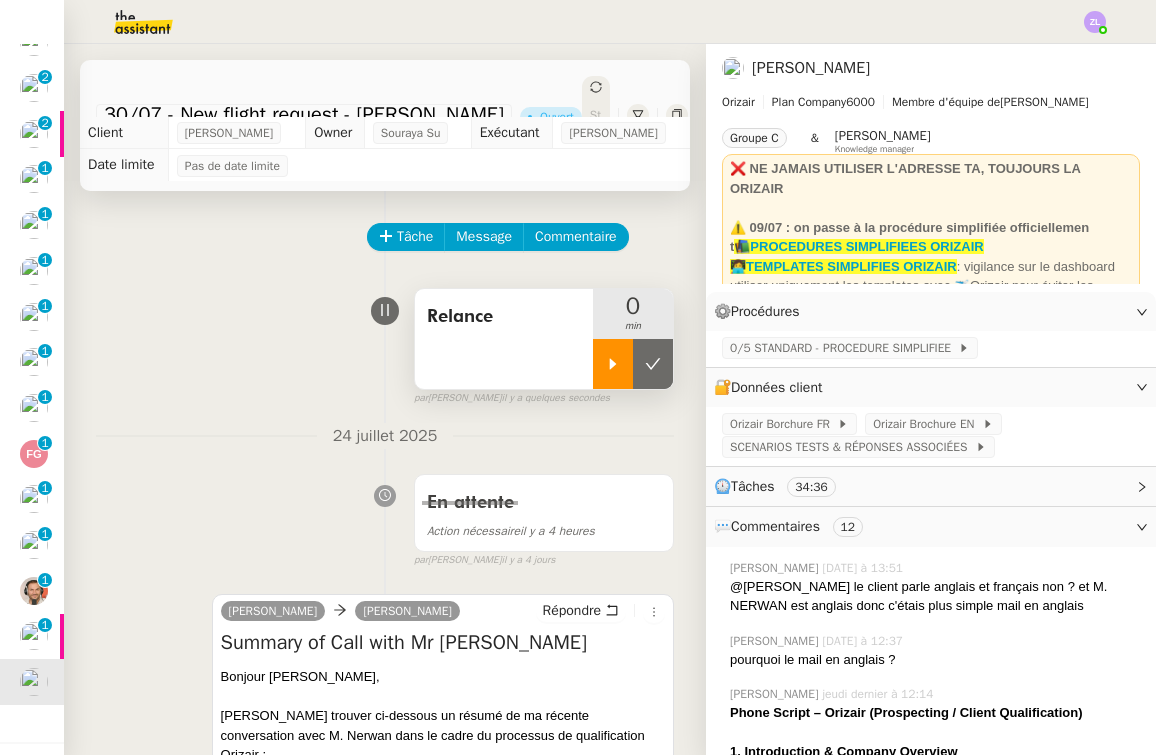 click at bounding box center (613, 364) 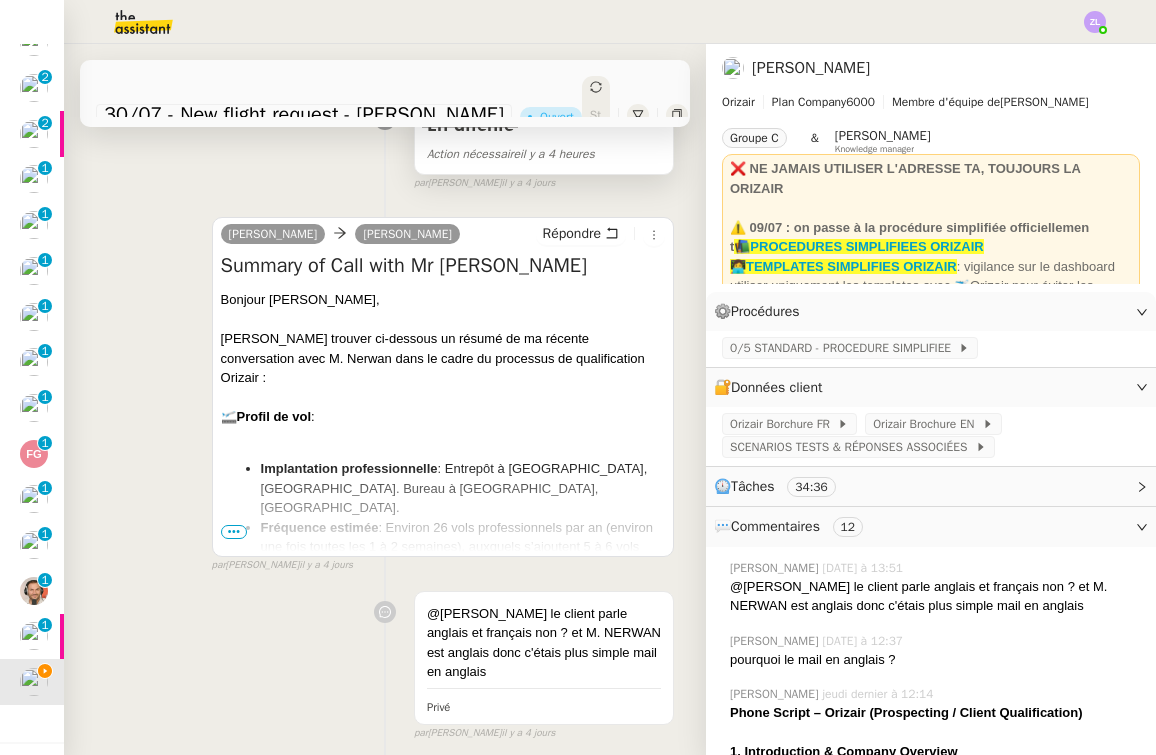 scroll, scrollTop: 408, scrollLeft: 0, axis: vertical 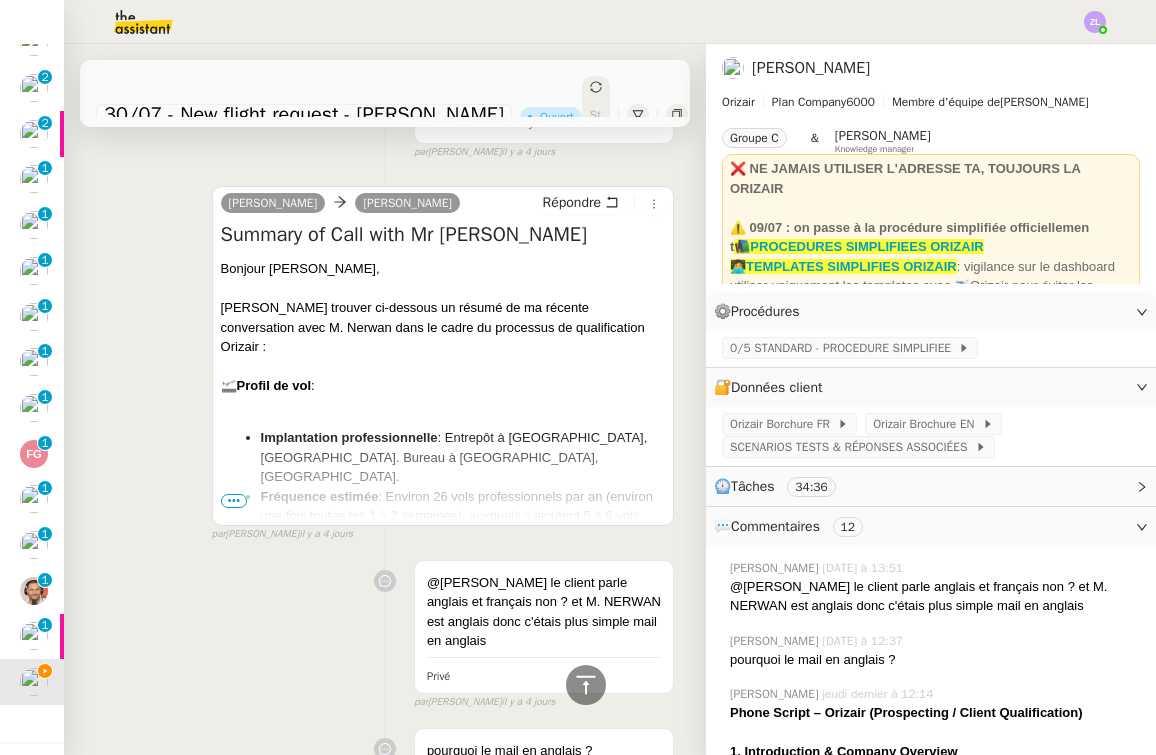 click on "•••" at bounding box center [234, 501] 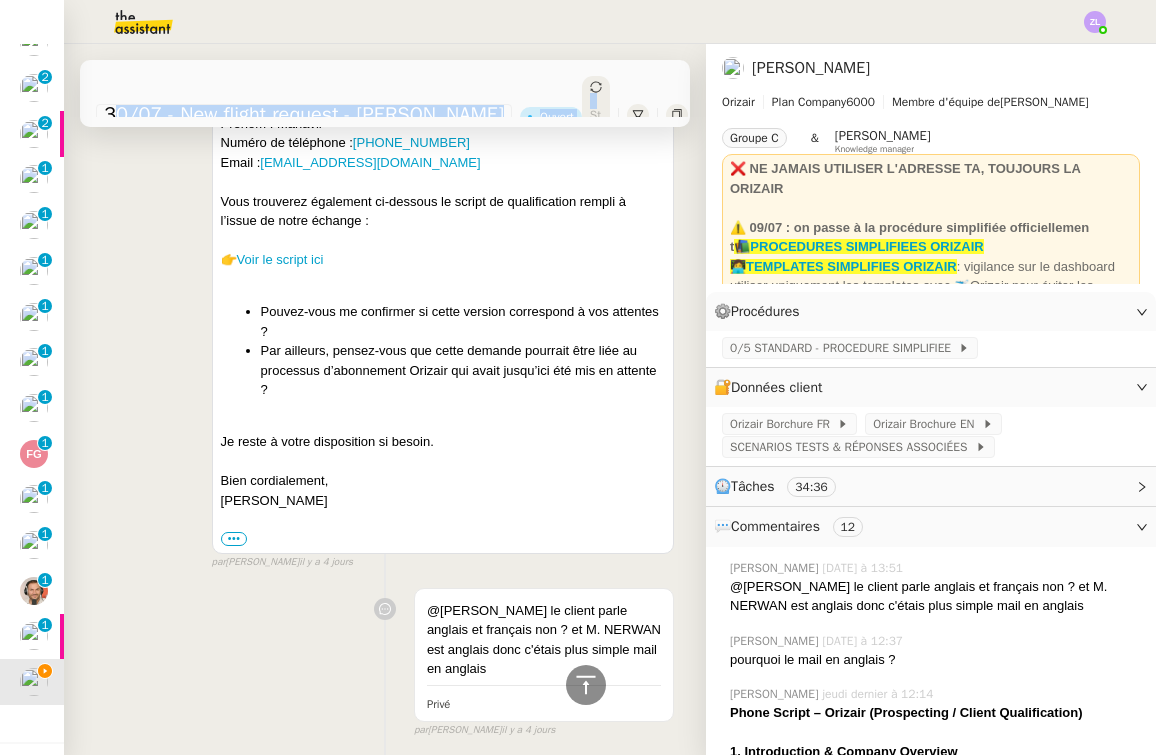 scroll, scrollTop: 1545, scrollLeft: 0, axis: vertical 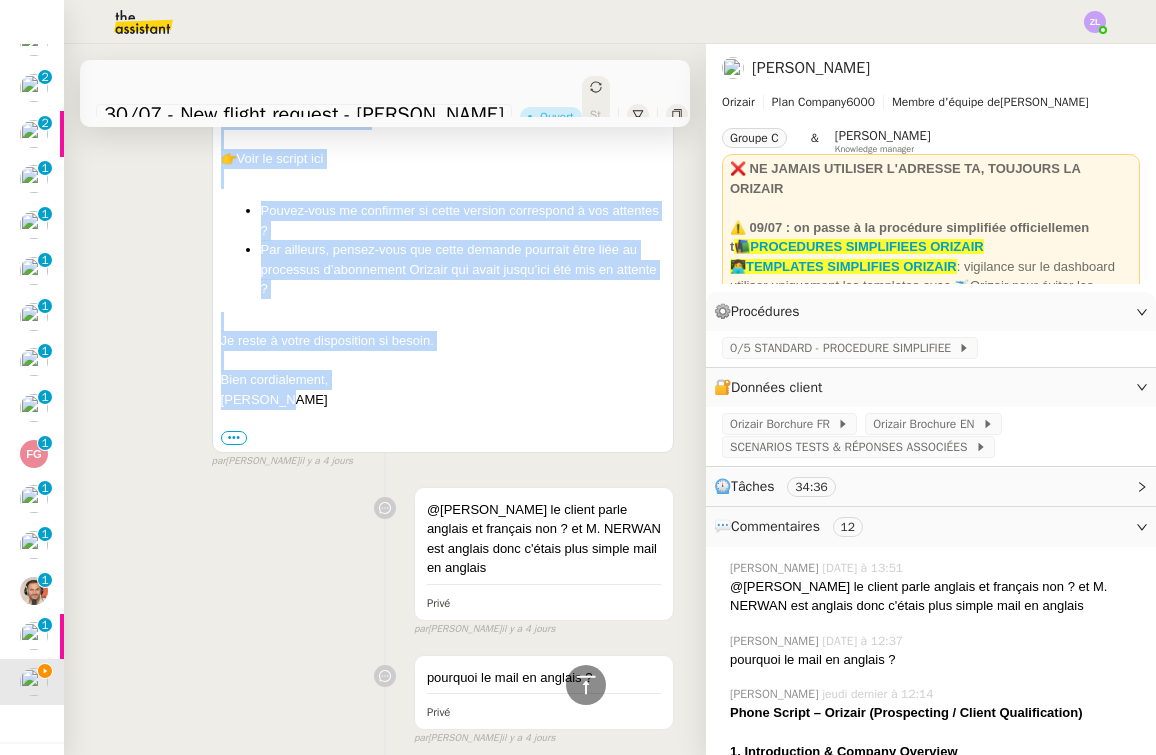drag, startPoint x: 222, startPoint y: 264, endPoint x: 369, endPoint y: 336, distance: 163.68567 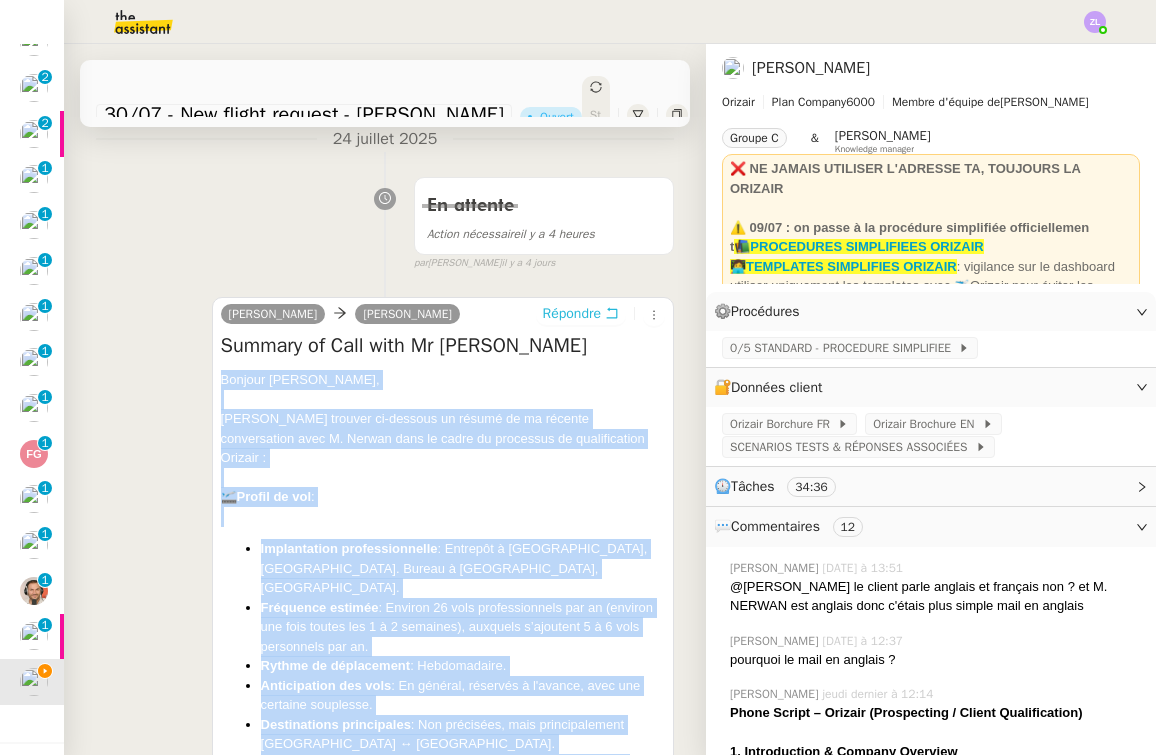 scroll, scrollTop: 272, scrollLeft: 0, axis: vertical 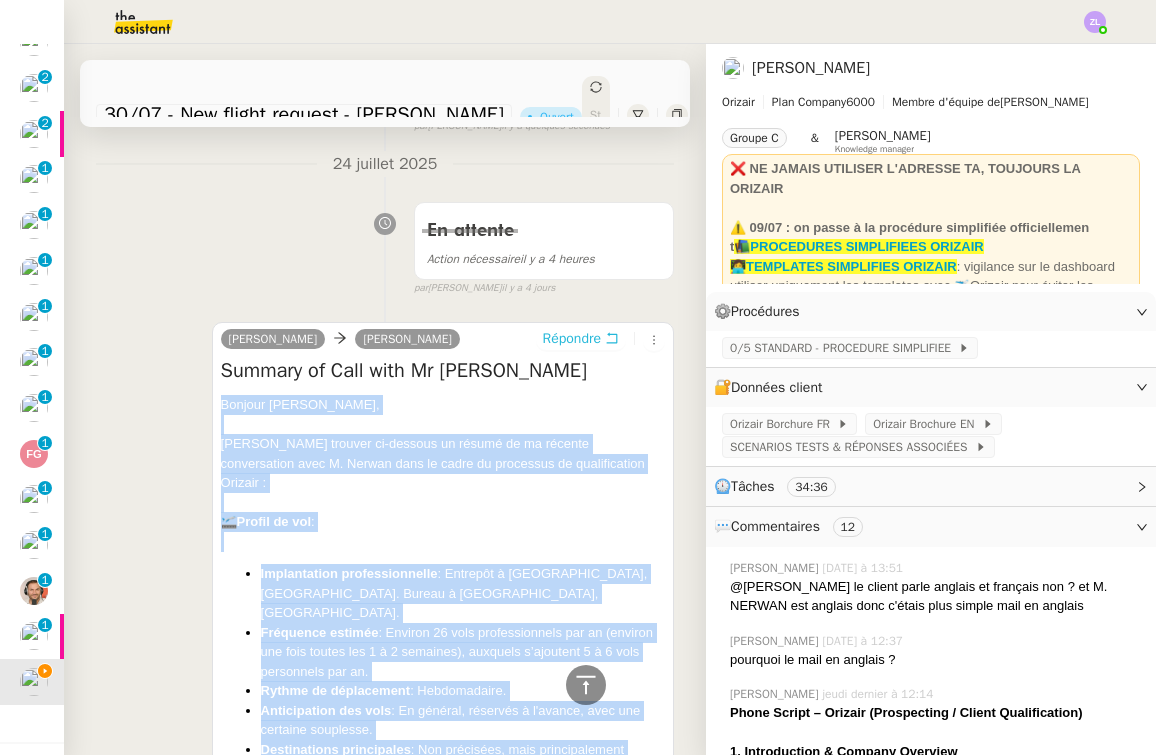 click on "Répondre" at bounding box center [572, 339] 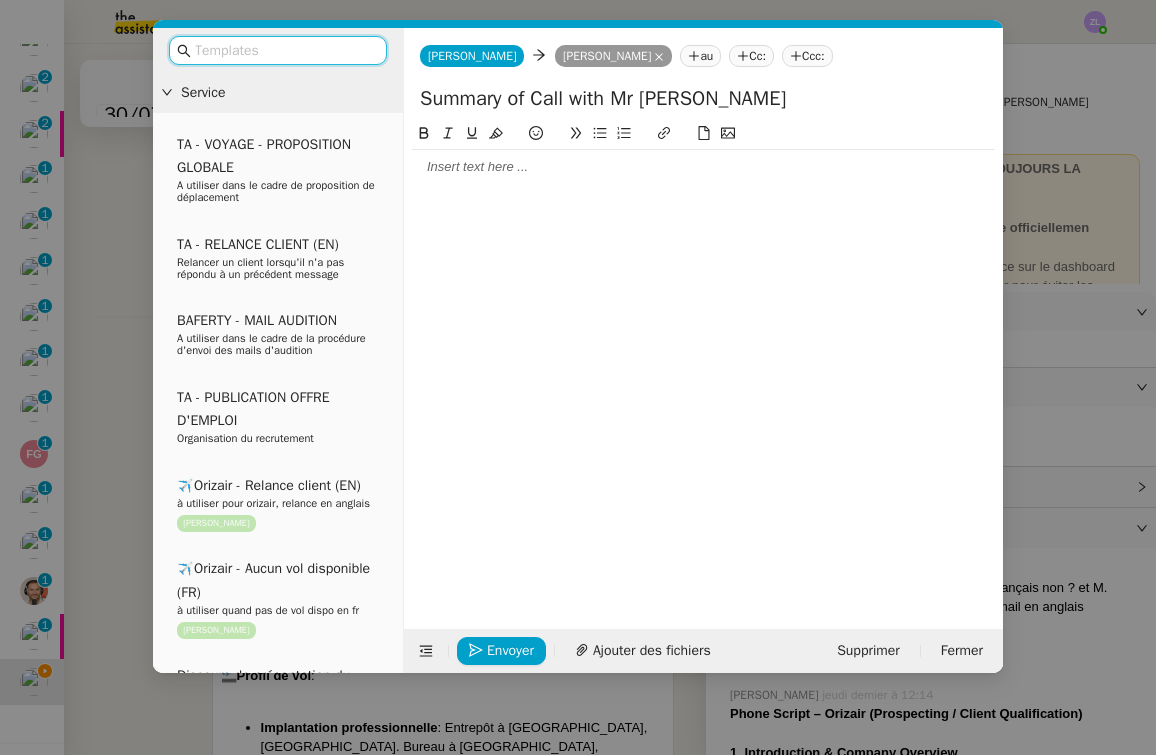 click 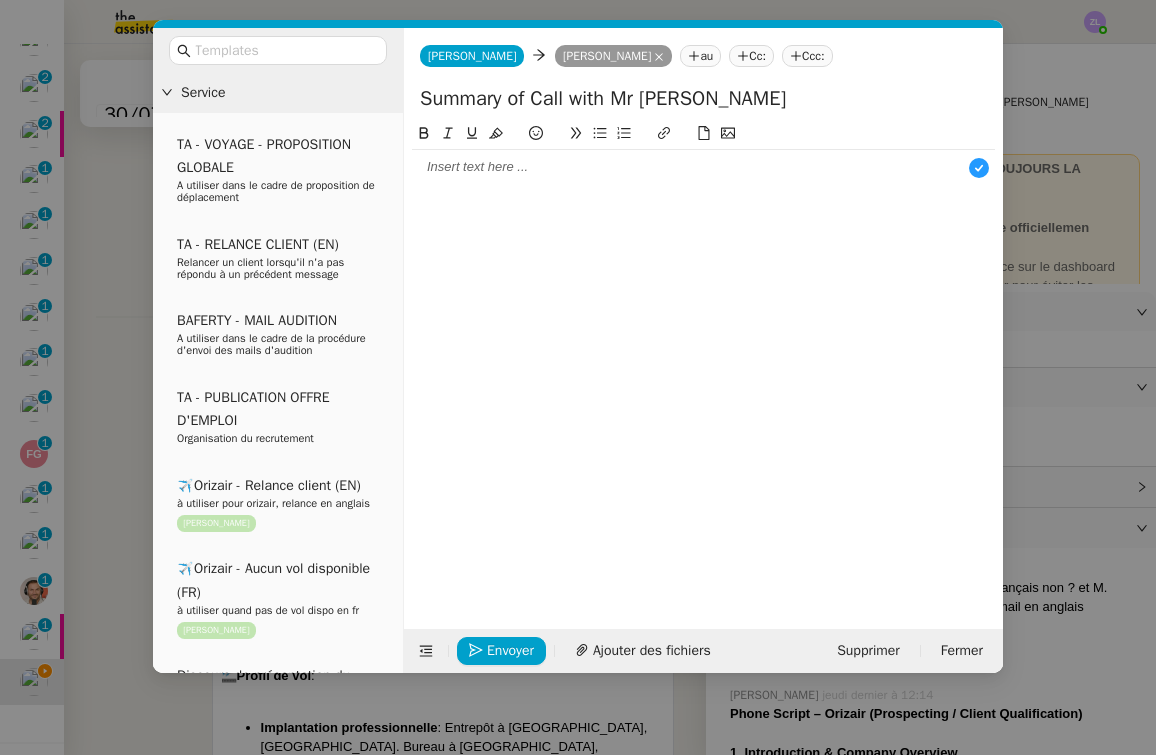 scroll, scrollTop: 21, scrollLeft: 0, axis: vertical 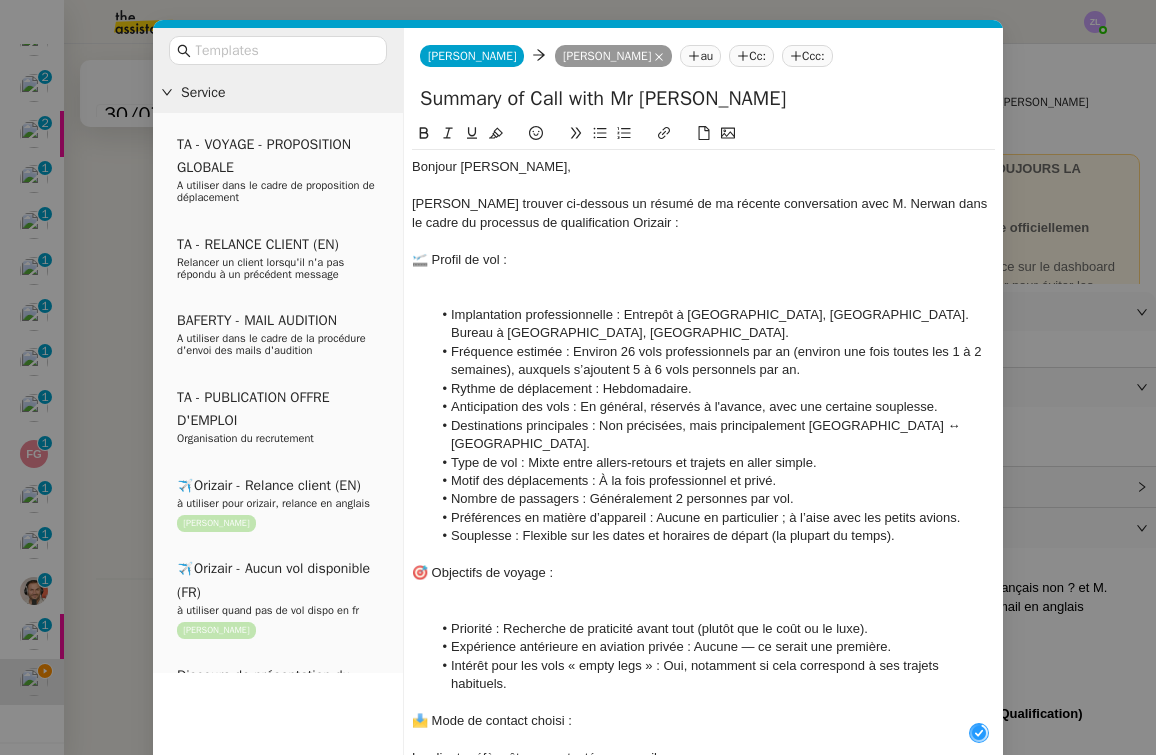 click 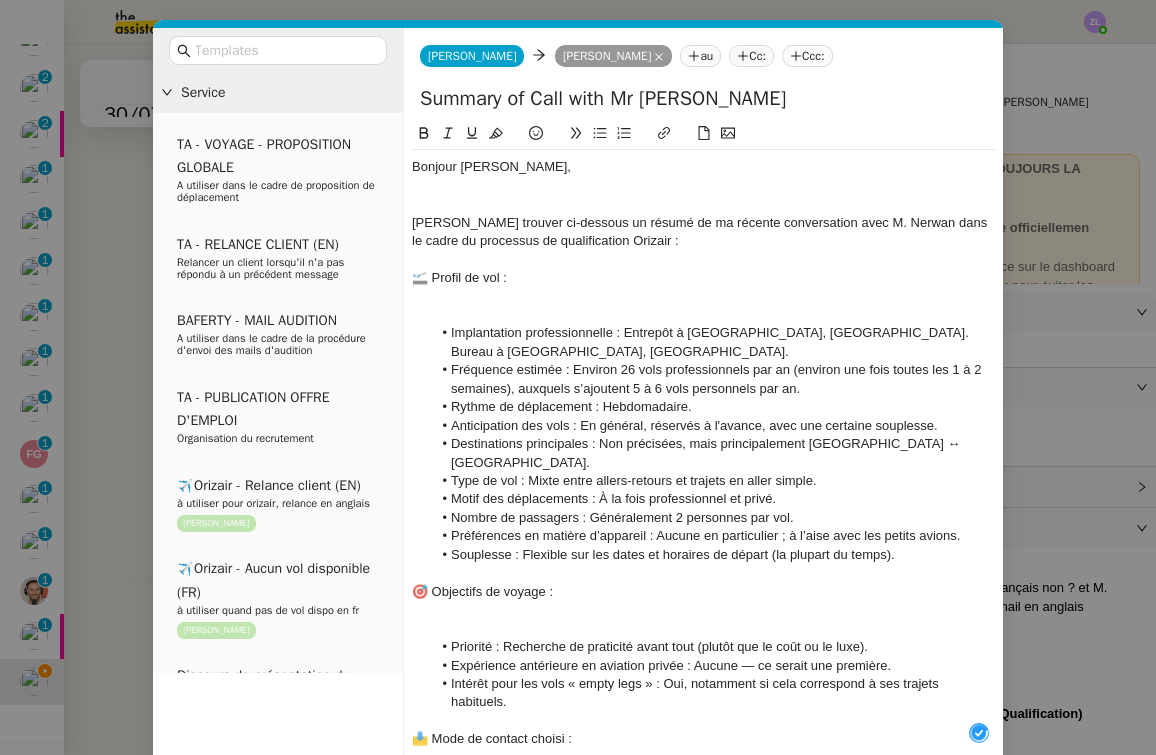 type 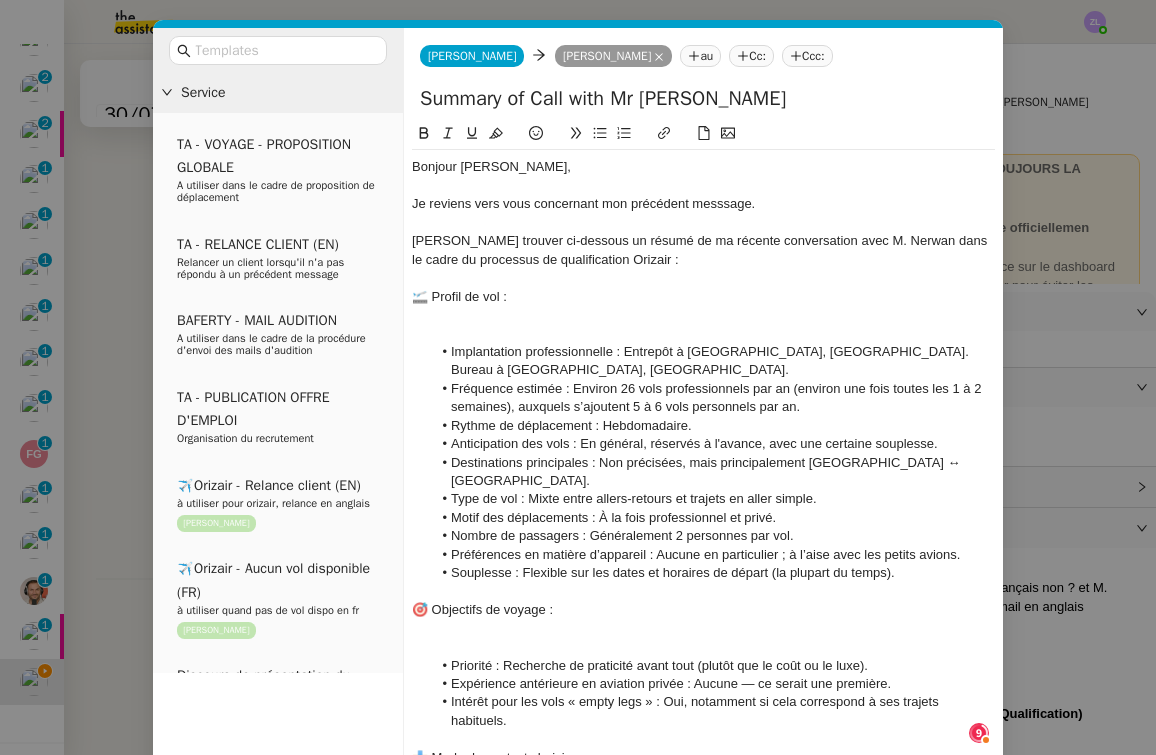 click on "Je reviens vers vous concernant mon précédent messsage." 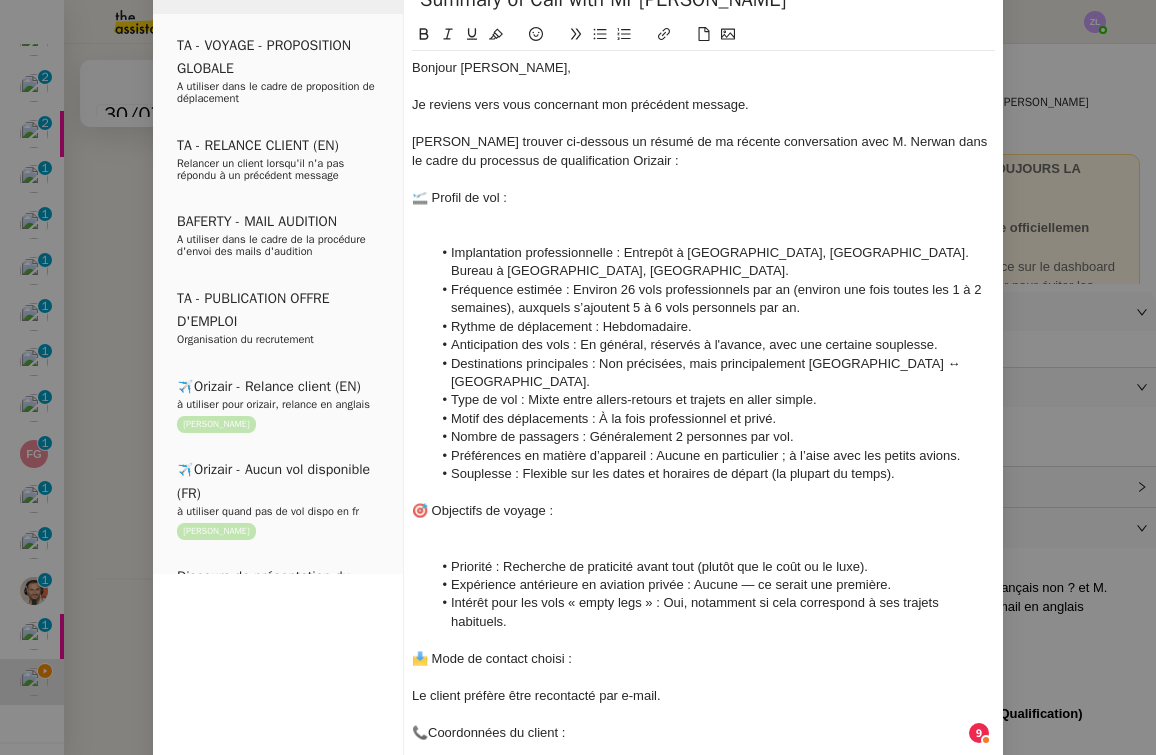 scroll, scrollTop: 93, scrollLeft: 0, axis: vertical 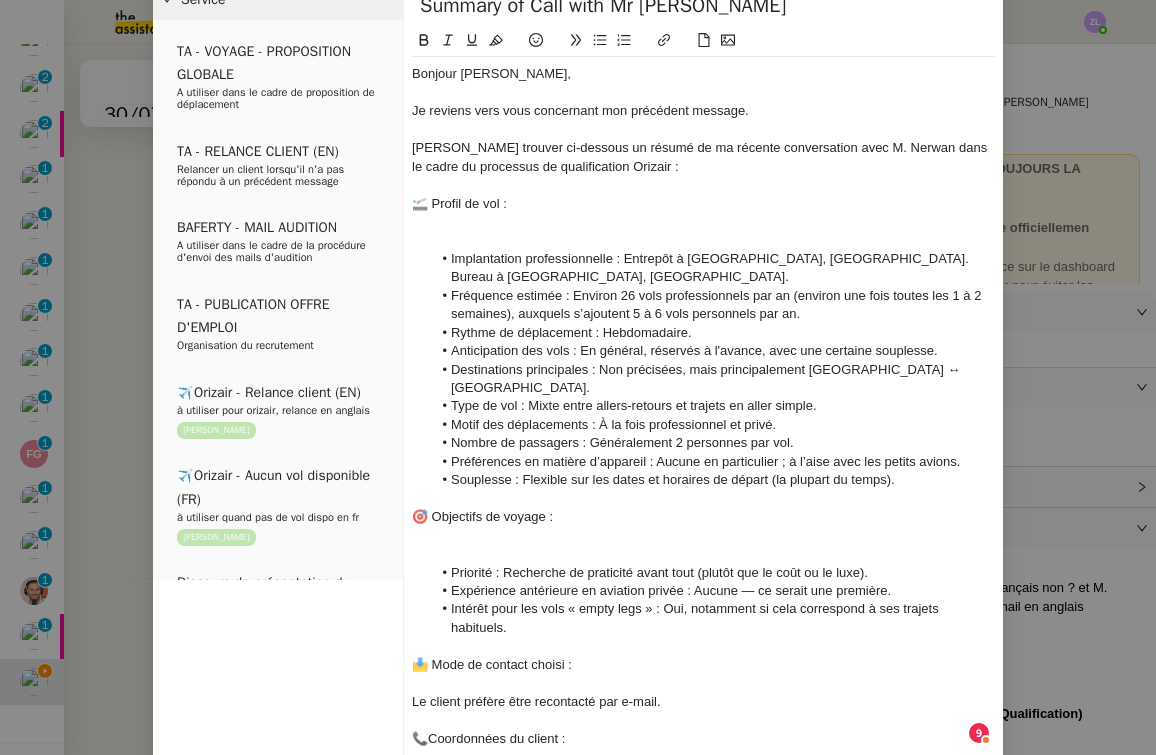click 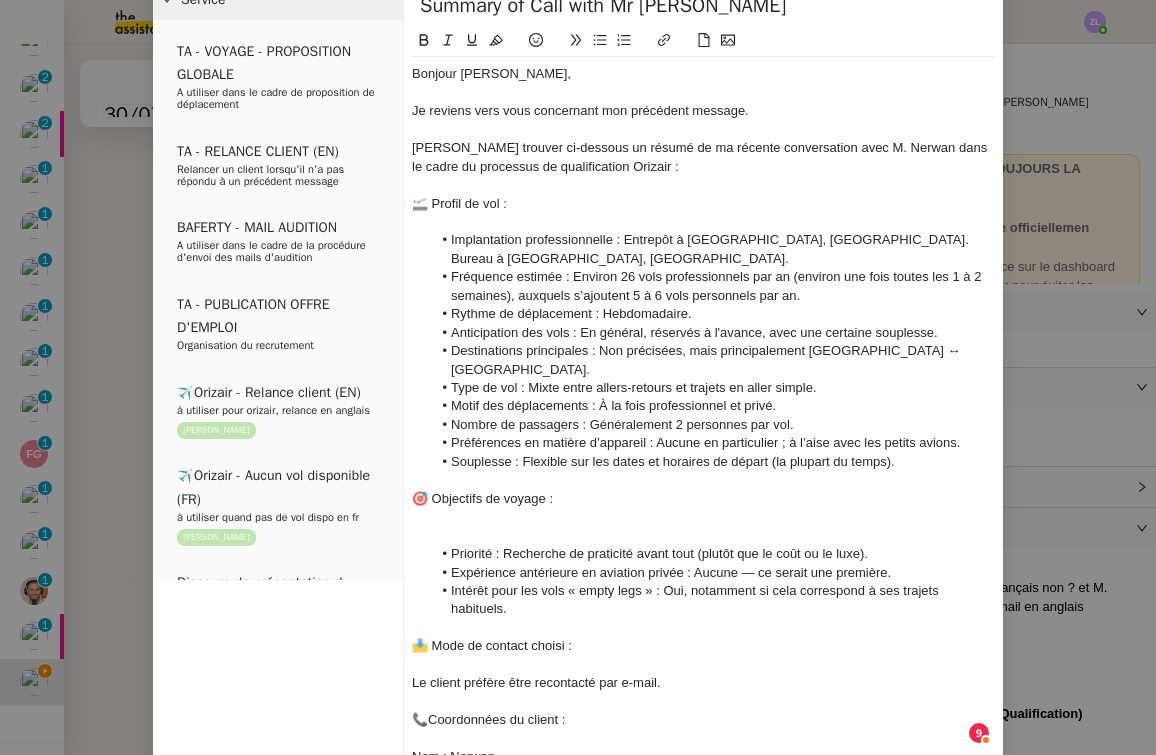 click 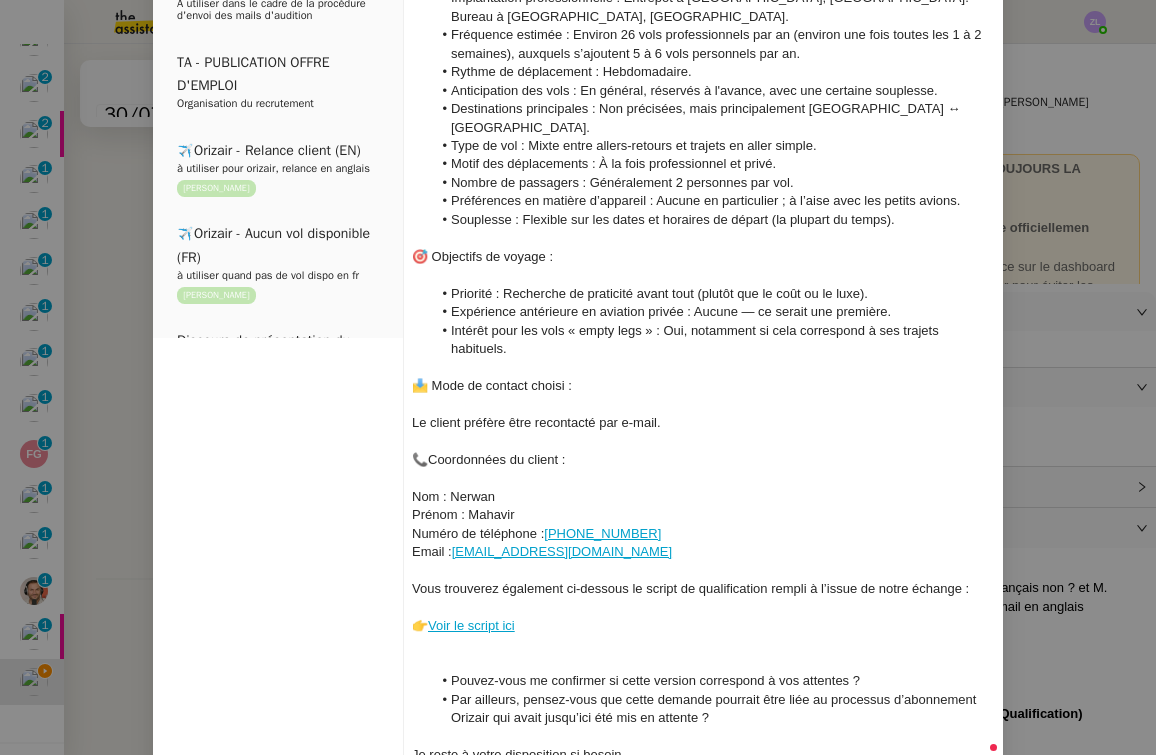 scroll, scrollTop: 368, scrollLeft: 0, axis: vertical 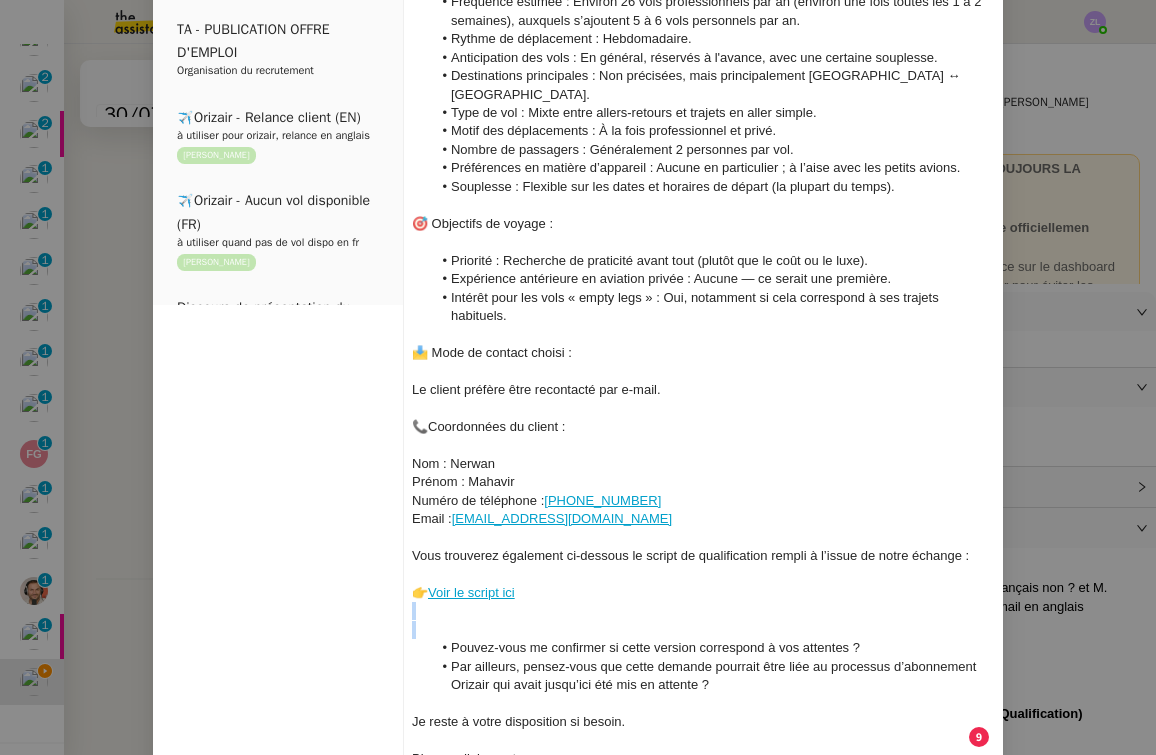 click on "Bonjour Louis, Je reviens vers vous concernant mon précédent message.  Veuillez trouver ci-dessous un résumé de ma récente conversation avec M. Nerwan dans le cadre du processus de qualification Orizair : 🛫 Profil de vol : Implantation professionnelle : Entrepôt à Amsterdam, Pays-Bas. Bureau à Manchester, Royaume-Uni. Fréquence estimée : Environ 26 vols professionnels par an (environ une fois toutes les 1 à 2 semaines), auxquels s’ajoutent 5 à 6 vols personnels par an. Rythme de déplacement : Hebdomadaire. Anticipation des vols : En général, réservés à l'avance, avec une certaine souplesse. Destinations principales : Non précisées, mais principalement Amsterdam ↔ Manchester. Type de vol : Mixte entre allers-retours et trajets en aller simple. Motif des déplacements : À la fois professionnel et privé. Nombre de passagers : Généralement 2 personnes par vol. Préférences en matière d’appareil : Aucune en particulier ; à l’aise avec les petits avions. Email :" 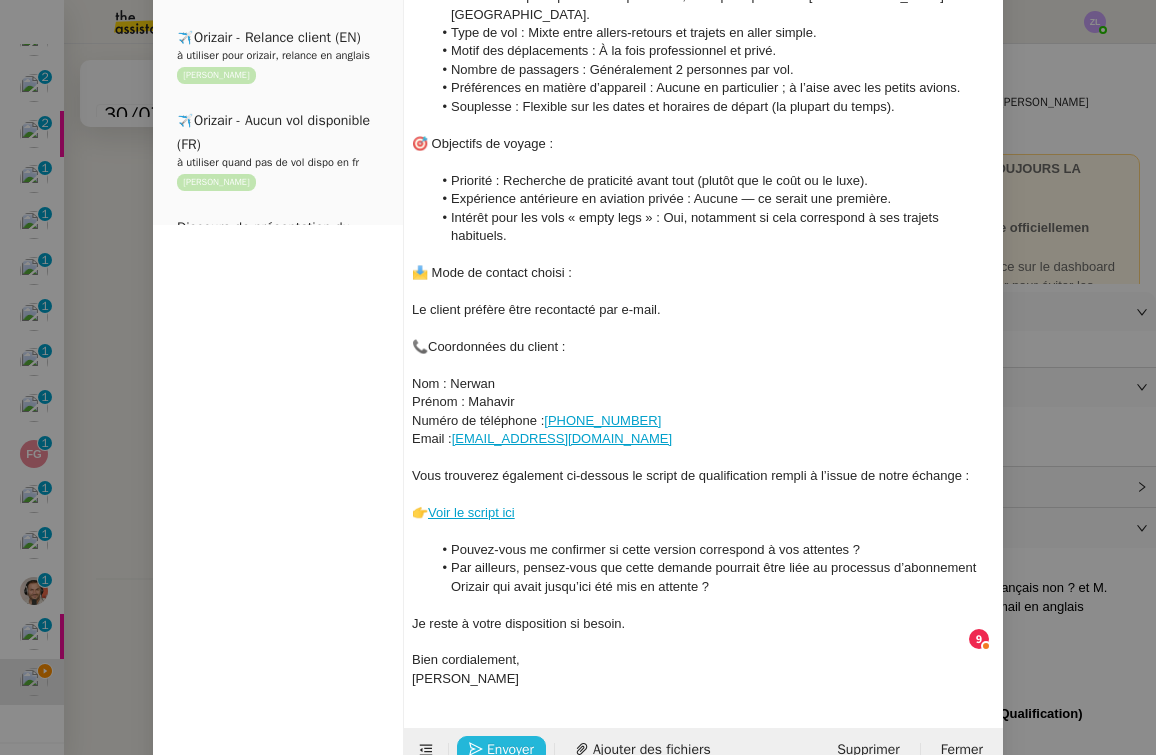 click on "Envoyer" 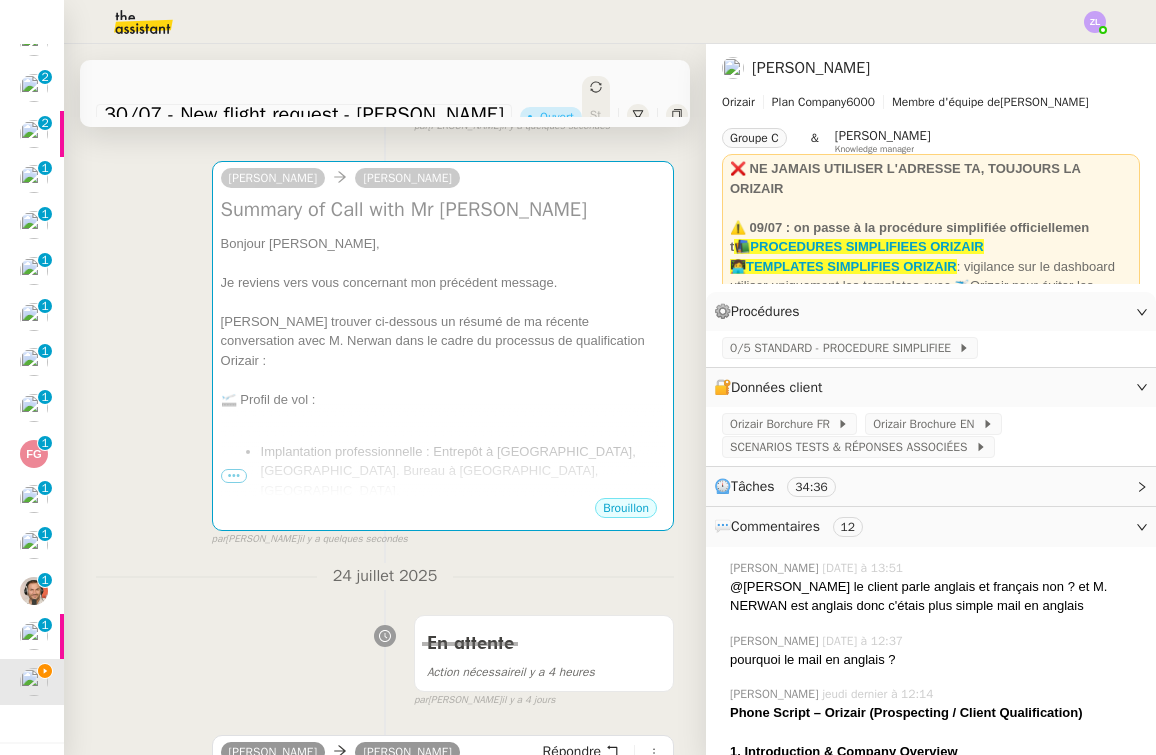 scroll, scrollTop: -4, scrollLeft: 0, axis: vertical 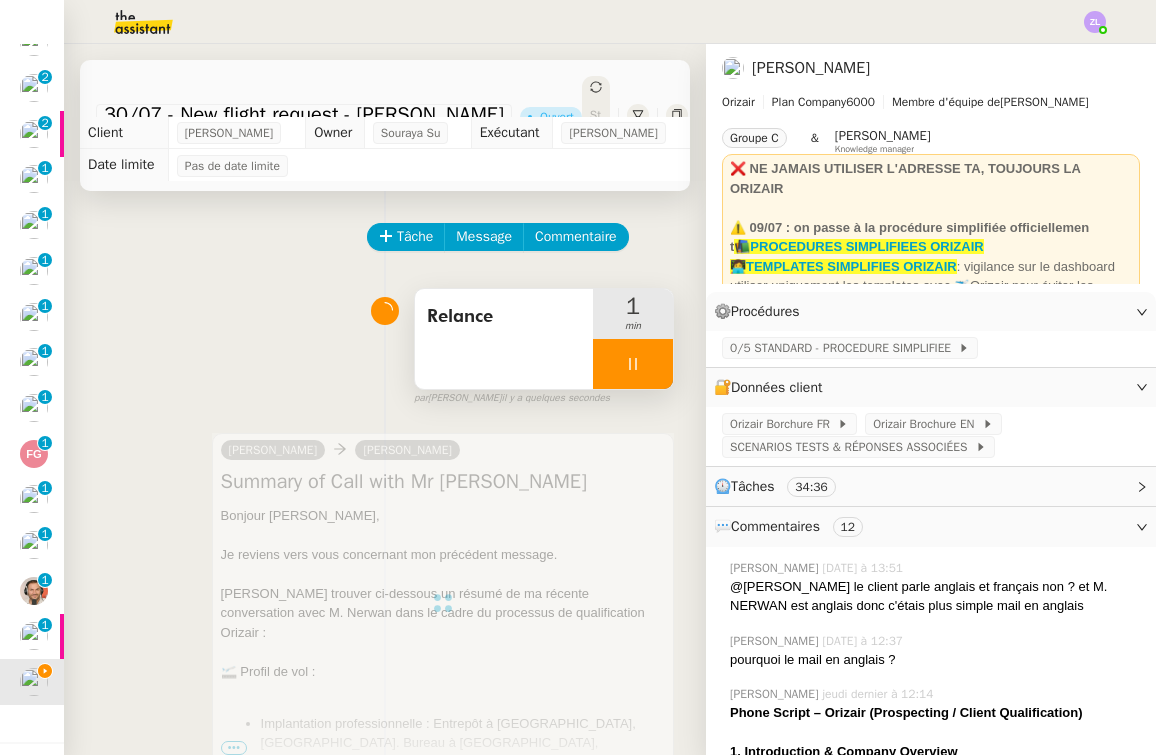 click at bounding box center (633, 364) 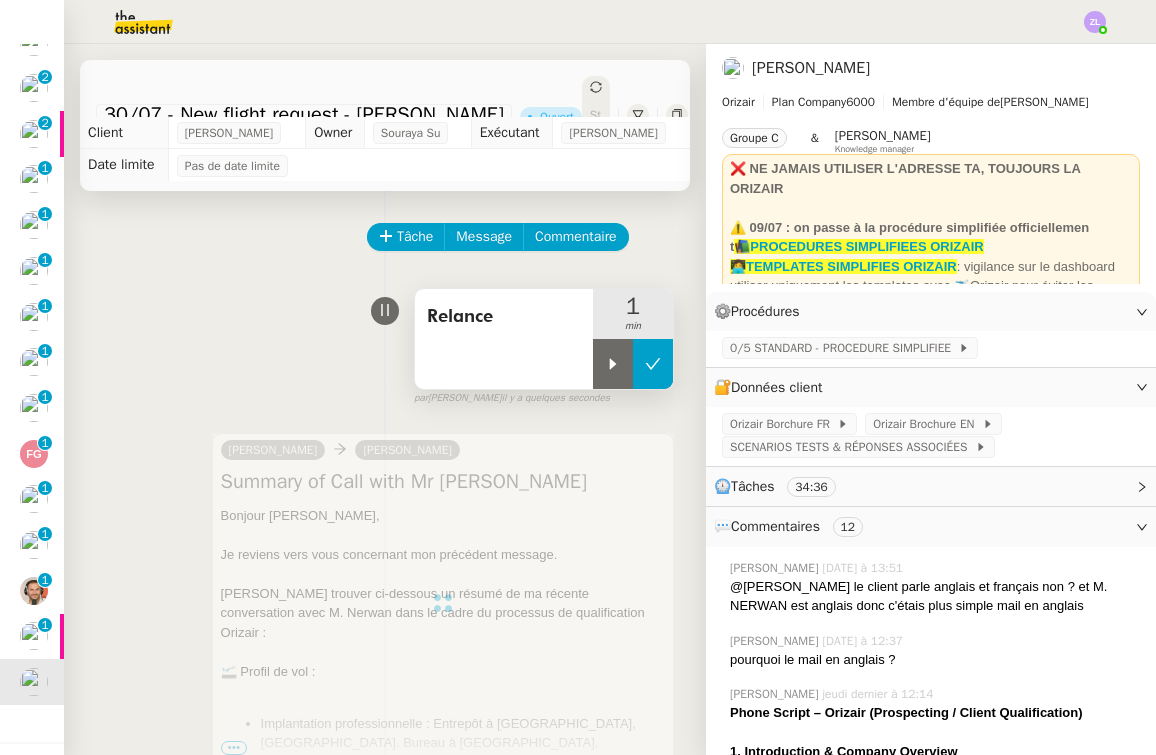 click at bounding box center (653, 364) 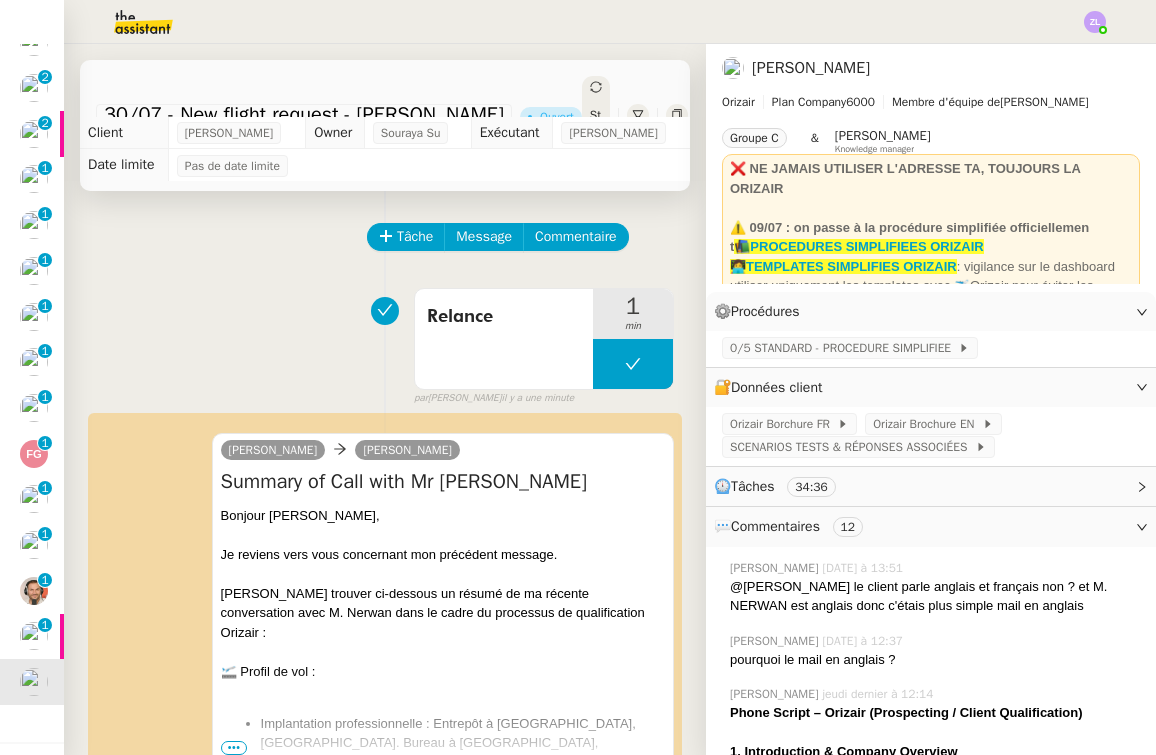 click 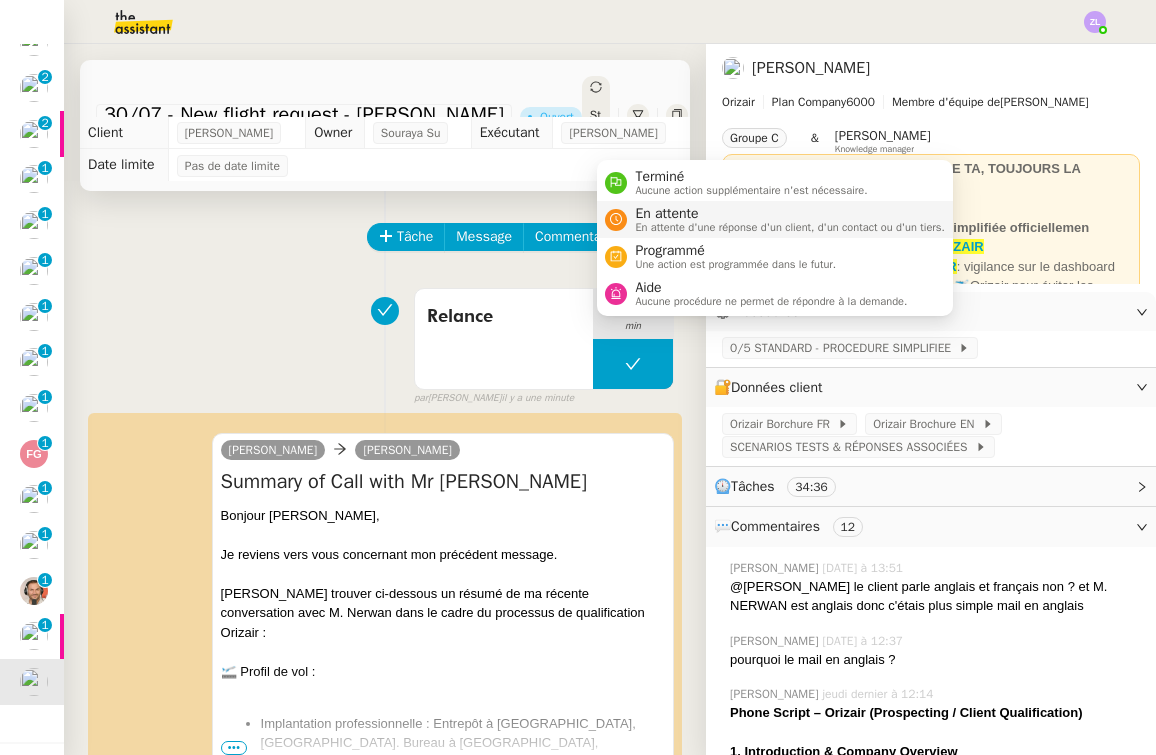click on "En attente" at bounding box center (790, 214) 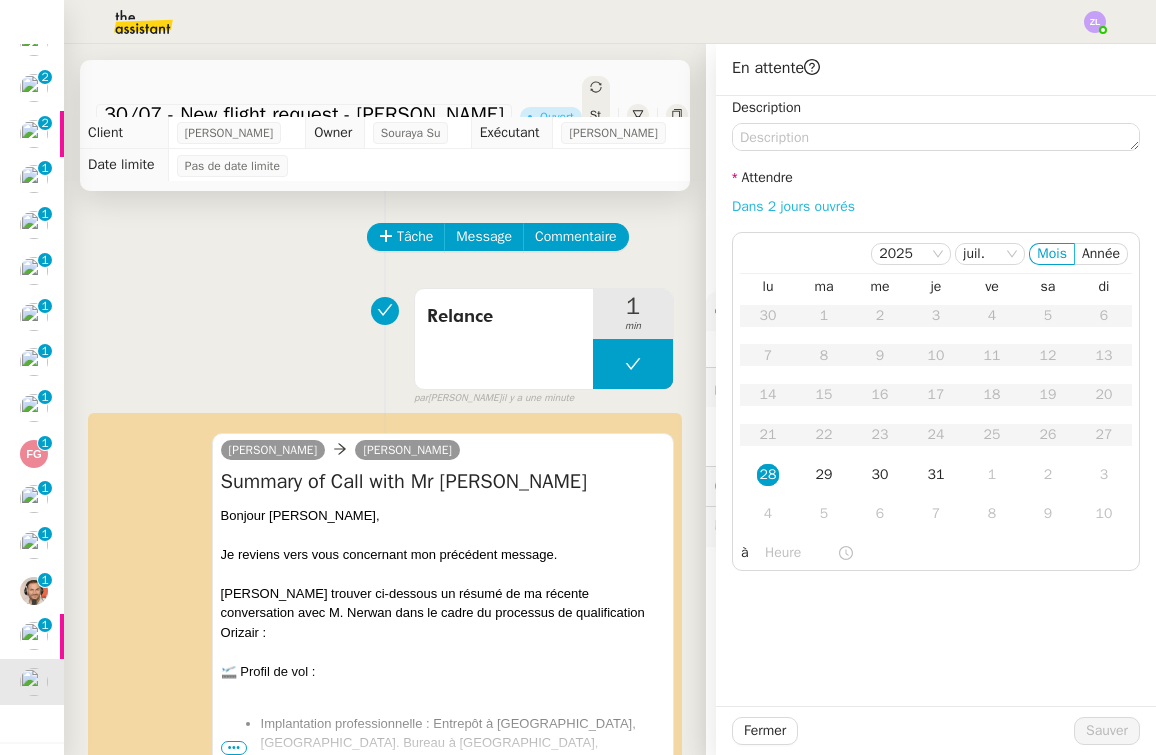click on "Dans 2 jours ouvrés" 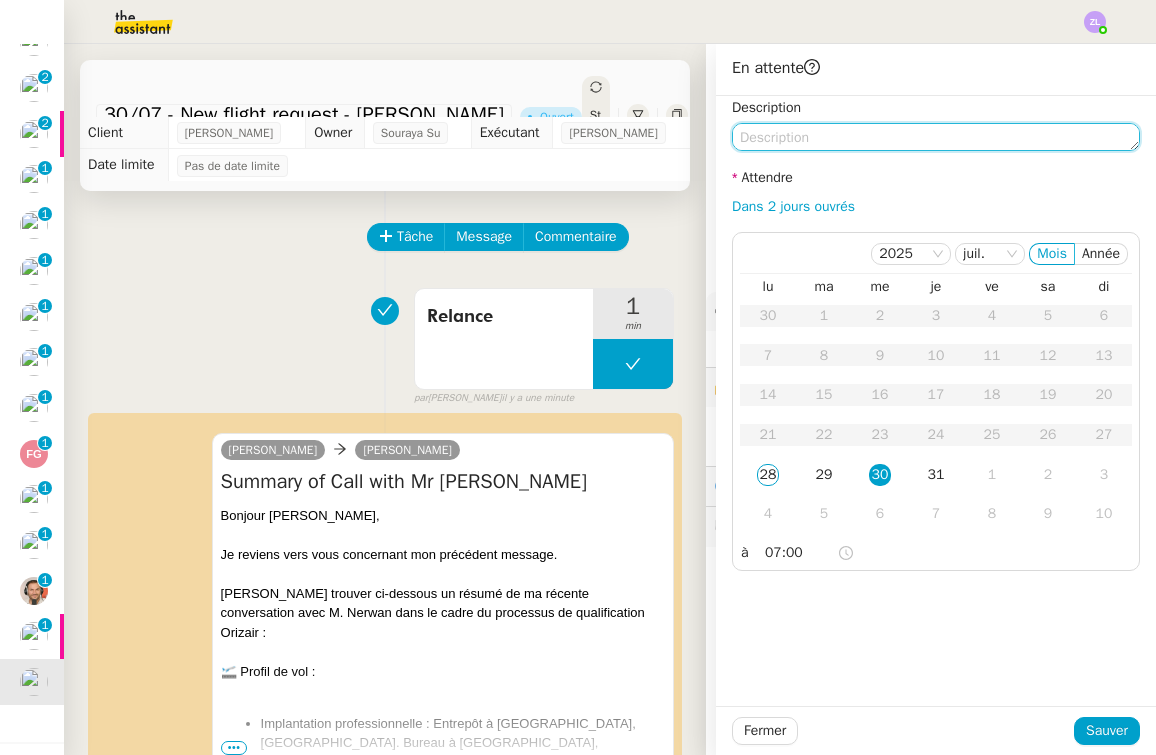 click 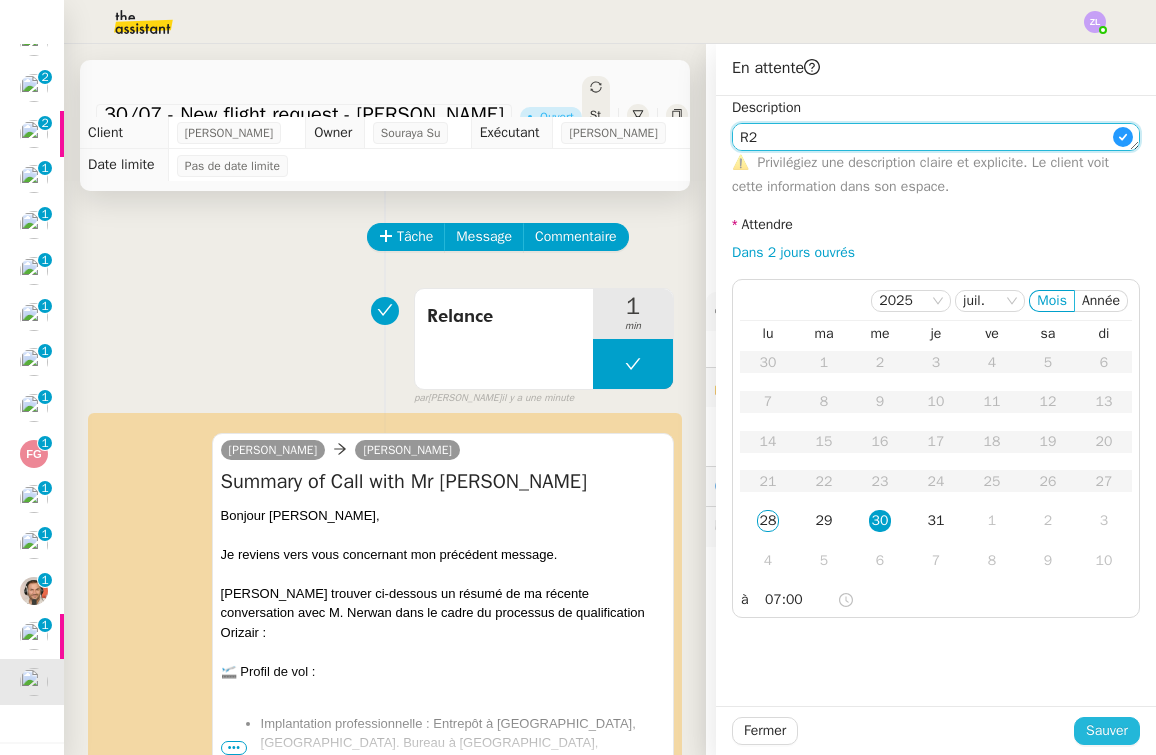 type on "R2" 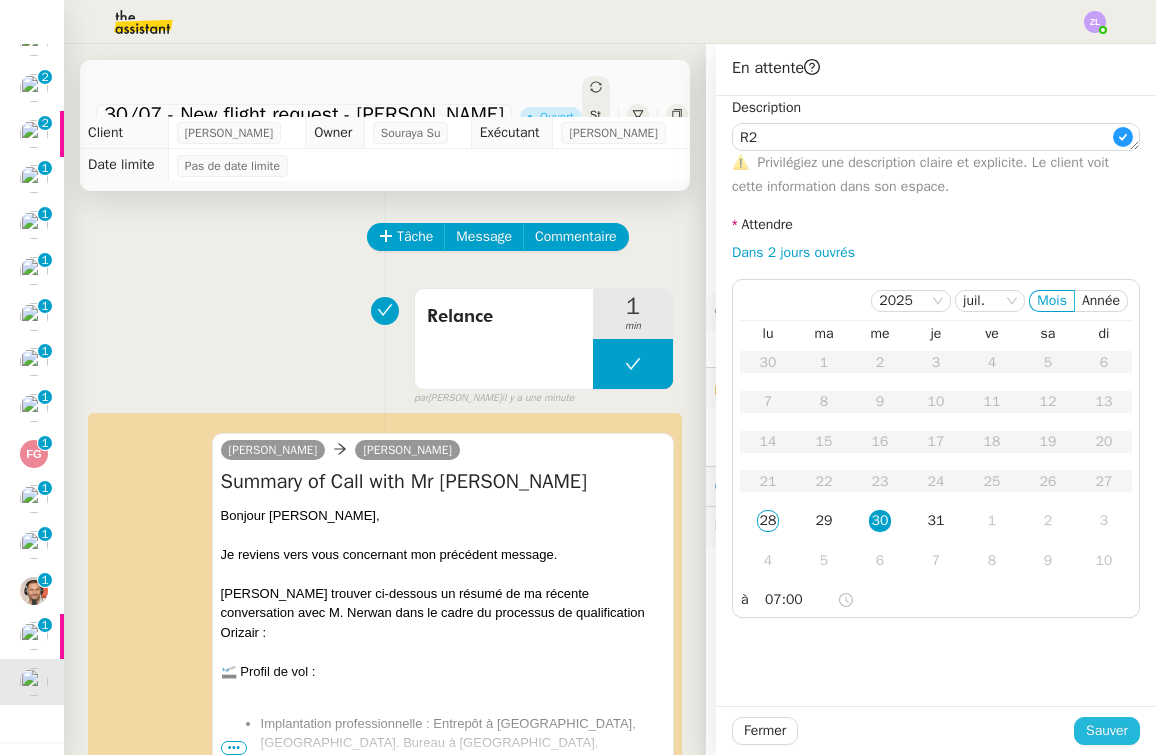 click on "Sauver" 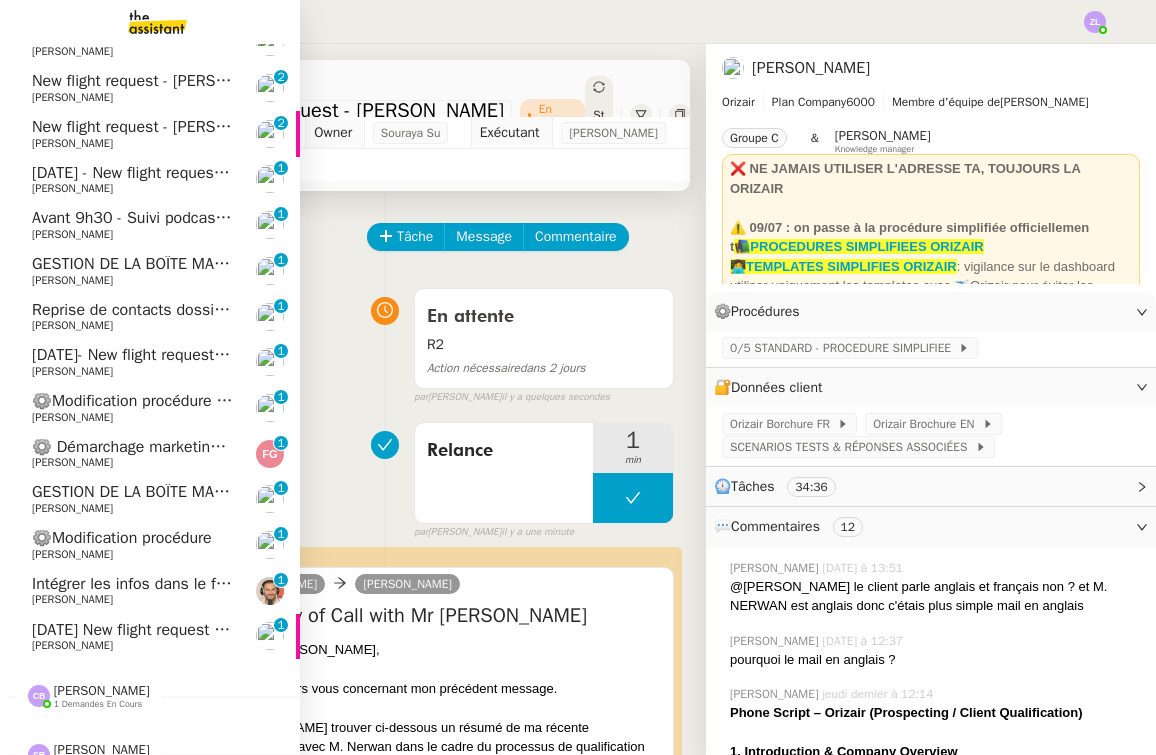 click on "[DATE] New flight request - hdidi ayoub" 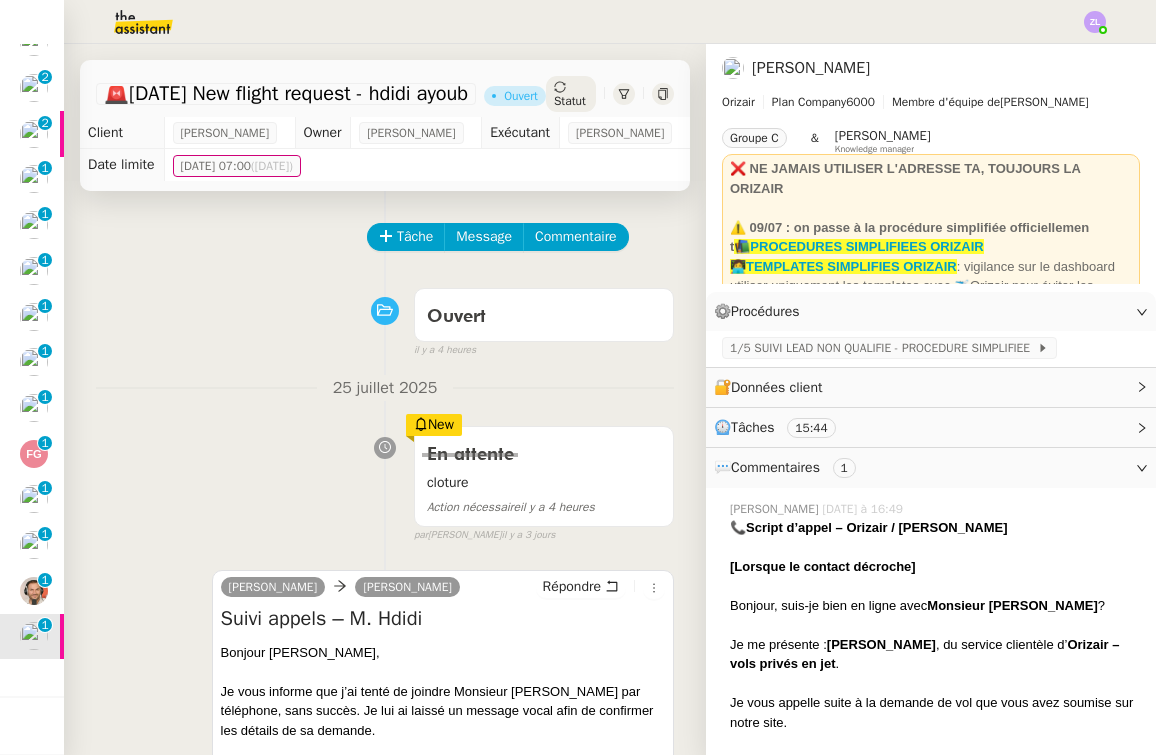 scroll, scrollTop: 0, scrollLeft: 0, axis: both 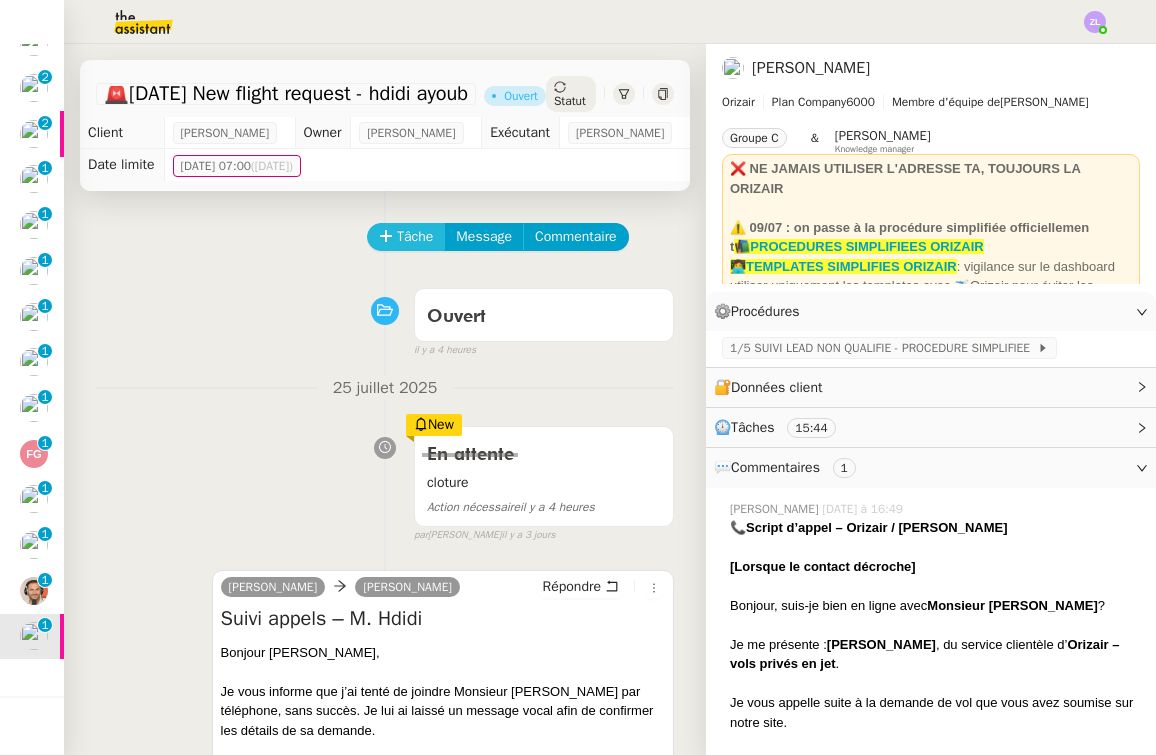 click on "Tâche" 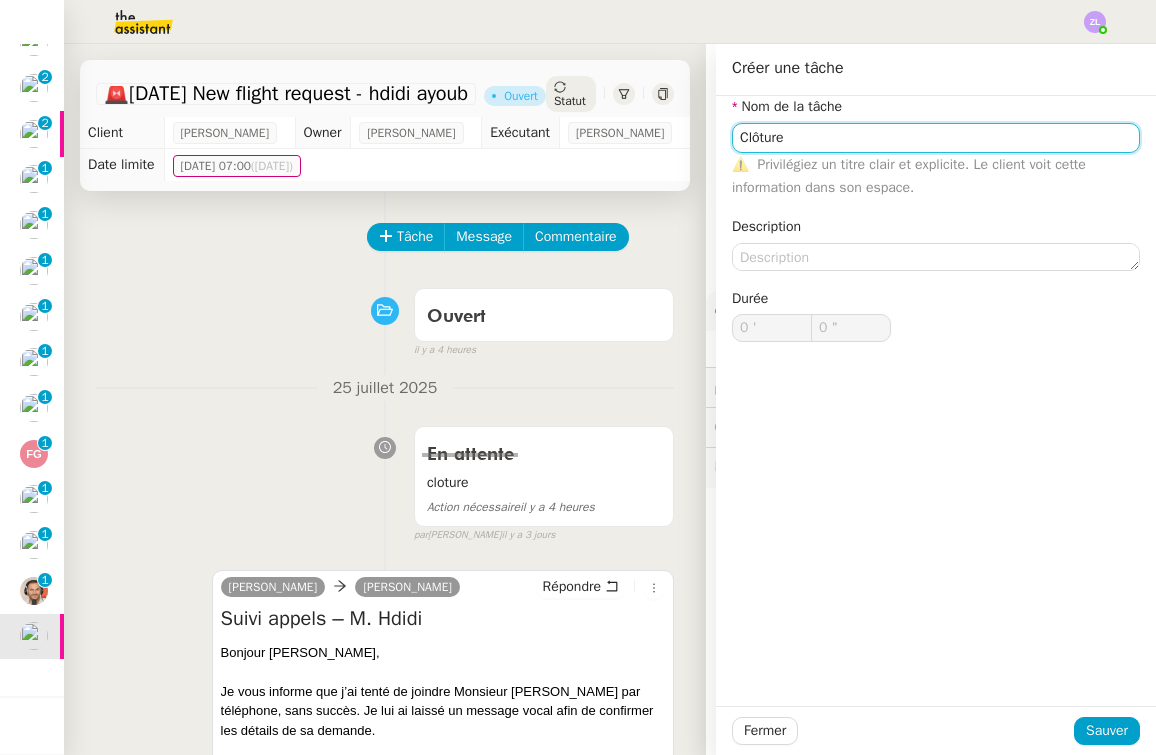 type on "Clôture" 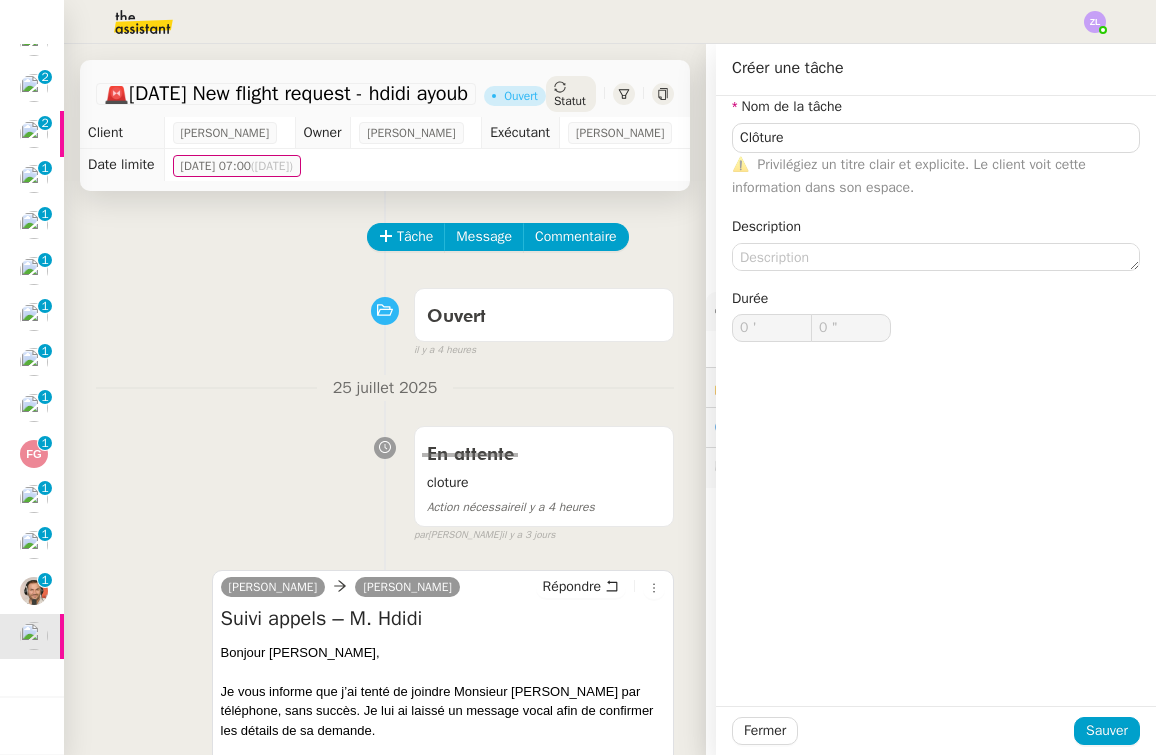 click on "Fermer Sauver" 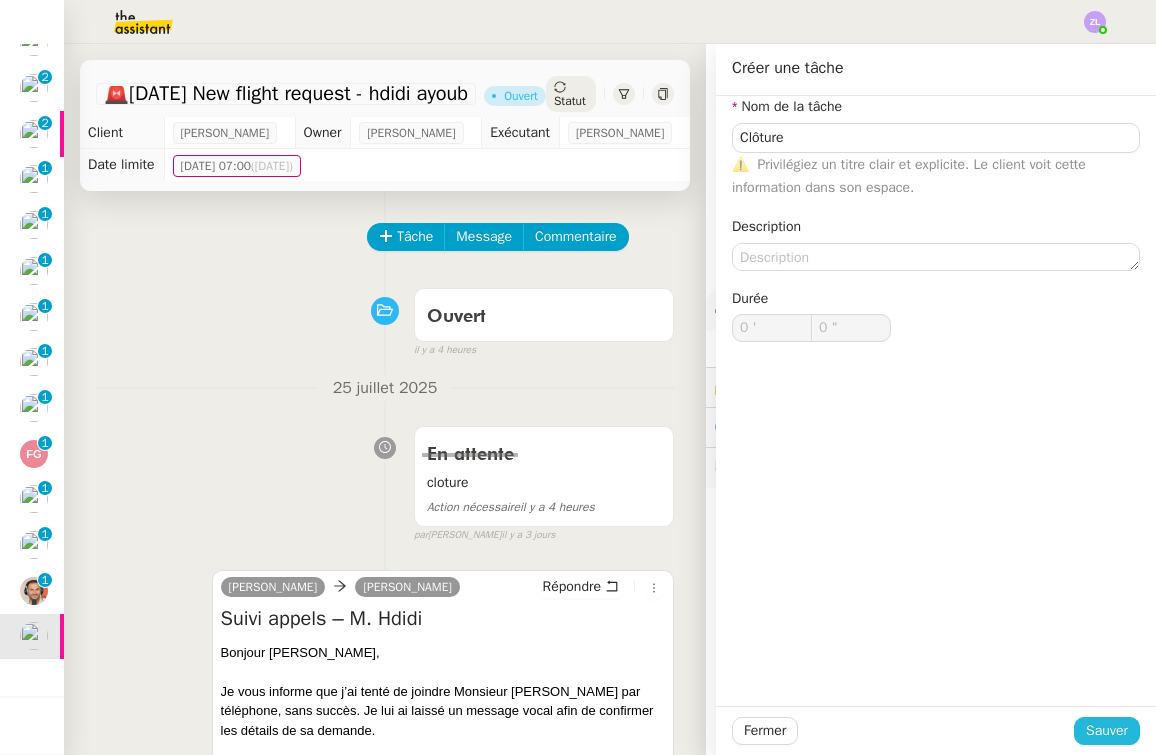 click on "Sauver" 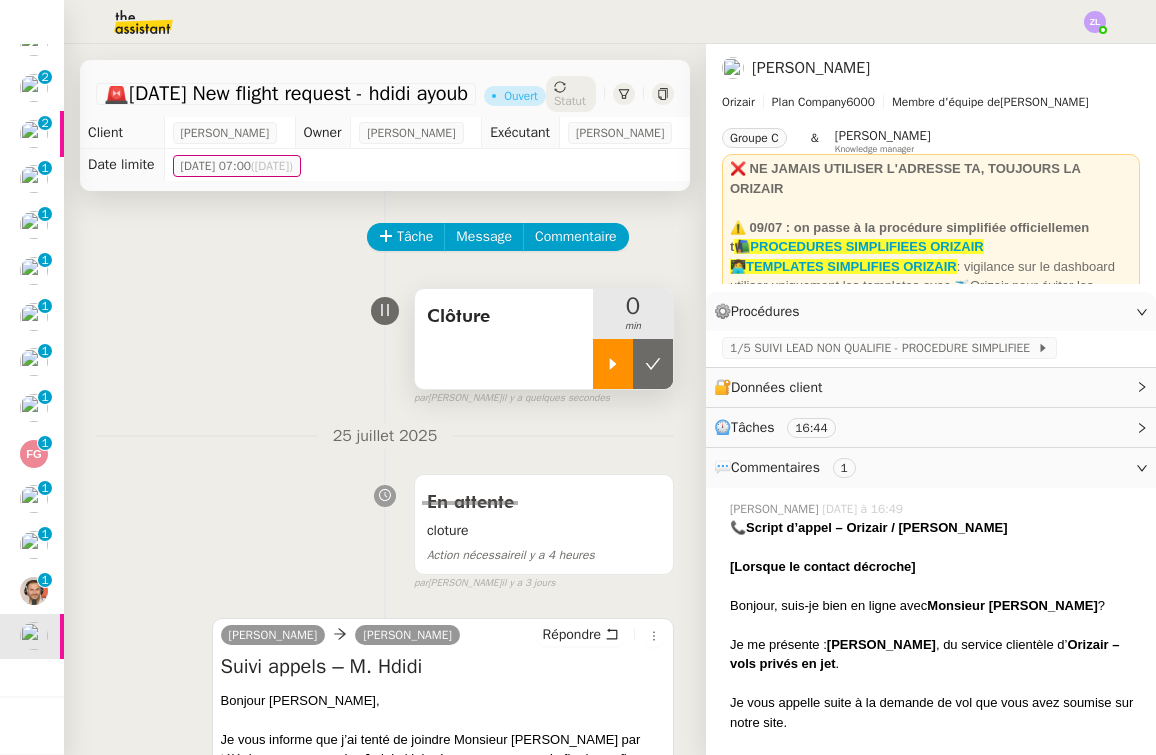 click 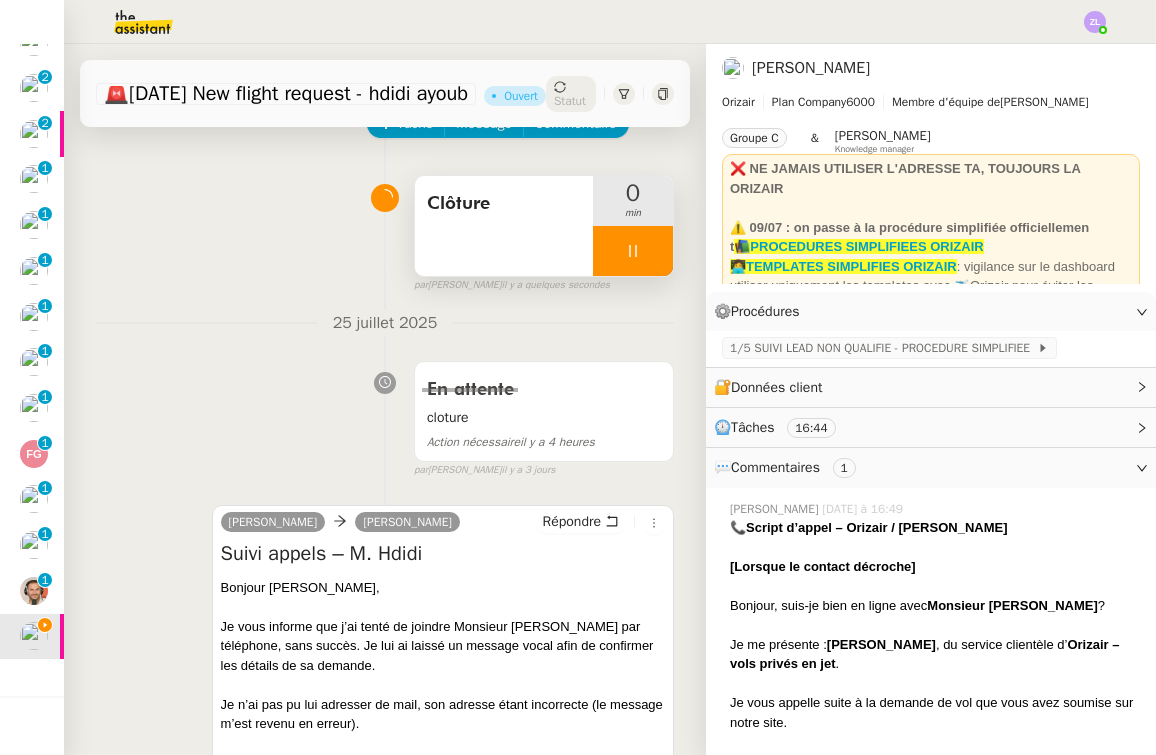 scroll, scrollTop: 263, scrollLeft: 0, axis: vertical 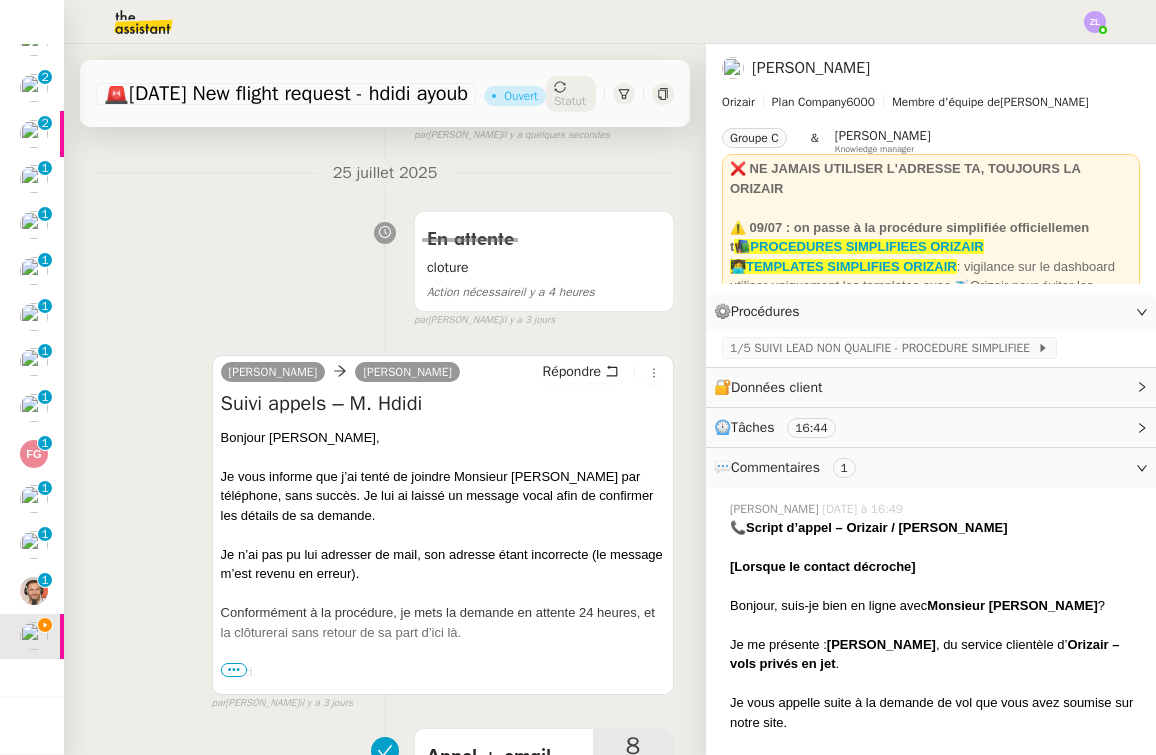 click on "•••" at bounding box center (234, 670) 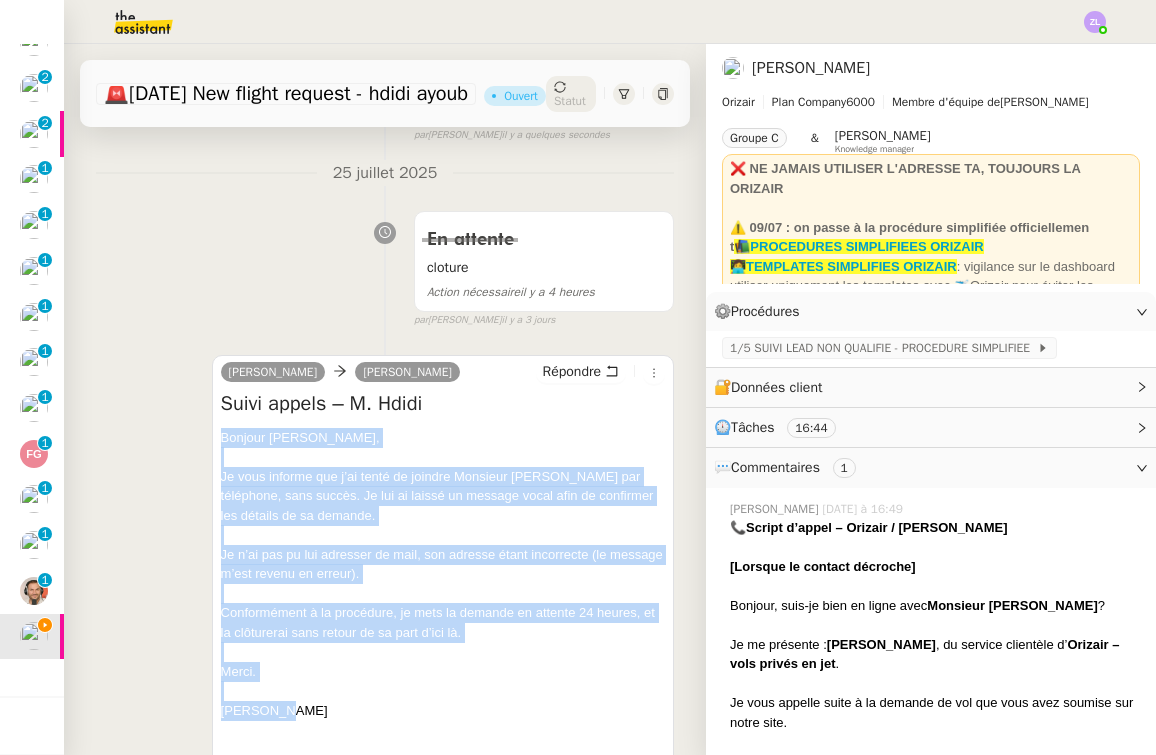 drag, startPoint x: 308, startPoint y: 701, endPoint x: 209, endPoint y: 428, distance: 290.39627 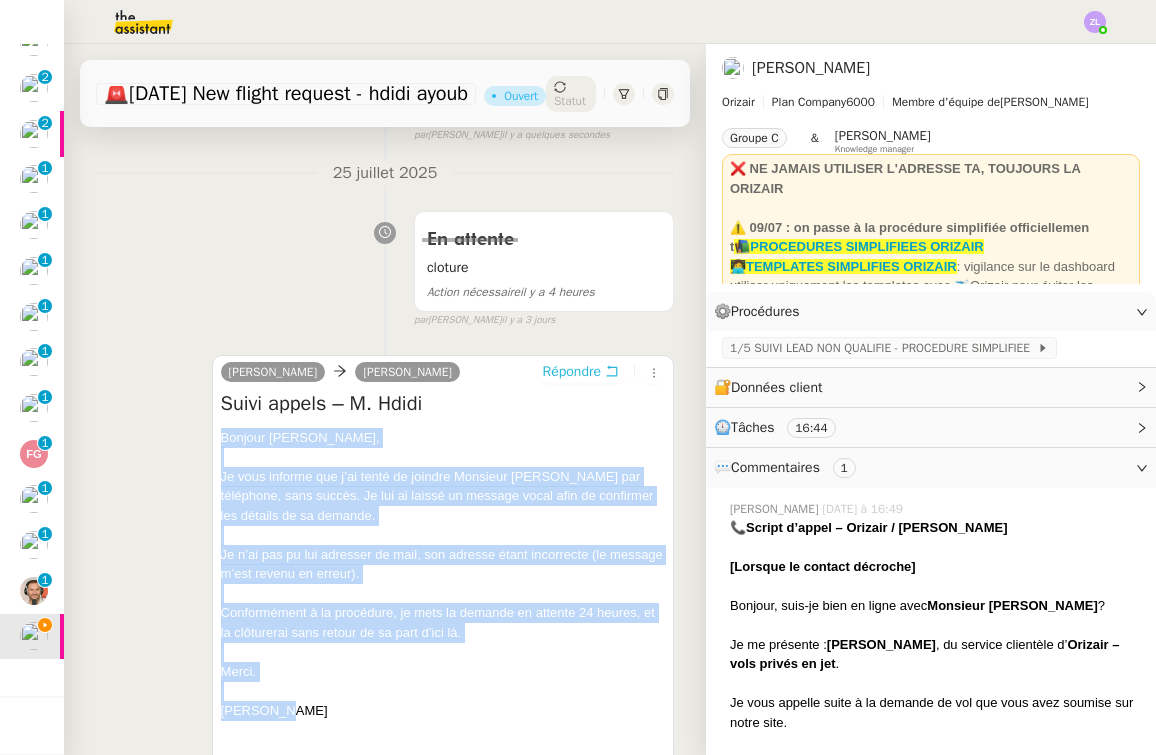 click on "Répondre" at bounding box center (572, 372) 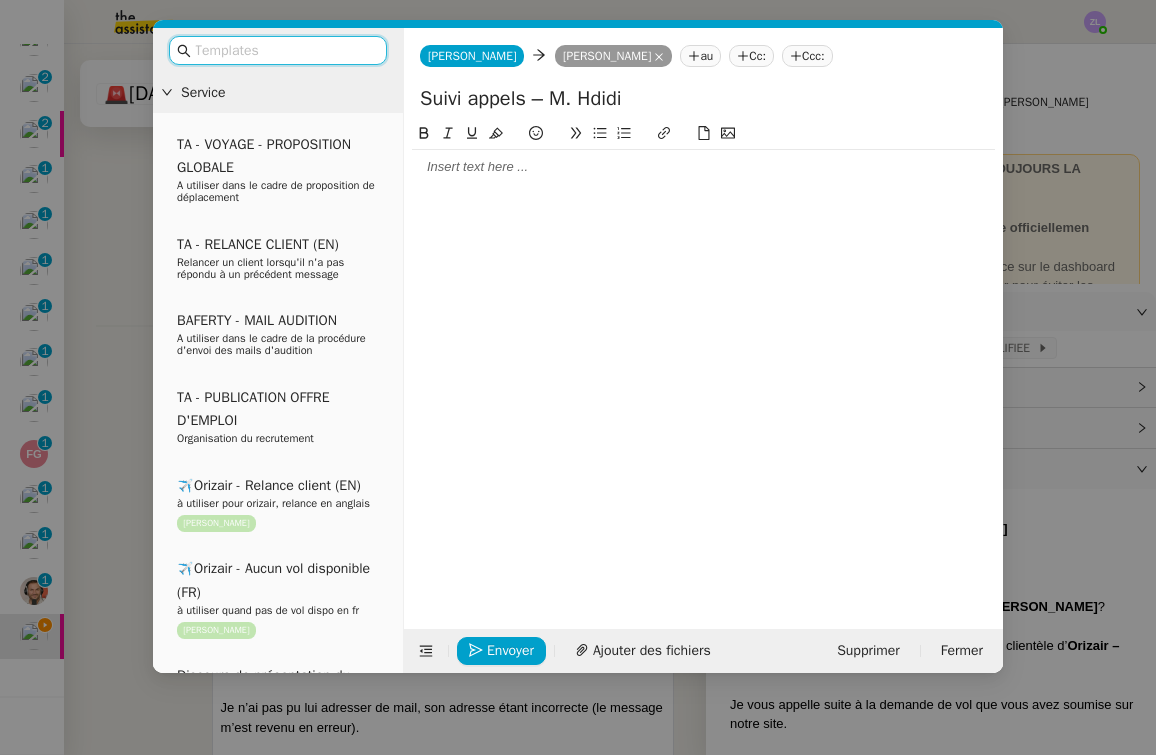 click 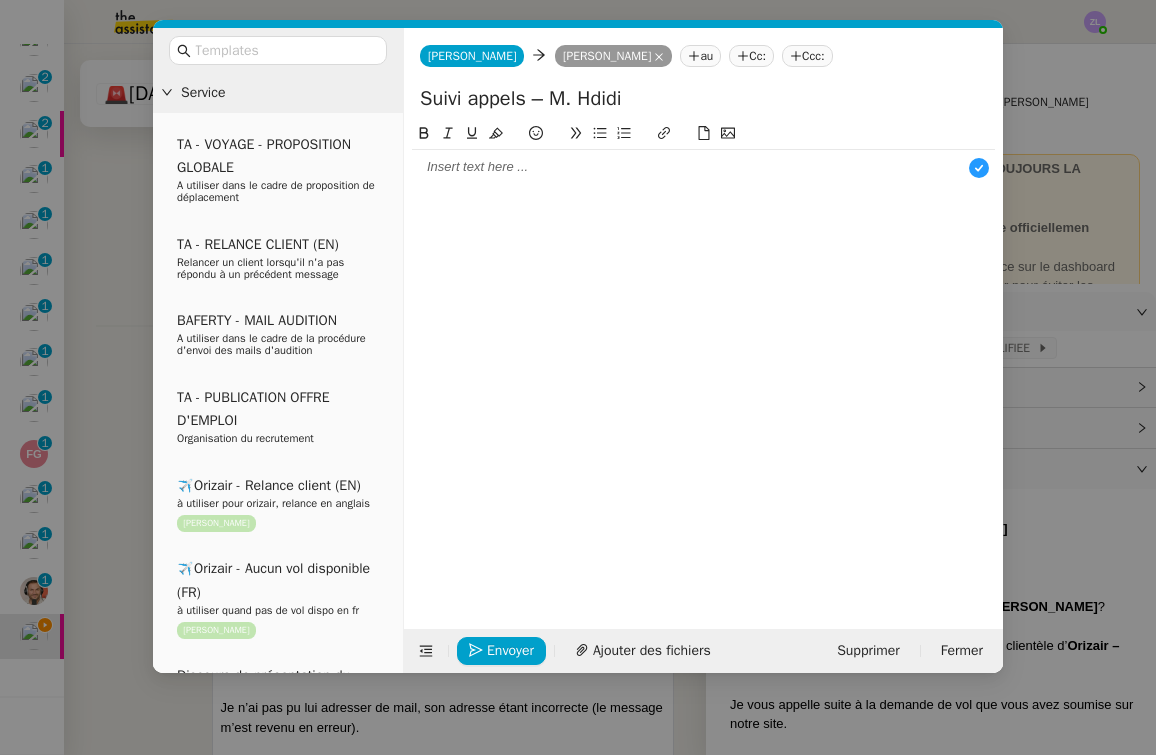 scroll, scrollTop: 21, scrollLeft: 0, axis: vertical 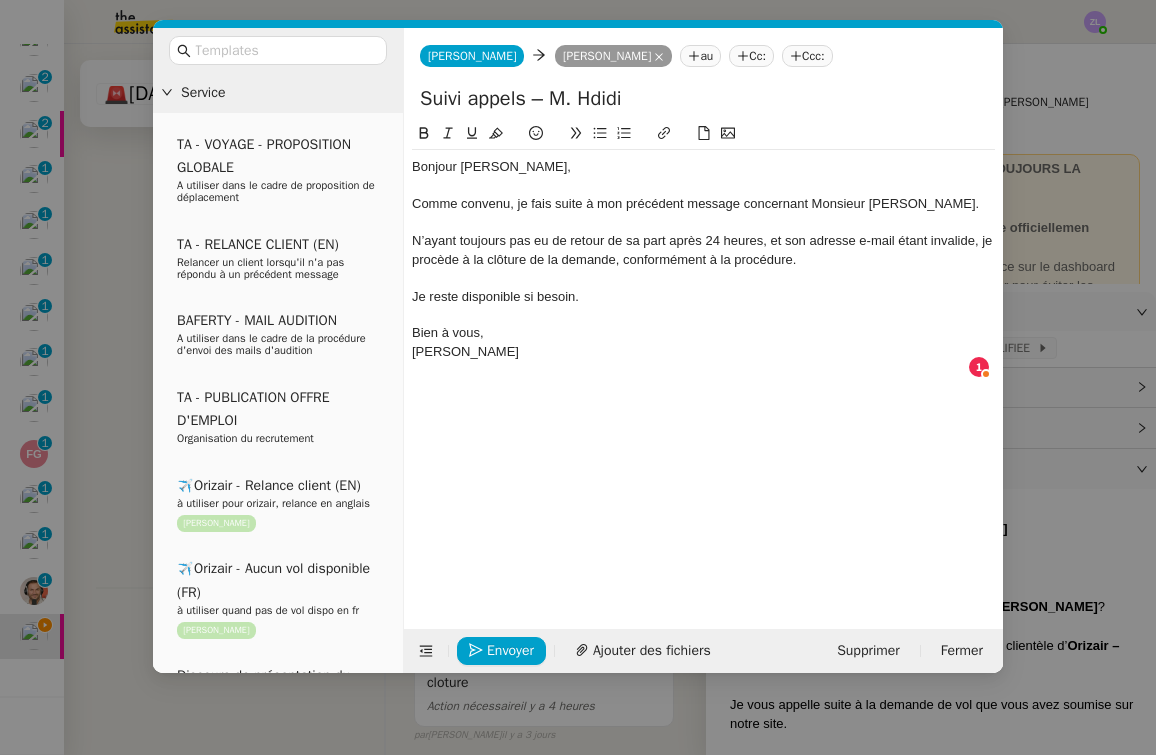 click on "Service TA - VOYAGE - PROPOSITION GLOBALE    A utiliser dans le cadre de proposition de déplacement TA - RELANCE CLIENT (EN)    Relancer un client lorsqu'il n'a pas répondu à un précédent message BAFERTY - MAIL AUDITION    A utiliser dans le cadre de la procédure d'envoi des mails d'audition TA - PUBLICATION OFFRE D'EMPLOI     Organisation du recrutement ✈️Orizair - Relance client (EN)     à utiliser pour orizair, relance en anglais  [PERSON_NAME] ✈️Orizair - Aucun vol disponible (FR)    à utiliser quand pas de vol dispo en fr  [PERSON_NAME] Discours de présentation du paiement sécurisé    ✈️Orizair - Relance client (FR)    à utiliser pour orizair, première relance en français  [PERSON_NAME] TA - VOYAGES - PROPOSITION ITINERAIRE    Soumettre les résultats d'une recherche Orizair - Empty Legs - Confirmation opérateur (EN)    à utiliser dans la communication sur avinode pour les empty legs  [PERSON_NAME] TA - CONFIRMATION PAIEMENT (EN)    TA - COURRIER EXPEDIE (recommandé)" at bounding box center [578, 350] 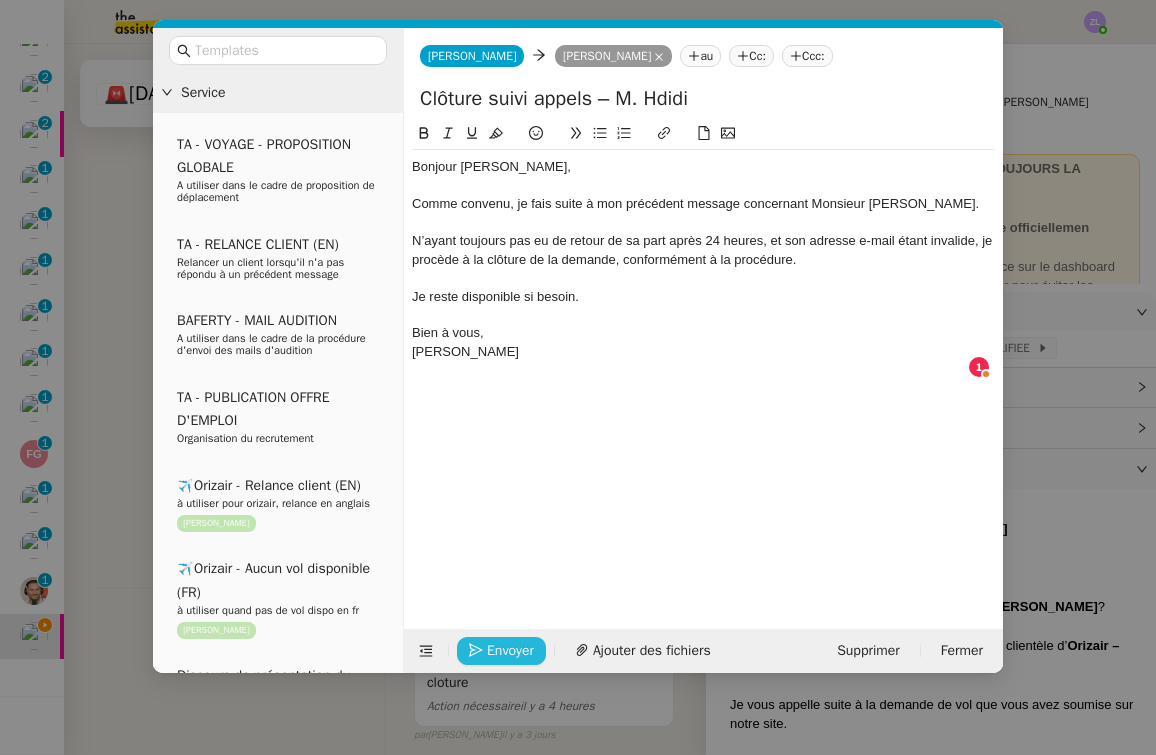 type on "Clôture suivi appels – M. Hdidi" 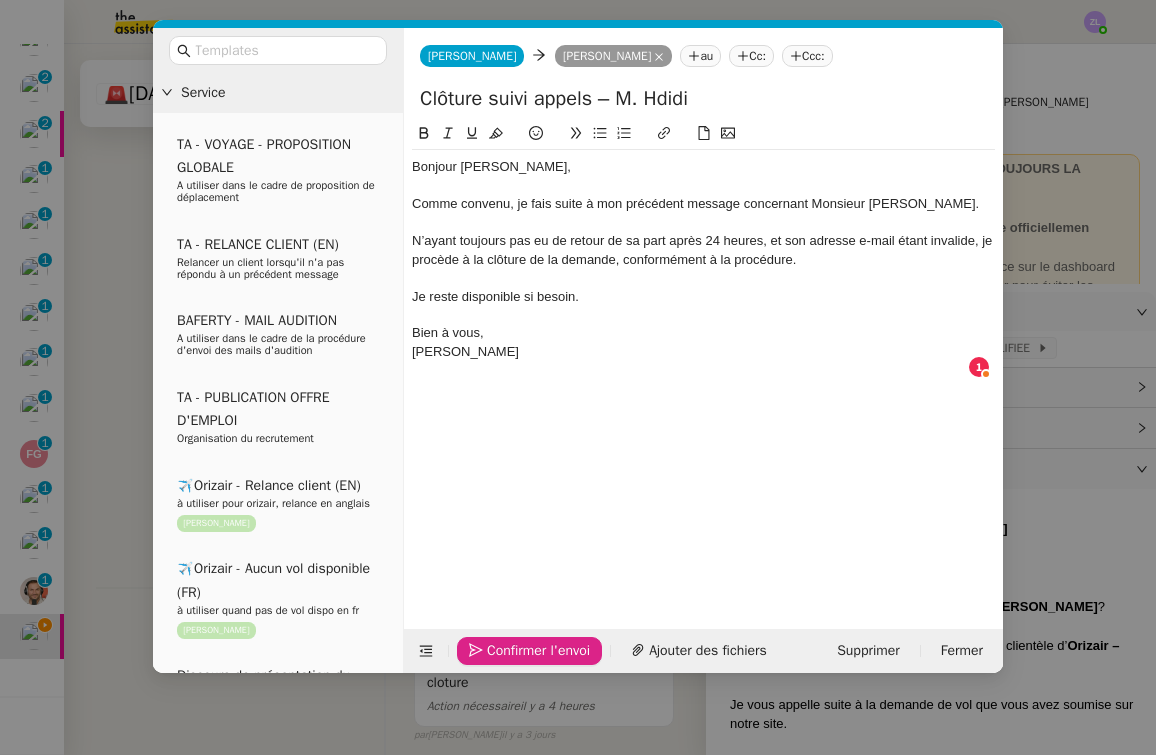 click on "Confirmer l'envoi" 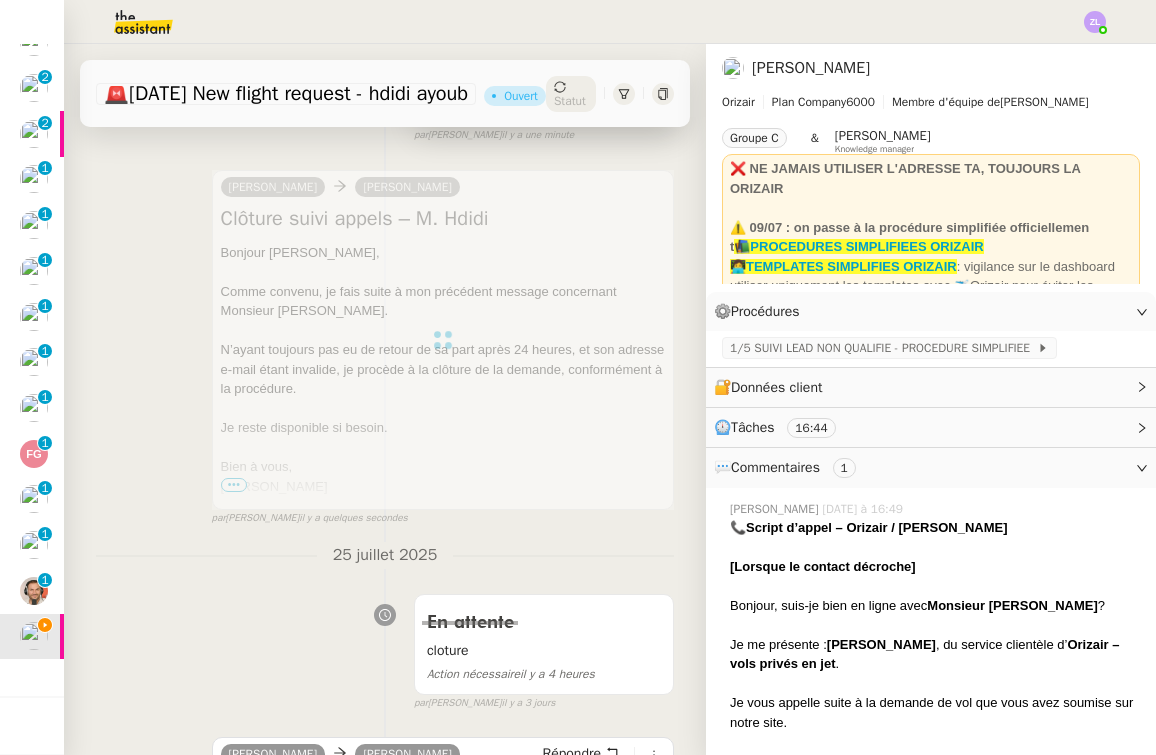 scroll, scrollTop: 0, scrollLeft: 0, axis: both 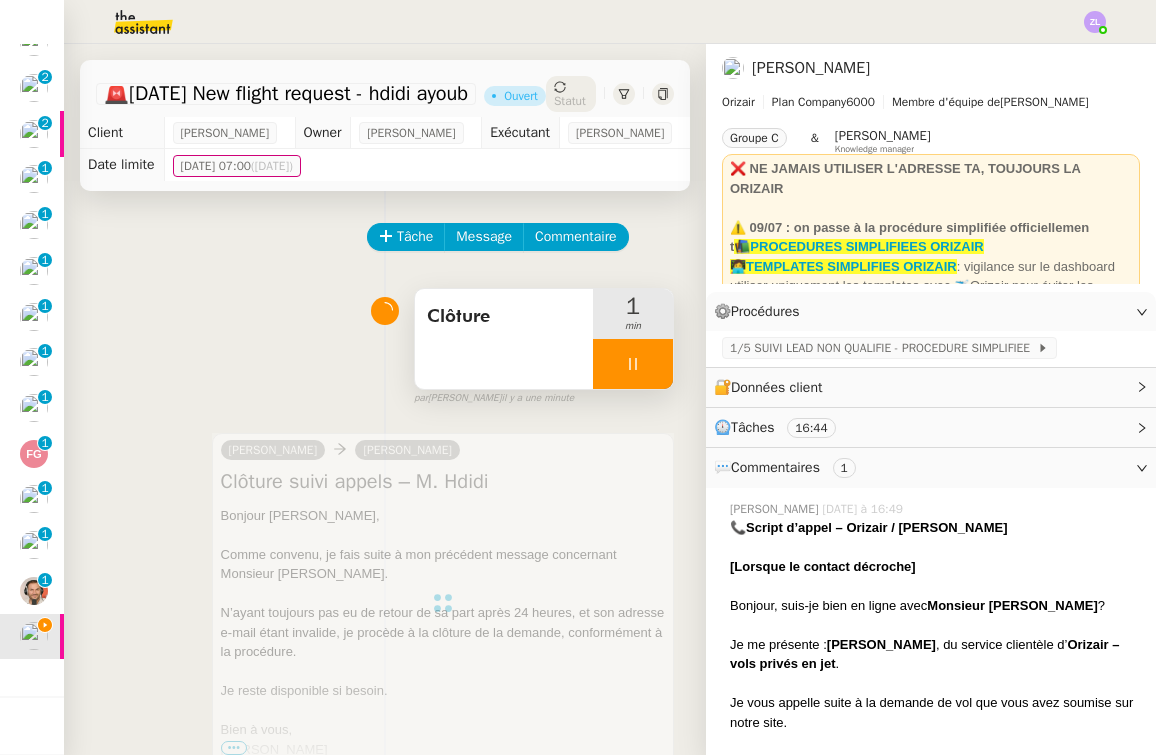 click at bounding box center [633, 364] 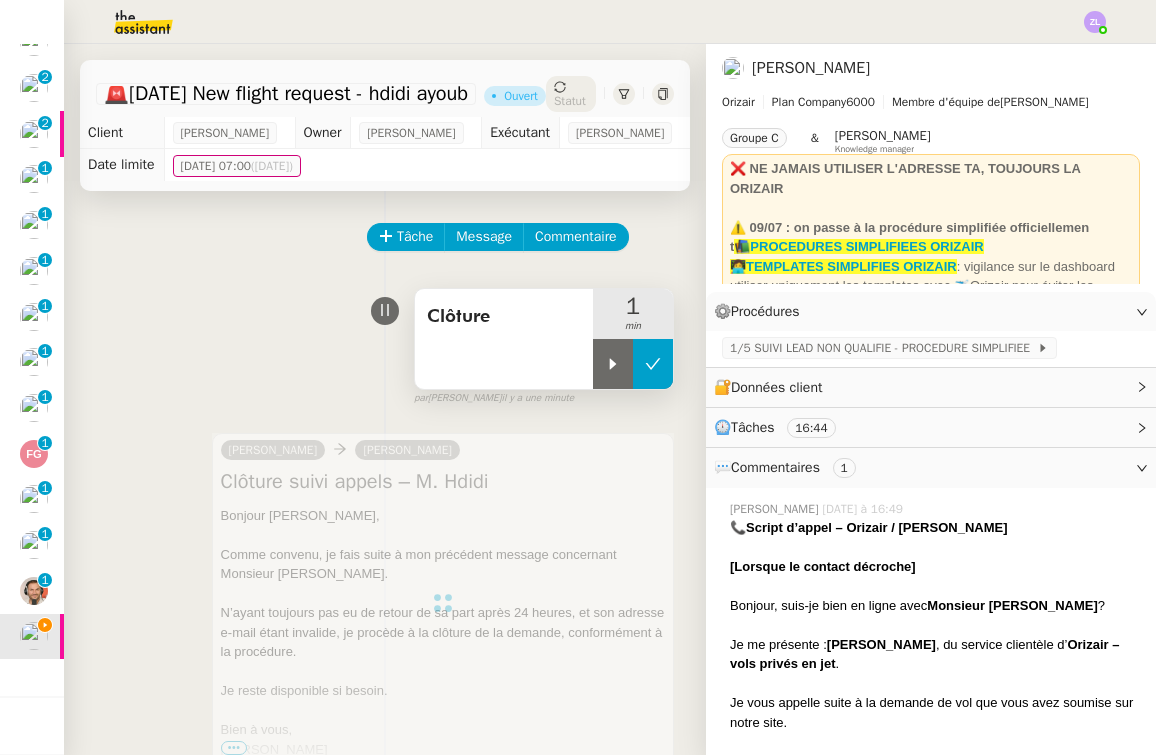 click 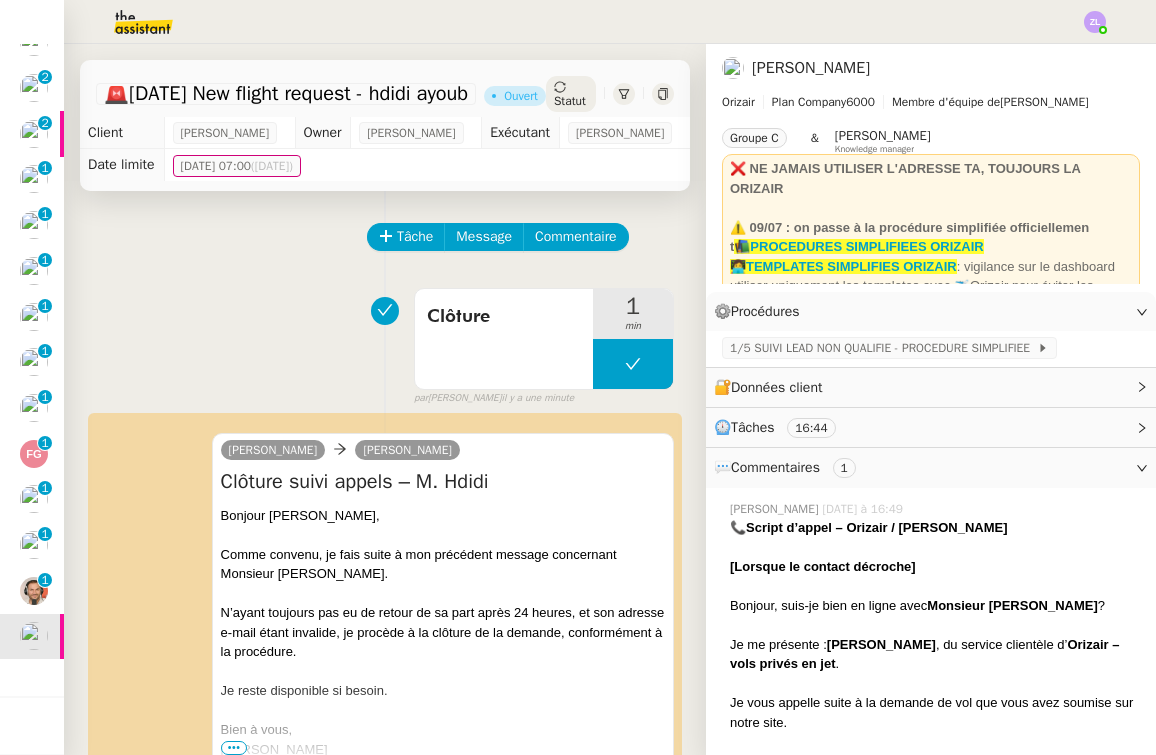 click on "Statut" 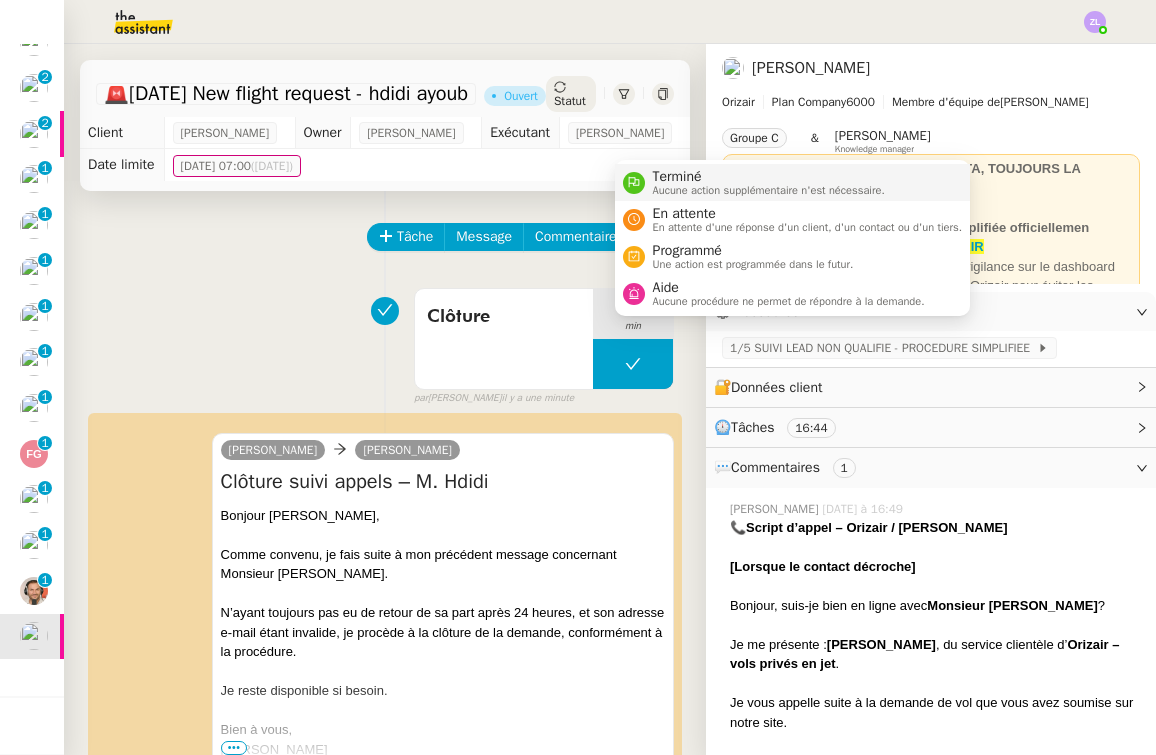 click on "Terminé" at bounding box center (769, 177) 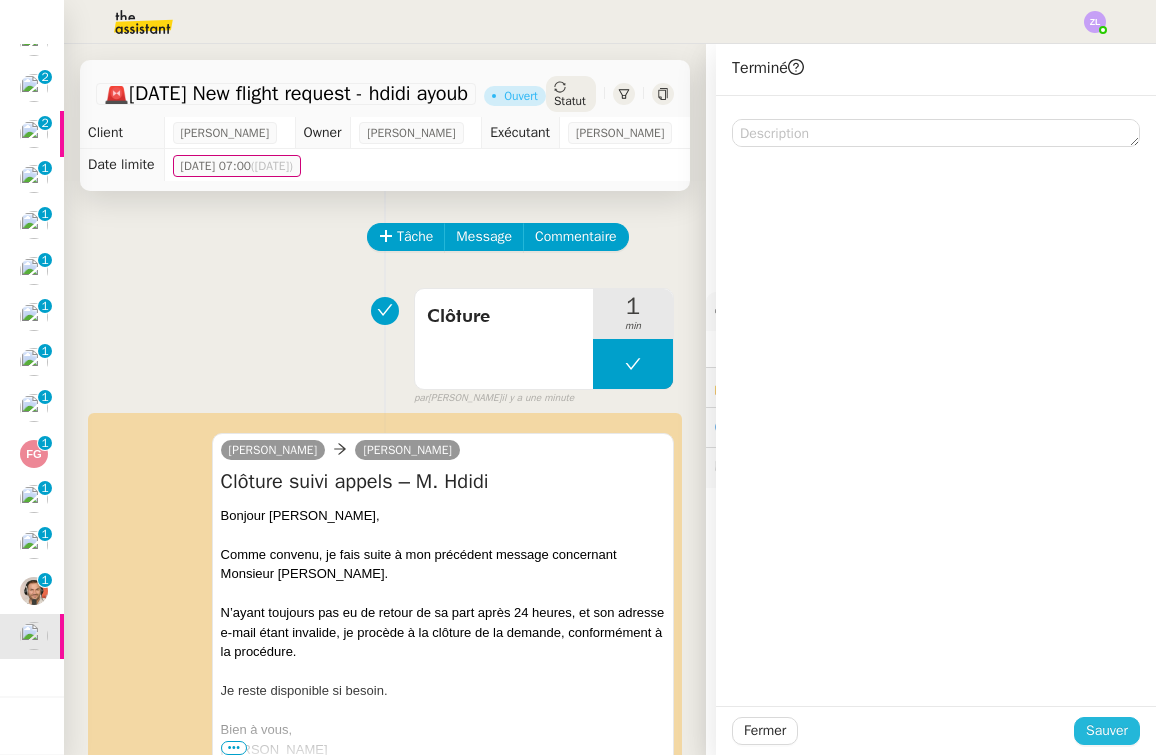 click on "Sauver" 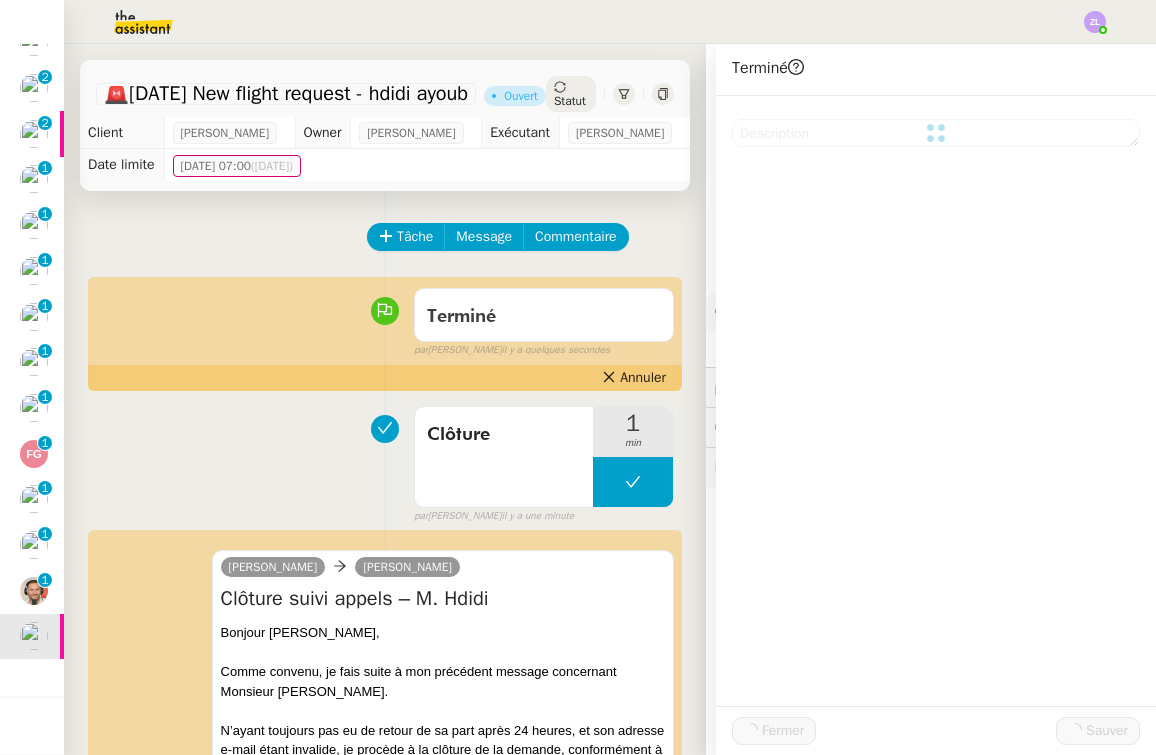 scroll, scrollTop: 571, scrollLeft: 0, axis: vertical 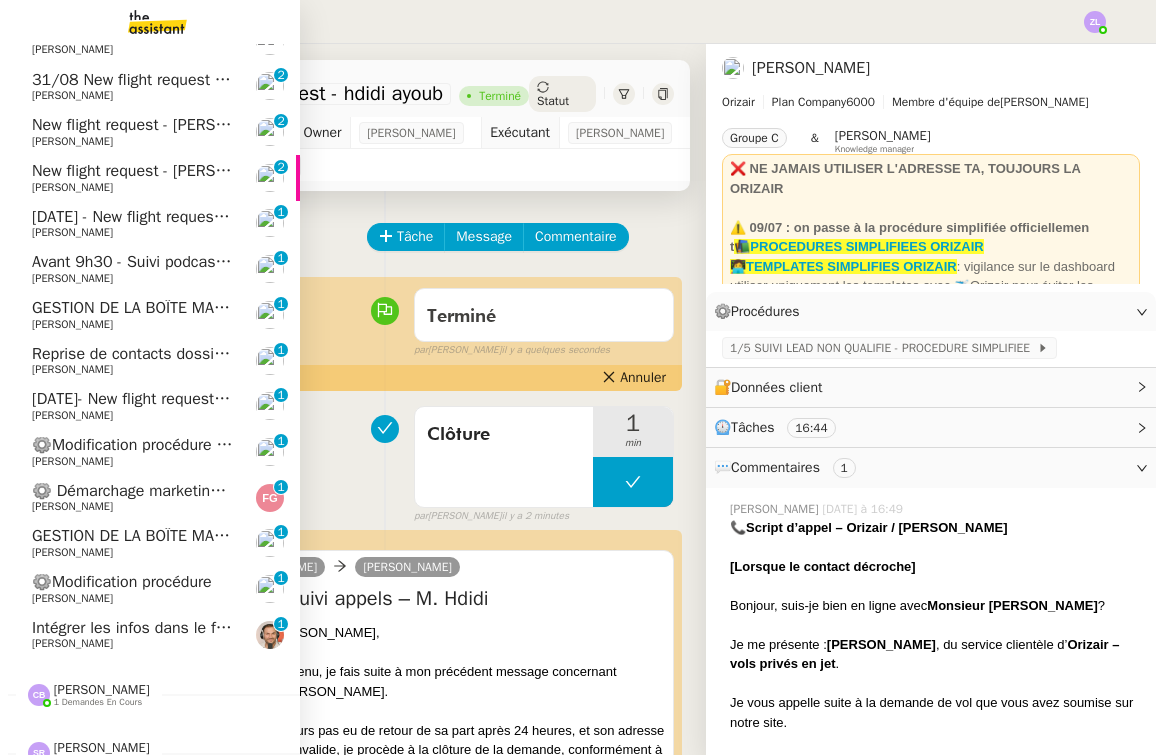 click on "Intégrer les infos dans le fichier événements" 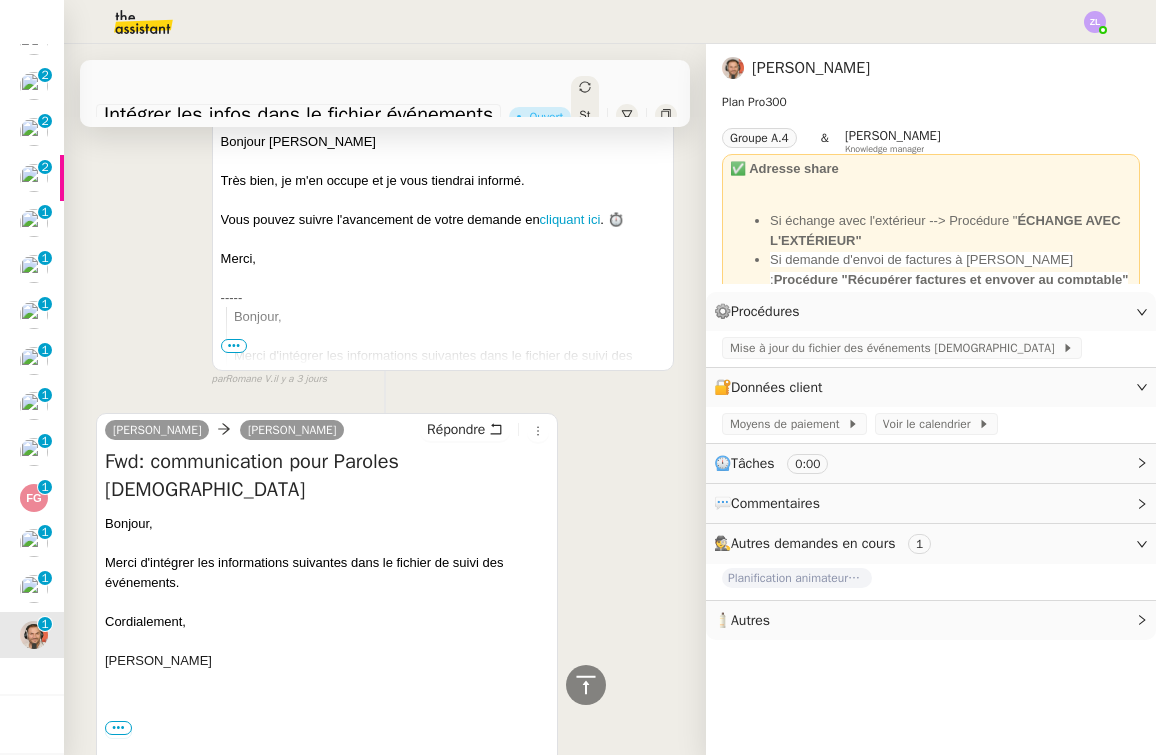 scroll, scrollTop: 462, scrollLeft: 0, axis: vertical 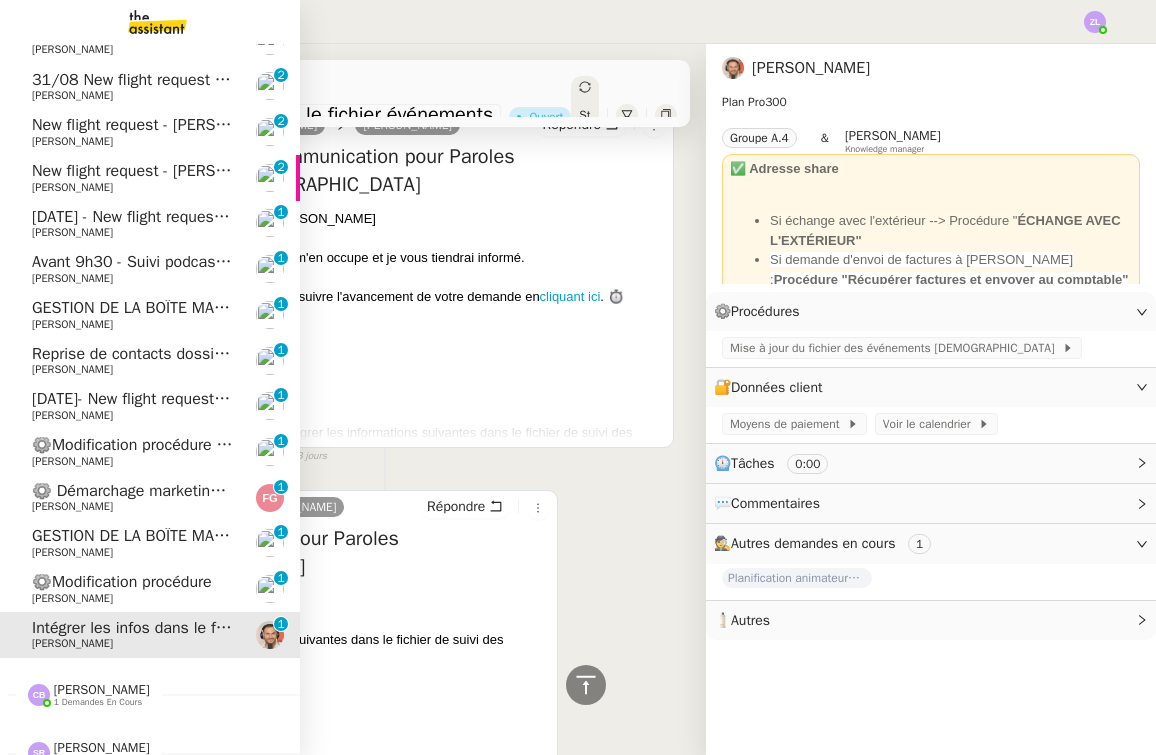 click on "⚙️Modification procédure    Florian Parant     0   1   2   3   4   5   6   7   8   9" 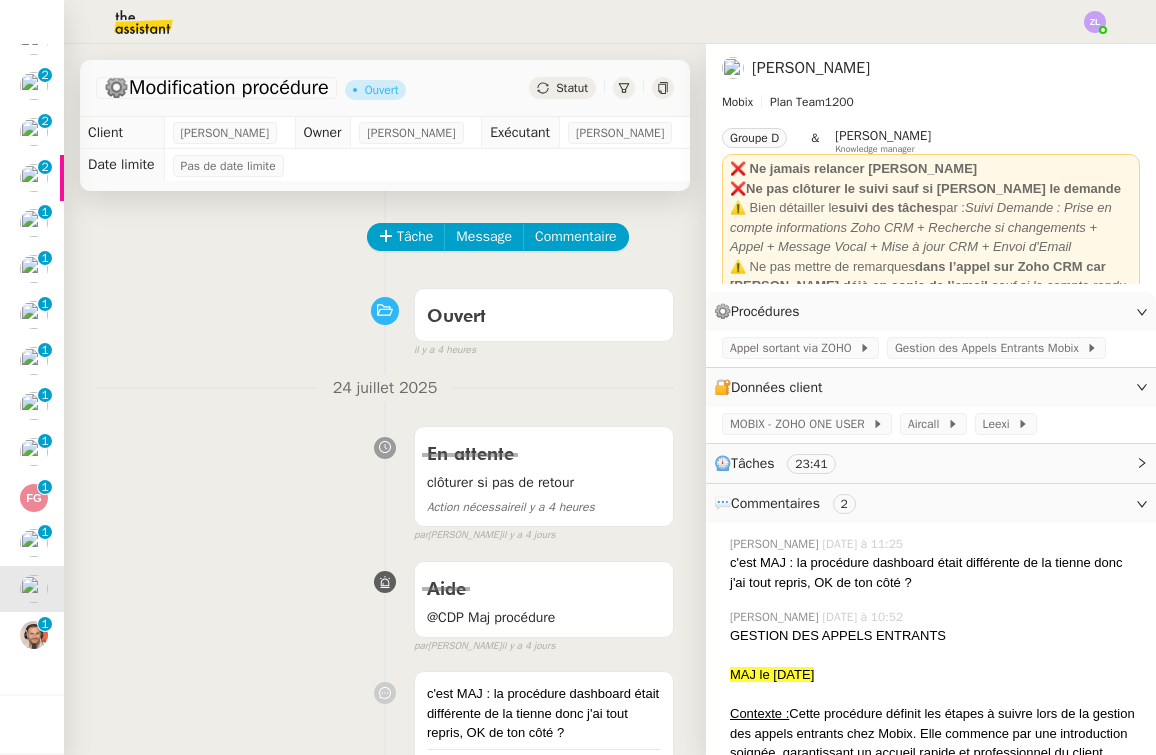 scroll, scrollTop: 0, scrollLeft: 0, axis: both 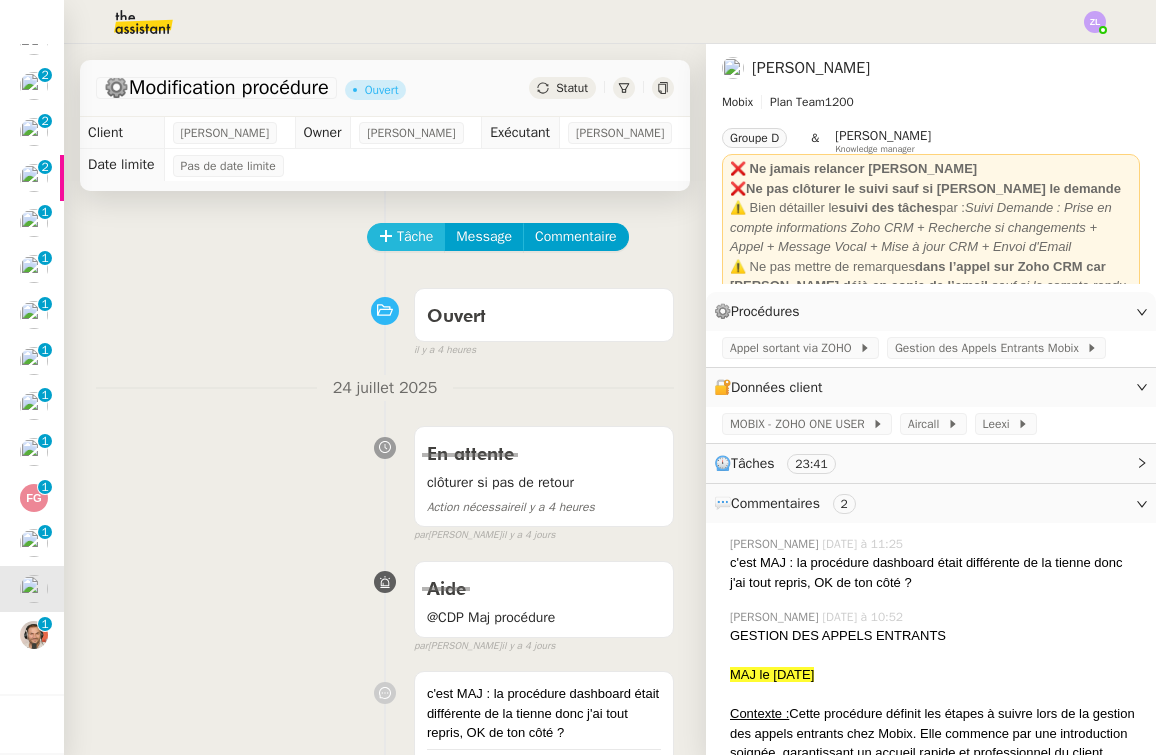 click on "Tâche" 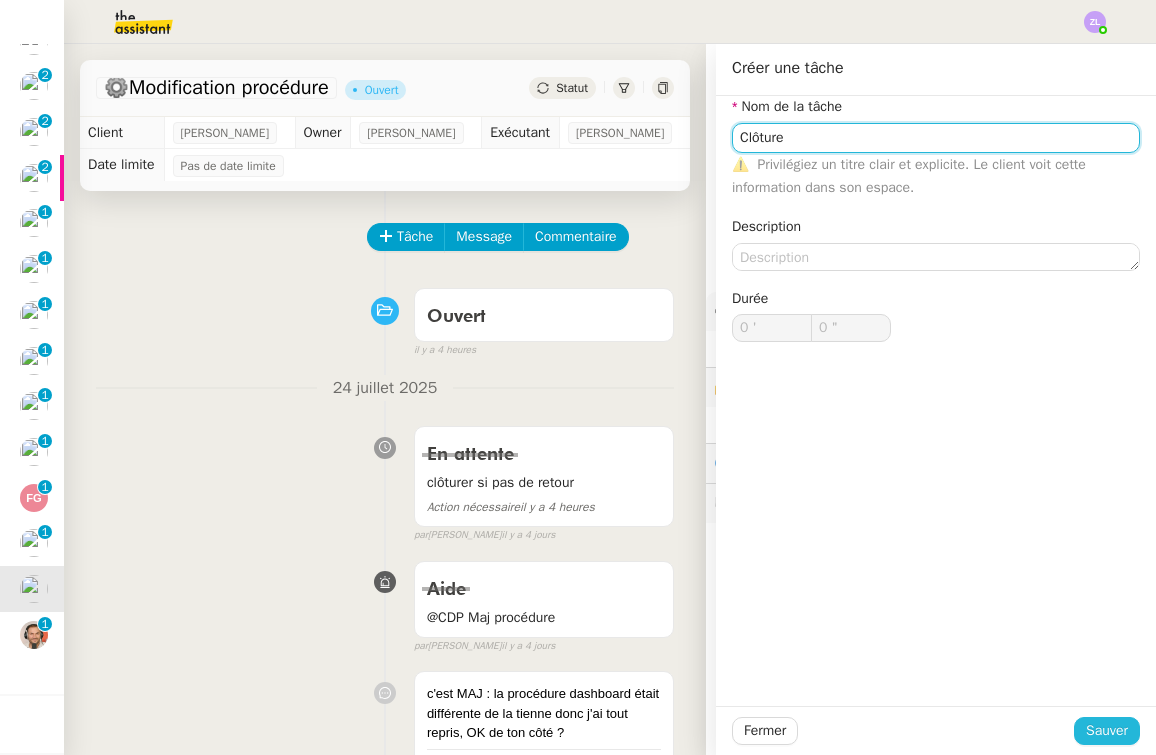 type on "Clôture" 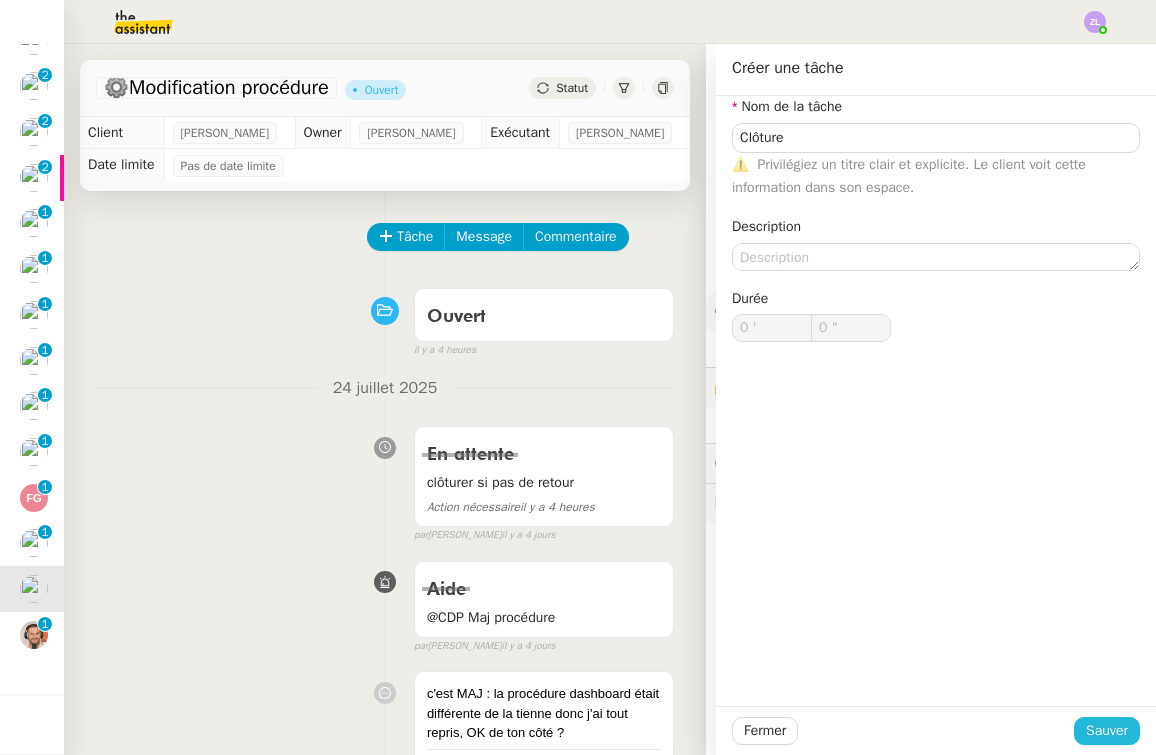 click on "Sauver" 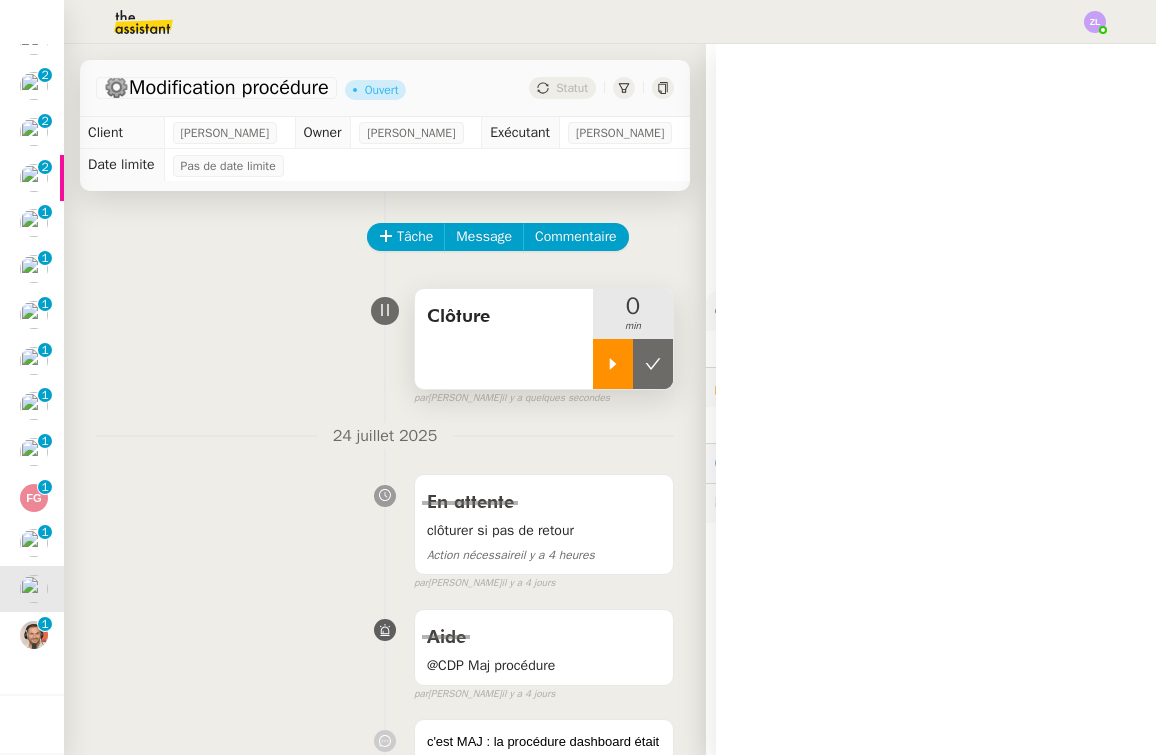 click 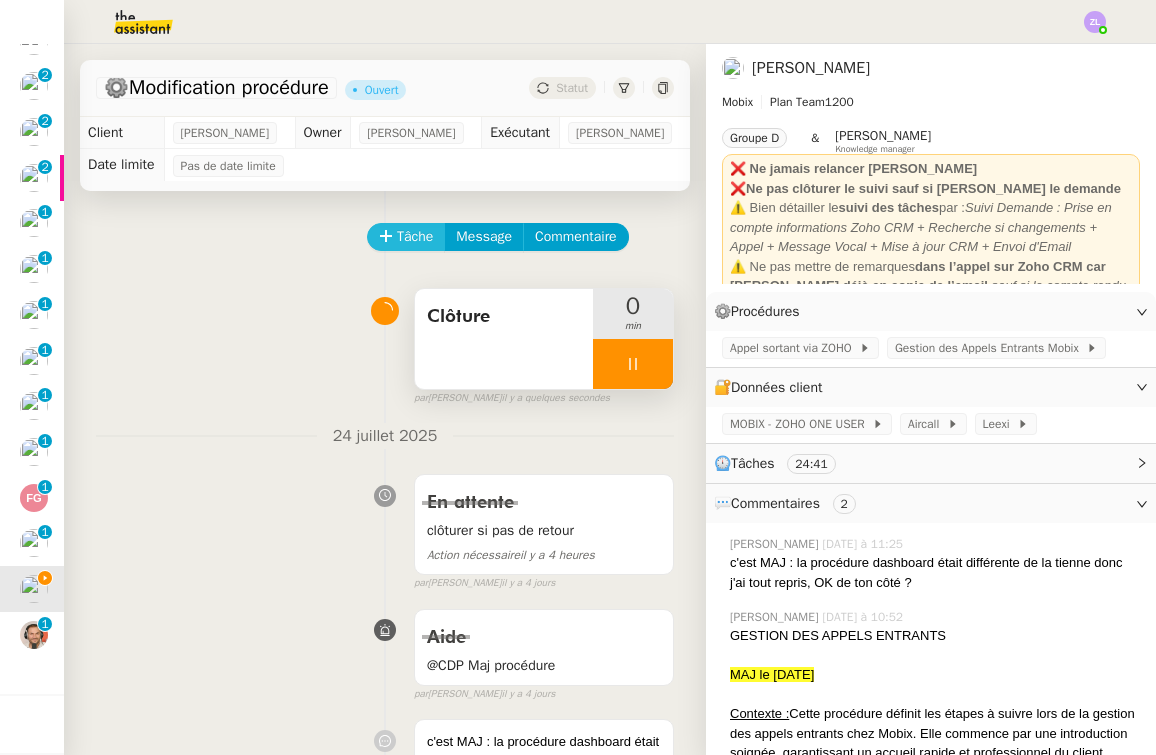 click on "Tâche" 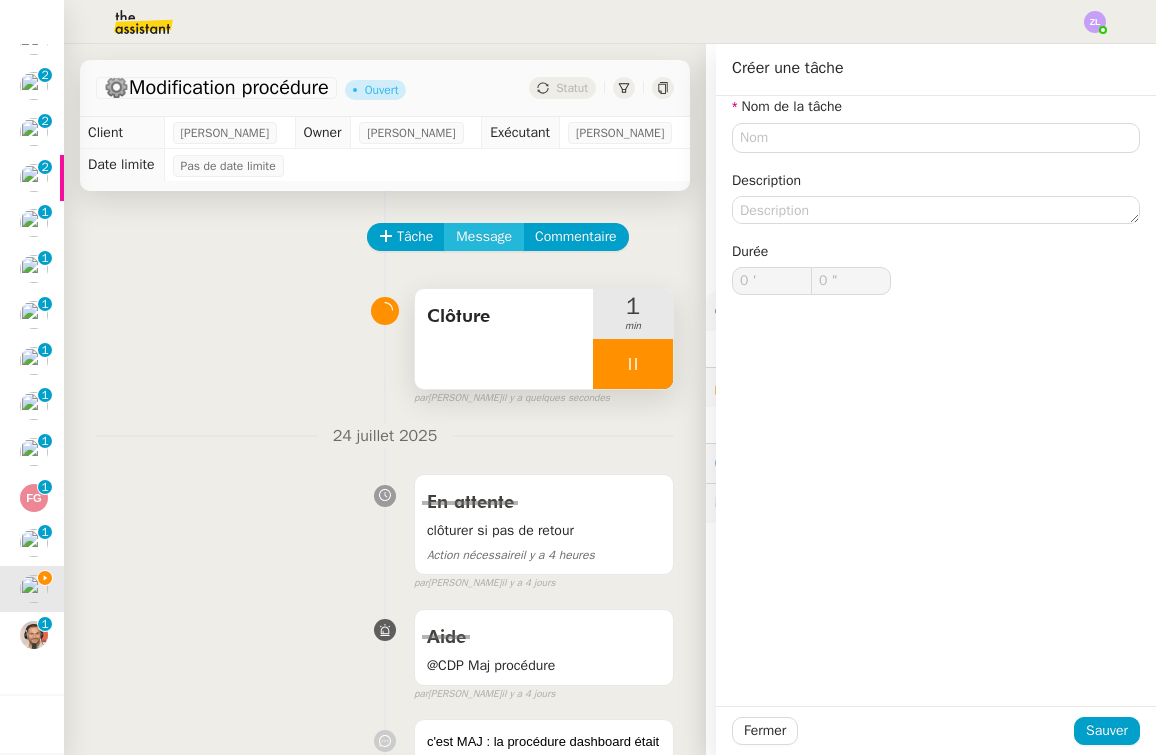 click on "Message" 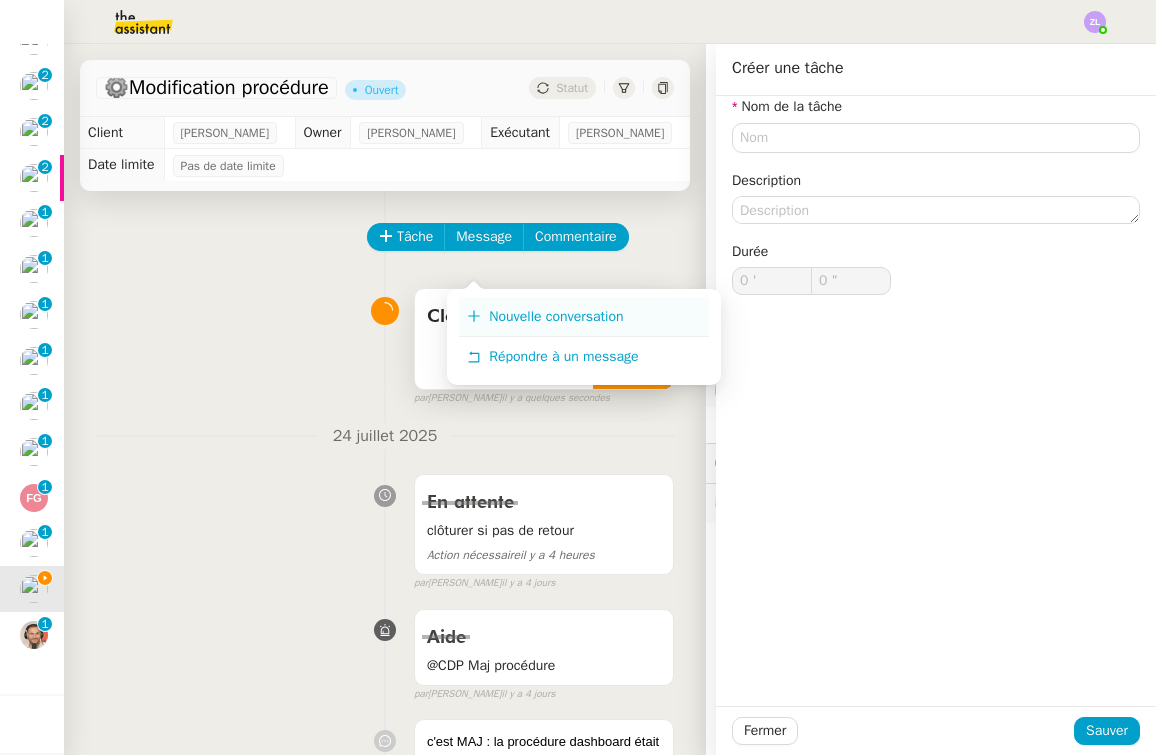 click on "Nouvelle conversation" at bounding box center (556, 316) 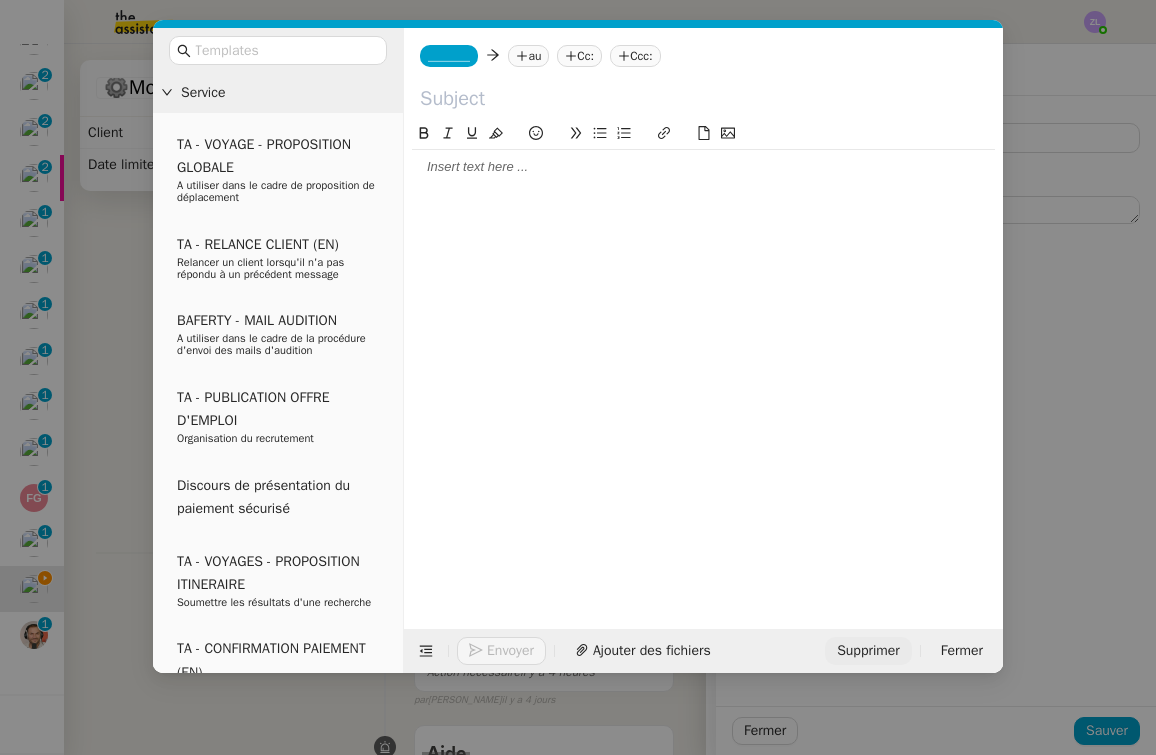 click on "Supprimer" 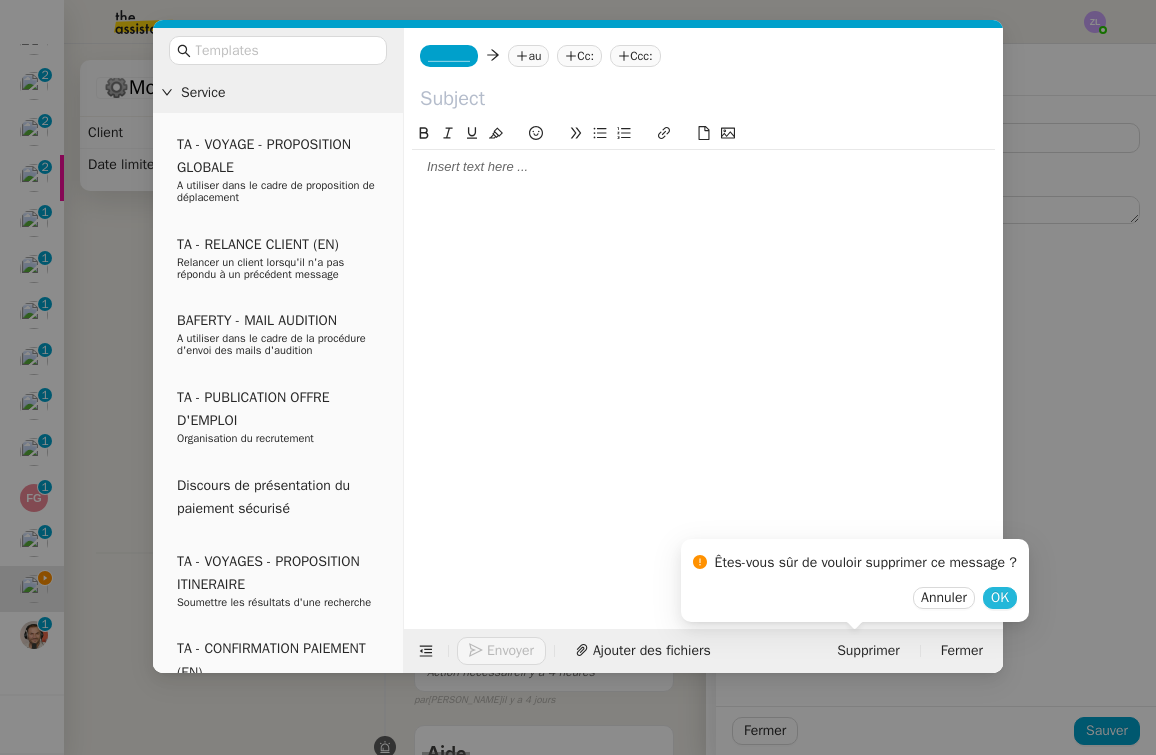 click on "OK" at bounding box center [1000, 598] 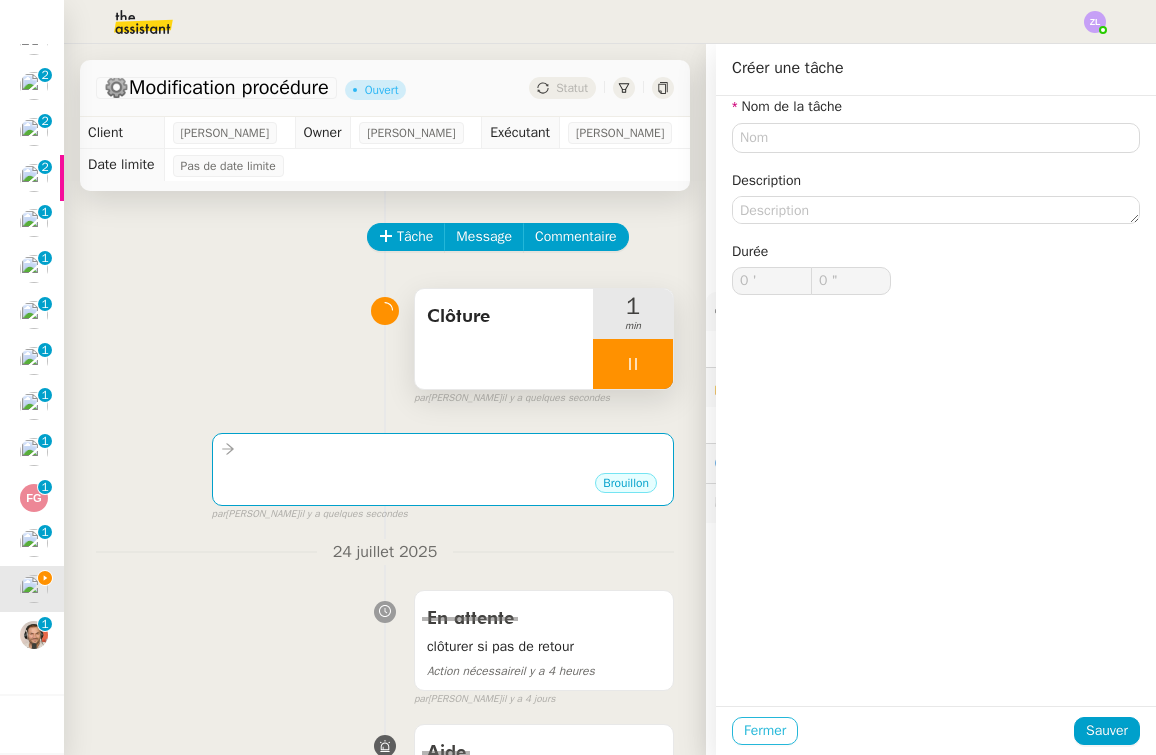 click on "Fermer" 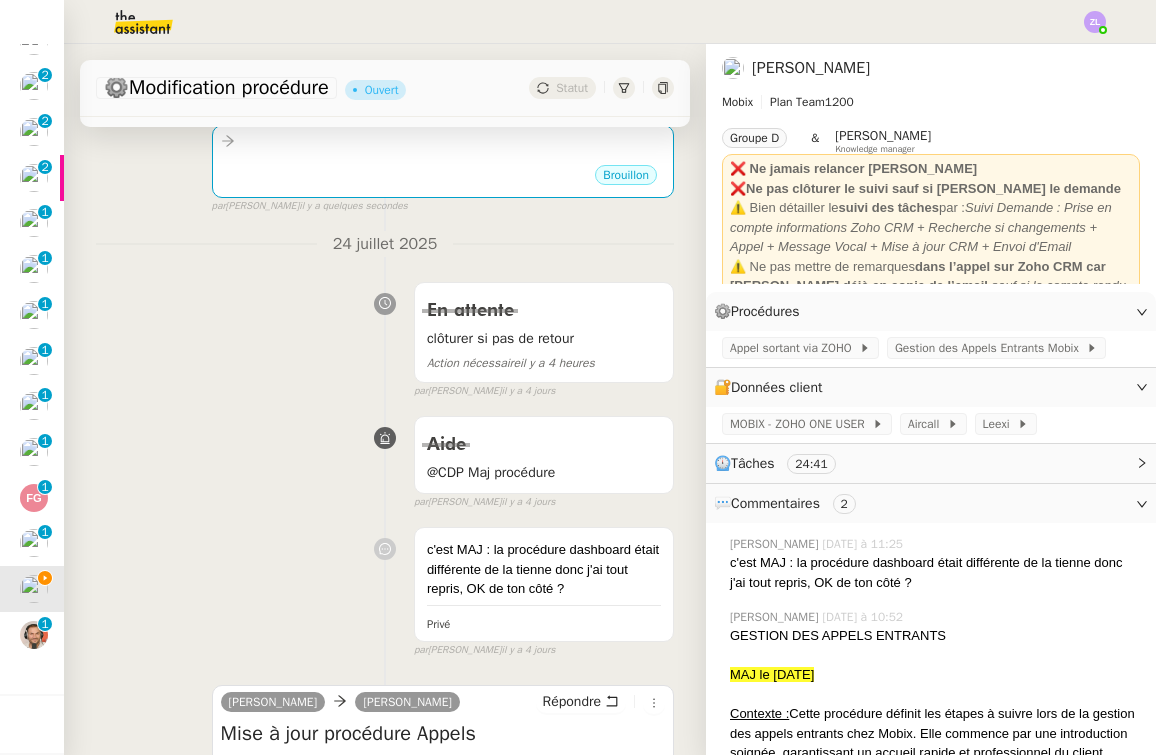 scroll, scrollTop: 588, scrollLeft: 0, axis: vertical 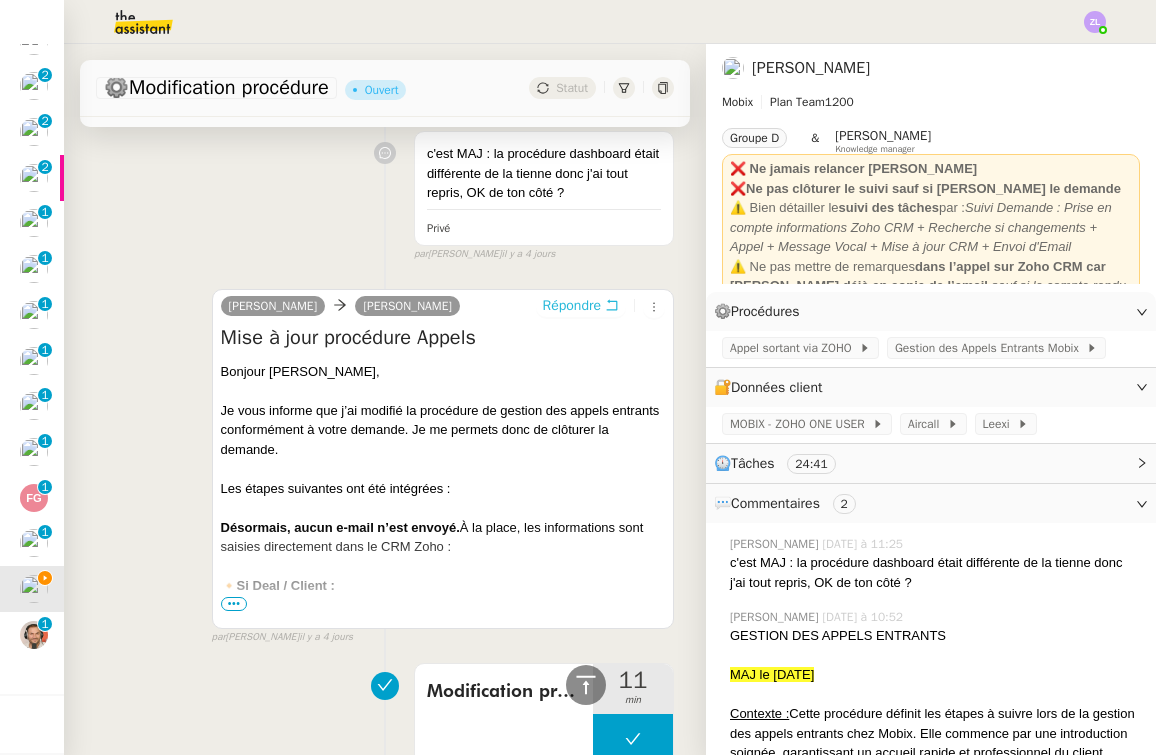 click on "Répondre" at bounding box center (572, 306) 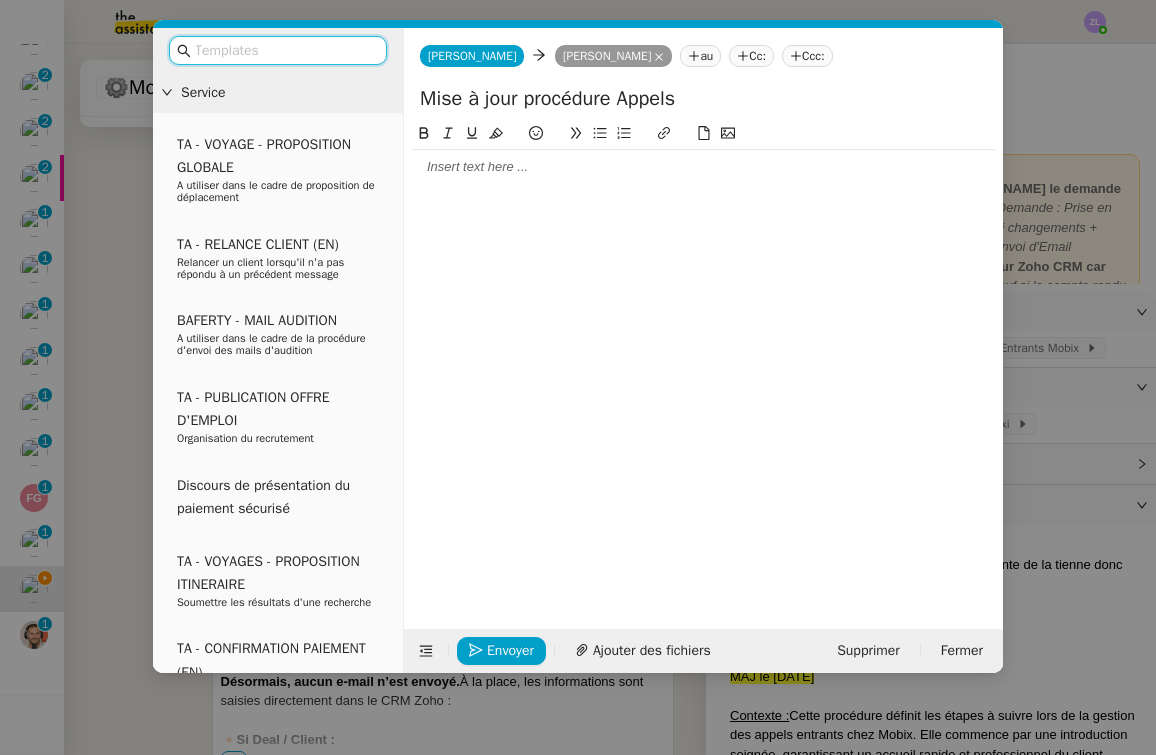 scroll, scrollTop: 59, scrollLeft: 0, axis: vertical 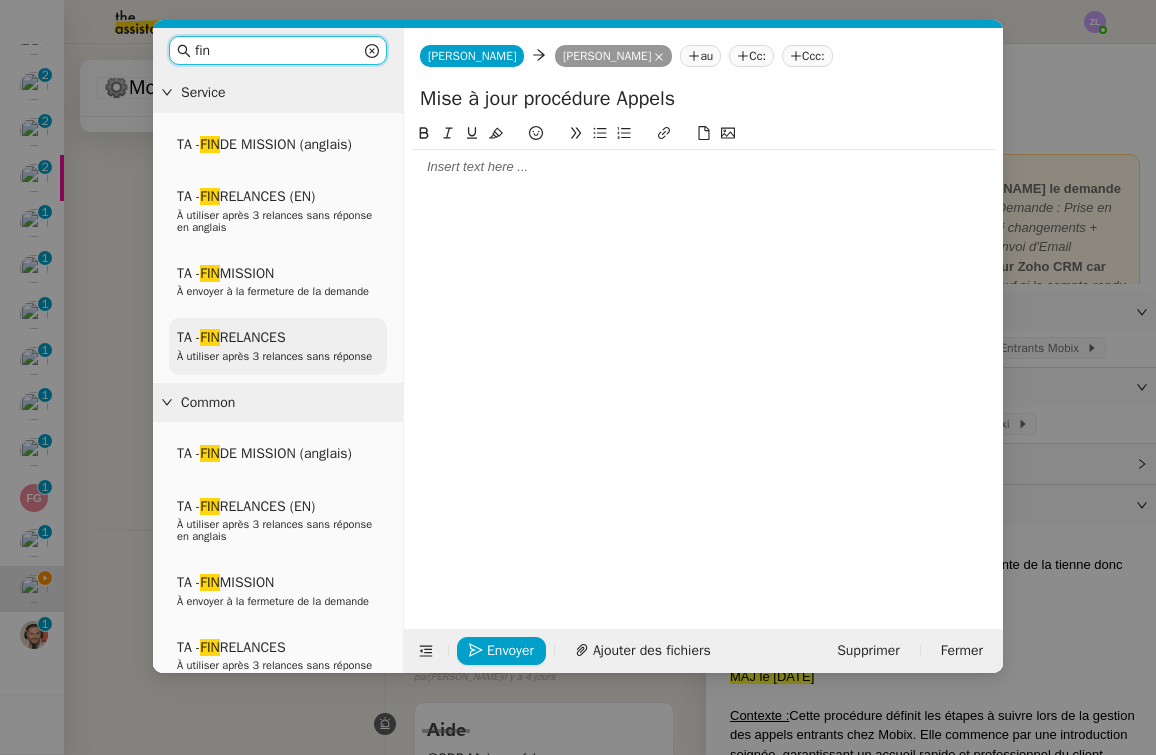 type on "fin" 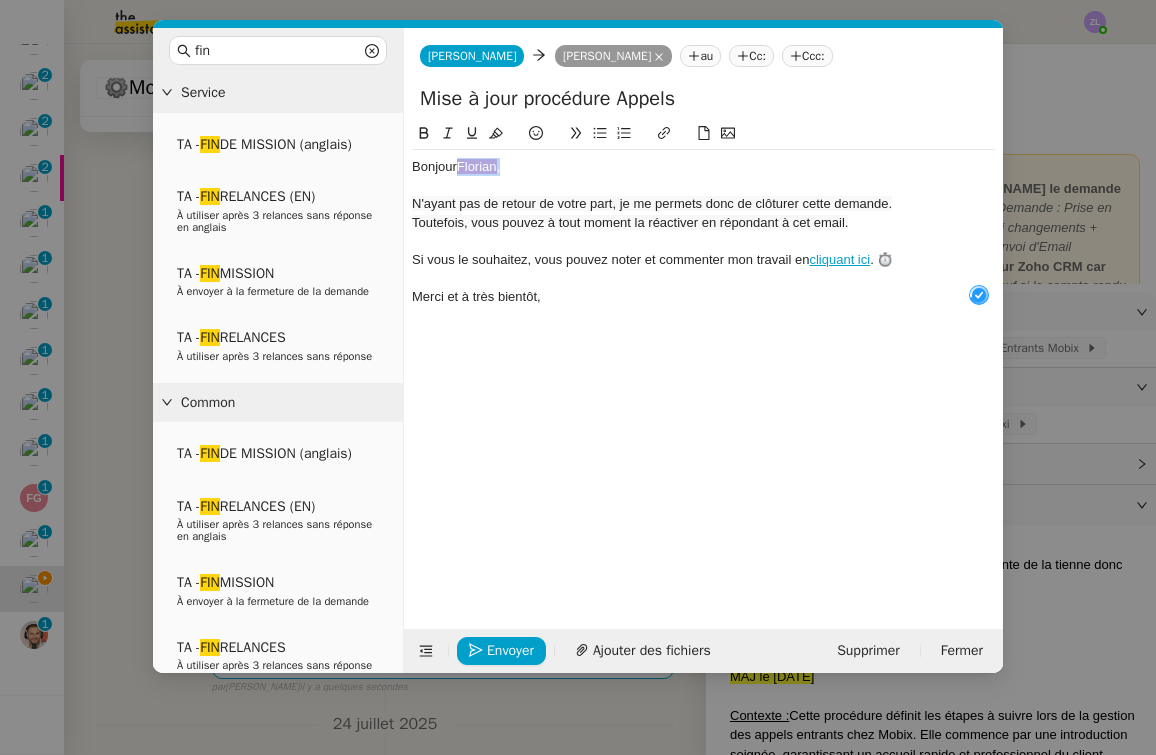 drag, startPoint x: 457, startPoint y: 167, endPoint x: 569, endPoint y: 167, distance: 112 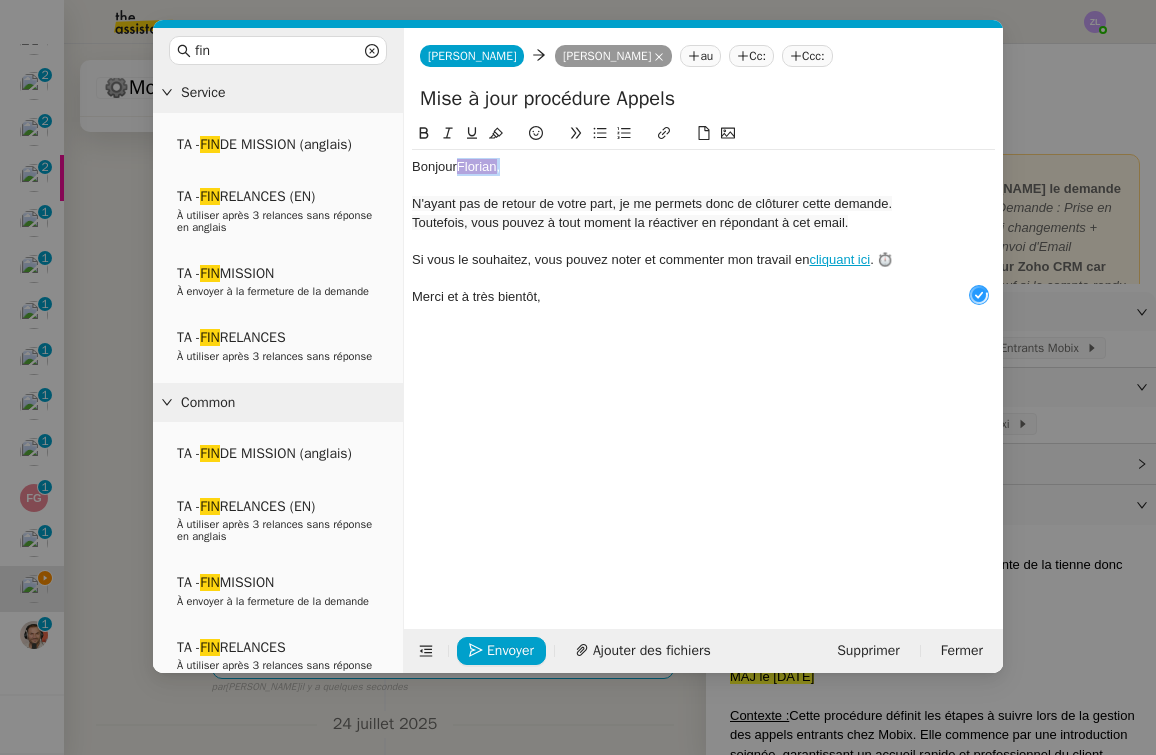 click on "Bonjour  ﻿Florian﻿ ," 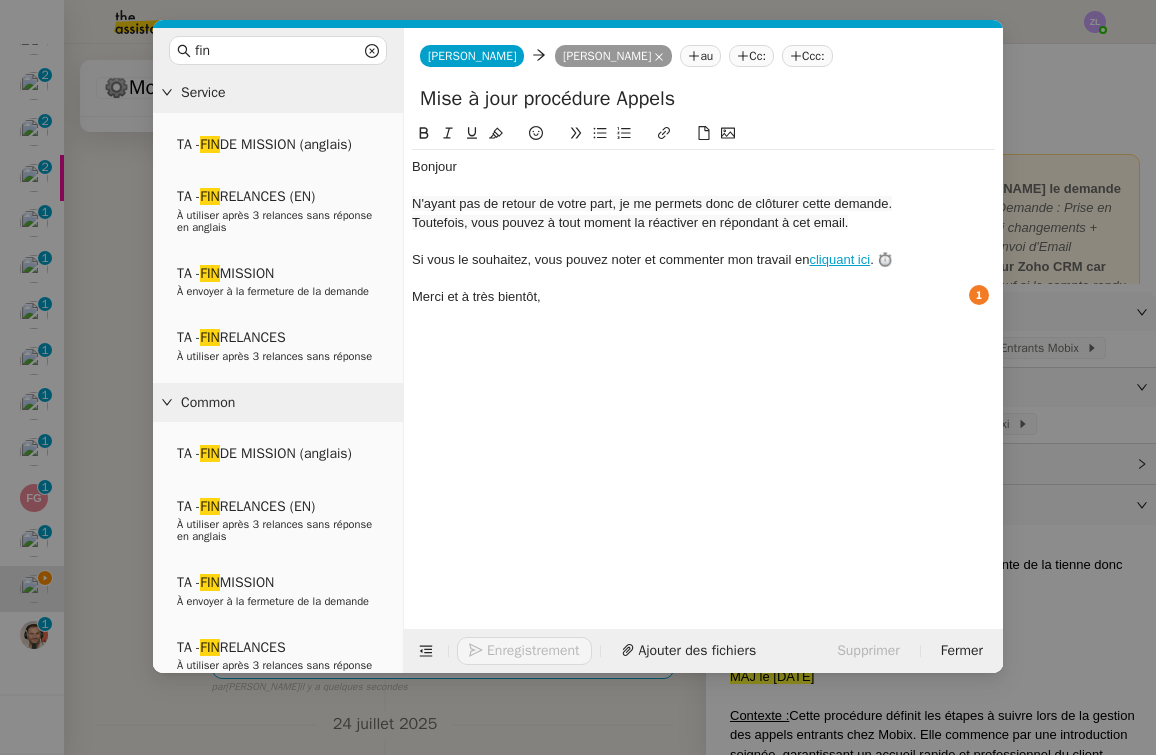 type 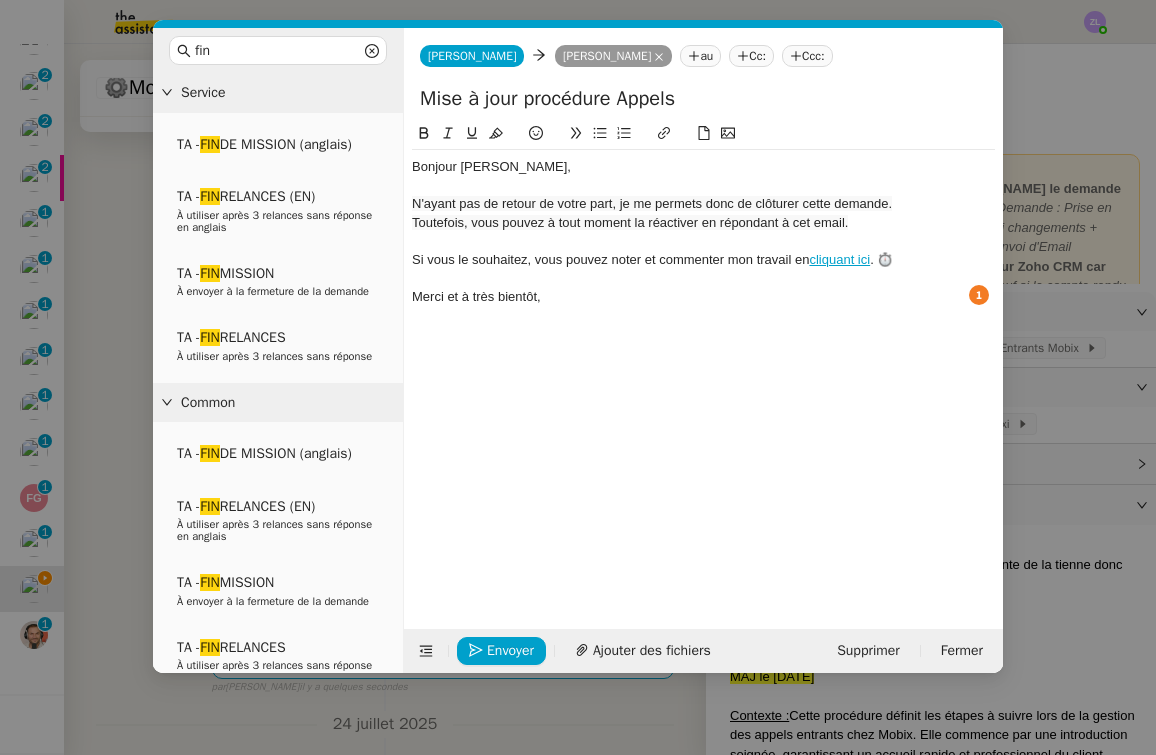 click on "N'ayant pas de retour de votre part, je me permets donc de clôturer cette demande." 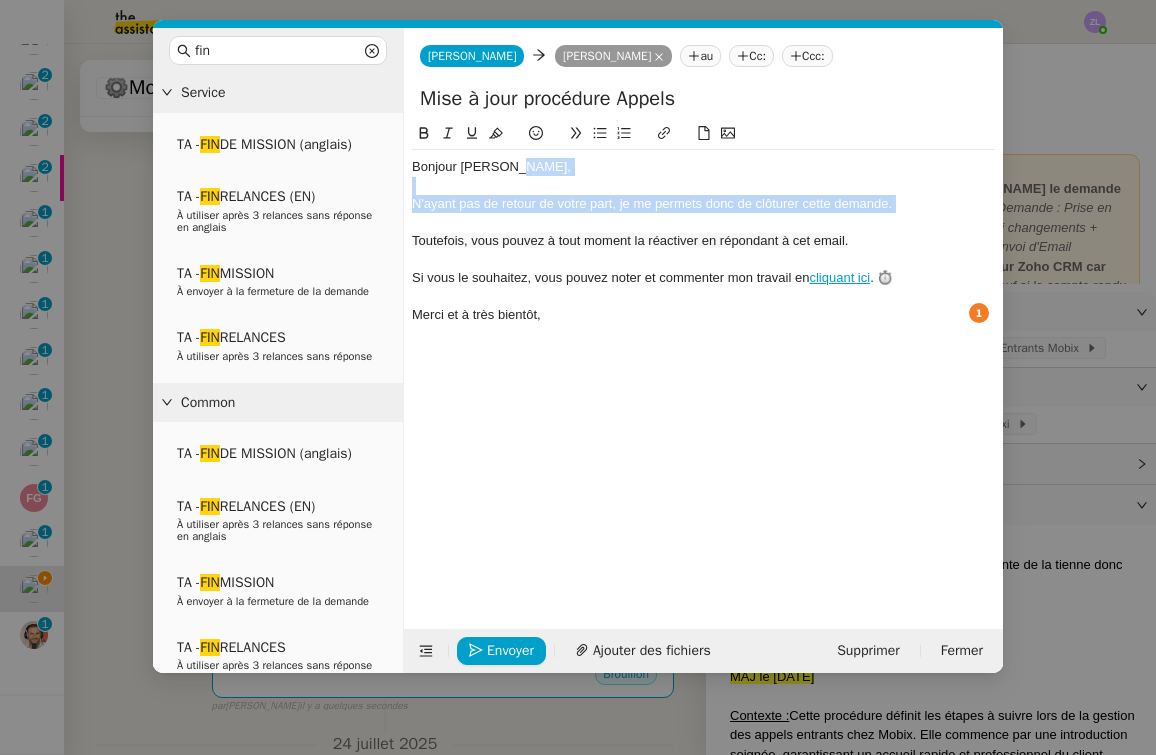 drag, startPoint x: 852, startPoint y: 229, endPoint x: 411, endPoint y: 197, distance: 442.1595 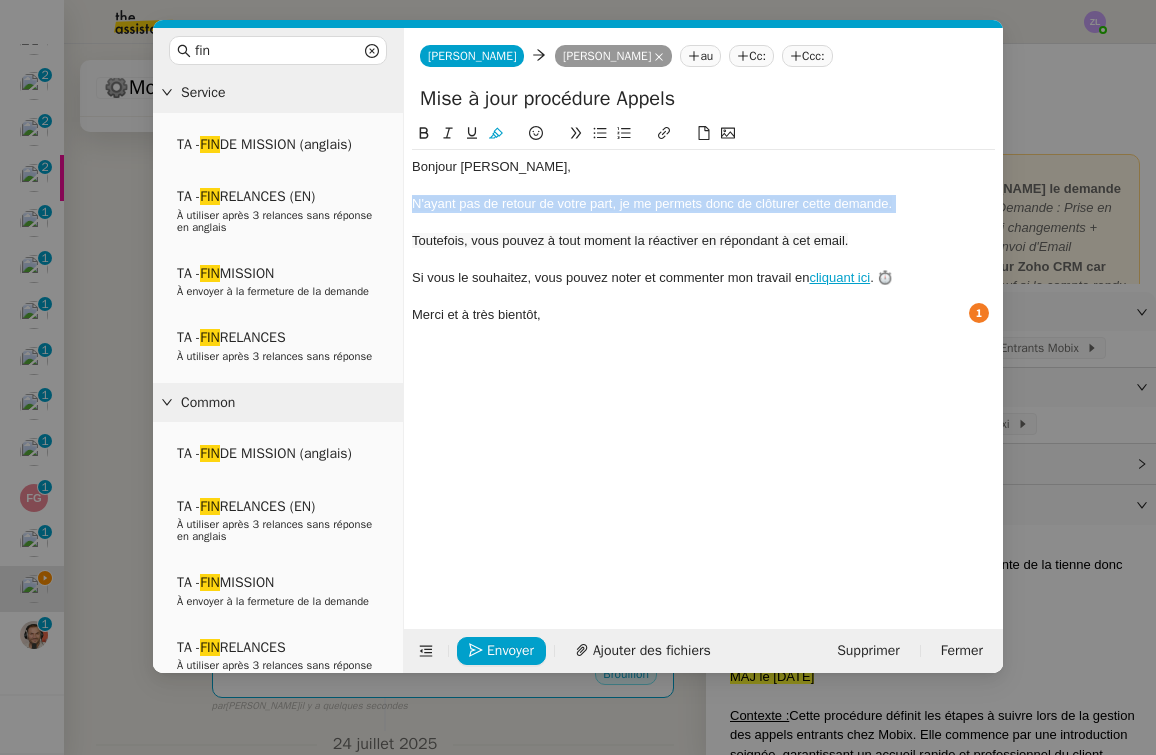 click on "N'ayant pas de retour de votre part, je me permets donc de clôturer cette demande." 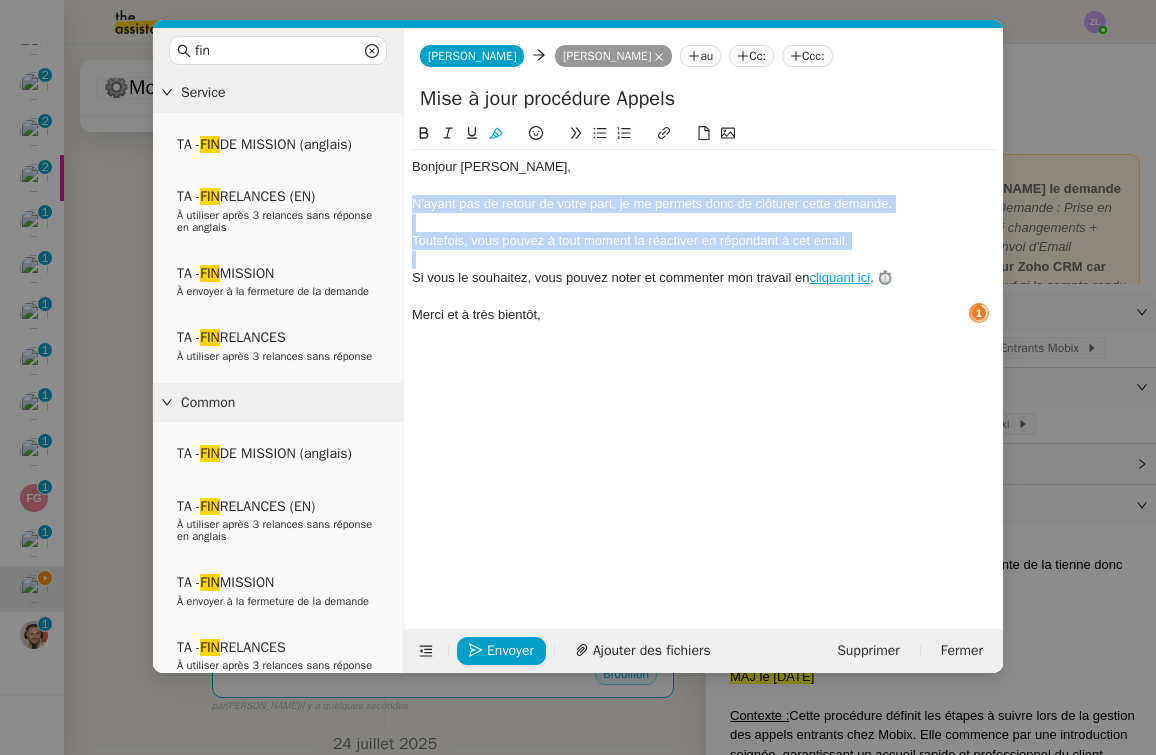 drag, startPoint x: 412, startPoint y: 197, endPoint x: 880, endPoint y: 245, distance: 470.4551 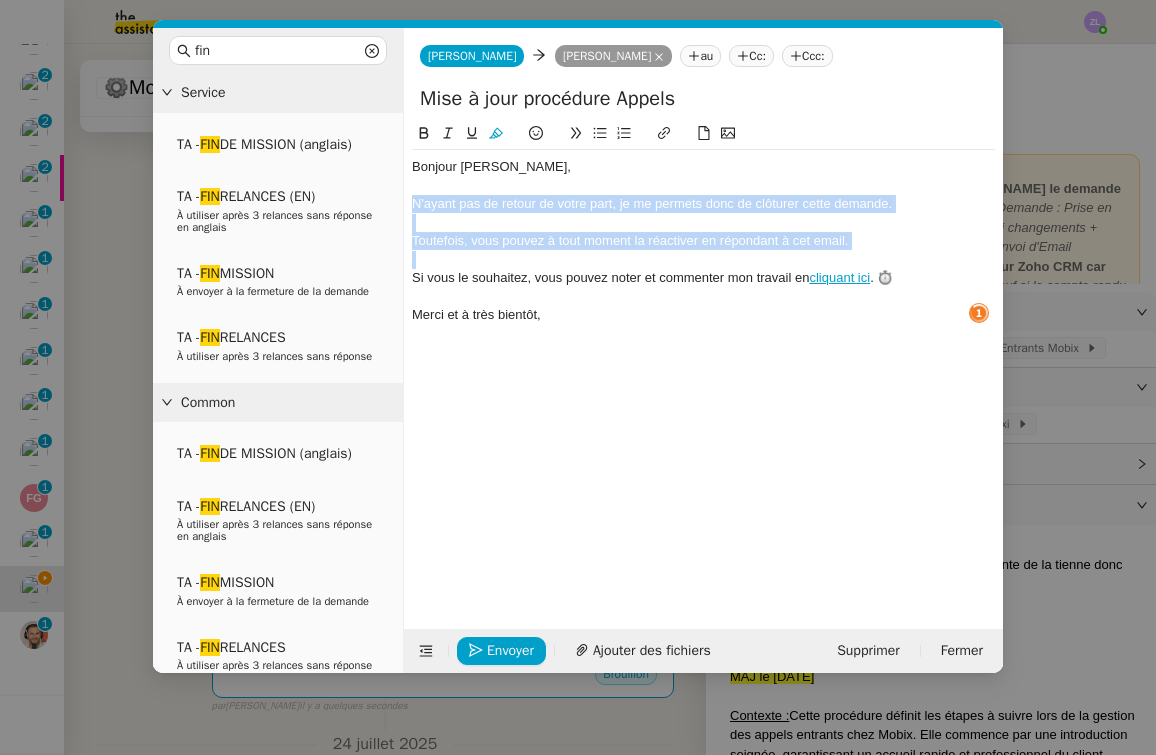 click on "Bonjour Florian, N'ayant pas de retour de votre part, je me permets donc de clôturer cette demande.  Toutefois, vous pouvez à tout moment la réactiver en répondant à cet email. Si vous le souhaitez, vous pouvez noter et commenter mon travail en  cliquant ici . ⏱️ Merci et à très bientôt," 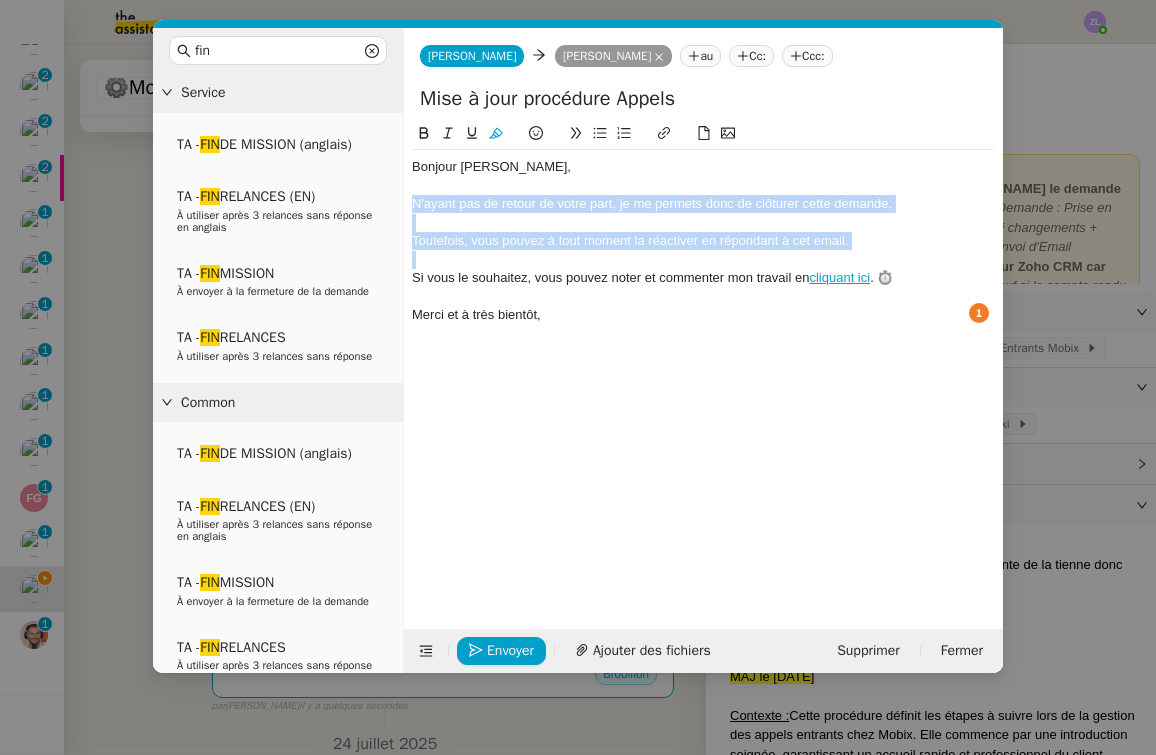 click 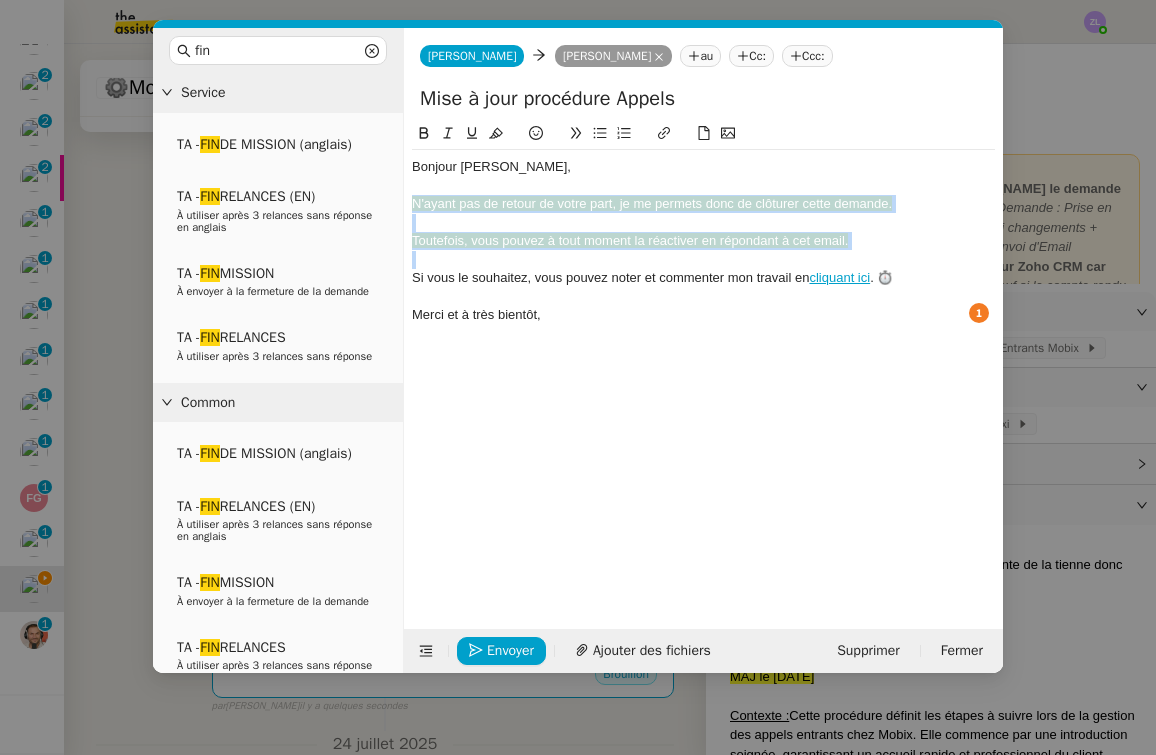 click 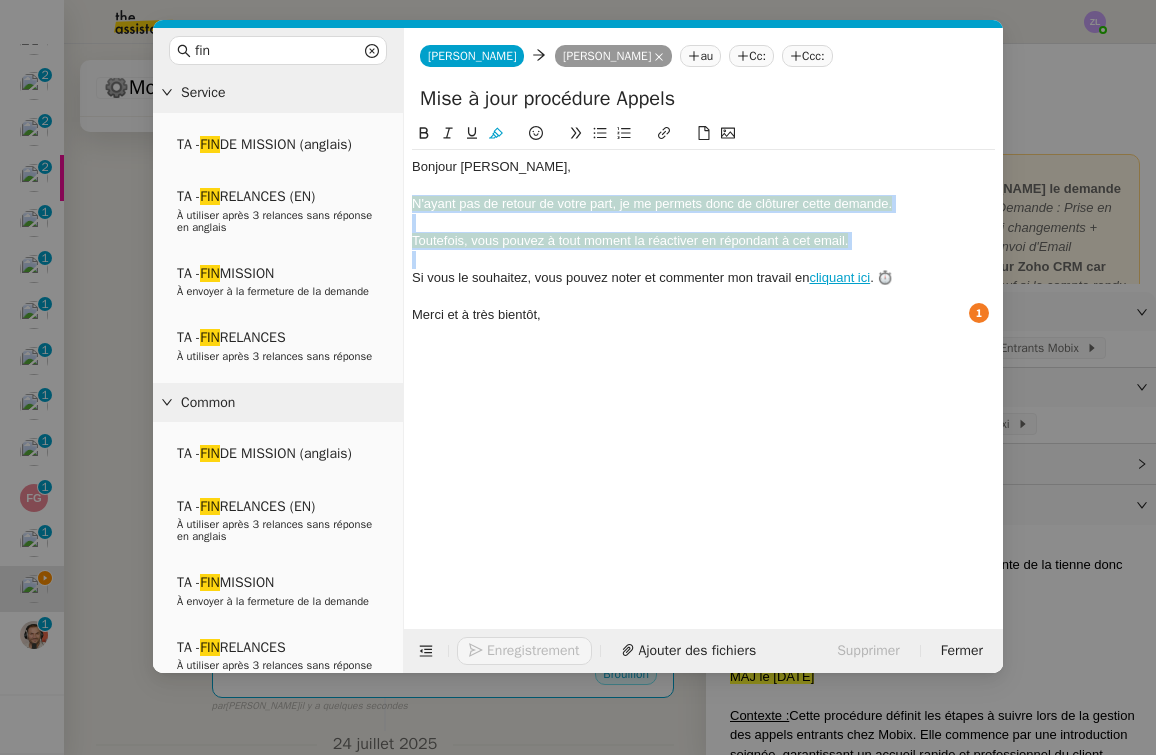 click 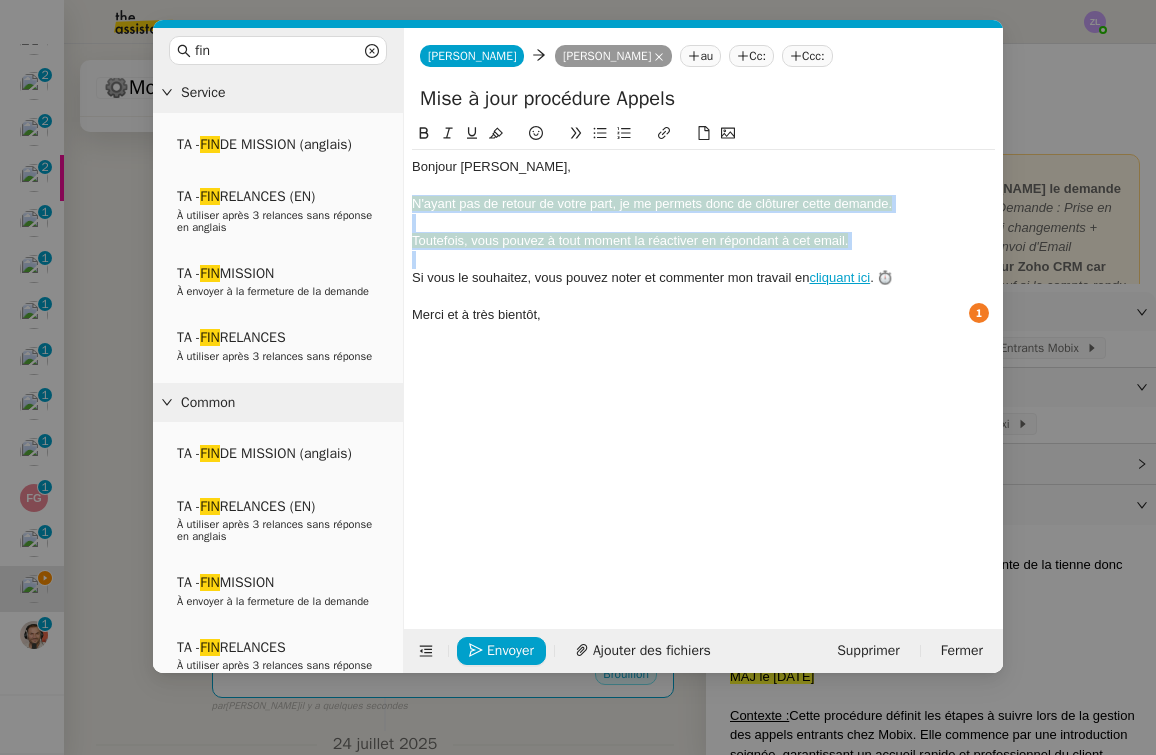 click 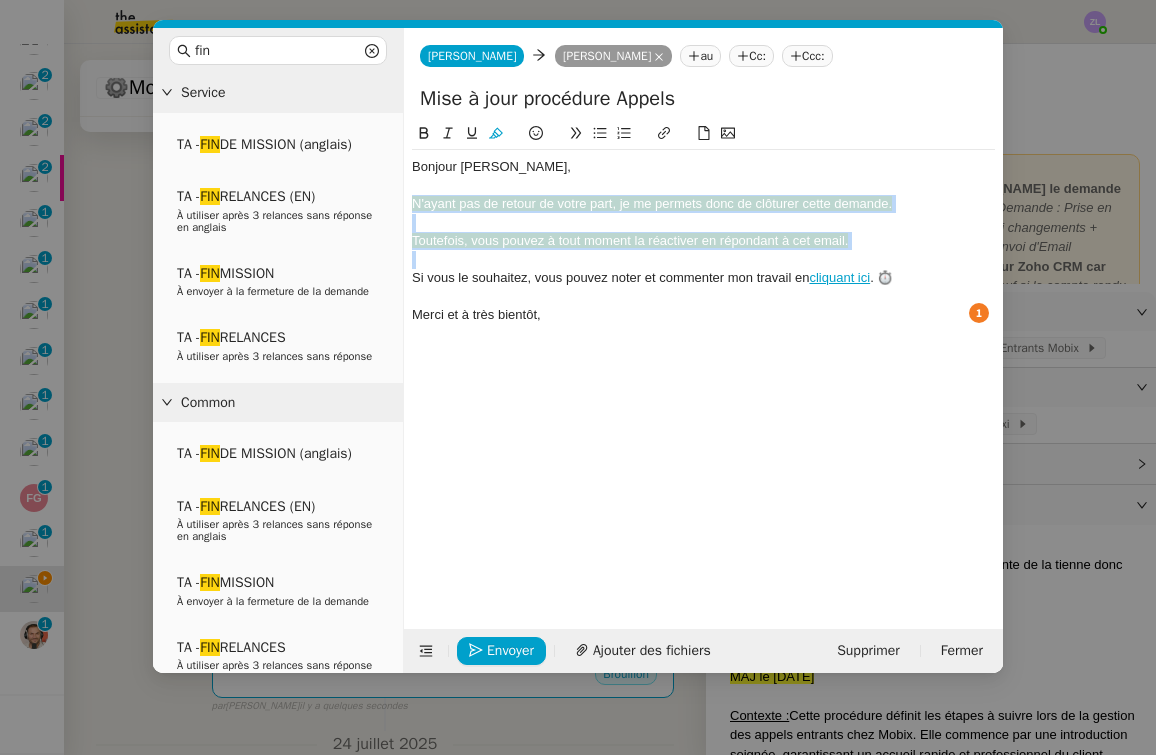 click 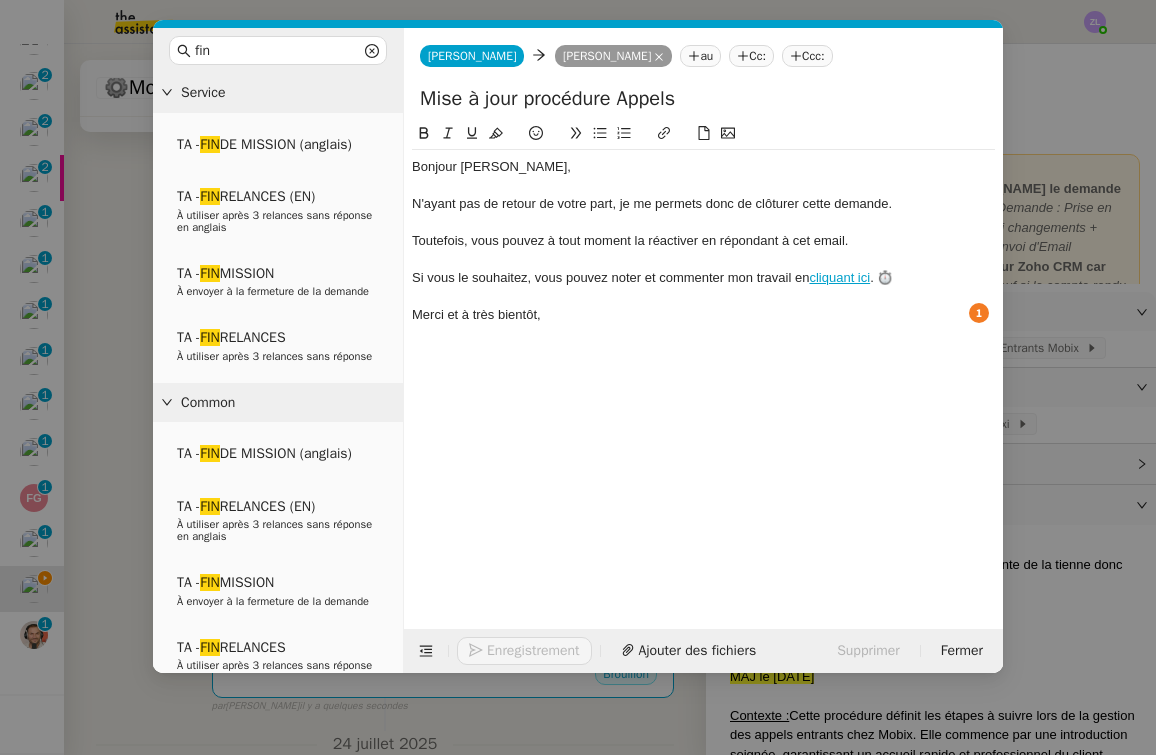 click 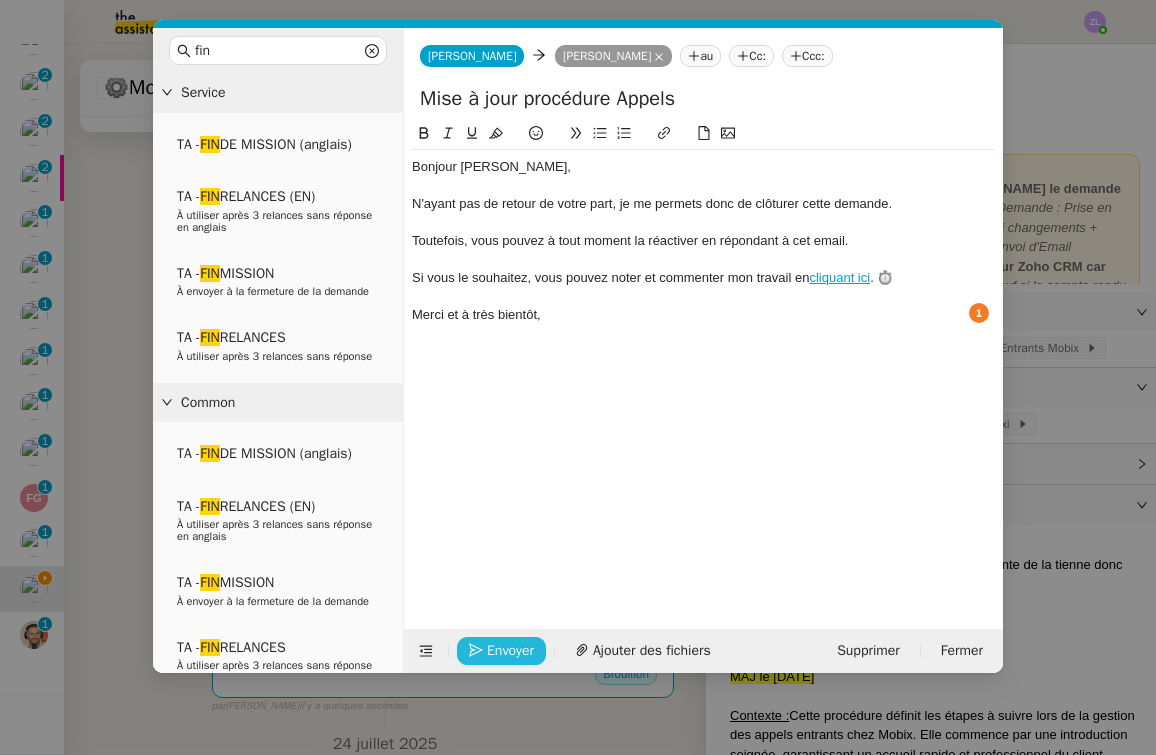 click on "Envoyer" 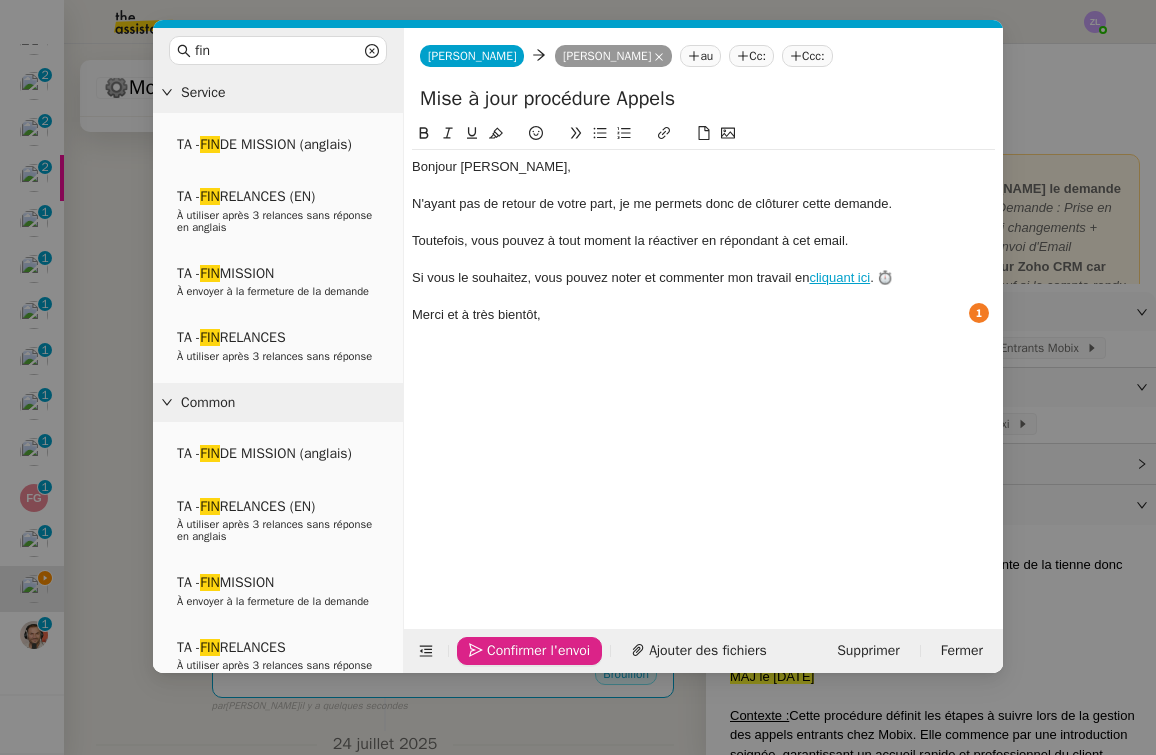 click on "Confirmer l'envoi" 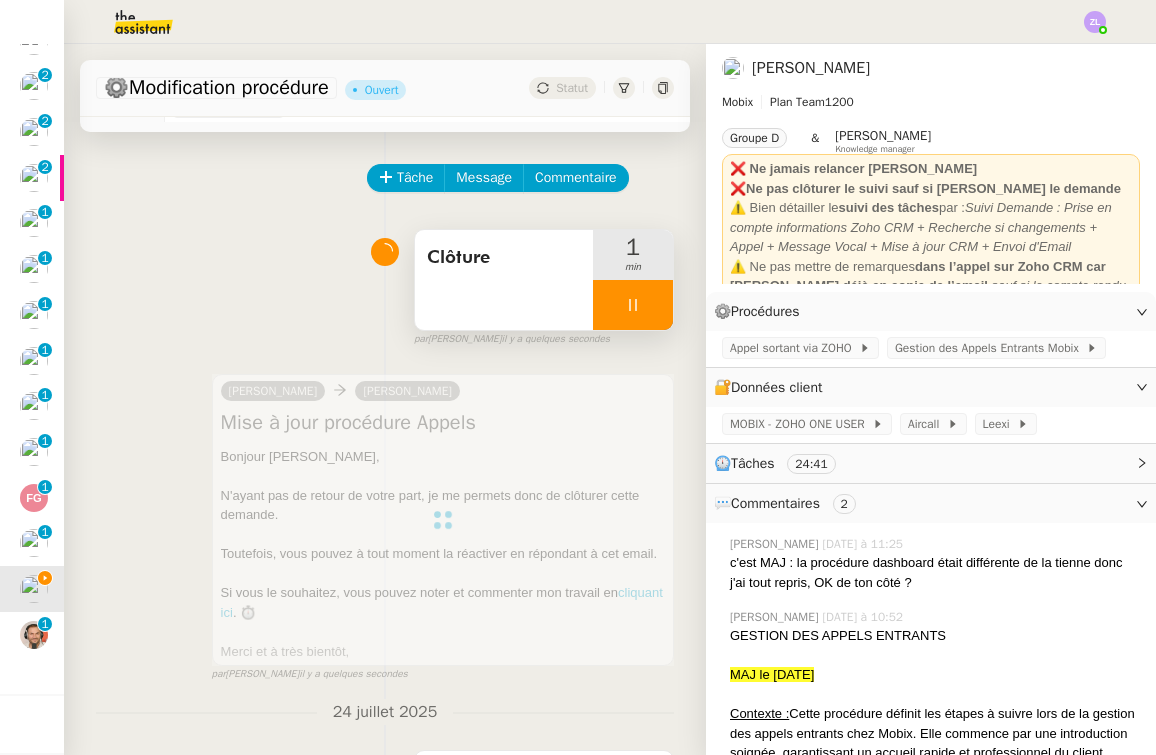 click at bounding box center [633, 305] 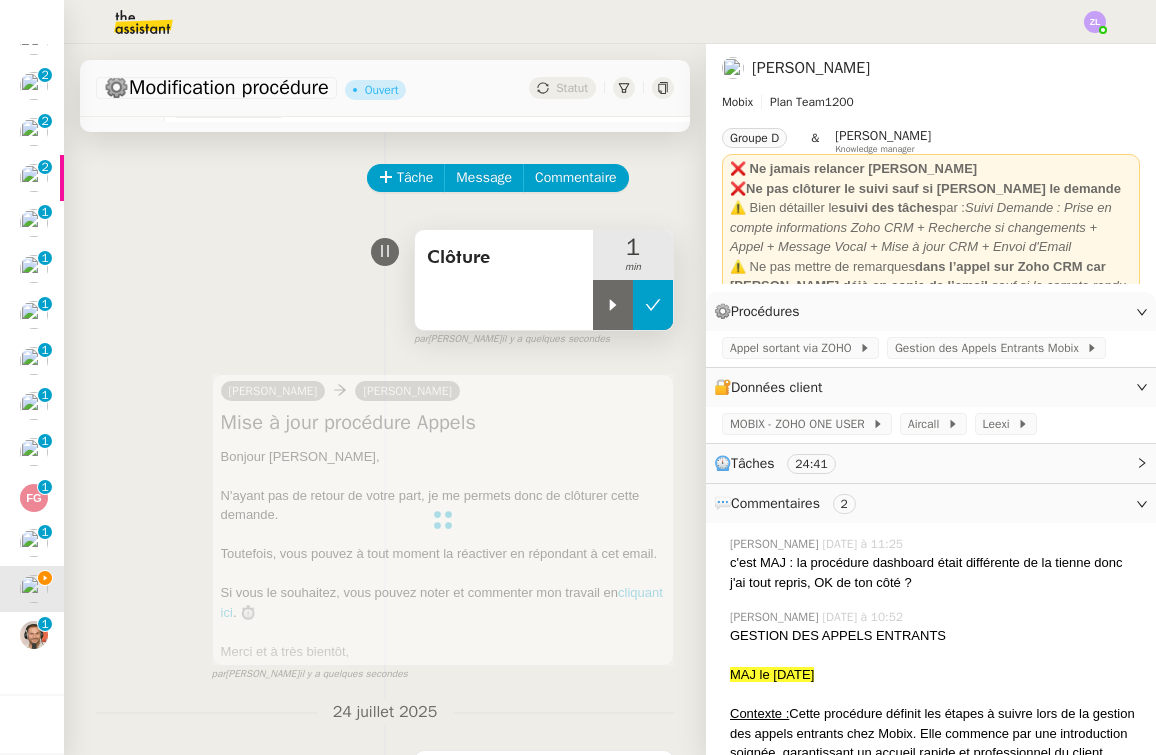 click 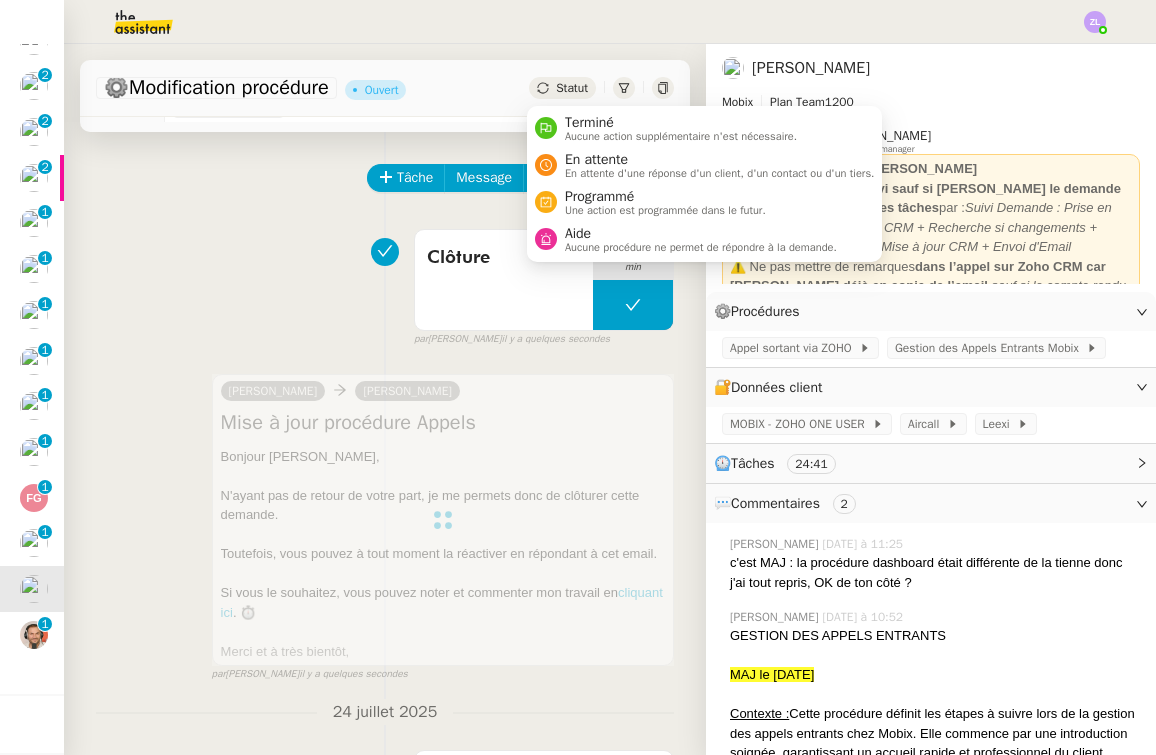 click on "Statut" 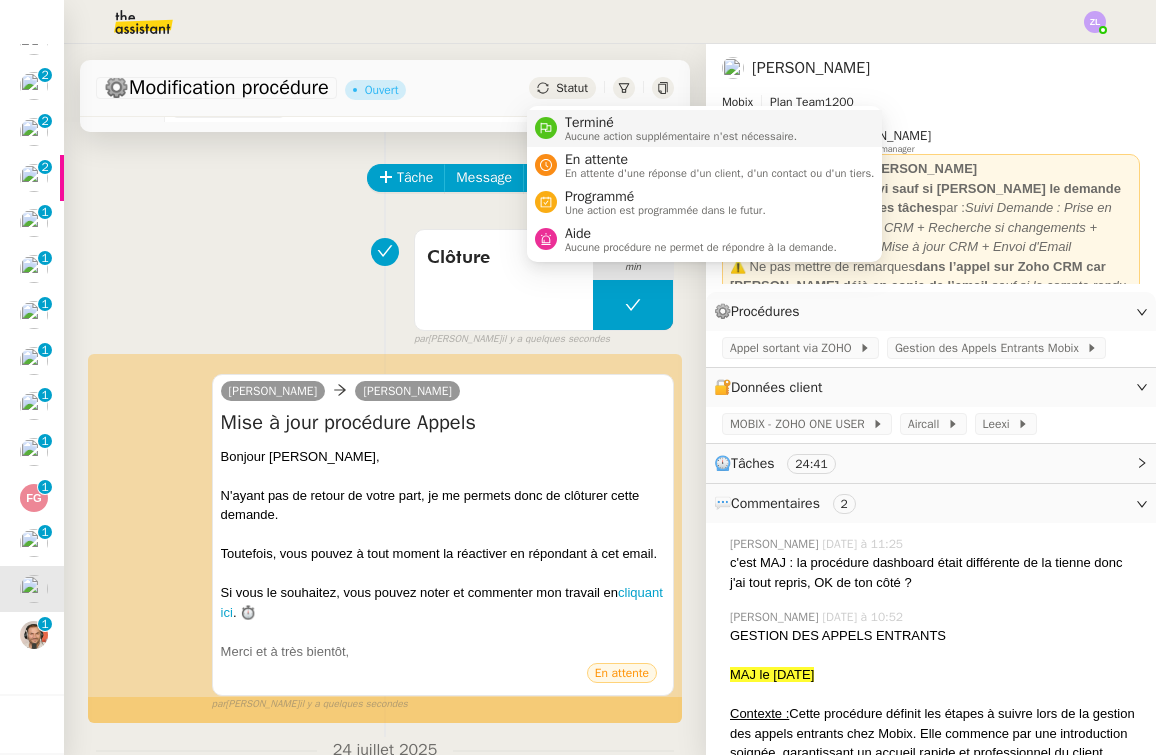 click on "Terminé" at bounding box center (681, 123) 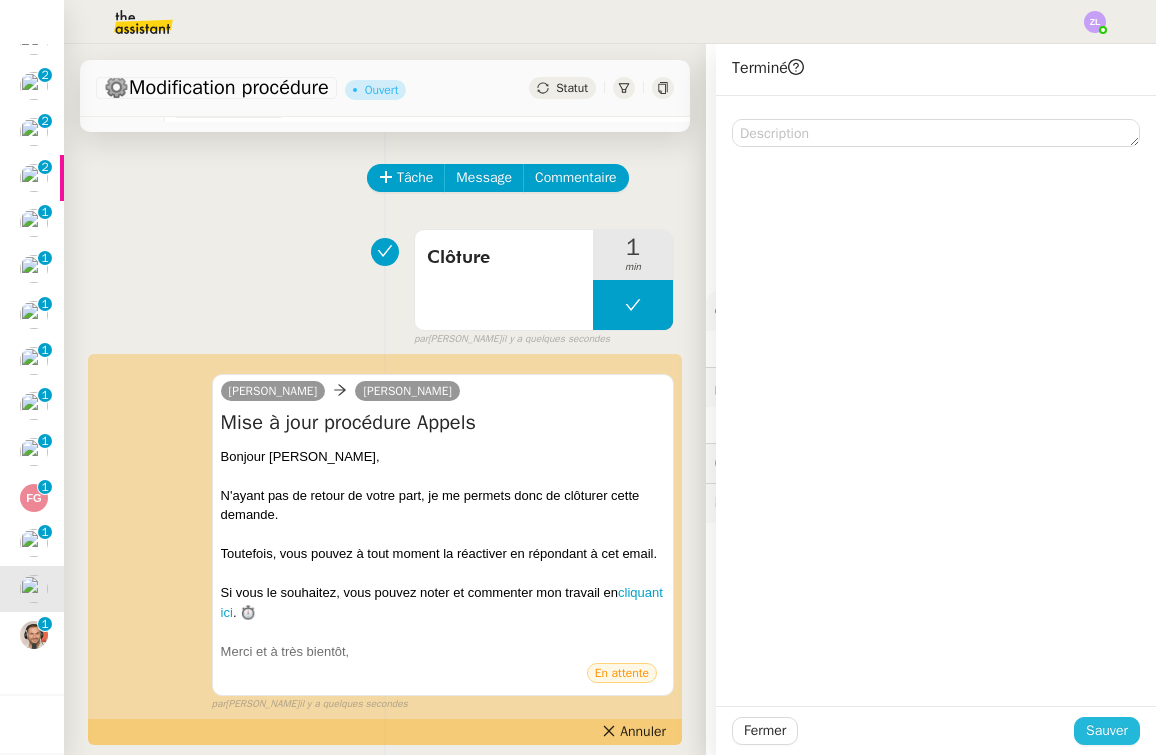 click on "Sauver" 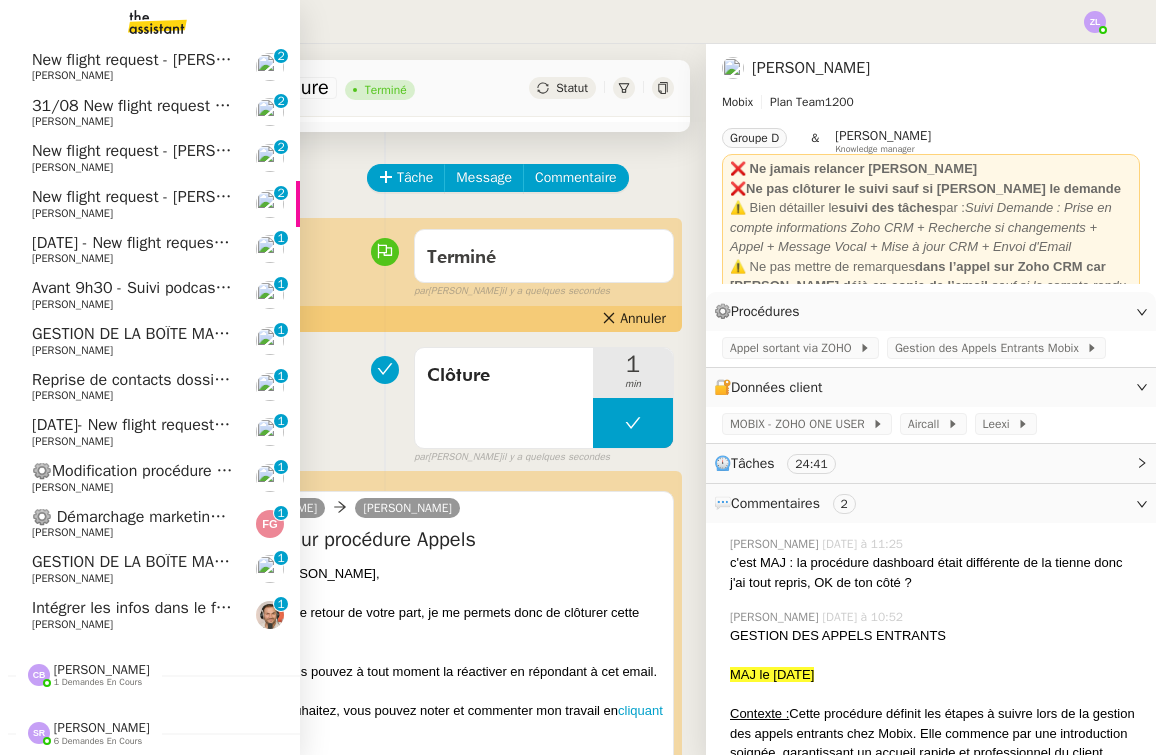 scroll, scrollTop: 526, scrollLeft: 0, axis: vertical 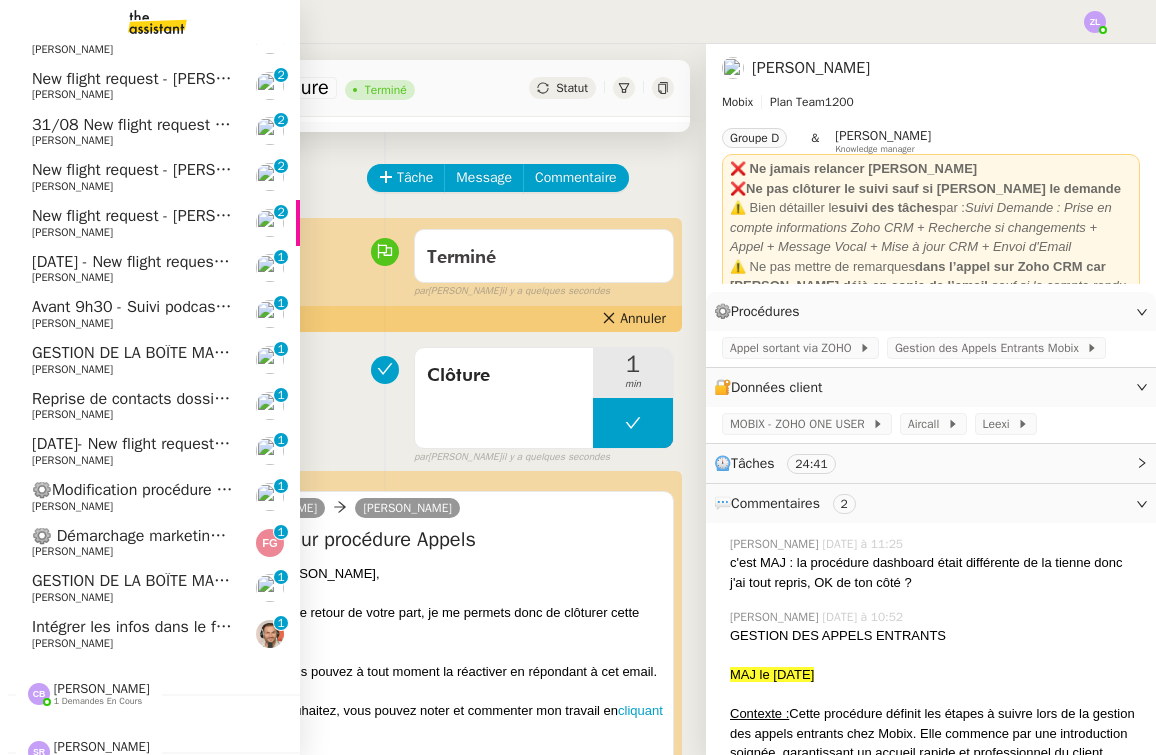 click on "GESTION DE LA BOÎTE MAIL*  - 21 juillet 2025 *" 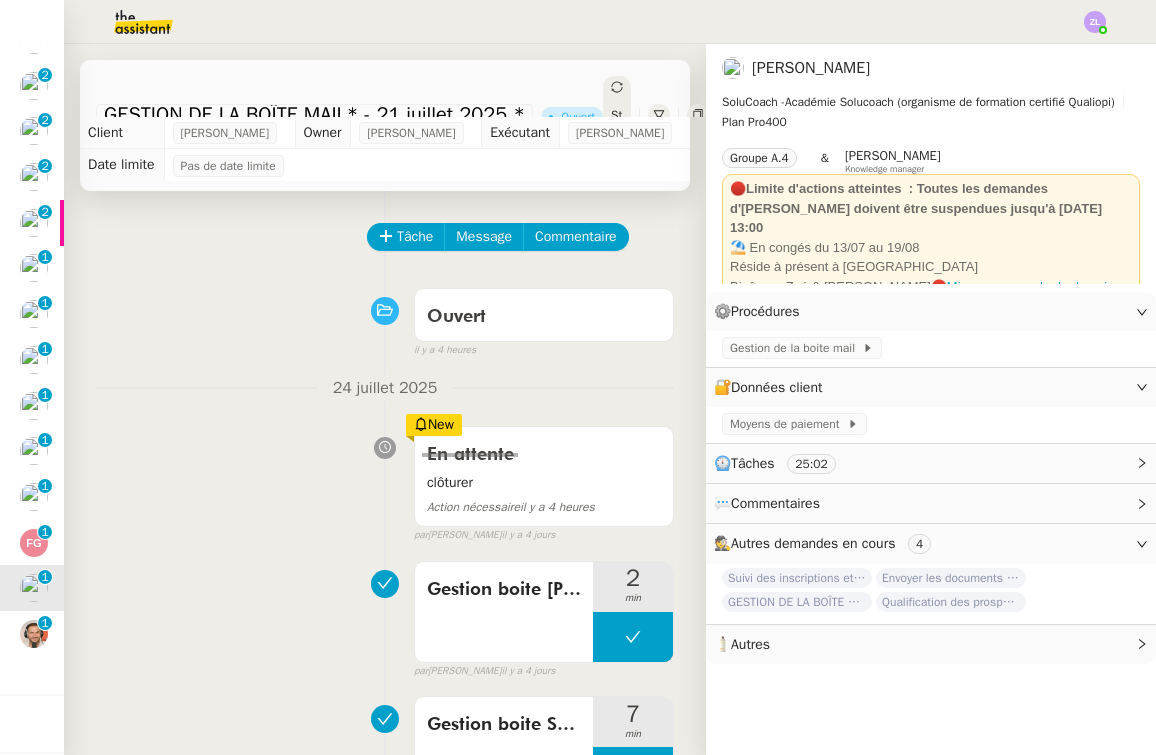 scroll, scrollTop: 0, scrollLeft: 0, axis: both 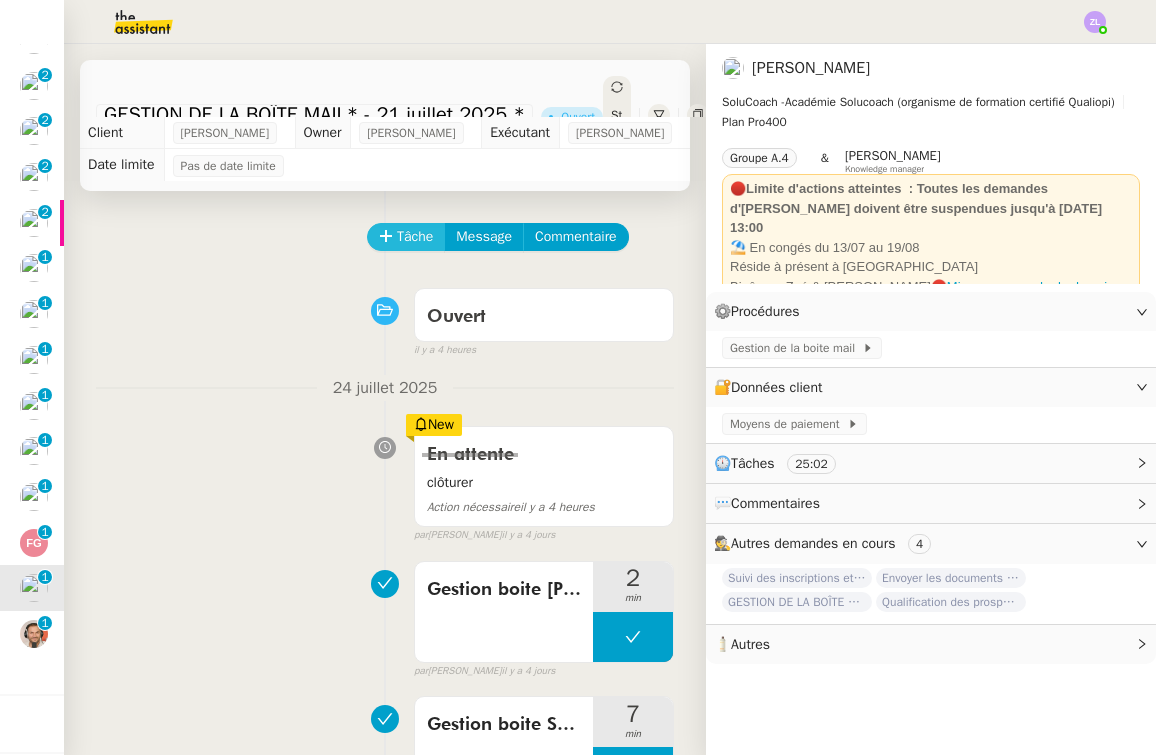 click on "Tâche" 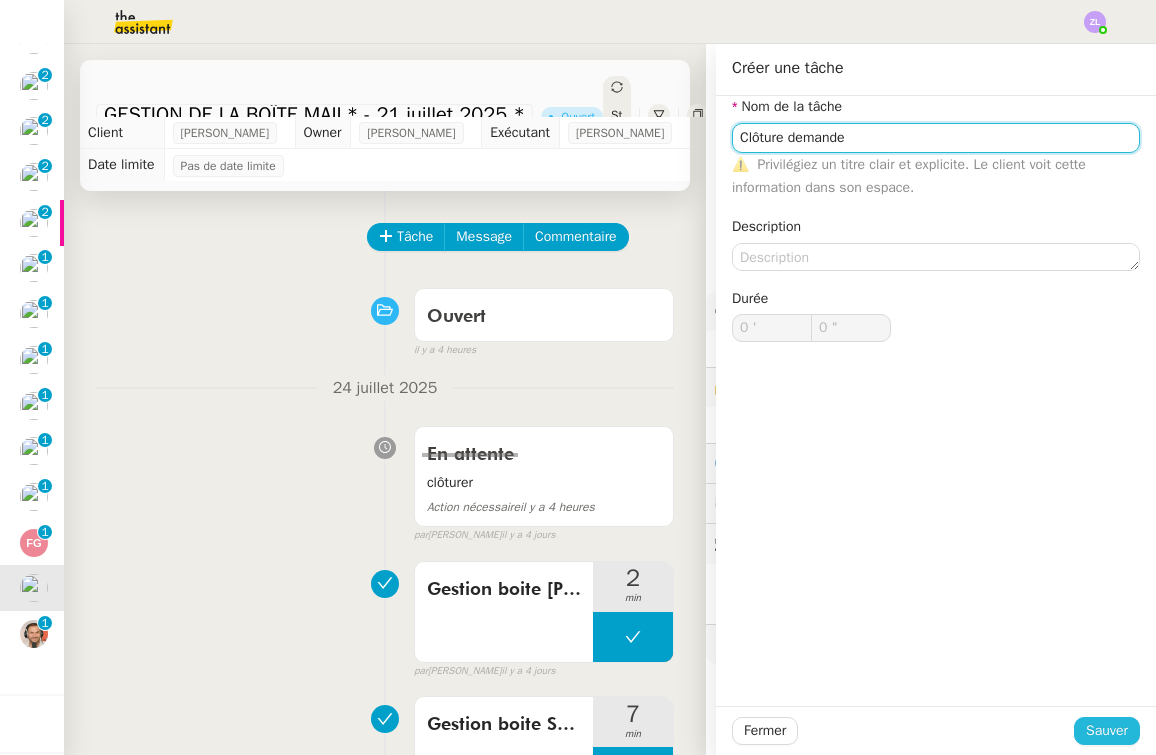 type on "Clôture demande" 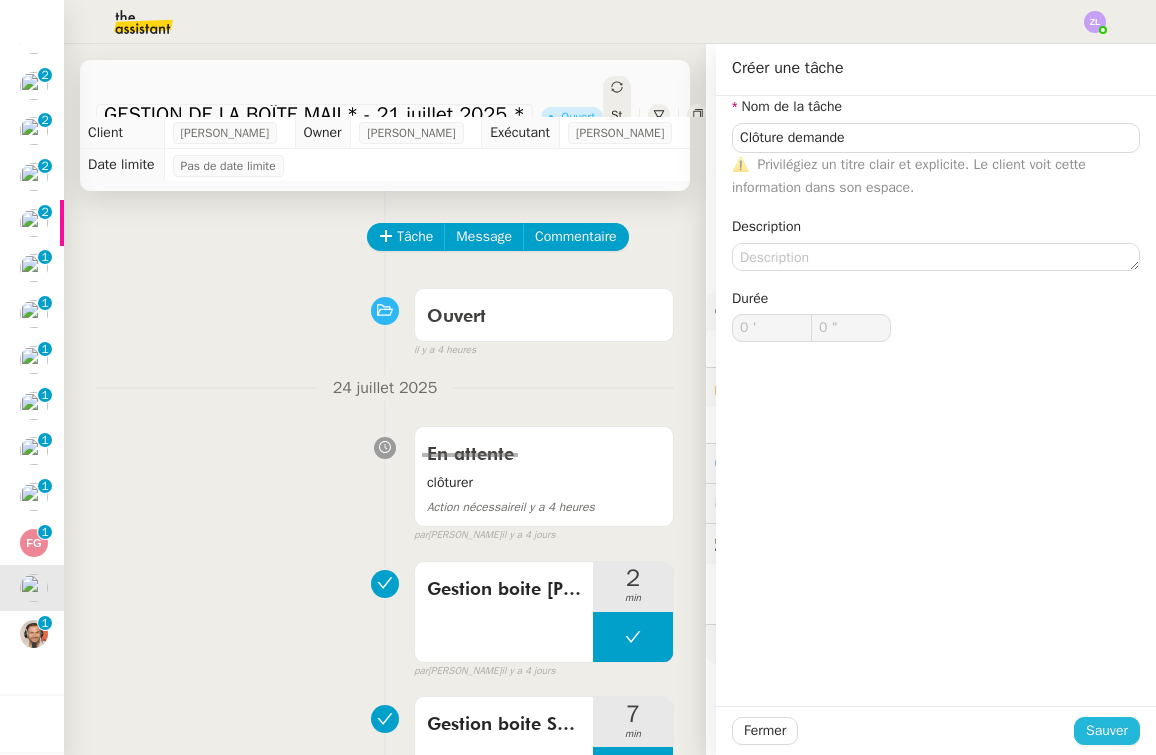 click on "Sauver" 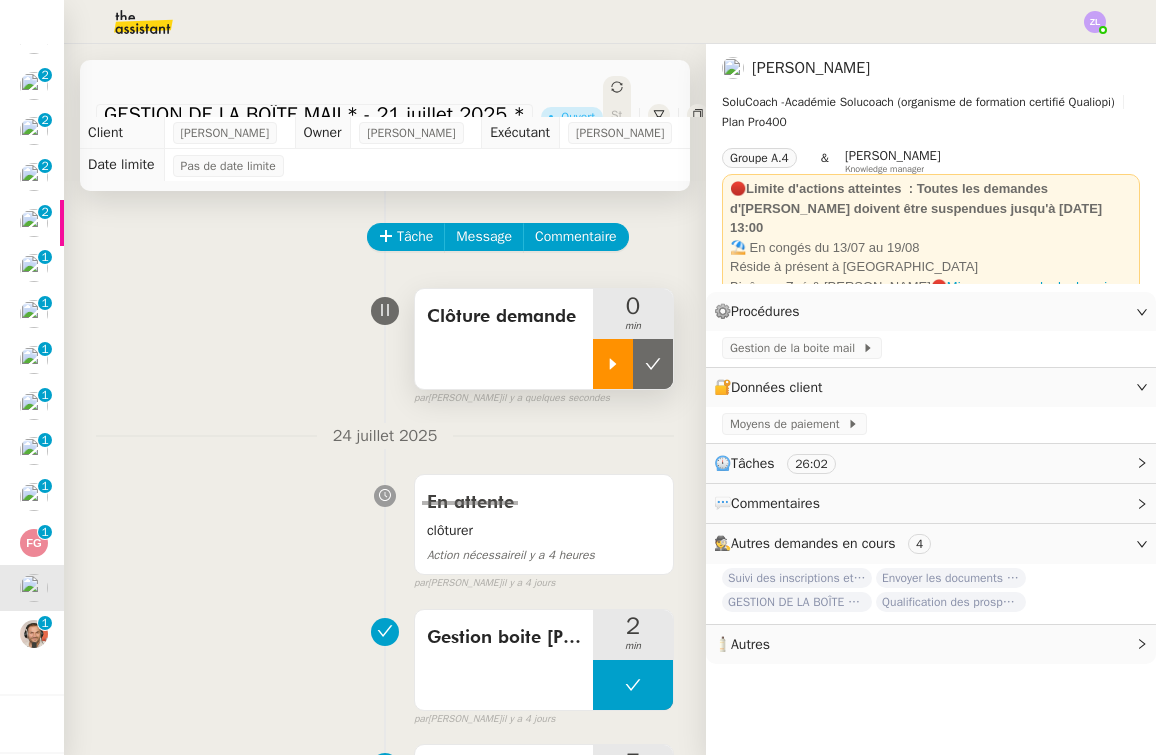 click 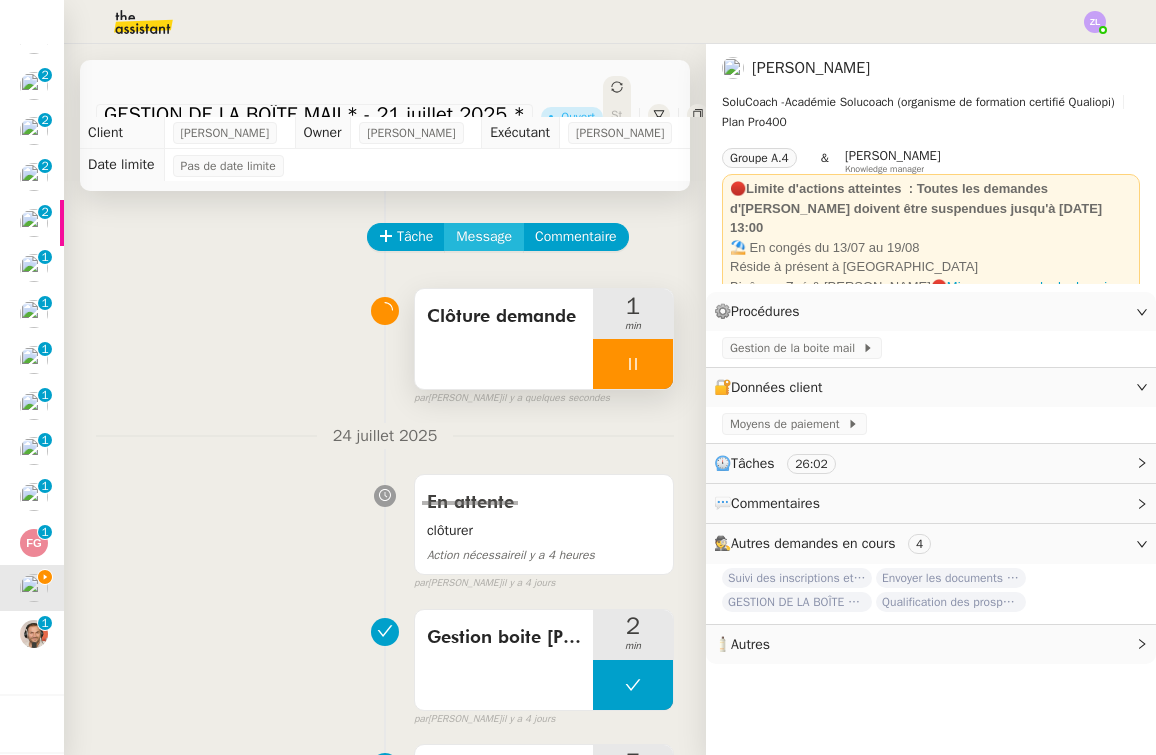 scroll, scrollTop: 0, scrollLeft: 0, axis: both 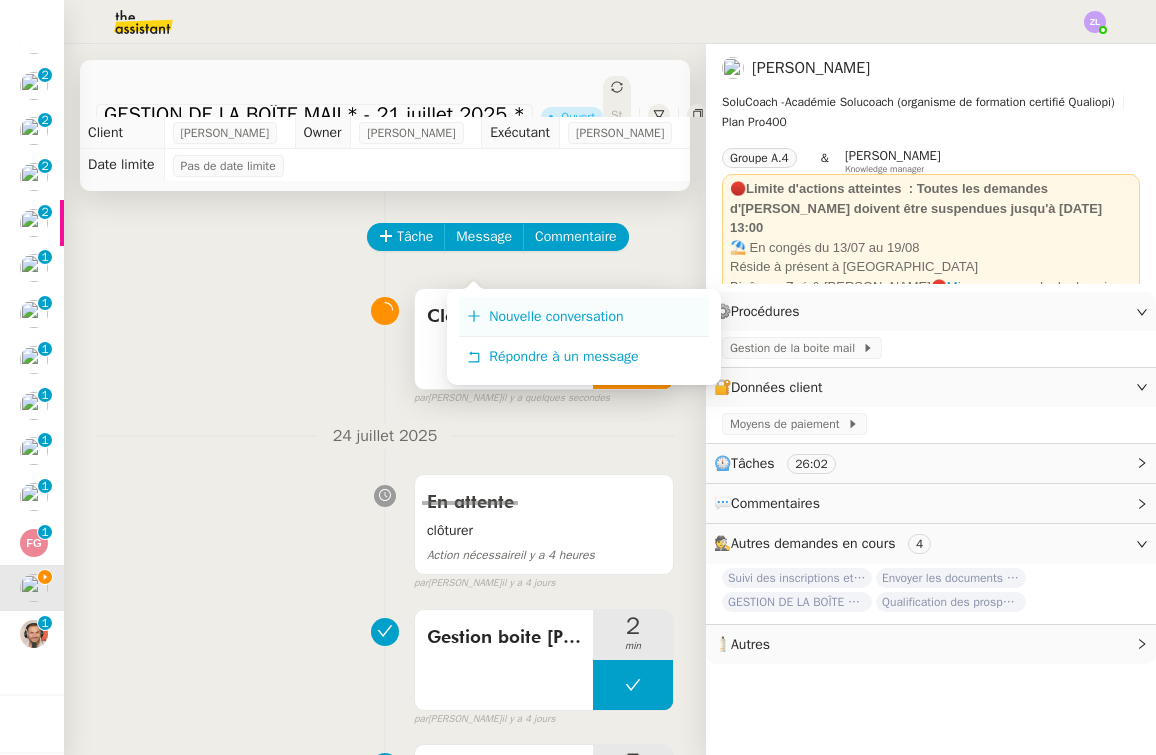 click on "Nouvelle conversation" at bounding box center [556, 316] 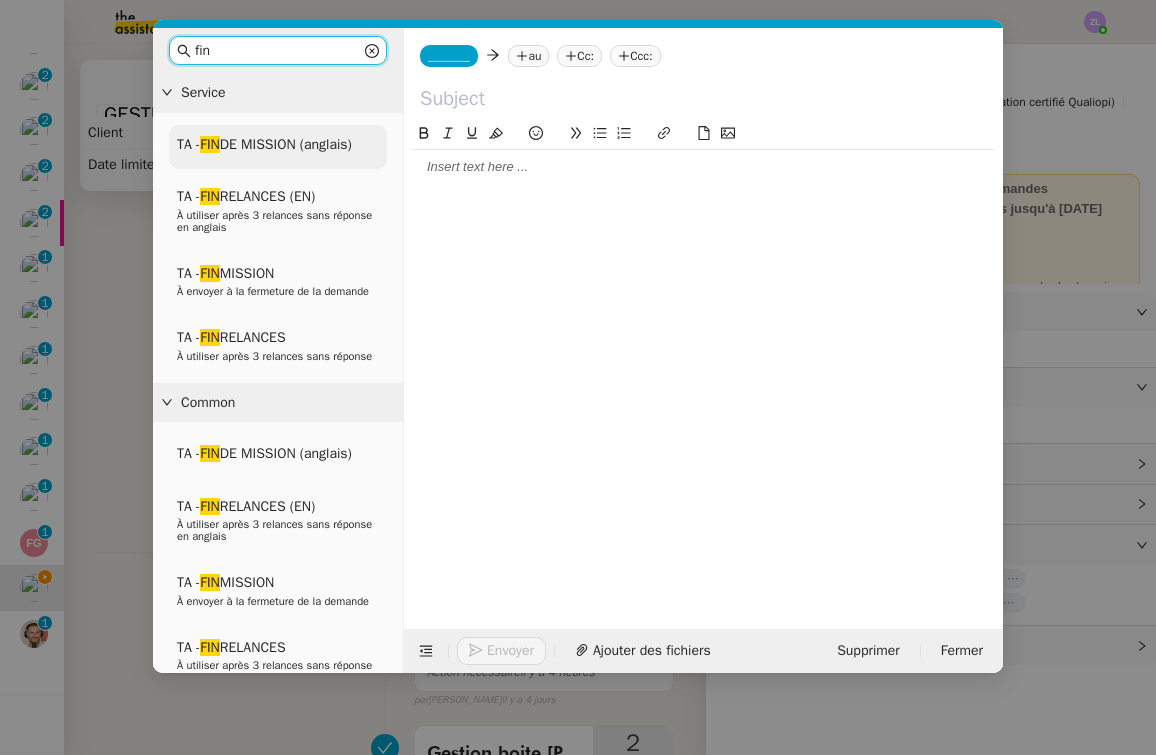 type on "fin" 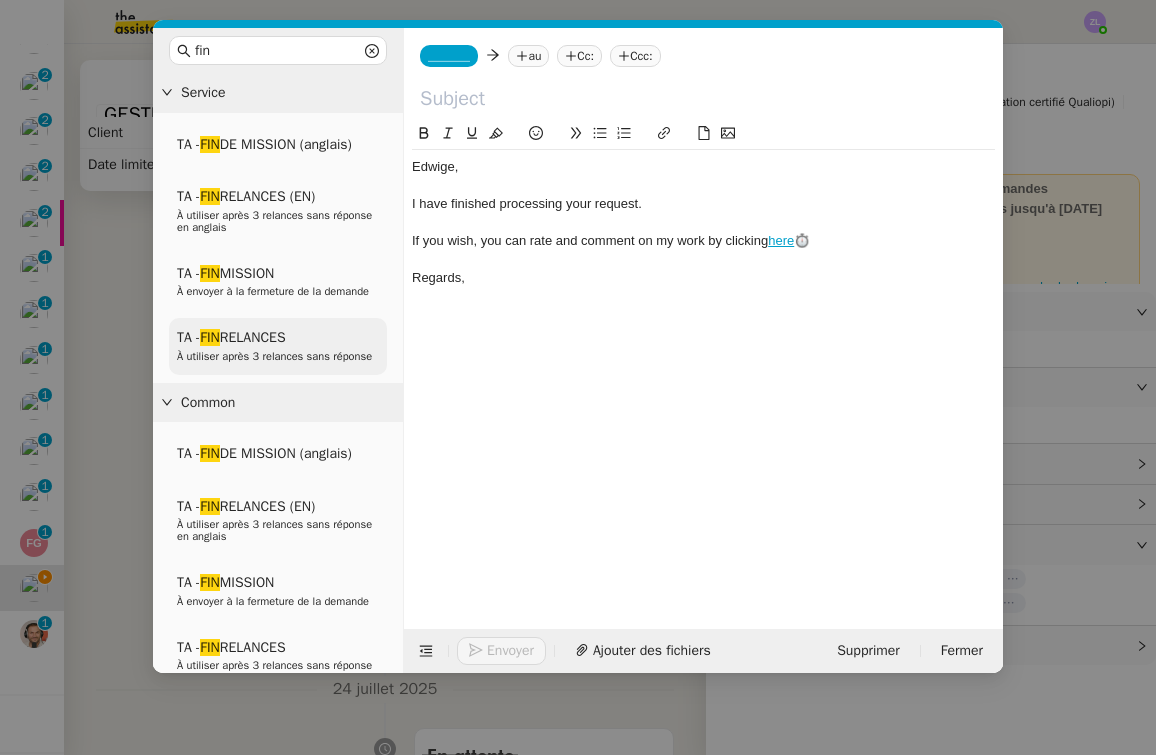 click on "TA -  FIN  RELANCES     À utiliser après 3 relances sans réponse" at bounding box center (278, 346) 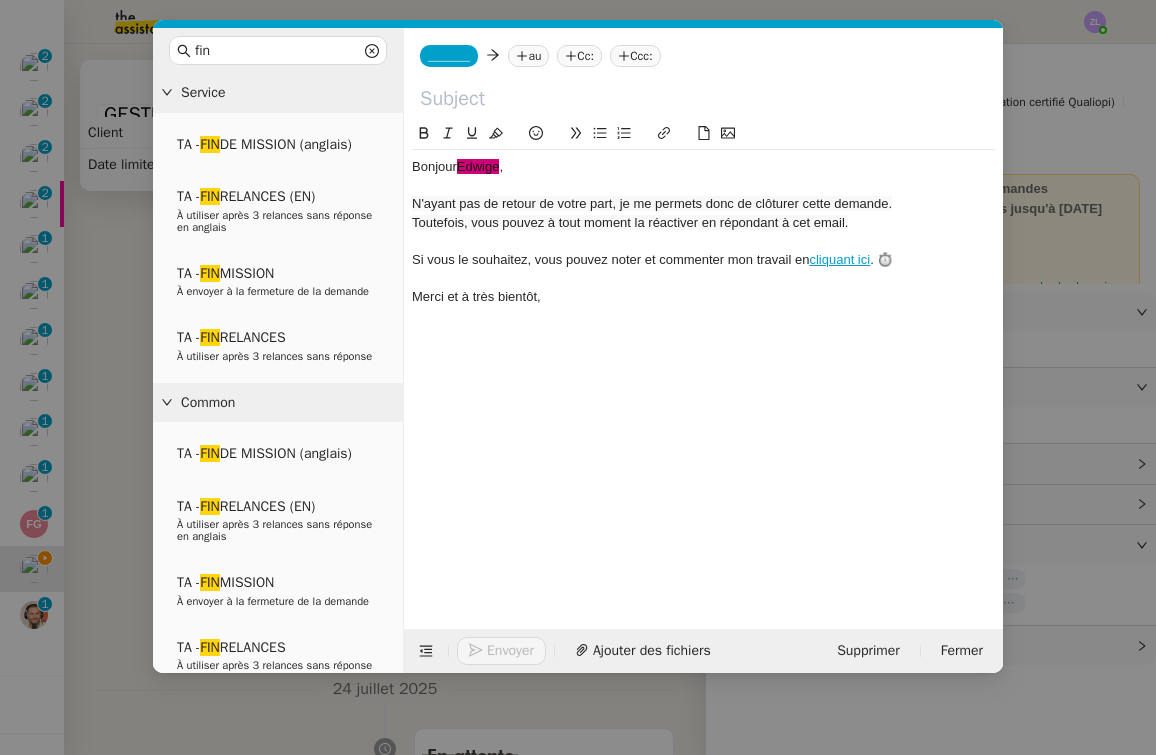scroll, scrollTop: 480, scrollLeft: 0, axis: vertical 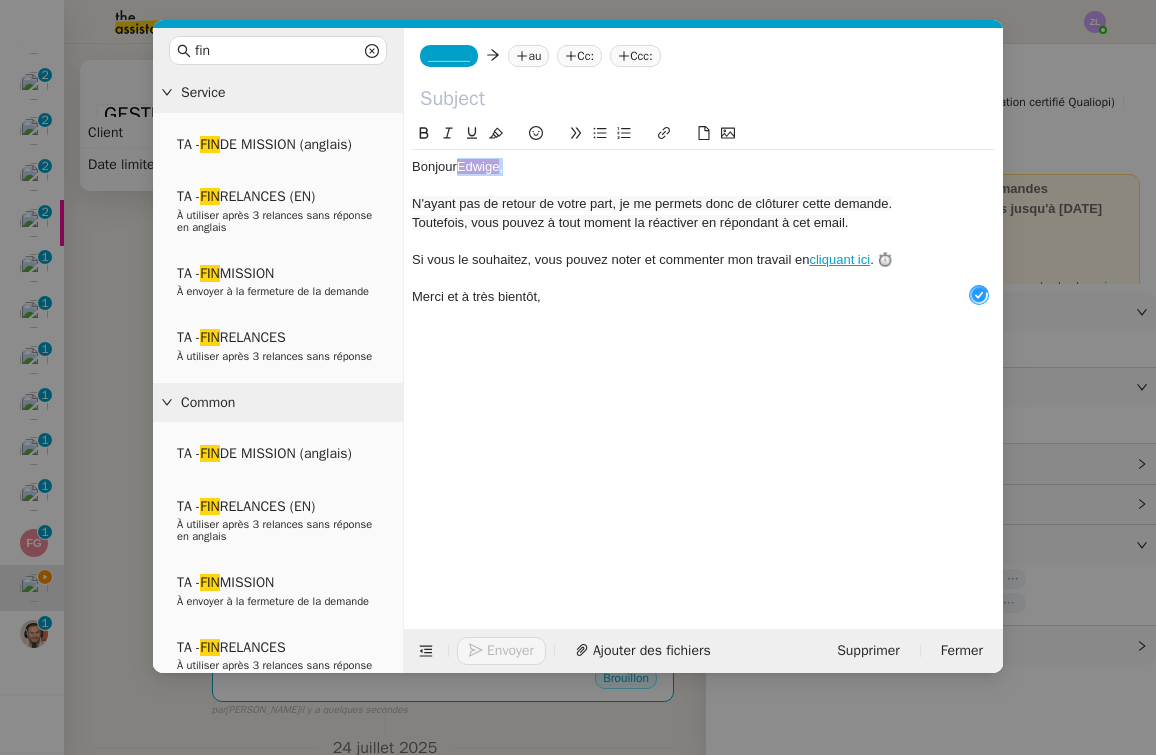 drag, startPoint x: 458, startPoint y: 165, endPoint x: 582, endPoint y: 165, distance: 124 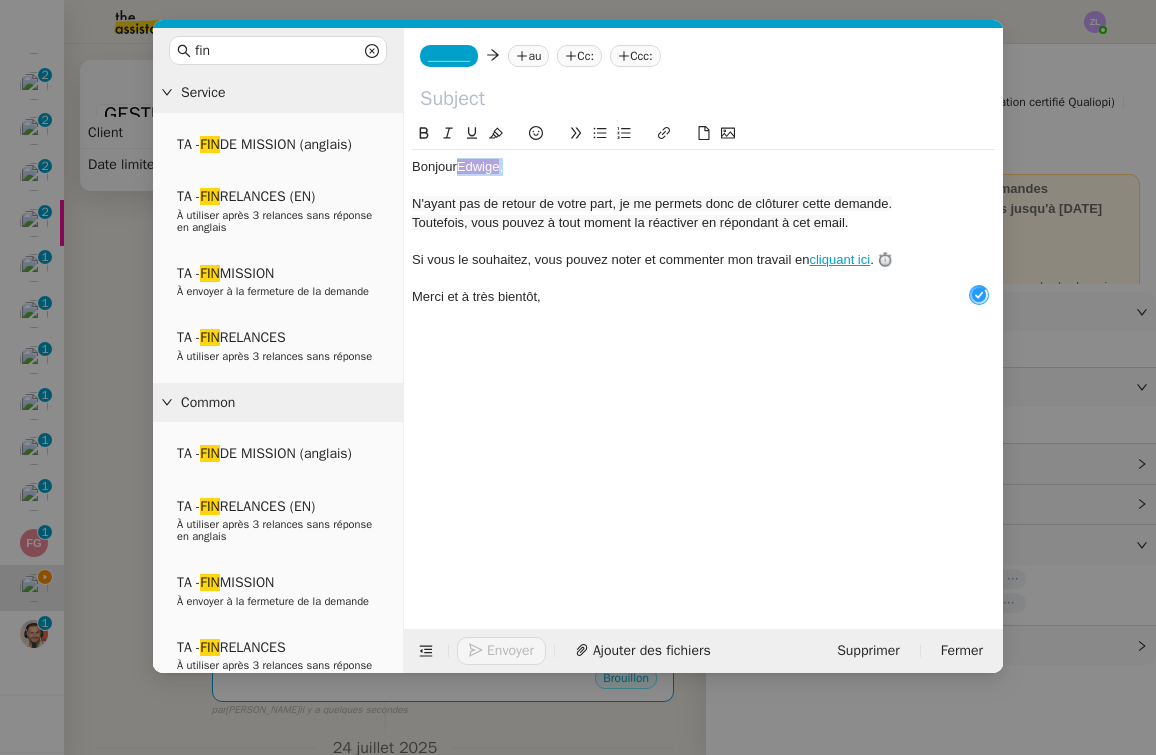 click on "Bonjour  ﻿Edwige﻿ ," 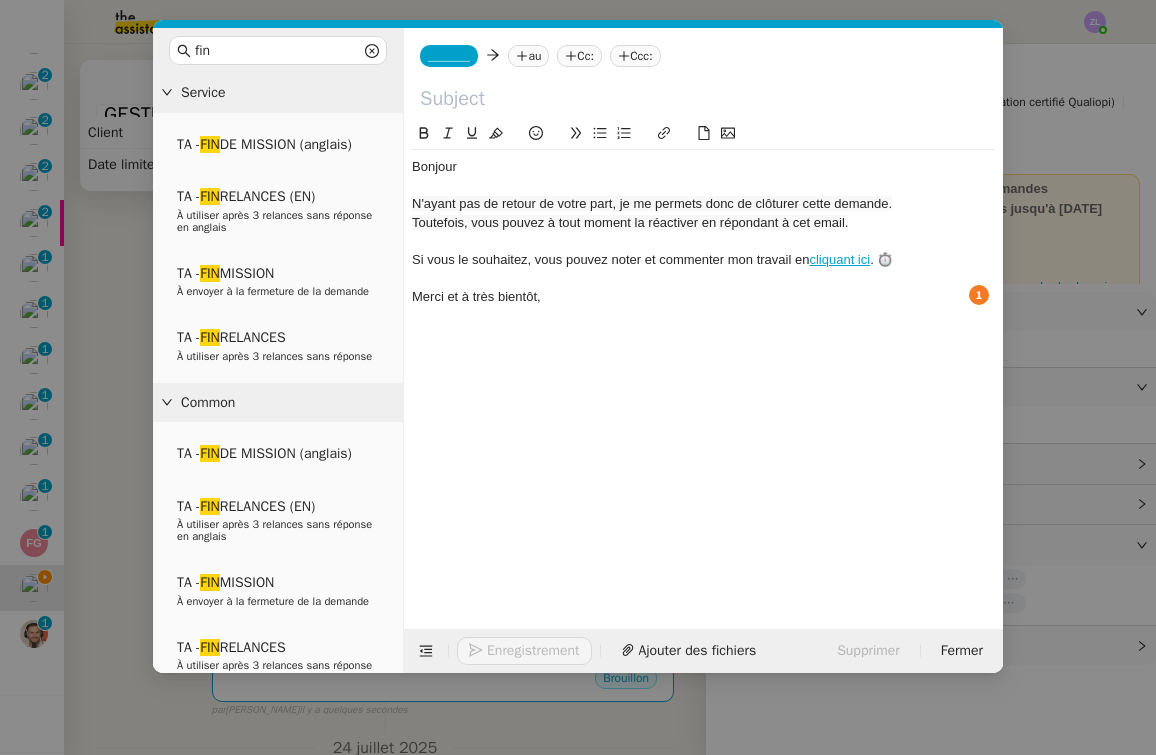 type 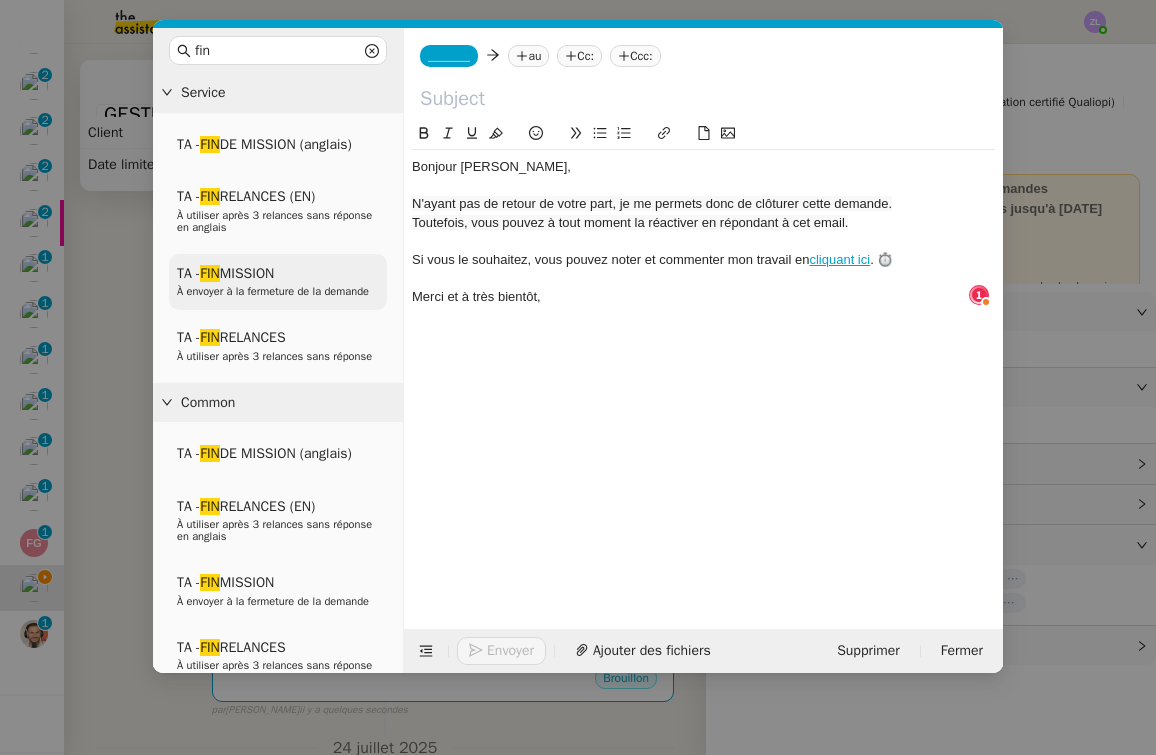 click on "TA -  FIN  MISSION    À envoyer à la fermeture de la demande" at bounding box center (278, 282) 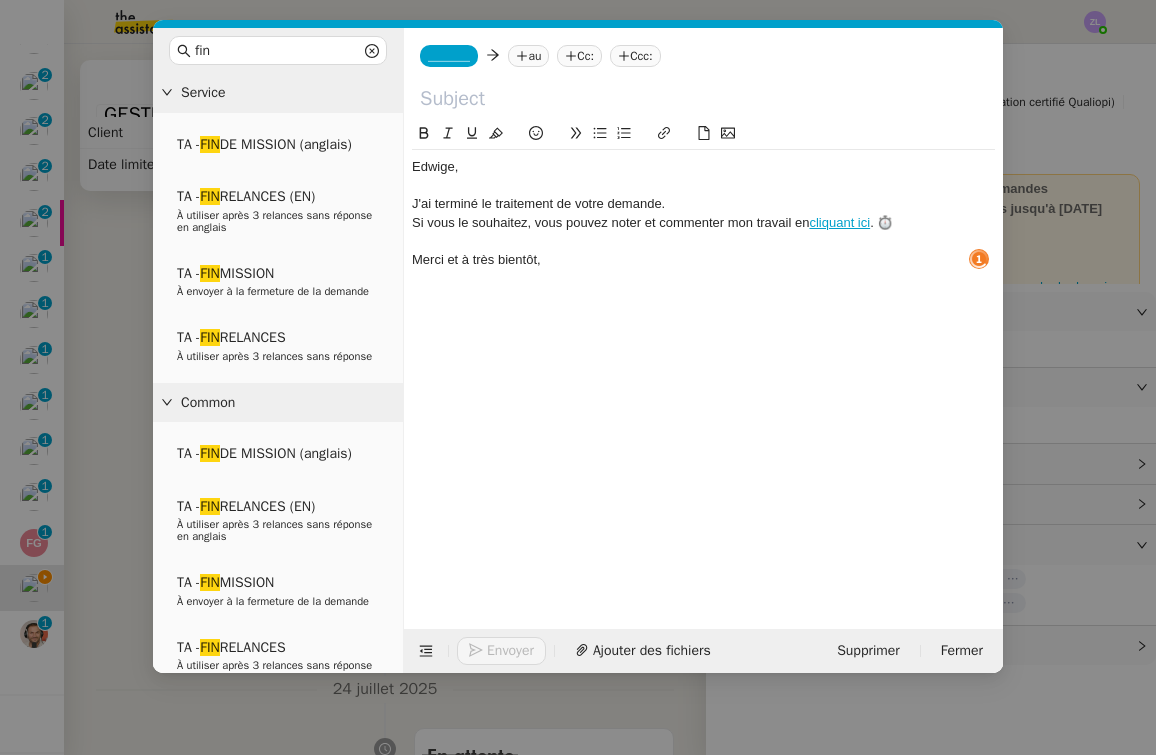 click on "J'ai terminé le traitement de votre demande." 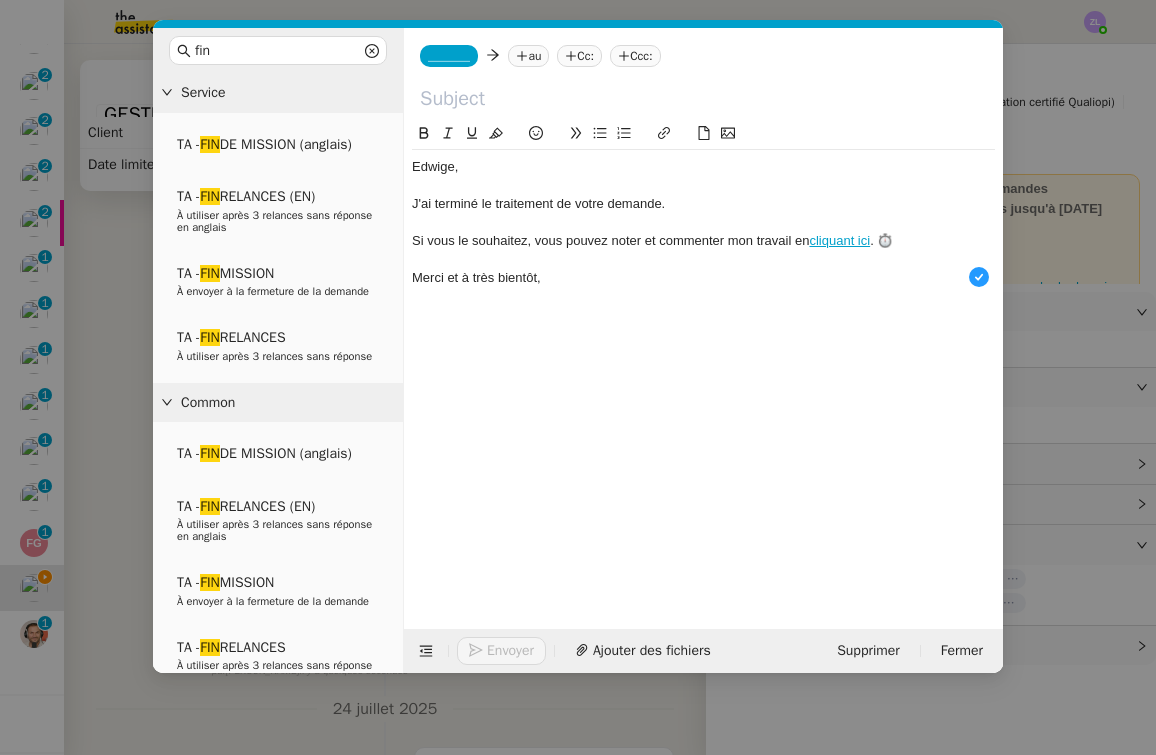 click on "J'ai terminé le traitement de votre demande." 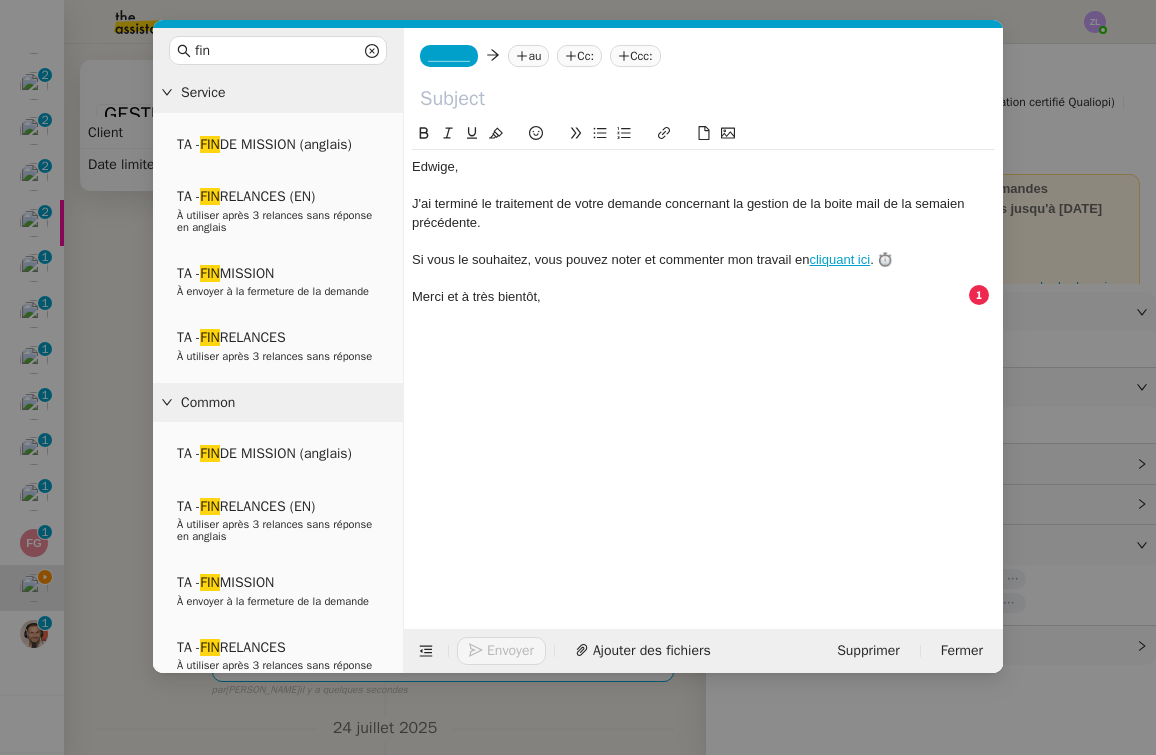 click on "﻿Edwige﻿," 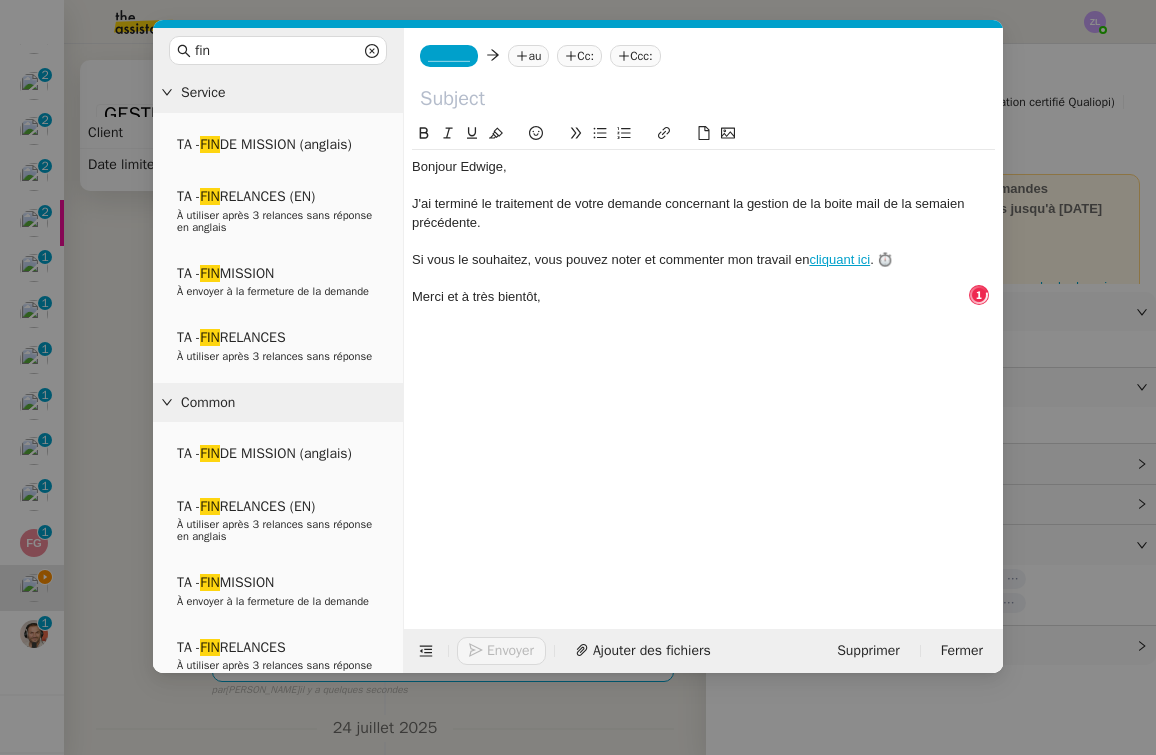 click on "_______         au
Cc:
Ccc:" 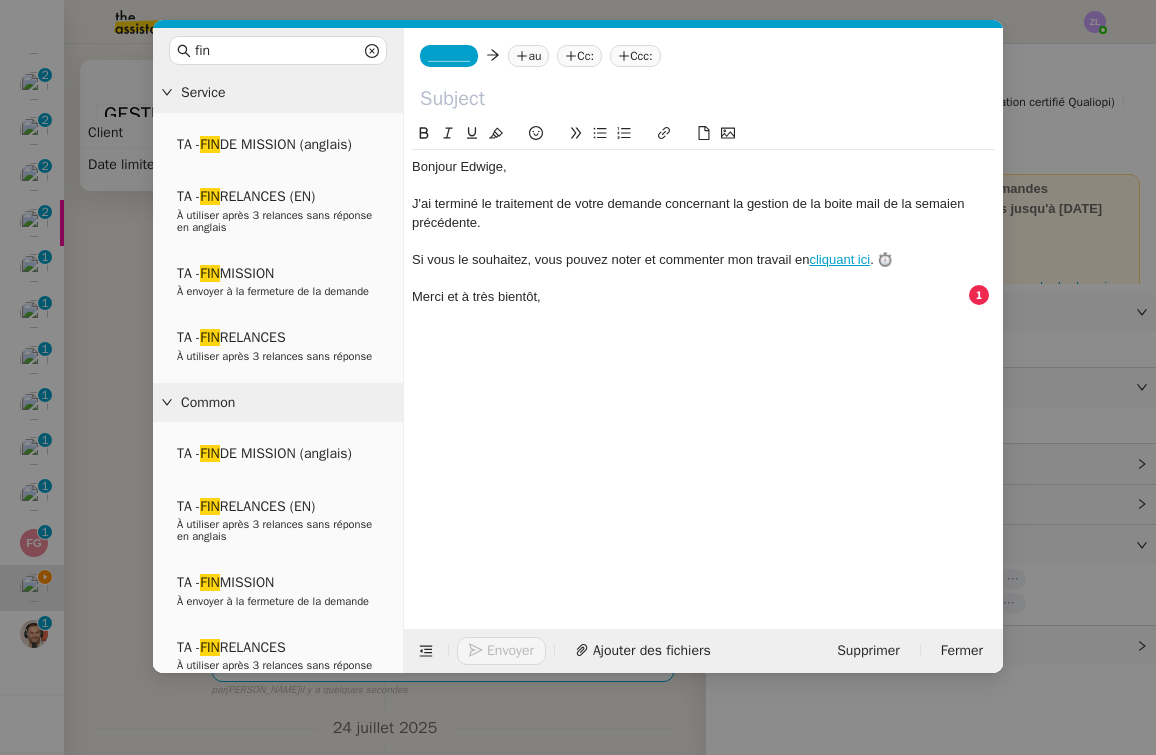 click 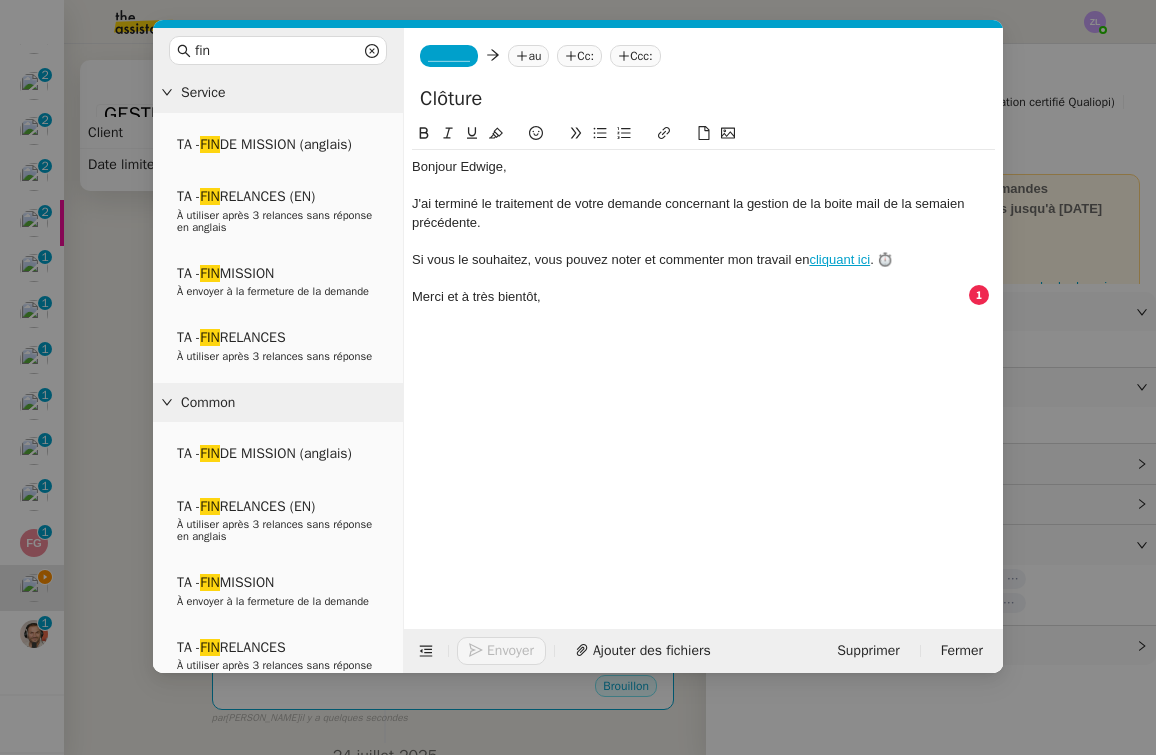 type on "Clôture" 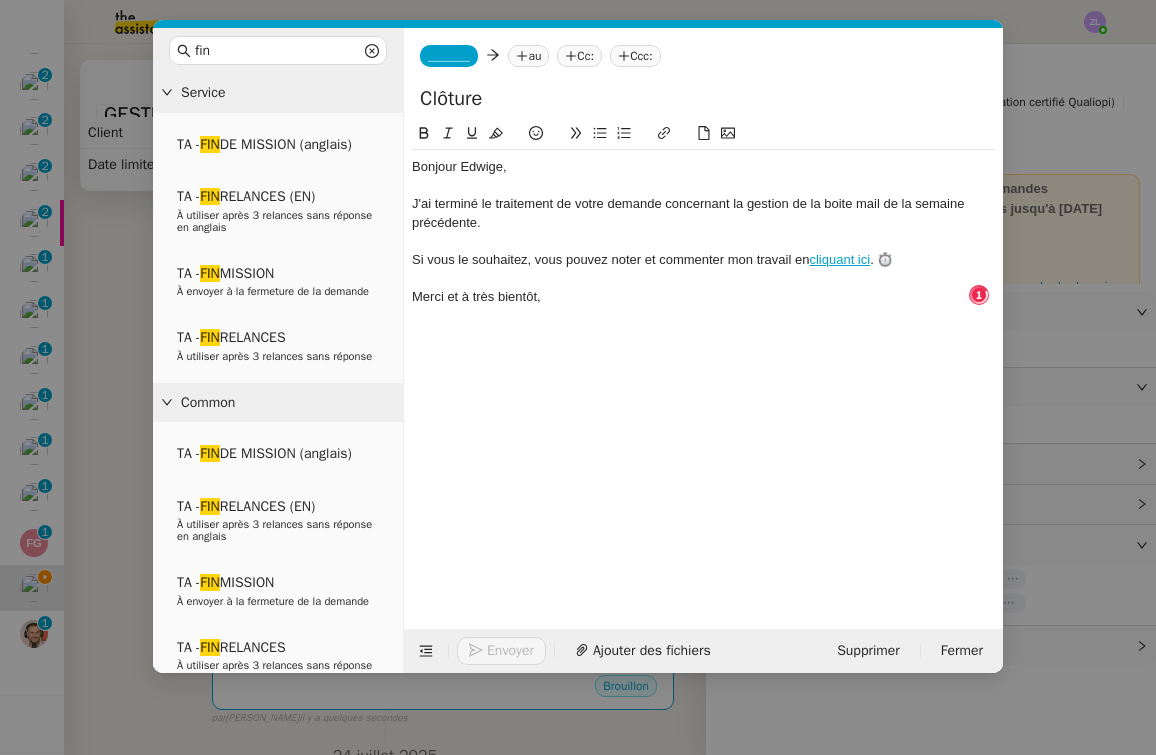 click on "_______" 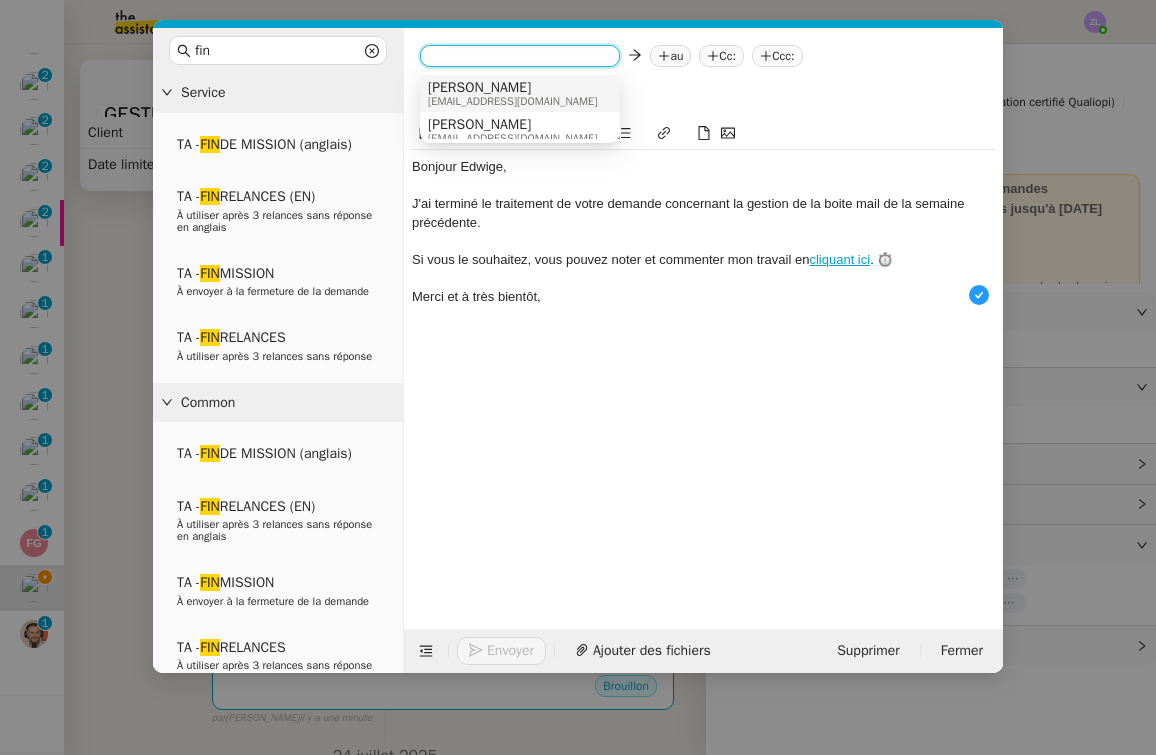 click on "Charlie" at bounding box center [512, 88] 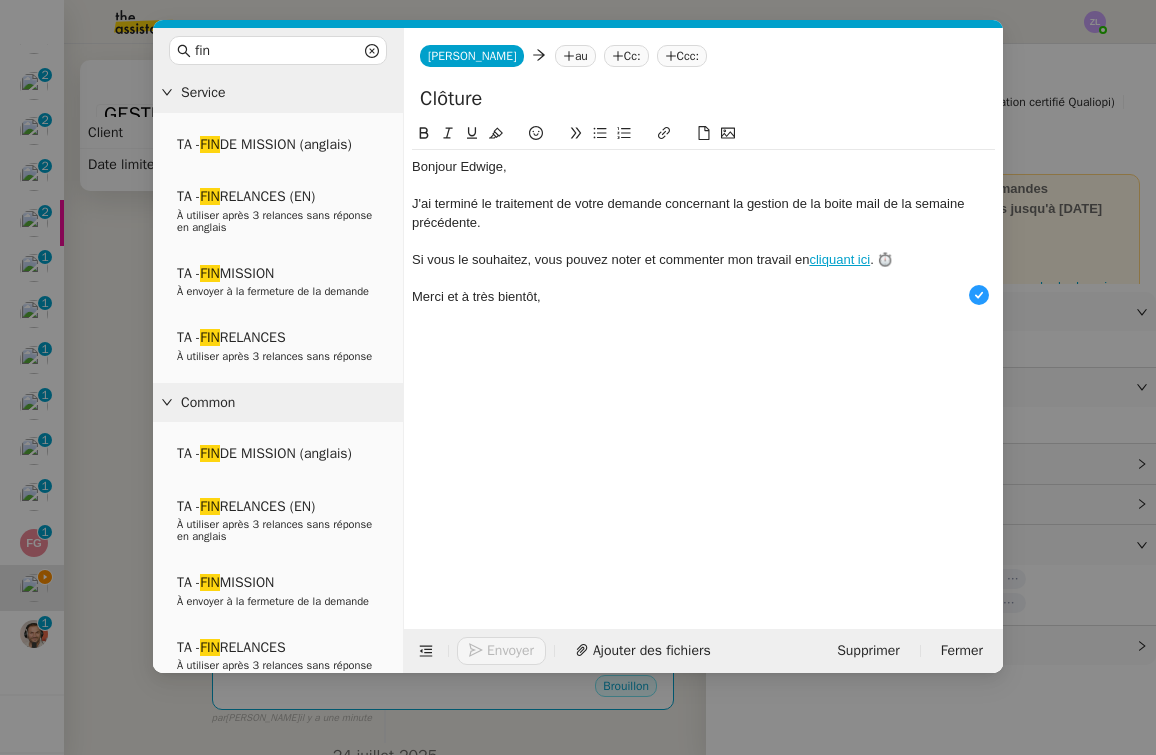 click on "au" 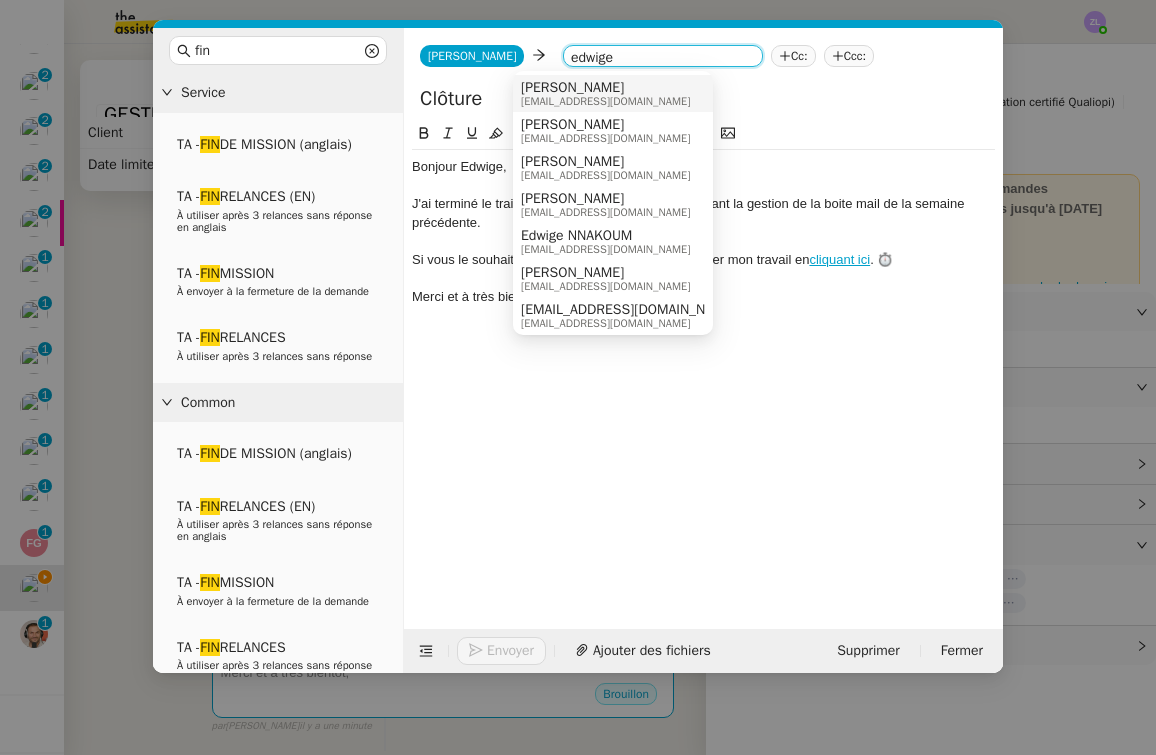 type on "edwige" 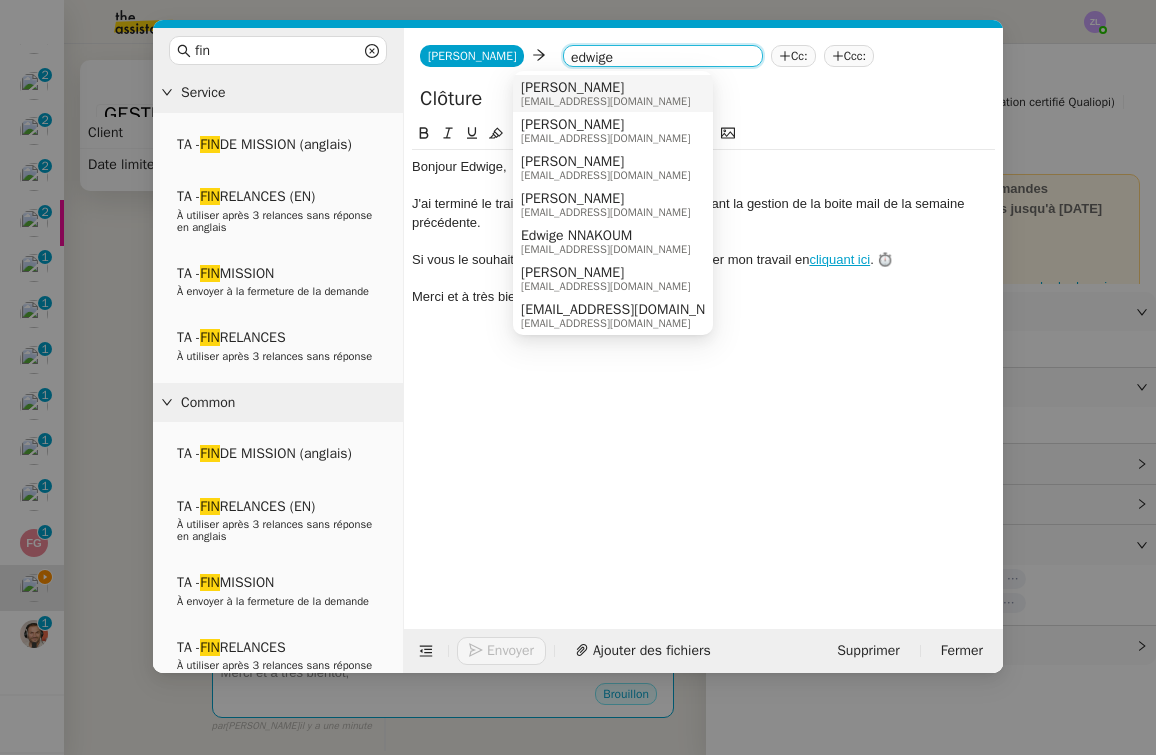 click on "edwige@solucoach.com" at bounding box center (605, 101) 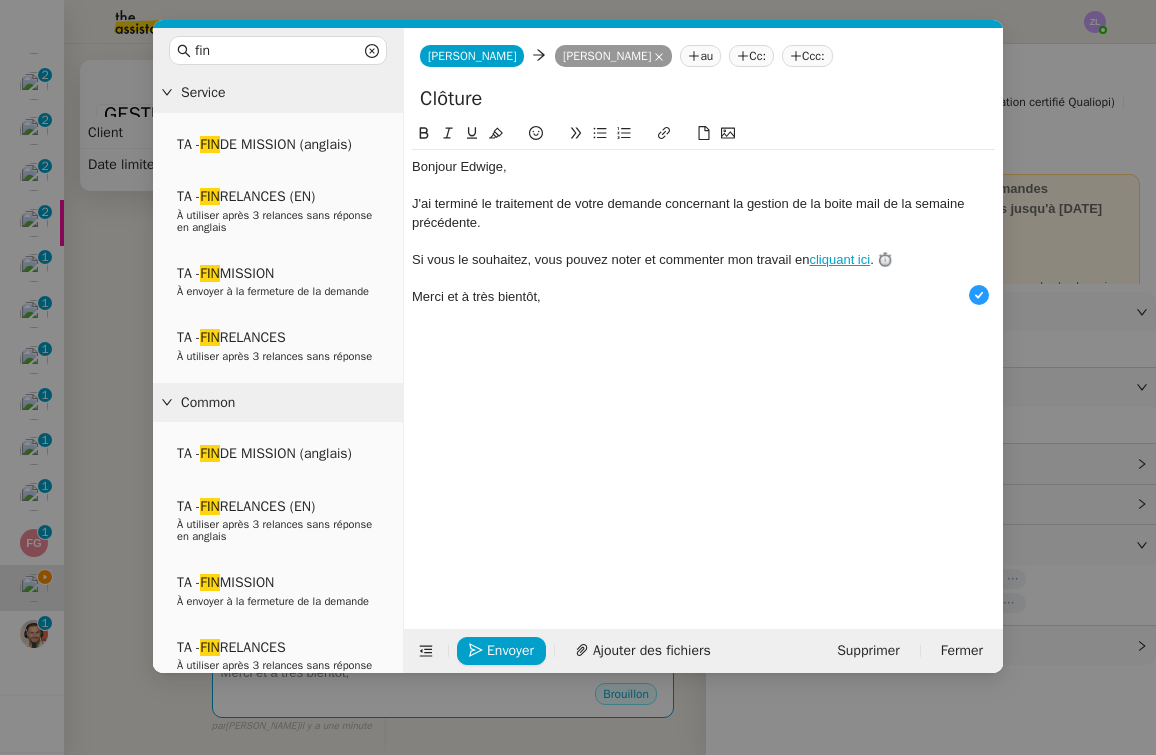 click on "Clôture" 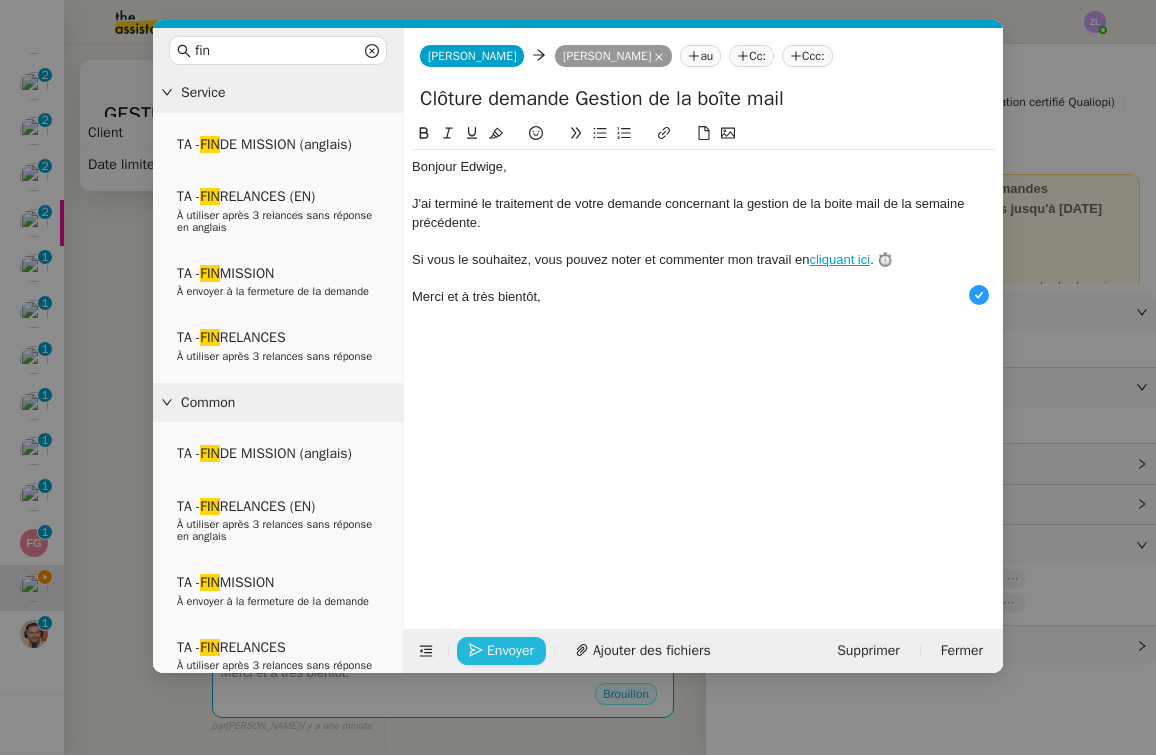 type on "Clôture demande Gestion de la boîte mail" 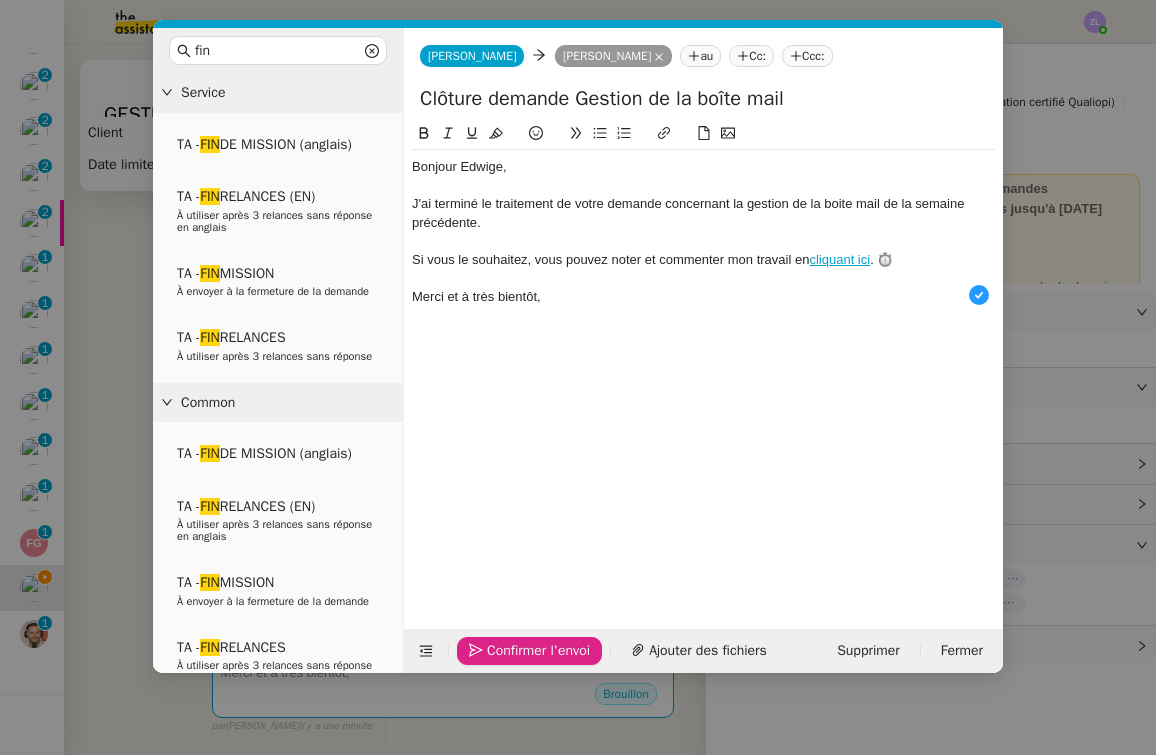 click on "Confirmer l'envoi" 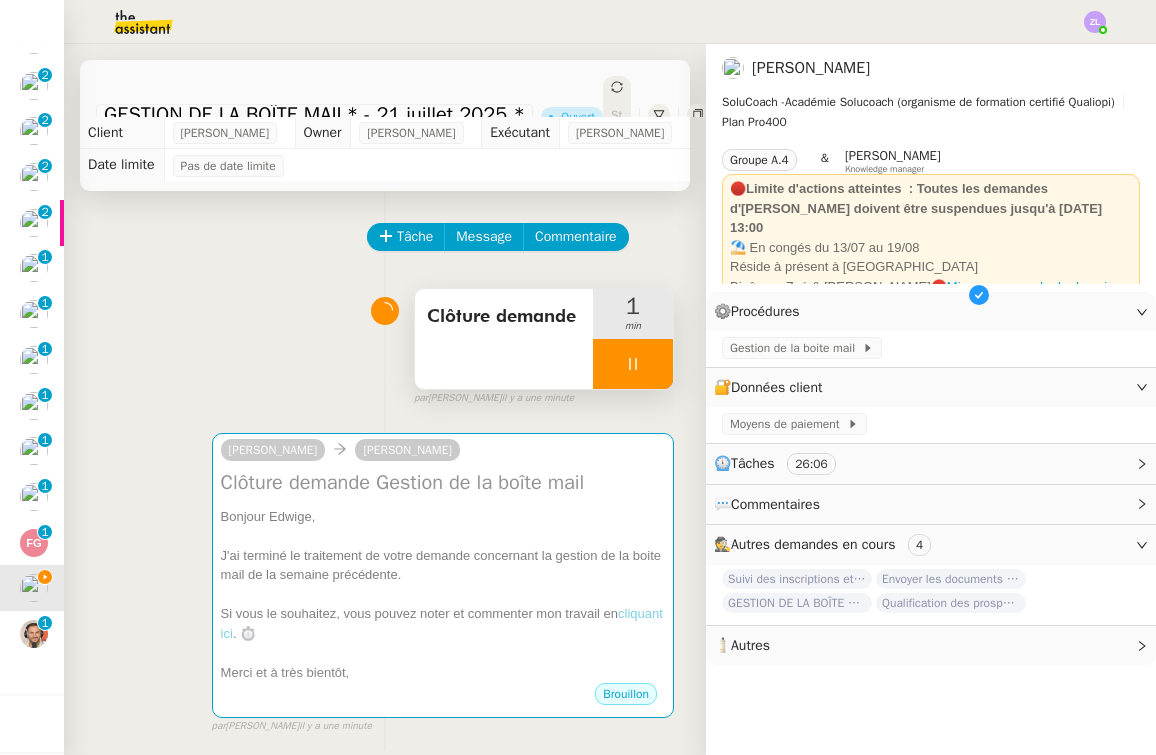 click on "fin Service TA -  FIN  DE MISSION (anglais)    TA -  FIN  RELANCES (EN)    À utiliser après 3 relances sans réponse en anglais  TA -  FIN  MISSION    À envoyer à la fermeture de la demande TA -  FIN  RELANCES     À utiliser après 3 relances sans réponse  Common TA -  FIN  DE MISSION (anglais)    TA -  FIN  RELANCES (EN)    À utiliser après 3 relances sans réponse en anglais  TA -  FIN  MISSION    À envoyer à la fermeture de la demande TA -  FIN  RELANCES     À utiliser après 3 relances sans réponse  Other No Templates Charlie Charlie     Edwige Giron-Fleckinger
Edwige Giron-Fleckinger   au
Cc:
Ccc:
Clôture demande Gestion de la boîte mail         ﻿Bonjour Edwige﻿, J'ai terminé le traitement de votre demande concernant la gestion de la boite mail de la semaine précédente. Si vous le souhaitez, vous pouvez noter et commenter mon travail en  cliquant ici . ⏱️ Merci et à très bientôt, Envoyer Ajouter des fichiers Supprimer Fermer" at bounding box center [578, 377] 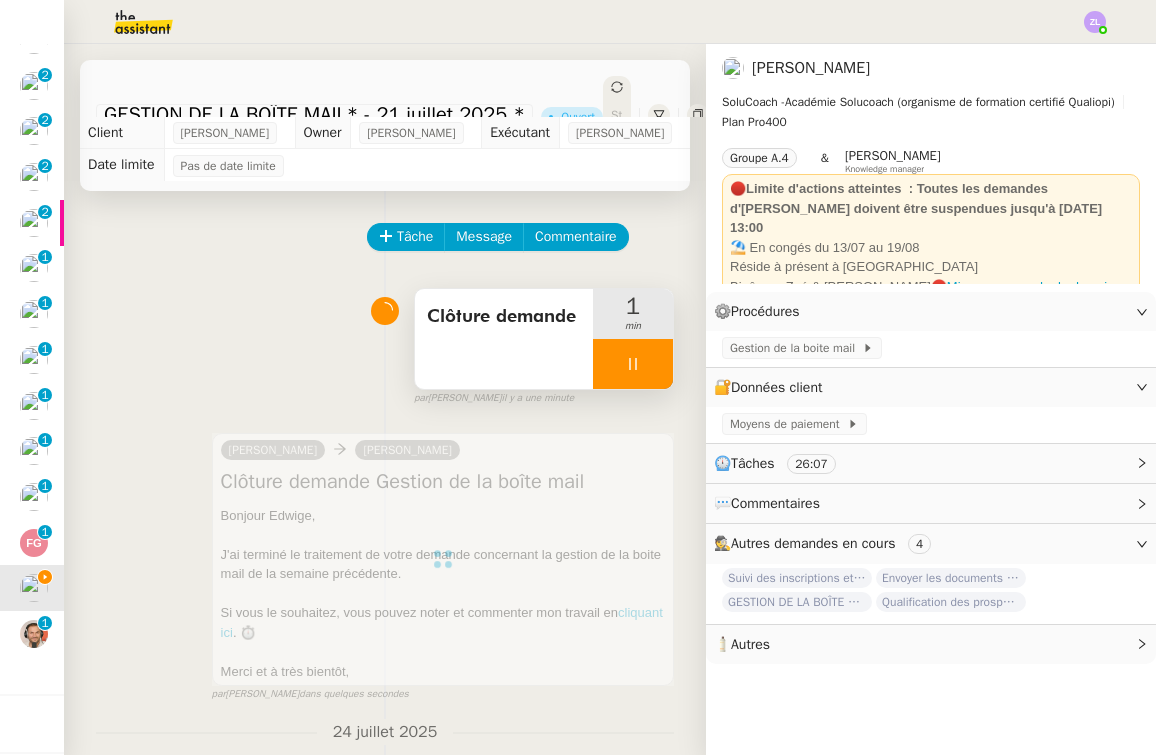 click at bounding box center [633, 364] 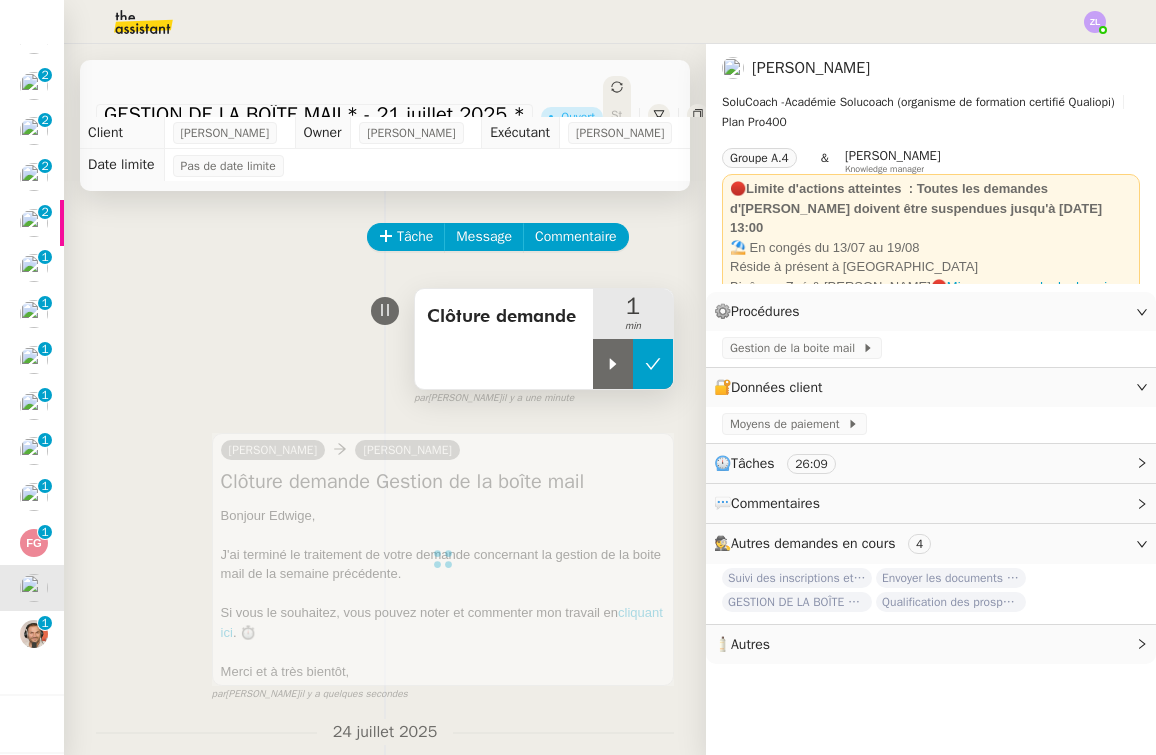 click at bounding box center [653, 364] 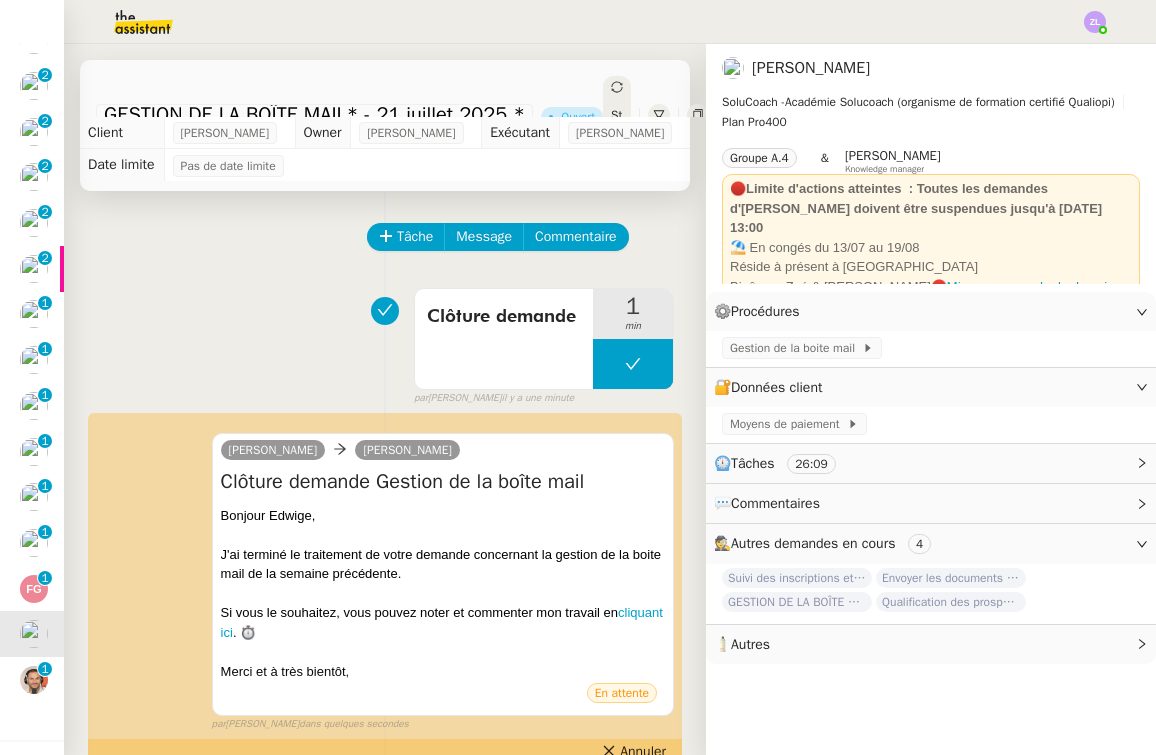 click on "Statut" 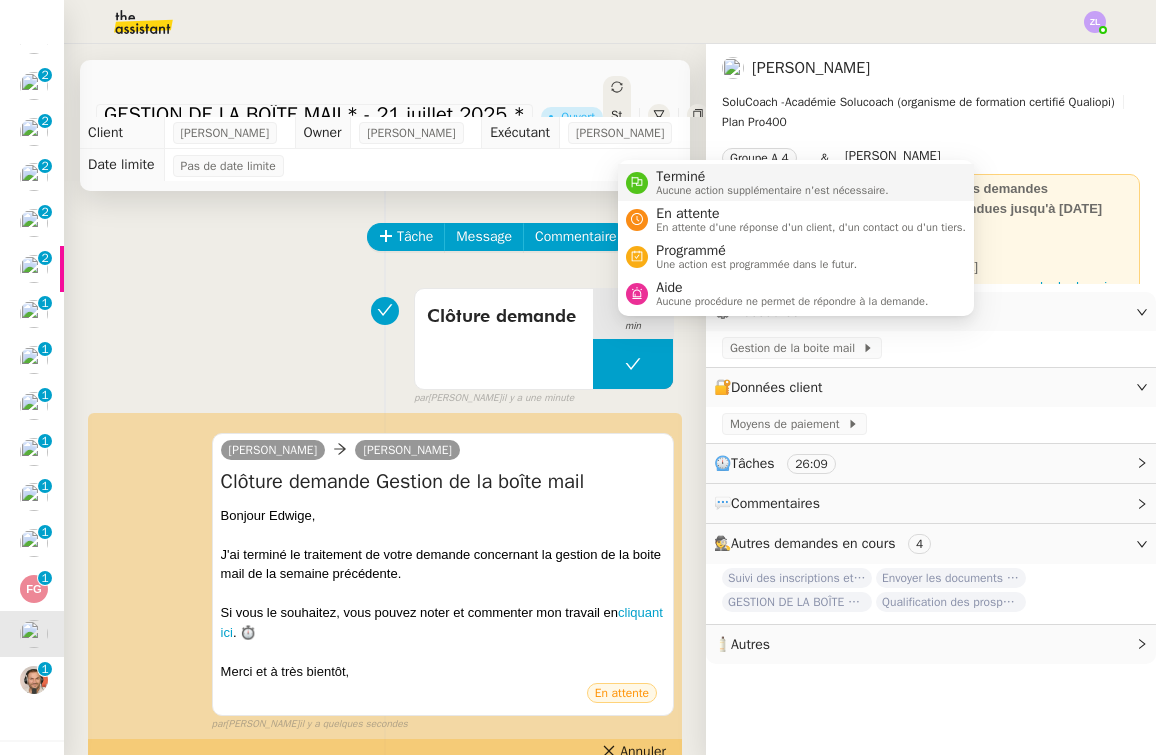 click on "Terminé" at bounding box center (772, 177) 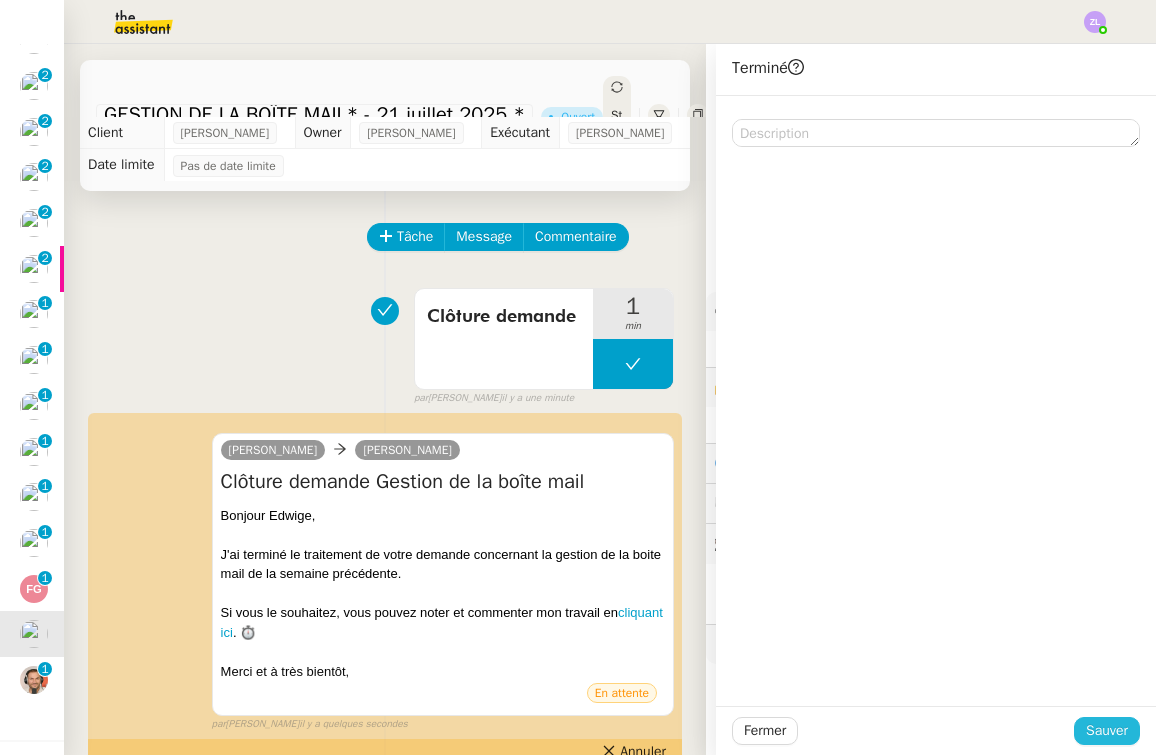 click on "Sauver" 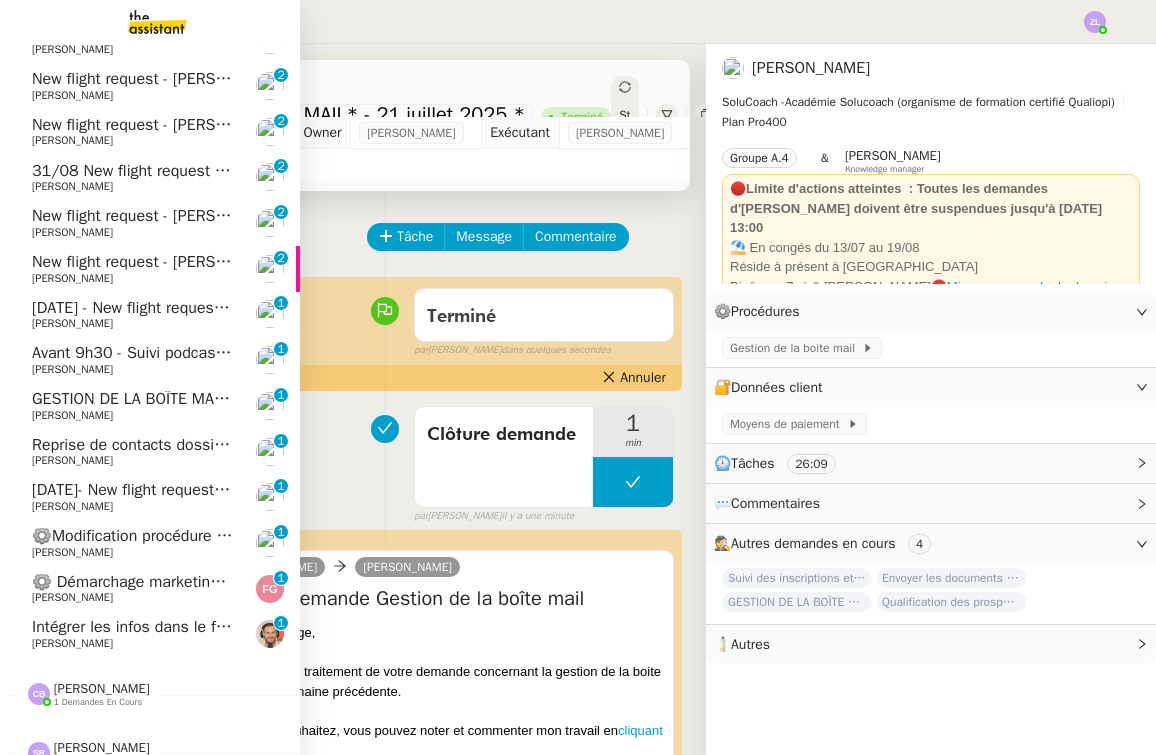 click on "⚙️ Démarchage marketing par email" 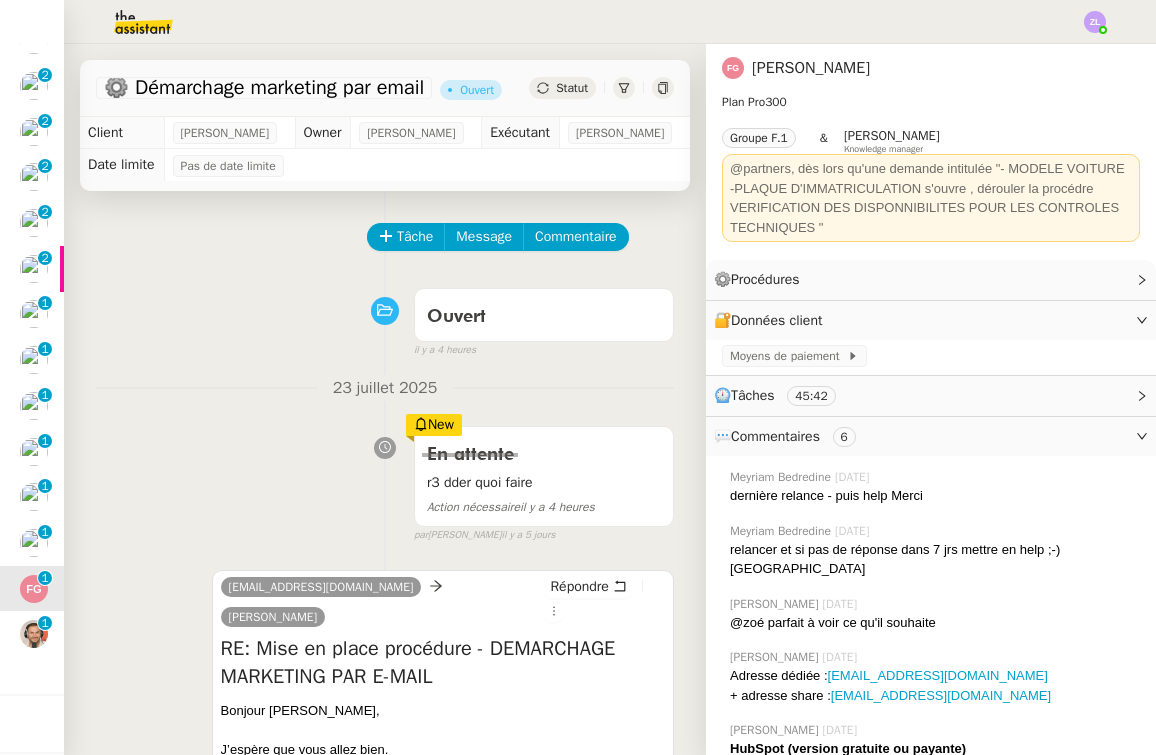 scroll, scrollTop: 0, scrollLeft: 0, axis: both 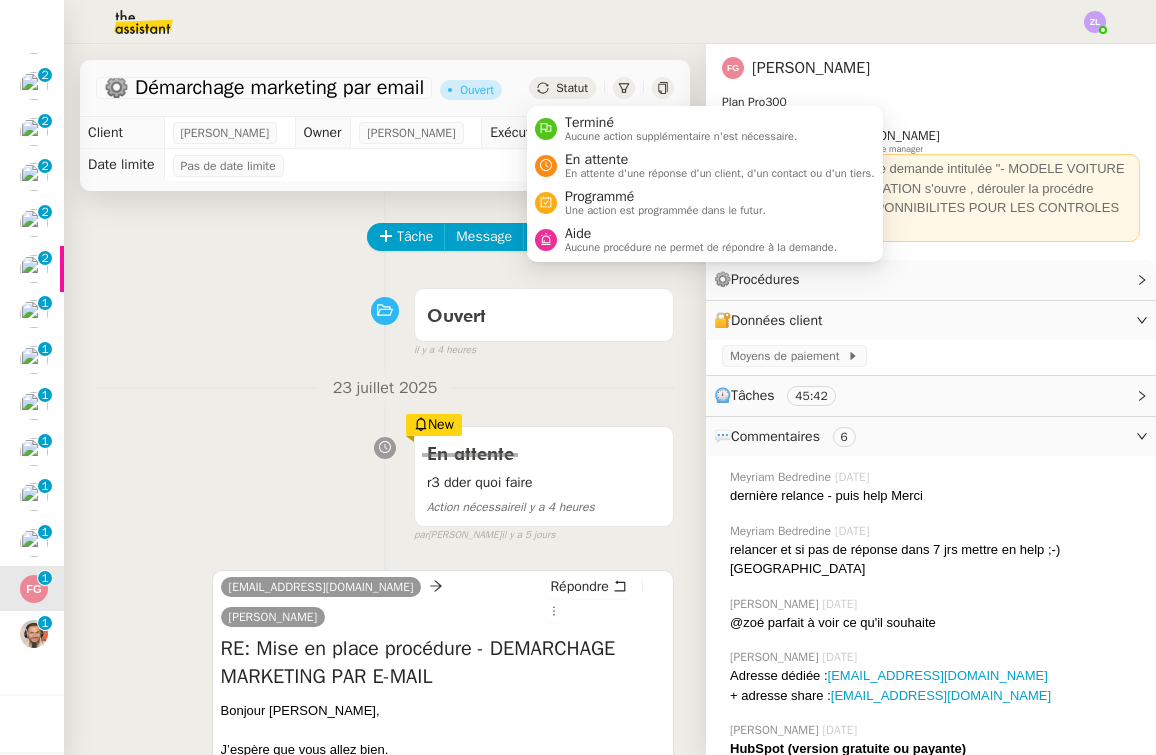 click on "Statut" 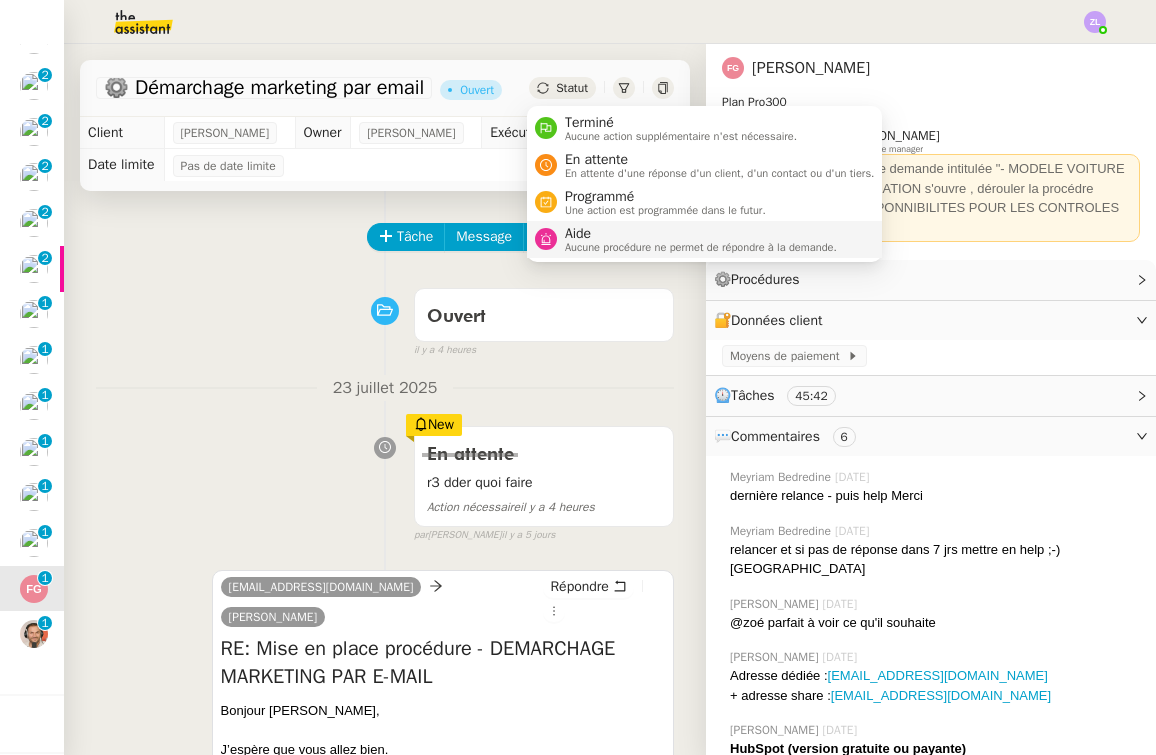 click on "Aide" at bounding box center [701, 234] 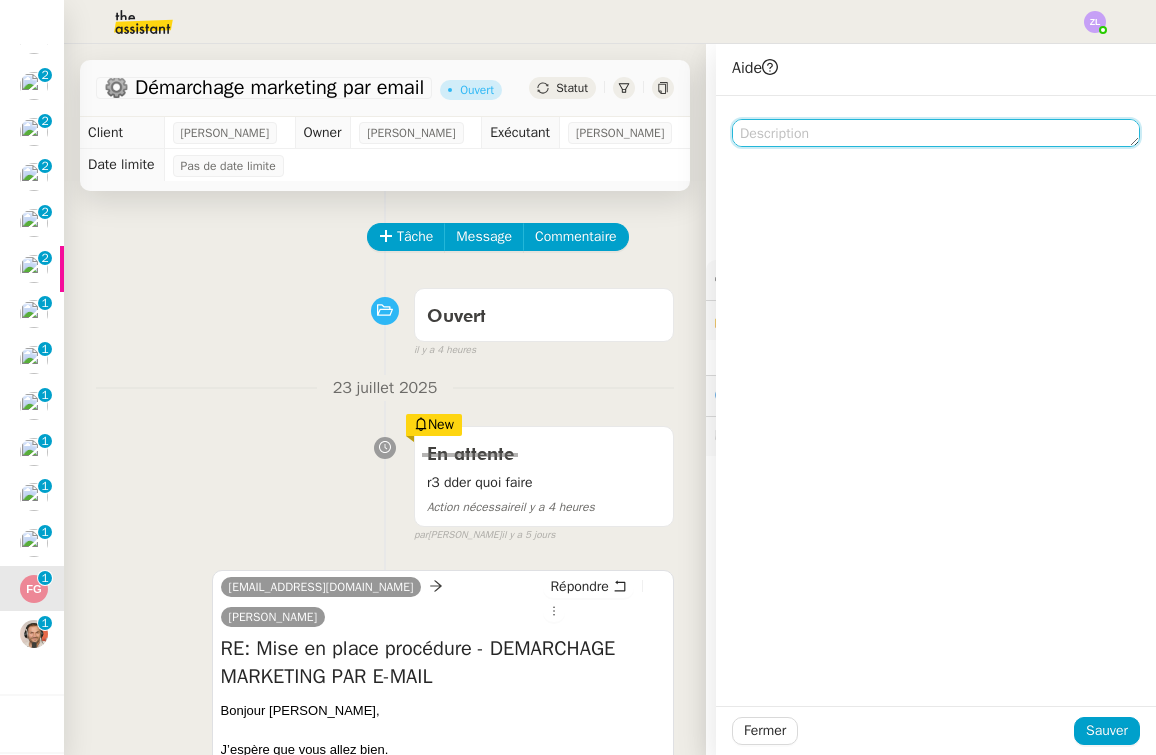 click 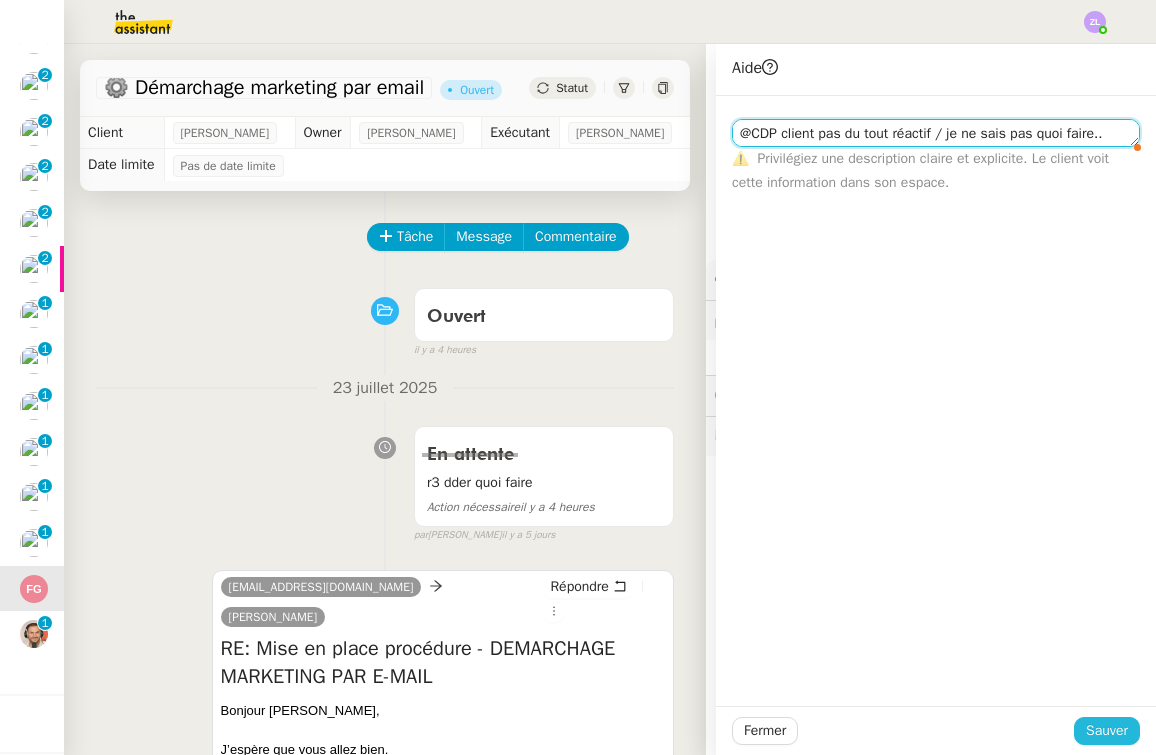 type on "@CDP client pas du tout réactif / je ne sais pas quoi faire.." 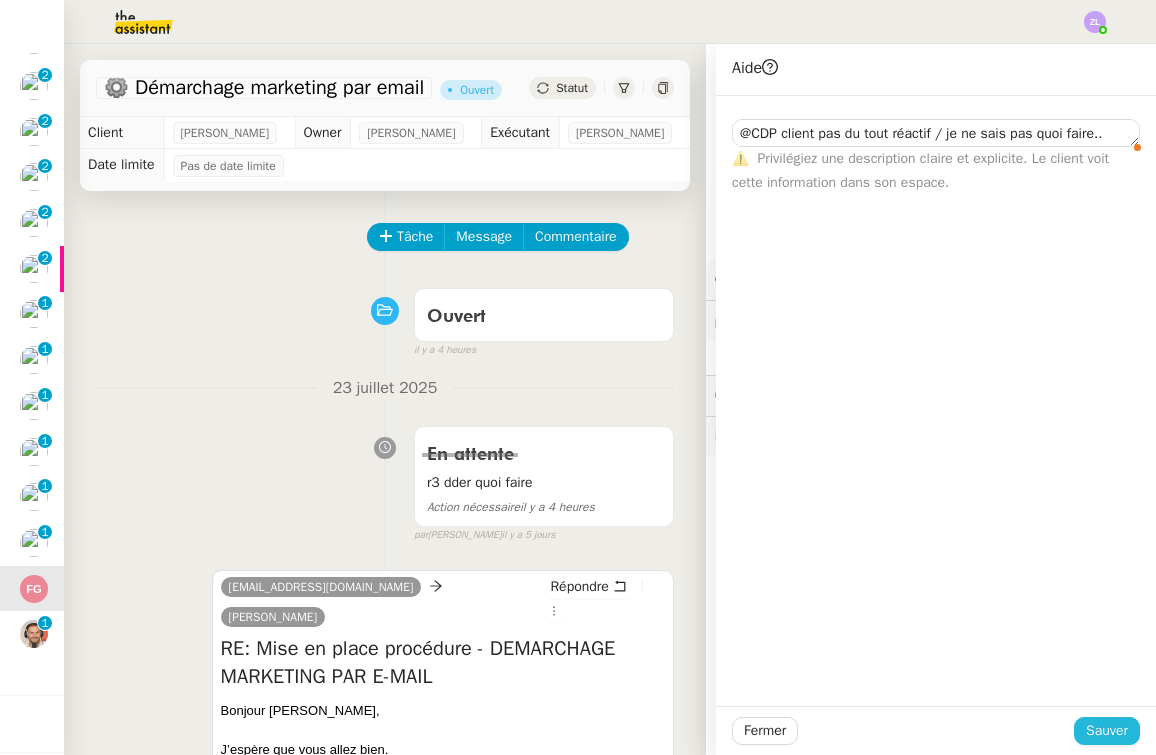click on "Sauver" 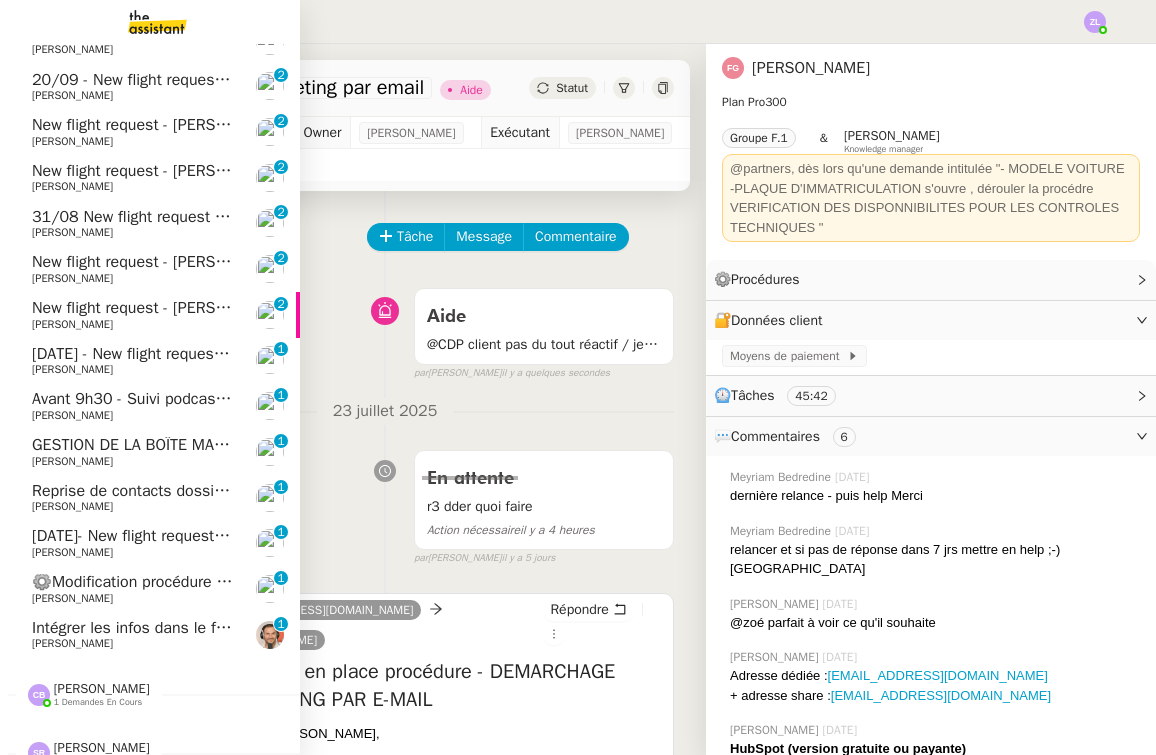 click on "⚙️Modification procédure des appels entrants" 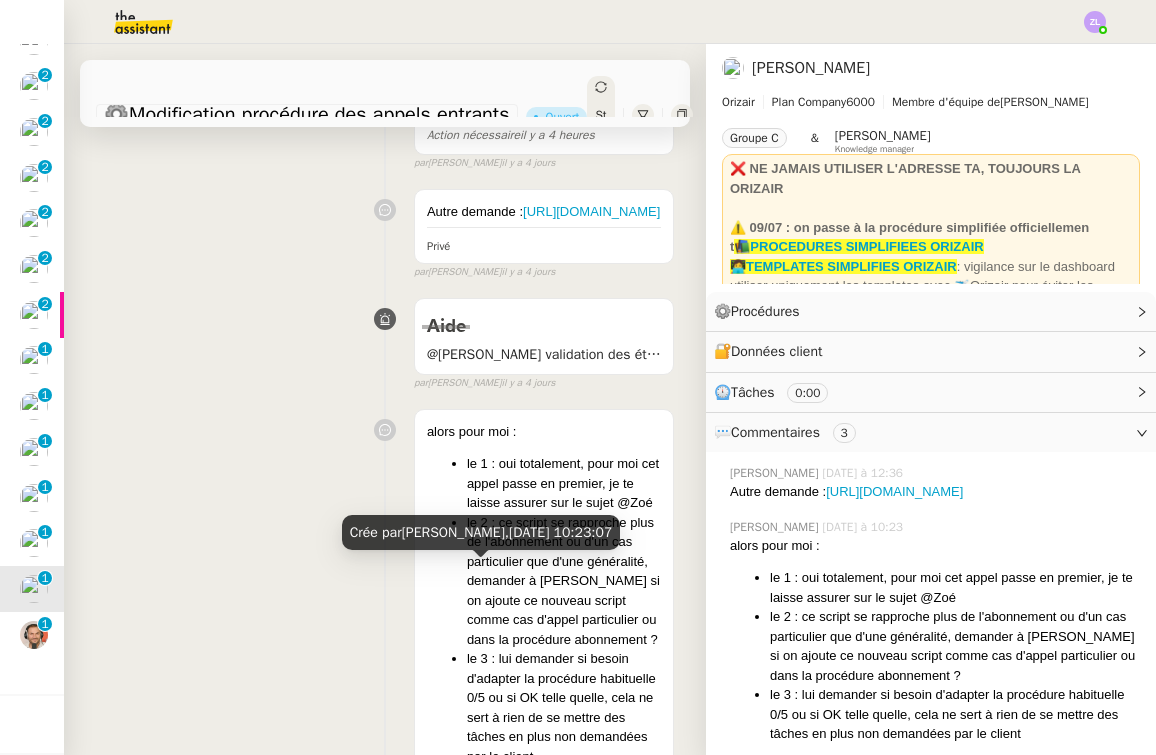 scroll, scrollTop: 323, scrollLeft: 0, axis: vertical 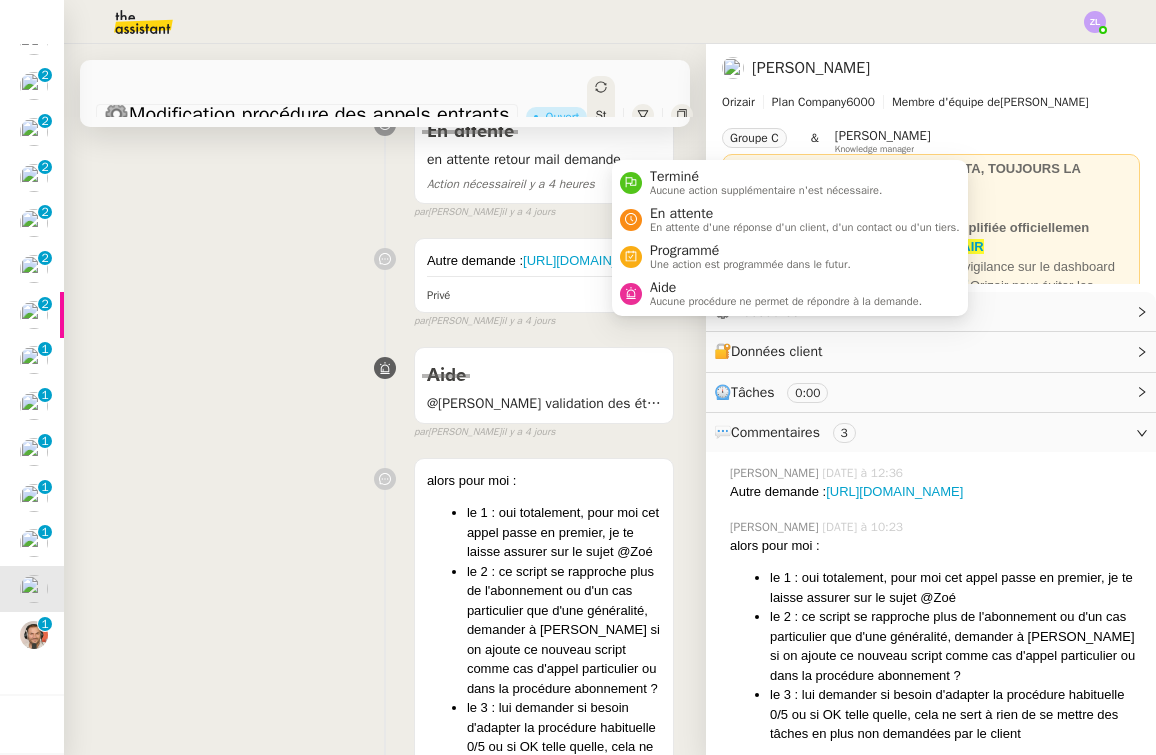 click on "Statut" 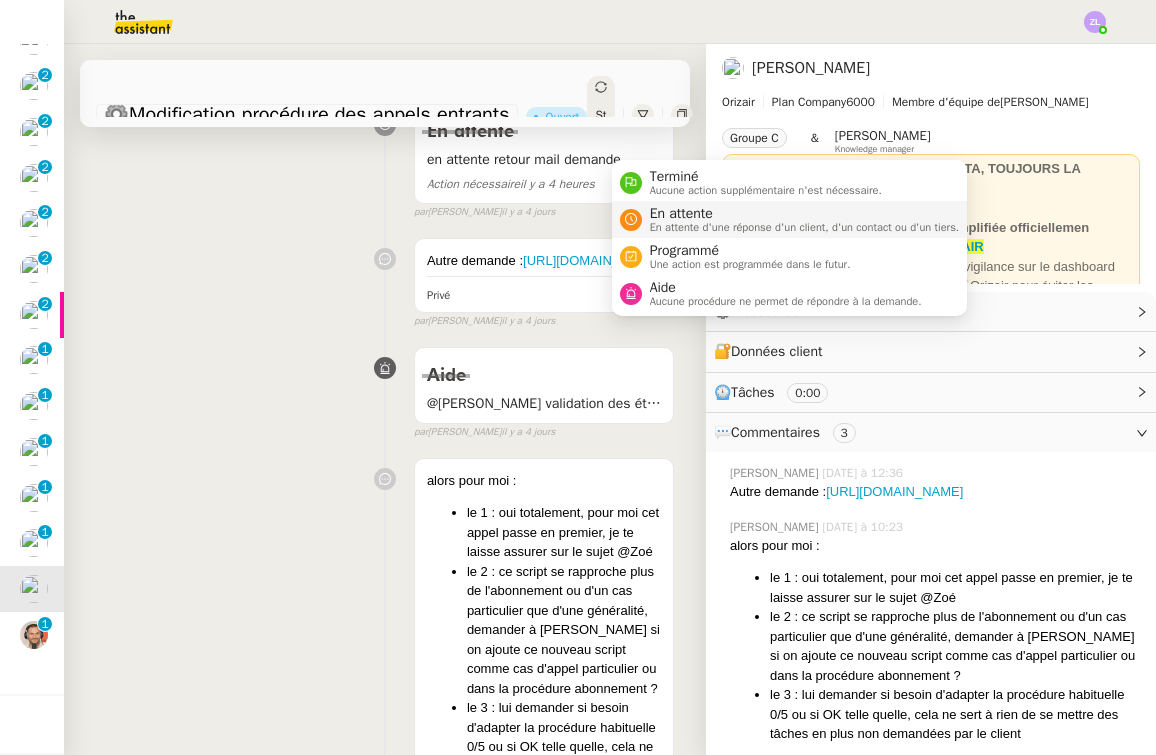 click on "En attente En attente d'une réponse d'un client, d'un contact ou d'un tiers." at bounding box center (790, 219) 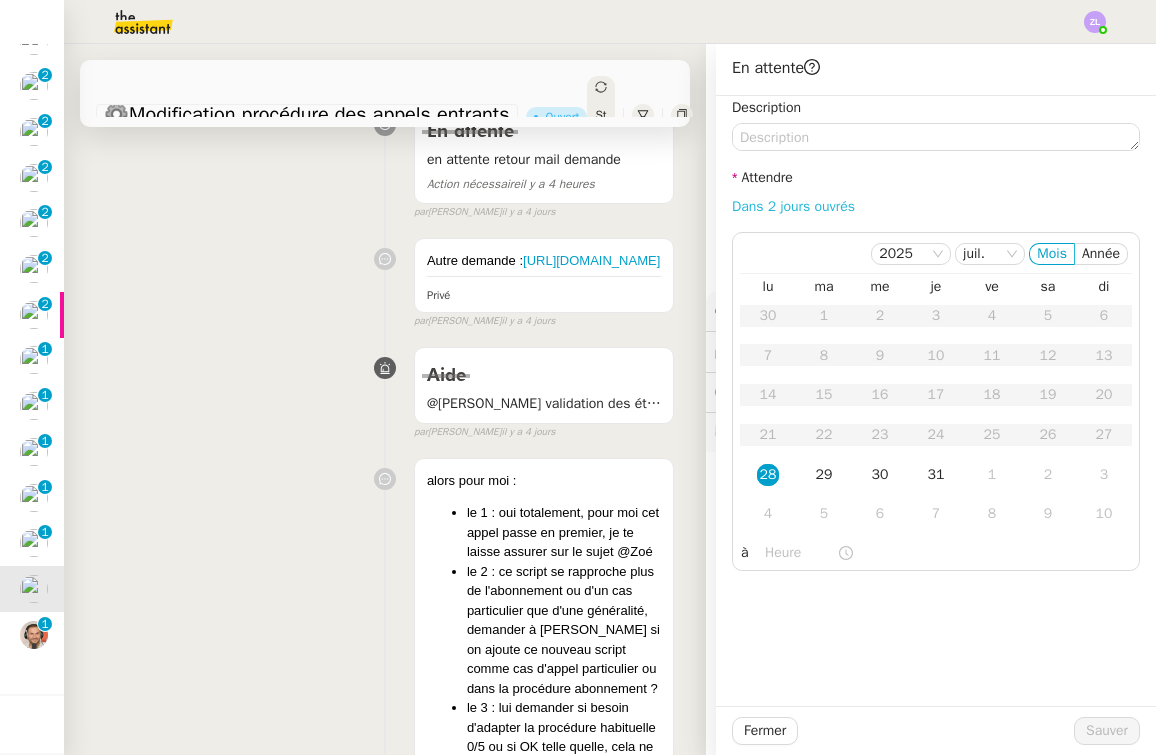 click on "Dans 2 jours ouvrés" 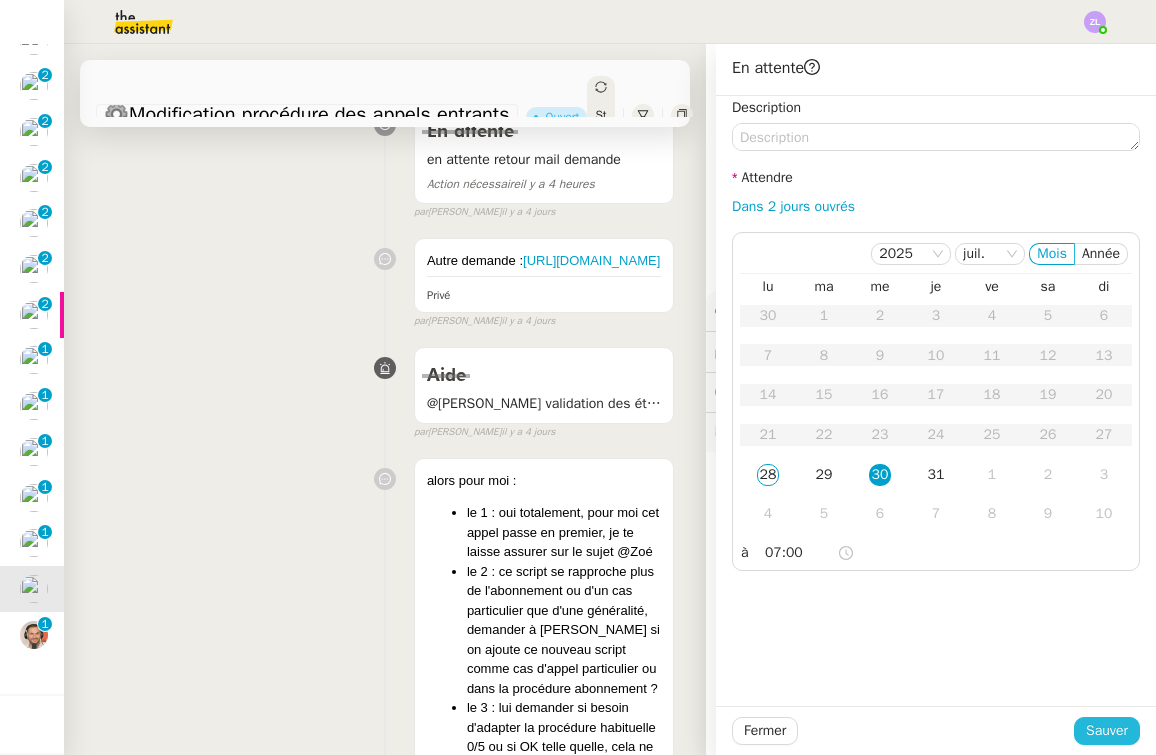 click on "Sauver" 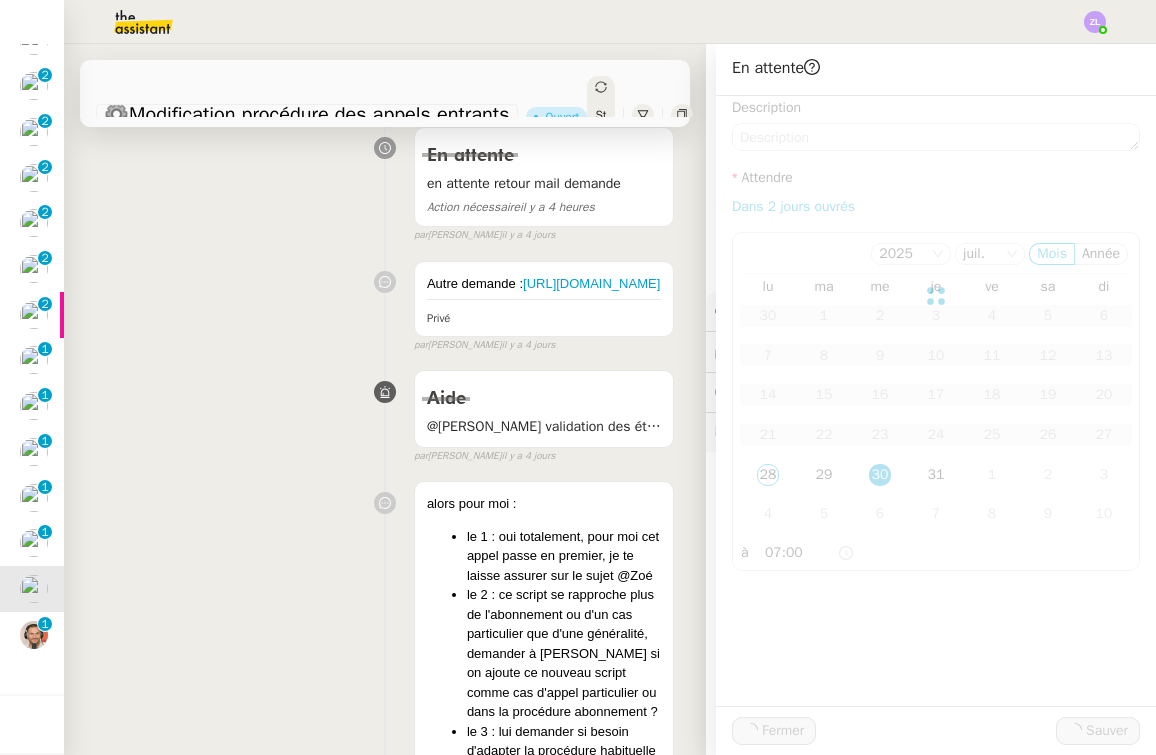 scroll, scrollTop: 437, scrollLeft: 0, axis: vertical 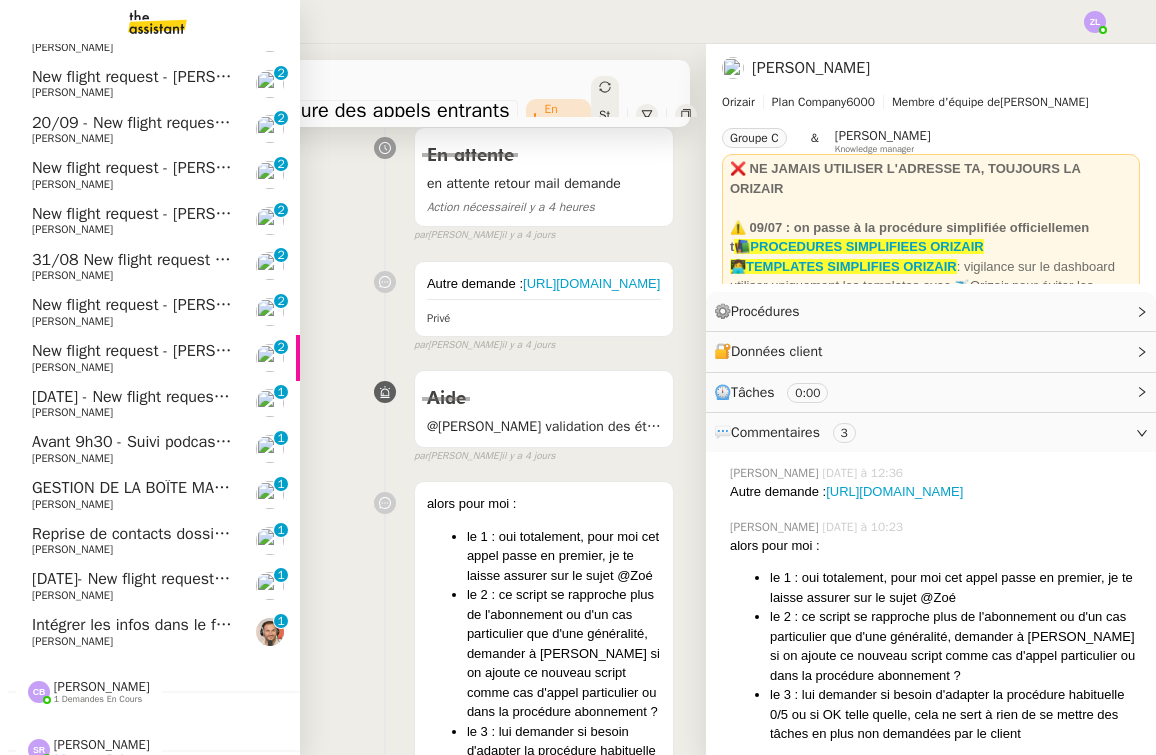 click on "[PERSON_NAME]" 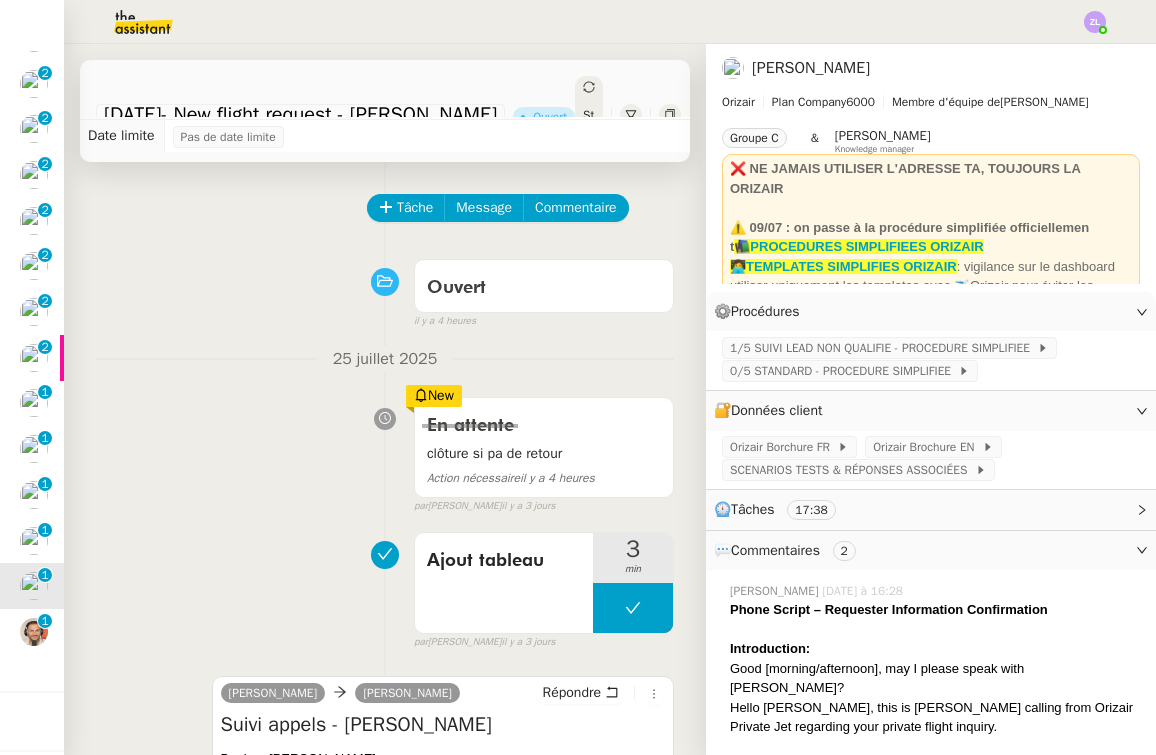 scroll, scrollTop: 33, scrollLeft: 0, axis: vertical 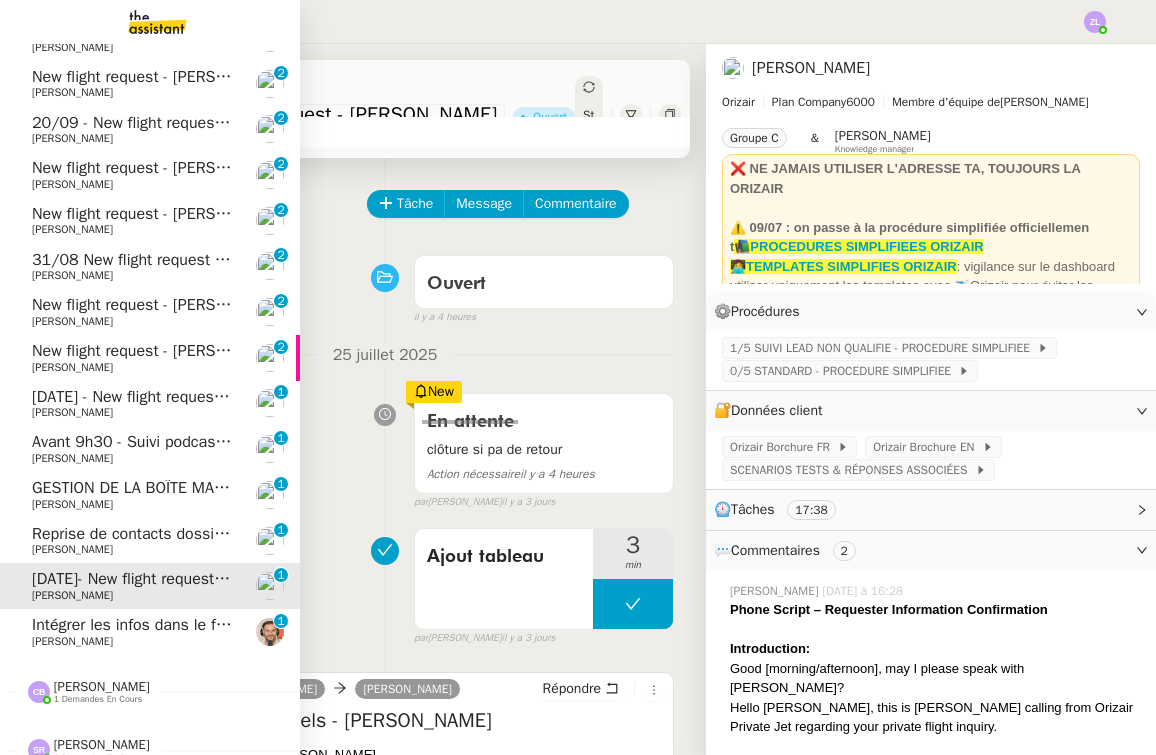 click on "Reprise de contacts dossiers non suivis - 22 juillet 2025    Franck MUFFAT-JEANDET     0   1   2   3   4   5   6   7   8   9" 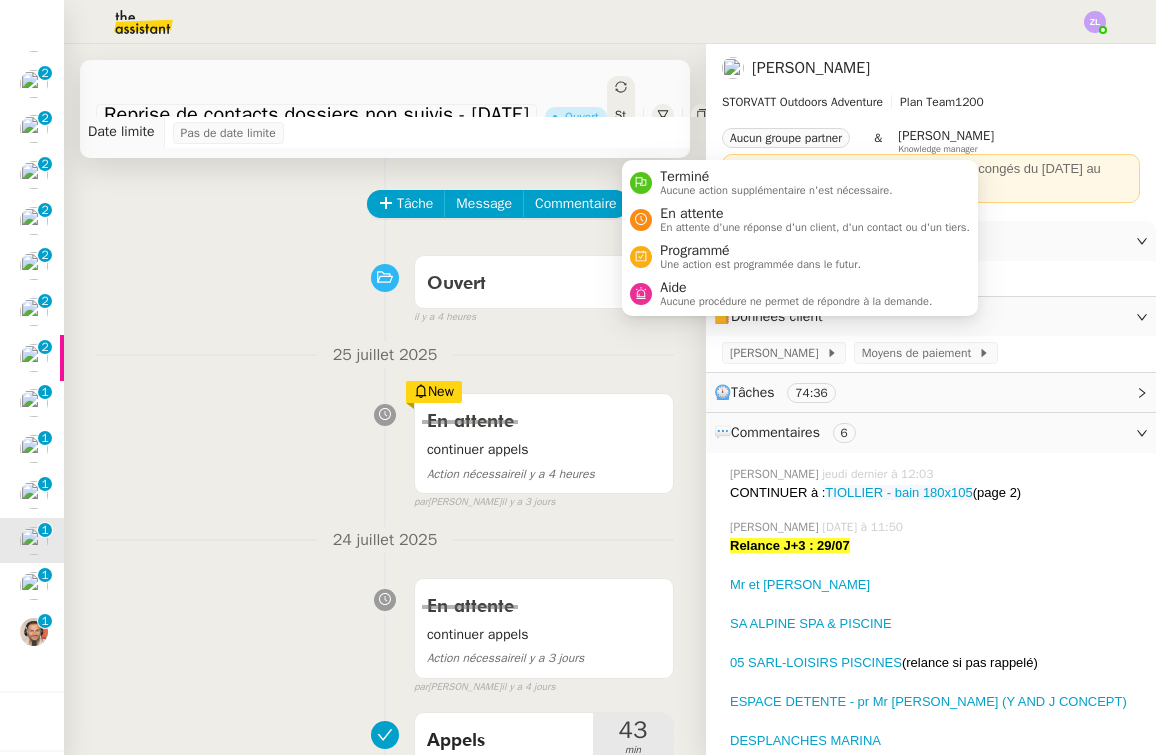 click 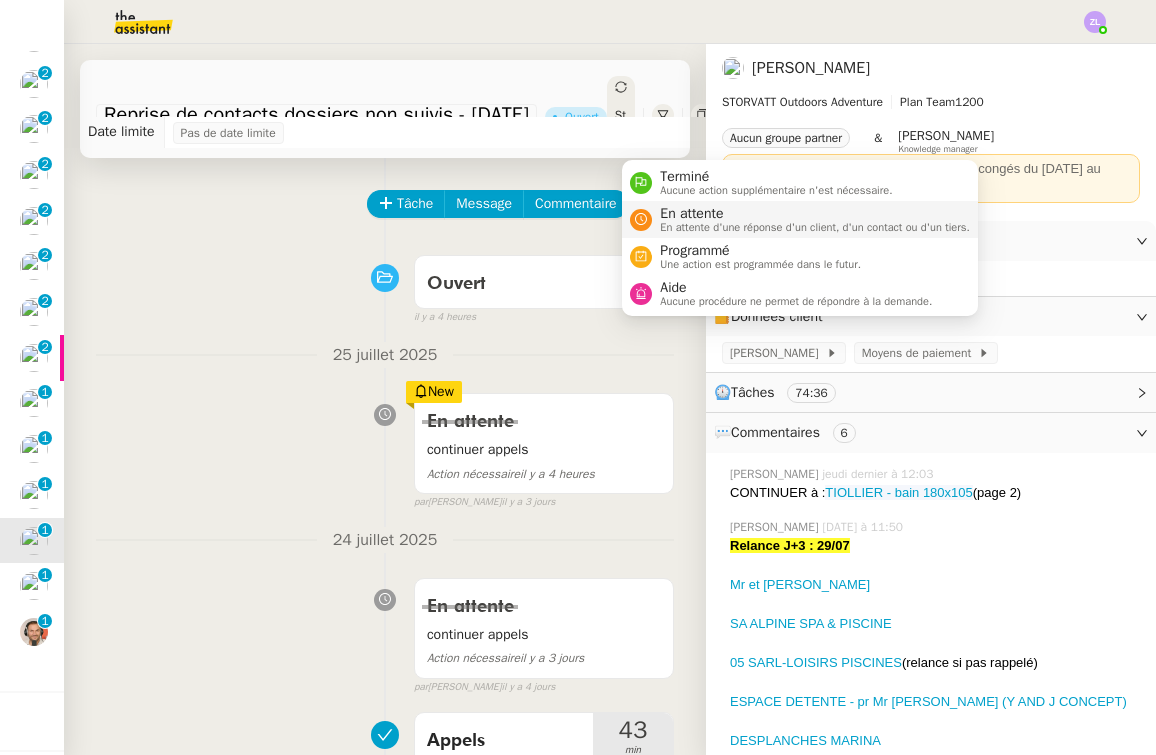 click on "En attente d'une réponse d'un client, d'un contact ou d'un tiers." at bounding box center (815, 227) 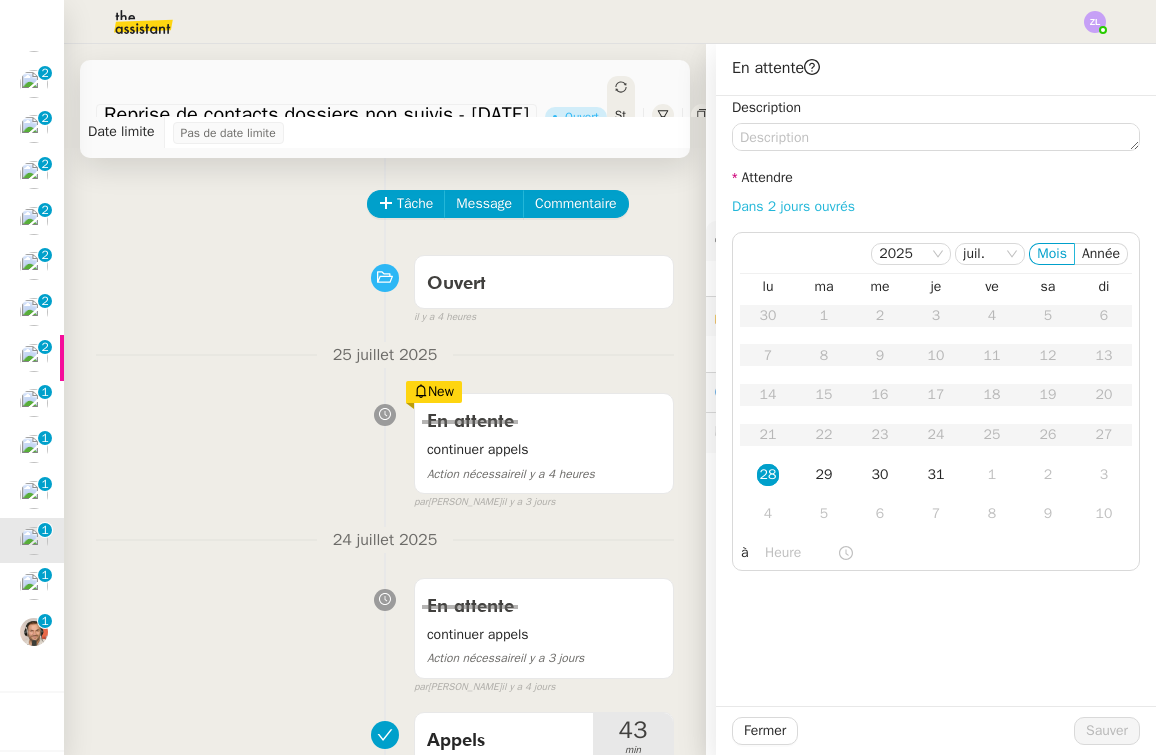 click on "Dans 2 jours ouvrés" 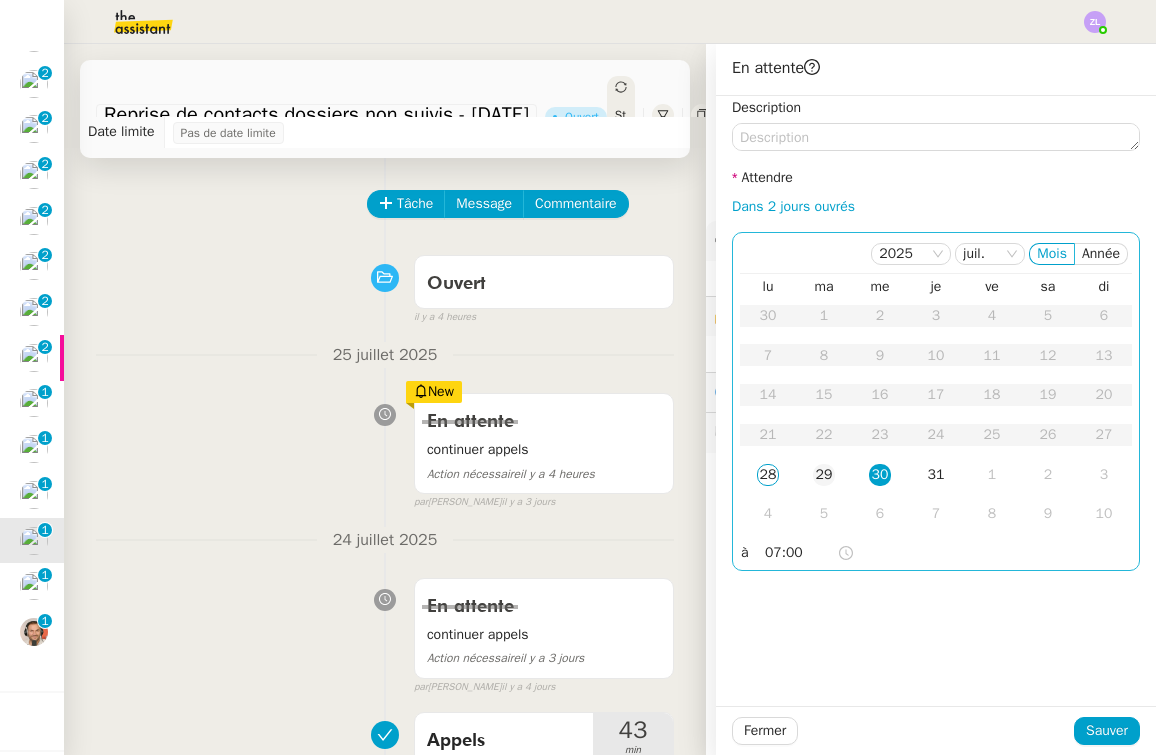 click on "29" 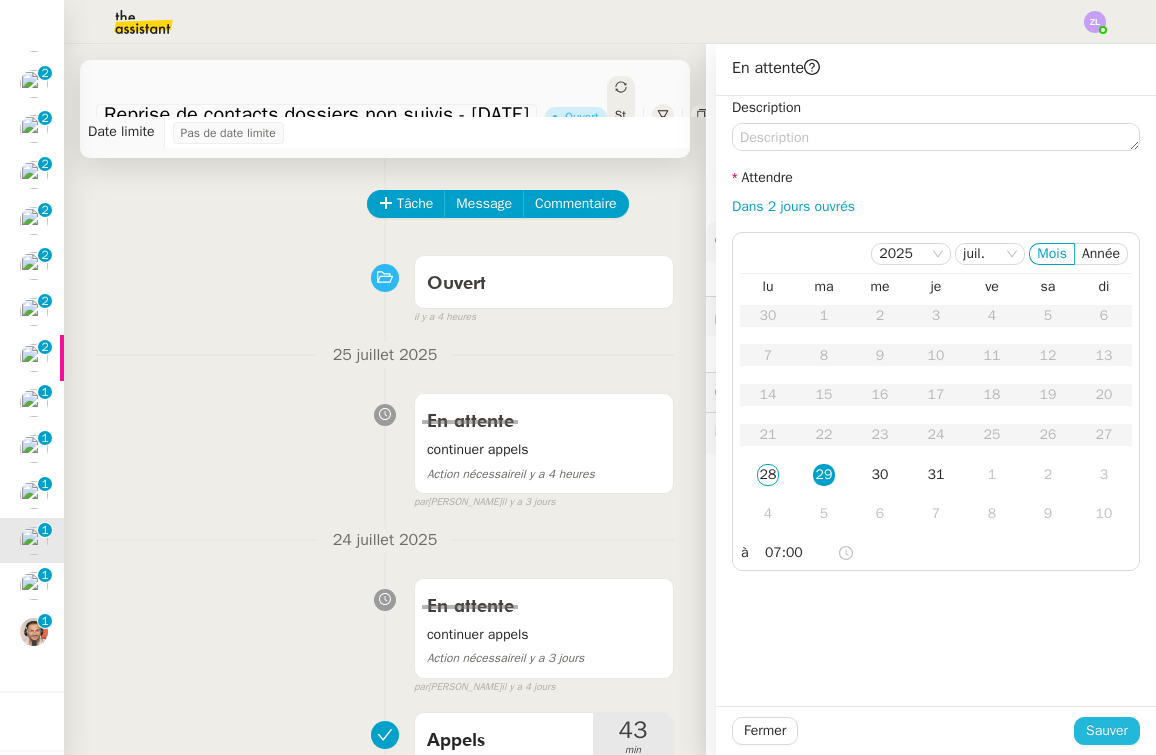click on "Sauver" 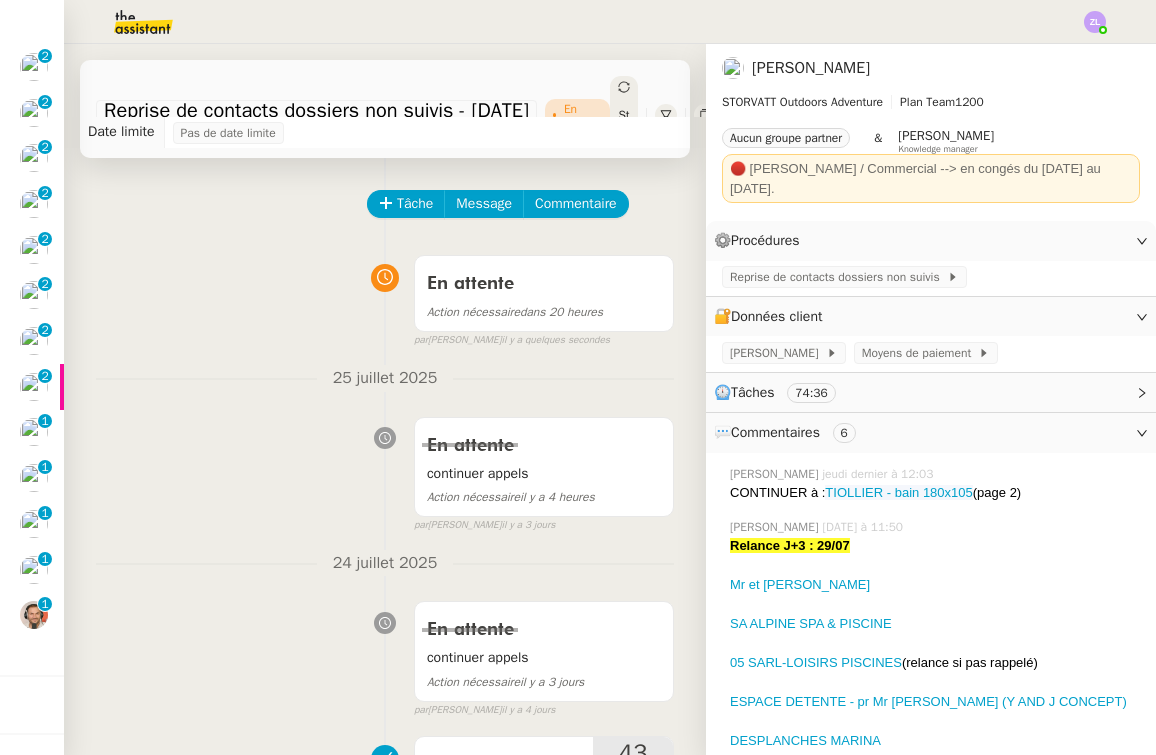 scroll, scrollTop: 392, scrollLeft: 0, axis: vertical 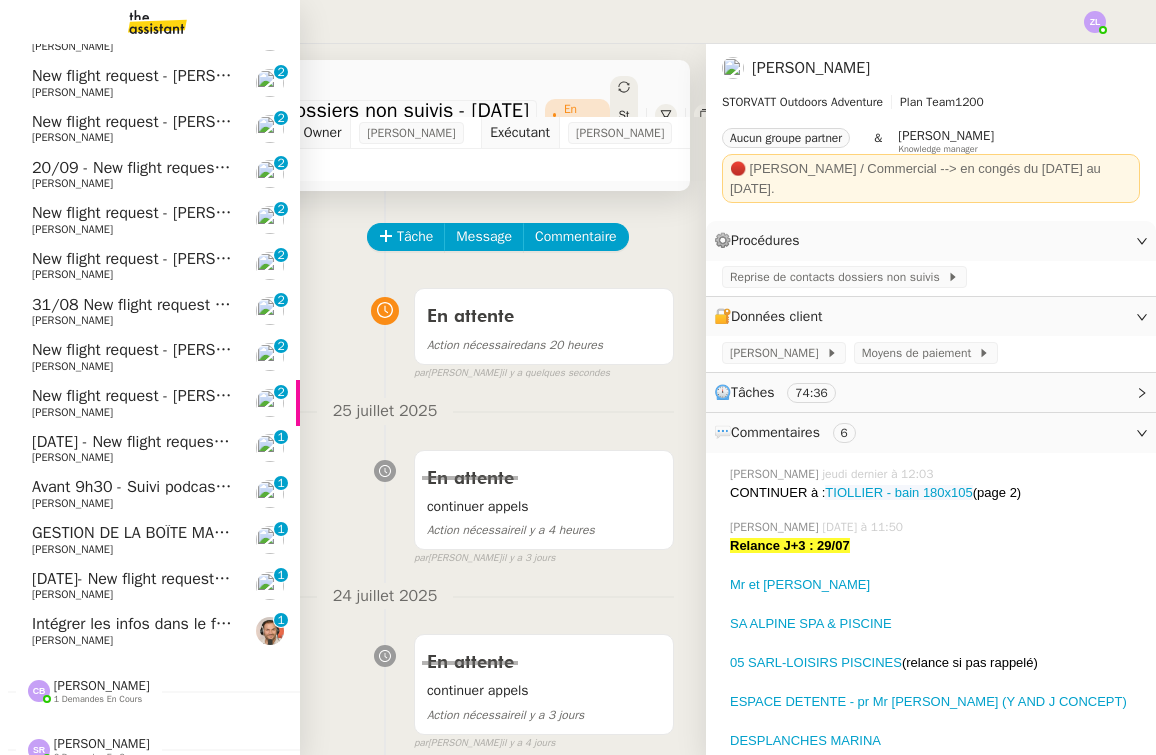 click on "Avant 9h30 - Suivi  podcasts la chapelle radio [DATE]" 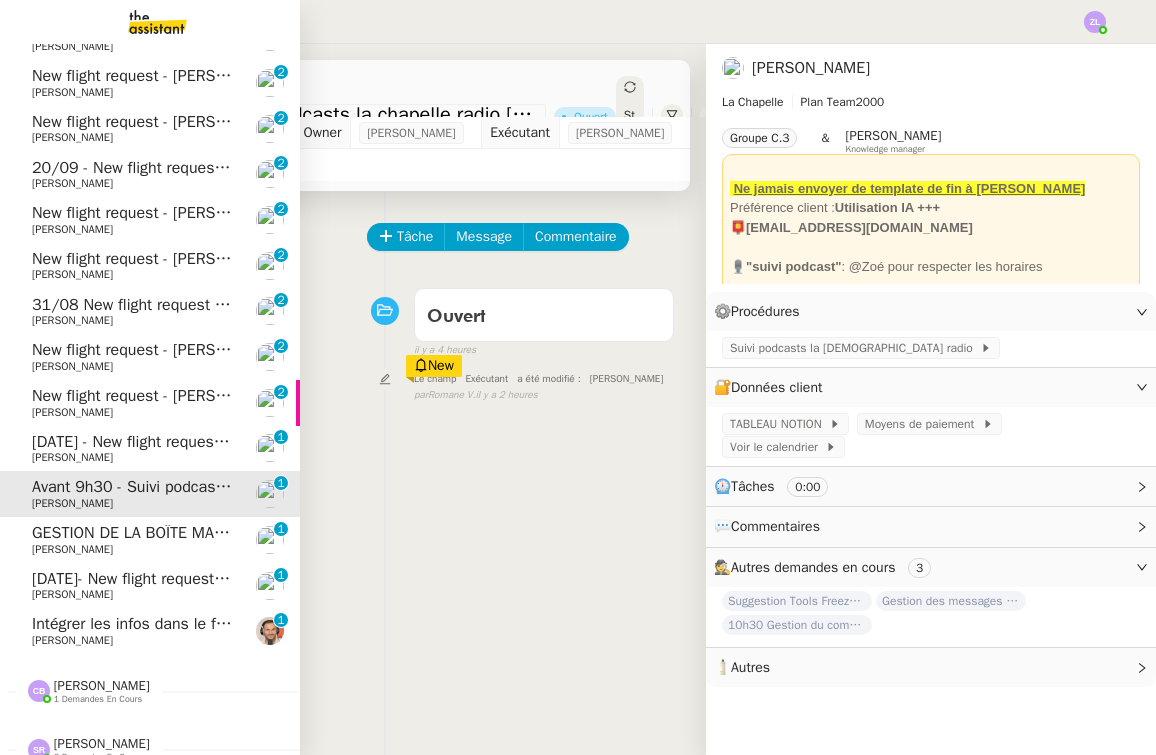 click on "[DATE]  - New flight request - [PERSON_NAME]" 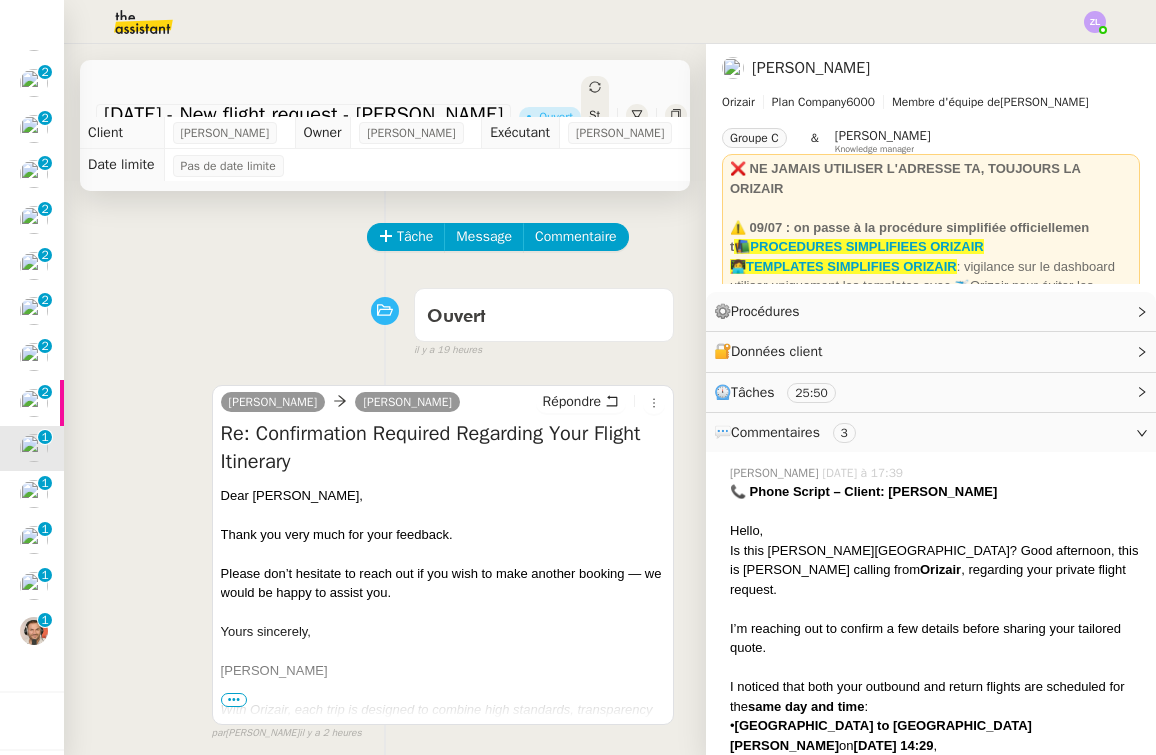 scroll, scrollTop: 0, scrollLeft: 0, axis: both 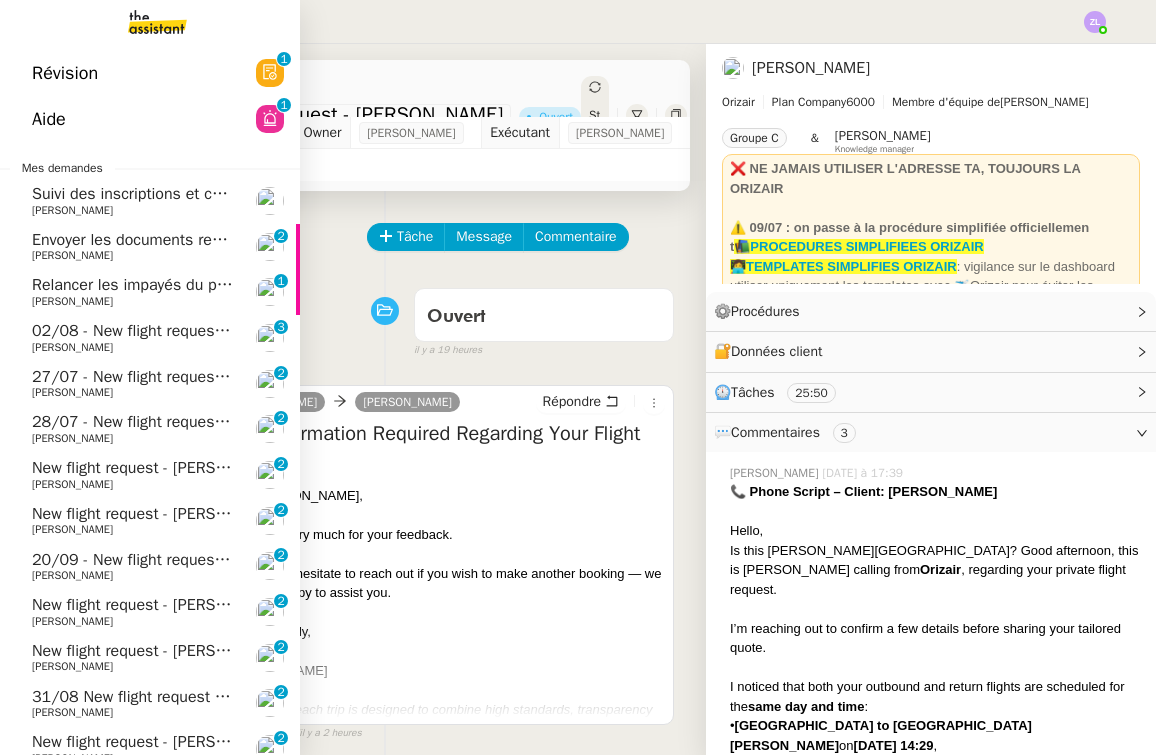 click on "Relancer les impayés du premier semestre" 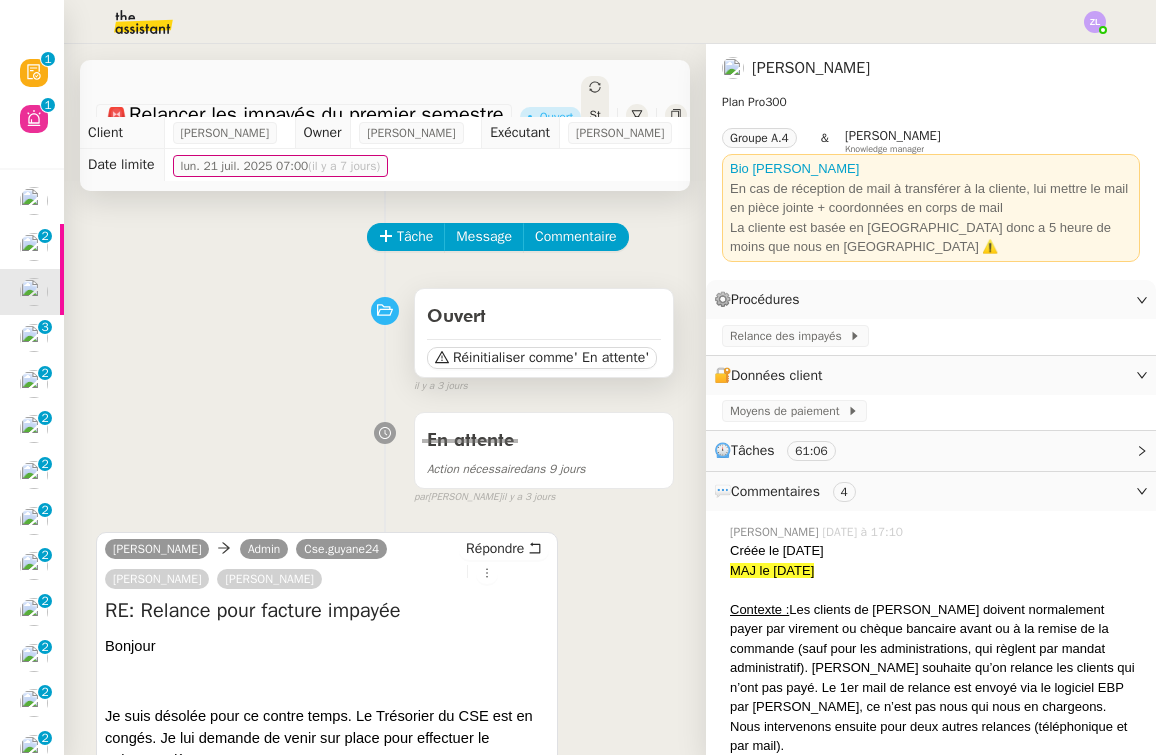 scroll, scrollTop: 0, scrollLeft: 0, axis: both 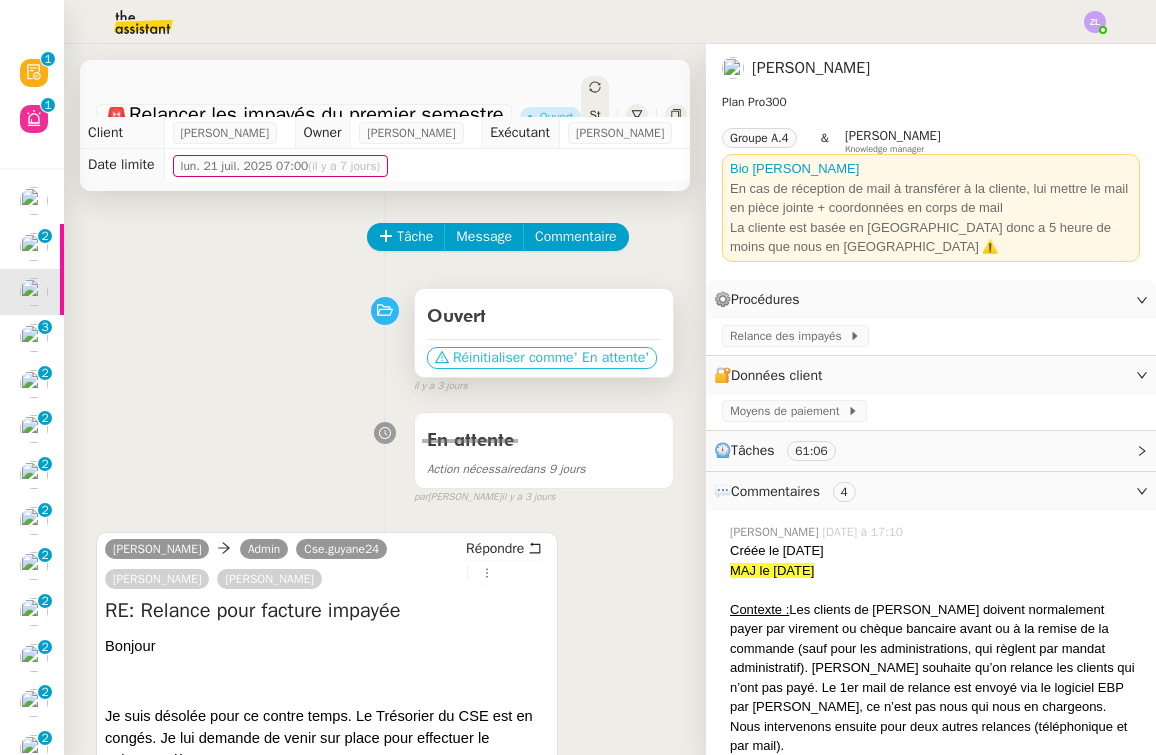 click on "Réinitialiser comme  ' En attente'" at bounding box center [542, 358] 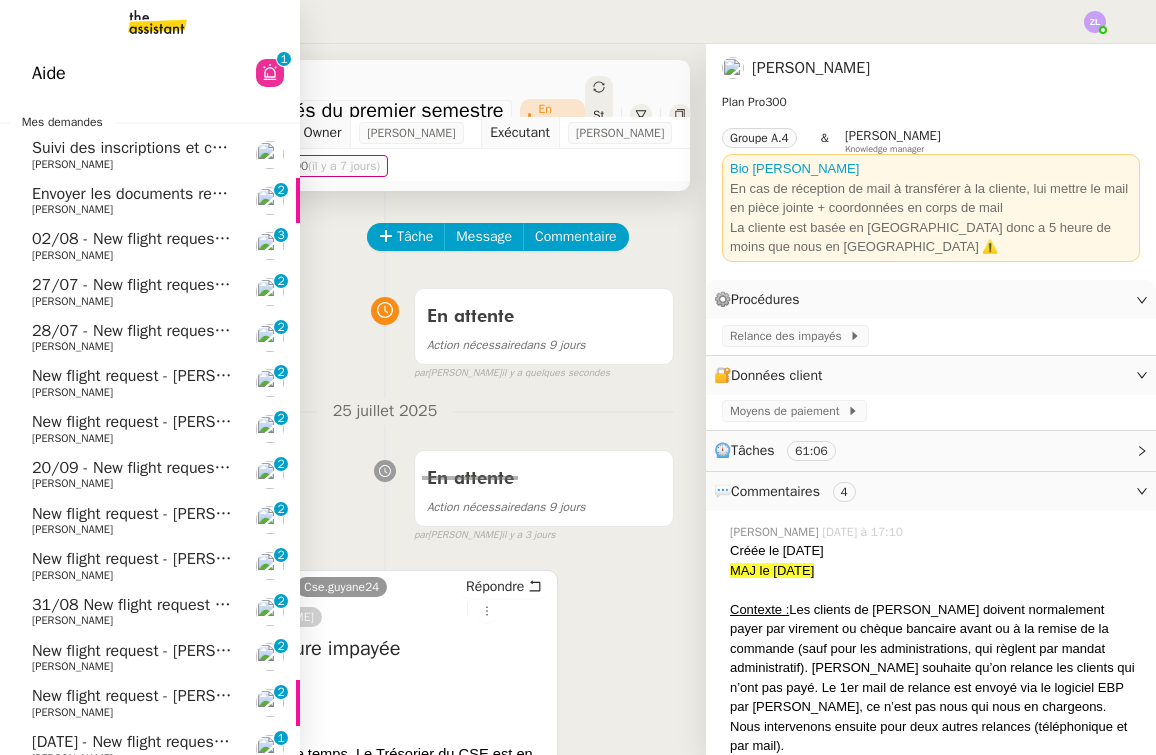 click on "[PERSON_NAME]" 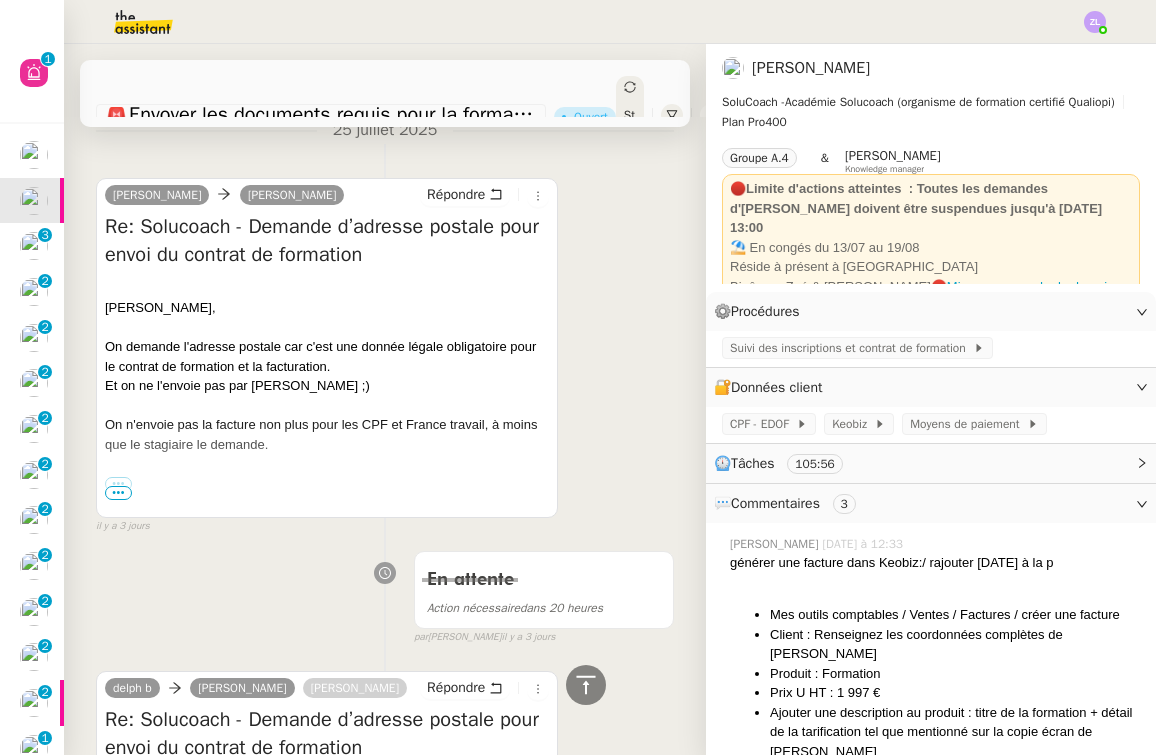 scroll, scrollTop: 816, scrollLeft: 0, axis: vertical 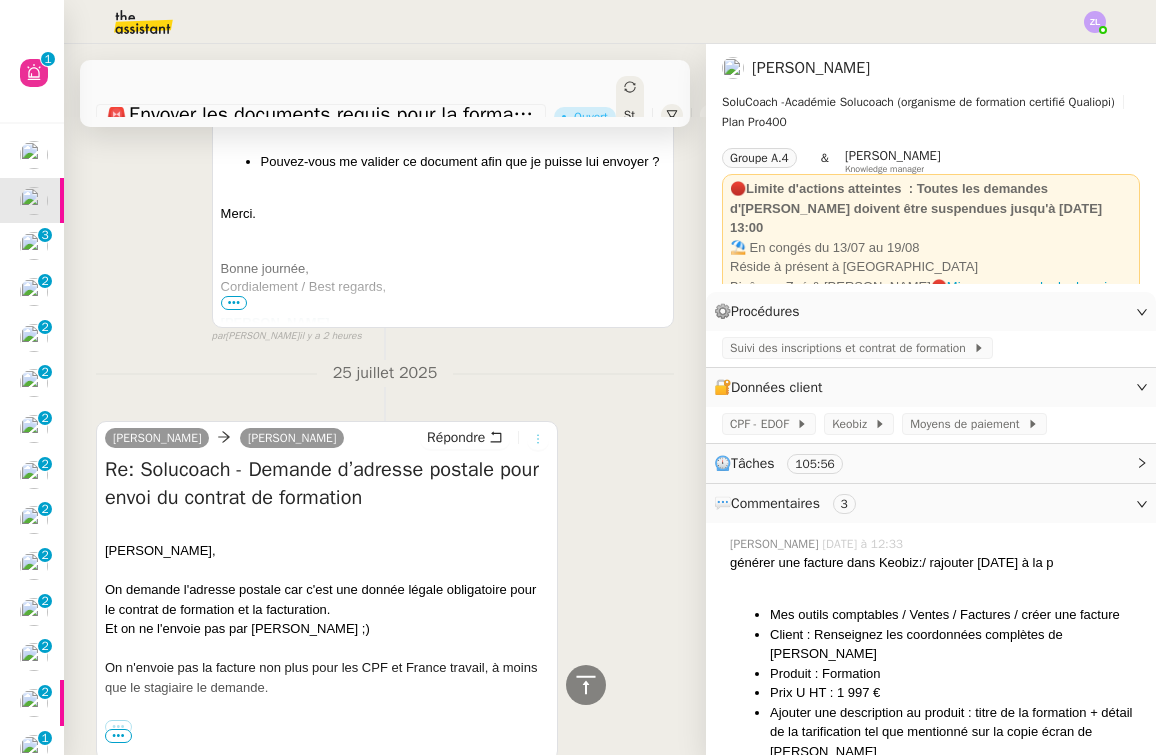 click at bounding box center (538, 439) 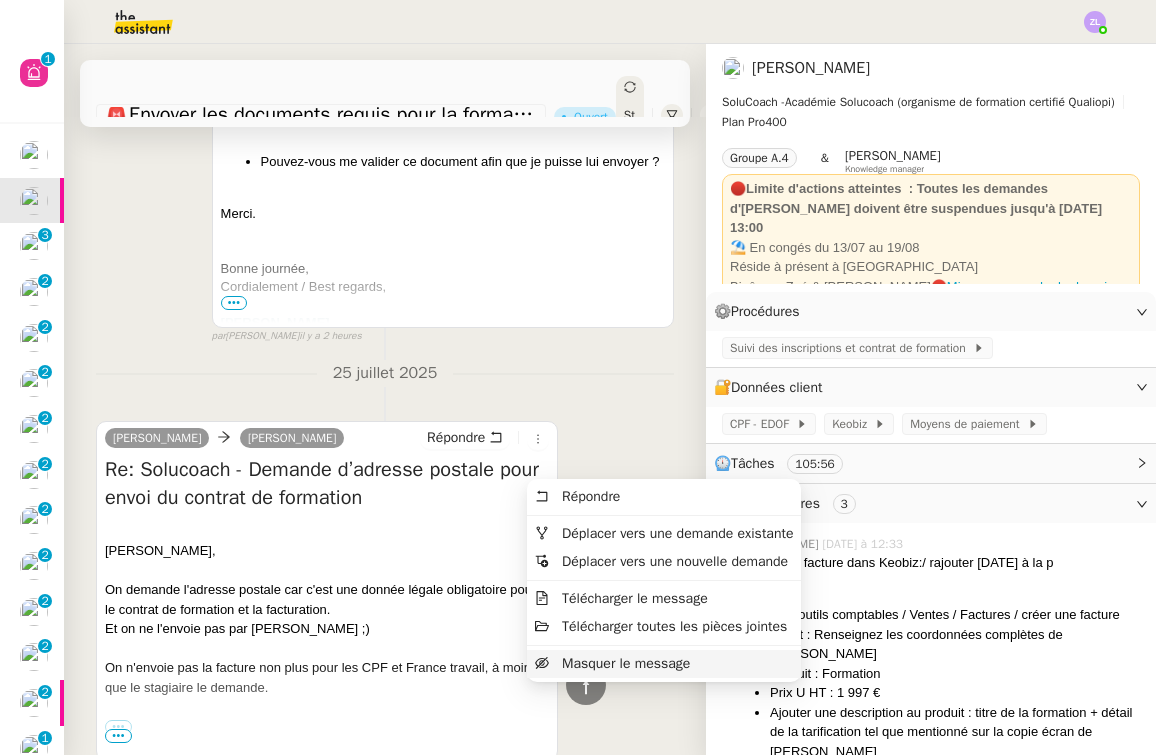 click on "Masquer le message" at bounding box center [626, 663] 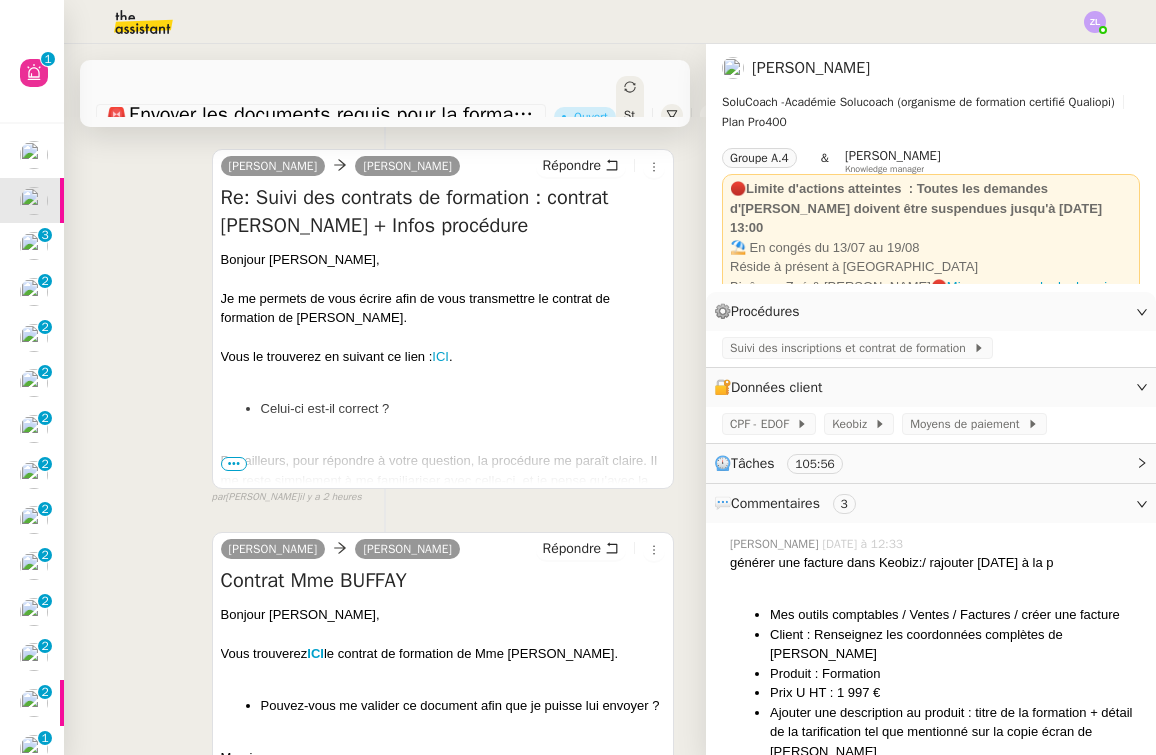 scroll, scrollTop: 269, scrollLeft: 0, axis: vertical 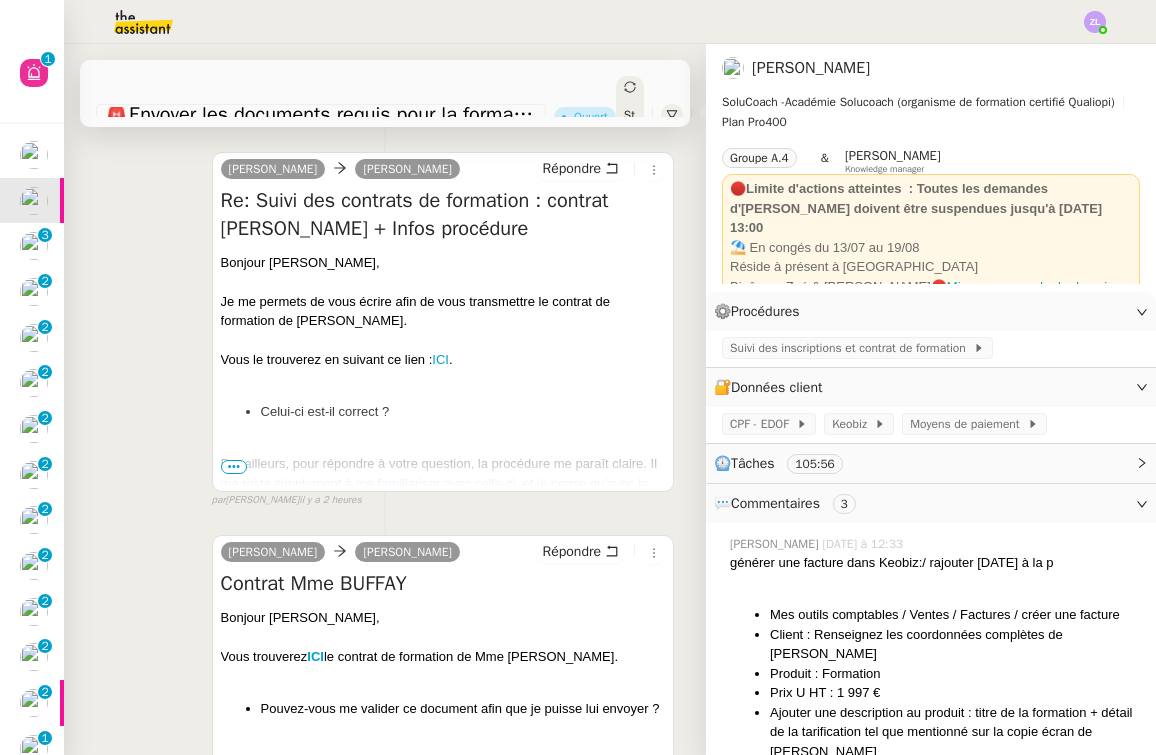 click on "•••" at bounding box center (234, 467) 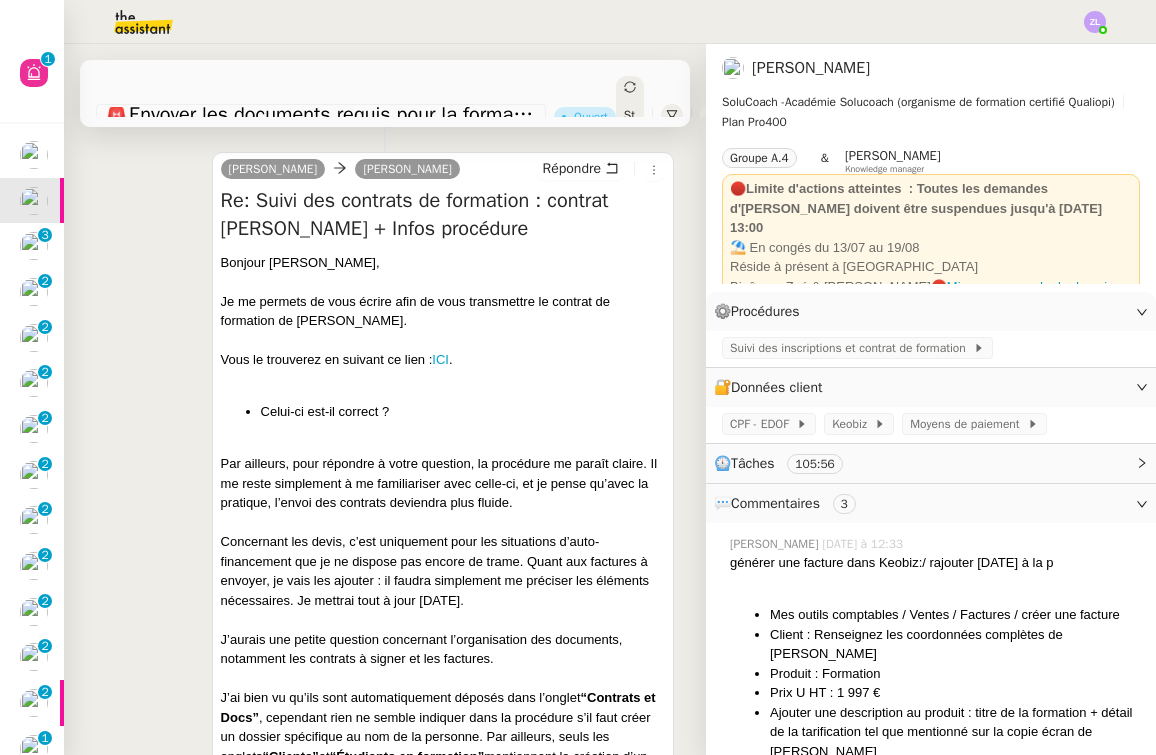 scroll, scrollTop: 291, scrollLeft: 0, axis: vertical 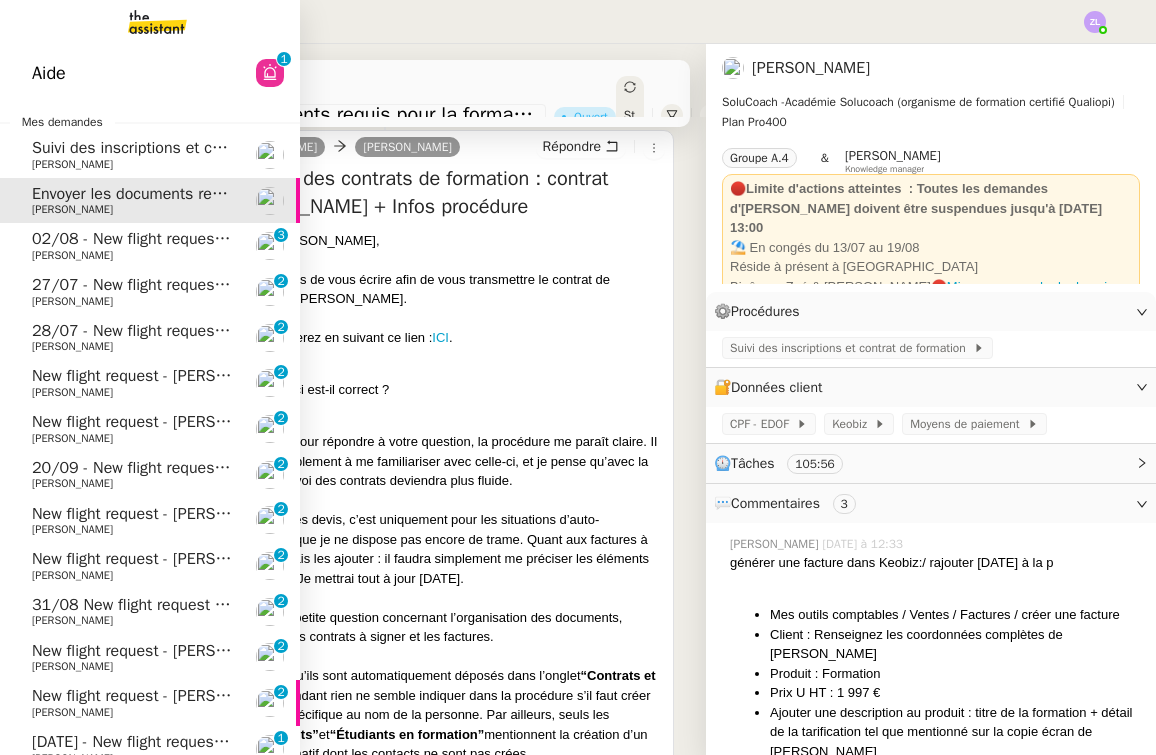 click on "Suivi des inscriptions et contrats de formation    Edwige Giron-Fleckinger" 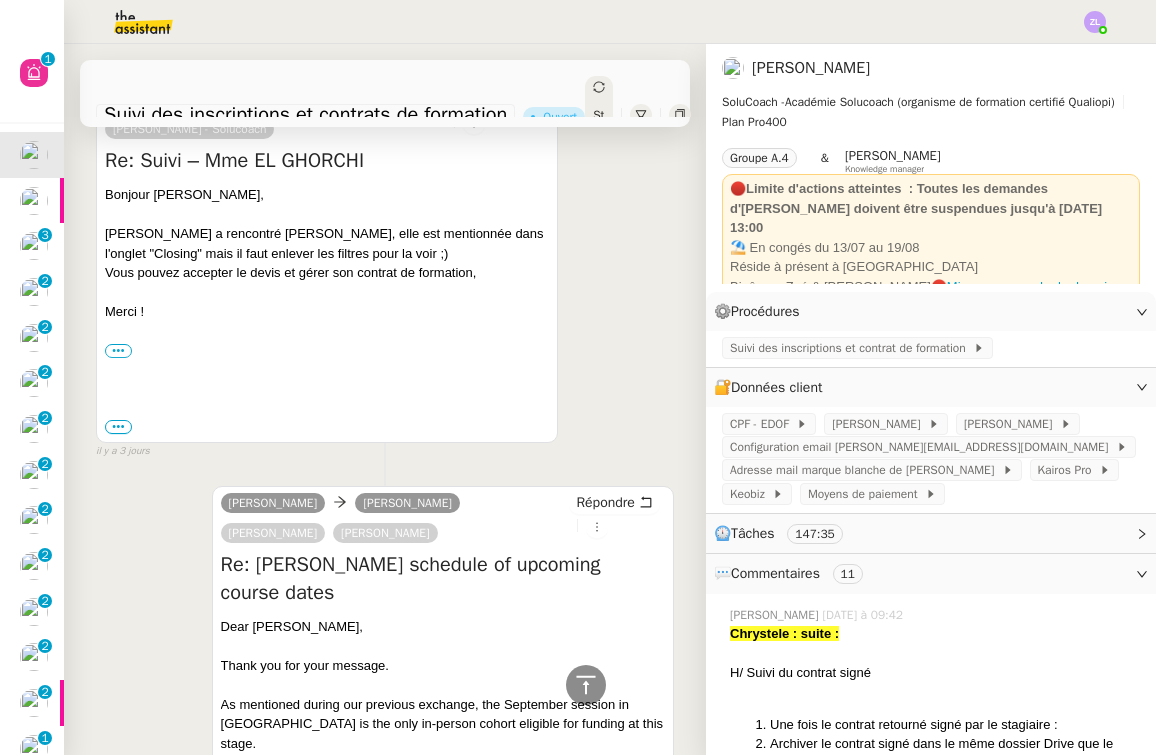 scroll, scrollTop: 1023, scrollLeft: 0, axis: vertical 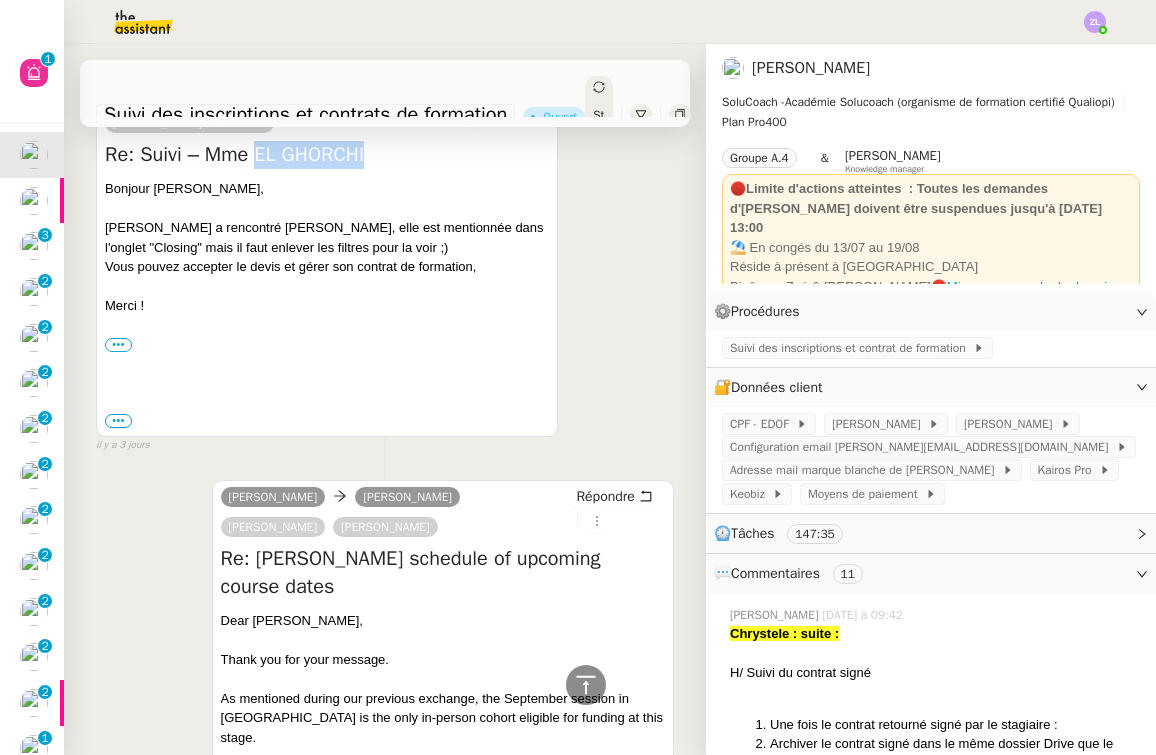 drag, startPoint x: 254, startPoint y: 201, endPoint x: 410, endPoint y: 208, distance: 156.15697 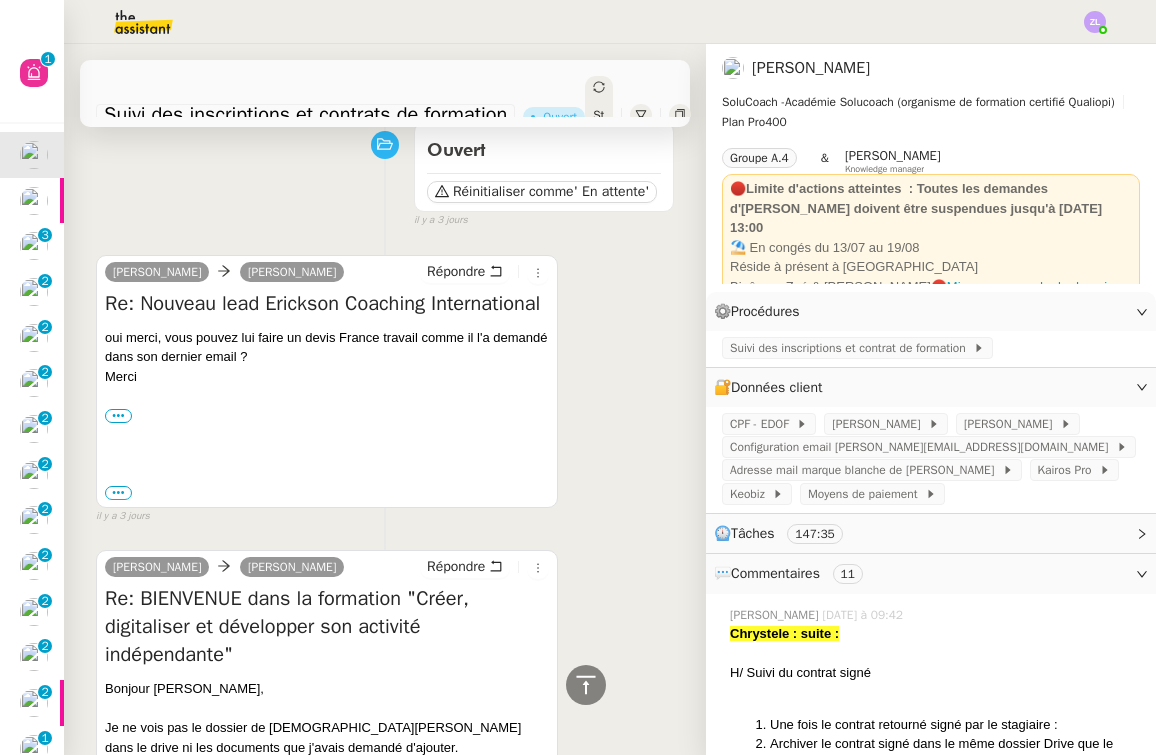 scroll, scrollTop: 0, scrollLeft: 0, axis: both 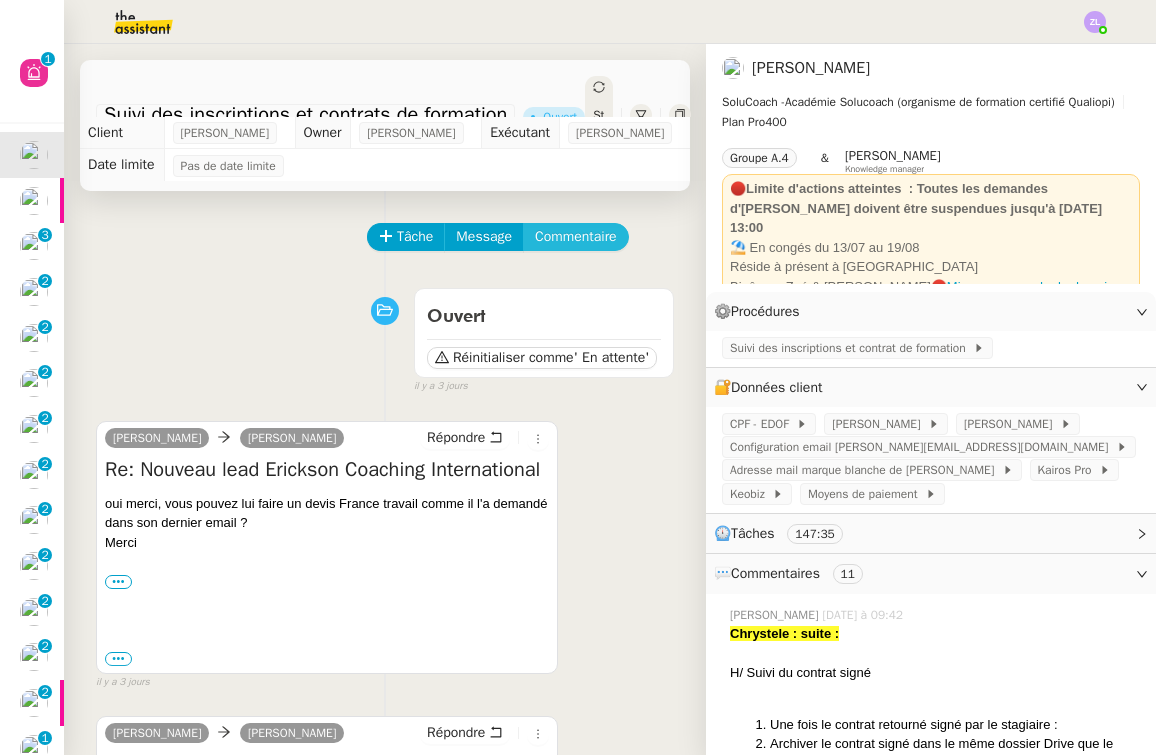 click on "Commentaire" 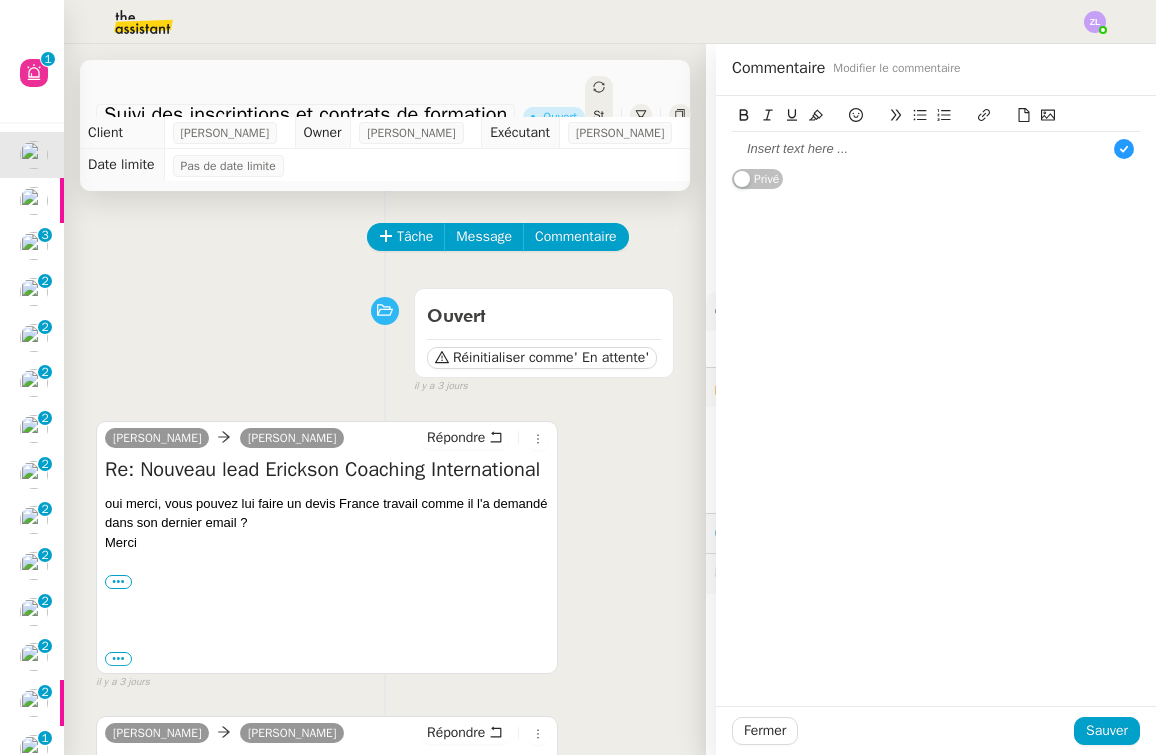 type 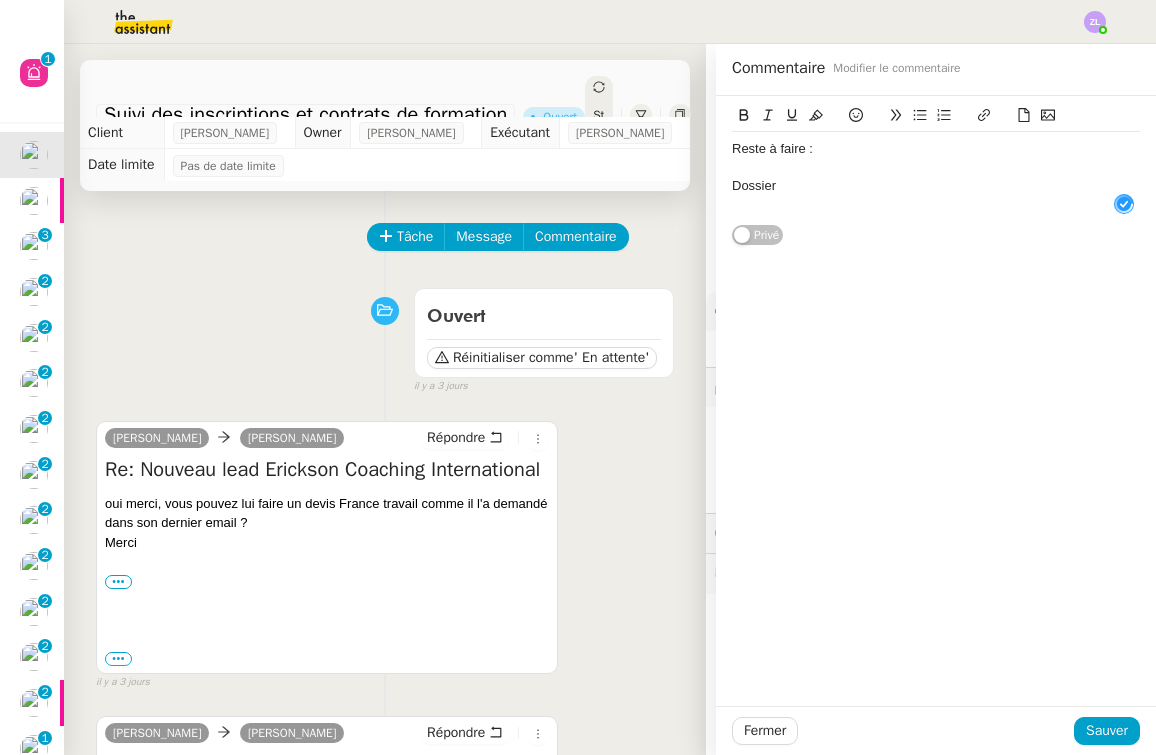 scroll, scrollTop: 11, scrollLeft: 0, axis: vertical 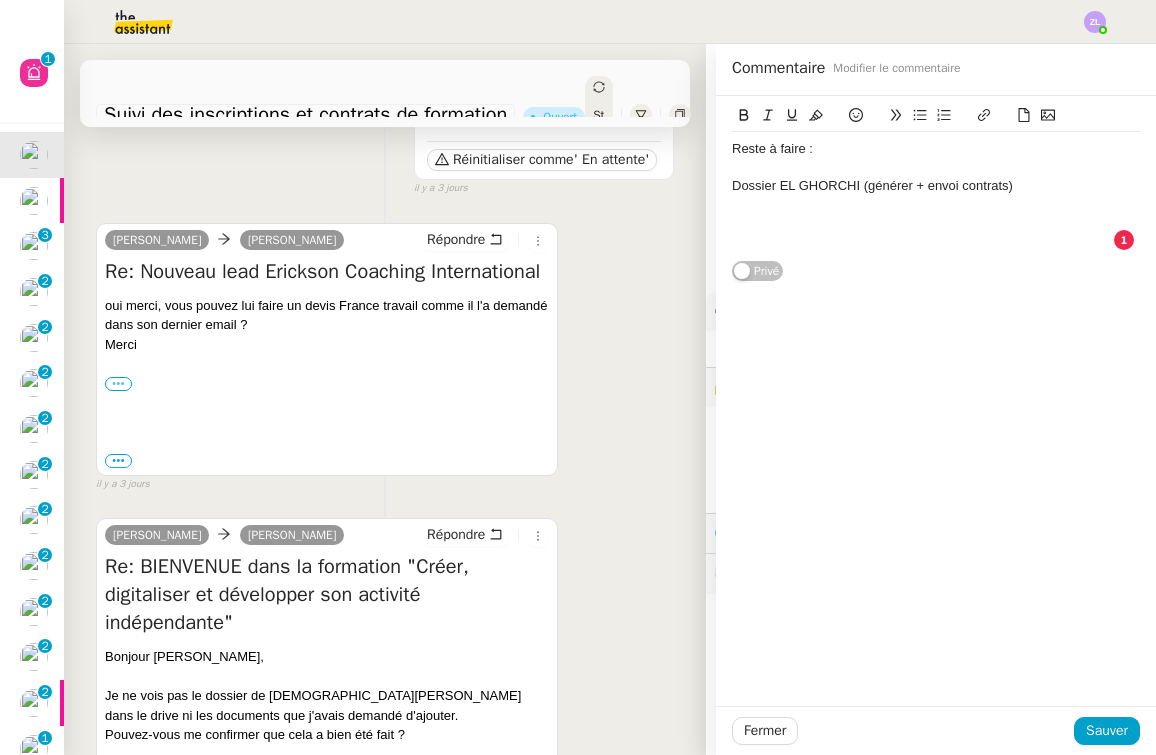 click on "•••" at bounding box center [118, 384] 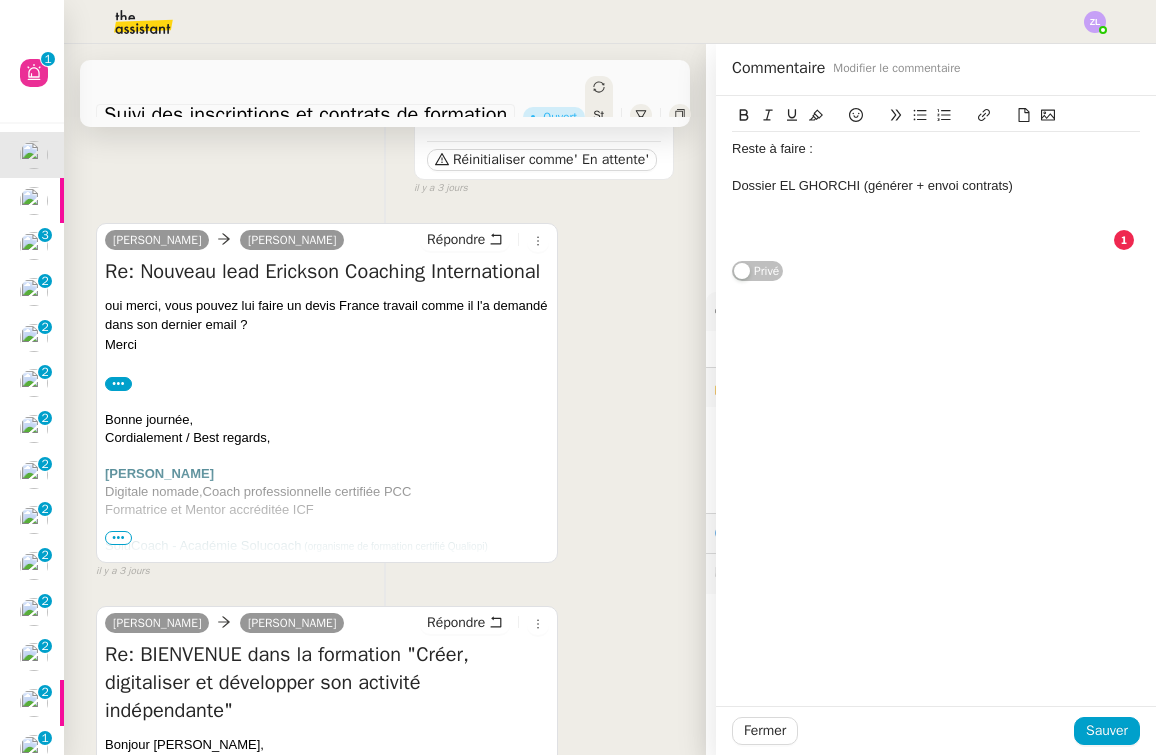 click at bounding box center (327, 528) 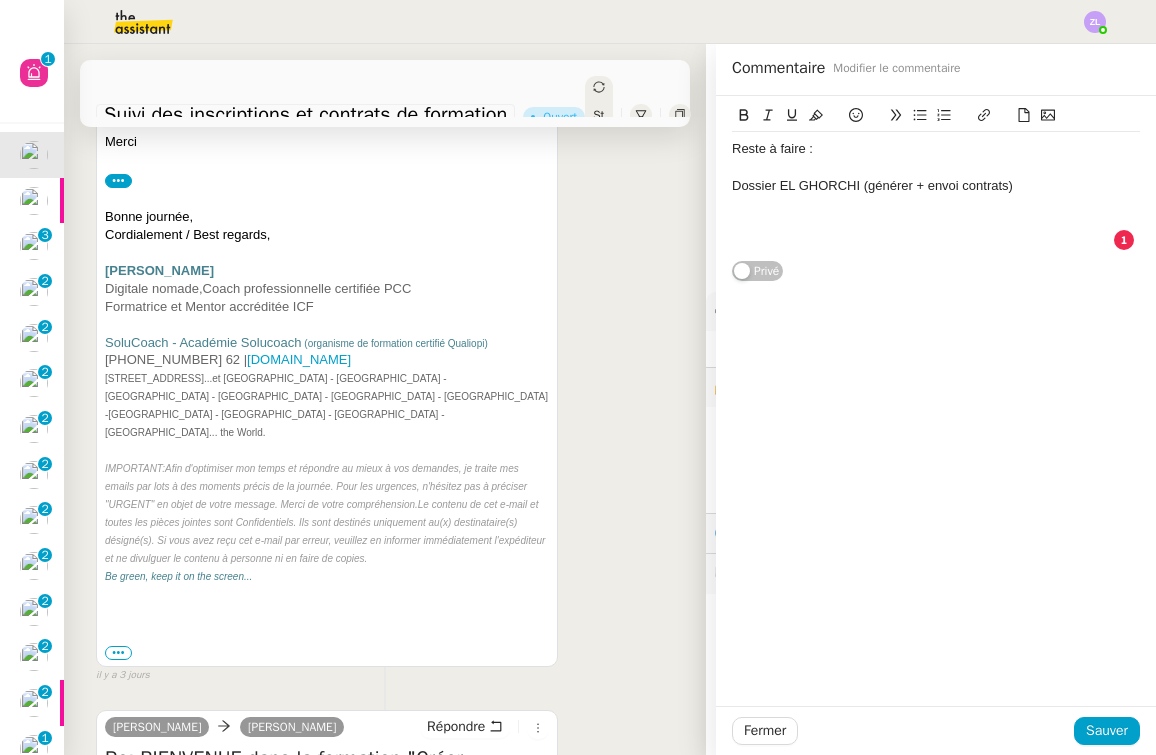 scroll, scrollTop: 427, scrollLeft: 0, axis: vertical 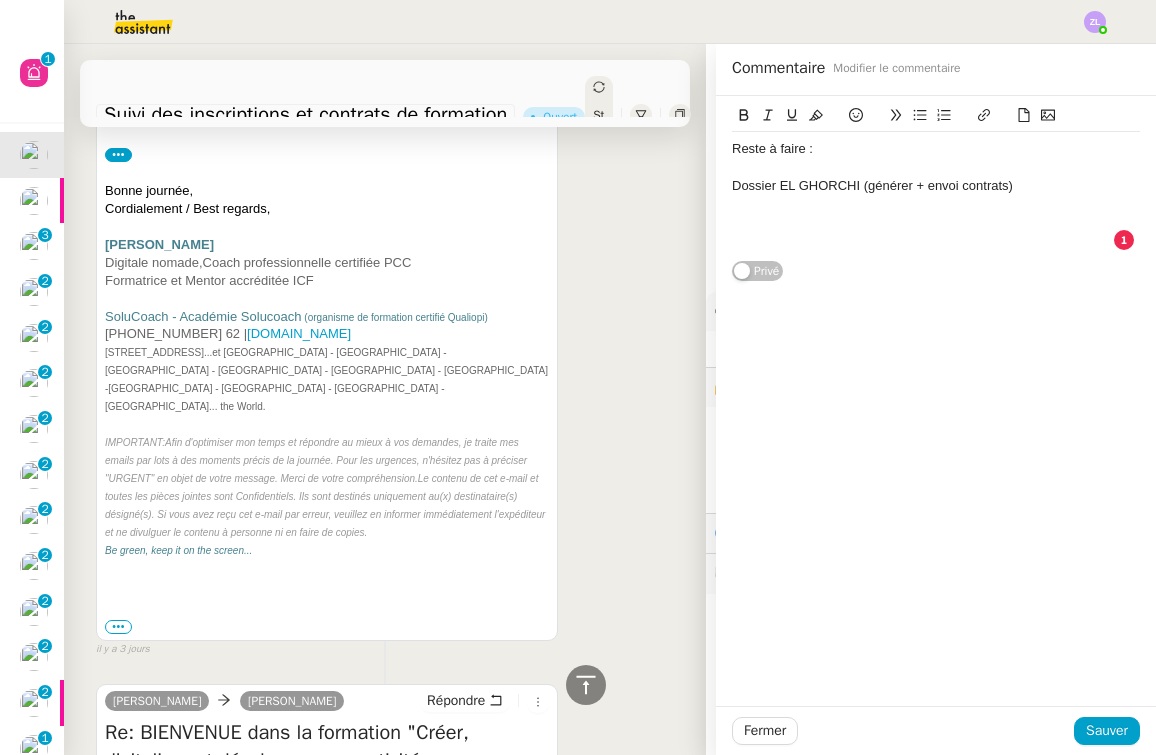 click on "•••
Le ven. 25 juil. 2025 à 12:41, Charlie < charlie@solucoach.com > a écrit : Bonjour Edwige, Je vous informe avoir adressé un mail à M. Ishak afin de lui préciser que seule la cohorte de septembre à Paris est éligible au financement France Travail. Vous êtes en copie de cet échange pour information. Merci et bonne journée, Bonne journée,  Cordialement / Best regards, Charlie Assistance et Service client SoluCoach - Académie Solucoach  (organisme de formation certifié Qualiopi) www.solucoach.com 41 Cours de la Liberté, 69003 Lyon - FRANCE IMPORTANT: Le contenu de cet e-mail et toutes les pièces jointes sont Confidentiels. Ils sont destinés uniquement au(x) destinataire(s) désigné(s). Si vous avez reçu cet e-mail par erreur, veuillez en informer immédiatement l'expéditeur et ne divulguer le contenu à personne ni en faire de copies. Be green, keep it on the screen..." at bounding box center [327, 627] 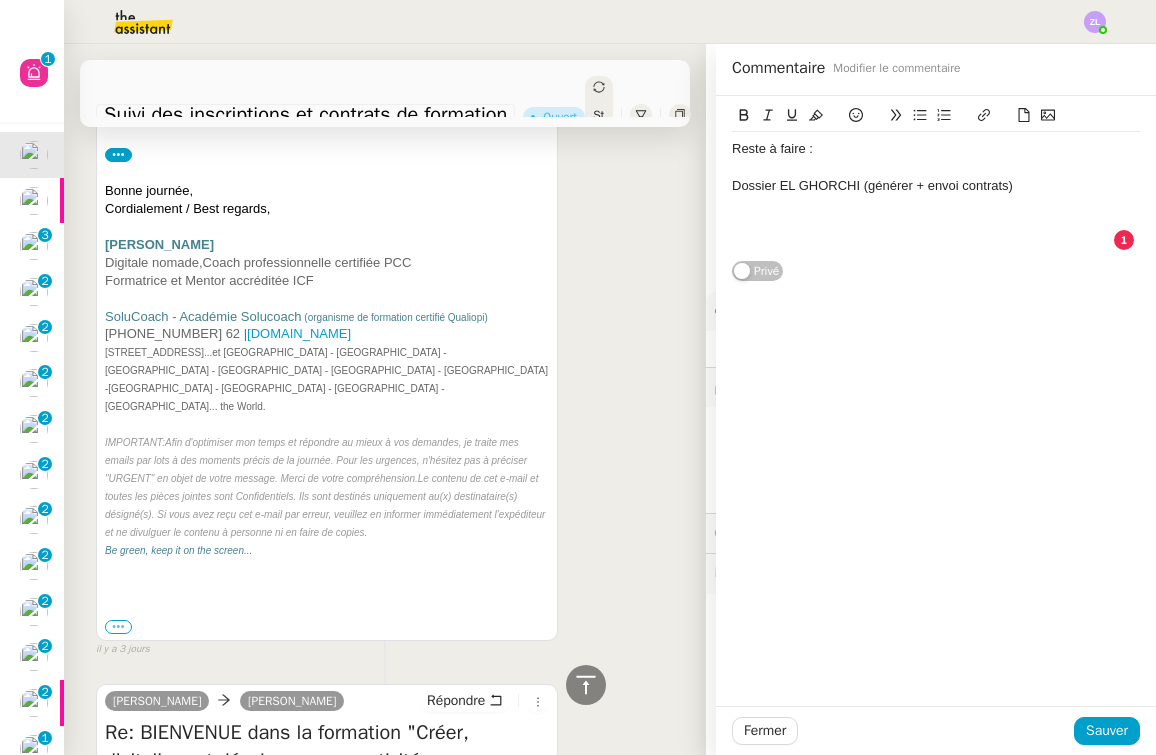 click on "•••" at bounding box center [118, 627] 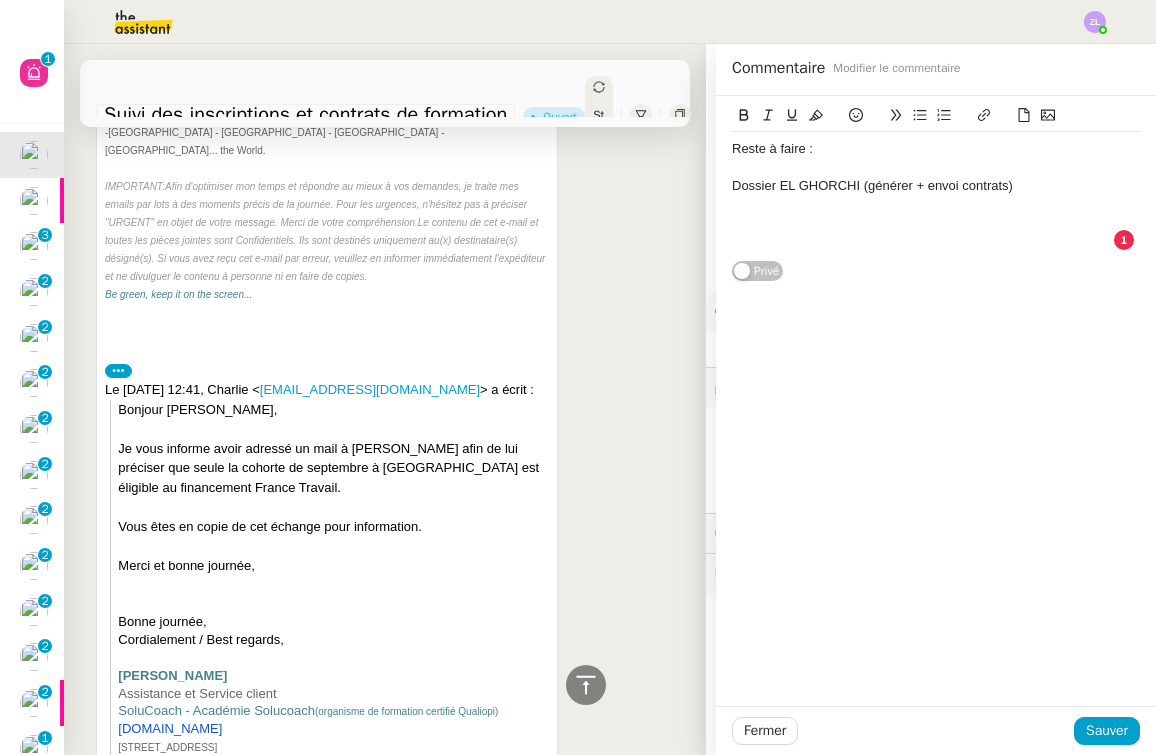 scroll, scrollTop: 685, scrollLeft: 0, axis: vertical 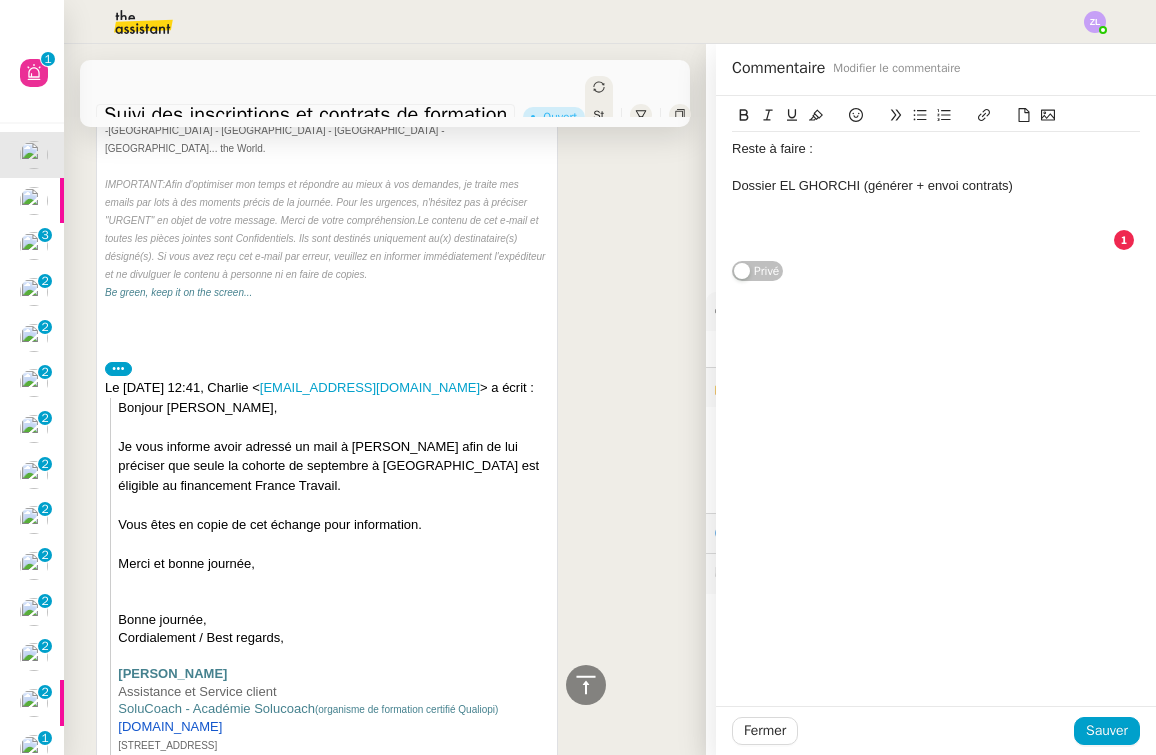 click 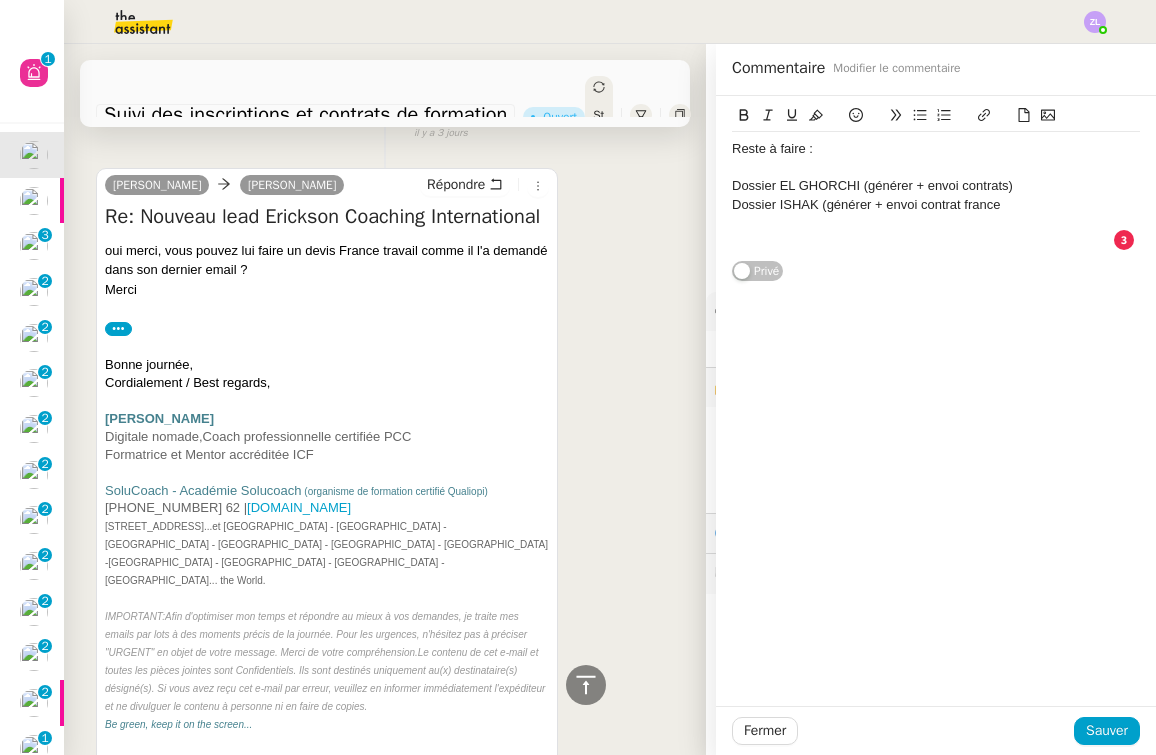 scroll, scrollTop: 212, scrollLeft: 0, axis: vertical 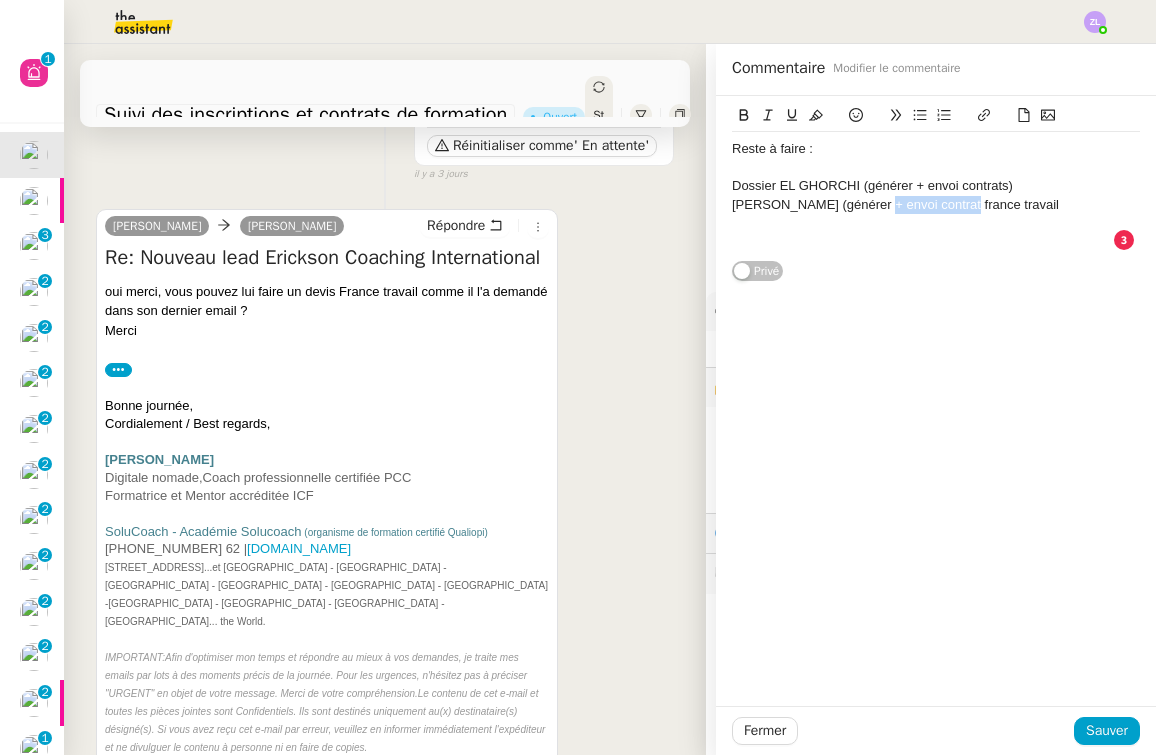 drag, startPoint x: 961, startPoint y: 204, endPoint x: 875, endPoint y: 204, distance: 86 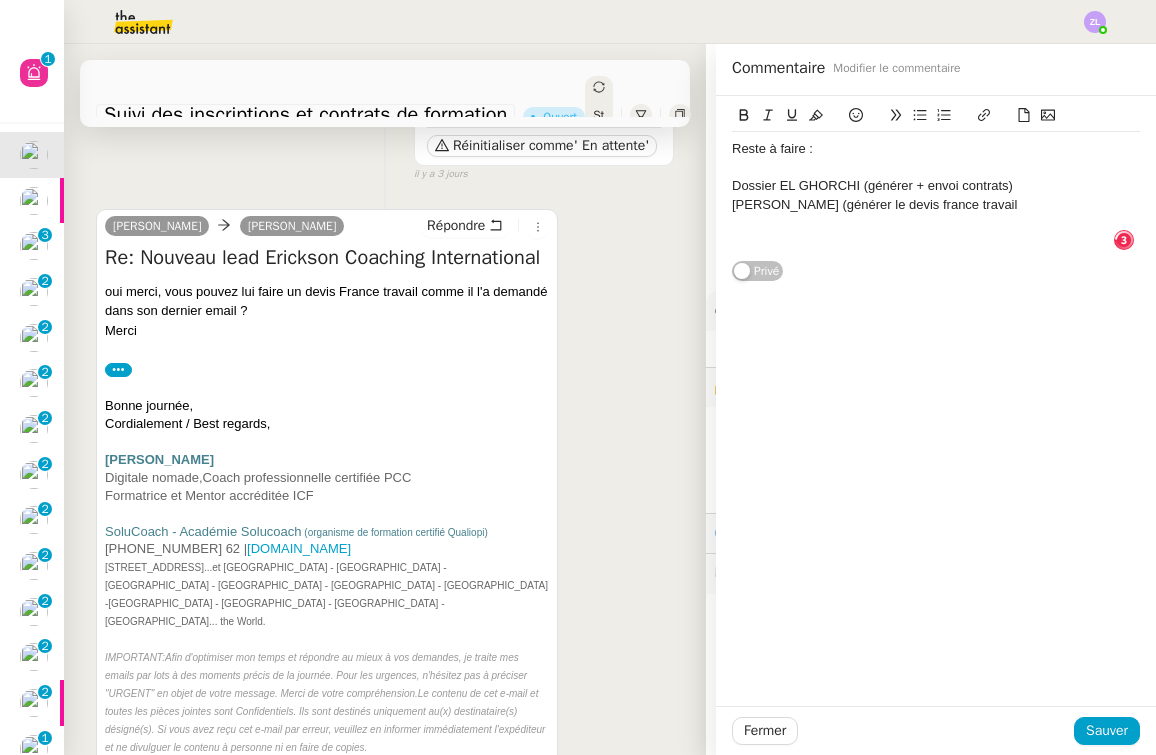 click on "Dossier ISHAK (générer le devis france travail" 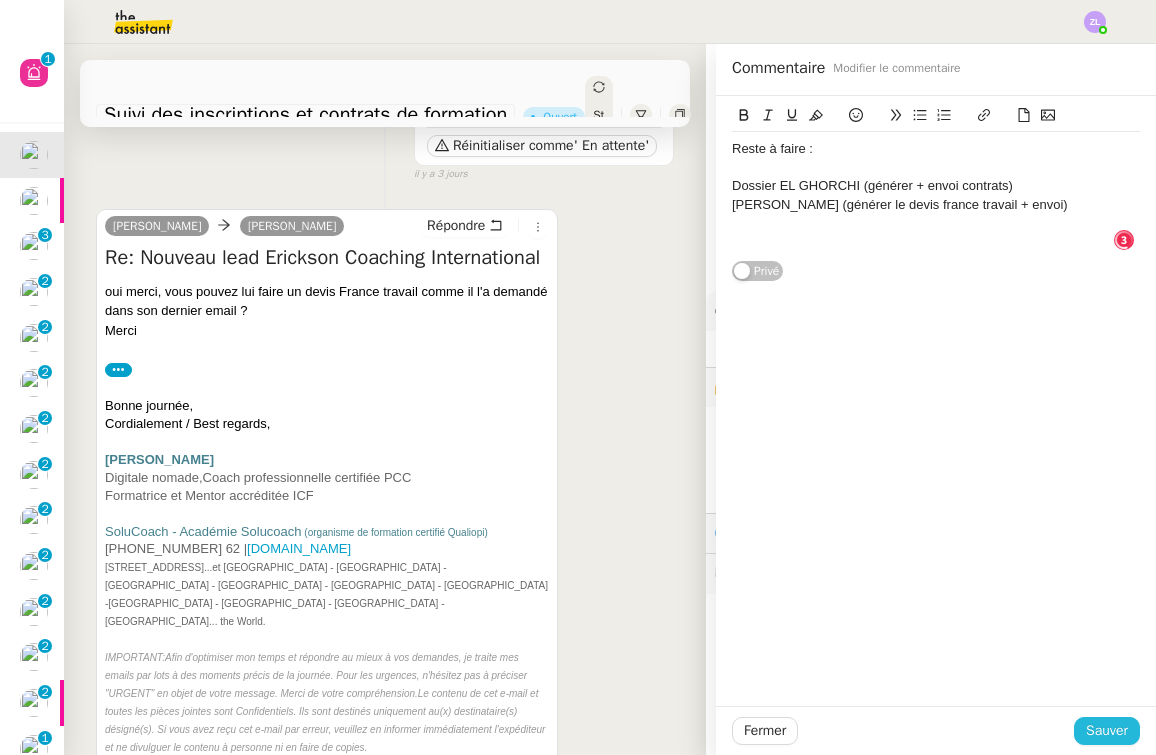 click on "Sauver" 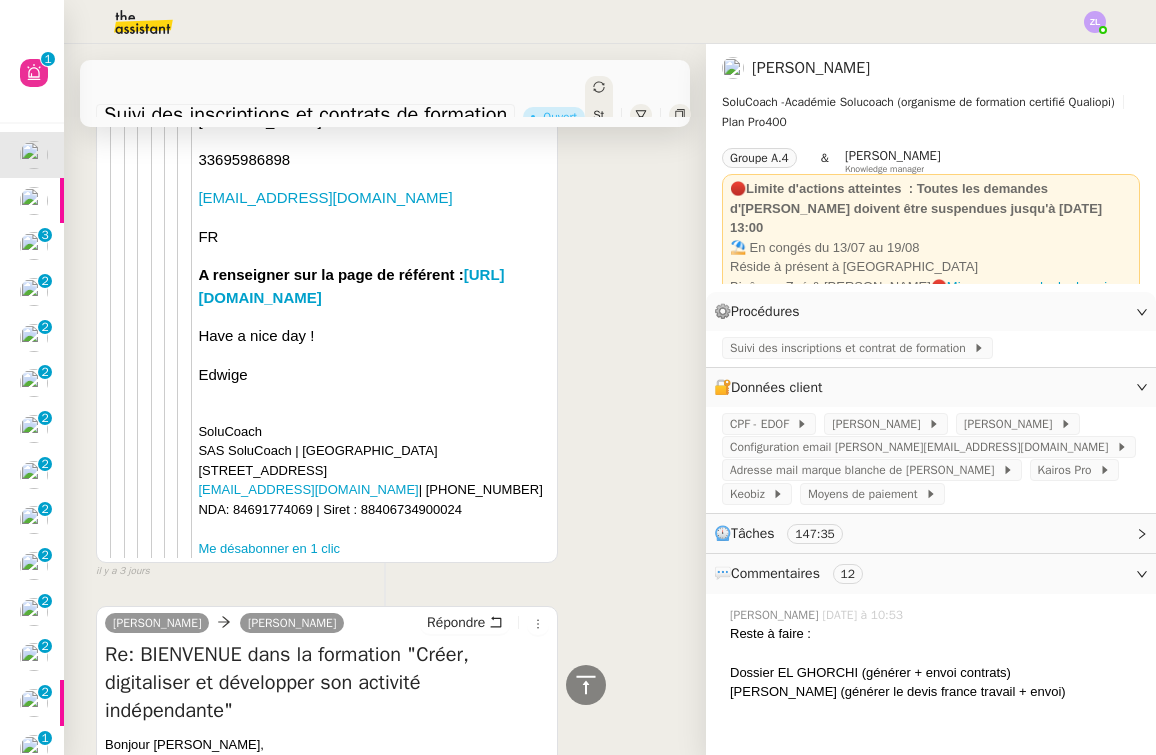 scroll, scrollTop: 5177, scrollLeft: 0, axis: vertical 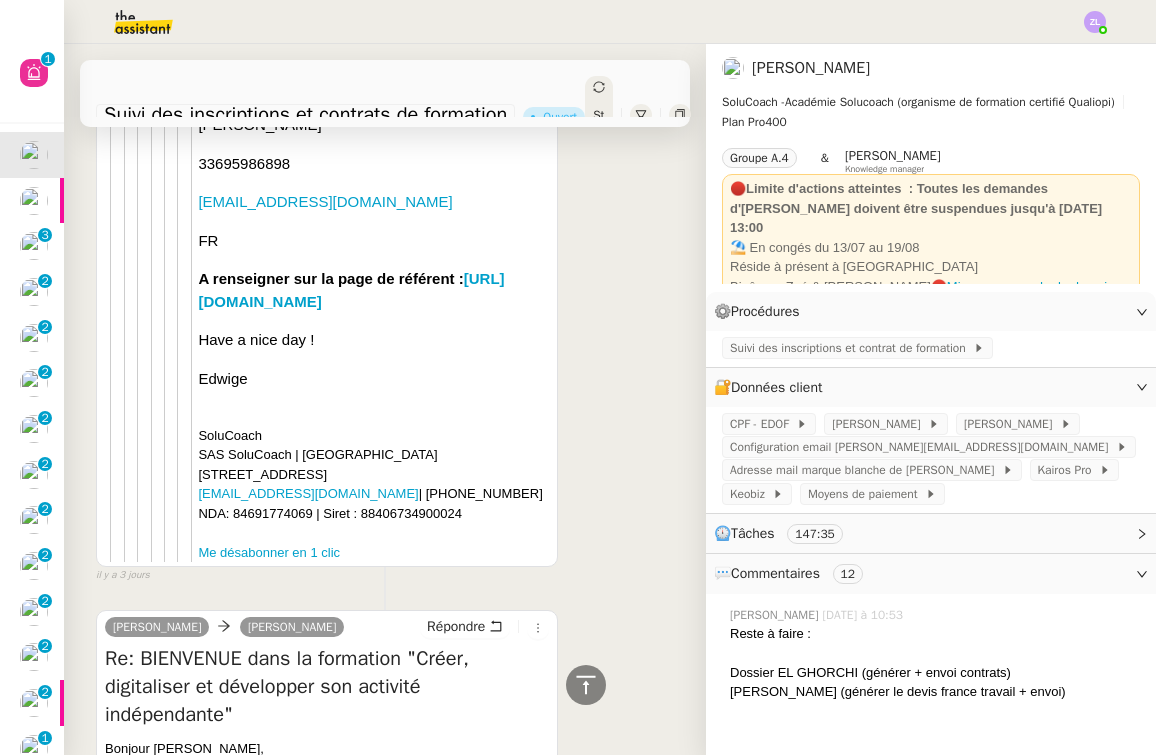 drag, startPoint x: 270, startPoint y: 467, endPoint x: 397, endPoint y: 467, distance: 127 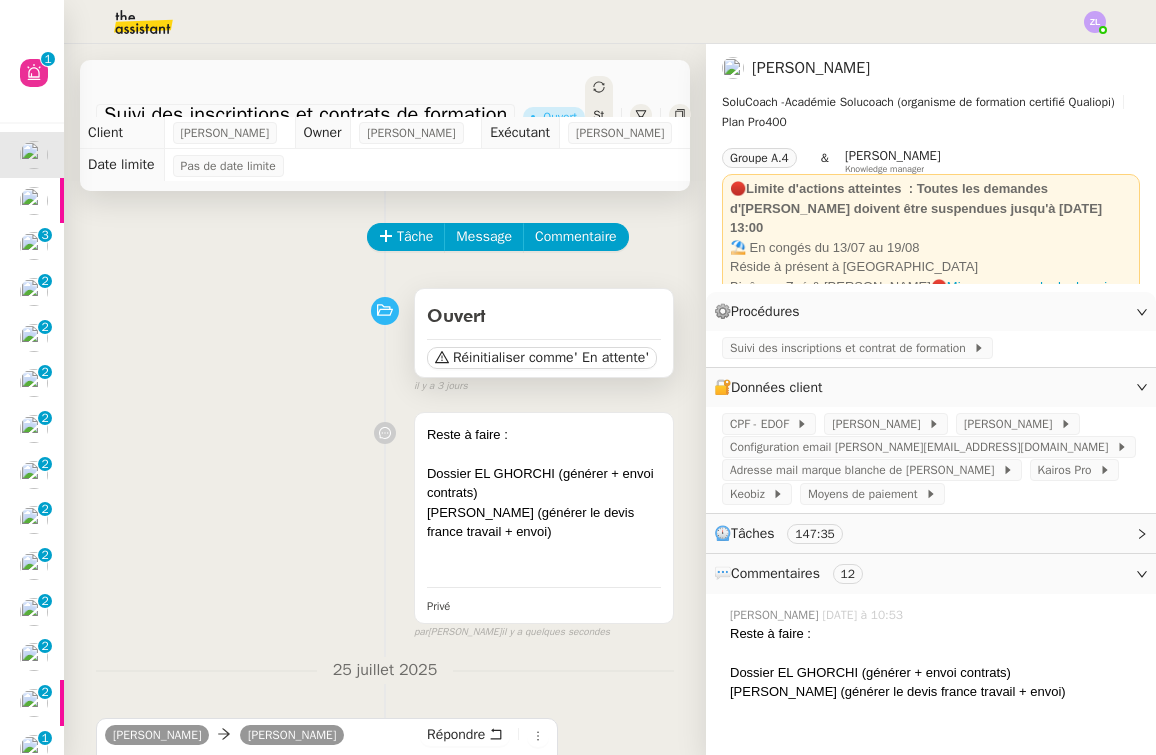 scroll, scrollTop: 0, scrollLeft: 0, axis: both 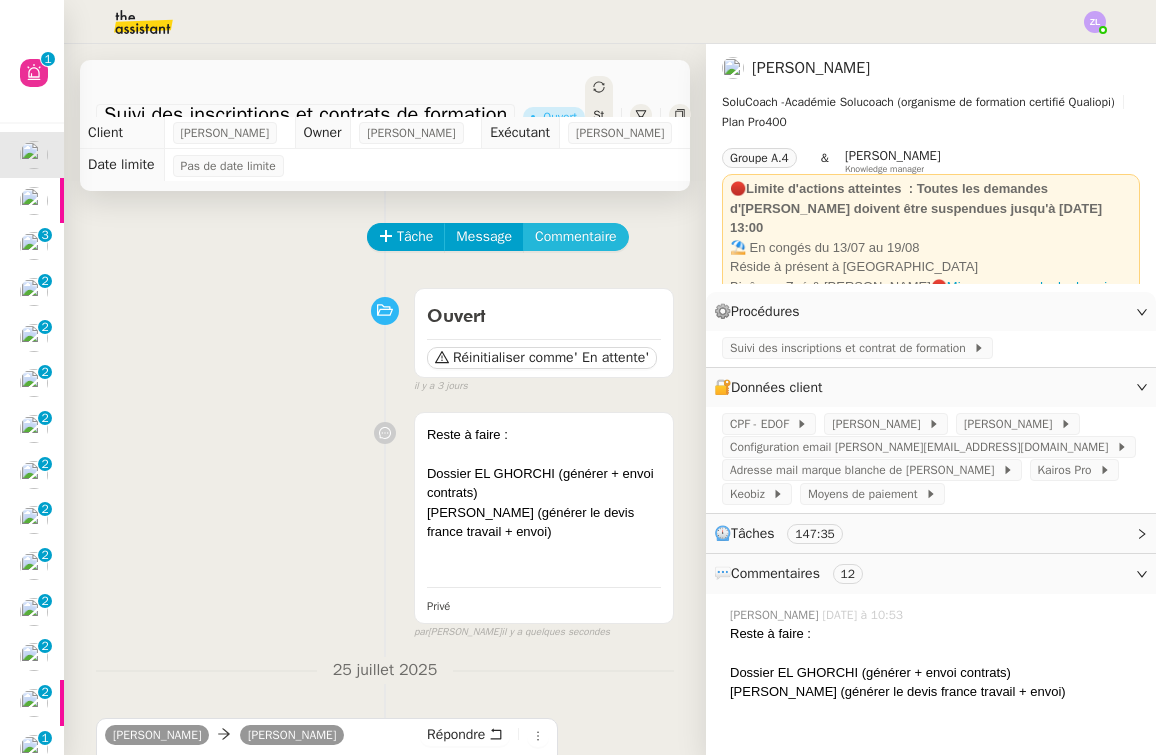 click on "Commentaire" 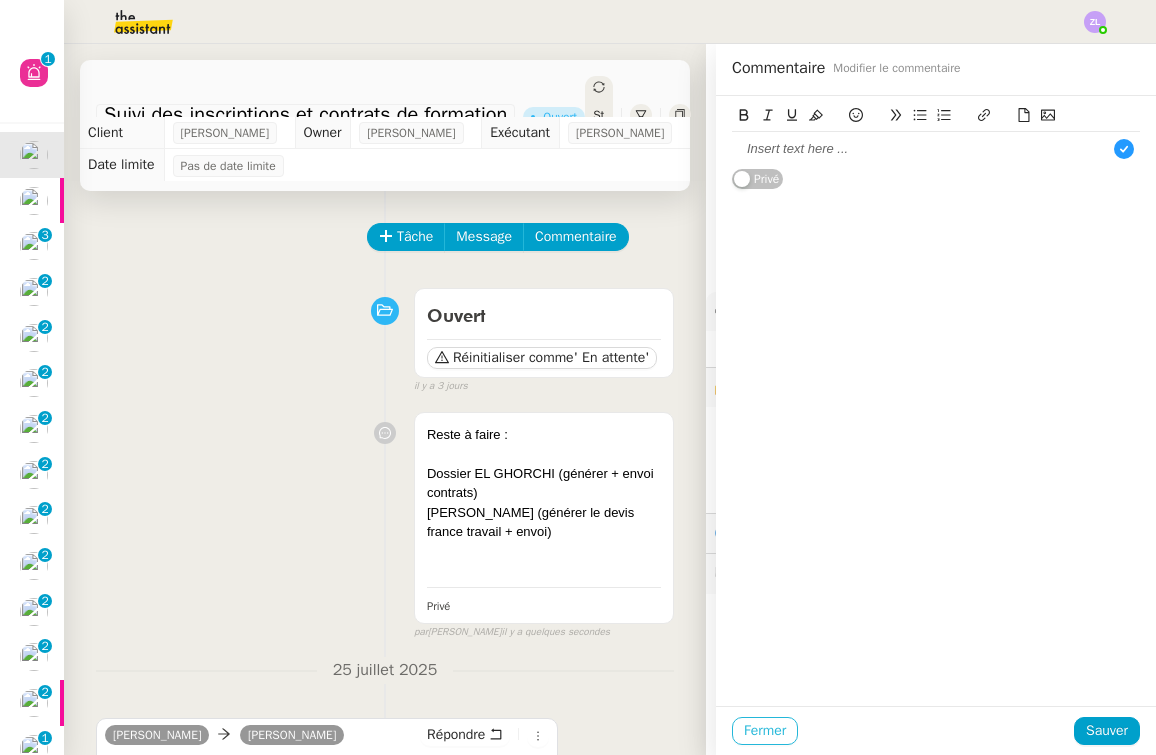 click on "Fermer" 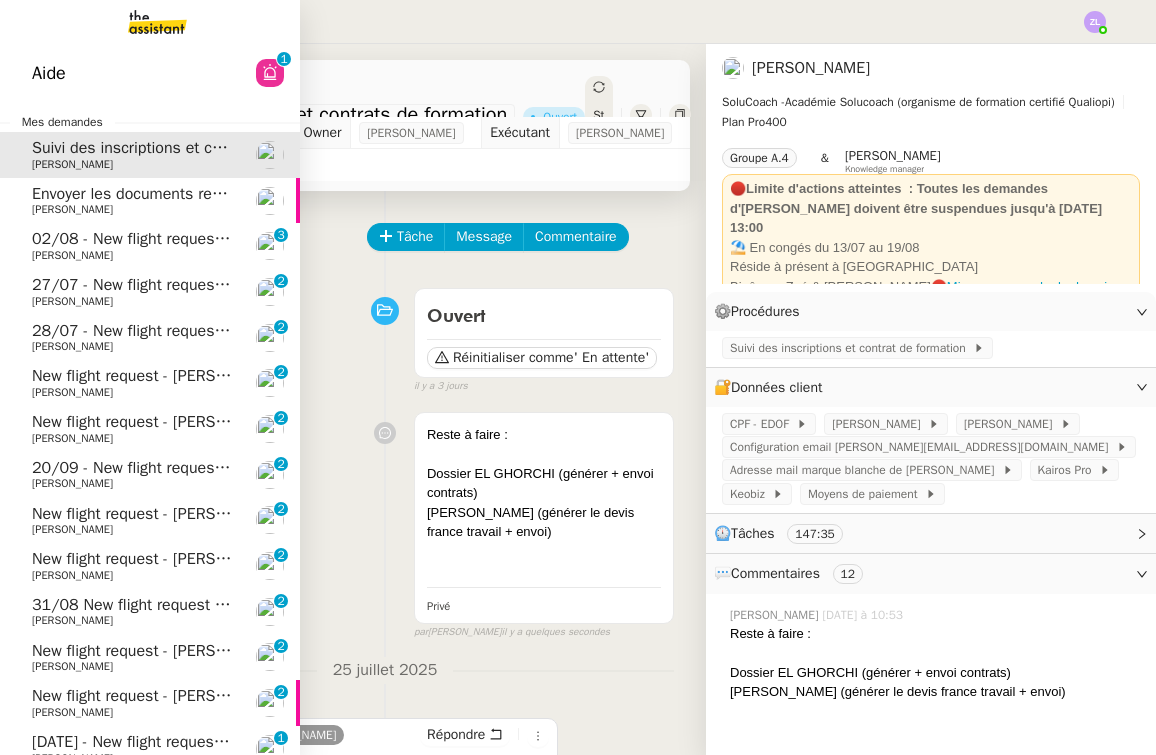 click on "Envoyer les documents requis pour la formation" 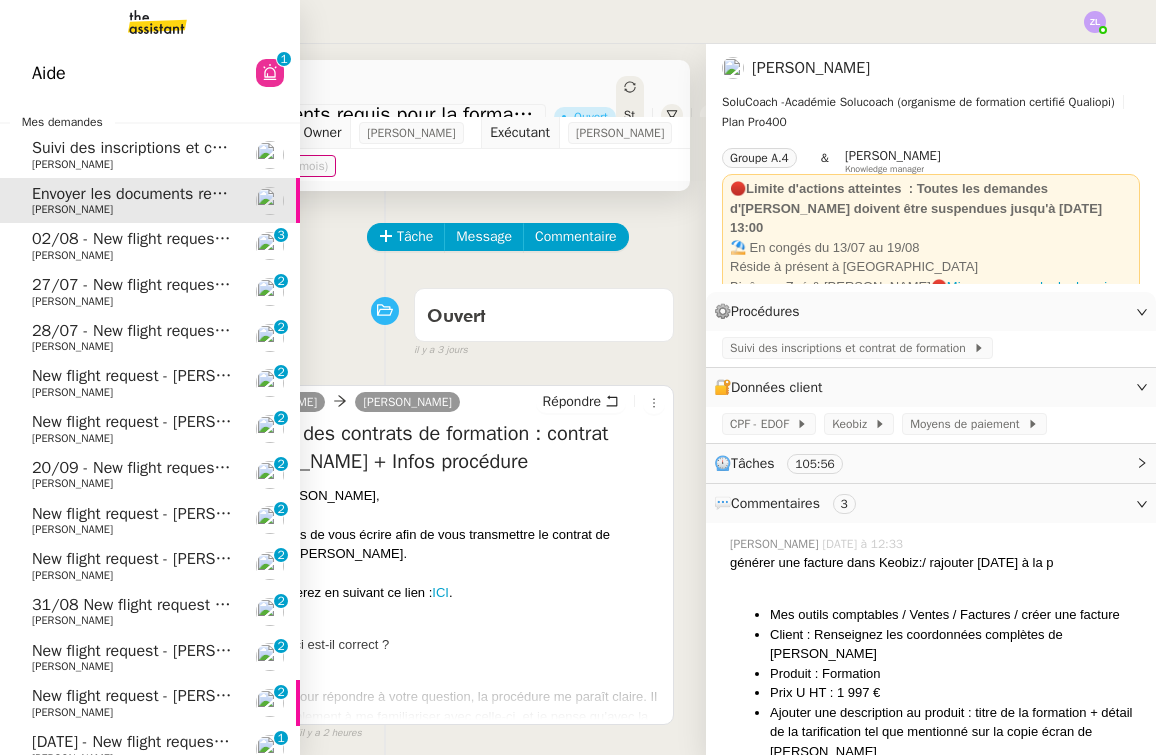 scroll, scrollTop: 12, scrollLeft: 0, axis: vertical 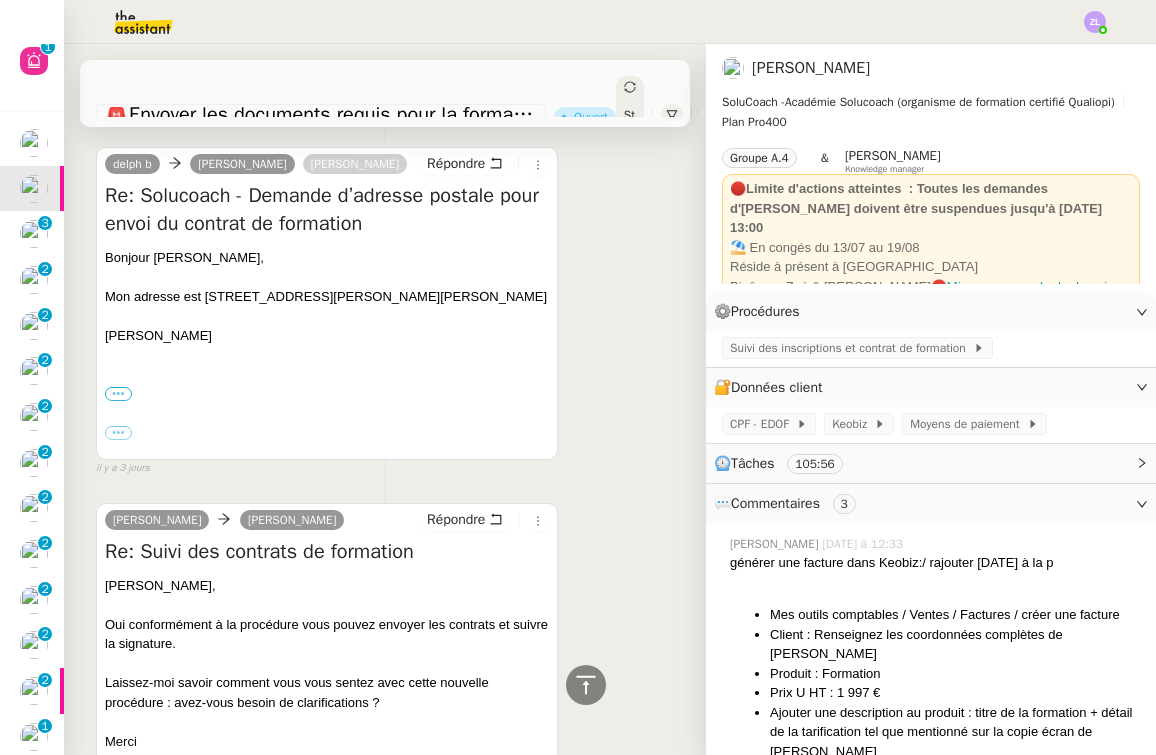 click on "•••" at bounding box center (118, 394) 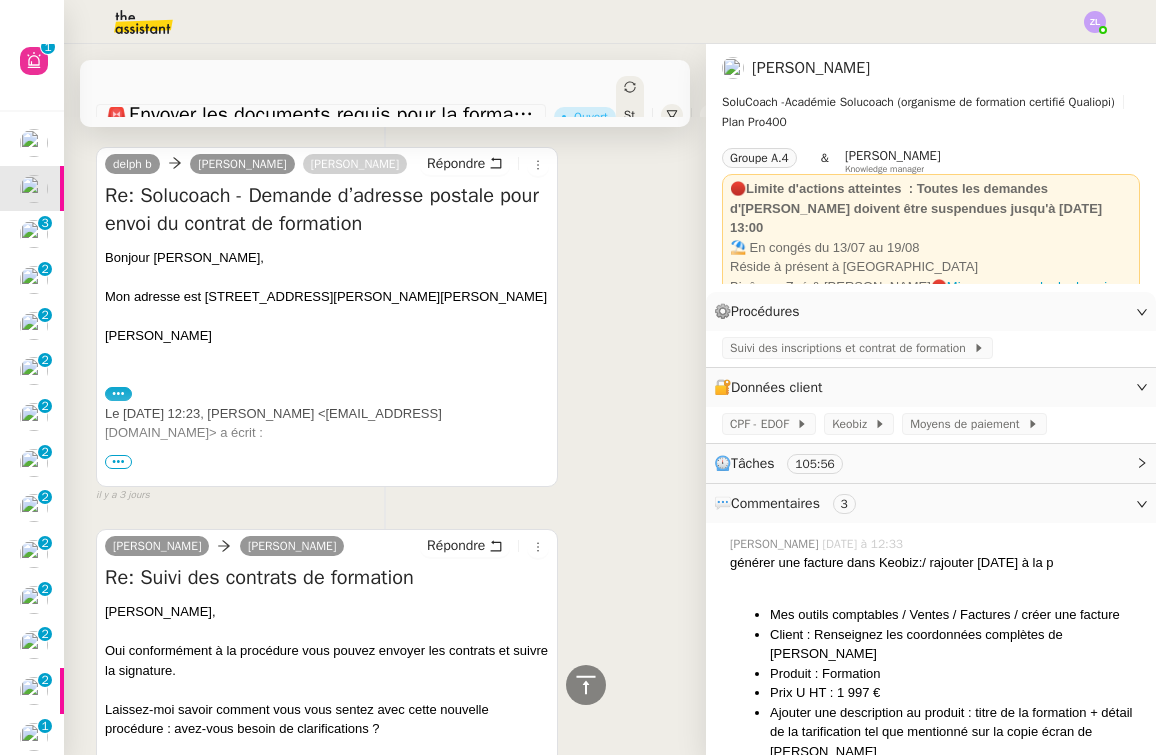 click on "•••" at bounding box center [118, 462] 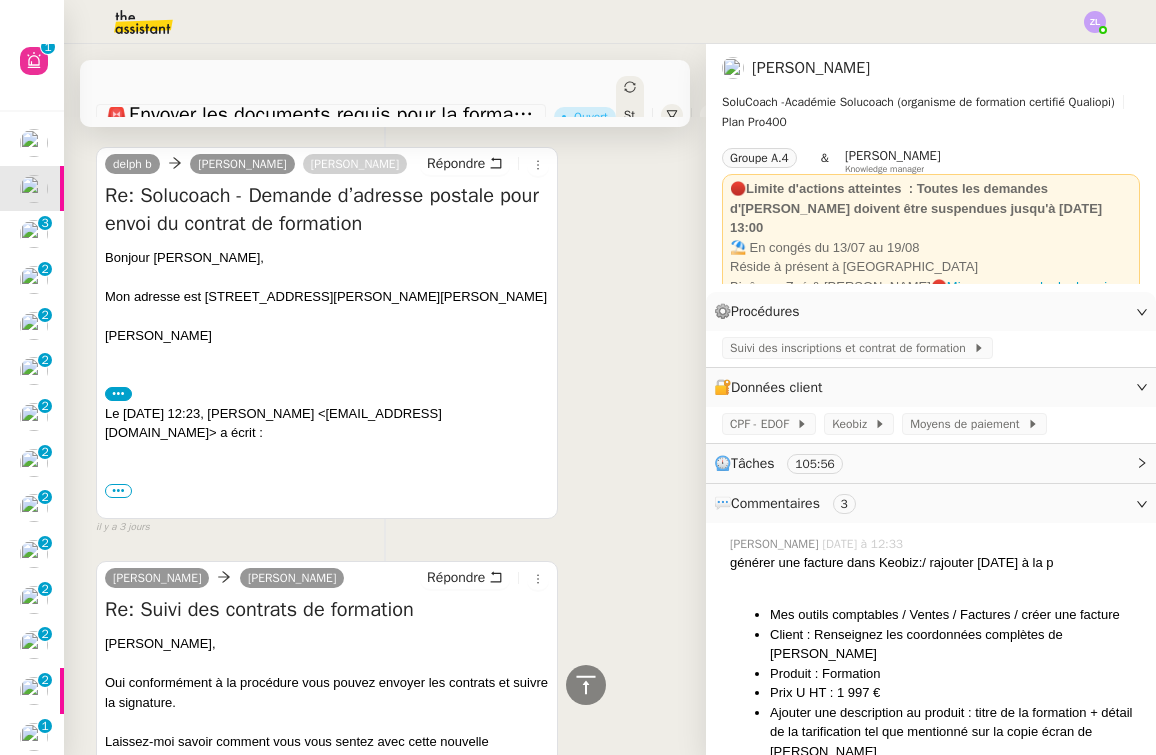 click on "•••" at bounding box center [118, 491] 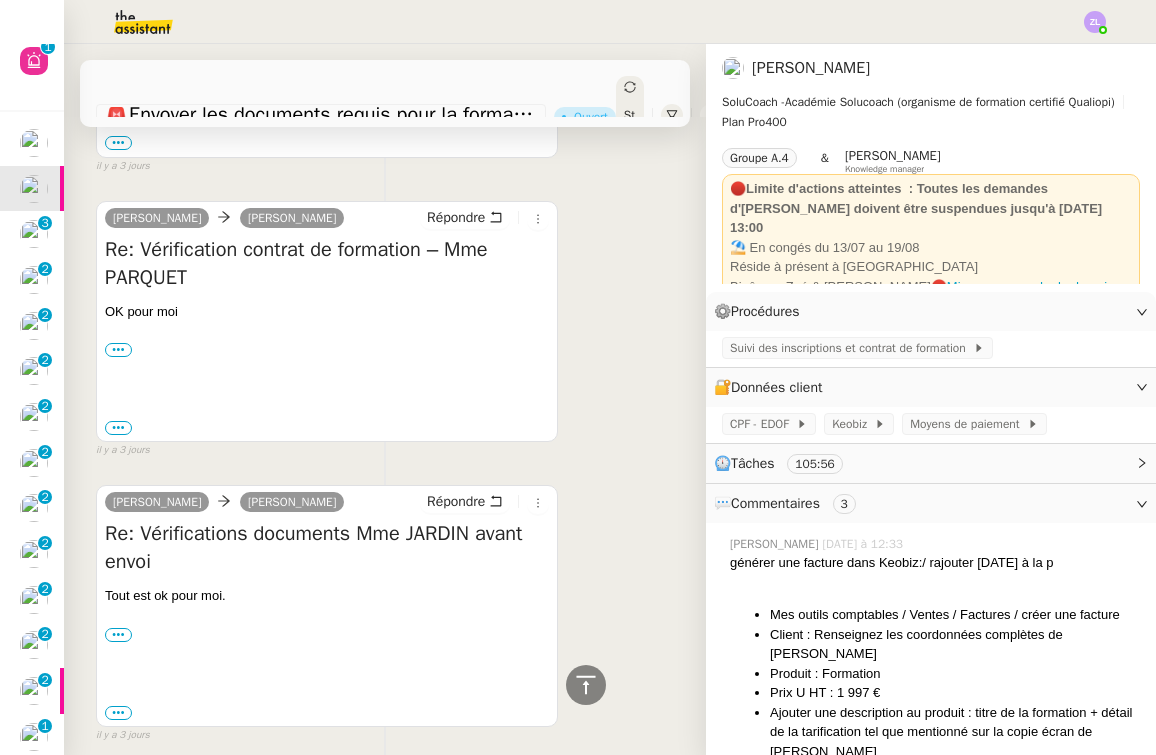 scroll, scrollTop: 2769, scrollLeft: 0, axis: vertical 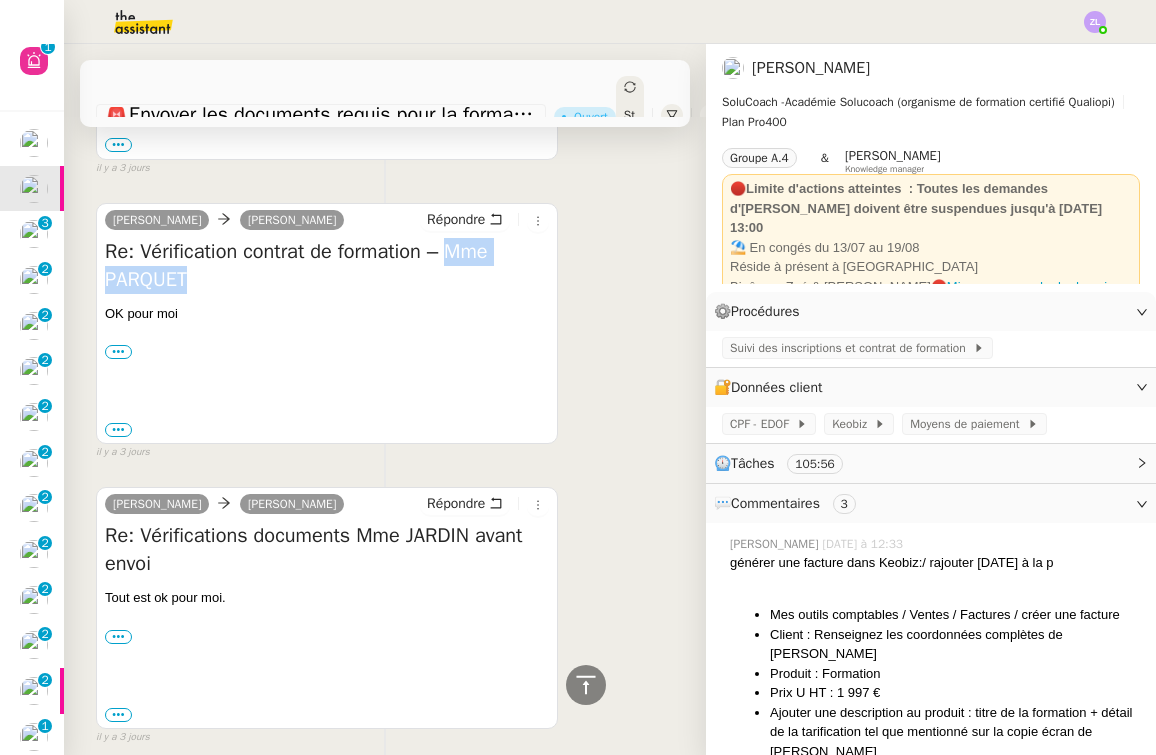 drag, startPoint x: 457, startPoint y: 235, endPoint x: 468, endPoint y: 272, distance: 38.600517 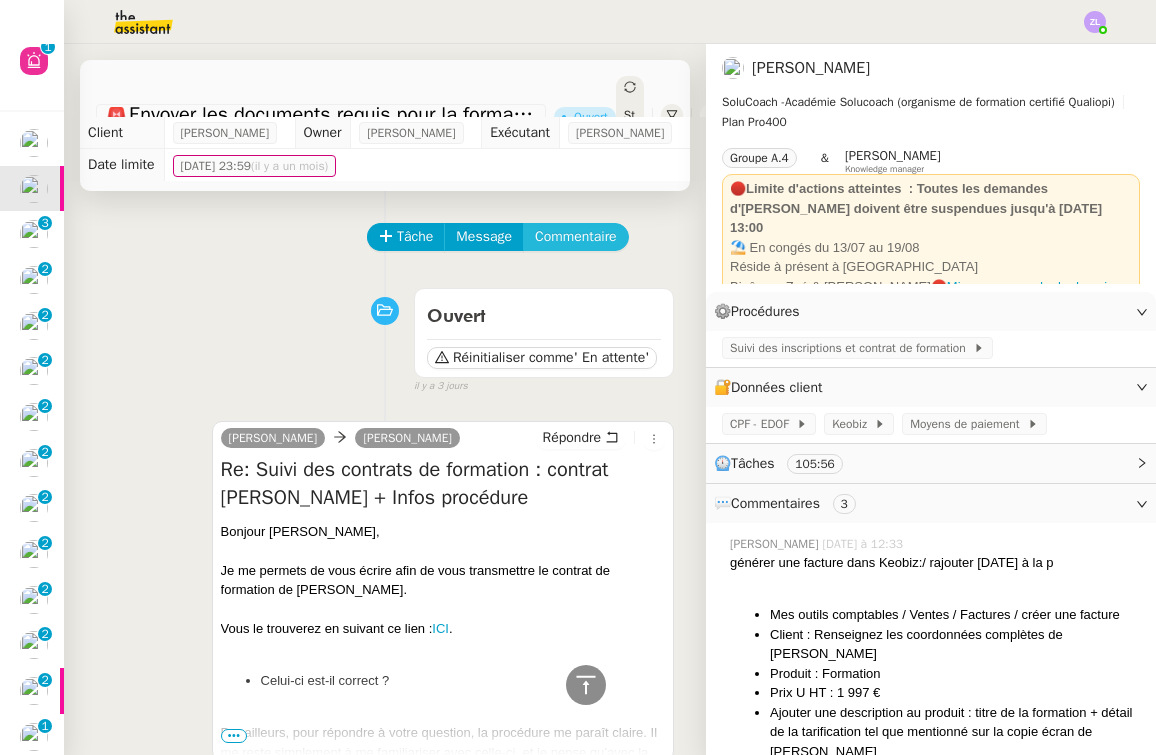 scroll, scrollTop: 0, scrollLeft: 0, axis: both 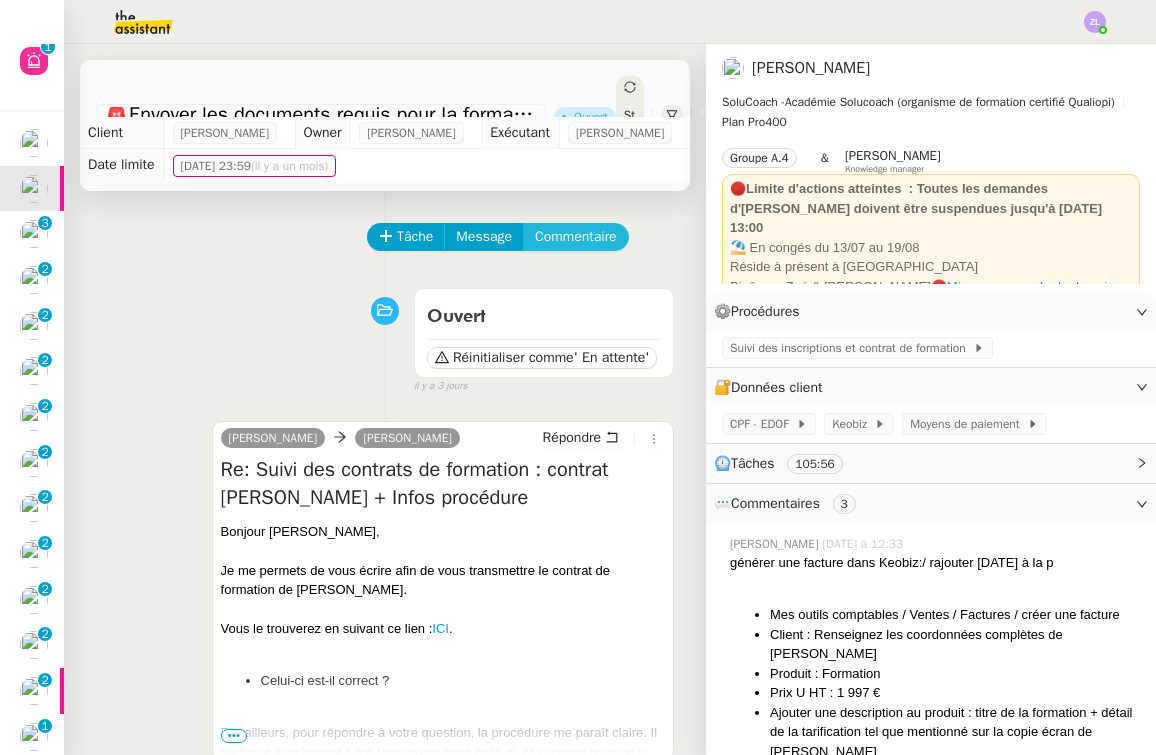 click on "Commentaire" 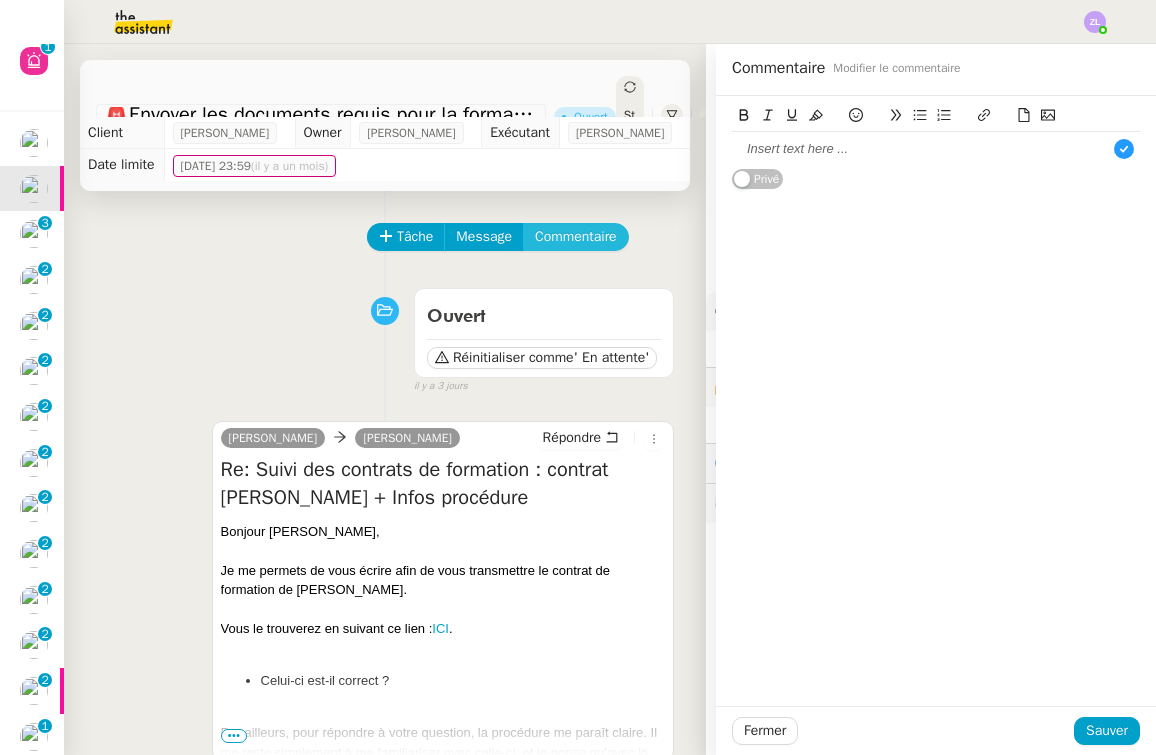 type 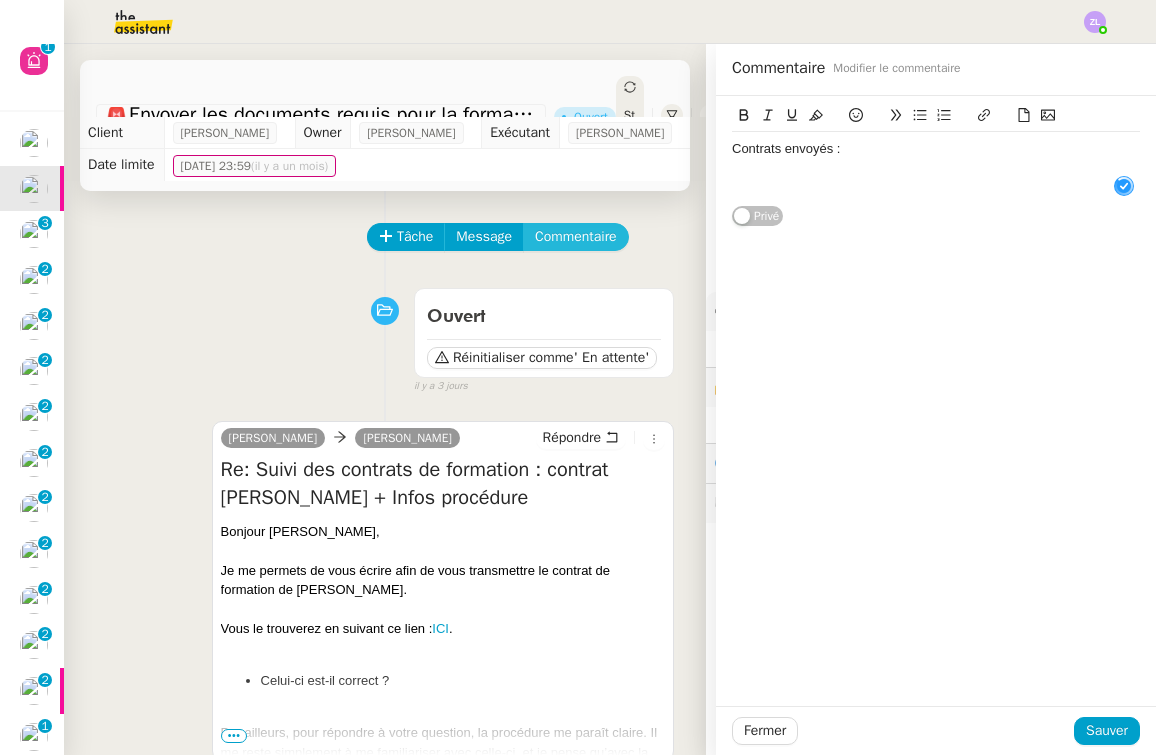scroll, scrollTop: 11, scrollLeft: 0, axis: vertical 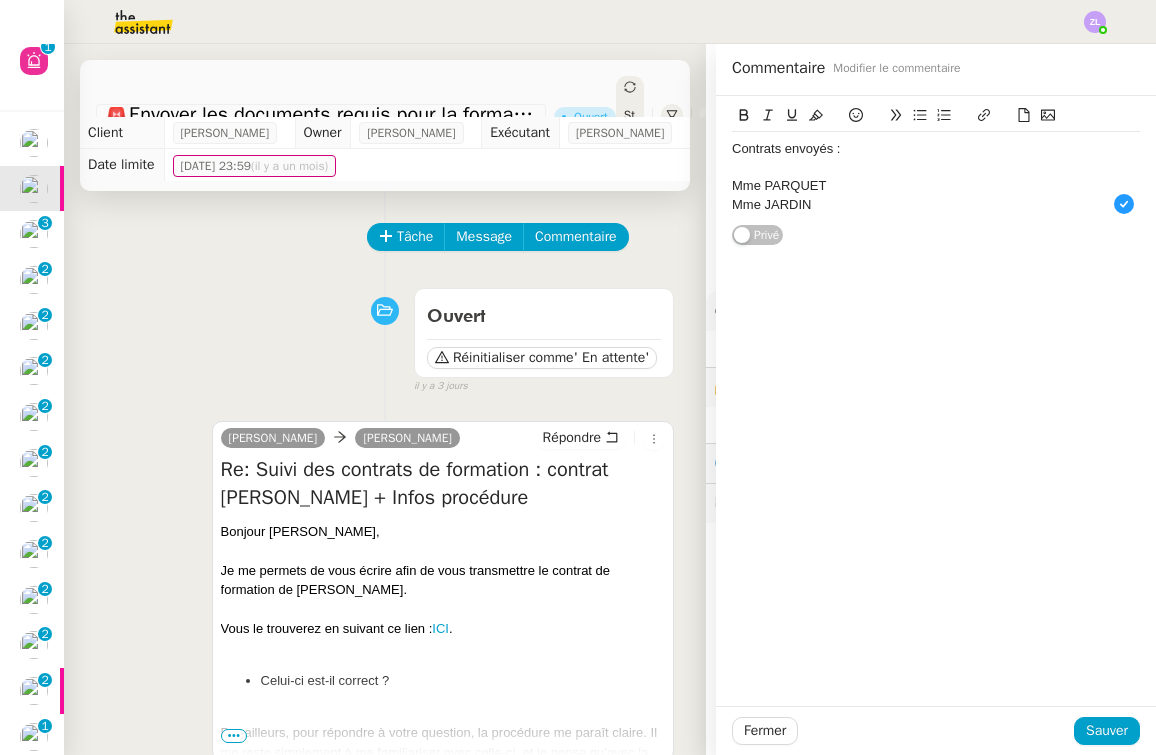 click on "Fermer Sauver" 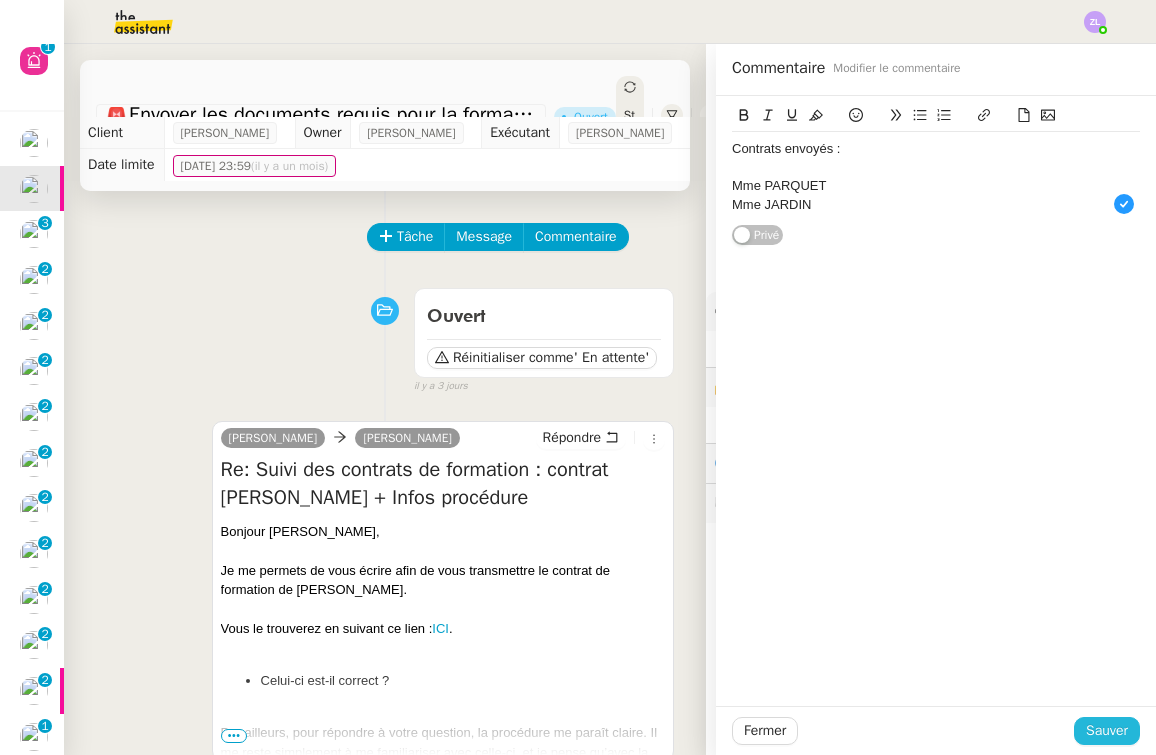 click on "Sauver" 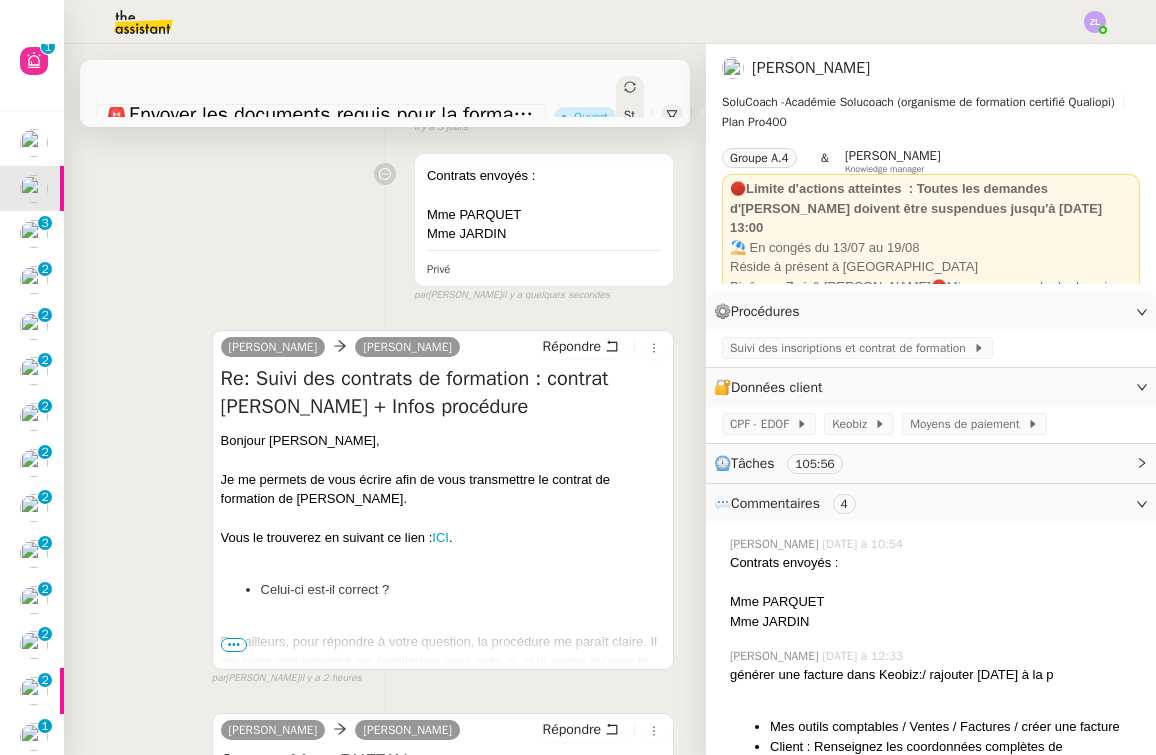 scroll, scrollTop: 244, scrollLeft: 0, axis: vertical 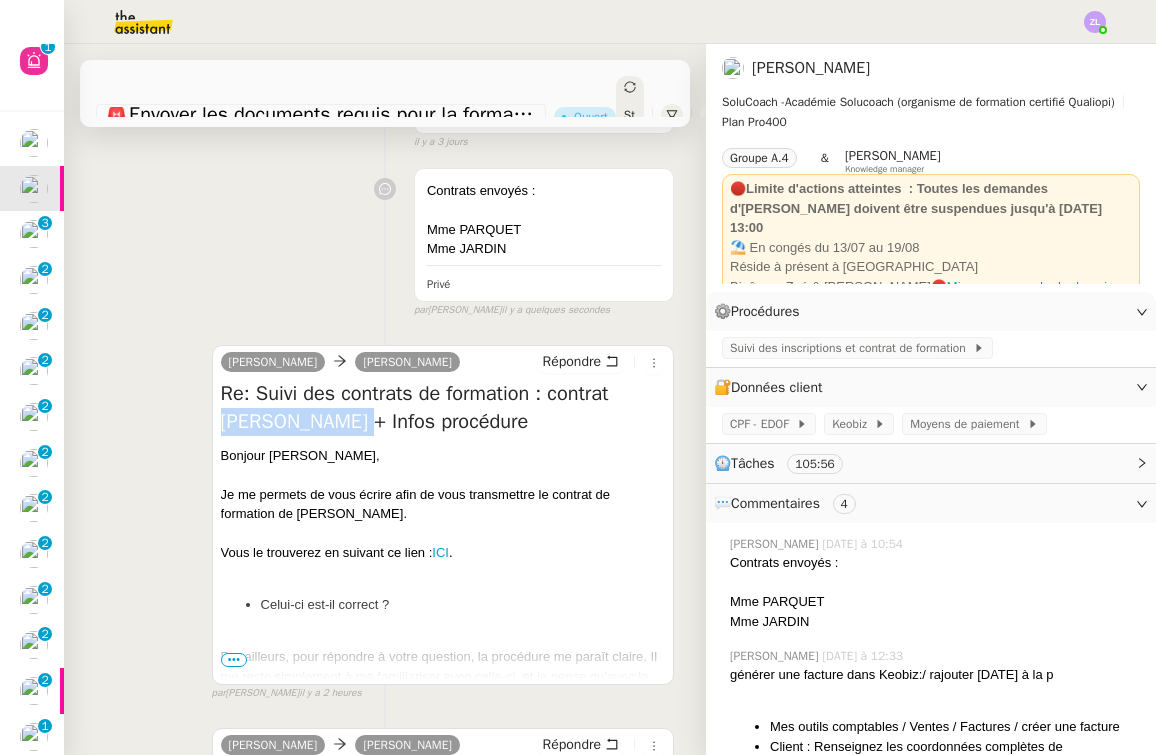 drag, startPoint x: 351, startPoint y: 445, endPoint x: 203, endPoint y: 431, distance: 148.66069 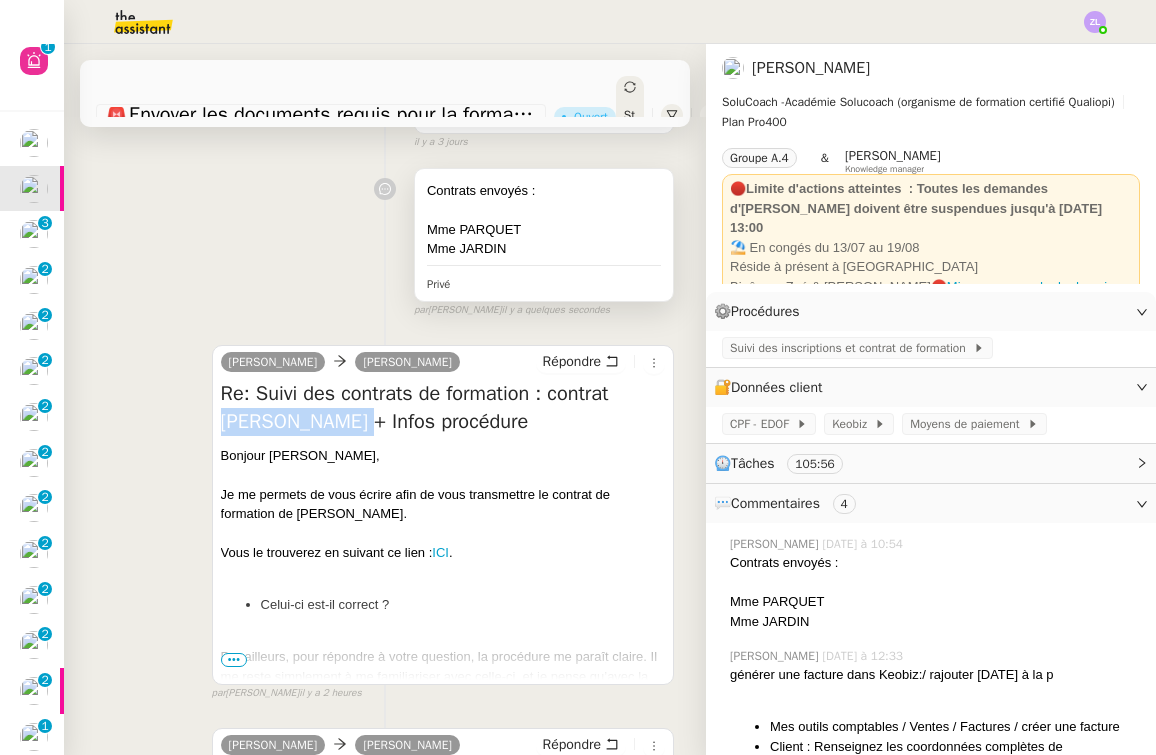 scroll, scrollTop: 0, scrollLeft: 0, axis: both 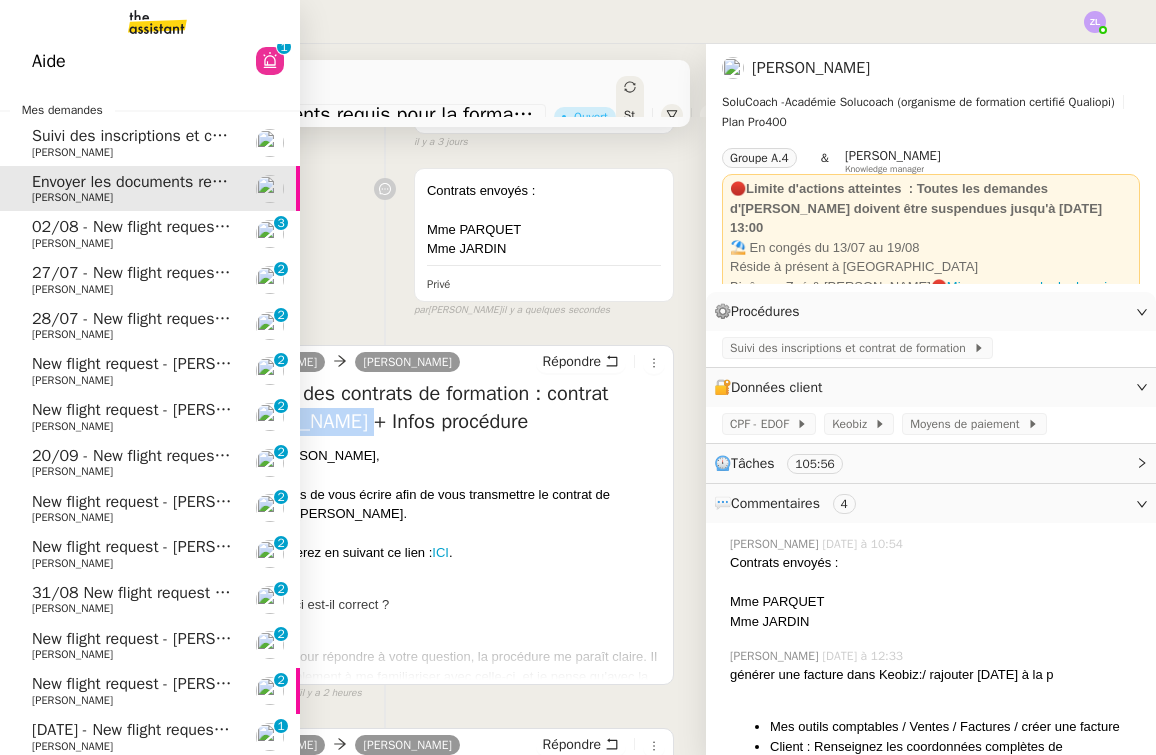 click on "Suivi des inscriptions et contrats de formation    Edwige Giron-Fleckinger" 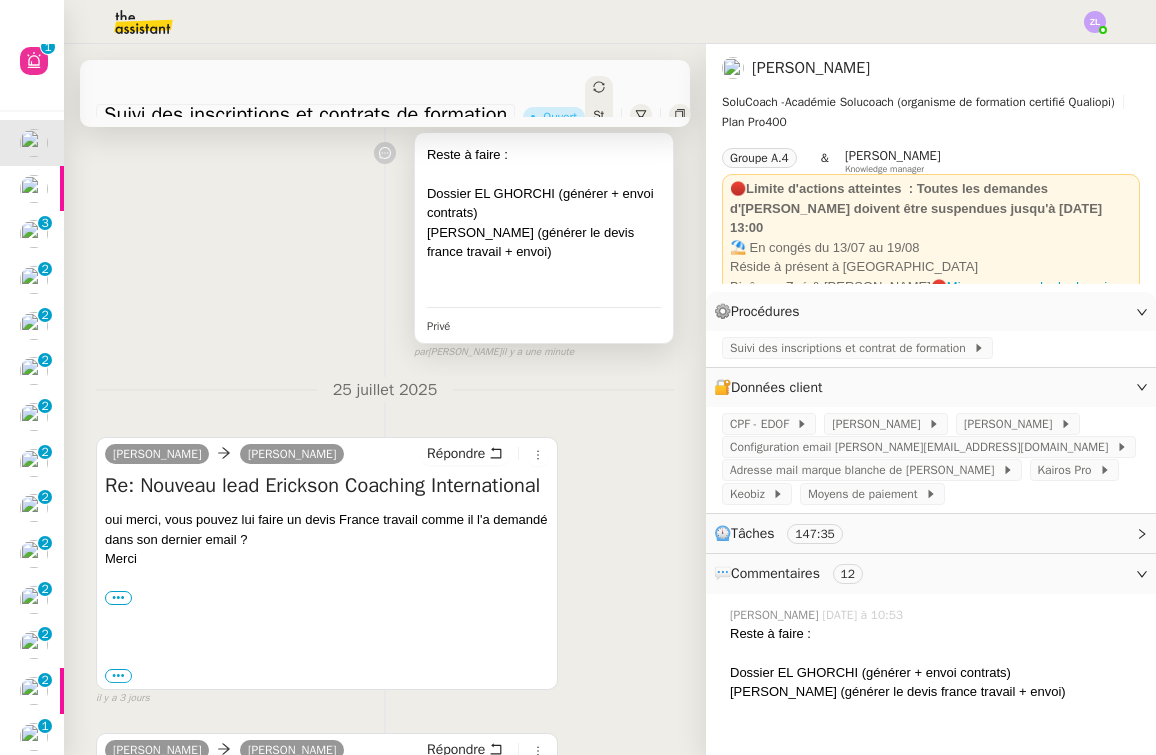 click on "Reste à faire :  Dossier EL GHORCHI (générer + envoi contrats)  Dossier ISHAK (générer le devis france travail + envoi)" at bounding box center [544, 223] 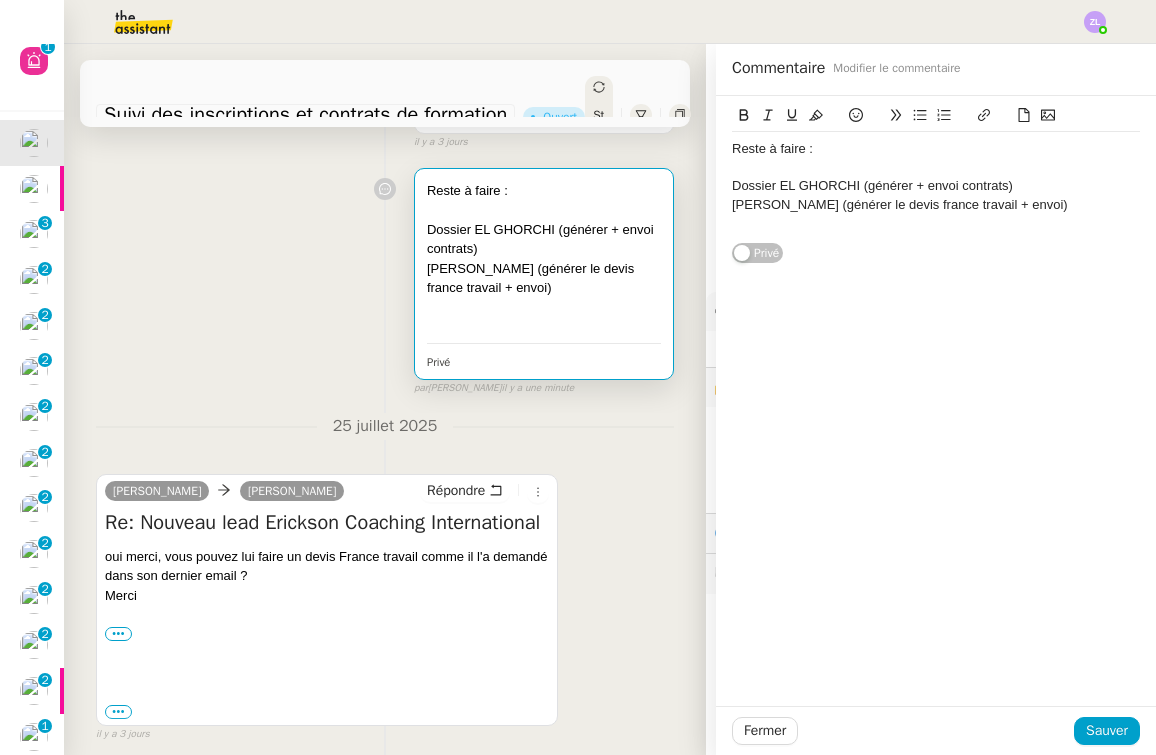 click at bounding box center (544, 308) 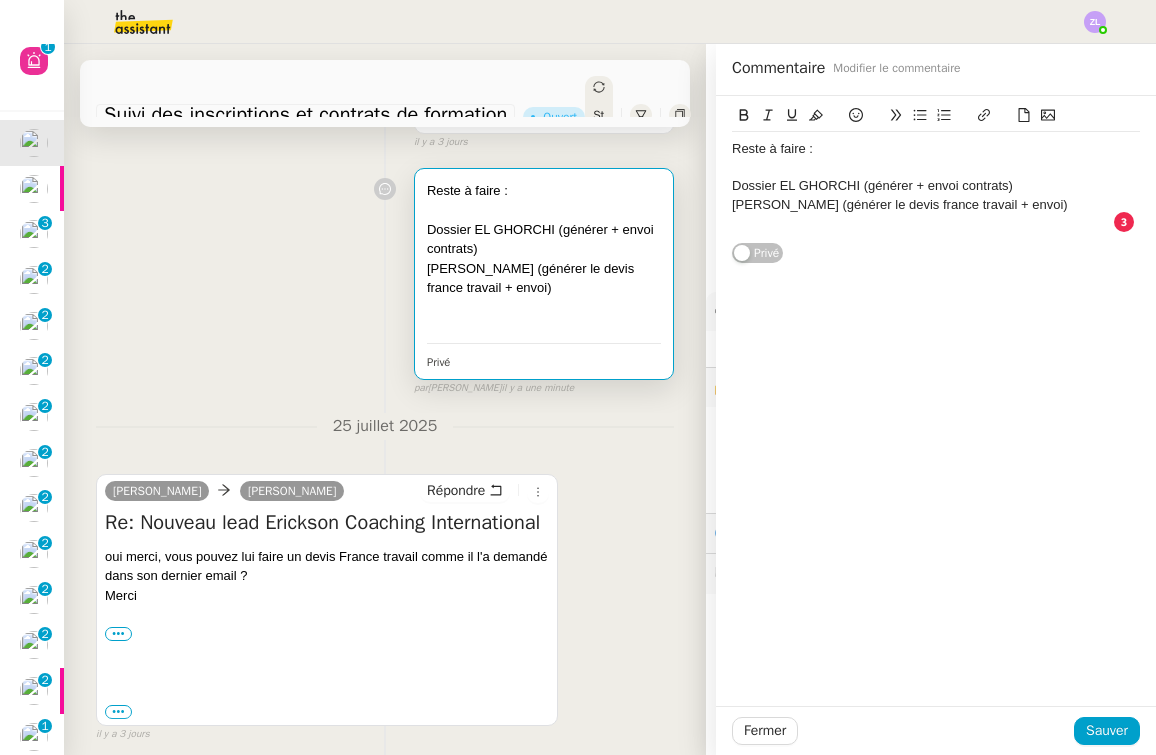 click on "Dossier ISHAK (générer le devis france travail + envoi)" 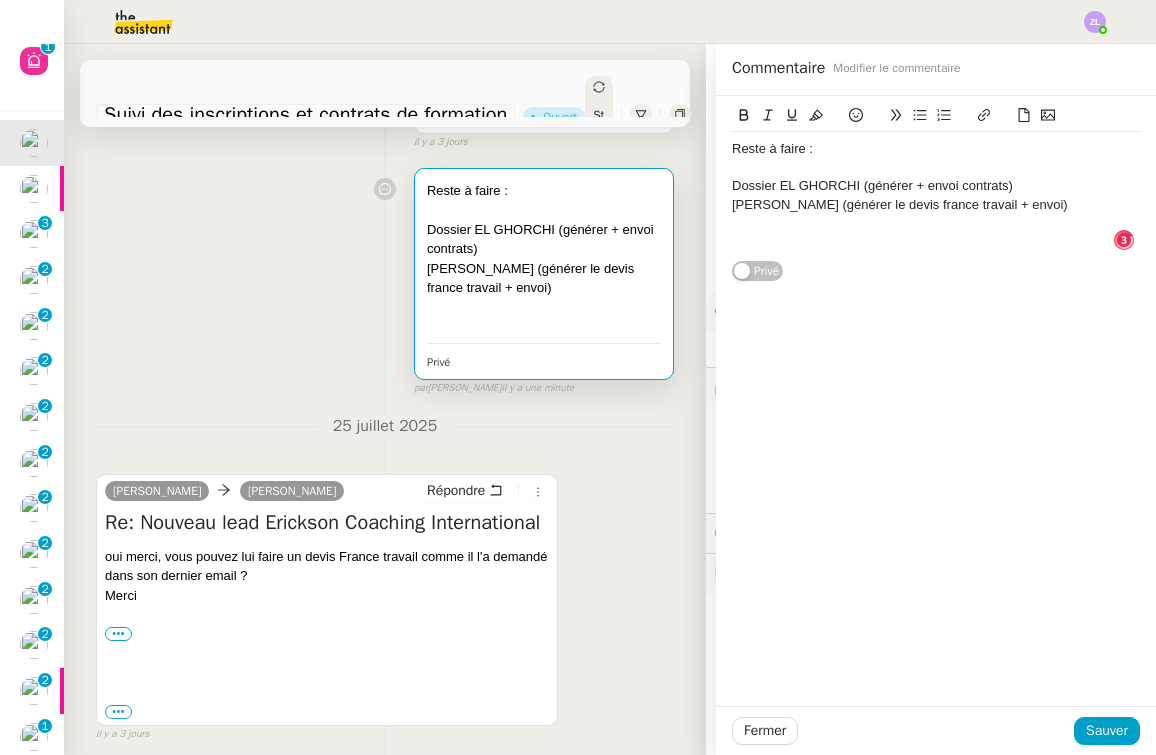type 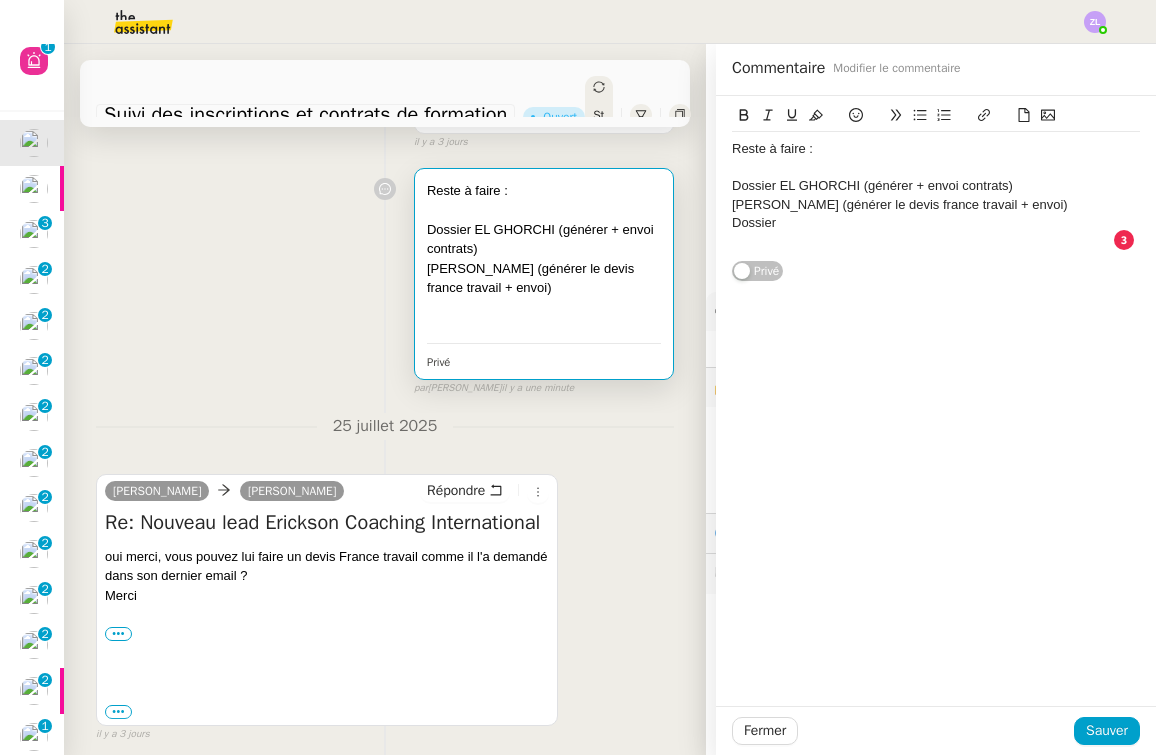 scroll, scrollTop: 11, scrollLeft: 0, axis: vertical 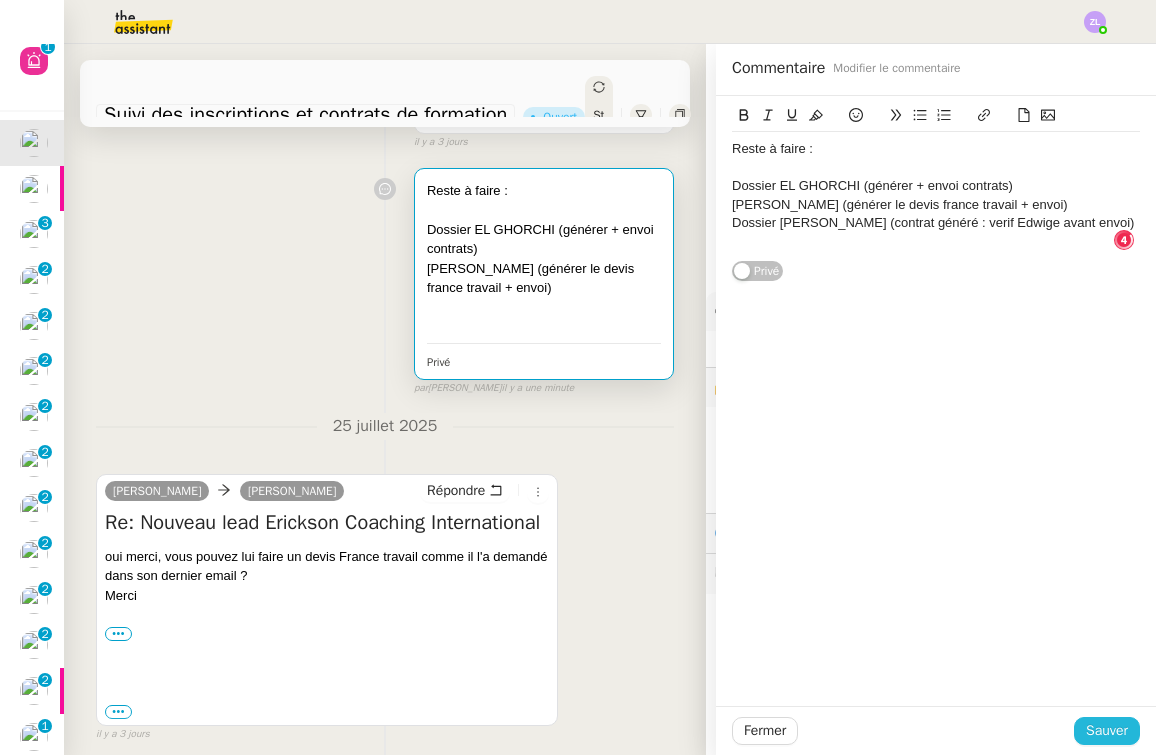 click on "Sauver" 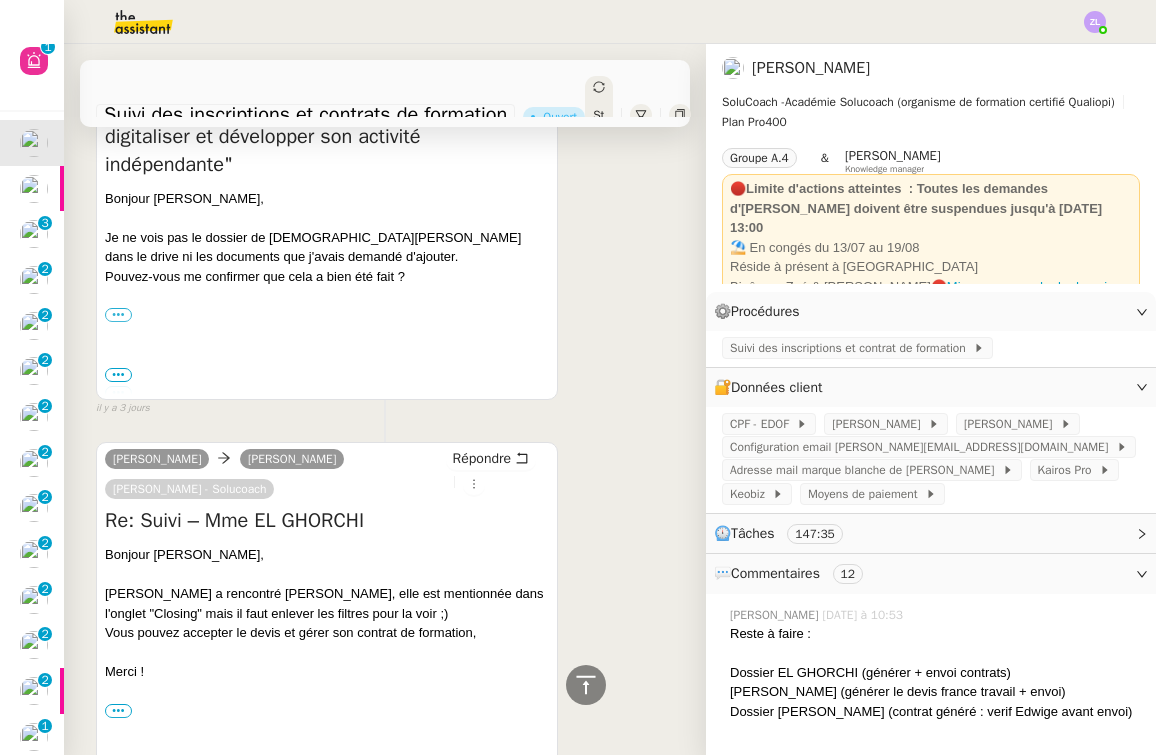 scroll, scrollTop: 978, scrollLeft: 0, axis: vertical 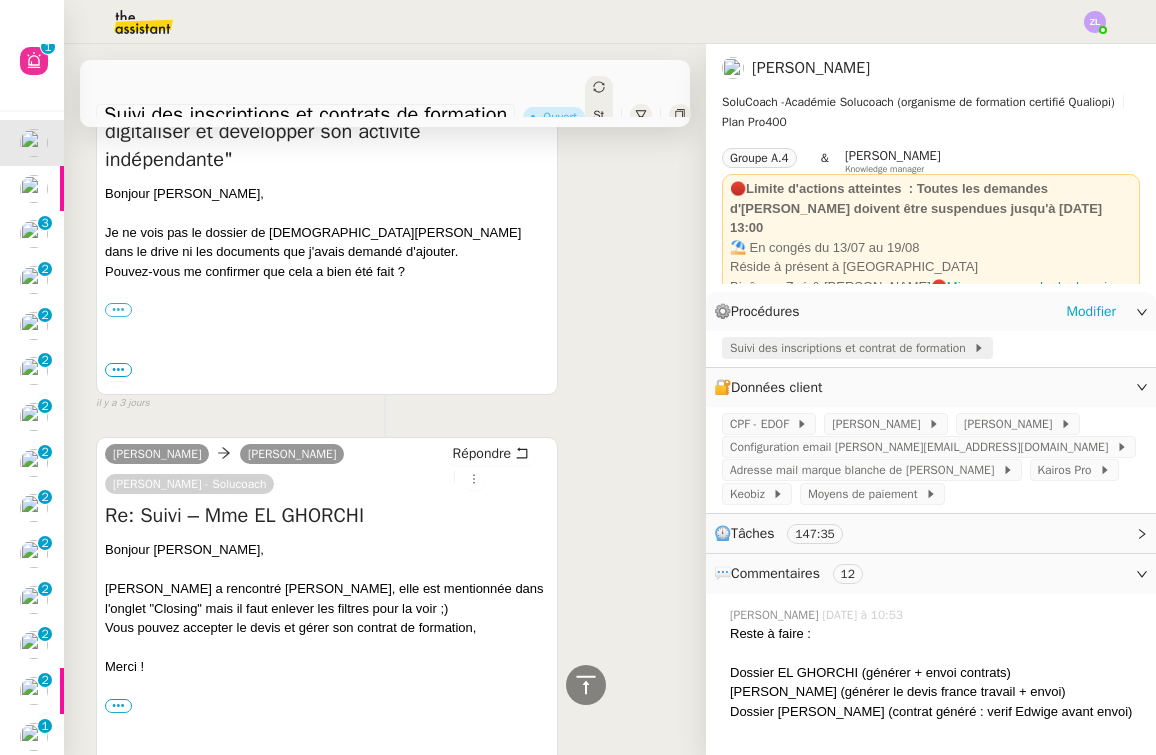 click on "Suivi des inscriptions et contrat de formation" 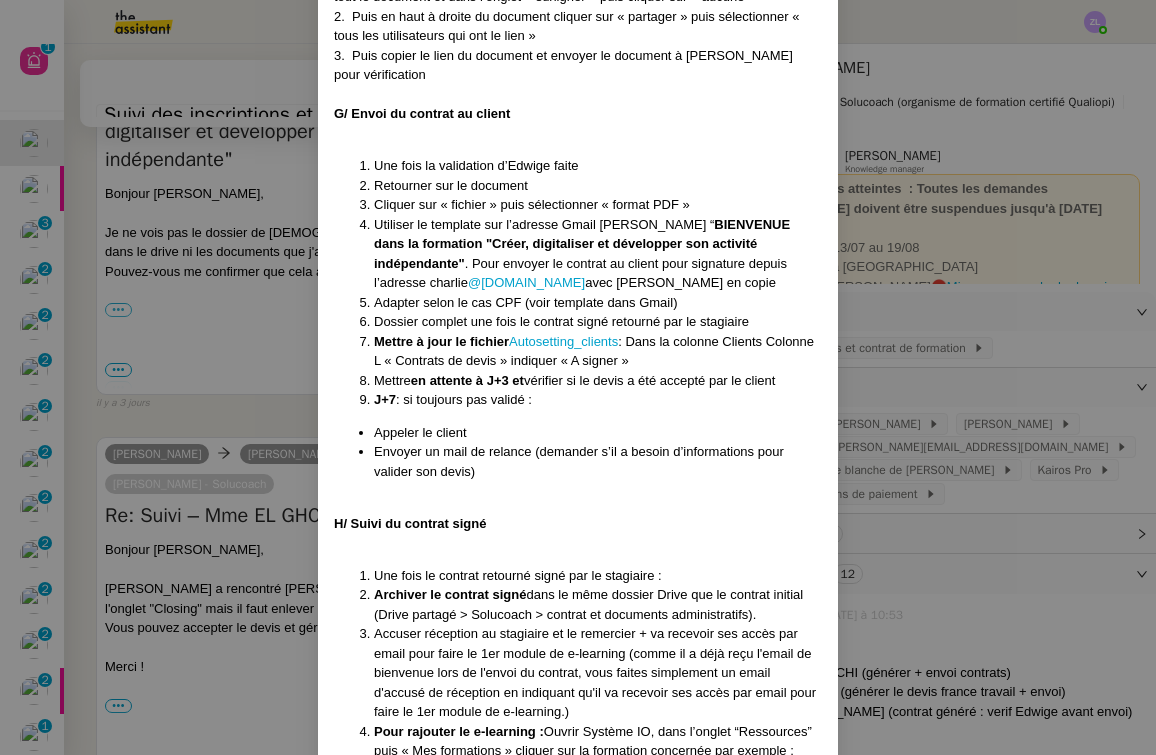 scroll, scrollTop: 5836, scrollLeft: 0, axis: vertical 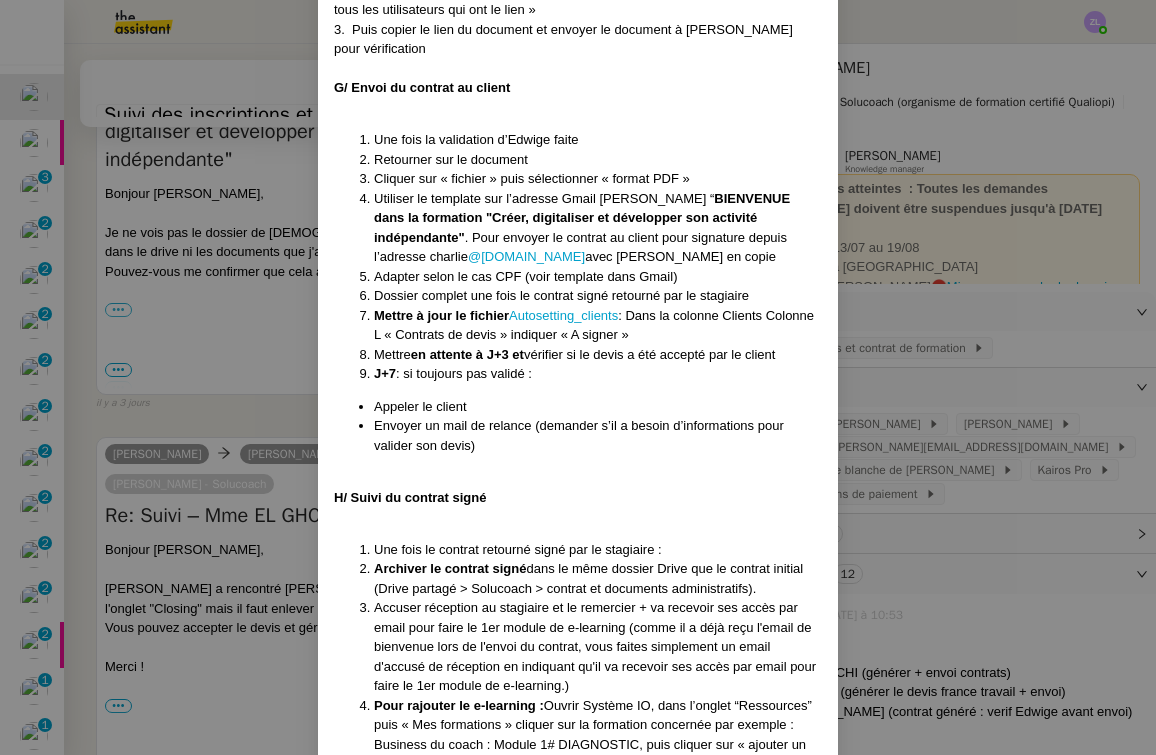 click on "Créé le 15/07/2025 MAJ le 21/07/2025   Contexte :  Chez SoluCoach, chaque nouvelle inscription à une formation déclenche un processus administratif précis visant à garantir que le stagiaire dispose d’un dossier complet et conforme avant le démarrage de la session. Cela comprend la collecte des informations, la création, l’envoi et le suivi du devis, la préparation du contrat de formation, l’envoi pour signature, et le suivi du retour signé dans les délais impartis, et l'ouverture des accès à la formation. Cette mission est essentielle pour assurer la traçabilité, la conformité réglementaire Qualiopi (notamment en cas de prise en charge OPCO), et une expérience fluide pour le stagiaire comme pour l’équipe pédagogique.  Le schéma du processus de suivi des Prospects et Clients   Déclenchement :  3 cas   et/ou OPCO : réception d’un accord de financement OPCO avec le devis accepté (entreprise ou autre) CPF : réception devis CPF accepté (notification par email “EDOF”) ICI" at bounding box center [578, 377] 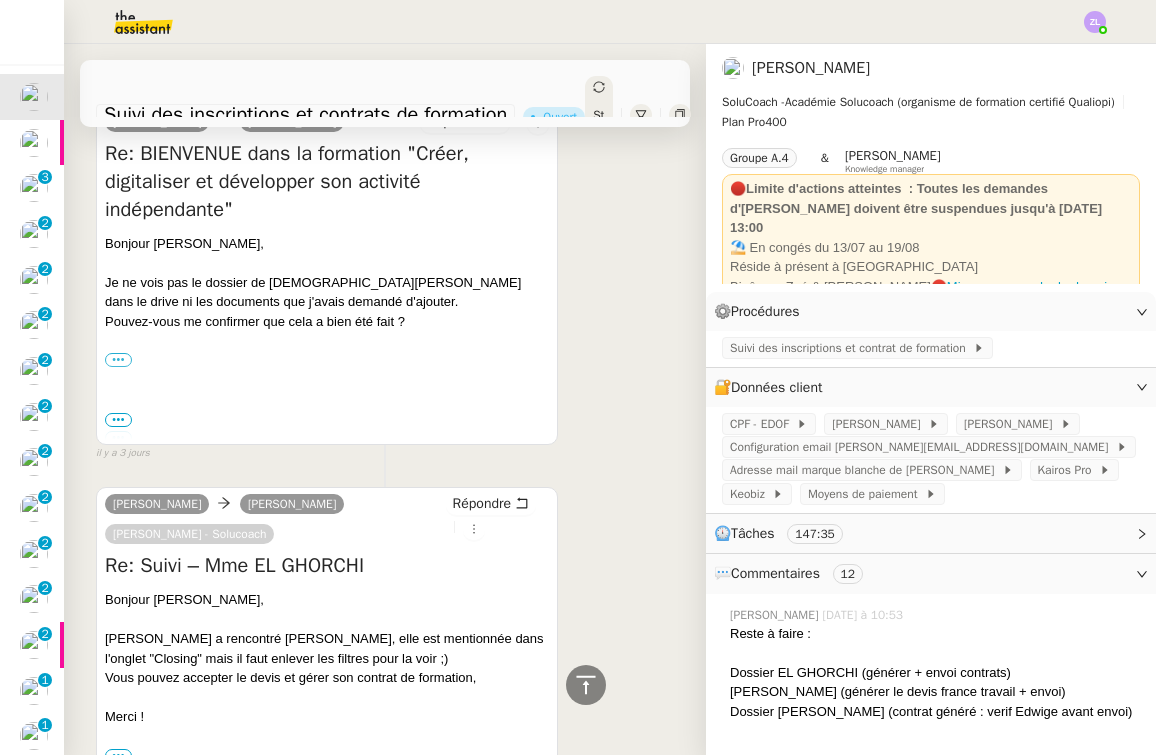 scroll, scrollTop: 901, scrollLeft: 0, axis: vertical 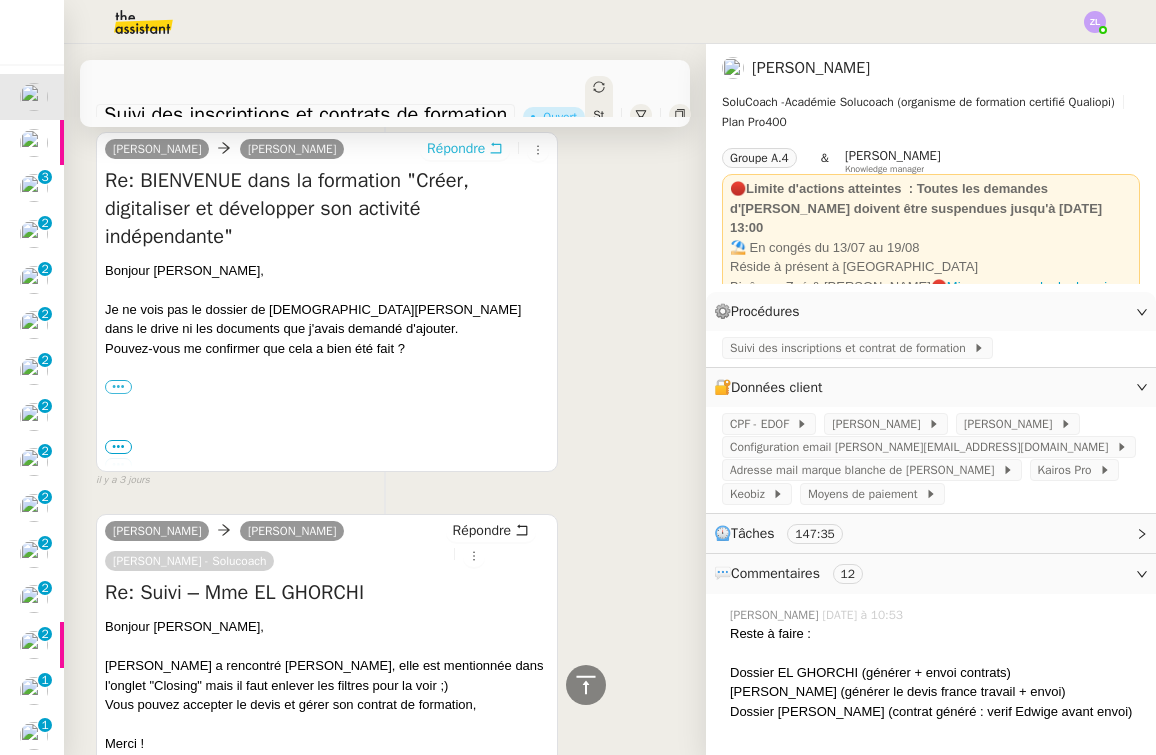 click on "Répondre" at bounding box center [456, 149] 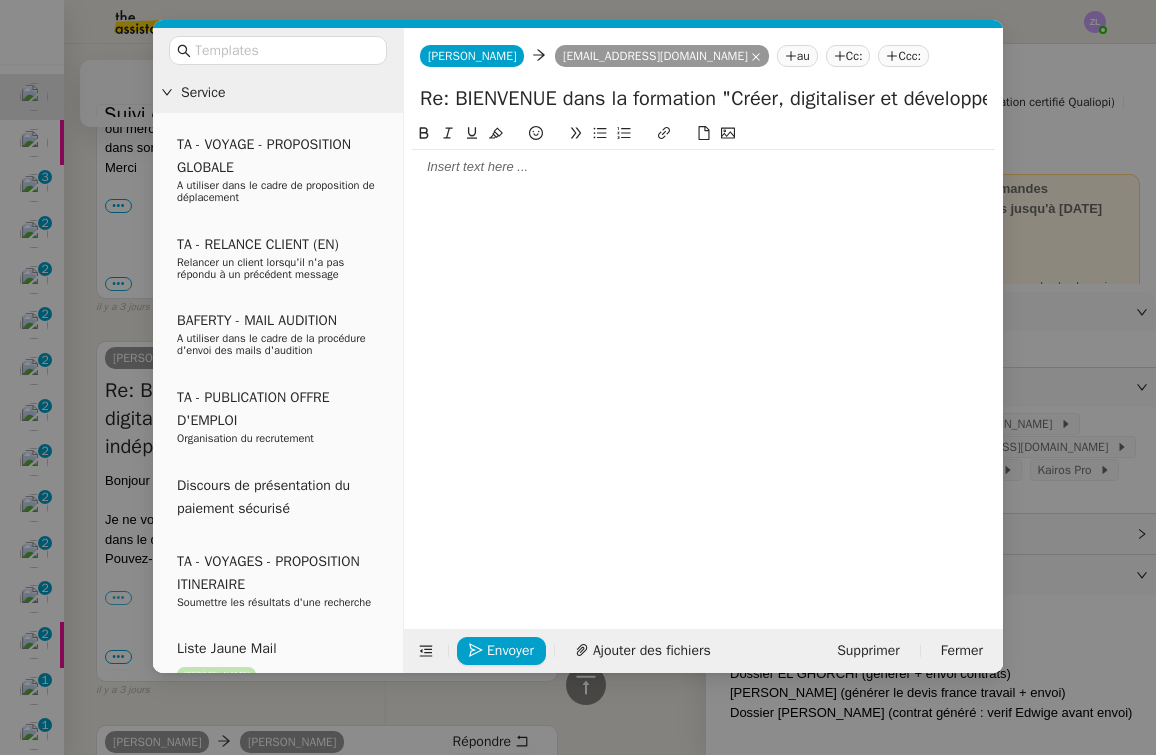 click 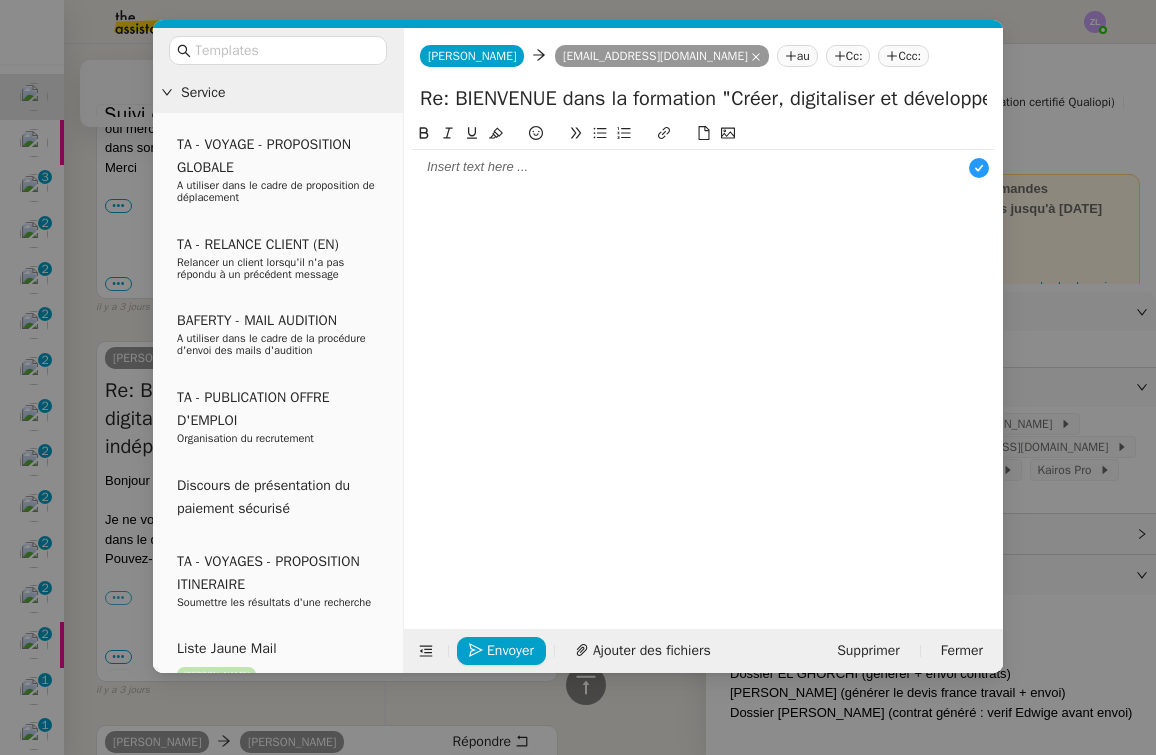 type 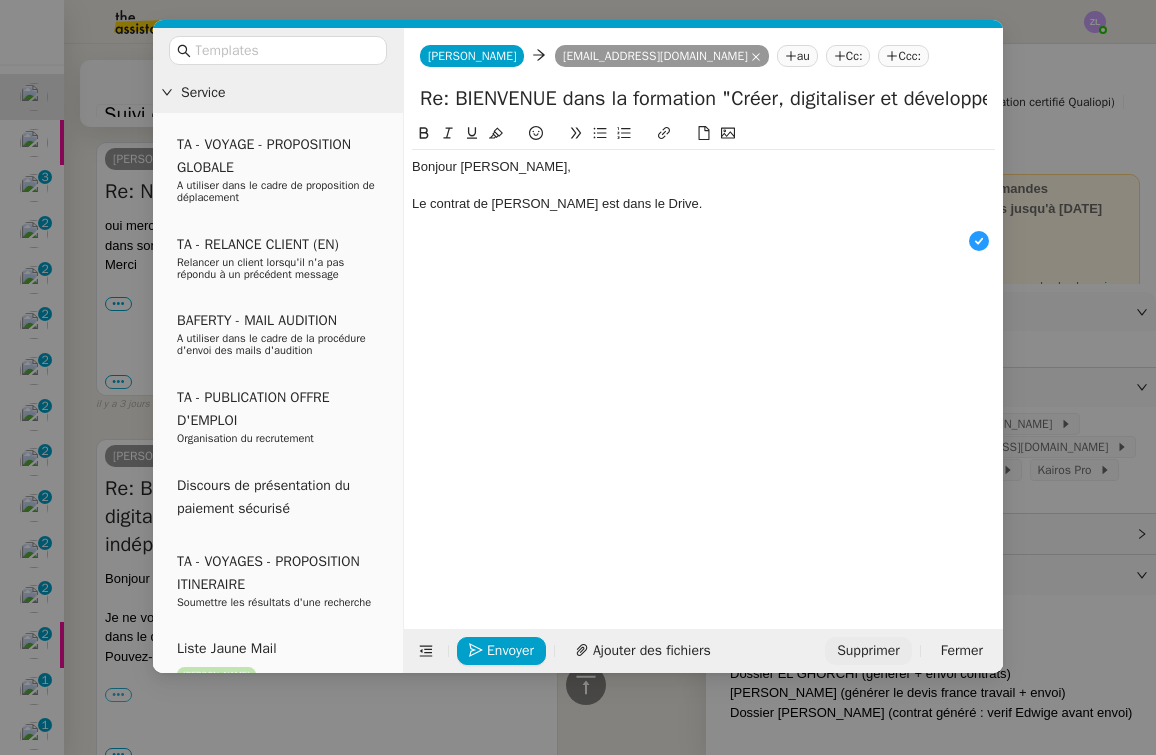 click on "Supprimer" 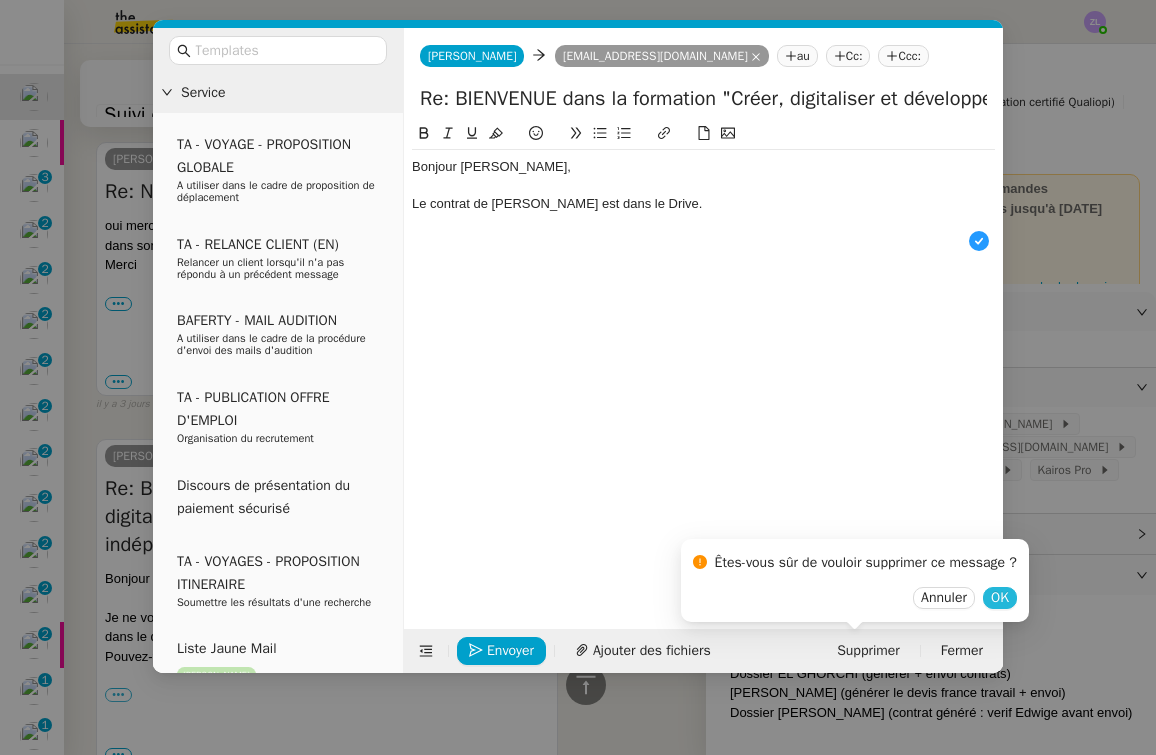 click on "OK" at bounding box center (1000, 598) 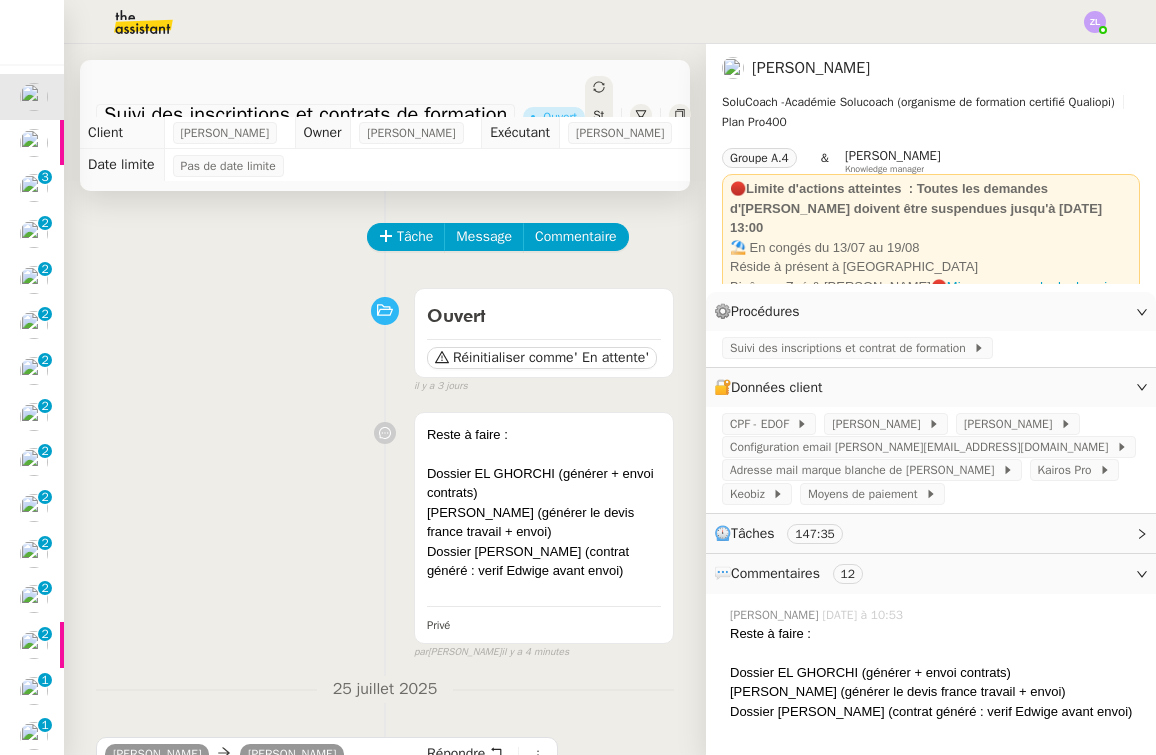 scroll, scrollTop: 0, scrollLeft: 0, axis: both 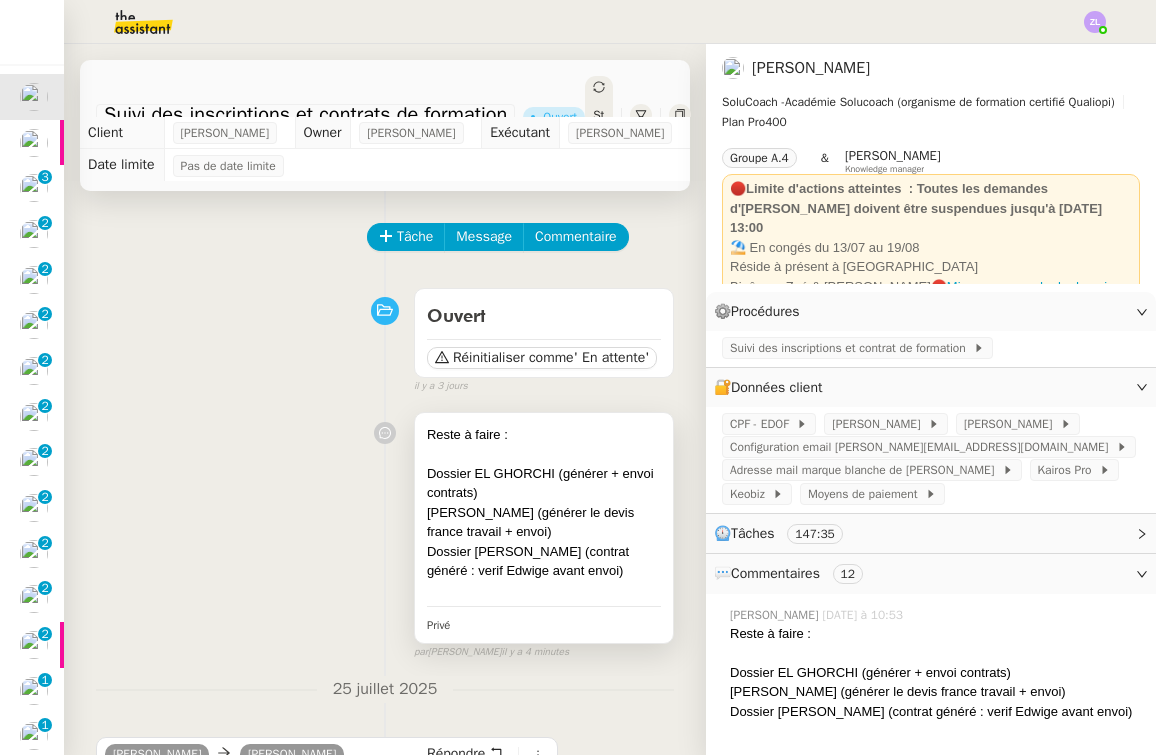 click on "Dossier Sylvie Lageon (contrat généré : verif Edwige avant envoi)" at bounding box center [544, 561] 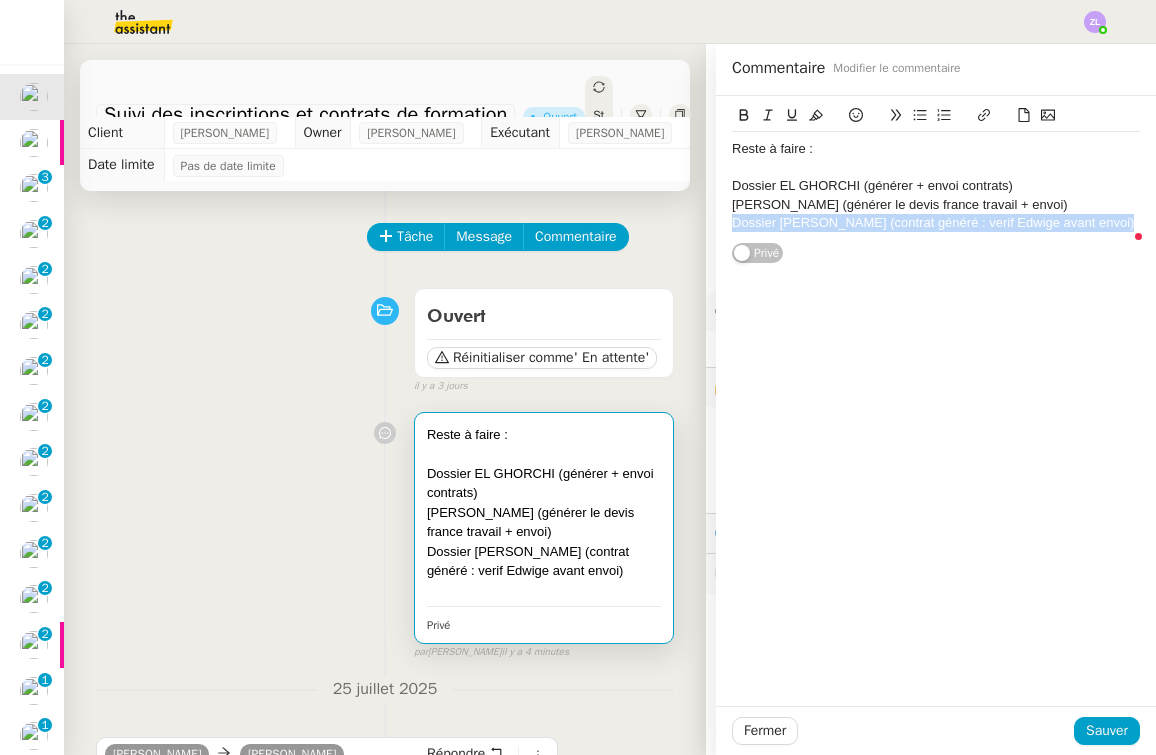 drag, startPoint x: 735, startPoint y: 220, endPoint x: 1147, endPoint y: 219, distance: 412.00122 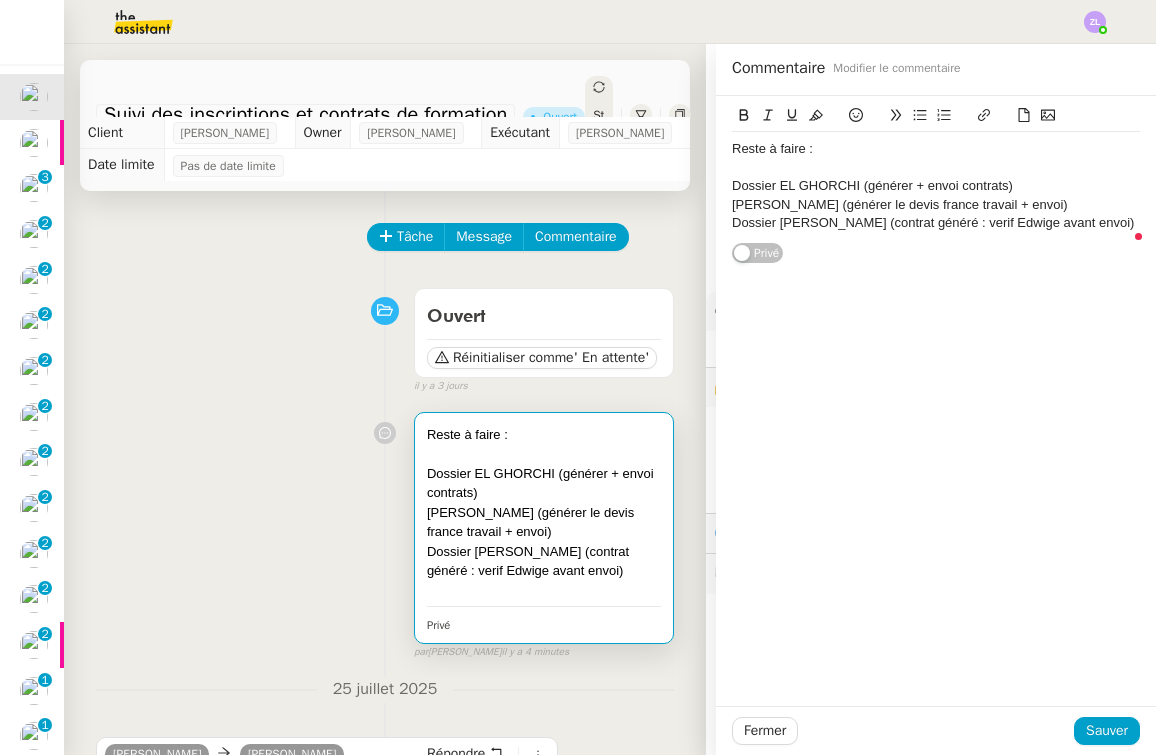 click on "Dossier Sylvie Lageon (contrat généré : verif Edwige avant envoi)" 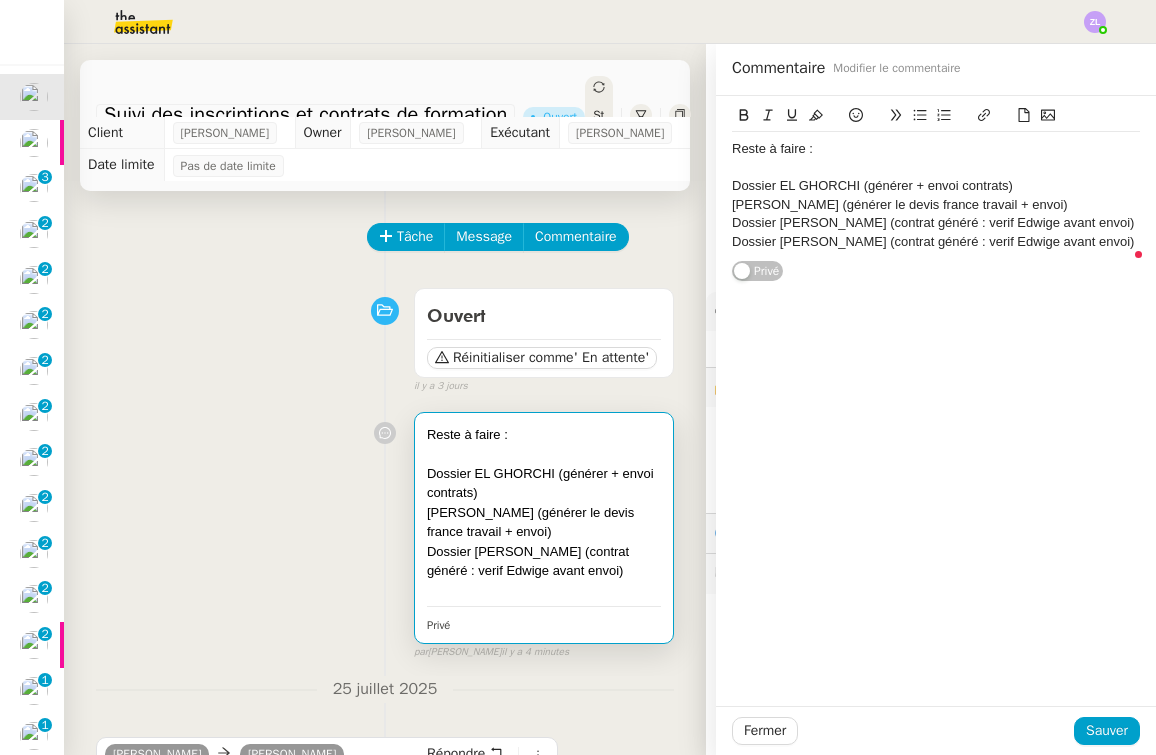 scroll, scrollTop: 11, scrollLeft: 1, axis: both 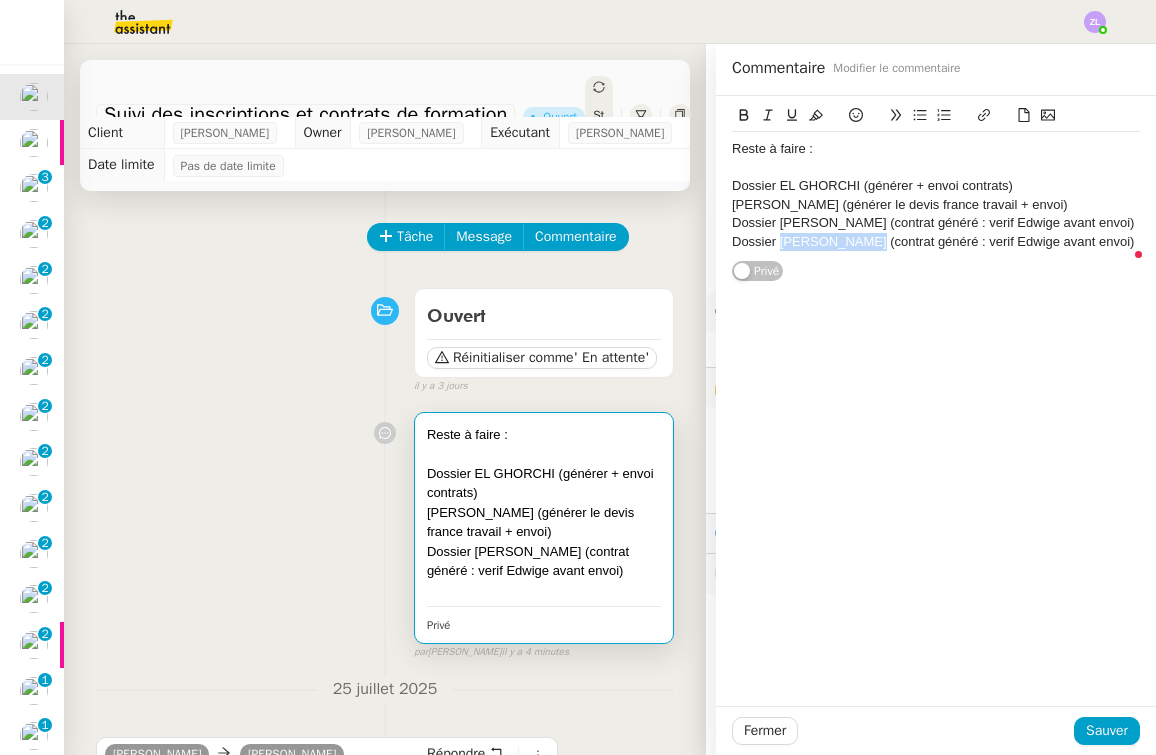 drag, startPoint x: 862, startPoint y: 241, endPoint x: 781, endPoint y: 238, distance: 81.055534 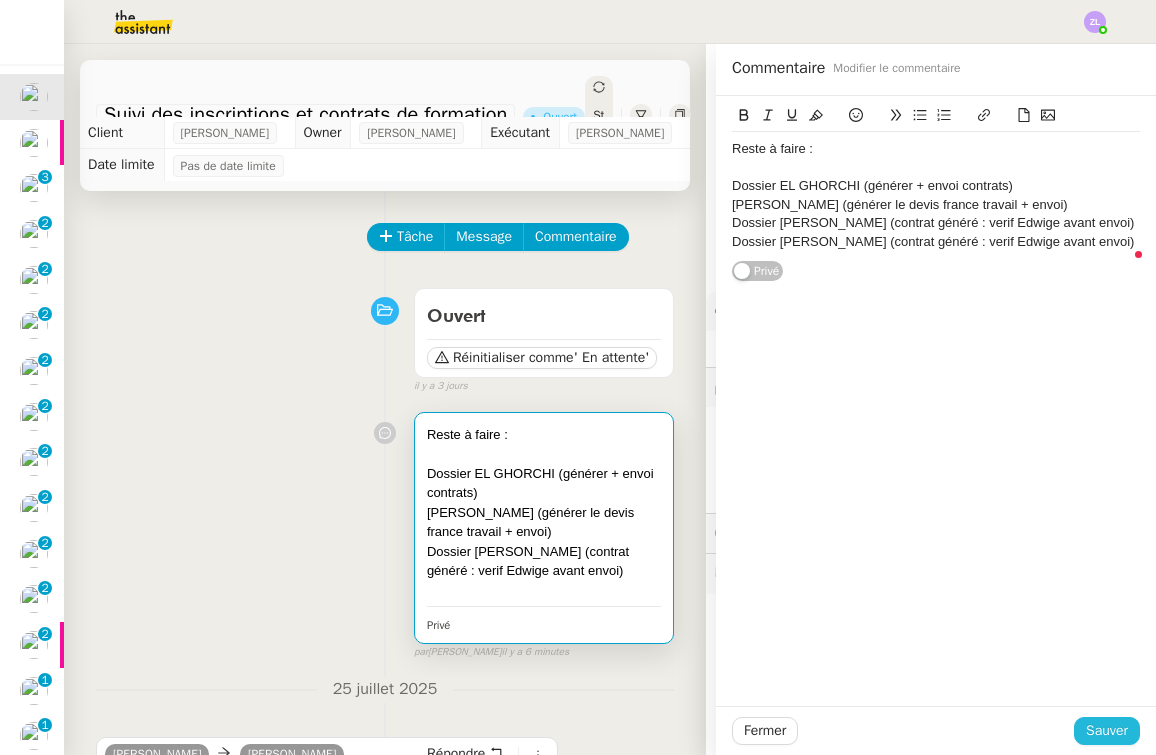 click on "Sauver" 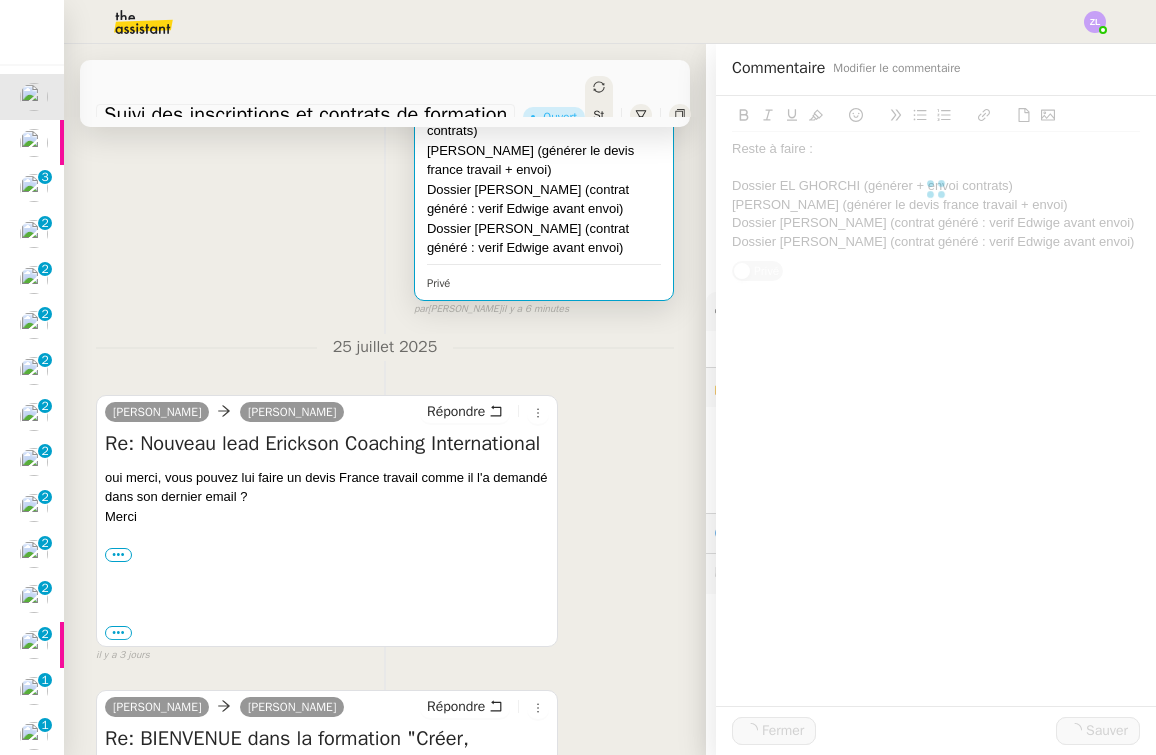scroll, scrollTop: 683, scrollLeft: 0, axis: vertical 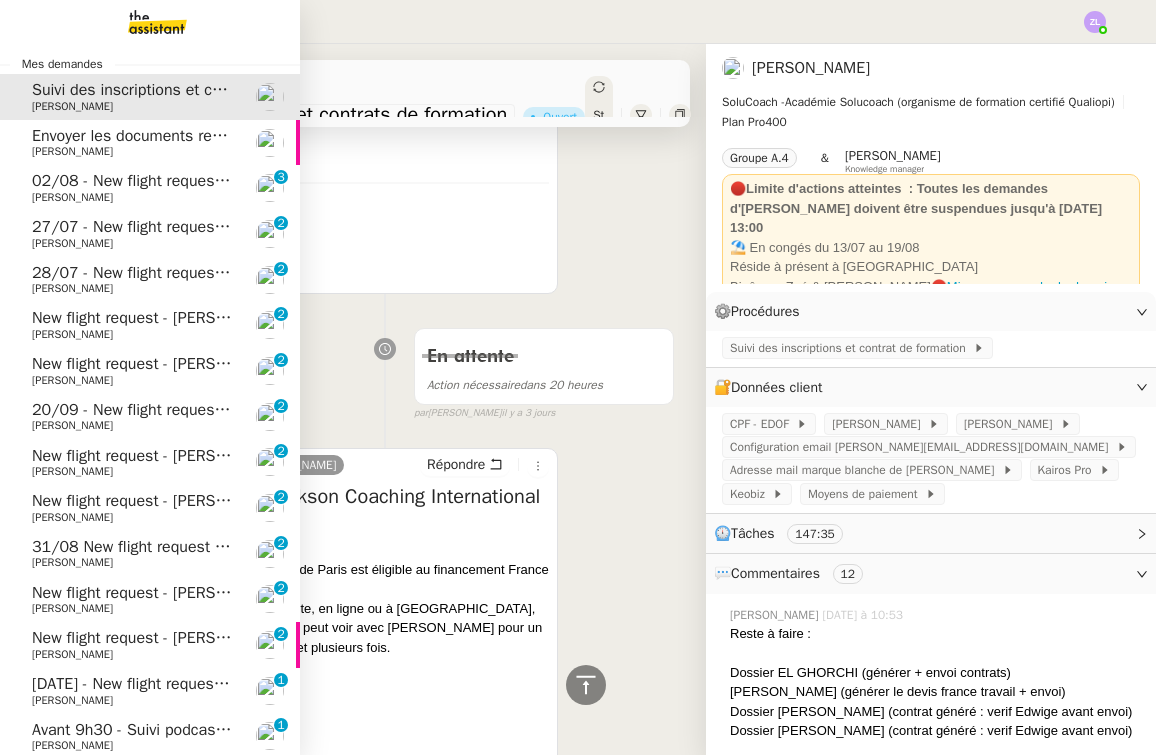 click on "Envoyer les documents requis pour la formation" 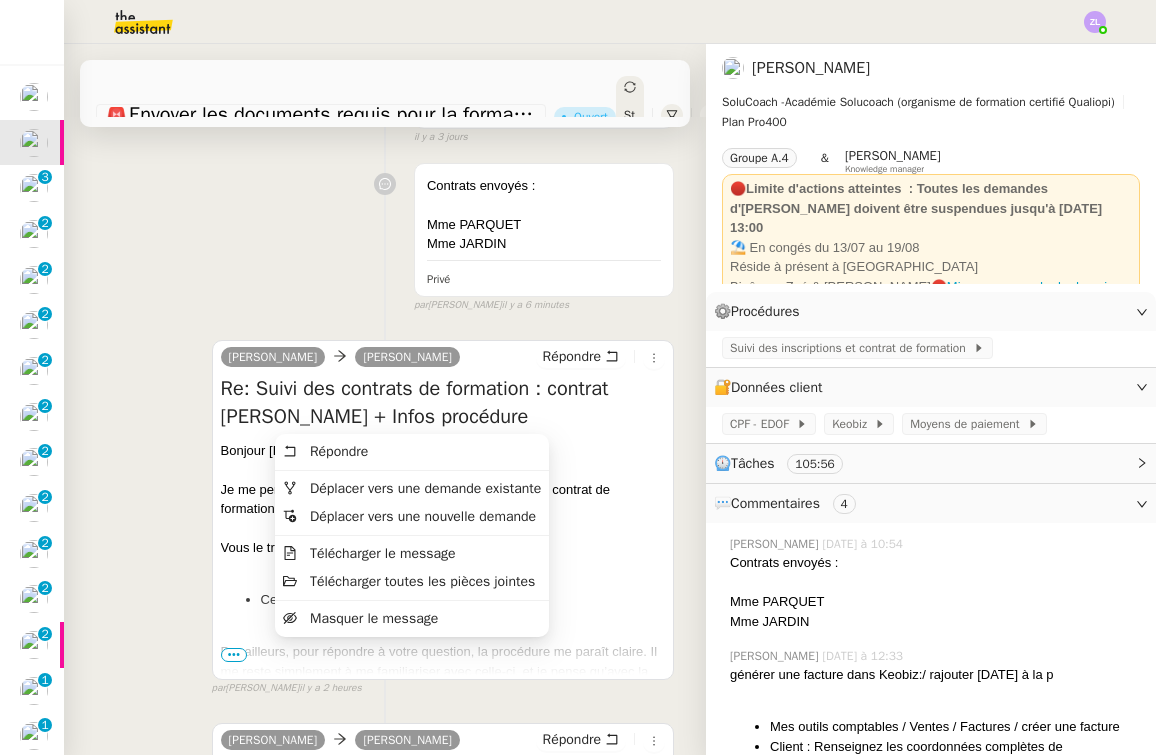 click on "Je me permets de vous écrire afin de vous transmettre le contrat de formation de Mme Sylvie Lageon." at bounding box center [443, 499] 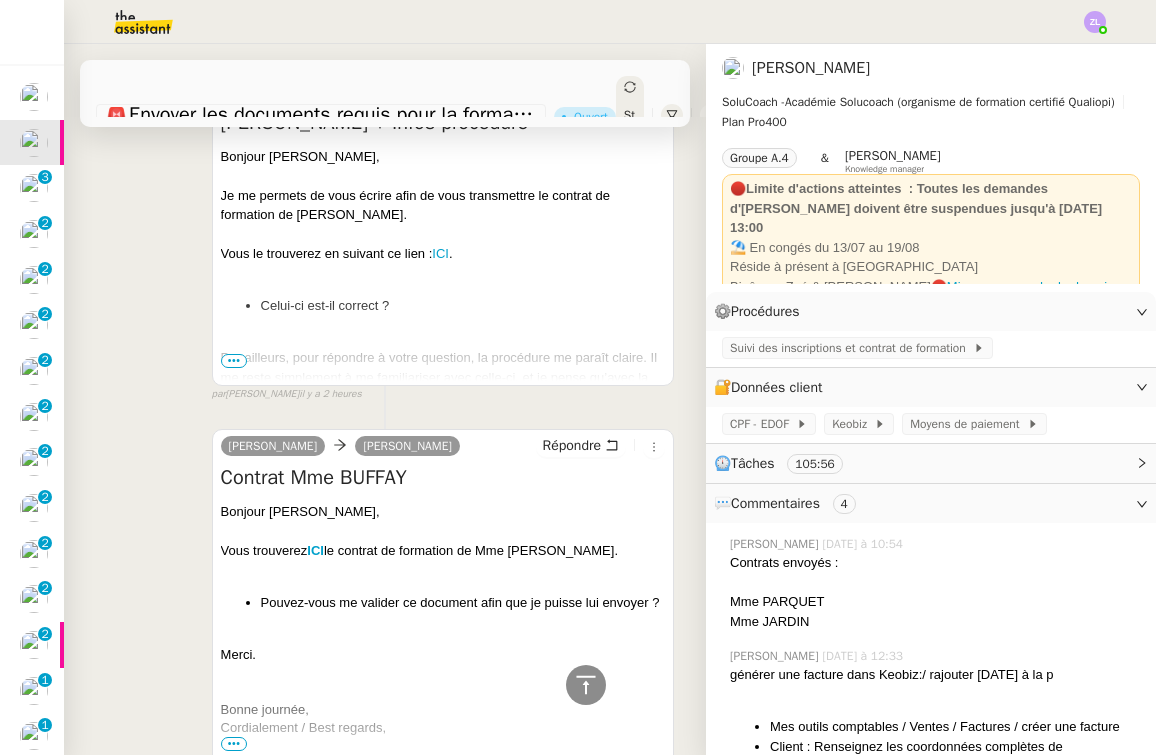 scroll, scrollTop: 555, scrollLeft: 0, axis: vertical 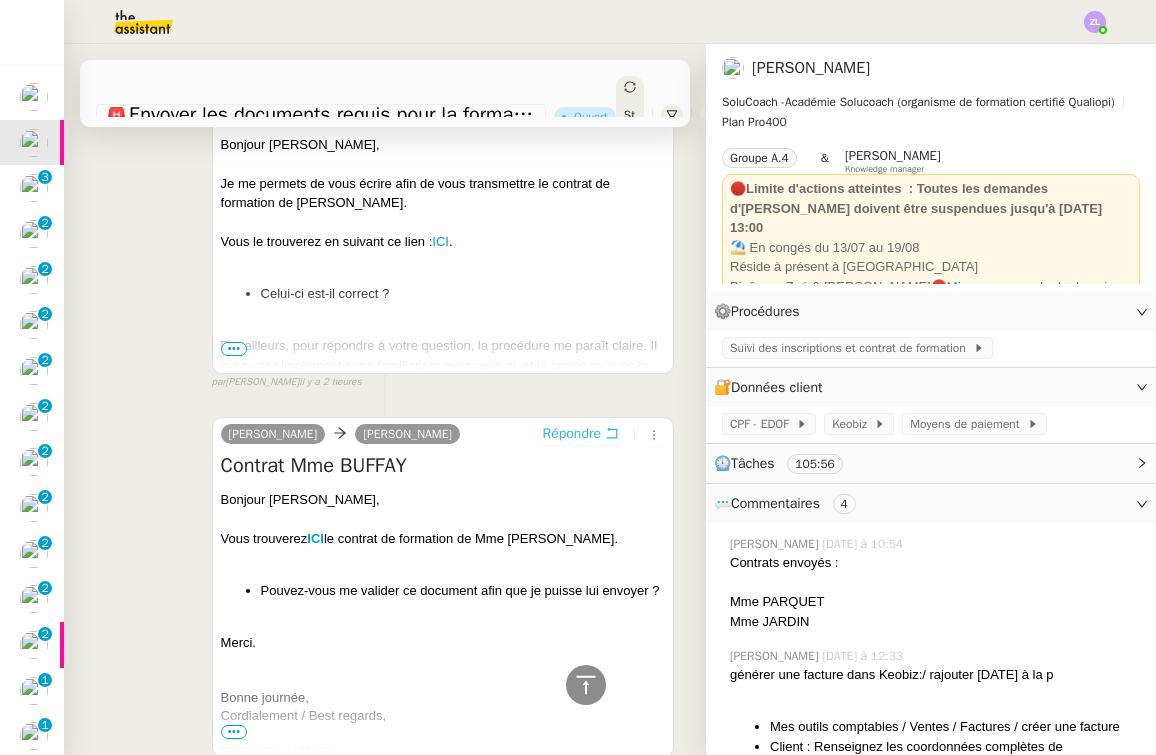 click on "Répondre" at bounding box center [572, 434] 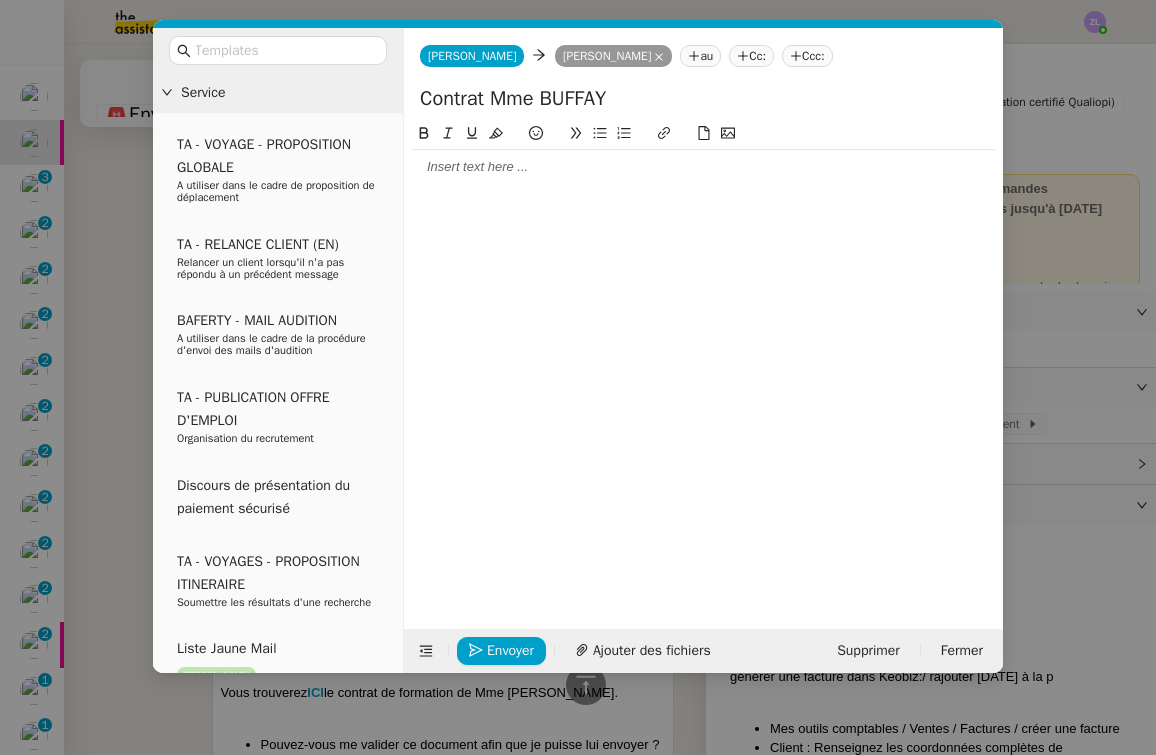 click 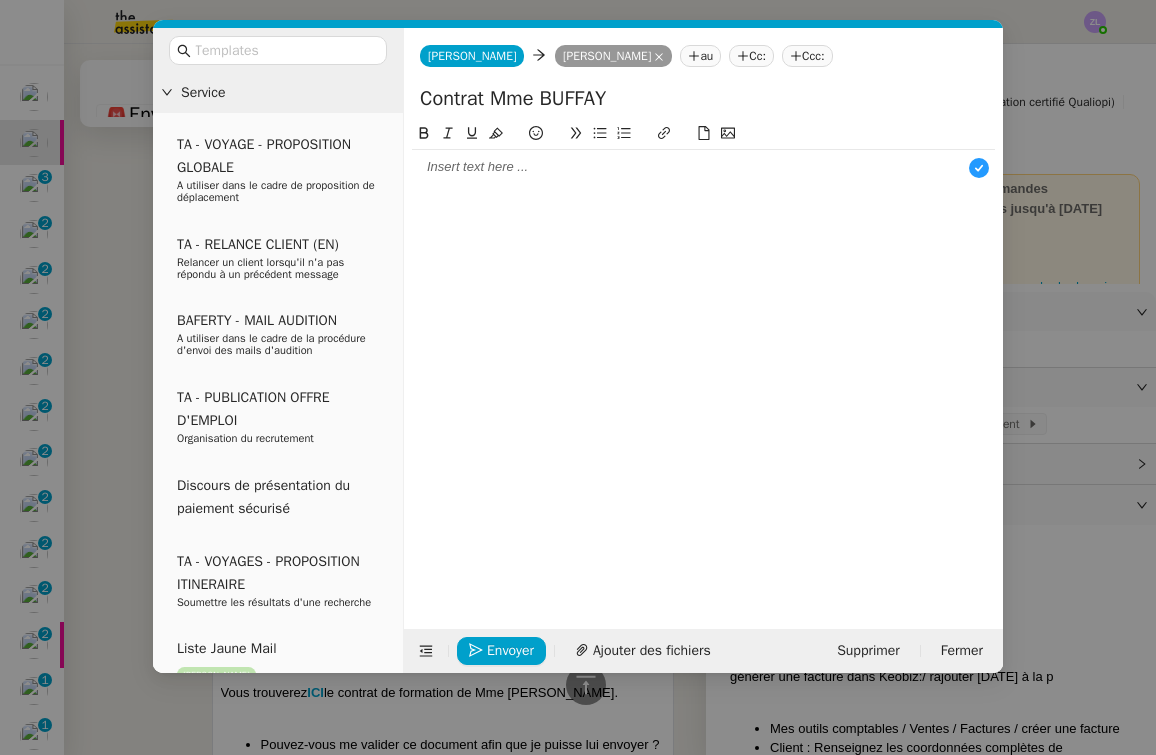 scroll, scrollTop: 21, scrollLeft: 0, axis: vertical 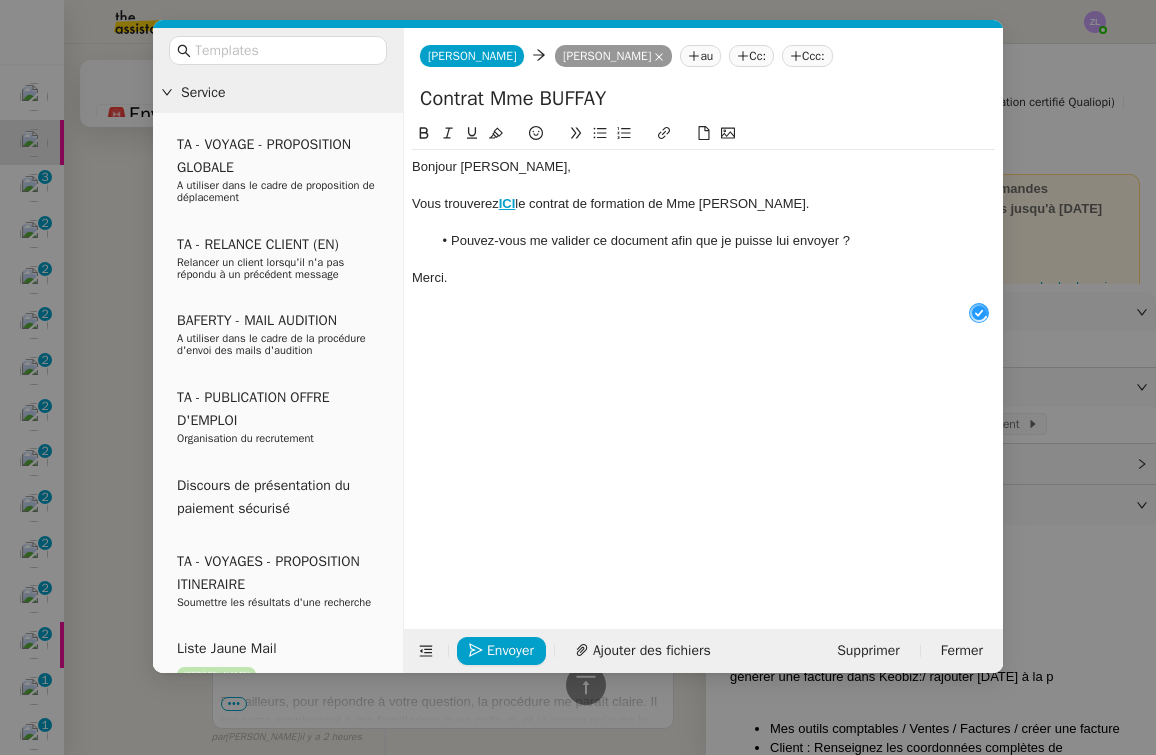 click on "Contrat Mme BUFFAY" 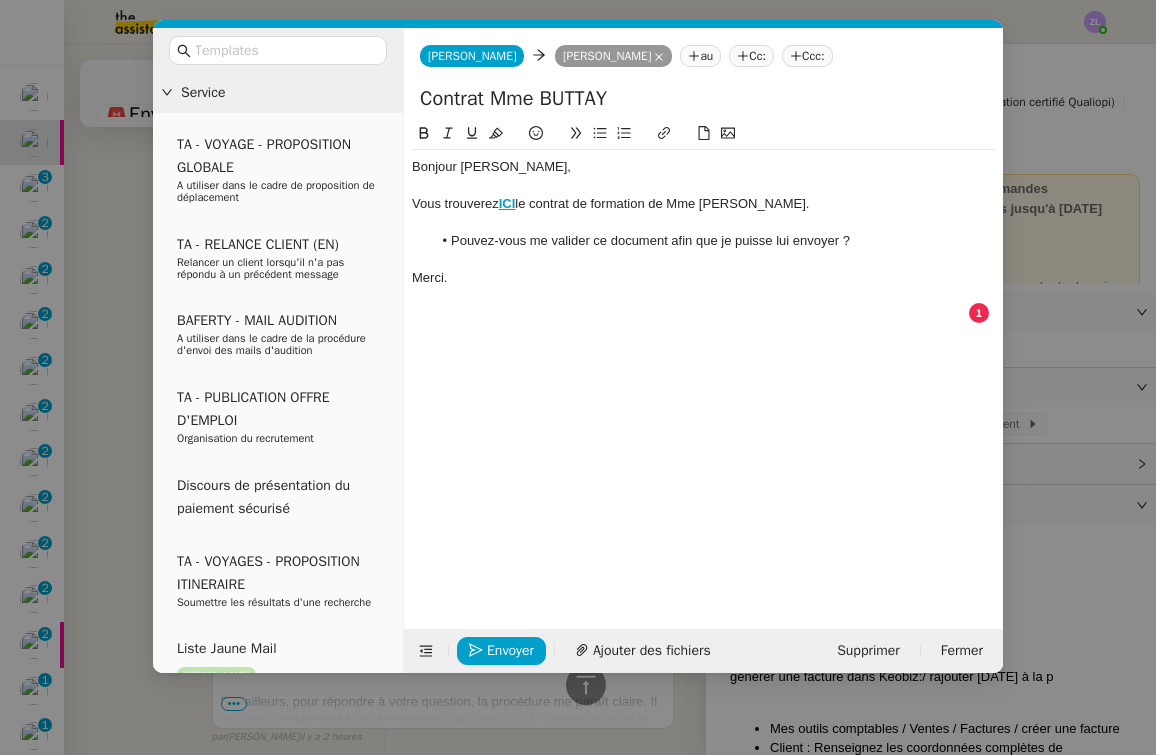 type on "Contrat Mme BUTTAY" 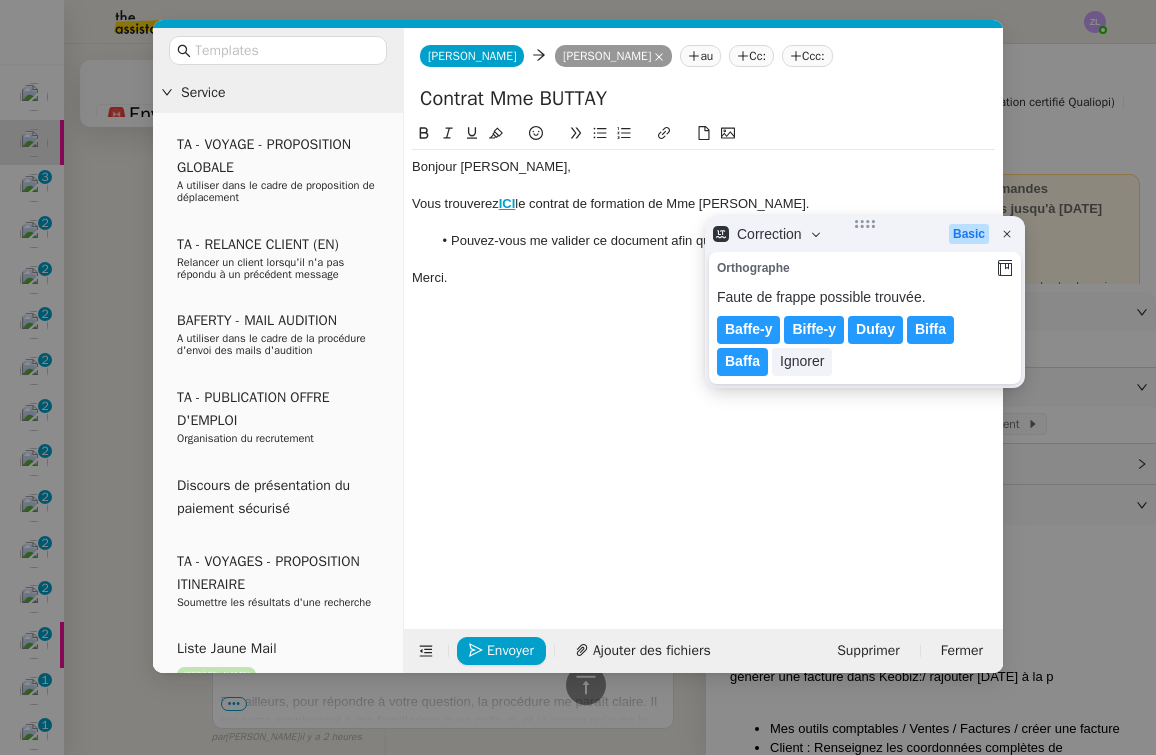 type 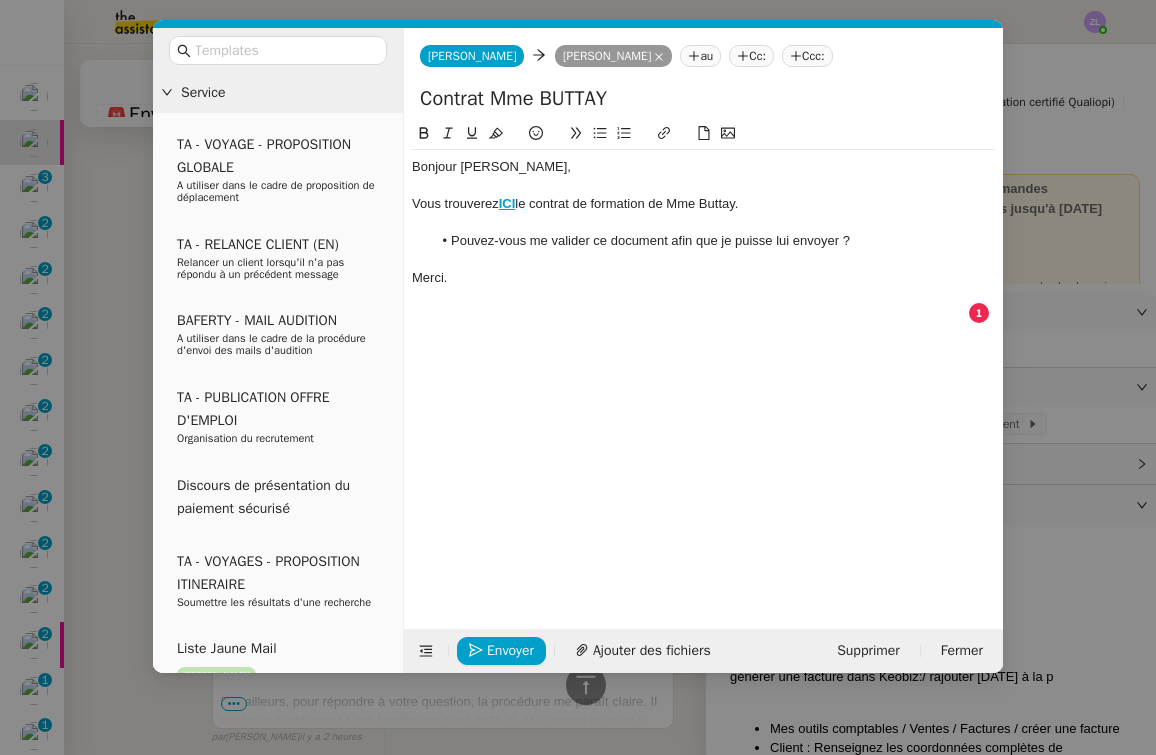 click on "ICI" 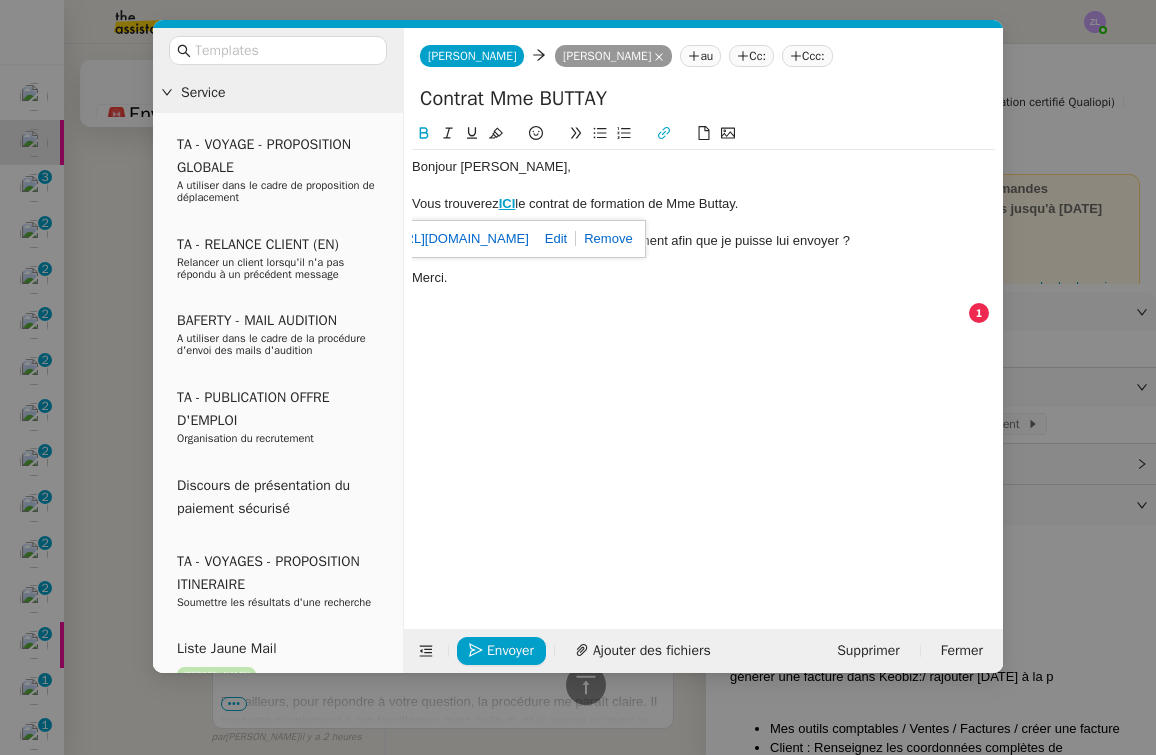 click on "https://docs.google.com/document/d/1uz2z1sGxvQj8moxUa_aVV-7Sx_-QbAQy2bF4ECxE6LU/edit?tab=t.0" 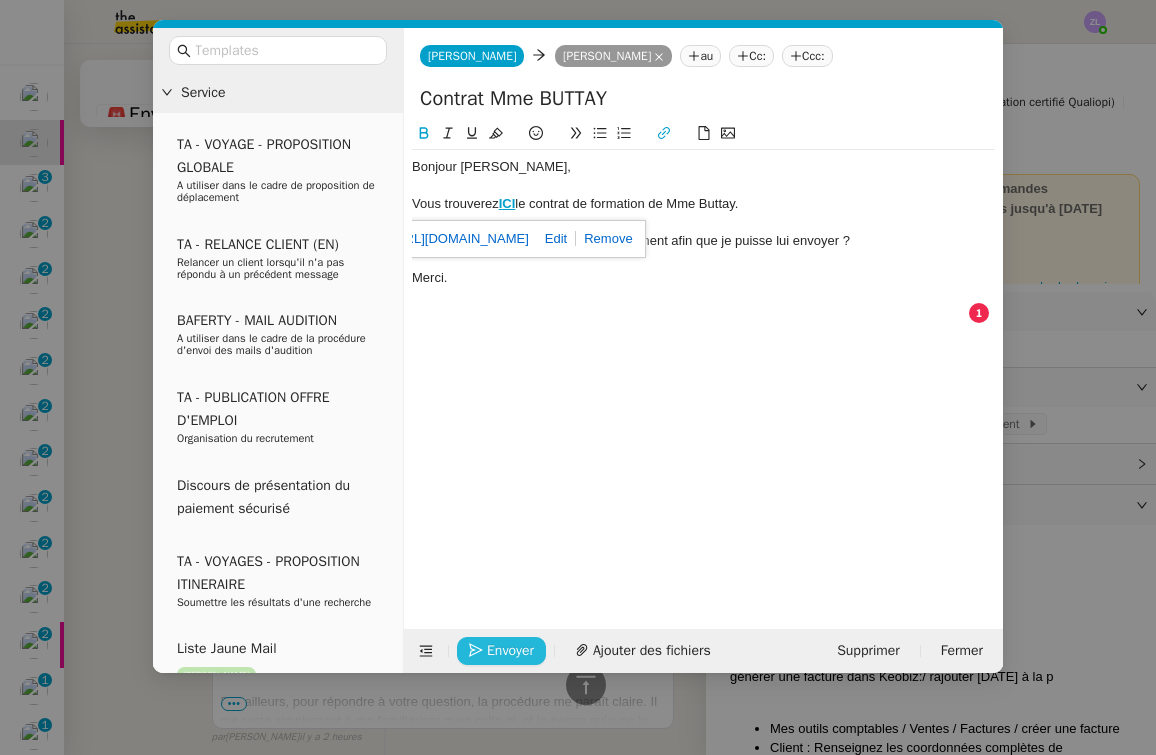 click on "Envoyer" 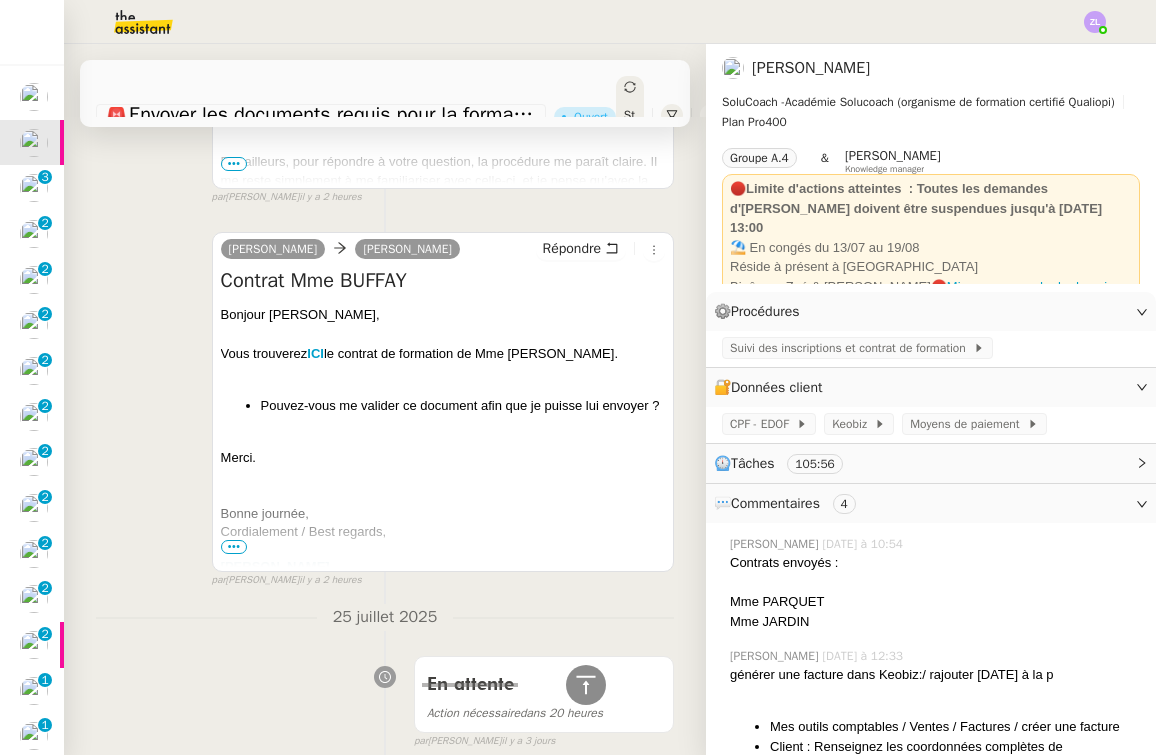scroll, scrollTop: 1065, scrollLeft: 0, axis: vertical 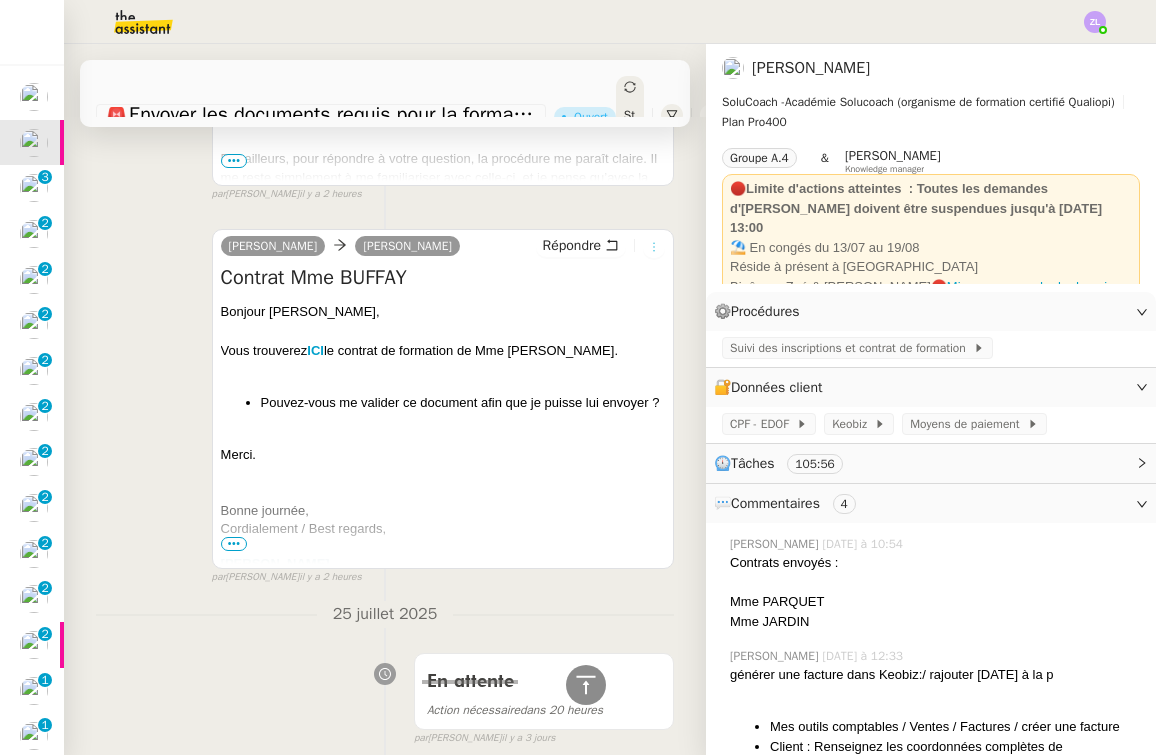 click 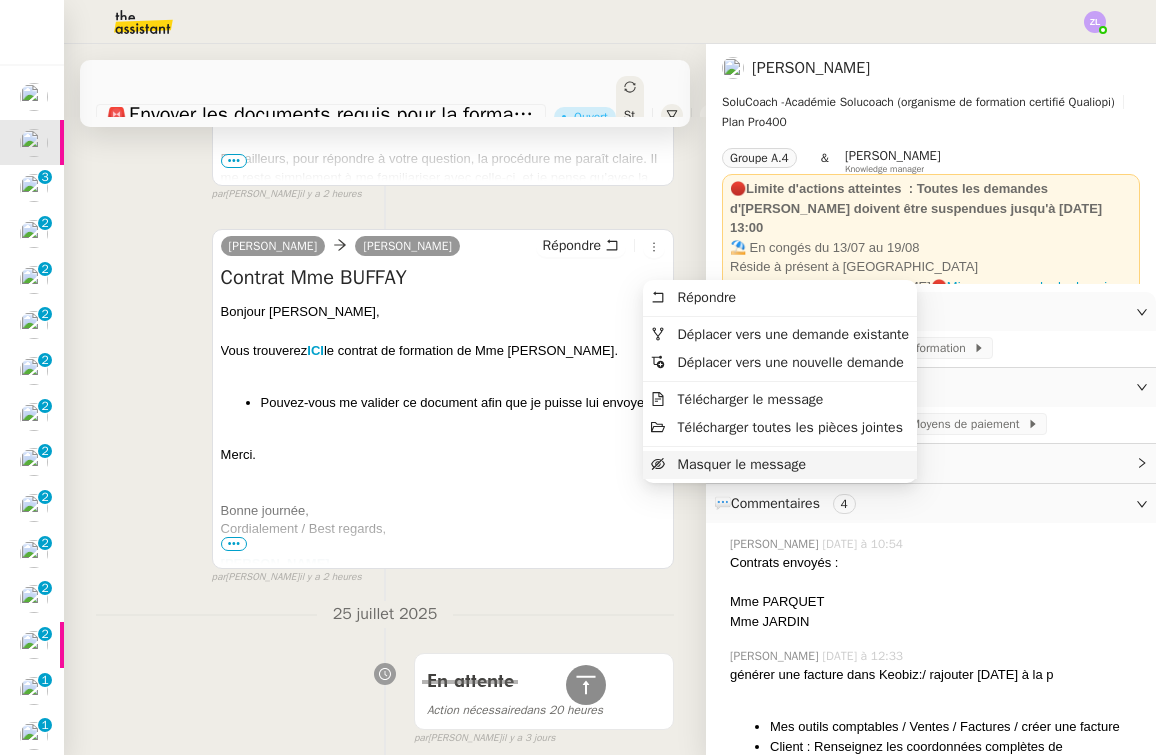 click on "Masquer le message" at bounding box center [742, 464] 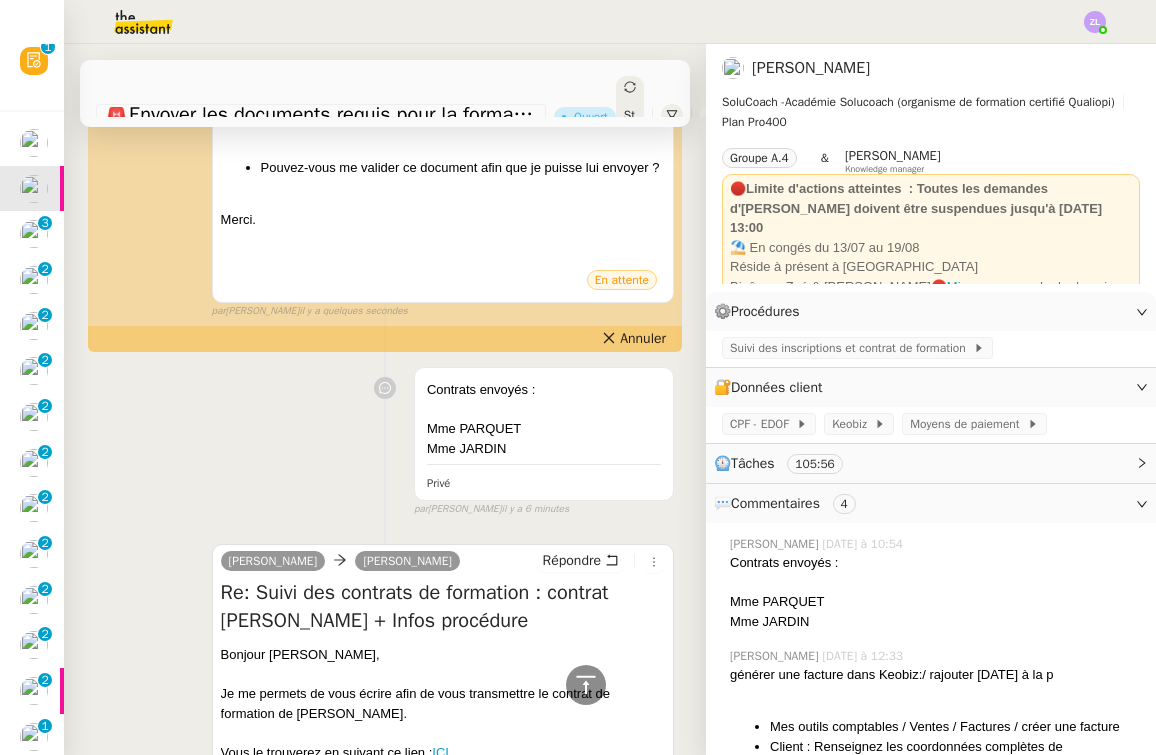 scroll, scrollTop: 426, scrollLeft: 0, axis: vertical 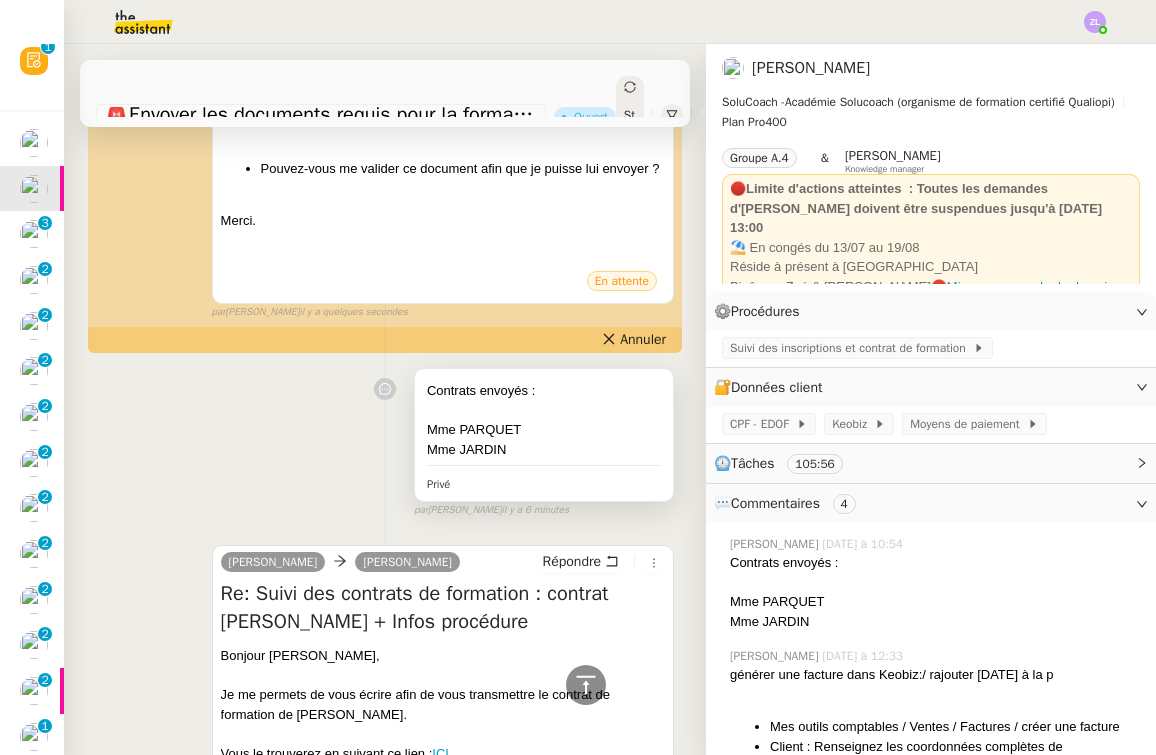 click on "Mme PARQUET" at bounding box center [544, 430] 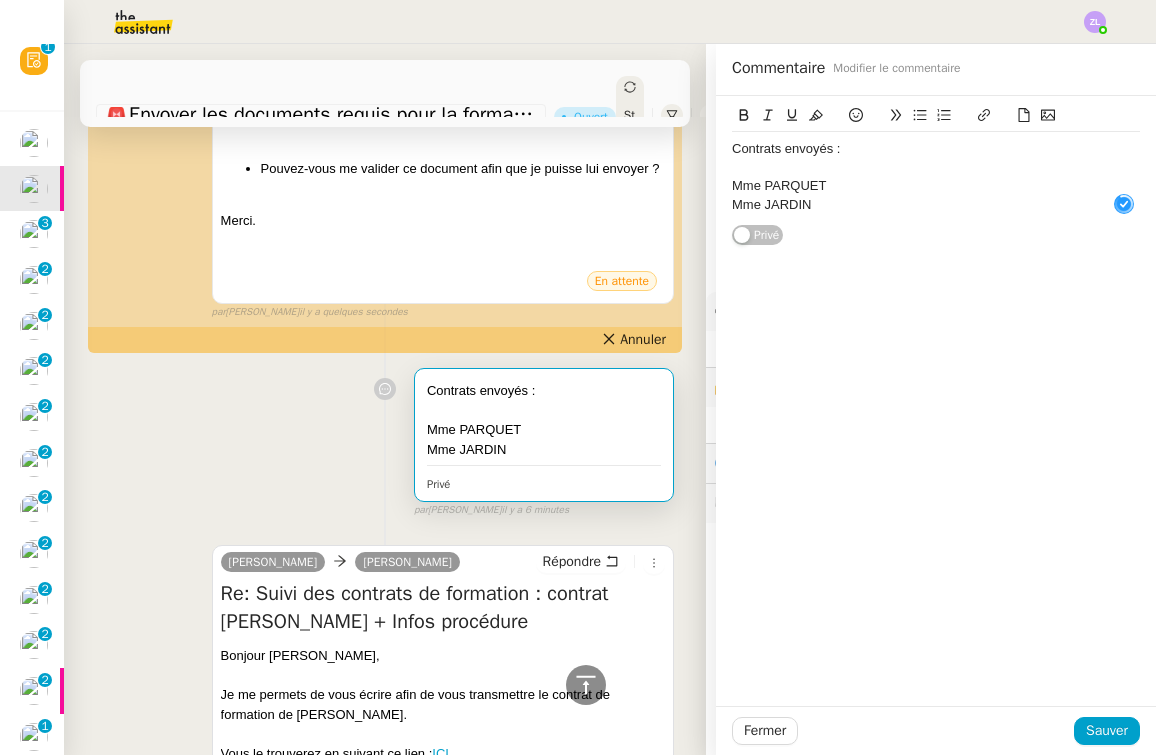 click on "Mme PARQUET" 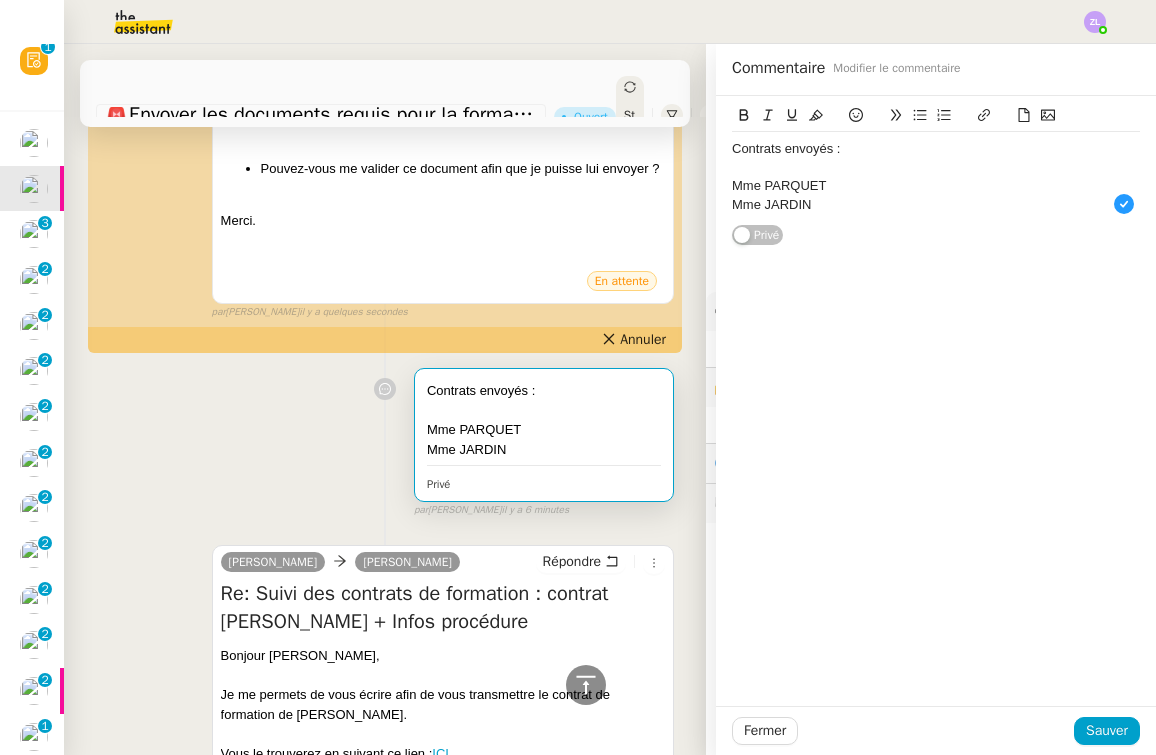 type 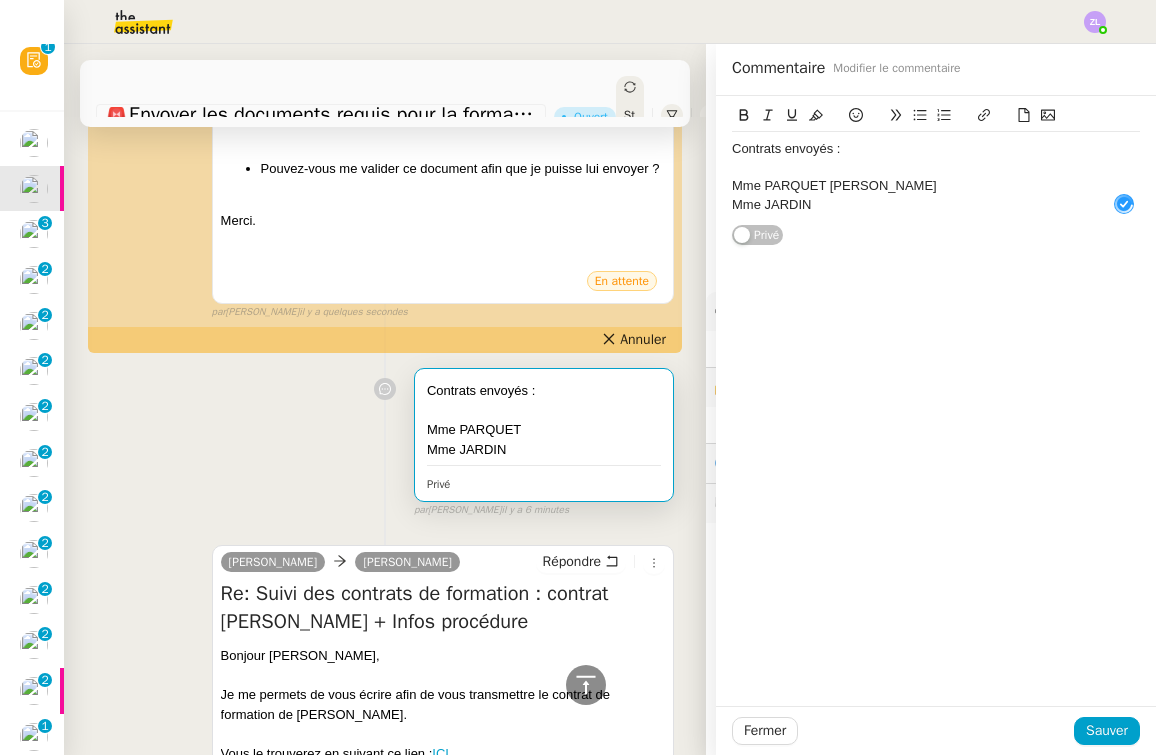 click on "Mme JARDIN" 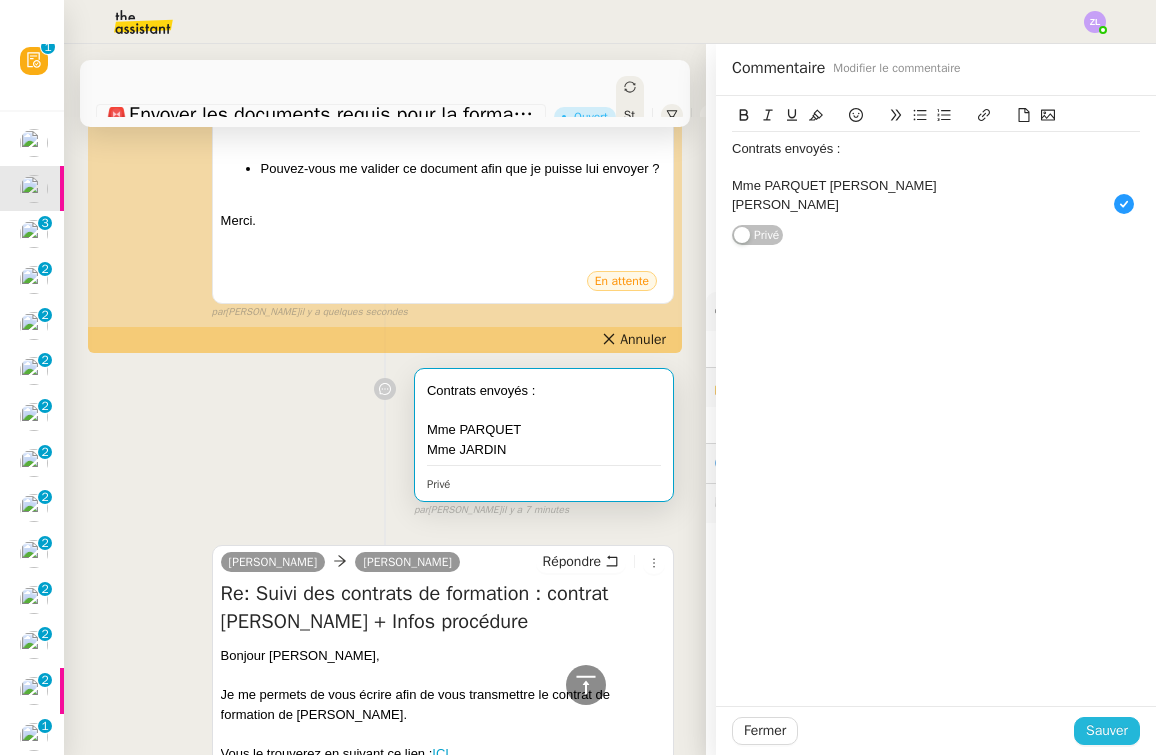 click on "Sauver" 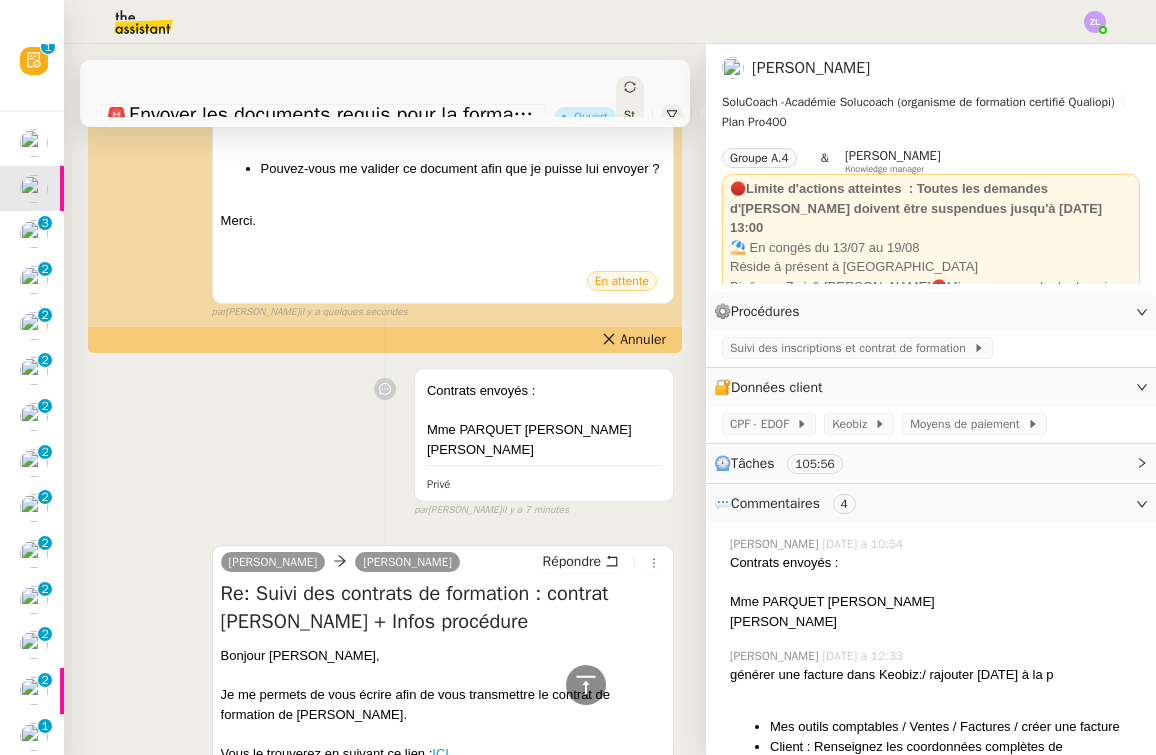 scroll, scrollTop: 0, scrollLeft: 0, axis: both 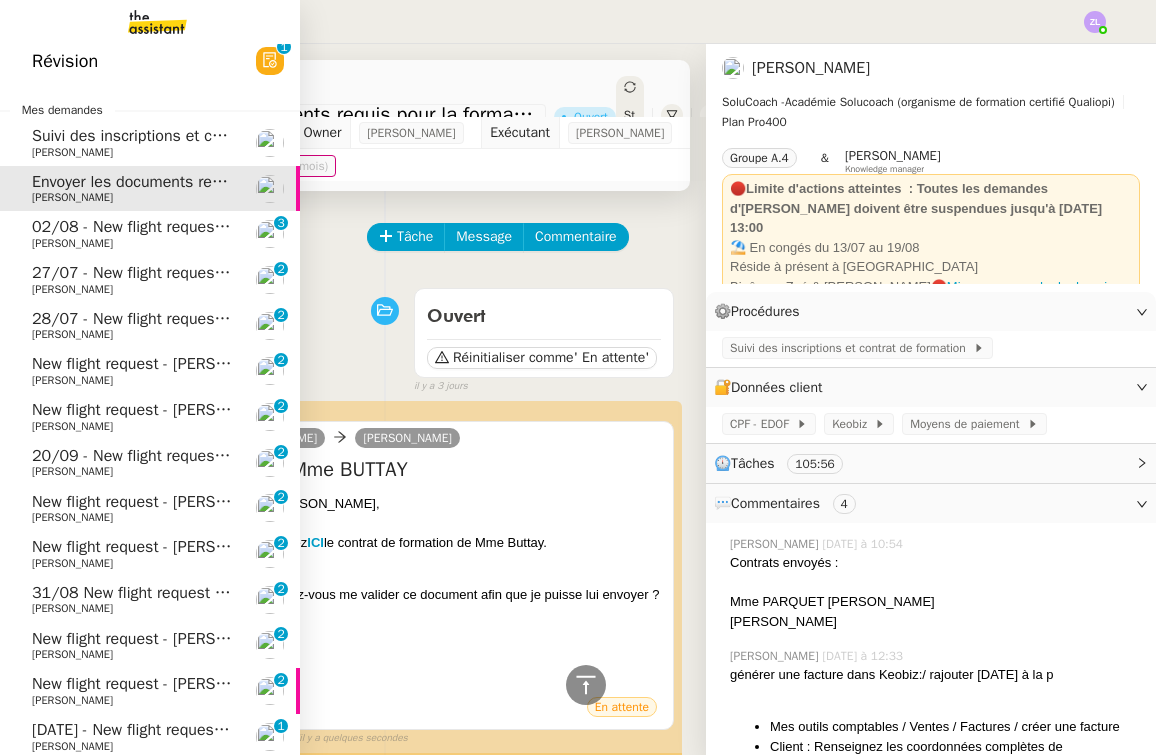 click on "[PERSON_NAME]" 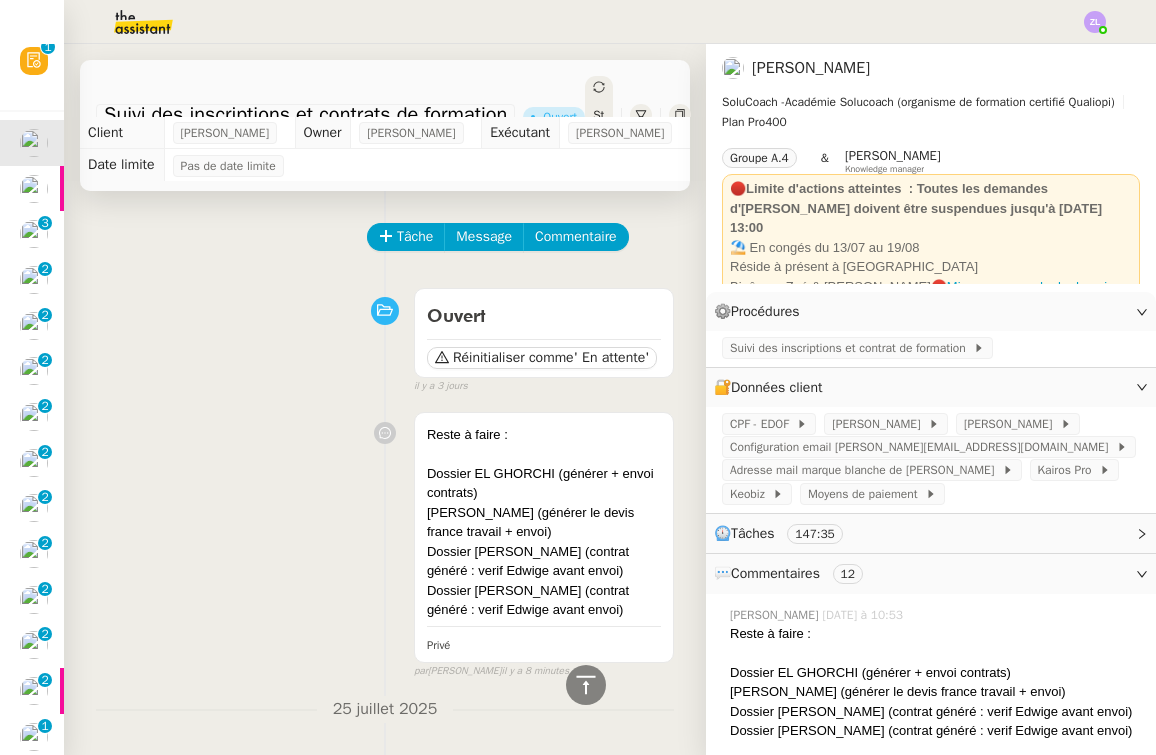 scroll, scrollTop: -65, scrollLeft: 0, axis: vertical 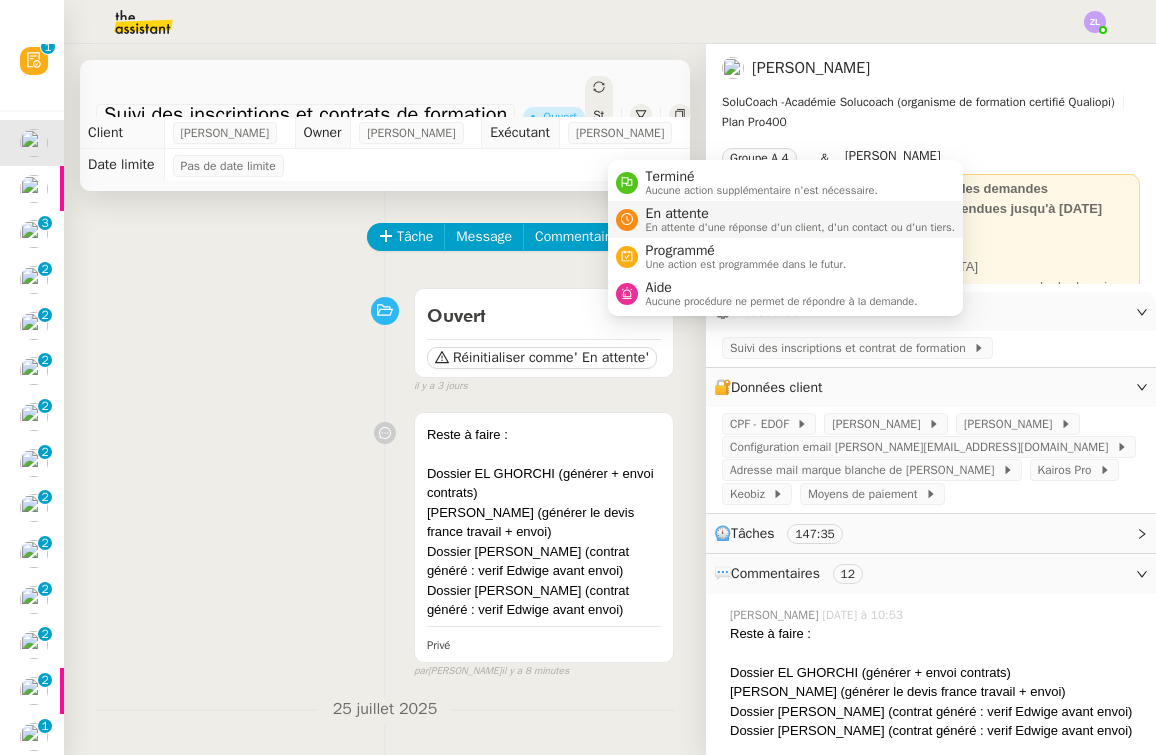click on "En attente d'une réponse d'un client, d'un contact ou d'un tiers." at bounding box center [801, 227] 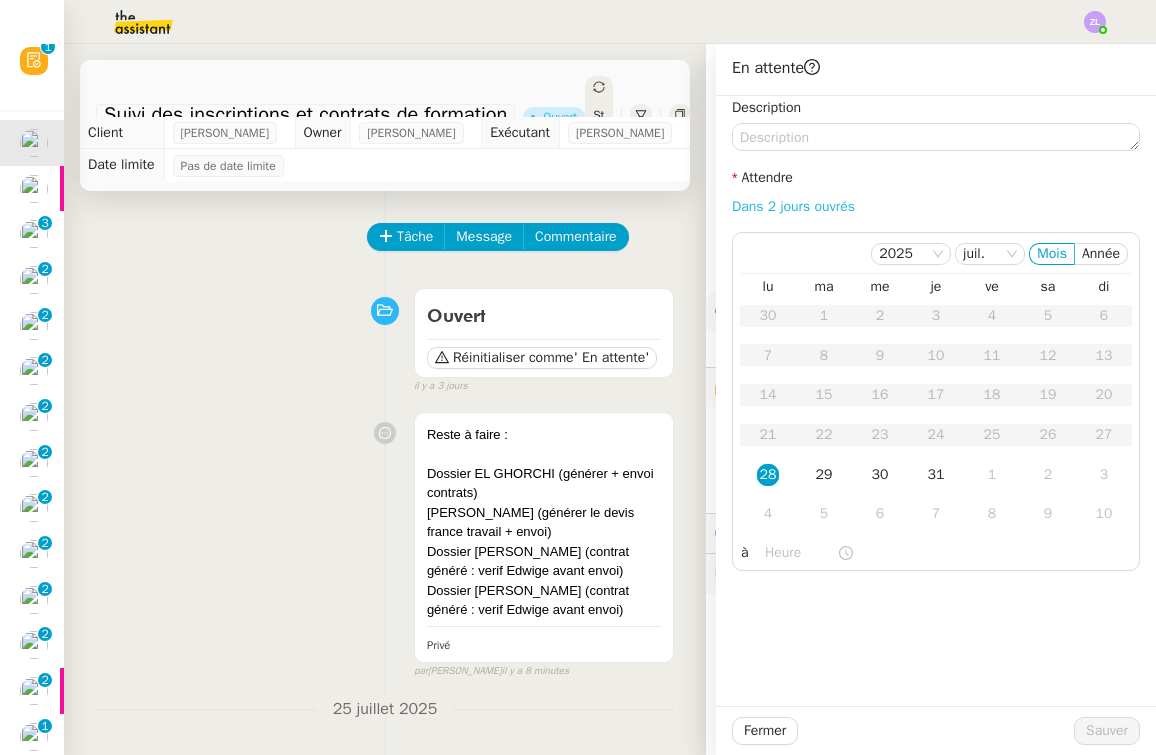 click on "Dans 2 jours ouvrés" 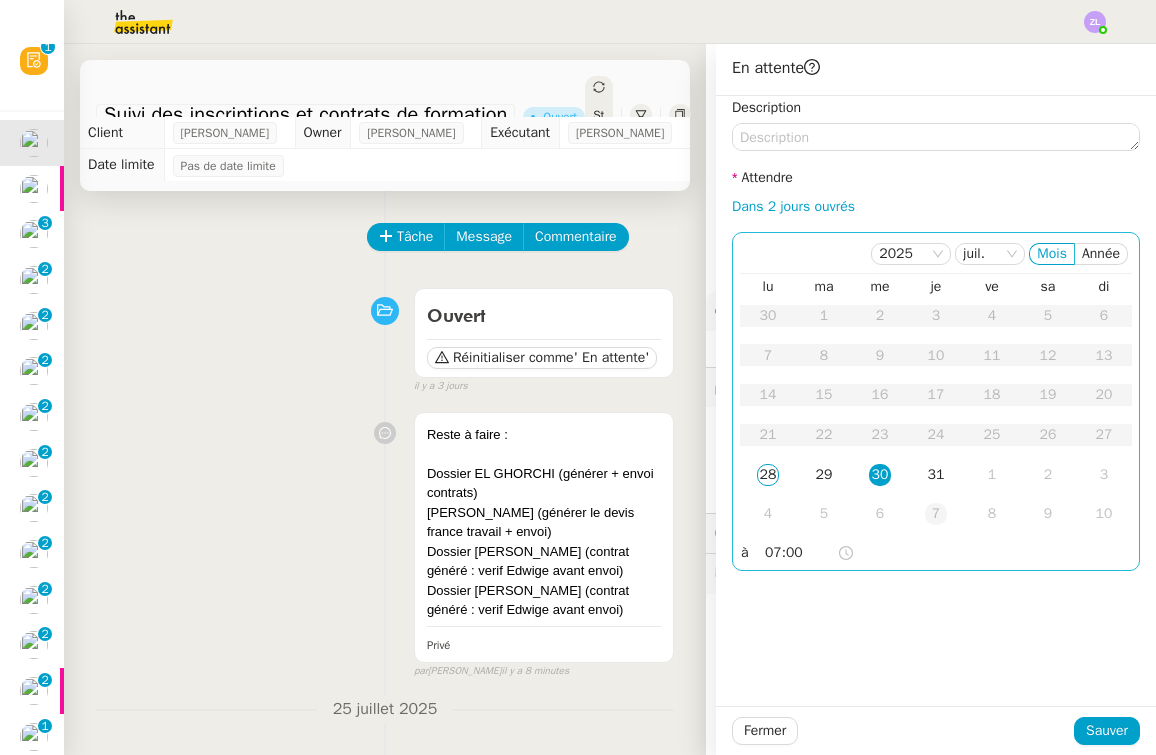 click on "7" 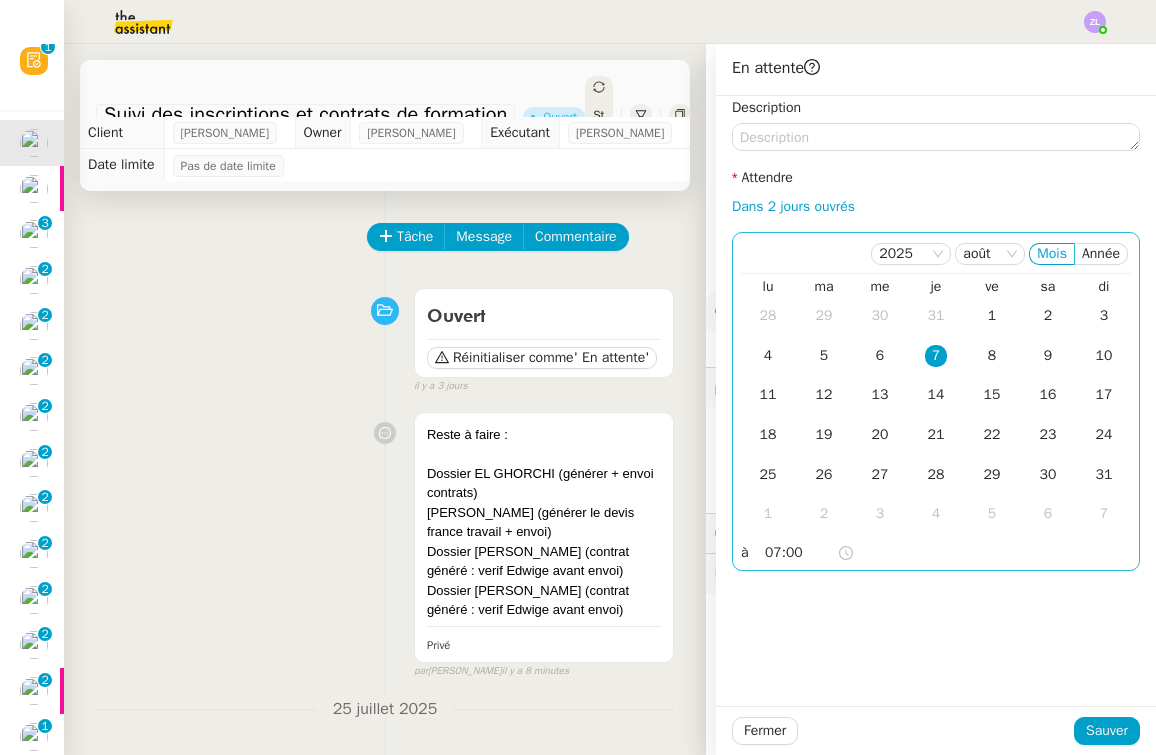 click on "lu   ma   me   je   ve   sa   di  28 29 30 31 1 2 3 4 5 6 7 8 9 10 11 12 13 14 15 16 17 18 19 20 21 22 23 24 25 26 27 28 29 30 31 1 2 3 4 5 6 7" 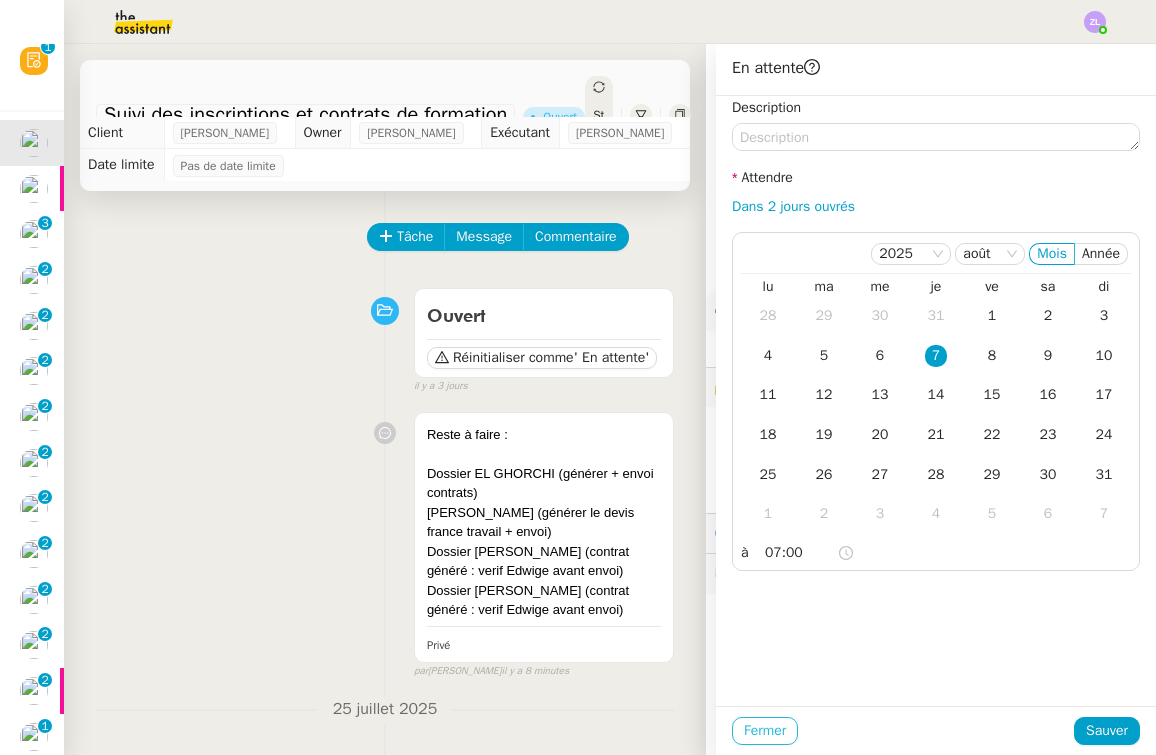 click on "Fermer" 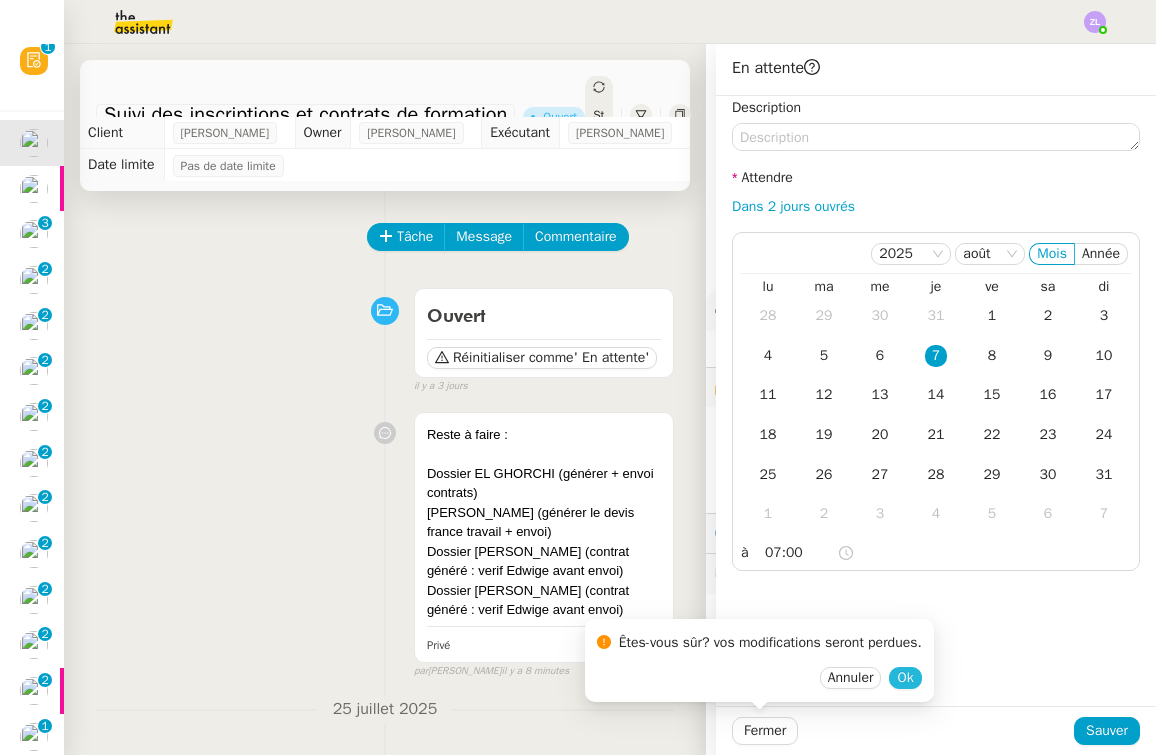 click on "Ok" at bounding box center (905, 678) 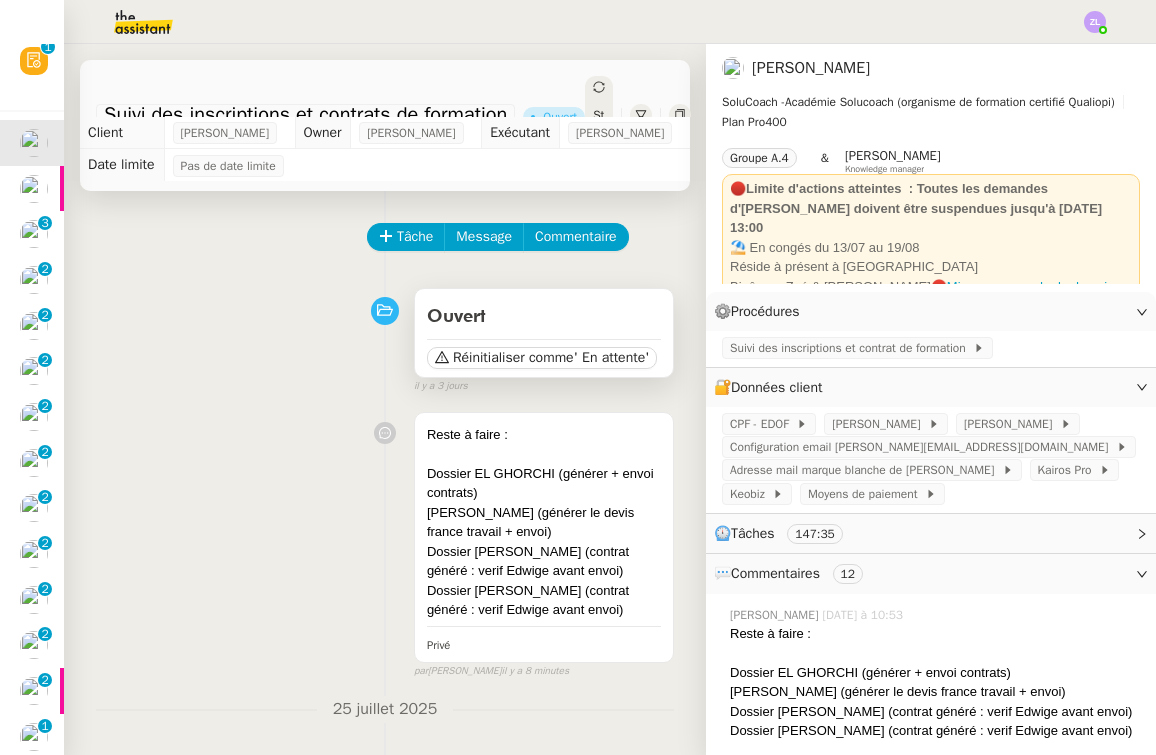 click on "Réinitialiser comme  ' En attente'" at bounding box center [544, 354] 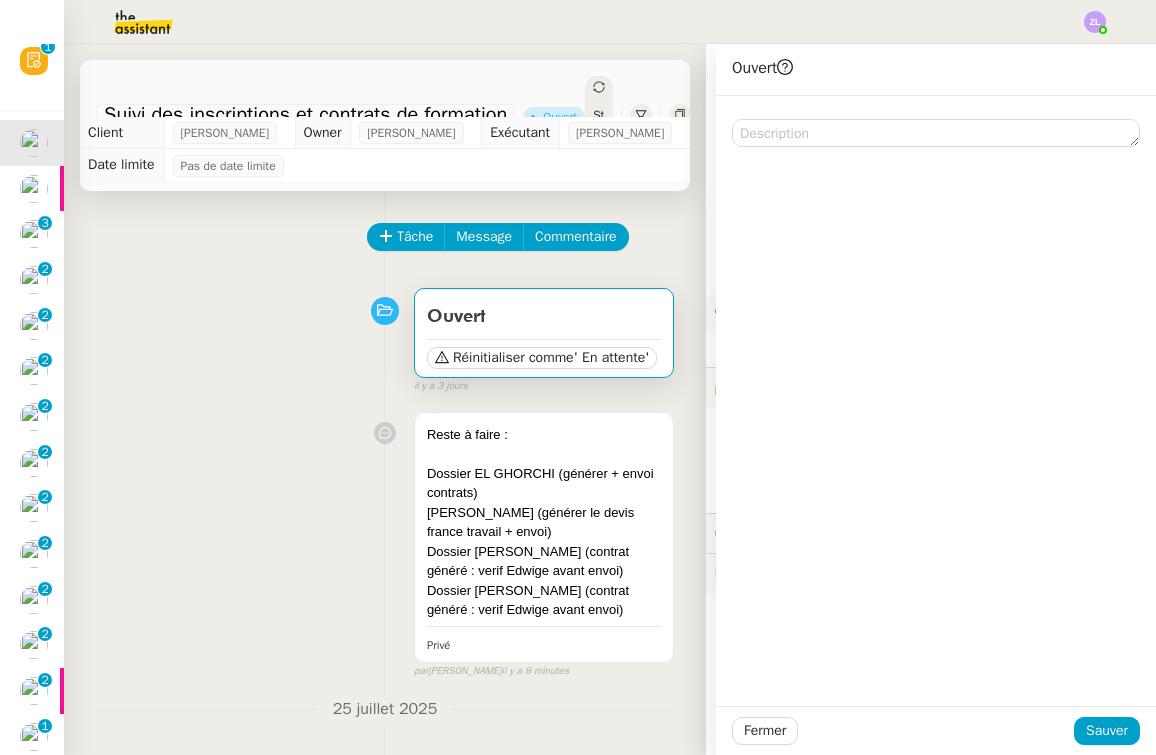 click on "il y a 3 jours" at bounding box center (544, 386) 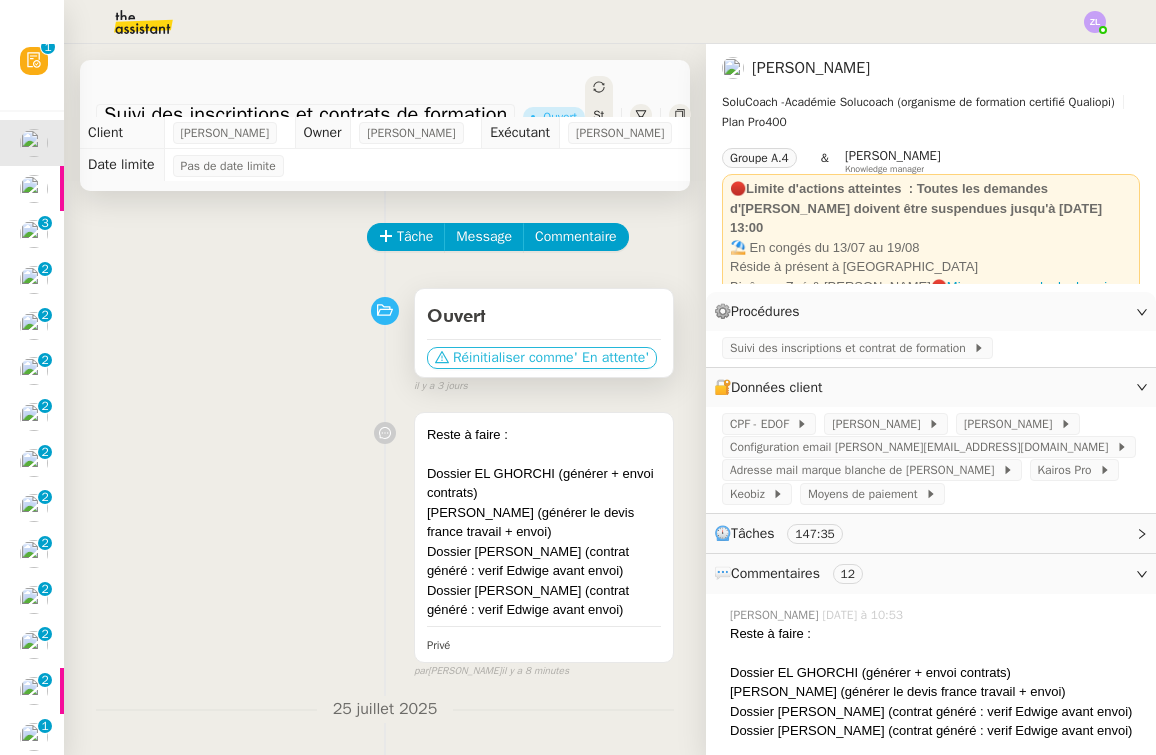 click on "Réinitialiser comme" at bounding box center (513, 358) 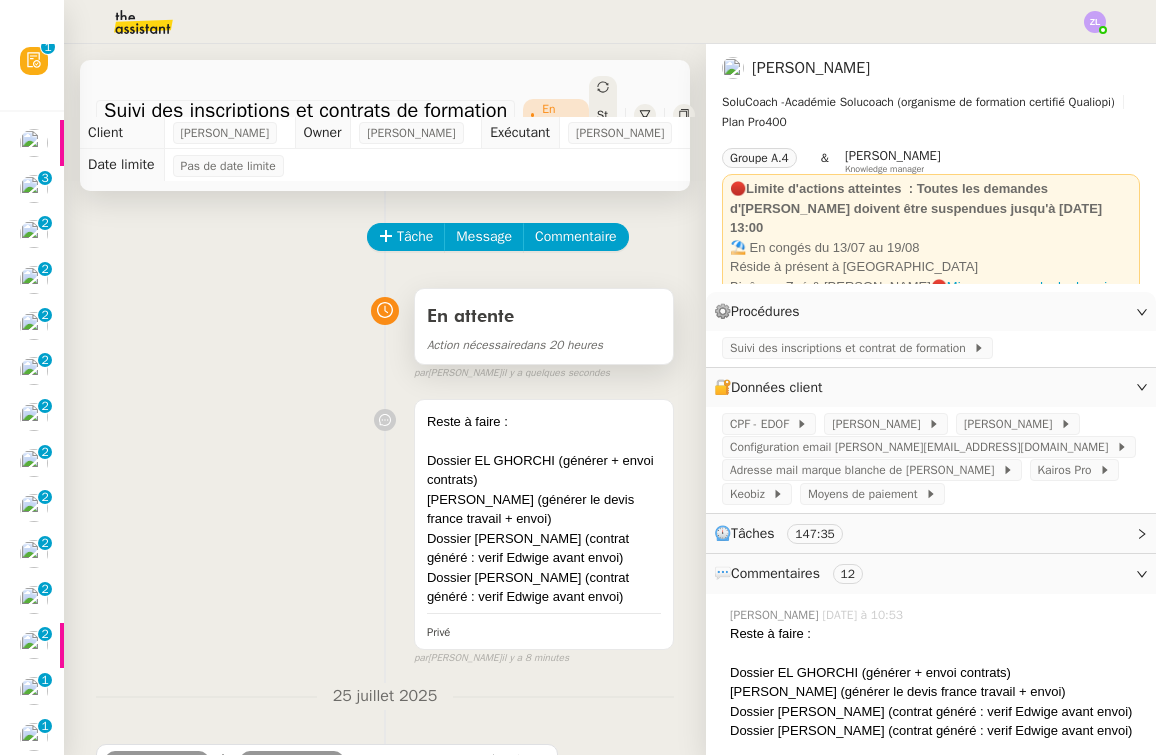 click on "Action nécessaire  dans 20 heures" at bounding box center (515, 345) 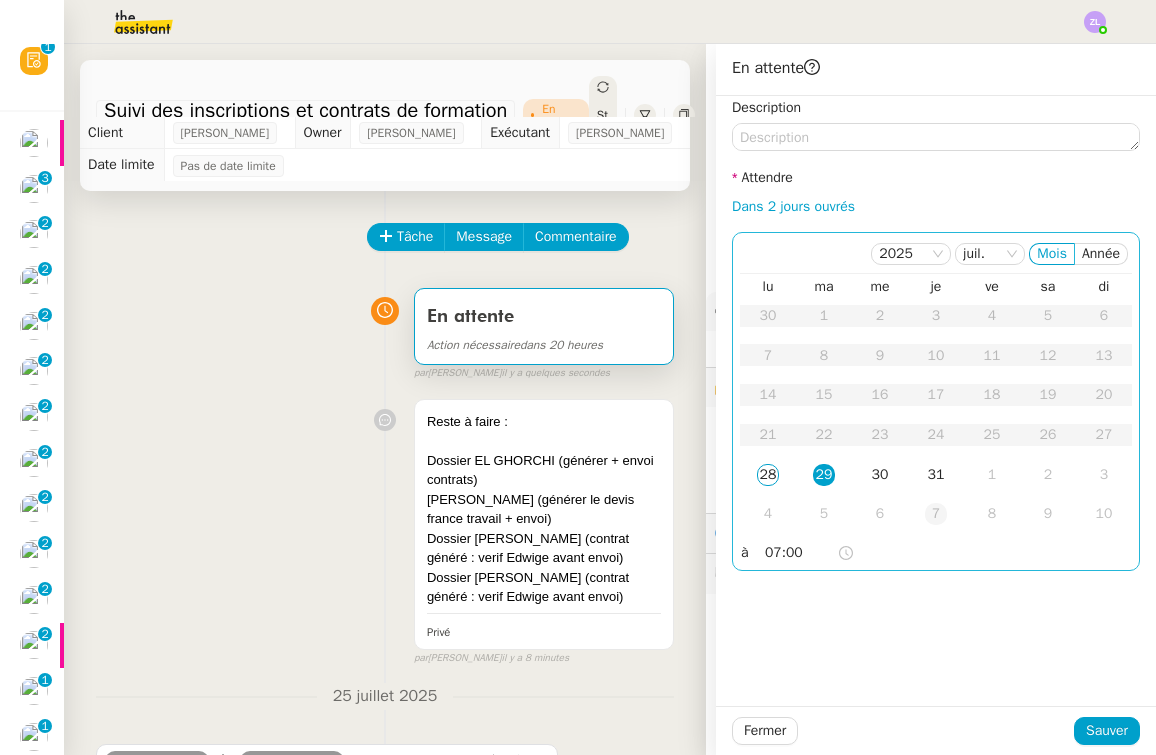 click on "7" 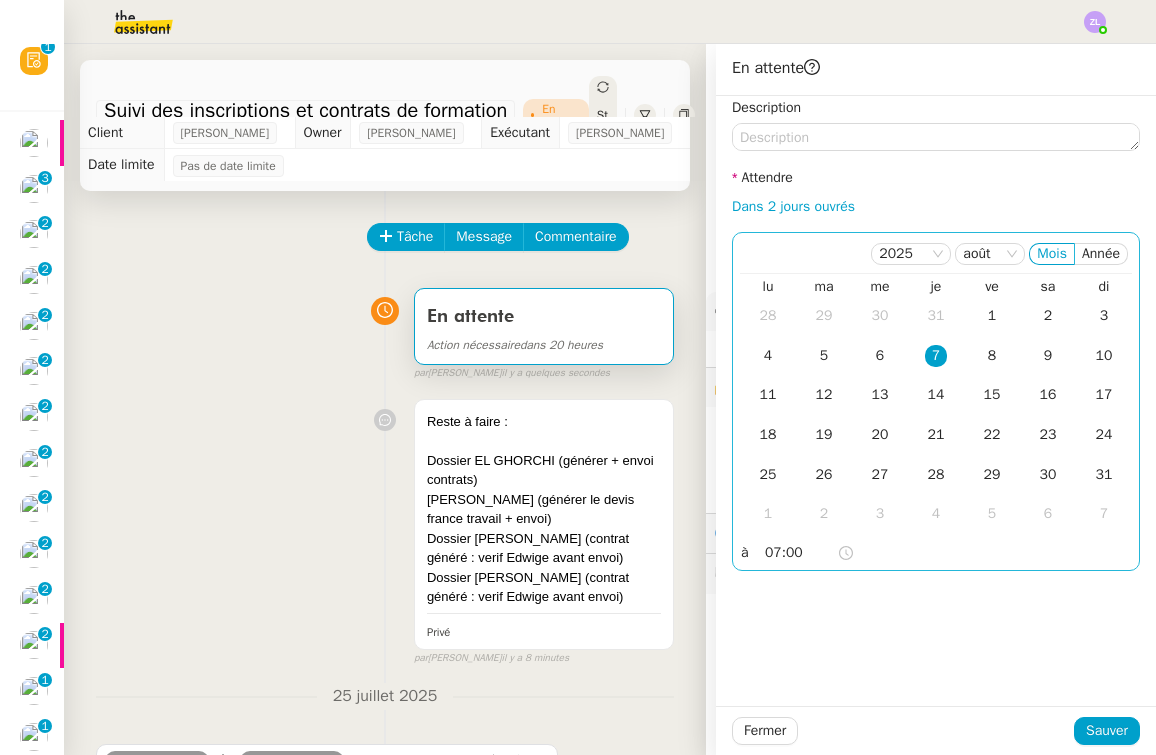 click on "07:00" 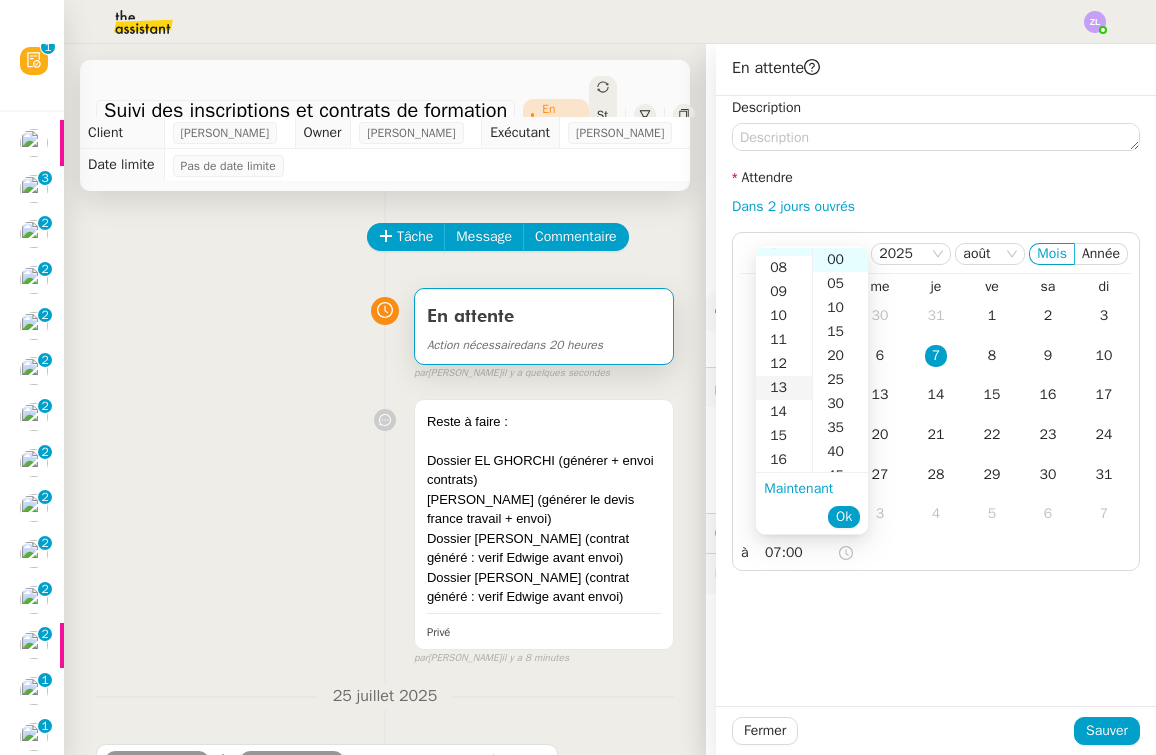 click on "13" at bounding box center (784, 388) 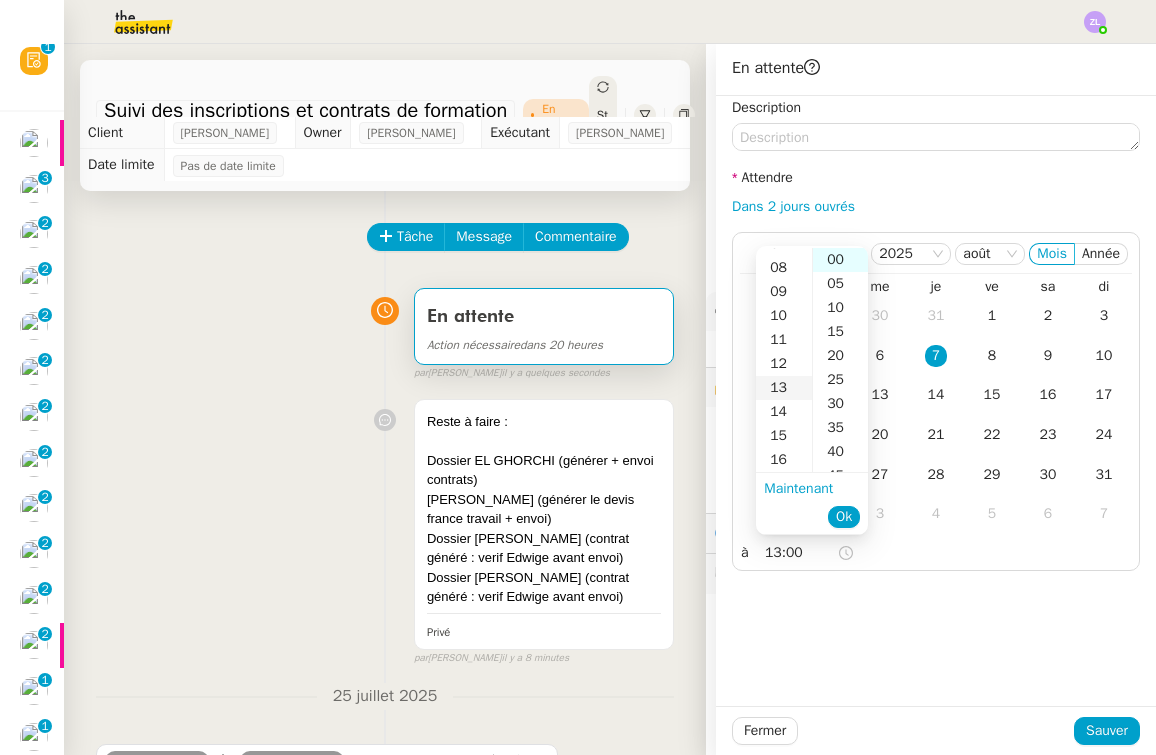 scroll, scrollTop: 312, scrollLeft: 0, axis: vertical 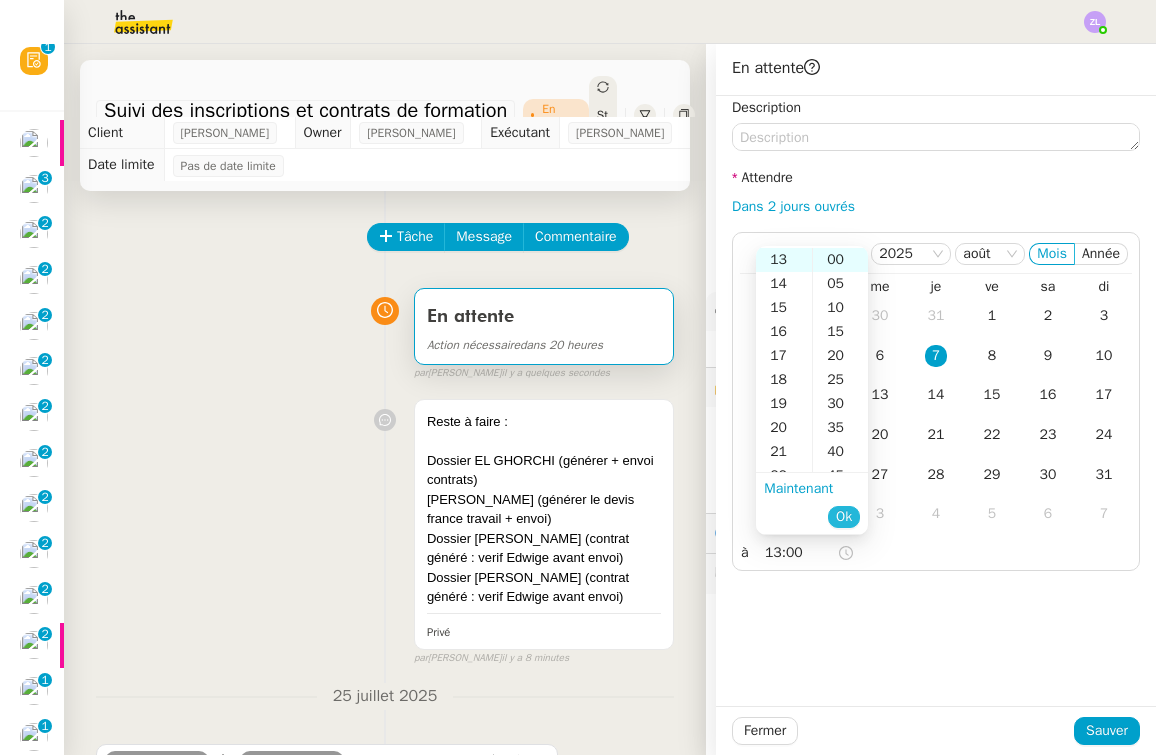 click on "Ok" at bounding box center (844, 517) 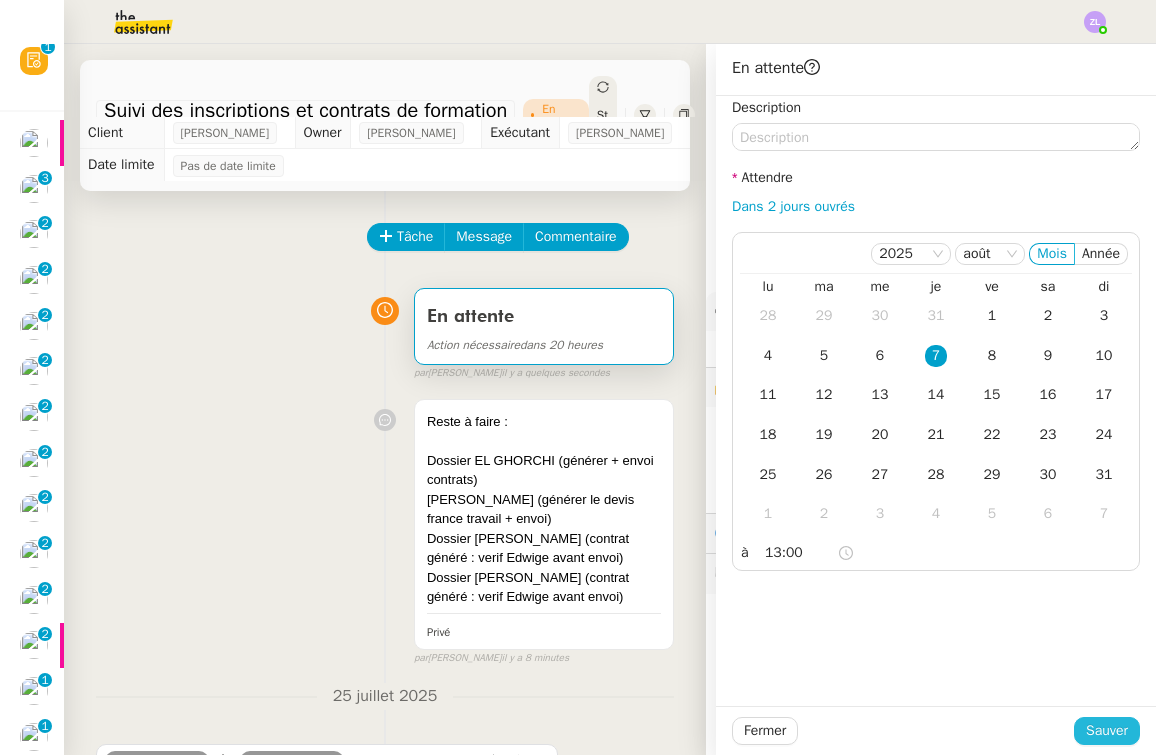 click on "Sauver" 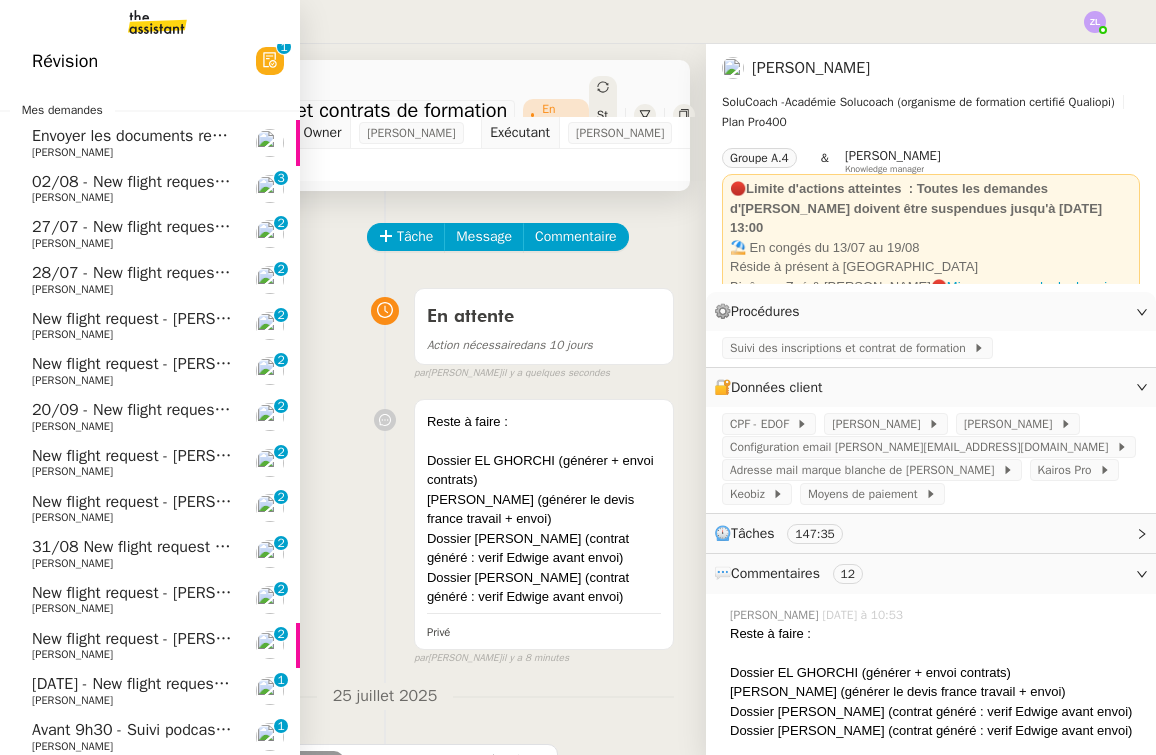 click on "Envoyer les documents requis pour la formation    Edwige Giron-Fleckinger" 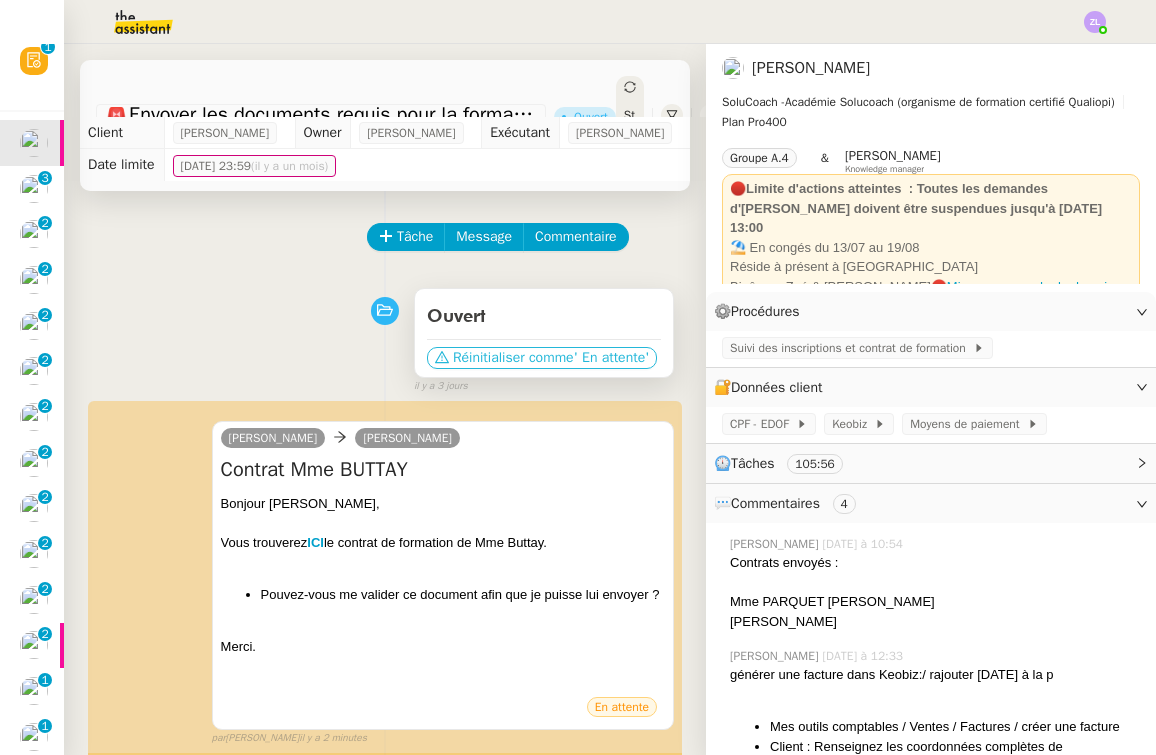 click on "' En attente'" at bounding box center [612, 358] 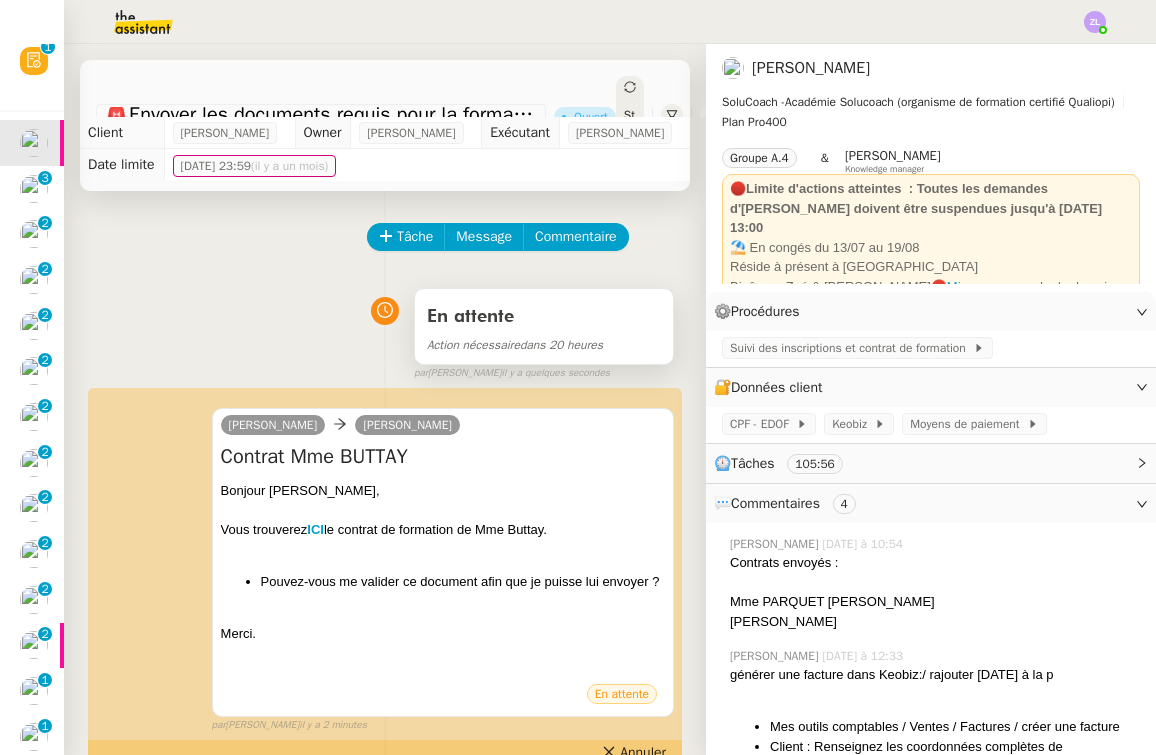 click on "Action nécessaire  dans 20 heures" at bounding box center [515, 345] 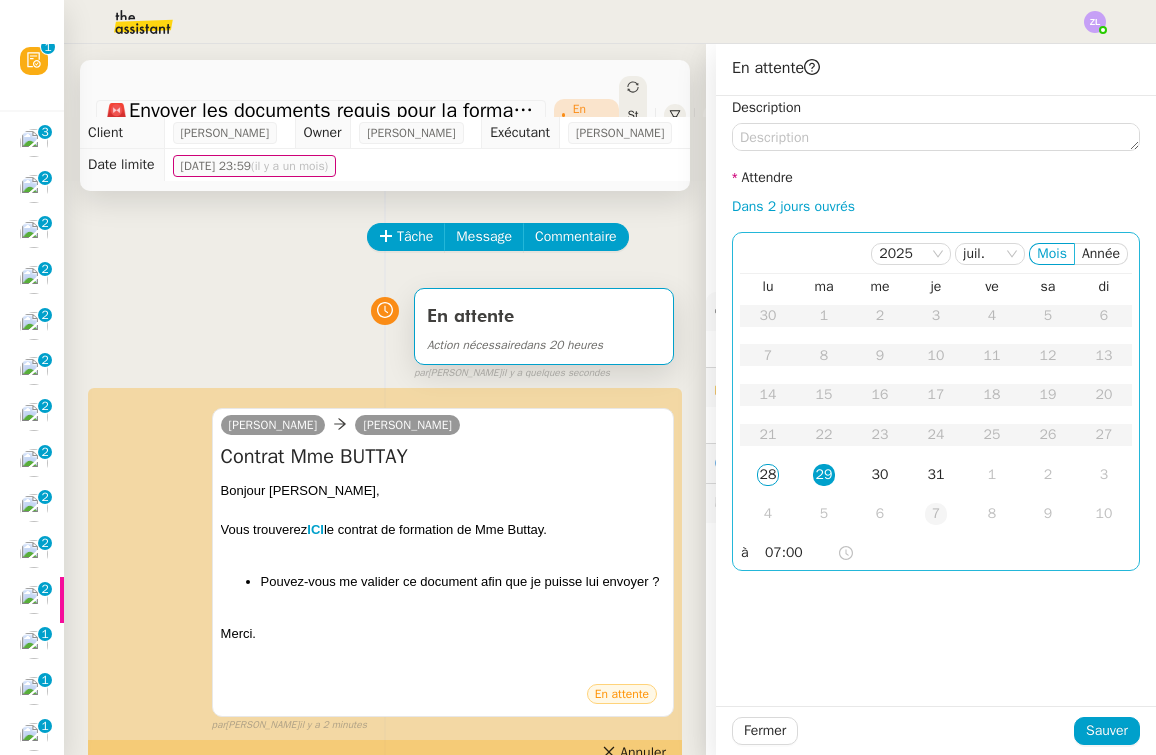 click on "7" 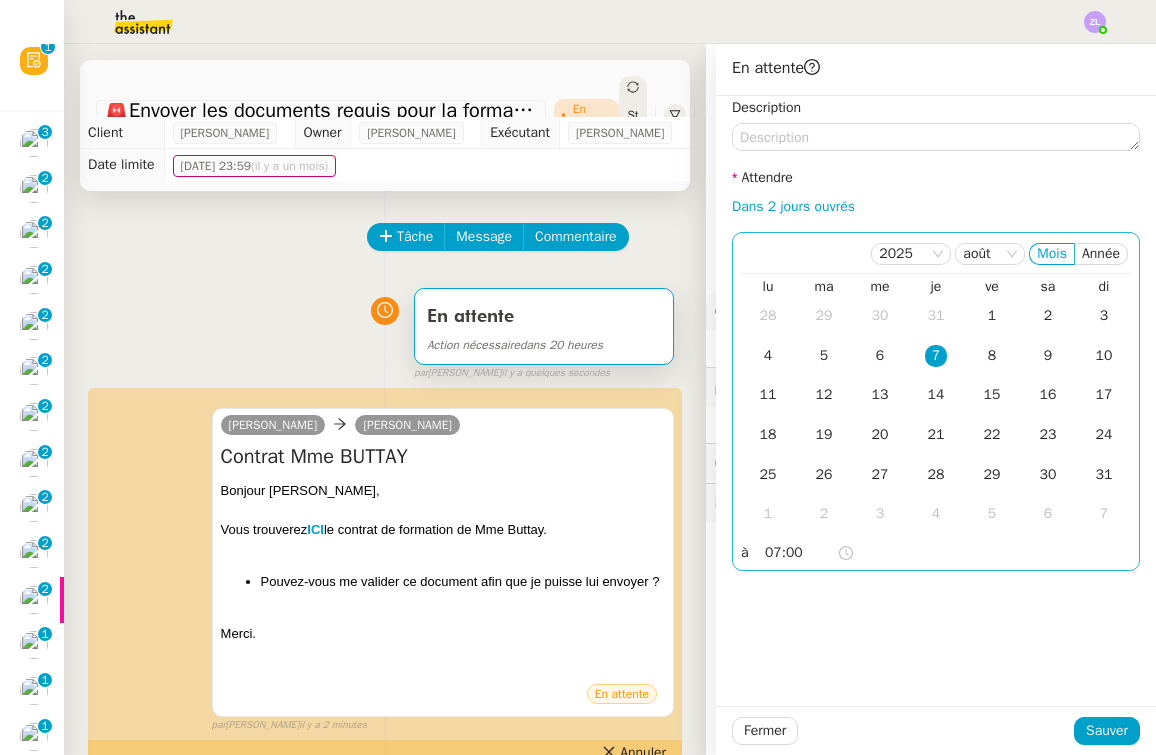 click on "07:00" 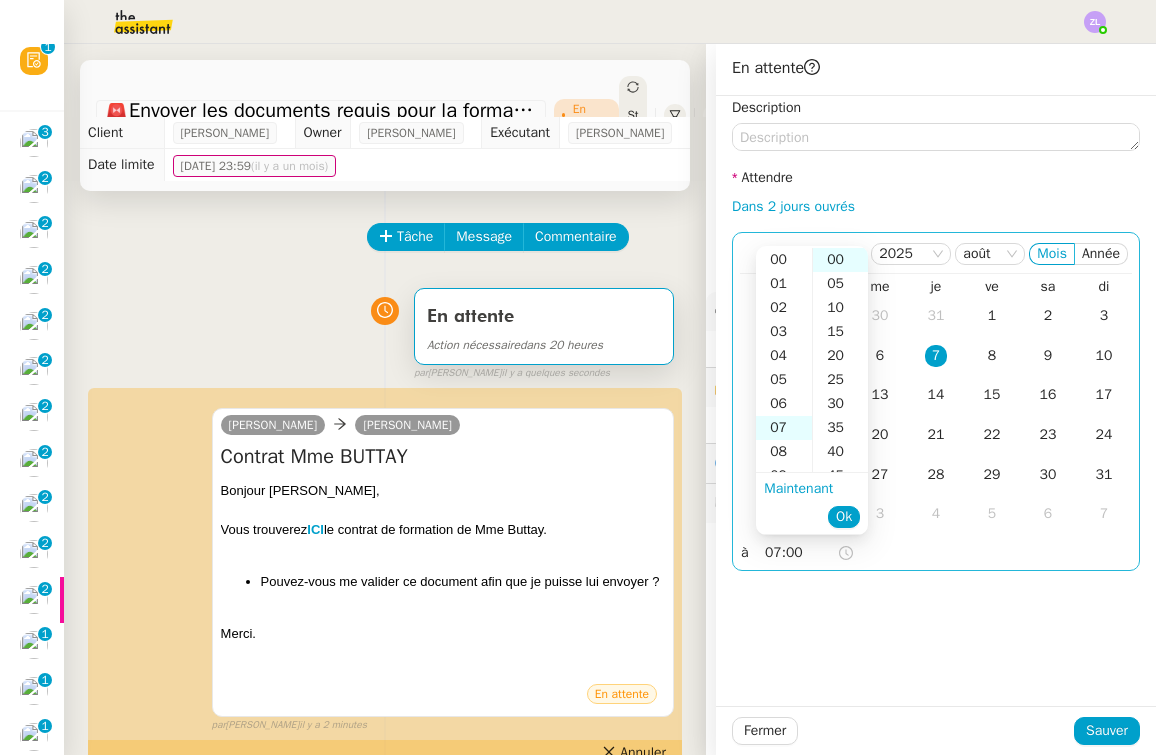 scroll, scrollTop: 168, scrollLeft: 0, axis: vertical 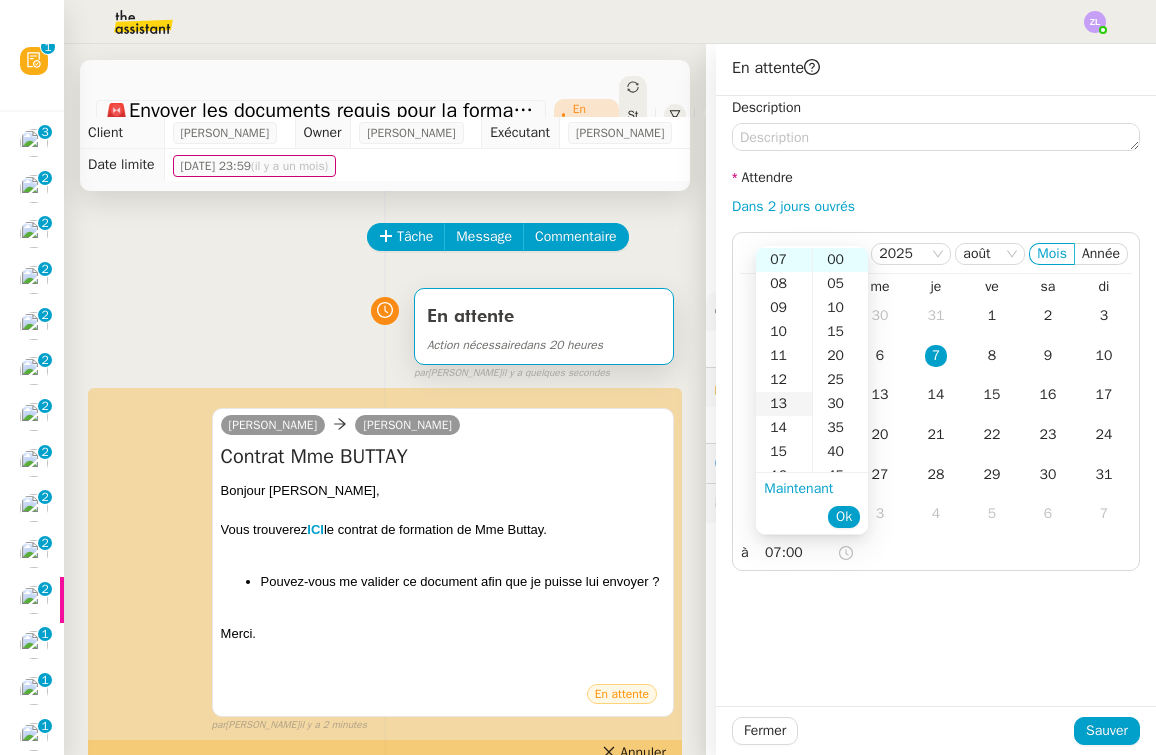 click on "13" at bounding box center (784, 404) 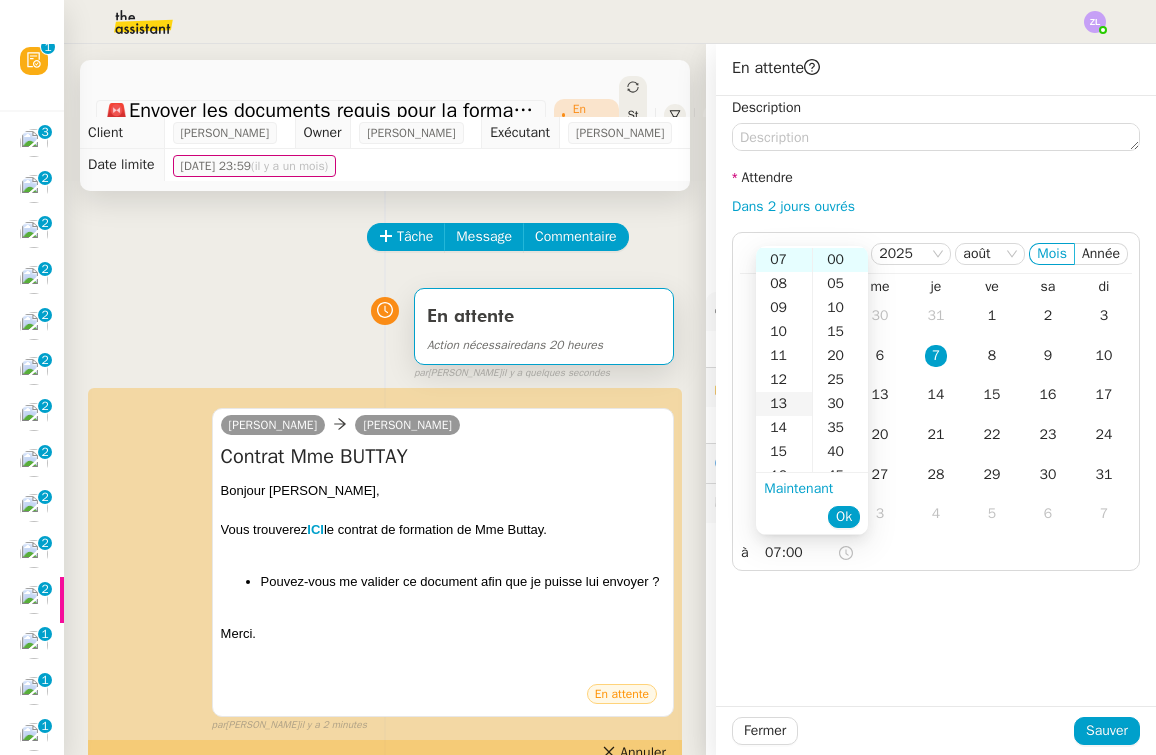type on "13:00" 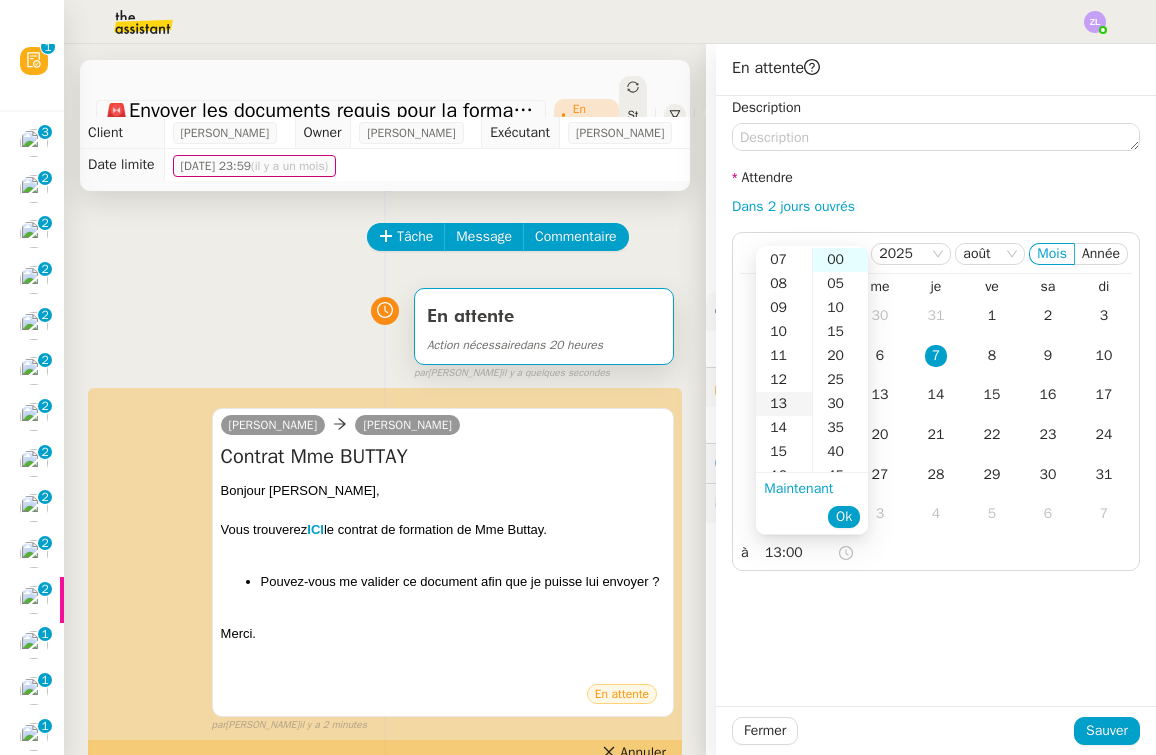 scroll, scrollTop: 312, scrollLeft: 0, axis: vertical 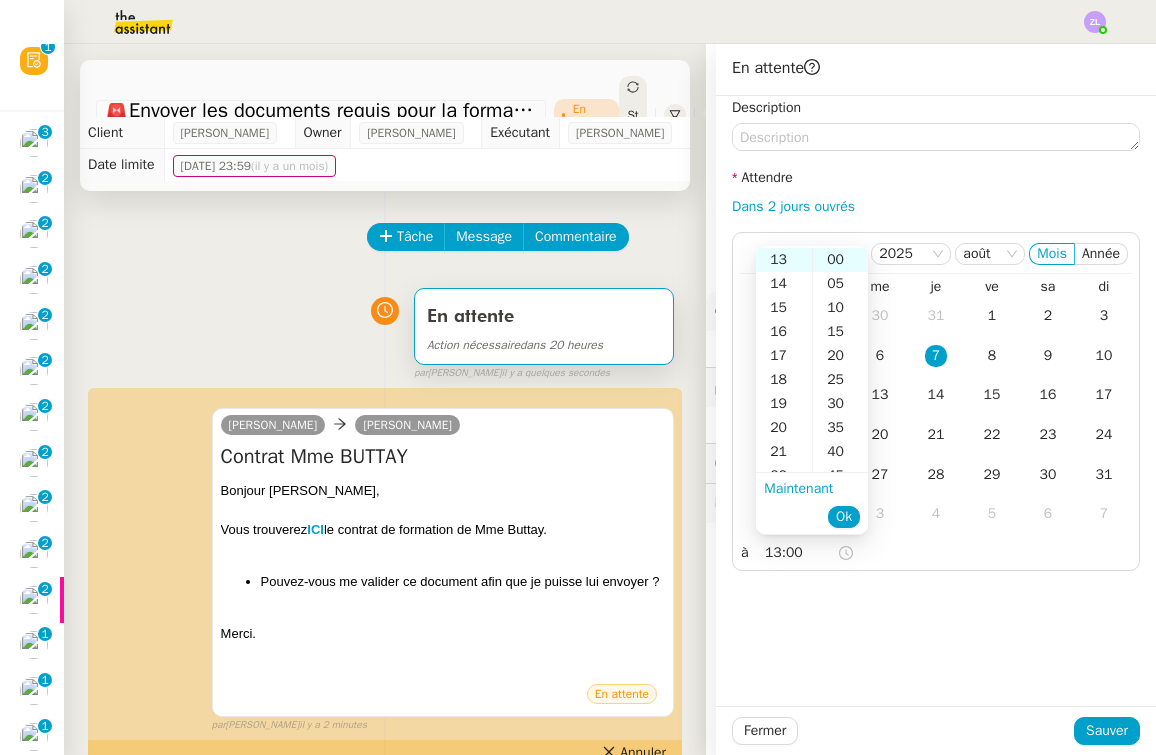 click on "Ok" at bounding box center (844, 517) 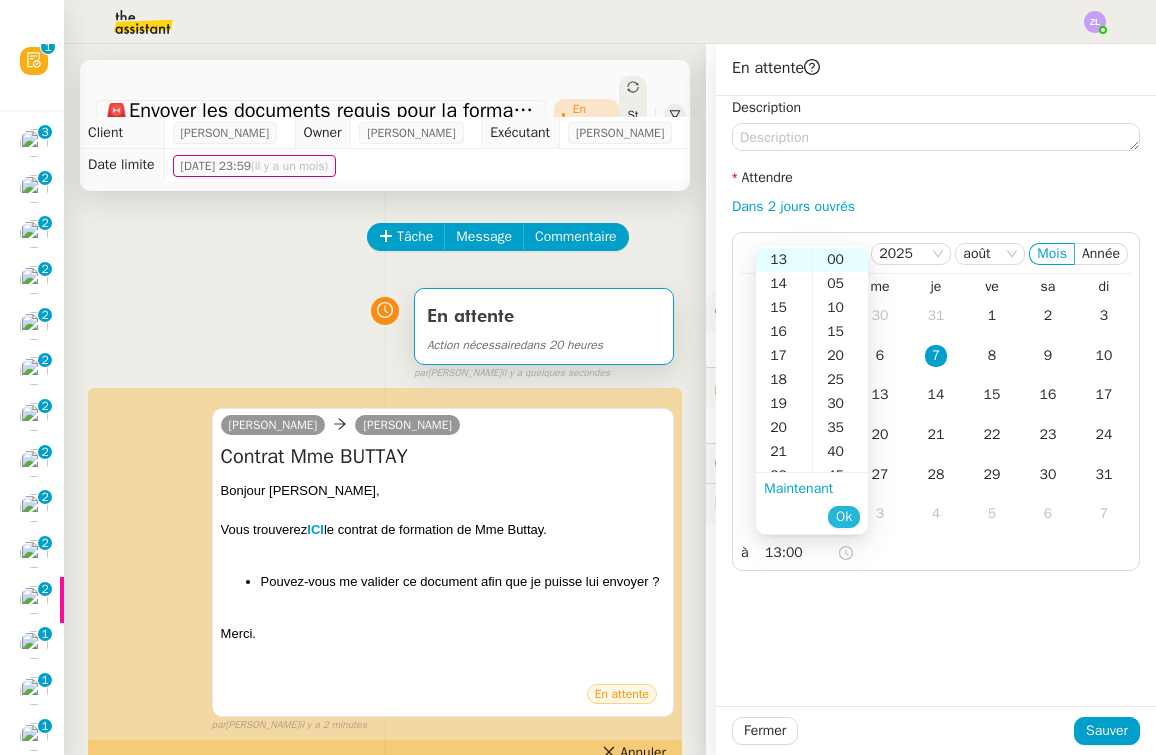 click on "Ok" at bounding box center [844, 517] 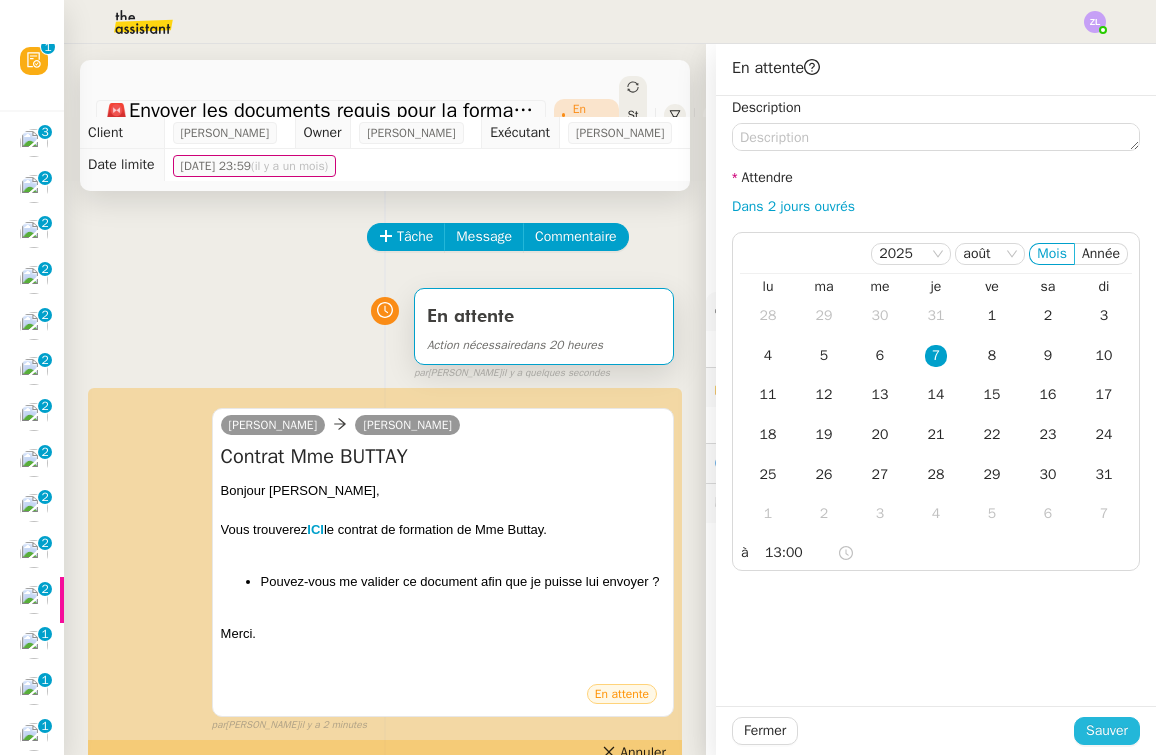 click on "Sauver" 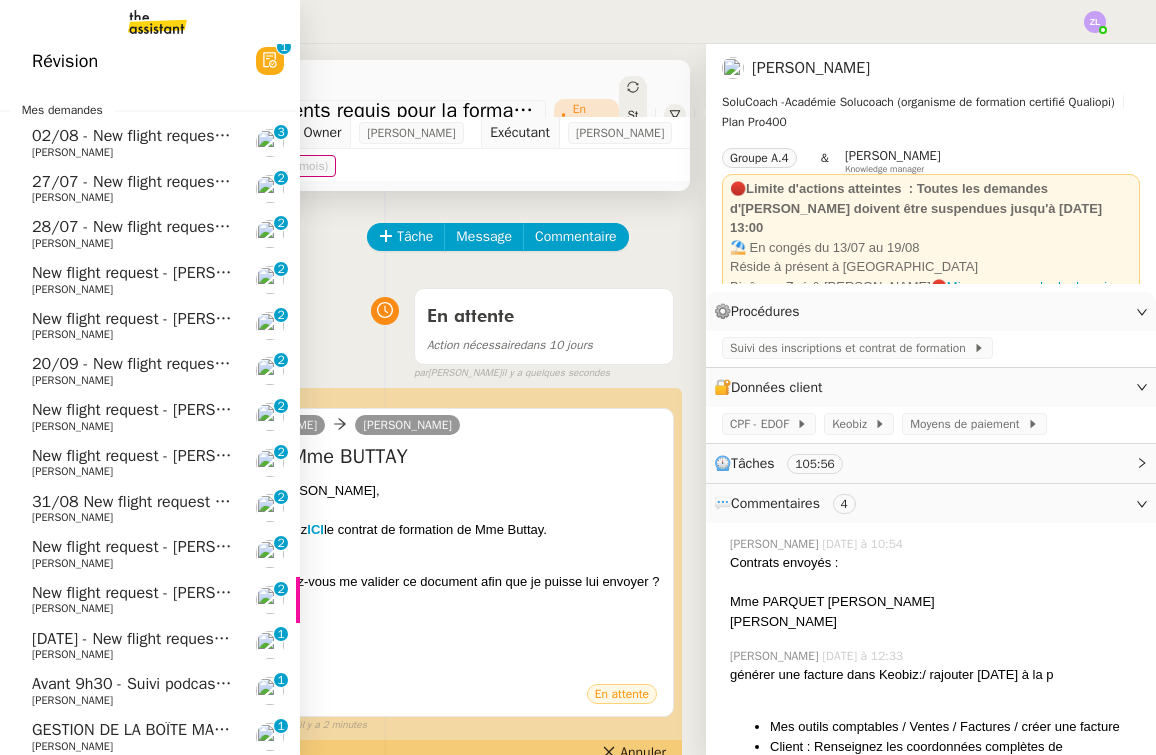 click on "[PERSON_NAME]" 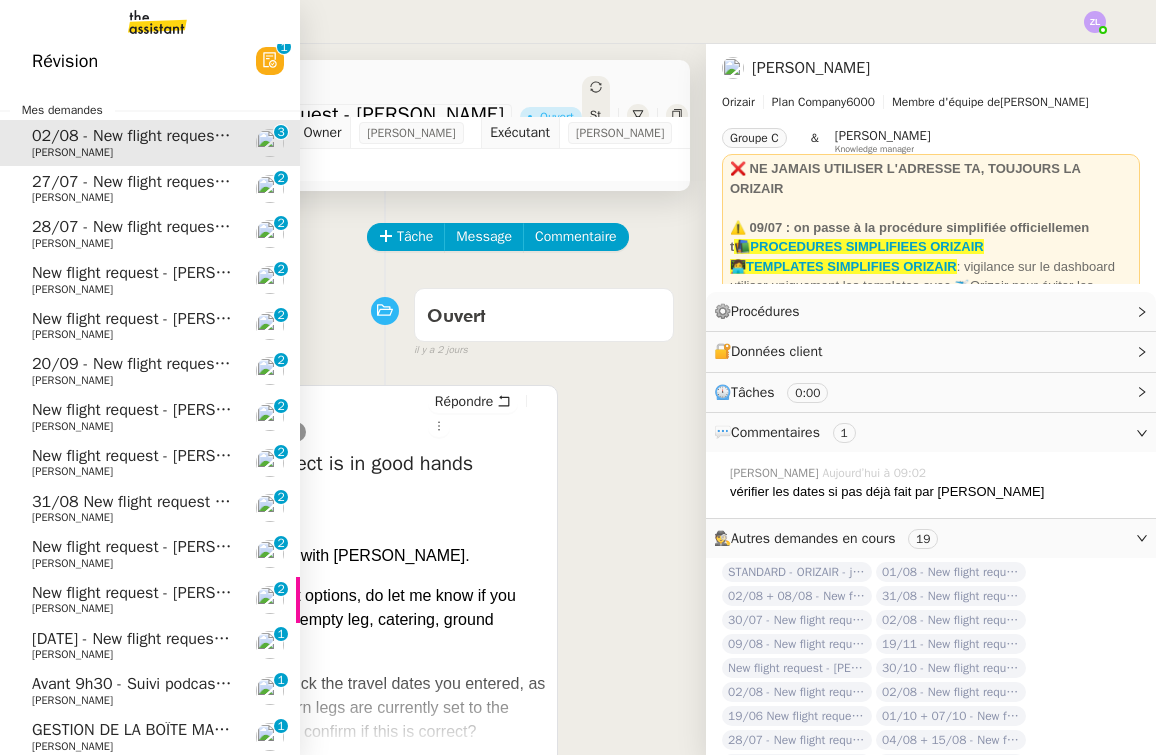 click on "27/07 - New flight request - [PERSON_NAME]" 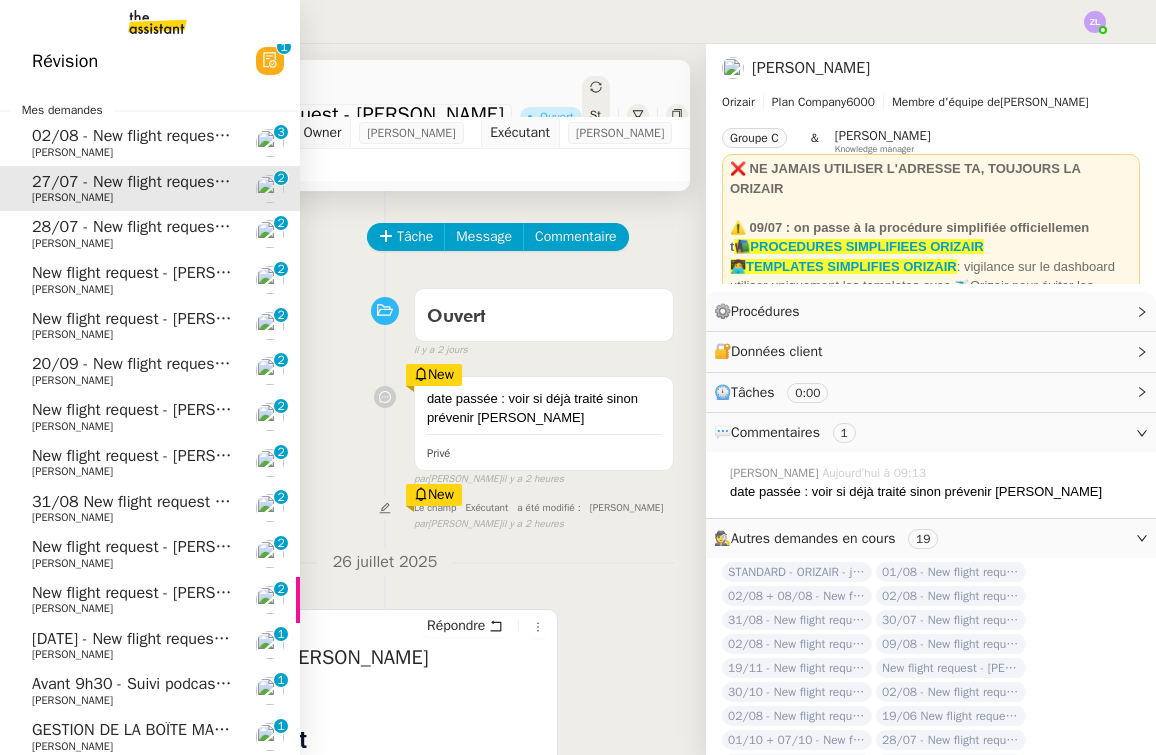 click on "28/07 - New flight request - [PERSON_NAME]" 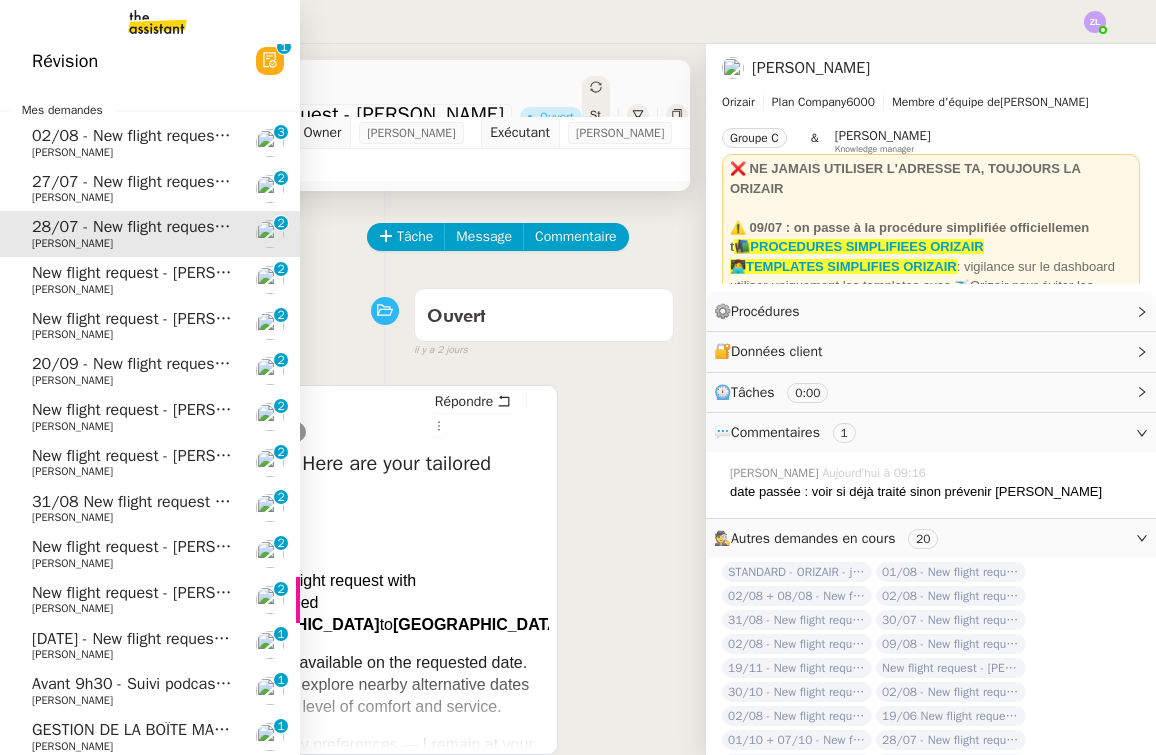 click on "28/07 - New flight request - Nadeem Baksh    Louis Frei     0   1   2   3   4   5   6   7   8   9" 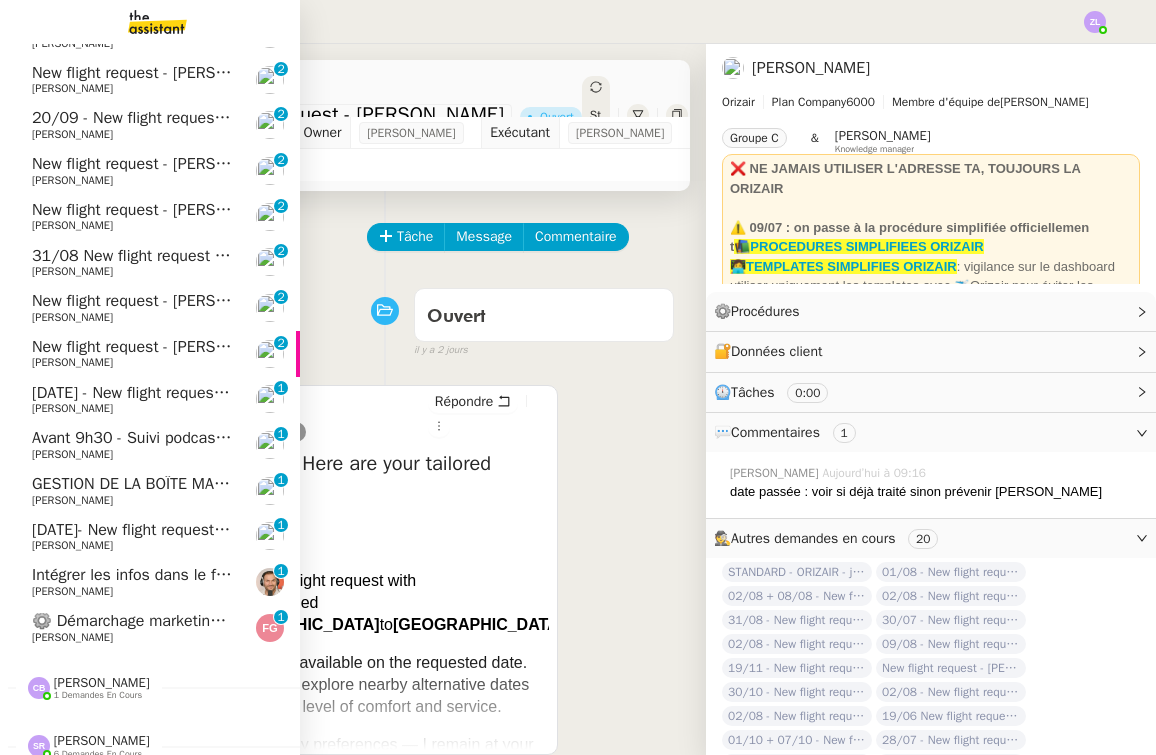 scroll, scrollTop: 256, scrollLeft: 0, axis: vertical 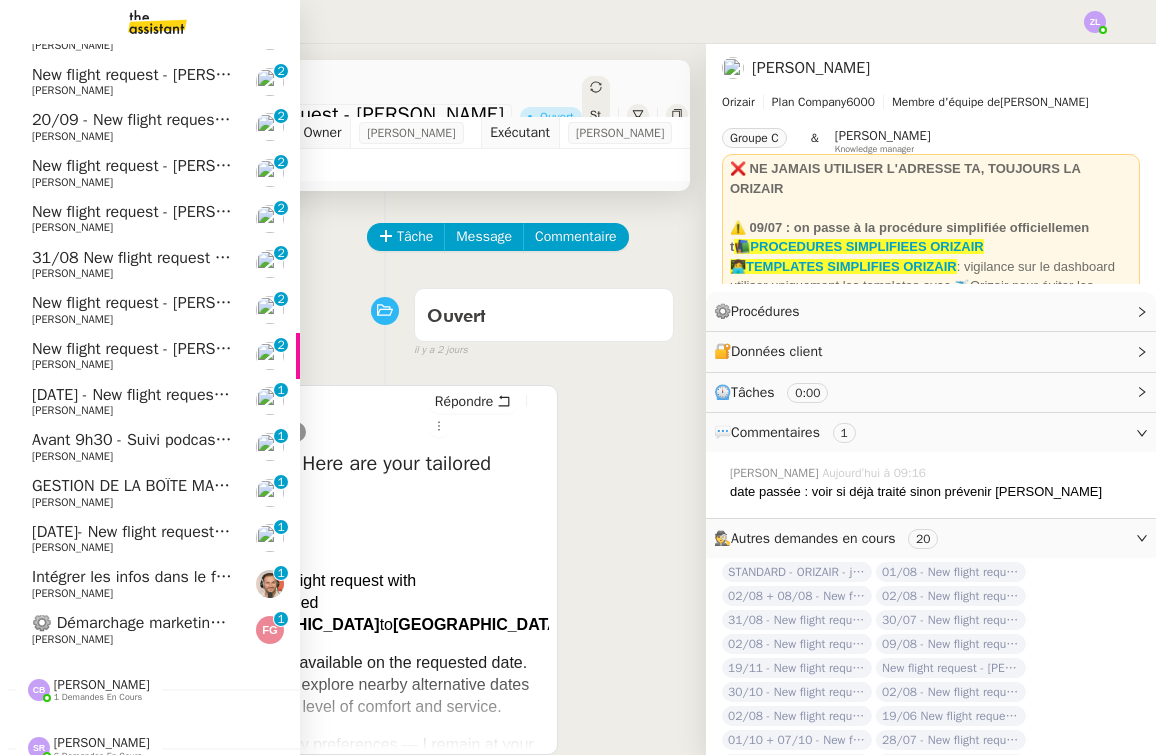 click on "Avant 9h30 - Suivi  podcasts la chapelle radio 28 juillet 2025    Hugo Bentz     0   1   2   3   4   5   6   7   8   9" 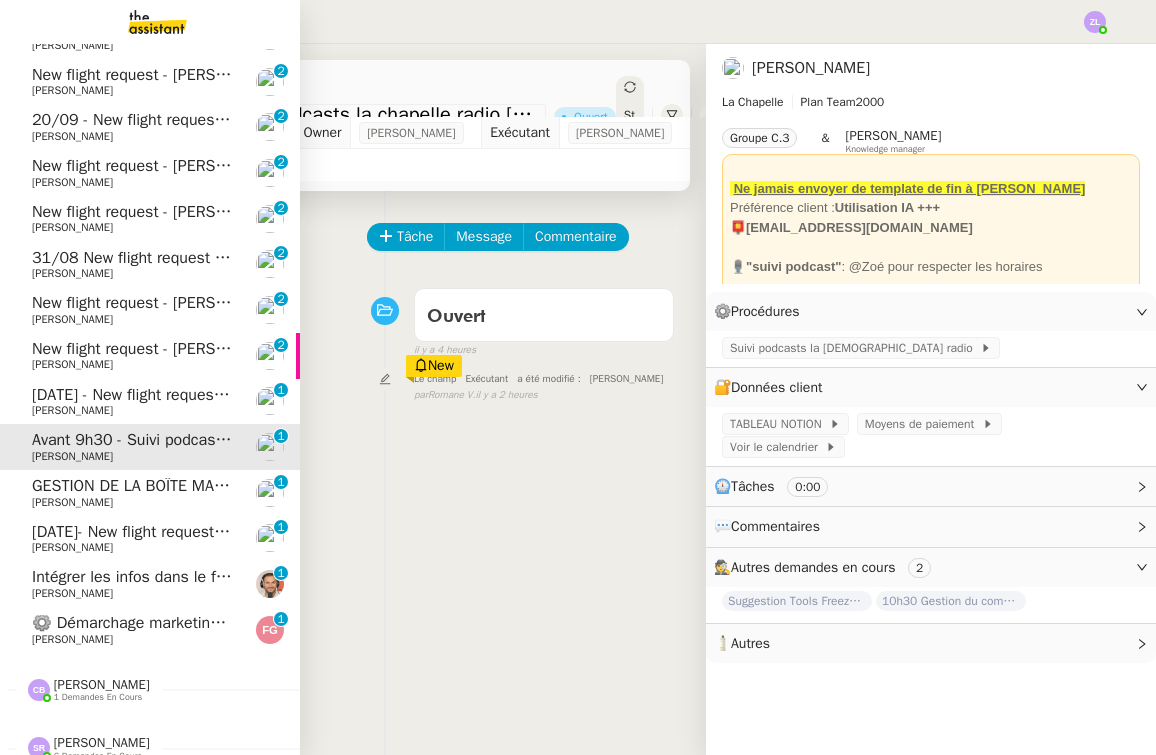 click on "[PERSON_NAME]" 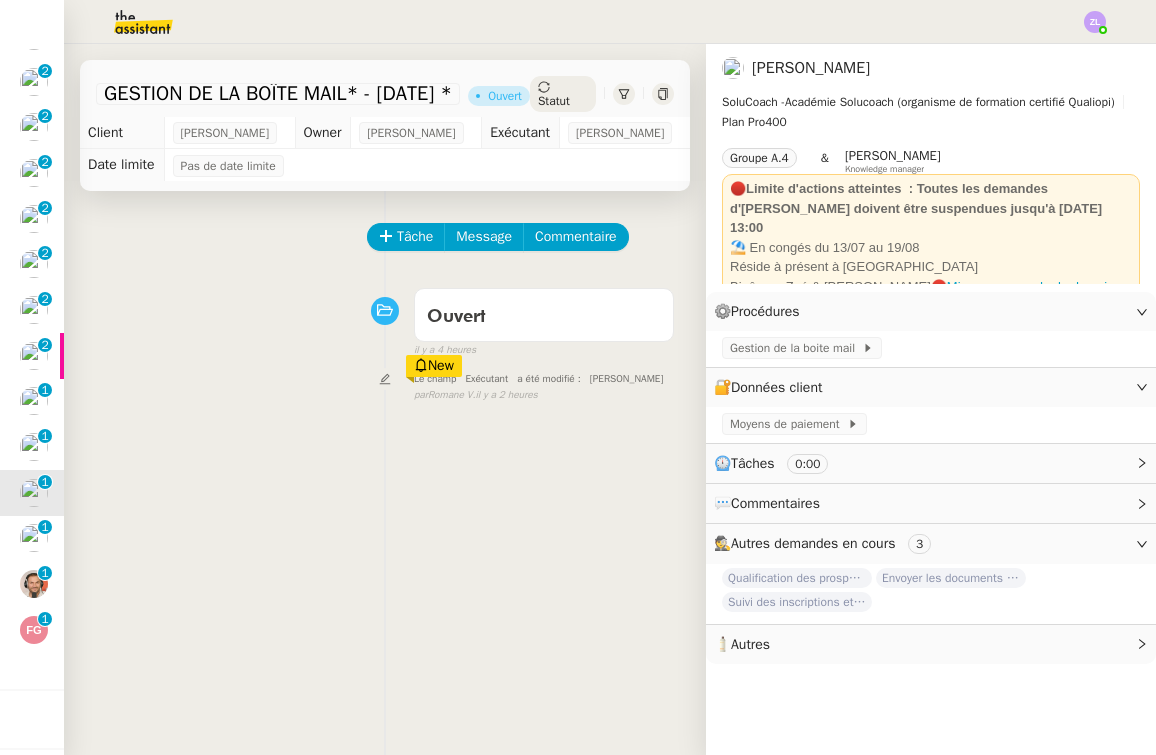 click on "Statut" 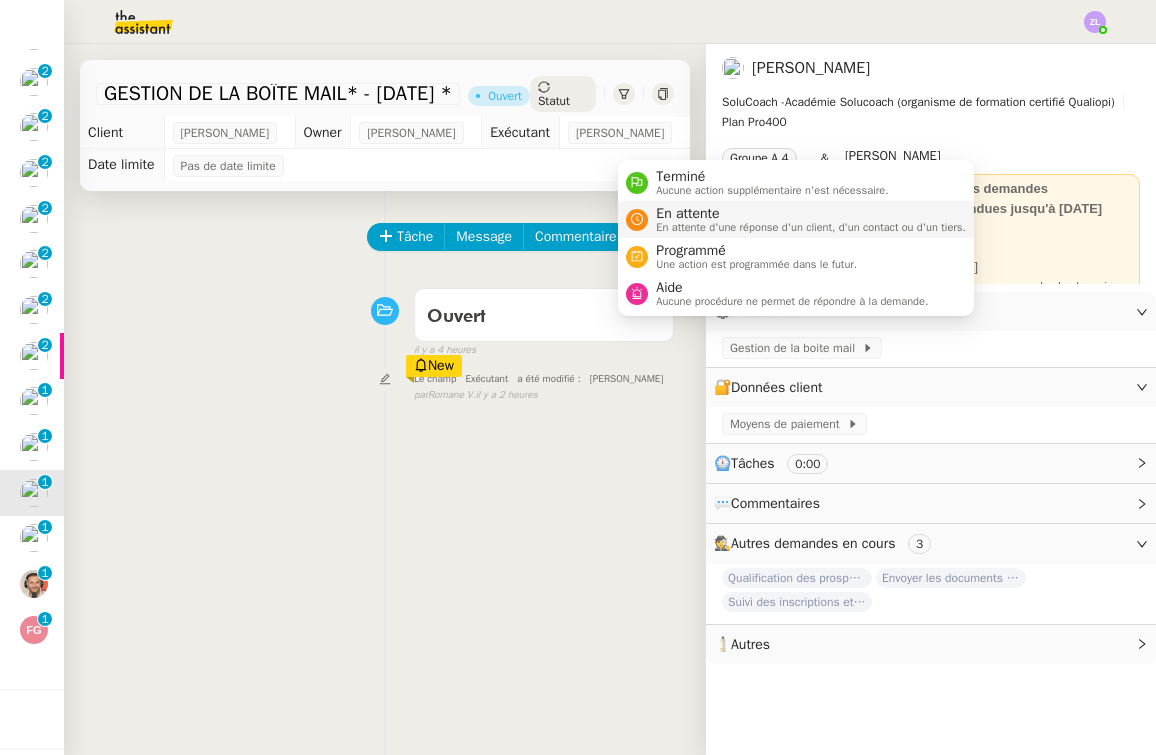 click on "En attente" at bounding box center (811, 214) 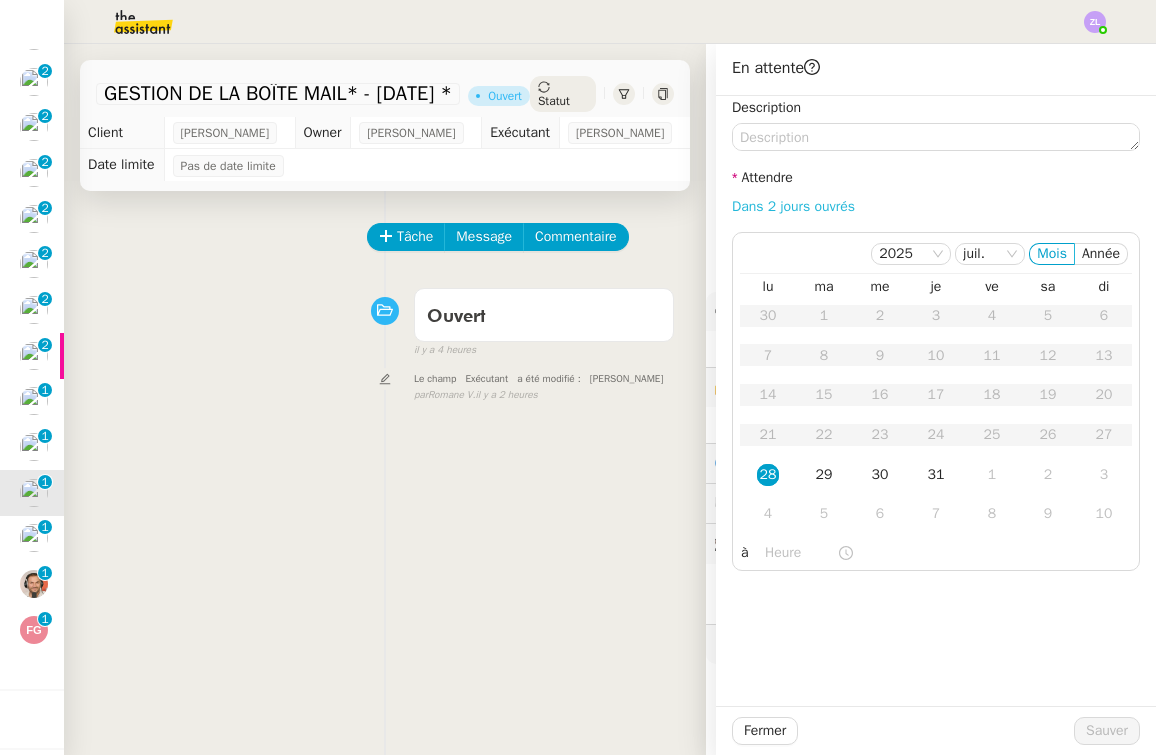 click on "Dans 2 jours ouvrés" 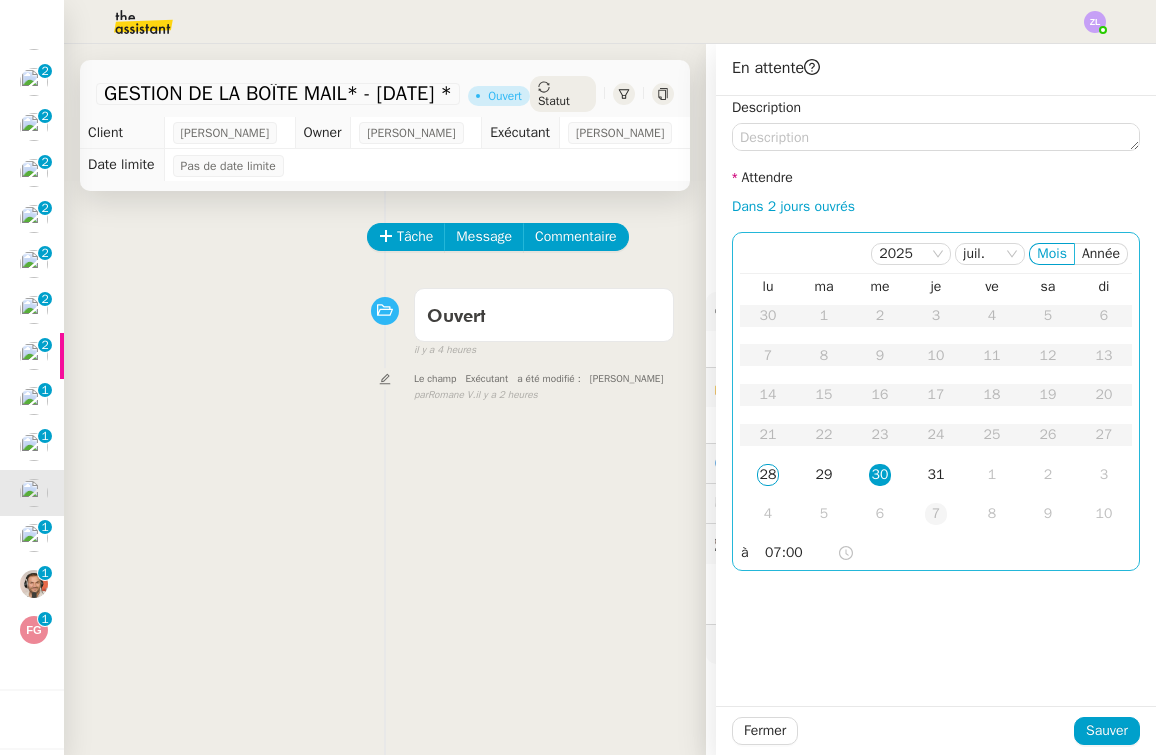 click on "7" 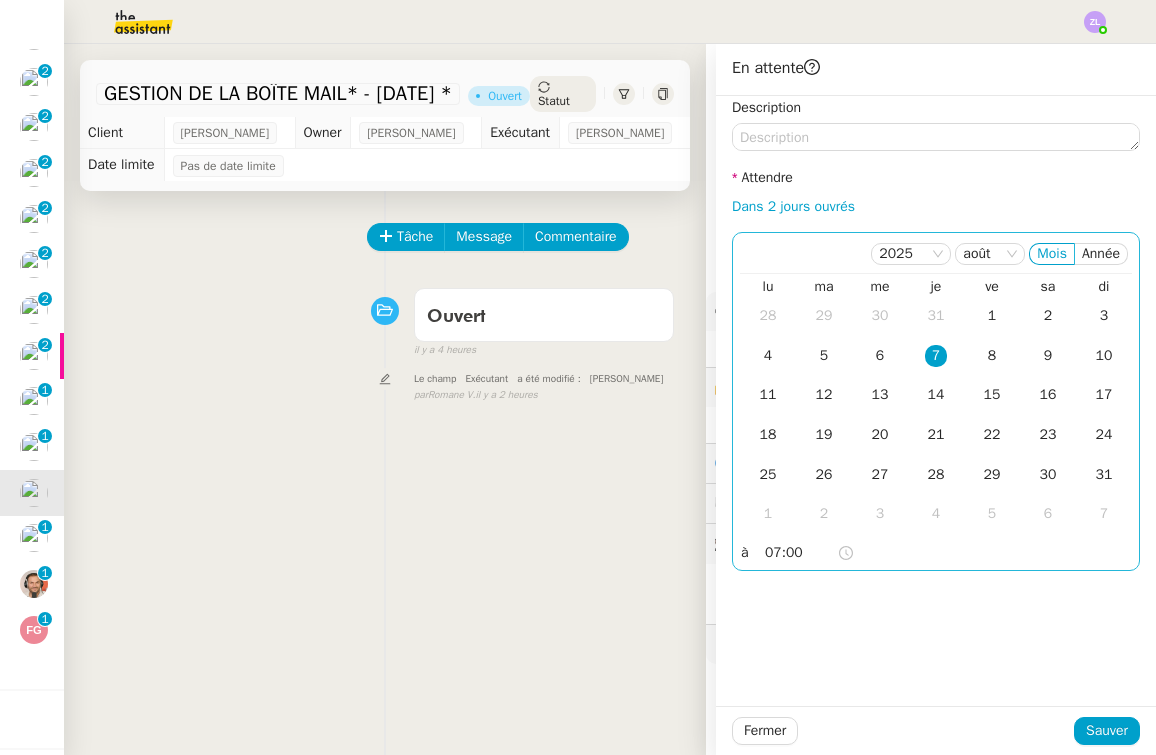 click on "07:00" 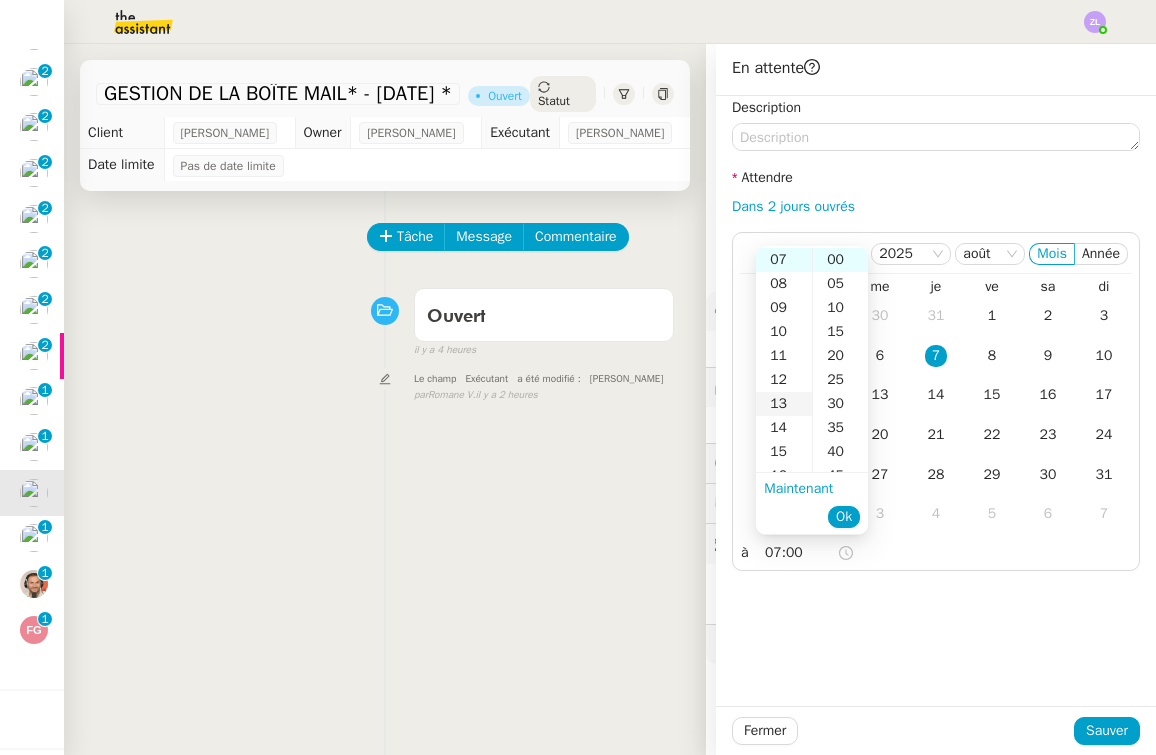 click on "13" at bounding box center (784, 404) 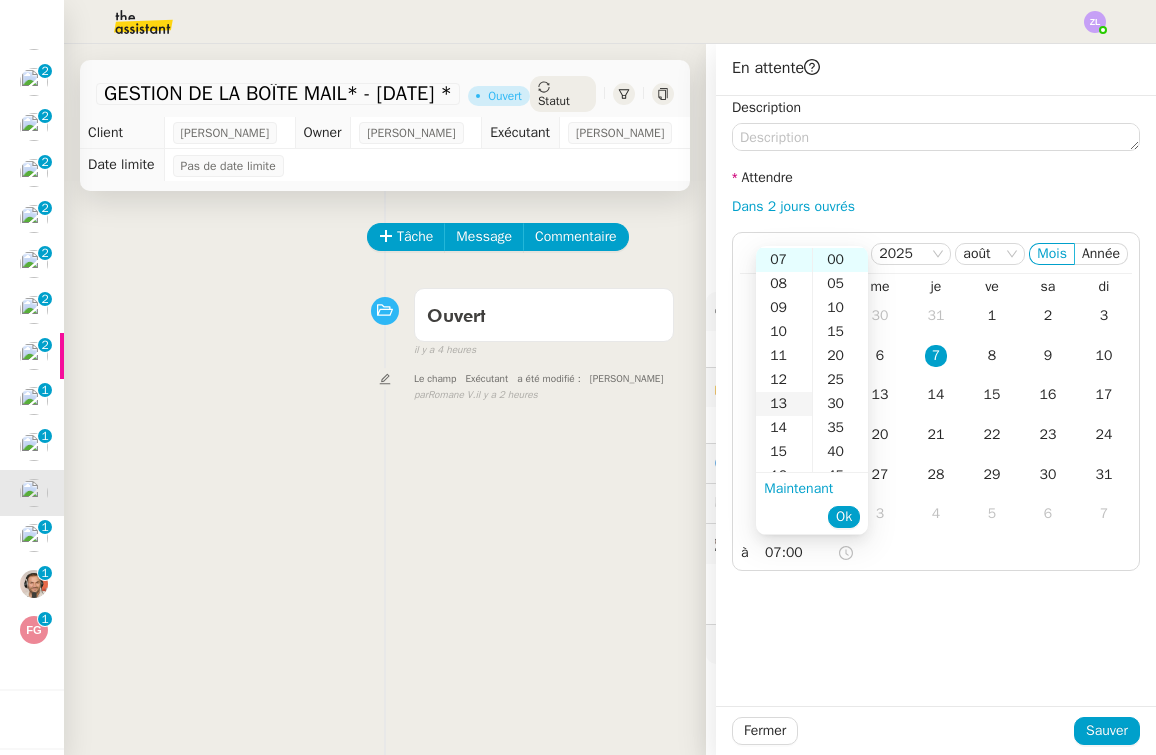 type on "13:00" 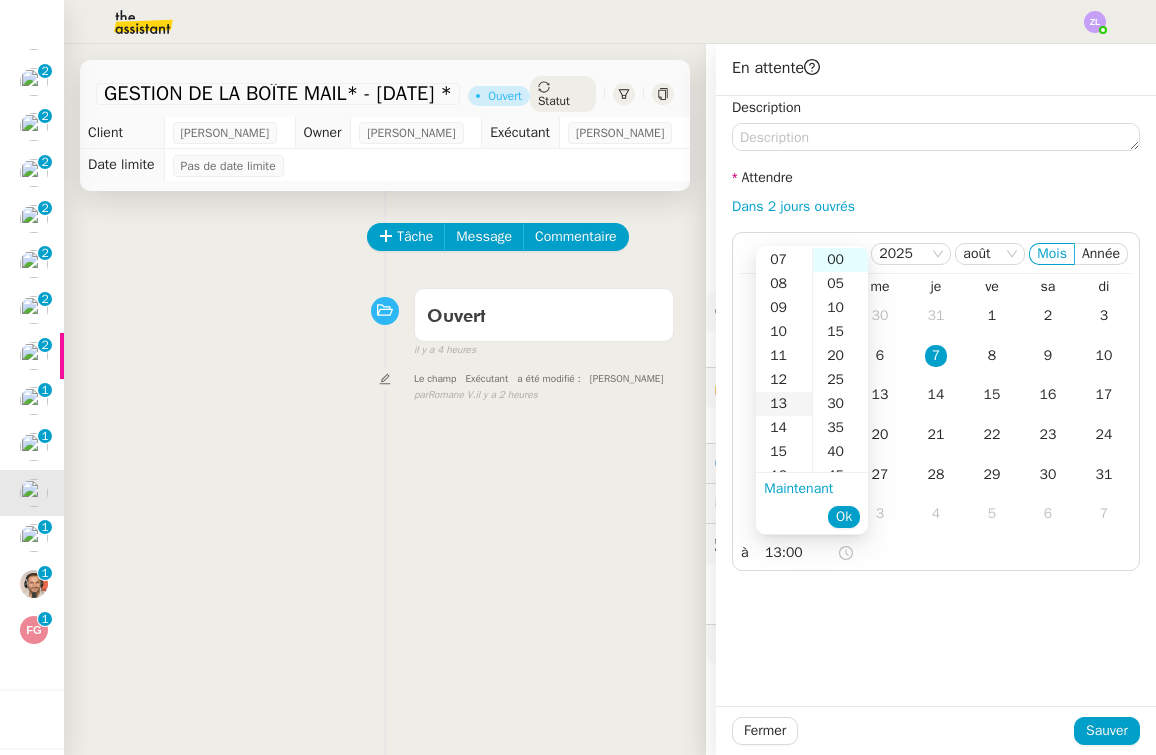scroll, scrollTop: 312, scrollLeft: 0, axis: vertical 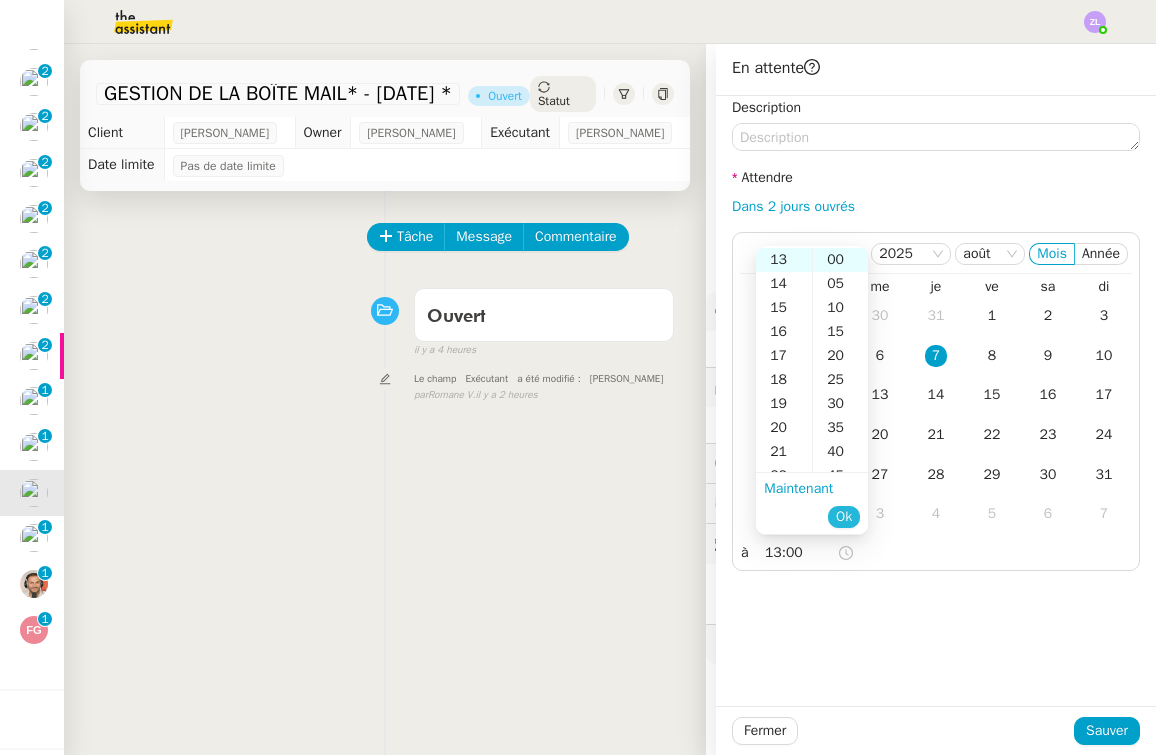 click on "Ok" at bounding box center [844, 517] 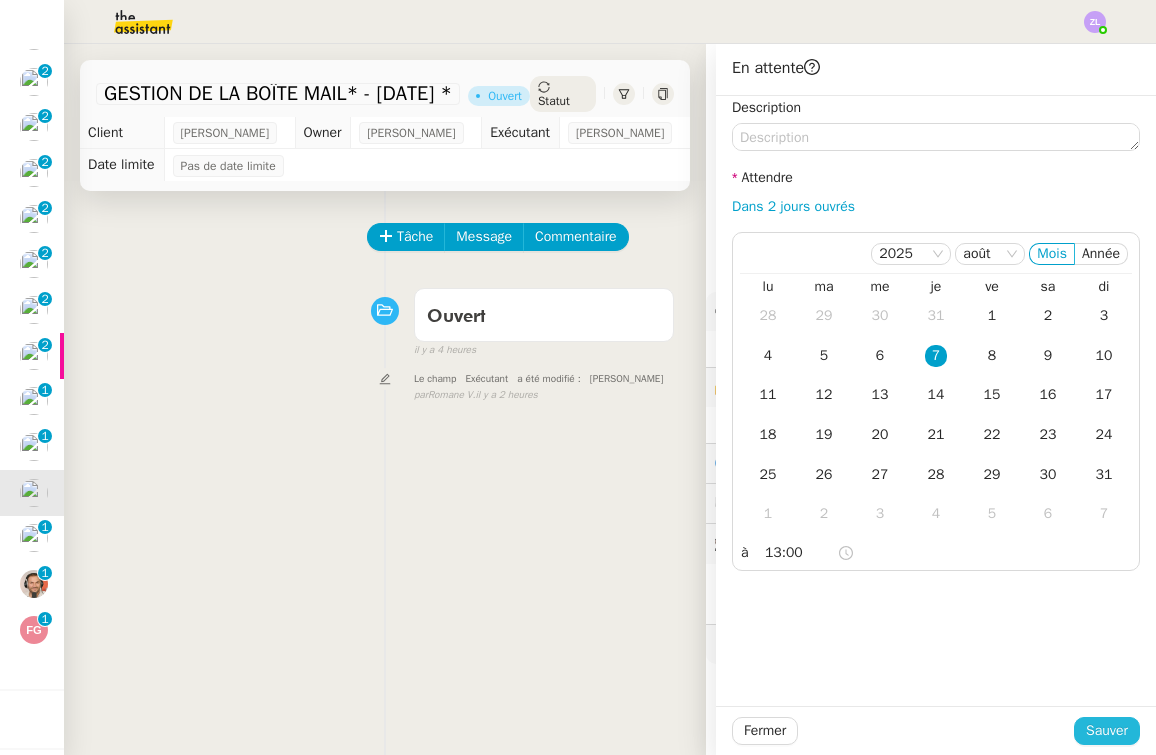 click on "Sauver" 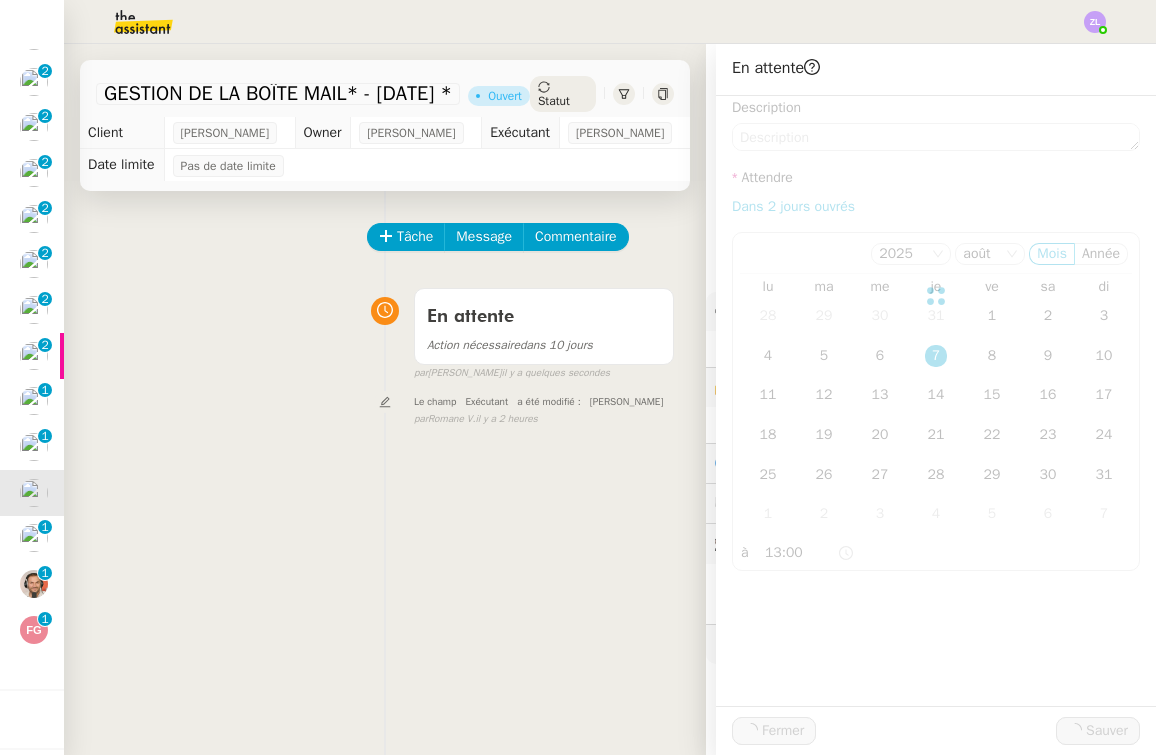 scroll, scrollTop: 211, scrollLeft: 0, axis: vertical 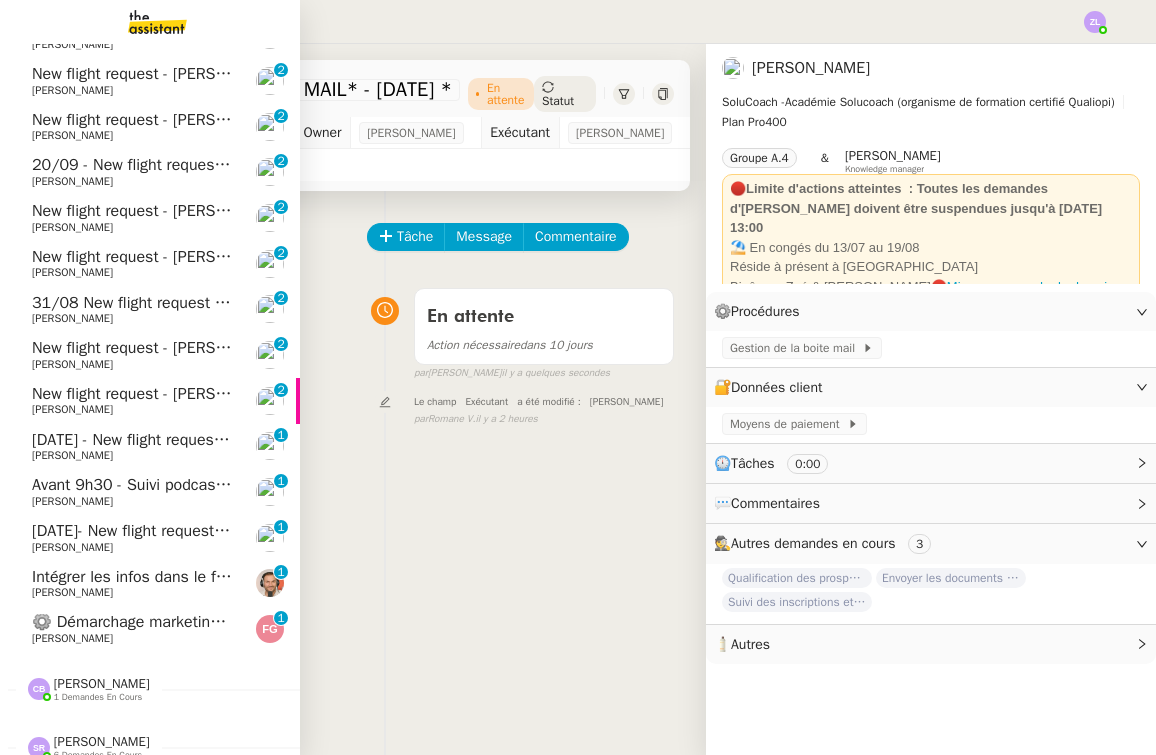 click on "Avant 9h30 - Suivi  podcasts la chapelle radio 28 juillet 2025    Hugo Bentz     0   1   2   3   4   5   6   7   8   9" 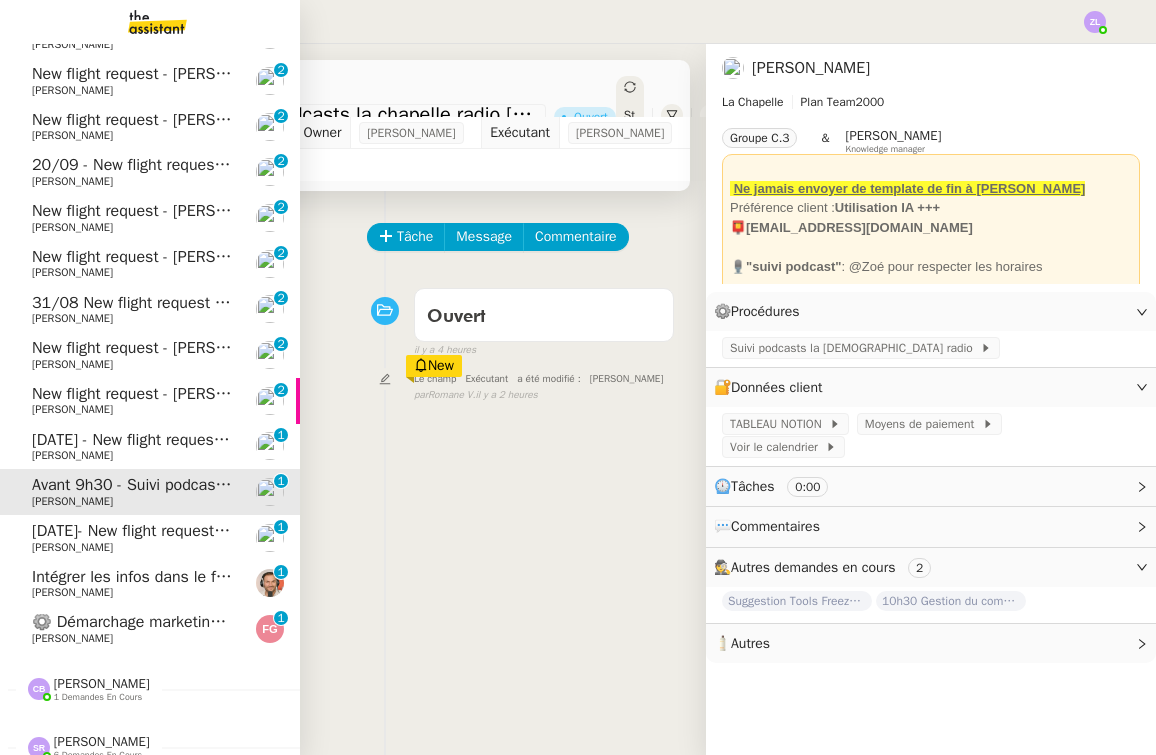 click on "Révision  0   1   2   3   4   5   6   7   8   9" 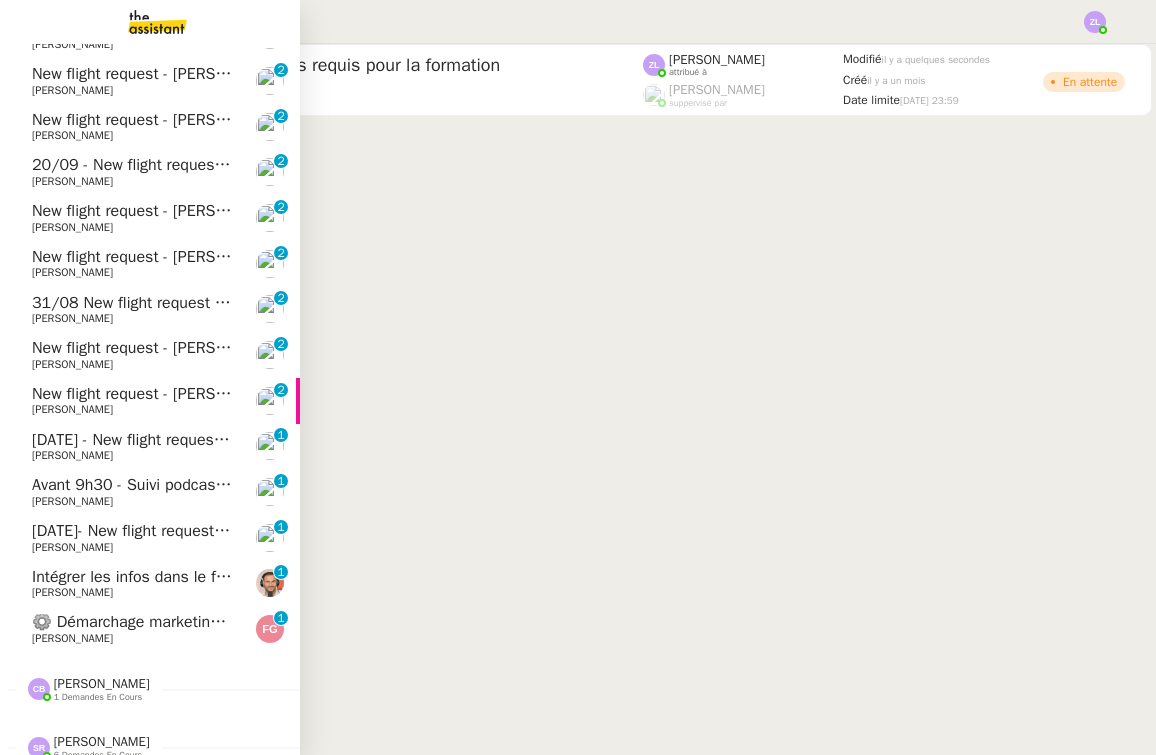 click on "⚙️ Démarchage marketing par email" 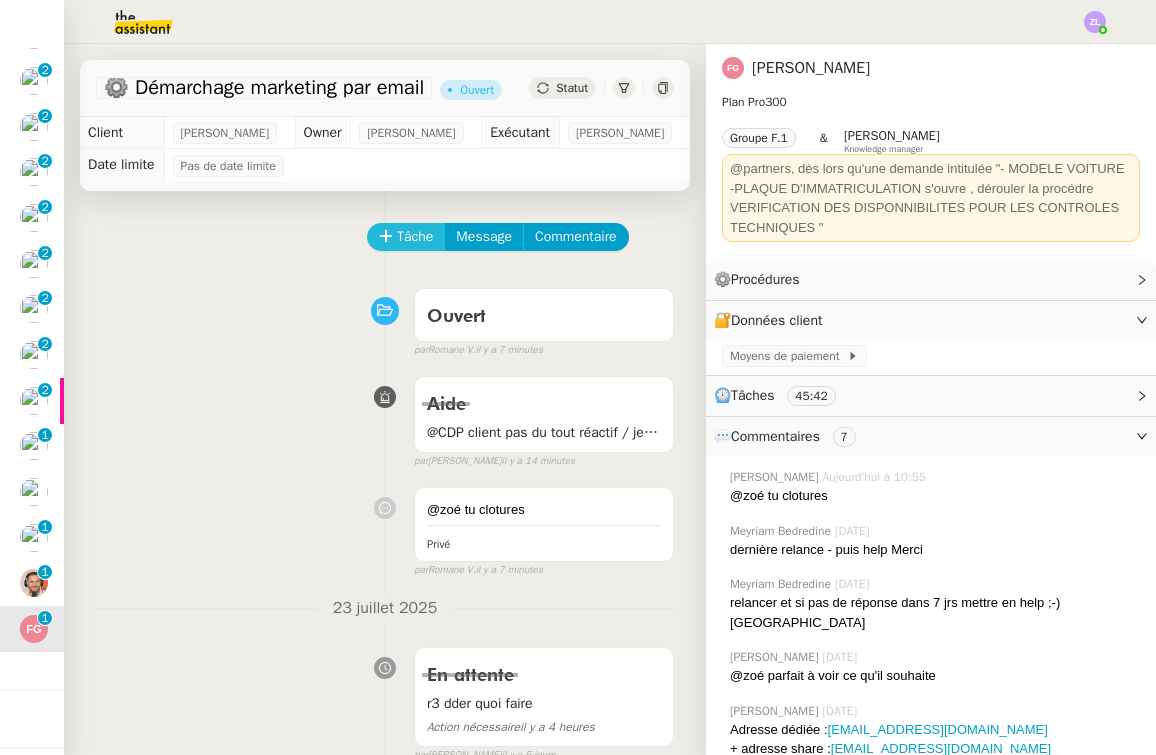 scroll, scrollTop: 0, scrollLeft: 0, axis: both 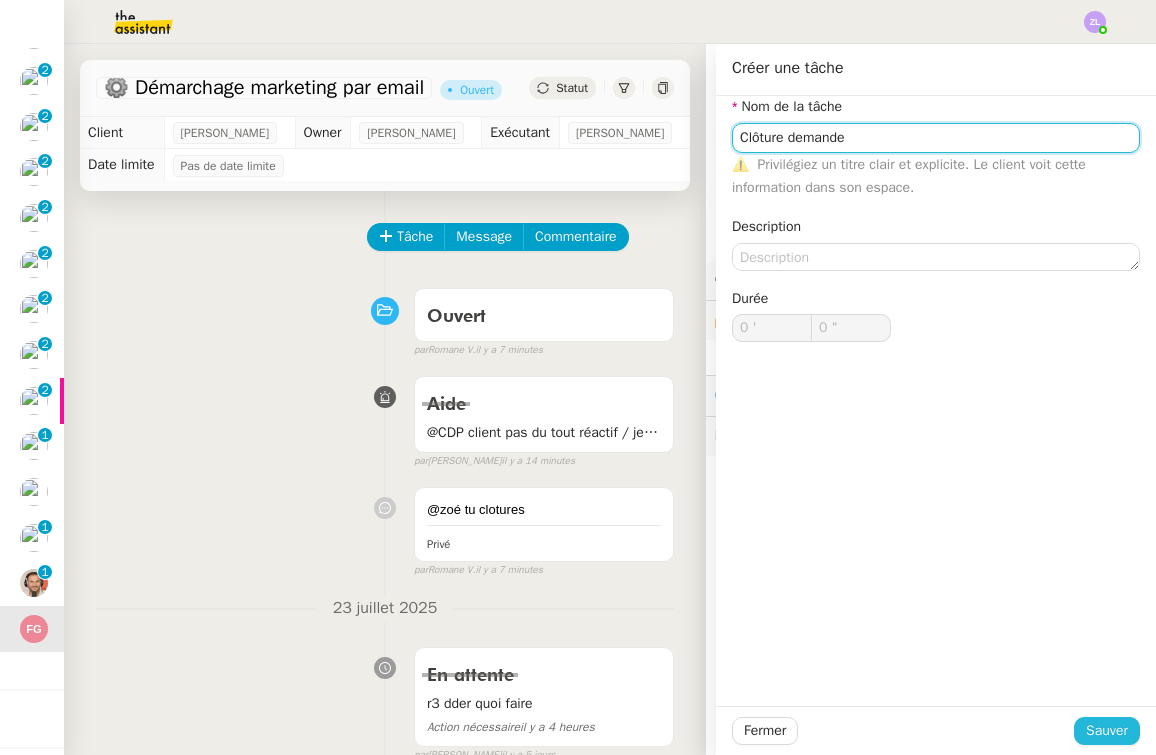 type on "Clôture demande" 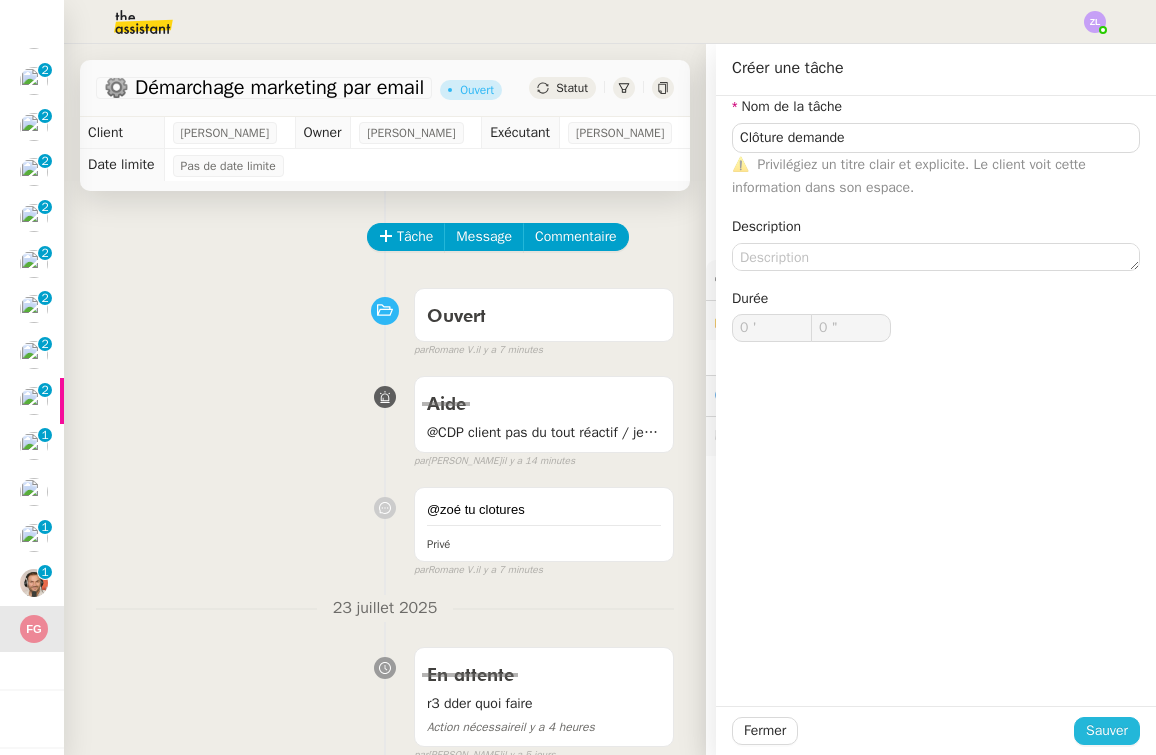 click on "Sauver" 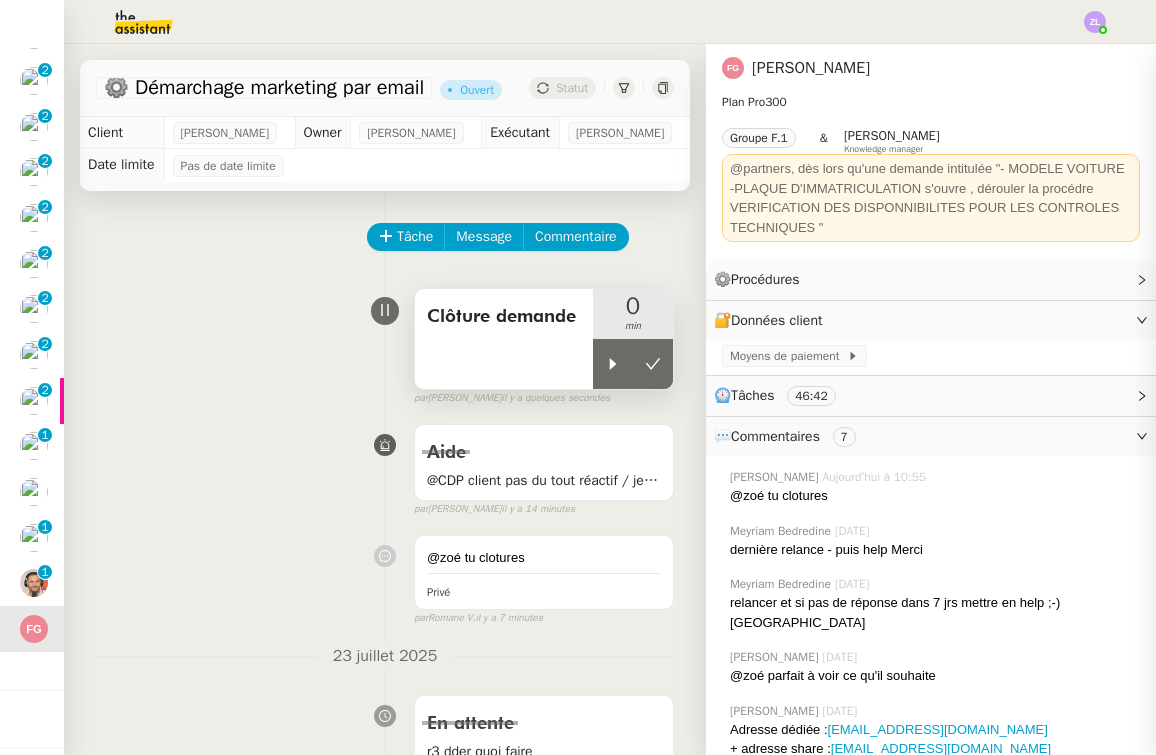 click on "Clôture demande" at bounding box center (504, 339) 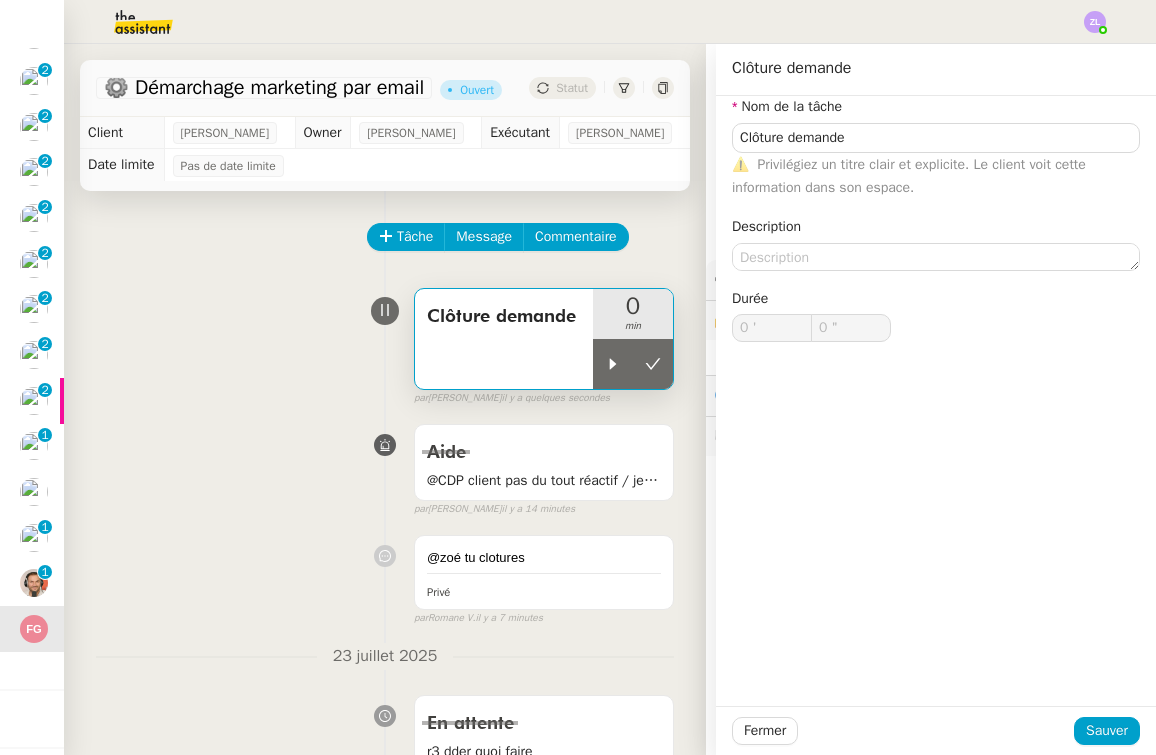 scroll, scrollTop: 165, scrollLeft: 0, axis: vertical 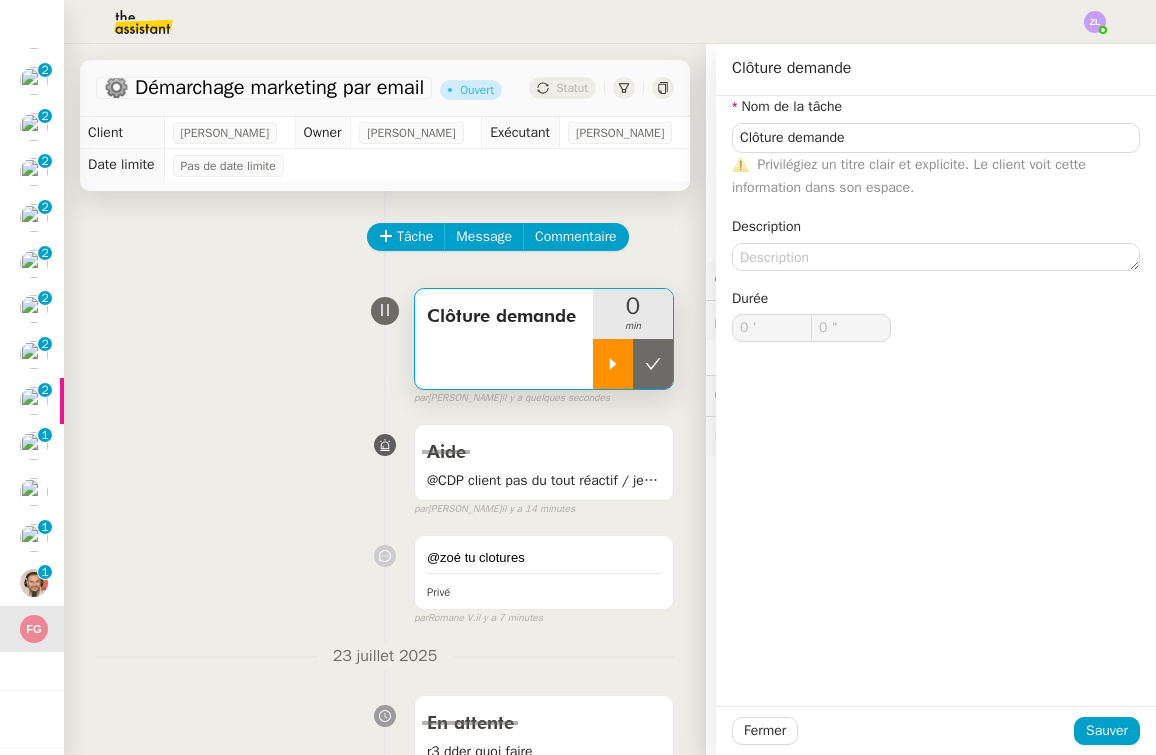 click at bounding box center (613, 364) 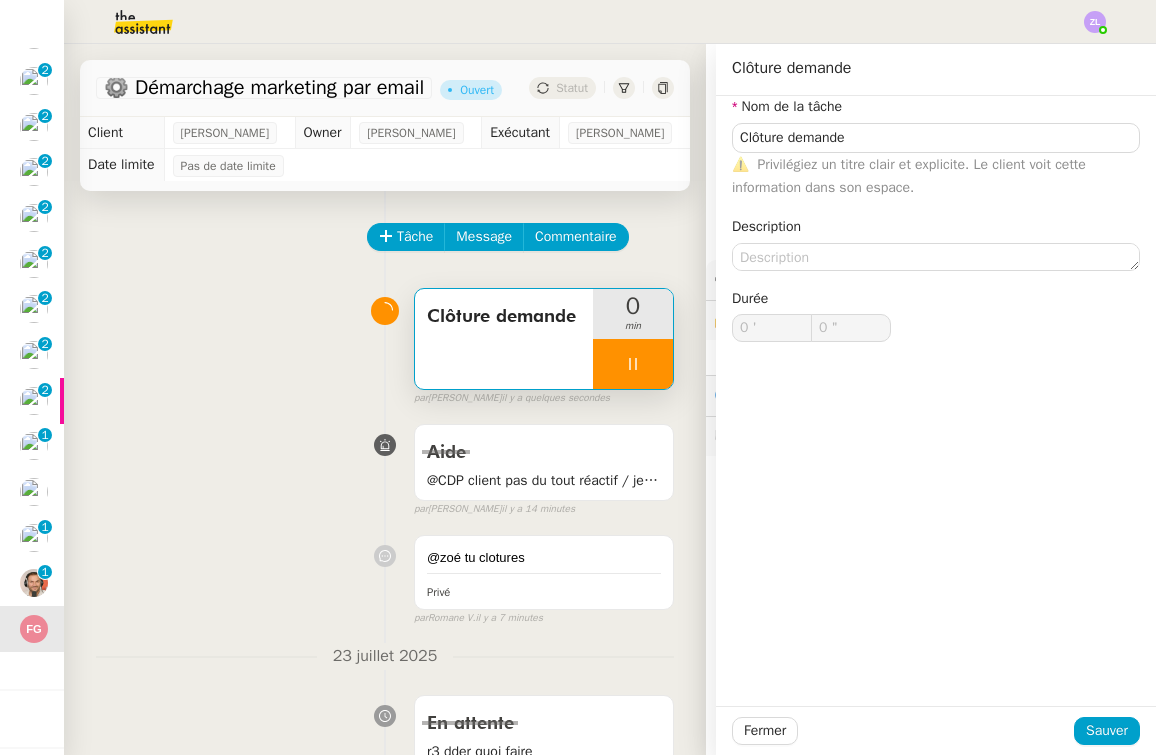 type on "Clôture demande" 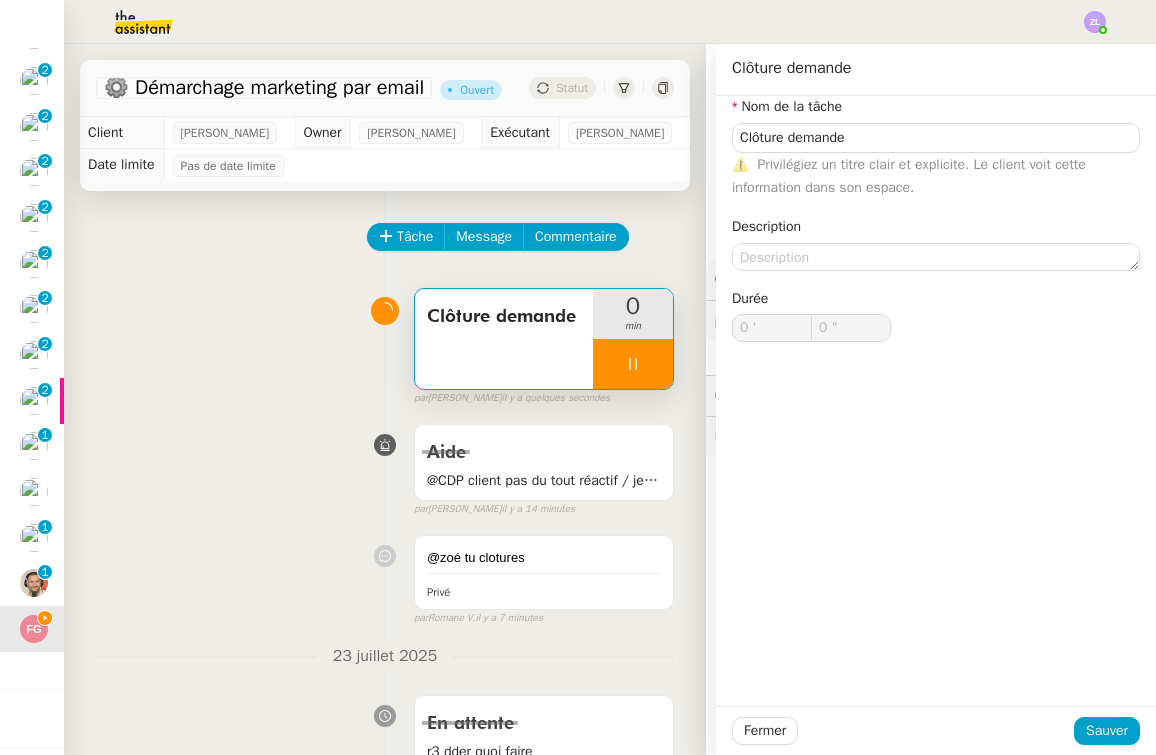 type on "Clôture demande" 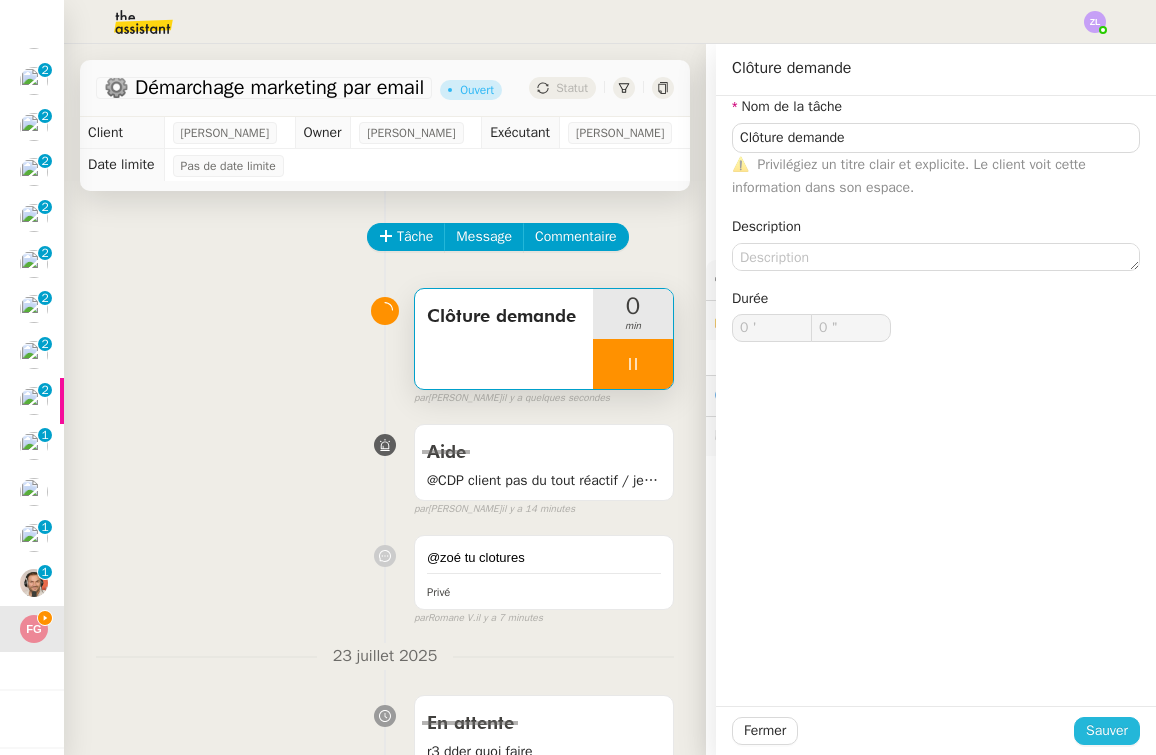 click on "Sauver" 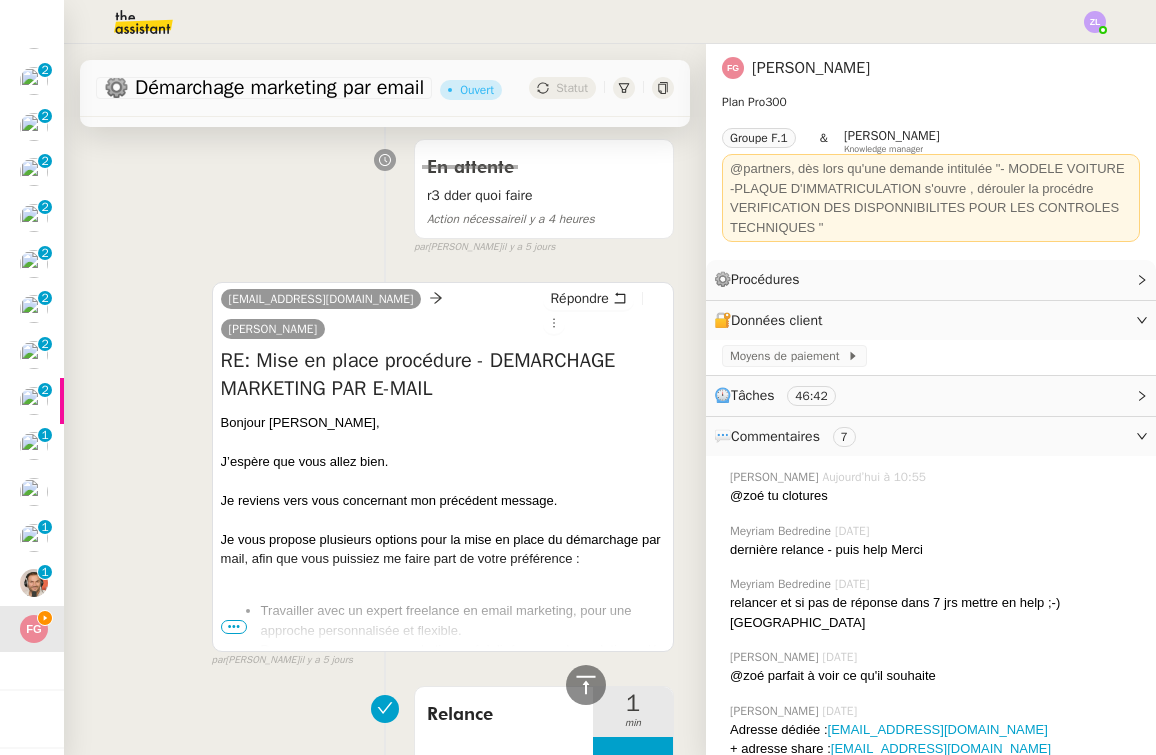 scroll, scrollTop: 552, scrollLeft: 0, axis: vertical 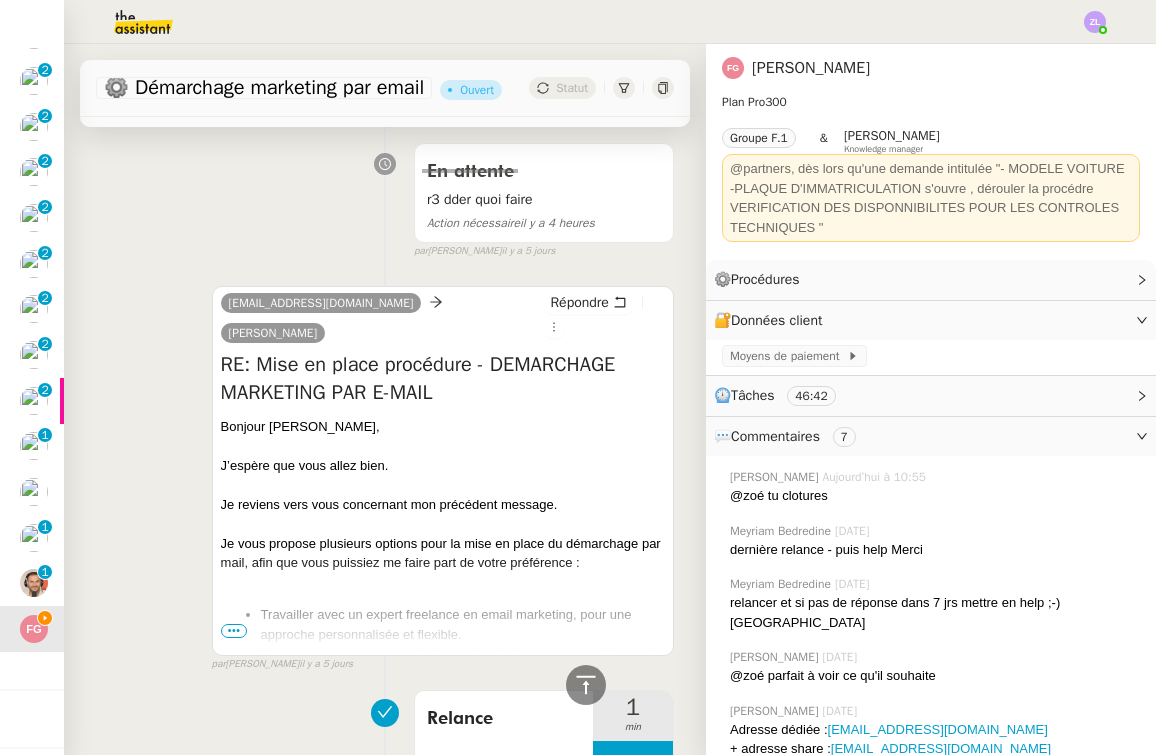 click on "iris@theassistant.com     Franck Giraschi  Répondre RE: Mise en place procédure - DEMARCHAGE MARKETING PAR E-MAIL
Bonjour Franck, J’espère que vous allez bien. Je reviens vers vous concernant mon précédent message.  Je vous propose plusieurs options pour la mise en place du démarchage par mail, afin que vous puissiez me faire part de votre préférence : Travailler avec un expert freelance en email marketing, pour une approche personnalisée et flexible. Passer par une agence marketing spécialisée, avec des solutions clés en main. Utiliser des outils automatisés, avec un accompagnement ponctuel pour optimiser les campagnes. Pour affiner la recherche, pouvez-vous également me préciser le budget que vous souhaitez allouer à cette mission ? N’hésitez pas à me dire quelle option vous semble la plus pertinente, ou si vous souhaitez que je vous présente des profils ou agences. Je reste disponible pour en discuter. Merci.
•••
Iris" at bounding box center (443, 471) 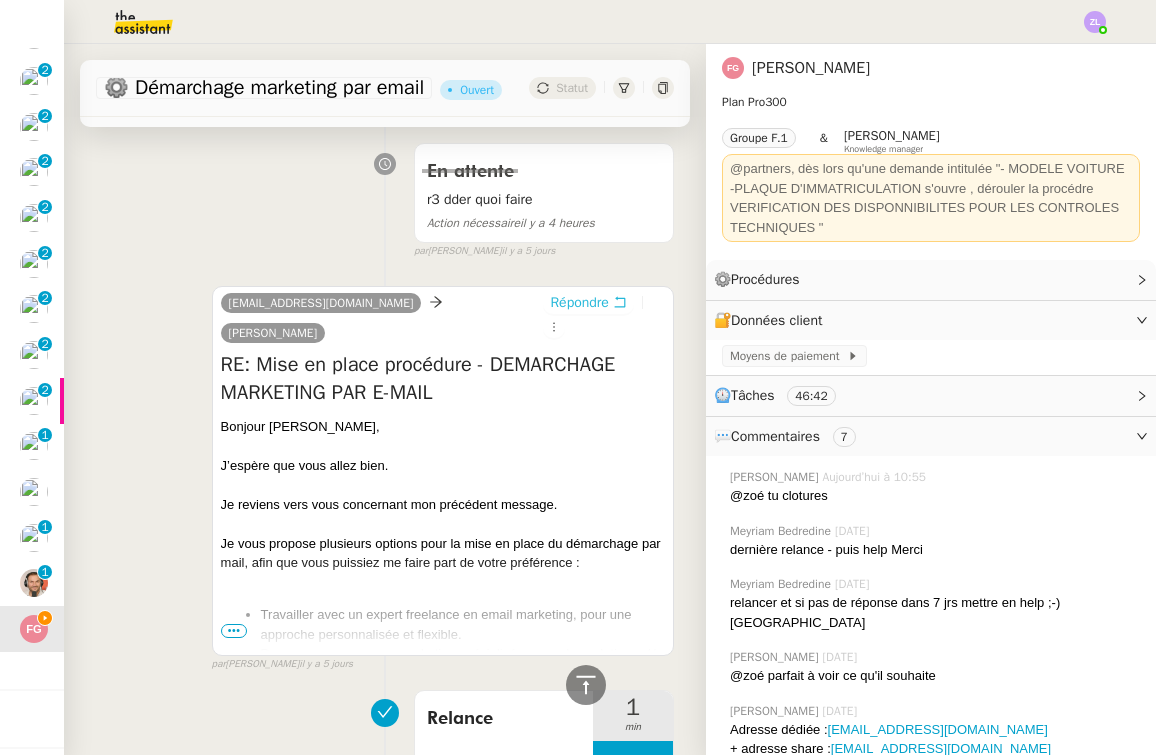 click on "Répondre" at bounding box center [579, 303] 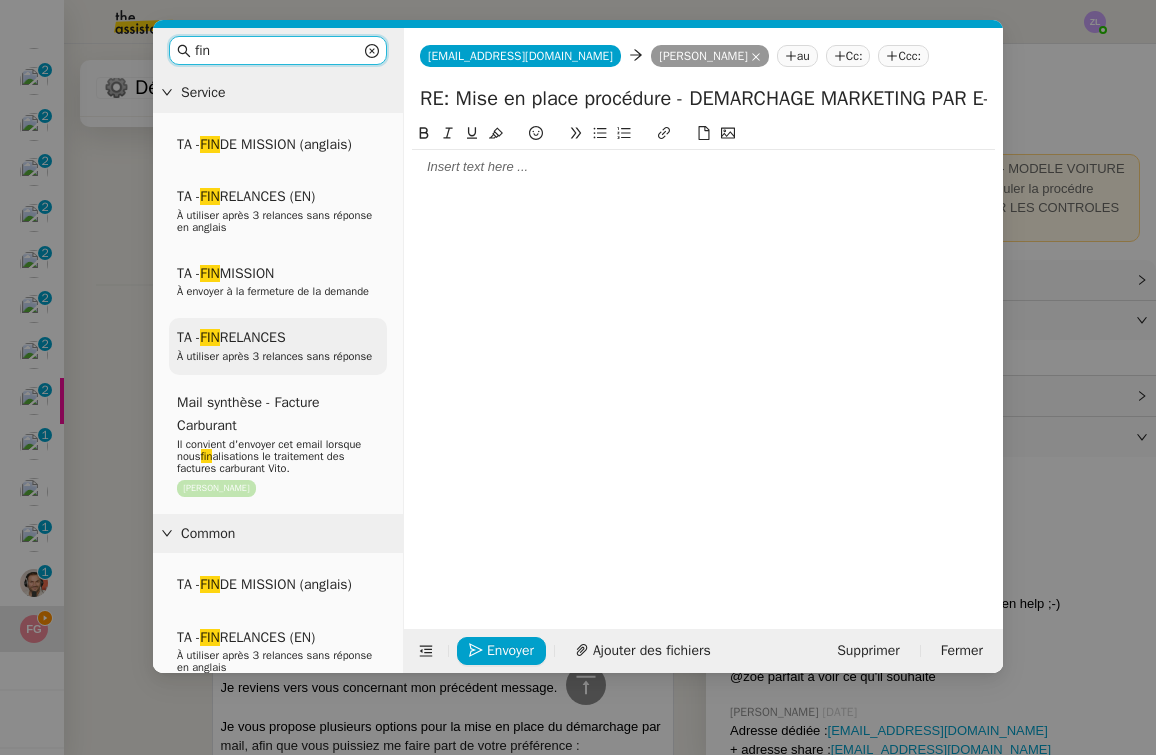 type on "fin" 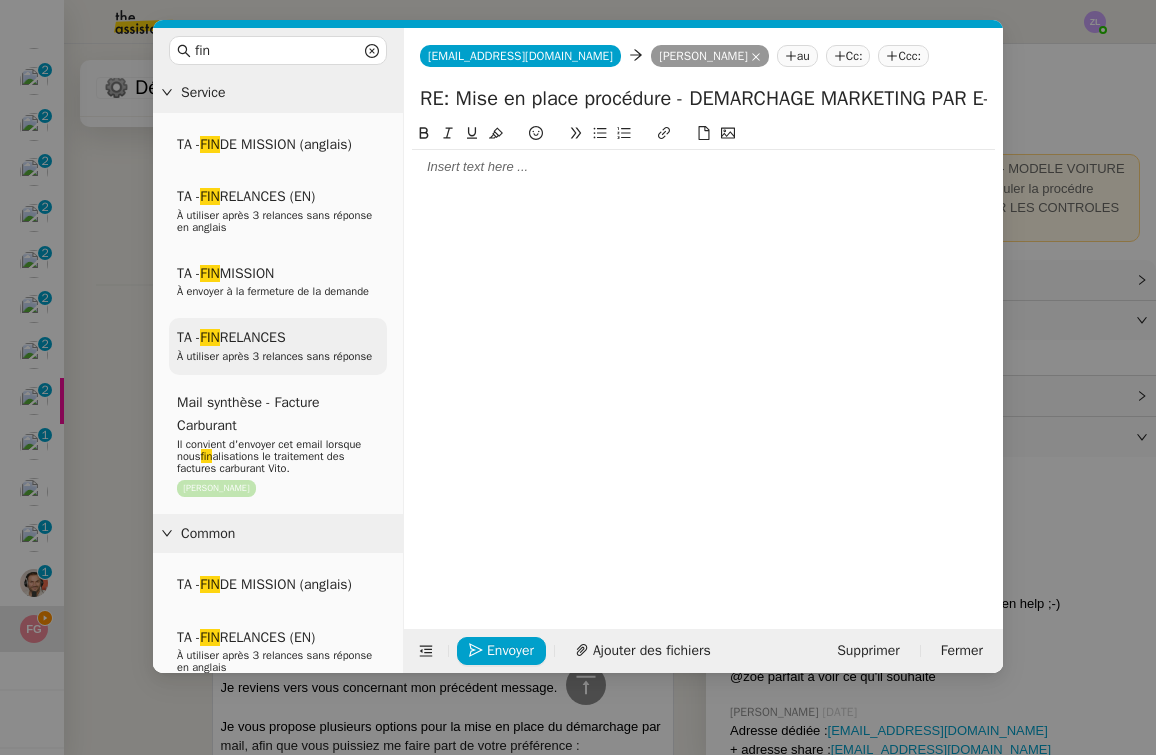 click on "TA -  FIN  RELANCES     À utiliser après 3 relances sans réponse" at bounding box center (278, 346) 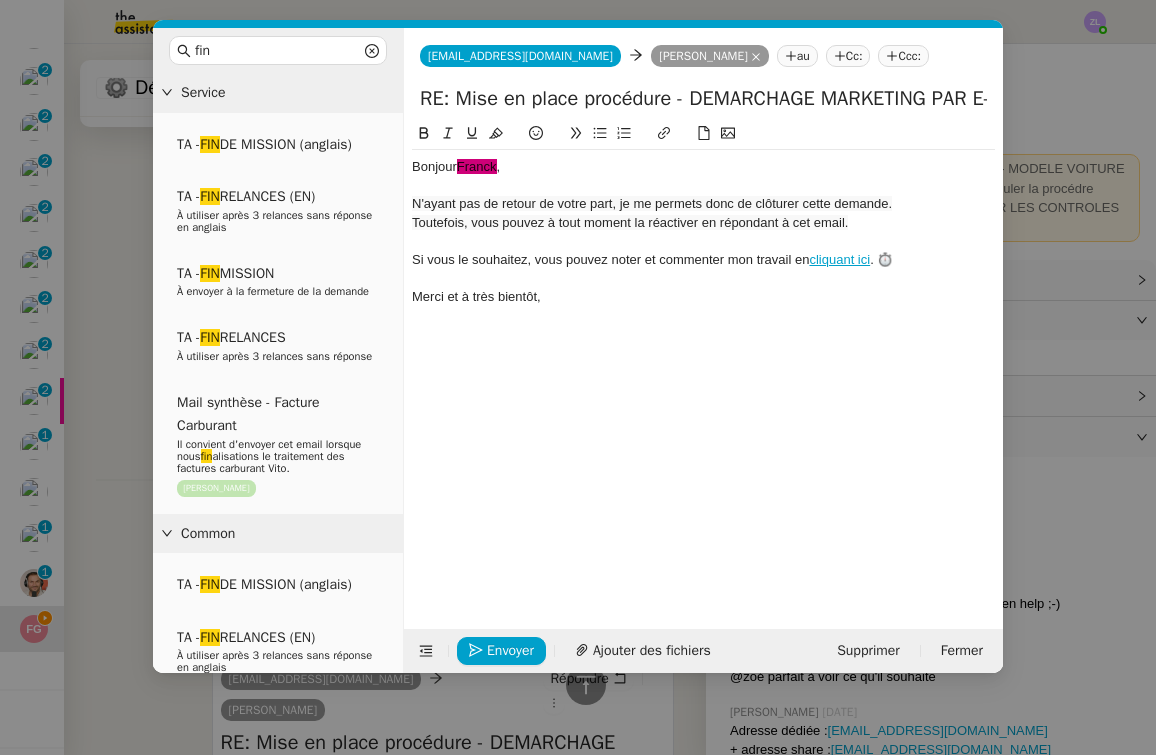 drag, startPoint x: 463, startPoint y: 96, endPoint x: 336, endPoint y: 80, distance: 128.0039 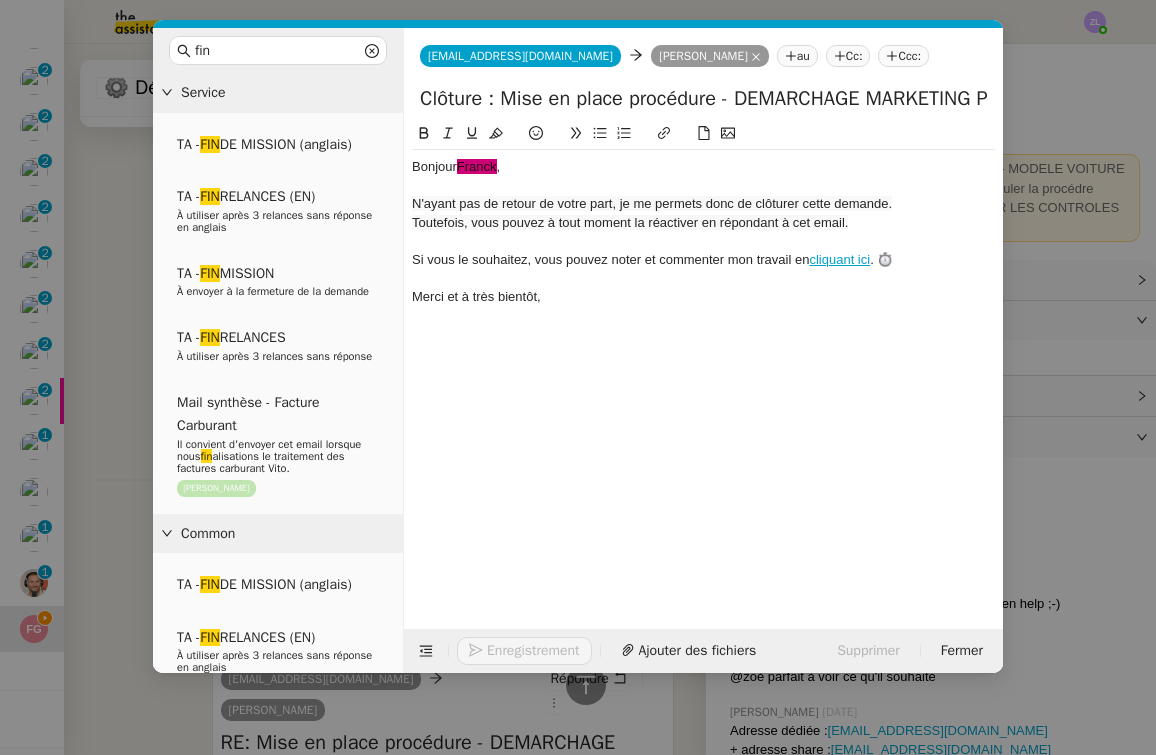 type on "Clôture : Mise en place procédure - DEMARCHAGE MARKETING PAR E-MAIL" 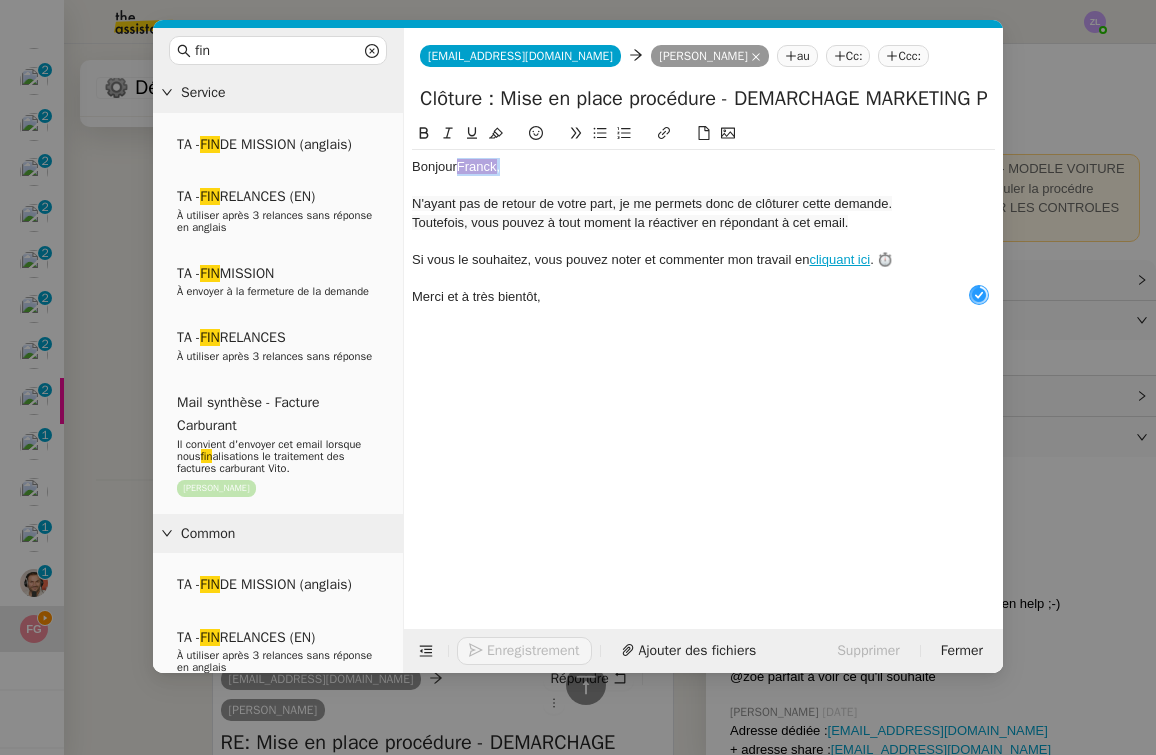 drag, startPoint x: 464, startPoint y: 166, endPoint x: 562, endPoint y: 172, distance: 98.1835 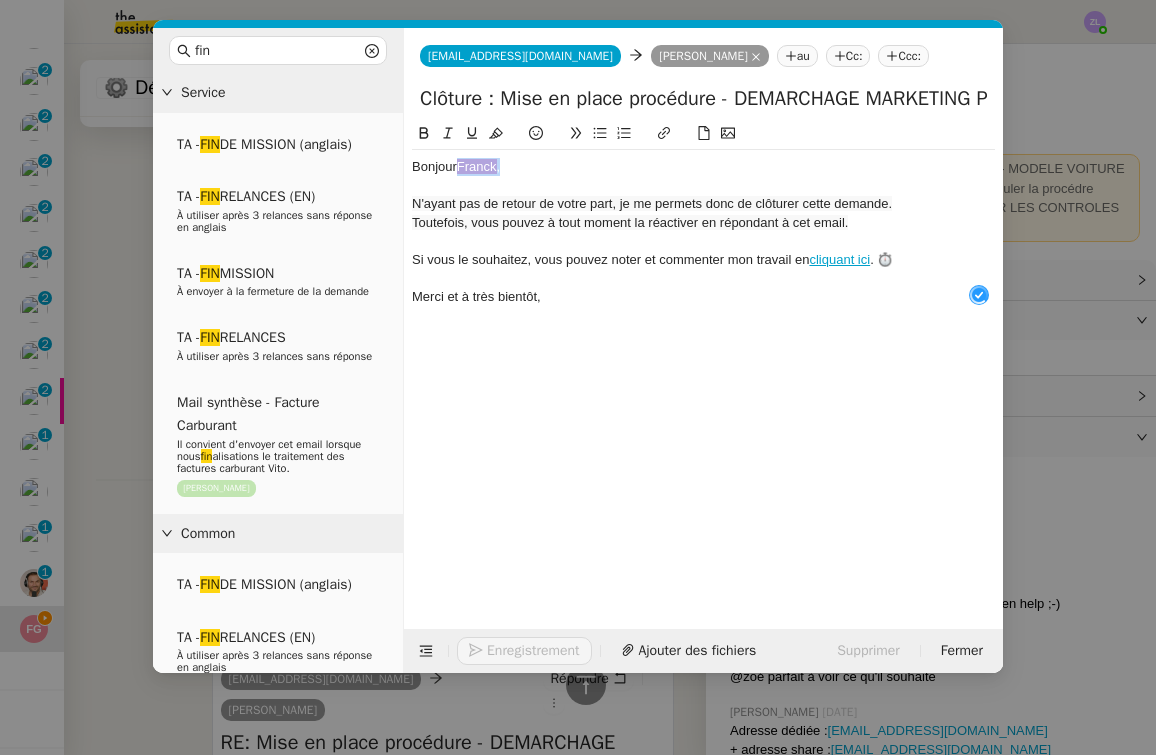 click on "Bonjour  ﻿Franck﻿ ," 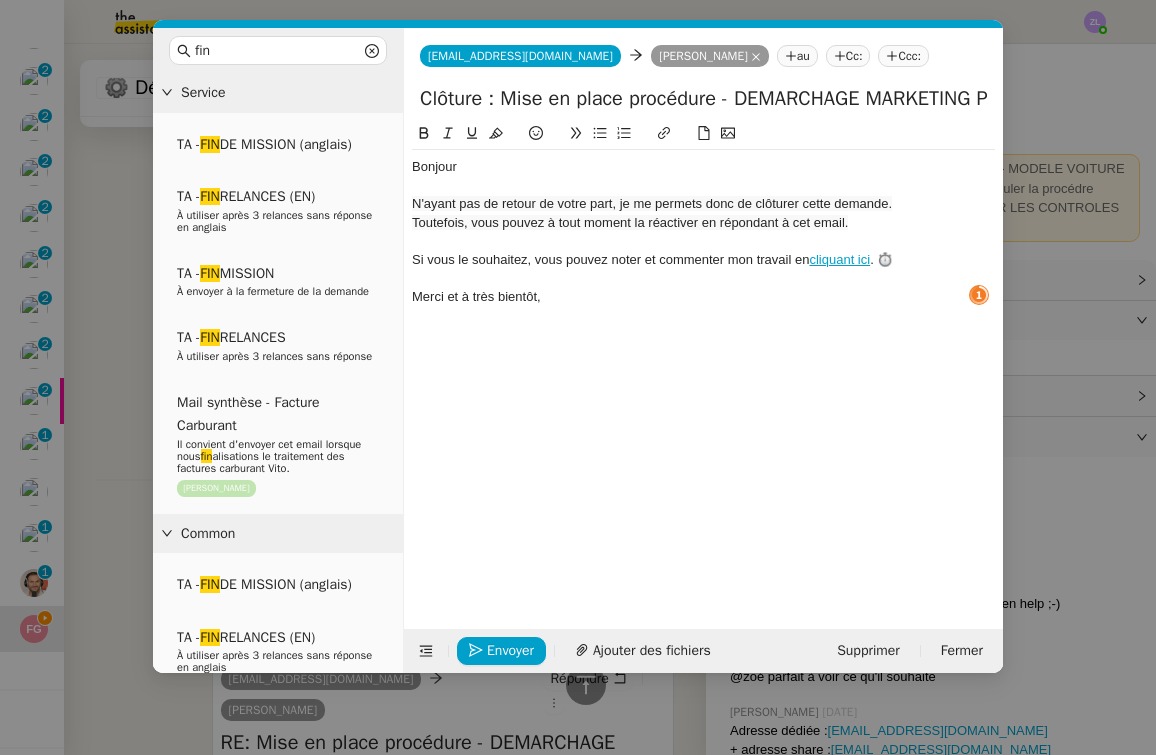 type 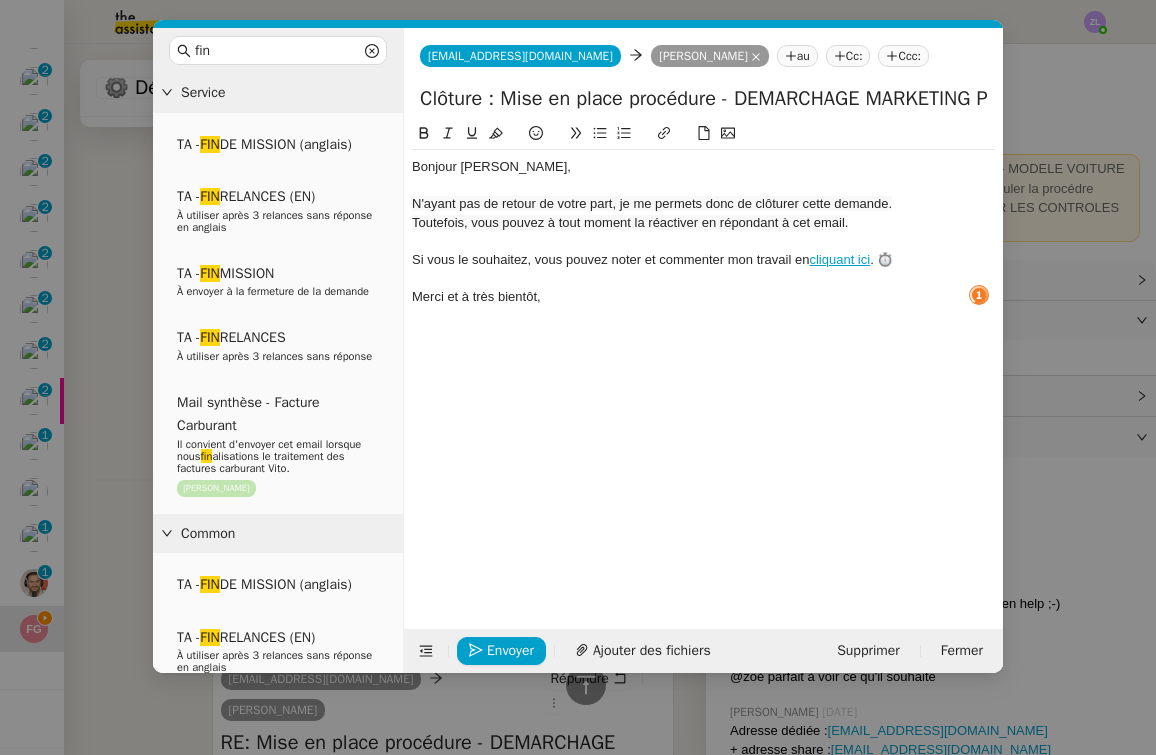 click on "N'ayant pas de retour de votre part, je me permets donc de clôturer cette demande." 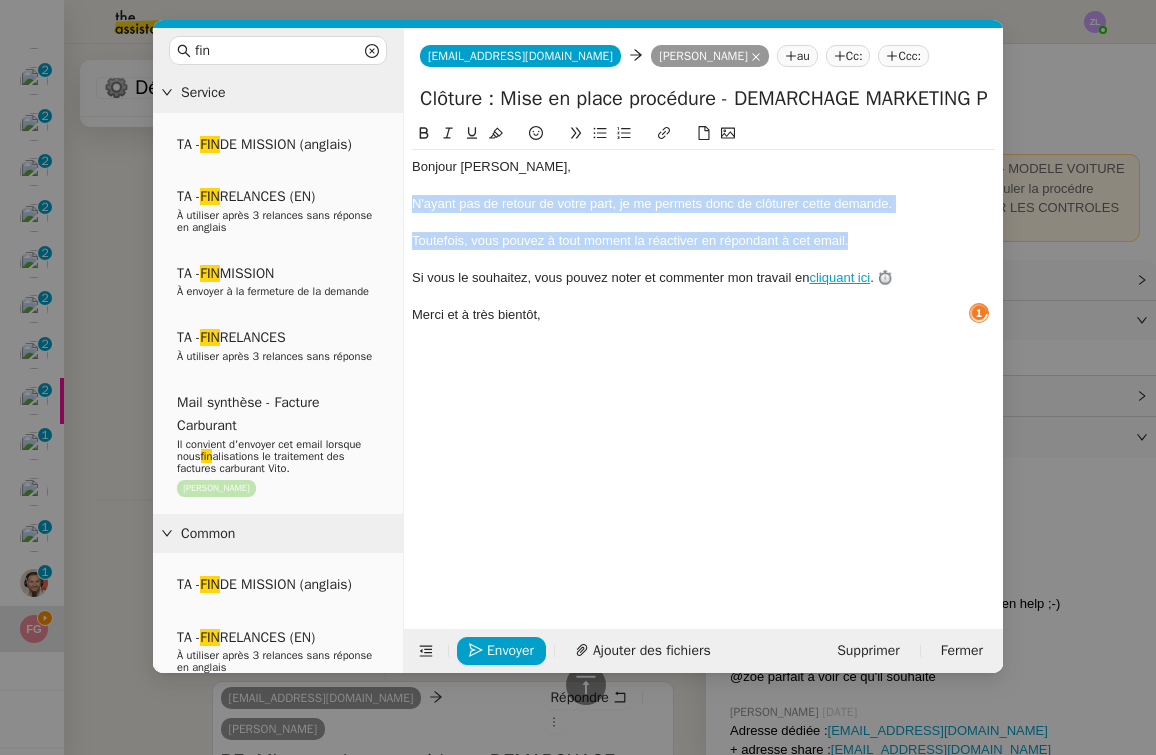 drag, startPoint x: 864, startPoint y: 236, endPoint x: 398, endPoint y: 202, distance: 467.2387 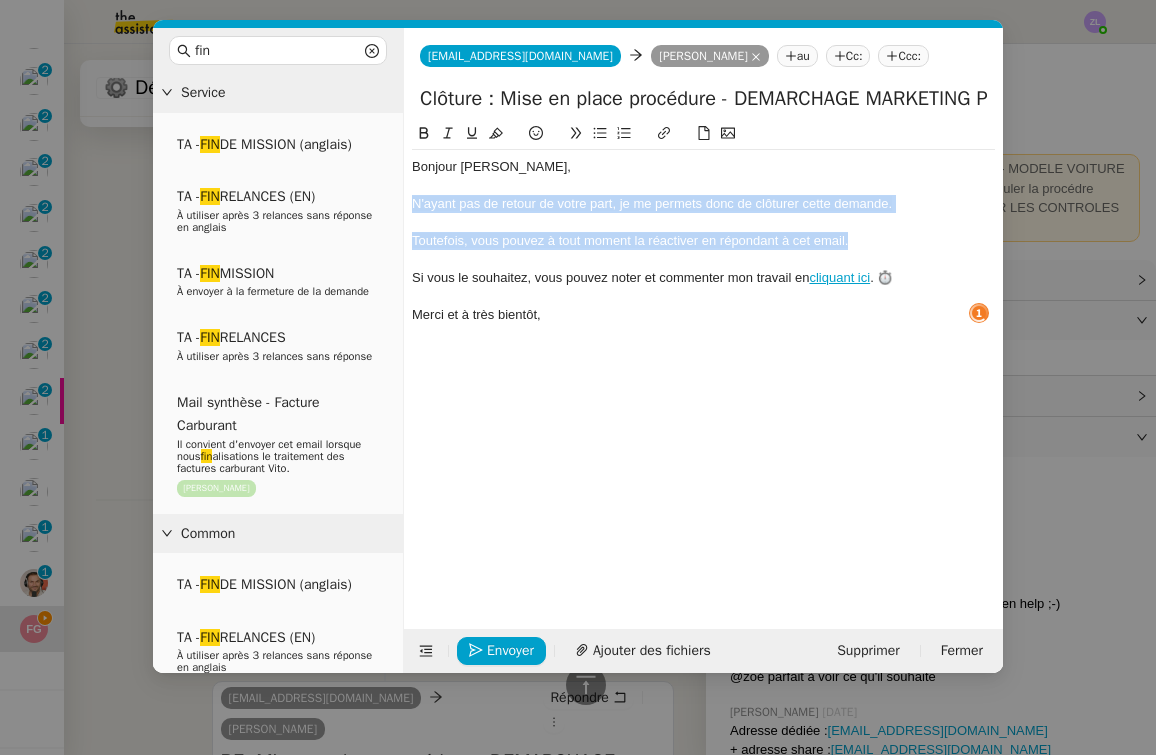 click on "fin Service TA -  FIN  DE MISSION (anglais)    TA -  FIN  RELANCES (EN)    À utiliser après 3 relances sans réponse en anglais  TA -  FIN  MISSION    À envoyer à la fermeture de la demande TA -  FIN  RELANCES     À utiliser après 3 relances sans réponse  Mail synthèse - Facture Carburant     Il convient d'envoyer cet email lorsque nous  fin alisations le traitement des factures carburant Vito.  Franck Giraschi Common TA -  FIN  DE MISSION (anglais)    TA -  FIN  RELANCES (EN)    À utiliser après 3 relances sans réponse en anglais  TA -  FIN  MISSION    À envoyer à la fermeture de la demande TA -  FIN  RELANCES     À utiliser après 3 relances sans réponse  Mail synthèse - Facture Carburant     Il convient d'envoyer cet email lorsque nous  fin alisations le traitement des factures carburant Vito.  Franck Giraschi Other No Templates iris@theassistant.com iris@theassistant.com     franck
au
Cc:
Ccc:
Bonjour Franck, ﻿ cliquant ici . ⏱️ Envoyer Supprimer" at bounding box center [578, 350] 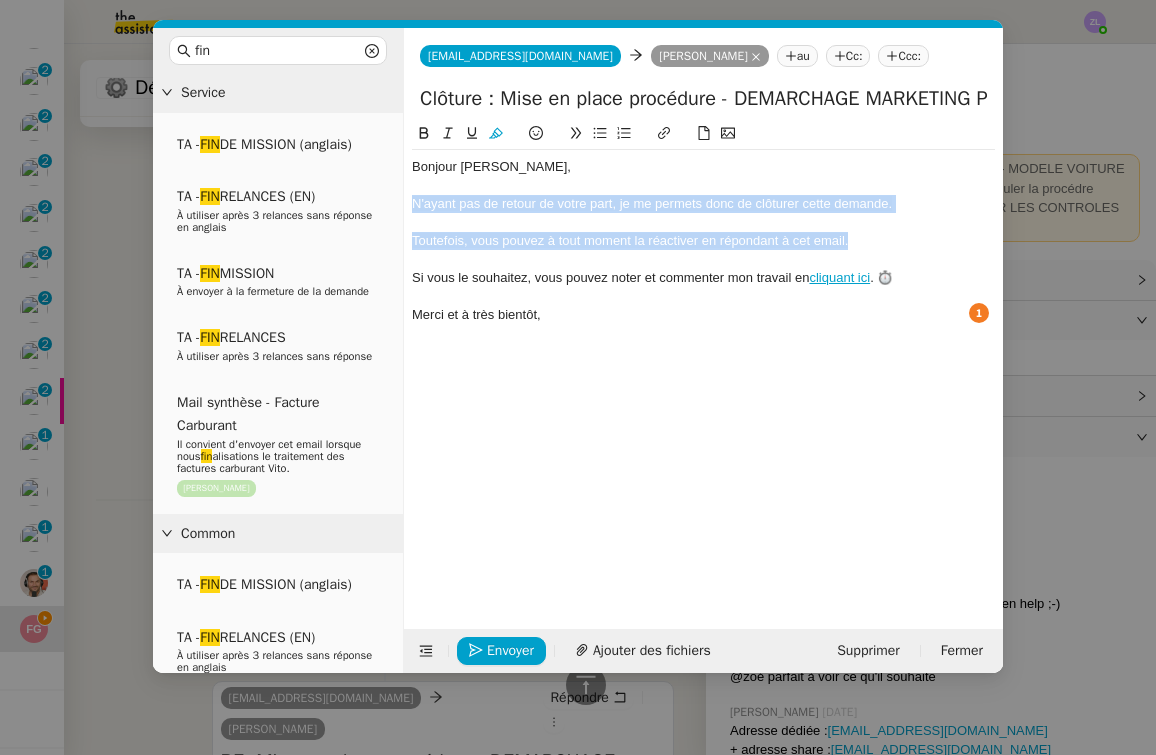 click 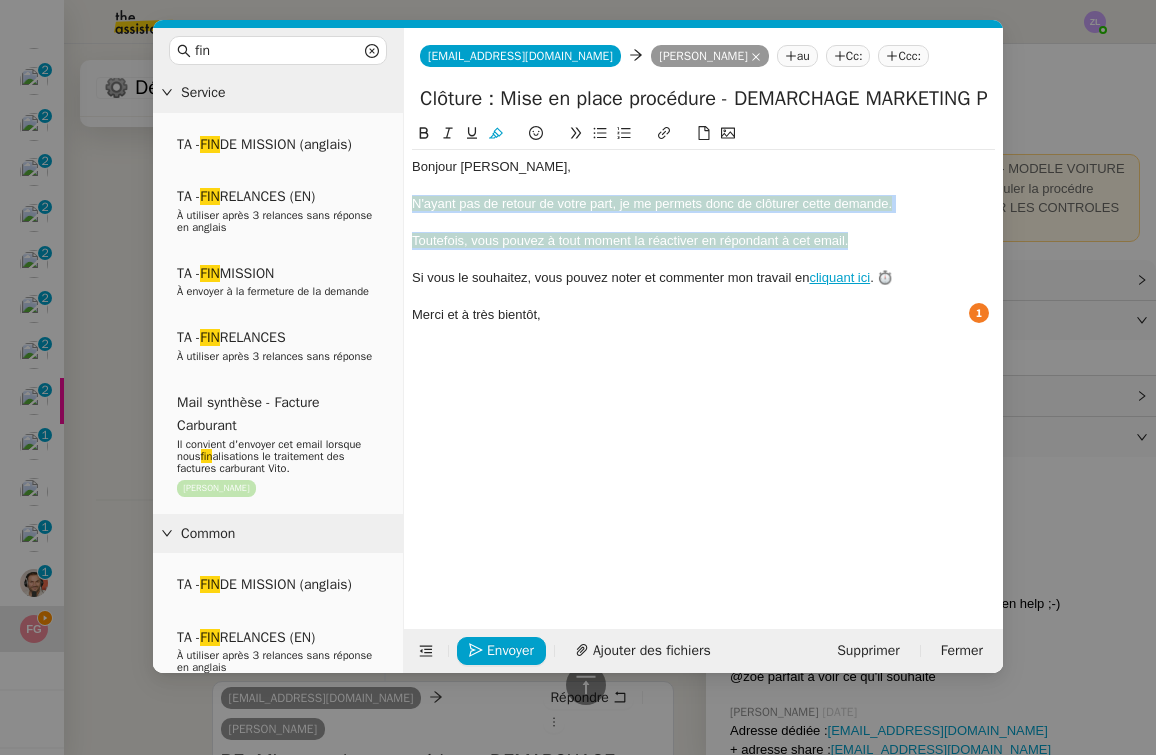 click 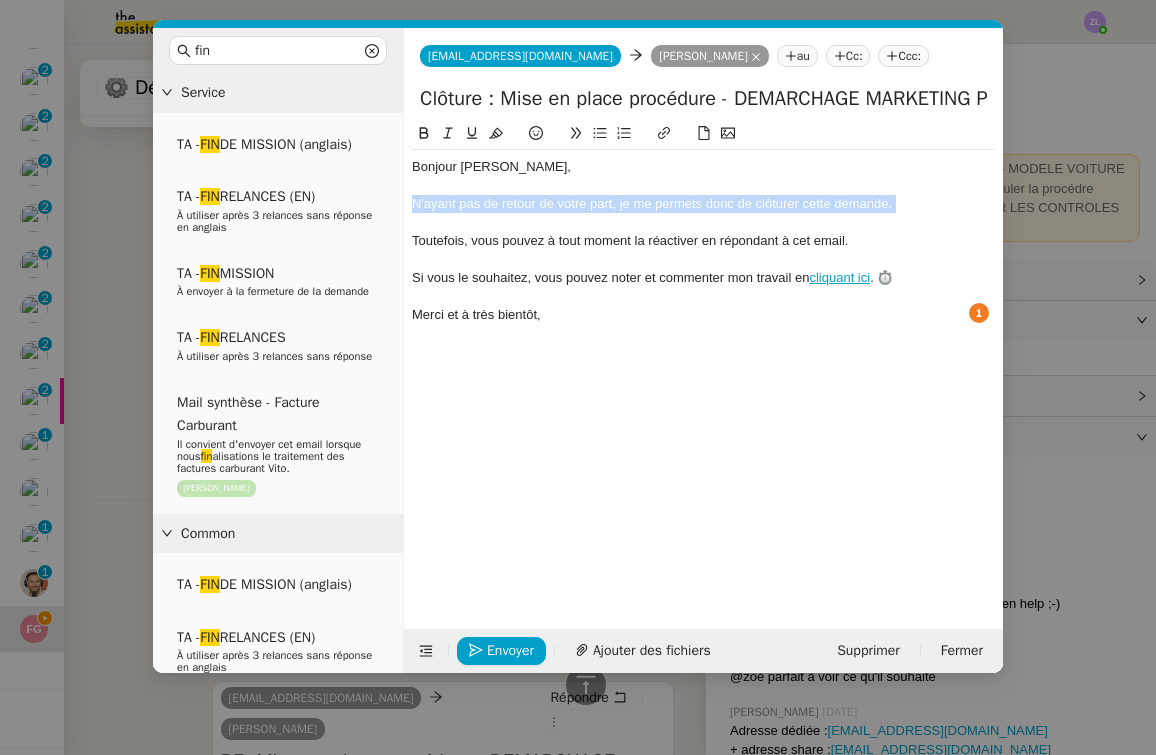 click 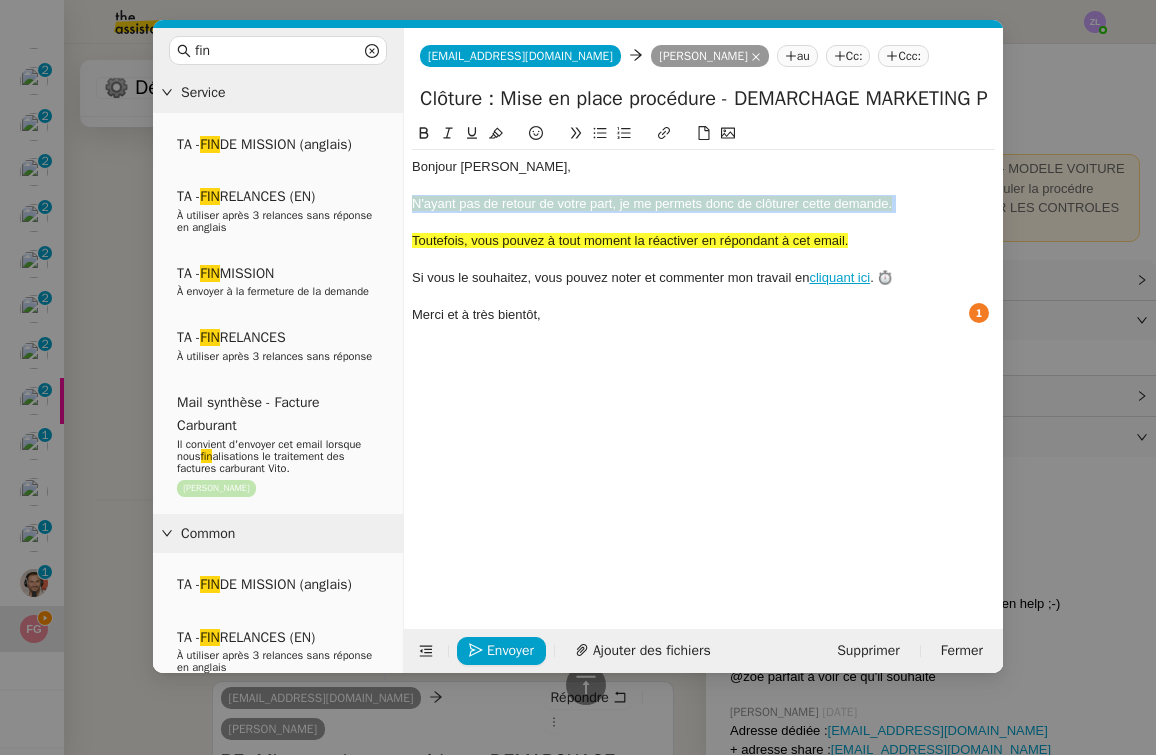 click 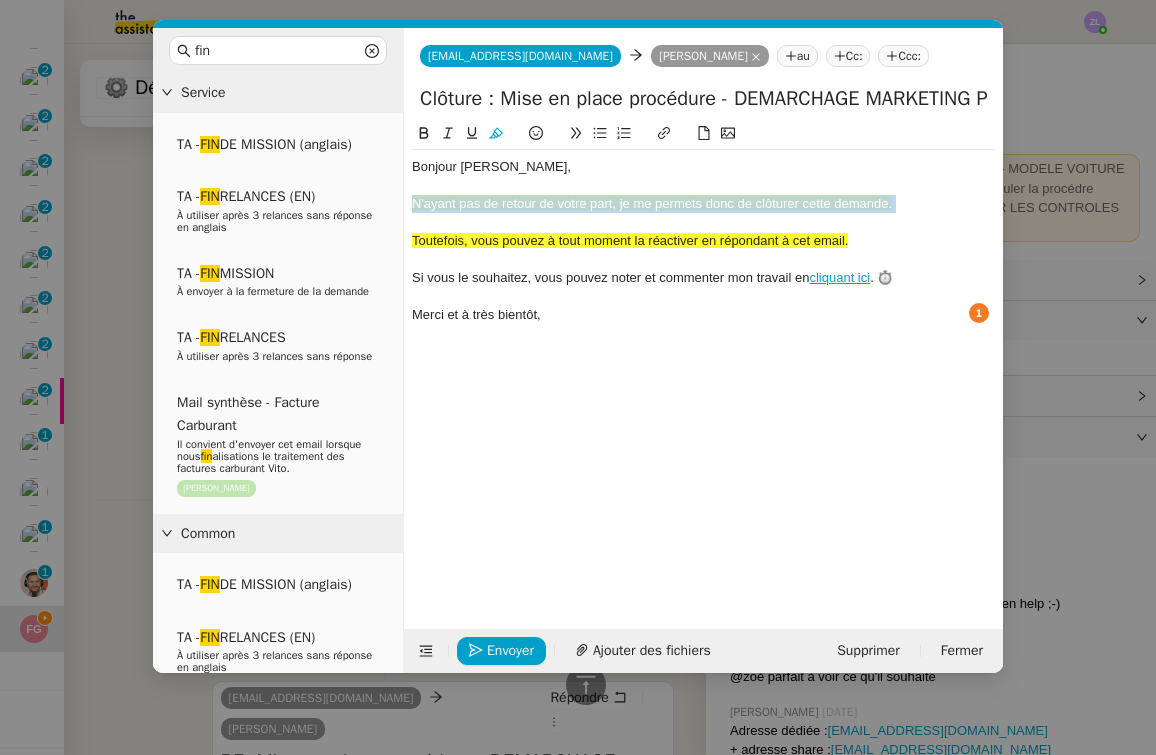 click 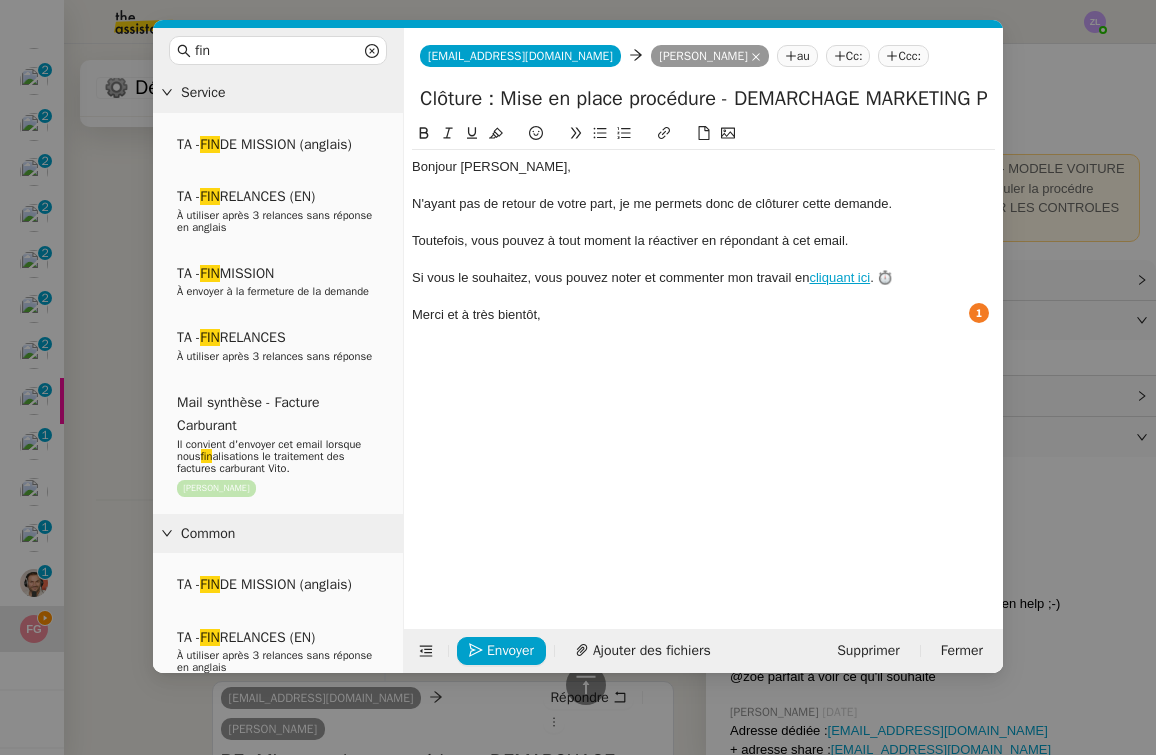click 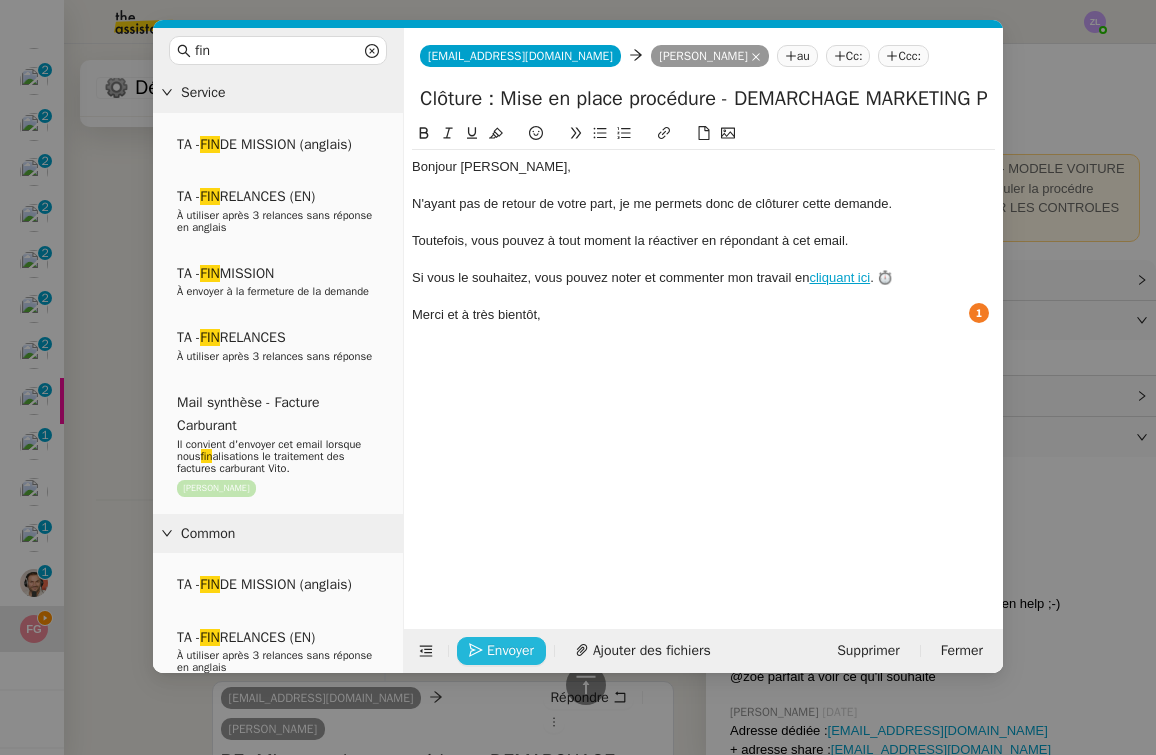 click on "Envoyer" 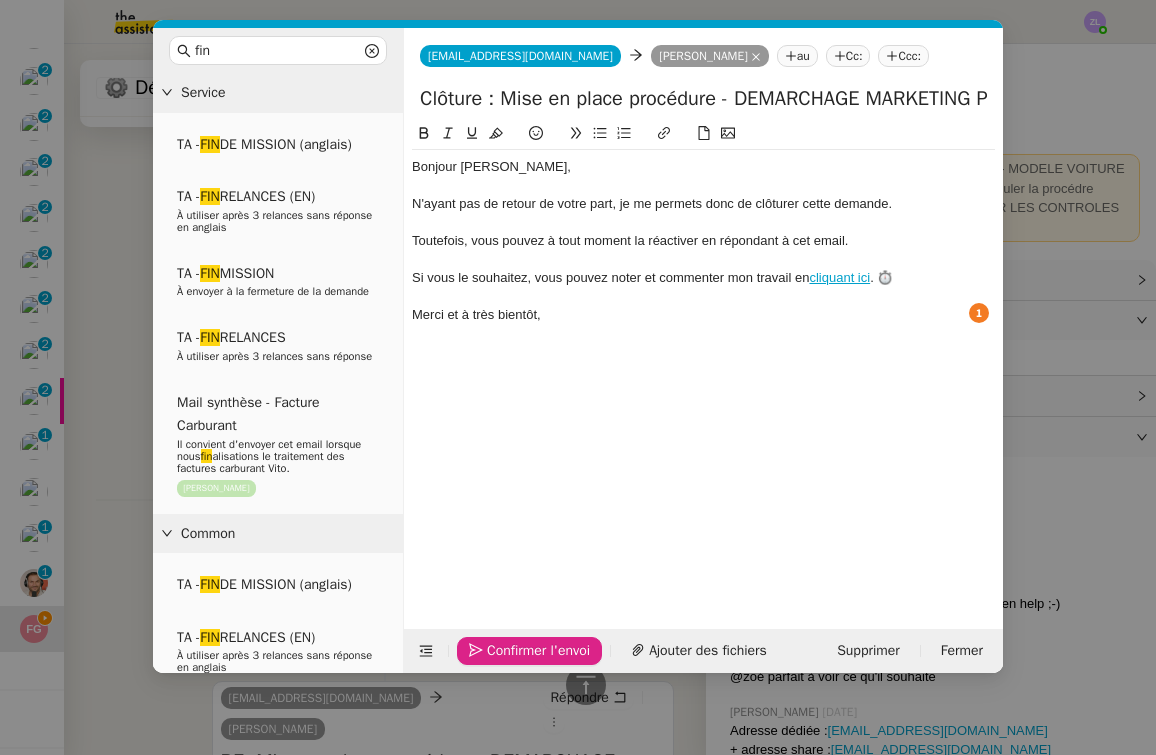 click on "Confirmer l'envoi" 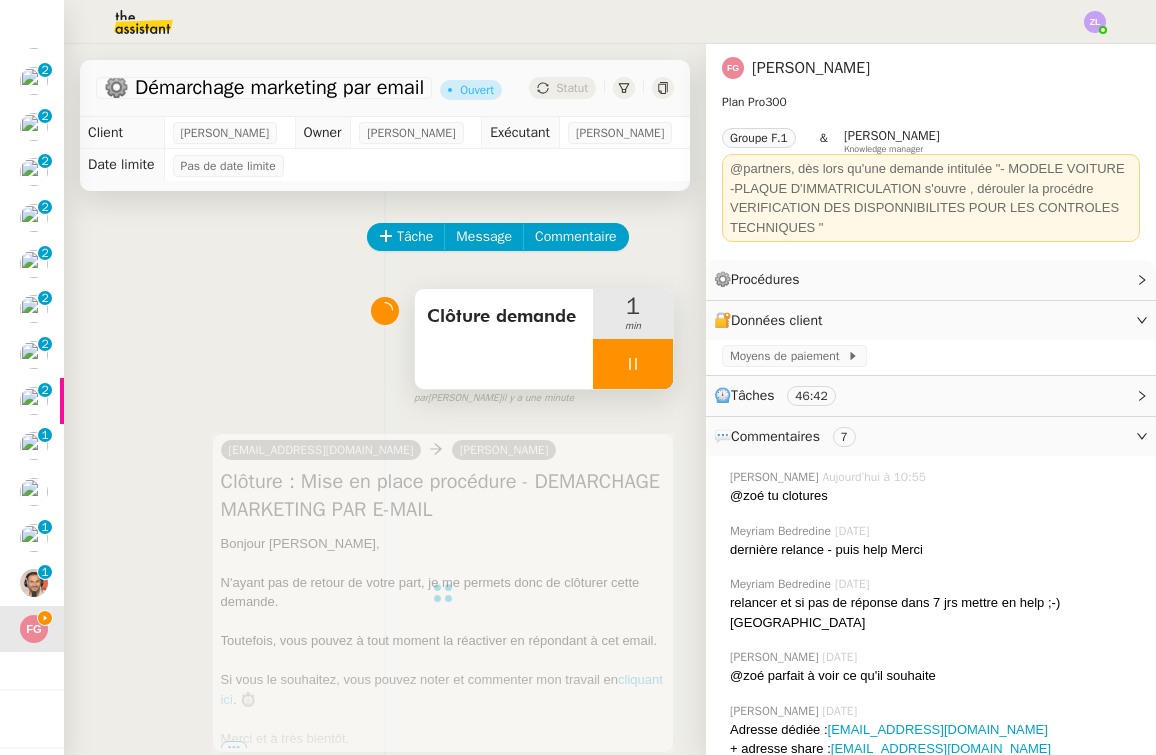 scroll, scrollTop: 0, scrollLeft: 0, axis: both 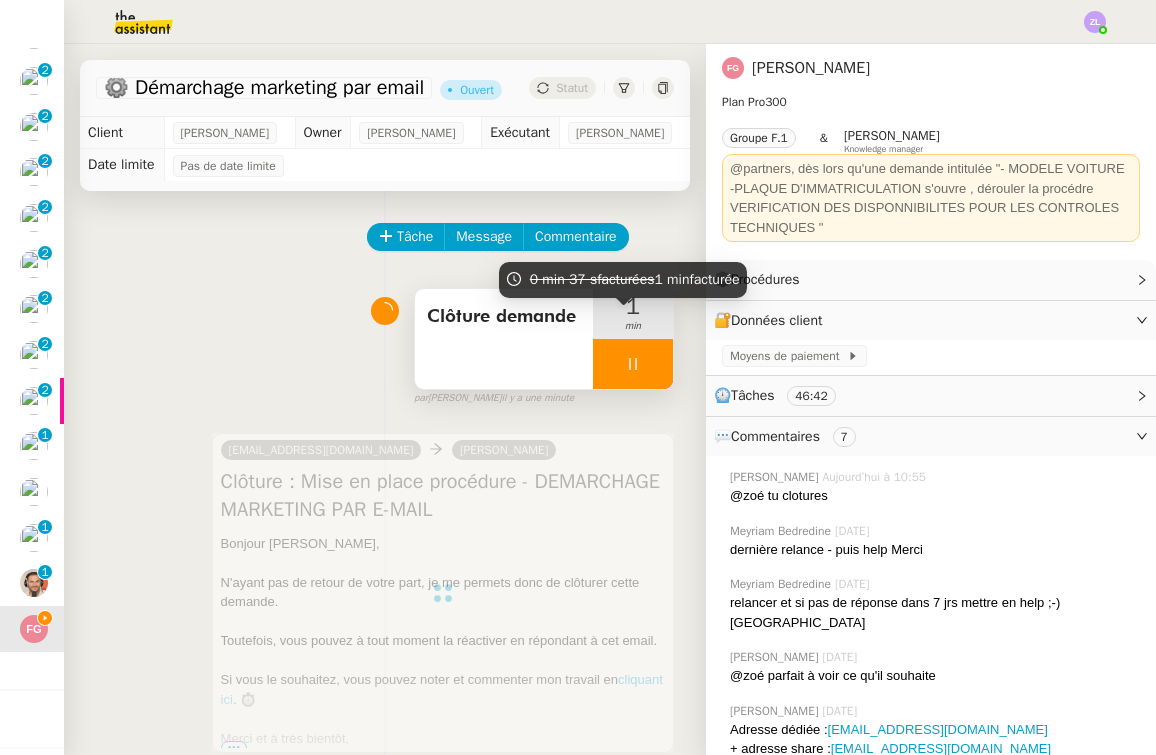 click at bounding box center (633, 364) 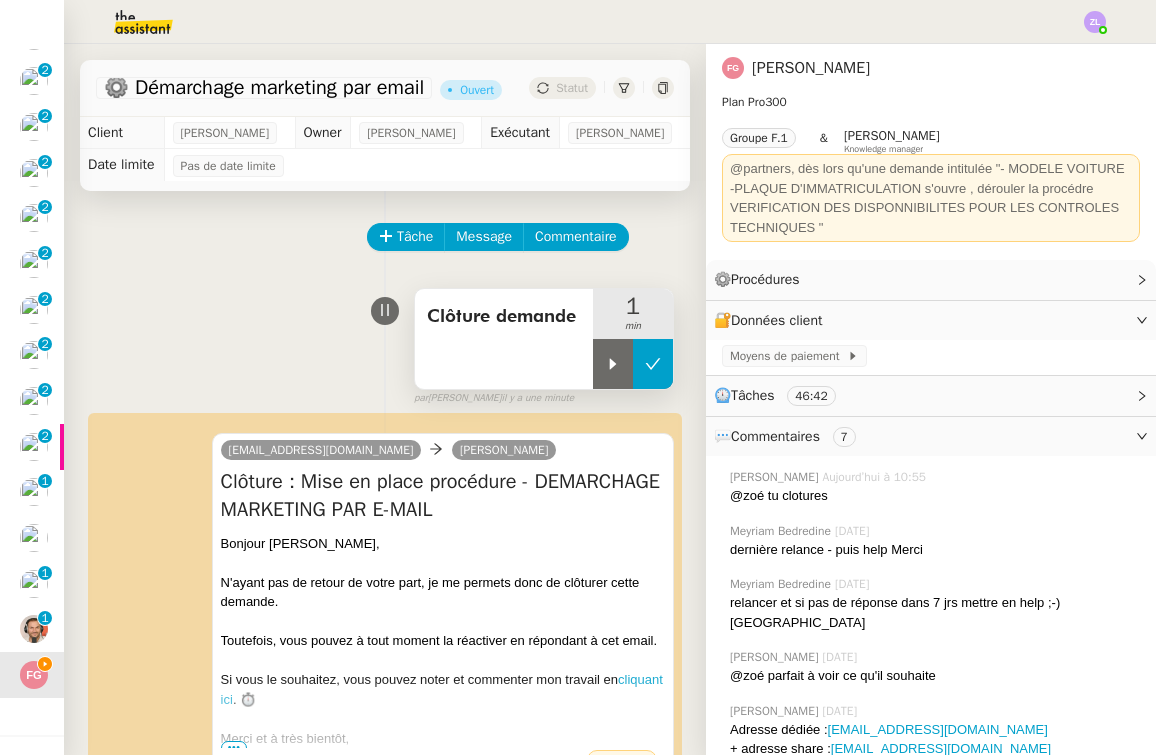 click 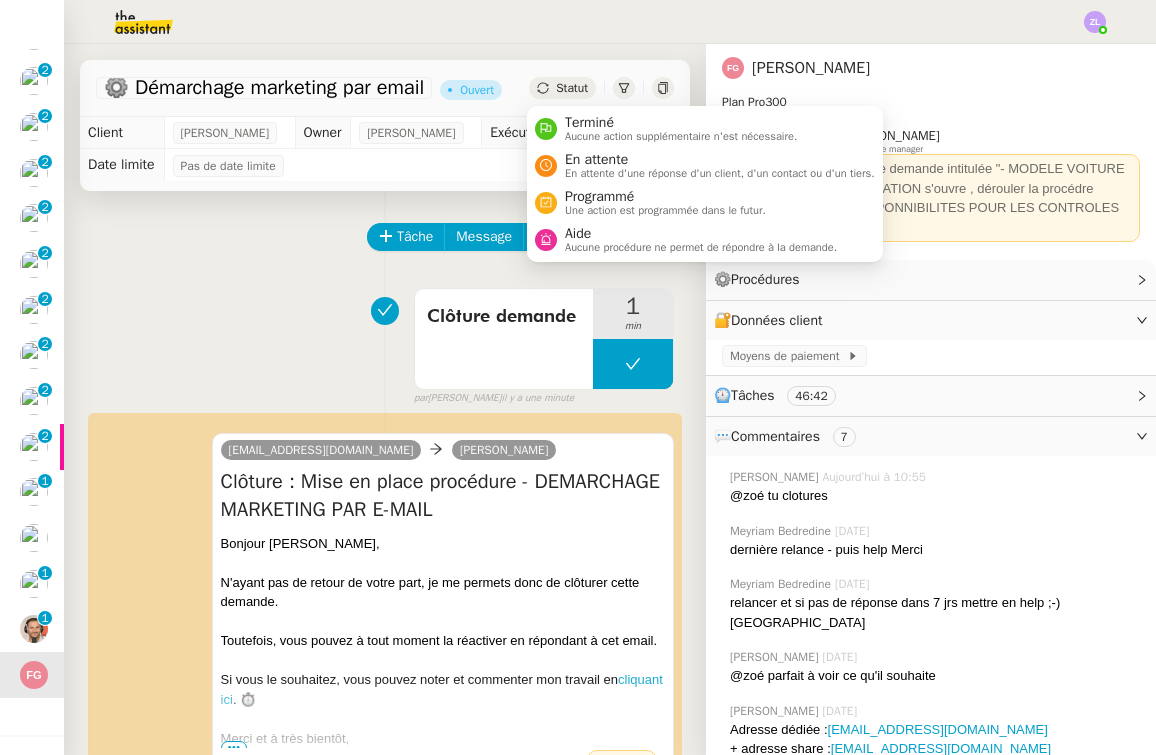 click on "Statut" 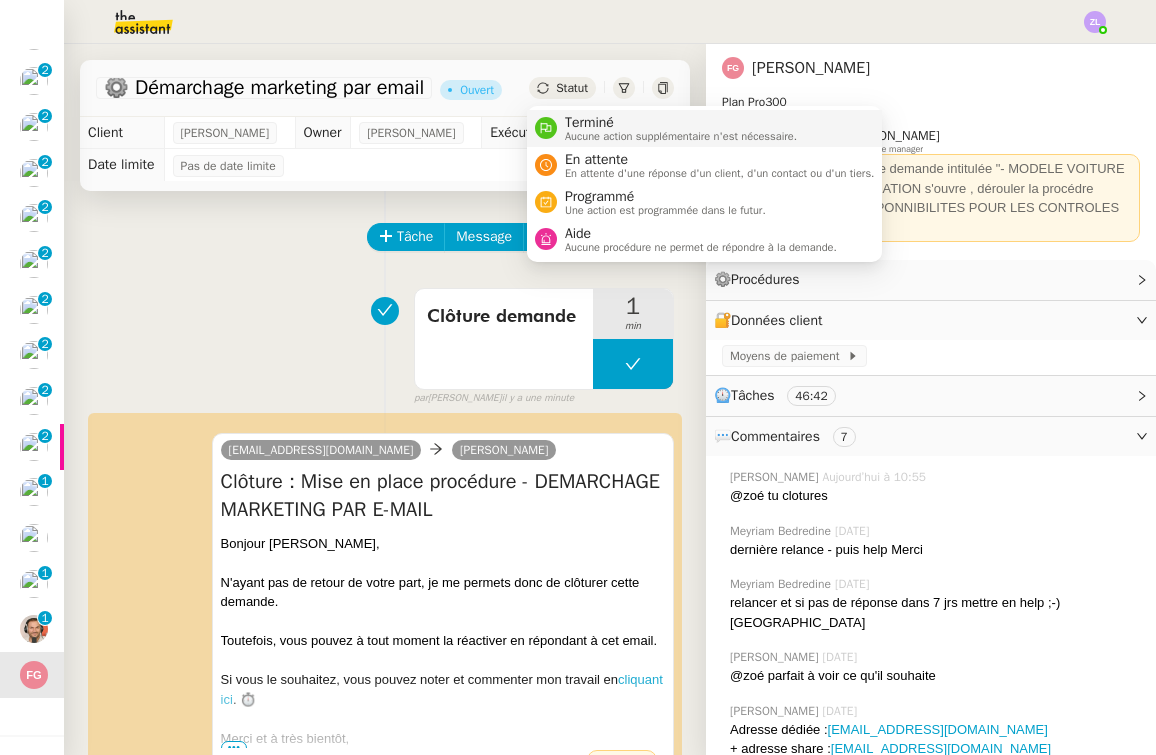click on "Terminé" at bounding box center (681, 123) 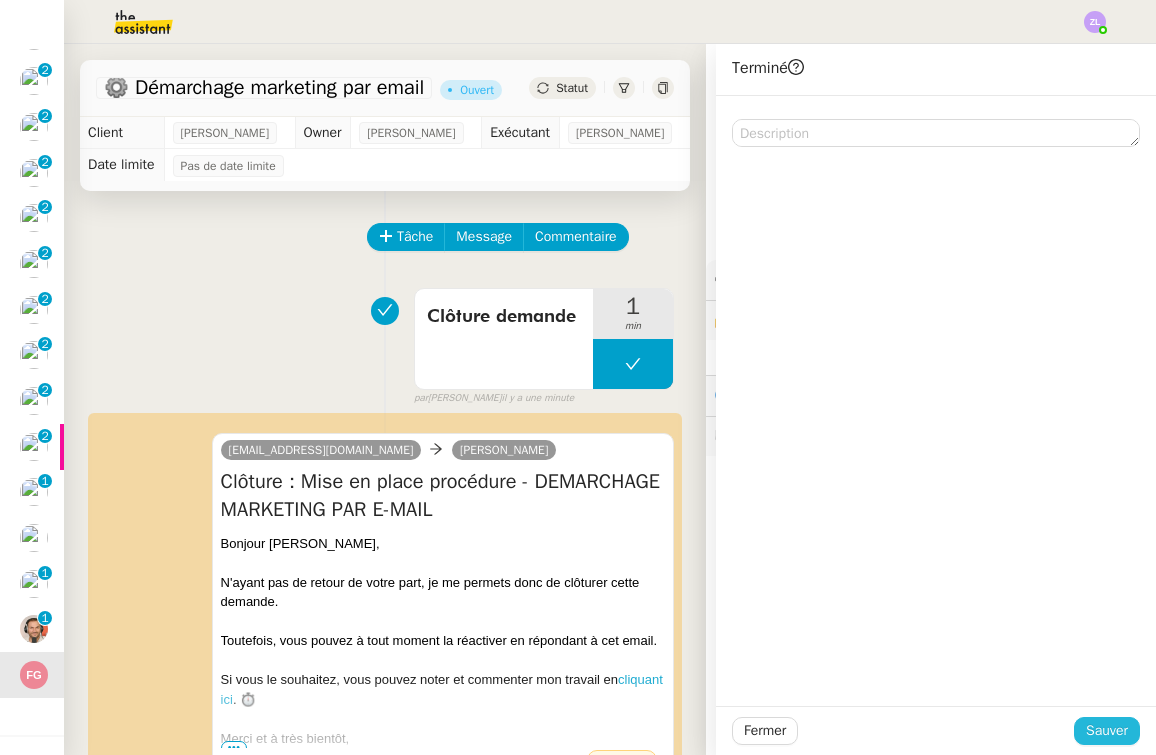 click on "Sauver" 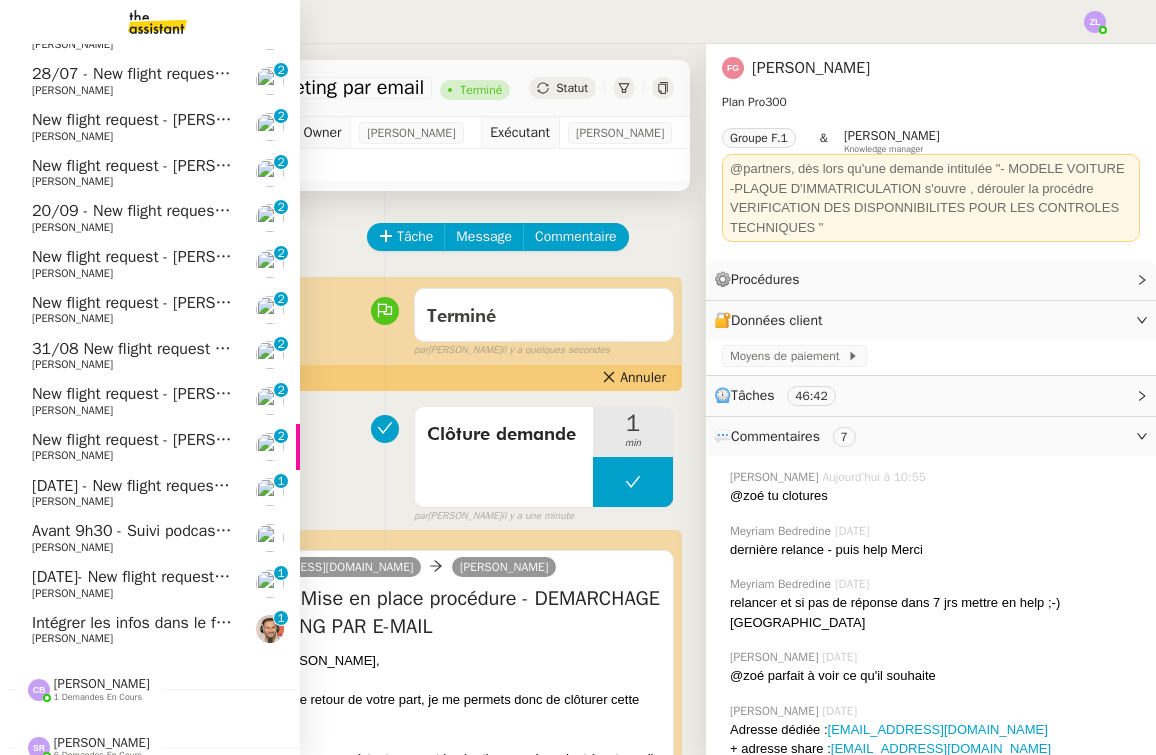 click on "[PERSON_NAME]" 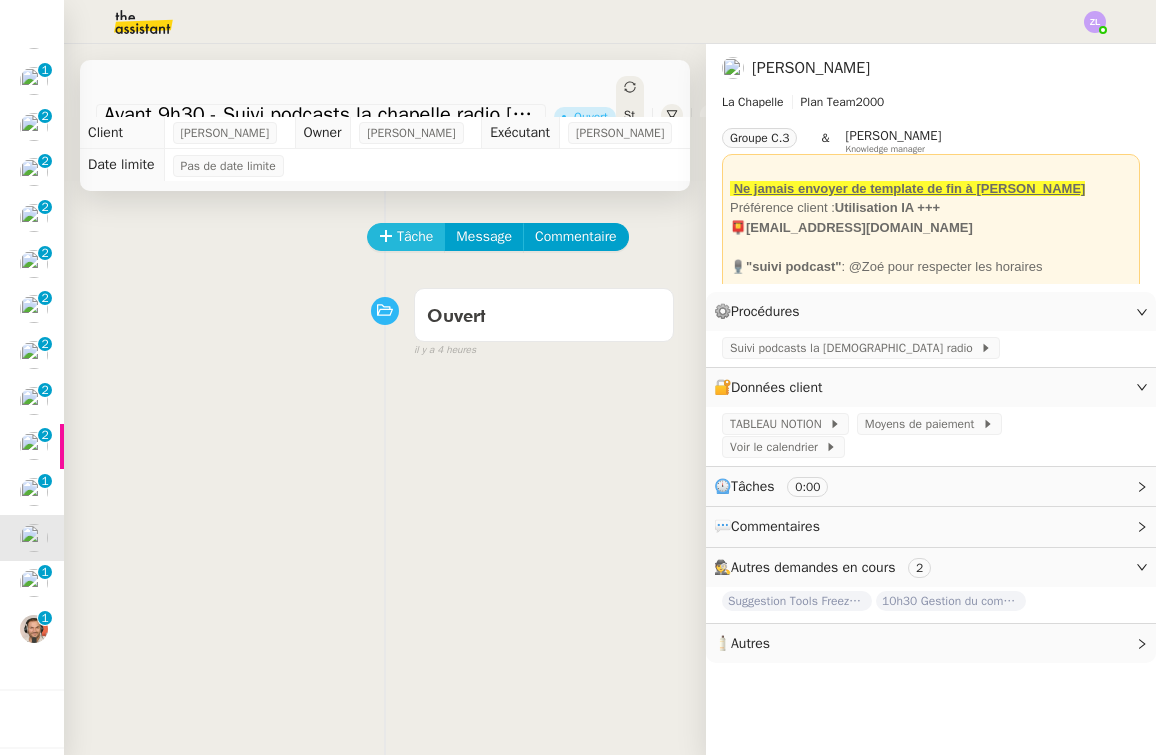 click on "Tâche" 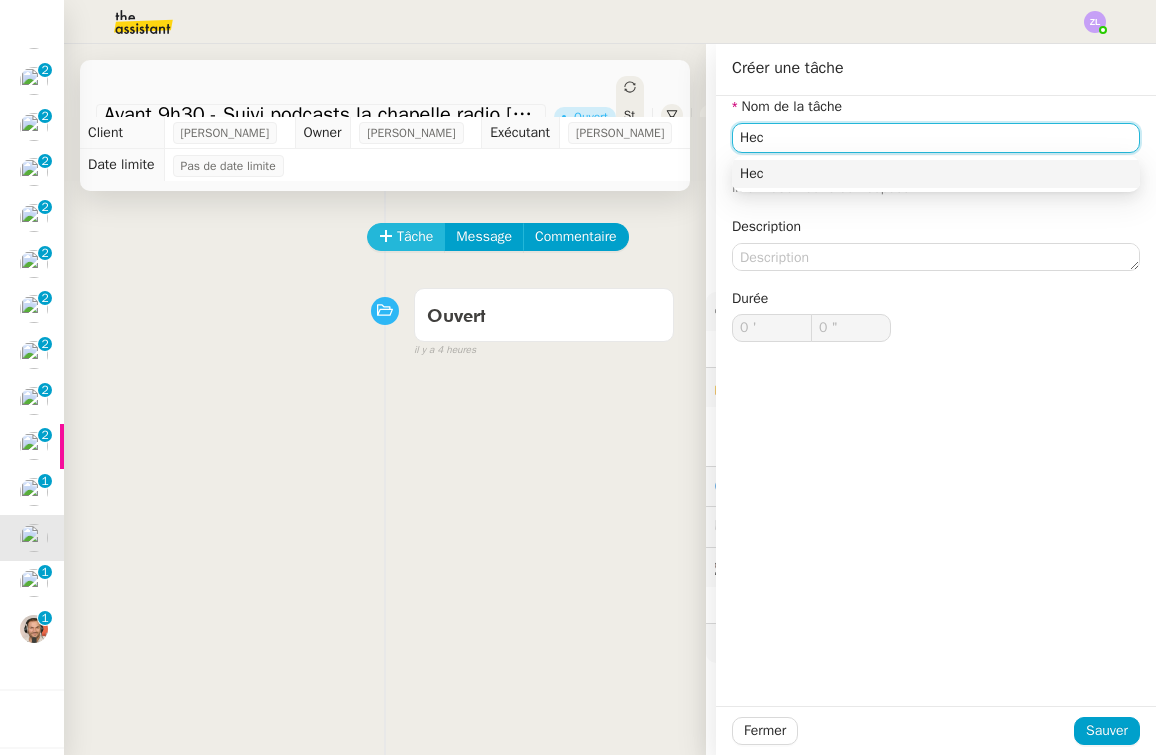 scroll, scrollTop: 0, scrollLeft: 0, axis: both 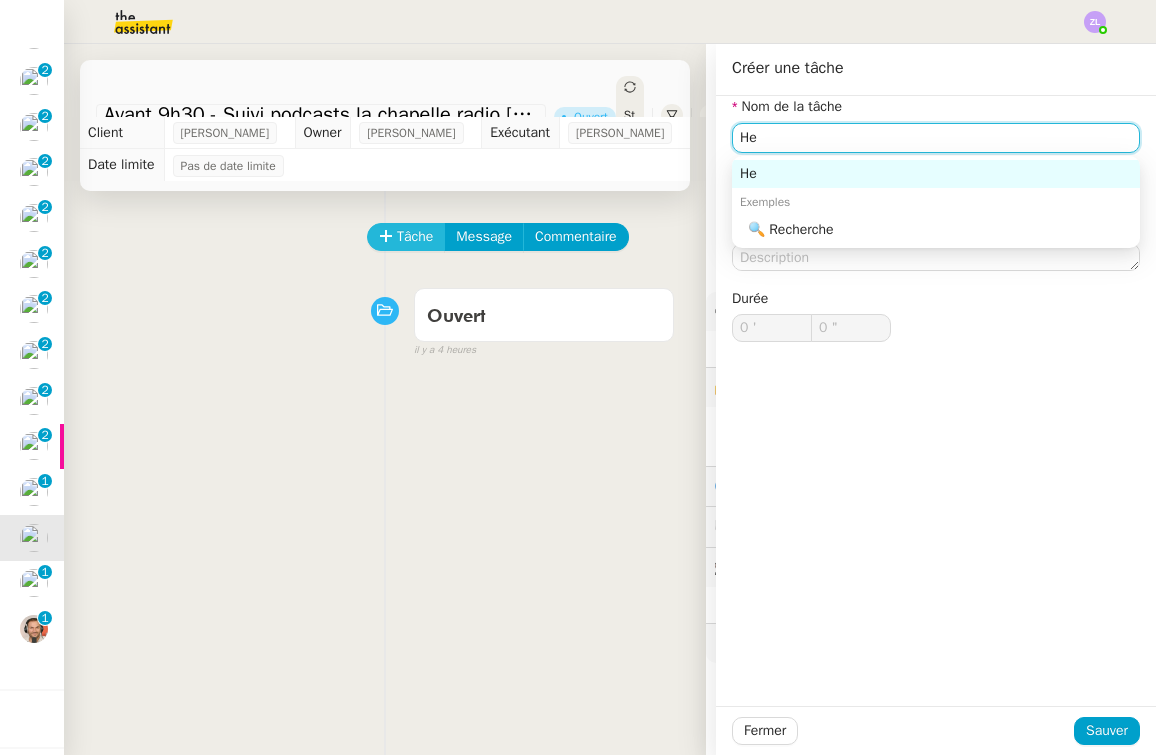 type on "H" 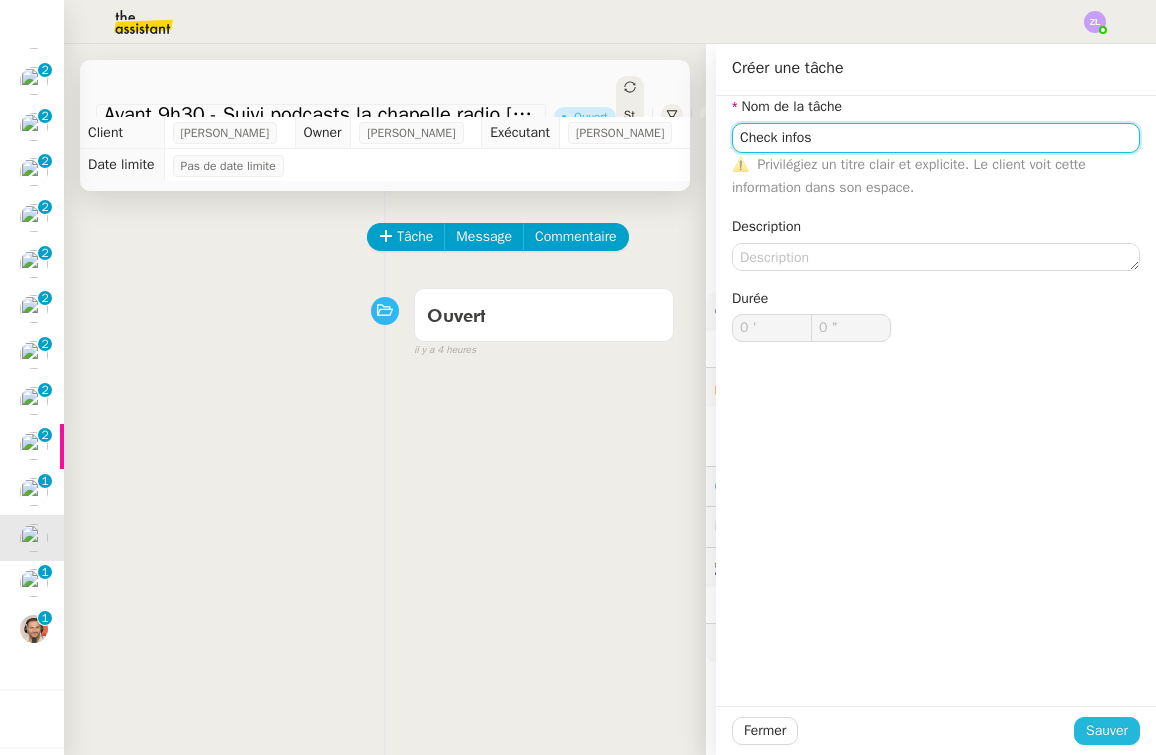 type on "Check infos" 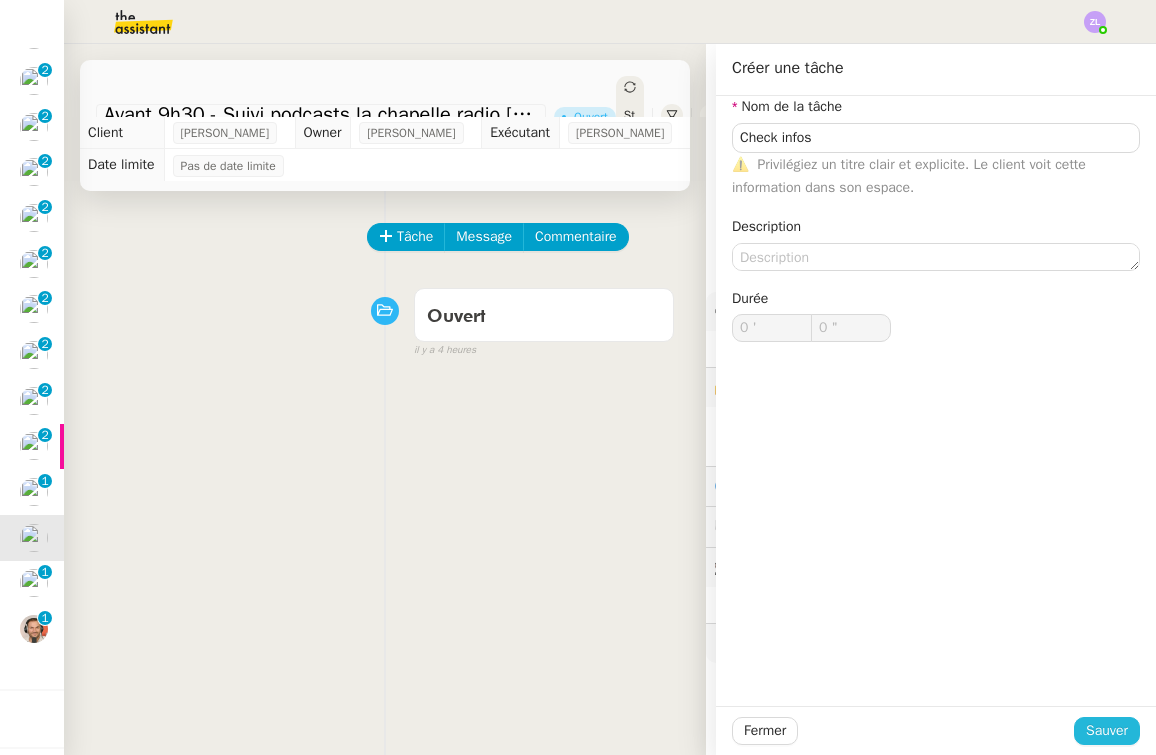 click on "Sauver" 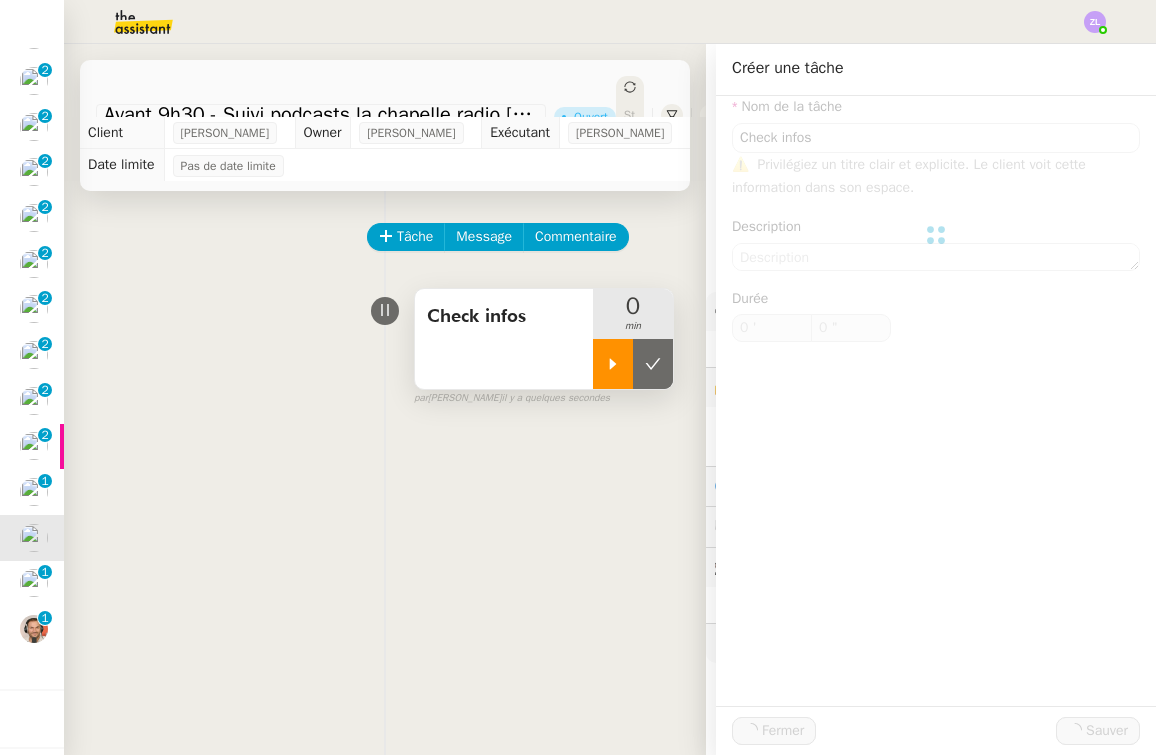 click 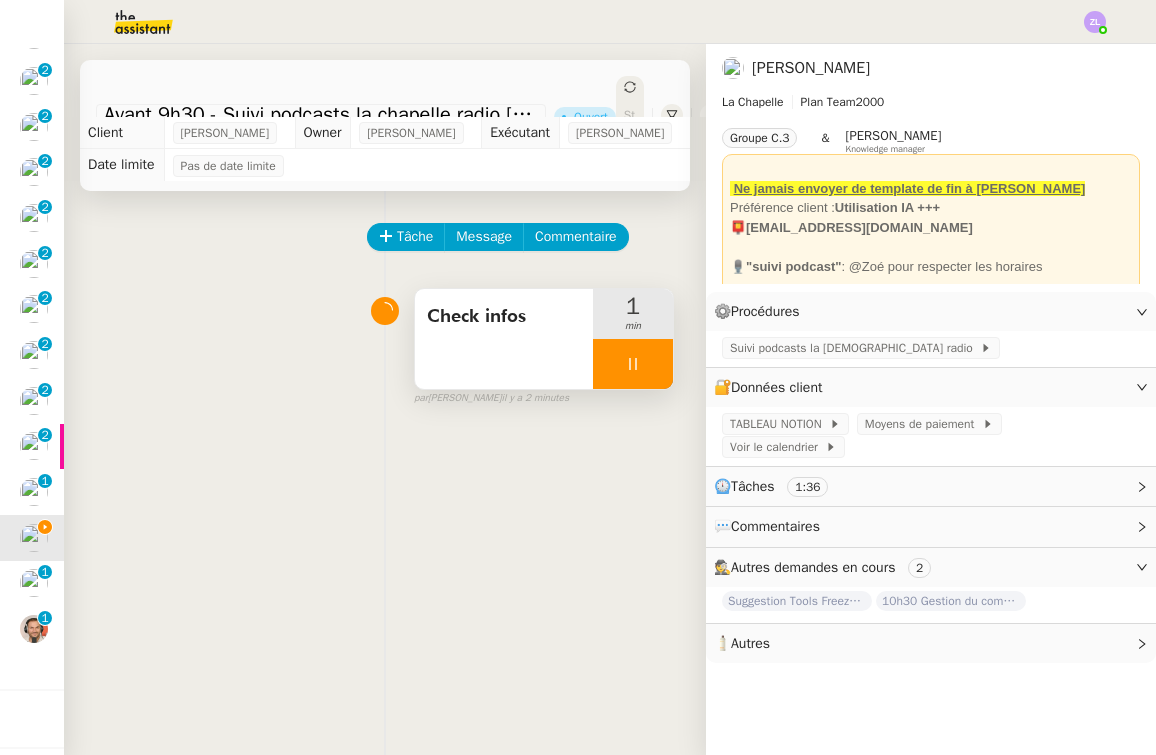 click at bounding box center [633, 364] 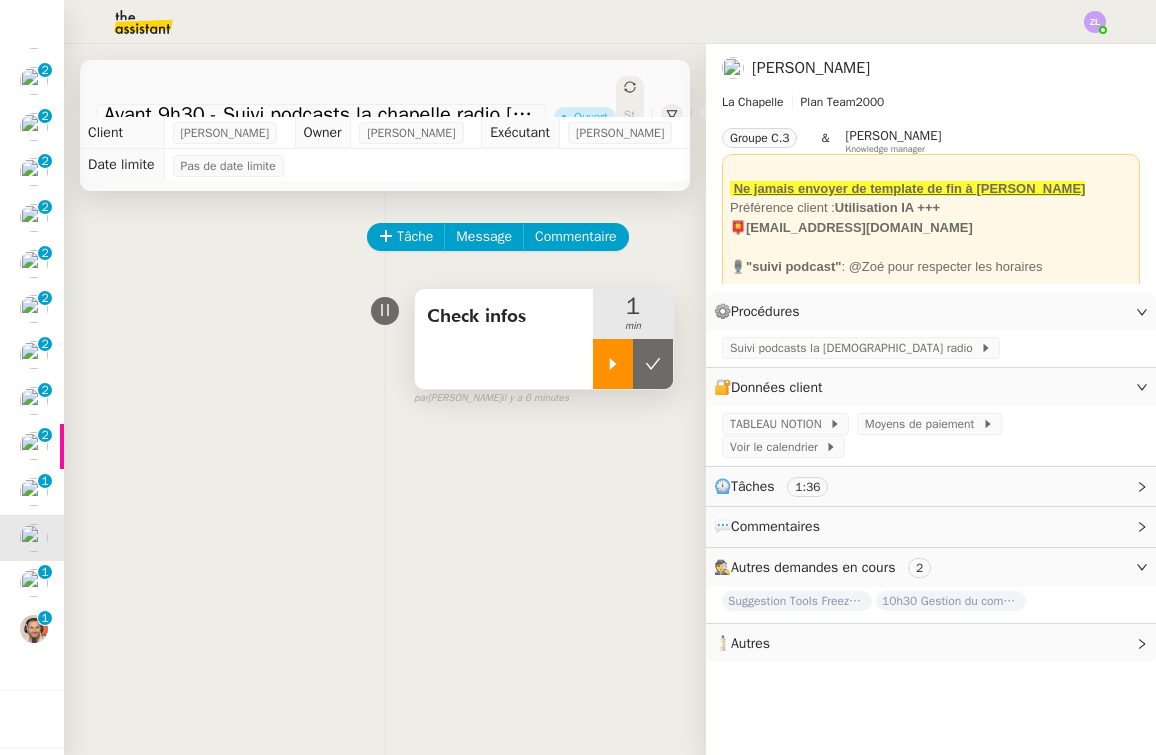 click 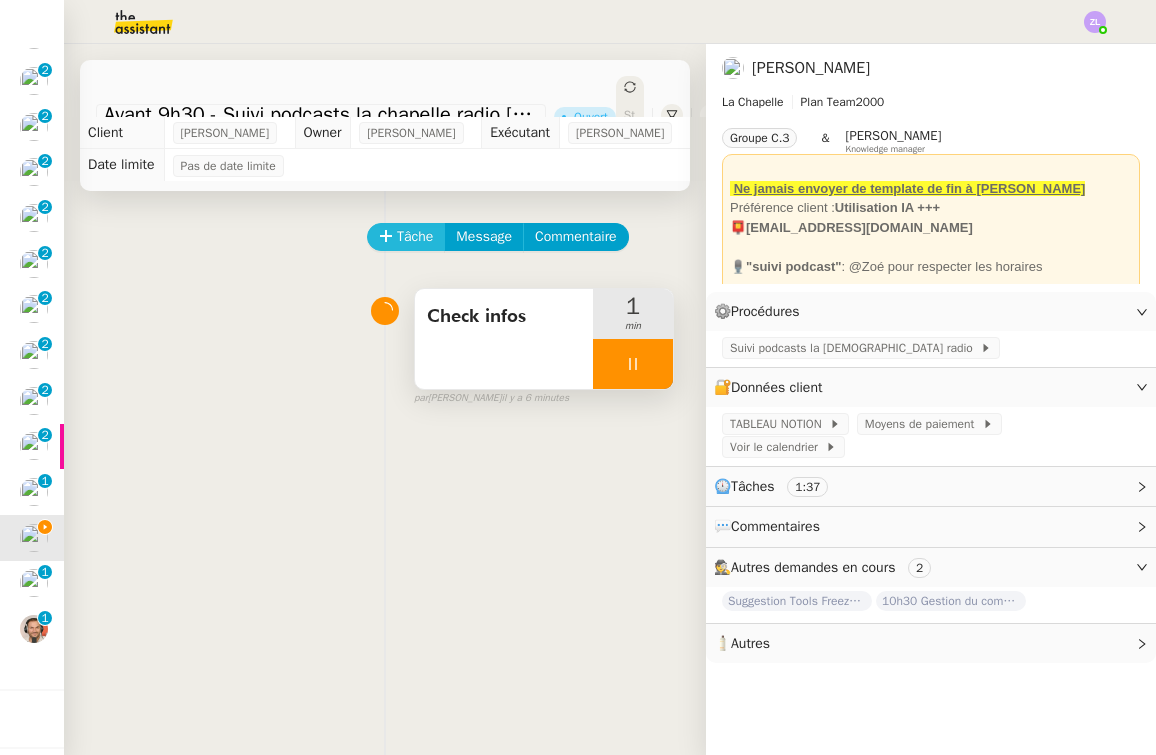 click on "Tâche" 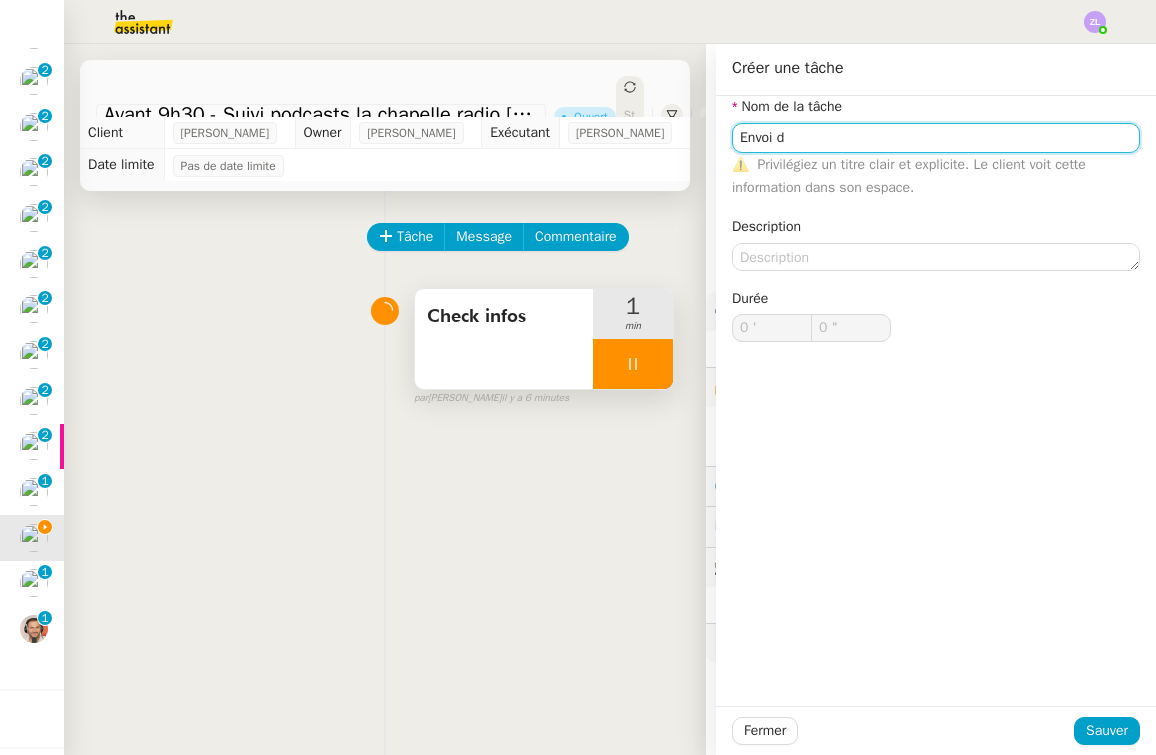 type on "Envoi d'email" 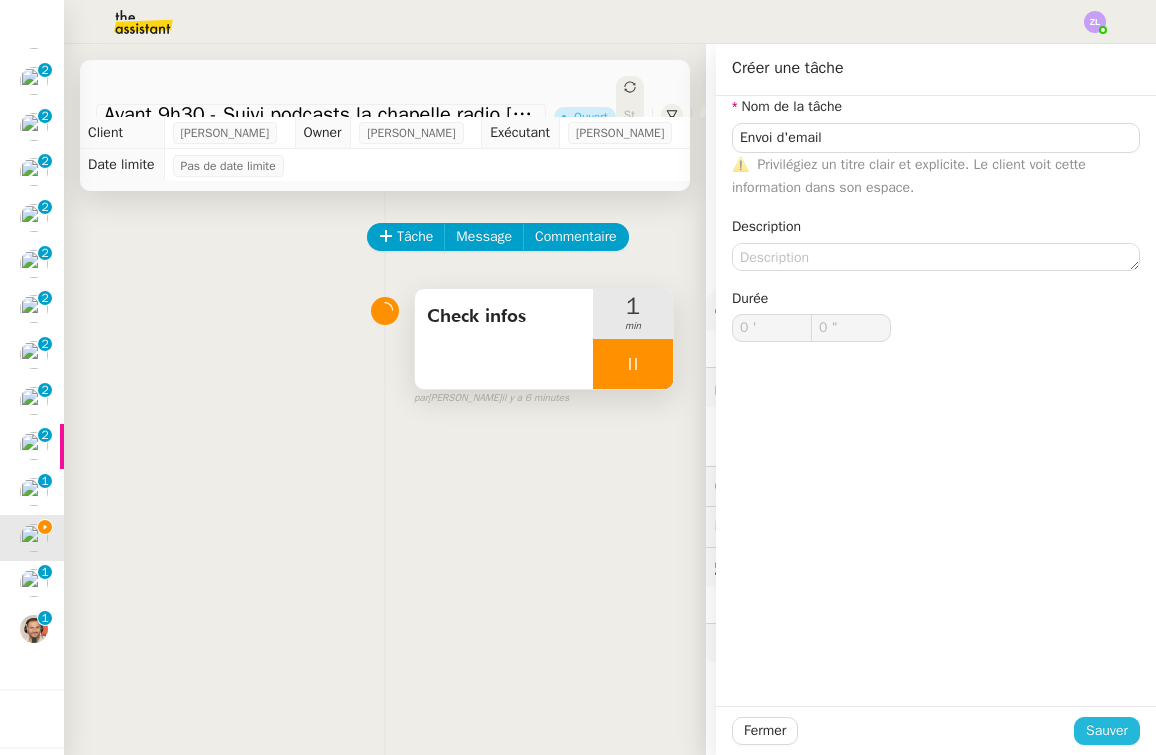 click on "Sauver" 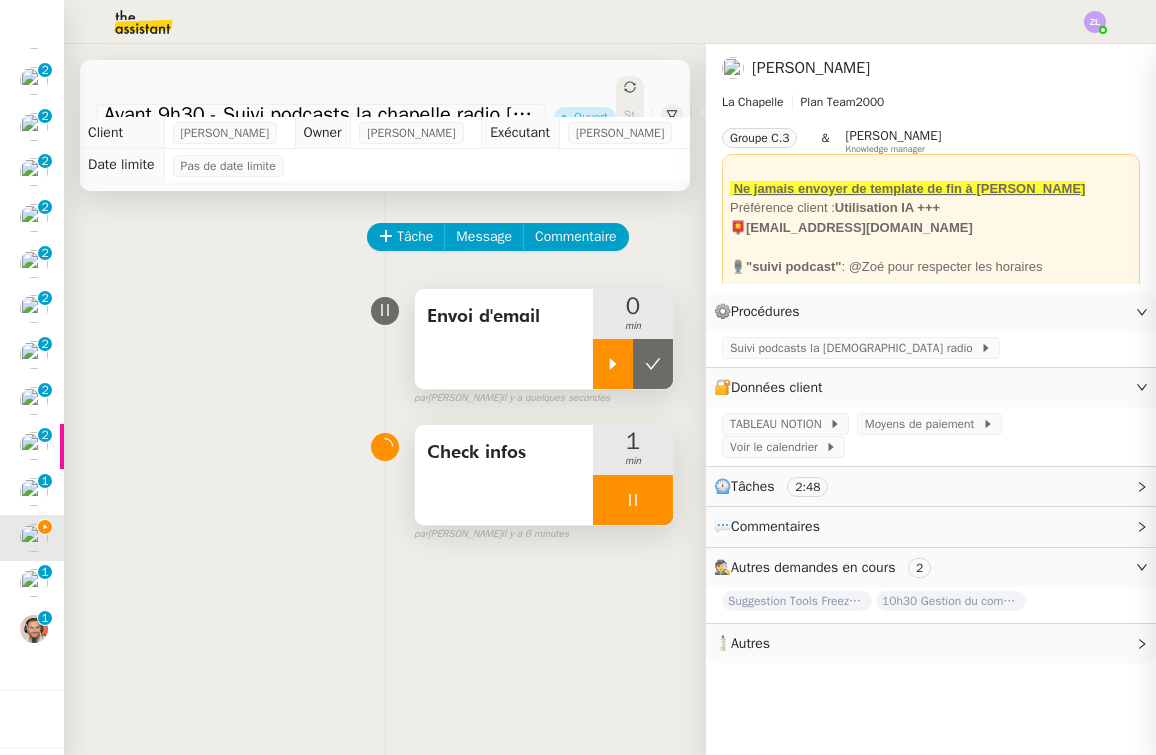 click at bounding box center (613, 364) 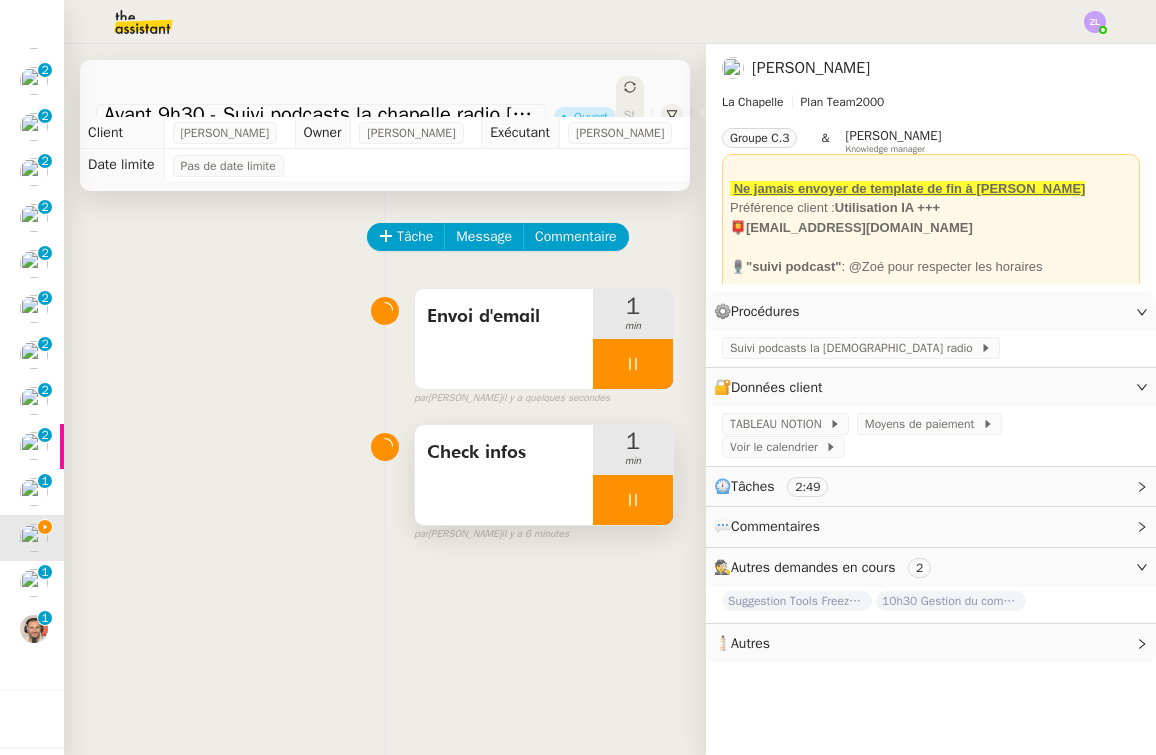 click at bounding box center (633, 500) 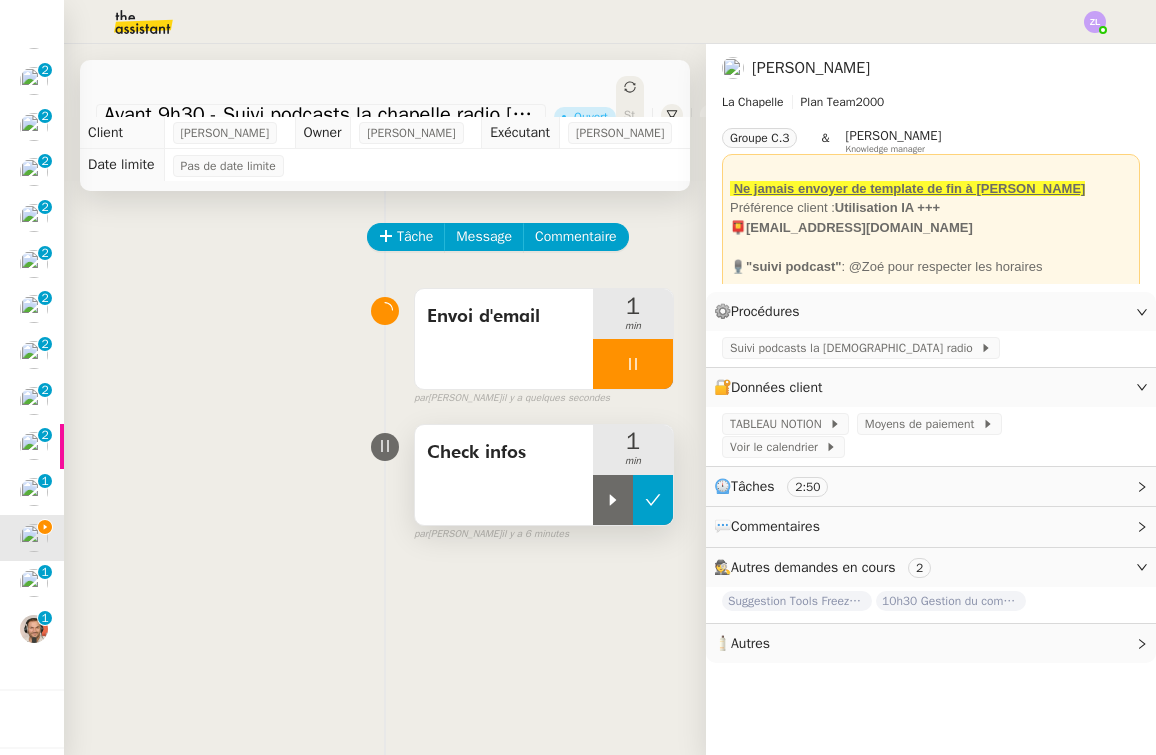 click at bounding box center [653, 500] 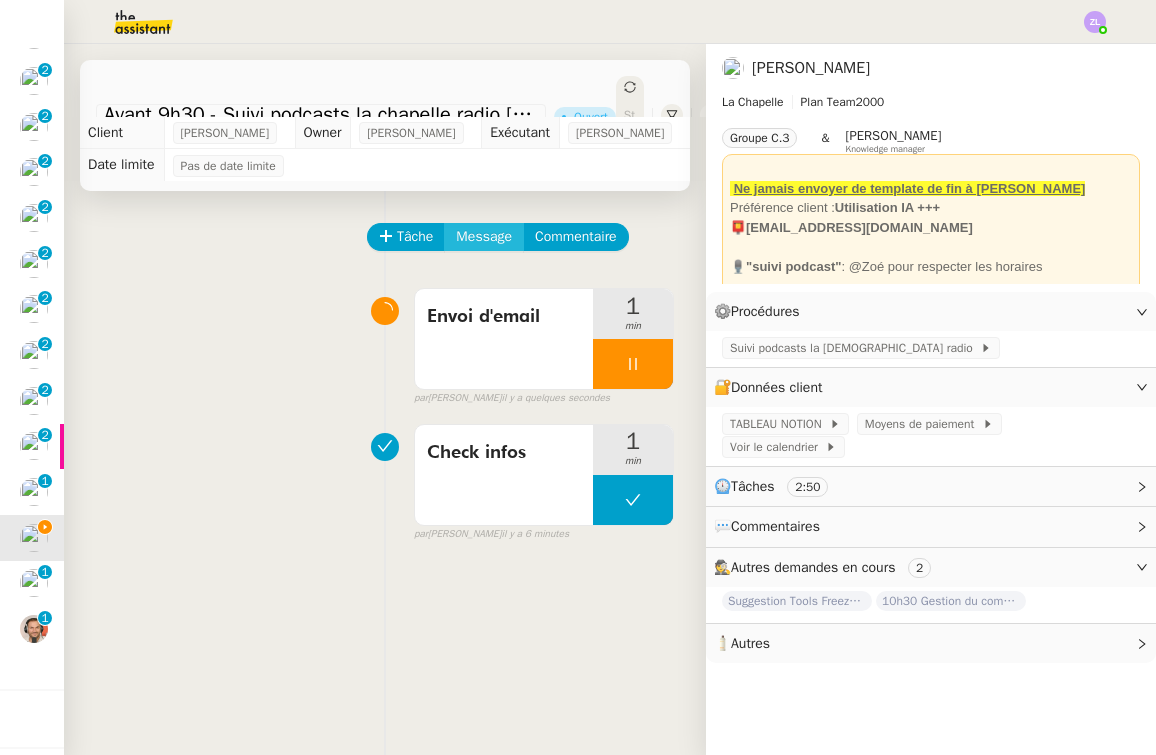 click on "Message" 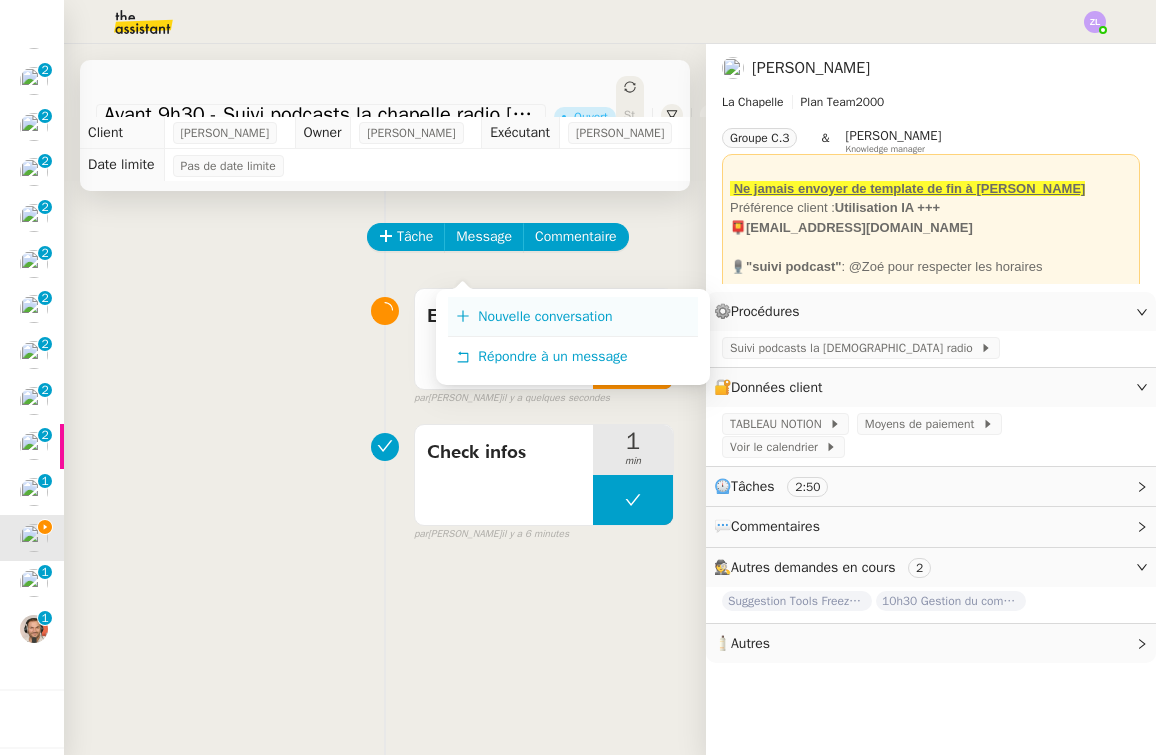 click on "Nouvelle conversation" at bounding box center (573, 317) 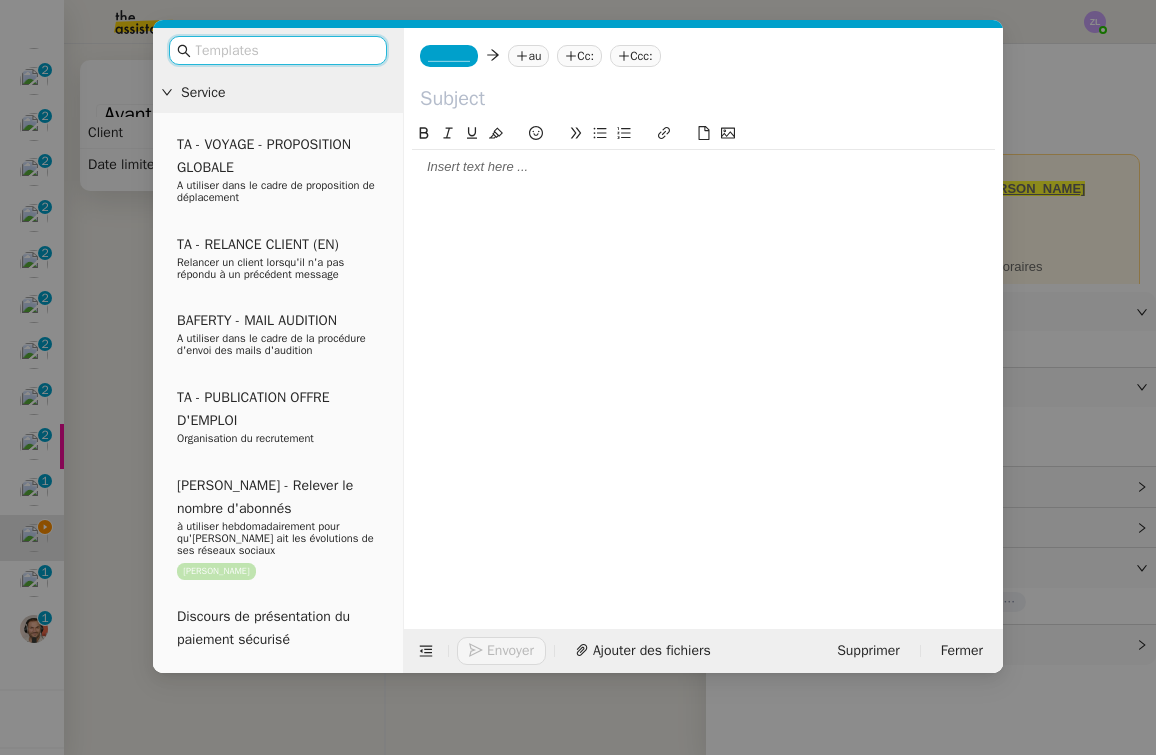 click on "_______" 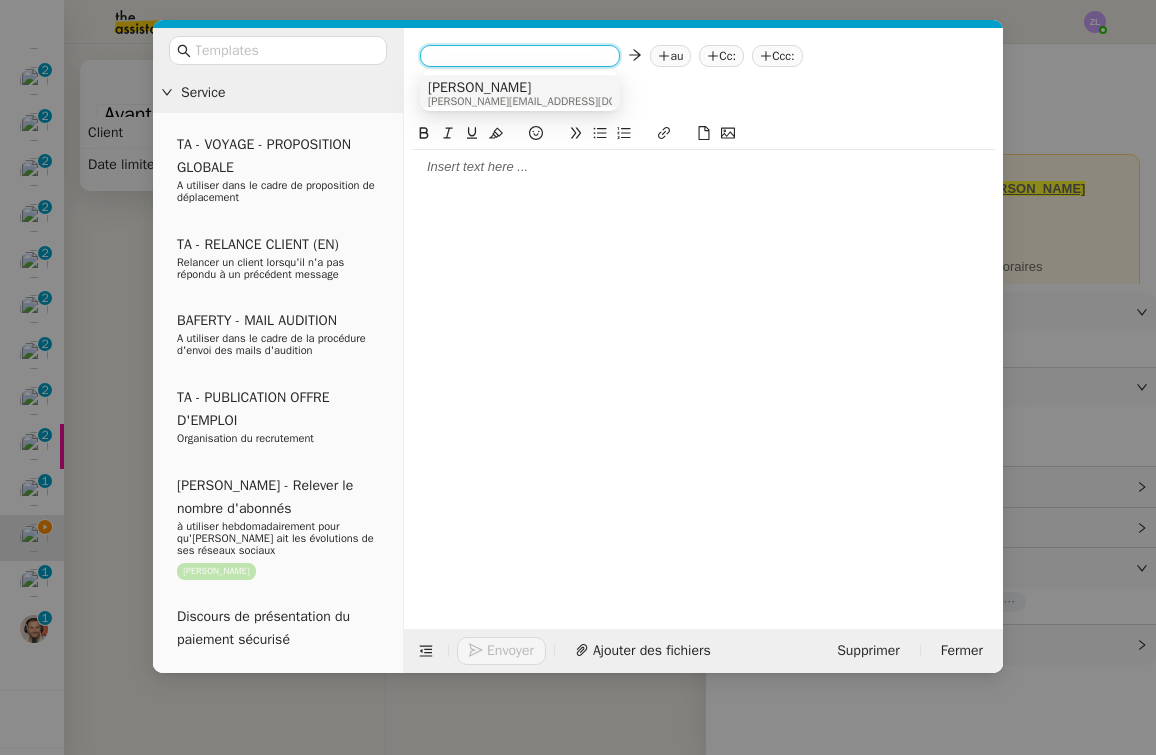 click on "[PERSON_NAME][EMAIL_ADDRESS][DOMAIN_NAME]" at bounding box center [553, 101] 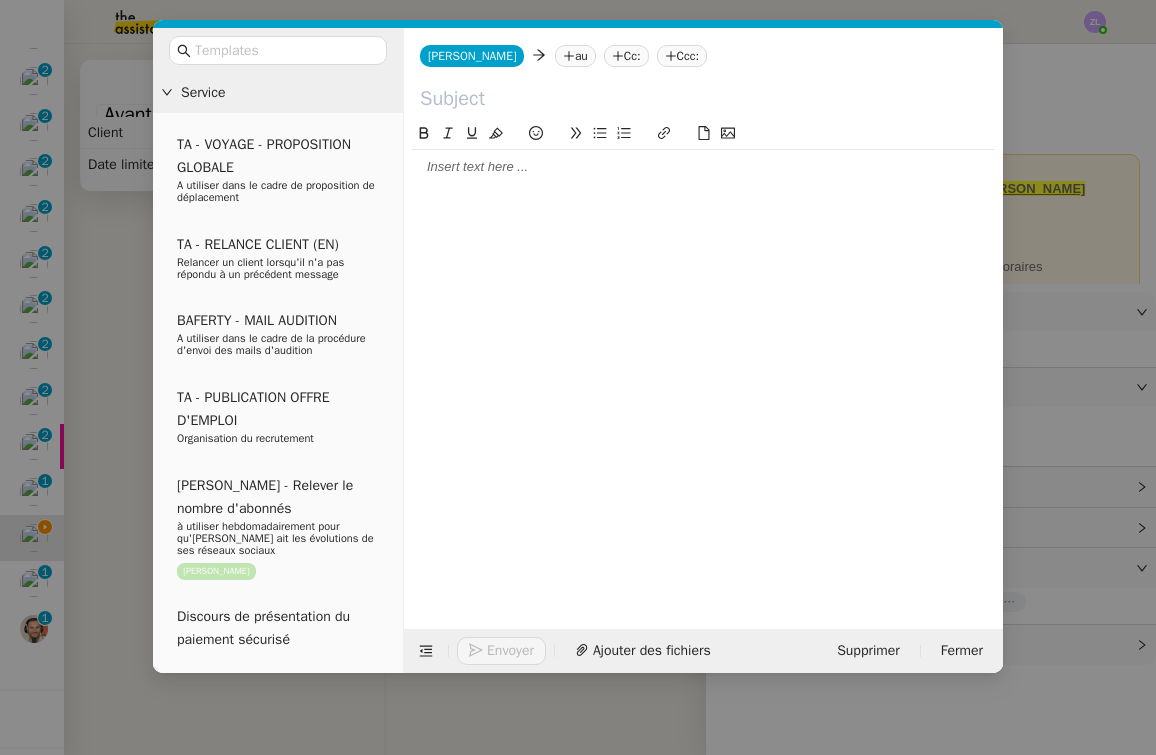 click on "au" 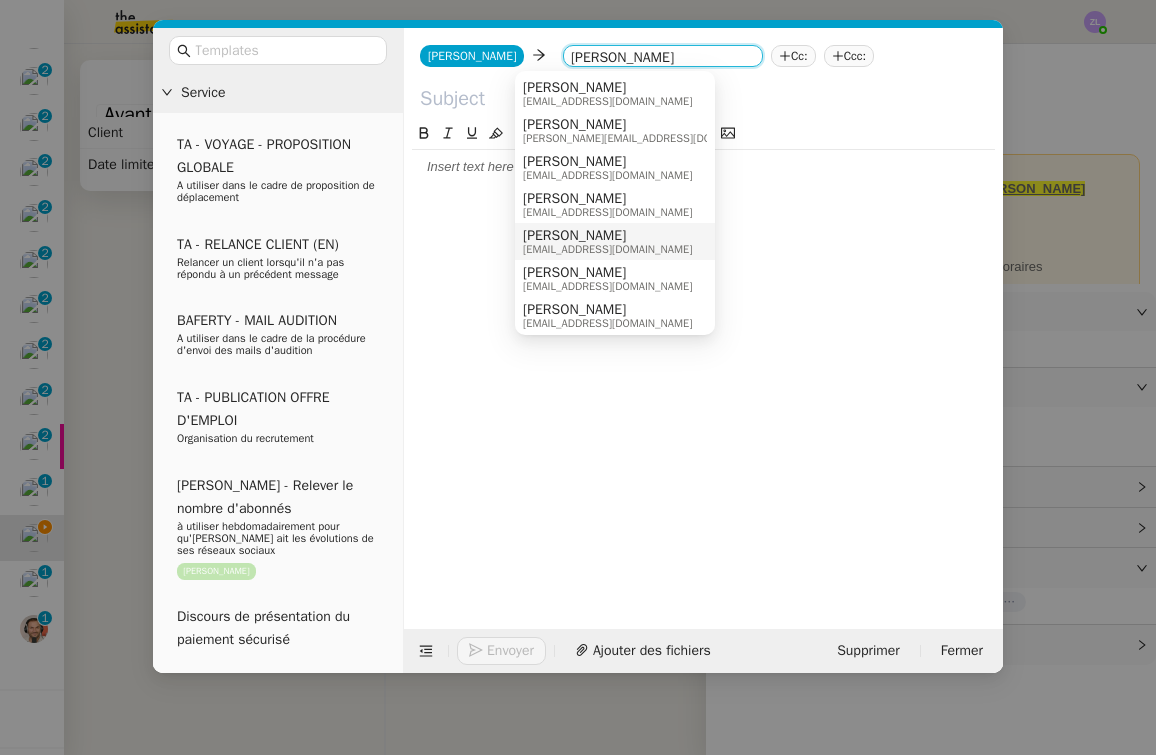 click on "[PERSON_NAME]" at bounding box center (607, 236) 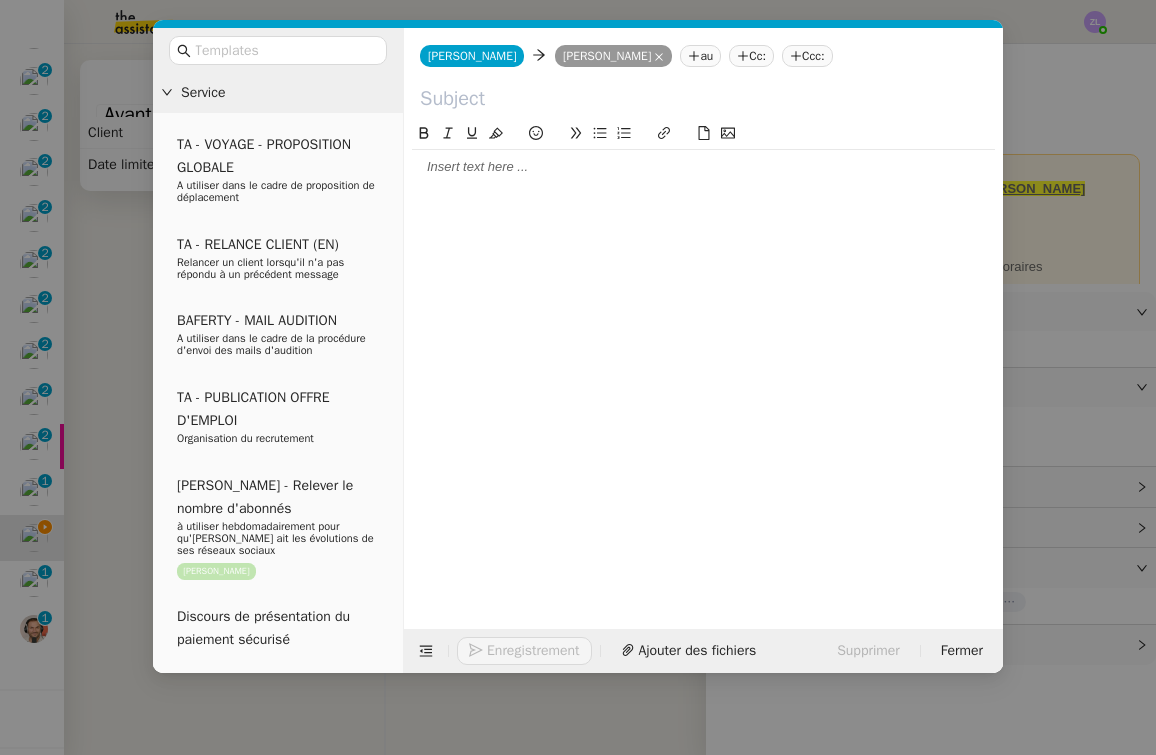 click 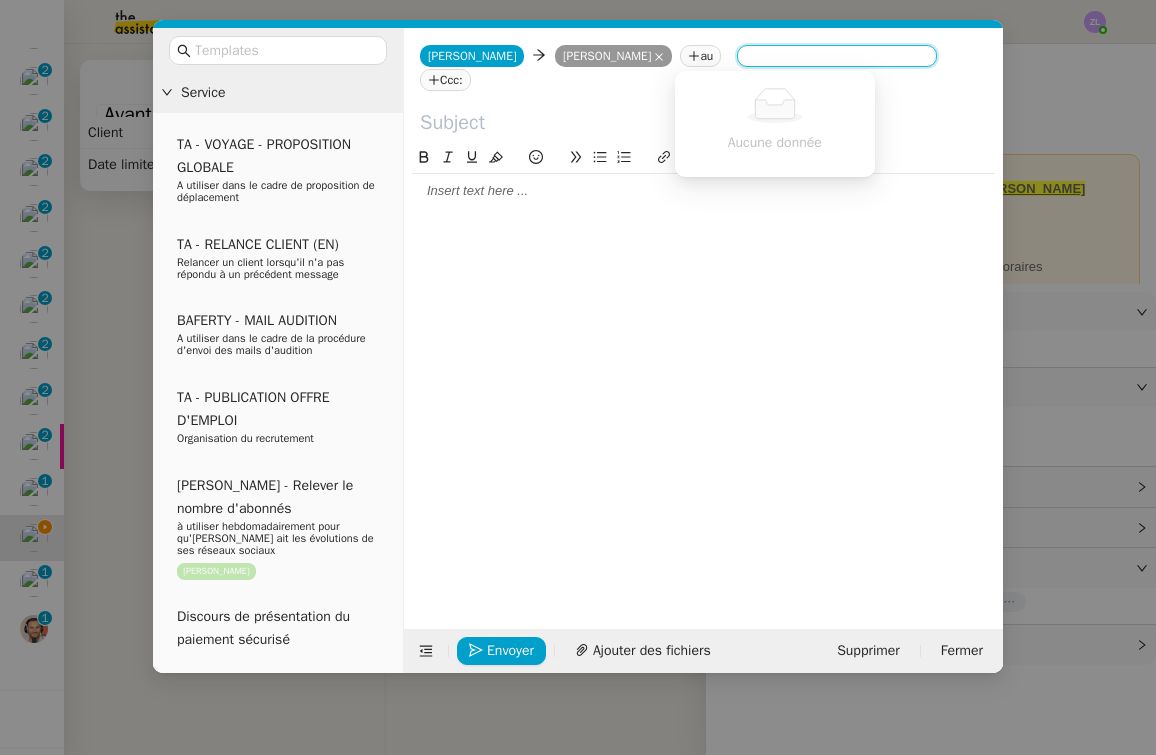 click on "au" 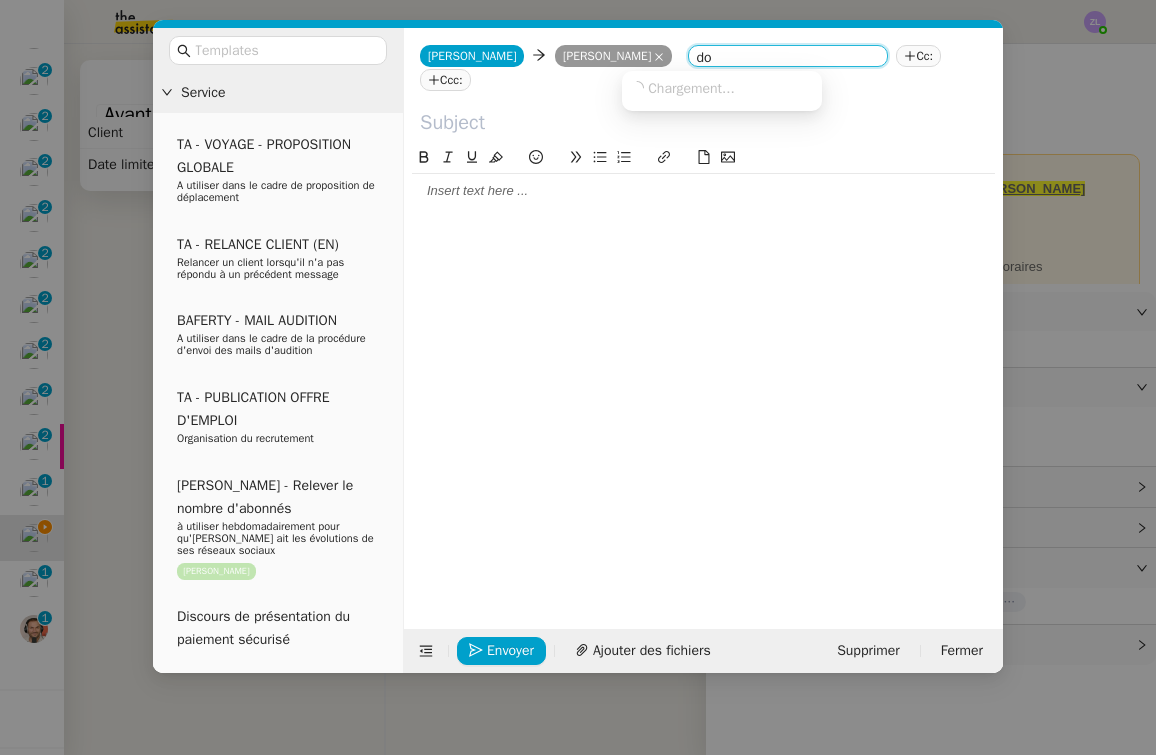 type on "d" 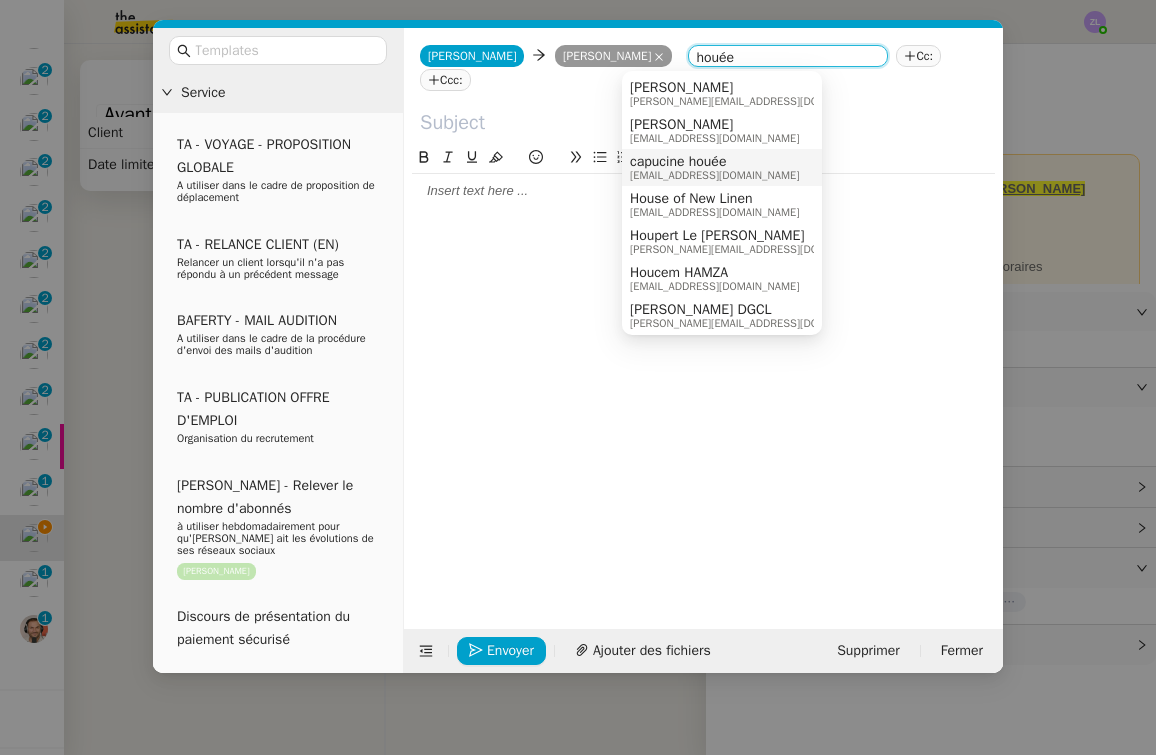 type on "houée" 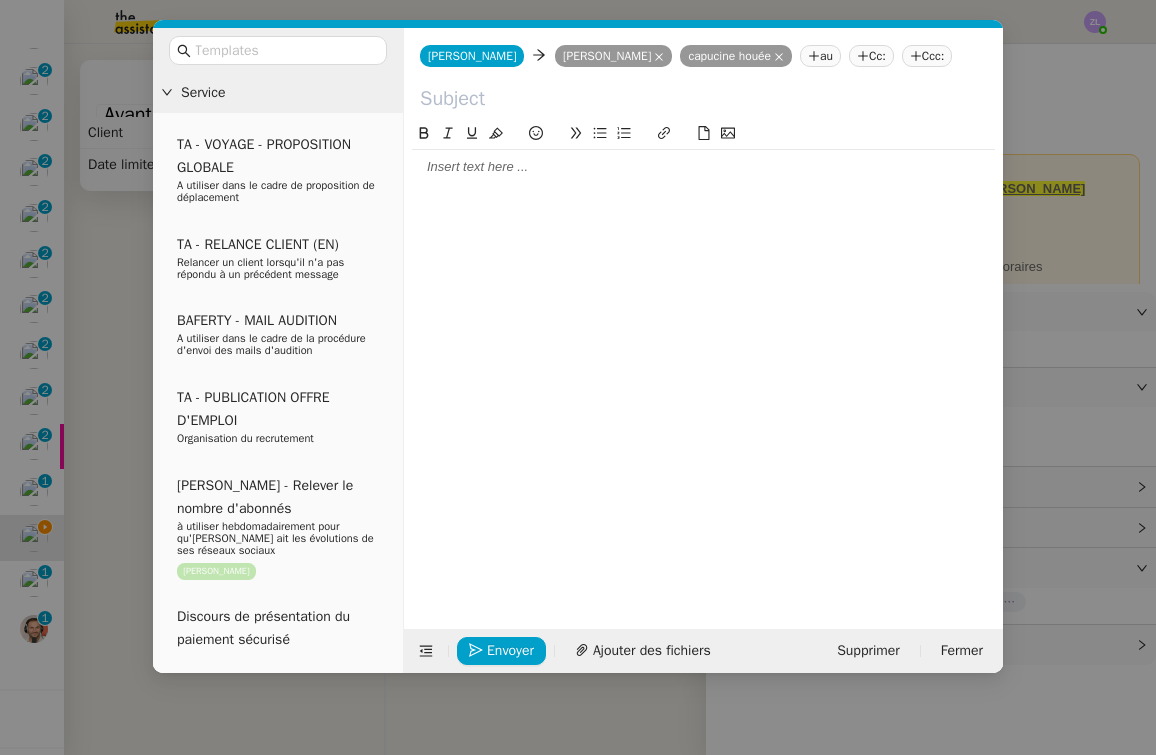 click 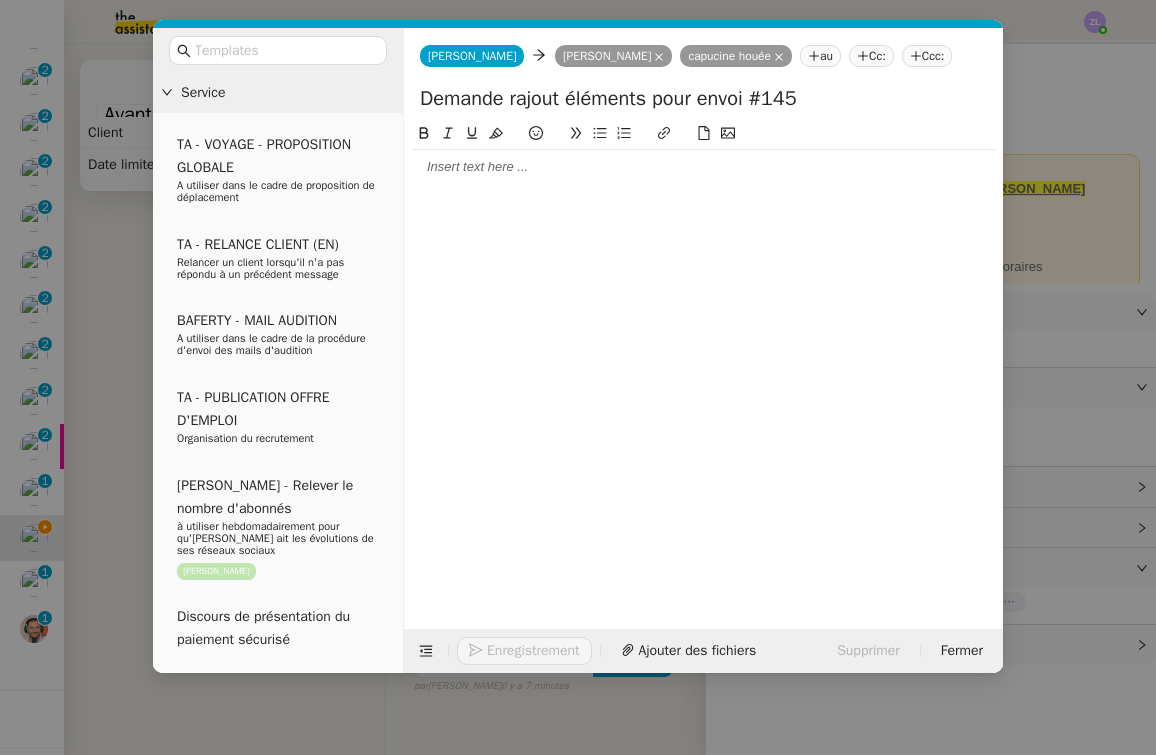 type on "Demande rajout éléments pour envoi #145" 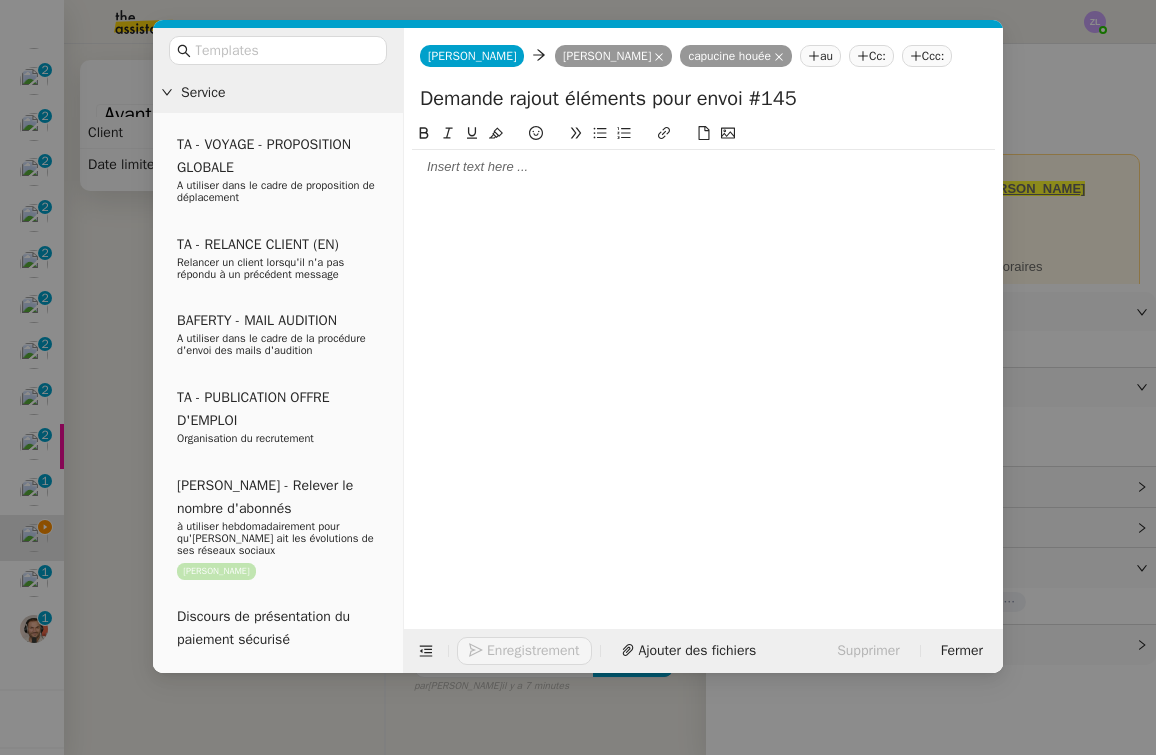 click 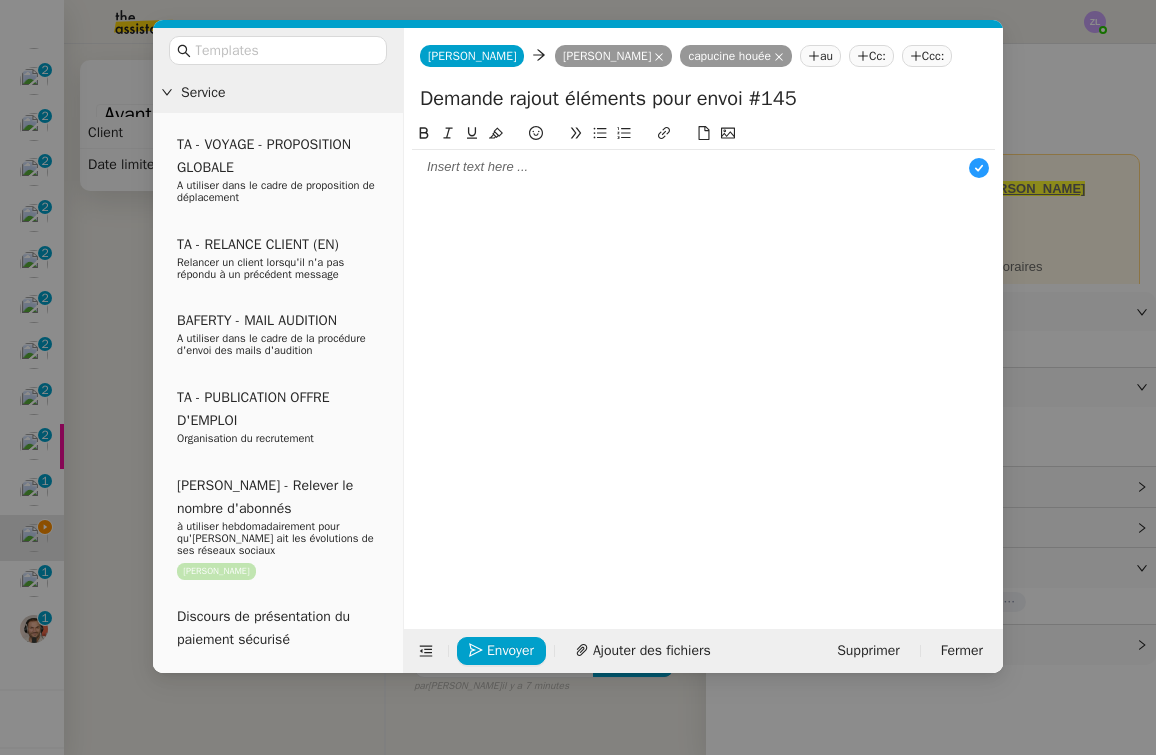 type 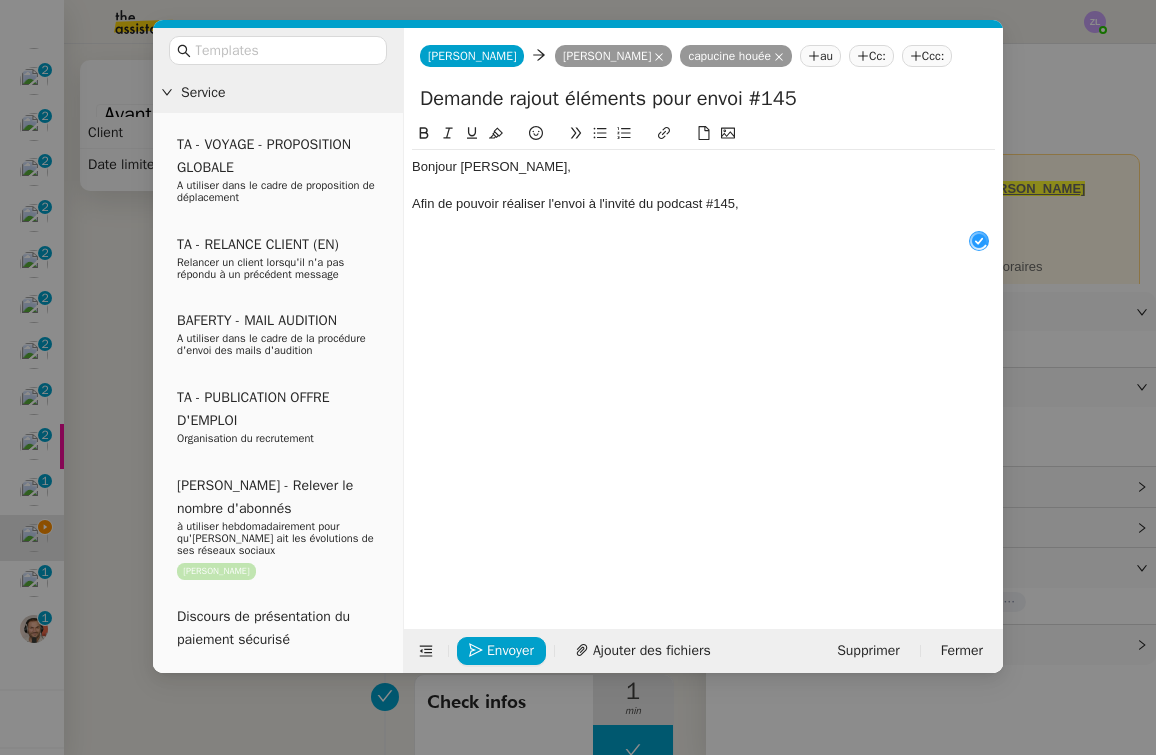 click 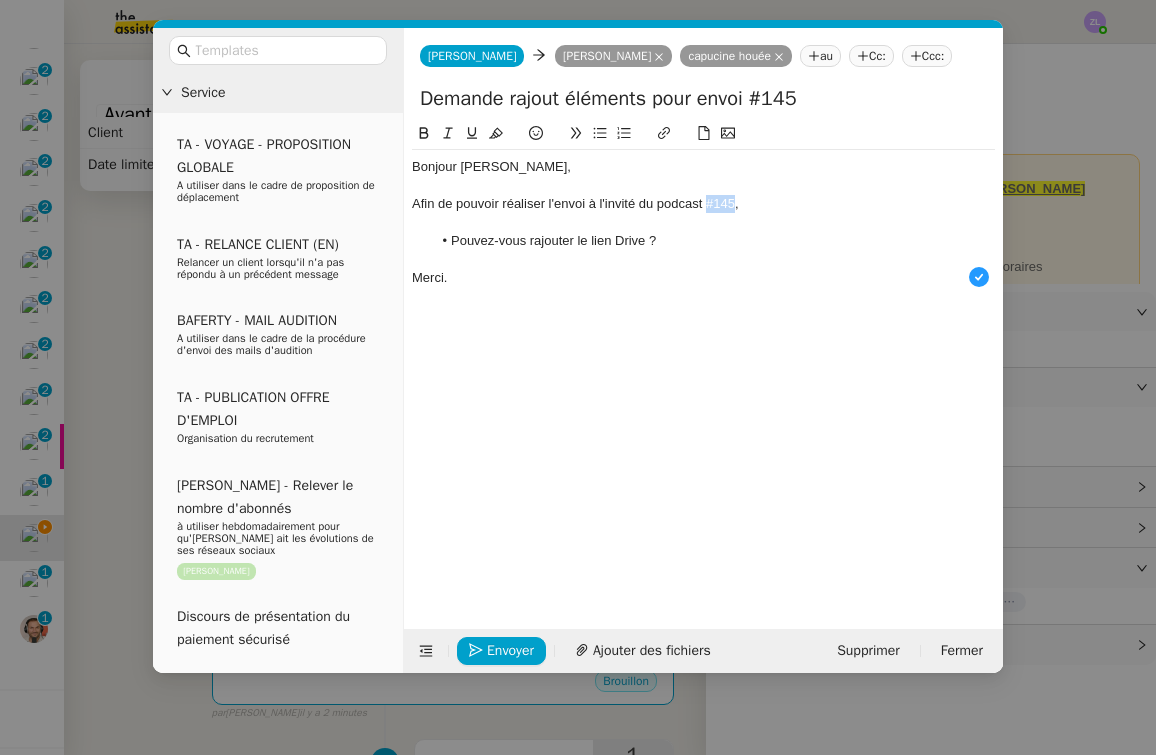 drag, startPoint x: 734, startPoint y: 201, endPoint x: 709, endPoint y: 201, distance: 25 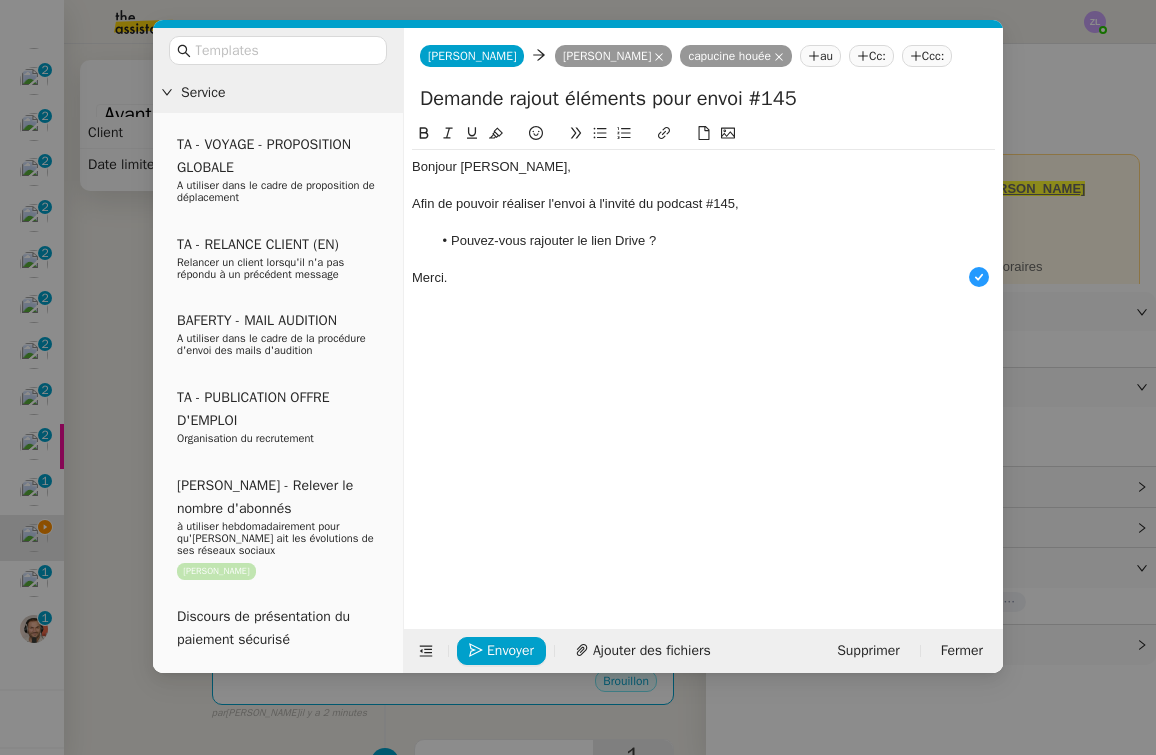 click 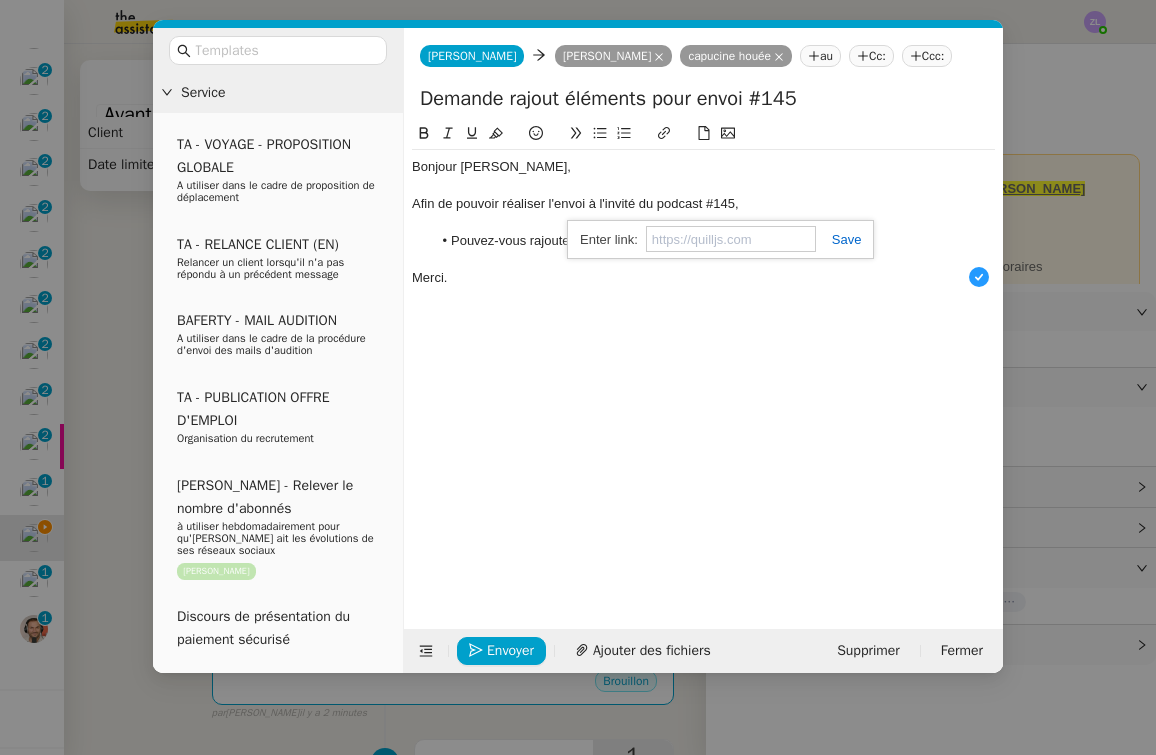 paste on "https://www.notion.so/hugobentz/145-Yoan-Limova-21b22d6feb7d8057afbdcdaf205b5ad4?v=16c22d6feb7d817b9d9f000cae3e852b&source=copy_link" 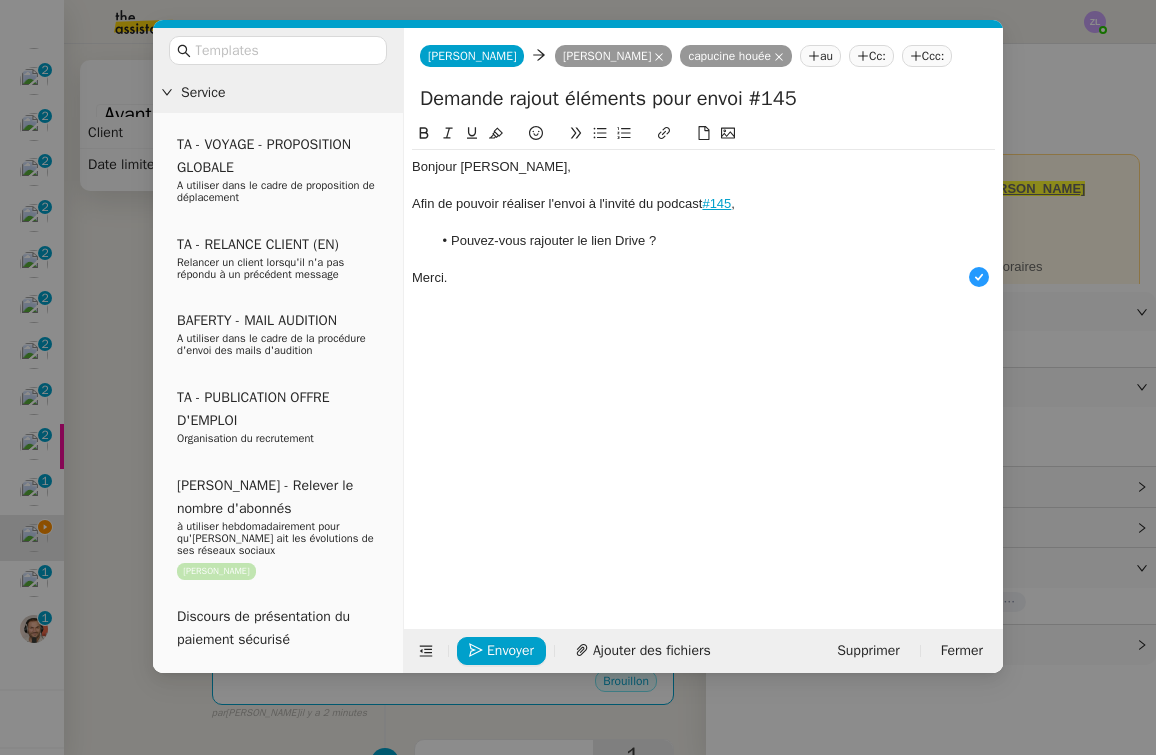 click on "Merci." 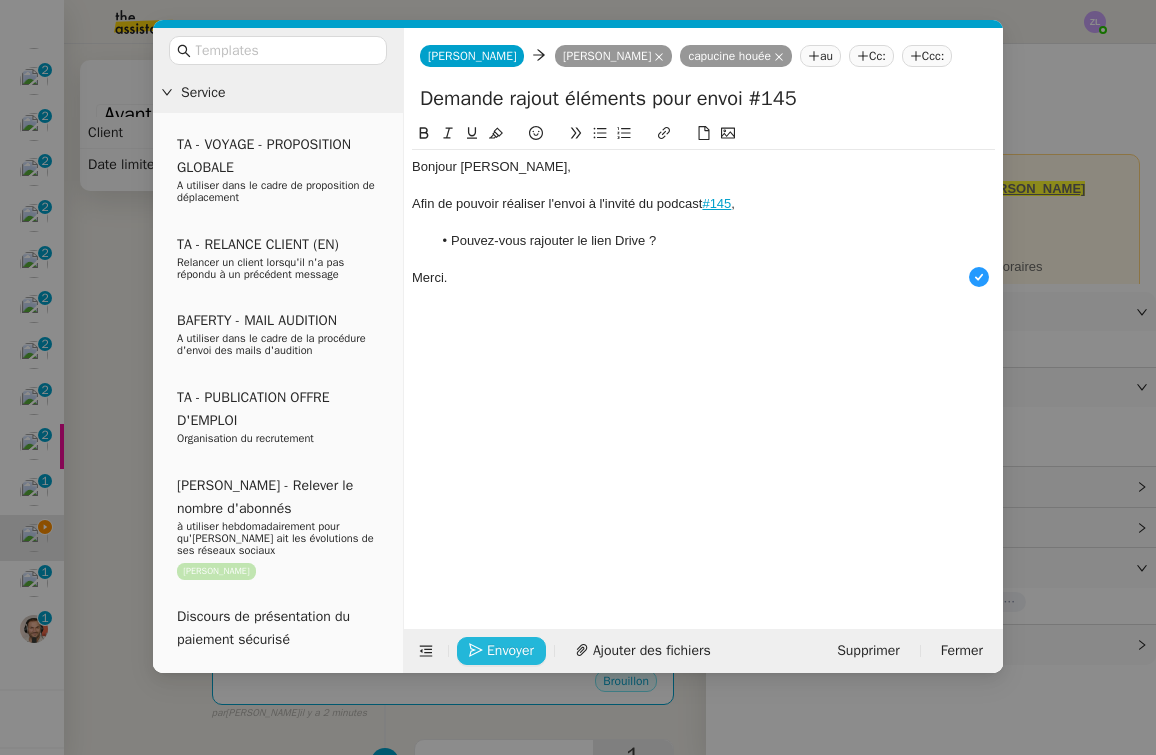 click on "Envoyer" 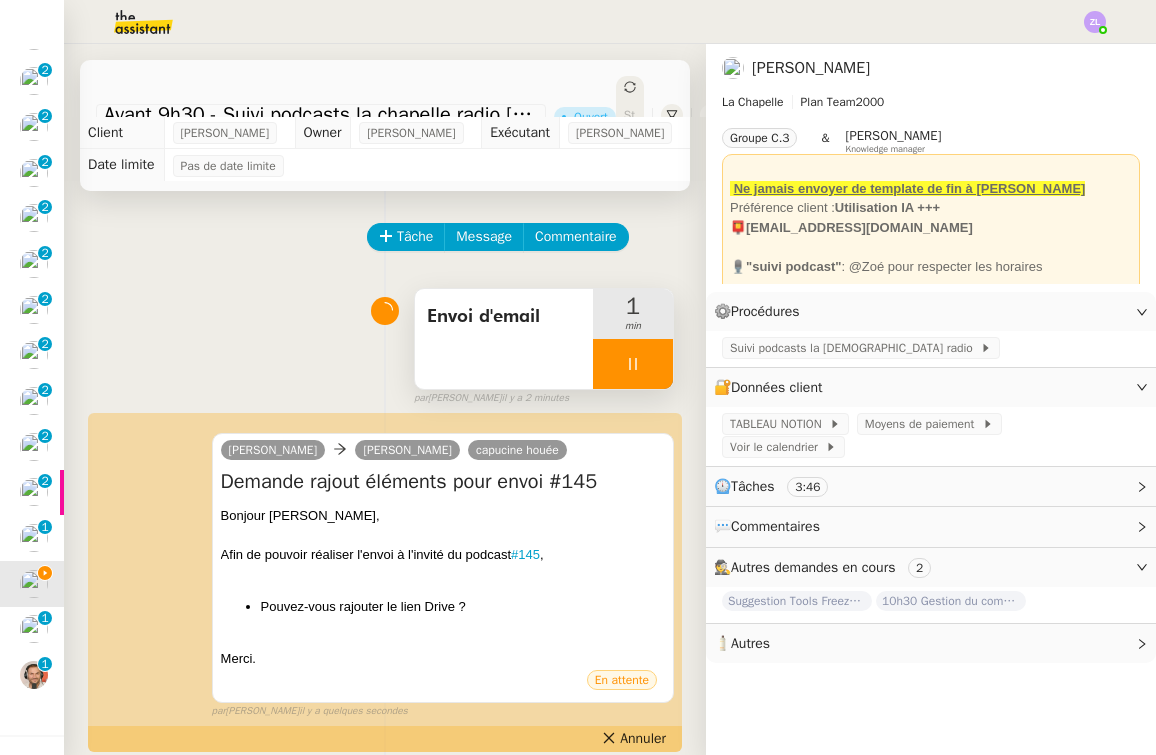 click at bounding box center (633, 364) 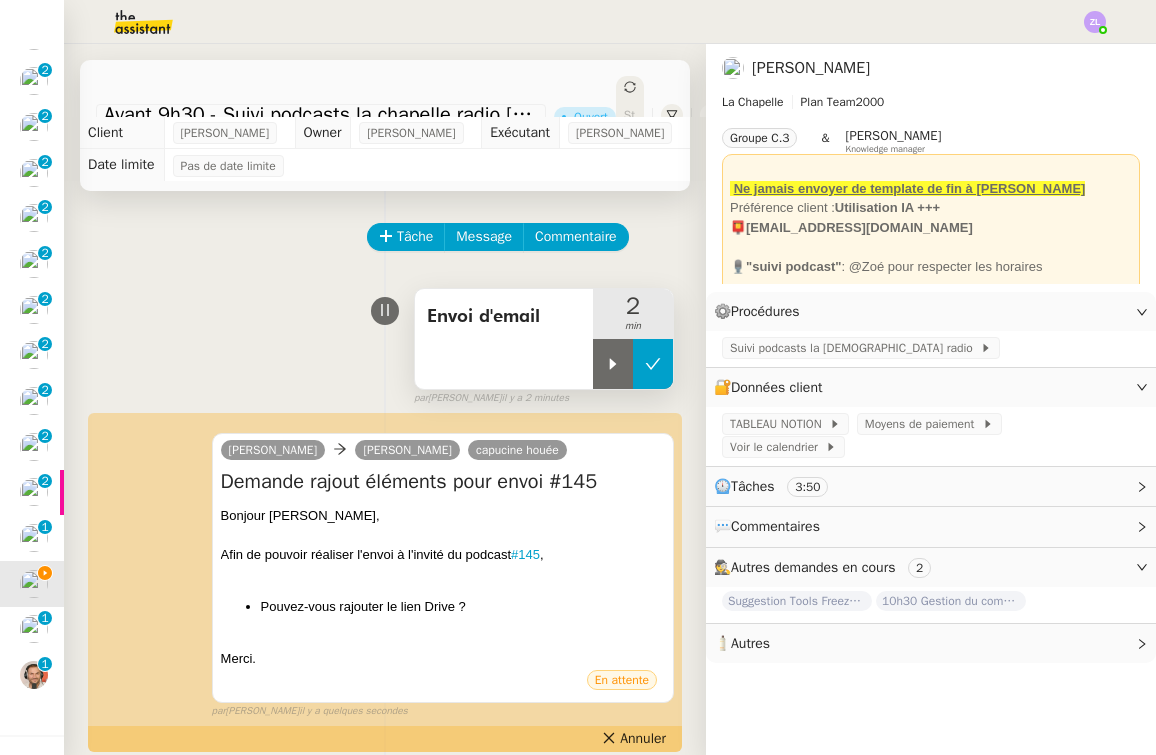 click 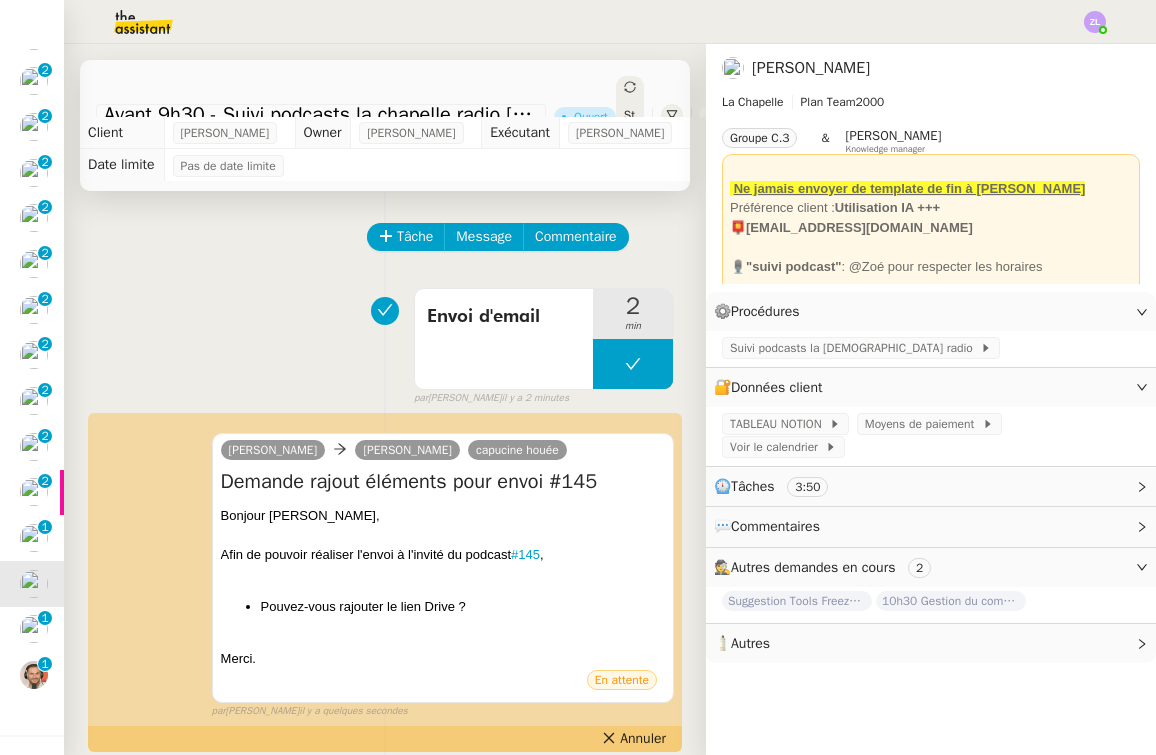 click 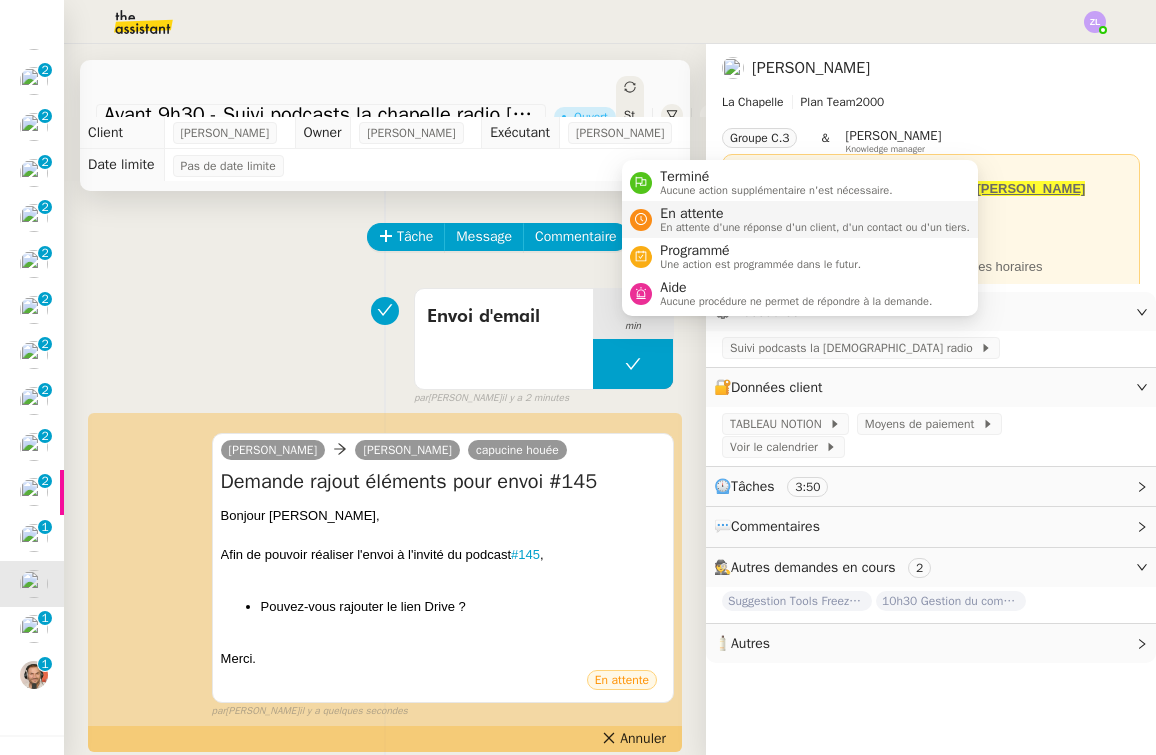 click on "En attente" at bounding box center [815, 214] 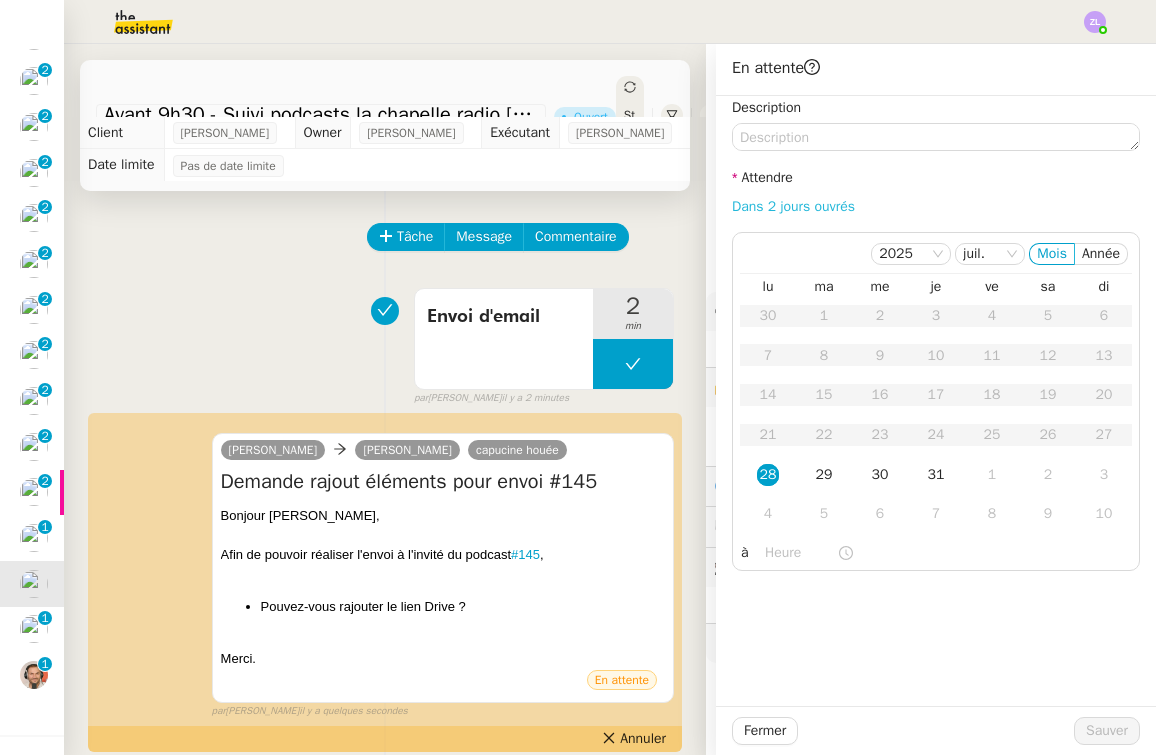 click on "Dans 2 jours ouvrés" 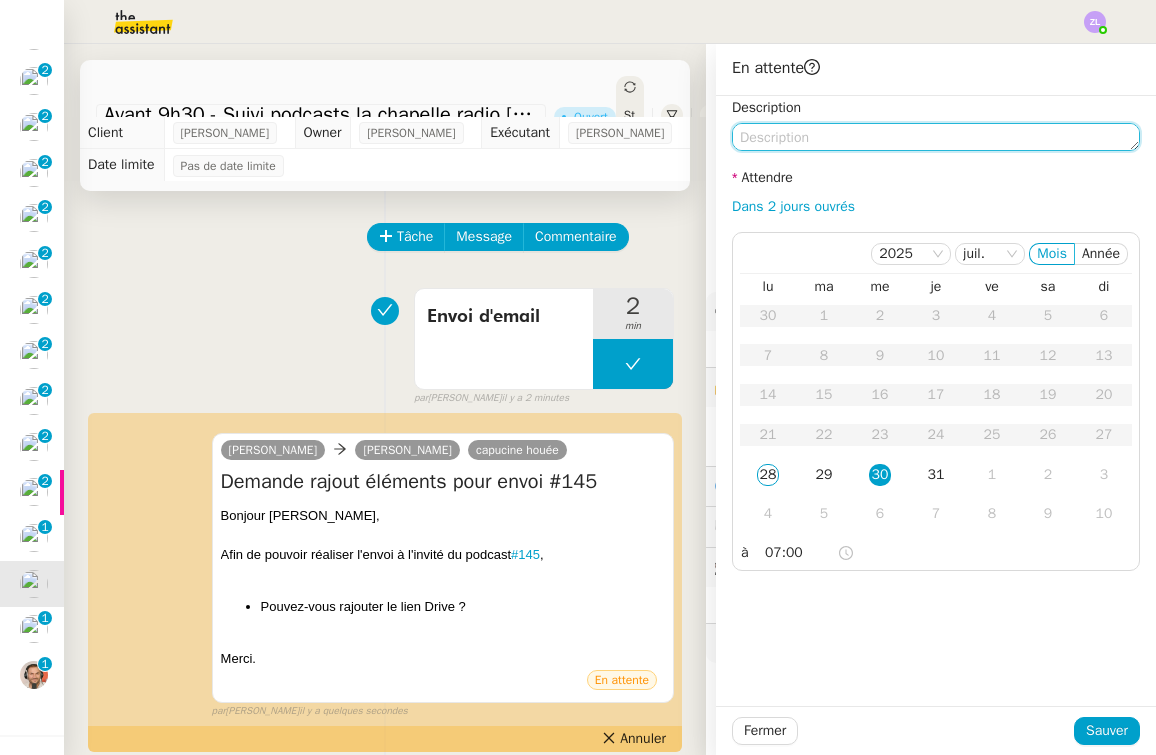 click 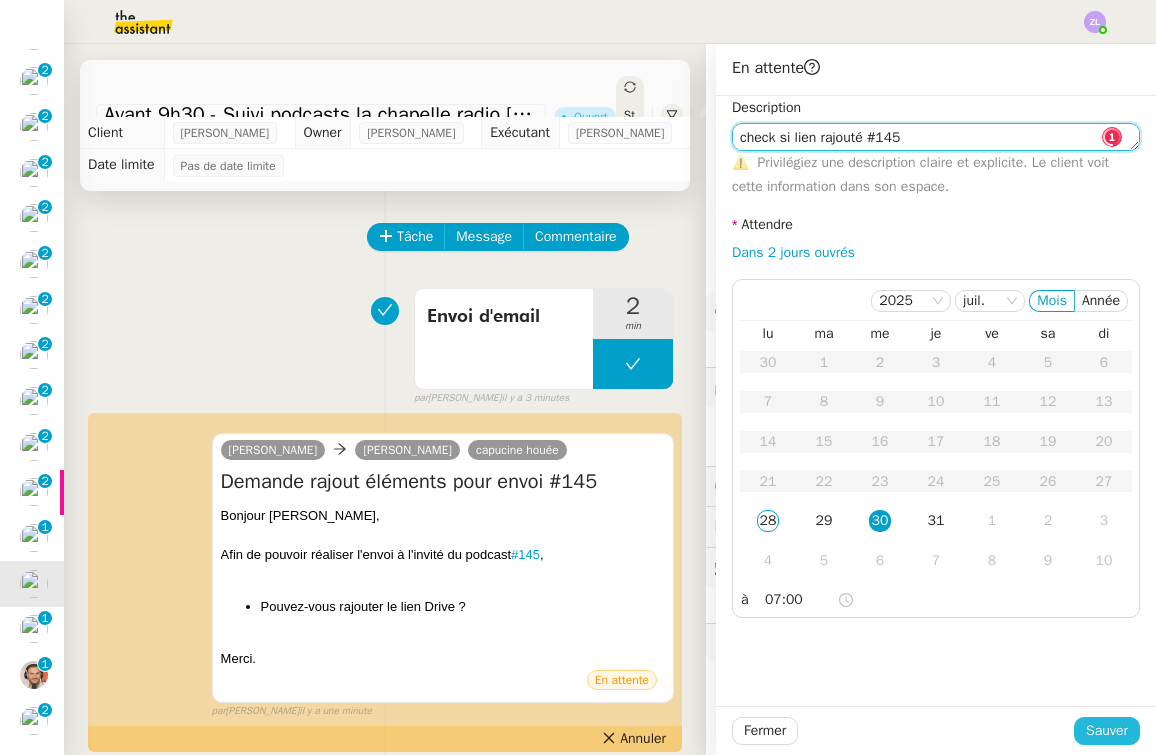type on "check si lien rajouté #145" 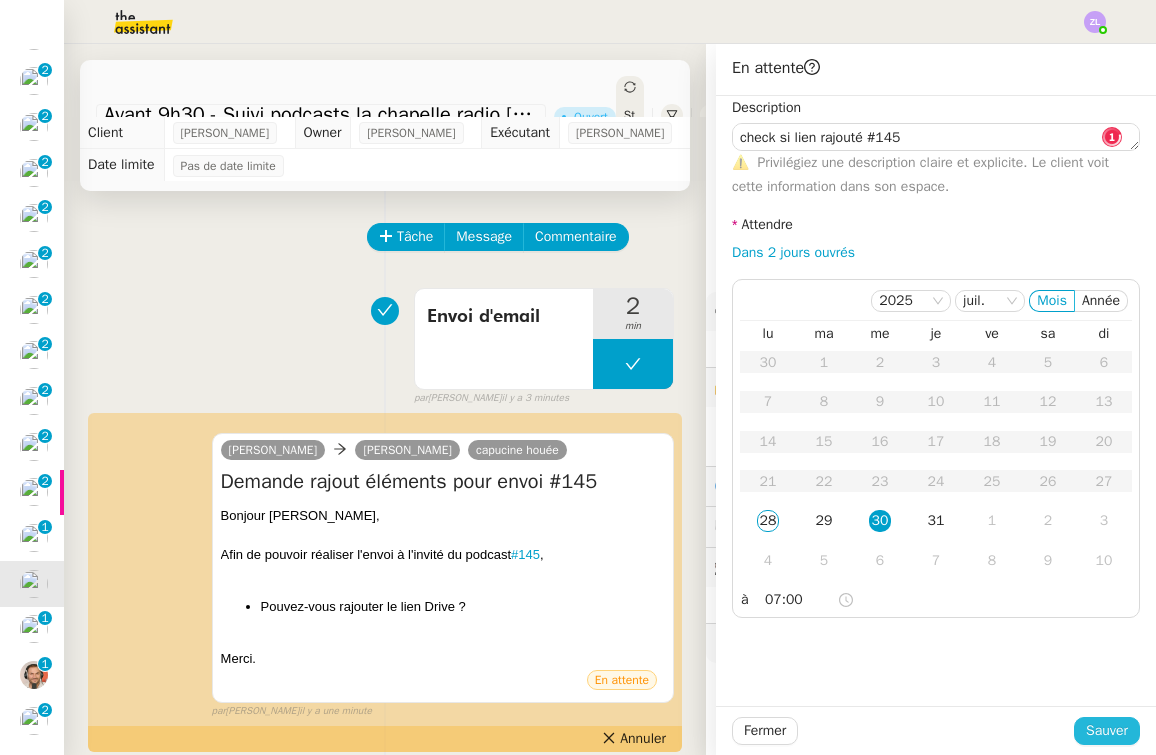 click on "Sauver" 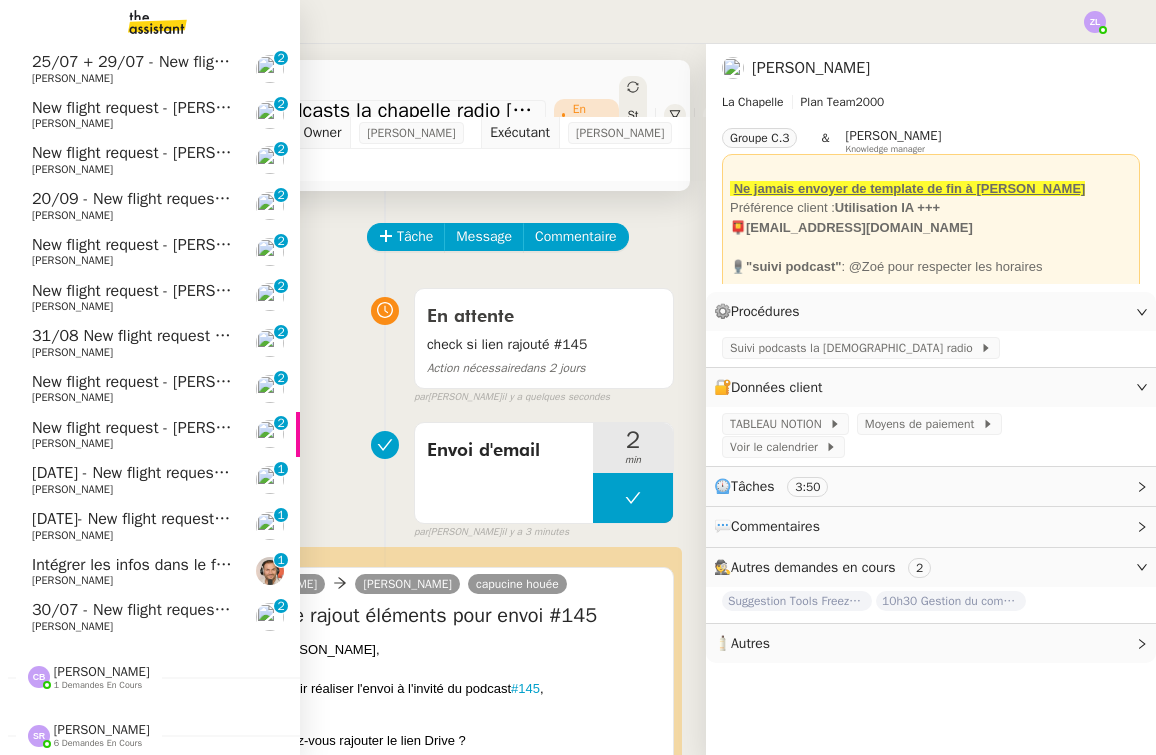 scroll, scrollTop: 222, scrollLeft: 0, axis: vertical 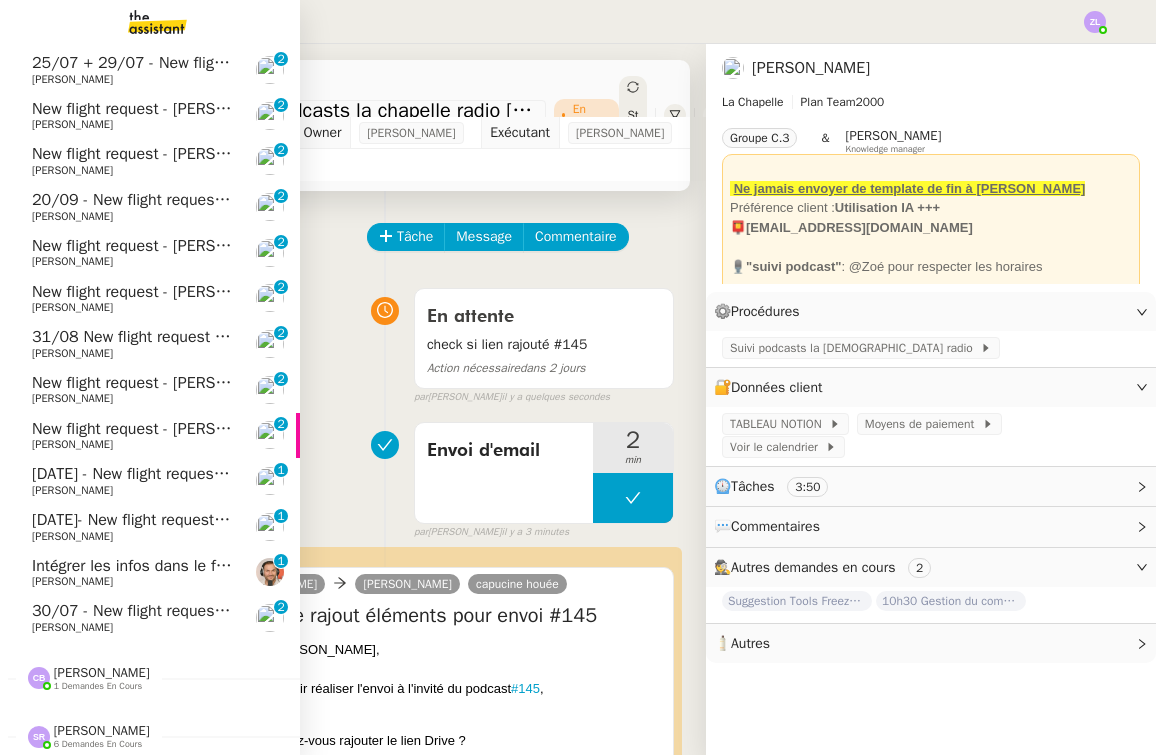 click on "Intégrer les infos dans le fichier événements    Emile Barbu     0   1   2   3   4   5   6   7   8   9" 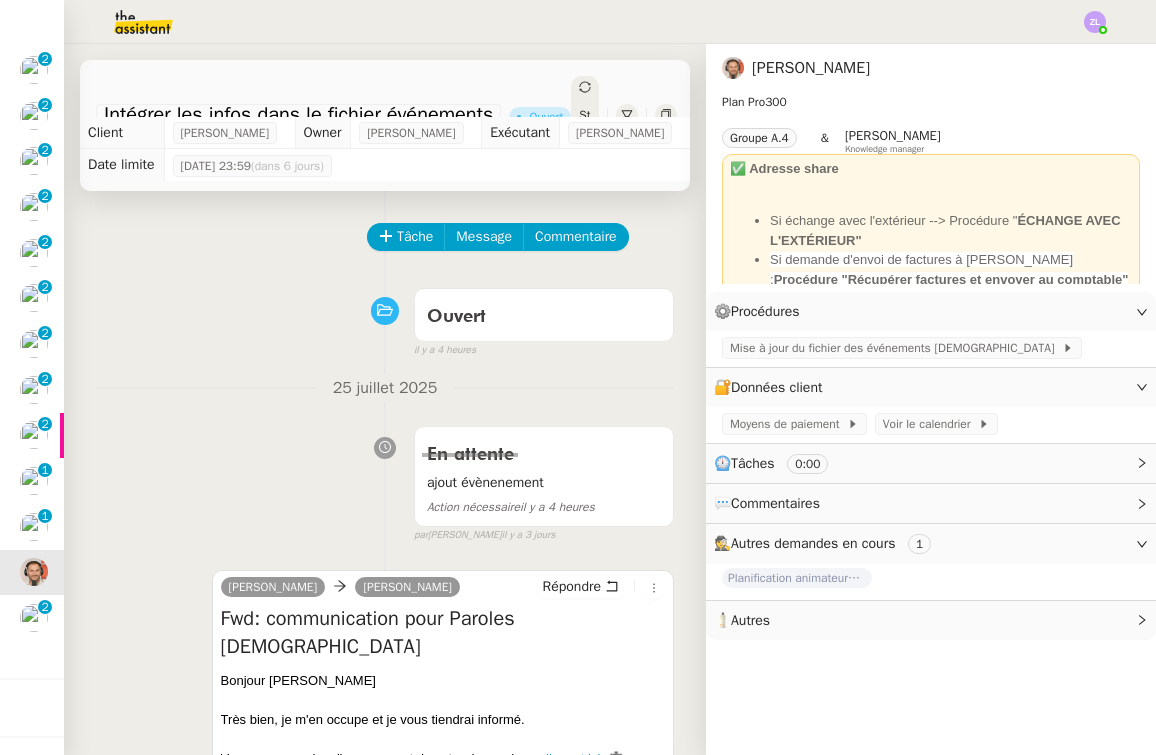 click 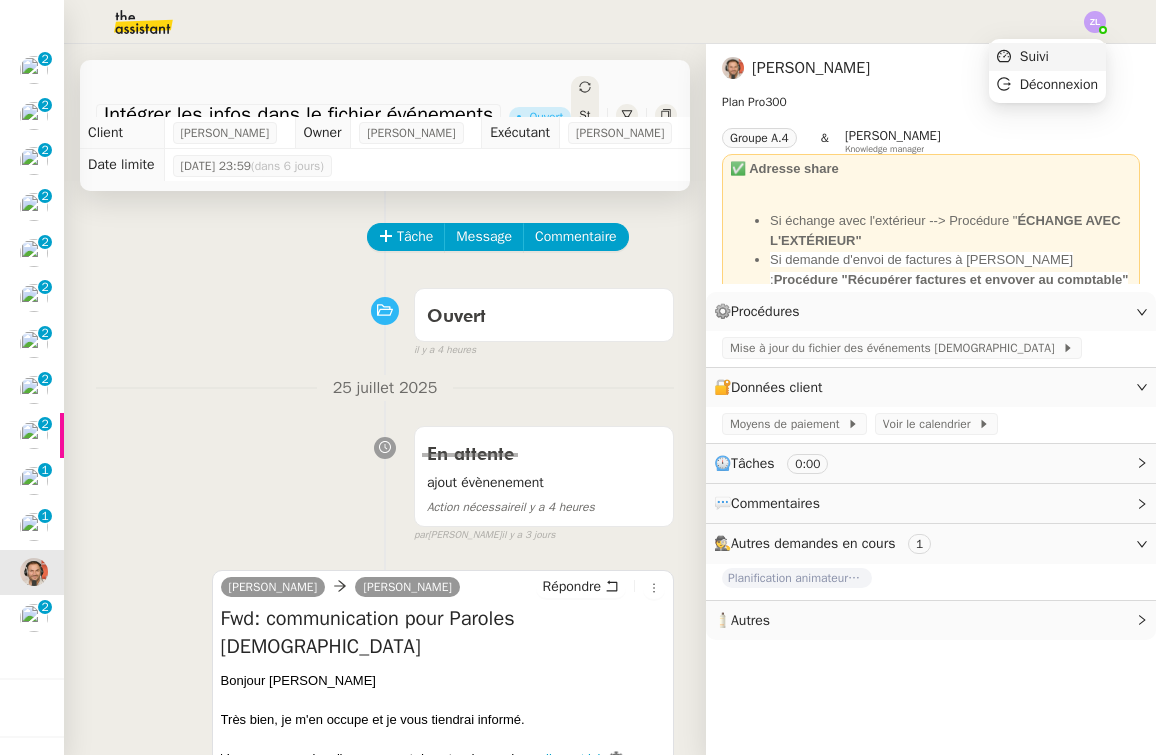 click on "Suivi" at bounding box center [1047, 57] 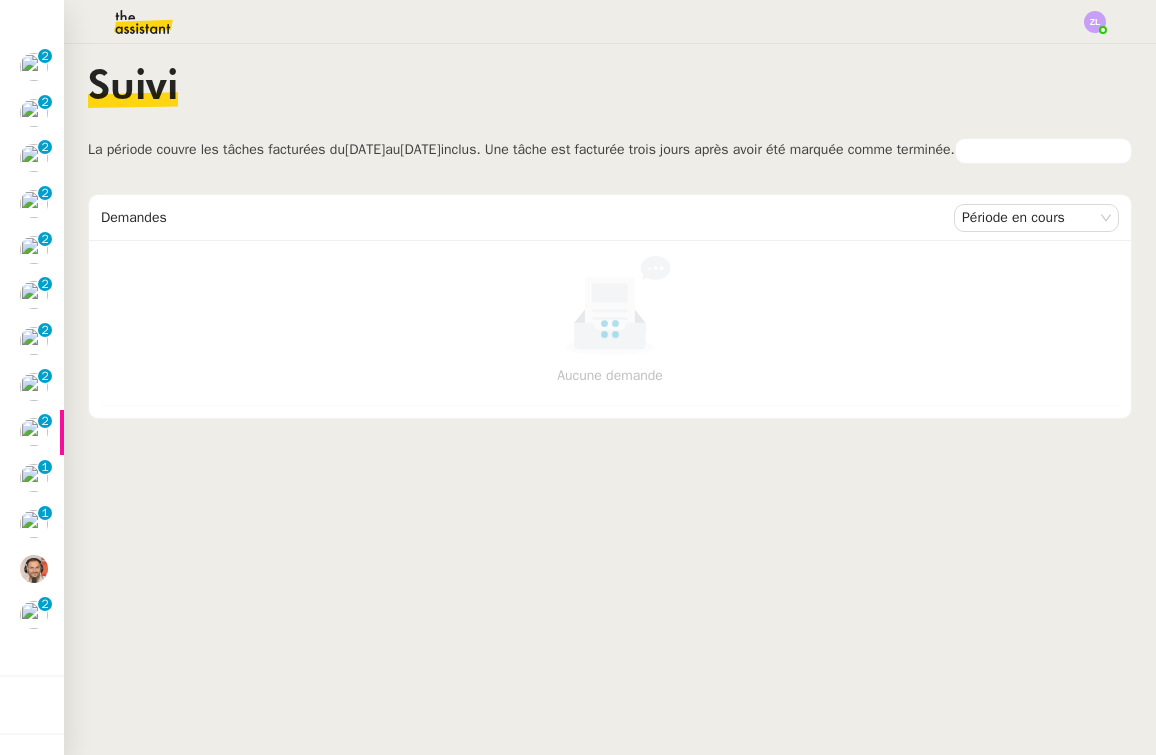 scroll, scrollTop: 176, scrollLeft: 0, axis: vertical 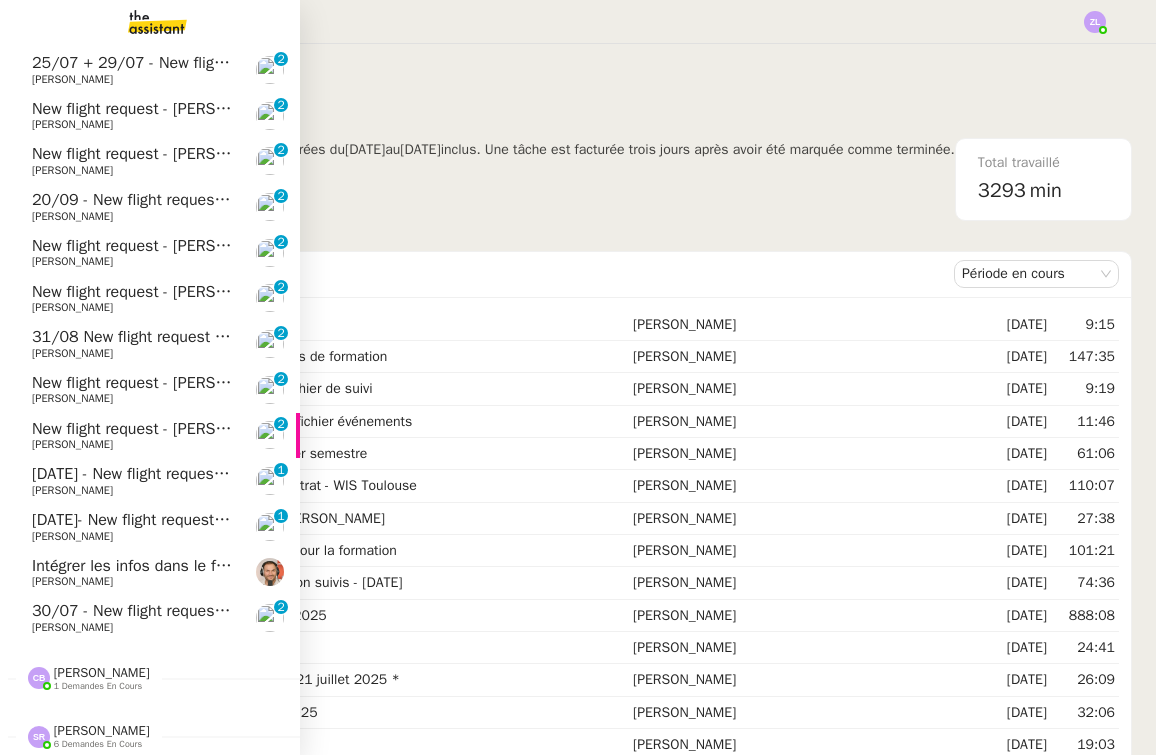 click at bounding box center (141, 22) 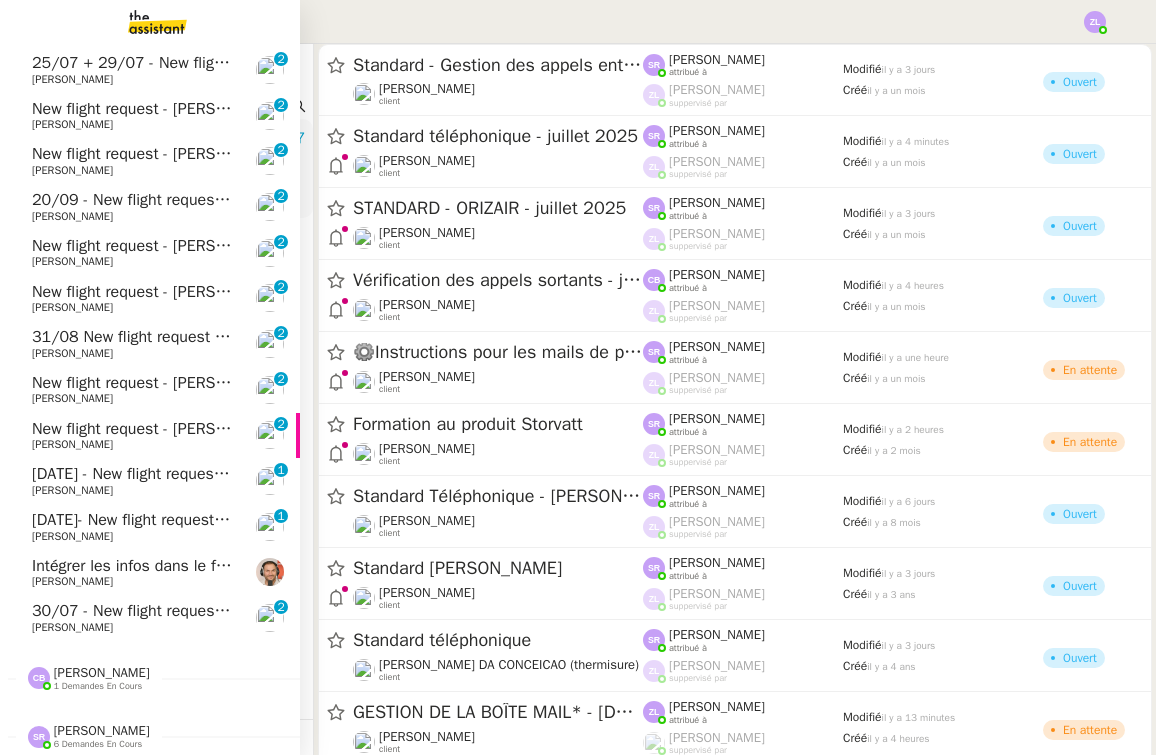 click on "30/07 - New flight request - [PERSON_NAME]" 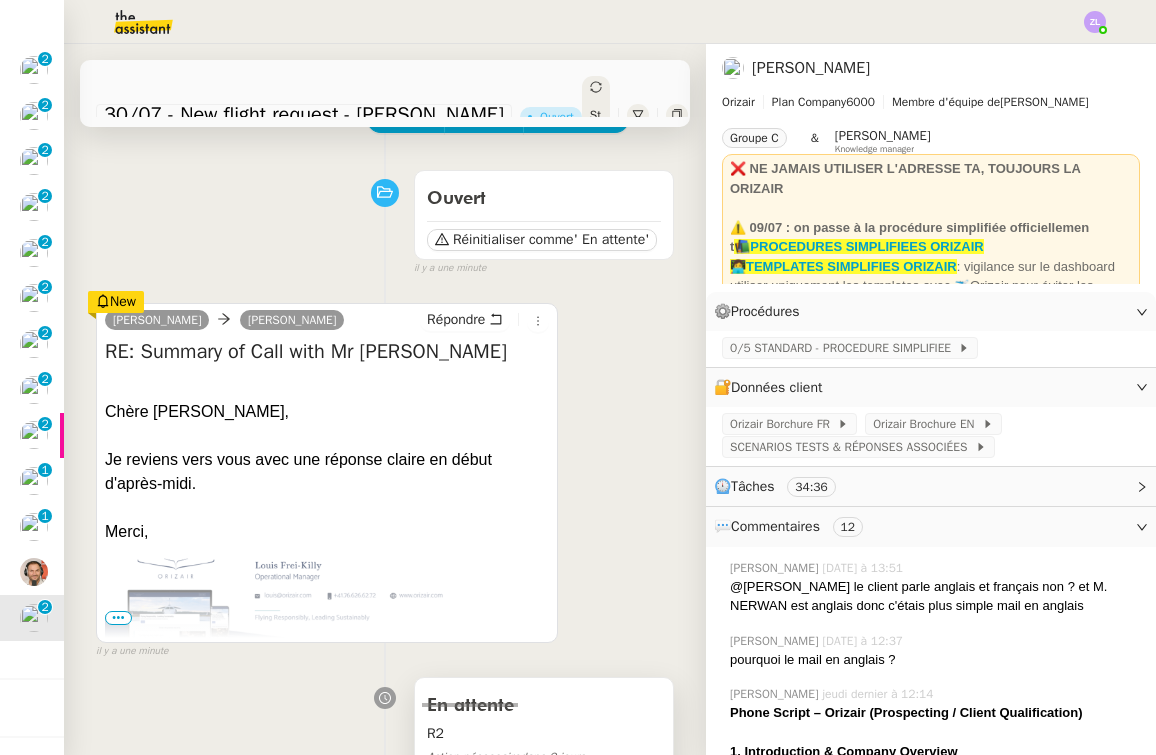 scroll, scrollTop: 172, scrollLeft: 0, axis: vertical 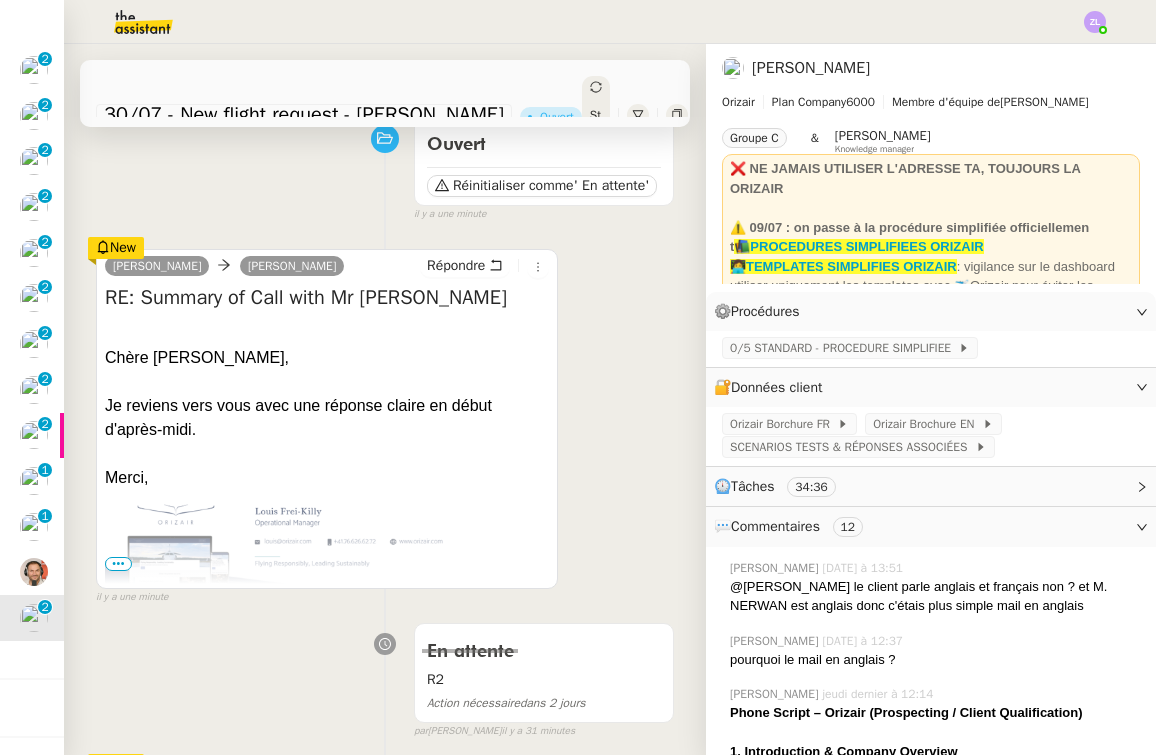 click on "•••" at bounding box center [118, 564] 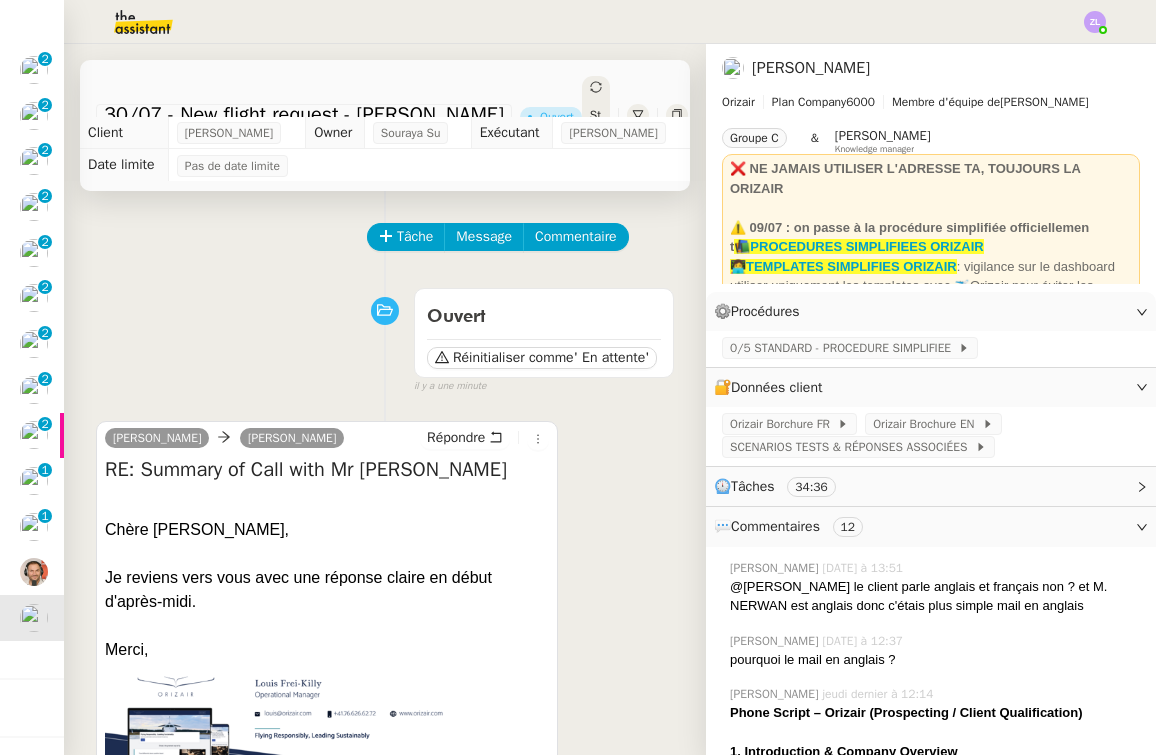 scroll, scrollTop: -1, scrollLeft: 0, axis: vertical 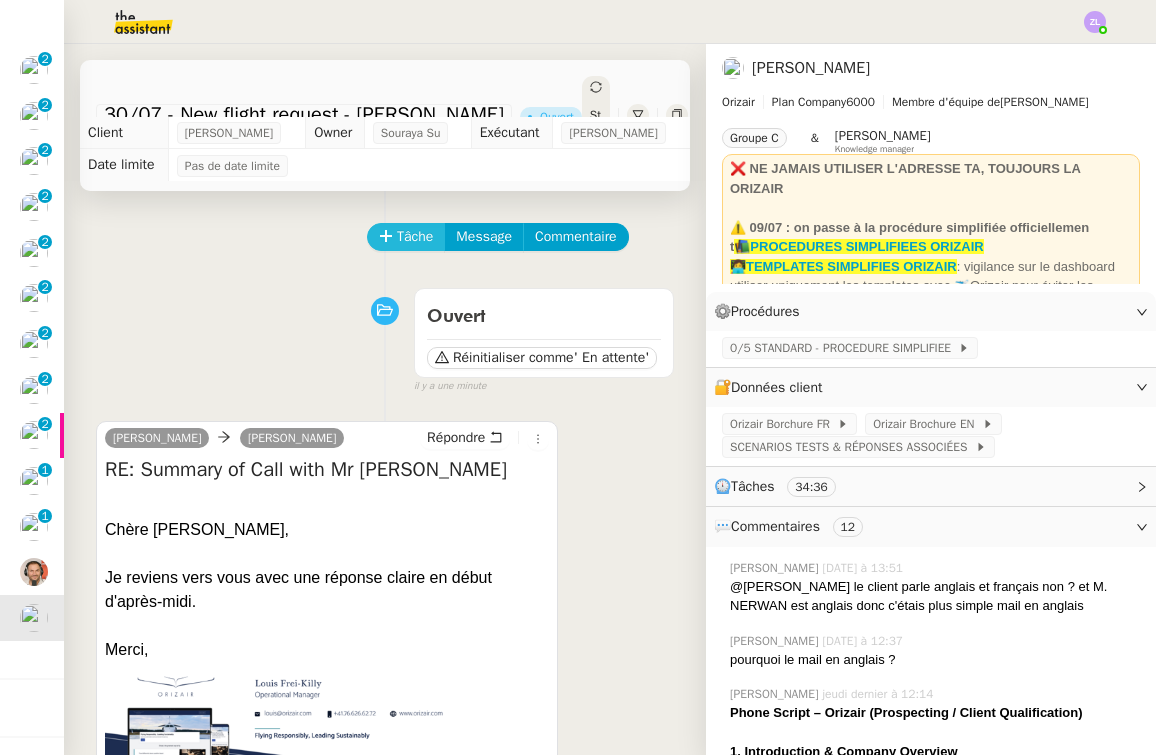click on "Tâche" 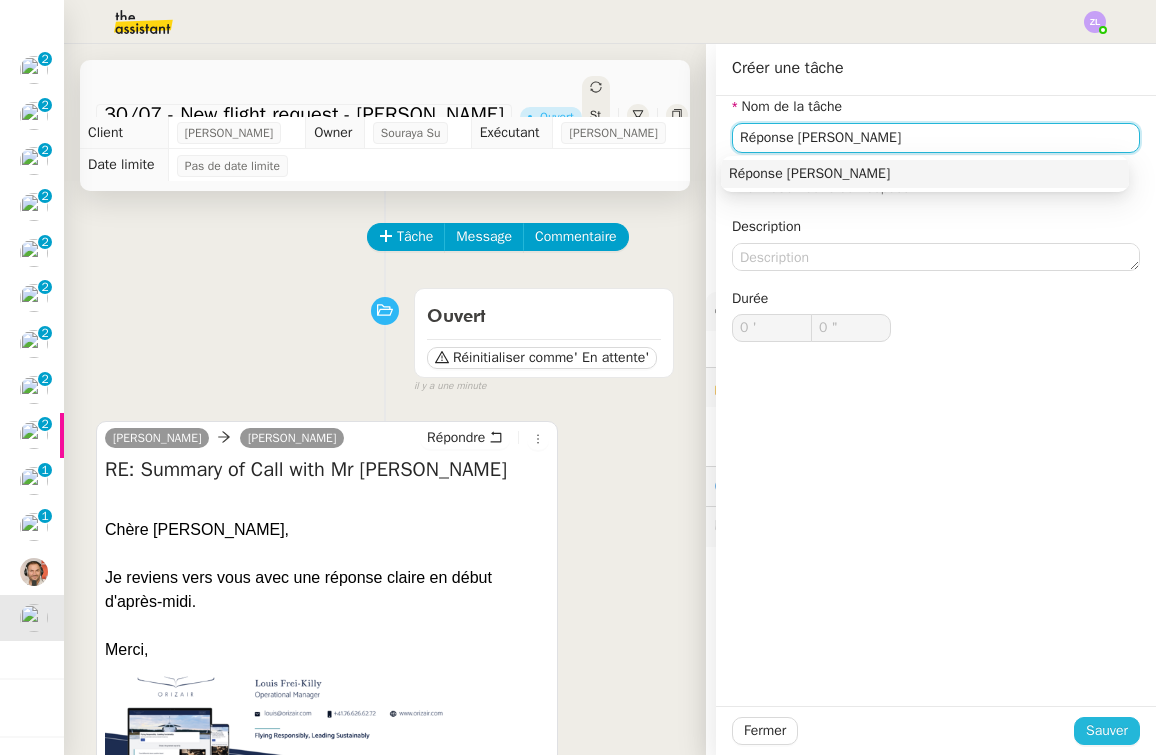 type on "Réponse [PERSON_NAME]" 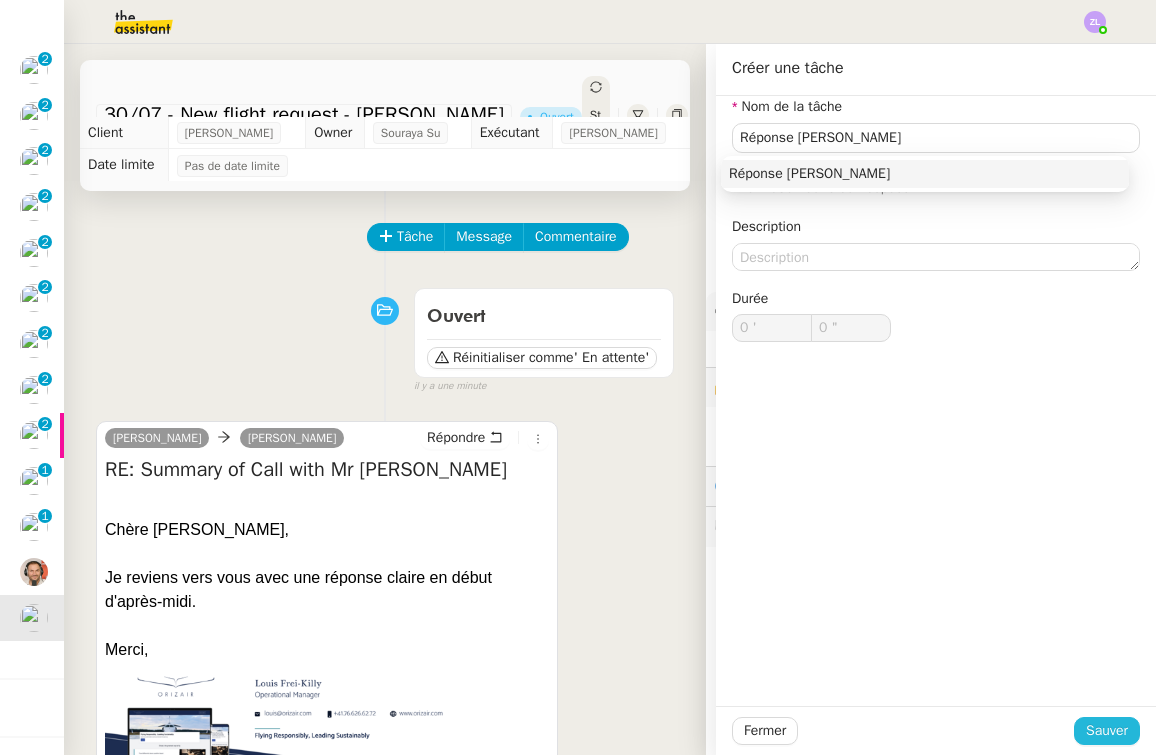 click on "Sauver" 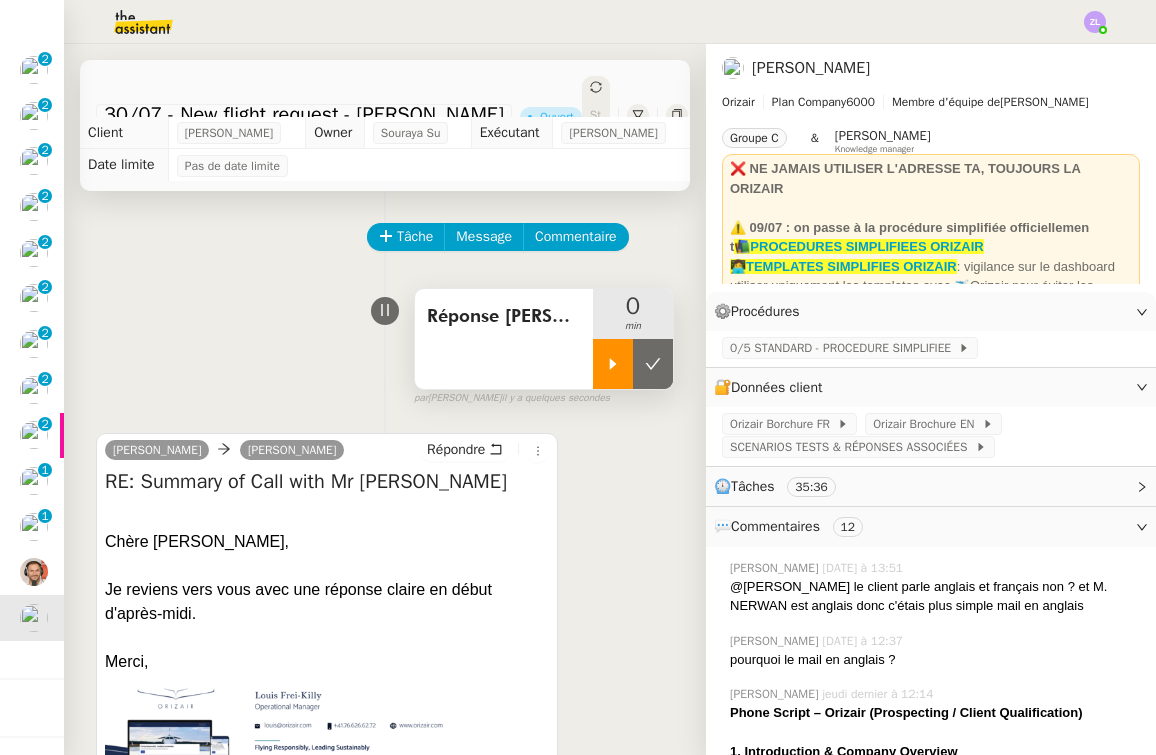 click 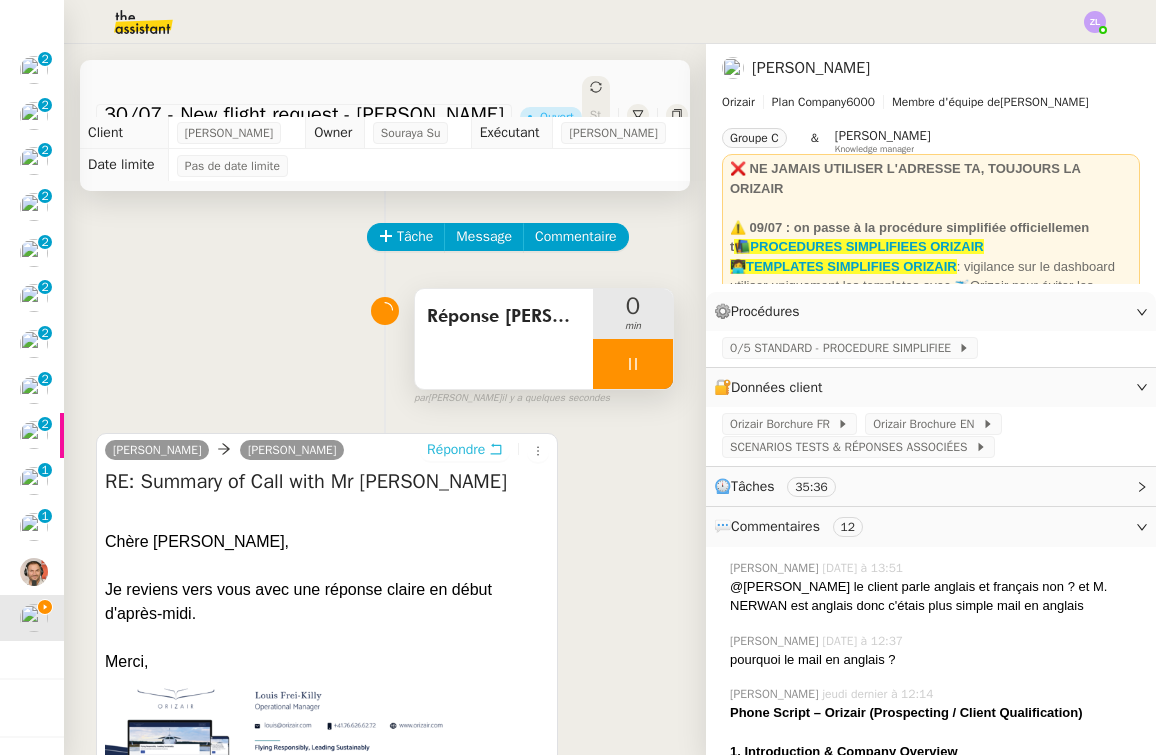 click on "Répondre" at bounding box center [465, 450] 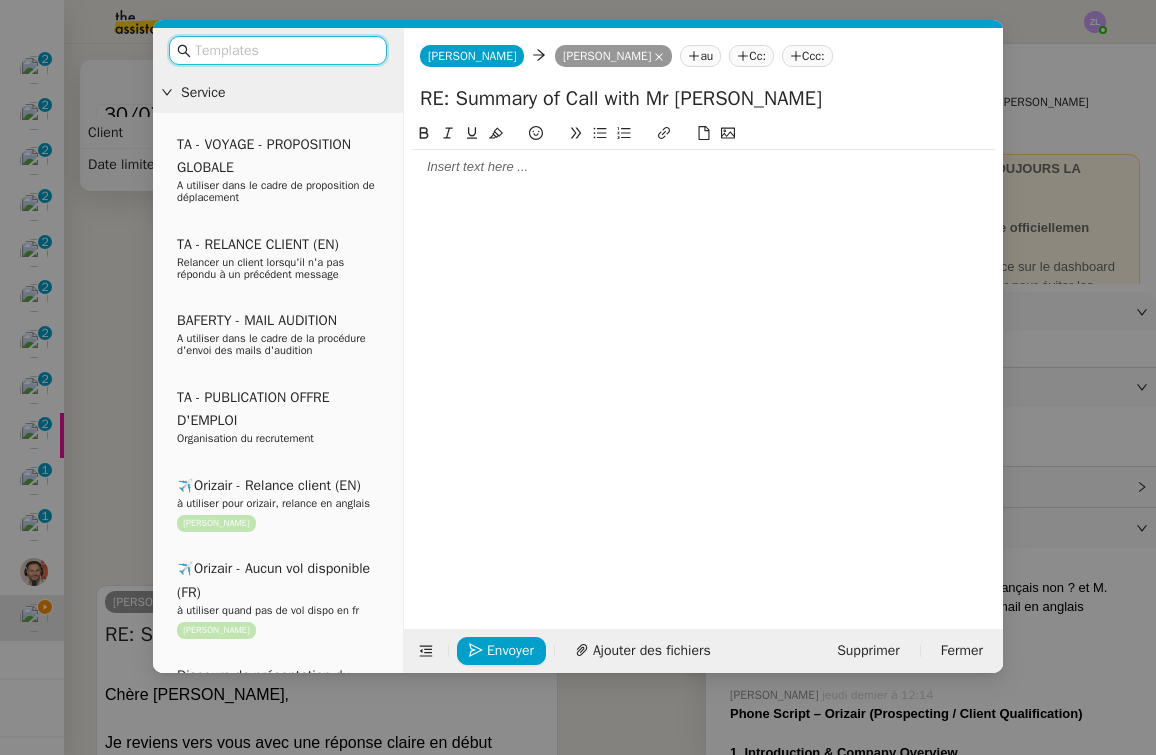click 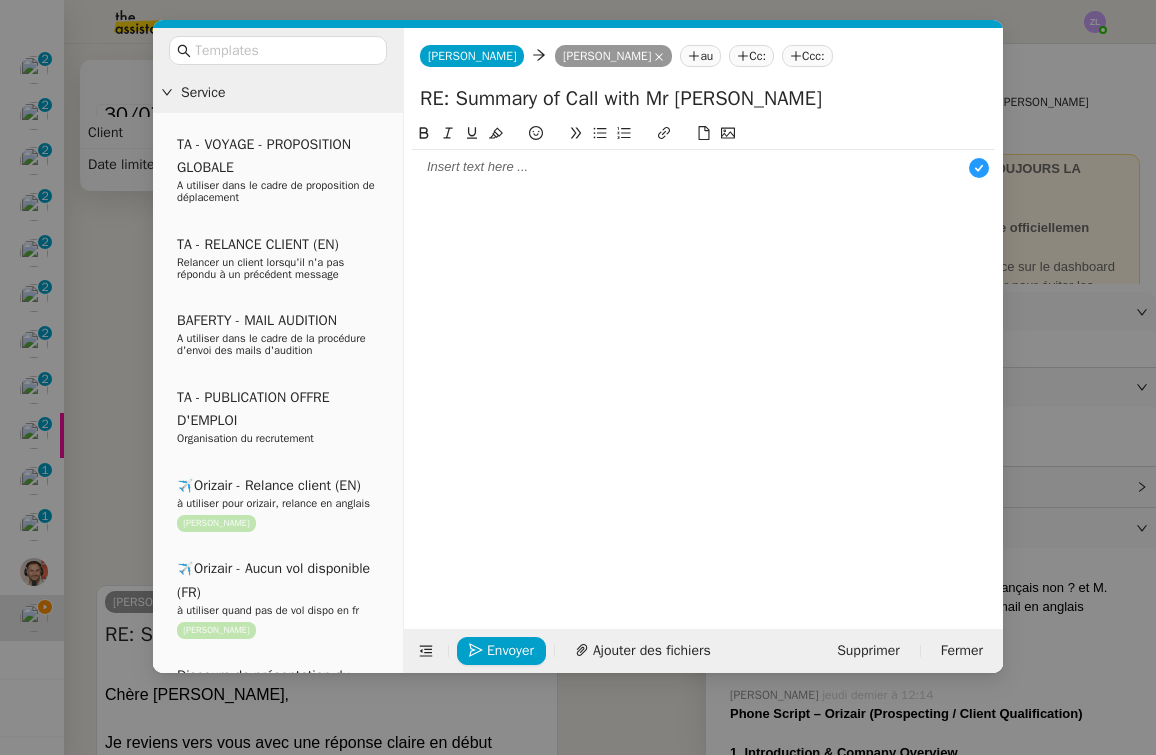 type 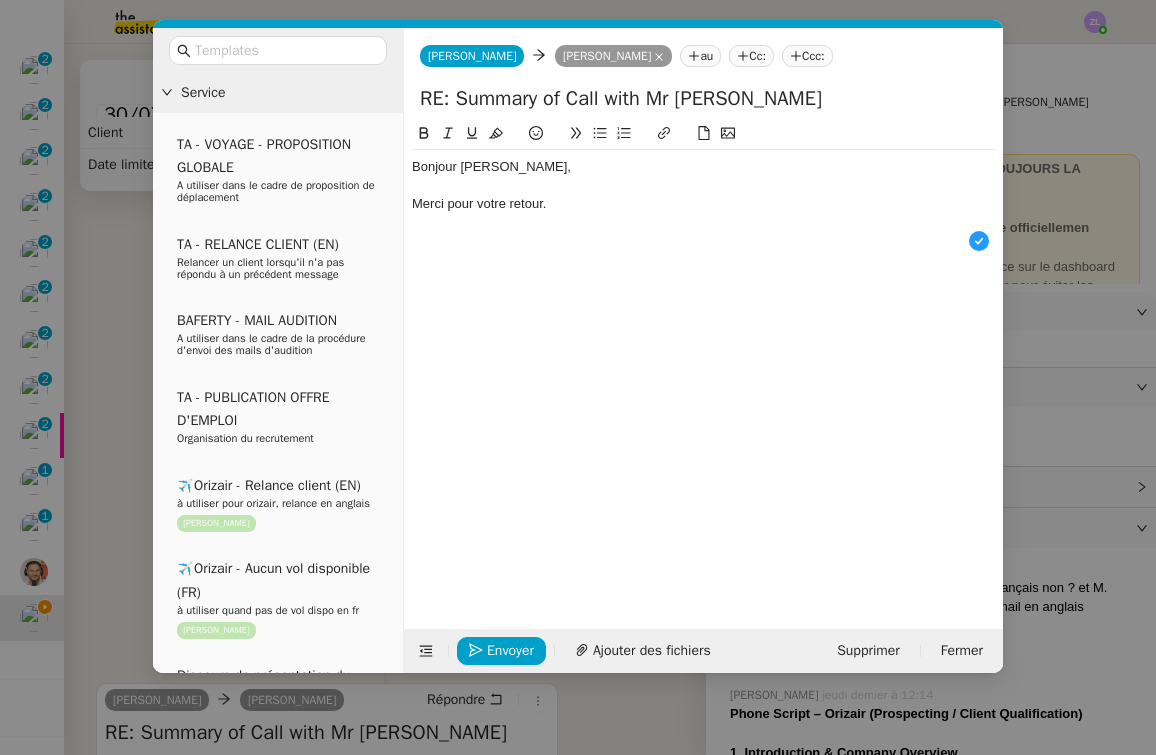click on "Service TA - VOYAGE - PROPOSITION GLOBALE    A utiliser dans le cadre de proposition de déplacement TA - RELANCE CLIENT (EN)    Relancer un client lorsqu'il n'a pas répondu à un précédent message BAFERTY - MAIL AUDITION    A utiliser dans le cadre de la procédure d'envoi des mails d'audition TA - PUBLICATION OFFRE D'EMPLOI     Organisation du recrutement ✈️Orizair - Relance client (EN)     à utiliser pour orizair, relance en anglais  [PERSON_NAME] ✈️Orizair - Aucun vol disponible (FR)    à utiliser quand pas de vol dispo en fr  [PERSON_NAME] Discours de présentation du paiement sécurisé    ✈️Orizair - Relance client (FR)    à utiliser pour orizair, première relance en français  [PERSON_NAME] TA - VOYAGES - PROPOSITION ITINERAIRE    Soumettre les résultats d'une recherche Orizair - Empty Legs - Confirmation opérateur (EN)    à utiliser dans la communication sur avinode pour les empty legs  [PERSON_NAME] TA - CONFIRMATION PAIEMENT (EN)    TA - COURRIER EXPEDIE (recommandé)" at bounding box center (578, 377) 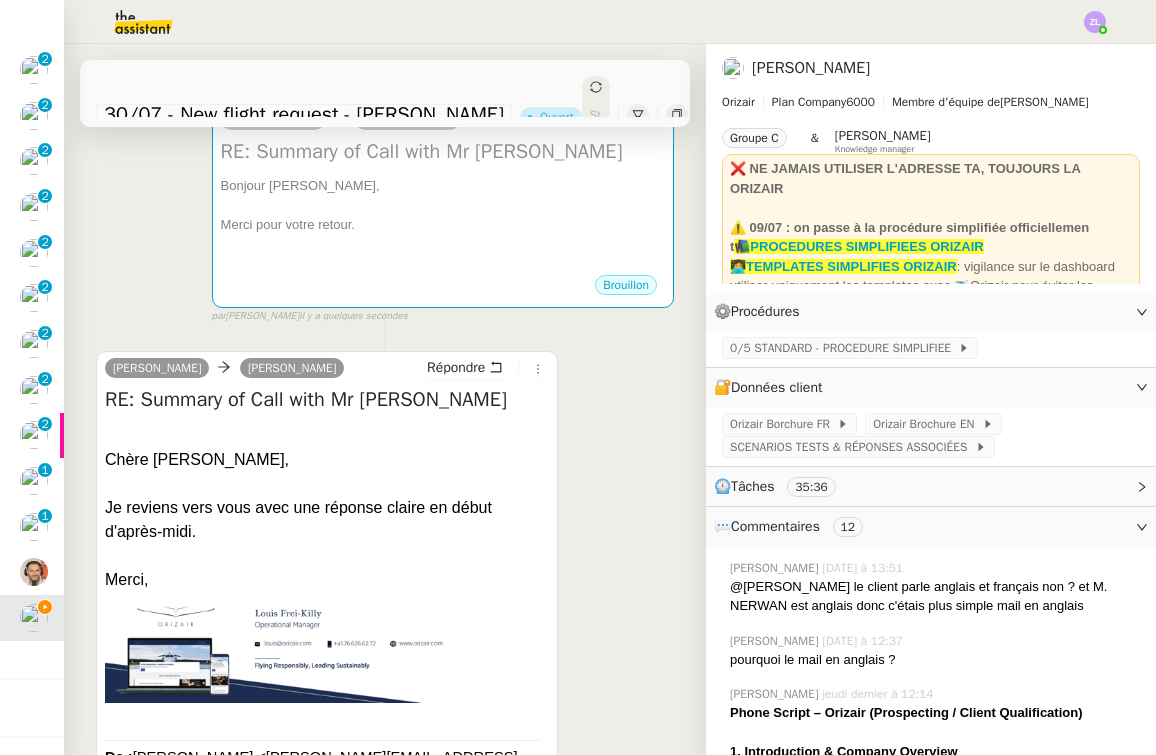 scroll, scrollTop: 333, scrollLeft: 0, axis: vertical 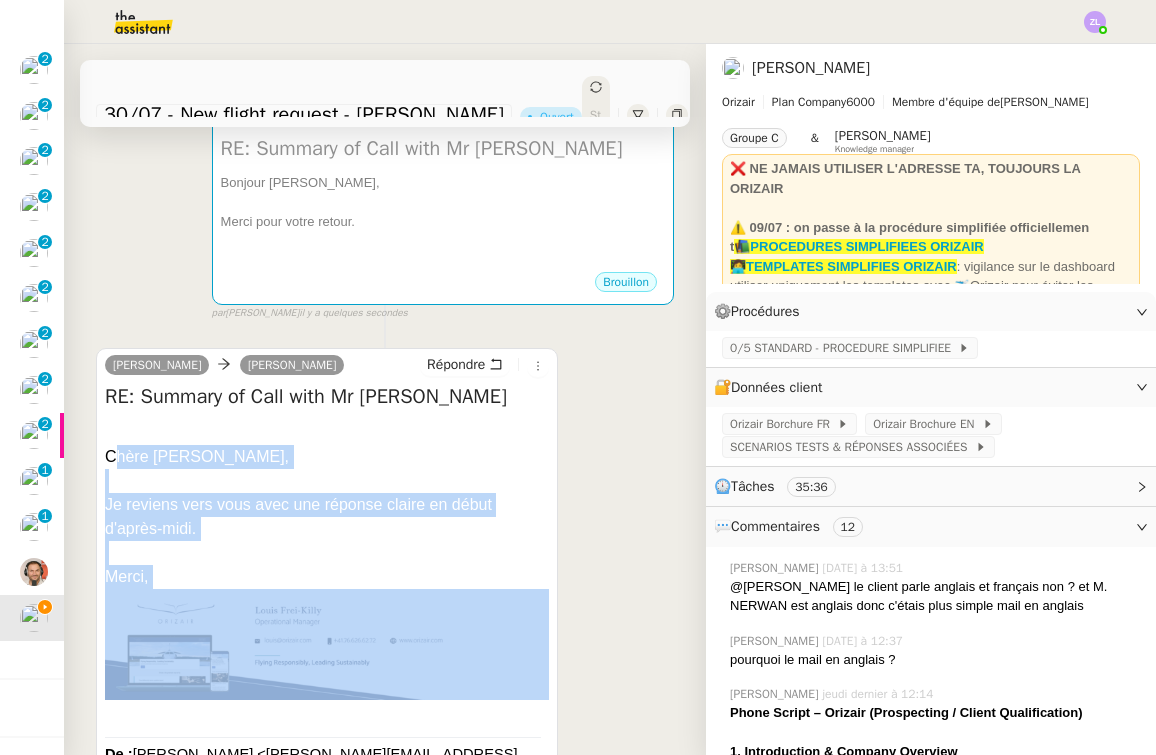 drag, startPoint x: 107, startPoint y: 445, endPoint x: 167, endPoint y: 591, distance: 157.84802 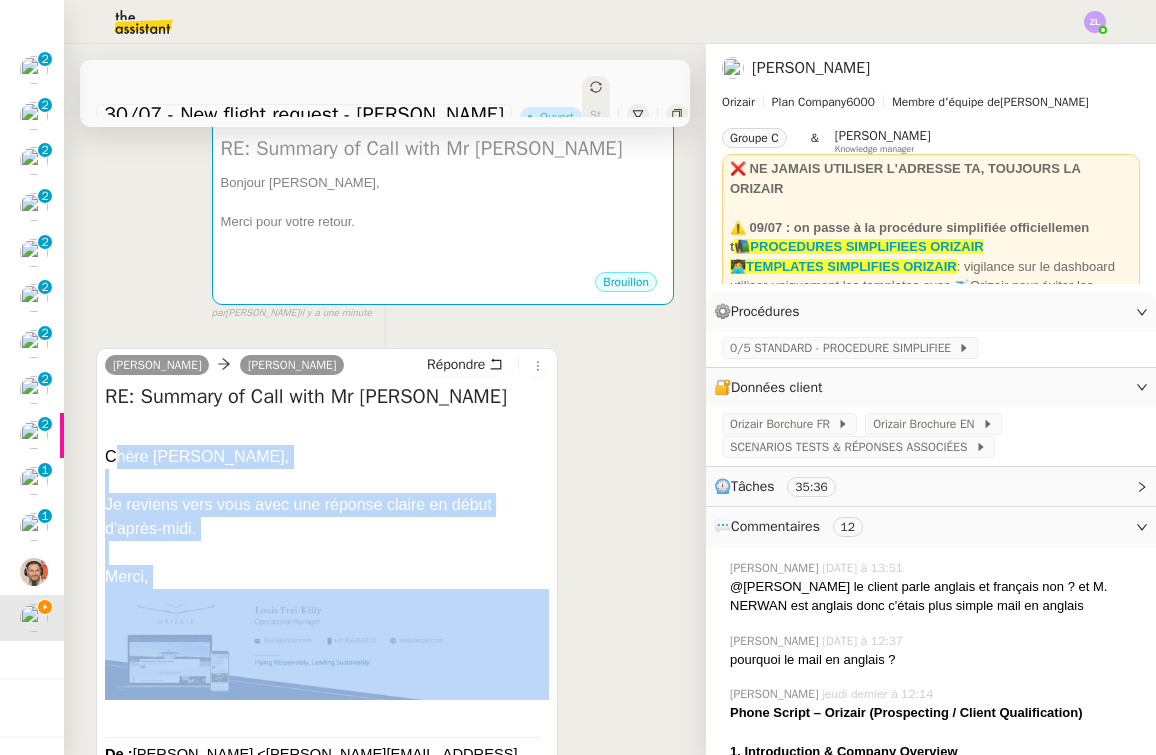 scroll, scrollTop: 200, scrollLeft: 0, axis: vertical 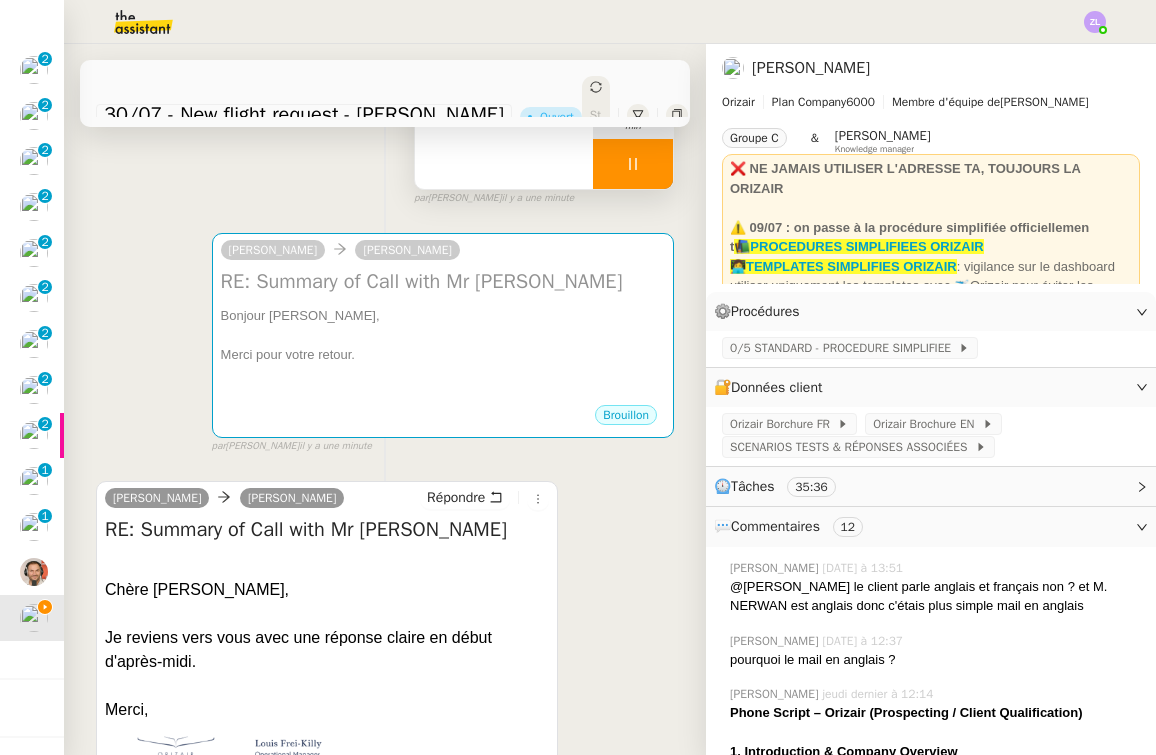 click on "Bonjour [PERSON_NAME]," at bounding box center [443, 316] 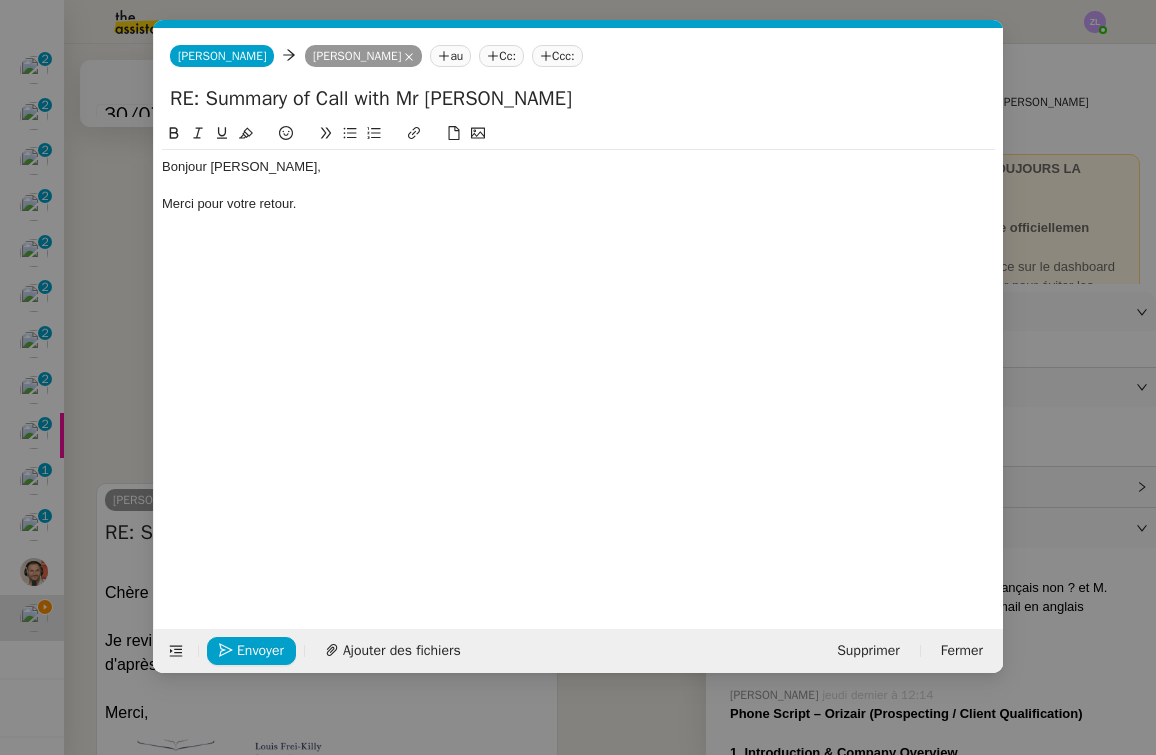 scroll, scrollTop: 0, scrollLeft: 43, axis: horizontal 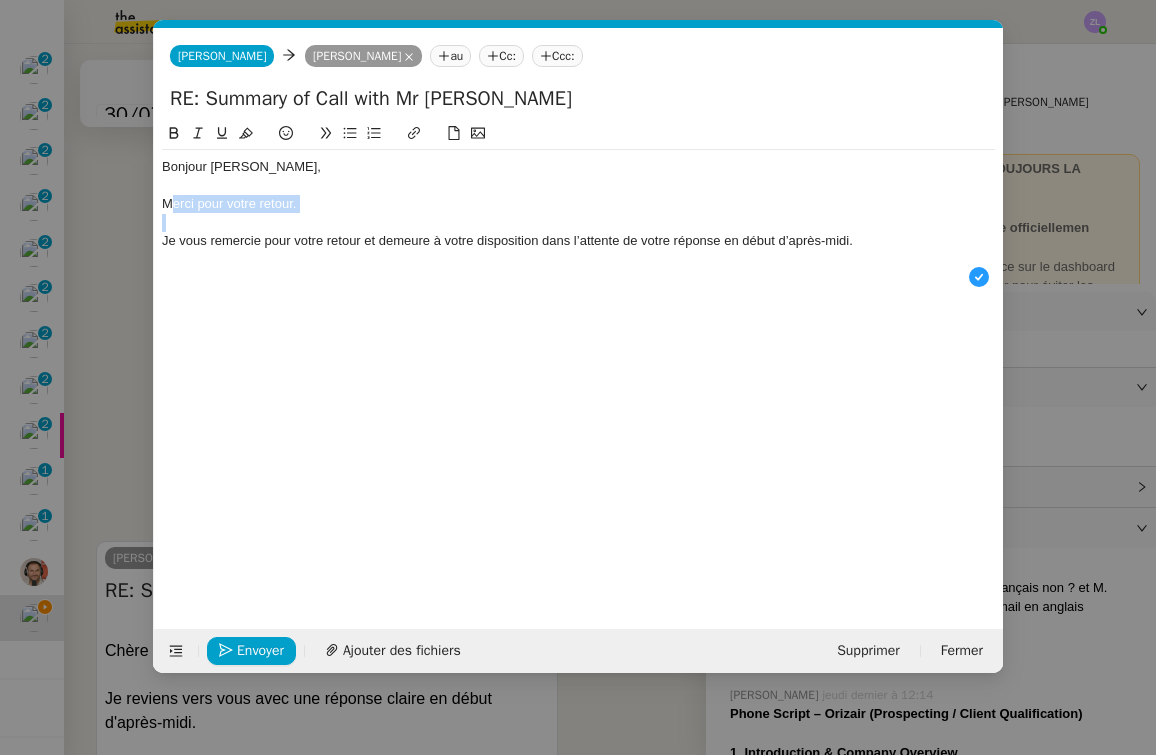 drag, startPoint x: 314, startPoint y: 221, endPoint x: 156, endPoint y: 194, distance: 160.29036 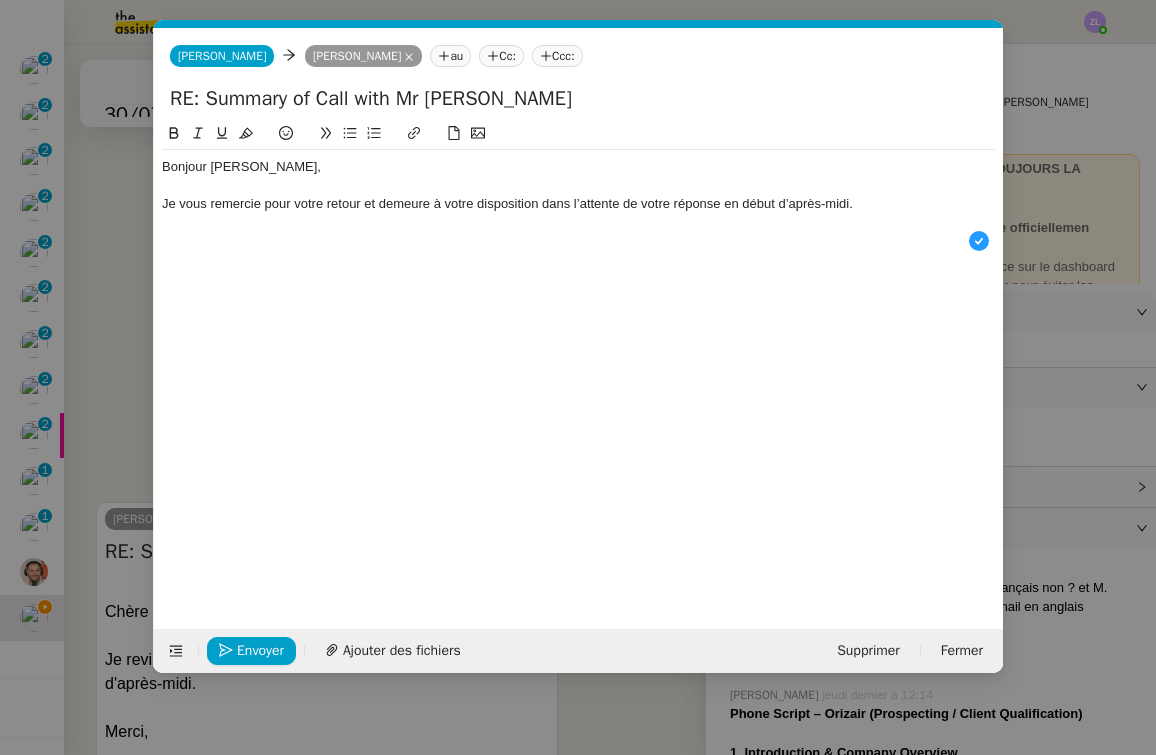 click on "Je vous remercie pour votre retour et demeure à votre disposition dans l’attente de votre réponse en début d’après-midi." 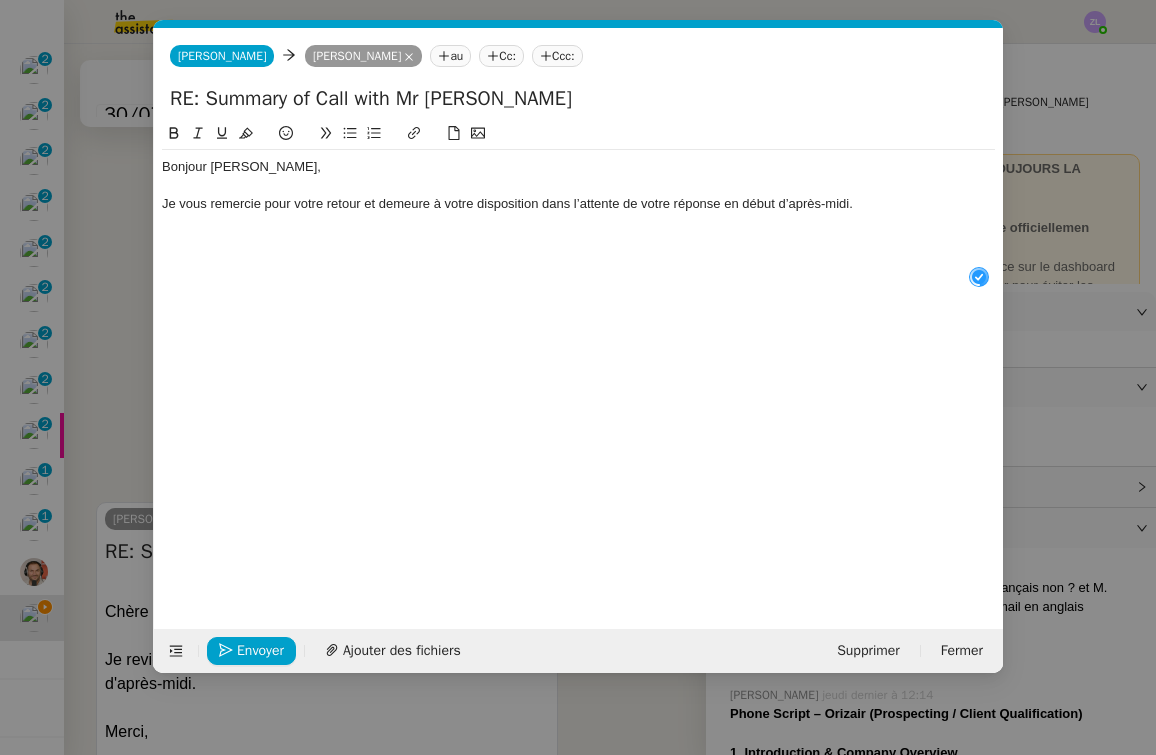 type 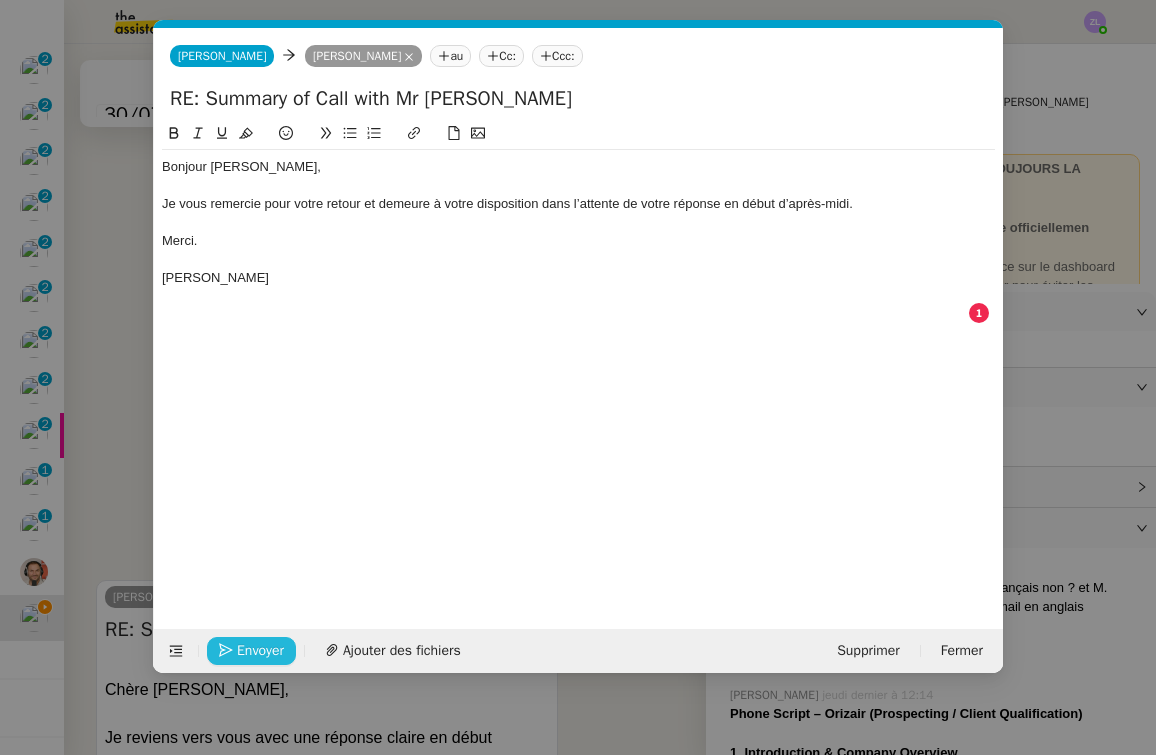 click on "Envoyer" 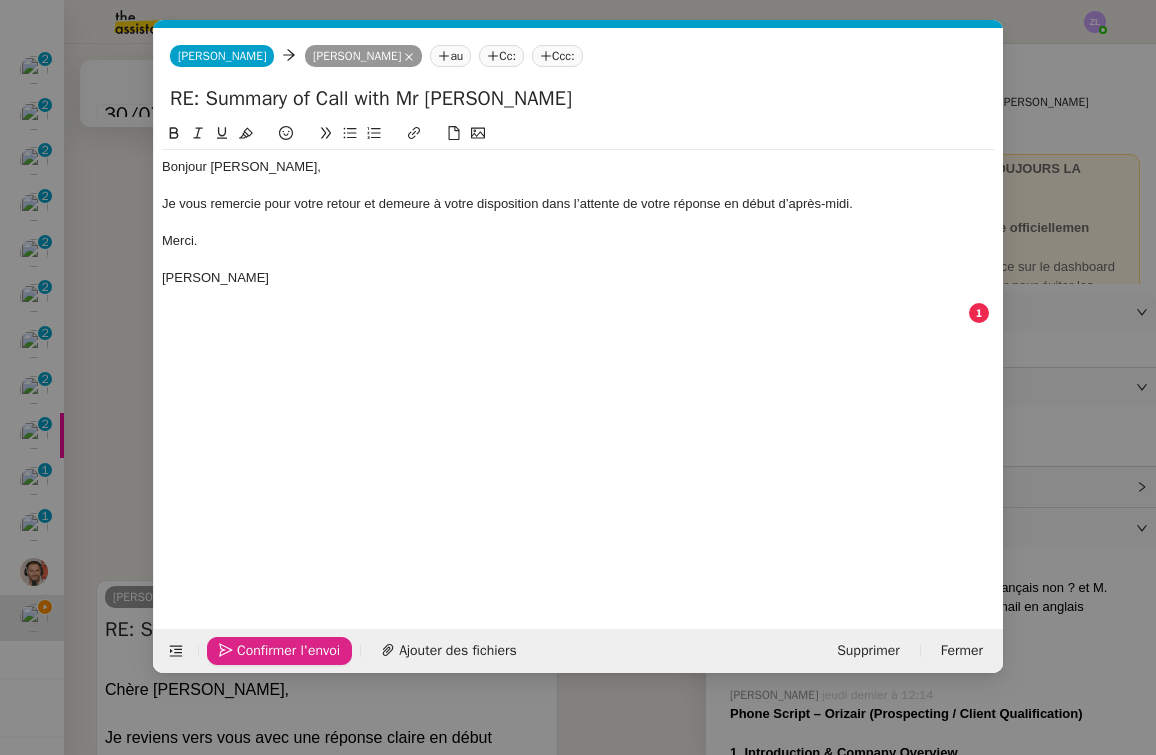 click on "Confirmer l'envoi" 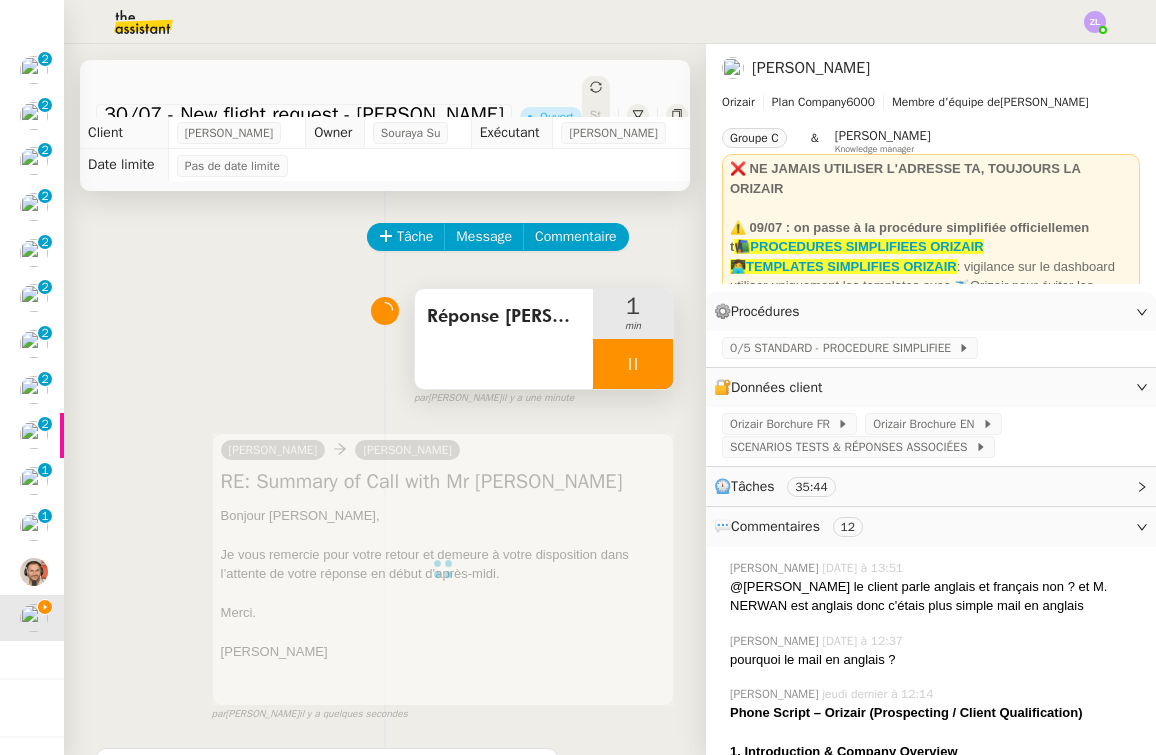 scroll, scrollTop: 0, scrollLeft: 0, axis: both 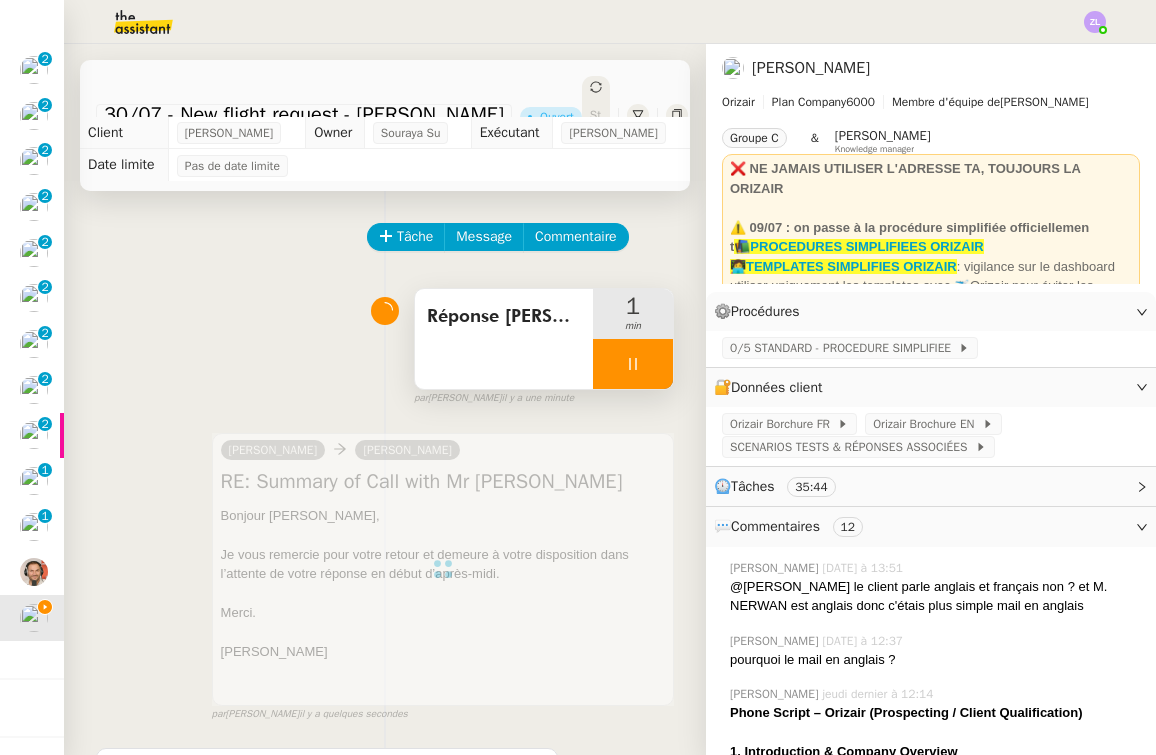 click at bounding box center (633, 364) 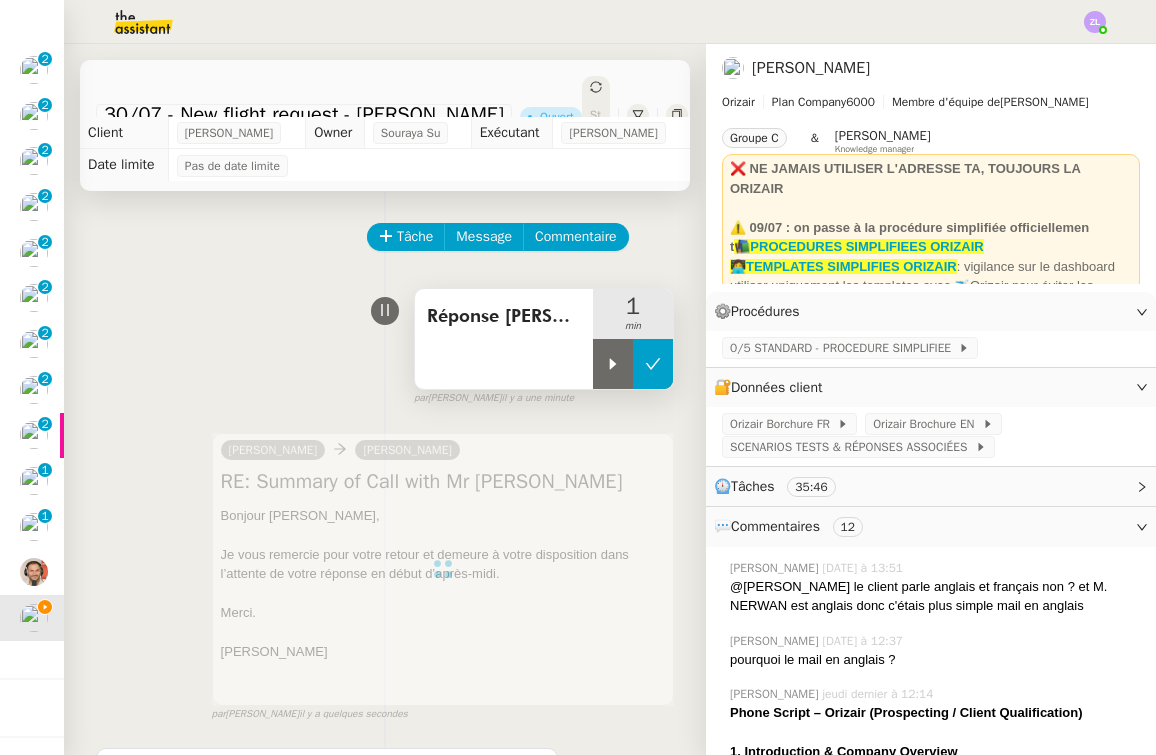 click 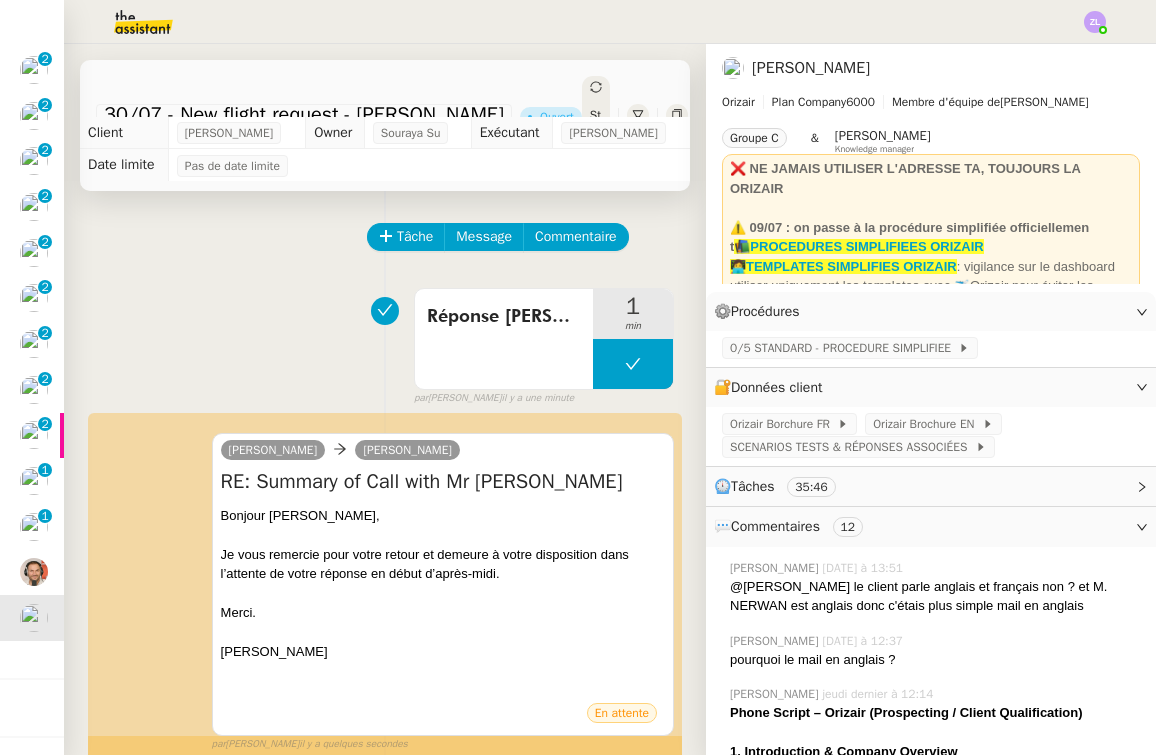 click on "30/07 - New flight request - Mahavir Nerwan      Ouvert     Statut" 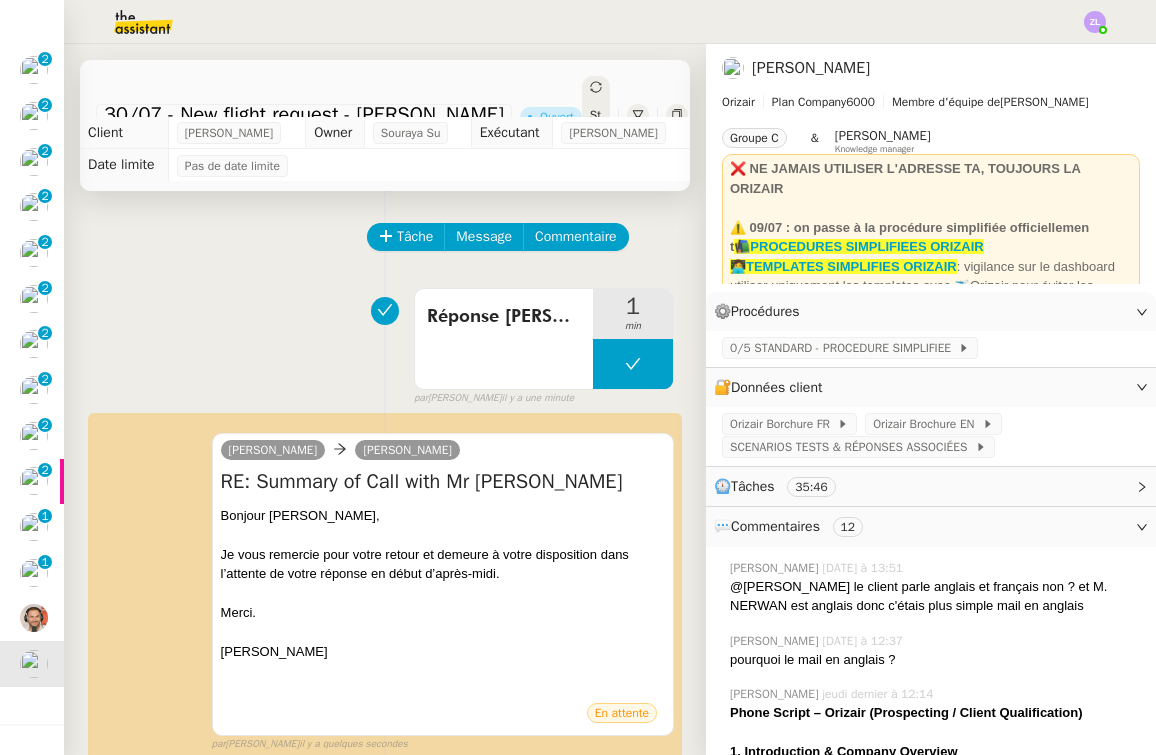 click on "Statut" 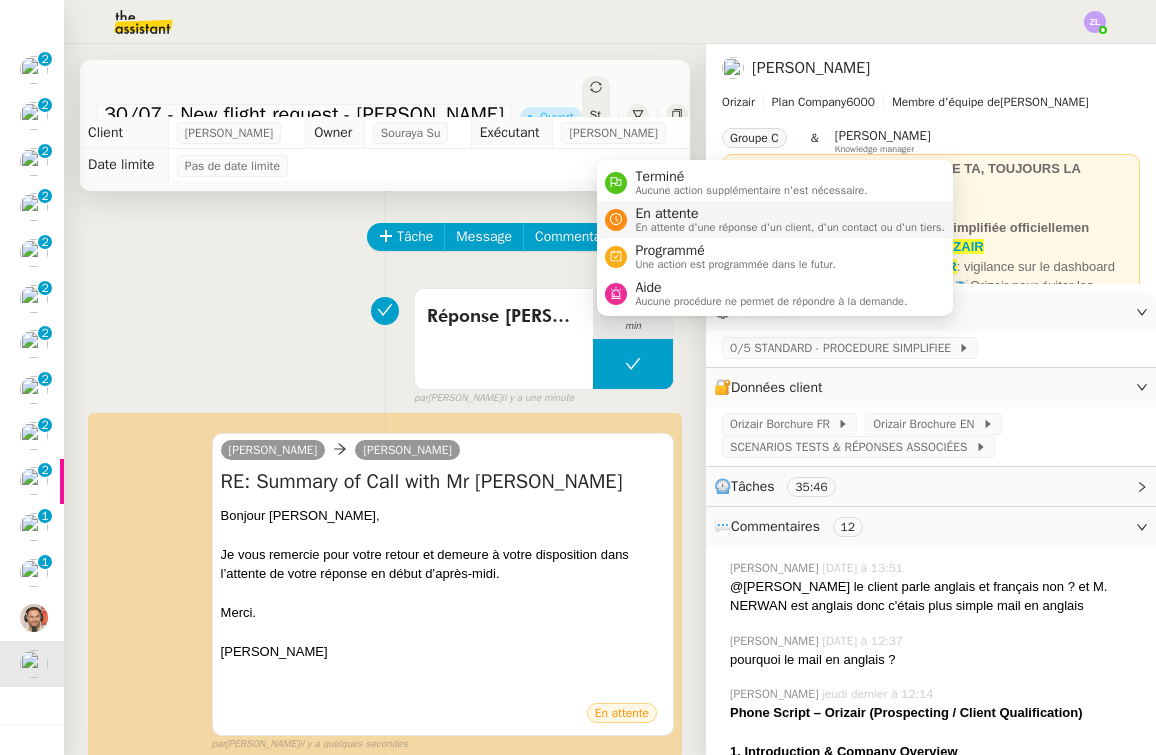 click on "En attente" at bounding box center (790, 214) 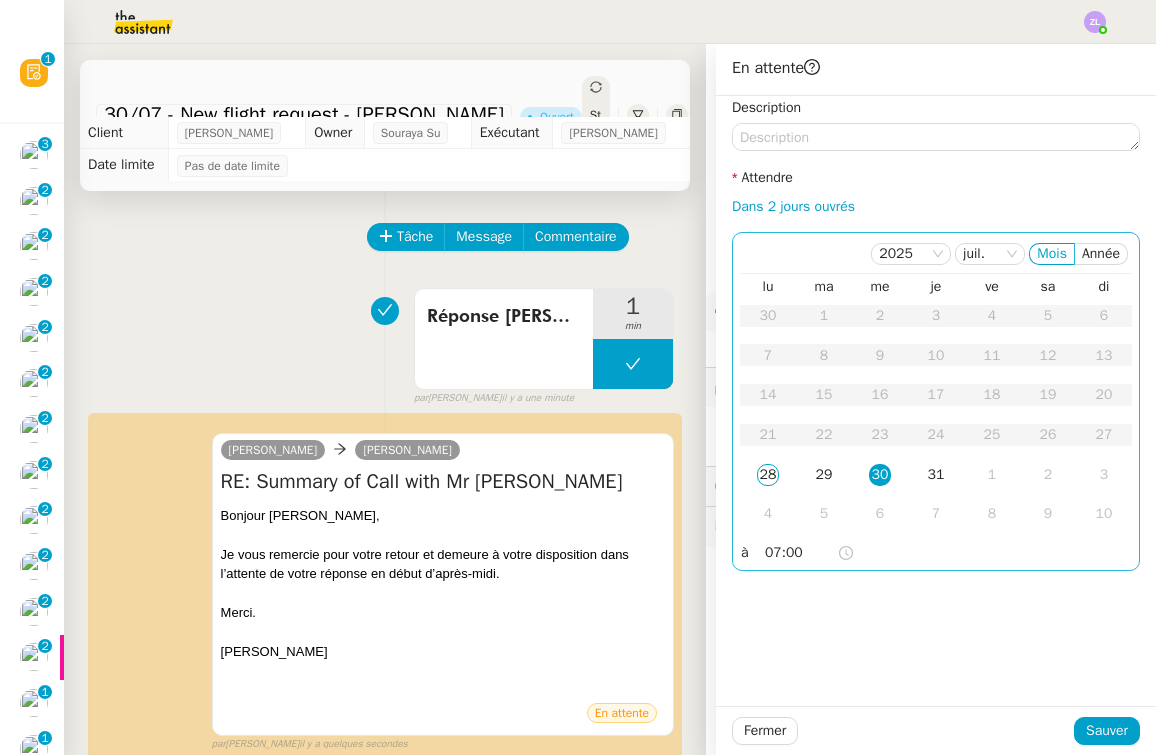 scroll, scrollTop: 0, scrollLeft: 0, axis: both 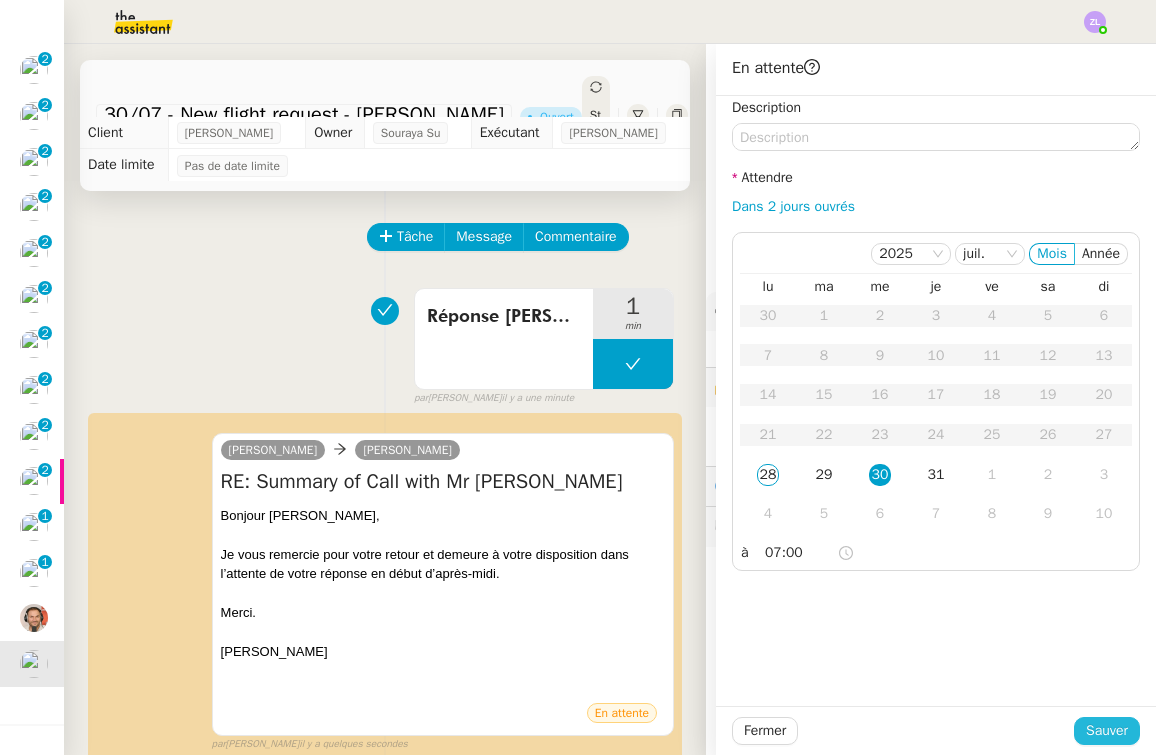 click on "Sauver" 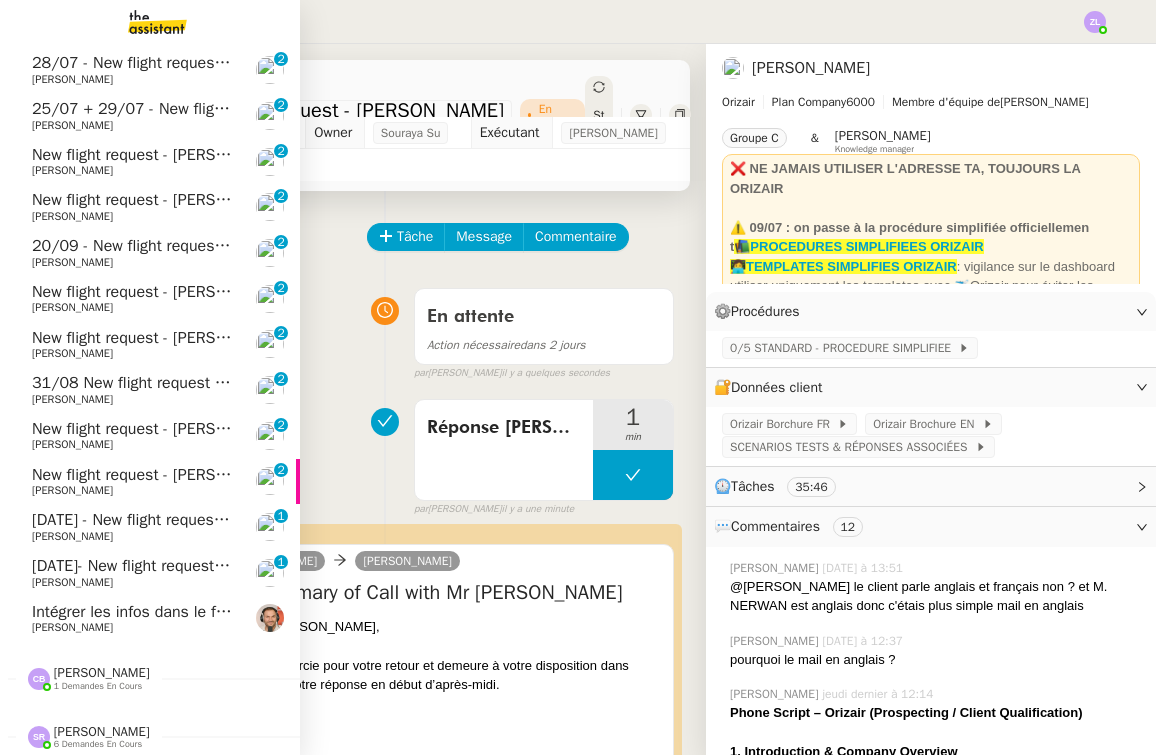 click on "[DATE]- New flight request - [PERSON_NAME]" 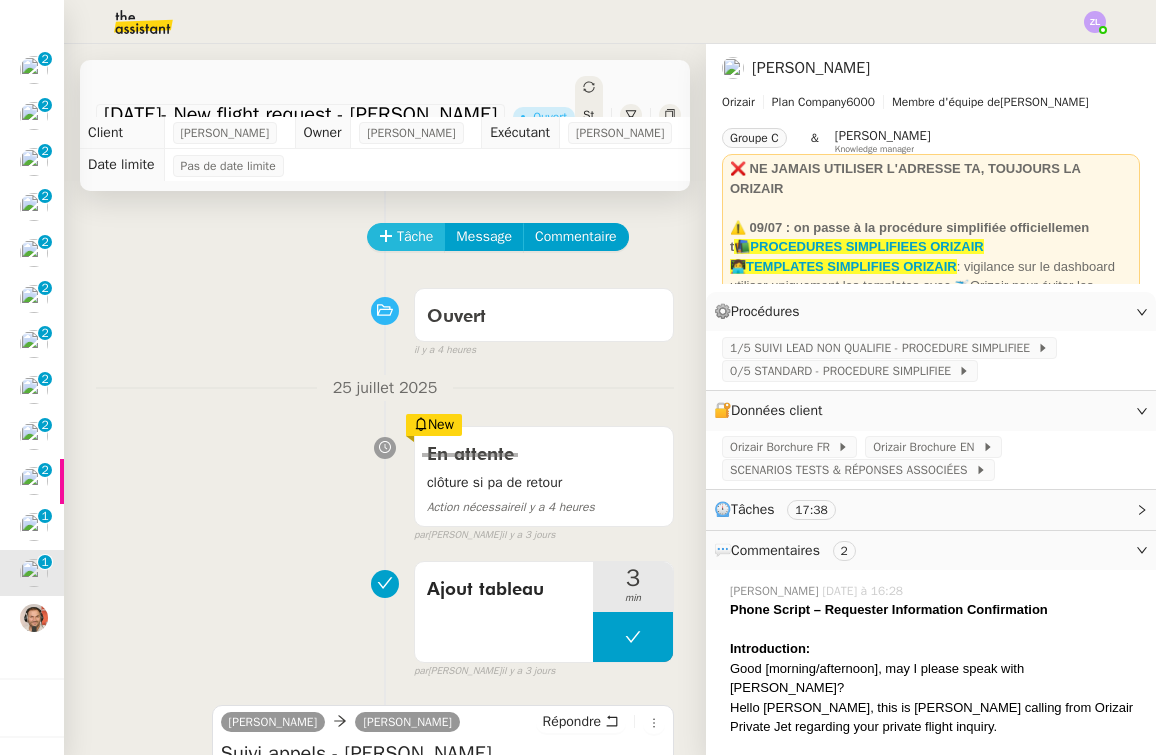 scroll, scrollTop: 0, scrollLeft: 0, axis: both 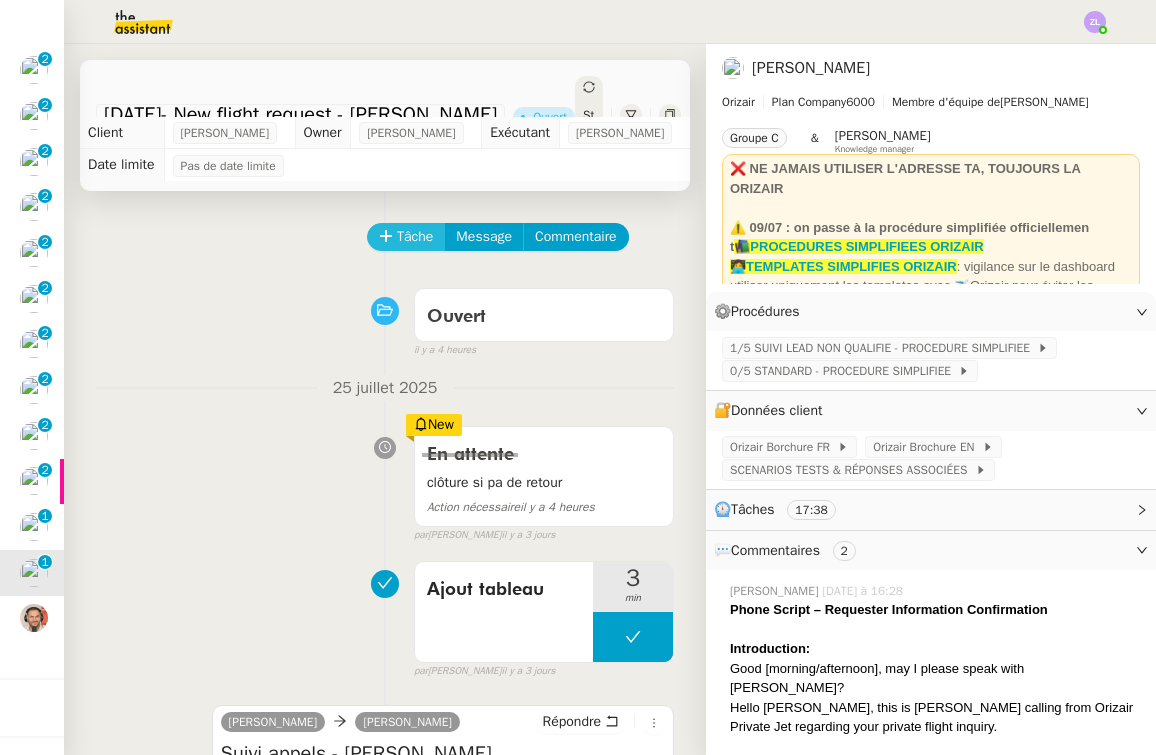 click on "Tâche" 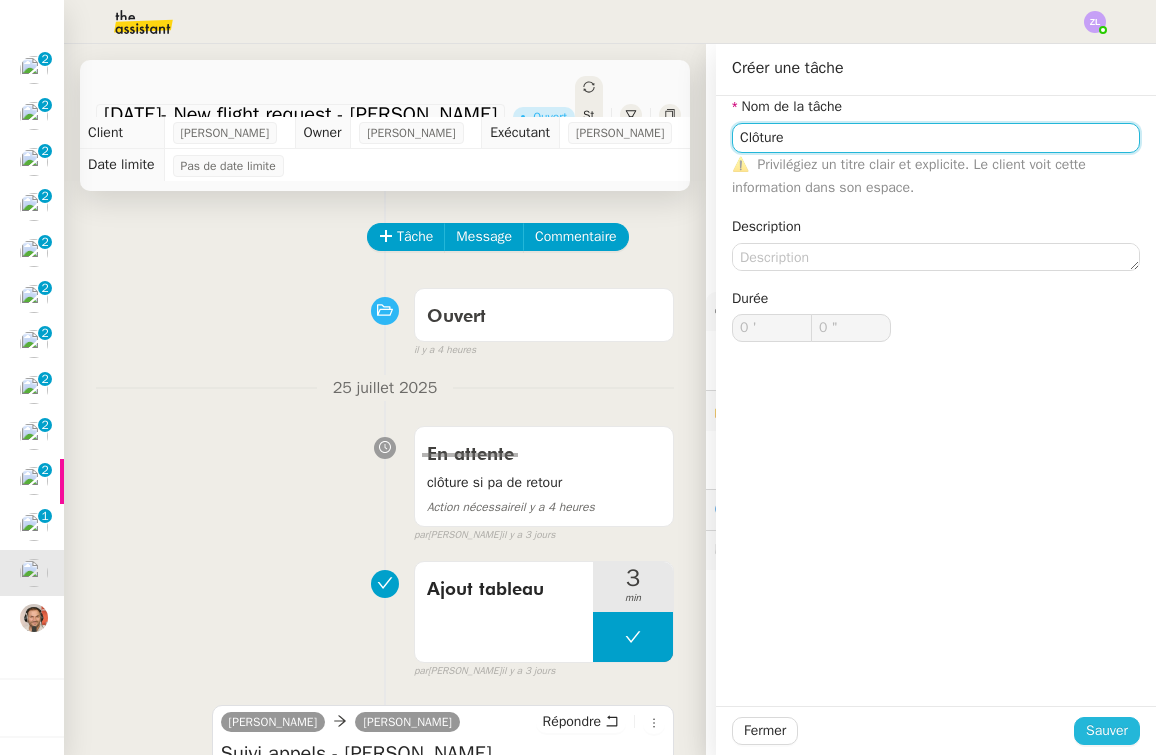 type on "Clôture" 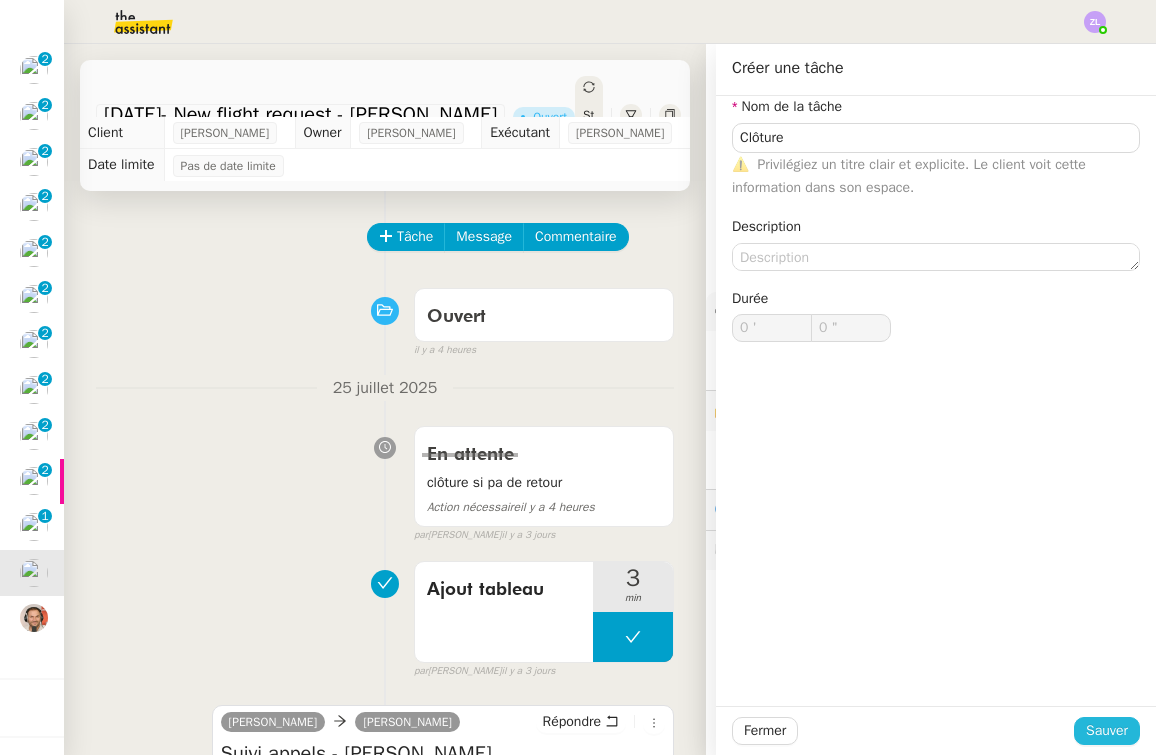 click on "Sauver" 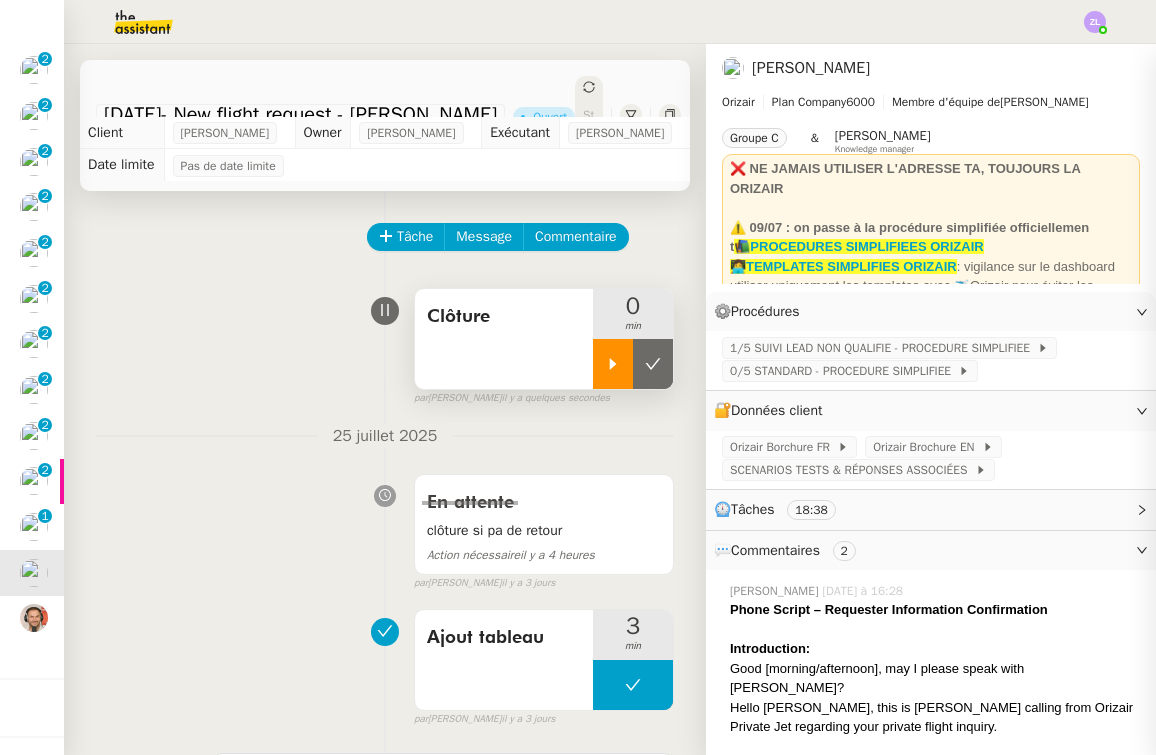 click 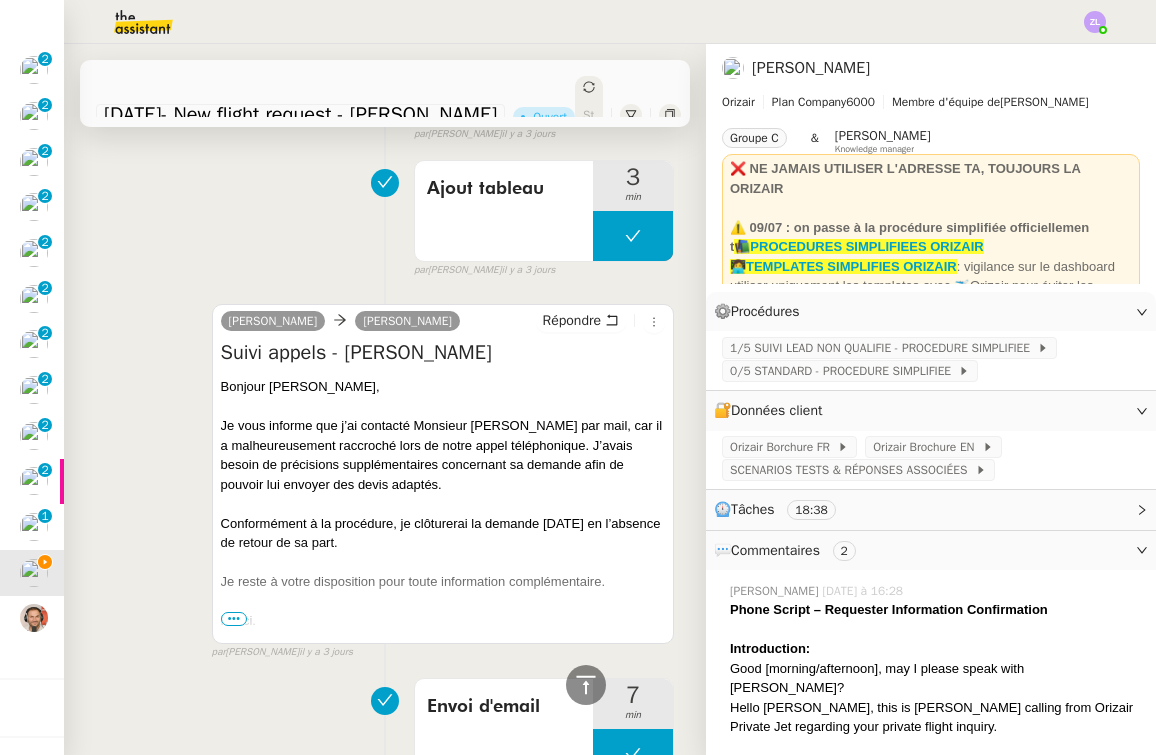 scroll, scrollTop: 457, scrollLeft: 0, axis: vertical 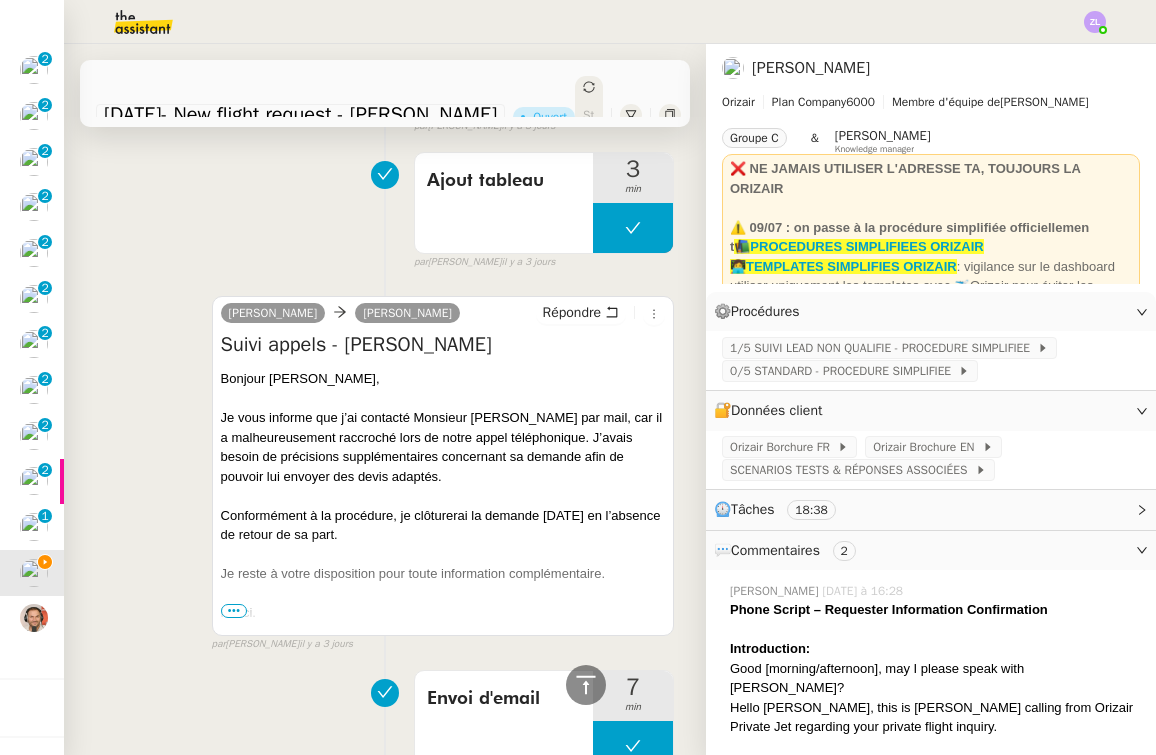 click on "•••" at bounding box center [234, 611] 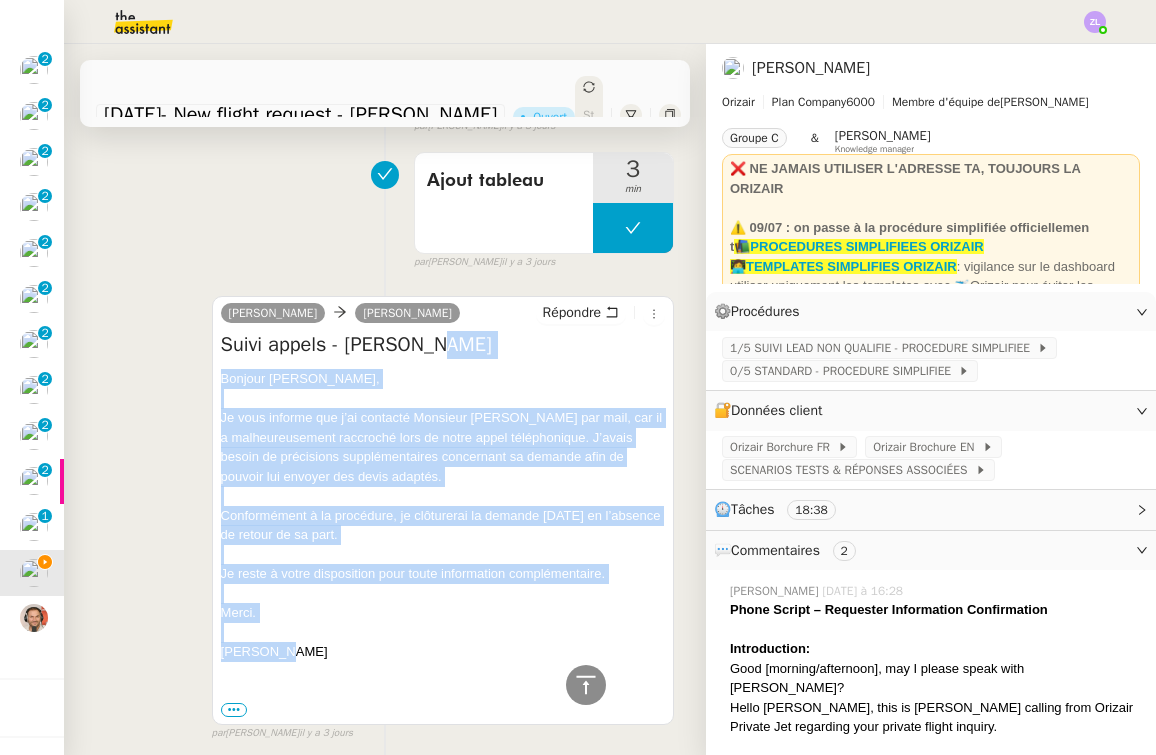 drag, startPoint x: 278, startPoint y: 637, endPoint x: 193, endPoint y: 362, distance: 287.83676 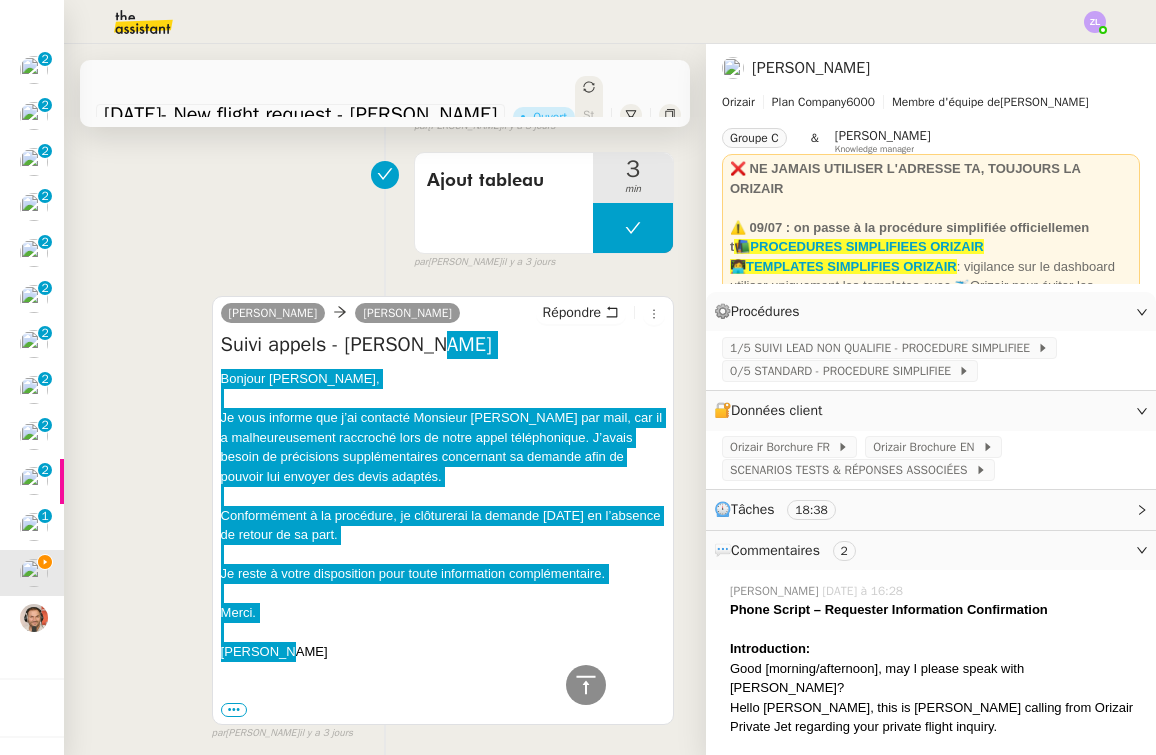 click at bounding box center (443, 594) 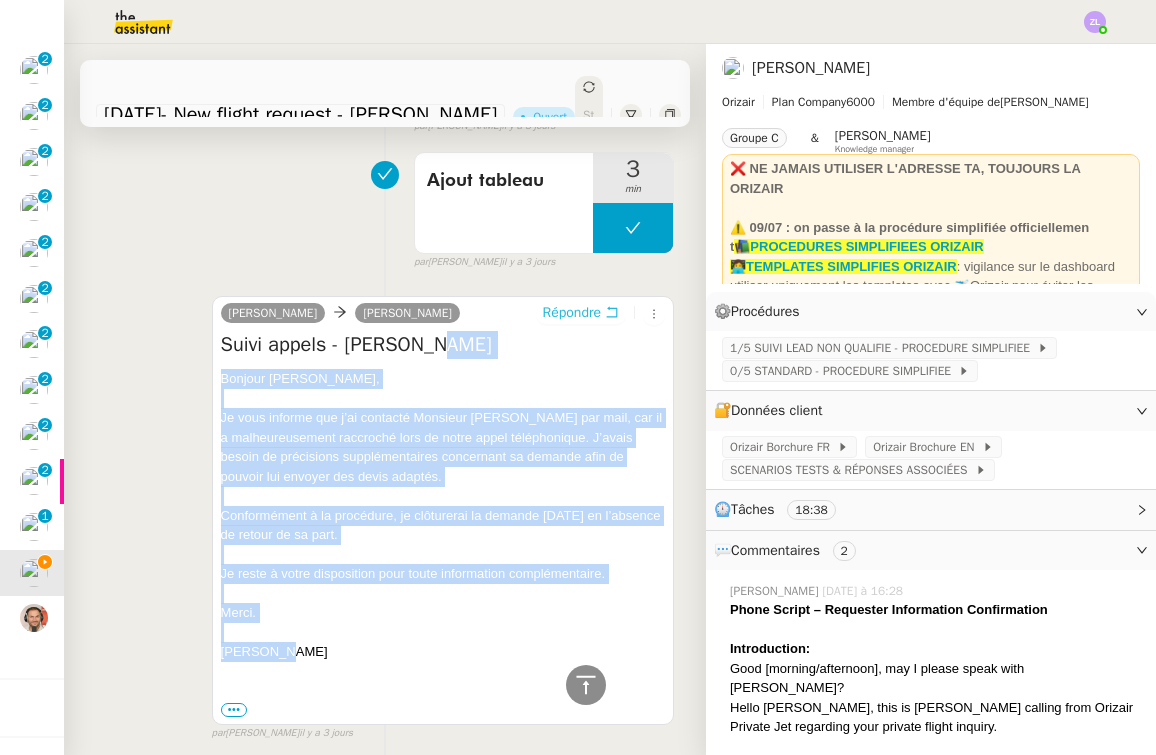 click on "Répondre" at bounding box center (572, 313) 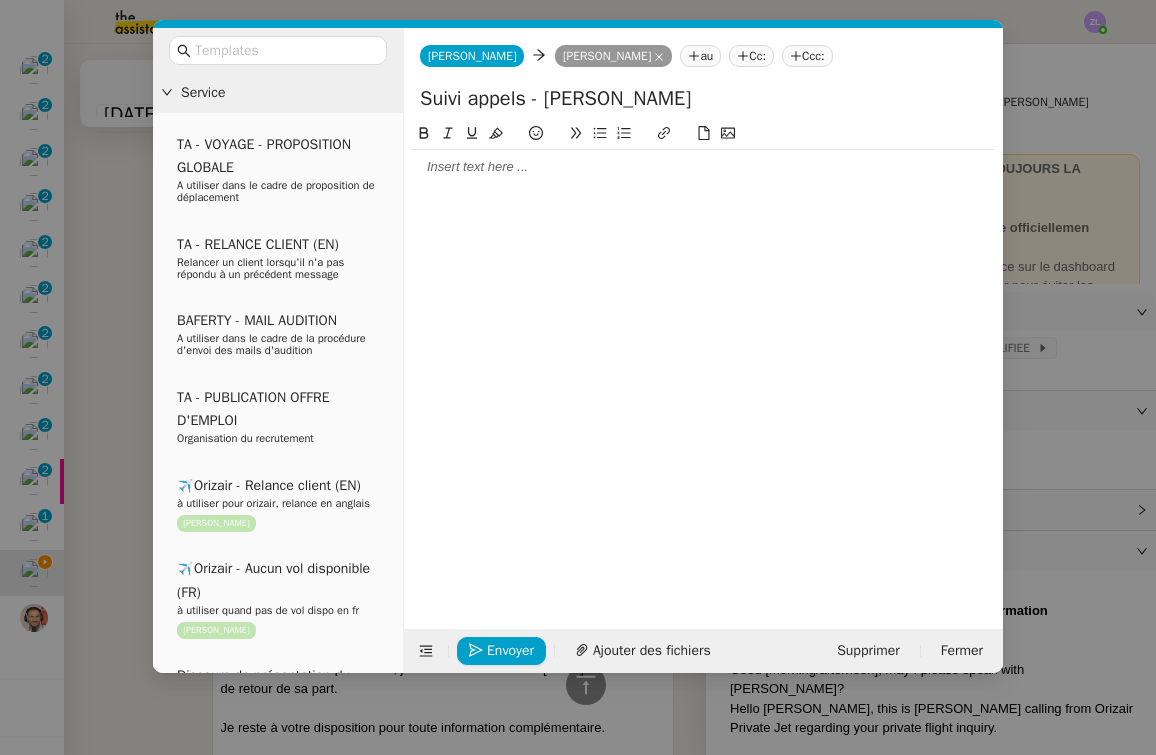 click 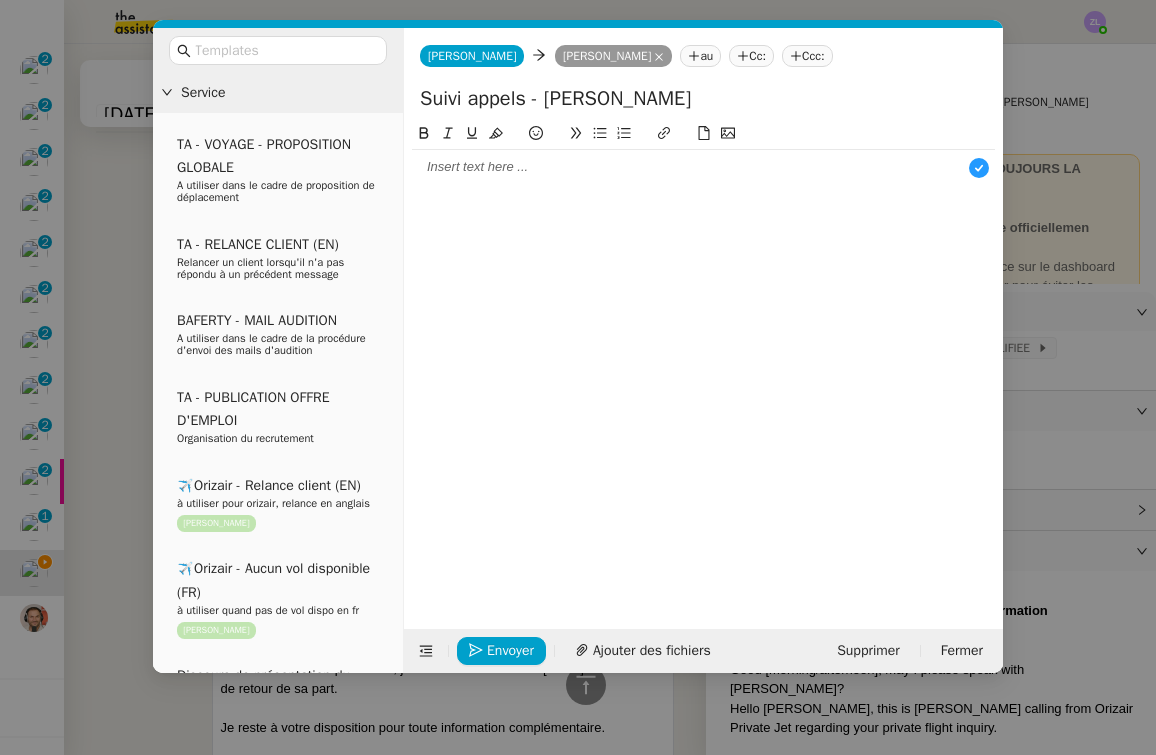 scroll, scrollTop: 21, scrollLeft: 0, axis: vertical 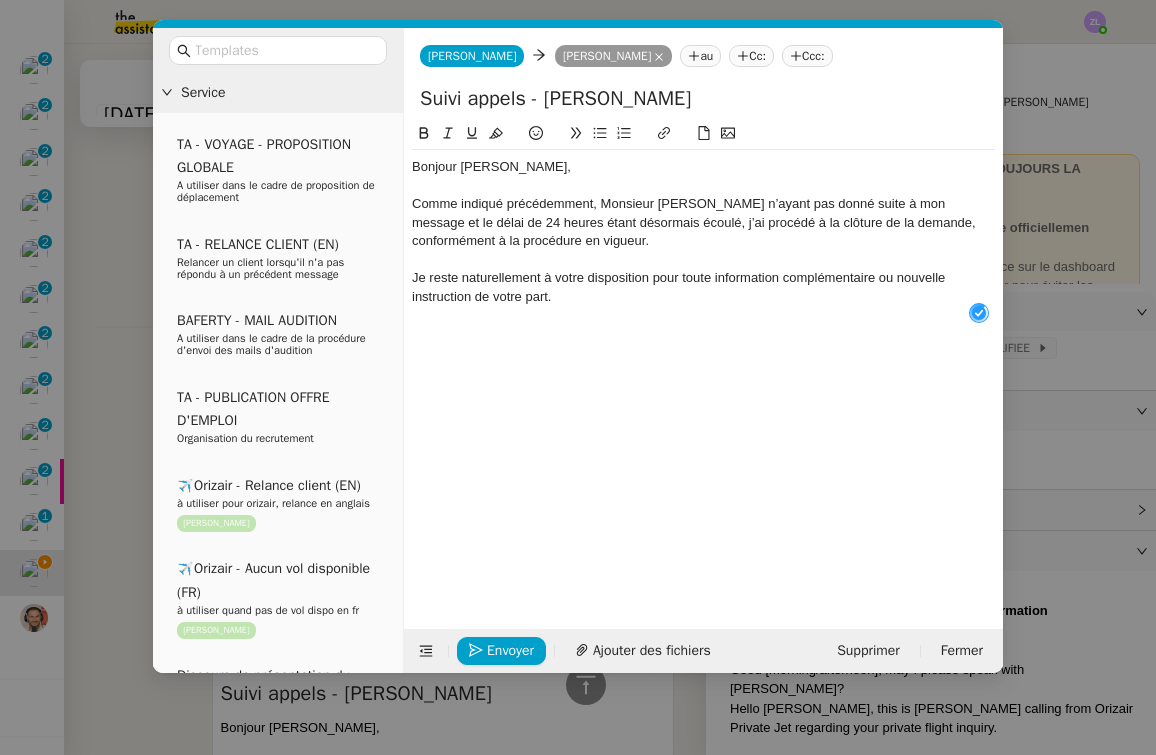 click on "Suivi appels - [PERSON_NAME]" 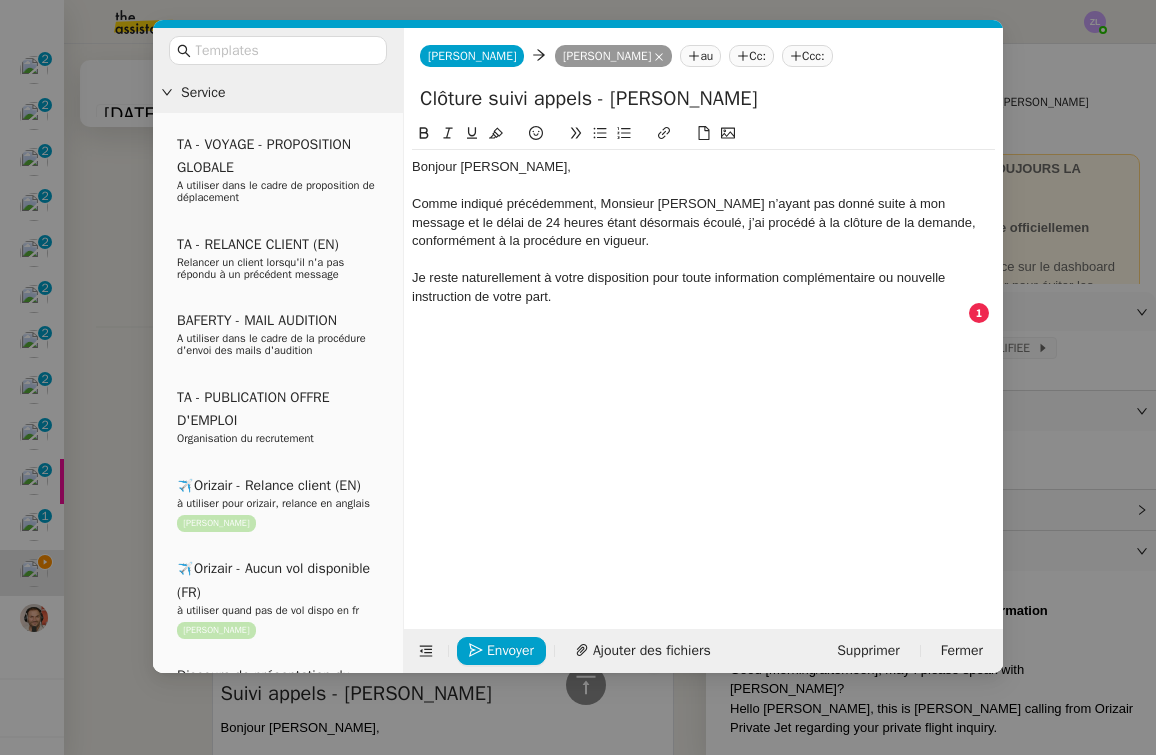 type on "Clôture suivi appels - [PERSON_NAME]" 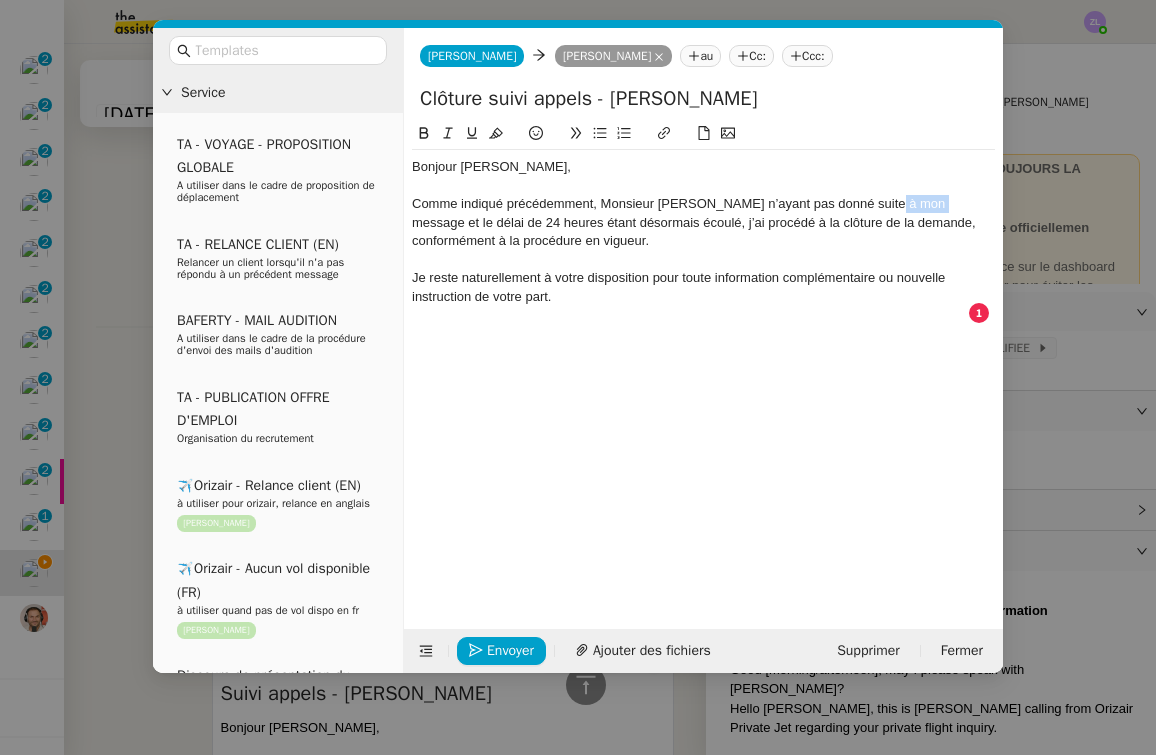 drag, startPoint x: 931, startPoint y: 205, endPoint x: 878, endPoint y: 205, distance: 53 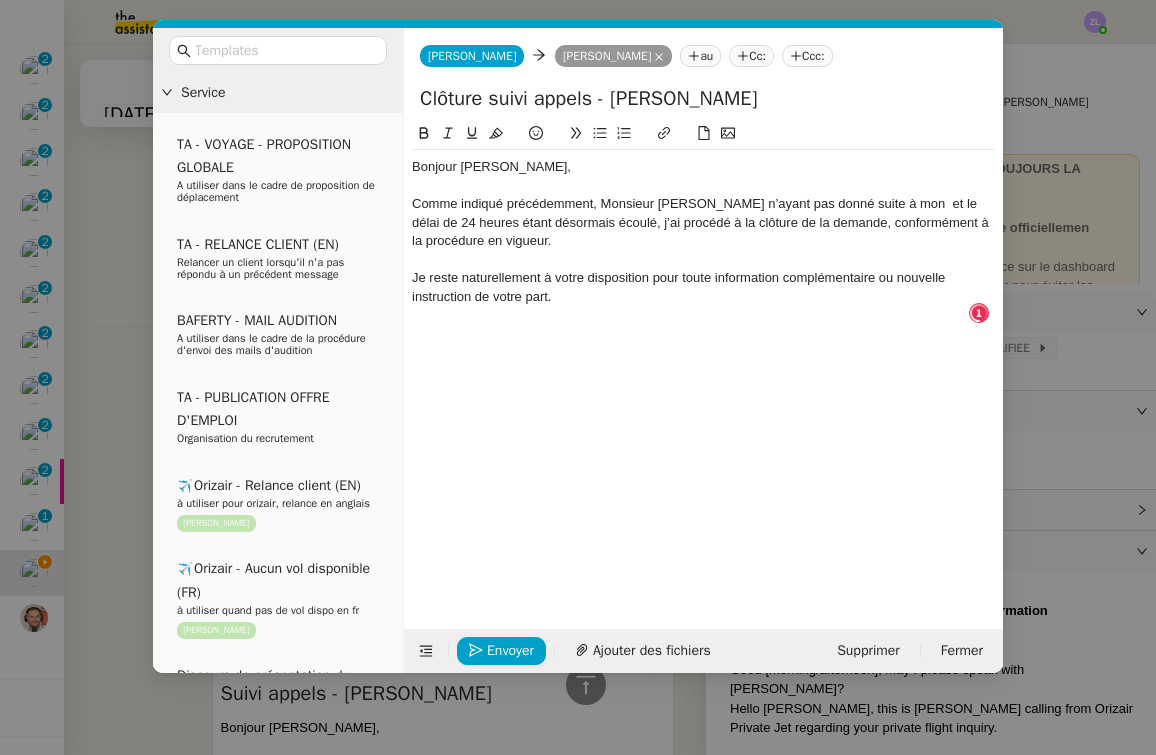 type 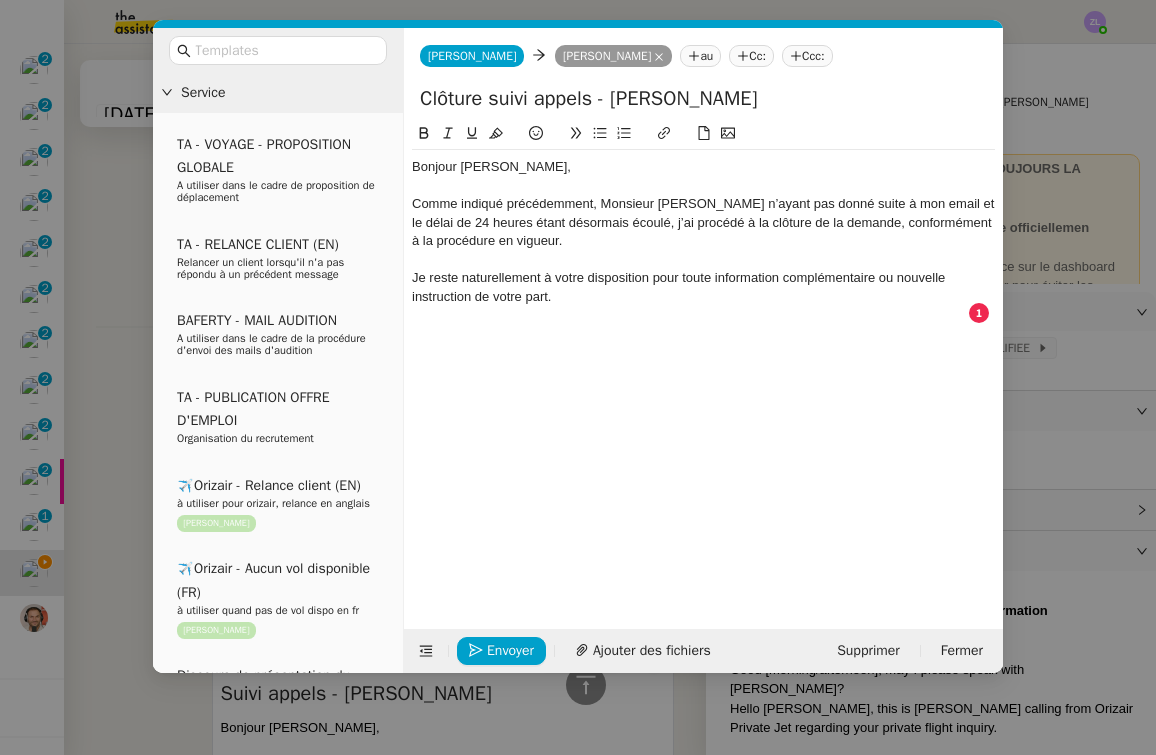 click on "Je reste naturellement à votre disposition pour toute information complémentaire ou nouvelle instruction de votre part." 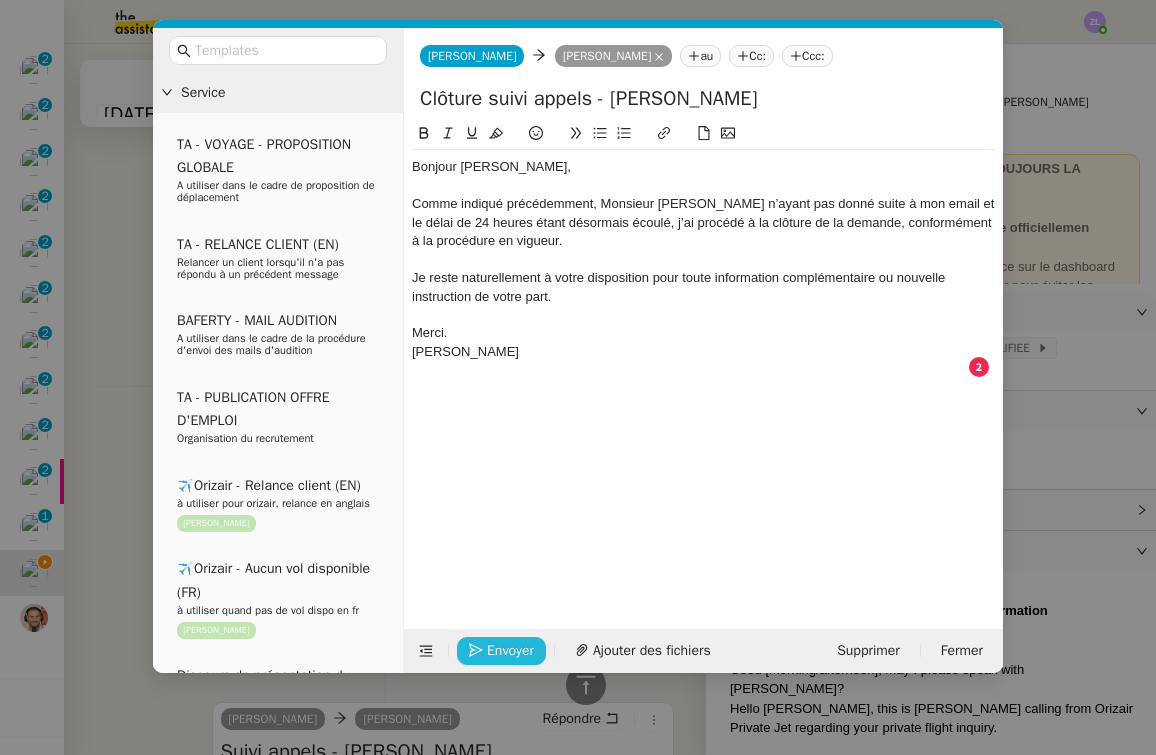 click on "Envoyer" 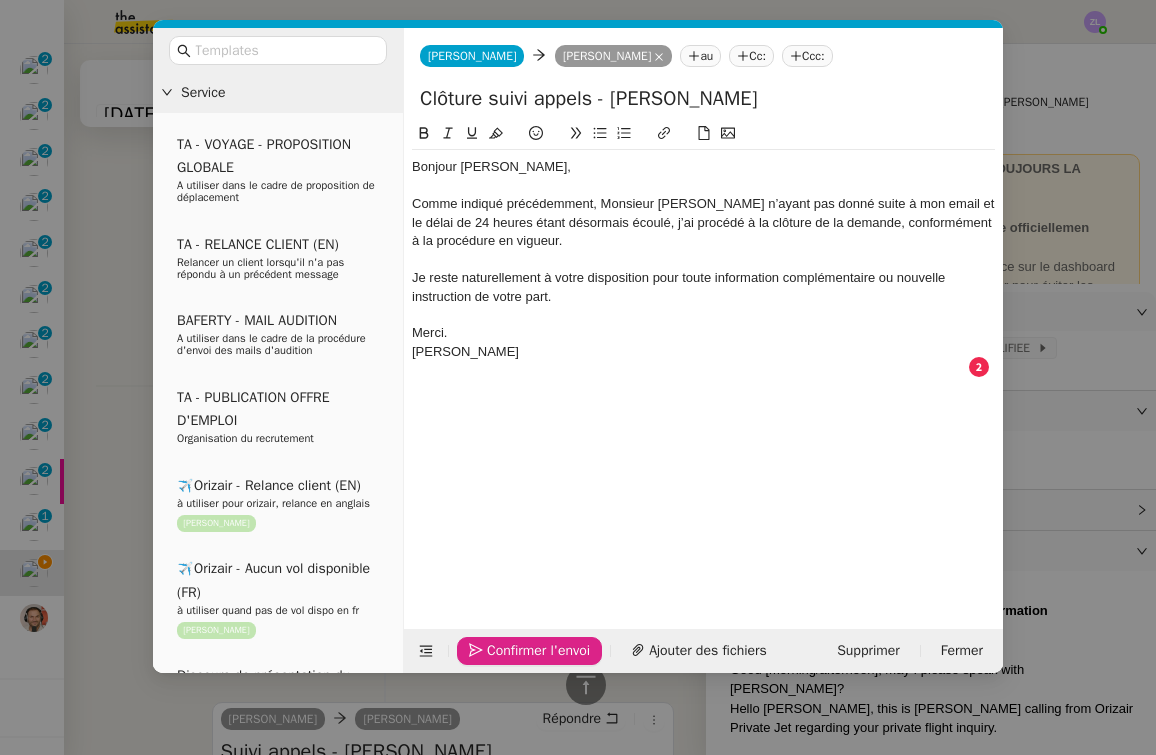 click on "Confirmer l'envoi" 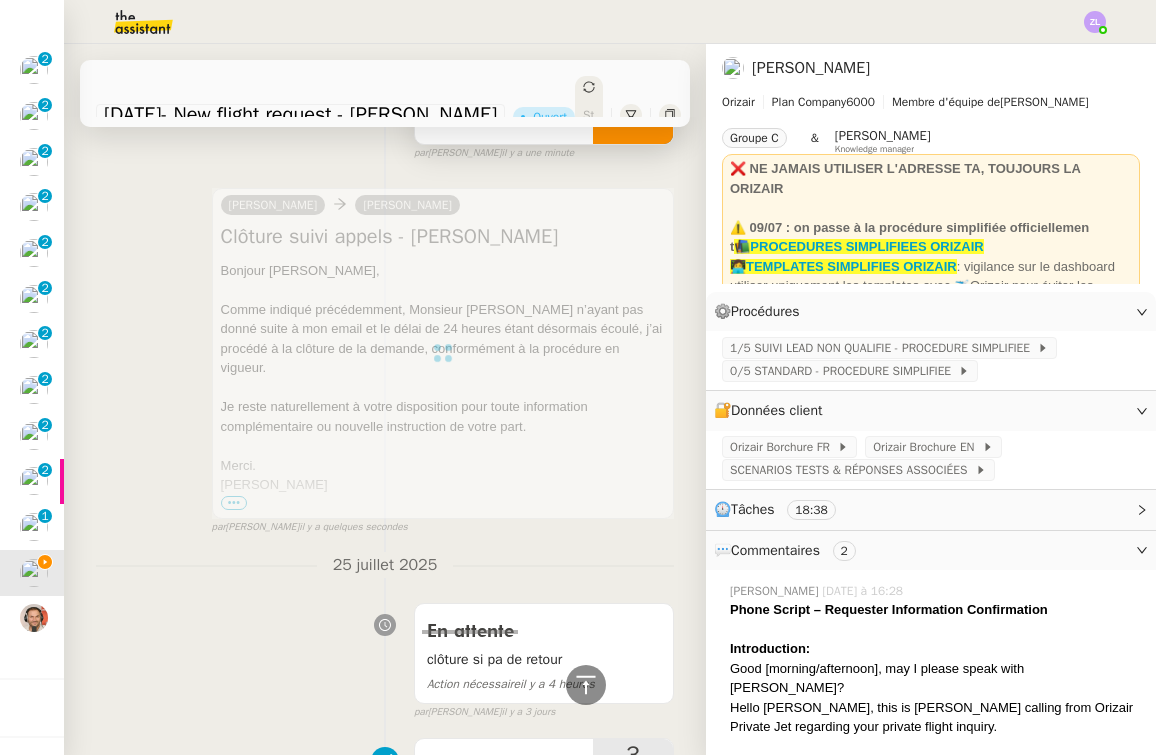 scroll, scrollTop: 109, scrollLeft: 0, axis: vertical 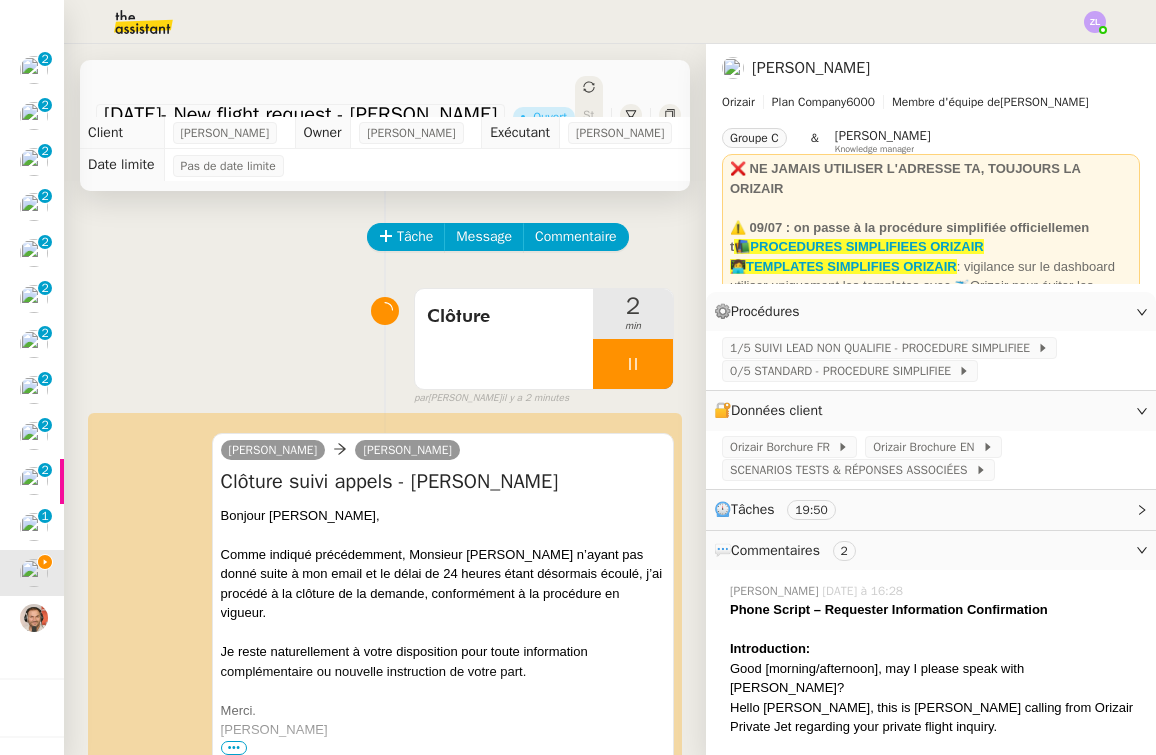 click at bounding box center (633, 364) 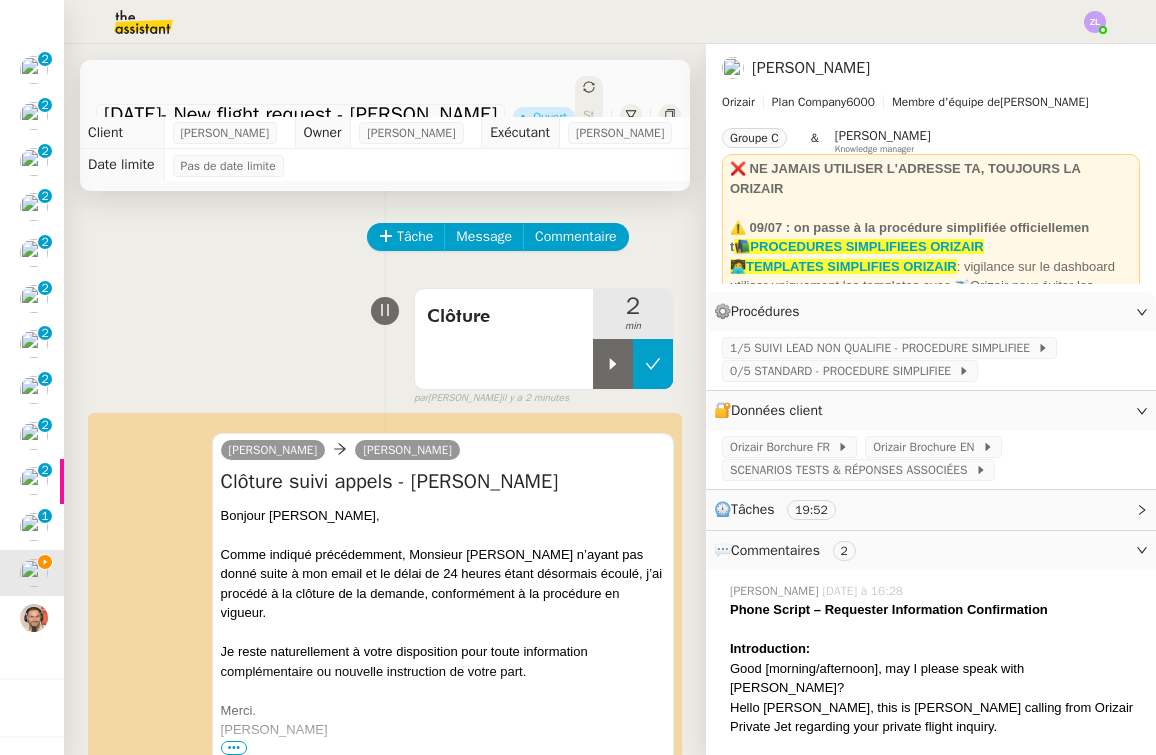 click at bounding box center (653, 364) 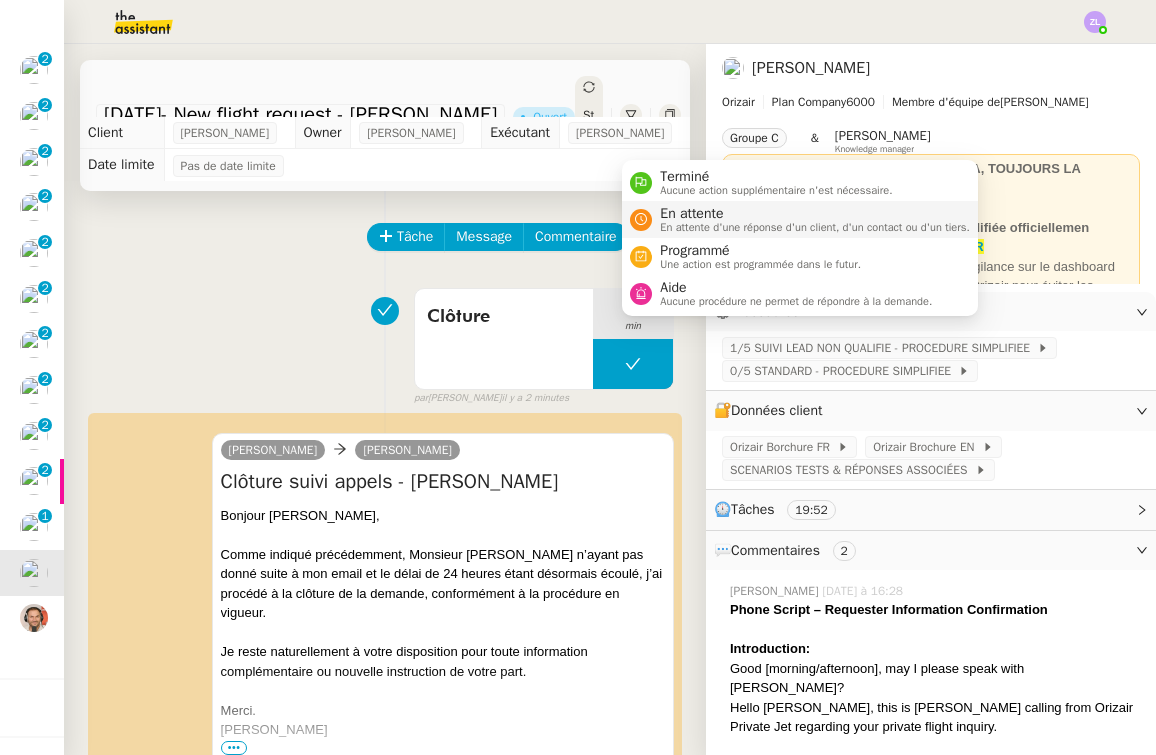 click on "En attente En attente d'une réponse d'un client, d'un contact ou d'un tiers." at bounding box center [800, 219] 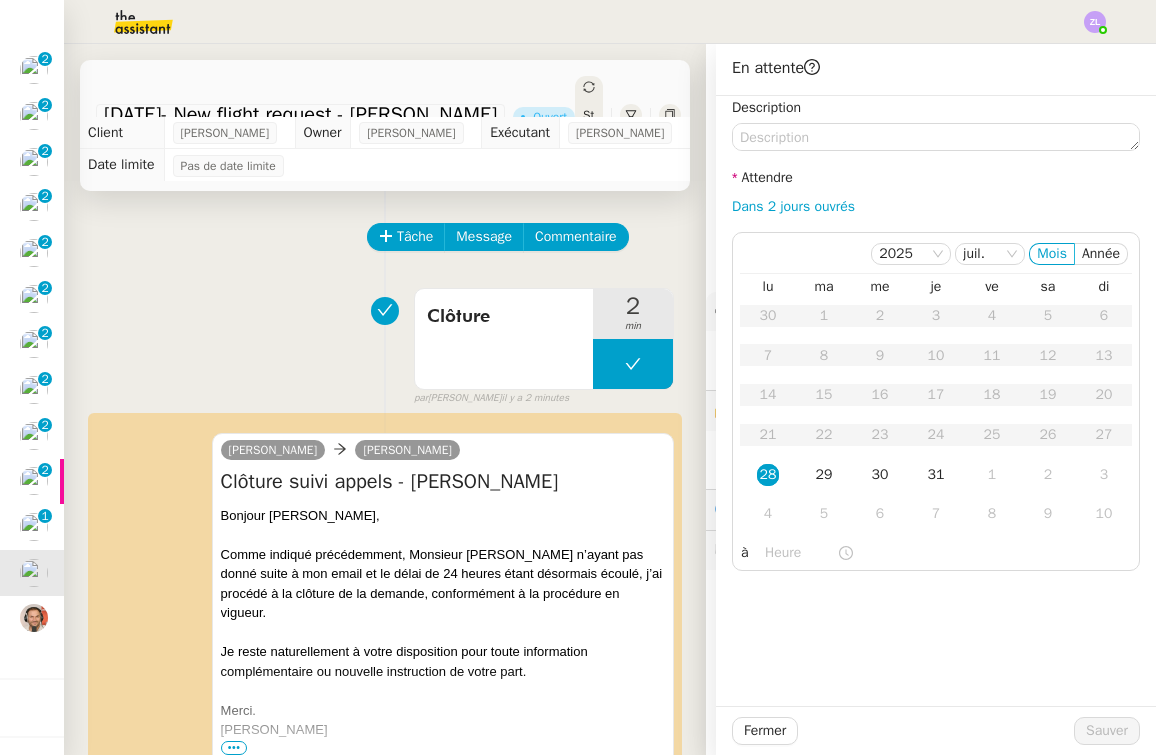 click on "Statut" 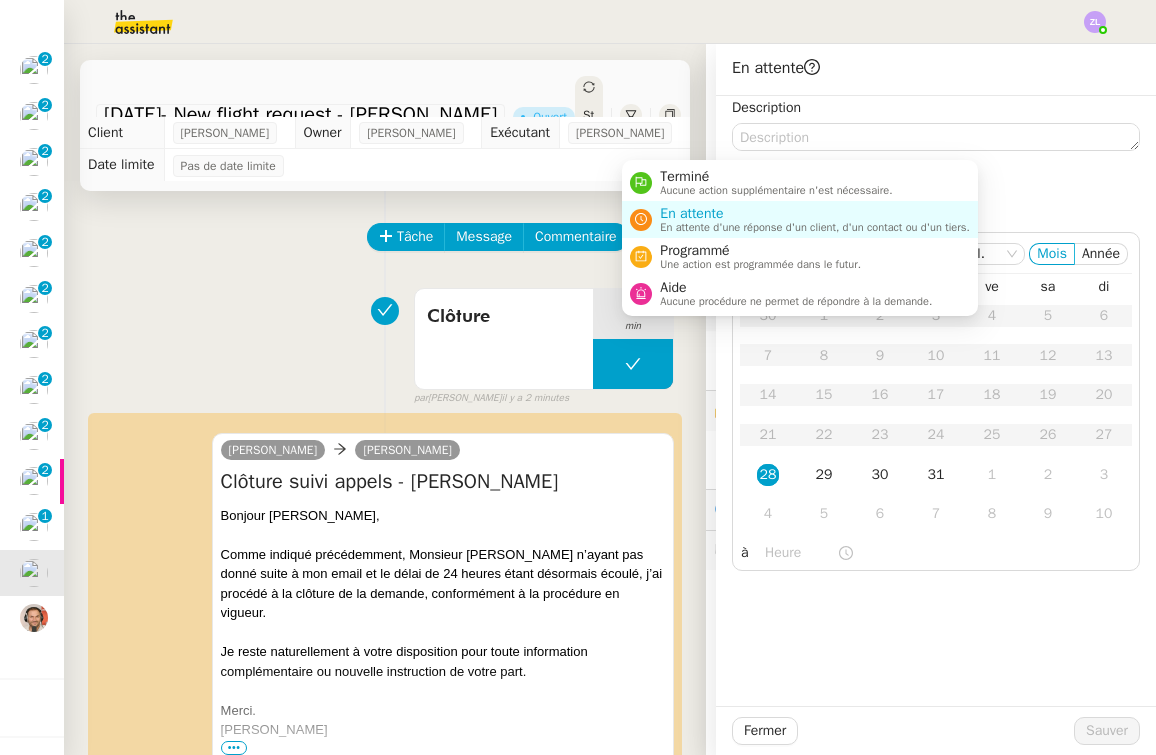 click on "Client  [PERSON_NAME]     Owner  [PERSON_NAME]     Exécutant  [PERSON_NAME]     Date limite  Pas de date limite" 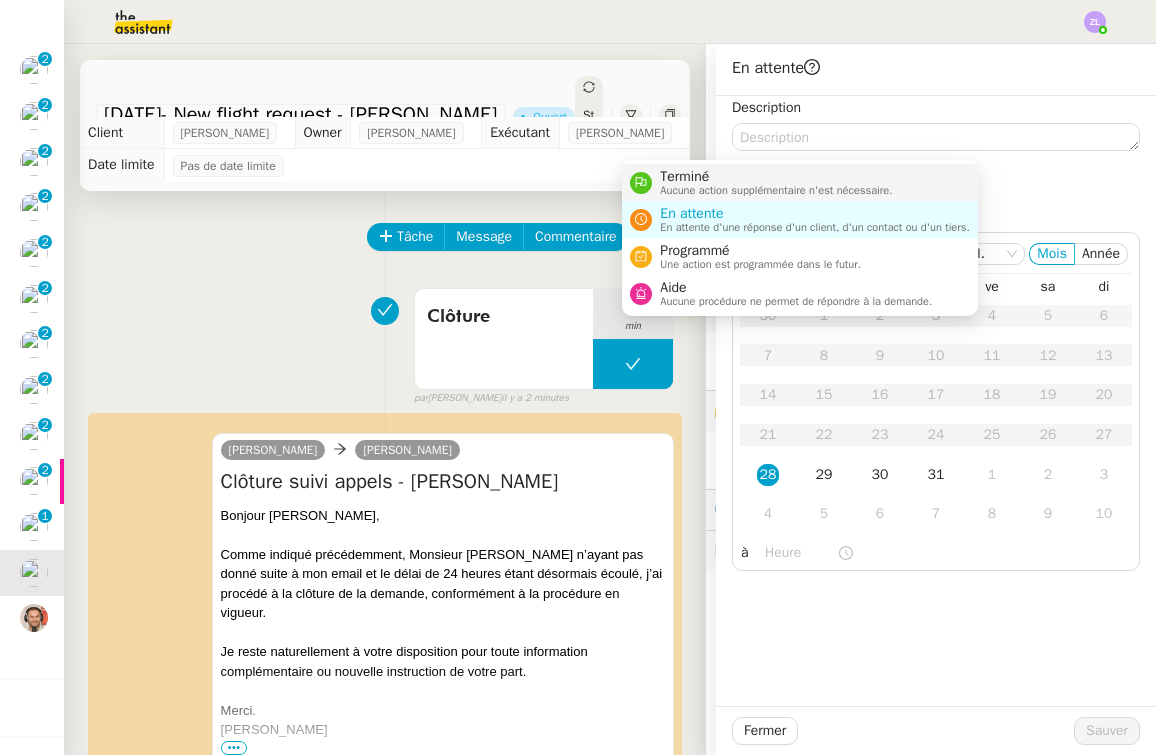 click on "Terminé Aucune action supplémentaire n'est nécessaire. En attente En attente d'une réponse d'un client, d'un contact ou d'un tiers. Programmé Une action est programmée dans le futur. Aide Aucune procédure ne permet de répondre à la demande." at bounding box center (800, 238) 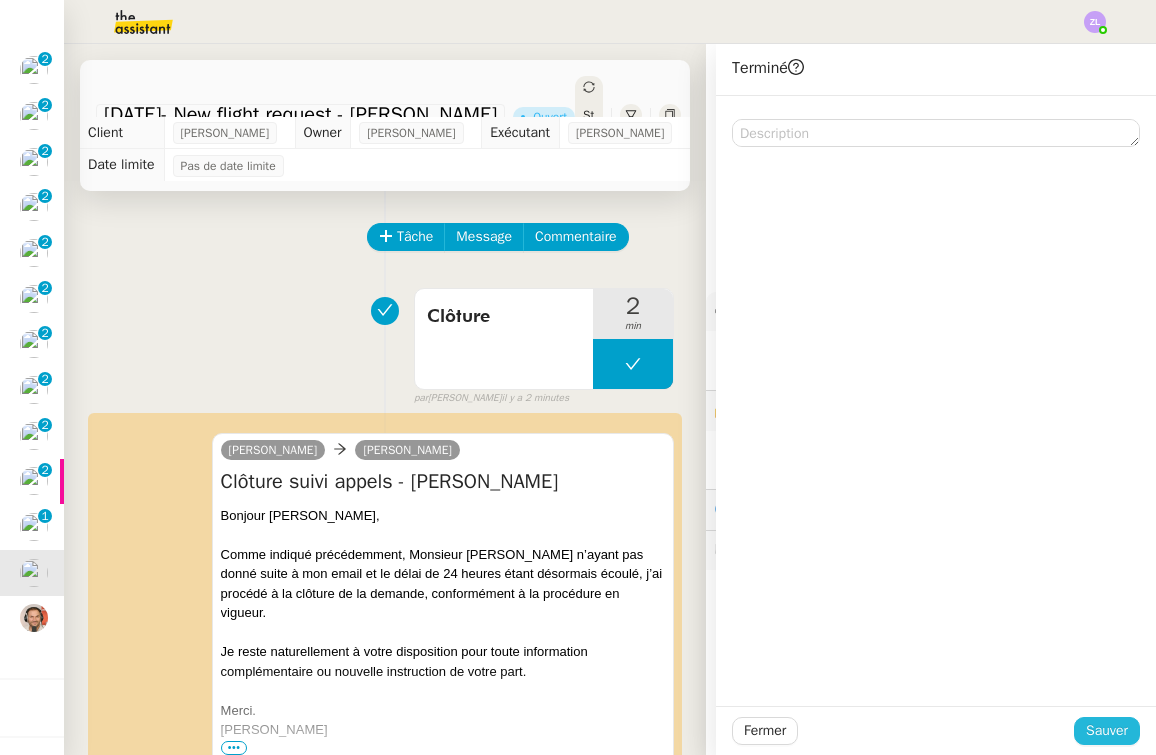 click on "Sauver" 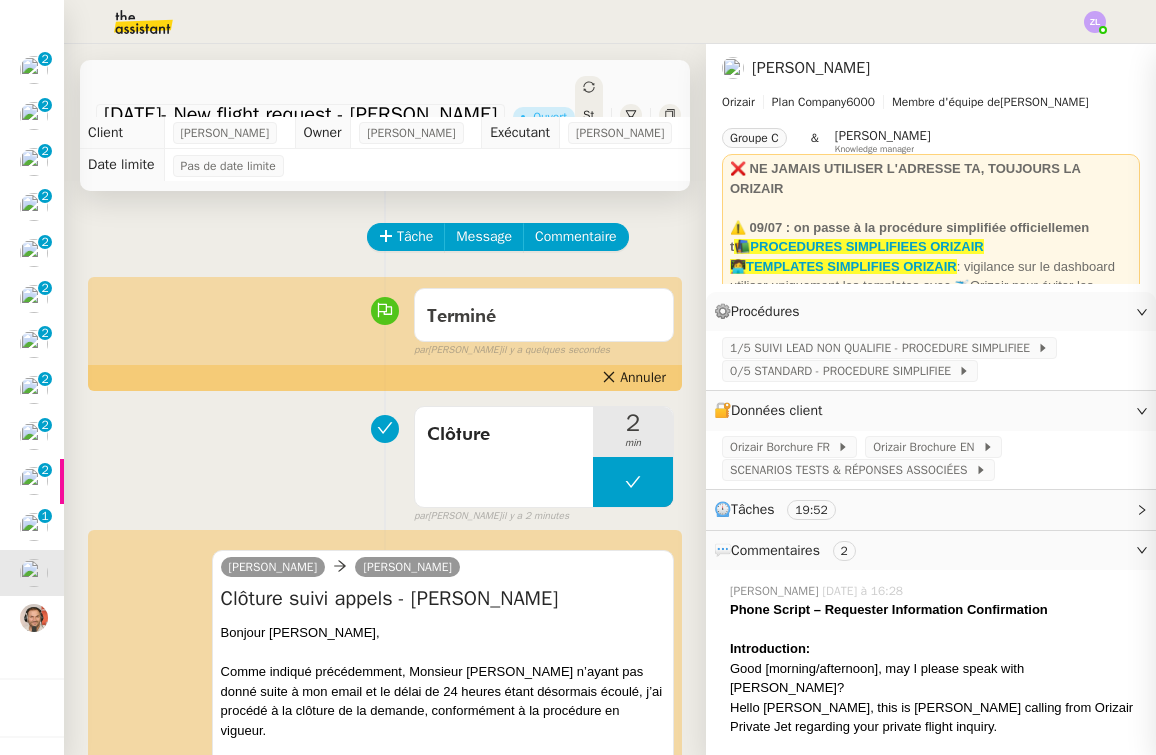 scroll, scrollTop: 132, scrollLeft: 0, axis: vertical 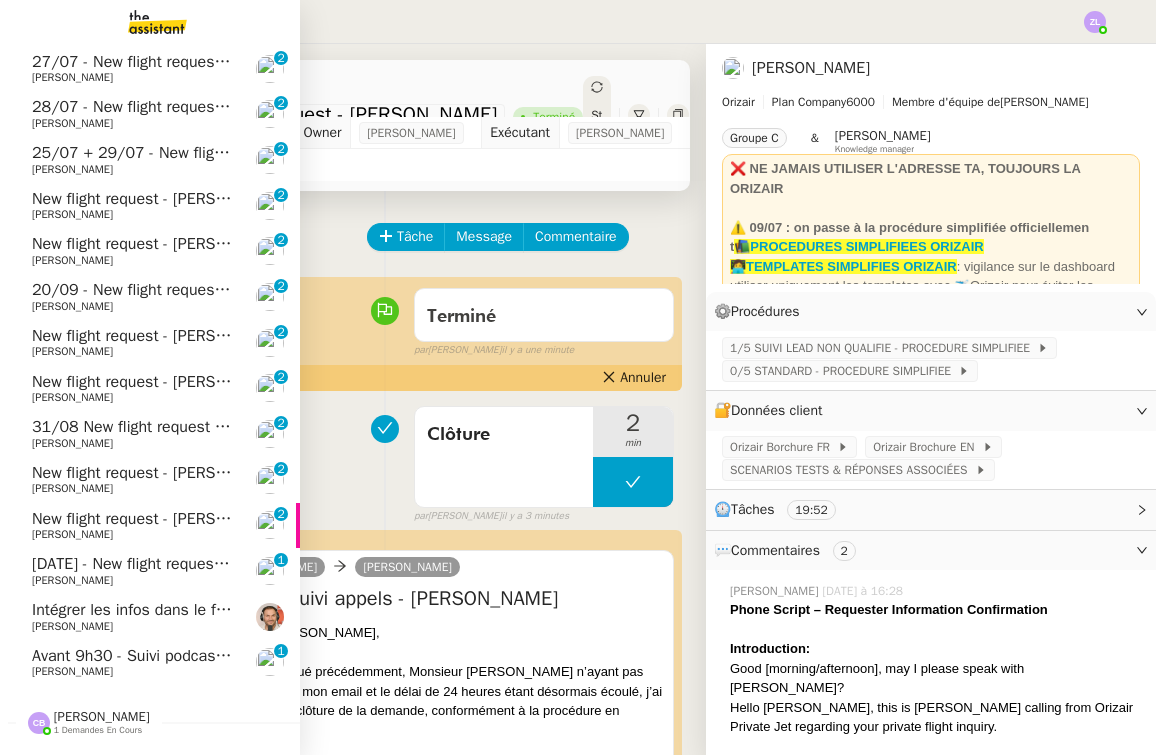 click on "New flight request - [PERSON_NAME]    [PERSON_NAME]     0   1   2   3   4   5   6   7   8   9" 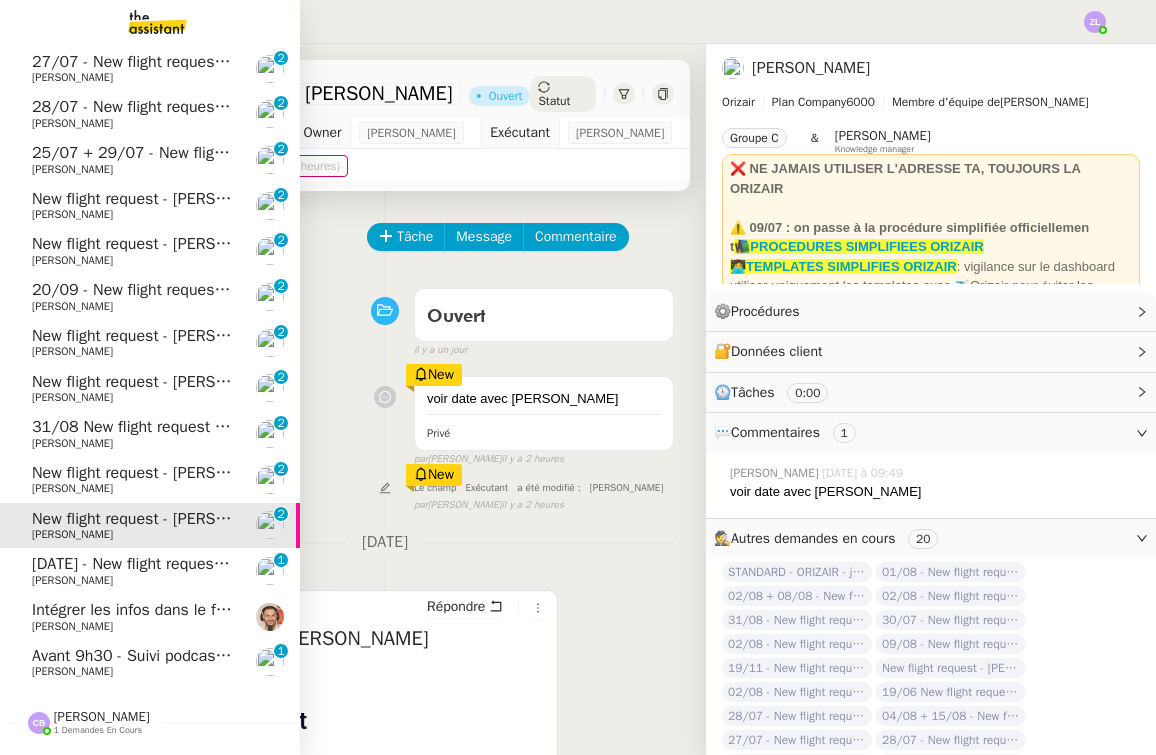 click on "[PERSON_NAME]" 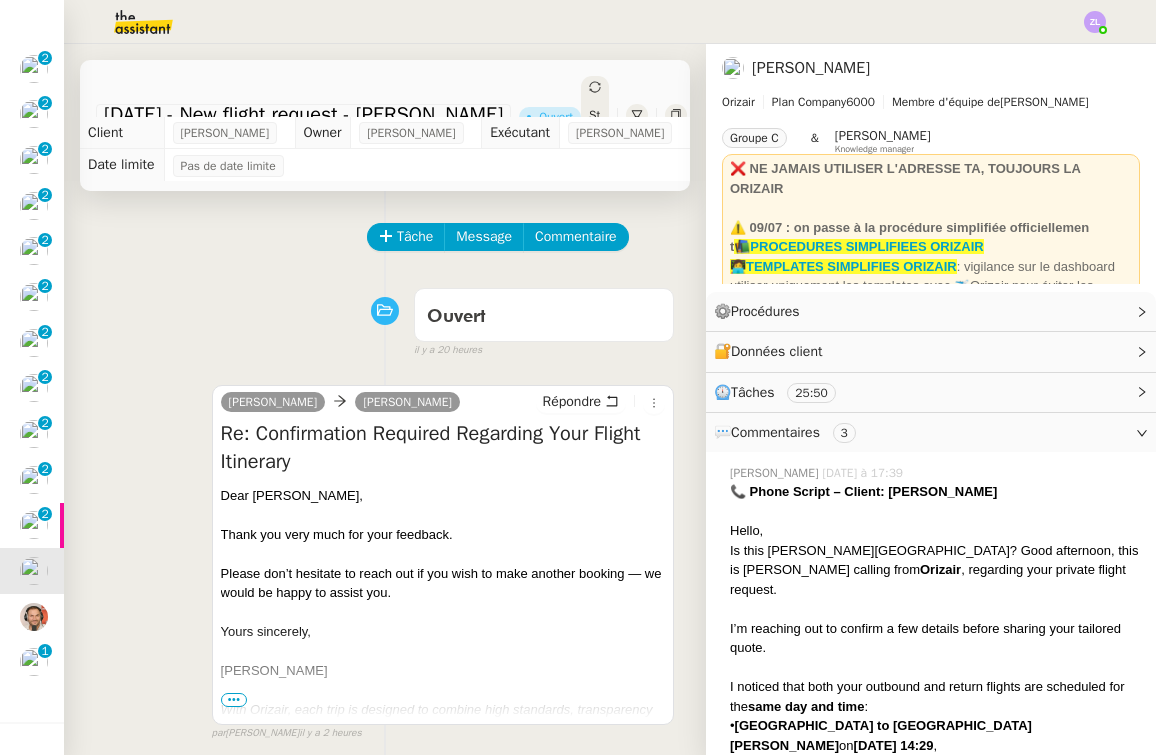 scroll, scrollTop: 0, scrollLeft: 0, axis: both 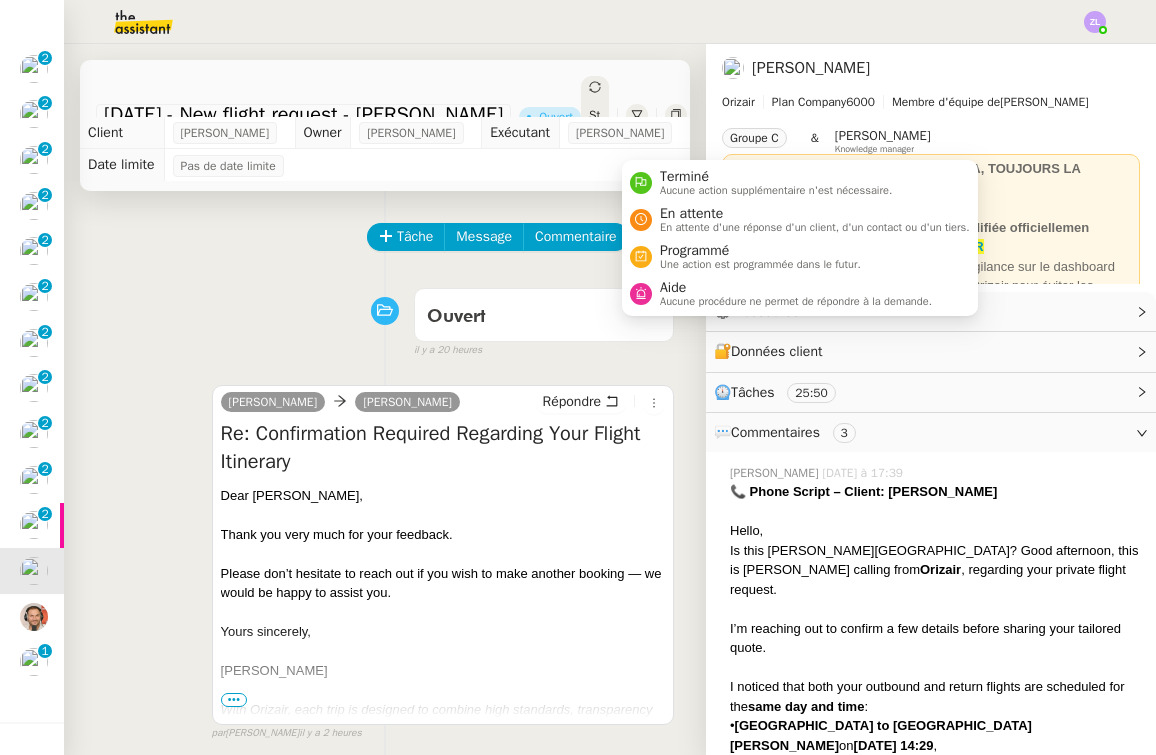 click on "Statut" 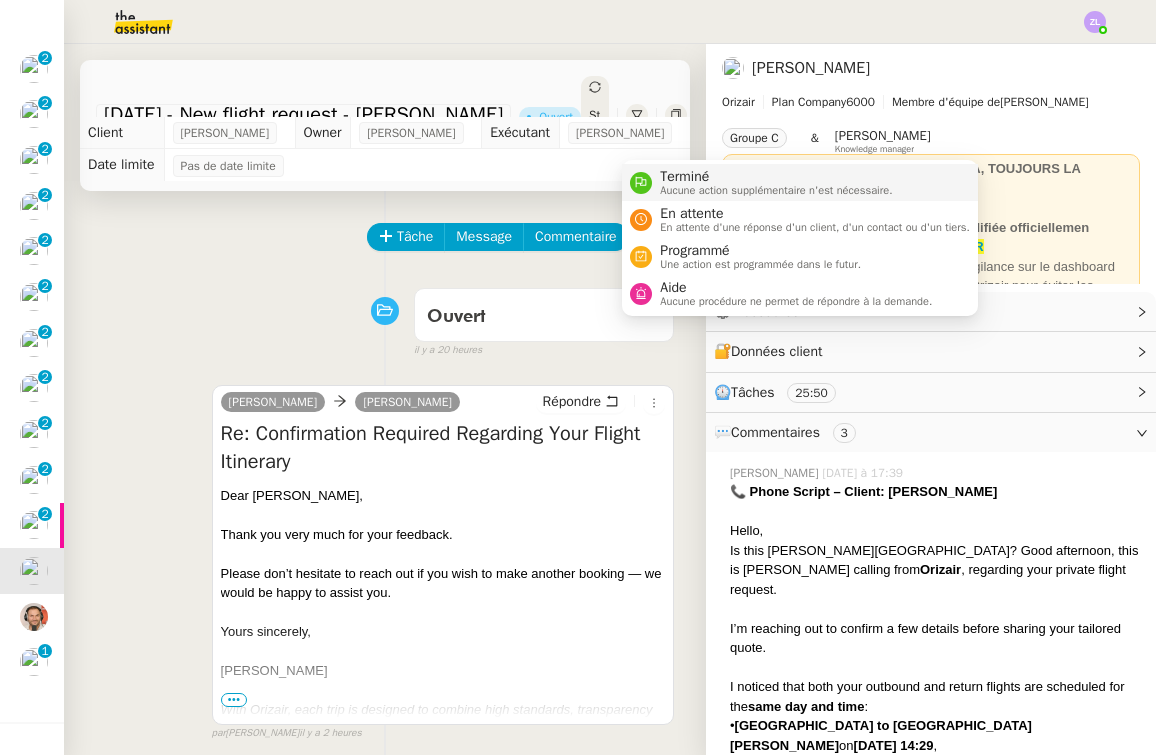 click on "Terminé" at bounding box center [776, 177] 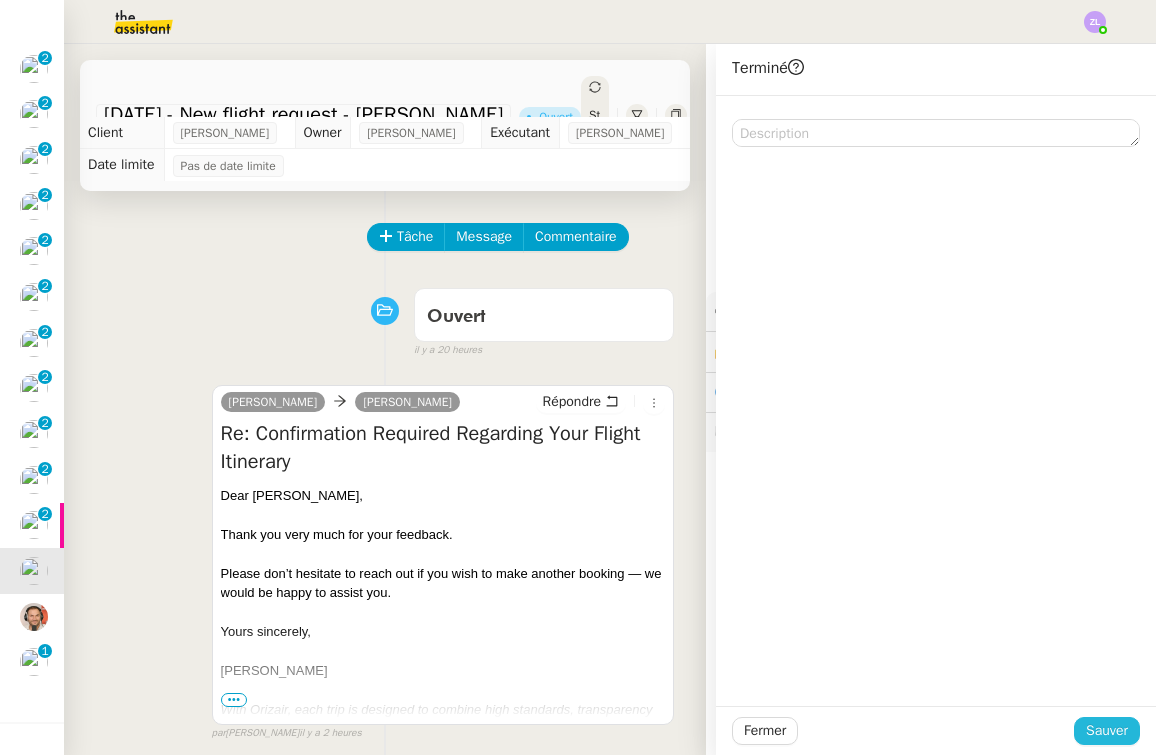 click on "Sauver" 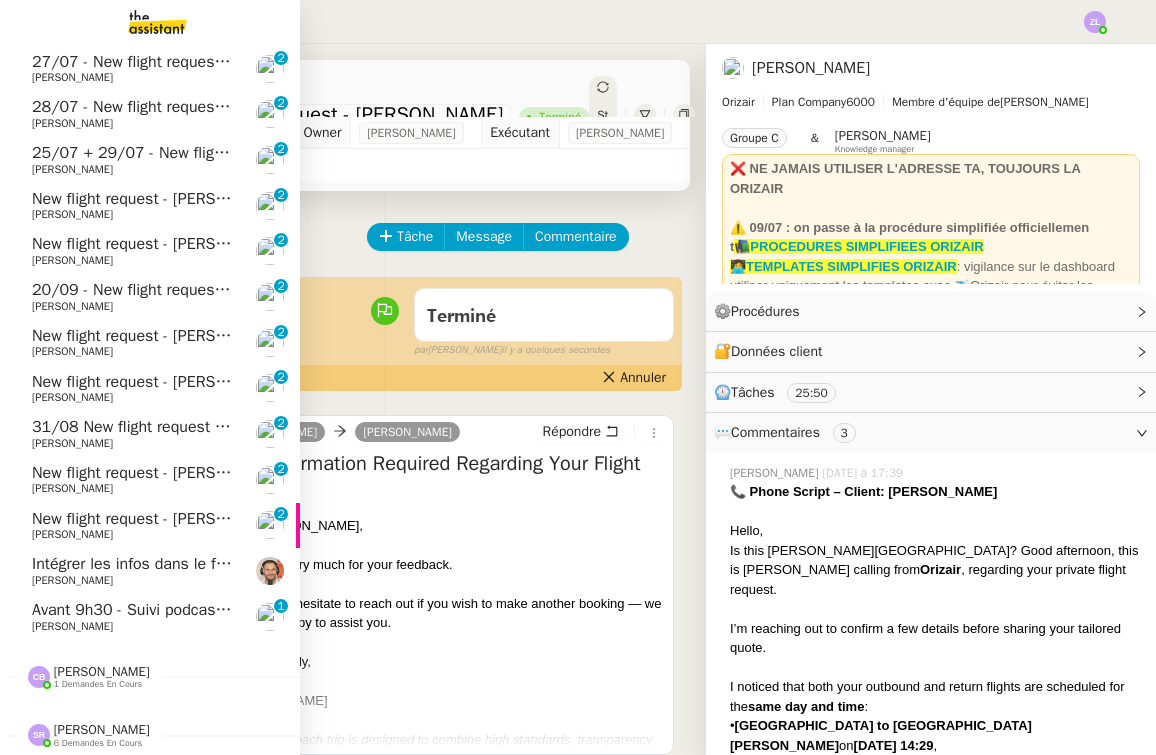 click on "New flight request - [PERSON_NAME]" 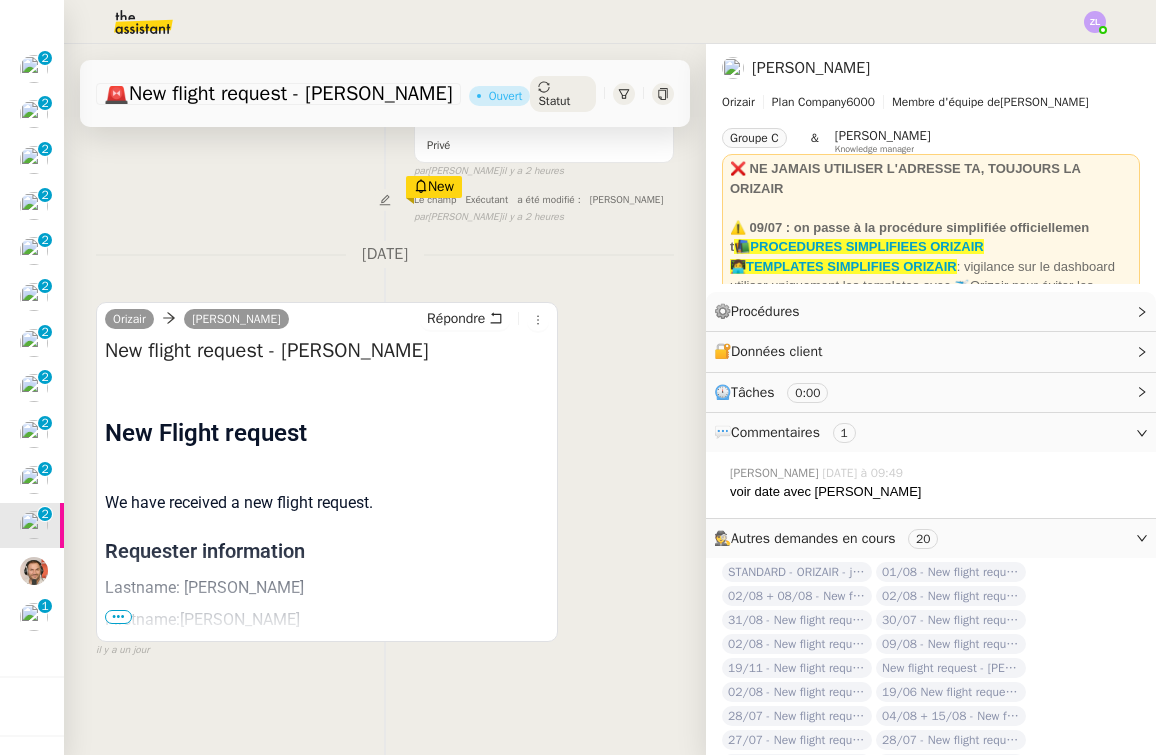 scroll, scrollTop: 312, scrollLeft: 0, axis: vertical 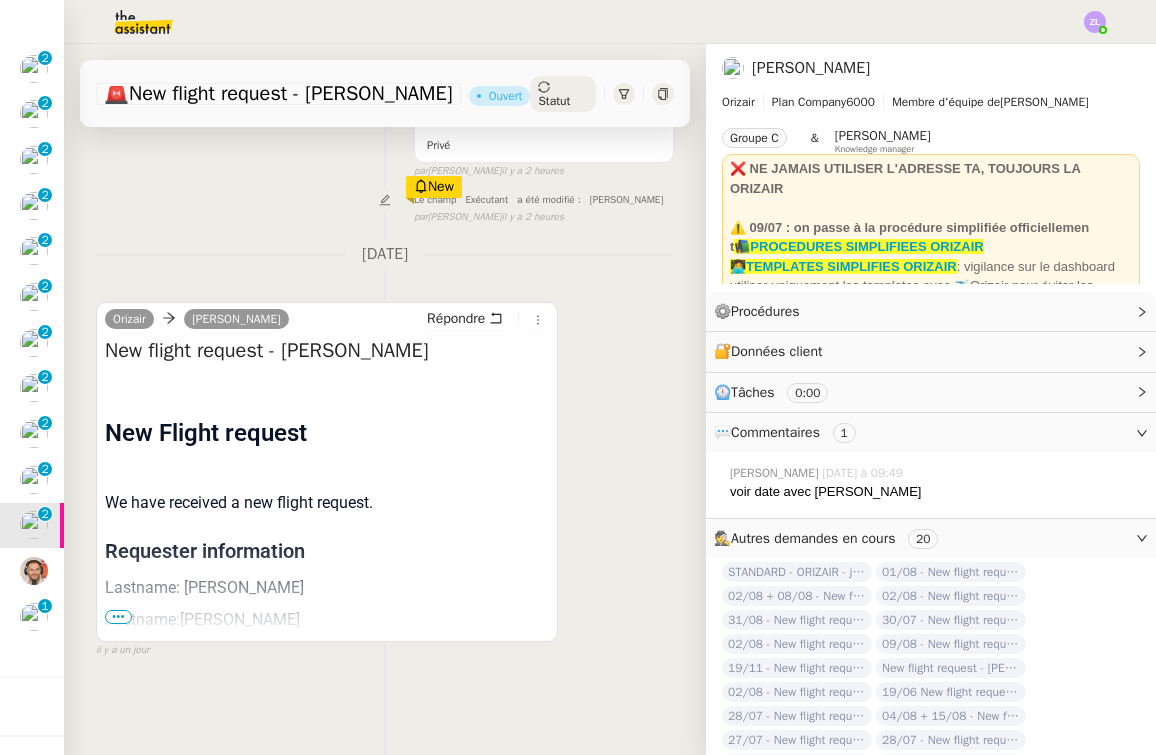 click on "•••" at bounding box center [118, 617] 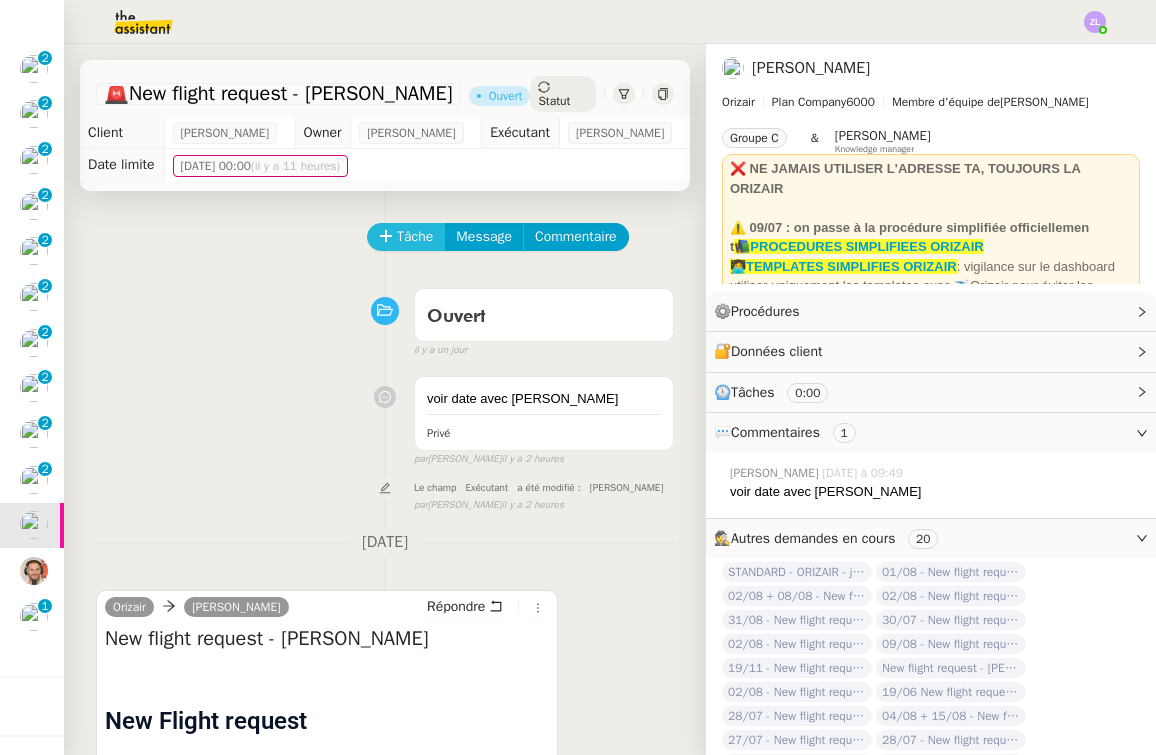 scroll, scrollTop: 0, scrollLeft: 0, axis: both 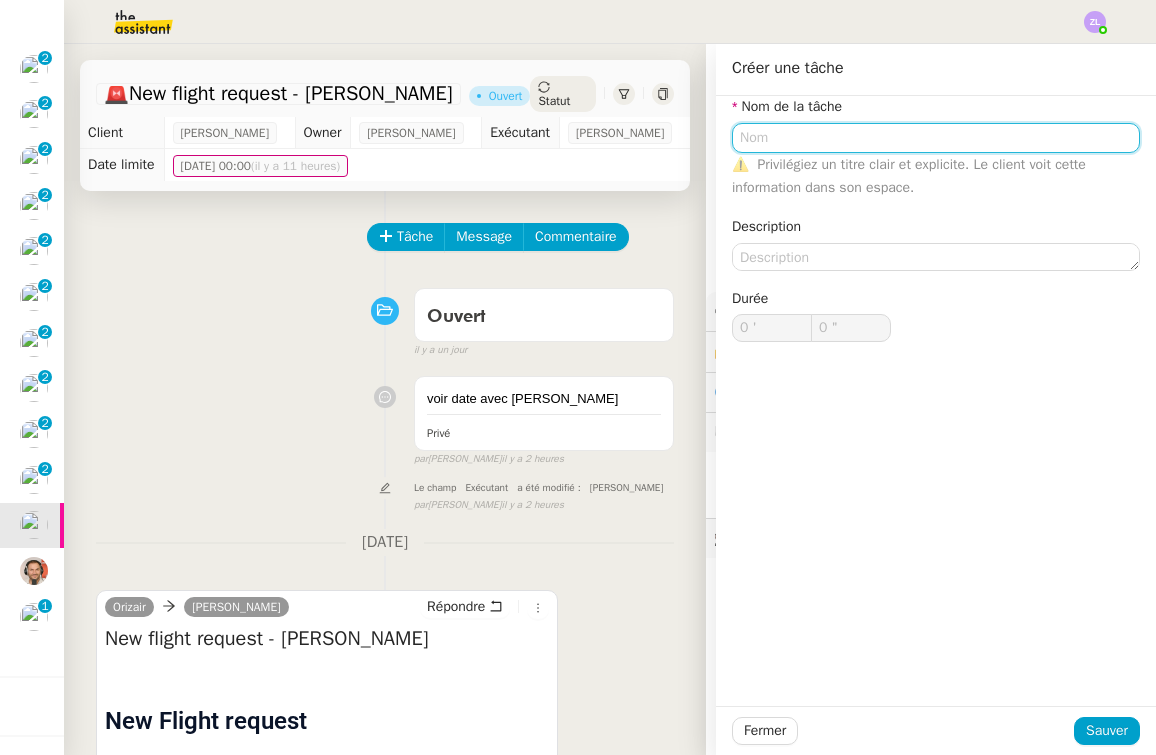 type on "R" 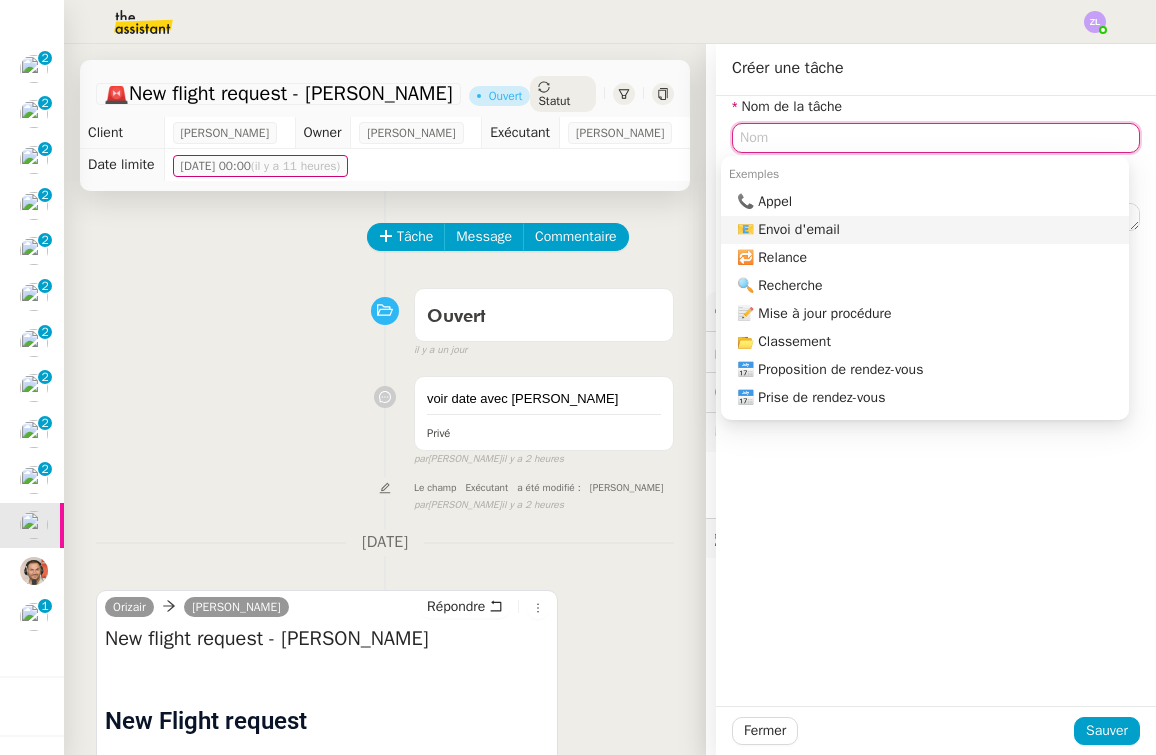 click on "📧 Envoi d'email" at bounding box center [929, 230] 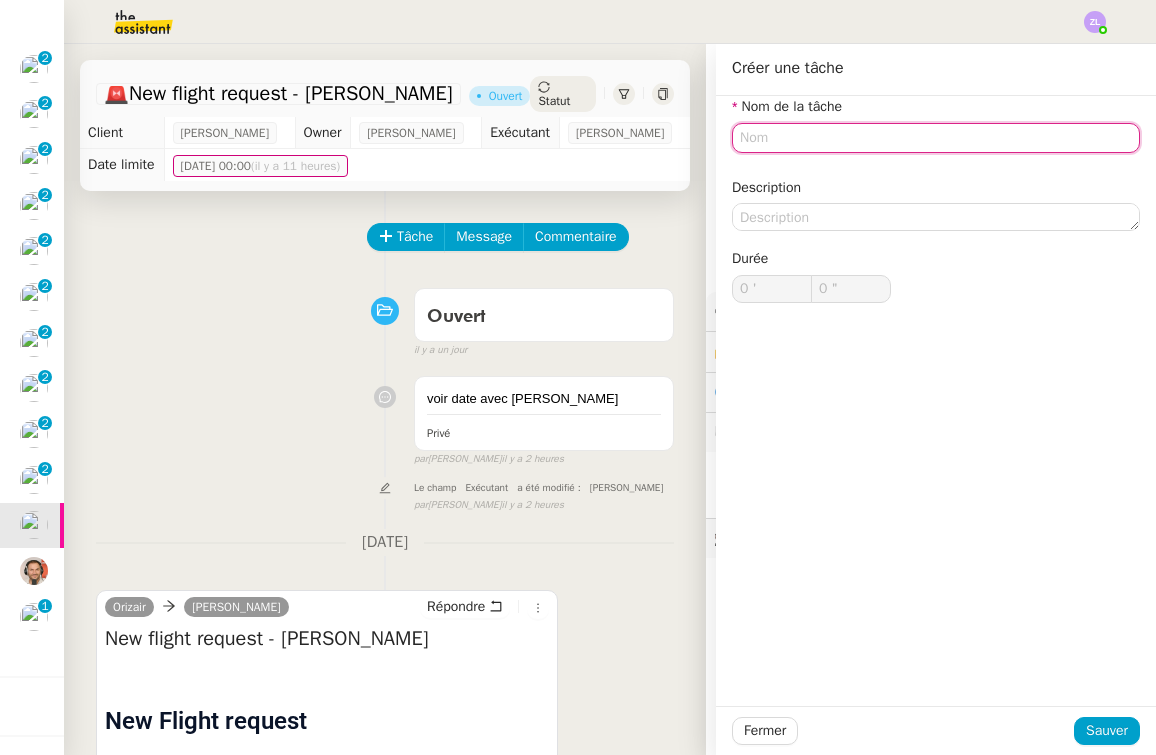 type on "Envoi d'email" 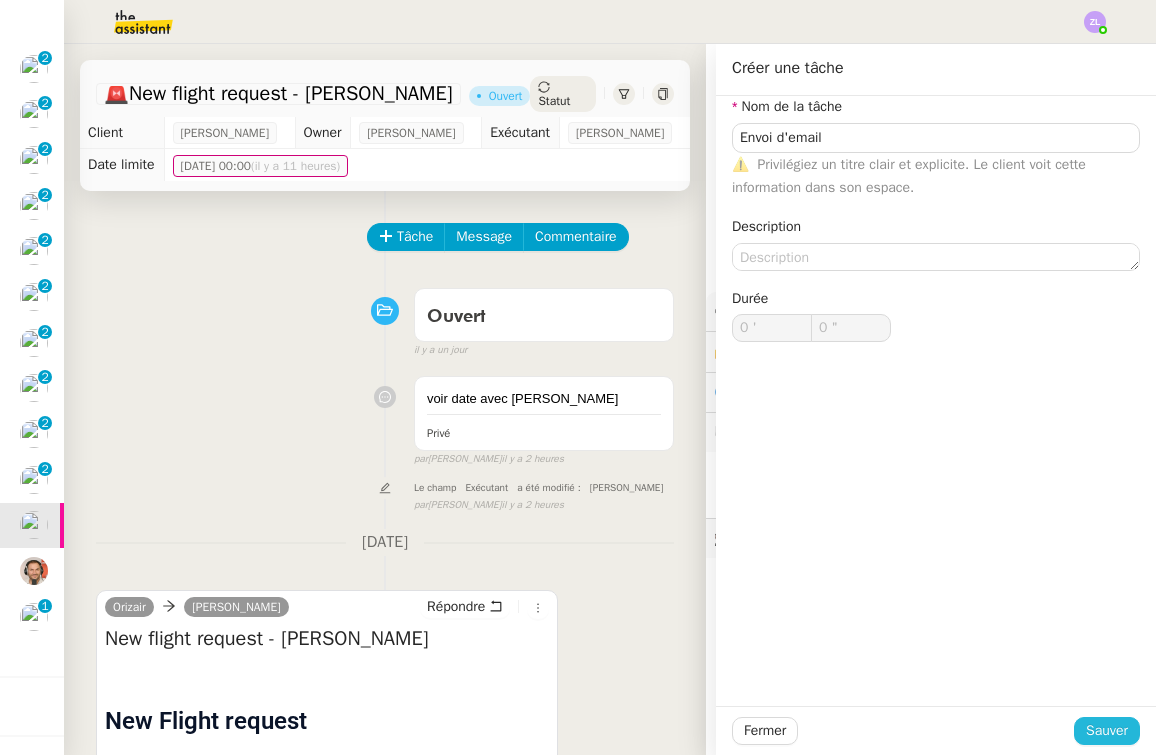 click on "Sauver" 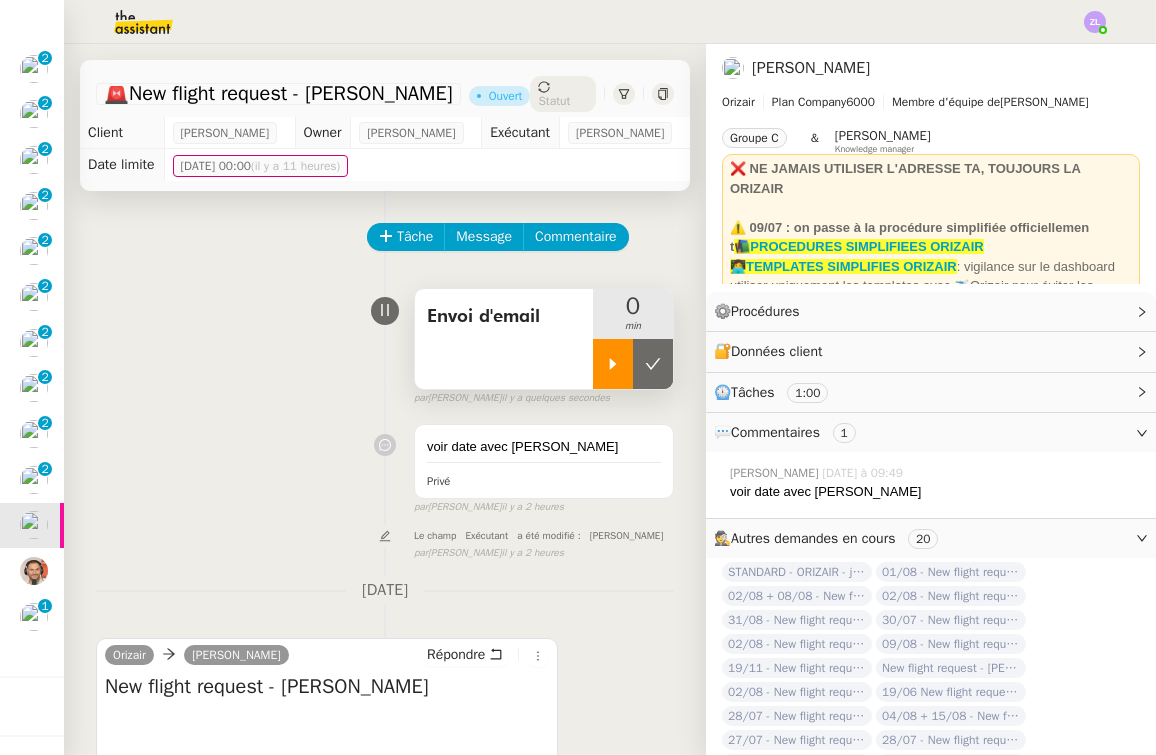 click at bounding box center (613, 364) 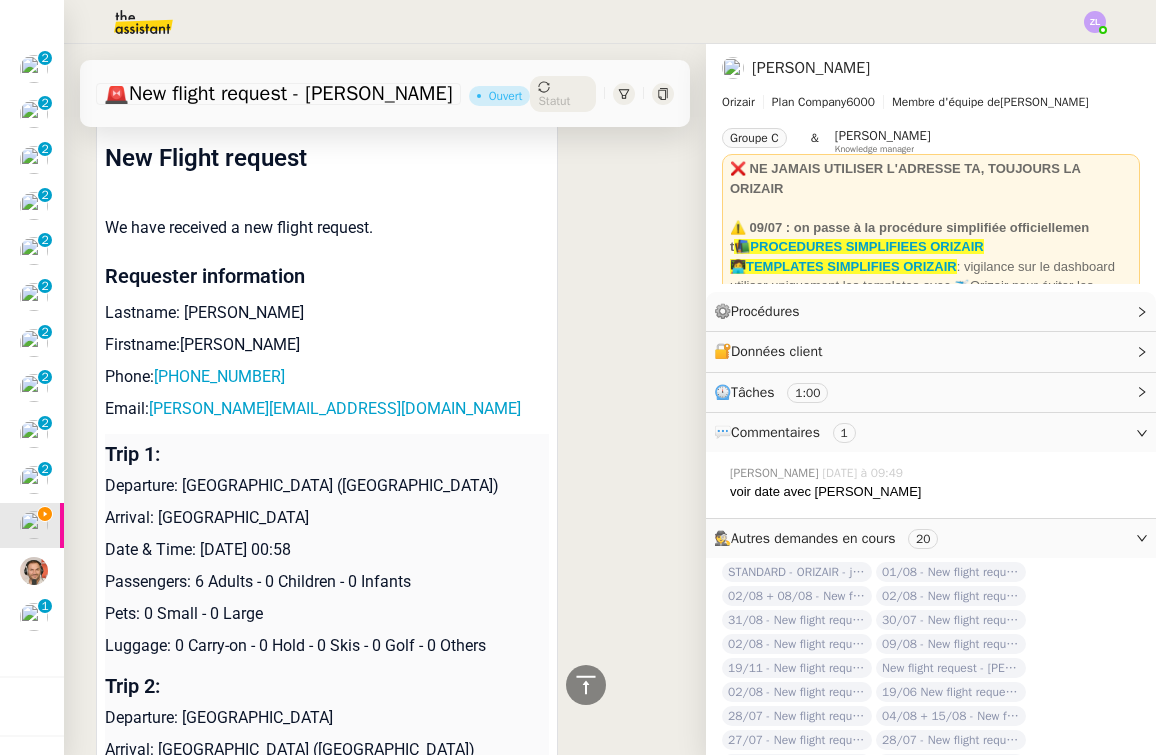 scroll, scrollTop: 562, scrollLeft: 0, axis: vertical 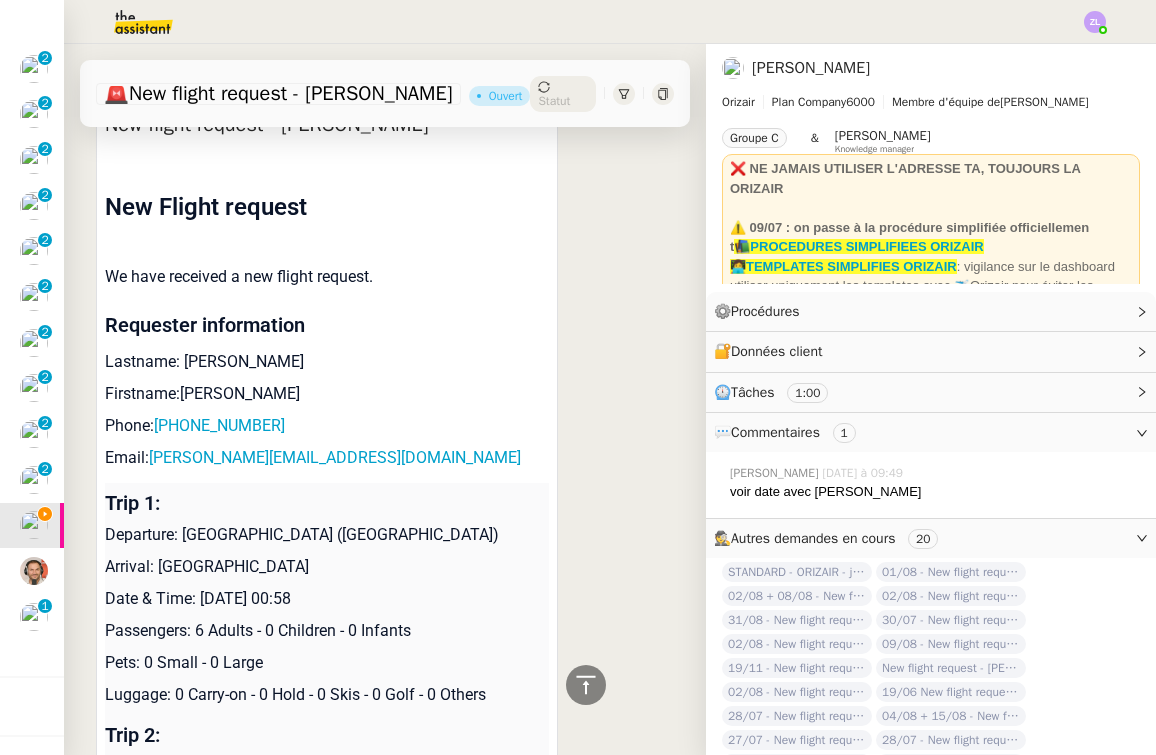 drag, startPoint x: 185, startPoint y: 549, endPoint x: 498, endPoint y: 550, distance: 313.0016 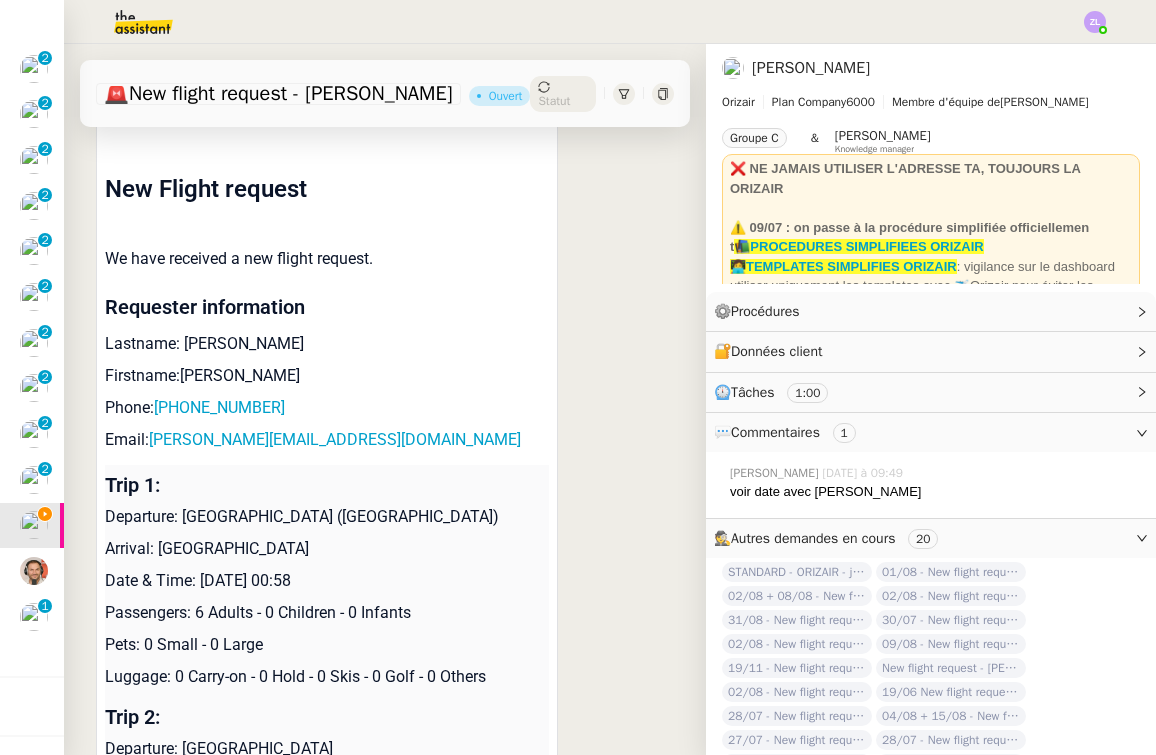 scroll, scrollTop: 787, scrollLeft: 0, axis: vertical 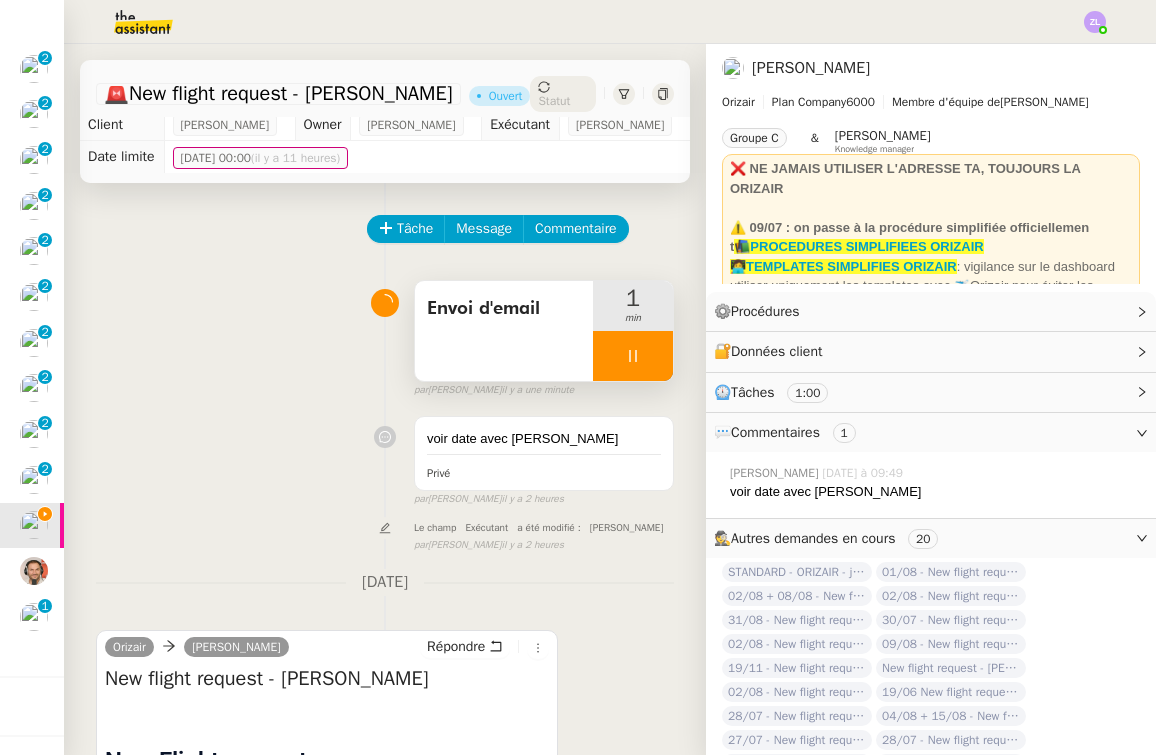 click at bounding box center [633, 356] 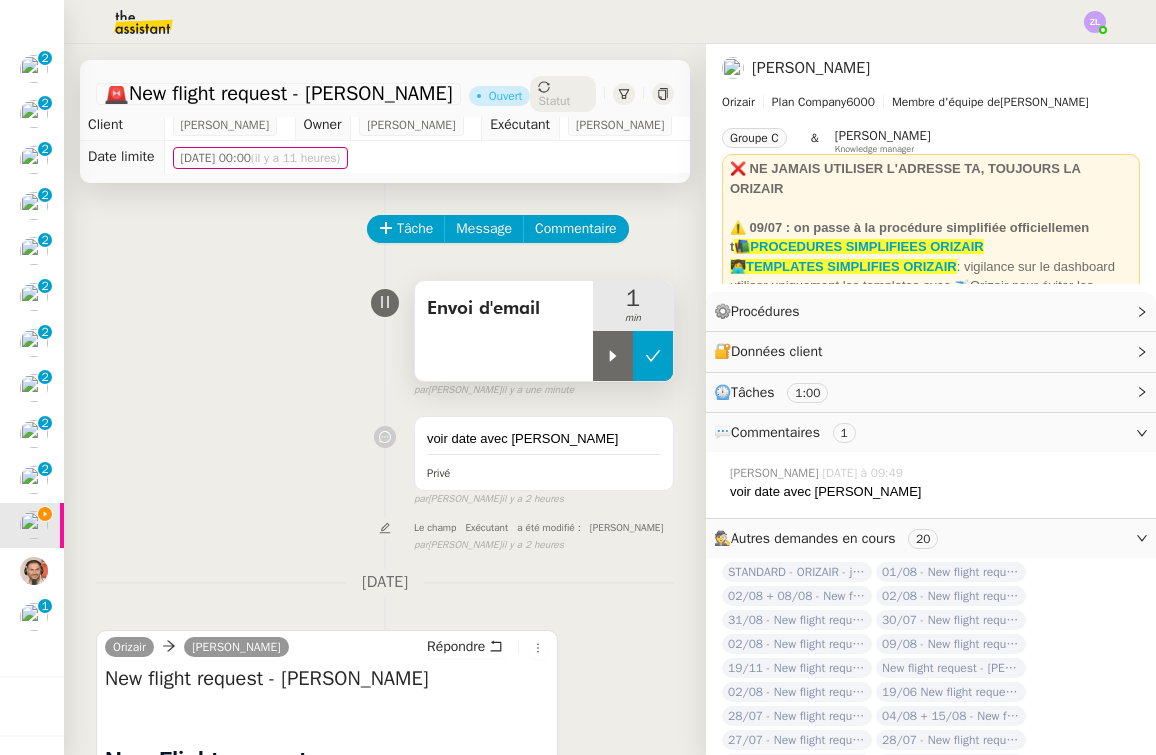 click at bounding box center (653, 356) 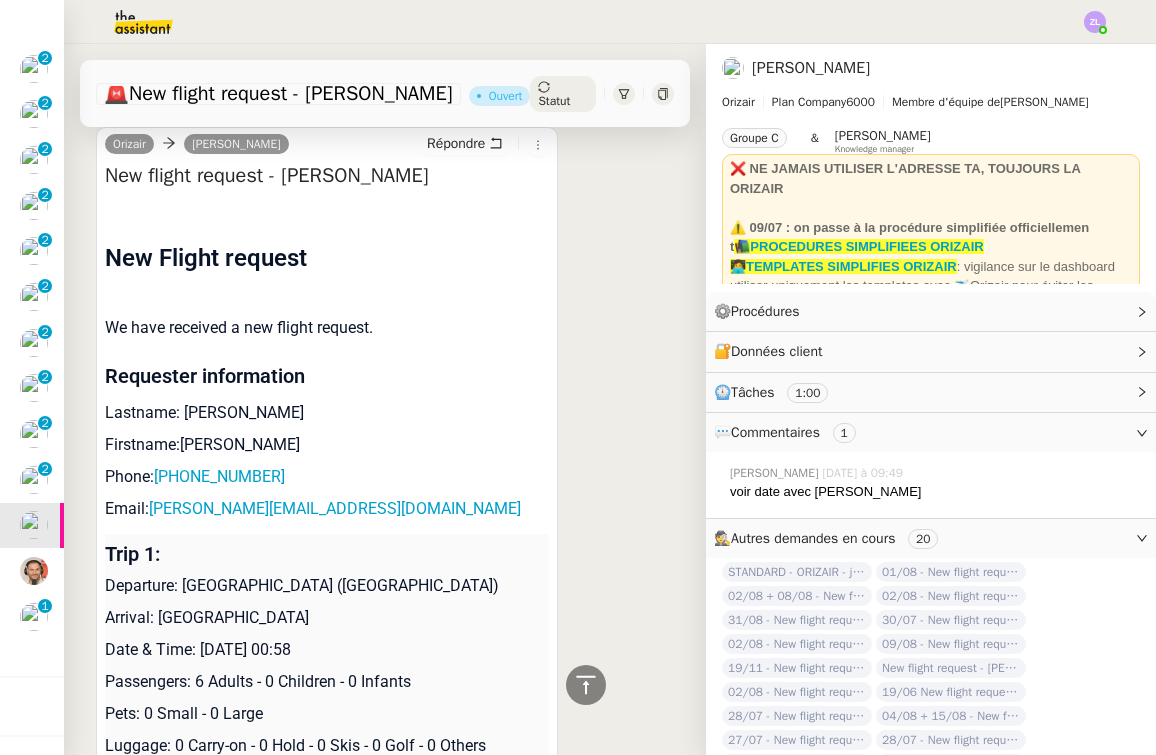 scroll, scrollTop: 486, scrollLeft: 0, axis: vertical 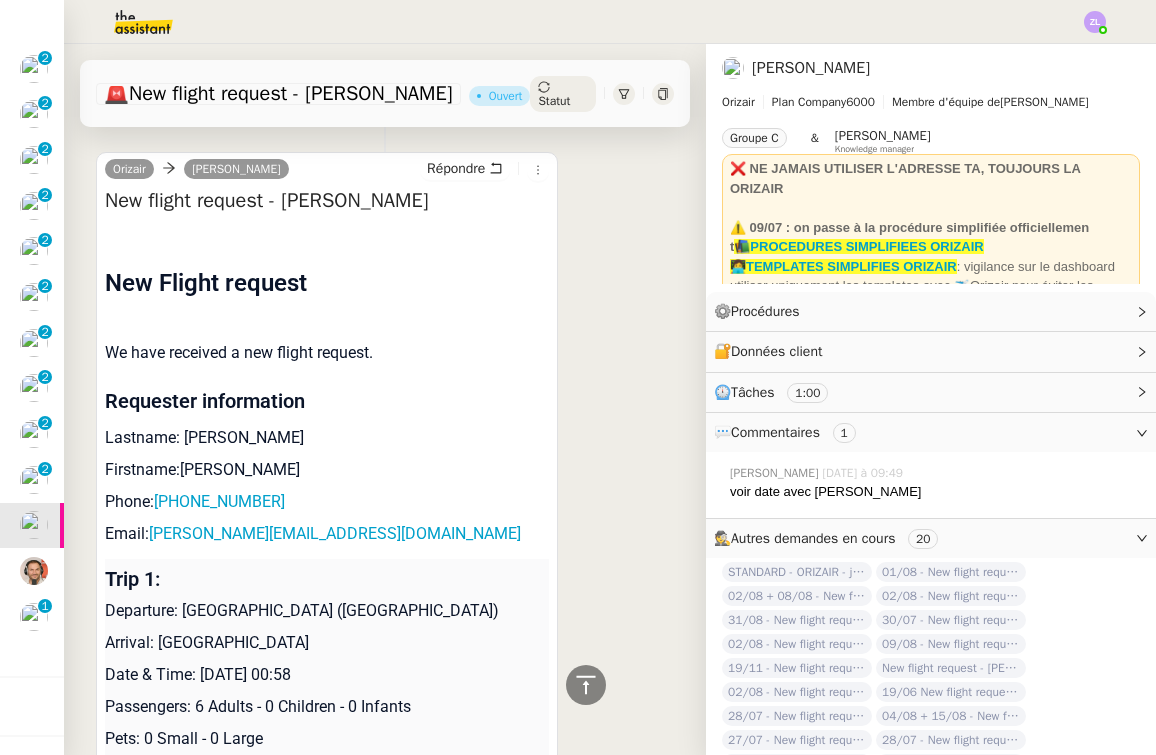 click on "Lastname: [PERSON_NAME]" at bounding box center [327, 438] 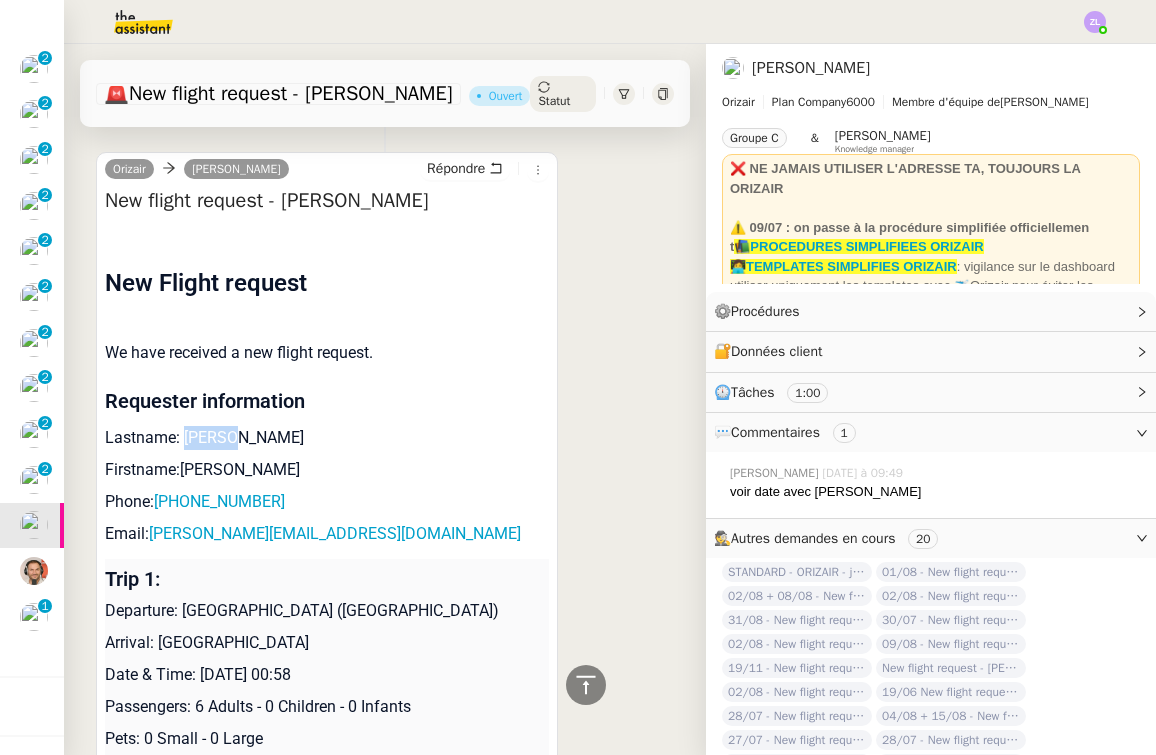 click on "Lastname: [PERSON_NAME]" at bounding box center [327, 438] 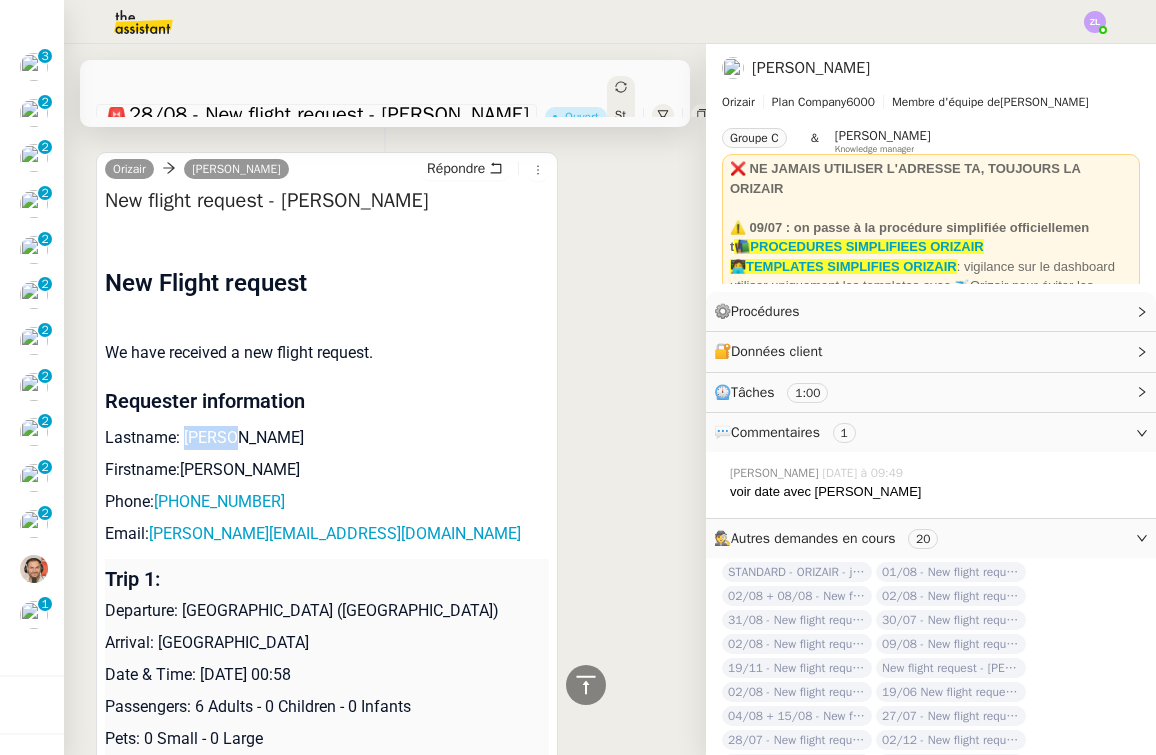 scroll, scrollTop: 41, scrollLeft: 0, axis: vertical 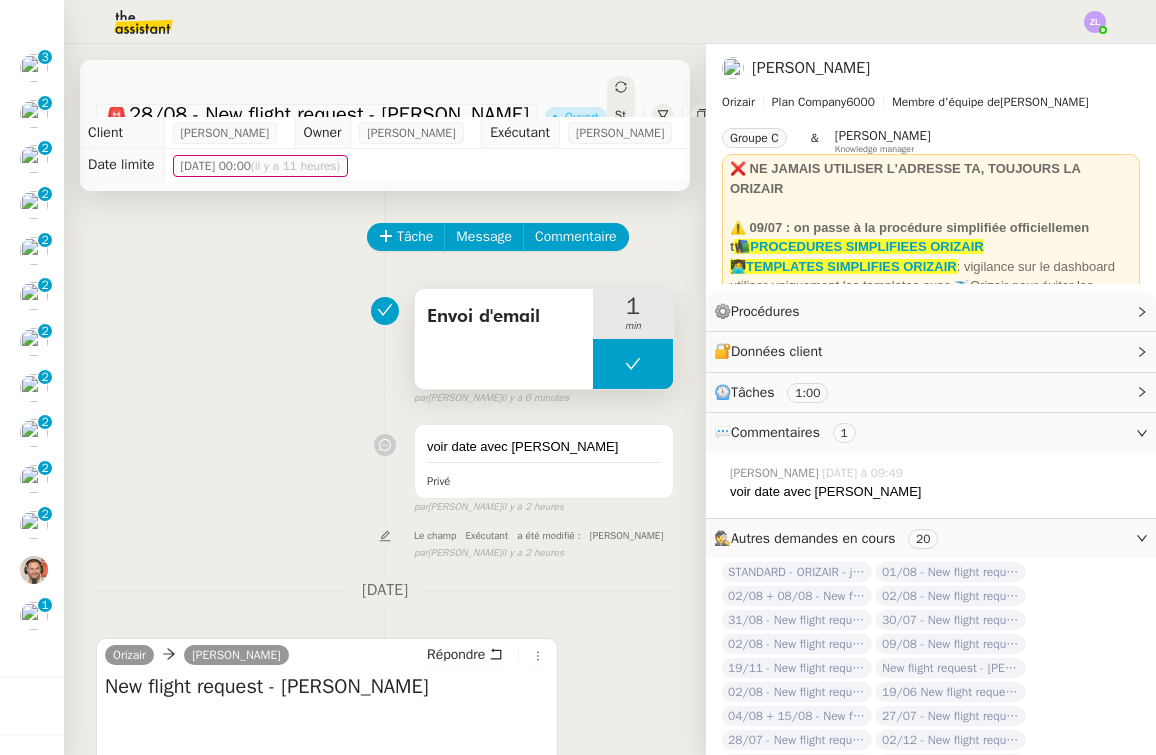 click on "Envoi d'email" at bounding box center (504, 317) 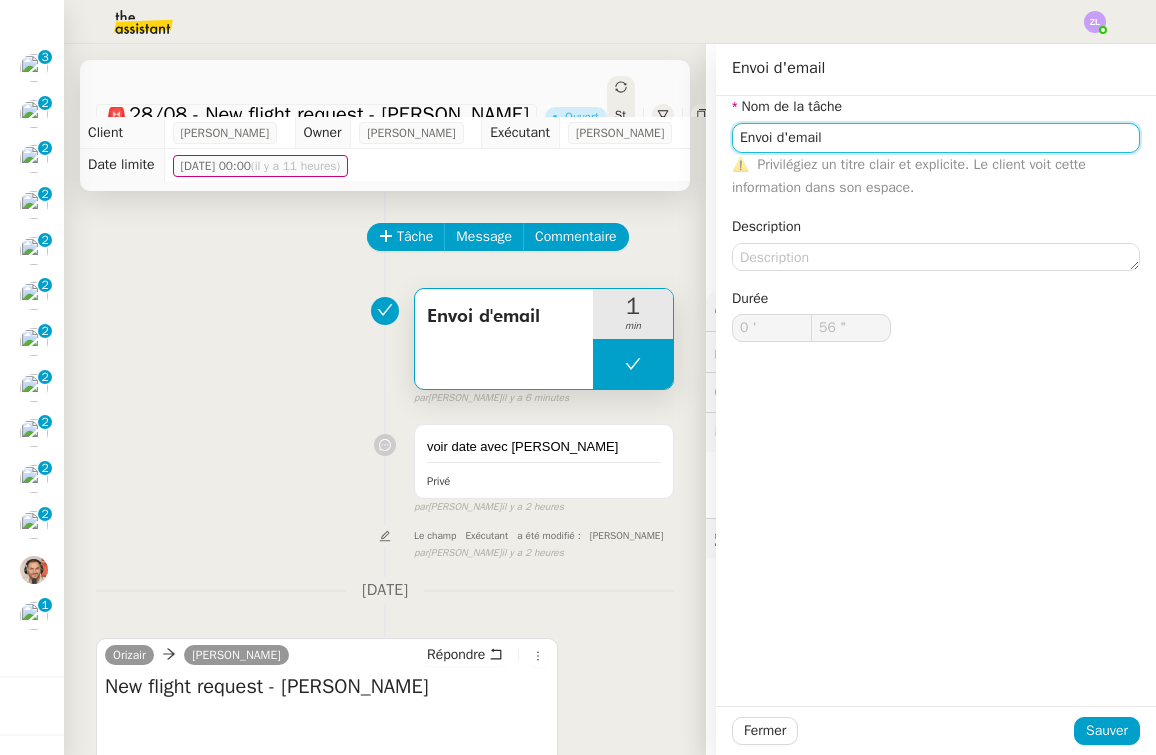 click on "Envoi d'email" 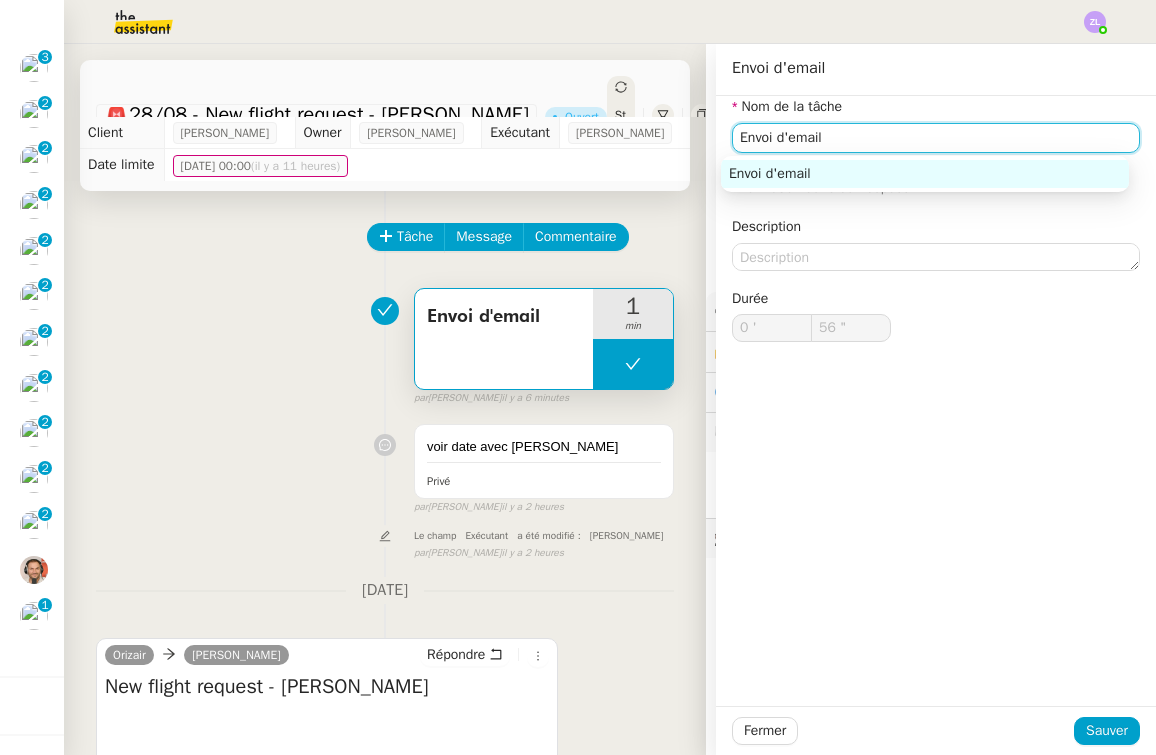 click on "Envoi d'email" 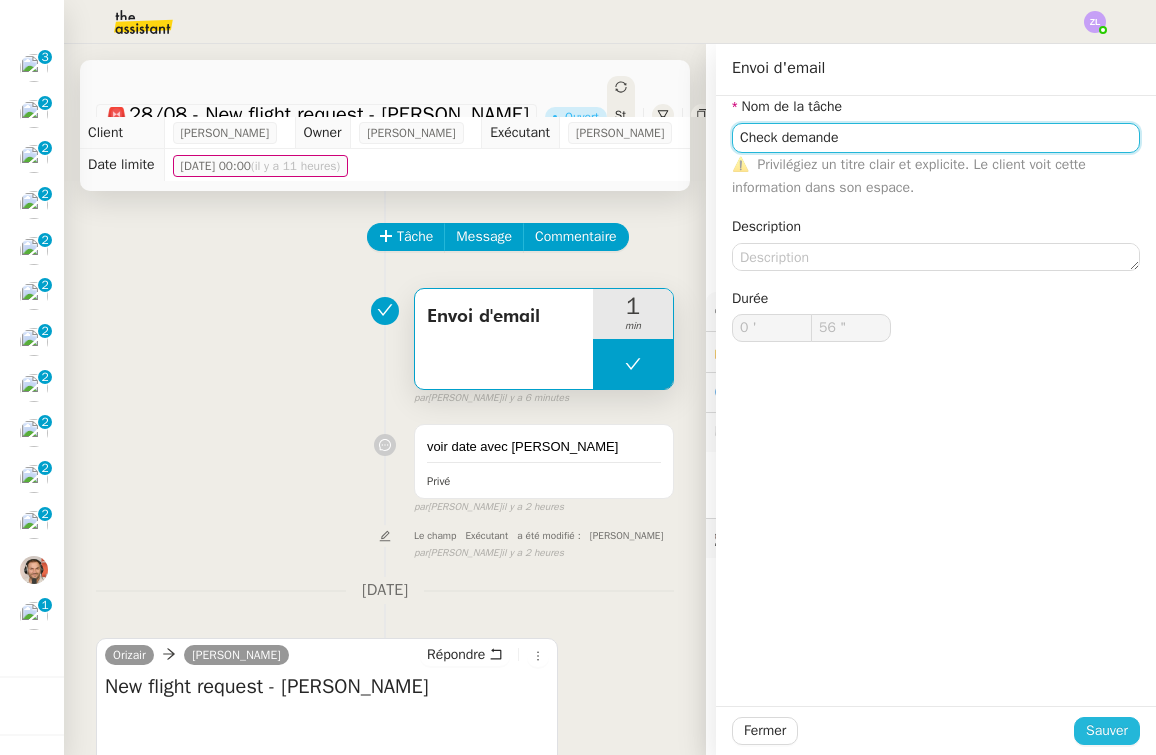 type on "Check demande" 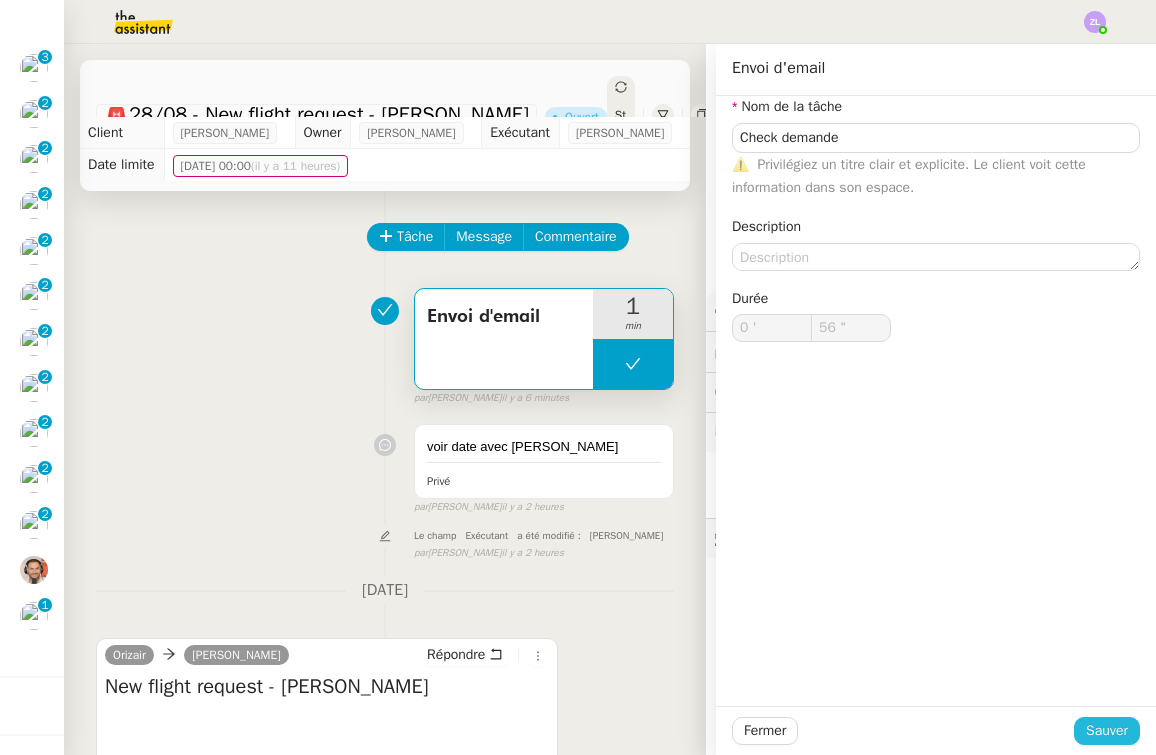 click on "Sauver" 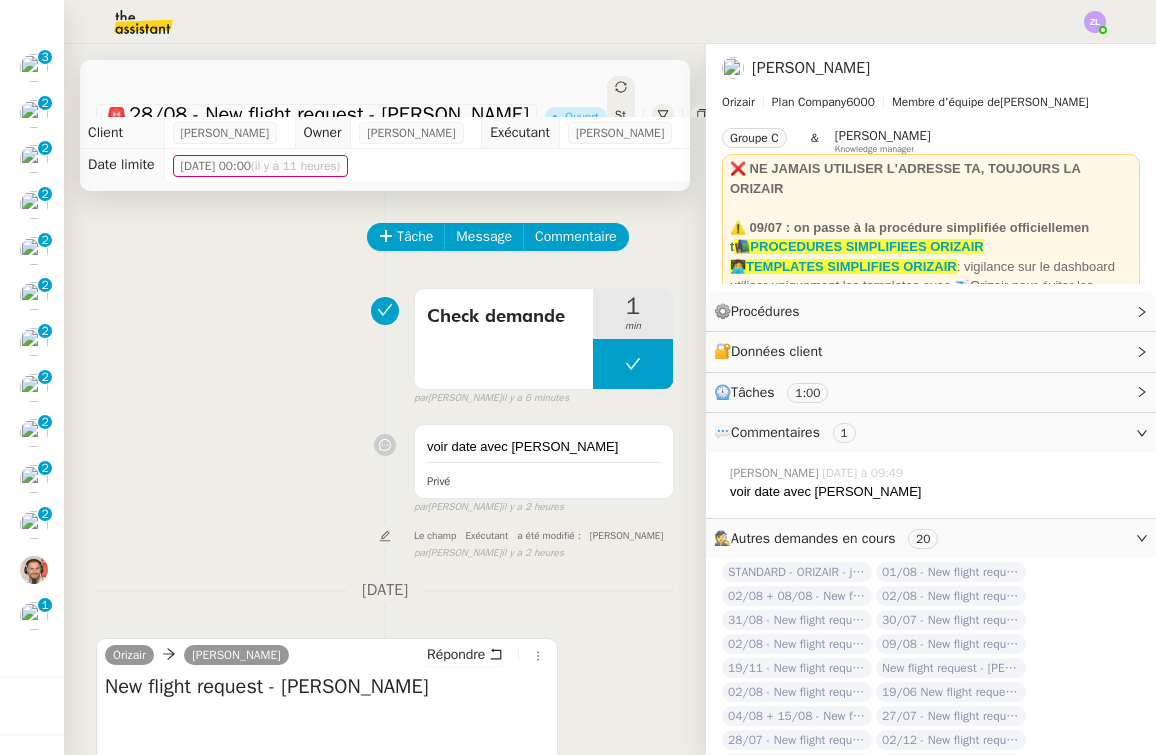 click 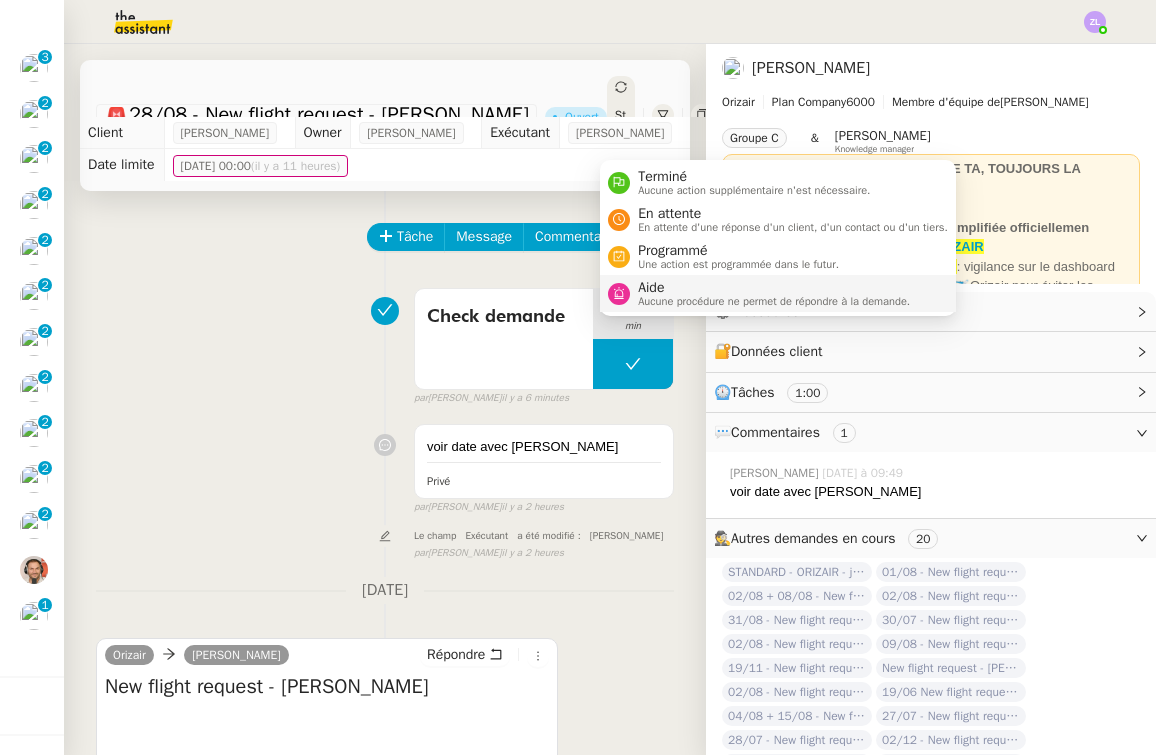 click on "Aide" at bounding box center (774, 288) 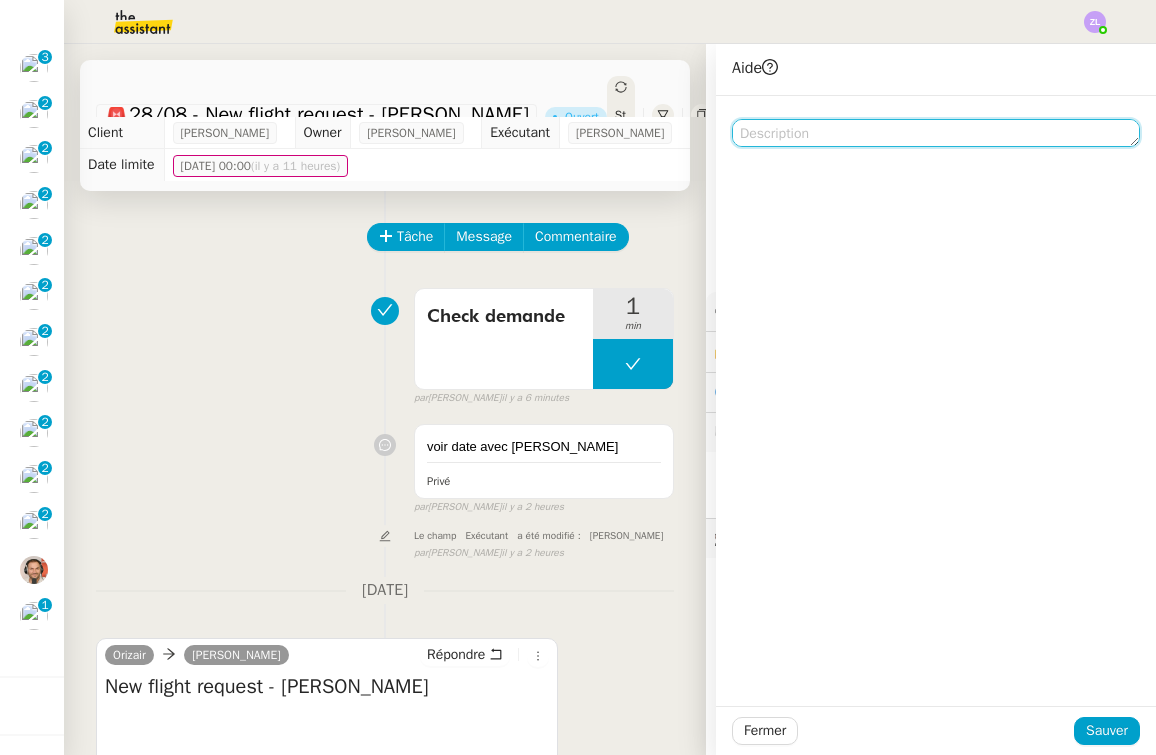 click 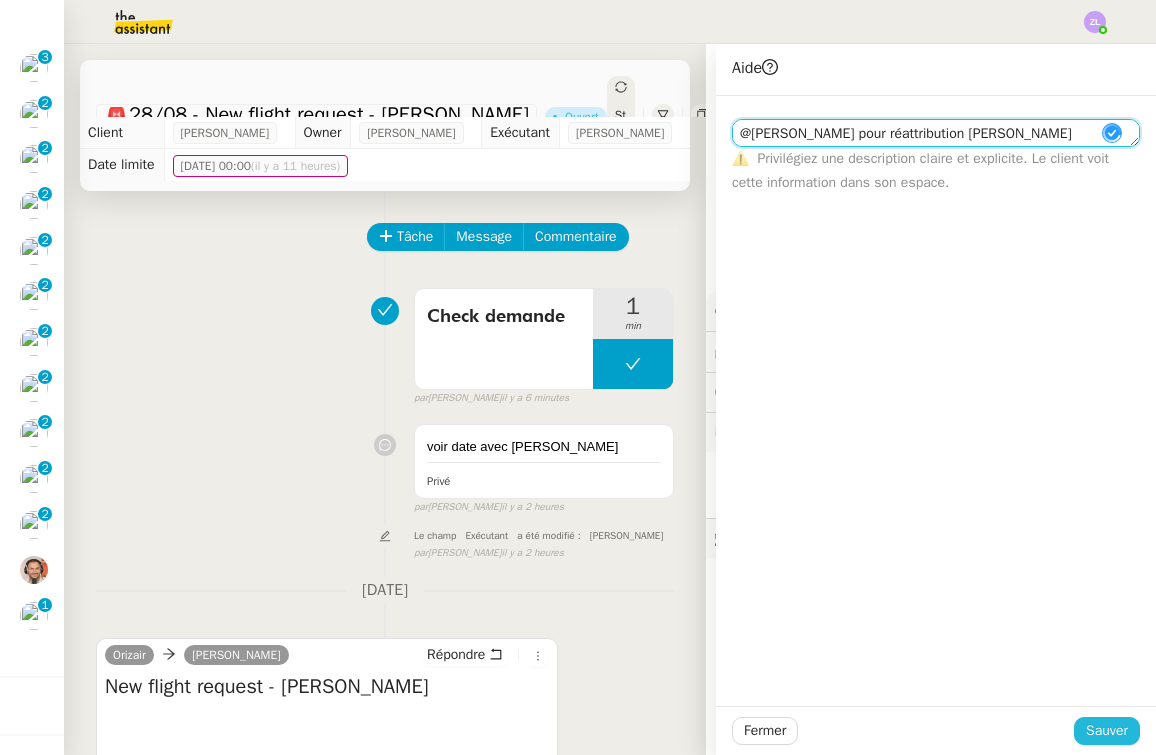 type on "@[PERSON_NAME] pour réattribution [PERSON_NAME]" 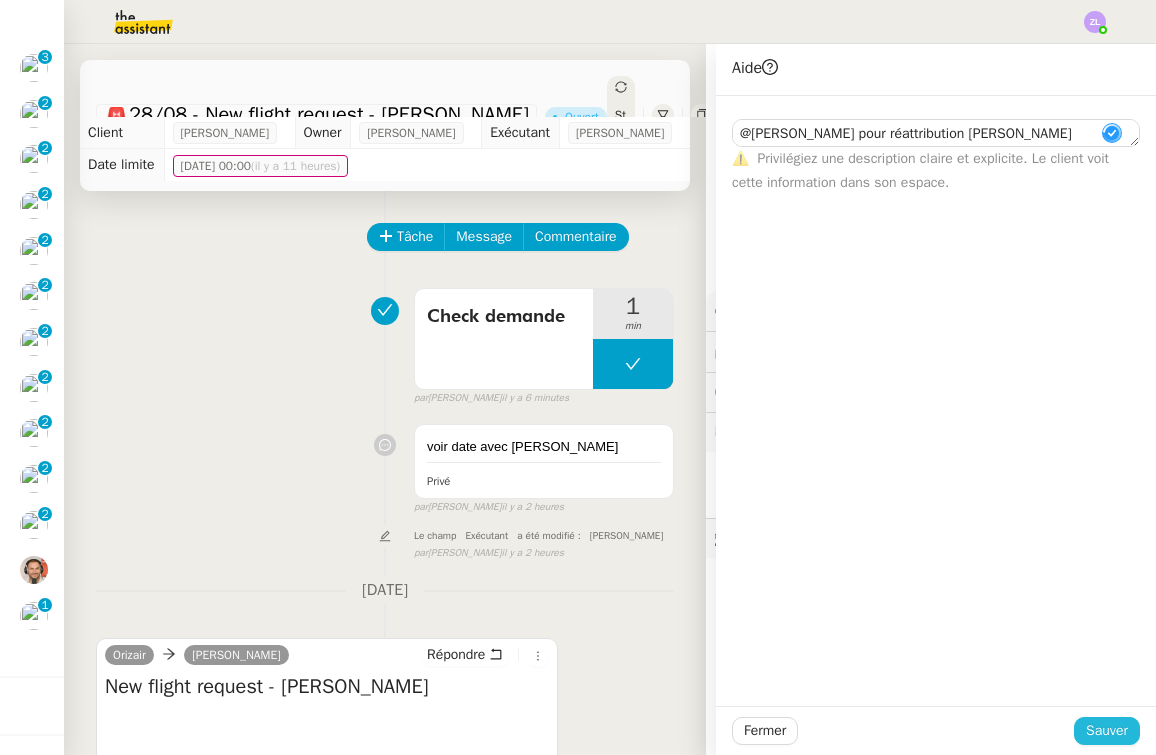 click on "Sauver" 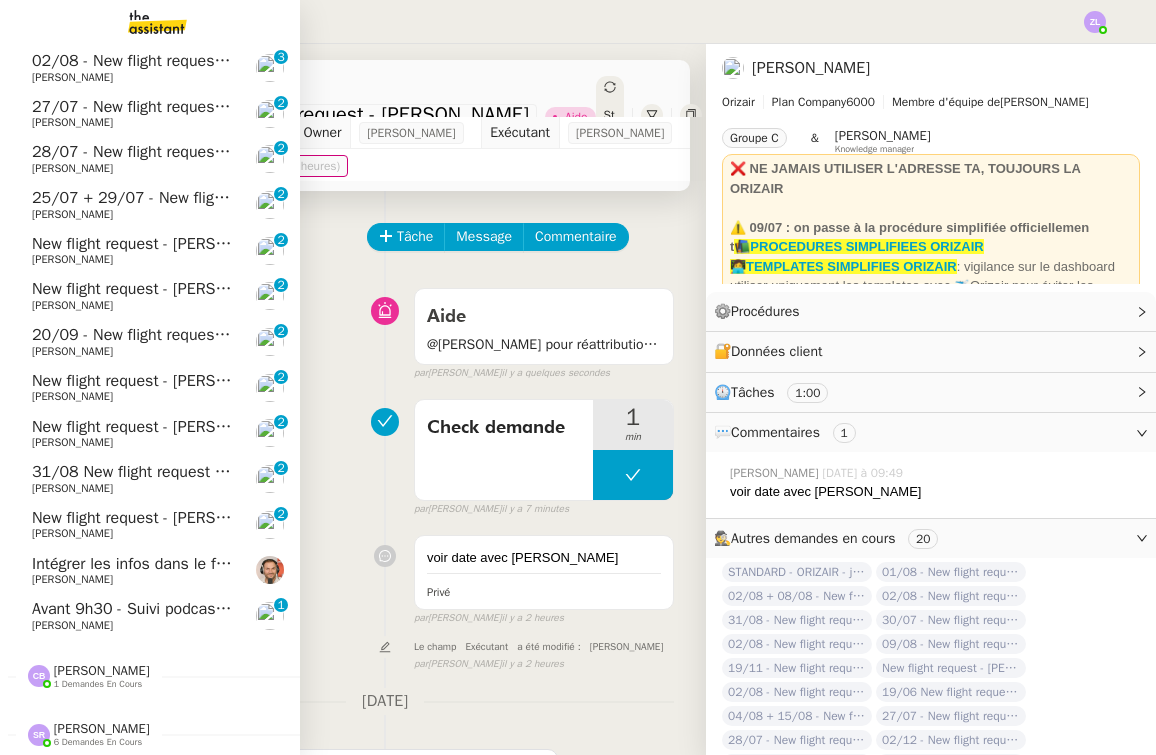 click on "[PERSON_NAME]" 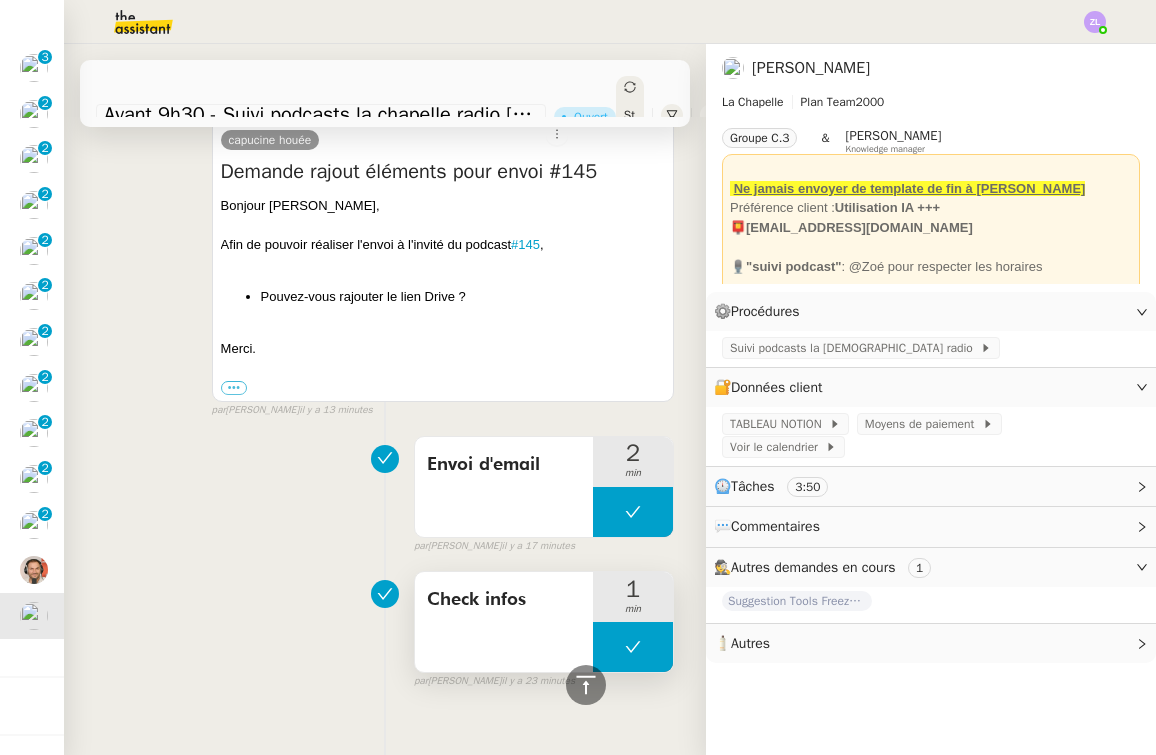 scroll, scrollTop: 874, scrollLeft: 0, axis: vertical 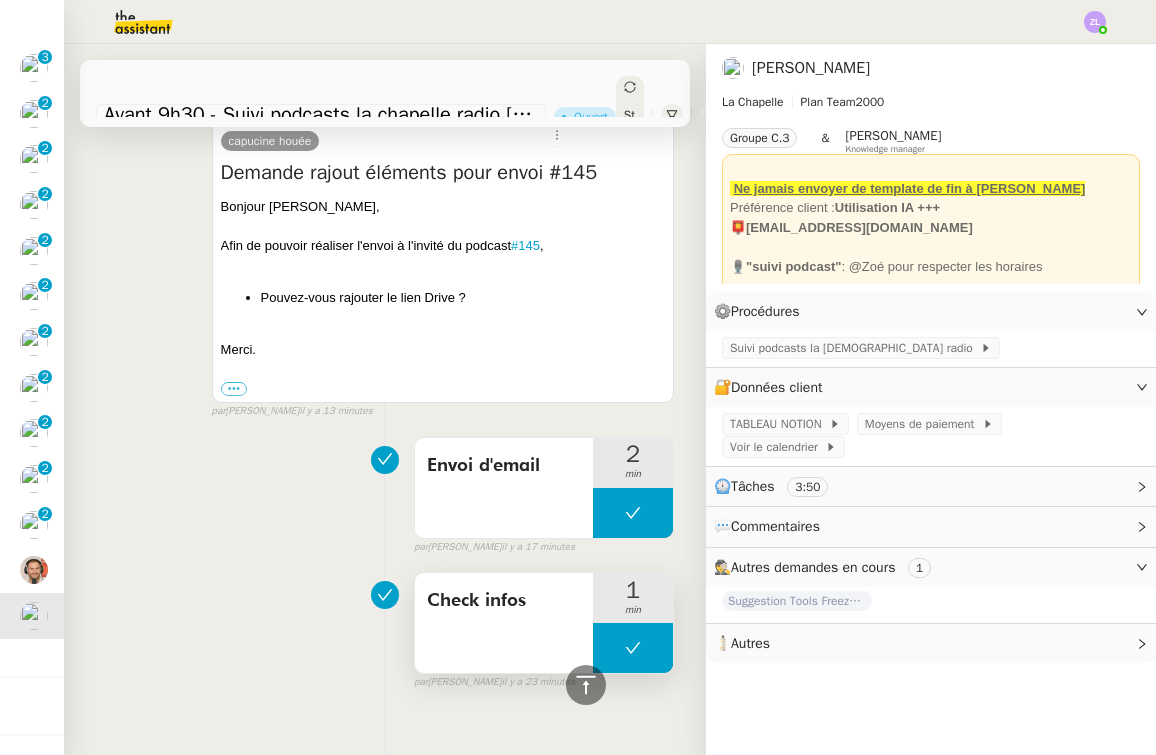 click at bounding box center [633, 648] 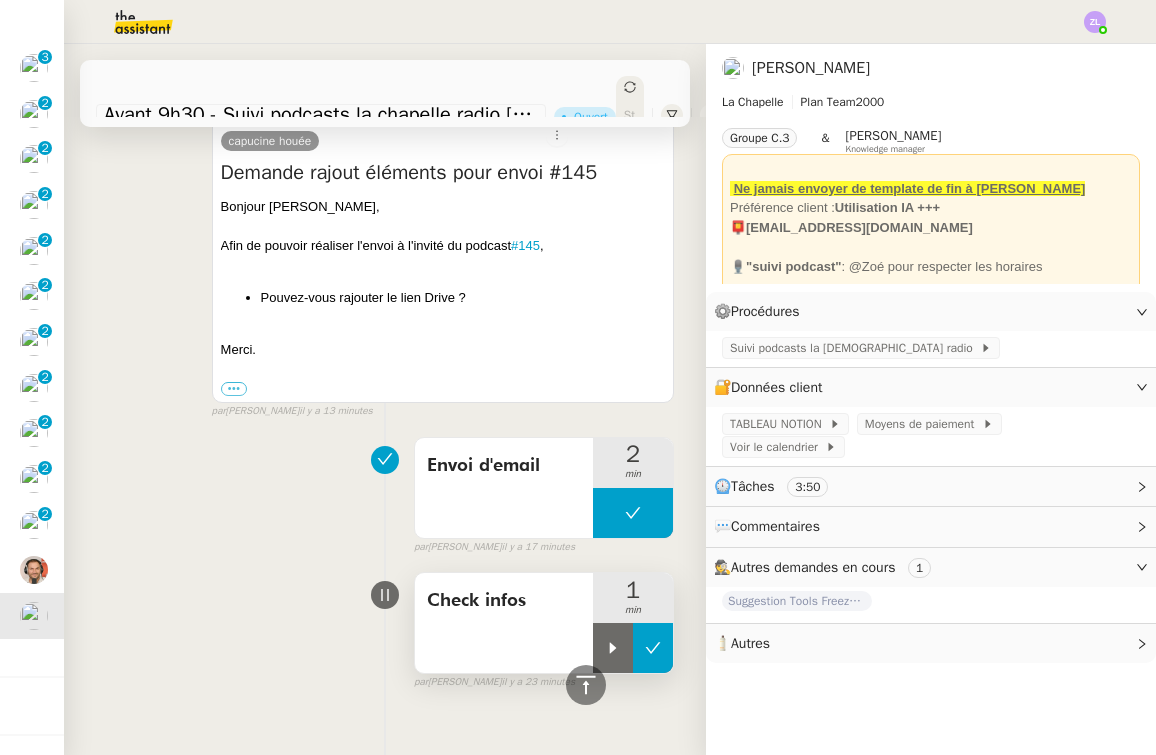 click at bounding box center (613, 648) 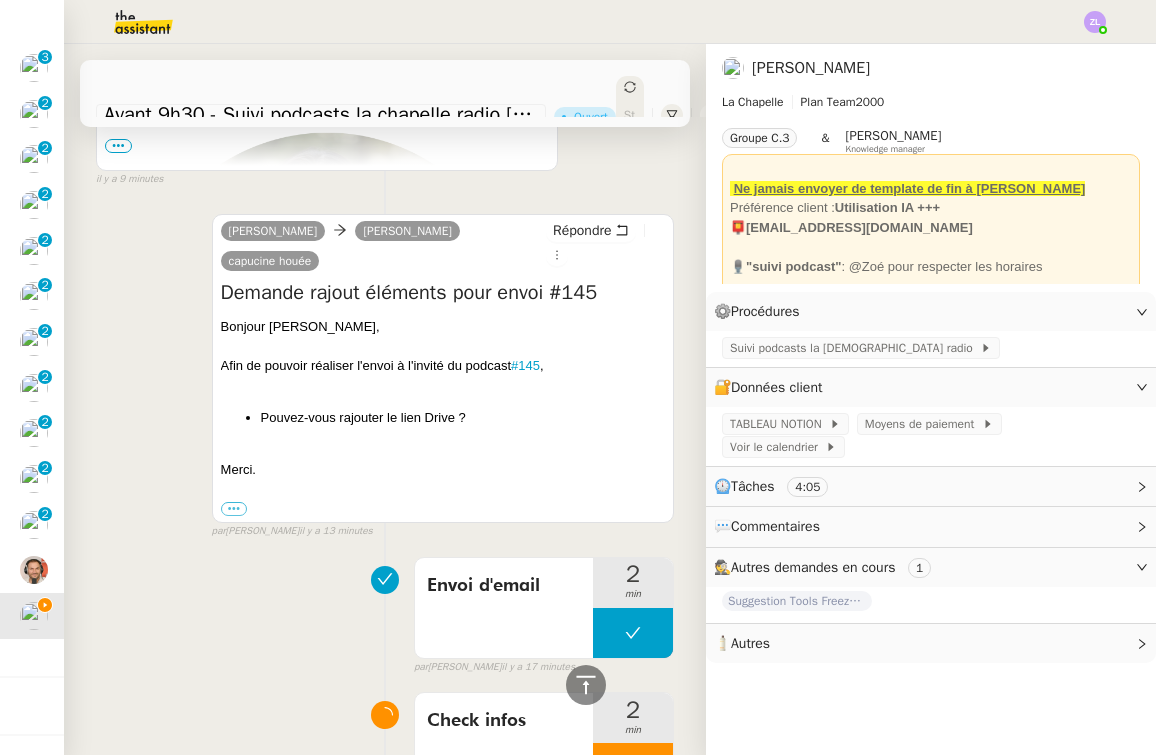 scroll, scrollTop: 796, scrollLeft: 0, axis: vertical 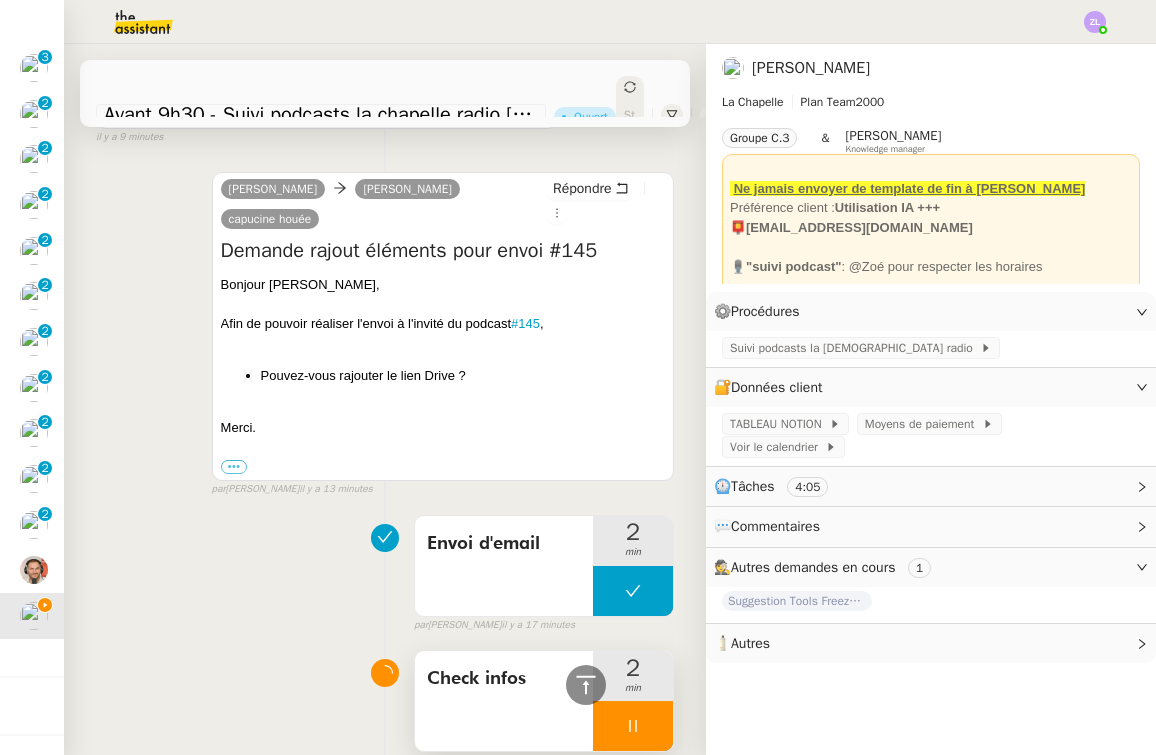 click at bounding box center (633, 726) 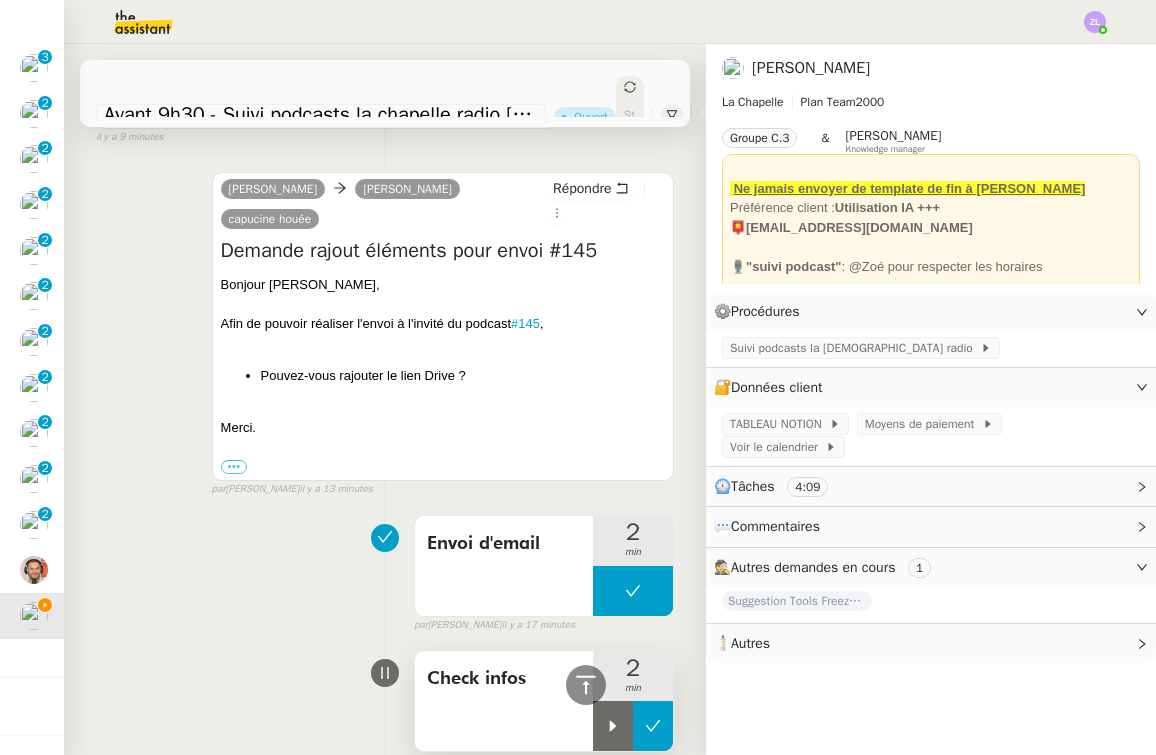 click at bounding box center (653, 726) 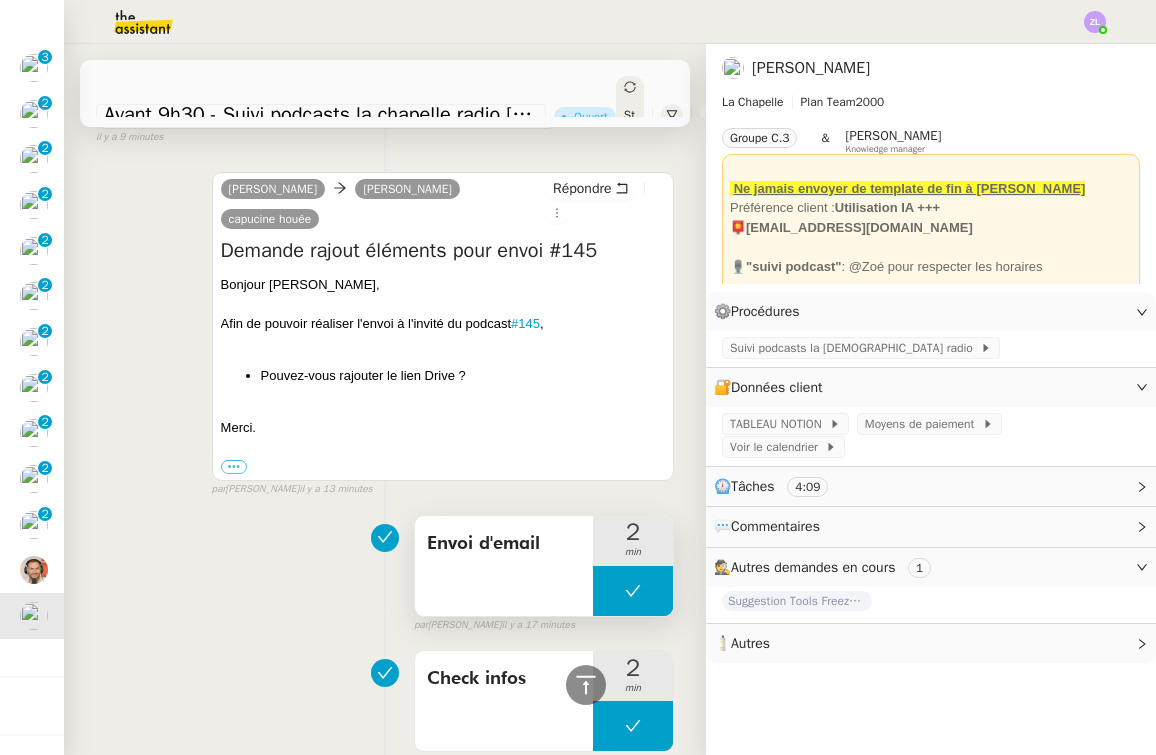 click at bounding box center (633, 591) 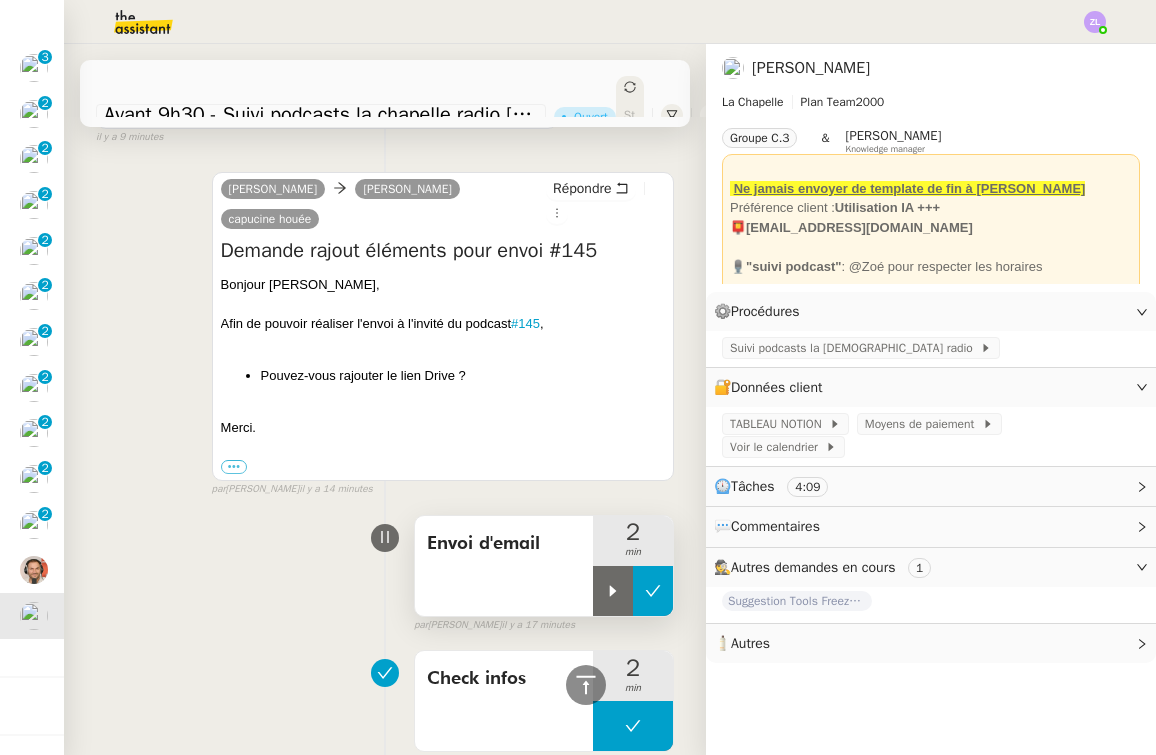 click at bounding box center [613, 591] 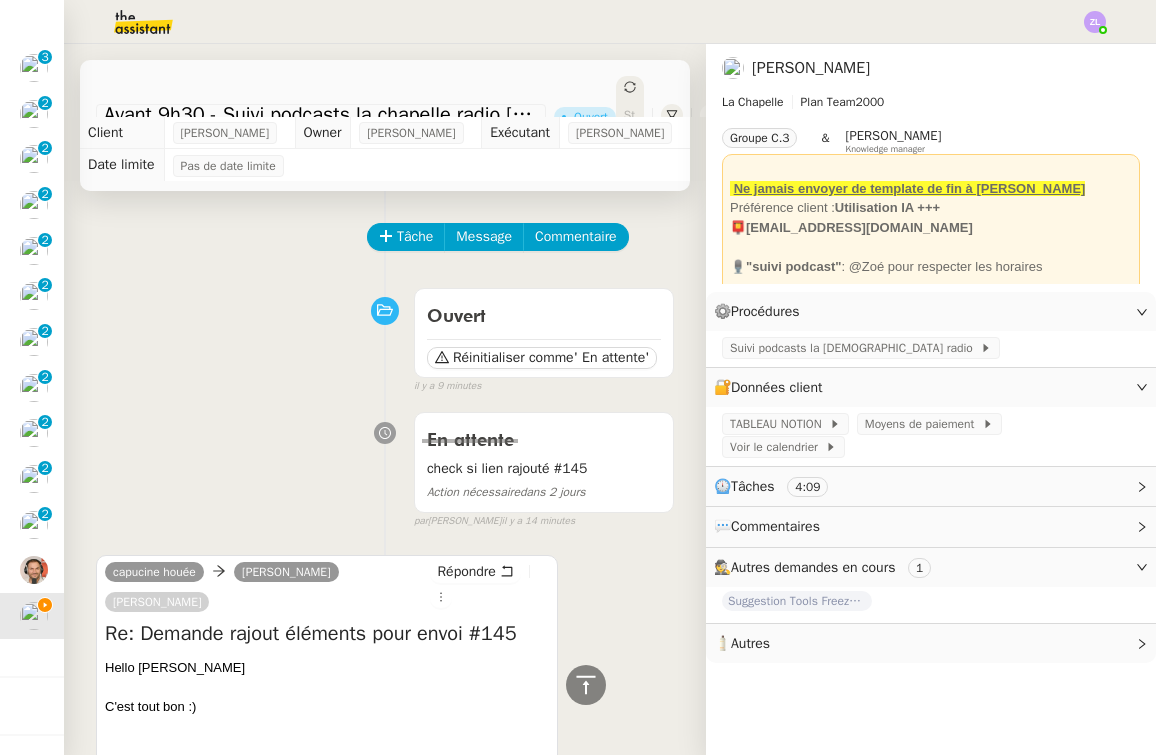 scroll, scrollTop: 0, scrollLeft: 0, axis: both 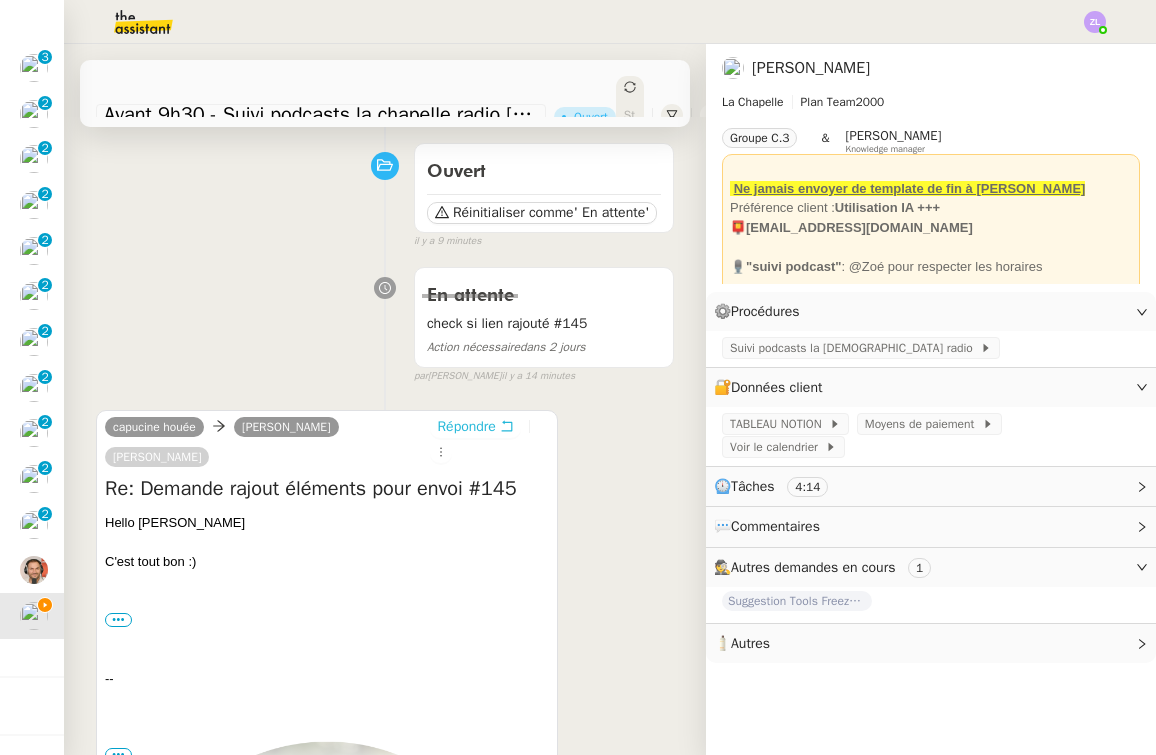 click on "Répondre" at bounding box center [466, 427] 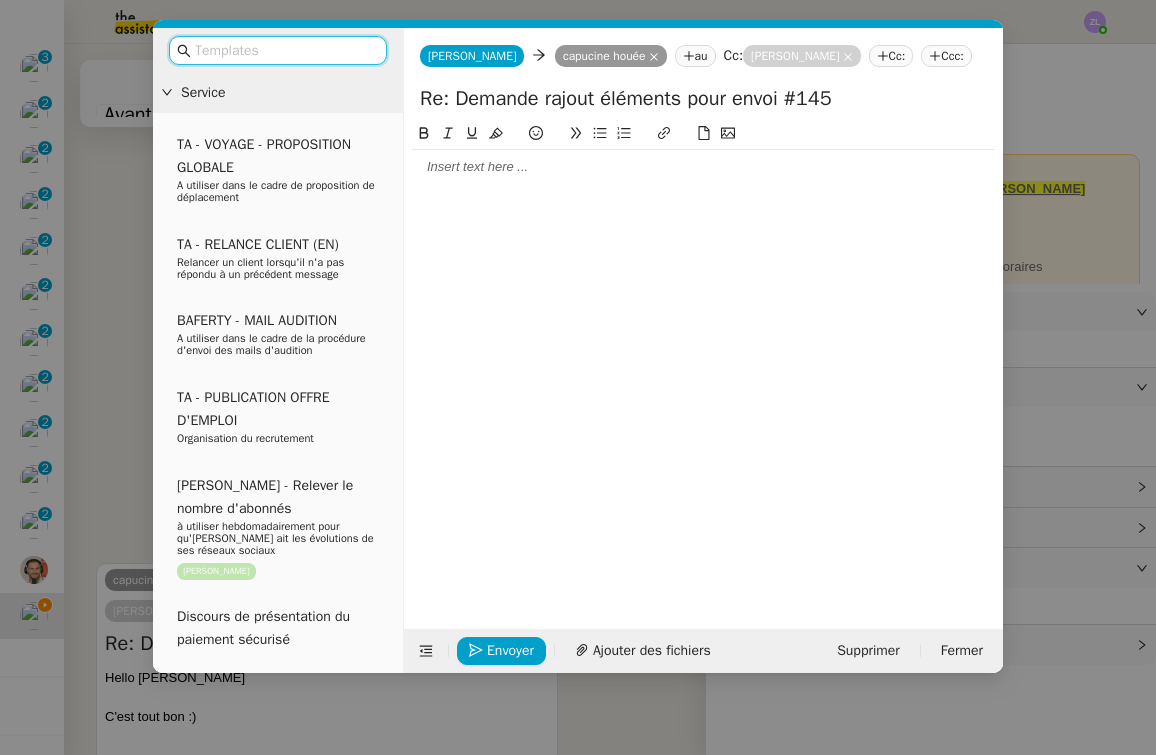click 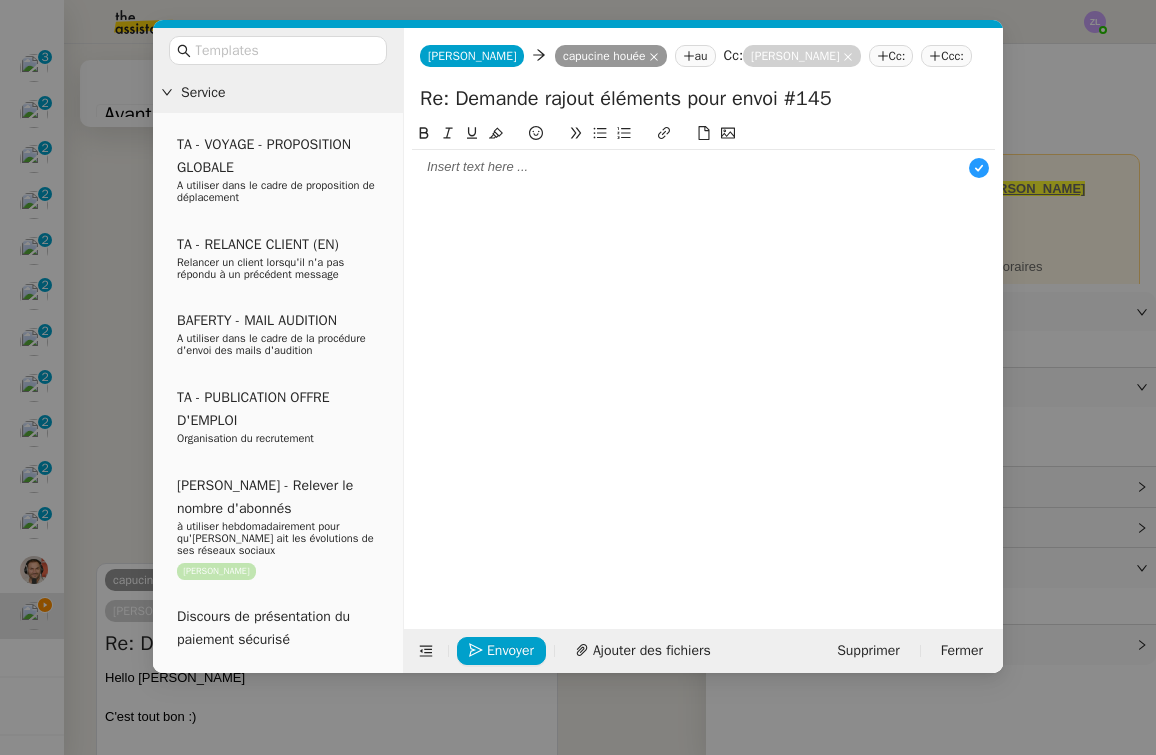 type 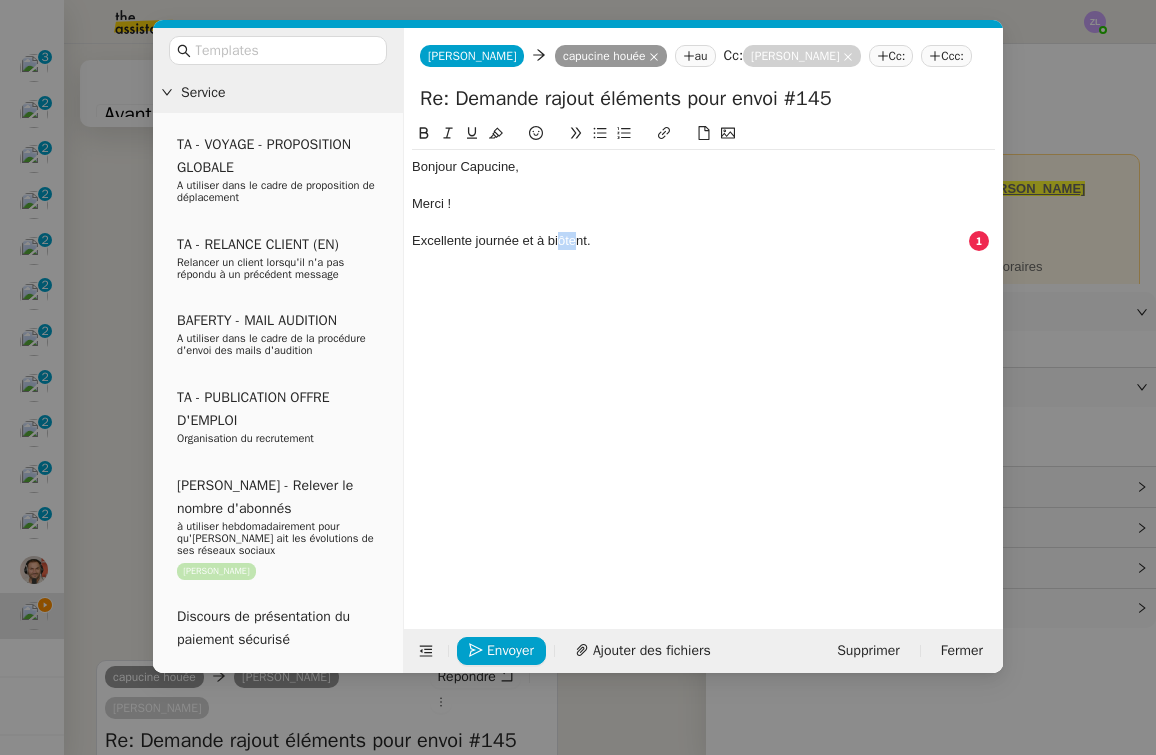 drag, startPoint x: 558, startPoint y: 242, endPoint x: 619, endPoint y: 242, distance: 61 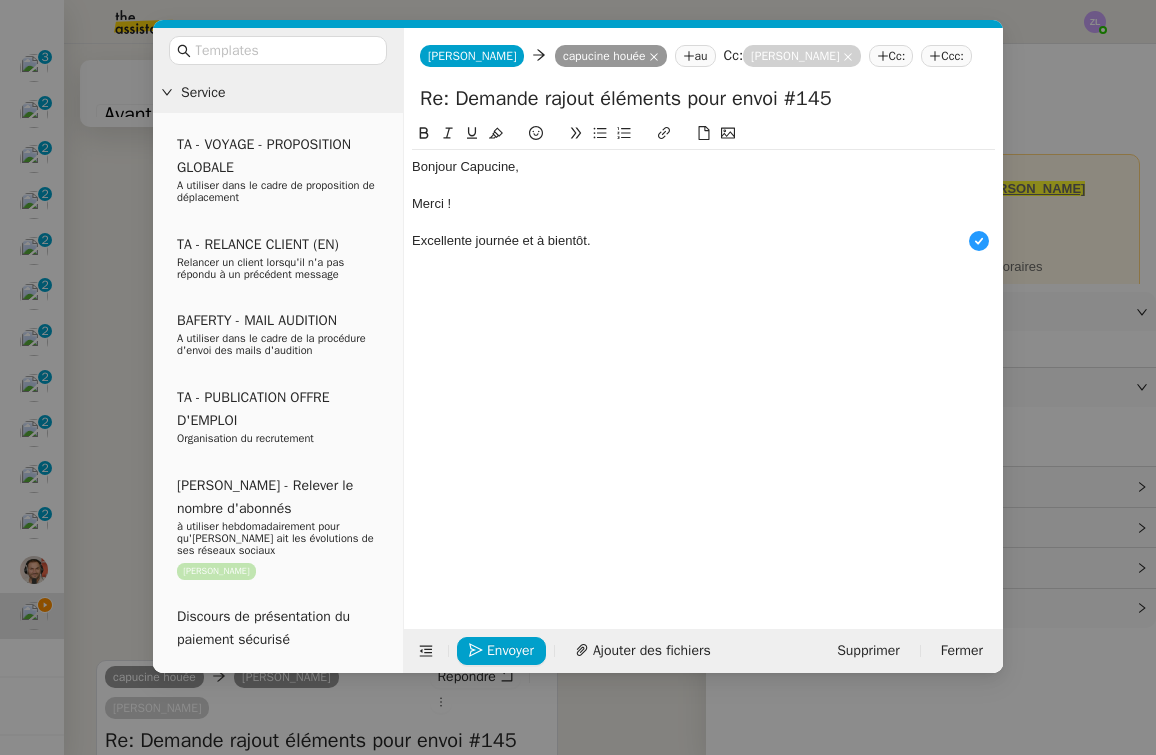 click on "Merci !" 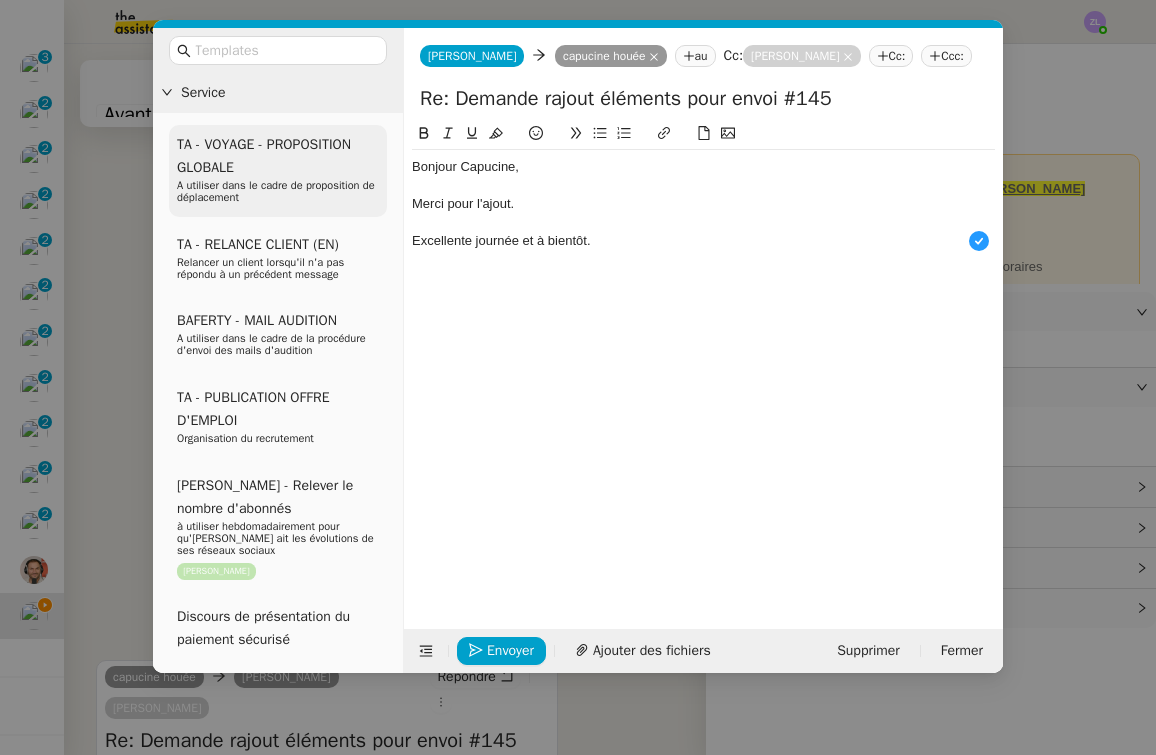 click on "Service TA - VOYAGE - PROPOSITION GLOBALE    A utiliser dans le cadre de proposition de déplacement TA - RELANCE CLIENT (EN)    Relancer un client lorsqu'il n'a pas répondu à un précédent message BAFERTY - MAIL AUDITION    A utiliser dans le cadre de la procédure d'envoi des mails d'audition TA - PUBLICATION OFFRE D'EMPLOI     Organisation du recrutement [PERSON_NAME] - Relever le nombre d'abonnés    à utiliser hebdomadairement pour qu'[PERSON_NAME] ait les évolutions de ses réseaux sociaux  [PERSON_NAME] Discours de présentation du paiement sécurisé    TA - VOYAGES - PROPOSITION ITINERAIRE    Soumettre les résultats d'une recherche TA - CONFIRMATION PAIEMENT (EN)    Confirmer avec le client de modèle de transaction - Attention Plan Pro nécessaire. TA - COURRIER EXPEDIE (recommandé)    A utiliser dans le cadre de l'envoi d'un courrier recommandé TA - PARTAGE DE CALENDRIER (EN)    A utiliser pour demander au client de partager son calendrier afin de faciliter l'accès et la gestion" at bounding box center [578, 350] 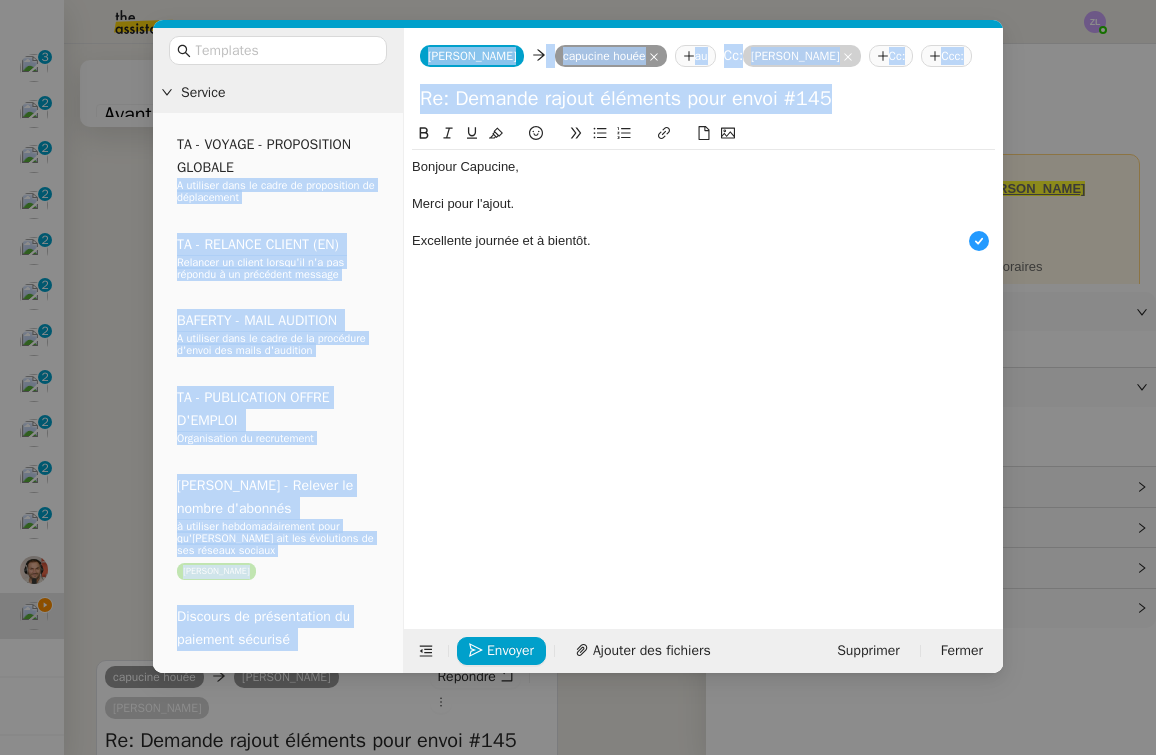 click on "Excellente journée et à bientôt." 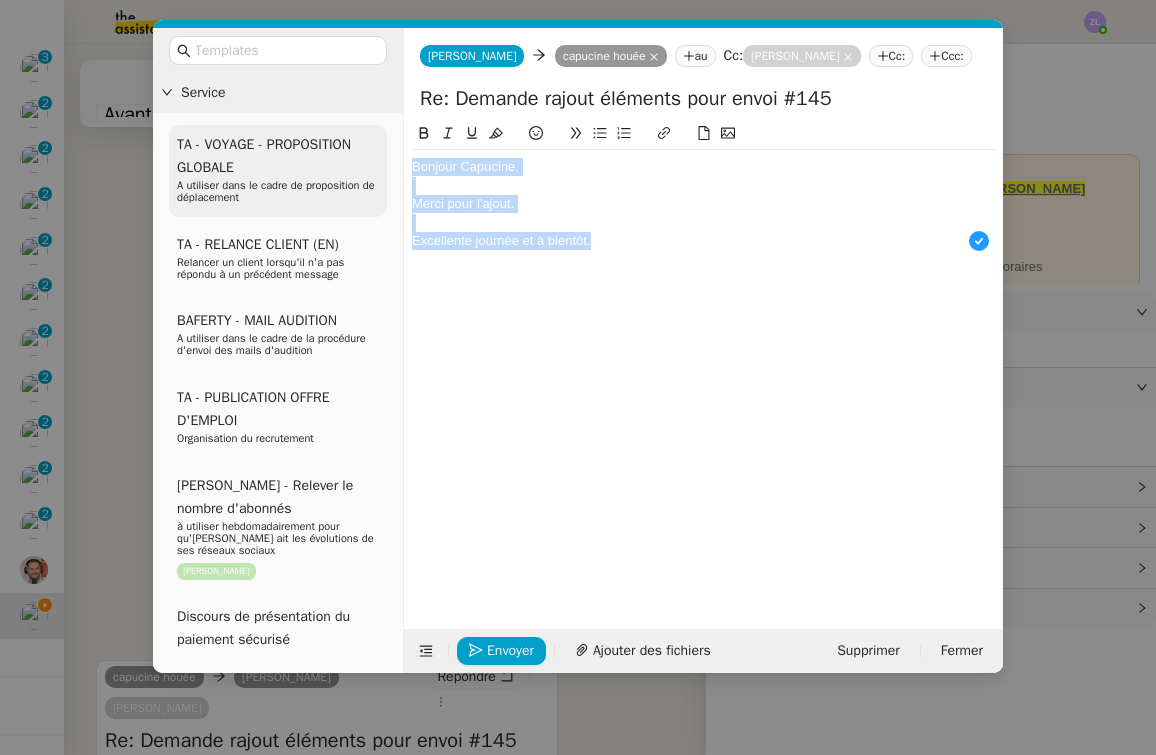drag, startPoint x: 615, startPoint y: 242, endPoint x: 343, endPoint y: 152, distance: 286.50305 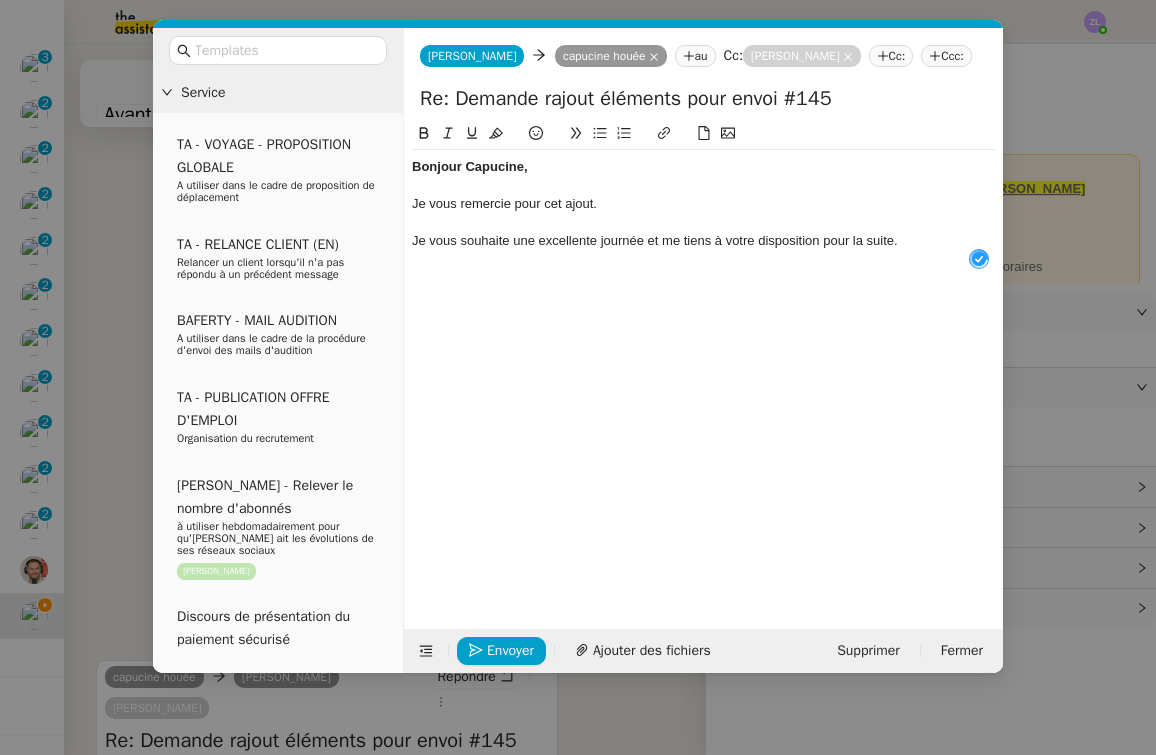 scroll, scrollTop: 21, scrollLeft: 0, axis: vertical 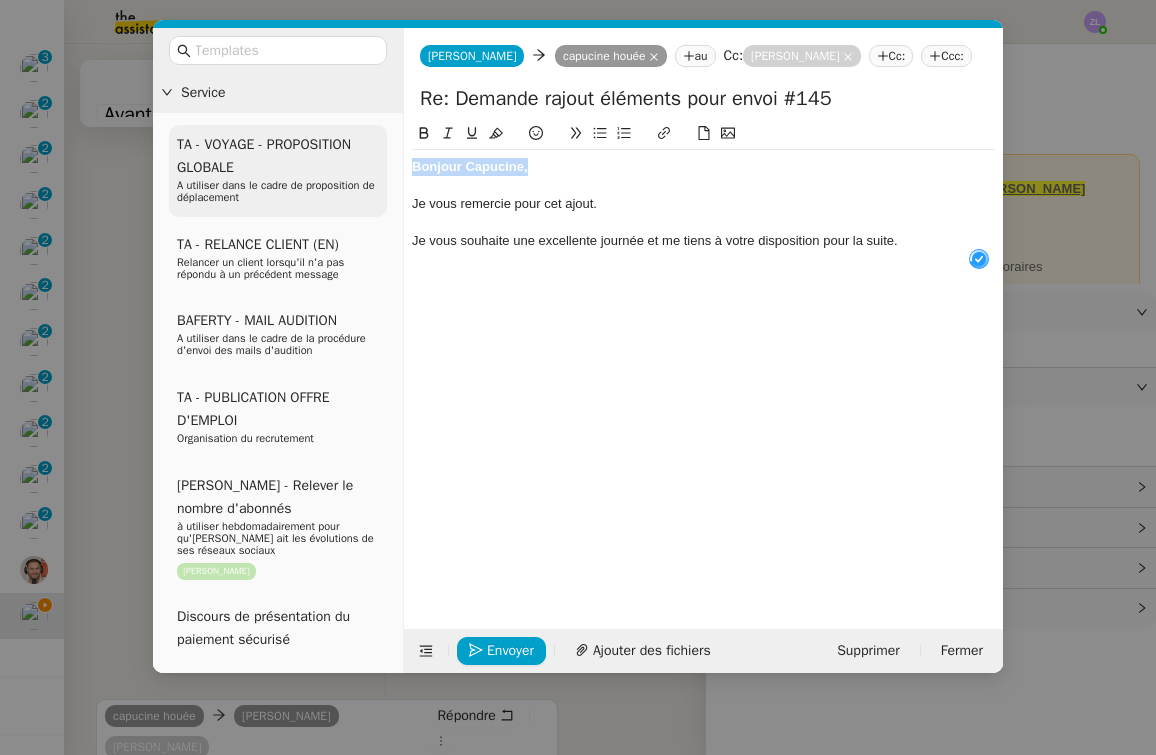 drag, startPoint x: 541, startPoint y: 168, endPoint x: 269, endPoint y: 168, distance: 272 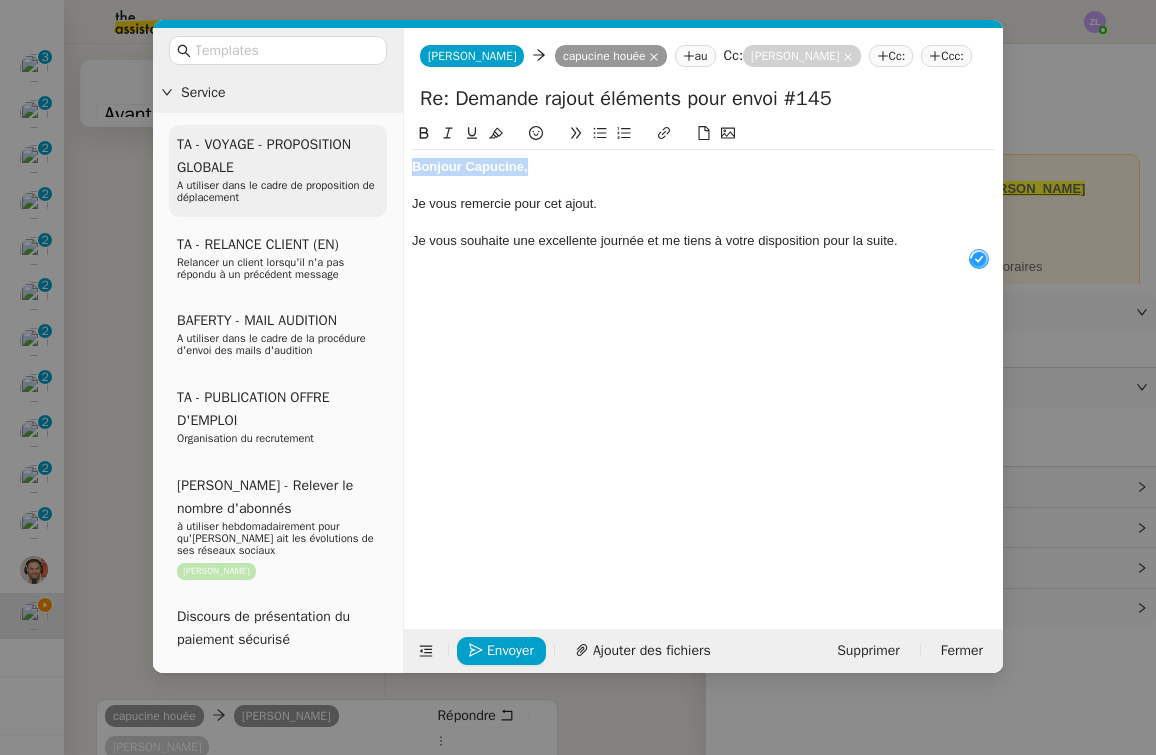 click on "Service TA - VOYAGE - PROPOSITION GLOBALE    A utiliser dans le cadre de proposition de déplacement TA - RELANCE CLIENT (EN)    Relancer un client lorsqu'il n'a pas répondu à un précédent message BAFERTY - MAIL AUDITION    A utiliser dans le cadre de la procédure d'envoi des mails d'audition TA - PUBLICATION OFFRE D'EMPLOI     Organisation du recrutement [PERSON_NAME] - Relever le nombre d'abonnés    à utiliser hebdomadairement pour qu'[PERSON_NAME] ait les évolutions de ses réseaux sociaux  [PERSON_NAME] Discours de présentation du paiement sécurisé    TA - VOYAGES - PROPOSITION ITINERAIRE    Soumettre les résultats d'une recherche TA - CONFIRMATION PAIEMENT (EN)    Confirmer avec le client de modèle de transaction - Attention Plan Pro nécessaire. TA - COURRIER EXPEDIE (recommandé)    A utiliser dans le cadre de l'envoi d'un courrier recommandé TA - PARTAGE DE CALENDRIER (EN)    A utiliser pour demander au client de partager son calendrier afin de faciliter l'accès et la gestion" at bounding box center (578, 350) 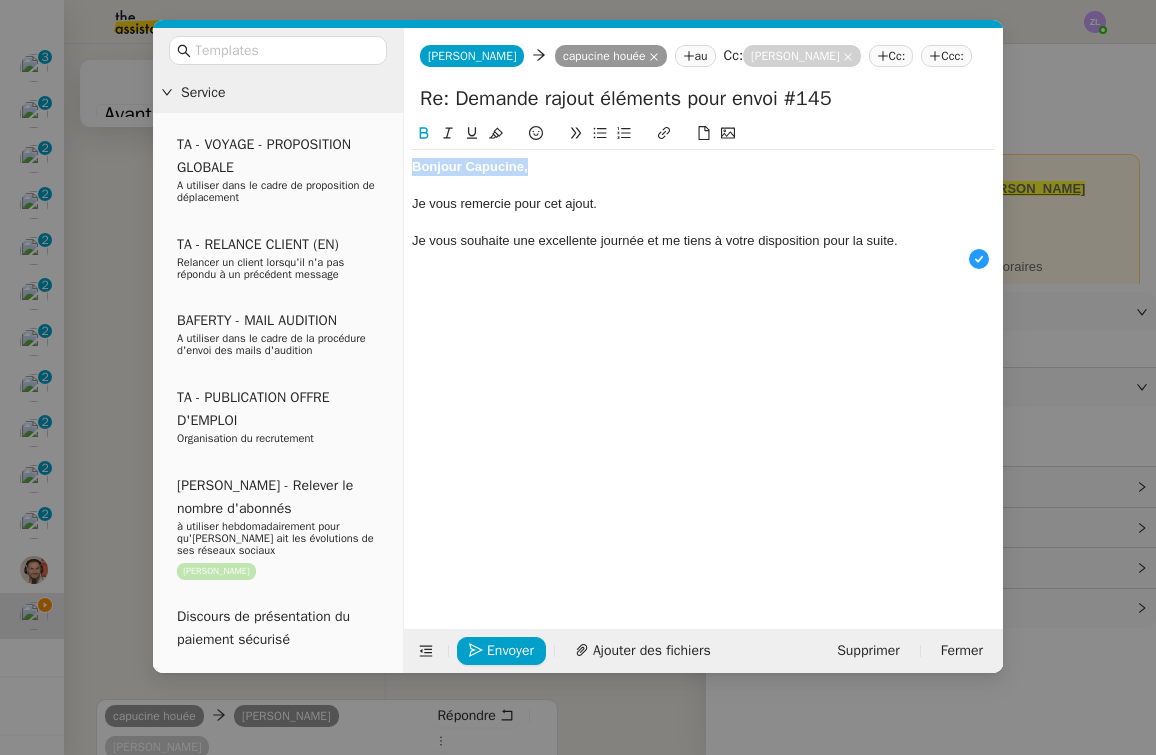 click 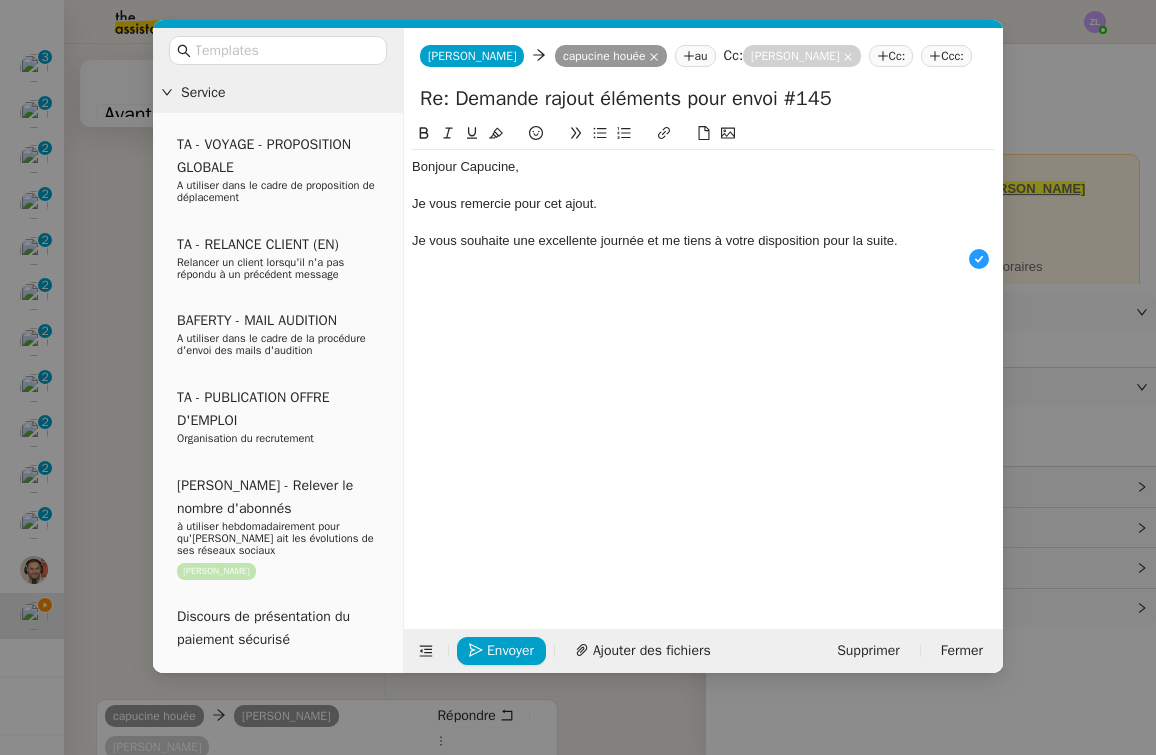 click on "Je vous souhaite une excellente journée et me tiens à votre disposition pour la suite." 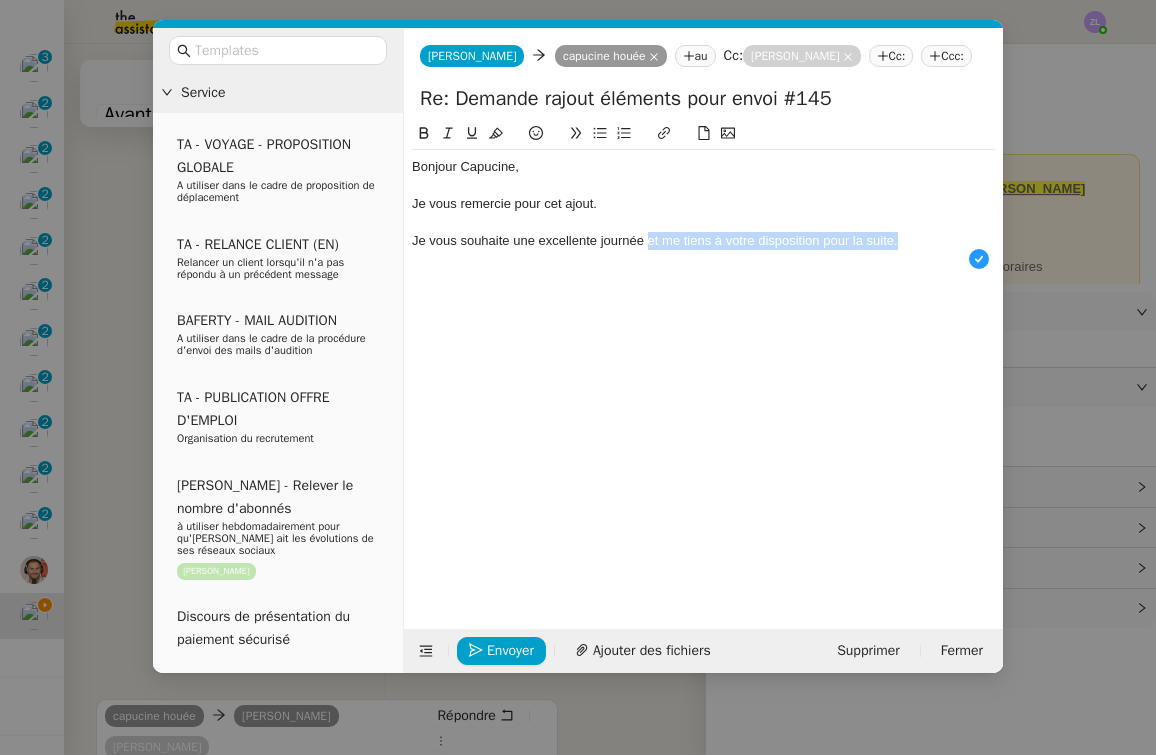 drag, startPoint x: 929, startPoint y: 242, endPoint x: 649, endPoint y: 239, distance: 280.01608 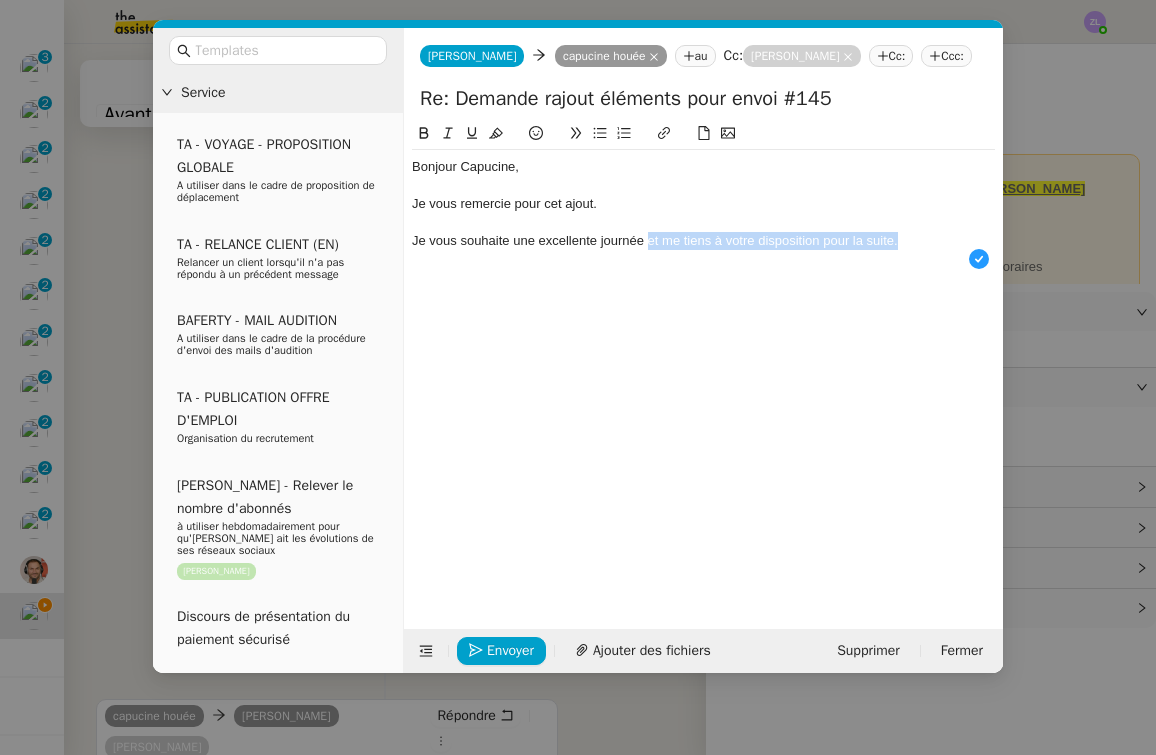 click on "Je vous souhaite une excellente journée et me tiens à votre disposition pour la suite." 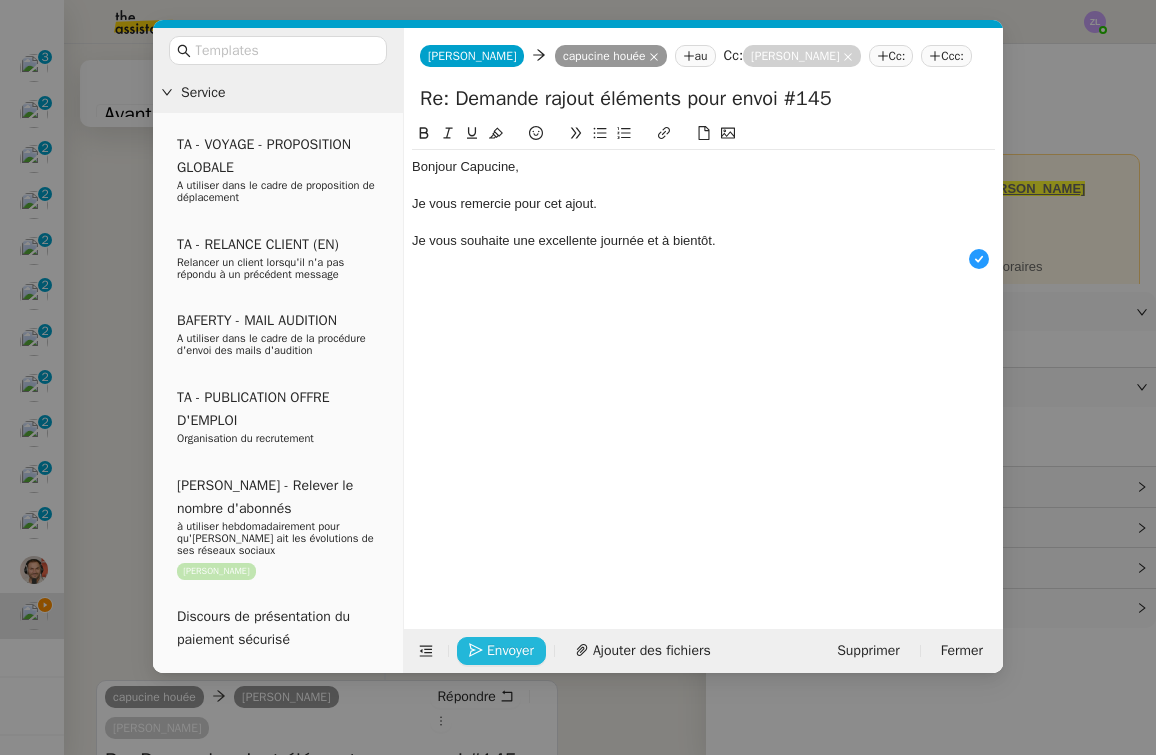 click on "Envoyer" 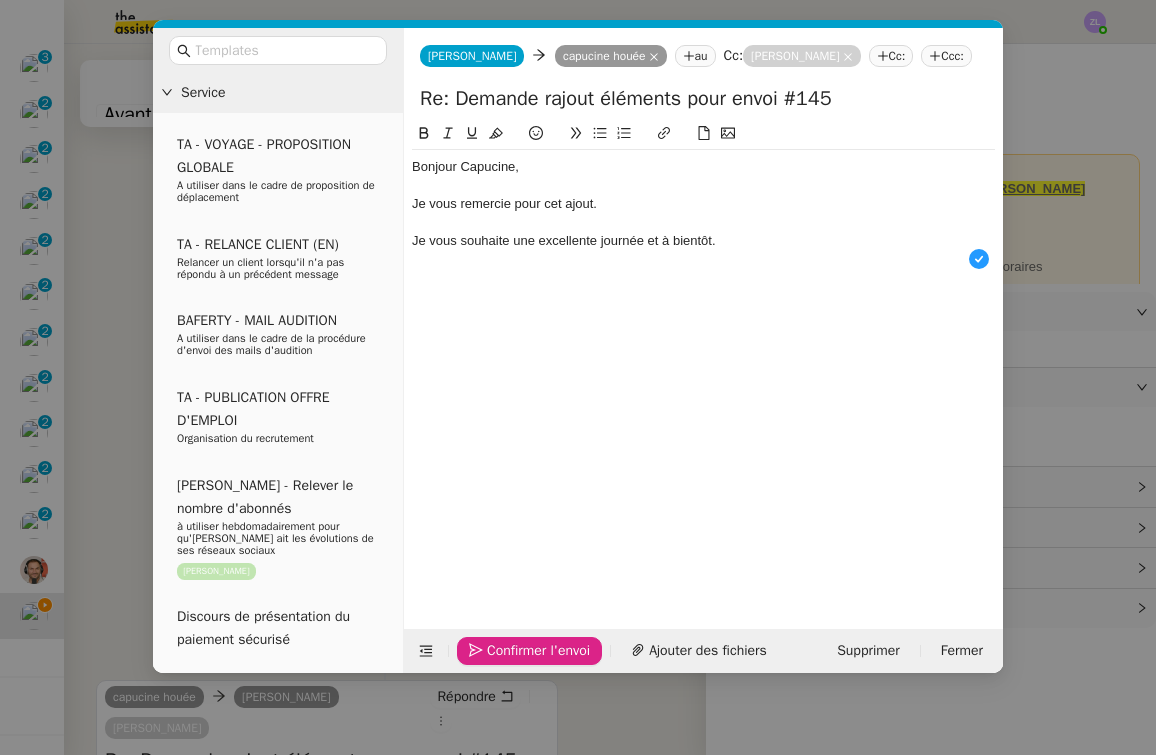 click on "Confirmer l'envoi" 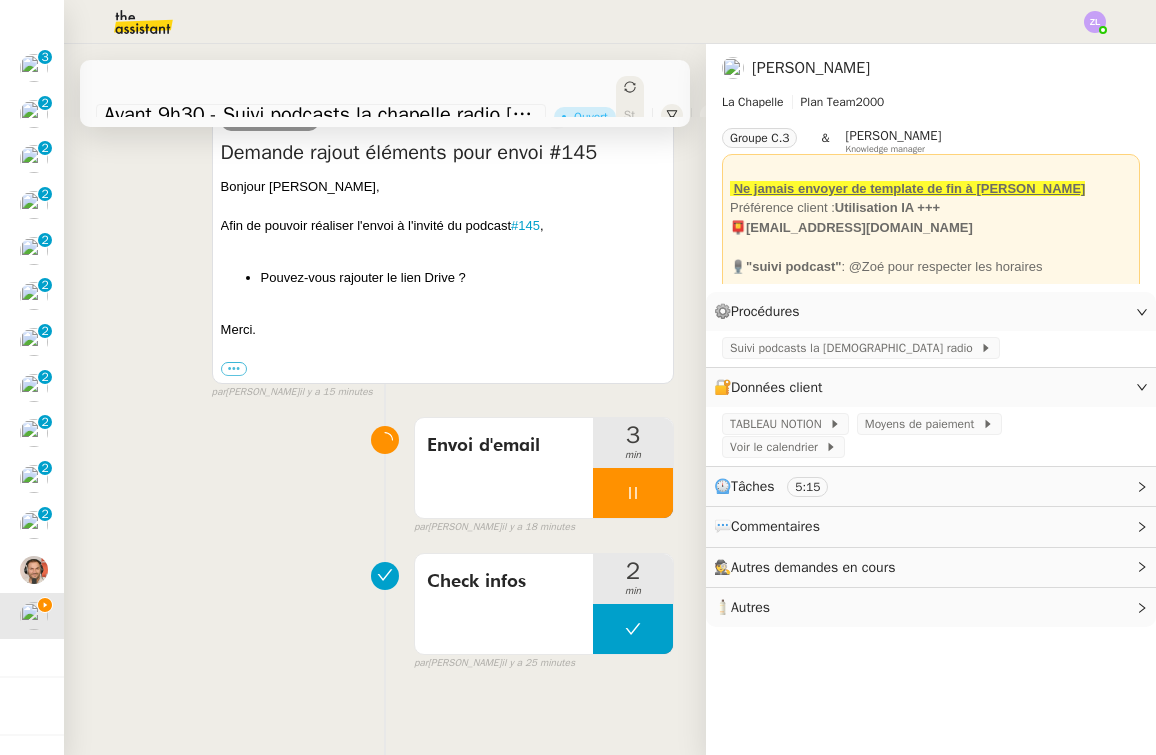 scroll, scrollTop: 1109, scrollLeft: 0, axis: vertical 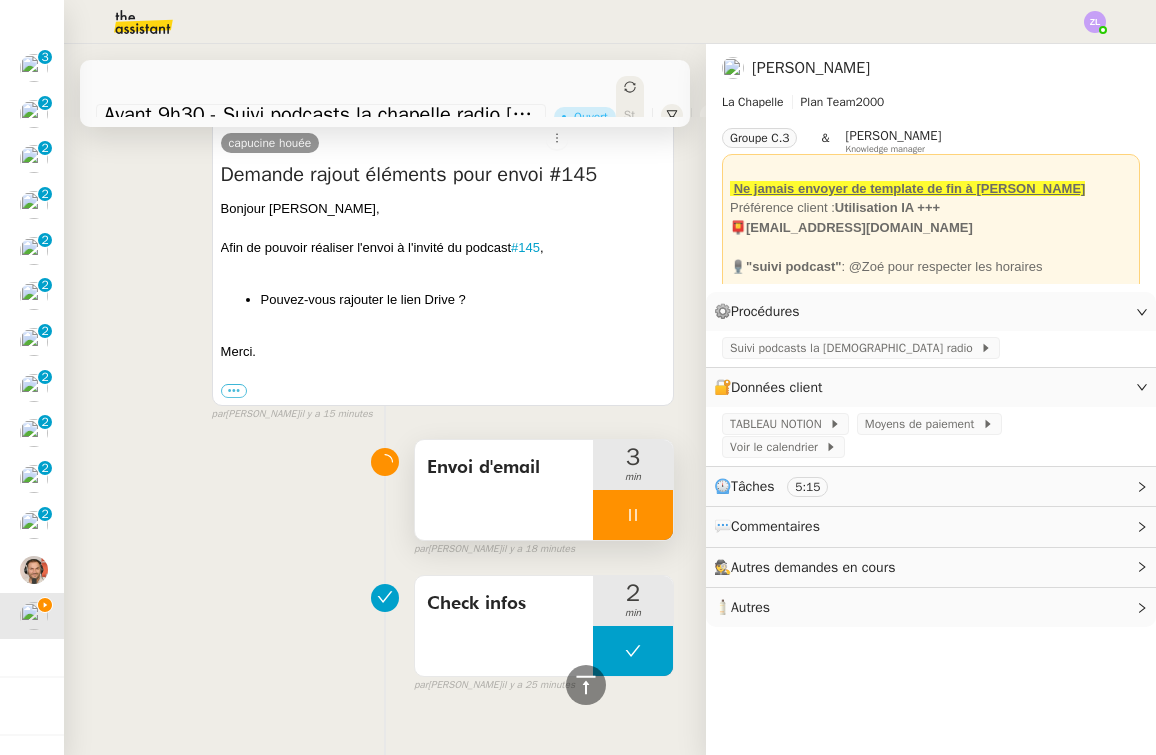 click at bounding box center (633, 515) 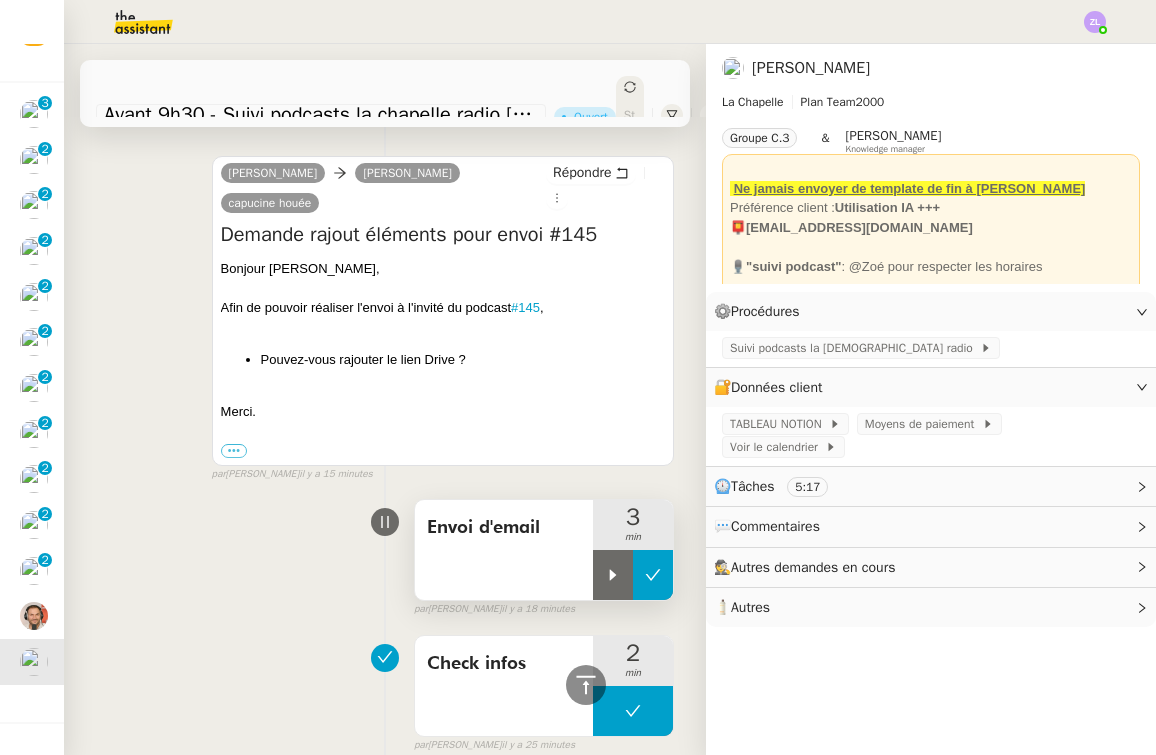 click 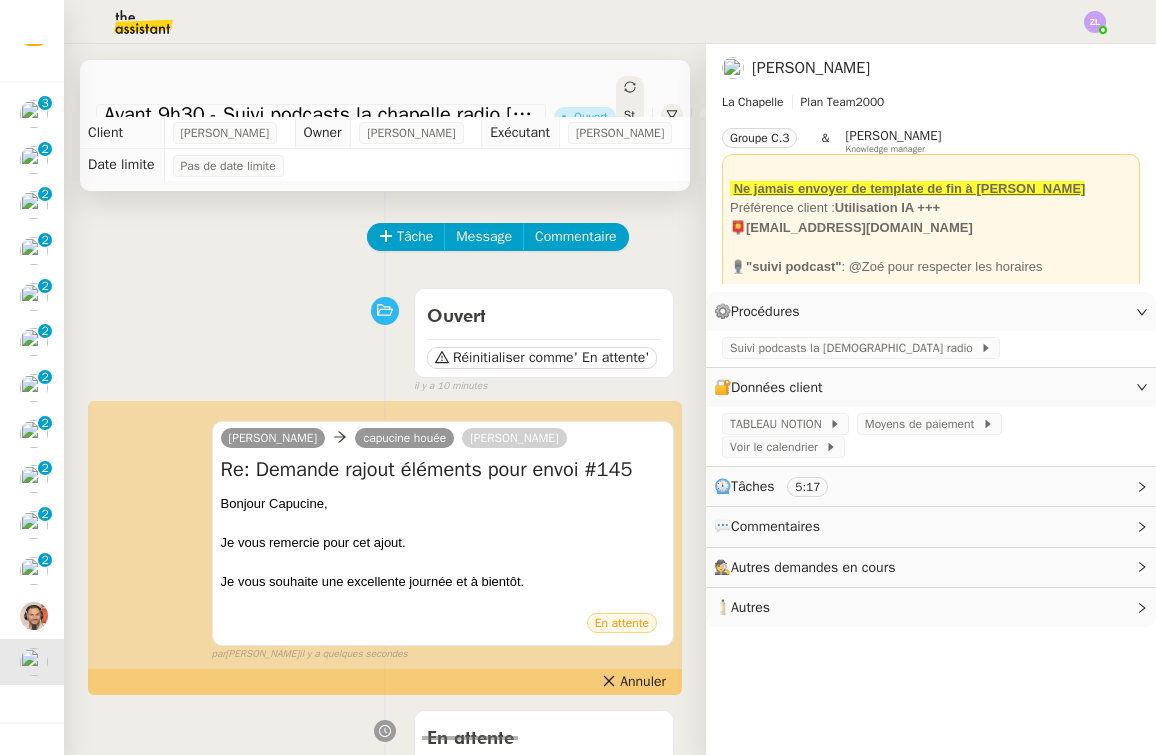 scroll, scrollTop: -1, scrollLeft: 0, axis: vertical 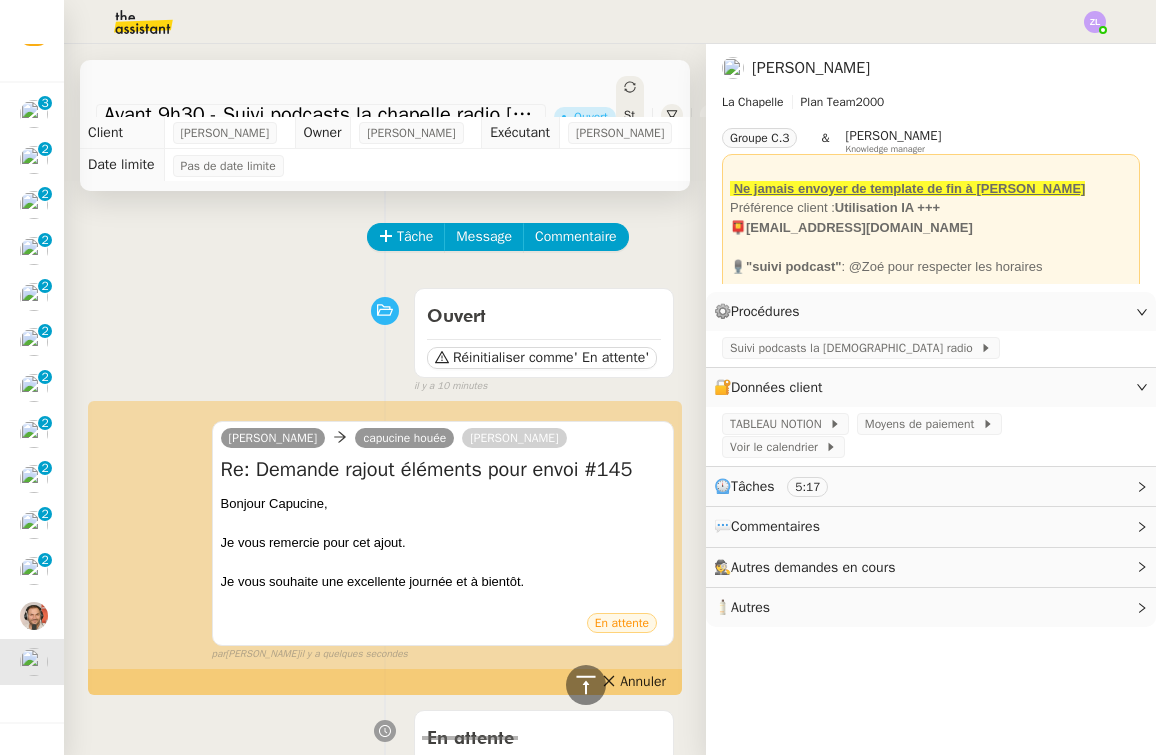 click on "Statut" 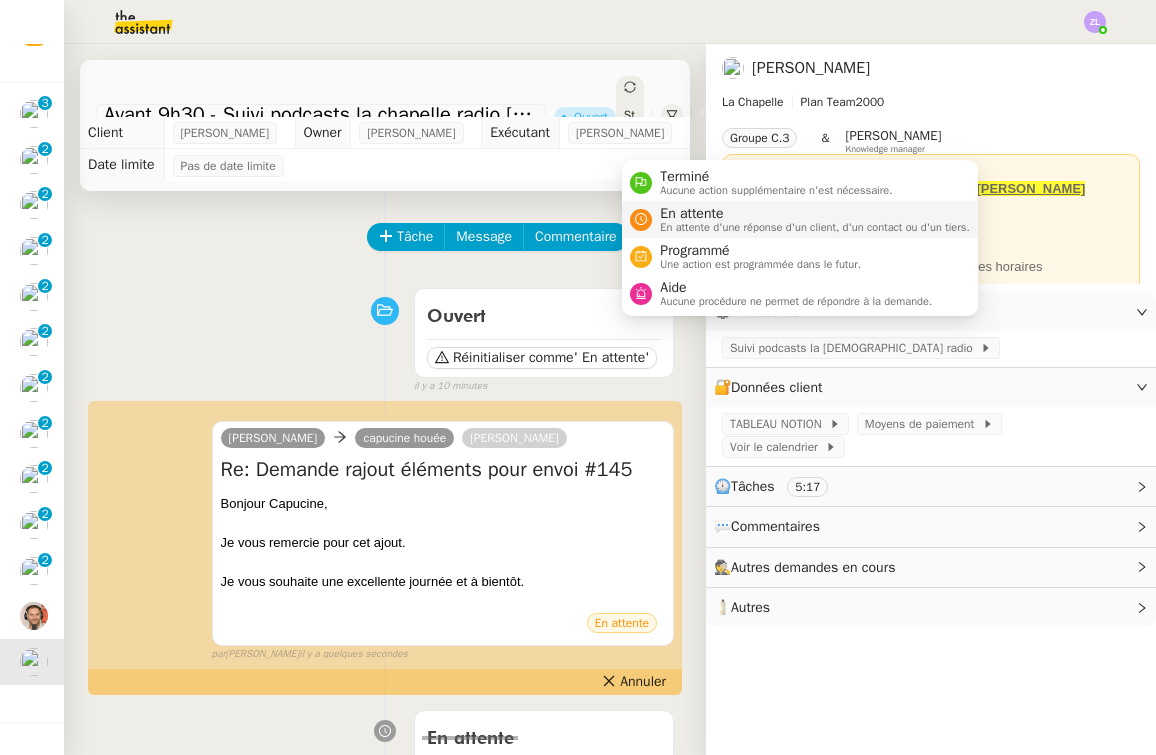 click on "En attente En attente d'une réponse d'un client, d'un contact ou d'un tiers." at bounding box center [800, 219] 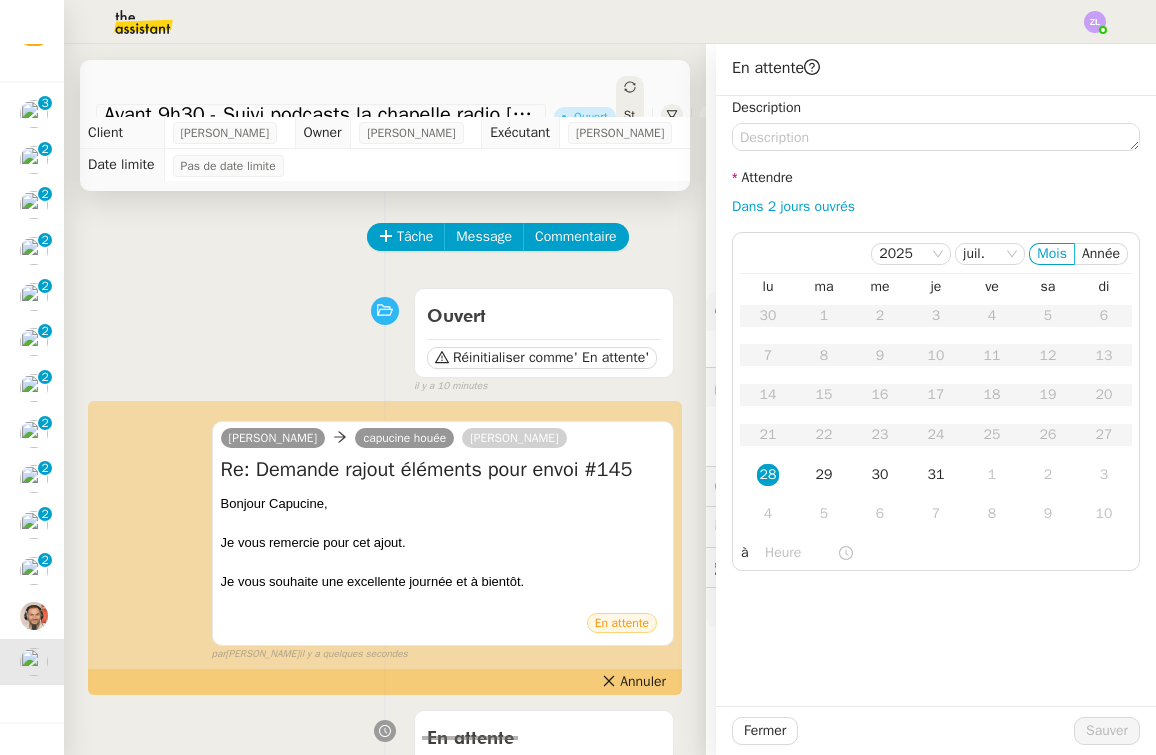 click on "Description Attendre Dans 2 jours ouvrés    2025 juil. Mois Année  lu   ma   me   je   ve   sa   di  30 1 2 3 4 5 6 7 8 9 10 11 12 13 14 15 16 17 18 19 20 21 22 23 24 25 26 27 28 29 30 31 1 2 3 4 5 6 7 8 9 10 à" 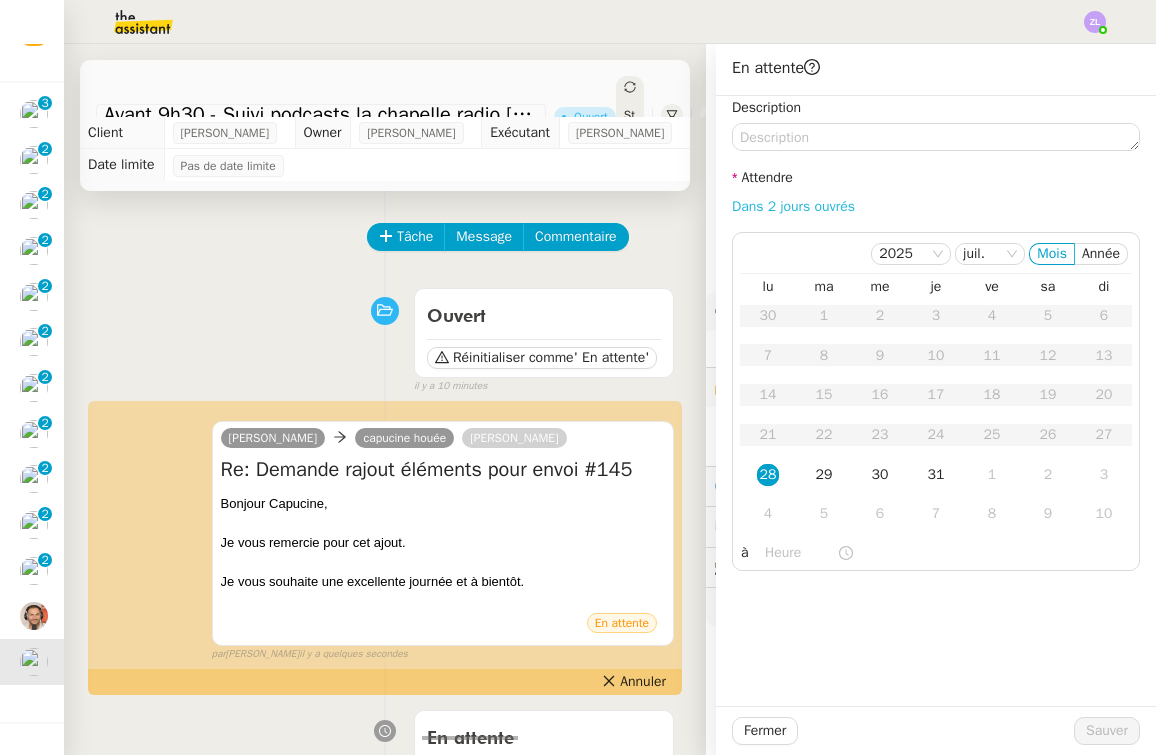 click on "Dans 2 jours ouvrés" 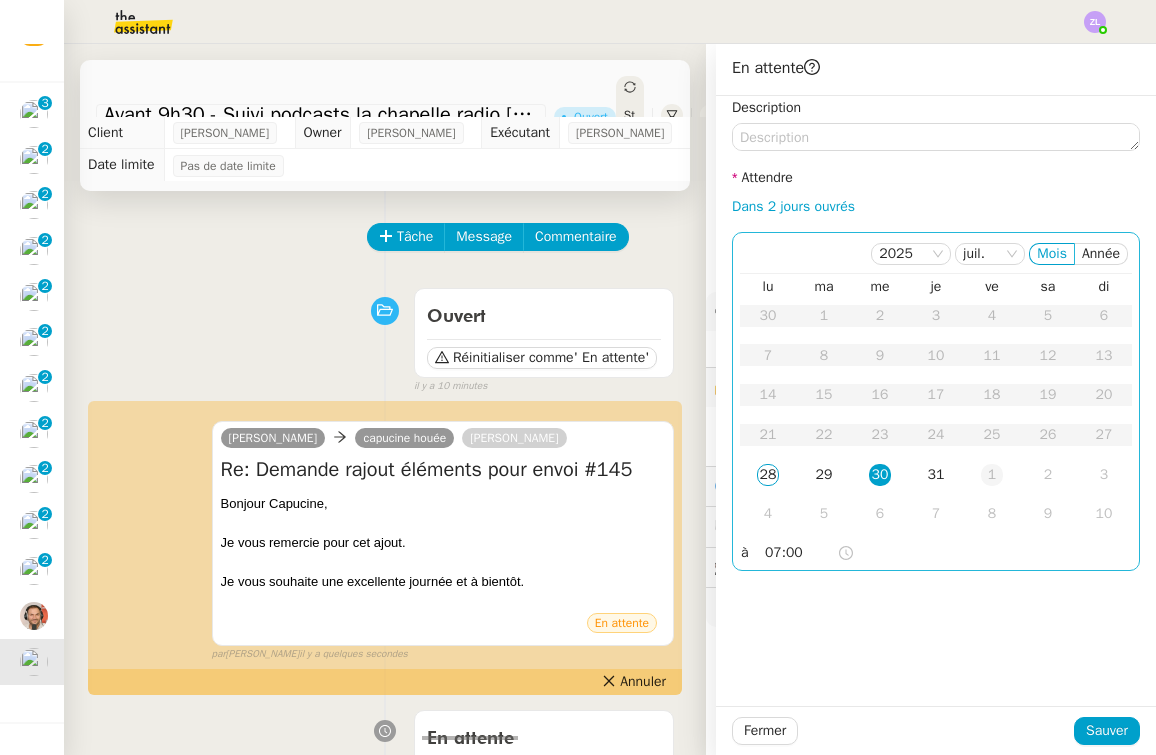 click on "1" 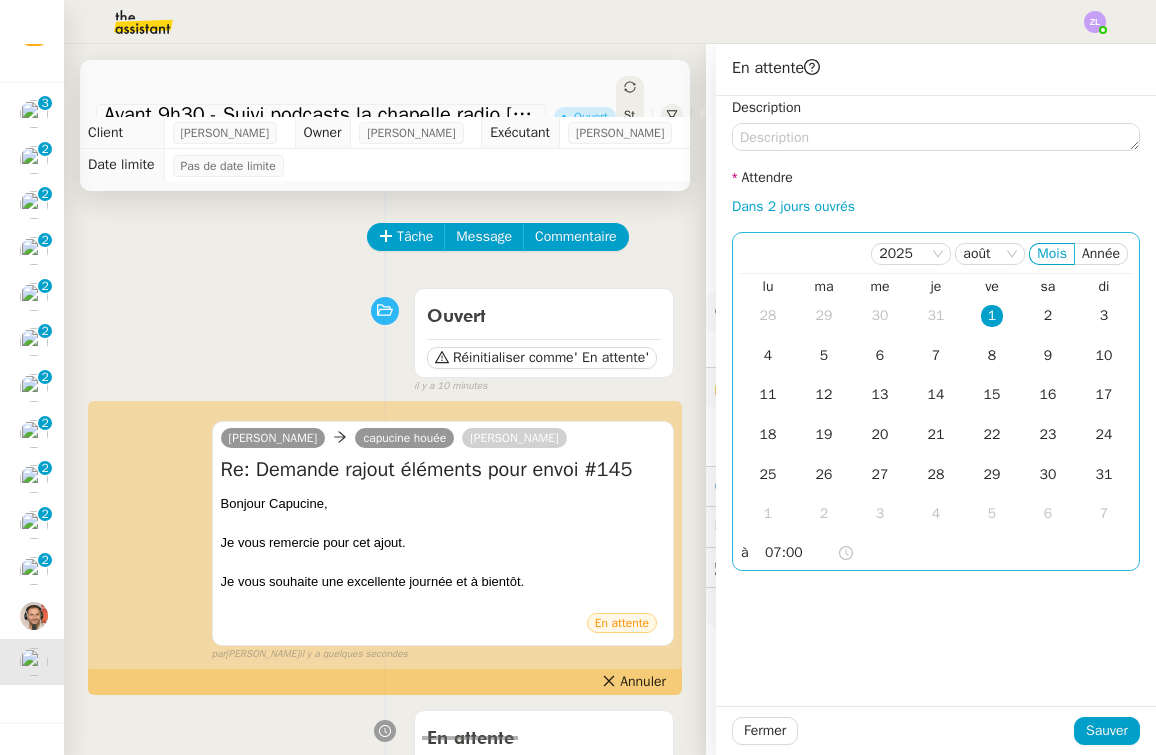 click on "07:00" 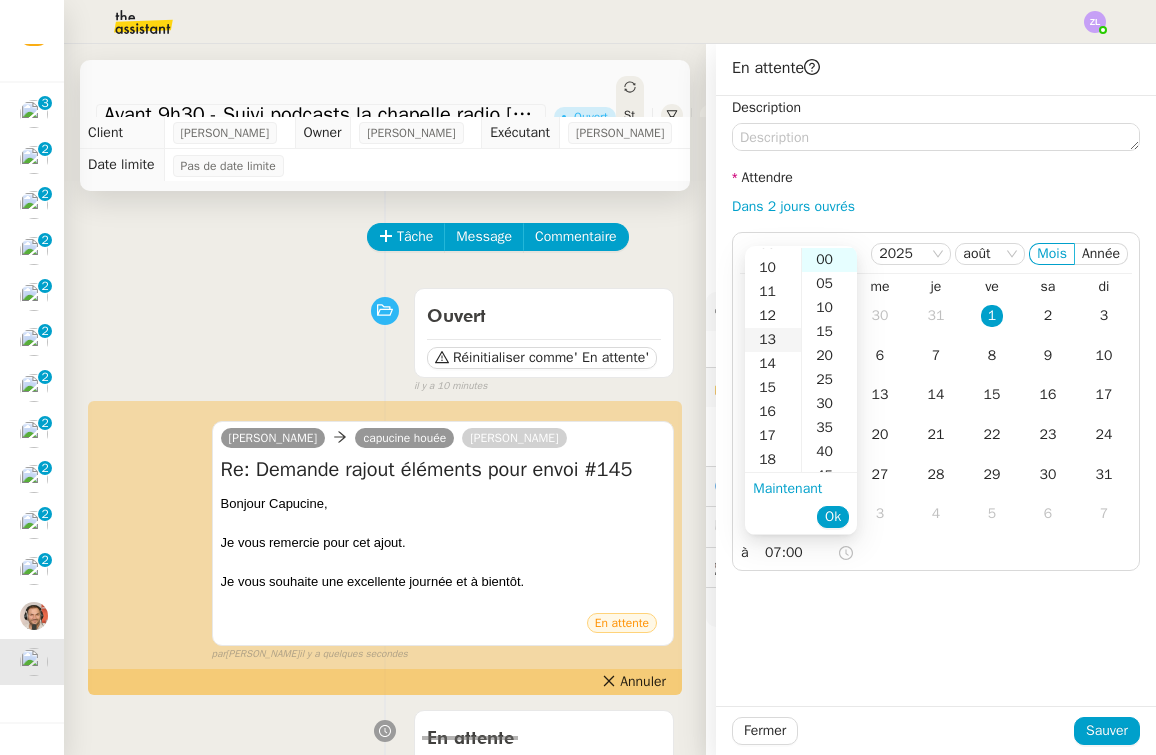 scroll, scrollTop: 270, scrollLeft: 0, axis: vertical 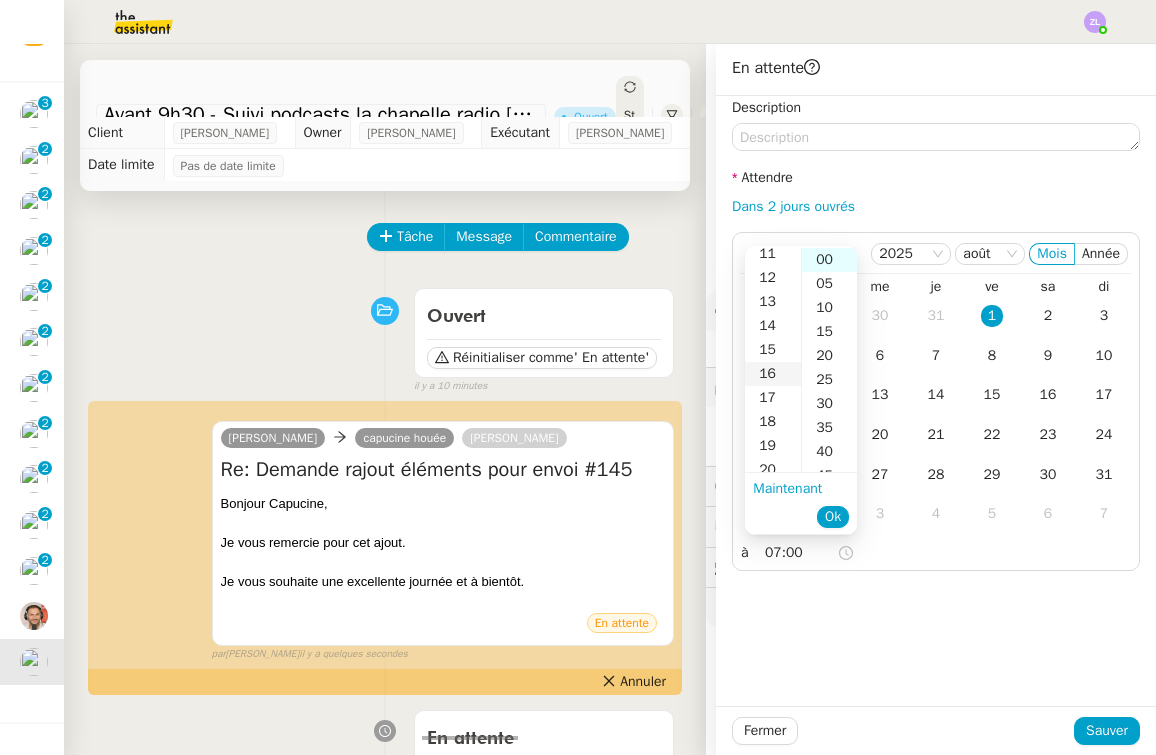 click on "16" at bounding box center (773, 374) 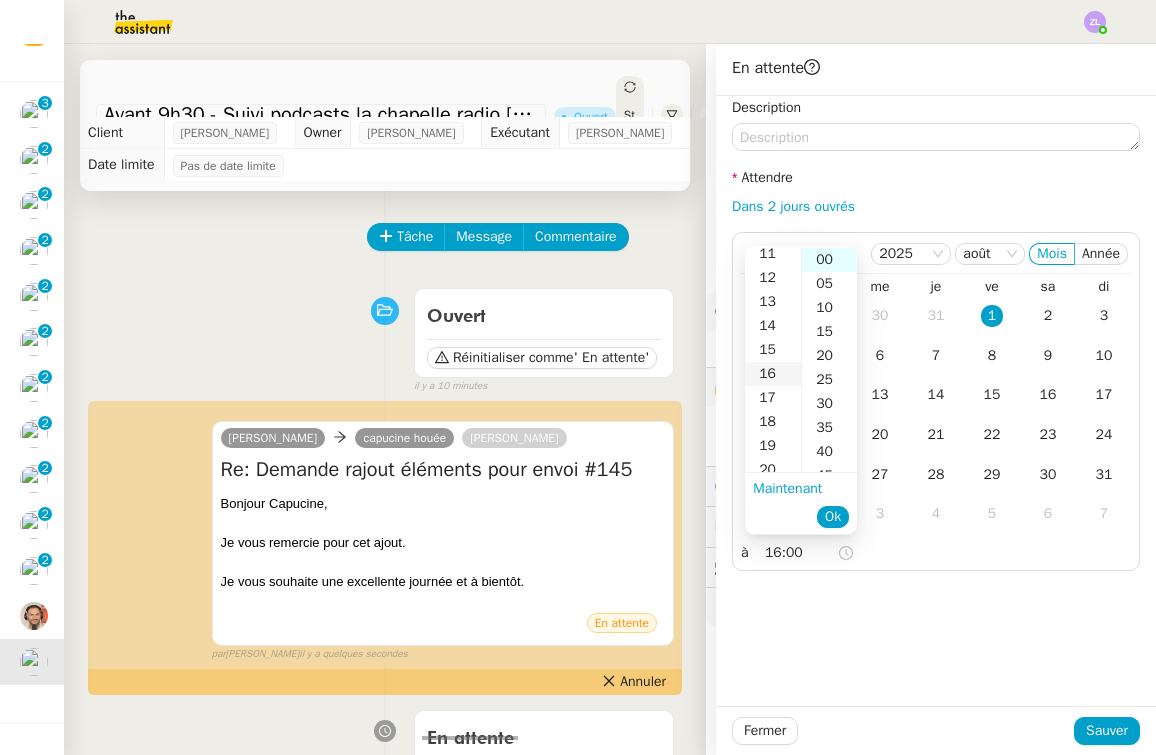 scroll, scrollTop: 384, scrollLeft: 0, axis: vertical 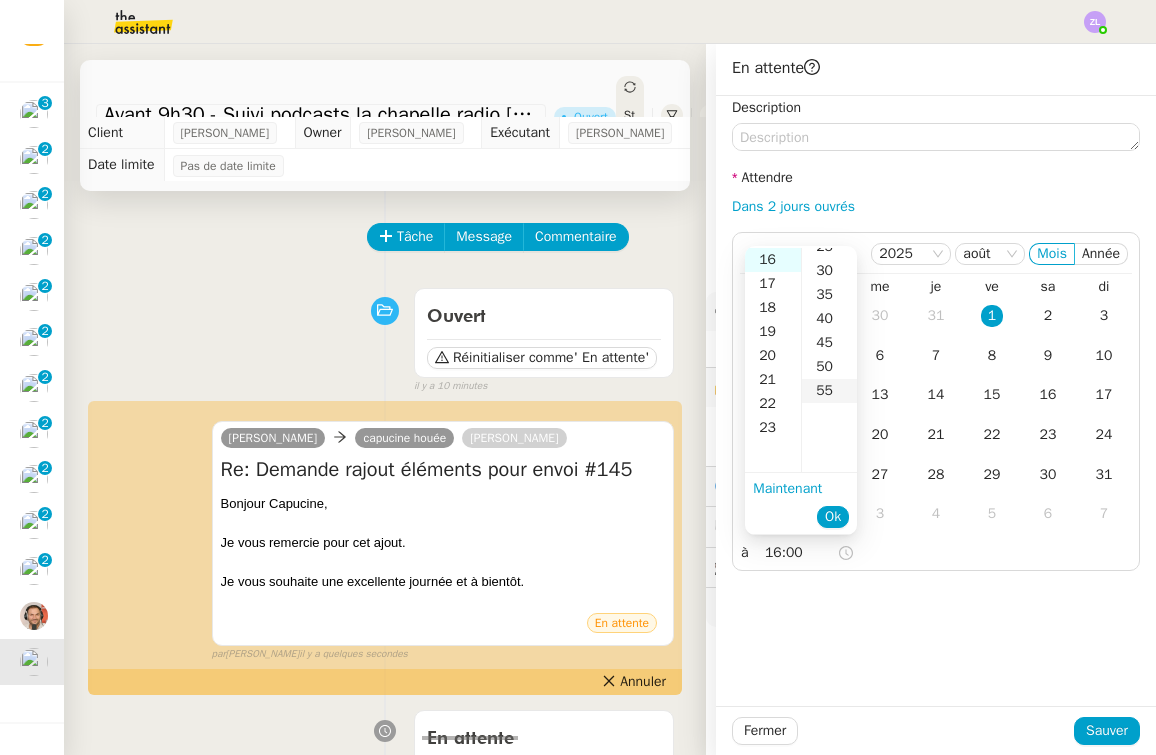 click on "55" at bounding box center [829, 391] 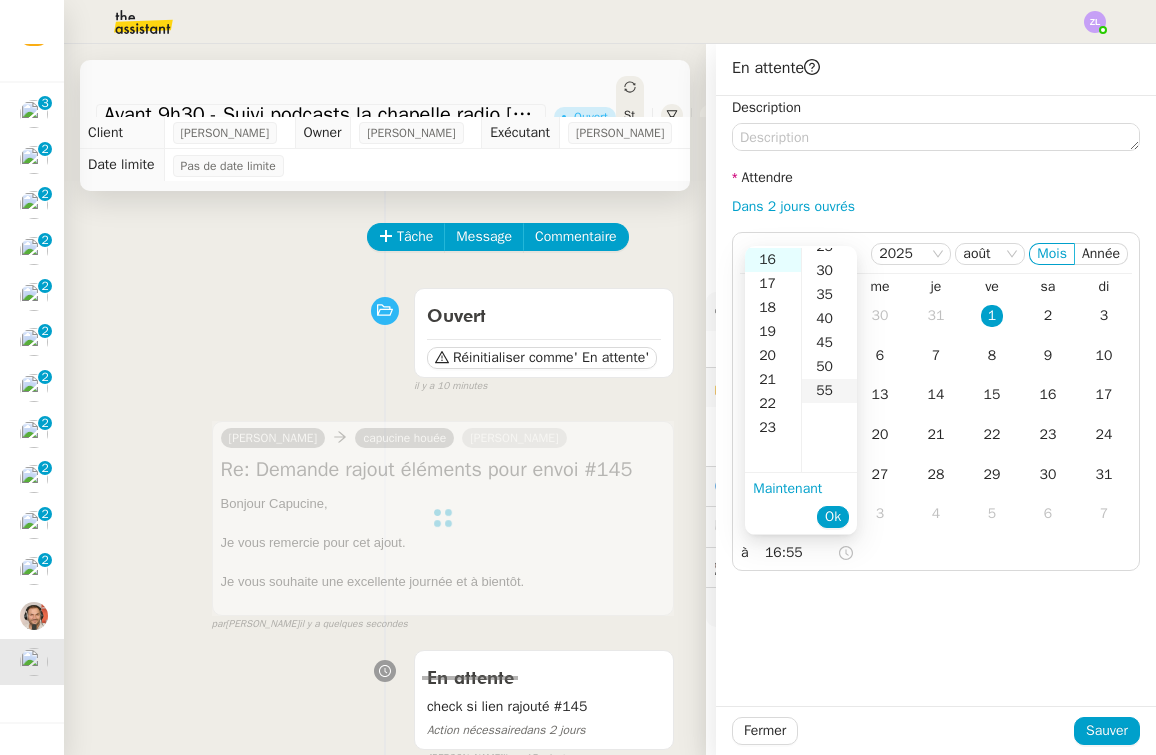 scroll, scrollTop: 264, scrollLeft: 0, axis: vertical 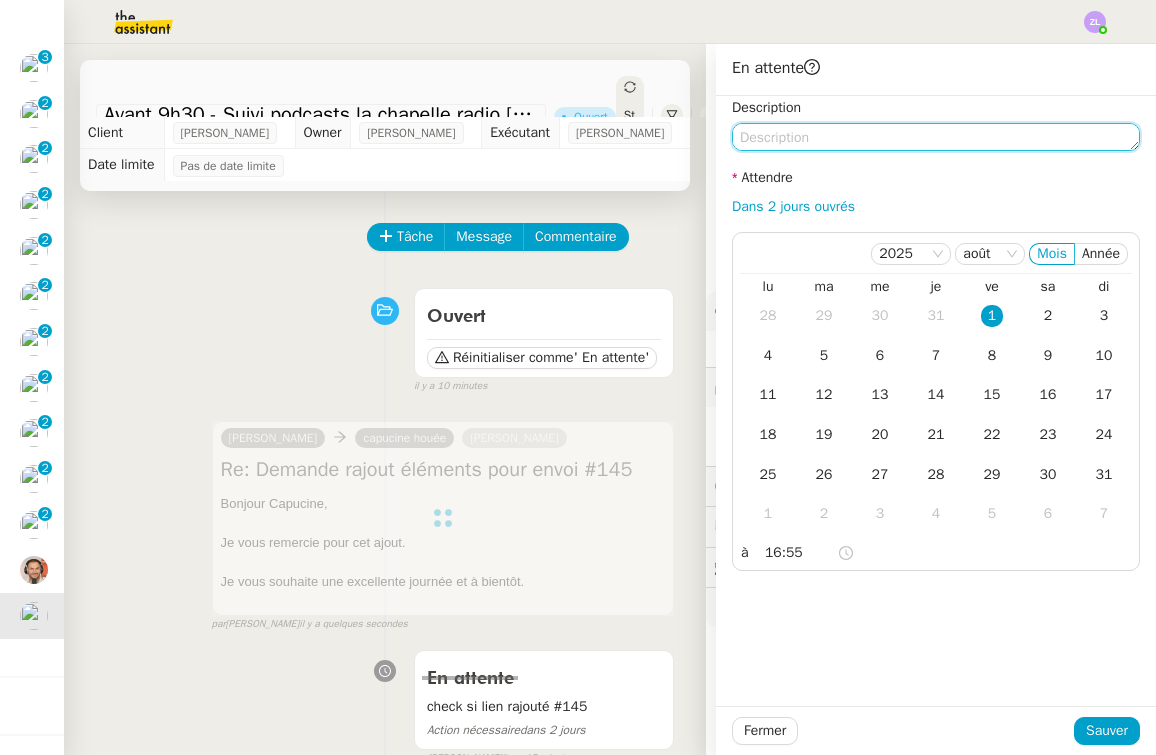 click 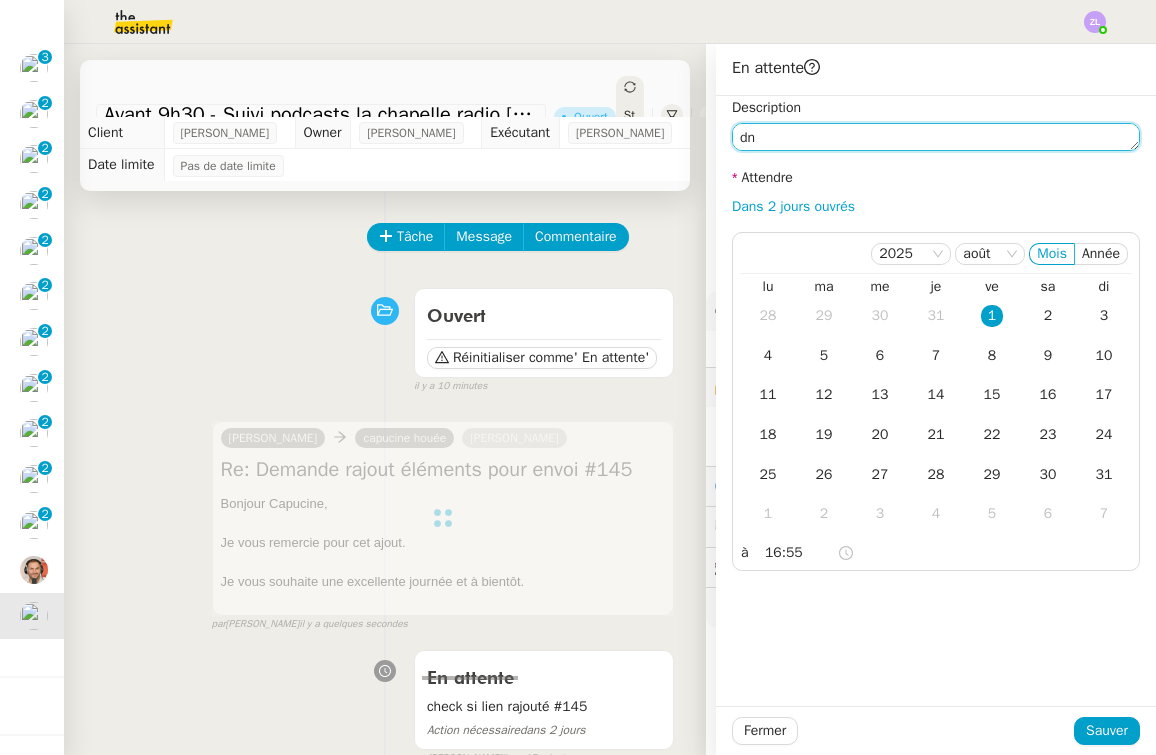 type on "d" 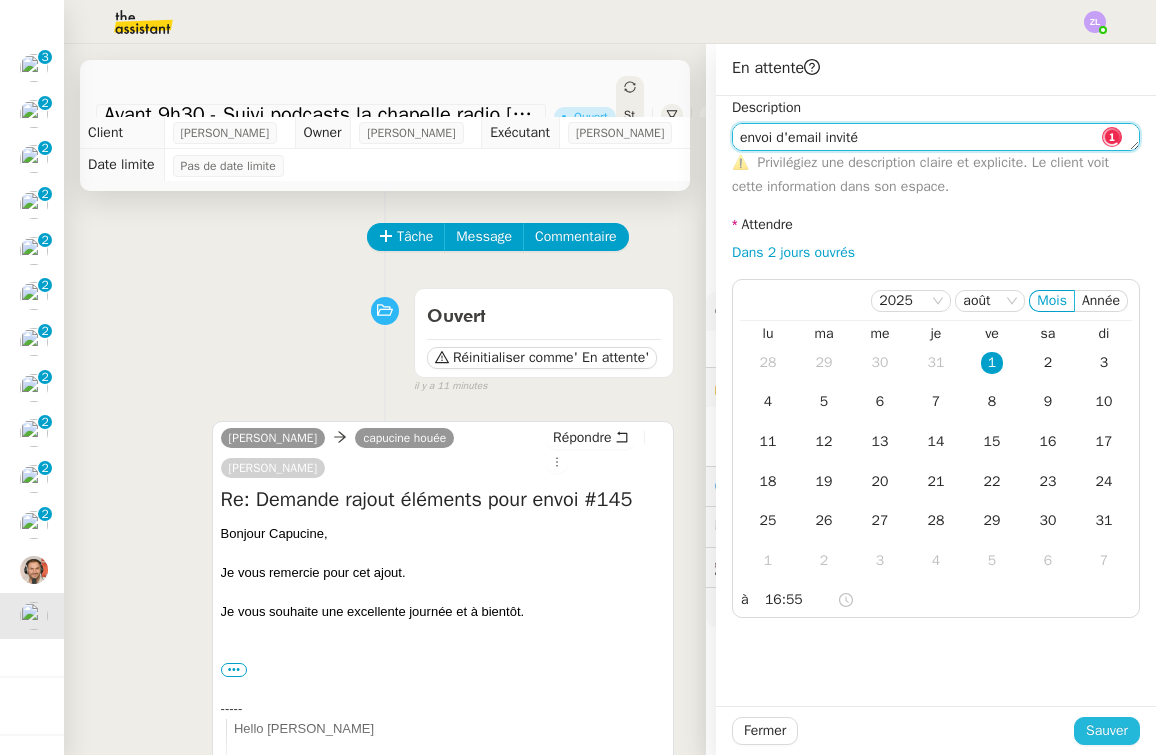 type on "envoi d'email invité" 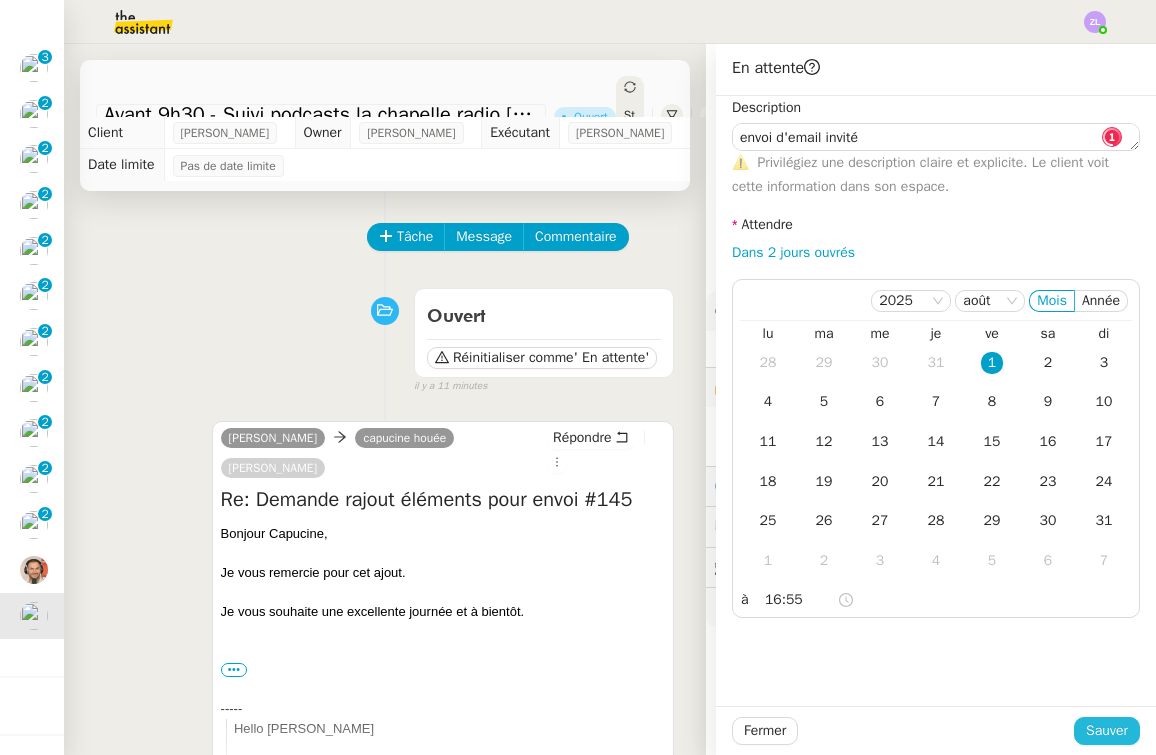 click on "Sauver" 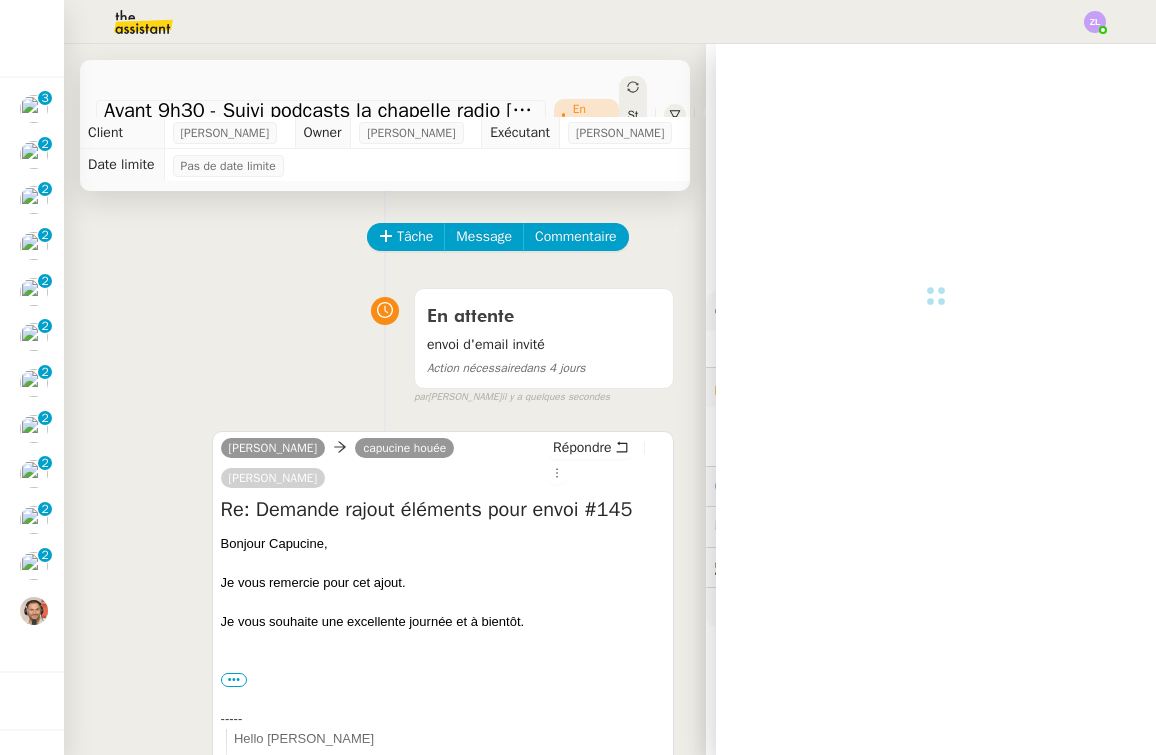 scroll, scrollTop: 0, scrollLeft: 0, axis: both 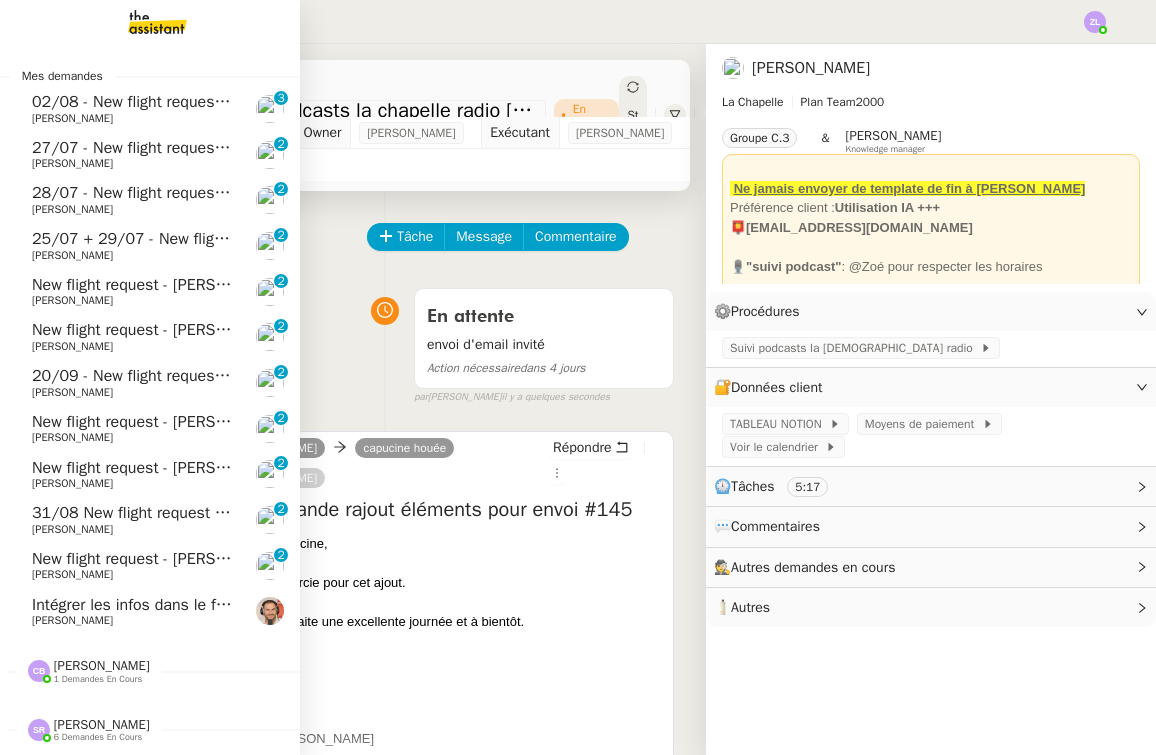 click on "31/08 New flight request - [PERSON_NAME]    [PERSON_NAME]     0   1   2   3   4   5   6   7   8   9" 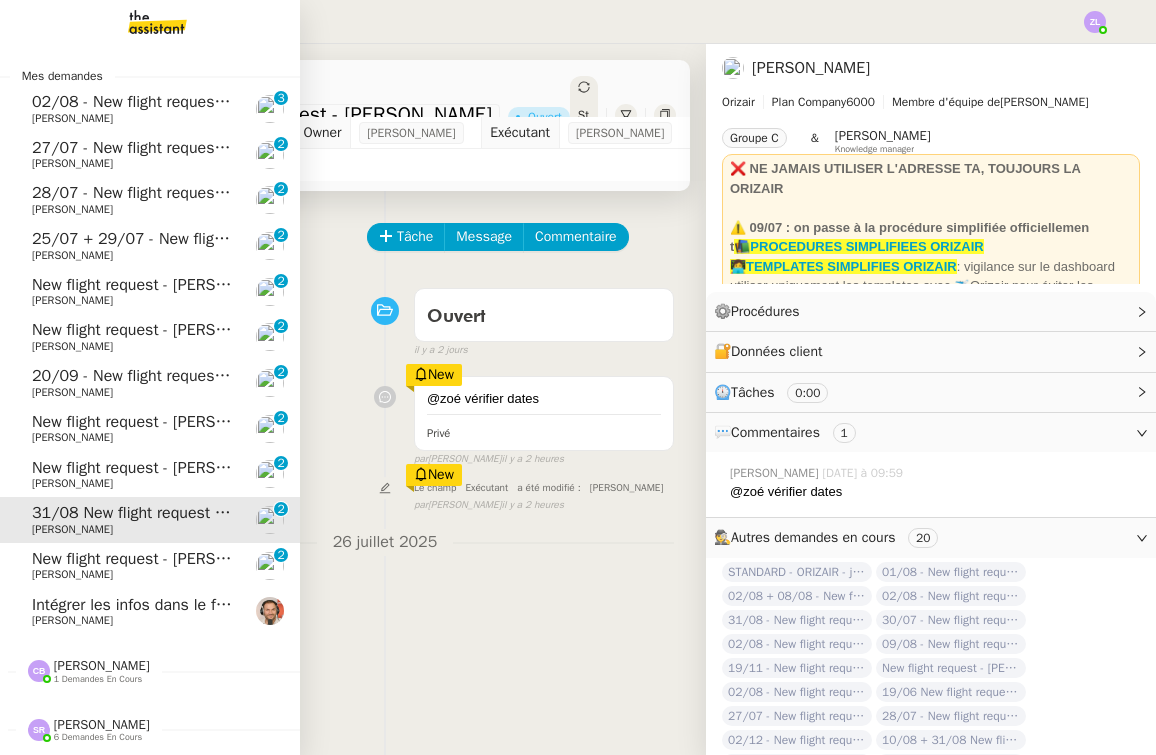 click on "New flight request - [PERSON_NAME] San [PERSON_NAME]" 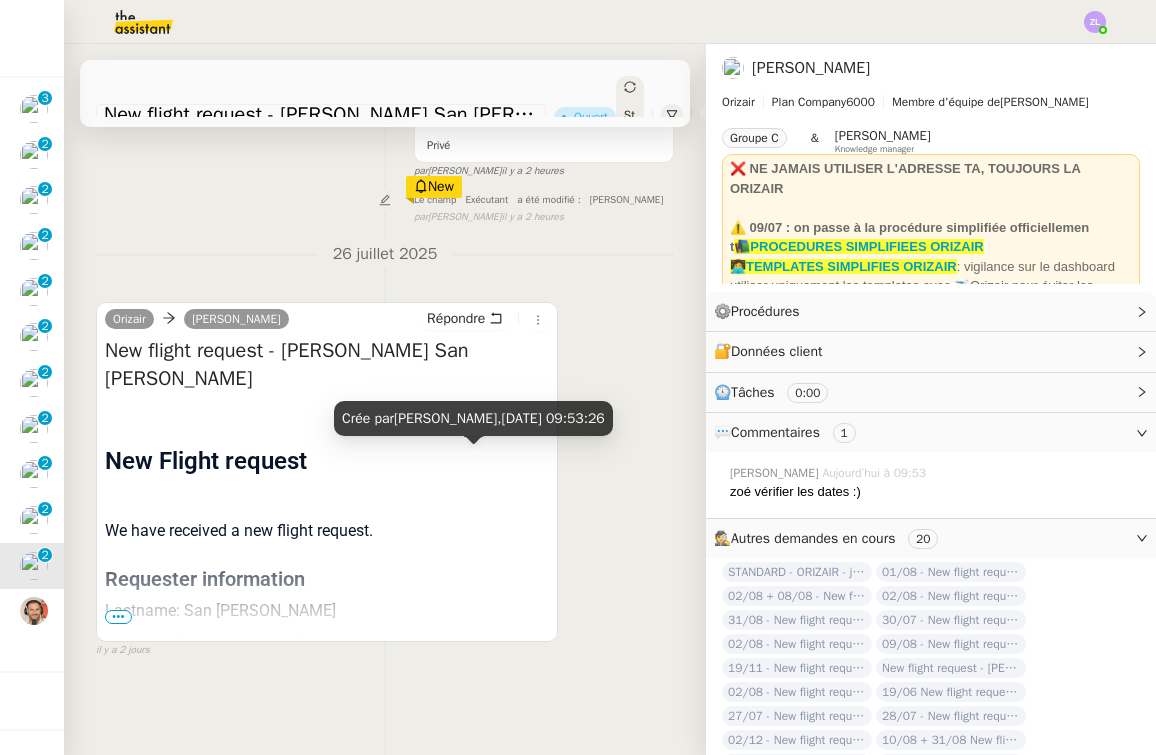 scroll, scrollTop: 312, scrollLeft: 0, axis: vertical 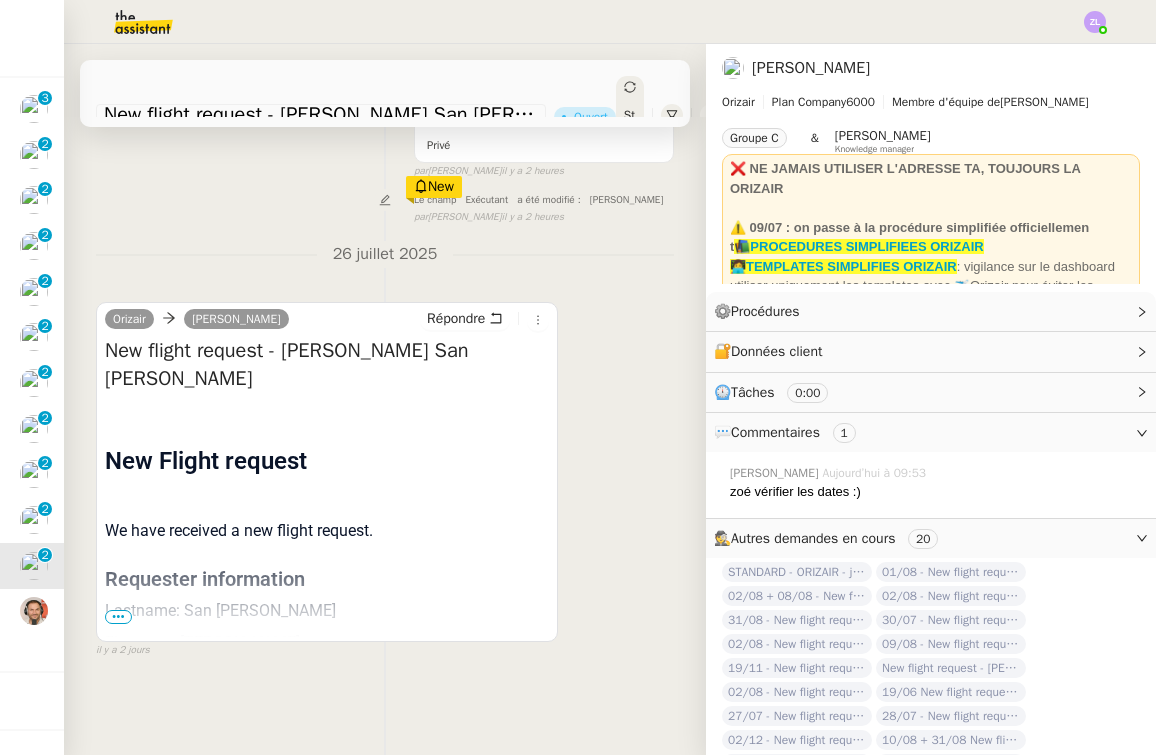 click on "•••" at bounding box center (118, 617) 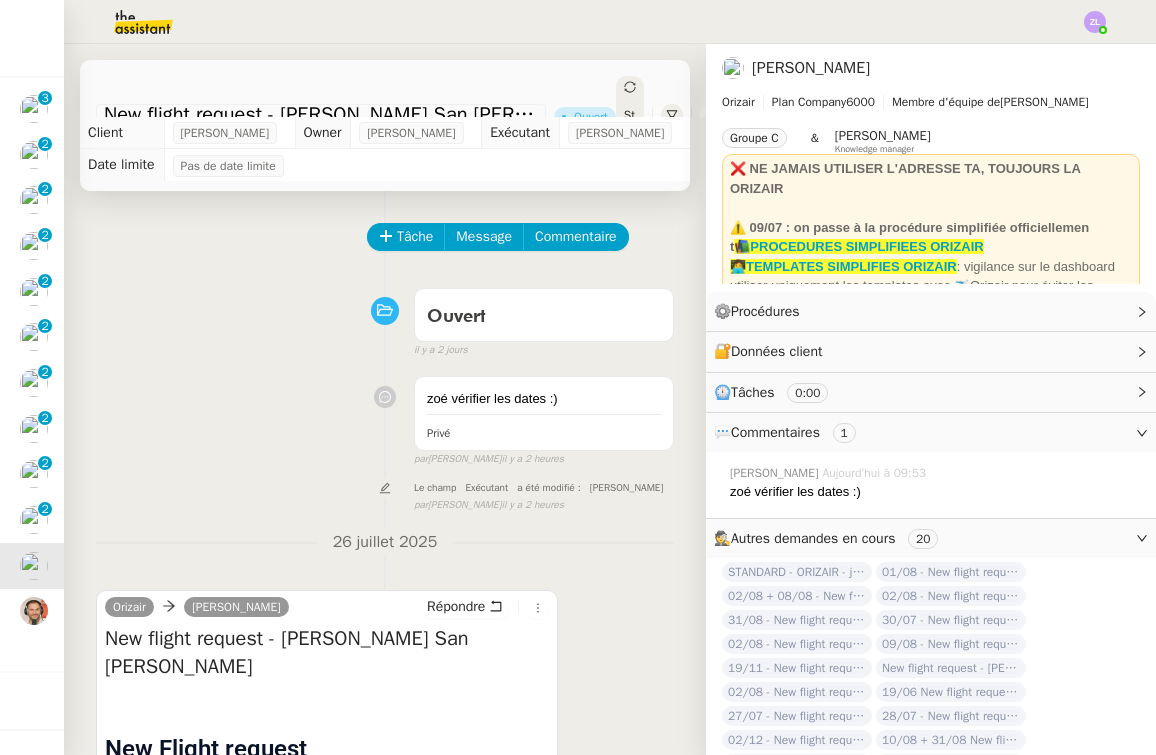 scroll, scrollTop: 0, scrollLeft: 0, axis: both 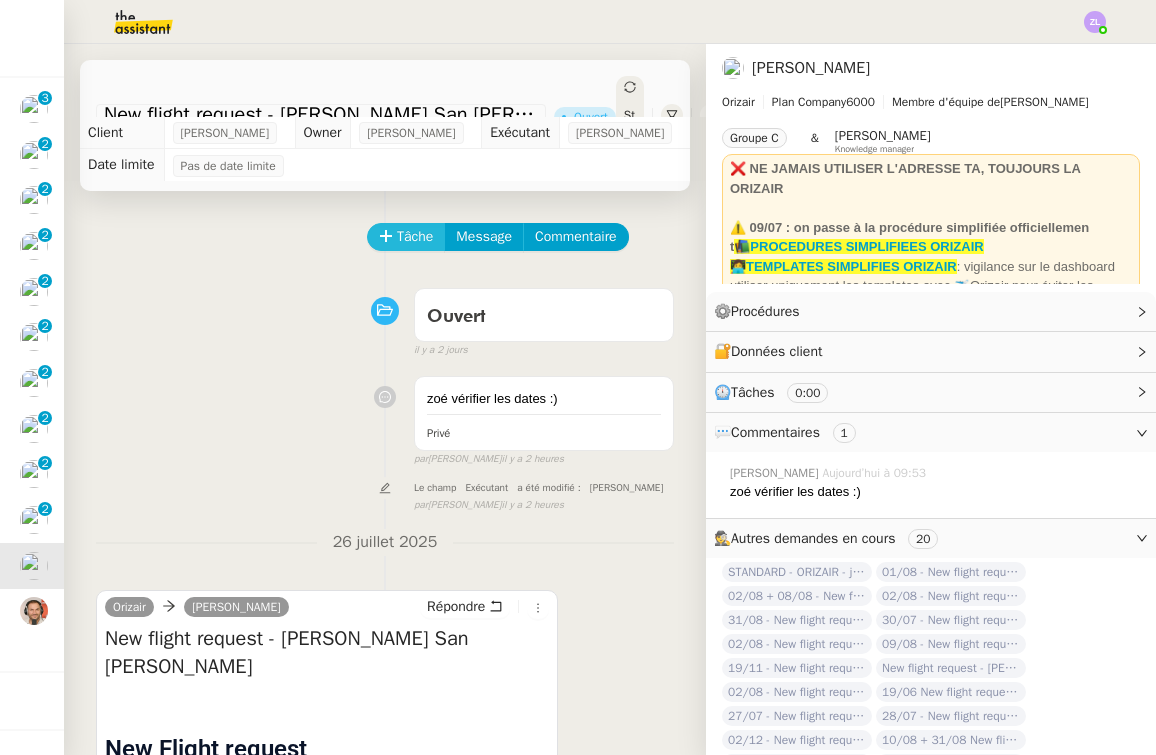 click on "Tâche" 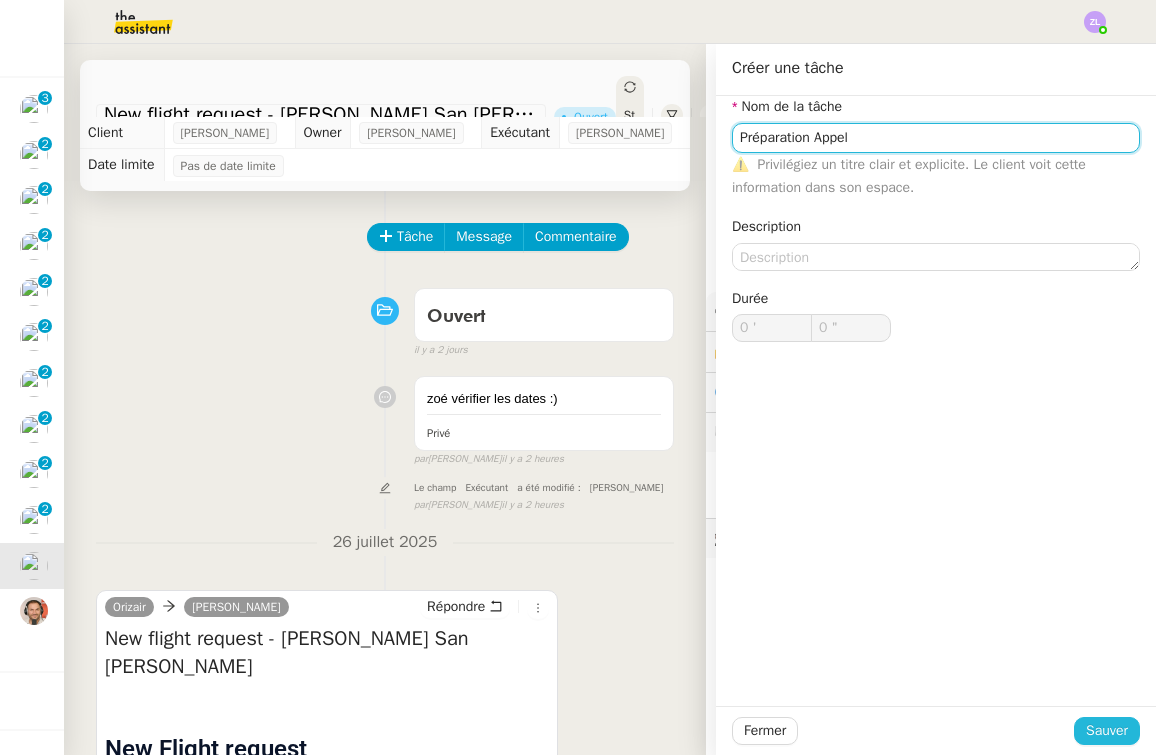 type on "Préparation Appel" 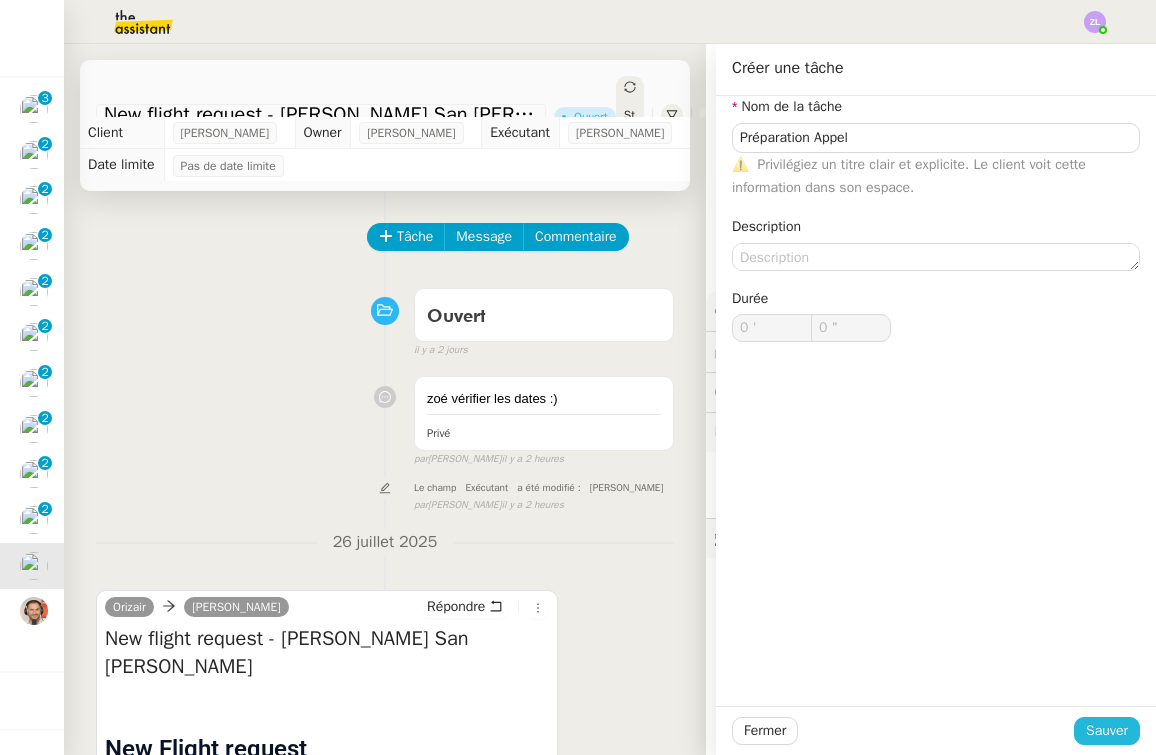 click on "Sauver" 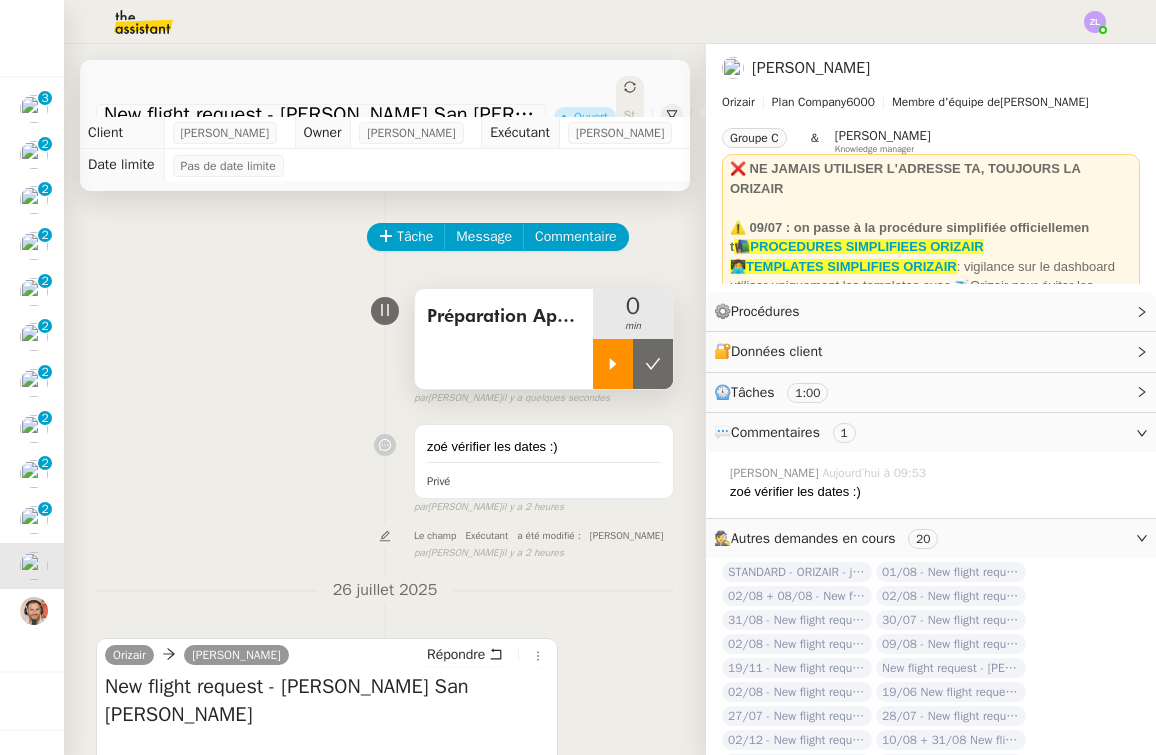 click at bounding box center [613, 364] 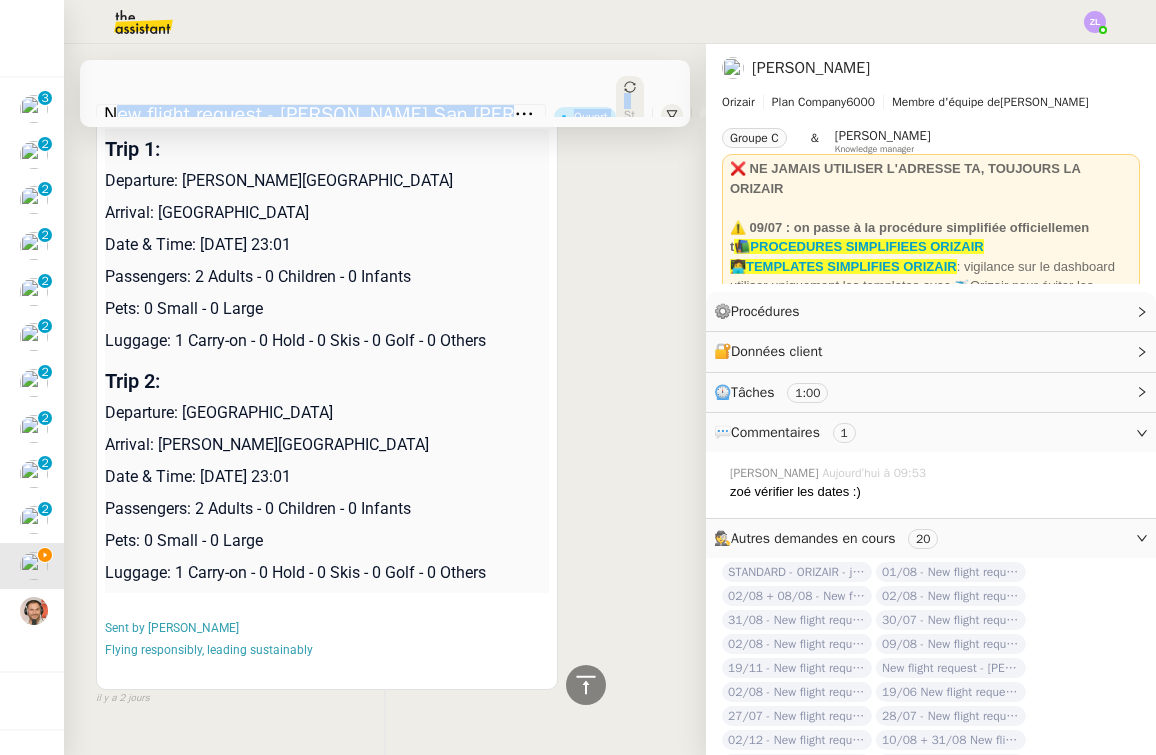 scroll, scrollTop: 978, scrollLeft: 0, axis: vertical 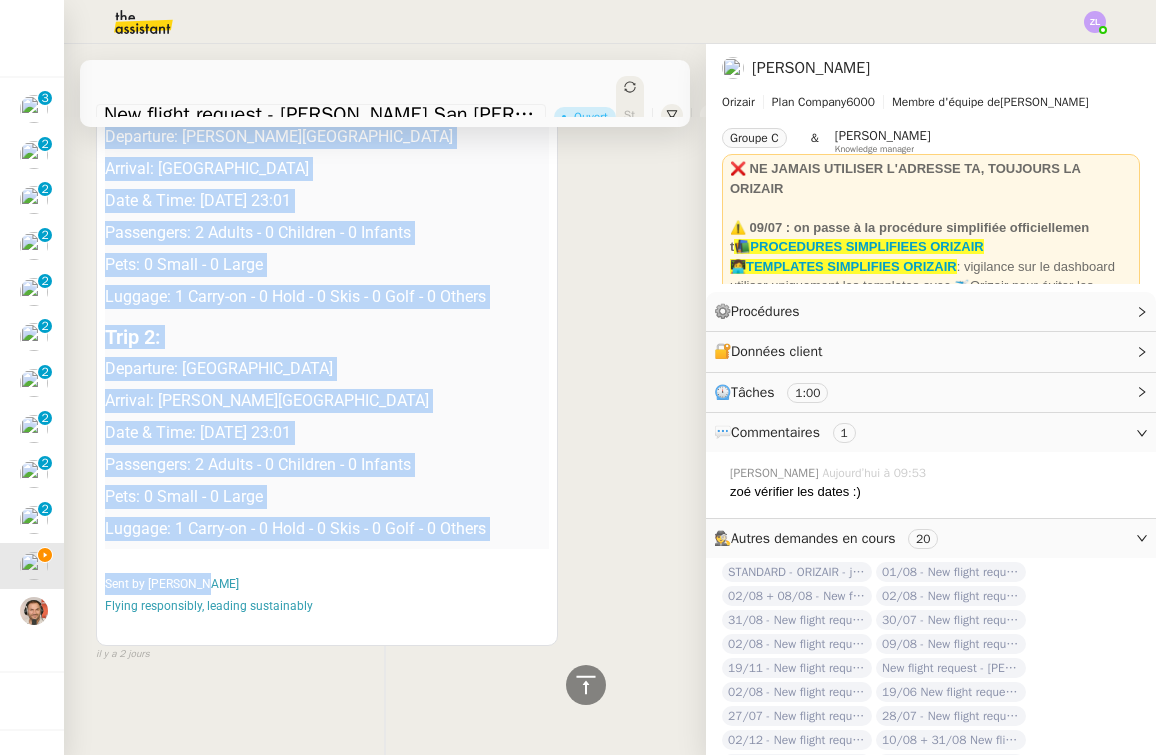 drag, startPoint x: 107, startPoint y: 285, endPoint x: 343, endPoint y: 537, distance: 345.25354 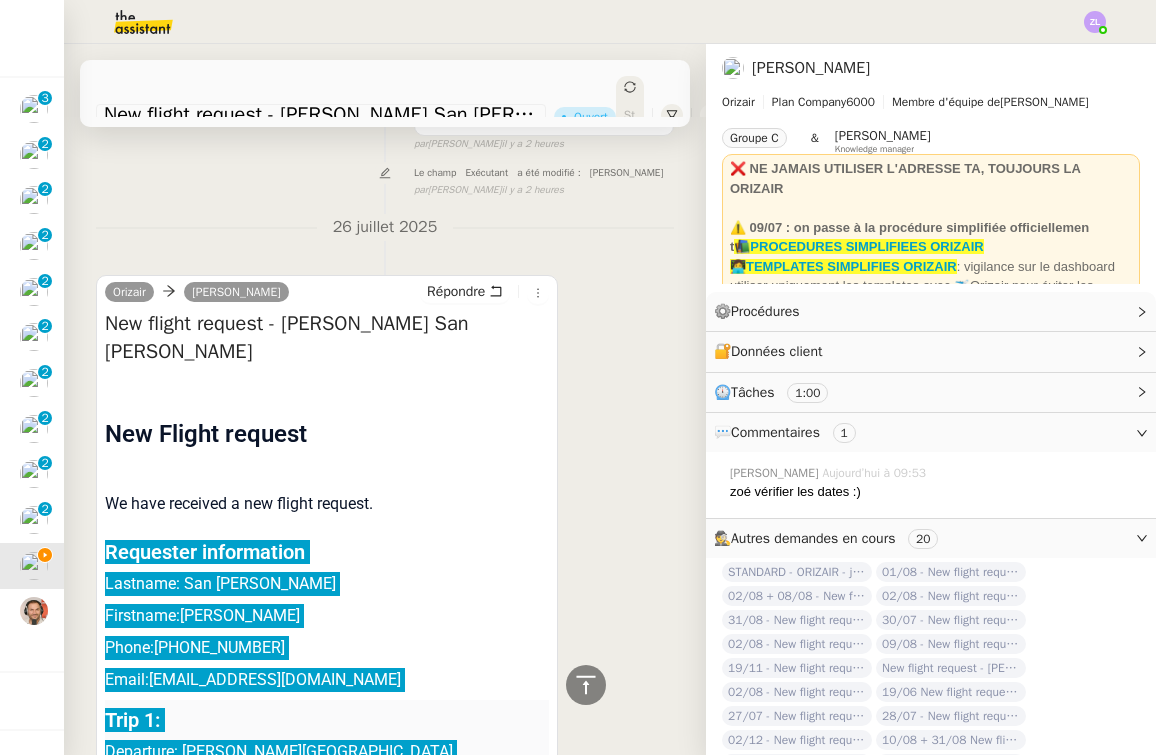 scroll, scrollTop: 347, scrollLeft: 0, axis: vertical 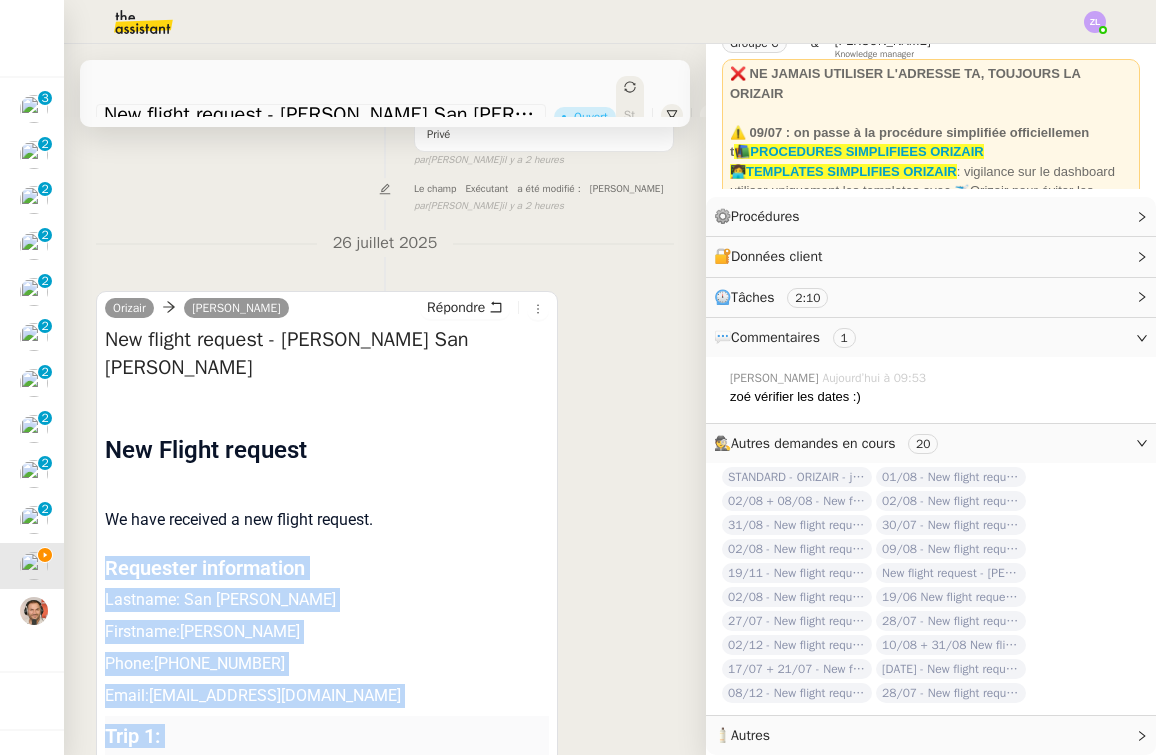 drag, startPoint x: 638, startPoint y: 744, endPoint x: 288, endPoint y: 618, distance: 371.98926 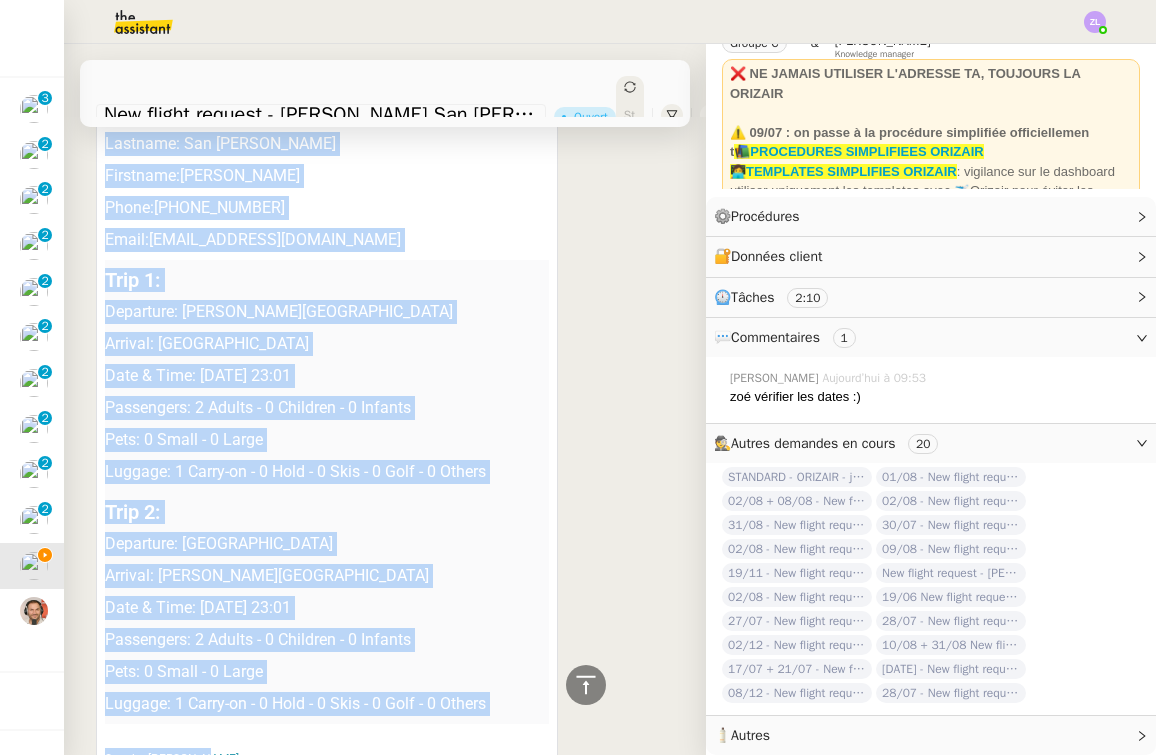 scroll, scrollTop: 807, scrollLeft: 0, axis: vertical 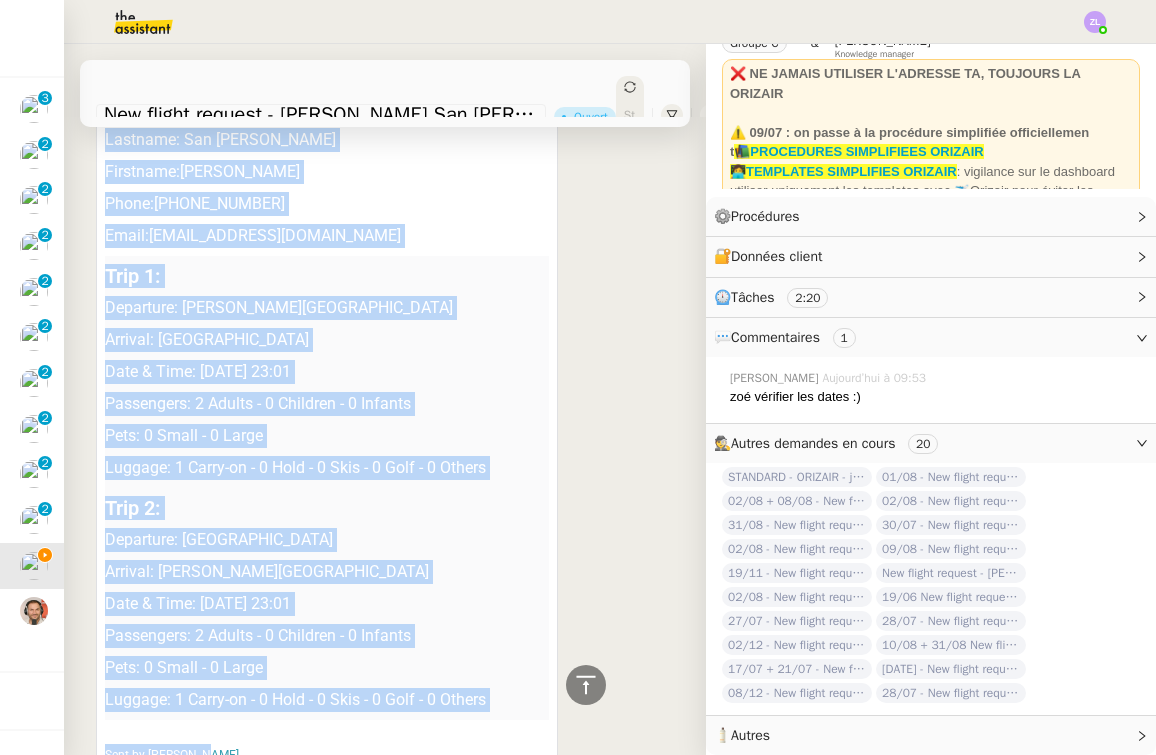 click on "Luggage: 1 Carry-on - 0 Hold
- 0 Skis - 0 Golf
- 0 Others" at bounding box center [327, 700] 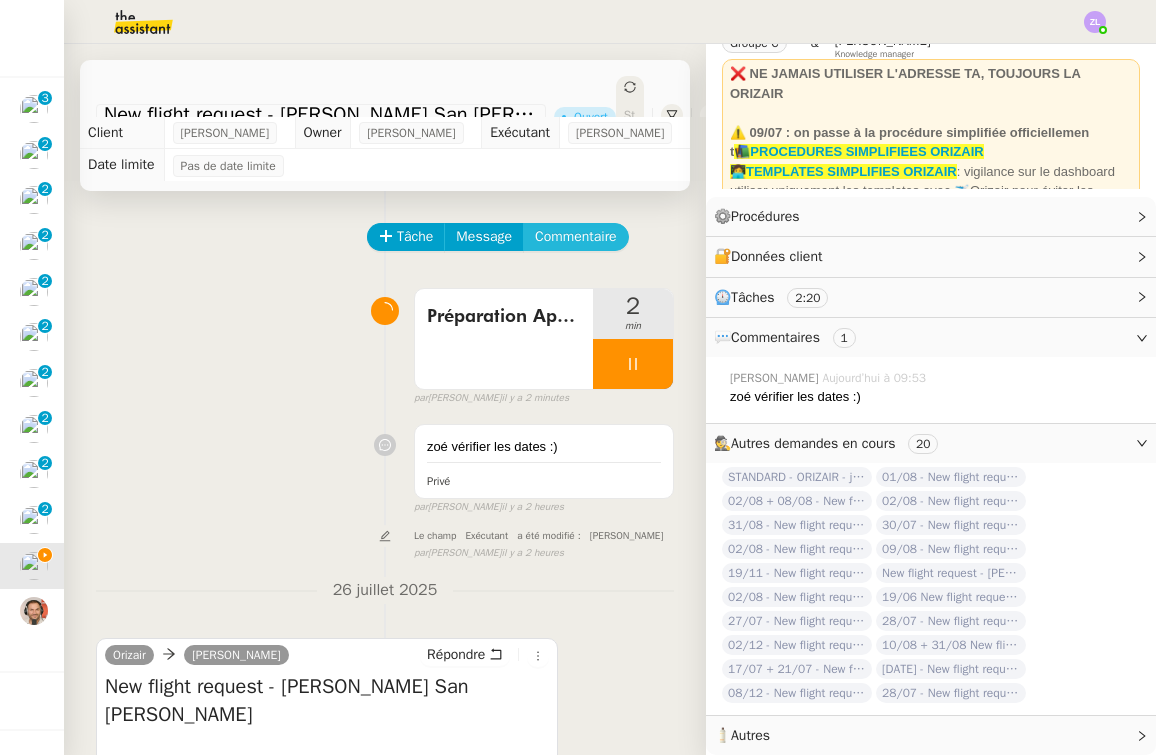 scroll, scrollTop: 0, scrollLeft: 0, axis: both 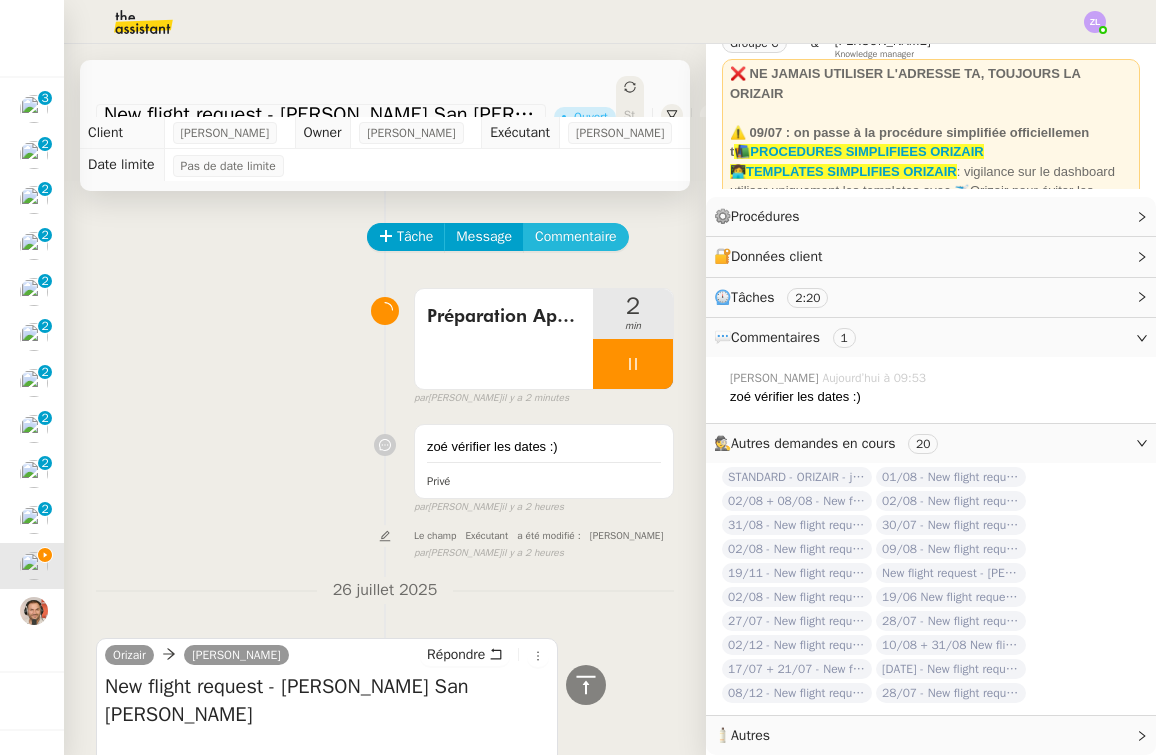 click on "Commentaire" 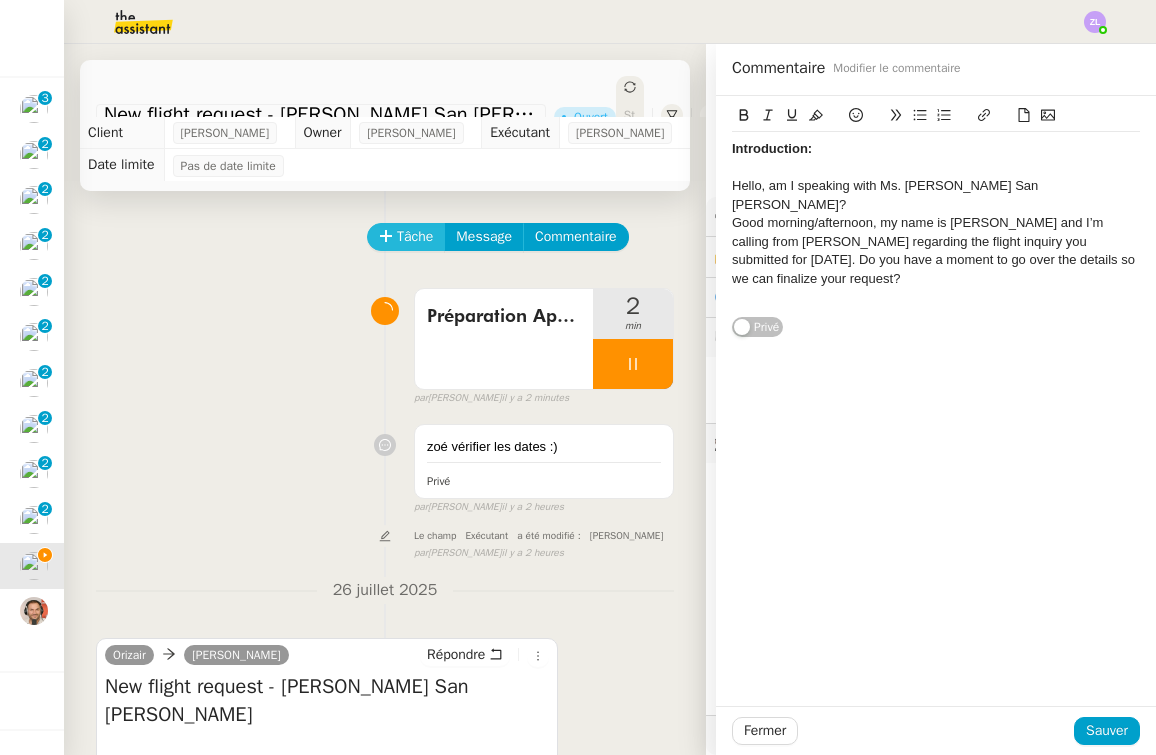 scroll, scrollTop: 21, scrollLeft: 0, axis: vertical 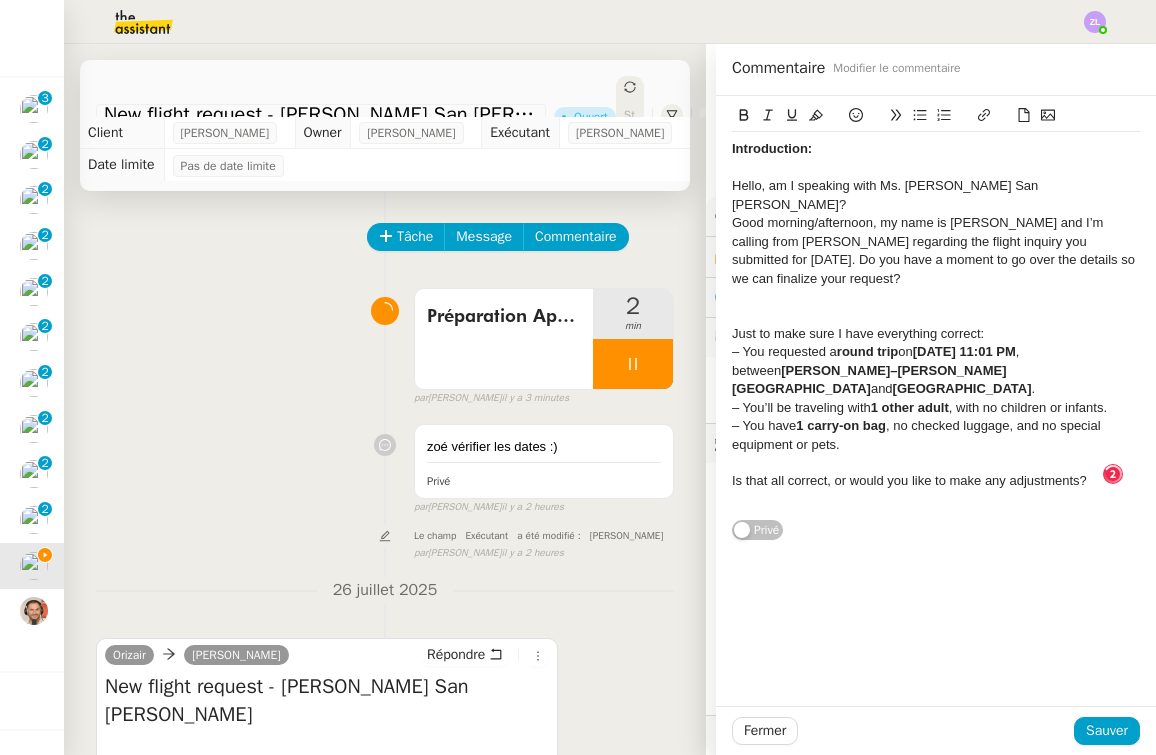 click 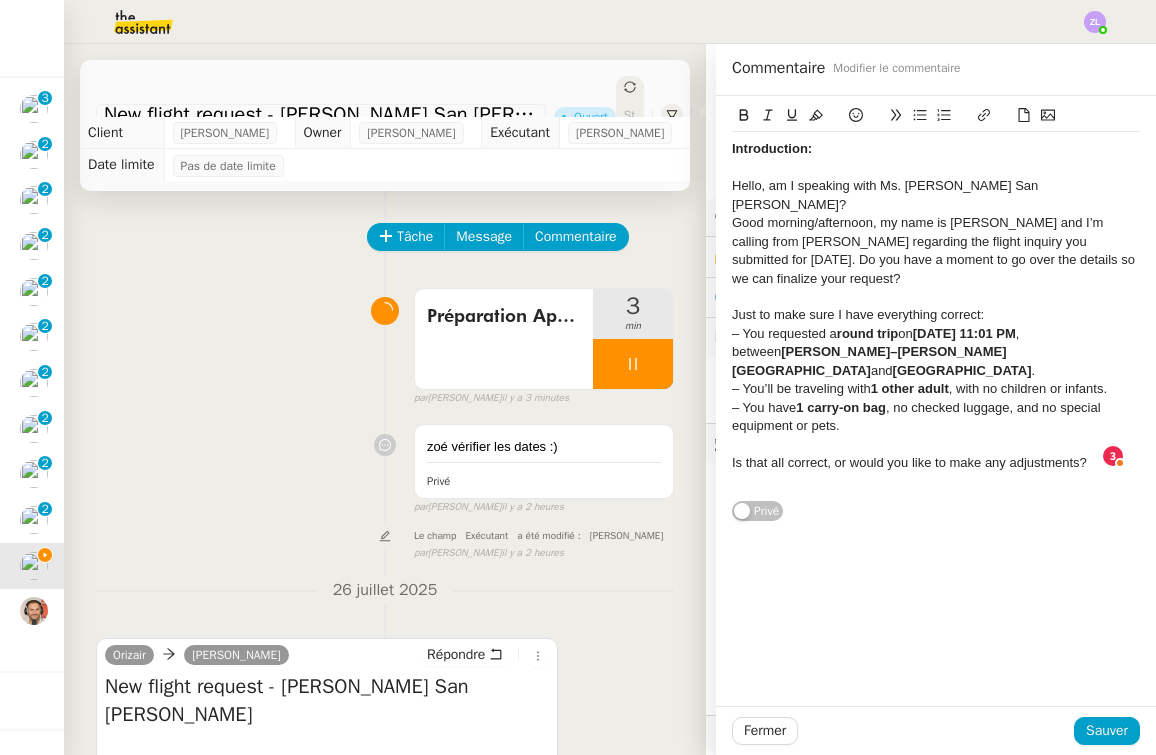 drag, startPoint x: 834, startPoint y: 280, endPoint x: 650, endPoint y: 144, distance: 228.80559 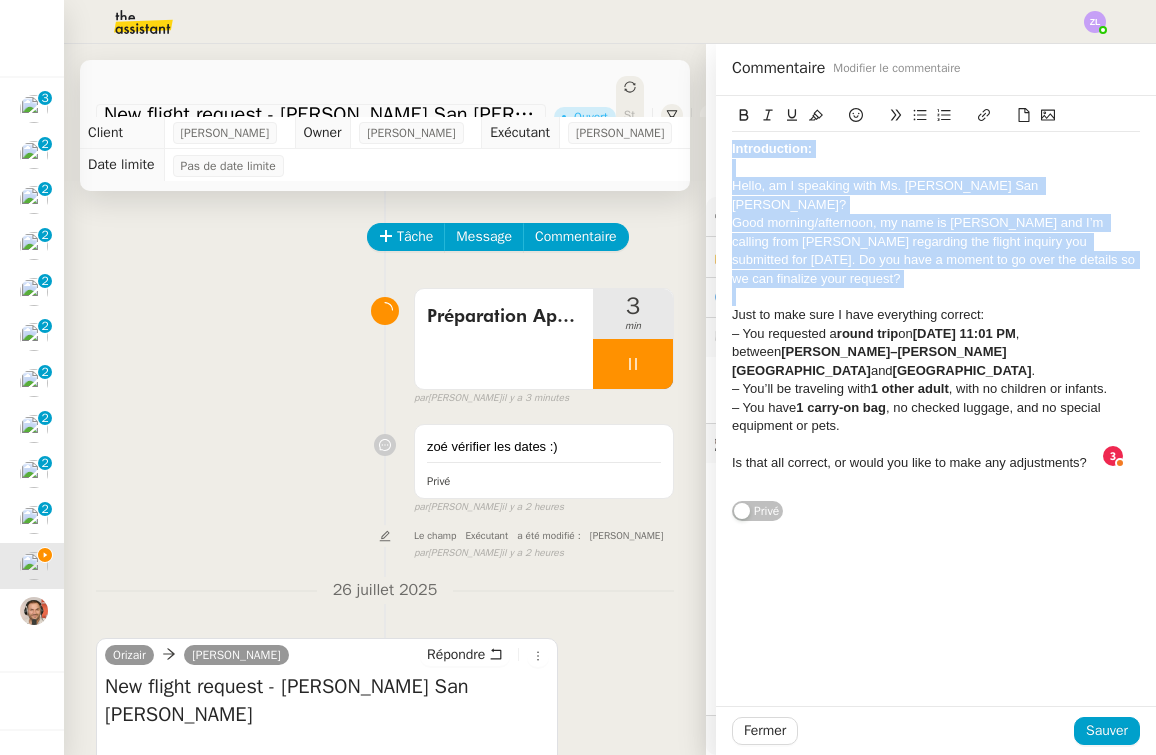 drag, startPoint x: 722, startPoint y: 145, endPoint x: 795, endPoint y: 279, distance: 152.59424 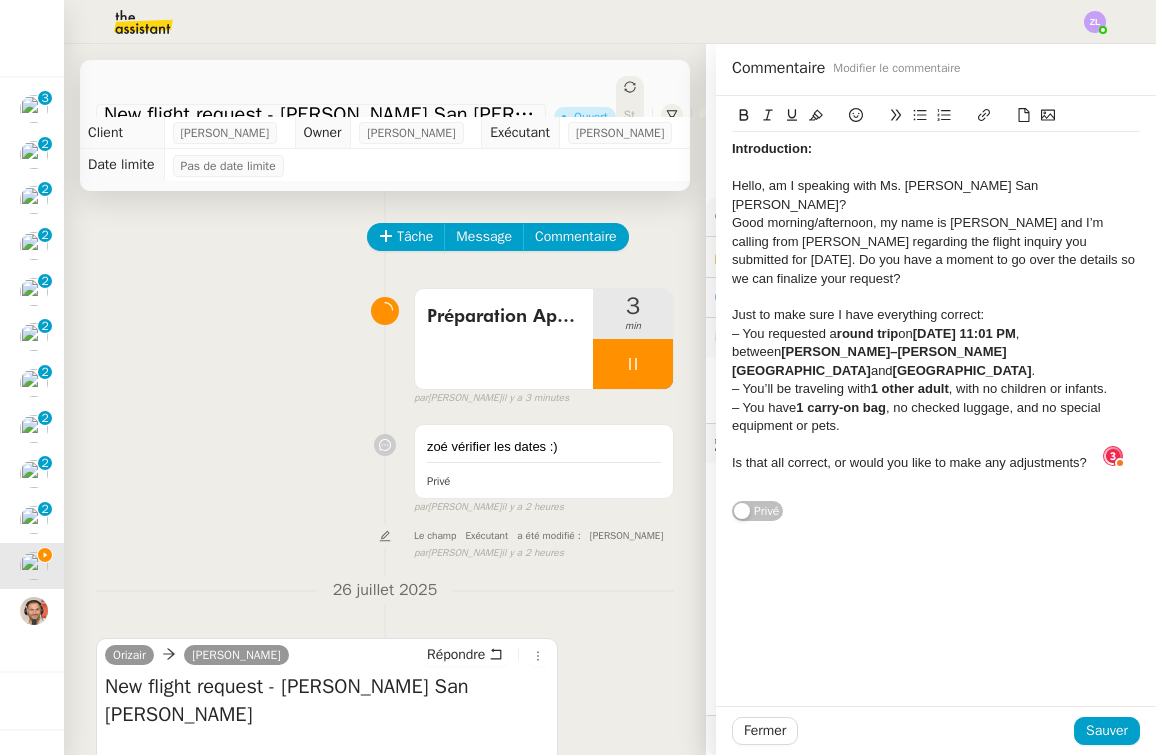 scroll, scrollTop: 21, scrollLeft: 0, axis: vertical 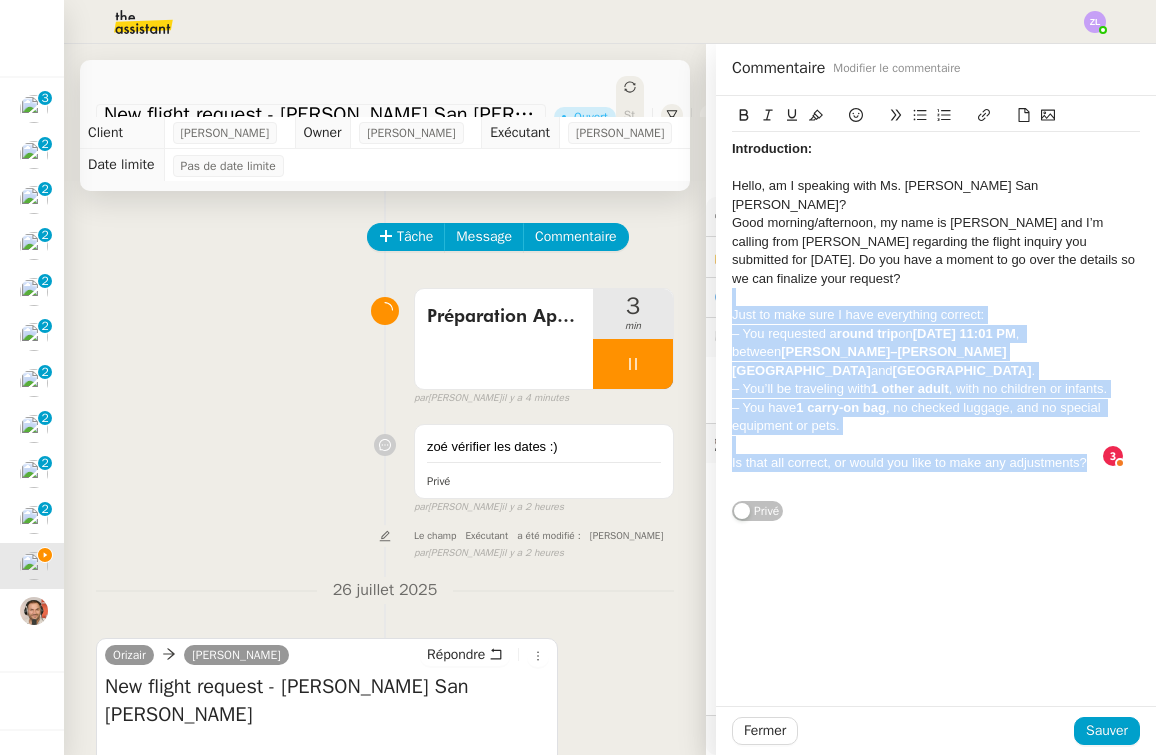 drag, startPoint x: 1089, startPoint y: 443, endPoint x: 697, endPoint y: 283, distance: 423.39578 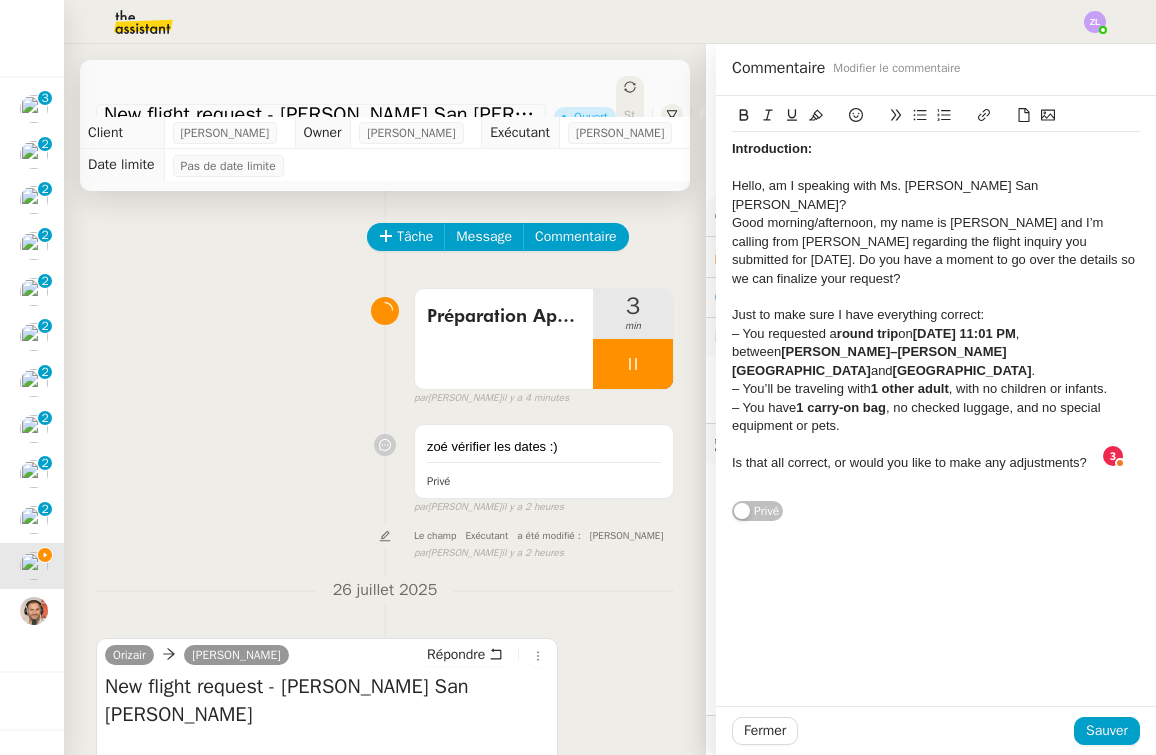 scroll, scrollTop: 21, scrollLeft: 0, axis: vertical 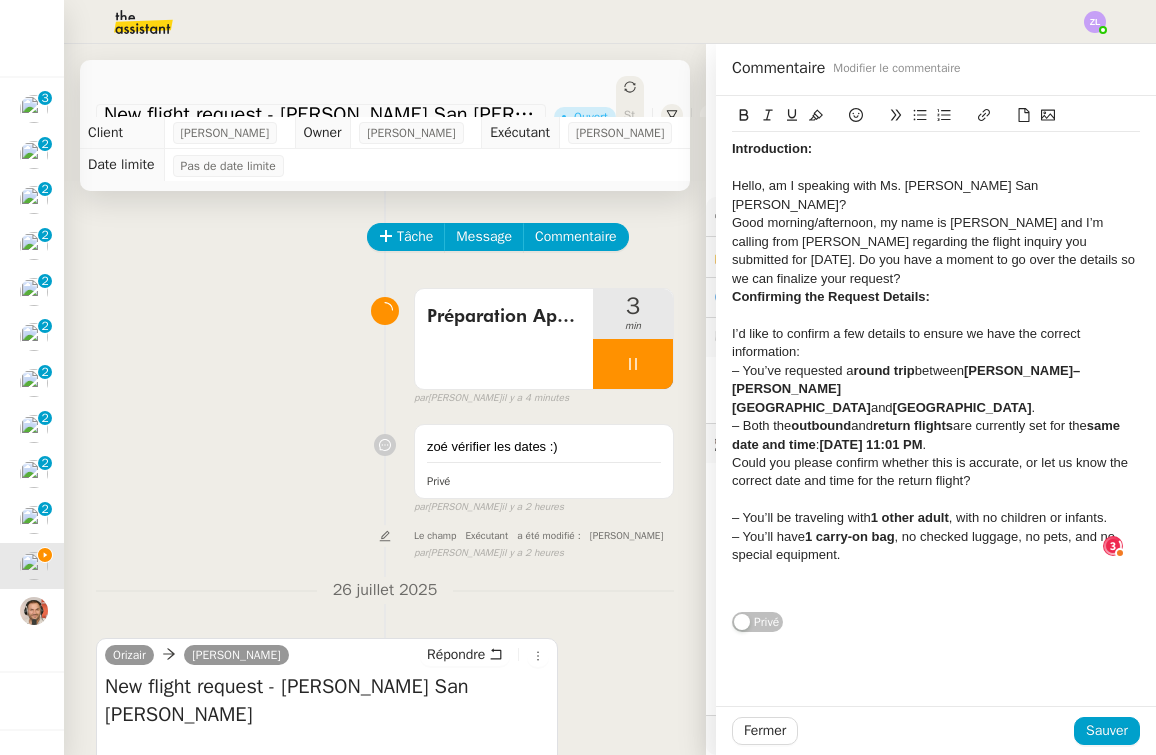 click on "Good morning/afternoon, my name is [PERSON_NAME] and I’m calling from [PERSON_NAME] regarding the flight inquiry you submitted for [DATE]. Do you have a moment to go over the details so we can finalize your request?" 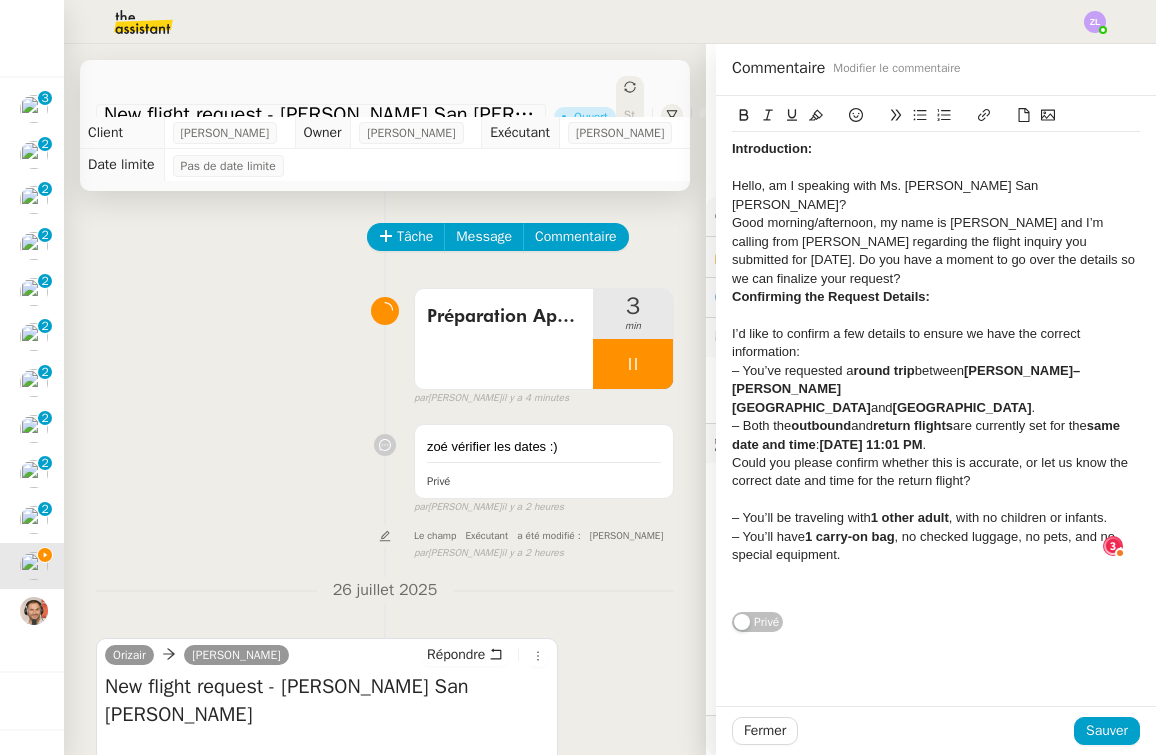 type 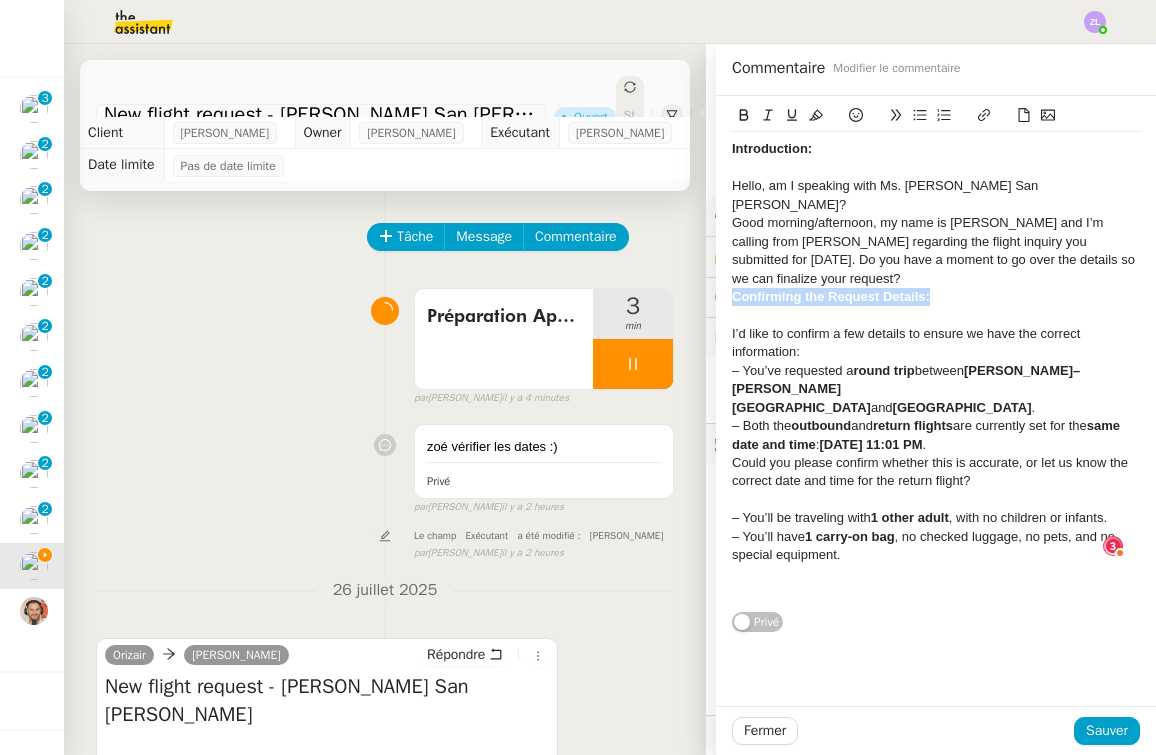 drag, startPoint x: 921, startPoint y: 278, endPoint x: 634, endPoint y: 279, distance: 287.00174 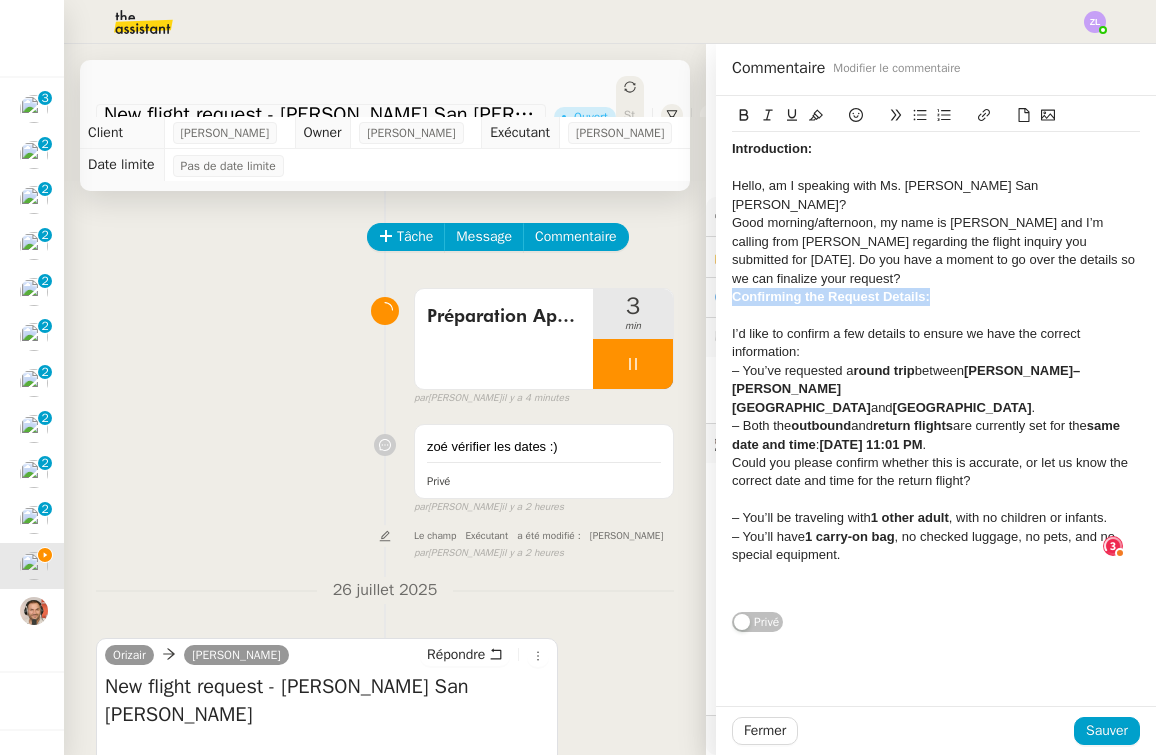 click on "New flight request - [PERSON_NAME] San [PERSON_NAME]      Ouvert     Statut     Client  [PERSON_NAME]     Owner  [PERSON_NAME]     Exécutant  [PERSON_NAME]     Date limite  Pas de date limite    Tâche Message Commentaire Veuillez patienter une erreur s'est produite 👌👌👌 message envoyé ✌️✌️✌️ Veuillez d'abord attribuer un client Une erreur s'est produite, veuillez réessayer  Préparation Appel      3 min false par   [PERSON_NAME].   il y a 4 minutes 👌👌👌 message envoyé ✌️✌️✌️ une erreur s'est produite 👌👌👌 message envoyé ✌️✌️✌️ Votre message va être revu ✌️✌️✌️ une erreur s'est produite La taille des fichiers doit être de 10Mb au maximum.
zoé vérifier les dates :) Privé false par   [PERSON_NAME]   il y a 2 heures 👌👌👌 message envoyé ✌️✌️✌️ une erreur s'est produite 👌👌👌 message envoyé ✌️✌️✌️ Votre message va être revu ✌️✌️✌️ une erreur s'est produite Le champ     Exécutant" 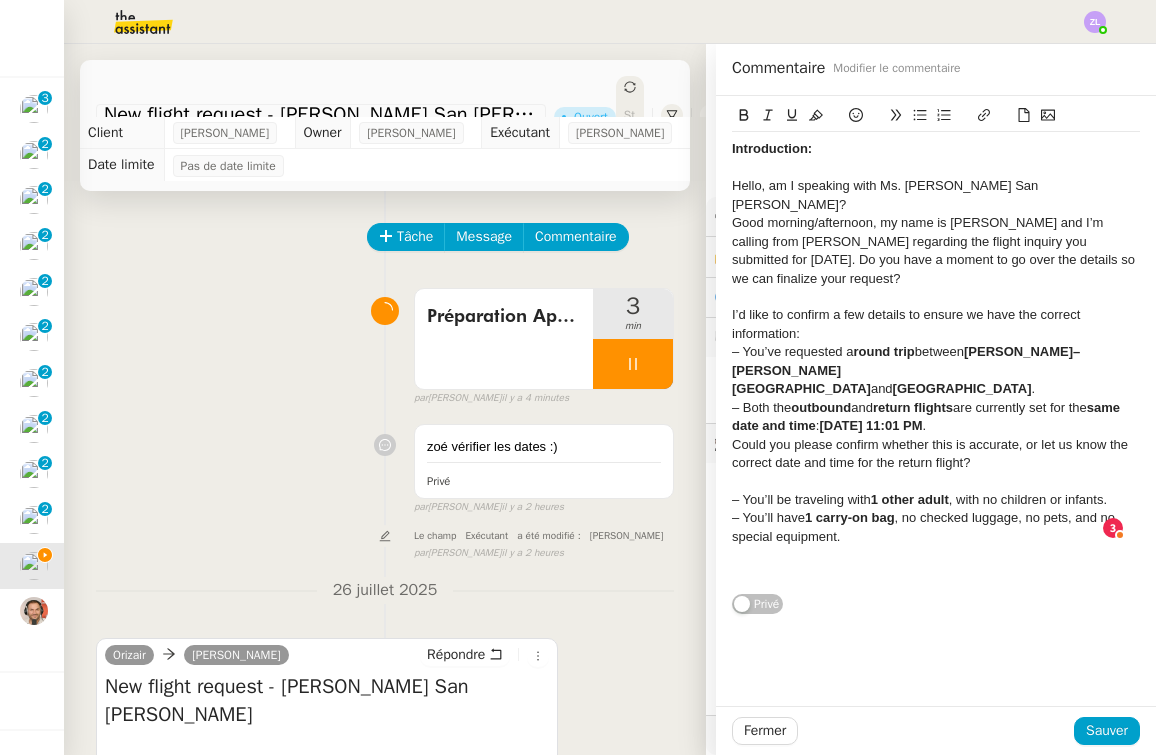 click on "– You’ll have  1 carry-on bag , no checked luggage, no pets, and no special equipment." 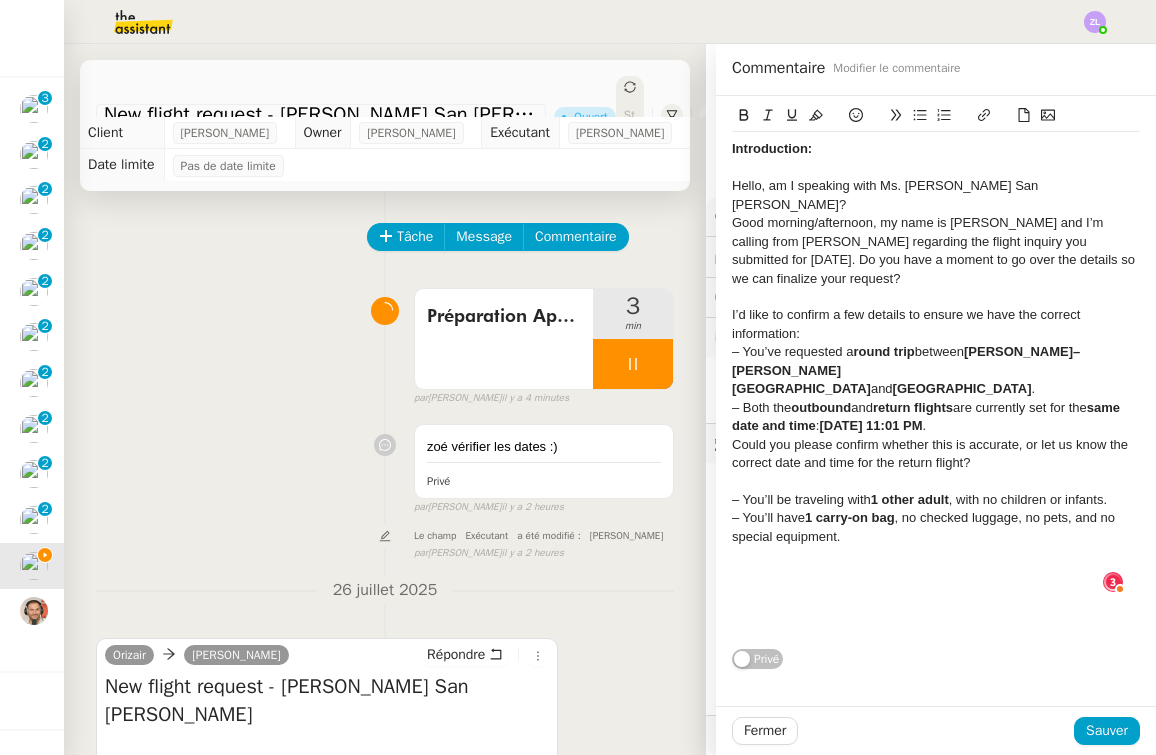 scroll, scrollTop: 21, scrollLeft: 0, axis: vertical 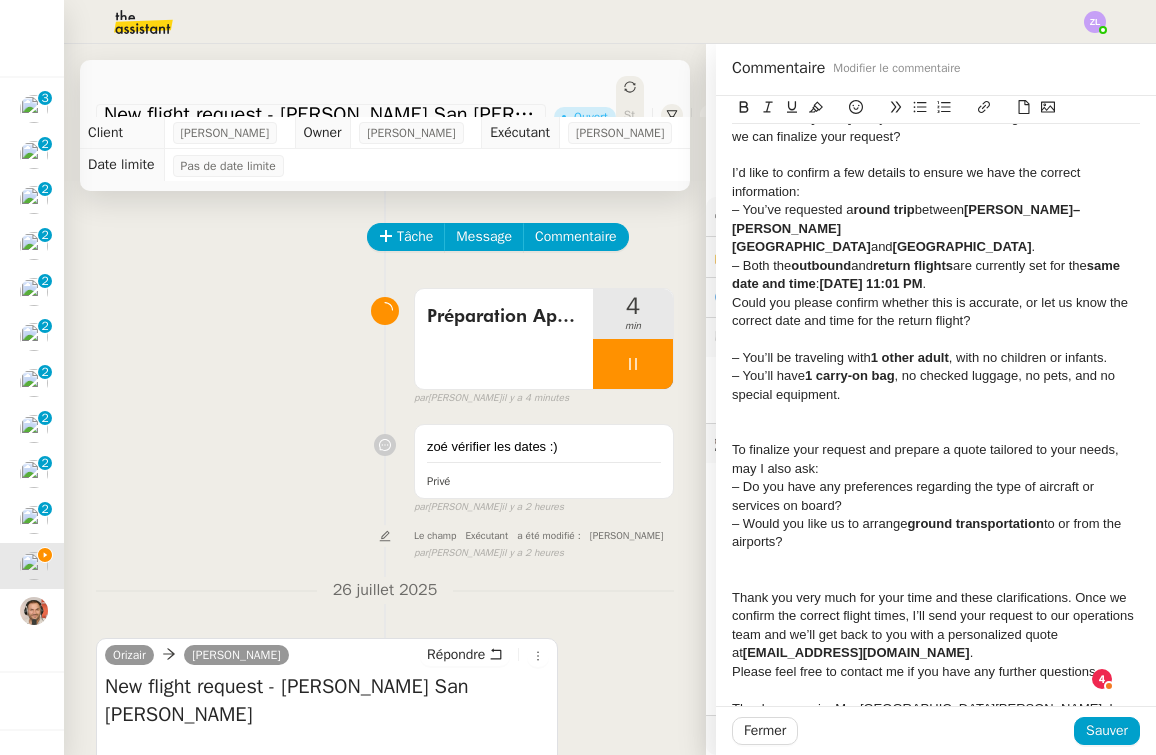 click on "Thank you very much for your time and these clarifications. Once we confirm the correct flight times, I’ll send your request to our operations team and we’ll get back to you with a personalized quote at  [EMAIL_ADDRESS][DOMAIN_NAME] ." 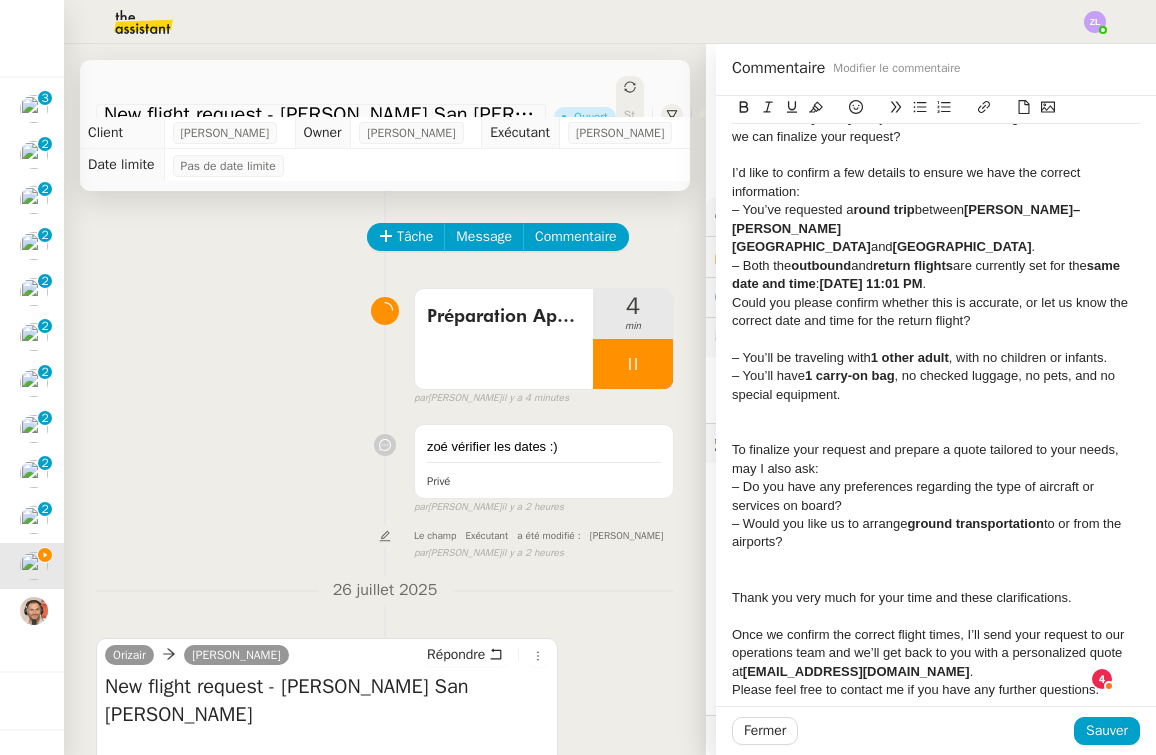 click on "Once we confirm the correct flight times, I’ll send your request to our operations team and we’ll get back to you with a personalized quote at  [EMAIL_ADDRESS][DOMAIN_NAME] ." 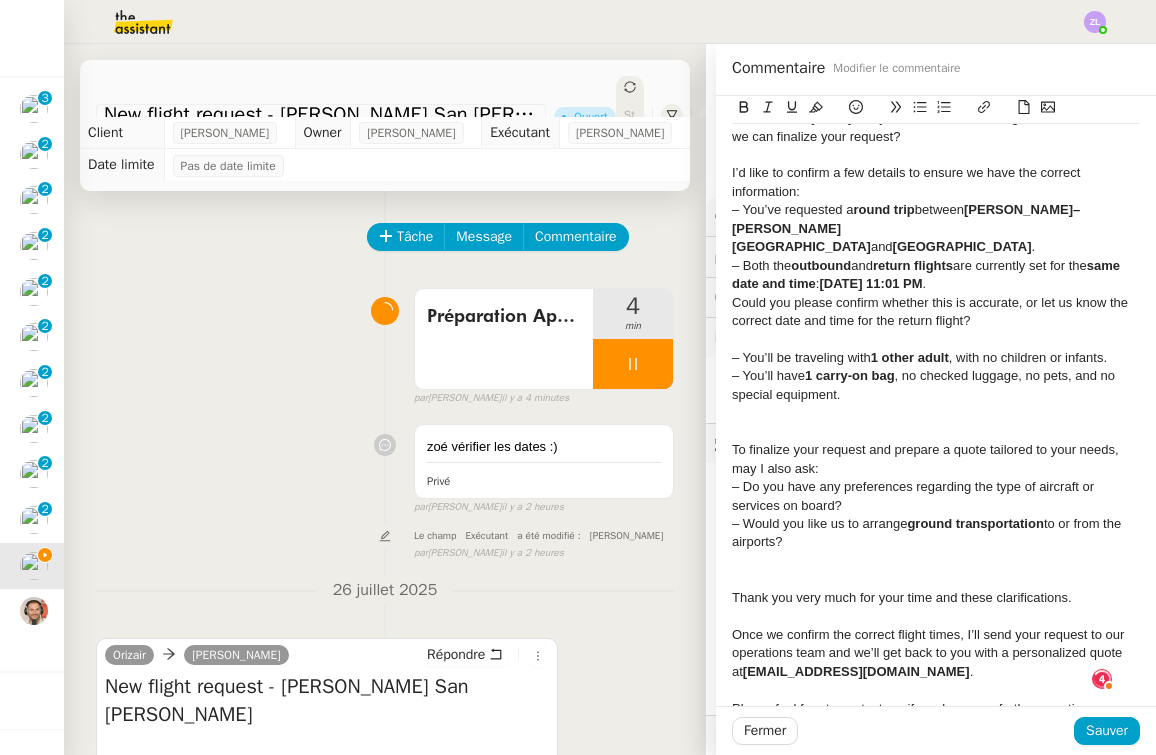 scroll, scrollTop: 172, scrollLeft: 0, axis: vertical 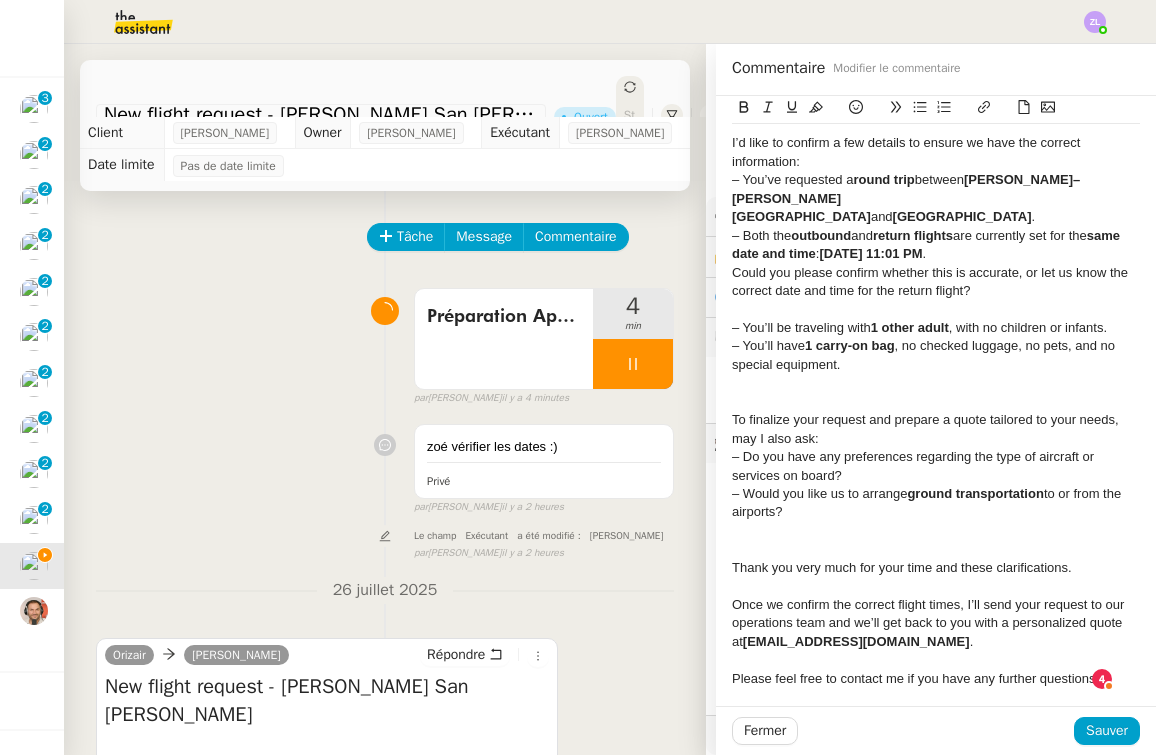click on "Sauver" 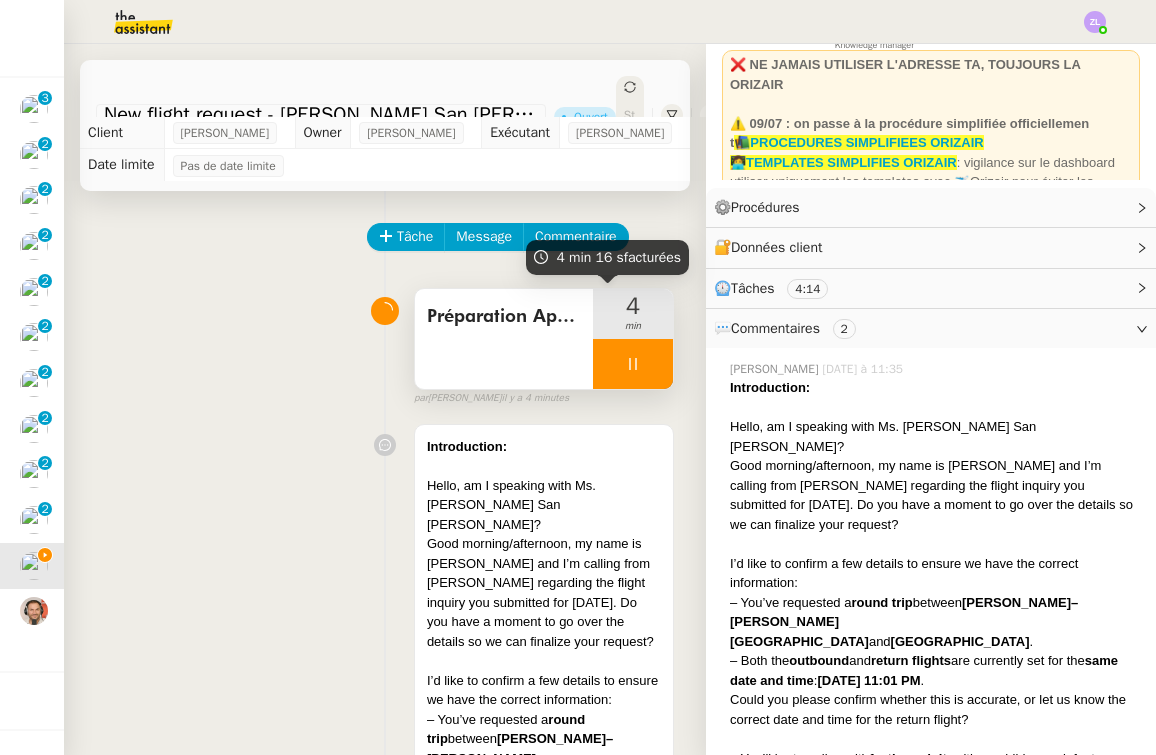 click on "4 min" at bounding box center (633, 314) 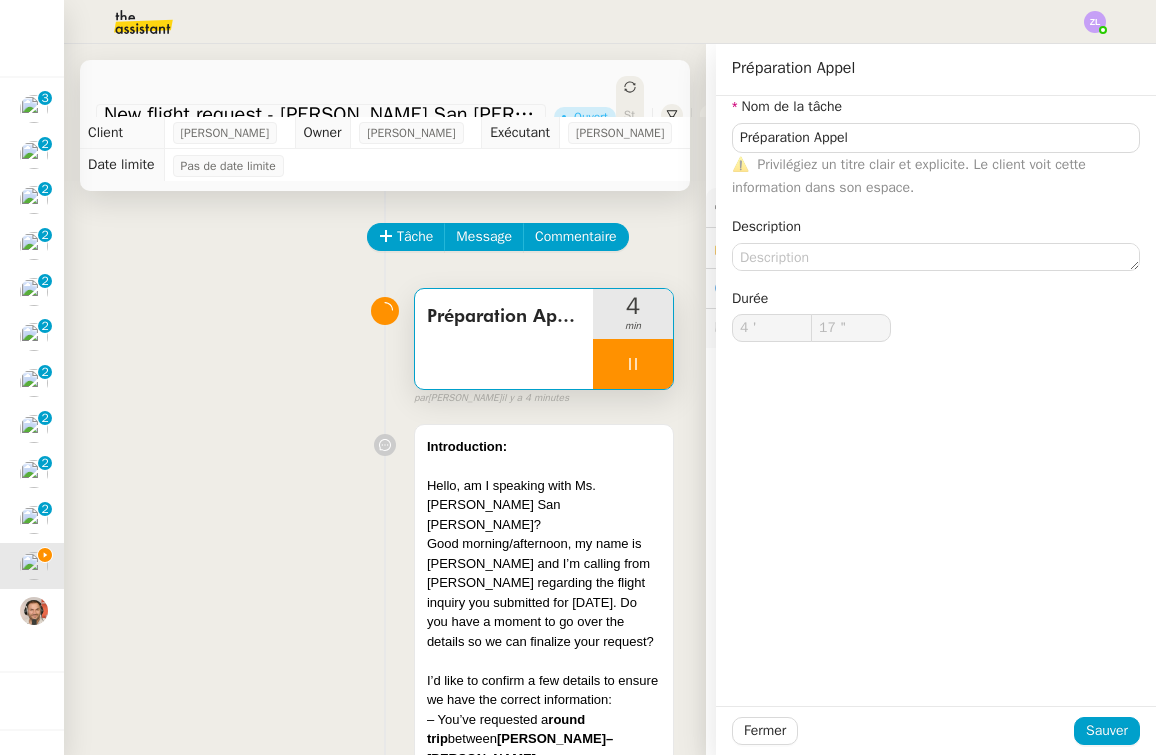 click at bounding box center [633, 364] 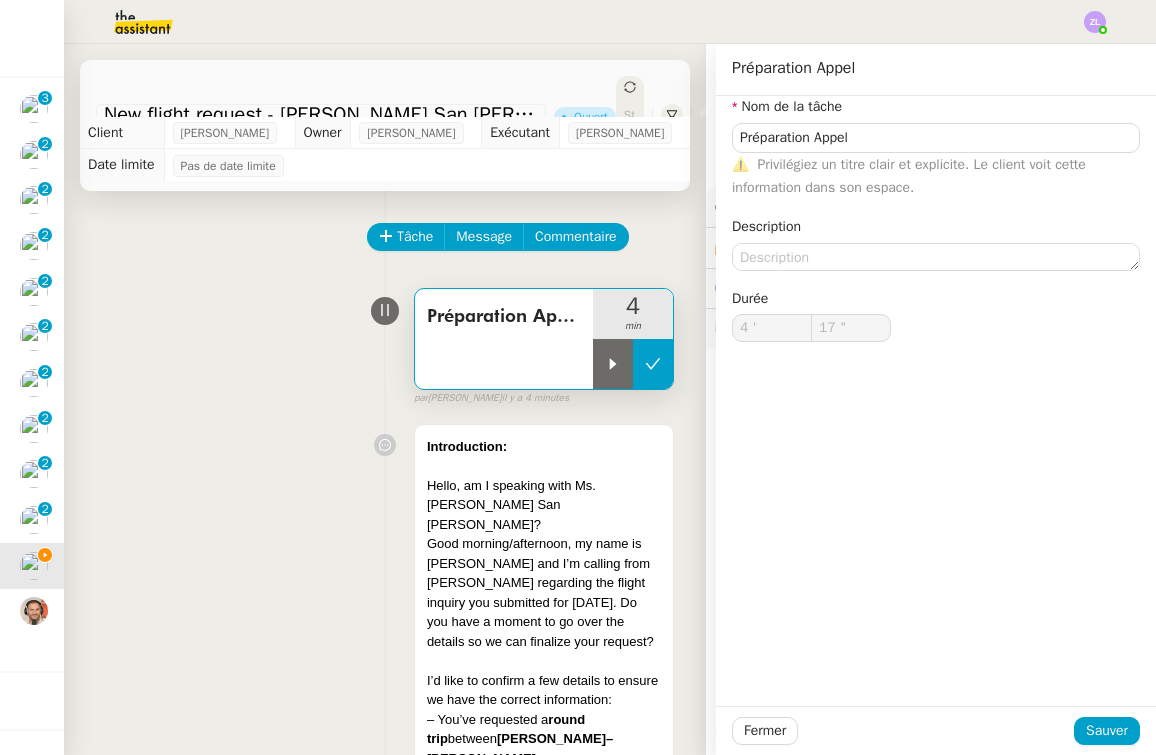 type on "Préparation Appel" 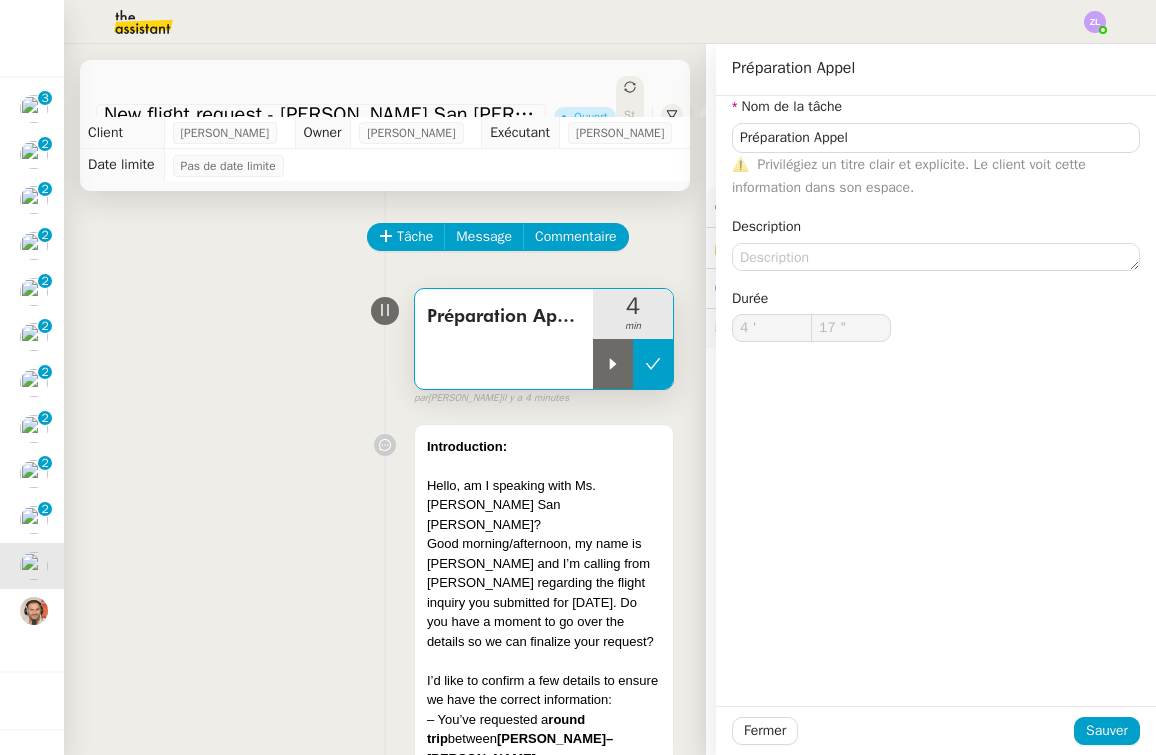 click 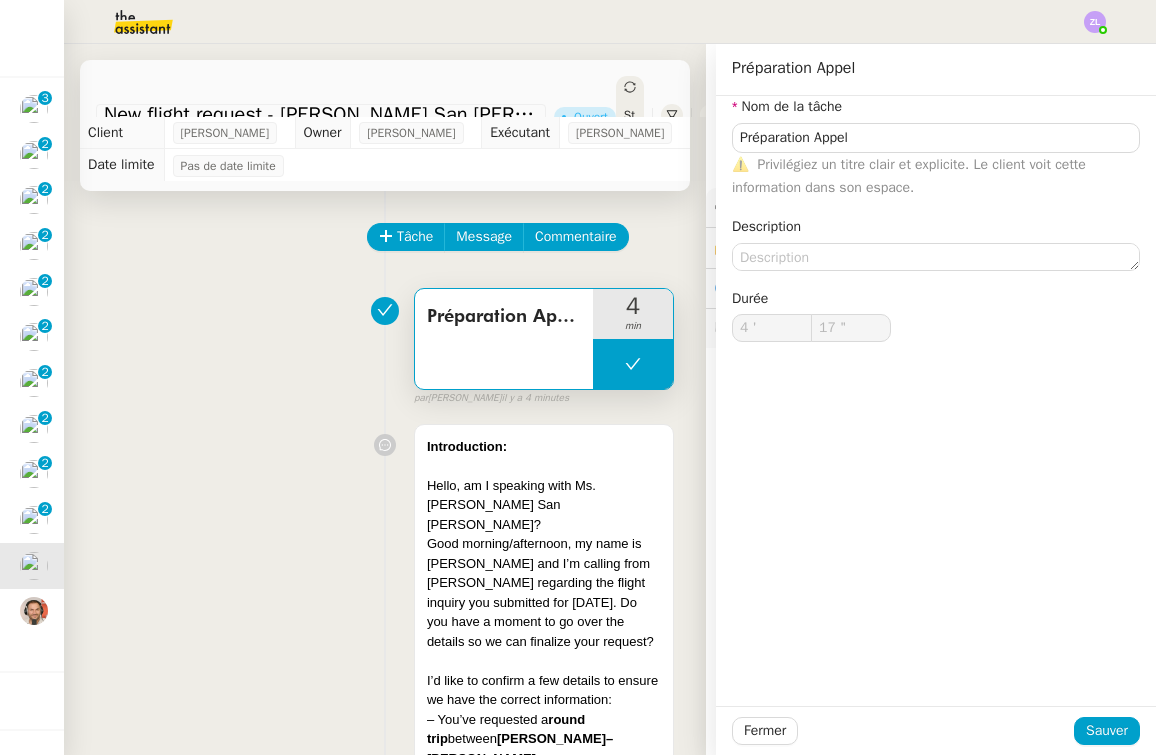 type on "Préparation Appel" 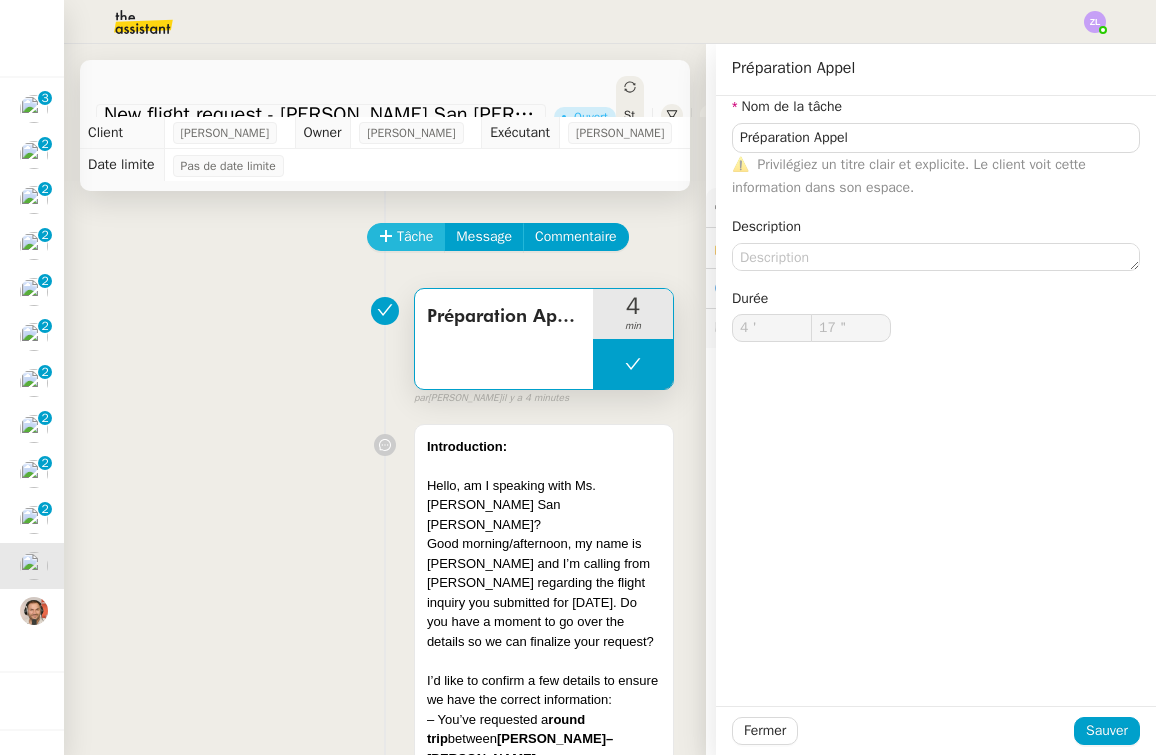 type on "Préparation Appel" 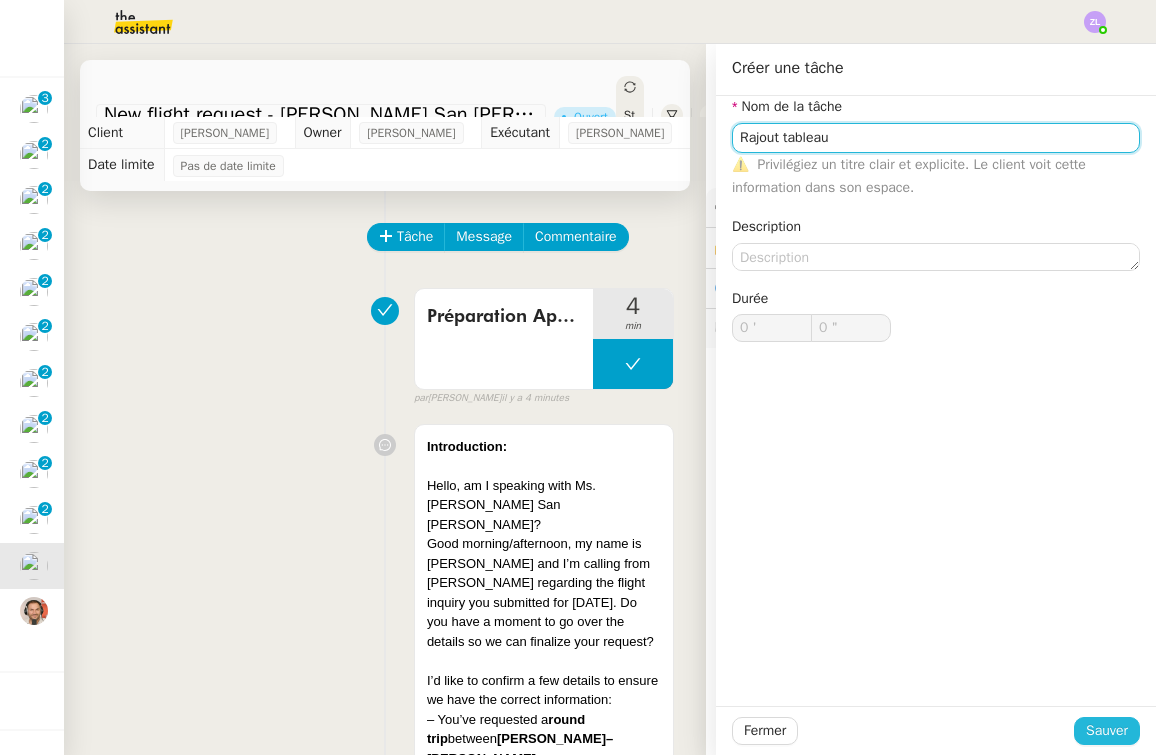 type on "Rajout tableau" 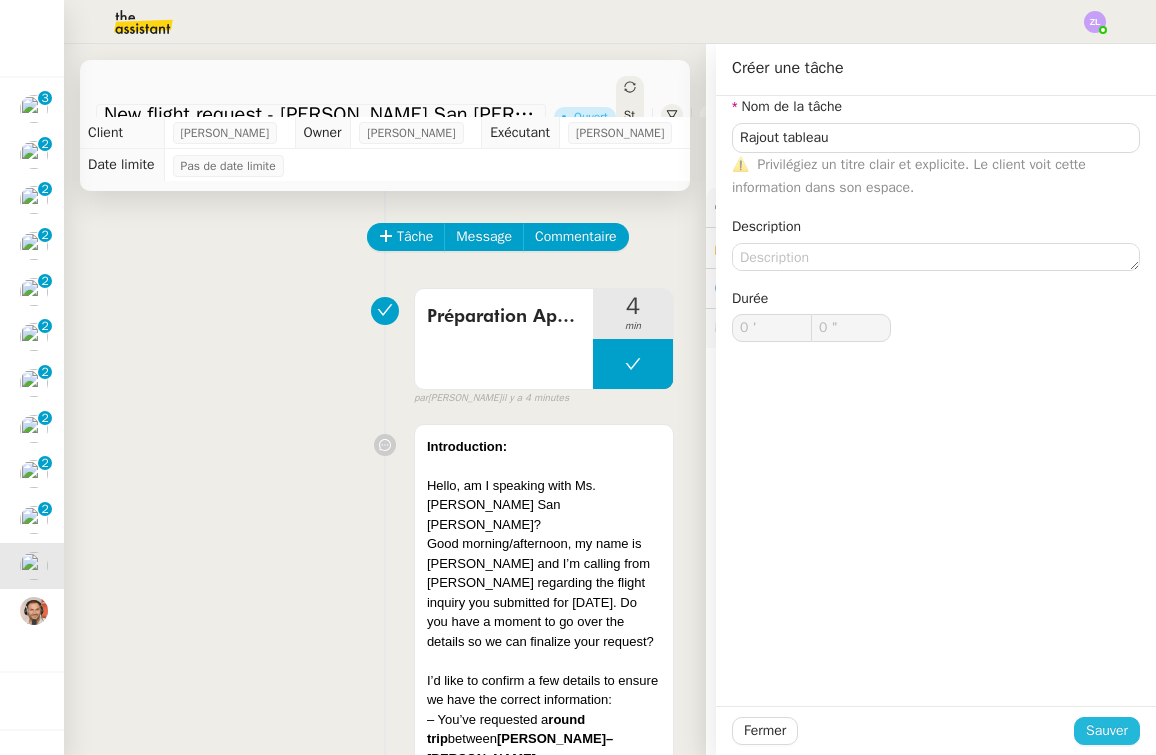 click on "Sauver" 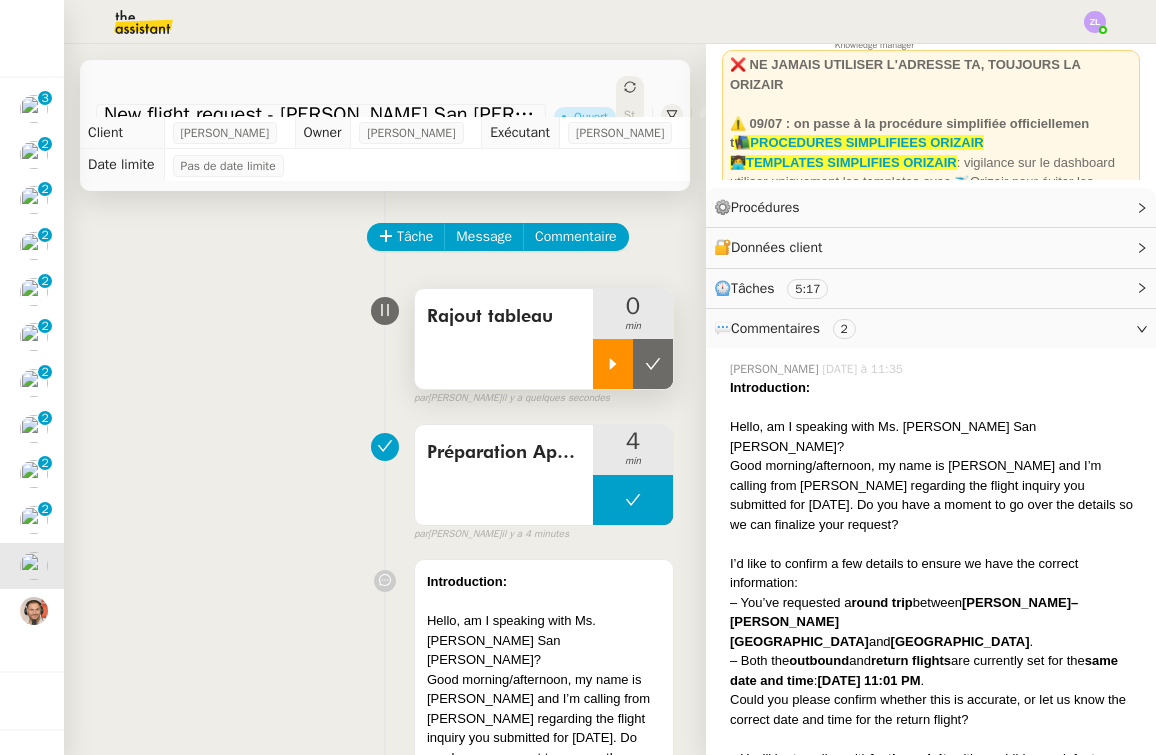 click at bounding box center [613, 364] 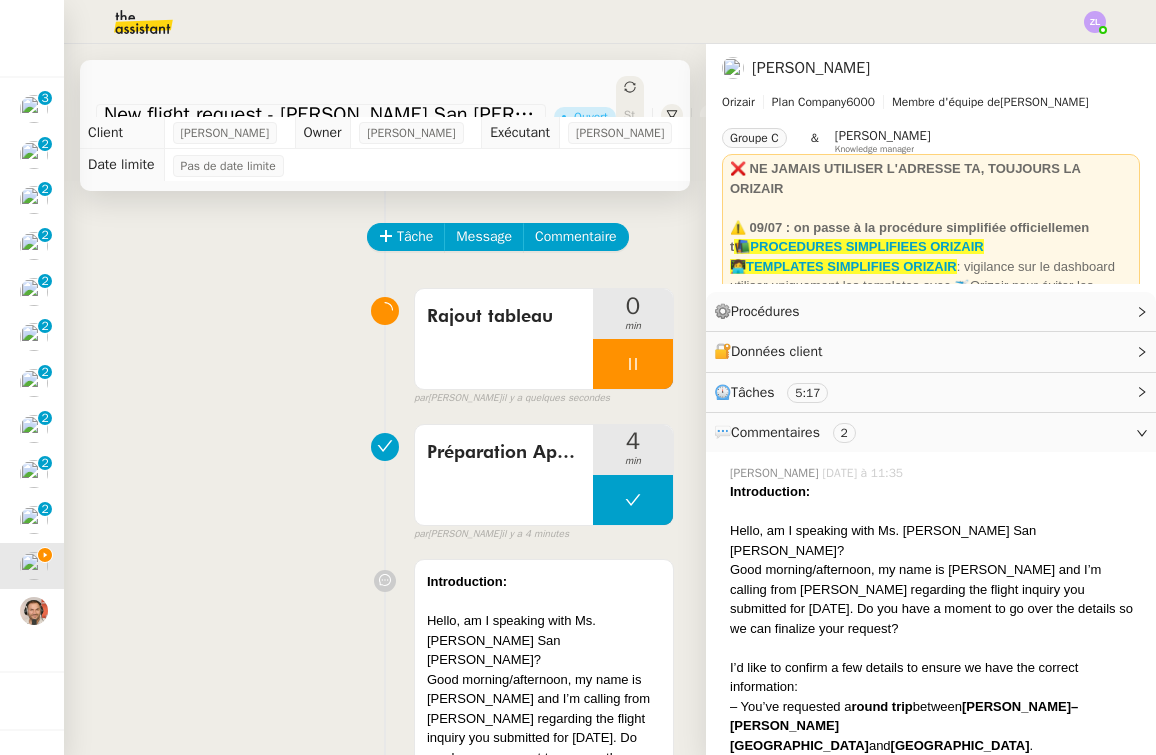 scroll, scrollTop: 0, scrollLeft: 0, axis: both 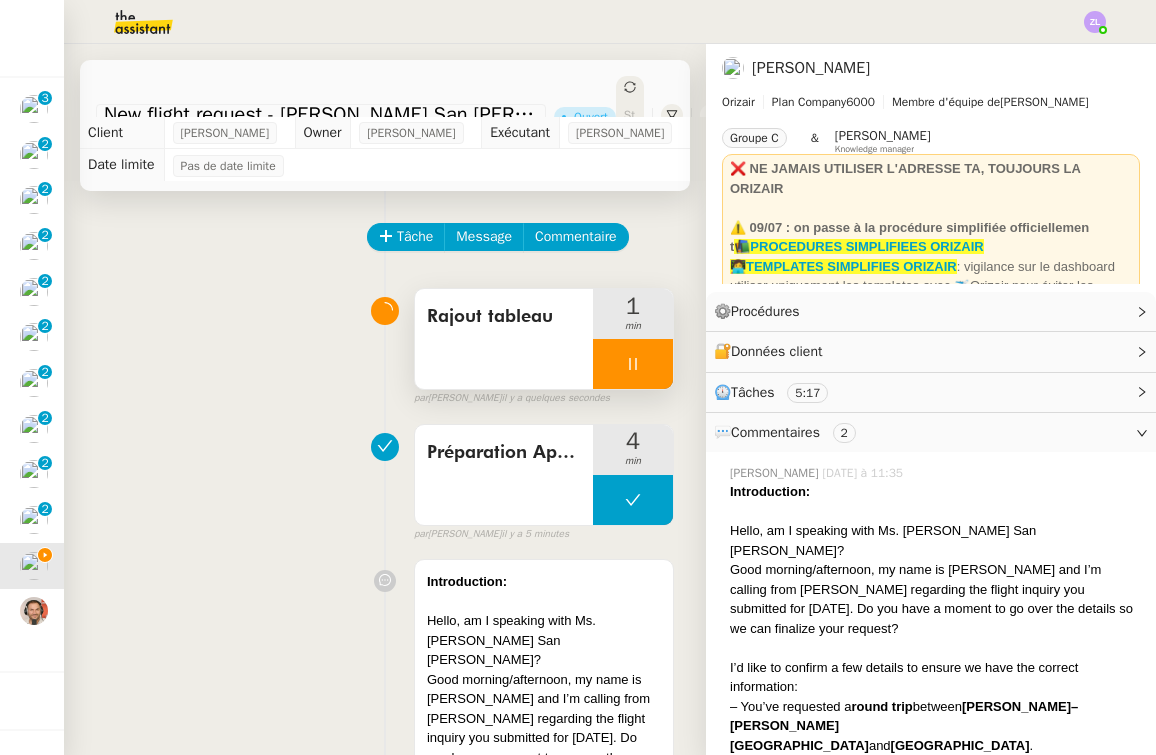 click at bounding box center (633, 364) 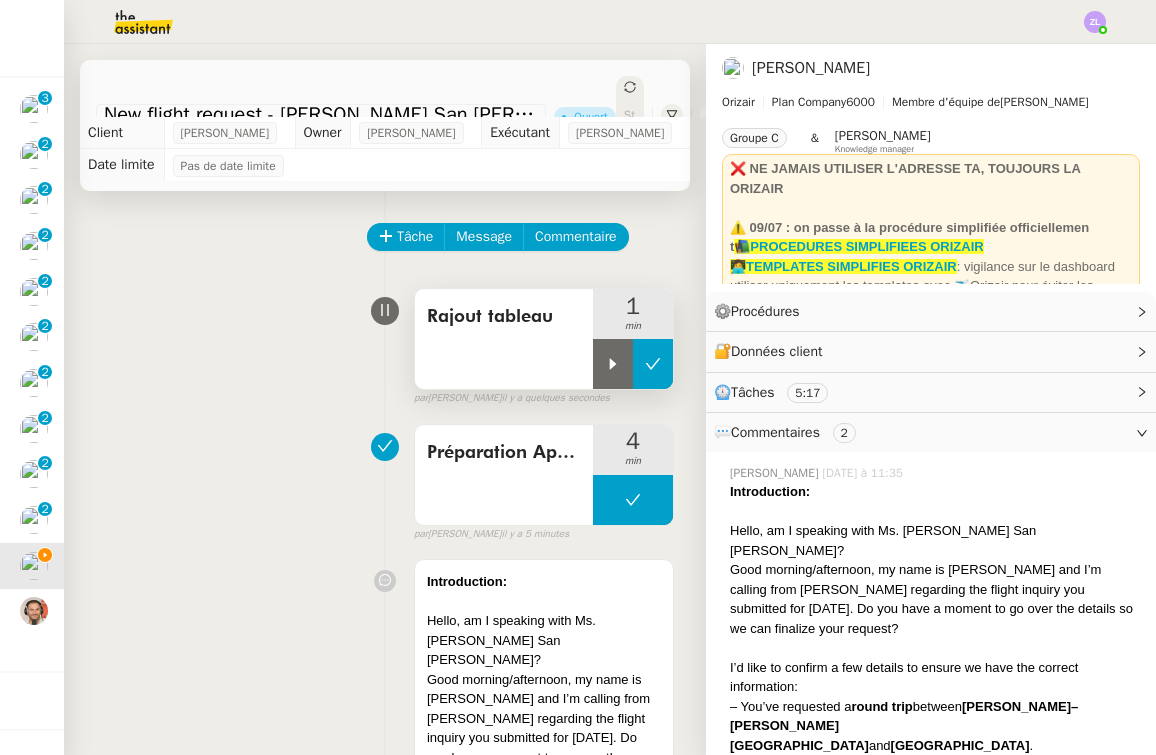 click at bounding box center [653, 364] 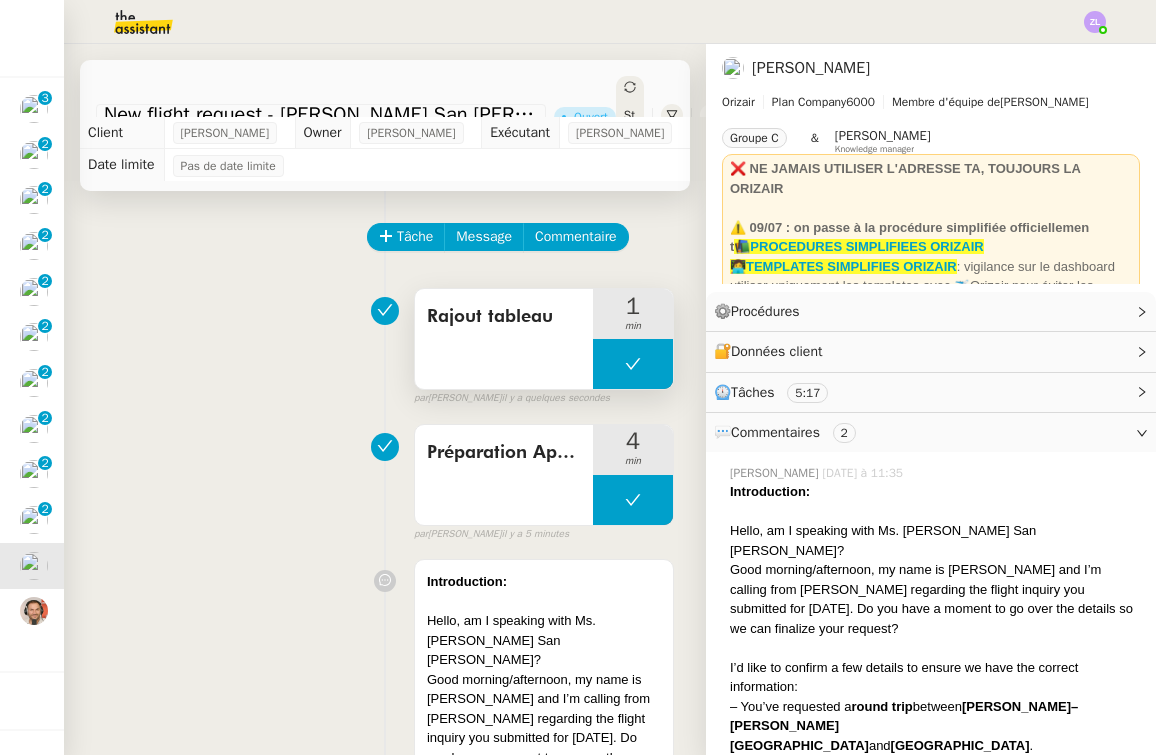 click on "Rajout tableau" at bounding box center [504, 339] 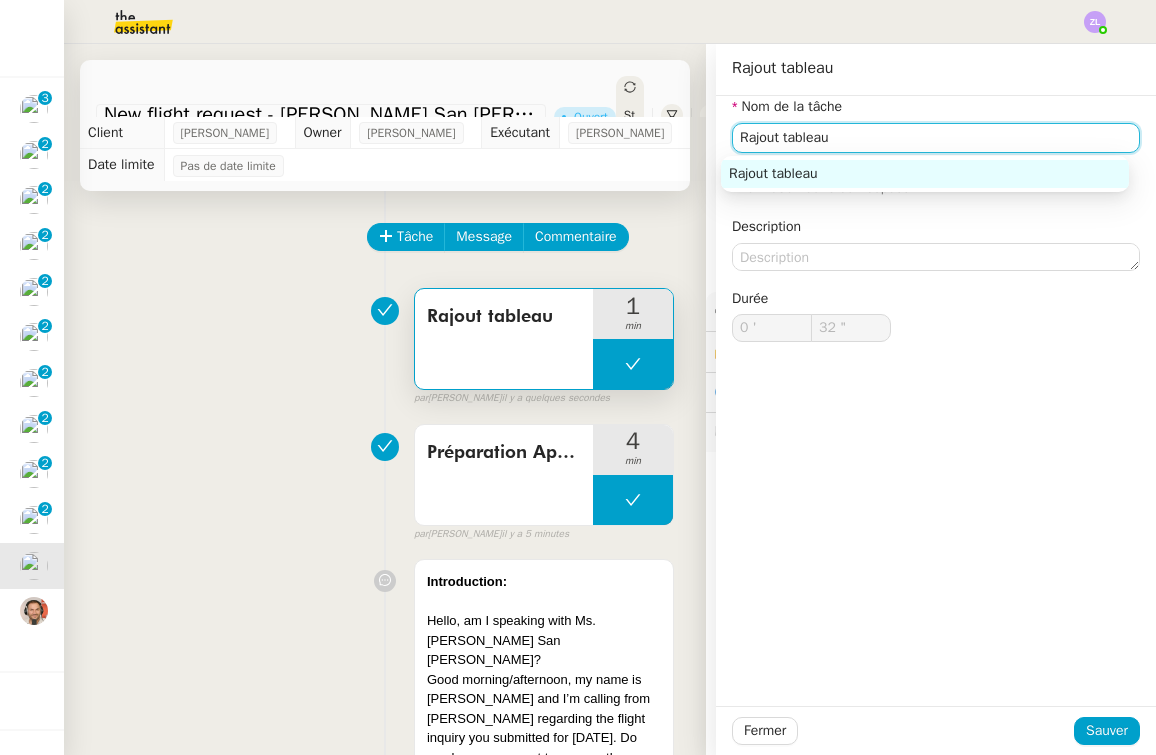 drag, startPoint x: 770, startPoint y: 134, endPoint x: 636, endPoint y: 133, distance: 134.00374 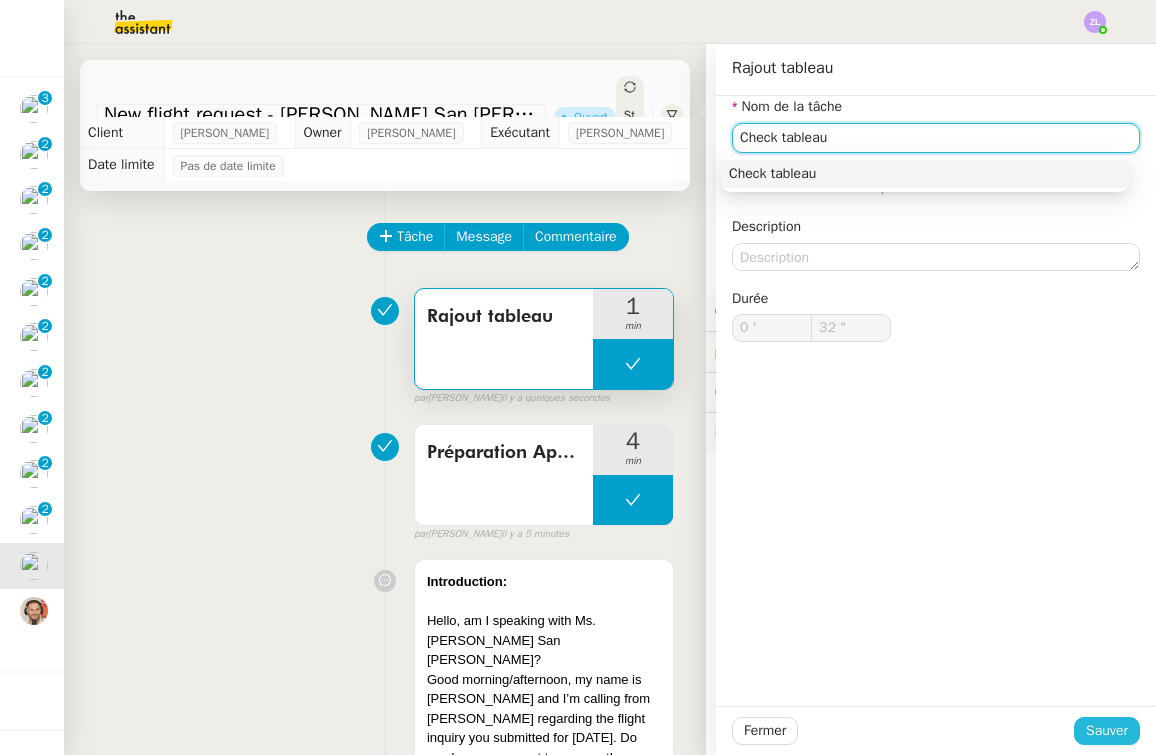 type on "Check tableau" 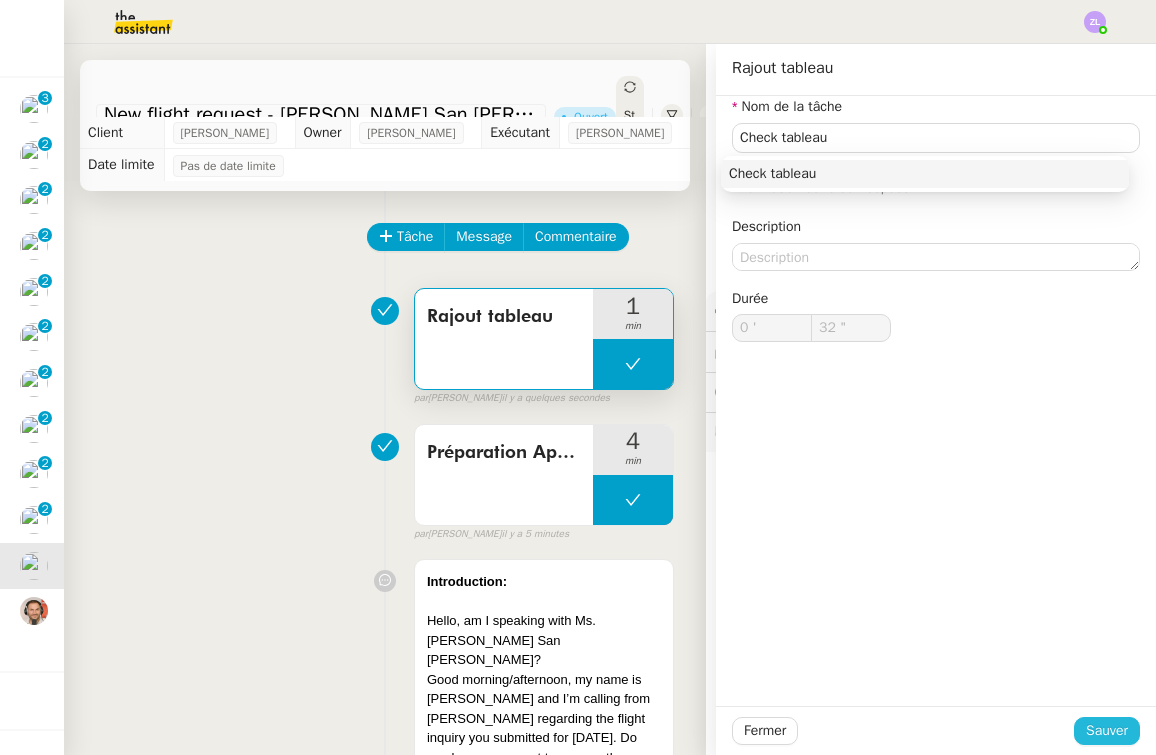 click on "Sauver" 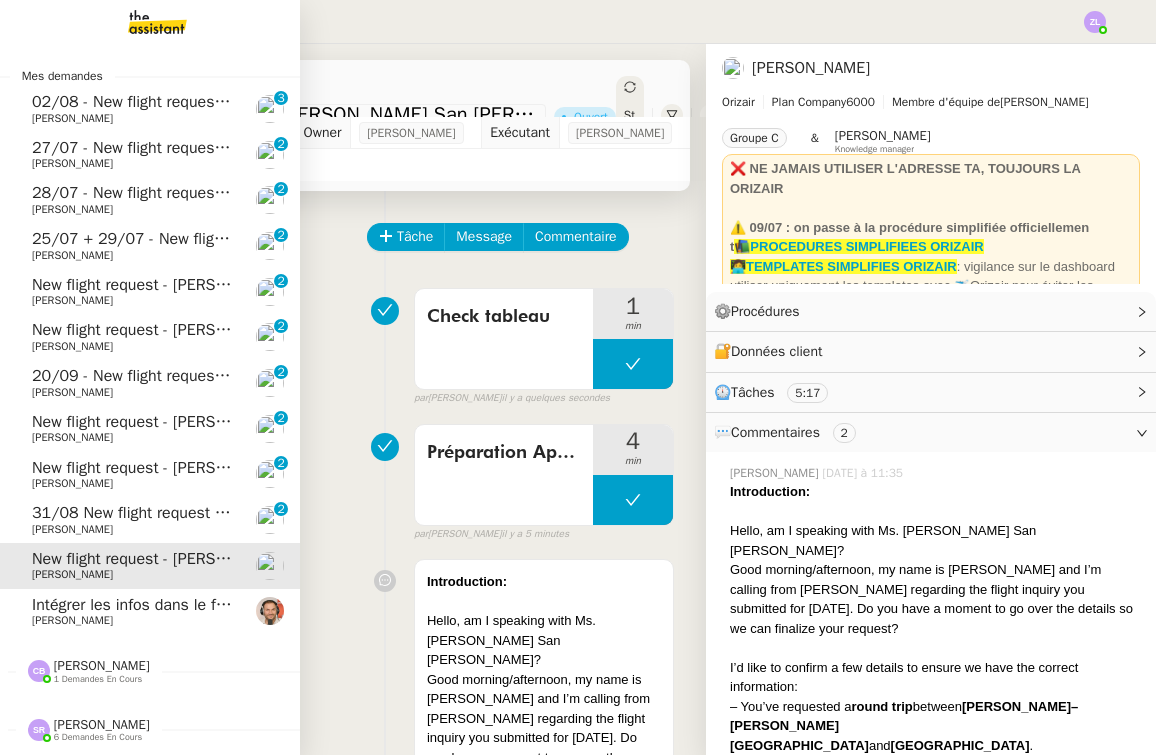 click on "31/08 New flight request - [PERSON_NAME]" 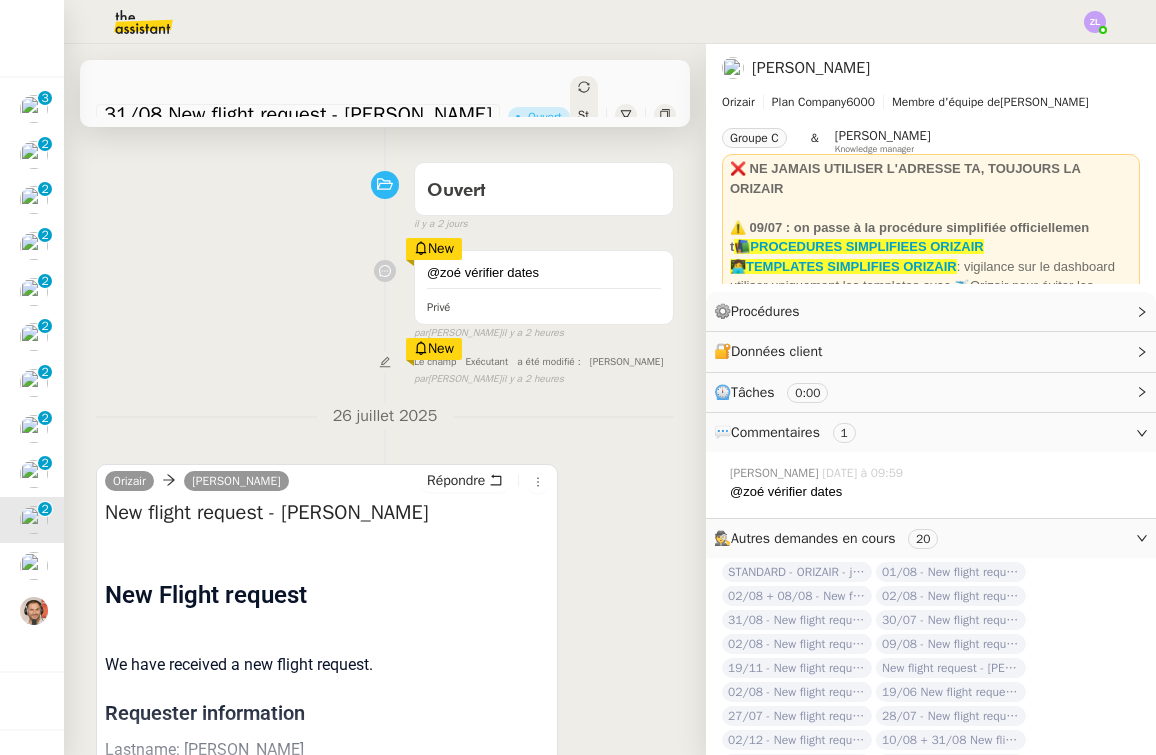 scroll, scrollTop: 241, scrollLeft: 0, axis: vertical 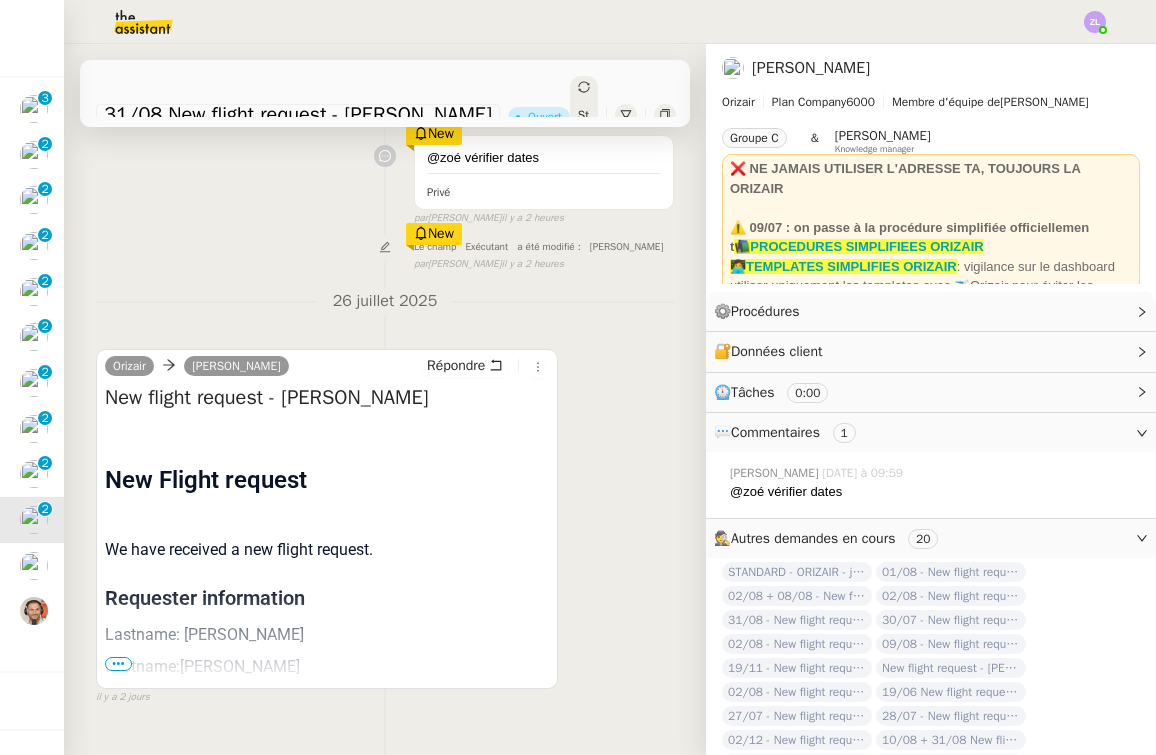 click on "•••" at bounding box center [118, 664] 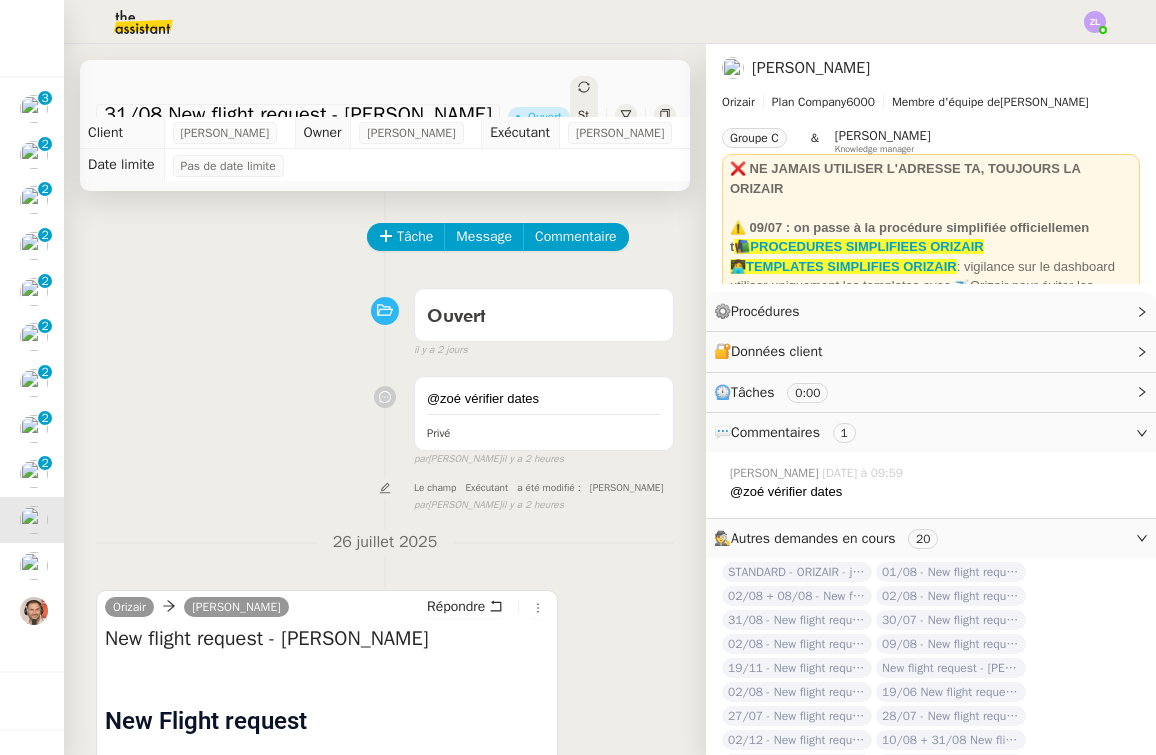 scroll, scrollTop: 0, scrollLeft: 0, axis: both 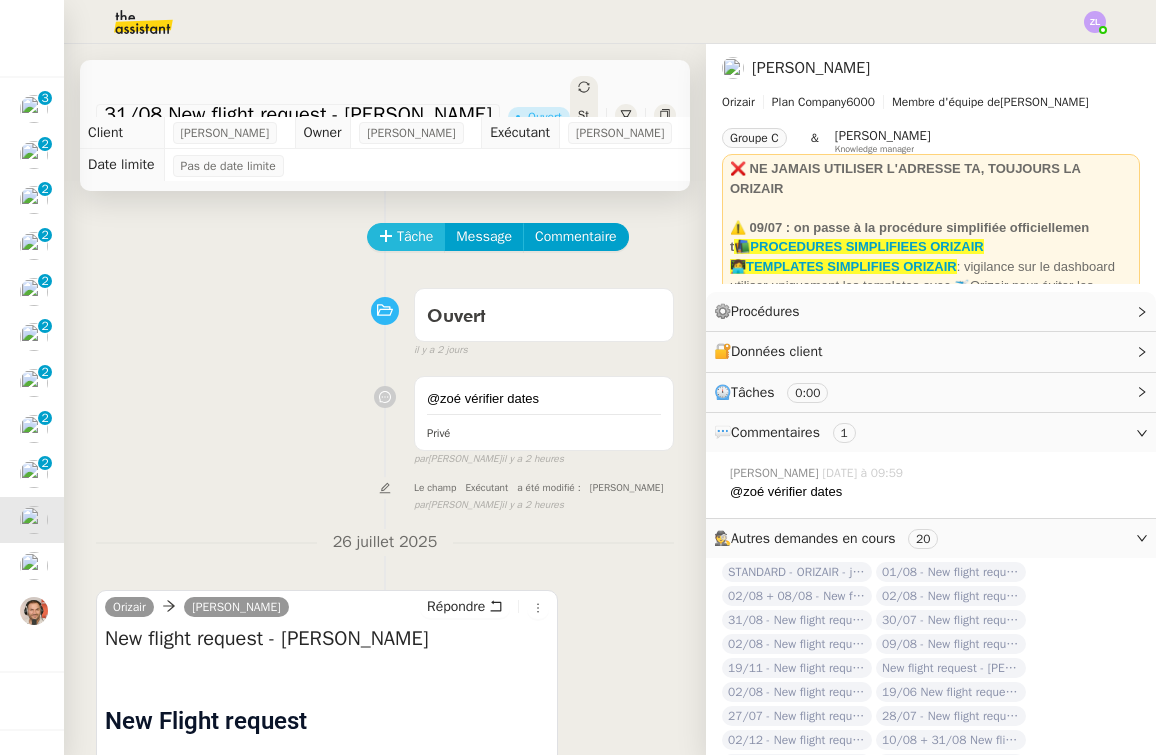 click on "Tâche" 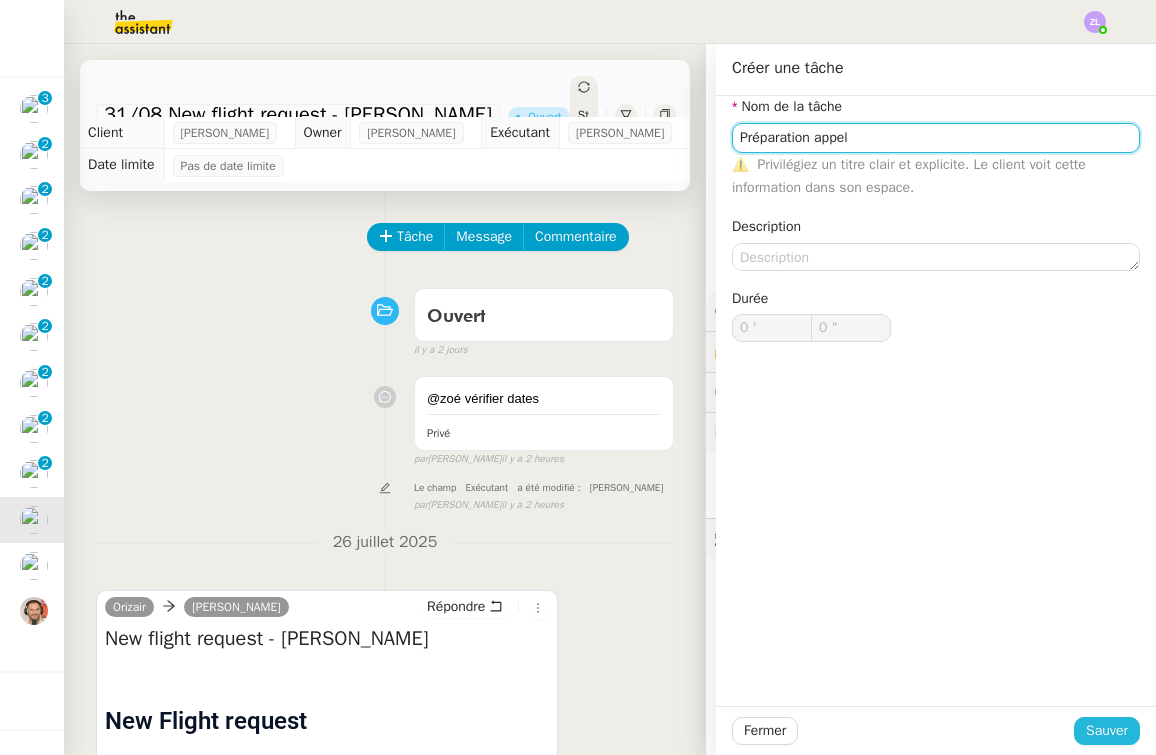 type on "Préparation appel" 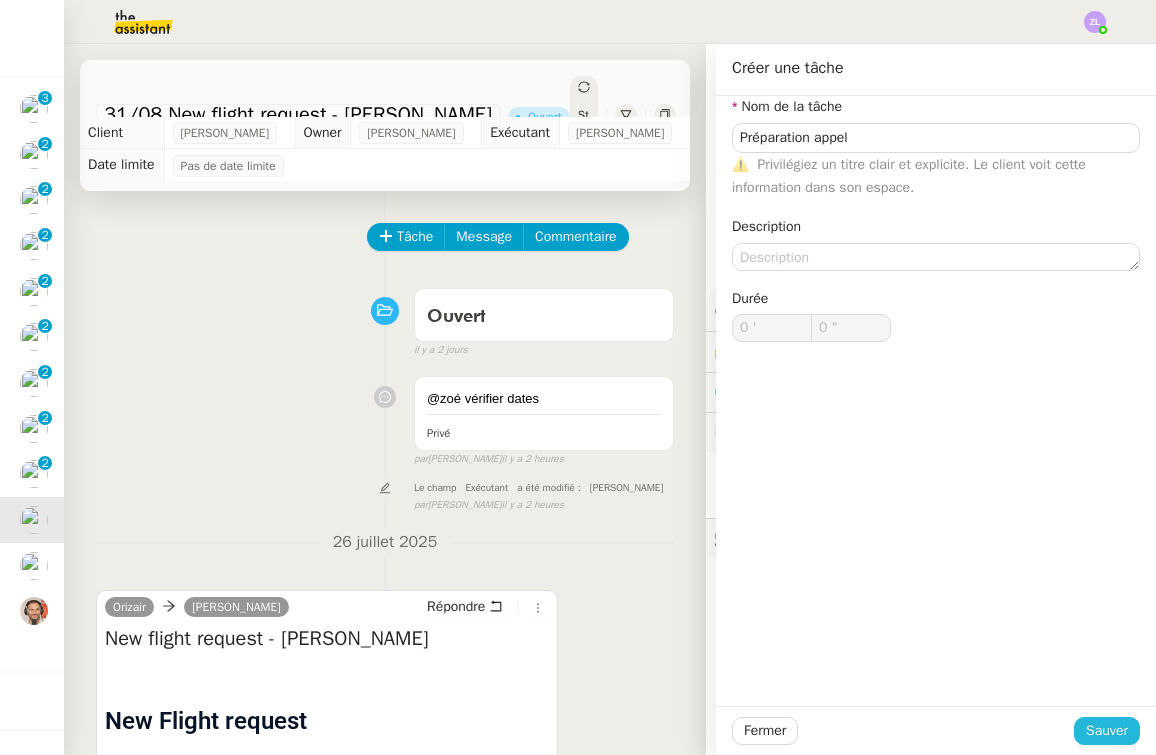 click on "Sauver" 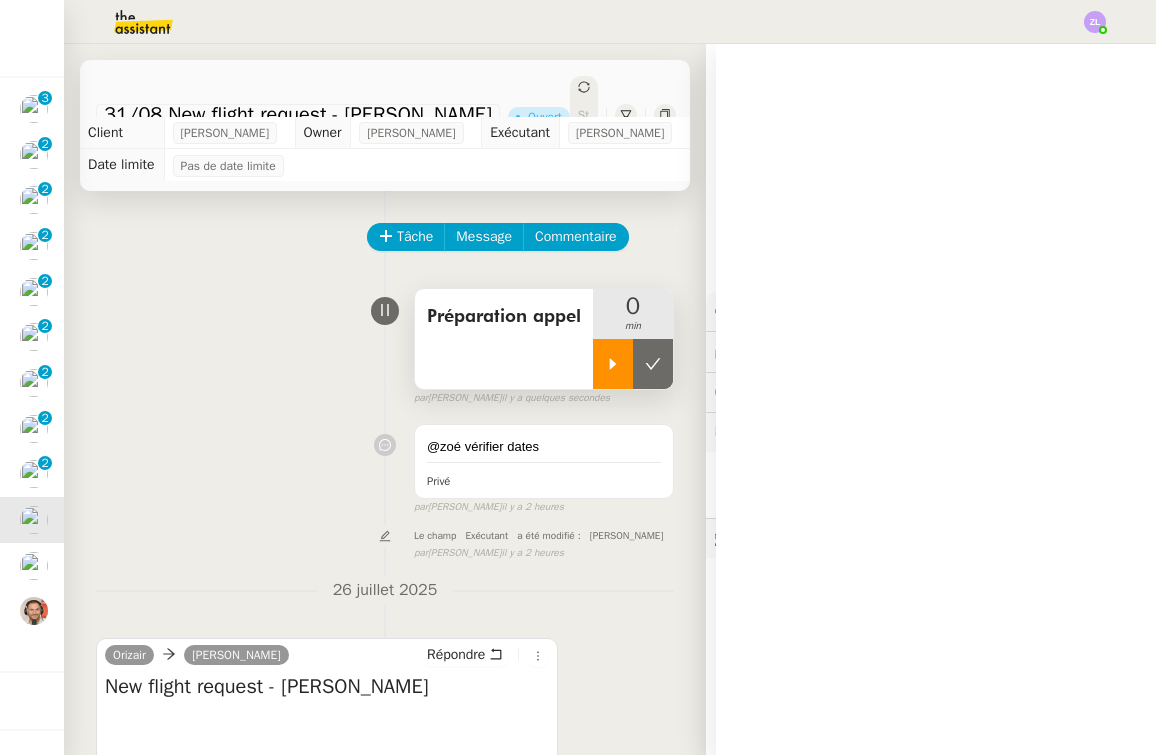 click 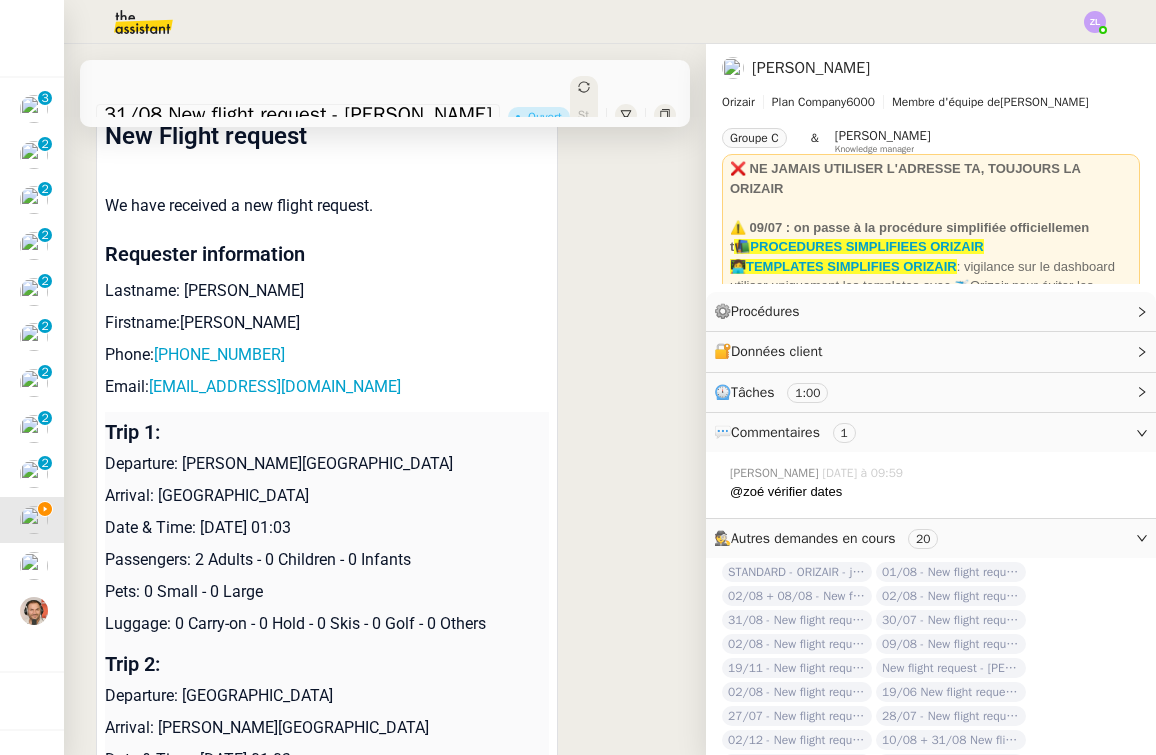 scroll, scrollTop: 680, scrollLeft: 0, axis: vertical 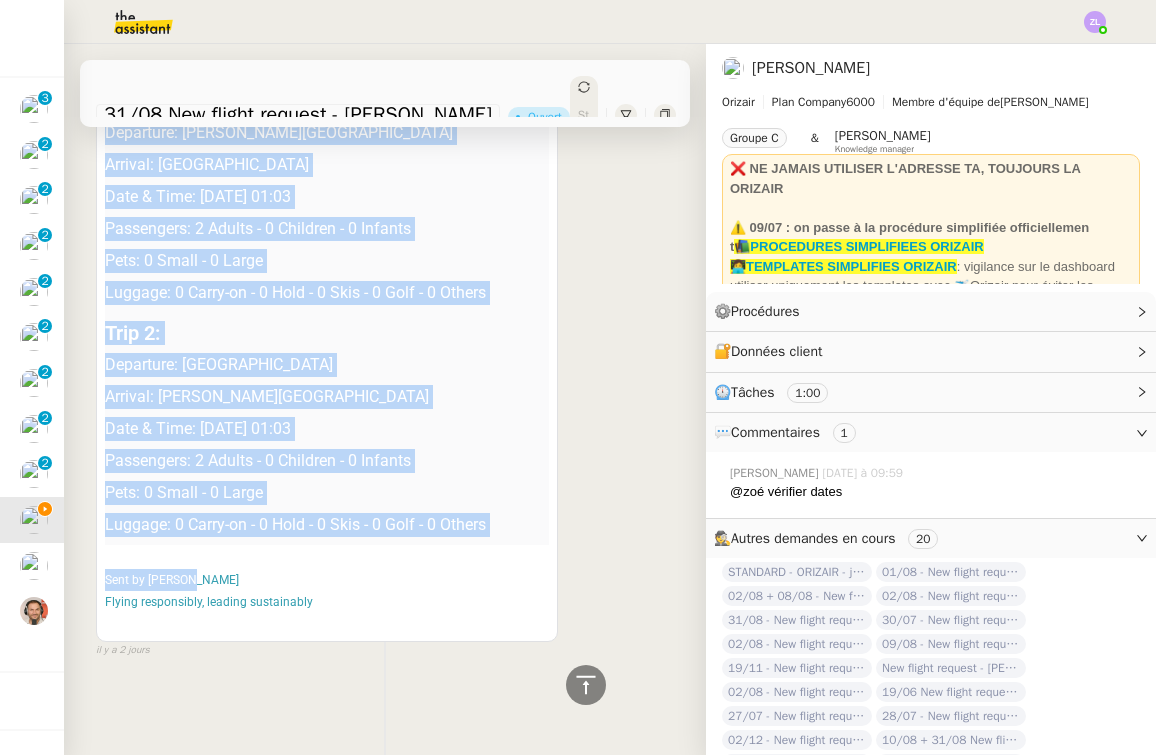 drag, startPoint x: 106, startPoint y: 226, endPoint x: 356, endPoint y: 559, distance: 416.40005 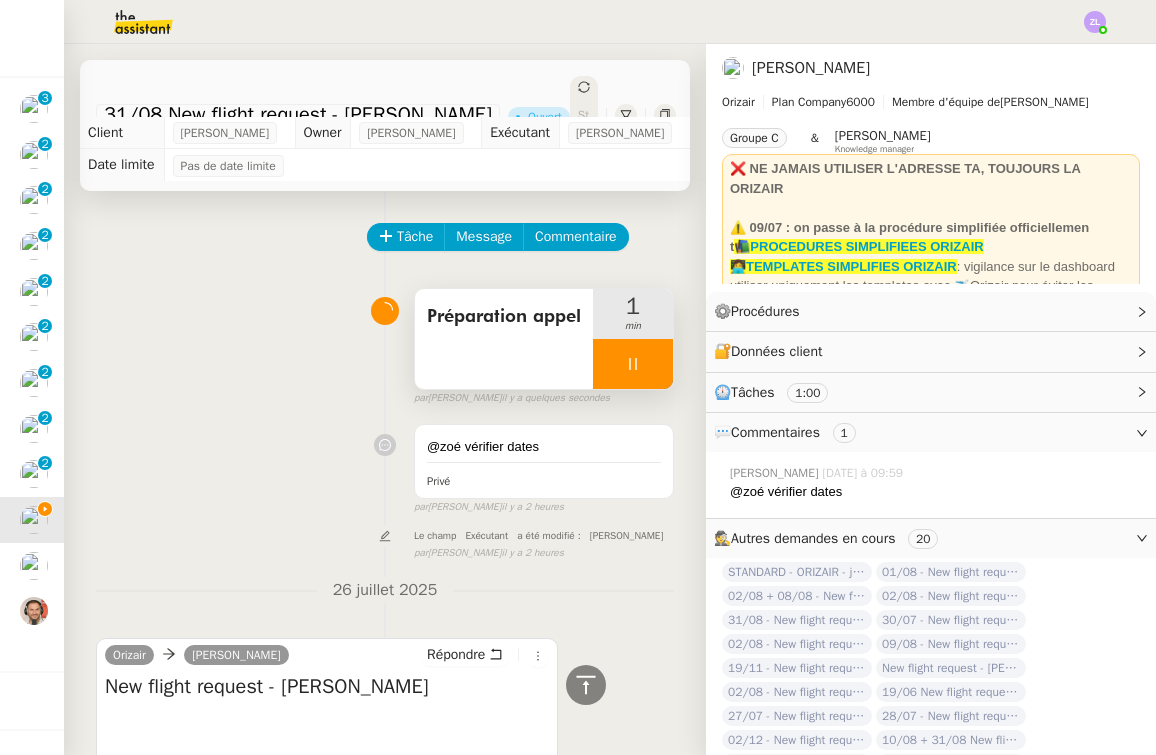 scroll, scrollTop: 0, scrollLeft: 0, axis: both 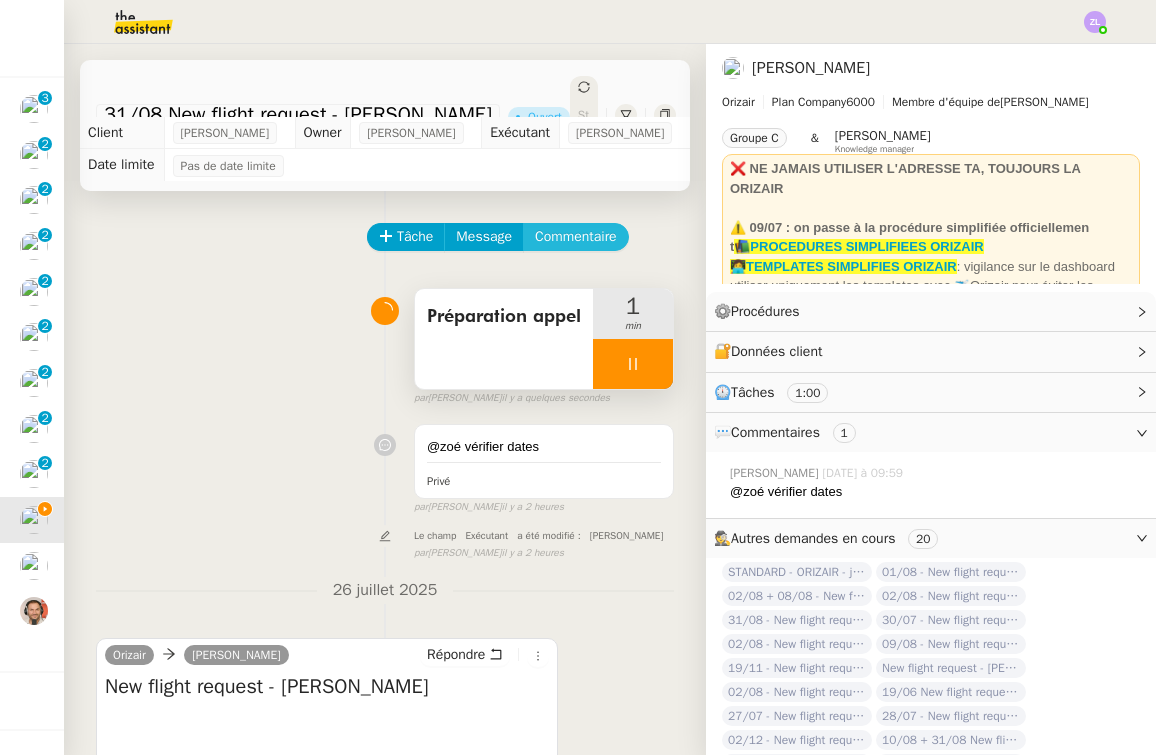 click on "Commentaire" 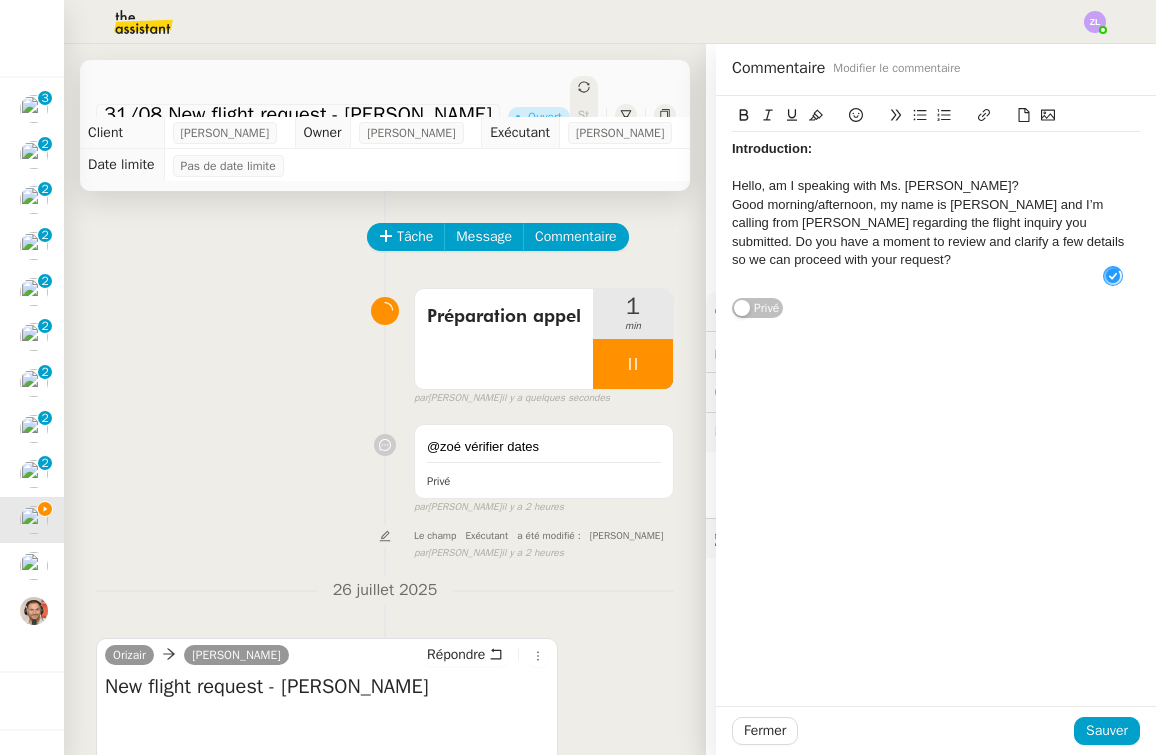 scroll, scrollTop: 21, scrollLeft: 0, axis: vertical 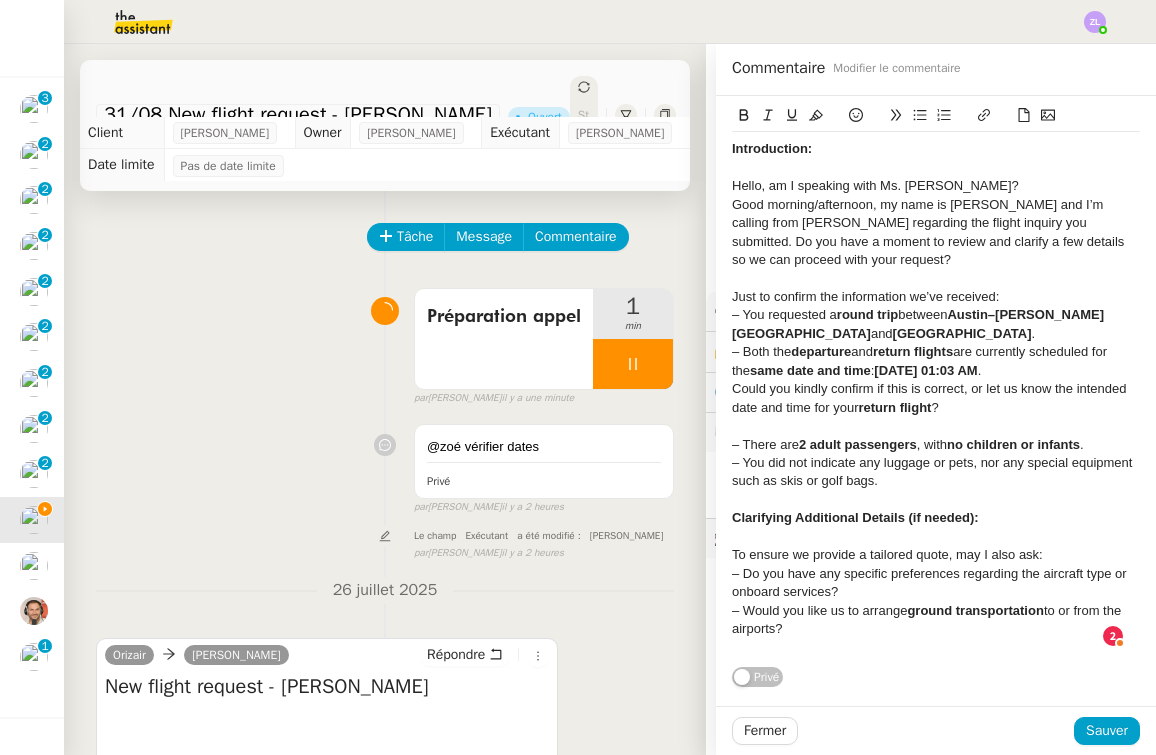 click on "– Both the  departure  and  return flights  are currently scheduled for the  same date and time :  [DATE] 01:03 AM ." 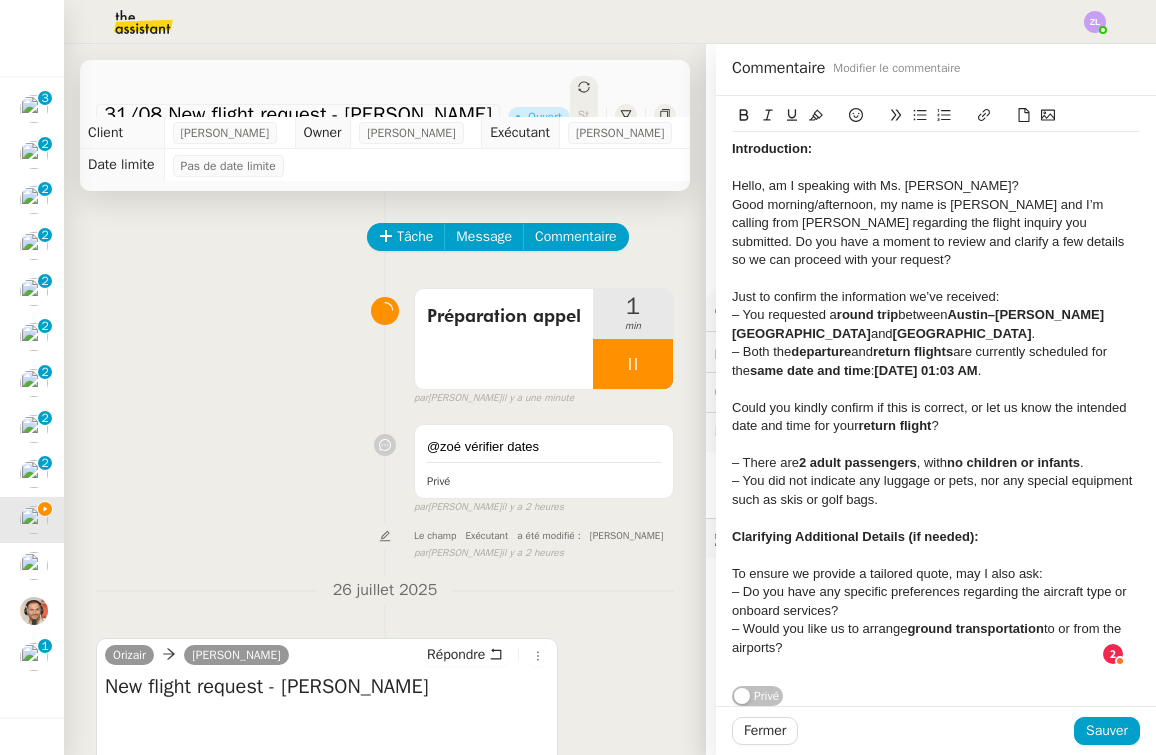 click on "– Would you like us to arrange  ground transportation  to or from the airports?" 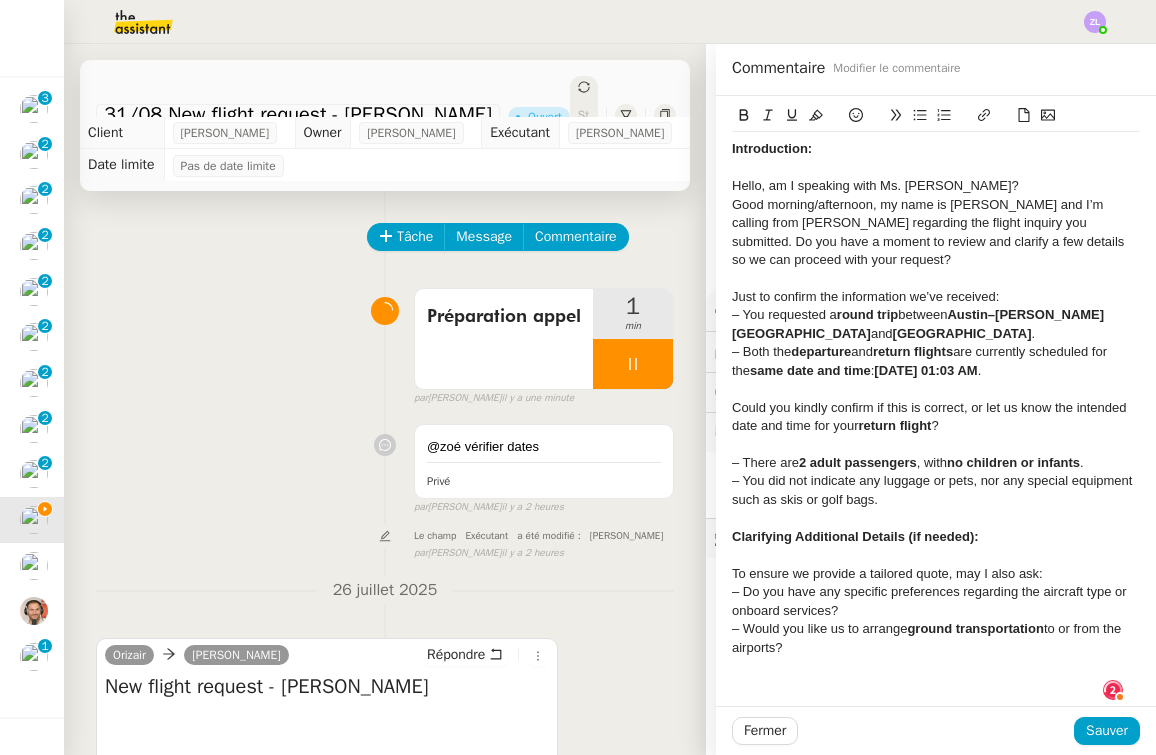 scroll, scrollTop: 21, scrollLeft: 0, axis: vertical 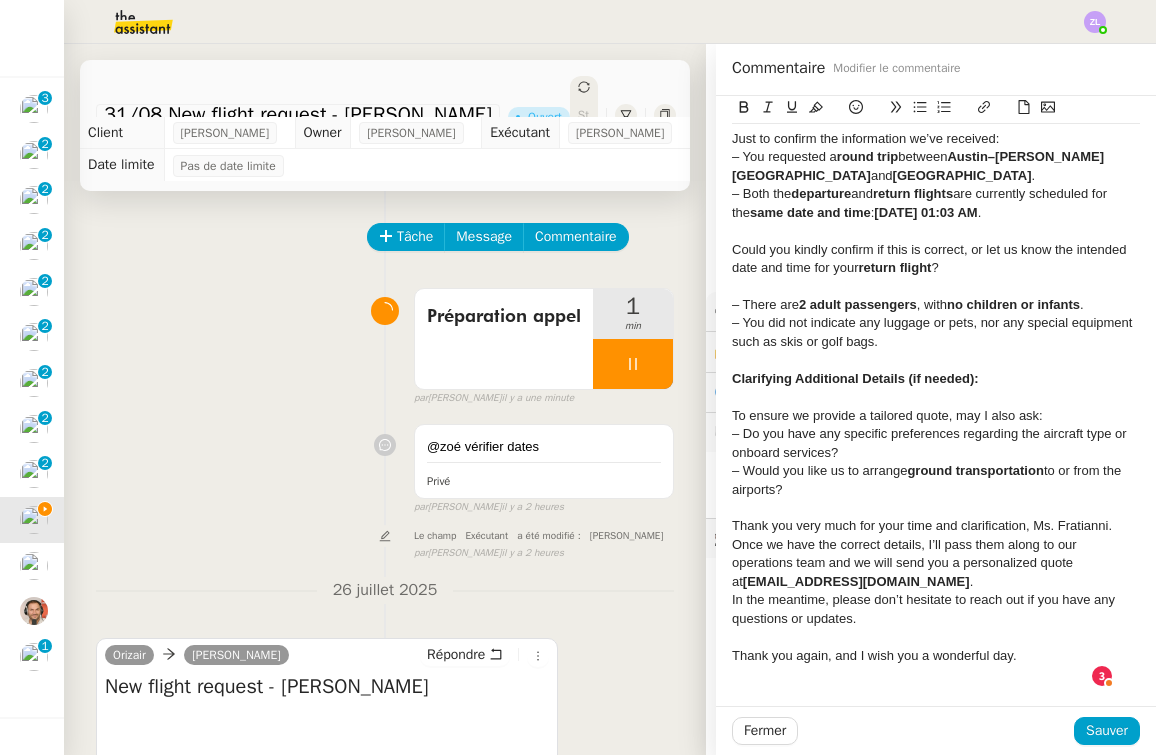 click on "Once we have the correct details, I’ll pass them along to our operations team and we will send you a personalized quote at  [EMAIL_ADDRESS][DOMAIN_NAME] ." 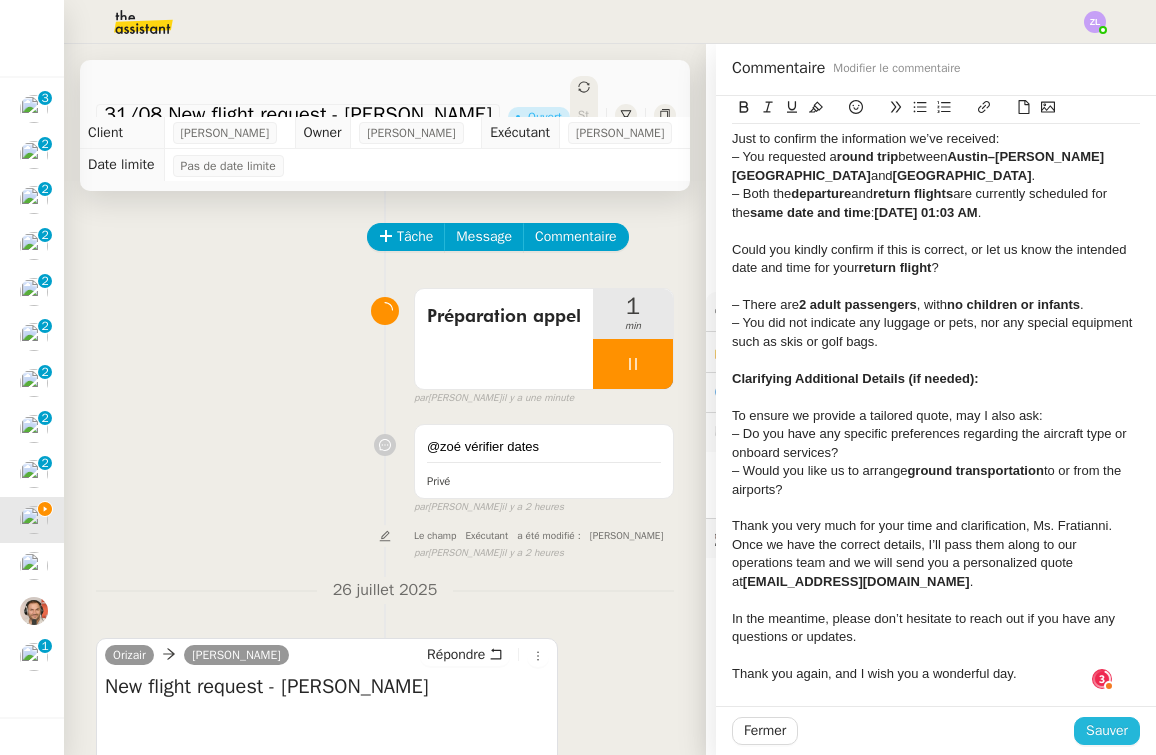 click on "Sauver" 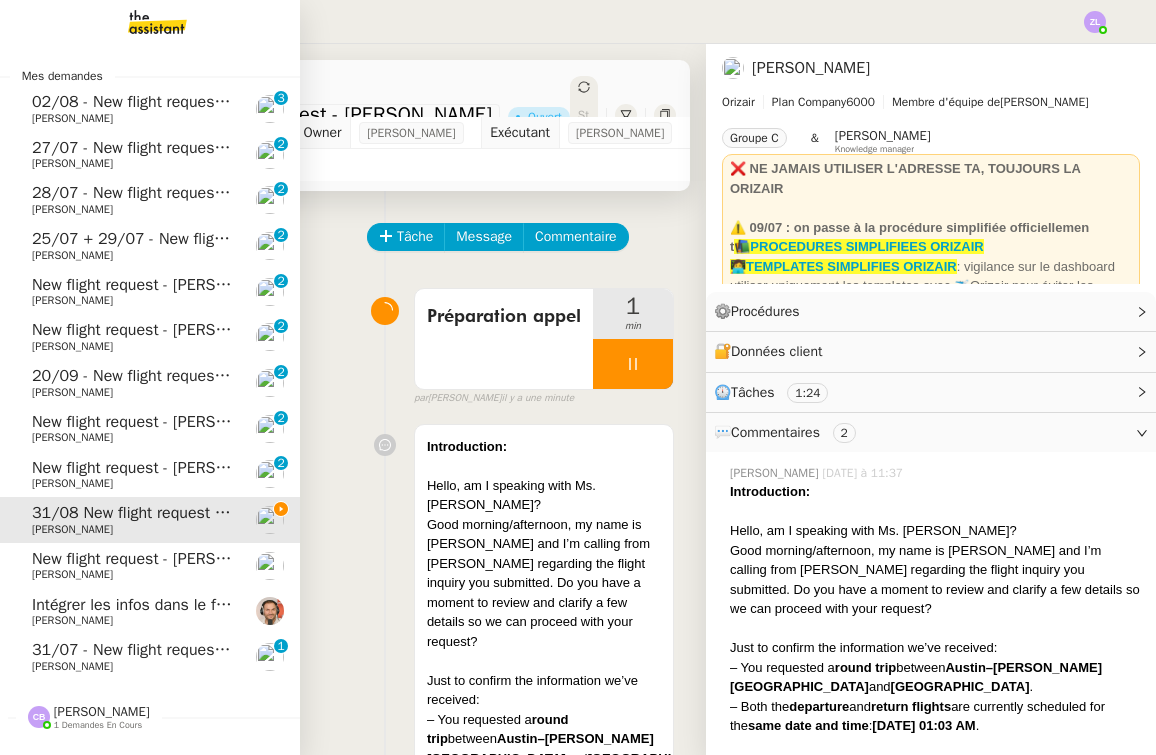 click on "[PERSON_NAME]" 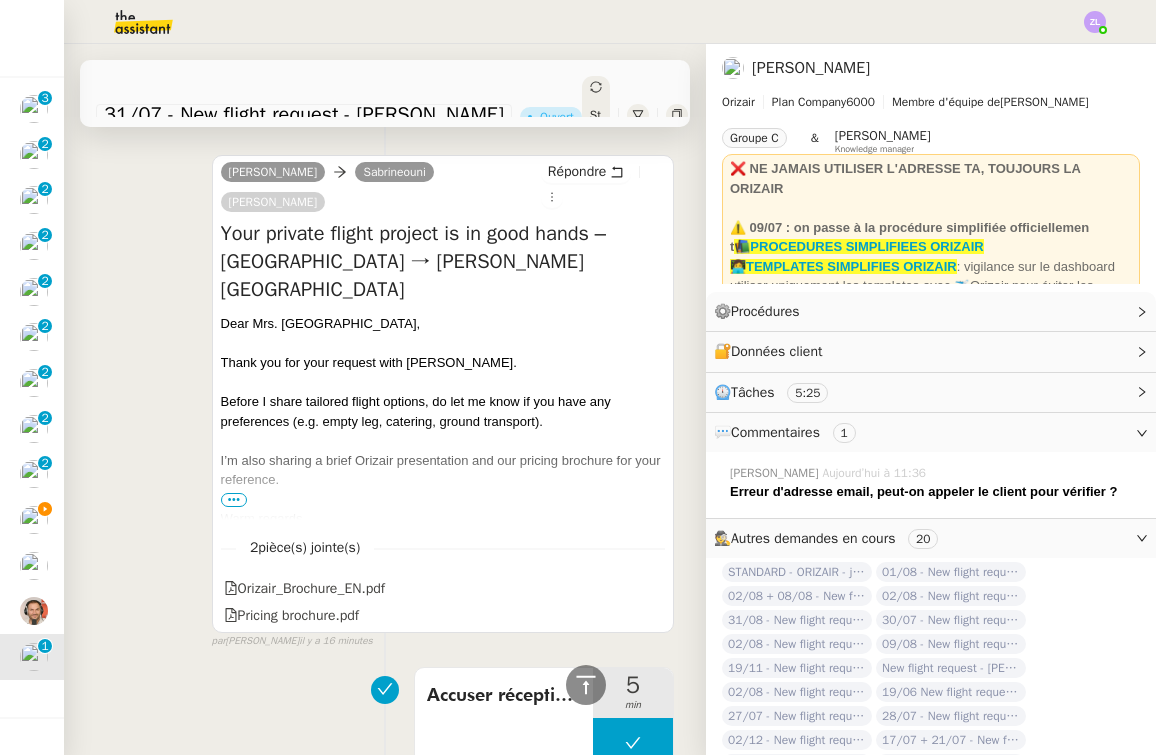 scroll, scrollTop: 1064, scrollLeft: 0, axis: vertical 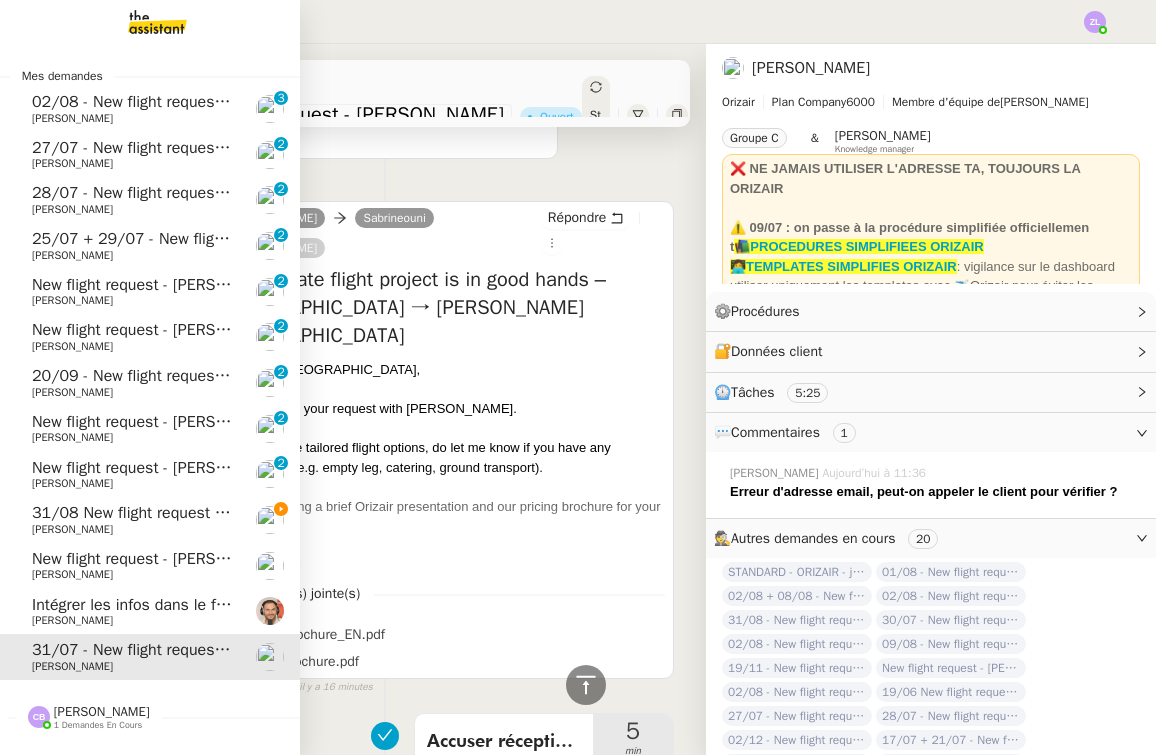 click on "31/08 New flight request - [PERSON_NAME]" 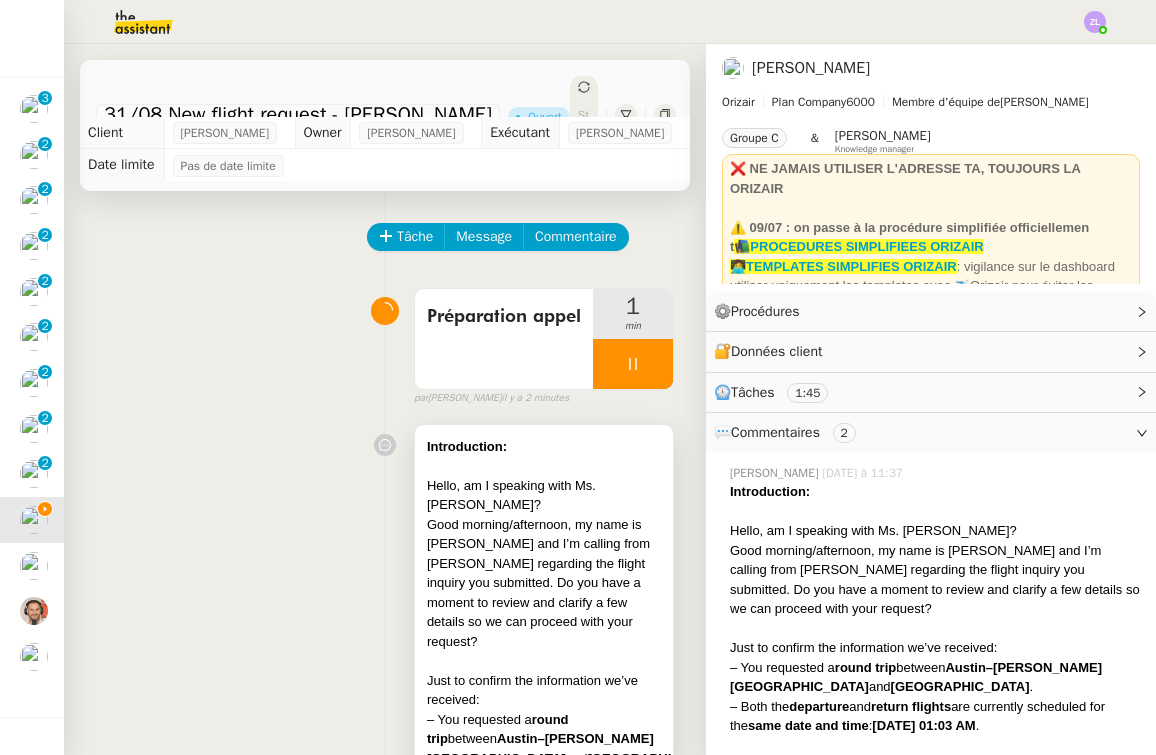 scroll, scrollTop: 0, scrollLeft: 0, axis: both 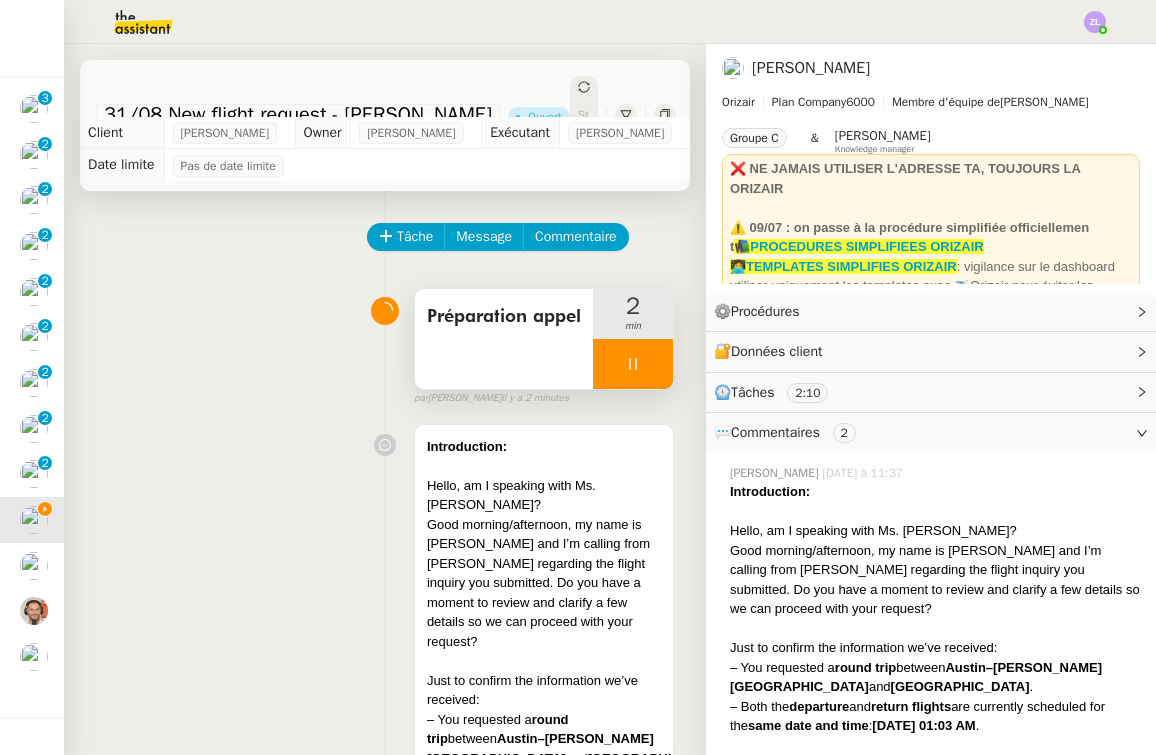 click at bounding box center [633, 364] 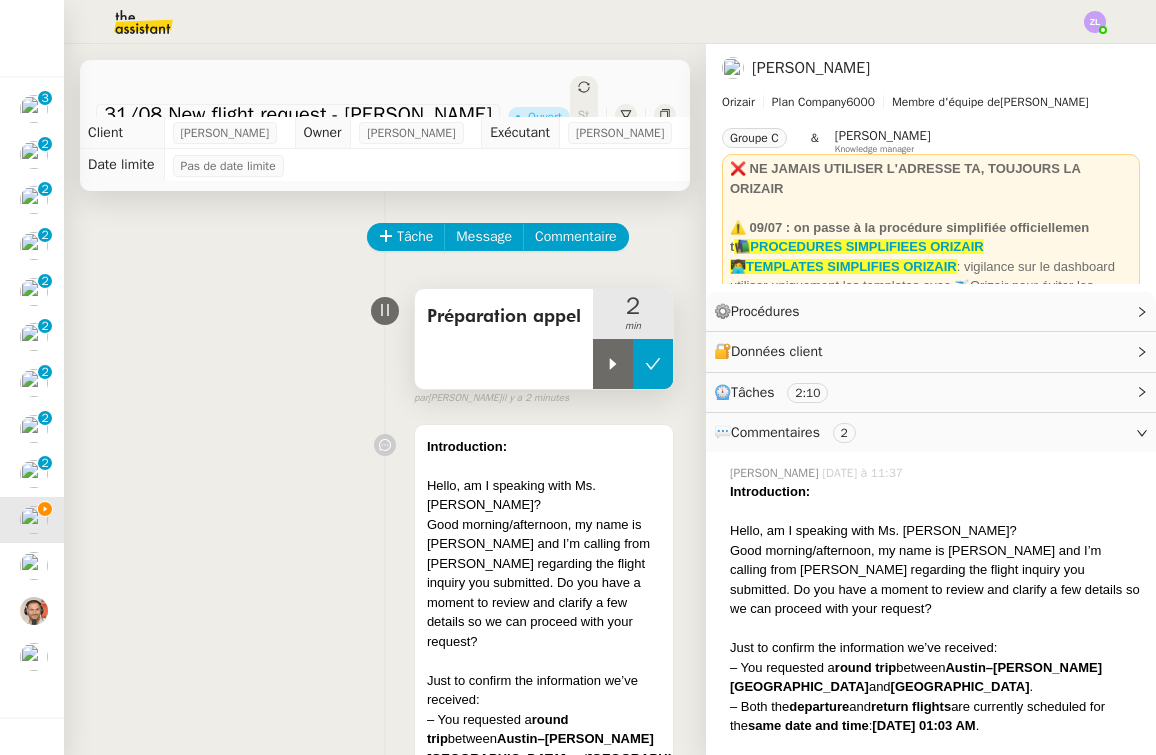 click at bounding box center (653, 364) 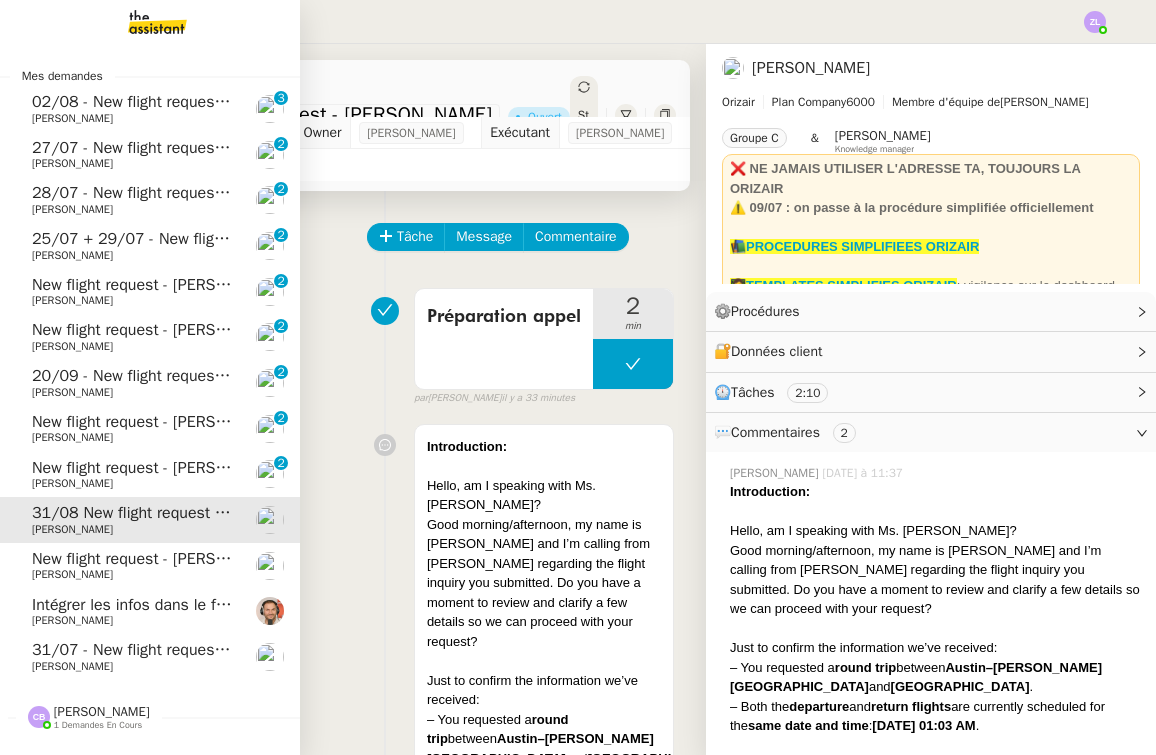 click on "New flight request - [PERSON_NAME] San [PERSON_NAME]" 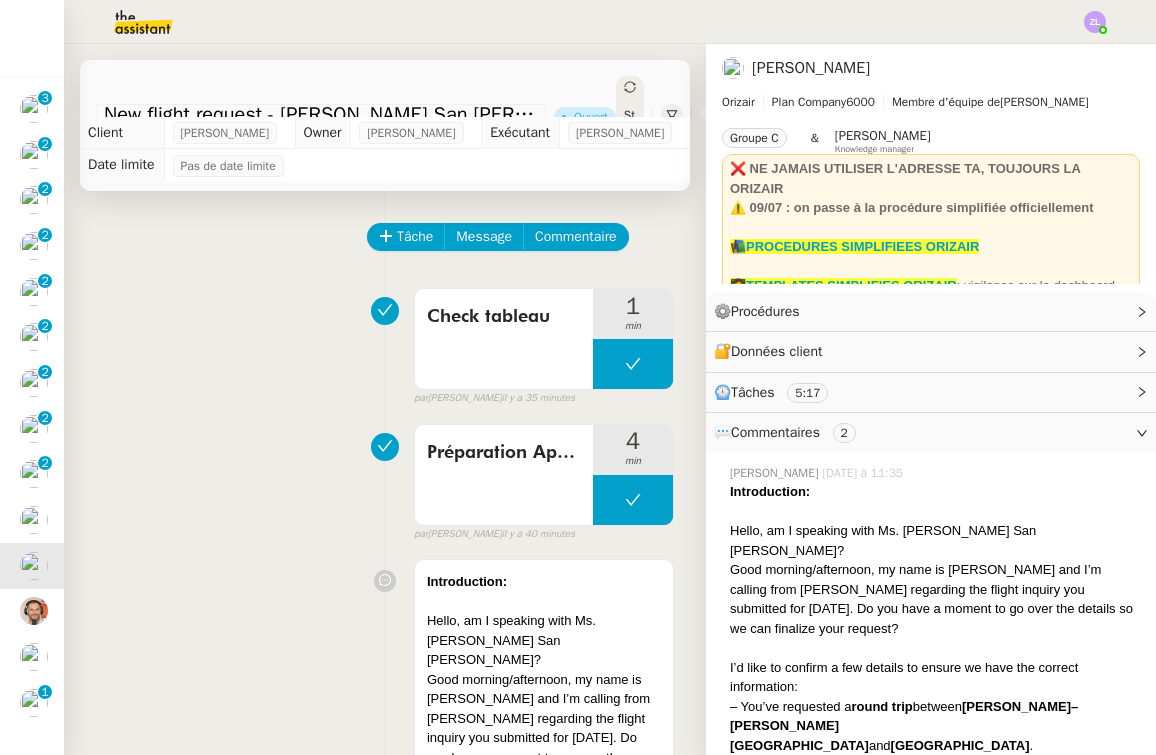 scroll, scrollTop: 0, scrollLeft: 0, axis: both 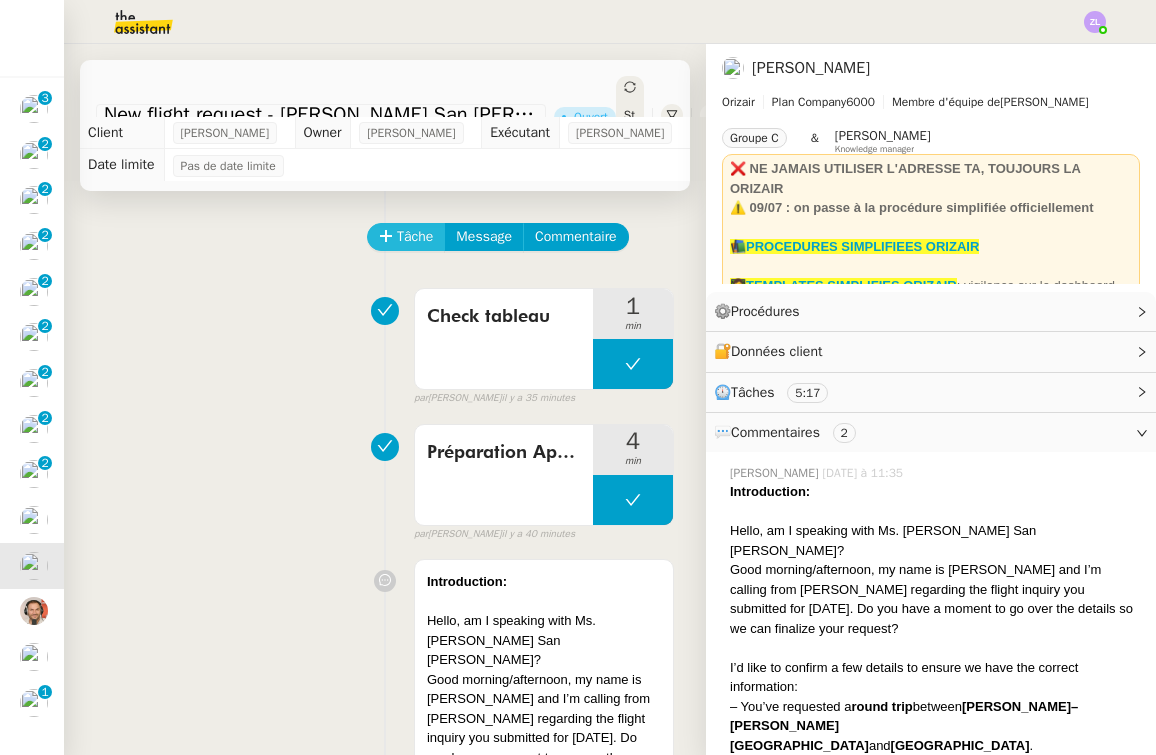 click on "Tâche" 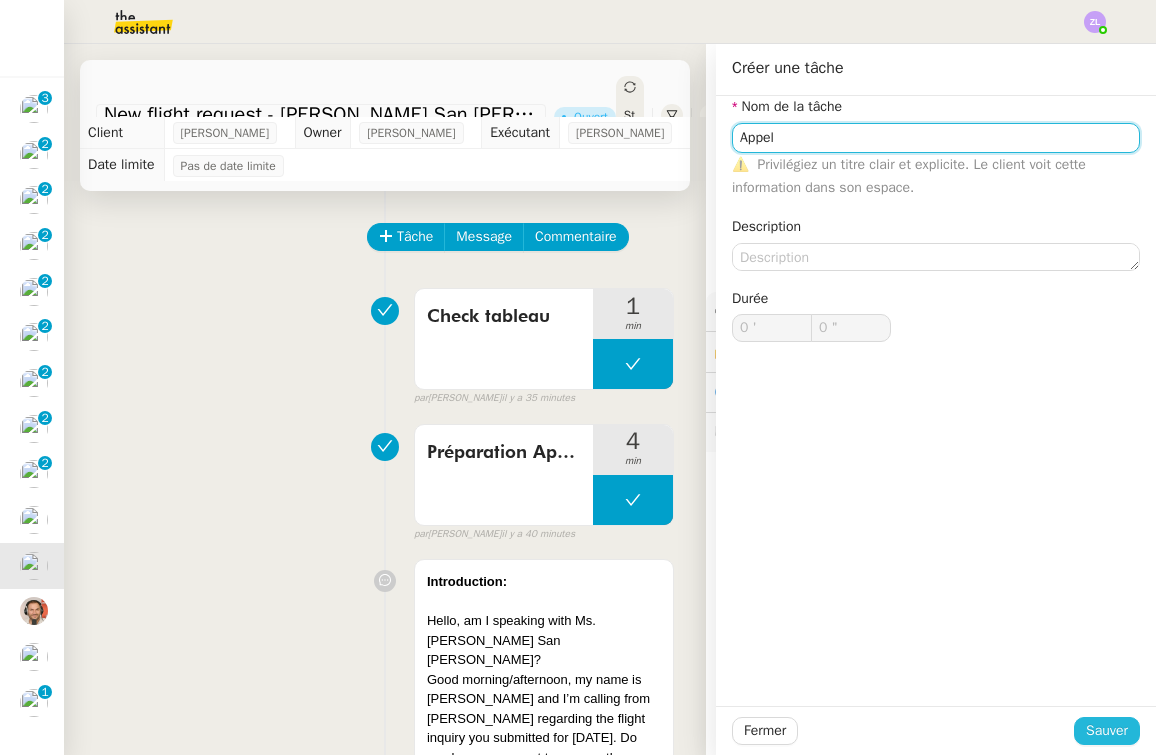 type on "Appel" 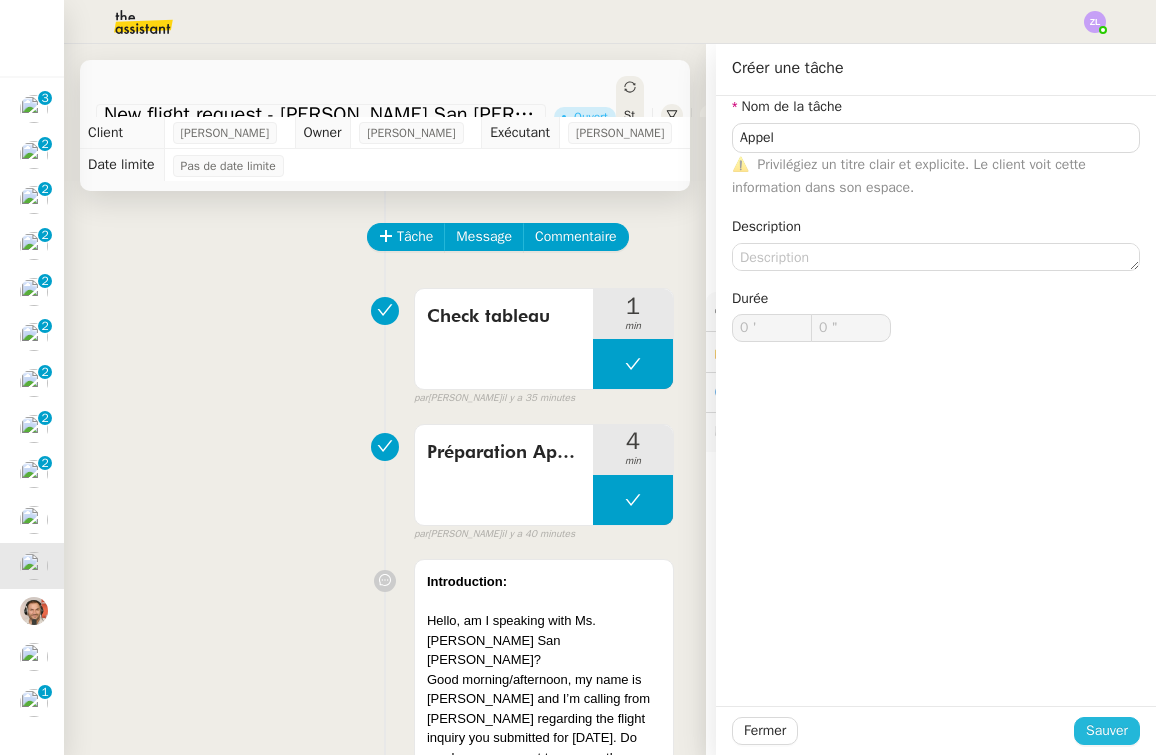 click on "Sauver" 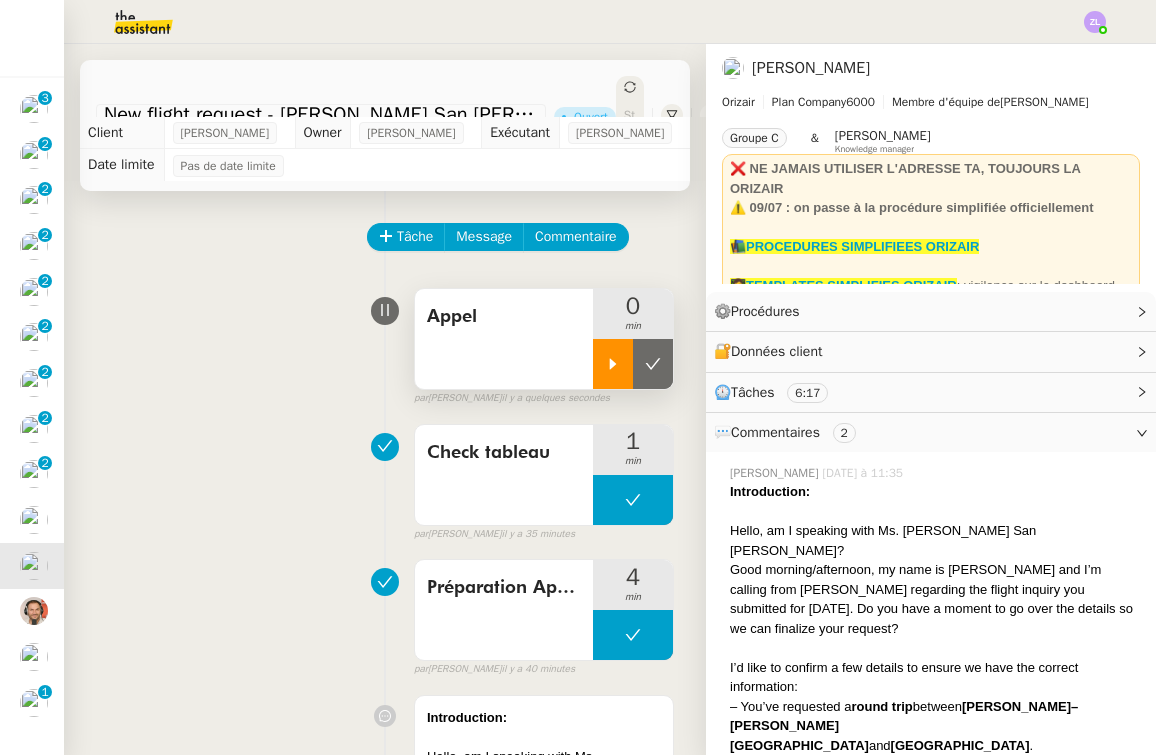 click at bounding box center [613, 364] 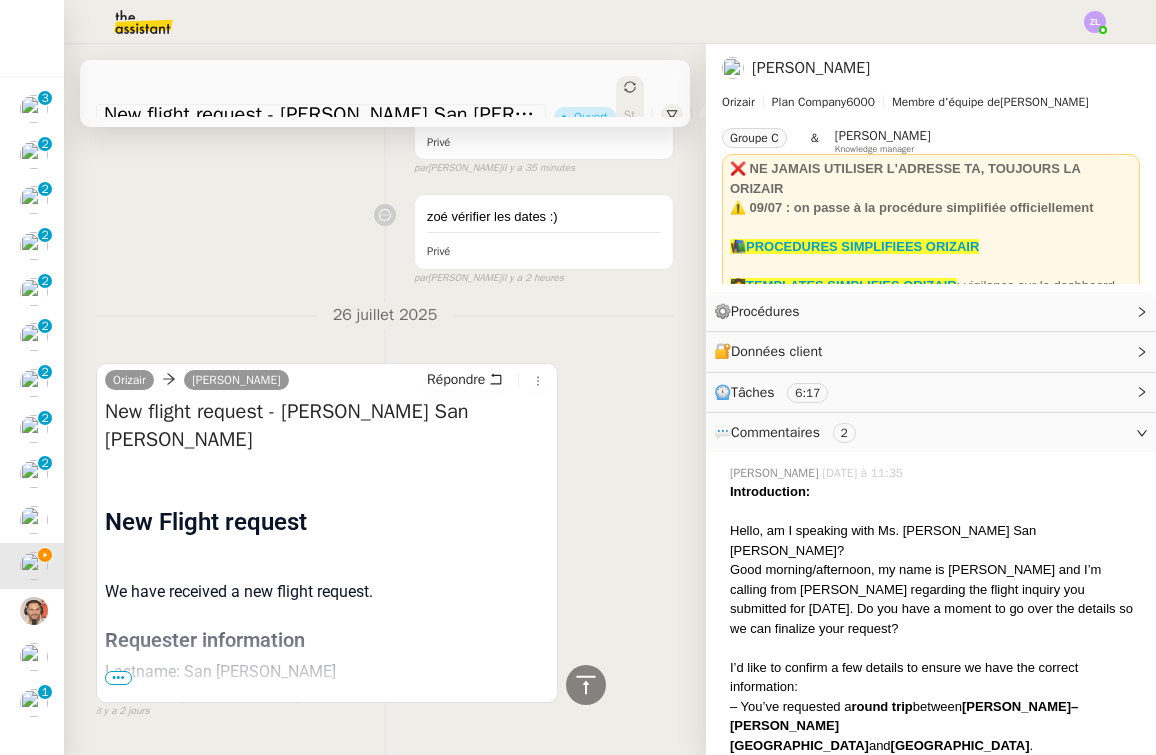 scroll, scrollTop: 1799, scrollLeft: 0, axis: vertical 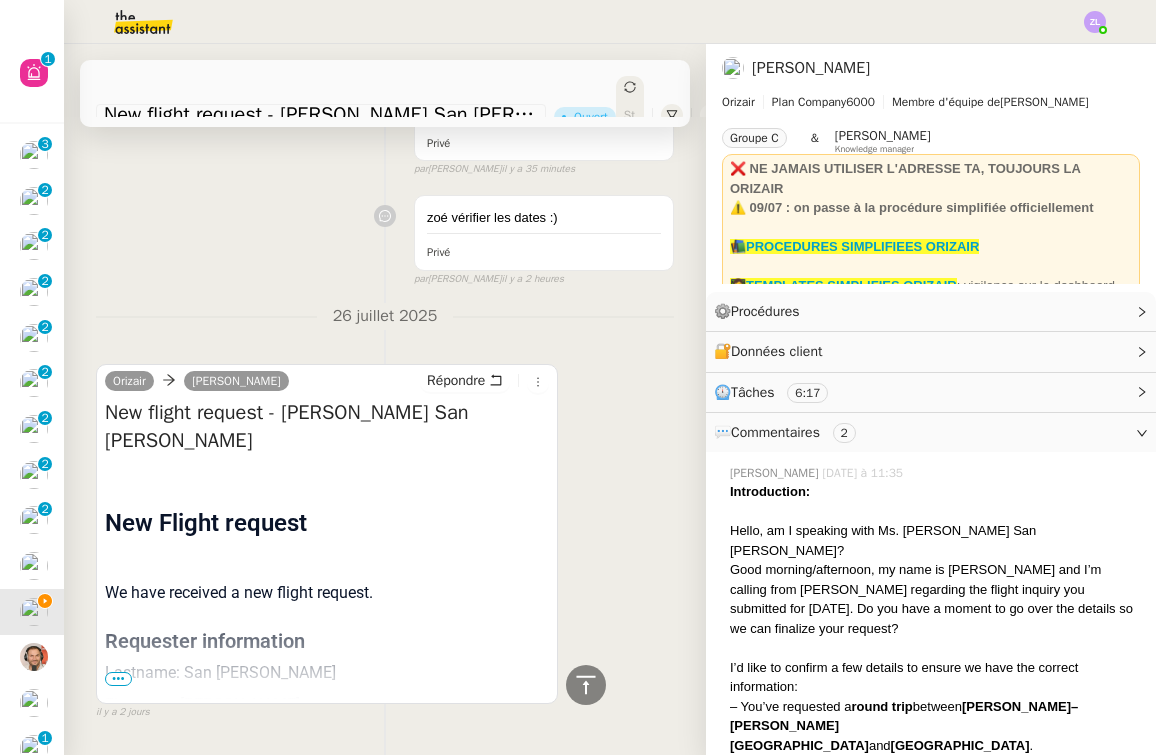 click on "•••" at bounding box center [118, 679] 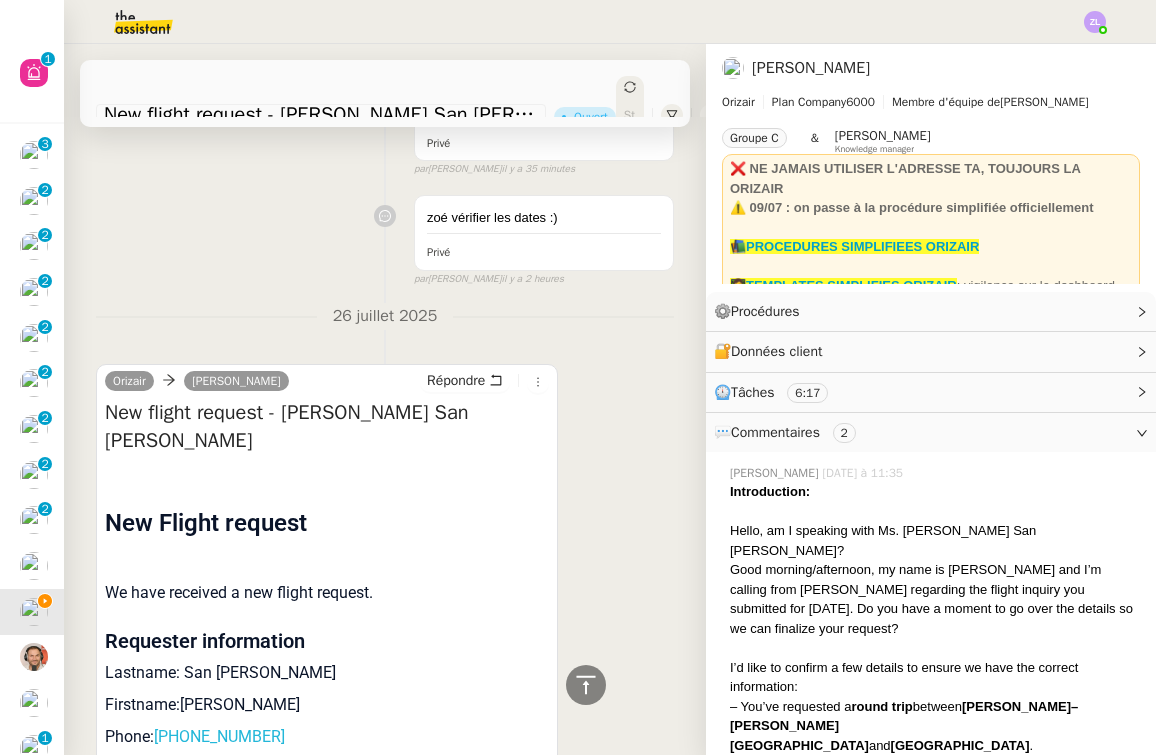 copy on "[PHONE_NUMBER]" 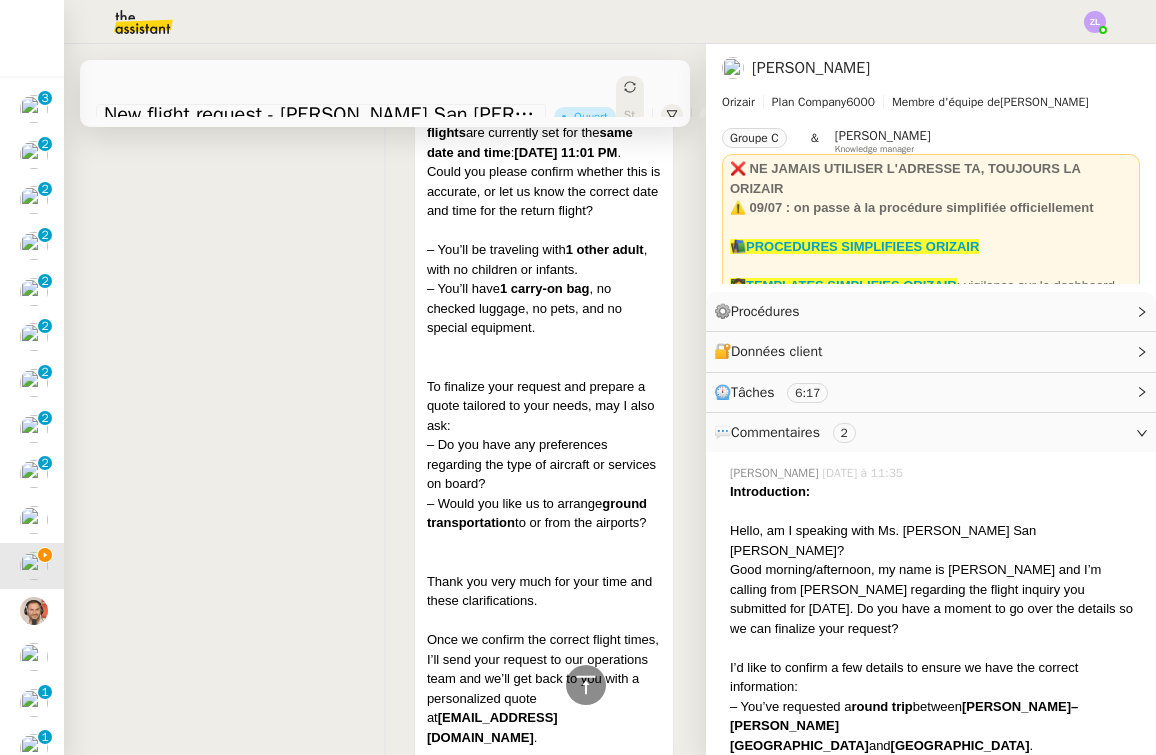 scroll, scrollTop: 932, scrollLeft: 0, axis: vertical 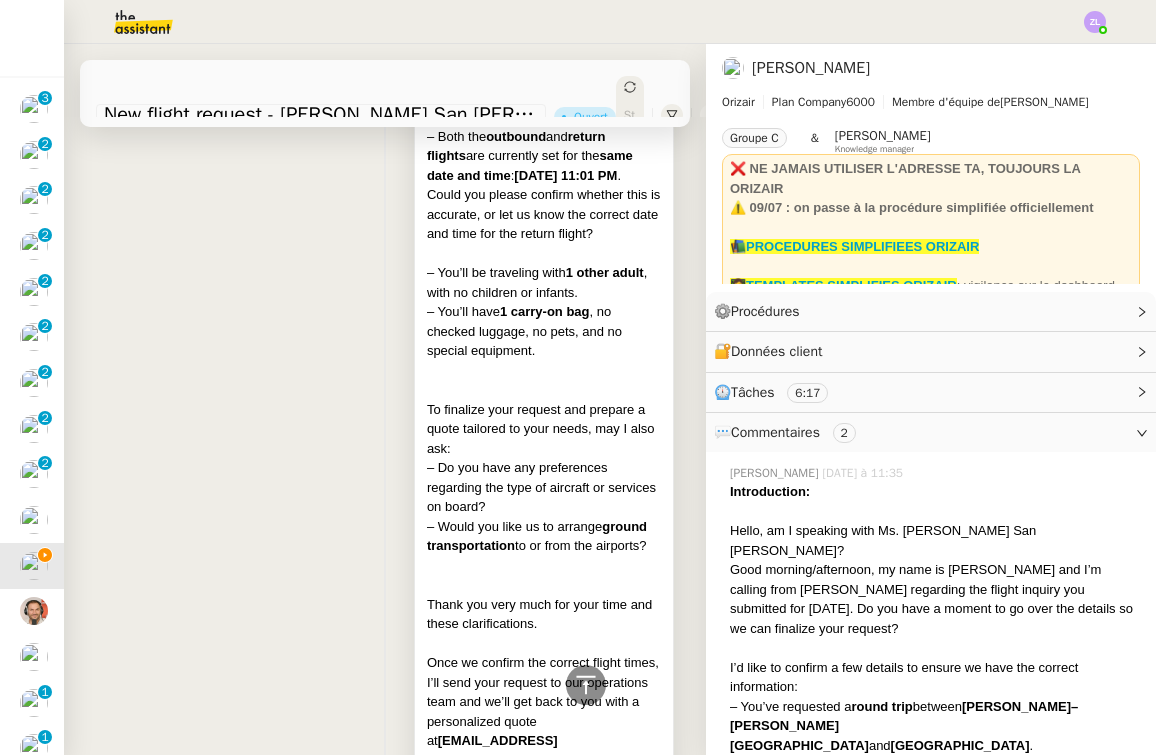 click at bounding box center [544, 390] 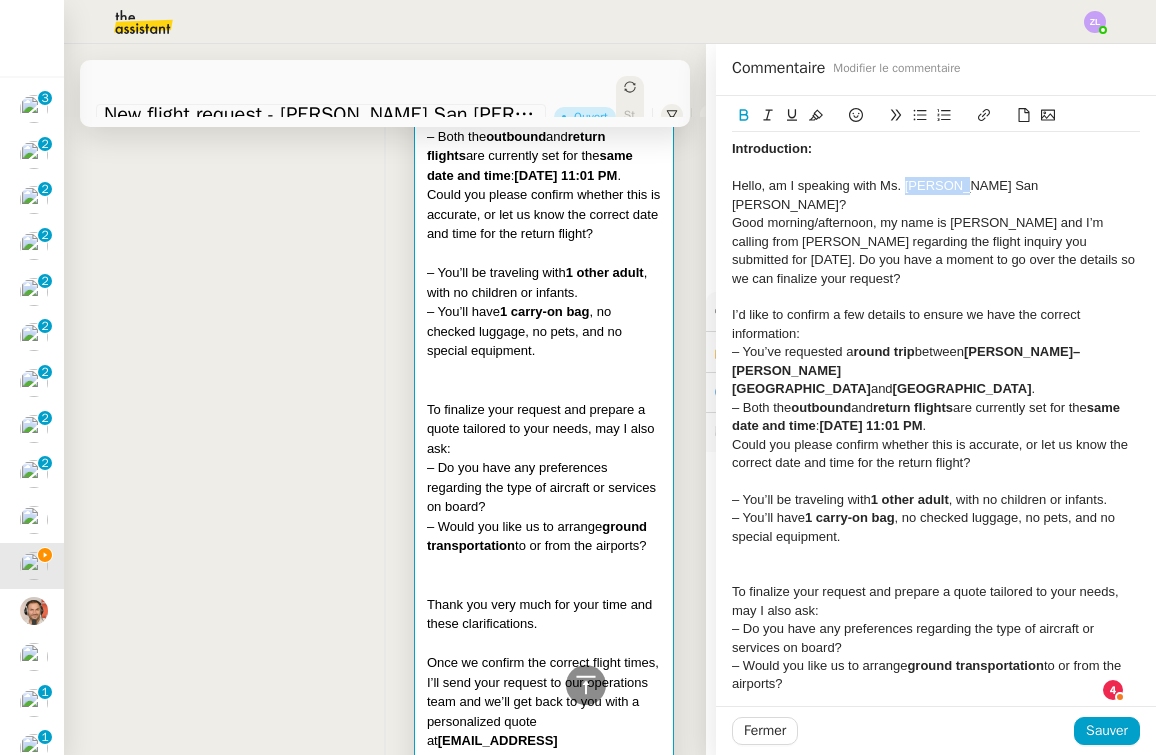 drag, startPoint x: 940, startPoint y: 187, endPoint x: 898, endPoint y: 188, distance: 42.0119 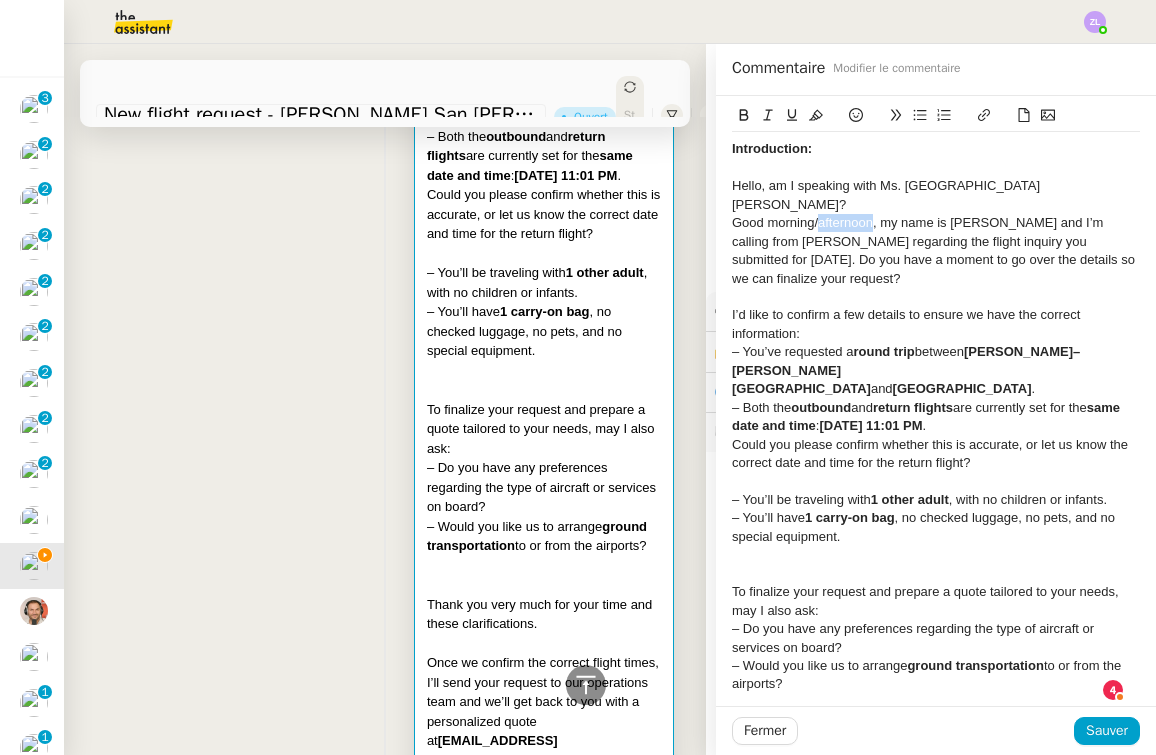 drag, startPoint x: 863, startPoint y: 202, endPoint x: 809, endPoint y: 202, distance: 54 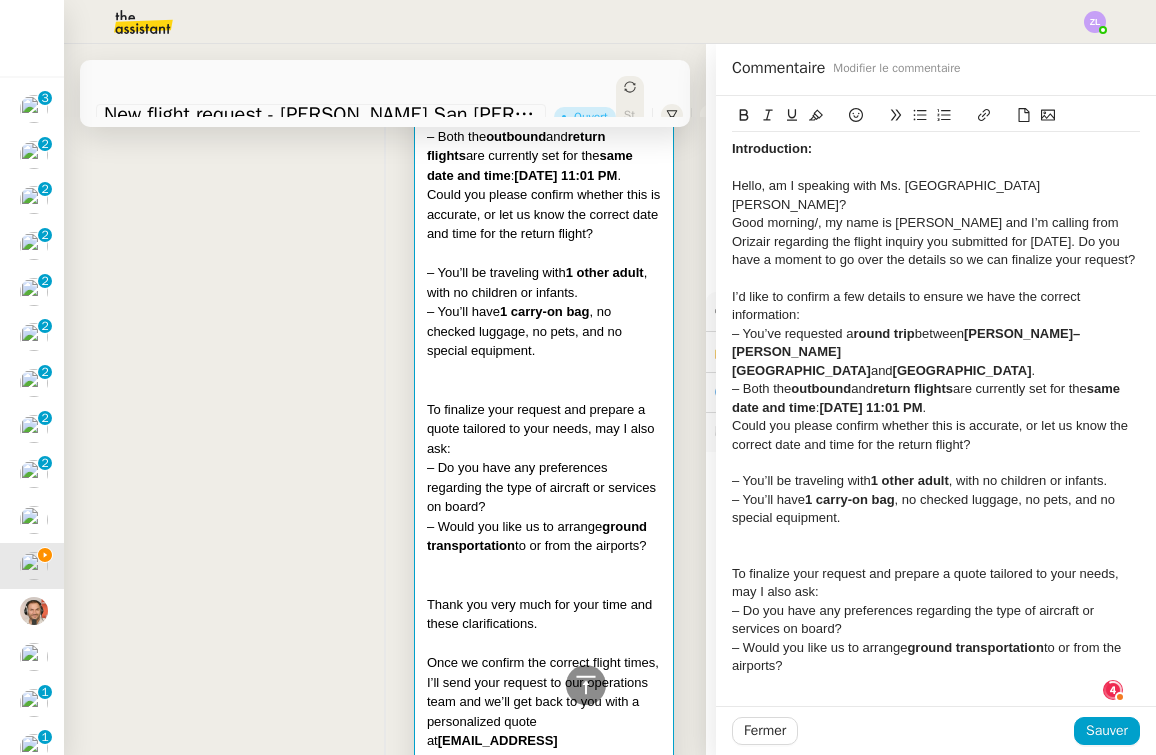 type 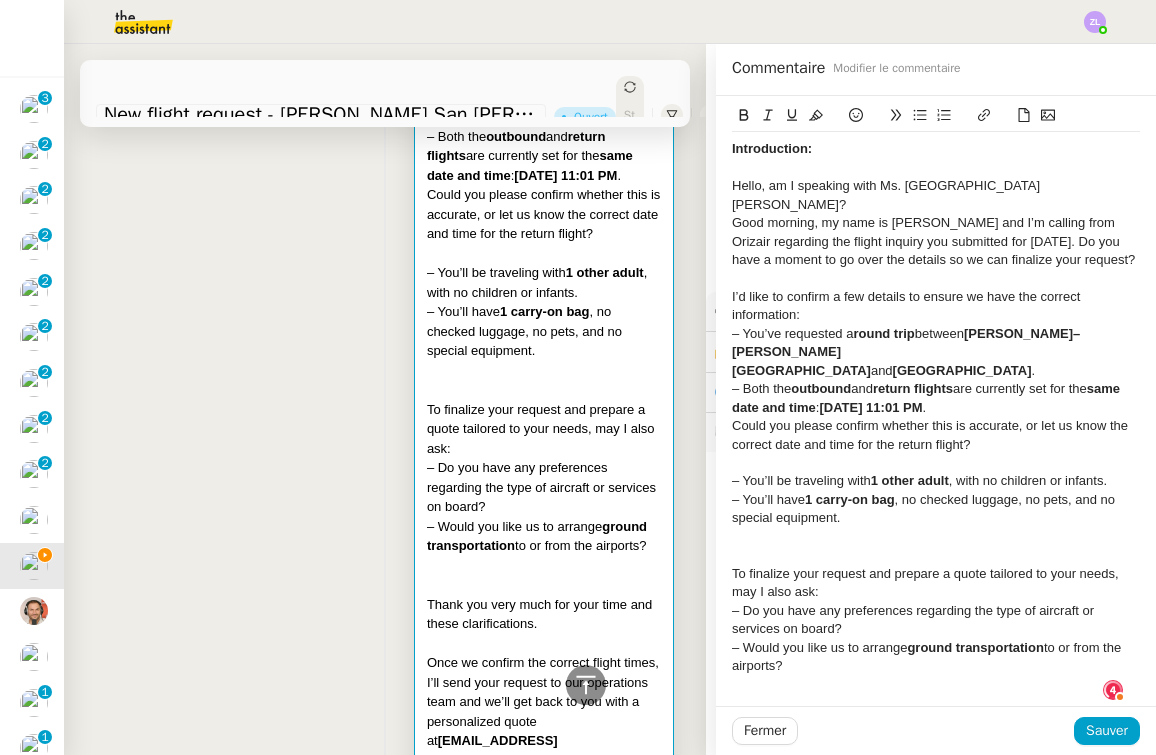 click on "Hello, am I speaking with Ms. [GEOGRAPHIC_DATA][PERSON_NAME]?" 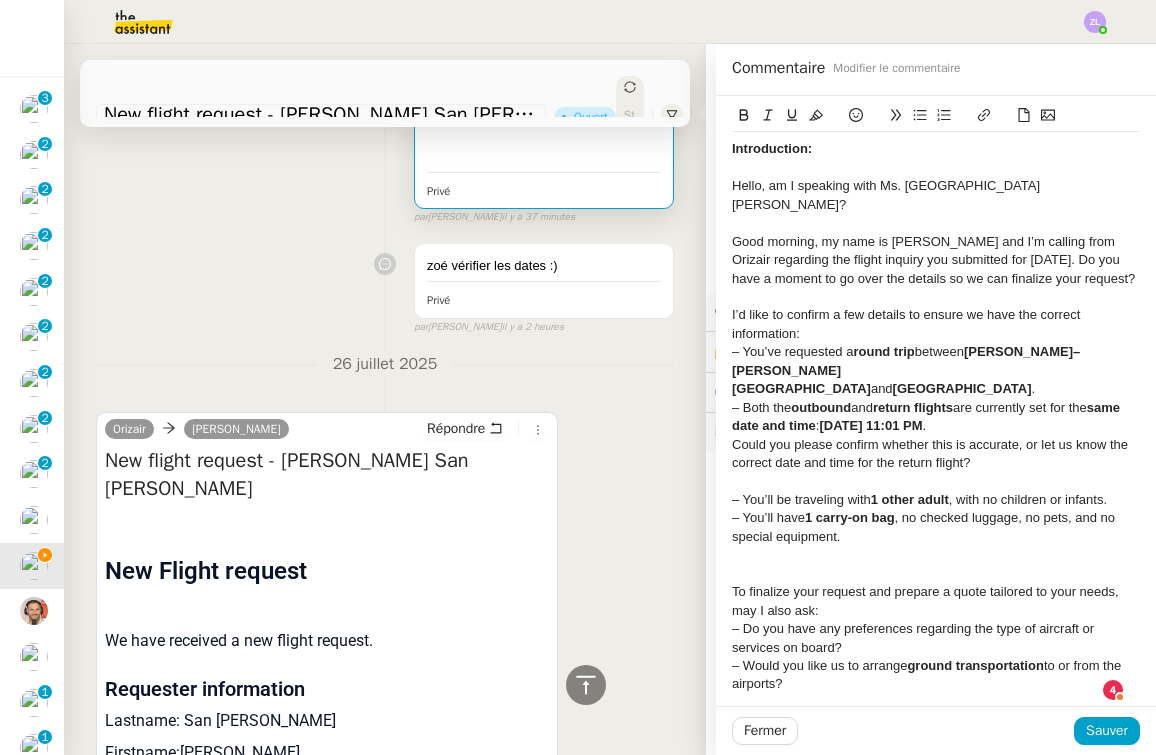 scroll, scrollTop: 1752, scrollLeft: 0, axis: vertical 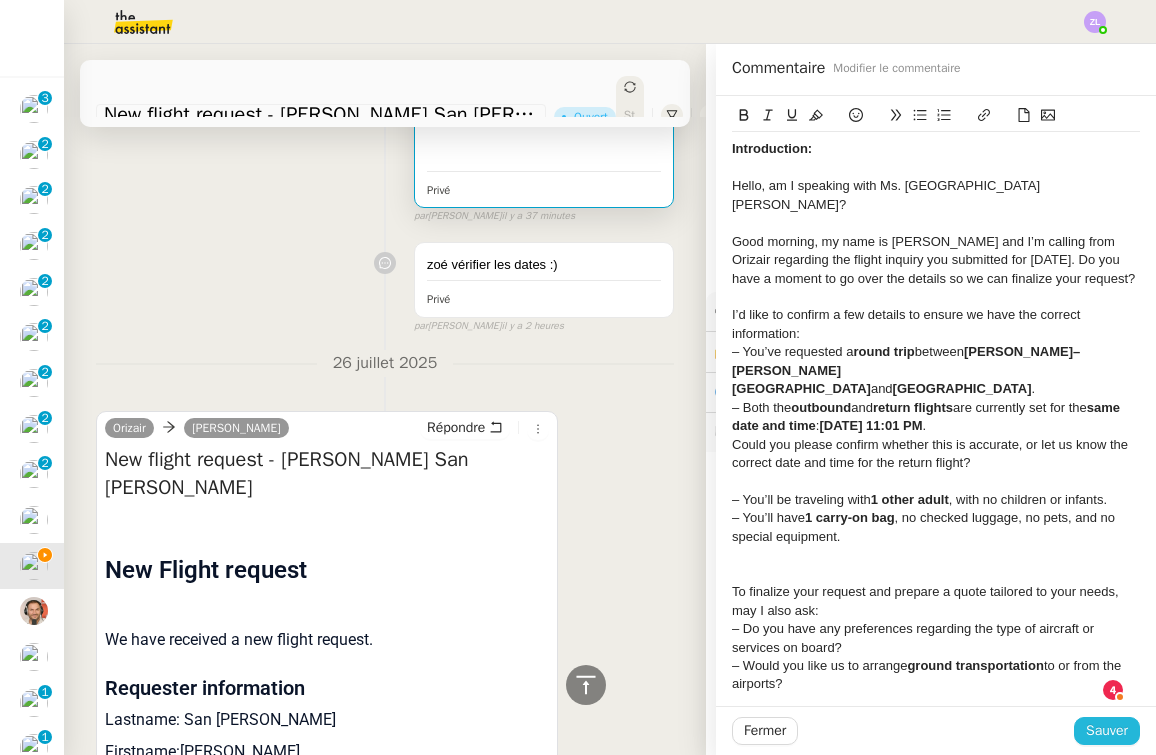 click on "Sauver" 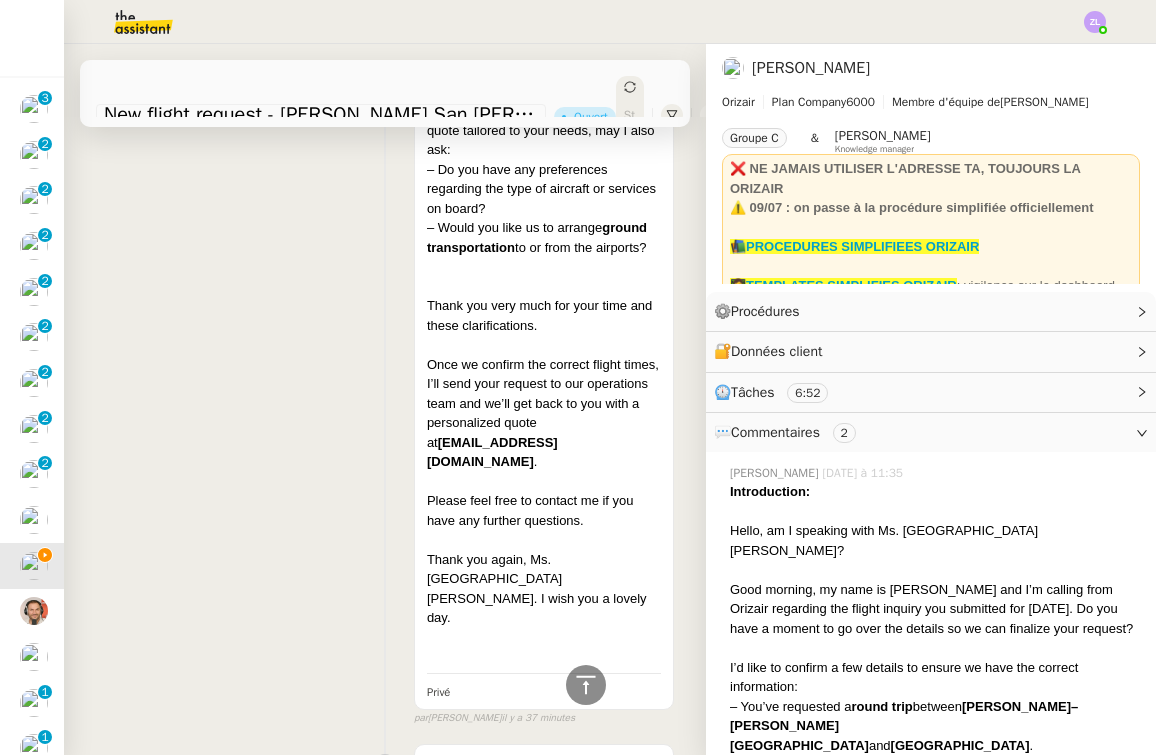 scroll, scrollTop: 1248, scrollLeft: 0, axis: vertical 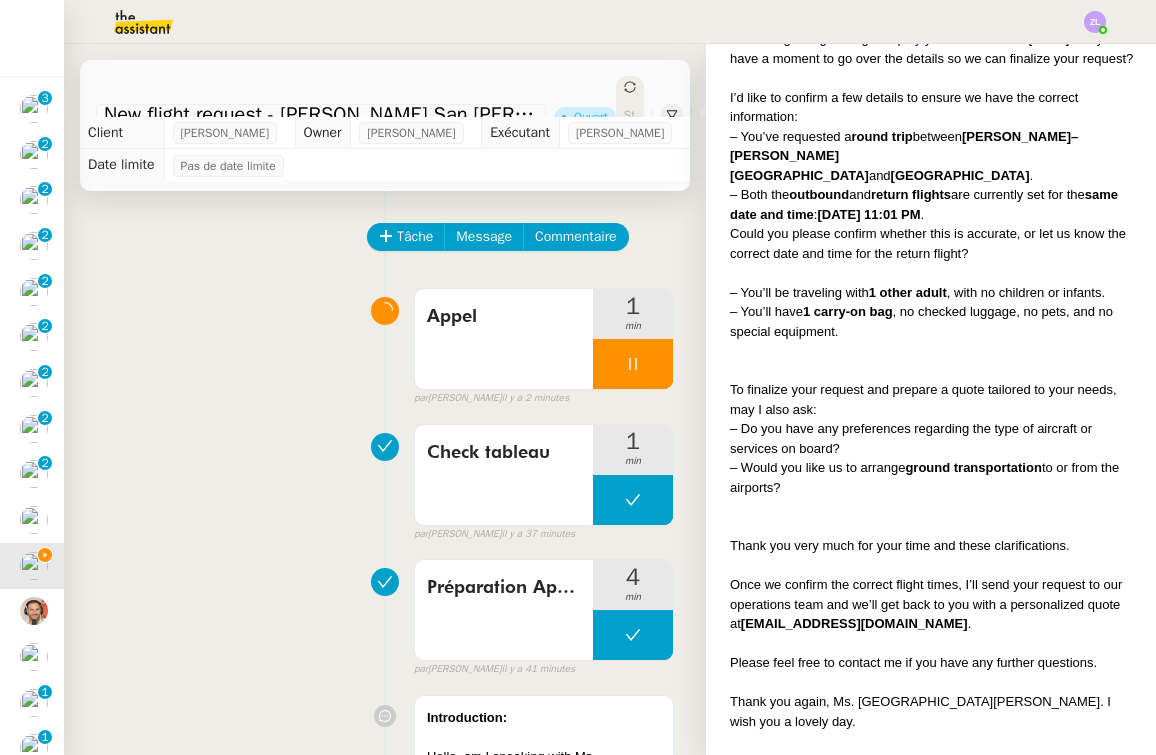 click on "Tâche Message Commentaire" 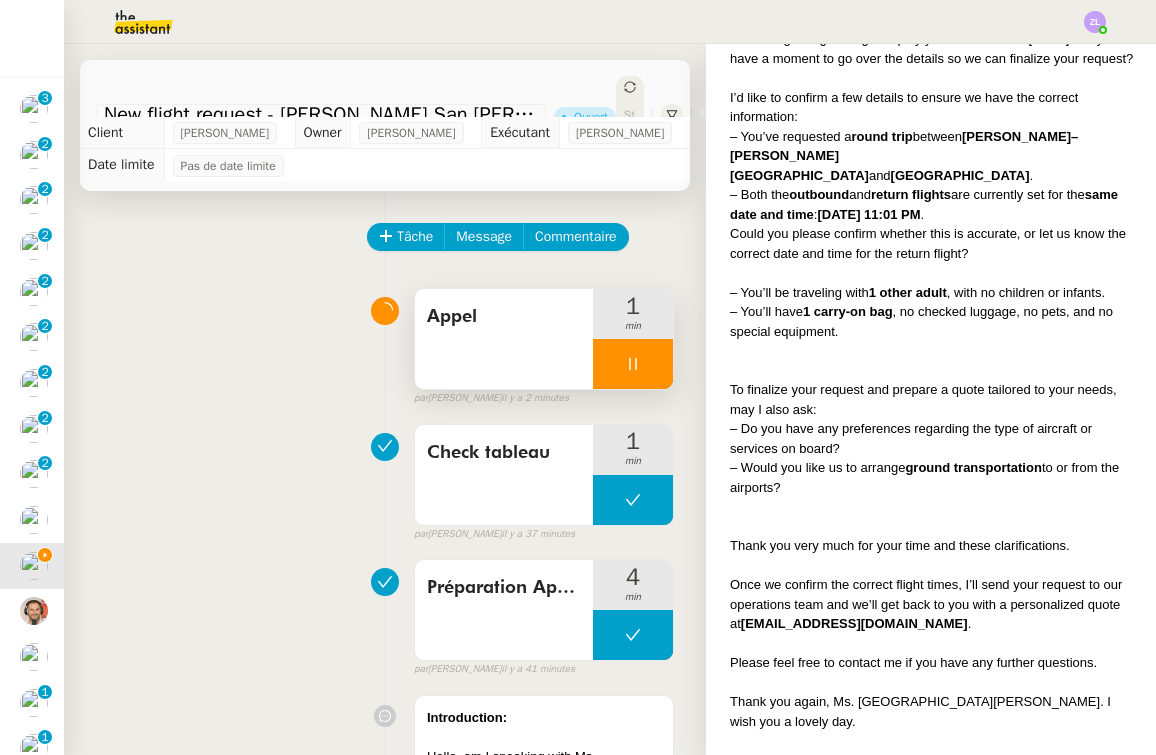 click on "Appel" at bounding box center (504, 339) 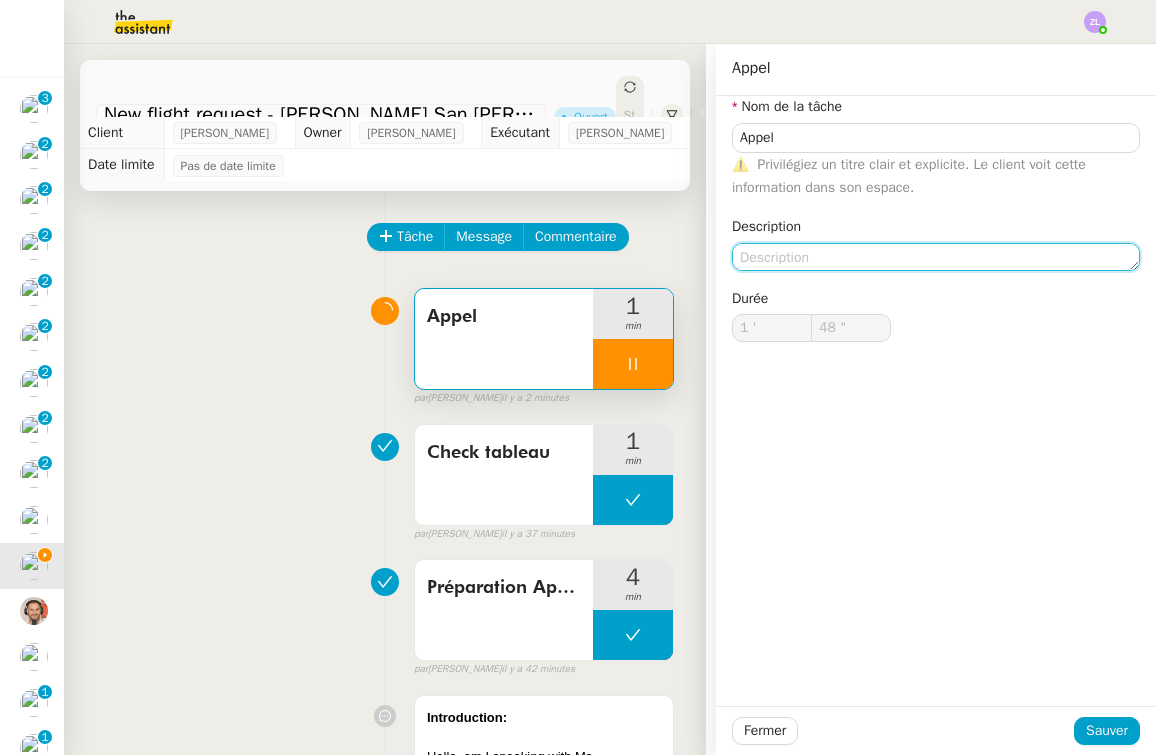 click 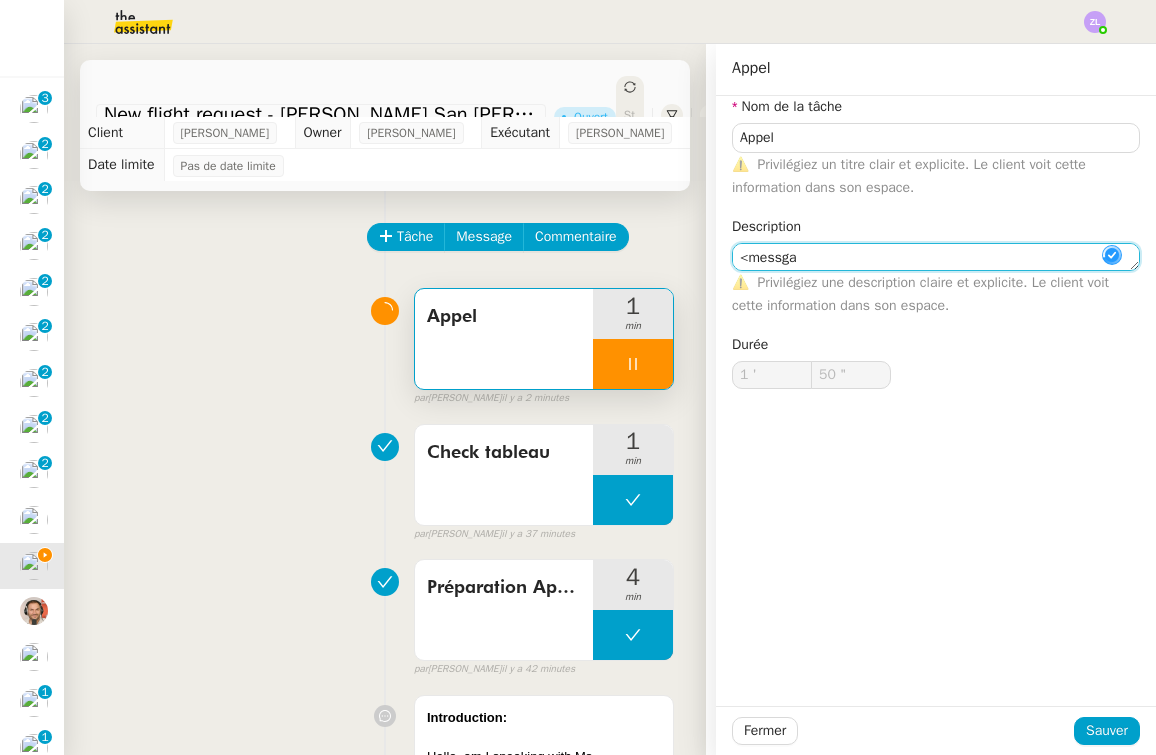 type on "<messg" 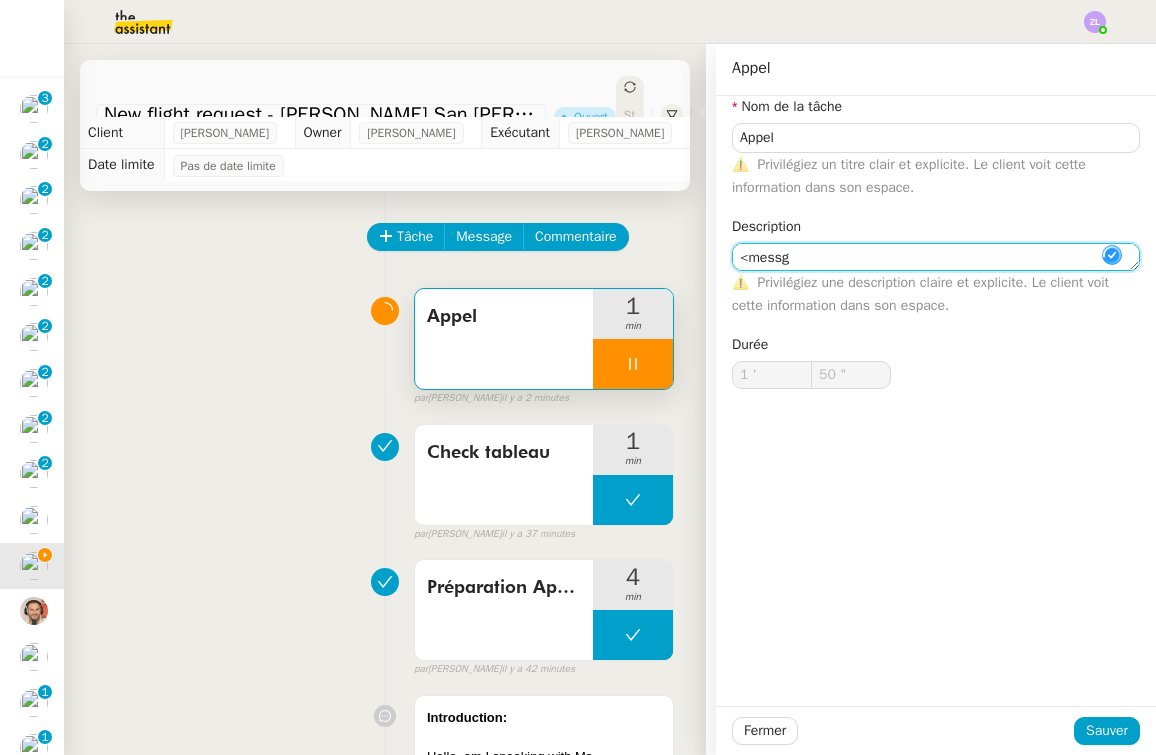type on "51 "" 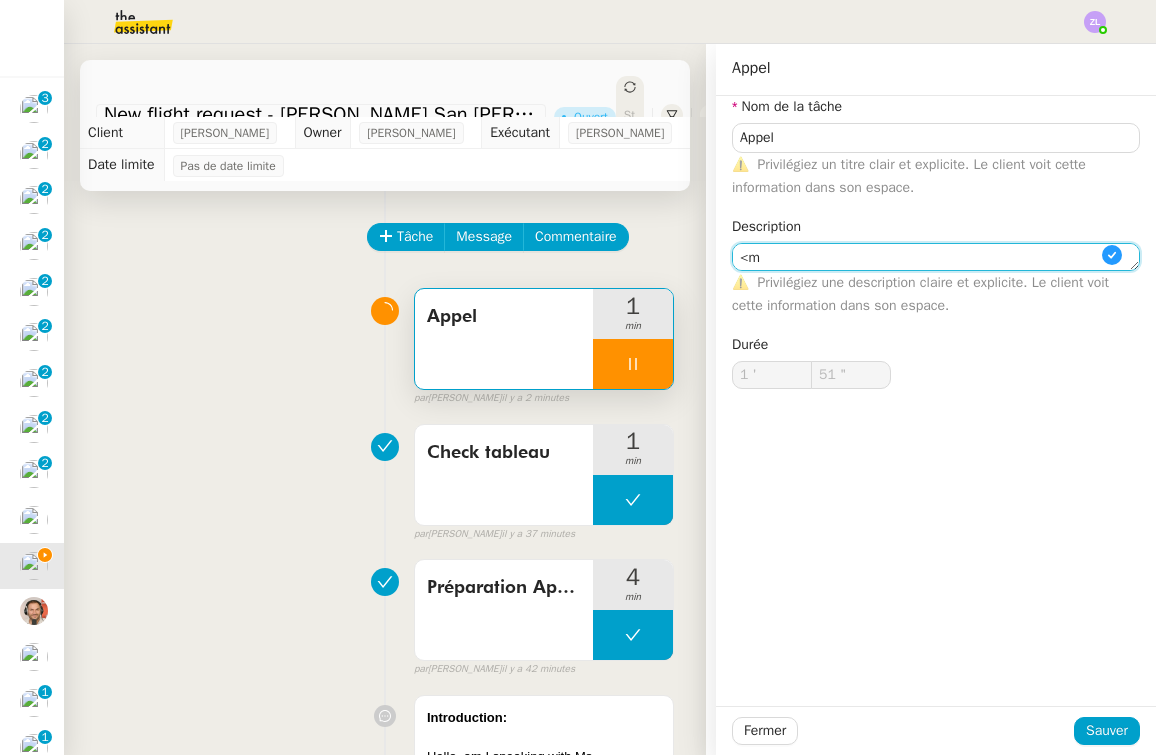 type on "<" 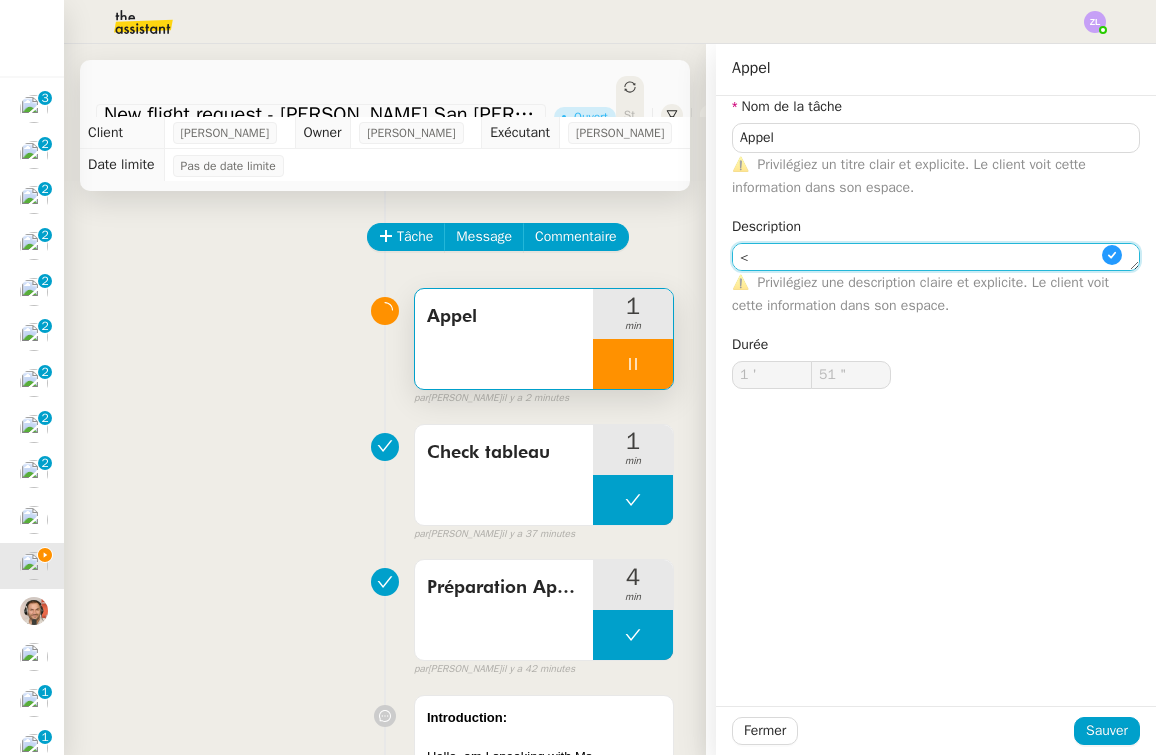 type on "52 "" 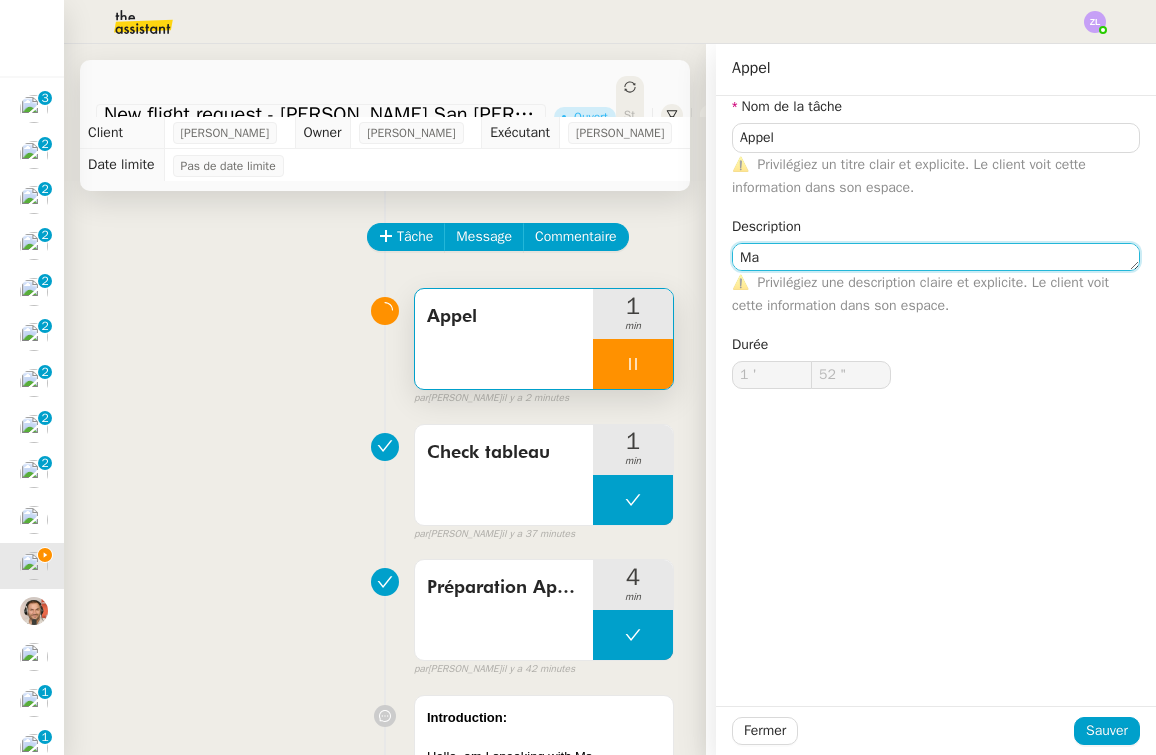 type on "Mas" 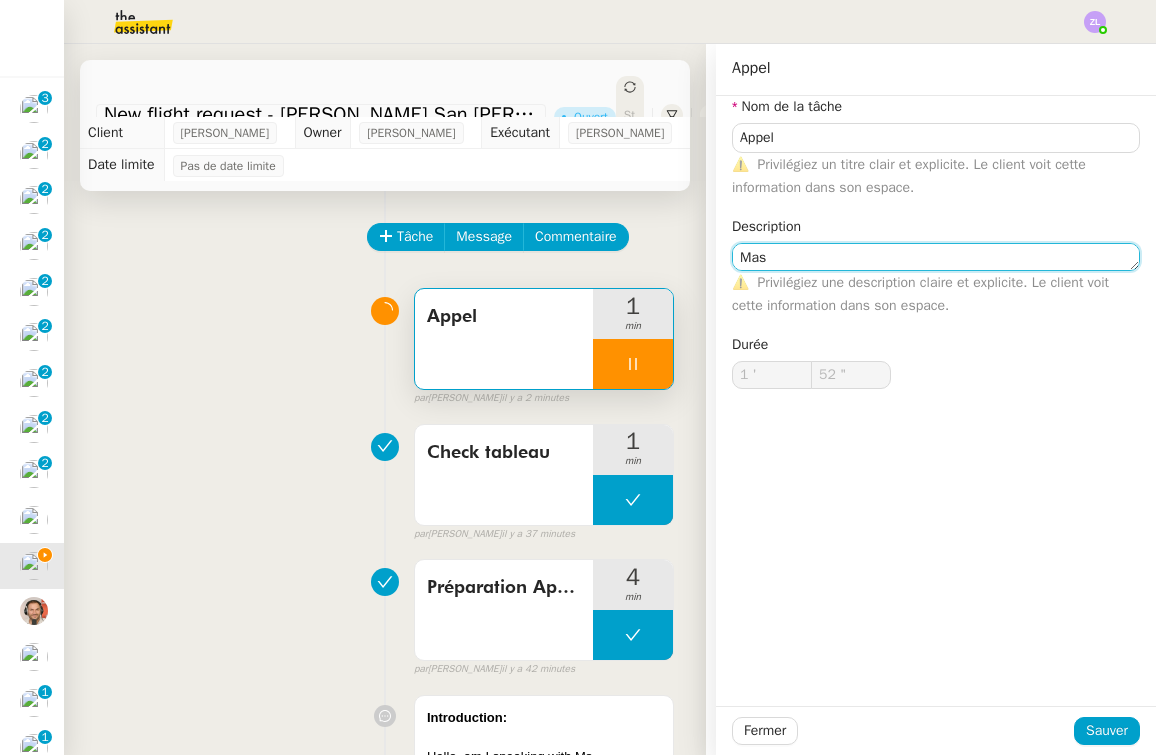 type on "53 "" 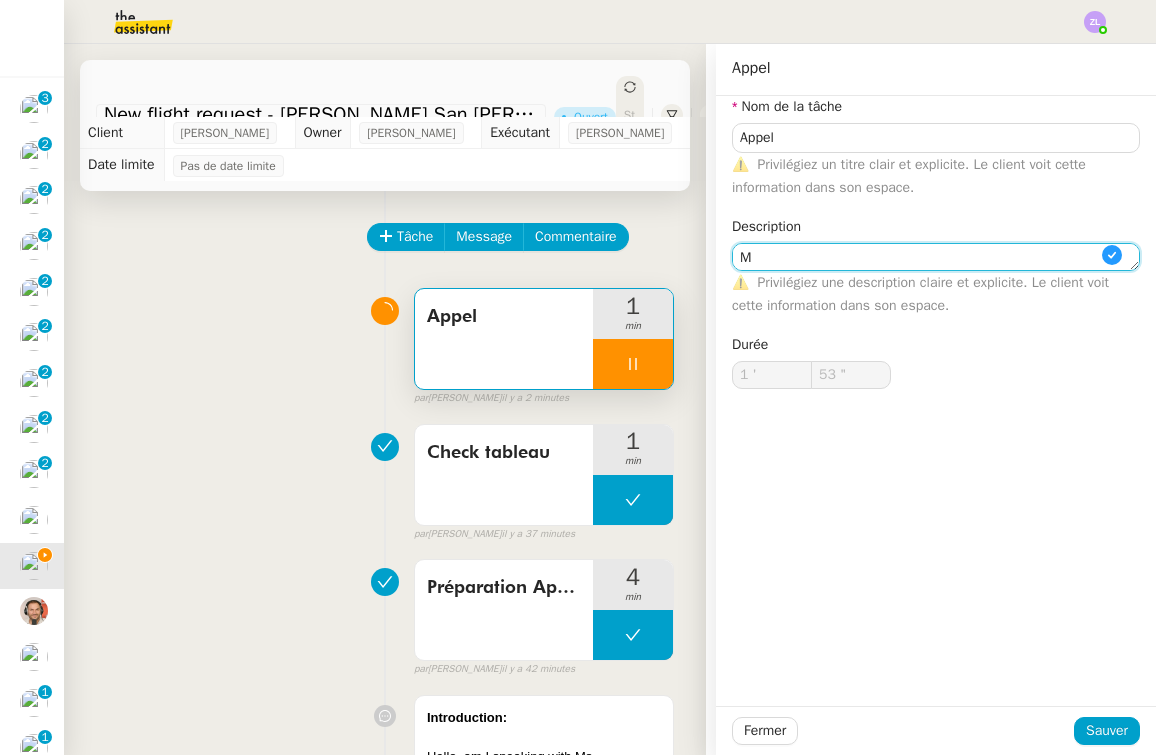 type on "Me" 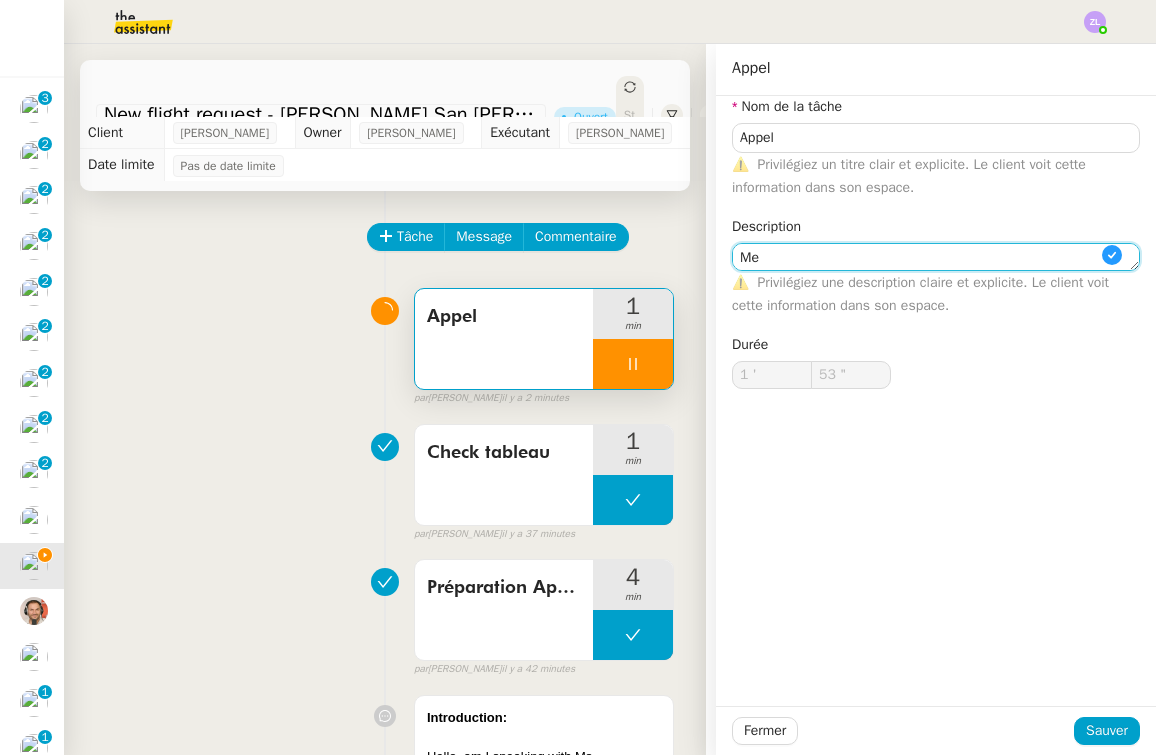type on "54 "" 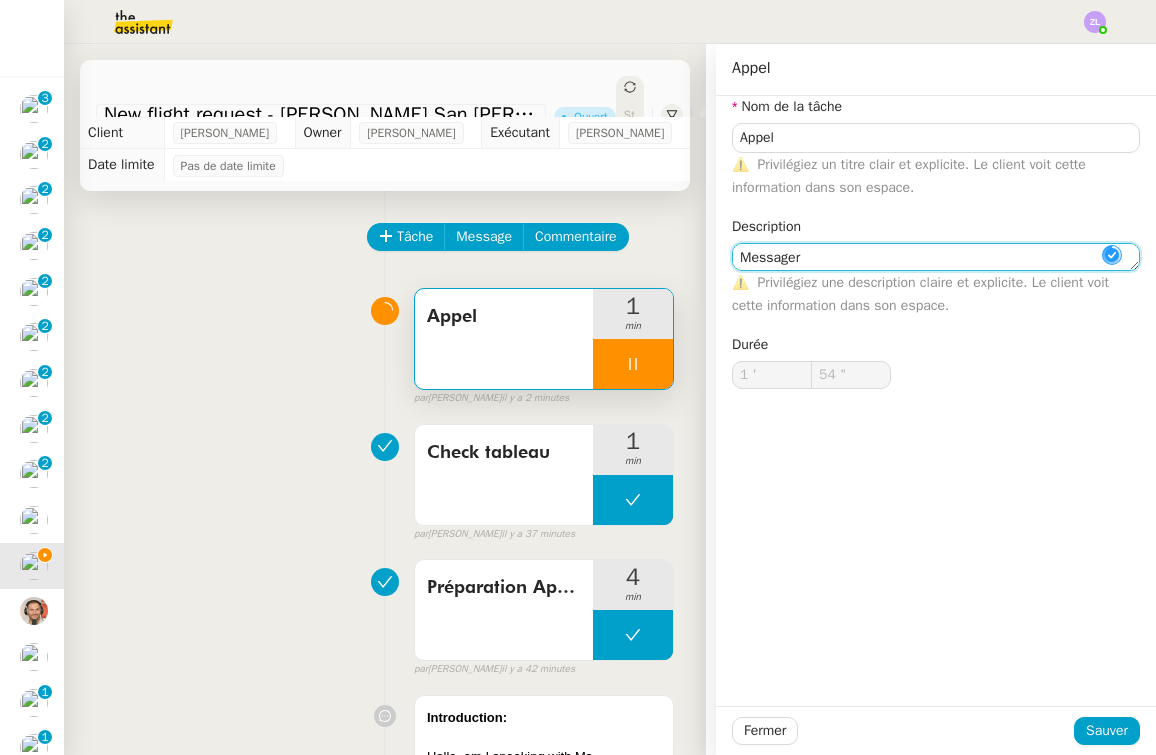 type on "Messageri" 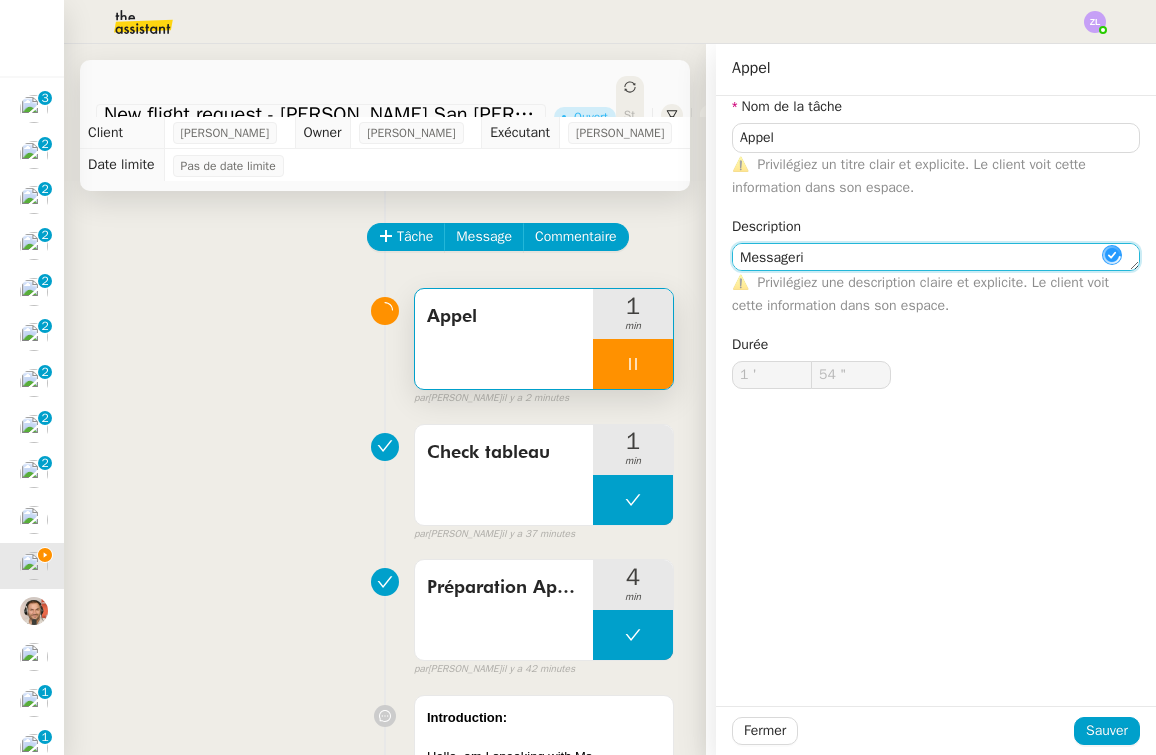type on "55 "" 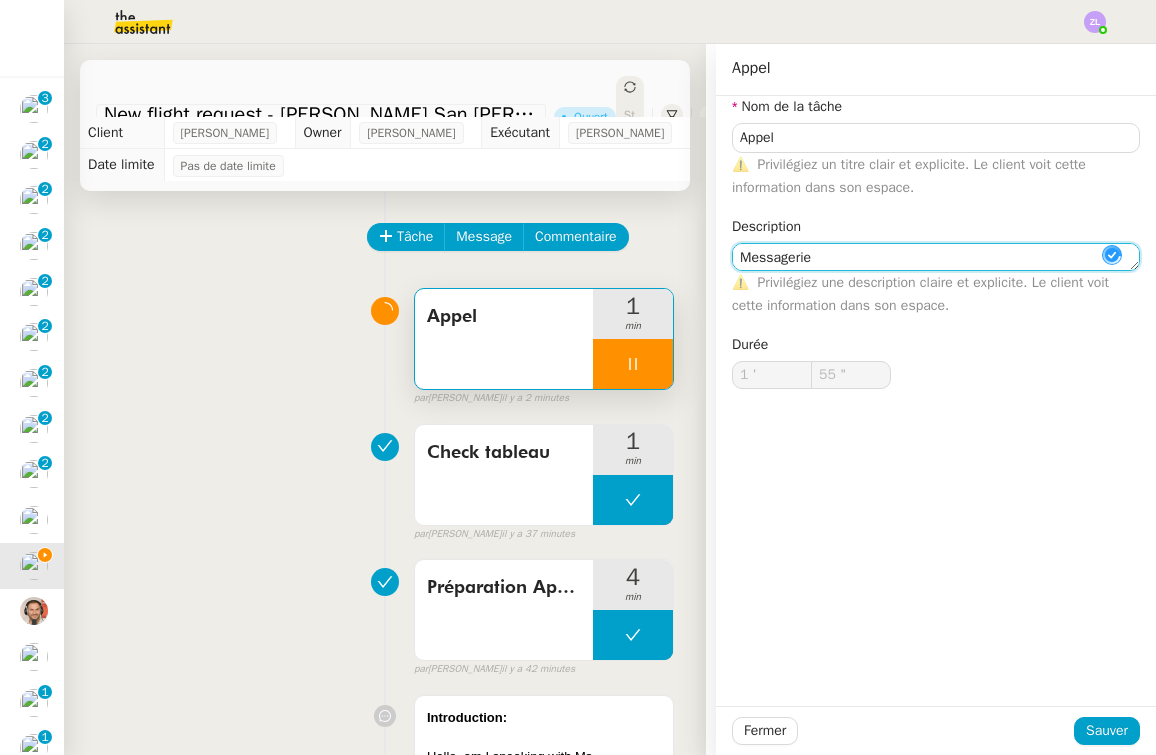 type on "Messagerie" 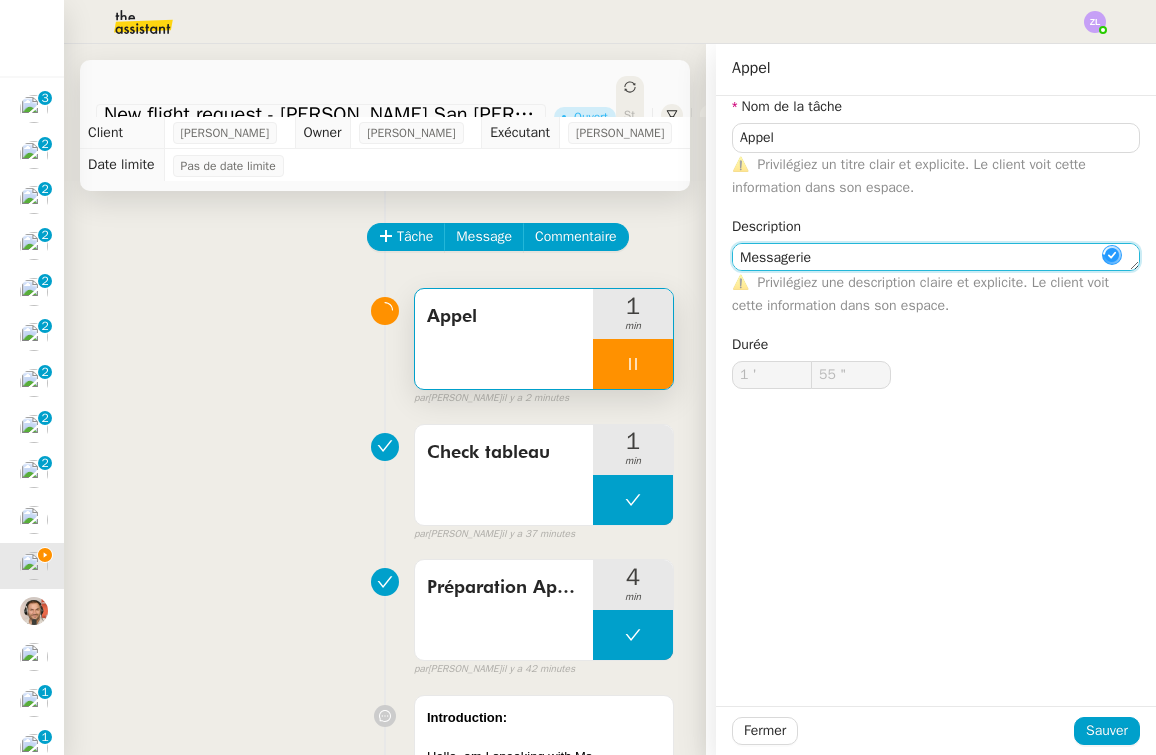 type on "56 "" 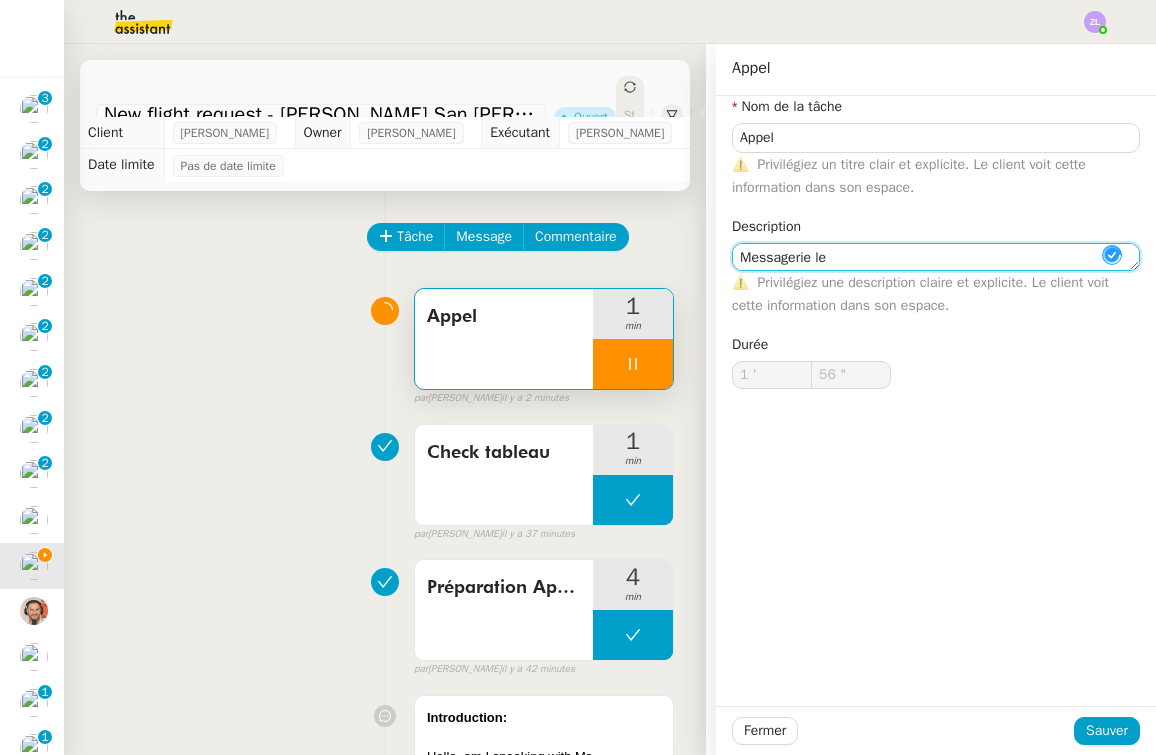 type on "Messagerie le" 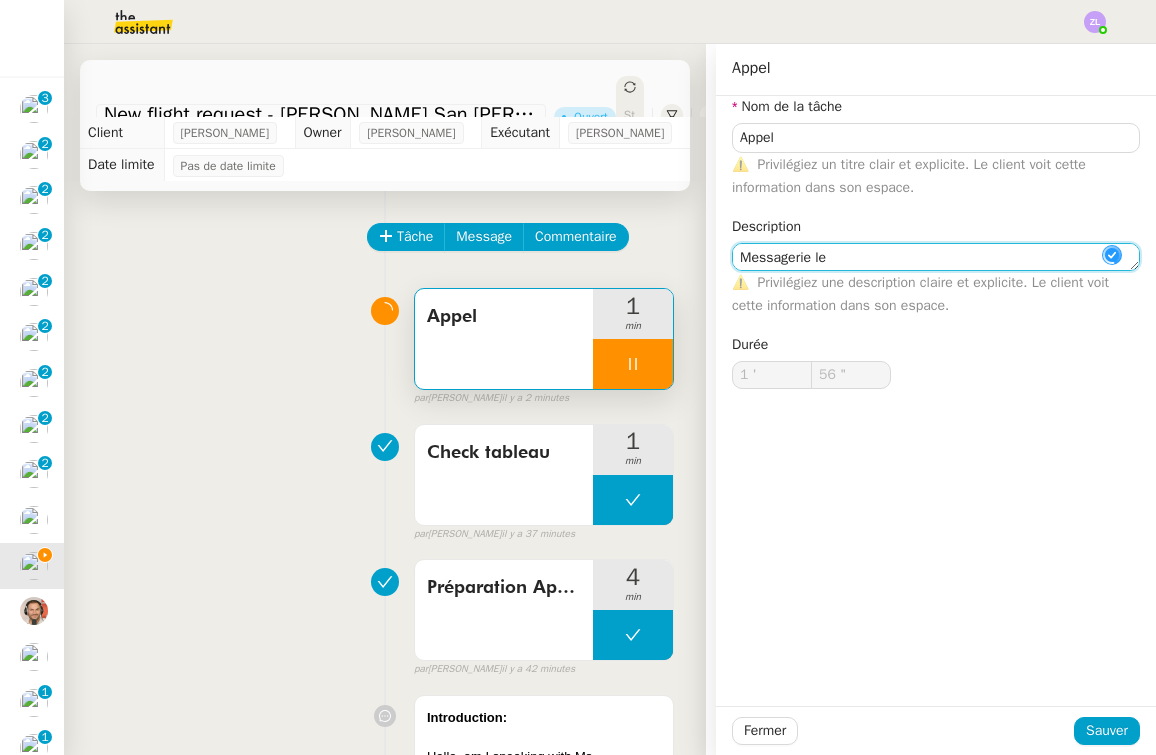 type on "57 "" 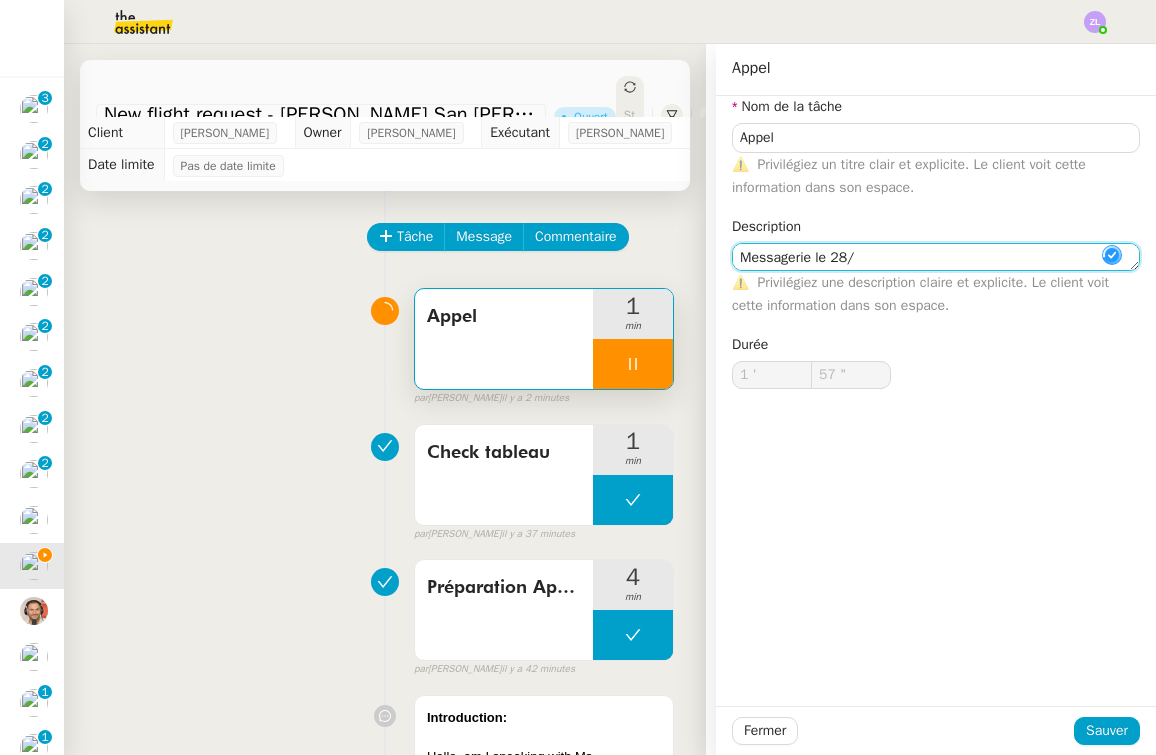 type on "Messagerie le 28/0" 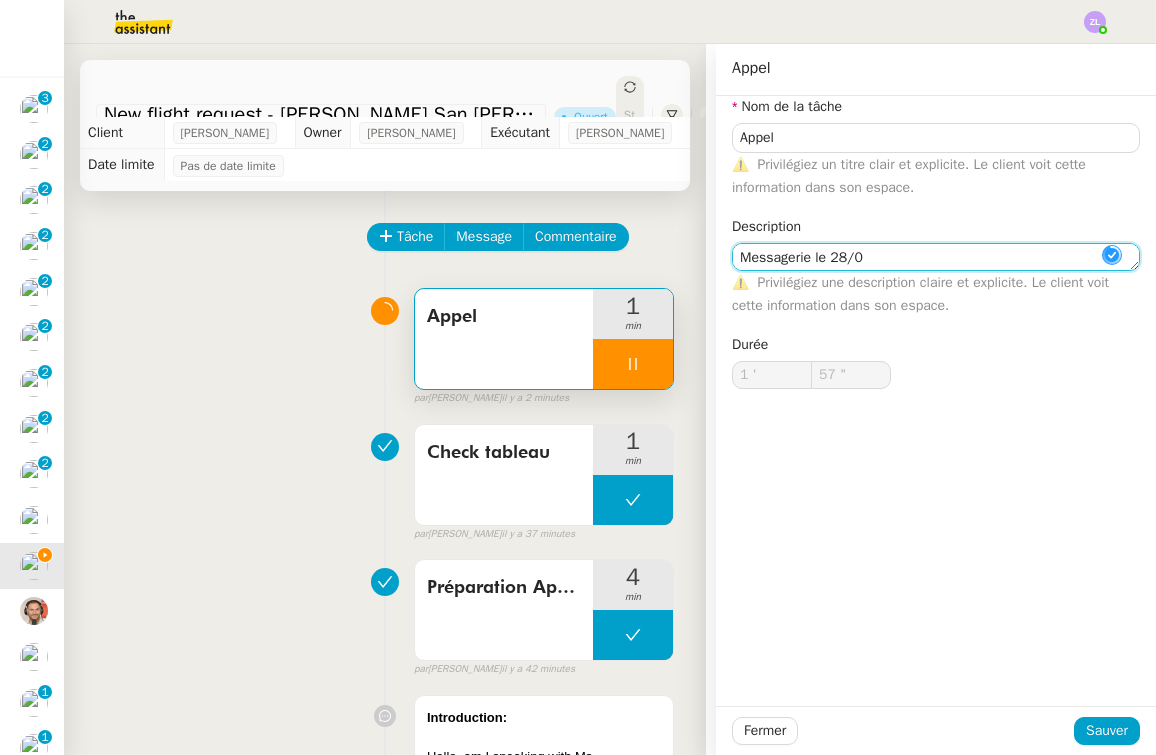 type on "58 "" 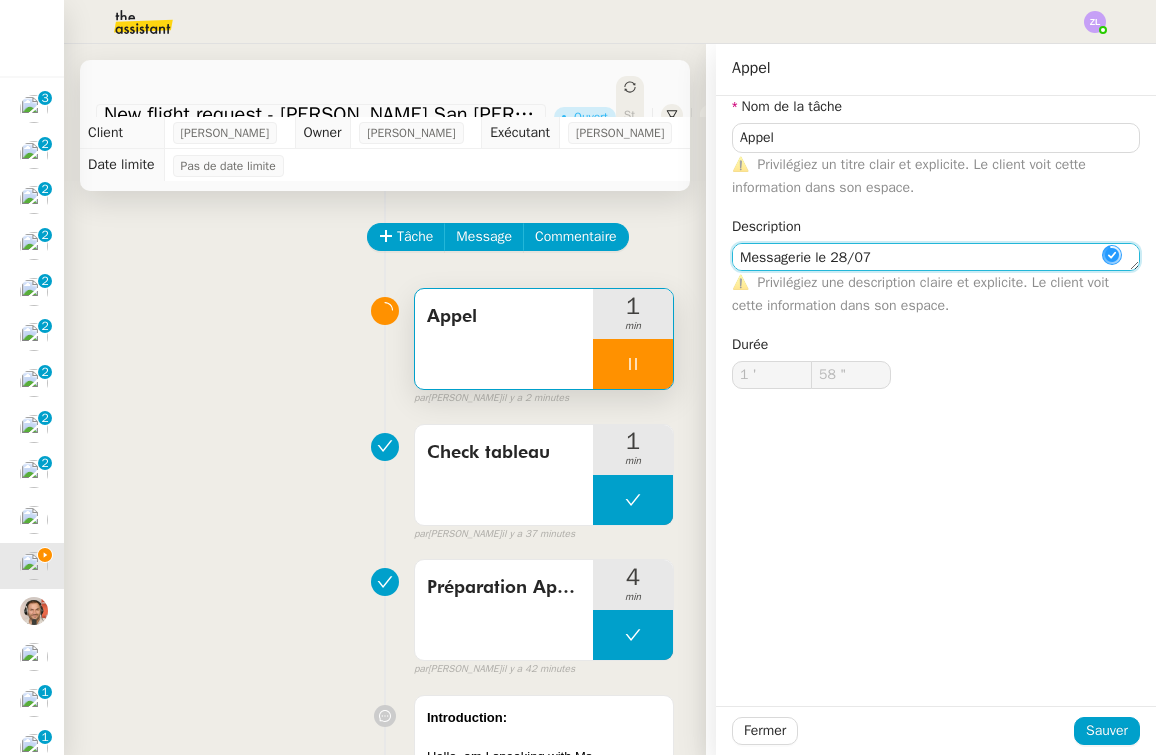type on "Messagerie le 28/07" 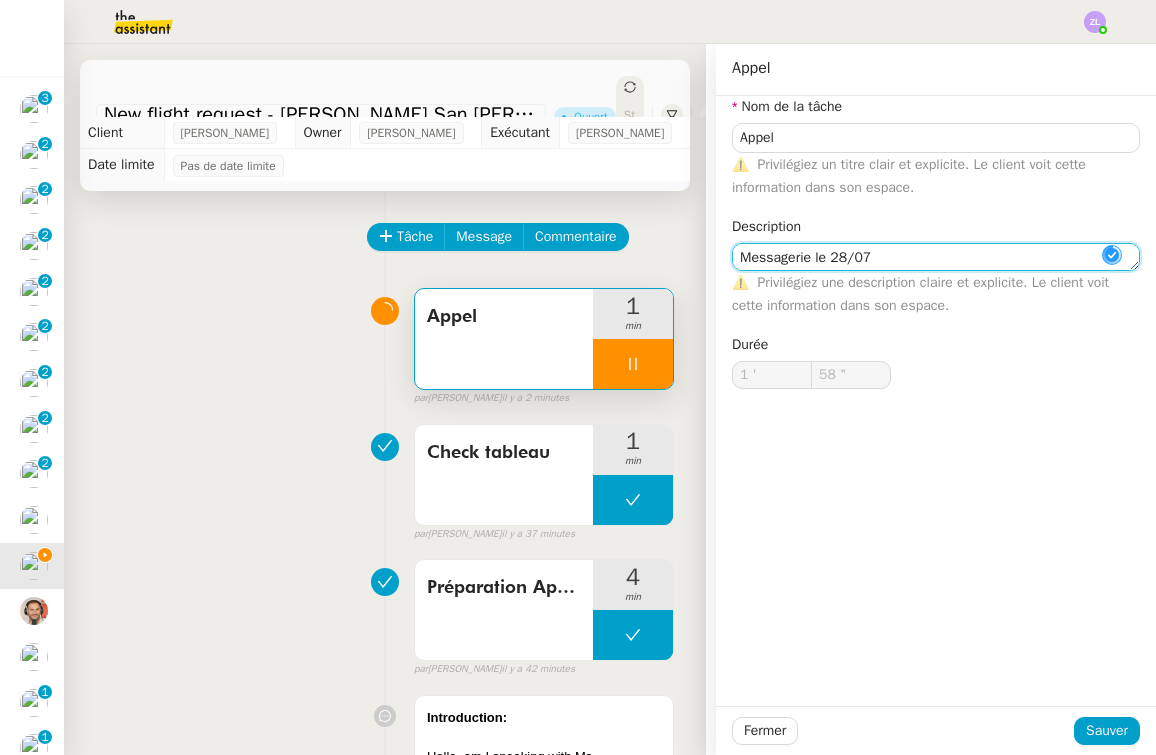 type on "59 "" 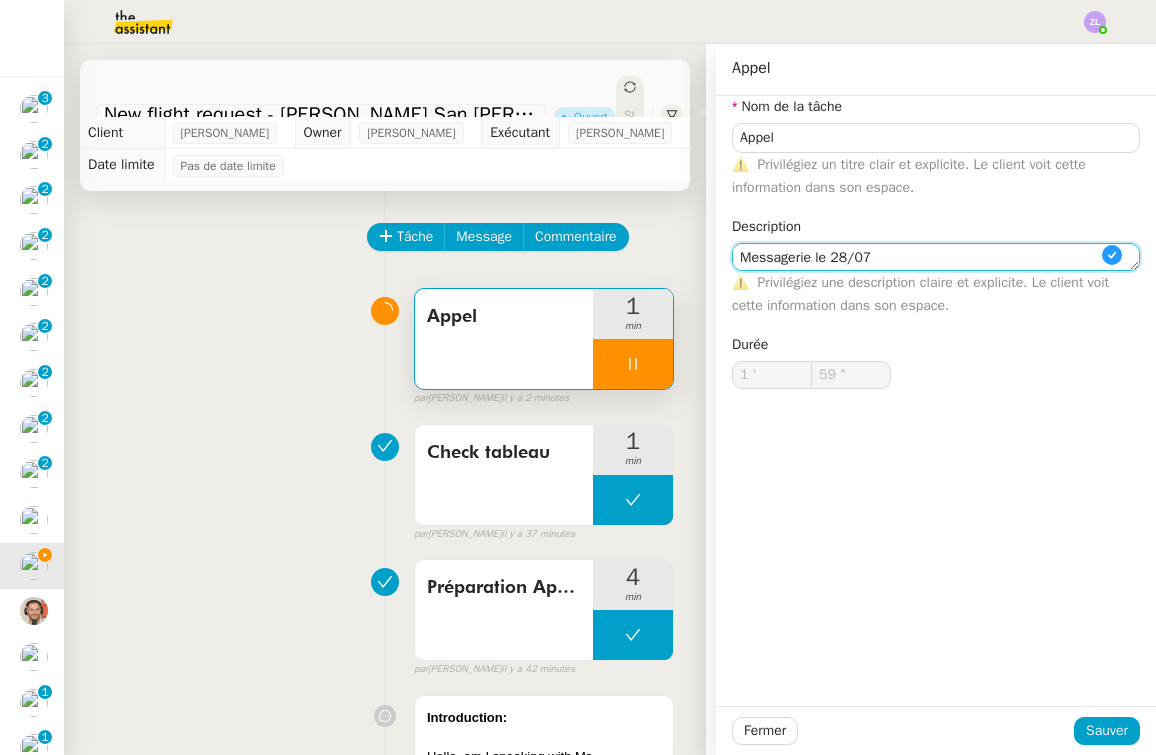 type on "2 '" 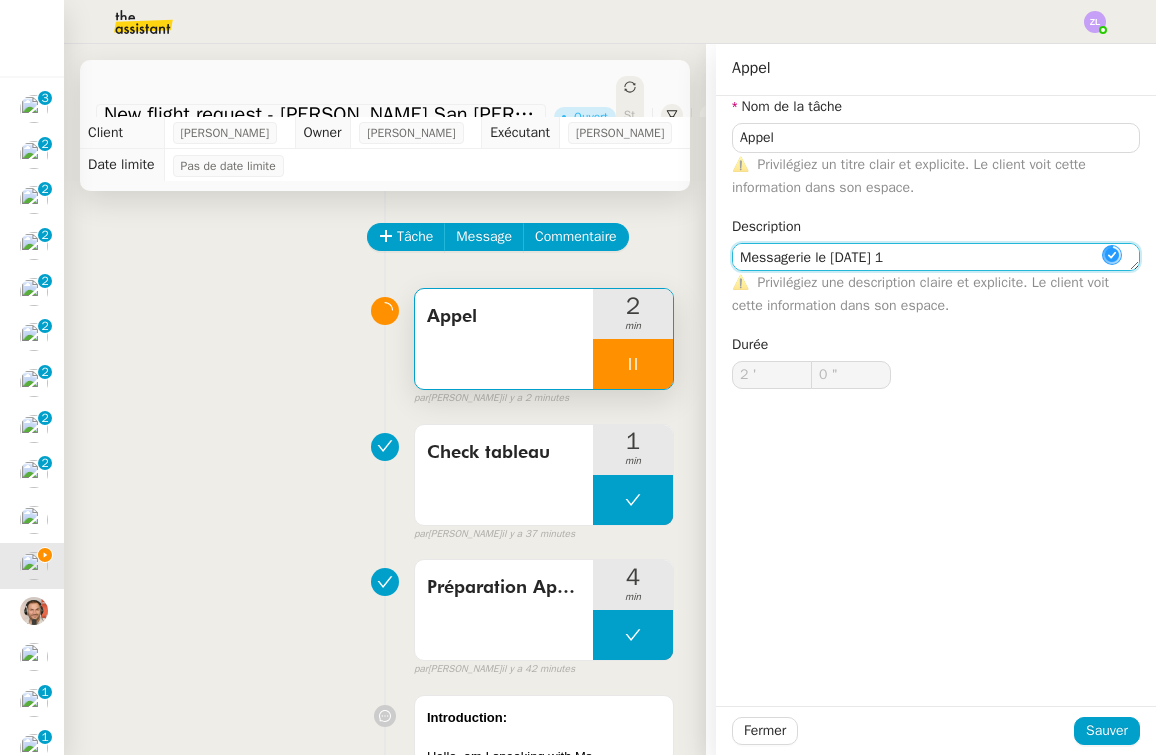 type on "Messagerie le [DATE] 12" 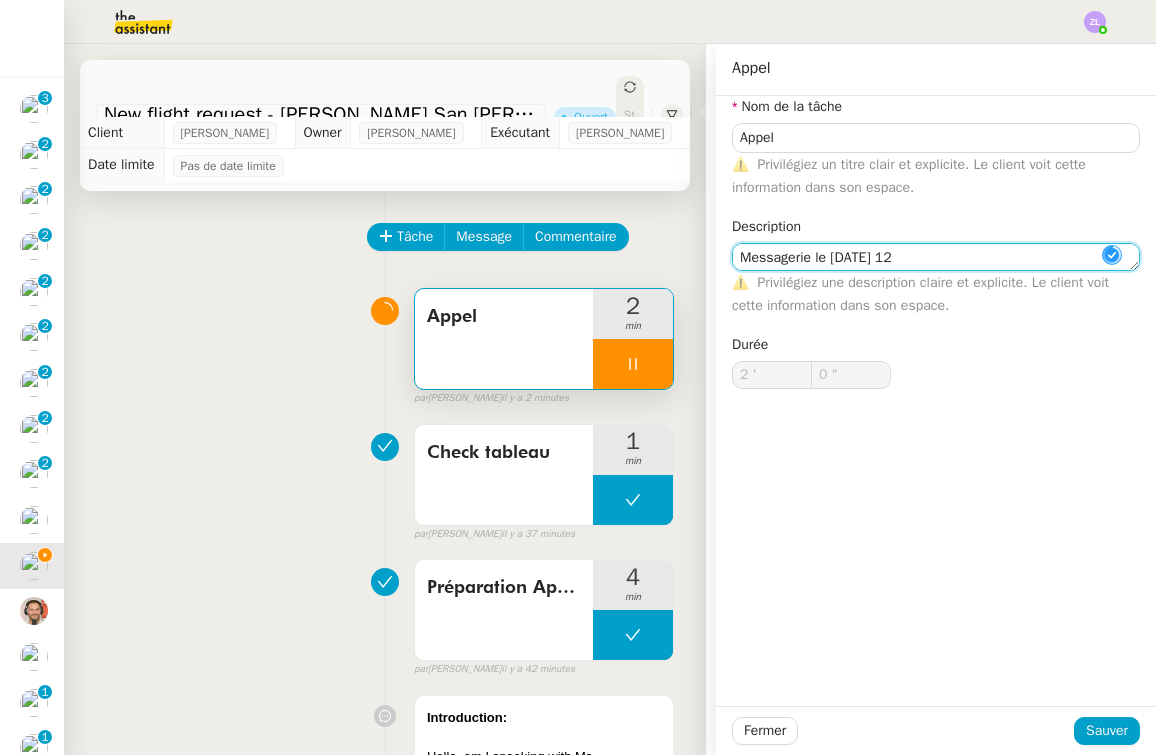 type on "1 "" 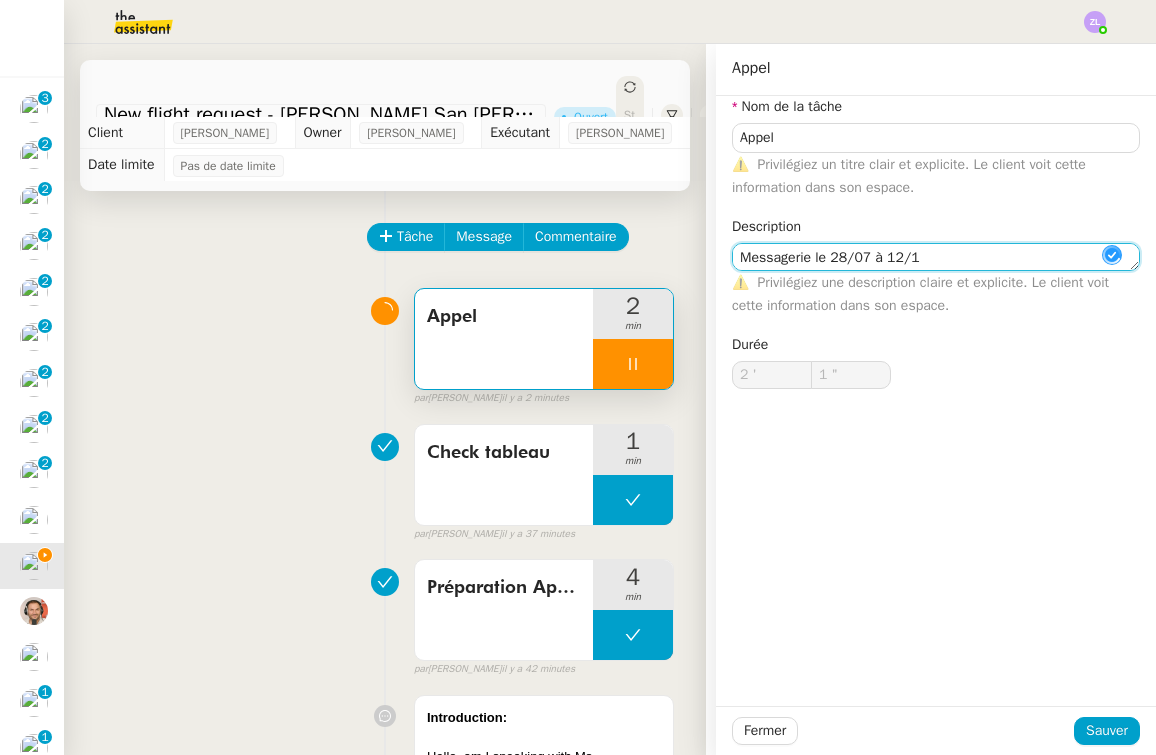 type on "Messagerie le 28/07 à 12/12" 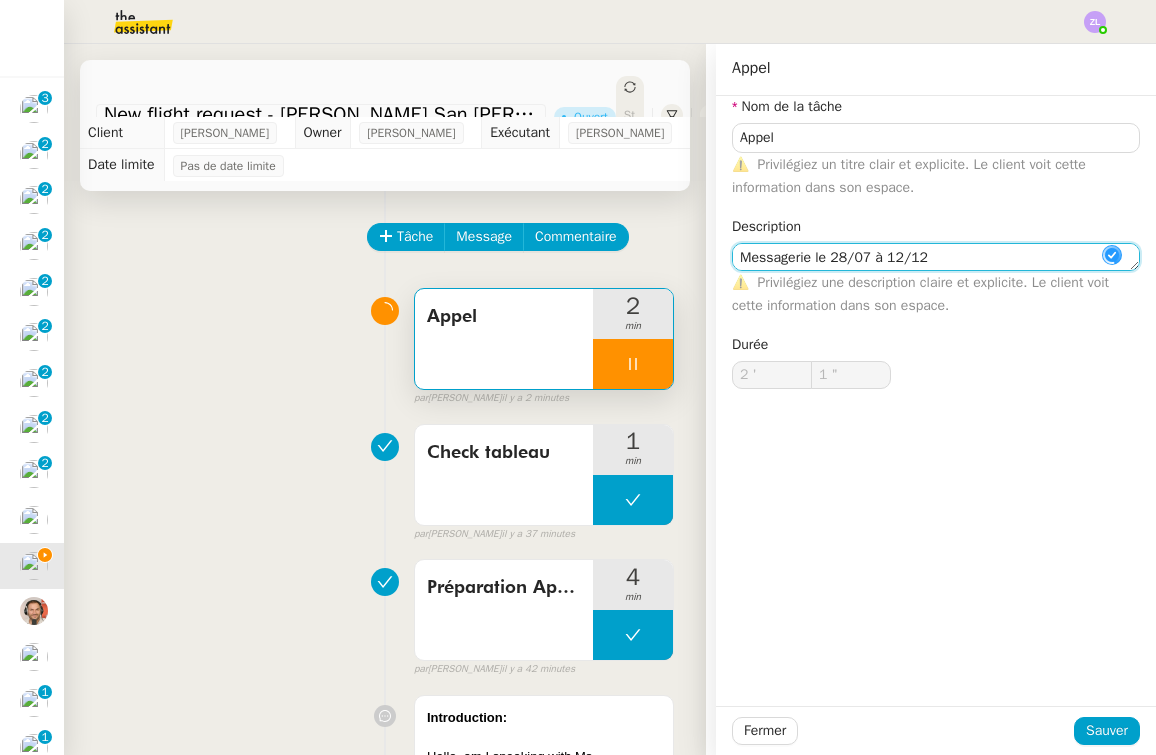 type on "2 "" 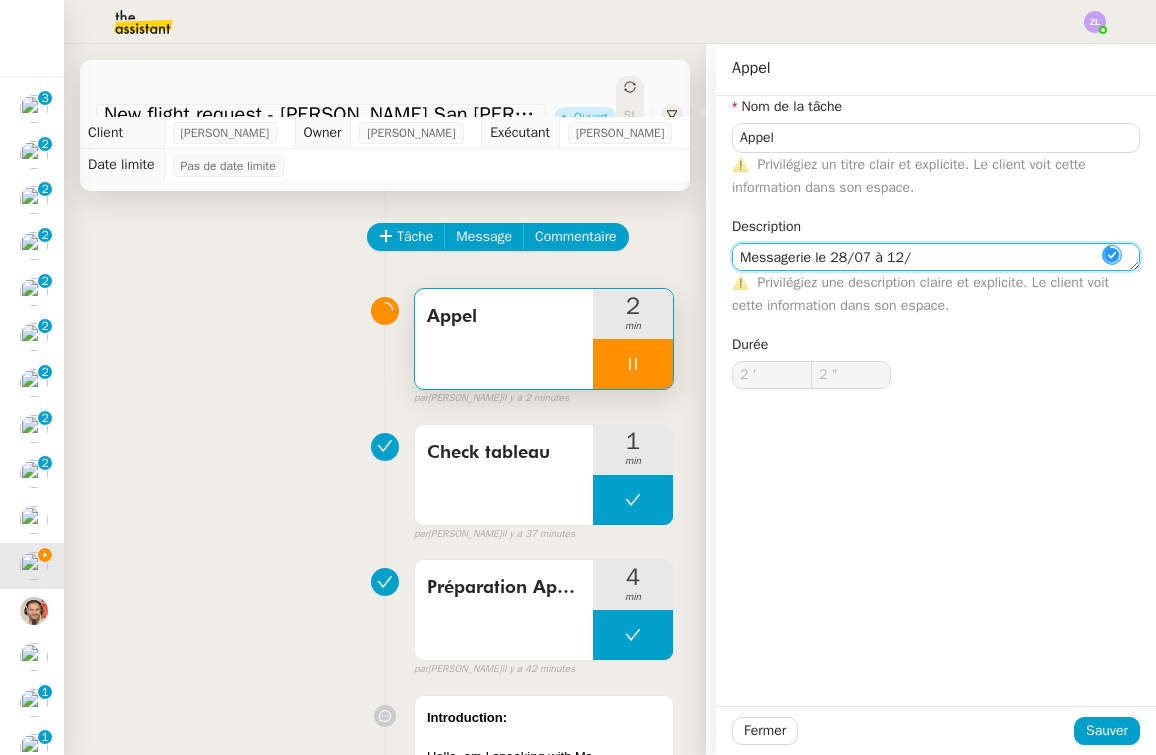 type on "Messagerie le [DATE] 12" 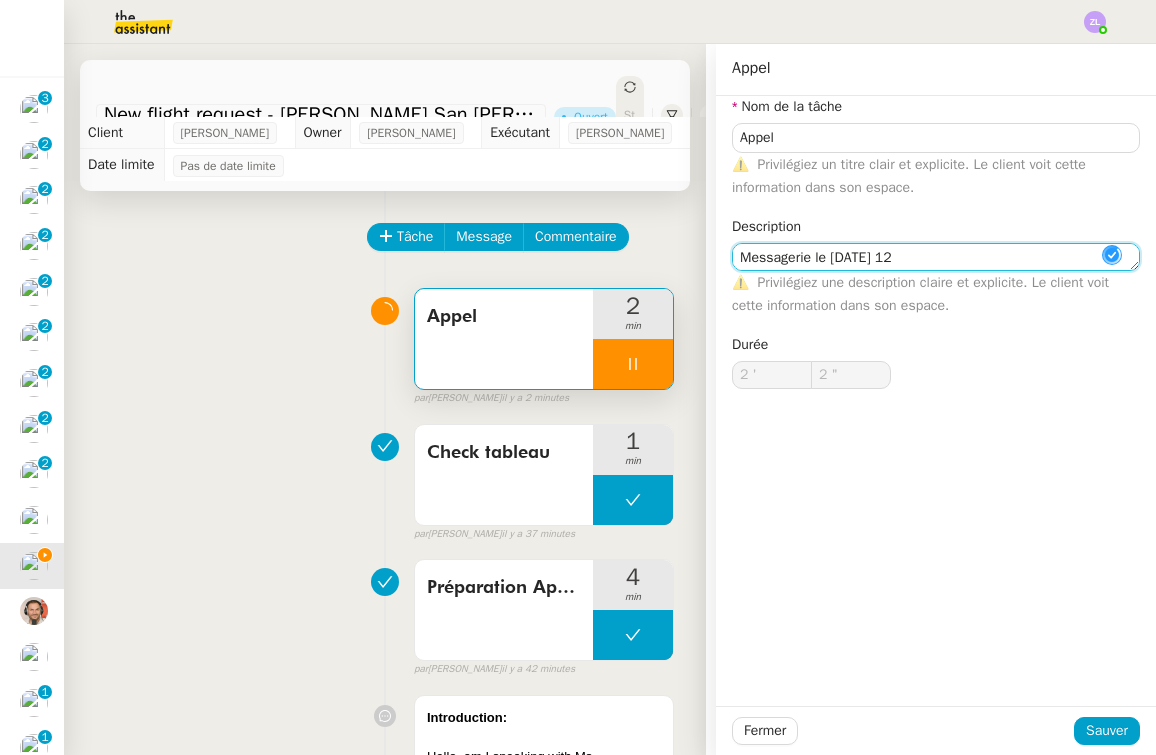 type on "3 "" 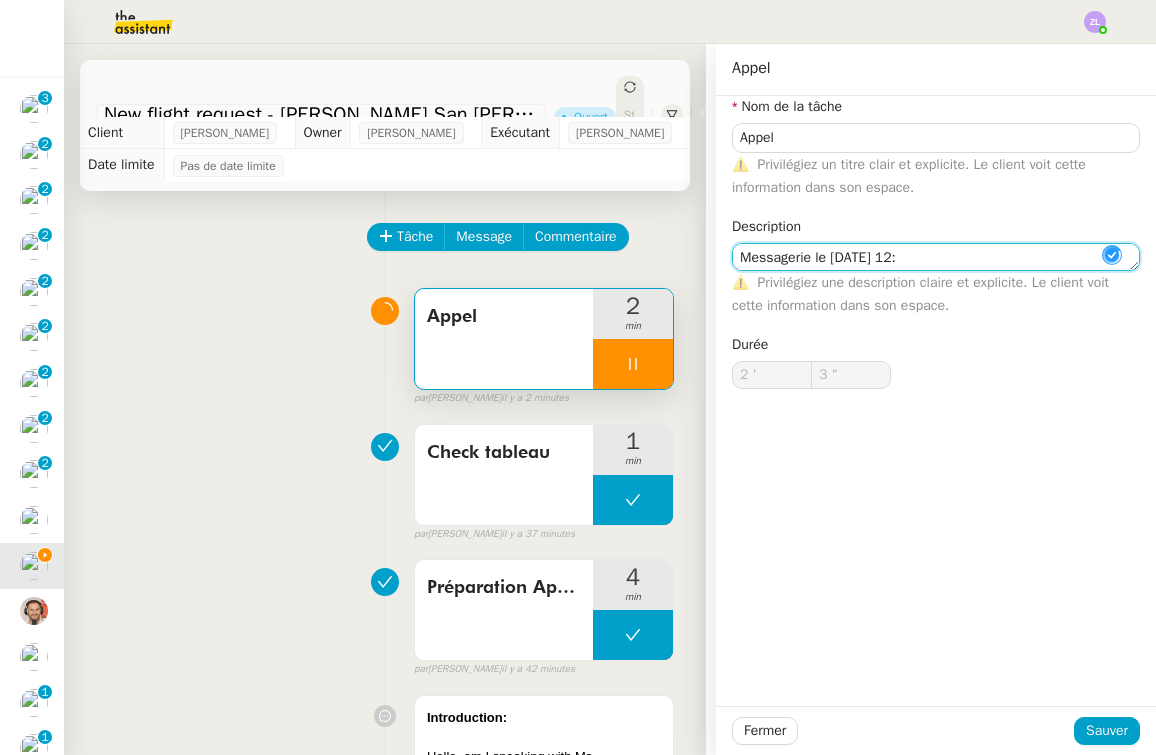 type on "Messagerie le 28/07 à 12:1" 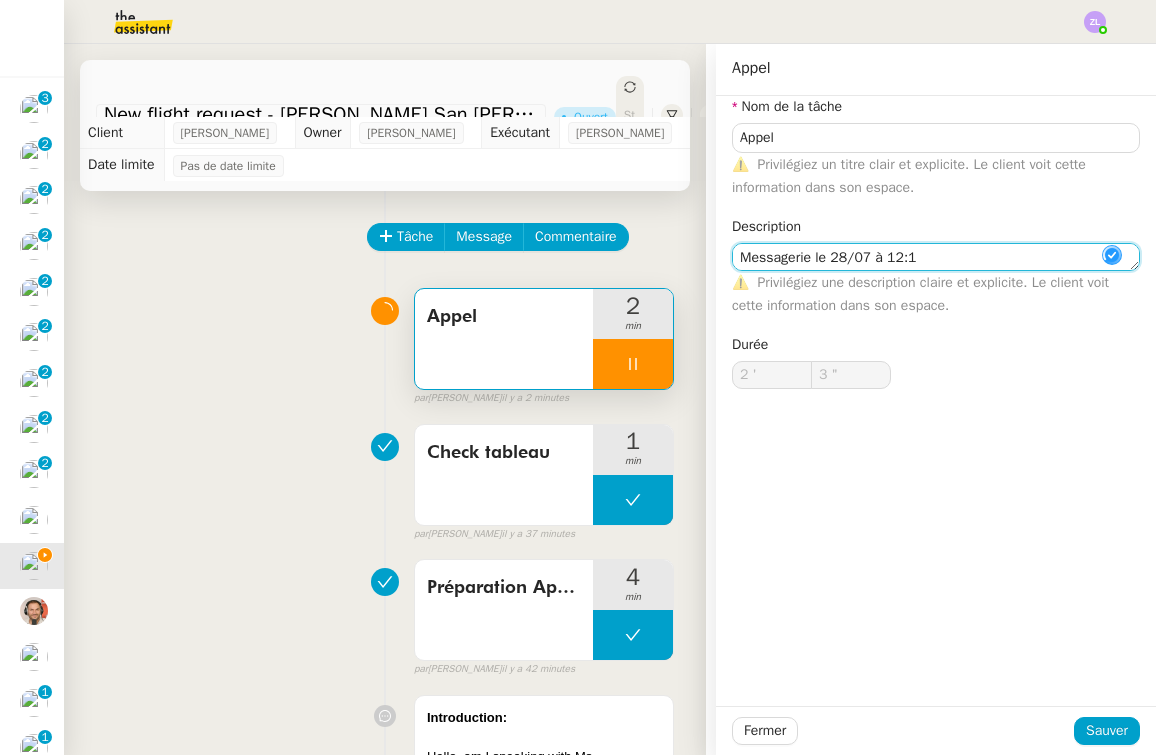 type on "4 "" 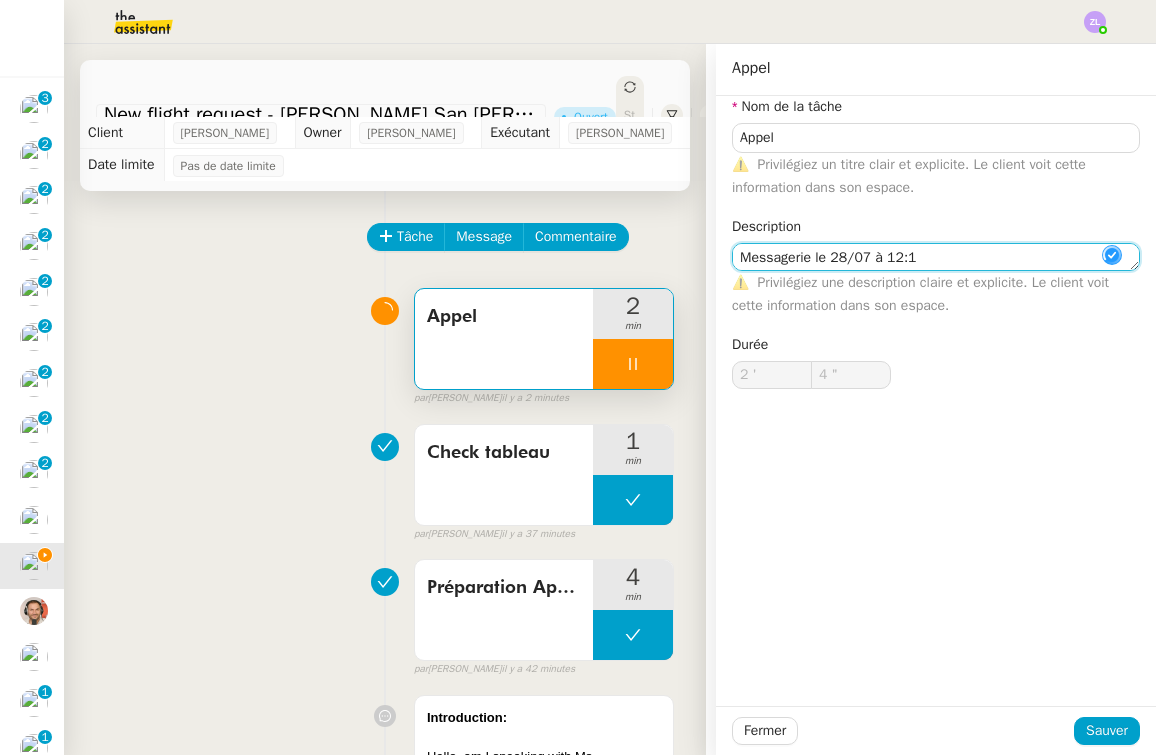 type on "Messagerie le [DATE] 12:12" 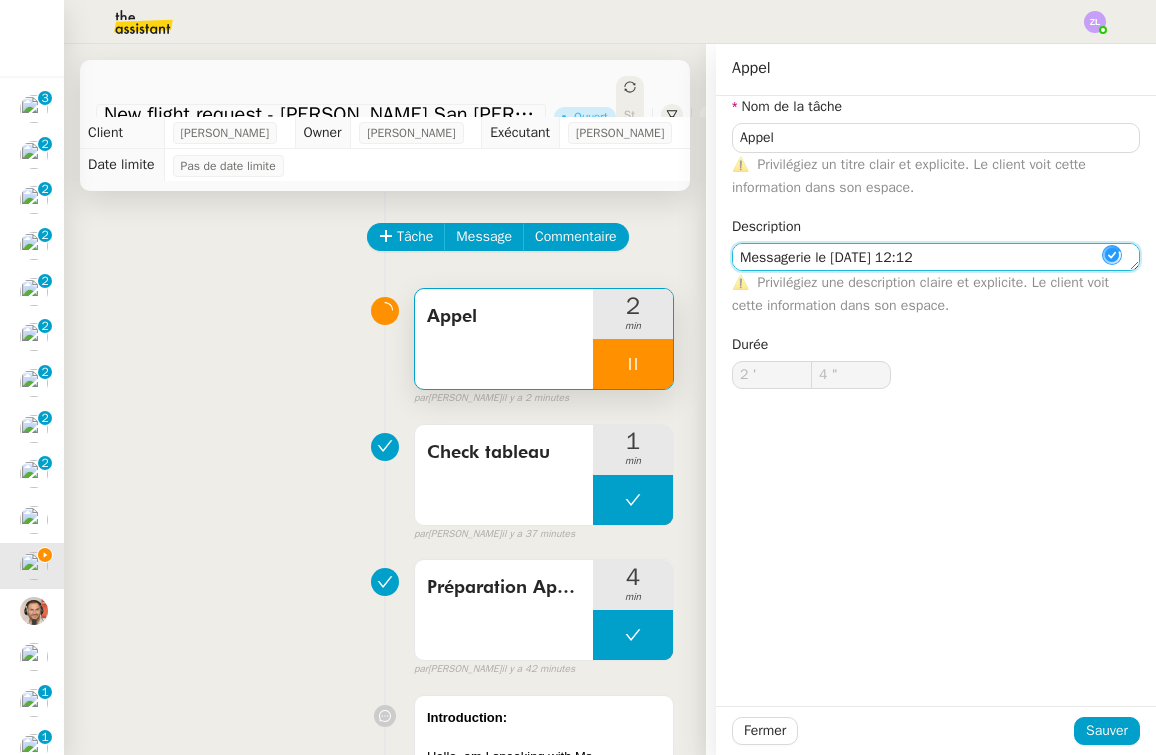 type on "5 "" 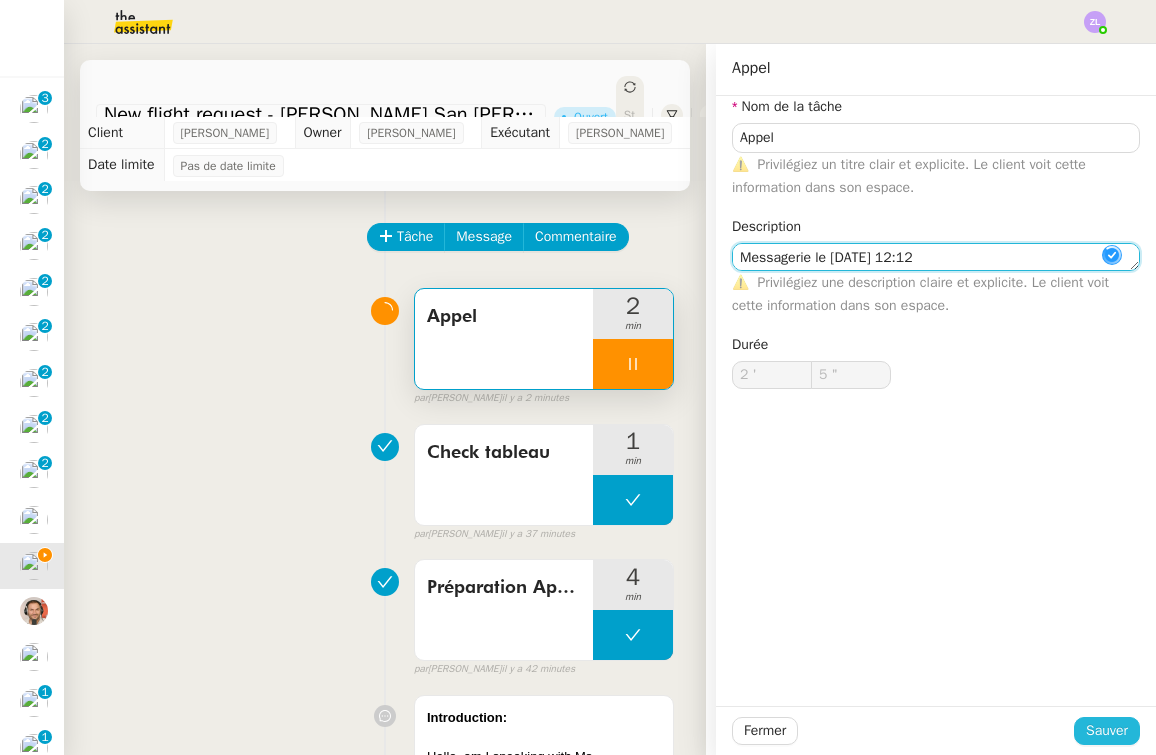 type on "Messagerie le [DATE] 12:12" 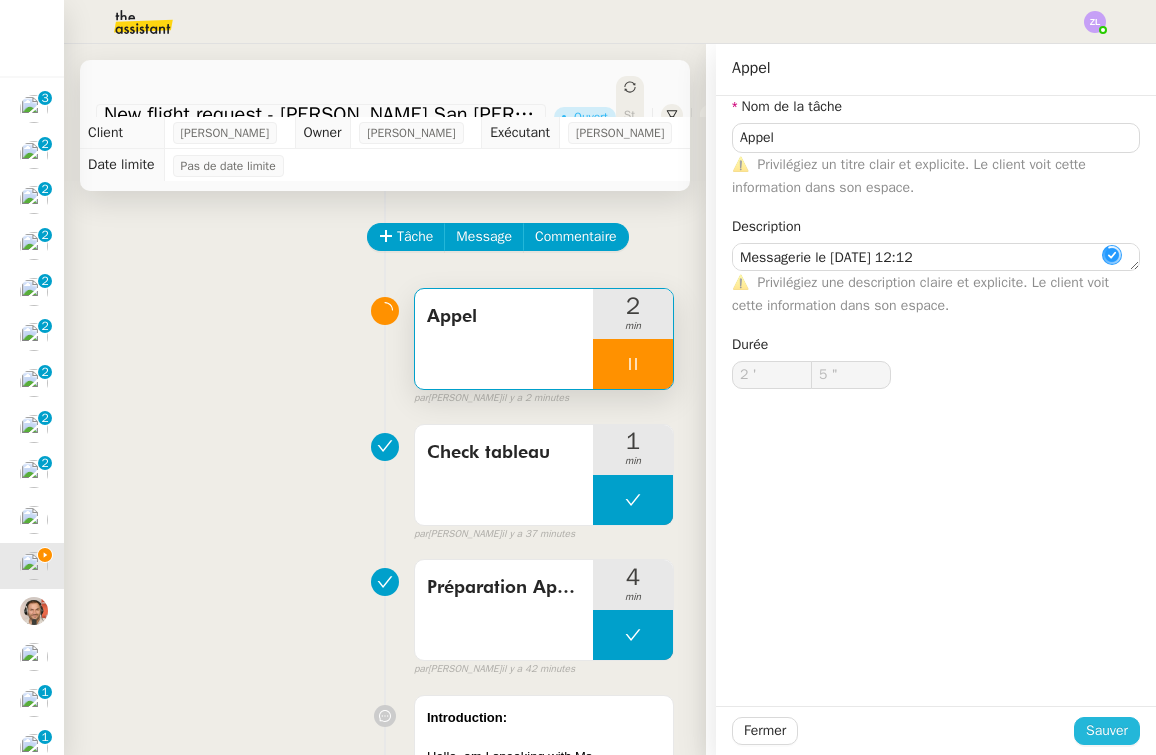 click on "Sauver" 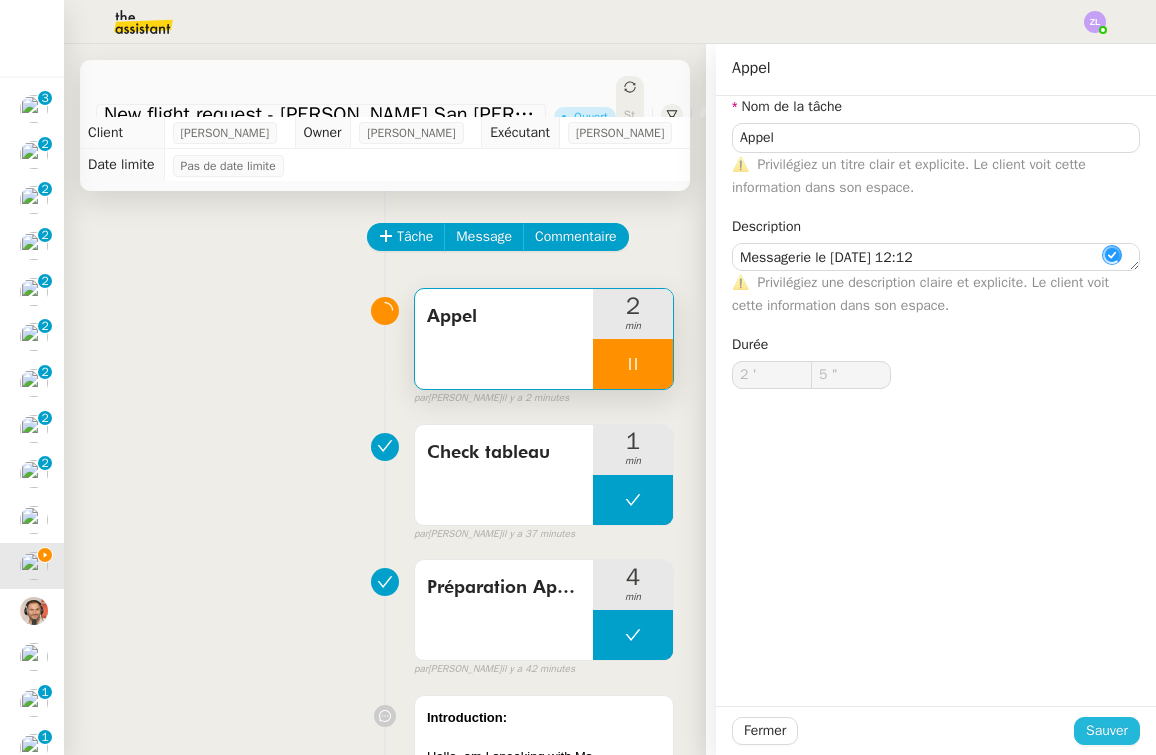 type on "6 "" 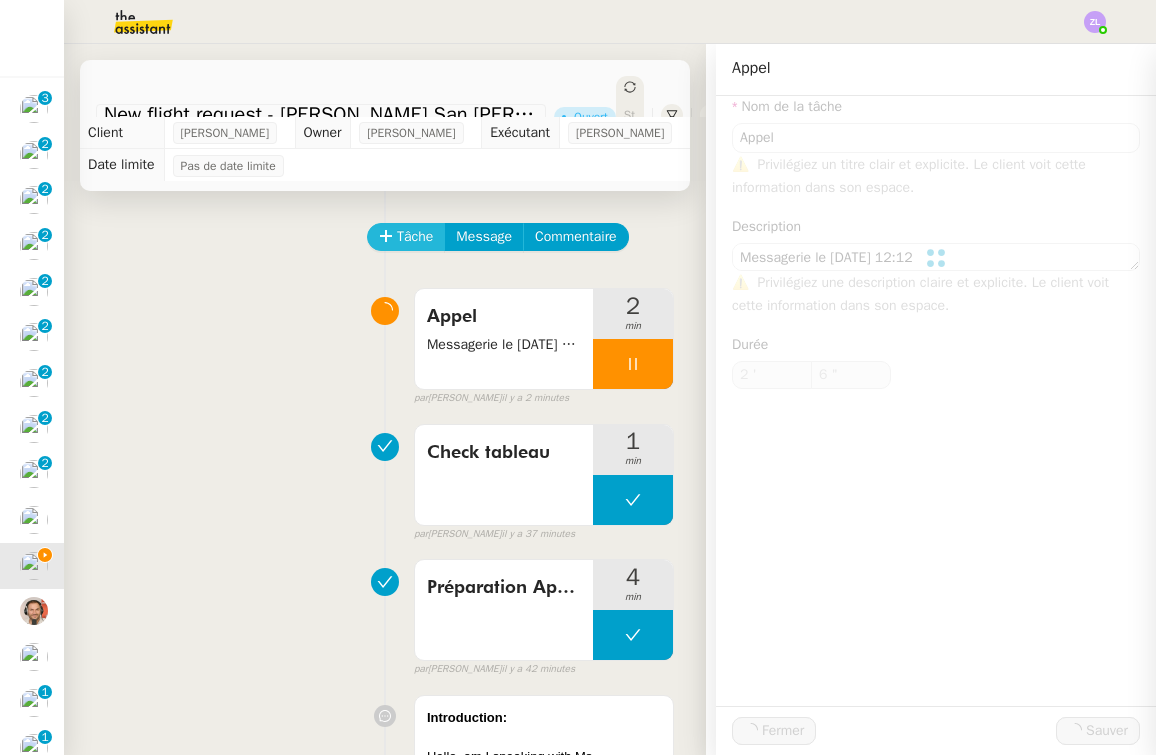 click on "Tâche Message Commentaire Veuillez patienter une erreur s'est produite 👌👌👌 message envoyé ✌️✌️✌️ [PERSON_NAME] d'abord attribuer un client Une erreur s'est produite, veuillez réessayer  Appel      Messagerie le [DATE] 12:12    2 min false par   [PERSON_NAME]   il y a 2 minutes 👌👌👌 message envoyé ✌️✌️✌️ une erreur s'est produite 👌👌👌 message envoyé ✌️✌️✌️ Votre message va être revu ✌️✌️✌️ une erreur s'est produite La taille des fichiers doit être de 10Mb au maximum.  Check tableau      1 min false par   [PERSON_NAME]   il y a 37 minutes 👌👌👌 message envoyé ✌️✌️✌️ une erreur s'est produite 👌👌👌 message envoyé ✌️✌️✌️ Votre message va être revu ✌️✌️✌️ une erreur s'est produite La taille des fichiers doit être de 10Mb au maximum.  Préparation Appel      4 min false par   [PERSON_NAME]   il y a 42 minutes 👌👌👌 message envoyé ✌️✌️✌️ une erreur s'est produite
round trip ." 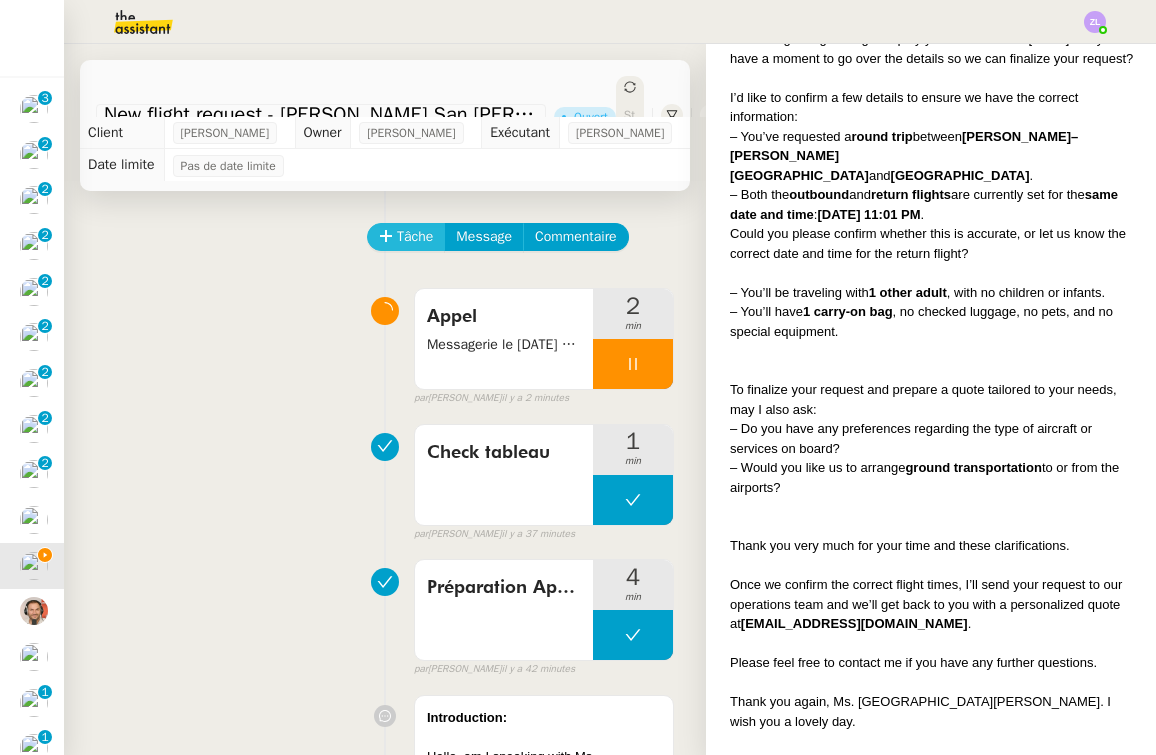 click on "Tâche" 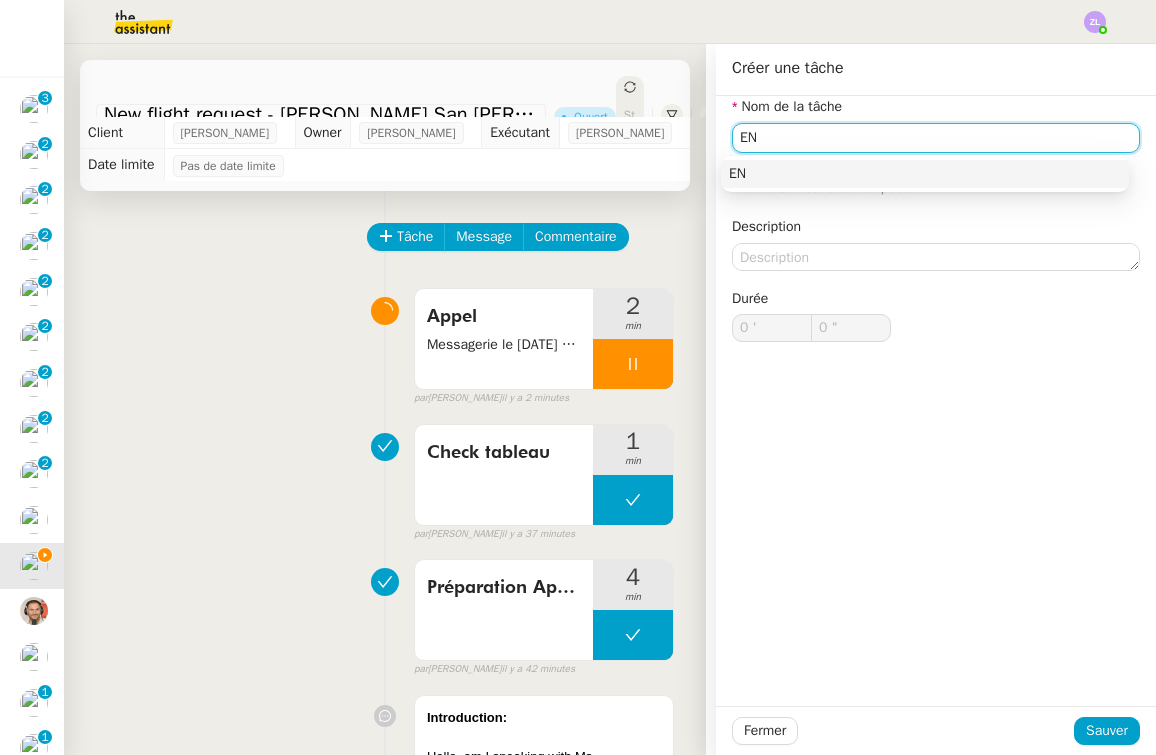 scroll, scrollTop: 0, scrollLeft: 0, axis: both 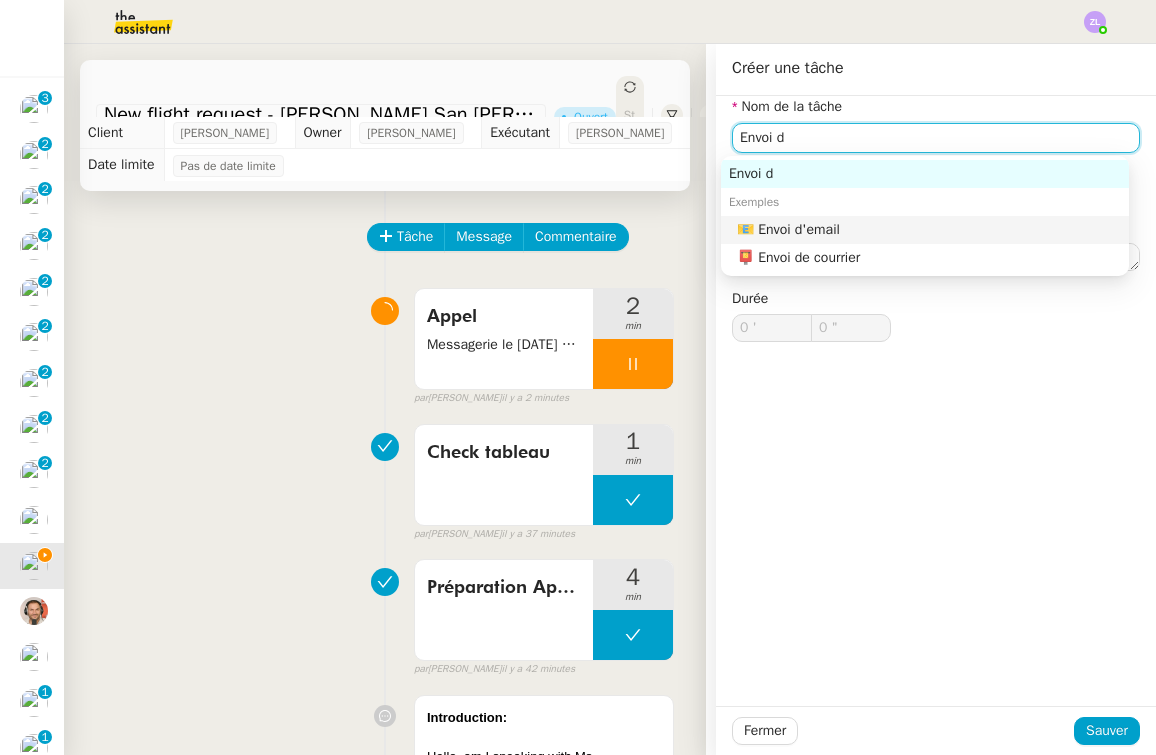 click on "📧 Envoi d'email" 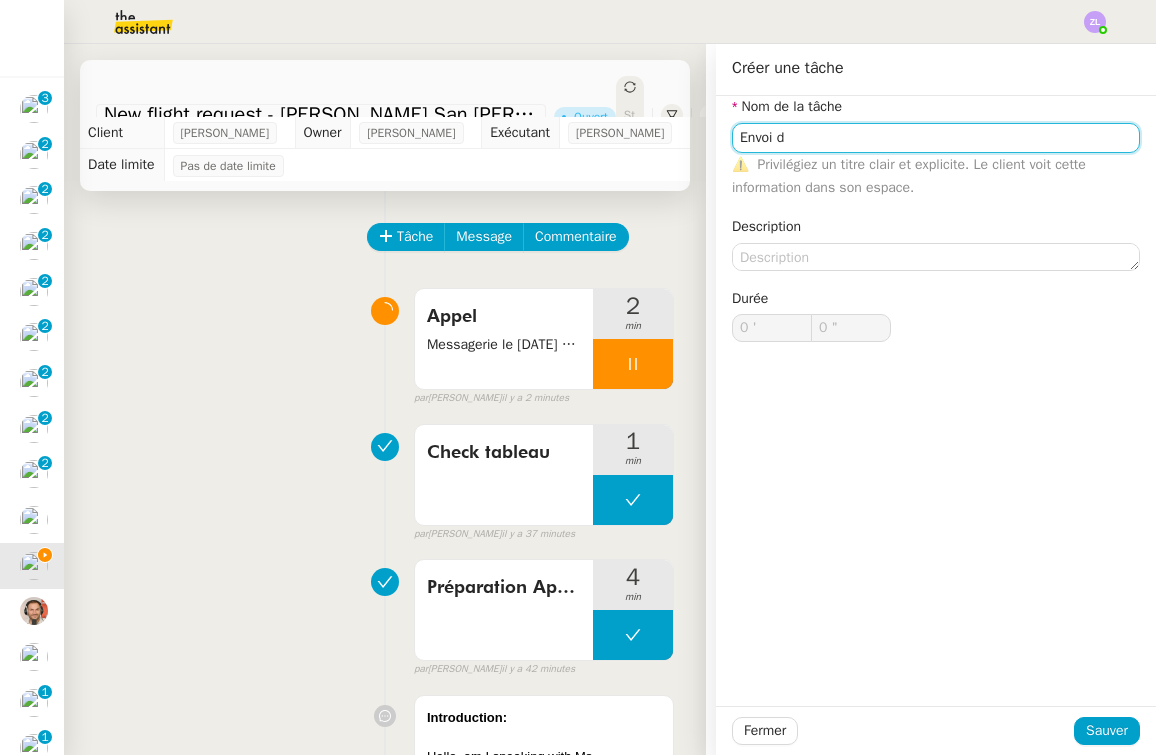 type on "Envoi d'email" 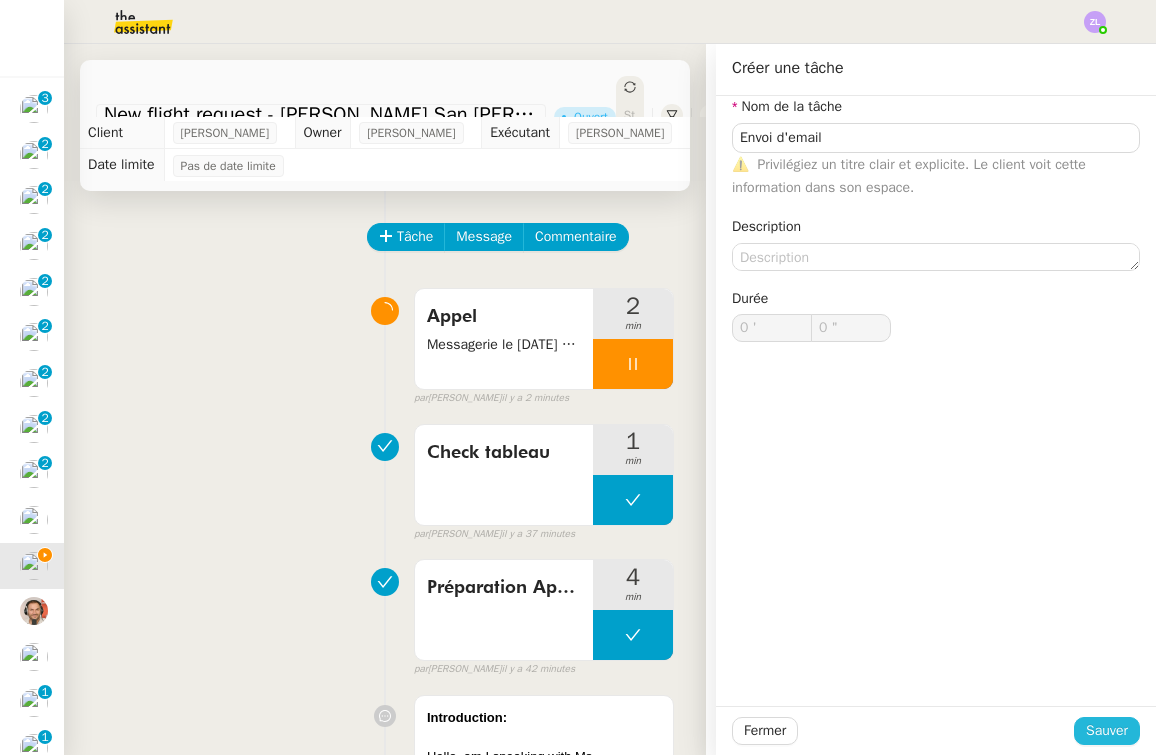 click on "Sauver" 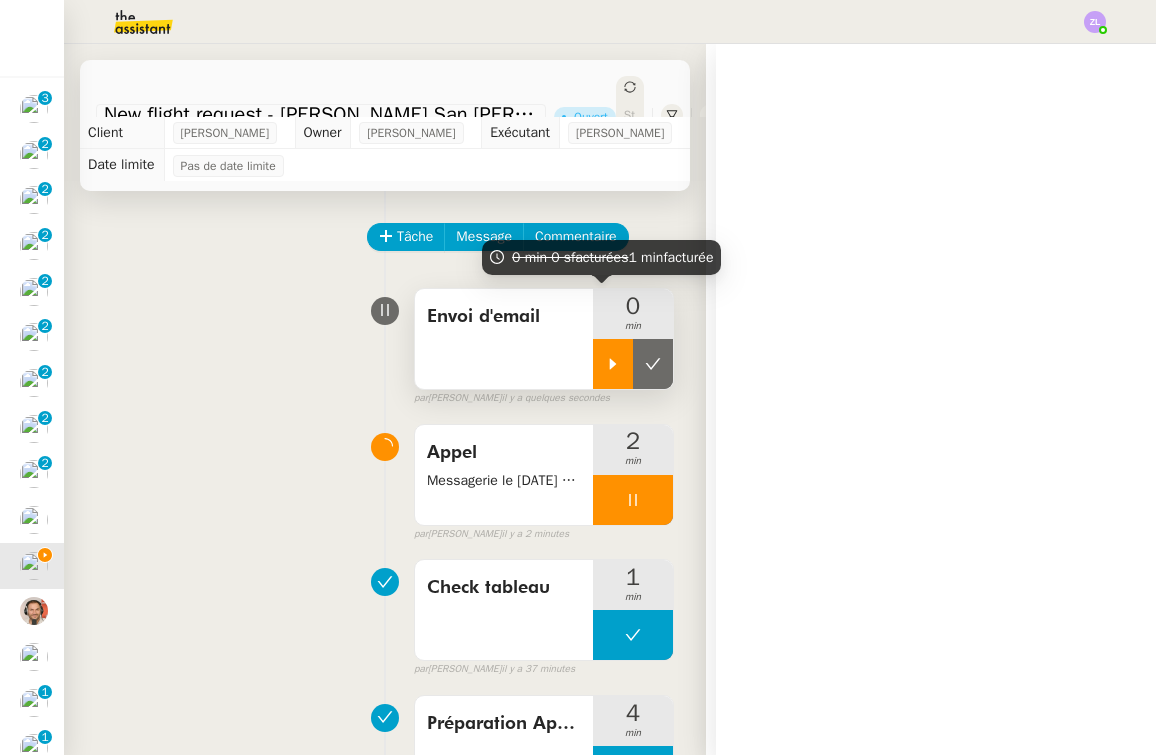 click 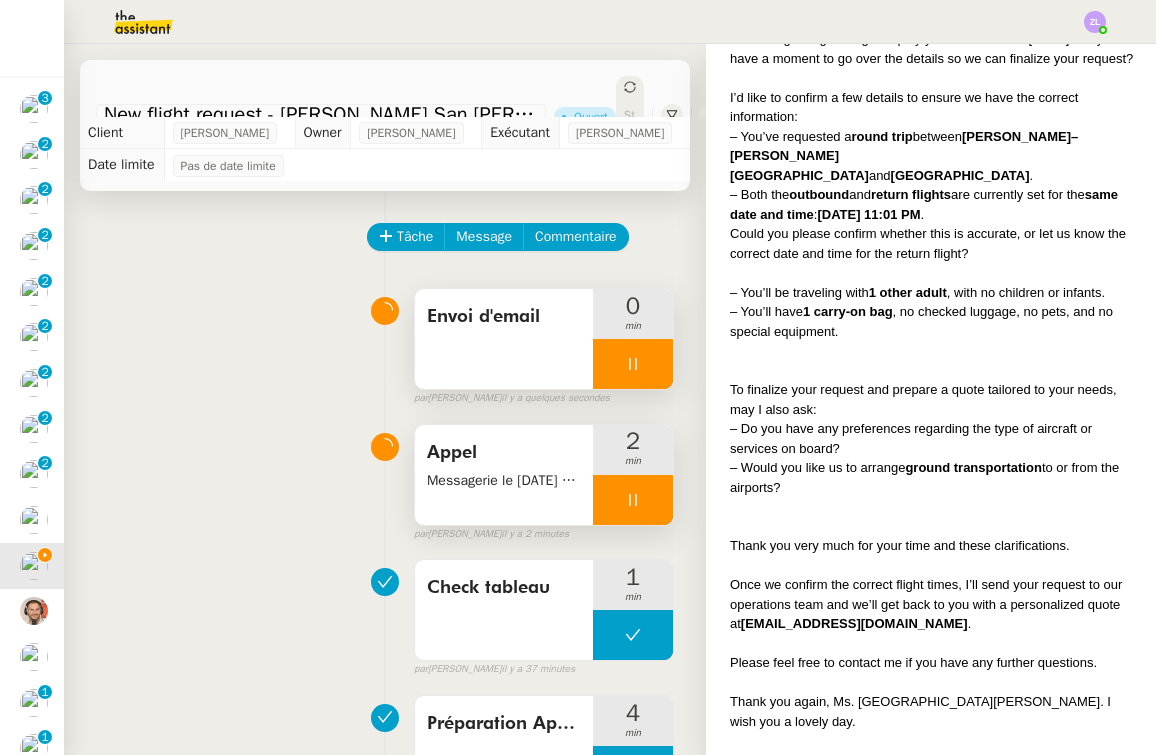 click at bounding box center (633, 500) 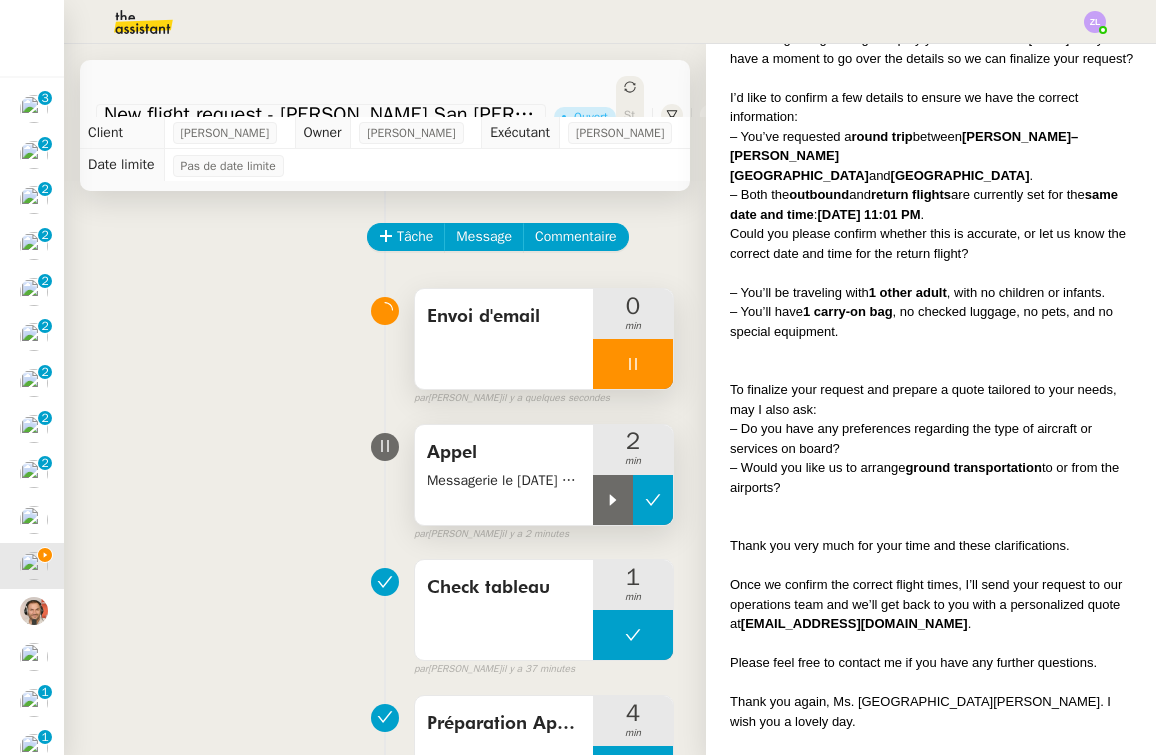 click at bounding box center [653, 500] 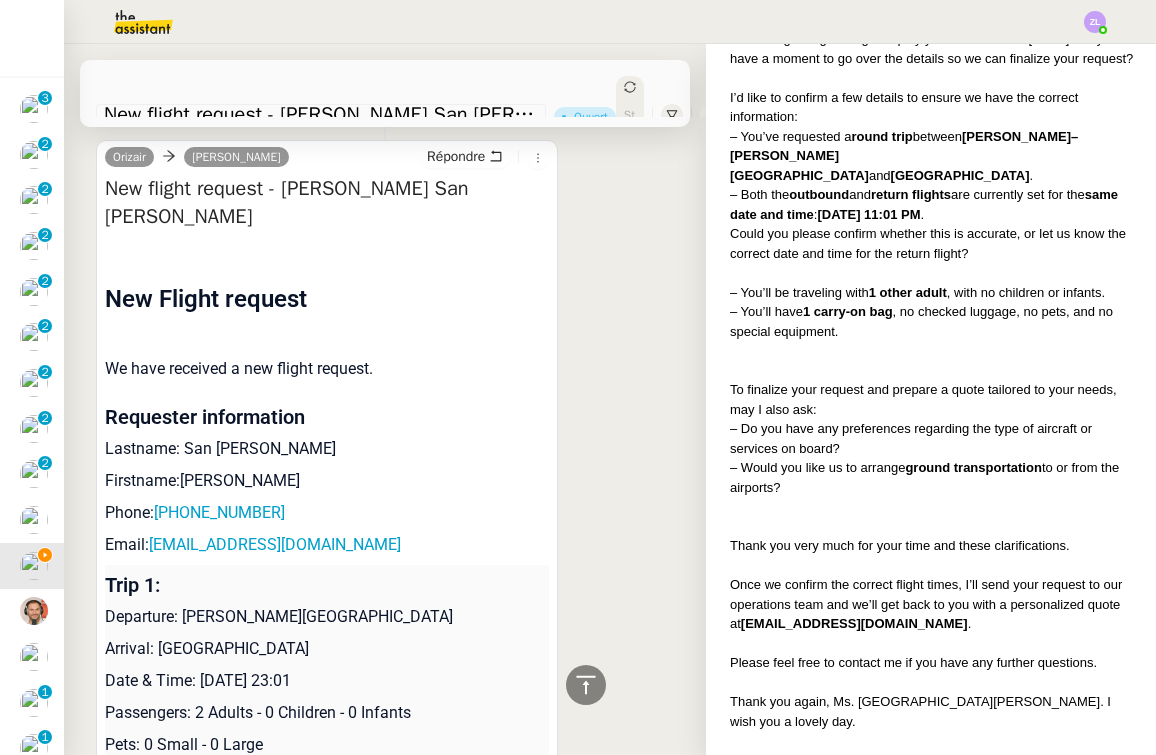scroll, scrollTop: 2187, scrollLeft: 0, axis: vertical 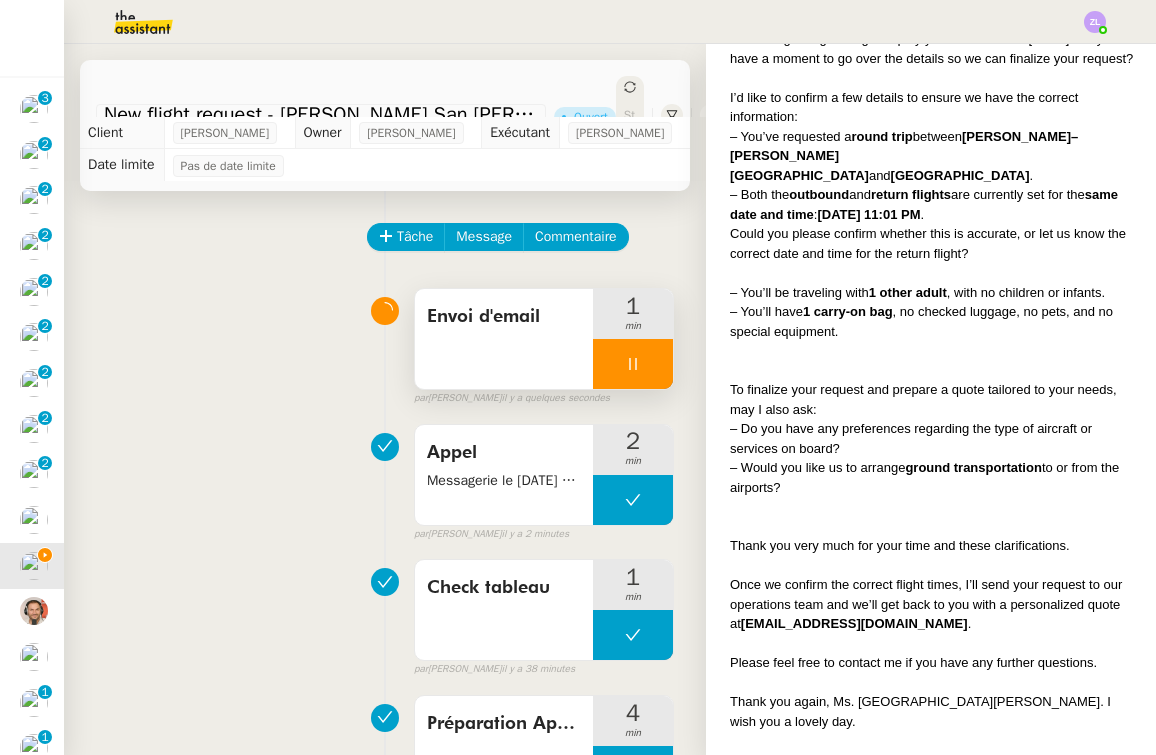 click on "Tâche Message Commentaire Veuillez patienter une erreur s'est produite 👌👌👌 message envoyé ✌️✌️✌️ [PERSON_NAME] d'abord attribuer un client Une erreur s'est produite, veuillez réessayer  Envoi d'email     1 min false par   [PERSON_NAME]   il y a quelques secondes 👌👌👌 message envoyé ✌️✌️✌️ une erreur s'est produite 👌👌👌 message envoyé ✌️✌️✌️ Votre message va être revu ✌️✌️✌️ une erreur s'est produite La taille des fichiers doit être de 10Mb au maximum.  Appel      Messagerie le [DATE] 12:12    2 min false par   [PERSON_NAME]   il y a 2 minutes 👌👌👌 message envoyé ✌️✌️✌️ une erreur s'est produite 👌👌👌 message envoyé ✌️✌️✌️ Votre message va être revu ✌️✌️✌️ une erreur s'est produite La taille des fichiers doit être de 10Mb au maximum.  Check tableau      1 min false par   [PERSON_NAME]   il y a 38 minutes 👌👌👌 message envoyé ✌️✌️✌️ une erreur s'est produite    4 min false" 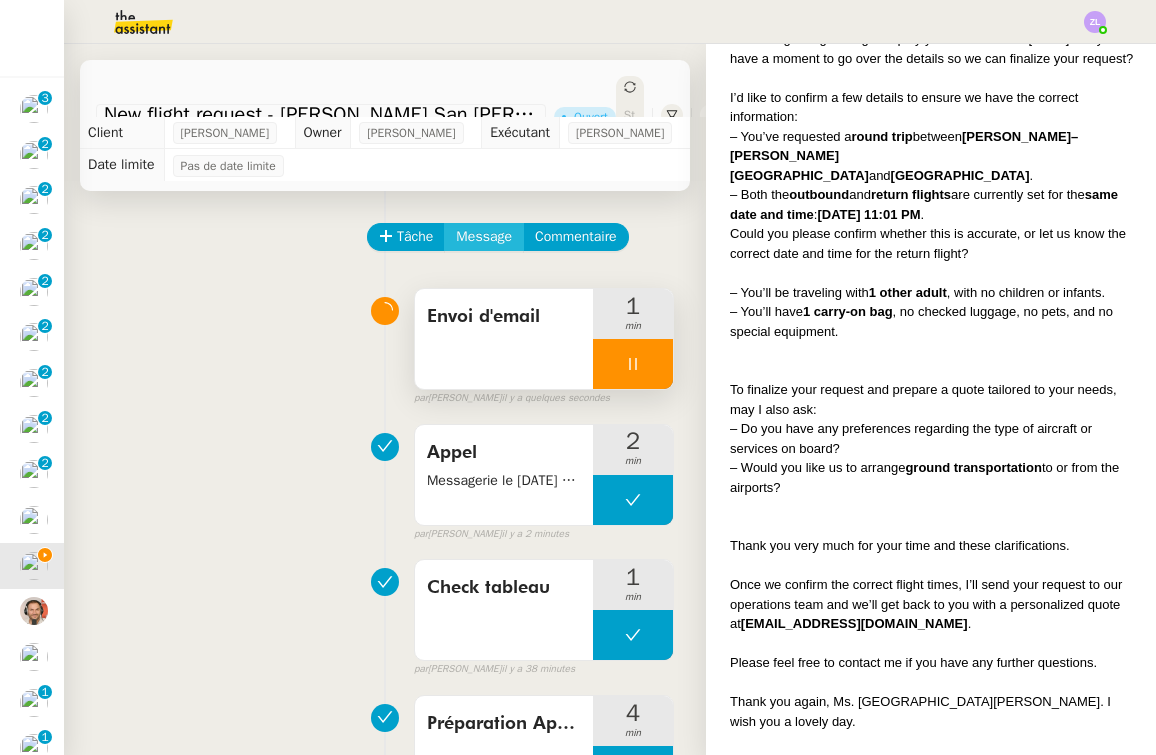 click on "Message" 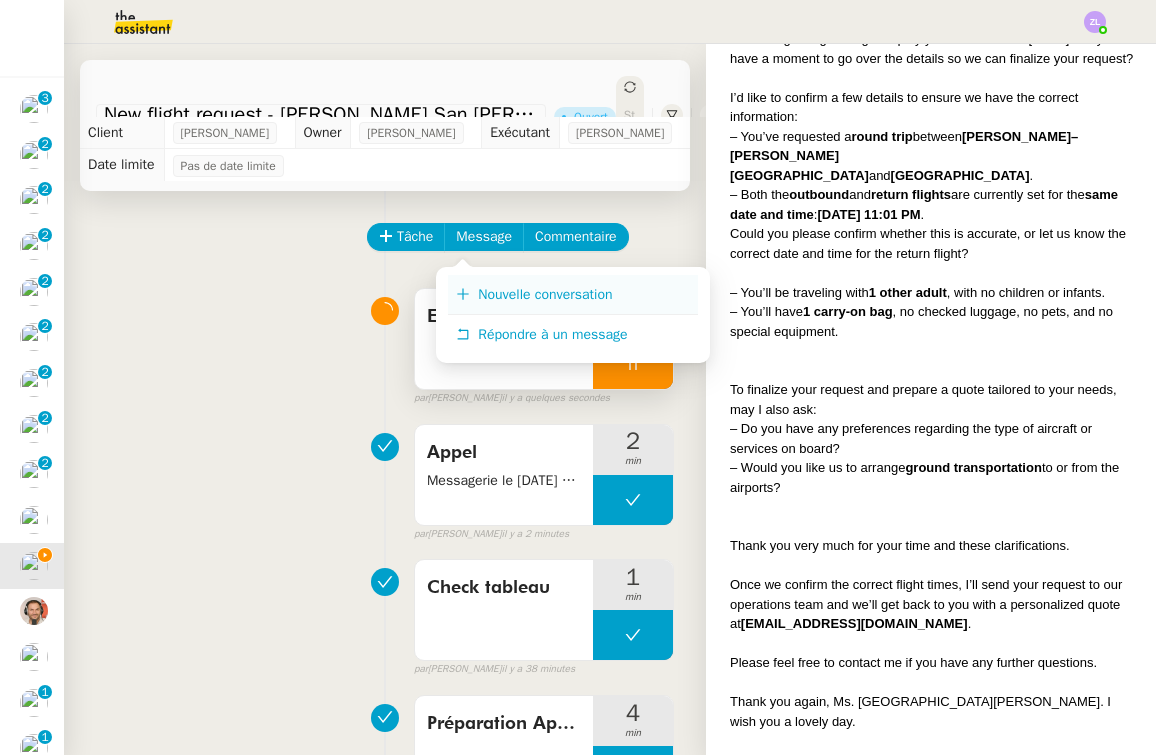 click on "Nouvelle conversation" at bounding box center (545, 294) 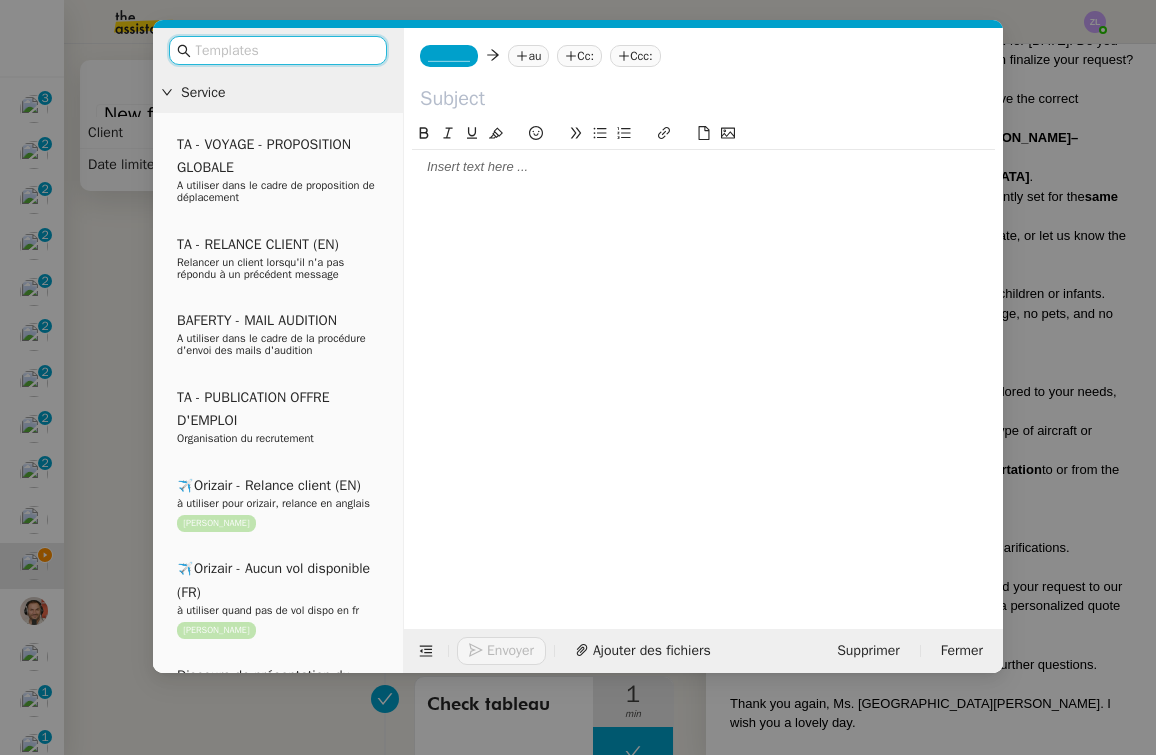 click on "_______" 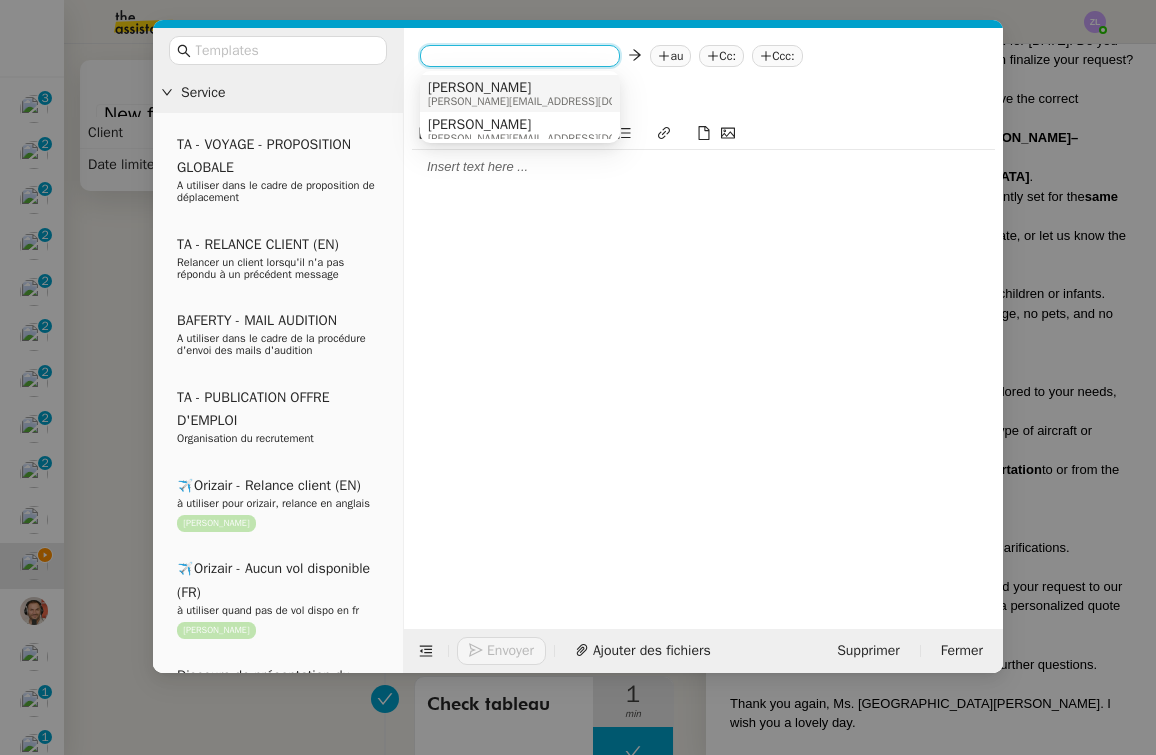 click on "Josephine [EMAIL_ADDRESS][DOMAIN_NAME]" at bounding box center [520, 93] 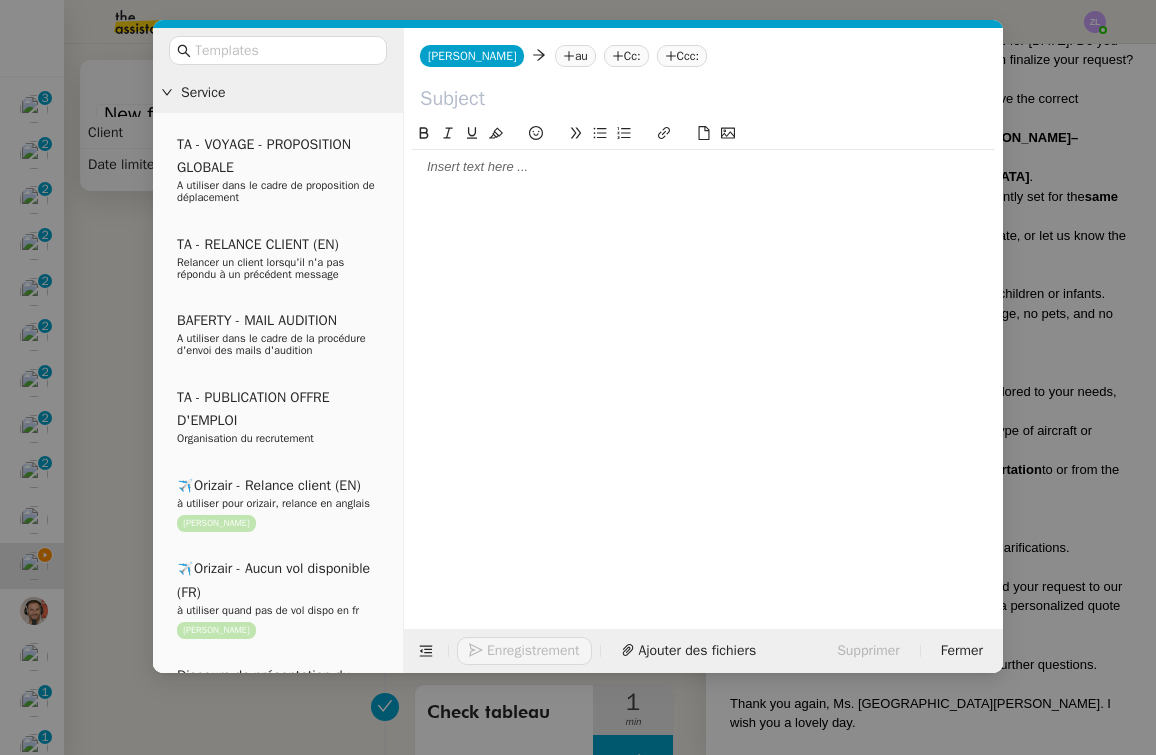 click on "au" 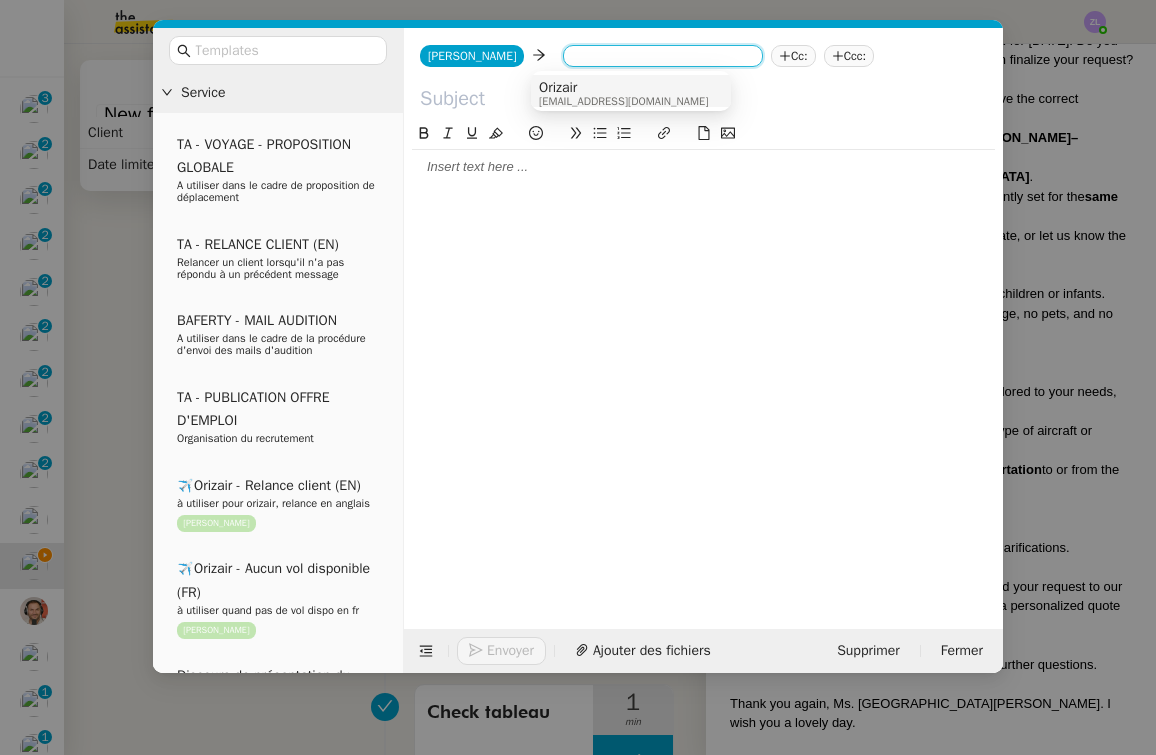 paste on "[EMAIL_ADDRESS][DOMAIN_NAME]" 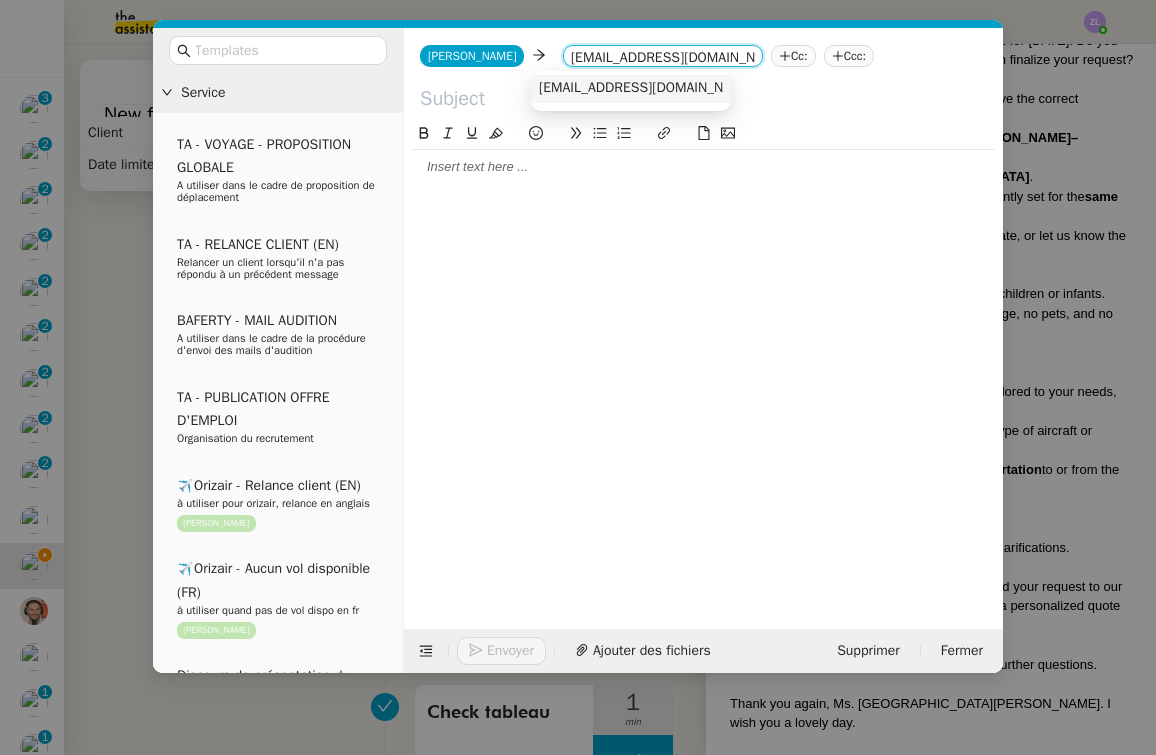 type on "[EMAIL_ADDRESS][DOMAIN_NAME]" 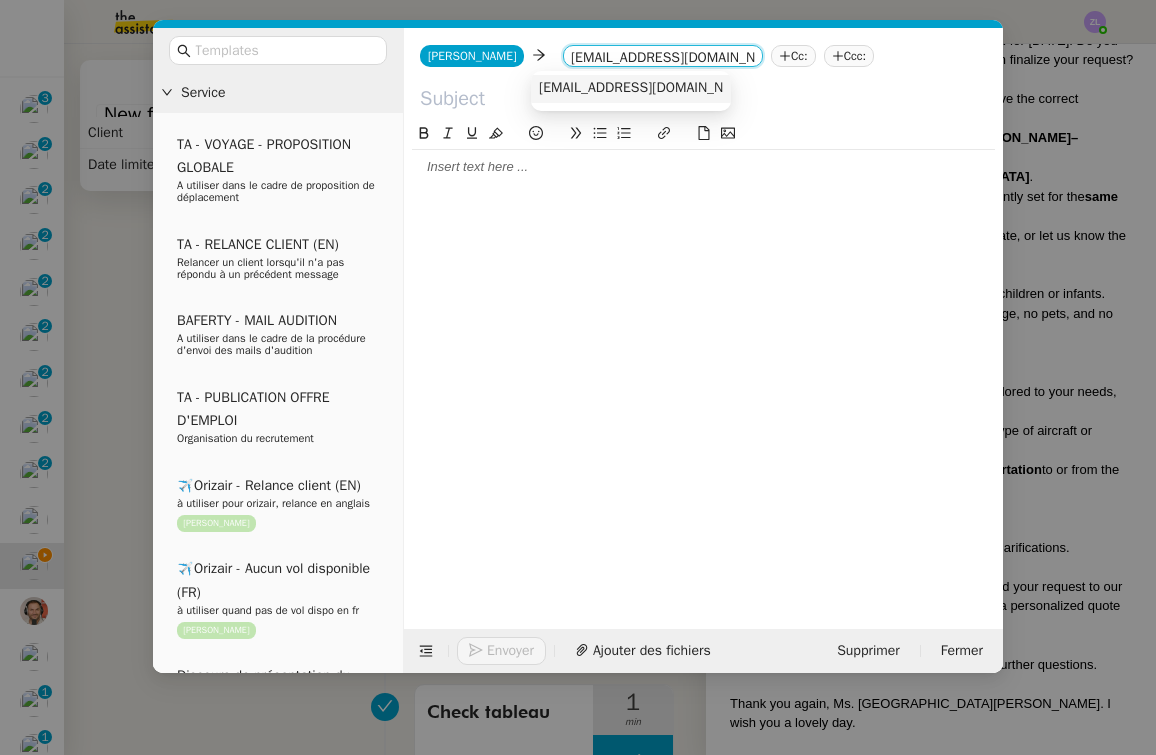 click on "[EMAIL_ADDRESS][DOMAIN_NAME]" at bounding box center (631, 89) 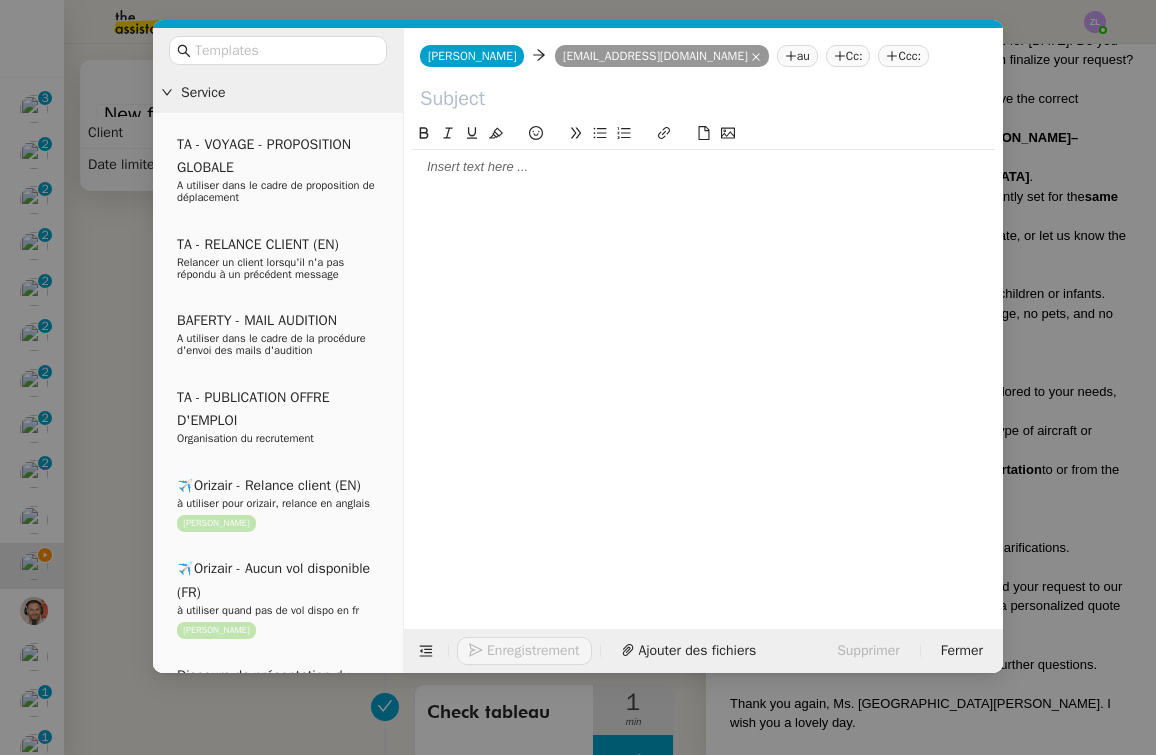 click on "Cc:" 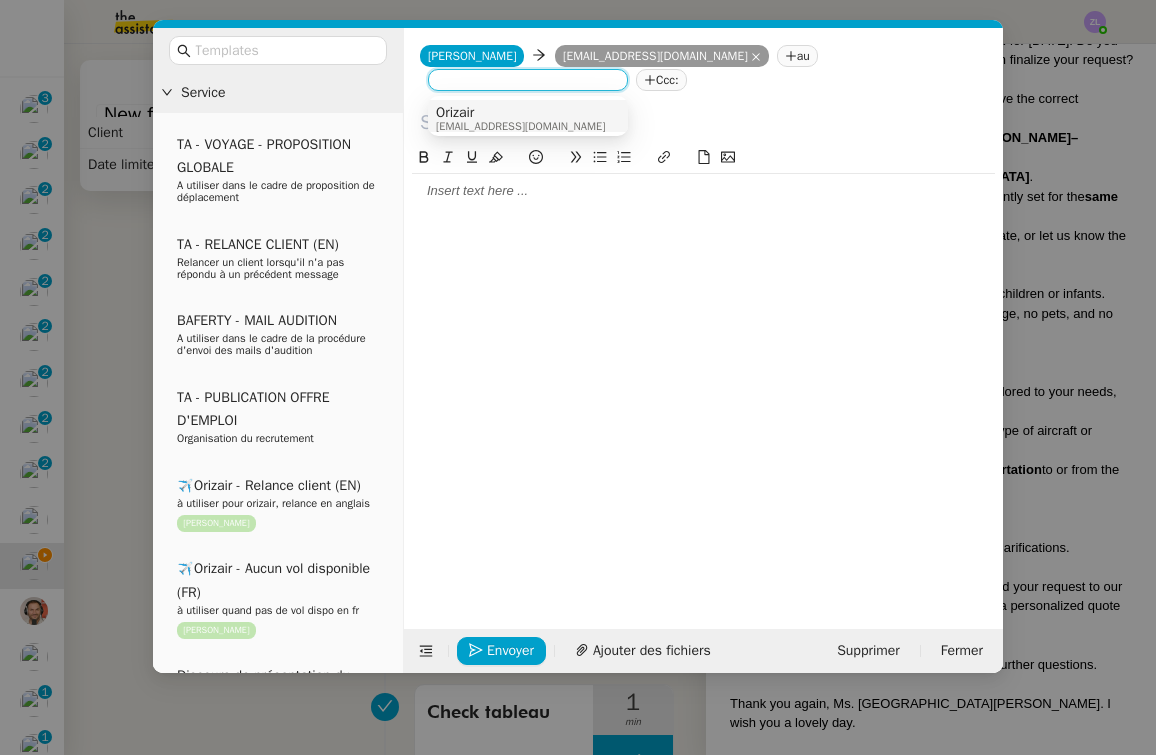 click on "Ccc:" 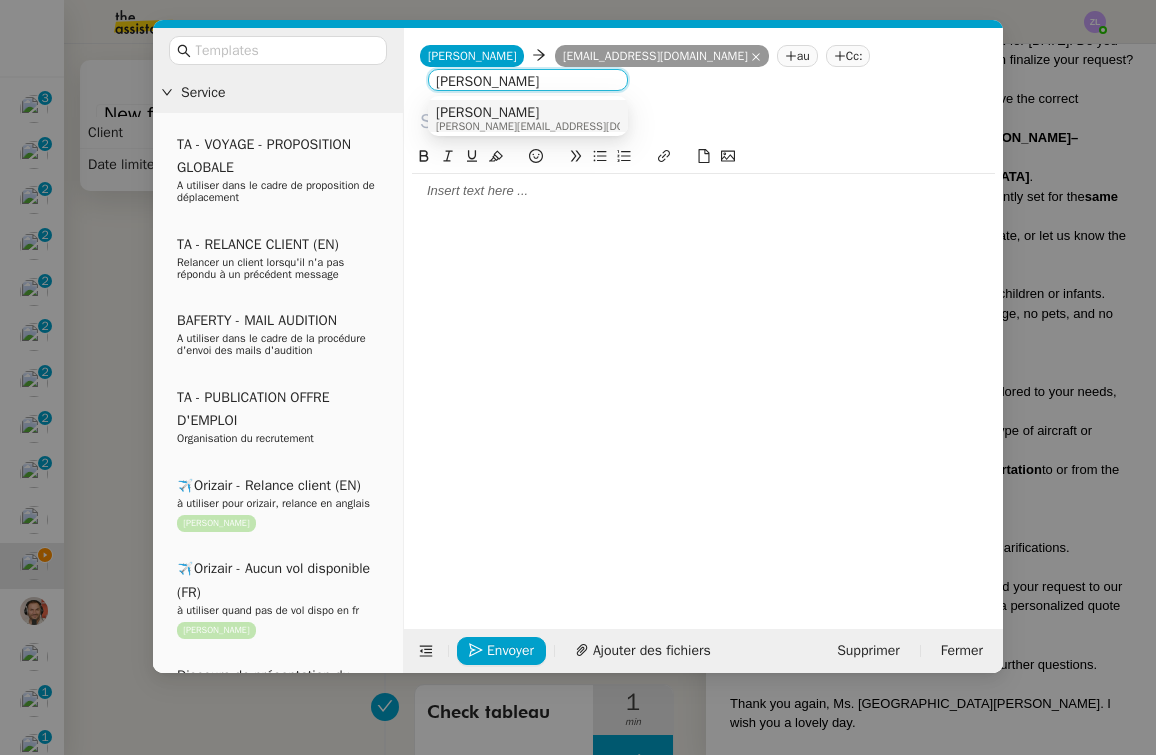 type on "[PERSON_NAME]" 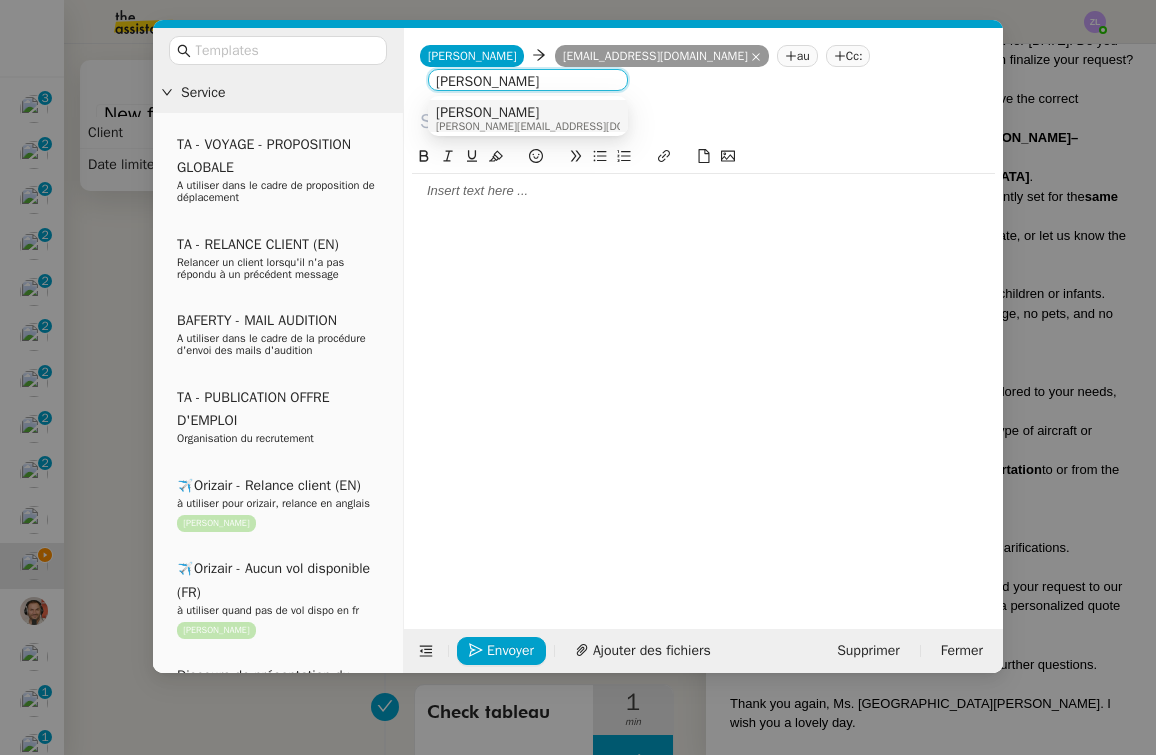 click on "[PERSON_NAME] [PERSON_NAME][EMAIL_ADDRESS][DOMAIN_NAME]" at bounding box center (528, 118) 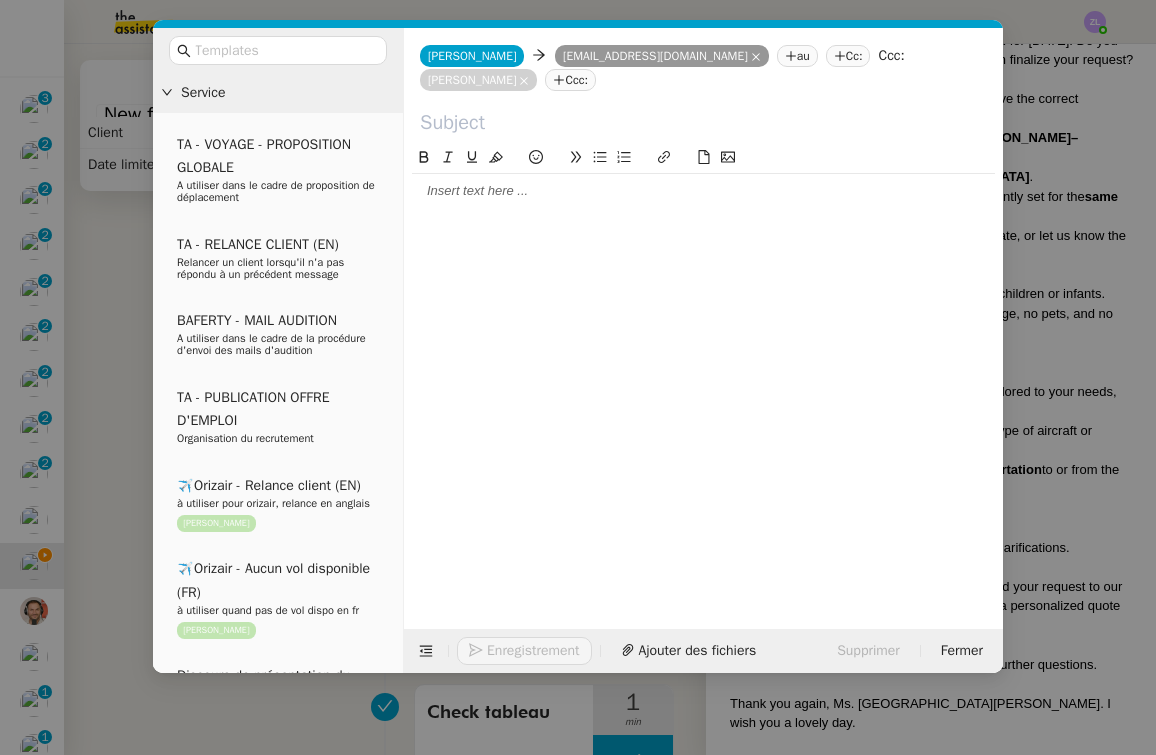 click 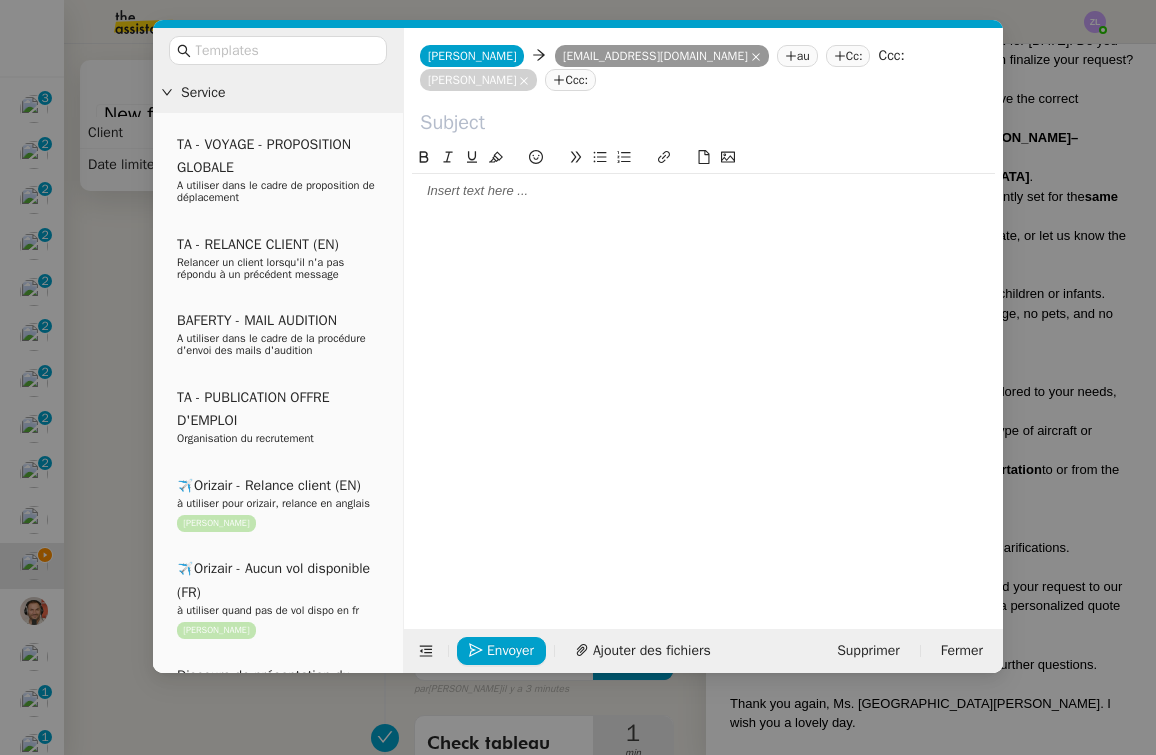 paste on "Confirmation of Travel Dates – Orizair Request" 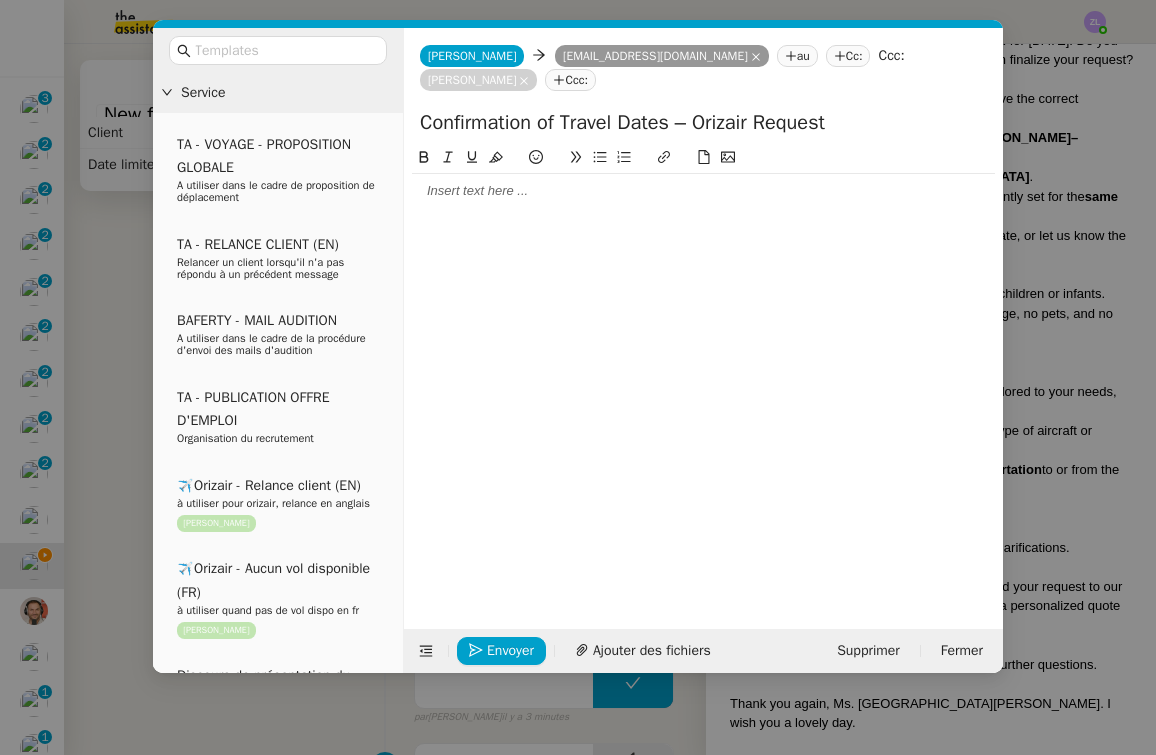 type on "Confirmation of Travel Dates – Orizair Request" 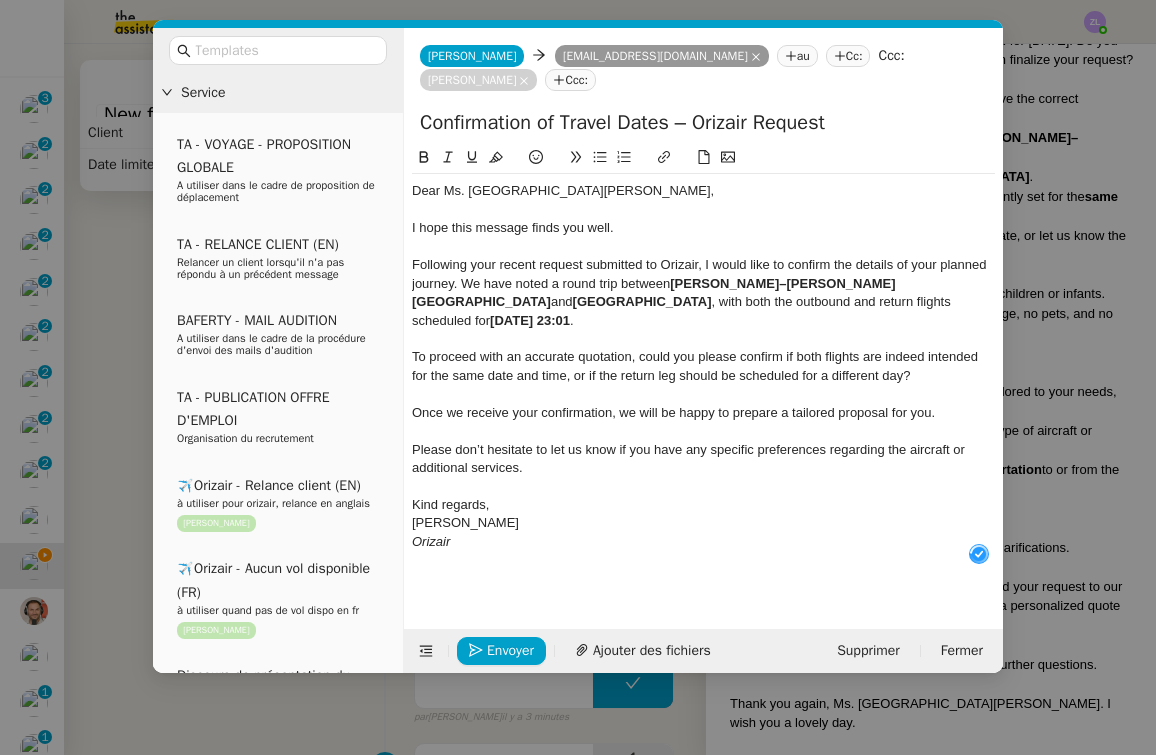 scroll, scrollTop: 21, scrollLeft: 0, axis: vertical 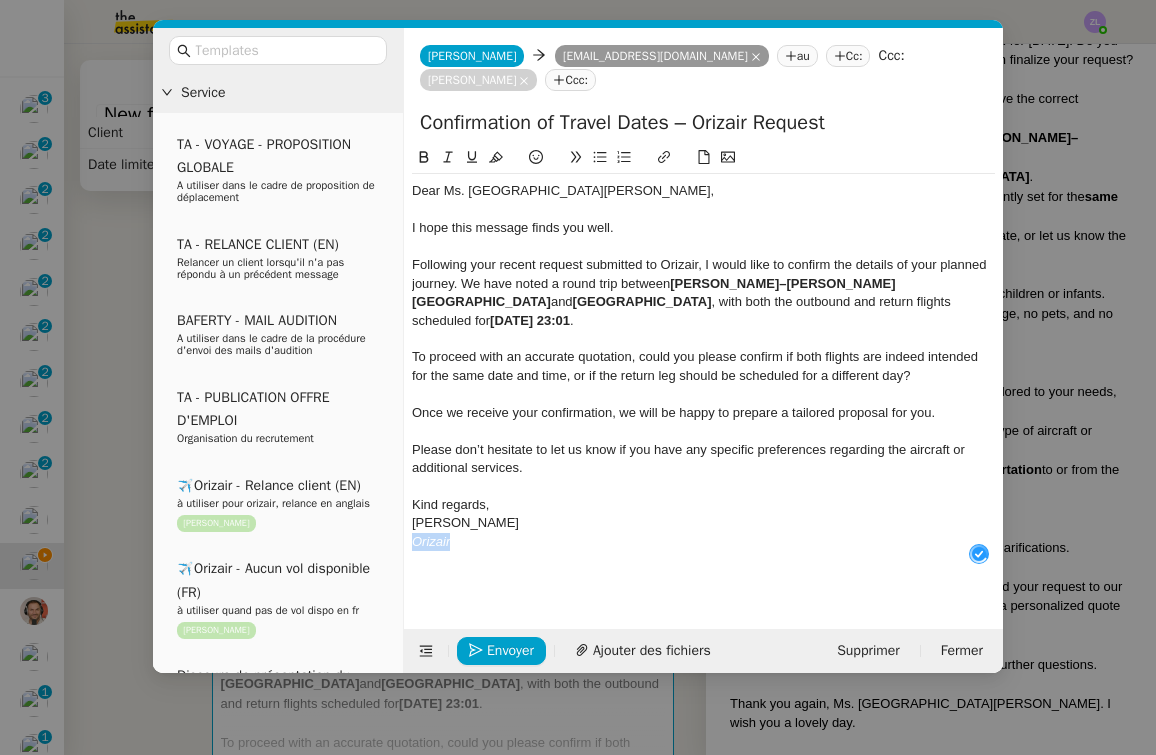 drag, startPoint x: 462, startPoint y: 540, endPoint x: 409, endPoint y: 538, distance: 53.037724 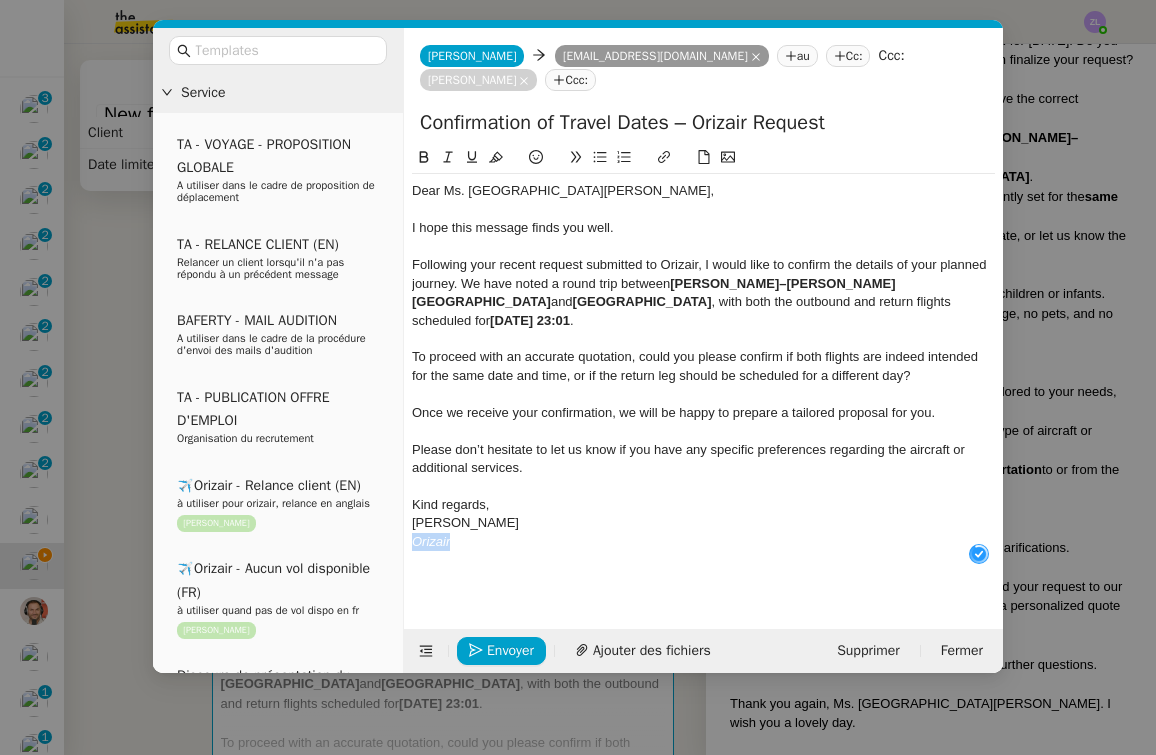 click on "Dear Ms. San [PERSON_NAME], I hope this message finds you well. Following your recent request submitted to Orizair, I would like to confirm the details of your planned journey. We have noted a round trip between  [GEOGRAPHIC_DATA]–[PERSON_NAME][GEOGRAPHIC_DATA]  and  [GEOGRAPHIC_DATA] , with both the outbound and return flights scheduled for  [DATE] 23:01 . To proceed with an accurate quotation, could you please confirm if both flights are indeed intended for the same date and time, or if the return leg should be scheduled for a different day? Once we receive your confirmation, we will be happy to prepare a tailored proposal for you. Please don’t hesitate to let us know if you have any specific preferences regarding the aircraft or additional services. Kind regards, [PERSON_NAME]" 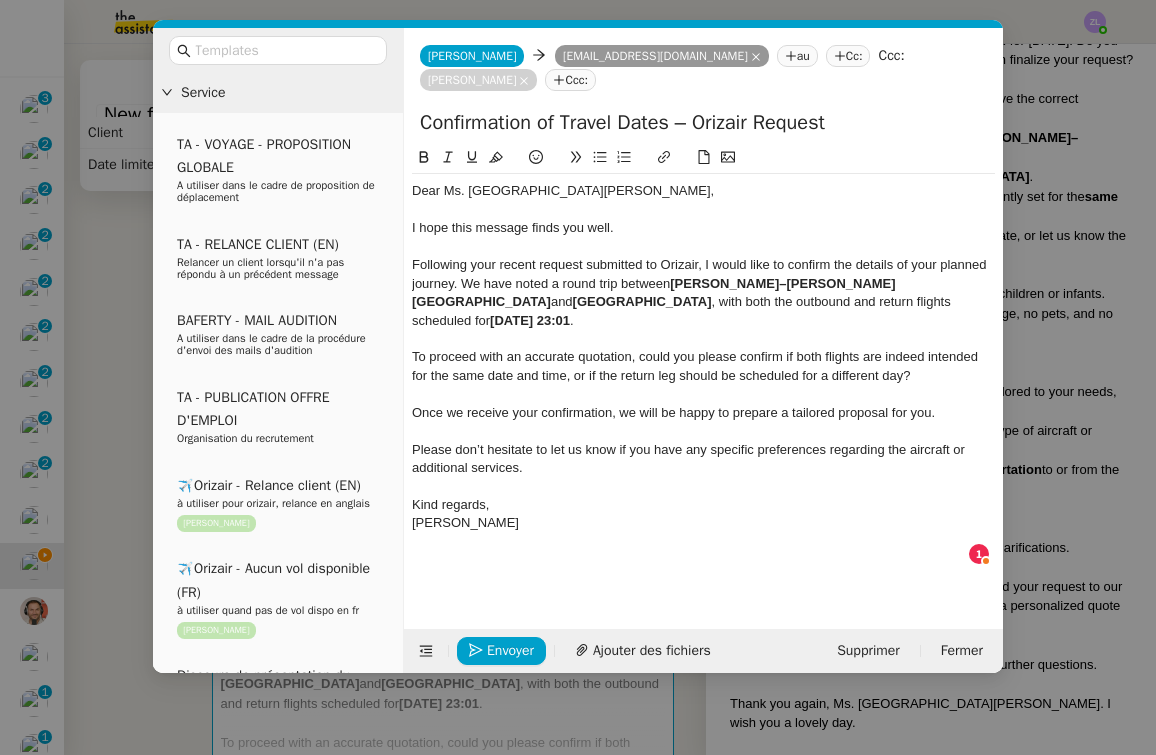 click on "[PERSON_NAME]" 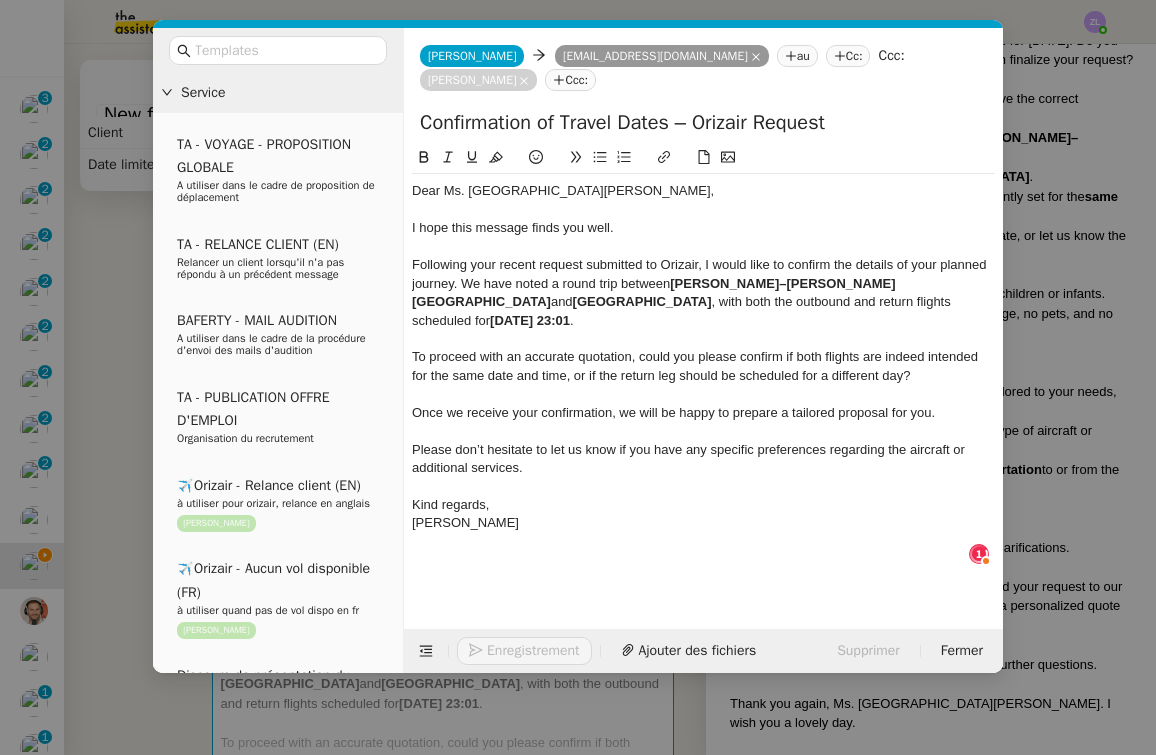 click 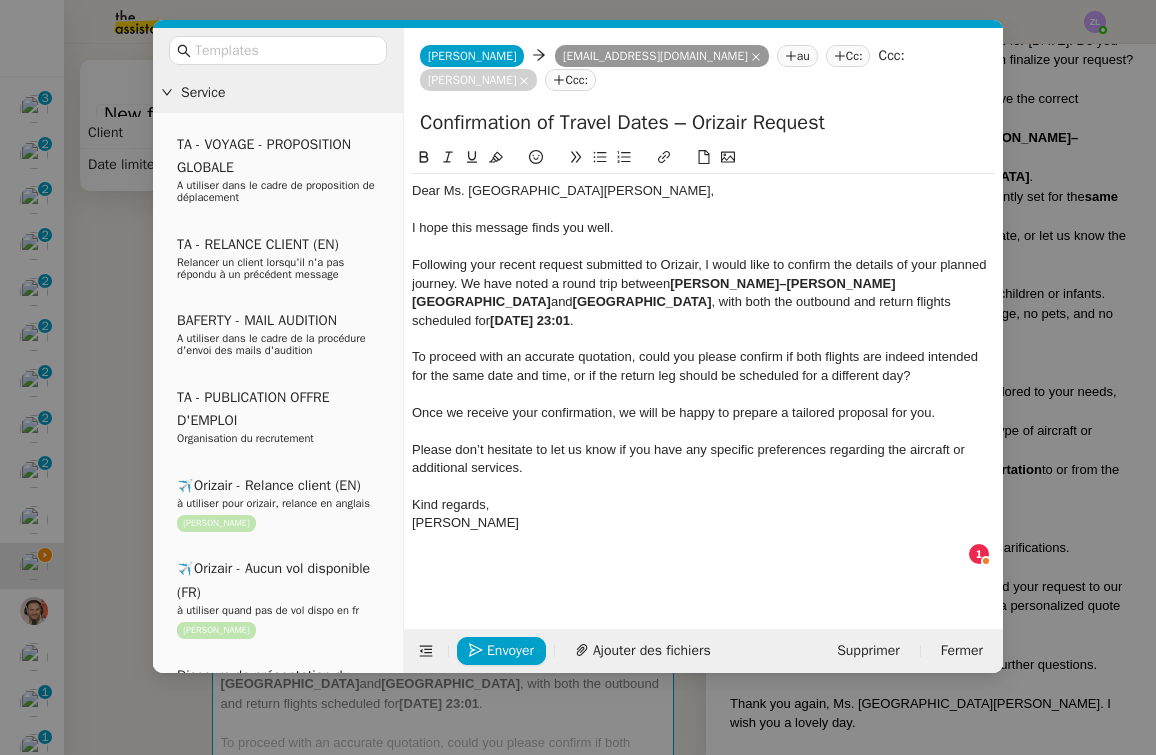 click on "Kind regards," 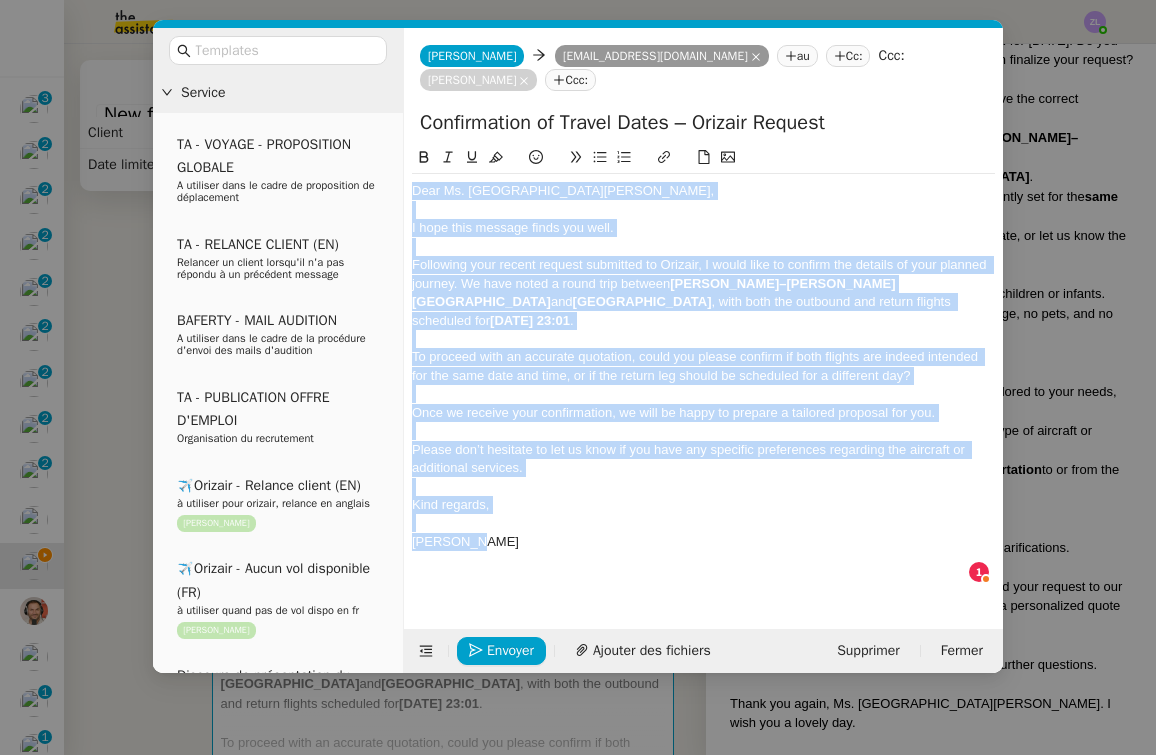 drag, startPoint x: 494, startPoint y: 533, endPoint x: 282, endPoint y: 96, distance: 485.70877 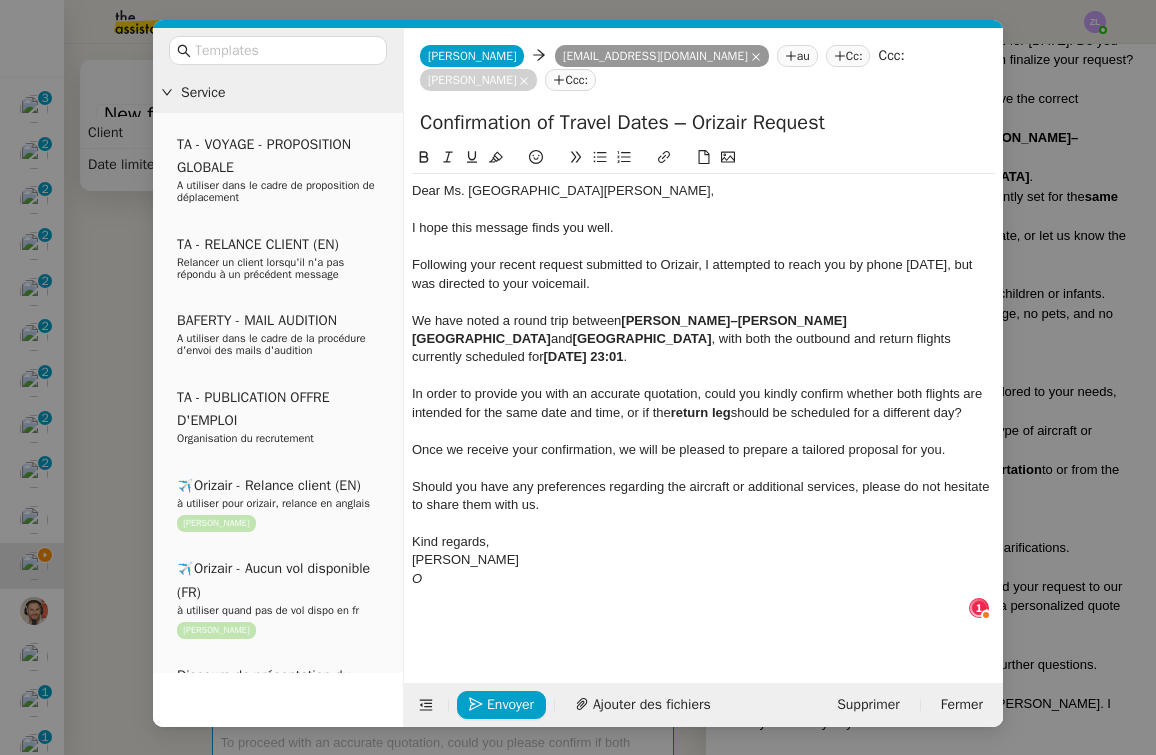 scroll, scrollTop: 21, scrollLeft: 0, axis: vertical 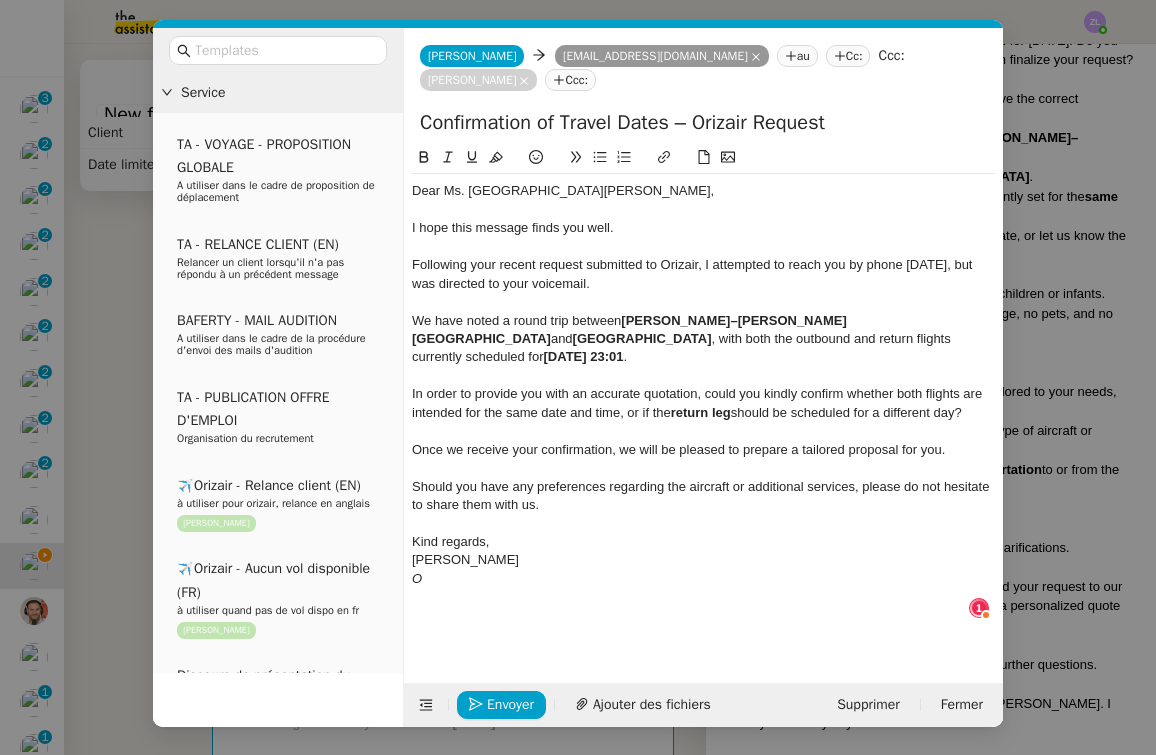 click 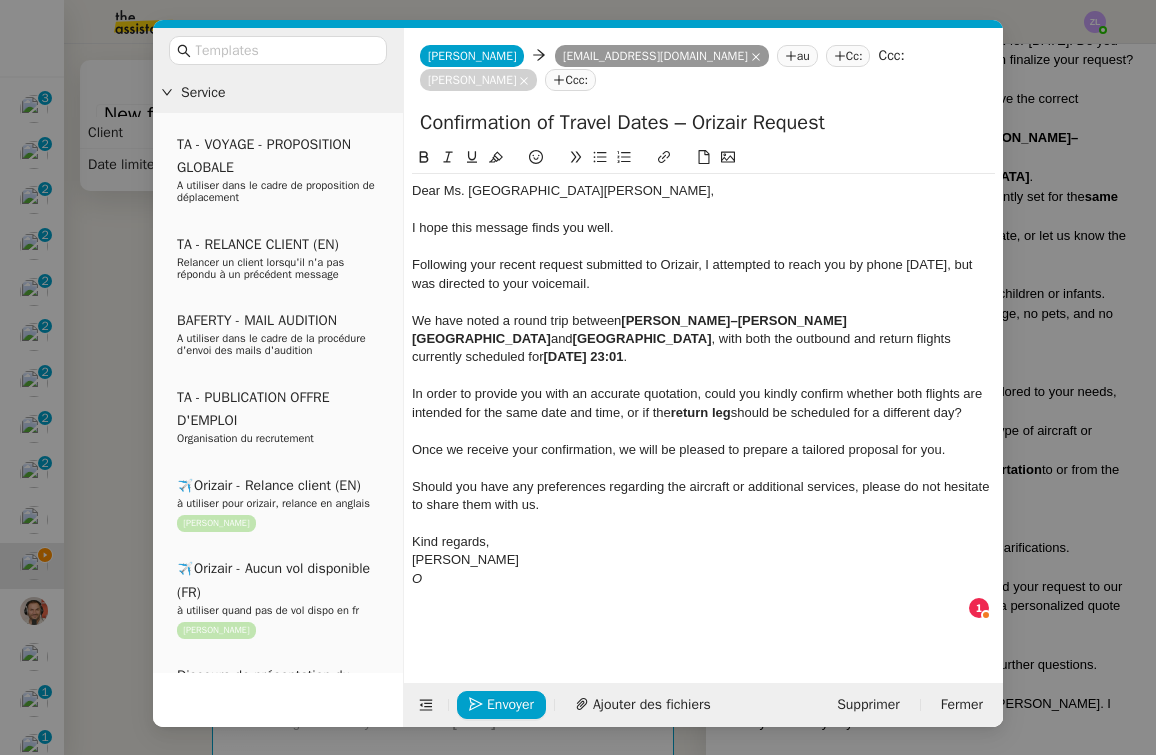 click on "O" 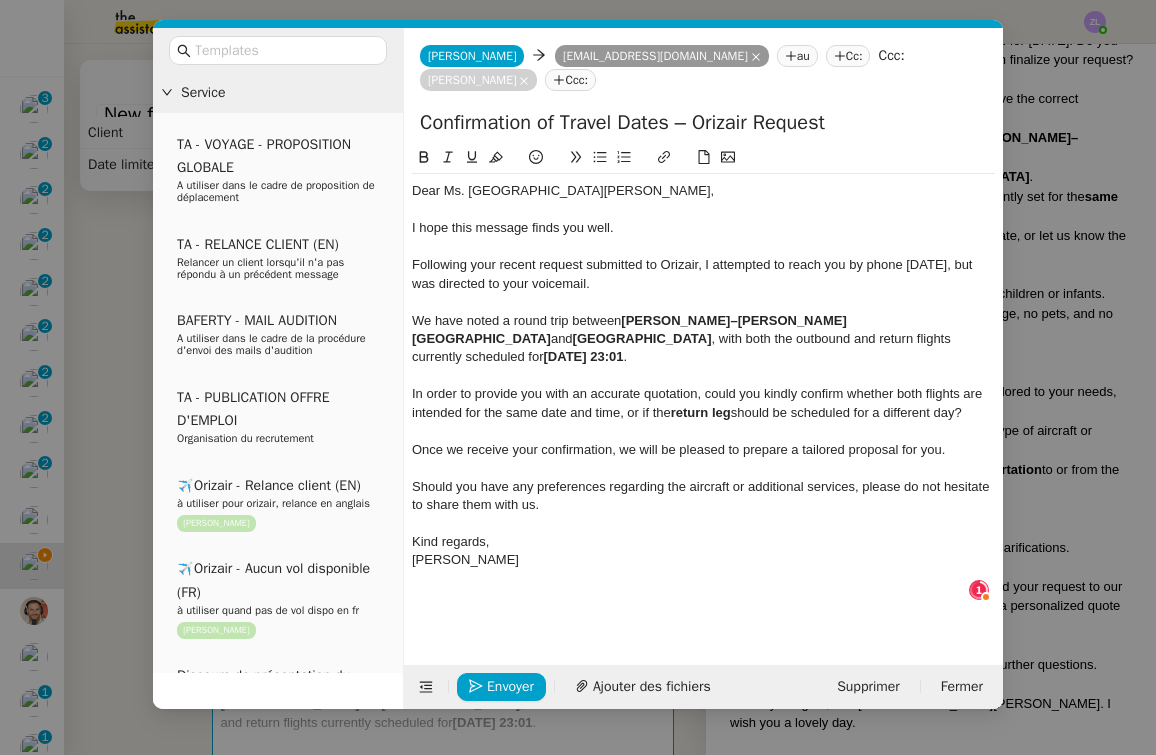 click on "Kind regards," 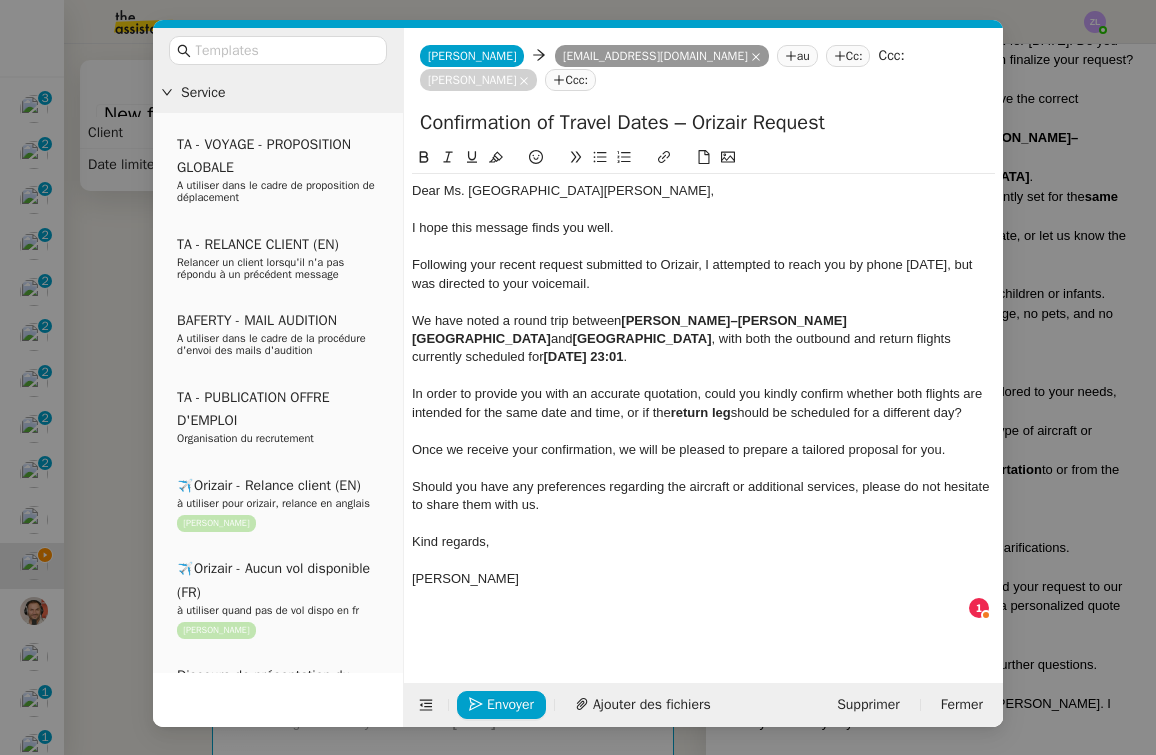 click on "[PERSON_NAME]" 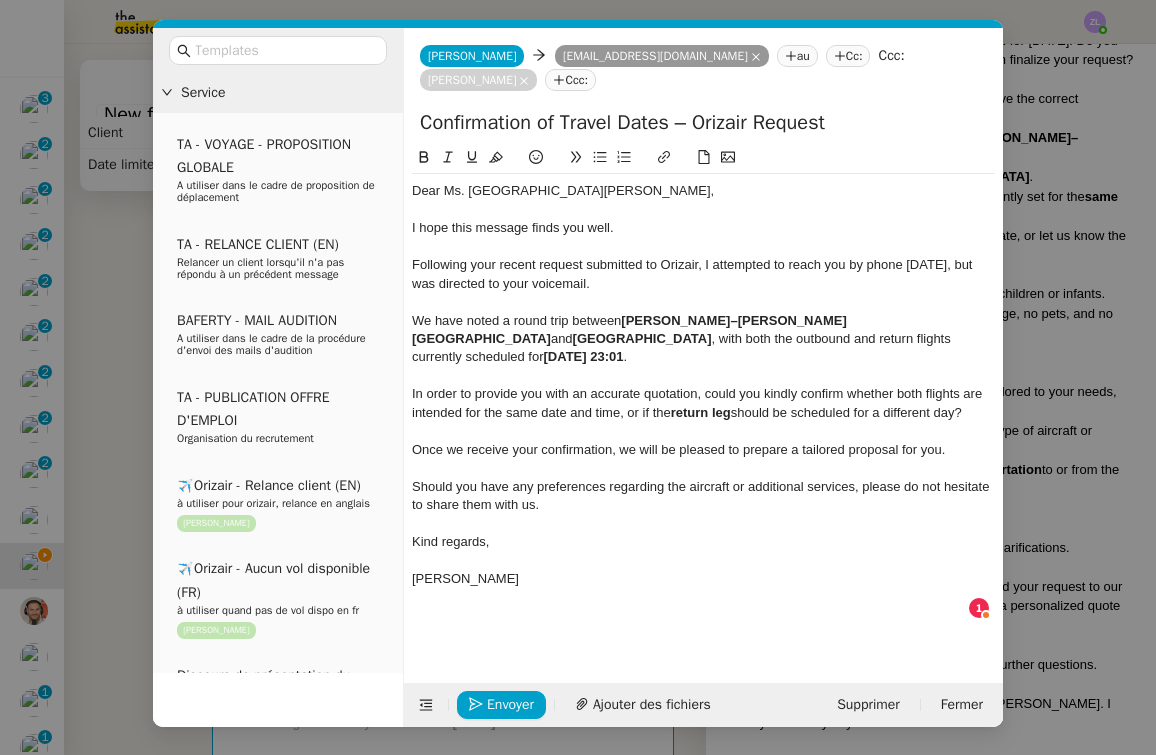 drag, startPoint x: 866, startPoint y: 125, endPoint x: 787, endPoint y: 119, distance: 79.22752 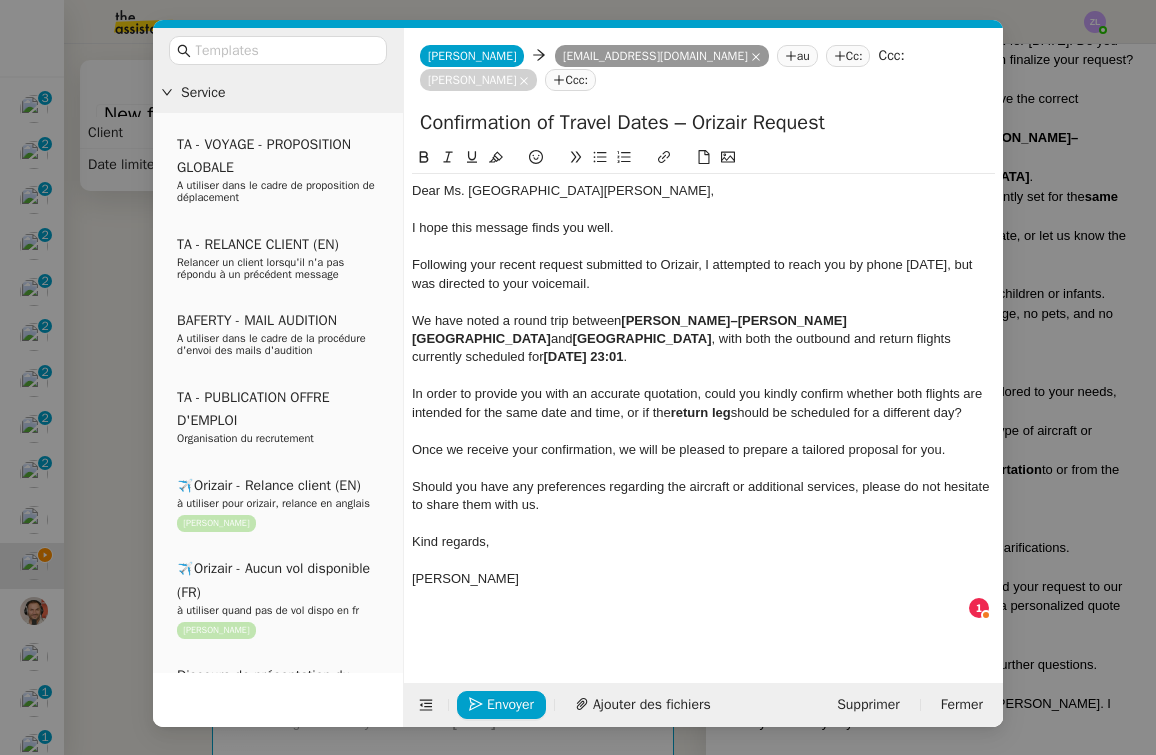 click on "Confirmation of Travel Dates – Orizair Request" 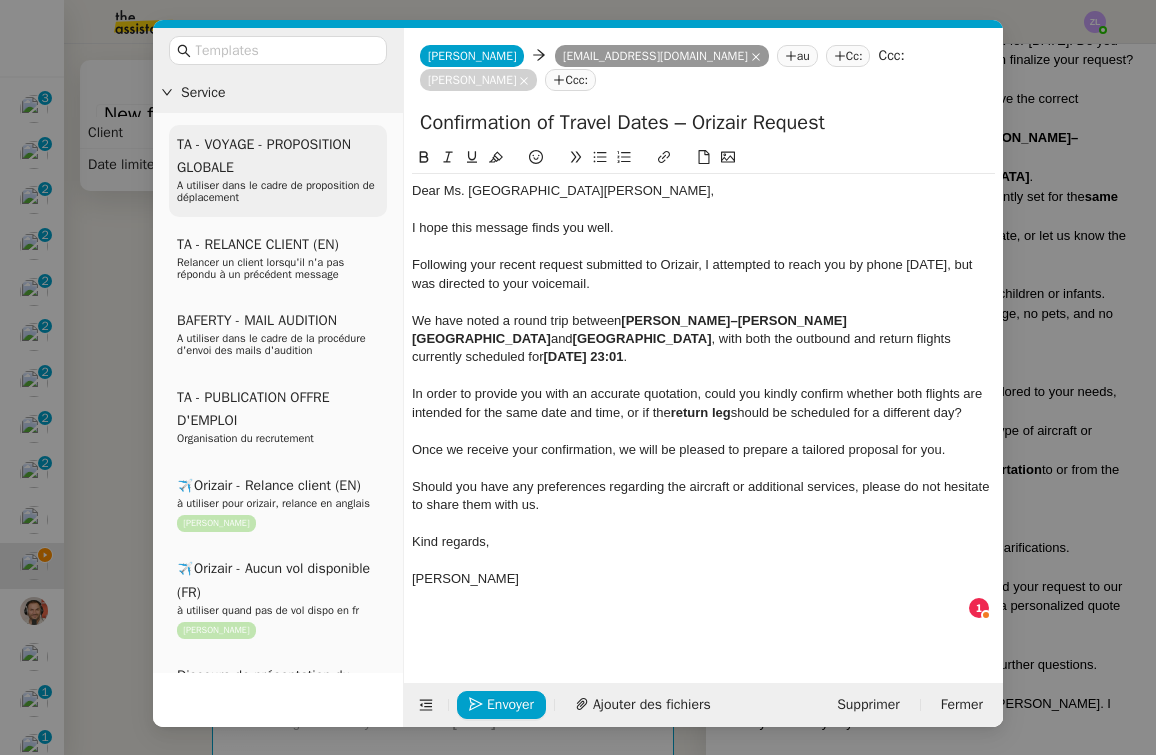 drag, startPoint x: 863, startPoint y: 121, endPoint x: 188, endPoint y: 127, distance: 675.0267 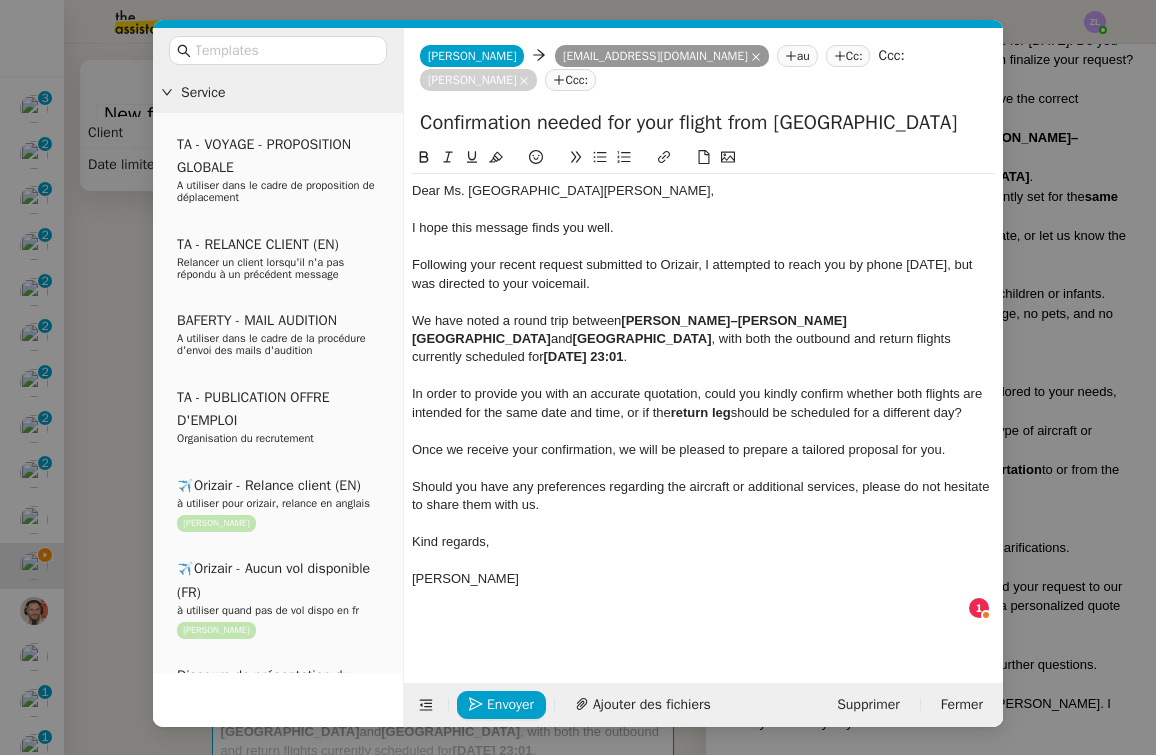 drag, startPoint x: 628, startPoint y: 315, endPoint x: 843, endPoint y: 315, distance: 215 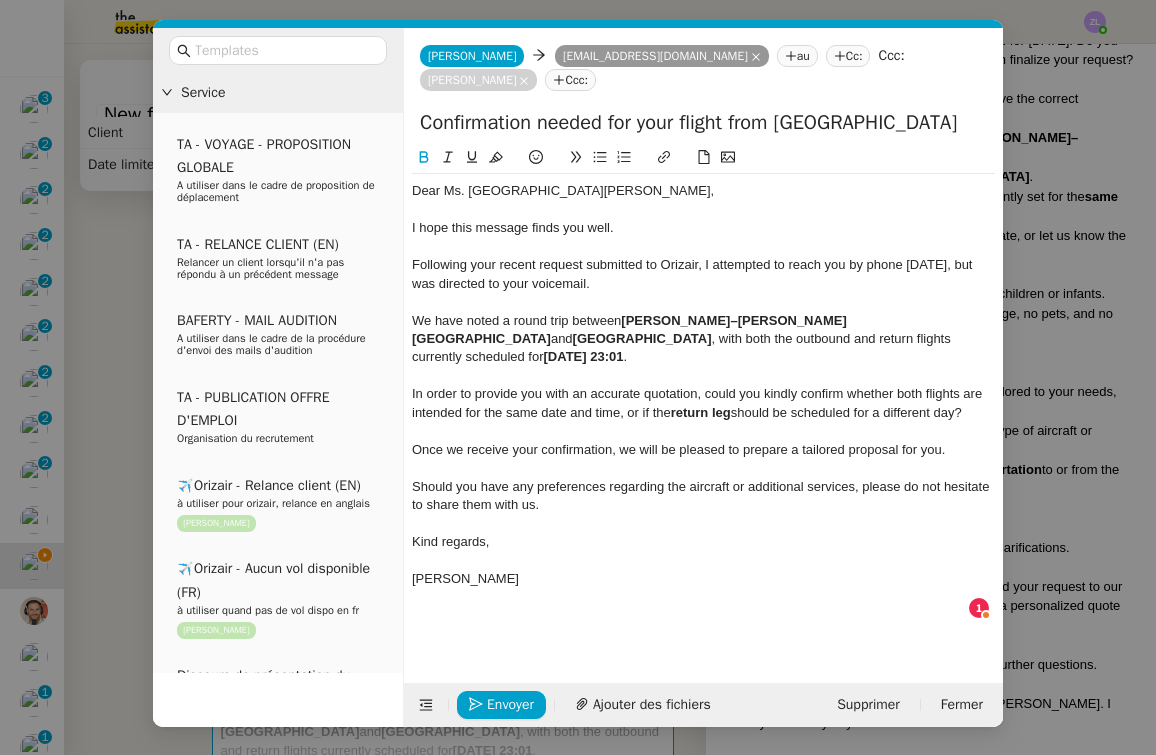 copy on "We have noted a round trip between  [GEOGRAPHIC_DATA]–[PERSON_NAME][GEOGRAPHIC_DATA]" 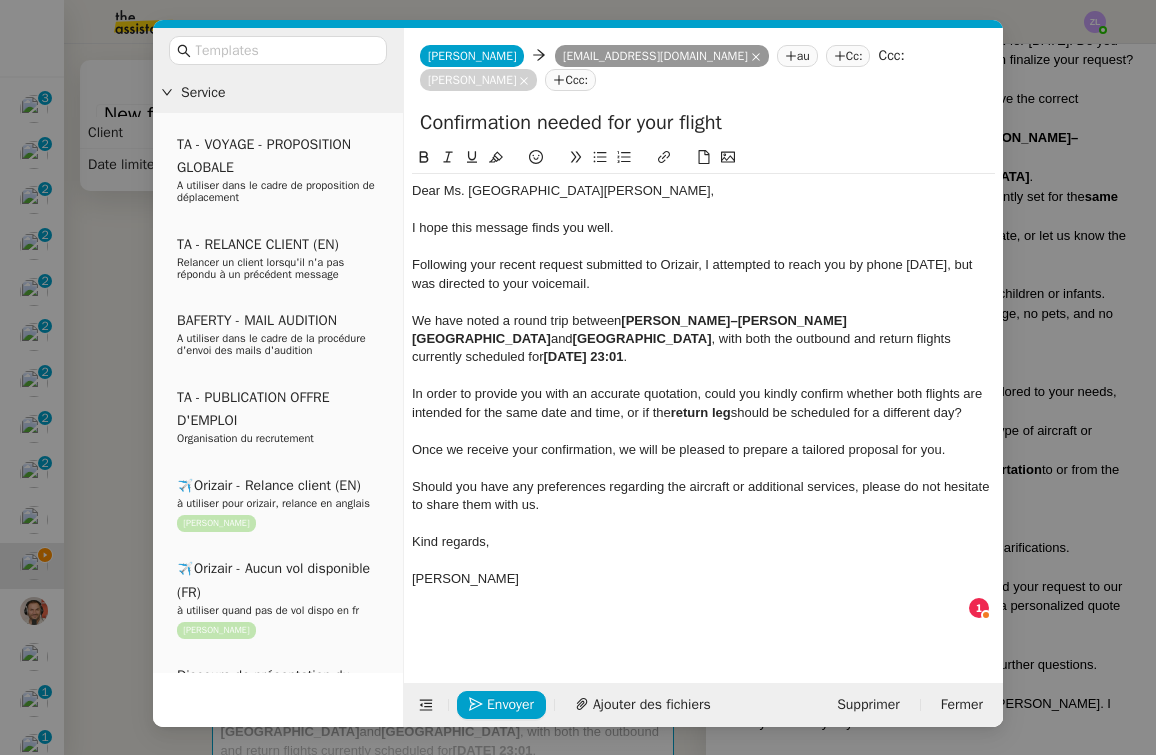 paste on "[PERSON_NAME]–[PERSON_NAME][GEOGRAPHIC_DATA]" 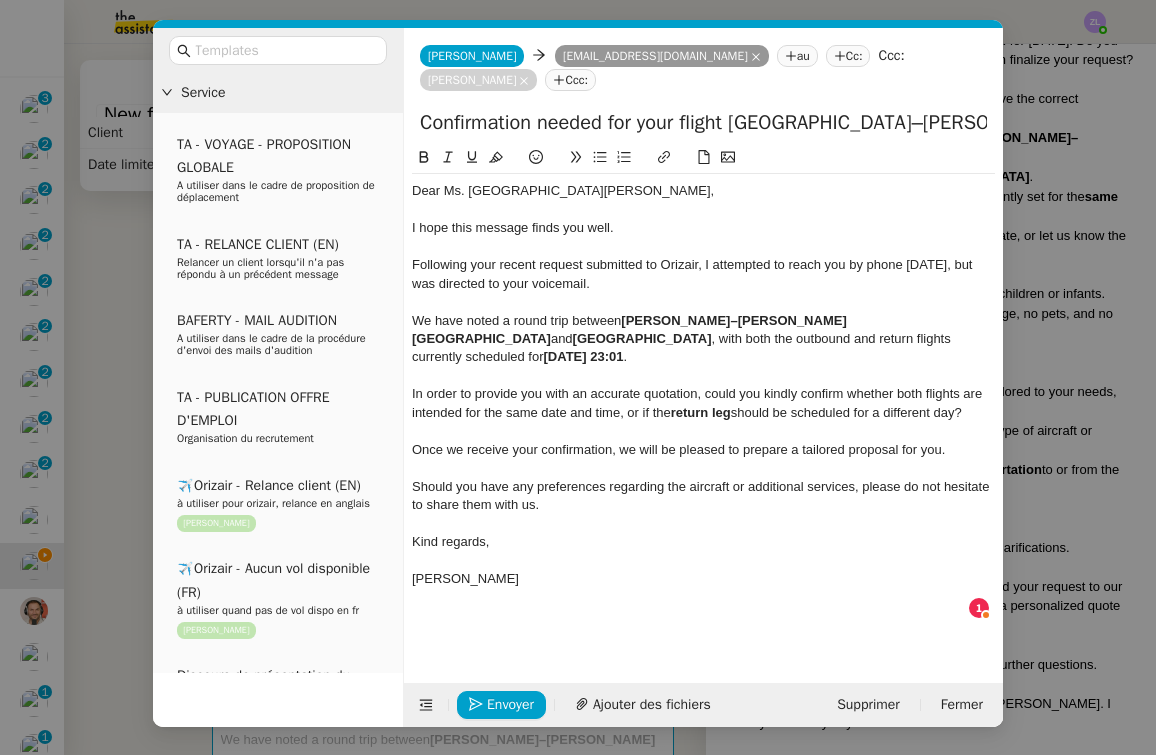 paste on "→" 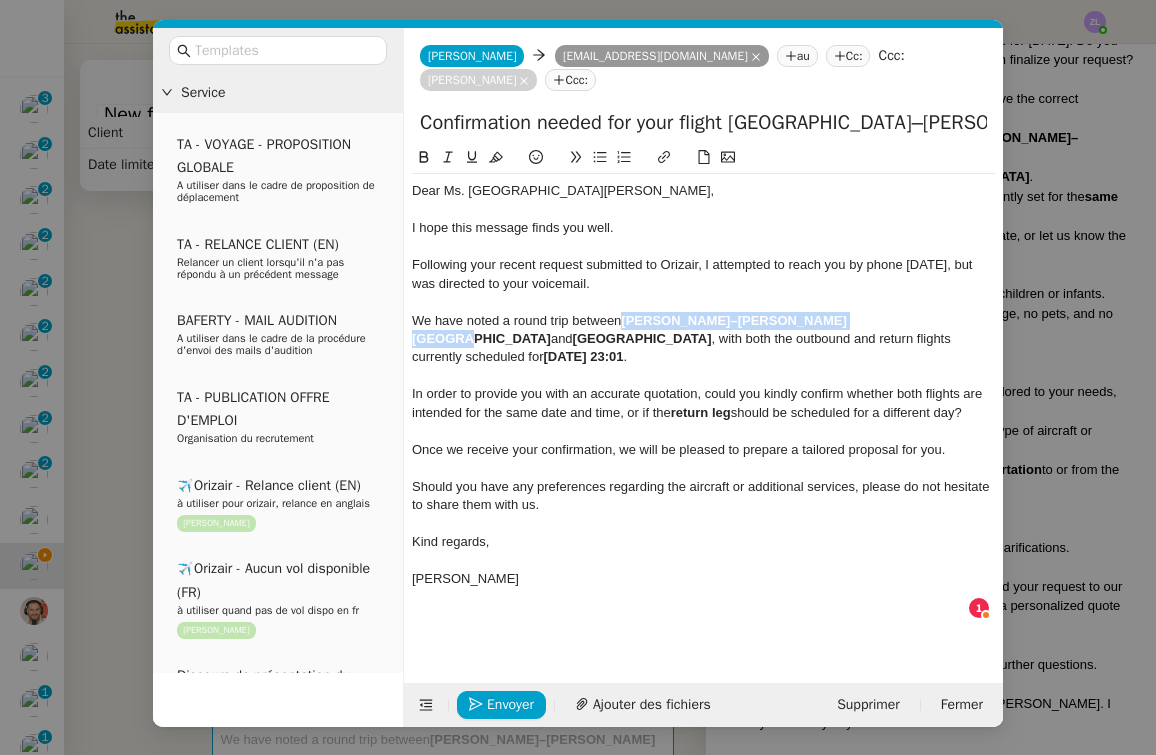 drag, startPoint x: 623, startPoint y: 312, endPoint x: 844, endPoint y: 316, distance: 221.0362 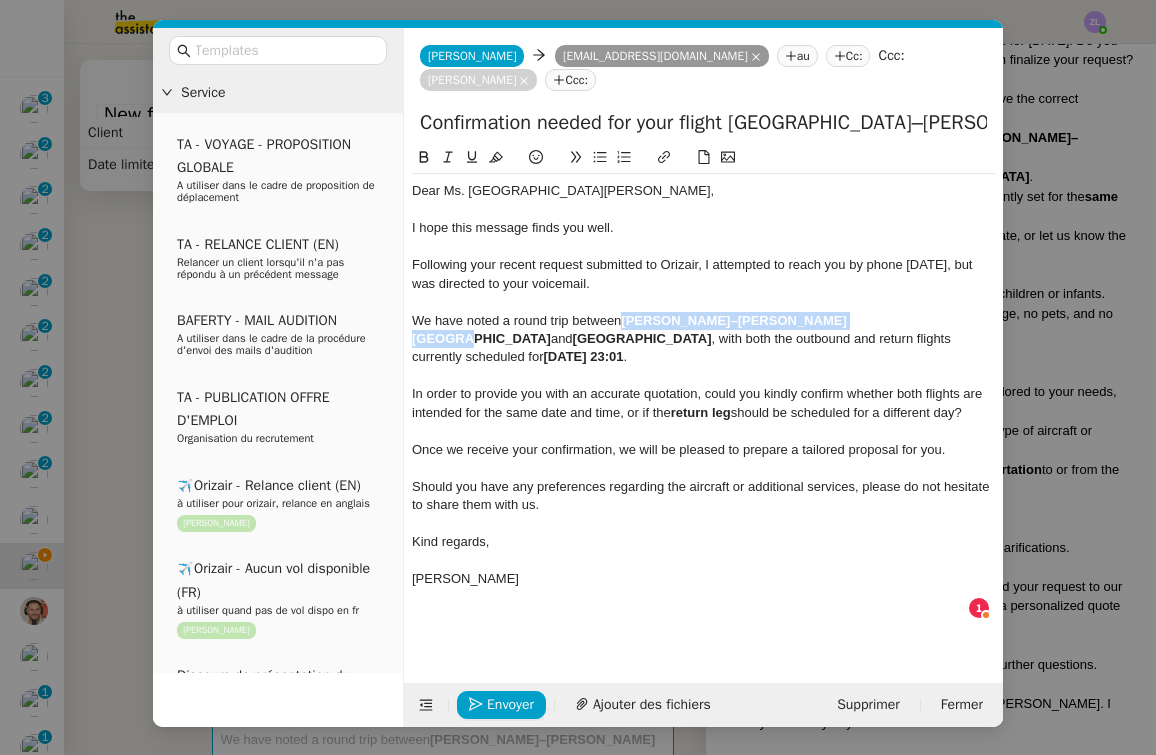 click on "We have noted a round trip between  [GEOGRAPHIC_DATA]–[PERSON_NAME][GEOGRAPHIC_DATA]  and  [GEOGRAPHIC_DATA] , with both the outbound and return flights currently scheduled for  [DATE] 23:01 ." 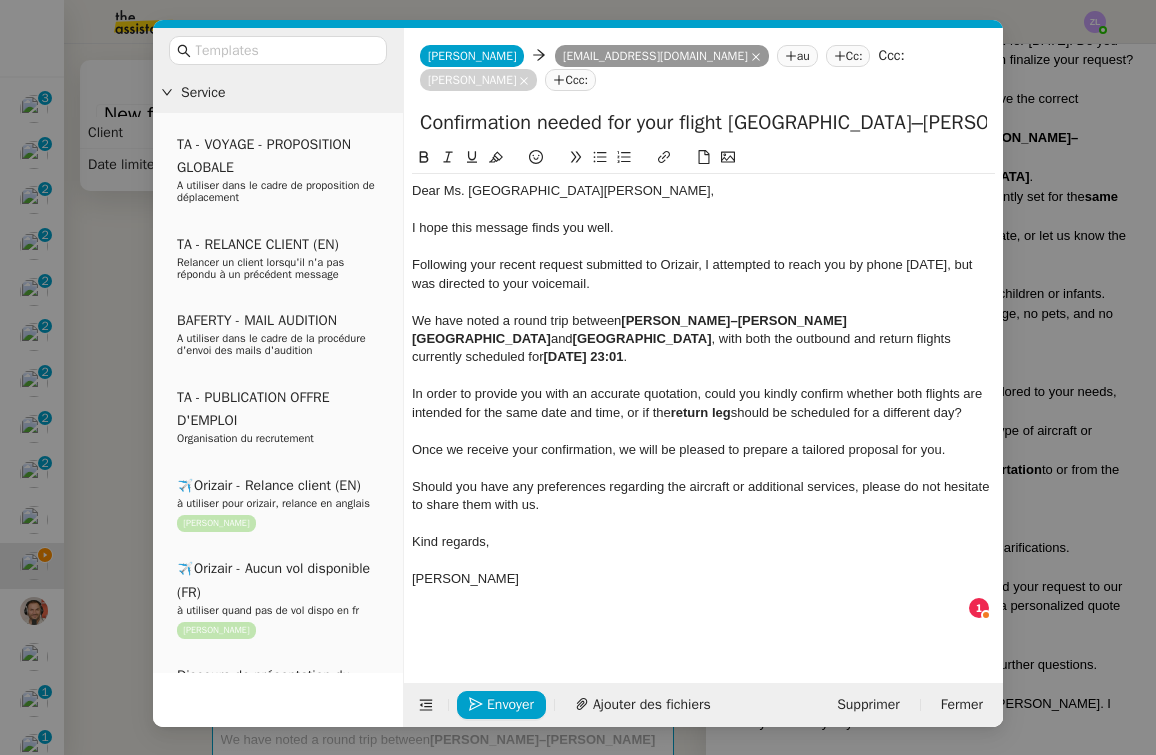 click on "Service TA - VOYAGE - PROPOSITION GLOBALE    A utiliser dans le cadre de proposition de déplacement TA - RELANCE CLIENT (EN)    Relancer un client lorsqu'il n'a pas répondu à un précédent message BAFERTY - MAIL AUDITION    A utiliser dans le cadre de la procédure d'envoi des mails d'audition TA - PUBLICATION OFFRE D'EMPLOI     Organisation du recrutement ✈️Orizair - Relance client (EN)     à utiliser pour orizair, relance en anglais  [PERSON_NAME] ✈️Orizair - Aucun vol disponible (FR)    à utiliser quand pas de vol dispo en fr  [PERSON_NAME] Discours de présentation du paiement sécurisé    ✈️Orizair - Relance client (FR)    à utiliser pour orizair, première relance en français  [PERSON_NAME] TA - VOYAGES - PROPOSITION ITINERAIRE    Soumettre les résultats d'une recherche Orizair - Empty Legs - Confirmation opérateur (EN)    à utiliser dans la communication sur avinode pour les empty legs  [PERSON_NAME] TA - CONFIRMATION PAIEMENT (EN)    TA - COURRIER EXPEDIE (recommandé)" at bounding box center (578, 377) 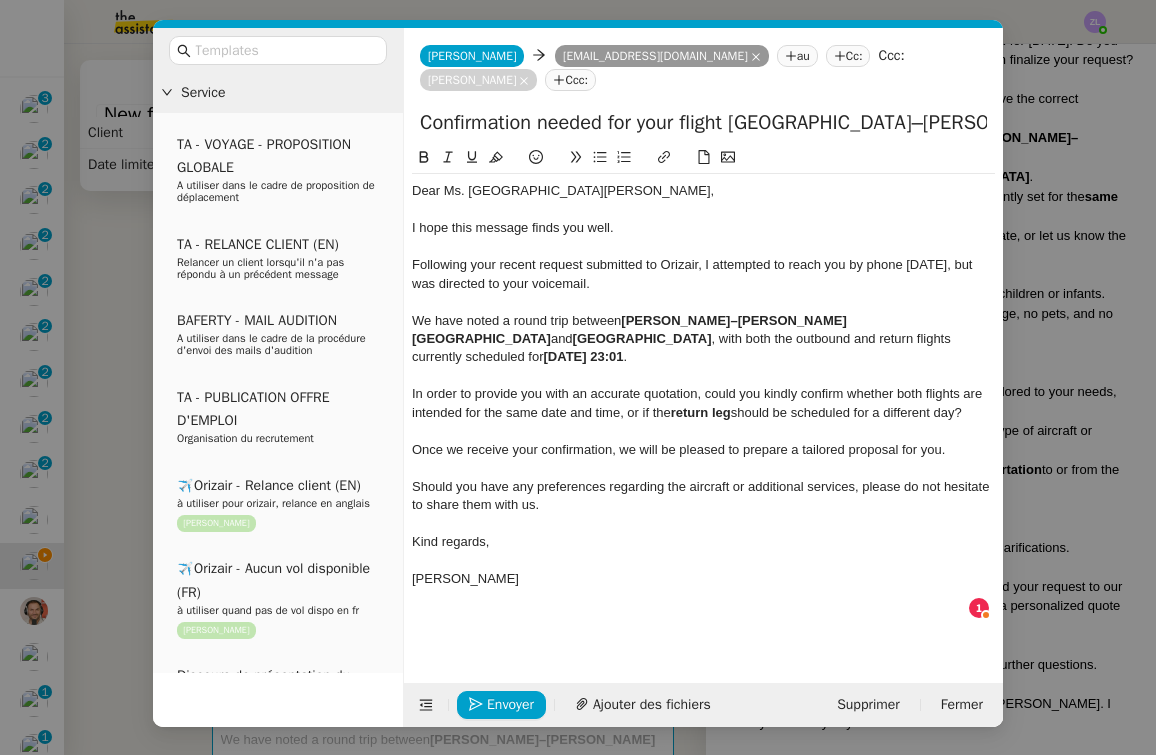 paste on "[PERSON_NAME]–[PERSON_NAME][GEOGRAPHIC_DATA]" 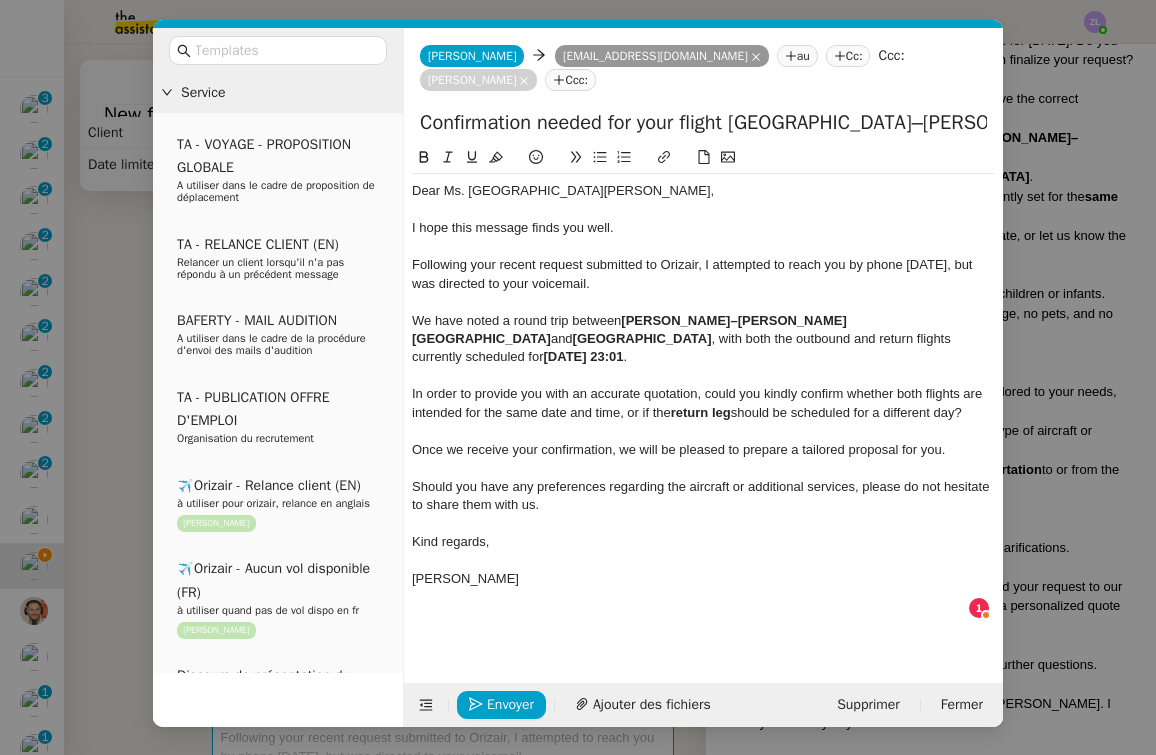 drag, startPoint x: 874, startPoint y: 317, endPoint x: 458, endPoint y: 340, distance: 416.63535 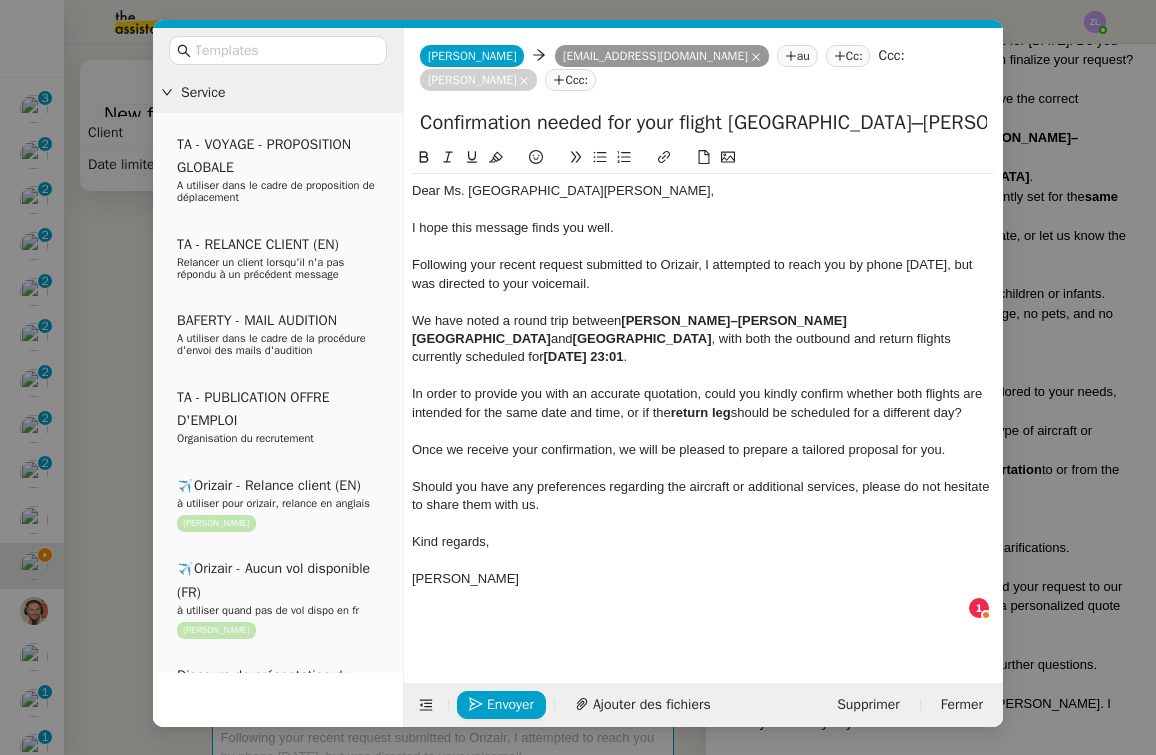 click on "We have noted a round trip between  [GEOGRAPHIC_DATA]–[PERSON_NAME][GEOGRAPHIC_DATA]  and  [GEOGRAPHIC_DATA] , with both the outbound and return flights currently scheduled for  [DATE] 23:01 ." 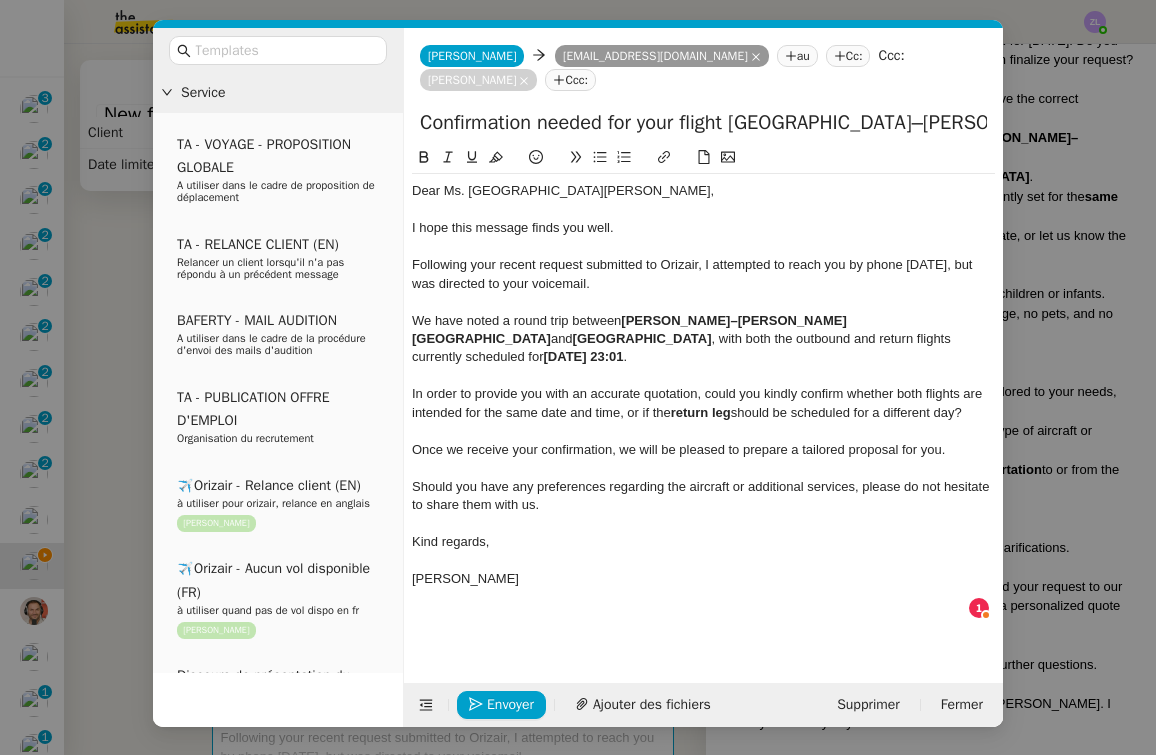 scroll, scrollTop: 0, scrollLeft: 0, axis: both 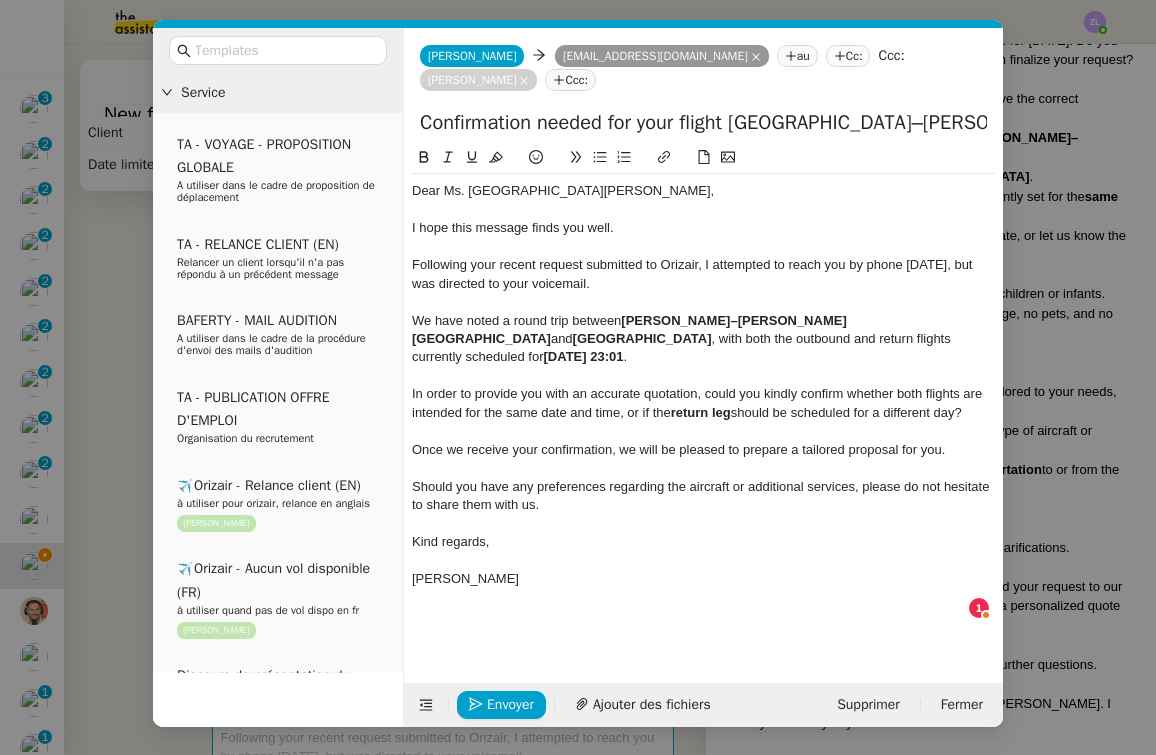 drag, startPoint x: 938, startPoint y: 120, endPoint x: 824, endPoint y: 118, distance: 114.01754 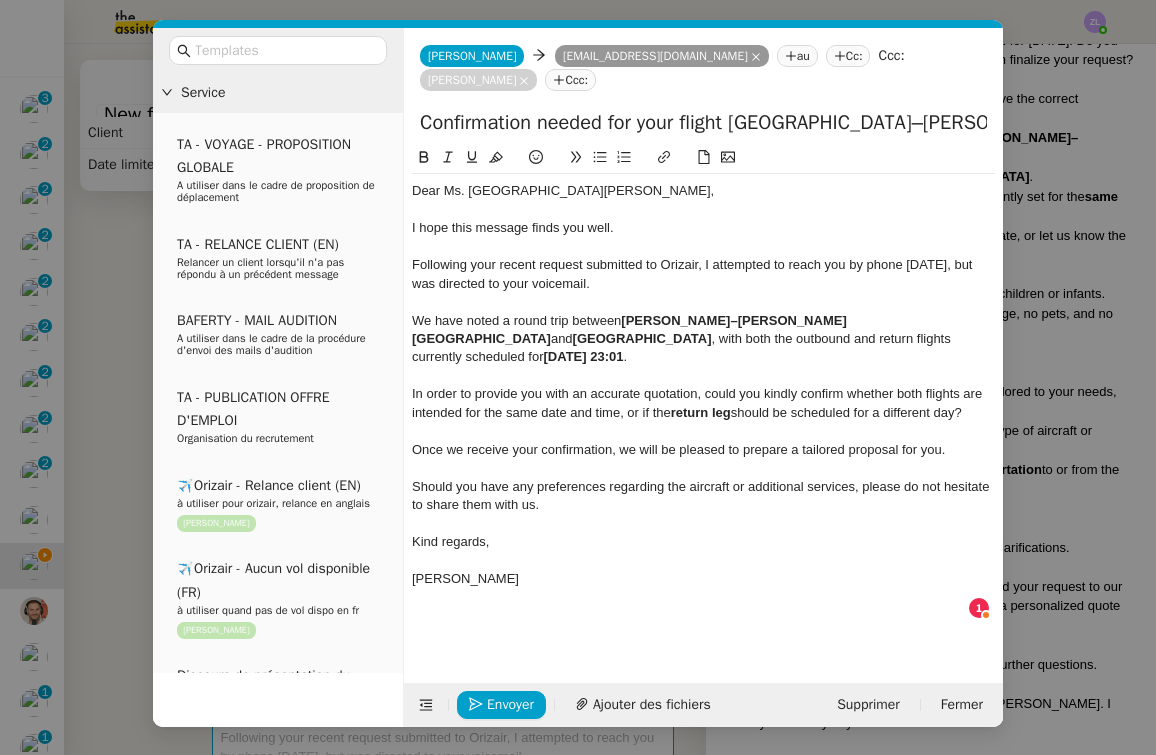 click on "Confirmation needed for your flight [GEOGRAPHIC_DATA]–[PERSON_NAME][GEOGRAPHIC_DATA] → [GEOGRAPHIC_DATA] →  [GEOGRAPHIC_DATA]–[PERSON_NAME][GEOGRAPHIC_DATA]" 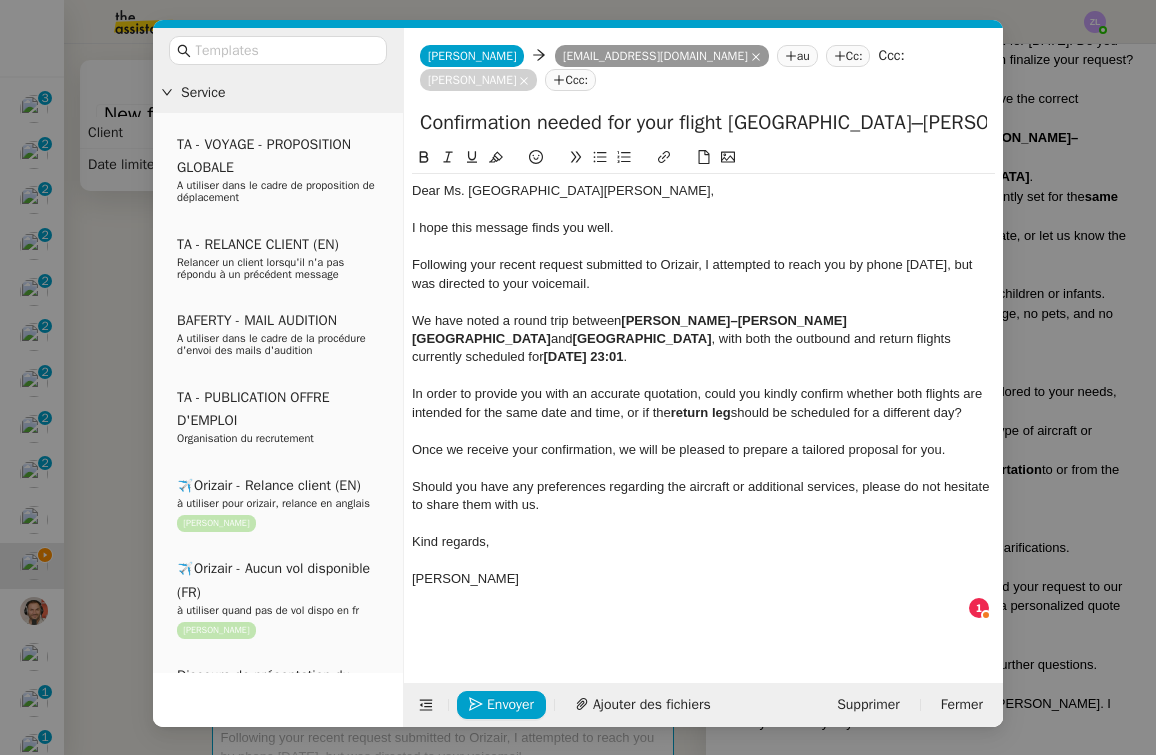 click on "Envoyer Ajouter des fichiers Supprimer Fermer" 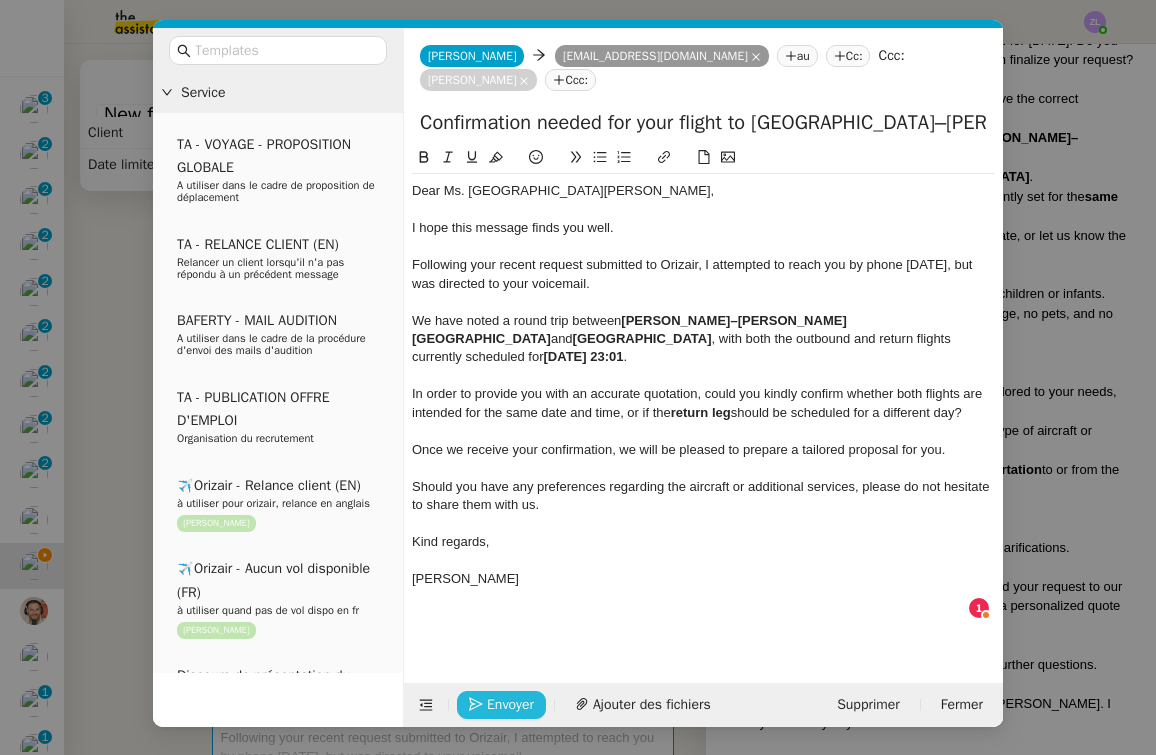 type on "Confirmation needed for your flight to [GEOGRAPHIC_DATA]–[PERSON_NAME][GEOGRAPHIC_DATA] → [GEOGRAPHIC_DATA] →  [GEOGRAPHIC_DATA]–[PERSON_NAME][GEOGRAPHIC_DATA]" 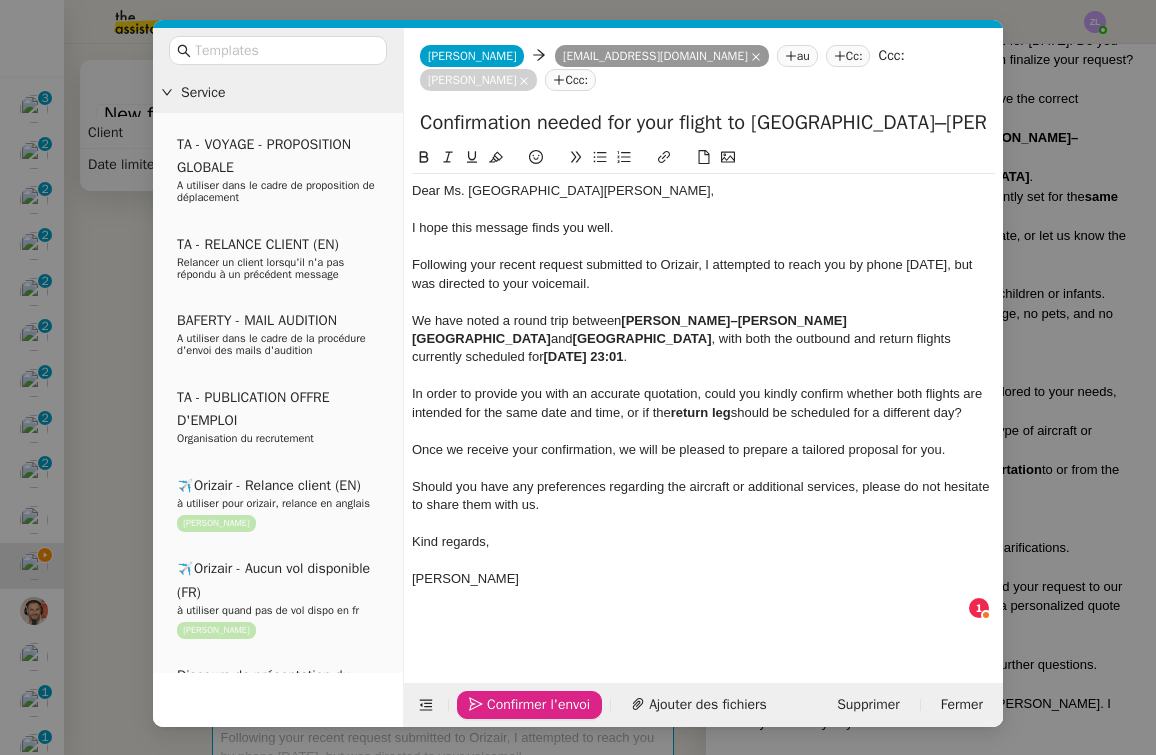 click on "Confirmer l'envoi" 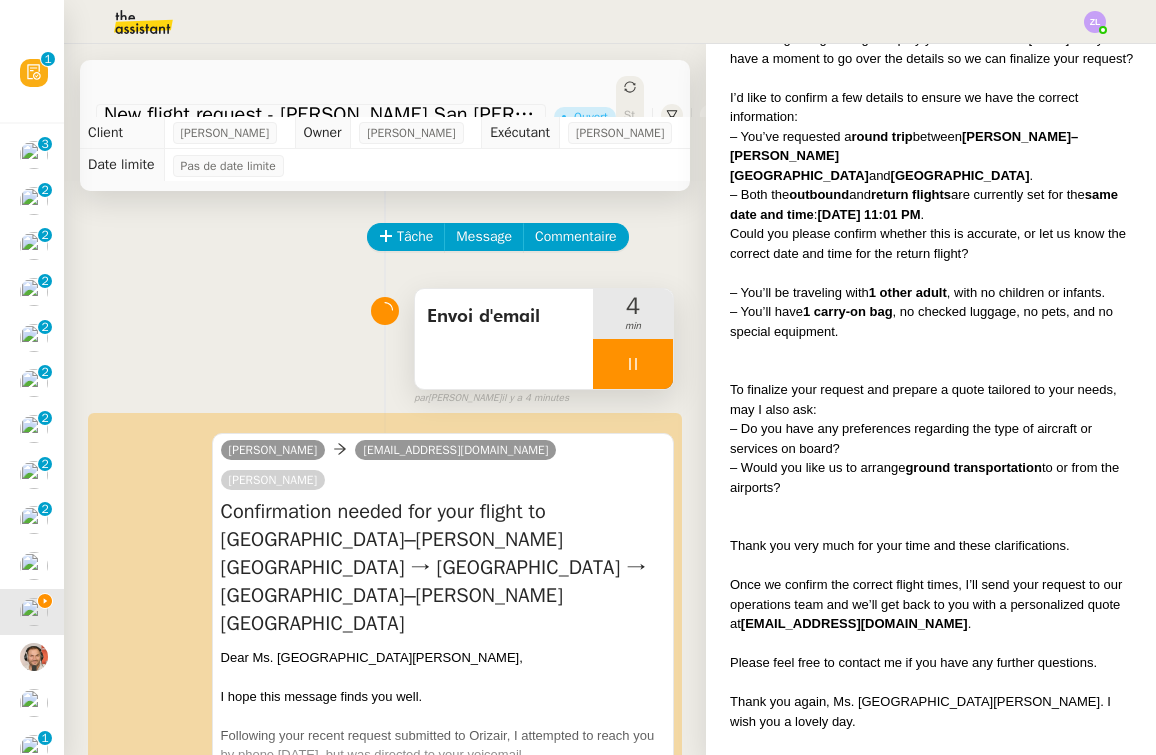 scroll, scrollTop: 0, scrollLeft: 0, axis: both 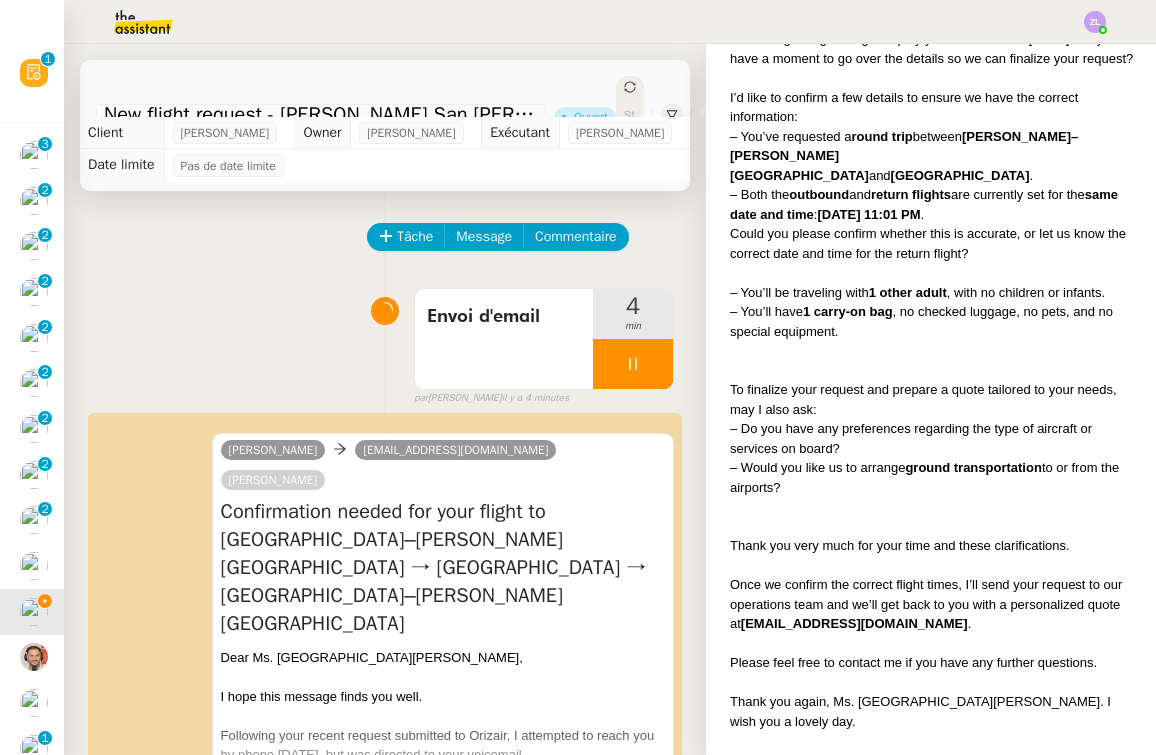 click at bounding box center [633, 364] 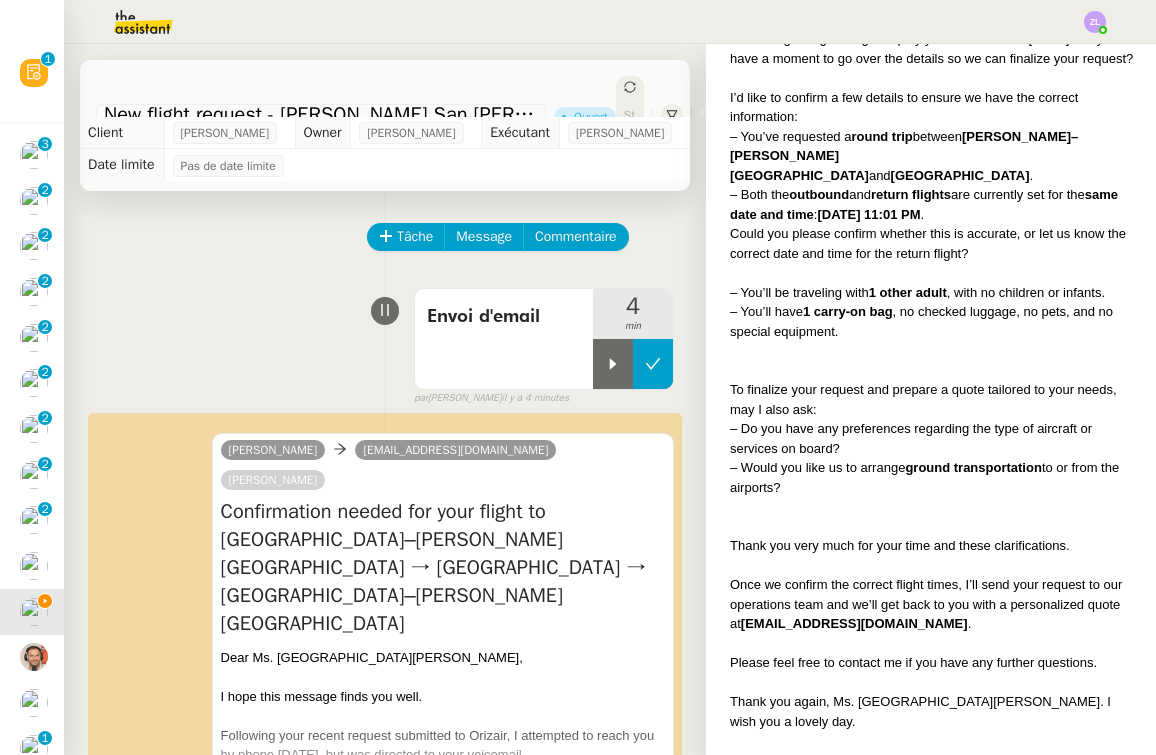 click 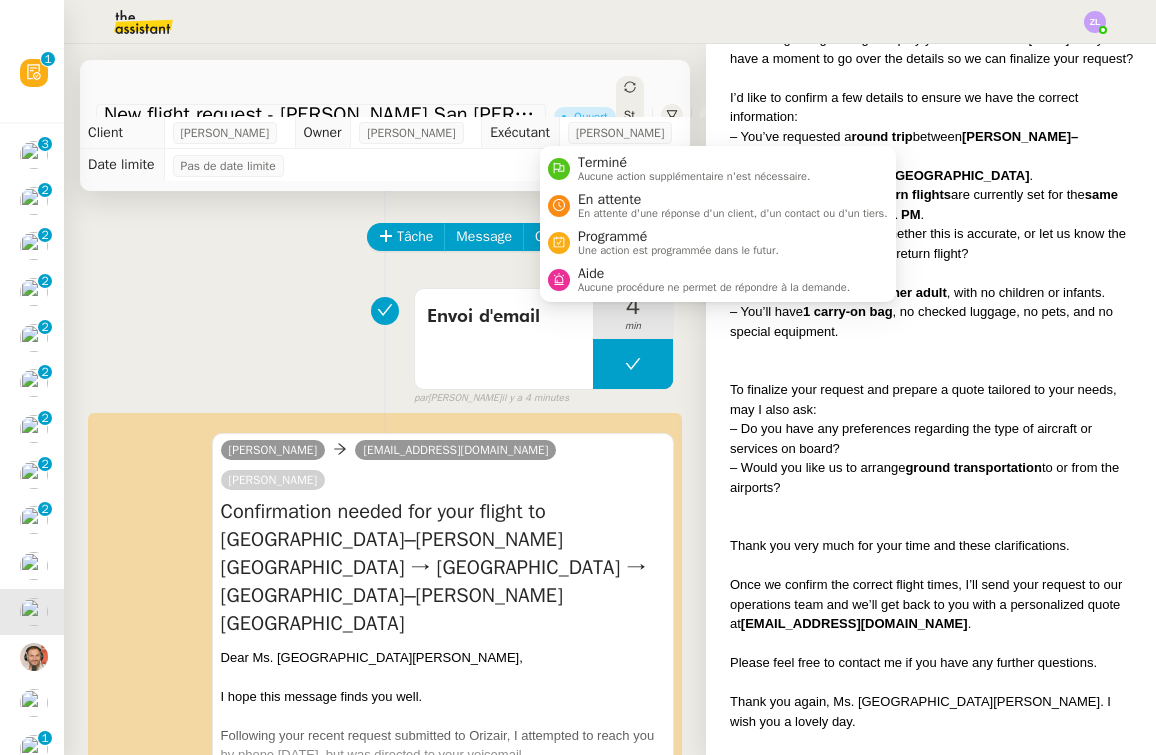 click on "Statut" 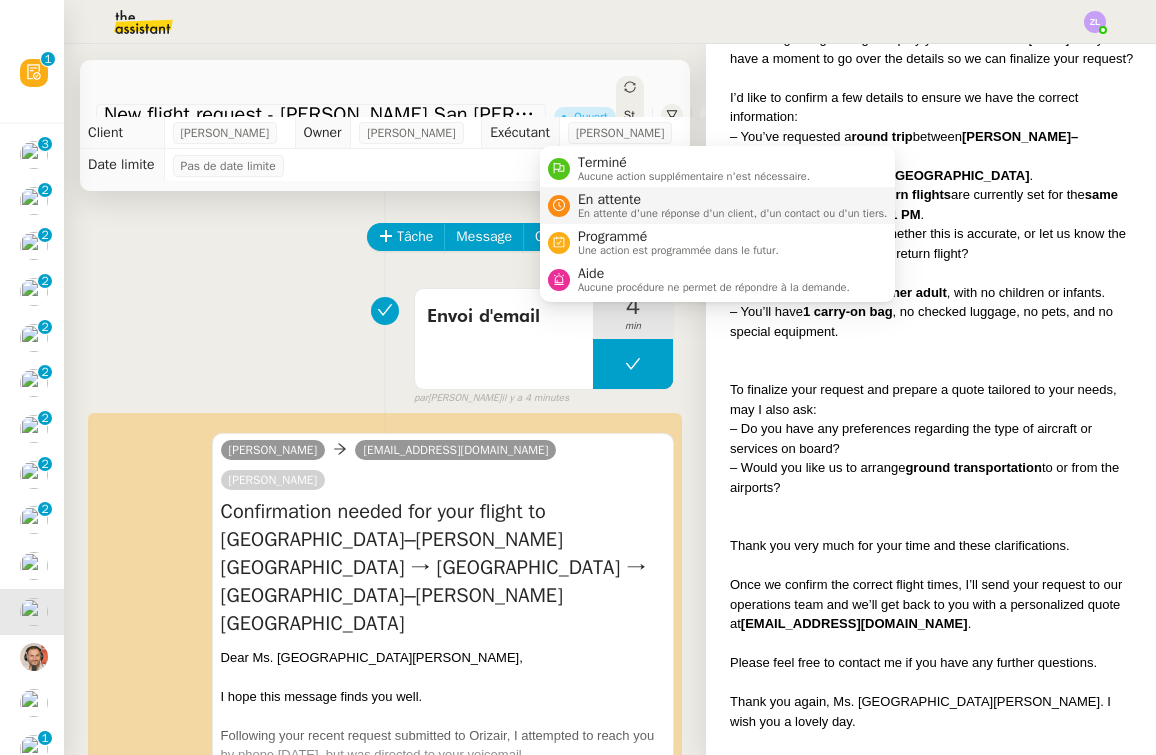 click on "En attente" at bounding box center (733, 200) 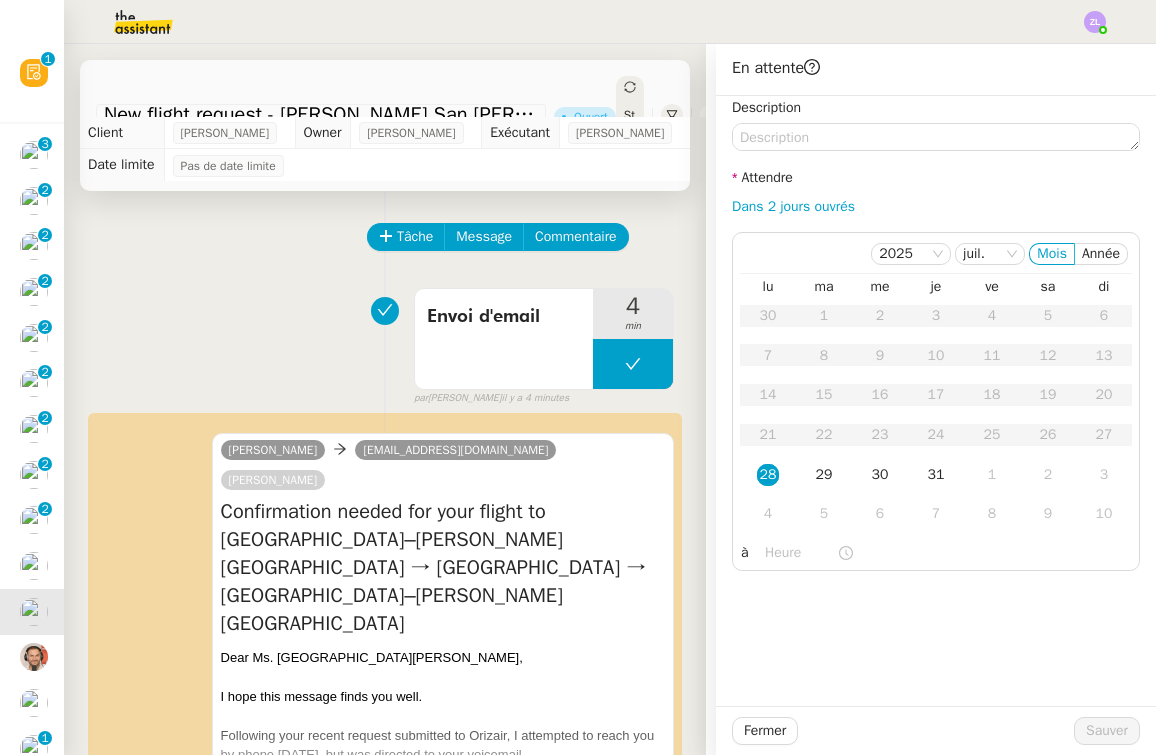 click on "Dans 2 jours ouvrés" 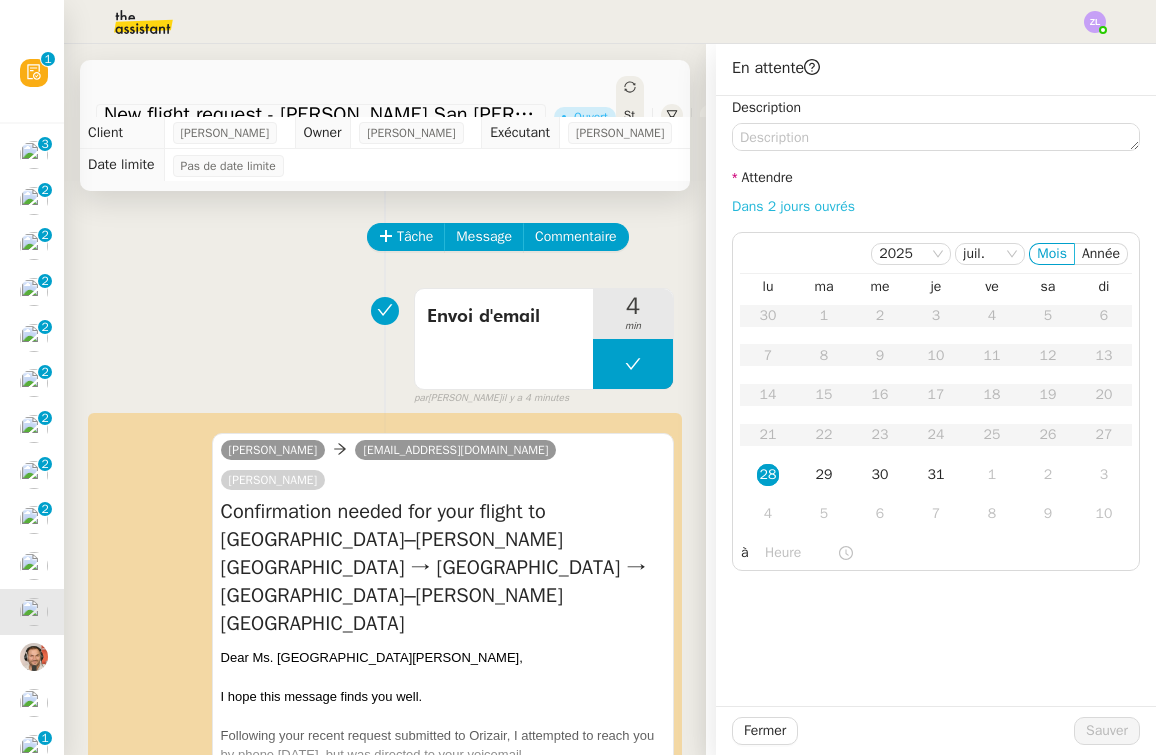 click on "Dans 2 jours ouvrés" 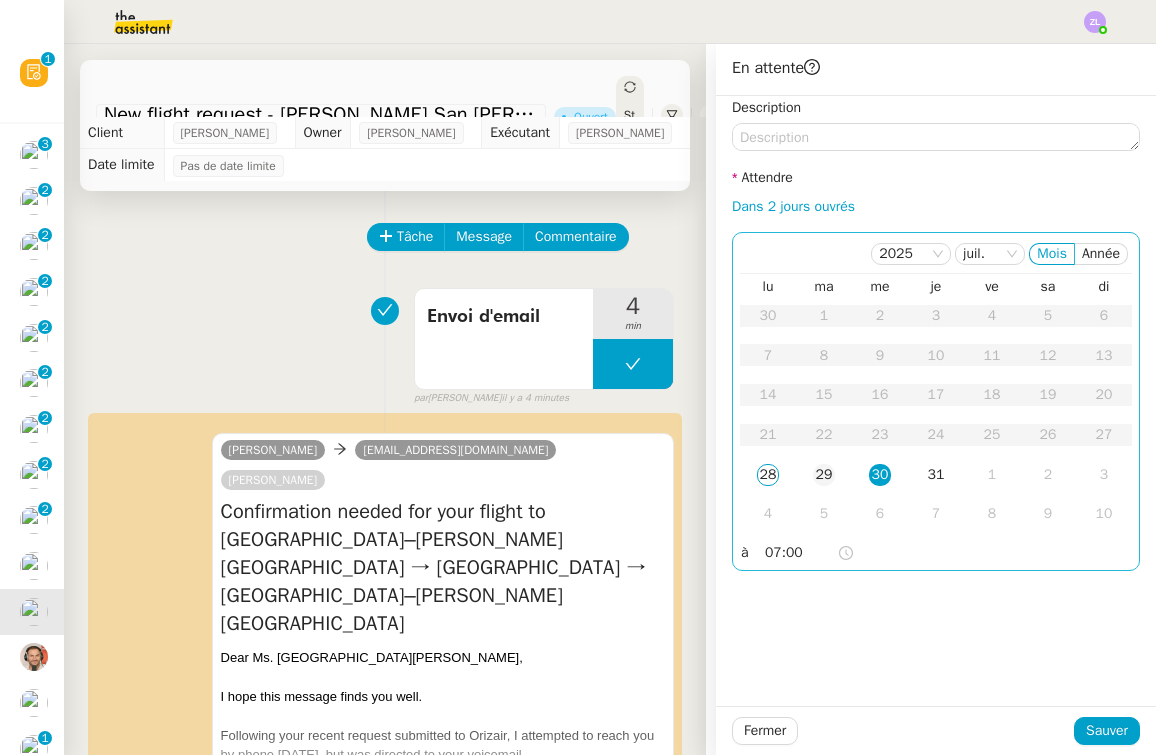 click on "29" 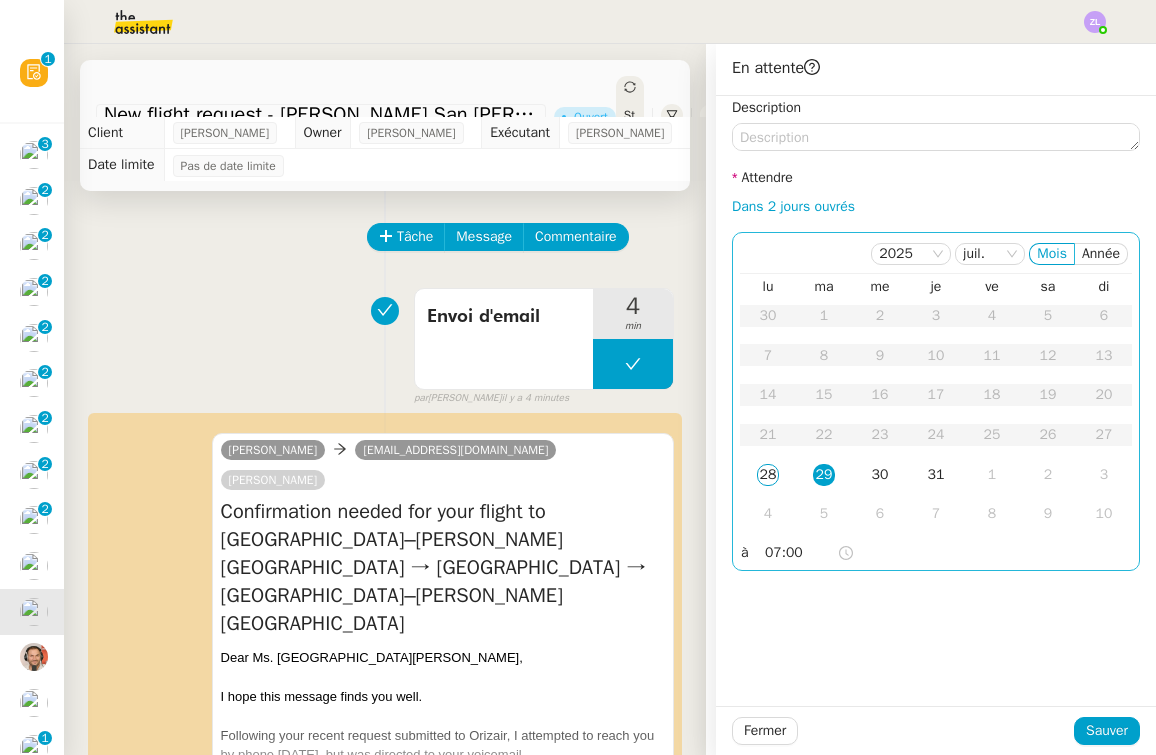 click on "07:00" 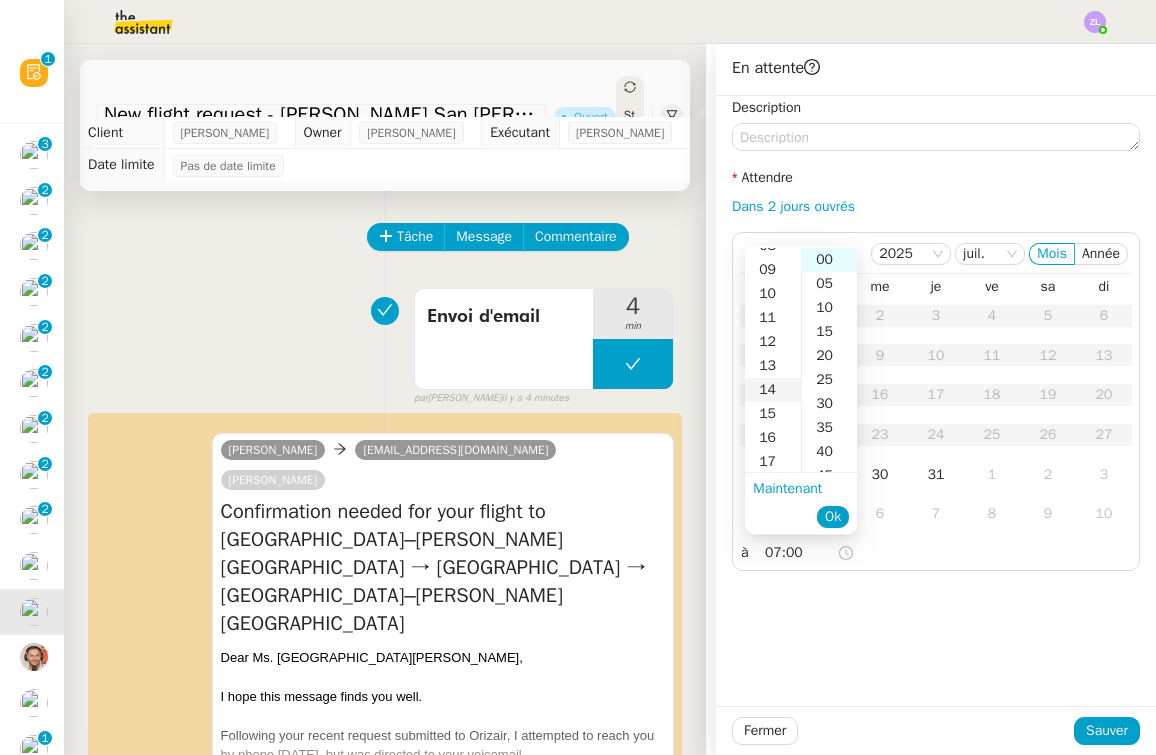 scroll, scrollTop: 218, scrollLeft: 0, axis: vertical 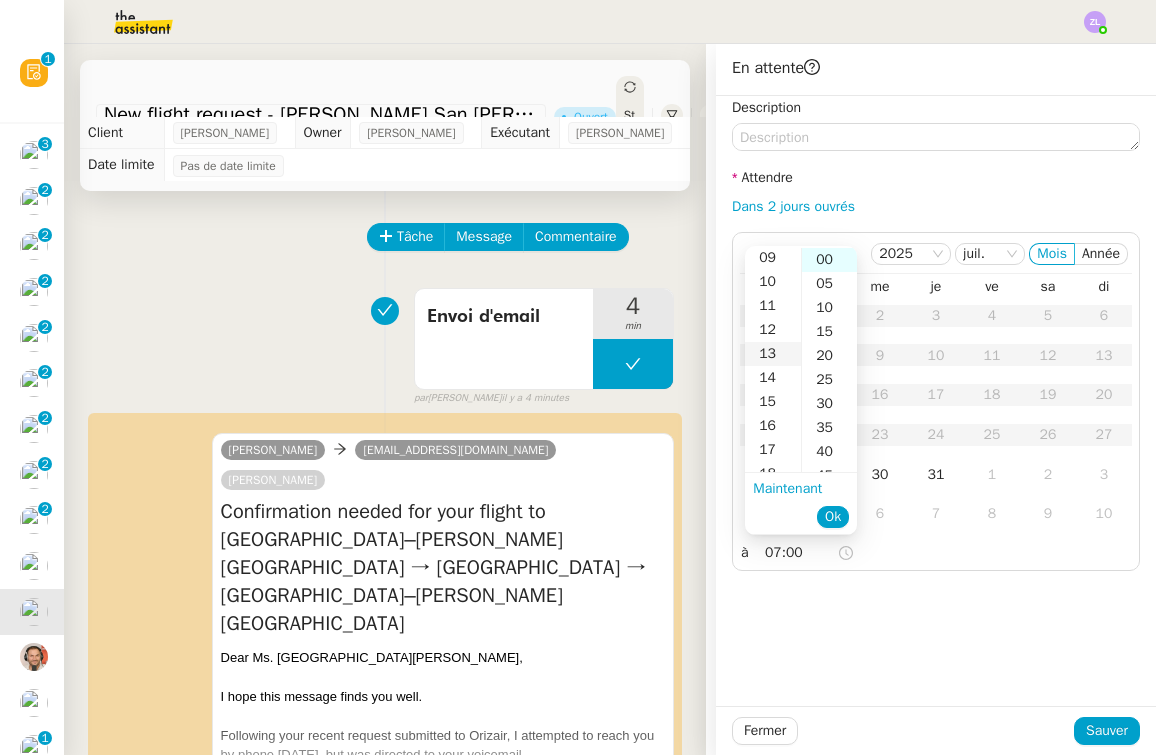 click on "13" at bounding box center [773, 354] 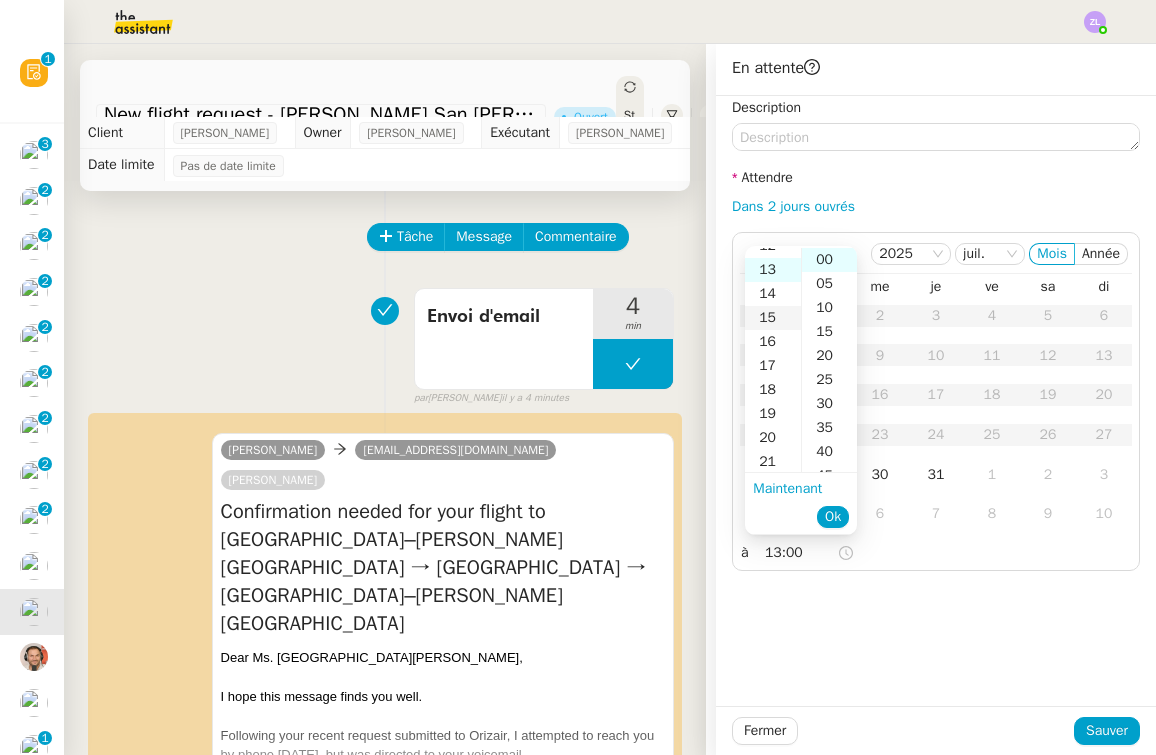 scroll, scrollTop: 312, scrollLeft: 0, axis: vertical 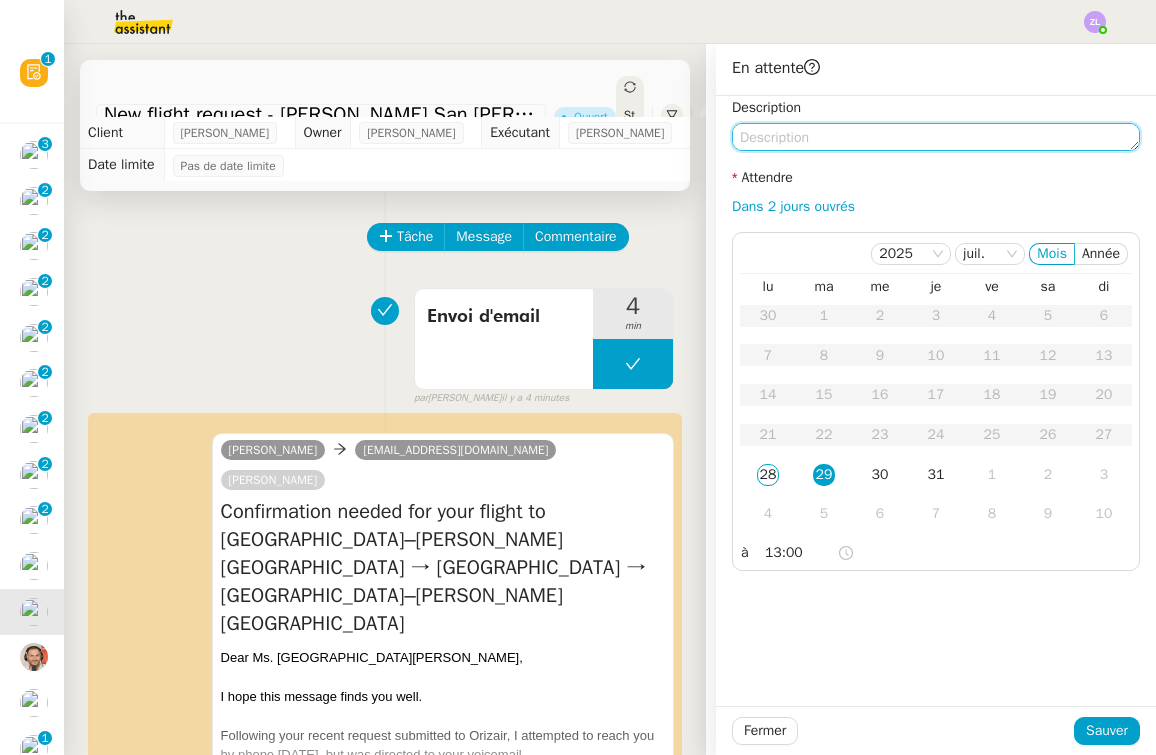 click 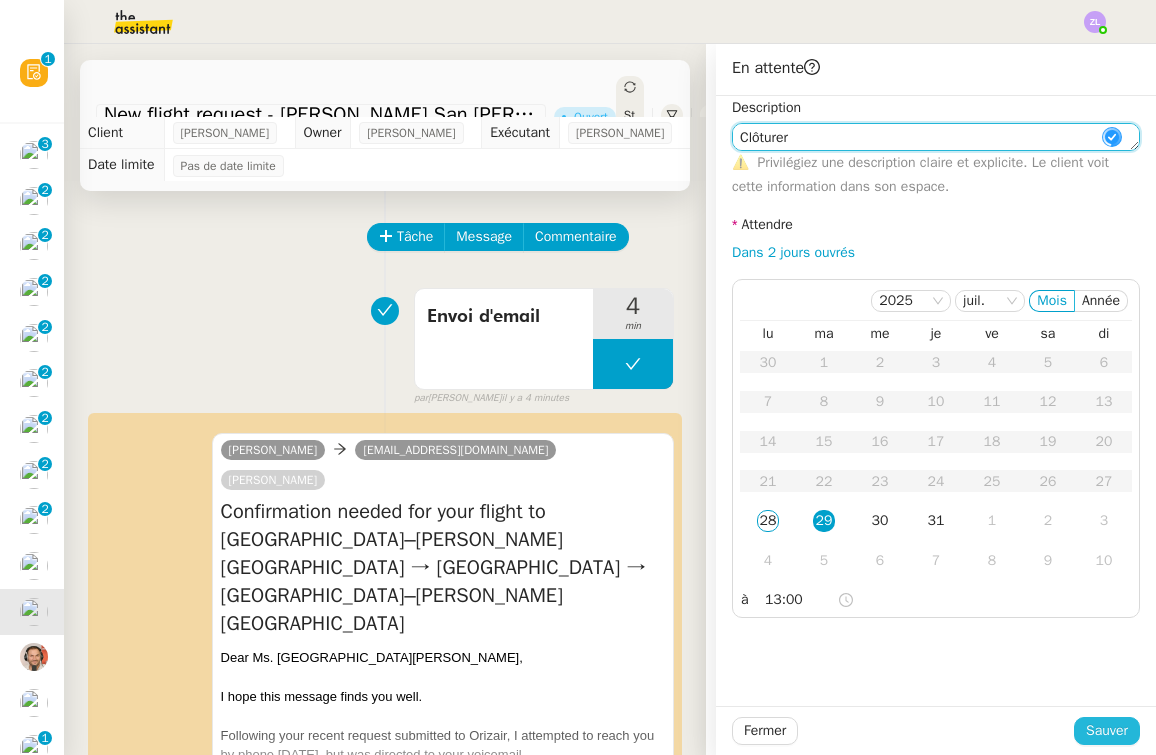 type on "Clôturer" 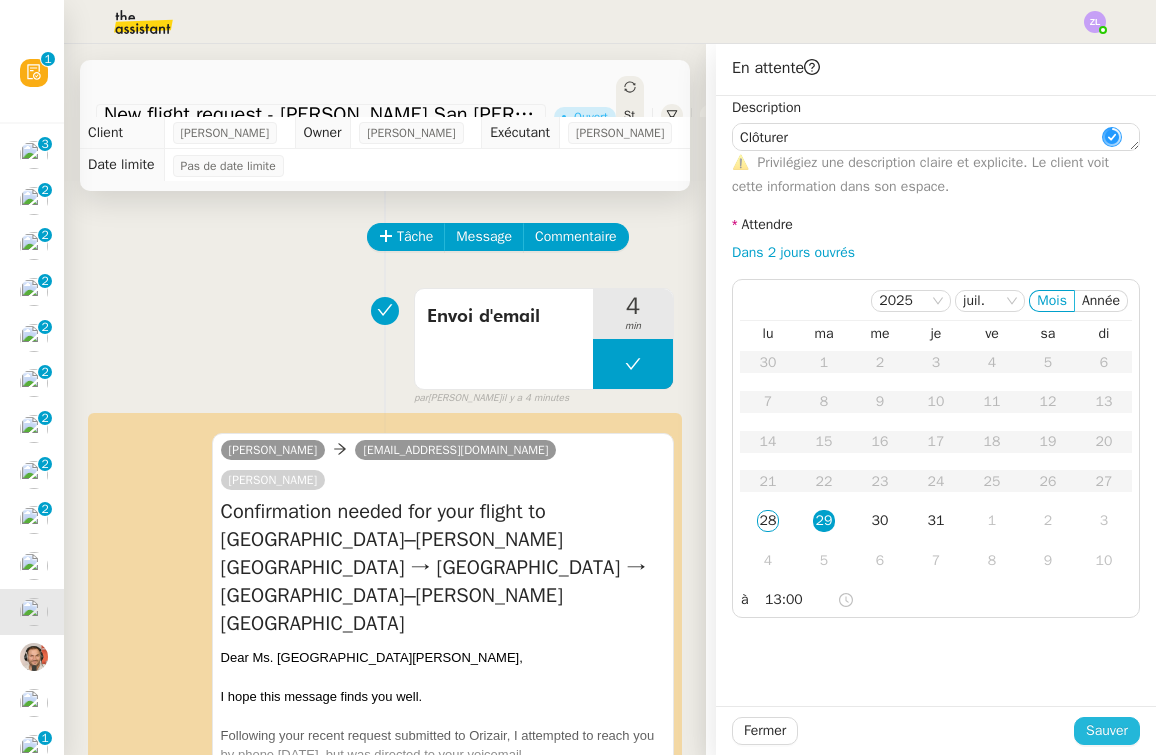 click on "Sauver" 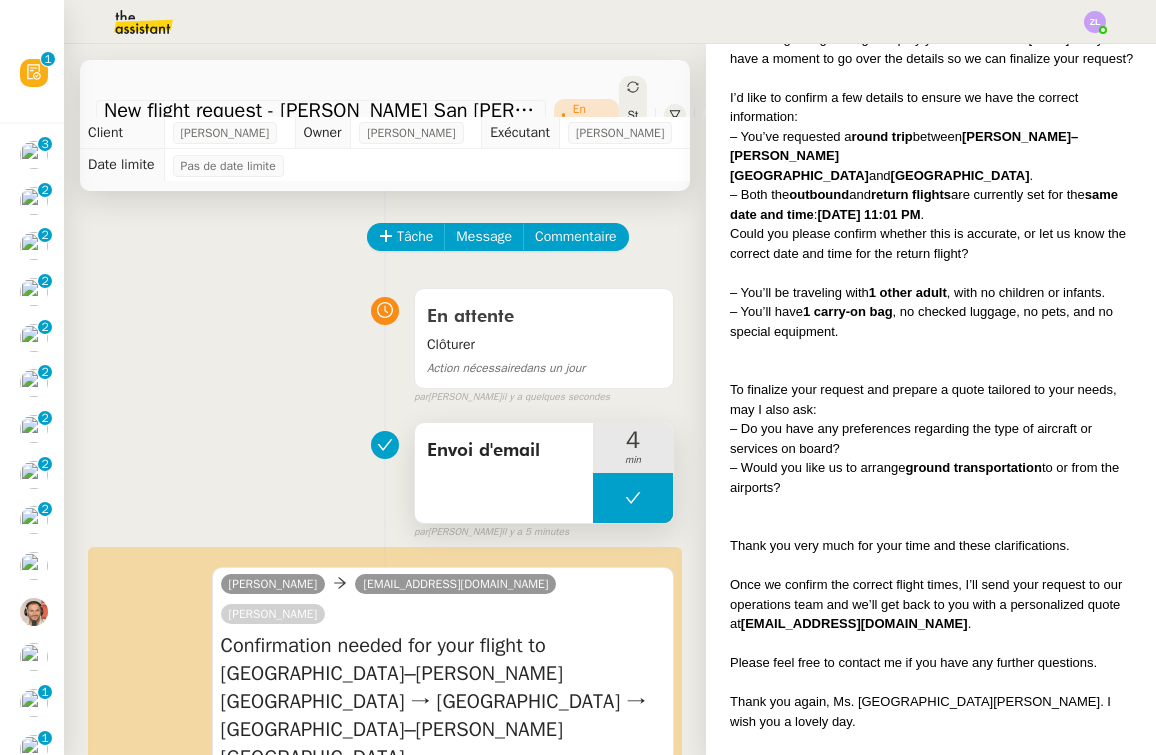 scroll, scrollTop: 0, scrollLeft: 0, axis: both 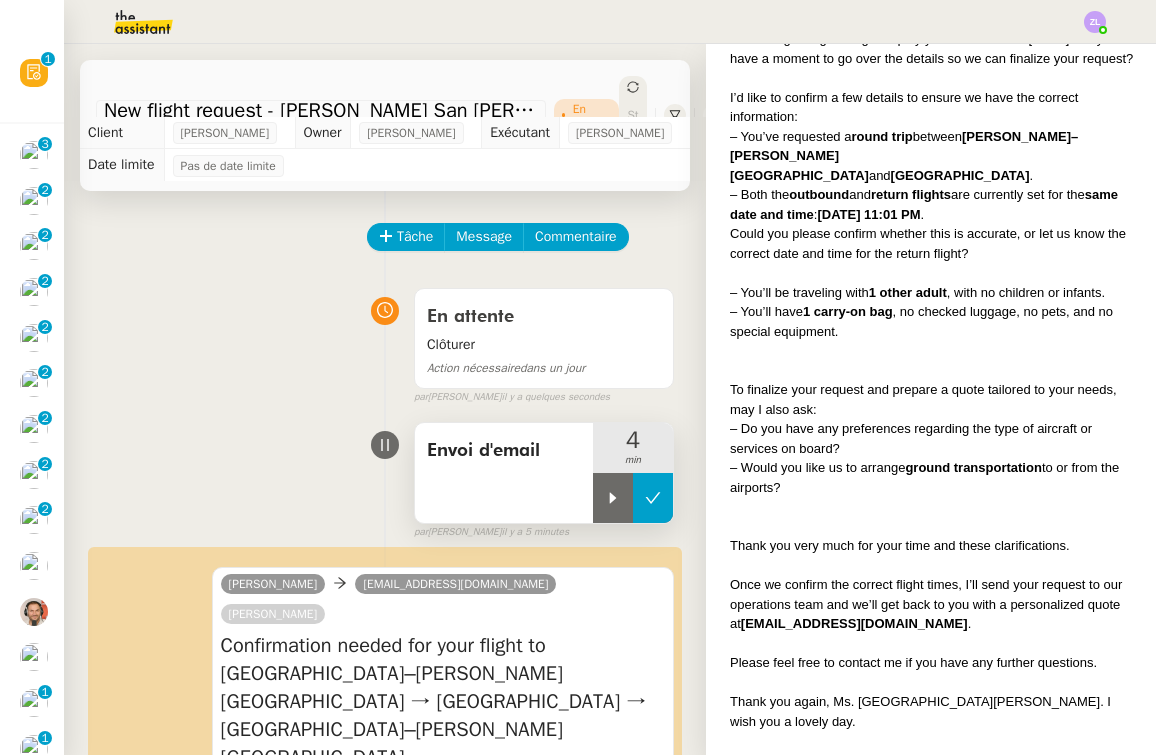 click at bounding box center (613, 498) 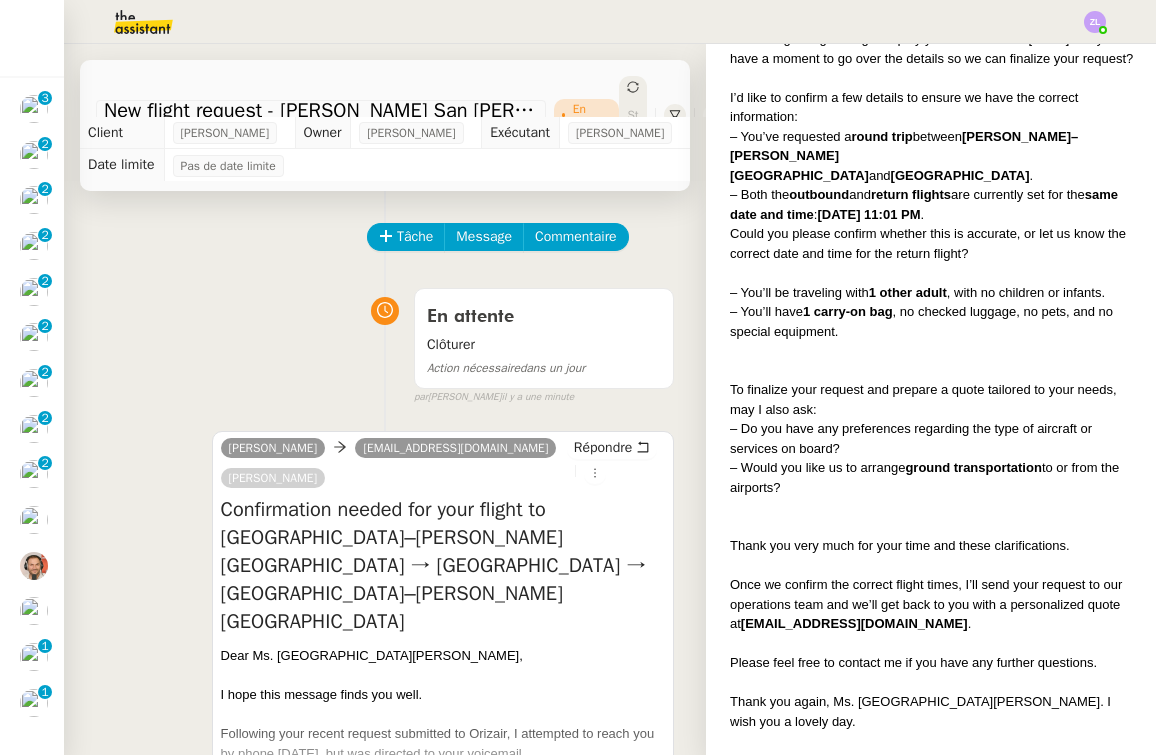 click on "[PERSON_NAME]     [EMAIL_ADDRESS][DOMAIN_NAME]  [PERSON_NAME]" at bounding box center [394, 466] 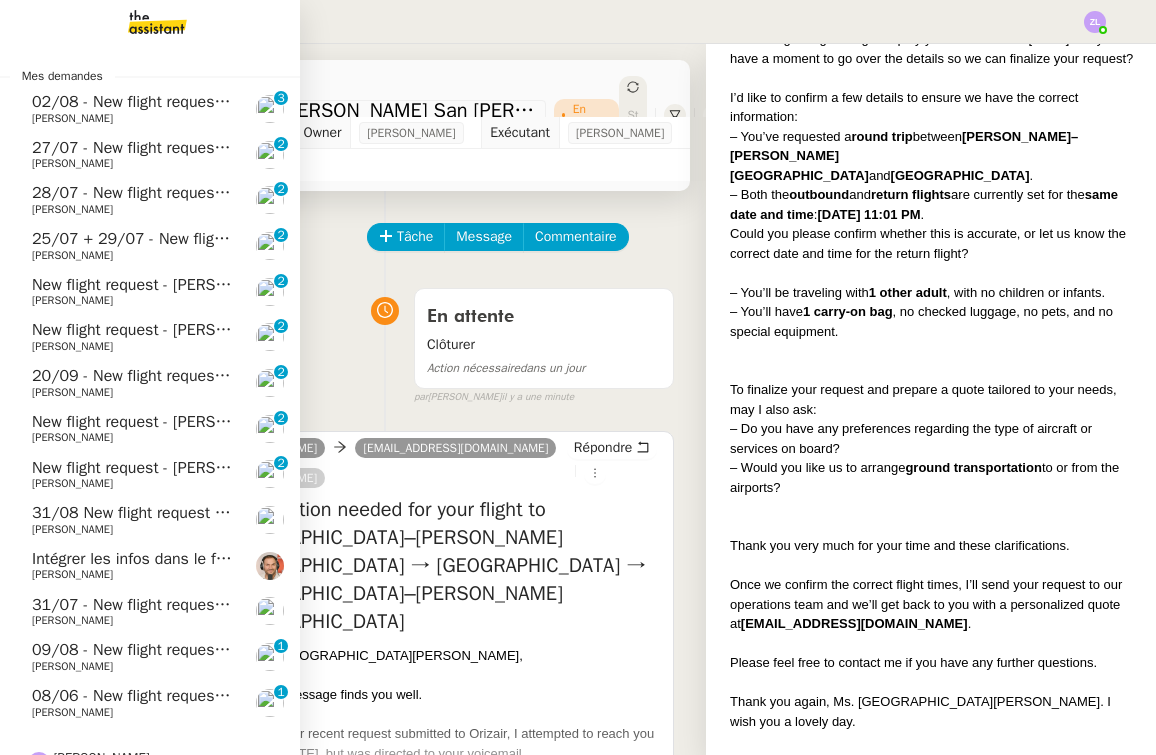 click on "08/06 - New flight request - [PERSON_NAME]" 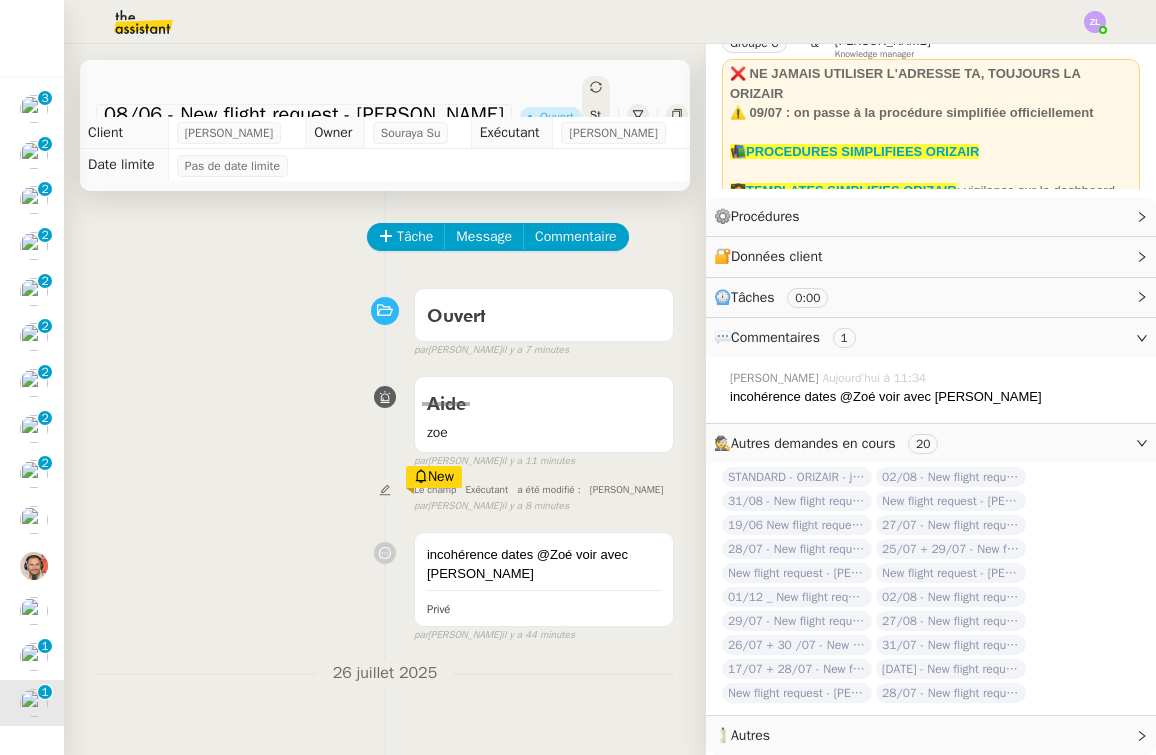 scroll, scrollTop: 104, scrollLeft: 0, axis: vertical 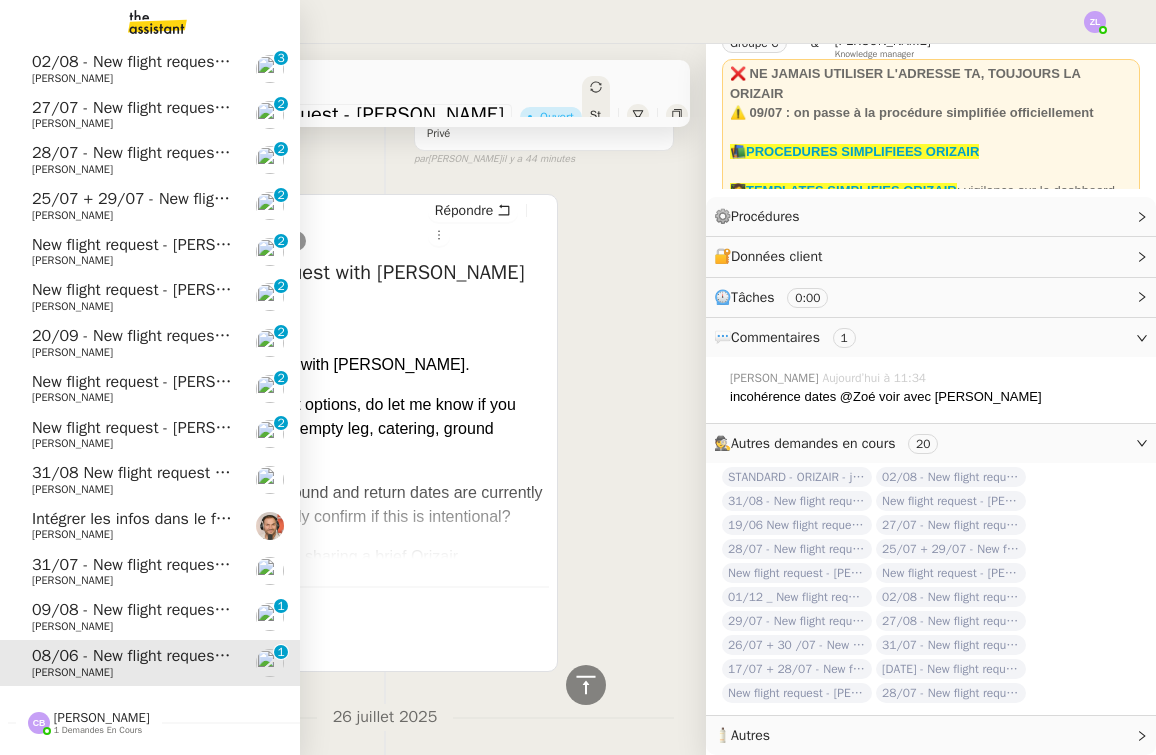 click on "31/07 - New flight request - [PERSON_NAME]" 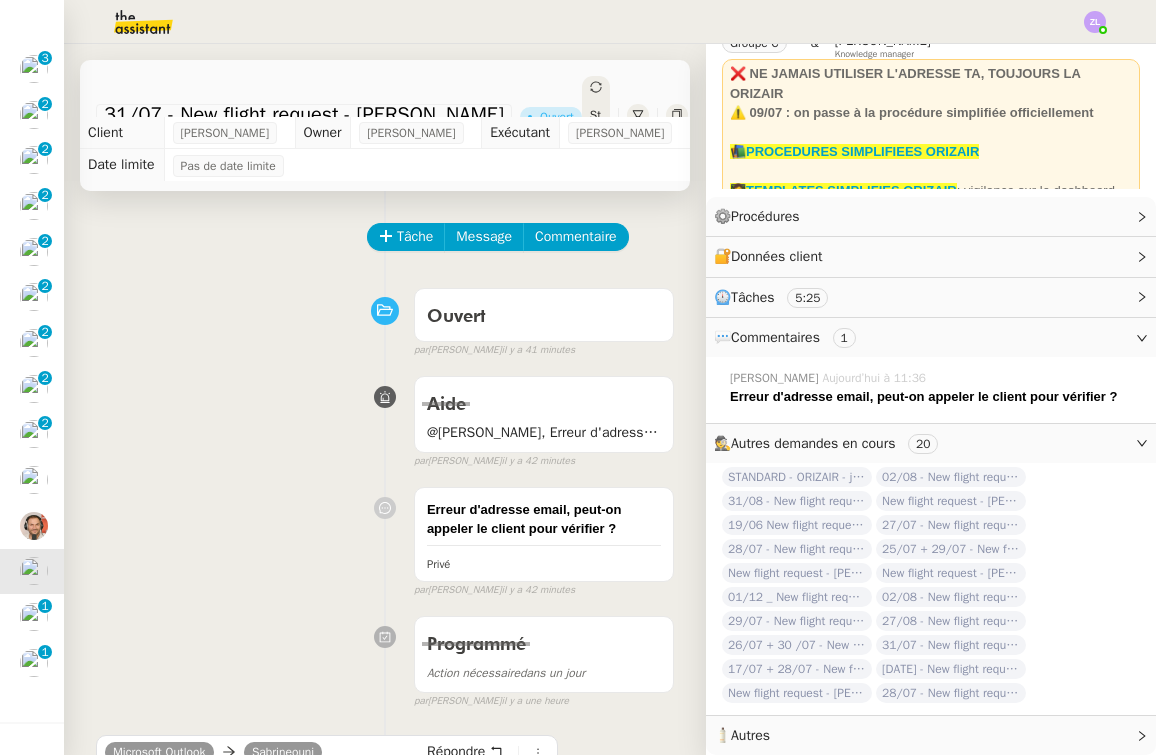 scroll, scrollTop: 0, scrollLeft: 0, axis: both 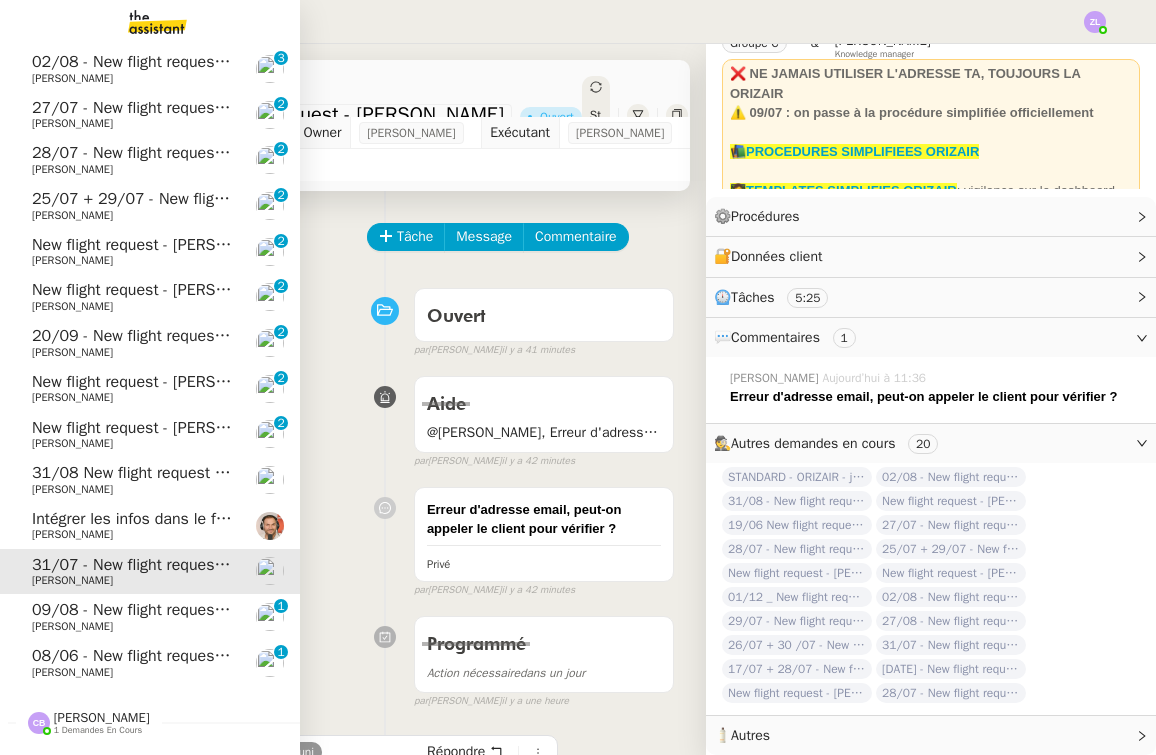 click on "[PERSON_NAME]" 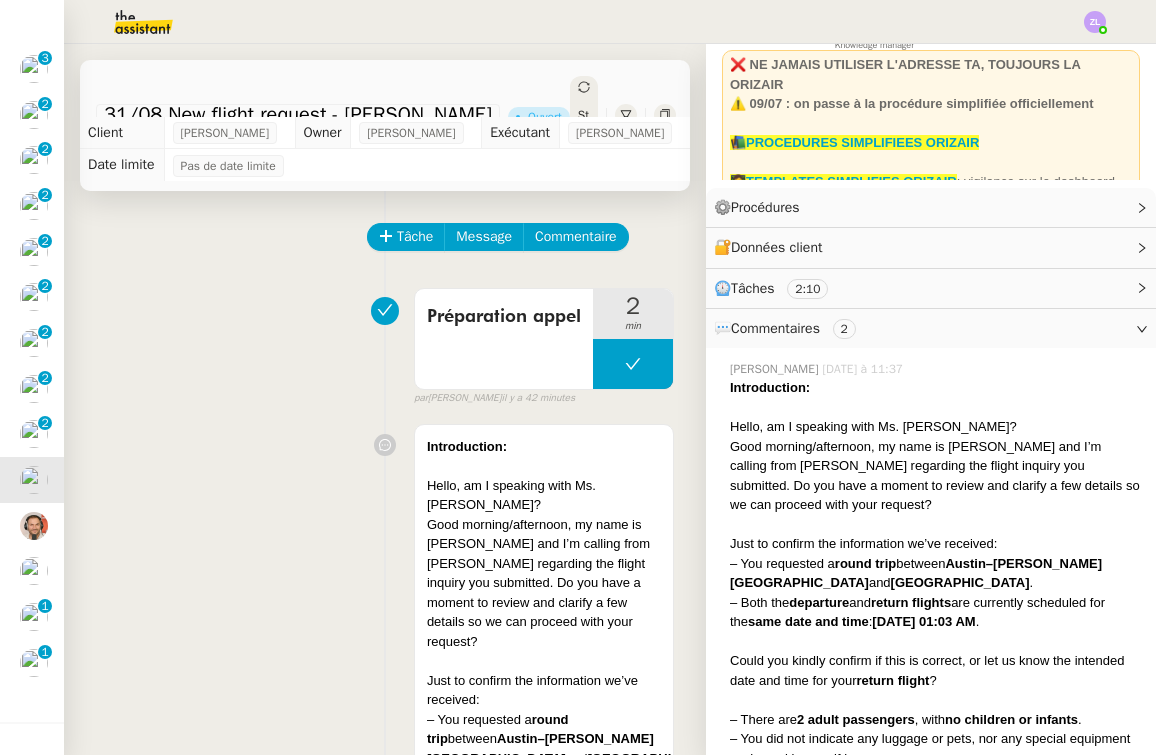 scroll, scrollTop: 0, scrollLeft: 0, axis: both 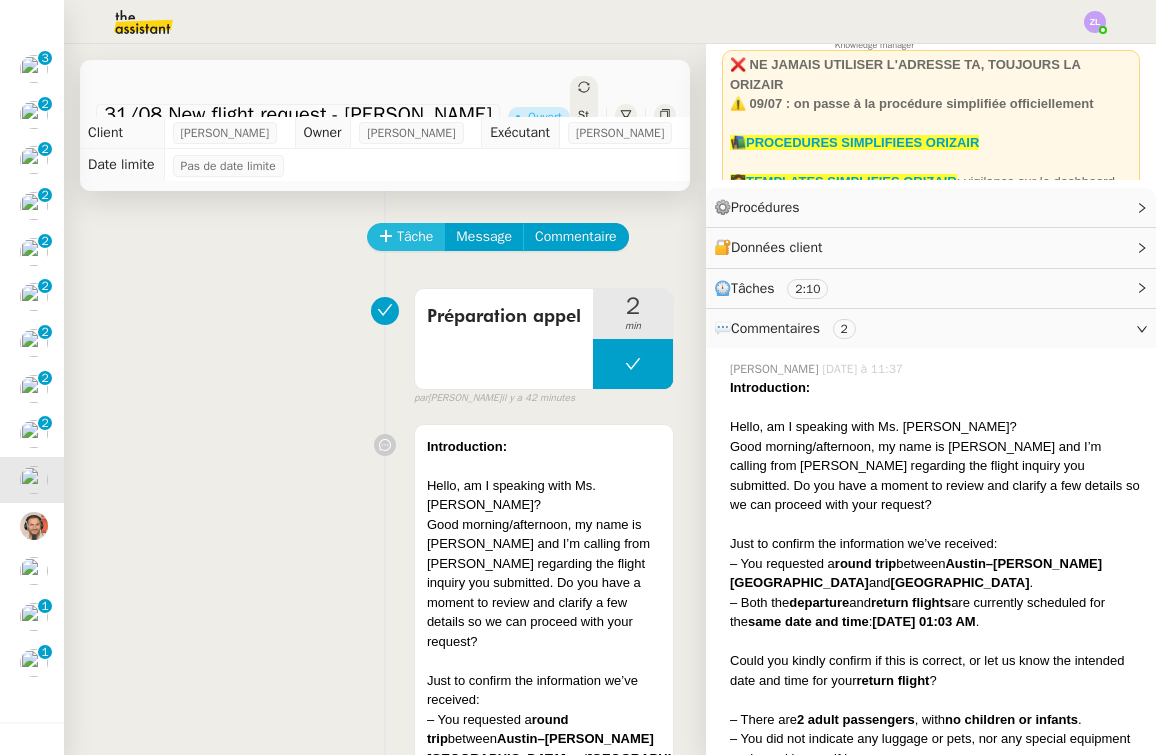 click on "Tâche" 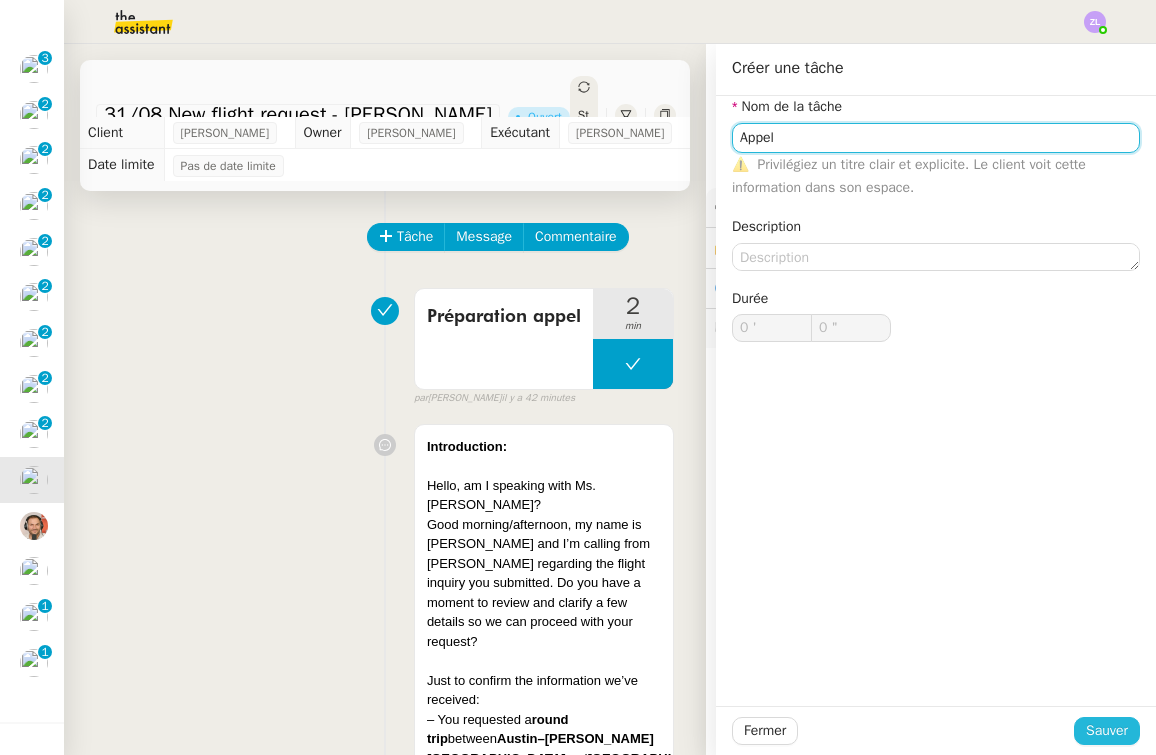 type on "Appel" 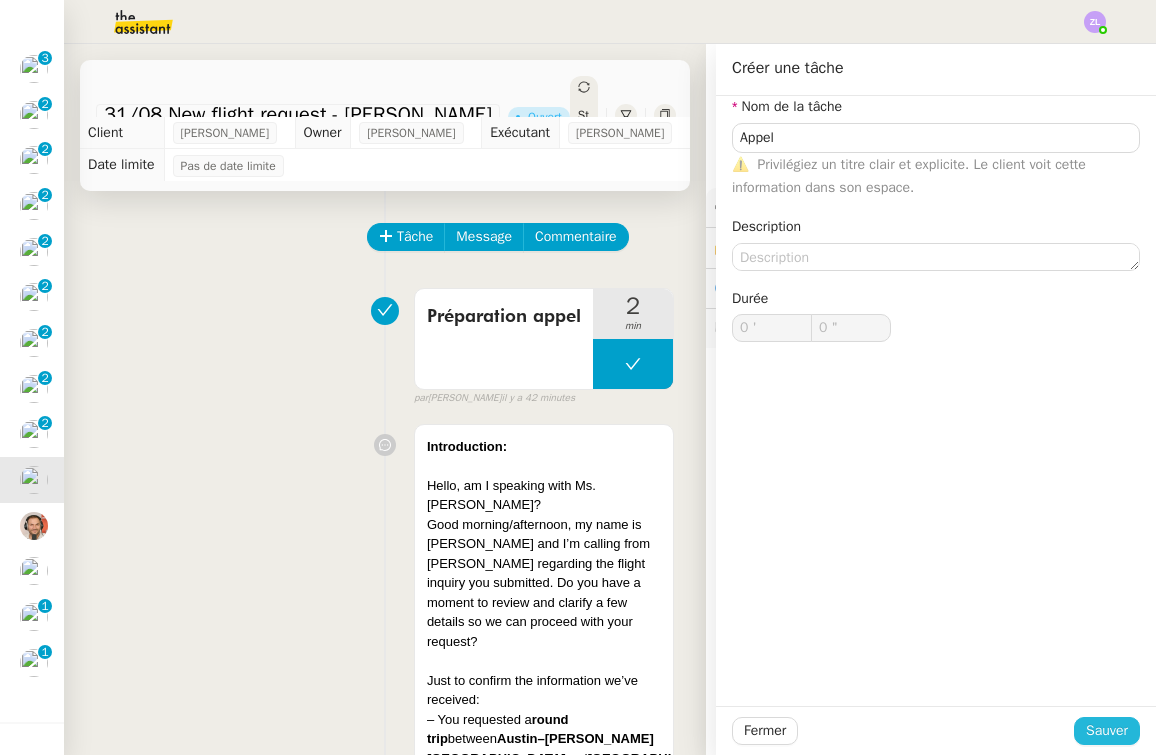 click on "Sauver" 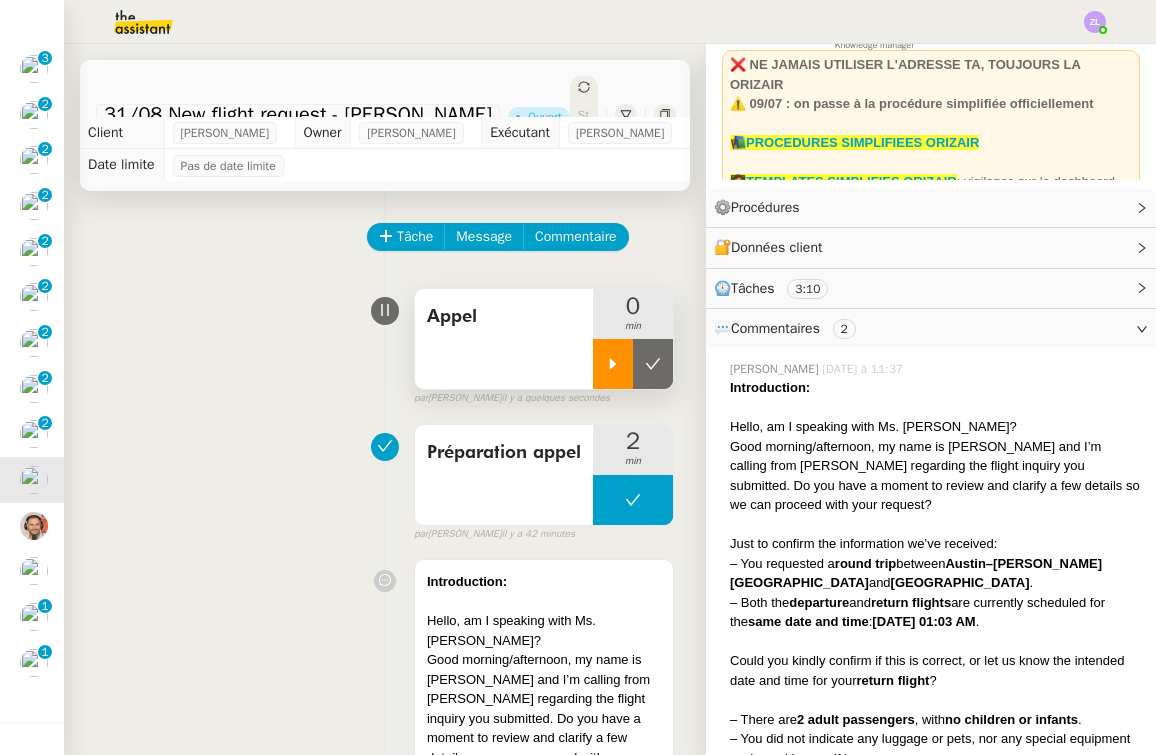 click 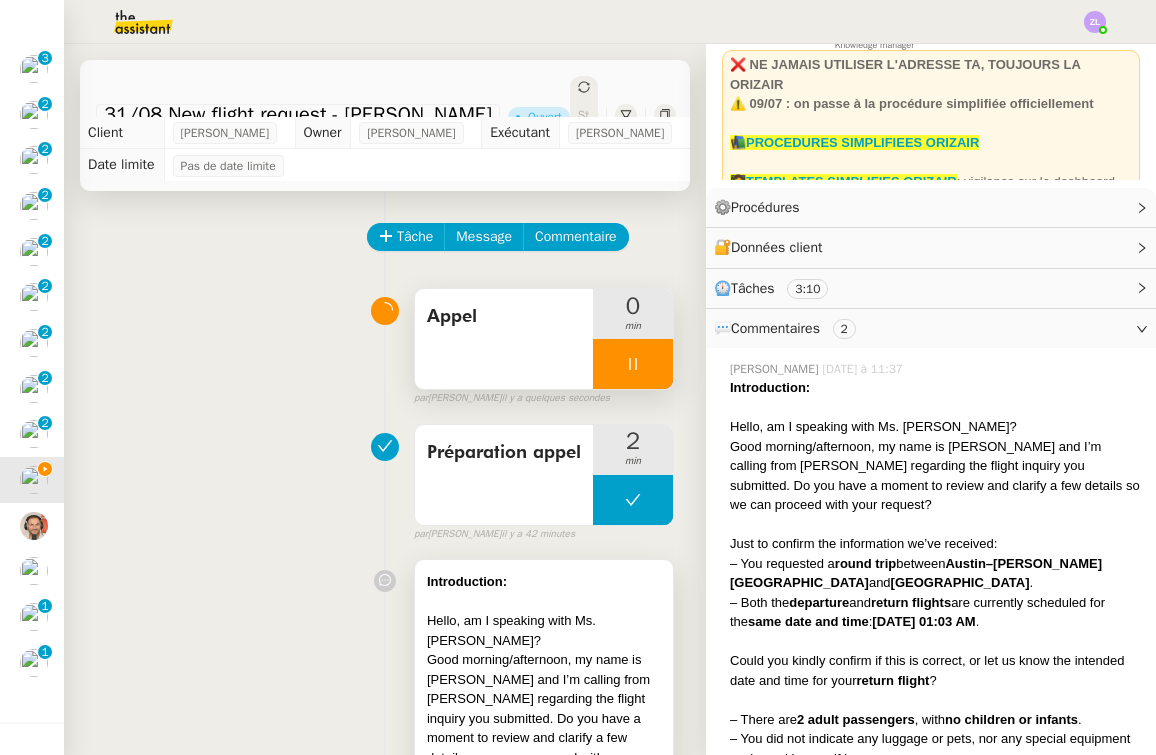 click on "Good morning/afternoon, my name is [PERSON_NAME] and I’m calling from [PERSON_NAME] regarding the flight inquiry you submitted. Do you have a moment to review and clarify a few details so we can proceed with your request?" at bounding box center [544, 718] 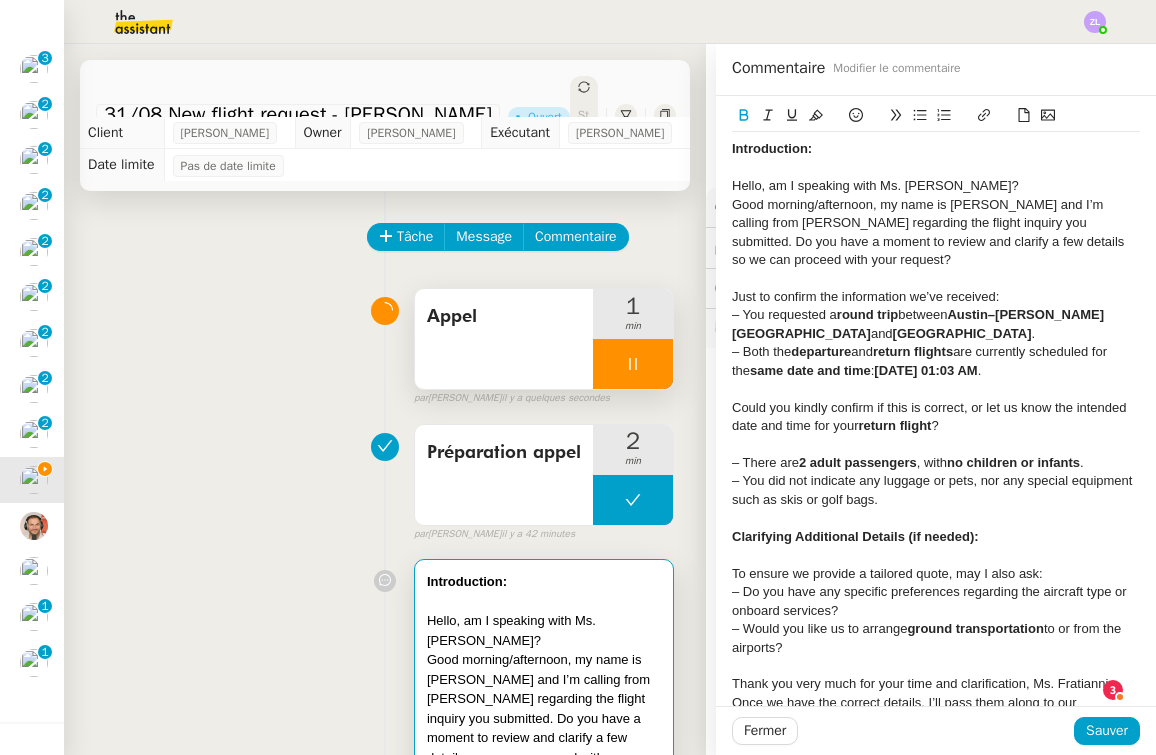 click on "Hello, am I speaking with Ms. [PERSON_NAME]?" 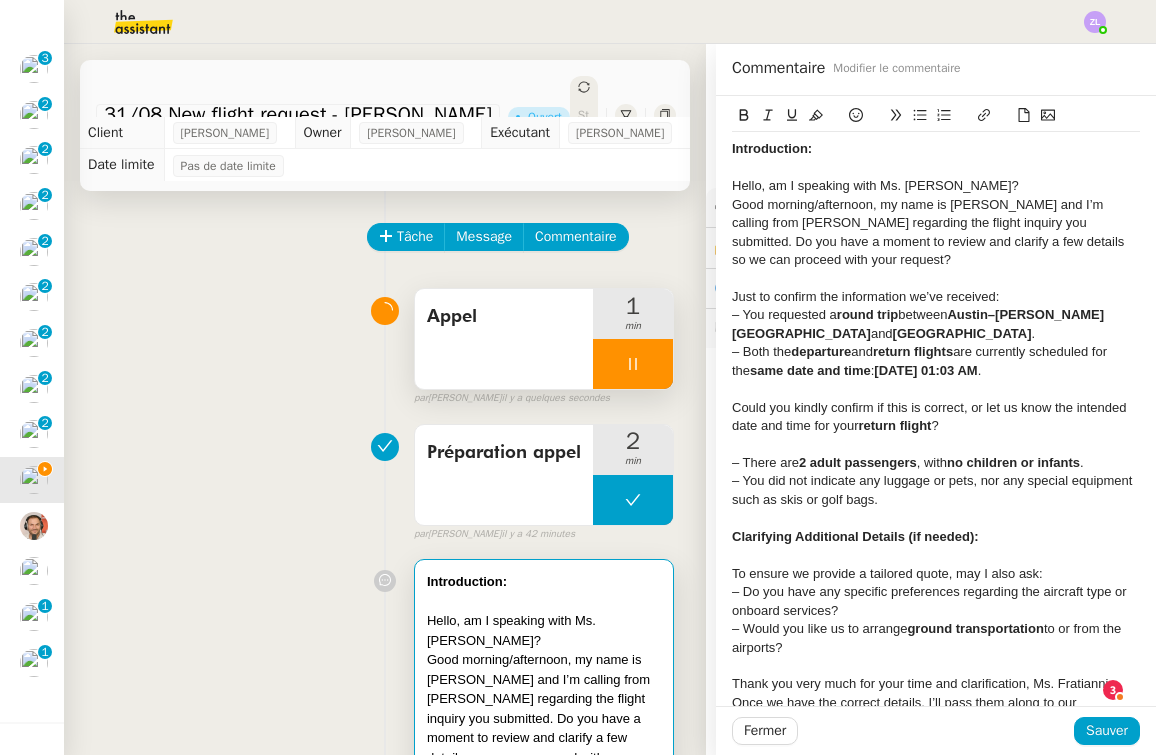 drag, startPoint x: 987, startPoint y: 183, endPoint x: 939, endPoint y: 182, distance: 48.010414 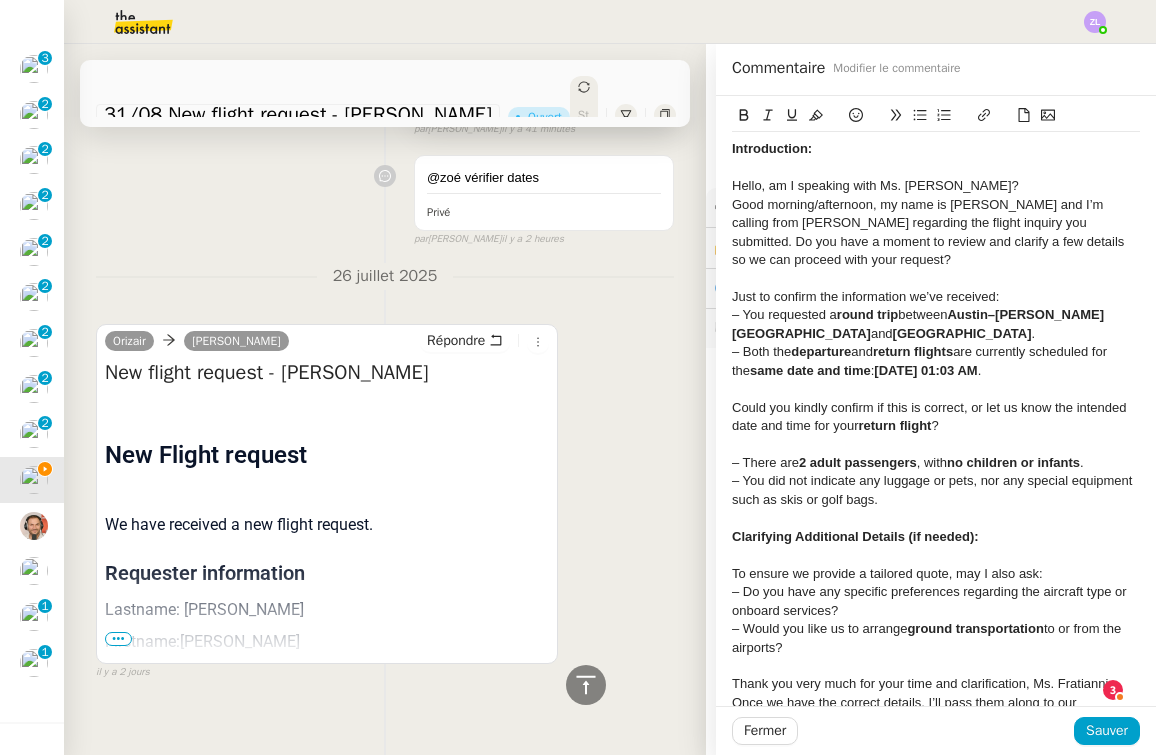 click on "•••" at bounding box center [118, 639] 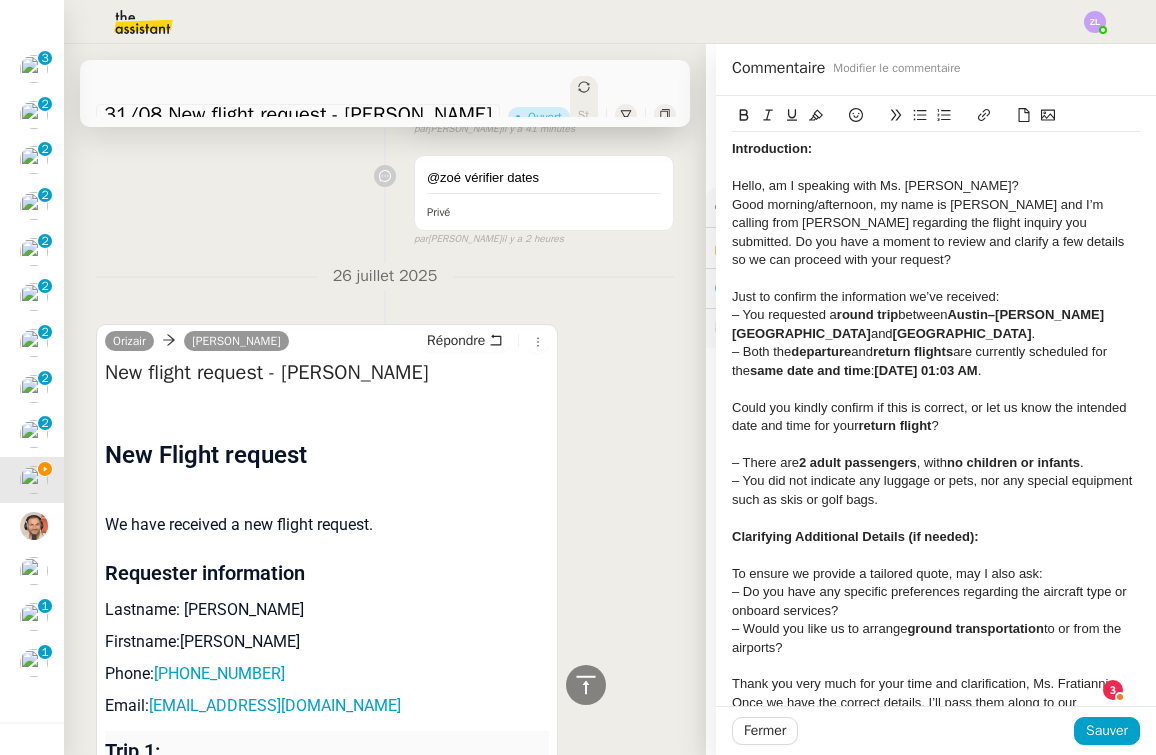 scroll, scrollTop: 1695, scrollLeft: 0, axis: vertical 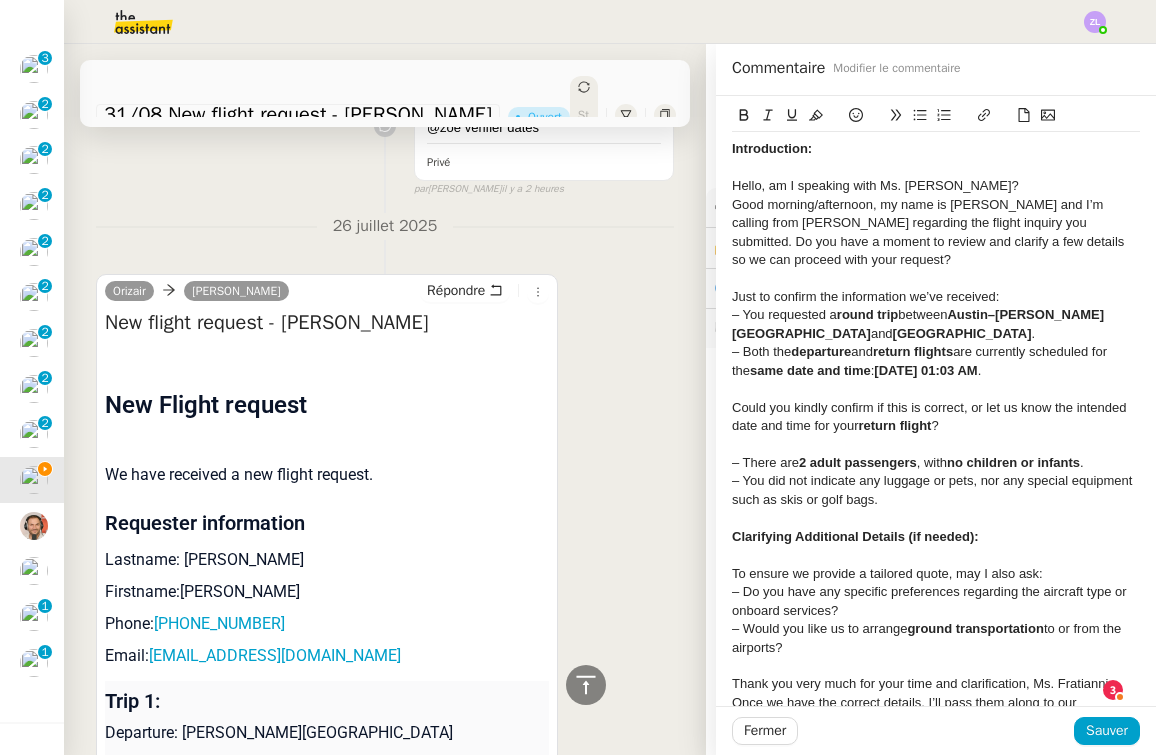 drag, startPoint x: 275, startPoint y: 588, endPoint x: 266, endPoint y: 593, distance: 10.29563 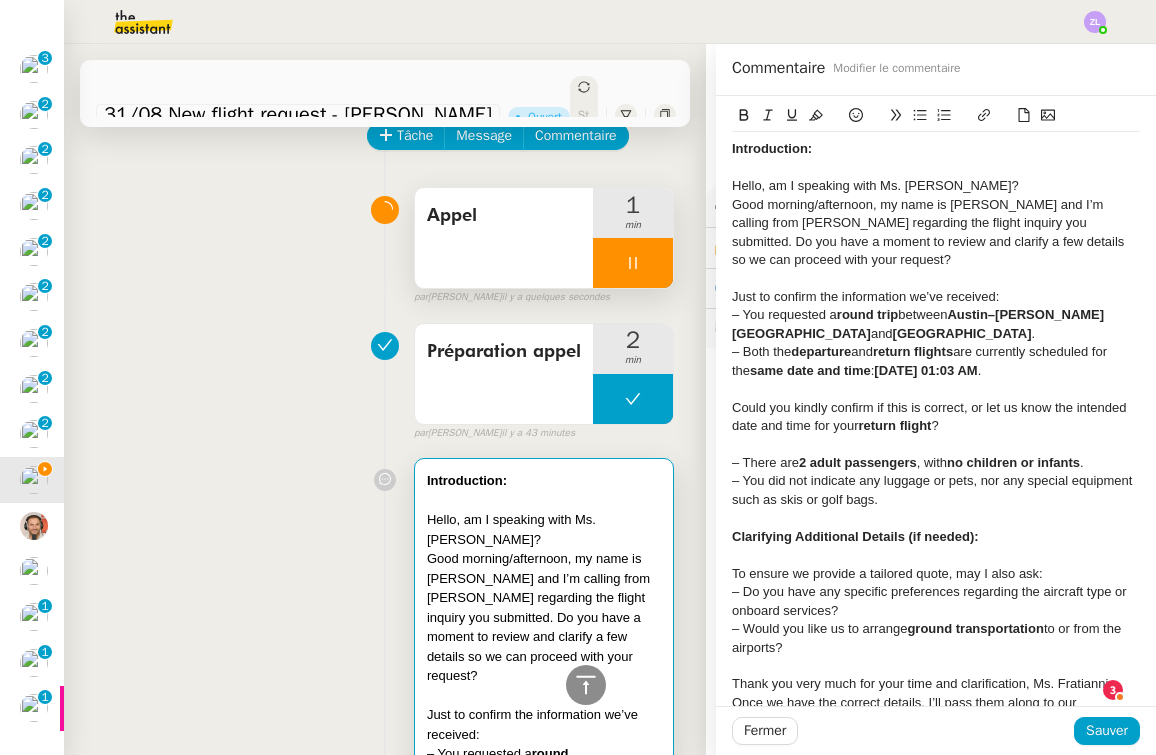 scroll, scrollTop: 228, scrollLeft: 0, axis: vertical 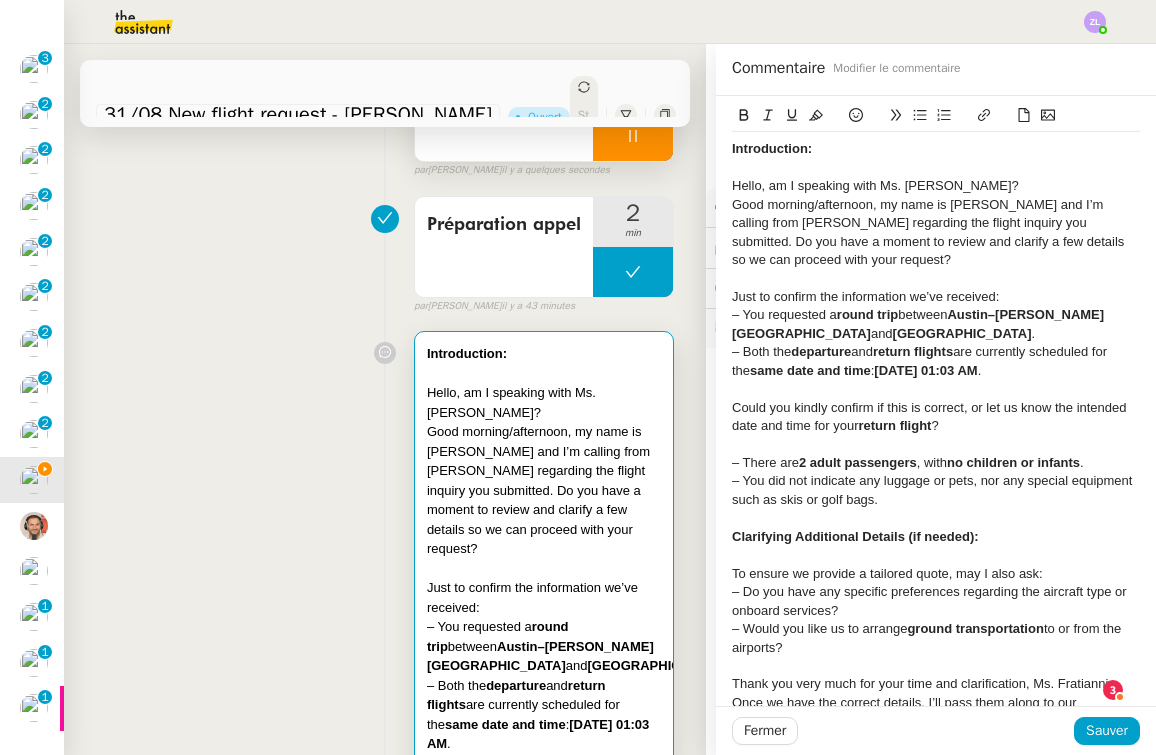 click on "Hello, am I speaking with Ms. [PERSON_NAME]?" 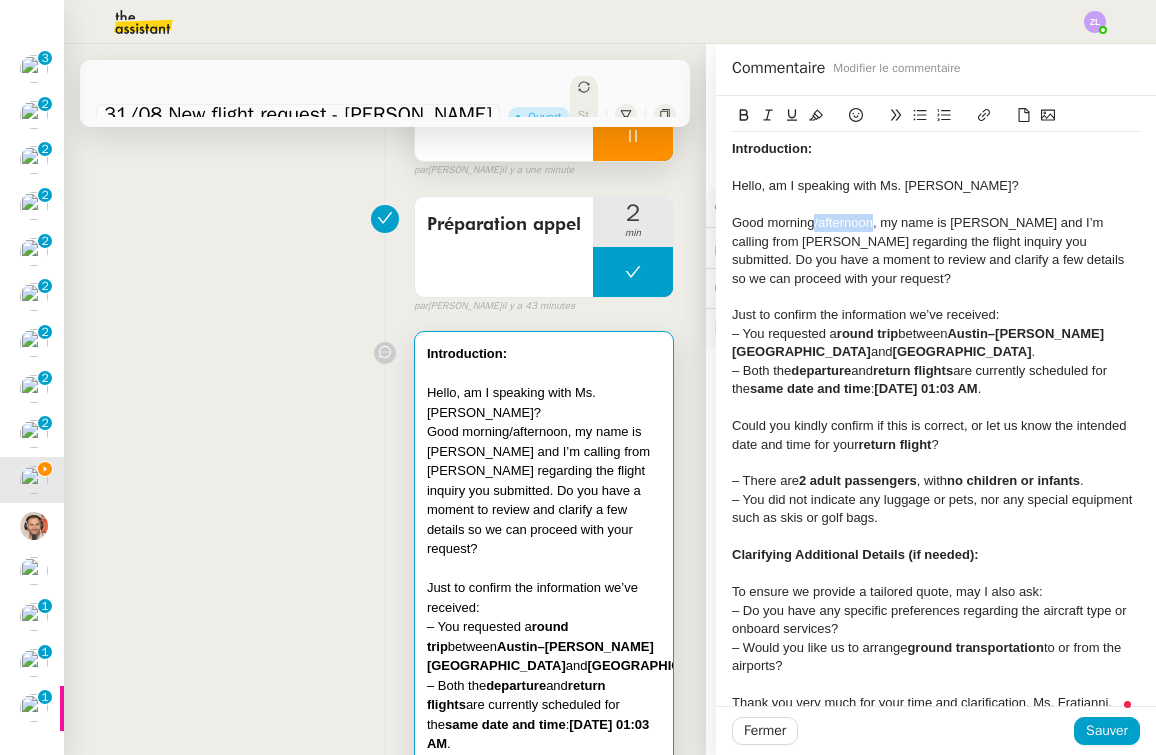 drag, startPoint x: 861, startPoint y: 219, endPoint x: 805, endPoint y: 221, distance: 56.0357 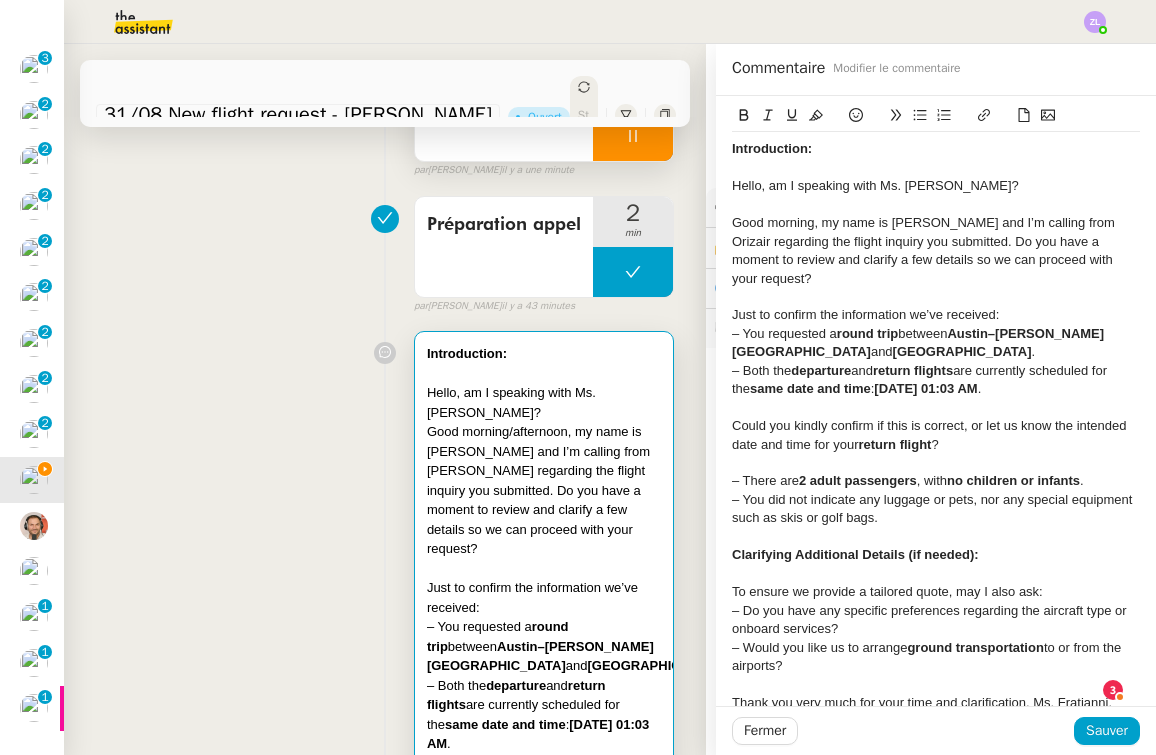 click on "Just to confirm the information we’ve received:" 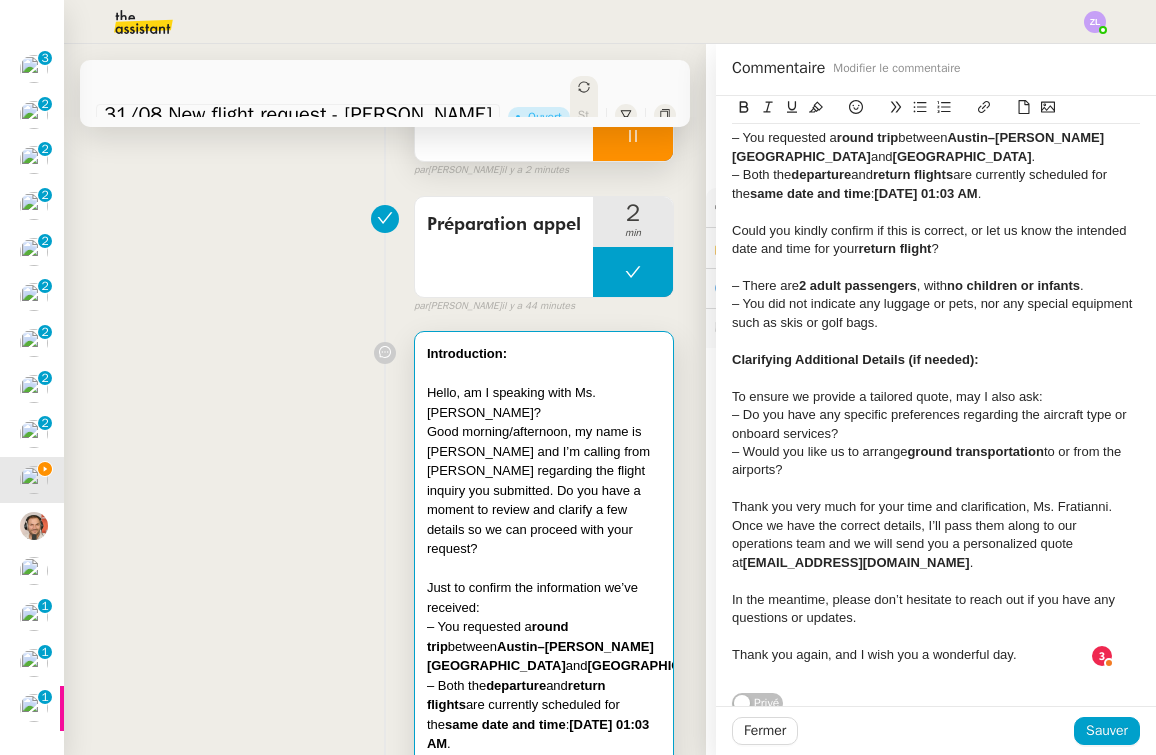 scroll, scrollTop: 214, scrollLeft: 0, axis: vertical 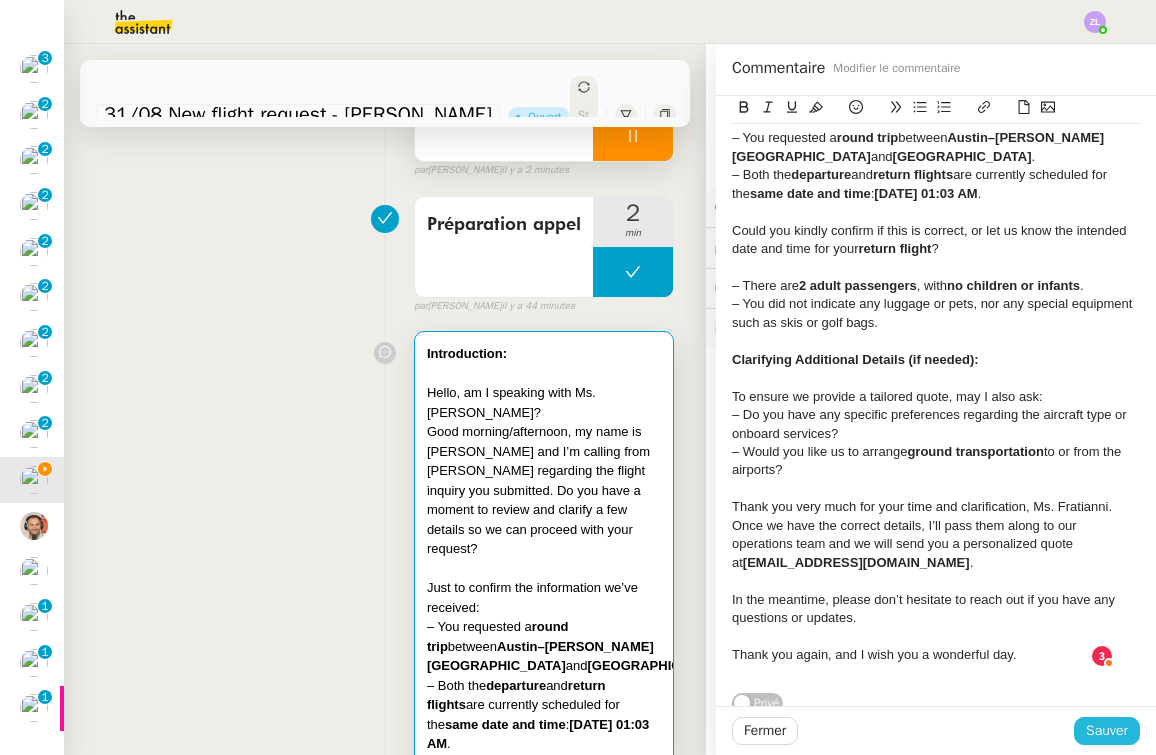 click on "Sauver" 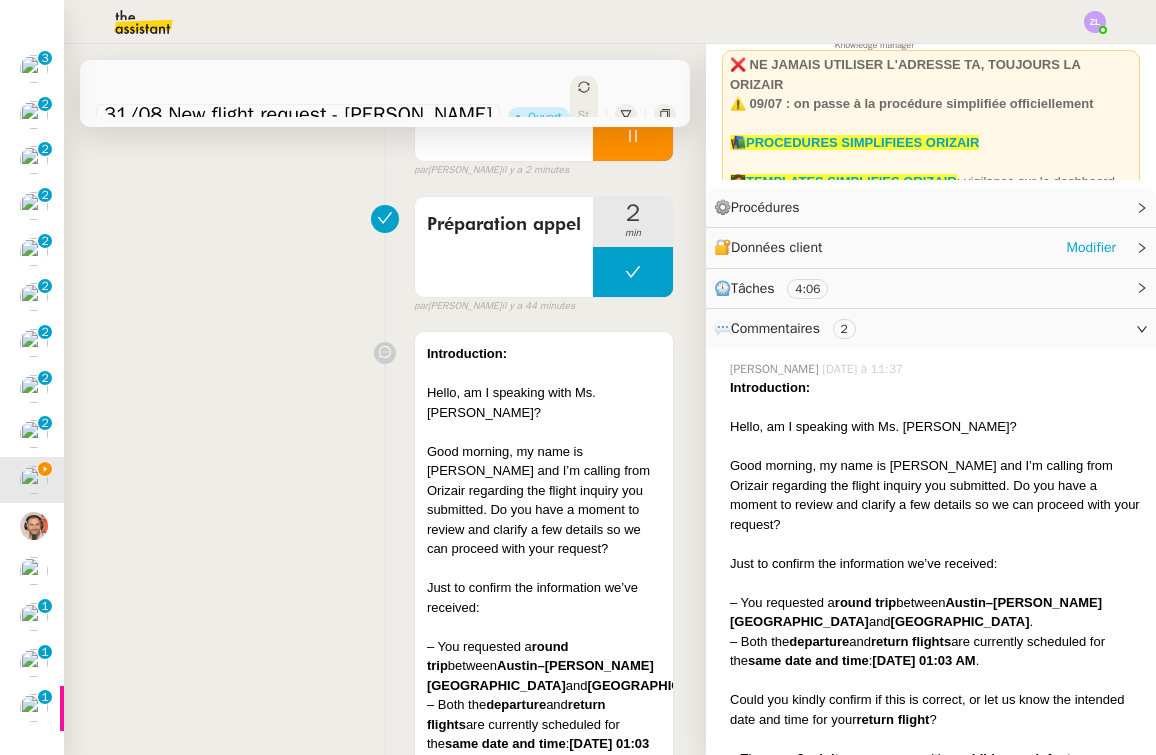 click on "Appel" at bounding box center (504, 111) 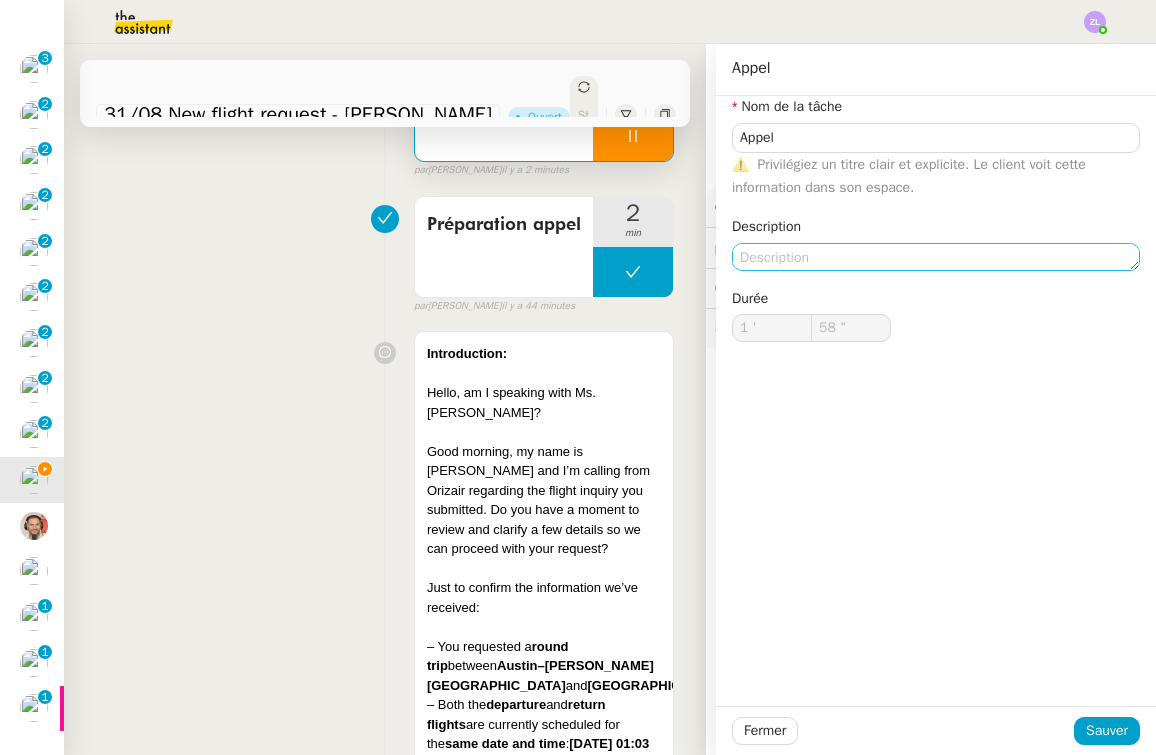 type on "59 "" 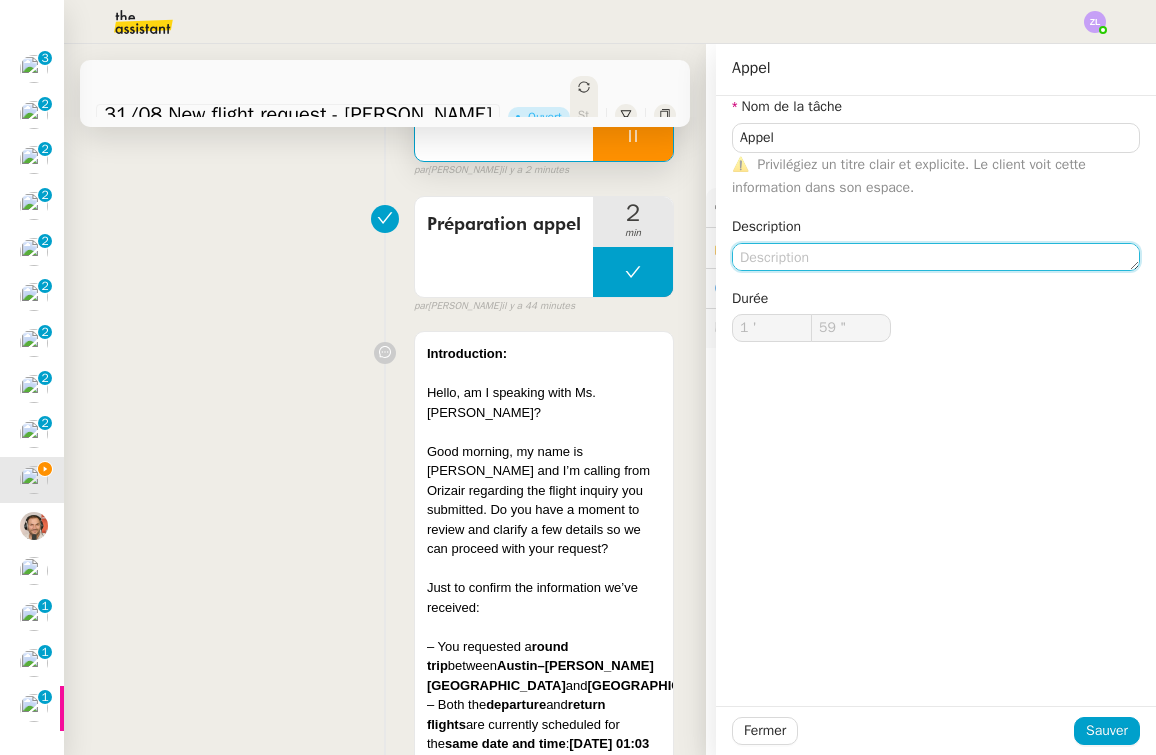 click 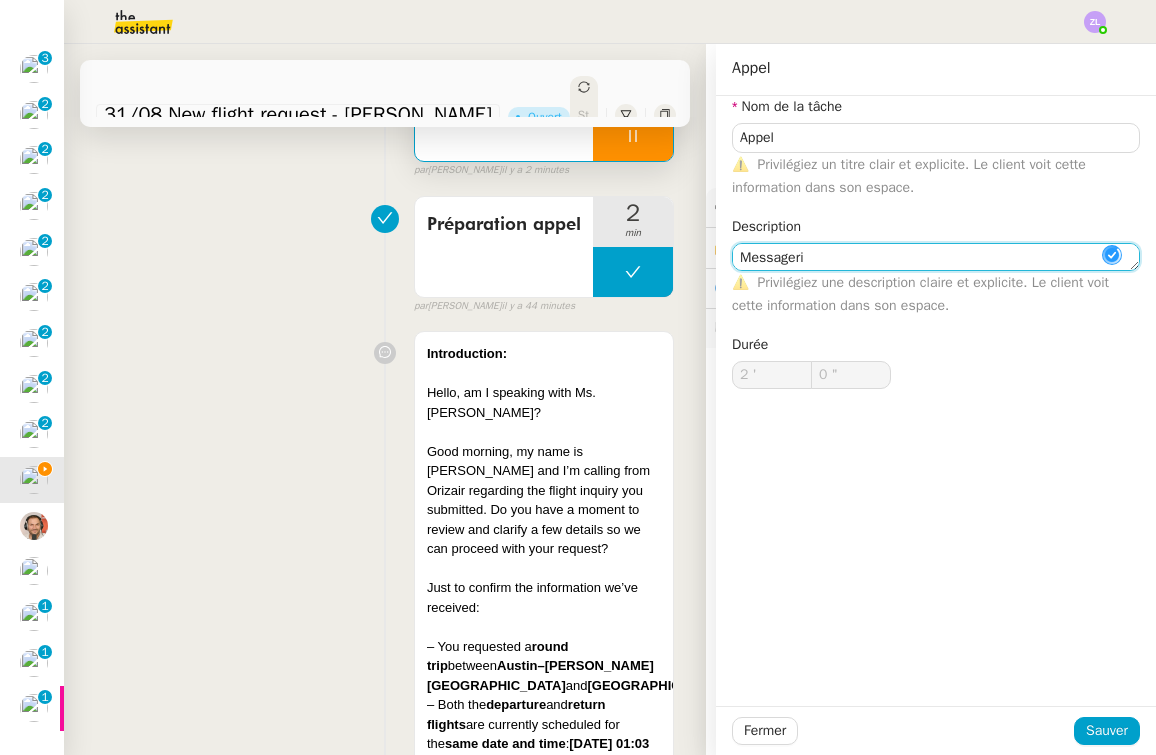 type on "Messagerie" 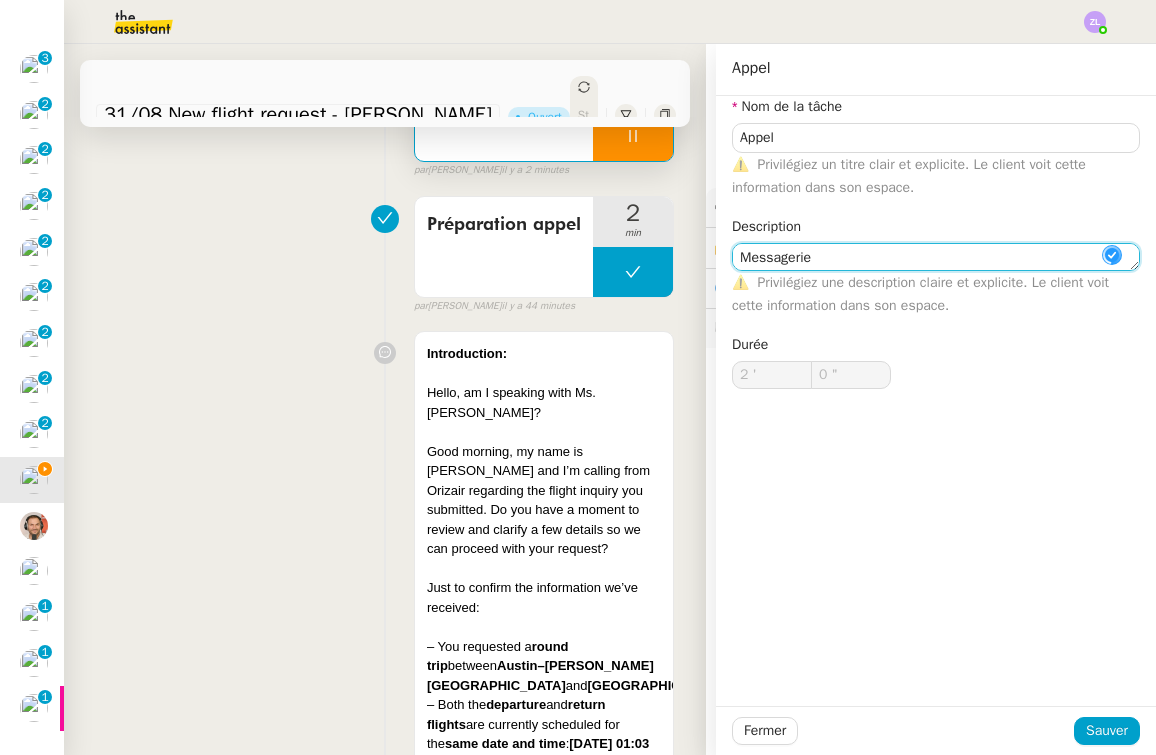 type on "1 "" 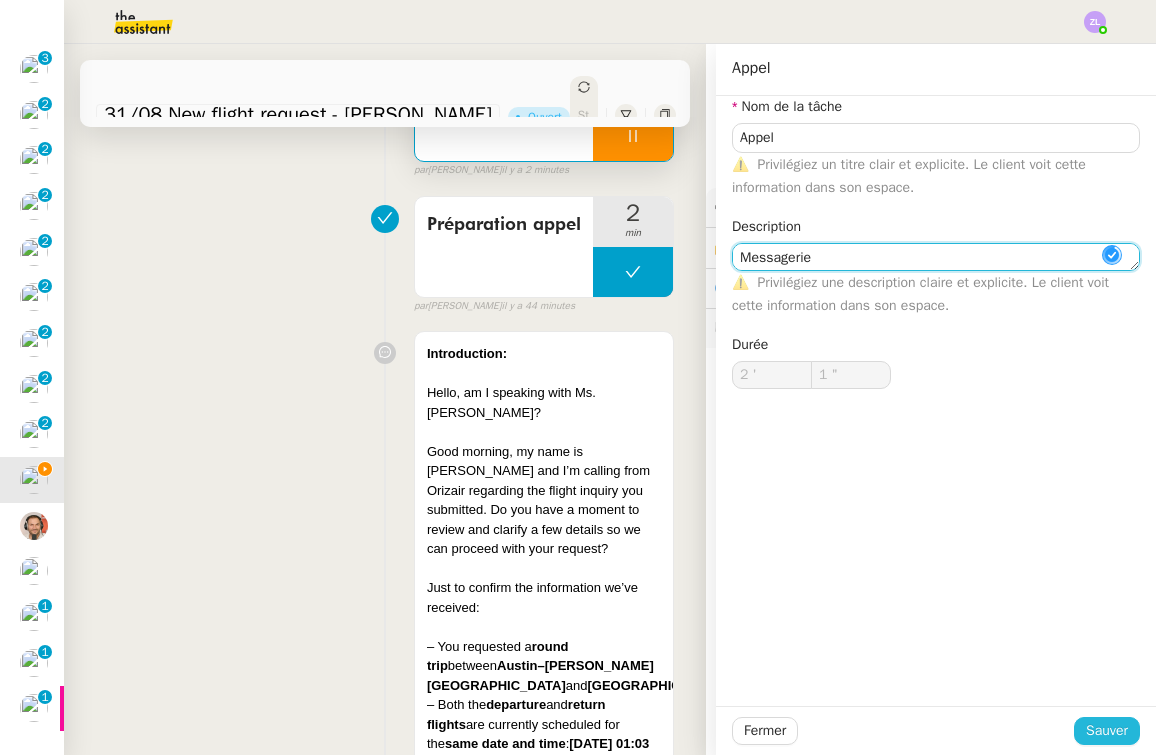 type on "Messagerie" 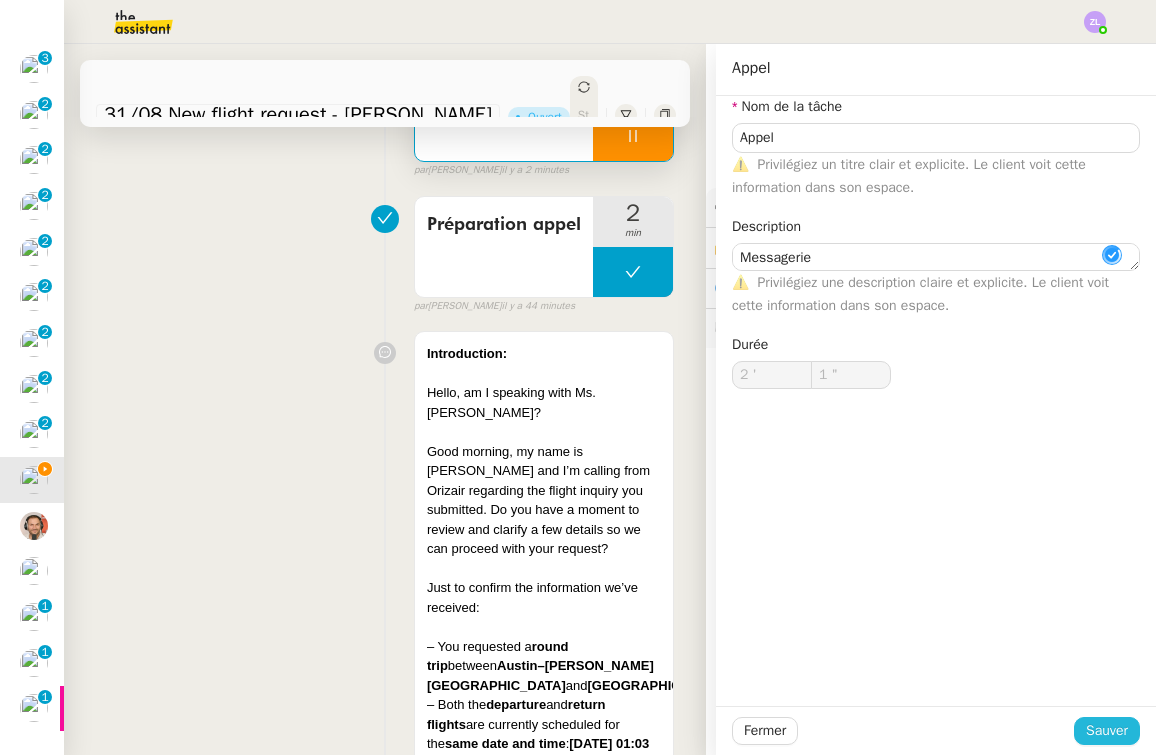 click on "Sauver" 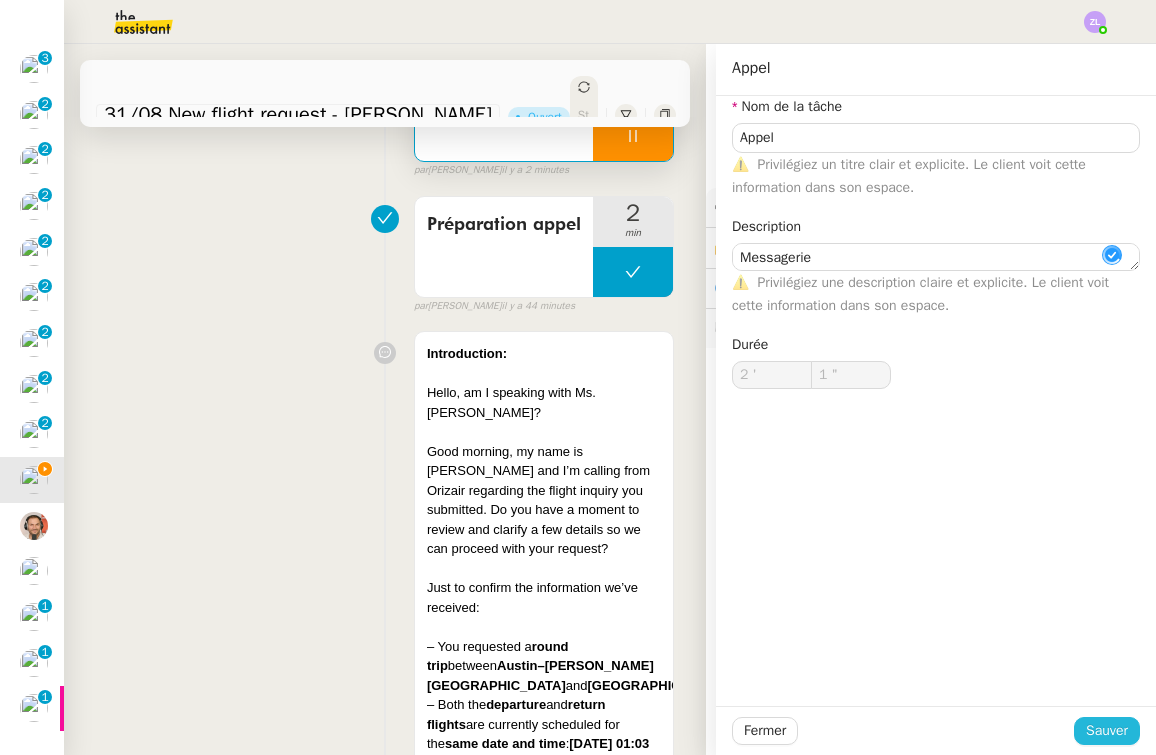 type on "2 "" 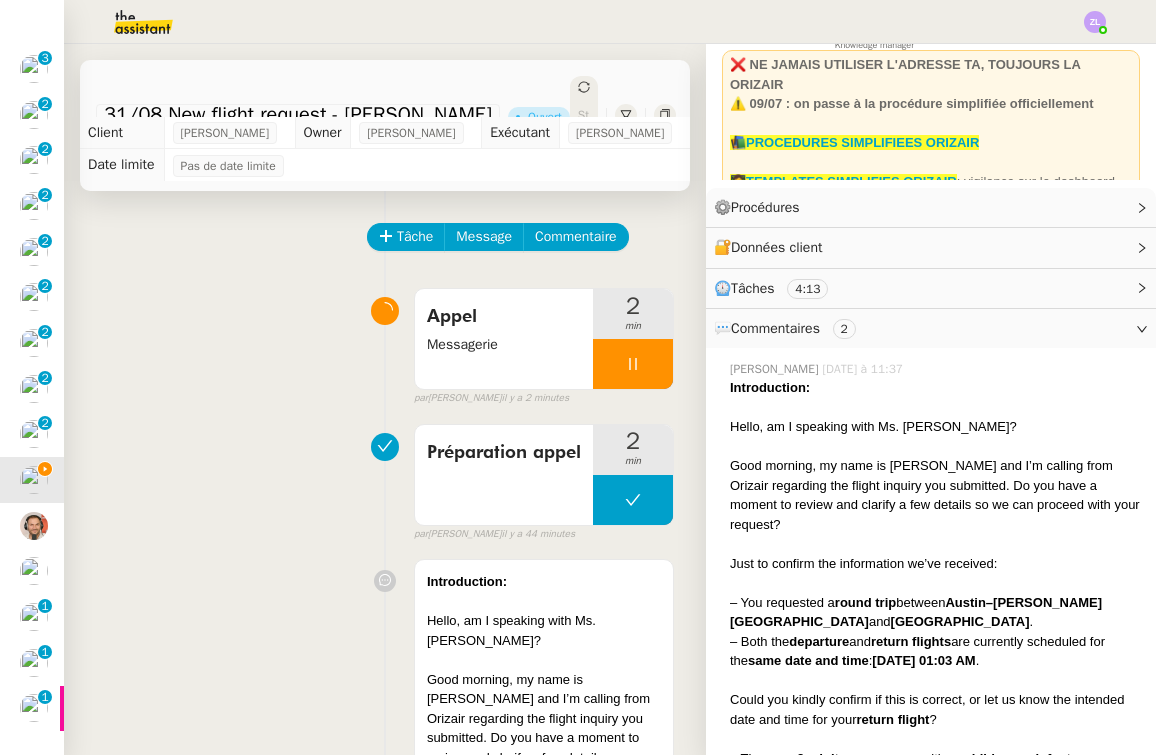 scroll, scrollTop: 0, scrollLeft: 0, axis: both 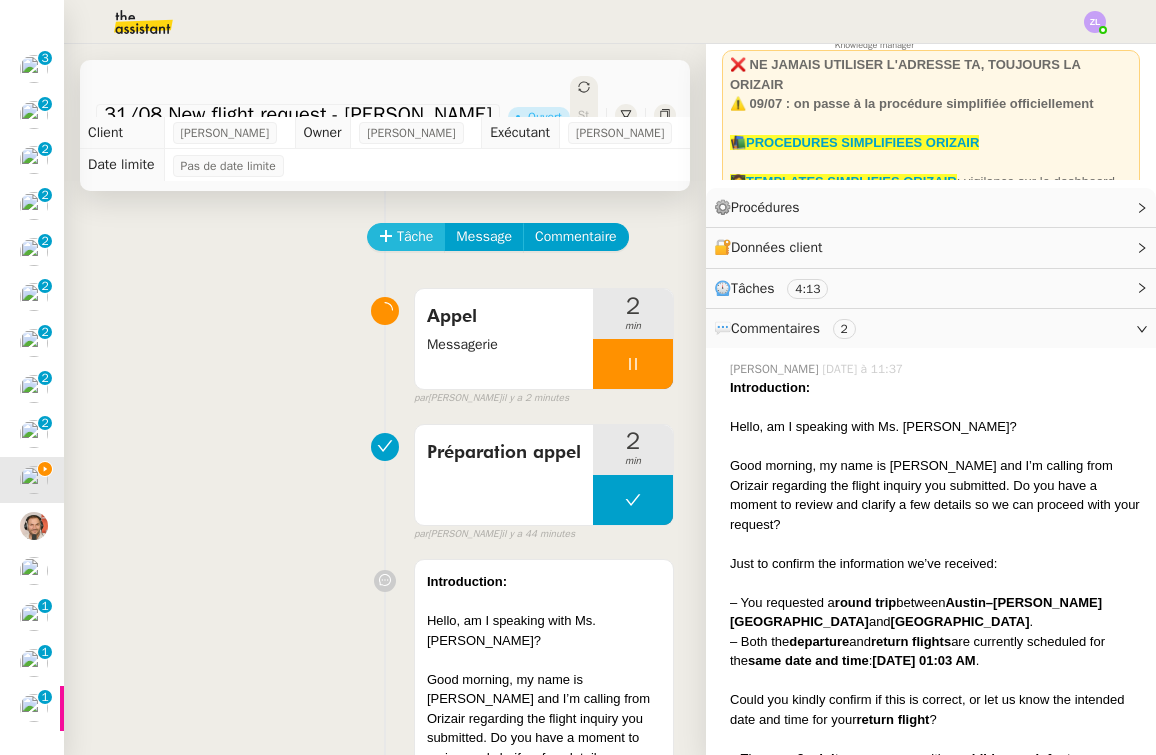 click on "Tâche" 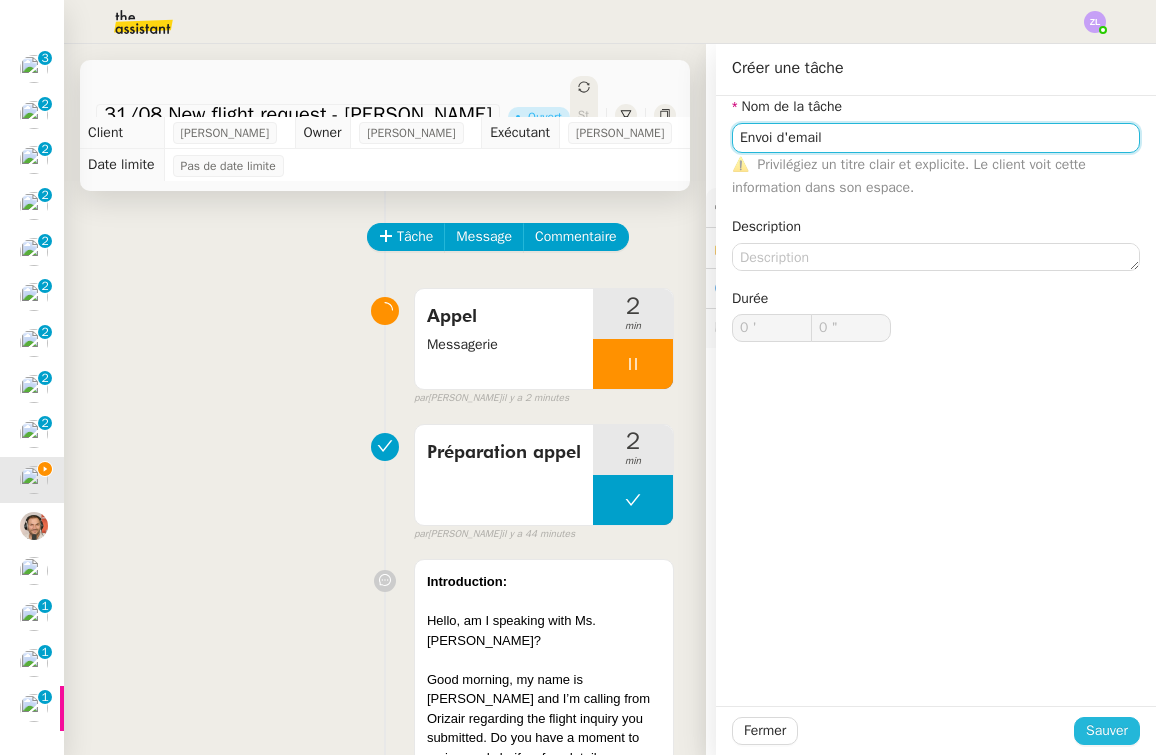 type on "Envoi d'email" 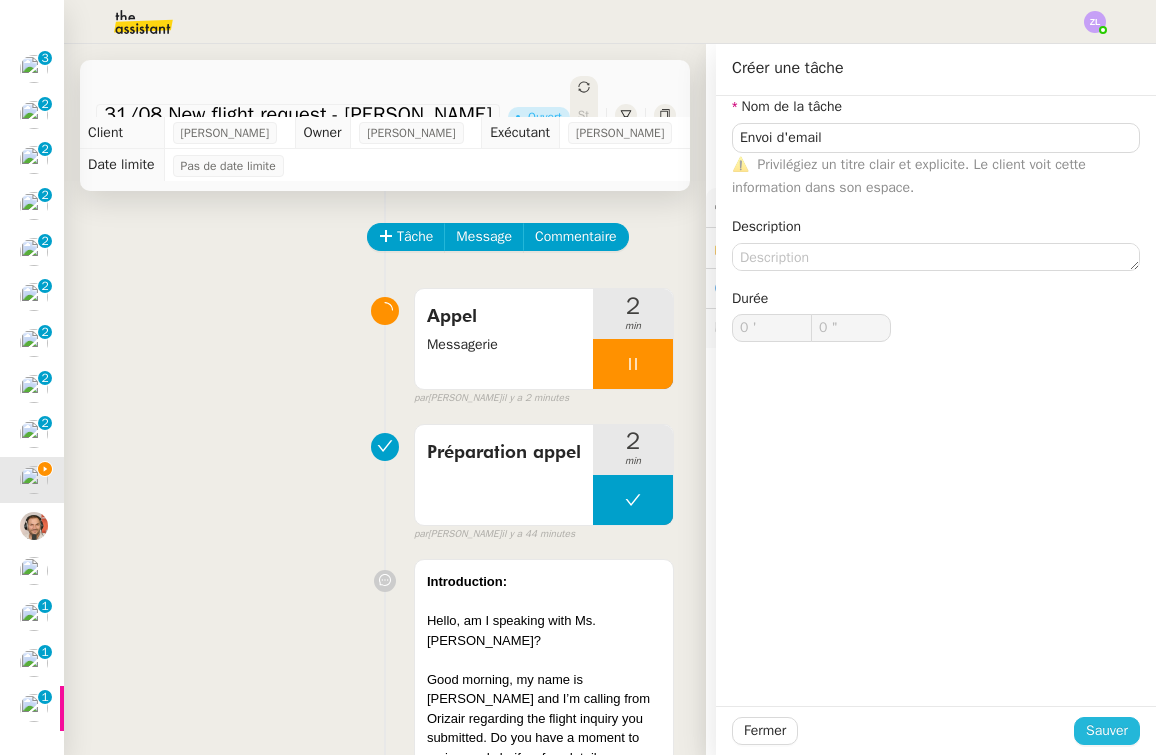 click on "Sauver" 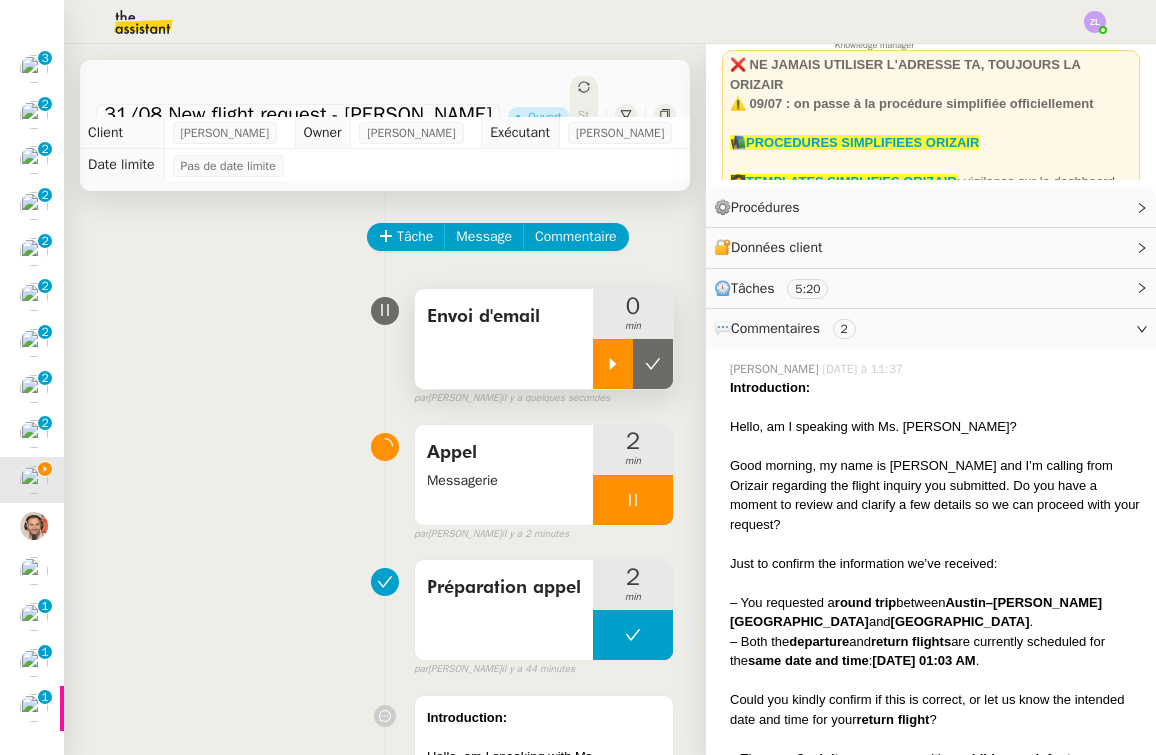 click 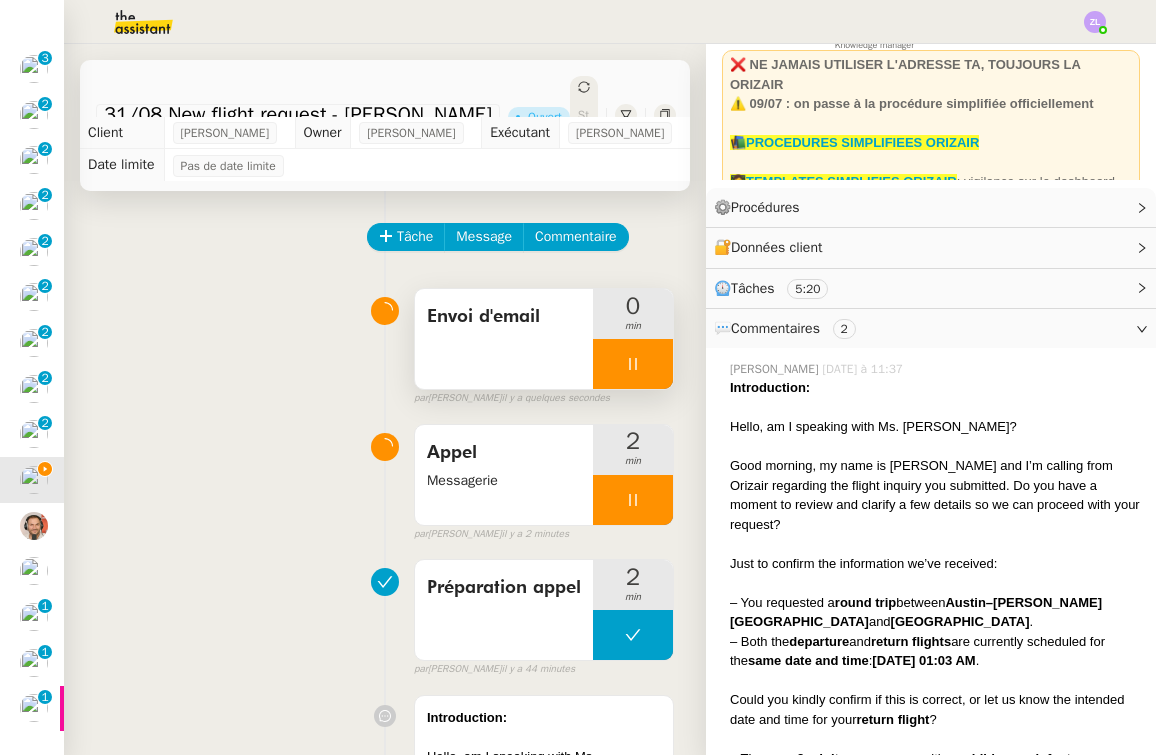 click at bounding box center [633, 500] 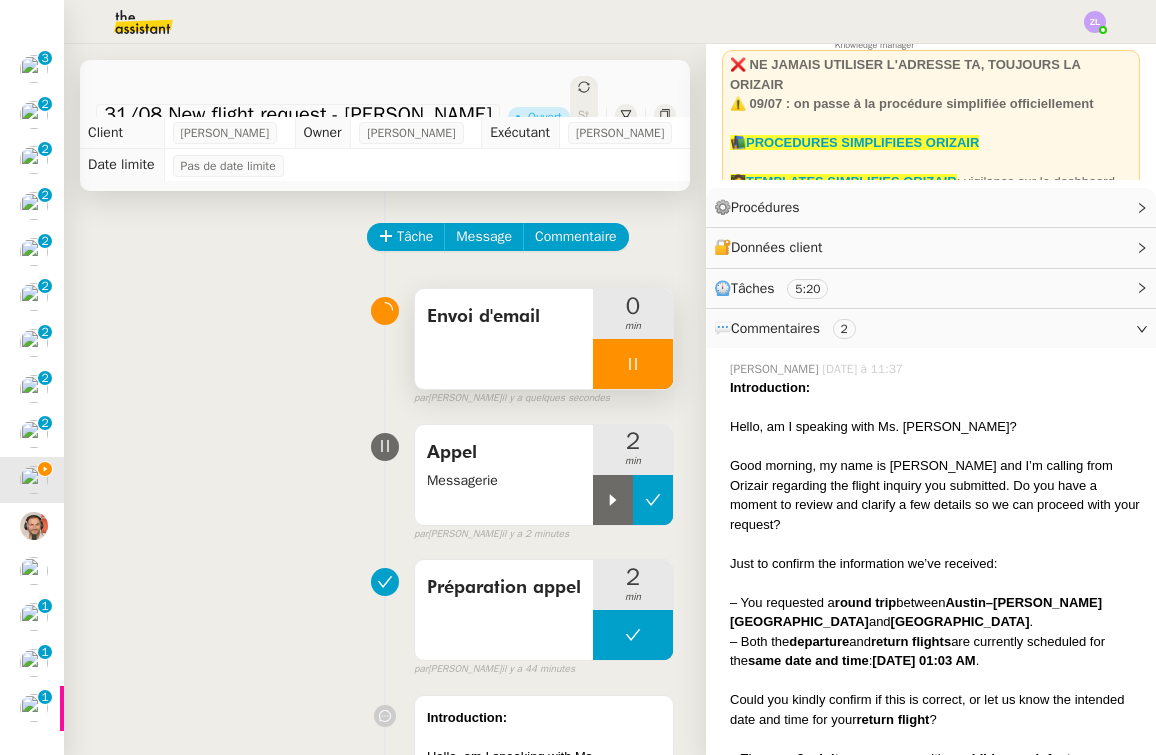 click at bounding box center (653, 500) 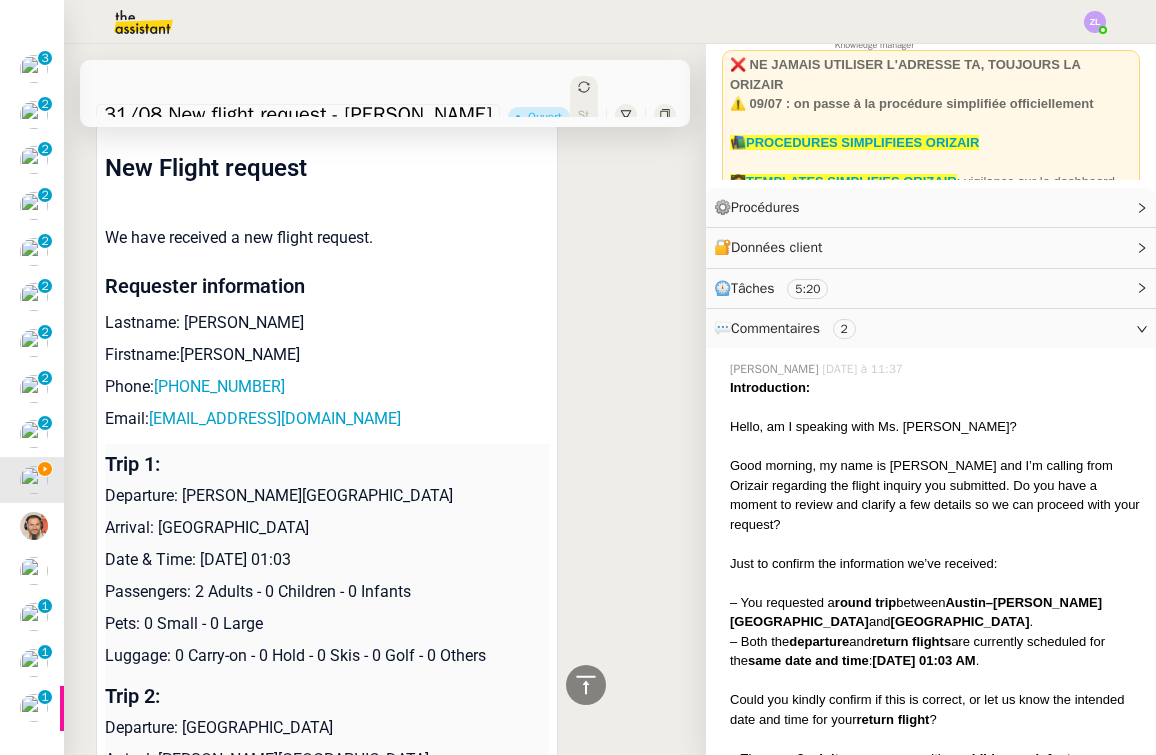 scroll, scrollTop: 2014, scrollLeft: 0, axis: vertical 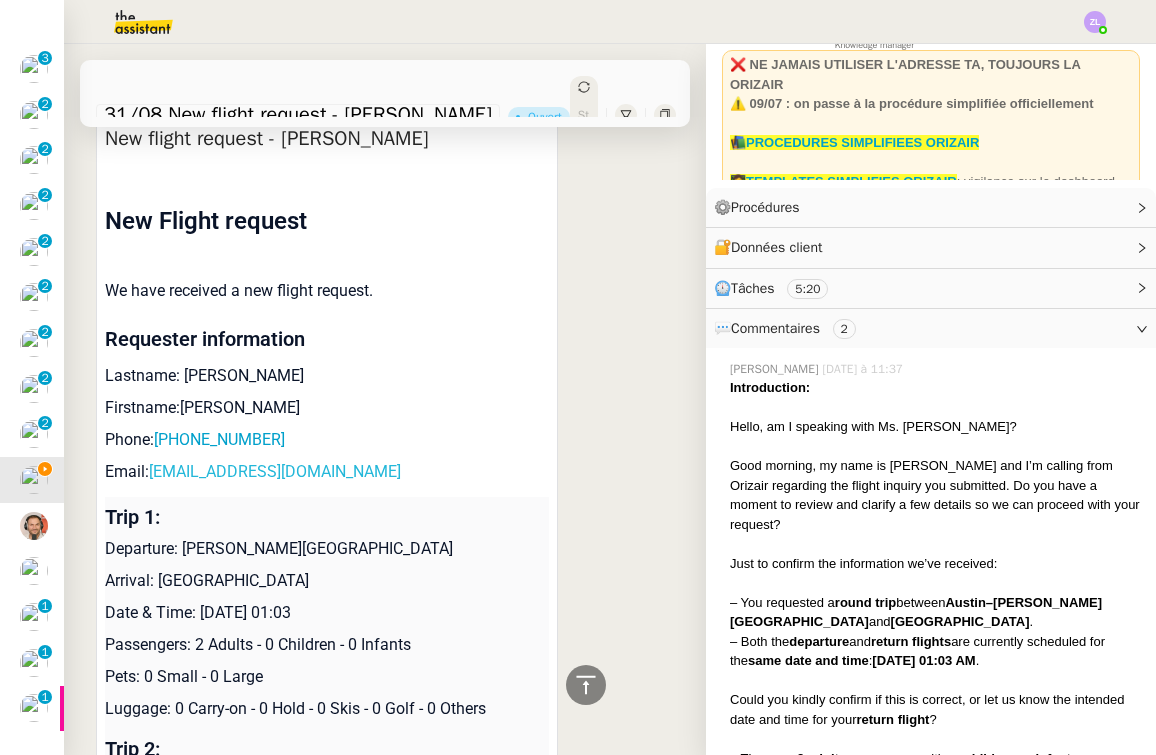 drag, startPoint x: 379, startPoint y: 458, endPoint x: 152, endPoint y: 457, distance: 227.0022 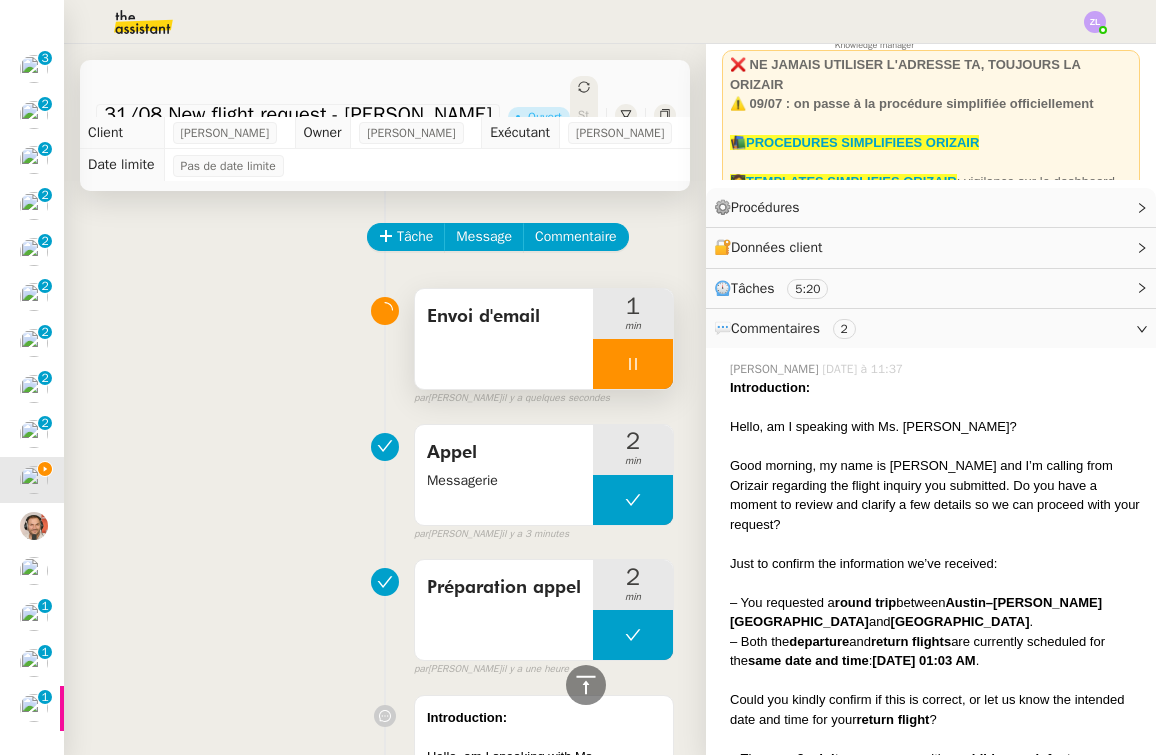 scroll, scrollTop: 0, scrollLeft: 0, axis: both 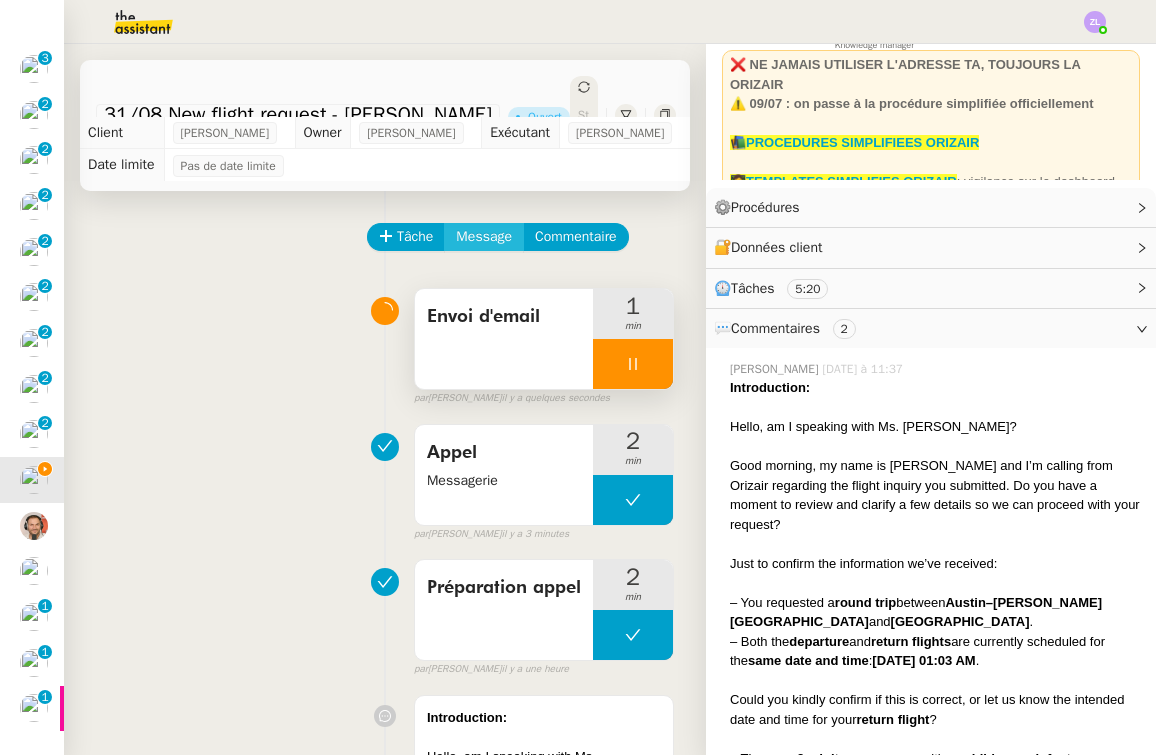 click on "Message" 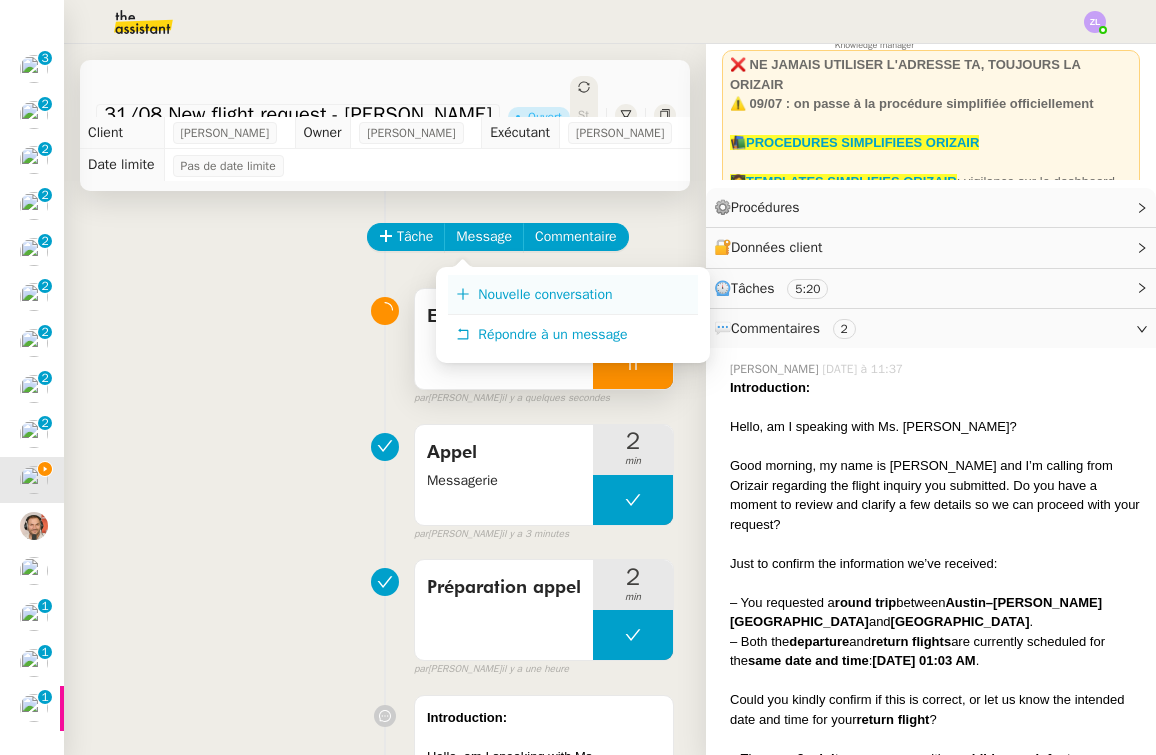 click on "Nouvelle conversation" at bounding box center (573, 295) 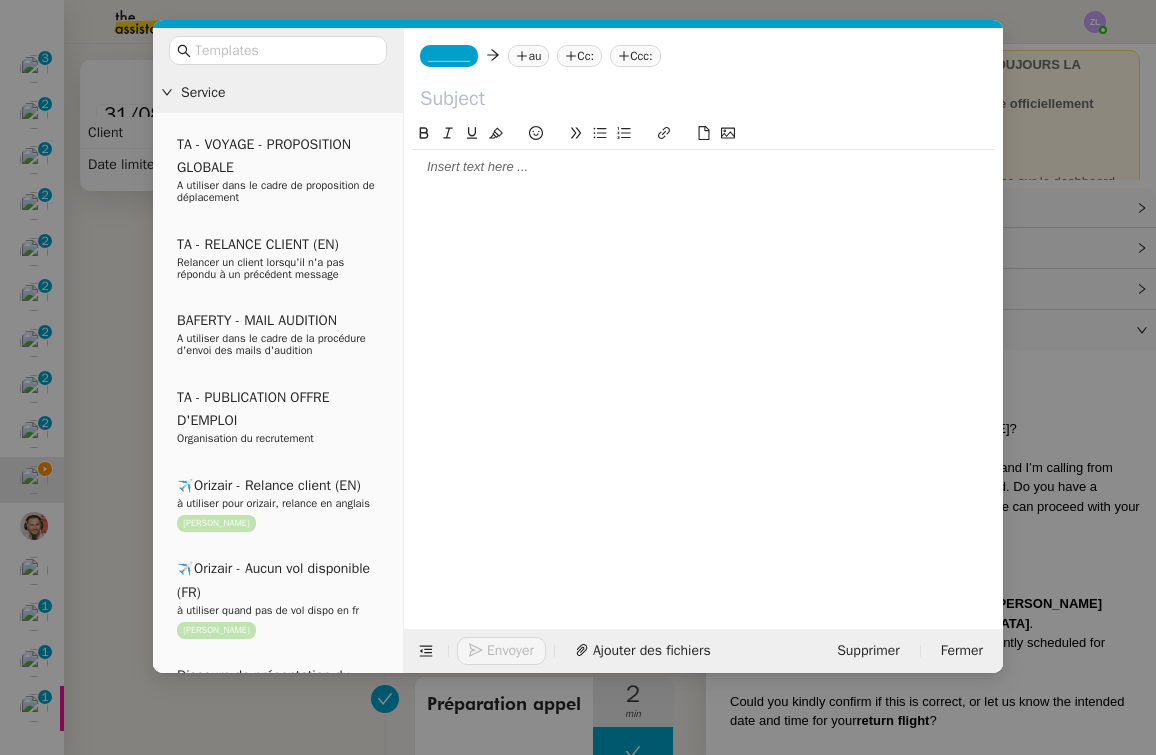 click on "_______" 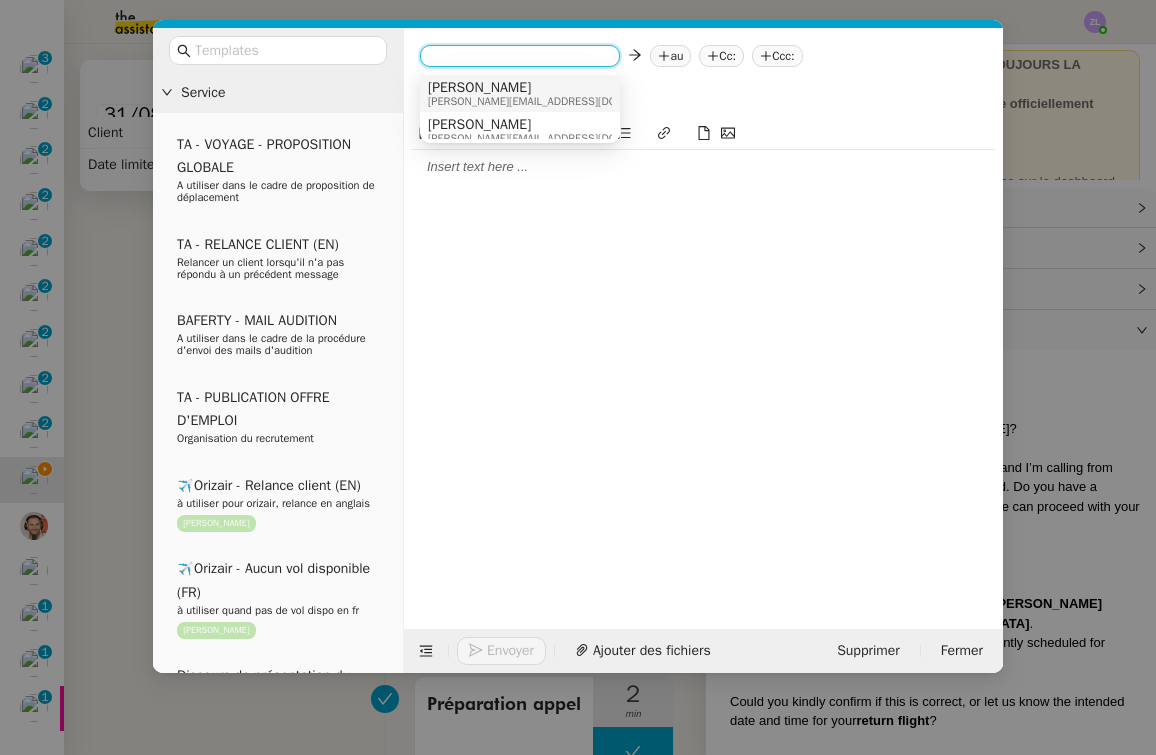 click on "[PERSON_NAME]" at bounding box center [553, 88] 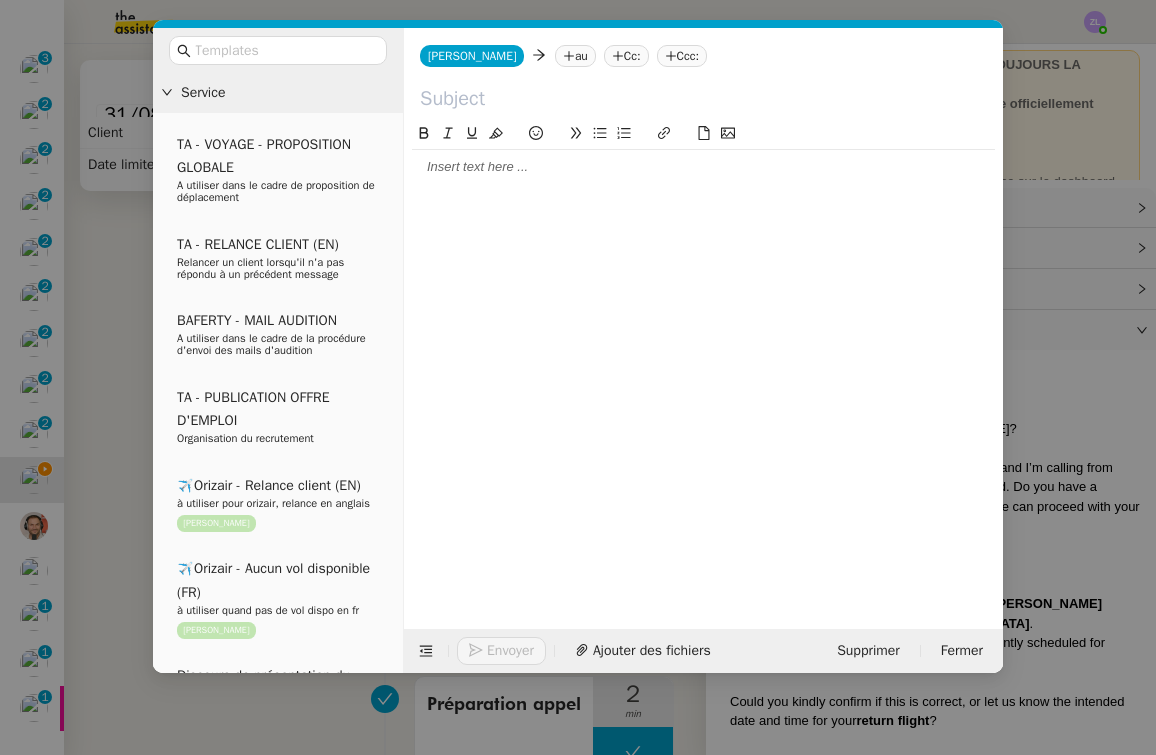 click on "[PERSON_NAME]         au
Cc:
Ccc:" 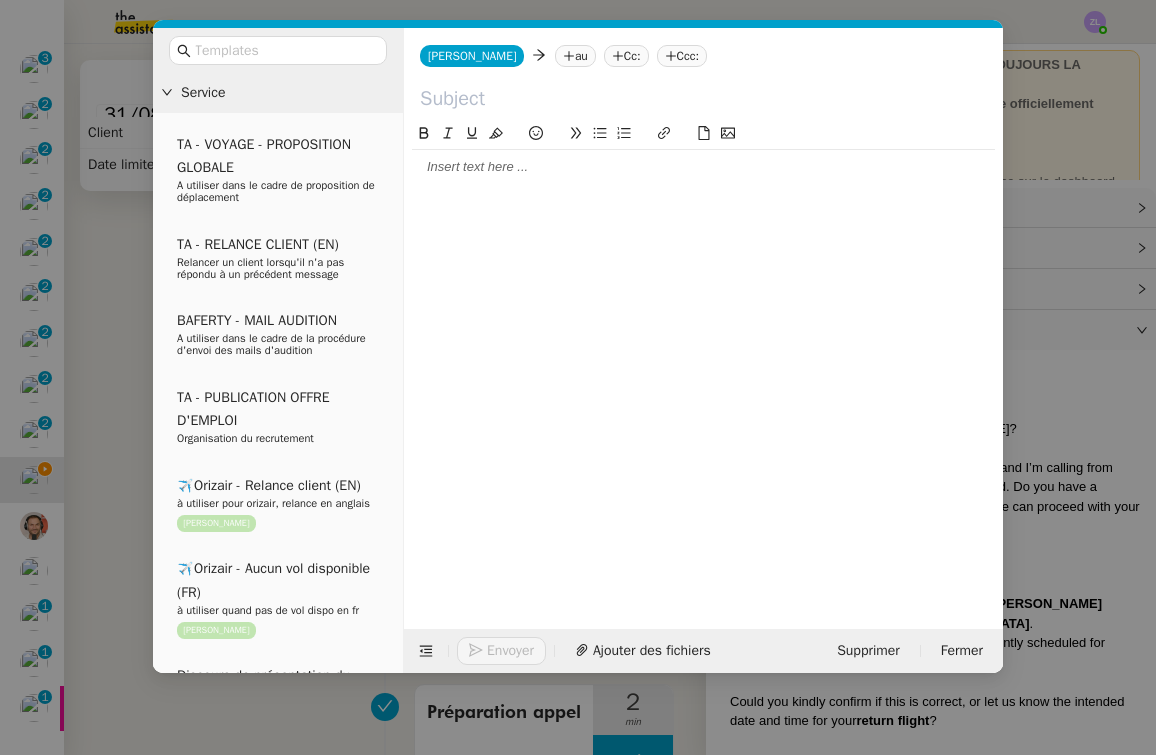 click on "au" 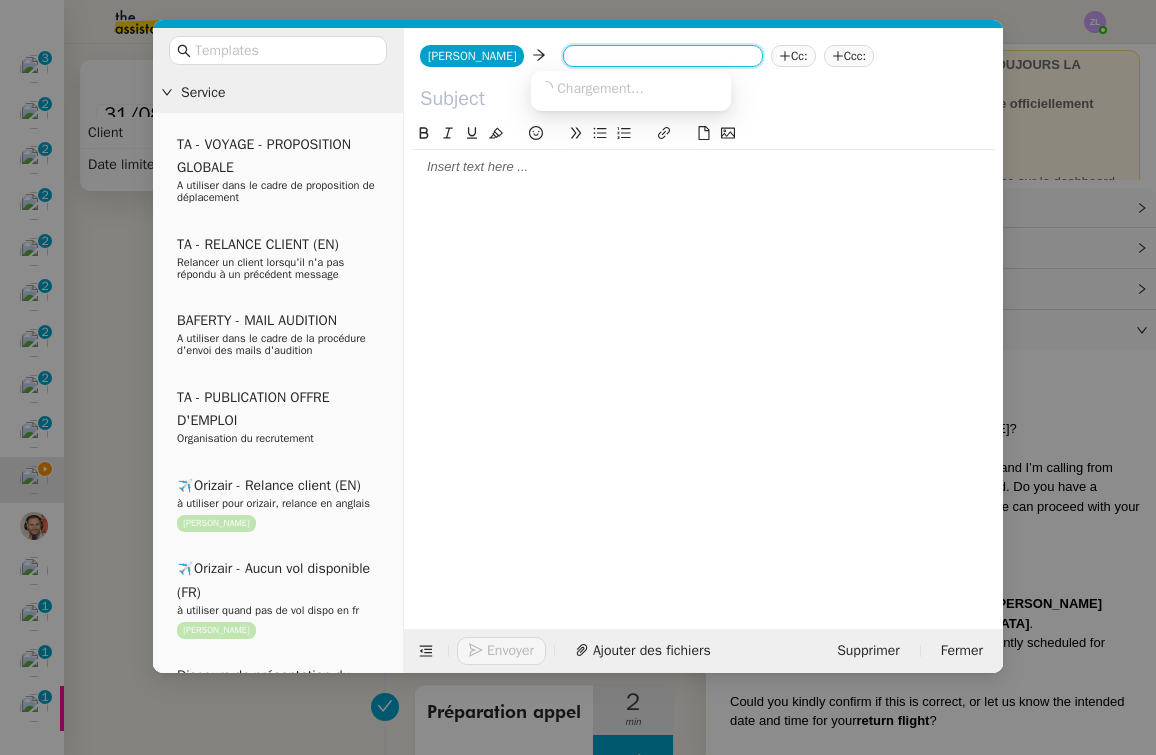 paste on "[EMAIL_ADDRESS][DOMAIN_NAME]" 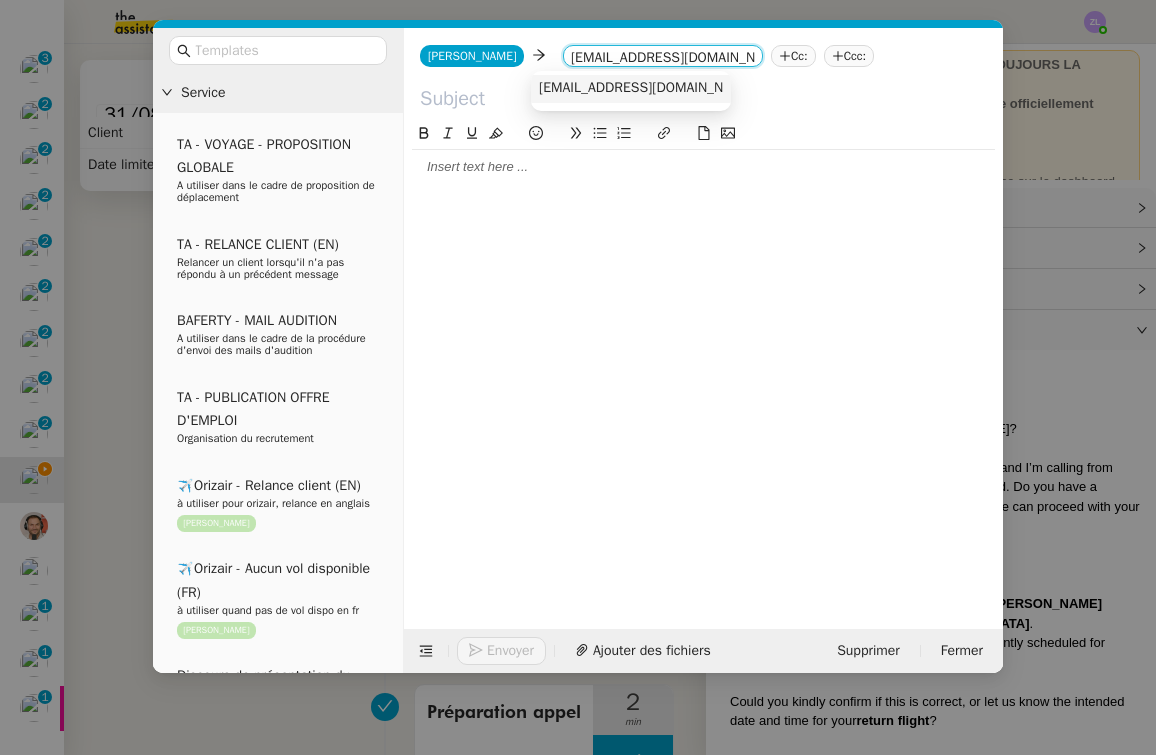 type on "[EMAIL_ADDRESS][DOMAIN_NAME]" 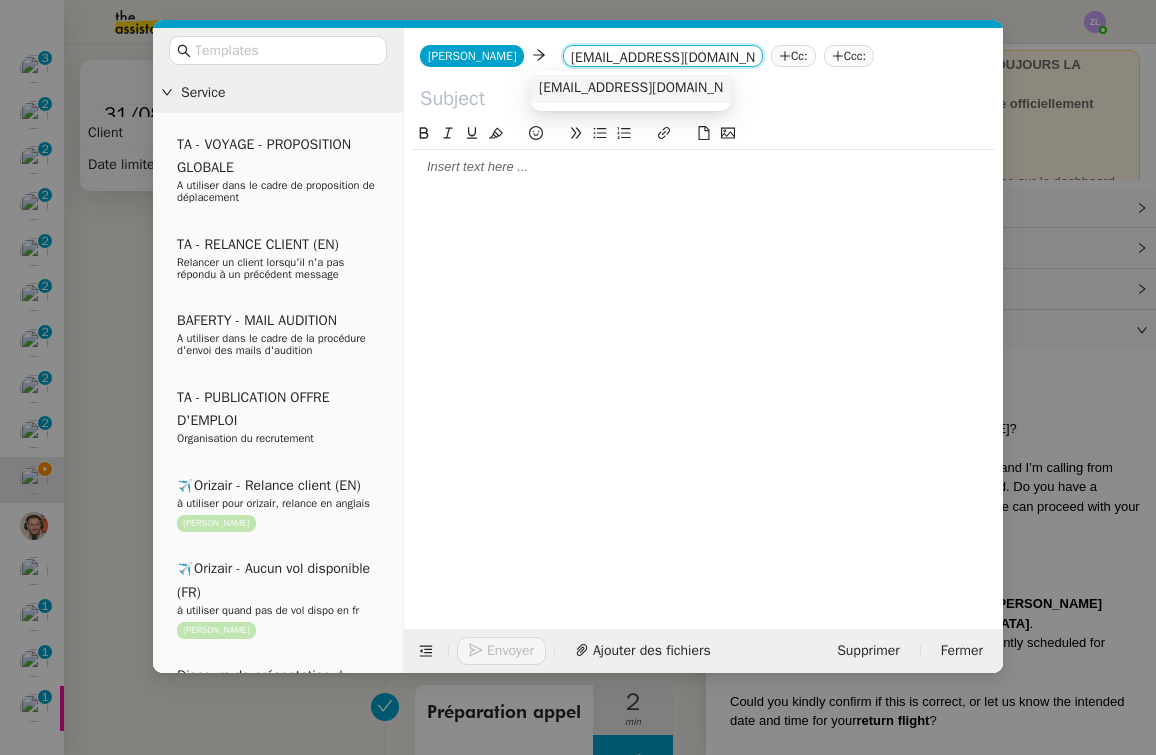 click at bounding box center (631, 91) 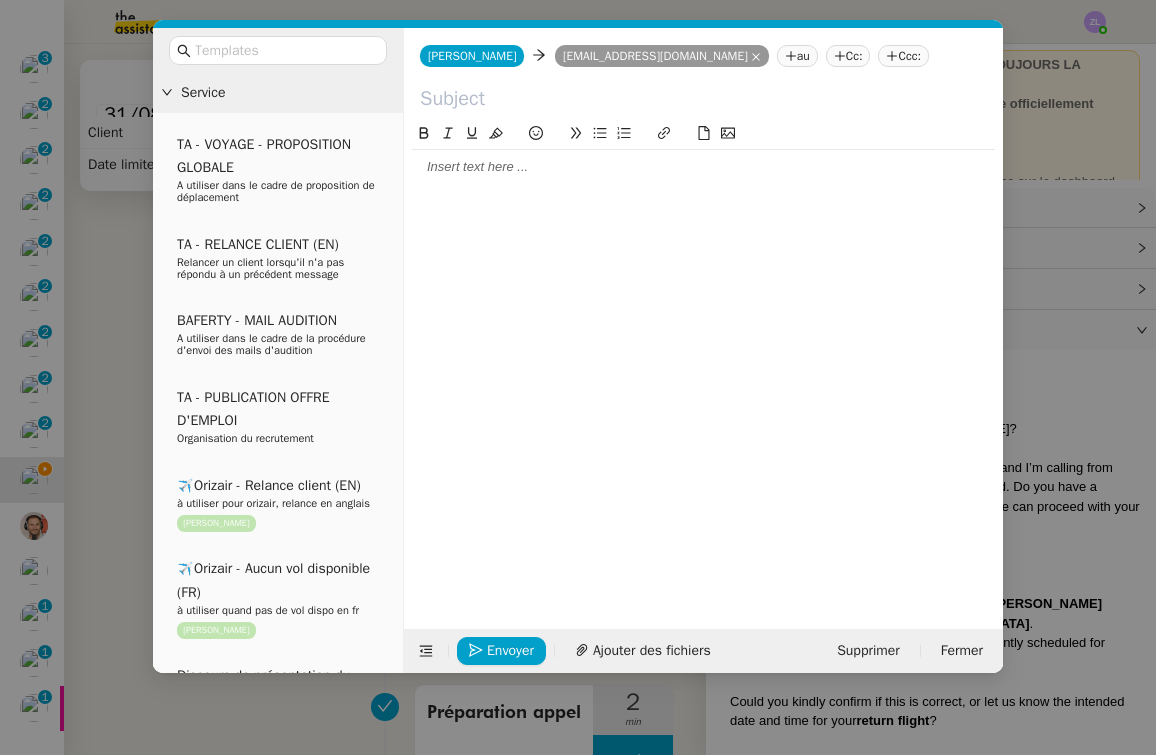click on "Ccc:" 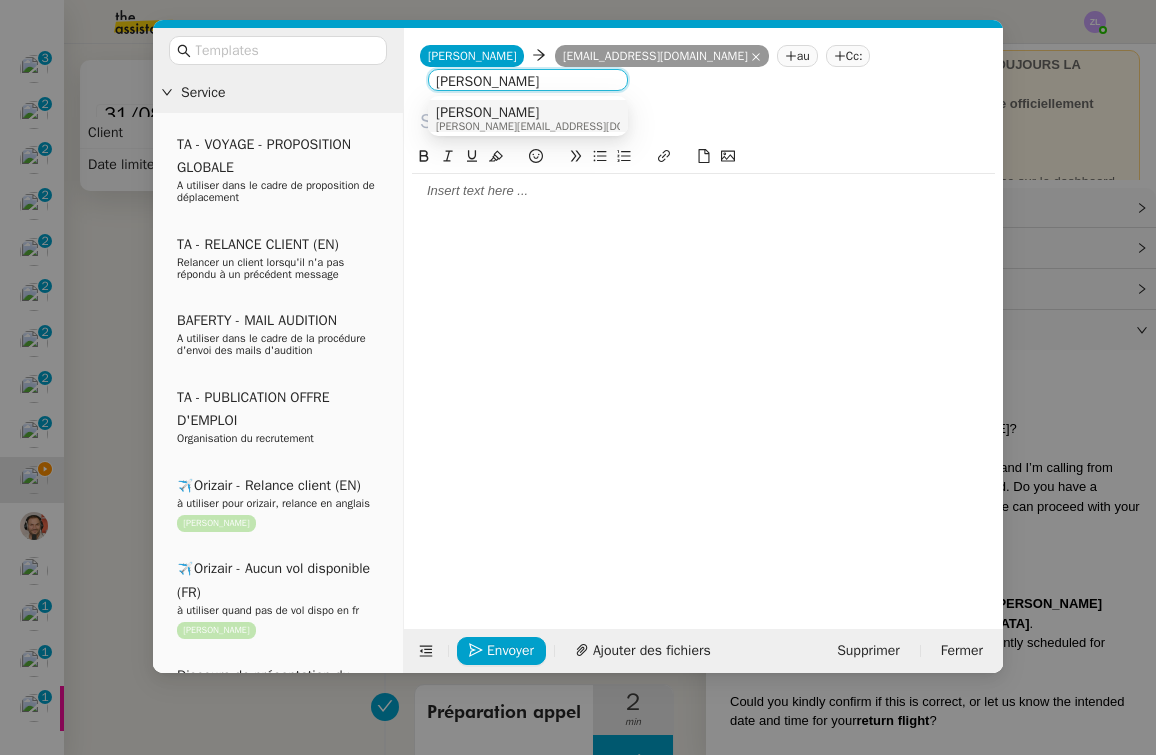 type on "[PERSON_NAME]" 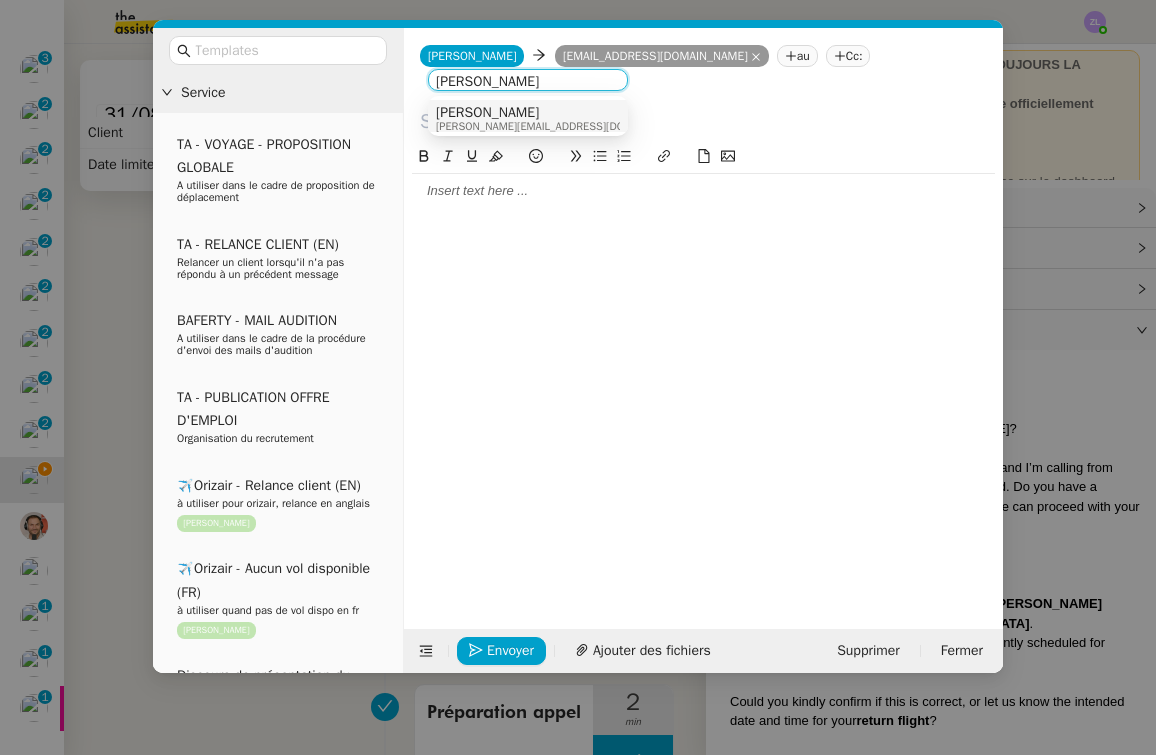 click on "[PERSON_NAME]" at bounding box center (561, 113) 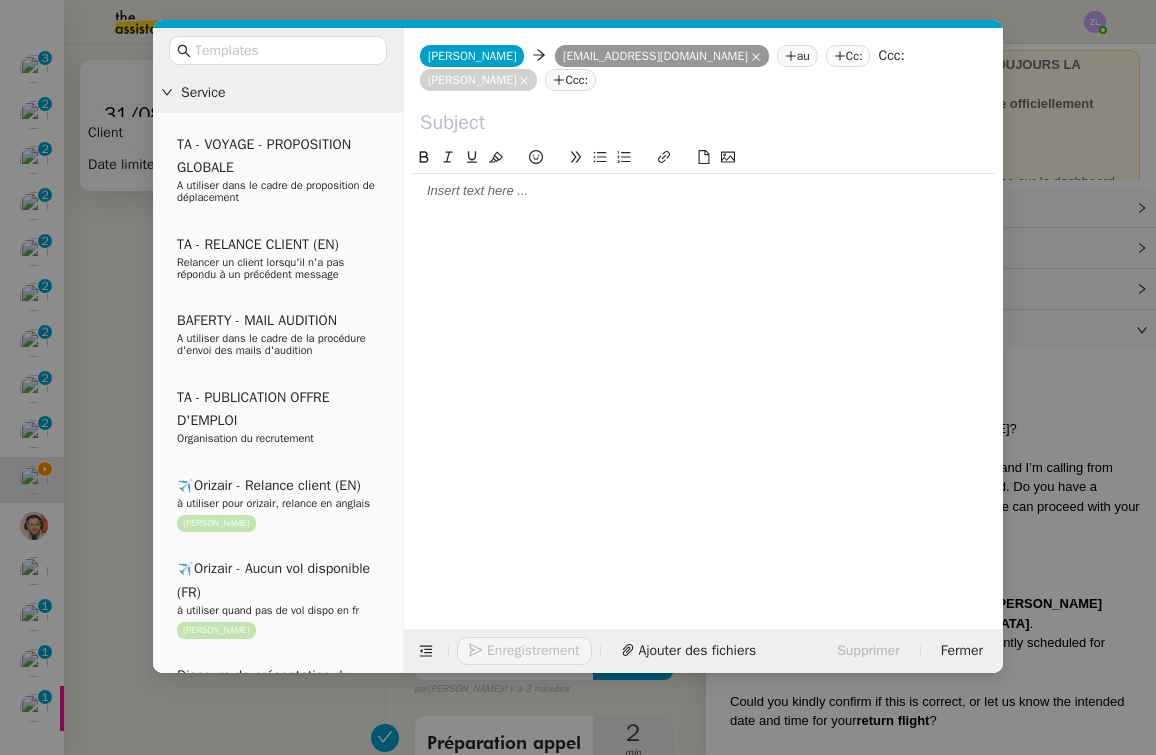 click 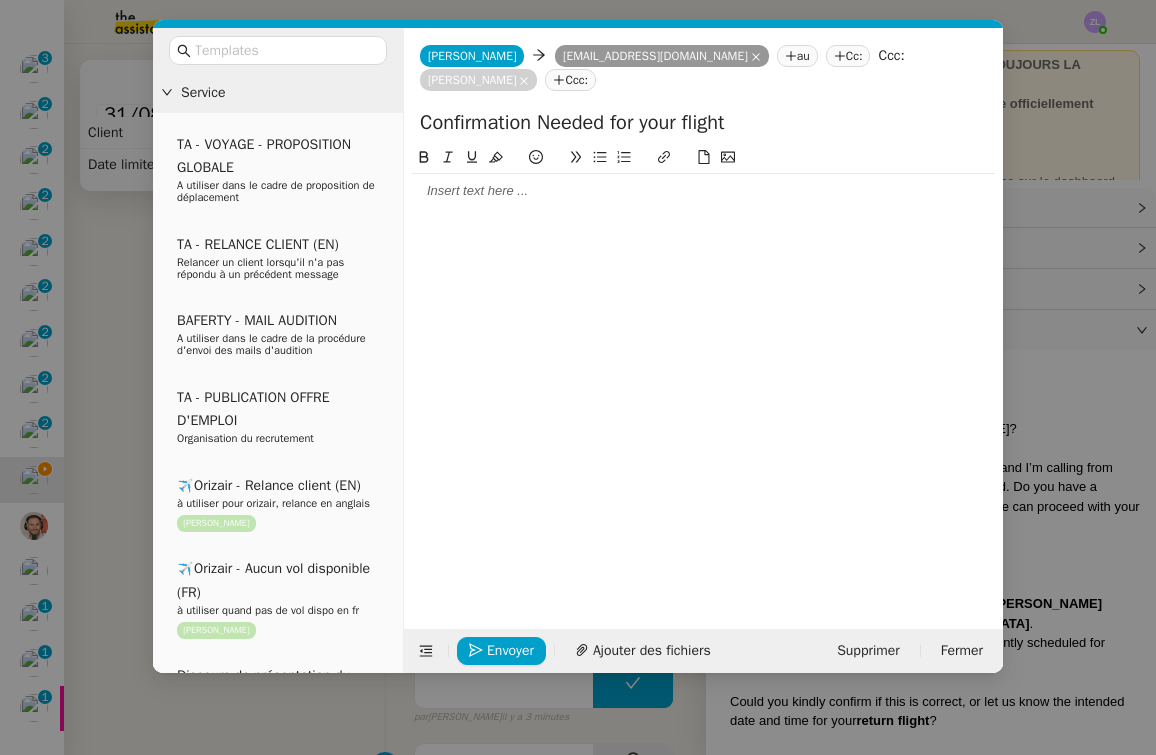 type on "Confirmation Needed for your flight" 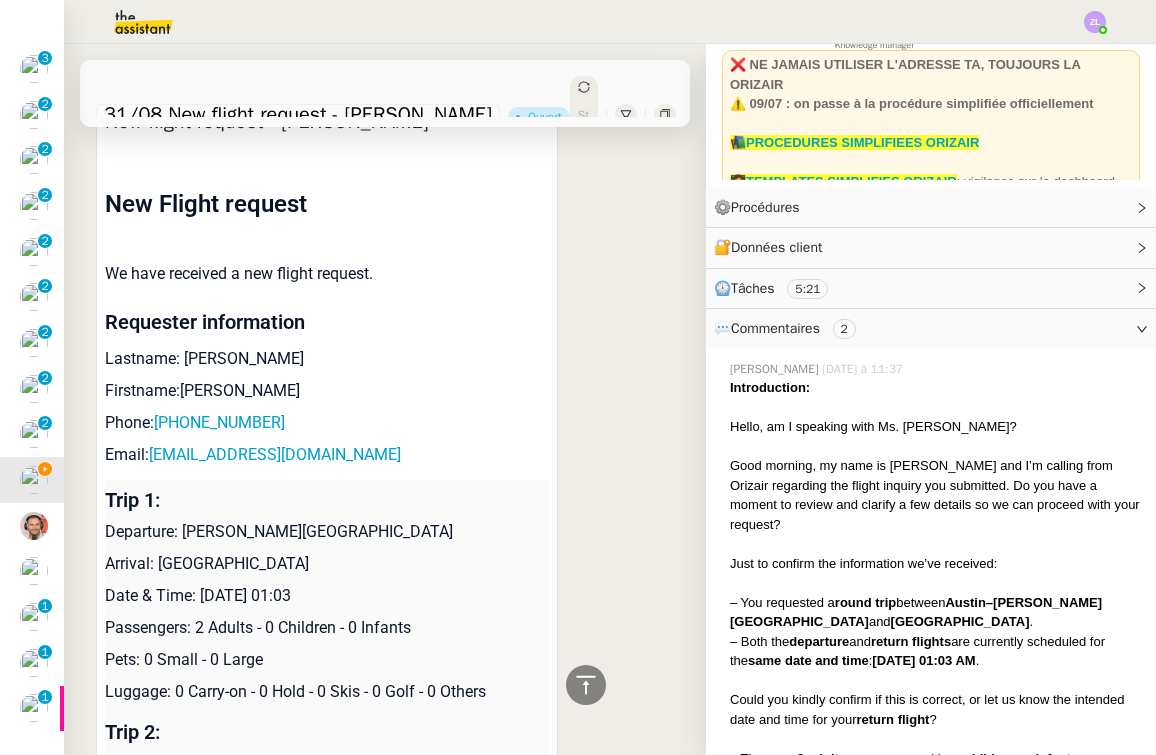 scroll, scrollTop: 2224, scrollLeft: 0, axis: vertical 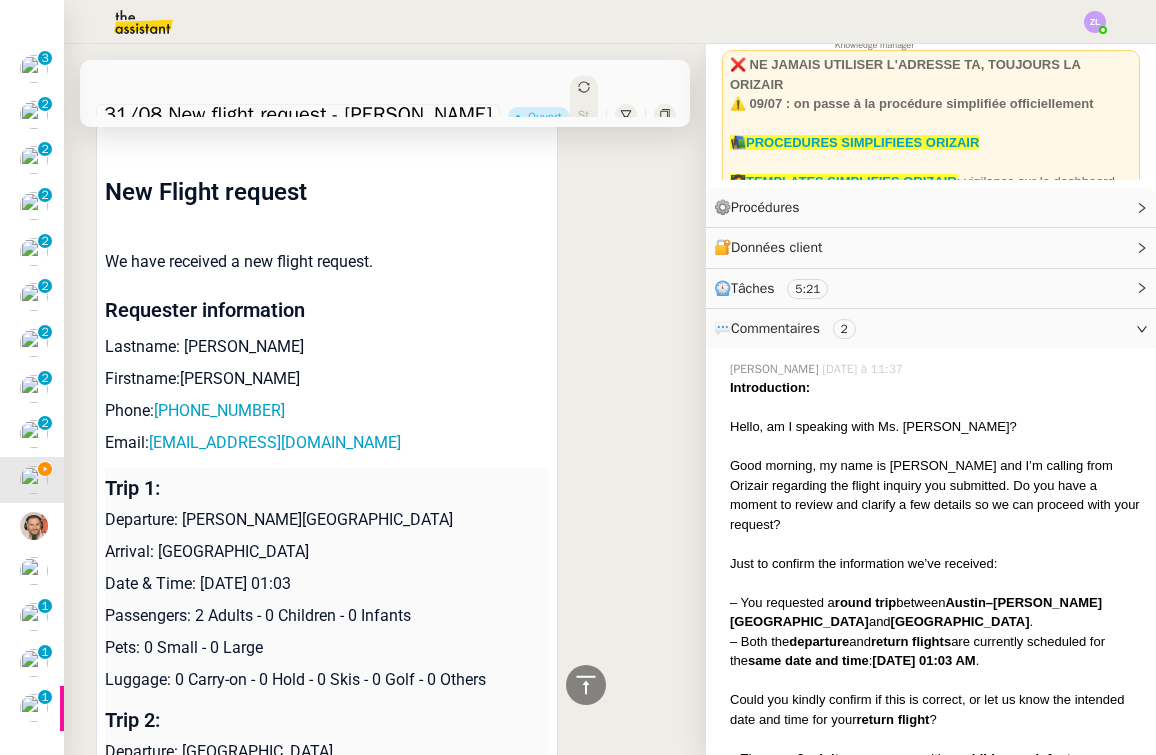 drag, startPoint x: 189, startPoint y: 475, endPoint x: 487, endPoint y: 476, distance: 298.00168 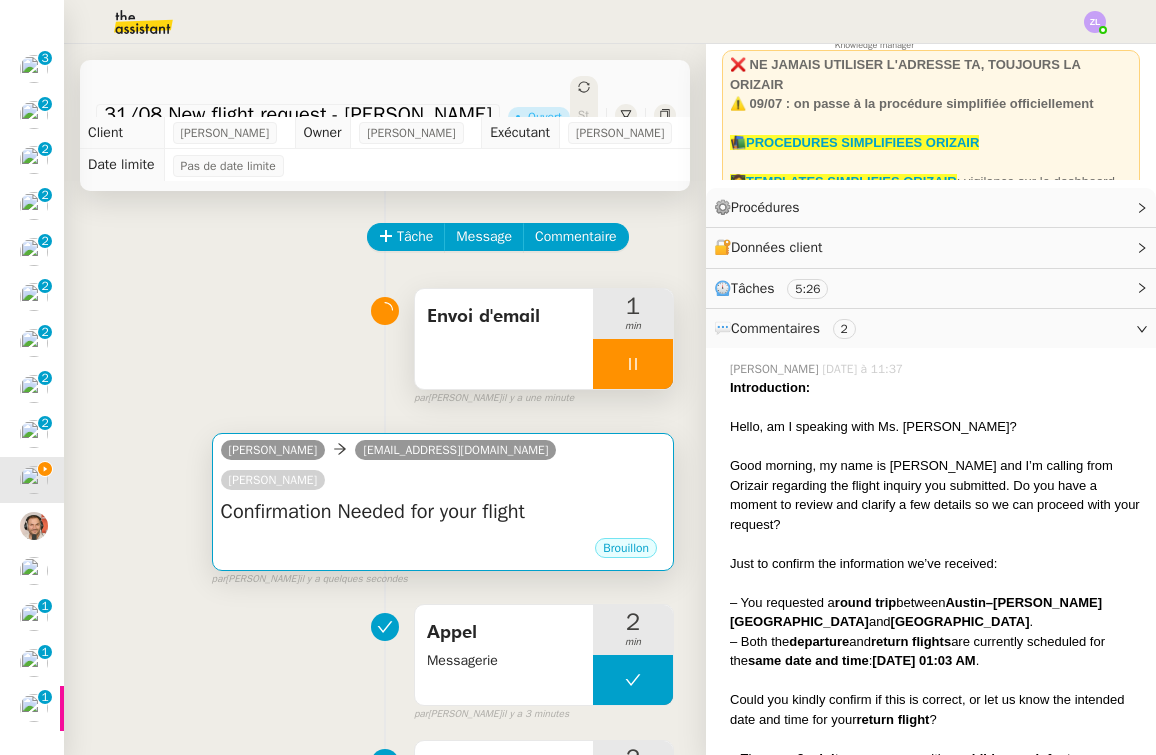 scroll, scrollTop: -1, scrollLeft: 0, axis: vertical 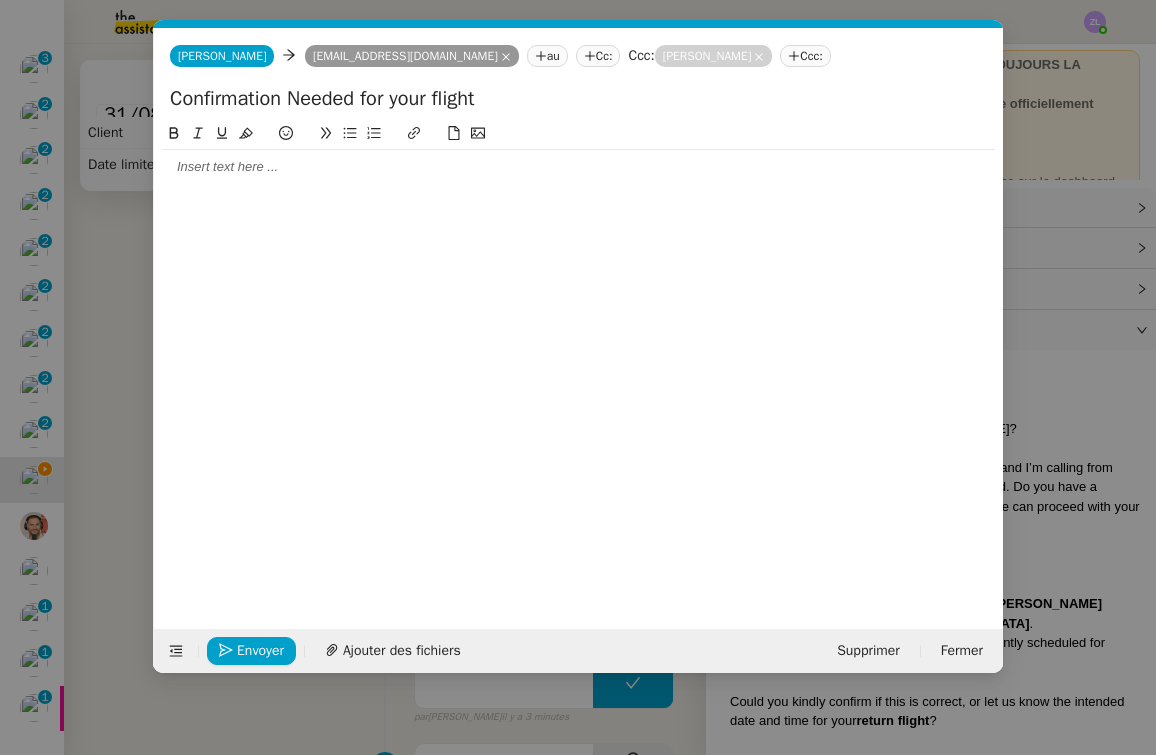 click on "Confirmation Needed for your flight" 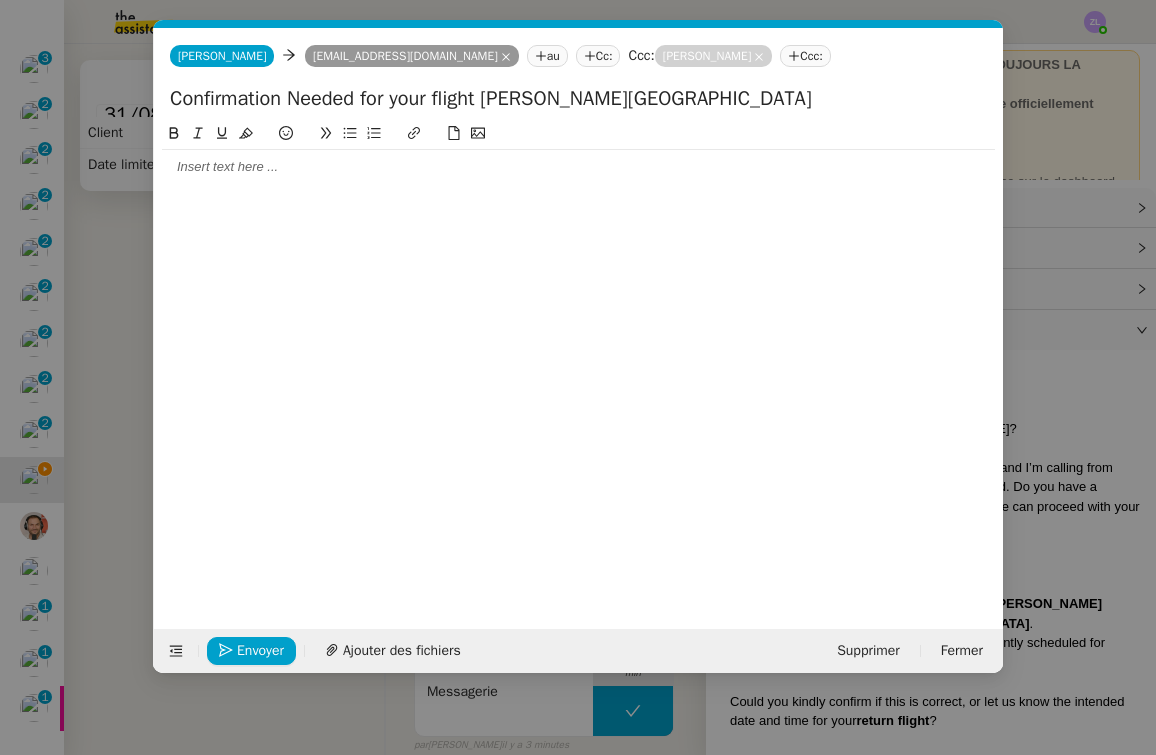 paste on "→" 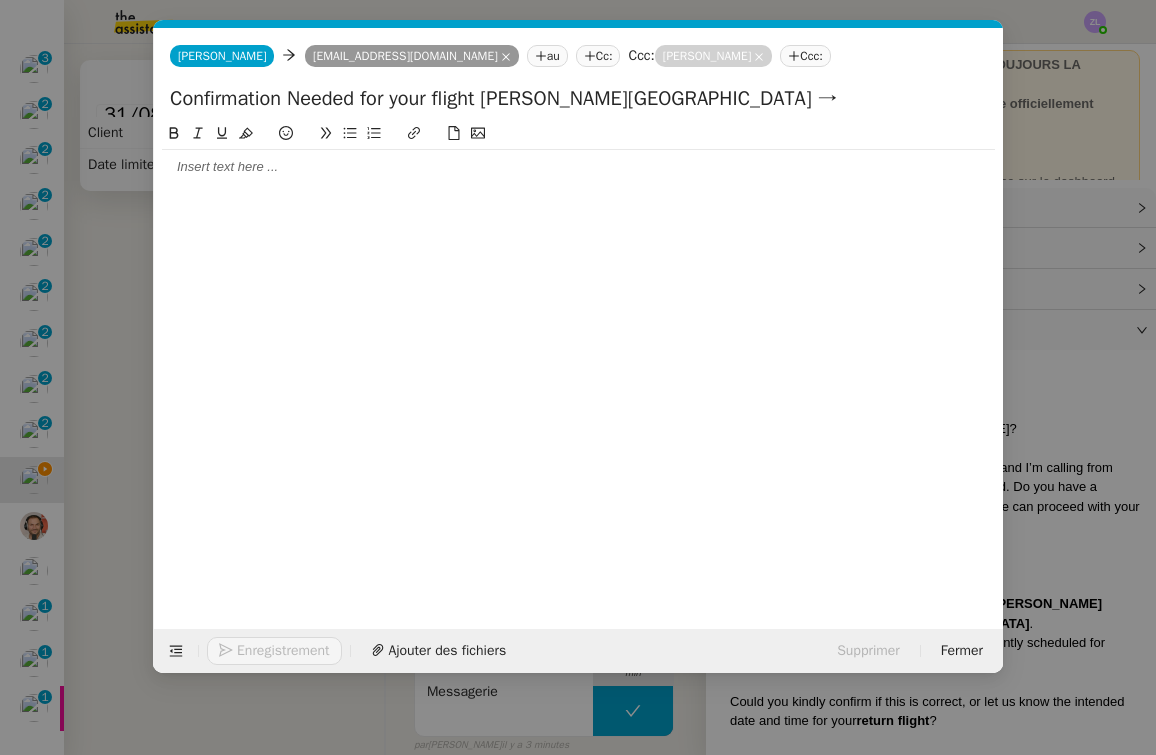 paste on "→" 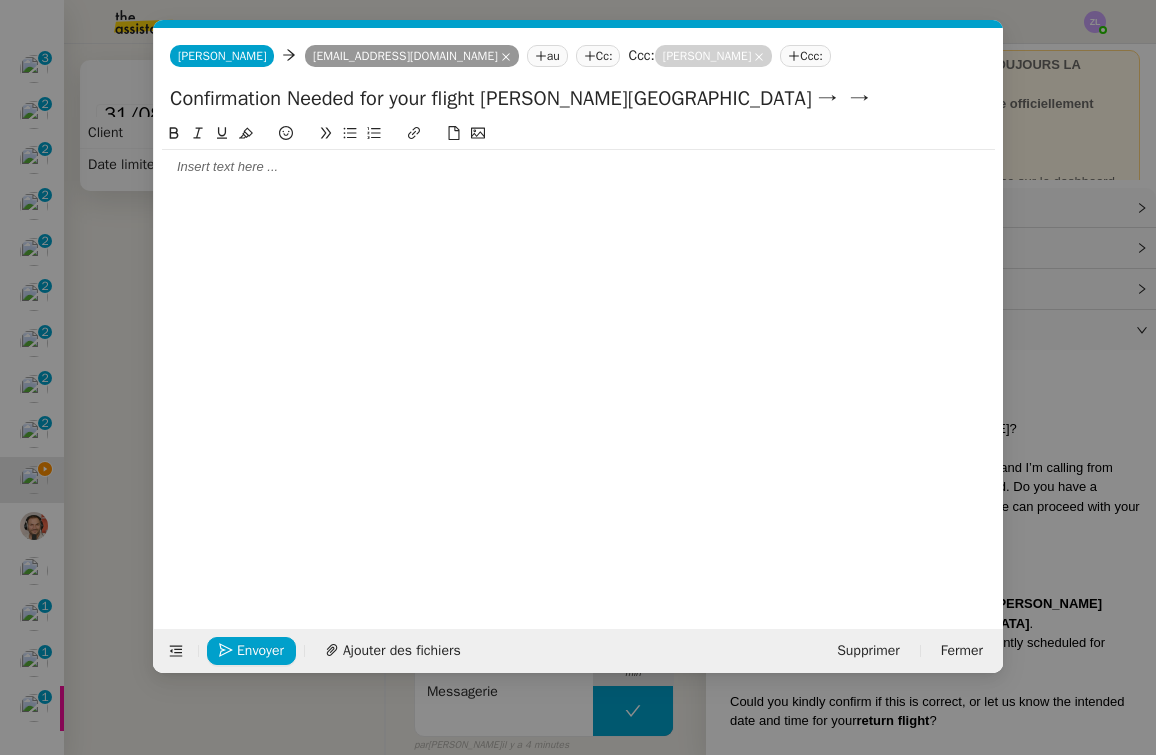 click on "Confirmation Needed for your flight [PERSON_NAME][GEOGRAPHIC_DATA] →  →" 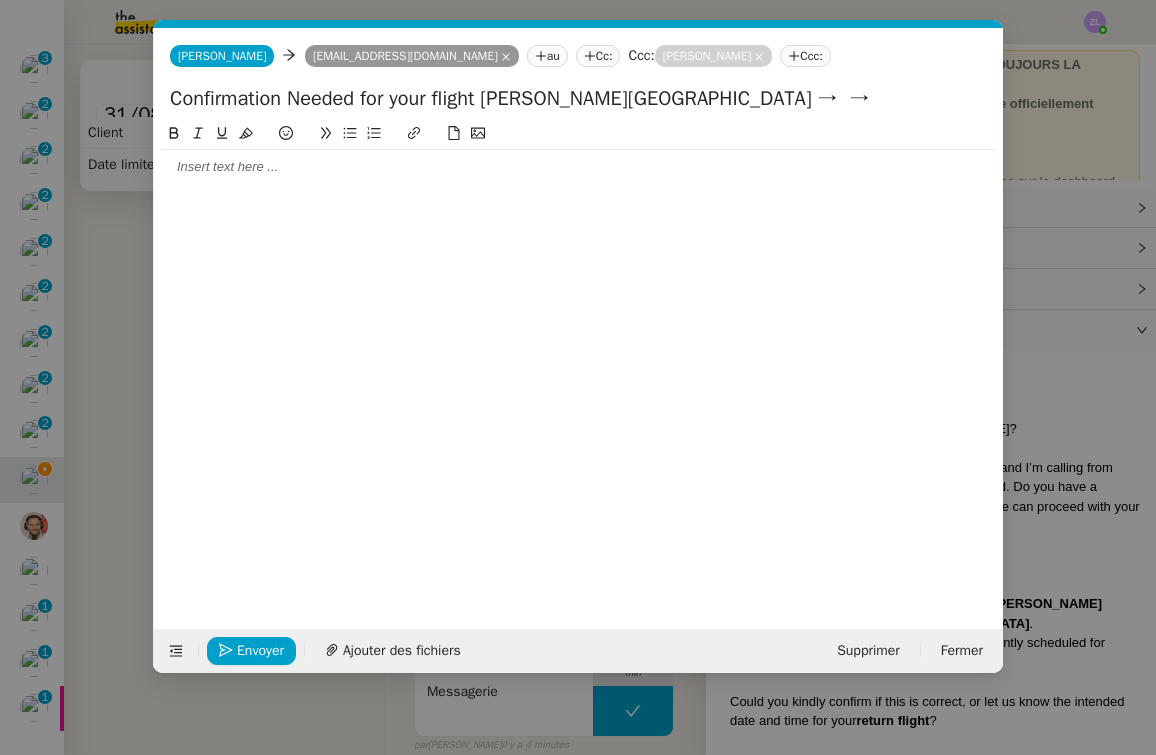 click on "Service TA - VOYAGE - PROPOSITION GLOBALE    A utiliser dans le cadre de proposition de déplacement TA - RELANCE CLIENT (EN)    Relancer un client lorsqu'il n'a pas répondu à un précédent message BAFERTY - MAIL AUDITION    A utiliser dans le cadre de la procédure d'envoi des mails d'audition TA - PUBLICATION OFFRE D'EMPLOI     Organisation du recrutement ✈️Orizair - Relance client (EN)     à utiliser pour orizair, relance en anglais  [PERSON_NAME] ✈️Orizair - Aucun vol disponible (FR)    à utiliser quand pas de vol dispo en fr  [PERSON_NAME] Discours de présentation du paiement sécurisé    ✈️Orizair - Relance client (FR)    à utiliser pour orizair, première relance en français  [PERSON_NAME] TA - VOYAGES - PROPOSITION ITINERAIRE    Soumettre les résultats d'une recherche Orizair - Empty Legs - Confirmation opérateur (EN)    à utiliser dans la communication sur avinode pour les empty legs  [PERSON_NAME] TA - CONFIRMATION PAIEMENT (EN)    TA - COURRIER EXPEDIE (recommandé)" at bounding box center [578, 377] 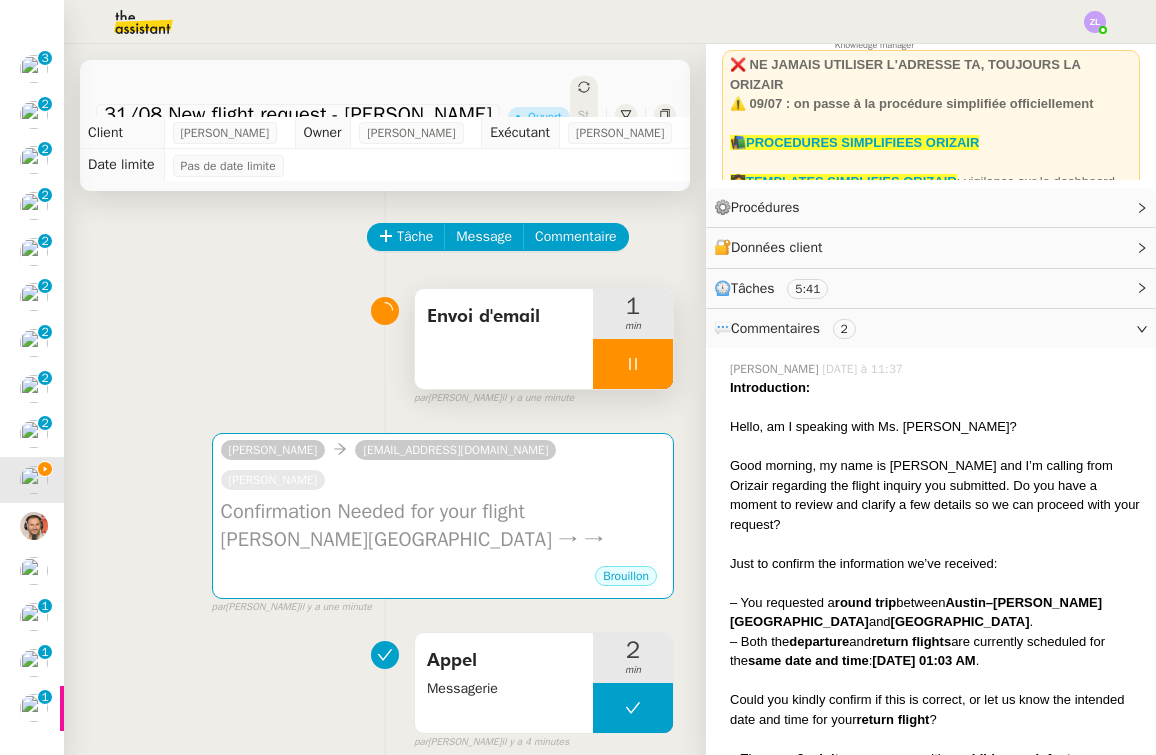drag, startPoint x: 874, startPoint y: 596, endPoint x: 996, endPoint y: 595, distance: 122.0041 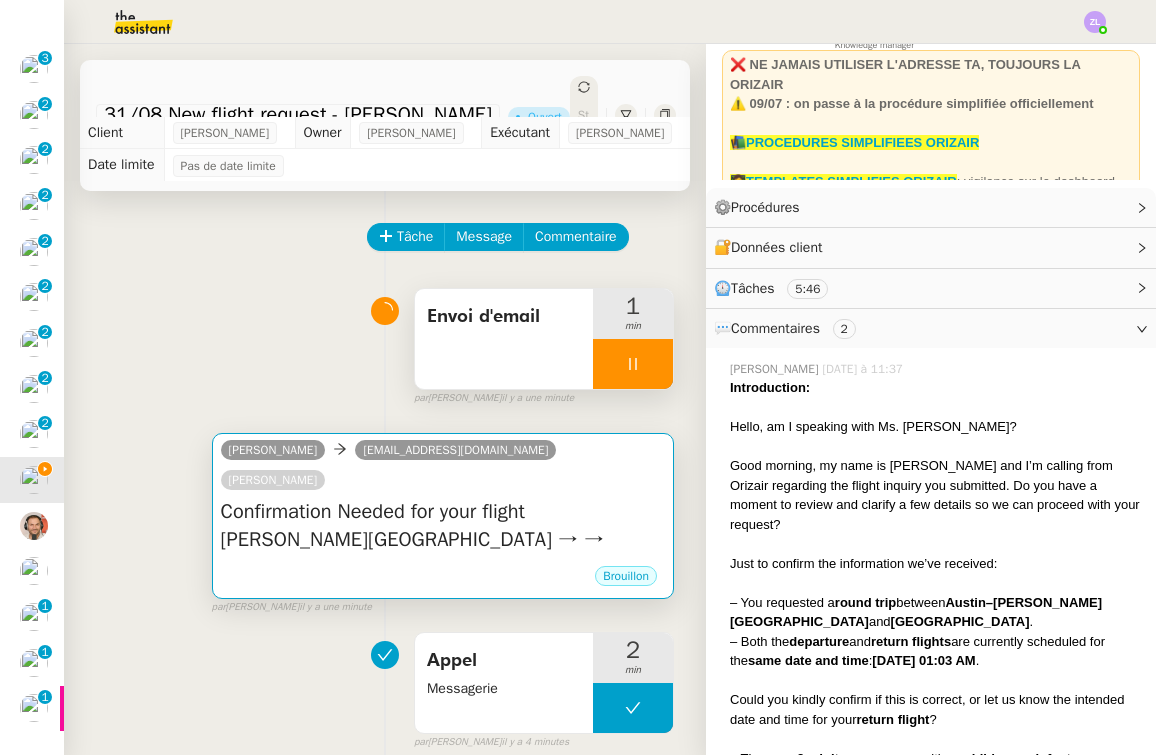 click on "Confirmation Needed for your flight [PERSON_NAME][GEOGRAPHIC_DATA] →  →" at bounding box center (443, 526) 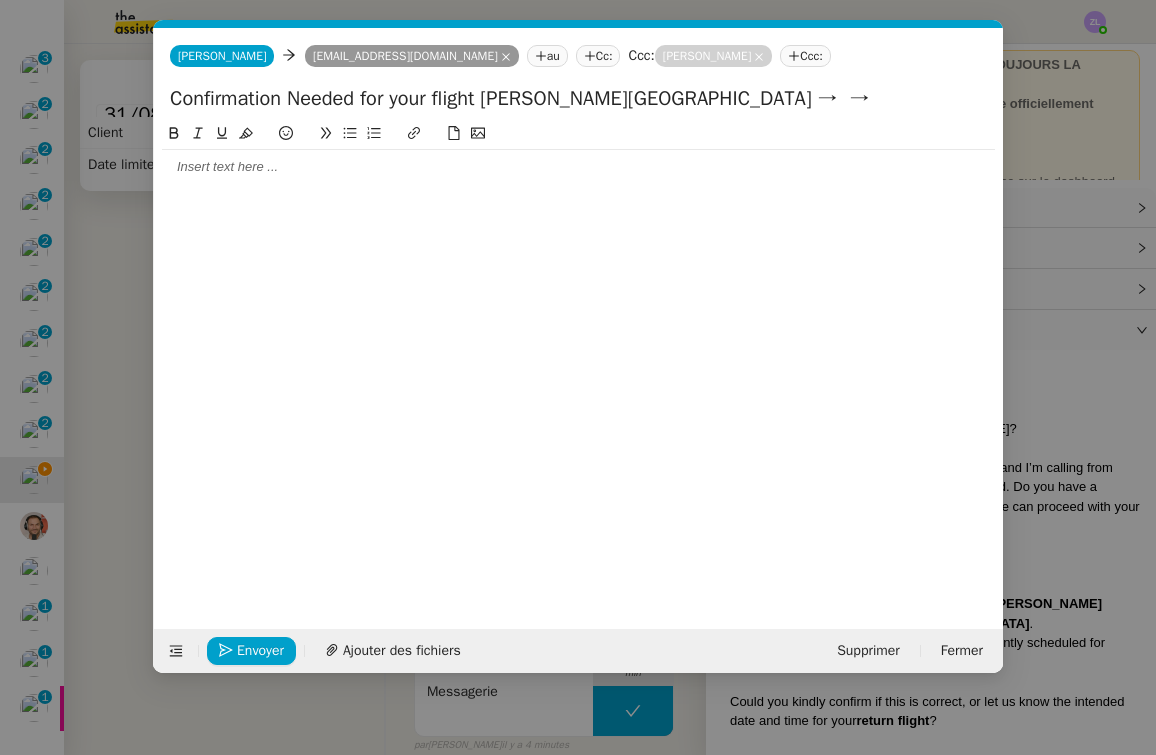 scroll, scrollTop: 0, scrollLeft: 43, axis: horizontal 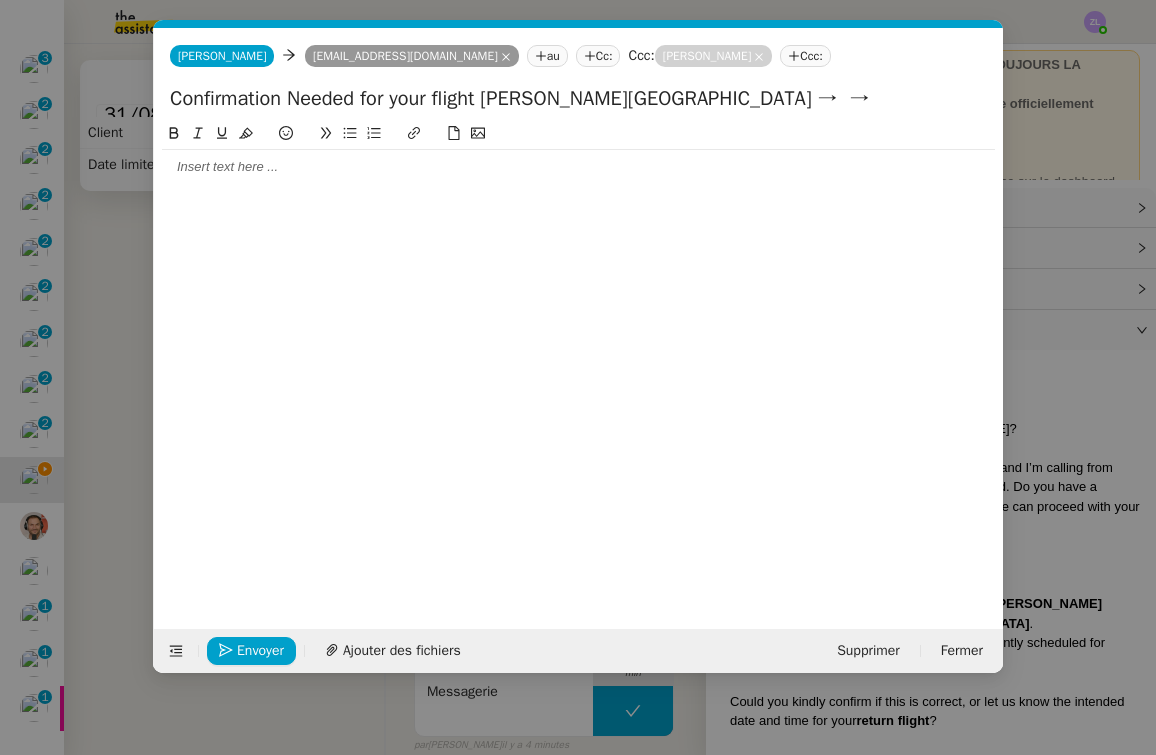 click on "Confirmation Needed for your flight [PERSON_NAME][GEOGRAPHIC_DATA] →  →" 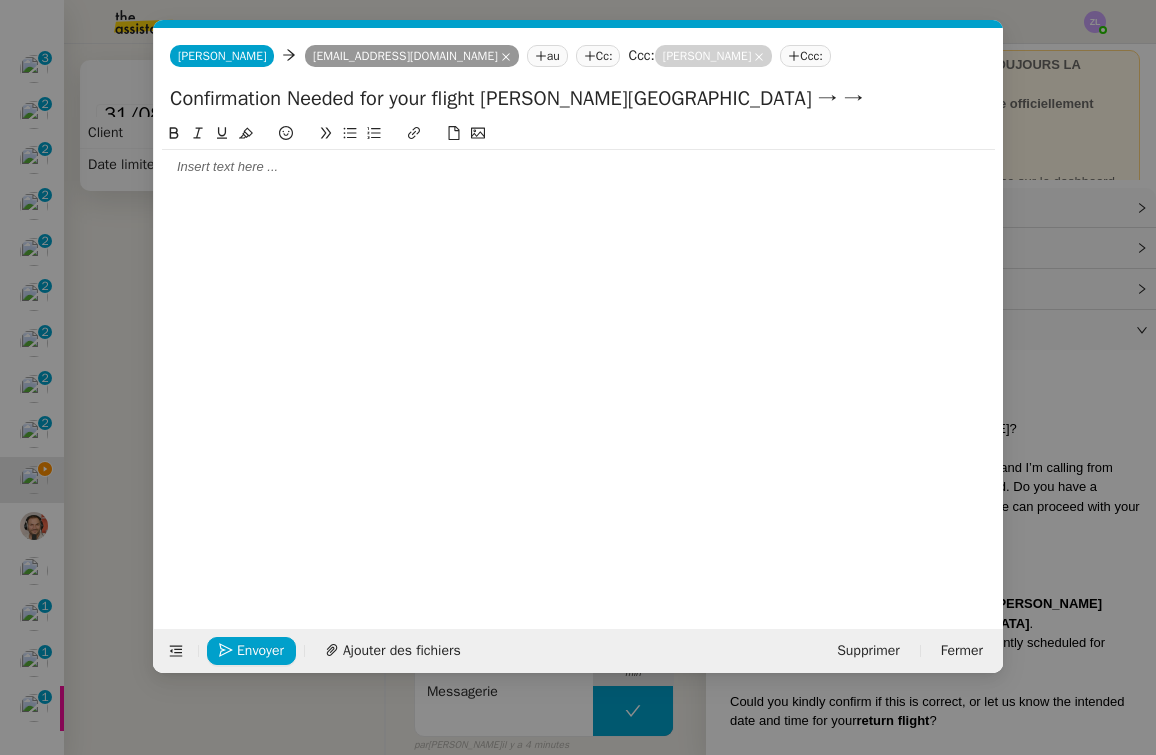paste on "[GEOGRAPHIC_DATA]" 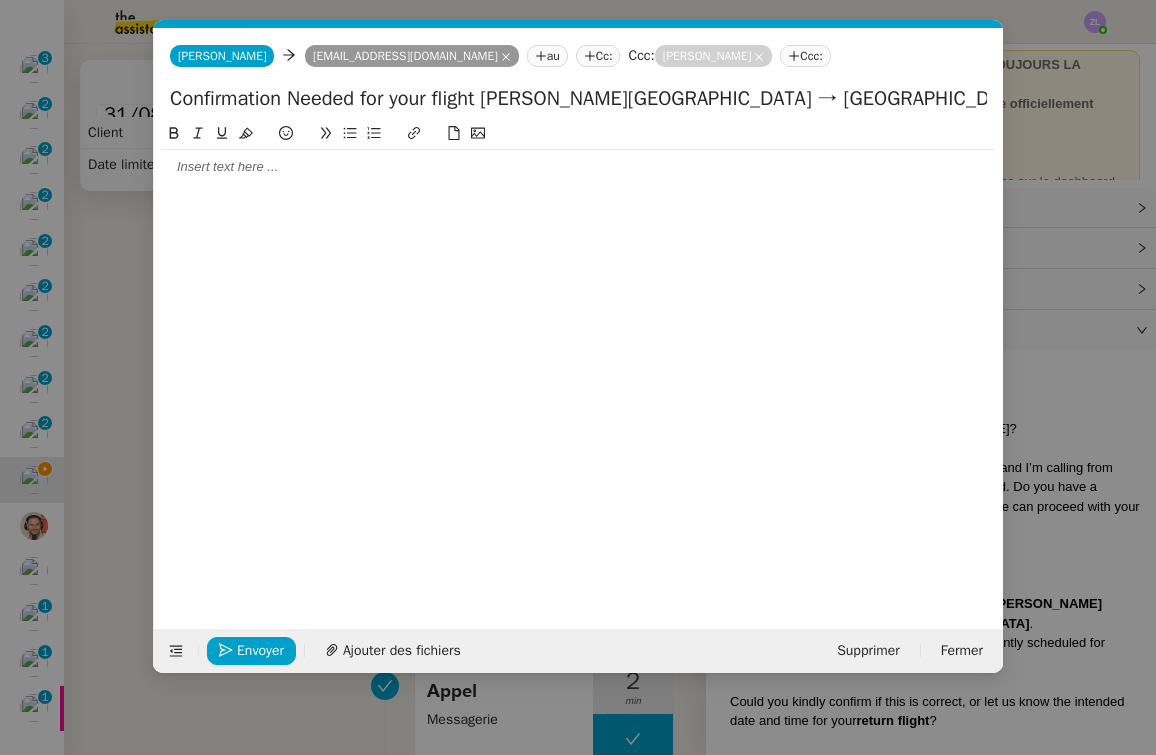 drag, startPoint x: 392, startPoint y: 101, endPoint x: 755, endPoint y: 102, distance: 363.00137 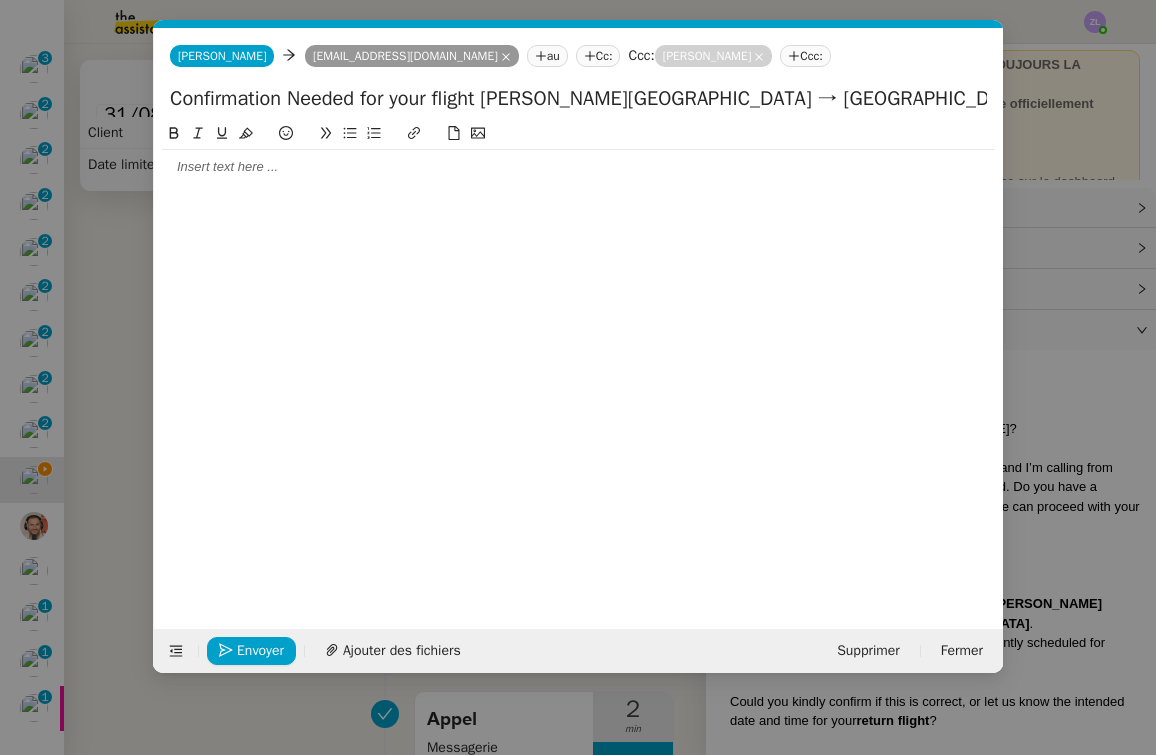 type on "Confirmation Needed for your flight [PERSON_NAME][GEOGRAPHIC_DATA] → [GEOGRAPHIC_DATA] → [PERSON_NAME][GEOGRAPHIC_DATA]" 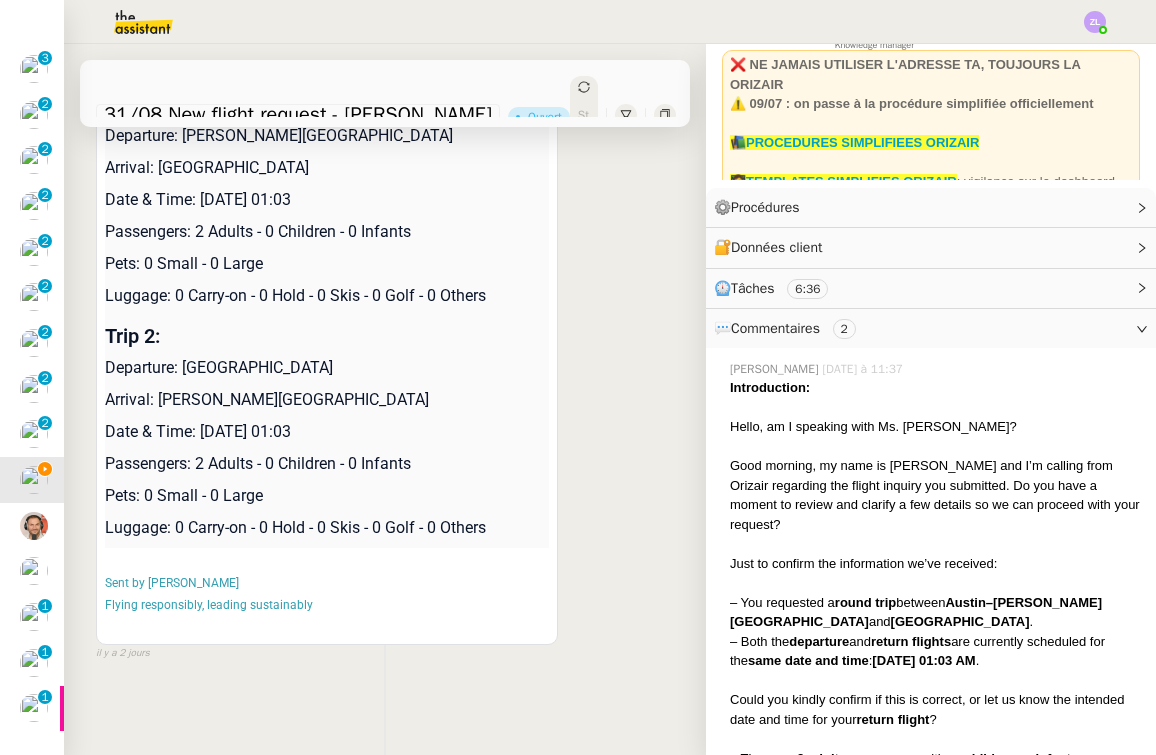 scroll, scrollTop: 2663, scrollLeft: 0, axis: vertical 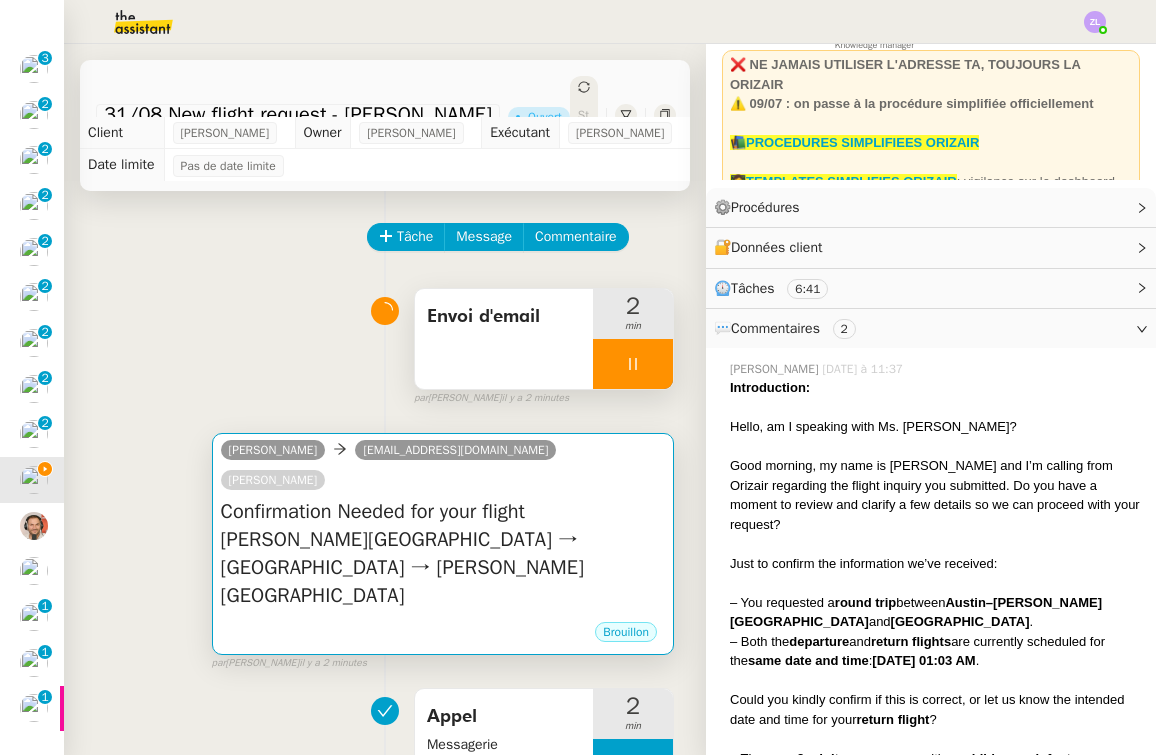 click on "Confirmation Needed for your flight [PERSON_NAME][GEOGRAPHIC_DATA] → [GEOGRAPHIC_DATA] → [PERSON_NAME][GEOGRAPHIC_DATA]" at bounding box center (443, 554) 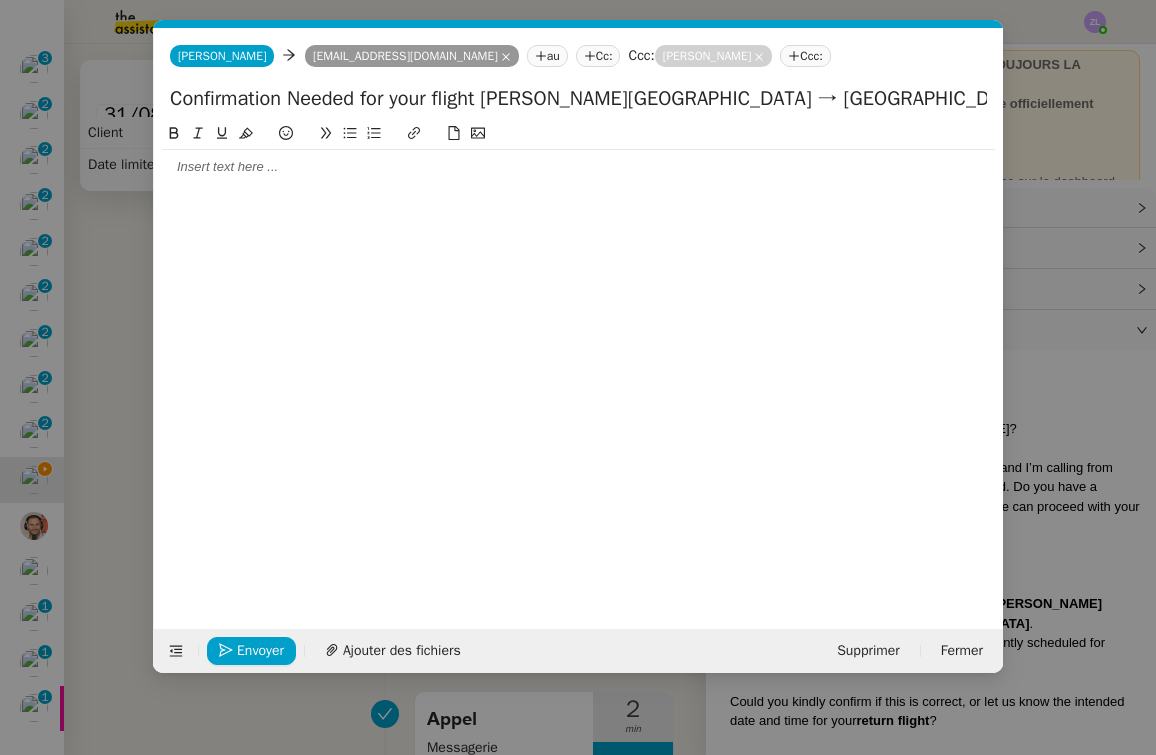 scroll, scrollTop: 0, scrollLeft: 43, axis: horizontal 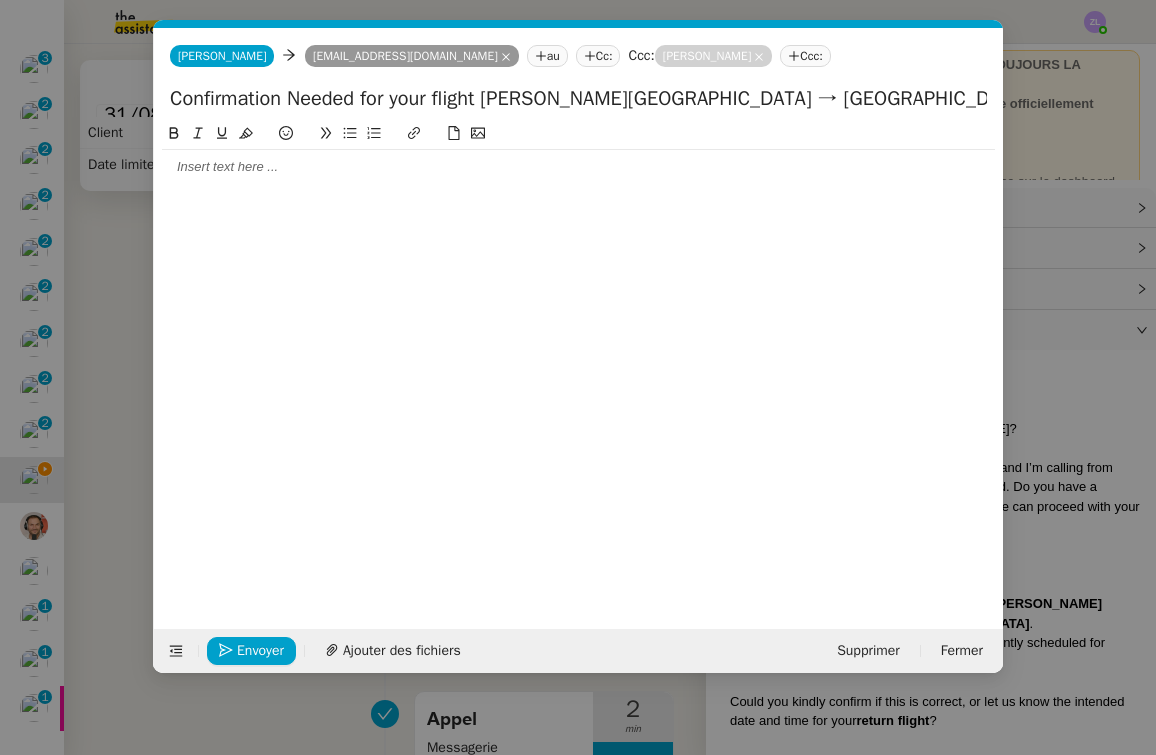 click 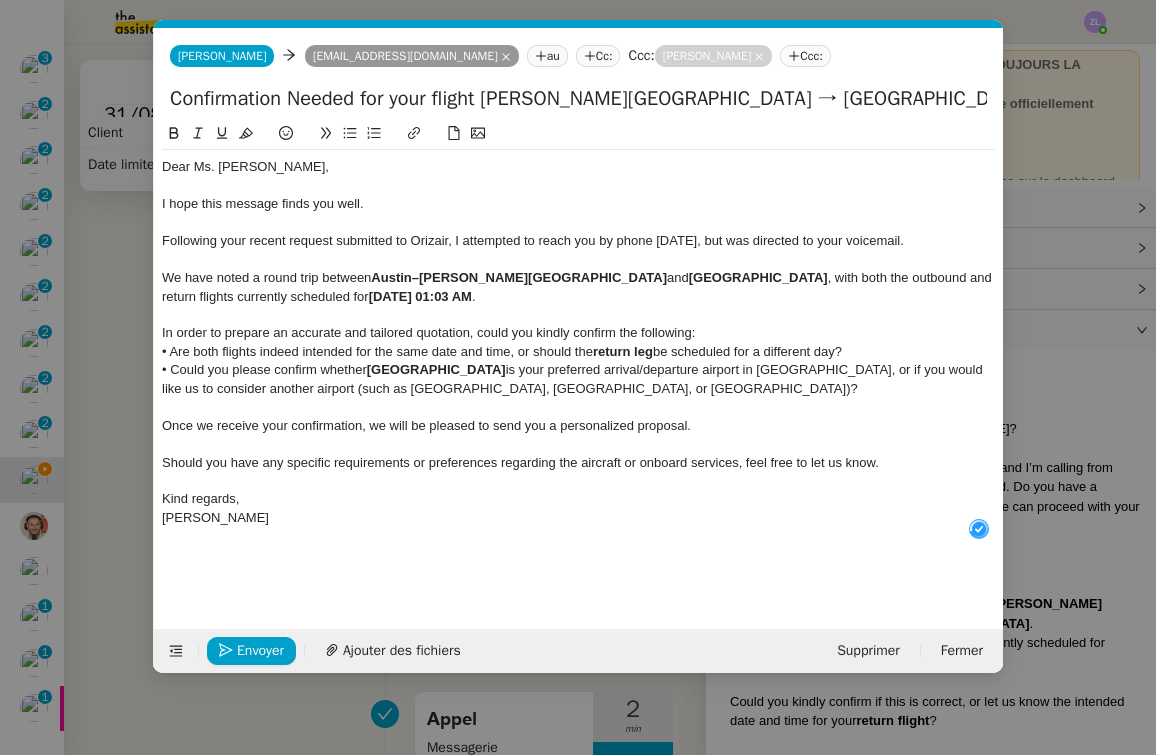scroll, scrollTop: 21, scrollLeft: 0, axis: vertical 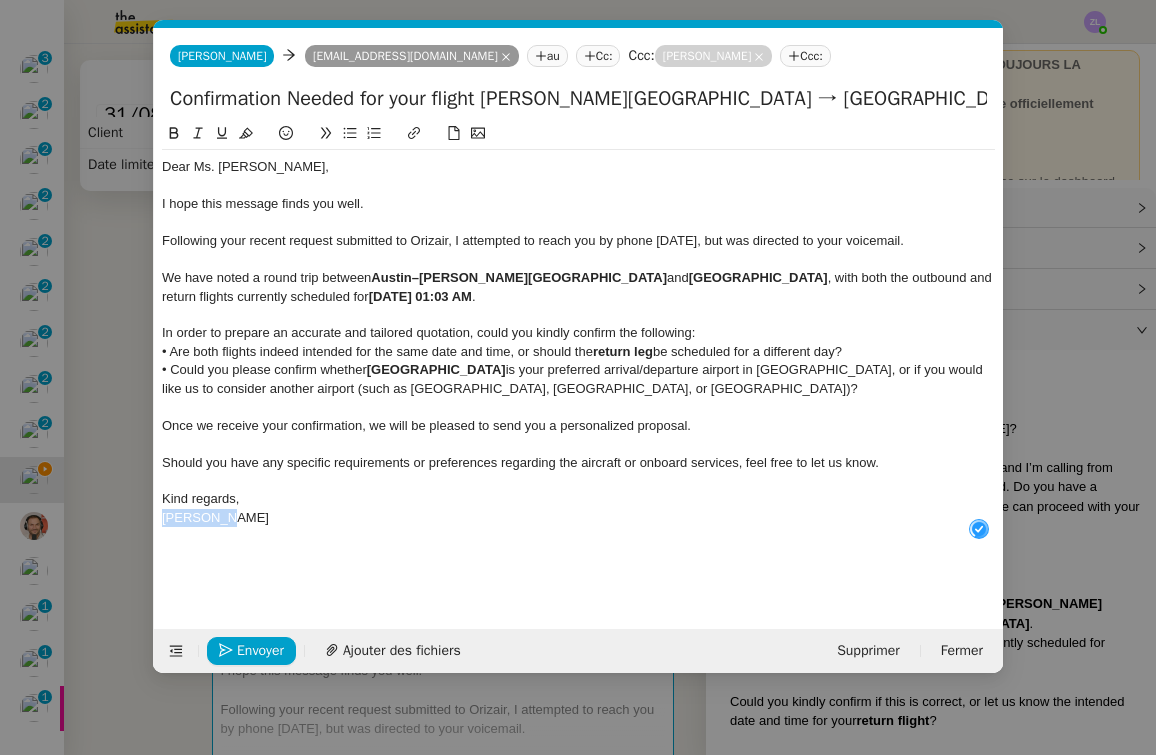 drag, startPoint x: 230, startPoint y: 512, endPoint x: 100, endPoint y: 511, distance: 130.00385 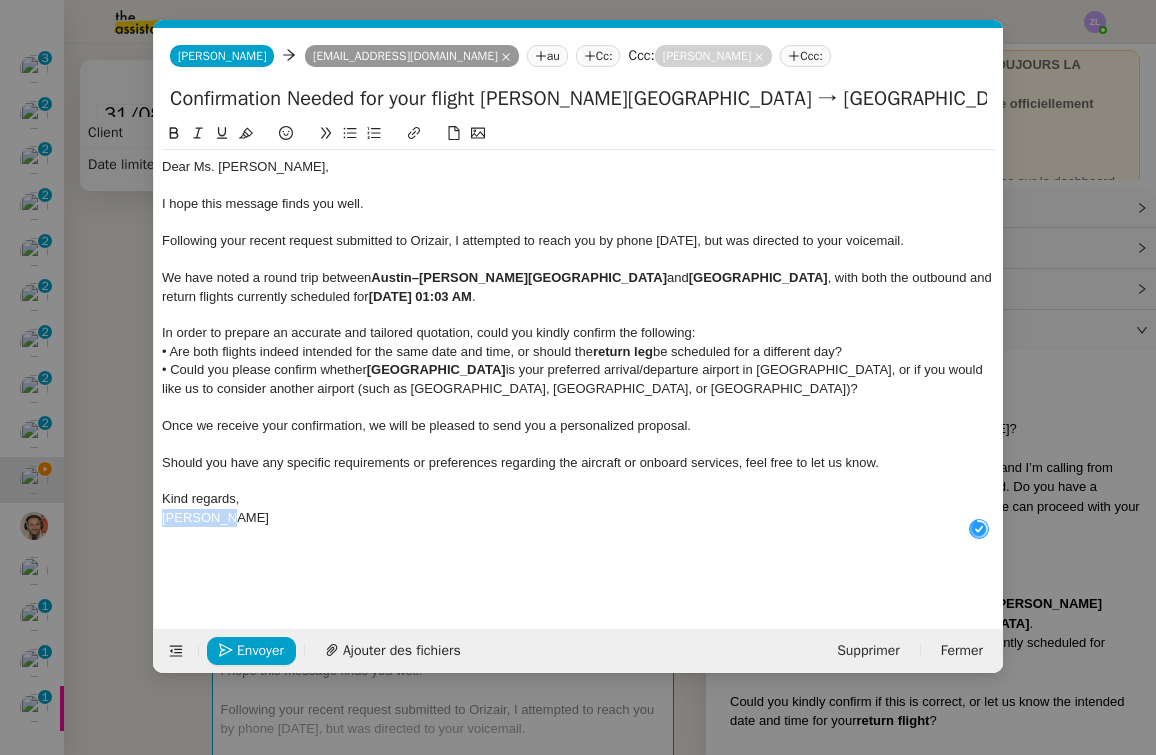 click on "Service TA - VOYAGE - PROPOSITION GLOBALE    A utiliser dans le cadre de proposition de déplacement TA - RELANCE CLIENT (EN)    Relancer un client lorsqu'il n'a pas répondu à un précédent message BAFERTY - MAIL AUDITION    A utiliser dans le cadre de la procédure d'envoi des mails d'audition TA - PUBLICATION OFFRE D'EMPLOI     Organisation du recrutement ✈️Orizair - Relance client (EN)     à utiliser pour orizair, relance en anglais  [PERSON_NAME] ✈️Orizair - Aucun vol disponible (FR)    à utiliser quand pas de vol dispo en fr  [PERSON_NAME] Discours de présentation du paiement sécurisé    ✈️Orizair - Relance client (FR)    à utiliser pour orizair, première relance en français  [PERSON_NAME] TA - VOYAGES - PROPOSITION ITINERAIRE    Soumettre les résultats d'une recherche Orizair - Empty Legs - Confirmation opérateur (EN)    à utiliser dans la communication sur avinode pour les empty legs  [PERSON_NAME] TA - CONFIRMATION PAIEMENT (EN)    TA - COURRIER EXPEDIE (recommandé)" at bounding box center [578, 377] 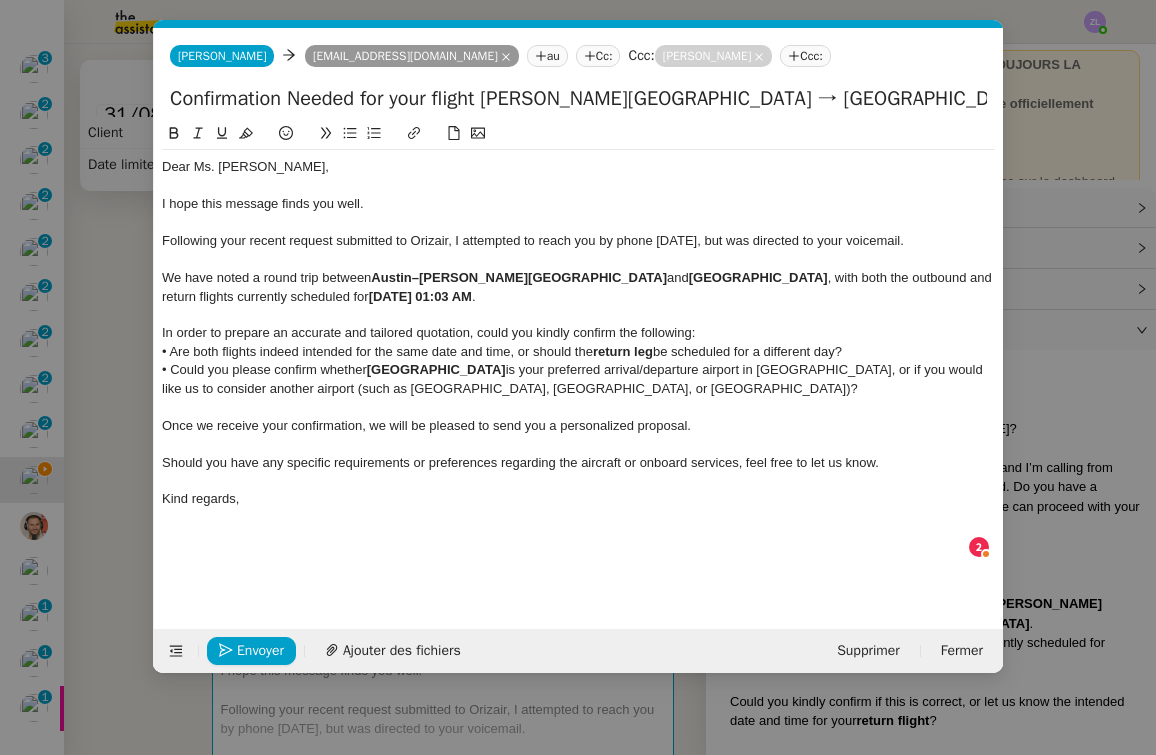 type 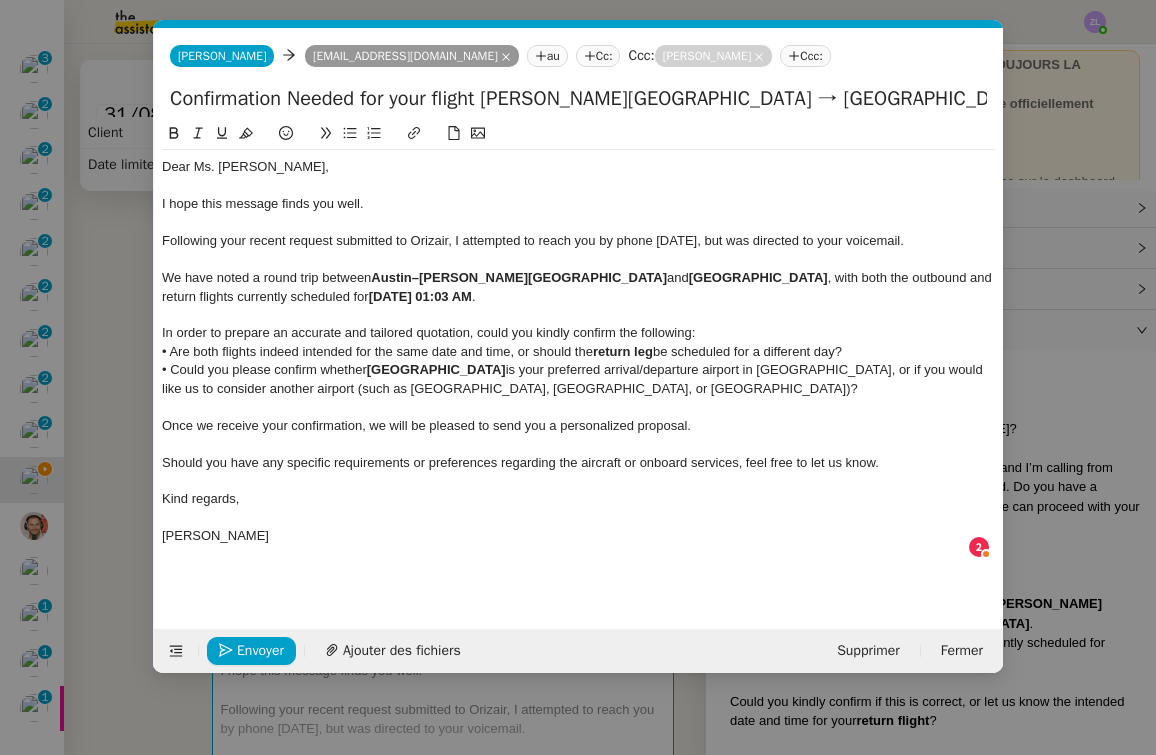 click on "• Are both flights indeed intended for the same date and time, or should the  return leg  be scheduled for a different day?" 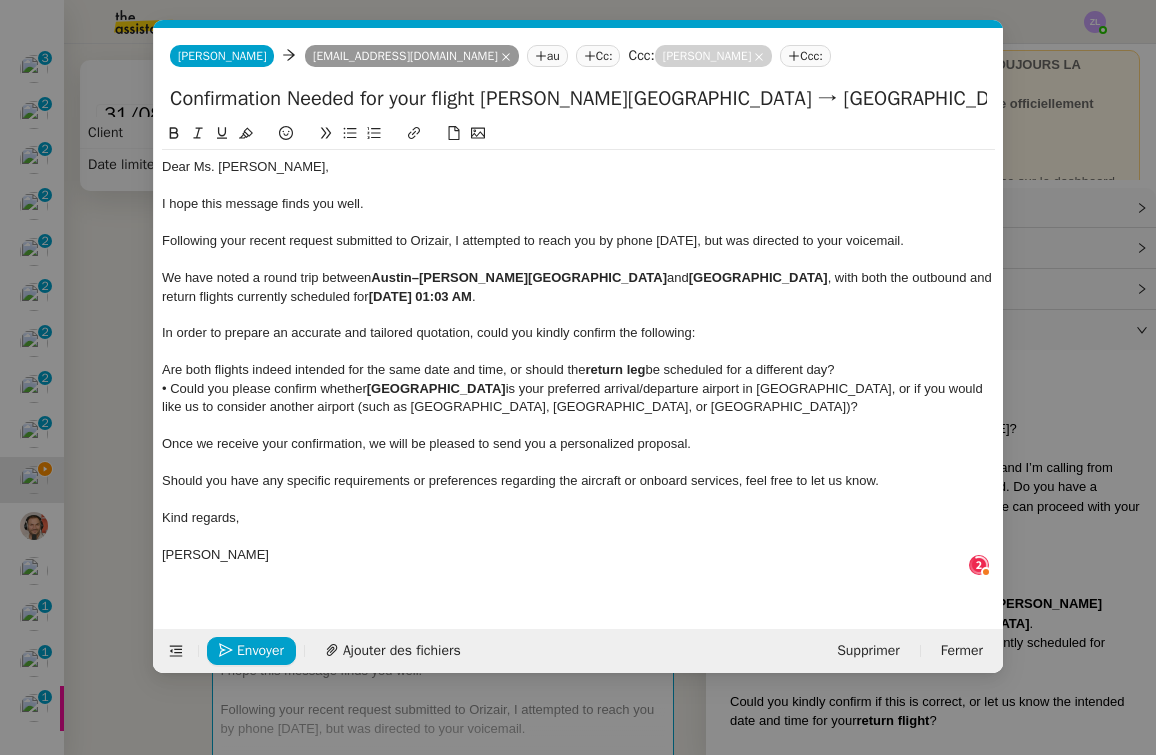 click 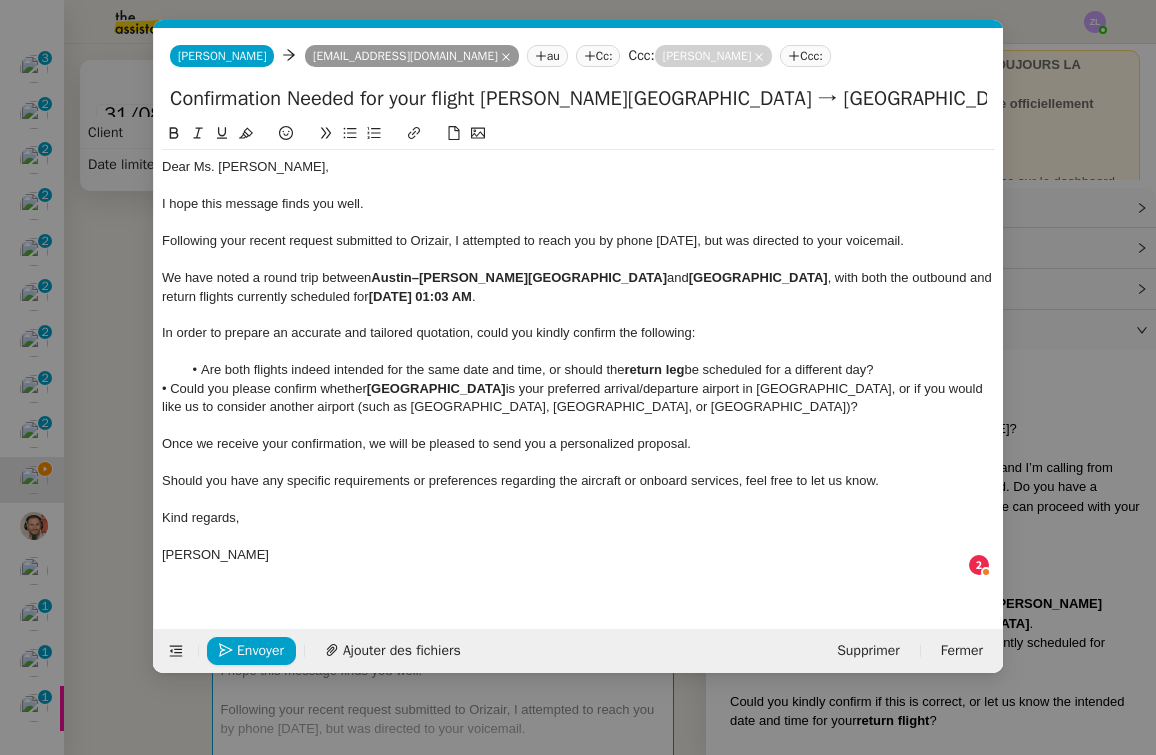 click on "• Could you please confirm whether  [GEOGRAPHIC_DATA]  is your preferred arrival/departure airport in [GEOGRAPHIC_DATA], or if you would like us to consider another airport (such as [GEOGRAPHIC_DATA], [GEOGRAPHIC_DATA], or [GEOGRAPHIC_DATA])?" 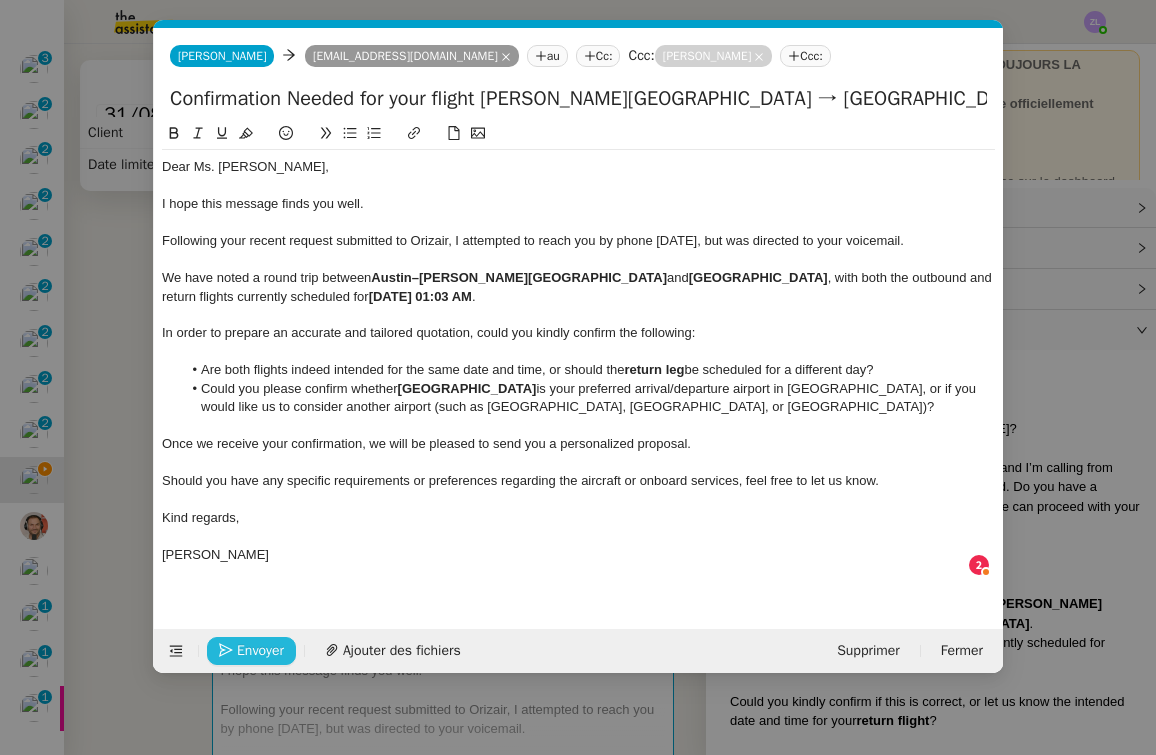 click on "Envoyer" 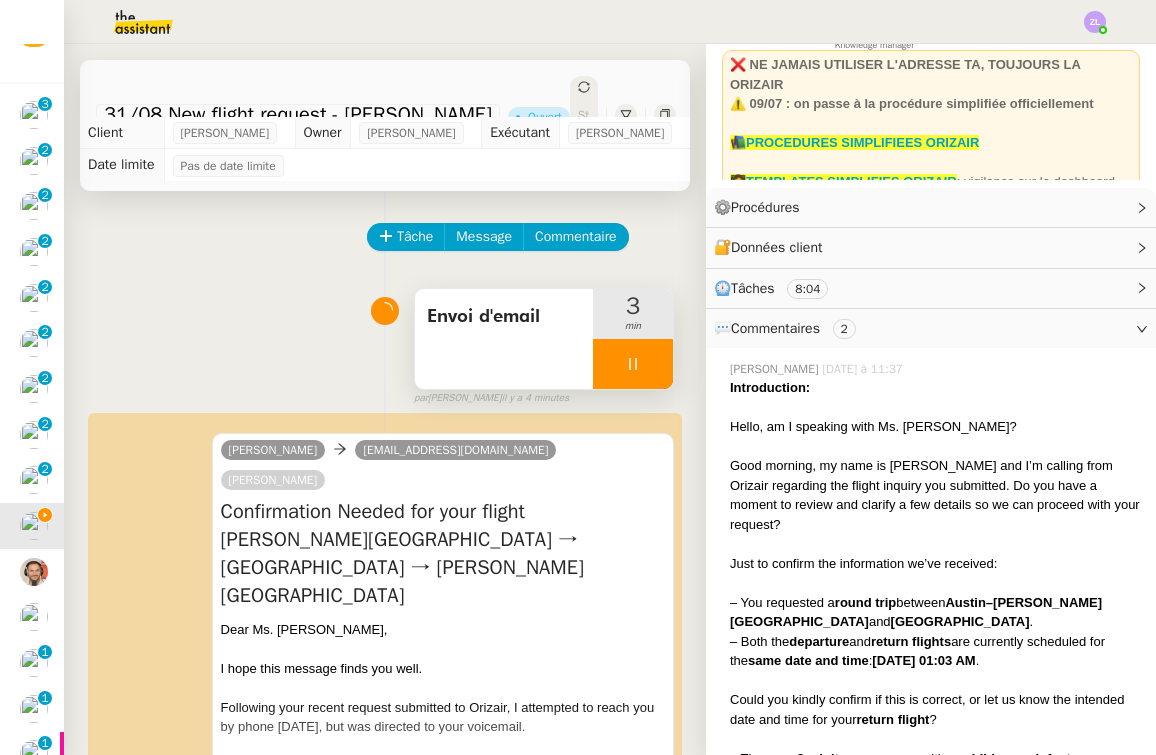 scroll, scrollTop: 0, scrollLeft: 0, axis: both 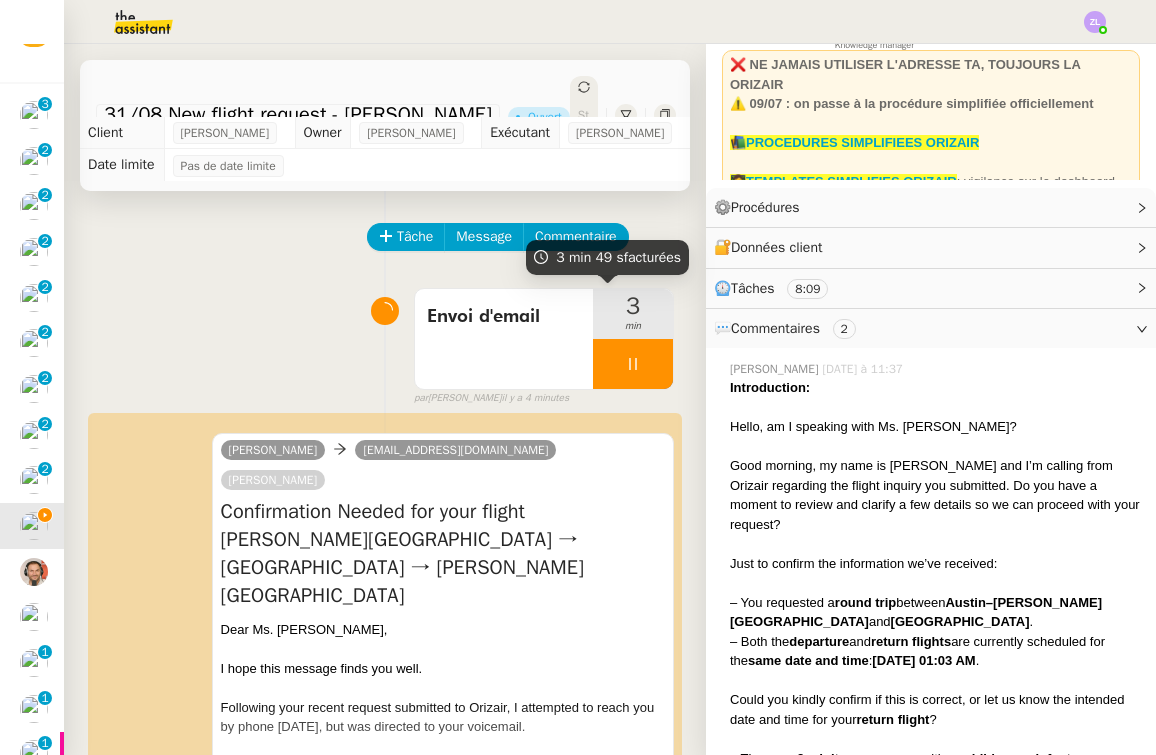 click at bounding box center [633, 364] 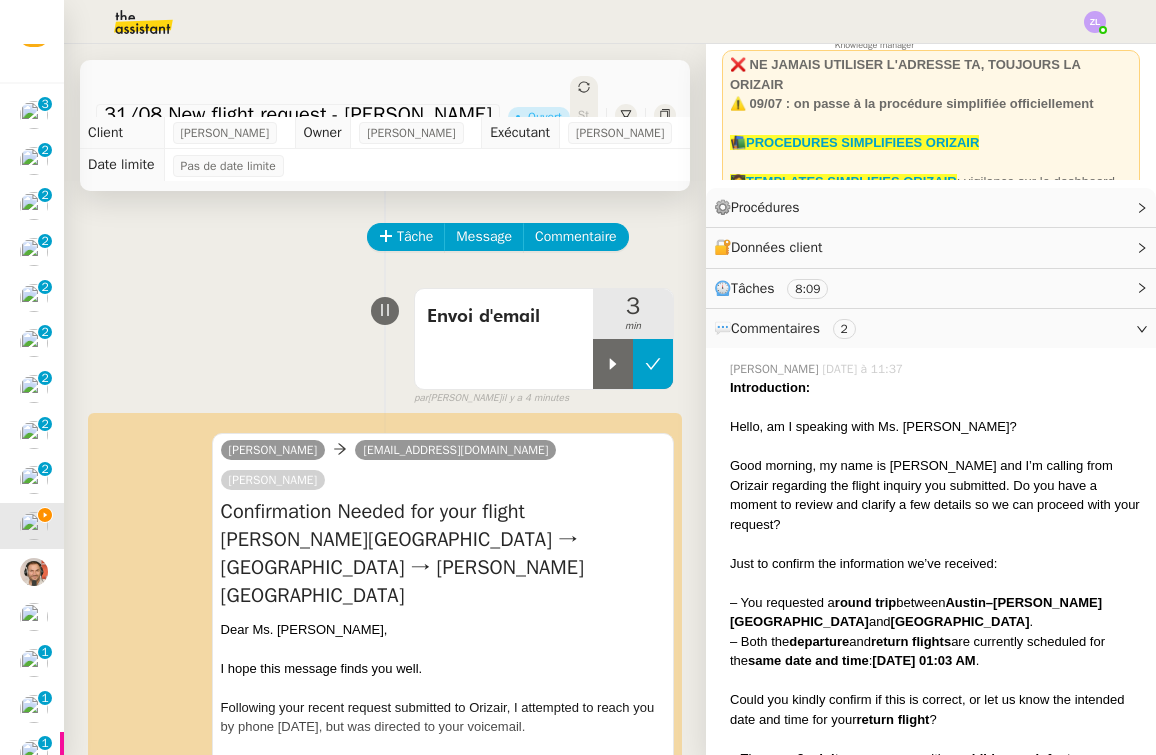 click 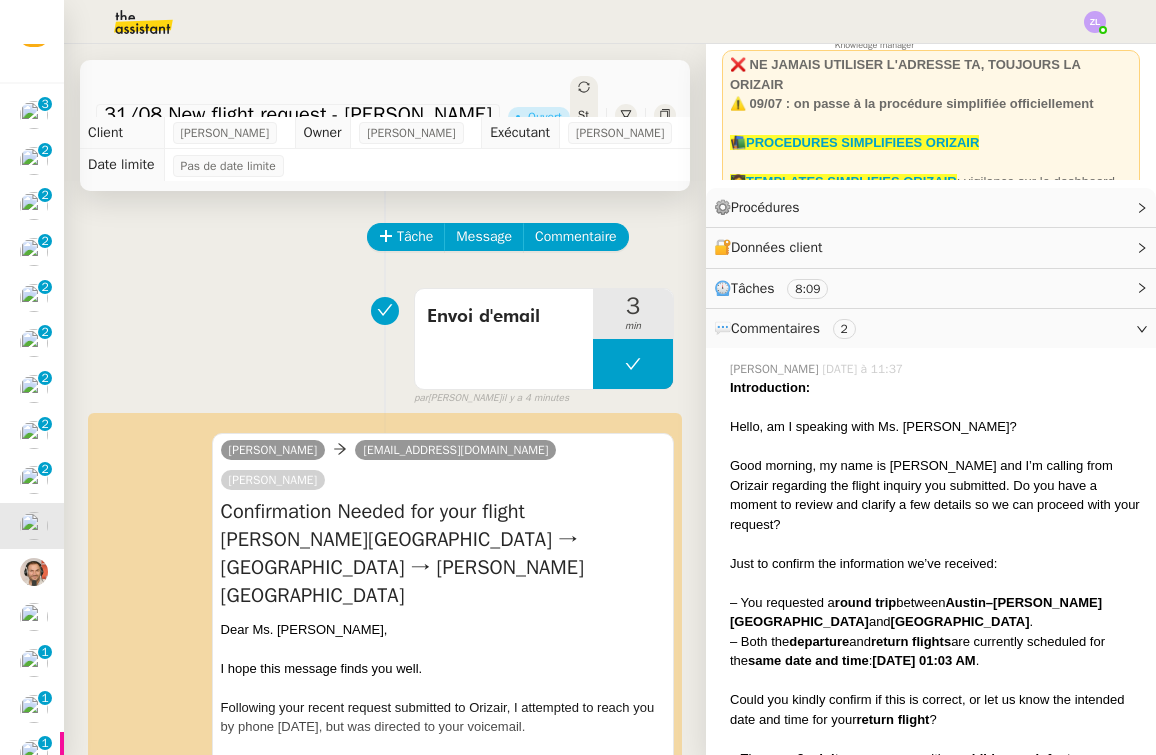 click on "Statut" 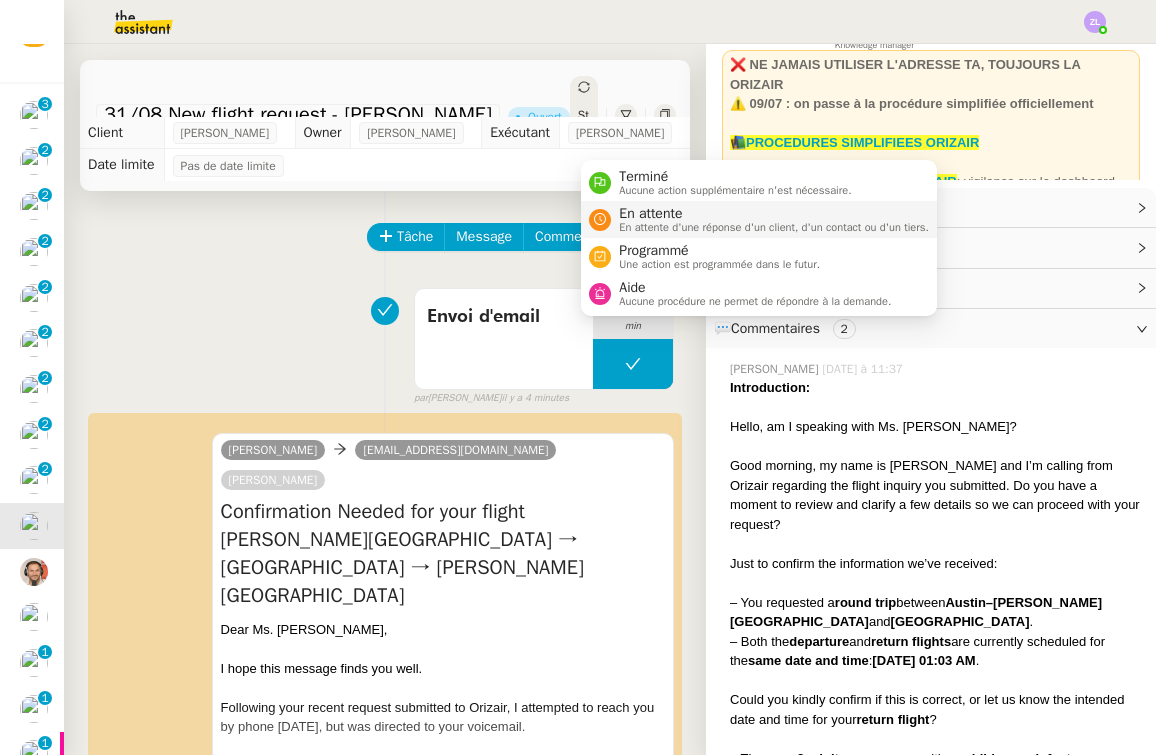 click on "En attente En attente d'une réponse d'un client, d'un contact ou d'un tiers." at bounding box center (770, 219) 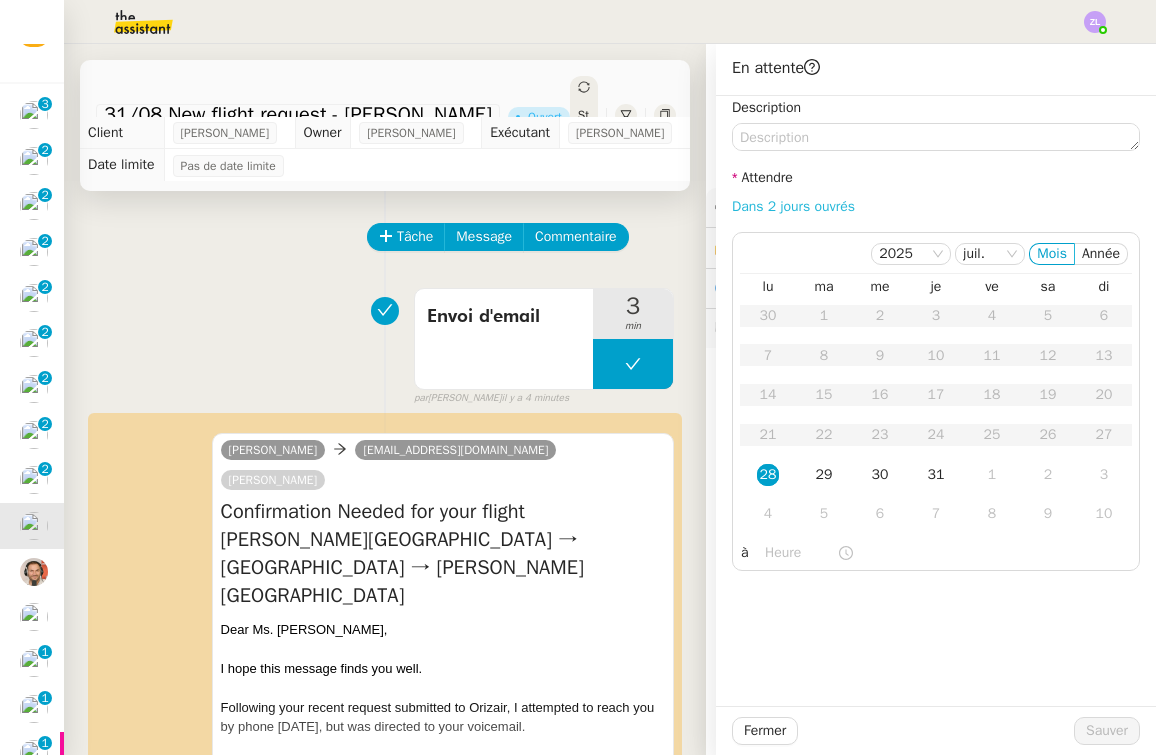 click on "Dans 2 jours ouvrés" 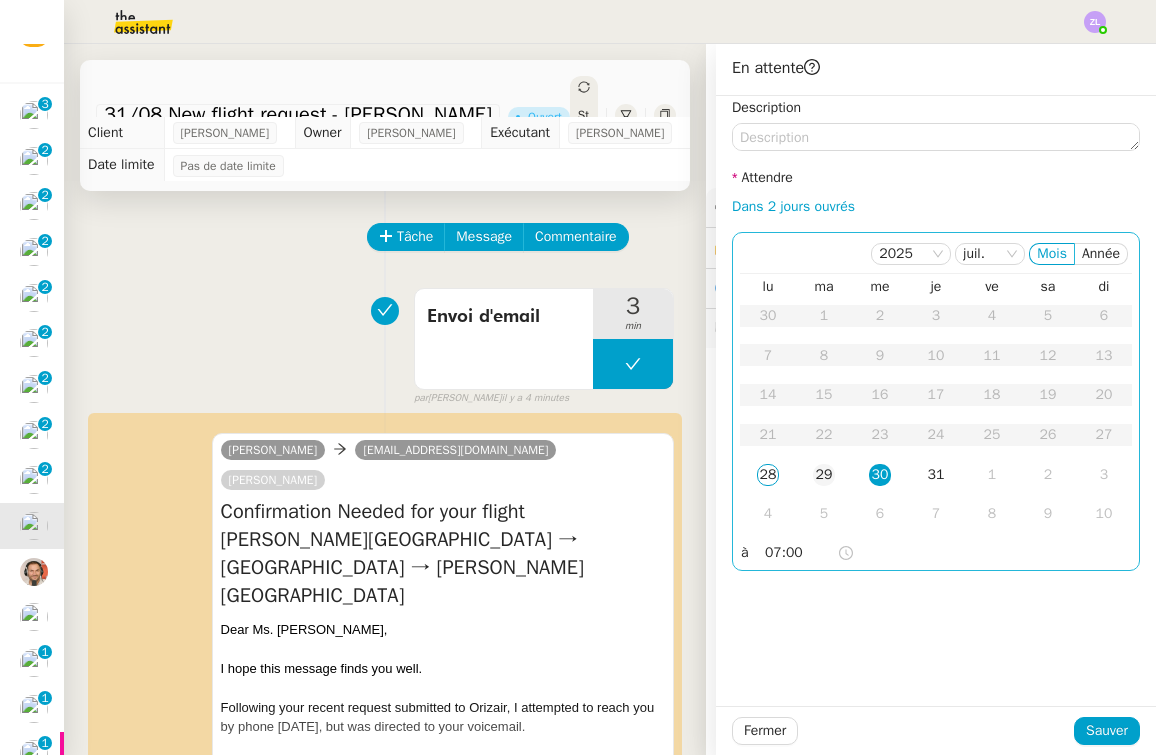 click on "29" 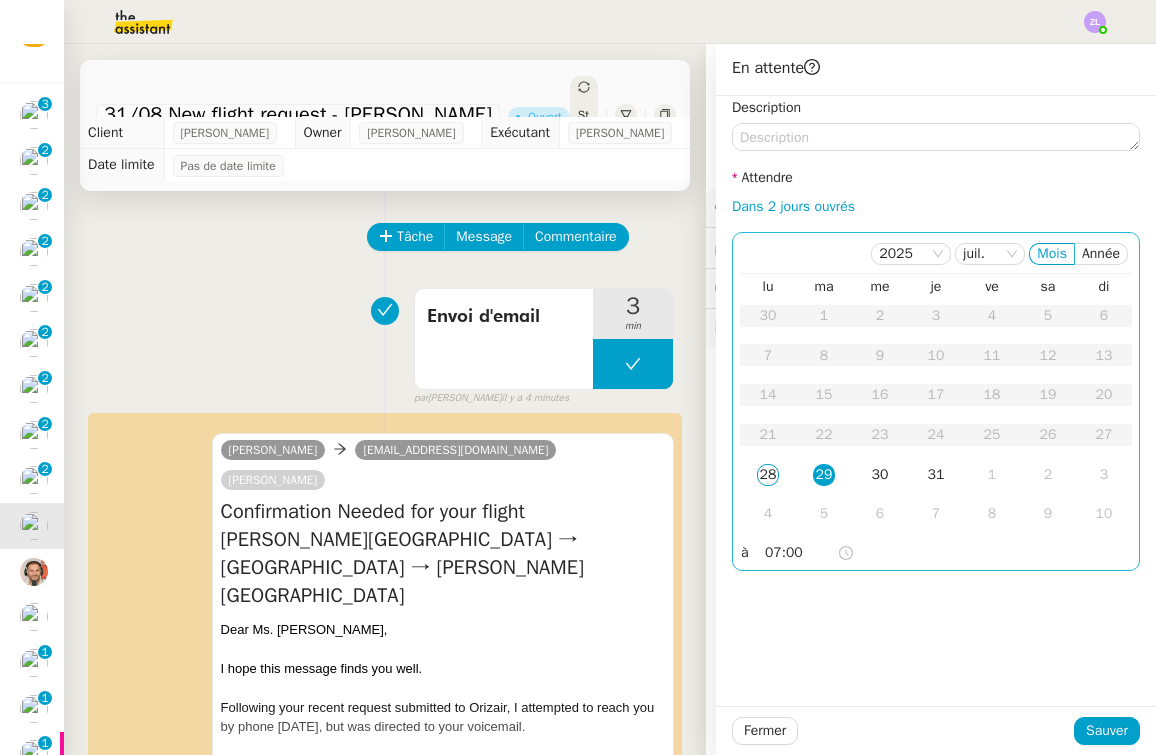 click on "07:00" 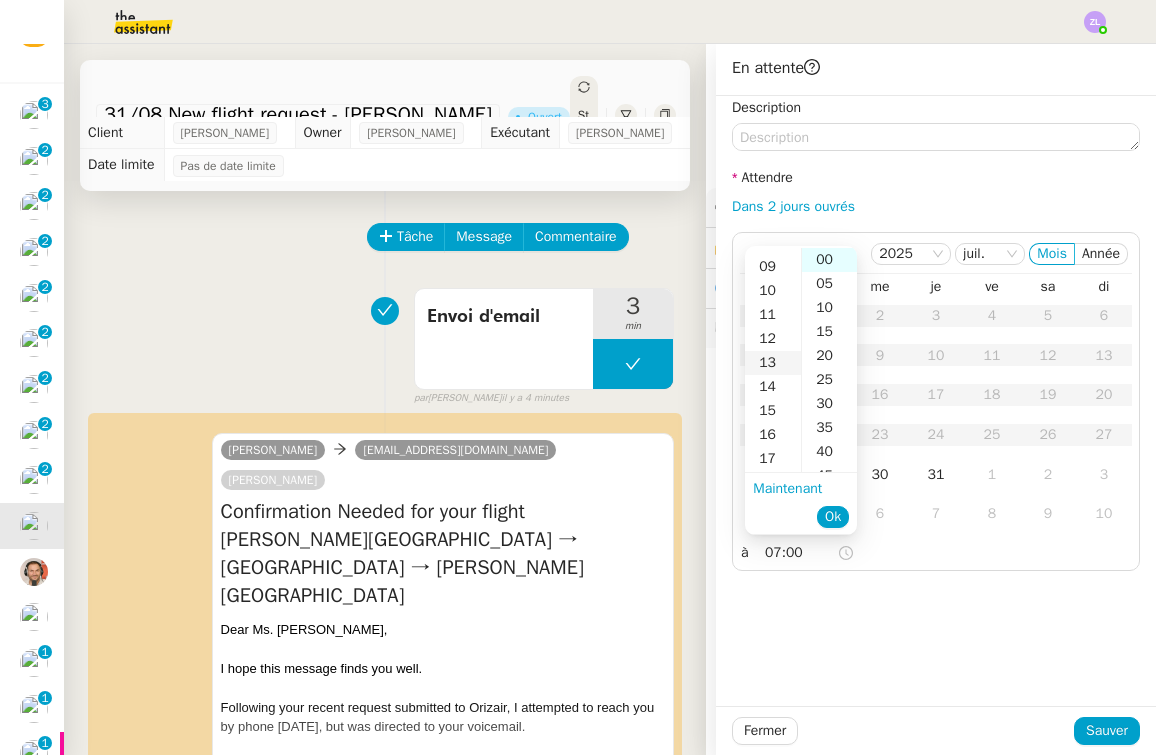 click on "13" at bounding box center (773, 363) 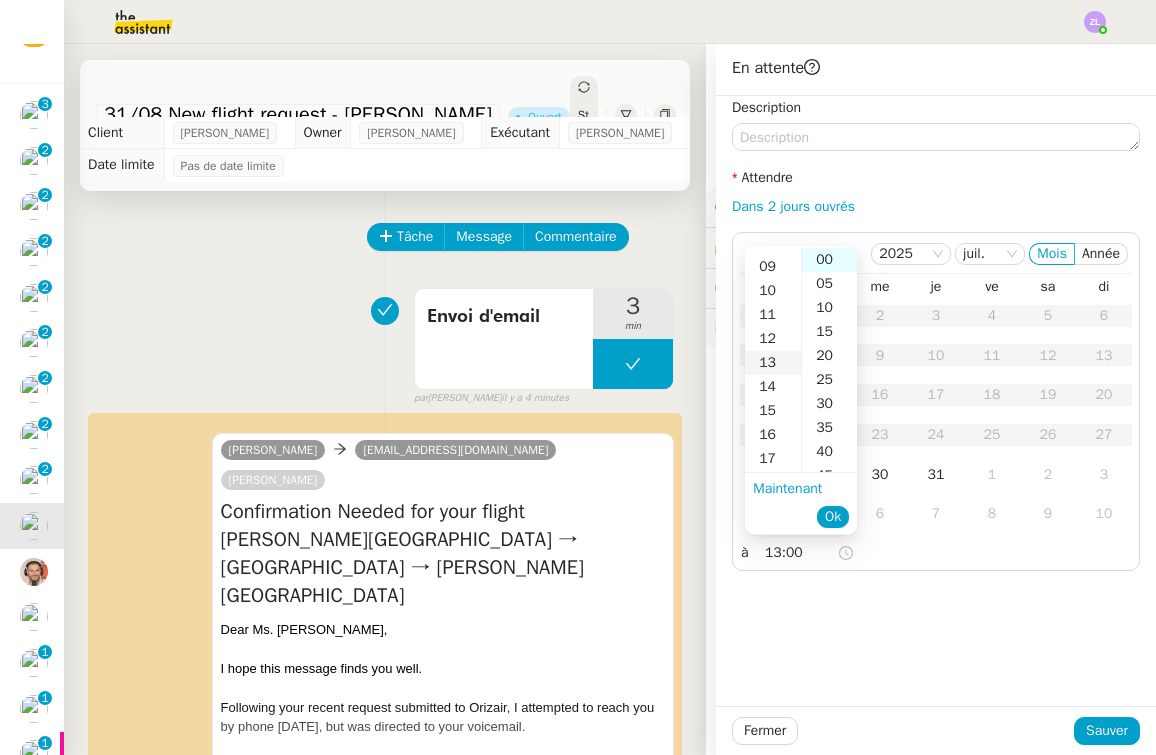 scroll, scrollTop: 312, scrollLeft: 0, axis: vertical 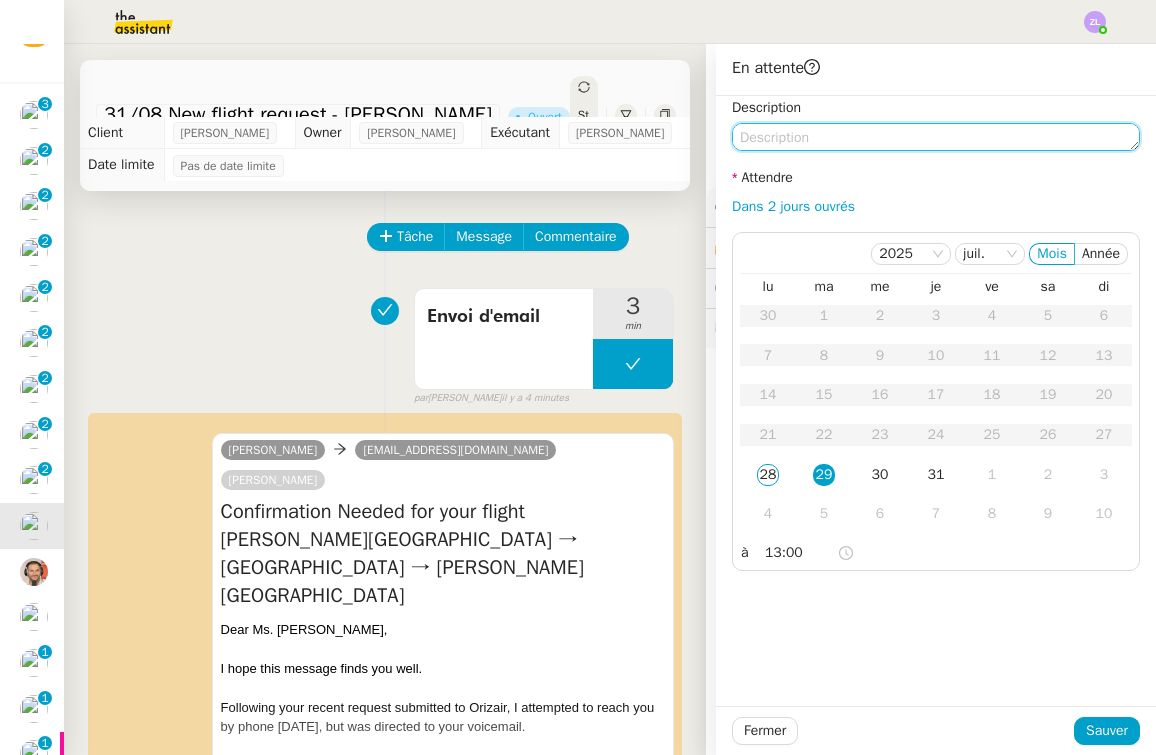 click 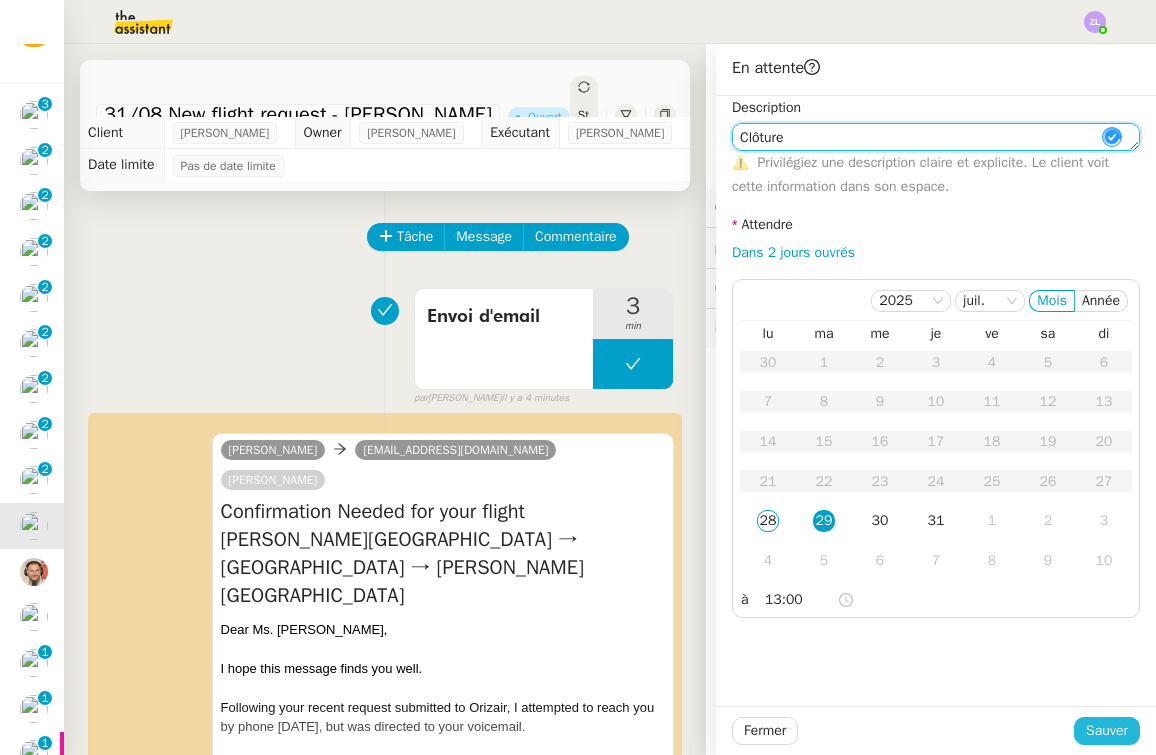 type on "Clôture" 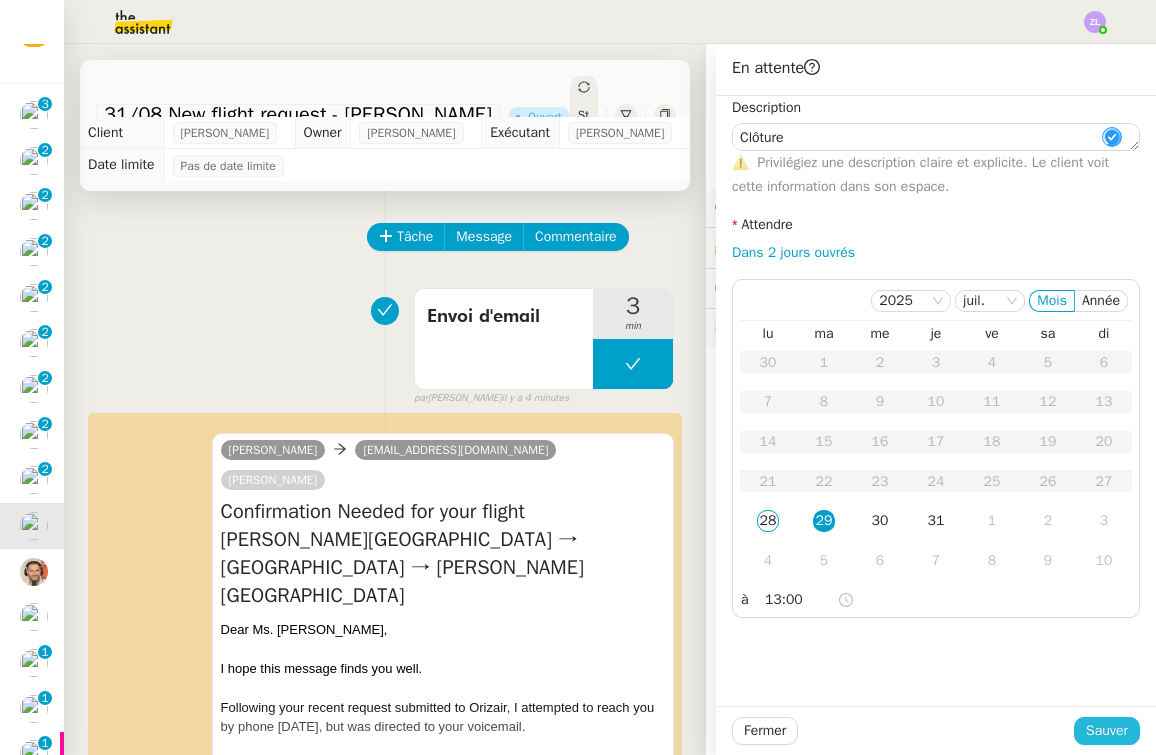 drag, startPoint x: 1095, startPoint y: 727, endPoint x: 1057, endPoint y: 725, distance: 38.052597 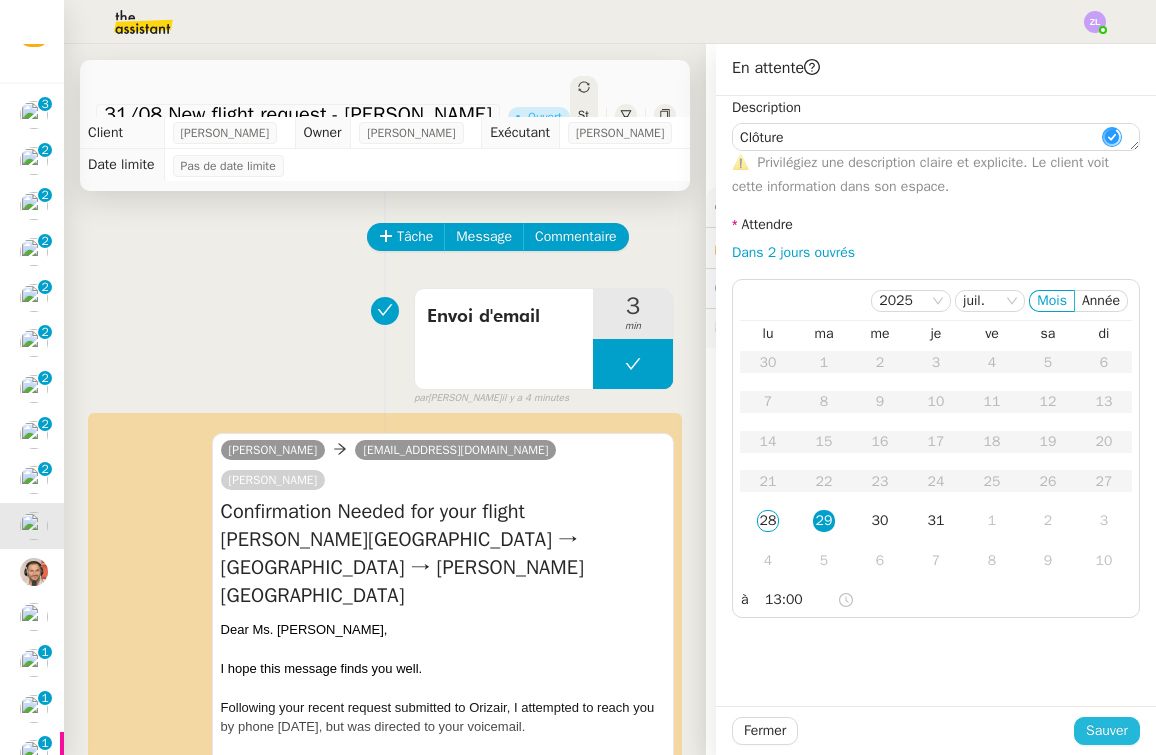 click on "Sauver" 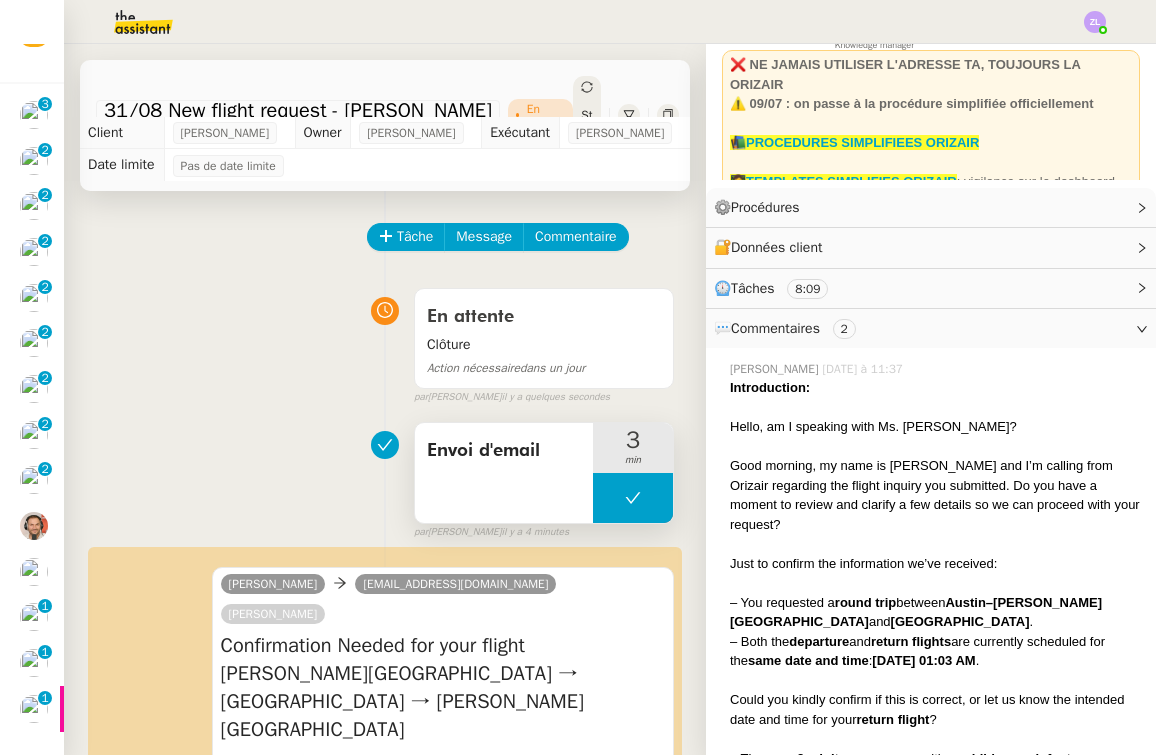 click at bounding box center [633, 498] 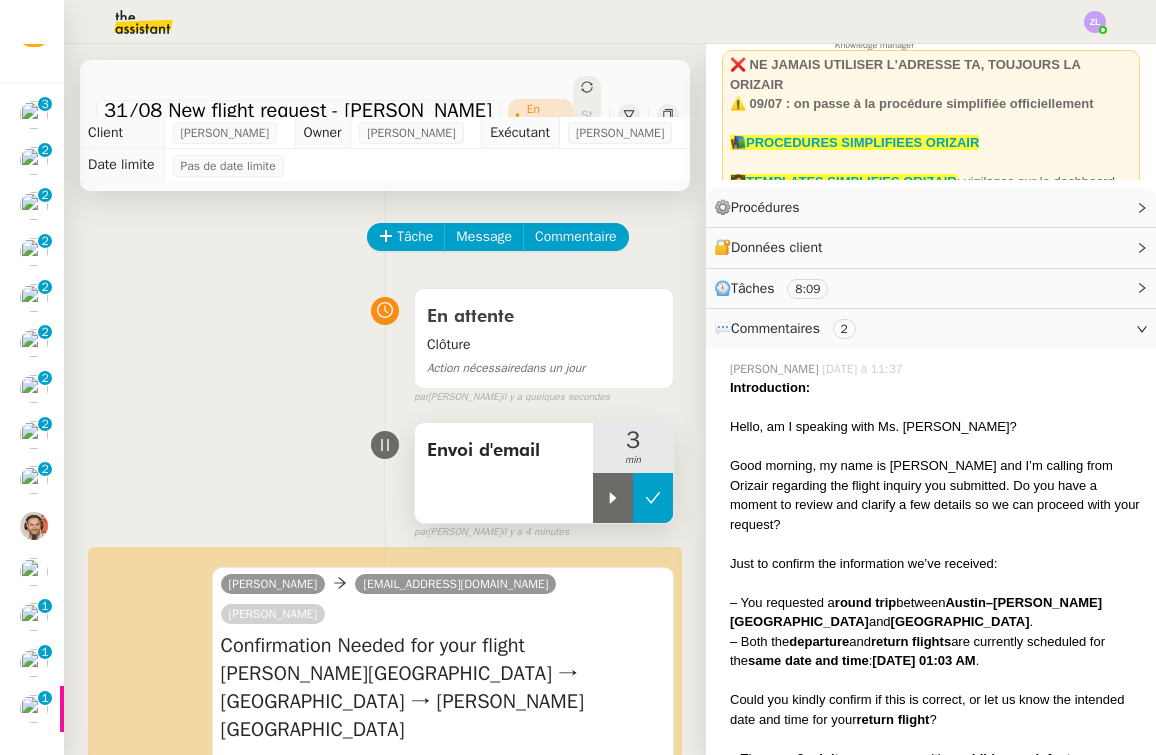 click at bounding box center [613, 498] 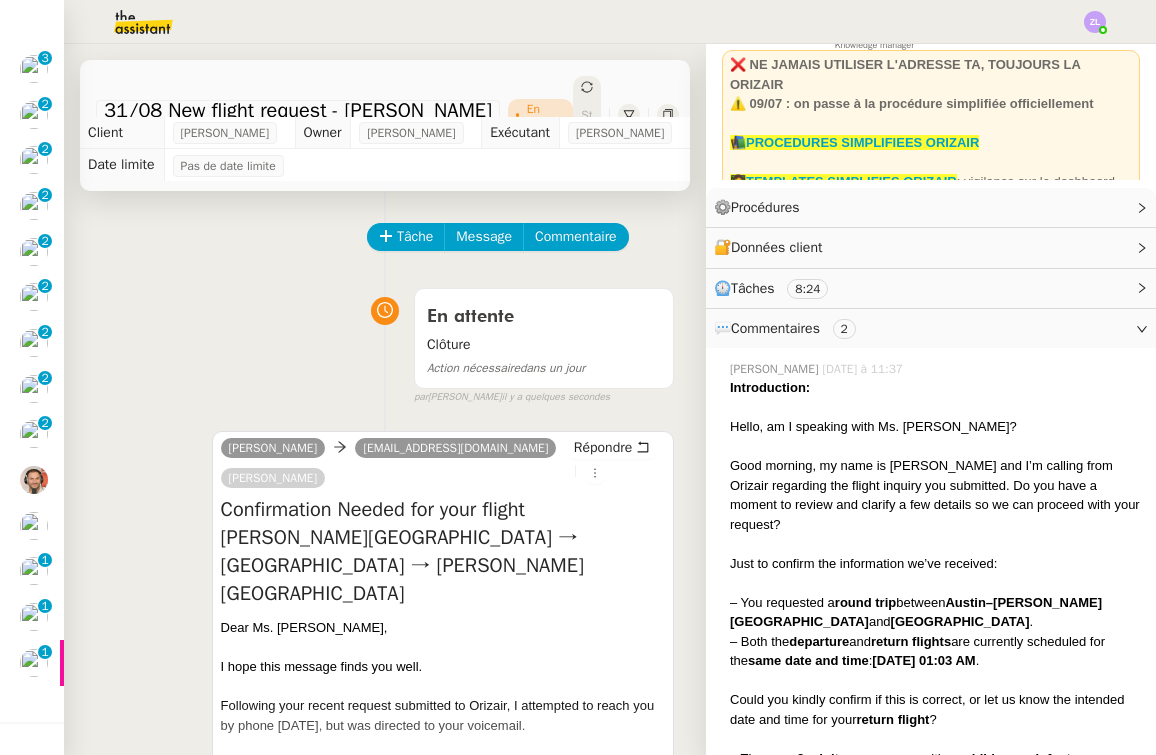 scroll, scrollTop: 0, scrollLeft: 0, axis: both 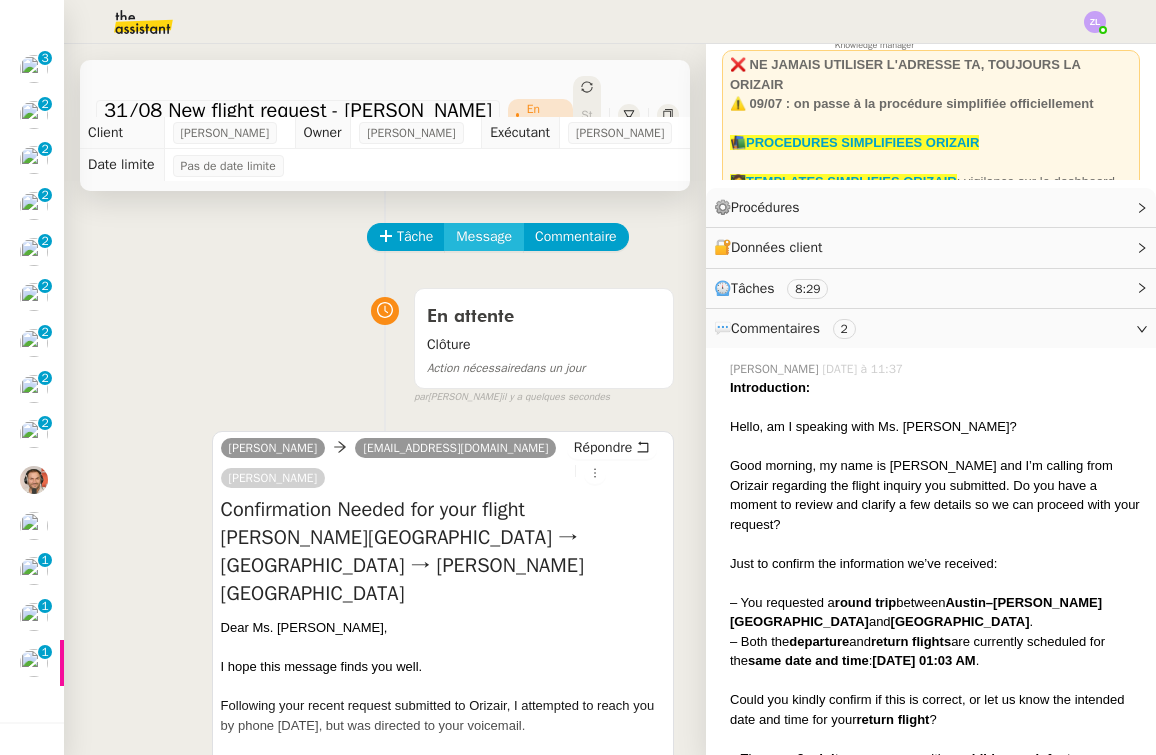 click on "Message" 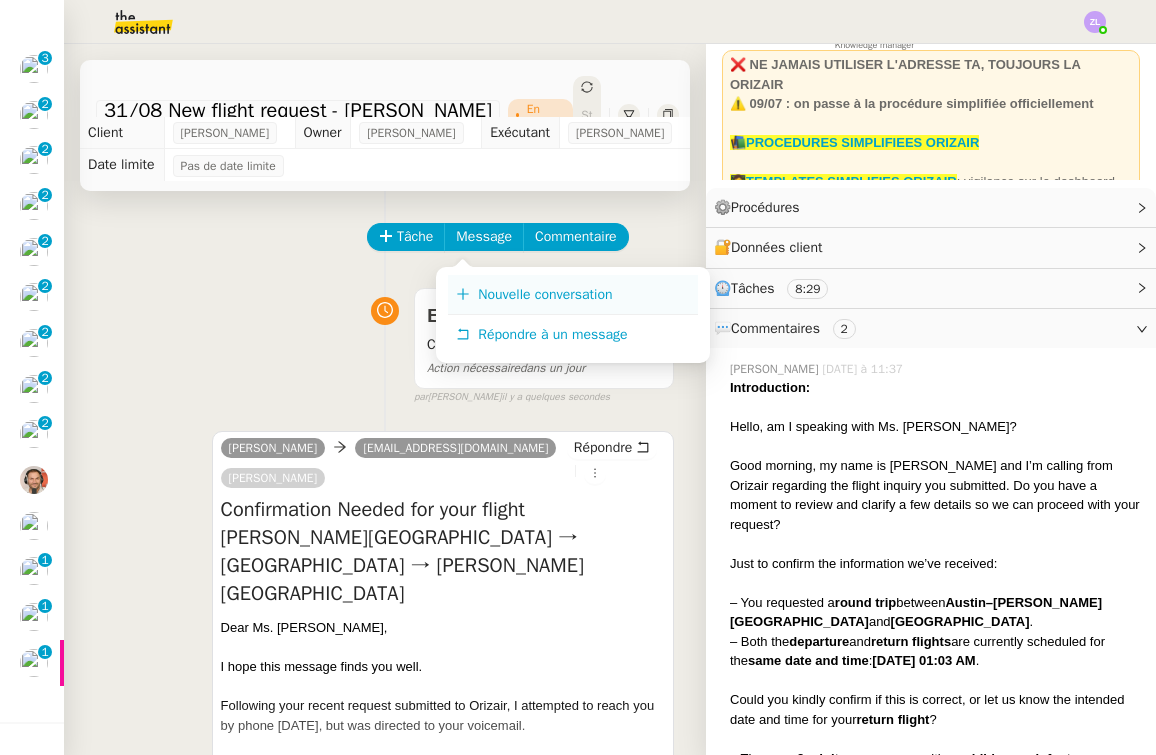 click on "Nouvelle conversation" at bounding box center (545, 294) 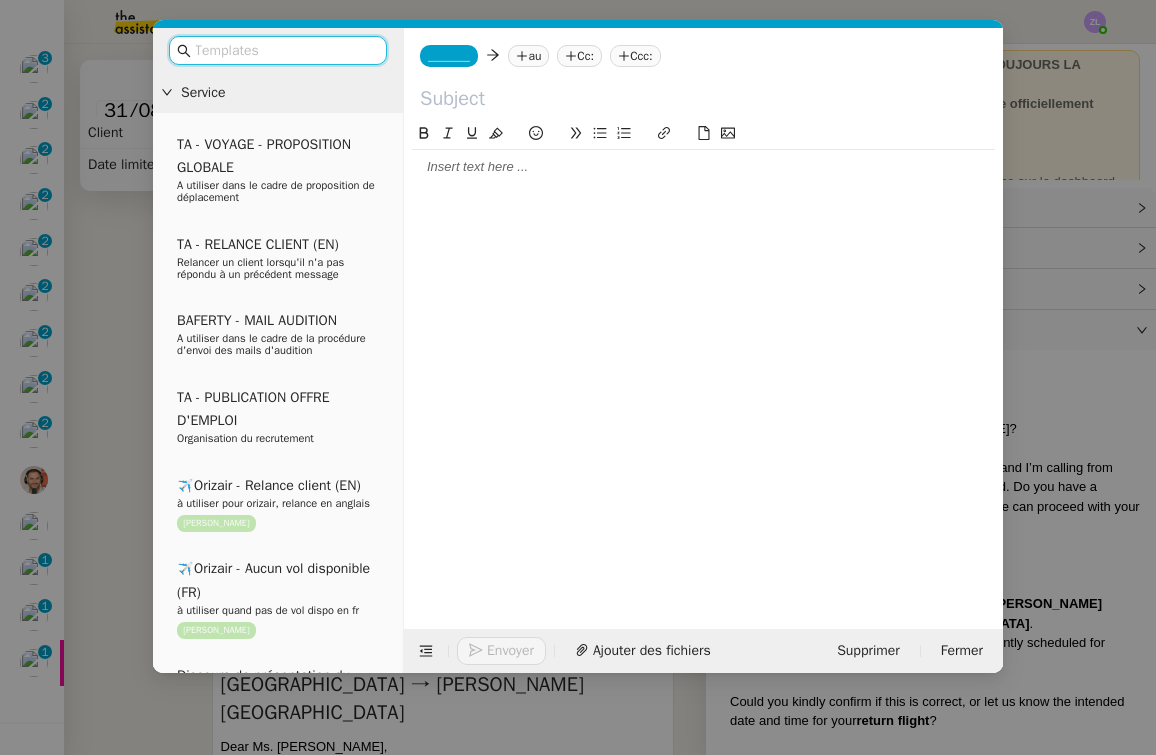 click on "_______" 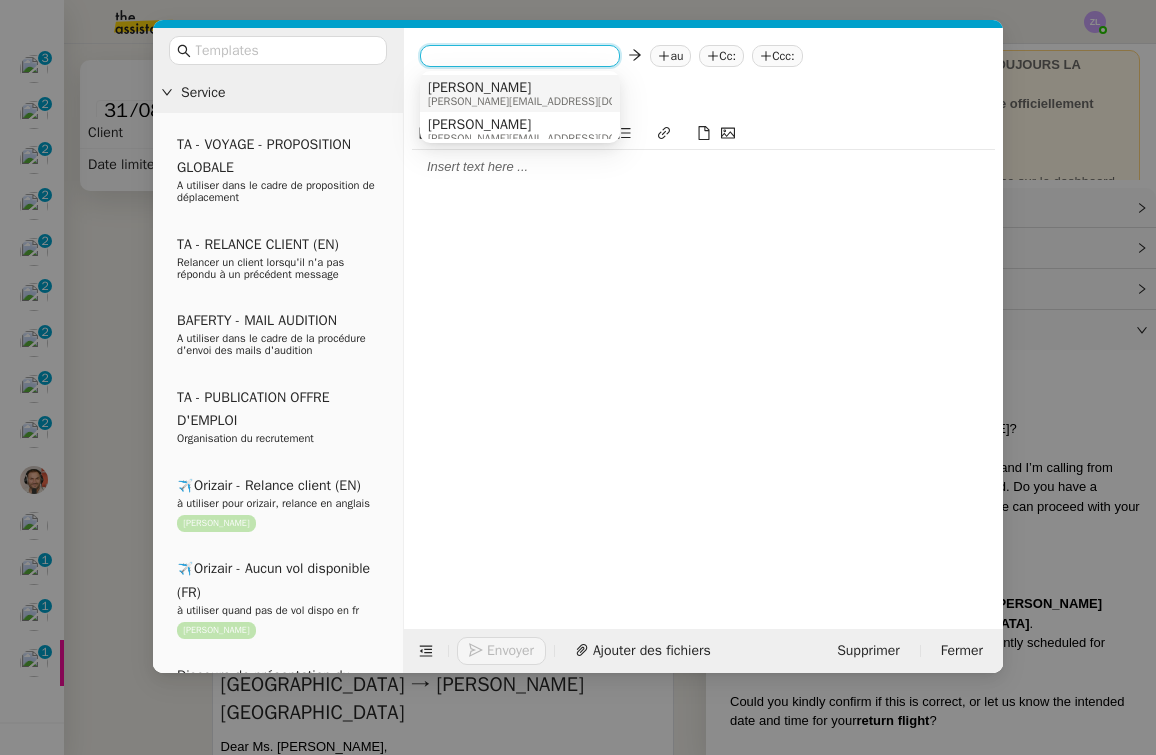 click on "[PERSON_NAME][EMAIL_ADDRESS][DOMAIN_NAME]" at bounding box center (553, 101) 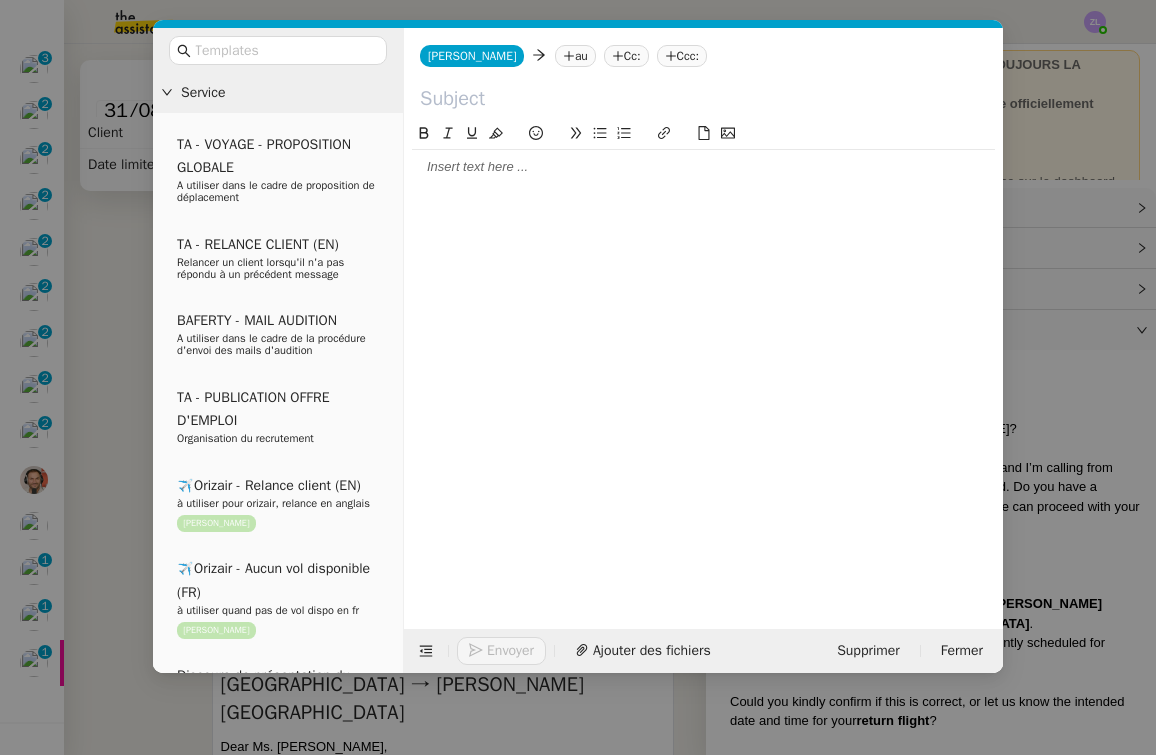 click on "au" 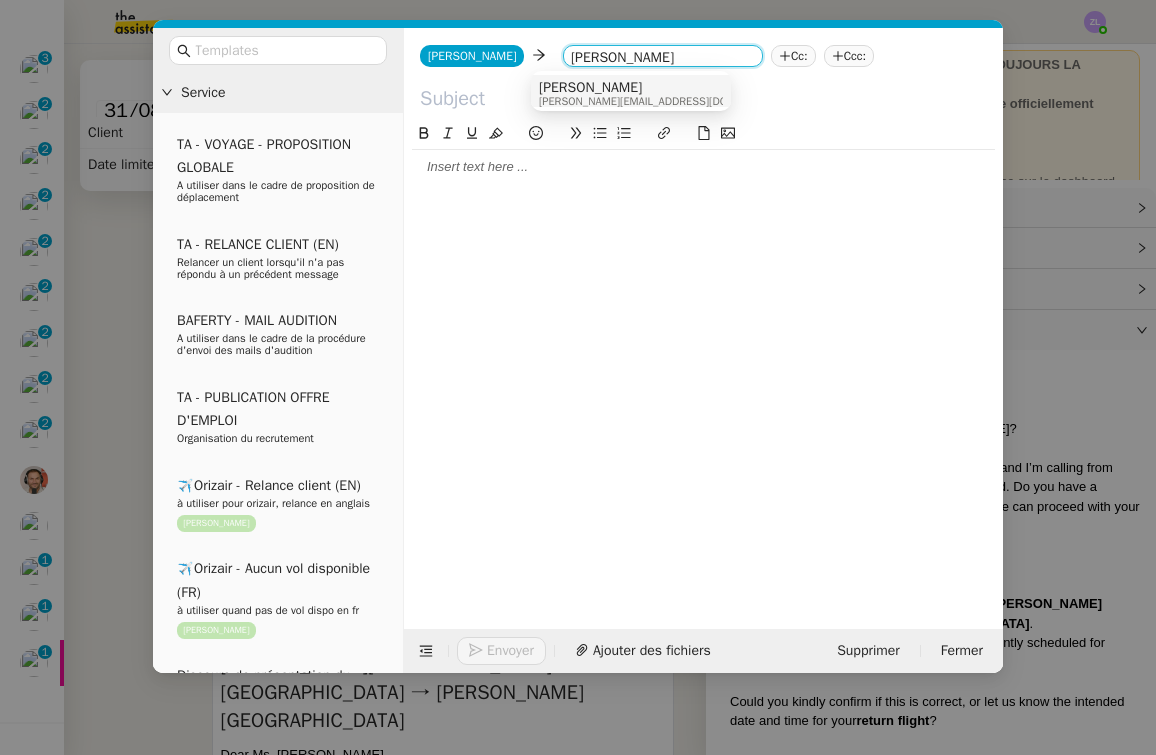 type on "[PERSON_NAME]" 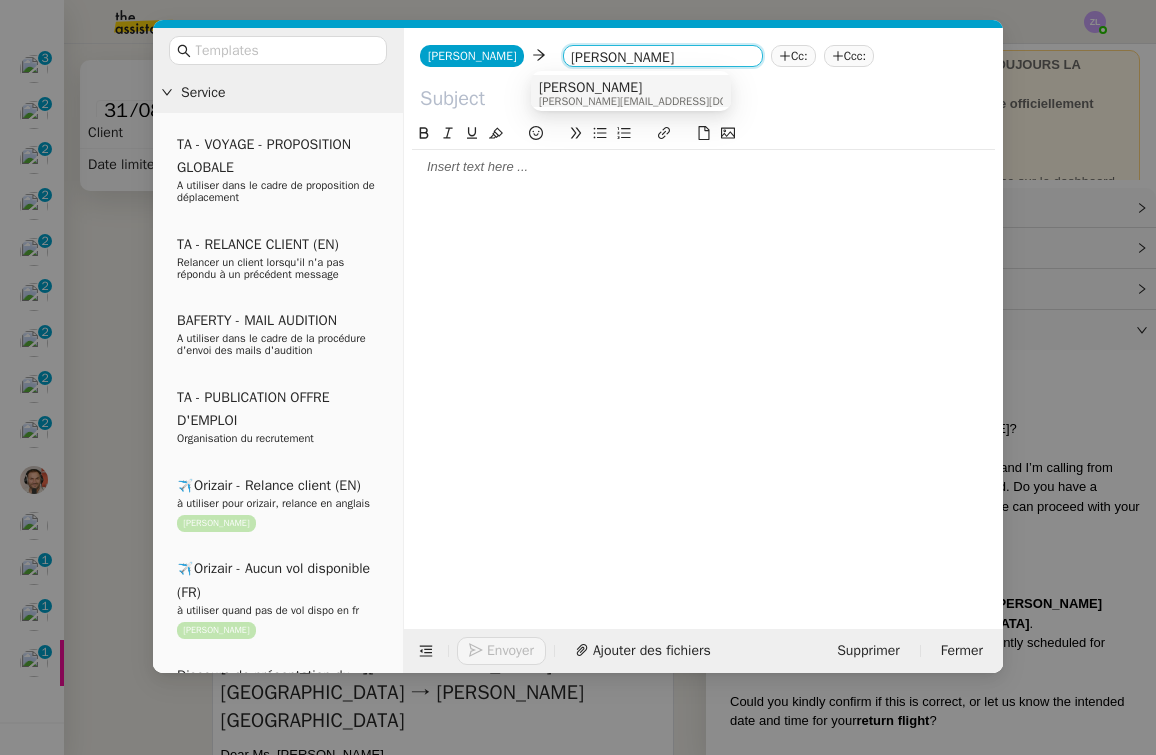 click on "[PERSON_NAME] [PERSON_NAME][EMAIL_ADDRESS][DOMAIN_NAME]" at bounding box center (631, 93) 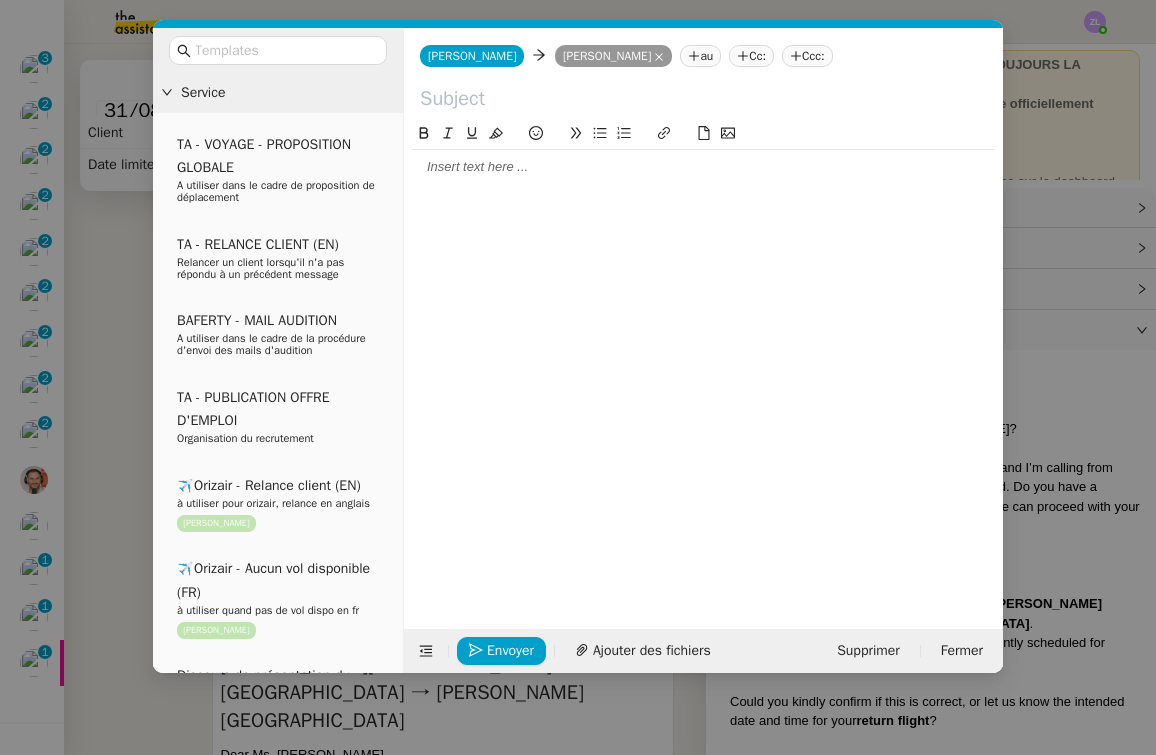 click 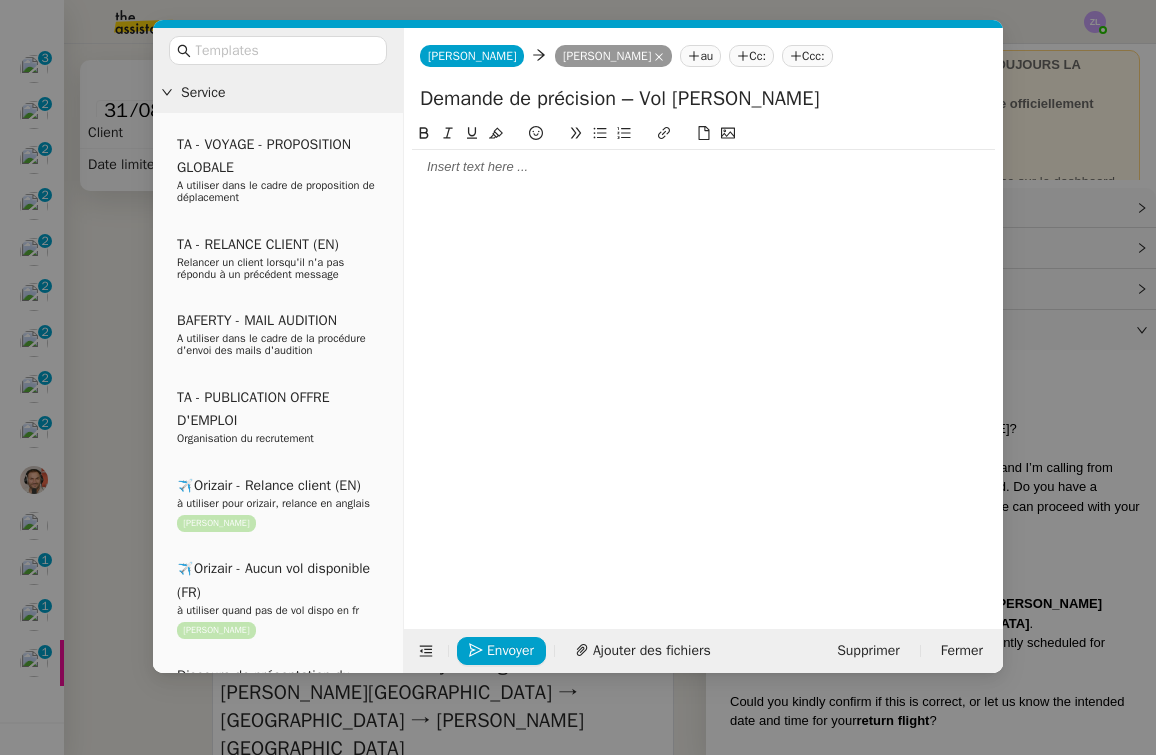 type on "Demande de précision – Vol [PERSON_NAME]" 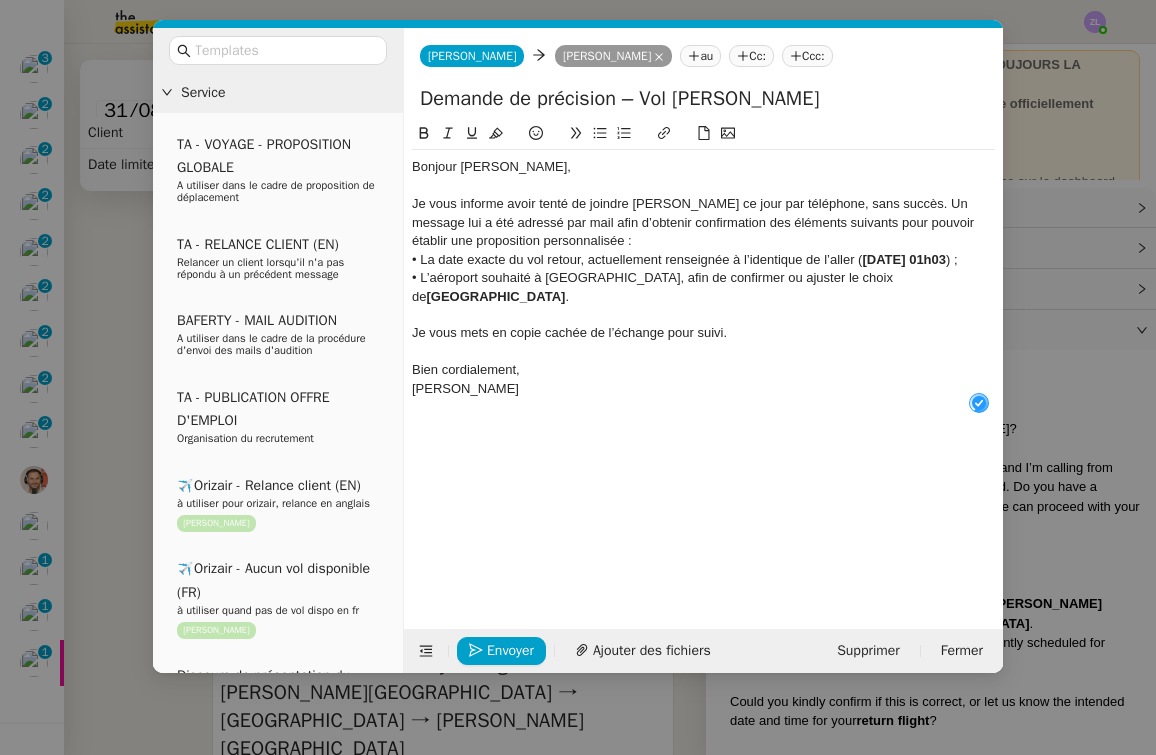 scroll, scrollTop: 21, scrollLeft: 0, axis: vertical 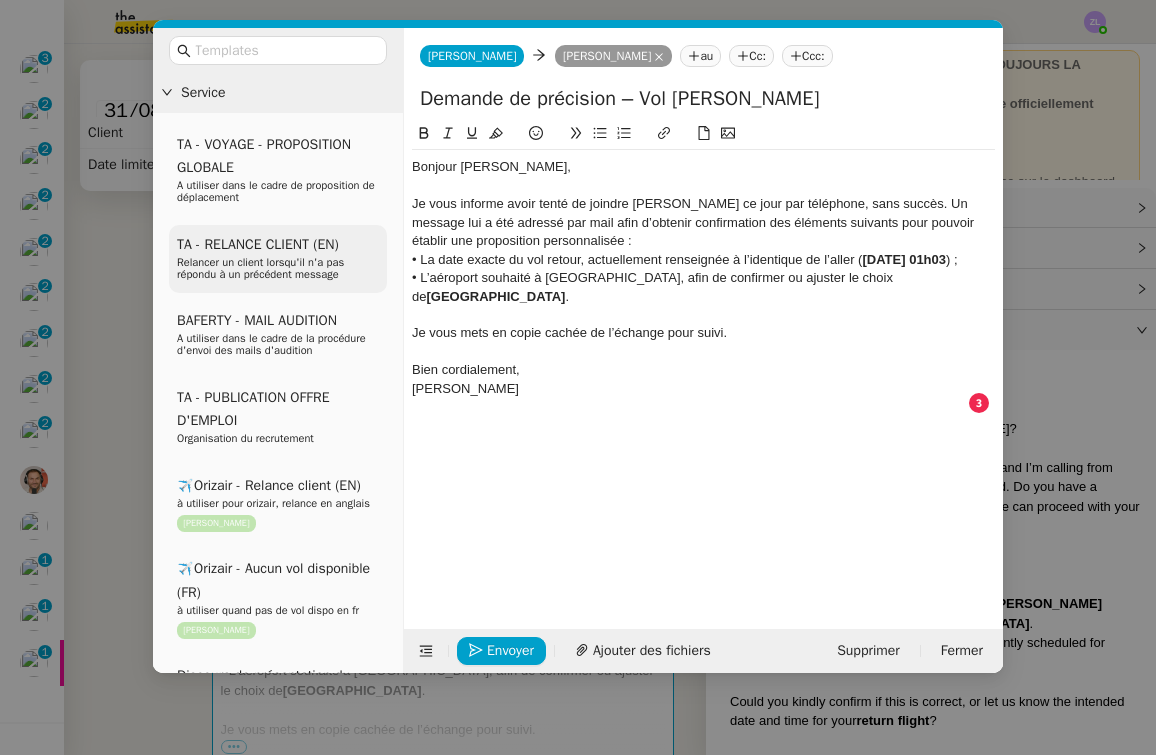 click on "• La date exacte du vol retour, actuellement renseignée à l’identique de l’aller ( [DATE] 01h03 ) ;" 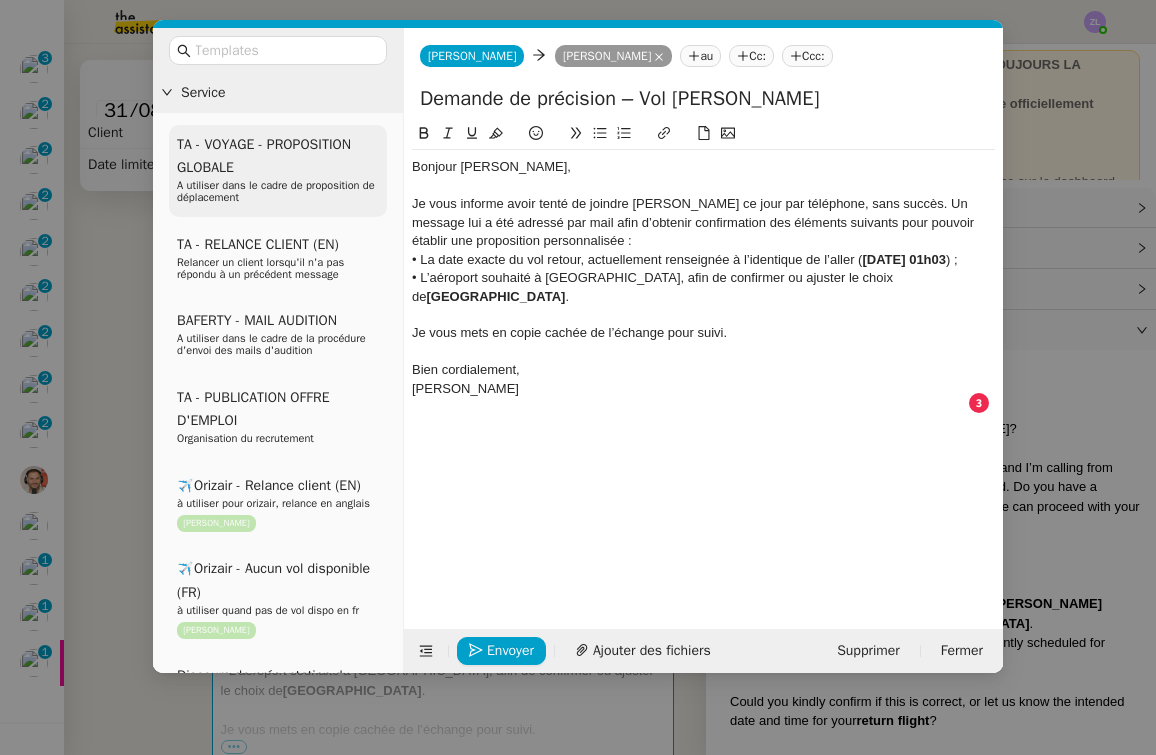 type 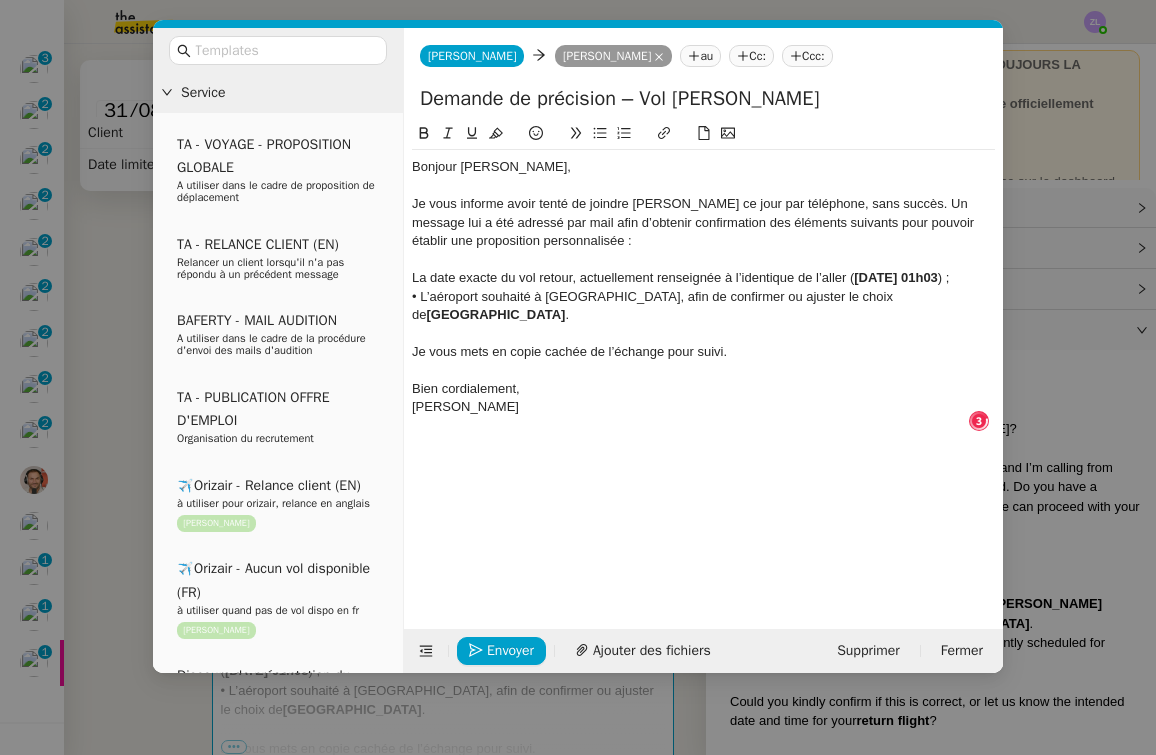 click 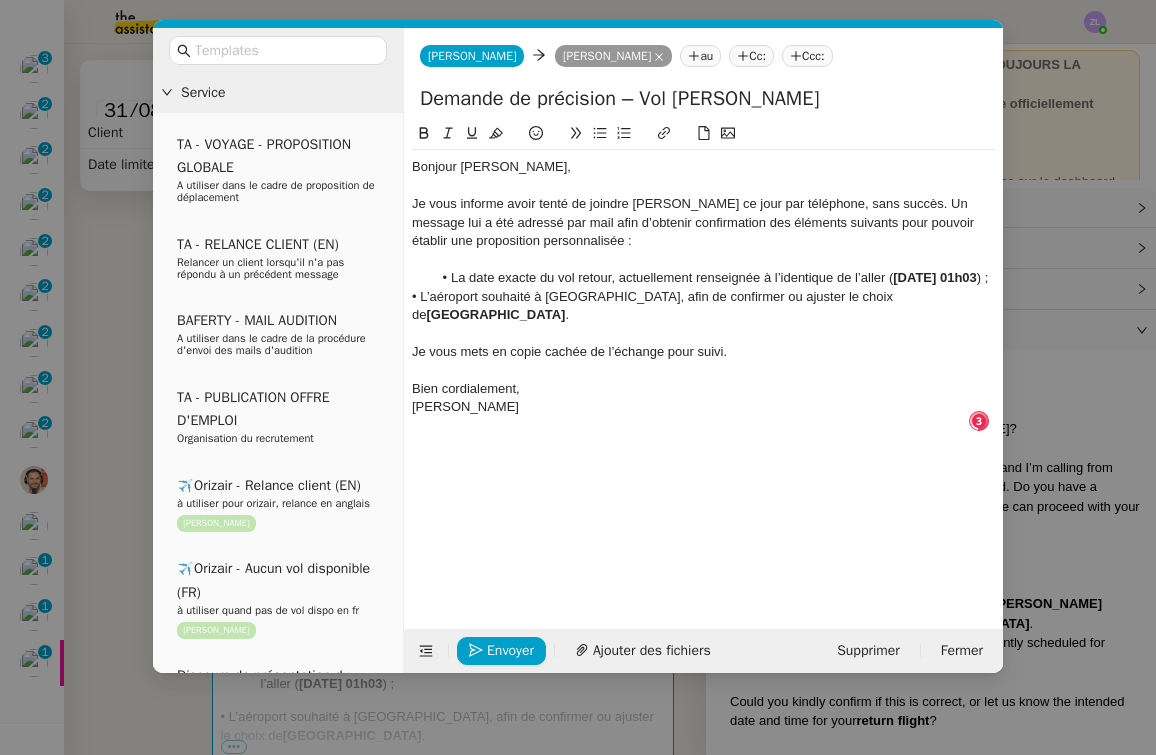 click on "• L’aéroport souhaité à [GEOGRAPHIC_DATA], afin de confirmer ou ajuster le choix de  [GEOGRAPHIC_DATA] ." 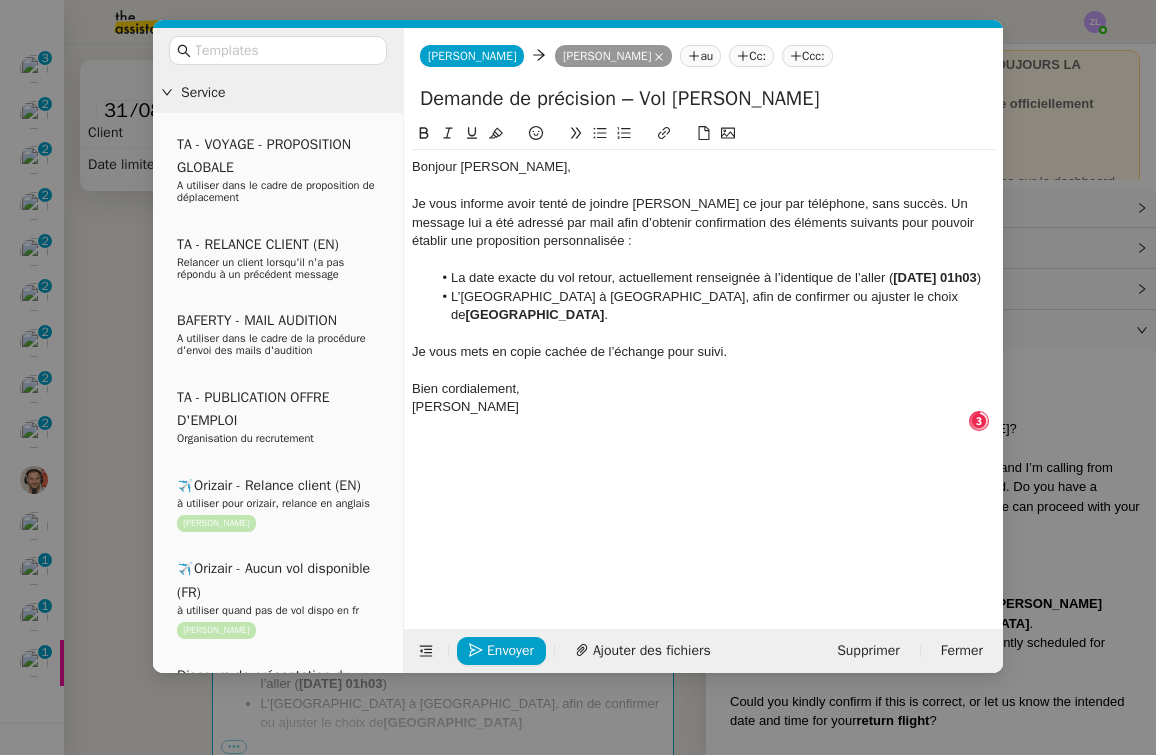 click 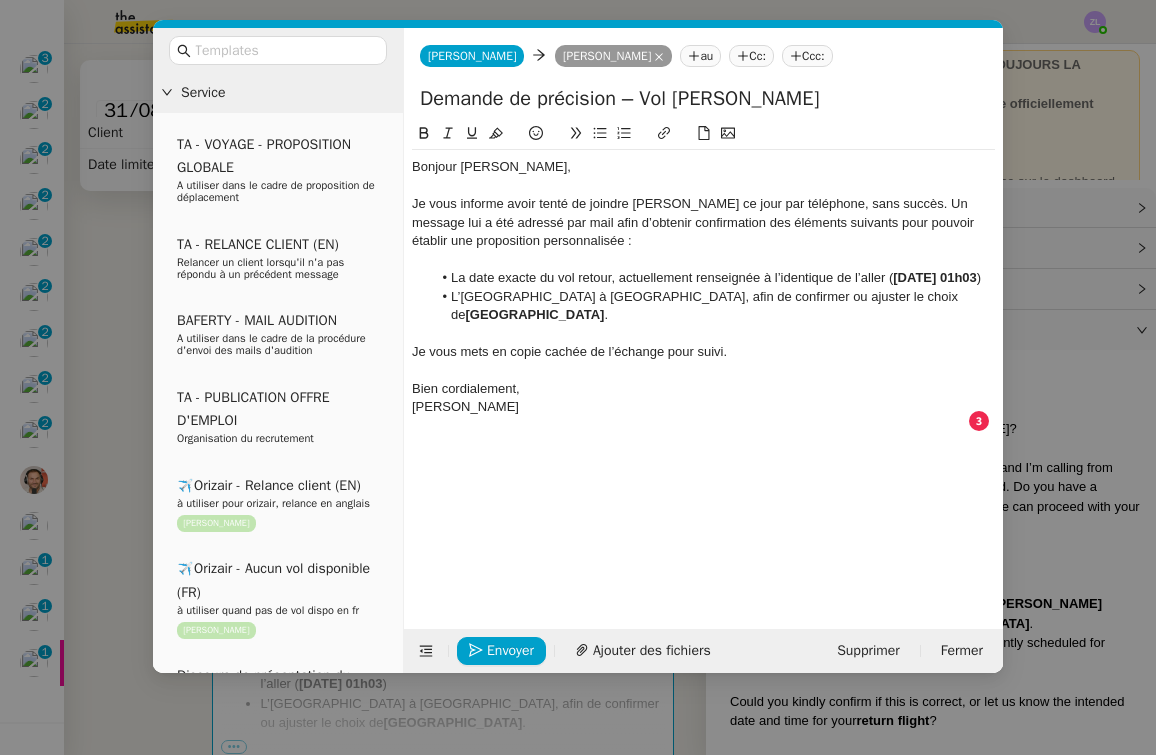 click on "Bien cordialement," 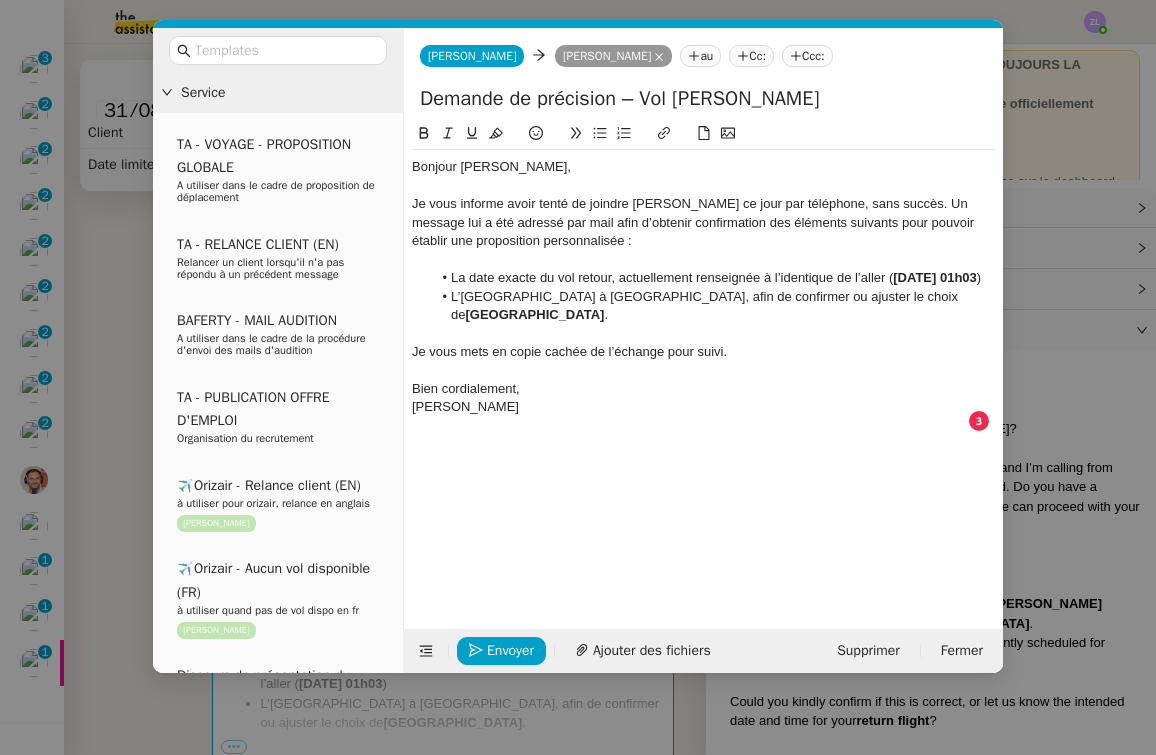 click on "[PERSON_NAME]" 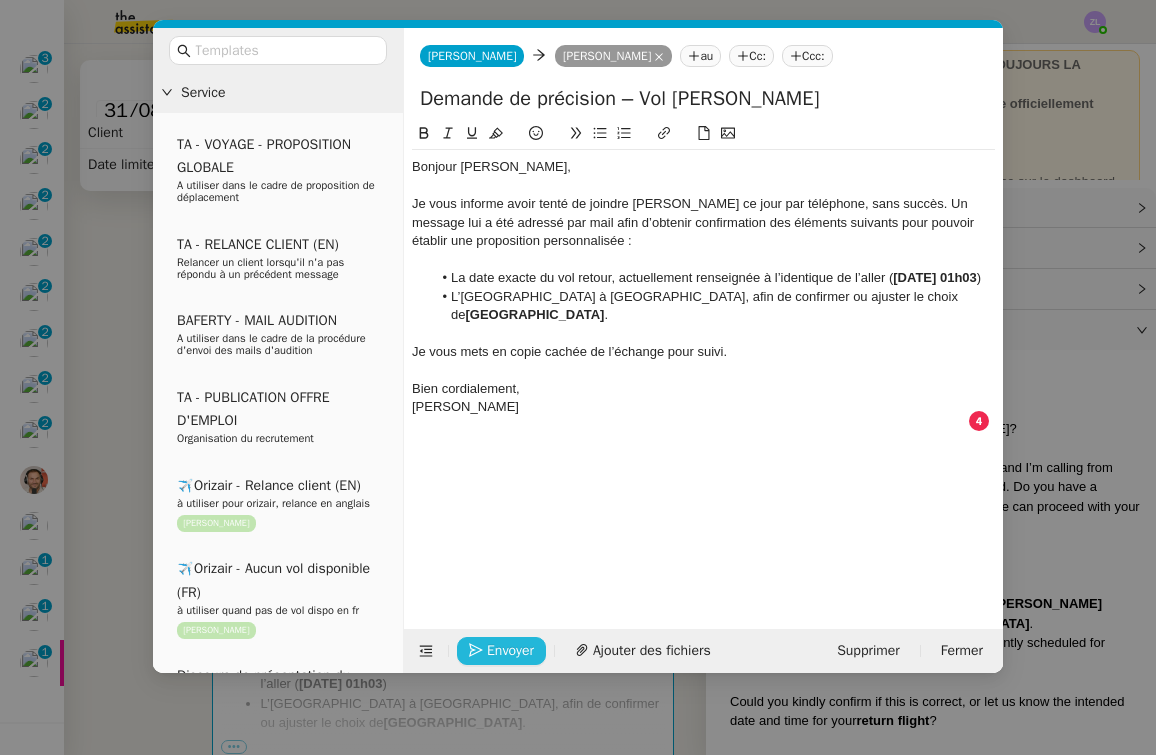 click on "Envoyer" 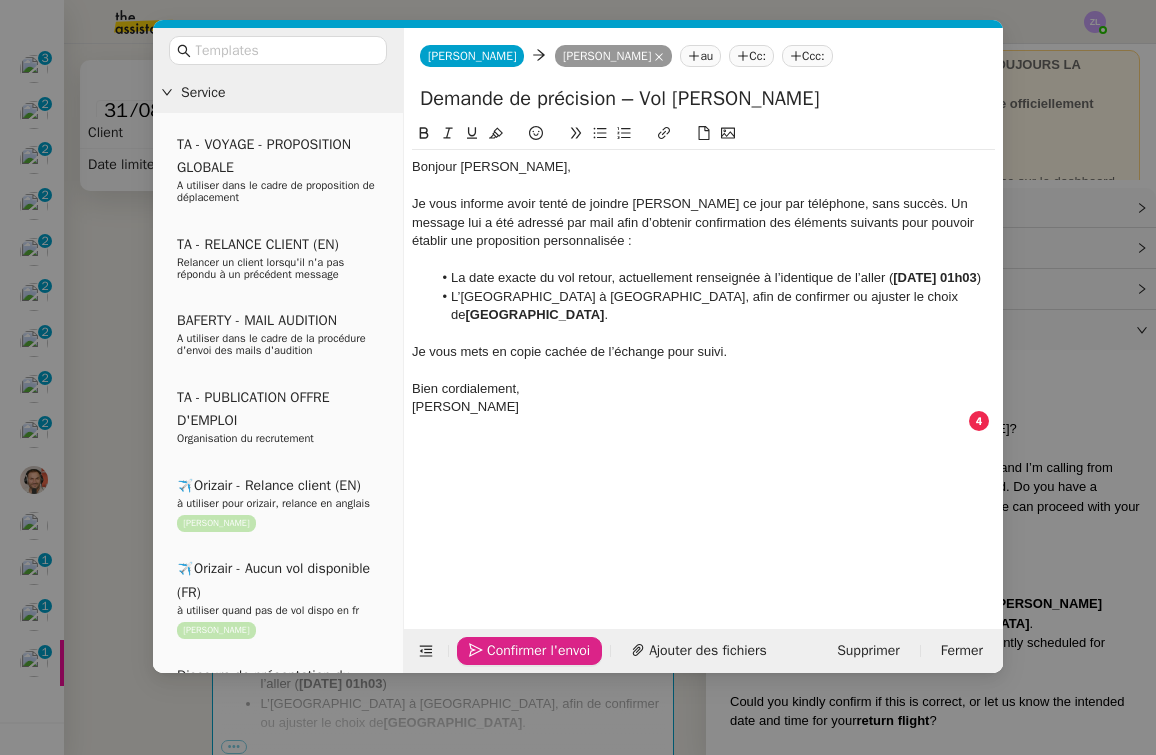 click on "Confirmer l'envoi" 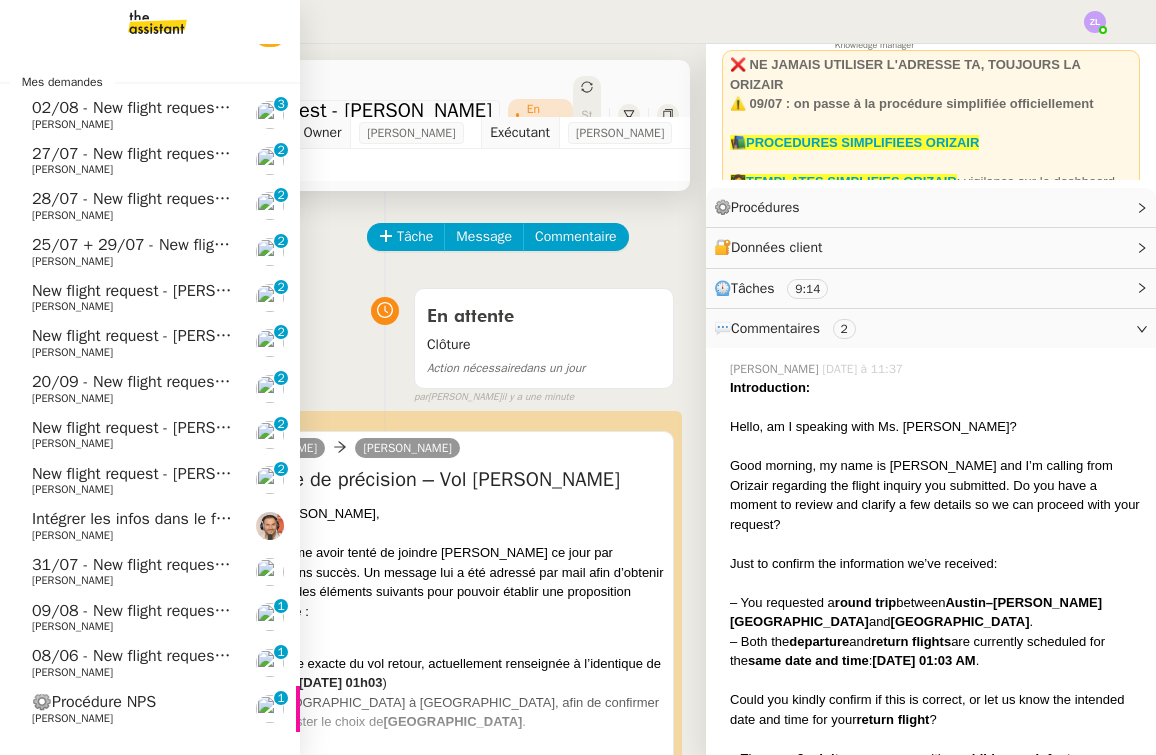 click on "Révision" 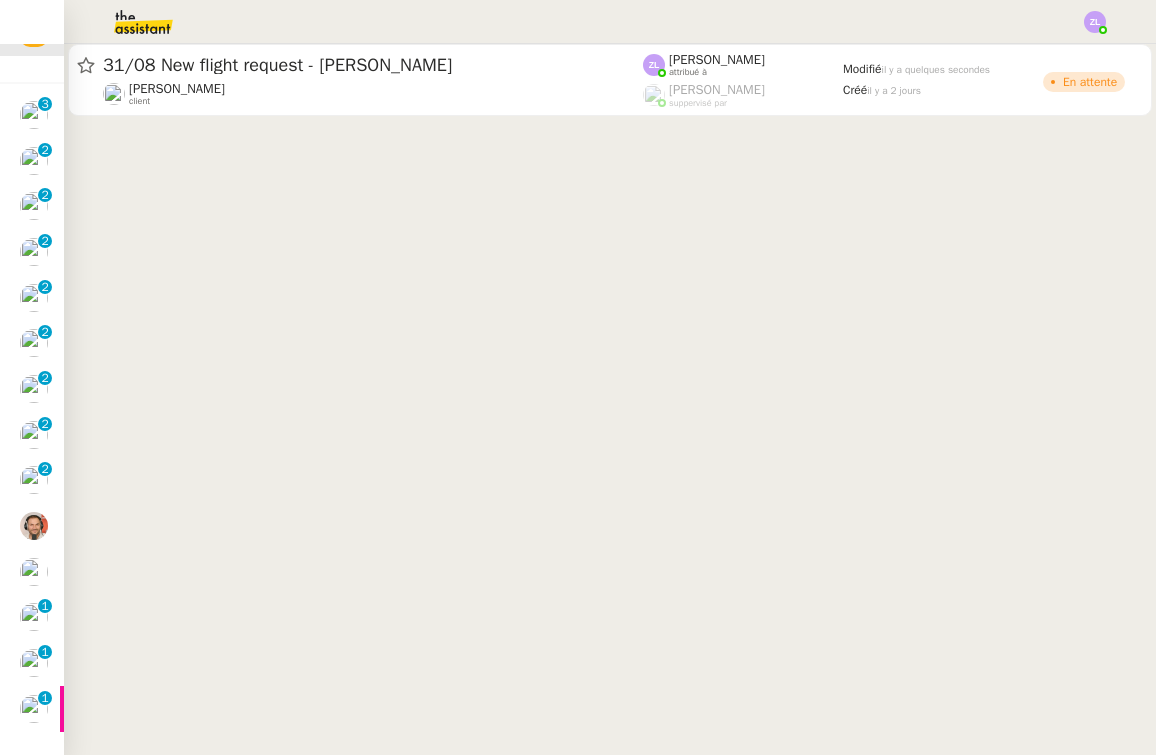 click 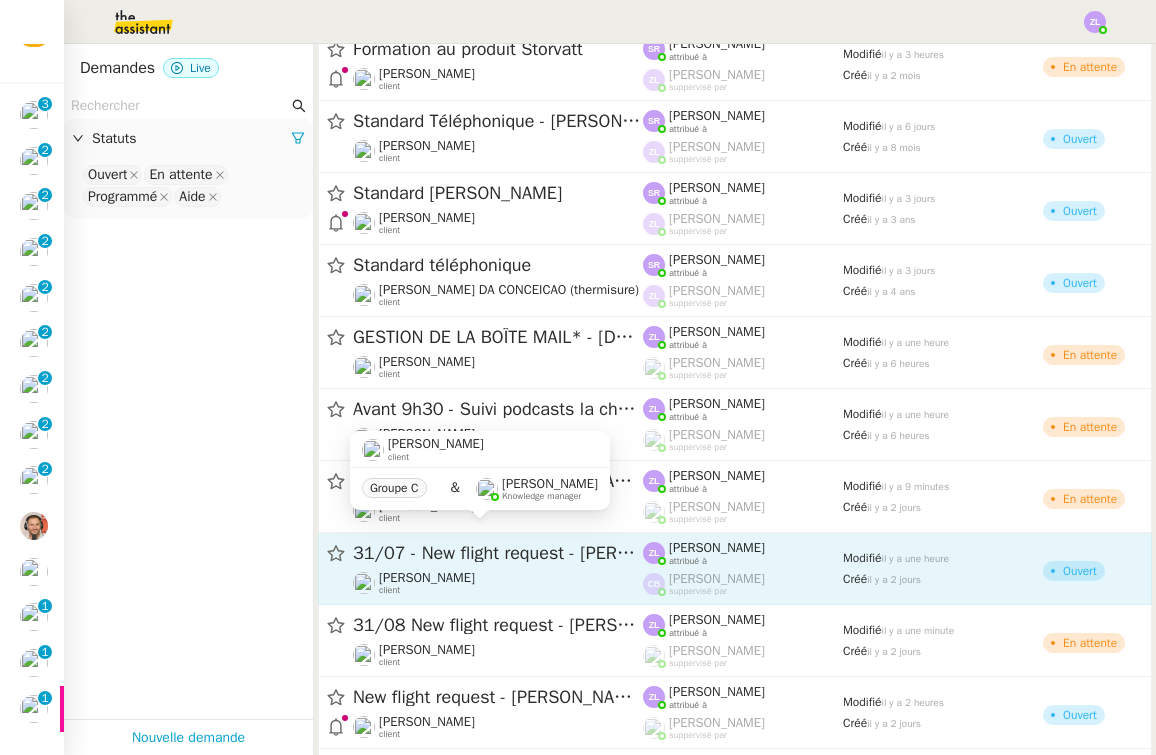 scroll, scrollTop: 475, scrollLeft: 0, axis: vertical 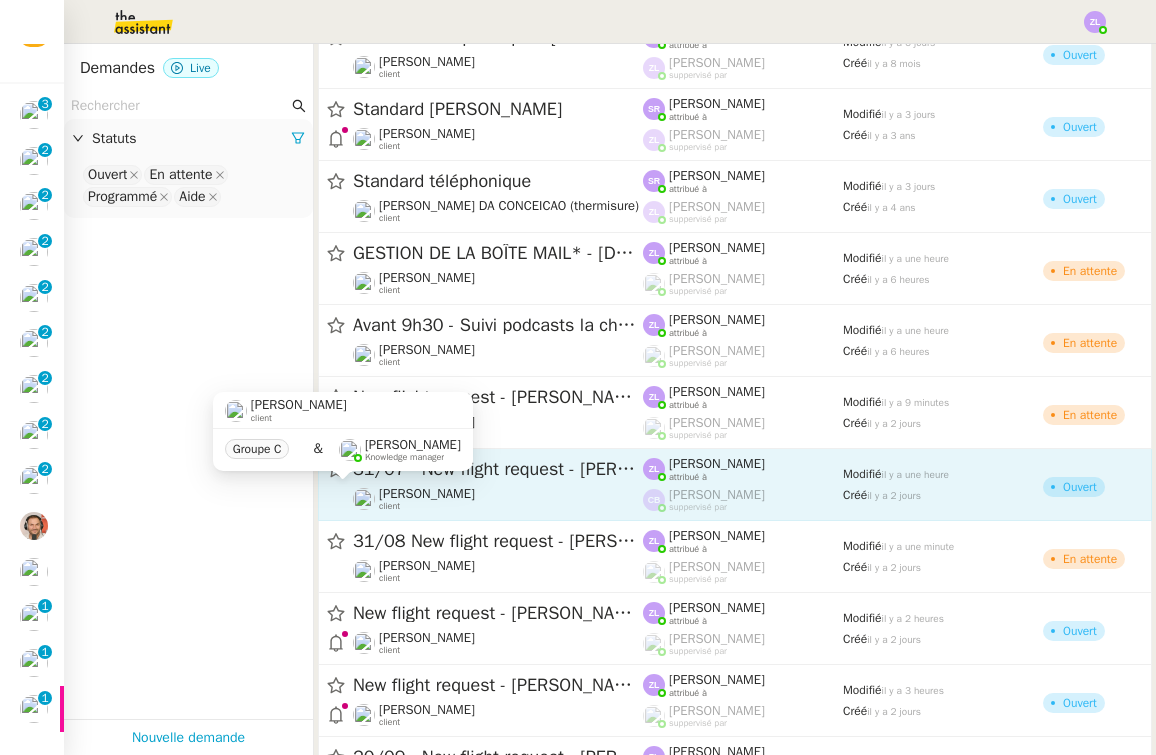click on "[PERSON_NAME]    client" 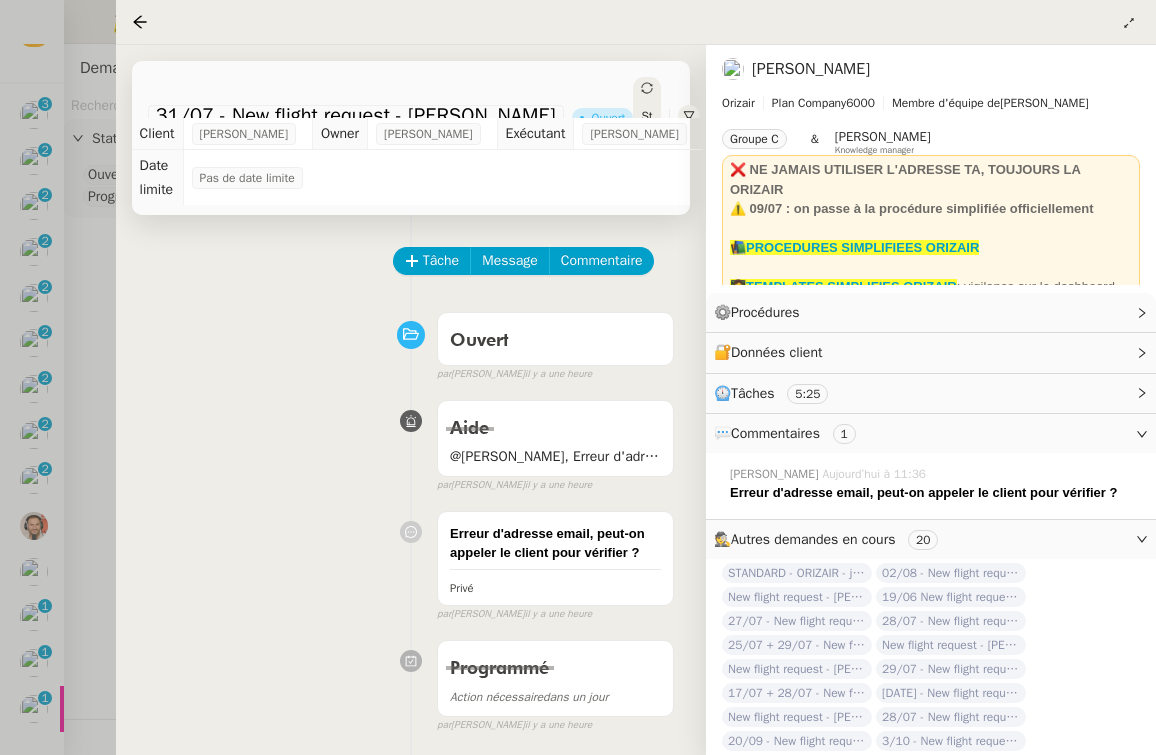 click at bounding box center (578, 377) 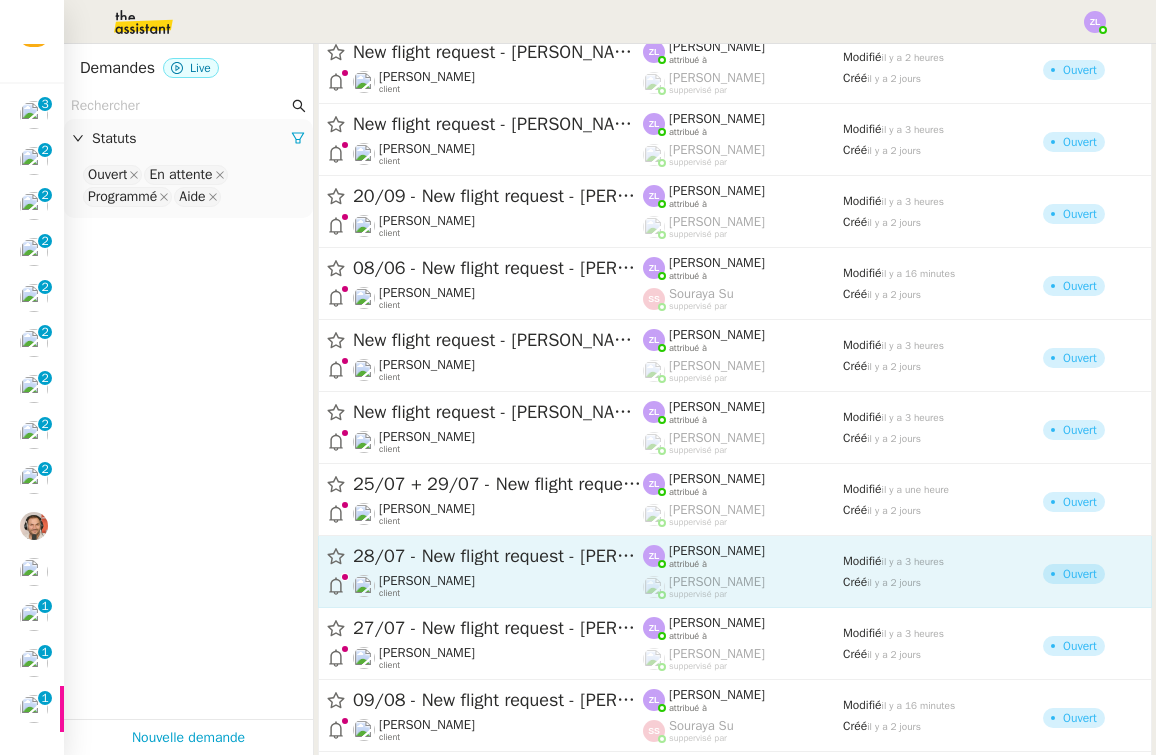 scroll, scrollTop: 1108, scrollLeft: 0, axis: vertical 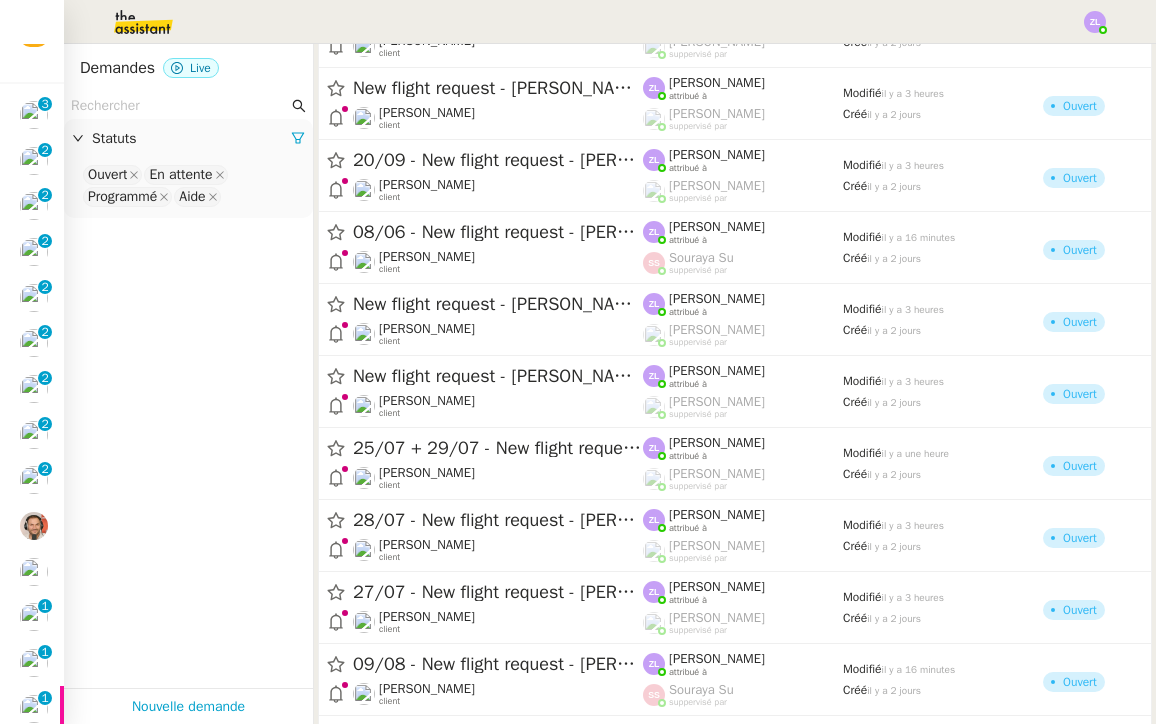 click on "Révision  0   1   2   3   4   5   6   7   8   9  Mes demandes 02/08 - New flight request - [PERSON_NAME]     0   1   2   3   4   5   6   7   8   9  27/07 - New flight request - [PERSON_NAME]    [PERSON_NAME]     0   1   2   3   4   5   6   7   8   9  28/07 - New flight request - [PERSON_NAME]    [PERSON_NAME]     0   1   2   3   4   5   6   7   8   9  25/07 + 29/07 - New flight request - [PERSON_NAME]    [PERSON_NAME]     0   1   2   3   4   5   6   7   8   9  New flight request - [PERSON_NAME]    [PERSON_NAME]     0   1   2   3   4   5   6   7   8   9  New flight request - [PERSON_NAME]     0   1   2   3   4   5   6   7   8   9  20/09 - New flight request - [PERSON_NAME]    [PERSON_NAME]     0   1   2   3   4   5   6   7   8   9  New flight request - [PERSON_NAME]    [PERSON_NAME]     0   1   2   3   4   5   6   7   8   9  New flight request - [PERSON_NAME]    [PERSON_NAME]     0   1   2   3   4   5   6   7   8   9     [PERSON_NAME]       [PERSON_NAME]           0" at bounding box center [578, 362] 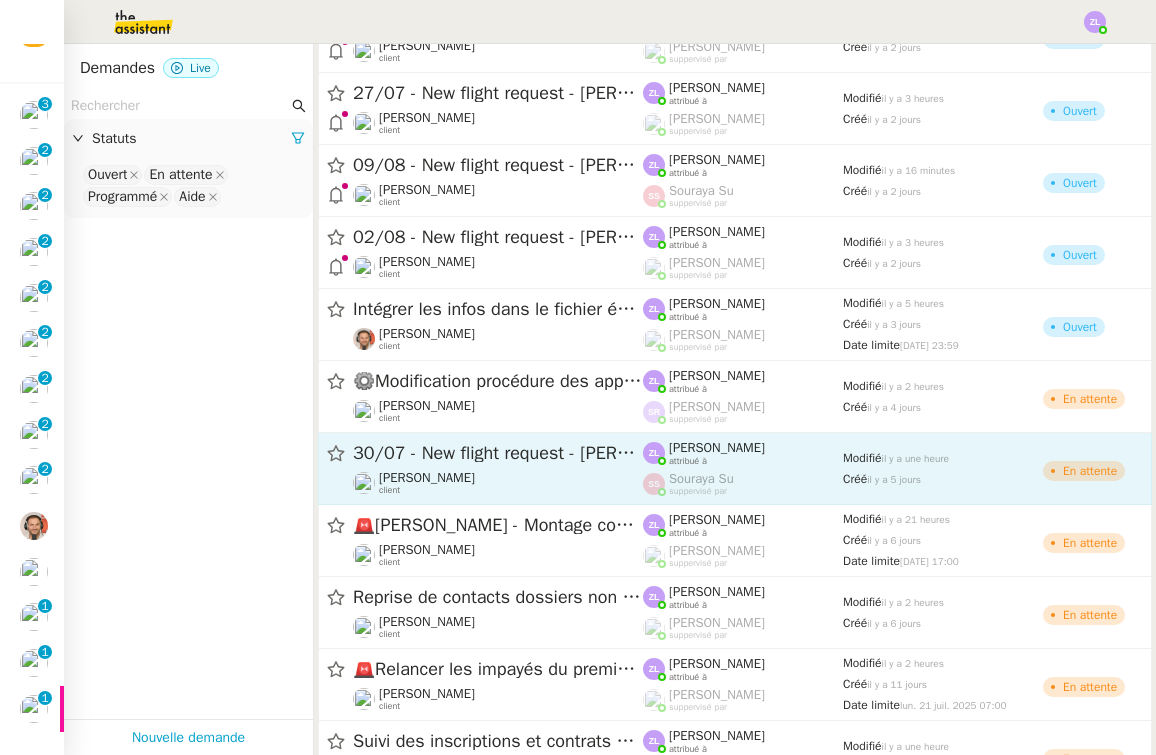 scroll, scrollTop: 1628, scrollLeft: 0, axis: vertical 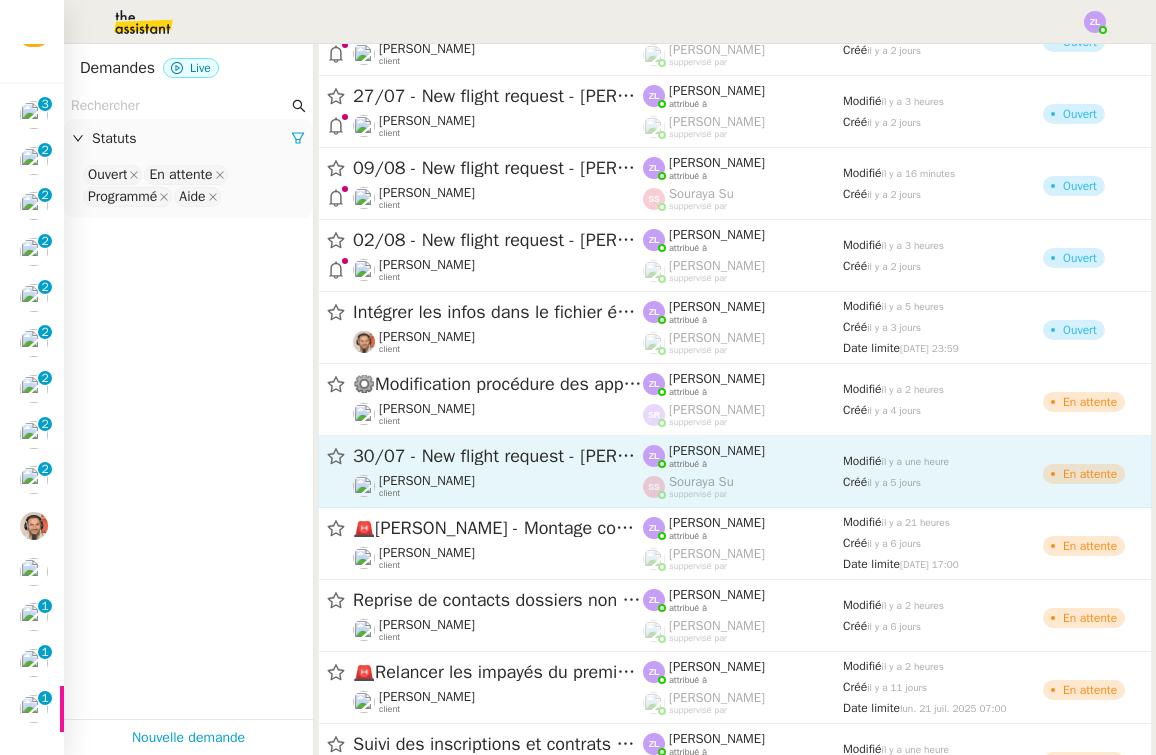 click on "30/07 - New flight request - [PERSON_NAME]  [PERSON_NAME]    client" 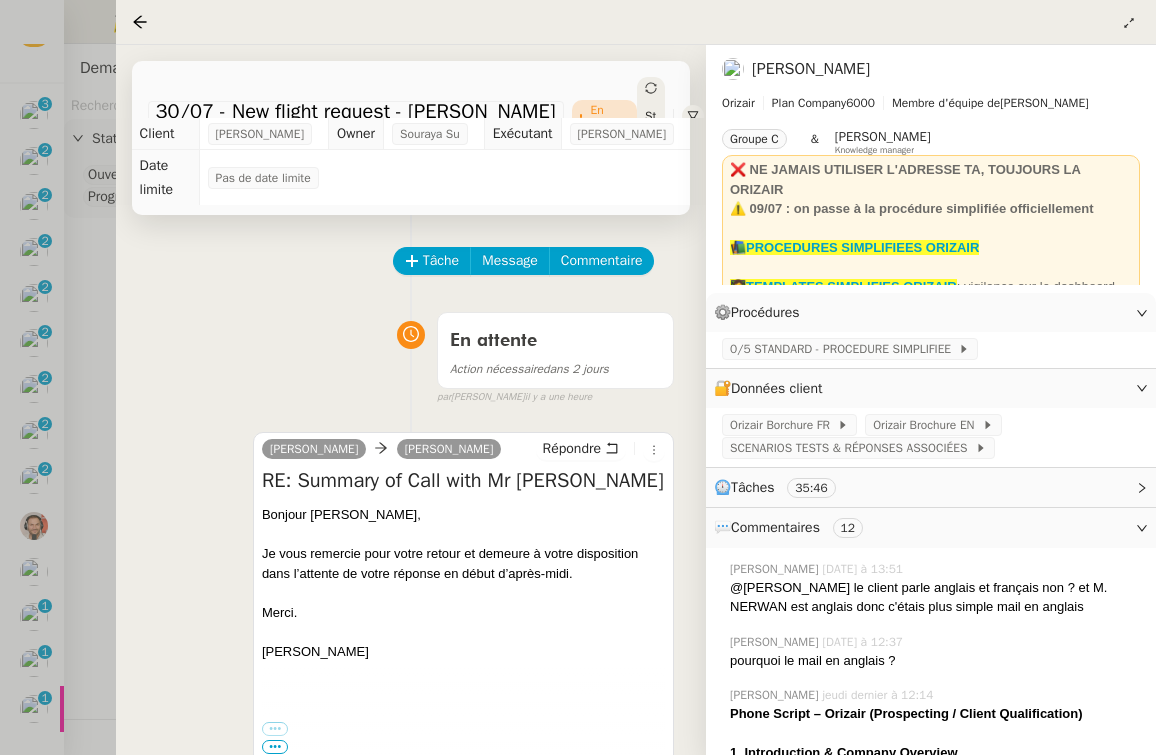 click at bounding box center [578, 377] 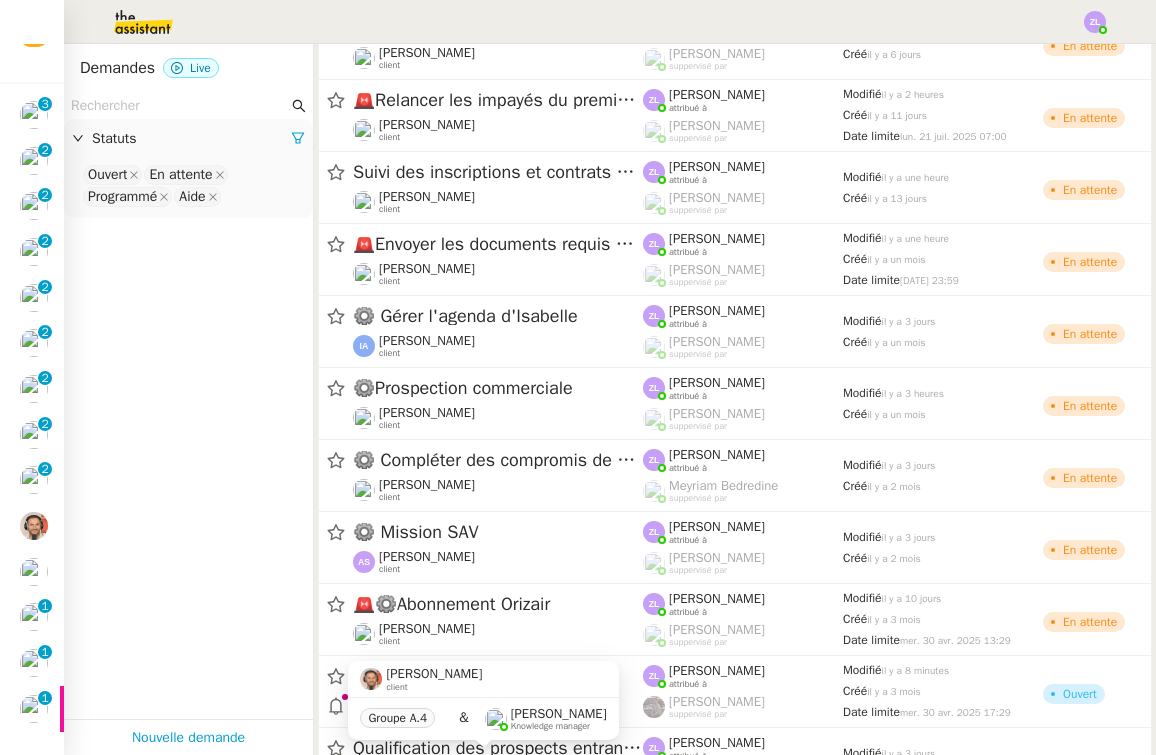 scroll, scrollTop: 2213, scrollLeft: 0, axis: vertical 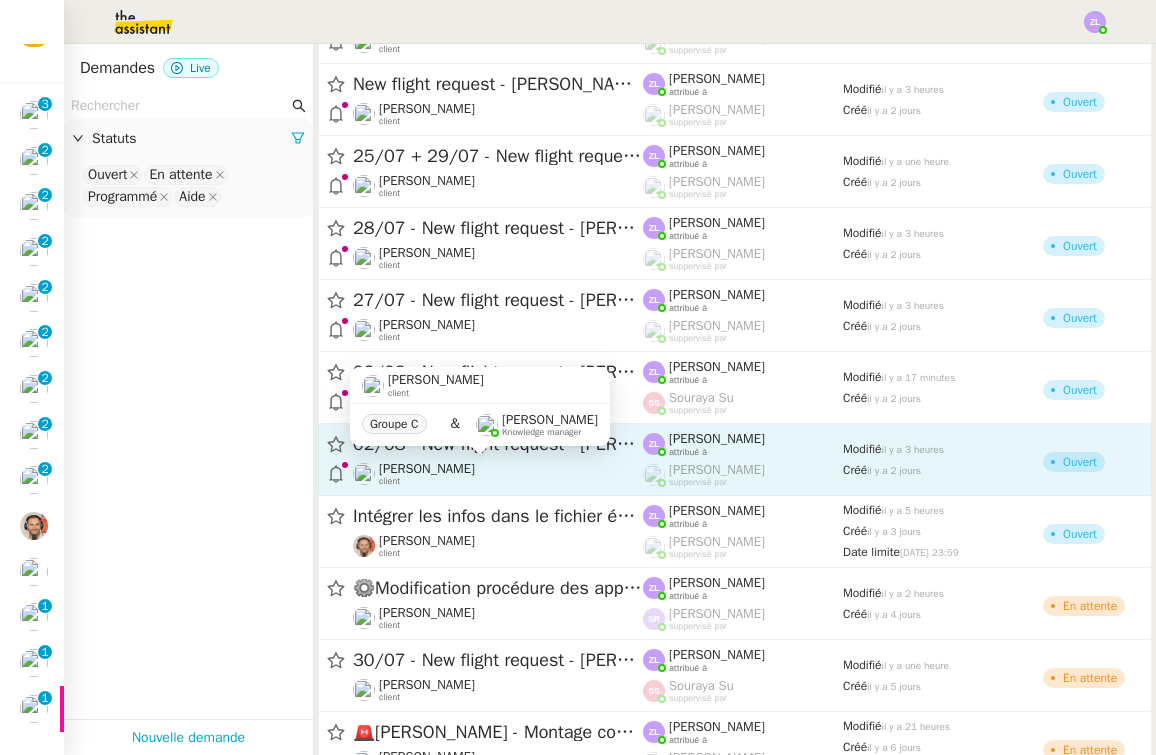 click on "[PERSON_NAME]    client" 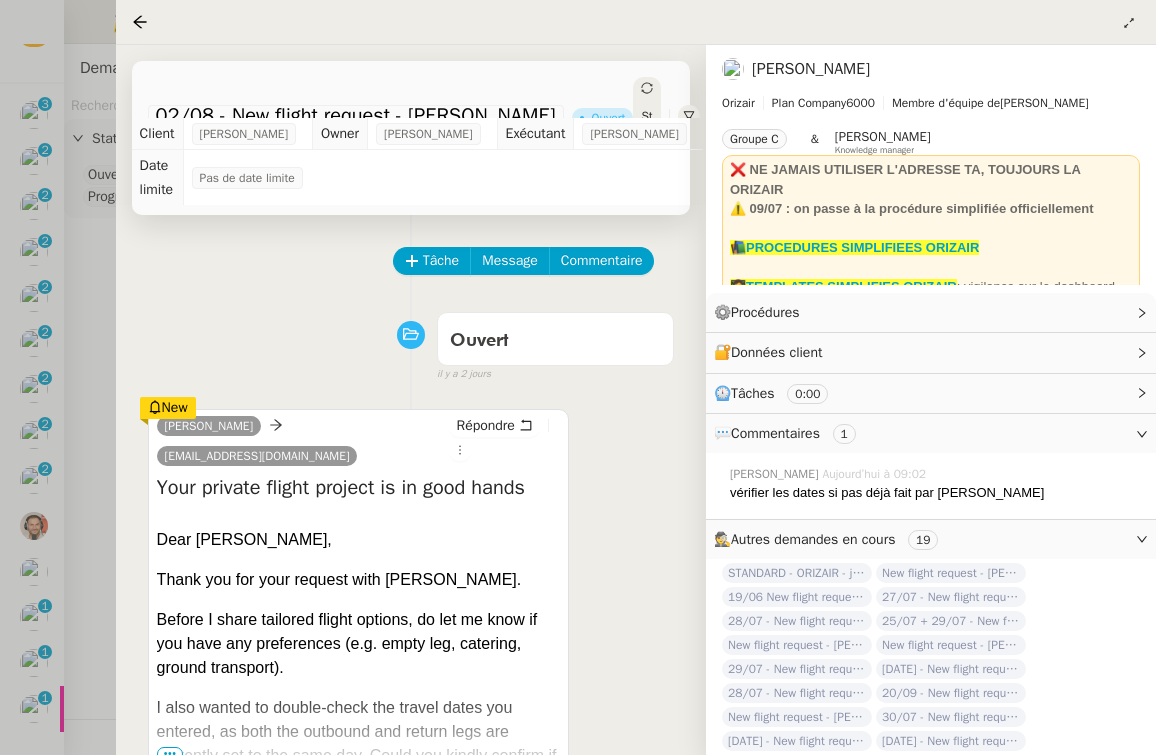 scroll, scrollTop: 0, scrollLeft: 0, axis: both 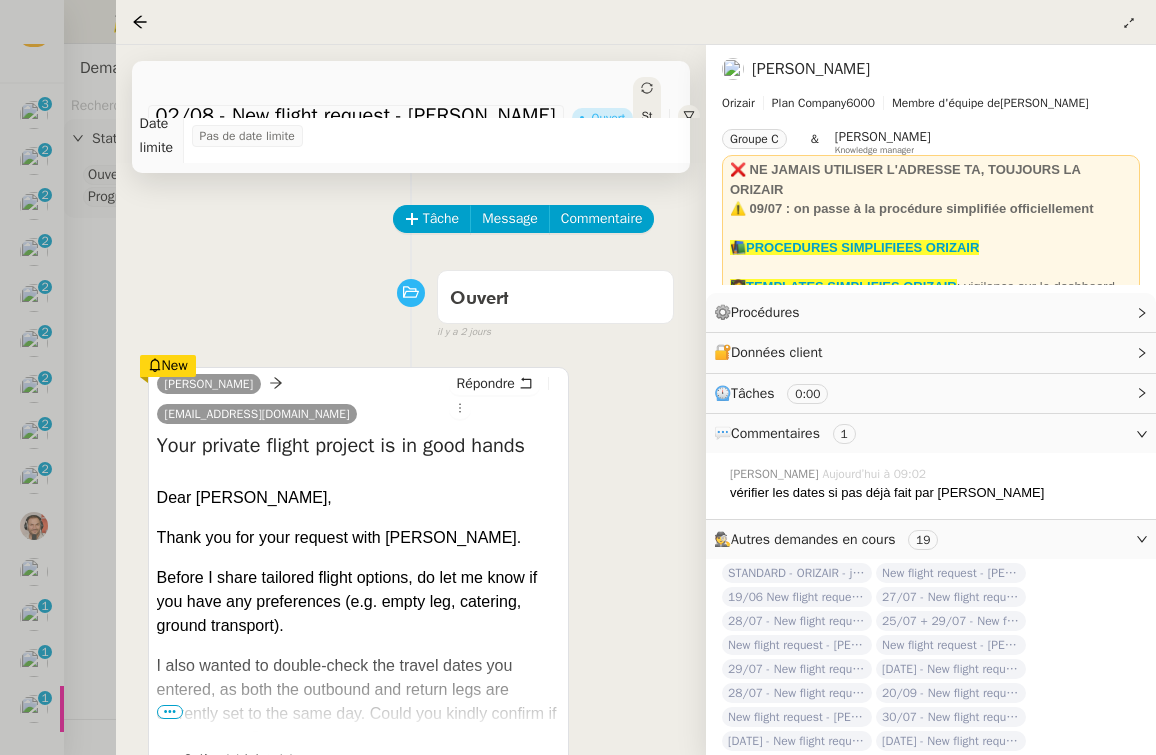 click at bounding box center (578, 377) 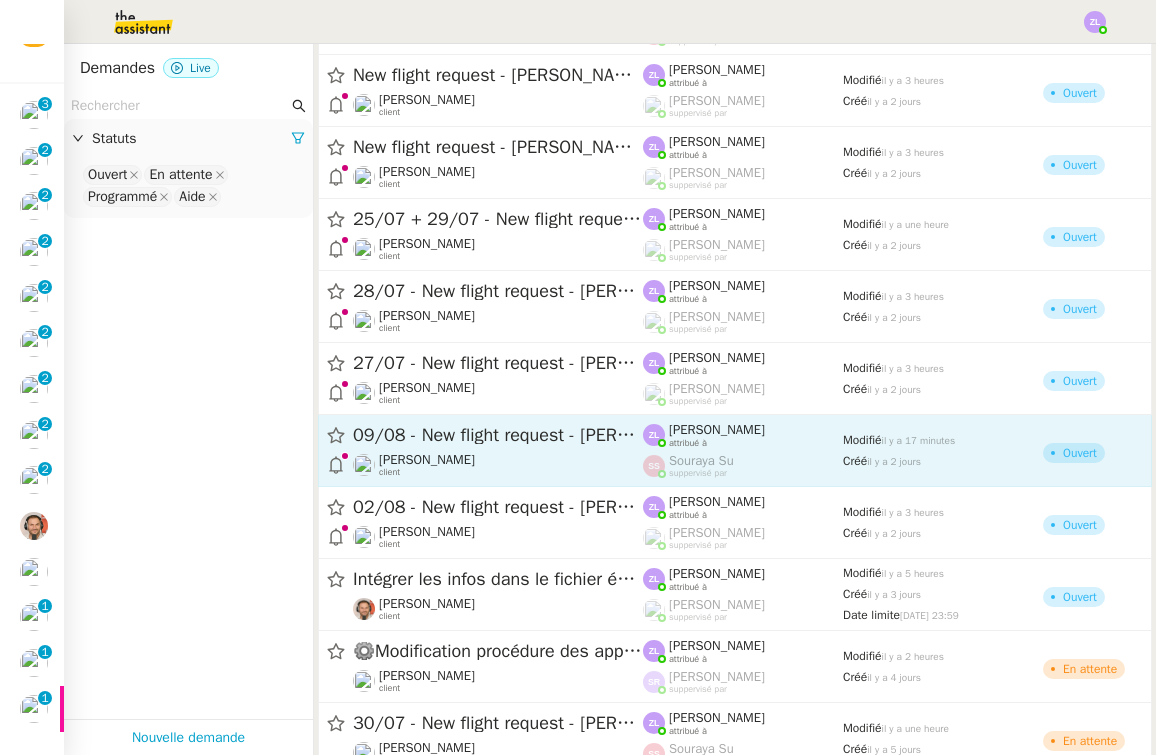 scroll, scrollTop: 1330, scrollLeft: 0, axis: vertical 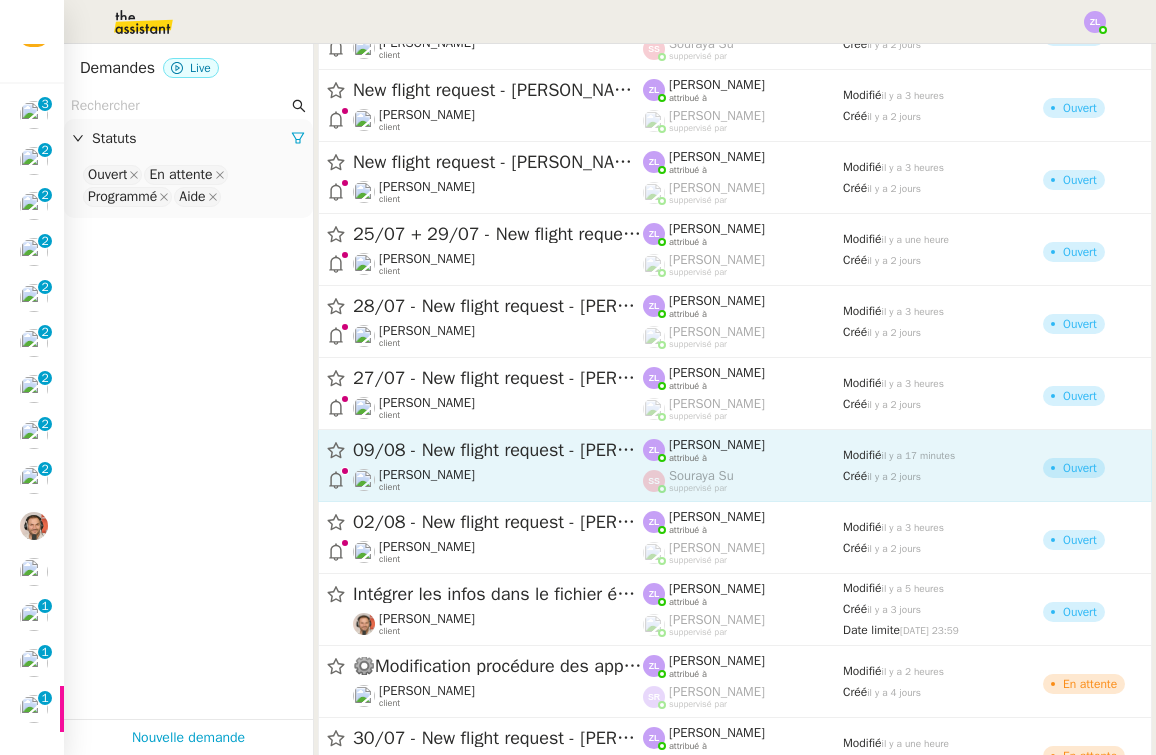 click on "27/07 - New flight request - [PERSON_NAME]" 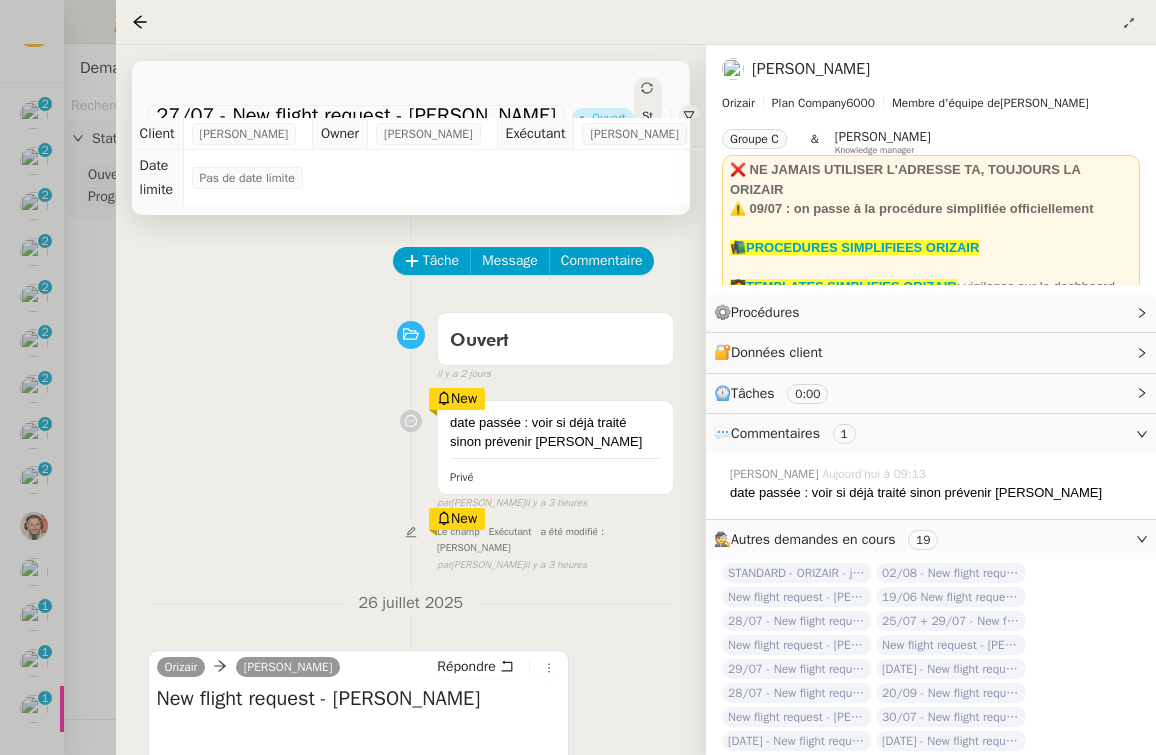 click at bounding box center [578, 377] 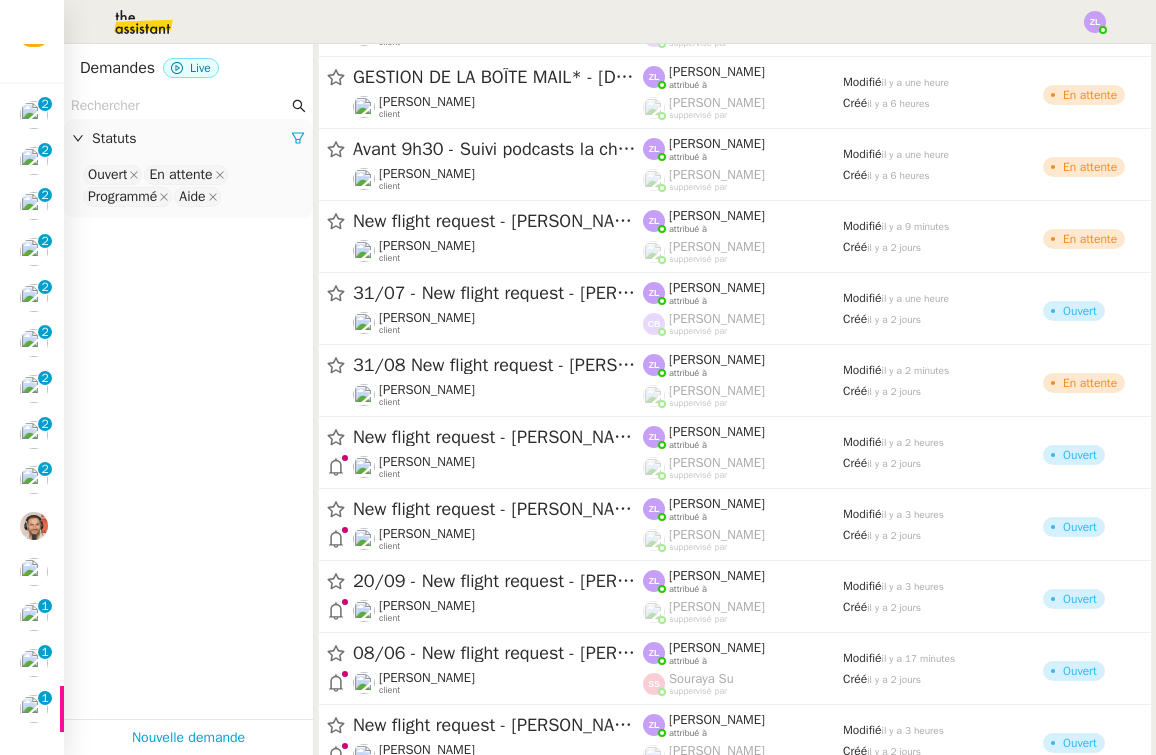 scroll, scrollTop: 713, scrollLeft: 0, axis: vertical 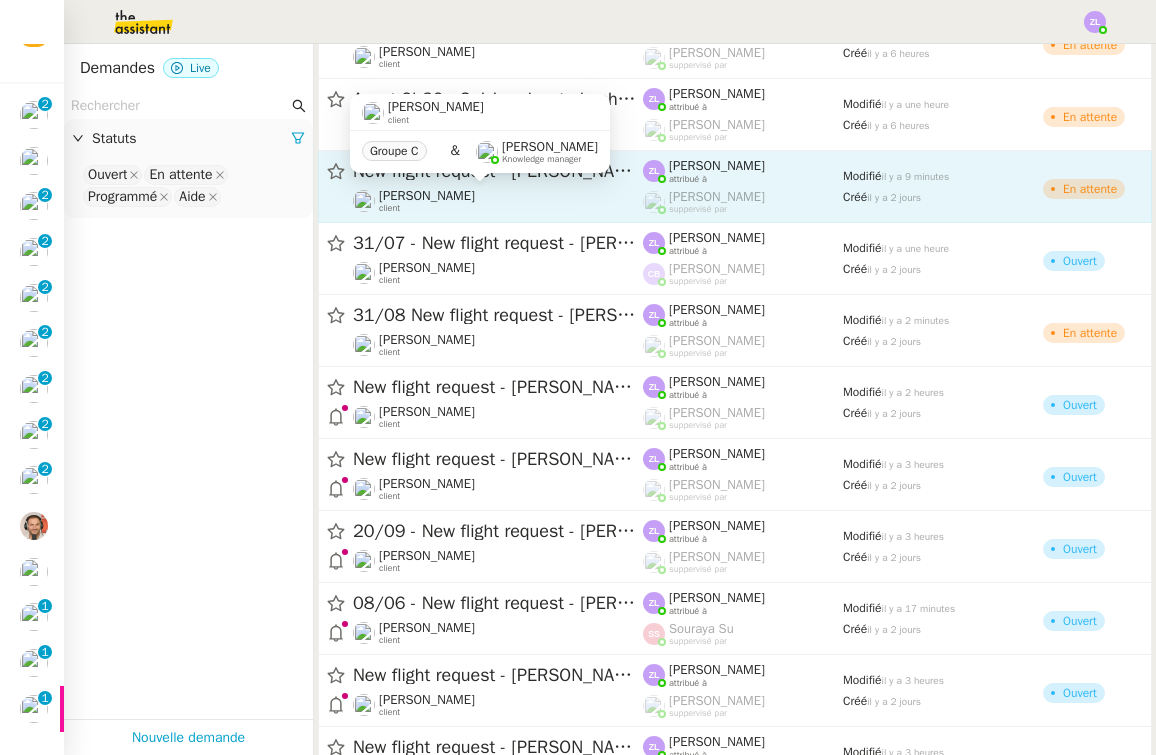 click on "[PERSON_NAME]    client" 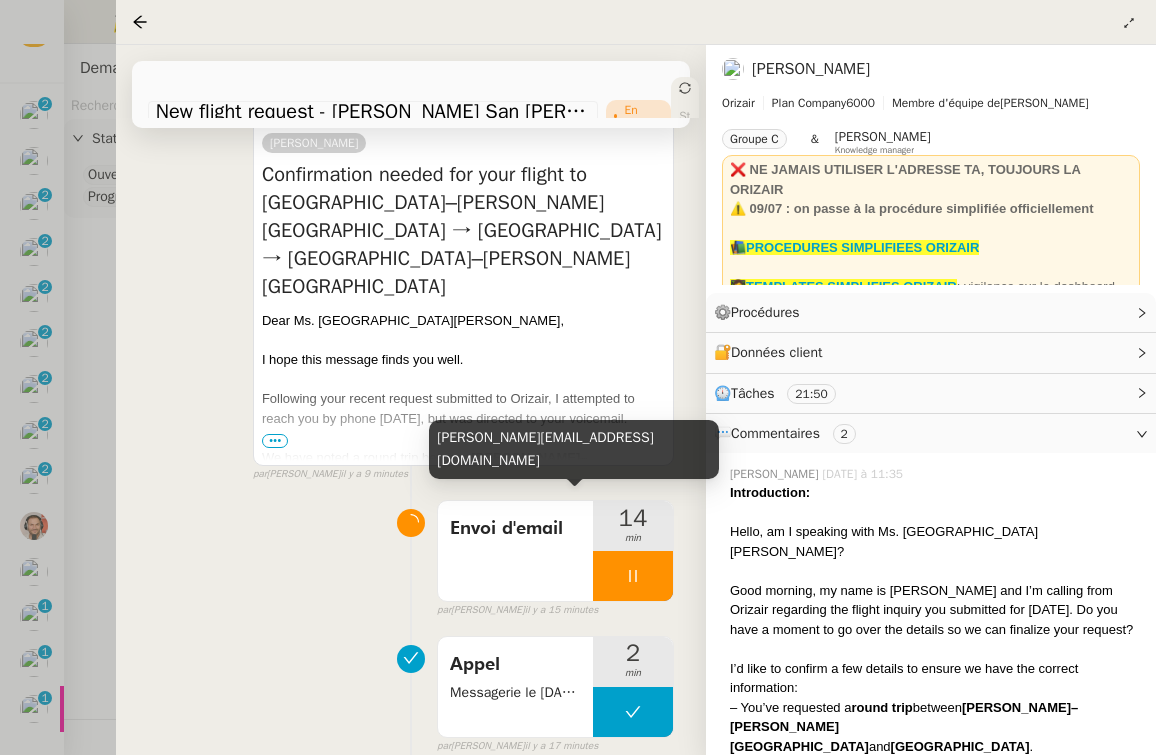 scroll, scrollTop: 432, scrollLeft: 0, axis: vertical 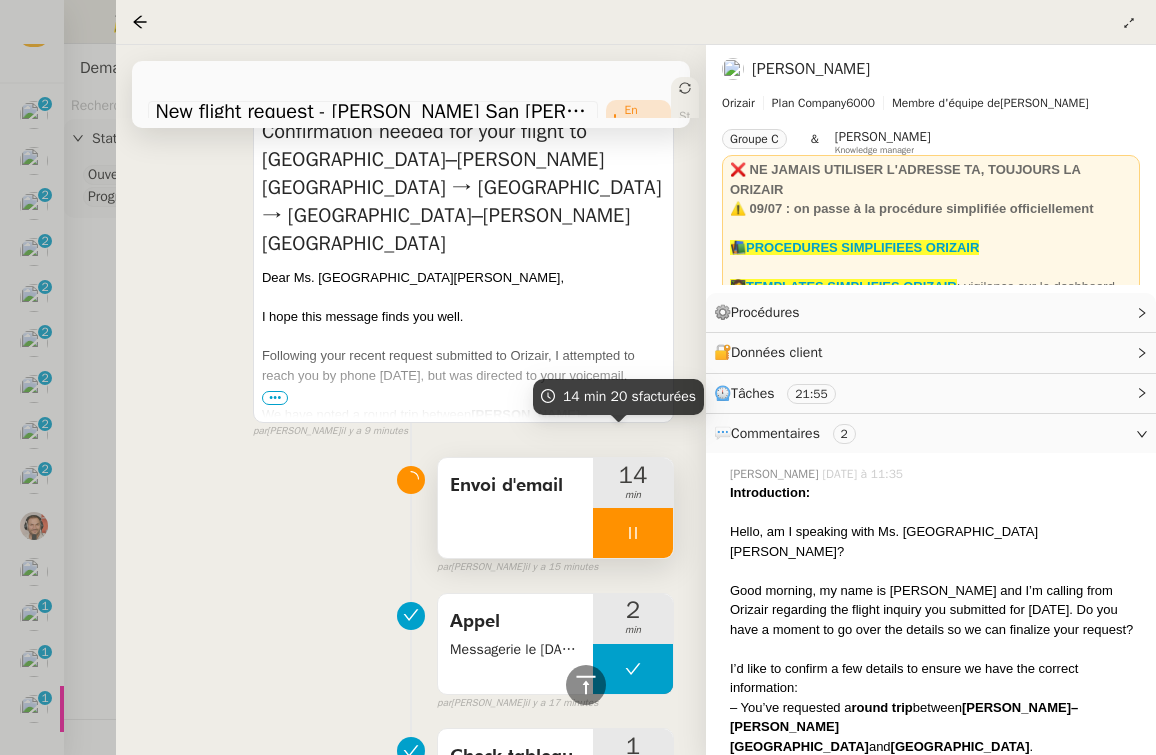 click at bounding box center [633, 533] 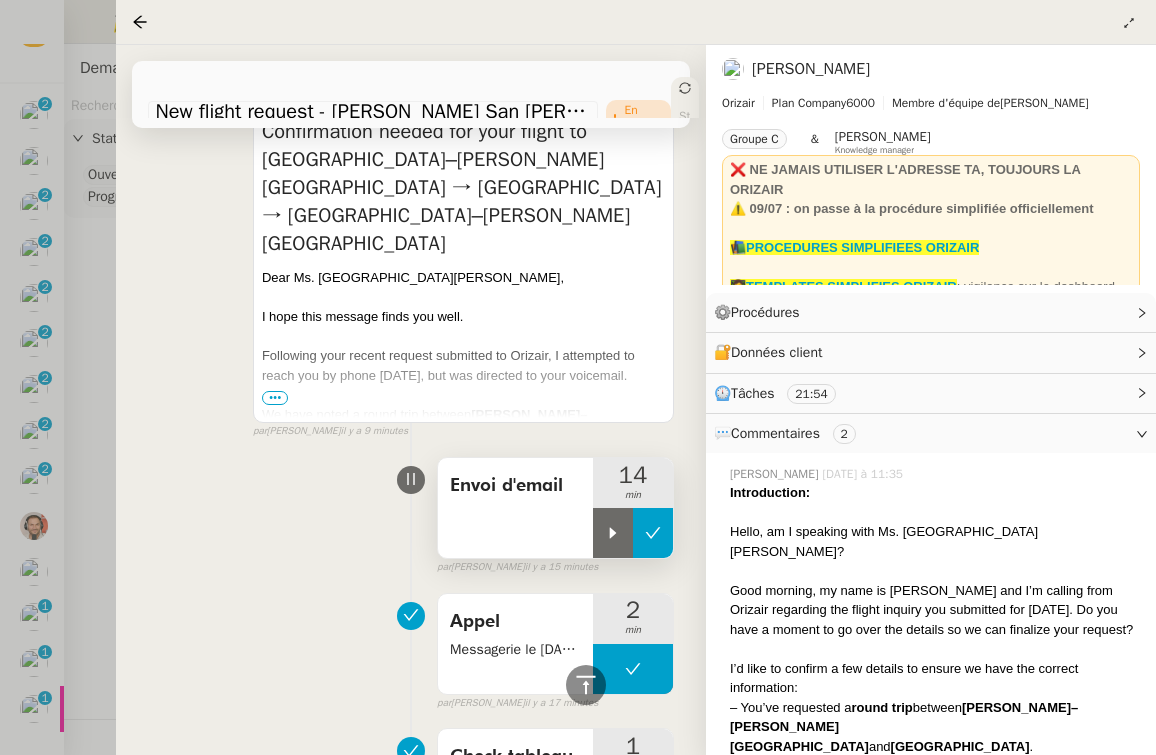 click 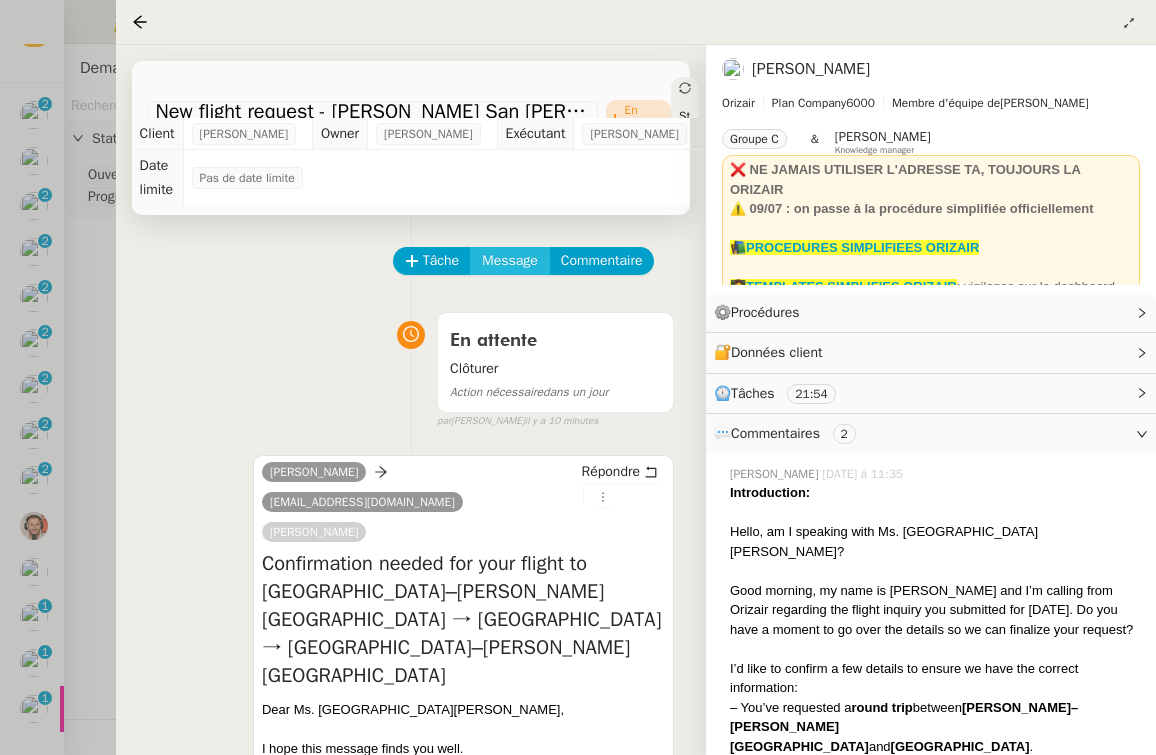 scroll, scrollTop: -1, scrollLeft: 0, axis: vertical 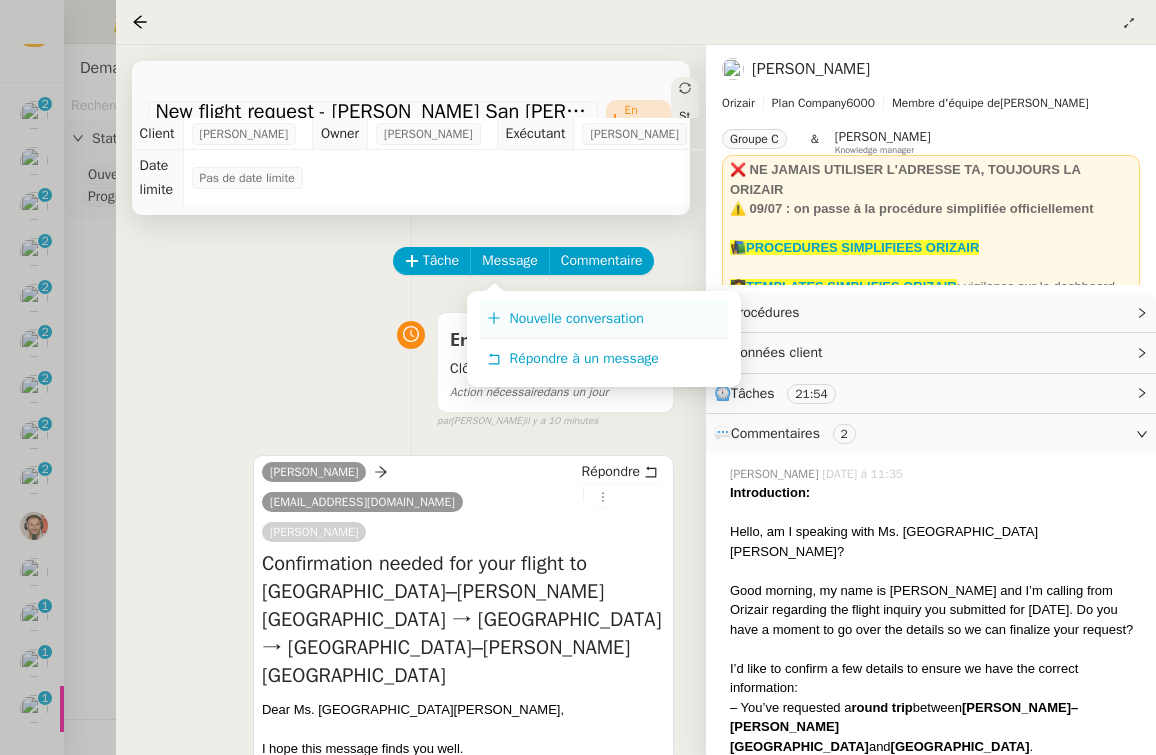 click on "Nouvelle conversation" at bounding box center [577, 318] 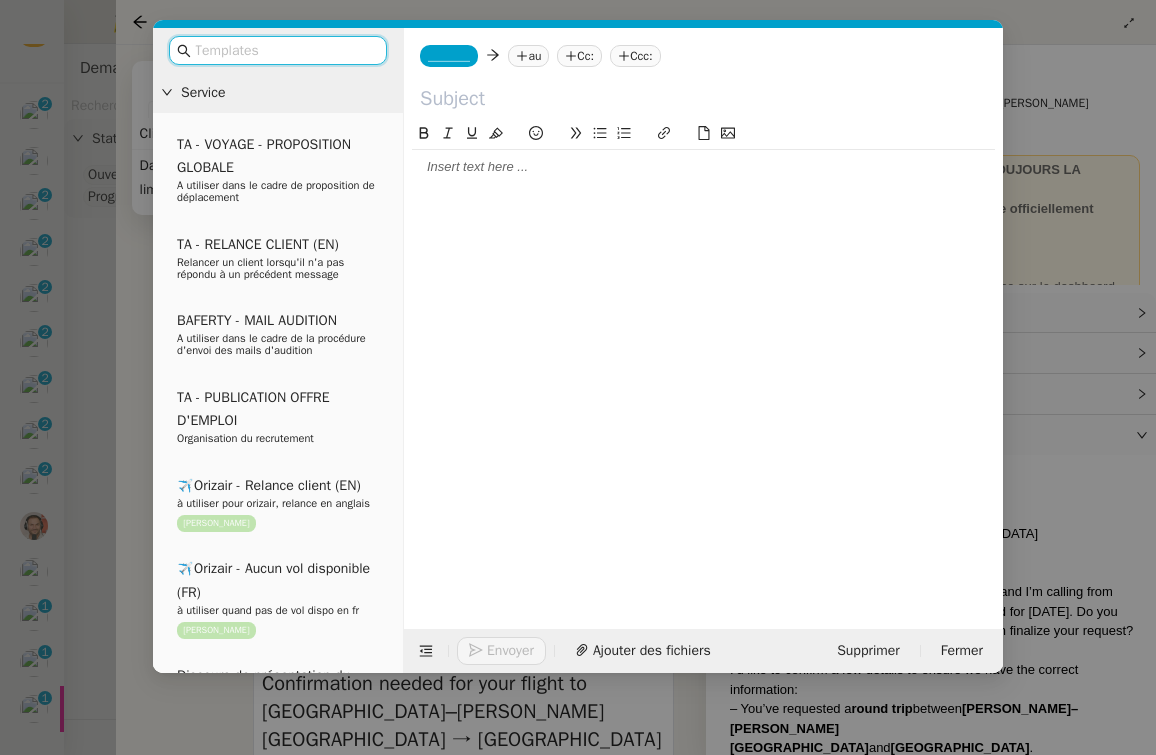 click on "_______" 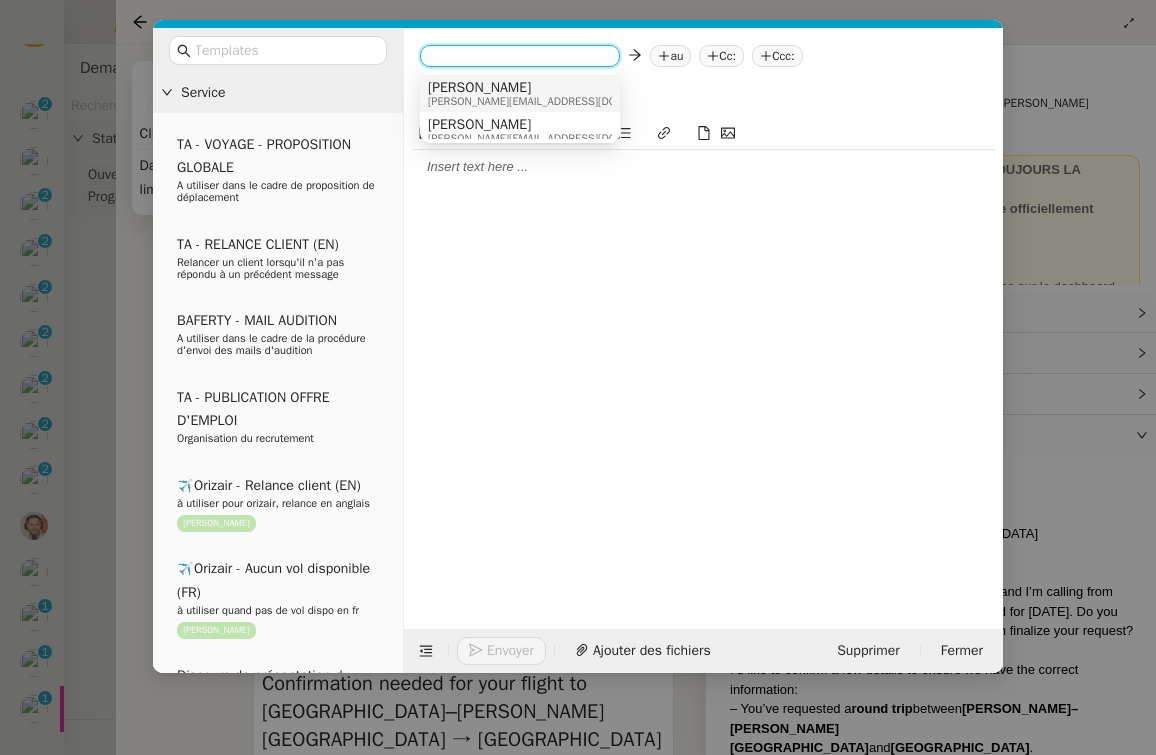 click on "[PERSON_NAME][EMAIL_ADDRESS][DOMAIN_NAME]" at bounding box center [553, 101] 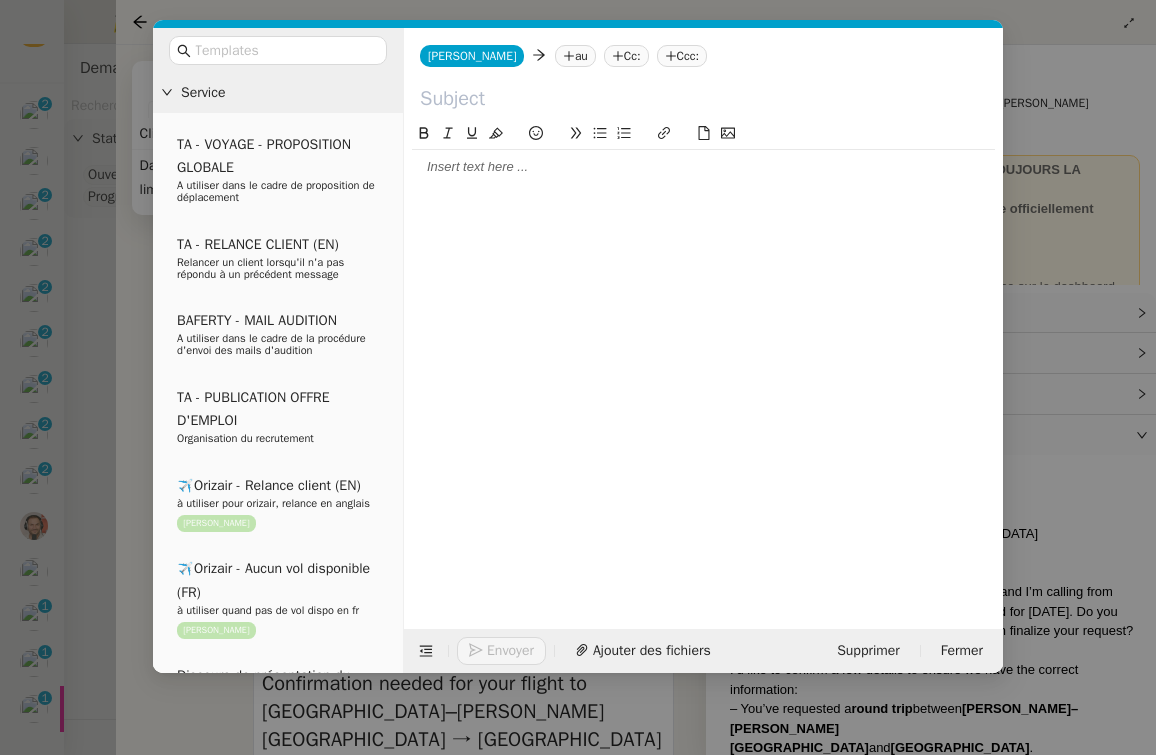 click on "au" 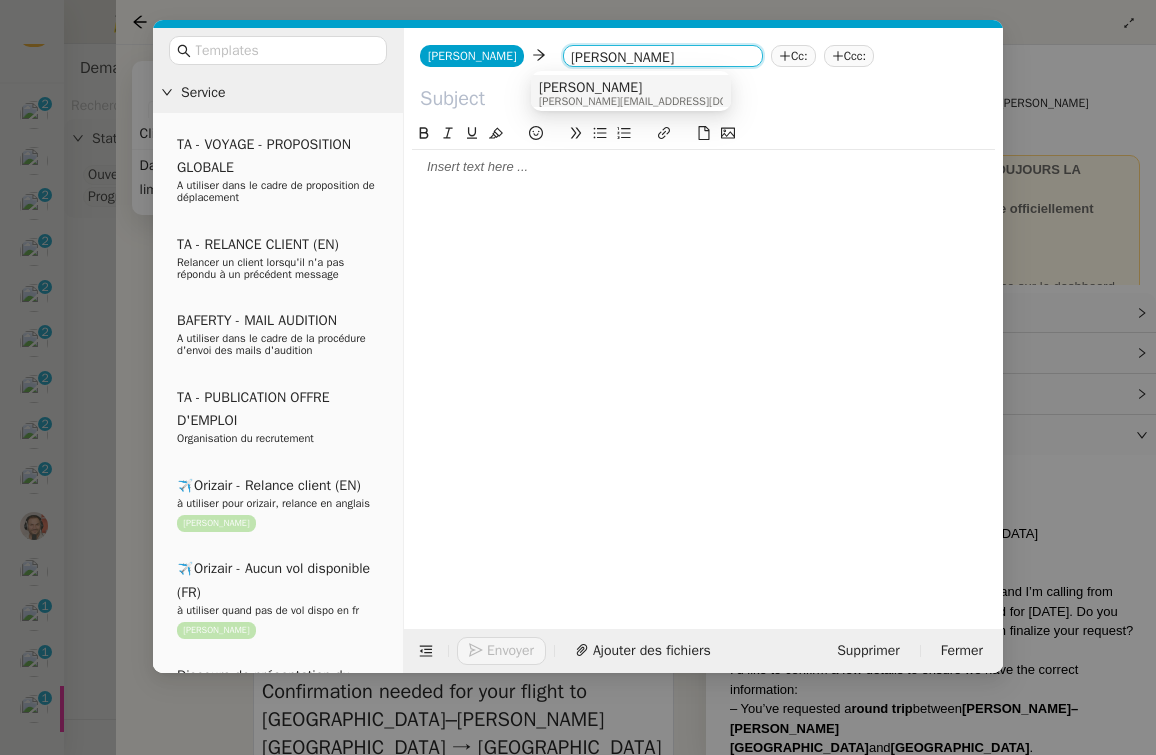 type on "[PERSON_NAME]" 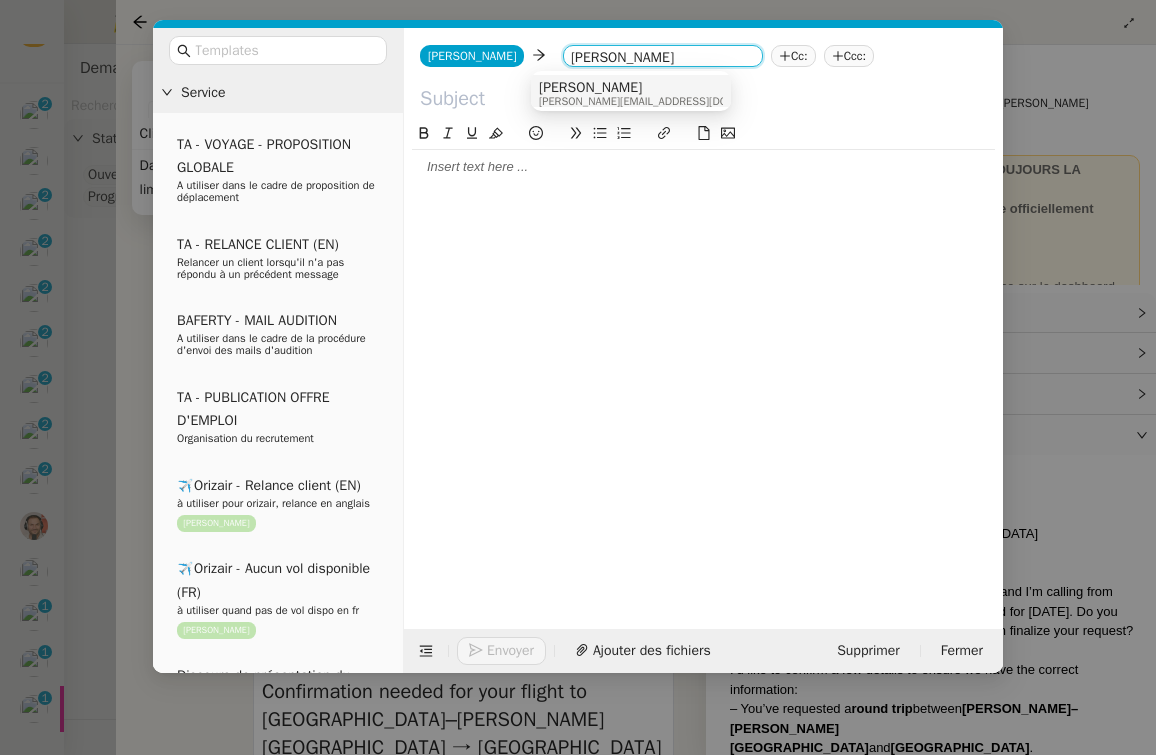 click on "[PERSON_NAME]" at bounding box center (664, 88) 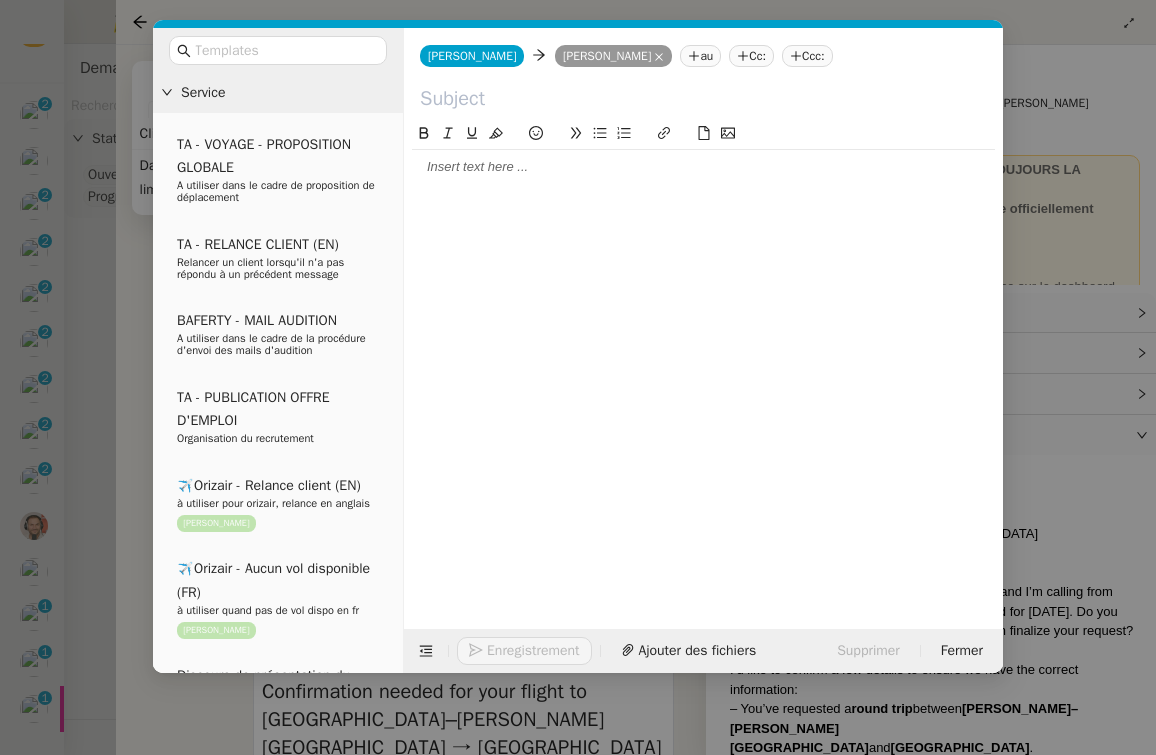 click 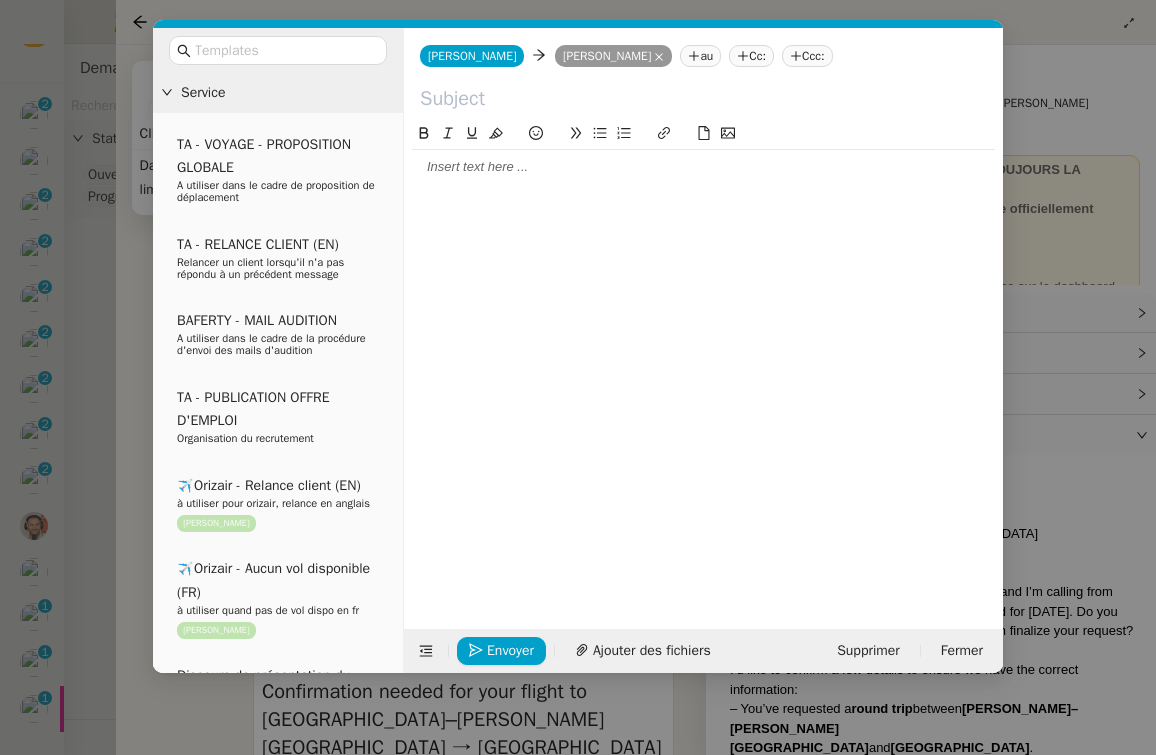 click 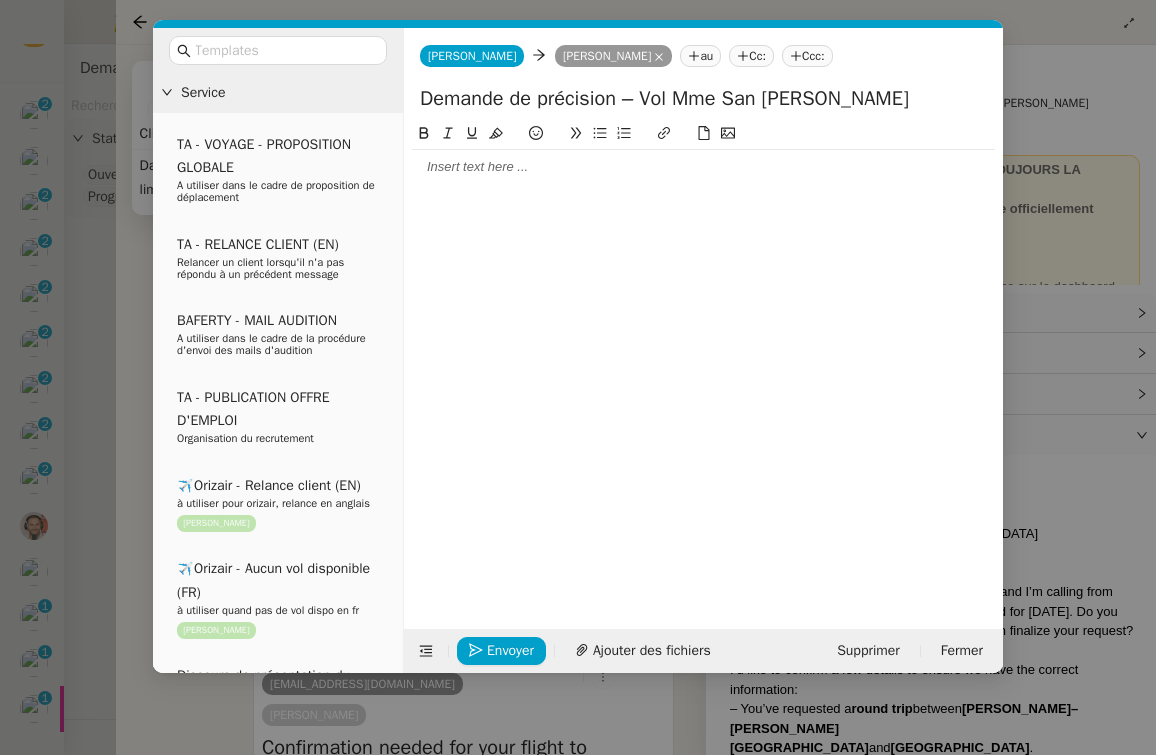 type on "Demande de précision – Vol Mme San [PERSON_NAME]" 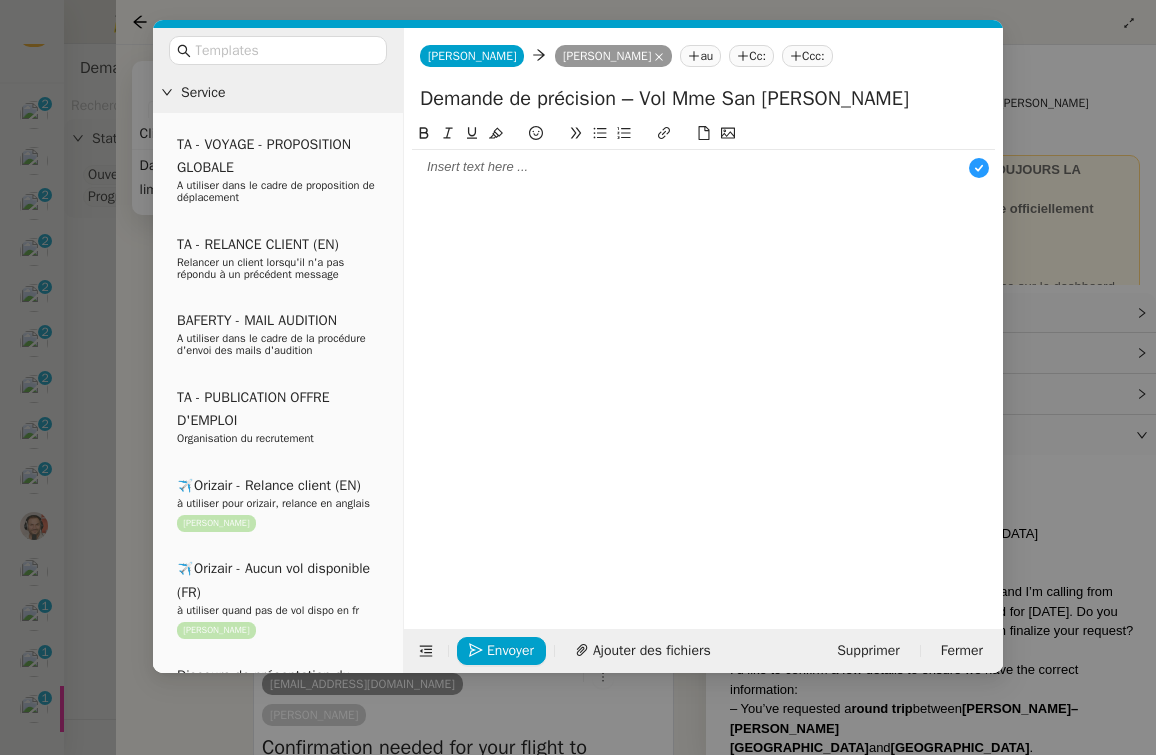 scroll, scrollTop: 21, scrollLeft: 0, axis: vertical 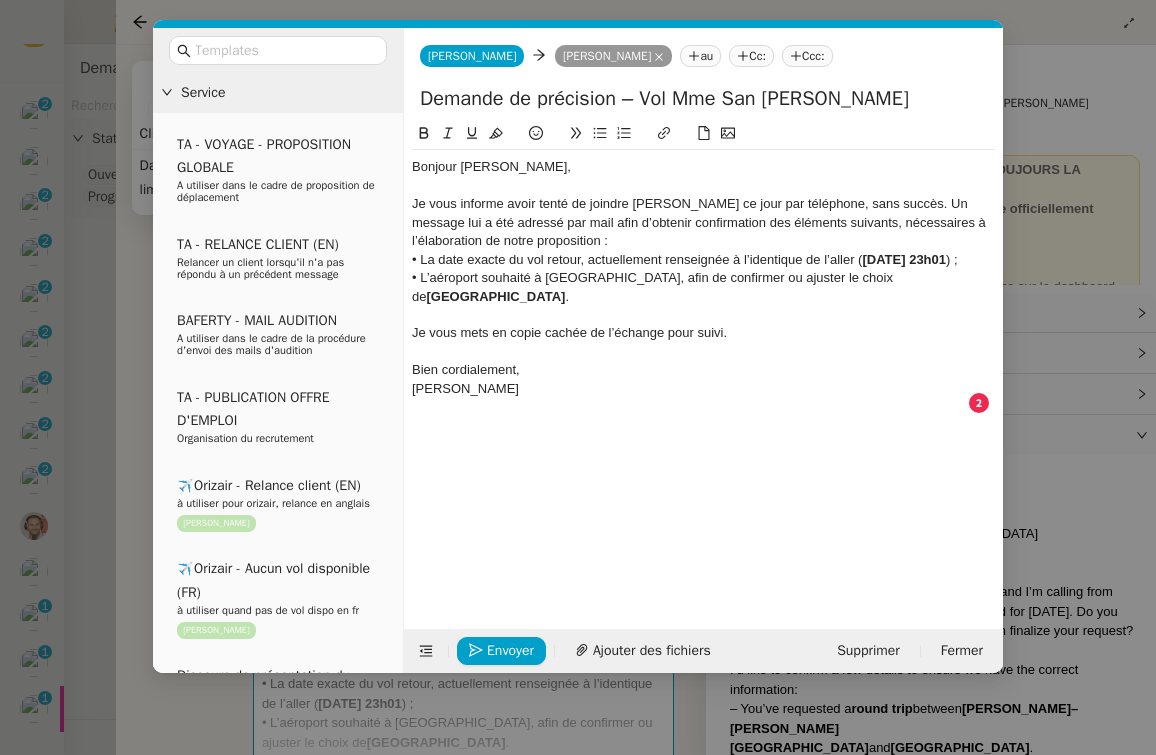click on "Je vous informe avoir tenté de joindre [PERSON_NAME] ce jour par téléphone, sans succès. Un message lui a été adressé par mail afin d’obtenir confirmation des éléments suivants, nécessaires à l’élaboration de notre proposition :" 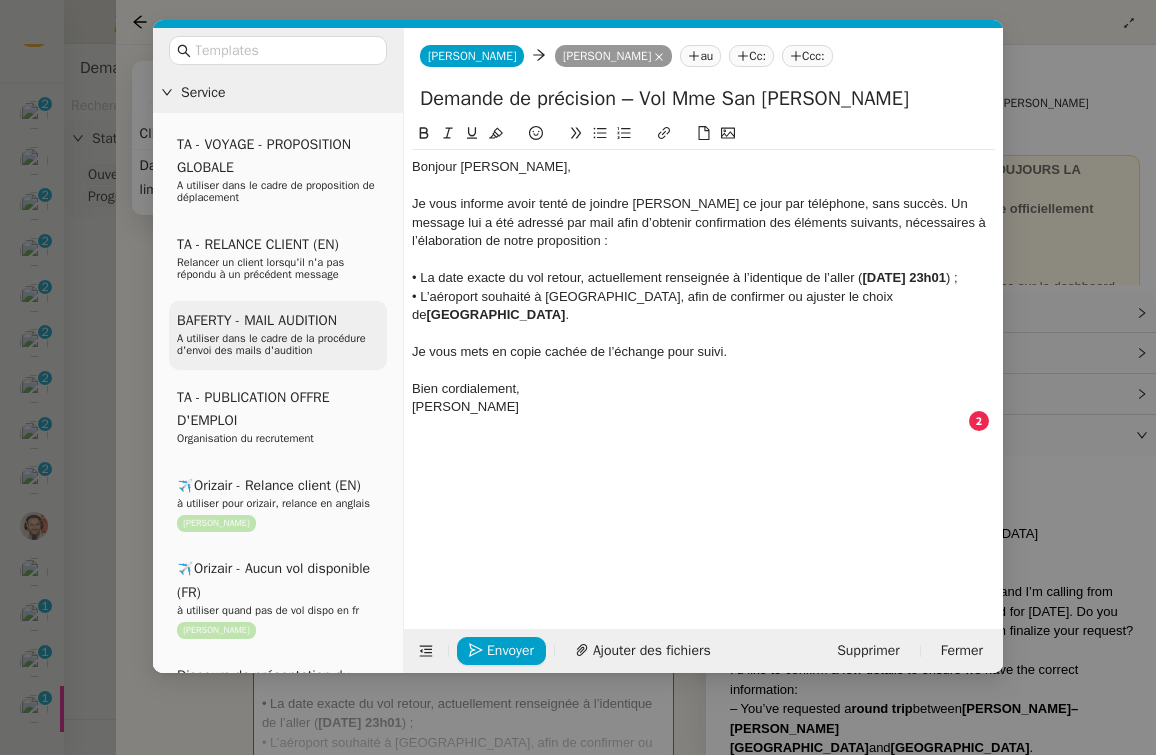 drag, startPoint x: 420, startPoint y: 272, endPoint x: 367, endPoint y: 309, distance: 64.63745 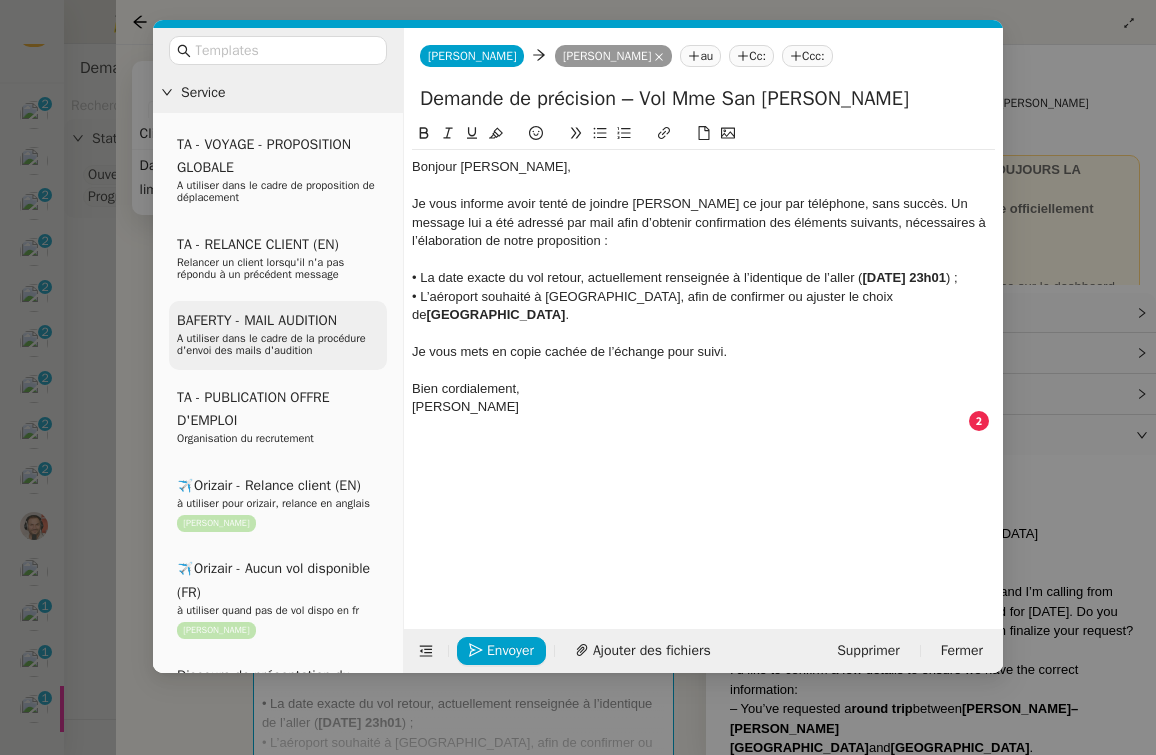 click on "Service TA - VOYAGE - PROPOSITION GLOBALE    A utiliser dans le cadre de proposition de déplacement TA - RELANCE CLIENT (EN)    Relancer un client lorsqu'il n'a pas répondu à un précédent message BAFERTY - MAIL AUDITION    A utiliser dans le cadre de la procédure d'envoi des mails d'audition TA - PUBLICATION OFFRE D'EMPLOI     Organisation du recrutement ✈️Orizair - Relance client (EN)     à utiliser pour orizair, relance en anglais  [PERSON_NAME] ✈️Orizair - Aucun vol disponible (FR)    à utiliser quand pas de vol dispo en fr  [PERSON_NAME] Discours de présentation du paiement sécurisé    ✈️Orizair - Relance client (FR)    à utiliser pour orizair, première relance en français  [PERSON_NAME] TA - VOYAGES - PROPOSITION ITINERAIRE    Soumettre les résultats d'une recherche Orizair - Empty Legs - Confirmation opérateur (EN)    à utiliser dans la communication sur avinode pour les empty legs  [PERSON_NAME] TA - CONFIRMATION PAIEMENT (EN)    TA - COURRIER EXPEDIE (recommandé)" at bounding box center [578, 350] 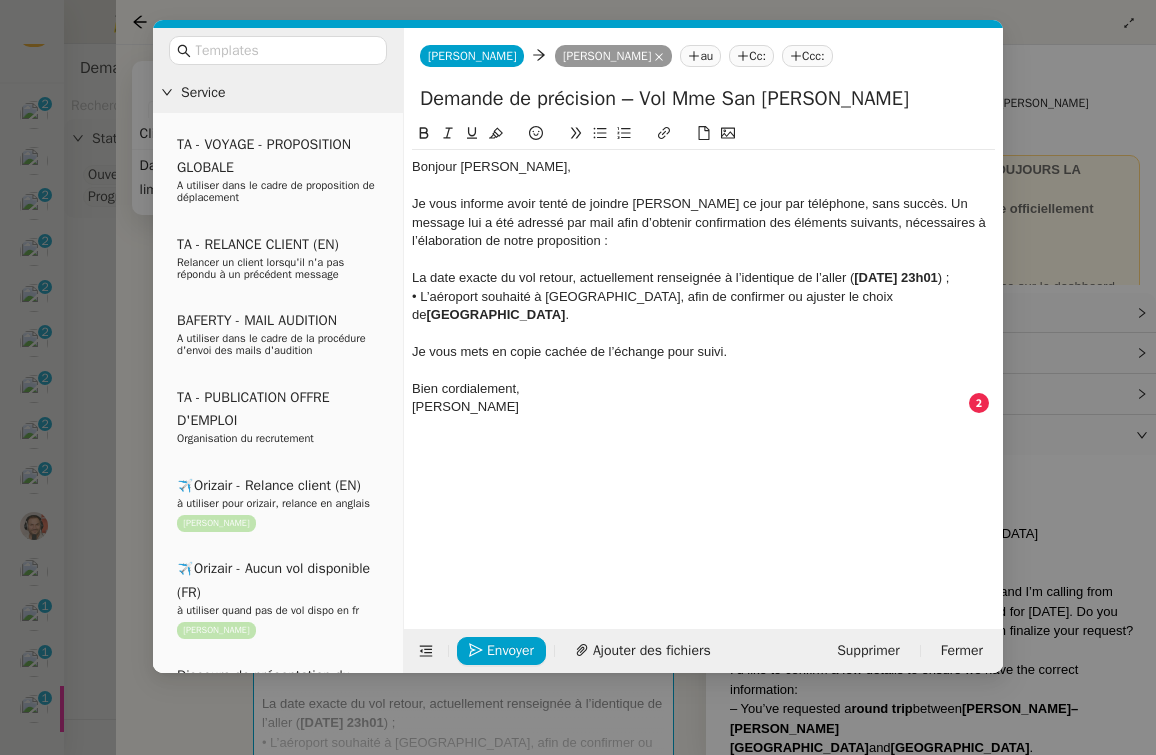 click 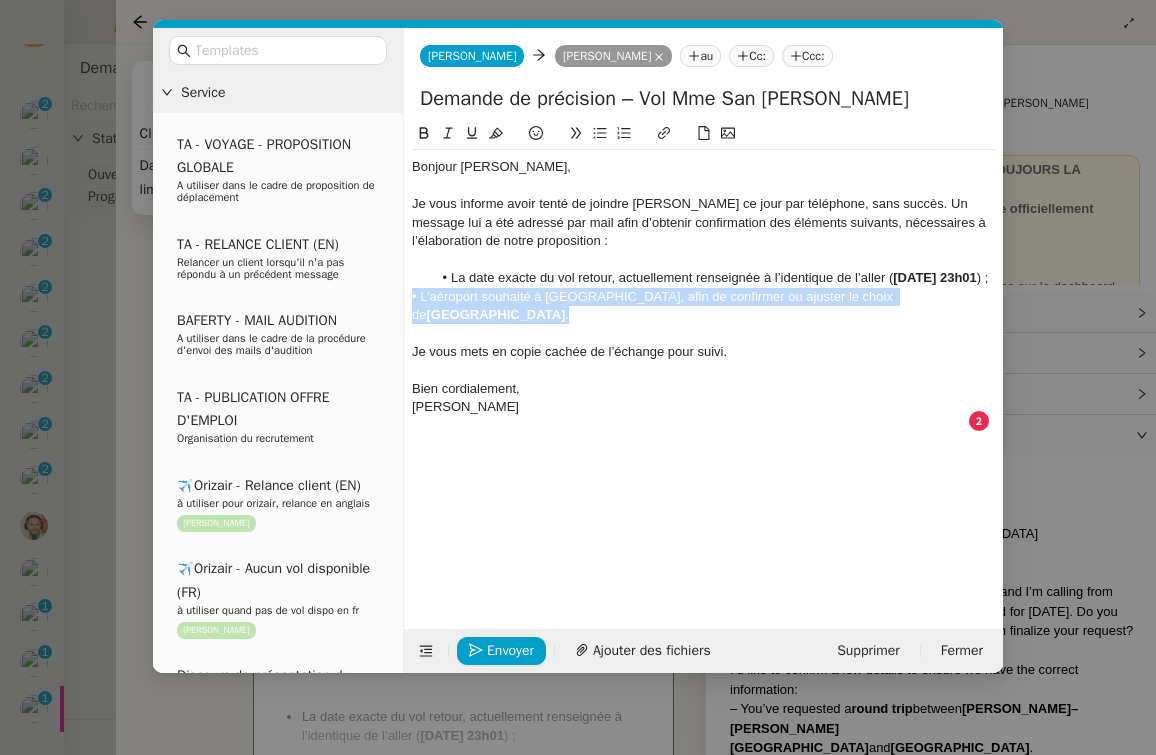 drag, startPoint x: 987, startPoint y: 313, endPoint x: 412, endPoint y: 305, distance: 575.05566 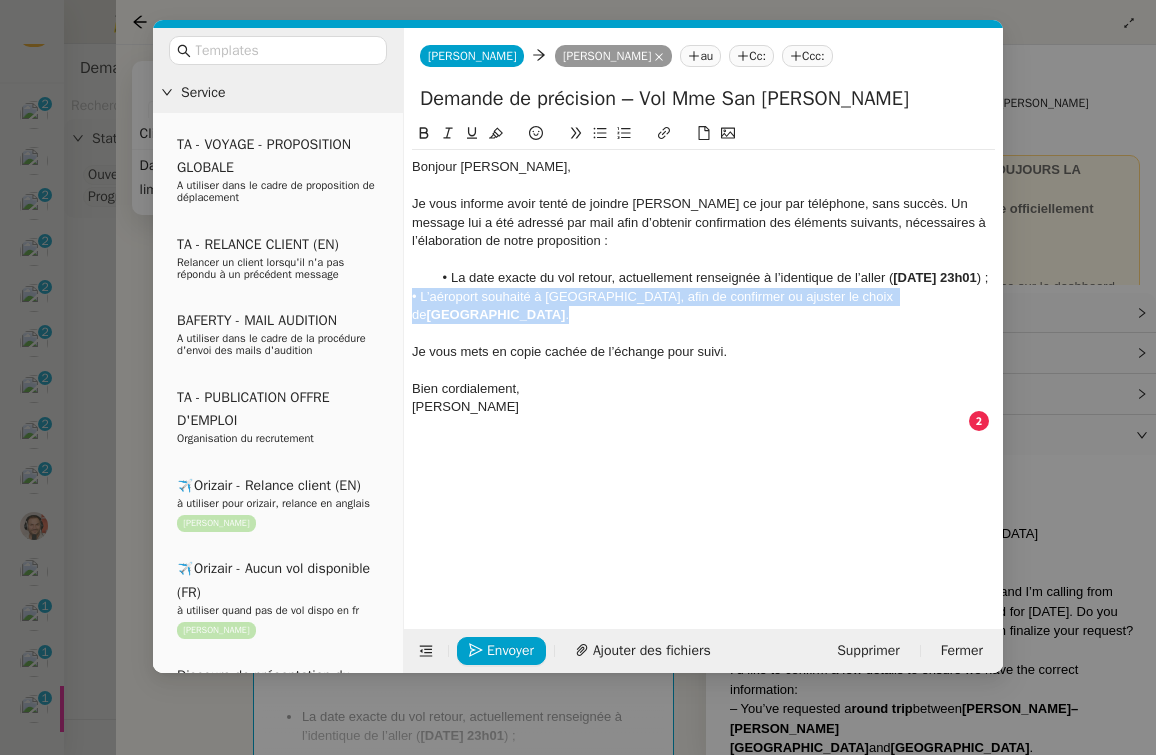 click on "Bonjour [PERSON_NAME], Je vous informe avoir tenté de joindre [PERSON_NAME] ce jour par téléphone, sans succès. Un message lui a été adressé par mail afin d’obtenir confirmation des éléments suivants, nécessaires à l’élaboration de notre proposition : La date exacte du vol retour, actuellement renseignée à l’identique de l’aller ( [DATE] 23h01 ) ; • L’aéroport souhaité à [GEOGRAPHIC_DATA], afin de confirmer ou ajuster le choix de  [GEOGRAPHIC_DATA] . Je vous mets en copie cachée de l’échange pour suivi. Bien cordialement, [PERSON_NAME]" 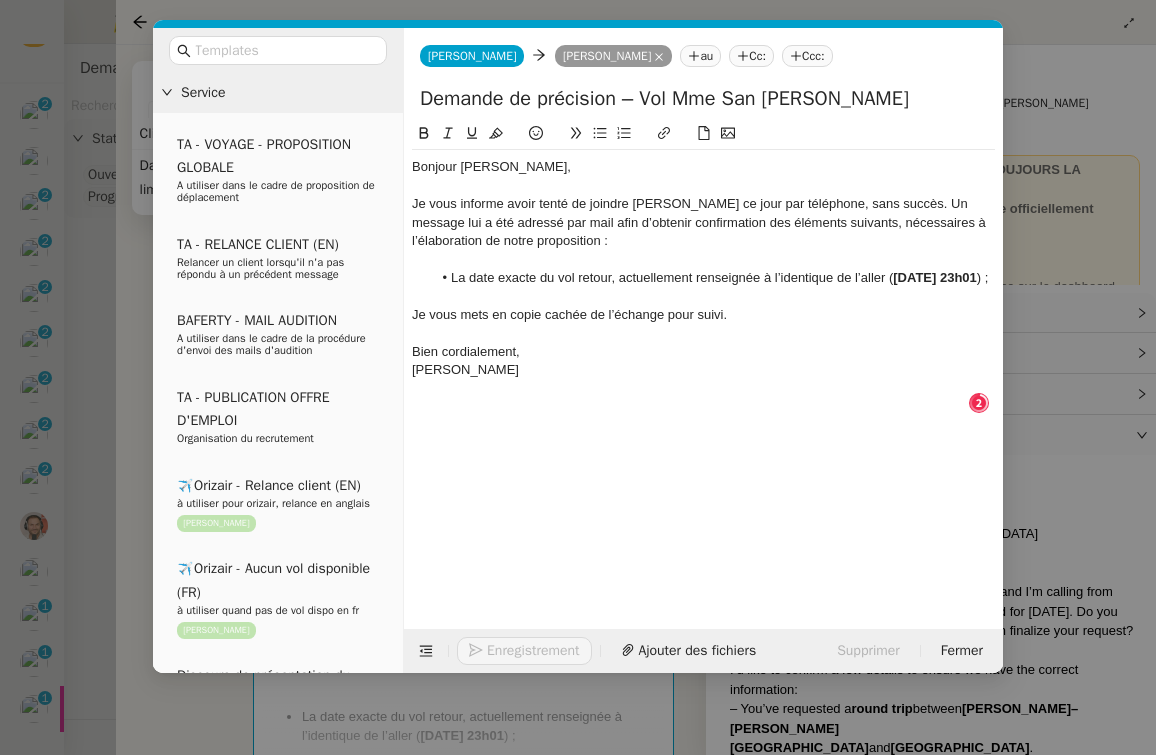 type 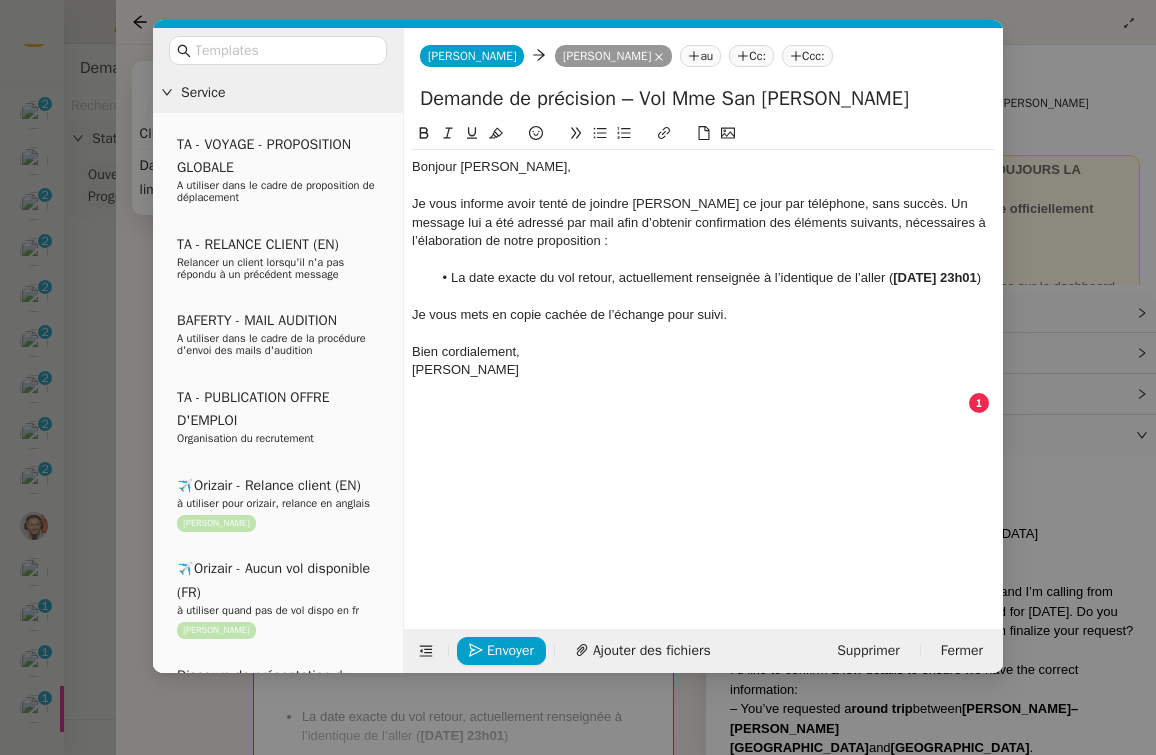 click on "Service TA - VOYAGE - PROPOSITION GLOBALE    A utiliser dans le cadre de proposition de déplacement TA - RELANCE CLIENT (EN)    Relancer un client lorsqu'il n'a pas répondu à un précédent message BAFERTY - MAIL AUDITION    A utiliser dans le cadre de la procédure d'envoi des mails d'audition TA - PUBLICATION OFFRE D'EMPLOI     Organisation du recrutement ✈️Orizair - Relance client (EN)     à utiliser pour orizair, relance en anglais  [PERSON_NAME] ✈️Orizair - Aucun vol disponible (FR)    à utiliser quand pas de vol dispo en fr  [PERSON_NAME] Discours de présentation du paiement sécurisé    ✈️Orizair - Relance client (FR)    à utiliser pour orizair, première relance en français  [PERSON_NAME] TA - VOYAGES - PROPOSITION ITINERAIRE    Soumettre les résultats d'une recherche Orizair - Empty Legs - Confirmation opérateur (EN)    à utiliser dans la communication sur avinode pour les empty legs  [PERSON_NAME] TA - CONFIRMATION PAIEMENT (EN)    TA - COURRIER EXPEDIE (recommandé)" at bounding box center [578, 377] 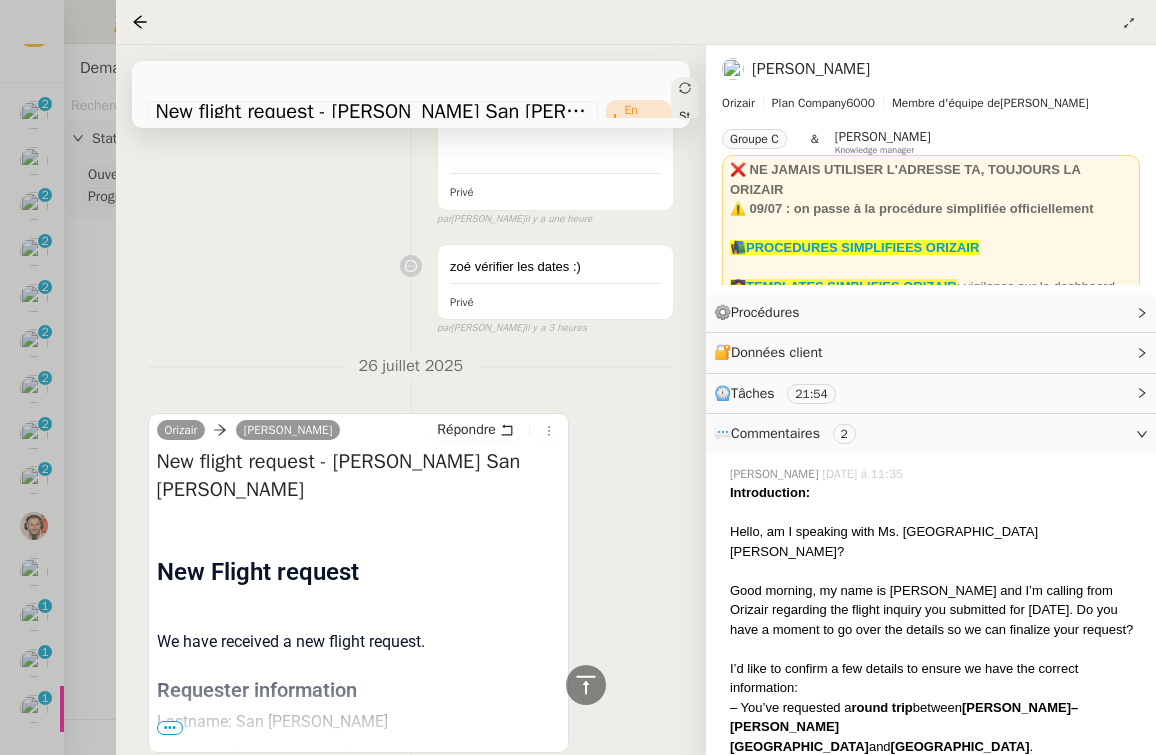 scroll, scrollTop: 2976, scrollLeft: 0, axis: vertical 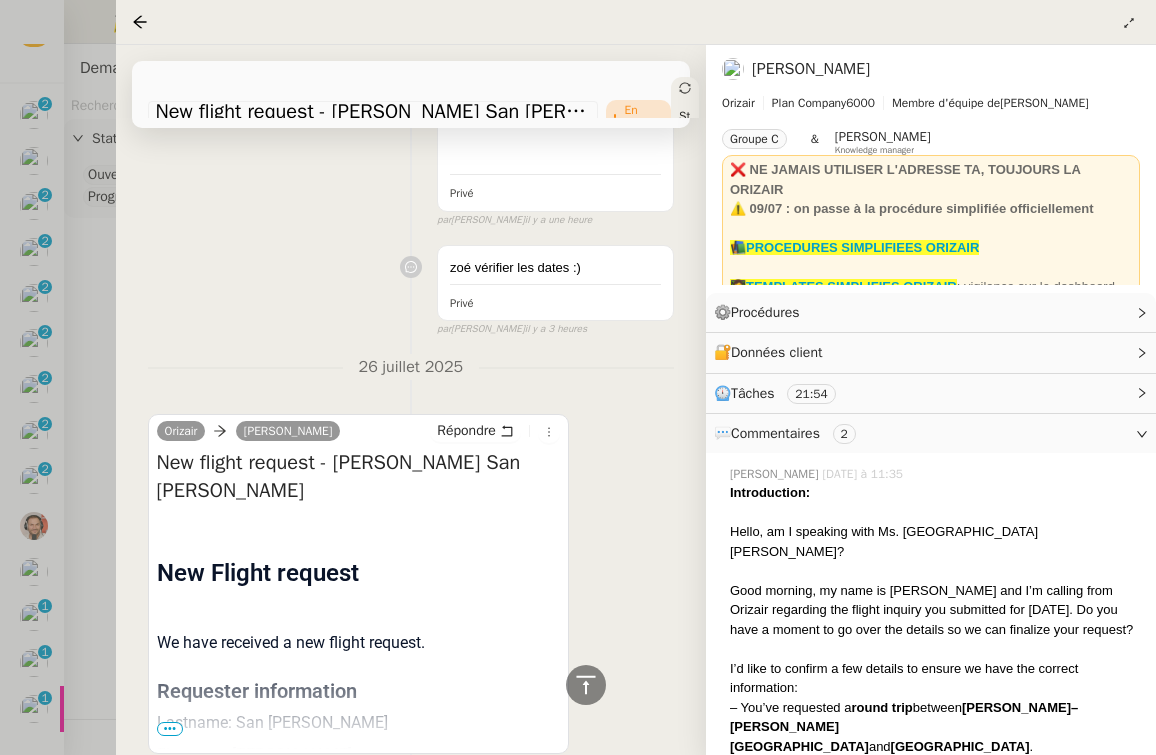 click on "•••" at bounding box center (170, 729) 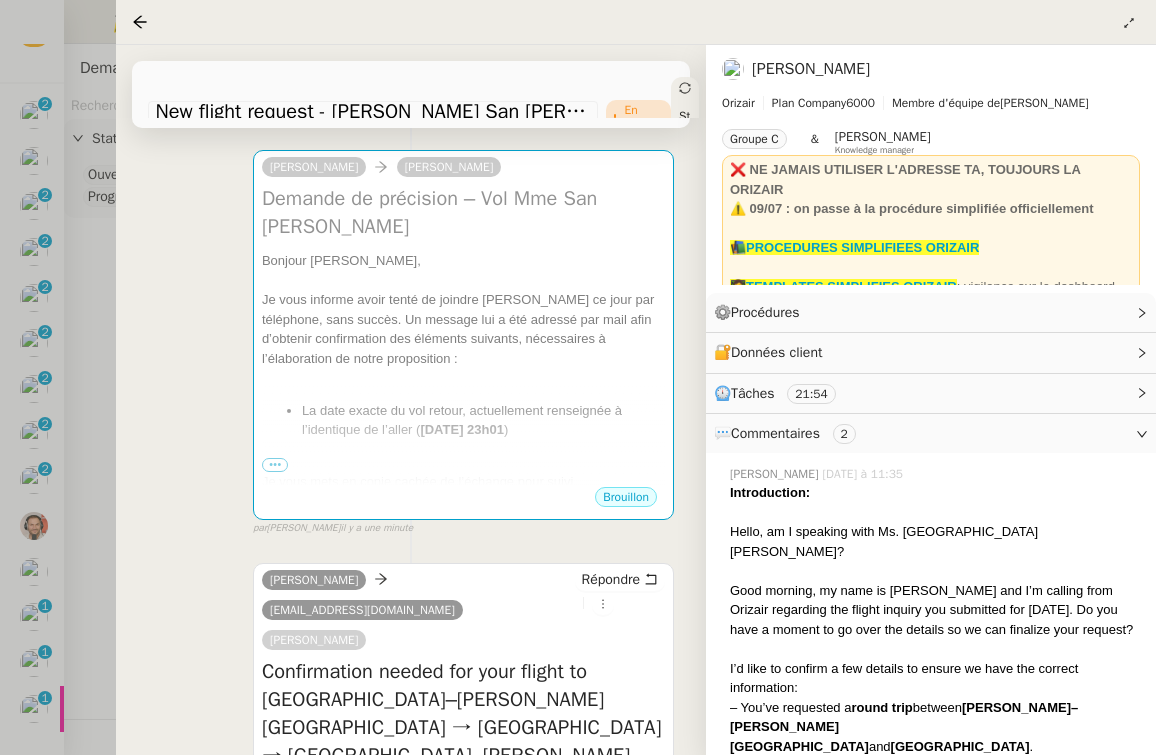 scroll, scrollTop: 306, scrollLeft: 0, axis: vertical 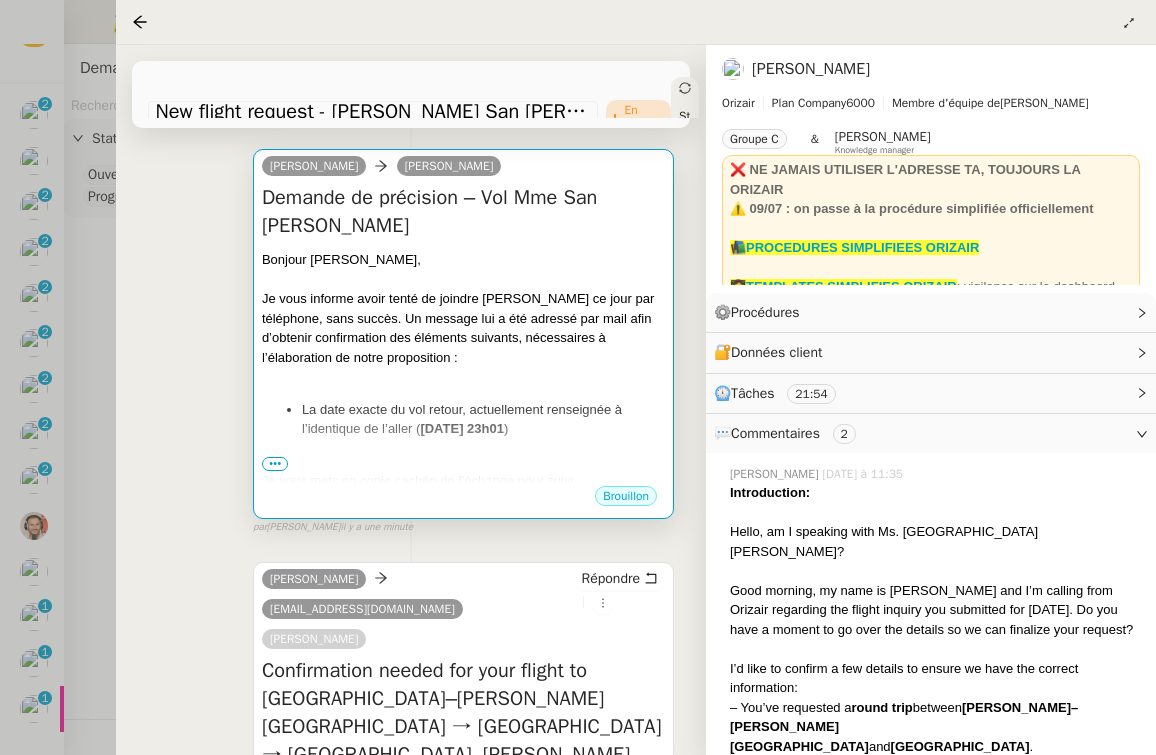 click on "Je vous mets en copie cachée de l’échange pour suivi." at bounding box center [463, 481] 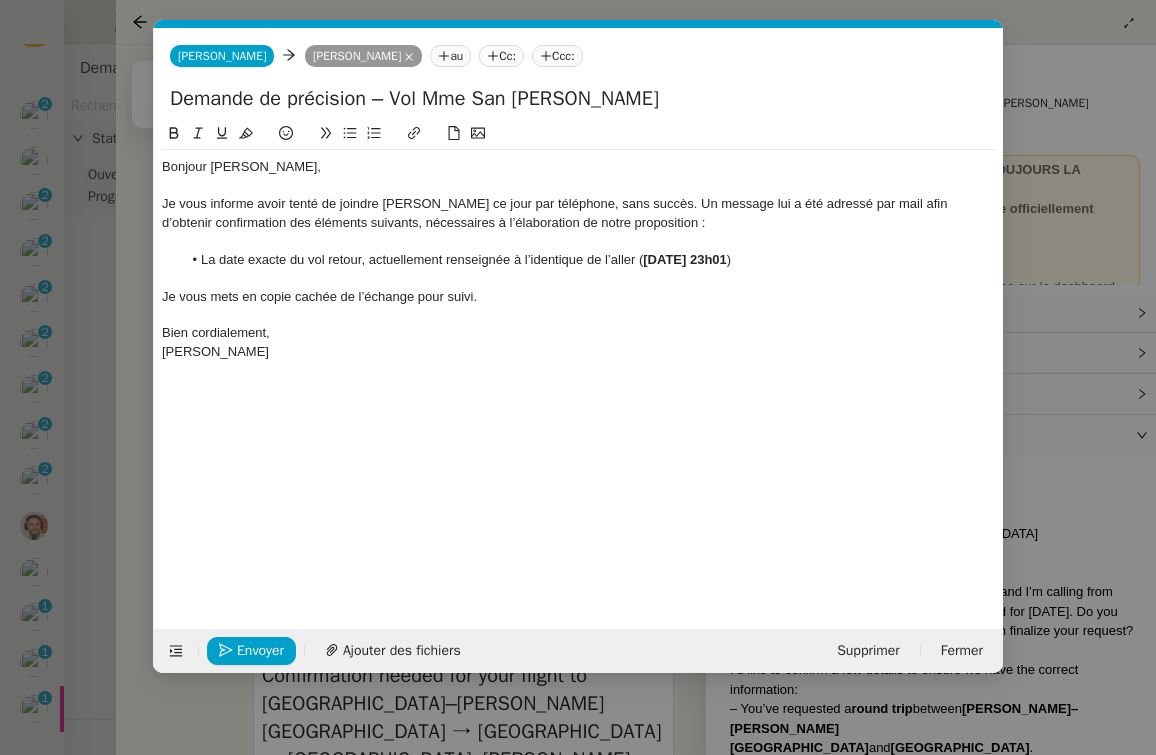 scroll, scrollTop: 0, scrollLeft: 43, axis: horizontal 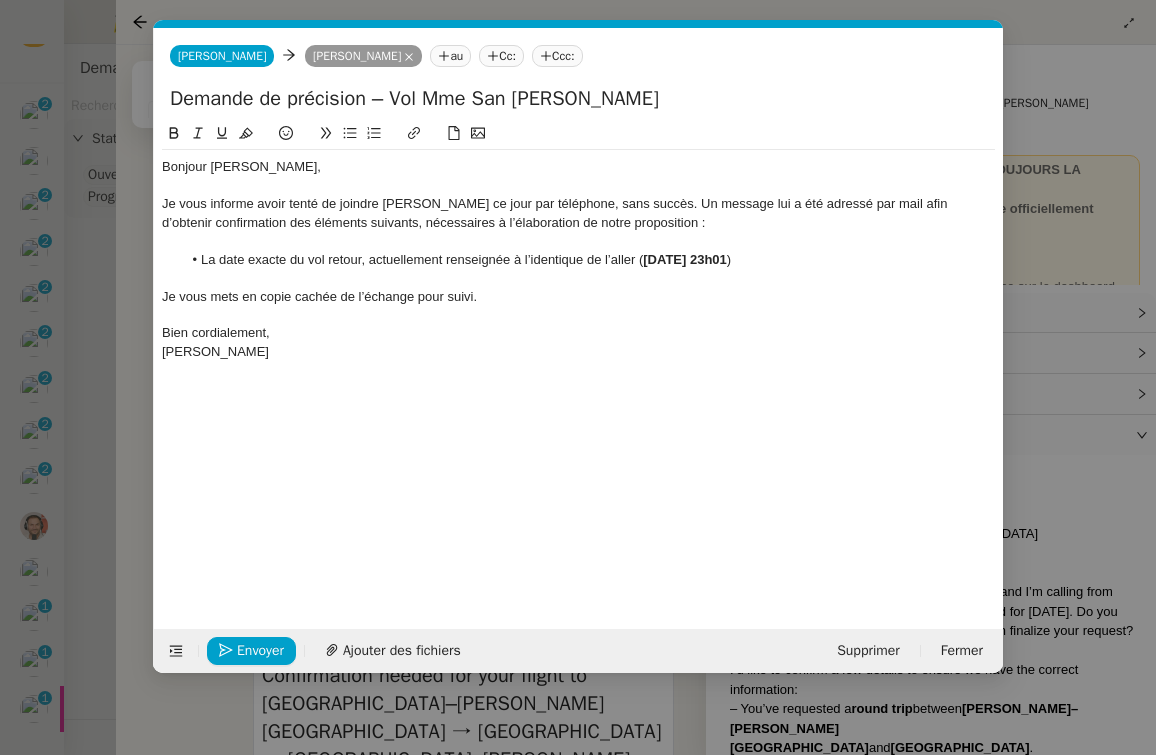 click on "[PERSON_NAME]" 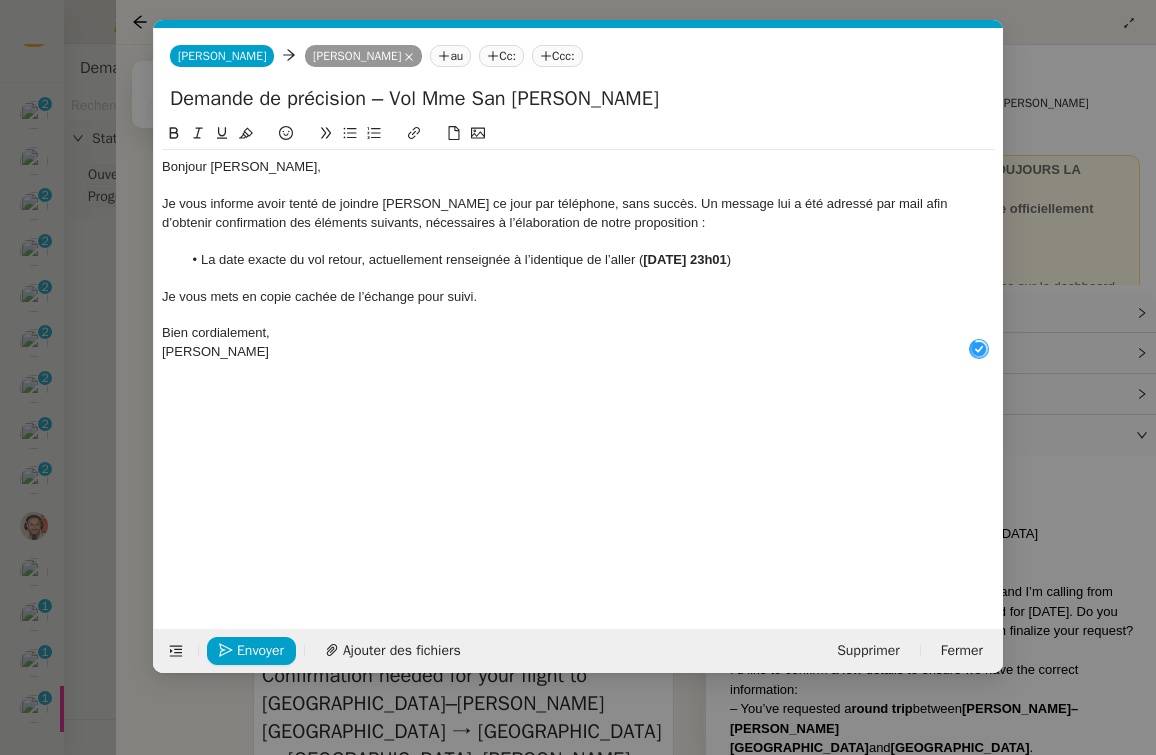 type 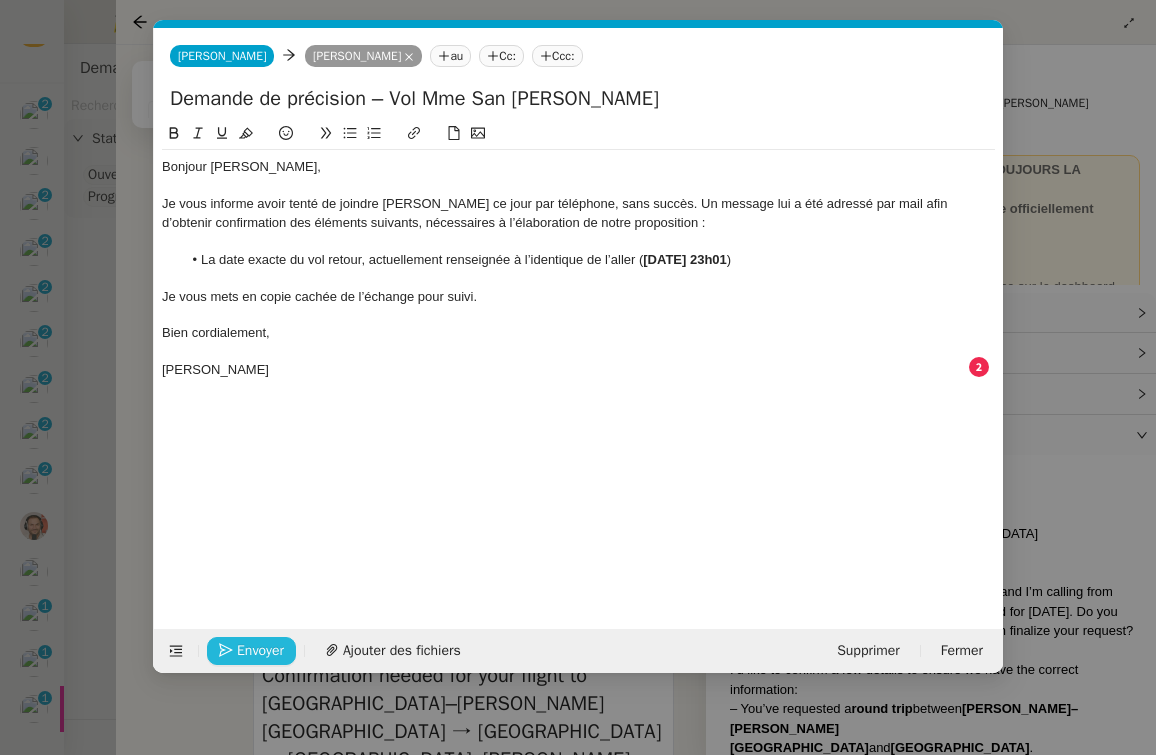 click on "Envoyer" 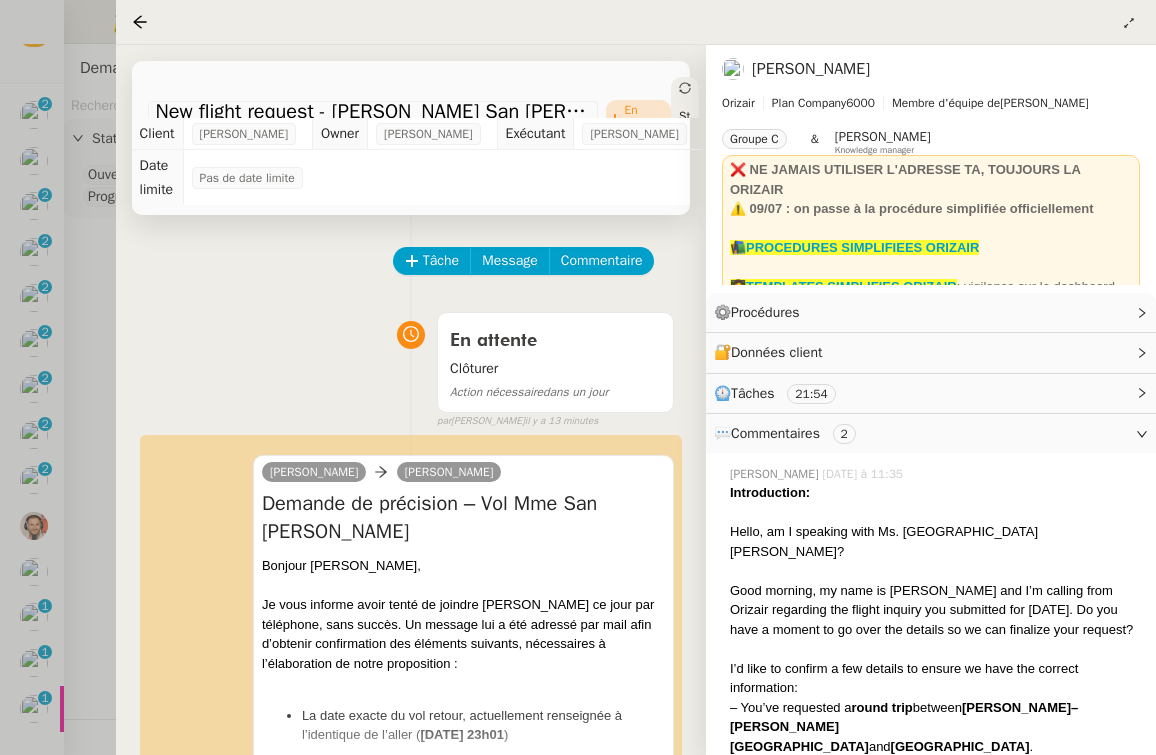 scroll, scrollTop: 0, scrollLeft: 0, axis: both 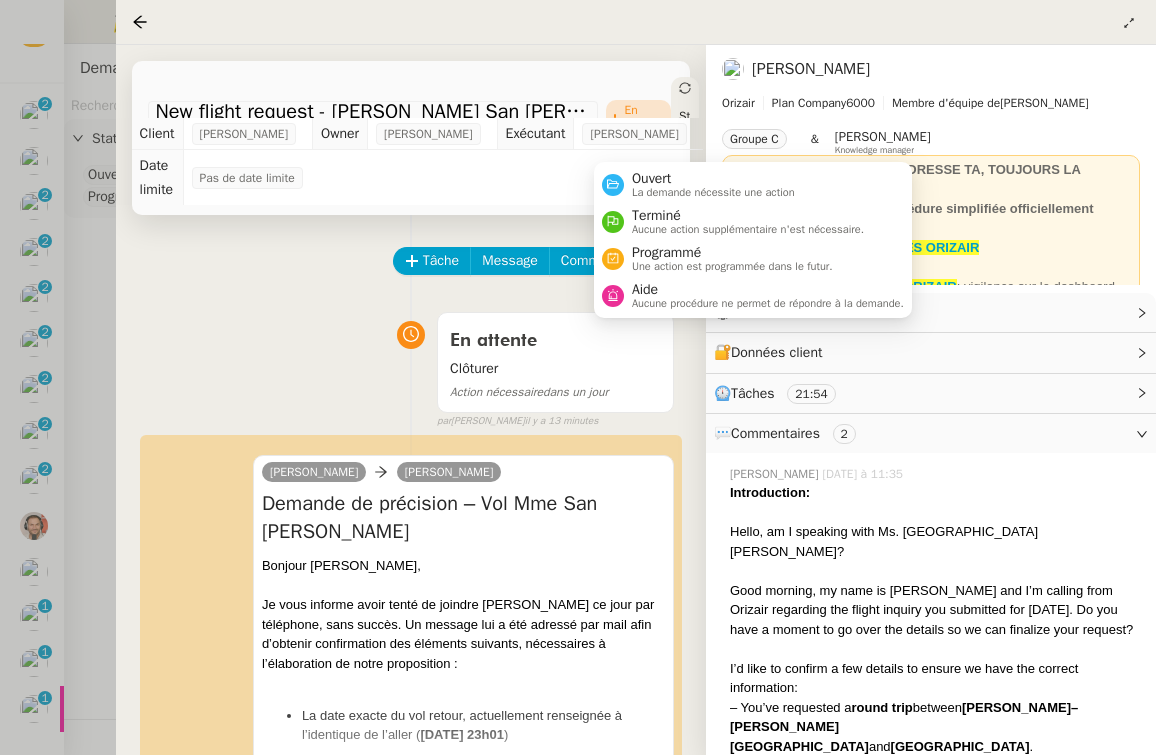 click 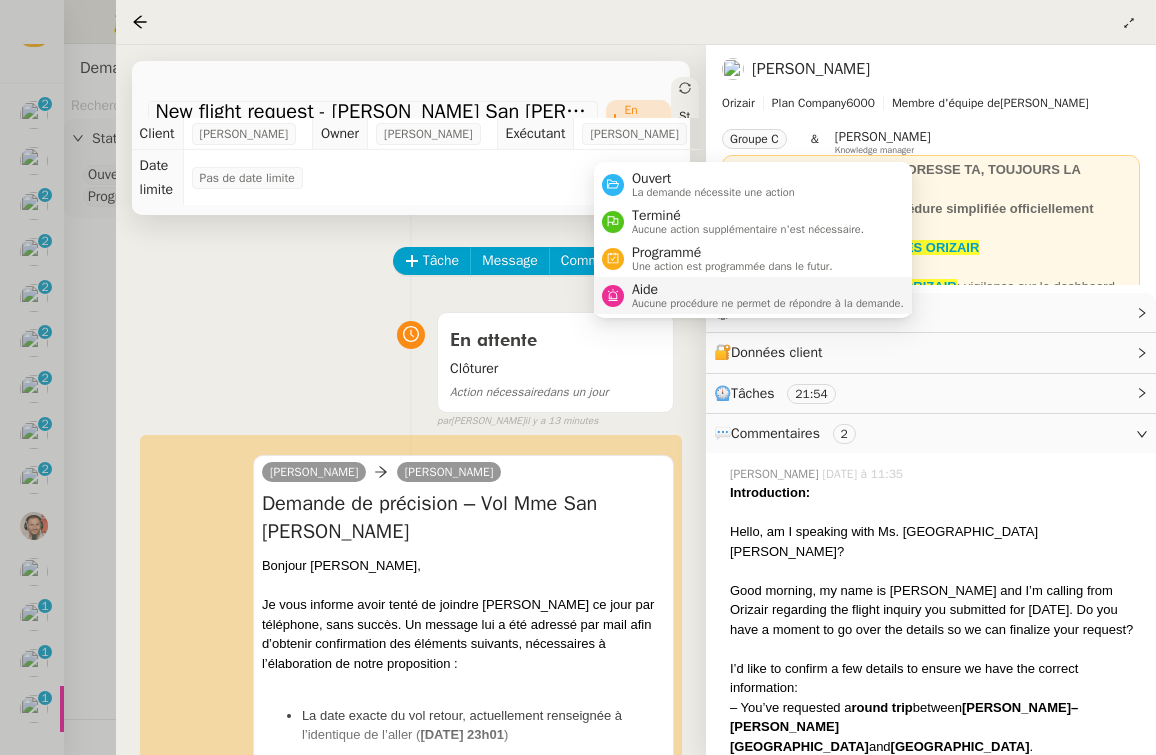 click on "Aide" at bounding box center (768, 290) 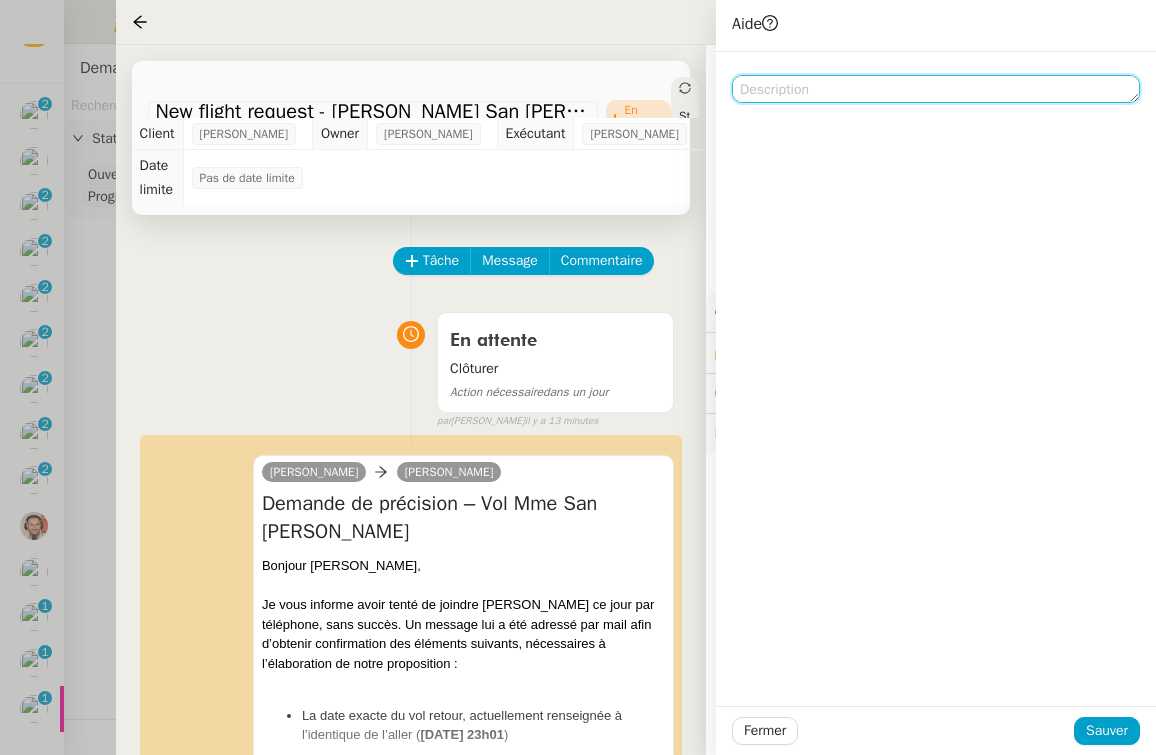 click 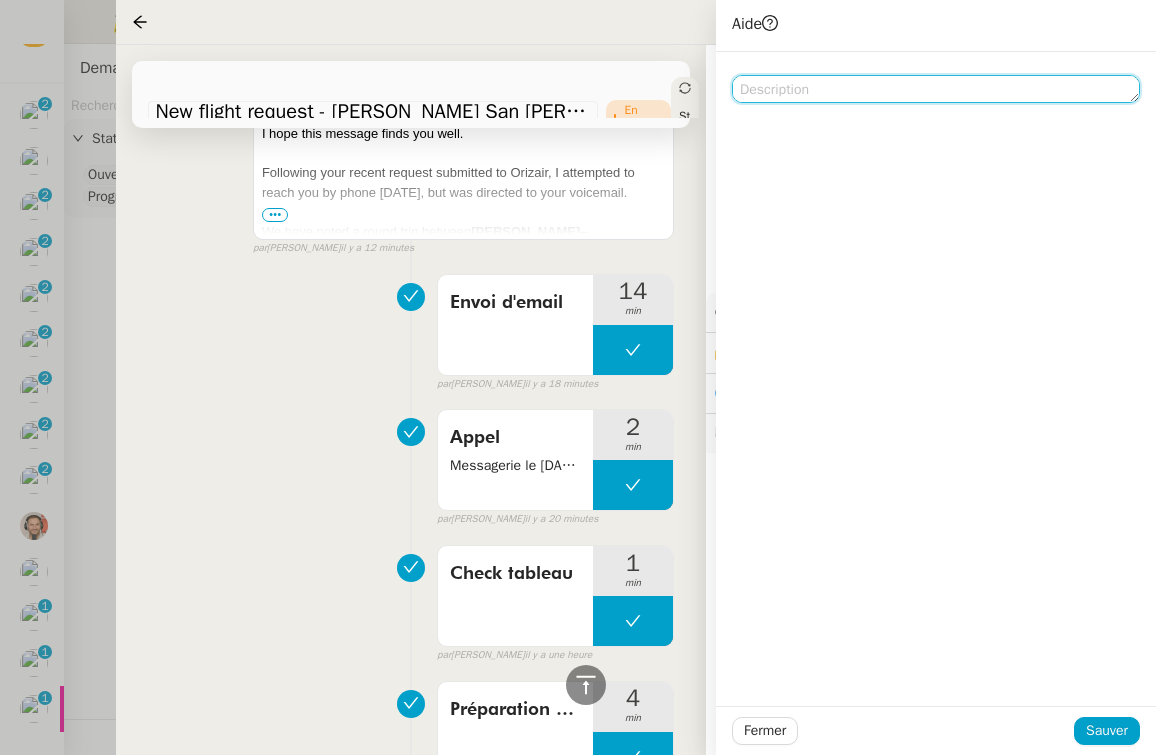 scroll, scrollTop: 1027, scrollLeft: 0, axis: vertical 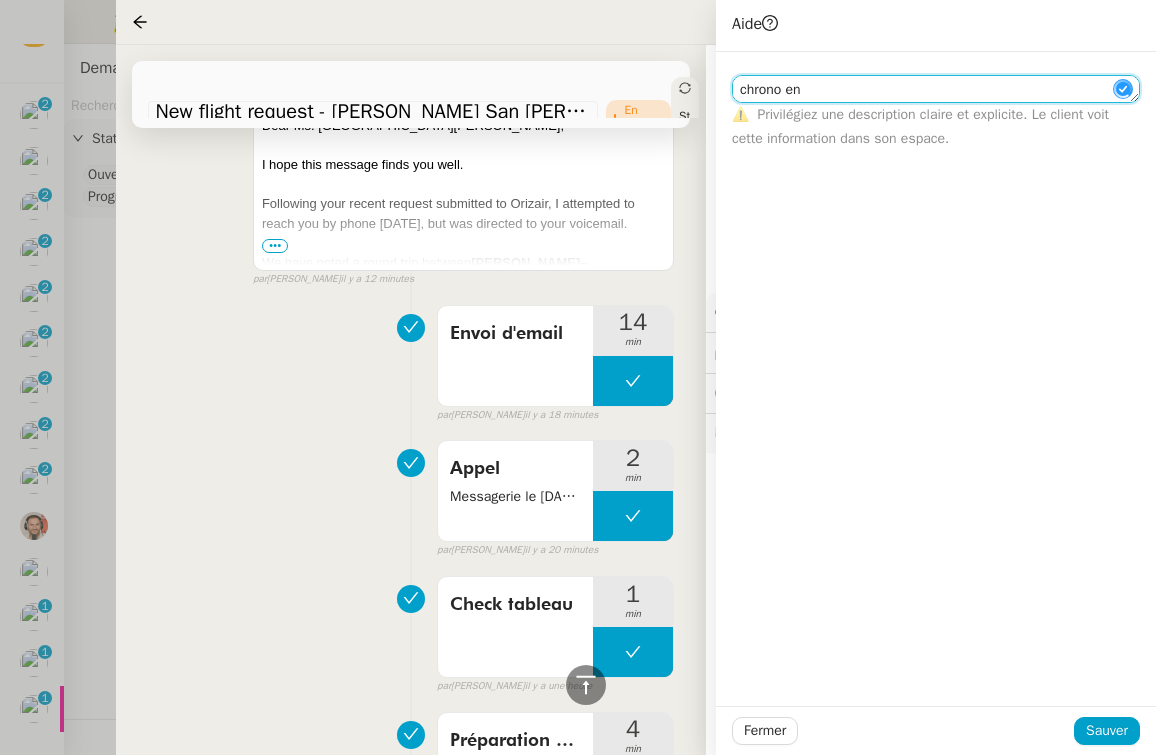 click on "chrono en" 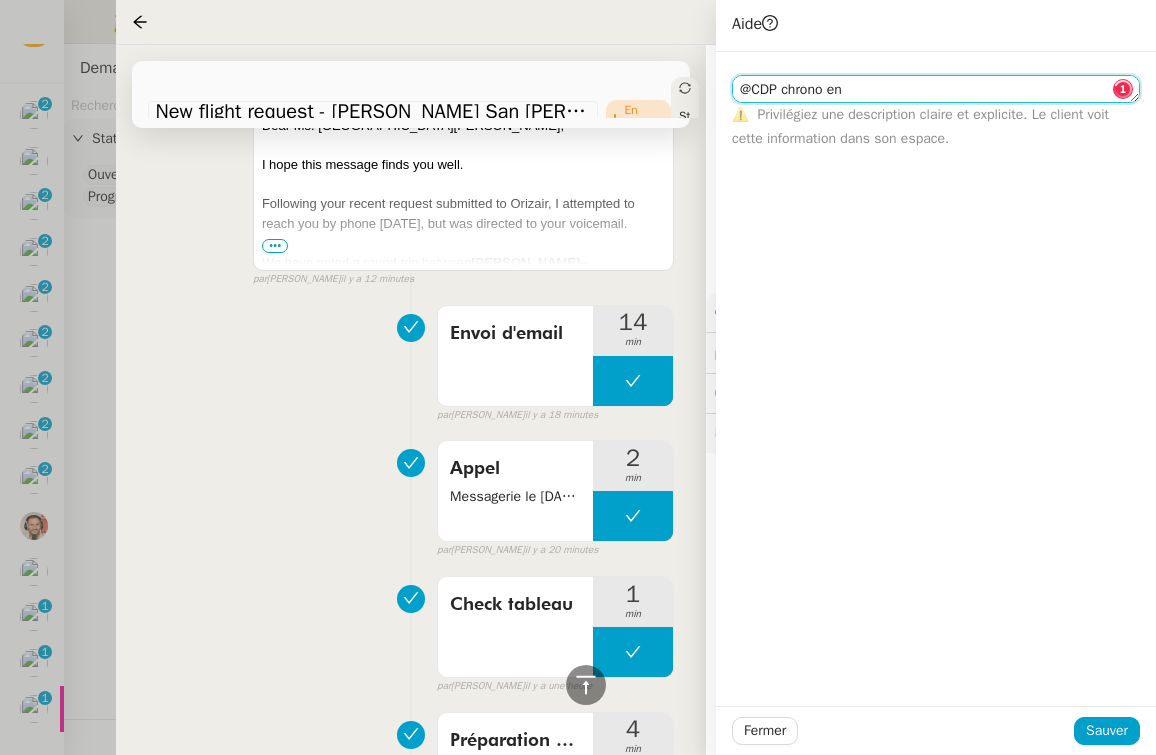 click on "@CDP chrono en" 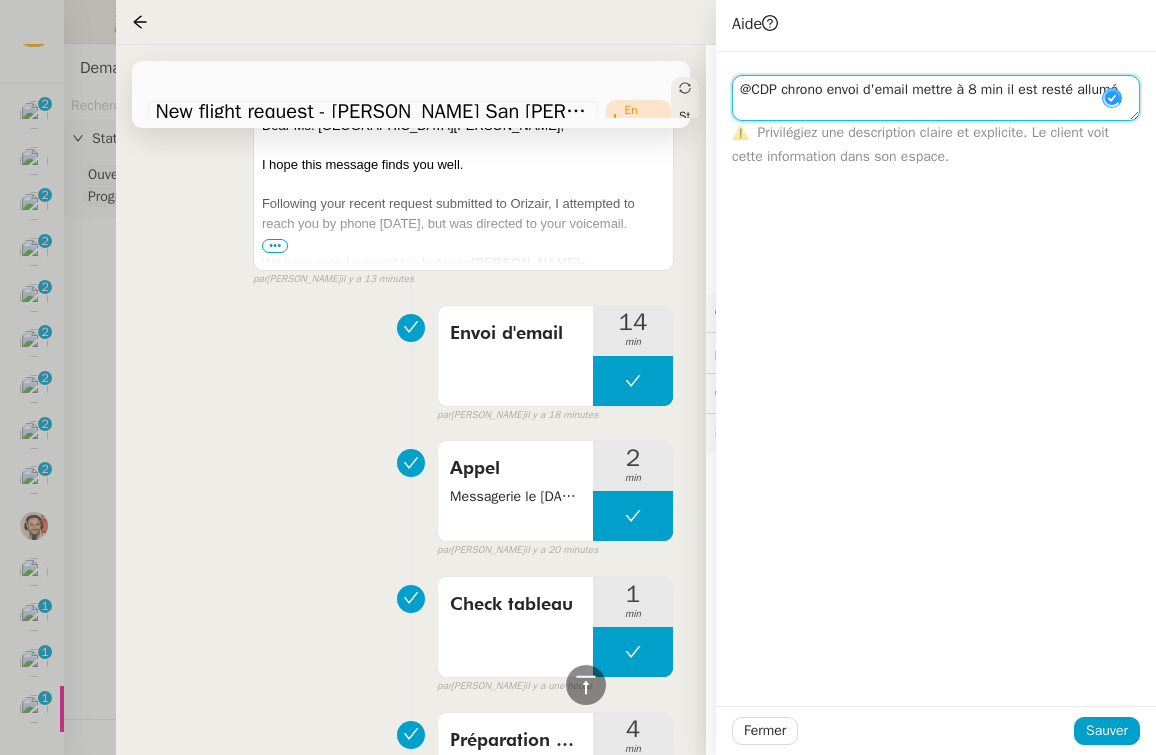 scroll, scrollTop: 1, scrollLeft: 0, axis: vertical 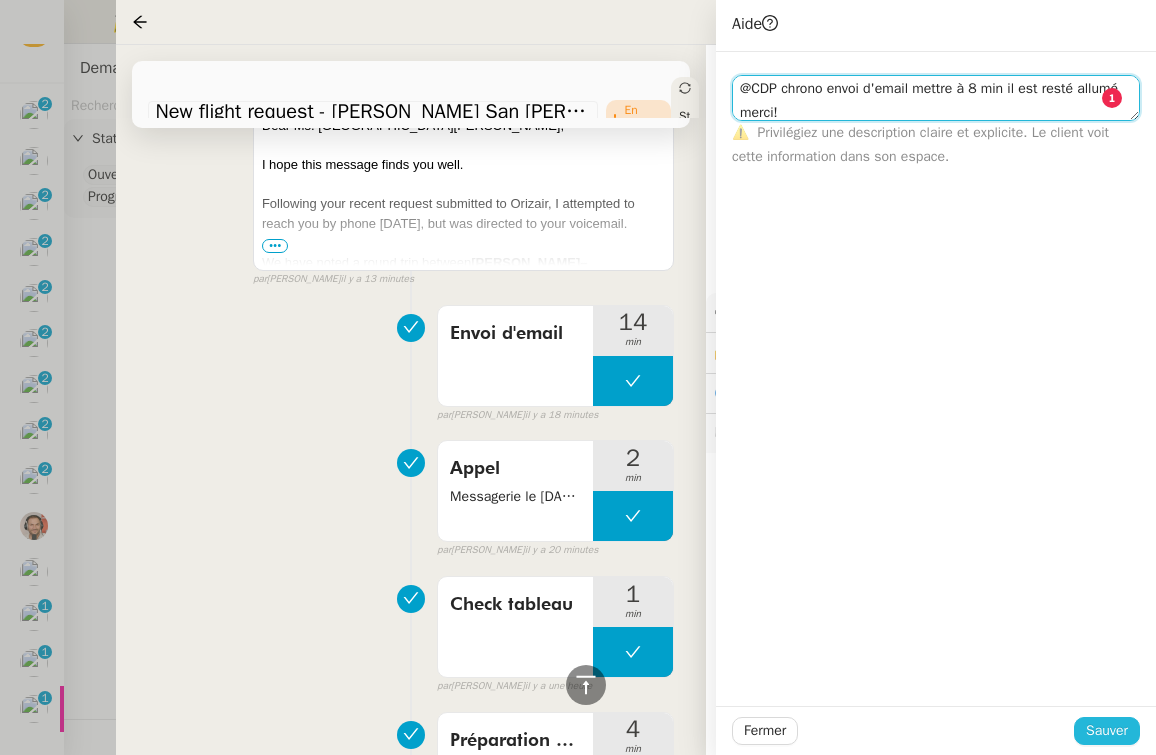 type on "@CDP chrono envoi d'email mettre à 8 min il est resté allumé merci!" 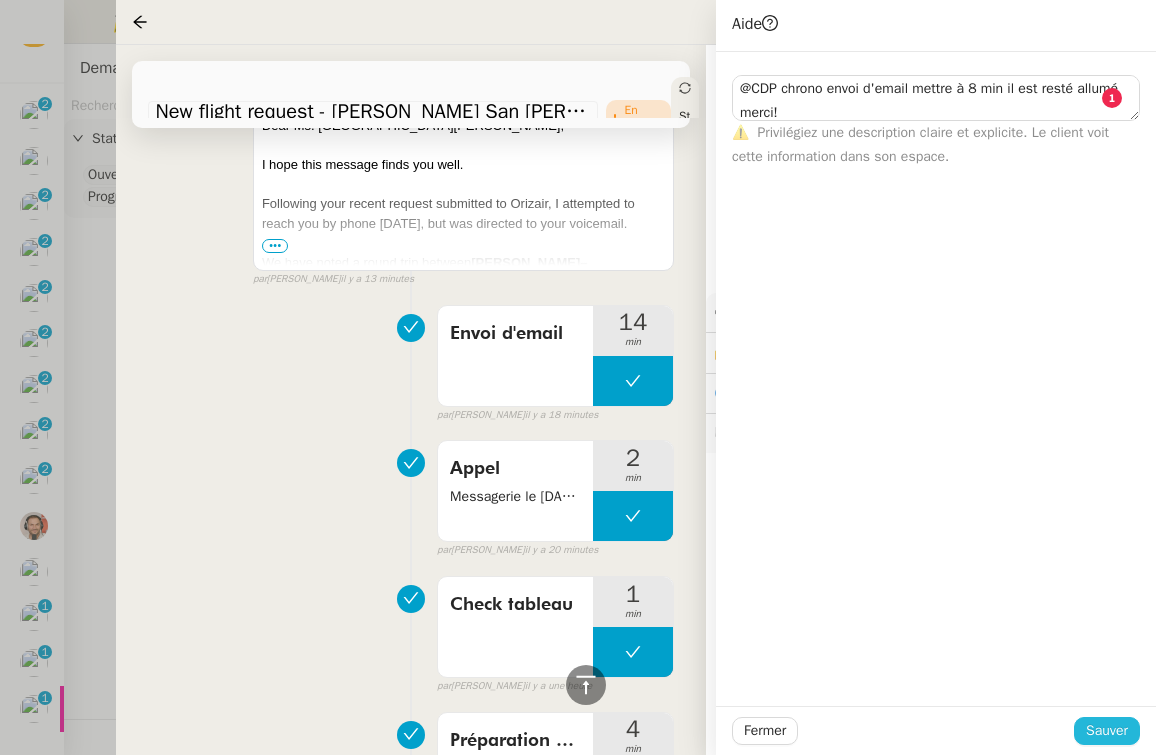 click on "Sauver" 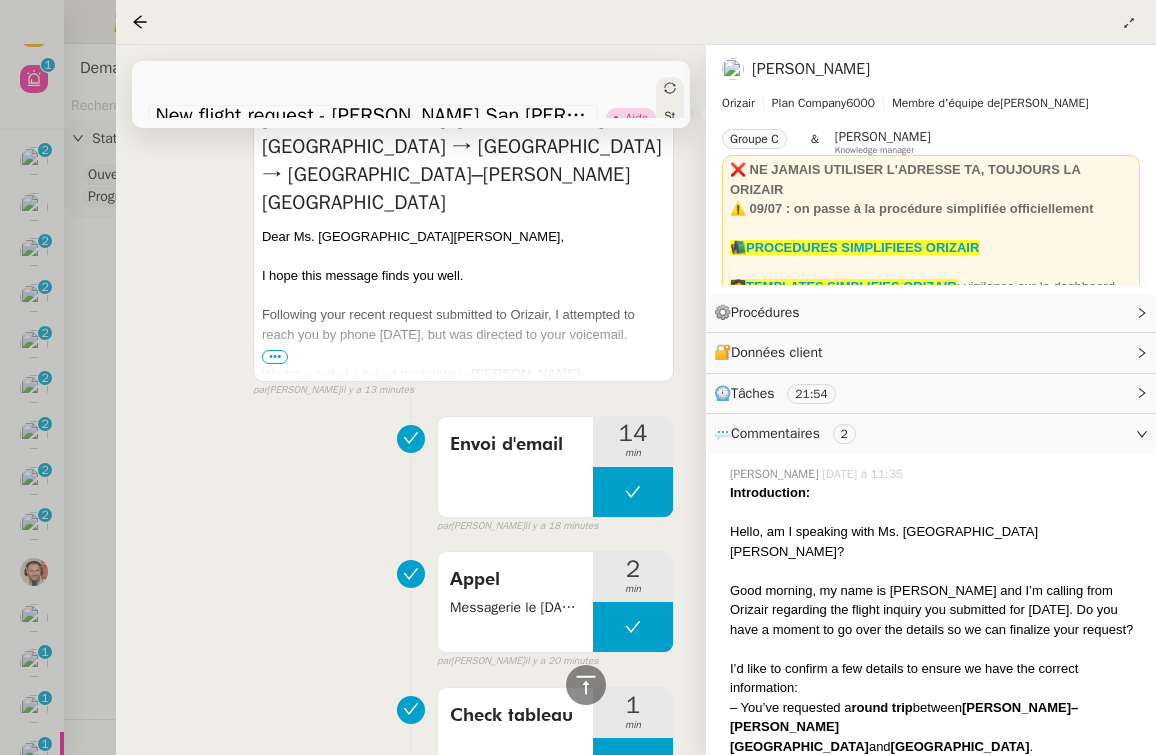 click at bounding box center [578, 377] 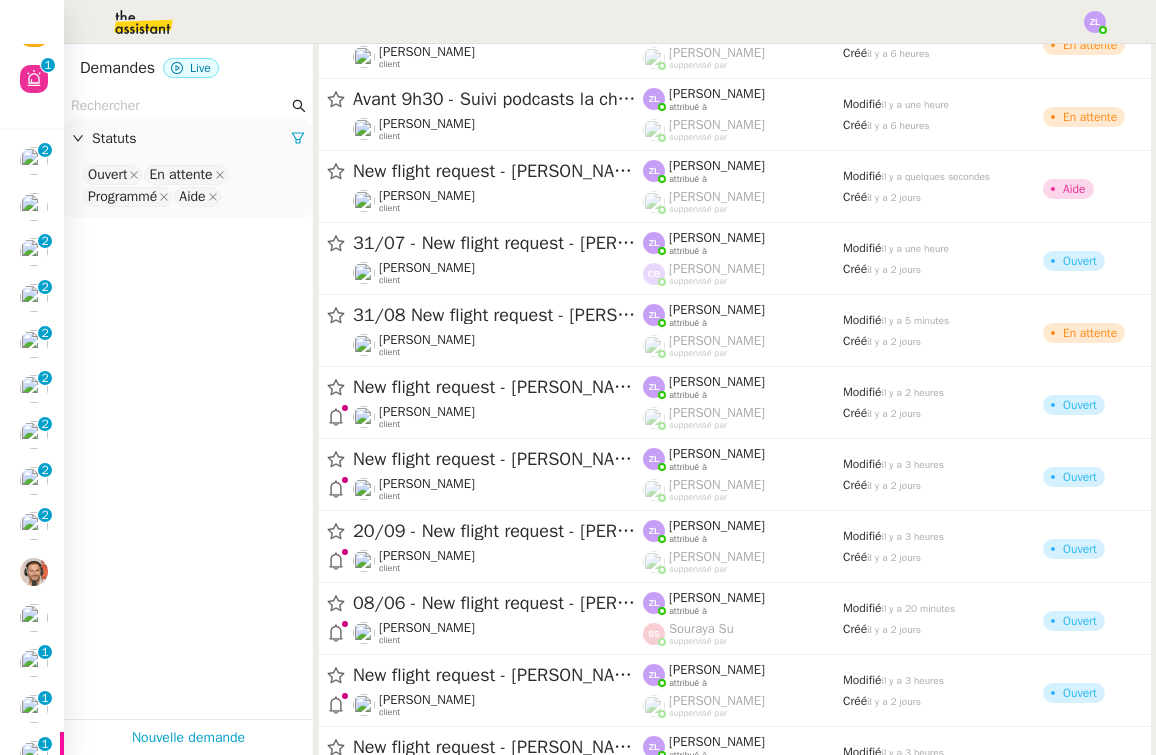 click at bounding box center [578, 377] 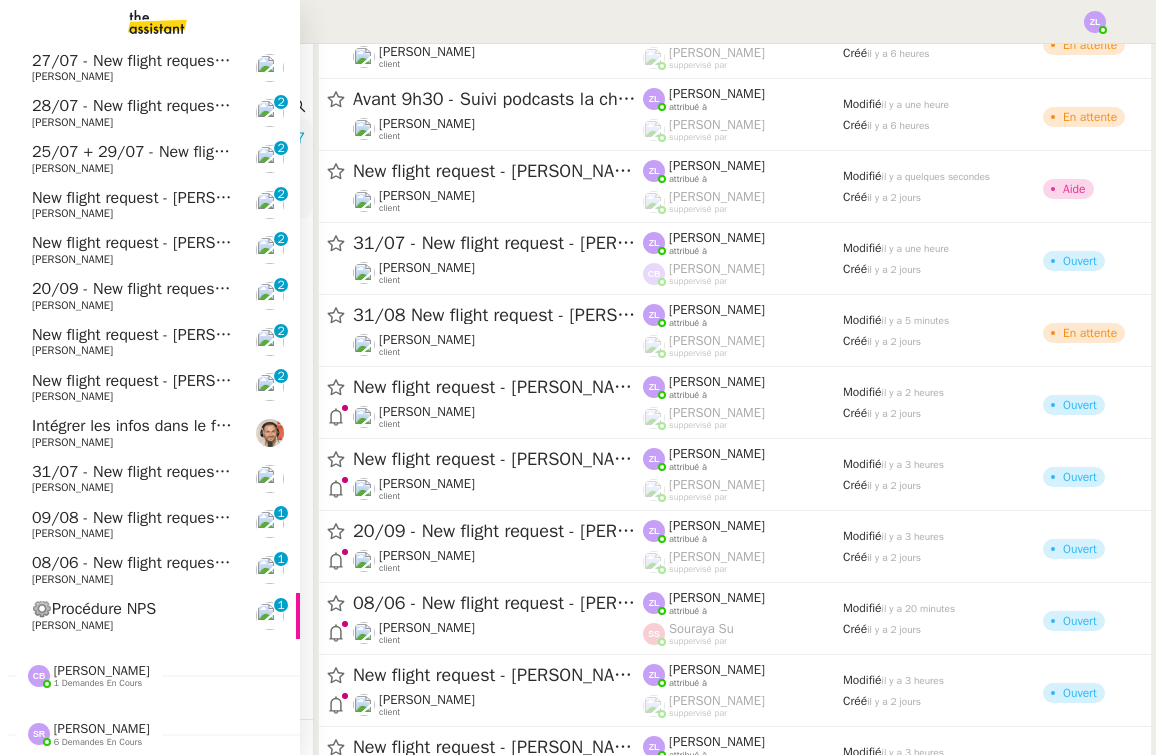 scroll, scrollTop: 178, scrollLeft: 0, axis: vertical 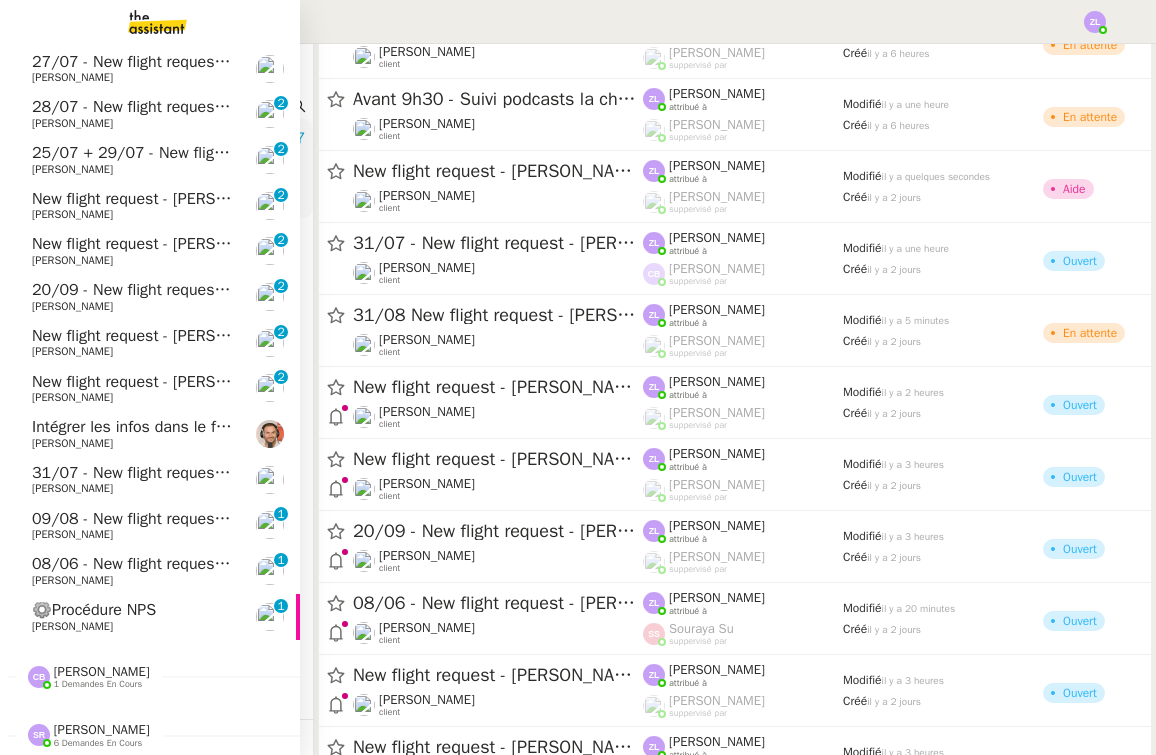 click on "[PERSON_NAME]" 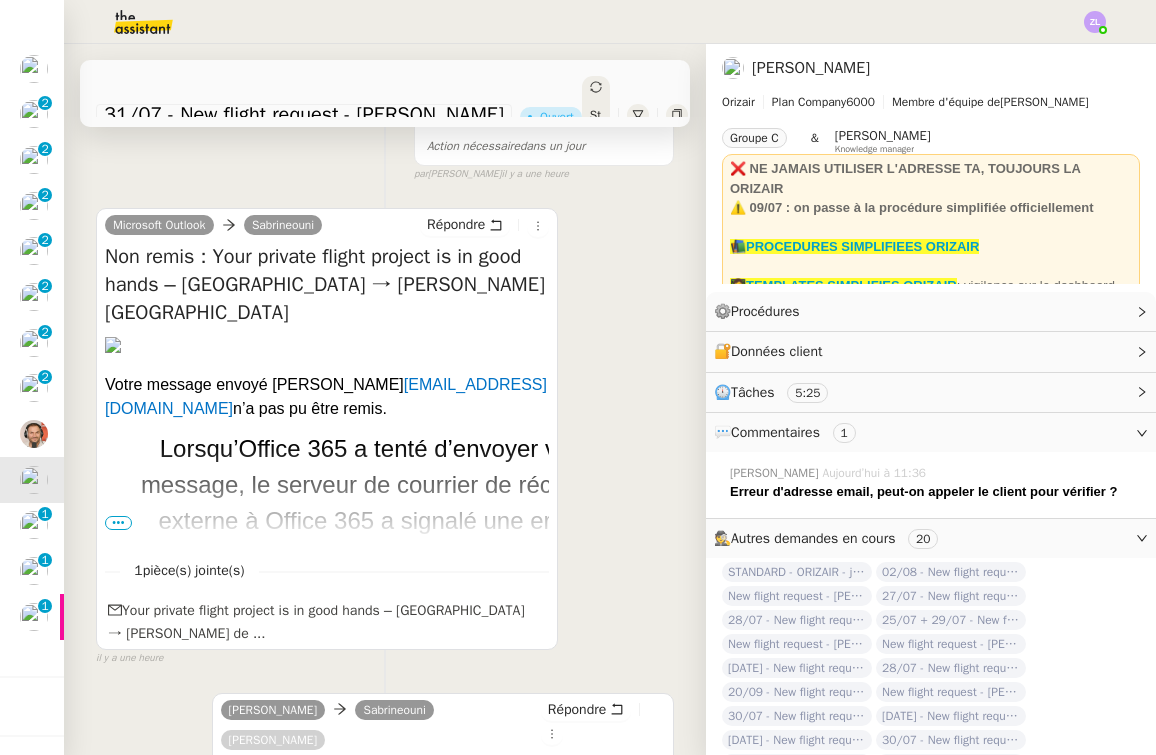 scroll, scrollTop: 262, scrollLeft: 0, axis: vertical 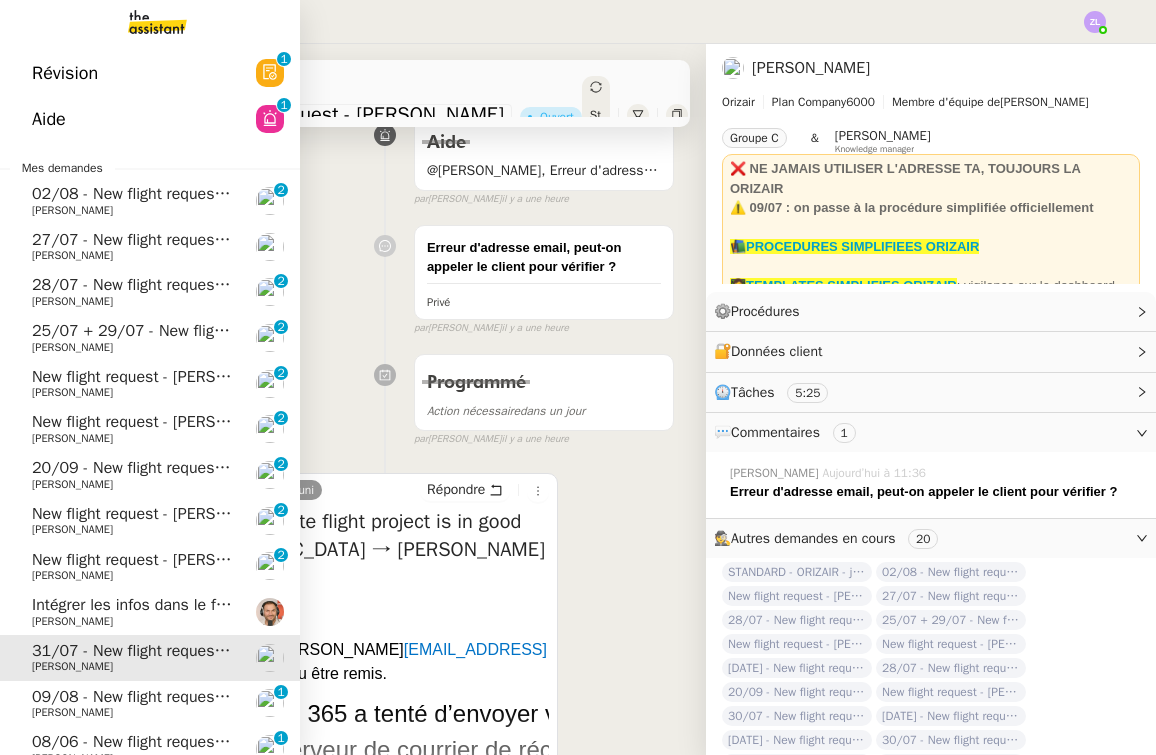 click on "[PERSON_NAME]" 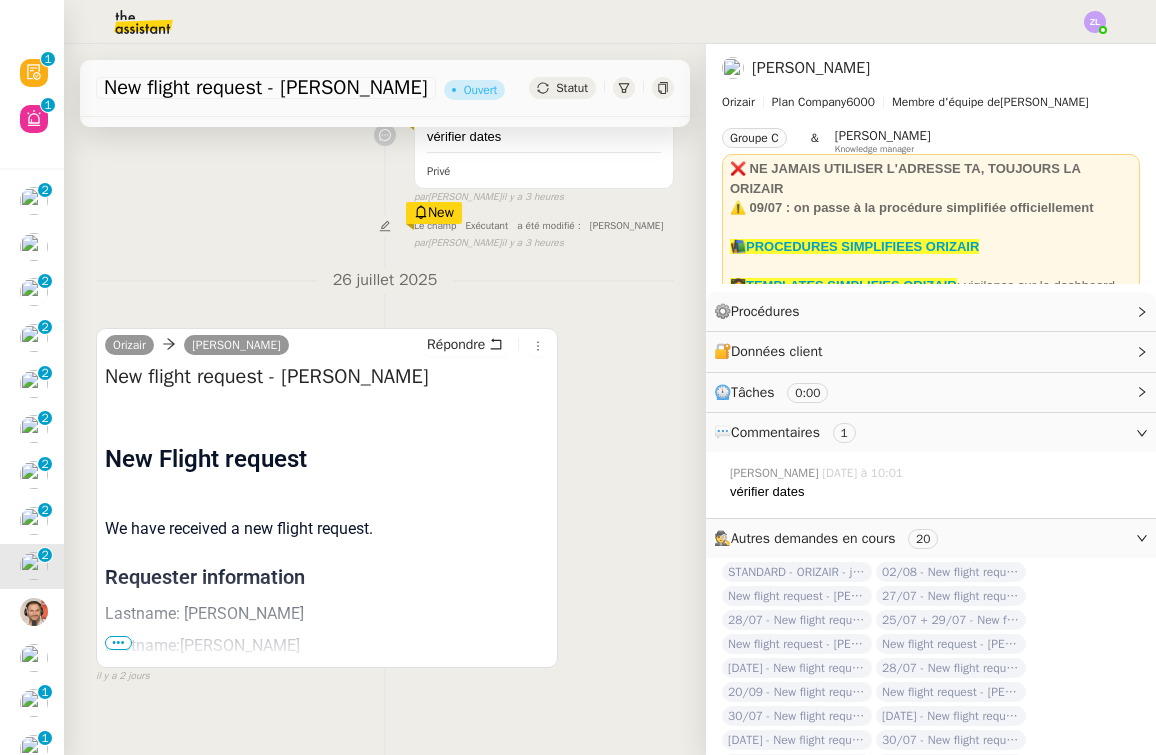 scroll, scrollTop: 231, scrollLeft: 0, axis: vertical 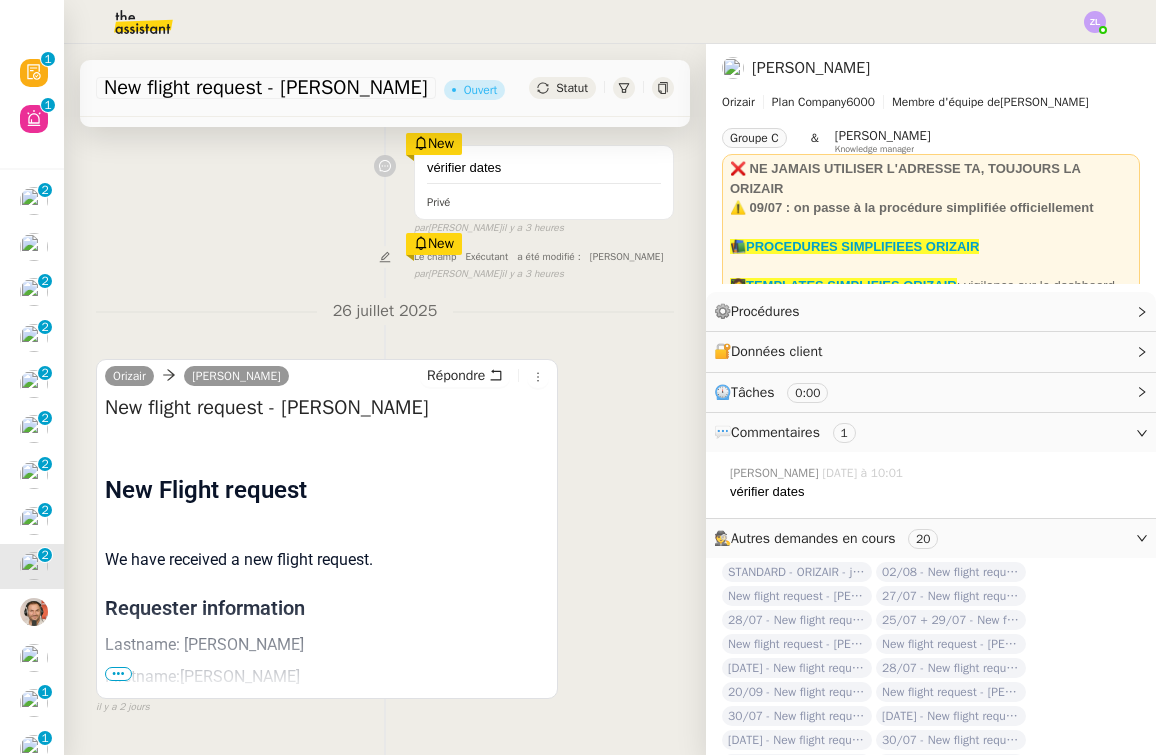 click on "•••" at bounding box center (118, 674) 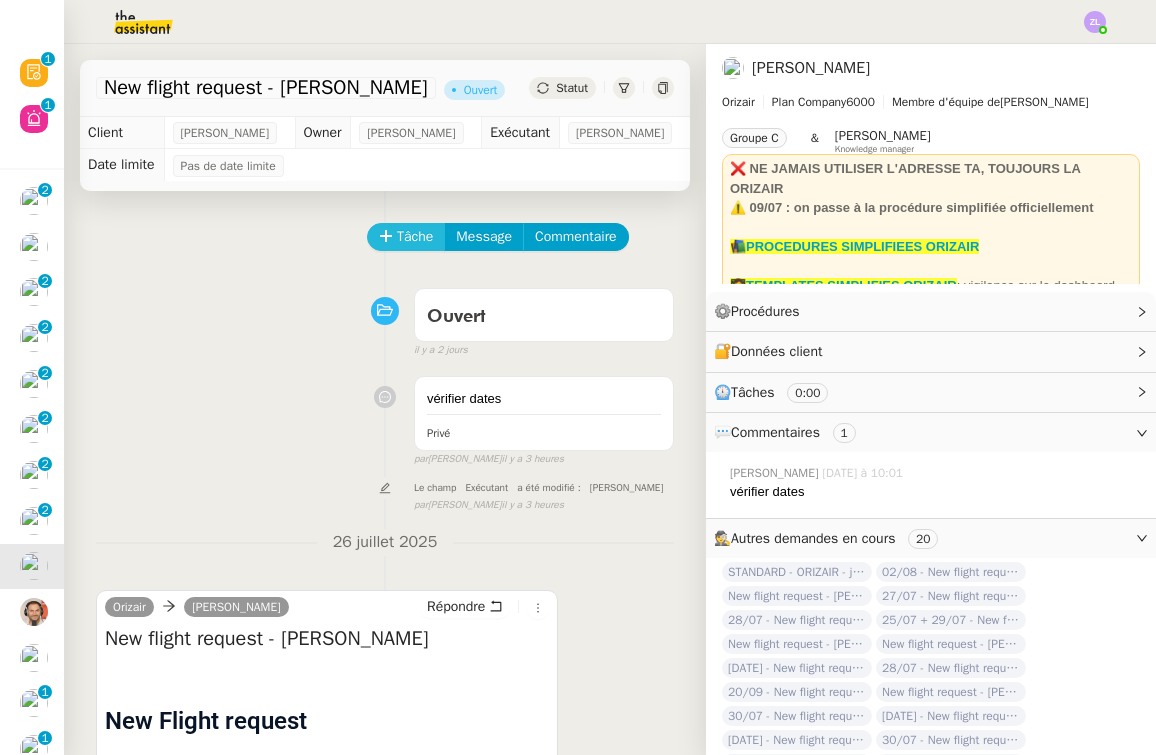 scroll, scrollTop: 0, scrollLeft: 0, axis: both 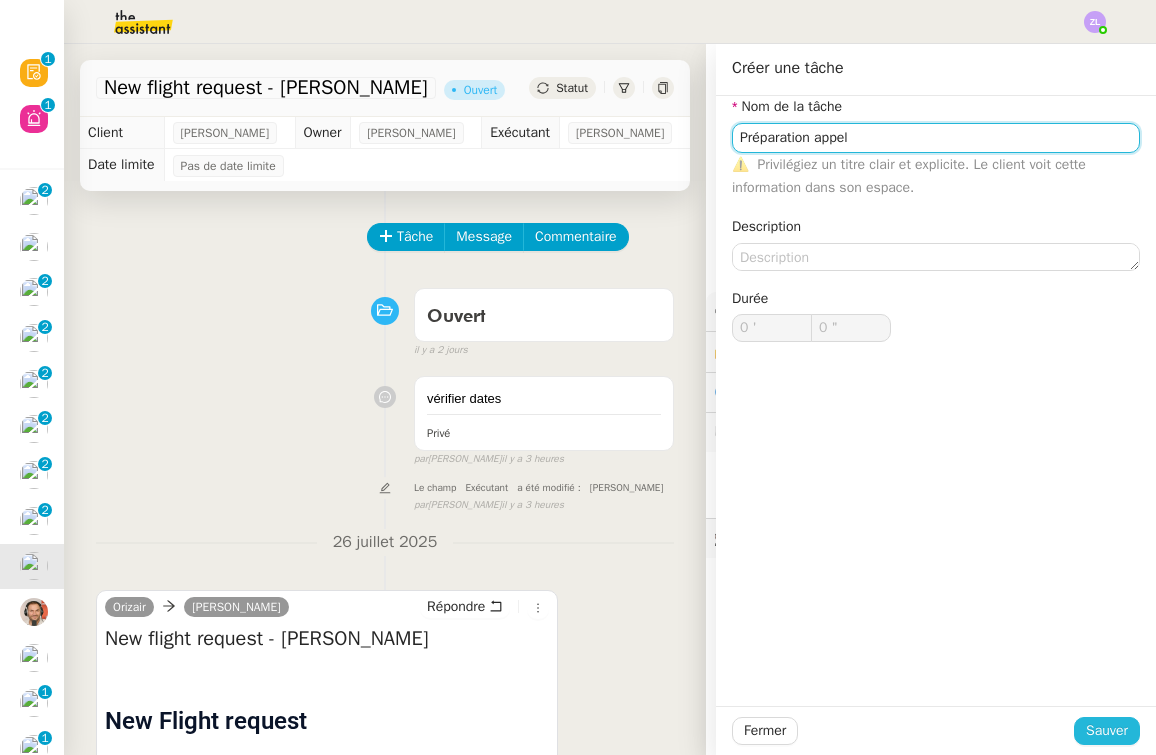 type on "Préparation appel" 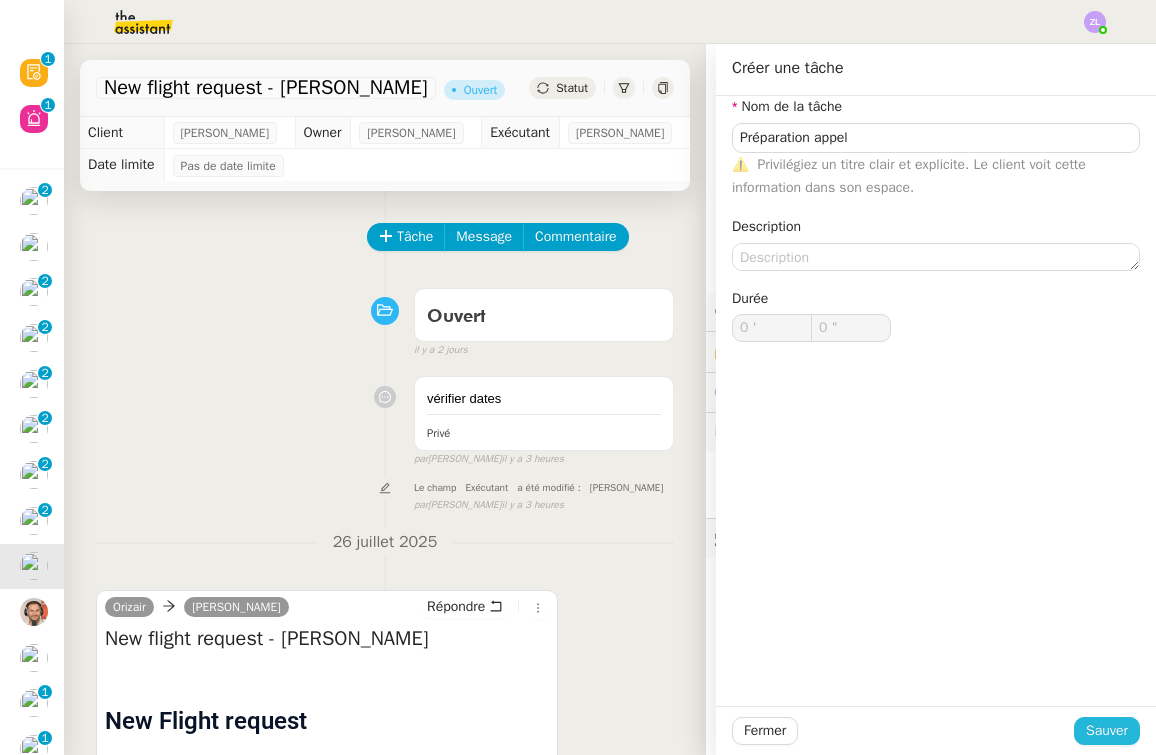click on "Sauver" 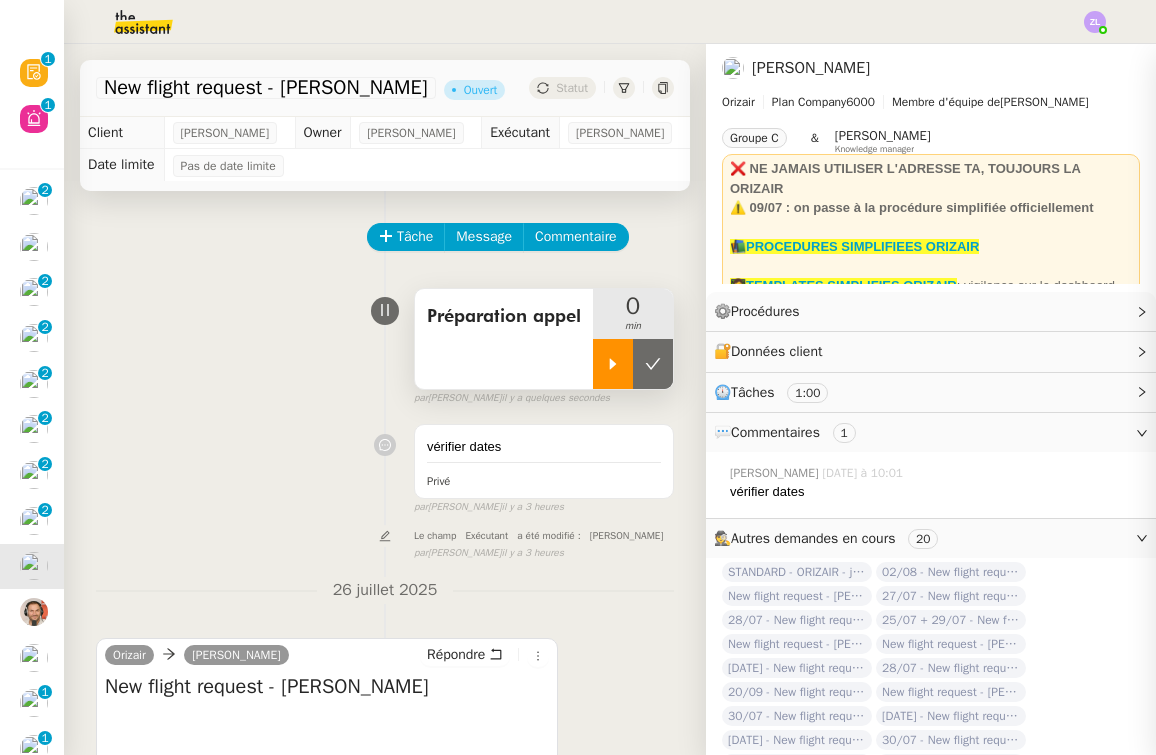 click at bounding box center (613, 364) 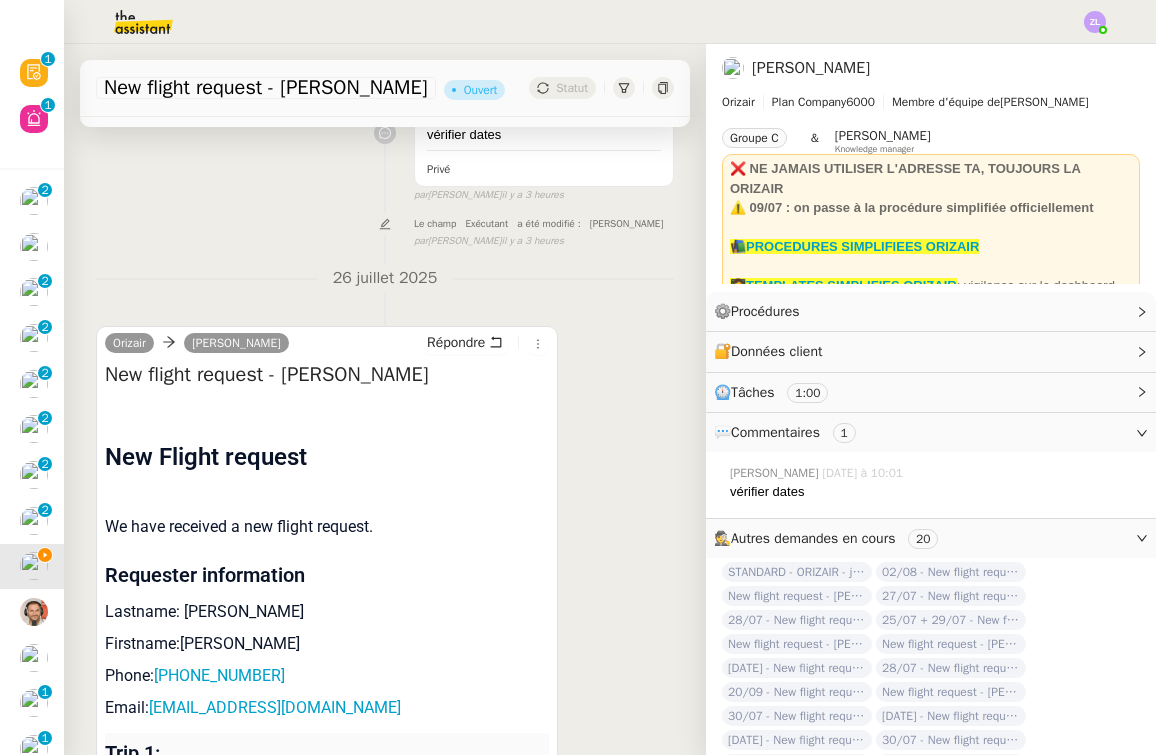 scroll, scrollTop: 334, scrollLeft: 0, axis: vertical 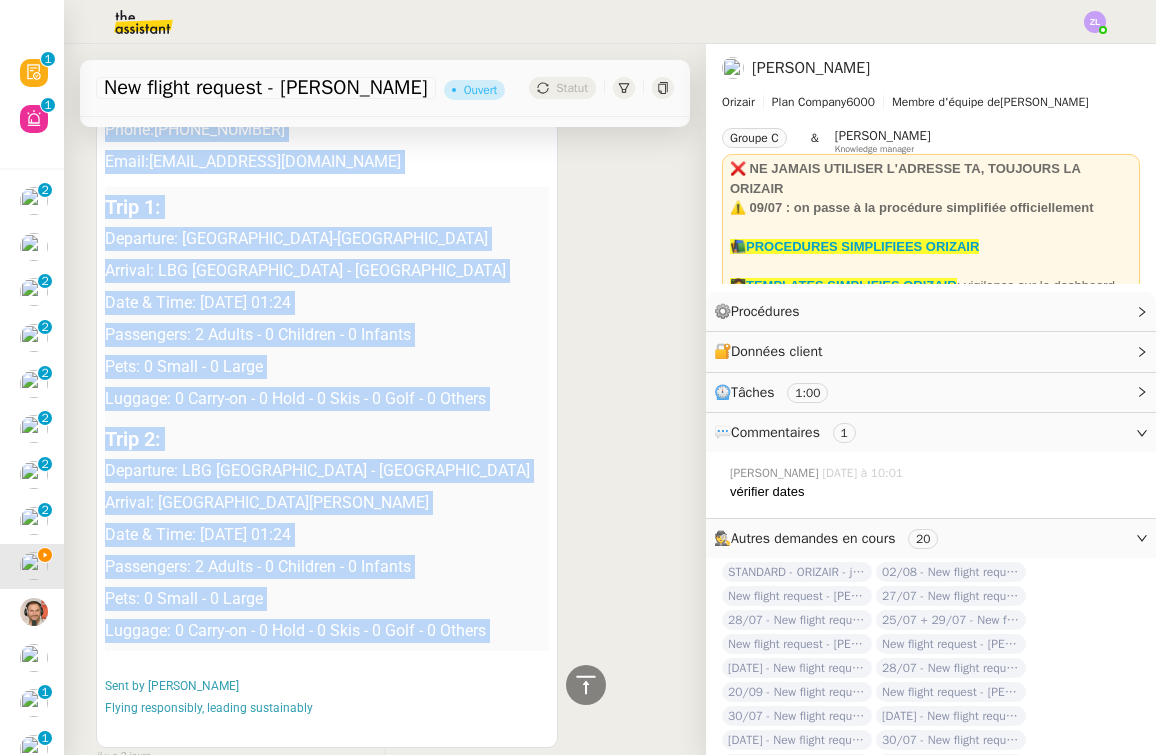 drag, startPoint x: 108, startPoint y: 565, endPoint x: 225, endPoint y: 686, distance: 168.31519 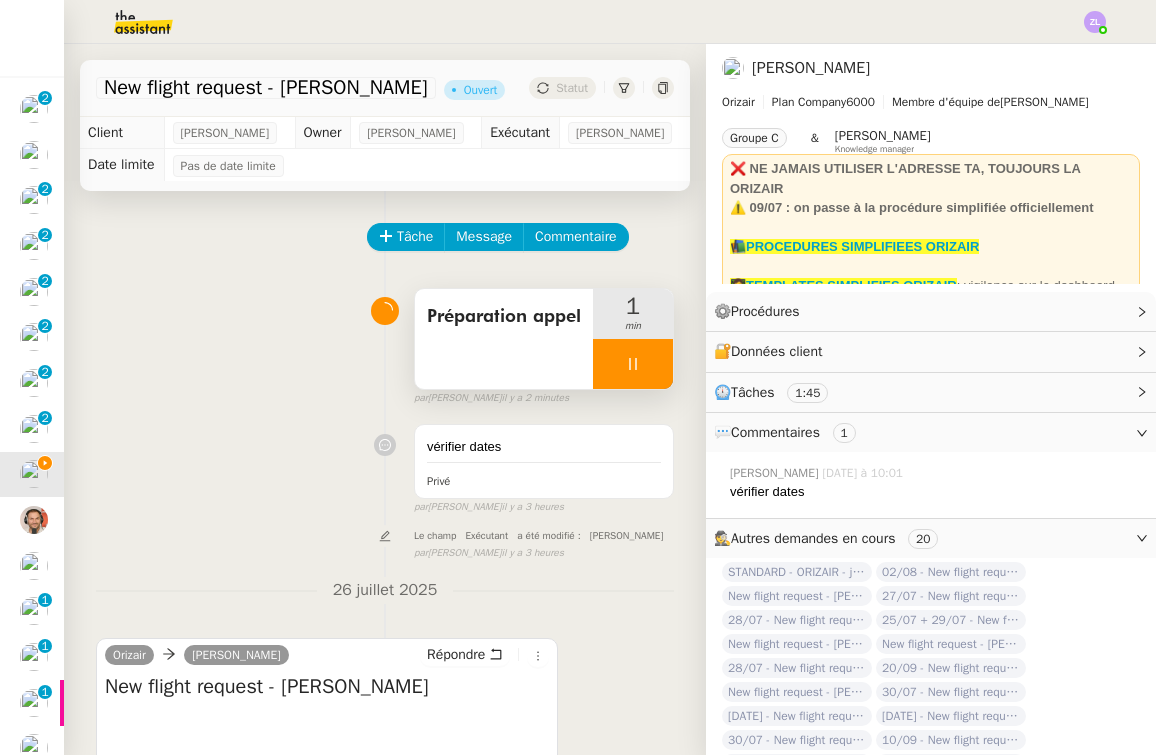 scroll, scrollTop: 0, scrollLeft: 0, axis: both 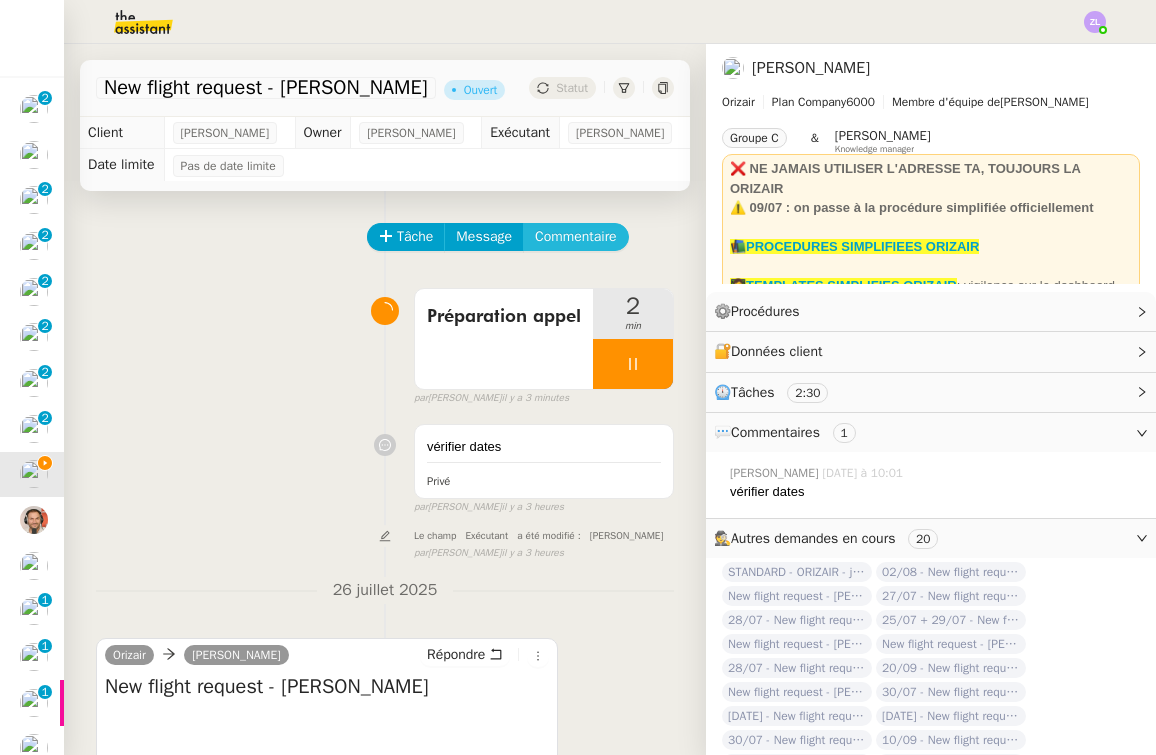 click on "Commentaire" 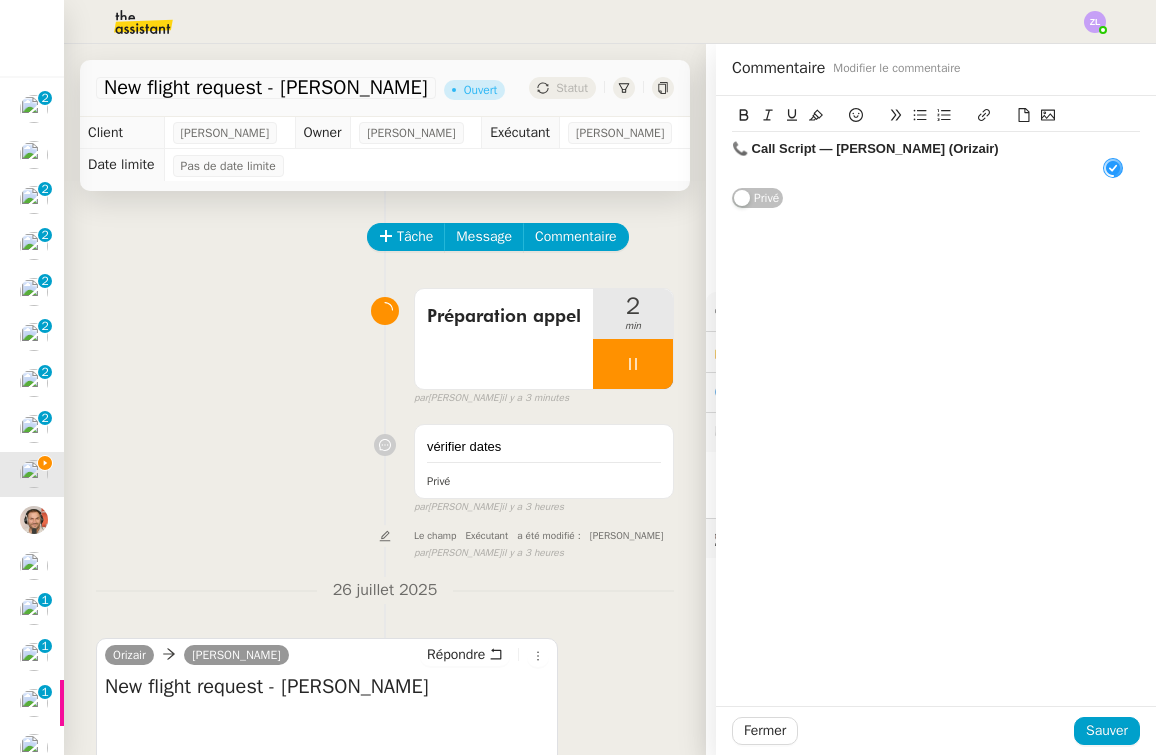 scroll, scrollTop: 11, scrollLeft: 0, axis: vertical 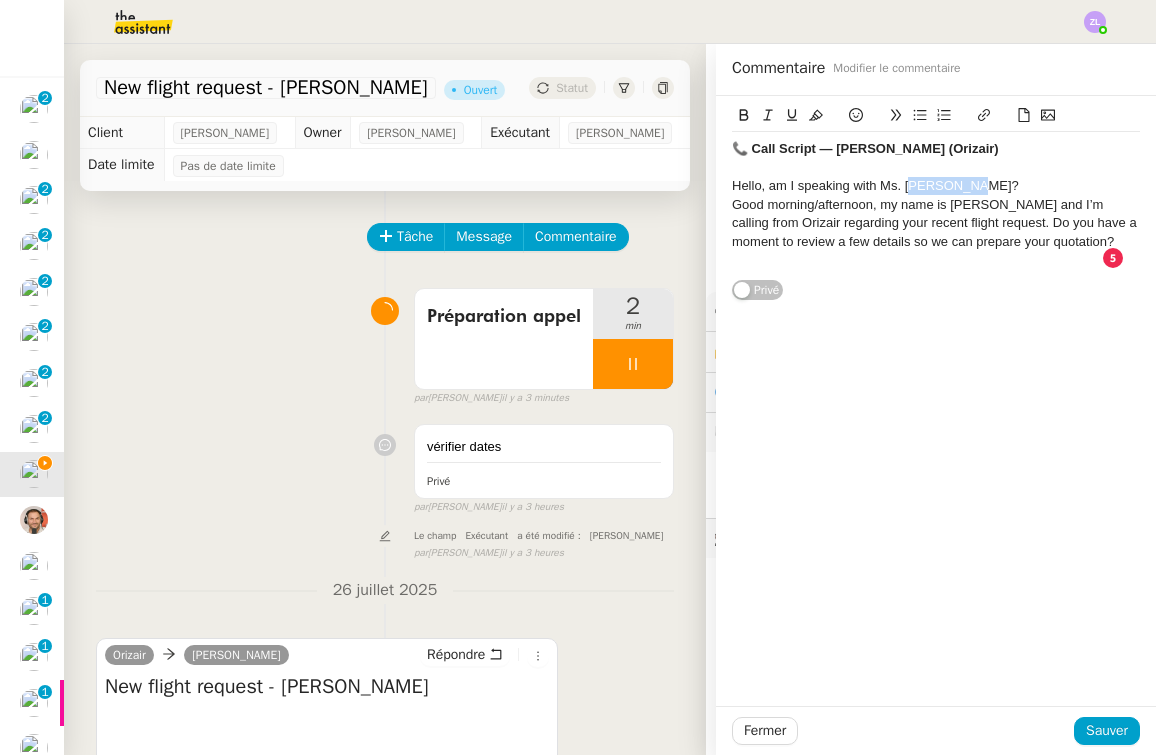 drag, startPoint x: 951, startPoint y: 183, endPoint x: 893, endPoint y: 184, distance: 58.00862 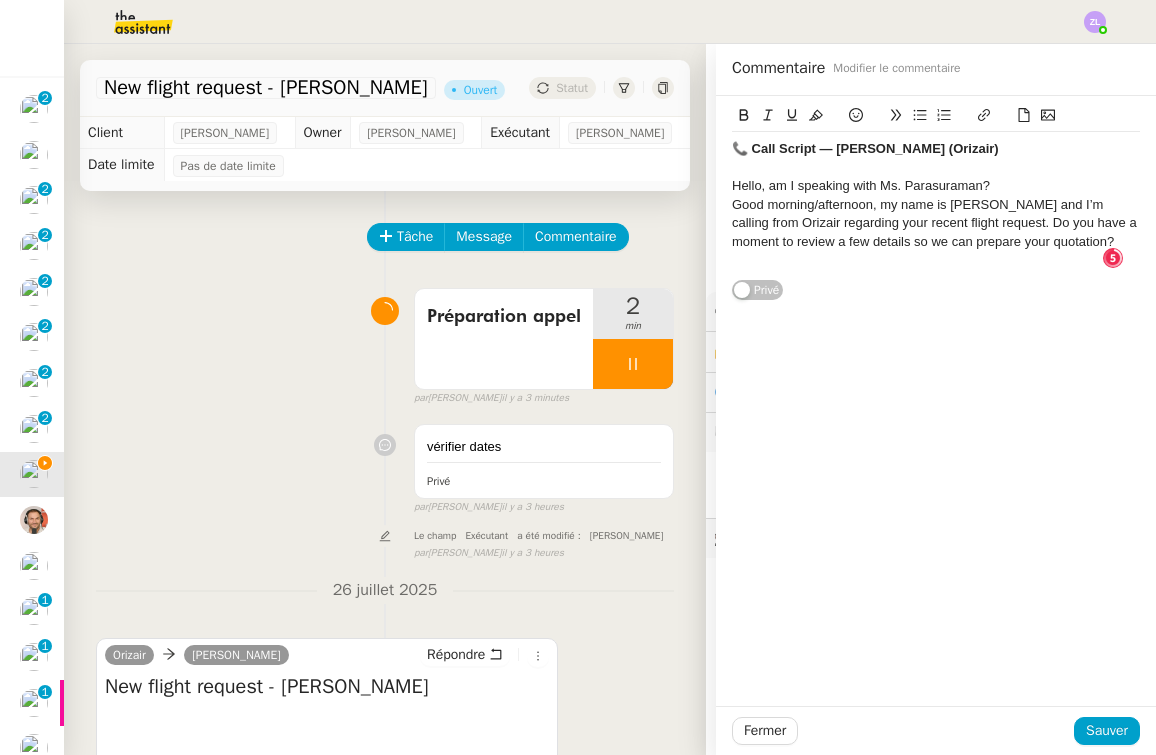 click on "Hello, am I speaking with Ms. Parasuraman?" 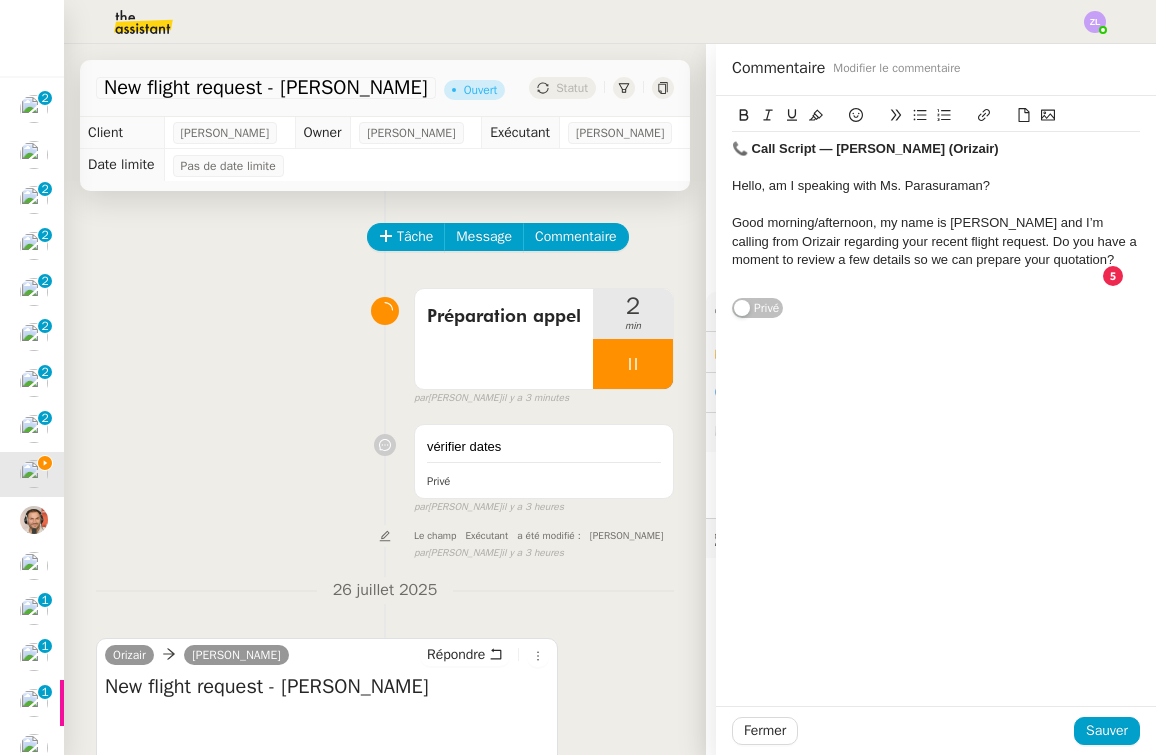 click on "Good morning/afternoon, my name is [PERSON_NAME] and I’m calling from Orizair regarding your recent flight request. Do you have a moment to review a few details so we can prepare your quotation?" 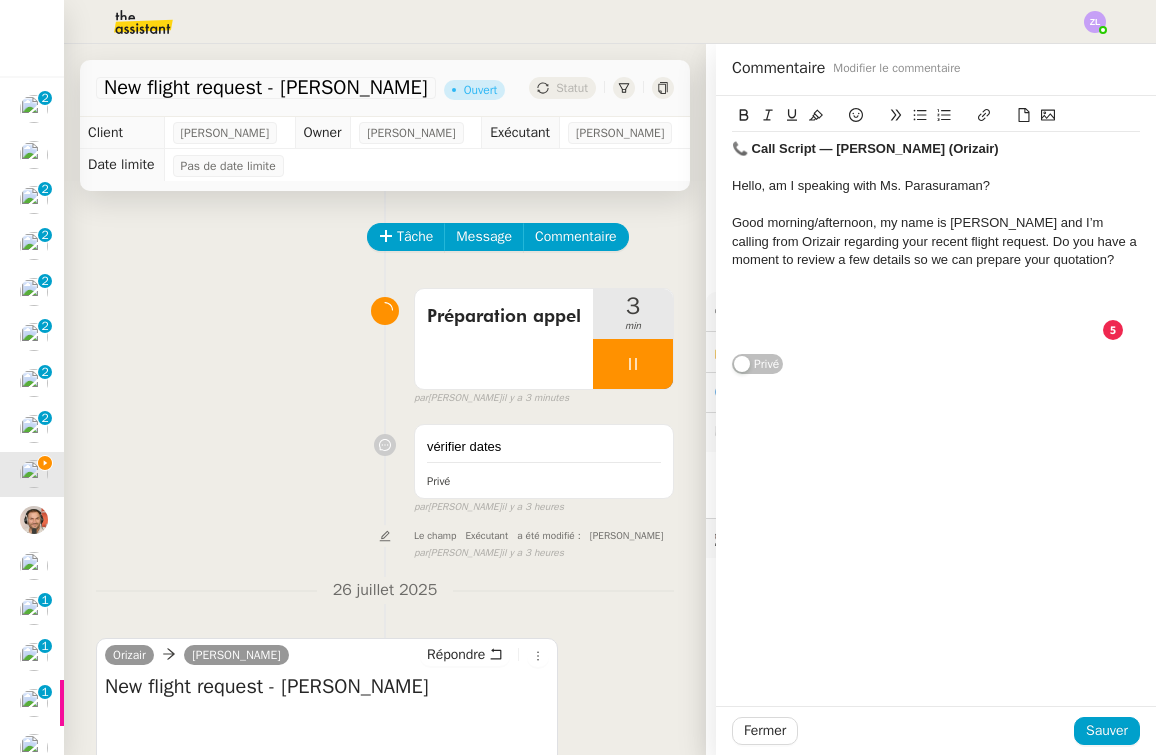 click 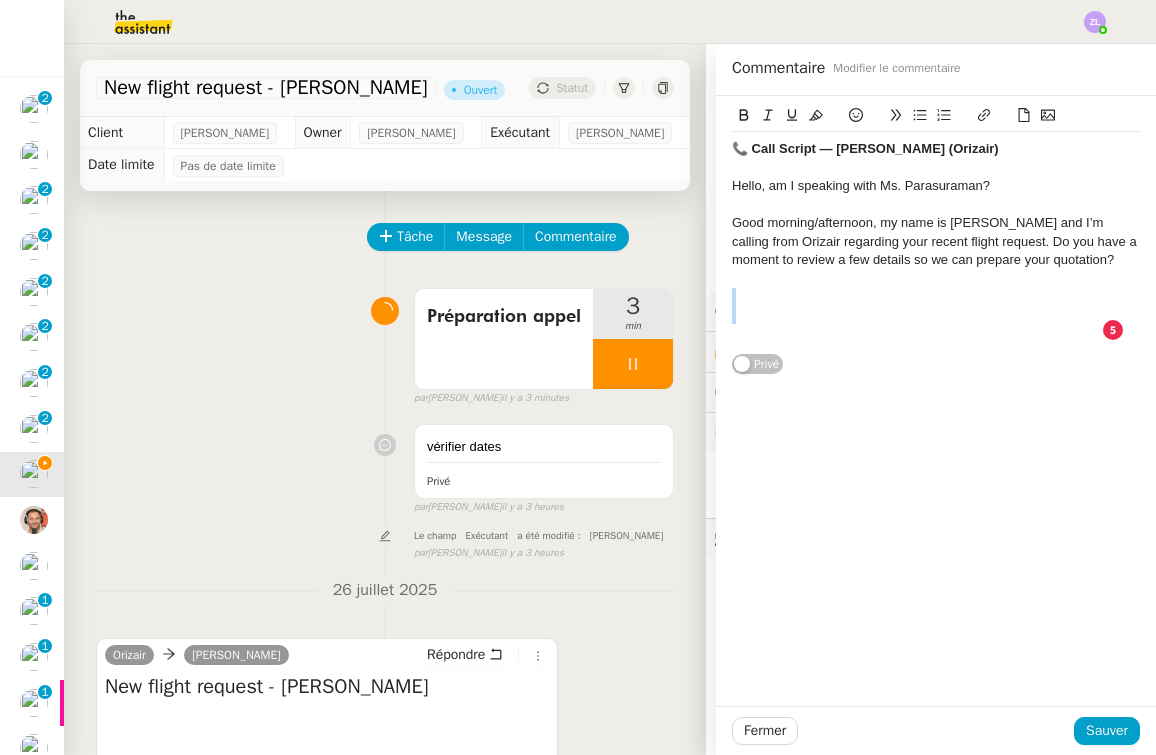 click 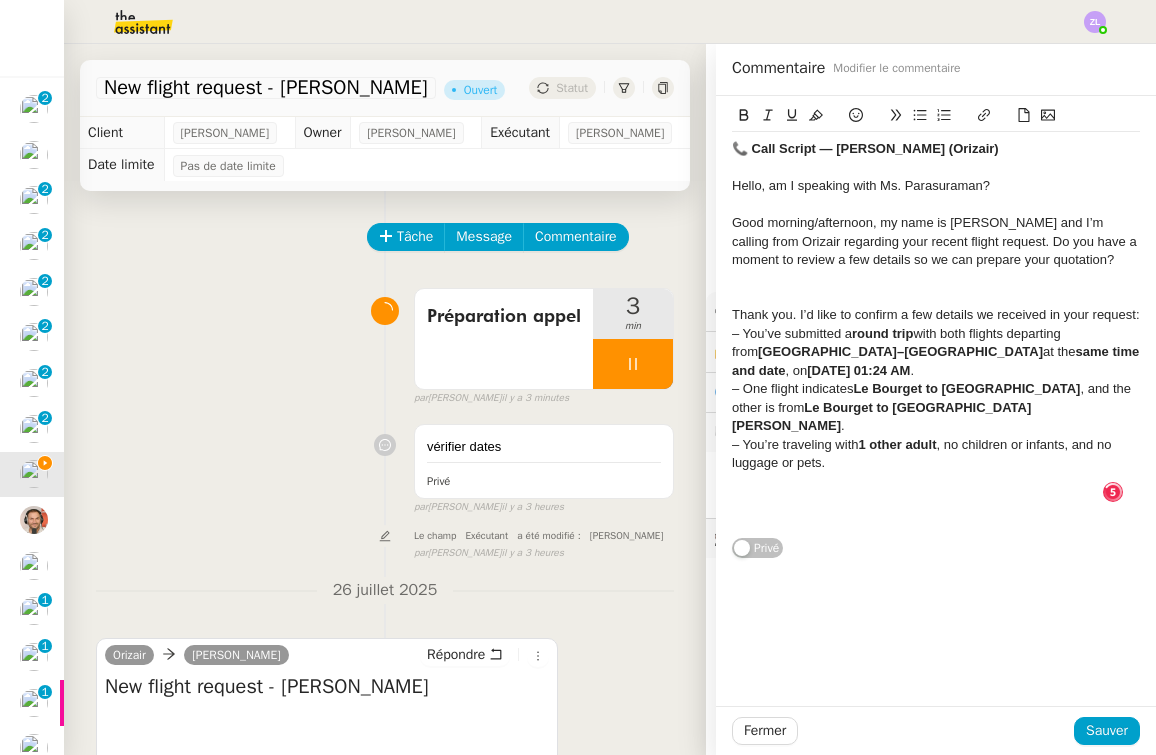 scroll, scrollTop: 21, scrollLeft: 0, axis: vertical 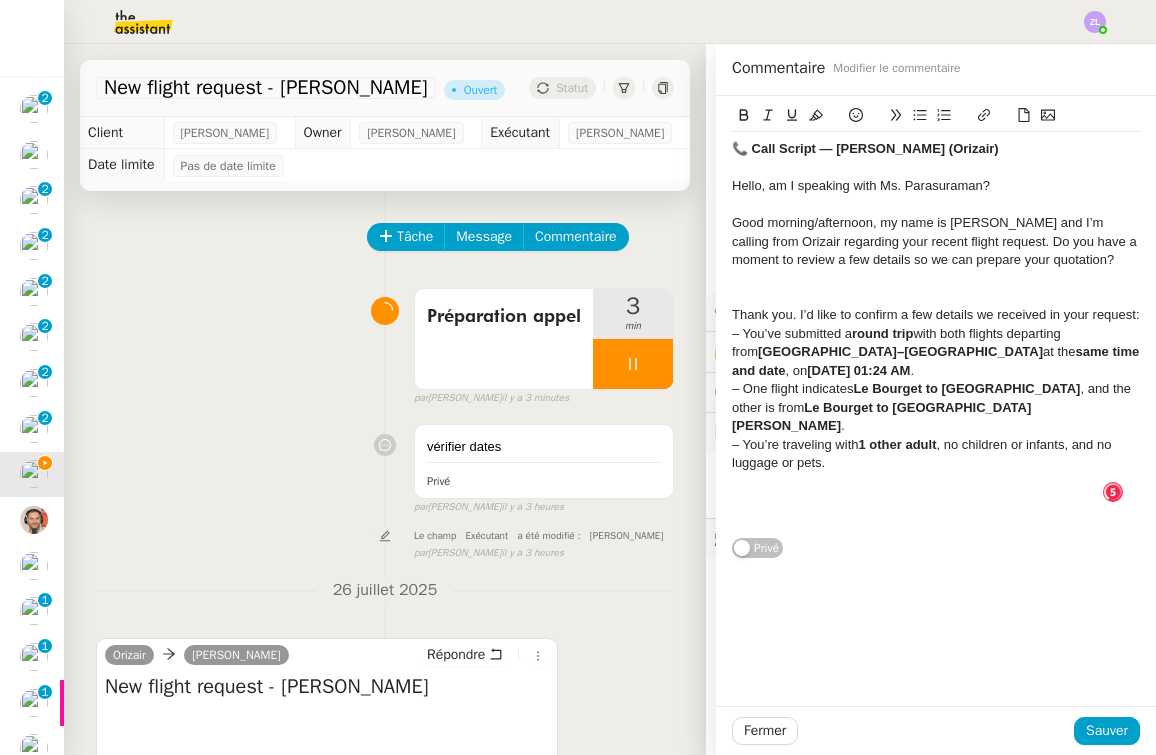 click on "📞 Call Script — [PERSON_NAME] (Orizair) Hello, am I speaking with Ms. Parasuraman? Good morning/afternoon, my name is [PERSON_NAME] and I’m calling from Orizair regarding your recent flight request. Do you have a moment to review a few details so we can prepare your quotation? Thank you. I’d like to confirm a few details we received in your request: – You’ve submitted a  round trip  with both flights departing from  [GEOGRAPHIC_DATA]–[GEOGRAPHIC_DATA]  at the  same time and date , on  [DATE] 01:24 AM . – One flight indicates  [GEOGRAPHIC_DATA] to [GEOGRAPHIC_DATA] , and the other is from  [GEOGRAPHIC_DATA] to [GEOGRAPHIC_DATA][PERSON_NAME] . – You’re traveling with  1 other adult , no children or infants, and no luggage or pets. Privé" 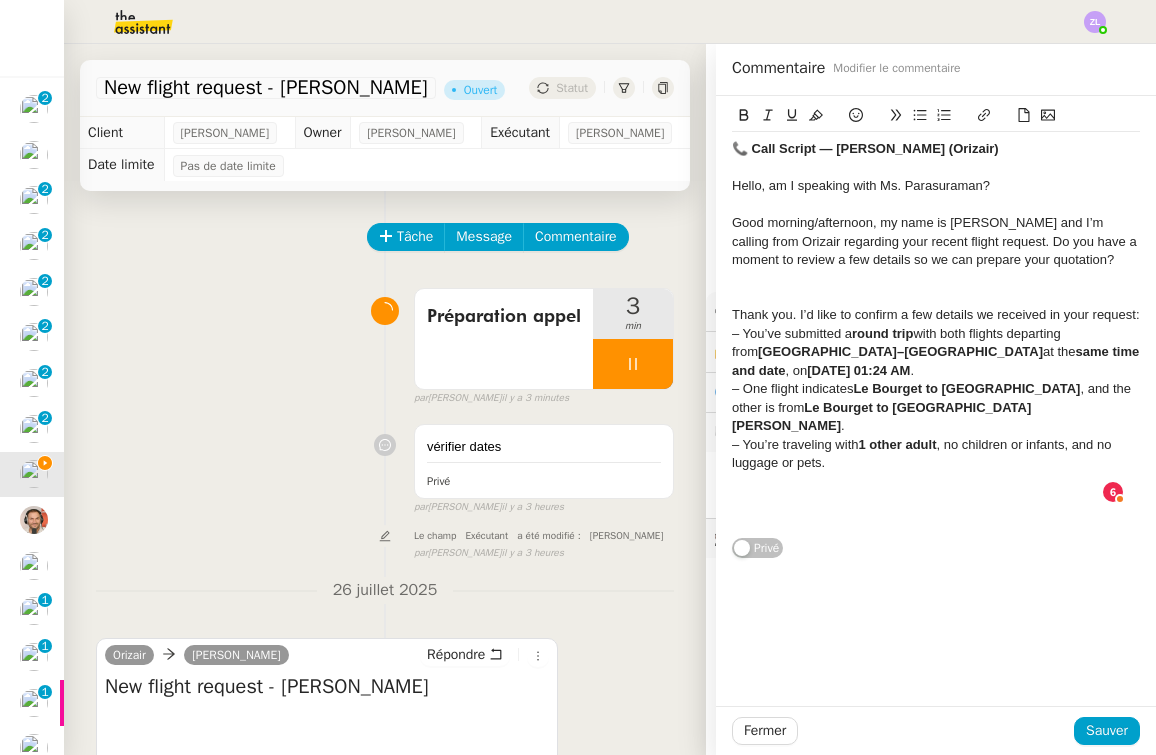 click on "📞 Call Script — [PERSON_NAME] (Orizair) Hello, am I speaking with Ms. Parasuraman? Good morning/afternoon, my name is [PERSON_NAME] and I’m calling from Orizair regarding your recent flight request. Do you have a moment to review a few details so we can prepare your quotation? Thank you. I’d like to confirm a few details we received in your request: – You’ve submitted a  round trip  with both flights departing from  [GEOGRAPHIC_DATA]–[GEOGRAPHIC_DATA]  at the  same time and date , on  [DATE] 01:24 AM . – One flight indicates  [GEOGRAPHIC_DATA] to [GEOGRAPHIC_DATA] , and the other is from  [GEOGRAPHIC_DATA] to [GEOGRAPHIC_DATA][PERSON_NAME] . – You’re traveling with  1 other adult , no children or infants, and no luggage or pets. Privé" 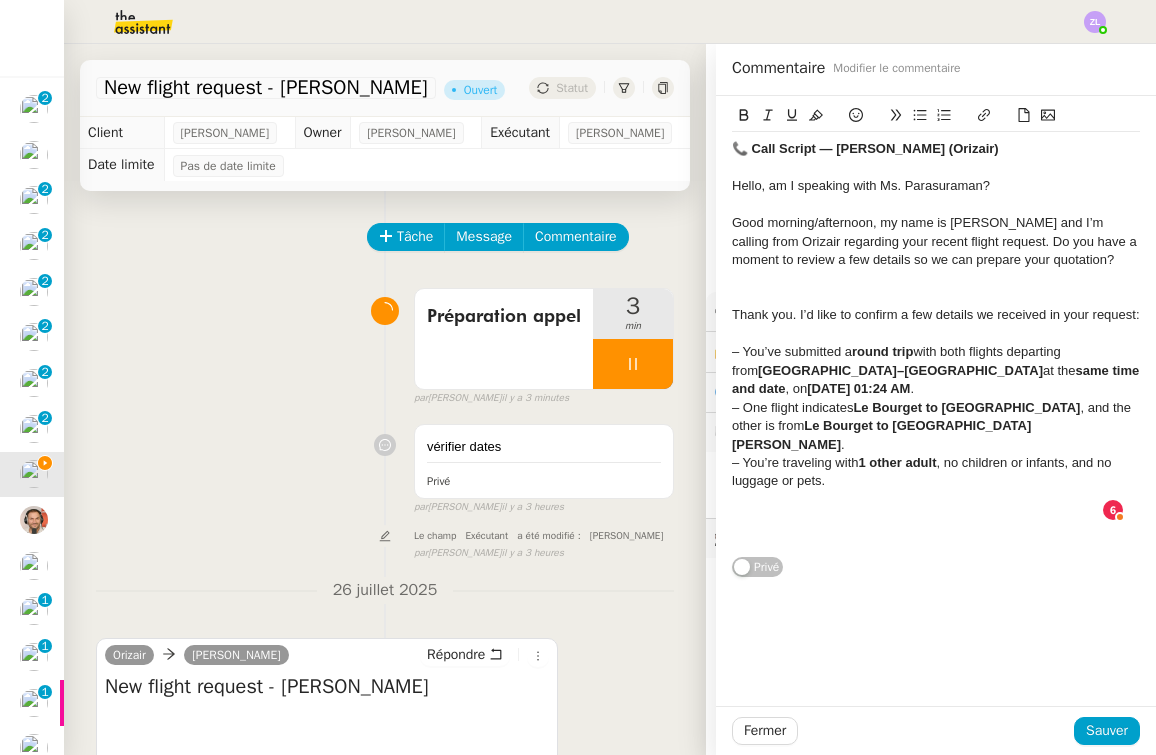 click on "– You’ve submitted a  round trip  with both flights departing from  [GEOGRAPHIC_DATA]–[GEOGRAPHIC_DATA]  at the  same time and date , on  [DATE] 01:24 AM ." 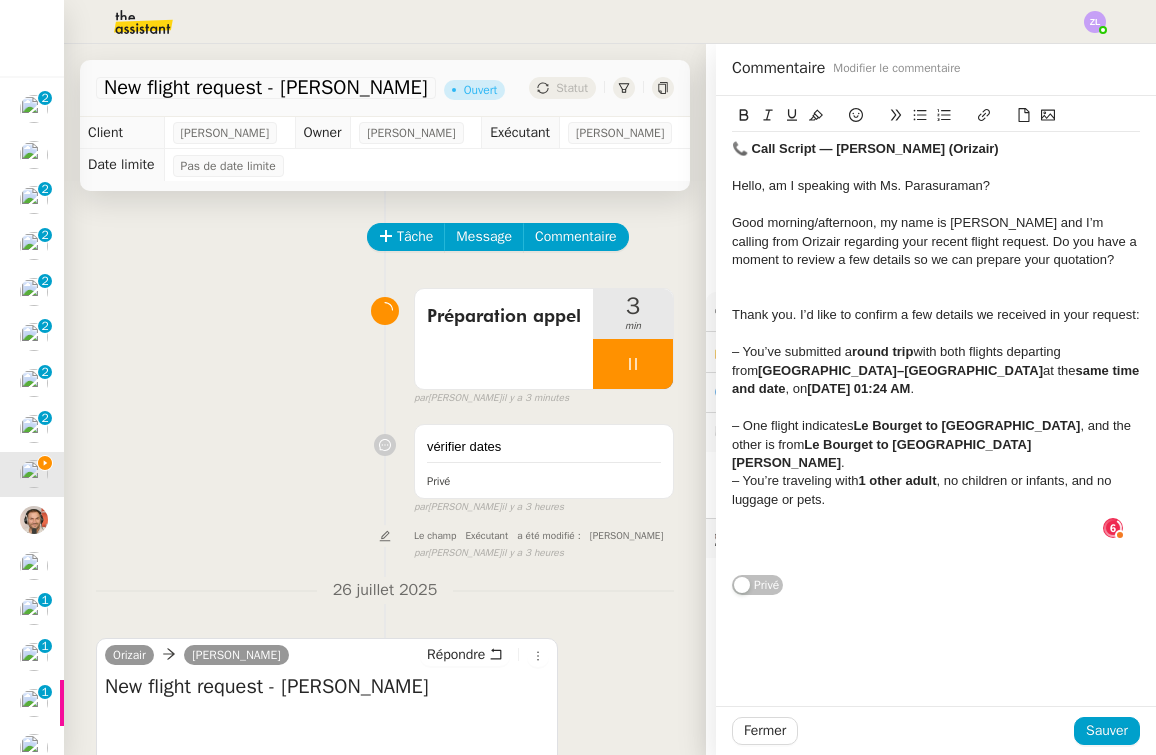 click on "– One flight indicates  [GEOGRAPHIC_DATA] to [GEOGRAPHIC_DATA] , and the other is from  [GEOGRAPHIC_DATA] to [GEOGRAPHIC_DATA][PERSON_NAME] ." 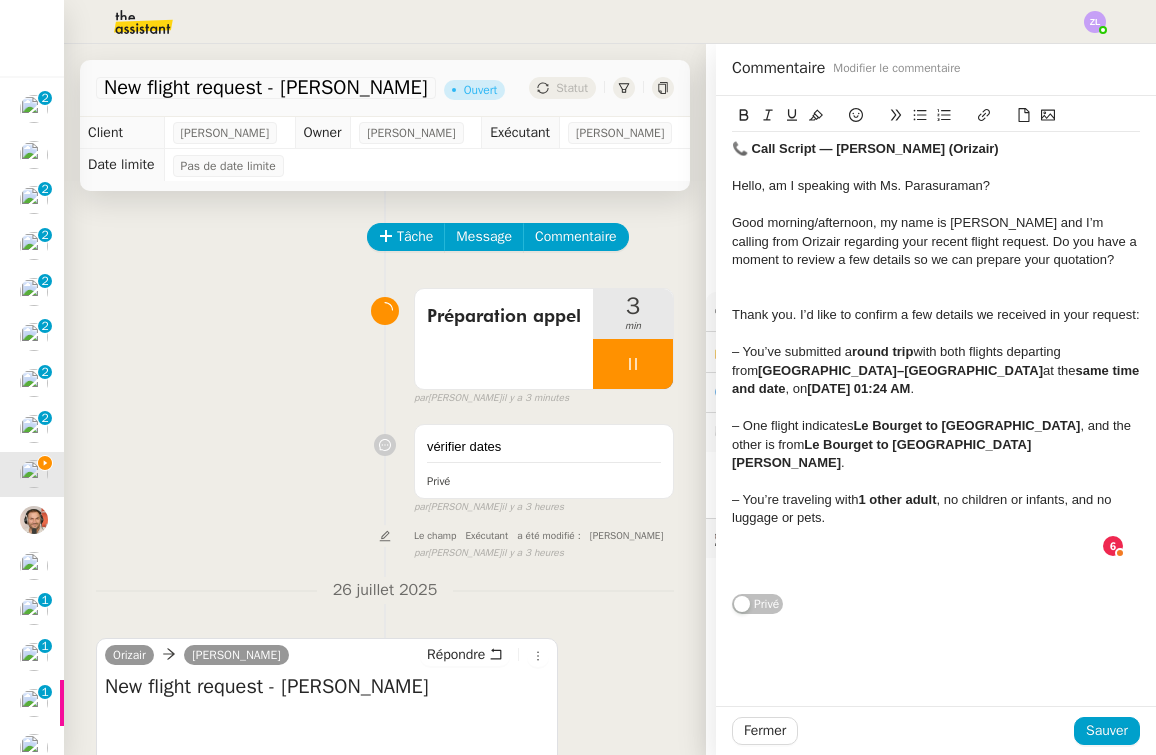 click 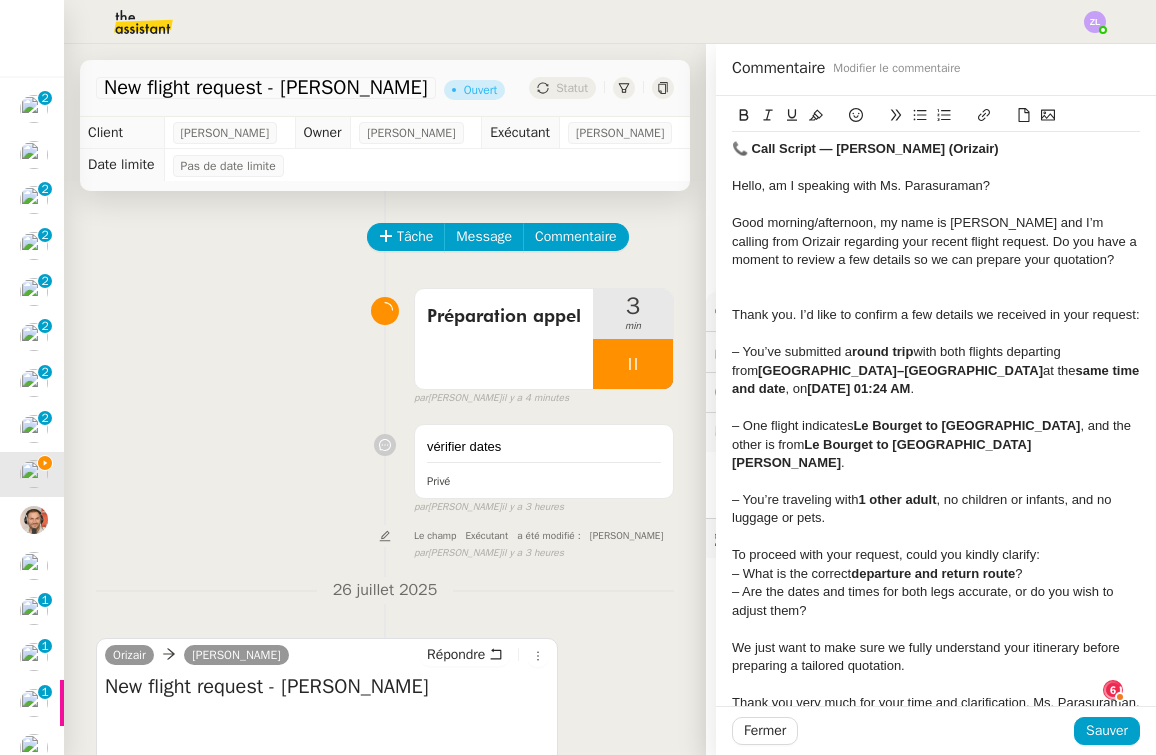 scroll, scrollTop: 21, scrollLeft: 0, axis: vertical 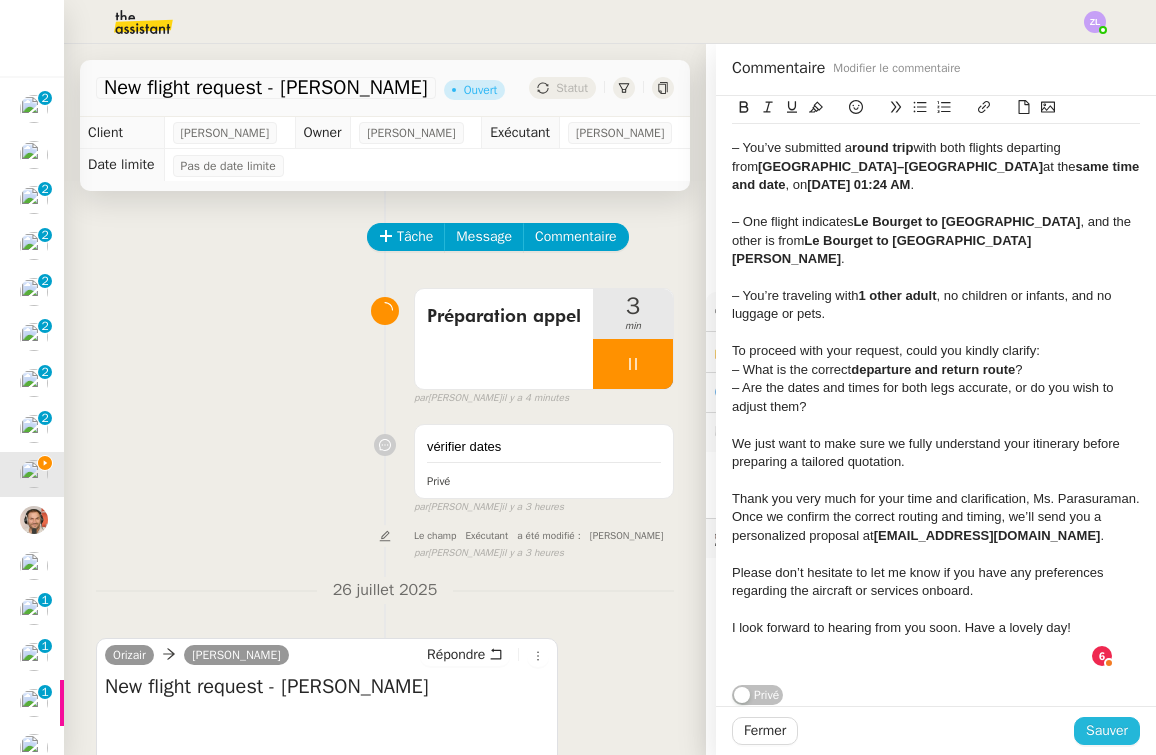 click on "Sauver" 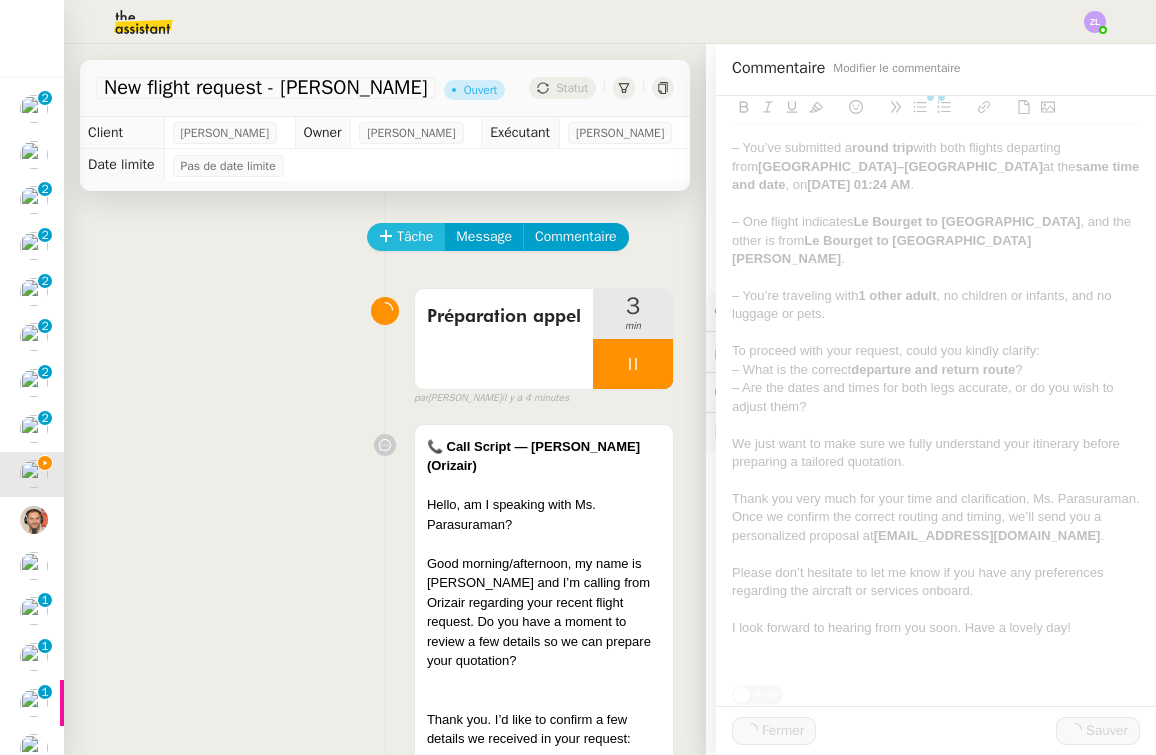 click on "Tâche" 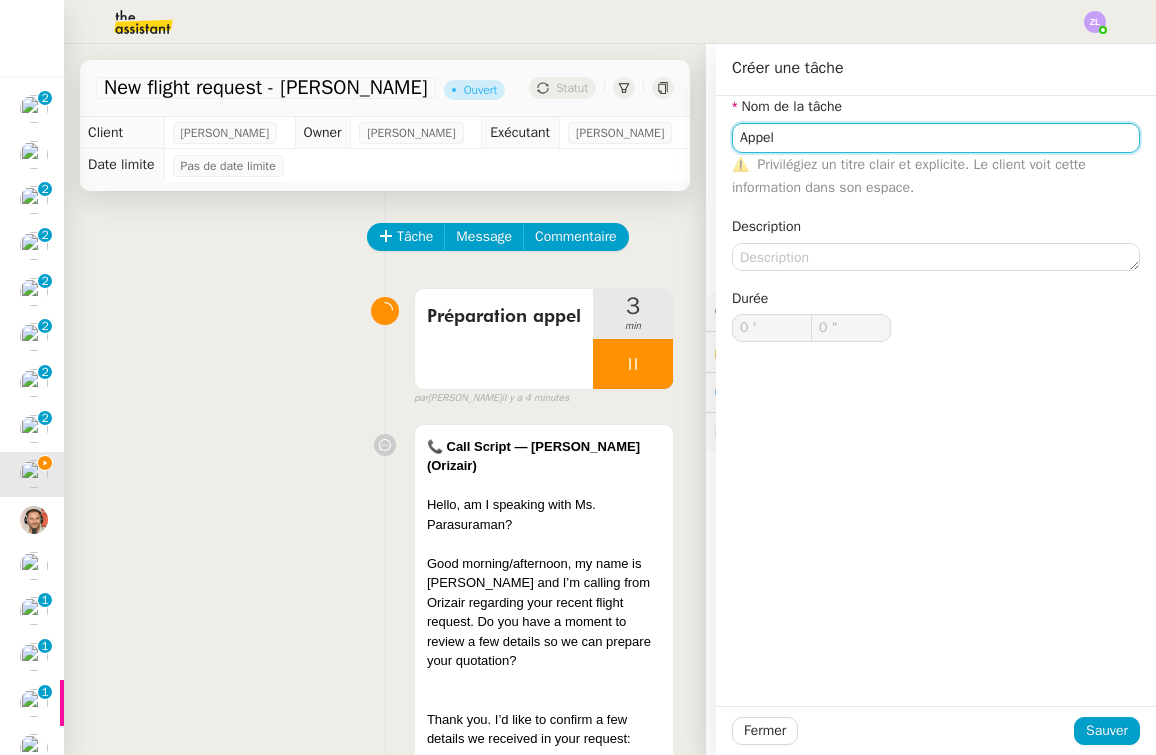 type on "Appel" 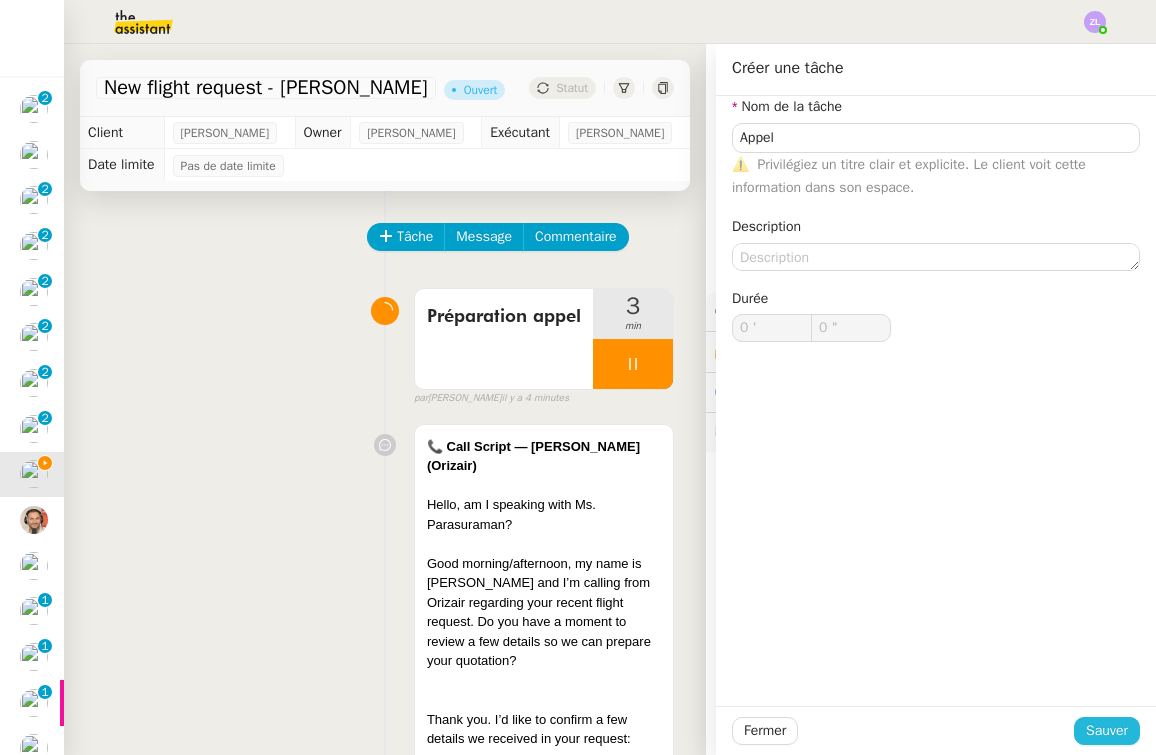 click on "Sauver" 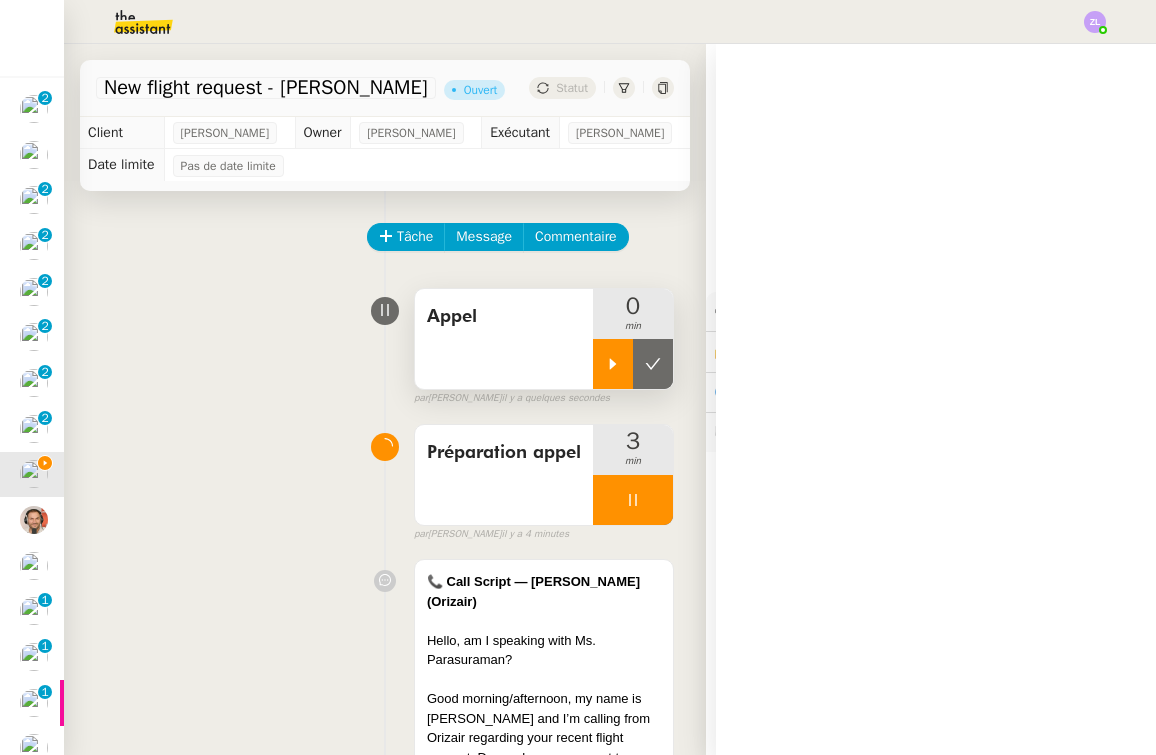 click at bounding box center (613, 364) 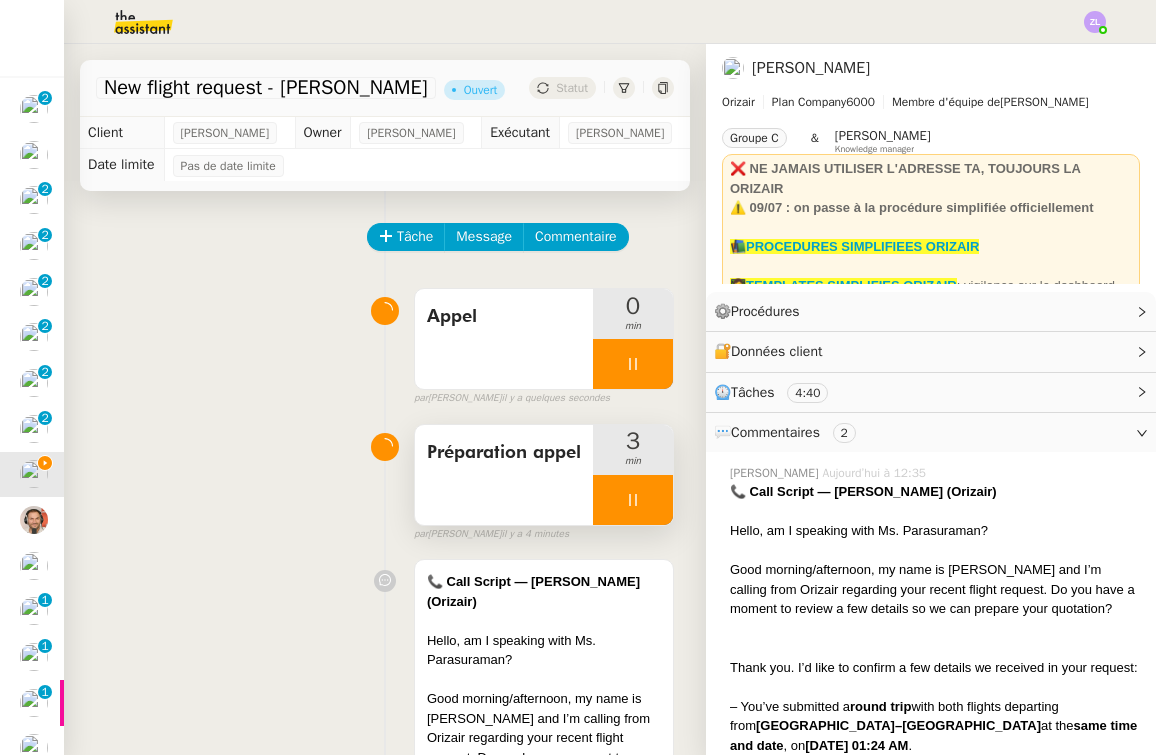 click at bounding box center (633, 500) 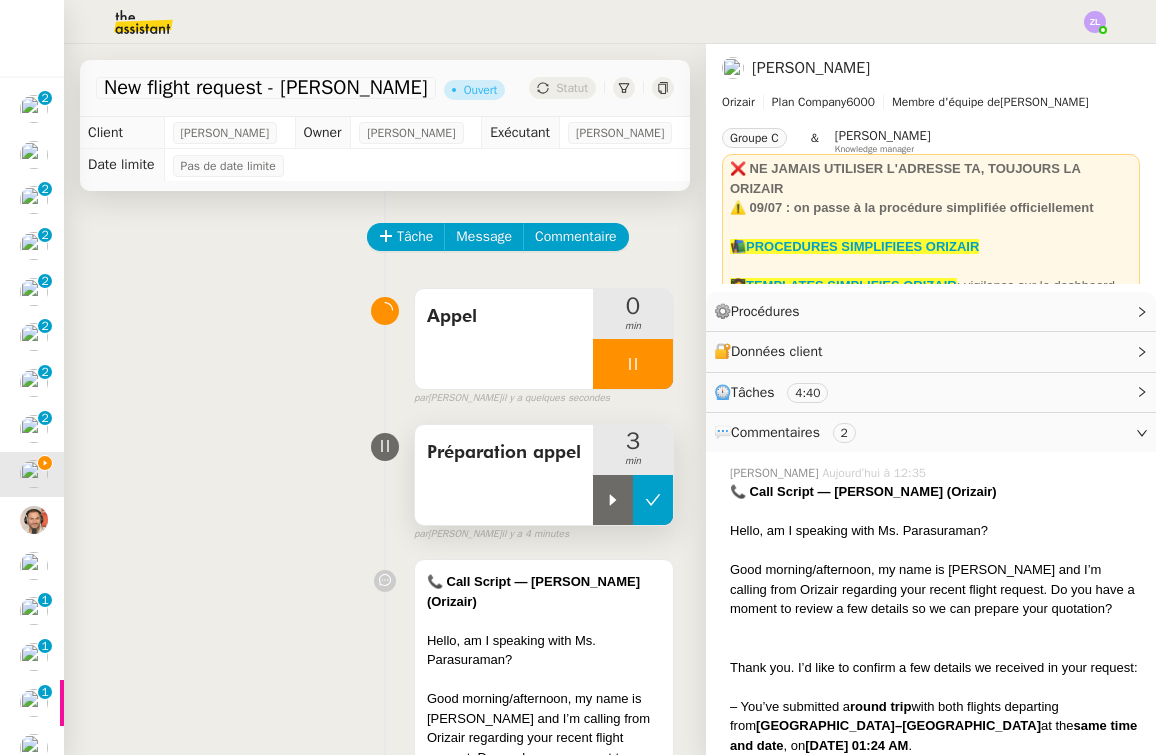 click 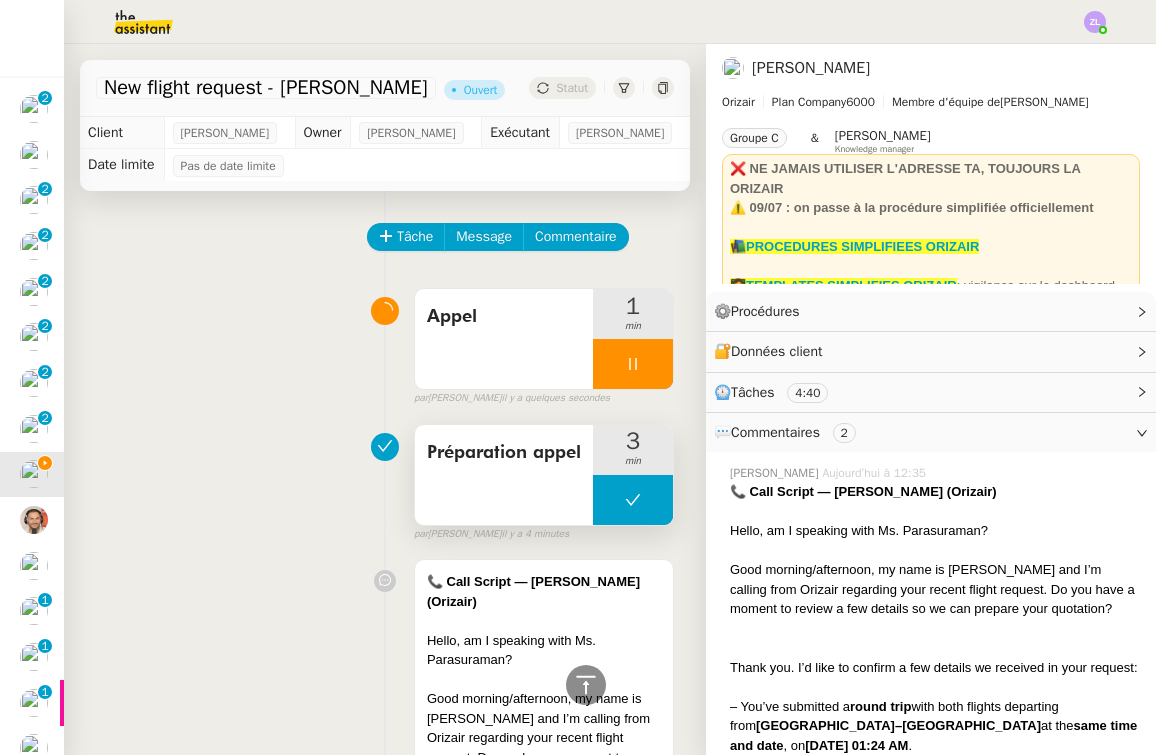 scroll, scrollTop: 0, scrollLeft: 0, axis: both 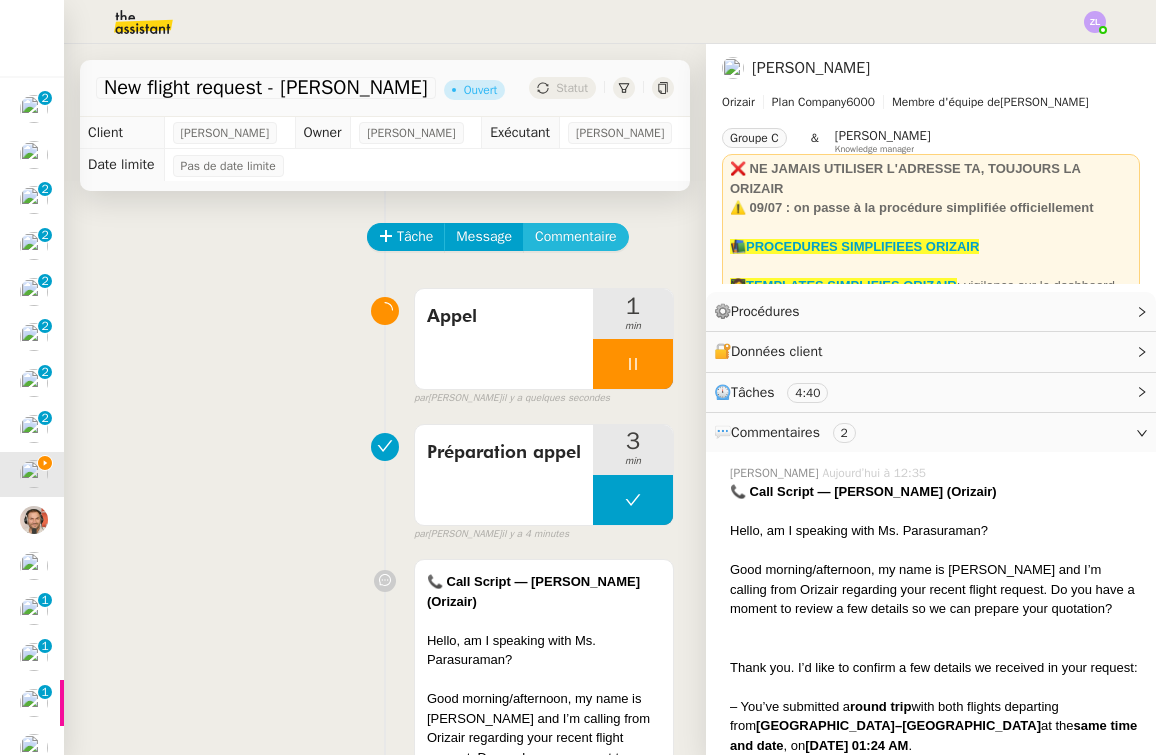 click on "Commentaire" 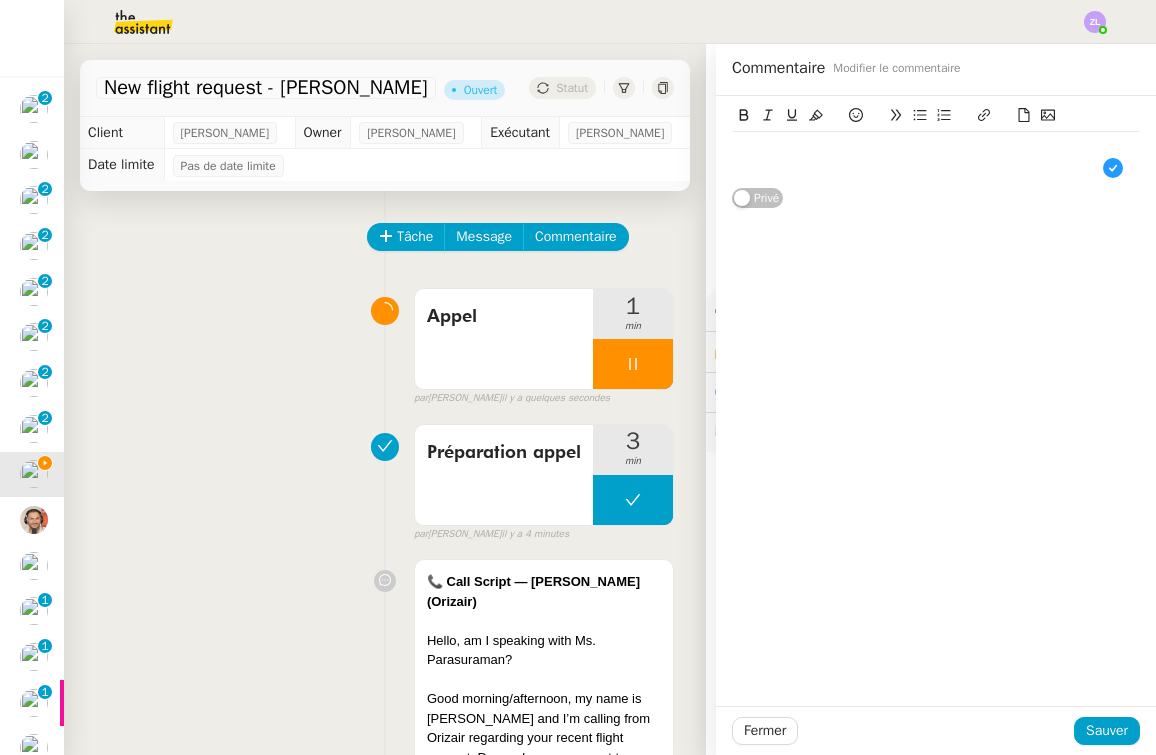 type 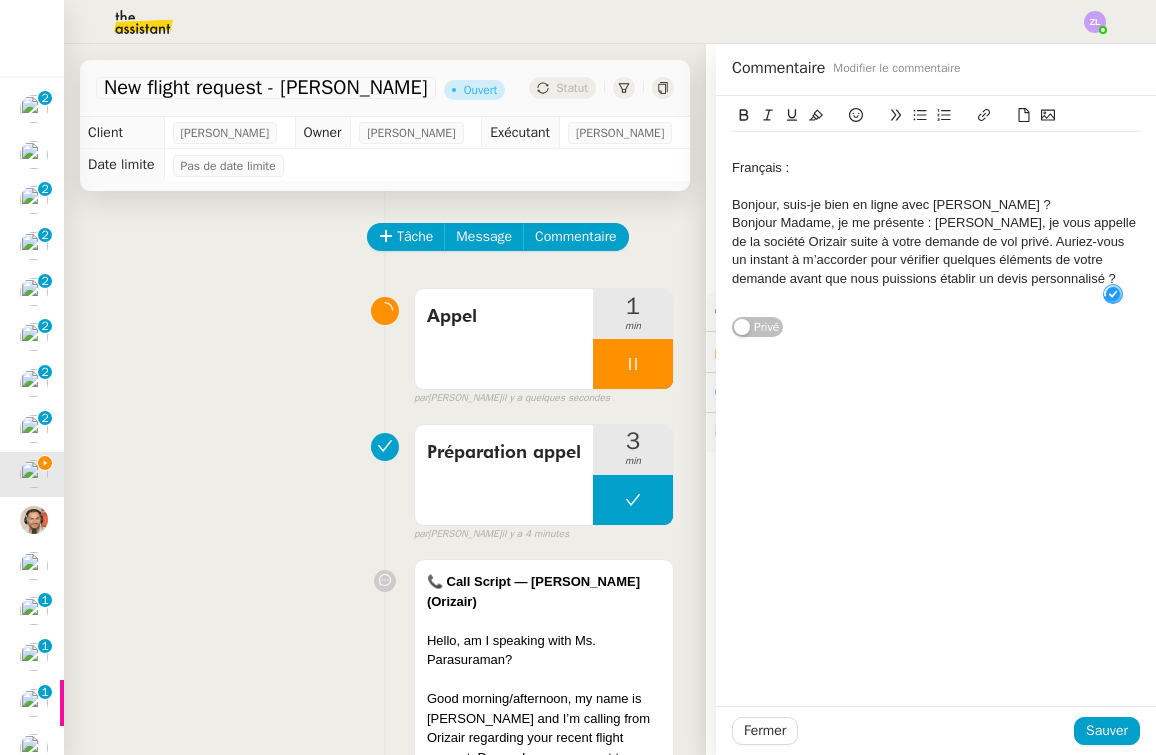 scroll, scrollTop: 21, scrollLeft: 0, axis: vertical 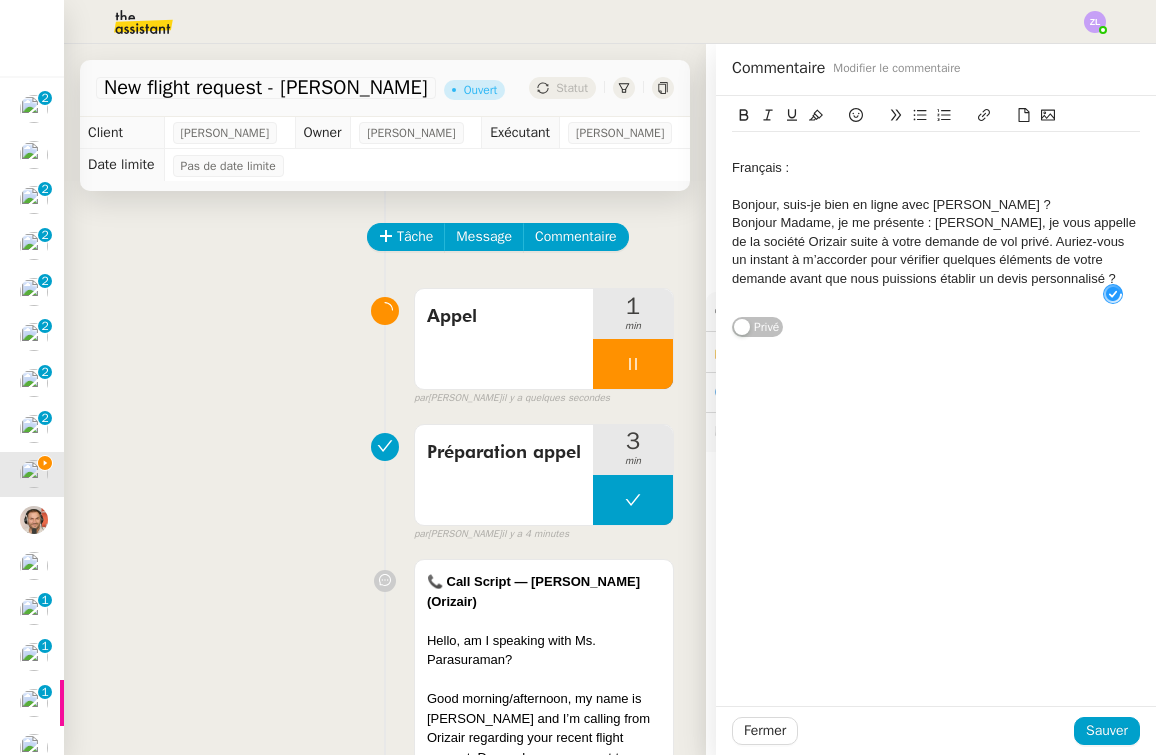 click on "Bonjour, suis-je bien en ligne avec [PERSON_NAME] ?" 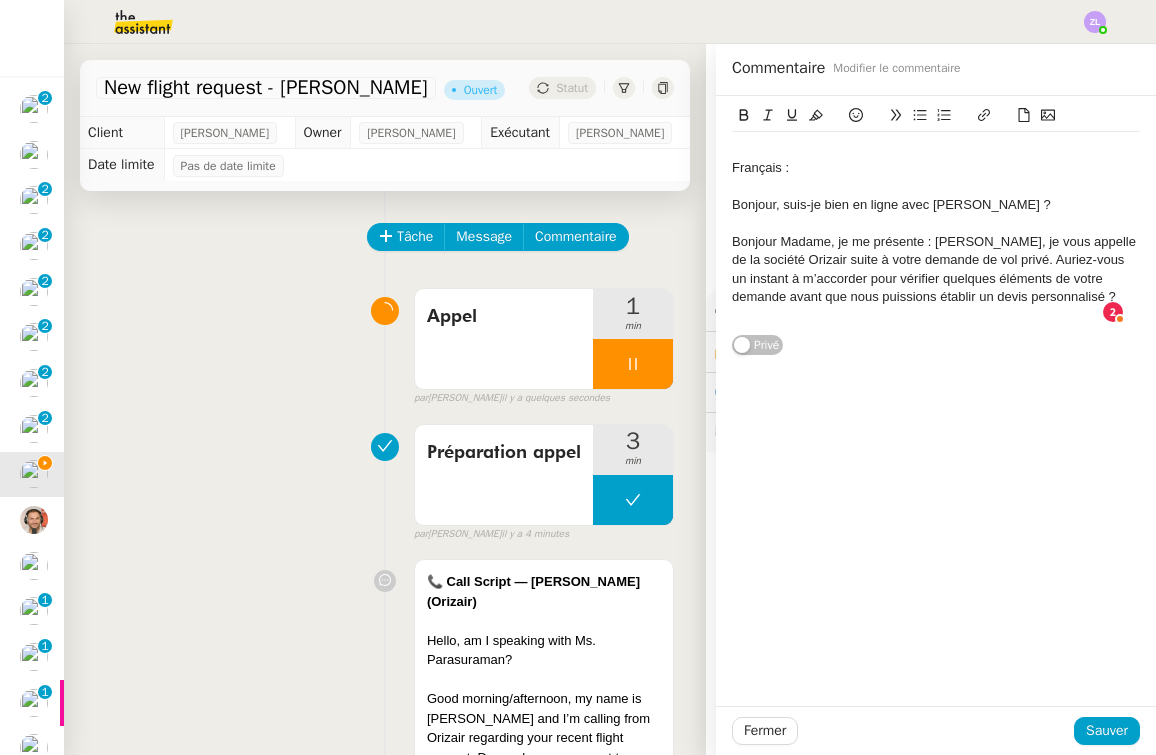 click on "Bonjour Madame, je me présente : [PERSON_NAME], je vous appelle de la société Orizair suite à votre demande de vol privé. Auriez-vous un instant à m’accorder pour vérifier quelques éléments de votre demande avant que nous puissions établir un devis personnalisé ?" 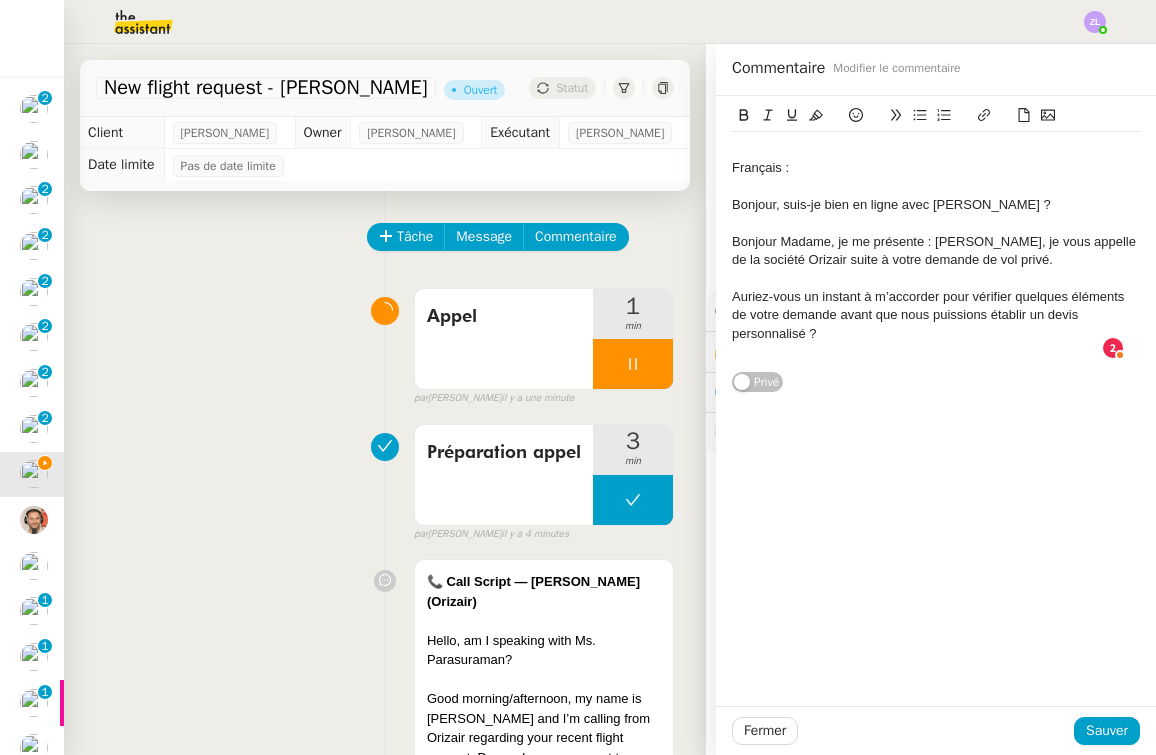 click 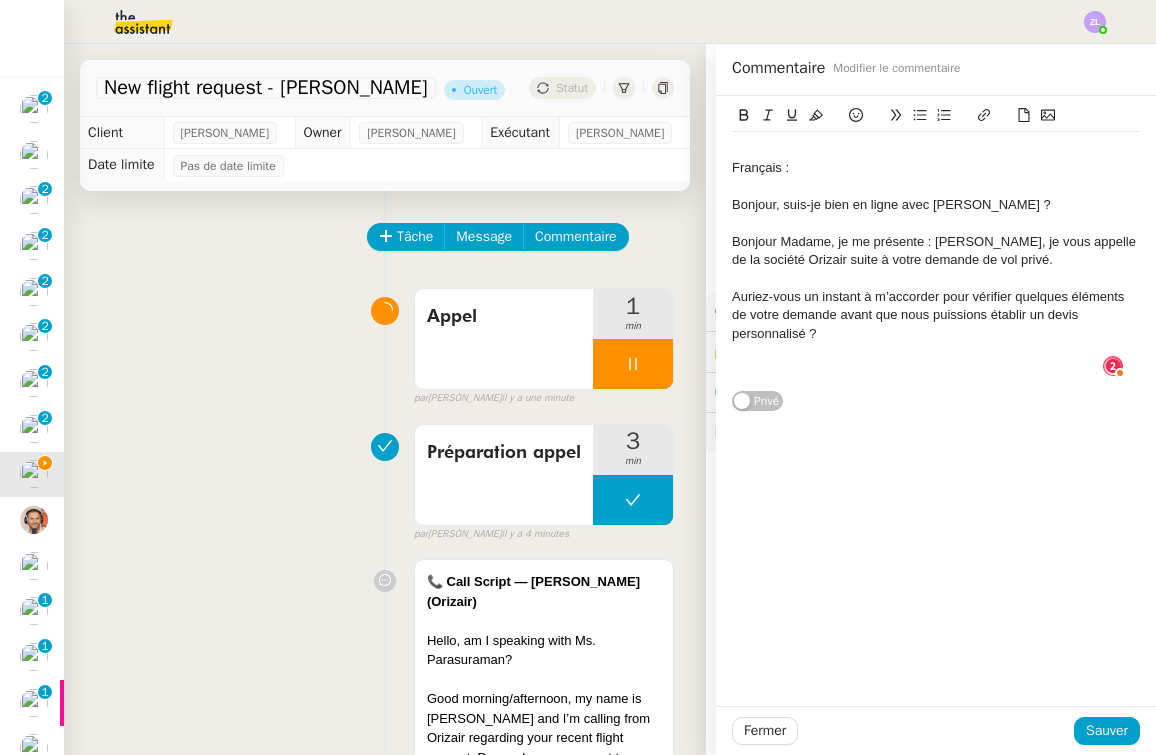 scroll, scrollTop: 21, scrollLeft: 0, axis: vertical 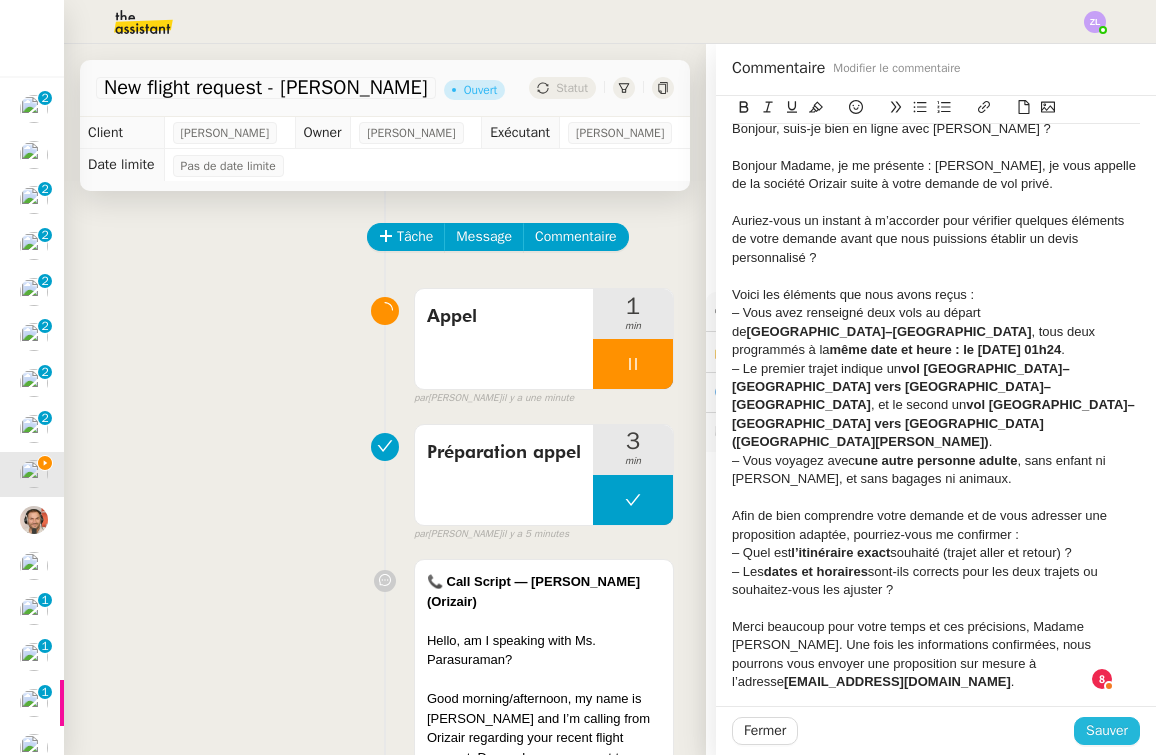 click on "Sauver" 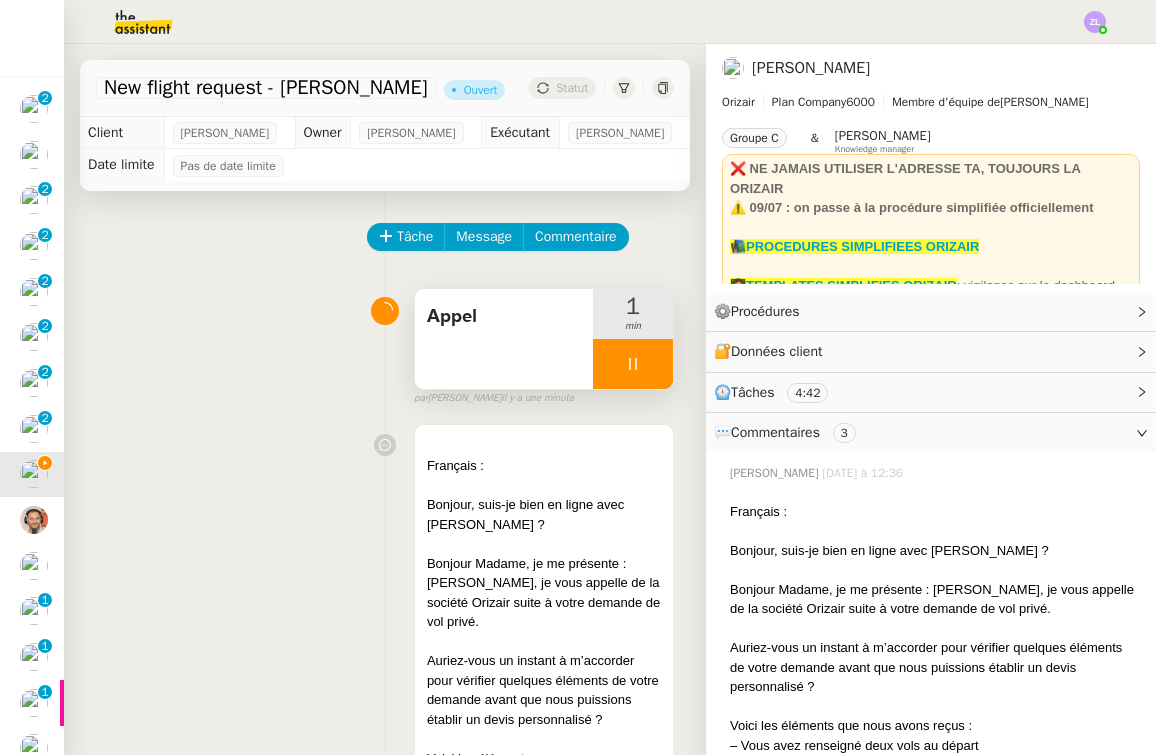 click at bounding box center [633, 364] 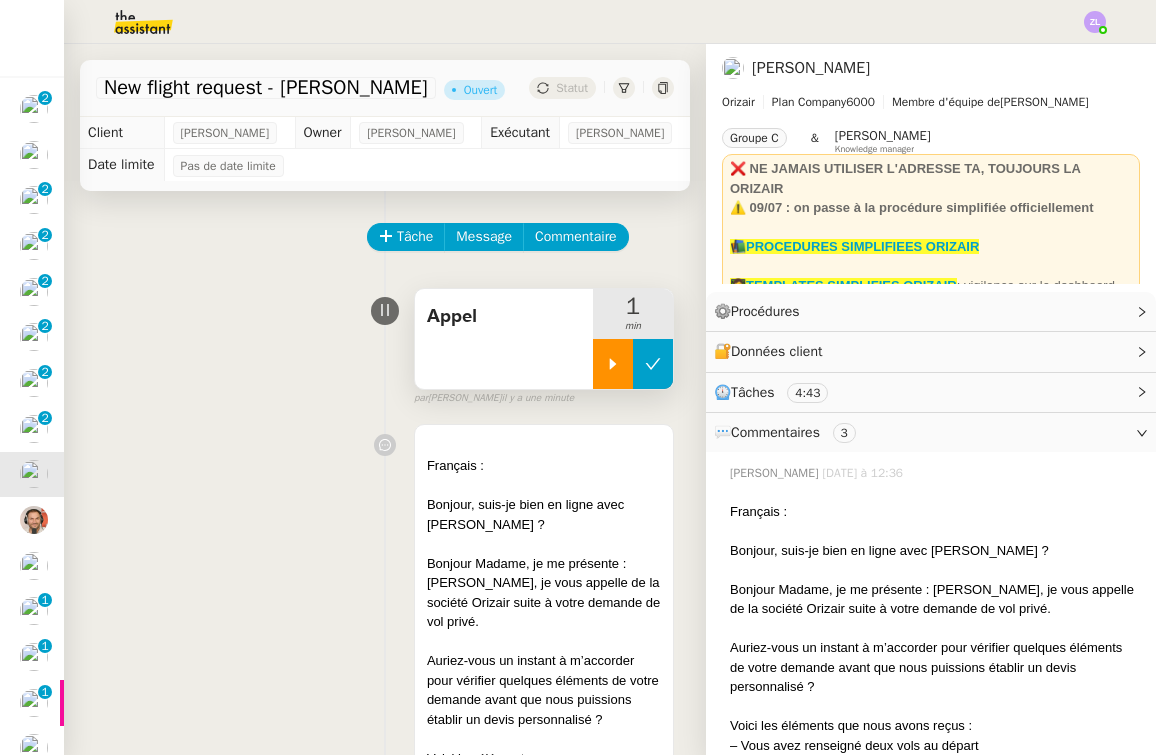 click 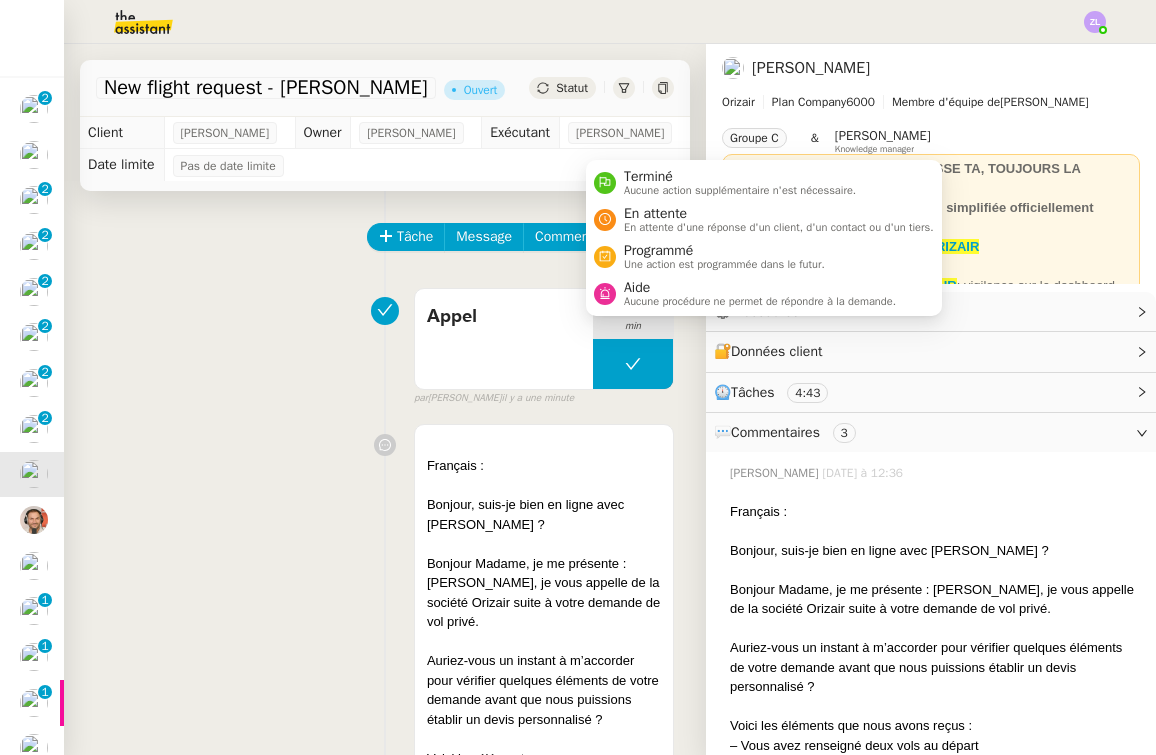 click 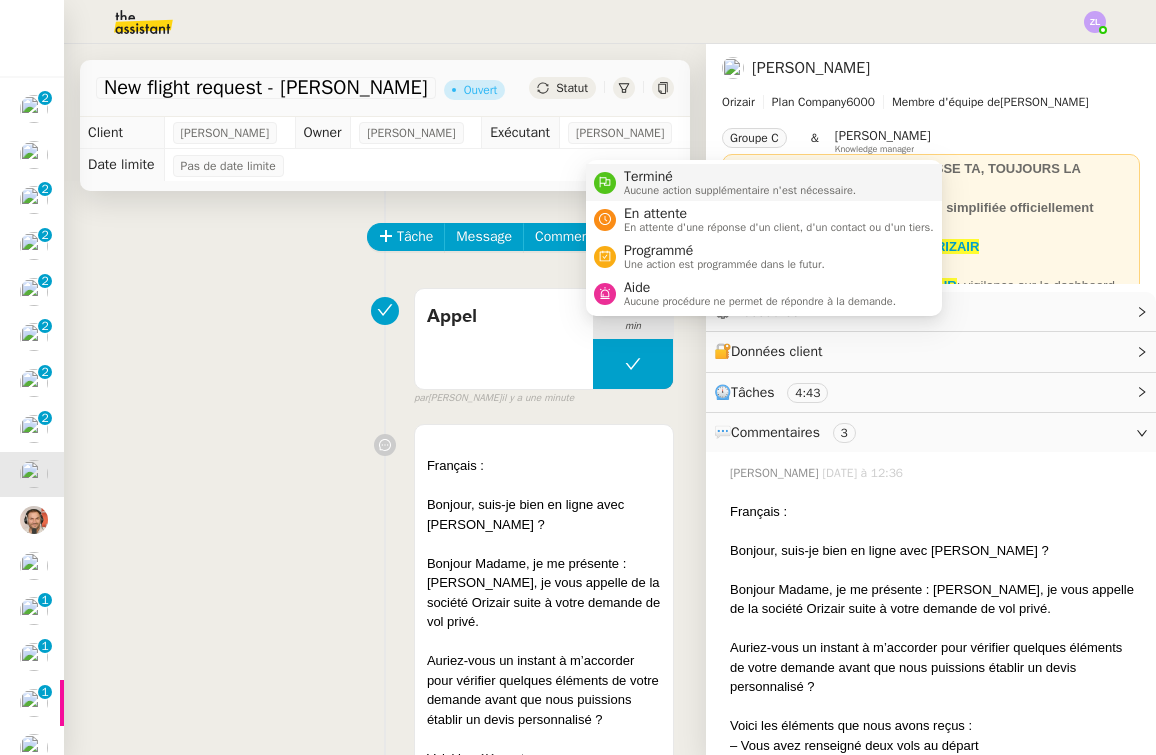click on "Terminé Aucune action supplémentaire n'est nécessaire." at bounding box center (764, 182) 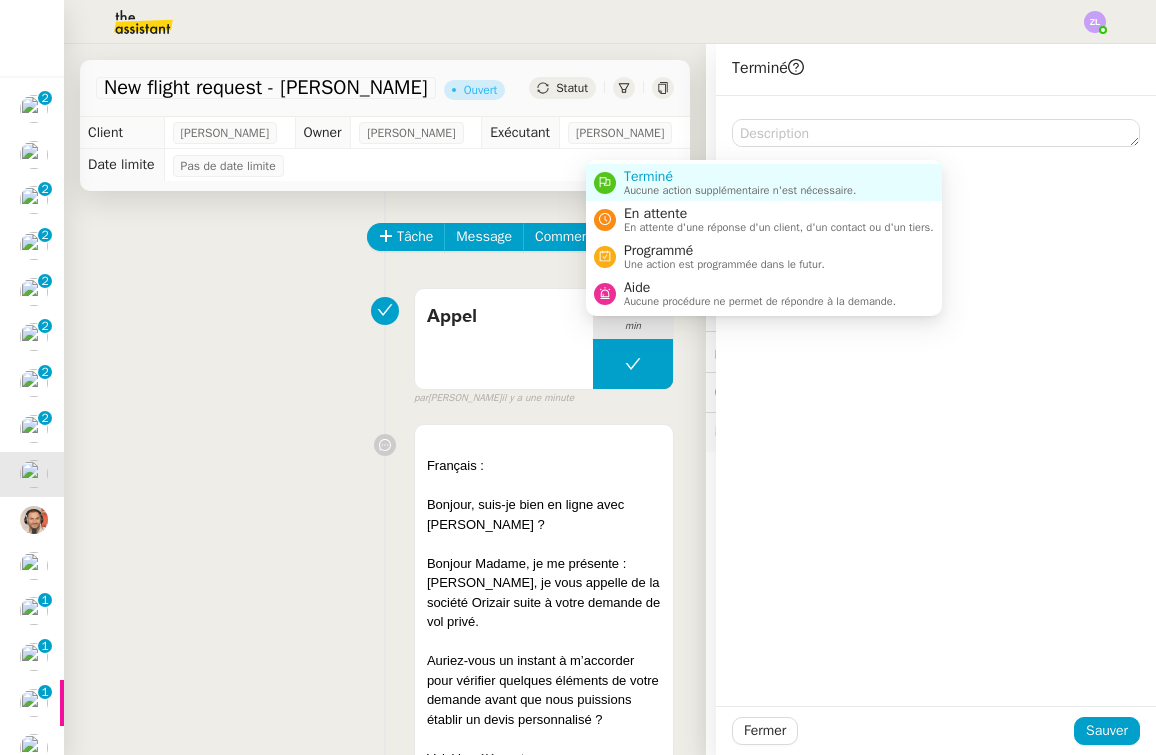 click 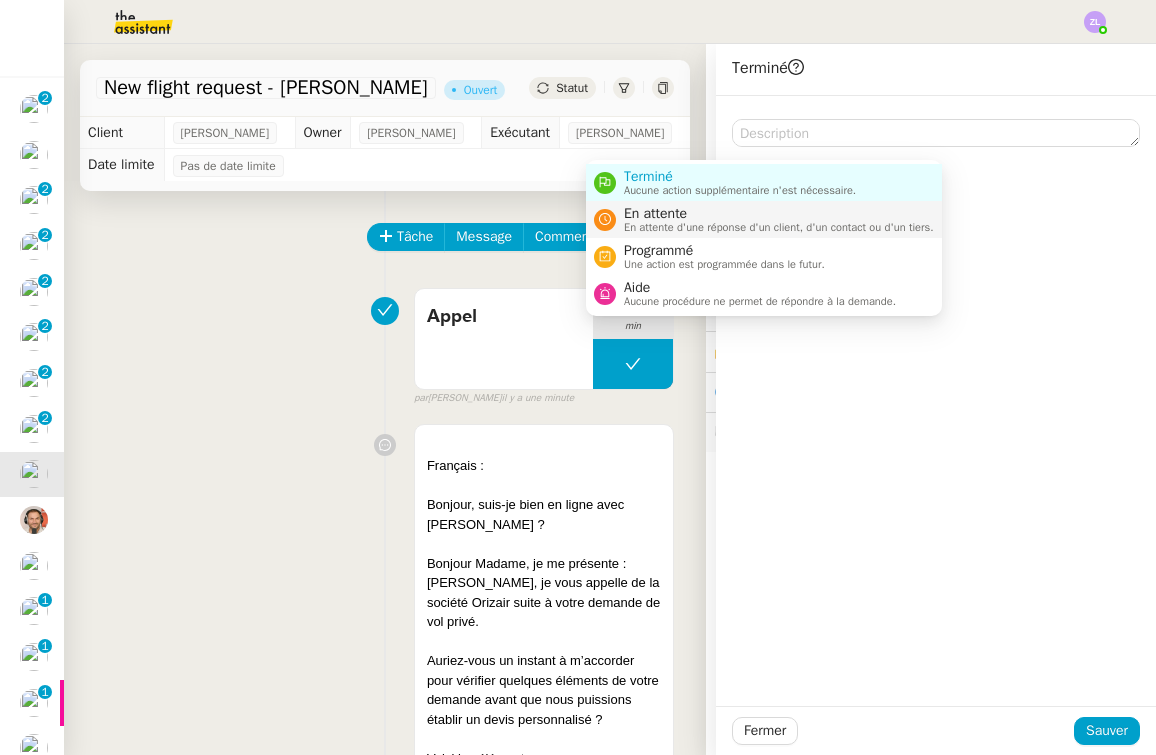 click on "En attente" at bounding box center (779, 214) 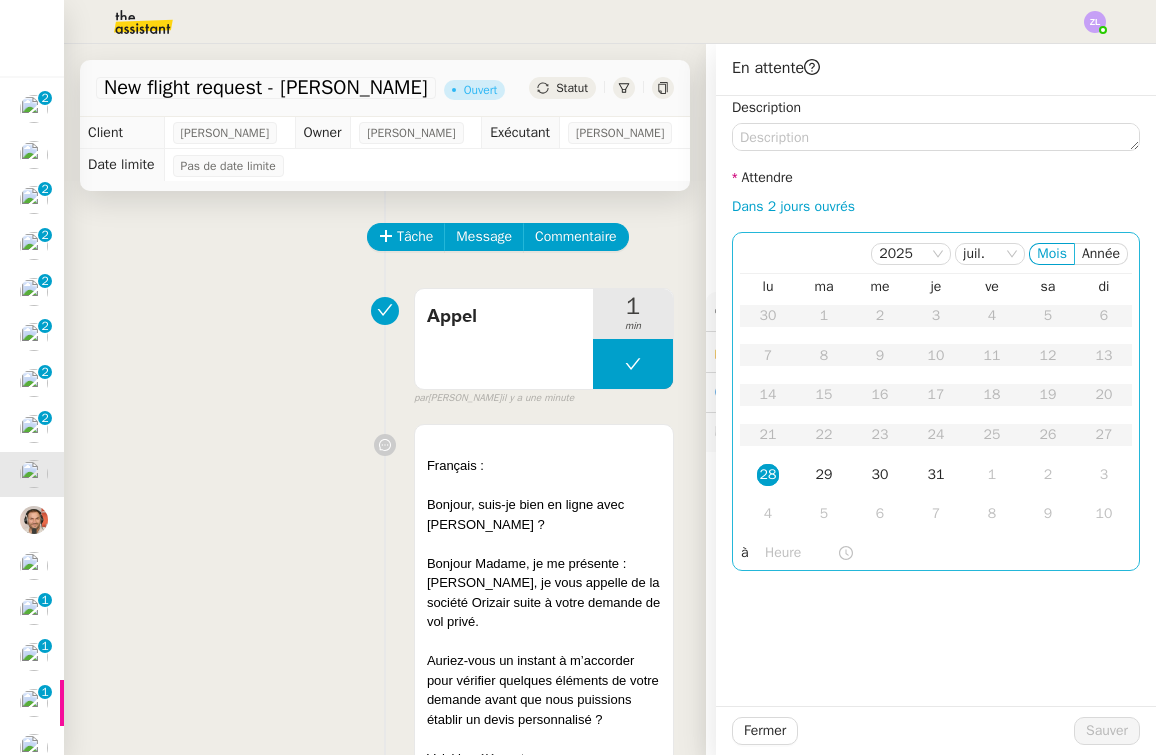 click 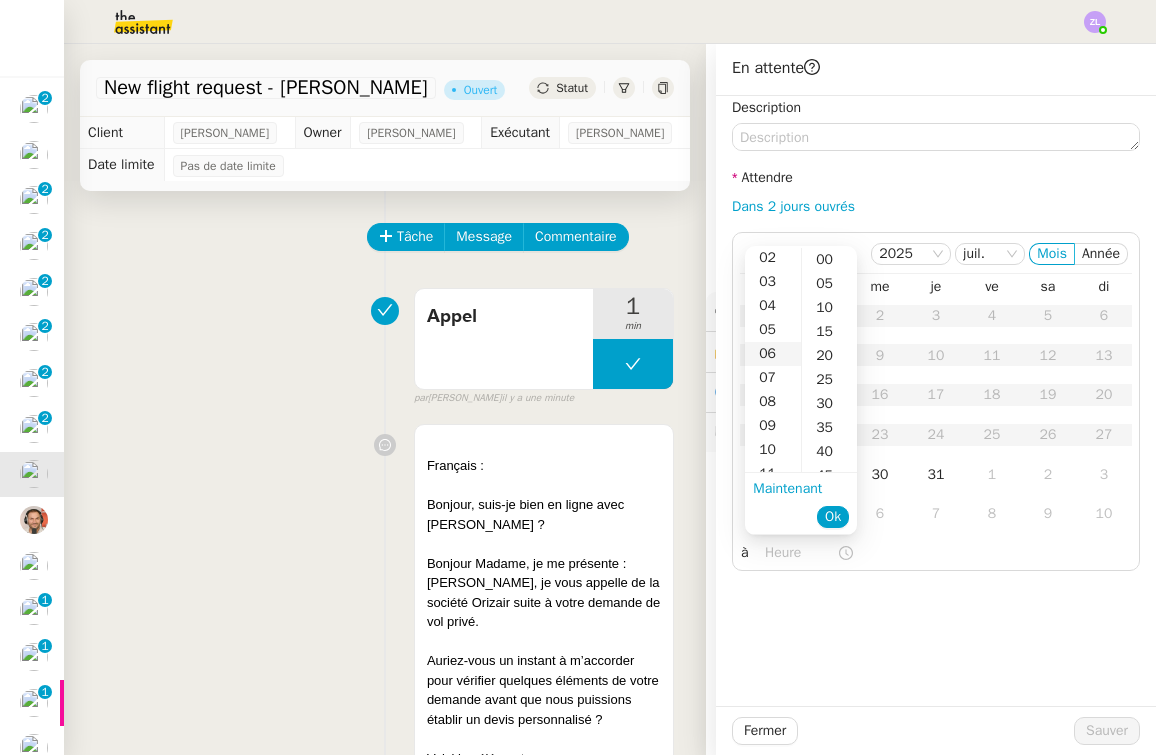 scroll, scrollTop: 100, scrollLeft: 0, axis: vertical 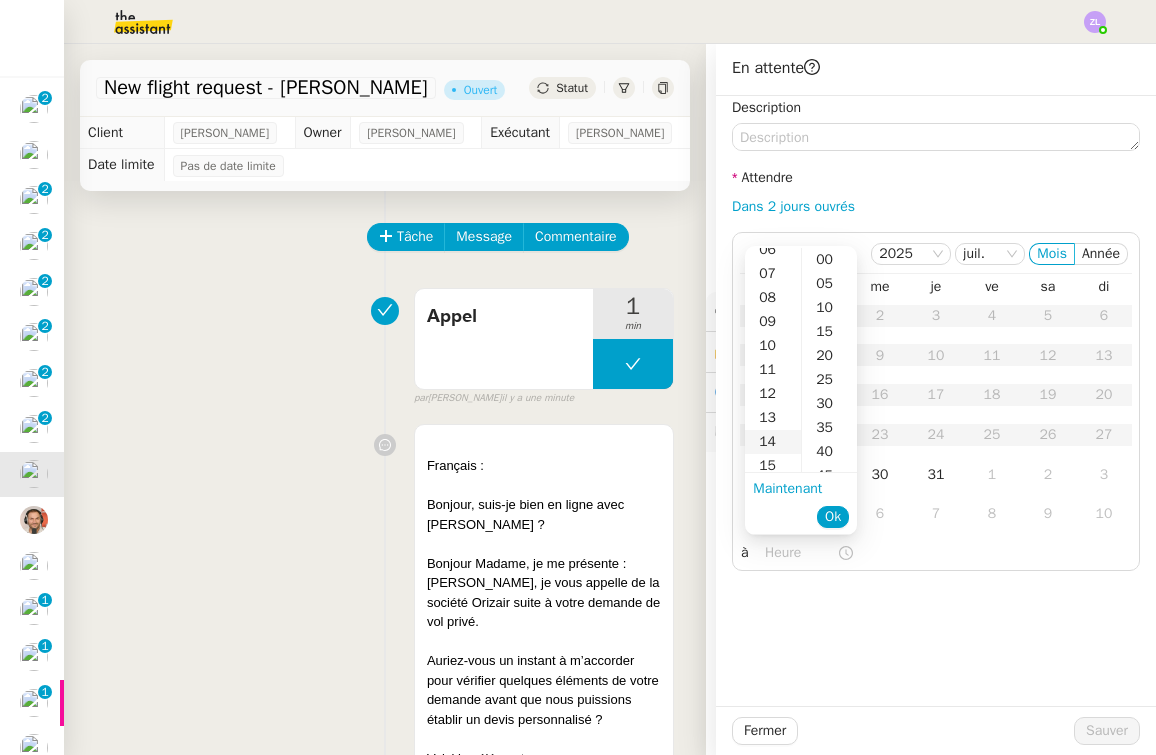 click on "14" at bounding box center [773, 442] 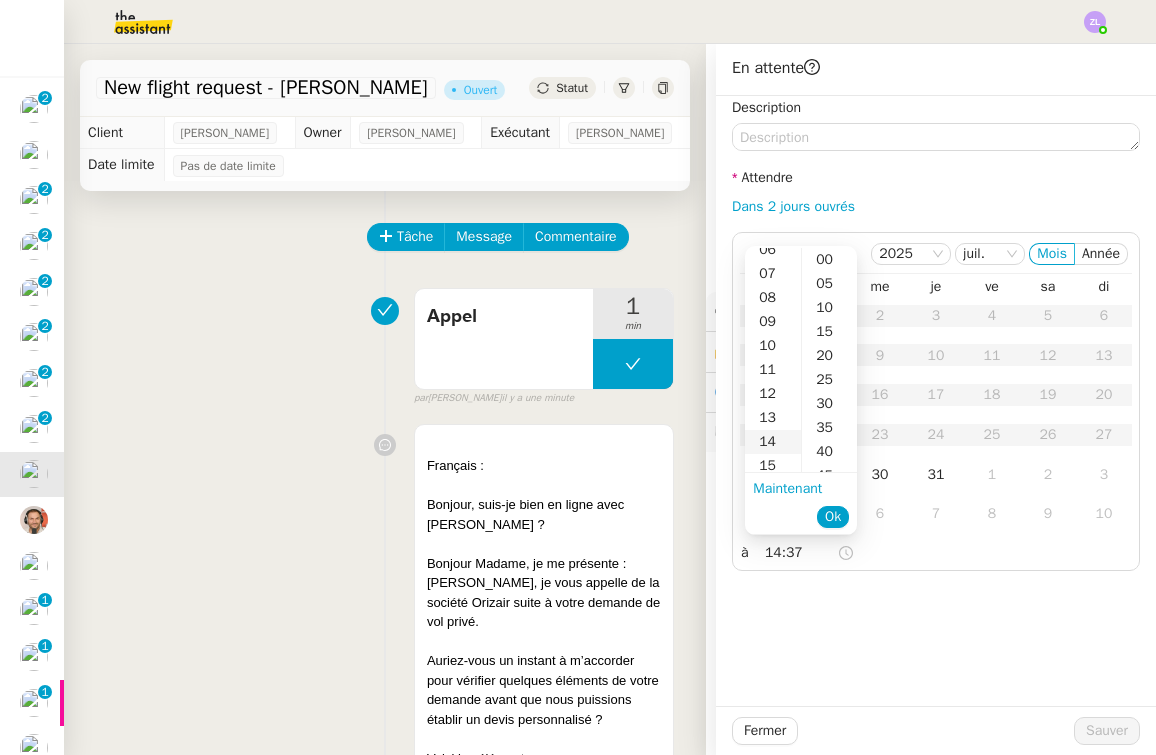 scroll, scrollTop: 336, scrollLeft: 0, axis: vertical 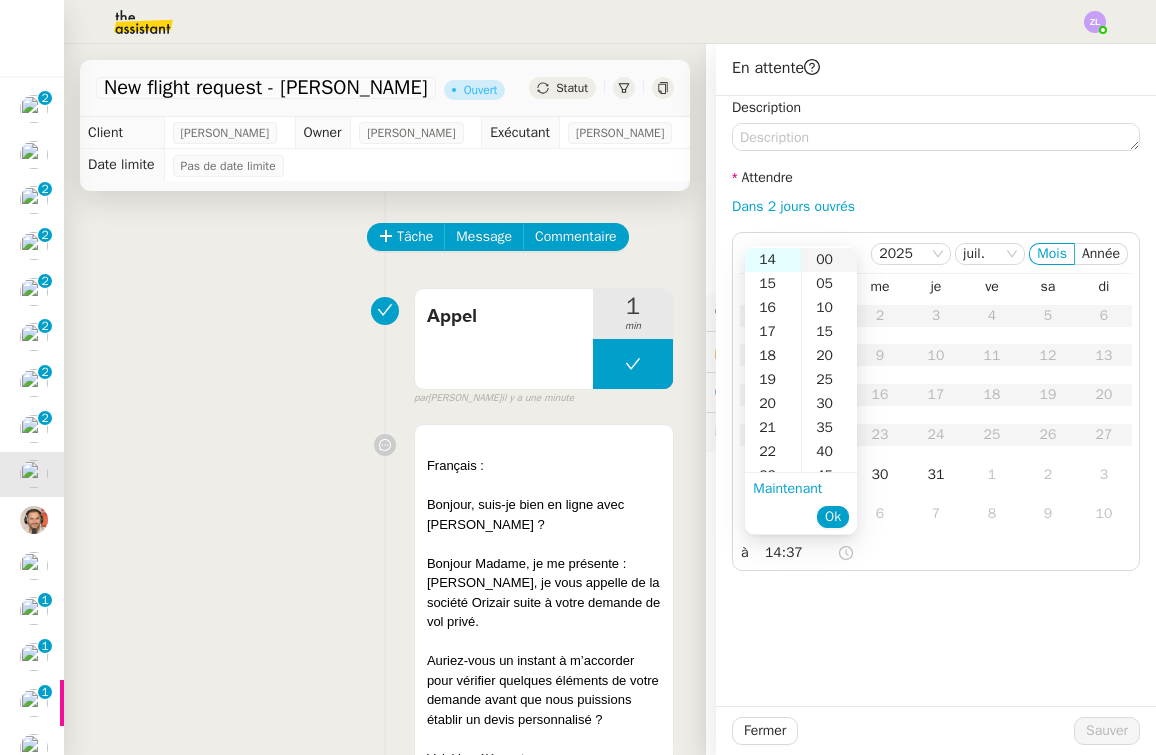 click on "00" at bounding box center [829, 260] 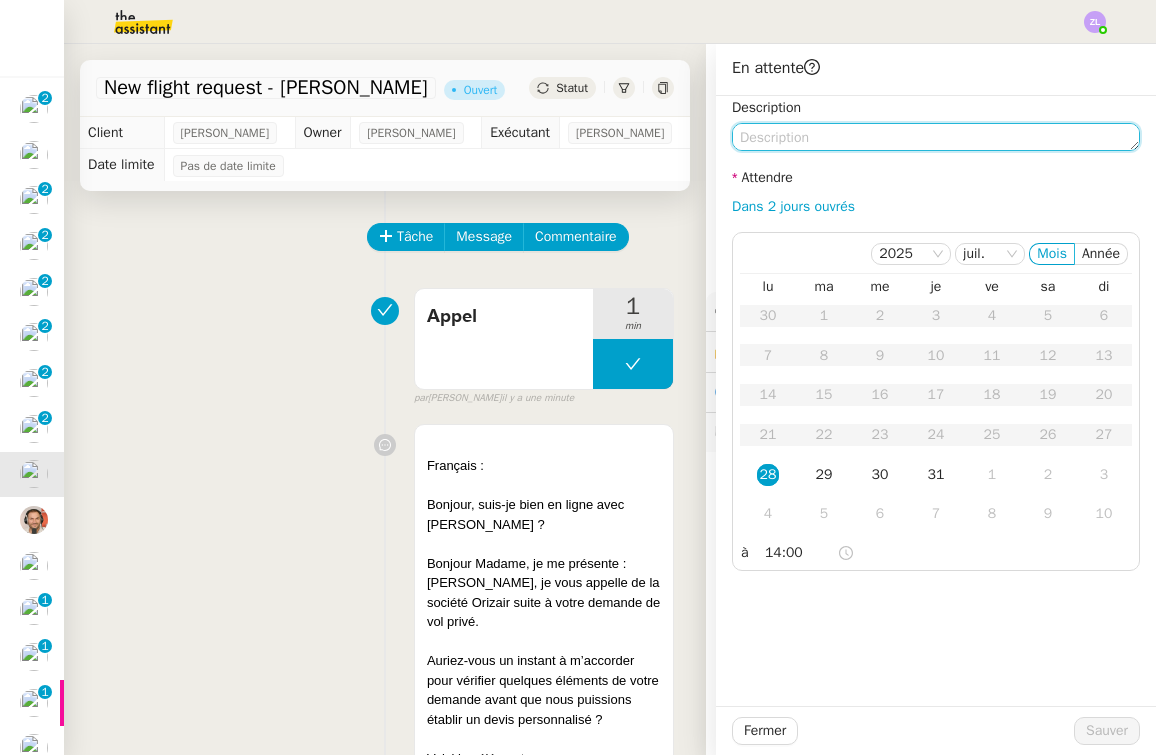 click 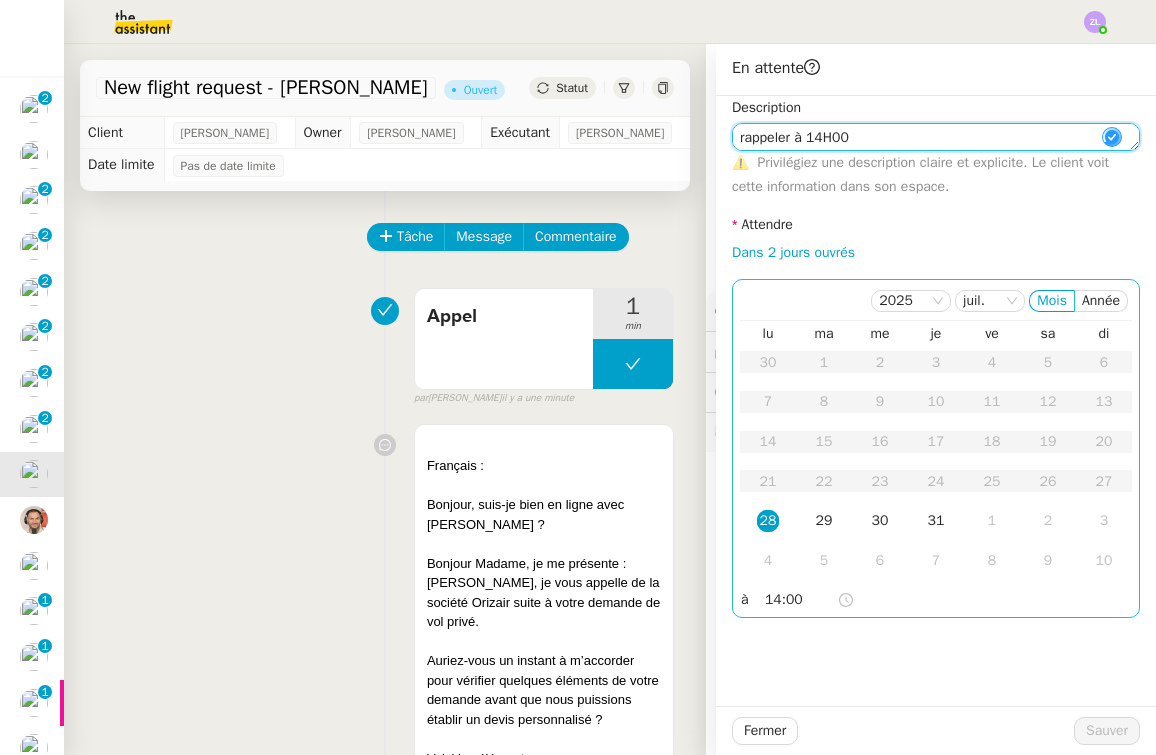 type on "rappeler à 14H00" 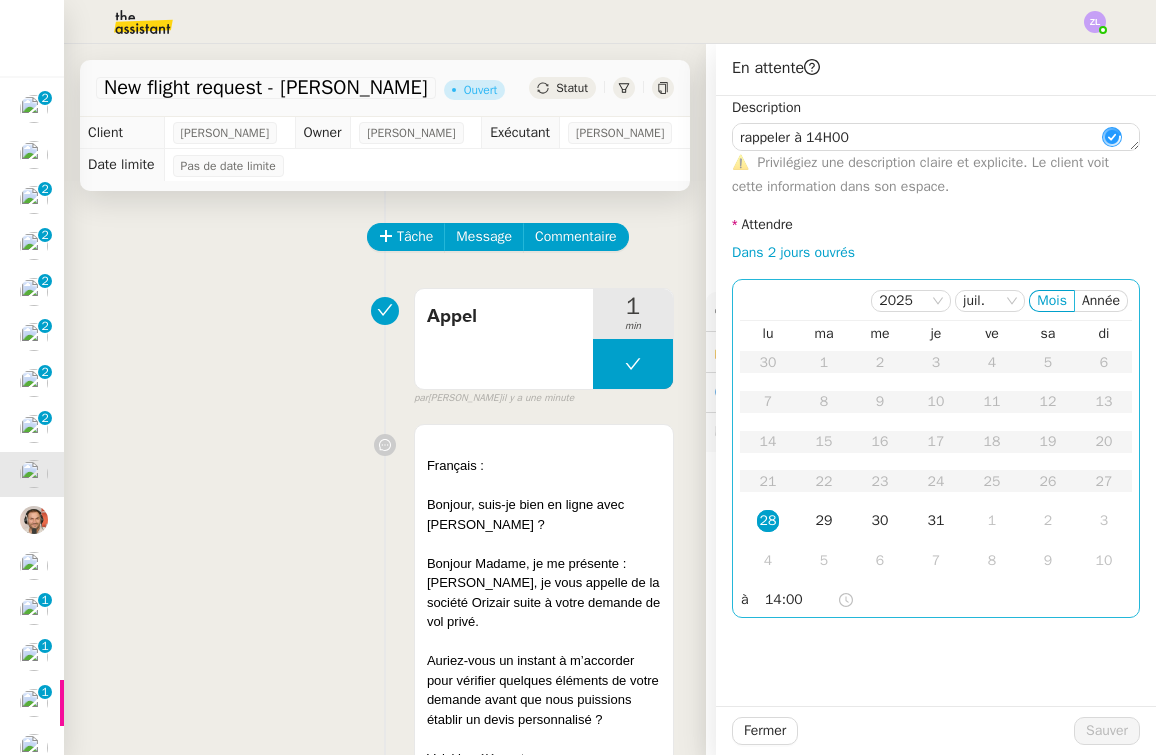 click on "28" 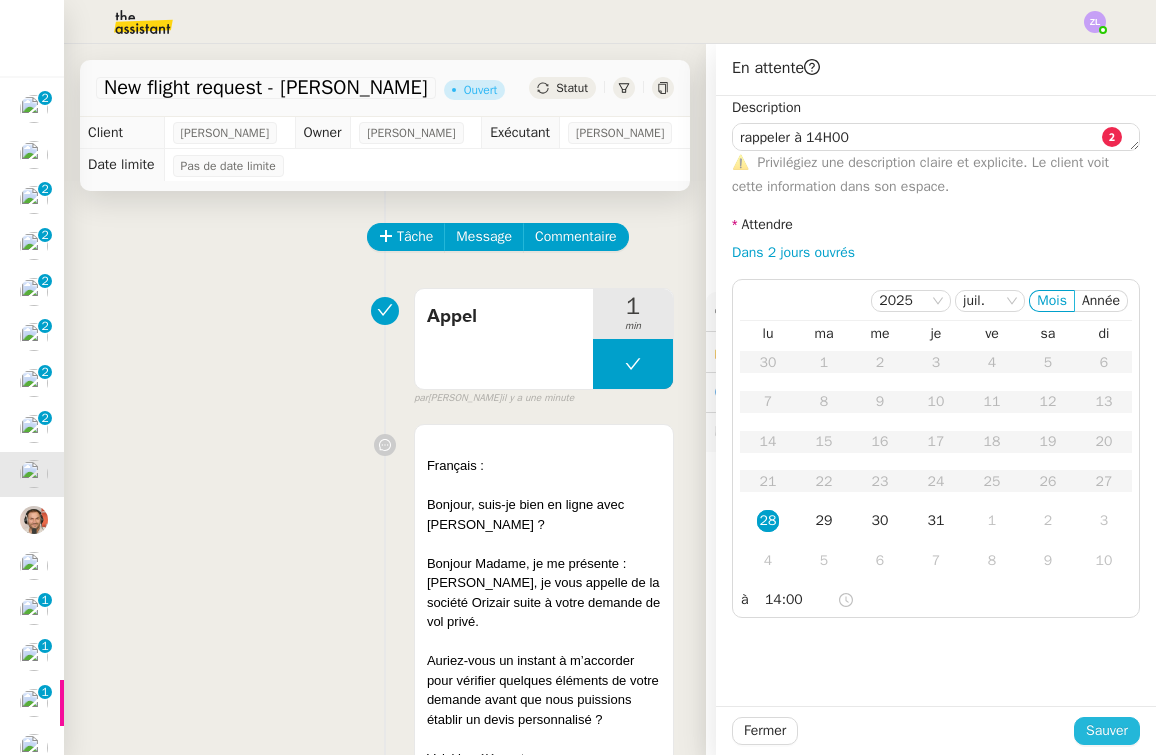 click on "Sauver" 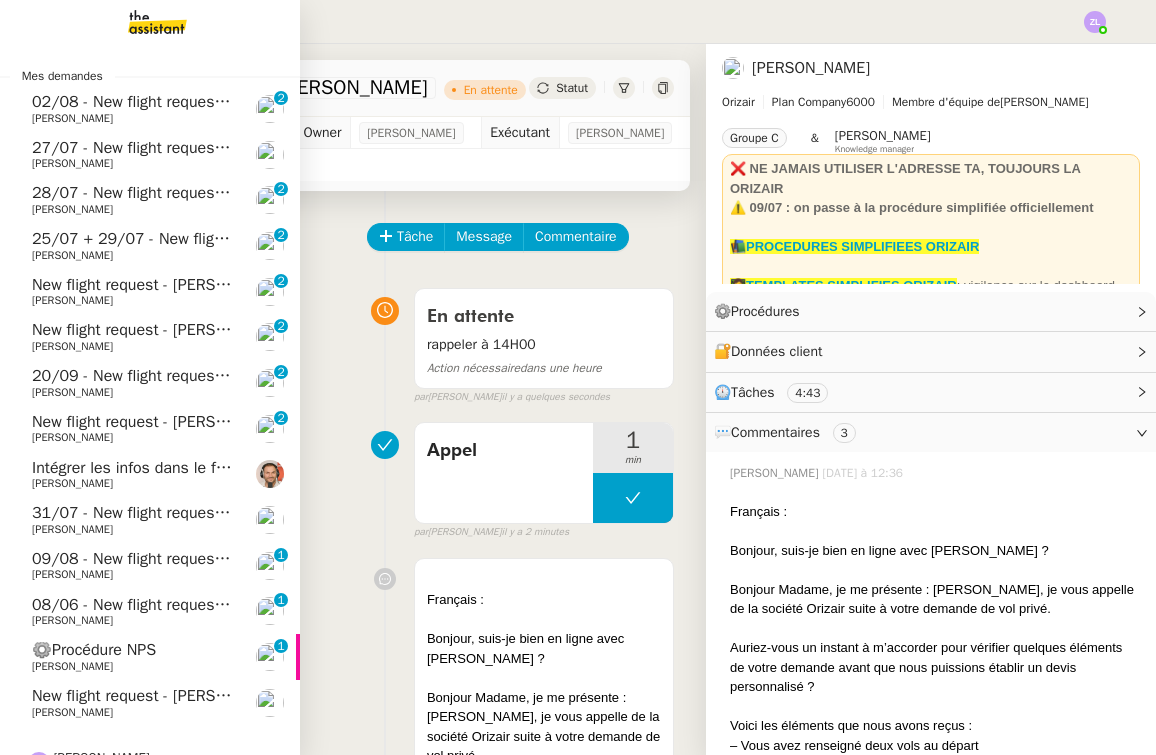 click on "31/07 - New flight request - [PERSON_NAME]" 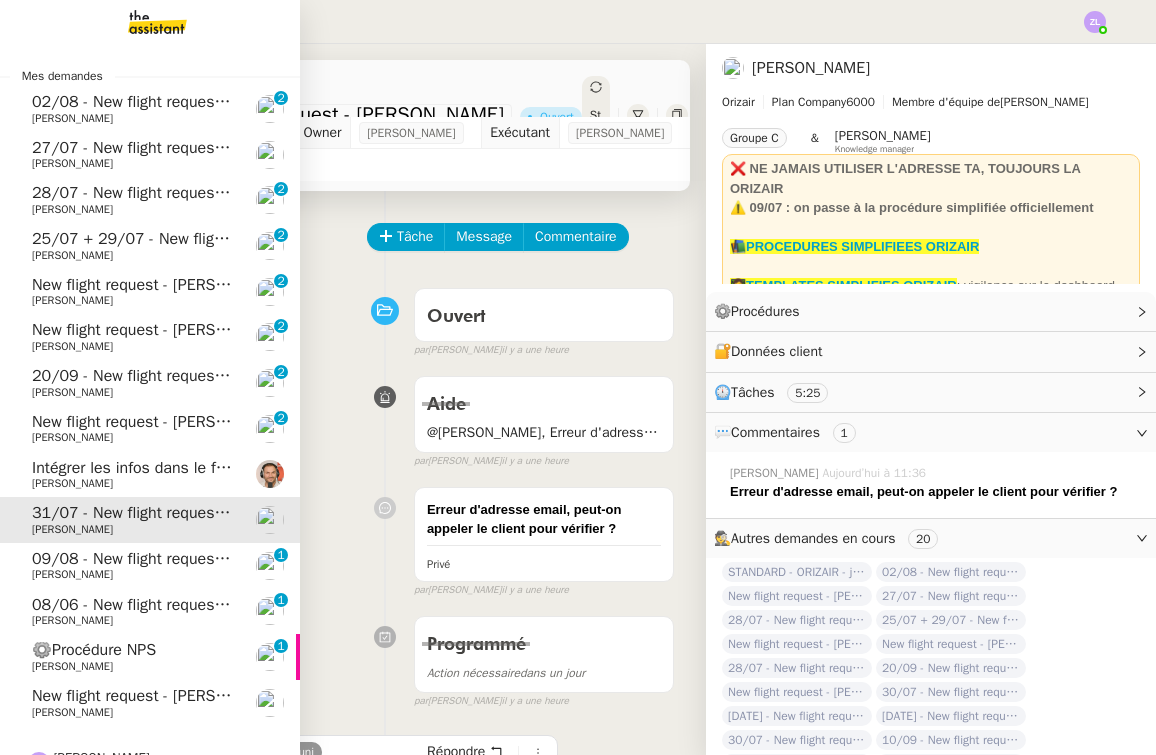 scroll, scrollTop: 0, scrollLeft: 0, axis: both 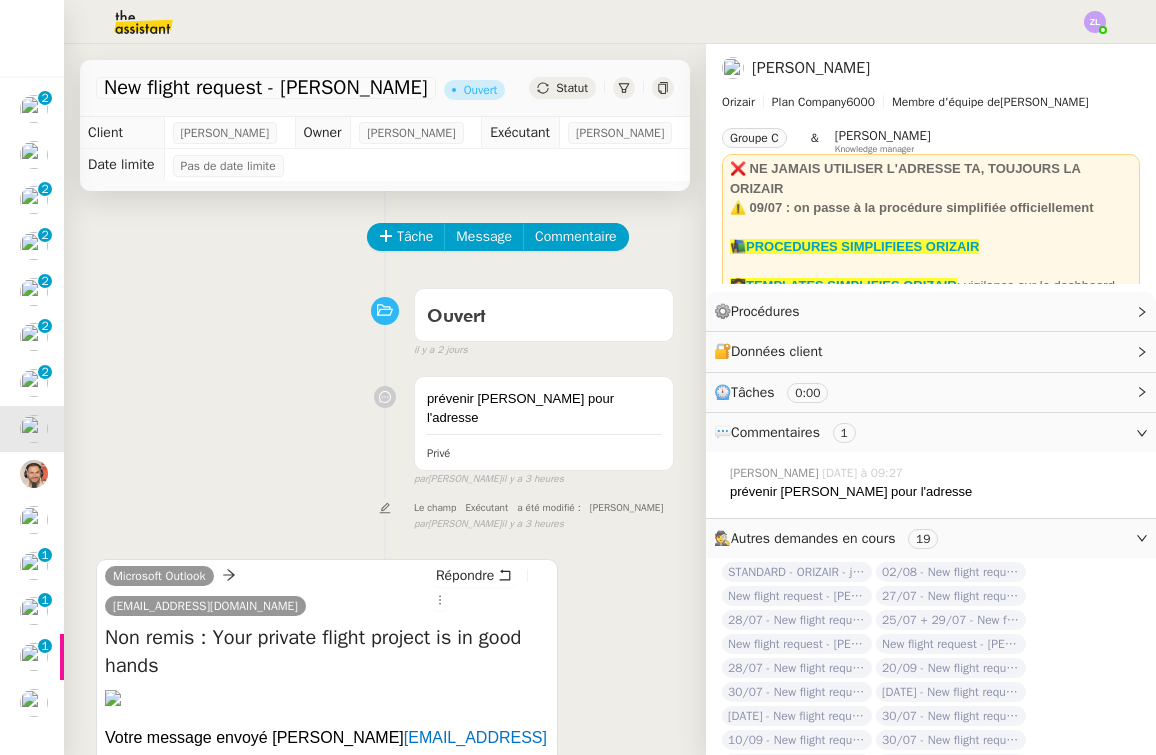 click on "Tâche Message Commentaire Veuillez patienter une erreur s'est produite 👌👌👌 message envoyé ✌️✌️✌️ [PERSON_NAME] d'abord attribuer un client Une erreur s'est produite, veuillez réessayer Ouvert false [DATE] 👌👌👌 message envoyé ✌️✌️✌️ une erreur s'est produite 👌👌👌 message envoyé ✌️✌️✌️ Votre message va être revu ✌️✌️✌️ une erreur s'est produite La taille des fichiers doit être de 10Mb au maximum.
prévenir [PERSON_NAME] pour l'adresse Privé false par   [PERSON_NAME]   il y a 3 heures 👌👌👌 message envoyé ✌️✌️✌️ une erreur s'est produite 👌👌👌 message envoyé ✌️✌️✌️ Votre message va être revu ✌️✌️✌️ une erreur s'est produite La taille des fichiers doit être de 10Mb au maximum. Le champ     Exécutant     a été modifié :     [PERSON_NAME] false par   [PERSON_NAME]   il y a 3 heures 👌👌👌 message envoyé ✌️✌️✌️ une erreur s'est produite" 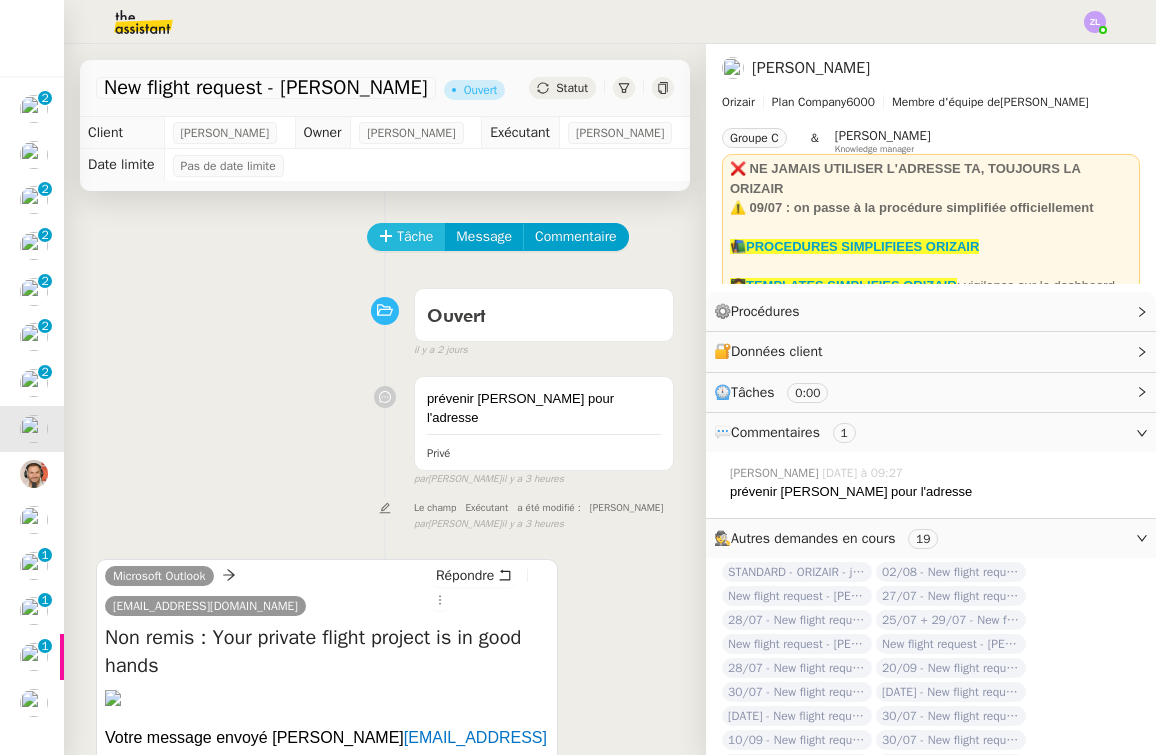 click on "Tâche" 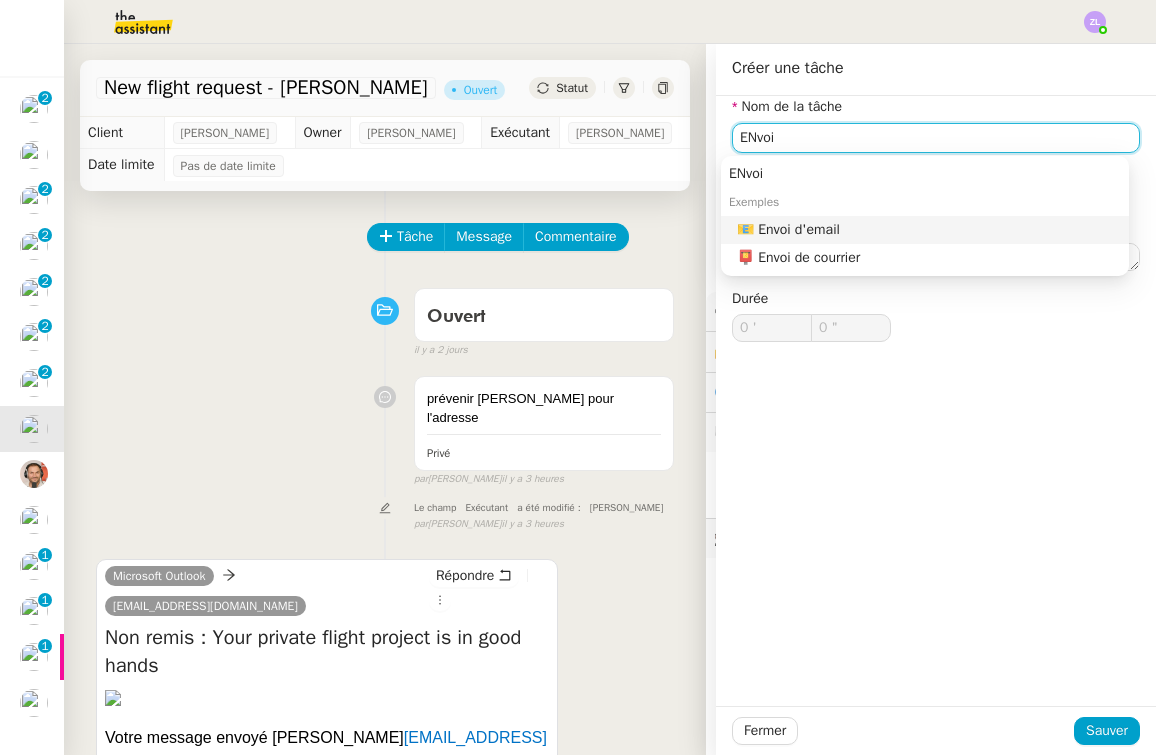 click on "📧 Envoi d'email" 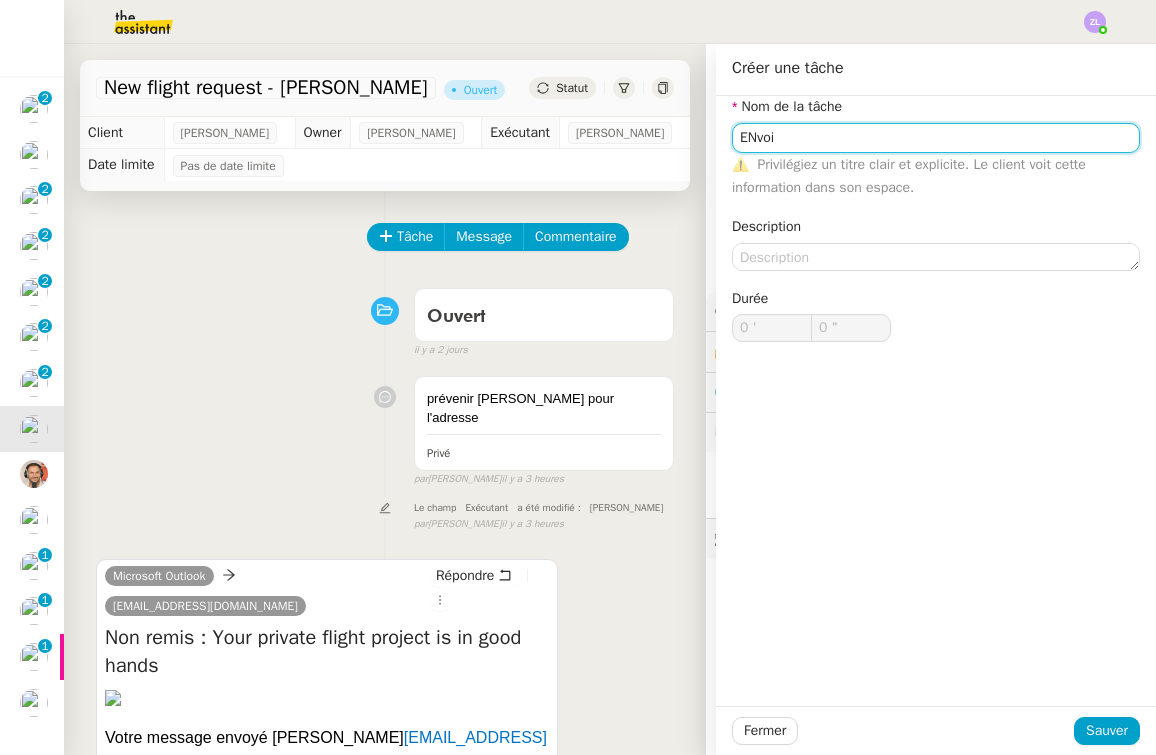 type on "Envoi d'email" 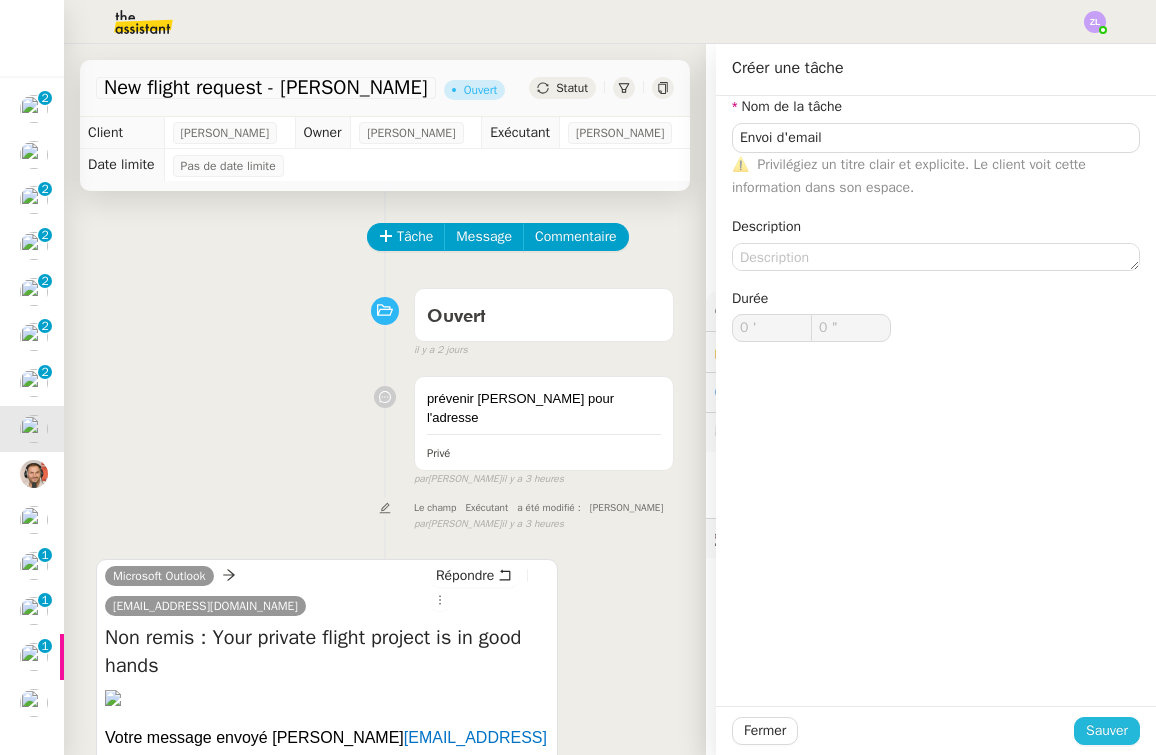 click on "Sauver" 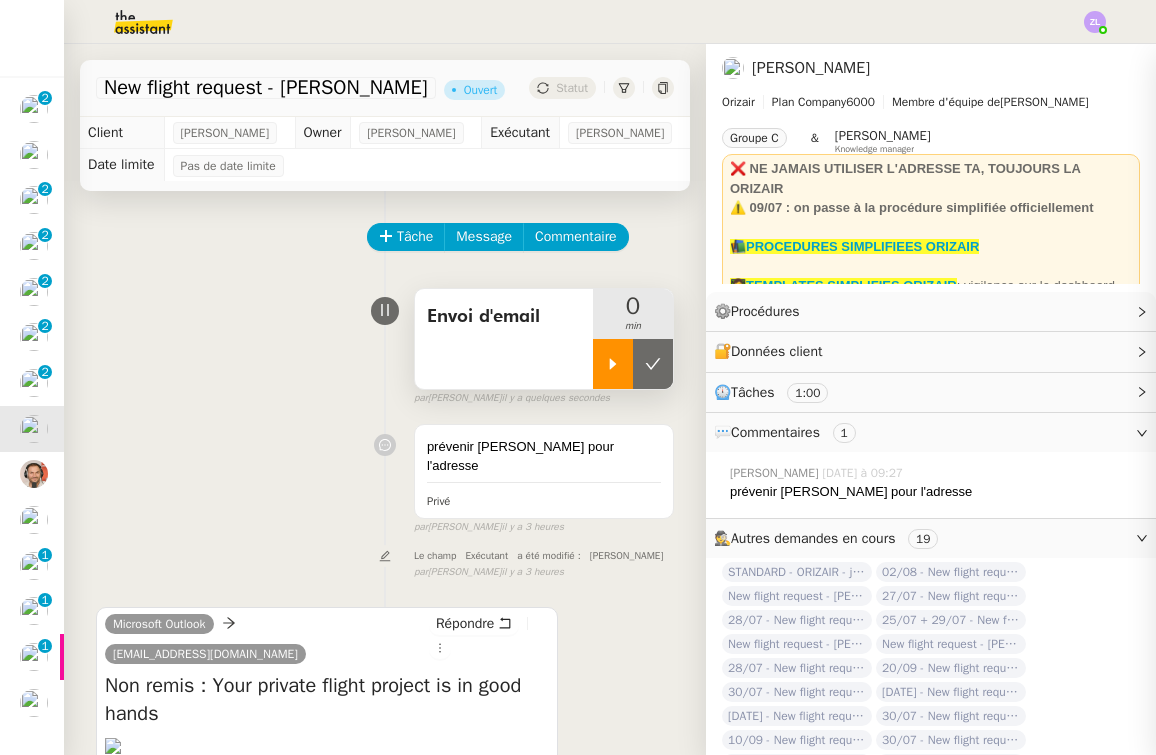 click at bounding box center (613, 364) 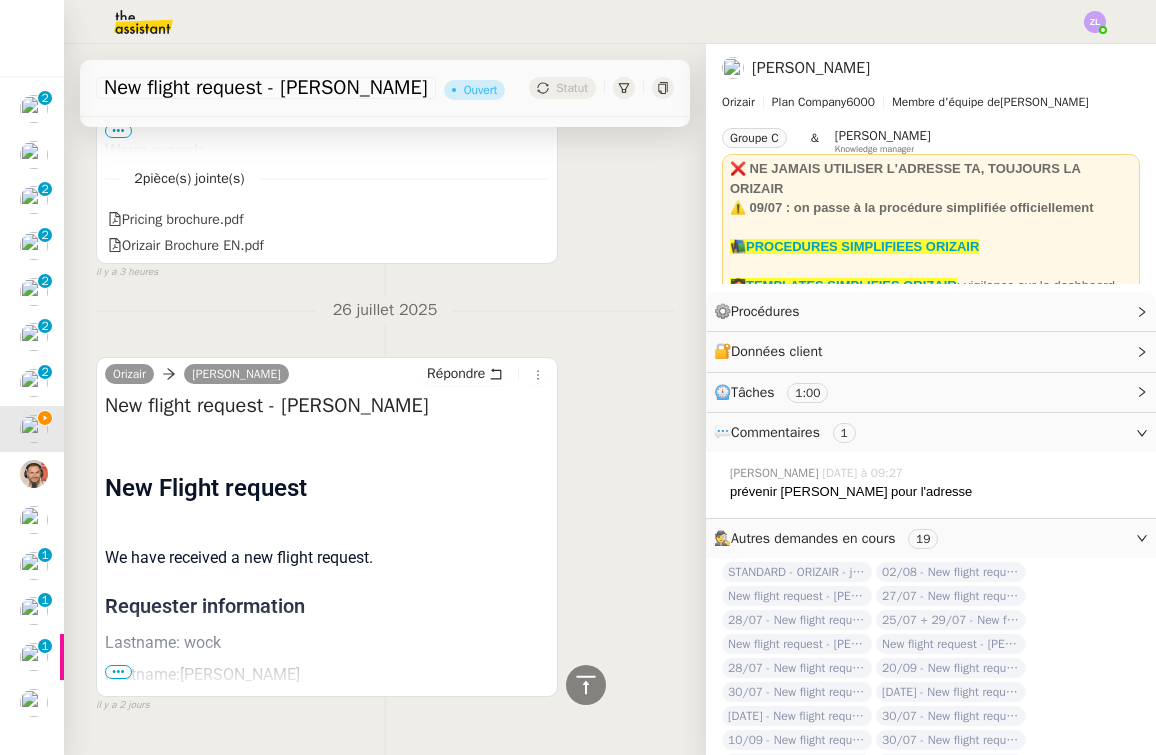 scroll, scrollTop: 1314, scrollLeft: 0, axis: vertical 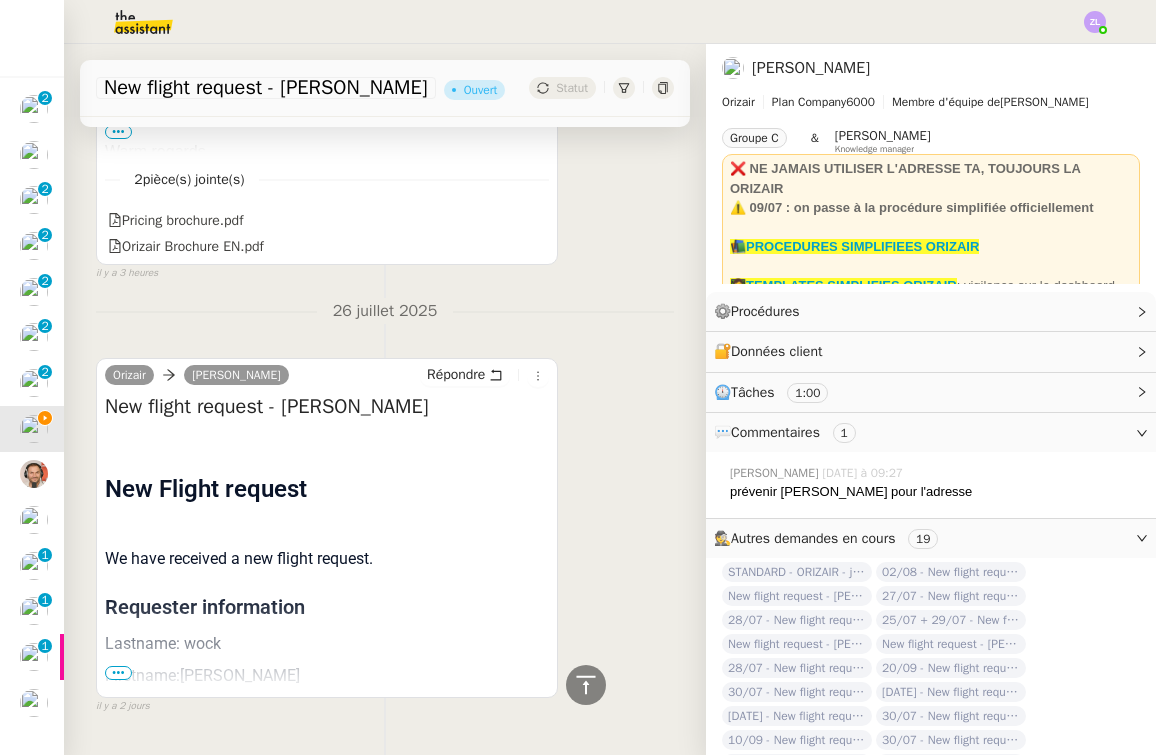 click on "Firstname:[PERSON_NAME]" at bounding box center [327, 676] 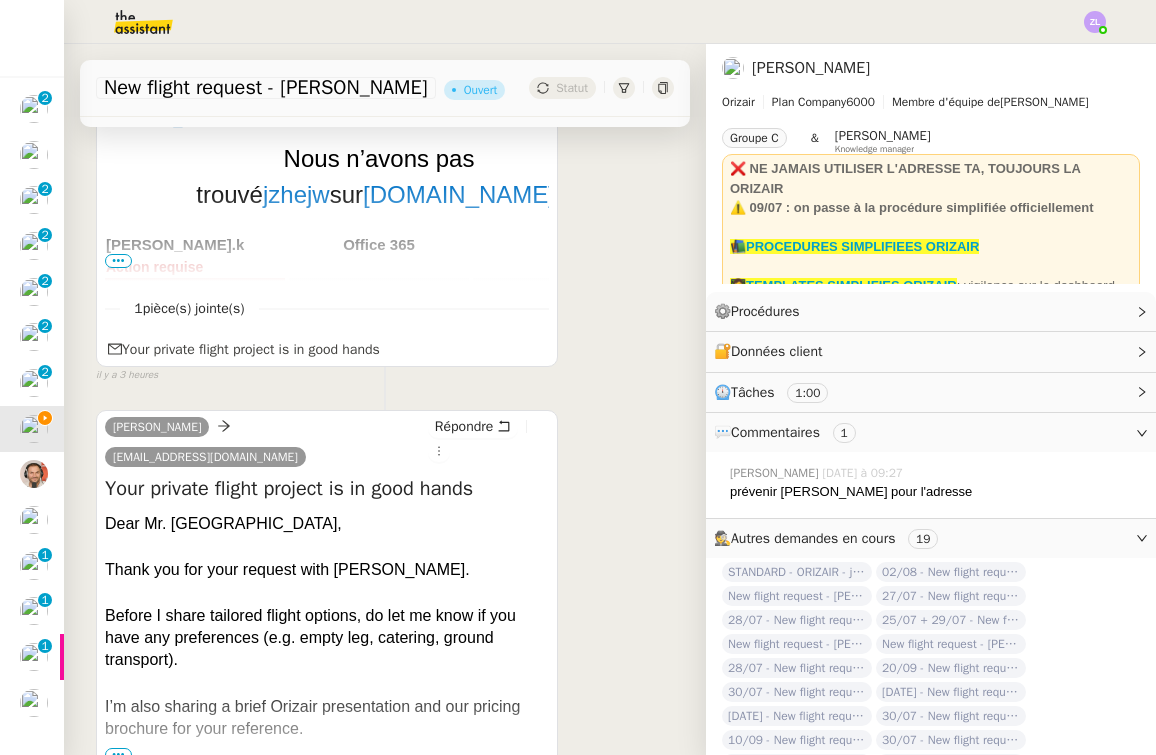 scroll, scrollTop: 751, scrollLeft: 0, axis: vertical 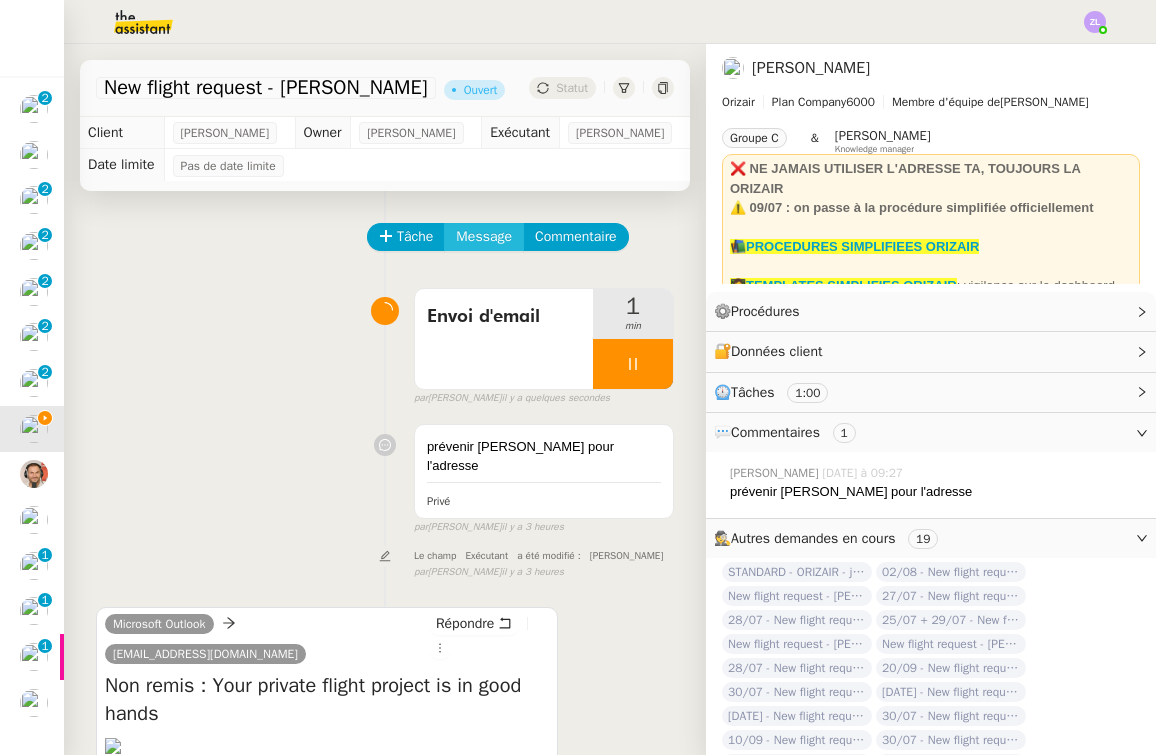 click on "Message" 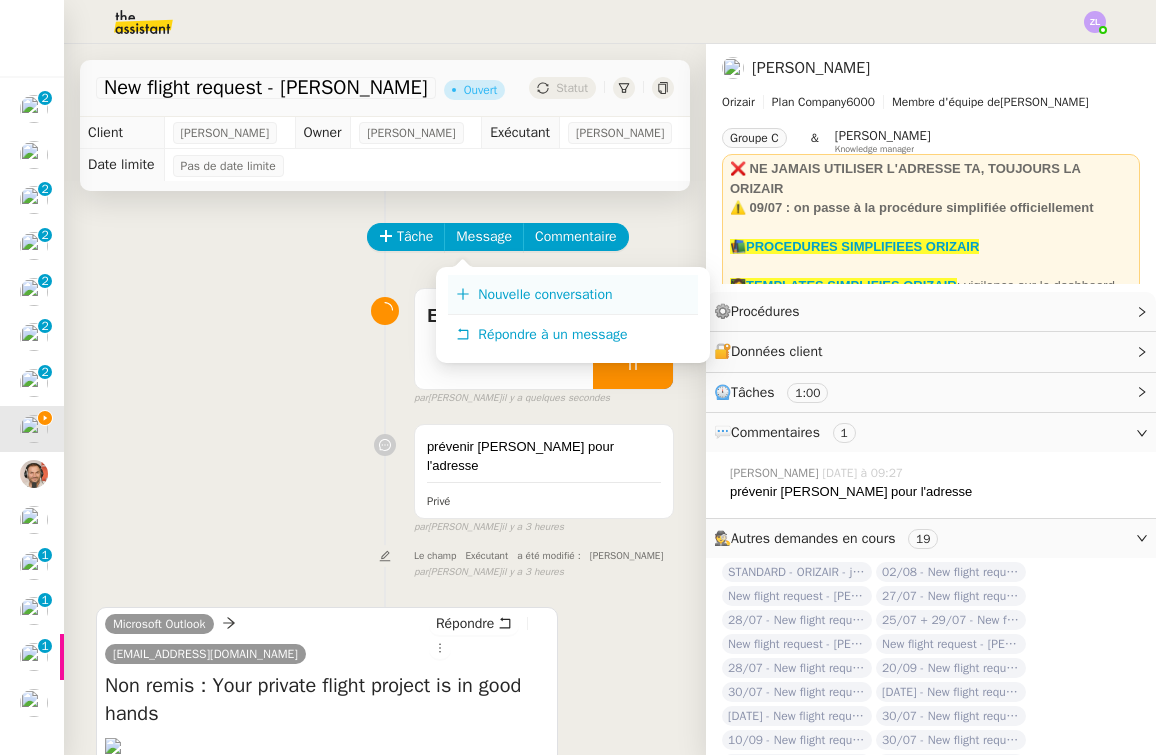 click on "Nouvelle conversation" at bounding box center (573, 295) 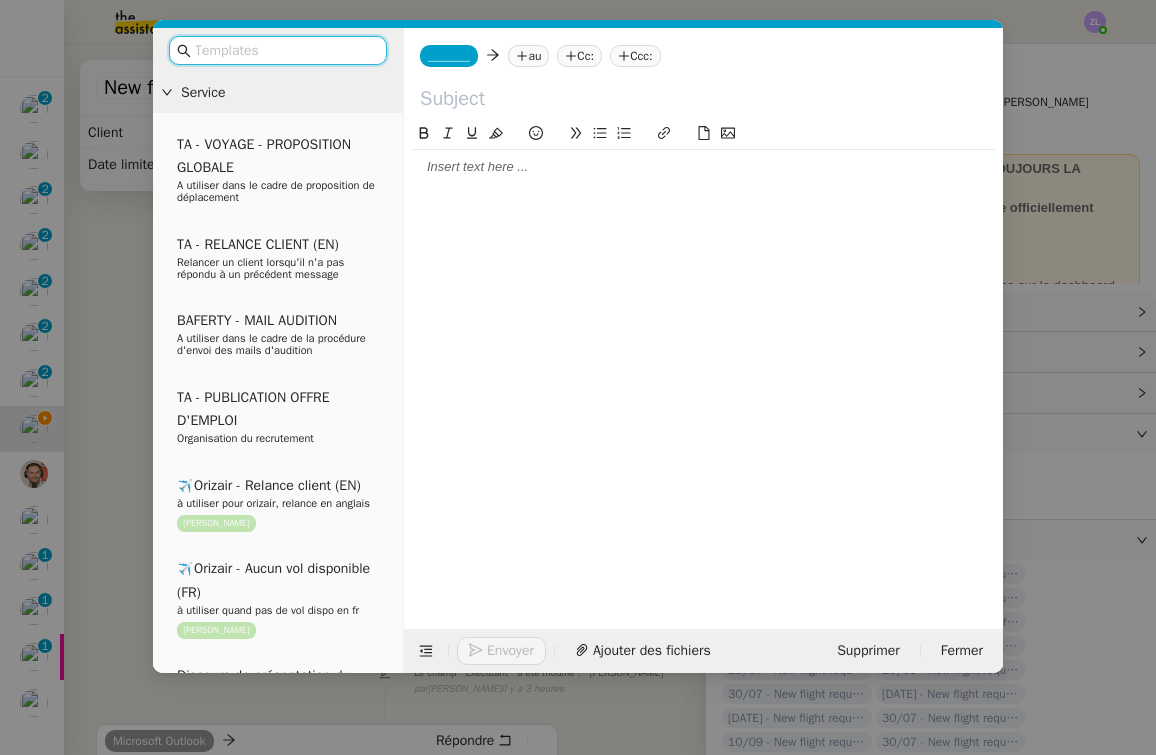 click on "_______" 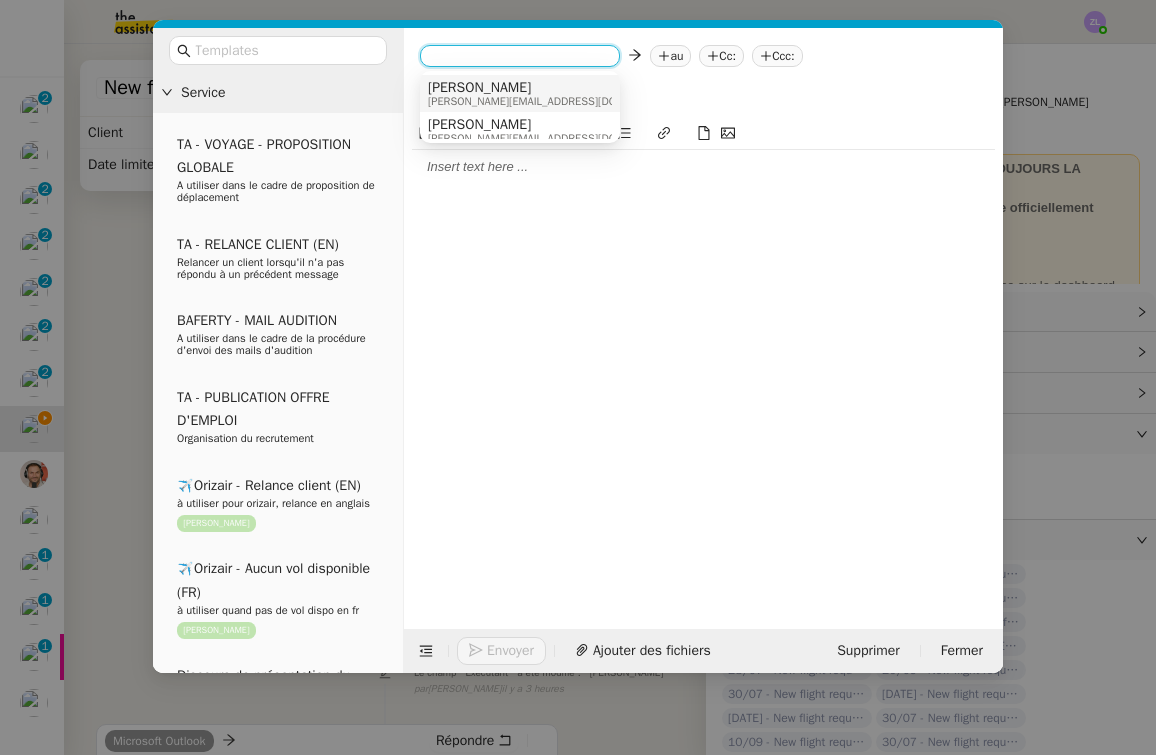 click on "[PERSON_NAME][EMAIL_ADDRESS][DOMAIN_NAME]" at bounding box center (553, 101) 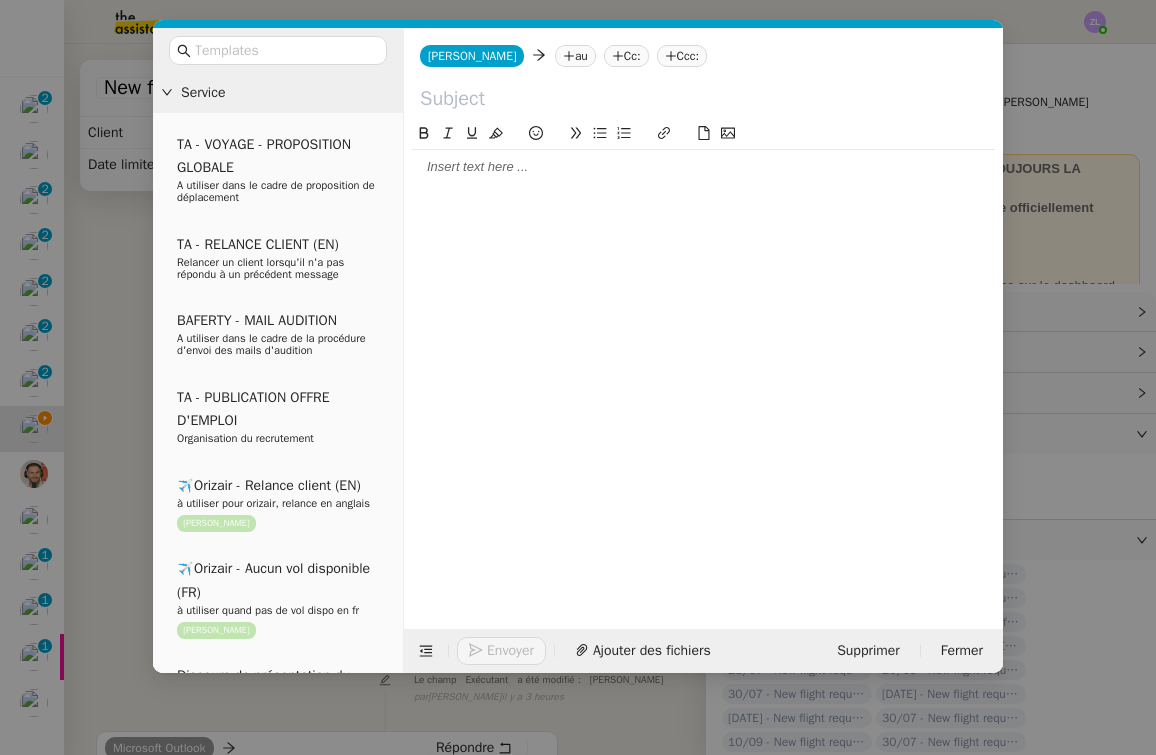 click on "au" 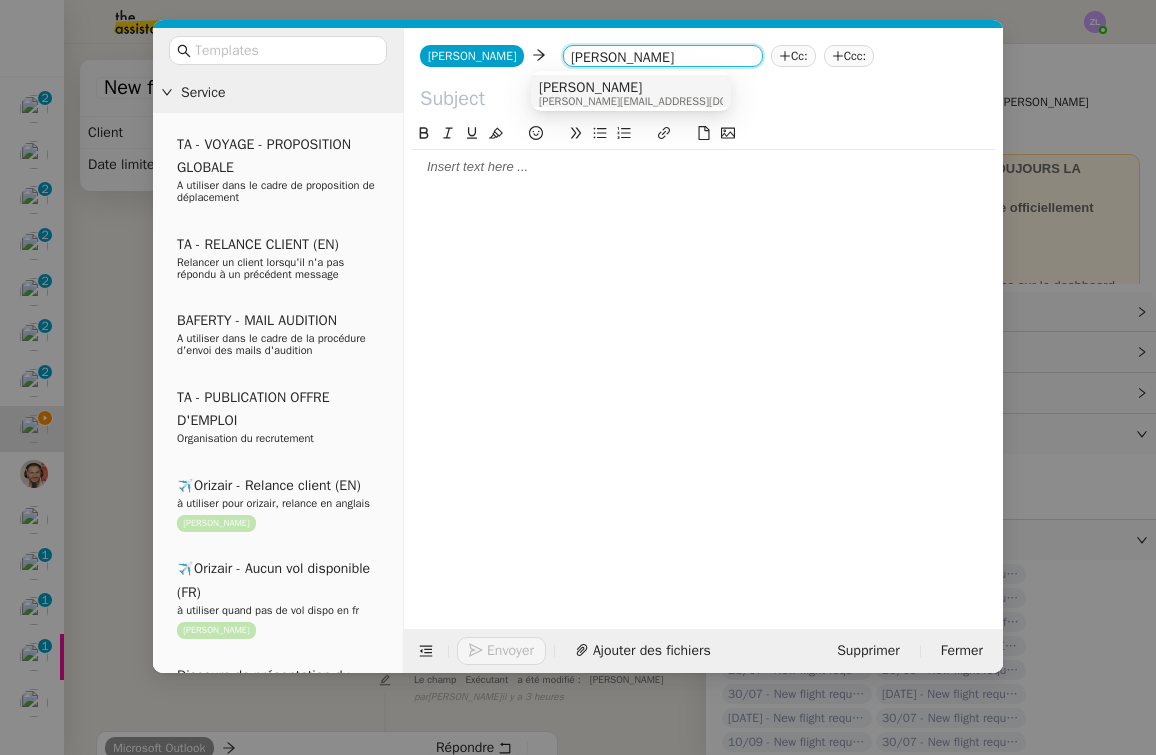 type on "[PERSON_NAME]" 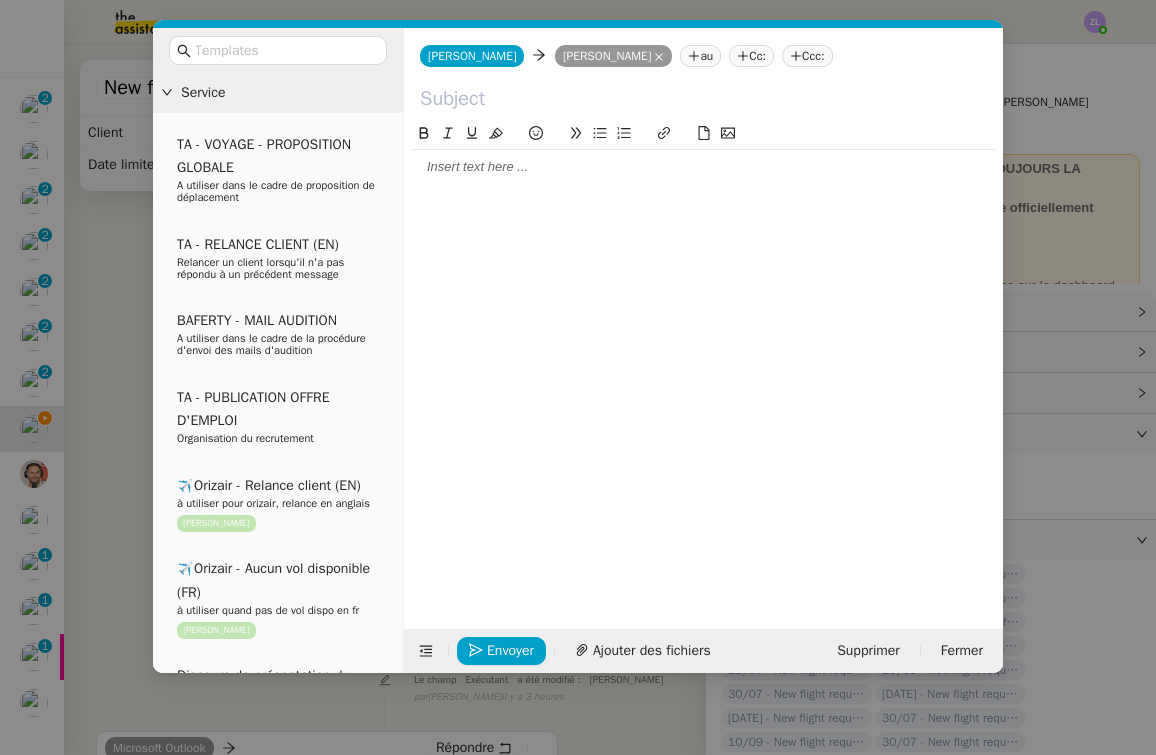 click on "Service TA - VOYAGE - PROPOSITION GLOBALE    A utiliser dans le cadre de proposition de déplacement TA - RELANCE CLIENT (EN)    Relancer un client lorsqu'il n'a pas répondu à un précédent message BAFERTY - MAIL AUDITION    A utiliser dans le cadre de la procédure d'envoi des mails d'audition TA - PUBLICATION OFFRE D'EMPLOI     Organisation du recrutement ✈️Orizair - Relance client (EN)     à utiliser pour orizair, relance en anglais  [PERSON_NAME] ✈️Orizair - Aucun vol disponible (FR)    à utiliser quand pas de vol dispo en fr  [PERSON_NAME] Discours de présentation du paiement sécurisé    ✈️Orizair - Relance client (FR)    à utiliser pour orizair, première relance en français  [PERSON_NAME] TA - VOYAGES - PROPOSITION ITINERAIRE    Soumettre les résultats d'une recherche Orizair - Empty Legs - Confirmation opérateur (EN)    à utiliser dans la communication sur avinode pour les empty legs  [PERSON_NAME] TA - CONFIRMATION PAIEMENT (EN)    TA - COURRIER EXPEDIE (recommandé)" at bounding box center (578, 377) 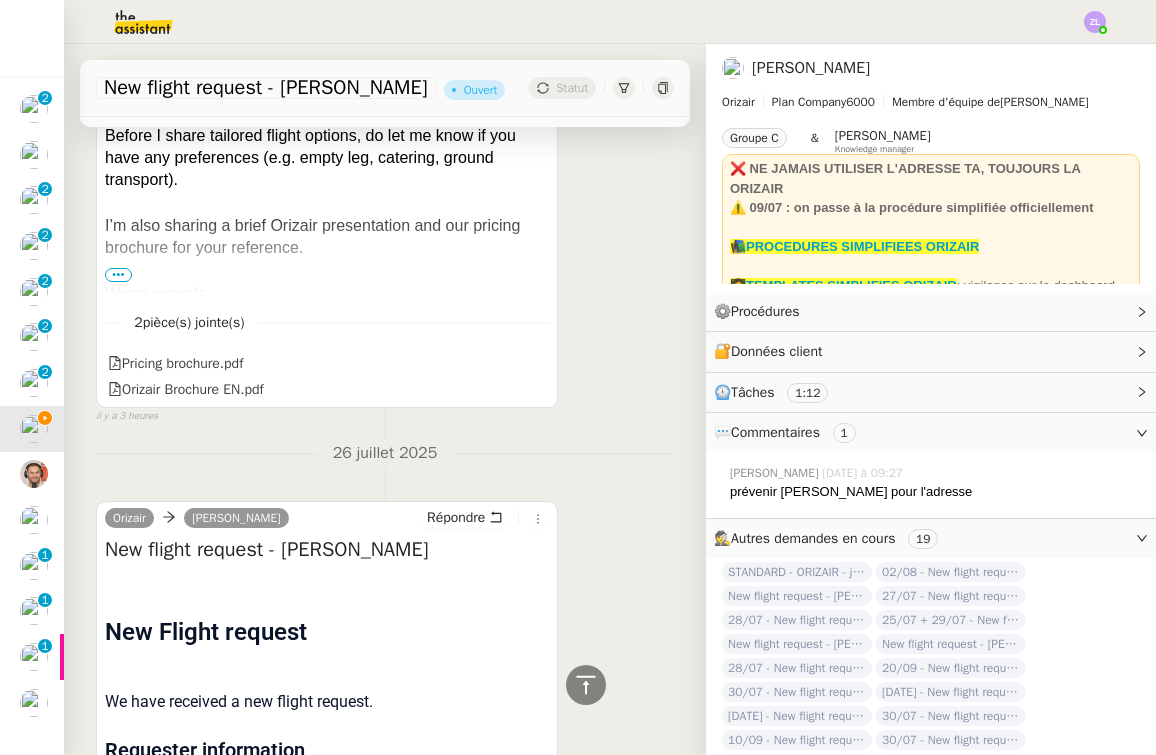 scroll, scrollTop: 1568, scrollLeft: 0, axis: vertical 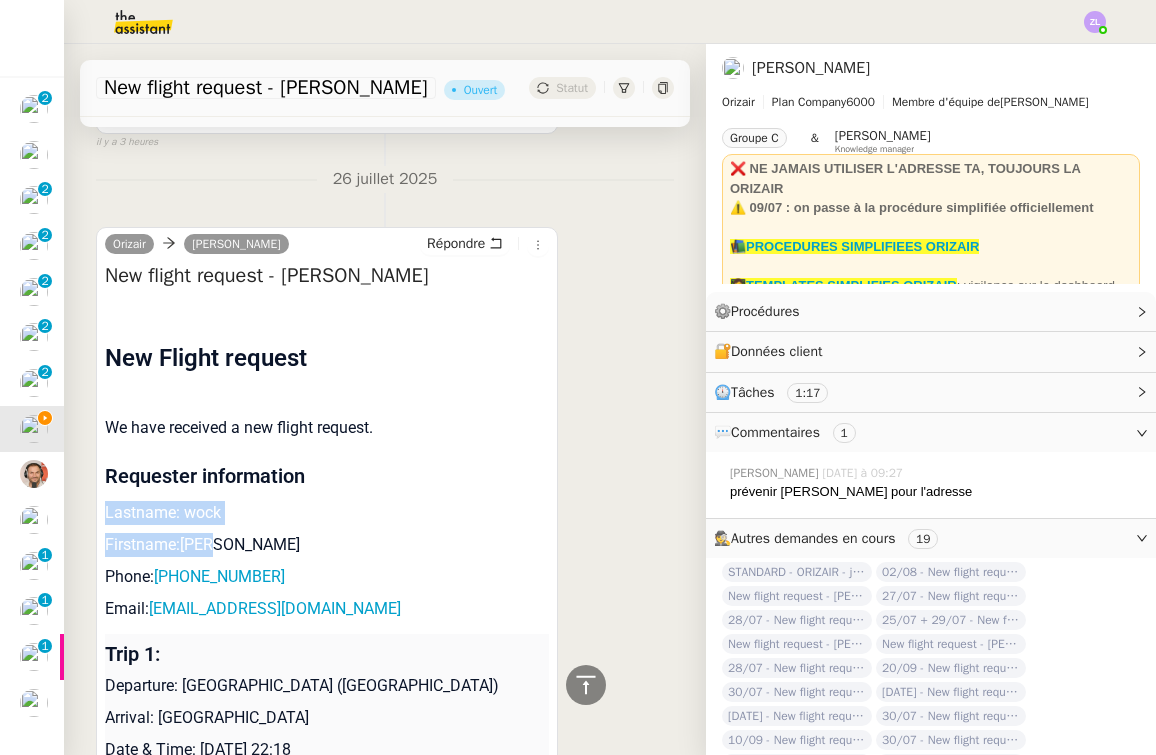 drag, startPoint x: 219, startPoint y: 477, endPoint x: 108, endPoint y: 448, distance: 114.72576 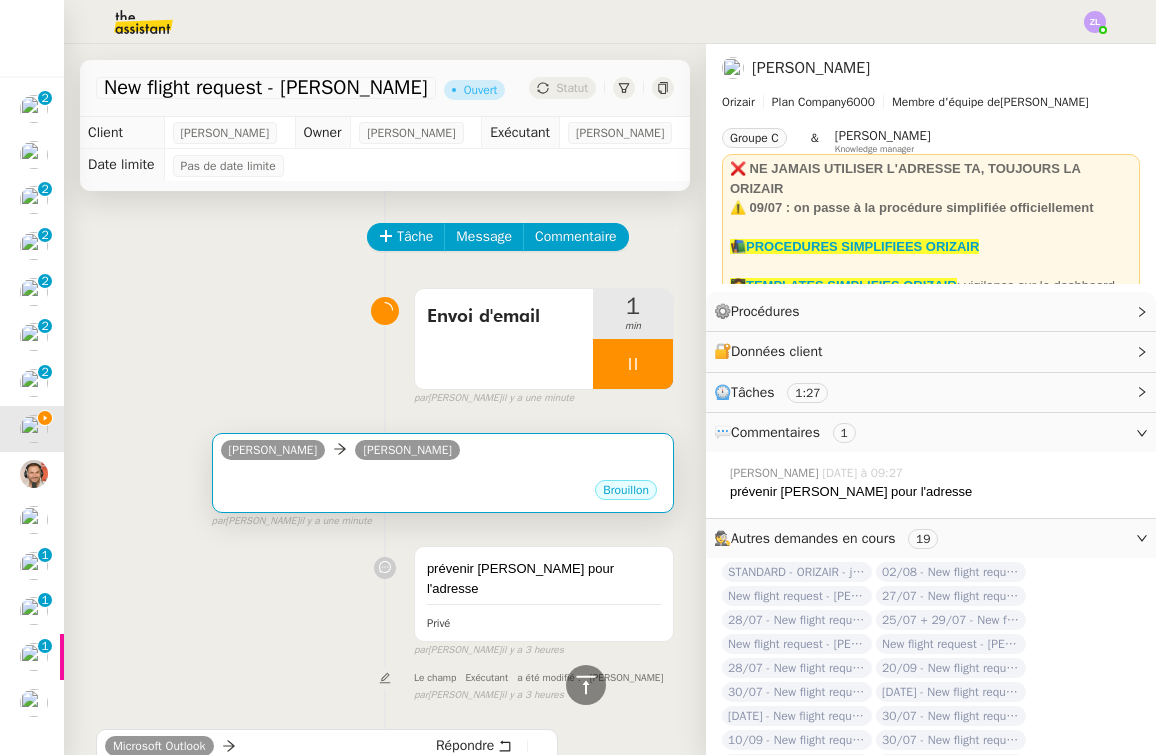 scroll, scrollTop: -2, scrollLeft: 0, axis: vertical 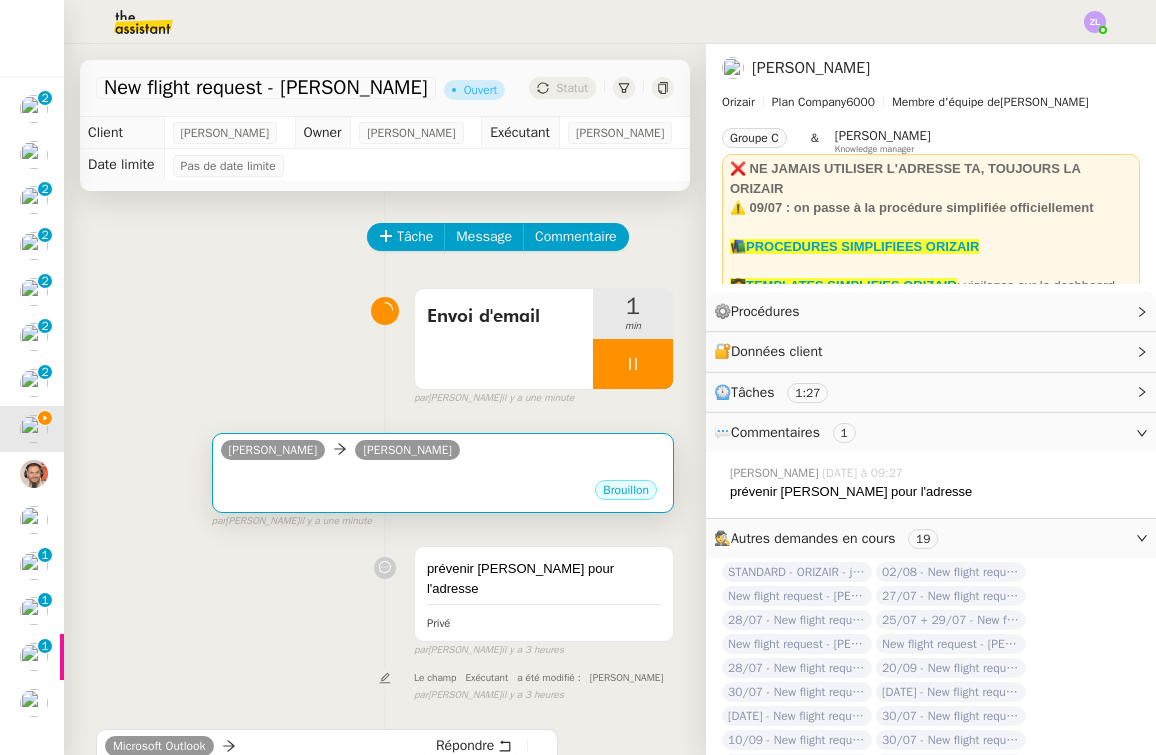 click on "•••" at bounding box center (443, 473) 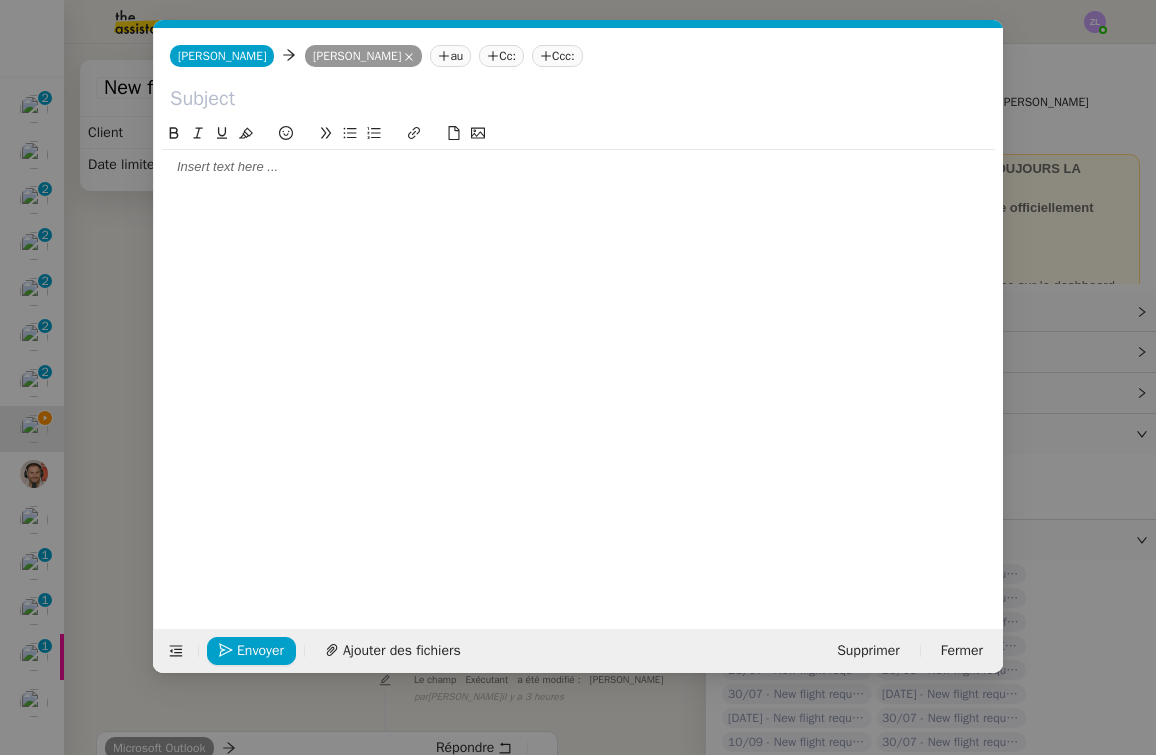 scroll, scrollTop: 0, scrollLeft: 43, axis: horizontal 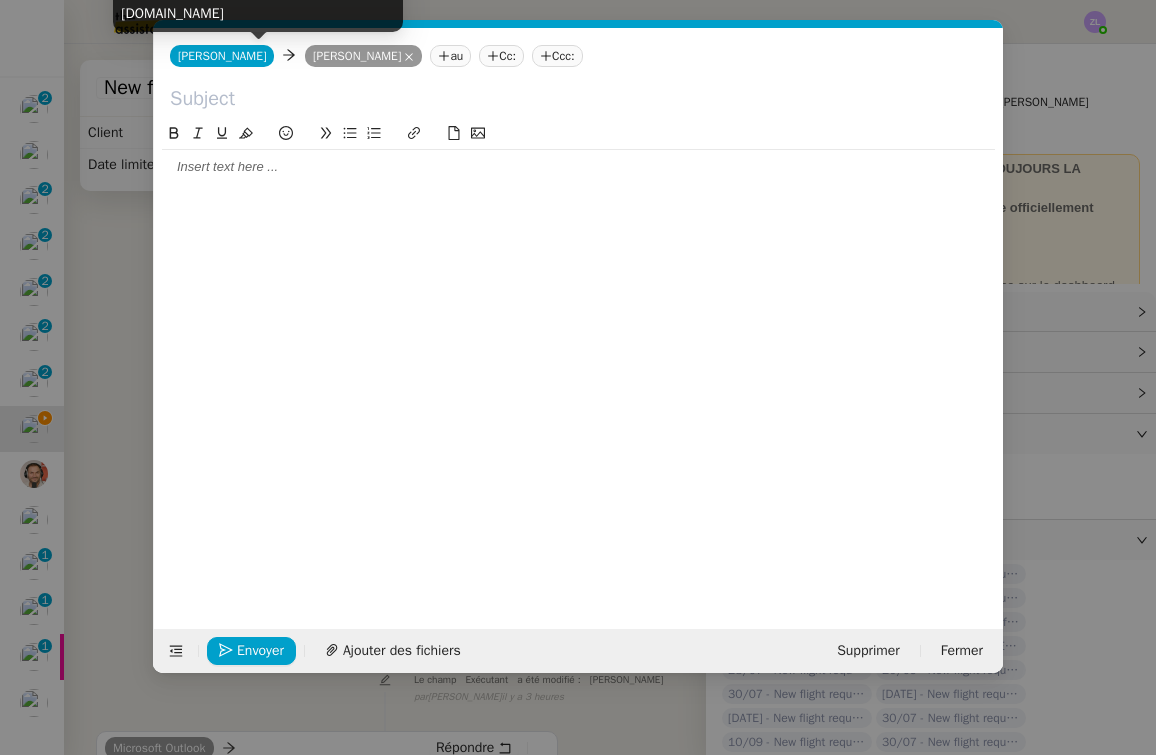 click 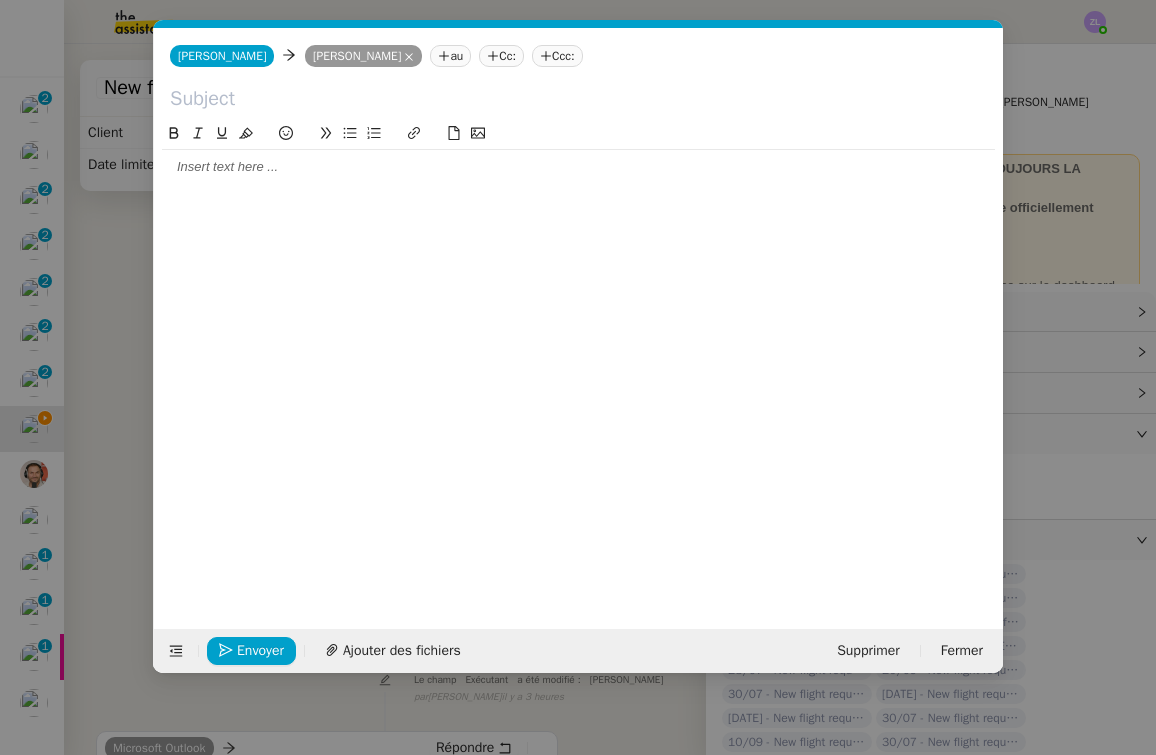paste on "Clôture de la demande – [PERSON_NAME]" 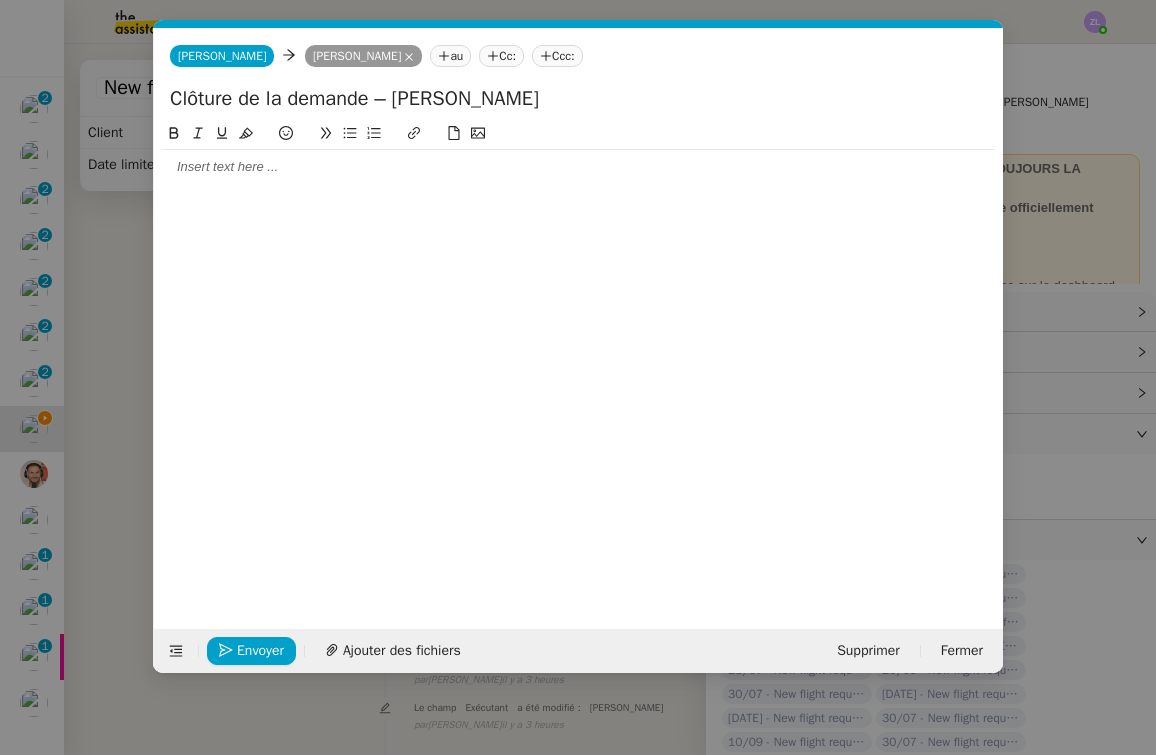 type on "Clôture de la demande – [PERSON_NAME]" 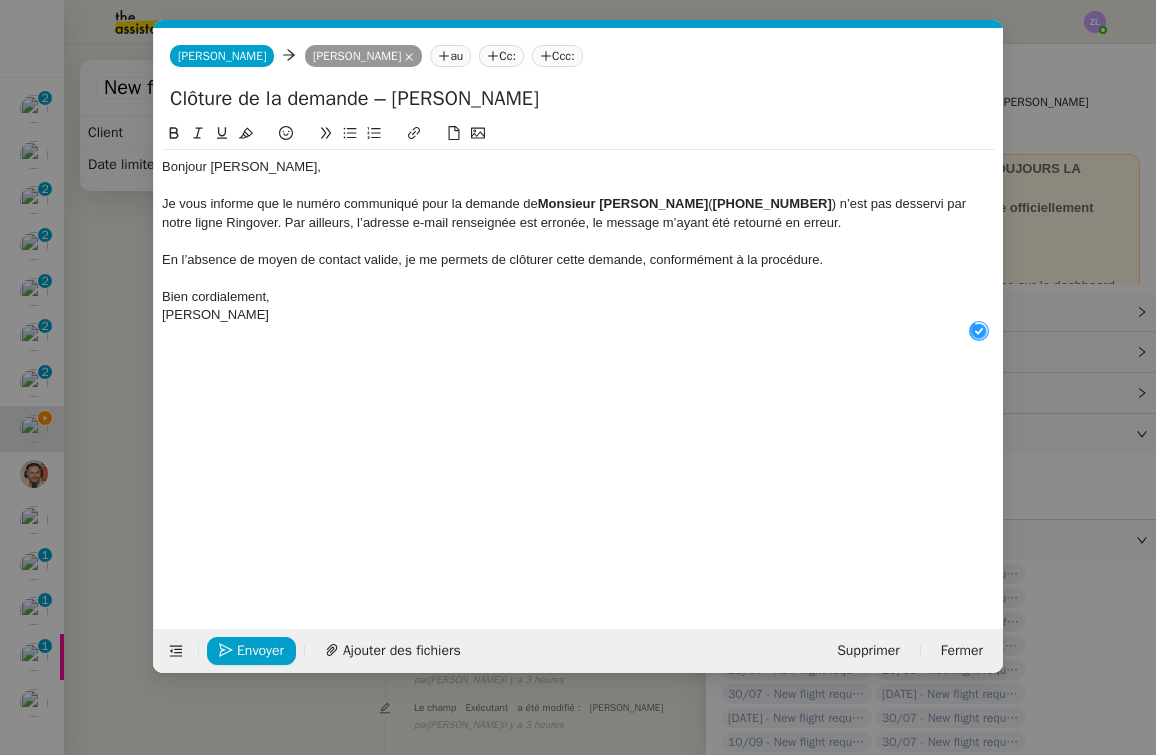 scroll, scrollTop: 21, scrollLeft: 0, axis: vertical 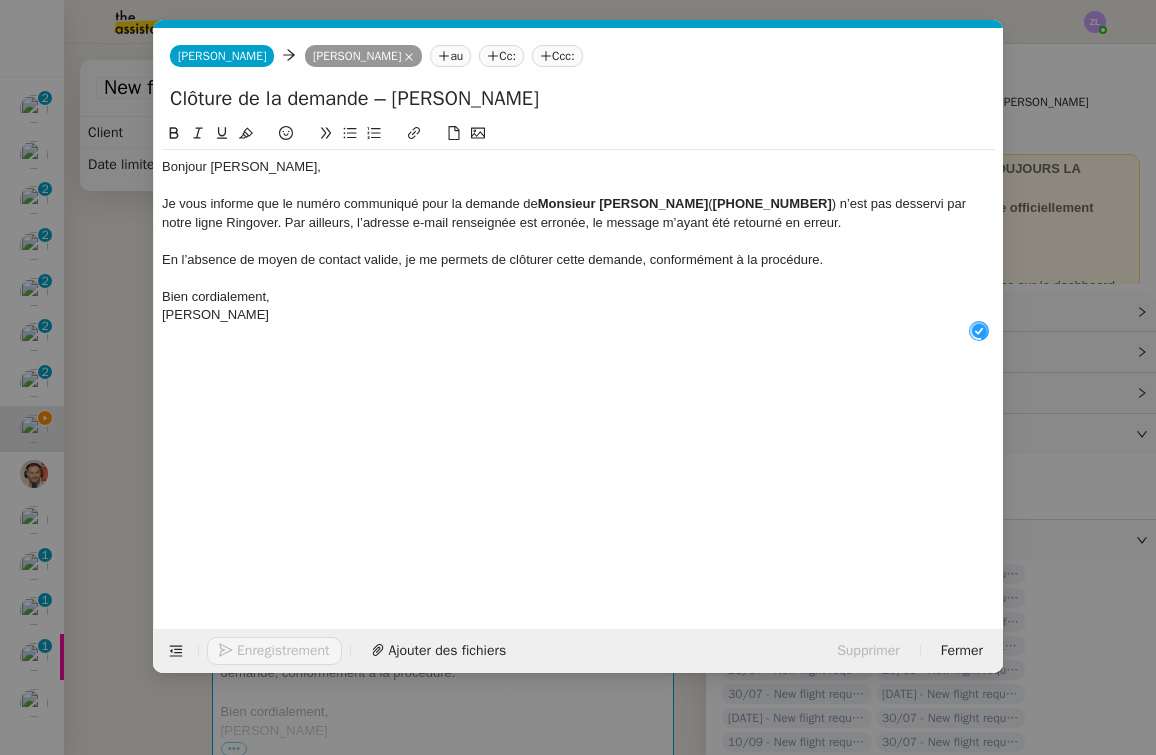 click on "Bien cordialement," 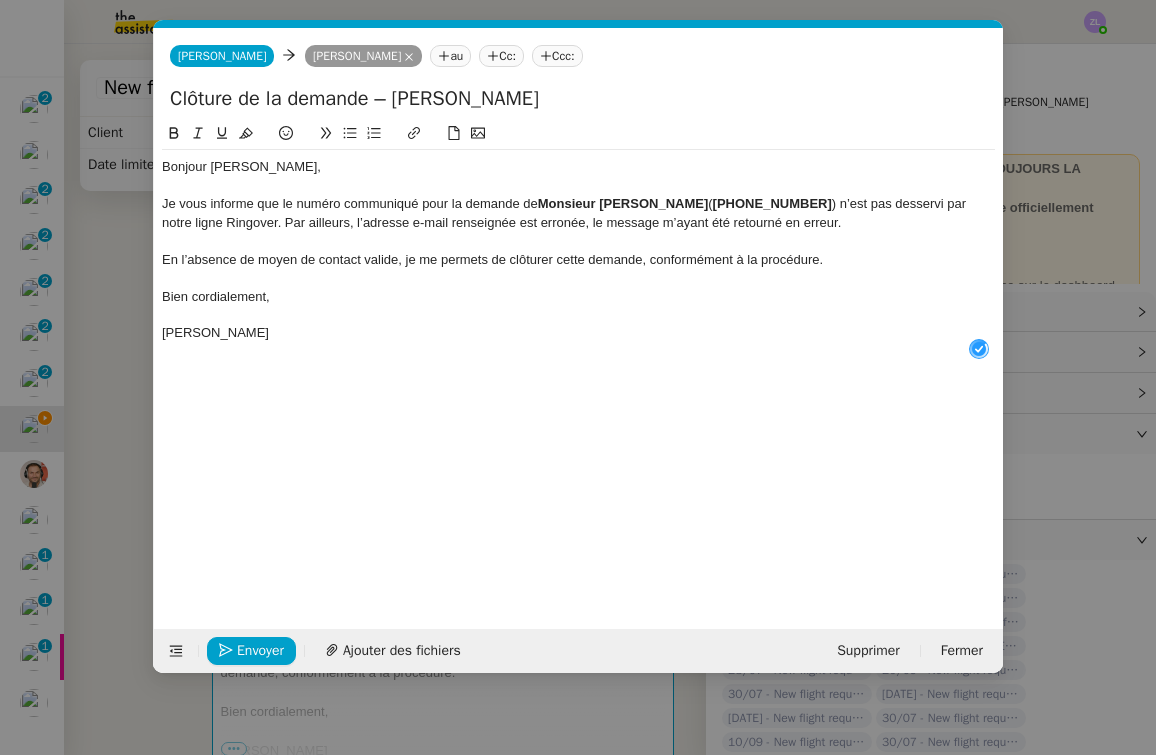 click on "[PERSON_NAME]" 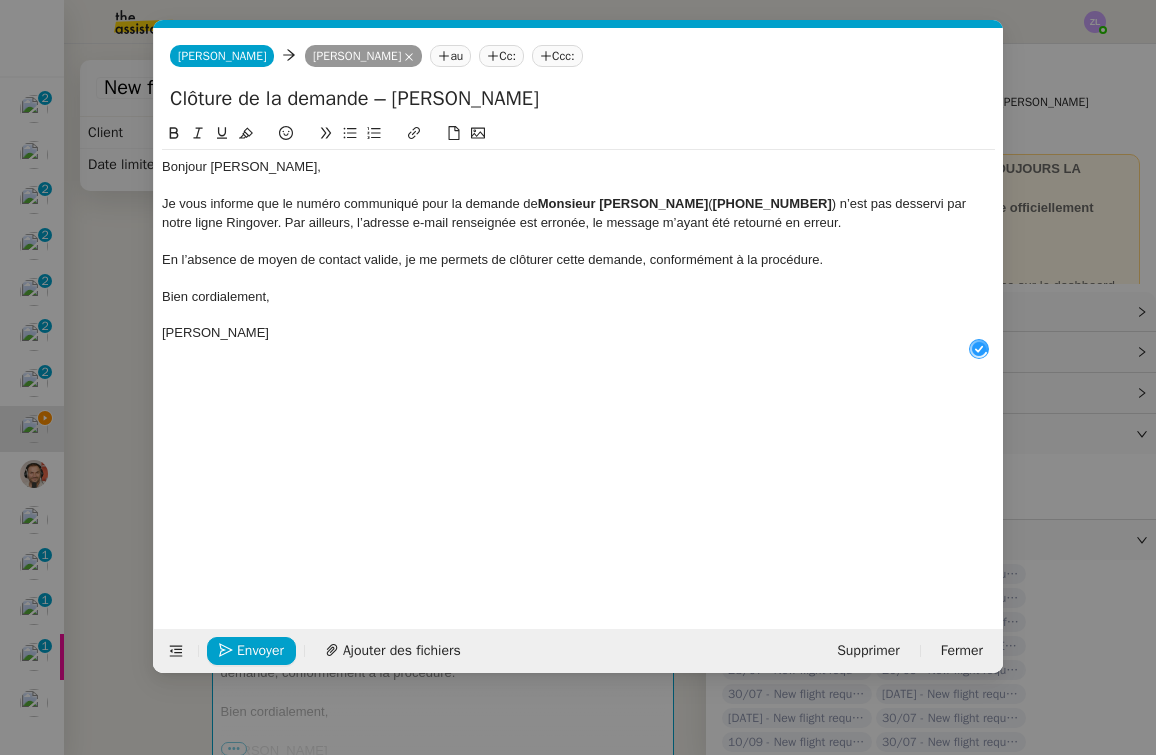 type 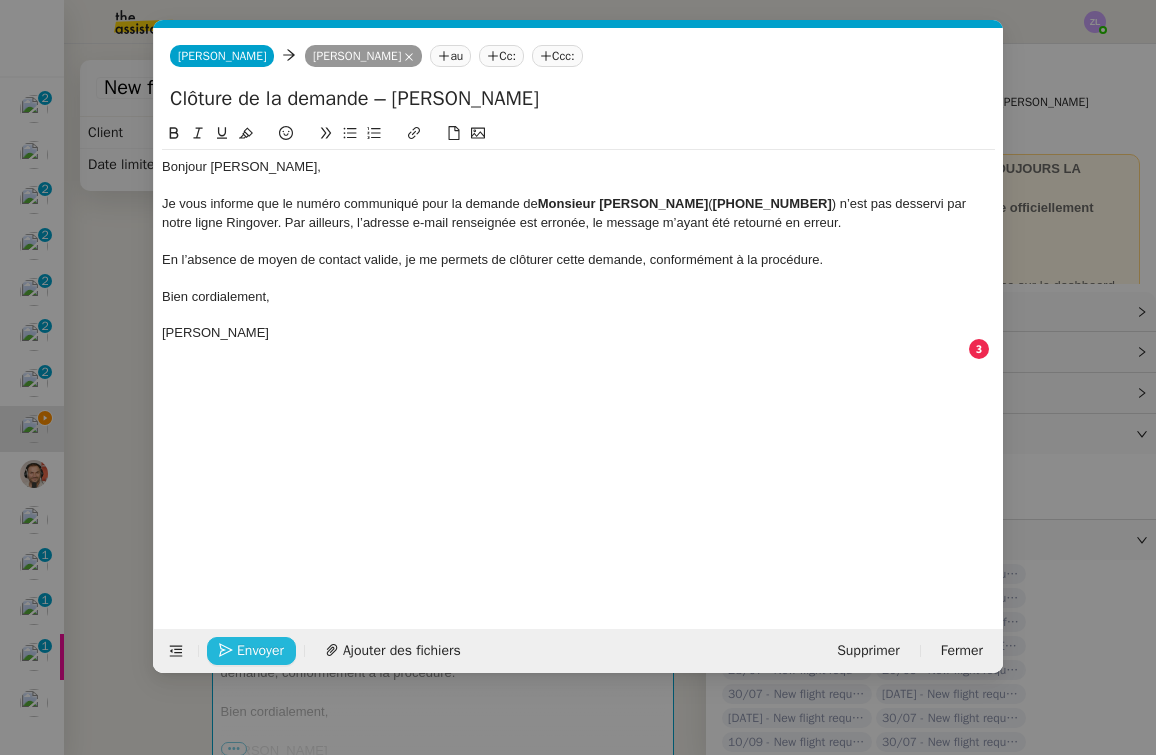 click on "Envoyer" 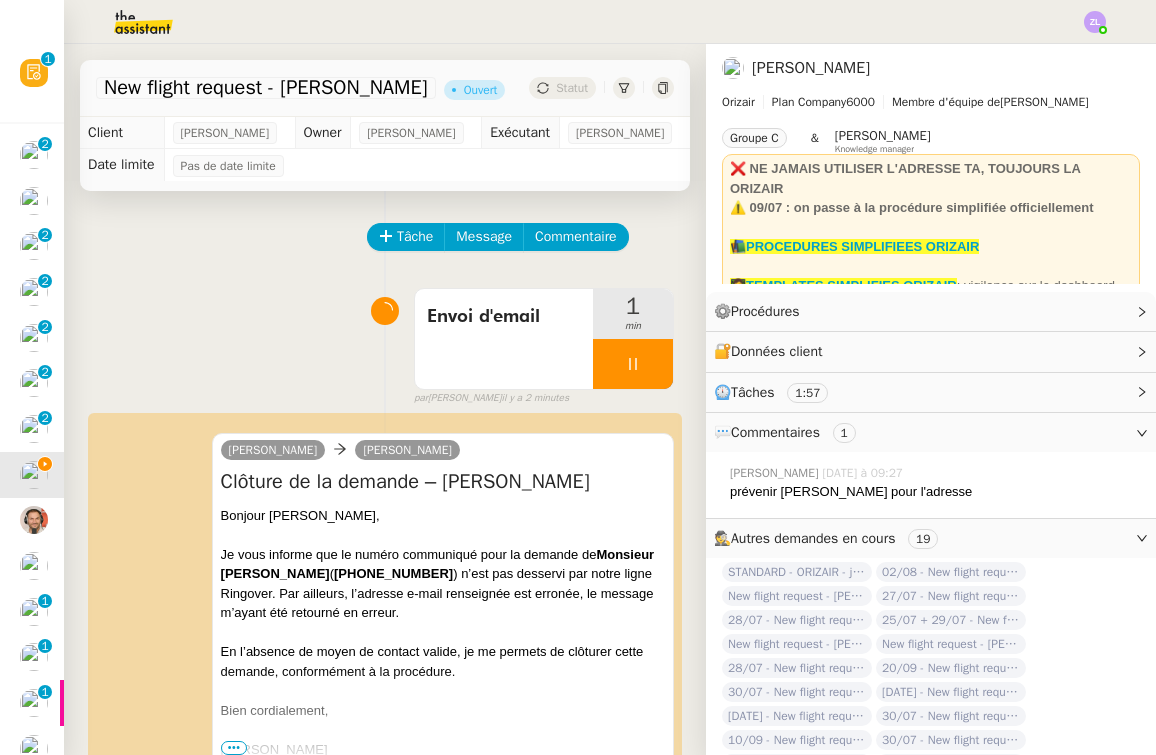 scroll, scrollTop: 0, scrollLeft: 0, axis: both 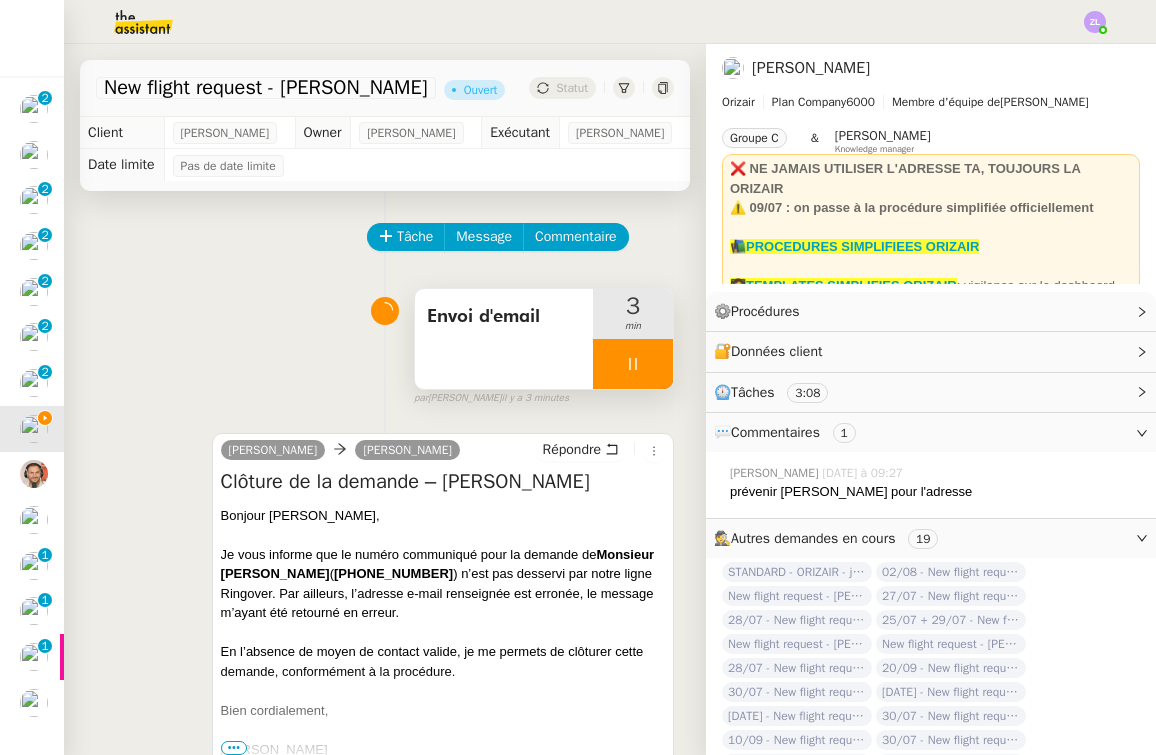 click at bounding box center [633, 364] 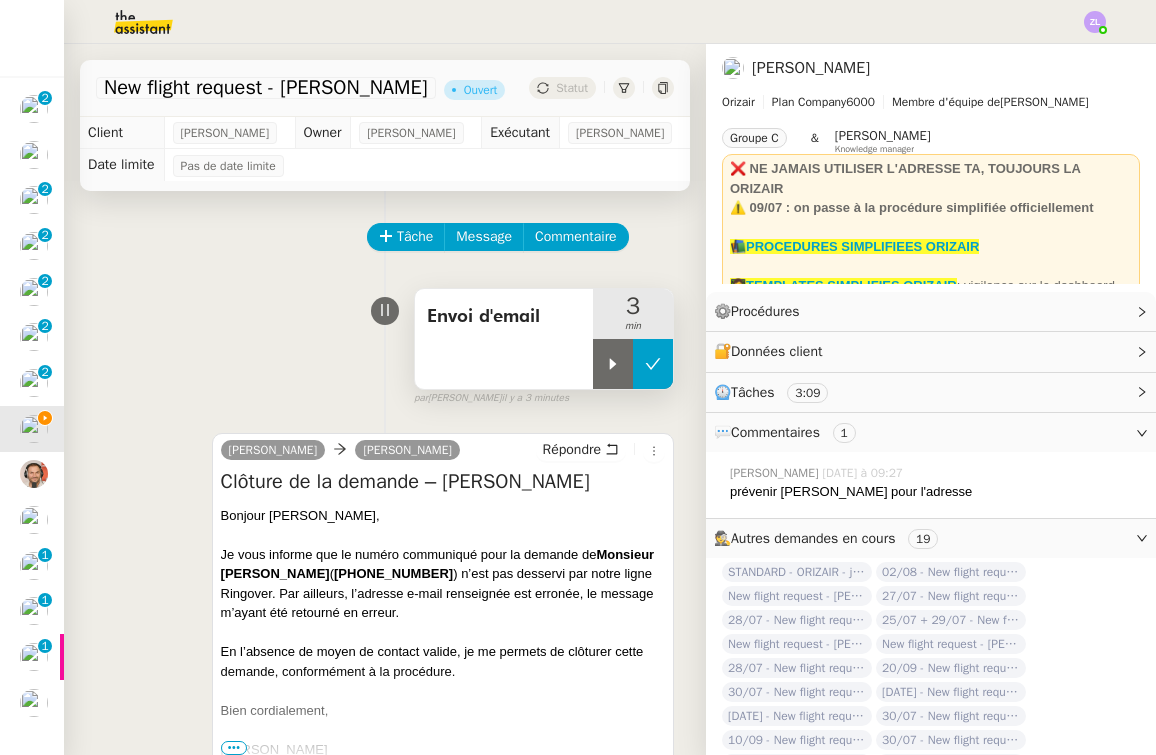click 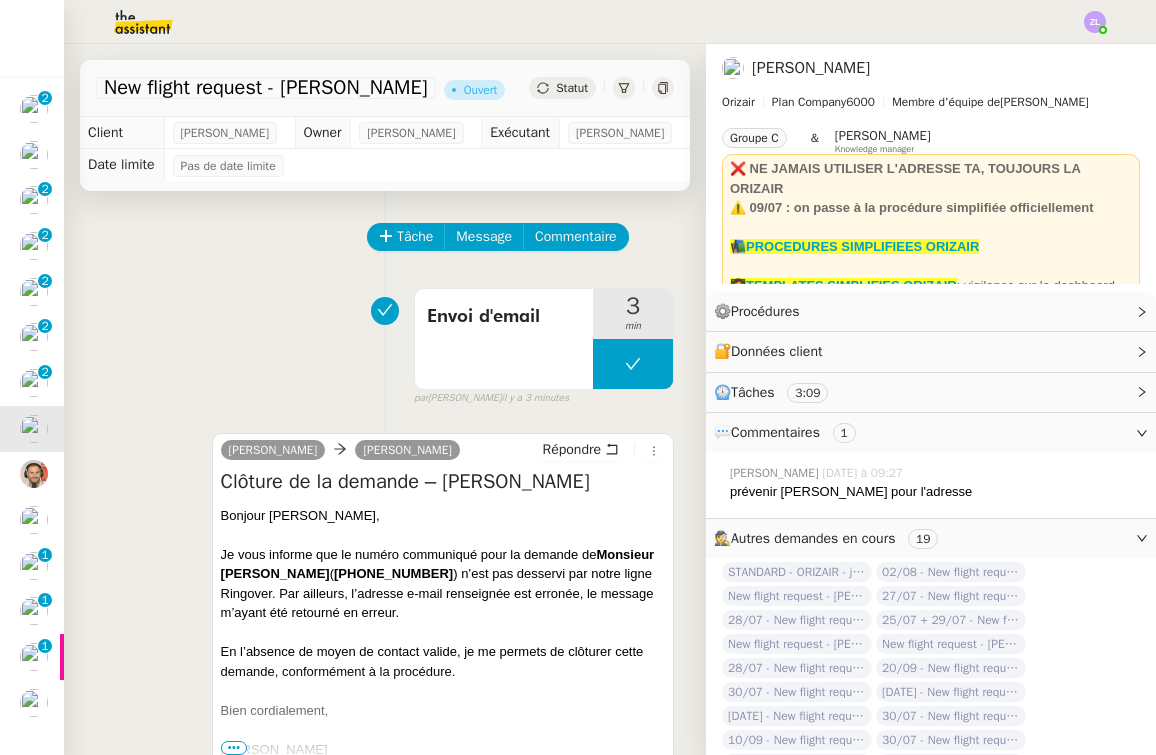 click on "Statut" 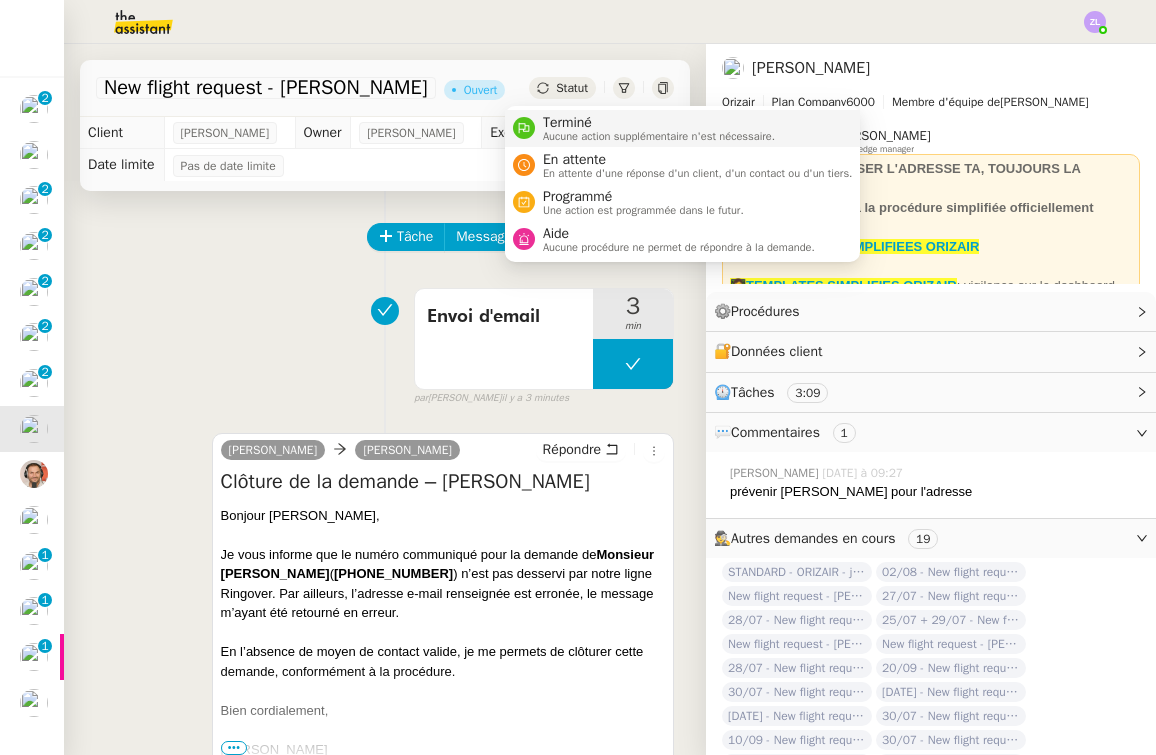 click on "Aucune action supplémentaire n'est nécessaire." at bounding box center (659, 136) 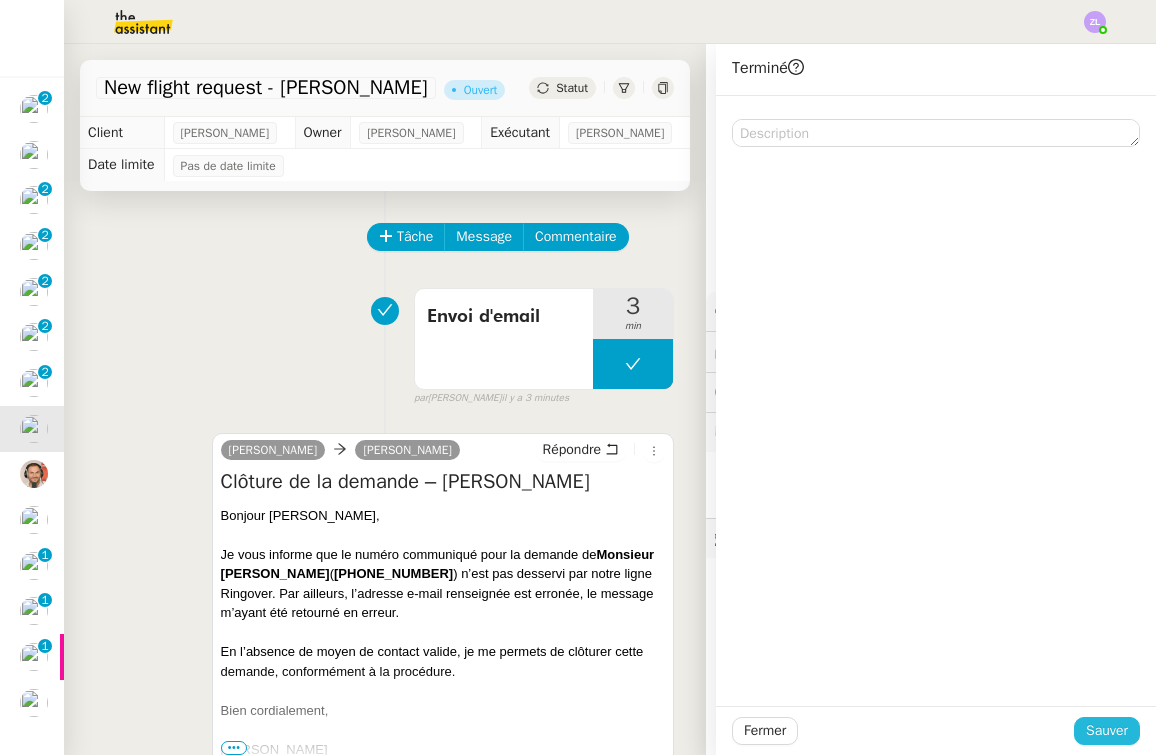 click on "Sauver" 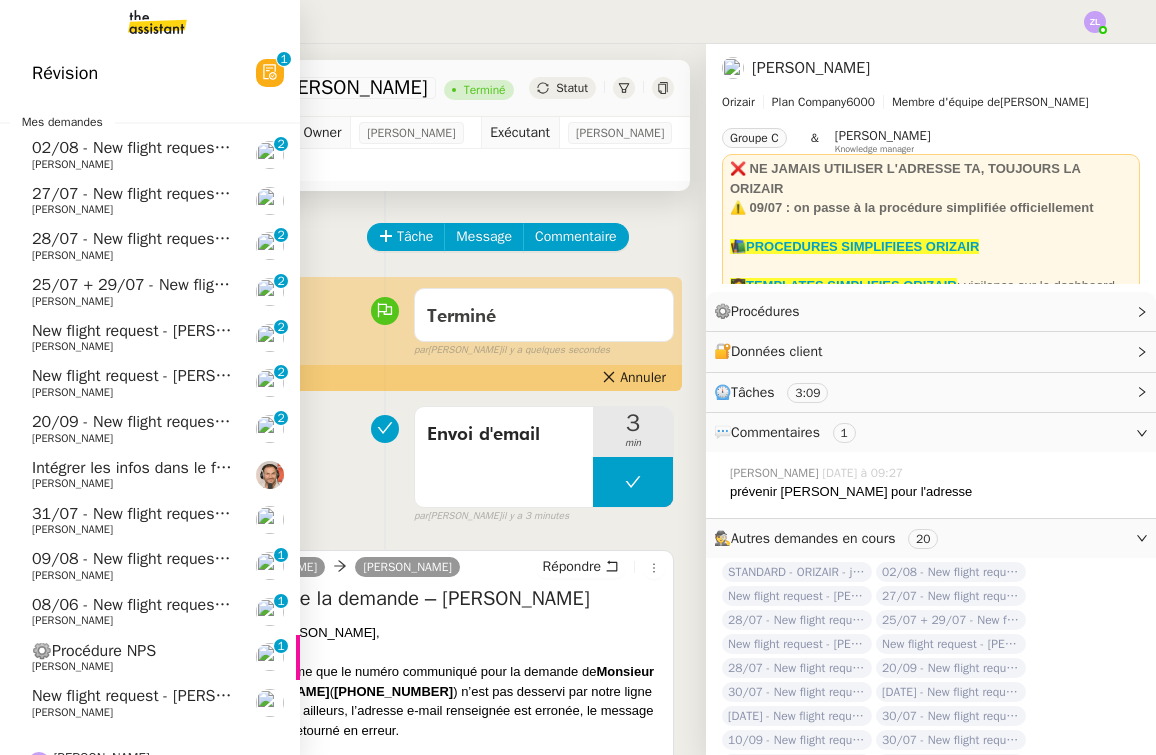 click on "20/09 - New flight request - [PERSON_NAME]" 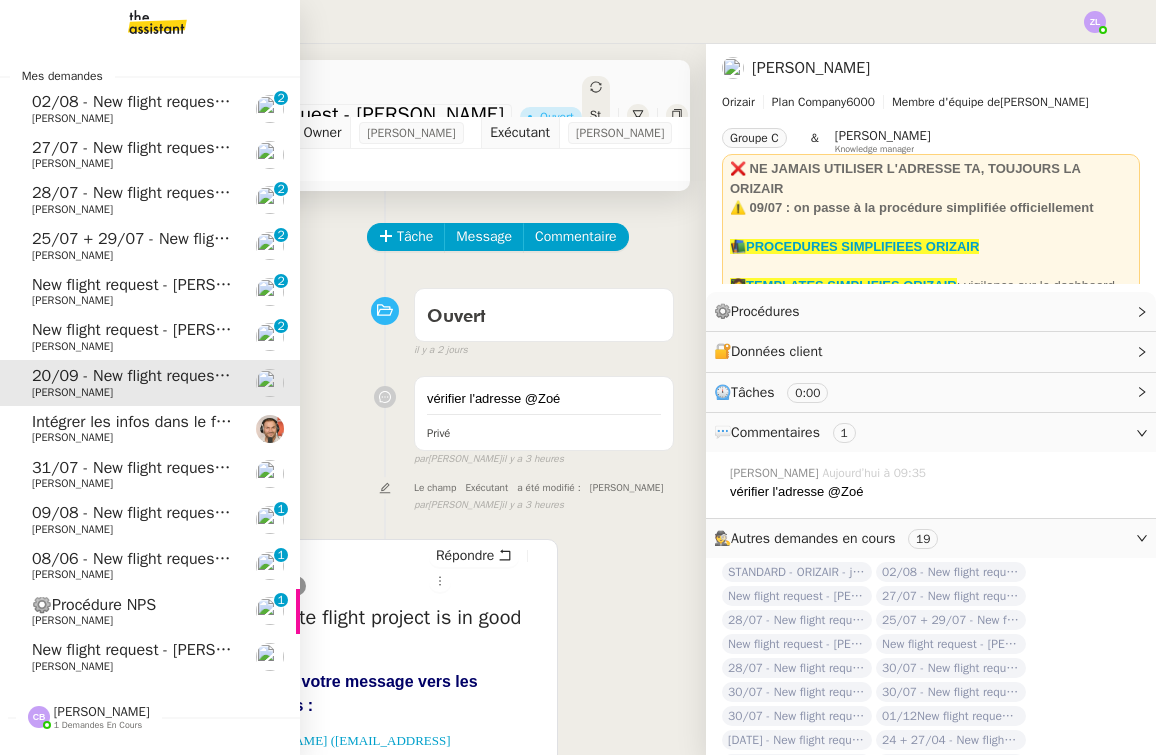 click on "20/09 - New flight request - [PERSON_NAME]    [PERSON_NAME]" 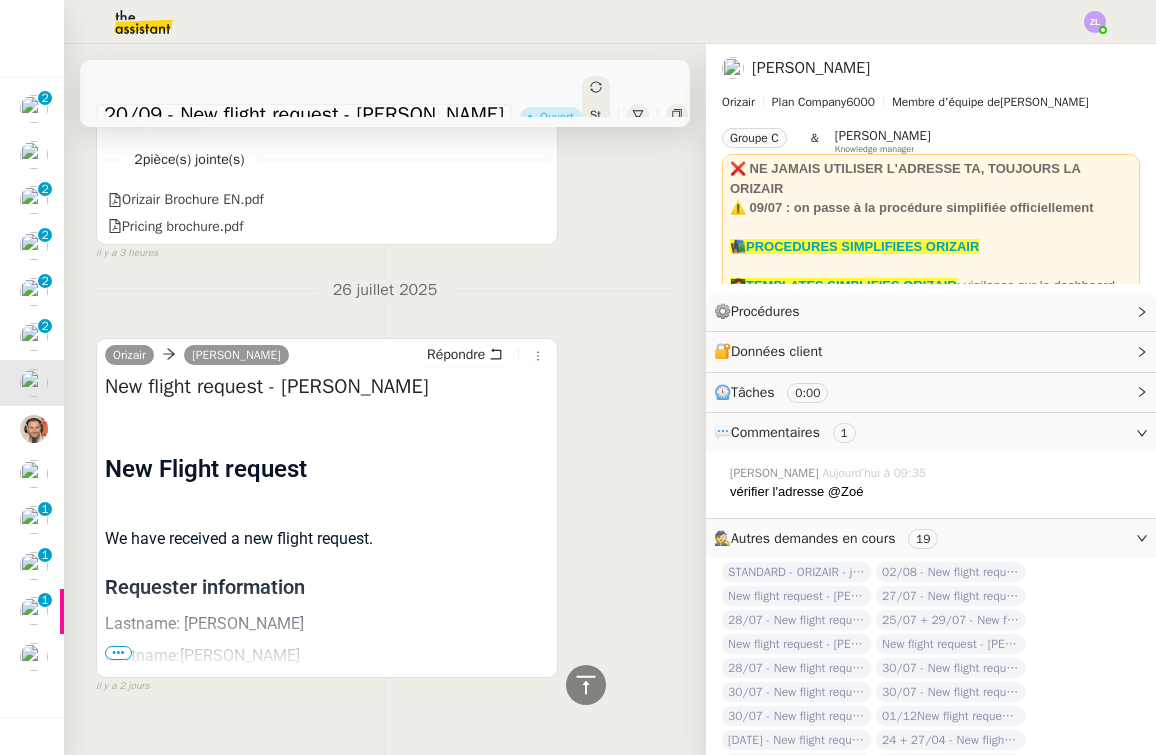 scroll, scrollTop: 1266, scrollLeft: 0, axis: vertical 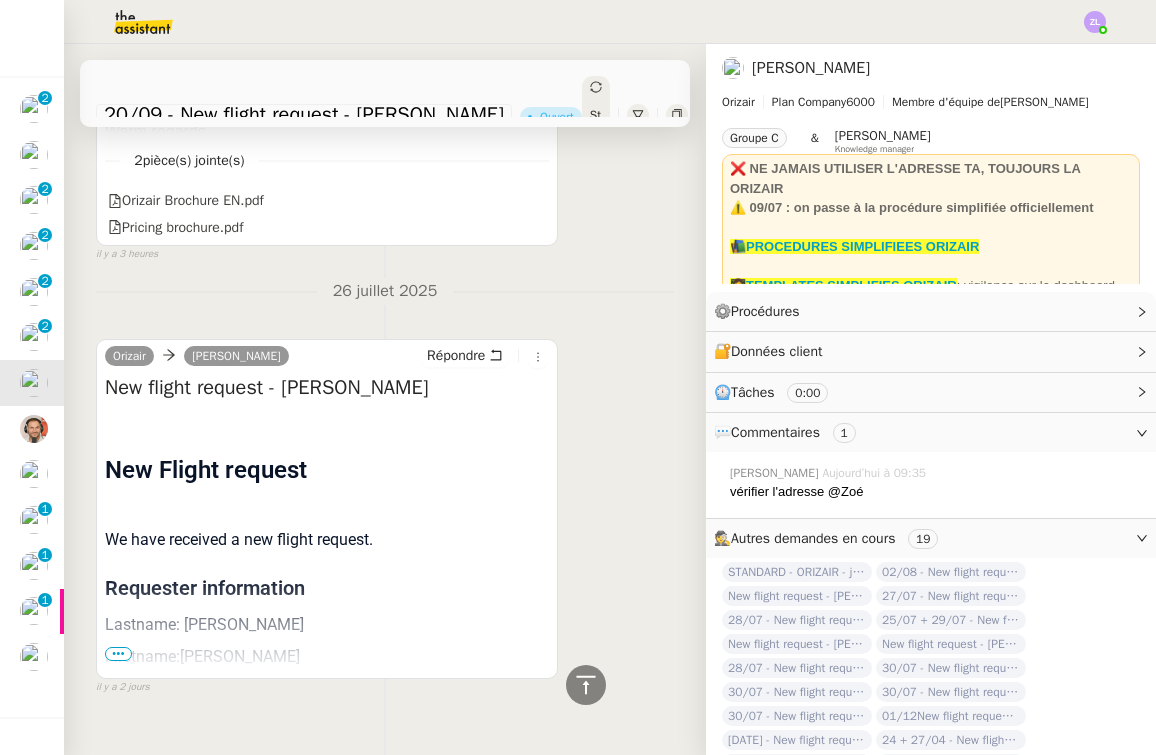 click on "•••" at bounding box center [118, 654] 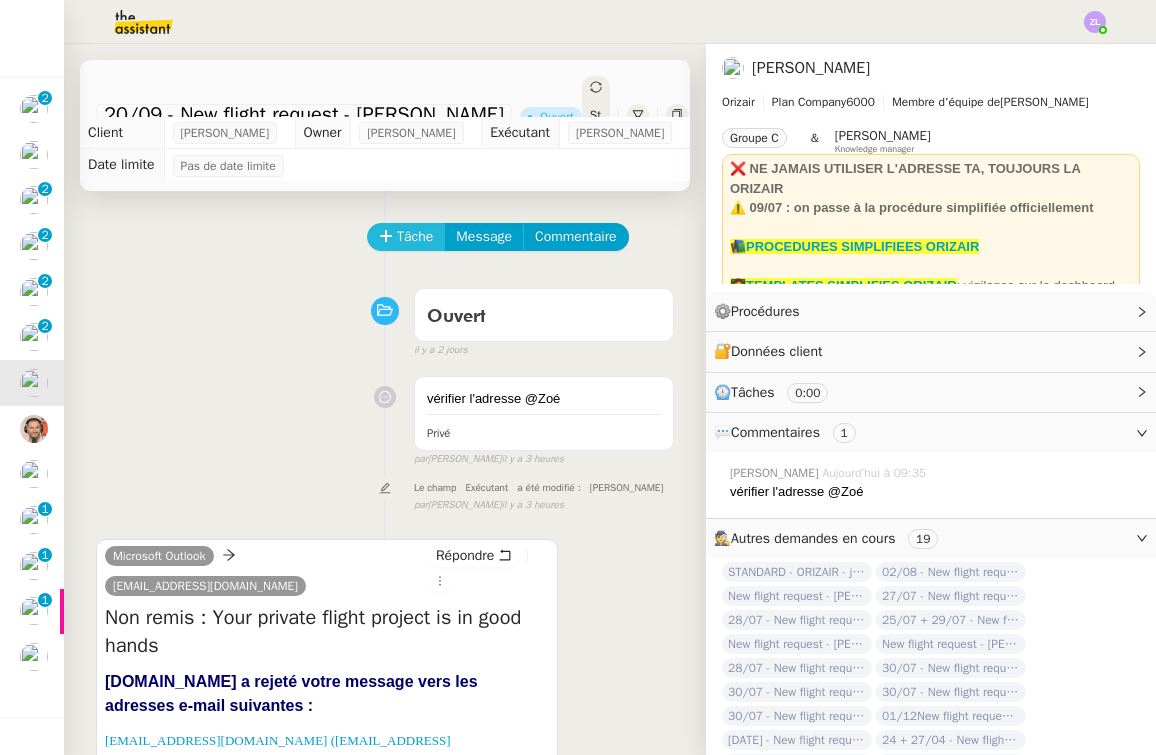 scroll, scrollTop: 0, scrollLeft: 0, axis: both 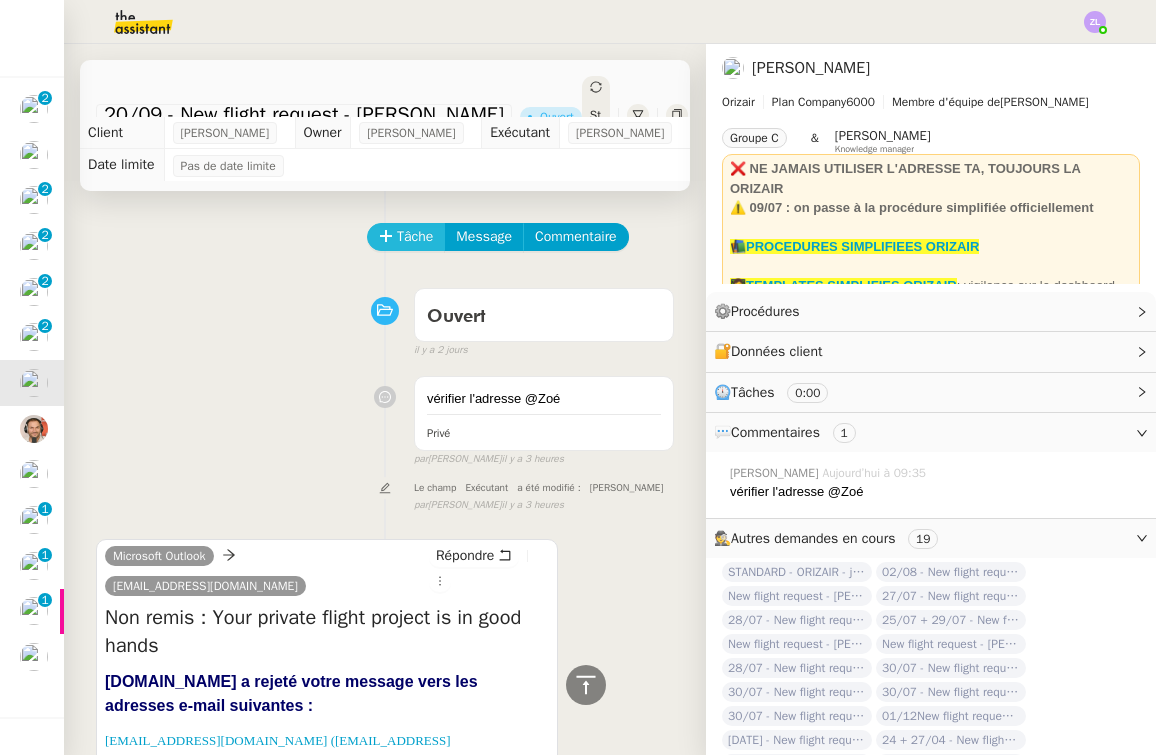 click on "Tâche" 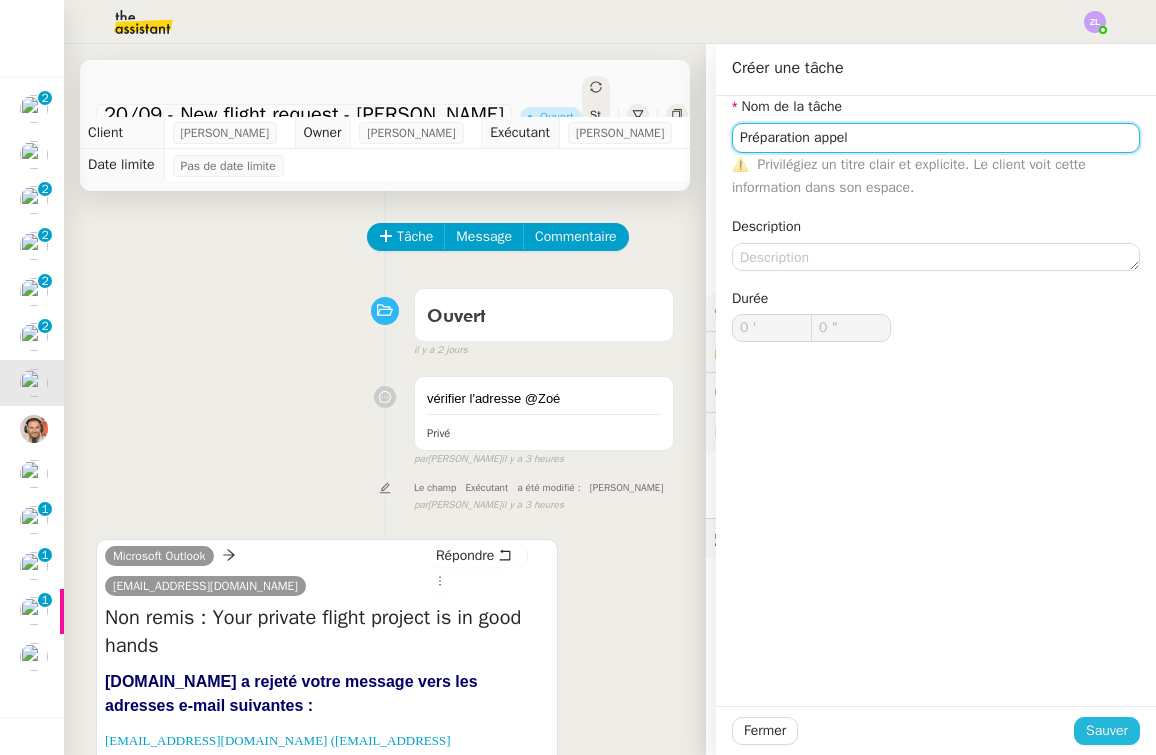 type on "Préparation appel" 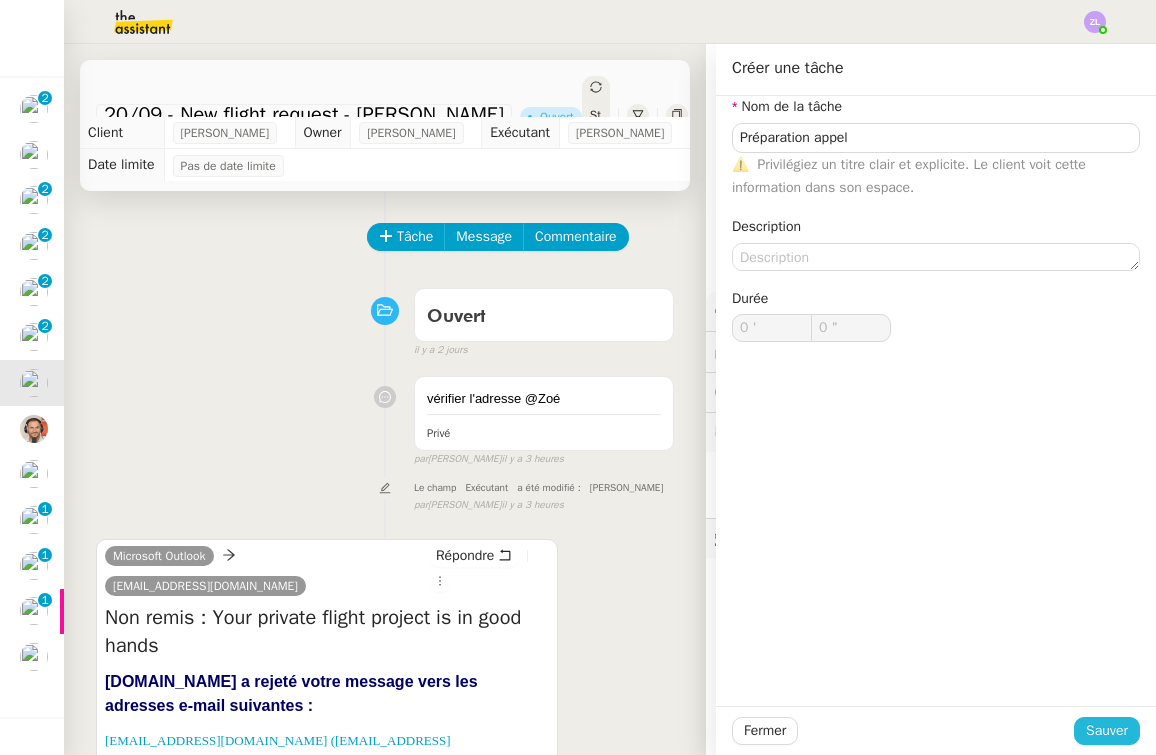 click on "Sauver" 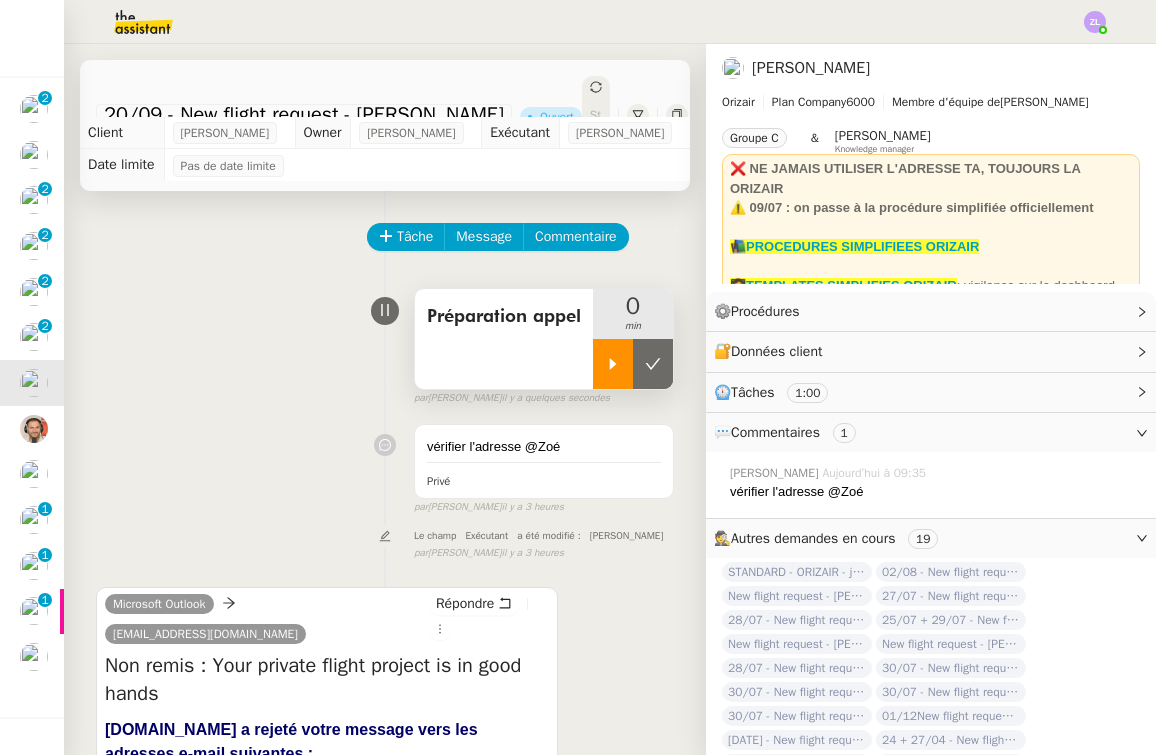 click at bounding box center [613, 364] 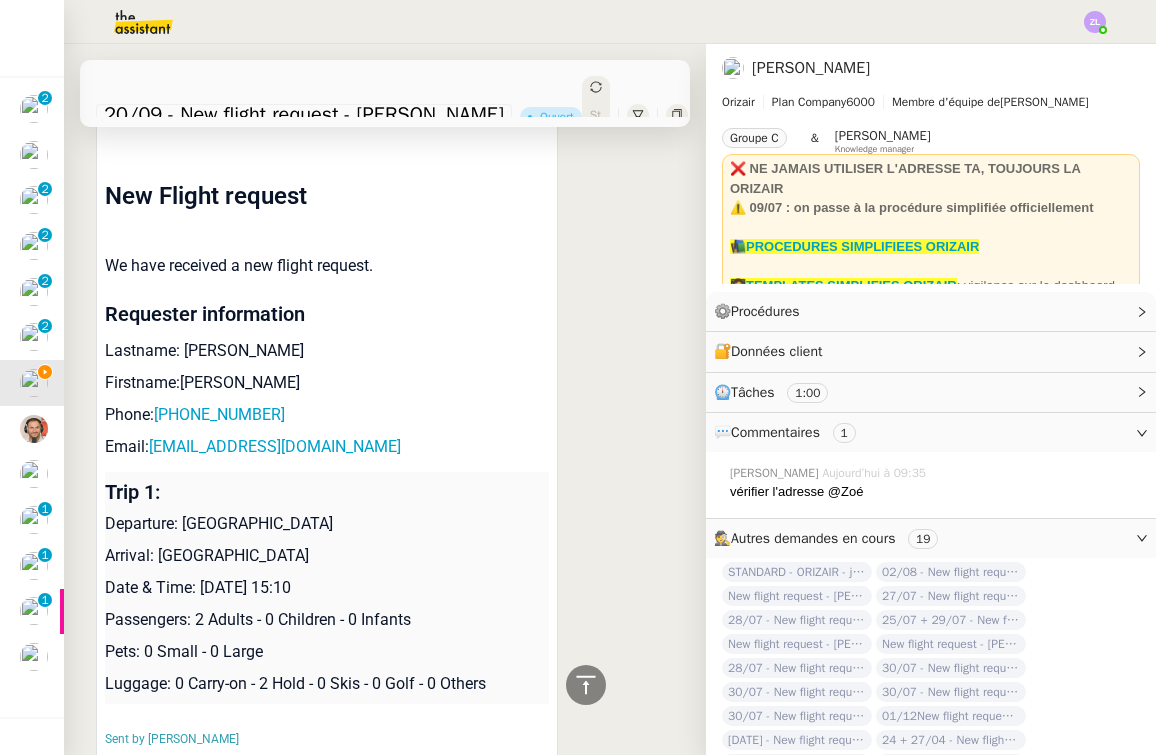 scroll, scrollTop: 1576, scrollLeft: 0, axis: vertical 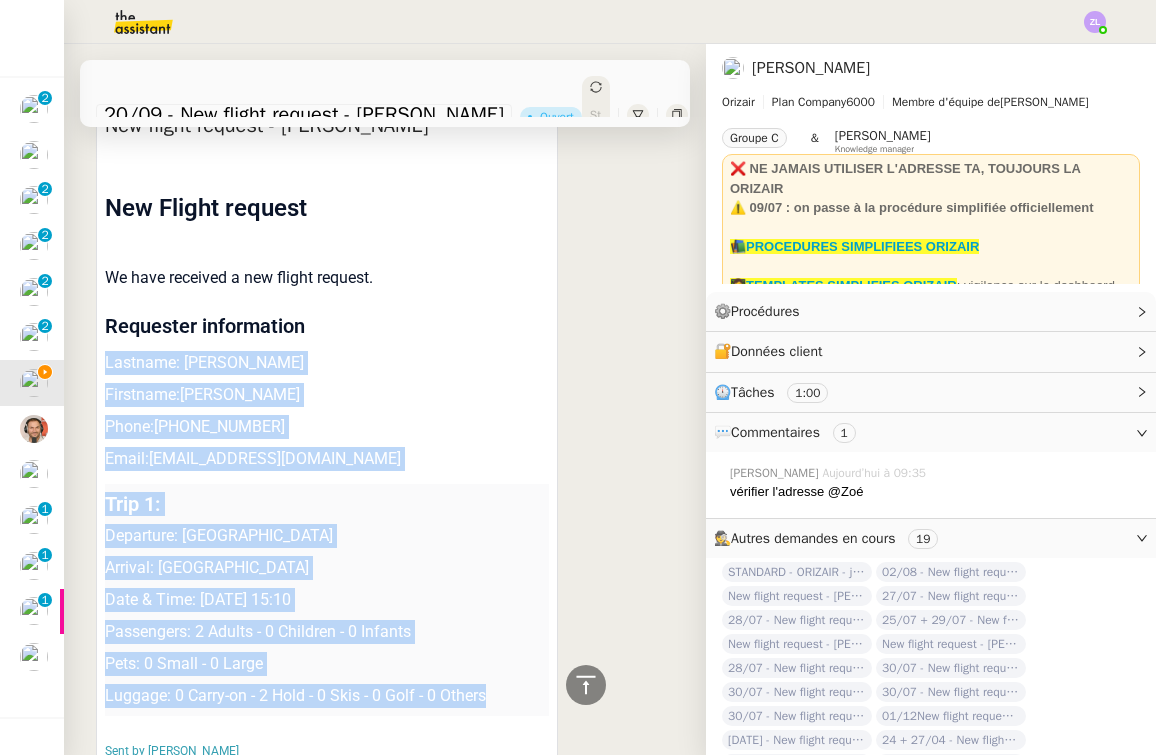 drag, startPoint x: 108, startPoint y: 320, endPoint x: 515, endPoint y: 655, distance: 527.1376 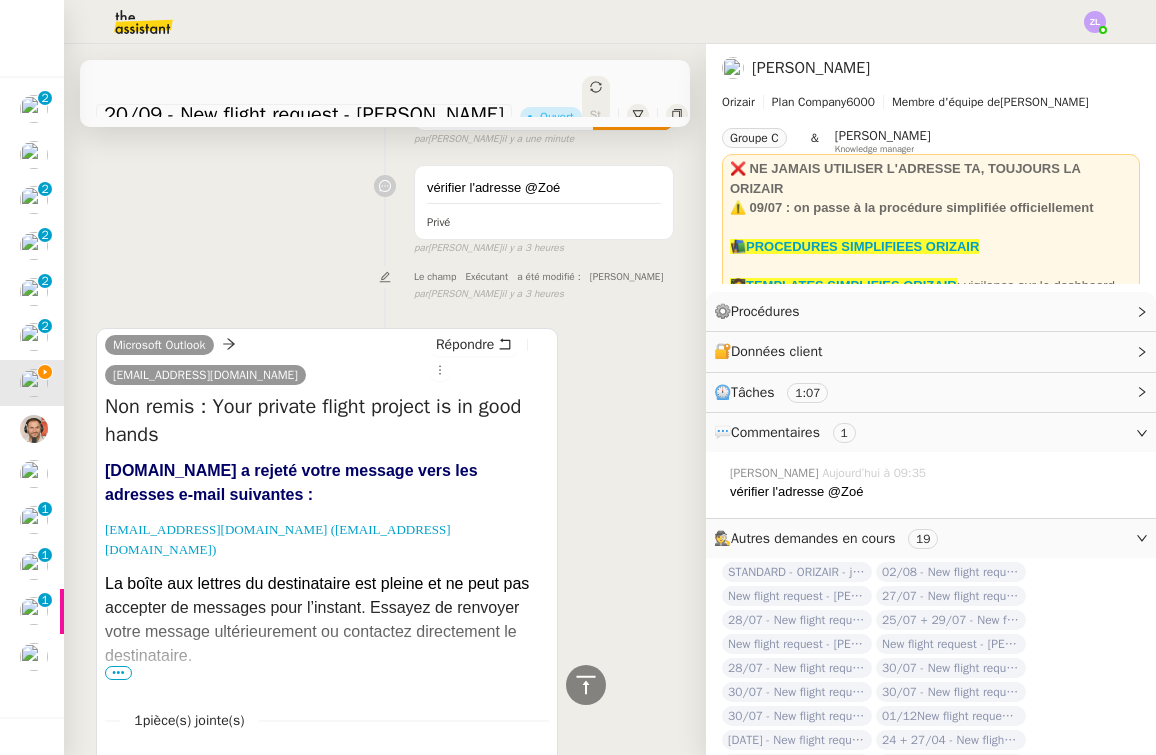 scroll, scrollTop: 0, scrollLeft: 0, axis: both 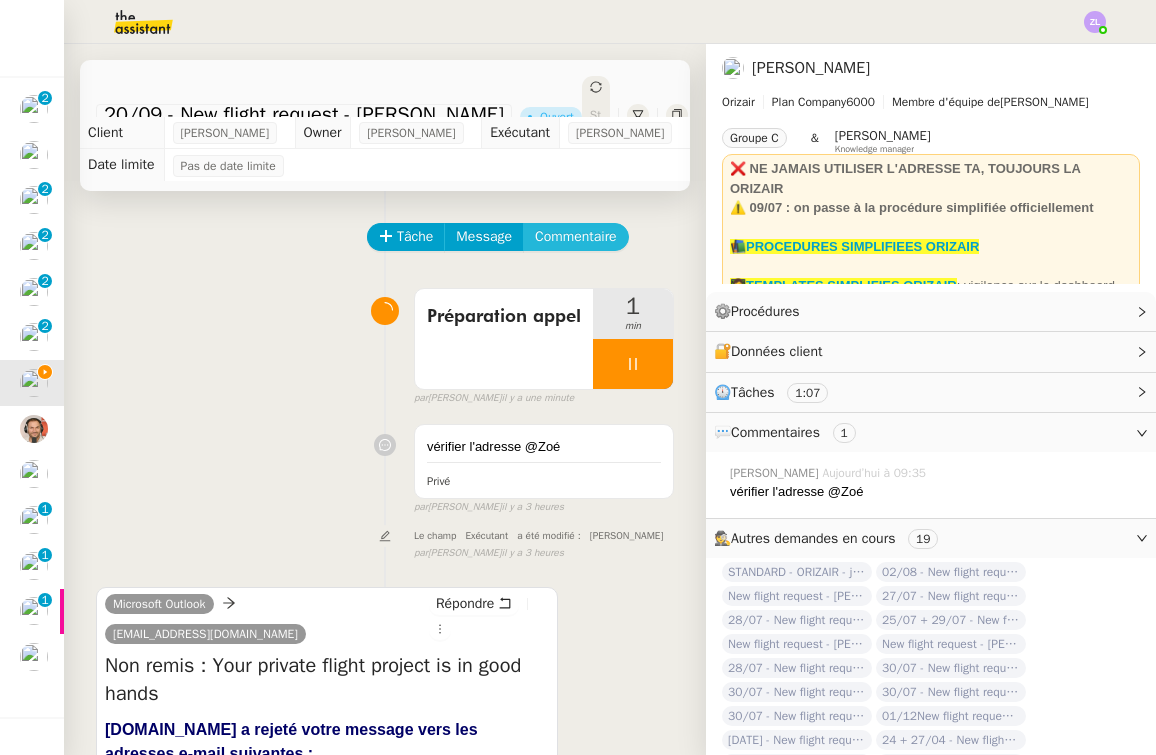 click on "Commentaire" 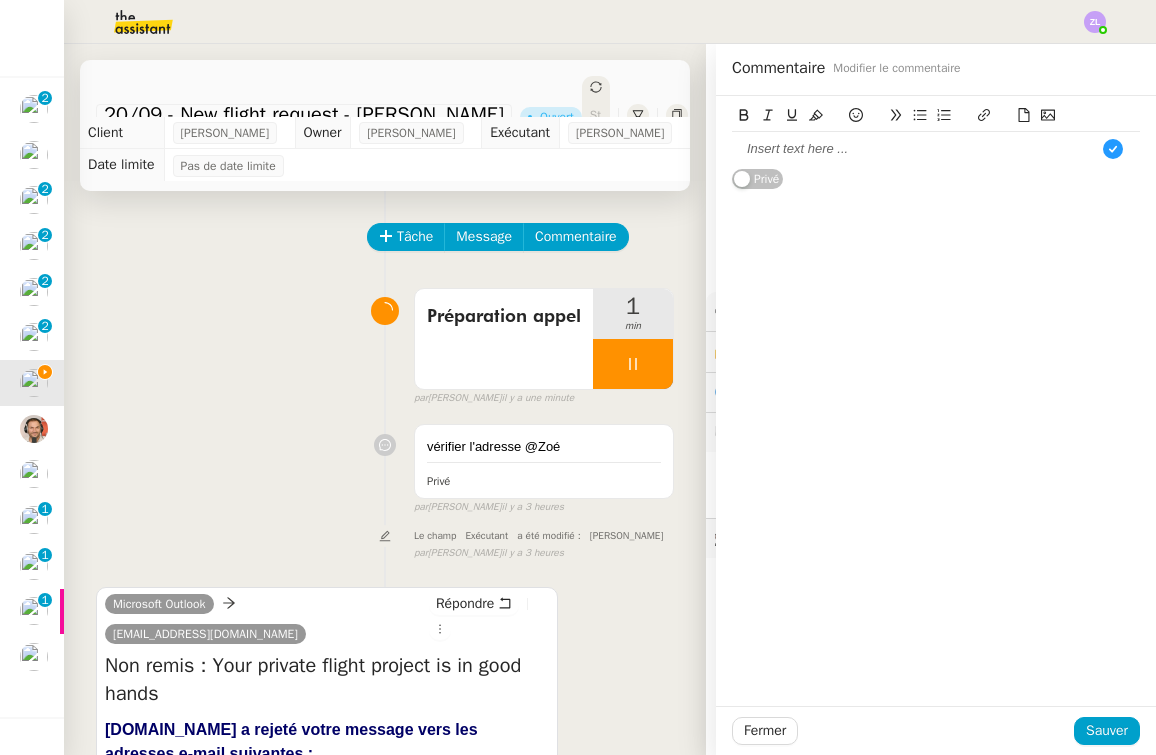 scroll, scrollTop: 11, scrollLeft: 0, axis: vertical 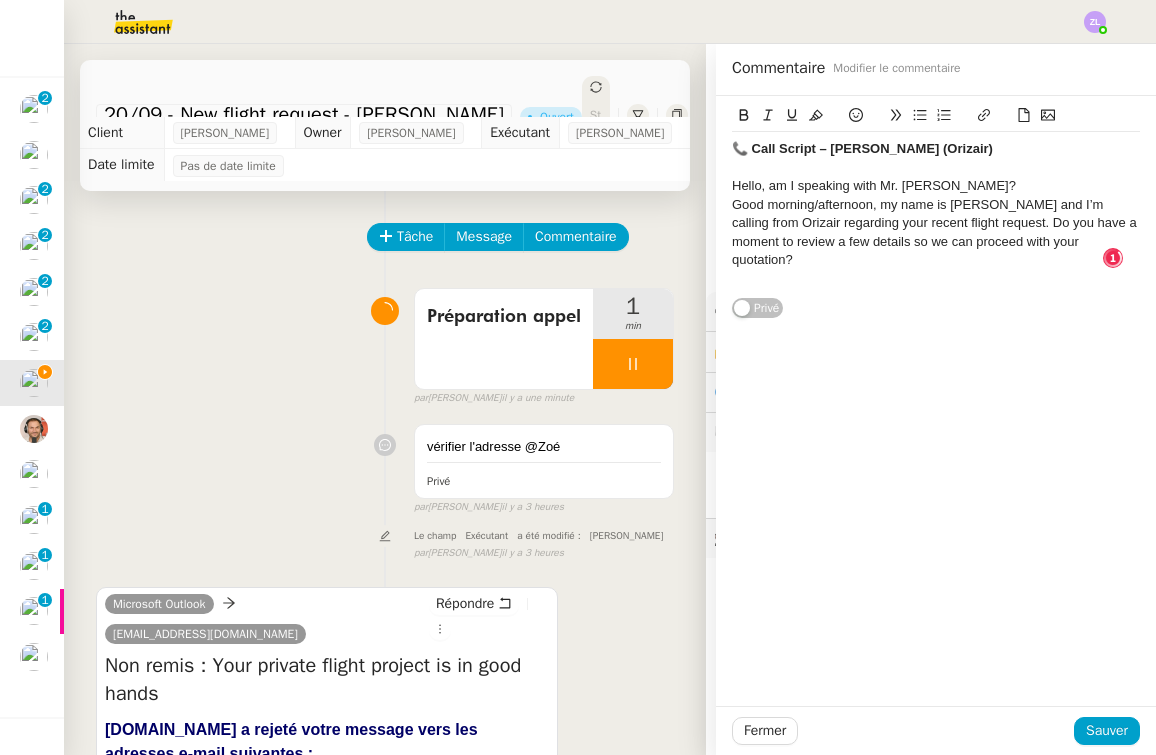 click on "Hello, am I speaking with Mr. [PERSON_NAME]?" 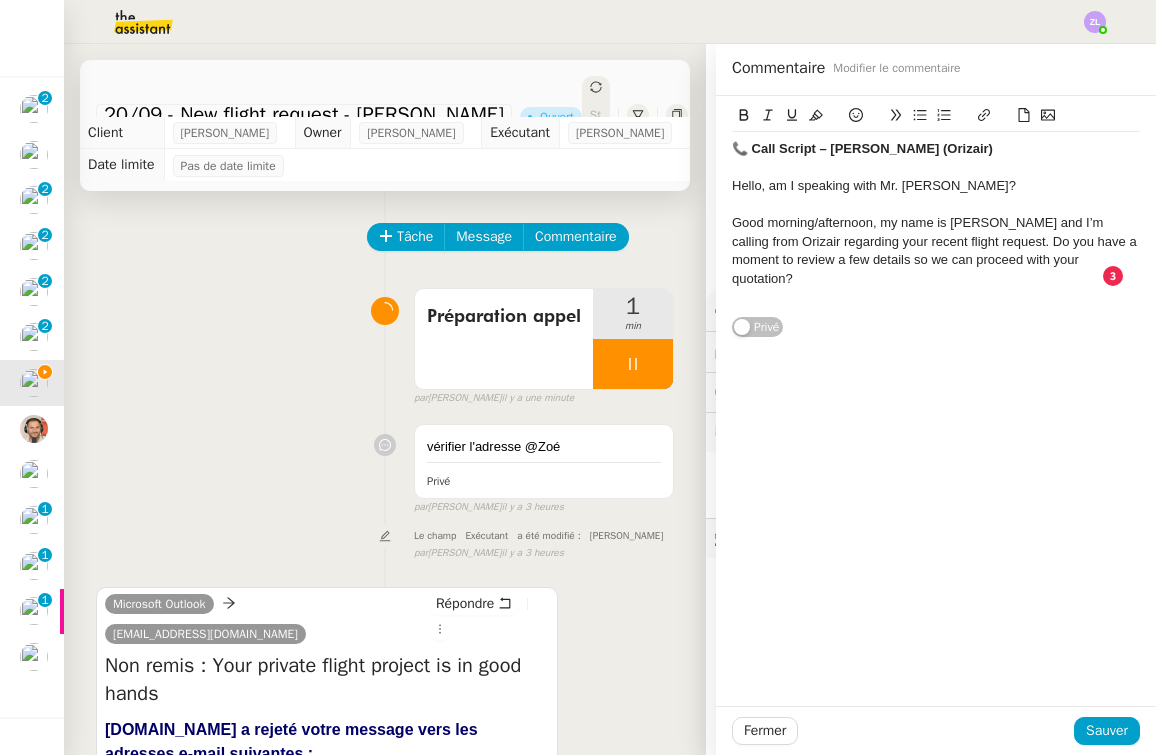 click on "Good morning/afternoon, my name is [PERSON_NAME] and I’m calling from Orizair regarding your recent flight request. Do you have a moment to review a few details so we can proceed with your quotation?" 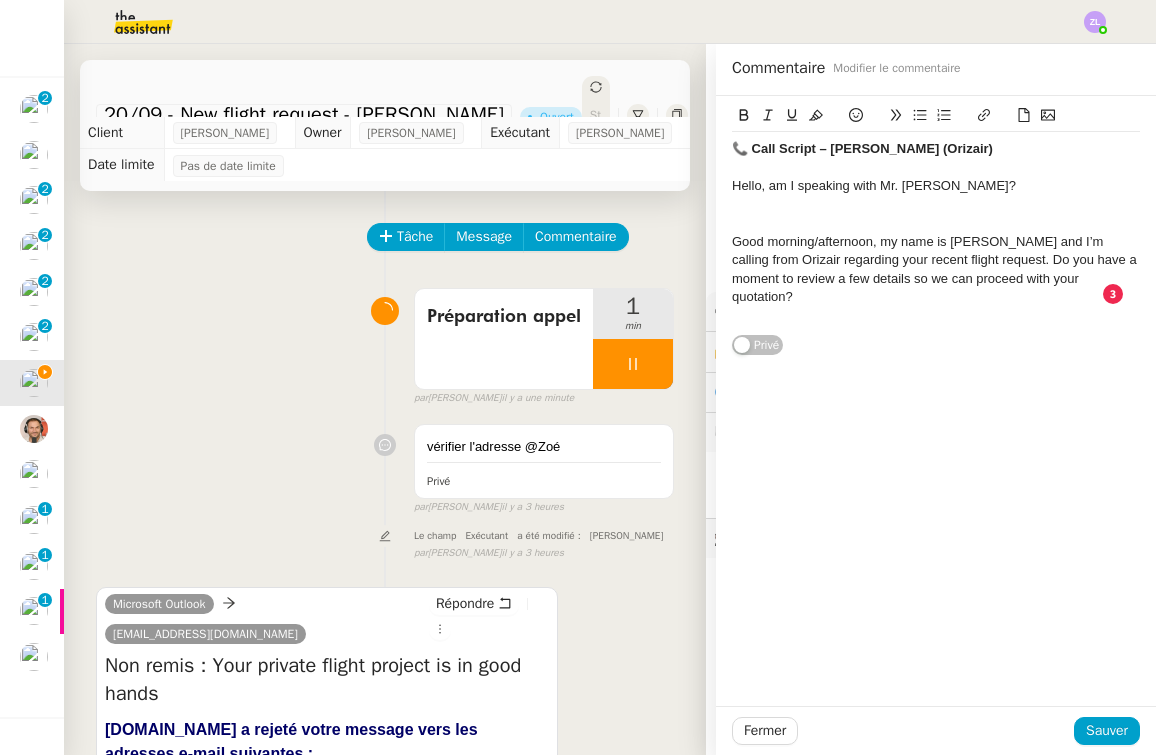 click 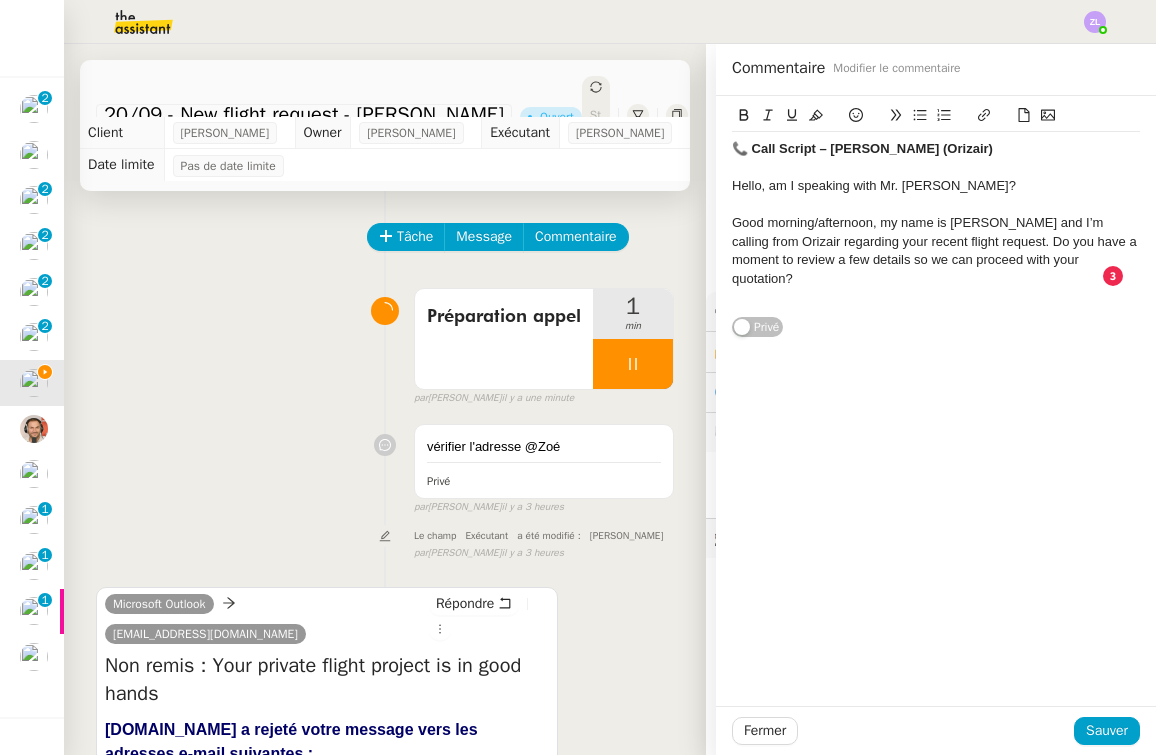 click on "Good morning/afternoon, my name is [PERSON_NAME] and I’m calling from Orizair regarding your recent flight request. Do you have a moment to review a few details so we can proceed with your quotation?" 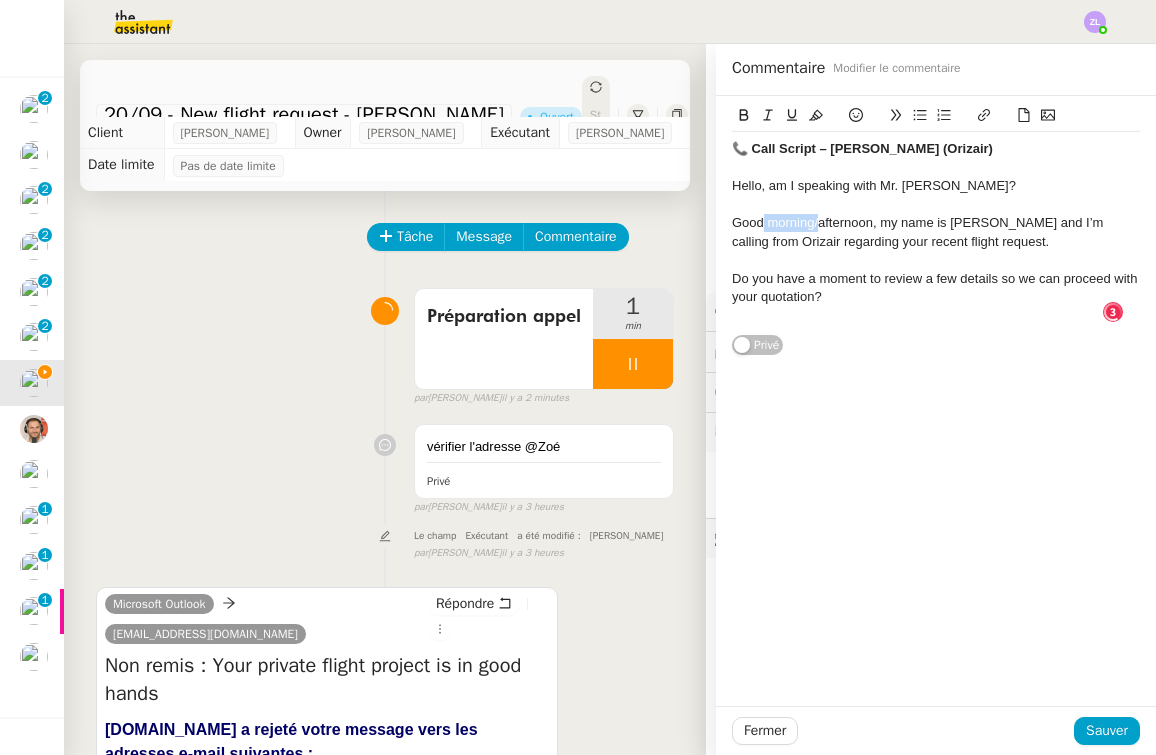 drag, startPoint x: 806, startPoint y: 217, endPoint x: 754, endPoint y: 216, distance: 52.009613 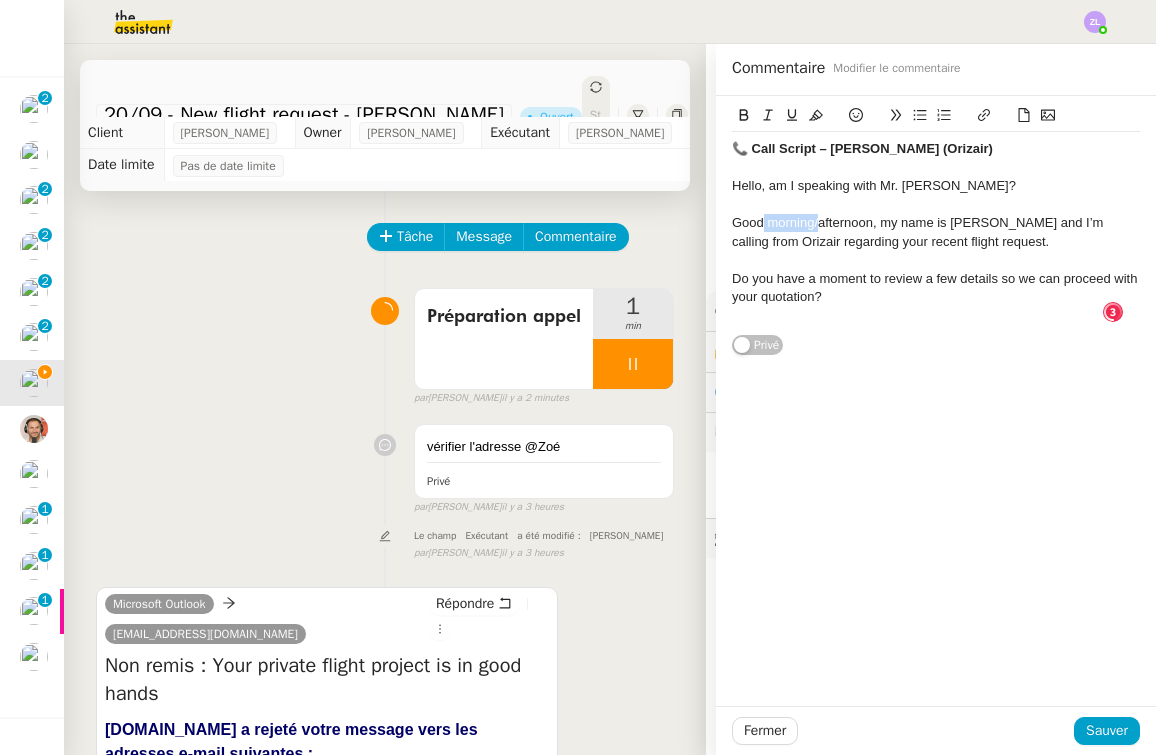click on "Good morning/afternoon, my name is [PERSON_NAME] and I’m calling from Orizair regarding your recent flight request." 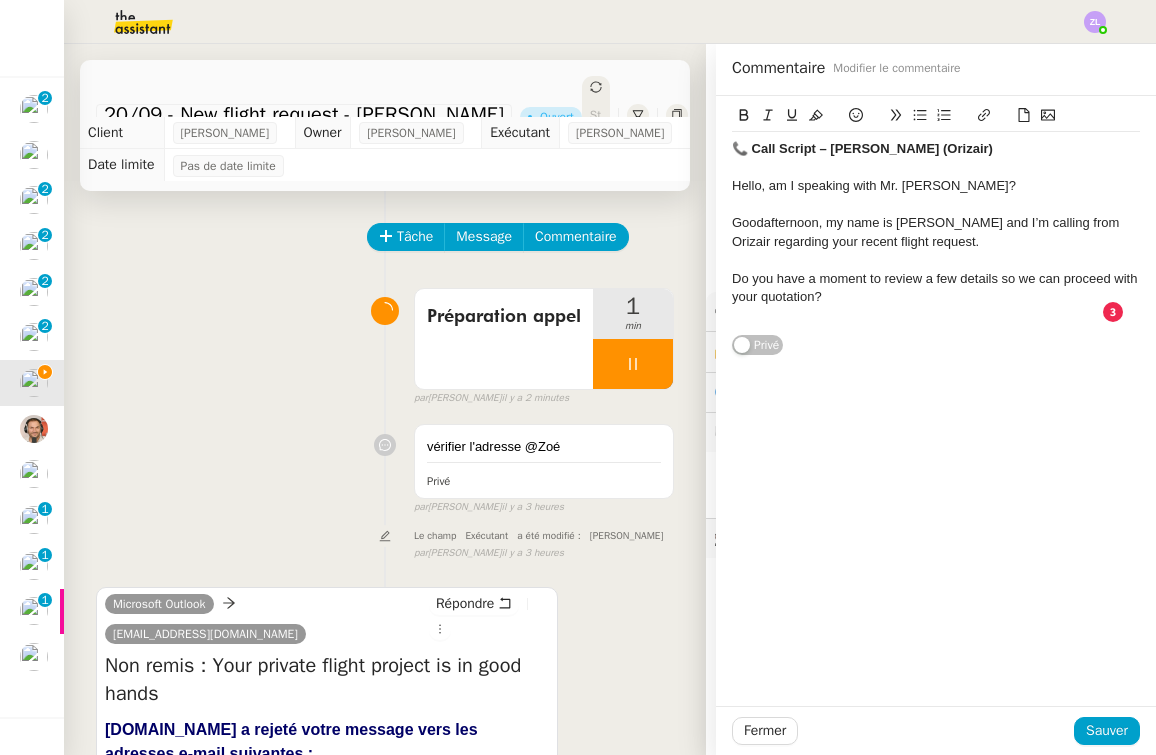 type 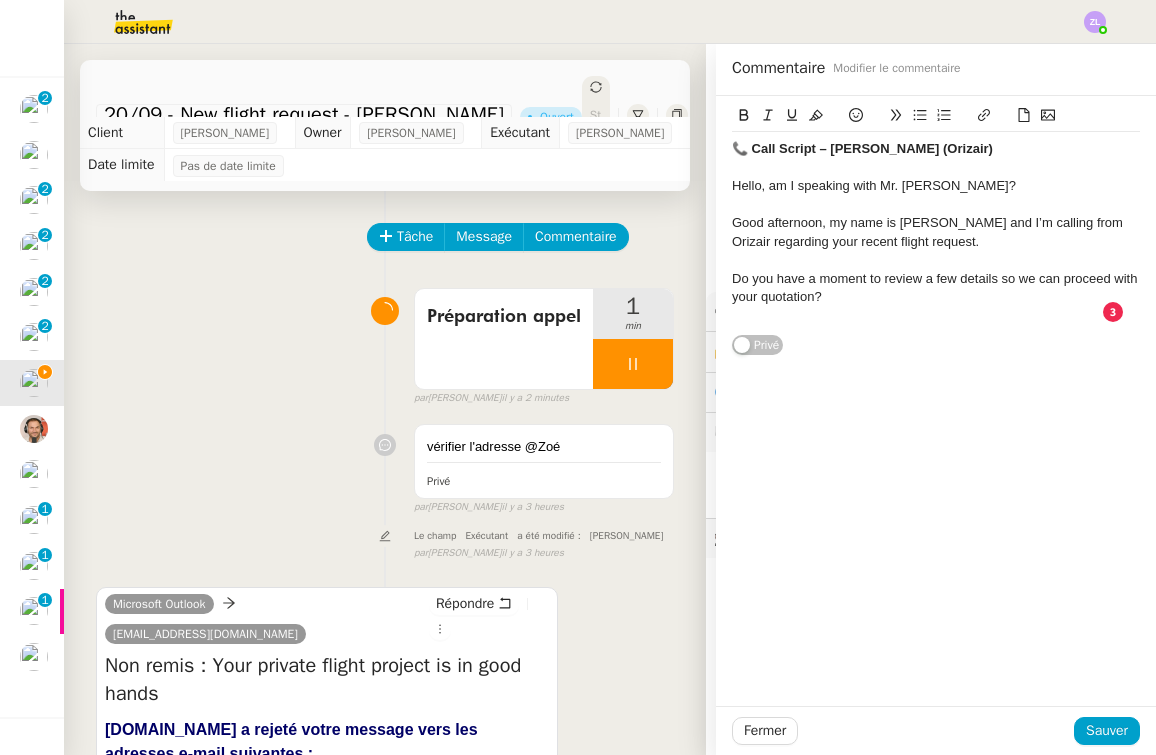 click on "📞 Call Script – [PERSON_NAME] (Orizair) Hello, am I speaking with Mr. [PERSON_NAME]? Good afternoon, my name is [PERSON_NAME] and I’m calling from Orizair regarding your recent flight request.  Do you have a moment to review a few details so we can proceed with your quotation? Privé" 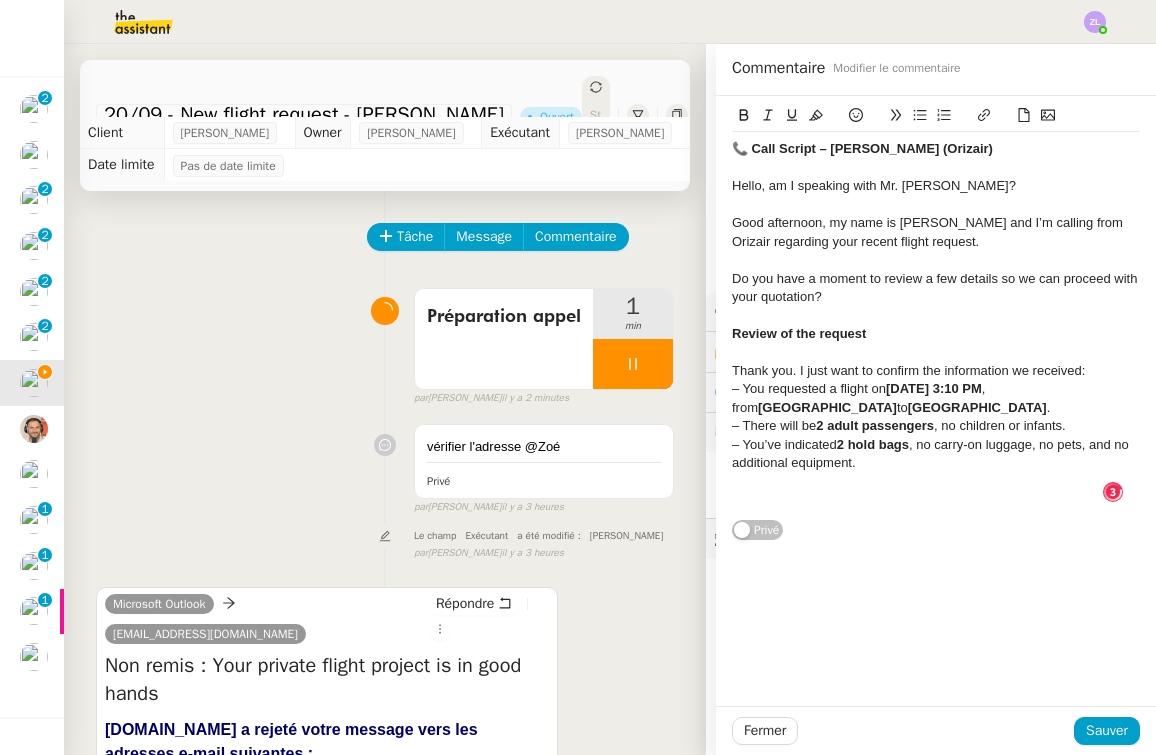 scroll, scrollTop: 21, scrollLeft: 0, axis: vertical 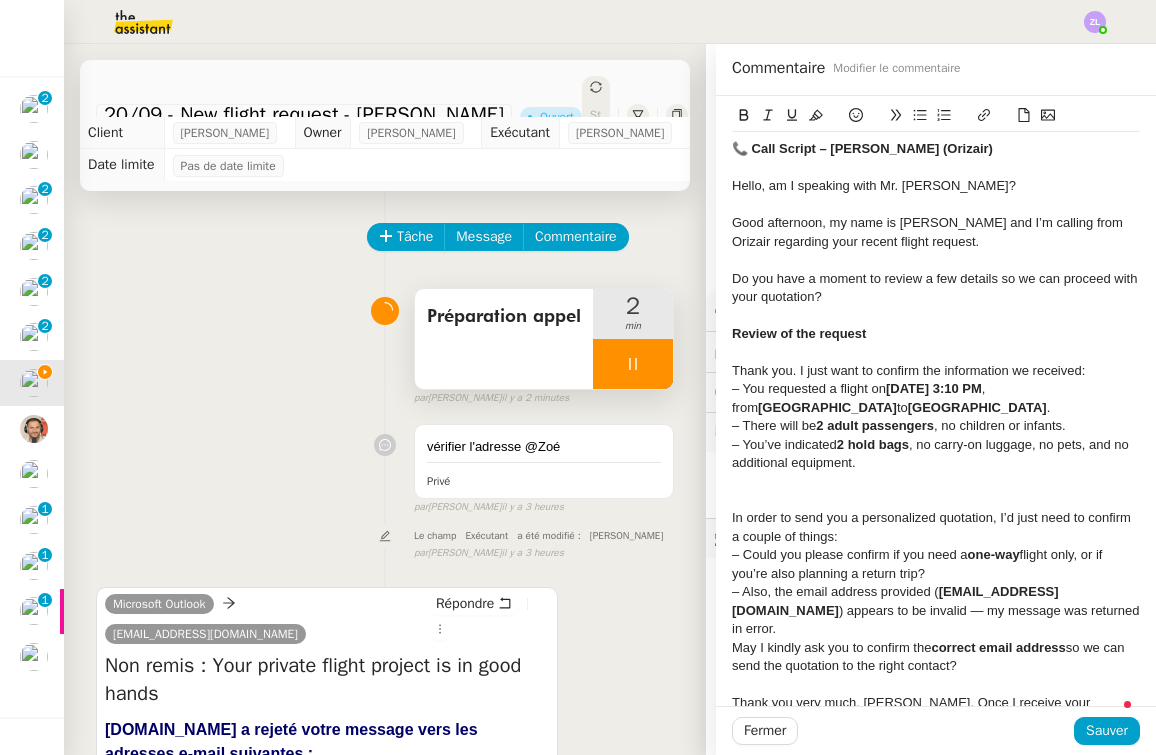 drag, startPoint x: 1106, startPoint y: 725, endPoint x: 586, endPoint y: 290, distance: 677.9565 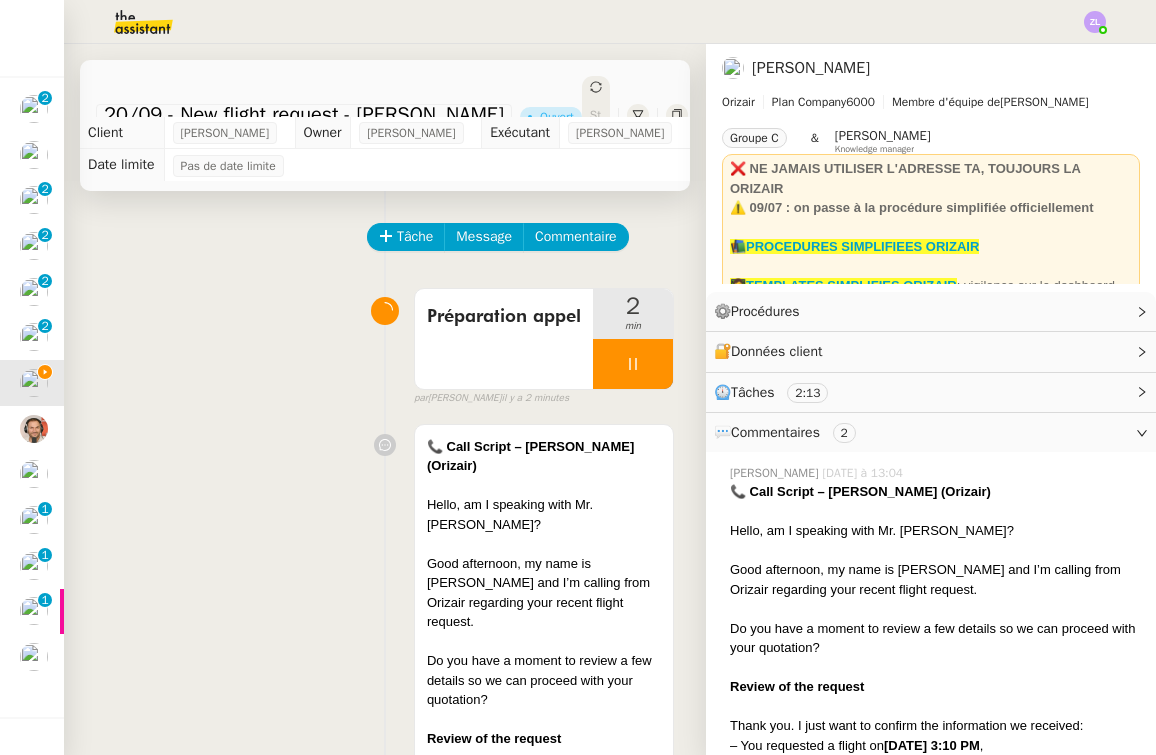 click 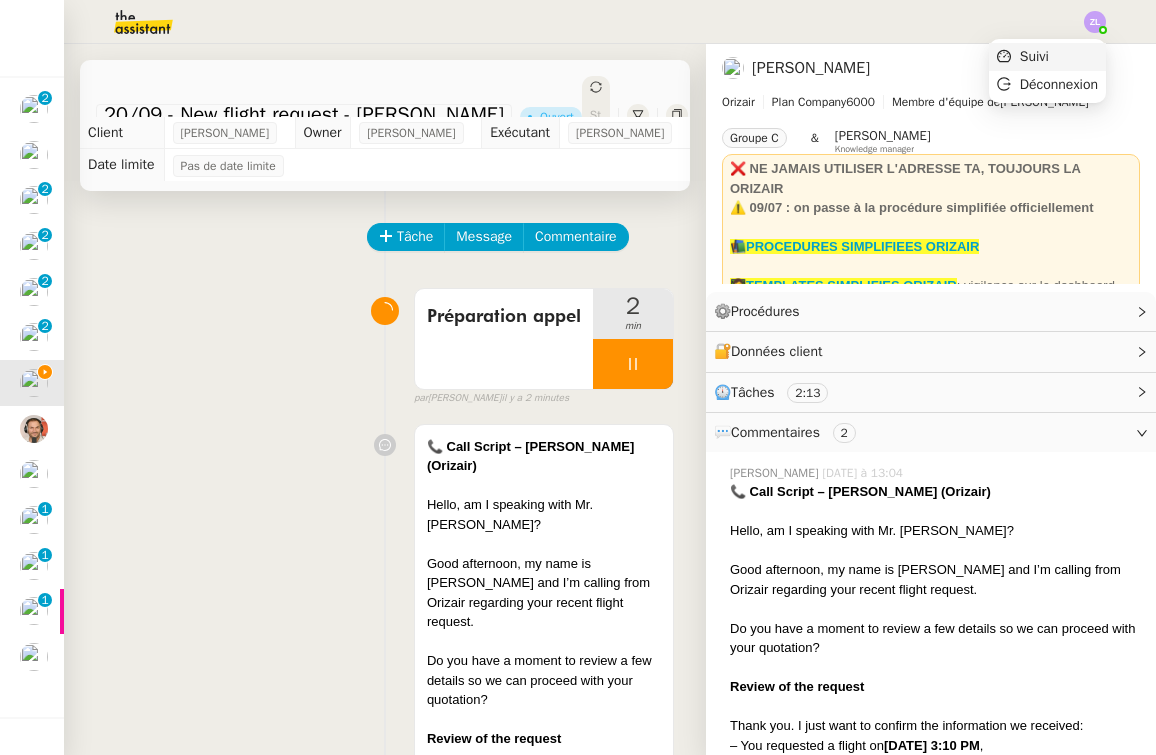 click on "Suivi" at bounding box center (1047, 57) 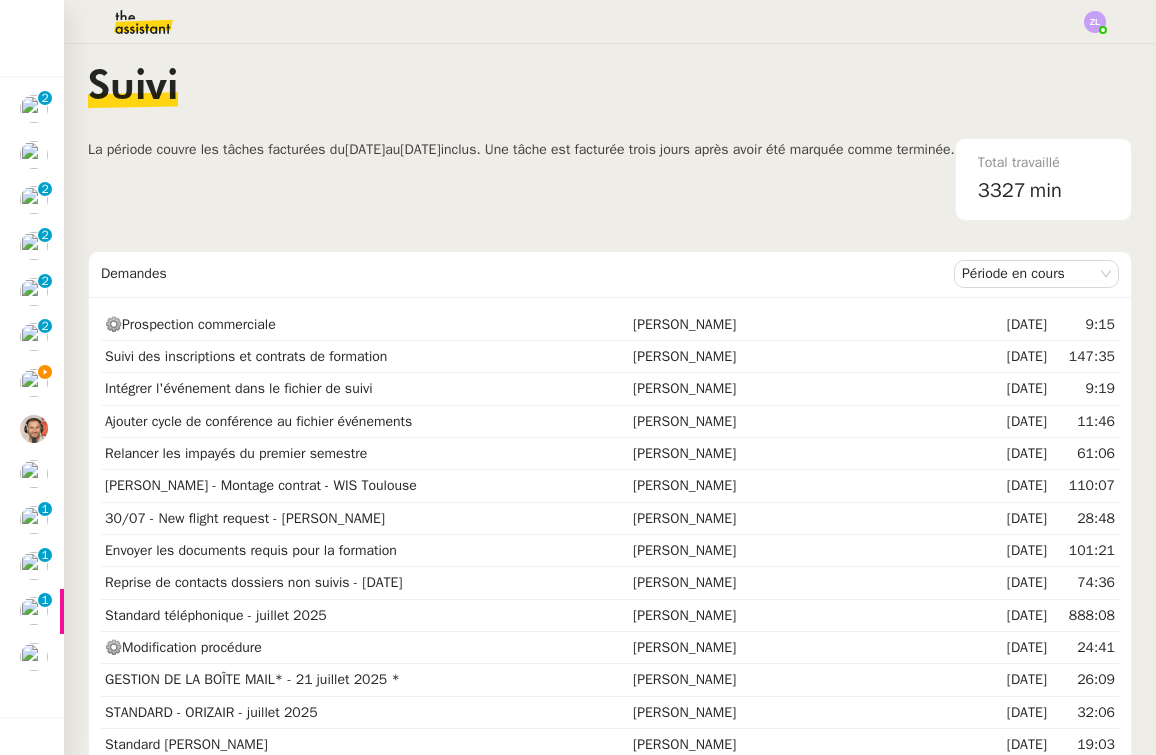 click 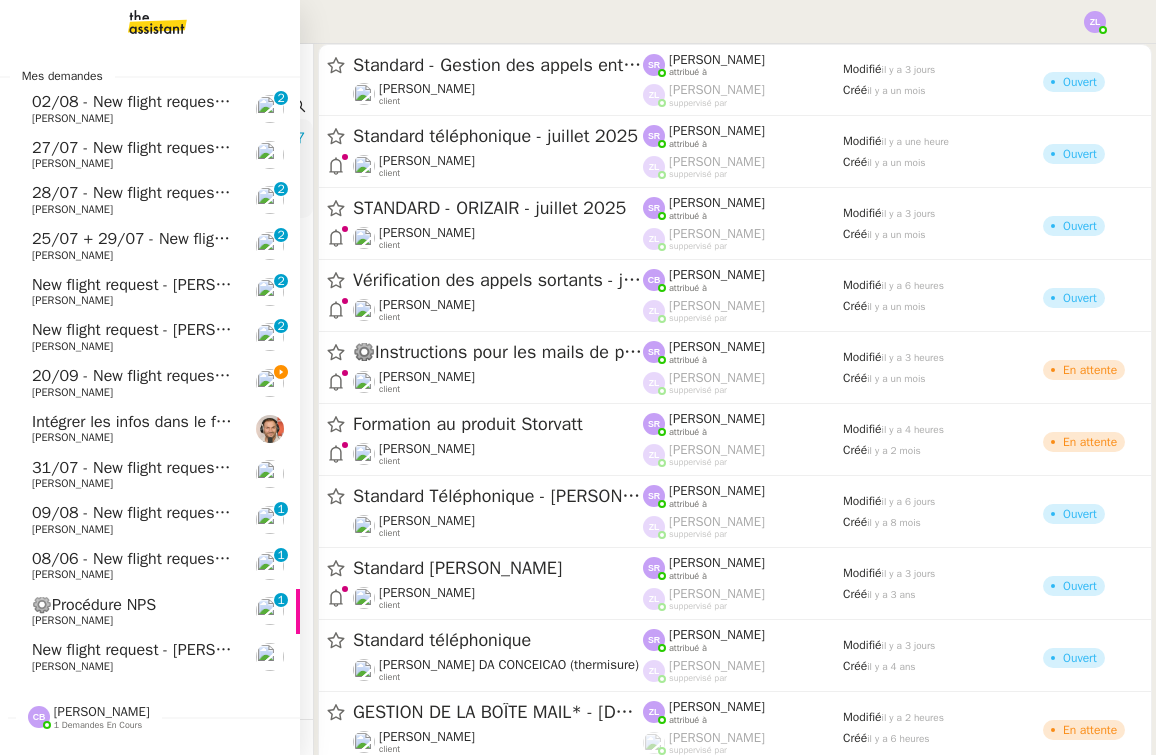 click on "20/09 - New flight request - [PERSON_NAME]" 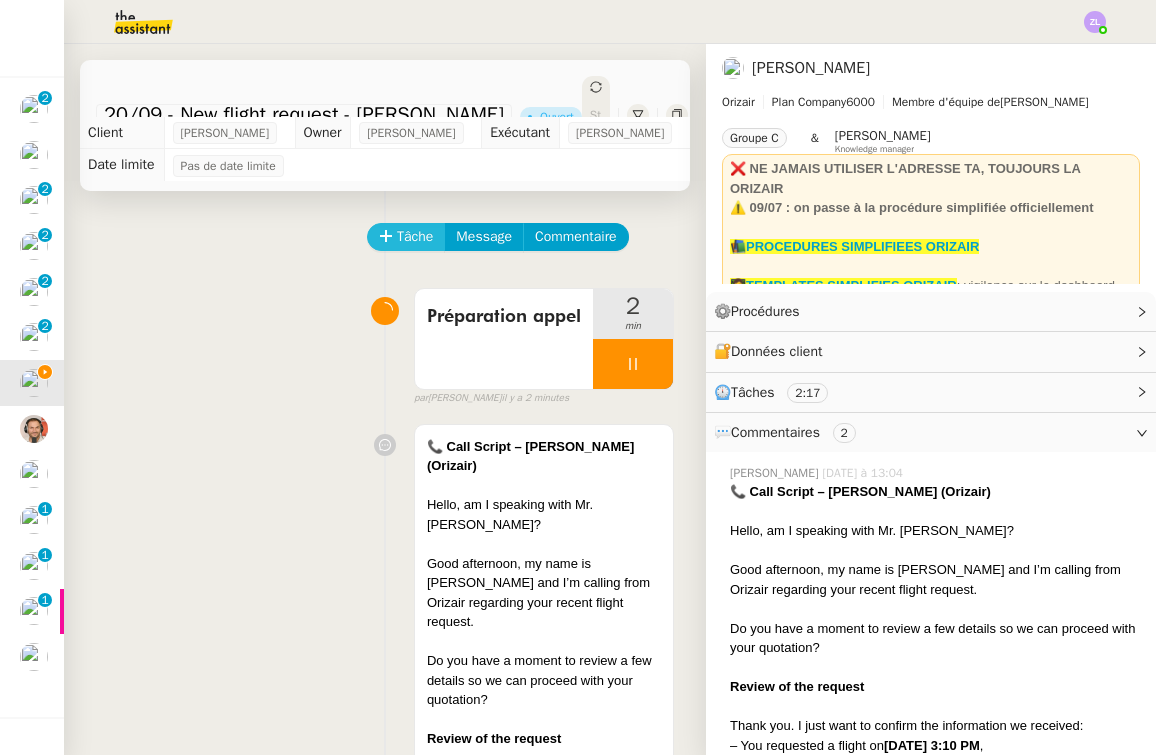 click on "Tâche" 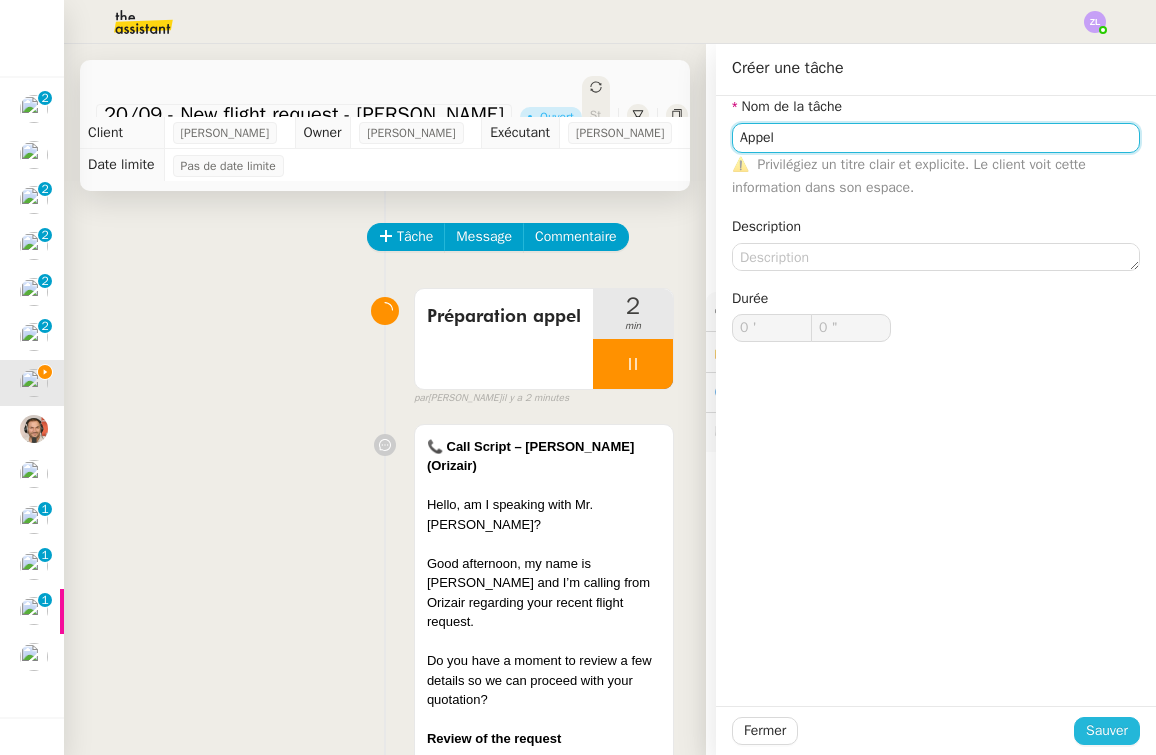 type on "Appel" 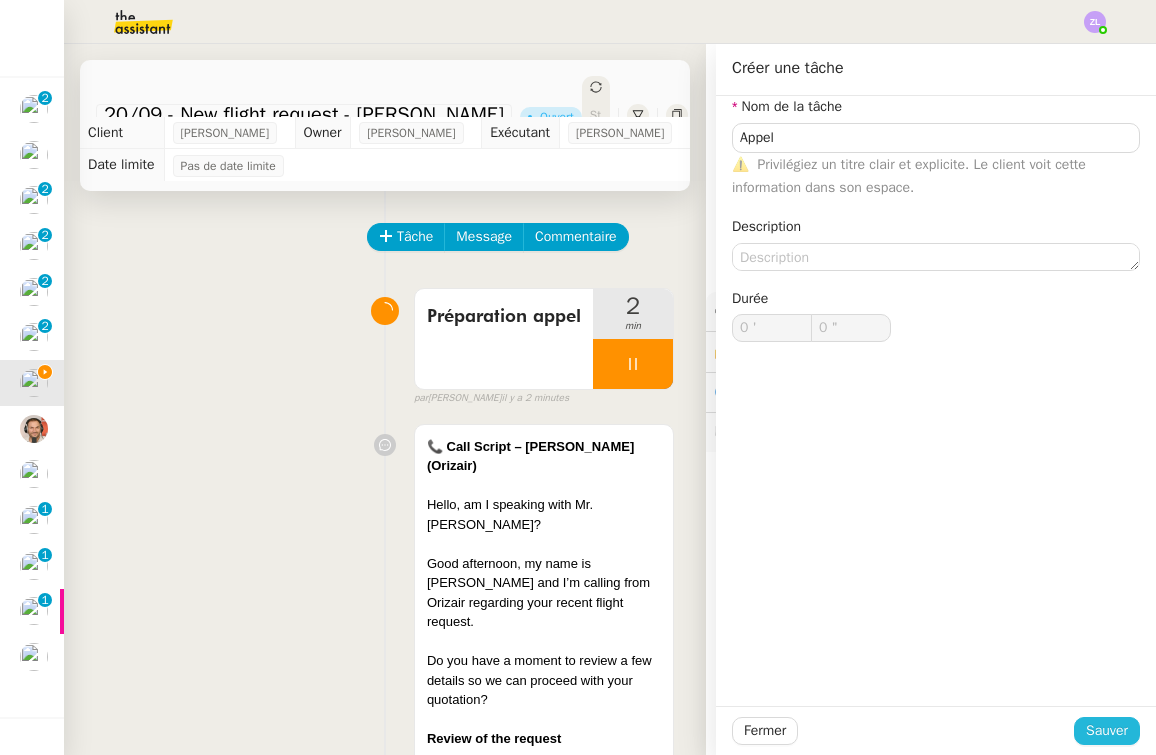 click on "Sauver" 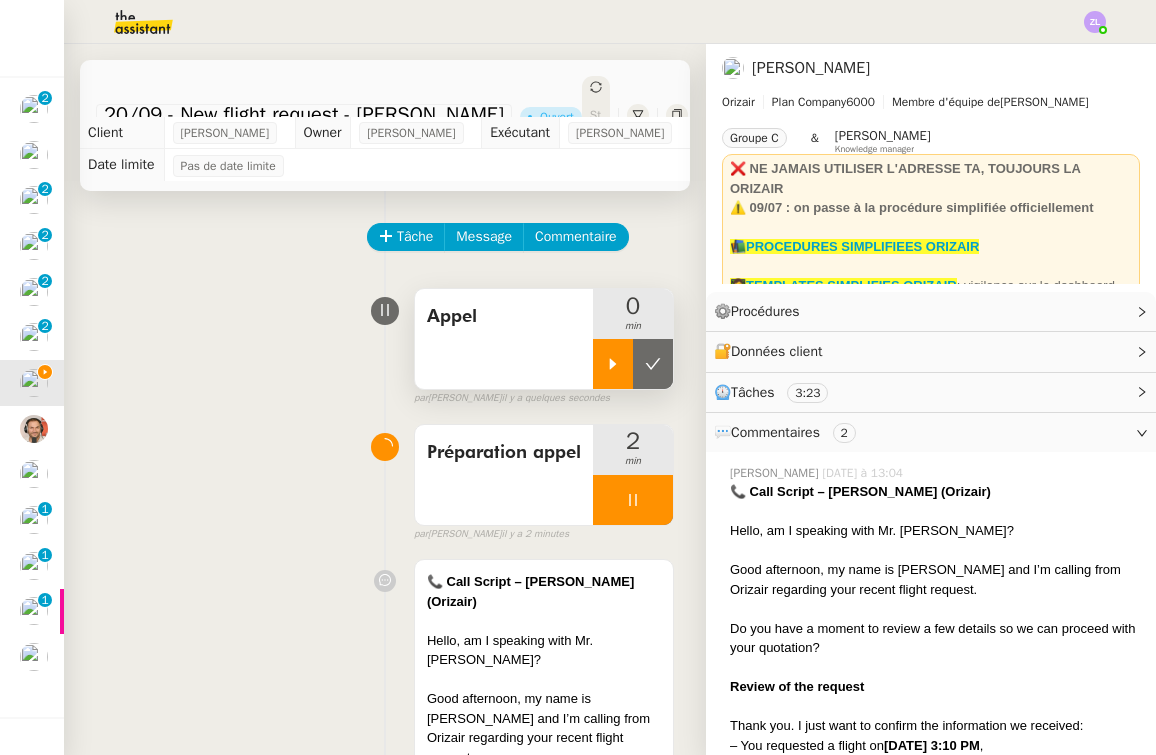 click 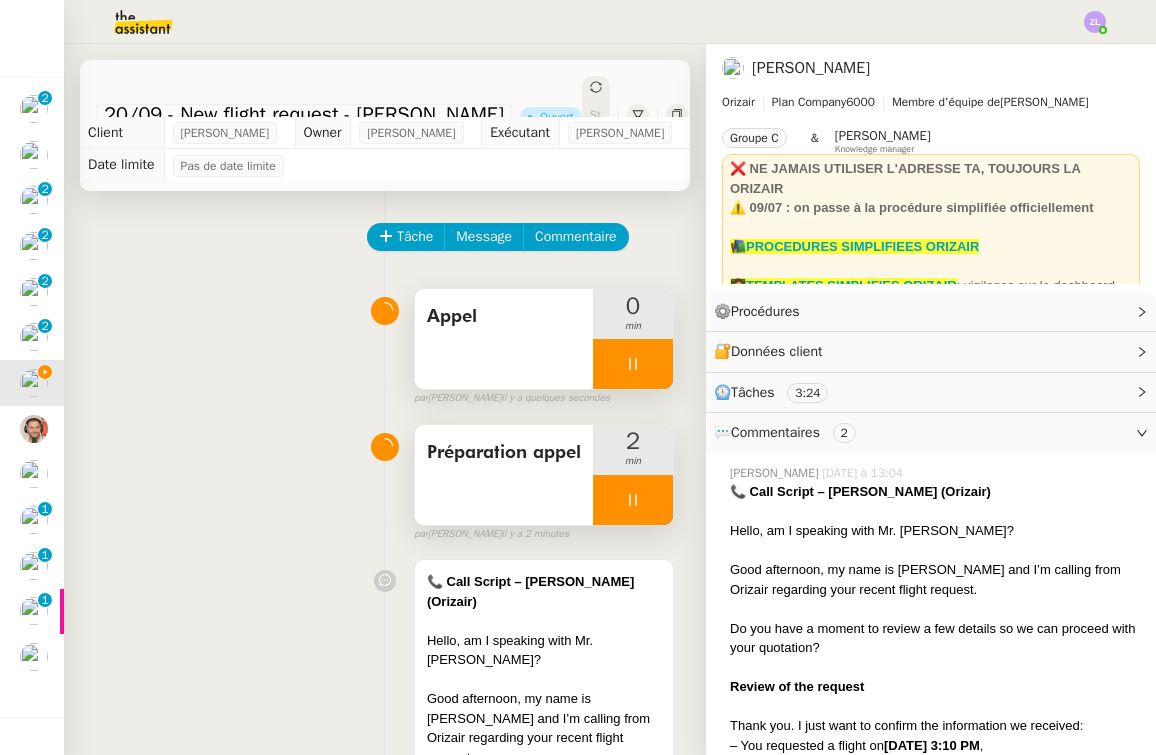 click at bounding box center (633, 500) 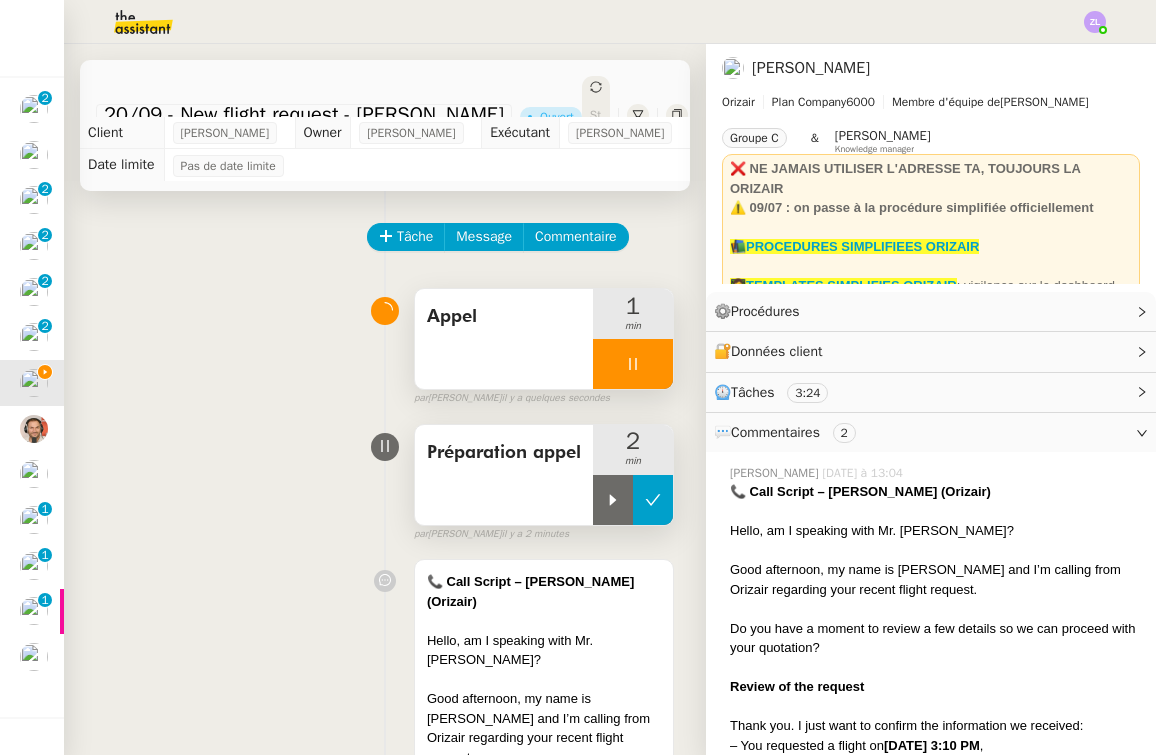 click at bounding box center [653, 500] 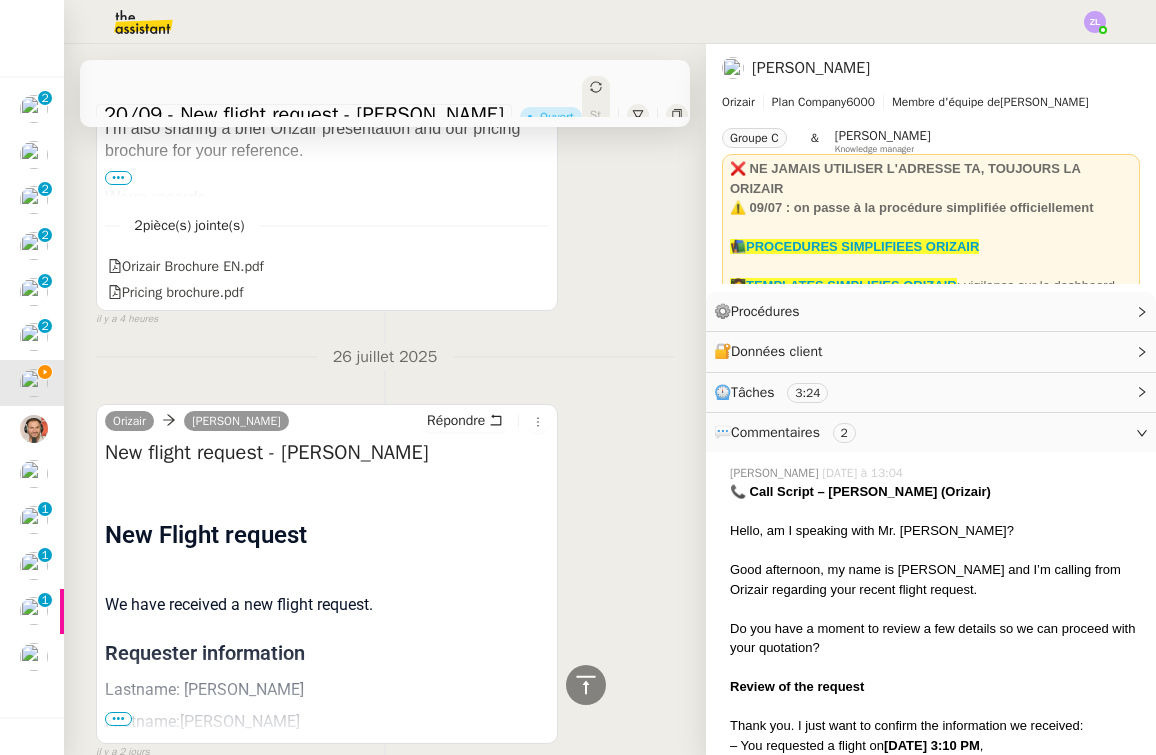 click on "•••" at bounding box center [118, 719] 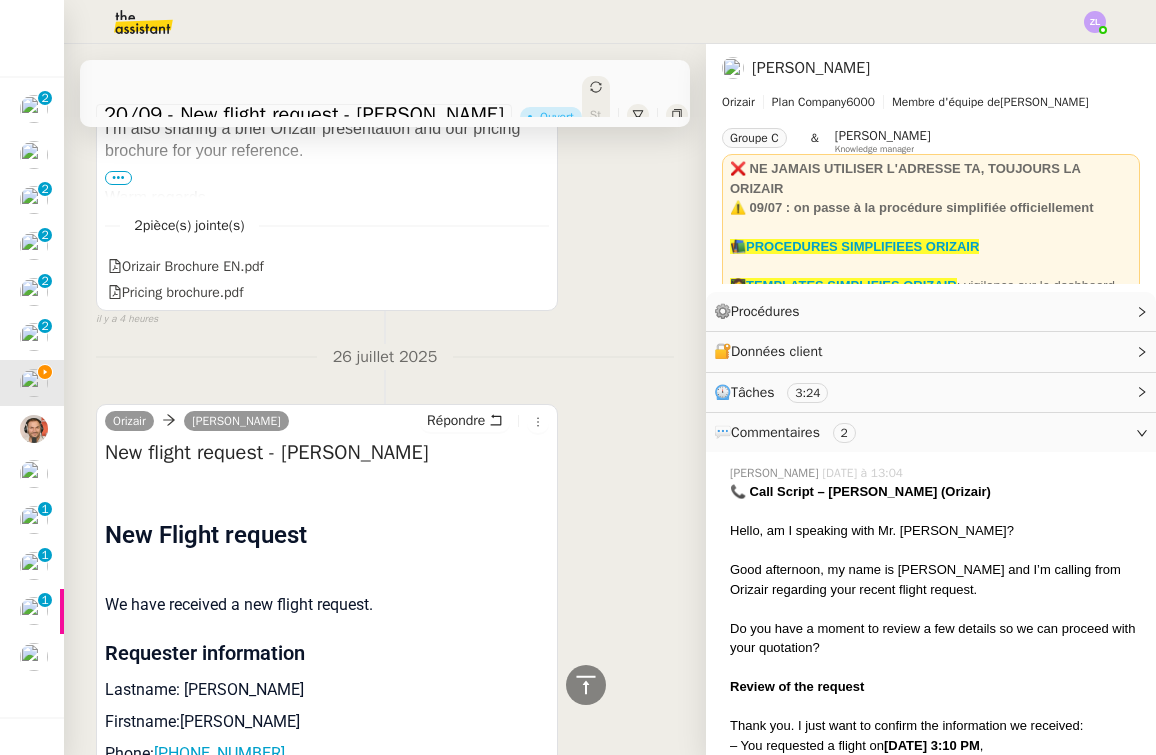 scroll, scrollTop: 2670, scrollLeft: 0, axis: vertical 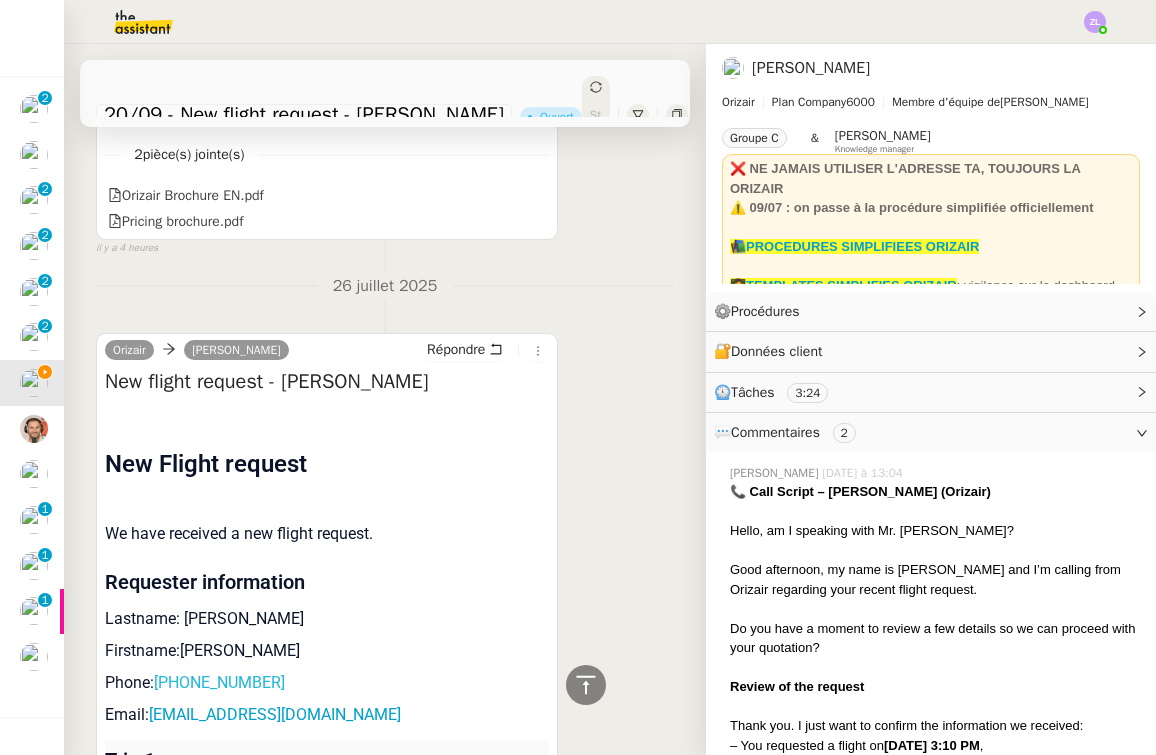 drag, startPoint x: 297, startPoint y: 577, endPoint x: 160, endPoint y: 577, distance: 137 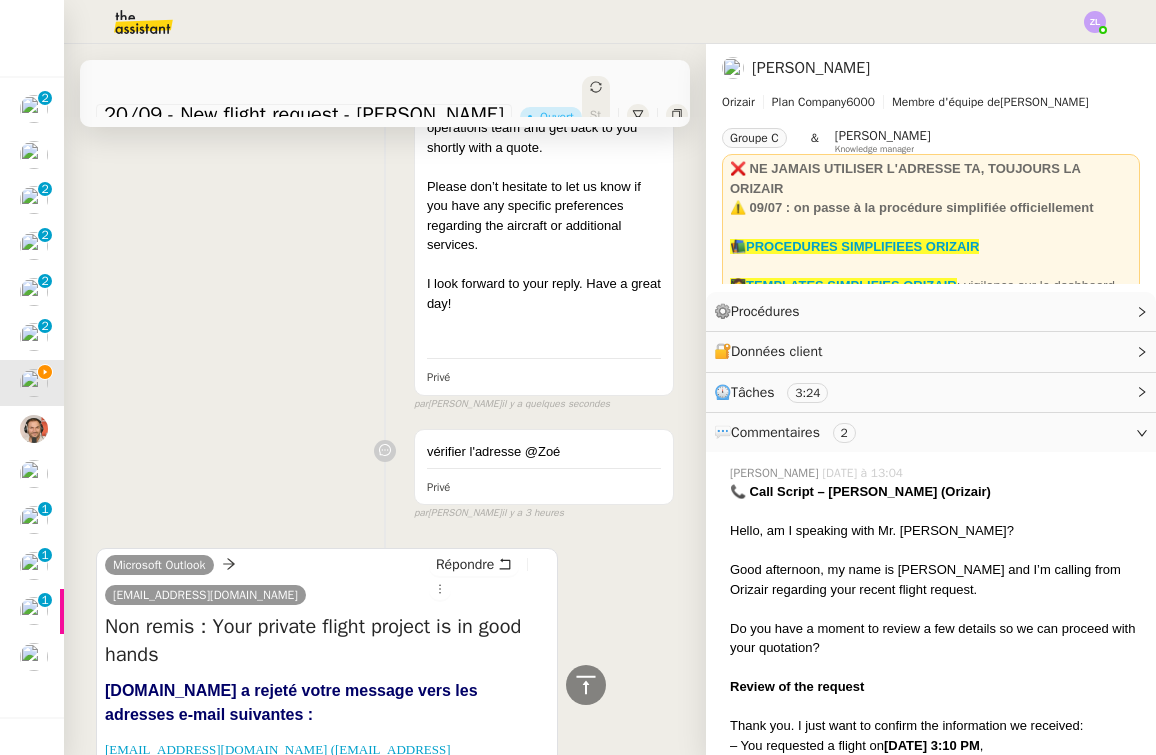scroll, scrollTop: 1407, scrollLeft: 0, axis: vertical 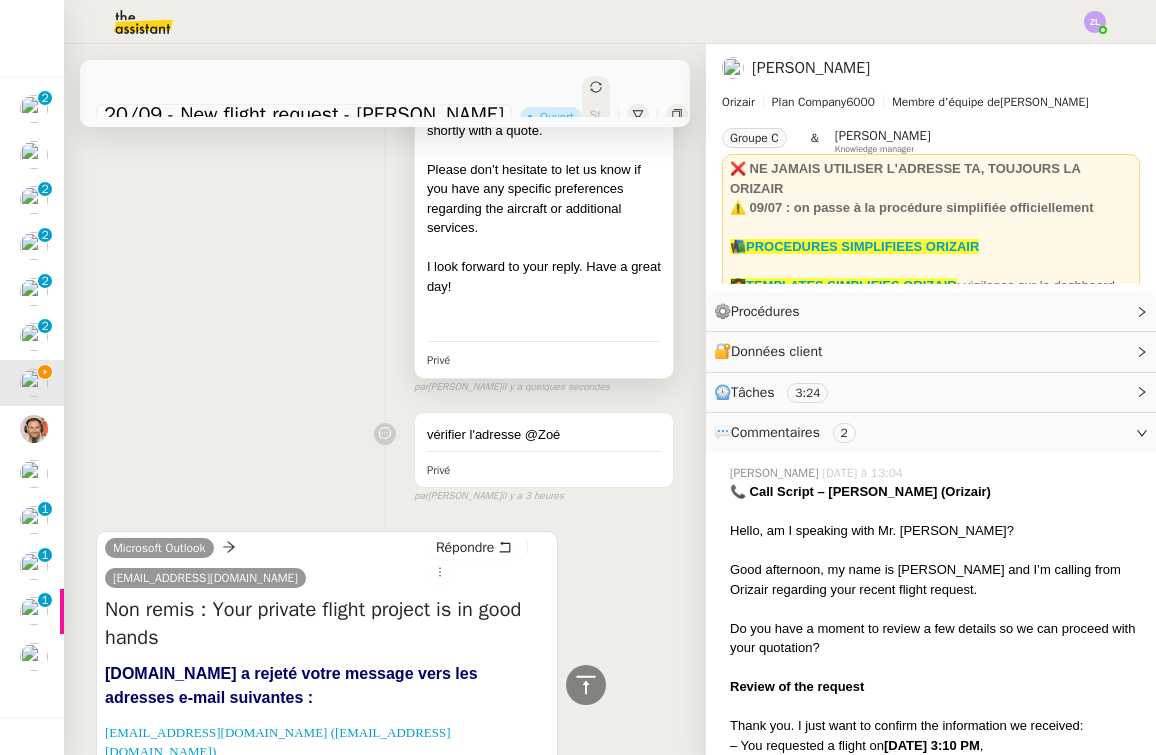 click at bounding box center (544, 306) 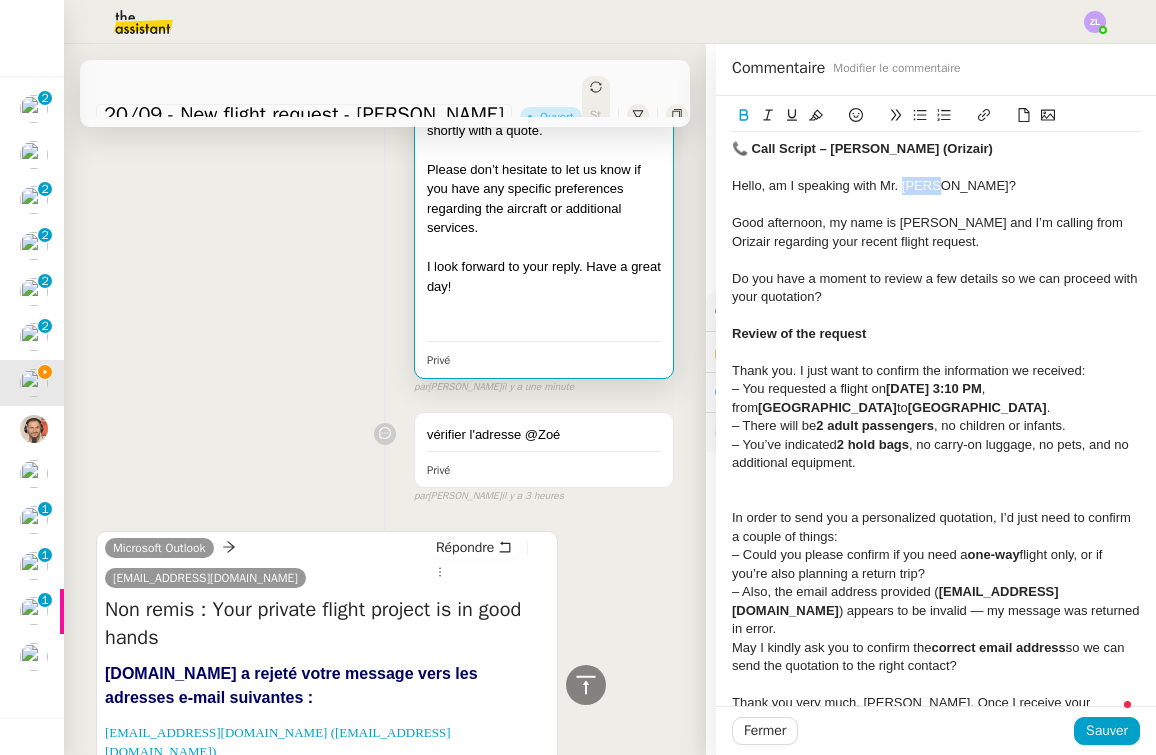 drag, startPoint x: 903, startPoint y: 185, endPoint x: 890, endPoint y: 183, distance: 13.152946 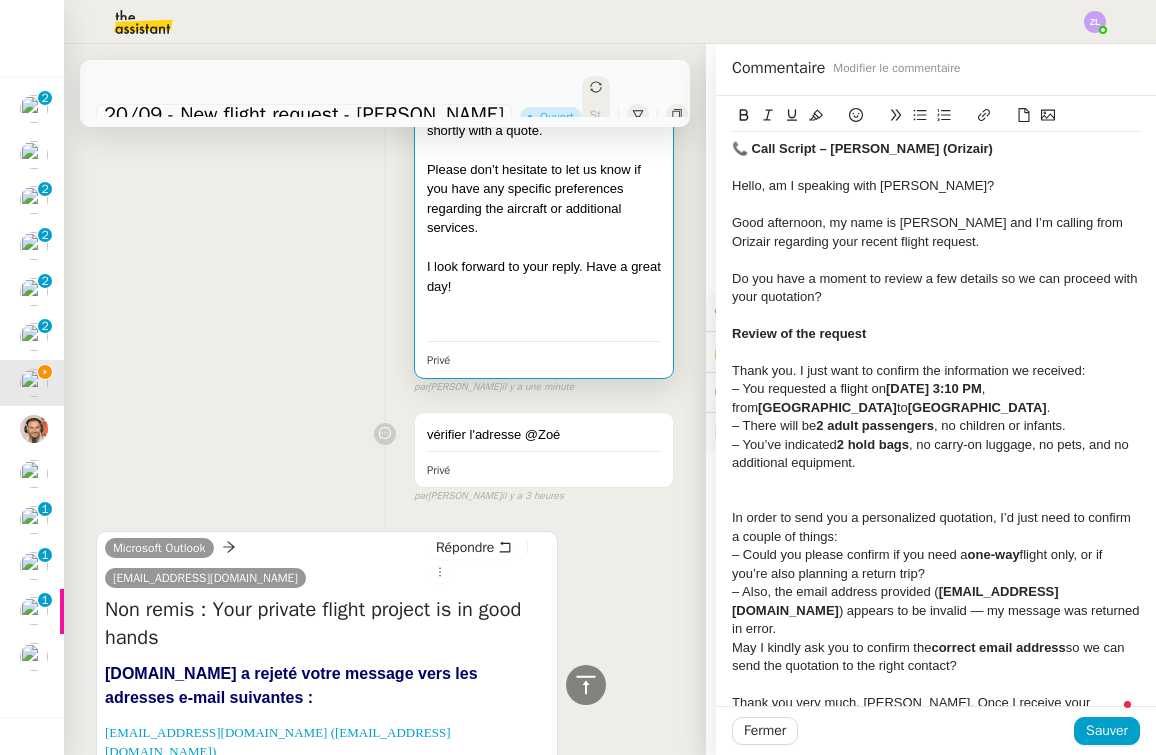 type 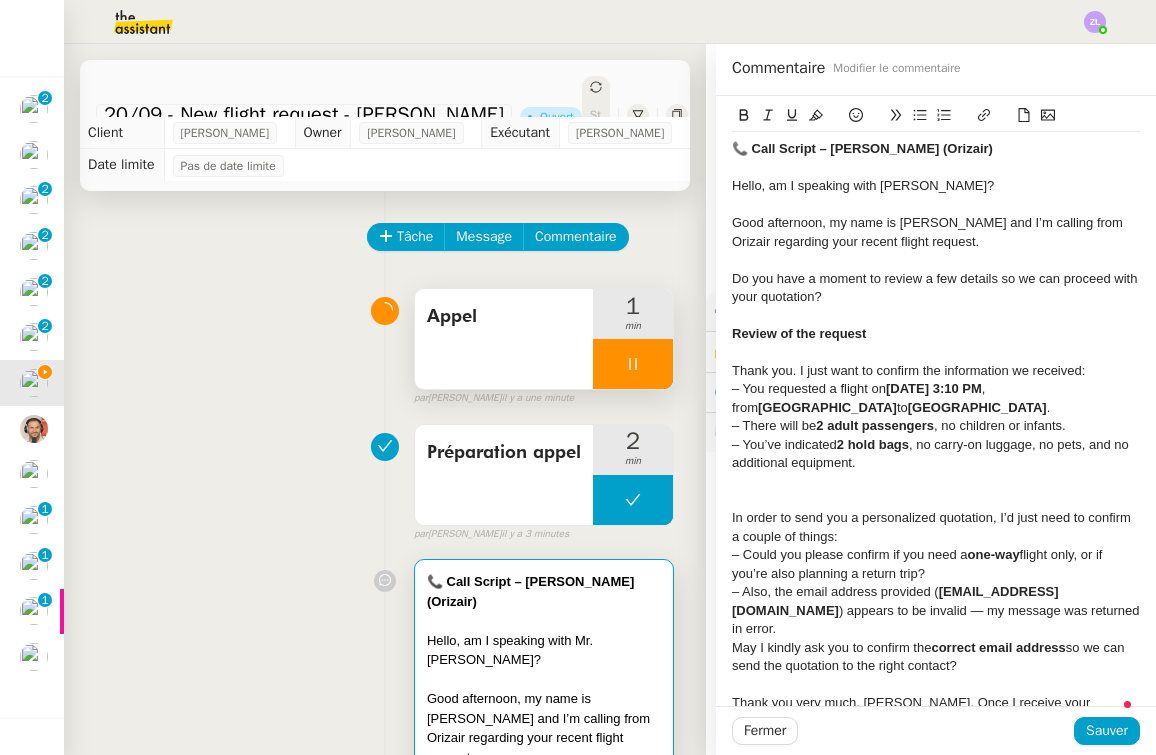 scroll, scrollTop: 0, scrollLeft: 0, axis: both 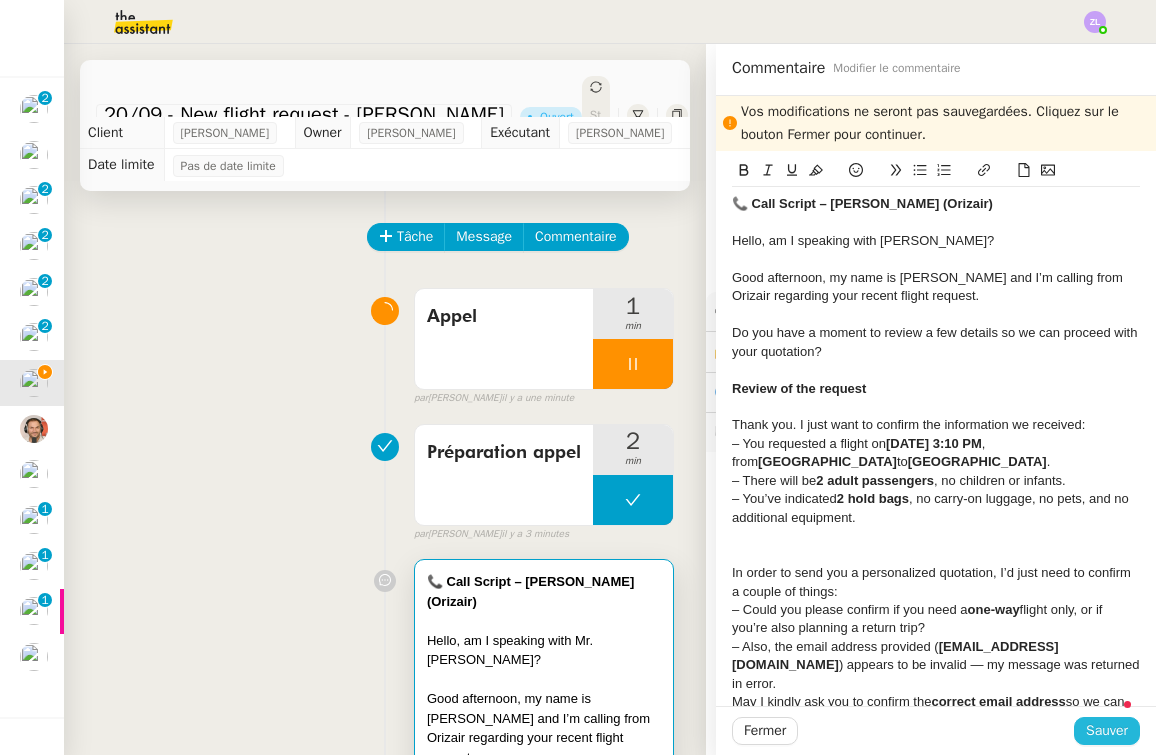 click on "Sauver" 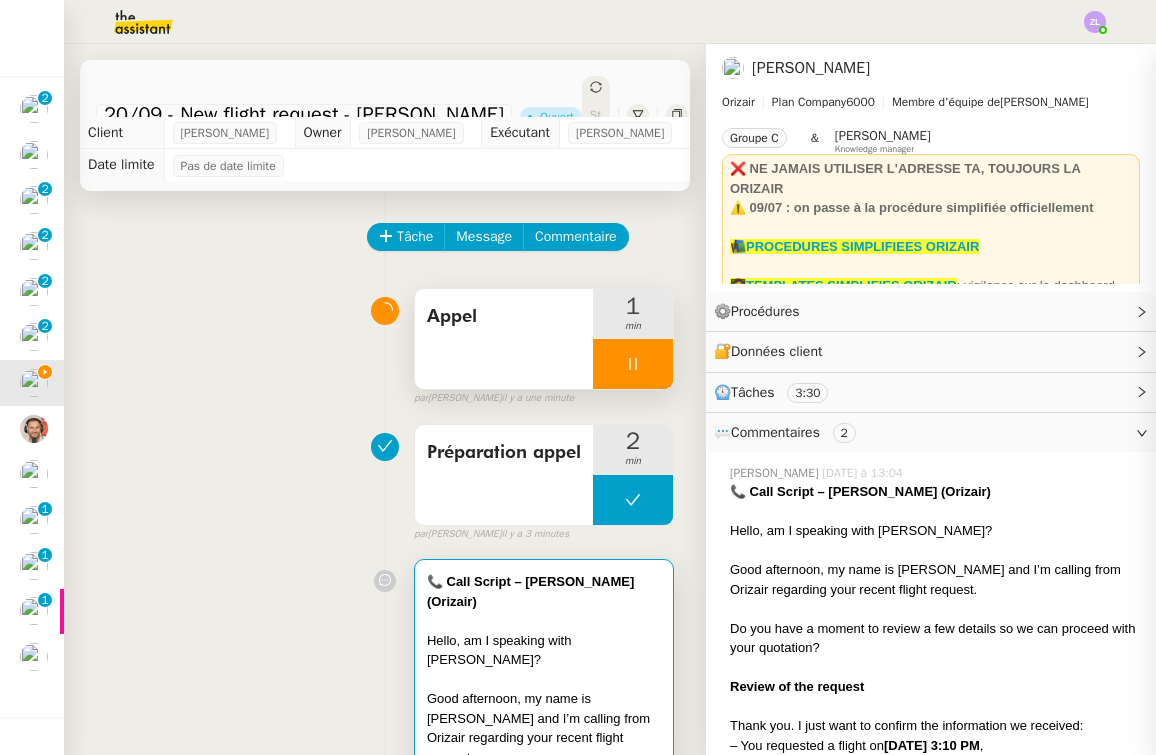 click on "Appel" at bounding box center [504, 339] 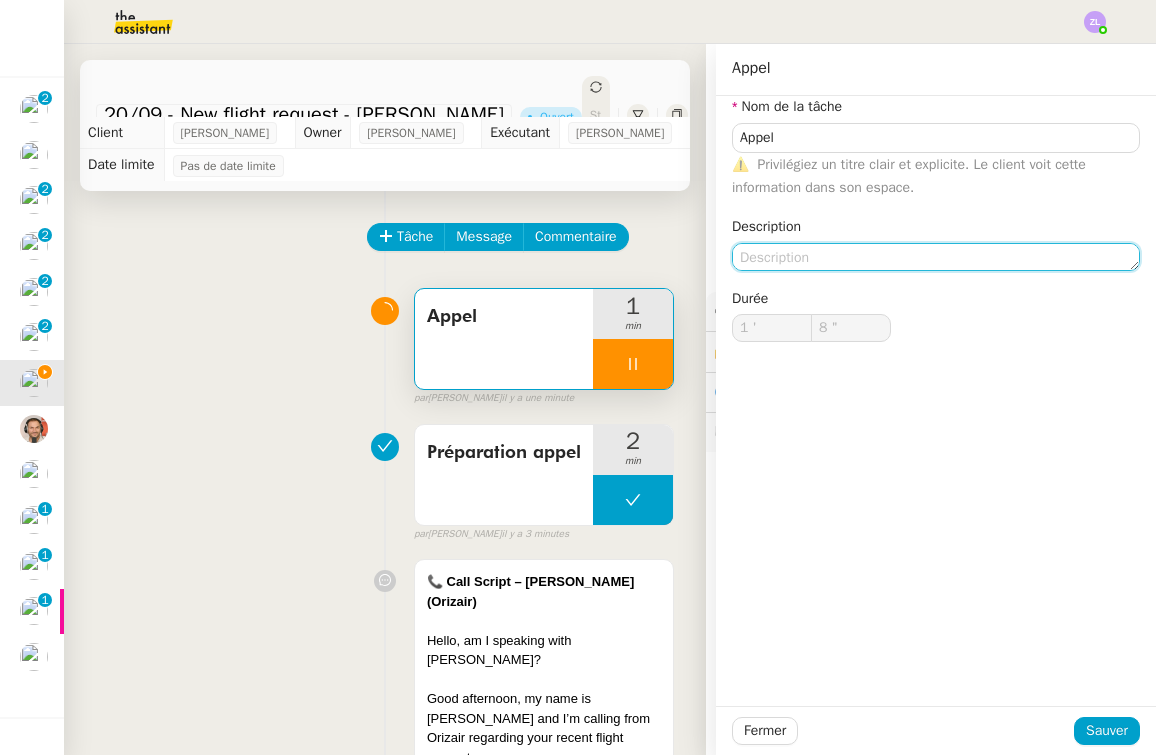 click 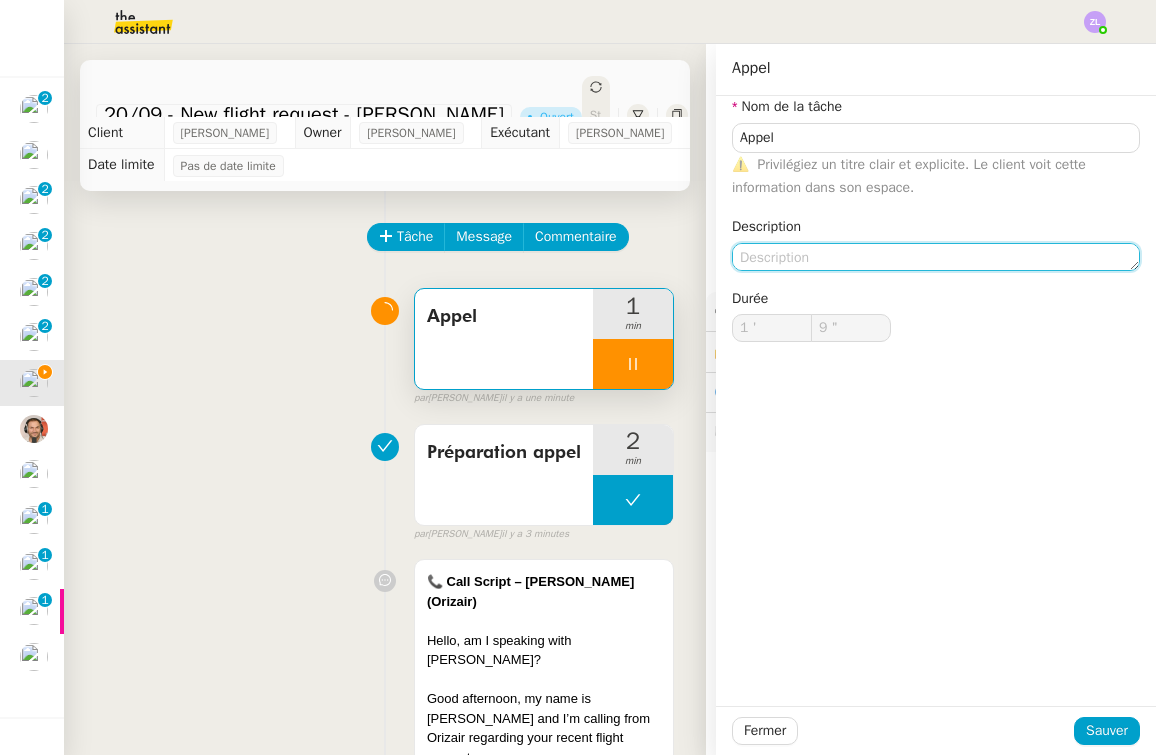 type on "10 "" 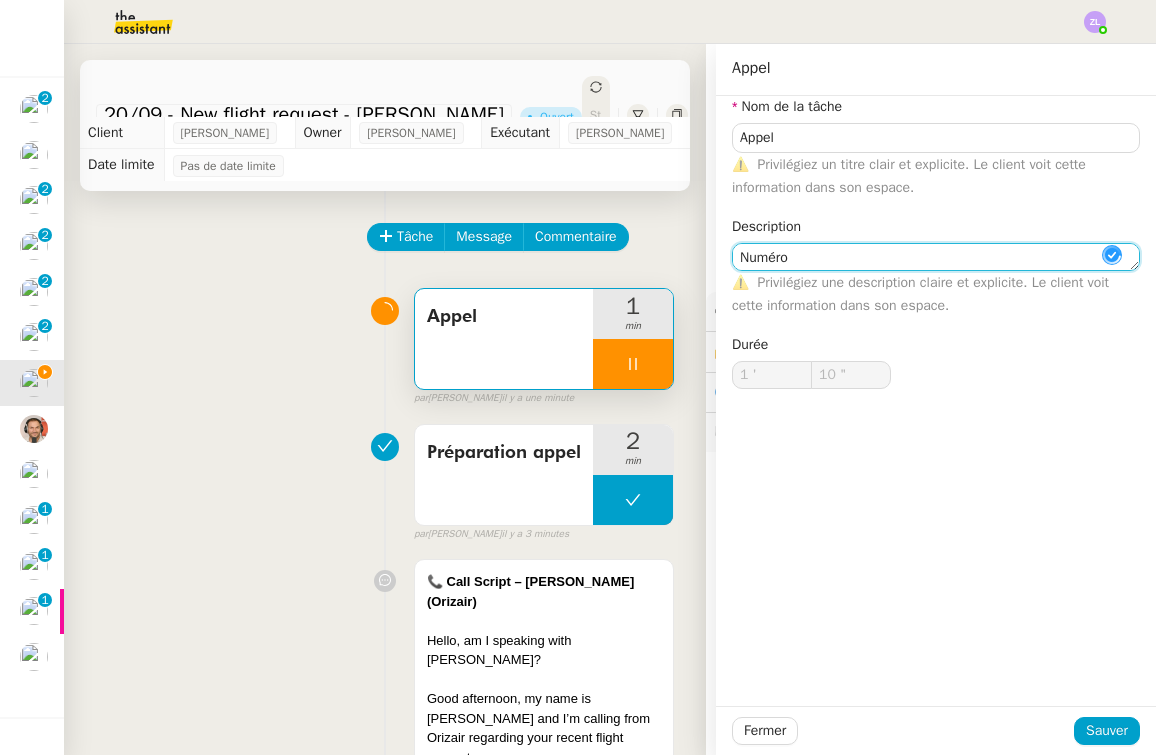 type on "Numéro" 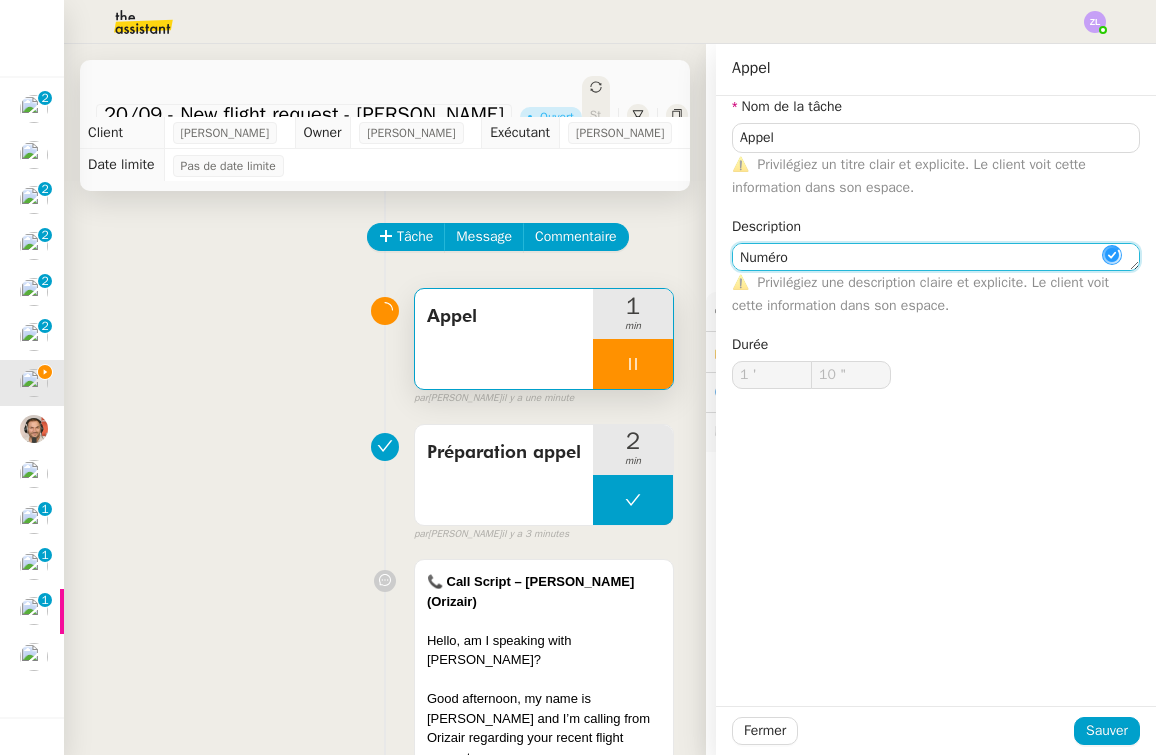 type on "11 "" 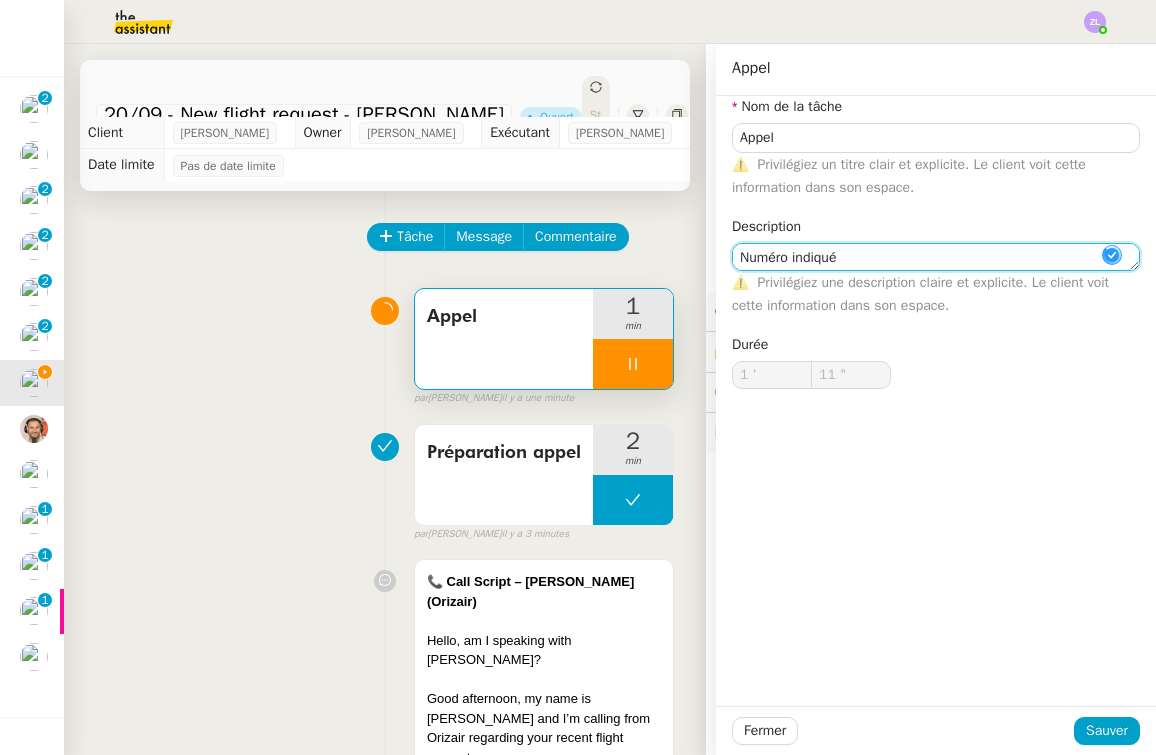 type on "Numéro indiqué" 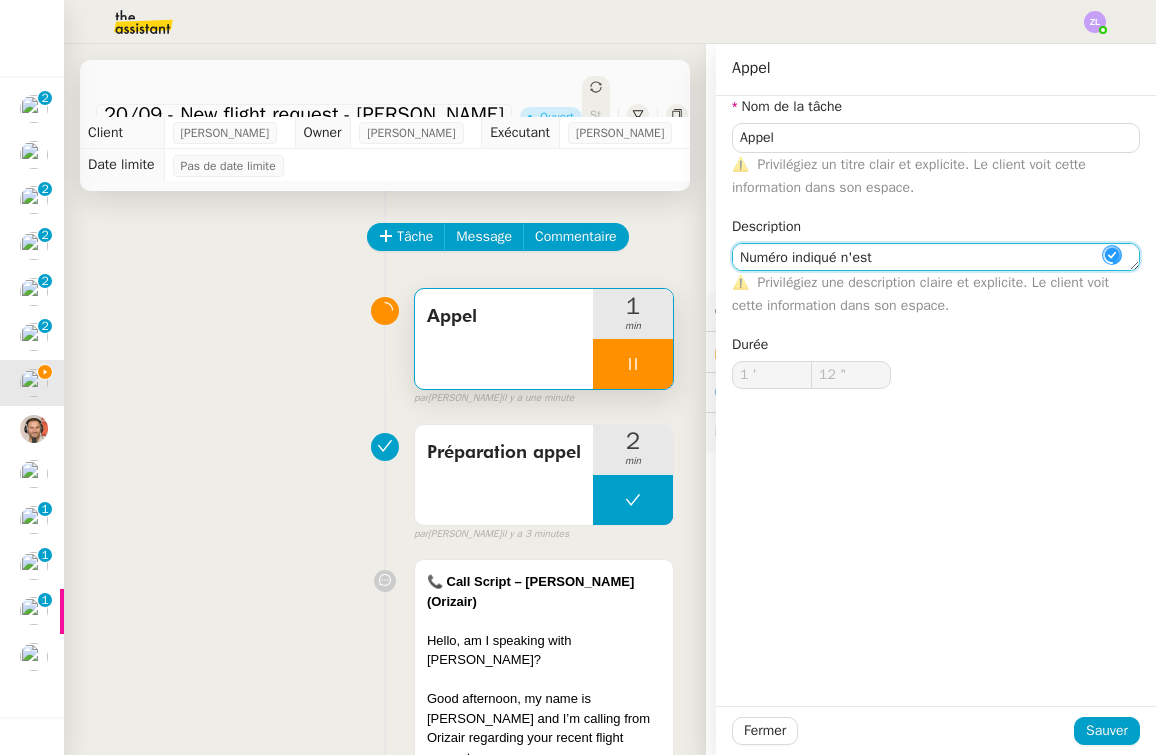 type on "Numéro indiqué n'est p" 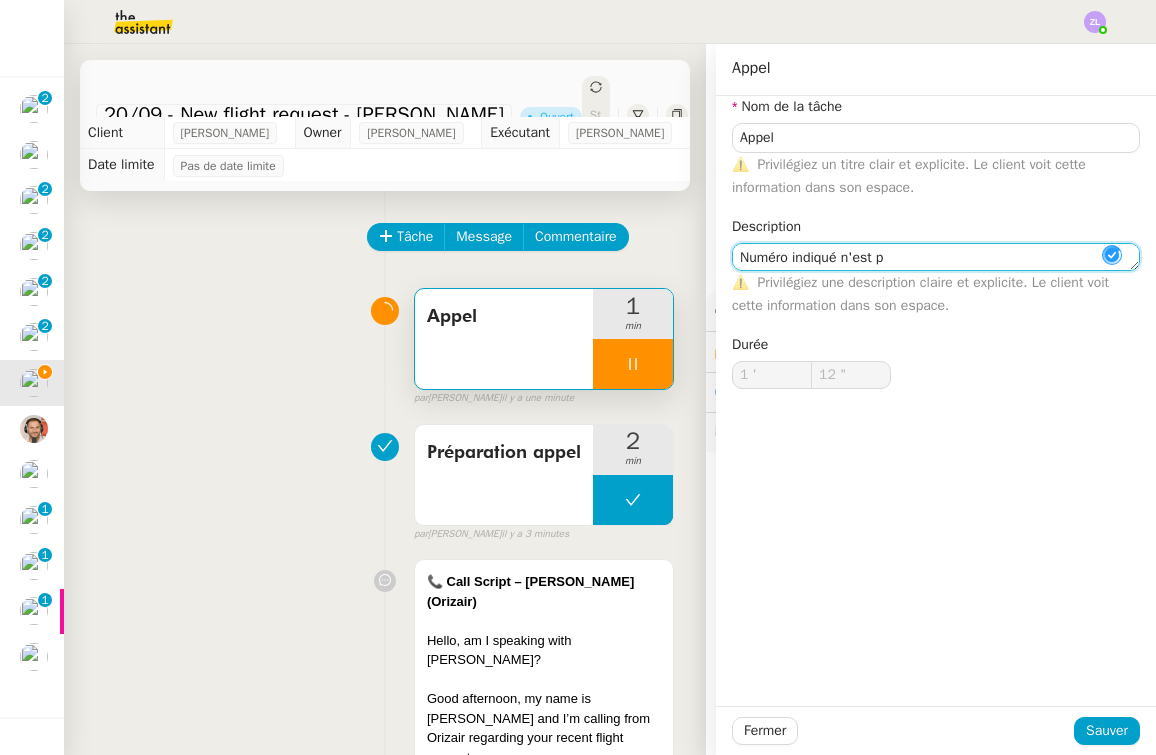 type on "14 "" 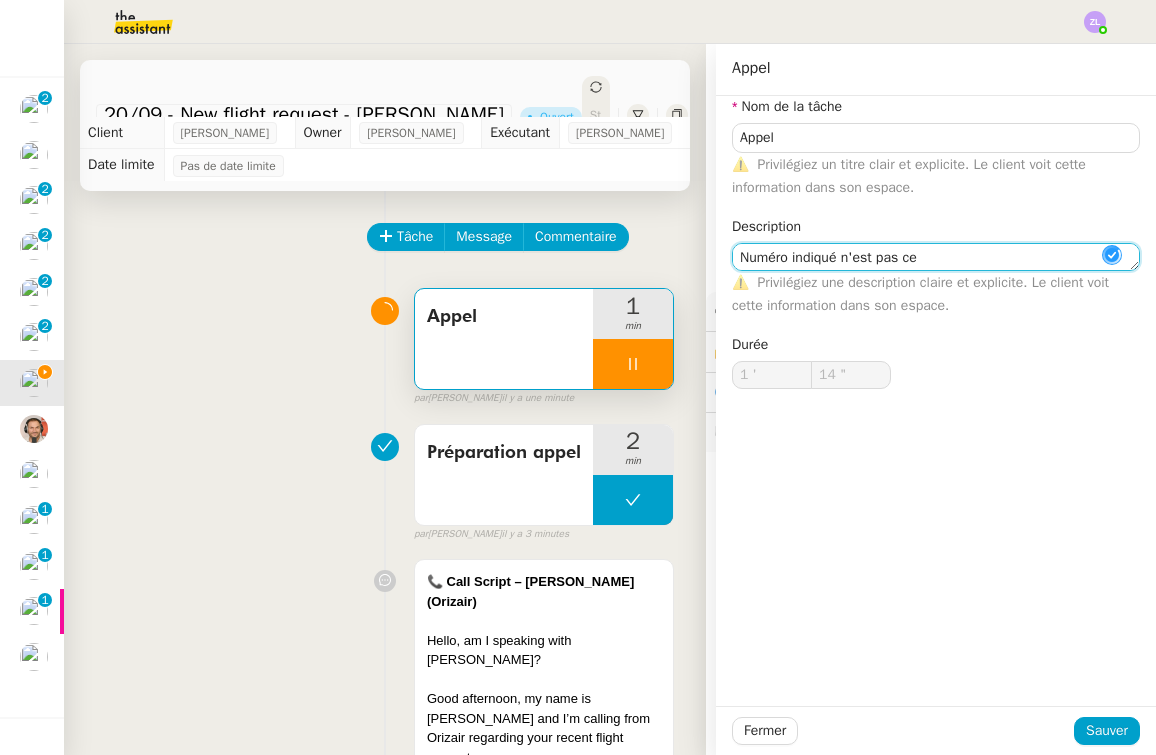 type on "Numéro indiqué n'est pas ceu" 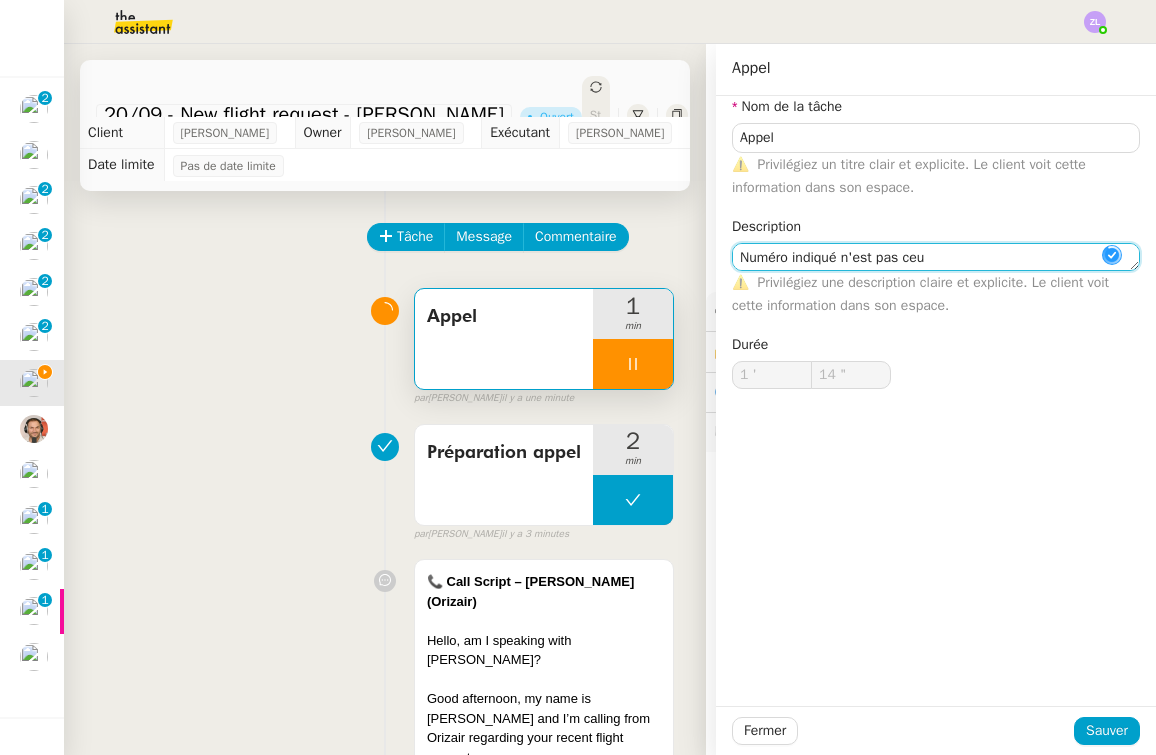 type on "15 "" 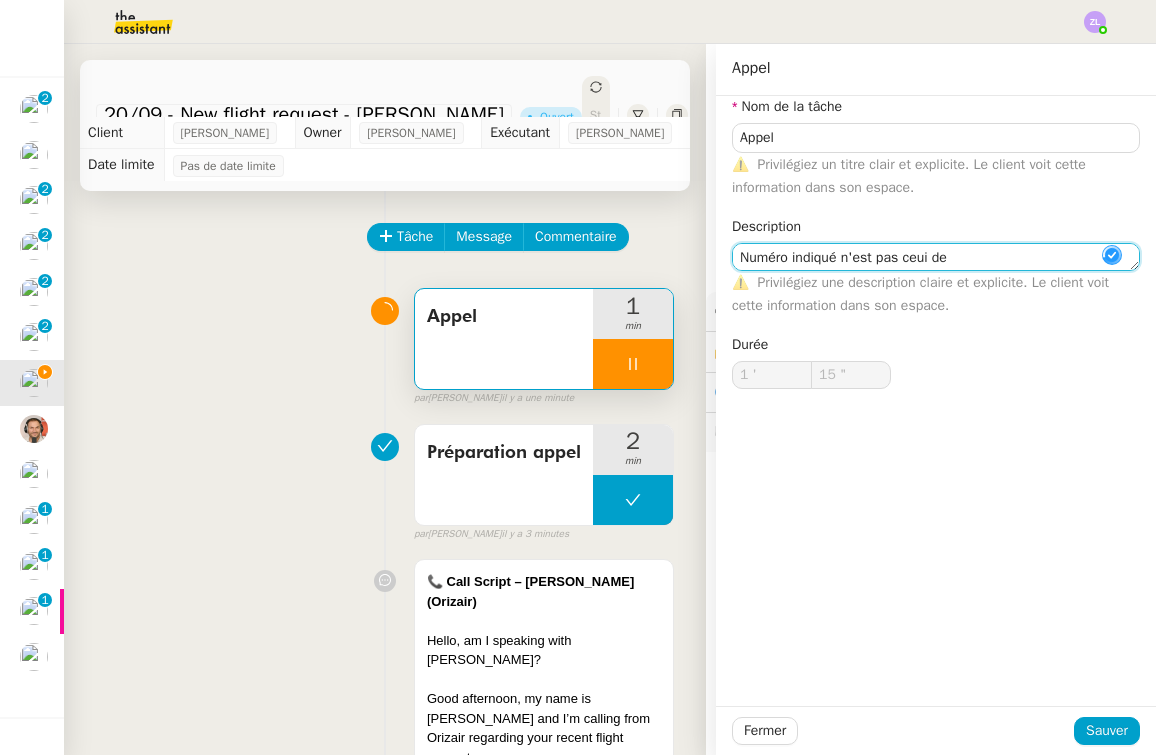 type on "Numéro indiqué n'est pas ceui de" 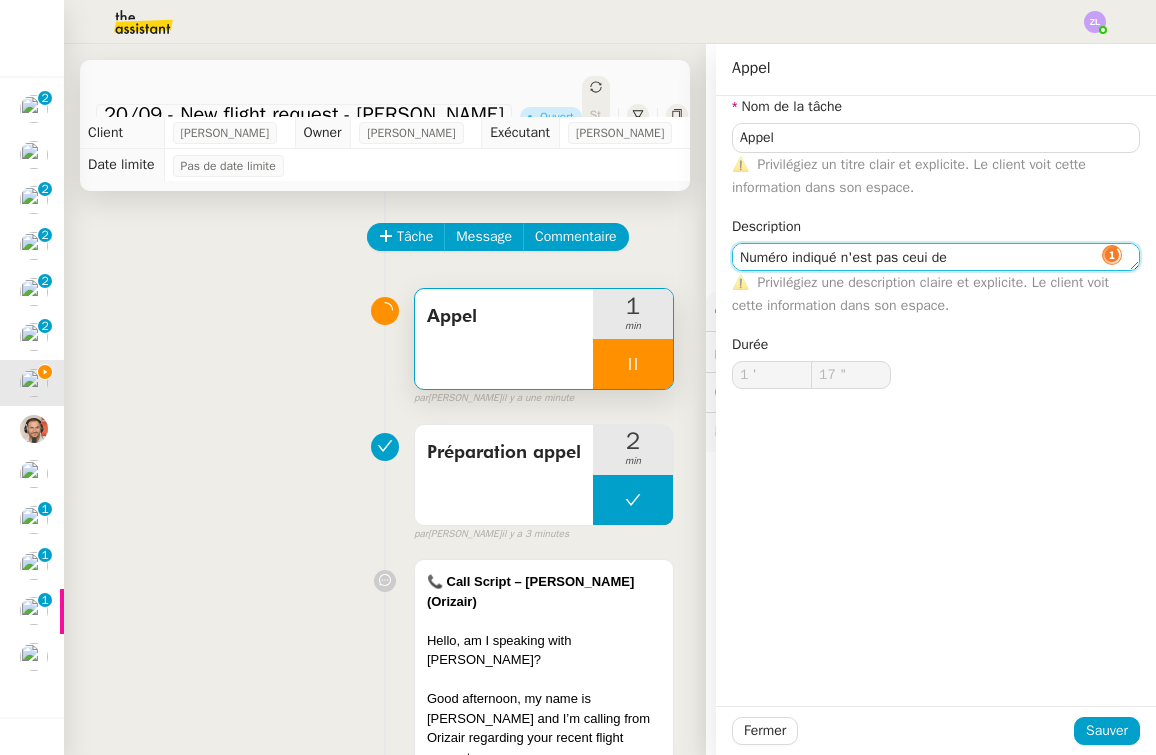 type on "18 "" 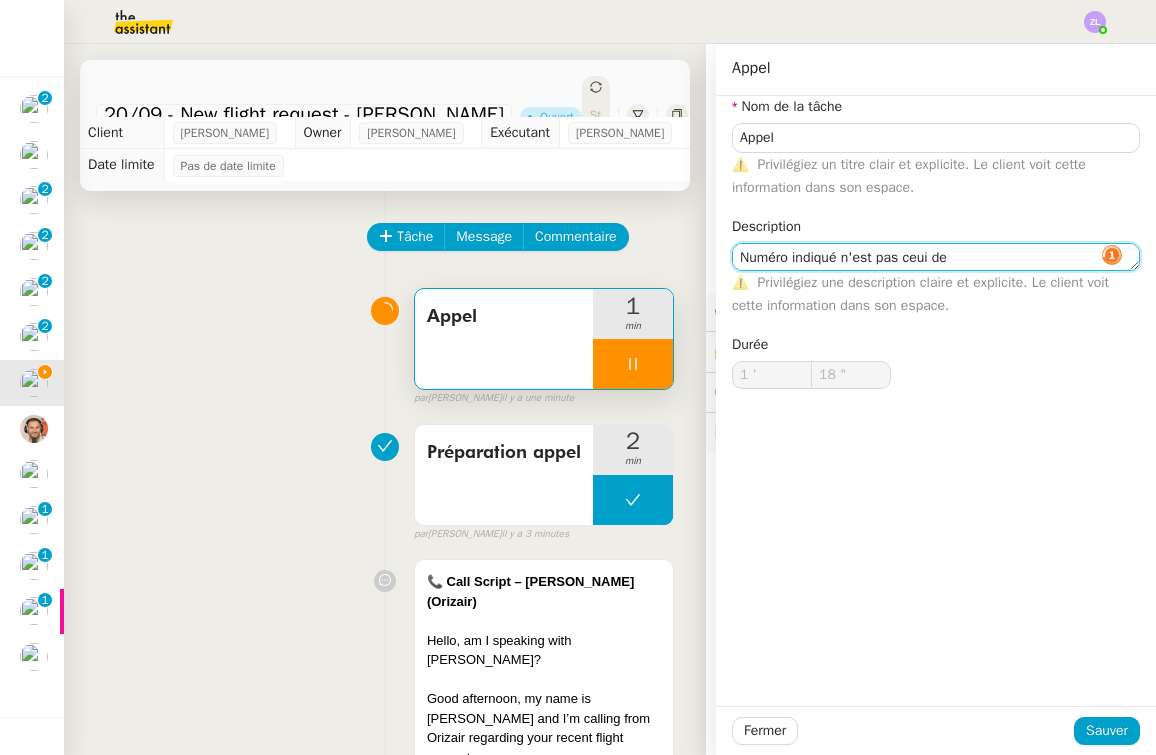 type on "Numéro indiqué n'est pas ceui de c" 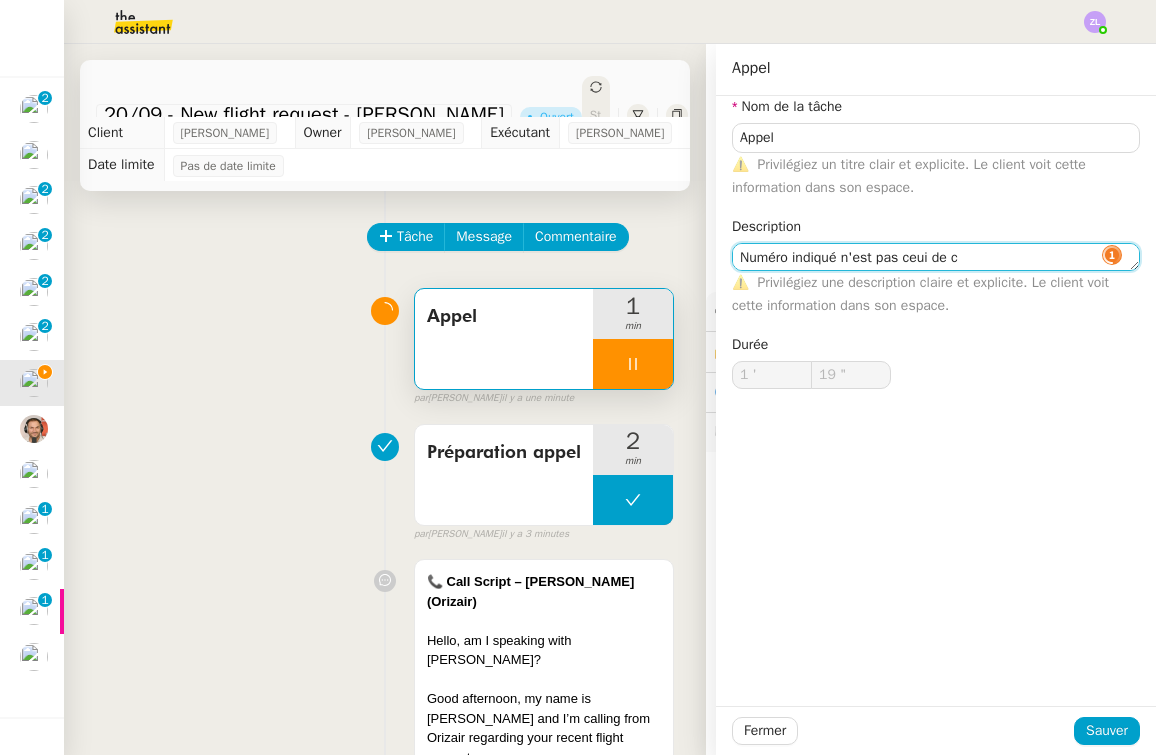 type on "20 "" 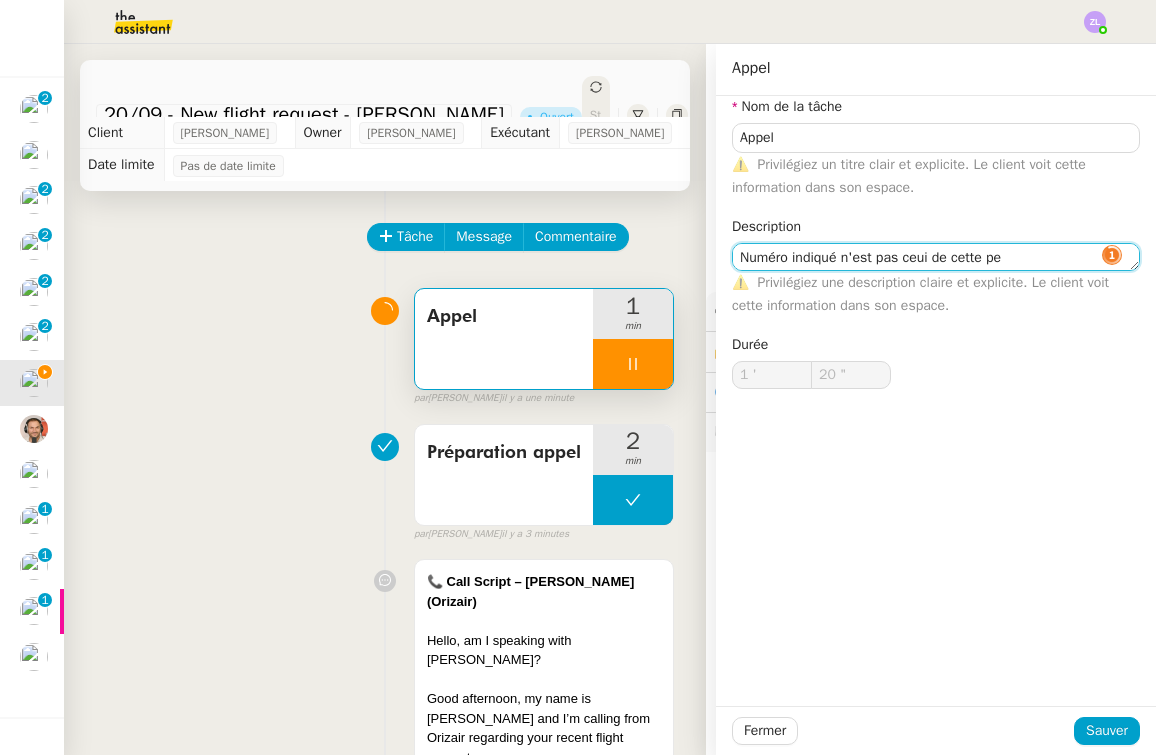 type on "Numéro indiqué n'est pas ceui de cette pes" 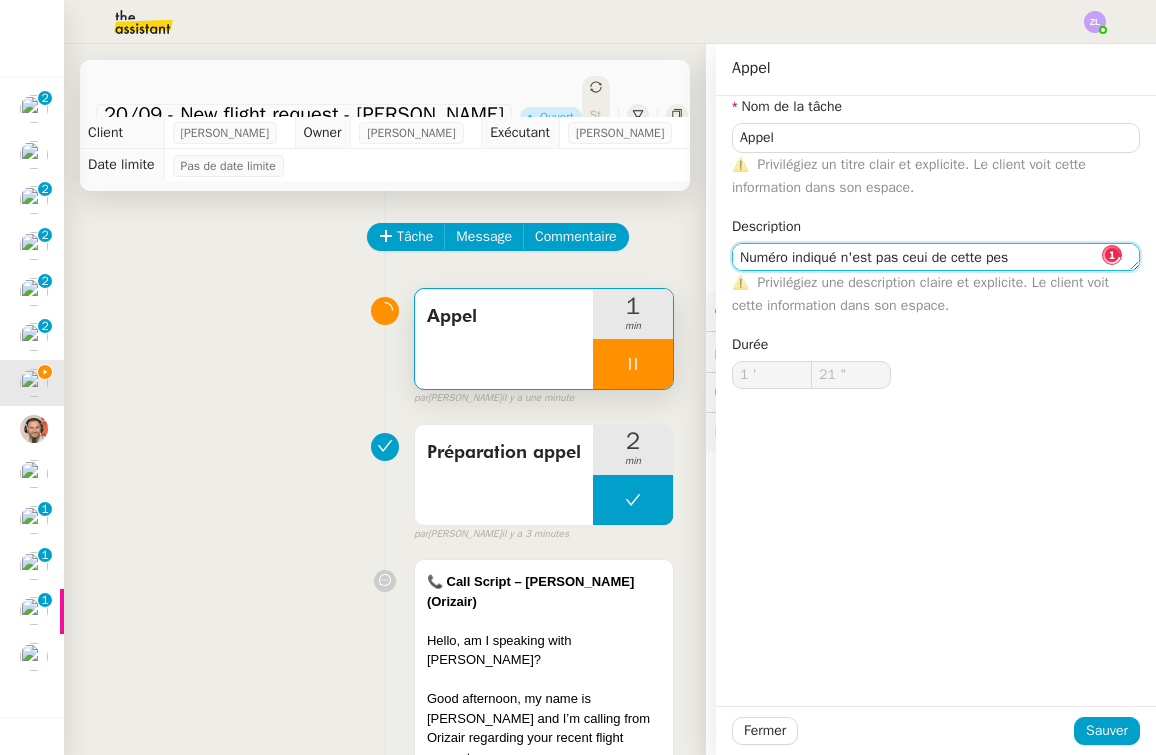 type on "22 "" 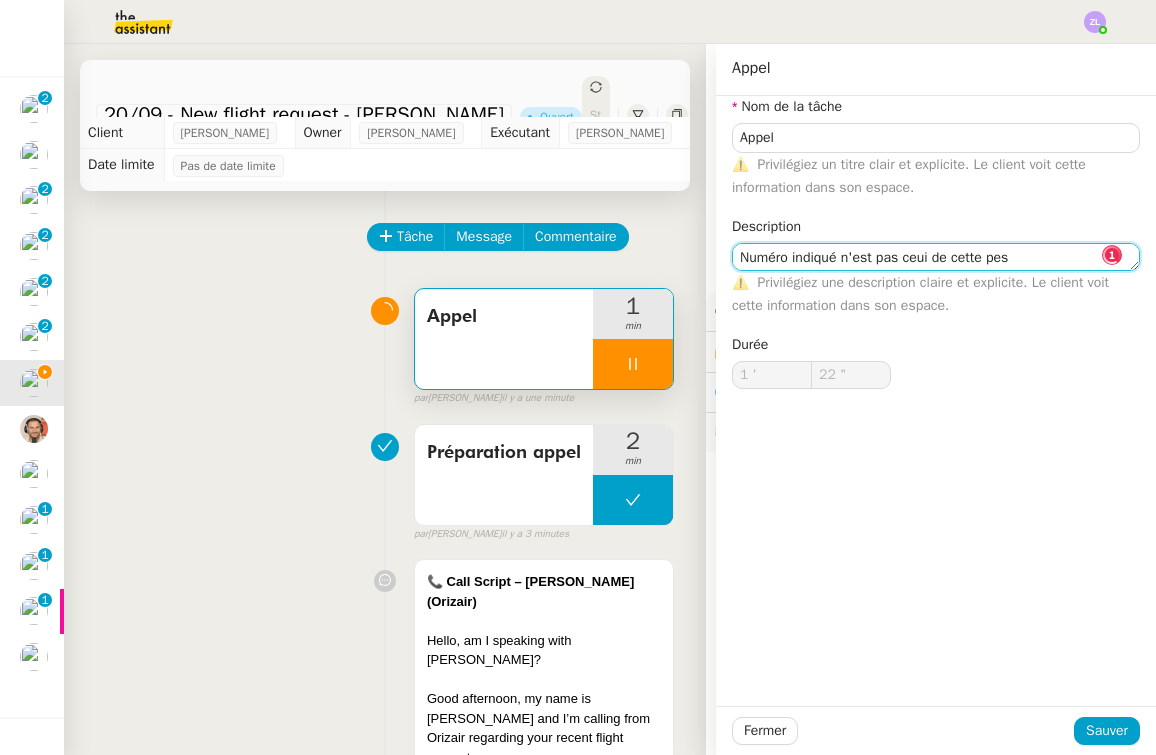 type on "Numéro indiqué n'est pas ceui de cette pe" 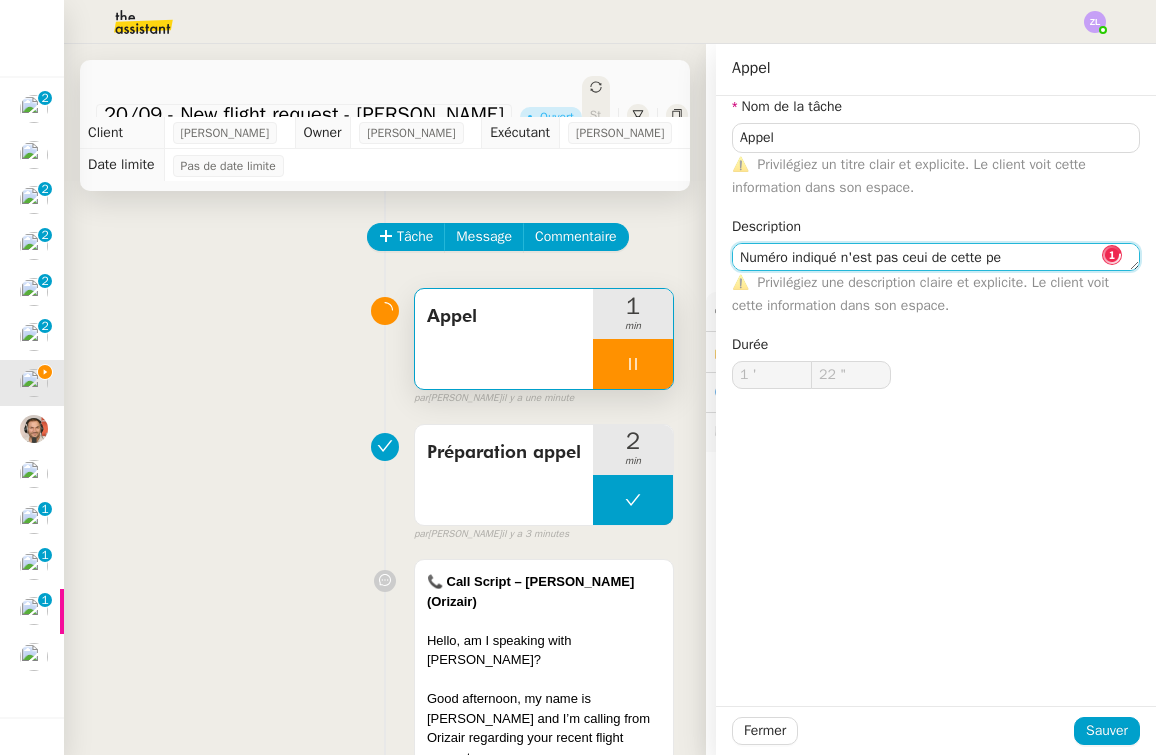 type on "23 "" 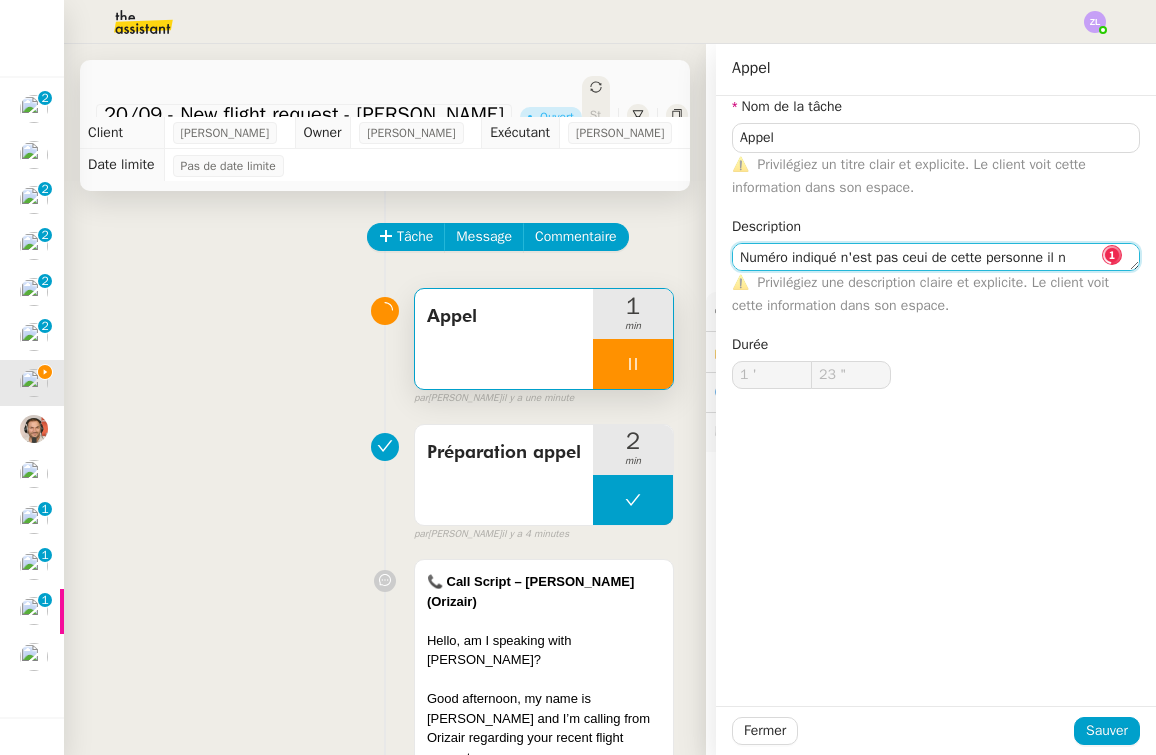 type on "Numéro indiqué n'est pas ceui de cette personne il n'" 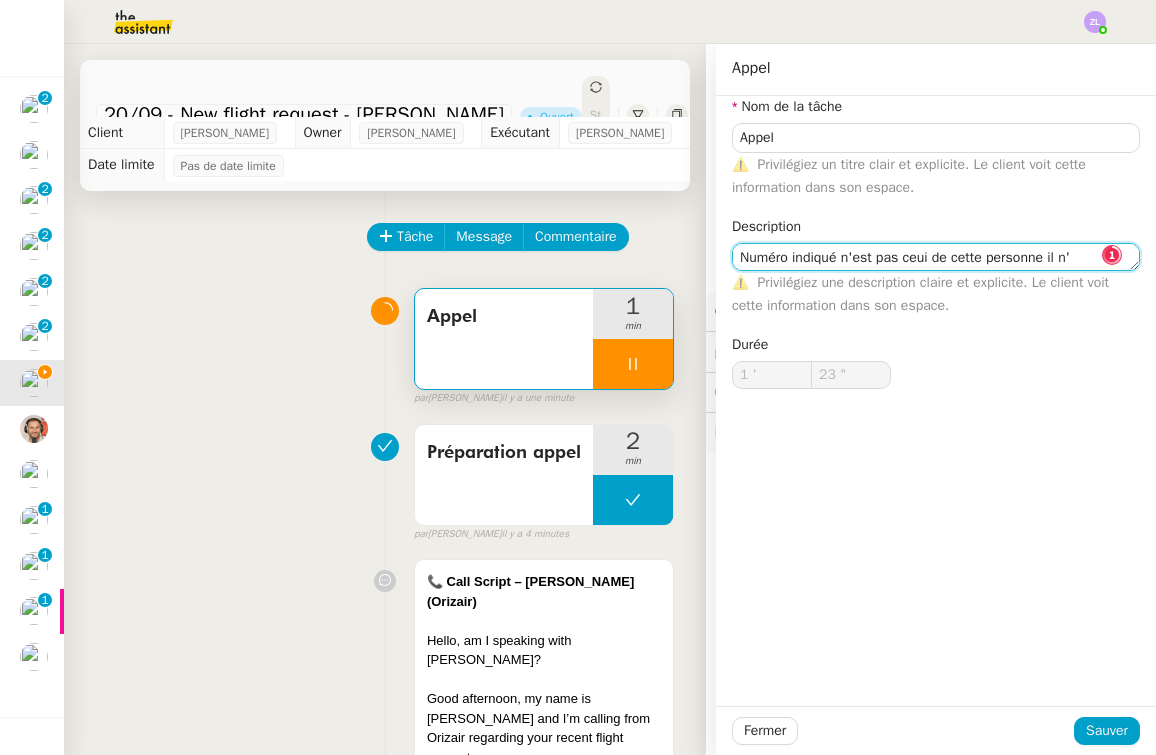 type on "24 "" 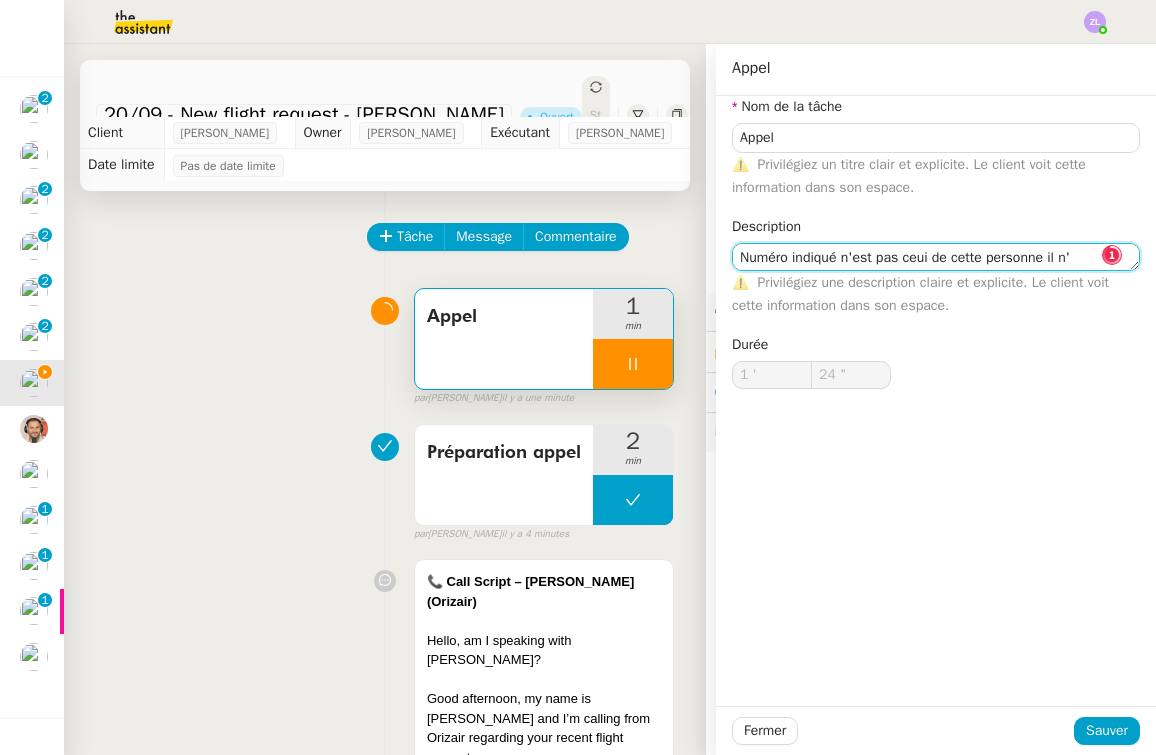 type on "Numéro indiqué n'est pas ceui de cette personne il n'e" 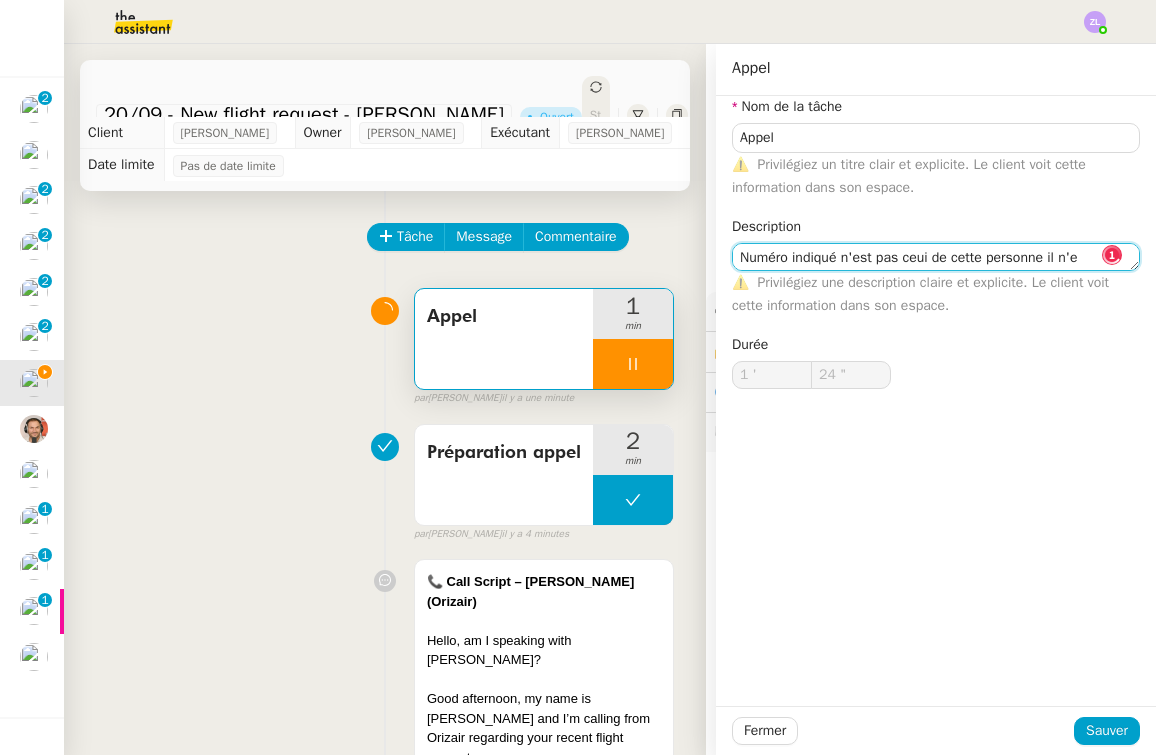 type on "25 "" 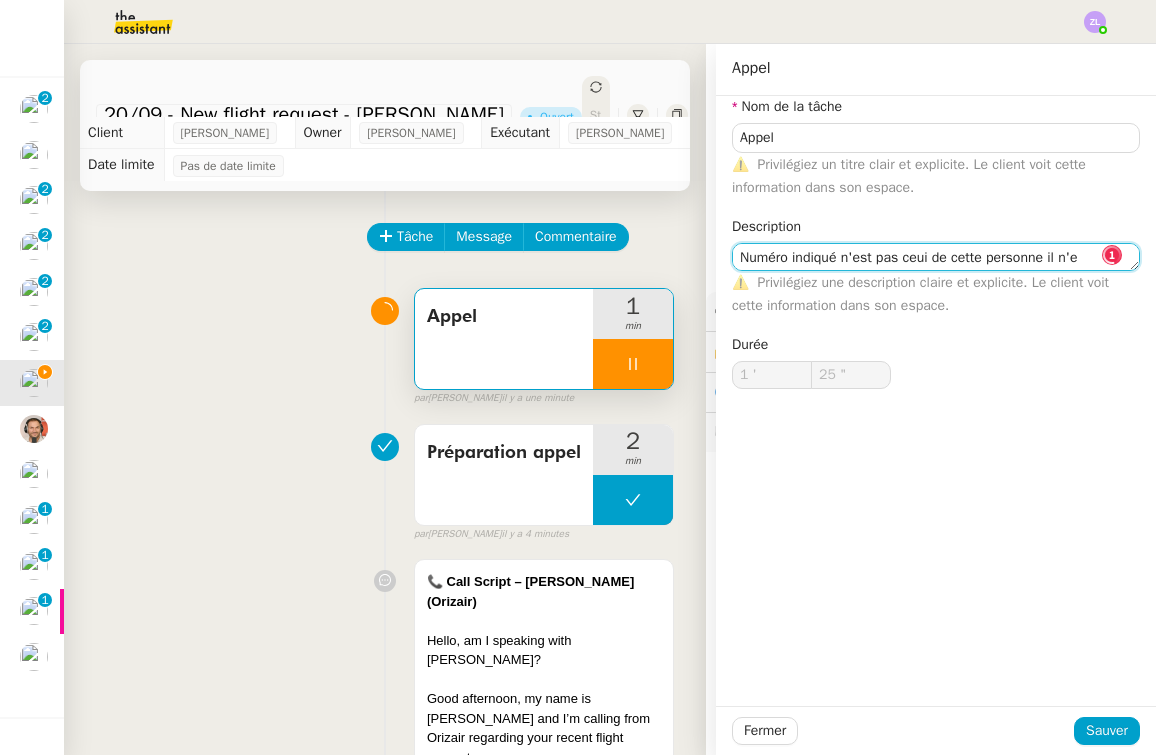 type on "Numéro indiqué n'est pas ceui de cette personne il n'es" 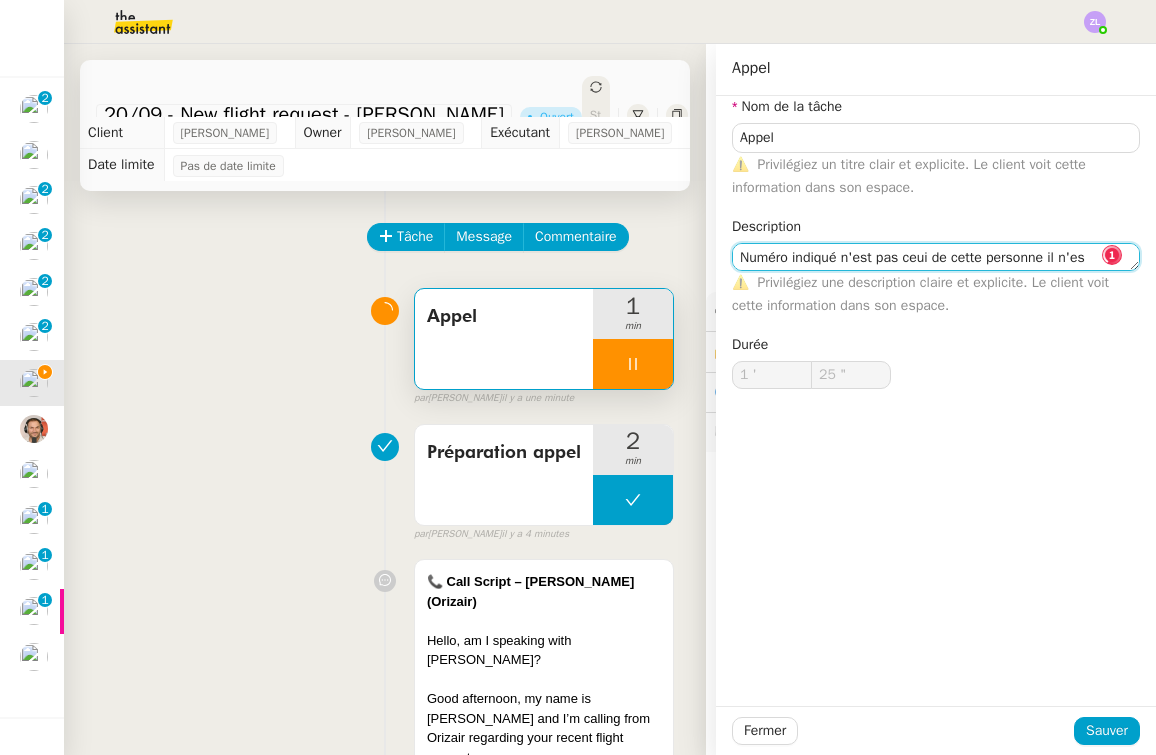 type on "26 "" 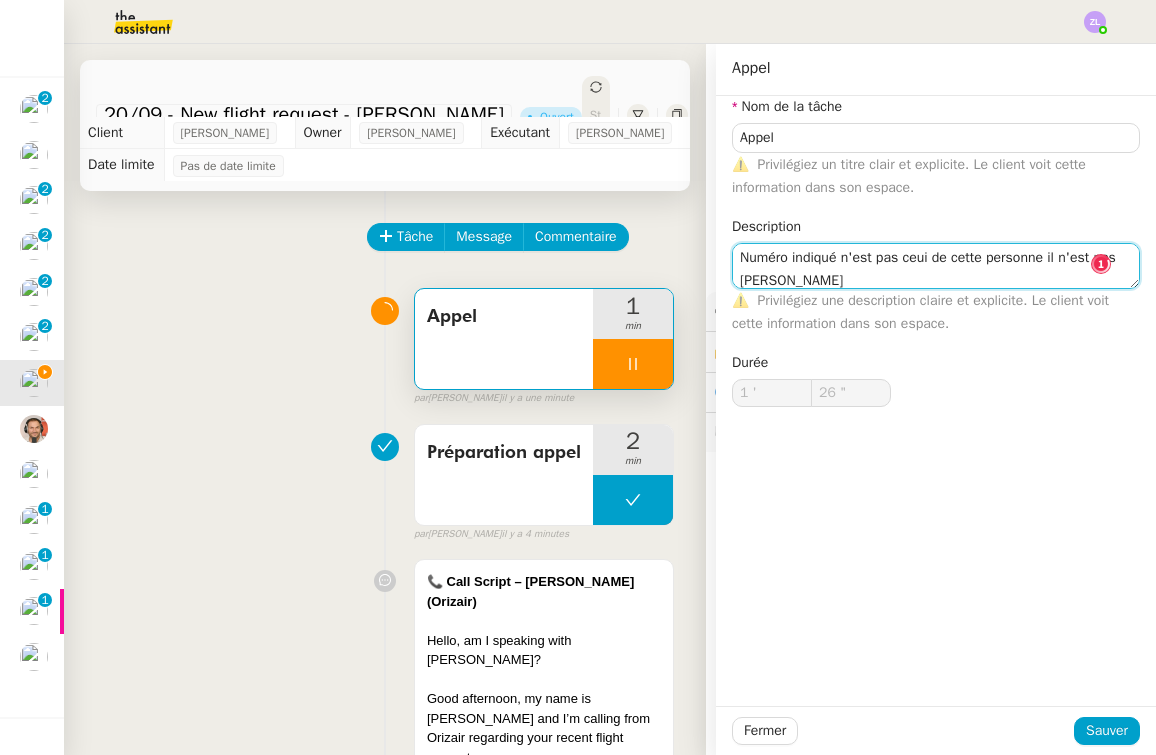 type on "Numéro indiqué n'est pas ceui de cette personne il n'est pas [PERSON_NAME]" 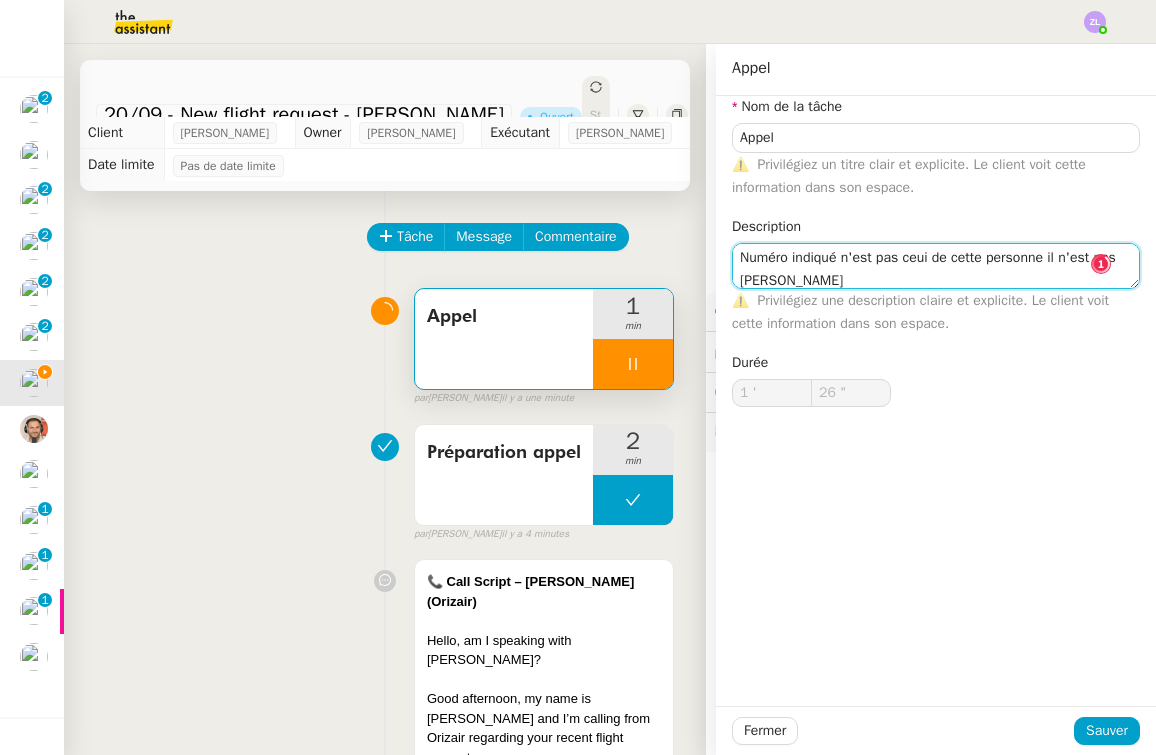 scroll, scrollTop: 2, scrollLeft: 0, axis: vertical 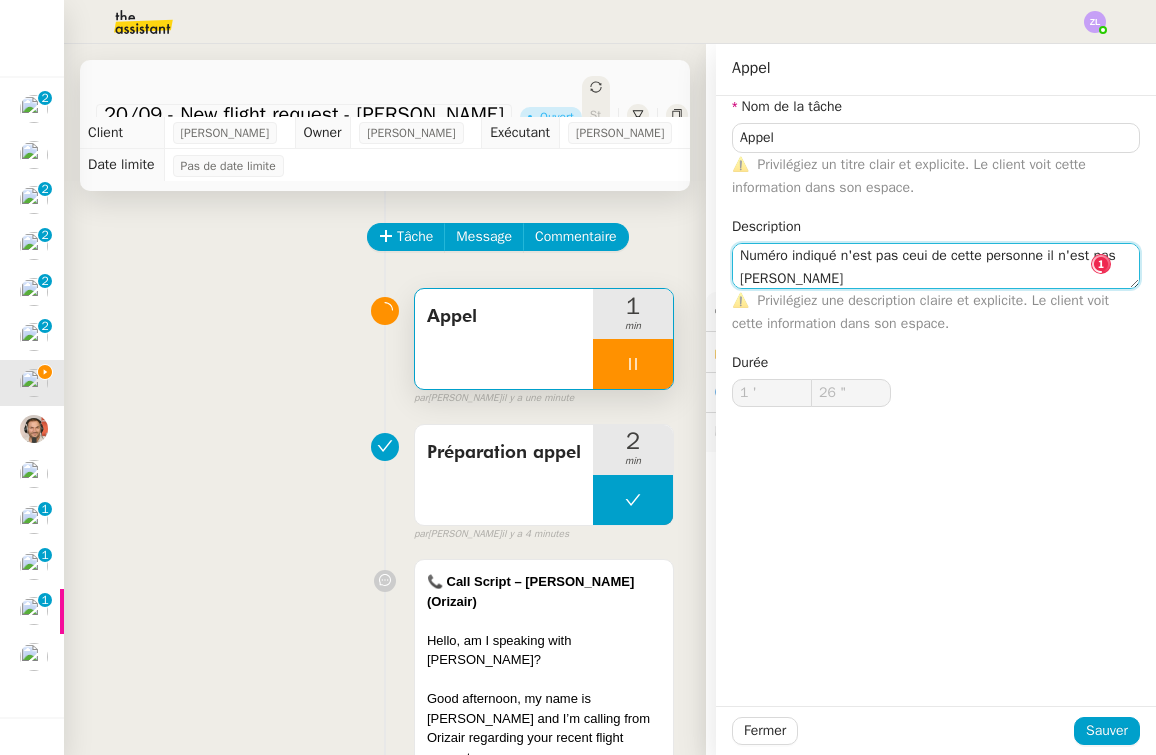 type on "27 "" 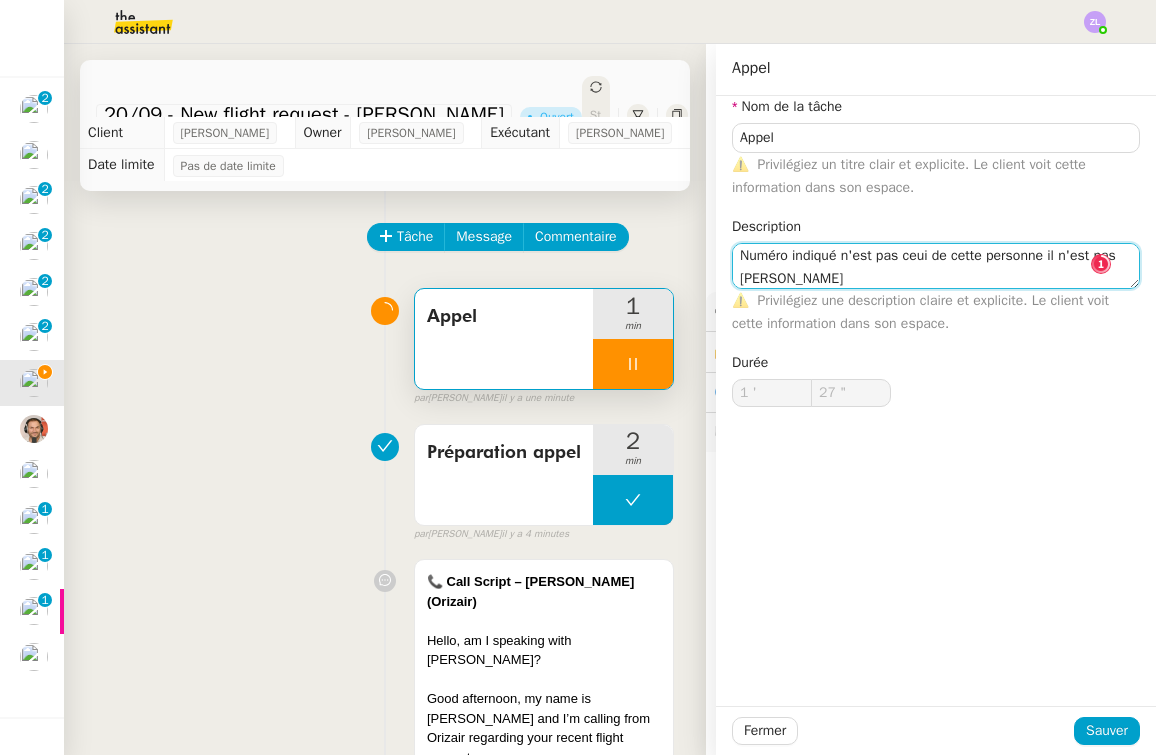 type on "Numéro indiqué n'est pas ceui de cette personne il n'est pas [PERSON_NAME]" 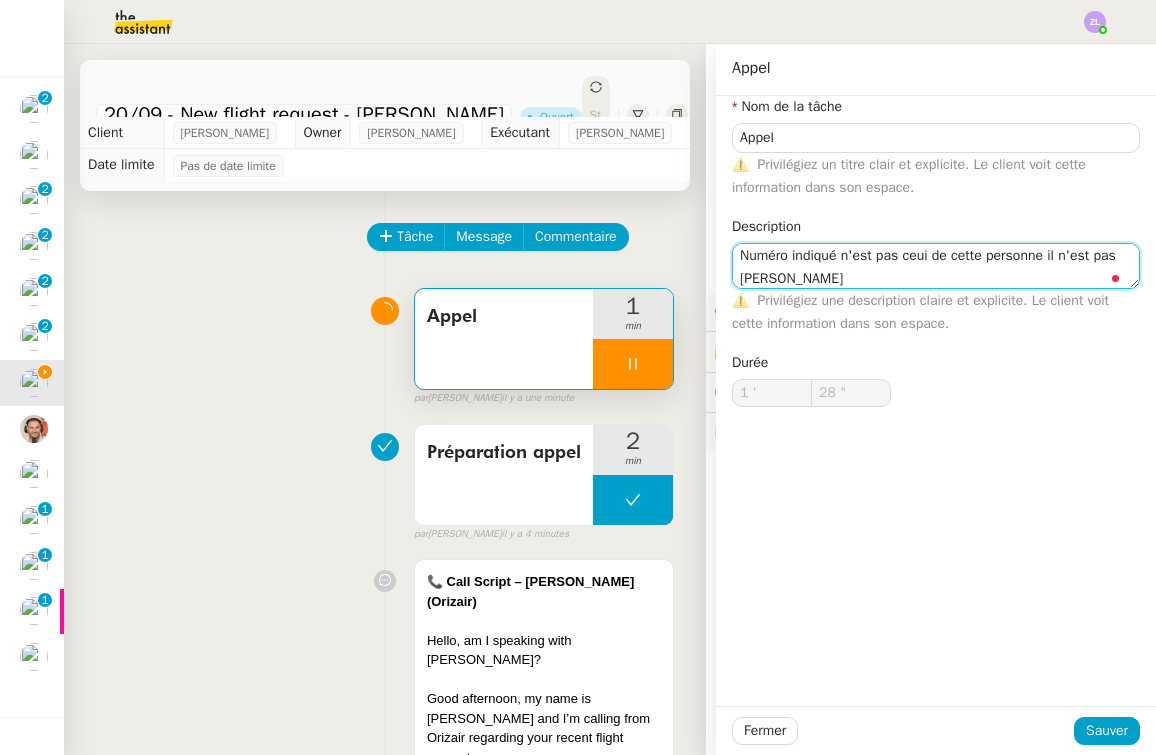 type on "29 "" 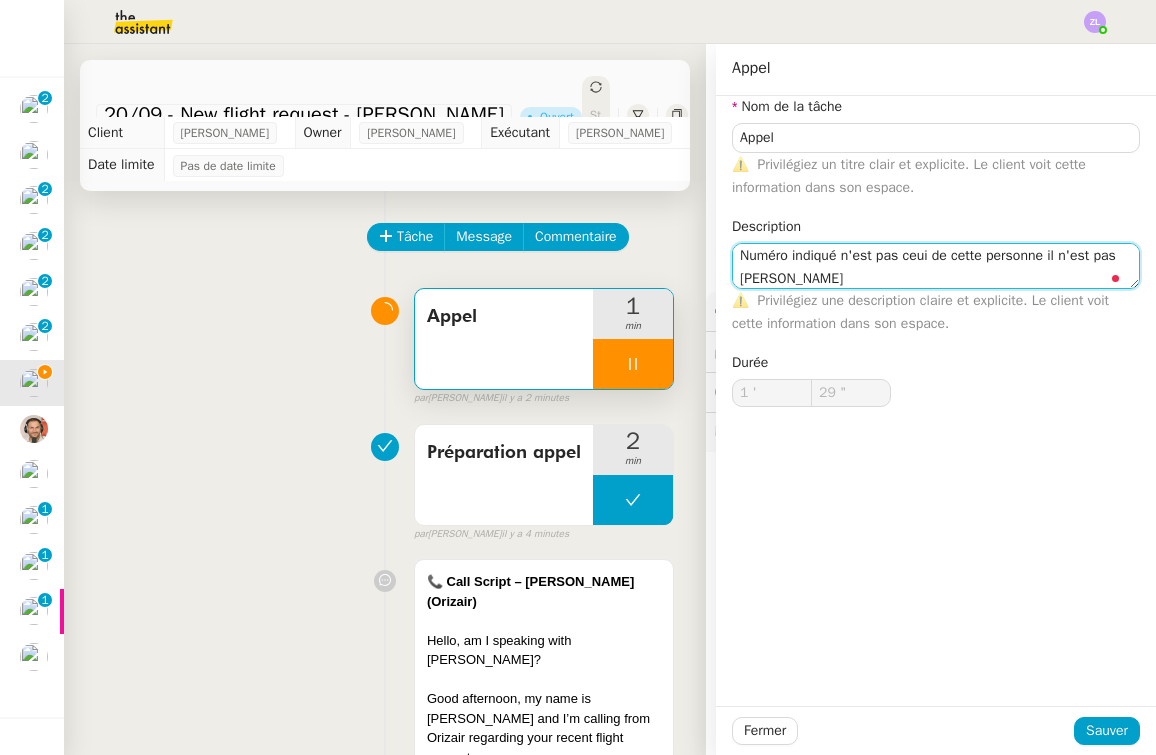 type on "Numéro indiqué n'est pas ceui de cette personne il n'est pas [PERSON_NAME]" 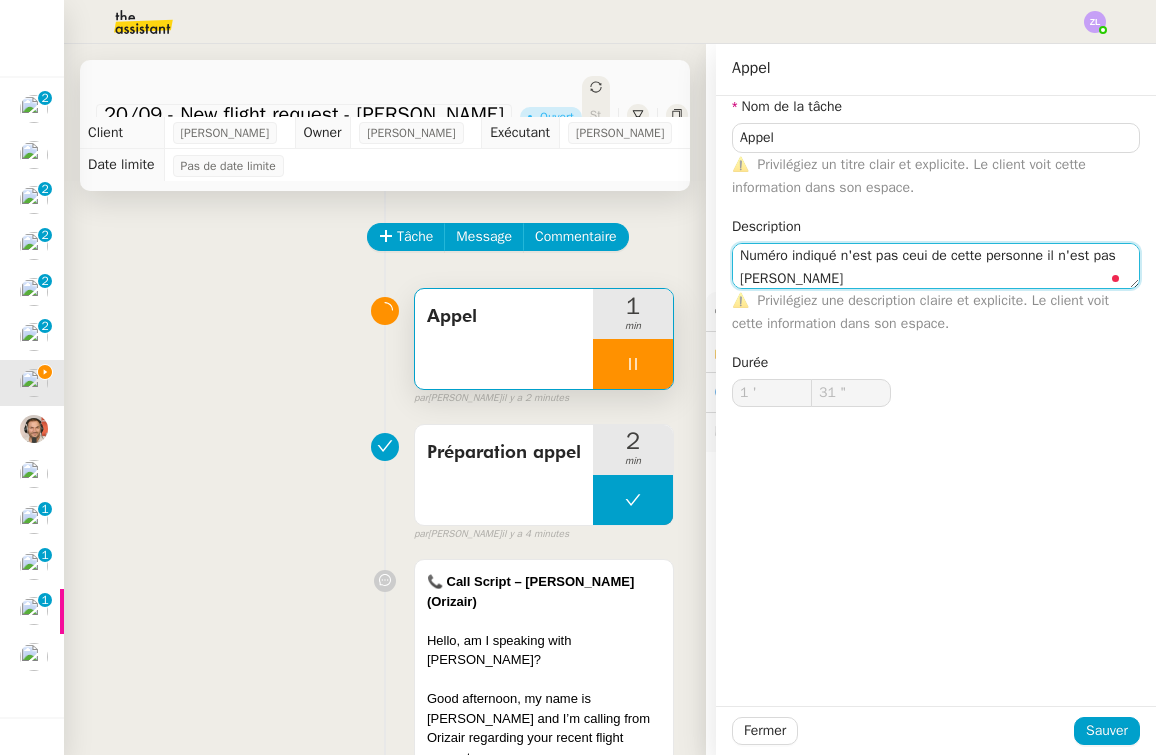 type on "32 "" 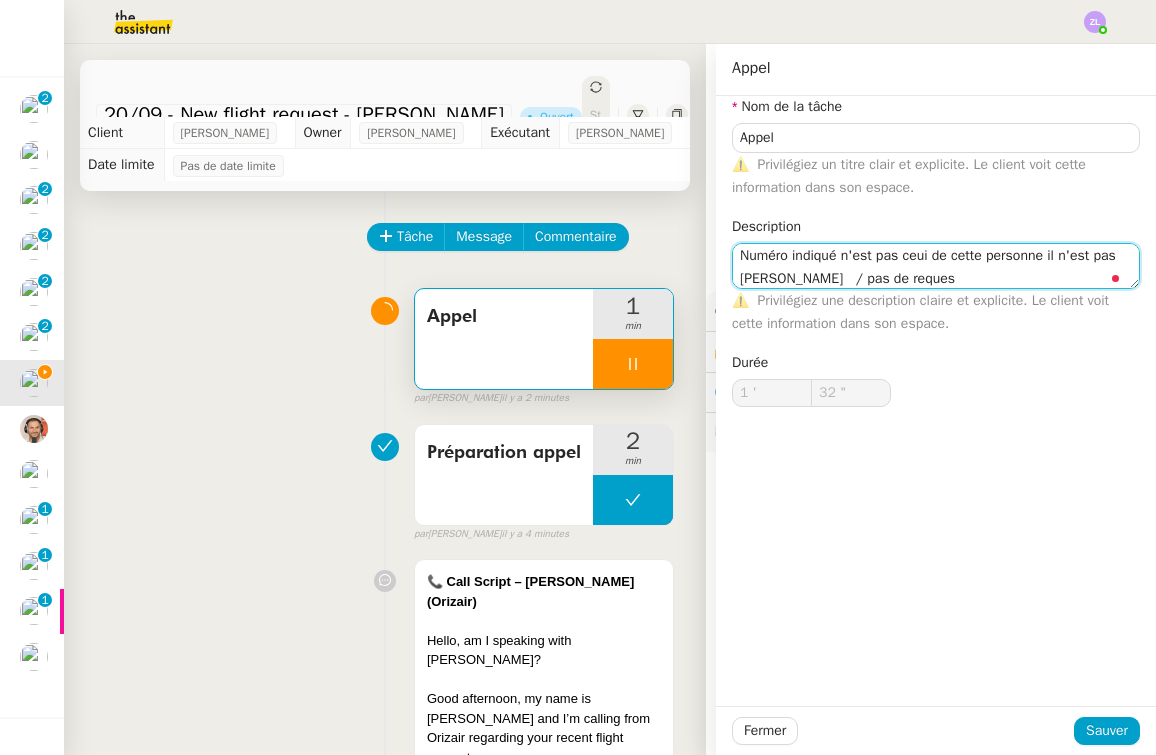type on "Numéro indiqué n'est pas ceui de cette personne il n'est pas [PERSON_NAME]   / pas de request" 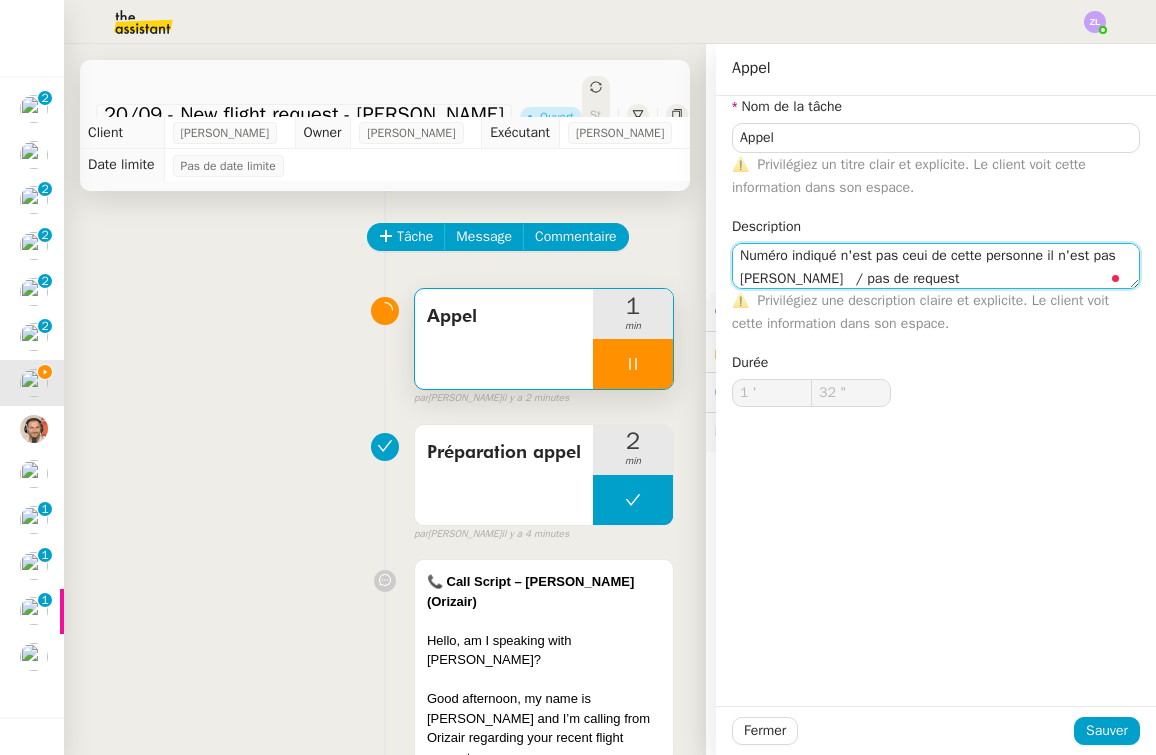 type on "33 "" 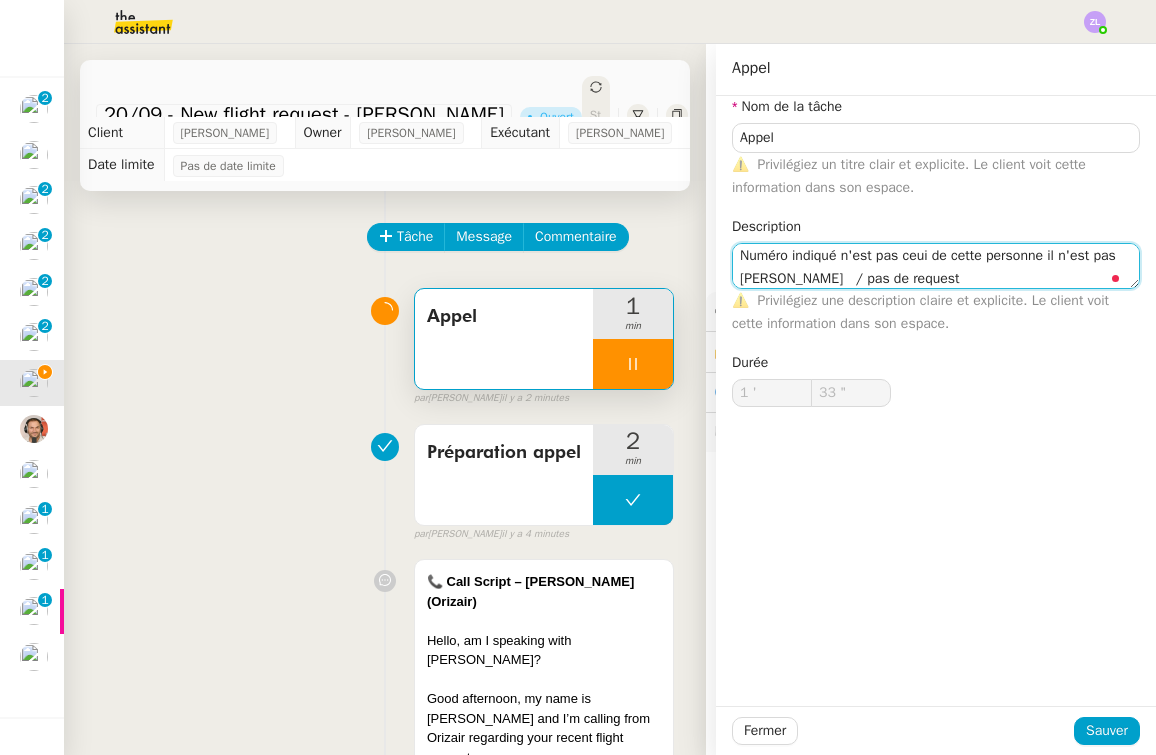type on "Numéro indiqué n'est pas ceui de cette personne il n'est pas [PERSON_NAME]   / pas de request f" 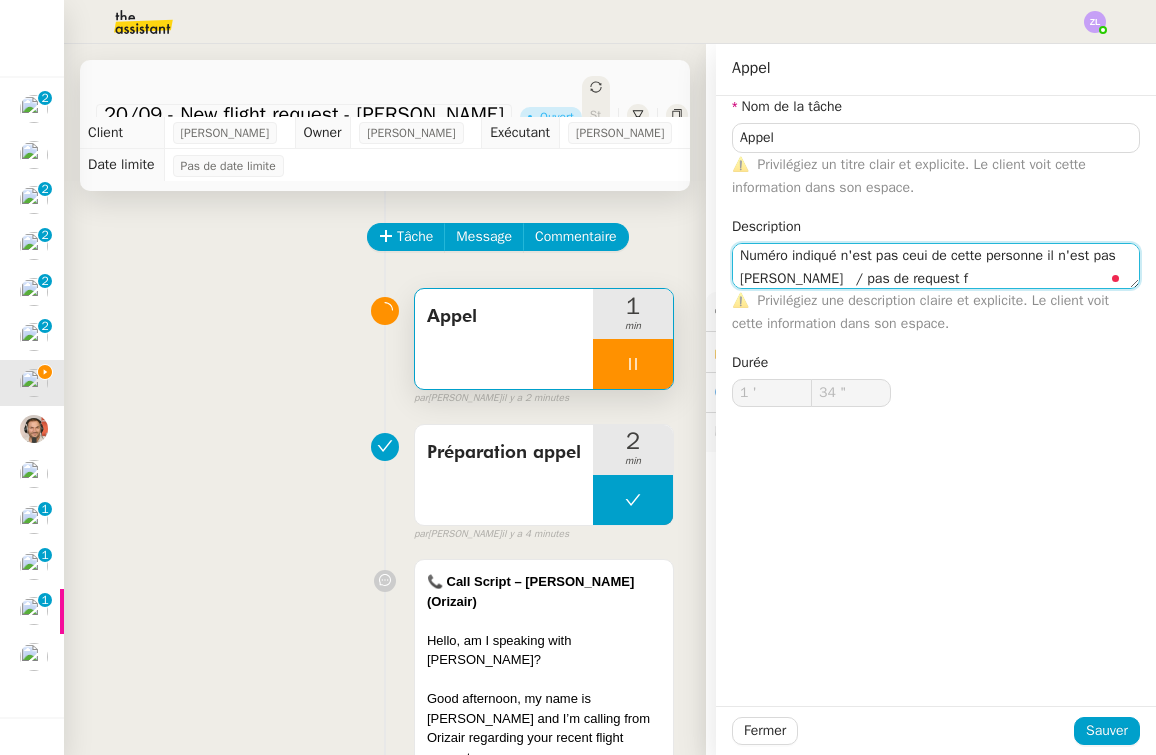 type on "35 "" 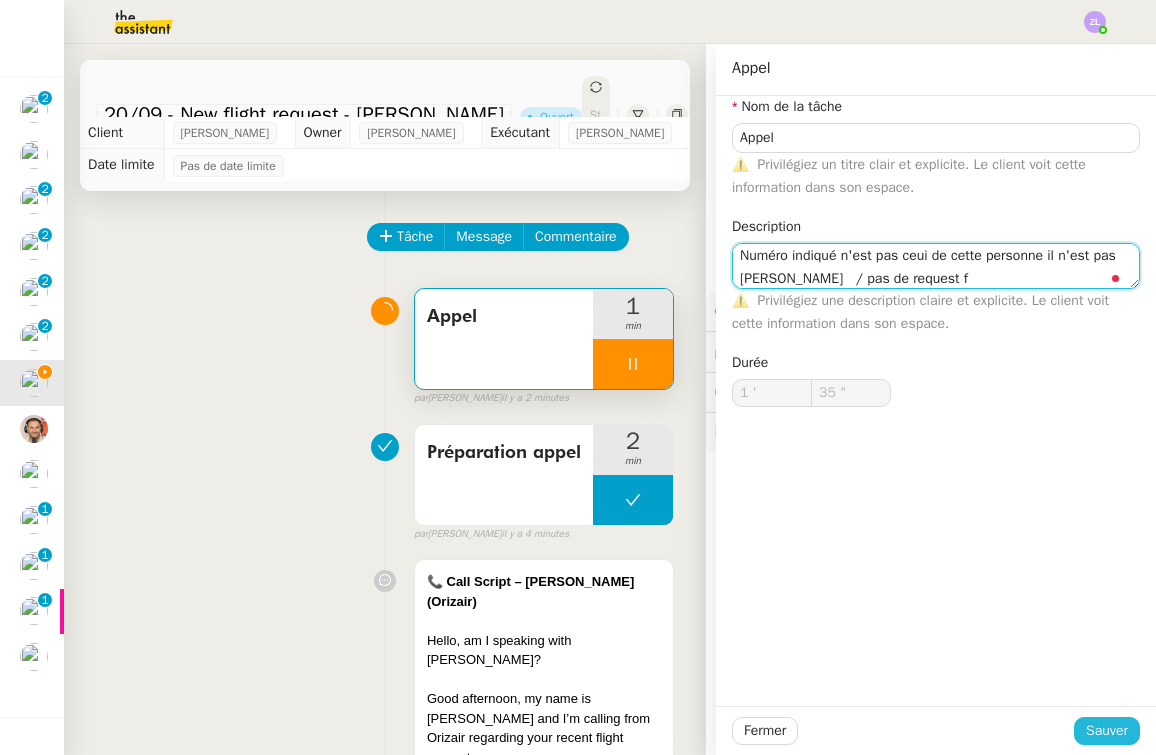 type on "Numéro indiqué n'est pas ceui de cette personne il n'est pas [PERSON_NAME]   / pas de request fl" 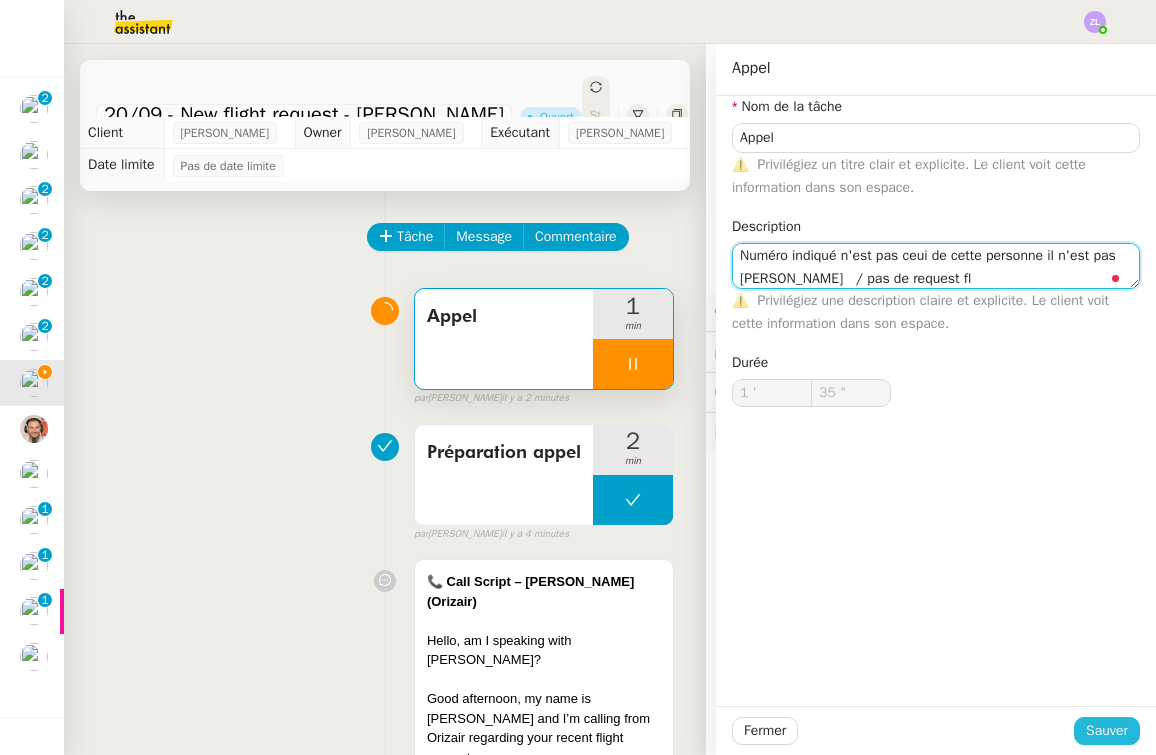 type on "36 "" 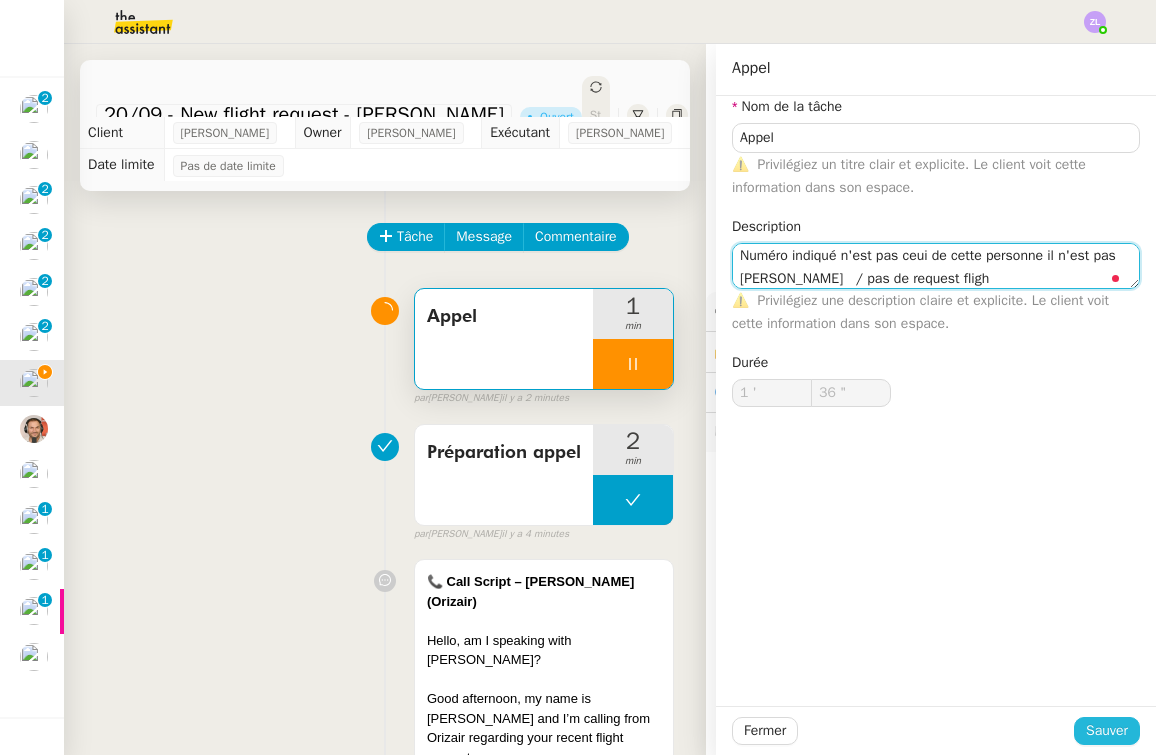 type on "Numéro indiqué n'est pas ceui de cette personne il n'est pas [PERSON_NAME]   / pas de request flight" 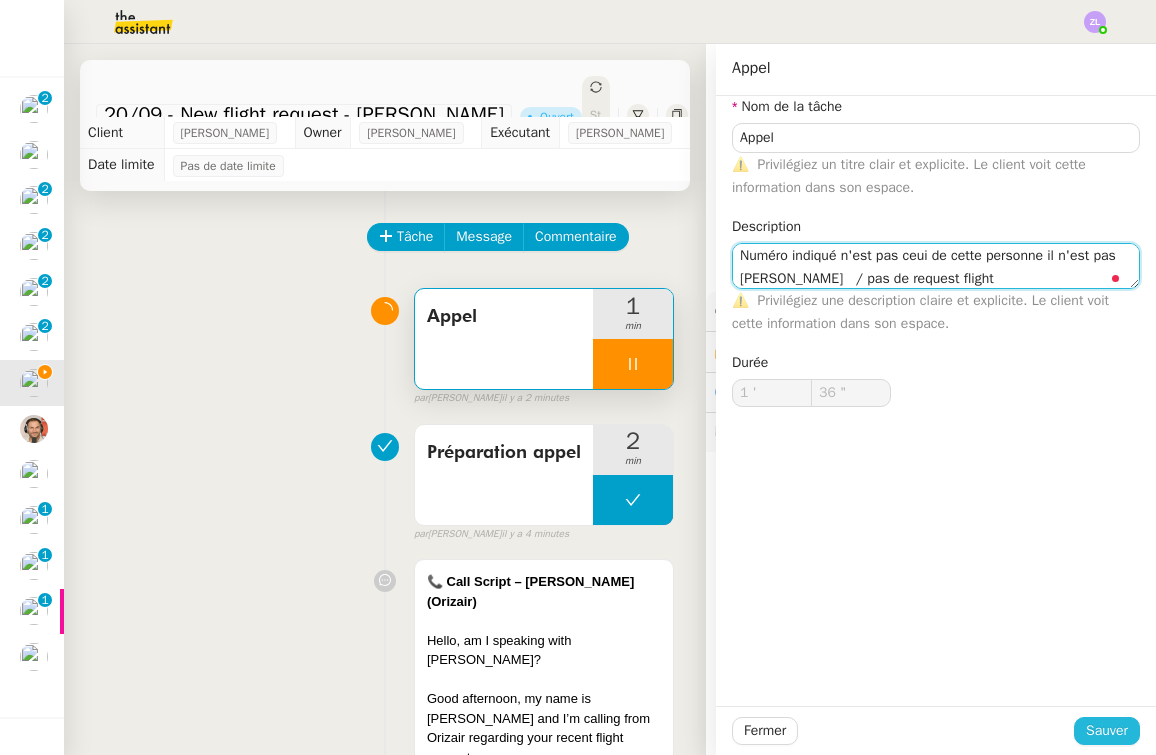 type on "37 "" 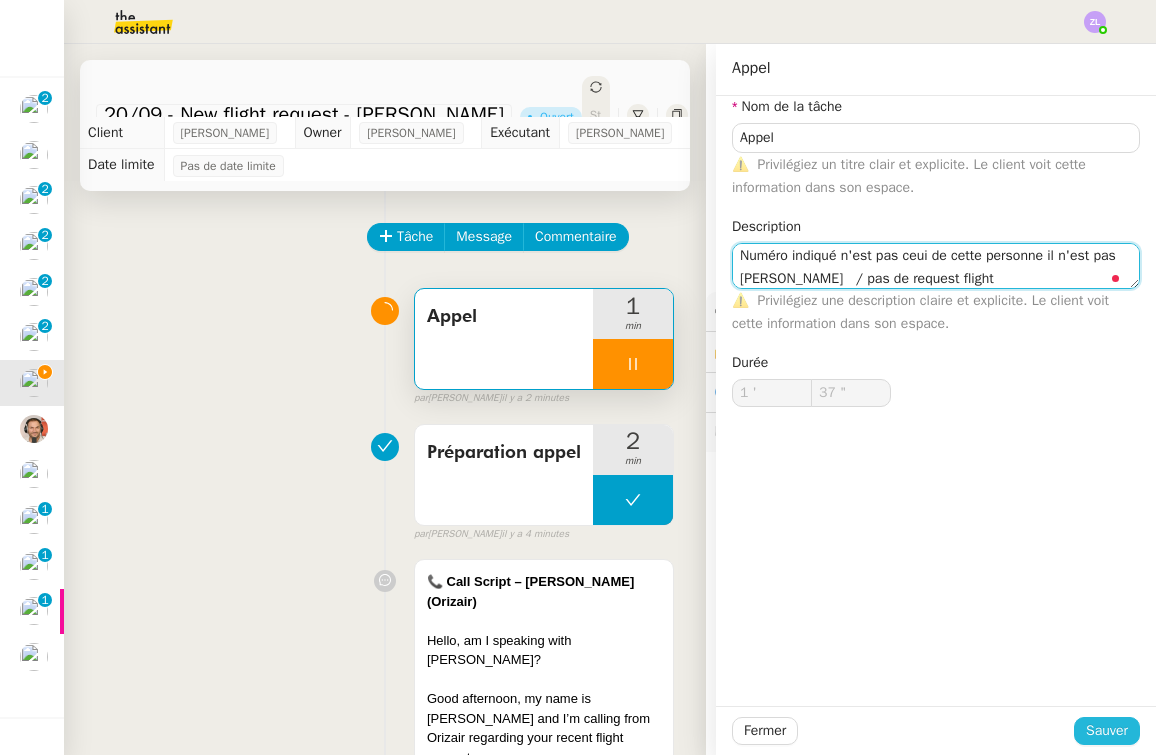 type on "Numéro indiqué n'est pas ceui de cette personne il n'est pas [PERSON_NAME]   / pas de request flight" 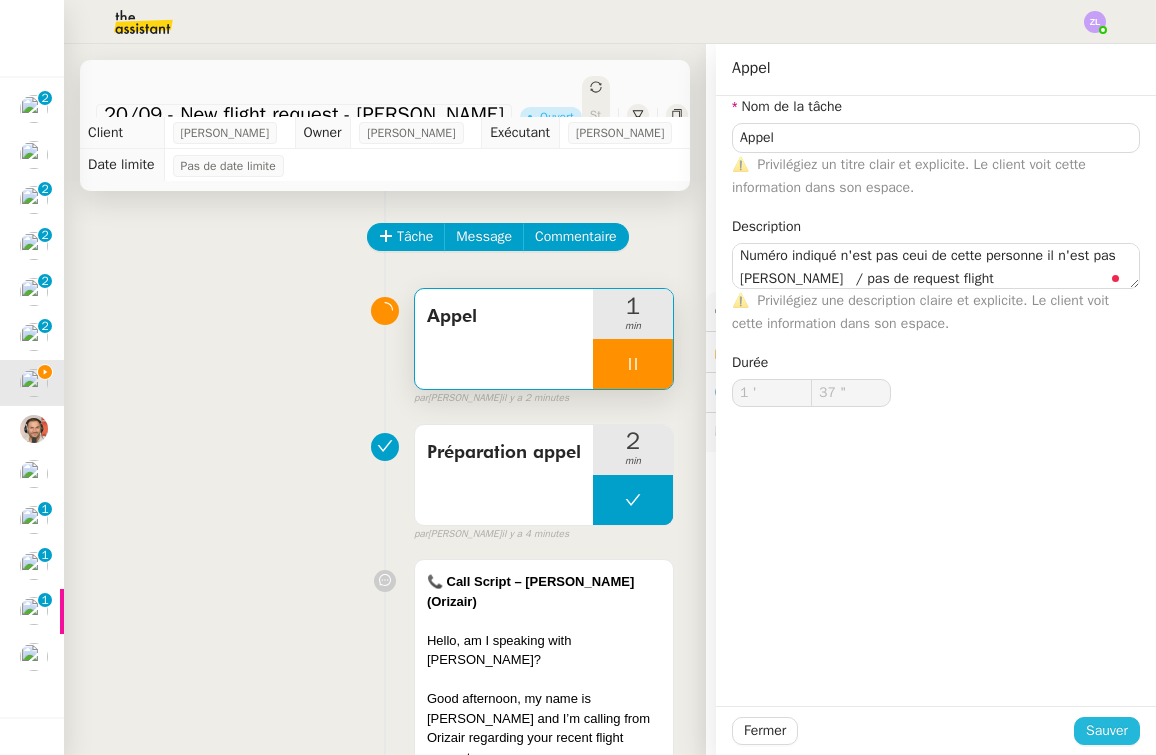 click on "Sauver" 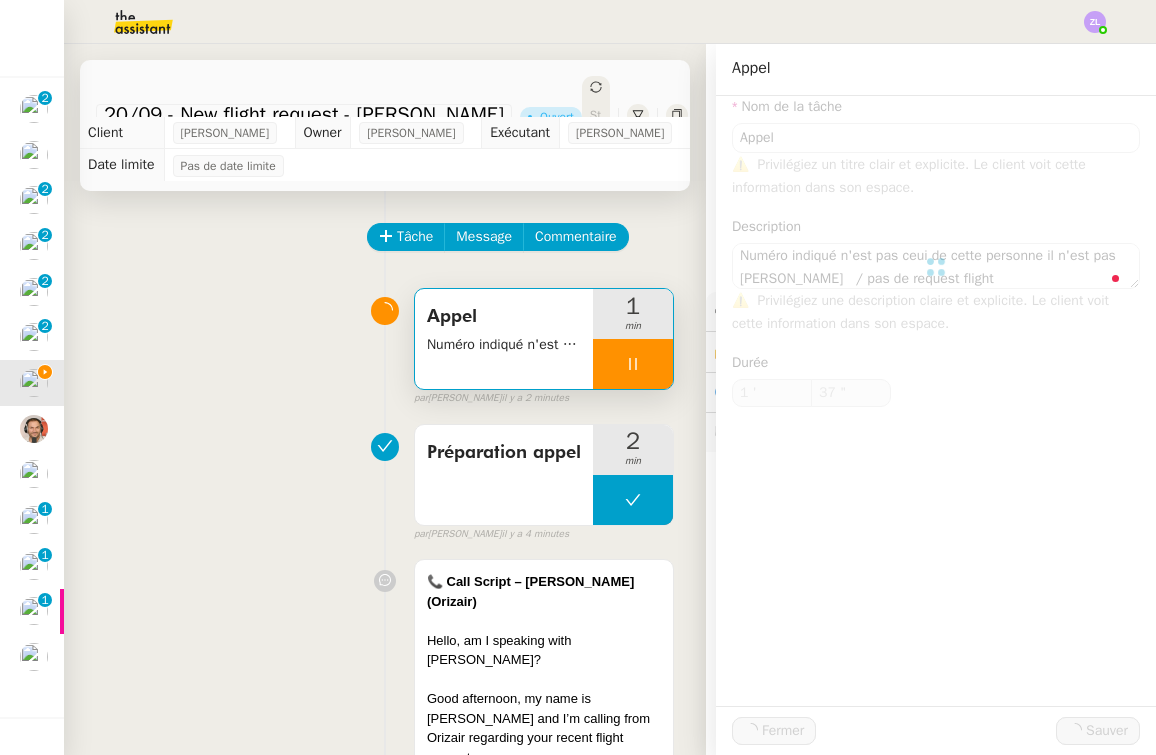 type on "38 "" 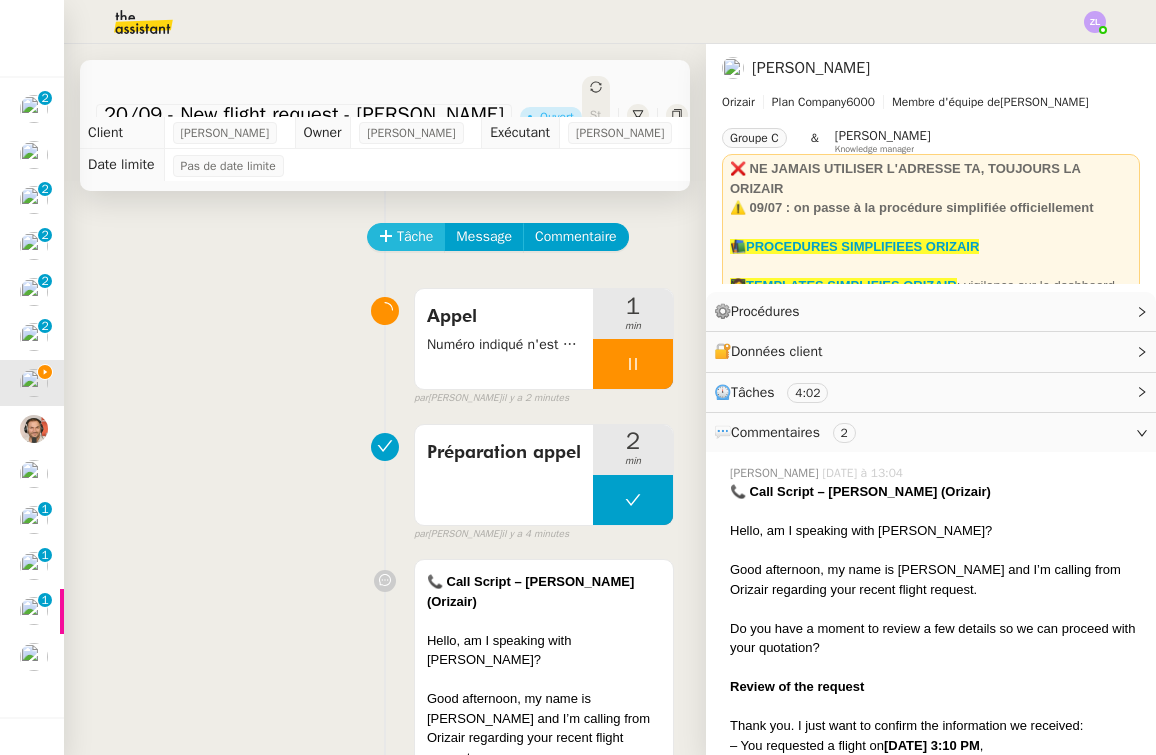 click on "Tâche" 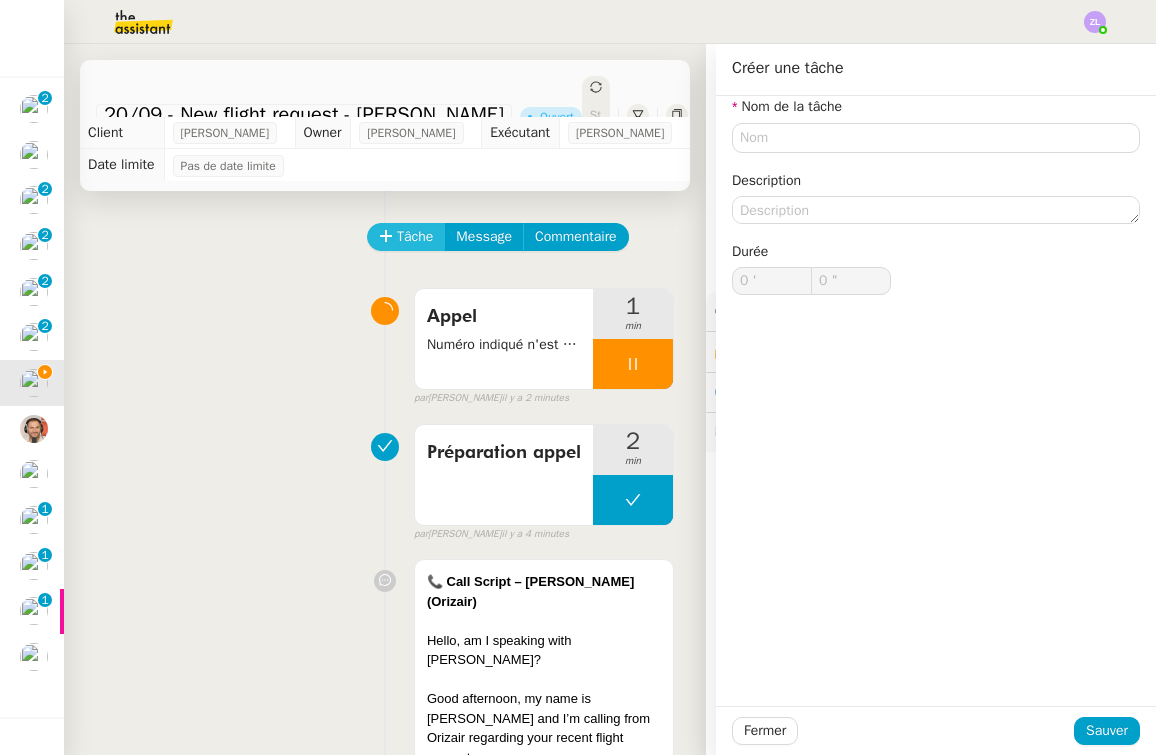 click on "Tâche" 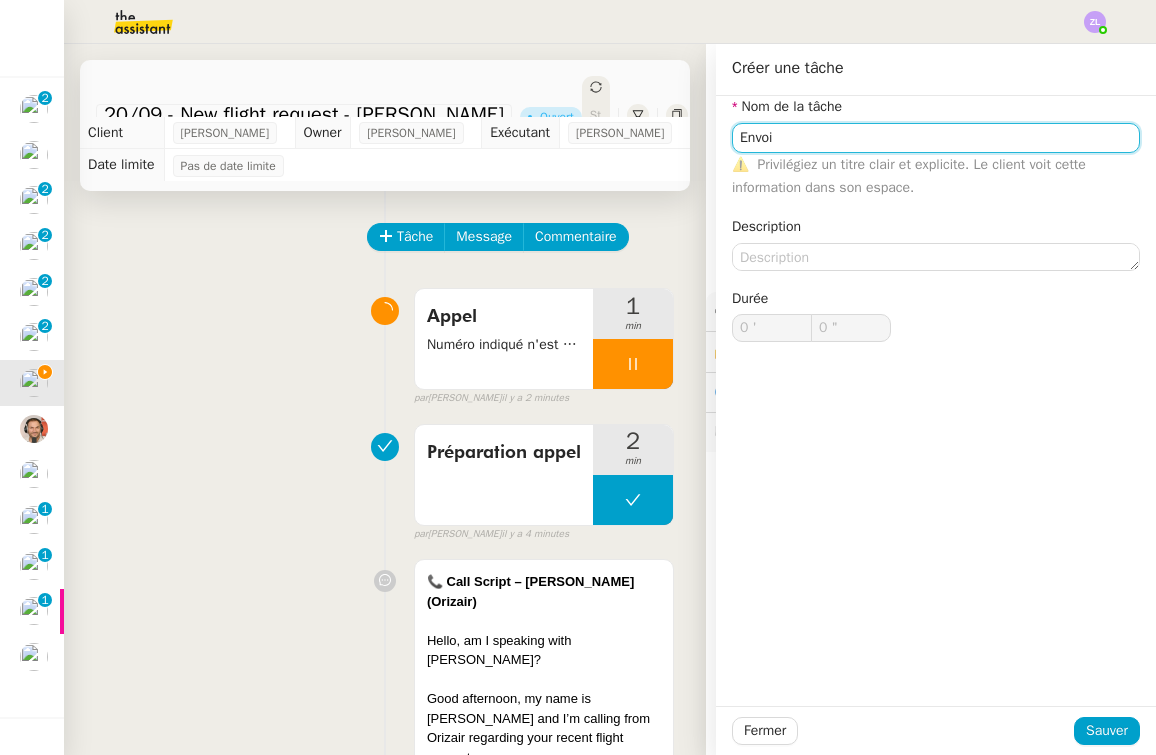 type on "Envoi d'email" 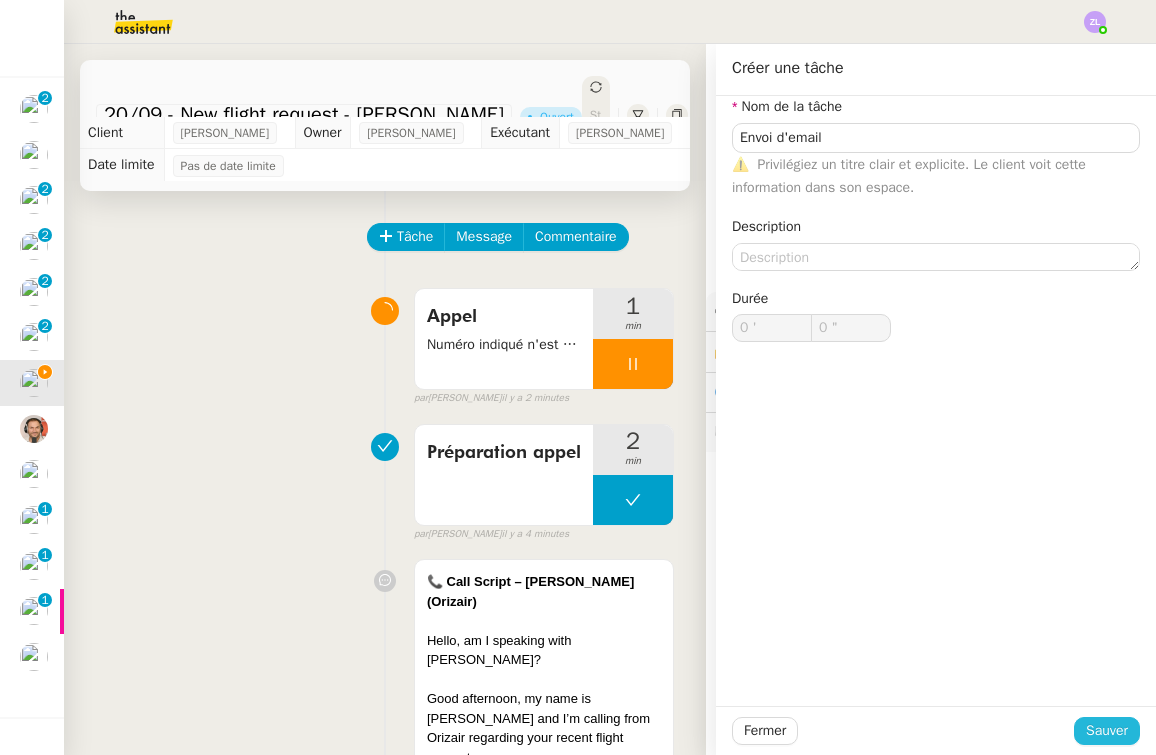 click on "Sauver" 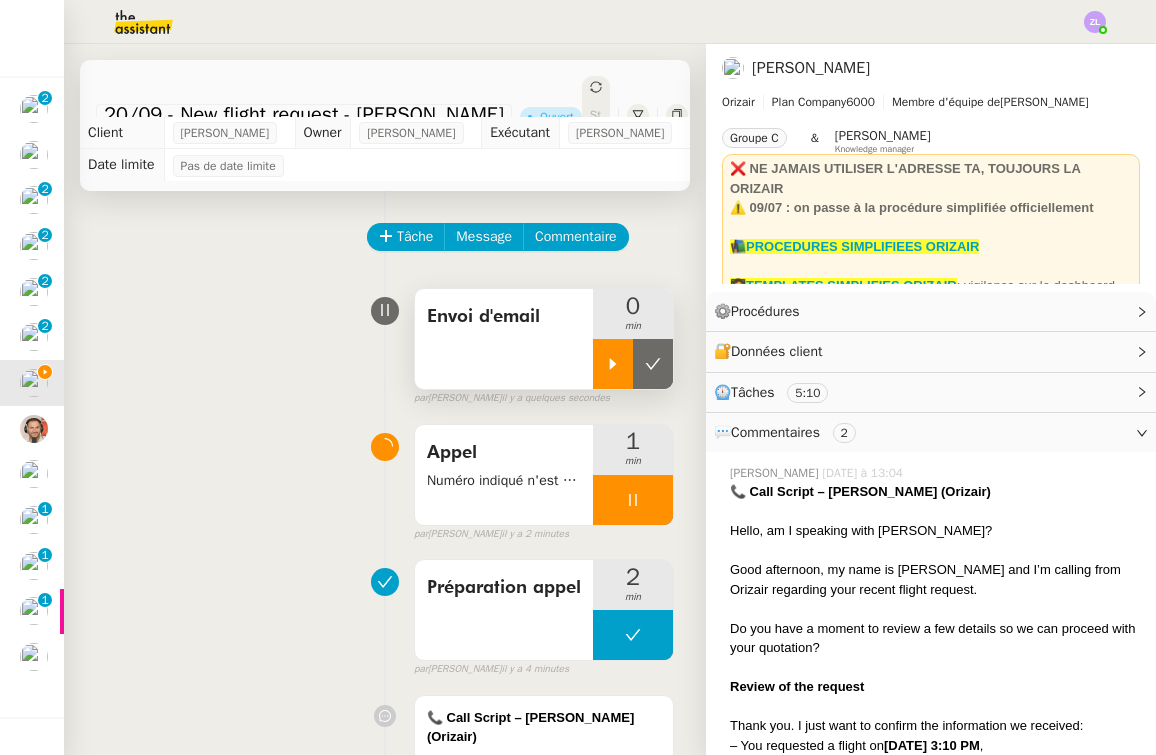 click 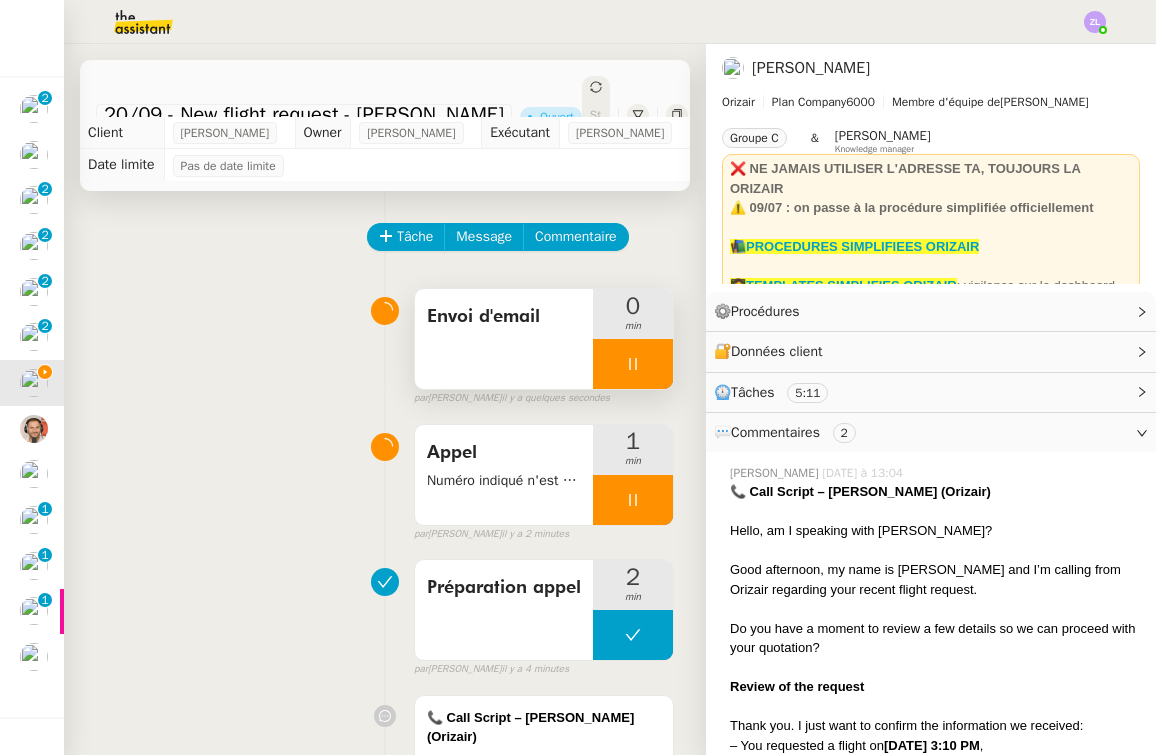 click at bounding box center [633, 500] 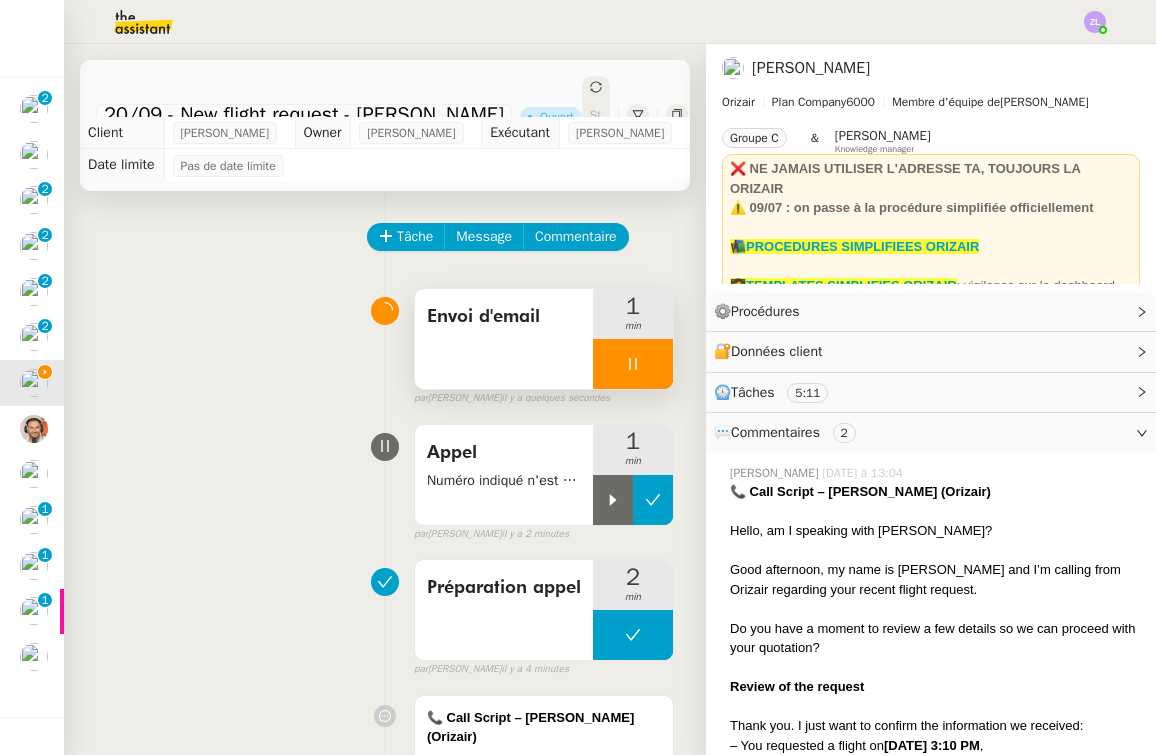 click at bounding box center (653, 500) 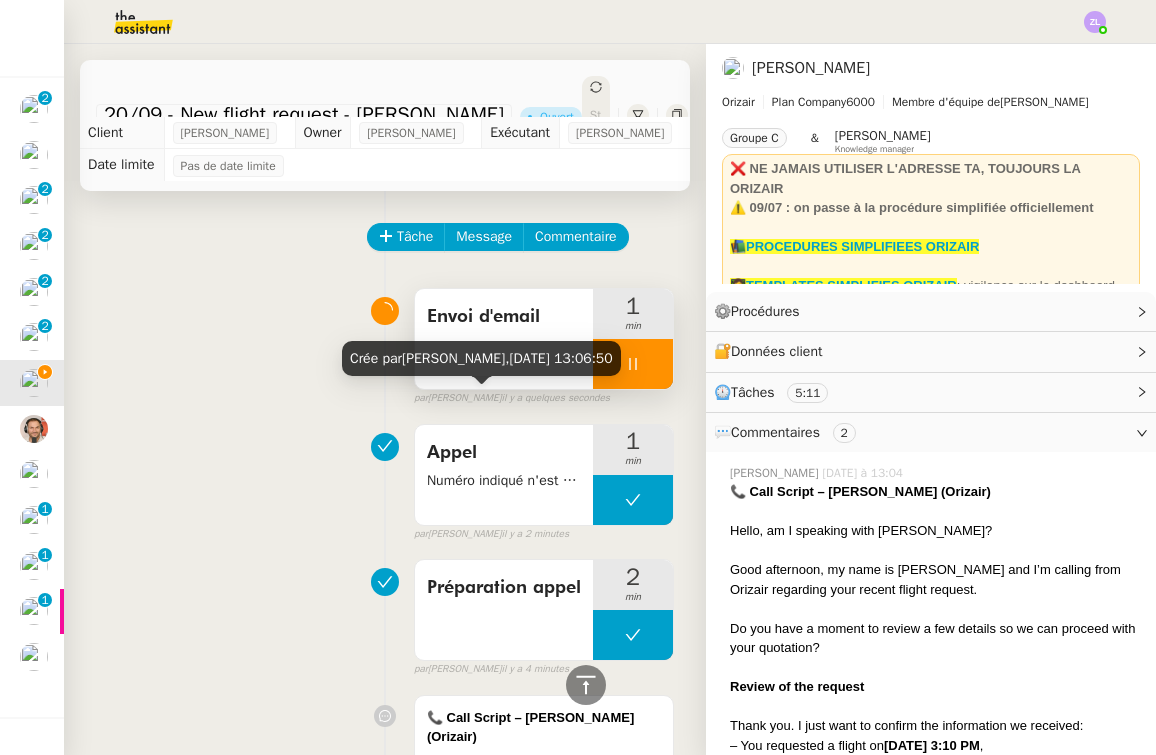 scroll, scrollTop: 806, scrollLeft: 0, axis: vertical 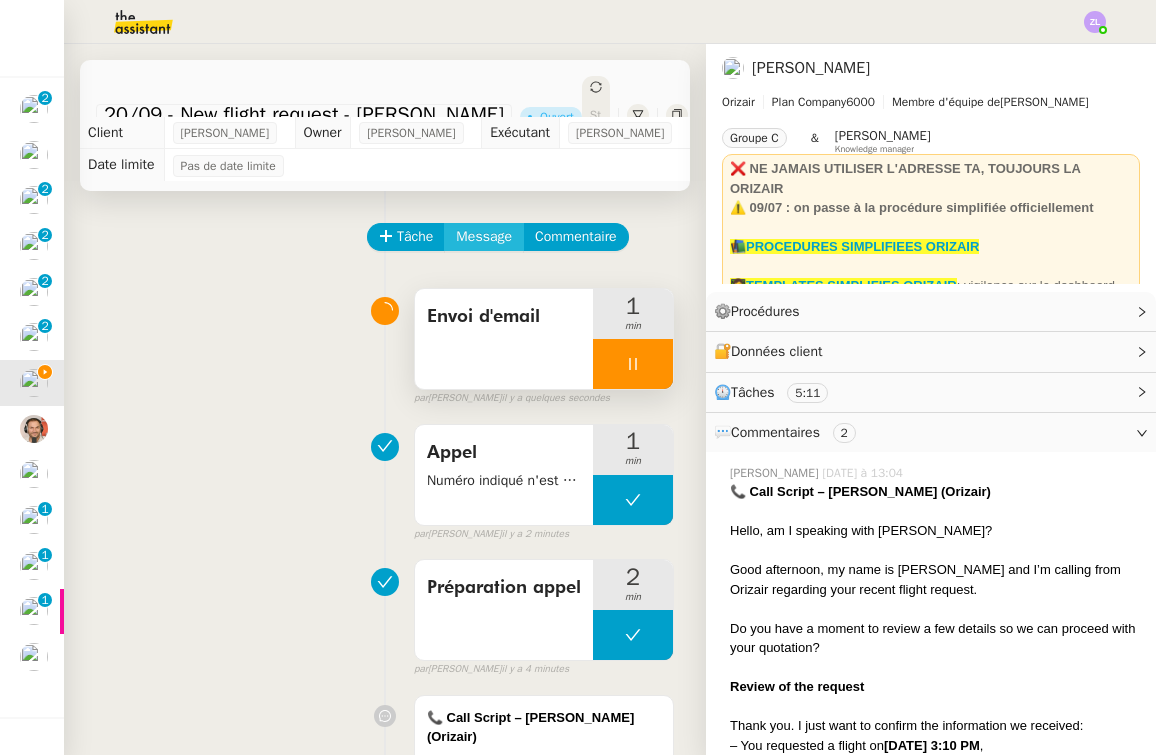 click on "Message" 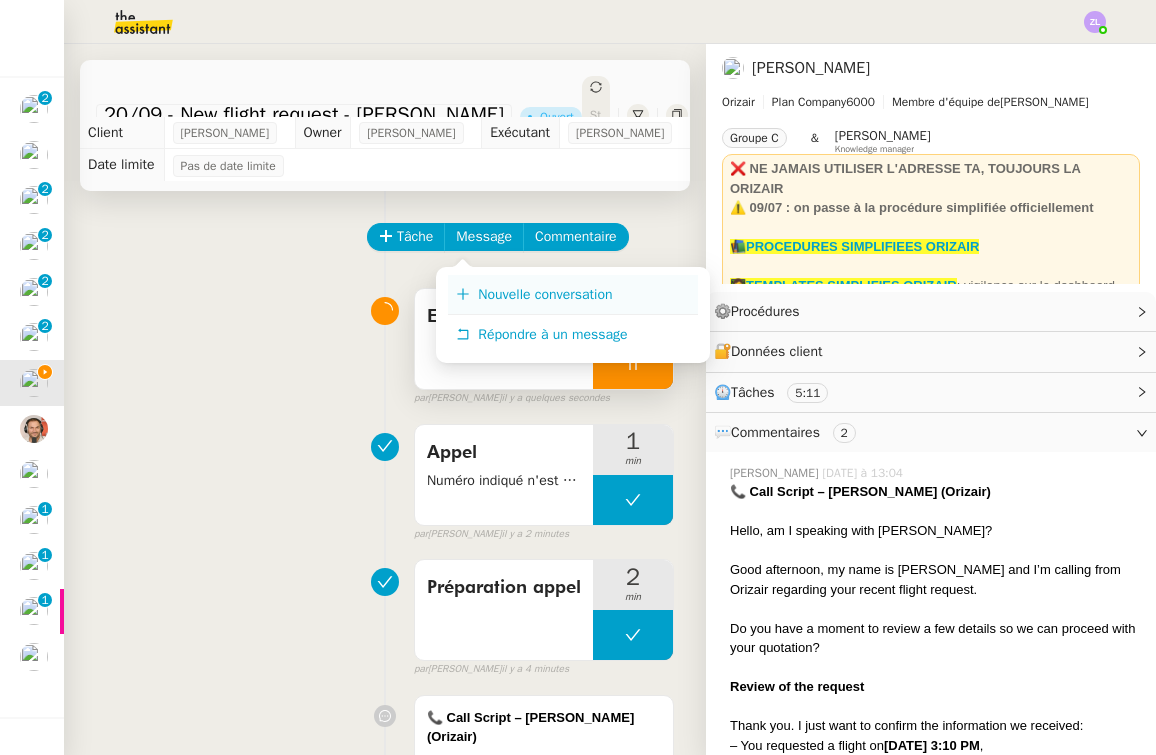 click on "Nouvelle conversation" at bounding box center (545, 294) 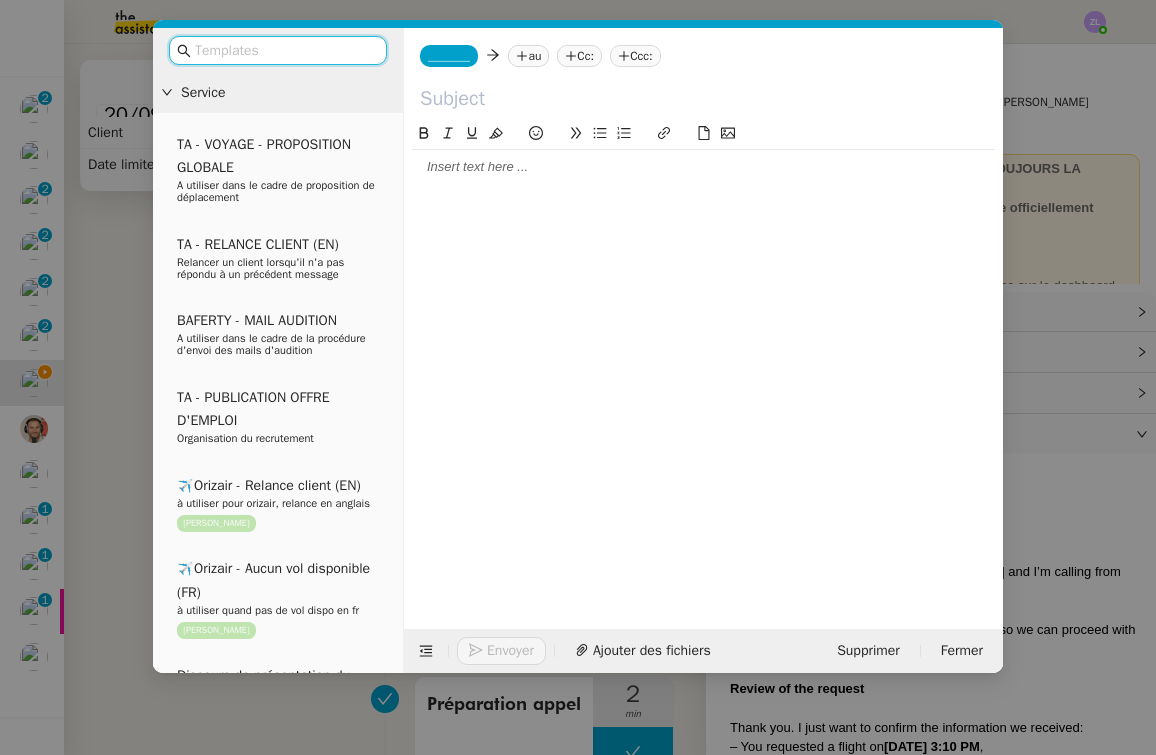 click on "_______" 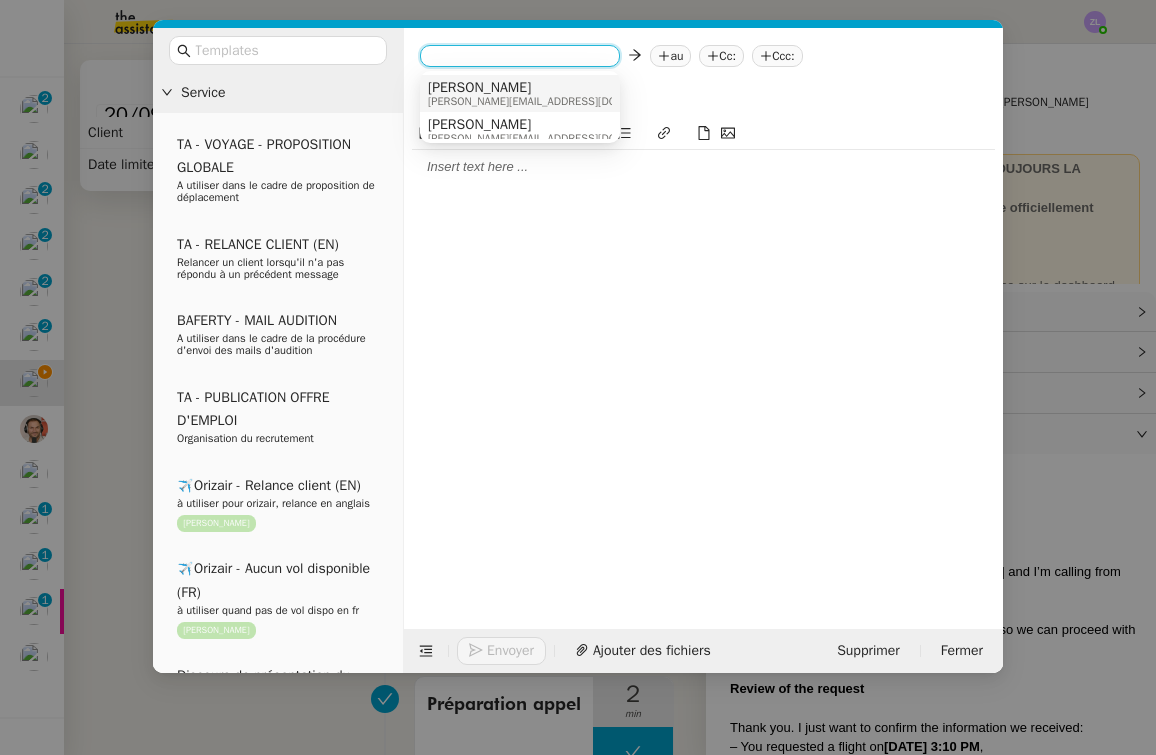 click on "[PERSON_NAME]" at bounding box center [553, 88] 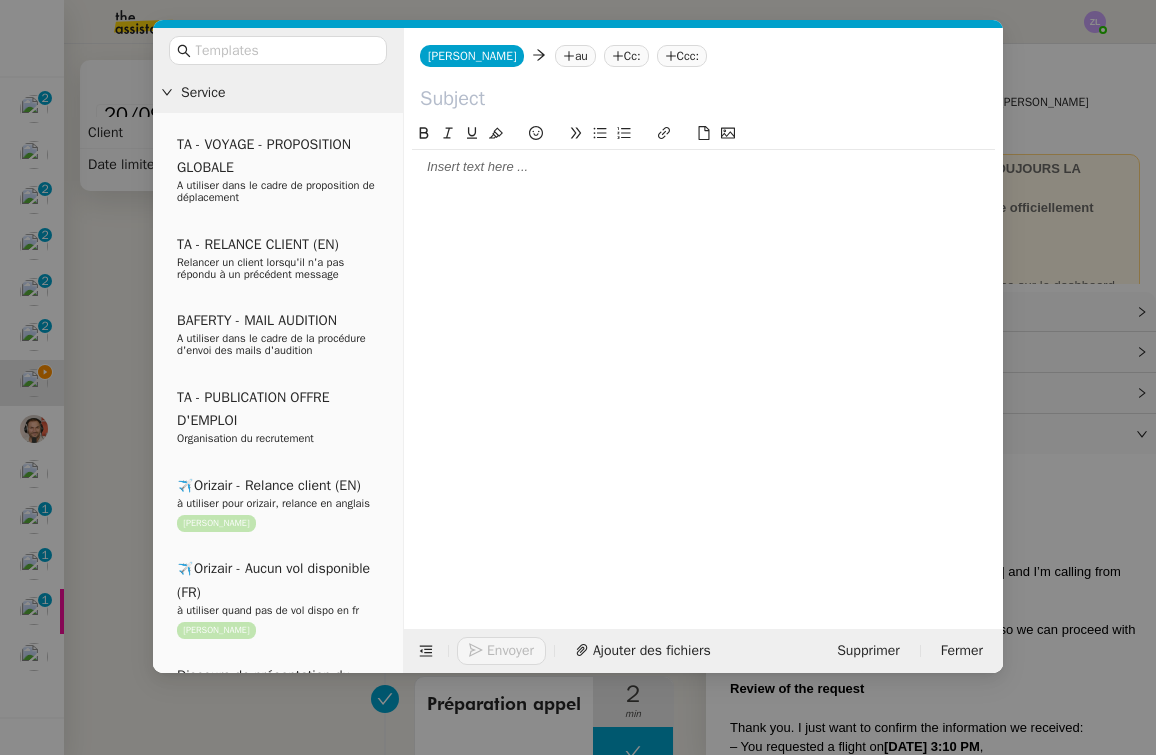 click on "au" 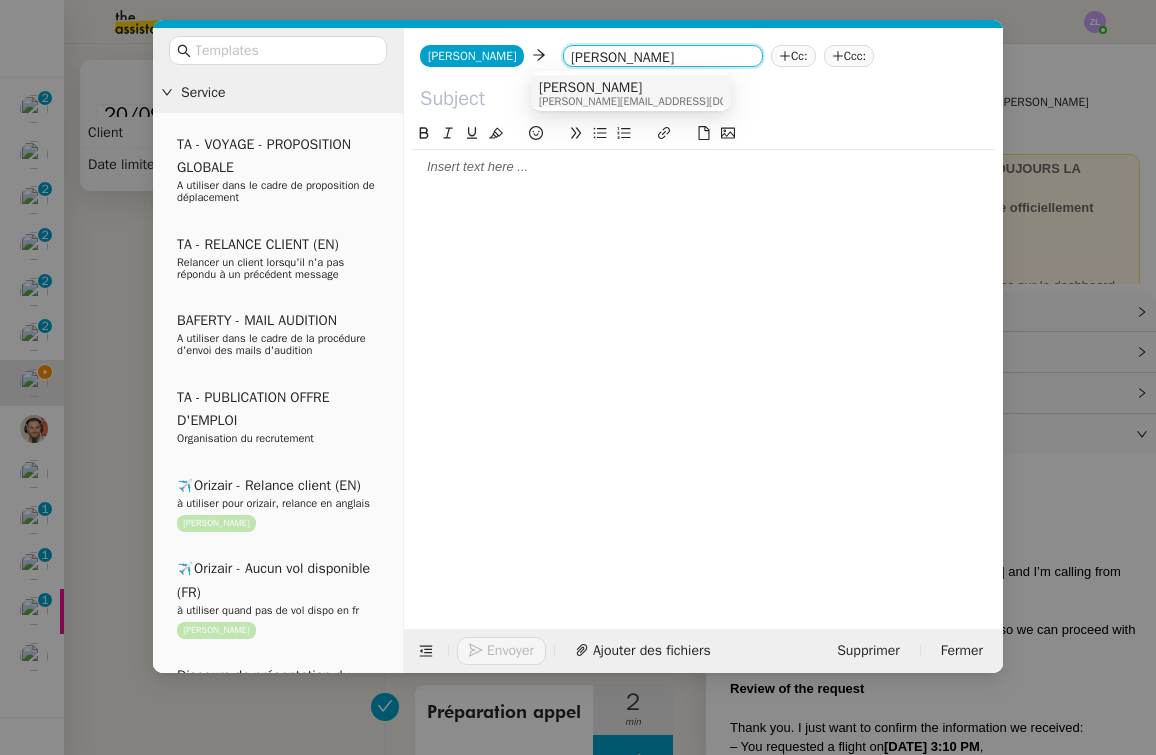 type on "[PERSON_NAME]" 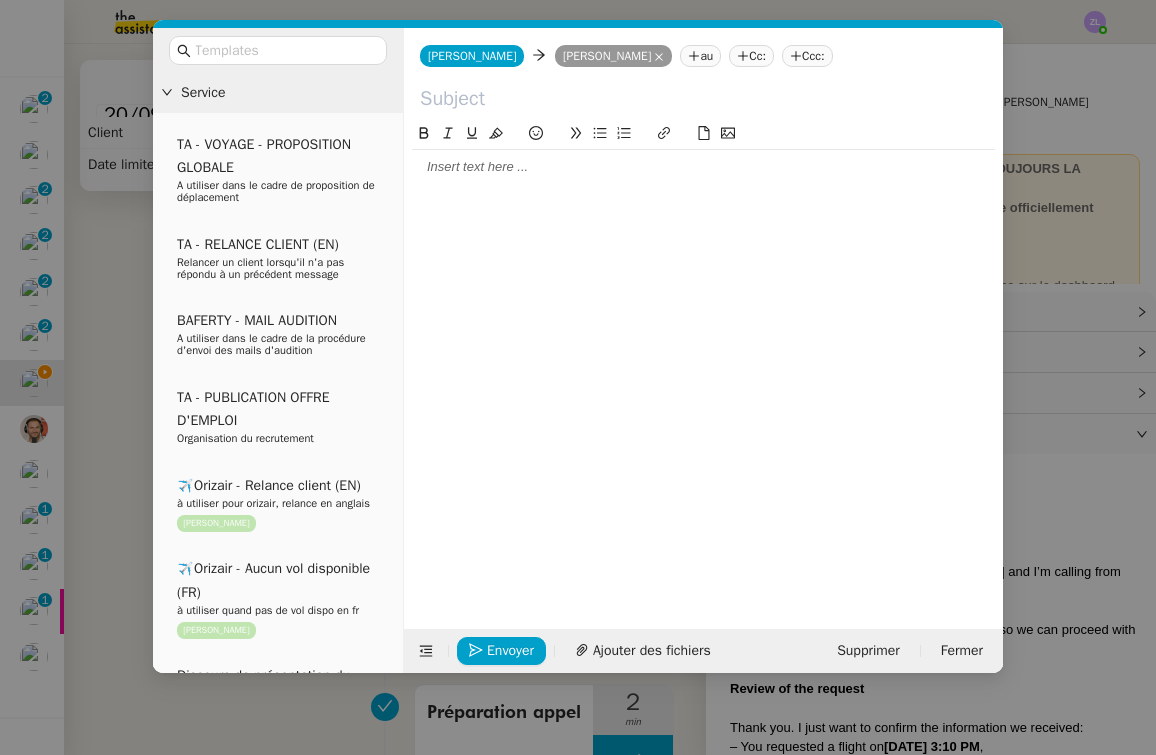 click 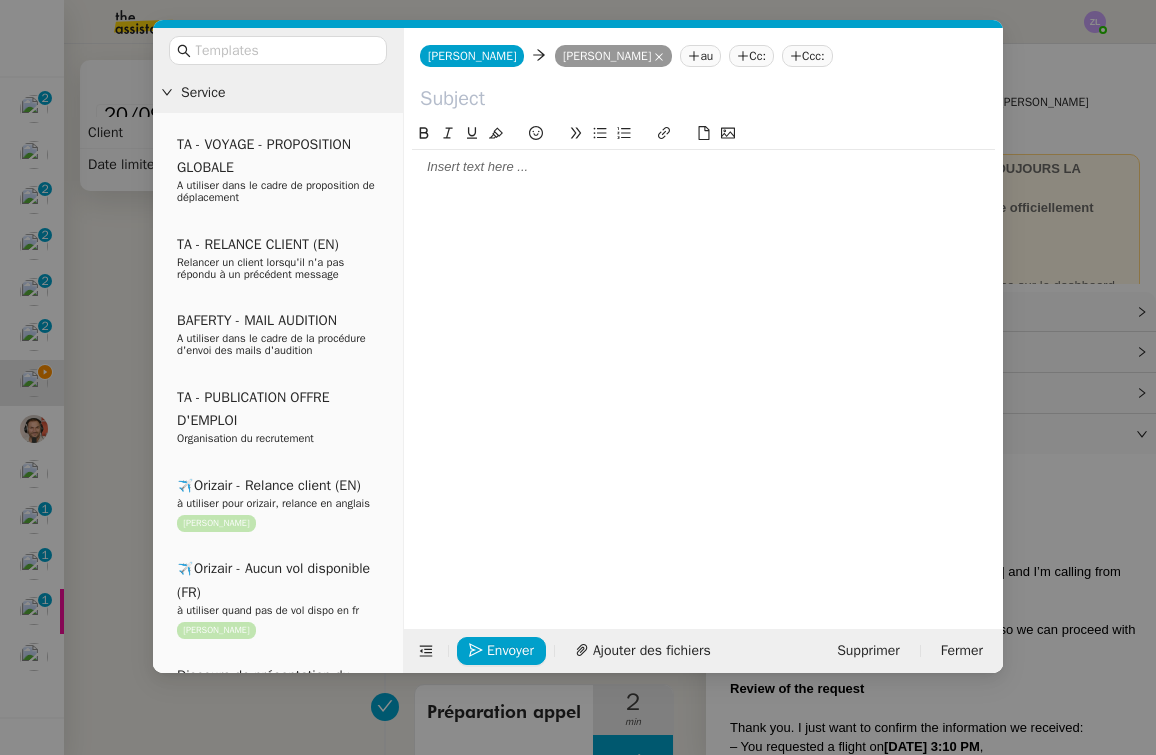 paste on "Clôture de la demande – Contact non valide ([PERSON_NAME])" 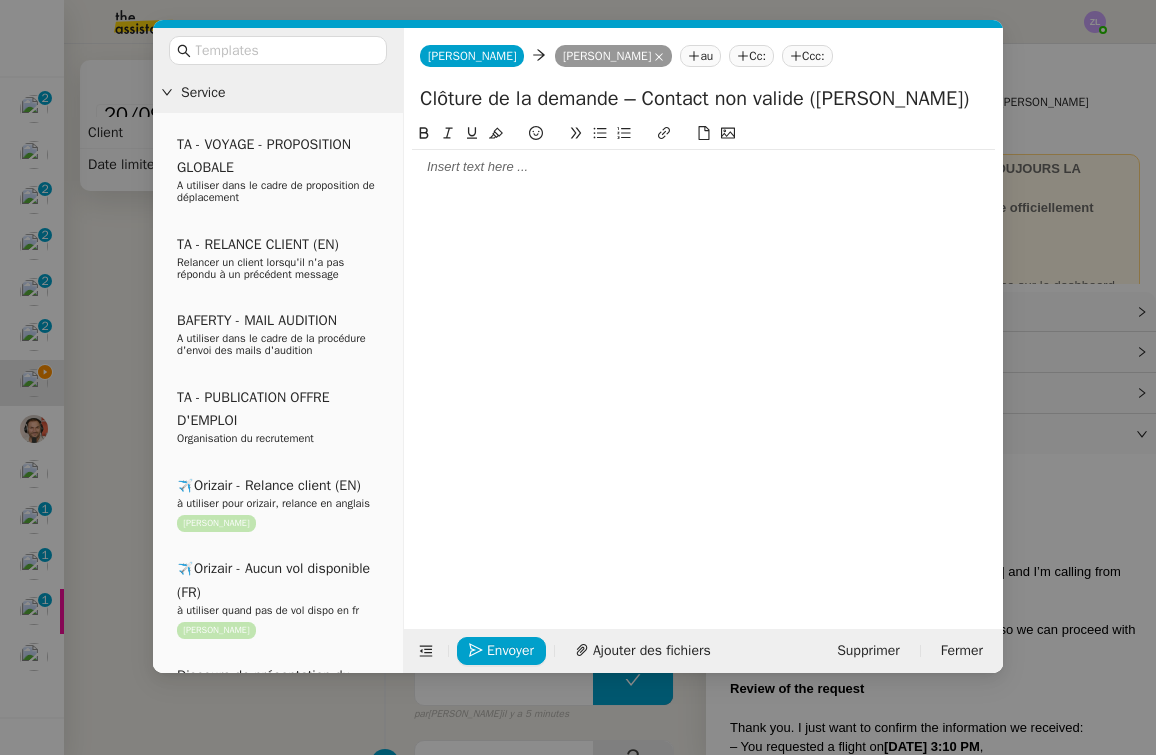 type on "Clôture de la demande – Contact non valide ([PERSON_NAME])" 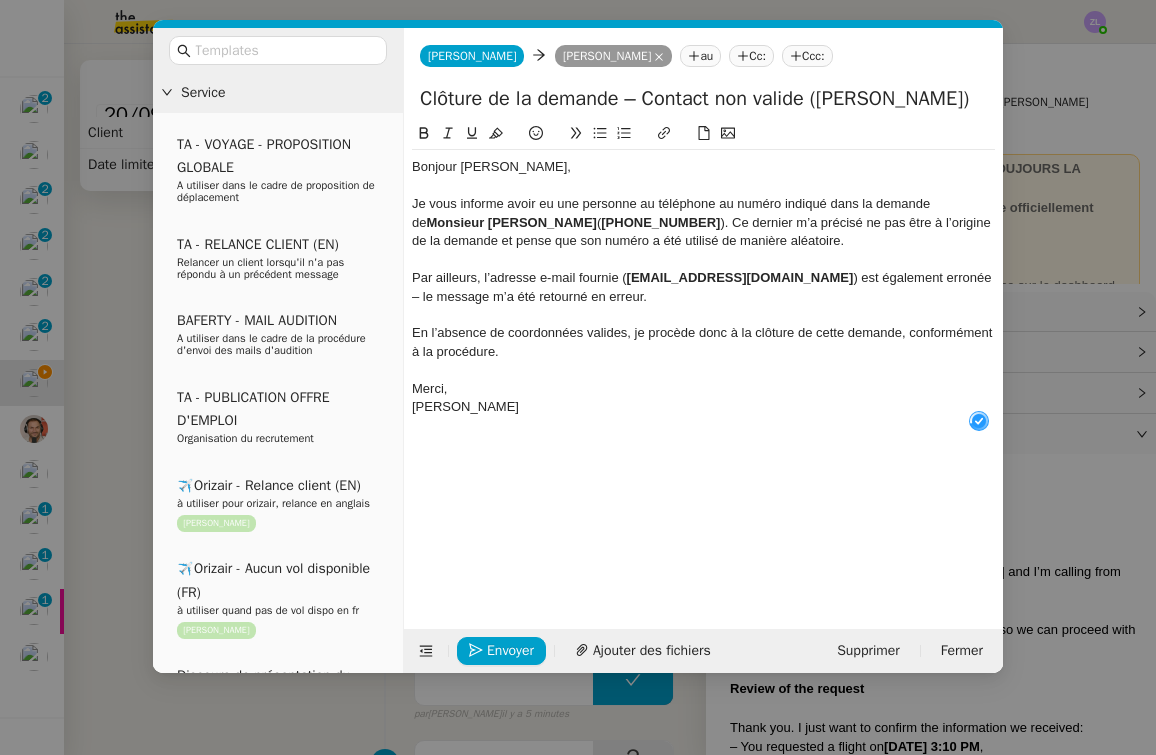 scroll, scrollTop: 21, scrollLeft: 0, axis: vertical 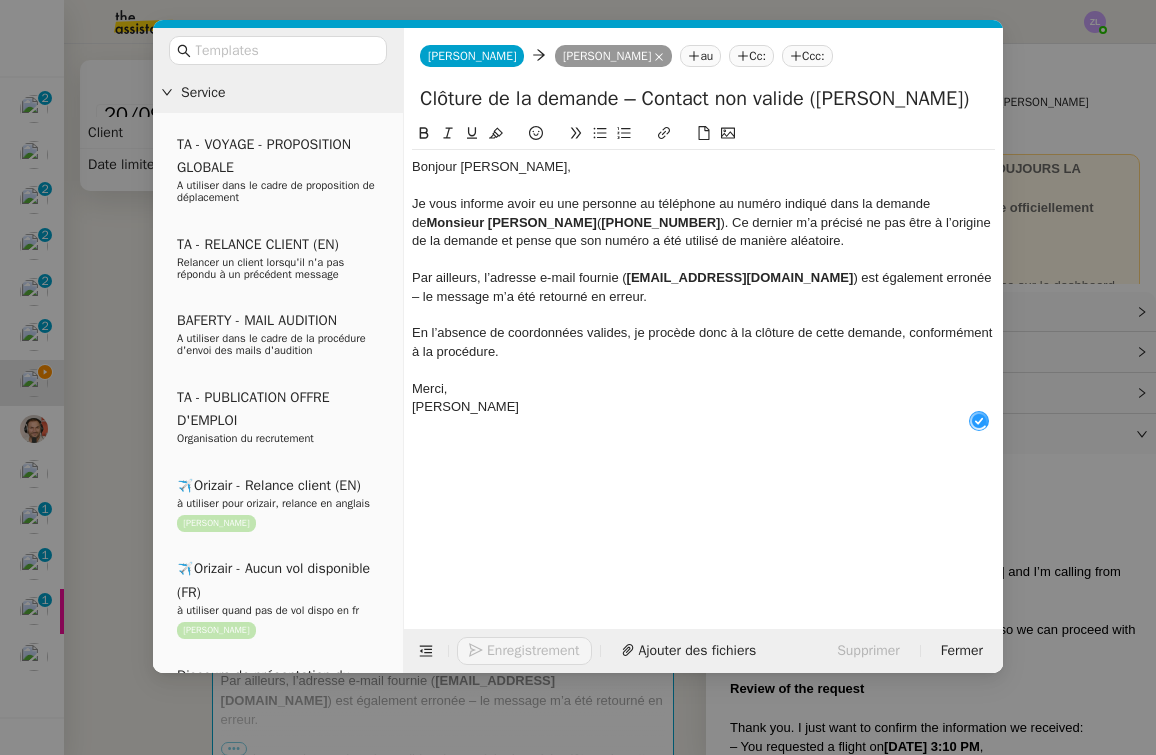click on "Merci," 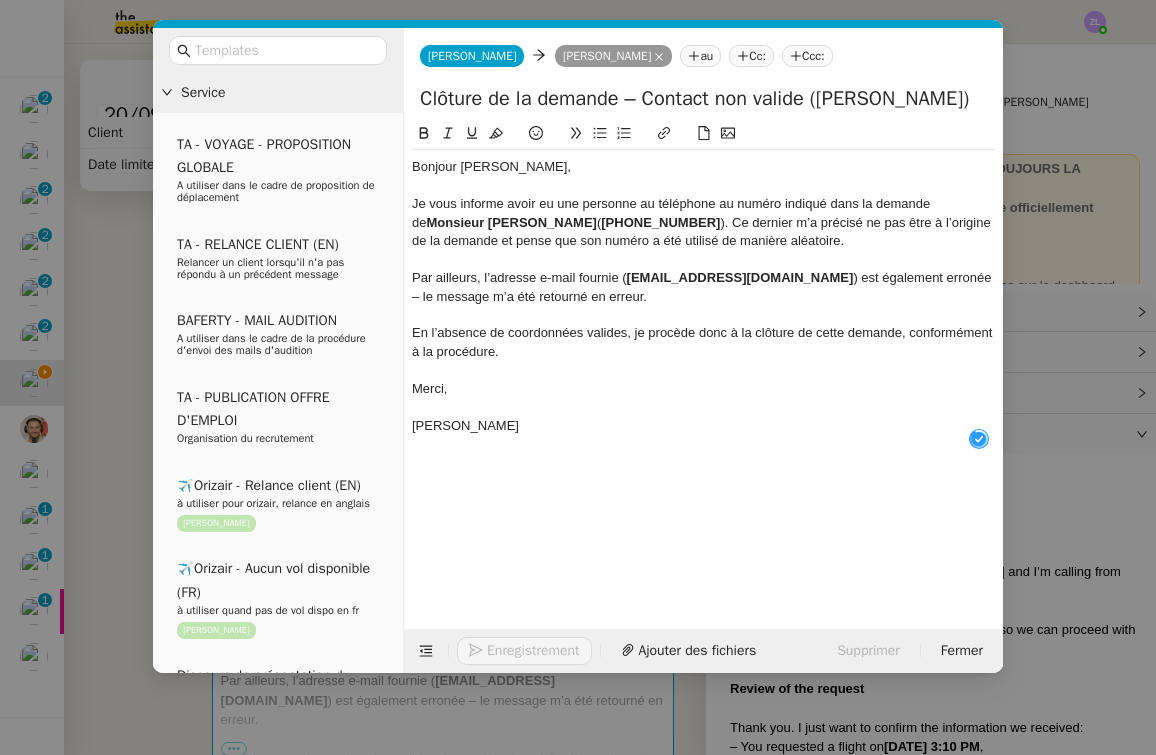 click on "[PERSON_NAME]" 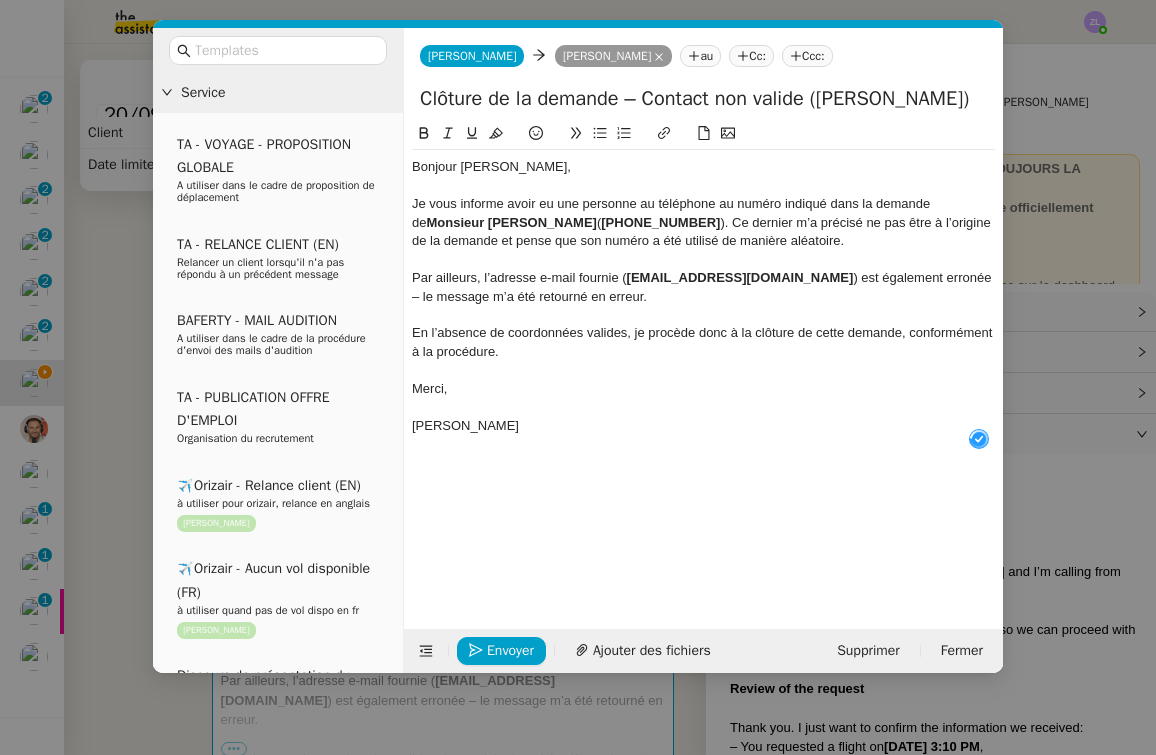 type 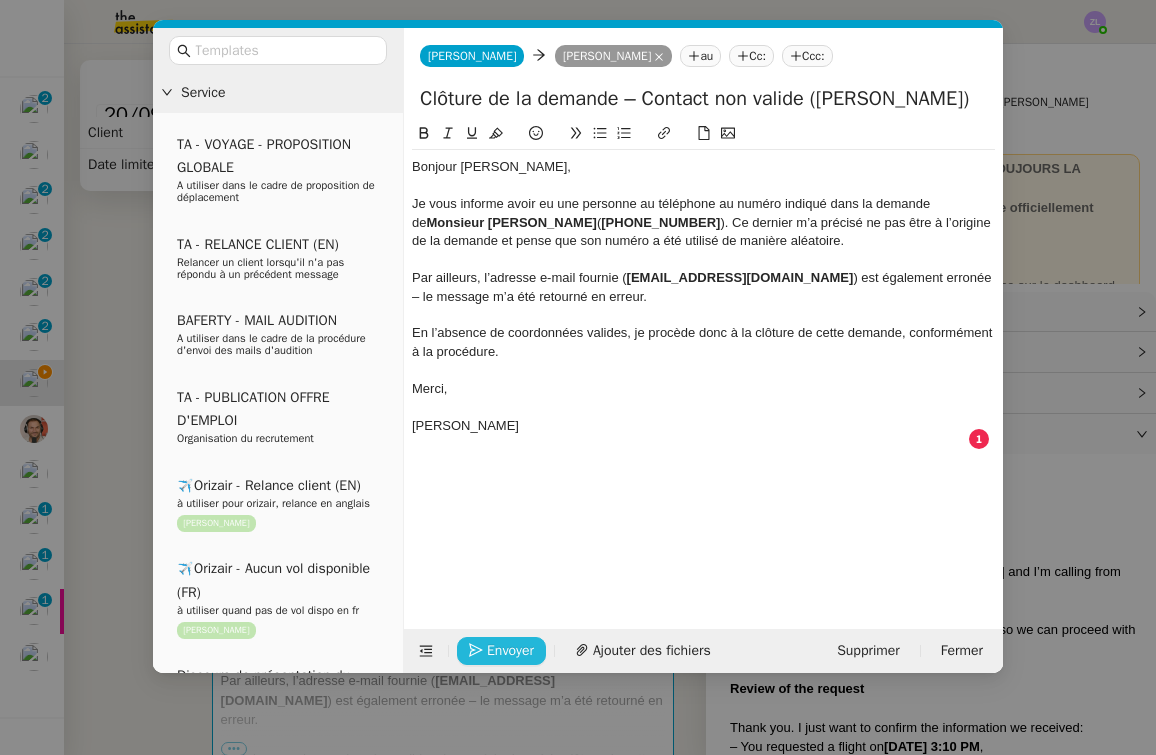 click on "Envoyer" 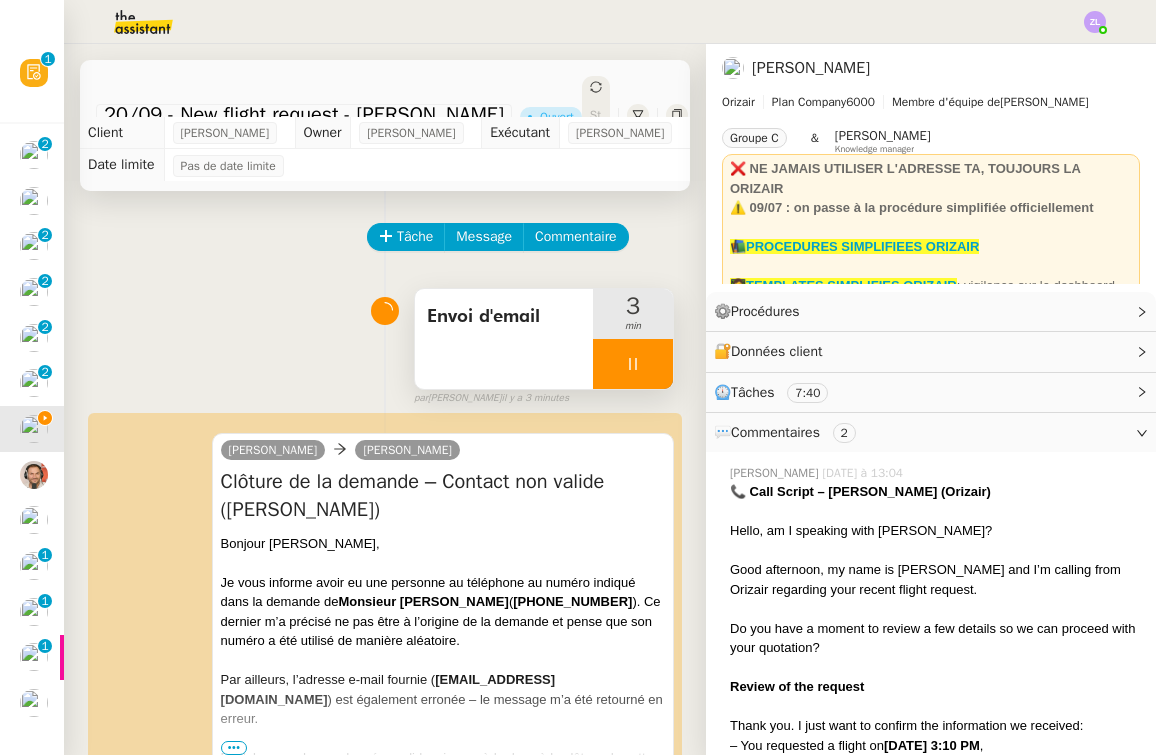 scroll, scrollTop: 0, scrollLeft: 0, axis: both 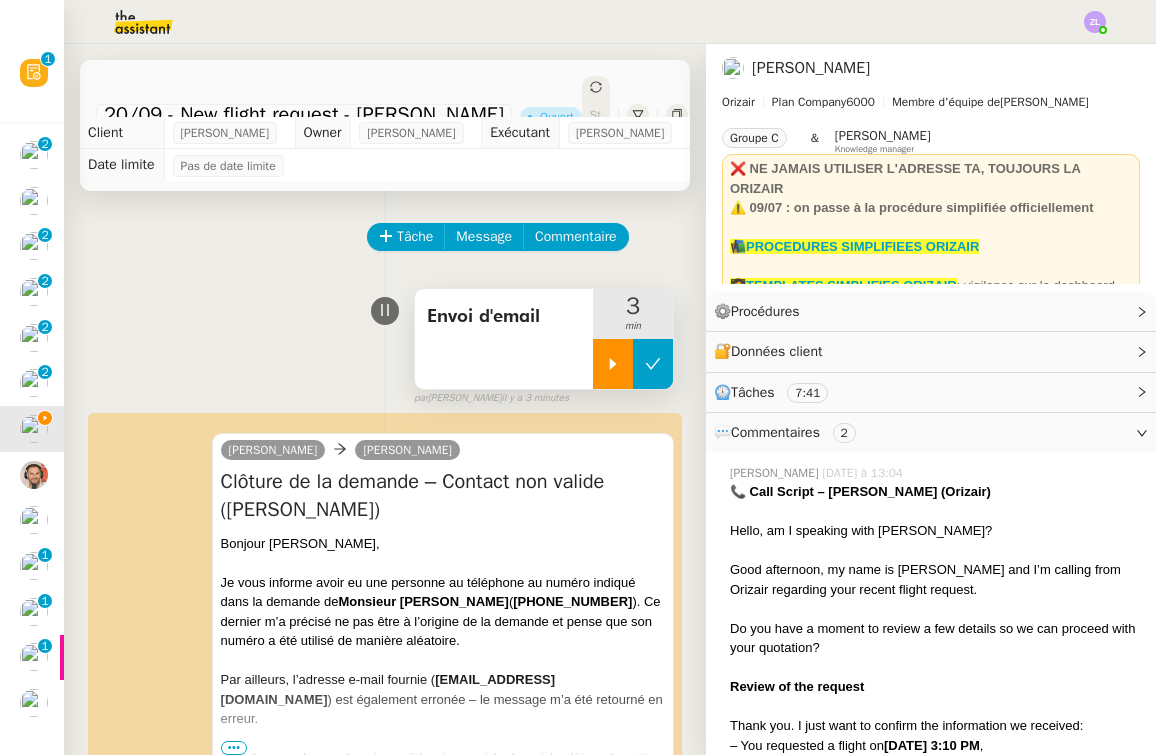 click at bounding box center (653, 364) 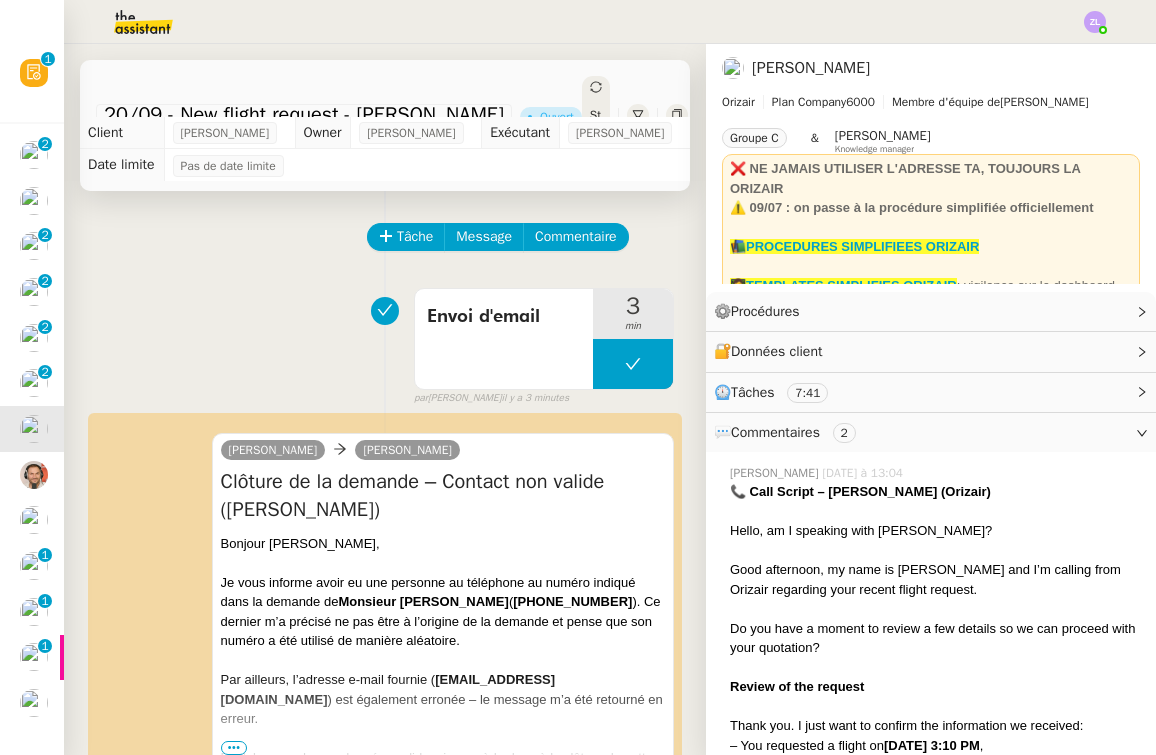 click 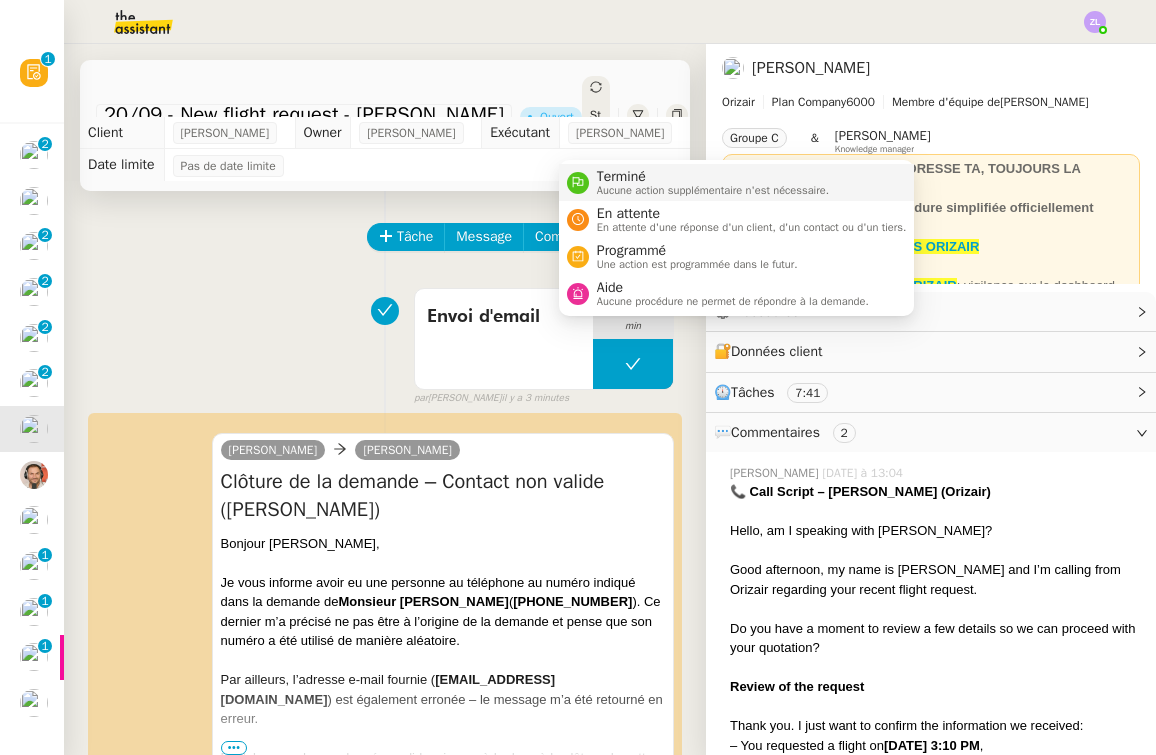 click on "Terminé" at bounding box center (713, 177) 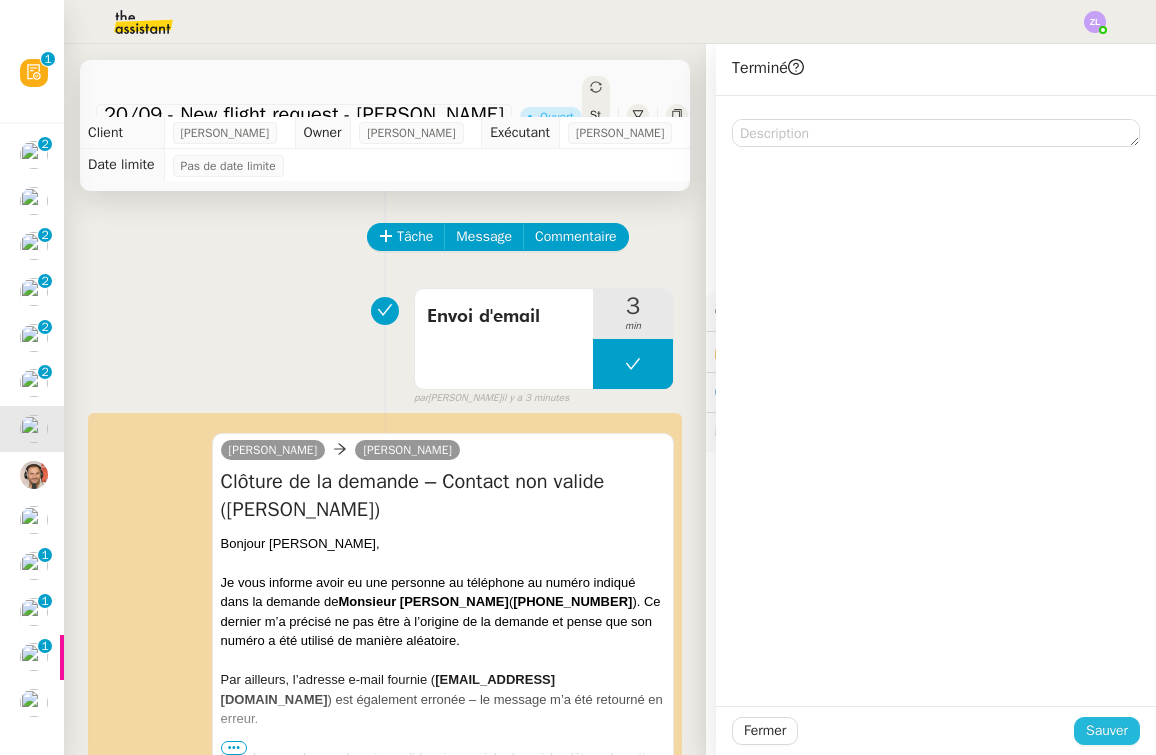 click on "Sauver" 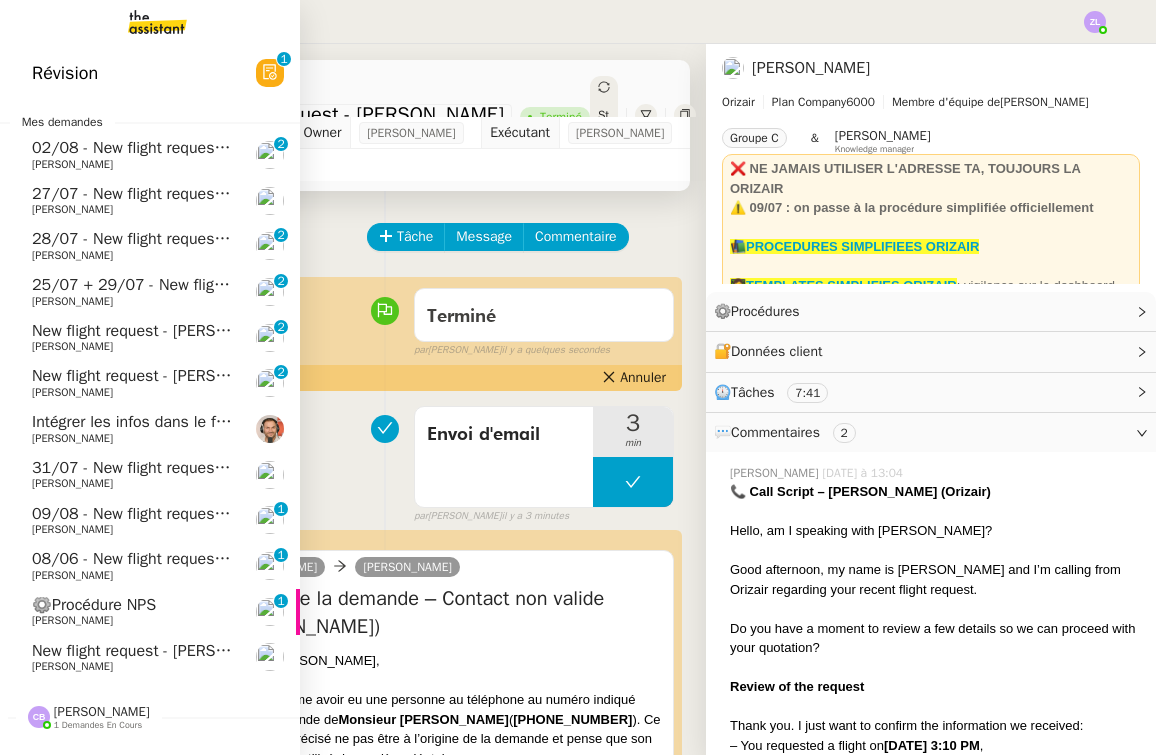 click on "New flight request - [PERSON_NAME]" 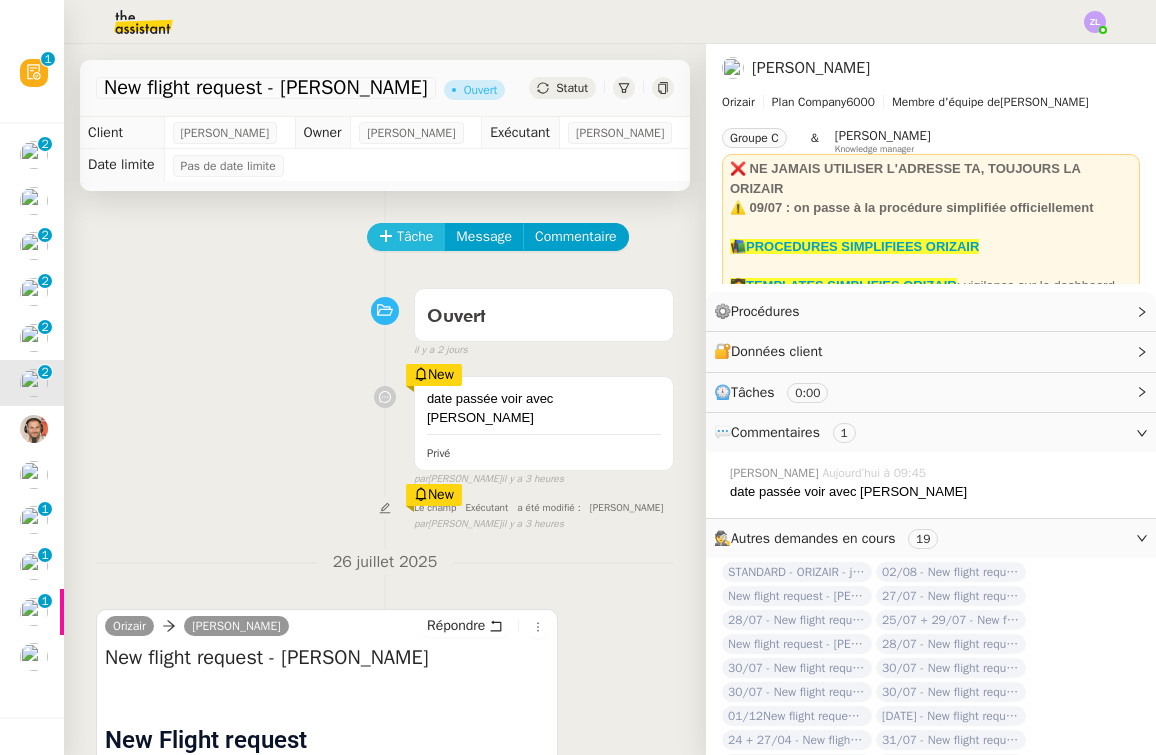 scroll, scrollTop: 0, scrollLeft: 0, axis: both 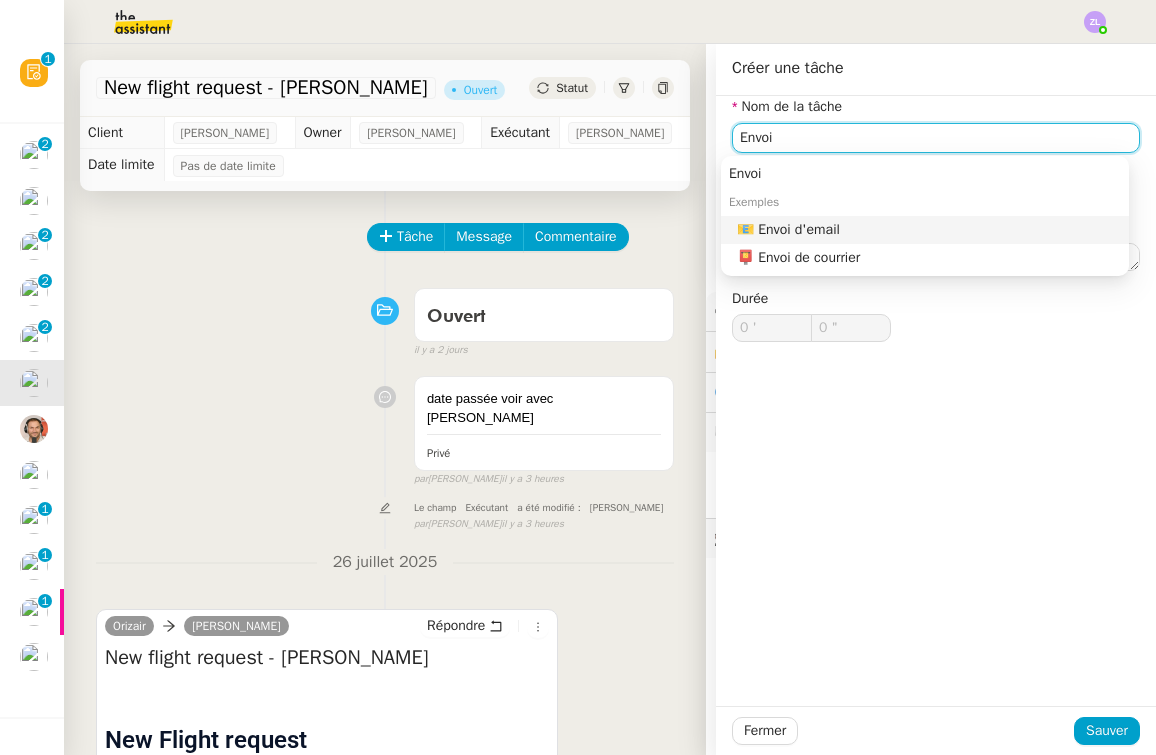 drag, startPoint x: 892, startPoint y: 185, endPoint x: 959, endPoint y: 232, distance: 81.84131 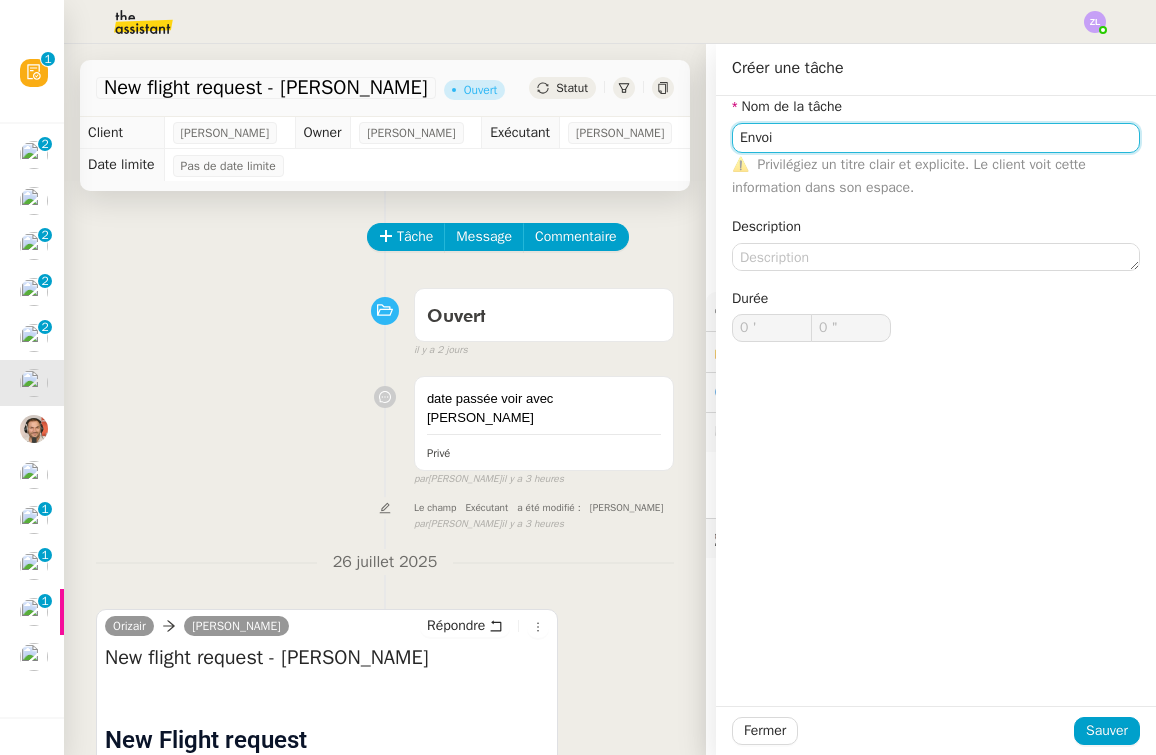 type on "Envoi d'email" 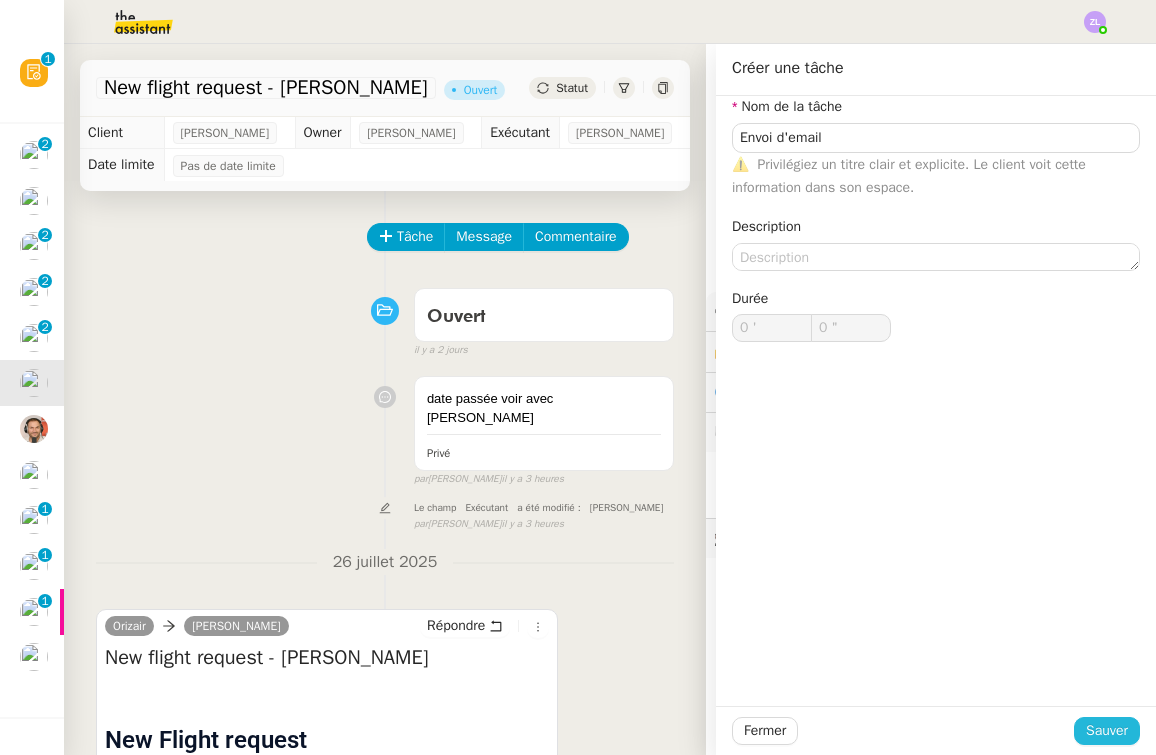 click on "Sauver" 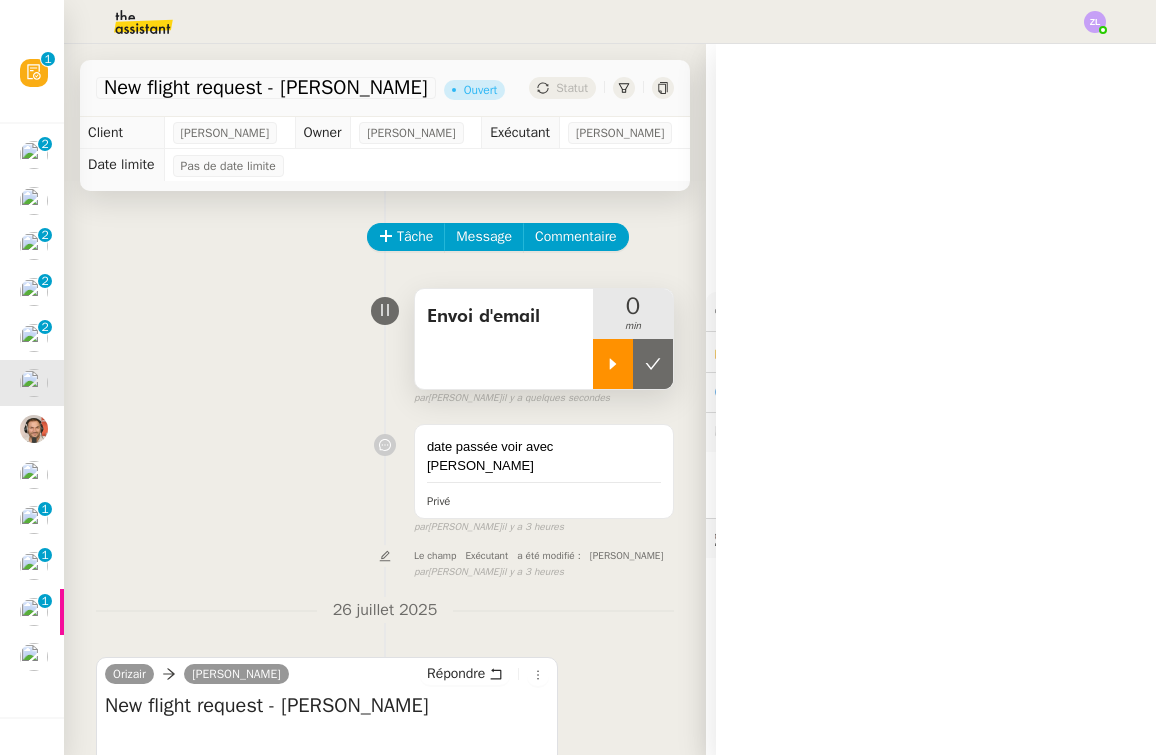 click 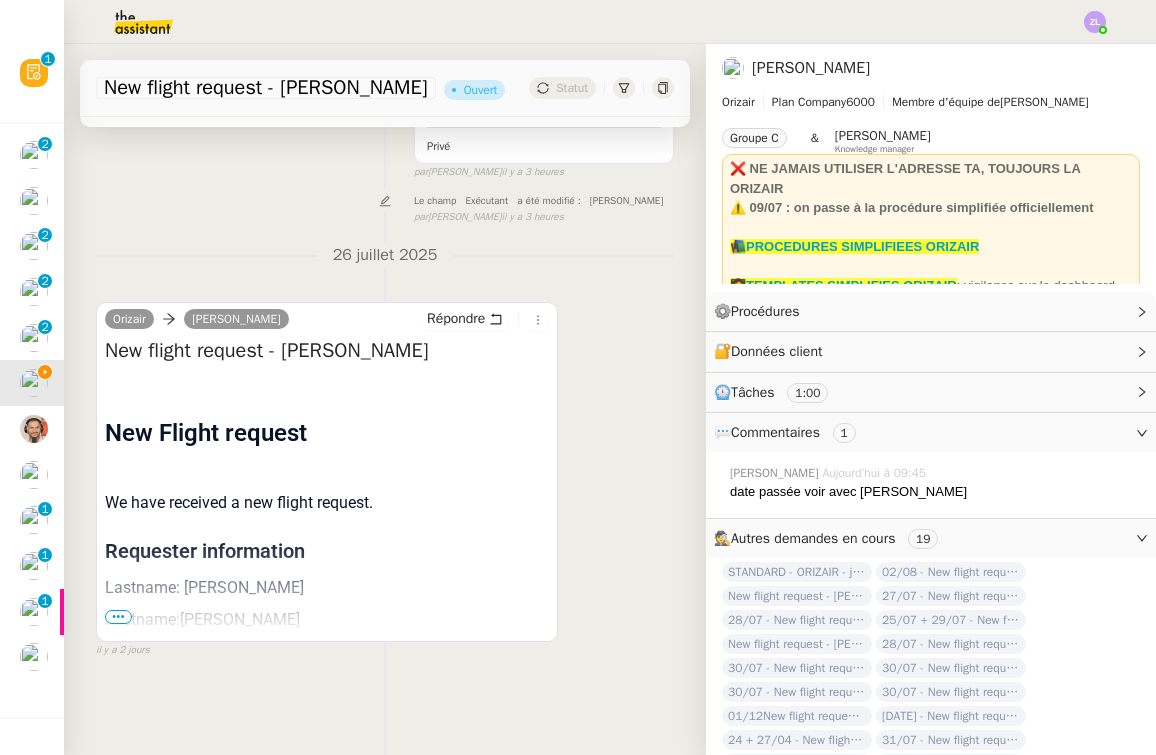 click on "•••" at bounding box center [118, 617] 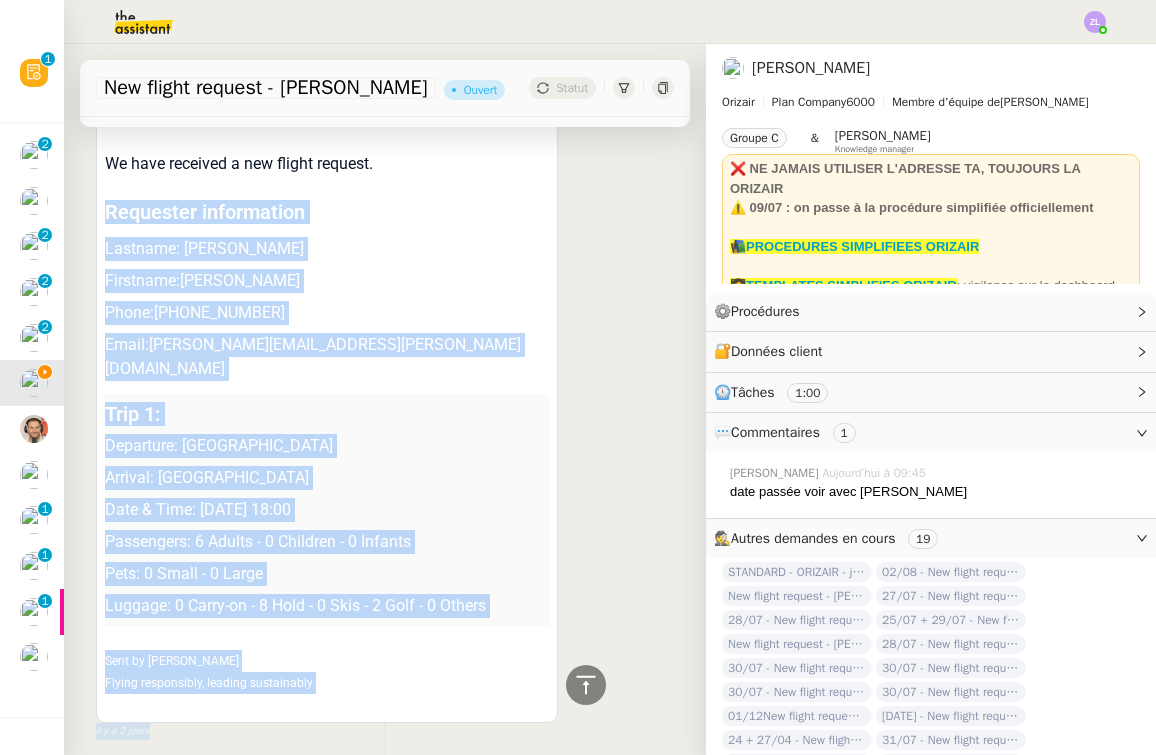 scroll, scrollTop: 702, scrollLeft: 0, axis: vertical 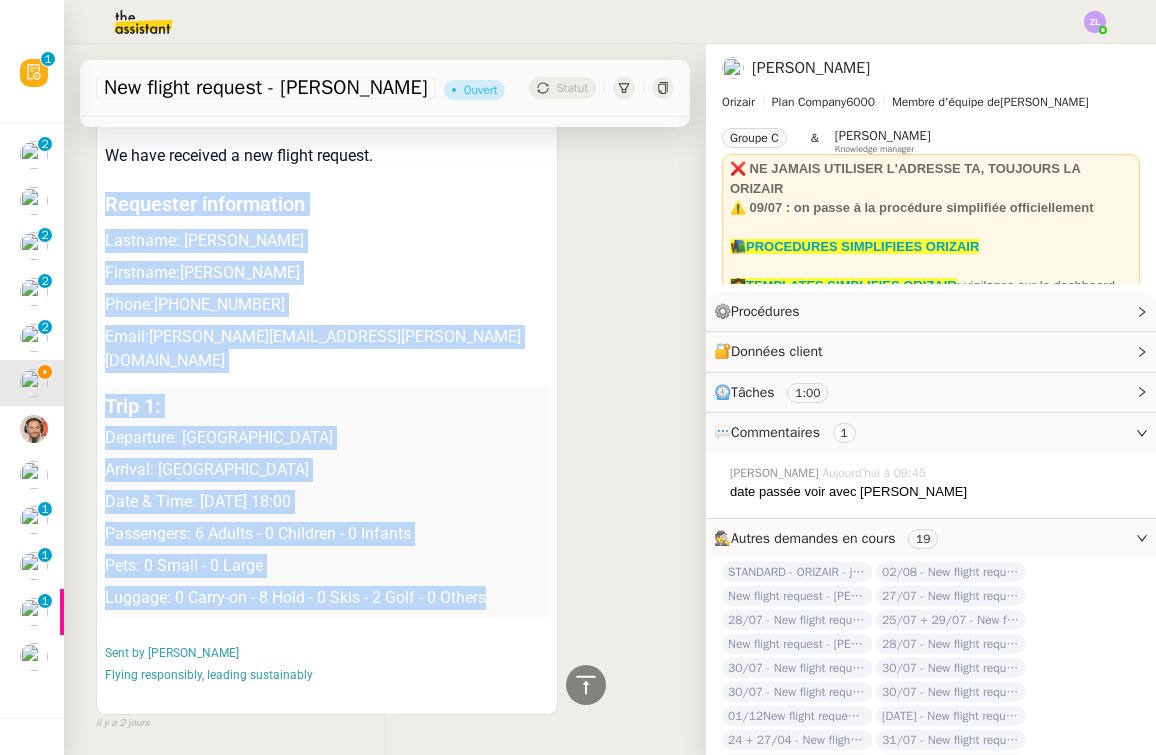 drag, startPoint x: 106, startPoint y: 358, endPoint x: 452, endPoint y: 585, distance: 413.8176 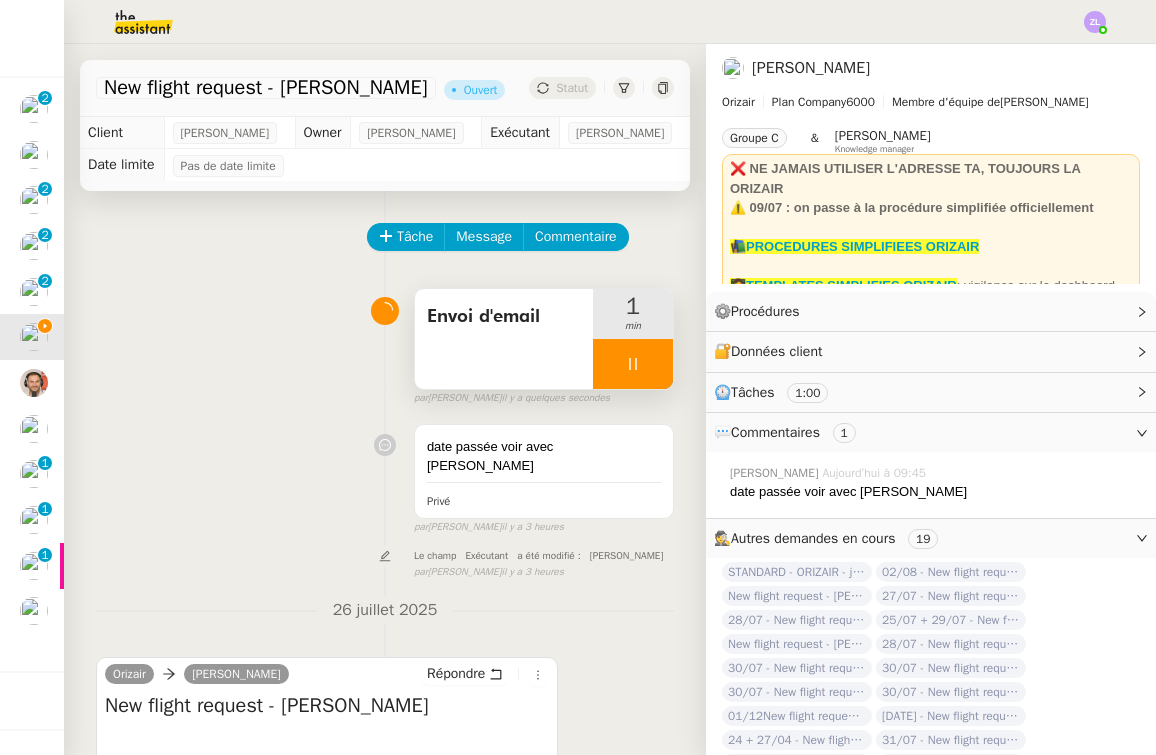 scroll, scrollTop: 0, scrollLeft: 0, axis: both 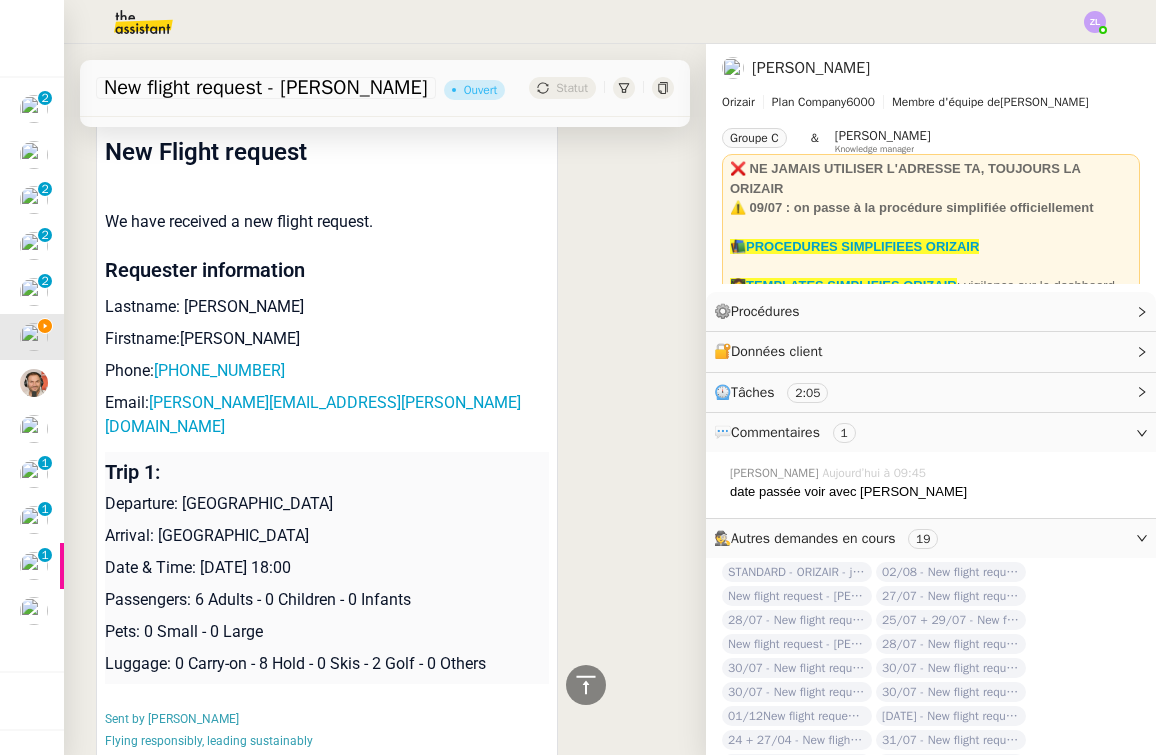 click on "Date & Time: [DATE] 18:00" at bounding box center [327, 568] 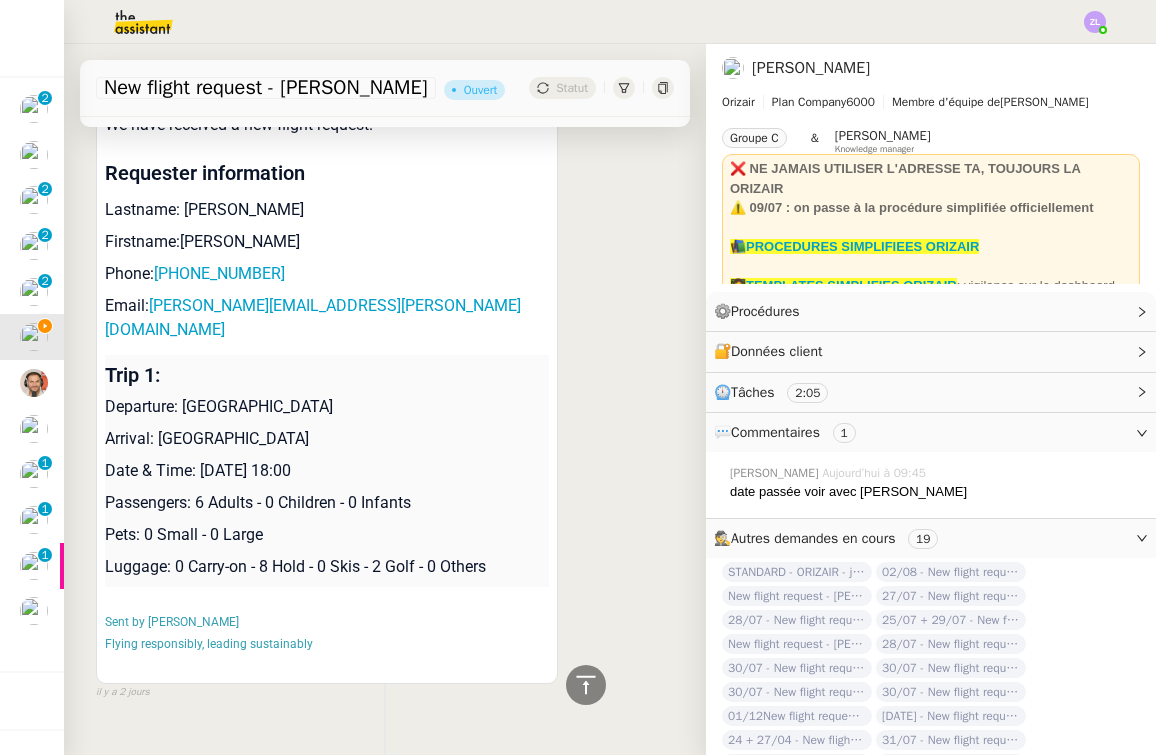 scroll, scrollTop: 731, scrollLeft: 0, axis: vertical 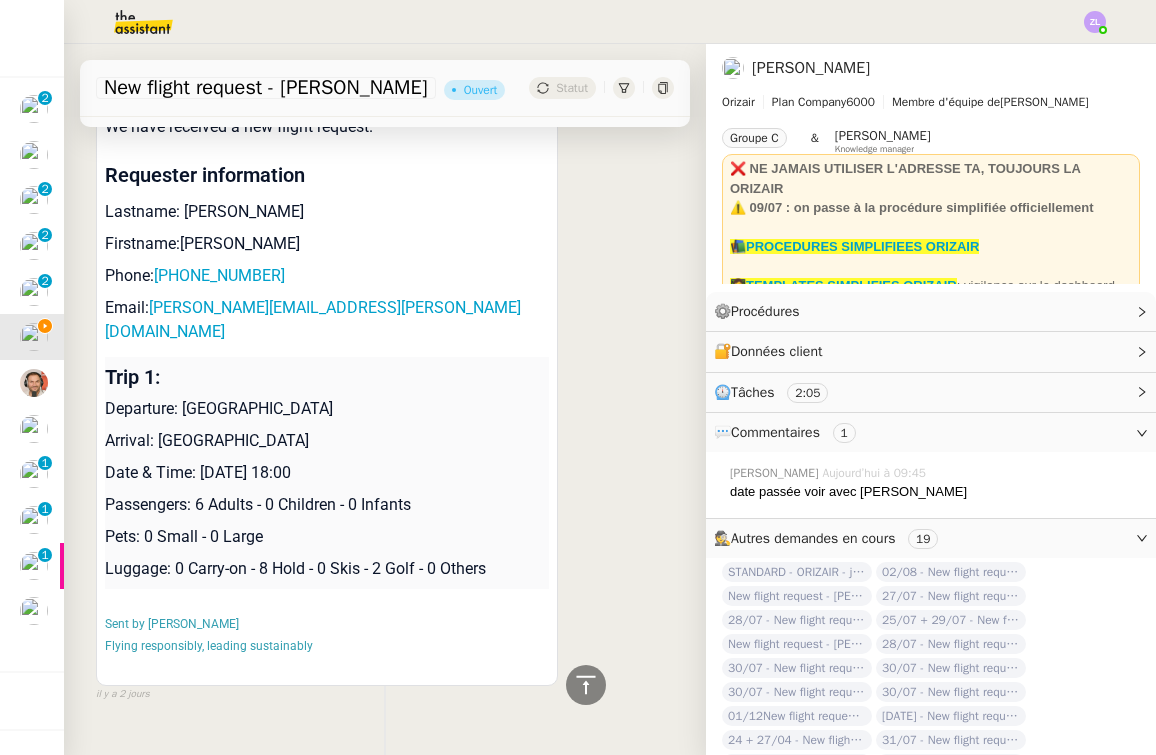 drag, startPoint x: 350, startPoint y: 306, endPoint x: 151, endPoint y: 309, distance: 199.02261 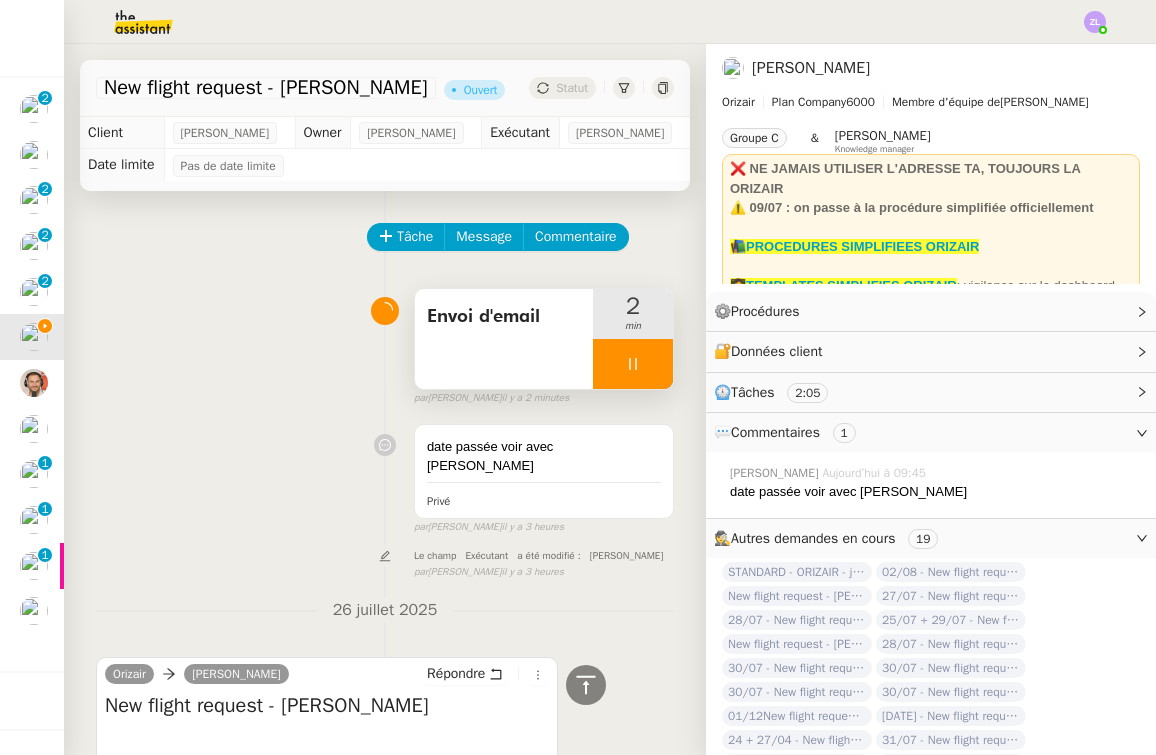 scroll, scrollTop: 0, scrollLeft: 0, axis: both 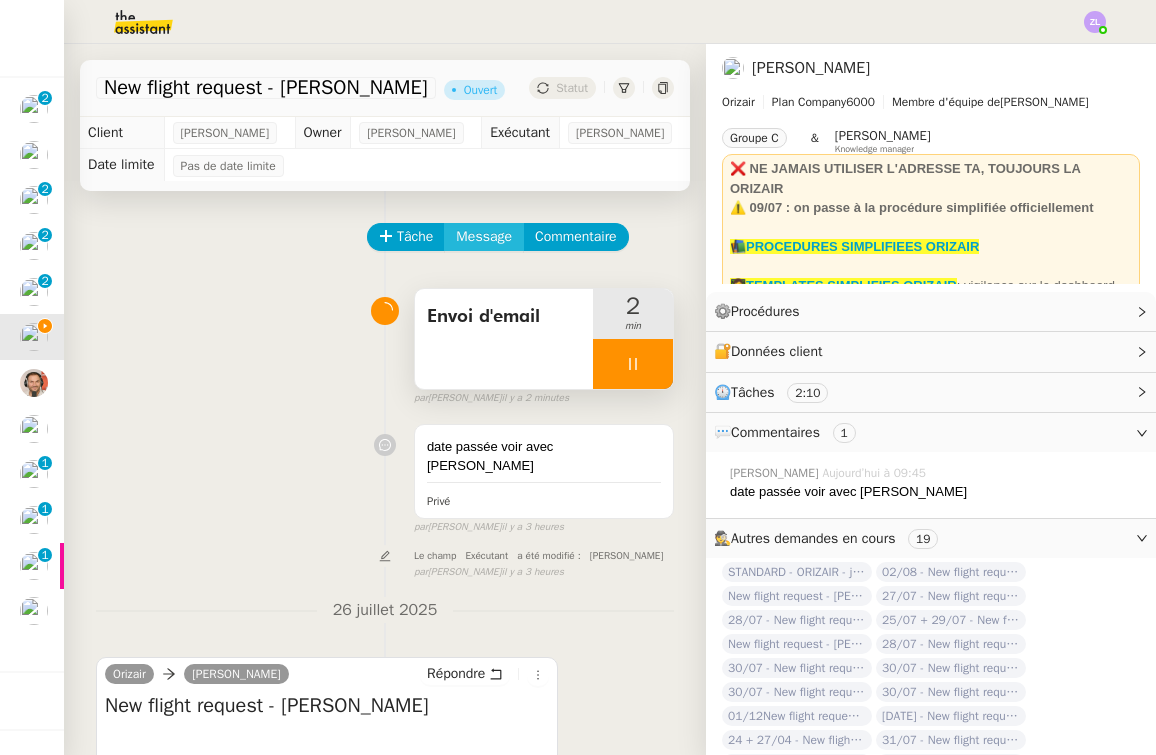 click on "Message" 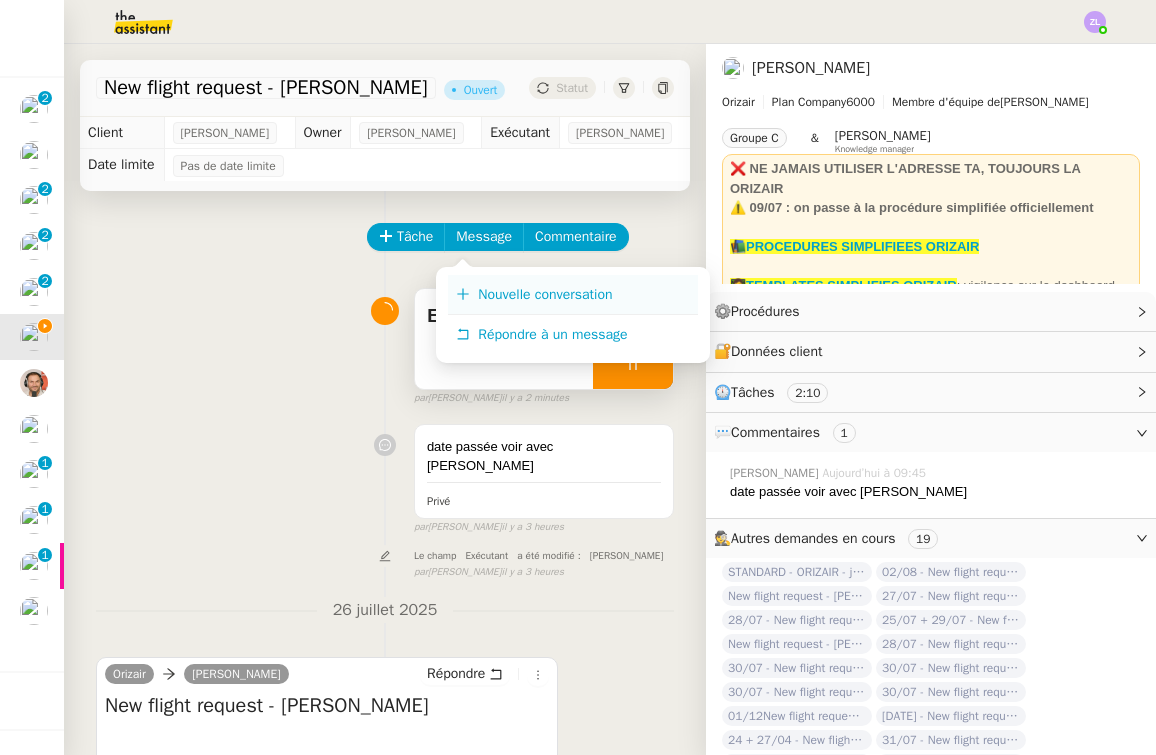 click on "Nouvelle conversation" at bounding box center [573, 295] 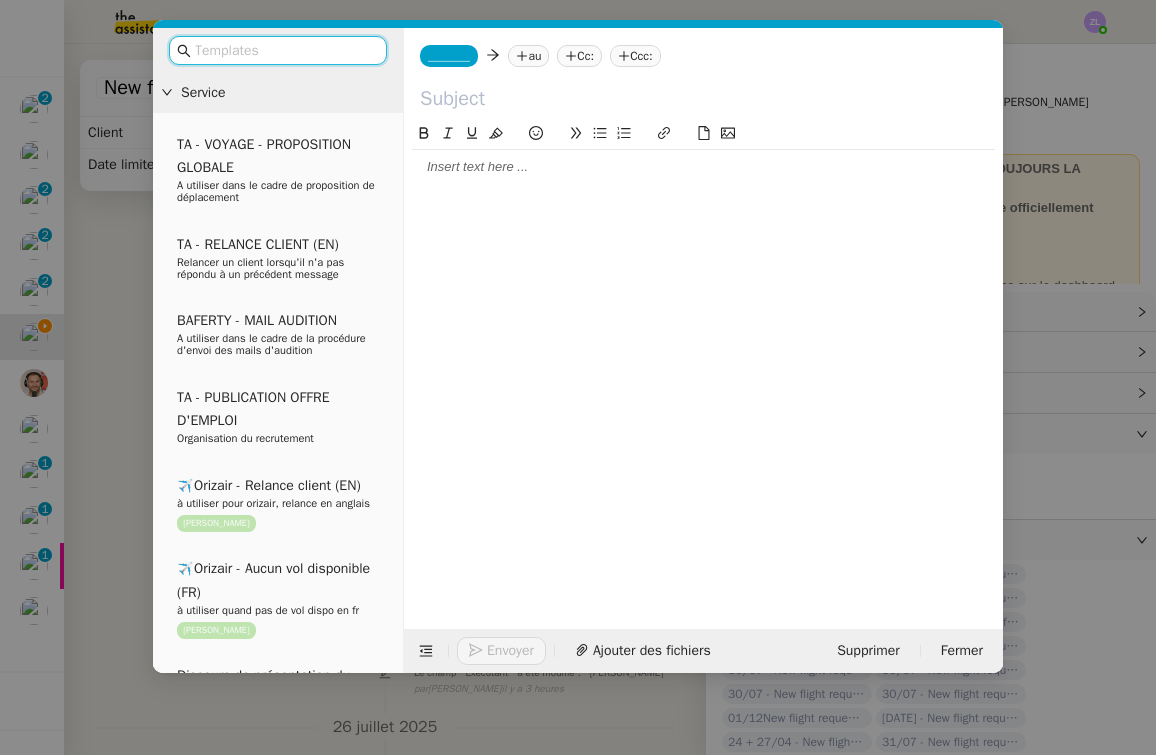 click on "_______" 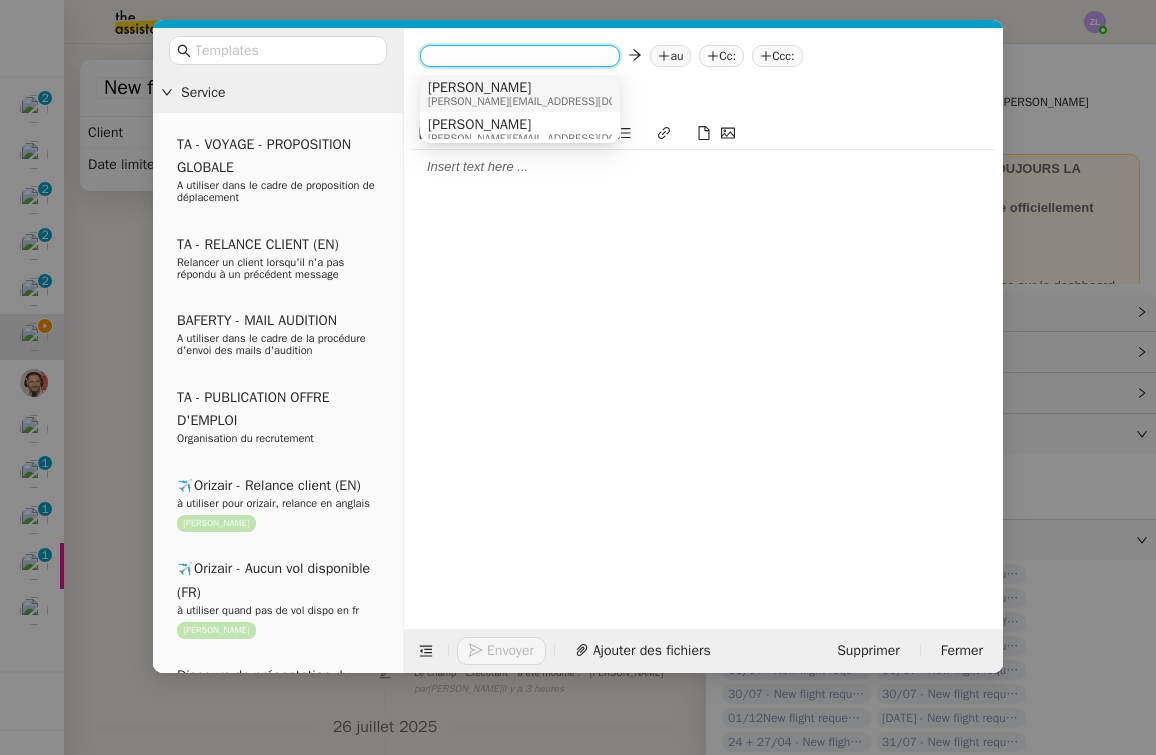 click on "[PERSON_NAME]" at bounding box center [553, 88] 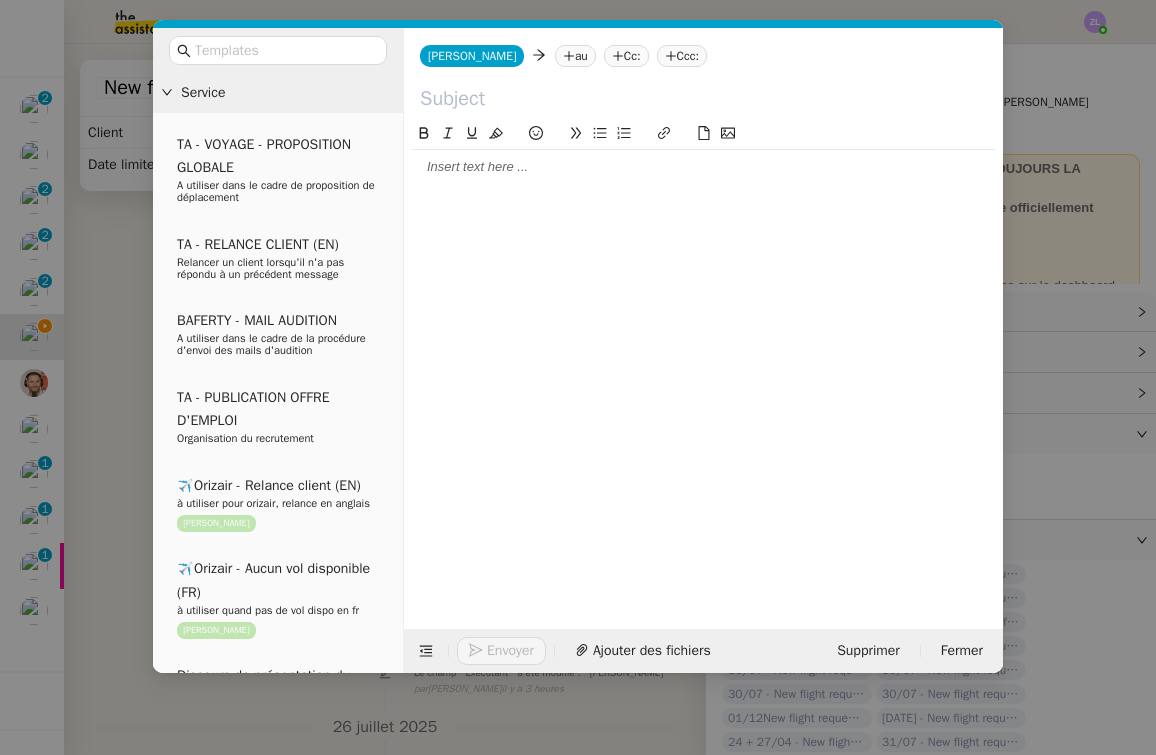 click on "au" 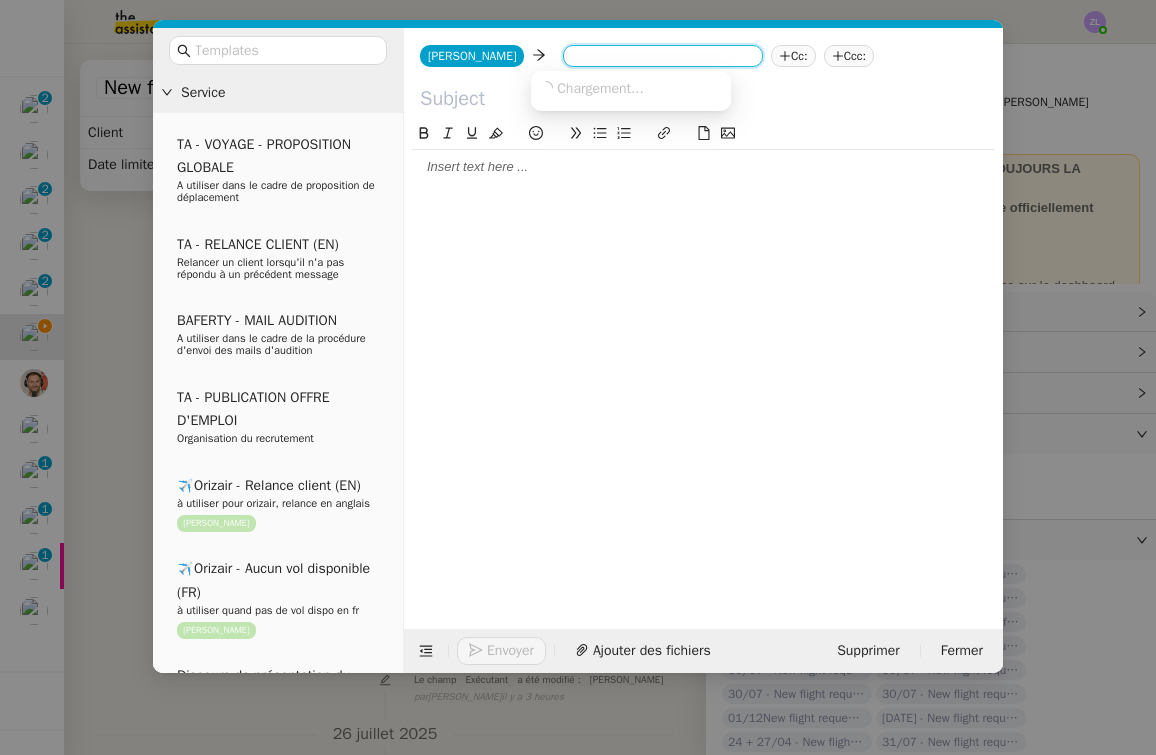 paste on "[PERSON_NAME][EMAIL_ADDRESS][PERSON_NAME][DOMAIN_NAME]" 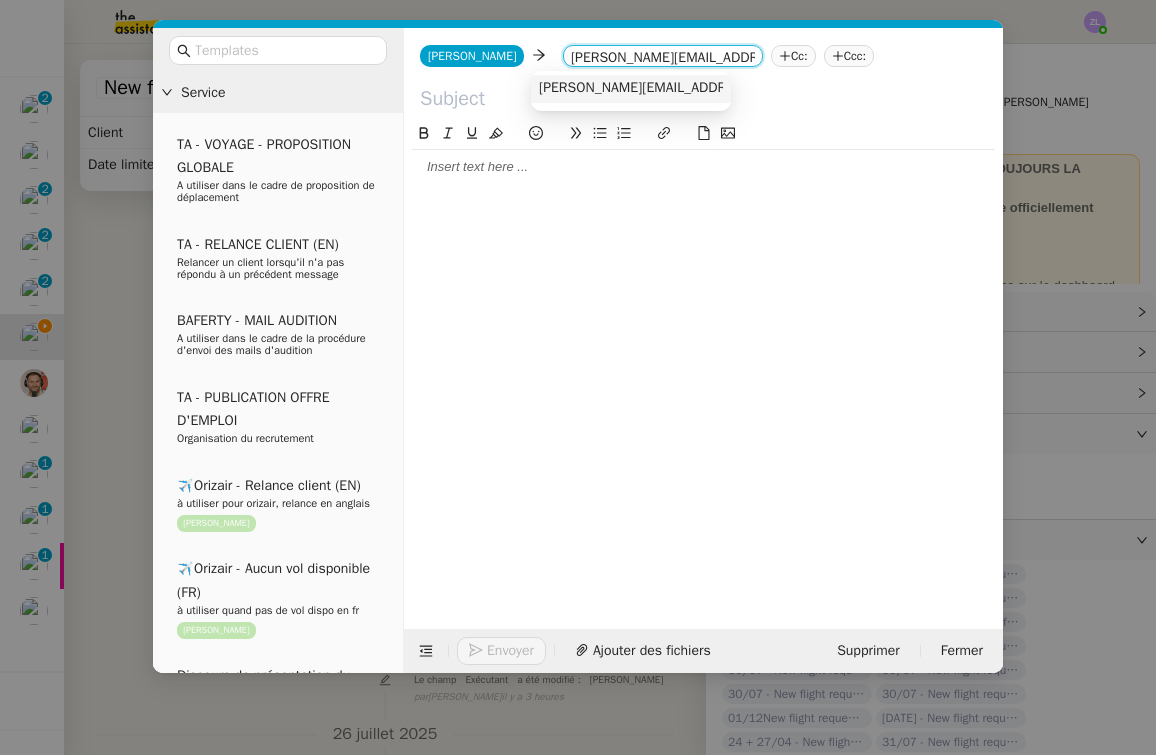 type on "[PERSON_NAME][EMAIL_ADDRESS][PERSON_NAME][DOMAIN_NAME]" 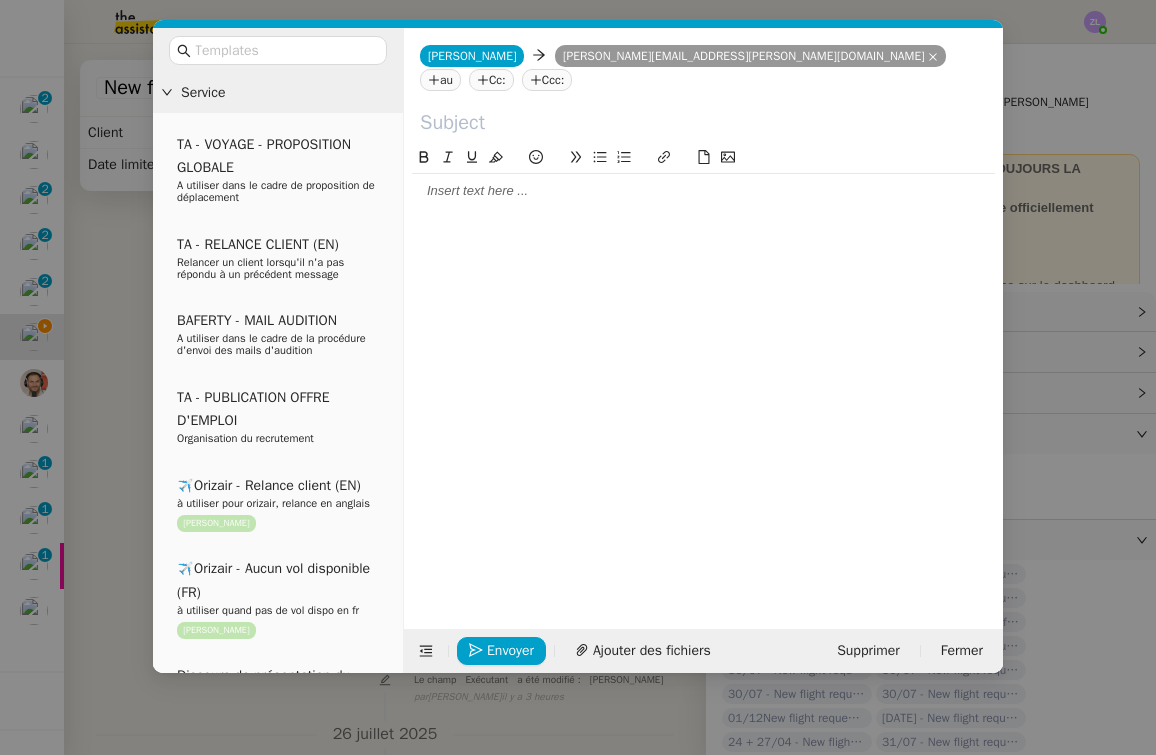 click 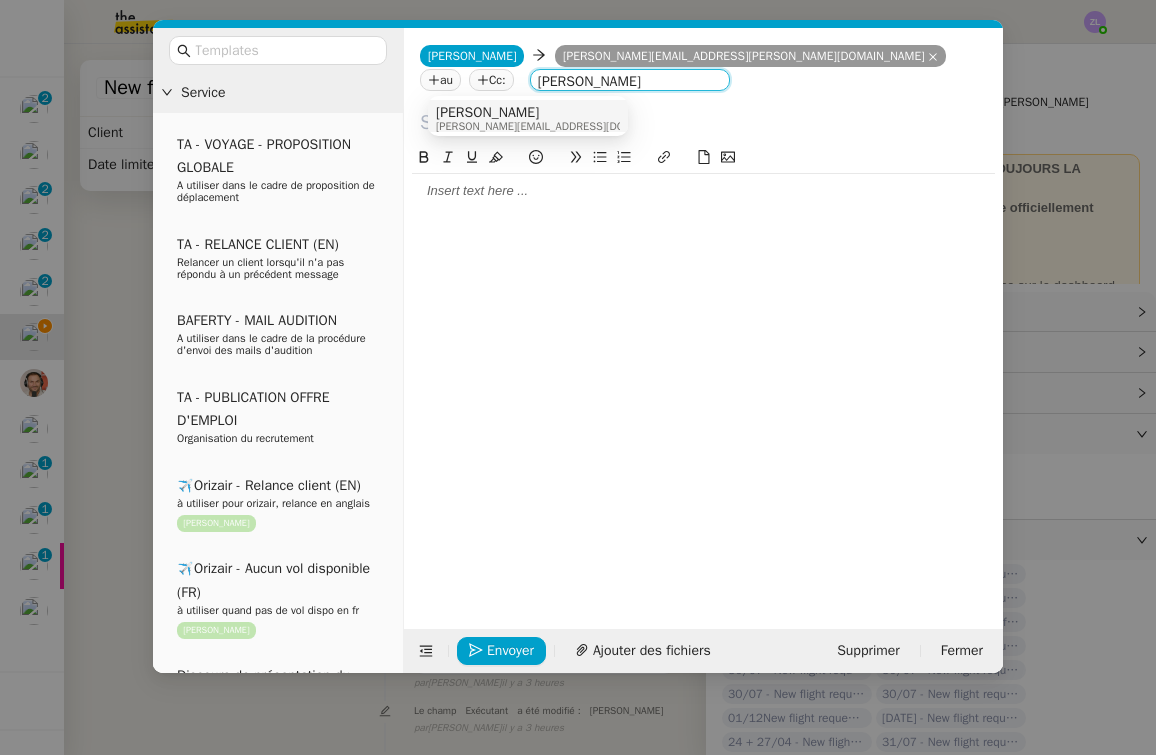 type on "[PERSON_NAME]" 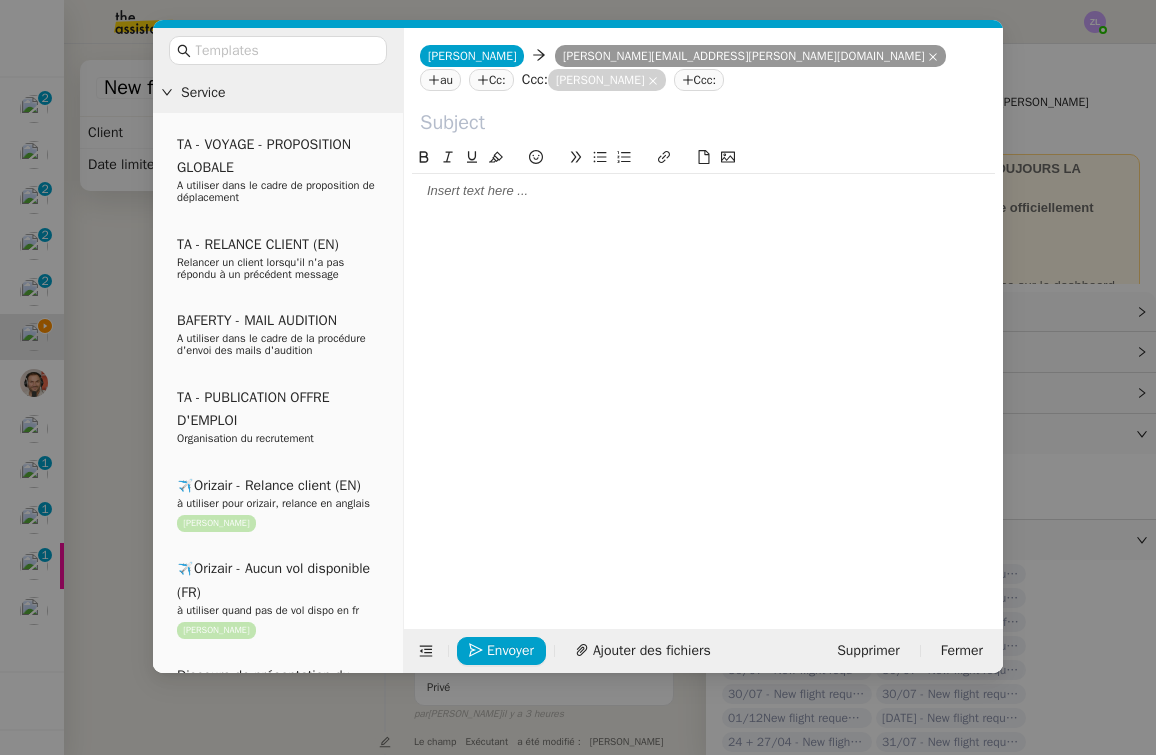 click 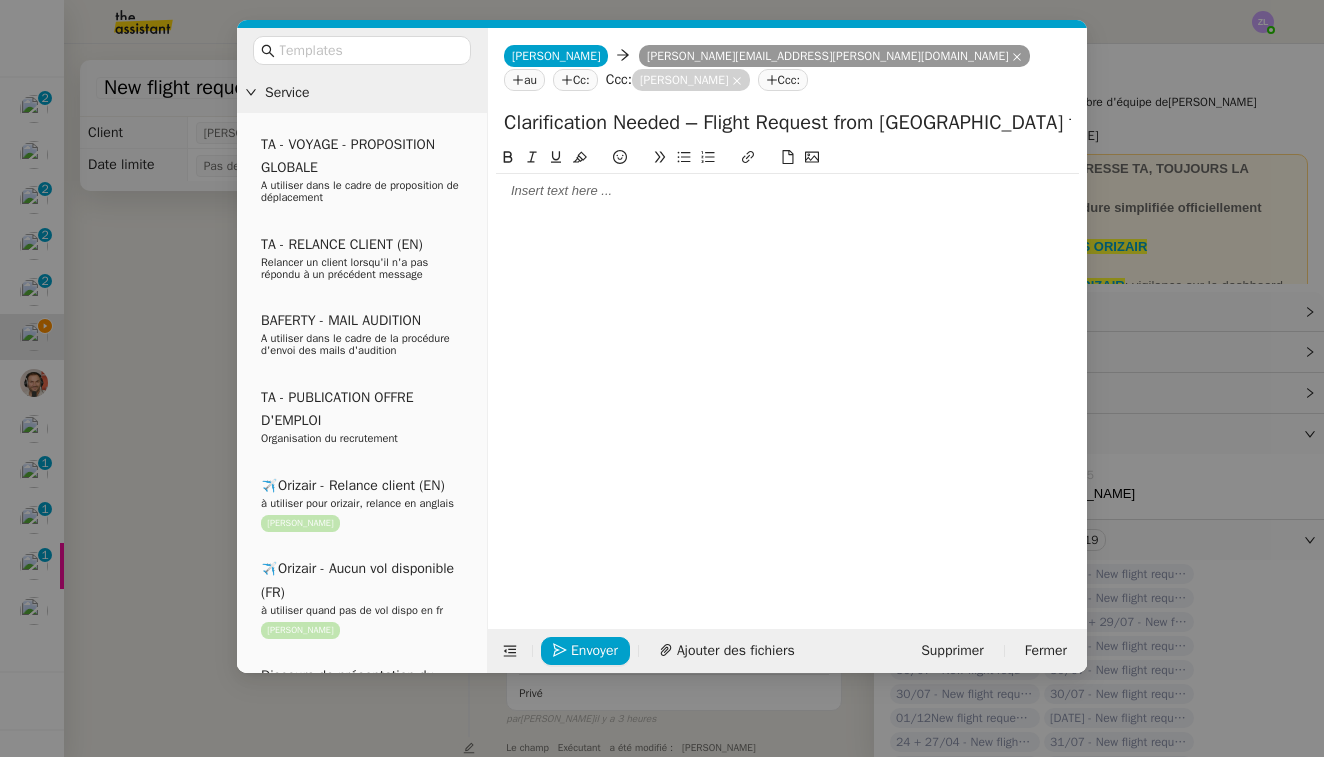 click on "Clarification Needed – Flight Request from [GEOGRAPHIC_DATA] to [GEOGRAPHIC_DATA]" 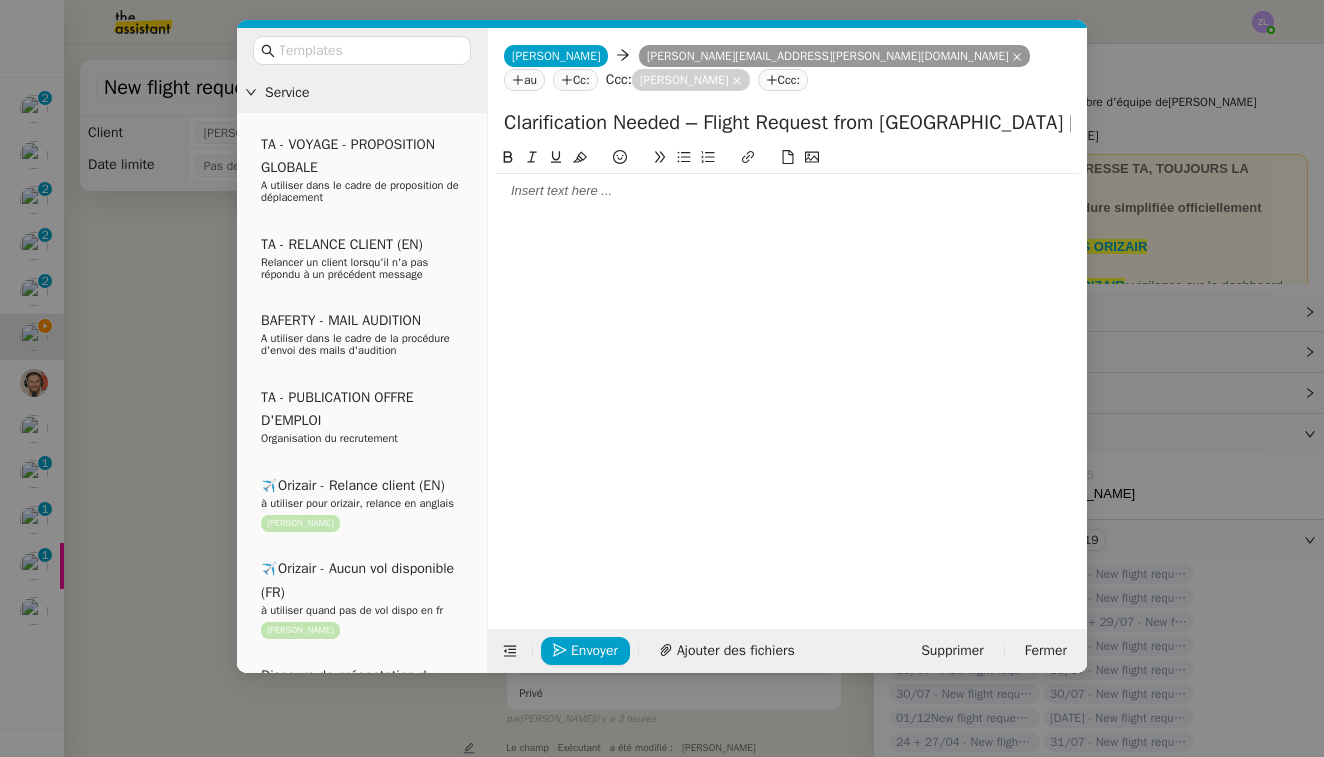 paste on "→" 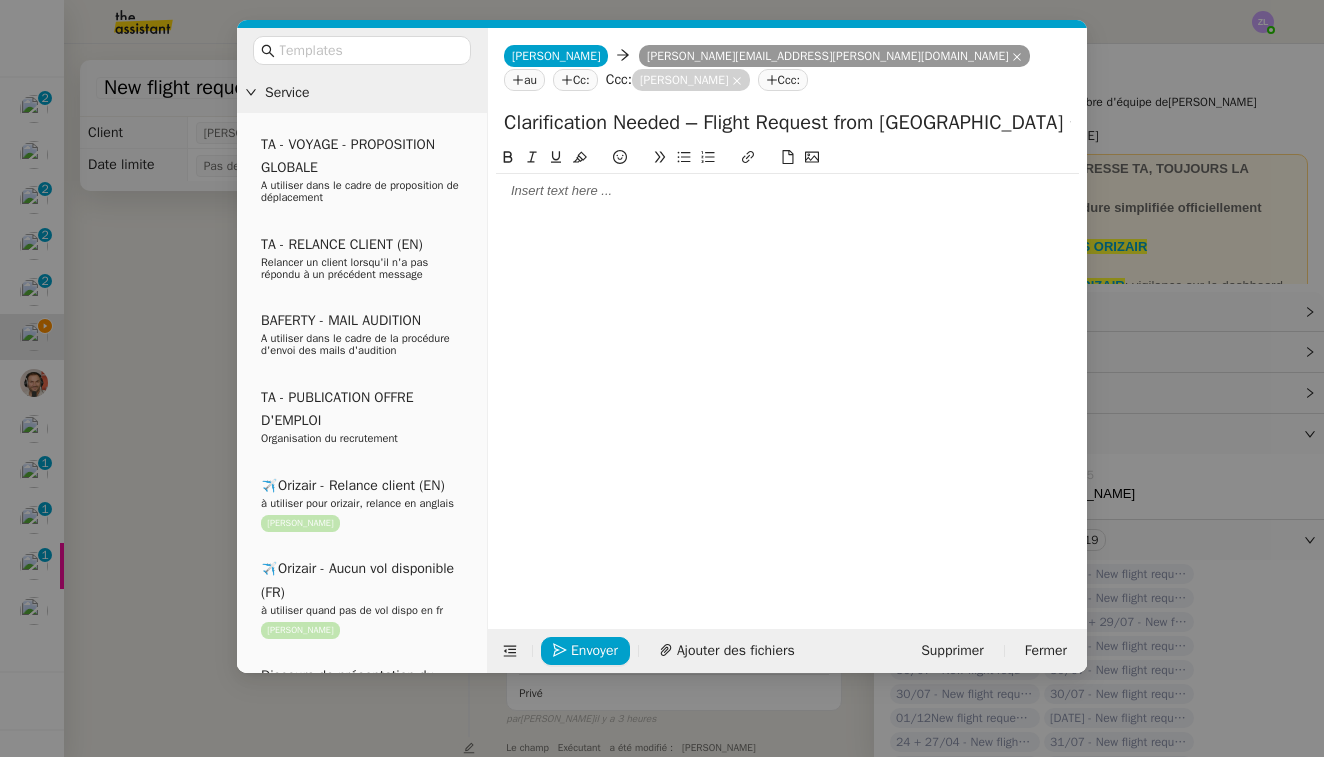 type on "Clarification Needed – Flight Request from [GEOGRAPHIC_DATA] → [GEOGRAPHIC_DATA]" 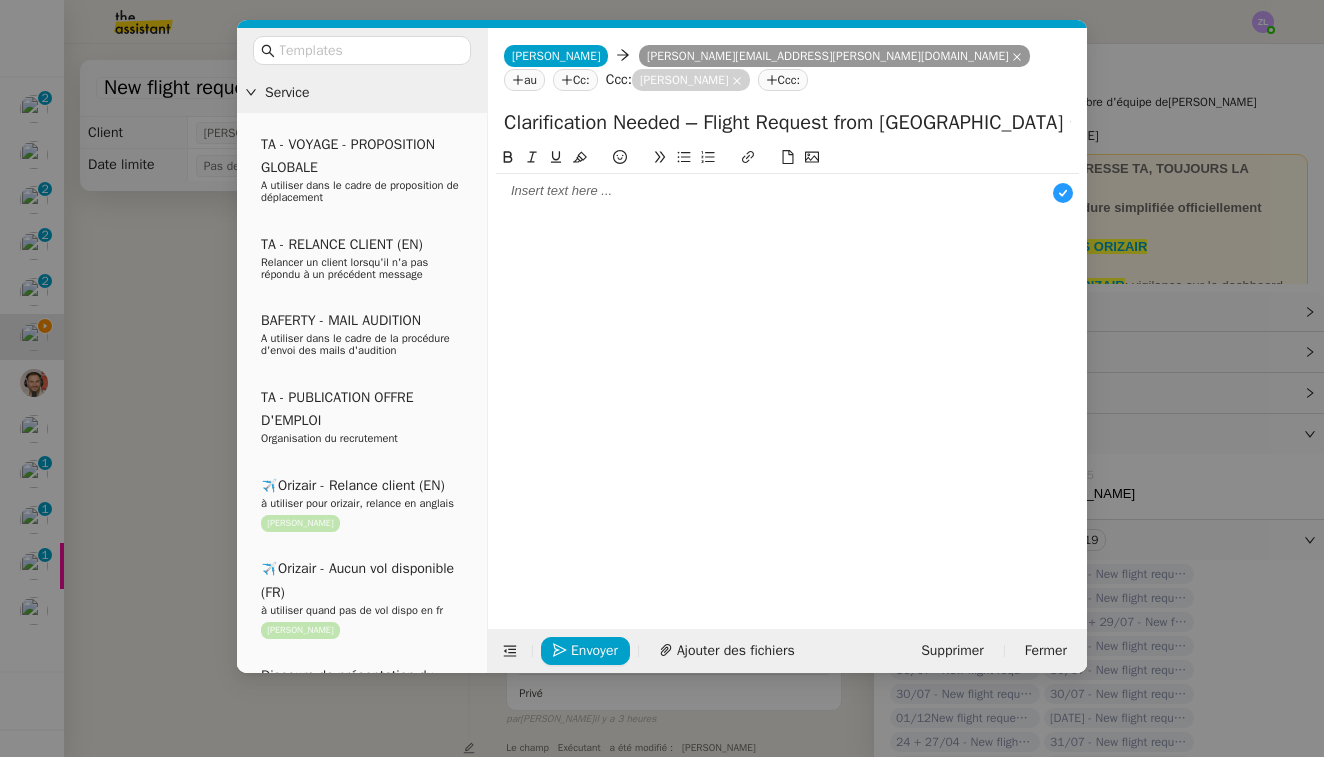click 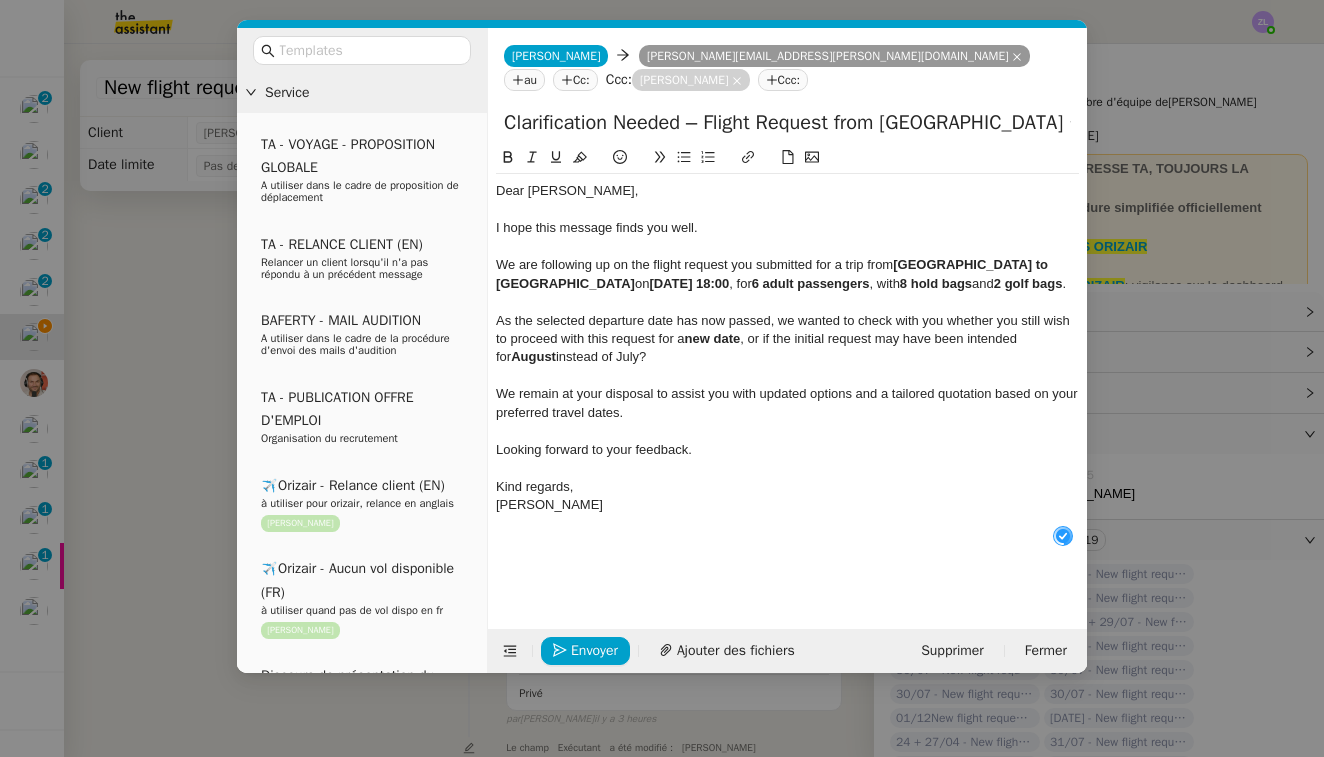 scroll, scrollTop: 21, scrollLeft: 0, axis: vertical 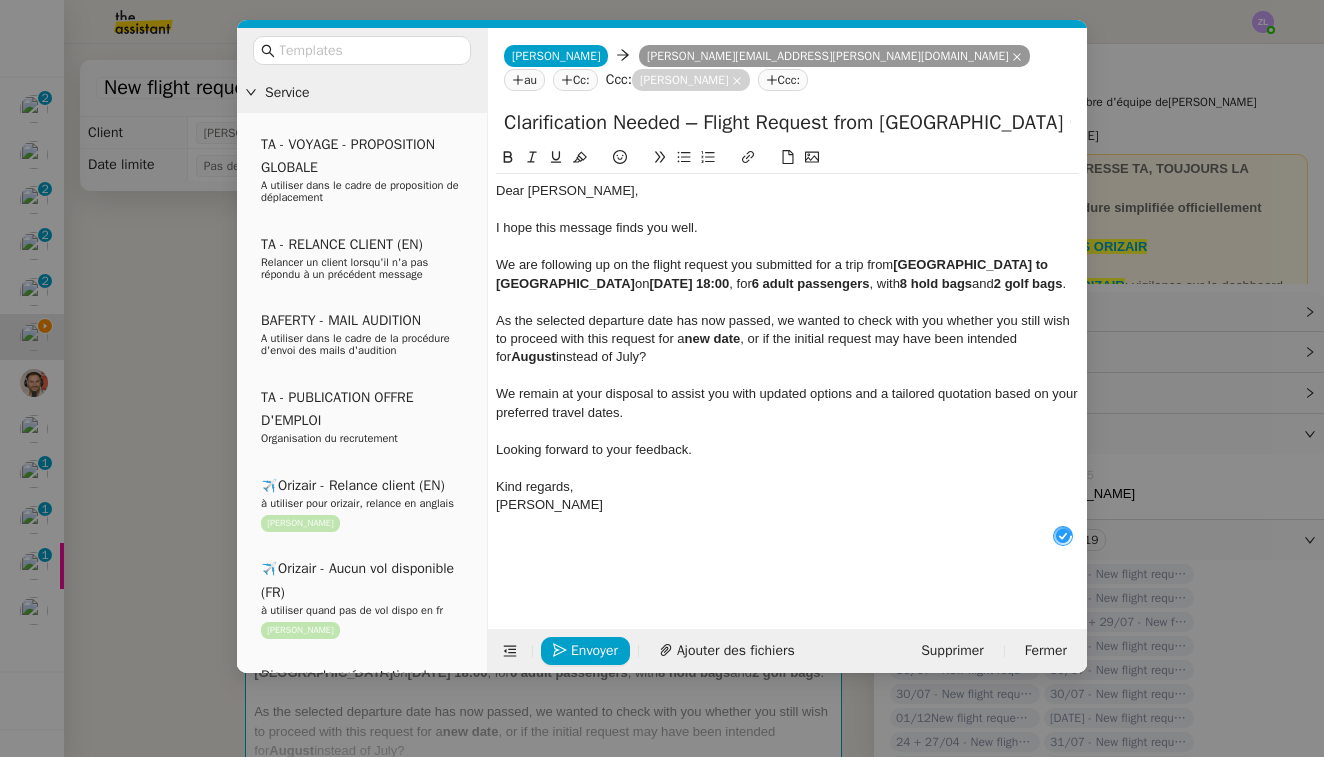 click on "Kind regards," 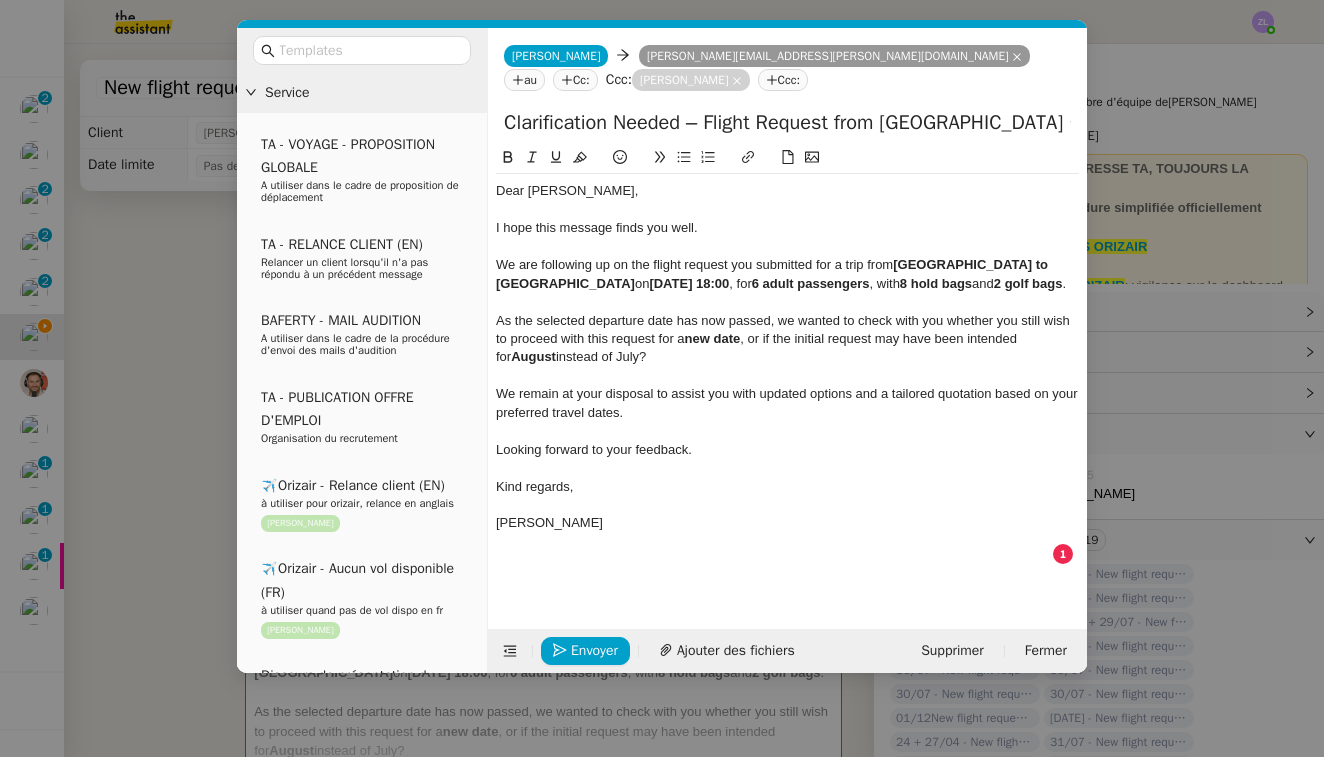 type 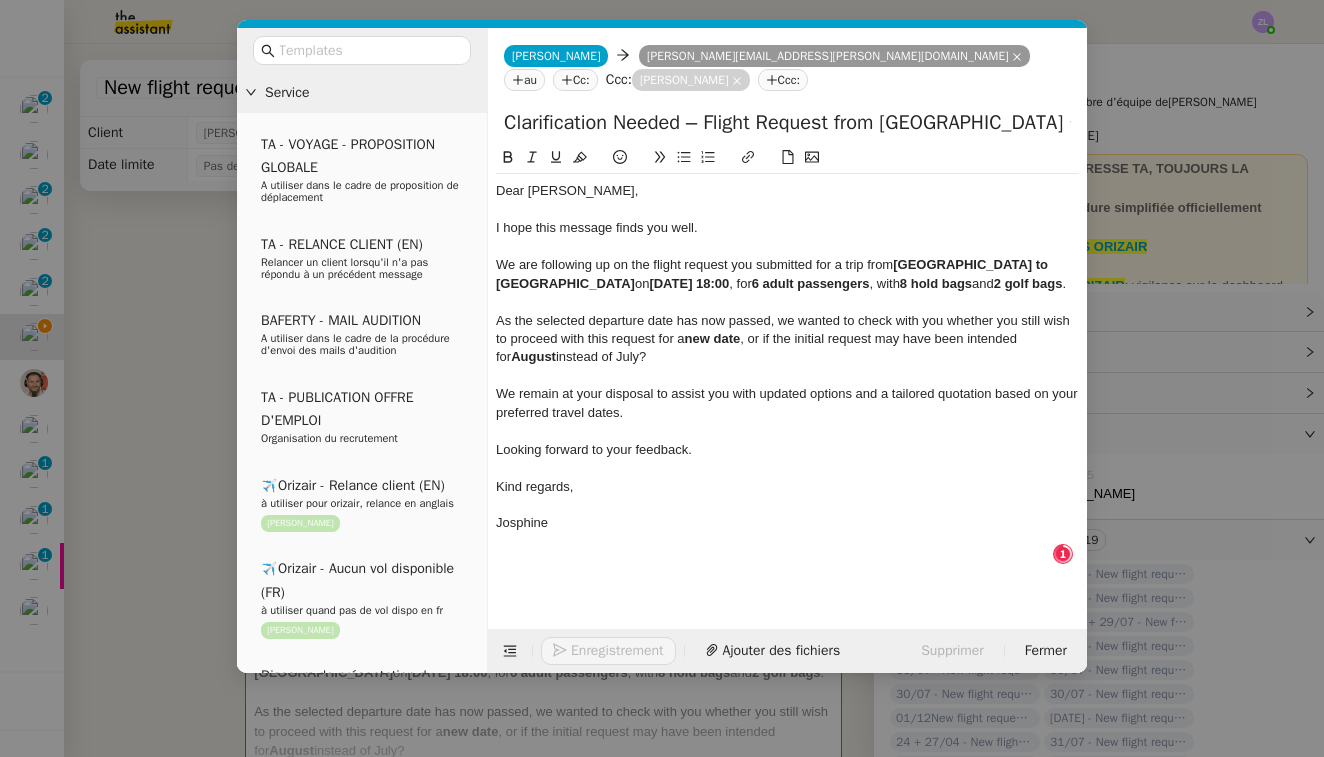 click on "Josphine" 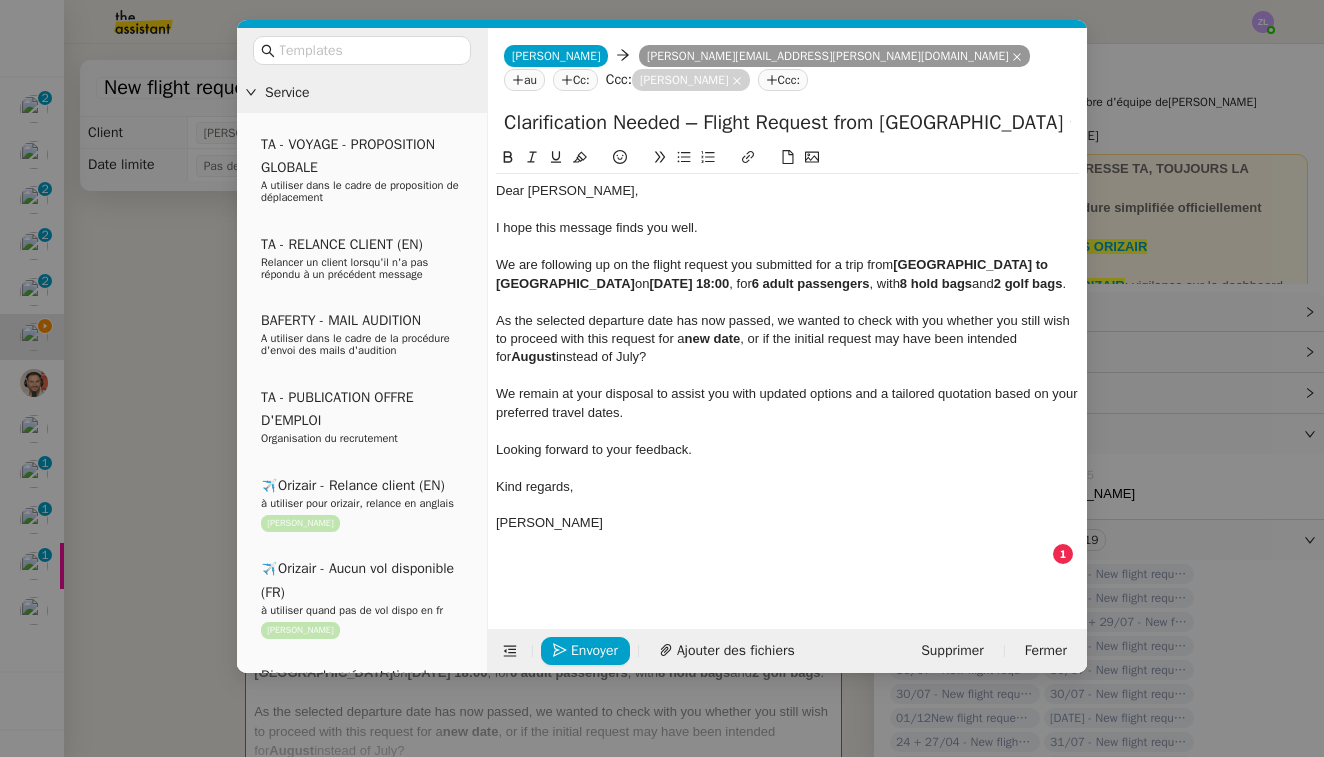 click on "As the selected departure date has now passed, we wanted to check with you whether you still wish to proceed with this request for a  new date , or if the initial request may have been intended for  August  instead of July?" 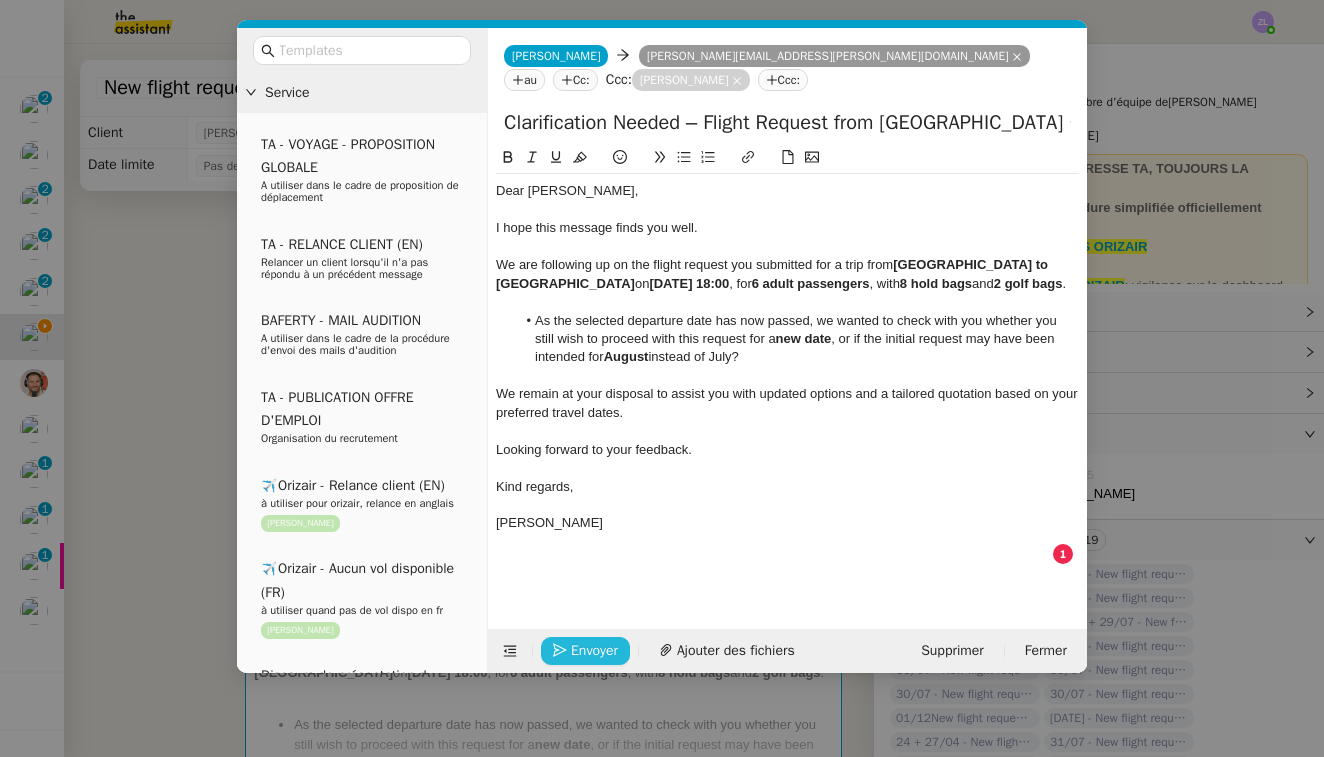 click on "Envoyer" 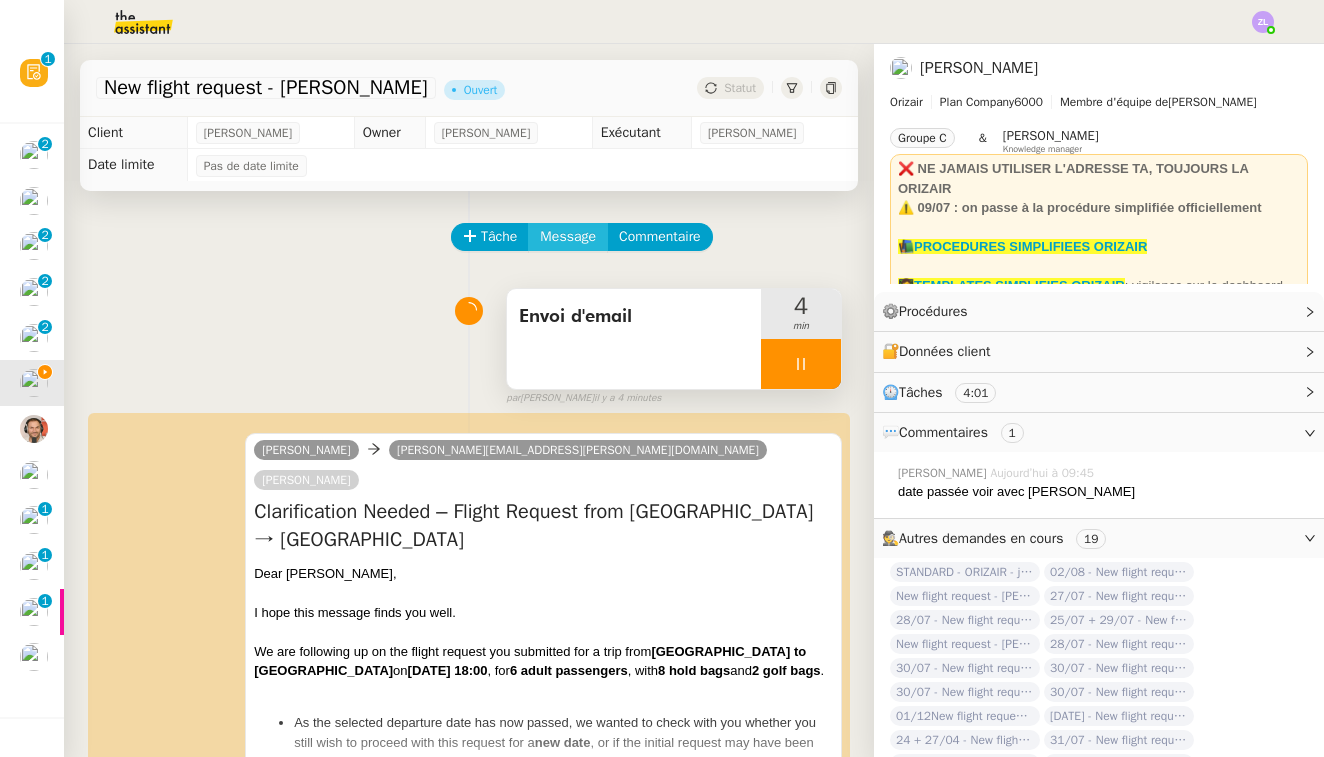 click on "Message" 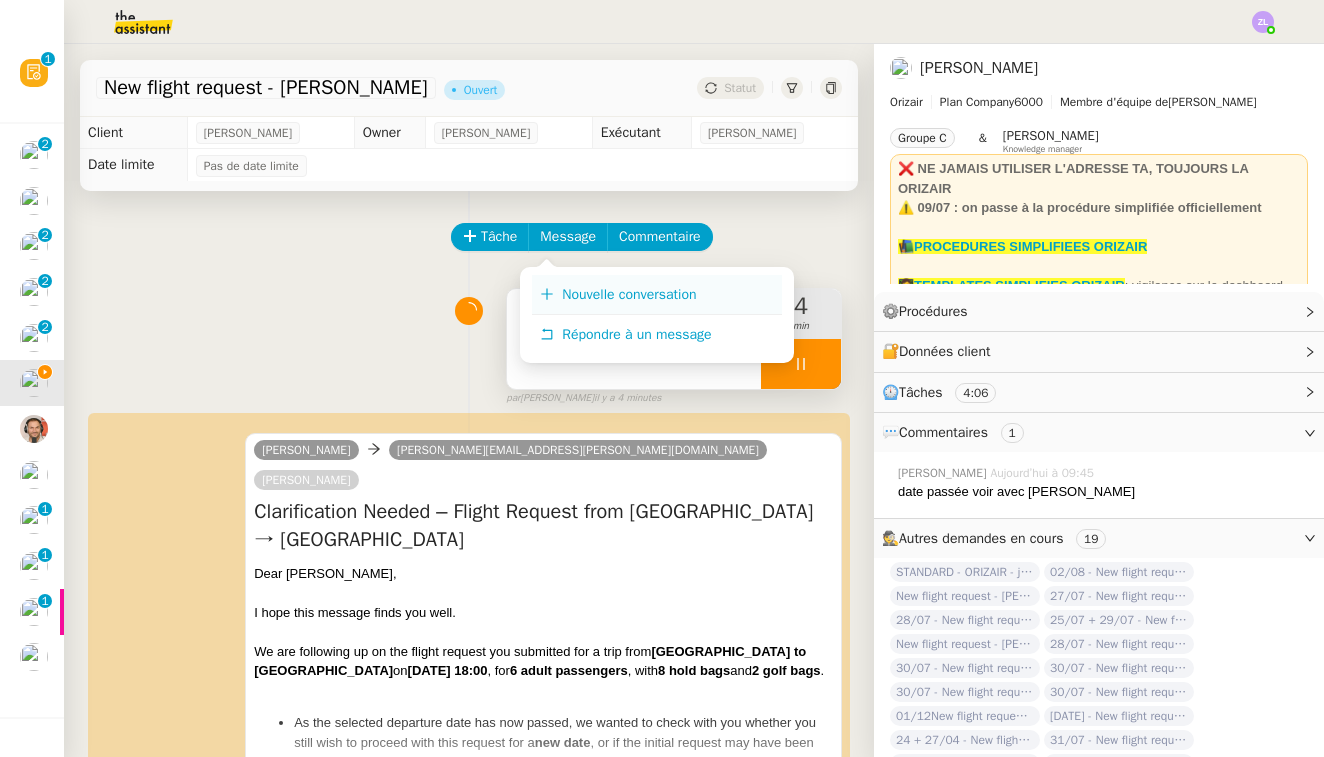 click on "Nouvelle conversation" at bounding box center [657, 295] 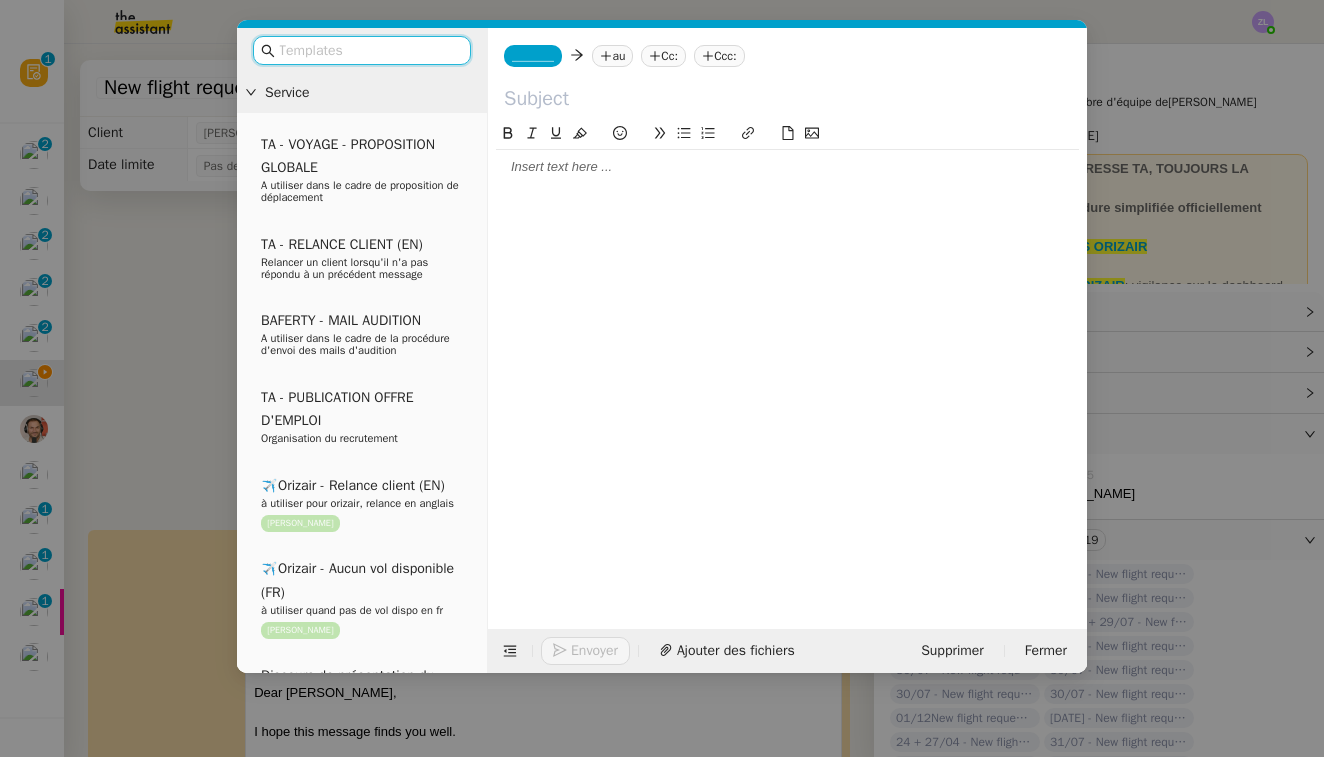 click on "_______         au
Cc:
Ccc:" 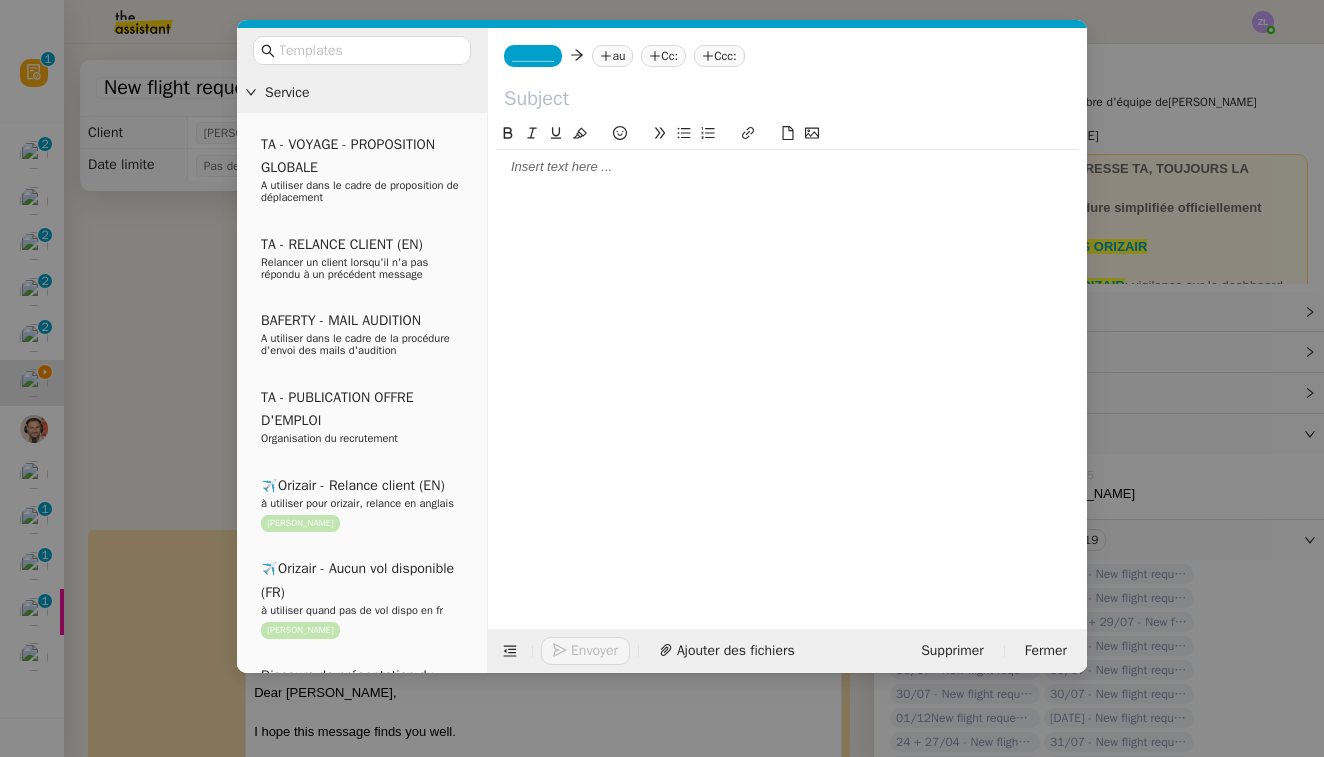 click on "_______" 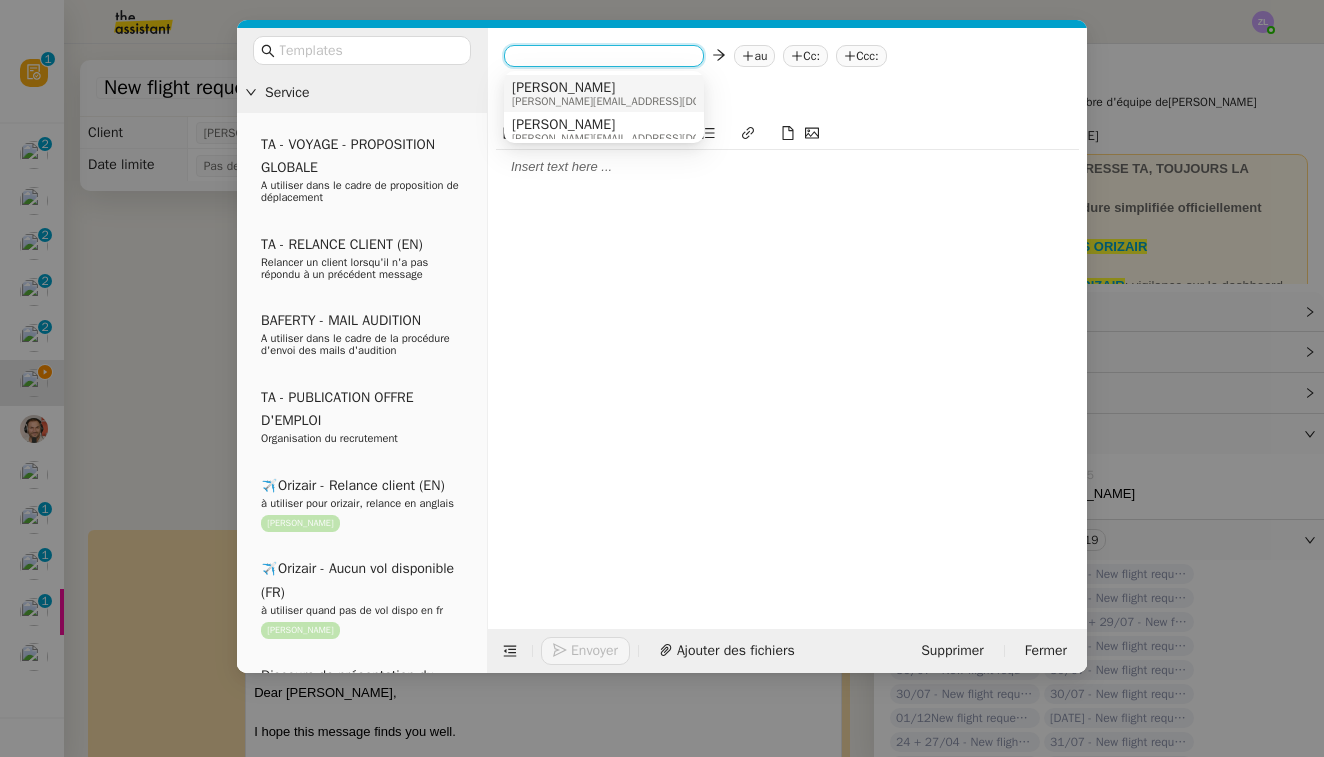 click on "[PERSON_NAME]" at bounding box center [637, 88] 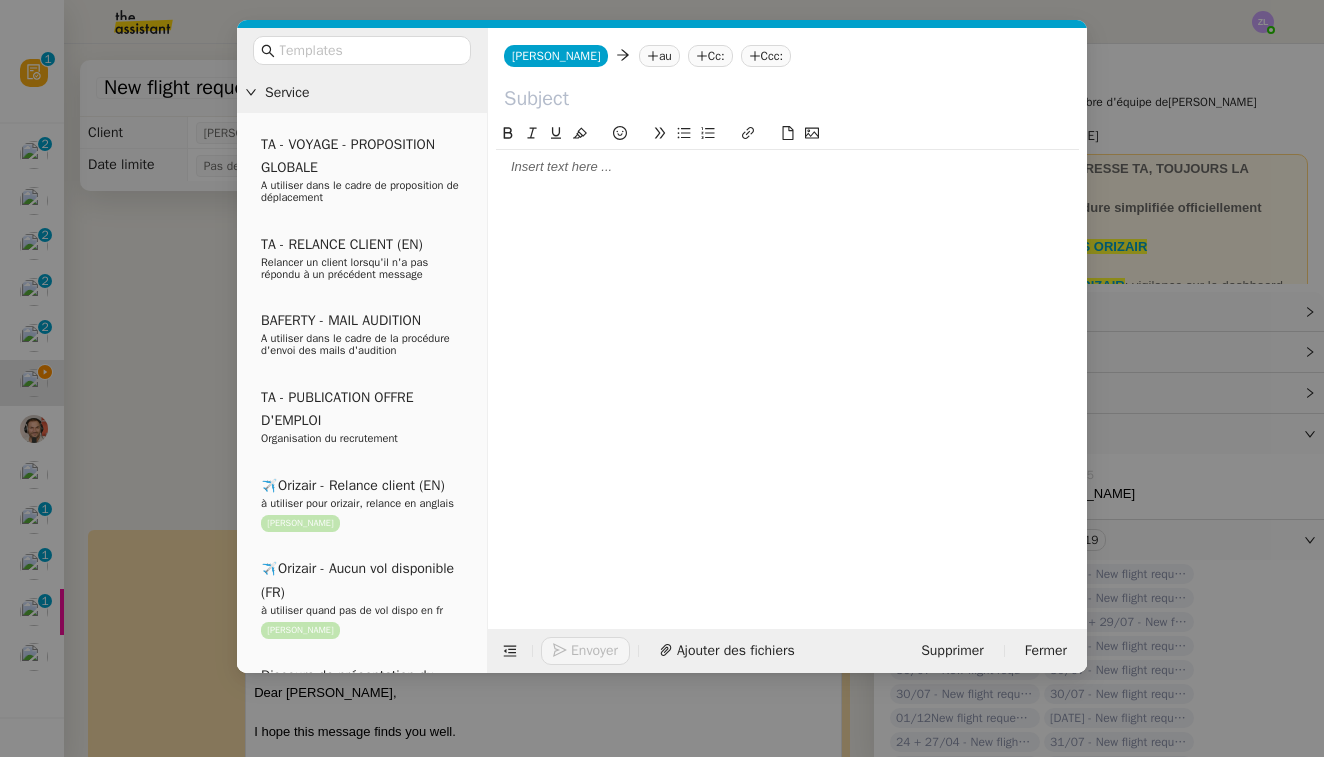 click on "au" 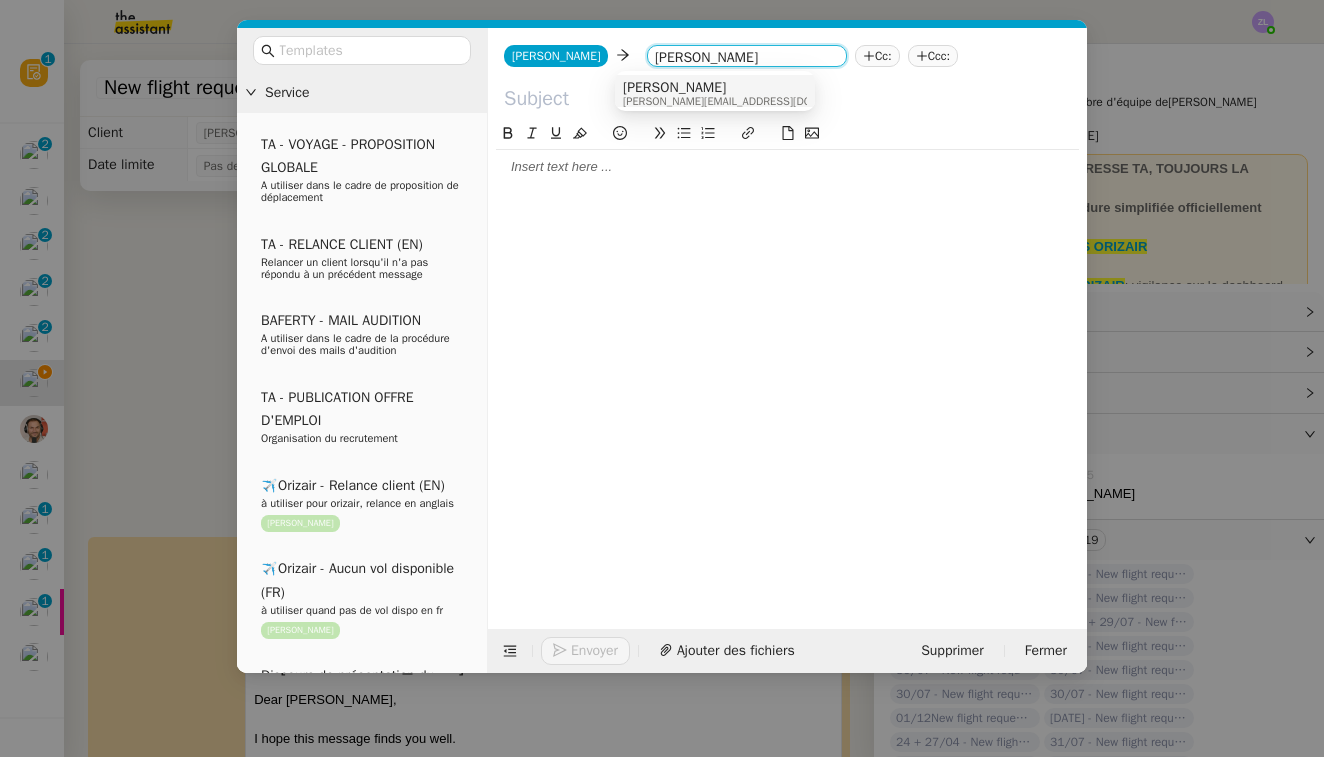 type on "[PERSON_NAME]" 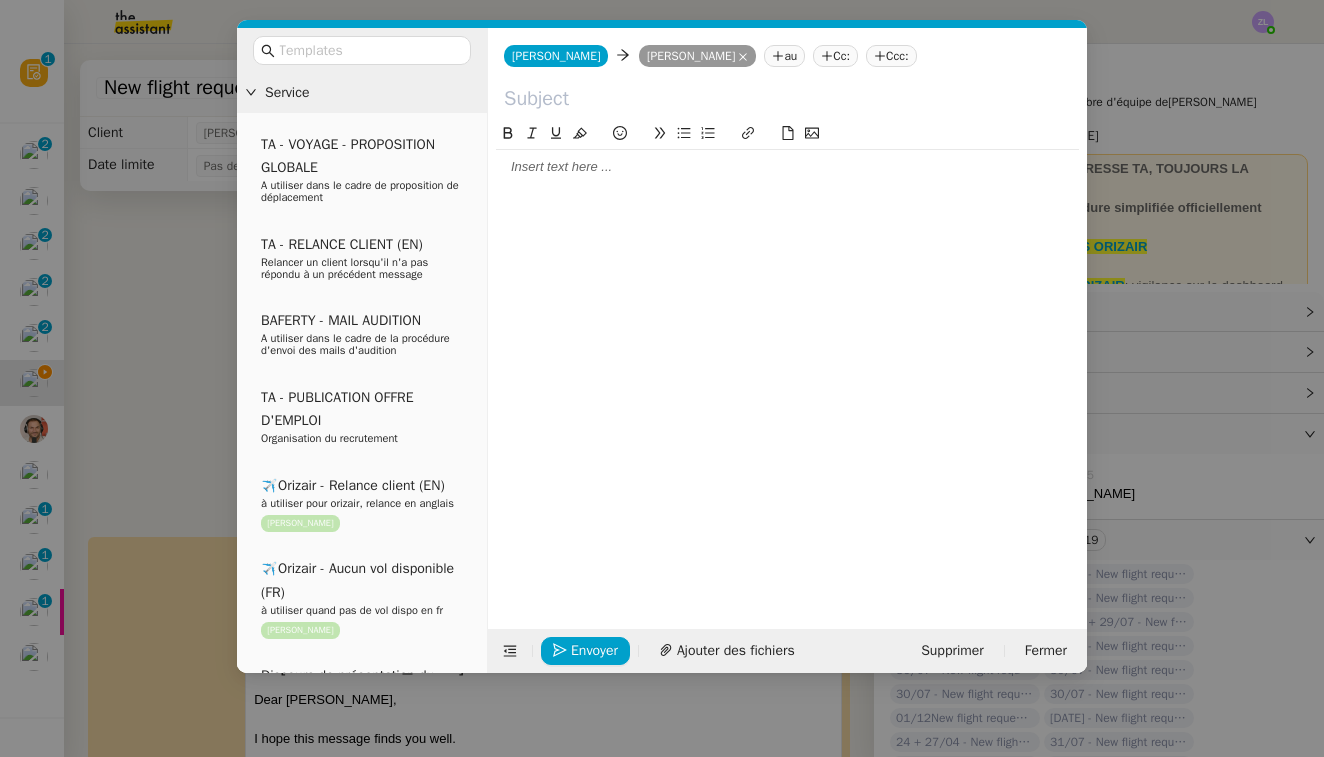 click 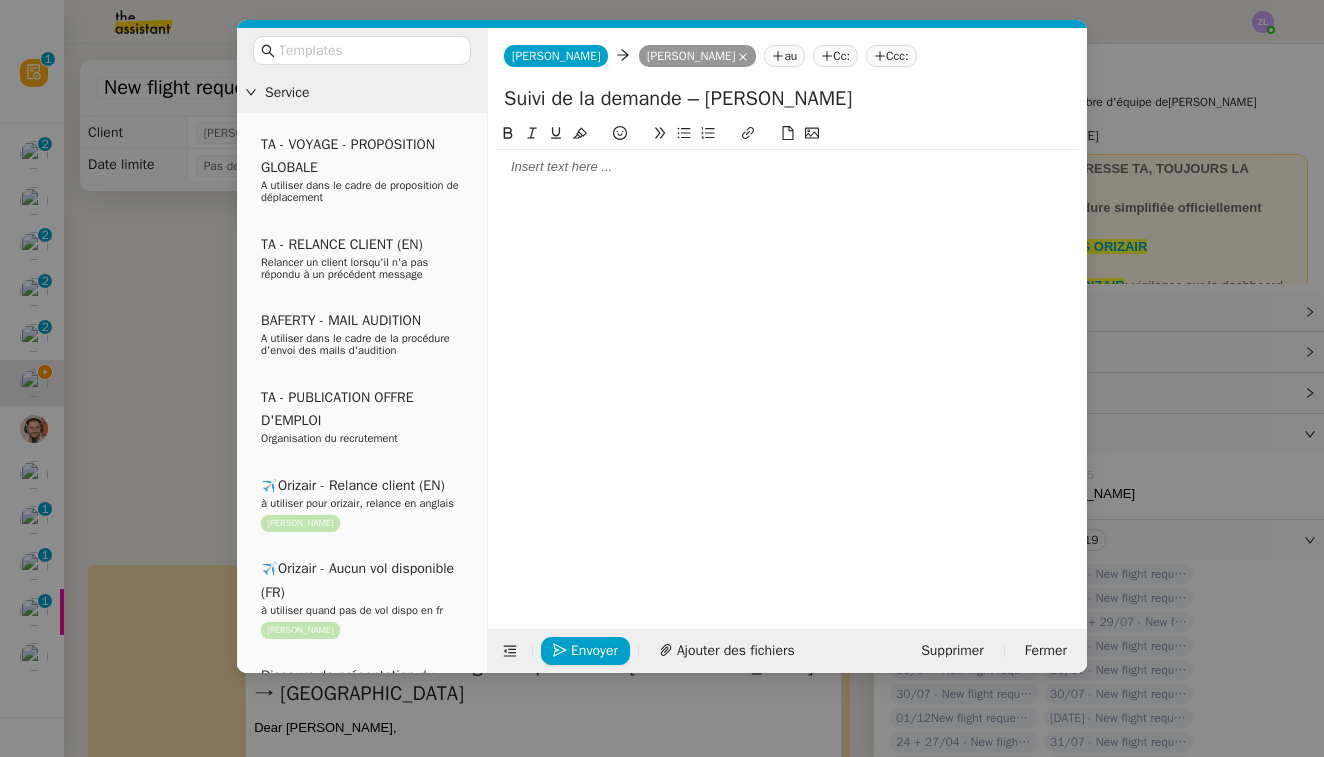 type on "Suivi de la demande – [PERSON_NAME]" 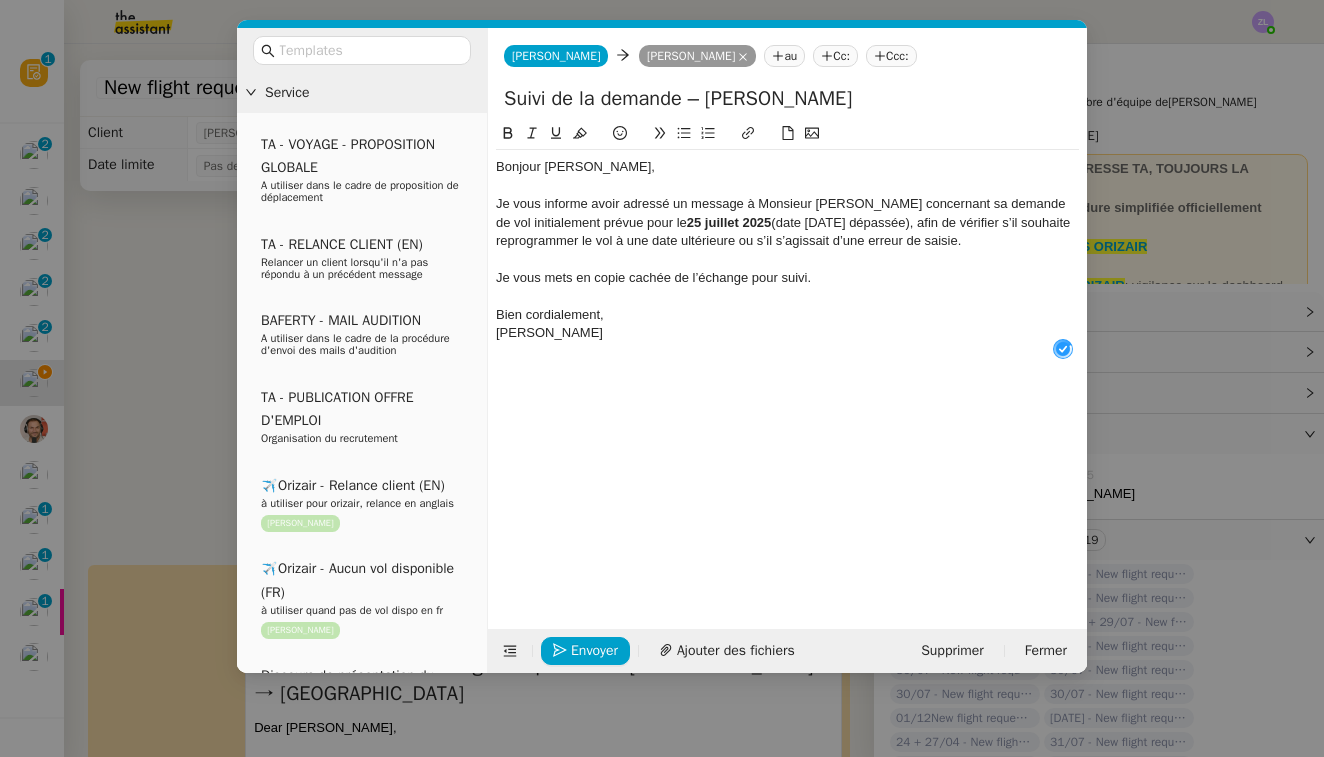 scroll, scrollTop: 21, scrollLeft: 0, axis: vertical 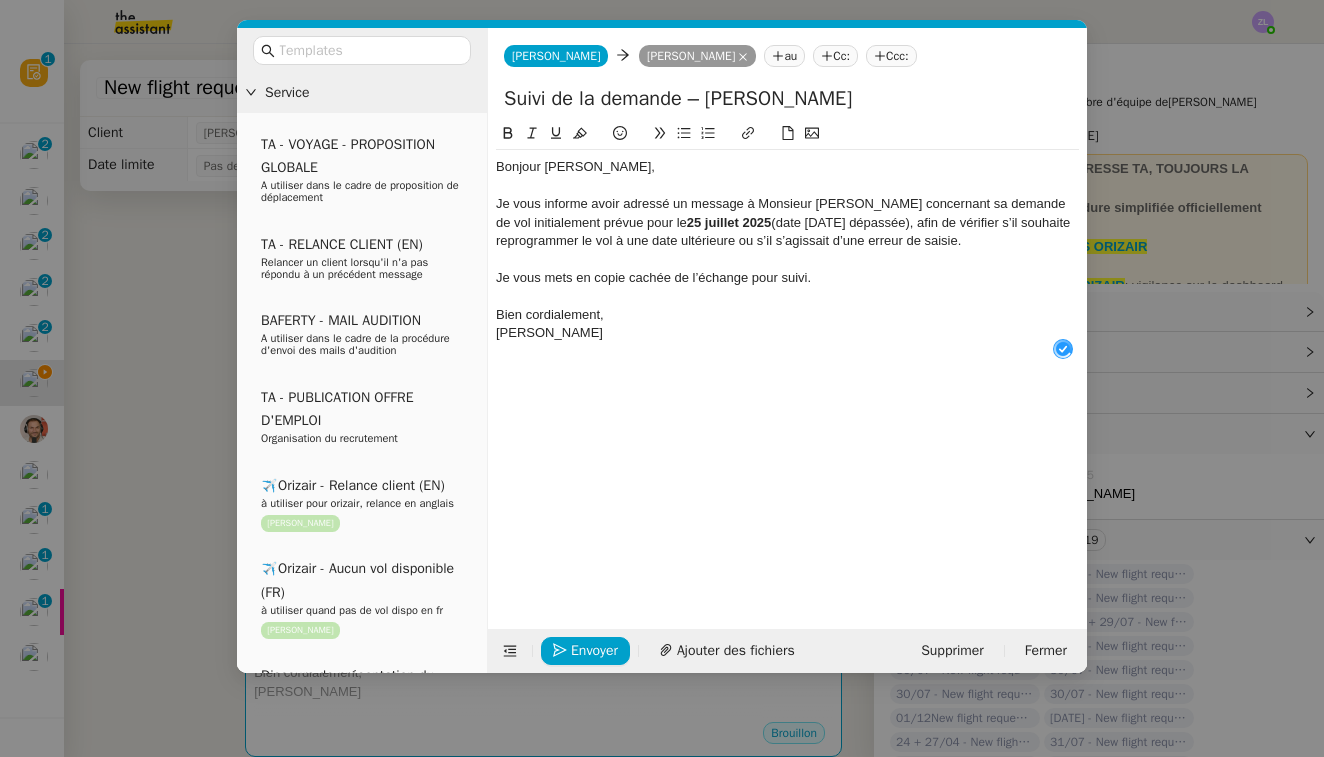 click on "Bien cordialement," 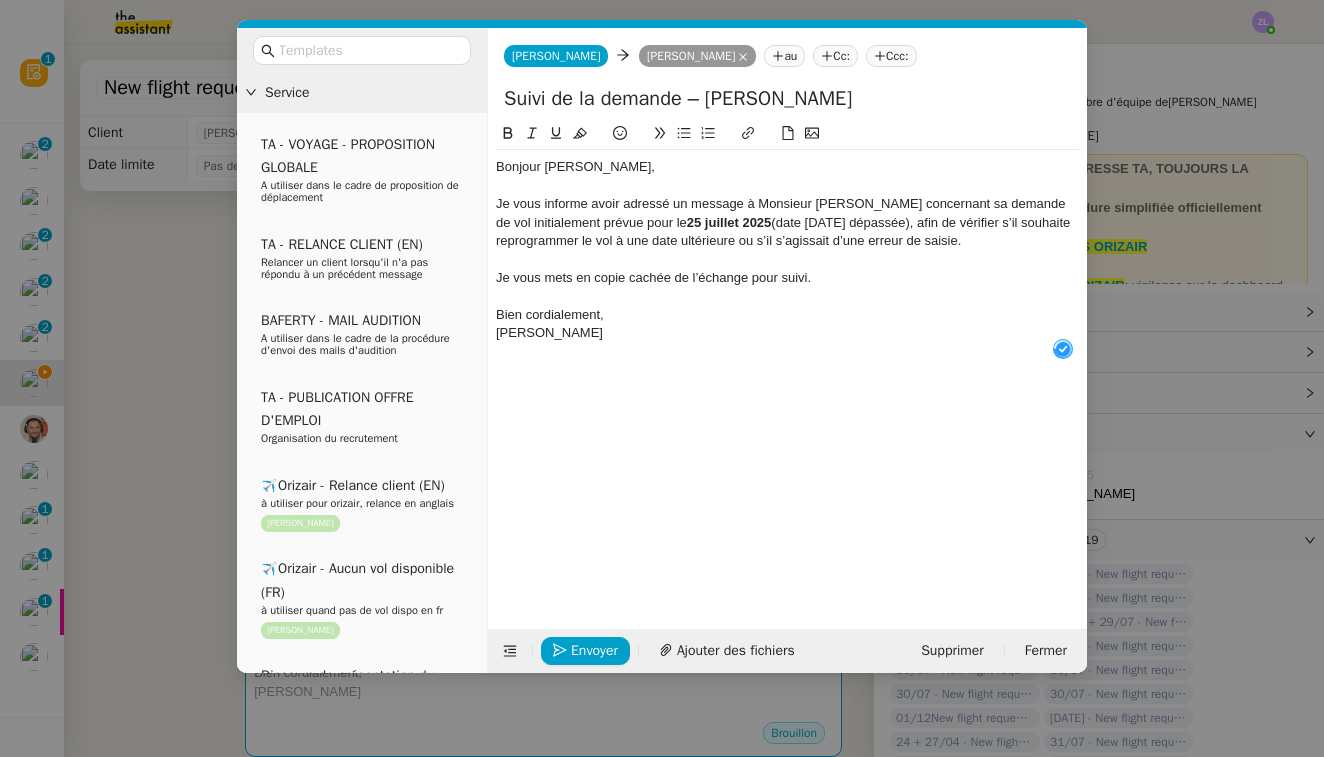 click 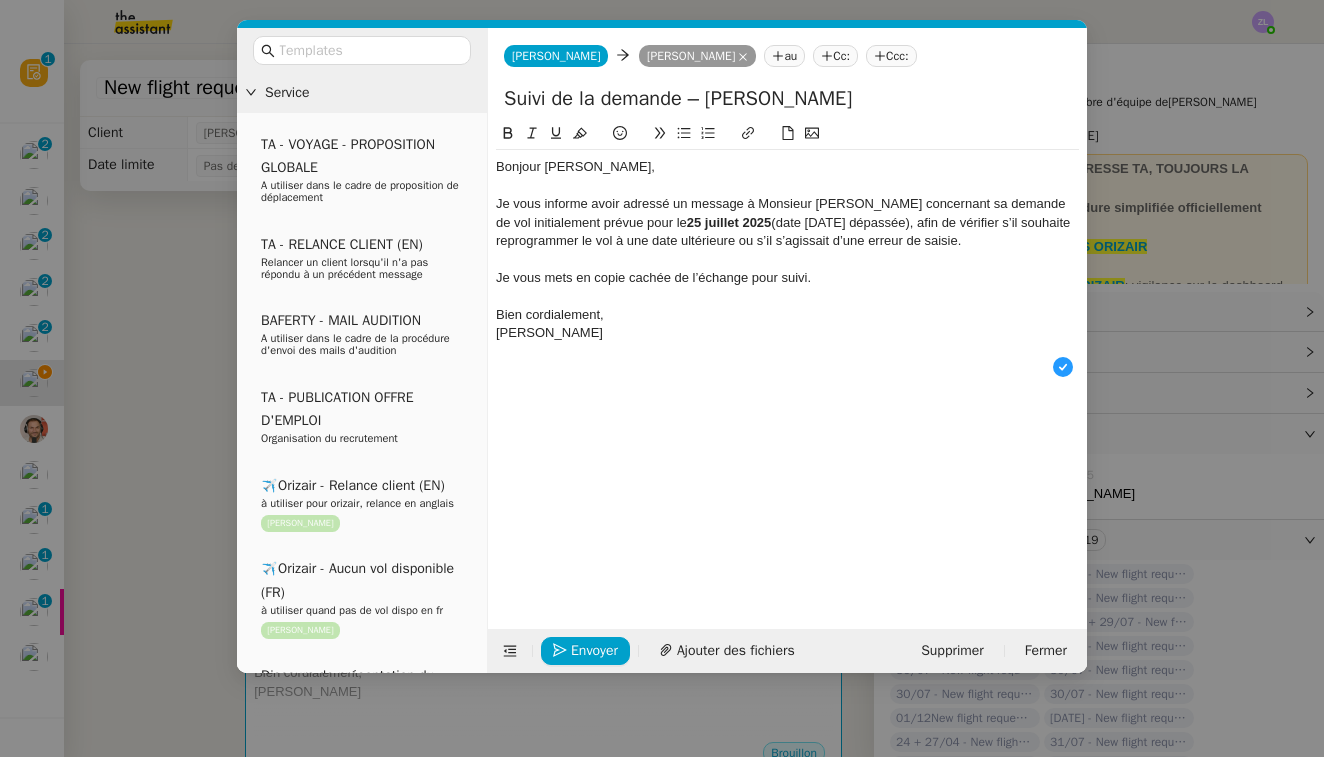 click on "Bien cordialement," 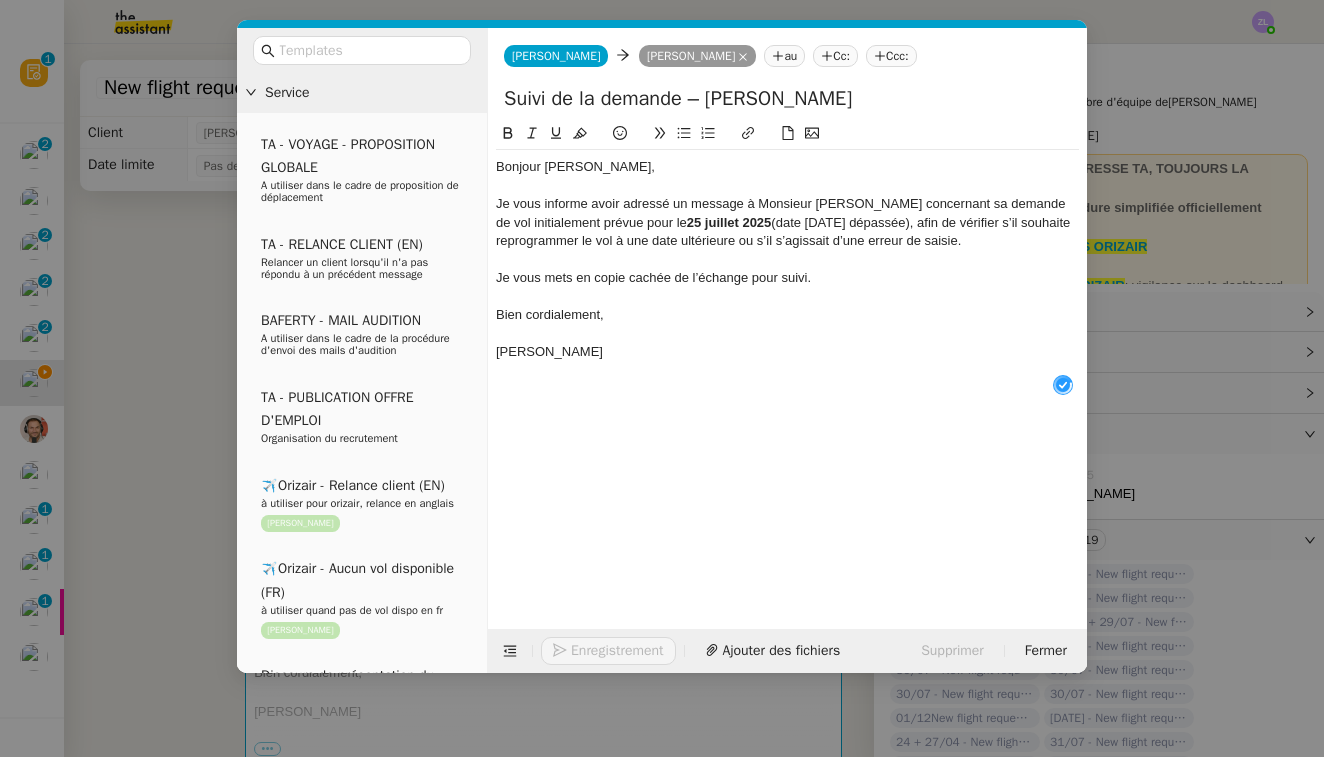 click on "[PERSON_NAME]" 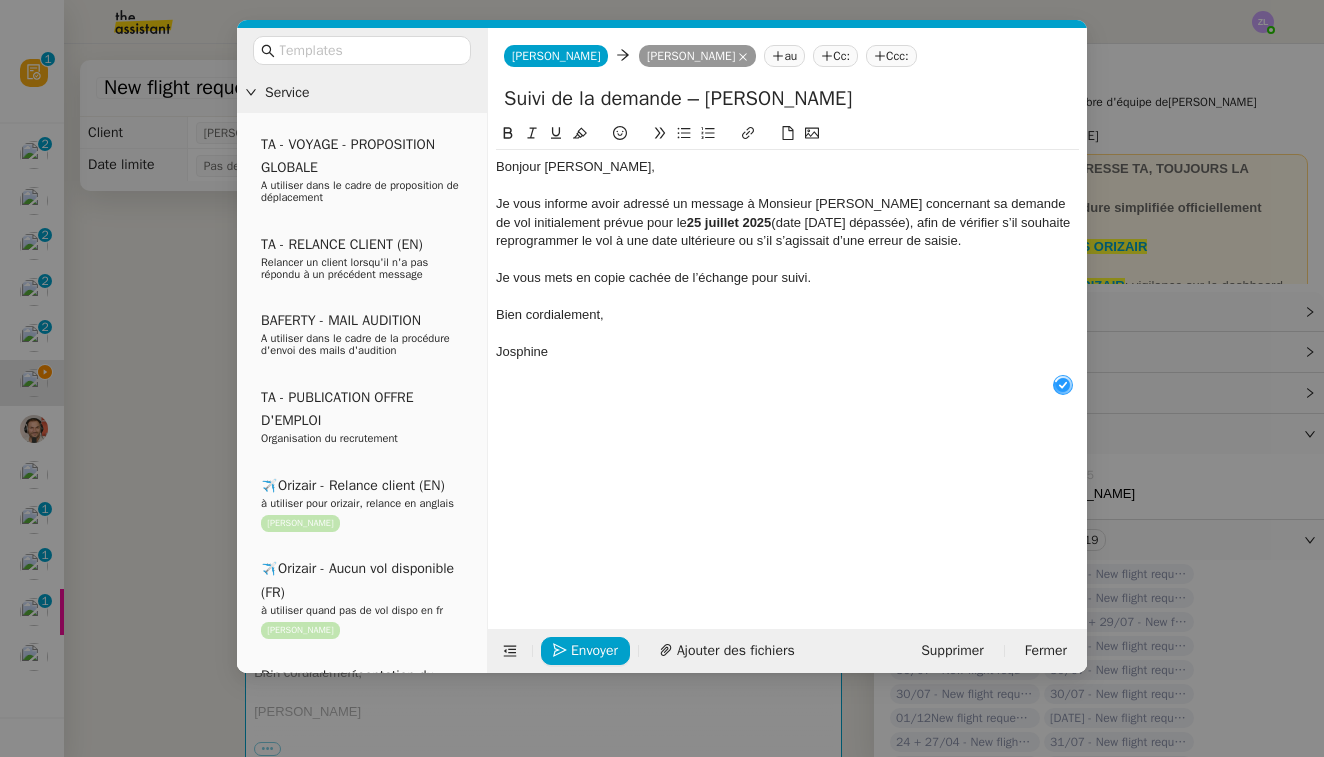 type 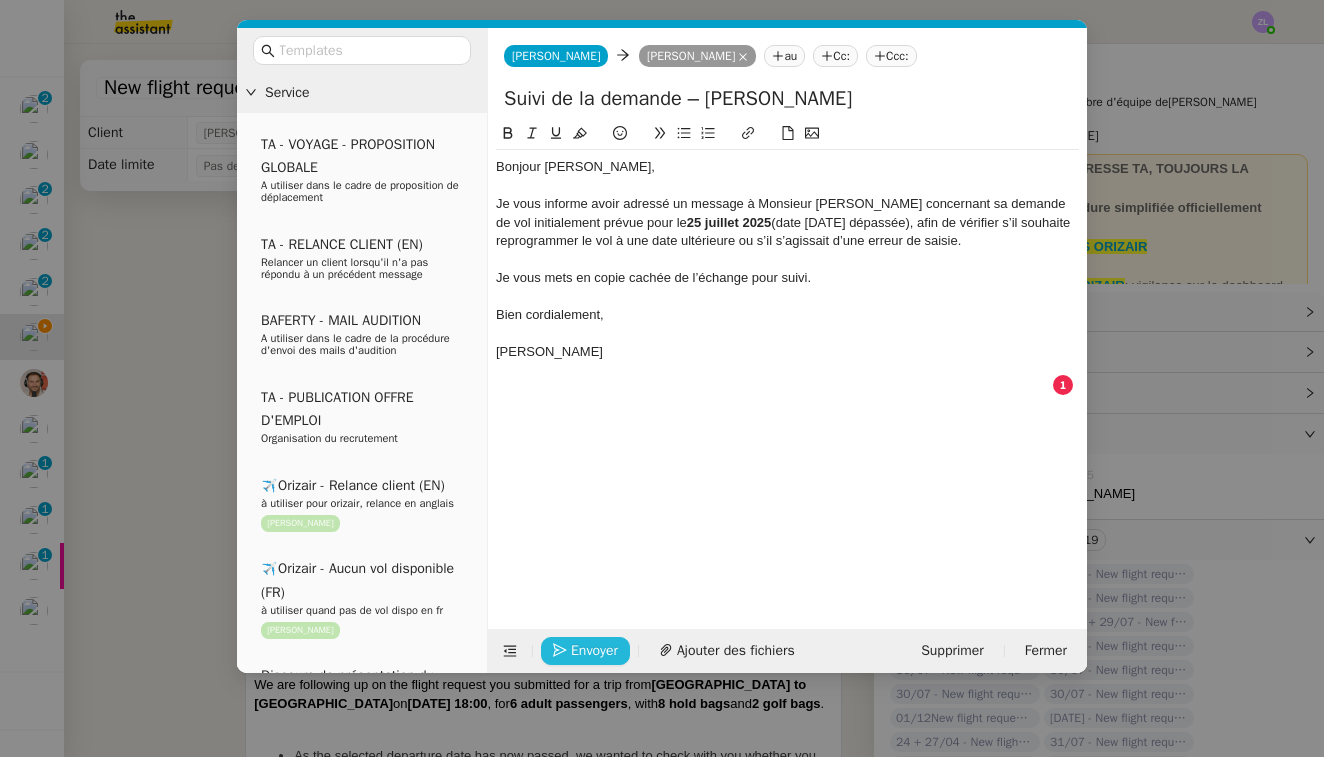 click on "Envoyer" 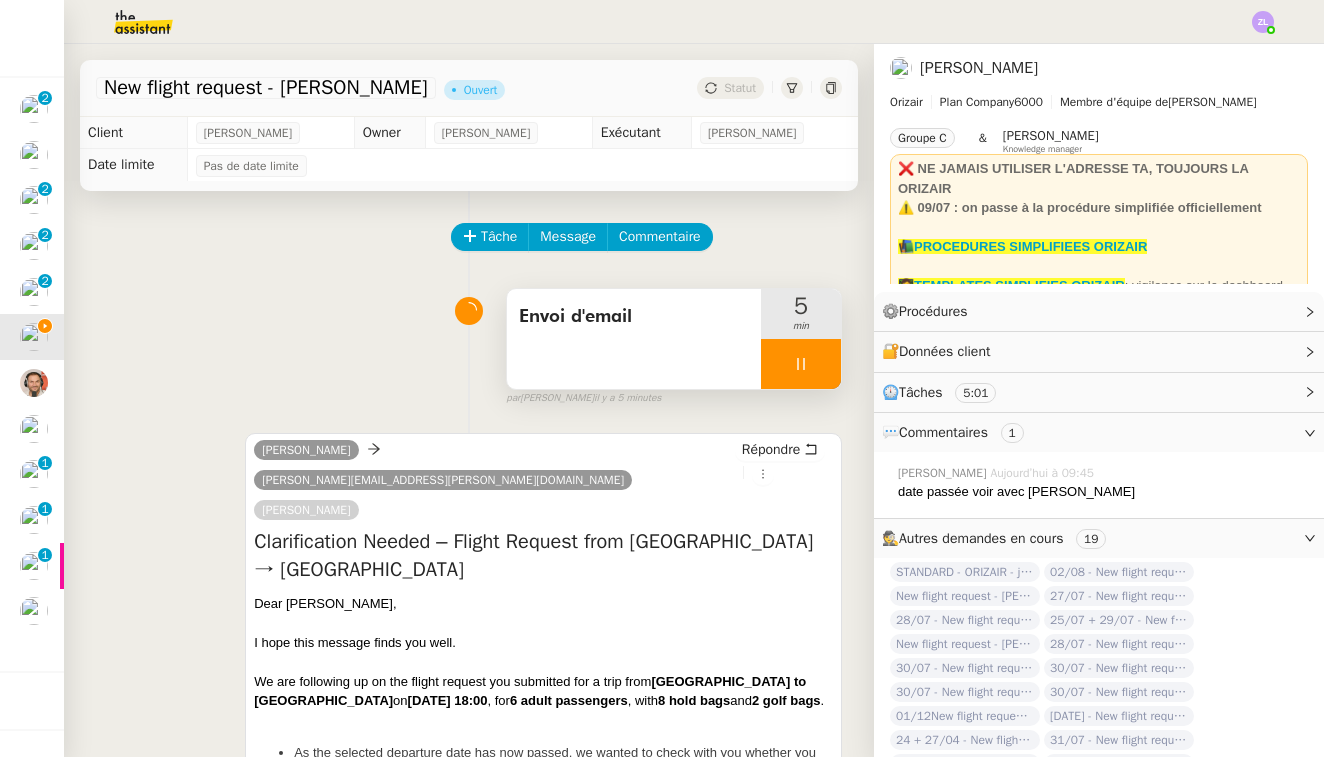 click at bounding box center (801, 364) 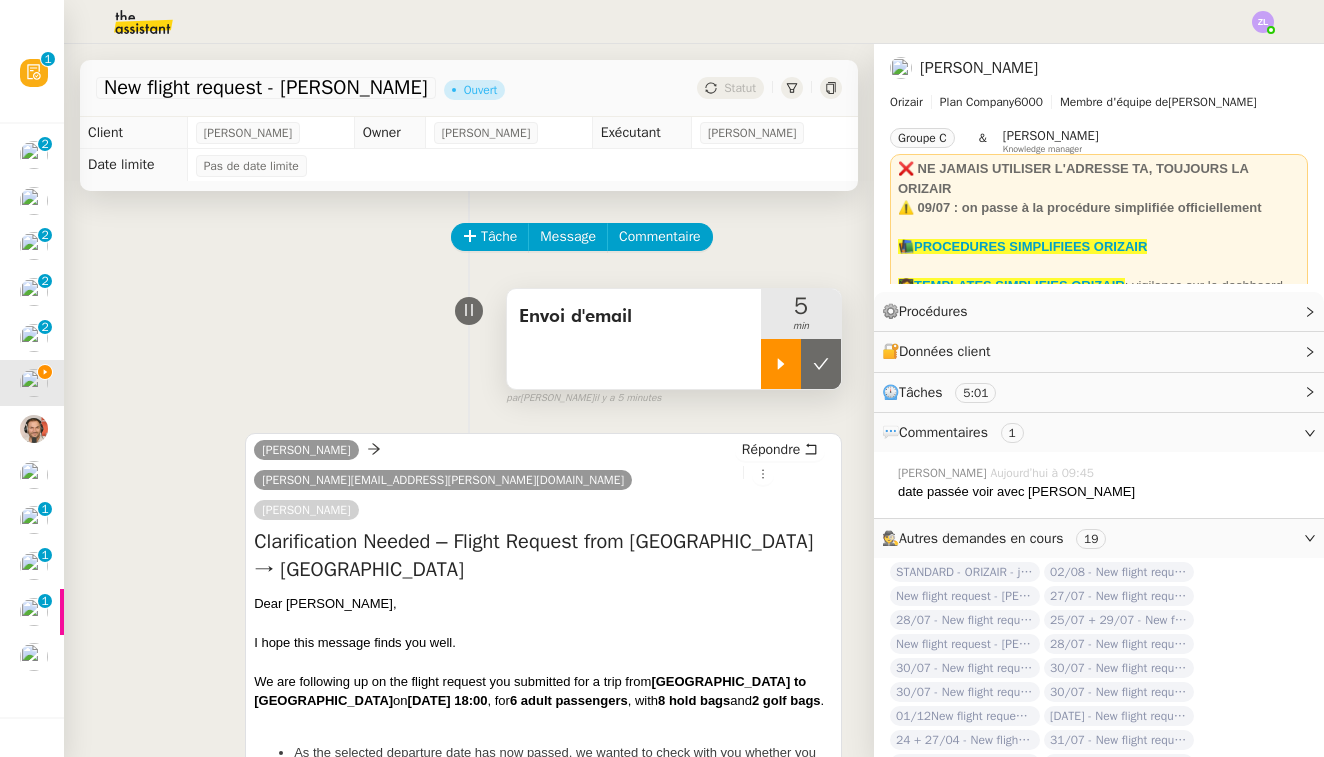 click 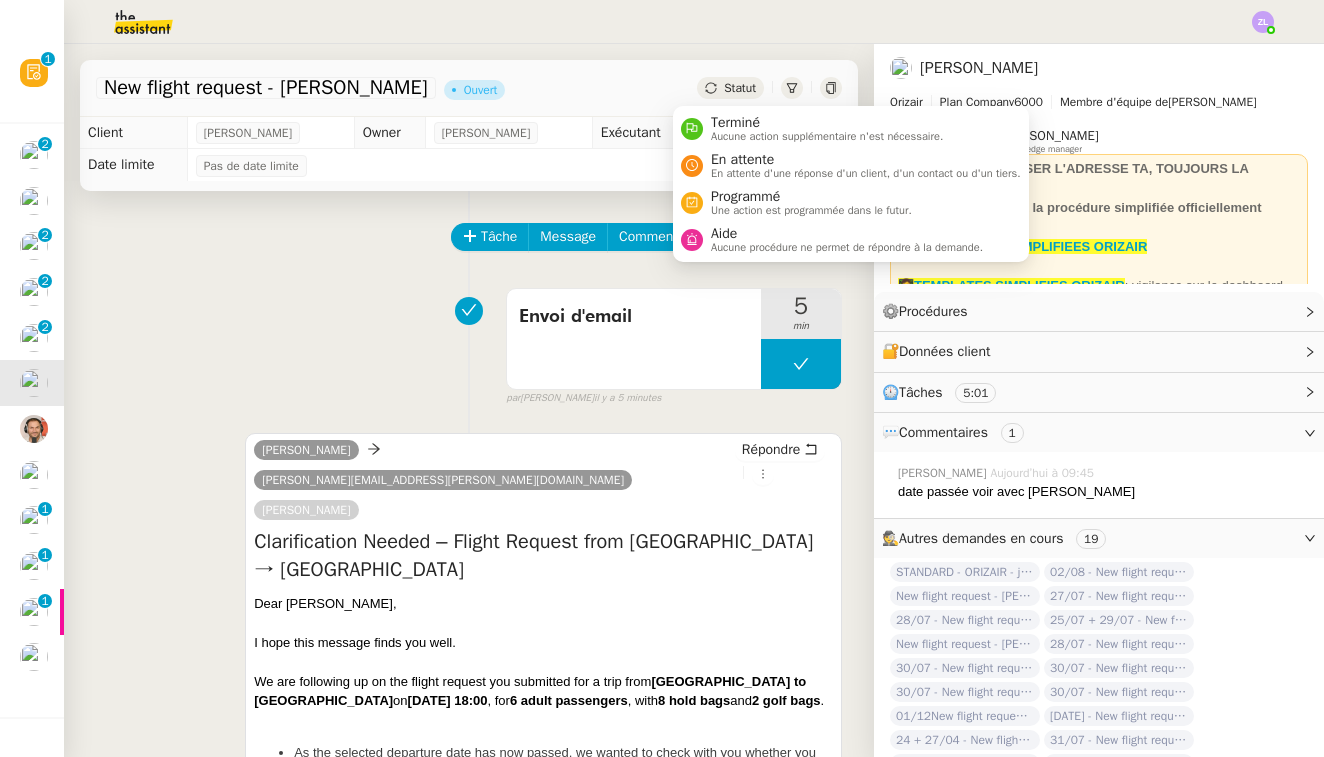 click on "Statut" 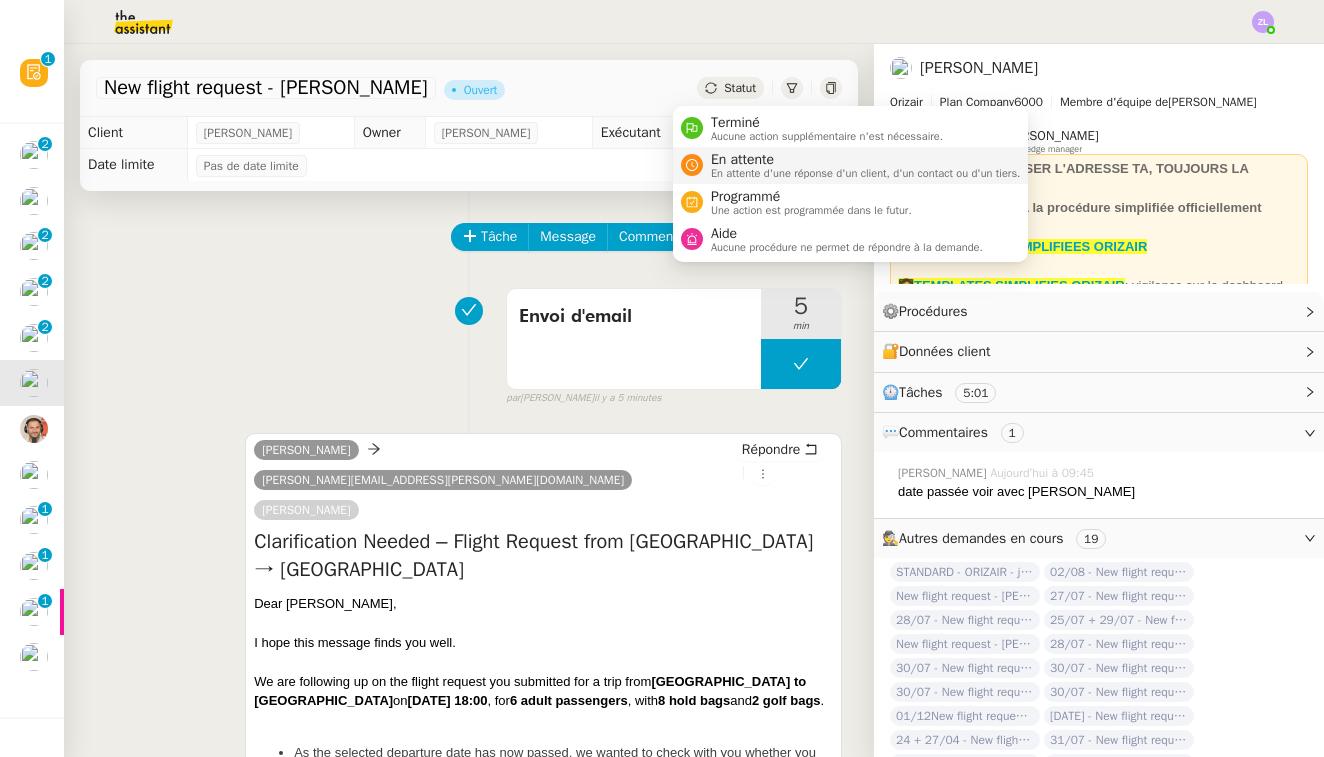click on "En attente d'une réponse d'un client, d'un contact ou d'un tiers." at bounding box center [866, 173] 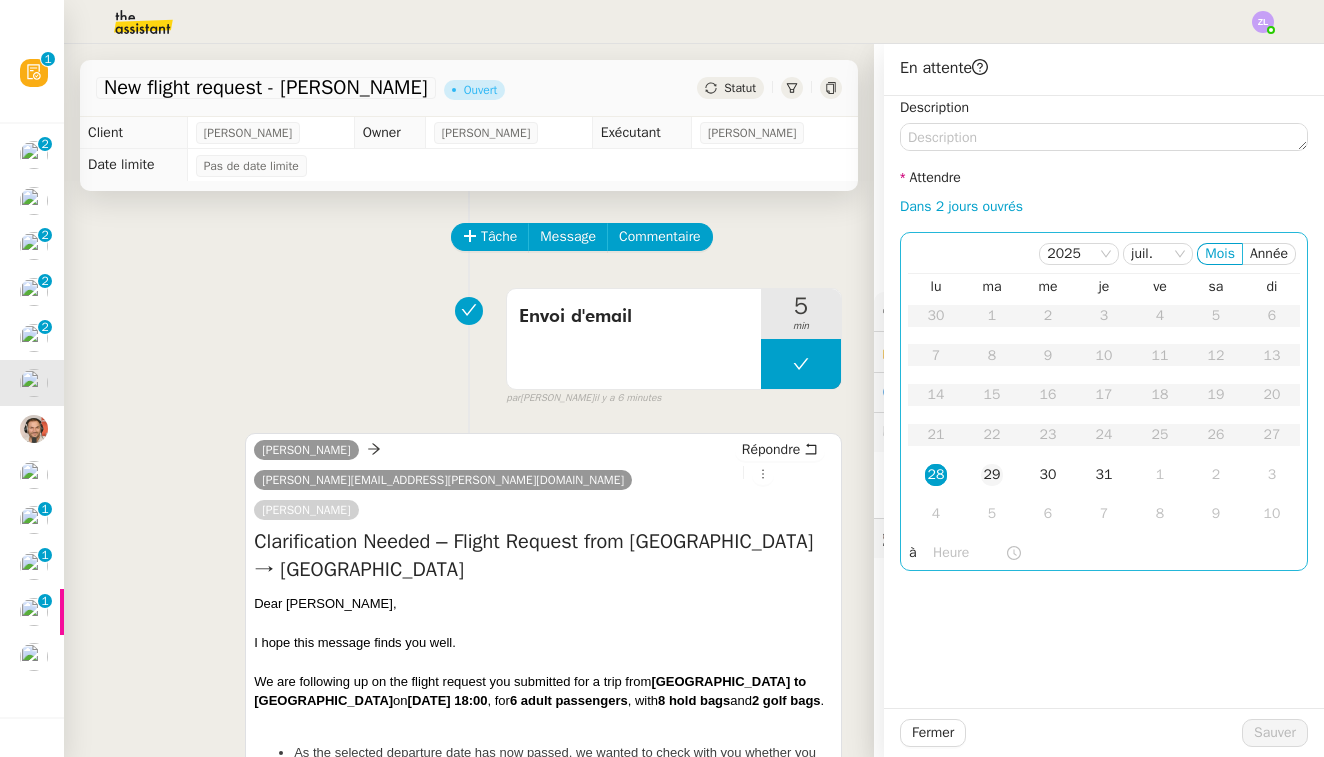 click on "29" 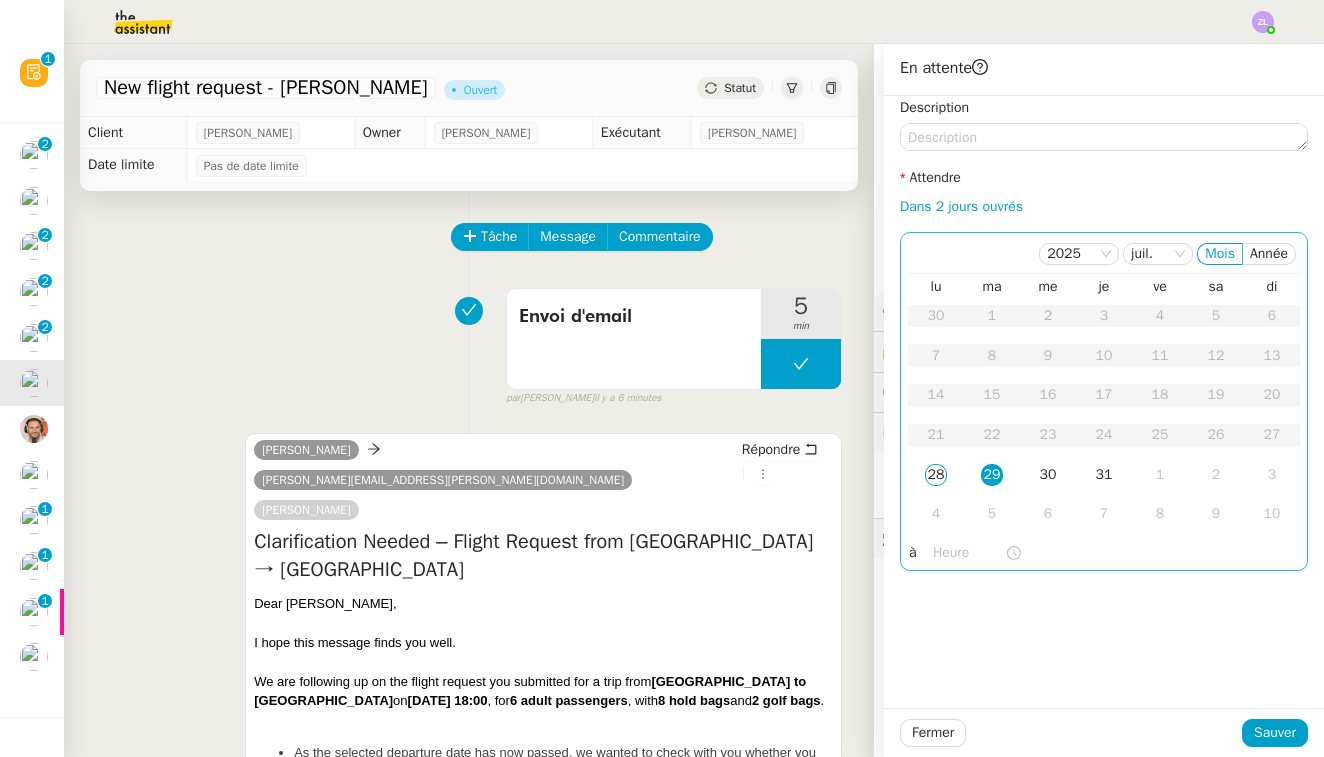 click 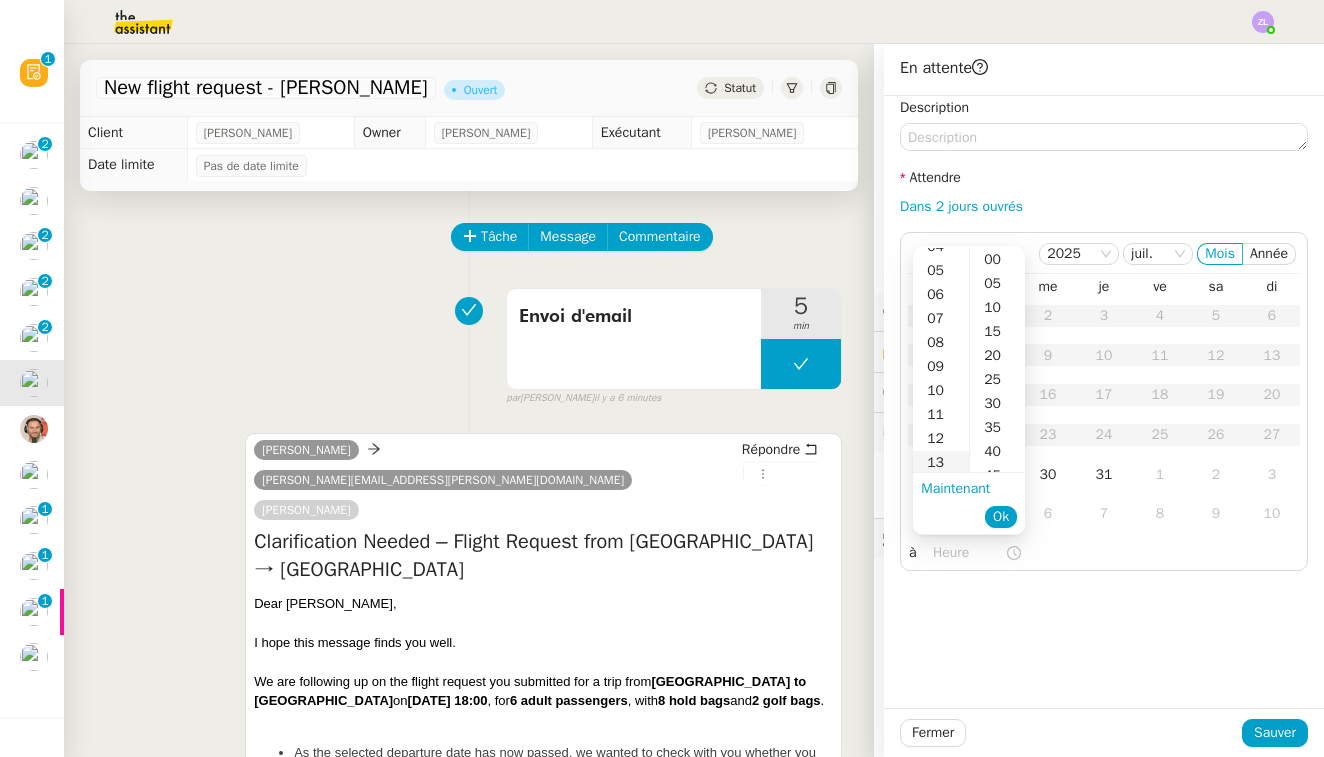 click on "13" at bounding box center (941, 463) 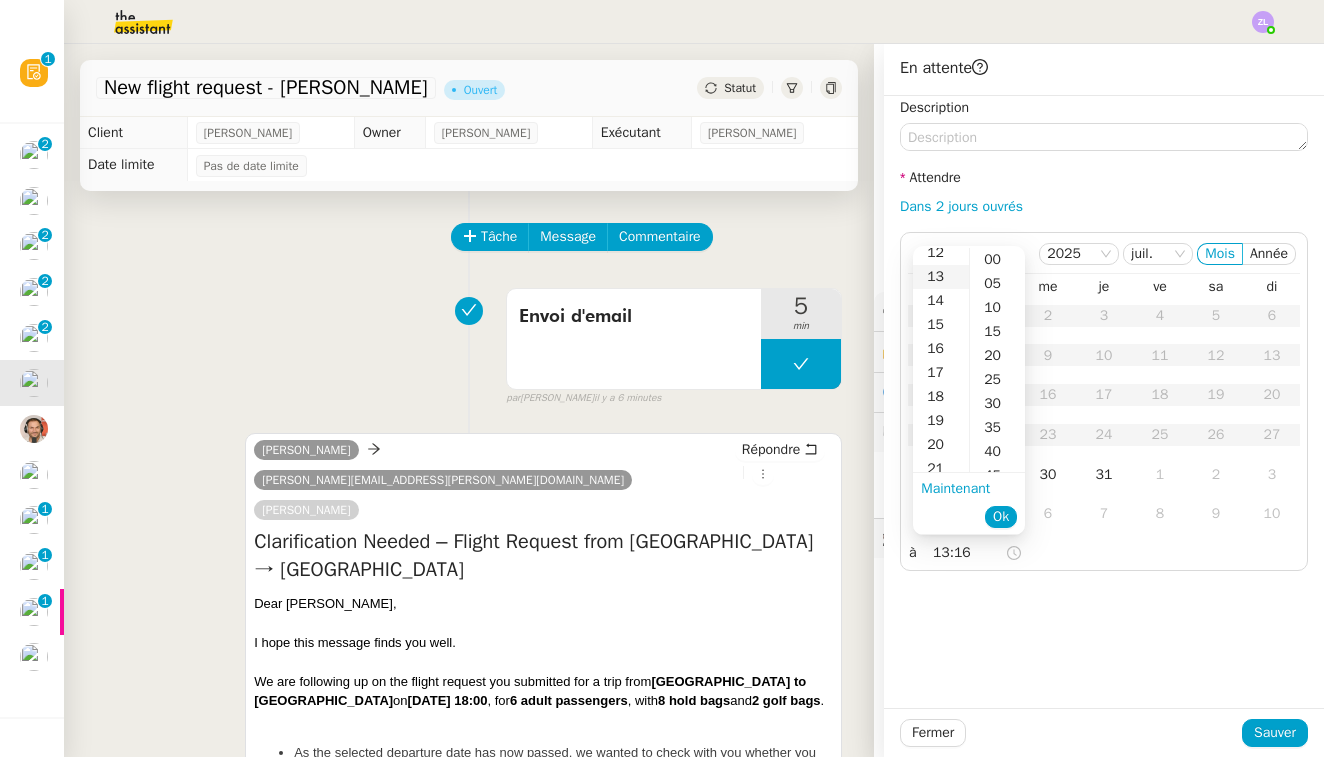 scroll, scrollTop: 312, scrollLeft: 0, axis: vertical 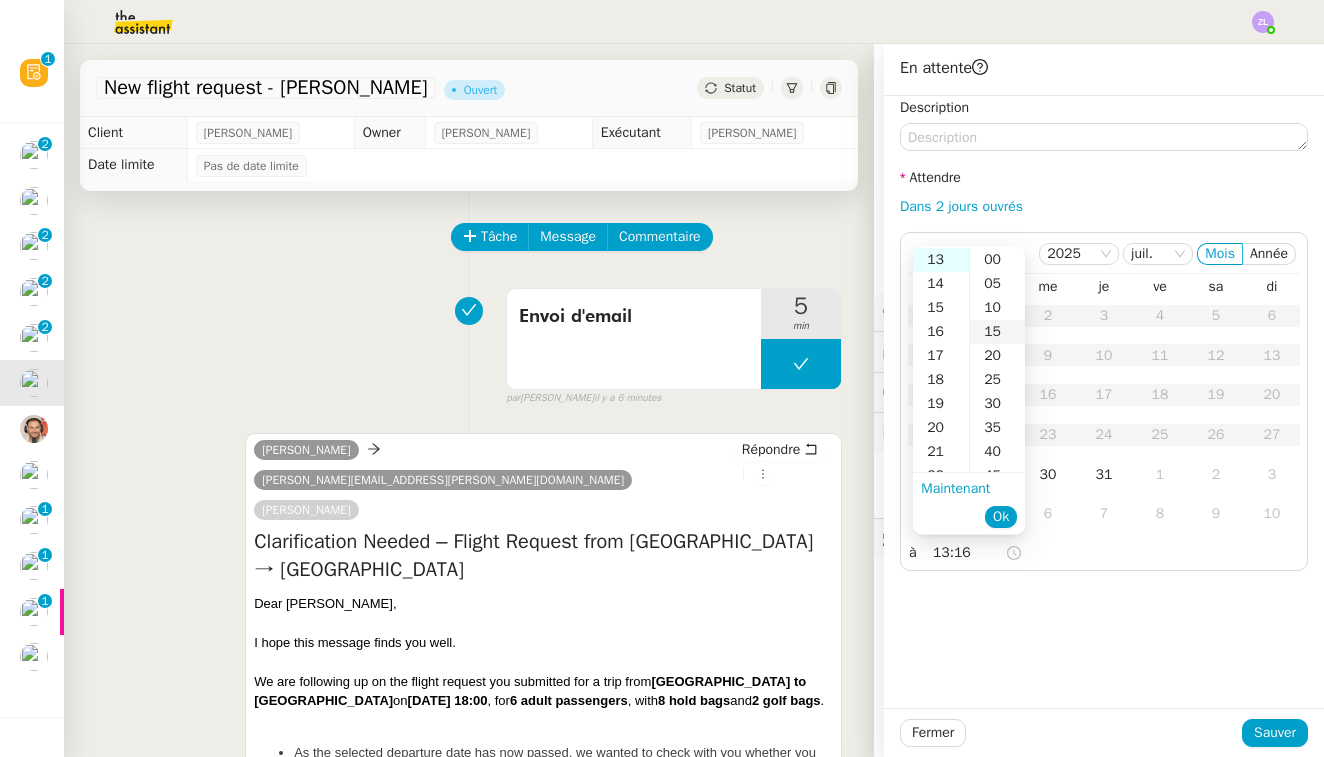 click on "15" at bounding box center [997, 332] 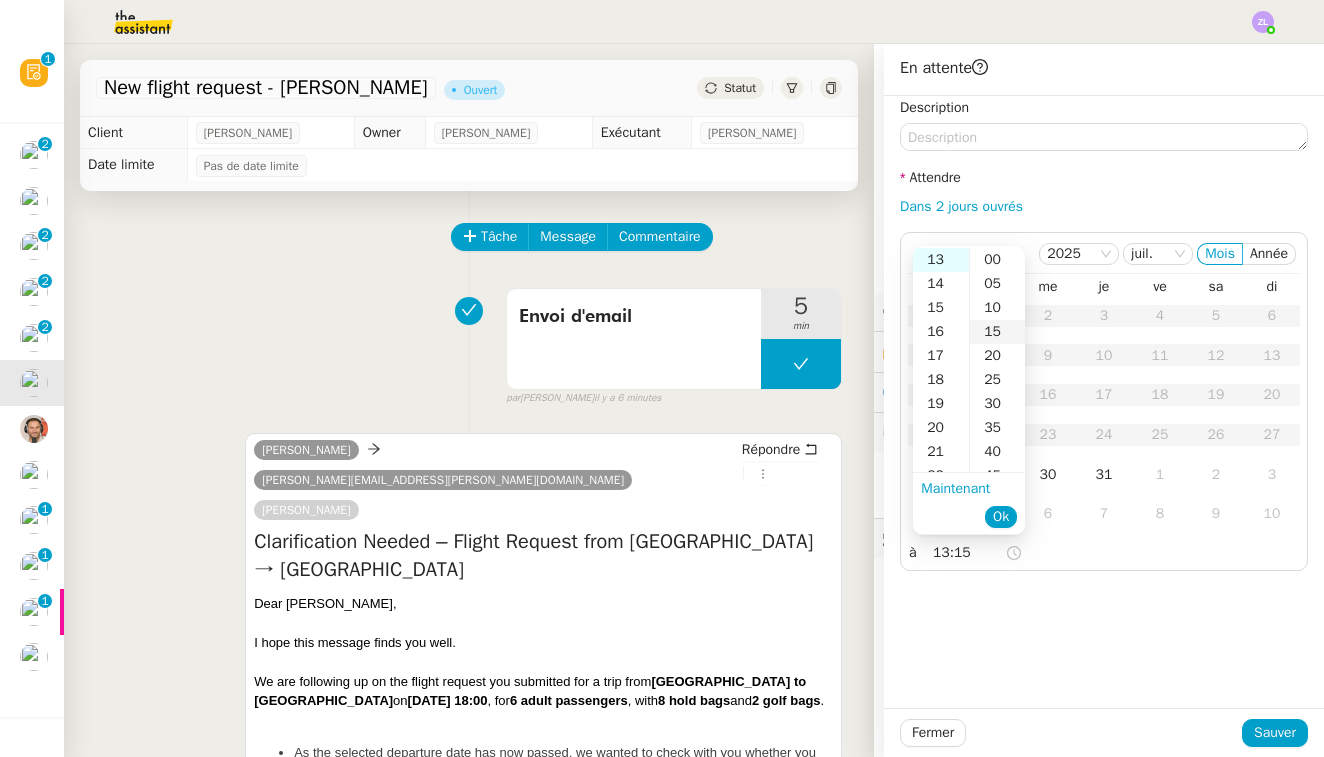 scroll, scrollTop: 72, scrollLeft: 0, axis: vertical 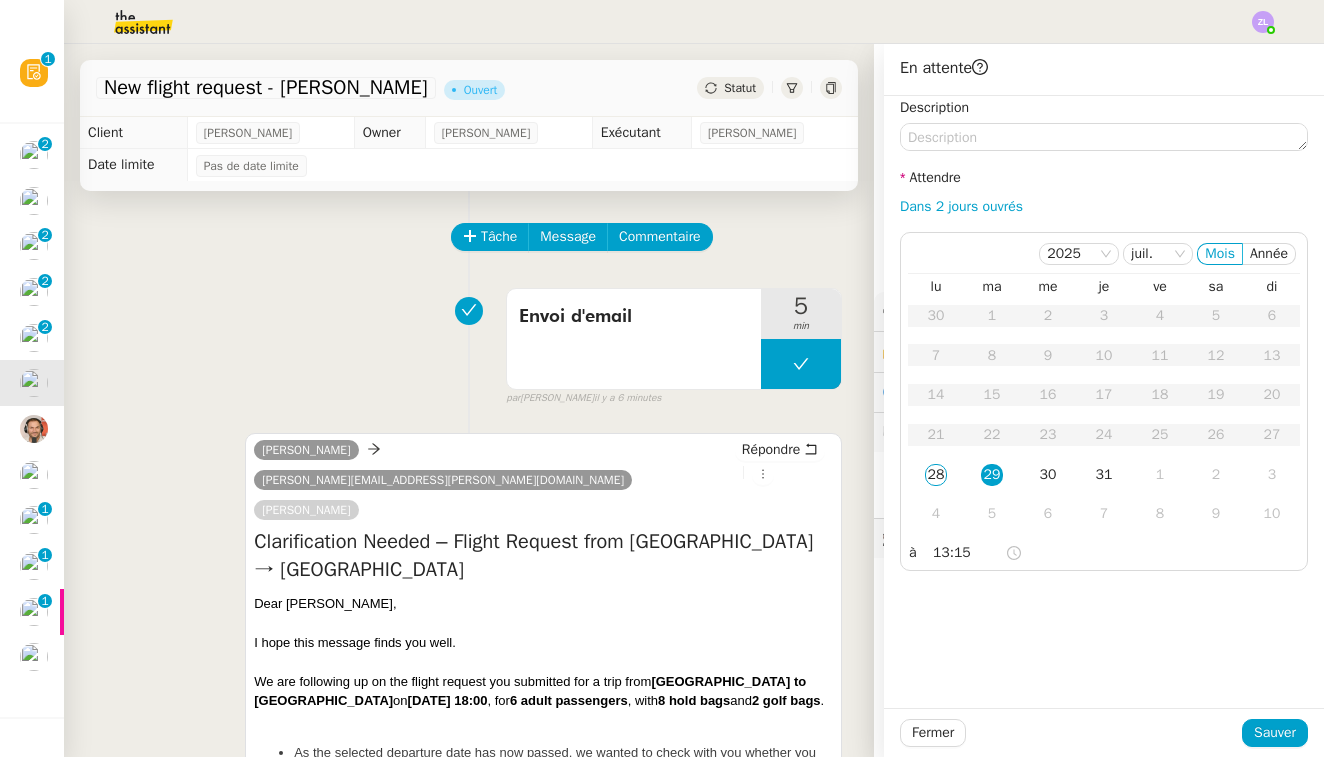 click on "Description" 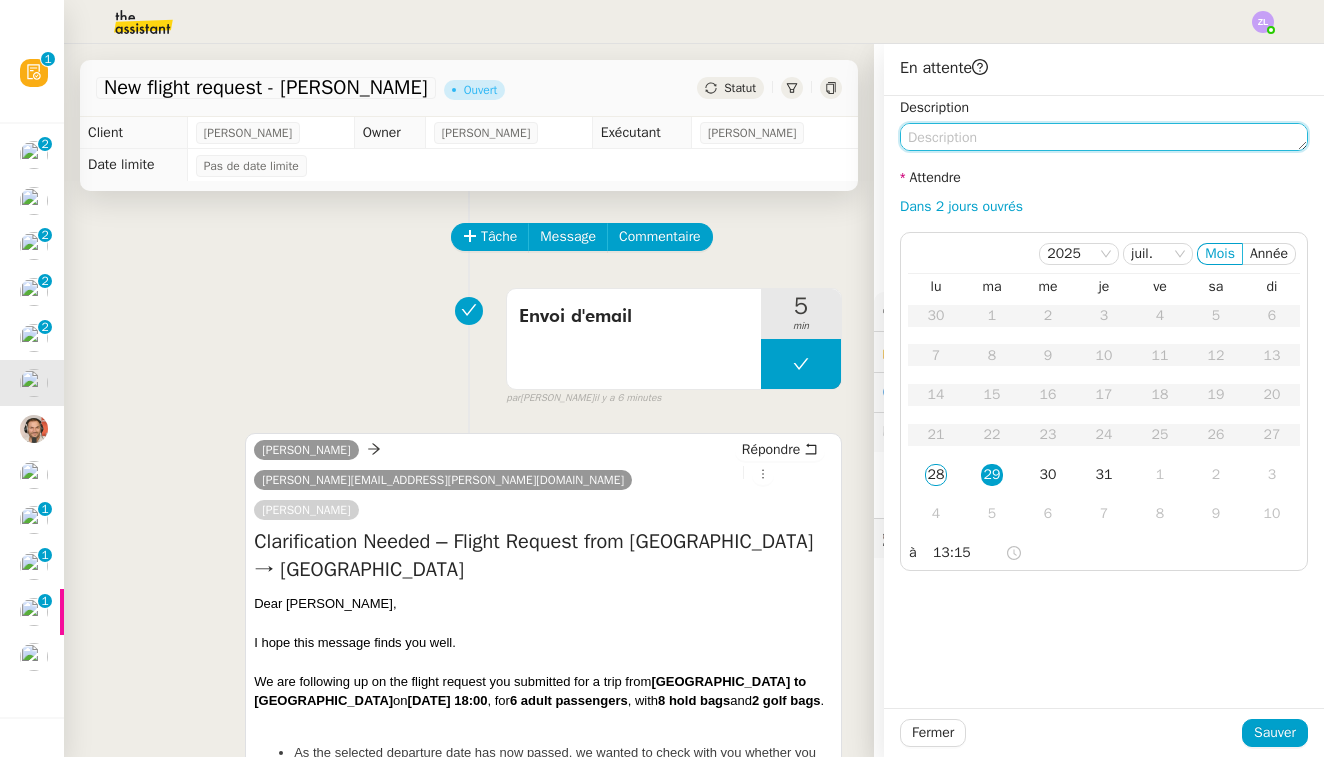 click 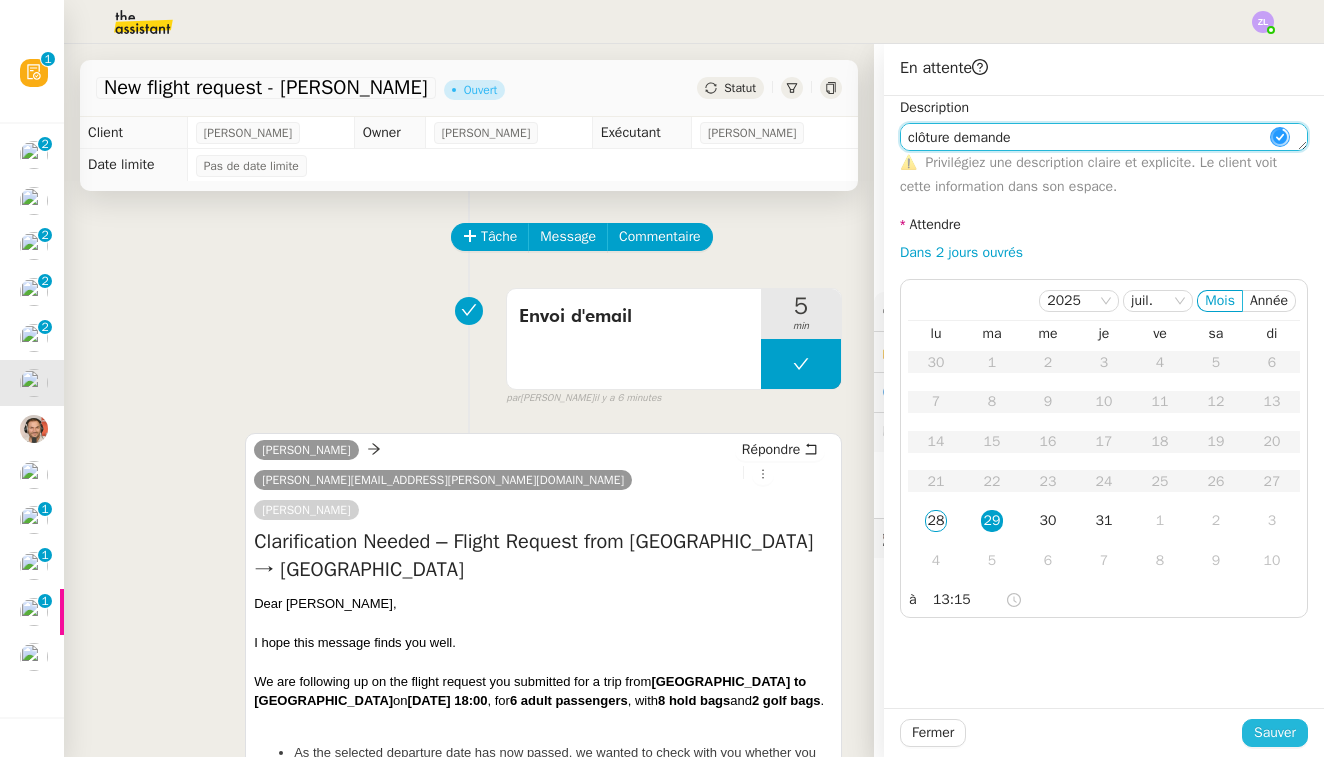 type on "clôture demande" 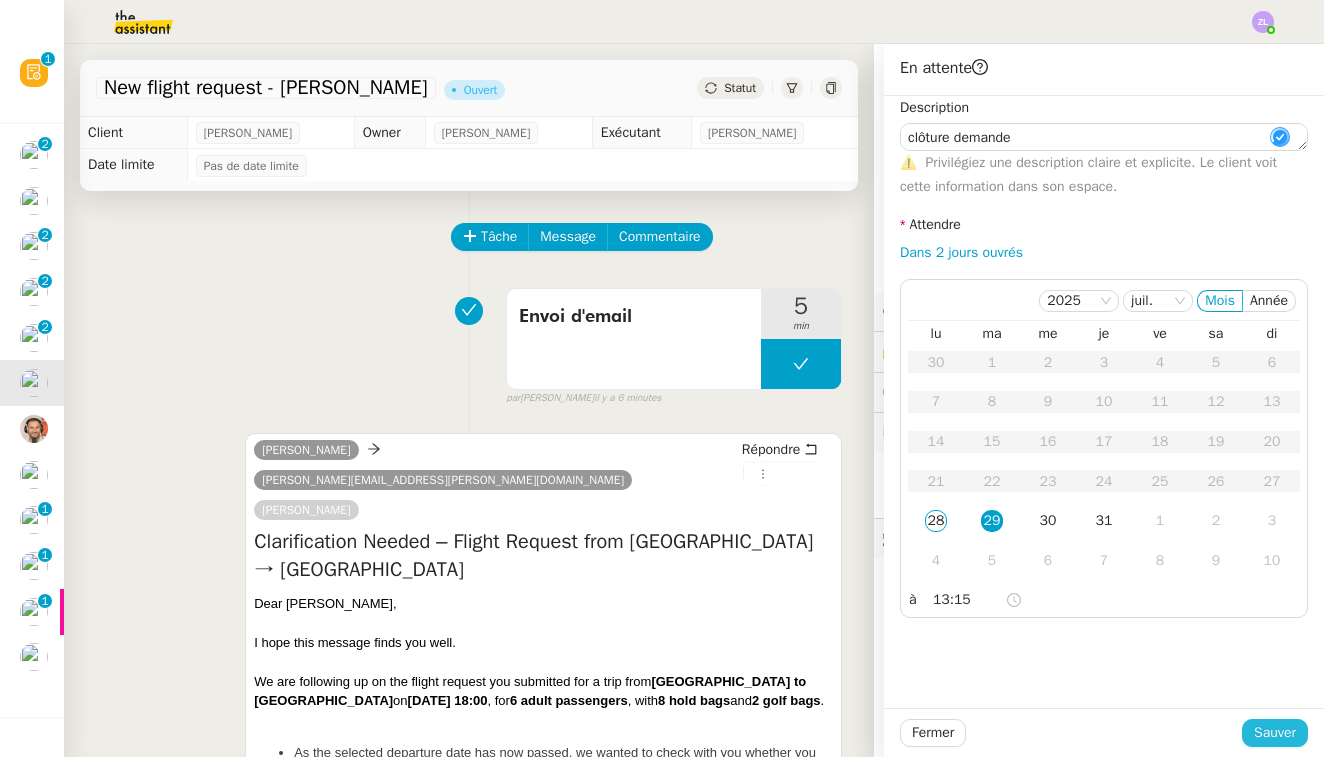 click on "Sauver" 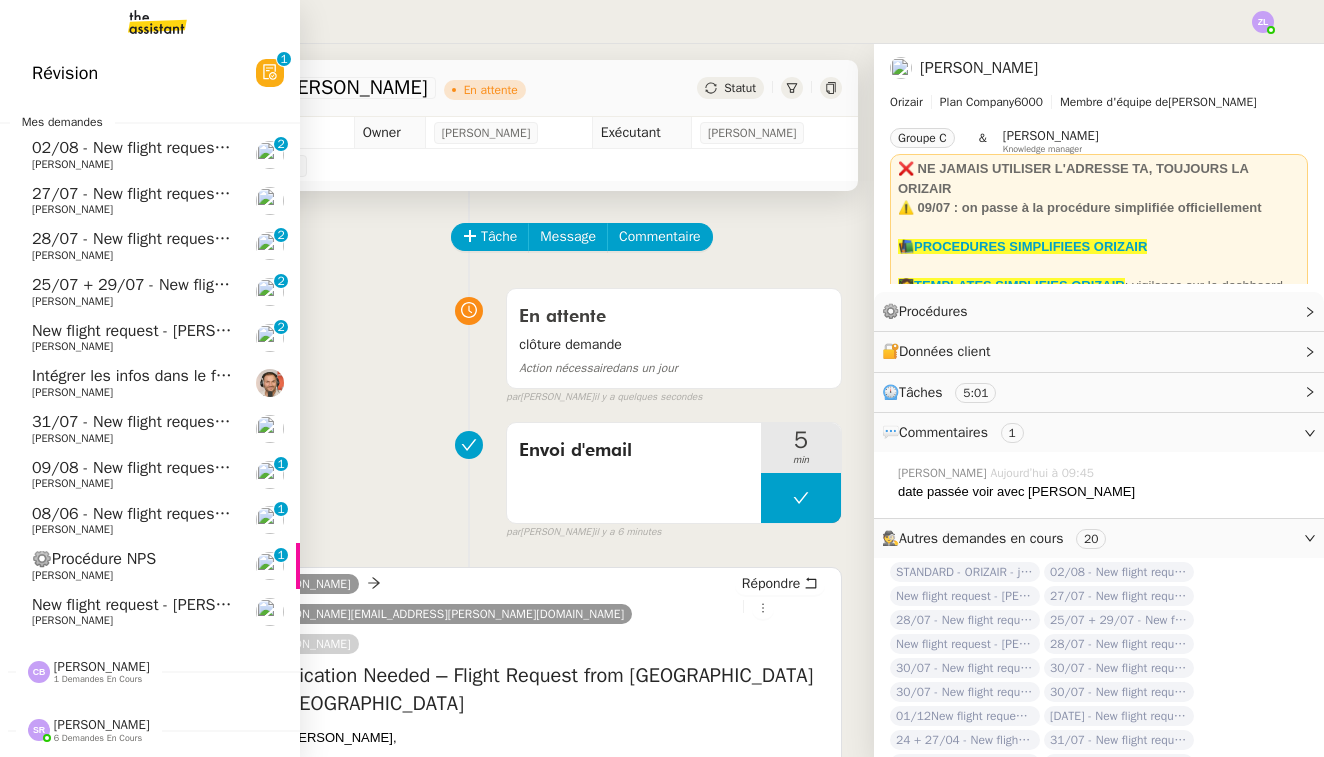 click on "Intégrer les infos dans le fichier événements" 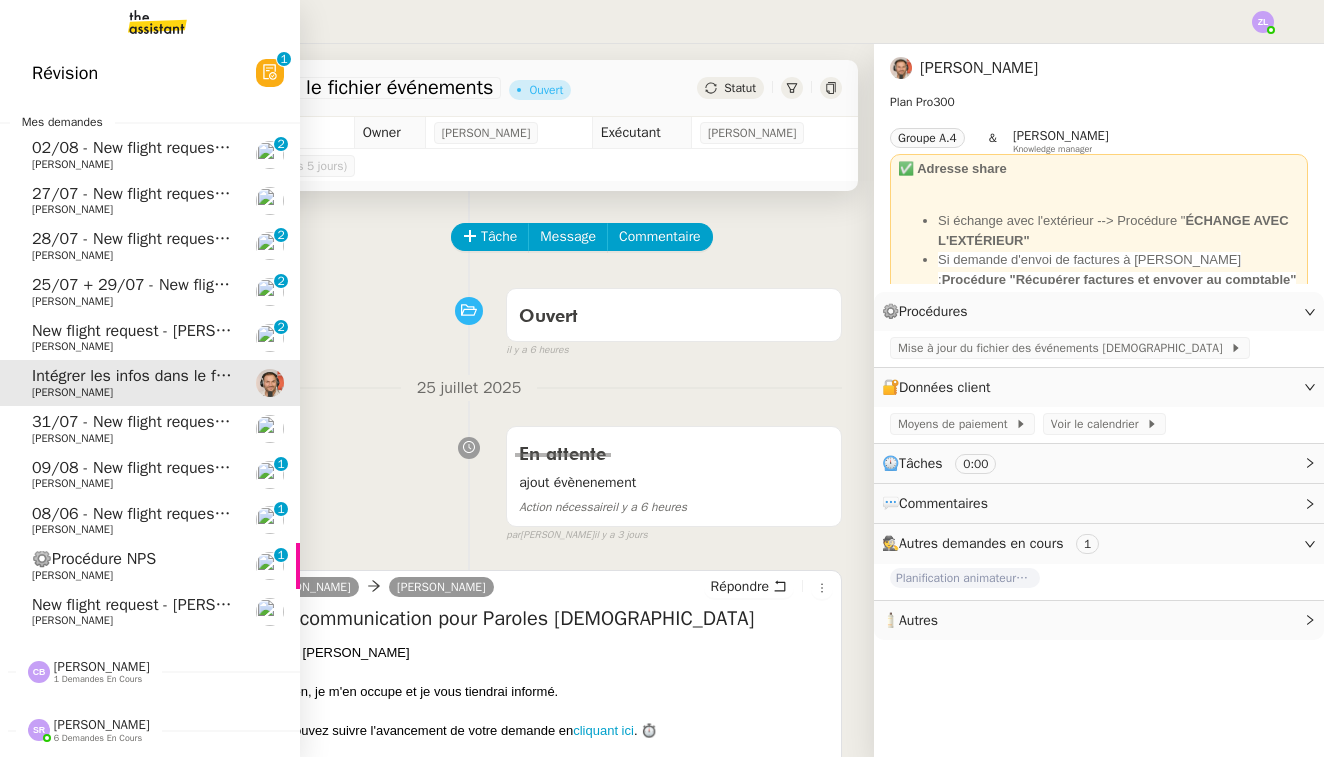 click on "New flight request - [PERSON_NAME]" 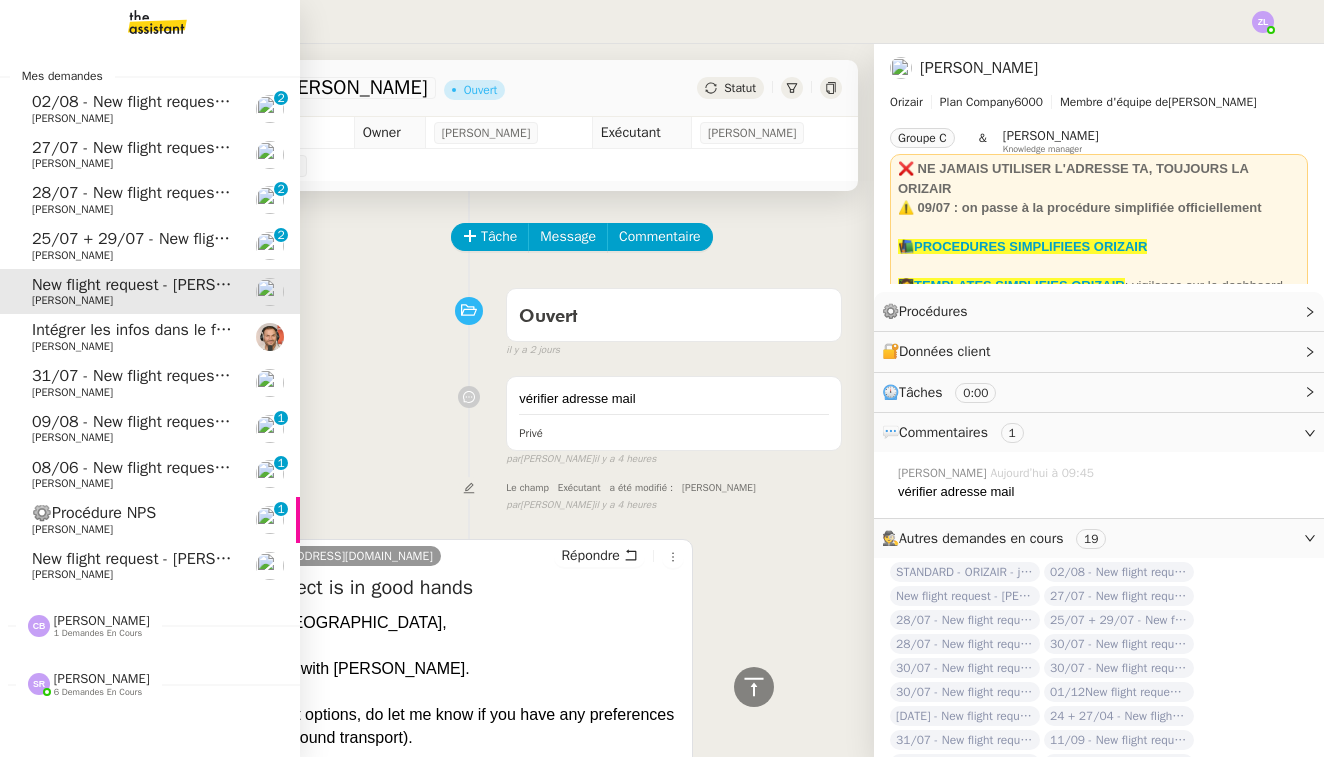 scroll, scrollTop: 0, scrollLeft: 0, axis: both 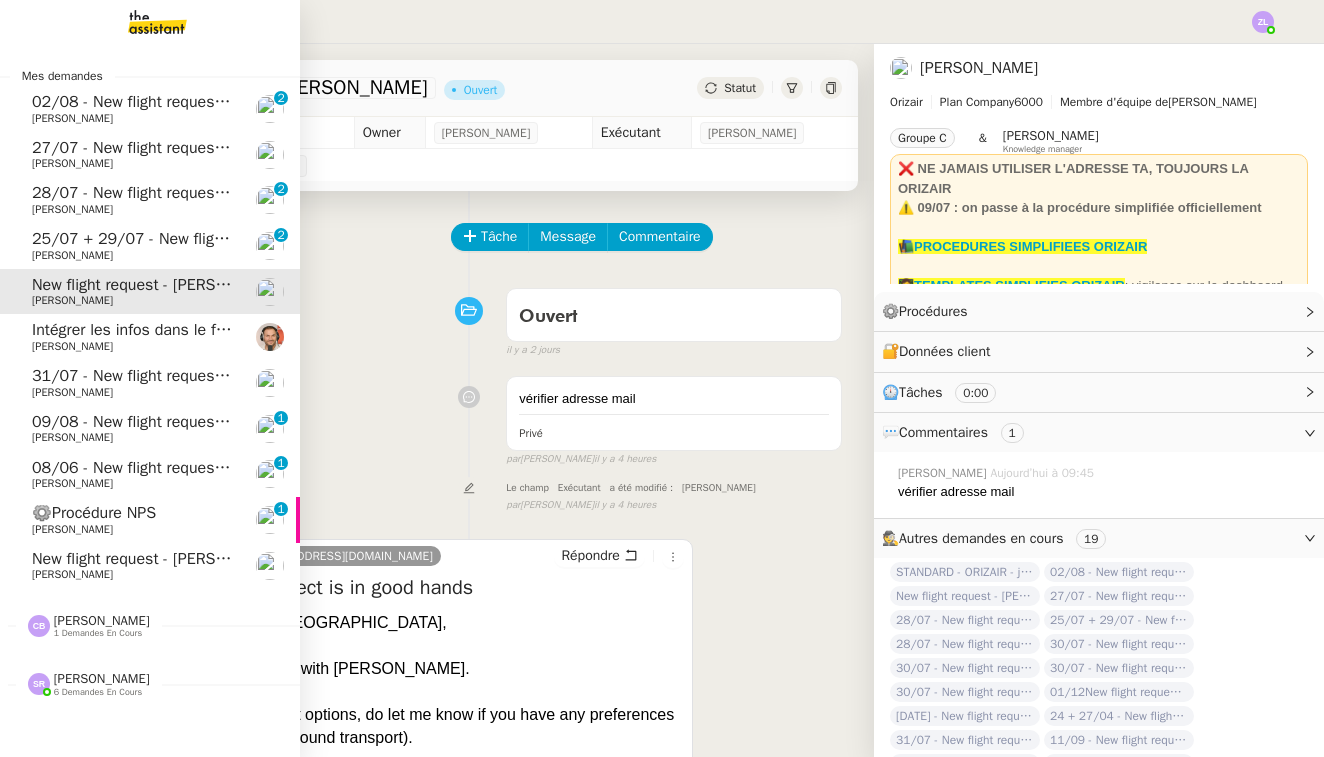 click on "[PERSON_NAME]" 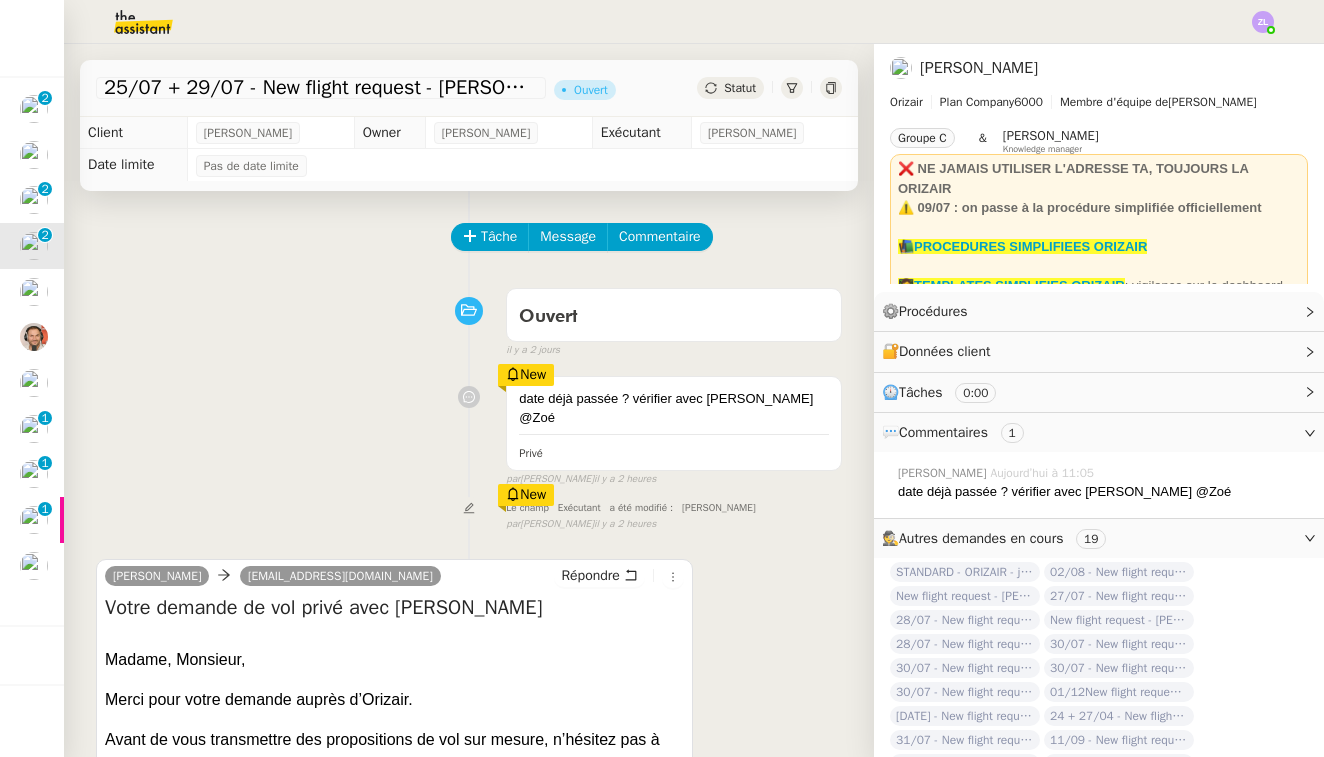 click on "date déjà passée ? vérifier avec [PERSON_NAME] @Zoé Privé  New  par   [PERSON_NAME]   il y a 2 heures" at bounding box center [469, 427] 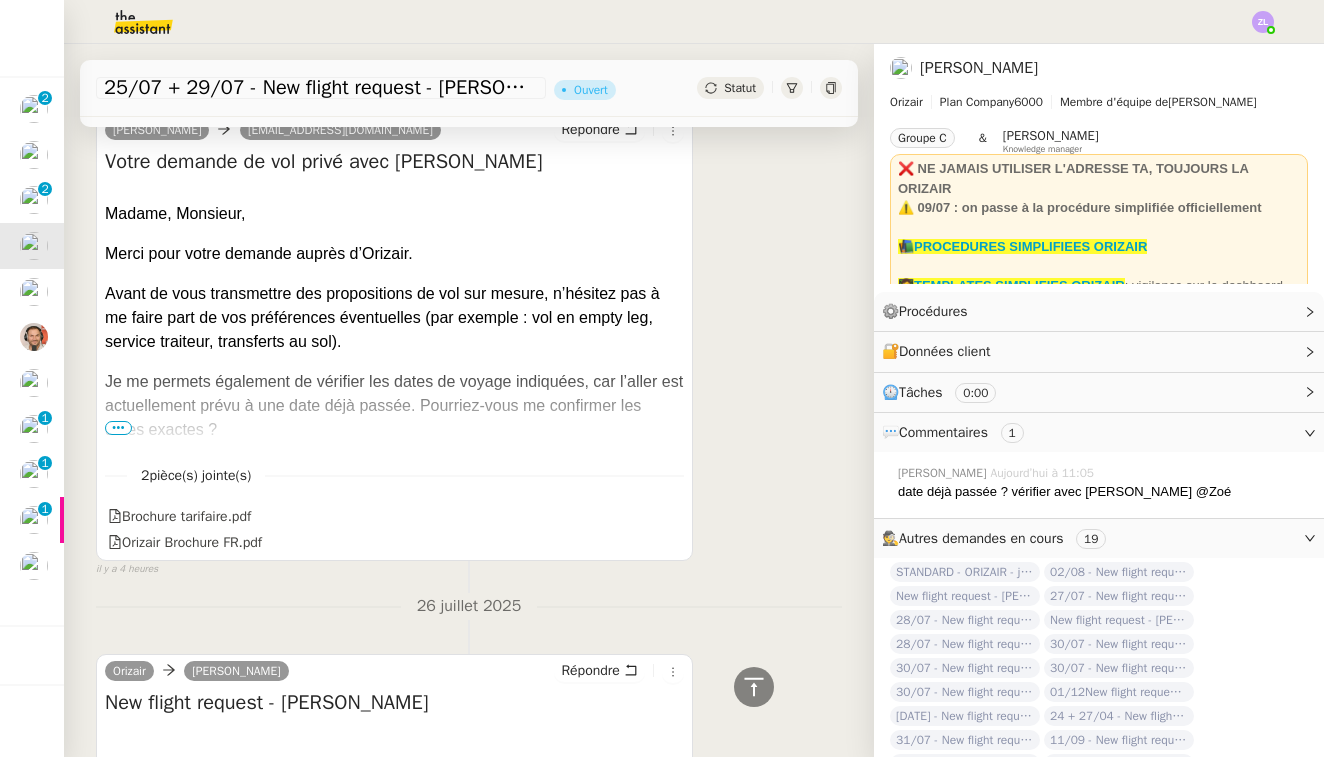 scroll, scrollTop: 784, scrollLeft: 0, axis: vertical 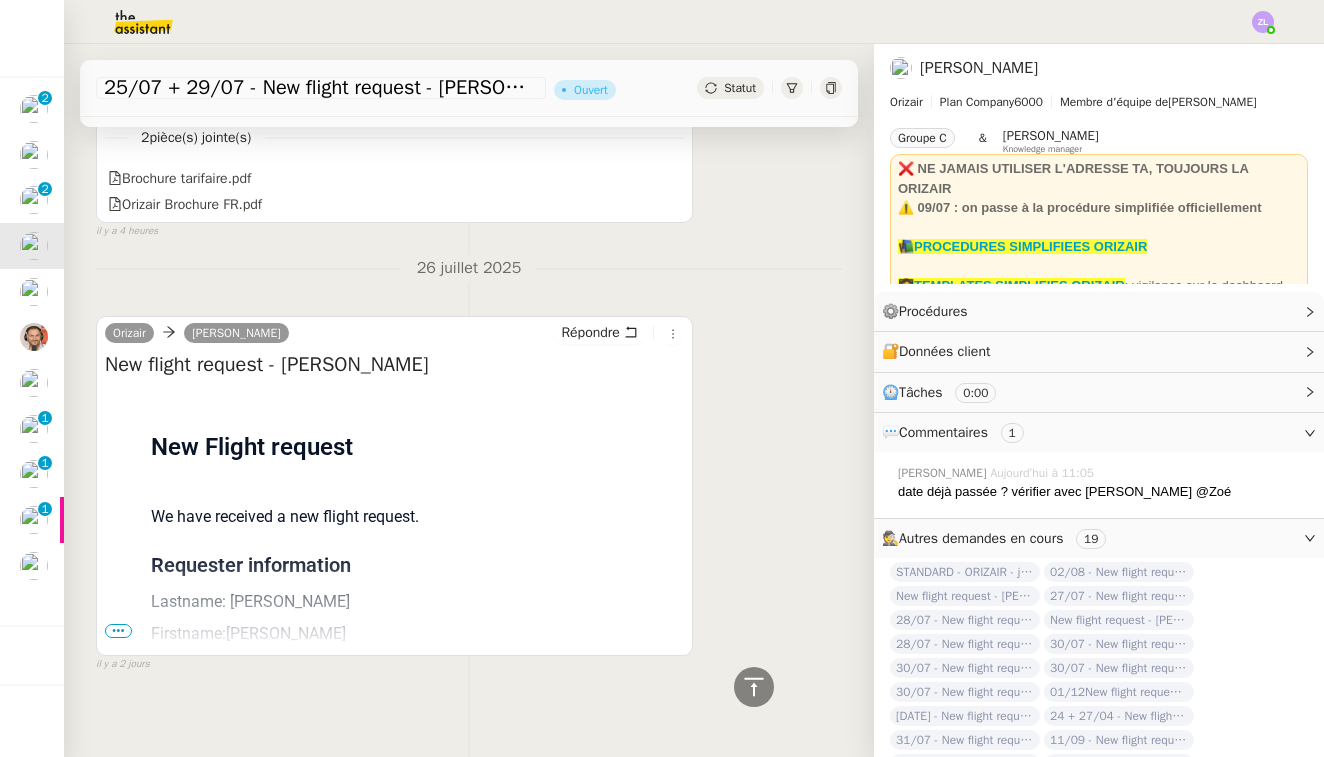 click on "Flight request created by [PERSON_NAME]  New Flight request  We have received a new flight request.  Requester information Lastname: [PERSON_NAME]  Firstname:[PERSON_NAME]  Phone:  [PHONE_NUMBER]   Email:  [EMAIL_ADDRESS][DOMAIN_NAME]   Trip 1: Departure: [GEOGRAPHIC_DATA] Arrival: [GEOGRAPHIC_DATA]-[GEOGRAPHIC_DATA] Date & Time: [DATE] 18:42 Passengers: 4 Adults - 0 Children - 0 Infants  Pets: 0 Small - 0 Large  Luggage: 0 Carry-on - 0 Hold - 0 Skis - 0 Golf - 0 Others  Trip 2: Departure: [GEOGRAPHIC_DATA]-[GEOGRAPHIC_DATA] Arrival: [GEOGRAPHIC_DATA] Date & Time: [DATE] 12:42 Passengers: 4 Adults - 0 Children - 0 Infants  Pets: 0 Small - 0 Large  Luggage: 0 Carry-on - 0 Hold - 0 Skis - 0 Golf - 0 Others  Sent by Orizair  Flying responsibly, leading sustainably" at bounding box center (394, 834) 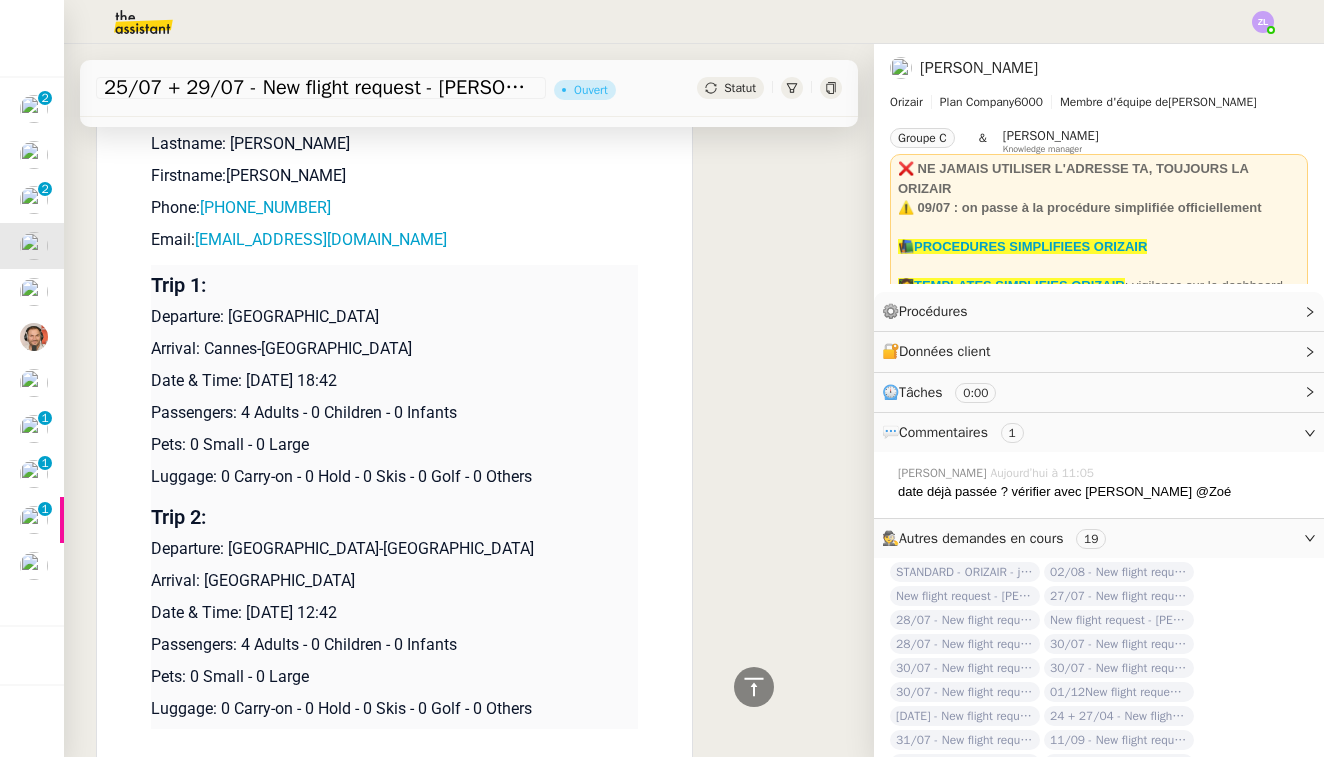 scroll, scrollTop: 1147, scrollLeft: 0, axis: vertical 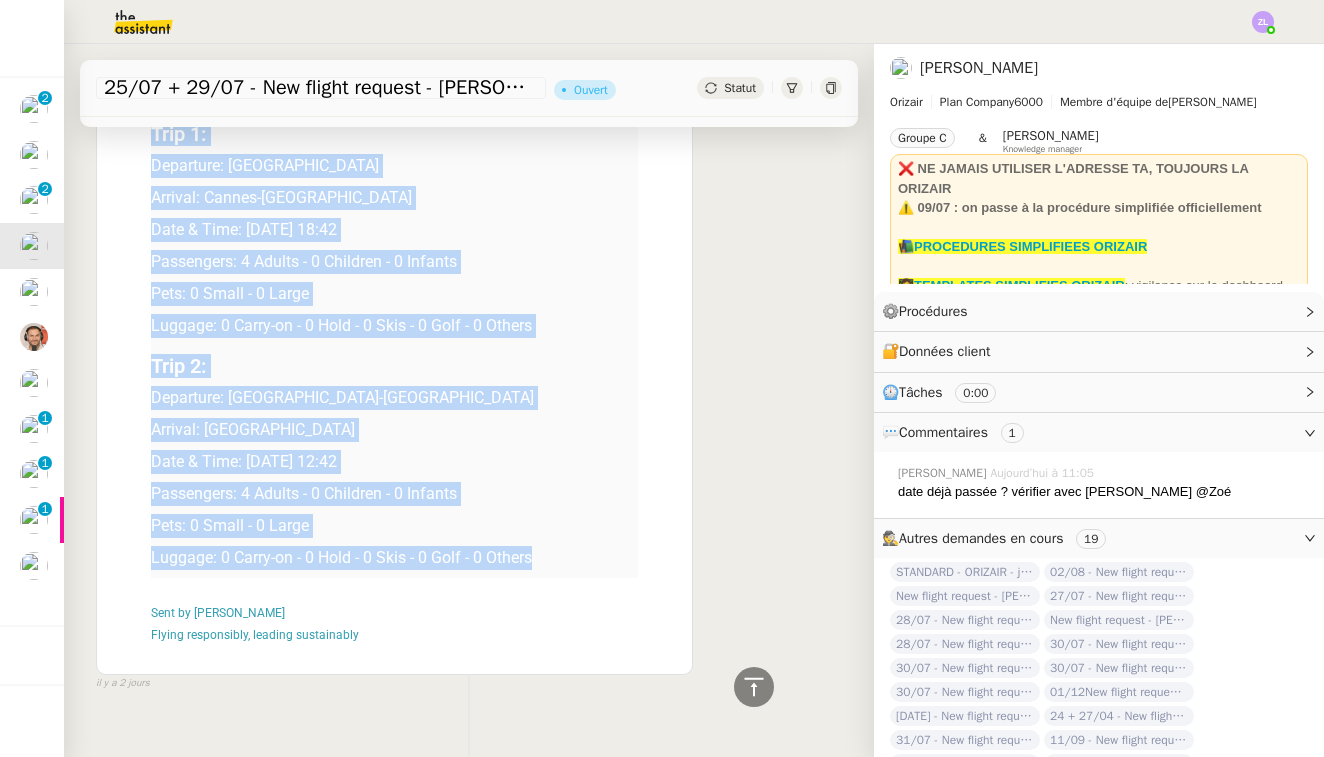 drag, startPoint x: 143, startPoint y: 180, endPoint x: 545, endPoint y: 548, distance: 545.00275 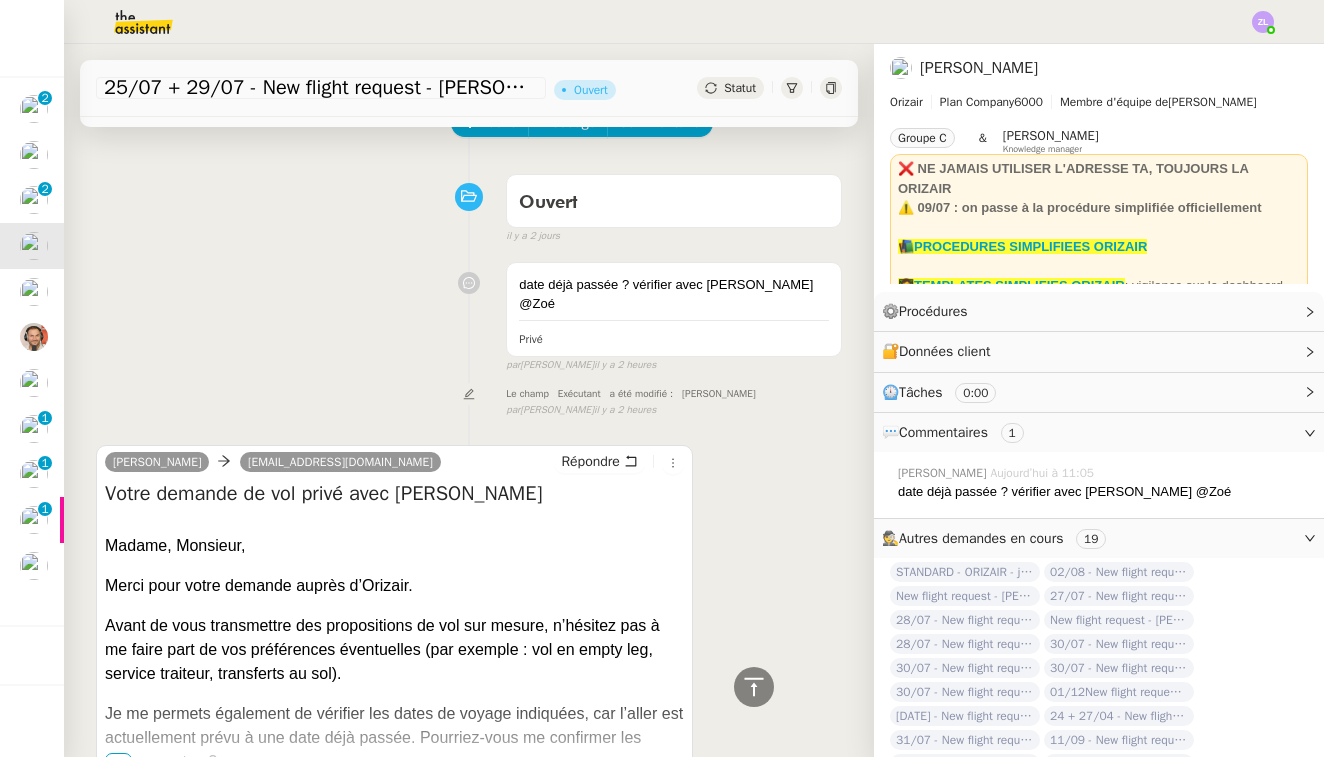 scroll, scrollTop: 0, scrollLeft: 0, axis: both 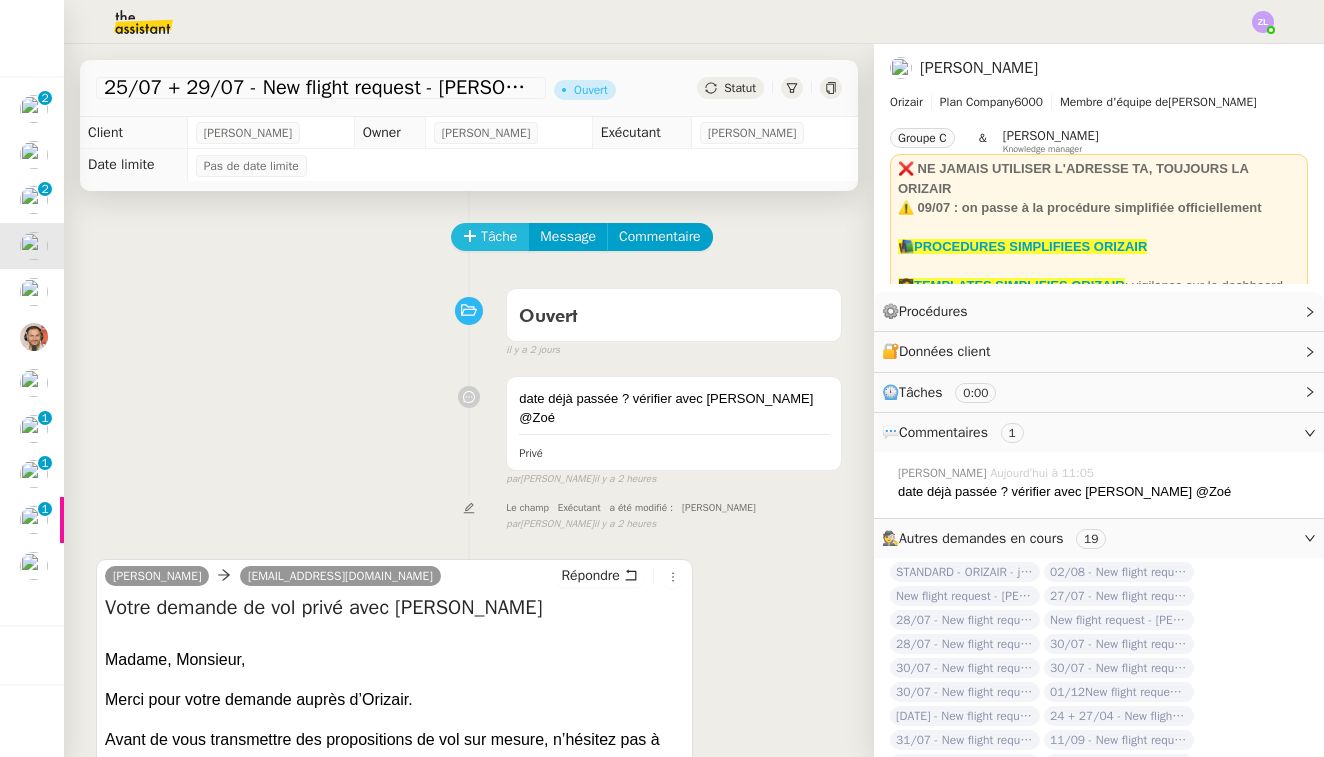 click on "Tâche" 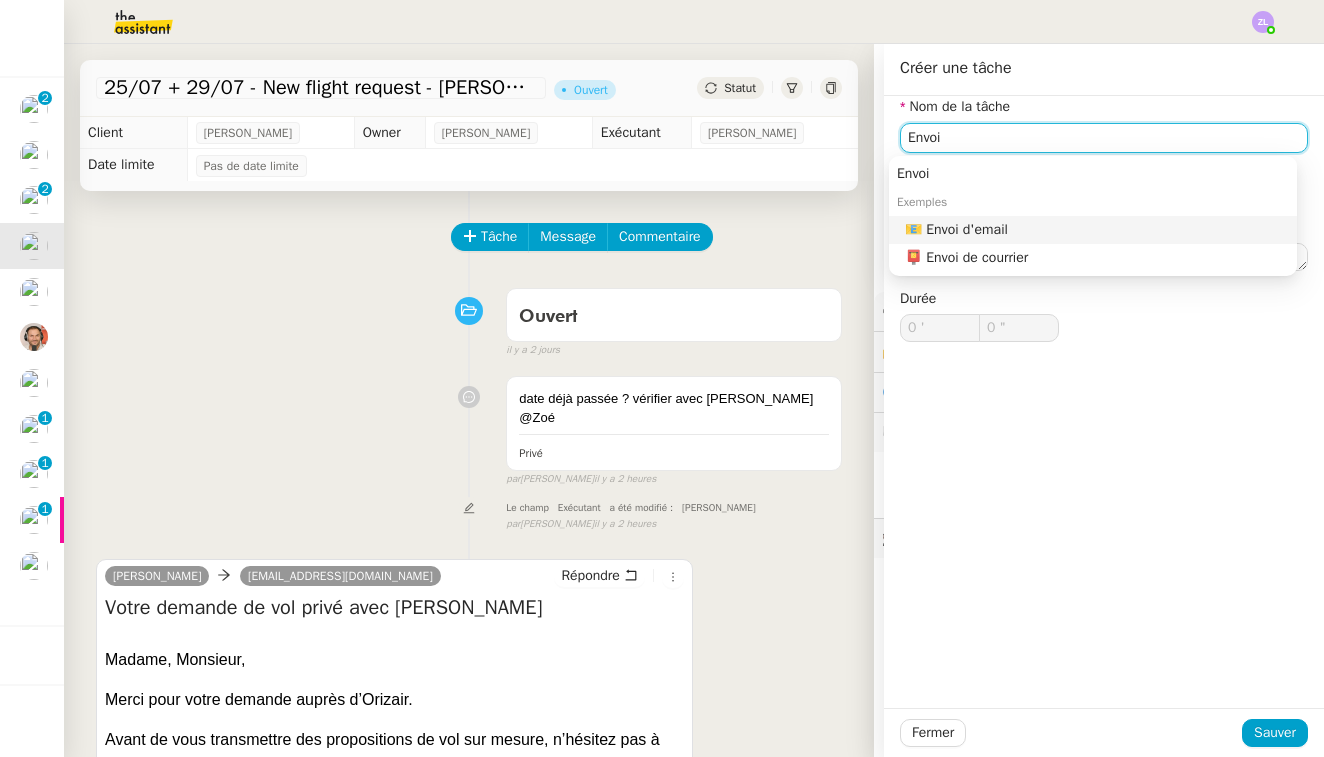 click on "📧 Envoi d'email" 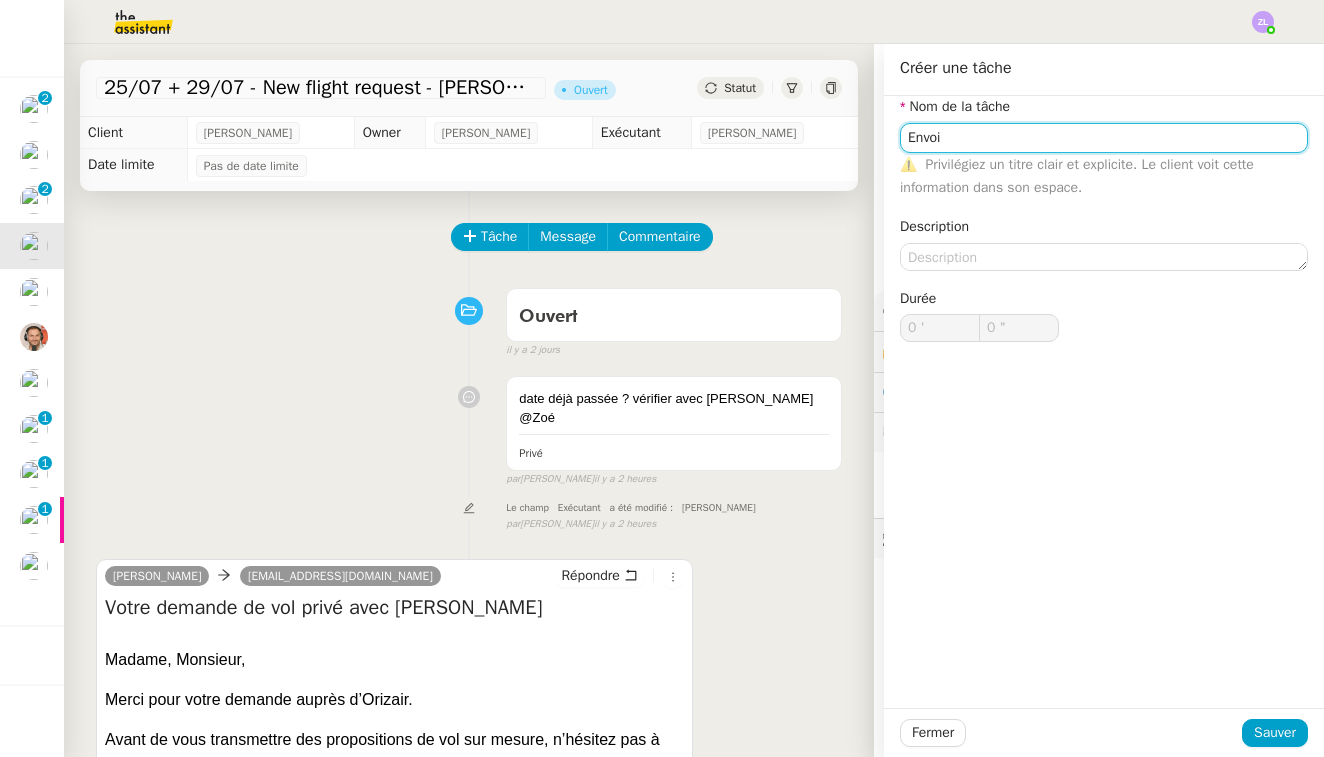 type on "Envoi d'email" 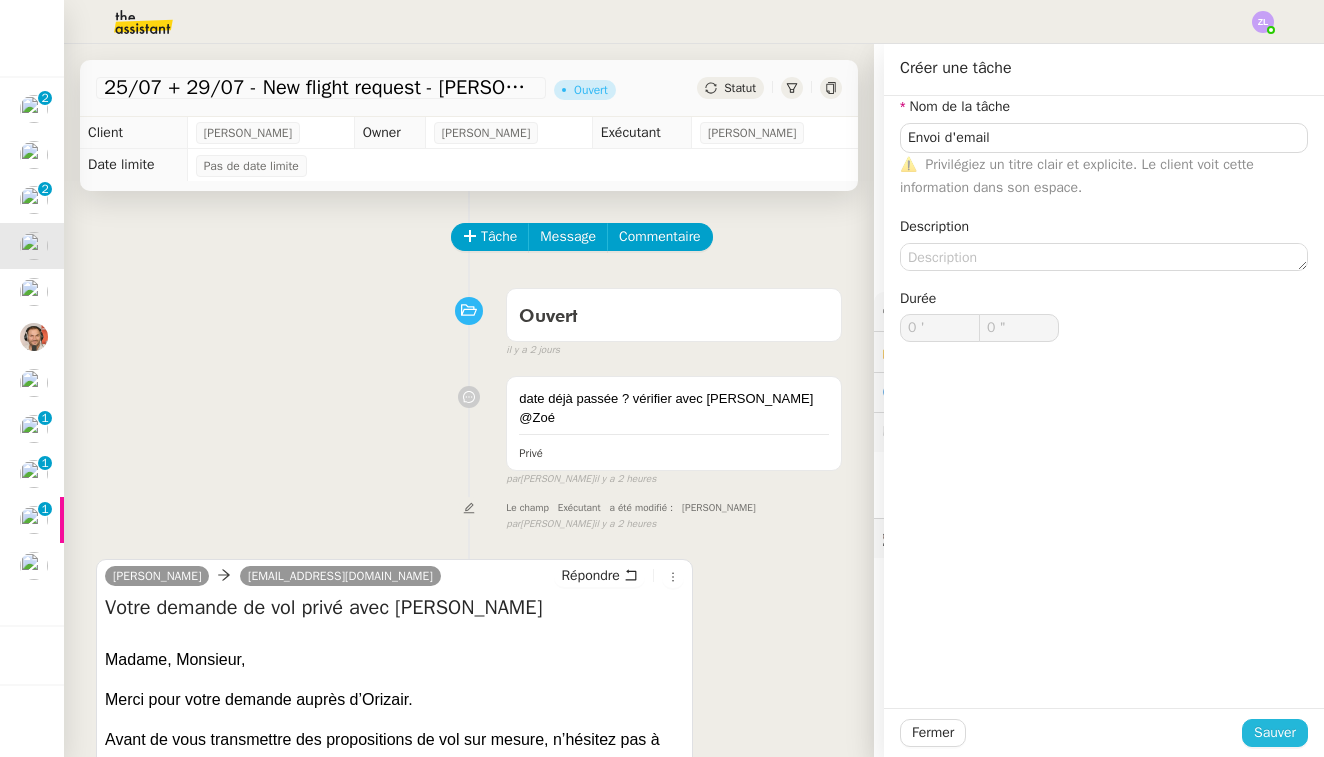 click on "Sauver" 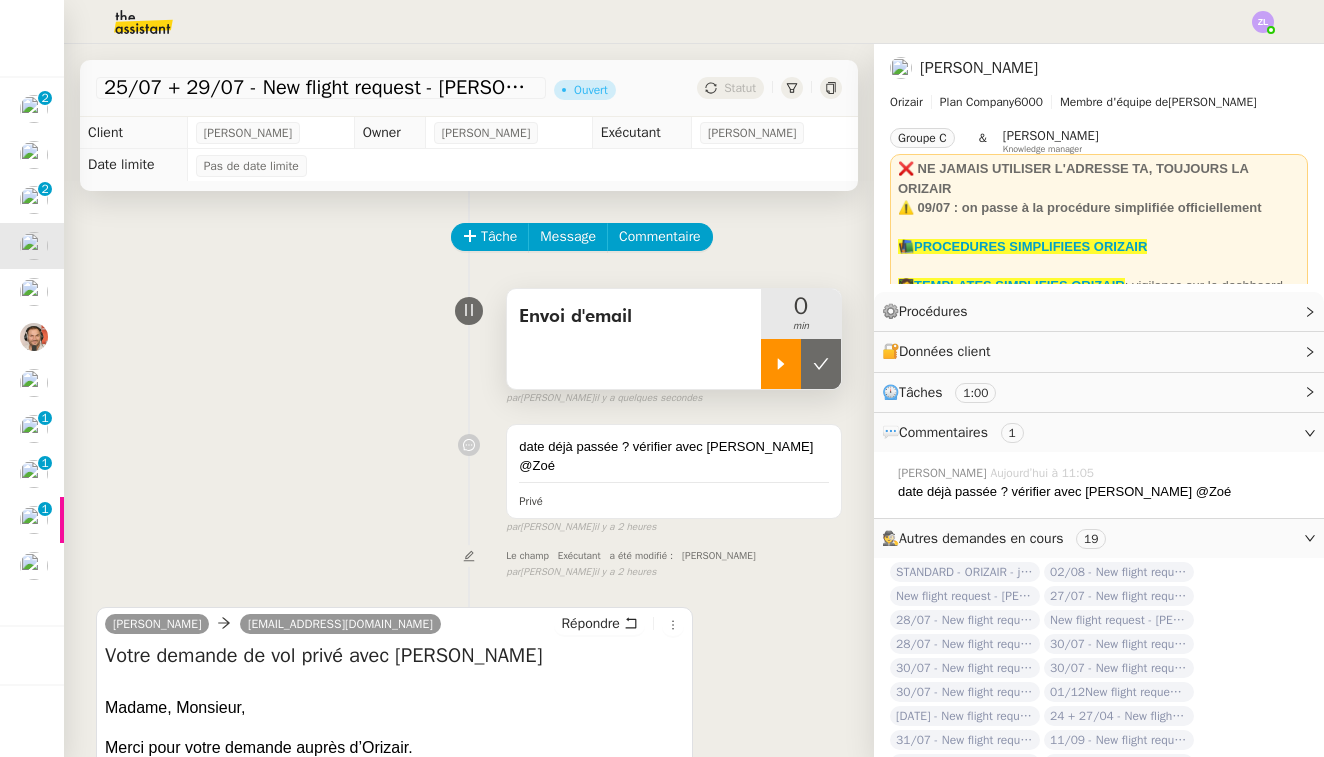 click 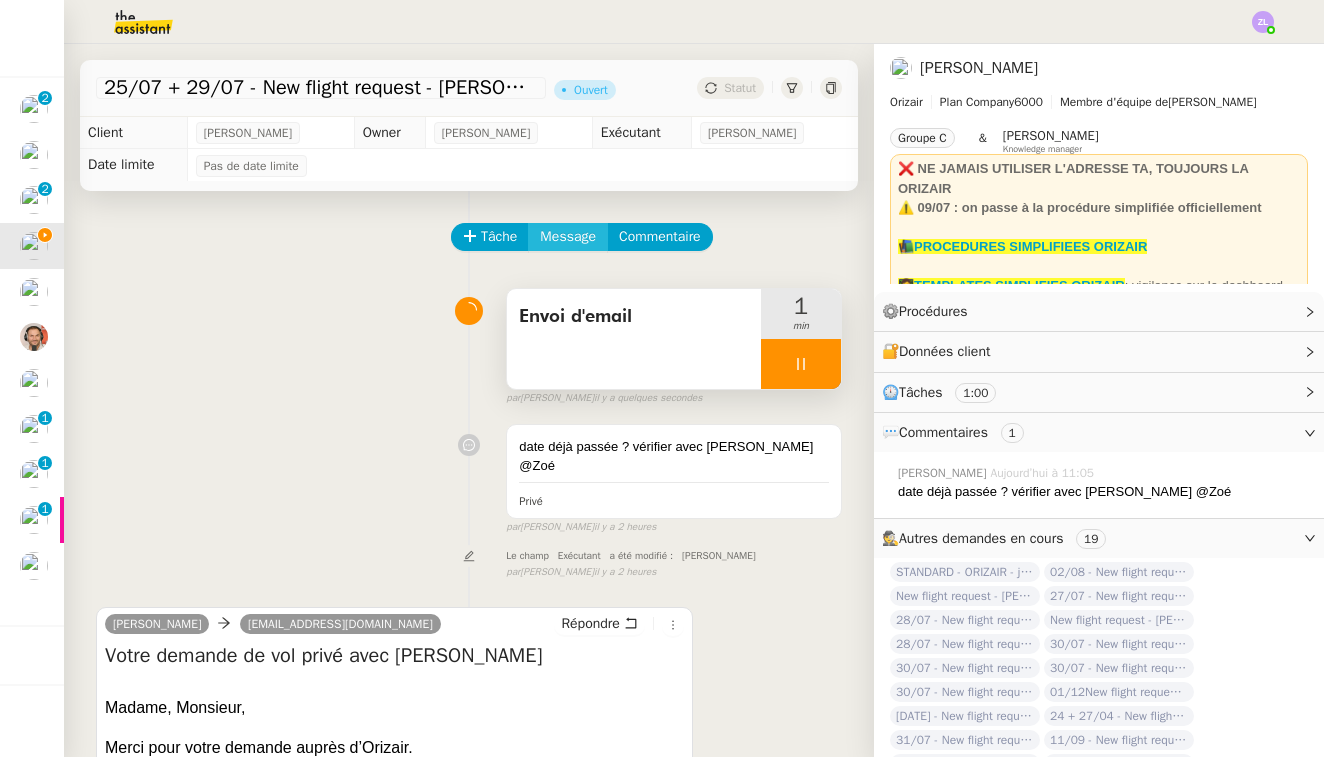 click on "Message" 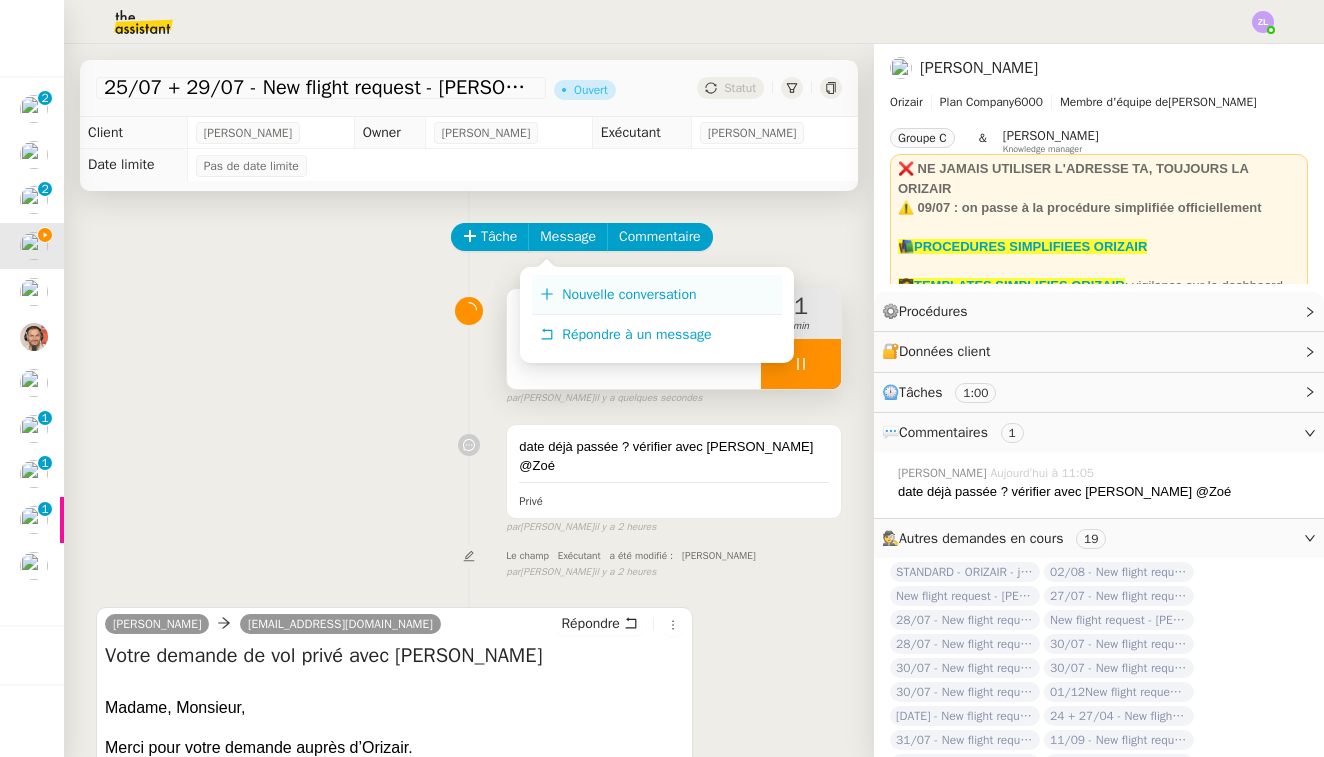 click on "Nouvelle conversation" at bounding box center (629, 294) 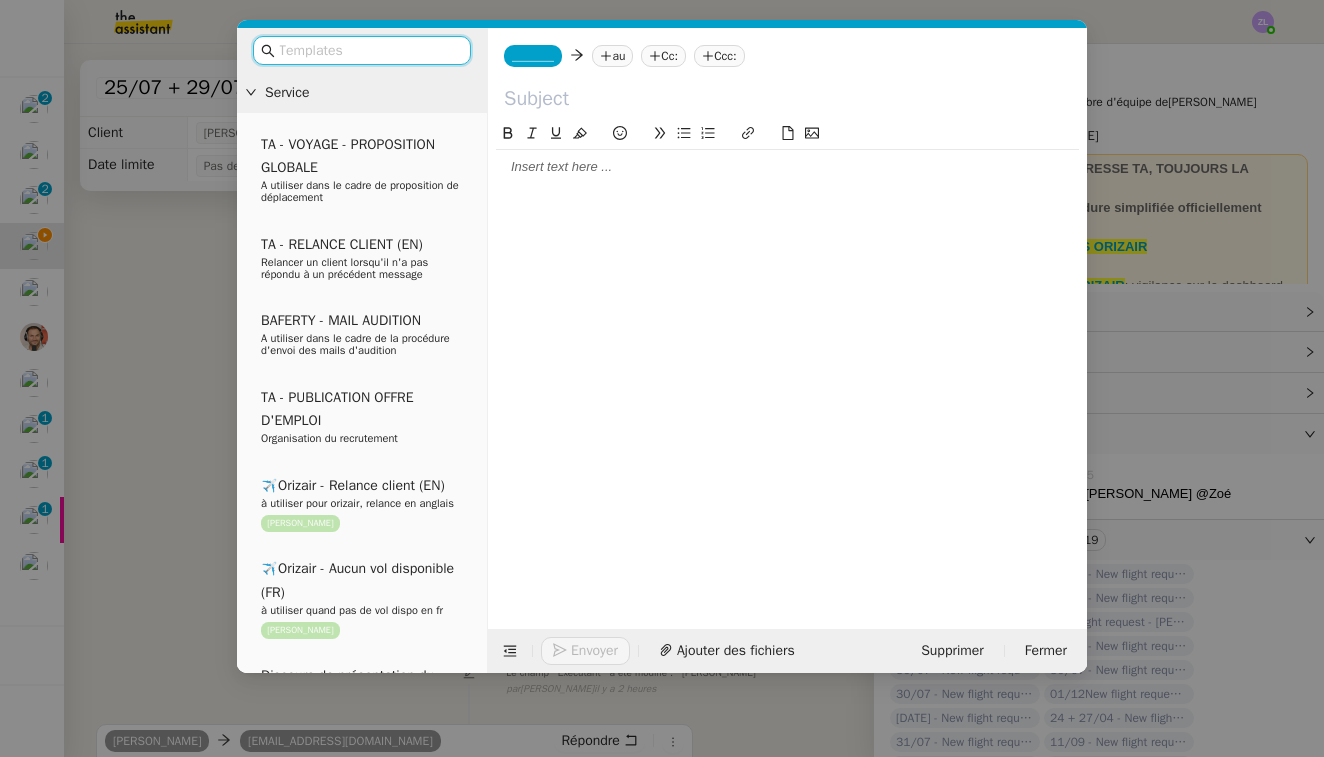 click on "_______" 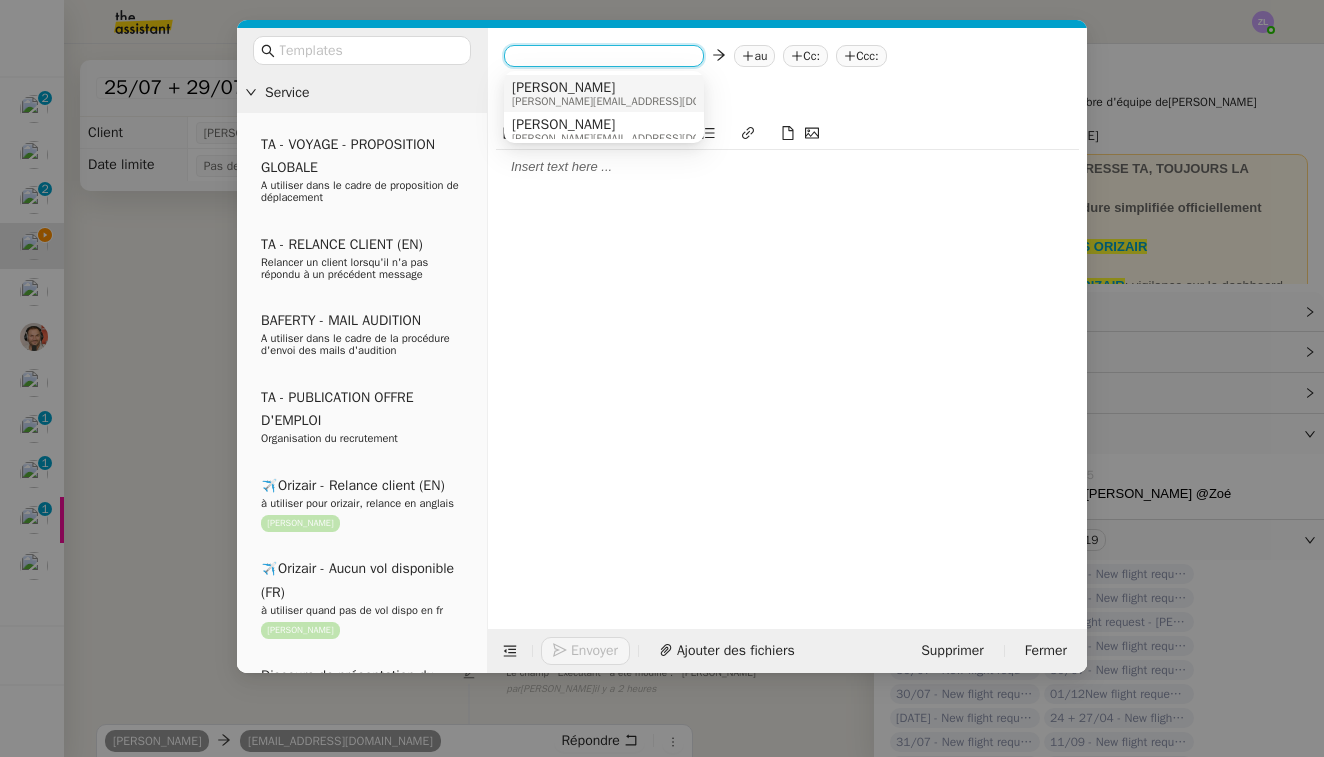 click on "[PERSON_NAME][EMAIL_ADDRESS][DOMAIN_NAME]" at bounding box center (637, 101) 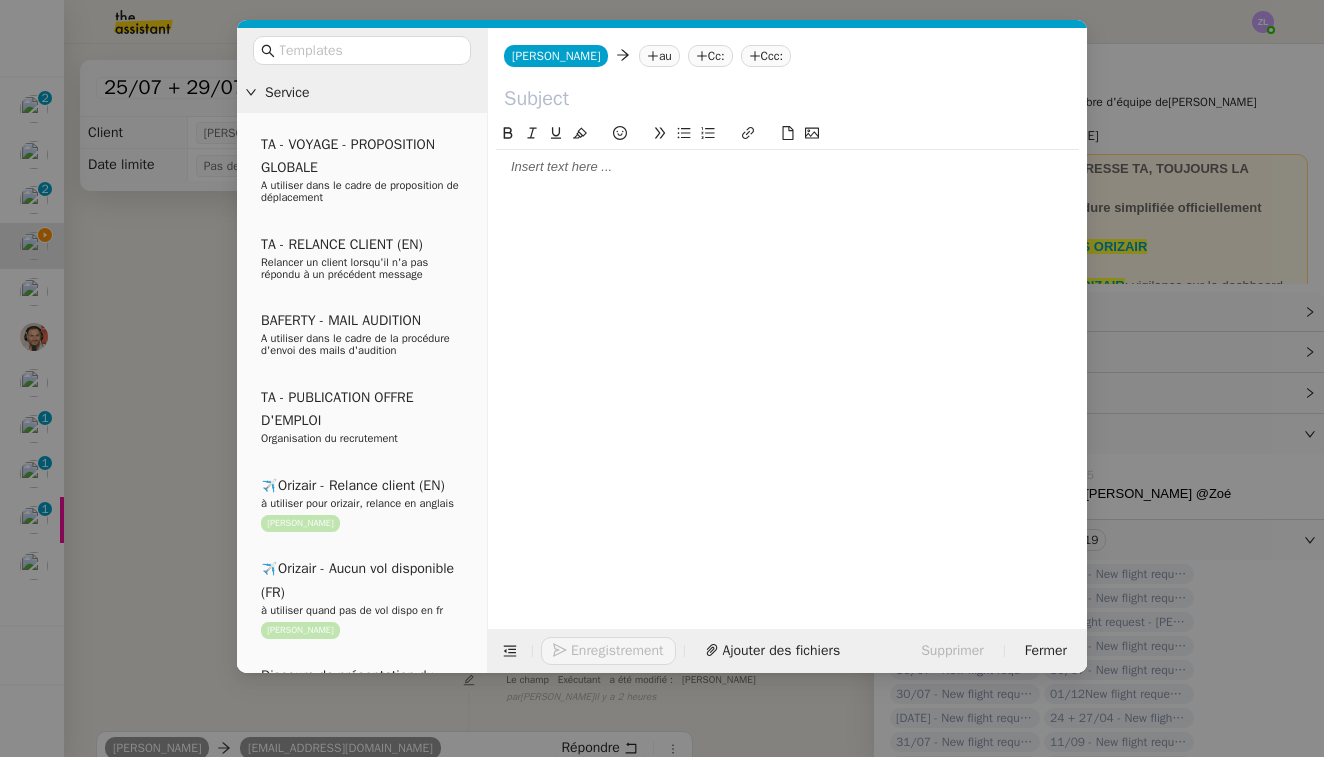 click on "Cc:" 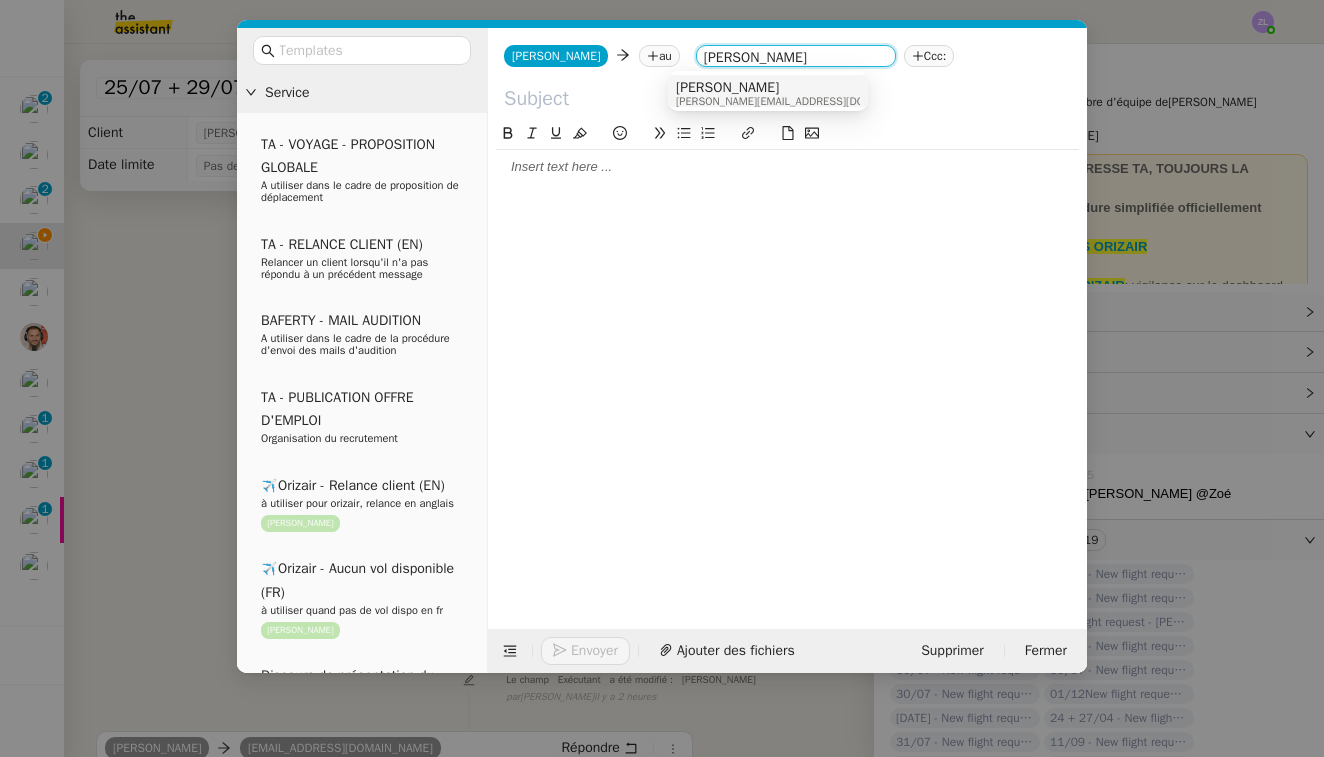 type on "[PERSON_NAME]" 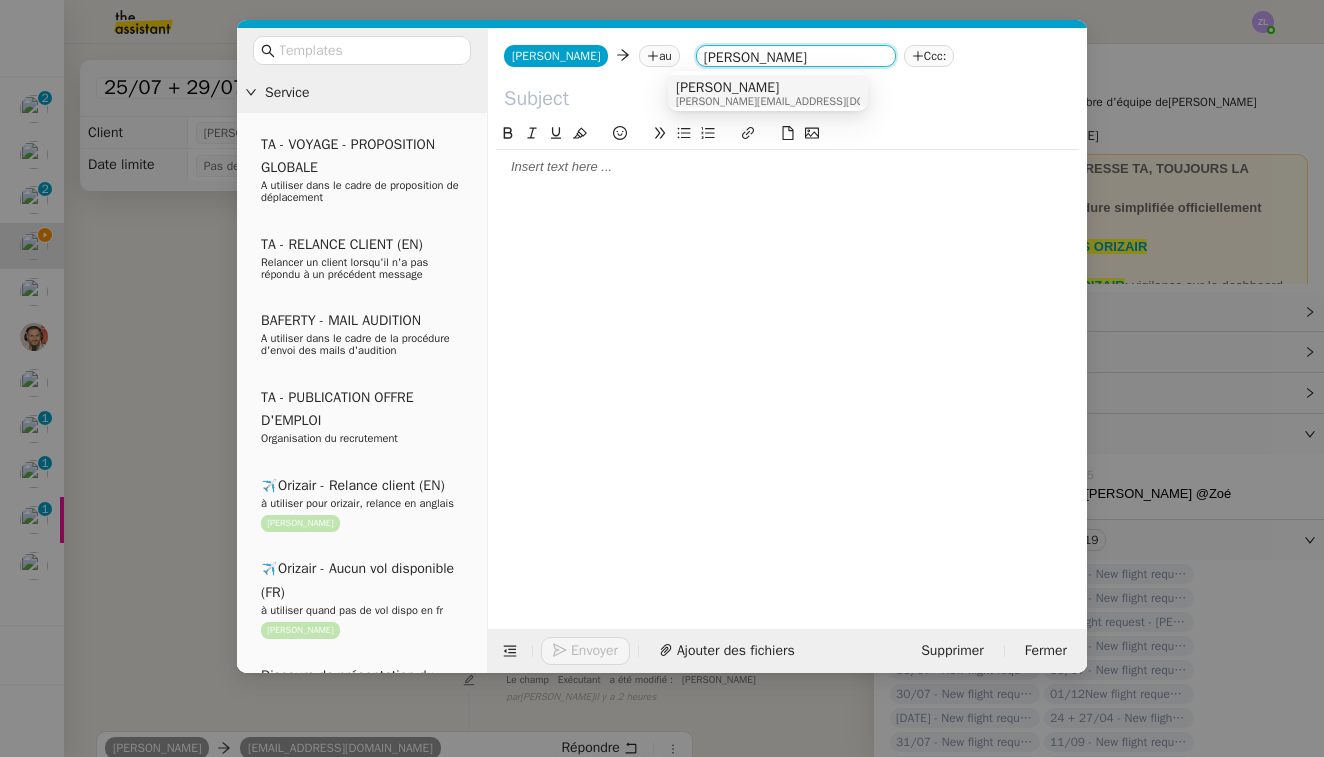 click on "Ccc:" 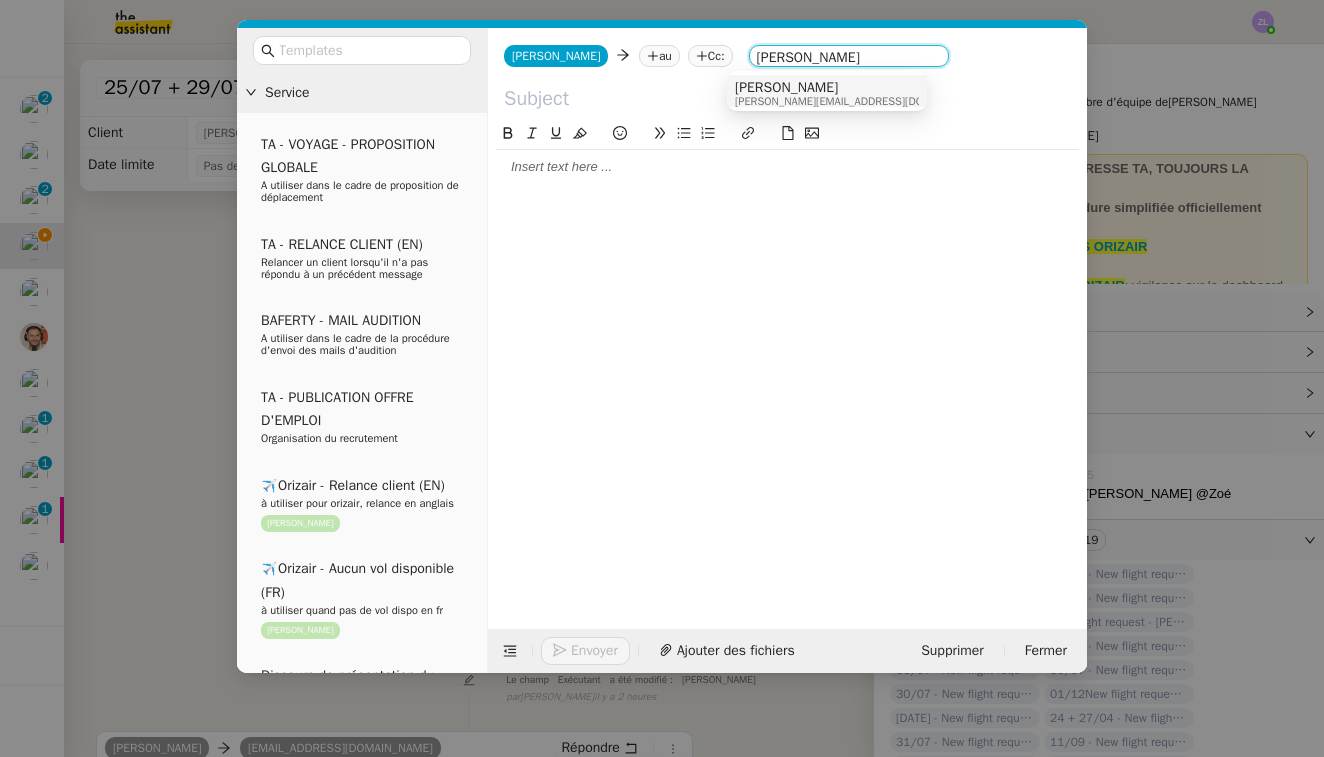 type on "[PERSON_NAME]" 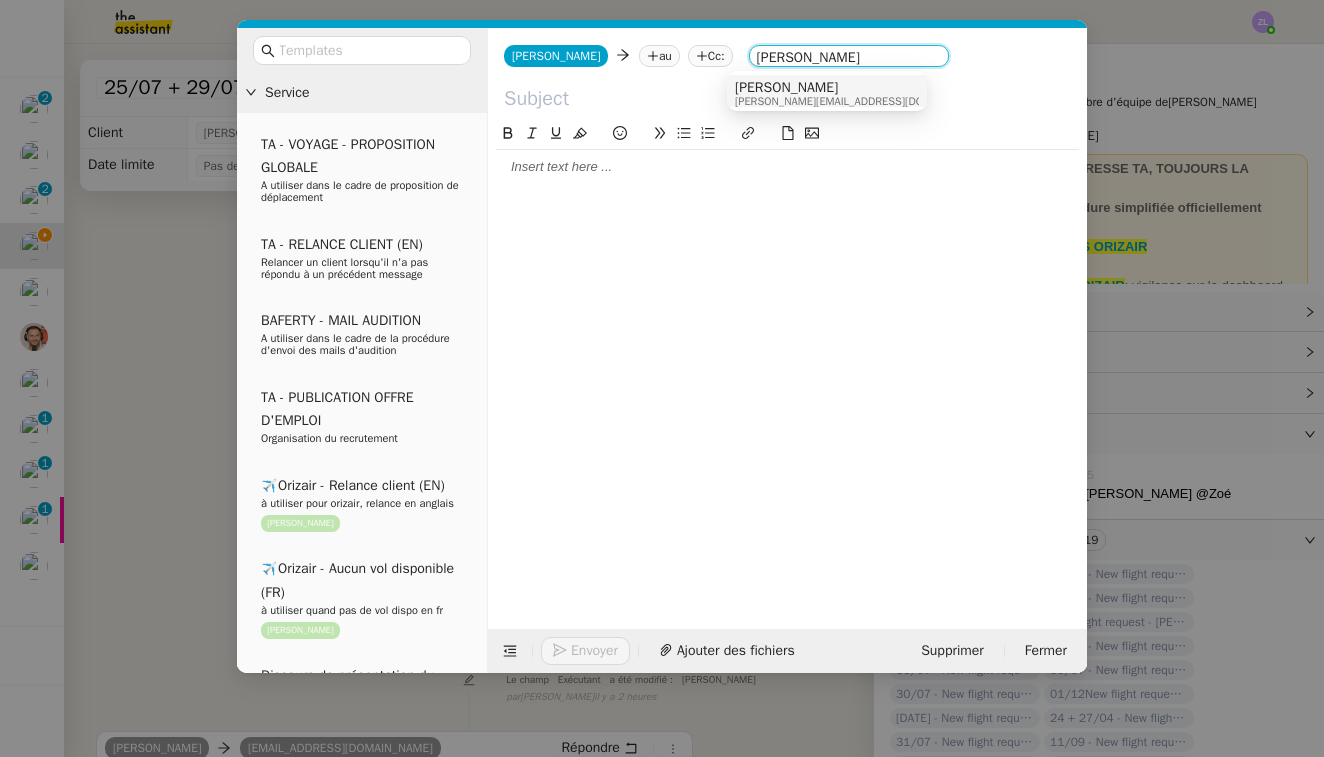 click on "[PERSON_NAME] [PERSON_NAME][EMAIL_ADDRESS][DOMAIN_NAME]" at bounding box center (827, 93) 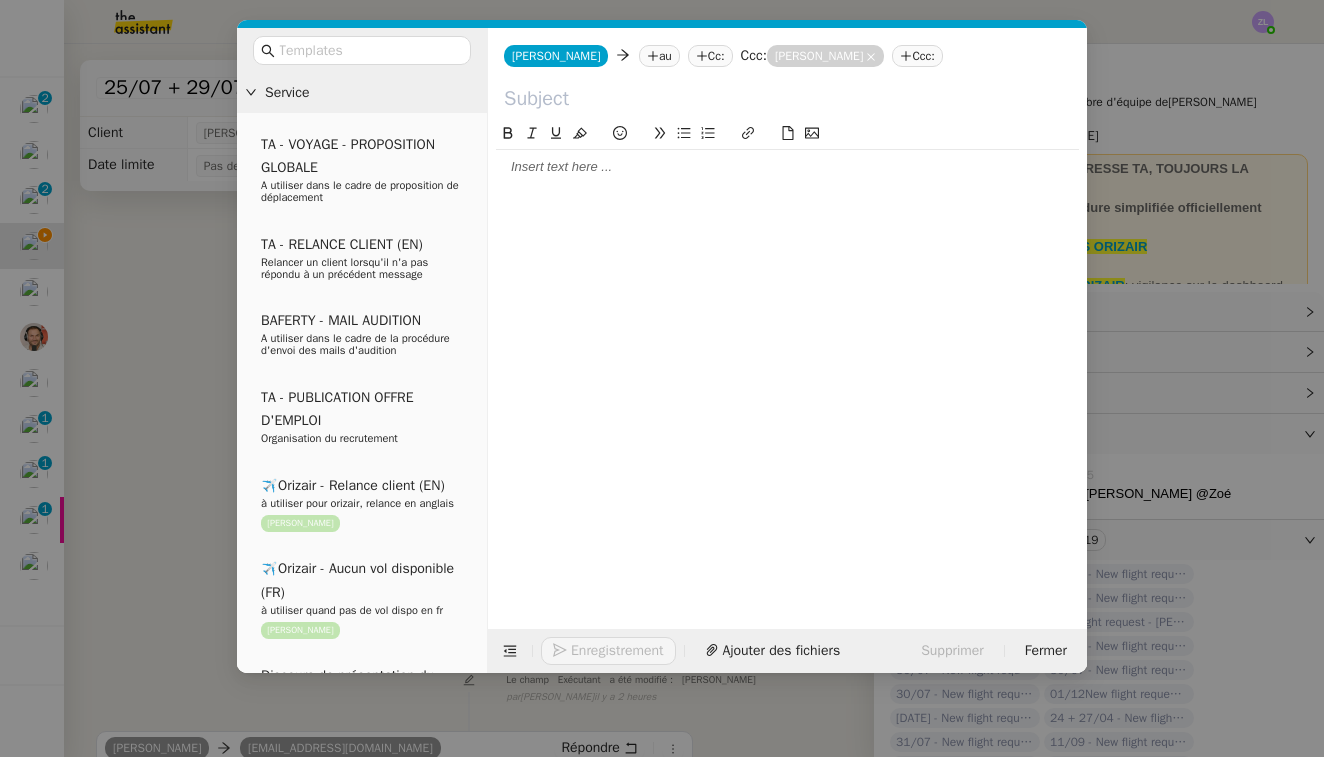 click 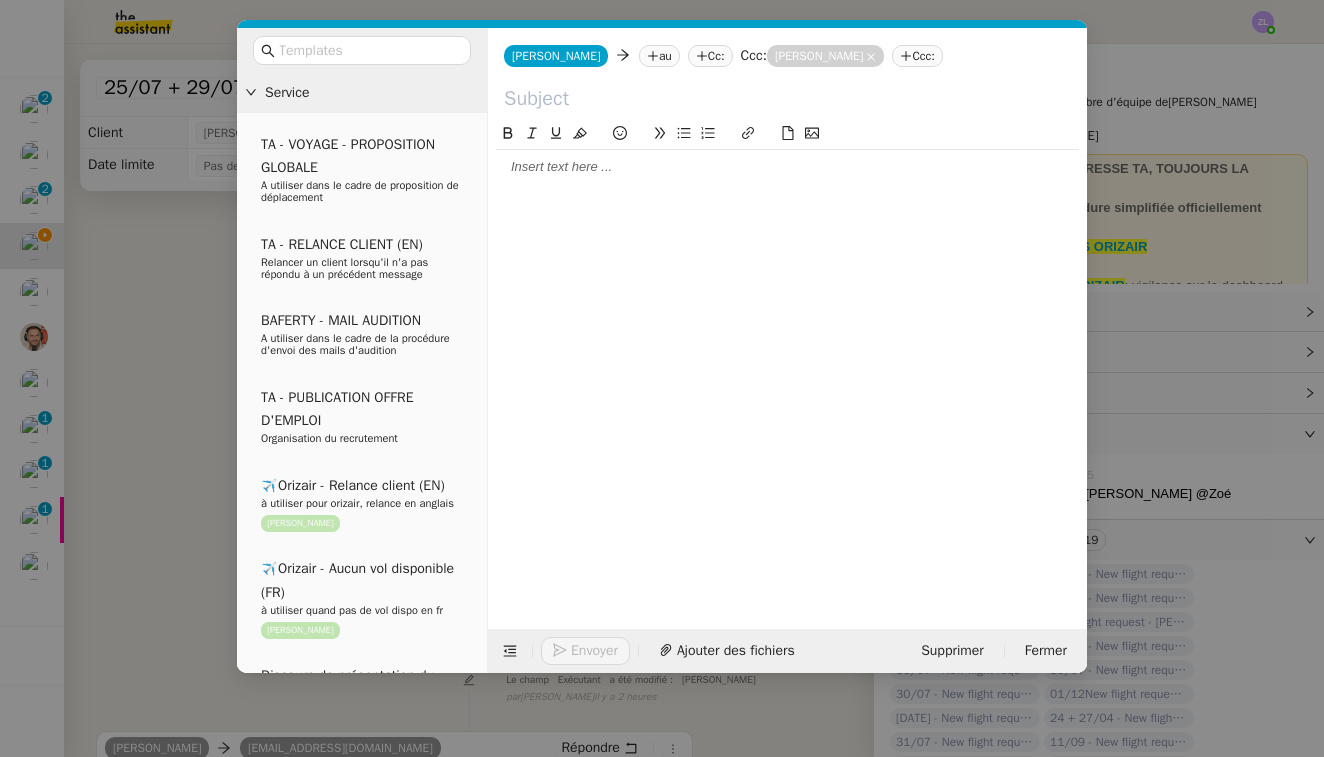 paste on "Suivi de la demande – [PERSON_NAME]" 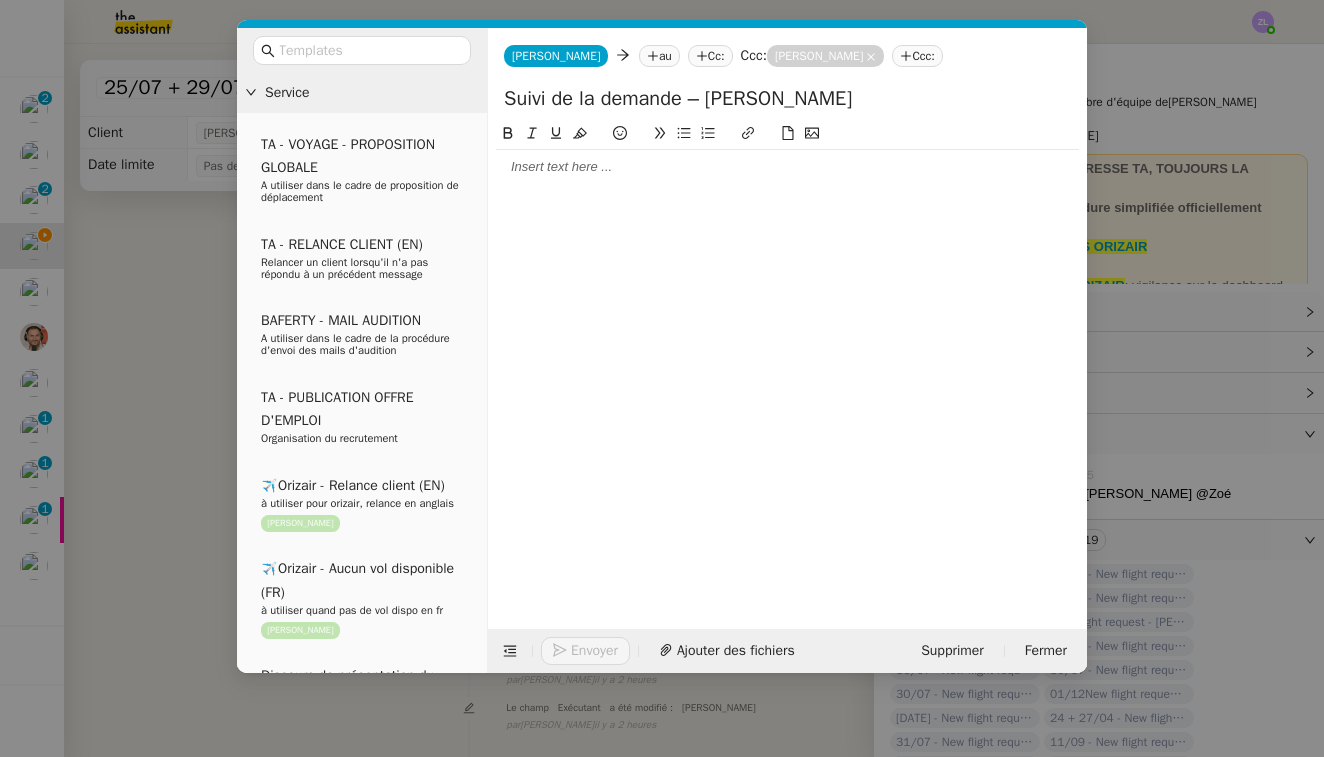 type on "Suivi de la demande – [PERSON_NAME]" 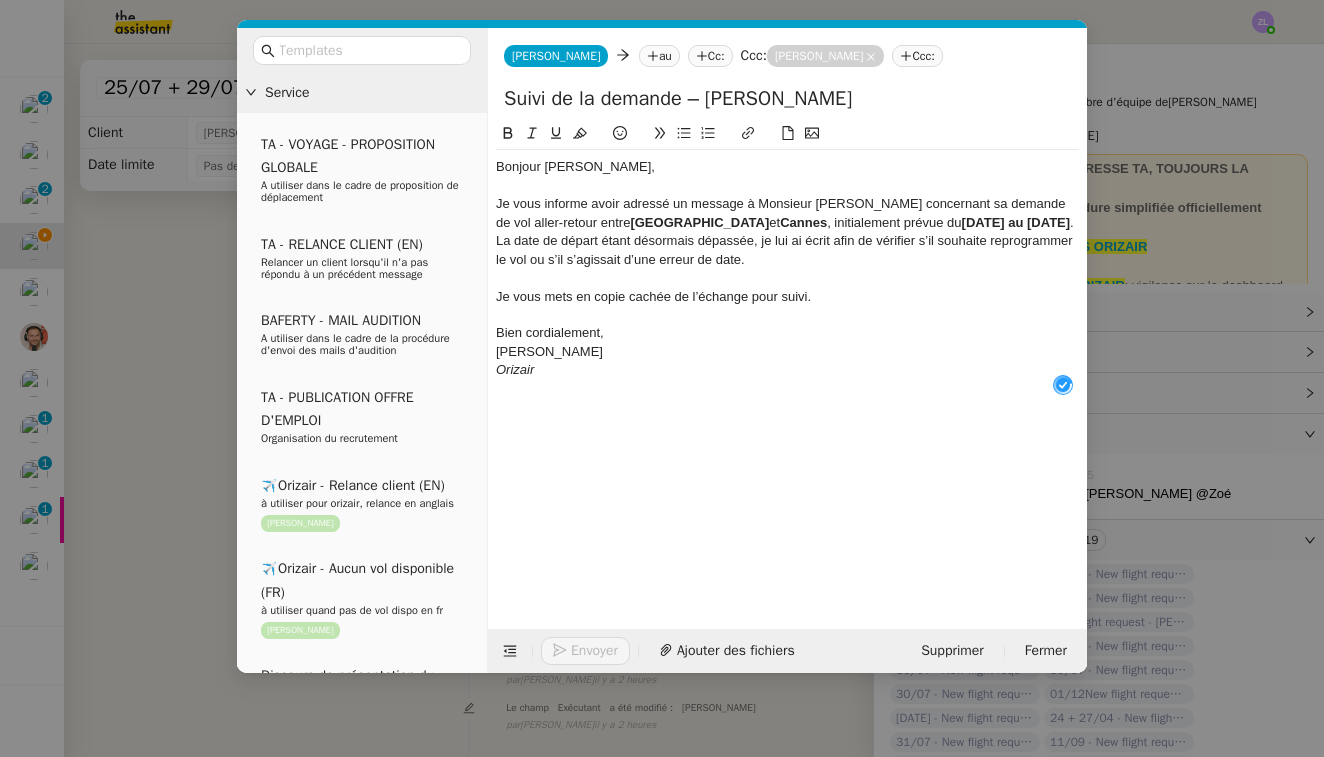 scroll, scrollTop: 21, scrollLeft: 0, axis: vertical 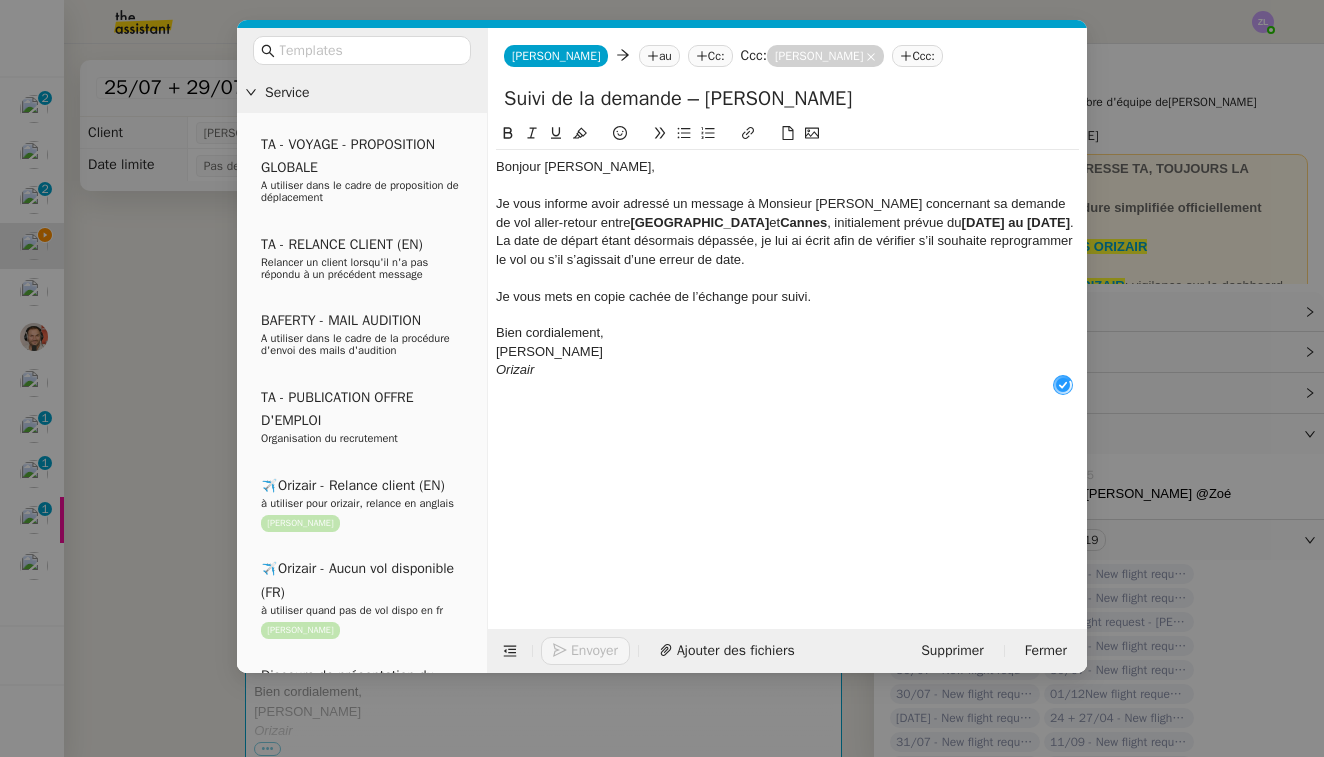 click on "[PERSON_NAME]" 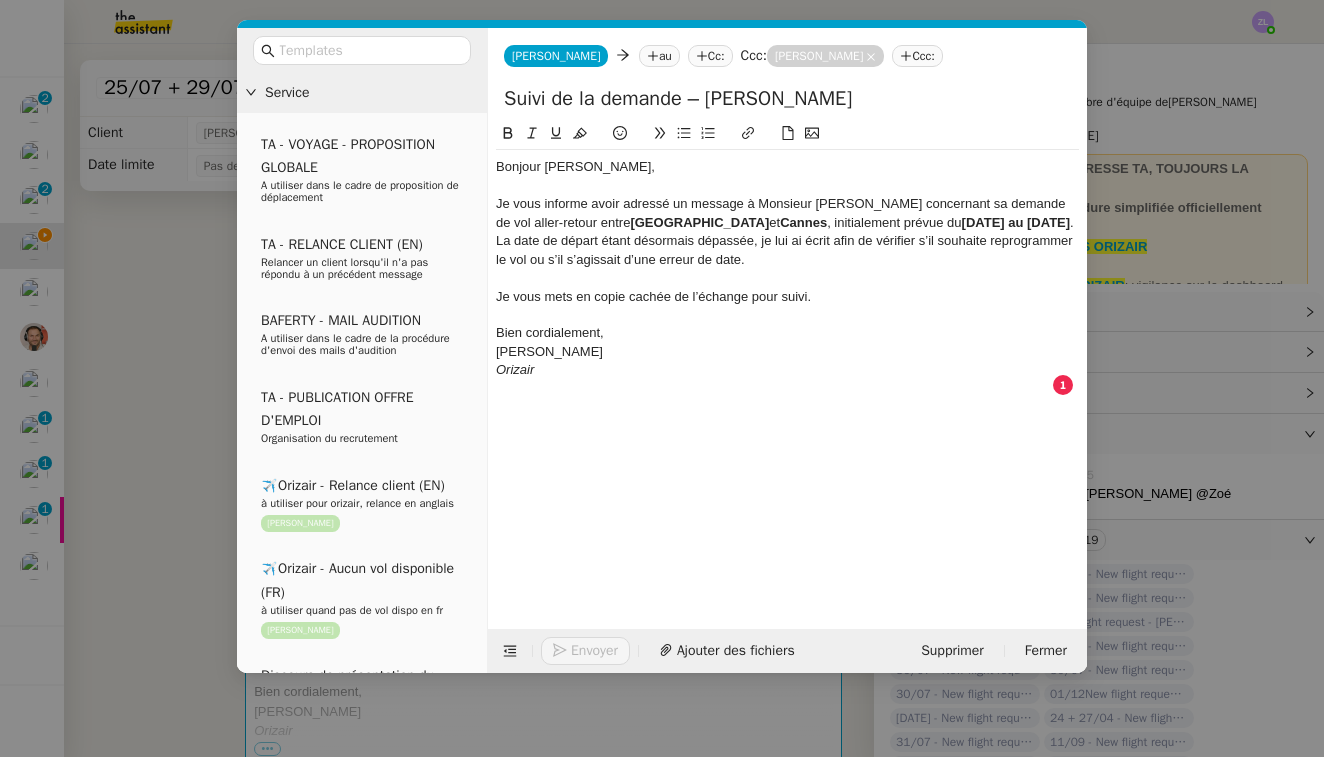 type 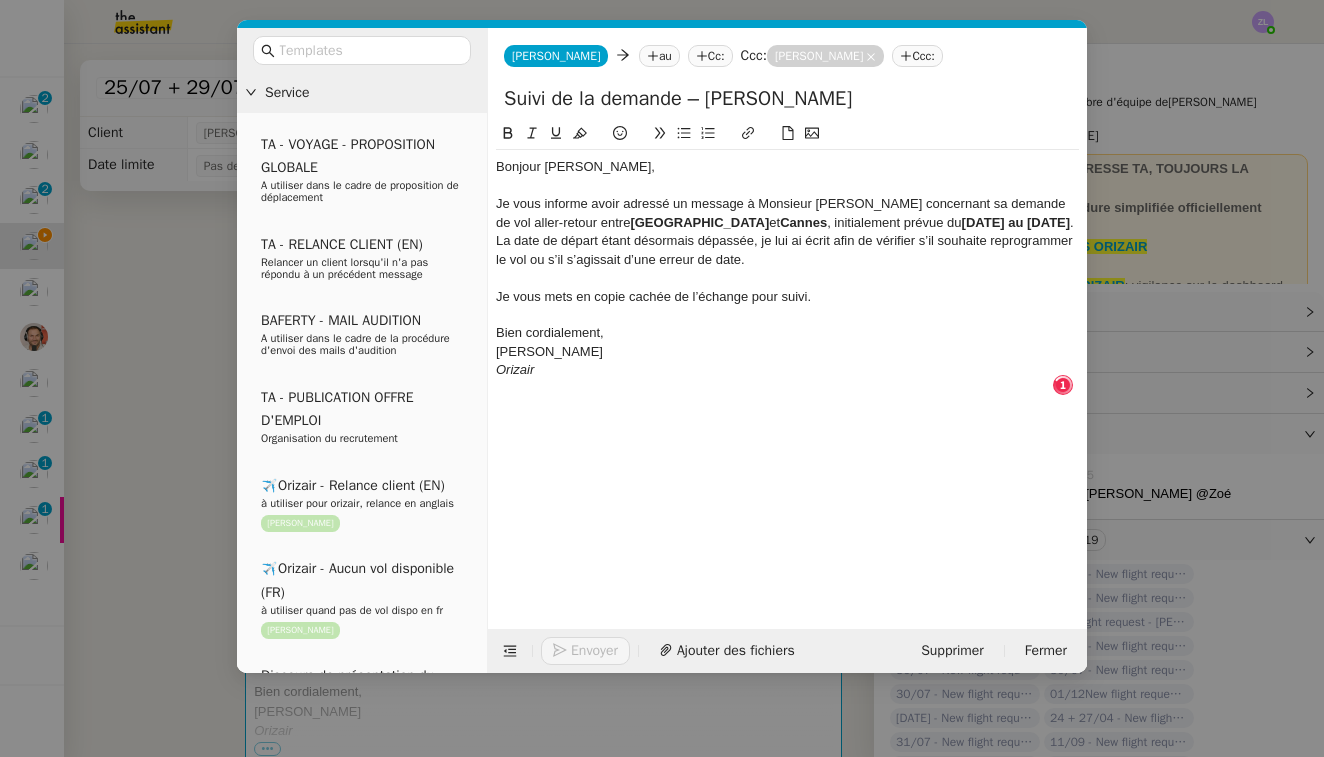 click on "Bien cordialement," 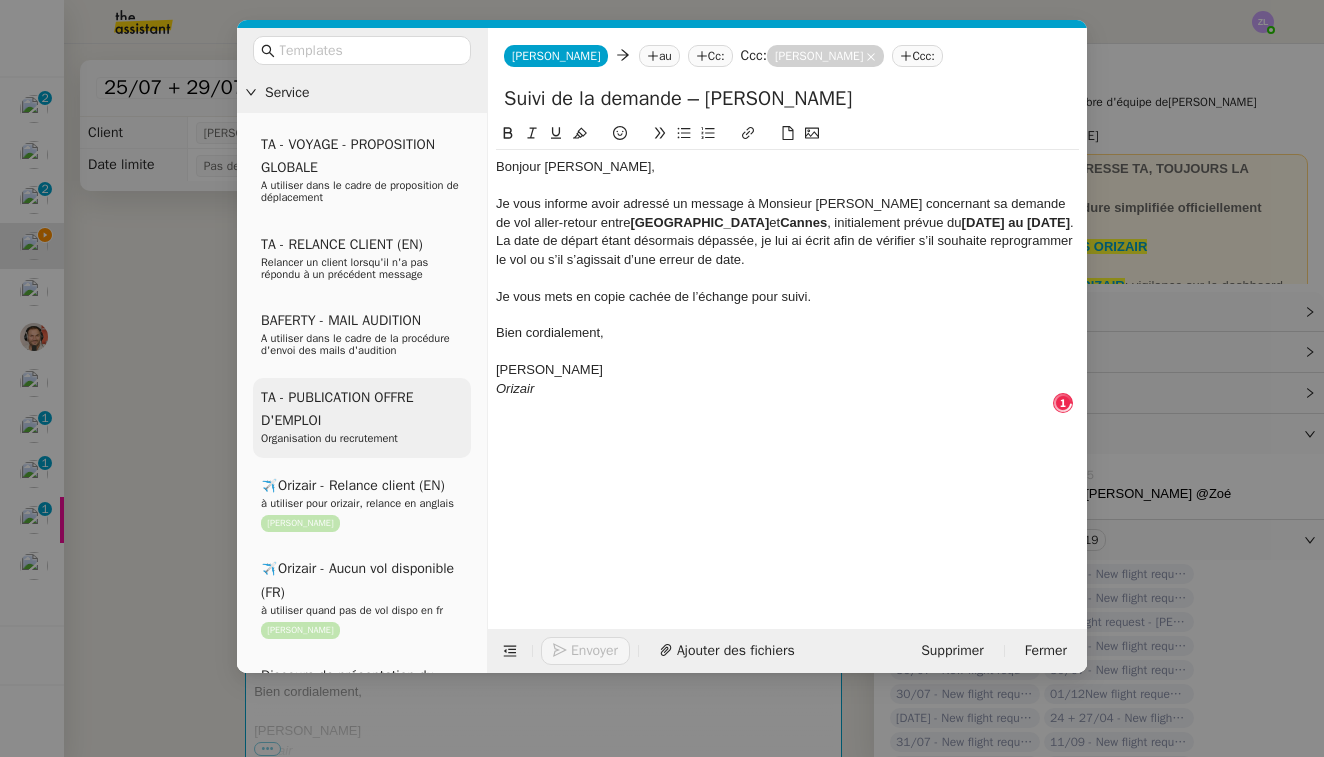 drag, startPoint x: 558, startPoint y: 392, endPoint x: 467, endPoint y: 392, distance: 91 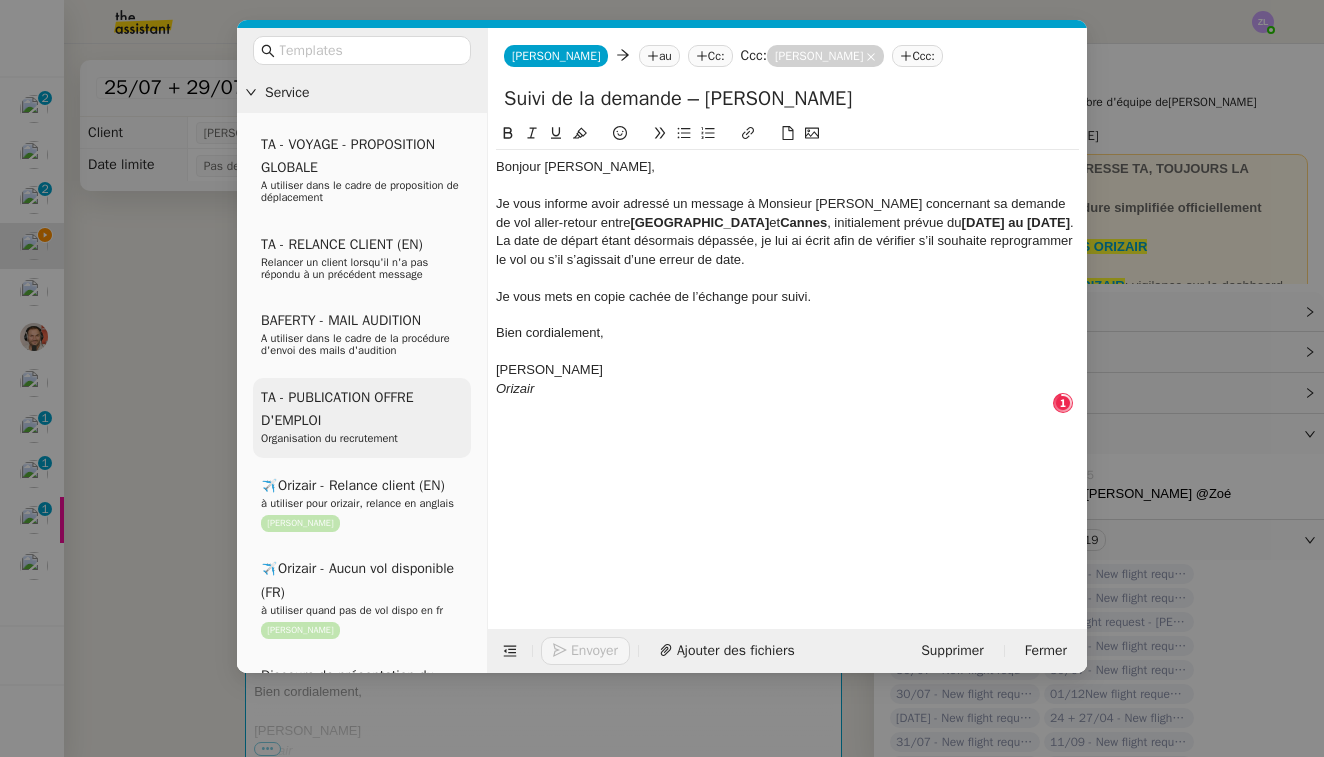 click on "Service TA - VOYAGE - PROPOSITION GLOBALE    A utiliser dans le cadre de proposition de déplacement TA - RELANCE CLIENT (EN)    Relancer un client lorsqu'il n'a pas répondu à un précédent message BAFERTY - MAIL AUDITION    A utiliser dans le cadre de la procédure d'envoi des mails d'audition TA - PUBLICATION OFFRE D'EMPLOI     Organisation du recrutement ✈️Orizair - Relance client (EN)     à utiliser pour orizair, relance en anglais  [PERSON_NAME] ✈️Orizair - Aucun vol disponible (FR)    à utiliser quand pas de vol dispo en fr  [PERSON_NAME] Discours de présentation du paiement sécurisé    ✈️Orizair - Relance client (FR)    à utiliser pour orizair, première relance en français  [PERSON_NAME] TA - VOYAGES - PROPOSITION ITINERAIRE    Soumettre les résultats d'une recherche Orizair - Empty Legs - Confirmation opérateur (EN)    à utiliser dans la communication sur avinode pour les empty legs  [PERSON_NAME] TA - CONFIRMATION PAIEMENT (EN)    TA - COURRIER EXPEDIE (recommandé)" at bounding box center (662, 350) 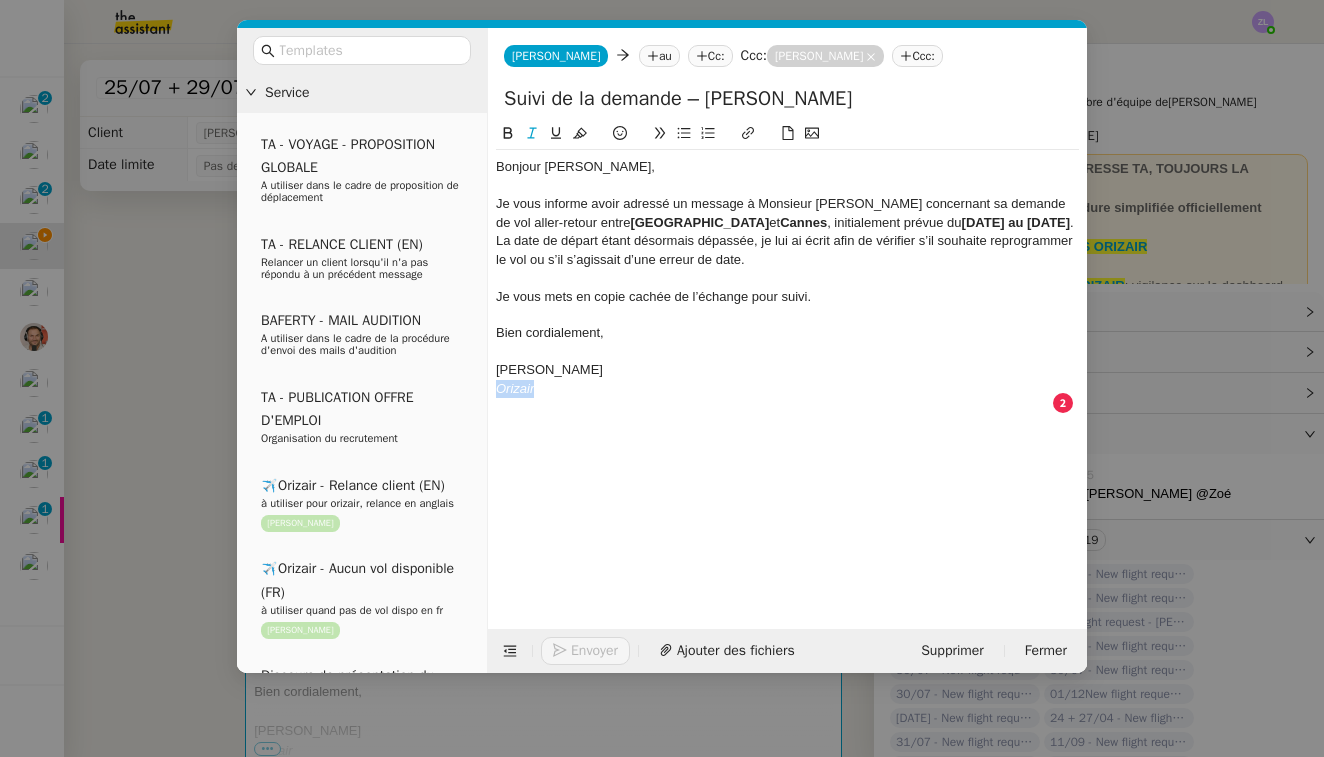 drag, startPoint x: 563, startPoint y: 387, endPoint x: 471, endPoint y: 385, distance: 92.021736 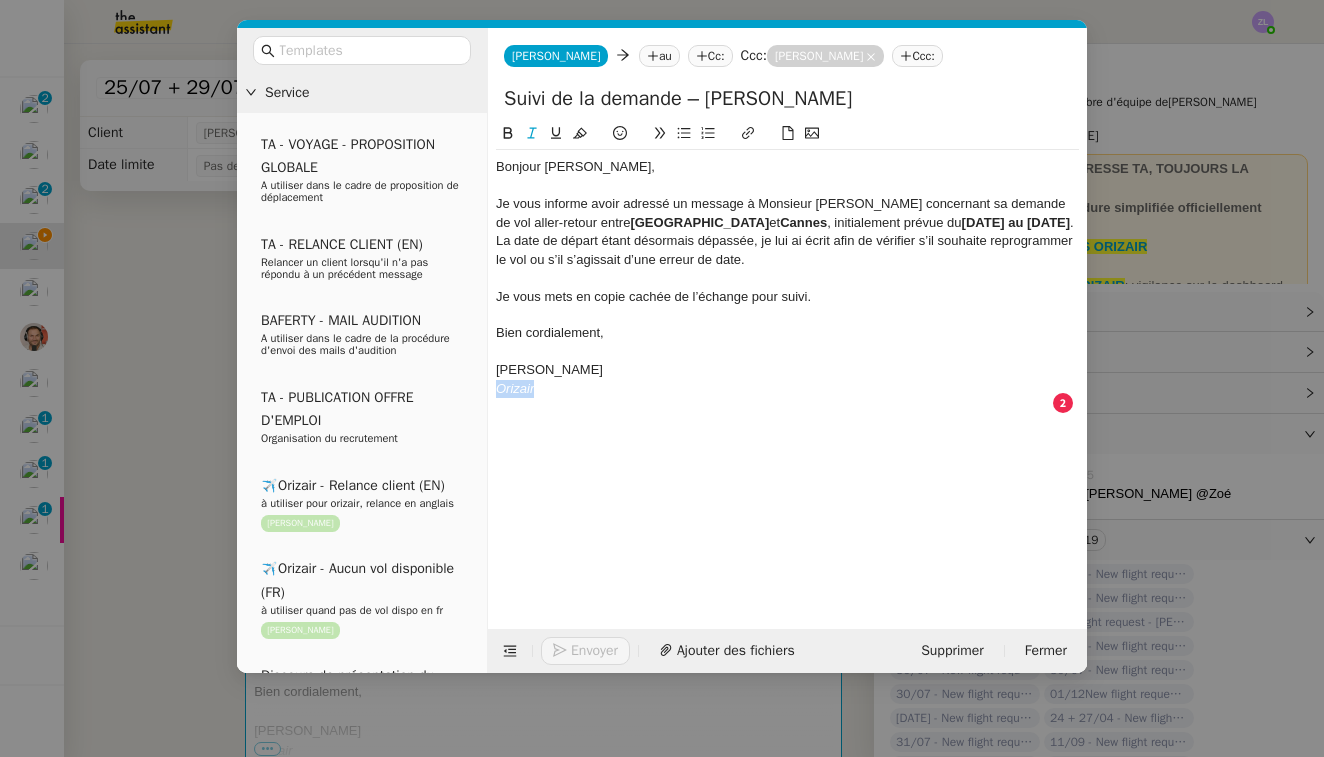 click on "Service TA - VOYAGE - PROPOSITION GLOBALE    A utiliser dans le cadre de proposition de déplacement TA - RELANCE CLIENT (EN)    Relancer un client lorsqu'il n'a pas répondu à un précédent message BAFERTY - MAIL AUDITION    A utiliser dans le cadre de la procédure d'envoi des mails d'audition TA - PUBLICATION OFFRE D'EMPLOI     Organisation du recrutement ✈️Orizair - Relance client (EN)     à utiliser pour orizair, relance en anglais  [PERSON_NAME] ✈️Orizair - Aucun vol disponible (FR)    à utiliser quand pas de vol dispo en fr  [PERSON_NAME] Discours de présentation du paiement sécurisé    ✈️Orizair - Relance client (FR)    à utiliser pour orizair, première relance en français  [PERSON_NAME] TA - VOYAGES - PROPOSITION ITINERAIRE    Soumettre les résultats d'une recherche Orizair - Empty Legs - Confirmation opérateur (EN)    à utiliser dans la communication sur avinode pour les empty legs  [PERSON_NAME] TA - CONFIRMATION PAIEMENT (EN)    TA - COURRIER EXPEDIE (recommandé)" at bounding box center [662, 350] 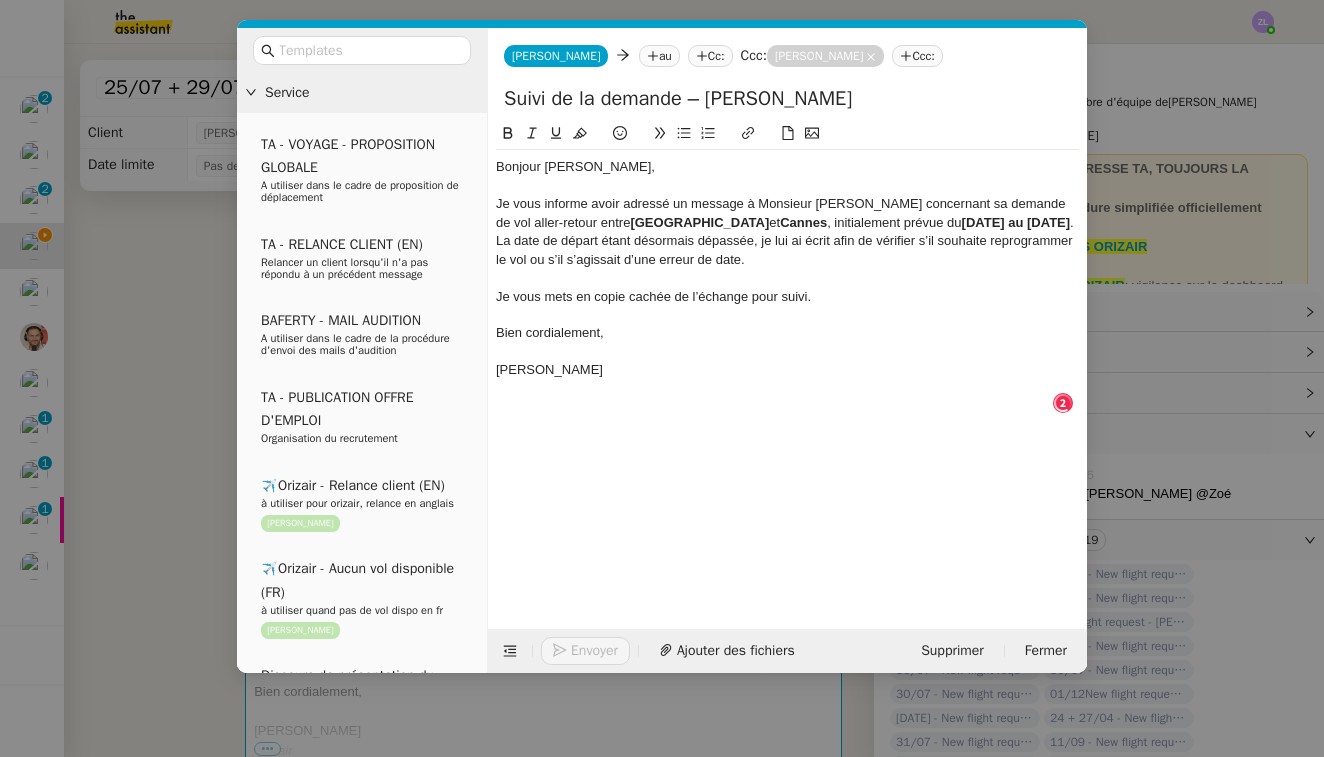 click on "Service TA - VOYAGE - PROPOSITION GLOBALE    A utiliser dans le cadre de proposition de déplacement TA - RELANCE CLIENT (EN)    Relancer un client lorsqu'il n'a pas répondu à un précédent message BAFERTY - MAIL AUDITION    A utiliser dans le cadre de la procédure d'envoi des mails d'audition TA - PUBLICATION OFFRE D'EMPLOI     Organisation du recrutement ✈️Orizair - Relance client (EN)     à utiliser pour orizair, relance en anglais  [PERSON_NAME] ✈️Orizair - Aucun vol disponible (FR)    à utiliser quand pas de vol dispo en fr  [PERSON_NAME] Discours de présentation du paiement sécurisé    ✈️Orizair - Relance client (FR)    à utiliser pour orizair, première relance en français  [PERSON_NAME] TA - VOYAGES - PROPOSITION ITINERAIRE    Soumettre les résultats d'une recherche Orizair - Empty Legs - Confirmation opérateur (EN)    à utiliser dans la communication sur avinode pour les empty legs  [PERSON_NAME] TA - CONFIRMATION PAIEMENT (EN)    TA - COURRIER EXPEDIE (recommandé)" at bounding box center [662, 378] 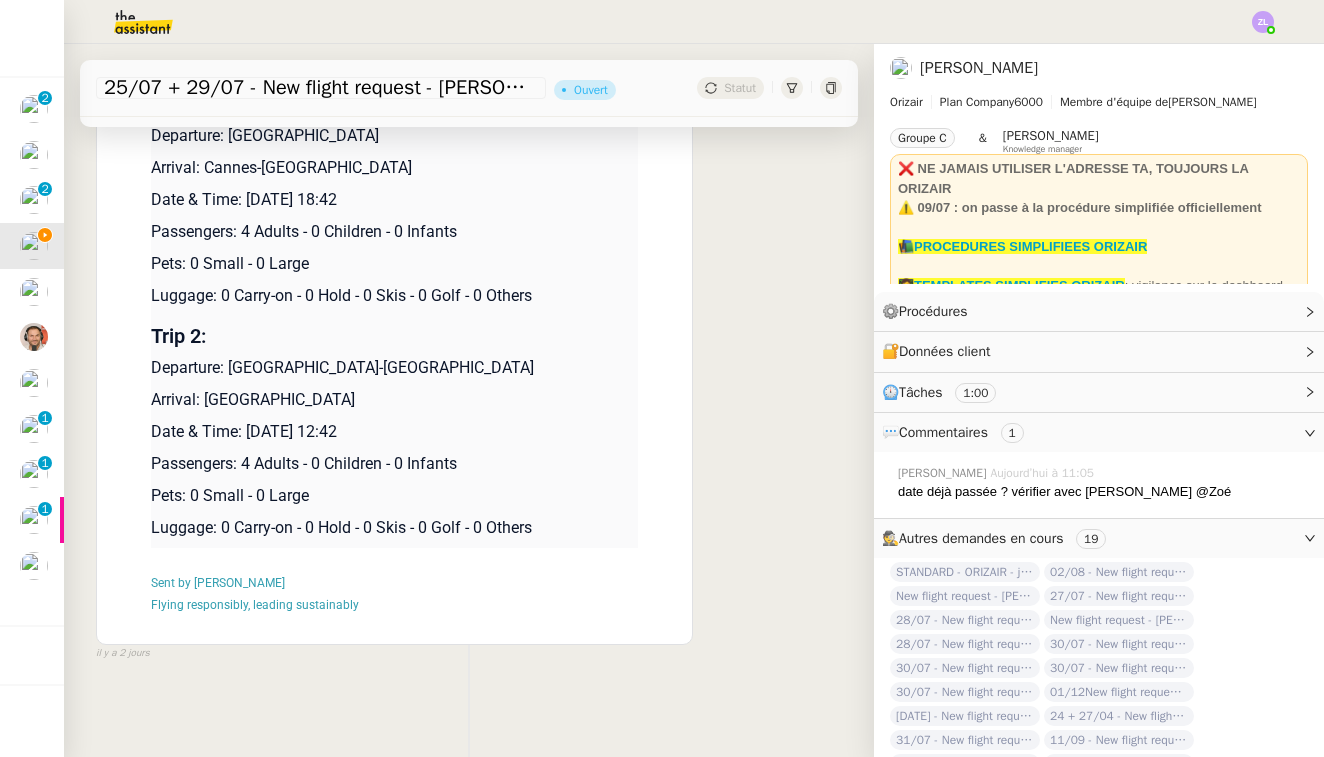 scroll, scrollTop: 1874, scrollLeft: 0, axis: vertical 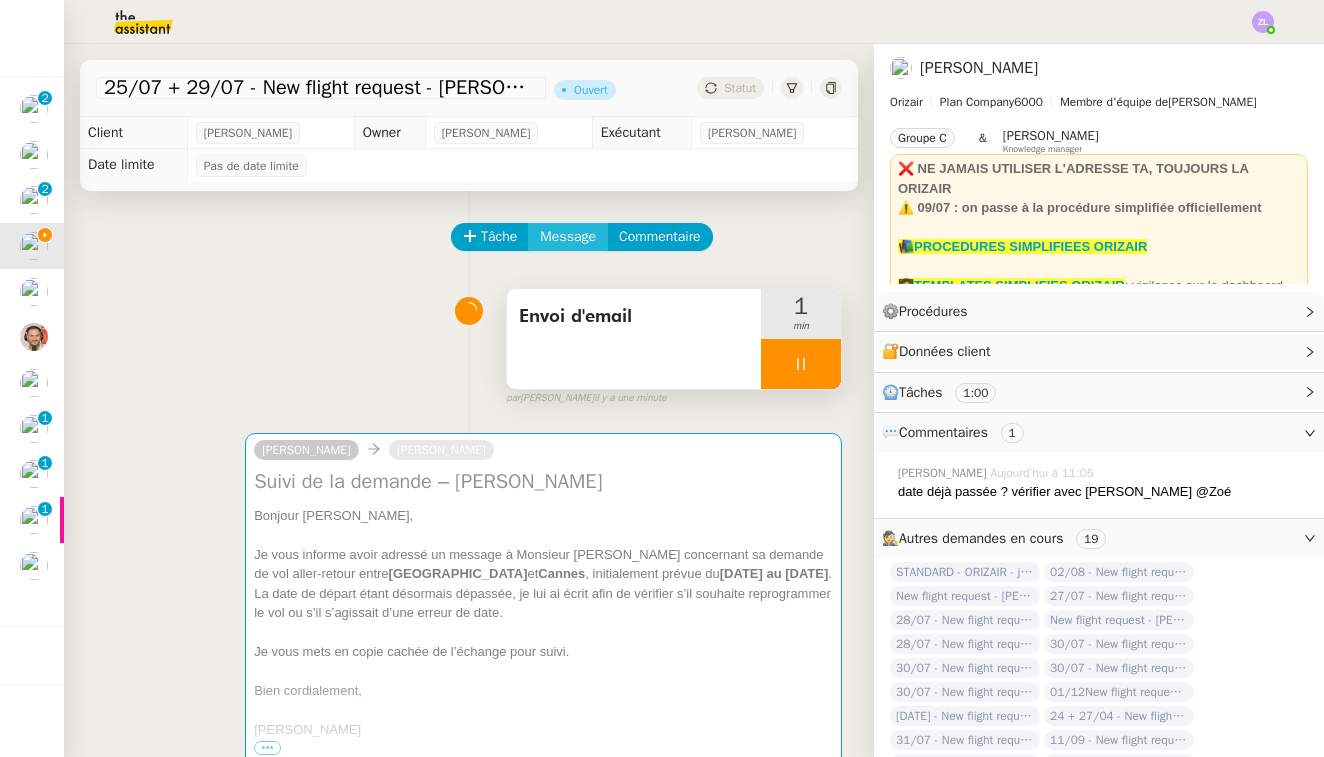 click on "Message" 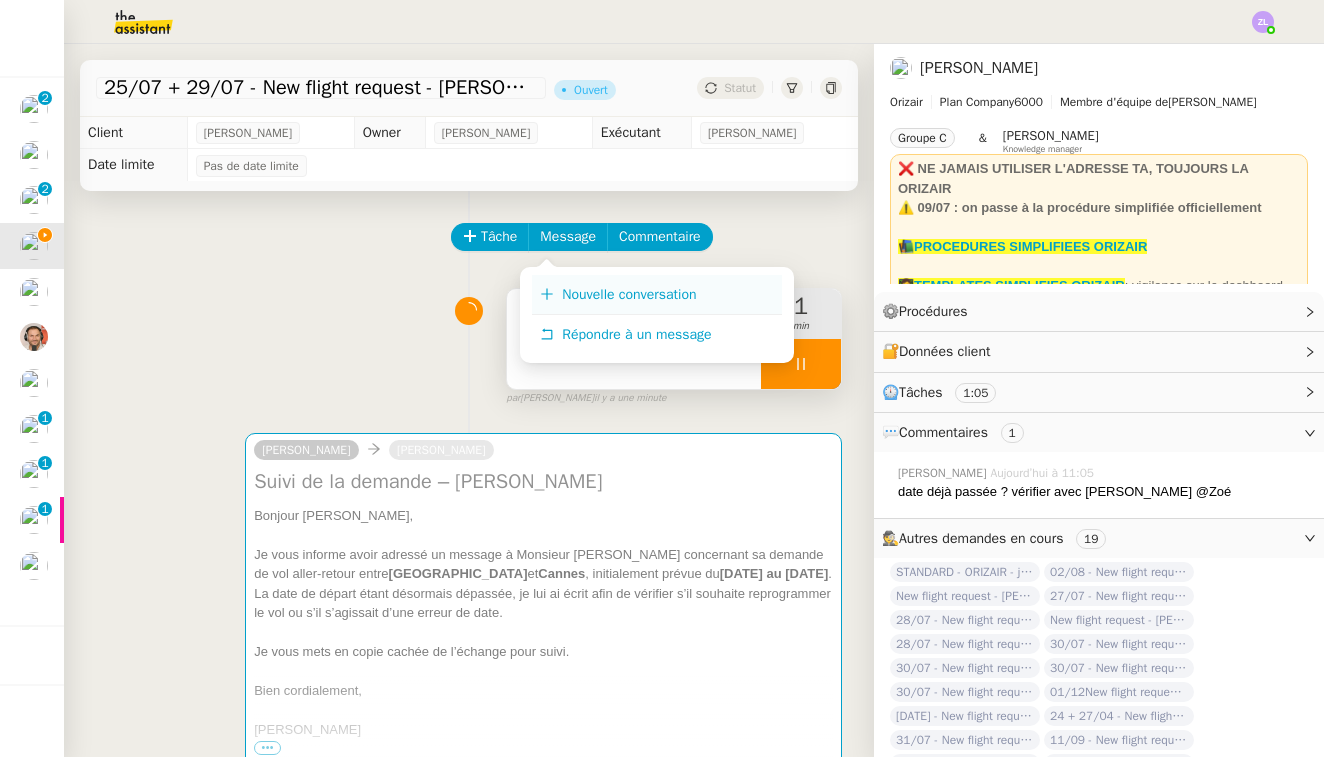 click on "Nouvelle conversation" at bounding box center [629, 294] 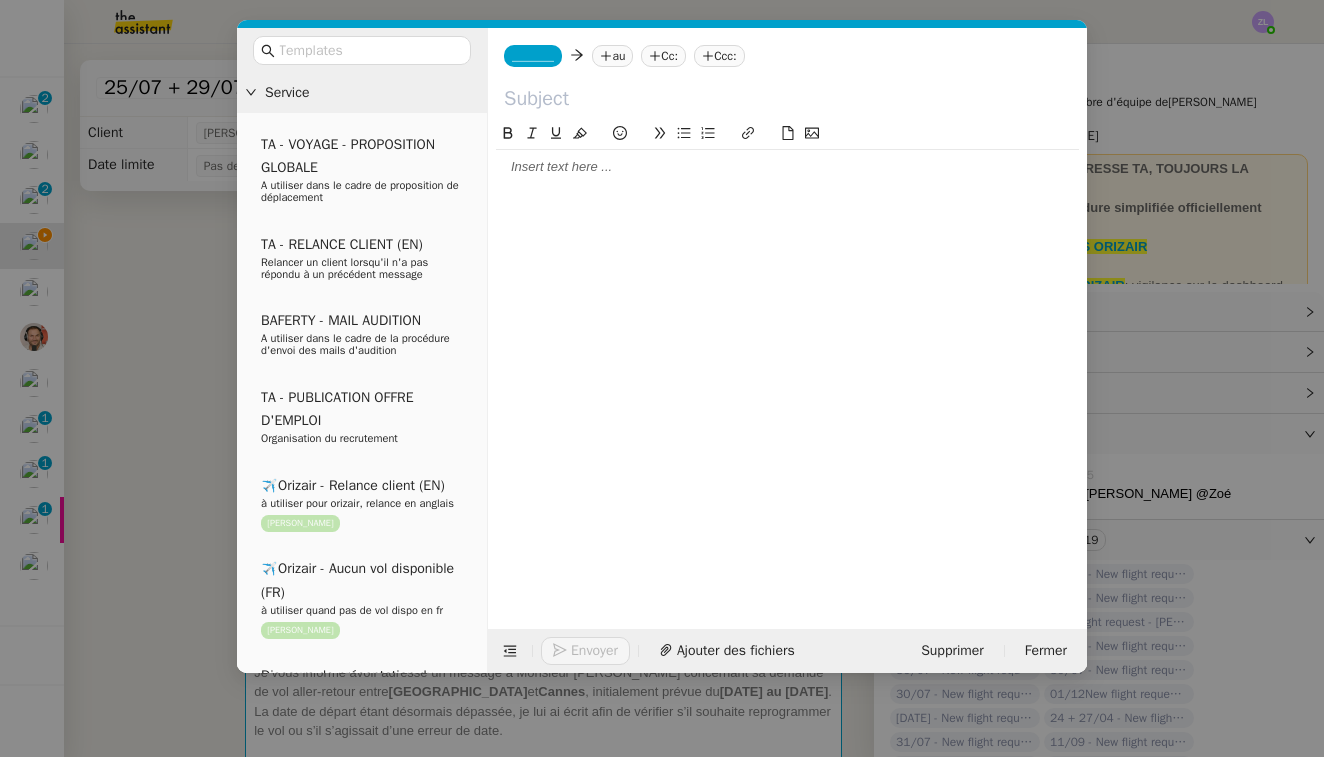 click 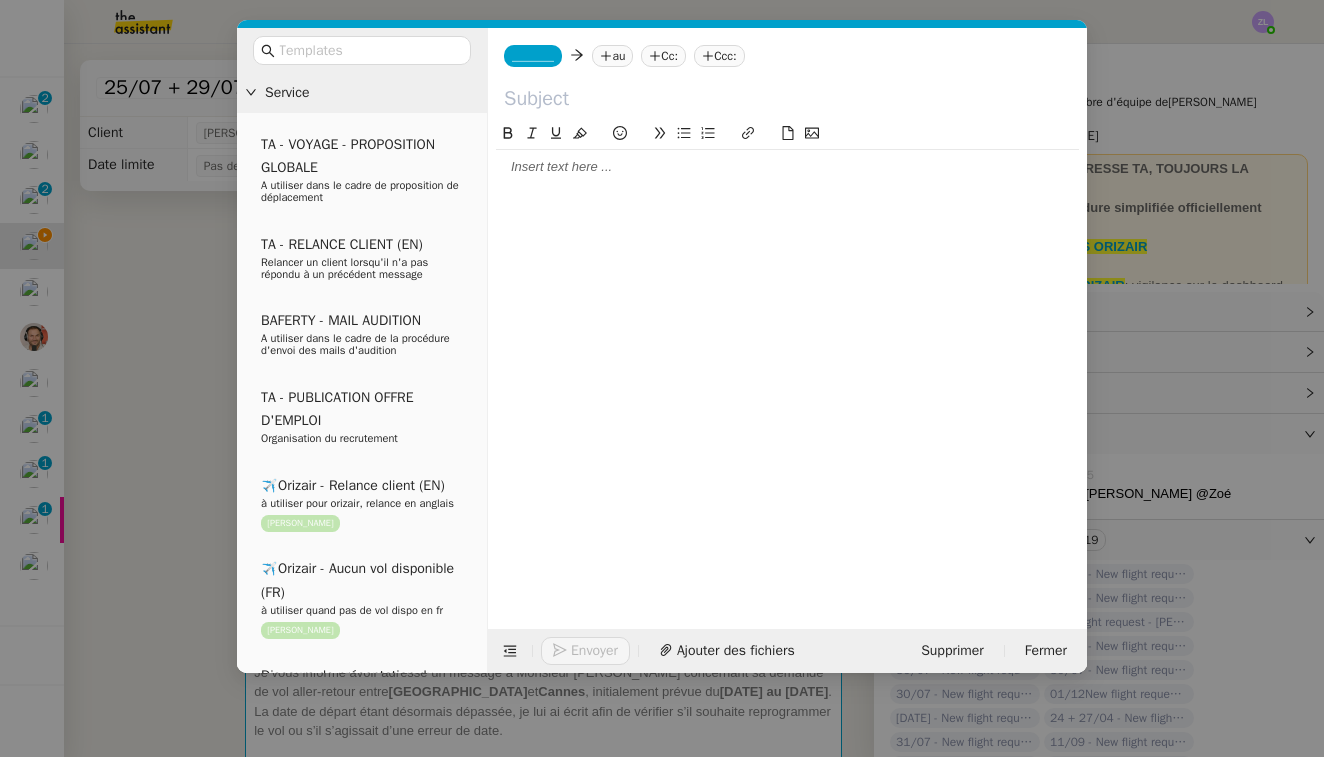 paste on "Follow-up on Your Flight Request – [GEOGRAPHIC_DATA] to [GEOGRAPHIC_DATA]" 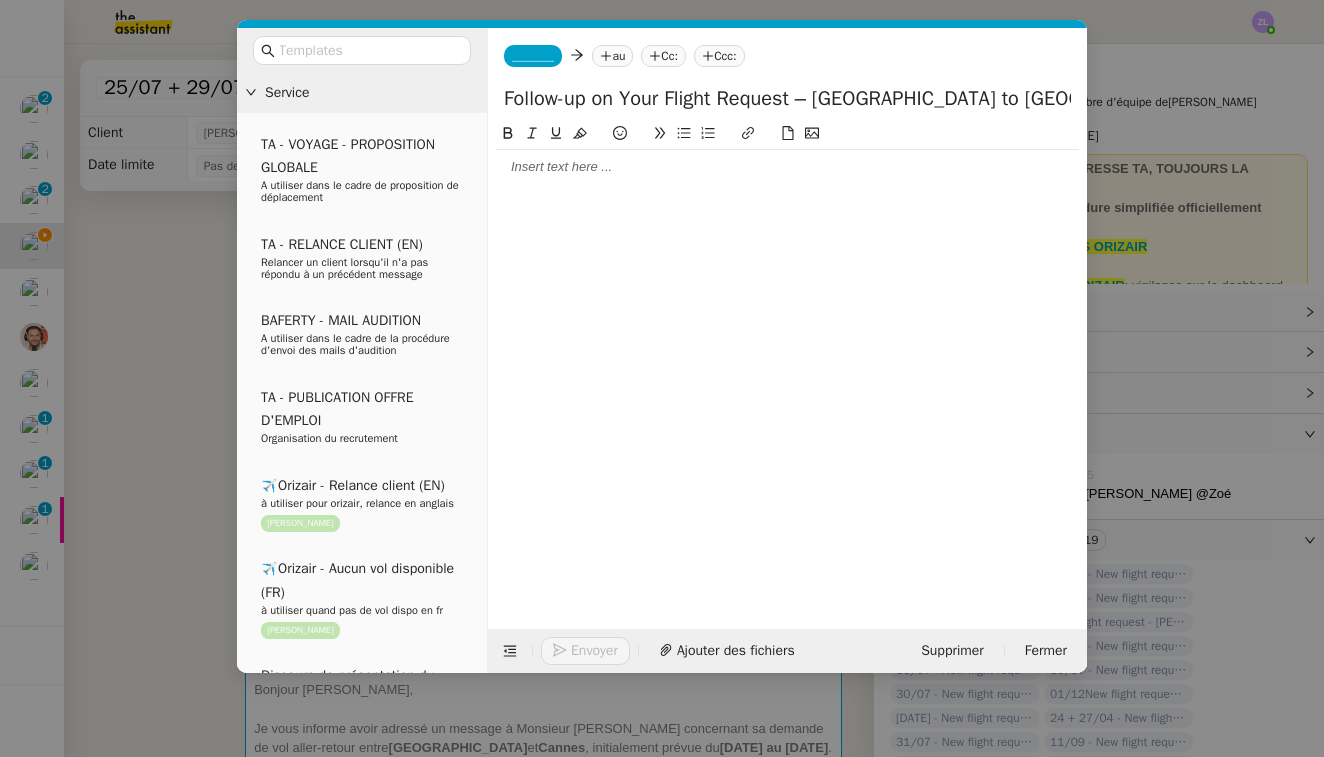 type on "Follow-up on Your Flight Request – [GEOGRAPHIC_DATA] to [GEOGRAPHIC_DATA]" 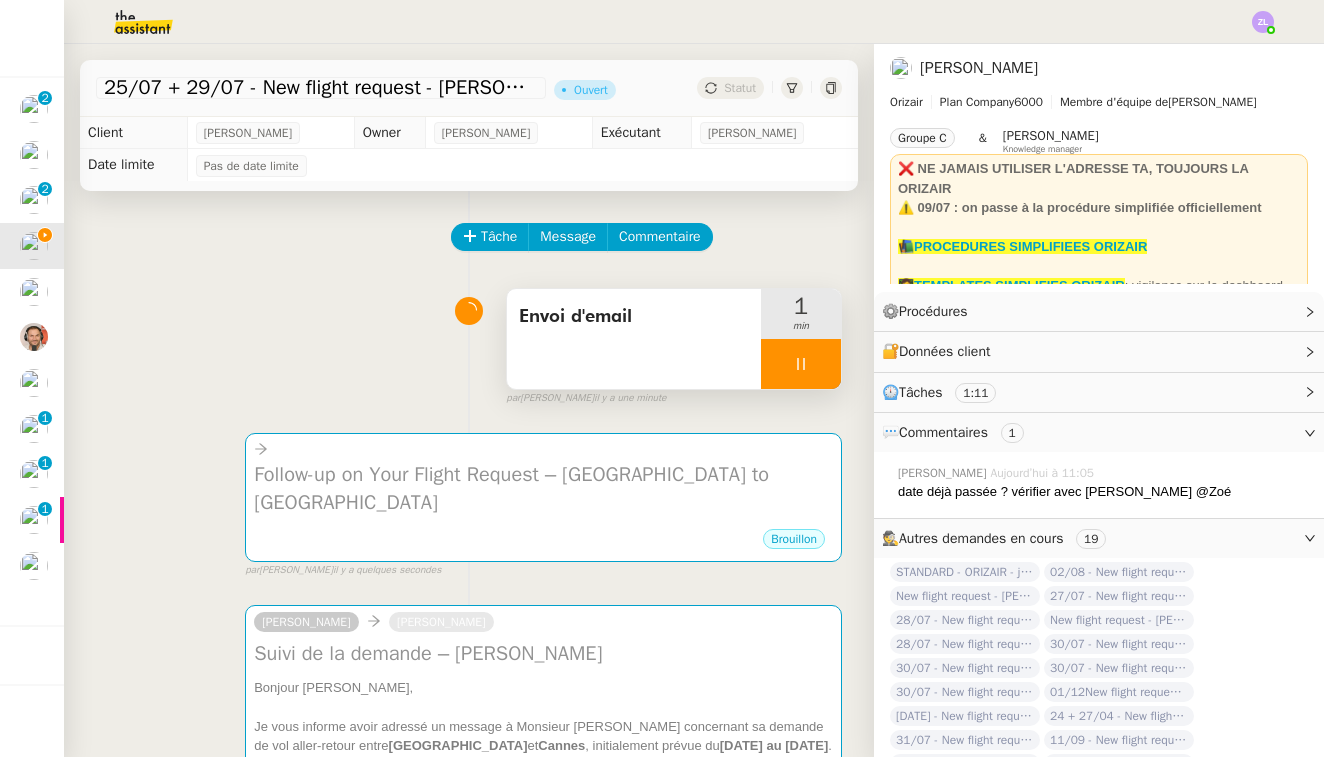 scroll, scrollTop: 0, scrollLeft: 0, axis: both 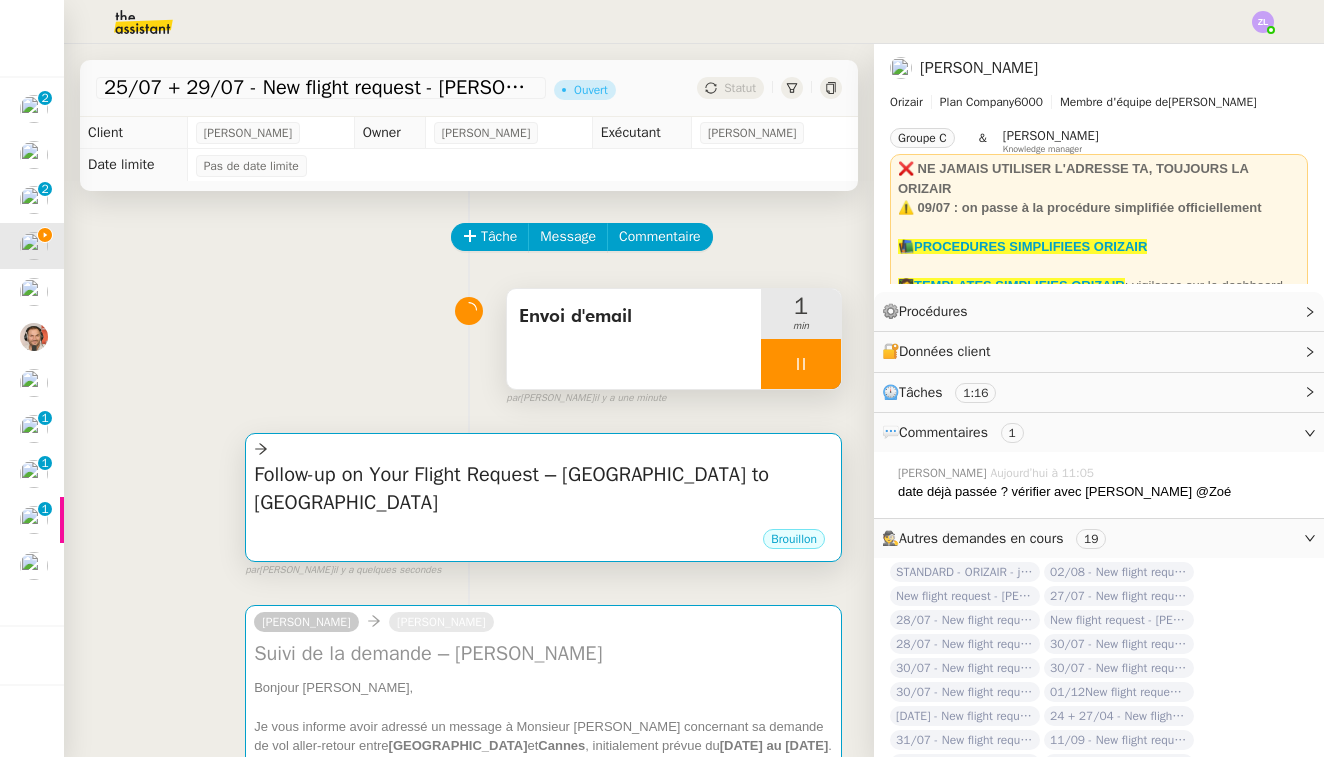 click on "Follow-up on Your Flight Request – [GEOGRAPHIC_DATA] to [GEOGRAPHIC_DATA]" at bounding box center (543, 489) 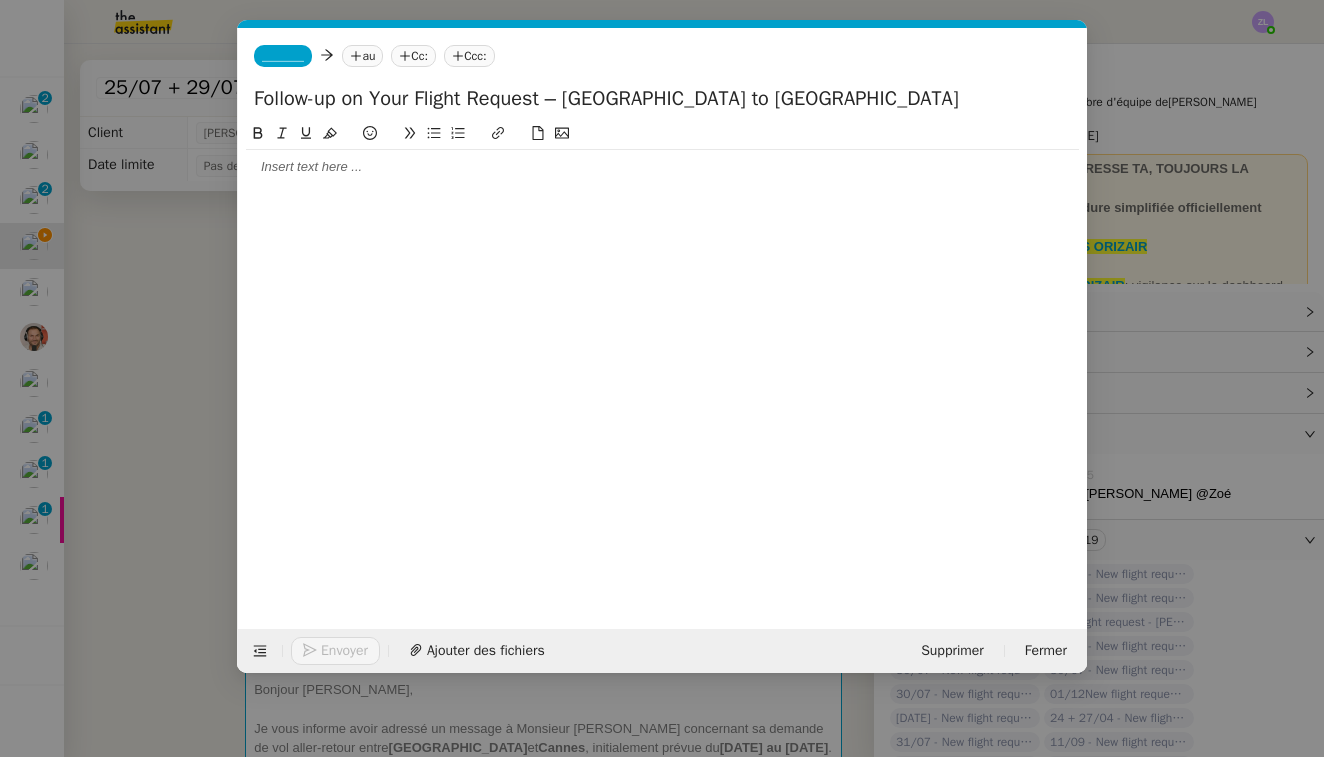 scroll, scrollTop: 0, scrollLeft: 43, axis: horizontal 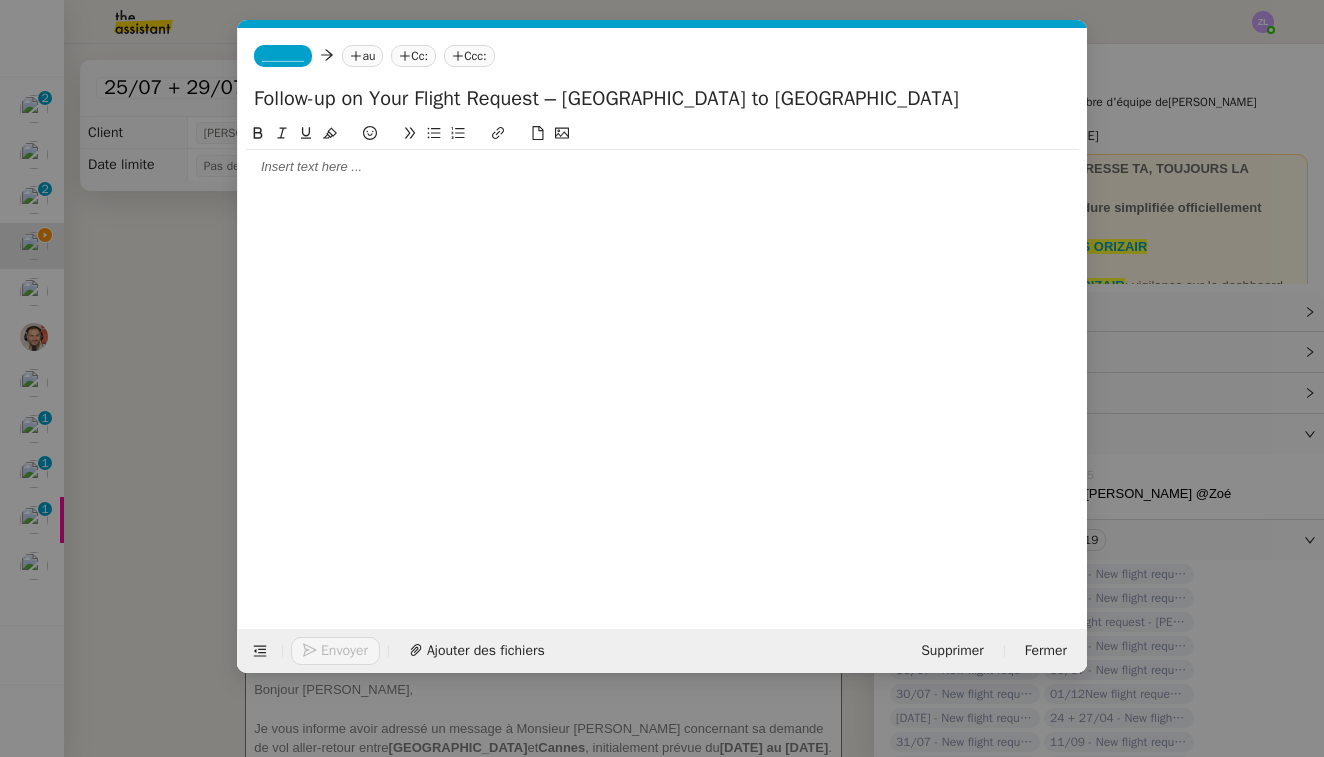 click on "Follow-up on Your Flight Request – [GEOGRAPHIC_DATA] to [GEOGRAPHIC_DATA]" 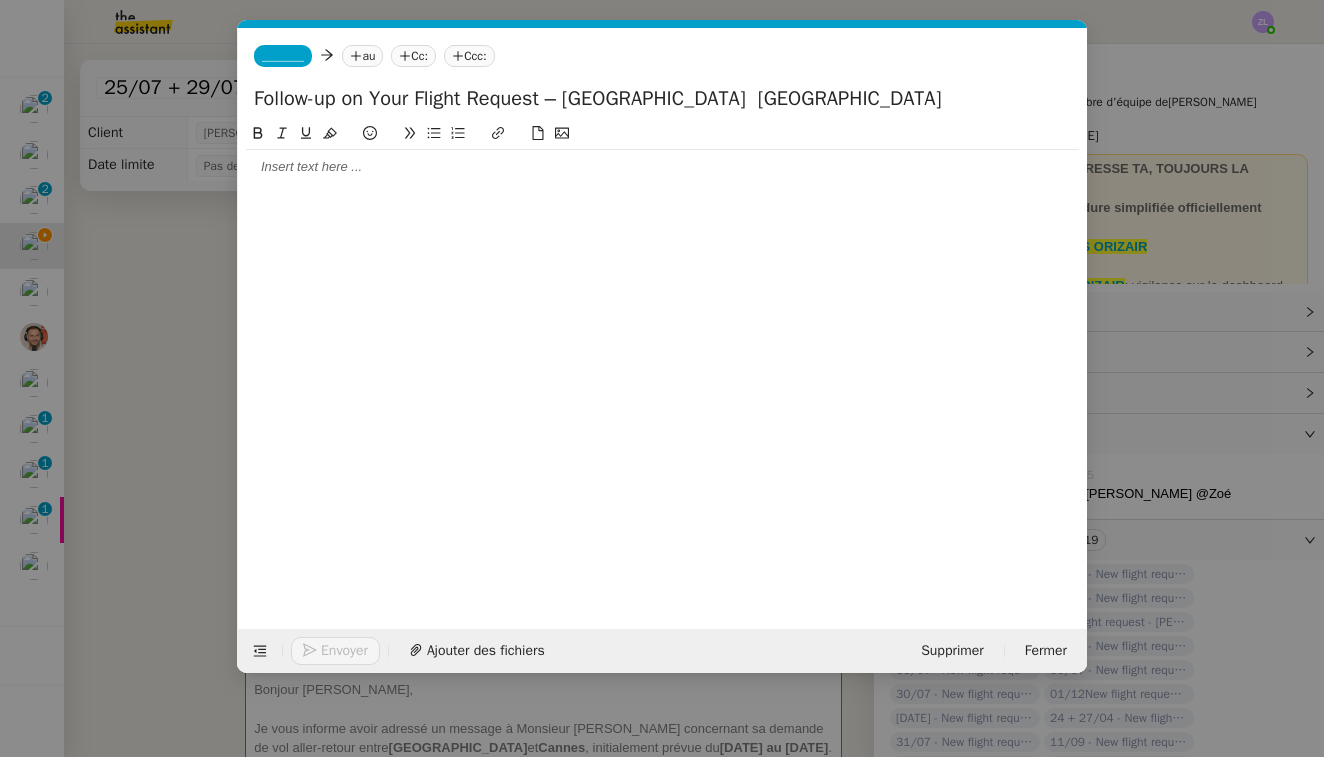 paste on "→" 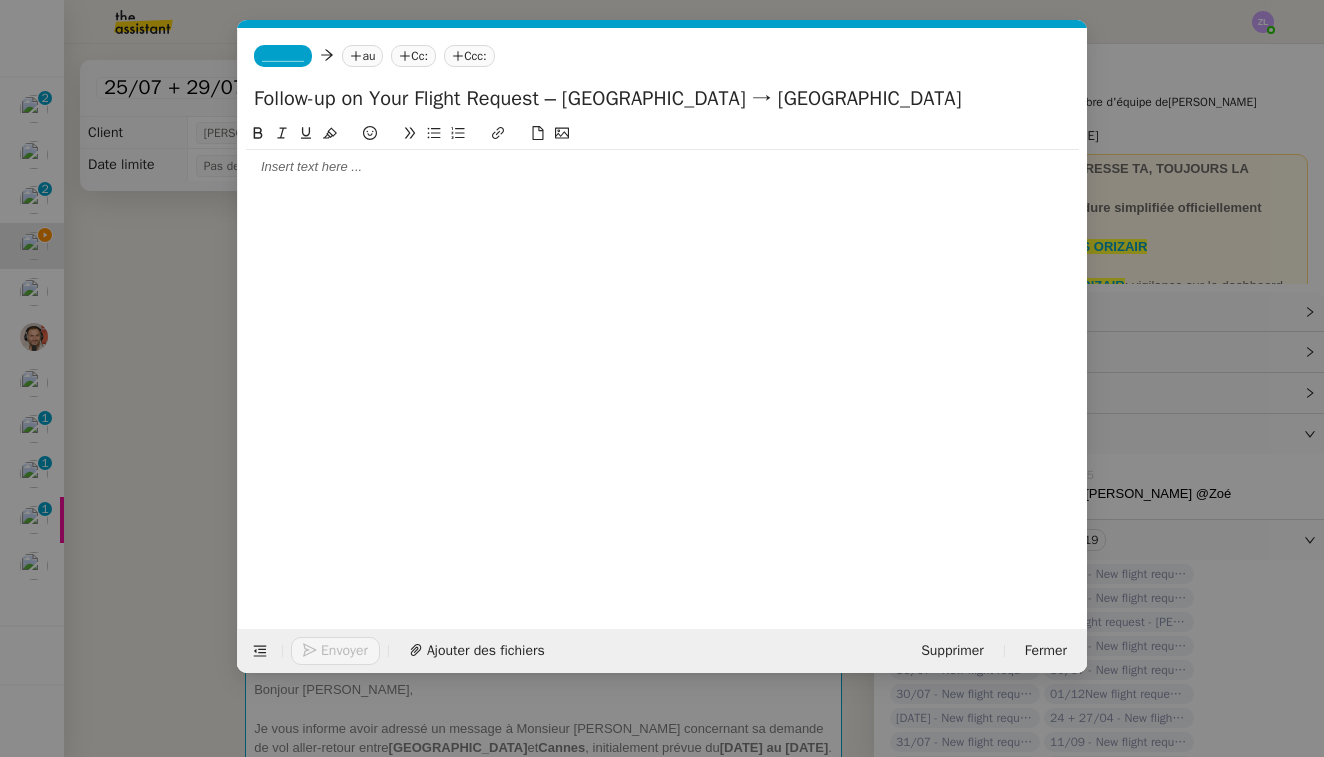 type on "Follow-up on Your Flight Request – [GEOGRAPHIC_DATA] → [GEOGRAPHIC_DATA]" 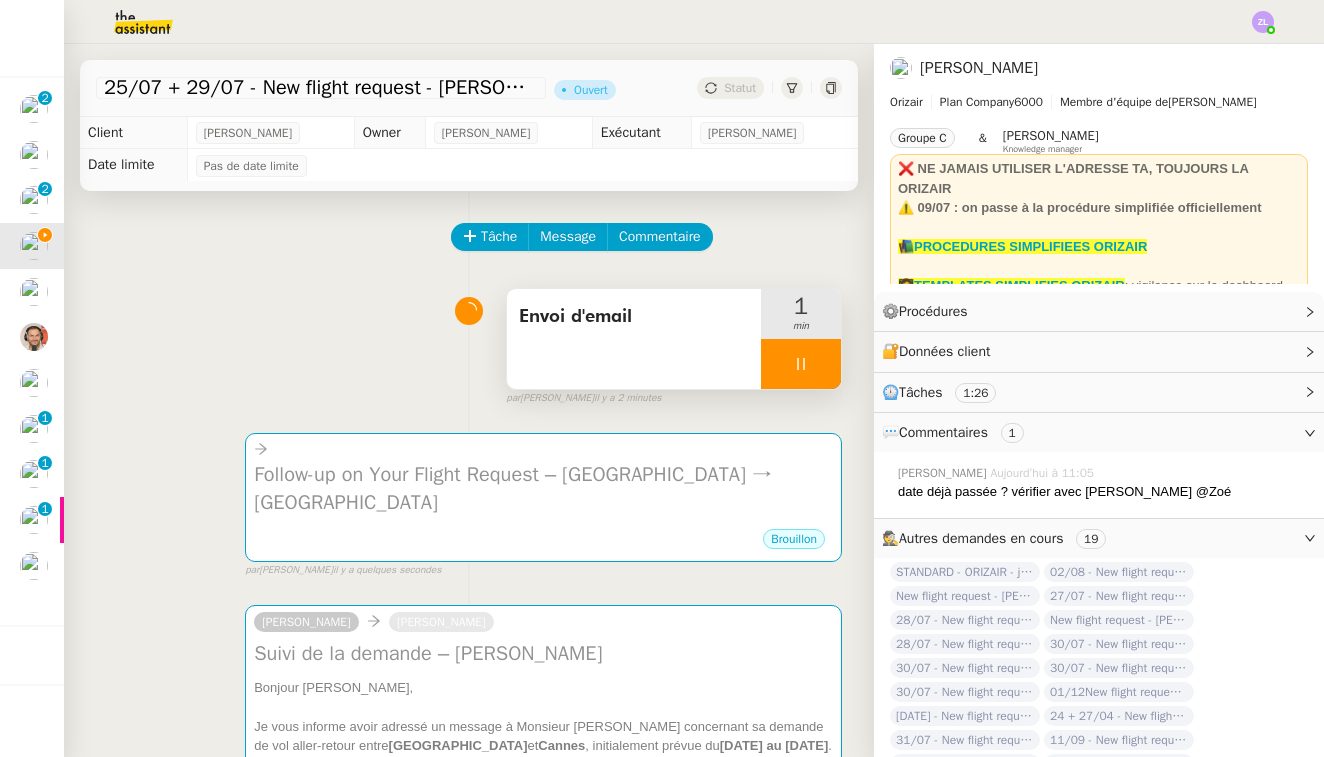 scroll, scrollTop: 0, scrollLeft: 0, axis: both 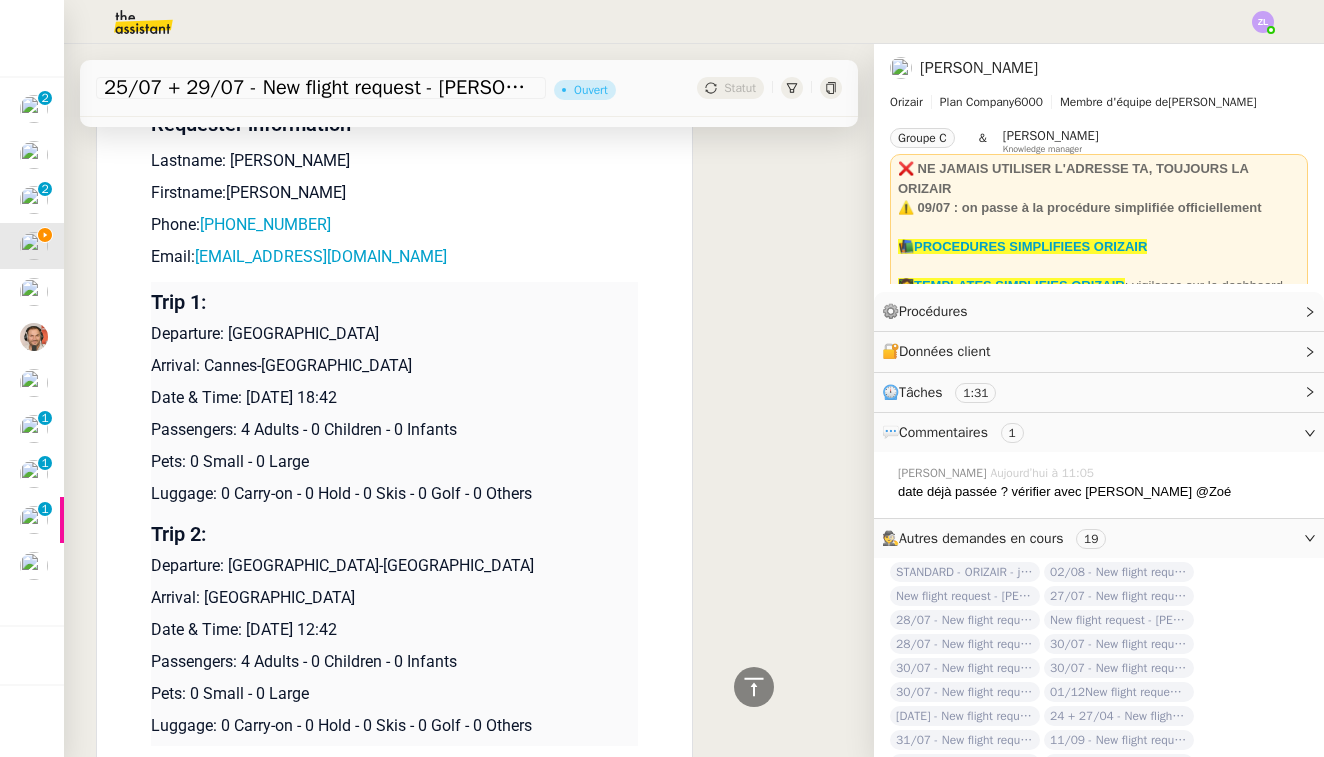drag, startPoint x: 225, startPoint y: 282, endPoint x: 552, endPoint y: 280, distance: 327.0061 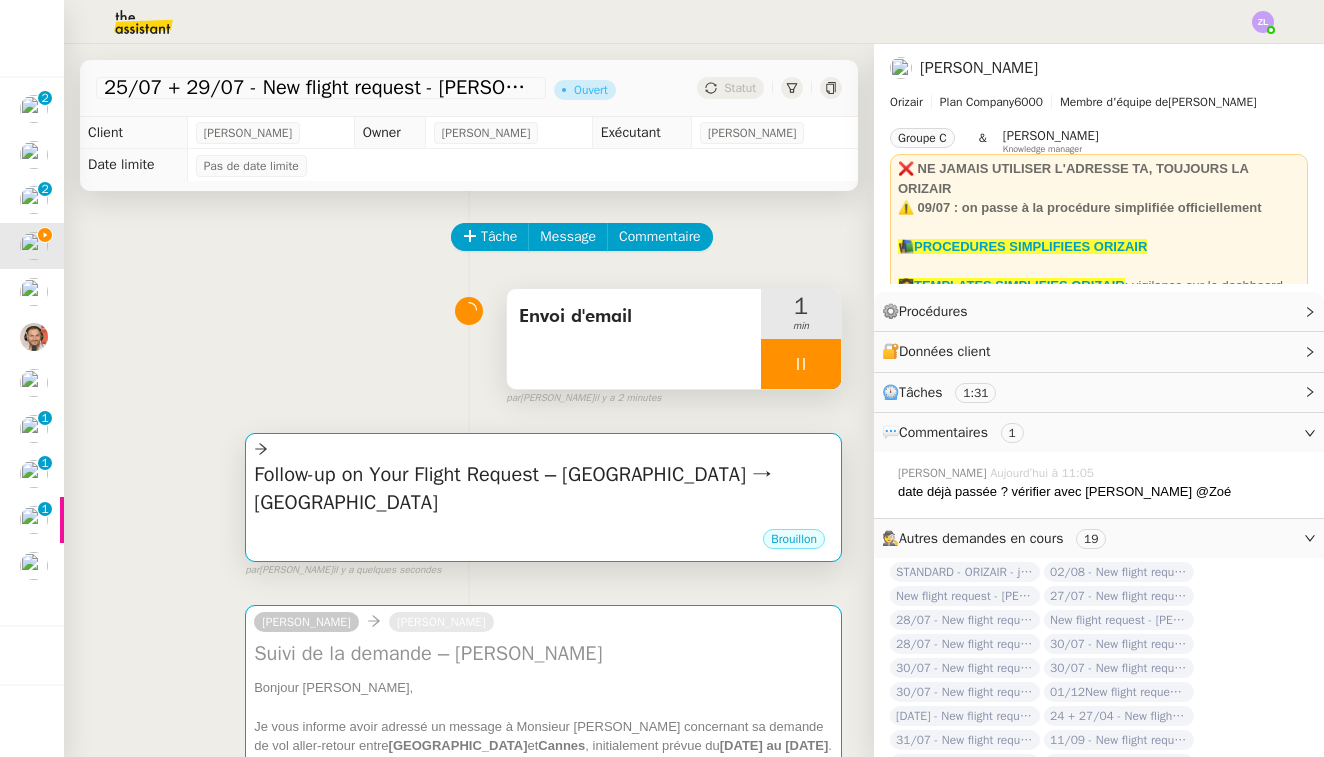 scroll, scrollTop: 0, scrollLeft: 0, axis: both 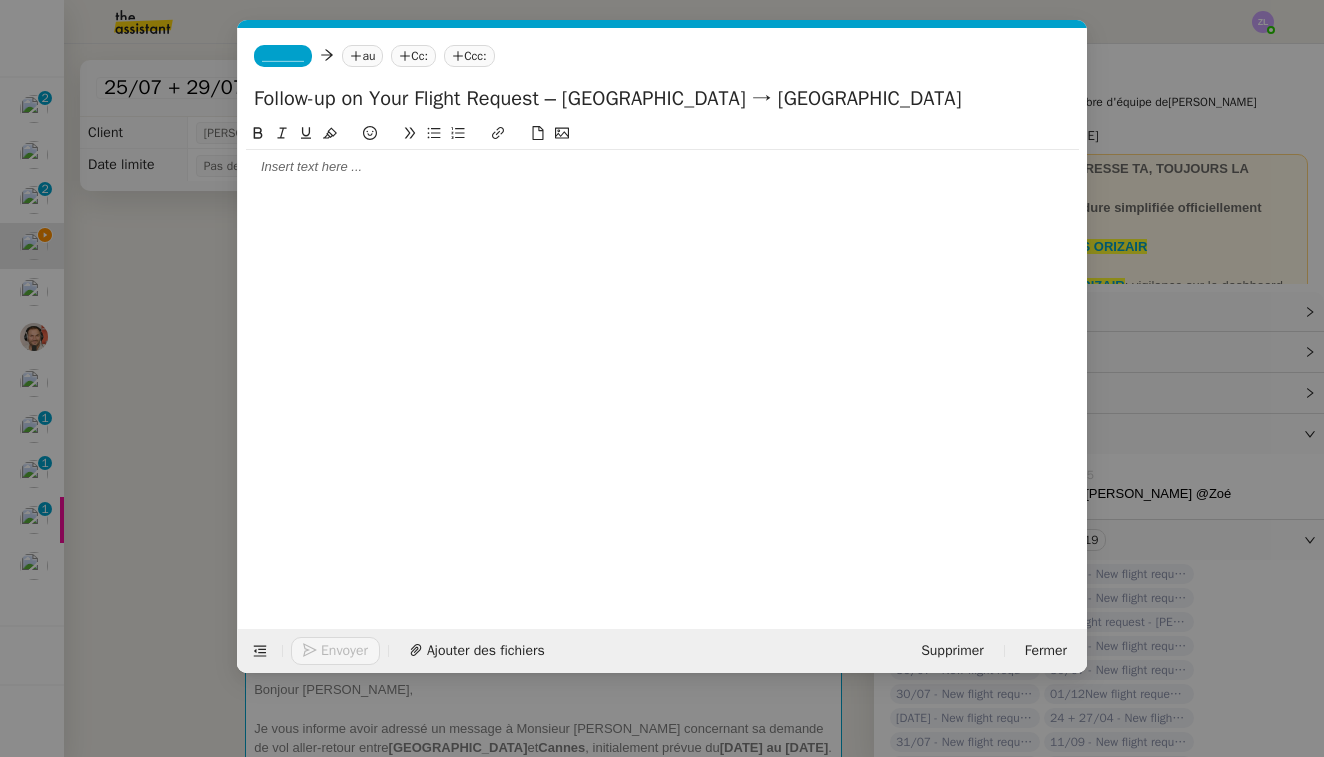 drag, startPoint x: 654, startPoint y: 96, endPoint x: 588, endPoint y: 95, distance: 66.007576 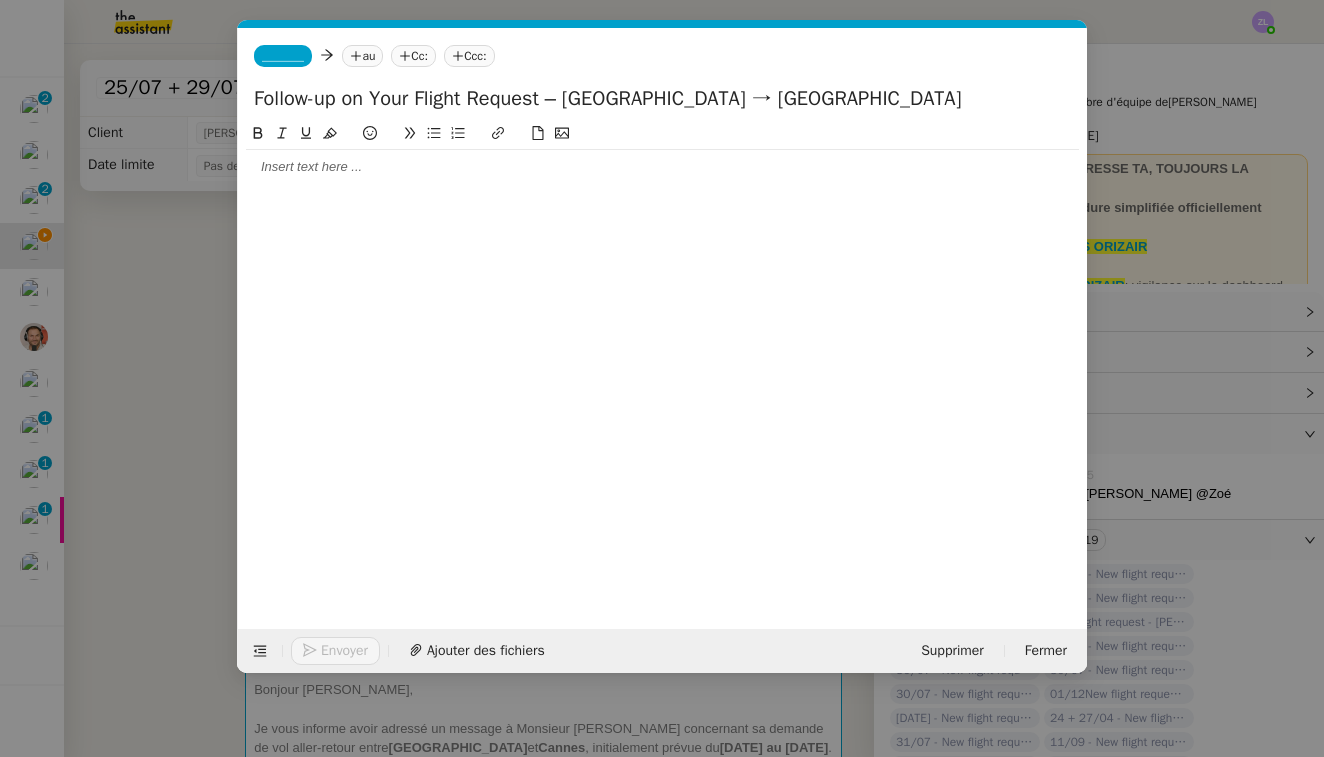 click on "Follow-up on Your Flight Request – [GEOGRAPHIC_DATA] → [GEOGRAPHIC_DATA]" 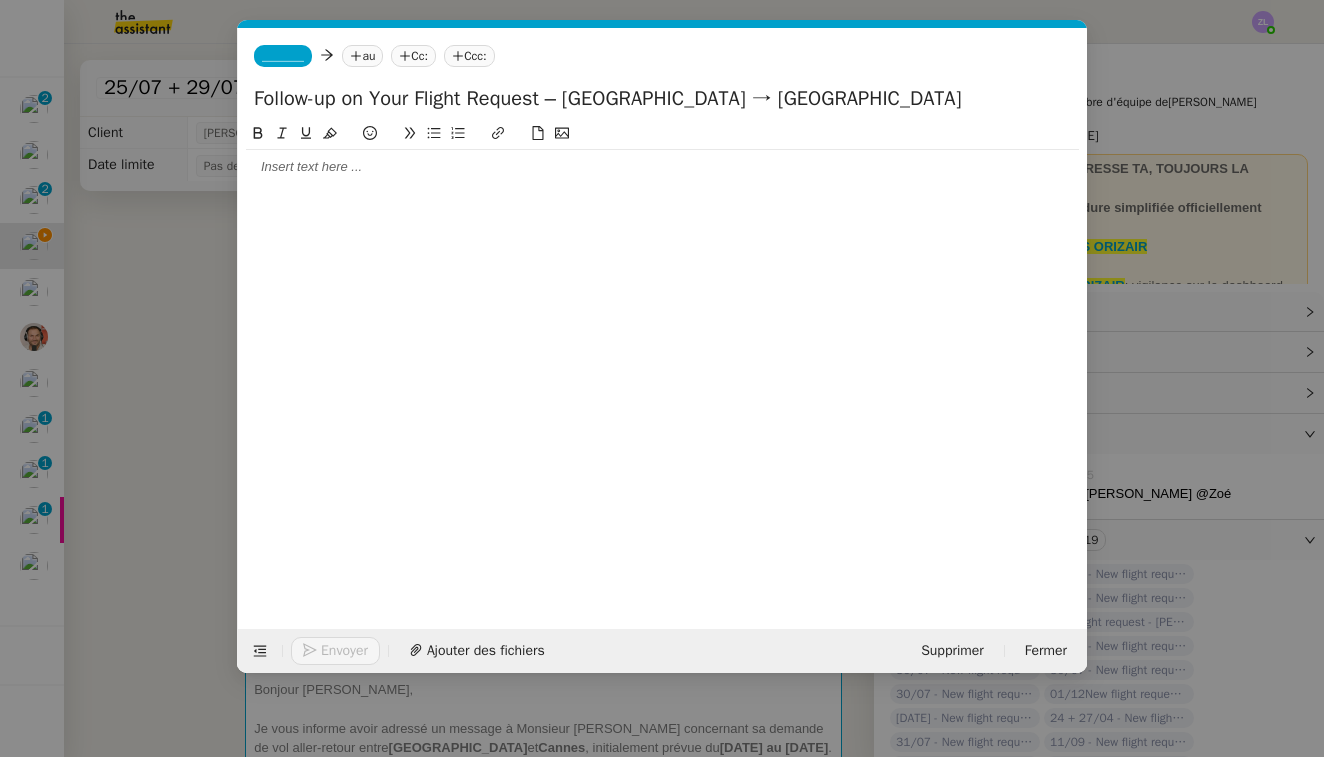 drag, startPoint x: 951, startPoint y: 101, endPoint x: 940, endPoint y: 103, distance: 11.18034 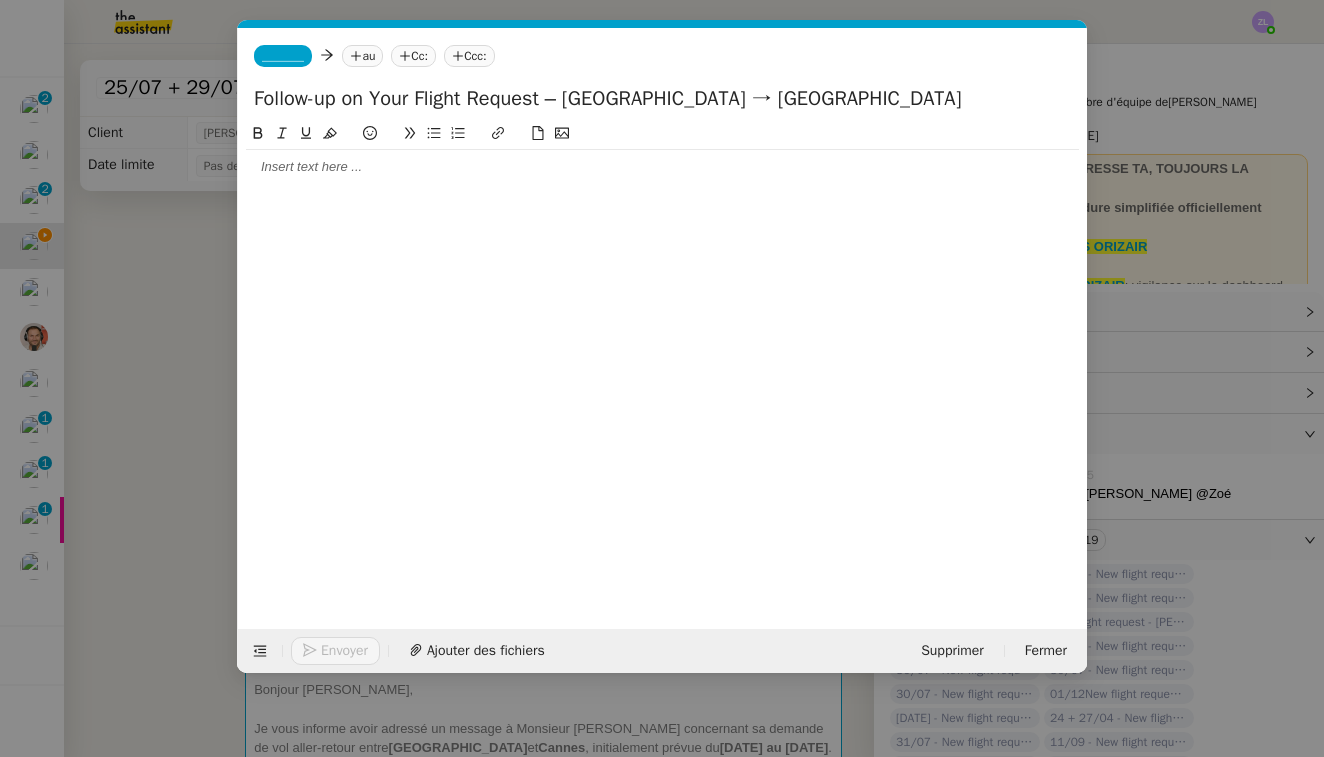 click on "Follow-up on Your Flight Request – [GEOGRAPHIC_DATA] → [GEOGRAPHIC_DATA]" 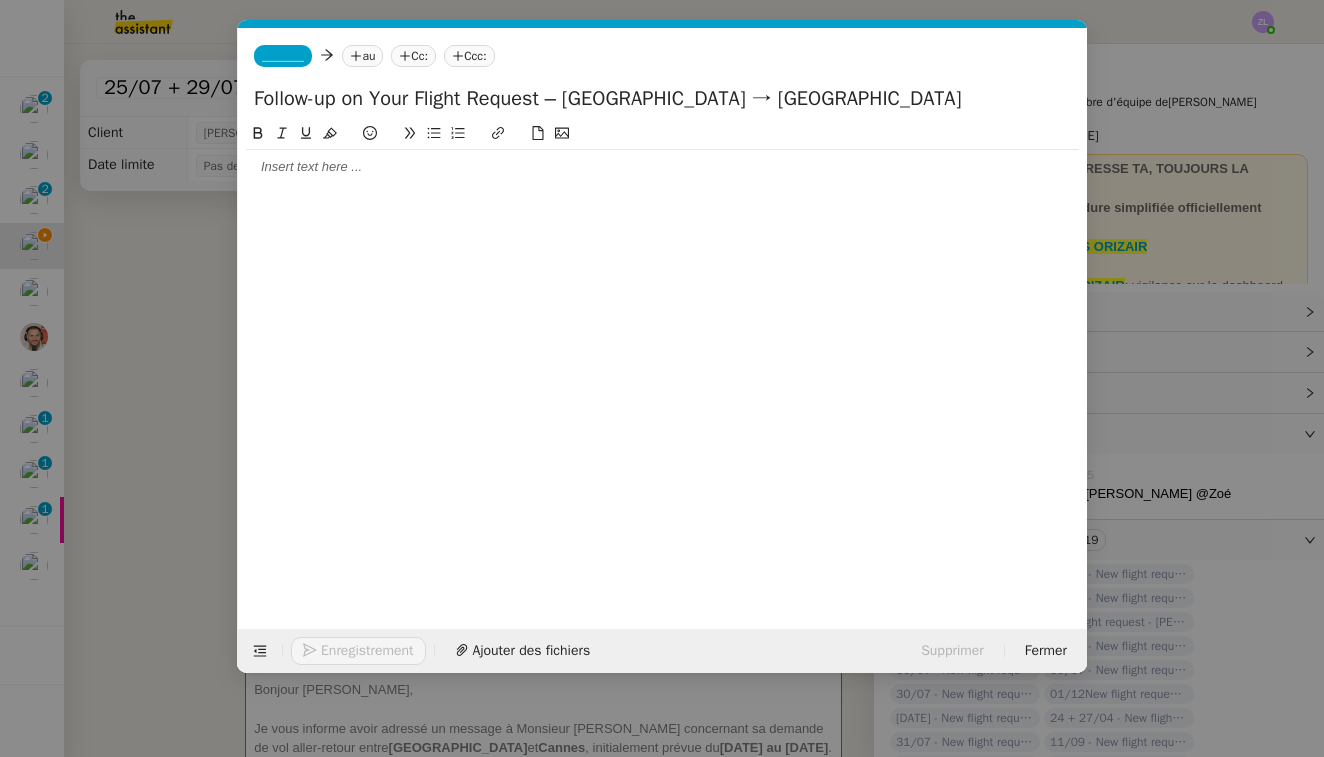 paste on "→" 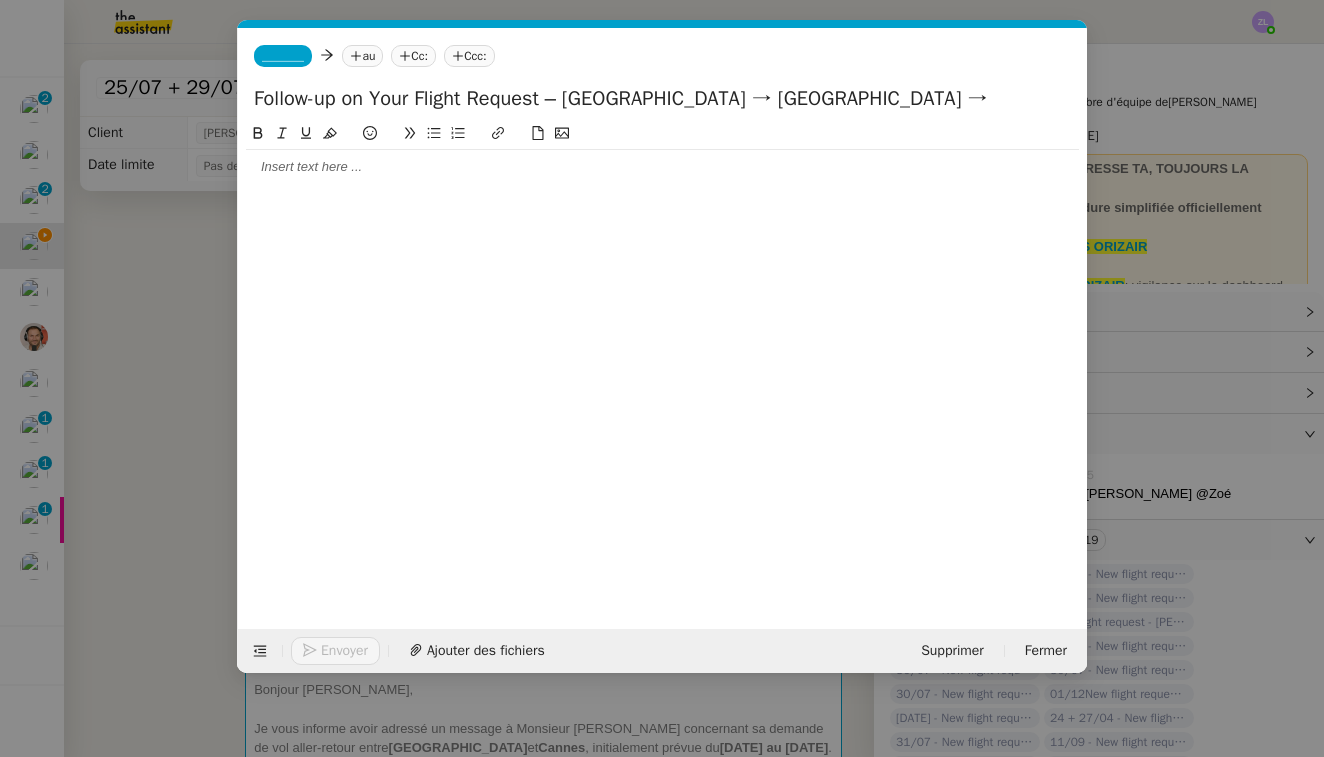 click on "Follow-up on Your Flight Request – [GEOGRAPHIC_DATA] → [GEOGRAPHIC_DATA] →" 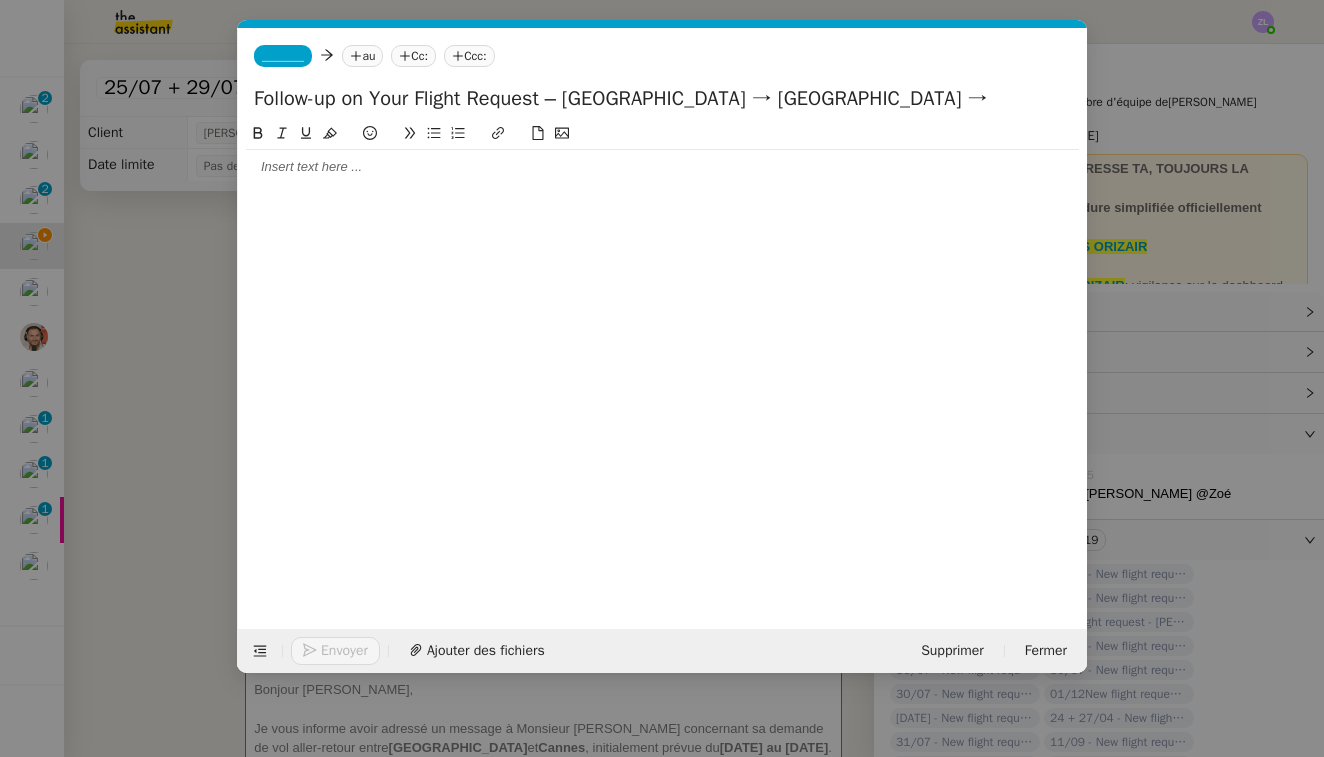 click on "Follow-up on Your Flight Request – [GEOGRAPHIC_DATA] → [GEOGRAPHIC_DATA] →" 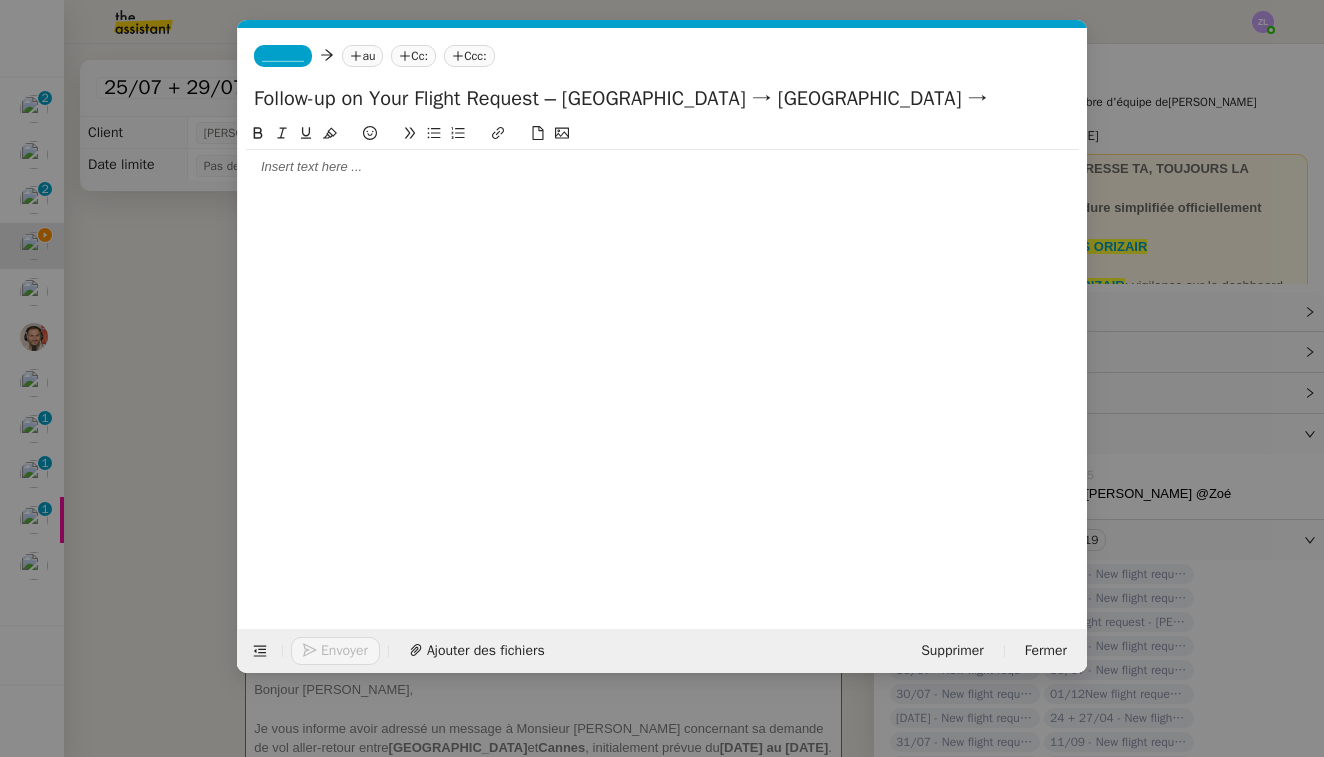 paste on "[GEOGRAPHIC_DATA]" 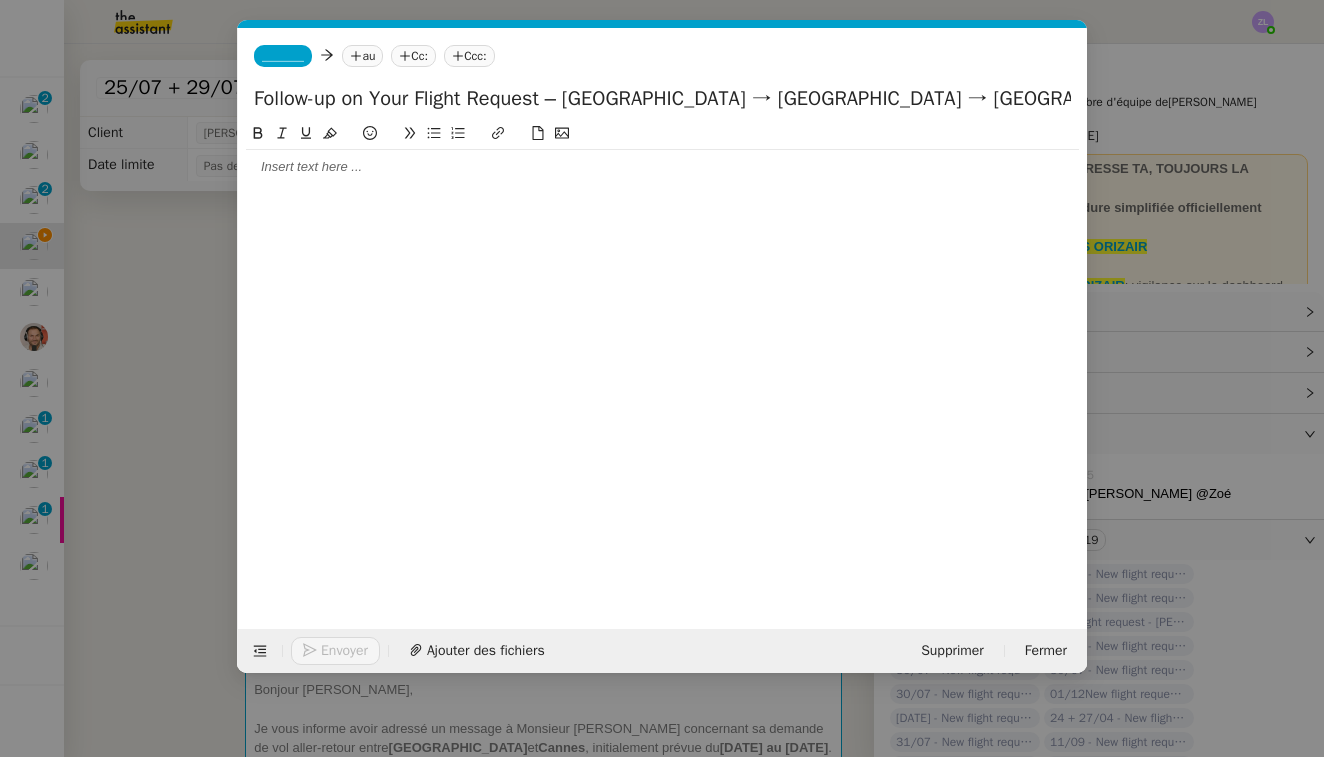 type on "Follow-up on Your Flight Request – [GEOGRAPHIC_DATA] → [GEOGRAPHIC_DATA] → [GEOGRAPHIC_DATA]" 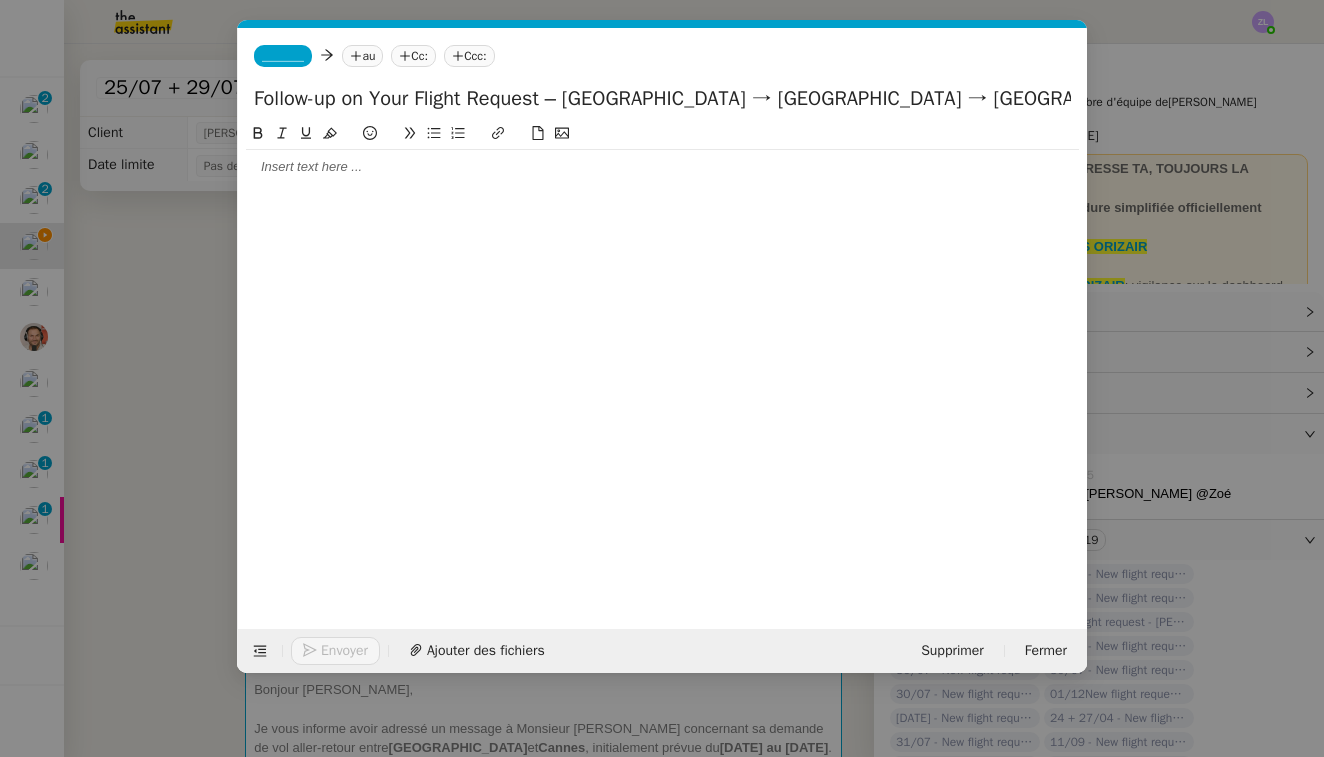 click on "Service TA - VOYAGE - PROPOSITION GLOBALE    A utiliser dans le cadre de proposition de déplacement TA - RELANCE CLIENT (EN)    Relancer un client lorsqu'il n'a pas répondu à un précédent message BAFERTY - MAIL AUDITION    A utiliser dans le cadre de la procédure d'envoi des mails d'audition TA - PUBLICATION OFFRE D'EMPLOI     Organisation du recrutement ✈️Orizair - Relance client (EN)     à utiliser pour orizair, relance en anglais  [PERSON_NAME] ✈️Orizair - Aucun vol disponible (FR)    à utiliser quand pas de vol dispo en fr  [PERSON_NAME] Discours de présentation du paiement sécurisé    ✈️Orizair - Relance client (FR)    à utiliser pour orizair, première relance en français  [PERSON_NAME] TA - VOYAGES - PROPOSITION ITINERAIRE    Soumettre les résultats d'une recherche Orizair - Empty Legs - Confirmation opérateur (EN)    à utiliser dans la communication sur avinode pour les empty legs  [PERSON_NAME] TA - CONFIRMATION PAIEMENT (EN)    TA - COURRIER EXPEDIE (recommandé)" at bounding box center (662, 378) 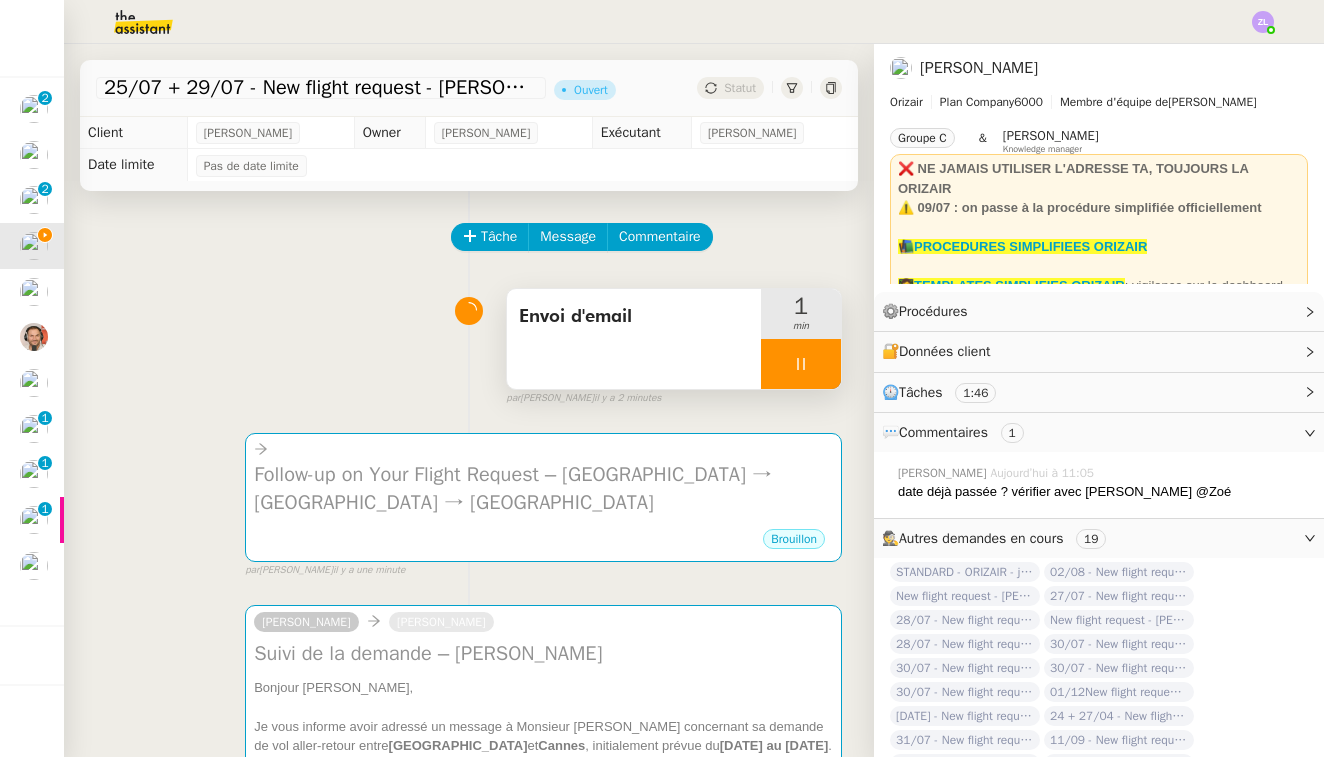 scroll, scrollTop: 0, scrollLeft: 0, axis: both 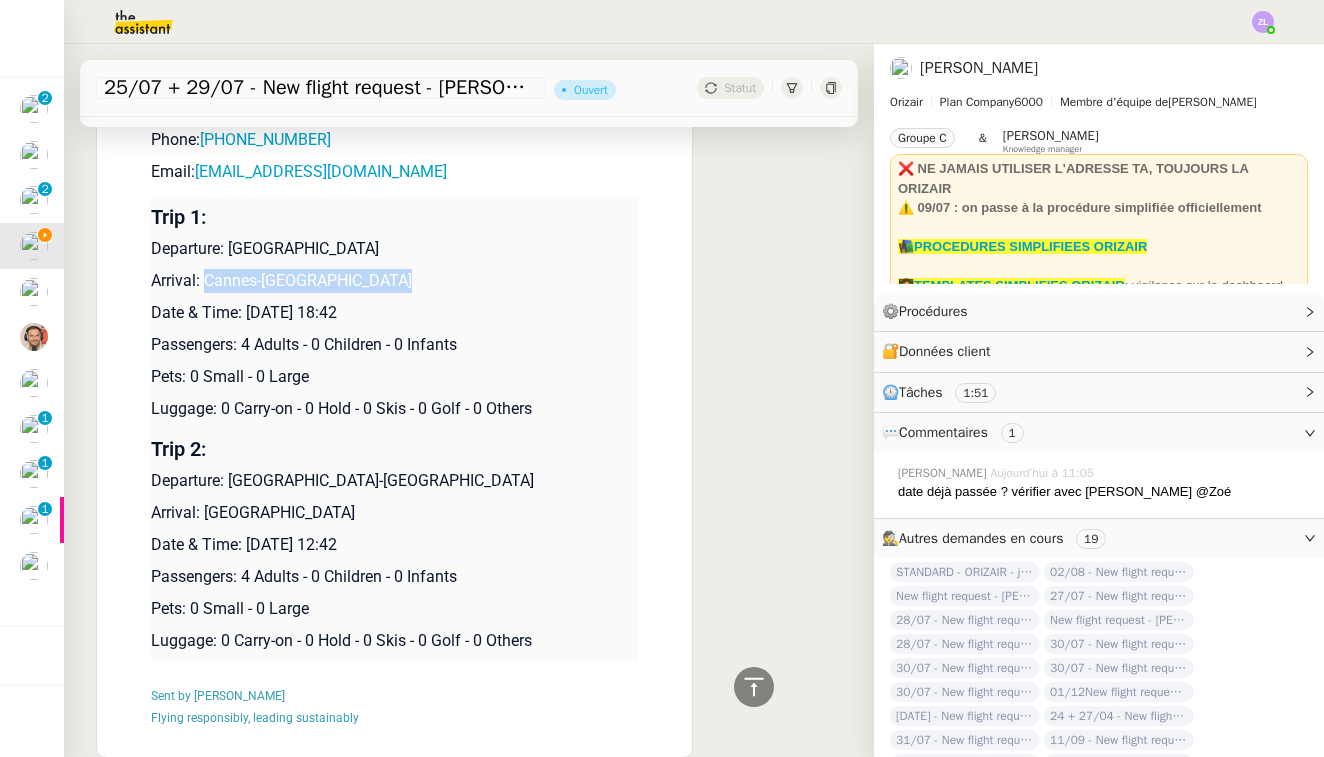 drag, startPoint x: 197, startPoint y: 286, endPoint x: 463, endPoint y: 285, distance: 266.0019 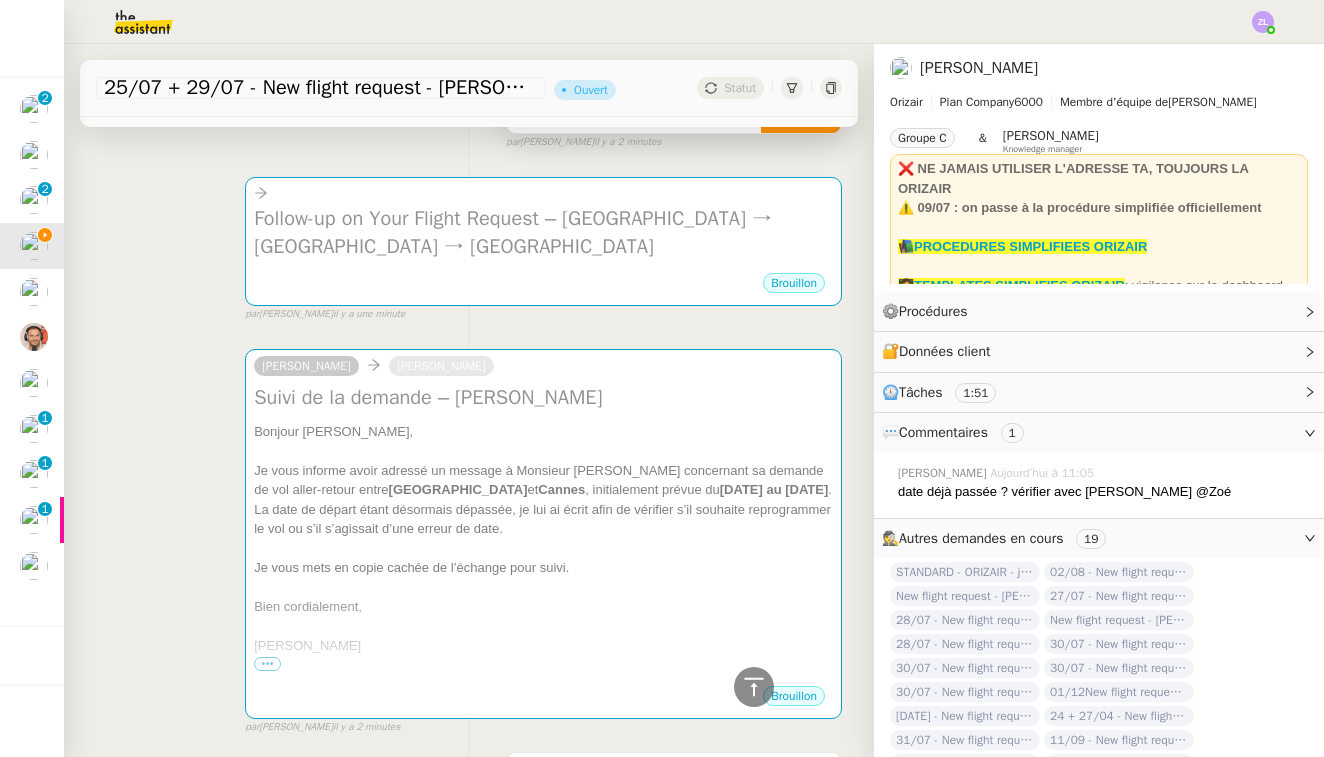 scroll, scrollTop: 0, scrollLeft: 0, axis: both 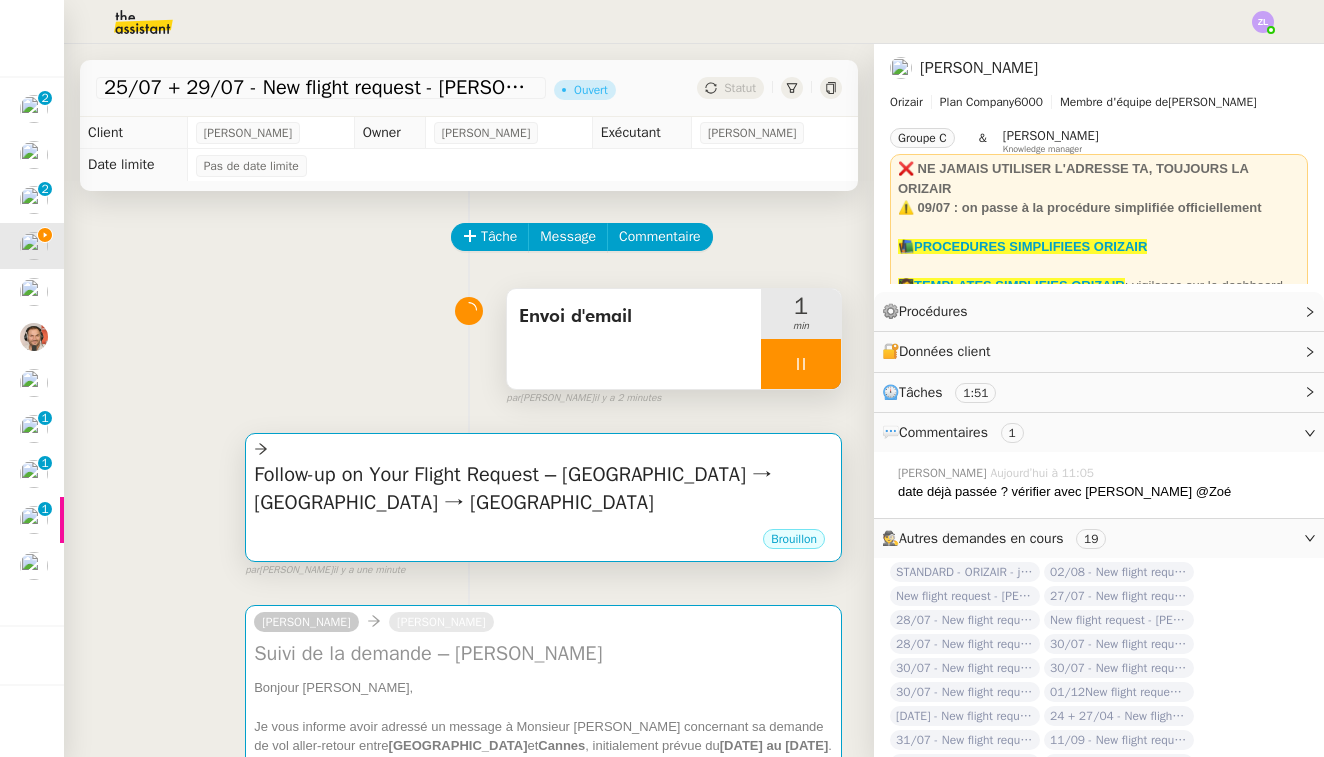 click on "Follow-up on Your Flight Request – [GEOGRAPHIC_DATA] → [GEOGRAPHIC_DATA] → [GEOGRAPHIC_DATA]" at bounding box center (543, 489) 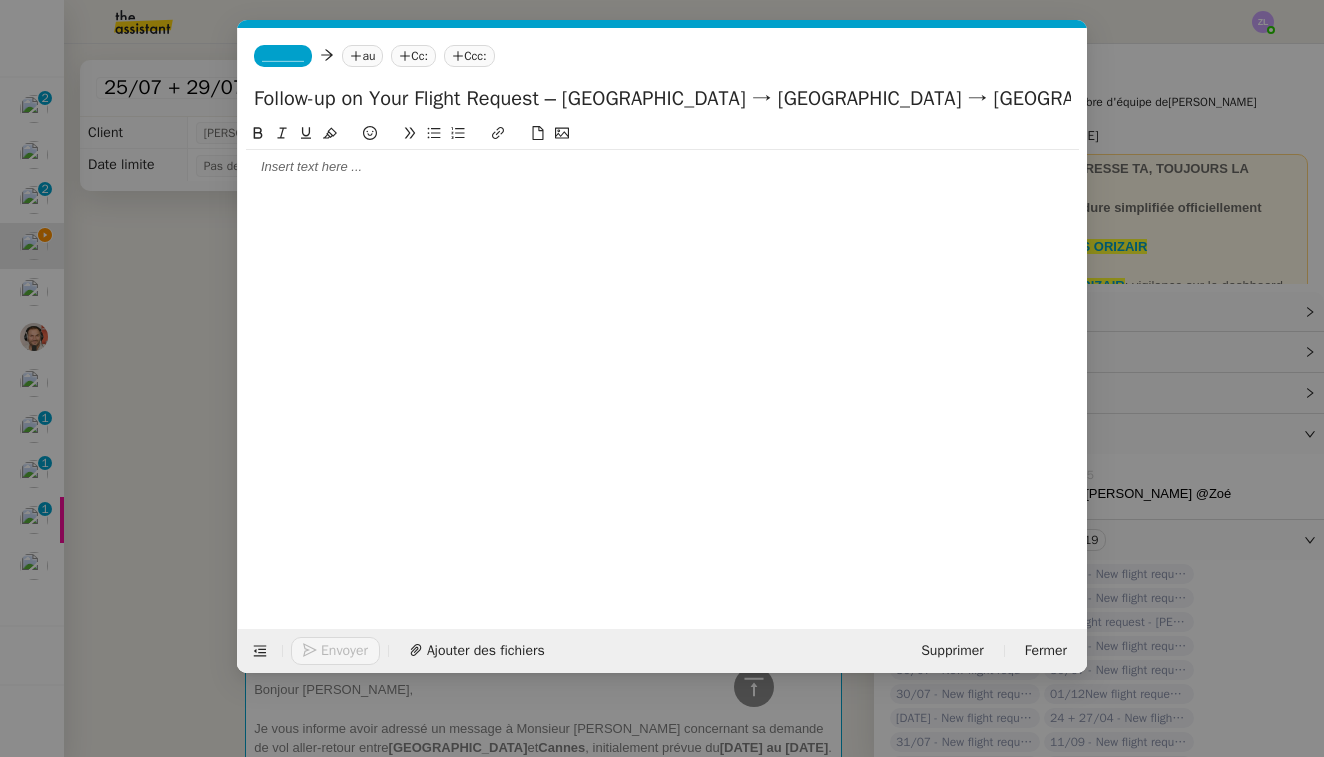 scroll, scrollTop: 0, scrollLeft: 0, axis: both 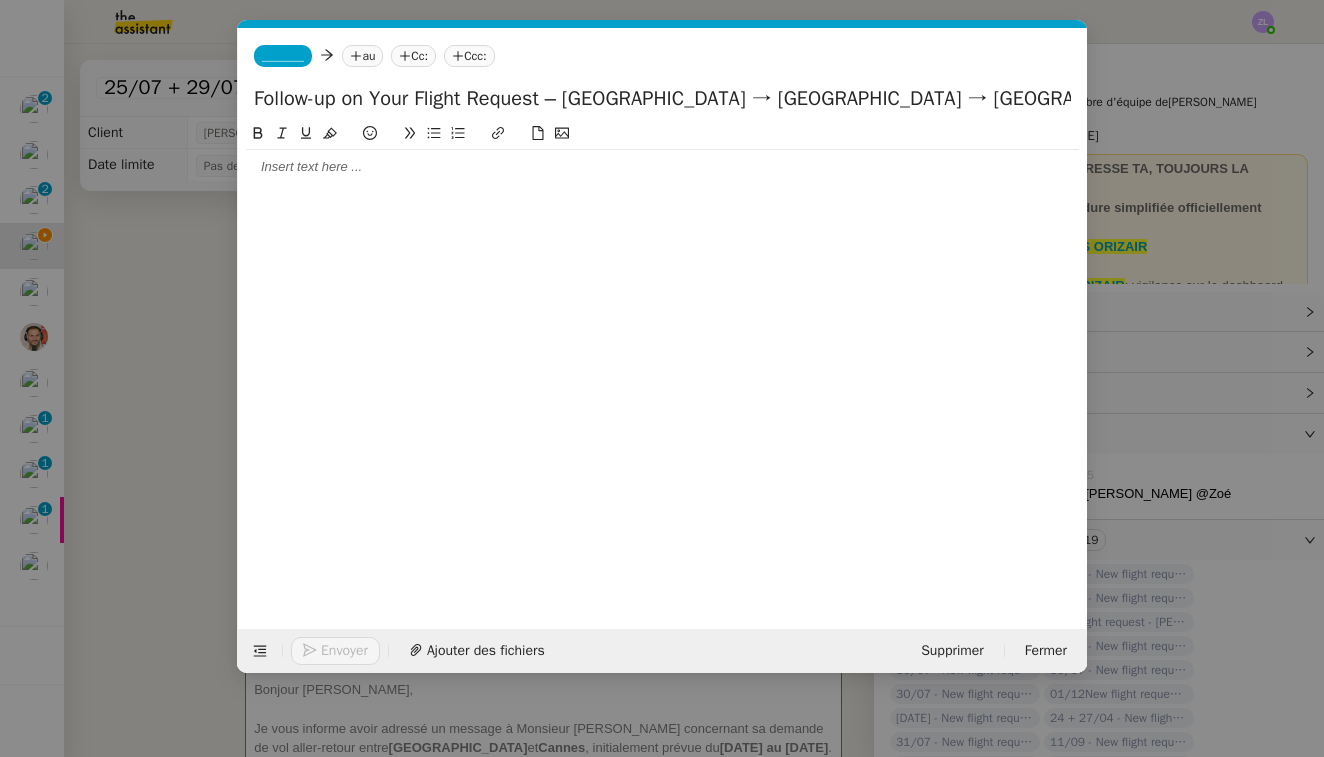 click on "Follow-up on Your Flight Request – [GEOGRAPHIC_DATA] → [GEOGRAPHIC_DATA] → [GEOGRAPHIC_DATA]" 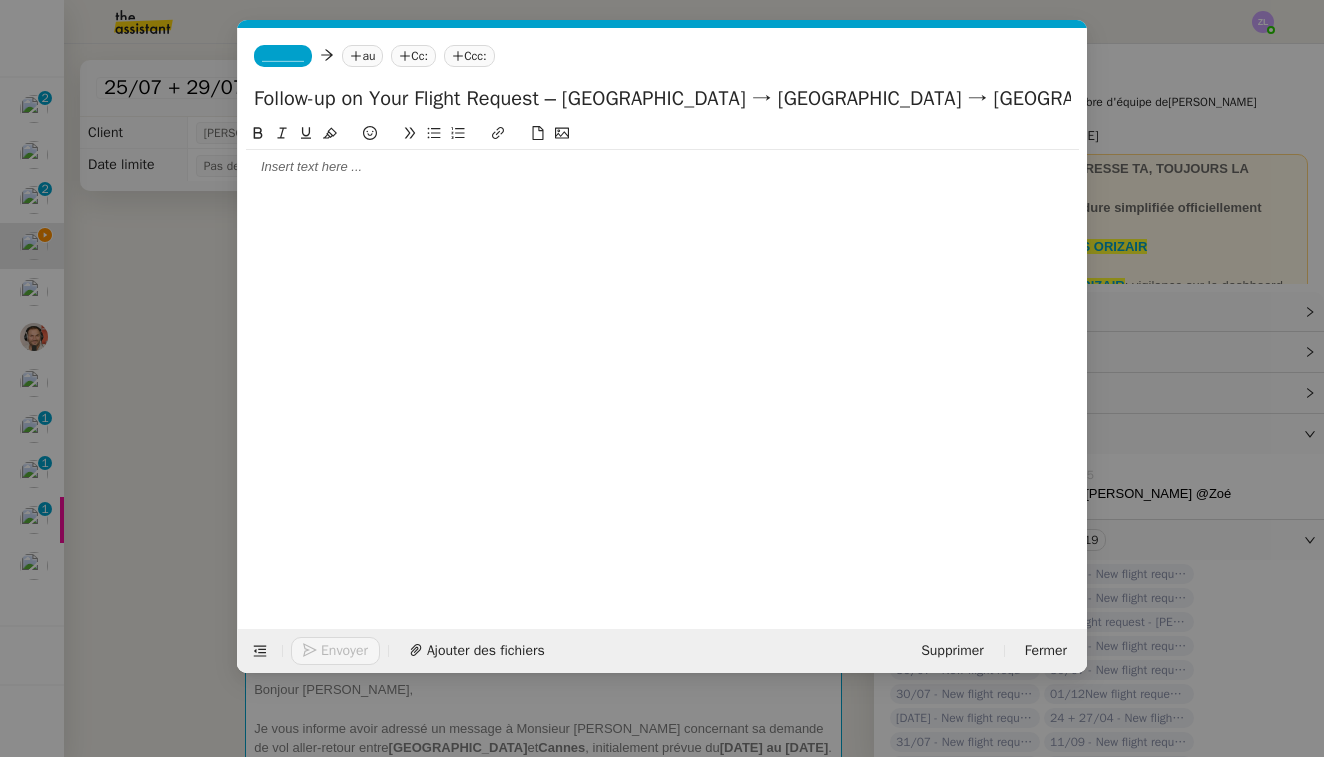 drag, startPoint x: 1024, startPoint y: 99, endPoint x: 959, endPoint y: 98, distance: 65.00769 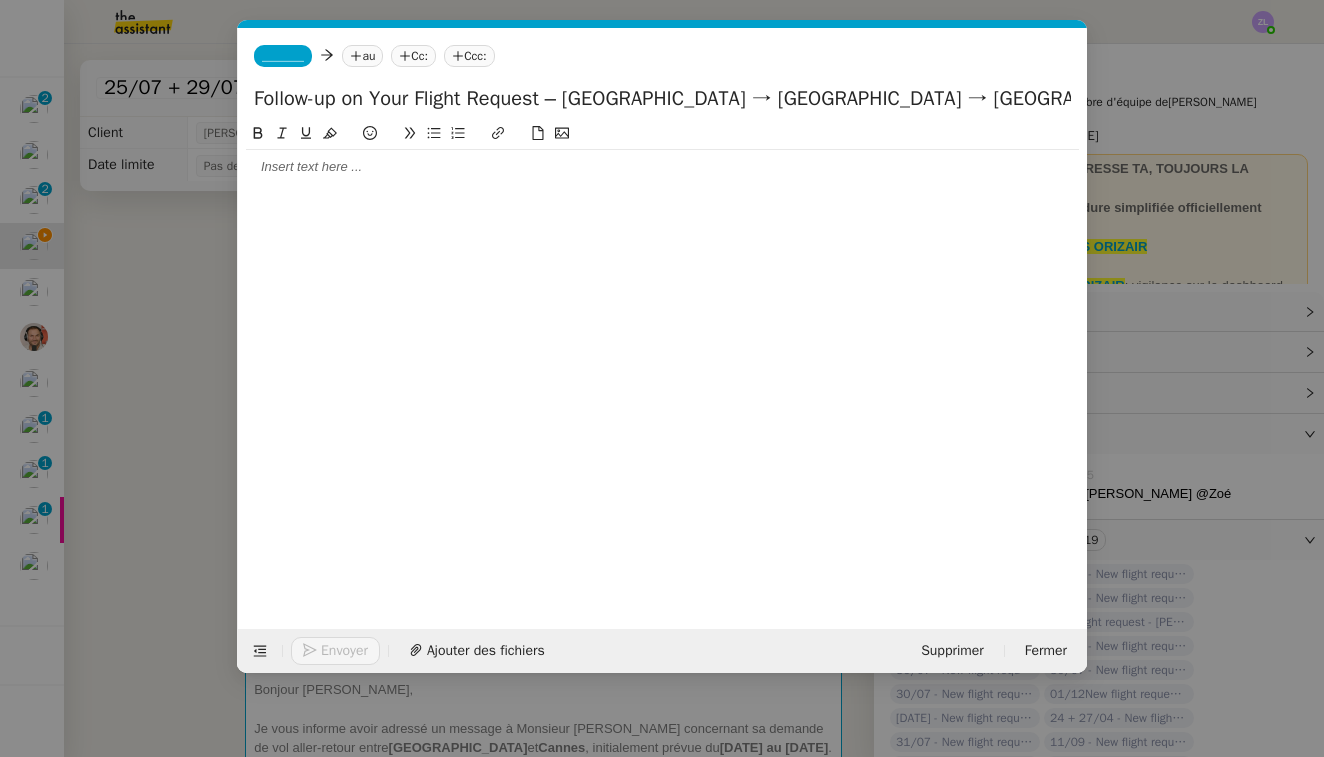 click on "Follow-up on Your Flight Request – [GEOGRAPHIC_DATA] → [GEOGRAPHIC_DATA] → [GEOGRAPHIC_DATA]" 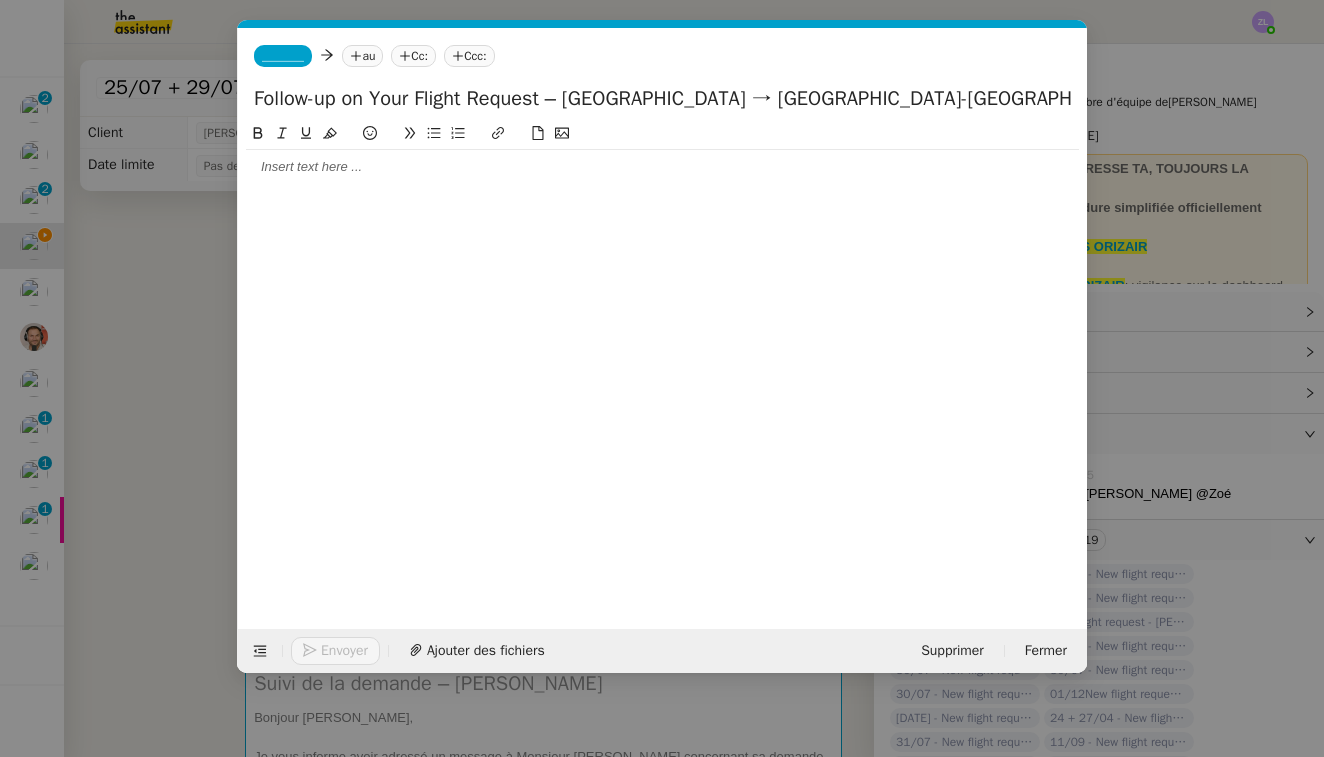 type on "Follow-up on Your Flight Request – [GEOGRAPHIC_DATA] → [GEOGRAPHIC_DATA]-[GEOGRAPHIC_DATA] → [GEOGRAPHIC_DATA]" 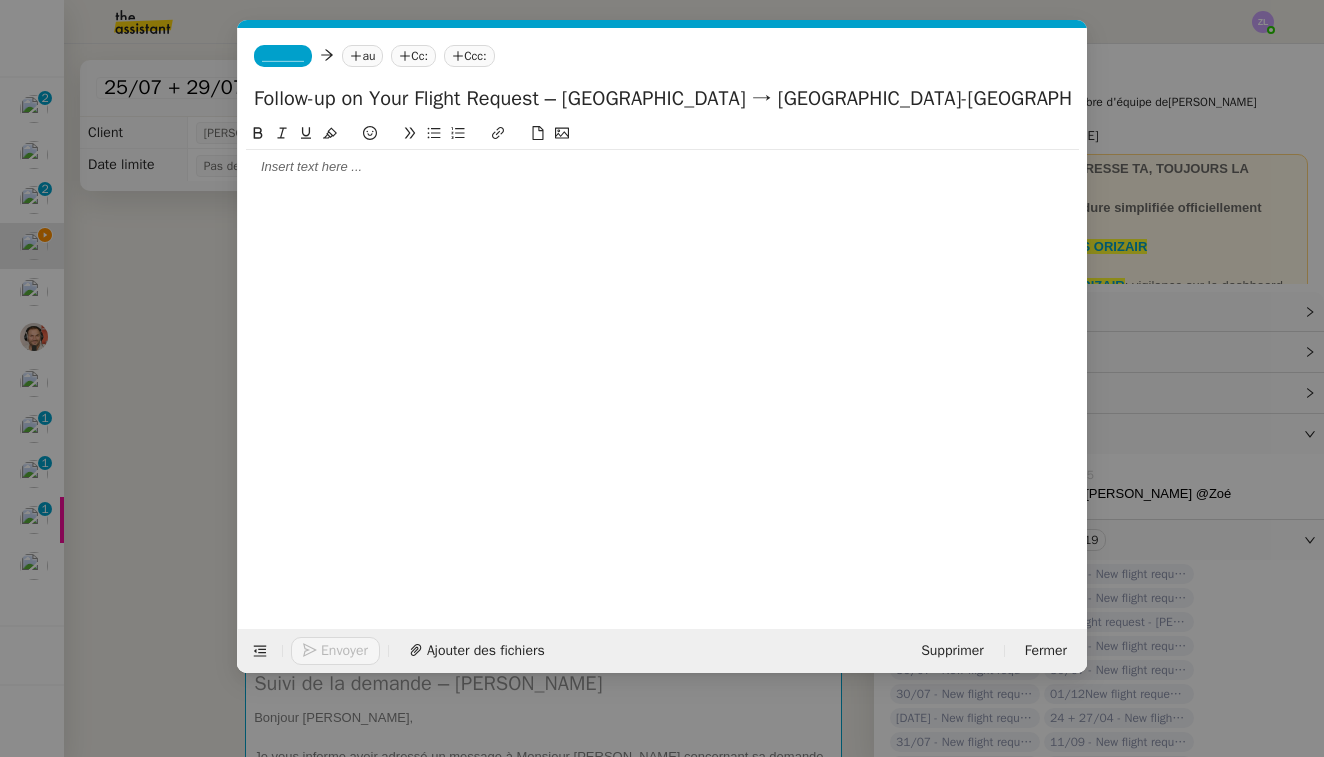 click on "_______         au
Cc:
Ccc:" 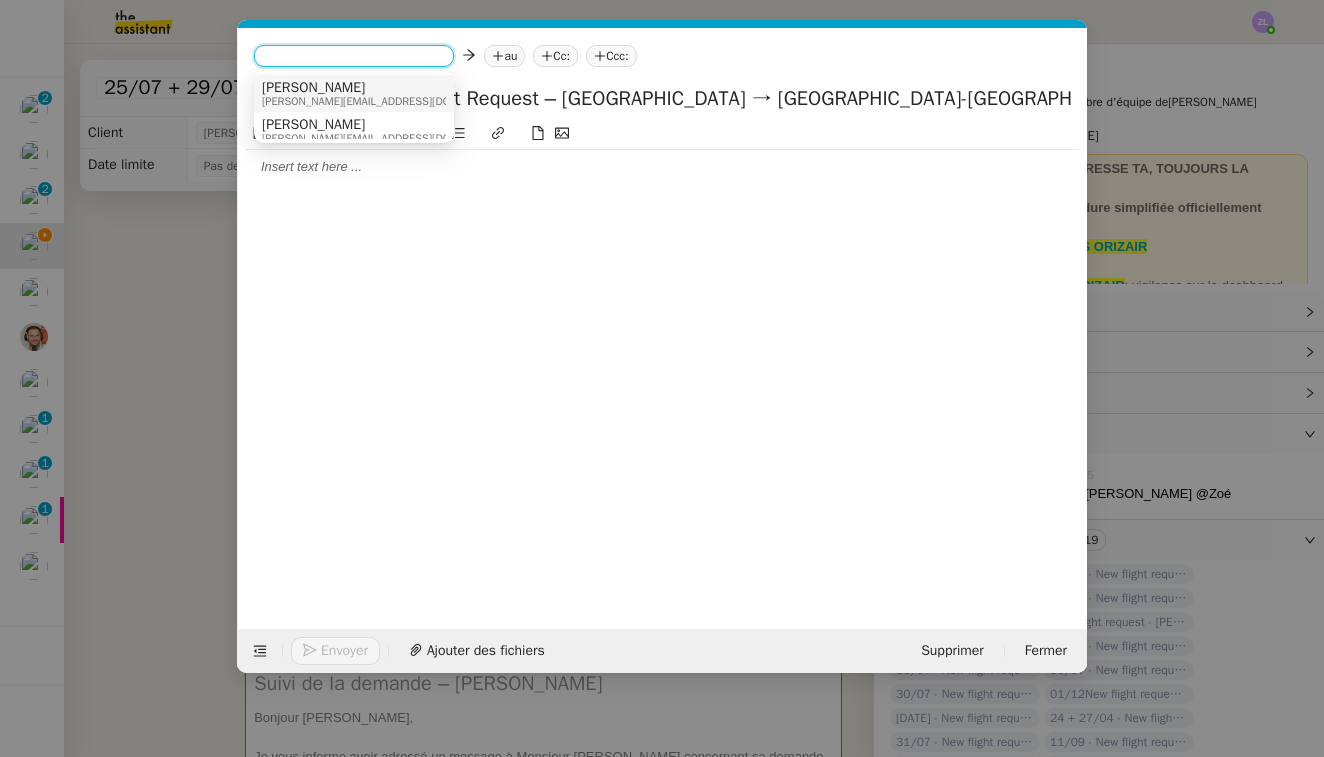 click on "[PERSON_NAME]" at bounding box center [387, 88] 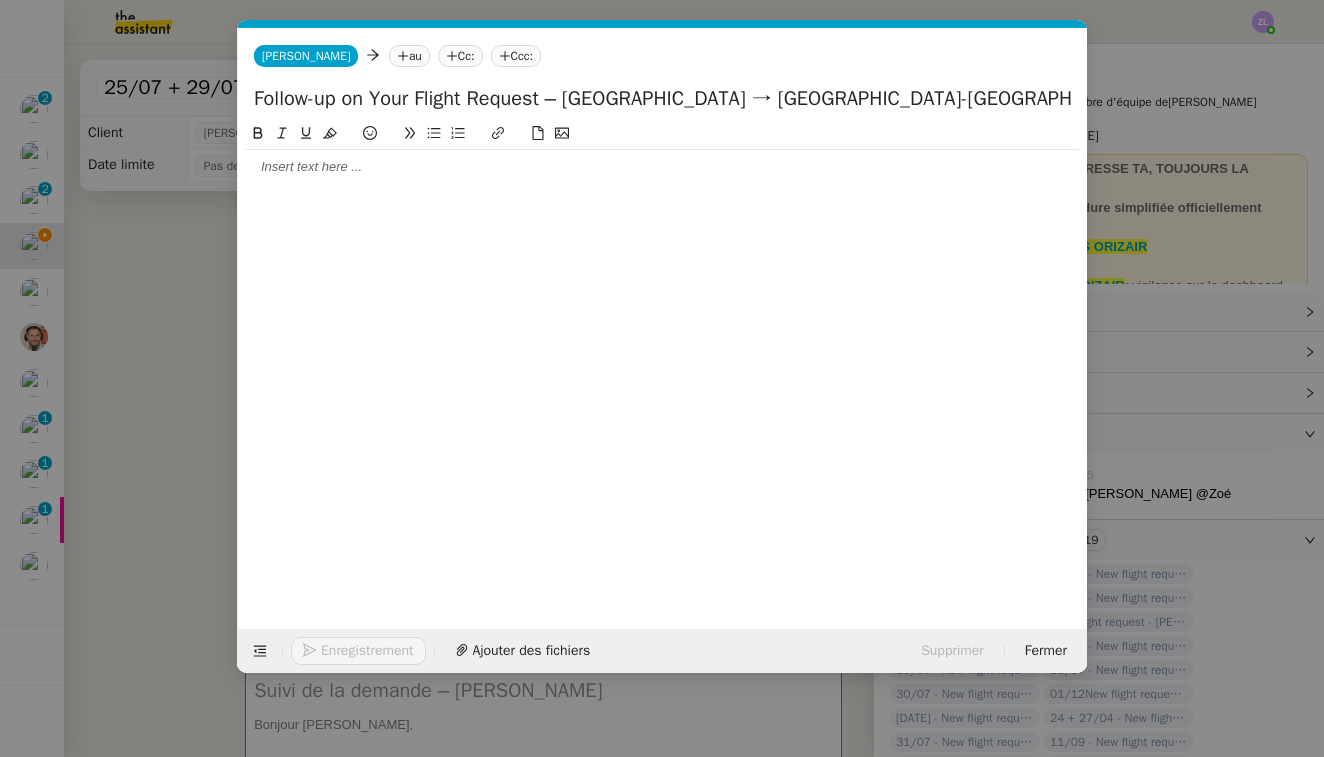click on "Ccc:" 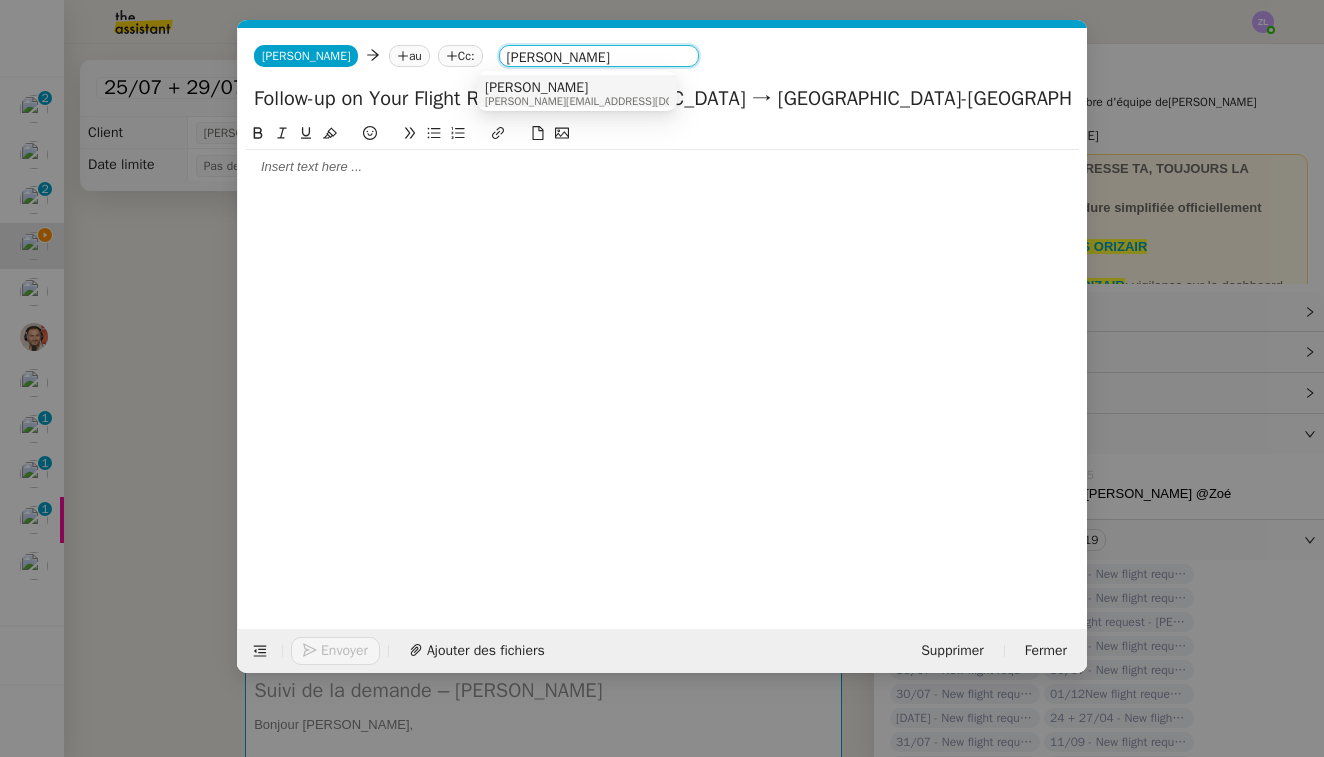 type on "[PERSON_NAME]" 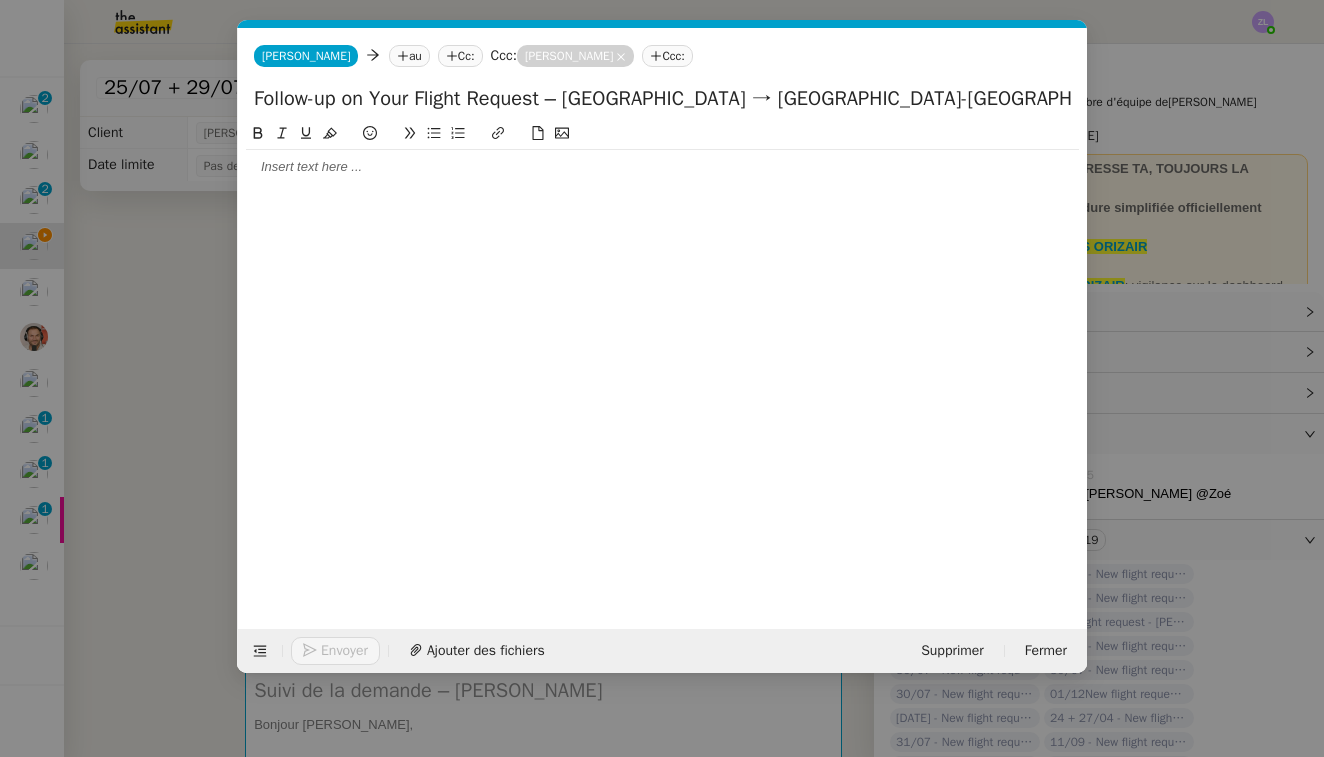 click on "Service TA - VOYAGE - PROPOSITION GLOBALE    A utiliser dans le cadre de proposition de déplacement TA - RELANCE CLIENT (EN)    Relancer un client lorsqu'il n'a pas répondu à un précédent message BAFERTY - MAIL AUDITION    A utiliser dans le cadre de la procédure d'envoi des mails d'audition TA - PUBLICATION OFFRE D'EMPLOI     Organisation du recrutement ✈️Orizair - Relance client (EN)     à utiliser pour orizair, relance en anglais  [PERSON_NAME] ✈️Orizair - Aucun vol disponible (FR)    à utiliser quand pas de vol dispo en fr  [PERSON_NAME] Discours de présentation du paiement sécurisé    ✈️Orizair - Relance client (FR)    à utiliser pour orizair, première relance en français  [PERSON_NAME] TA - VOYAGES - PROPOSITION ITINERAIRE    Soumettre les résultats d'une recherche Orizair - Empty Legs - Confirmation opérateur (EN)    à utiliser dans la communication sur avinode pour les empty legs  [PERSON_NAME] TA - CONFIRMATION PAIEMENT (EN)    TA - COURRIER EXPEDIE (recommandé)" at bounding box center [662, 378] 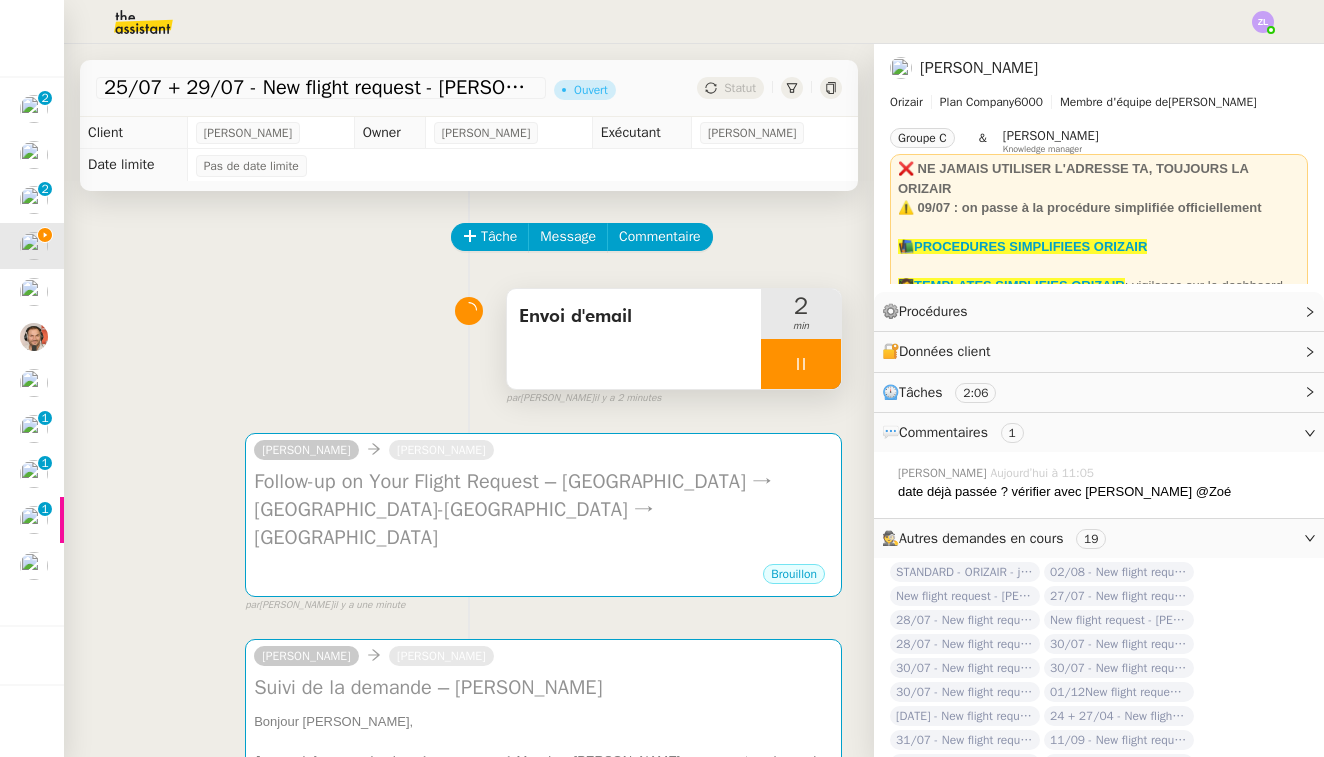scroll, scrollTop: 0, scrollLeft: 0, axis: both 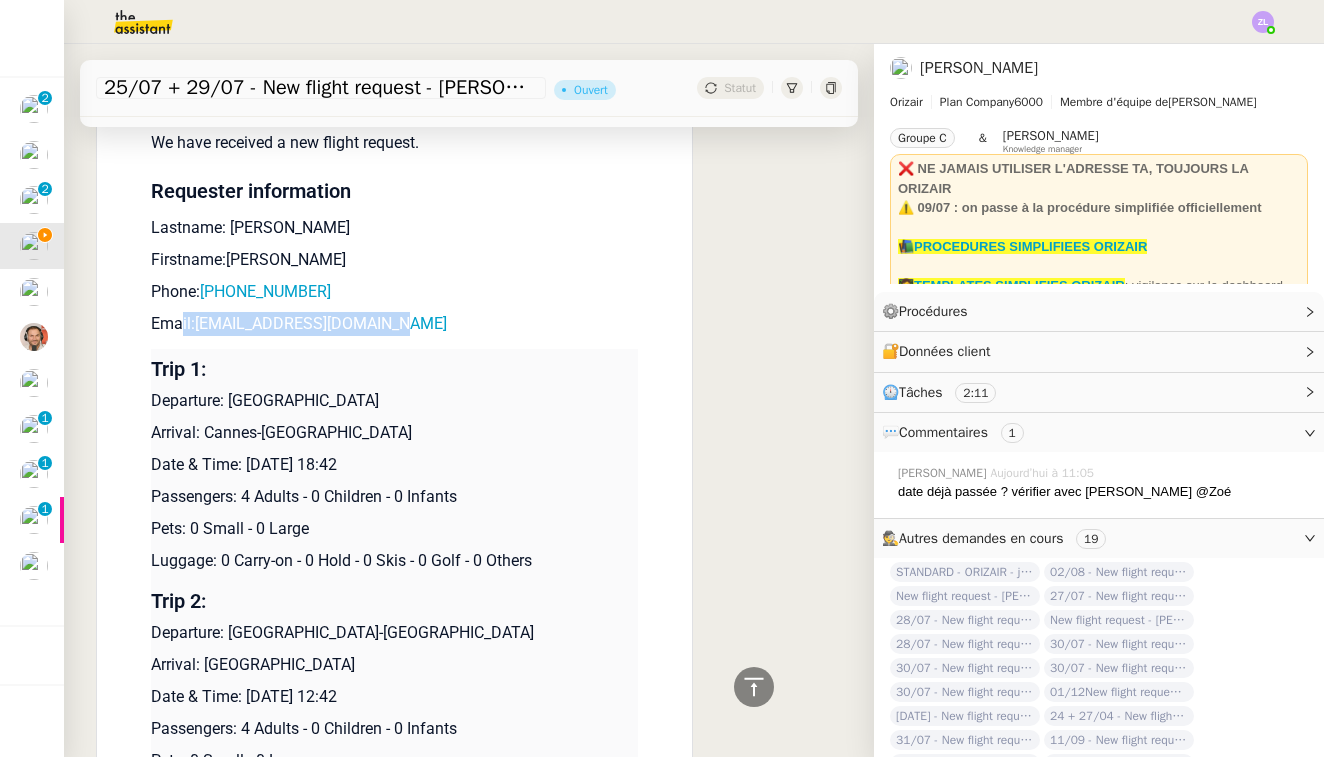 click on "Email:  [EMAIL_ADDRESS][DOMAIN_NAME]" at bounding box center [395, 324] 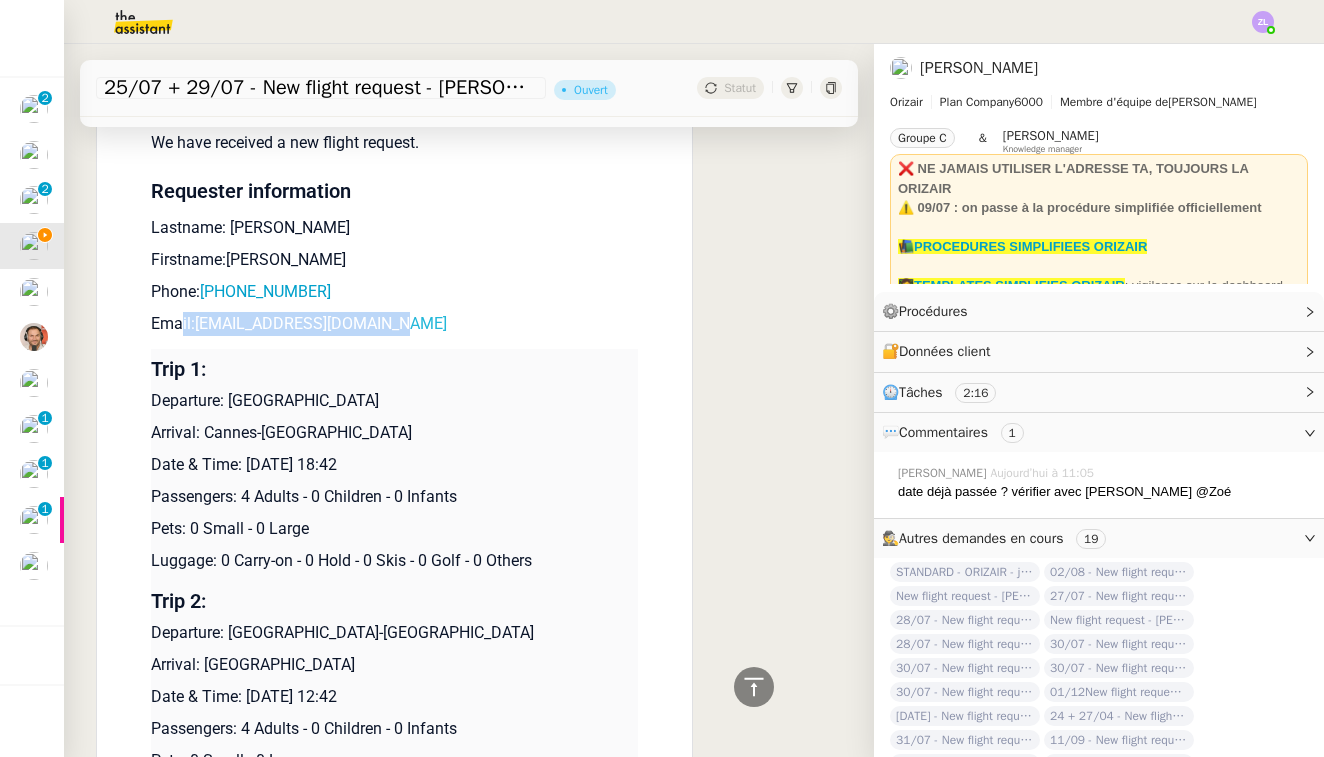 click on "[EMAIL_ADDRESS][DOMAIN_NAME]" at bounding box center [321, 323] 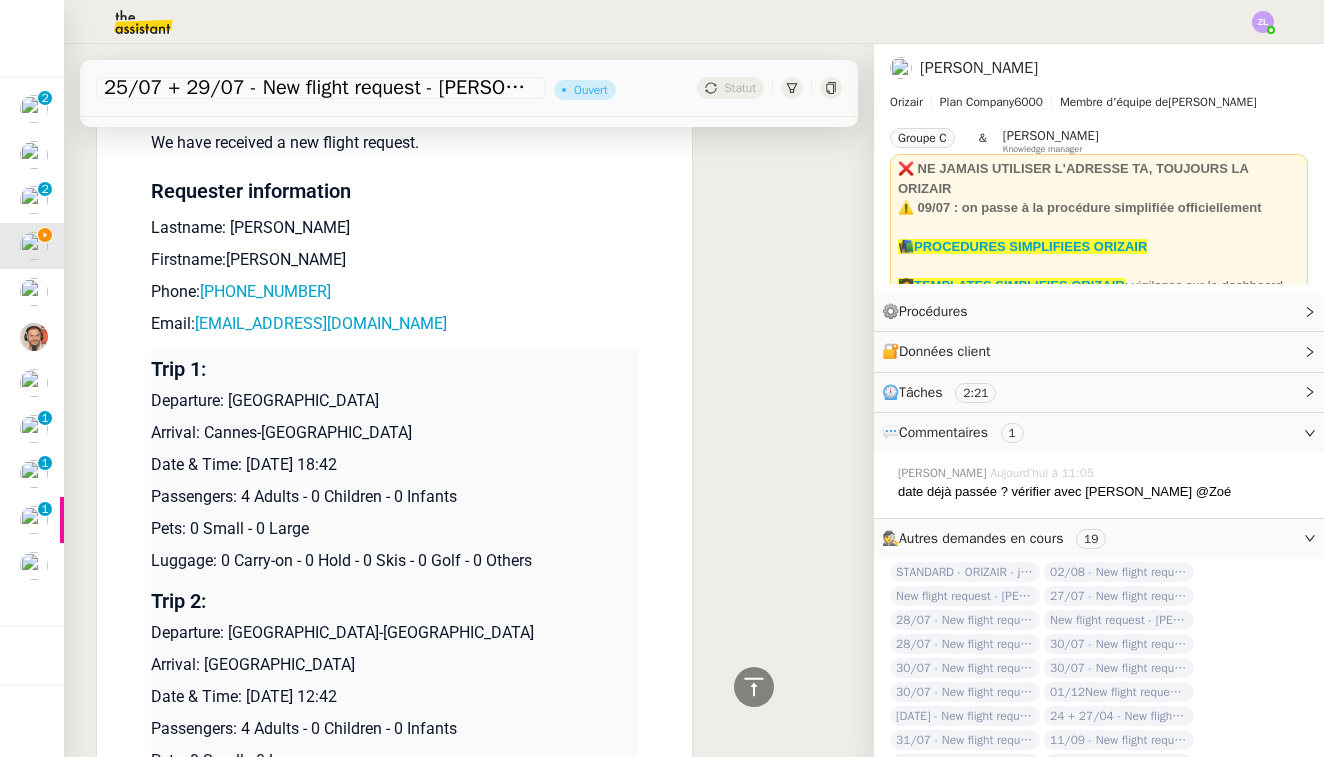 click on "New Flight request  We have received a new flight request.  Requester information Lastname: [PERSON_NAME]  Firstname:[PERSON_NAME]  Phone:  [PHONE_NUMBER]   Email:  [EMAIL_ADDRESS][DOMAIN_NAME]   Trip 1: Departure: [GEOGRAPHIC_DATA] Arrival: [GEOGRAPHIC_DATA]-[GEOGRAPHIC_DATA] Date & Time: [DATE] 18:42 Passengers: 4 Adults - 0 Children - 0 Infants  Pets: 0 Small - 0 Large  Luggage: 0 Carry-on - 0 Hold - 0 Skis - 0 Golf - 0 Others  Trip 2: Departure: [GEOGRAPHIC_DATA]-[GEOGRAPHIC_DATA] Arrival: [GEOGRAPHIC_DATA] Date & Time: [DATE] 12:42 Passengers: 4 Adults - 0 Children - 0 Infants  Pets: 0 Small - 0 Large  Luggage: 0 Carry-on - 0 Hold - 0 Skis - 0 Golf - 0 Others  Sent by Orizair  Flying responsibly, leading sustainably" at bounding box center (395, 460) 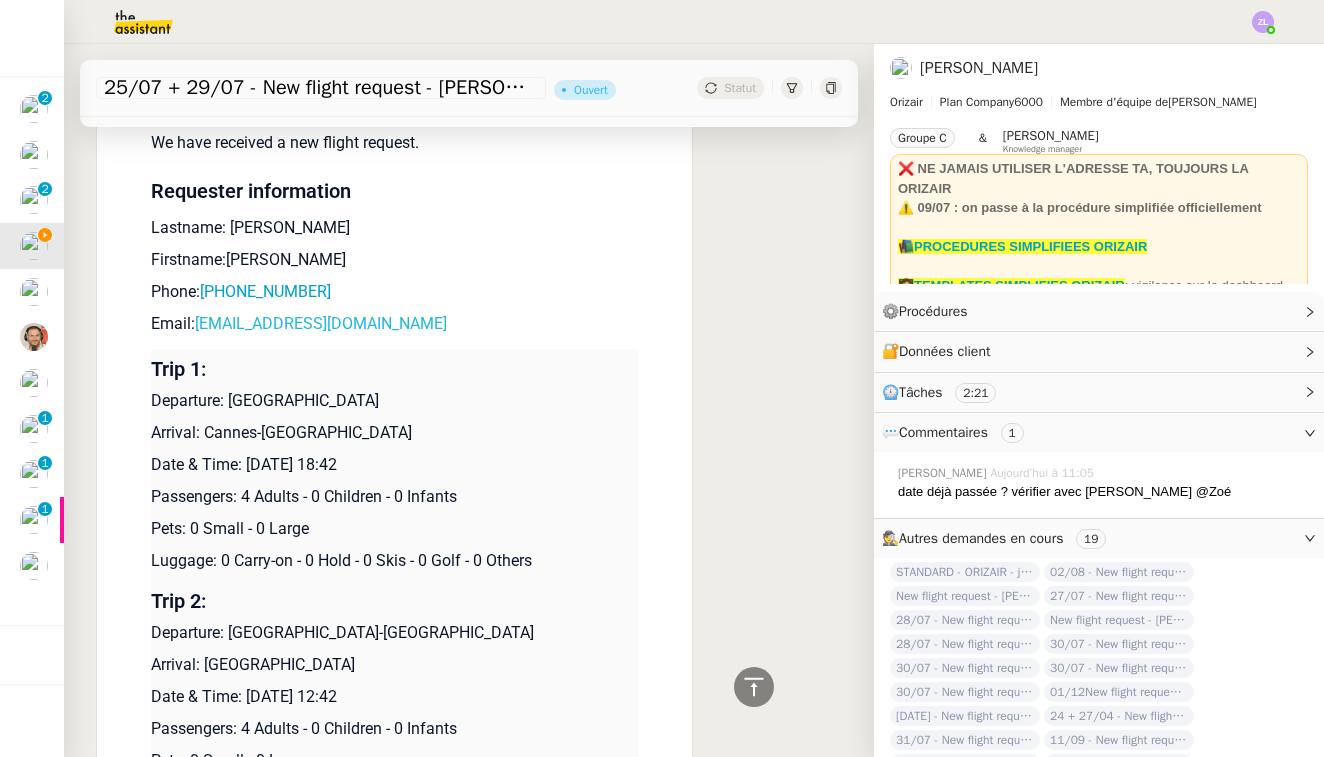 drag, startPoint x: 395, startPoint y: 304, endPoint x: 189, endPoint y: 306, distance: 206.0097 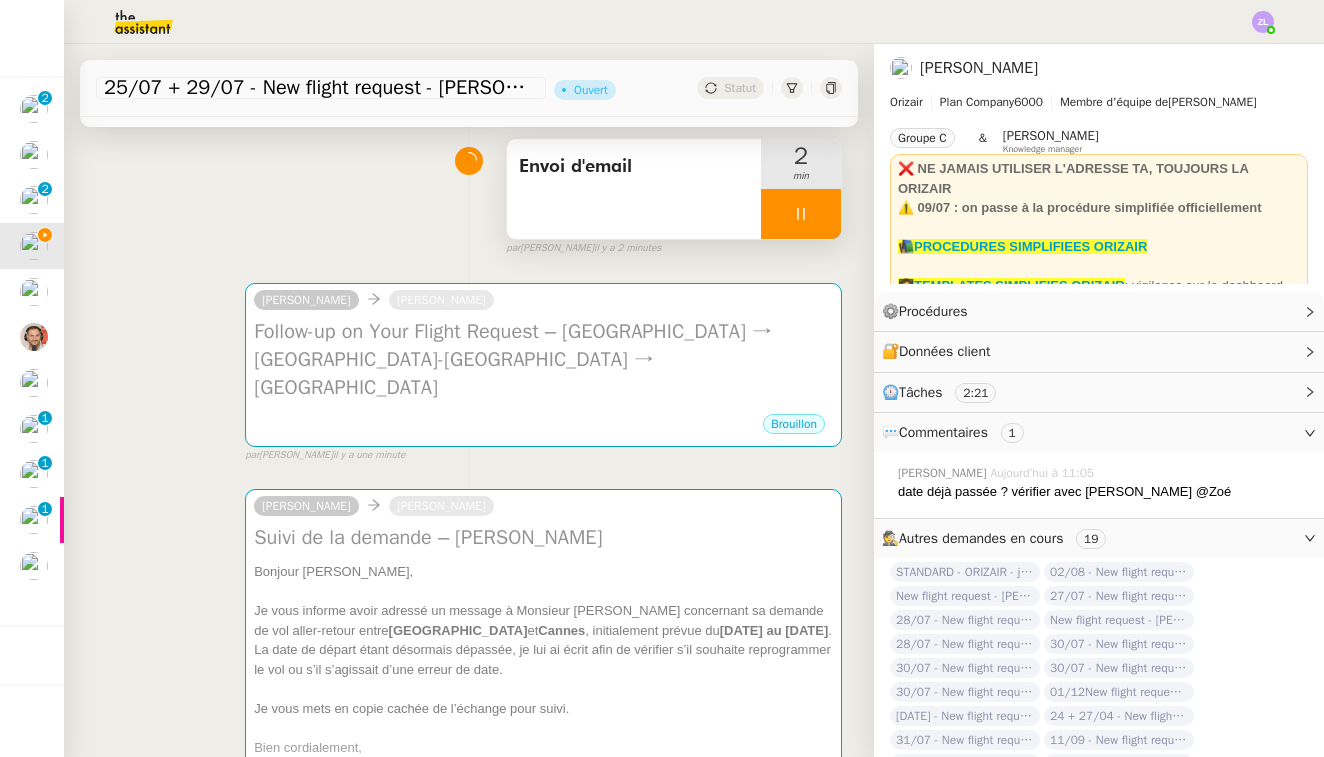scroll, scrollTop: 135, scrollLeft: 0, axis: vertical 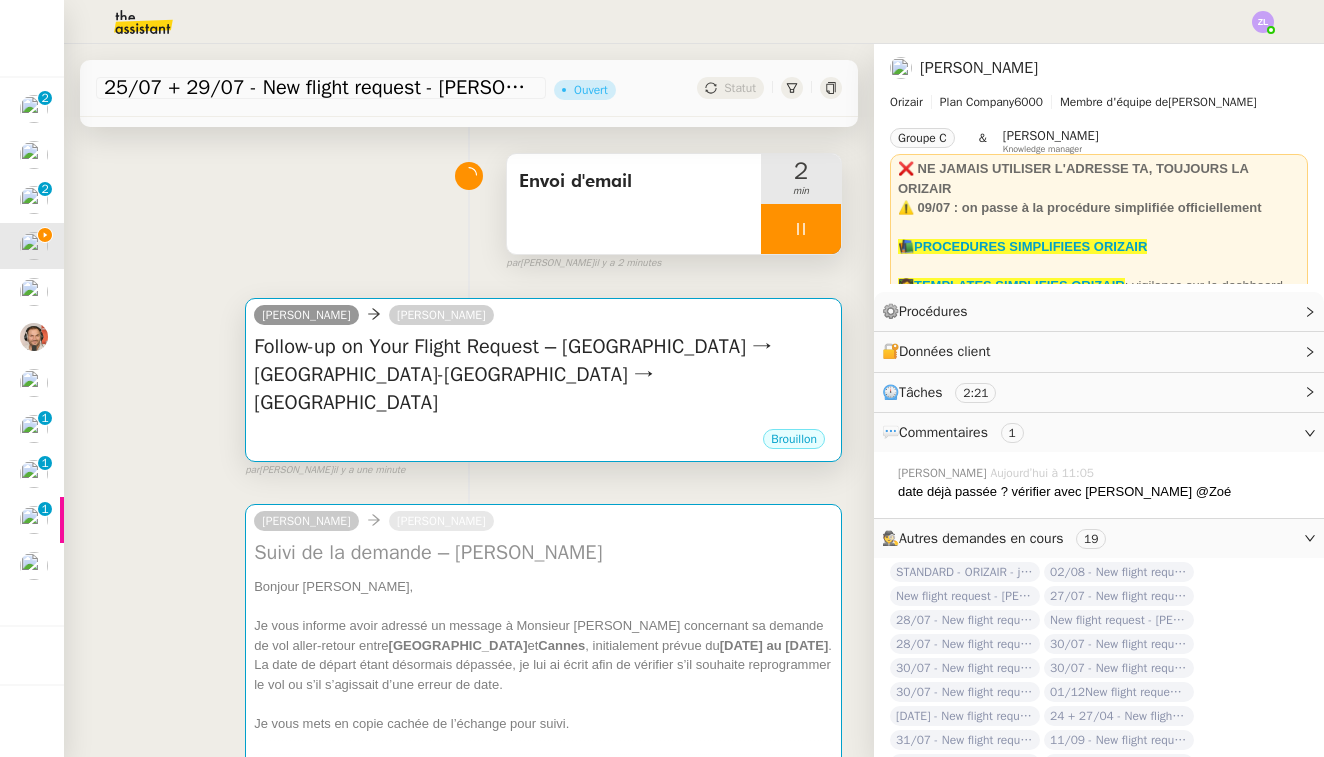 click on "Brouillon" at bounding box center [543, 442] 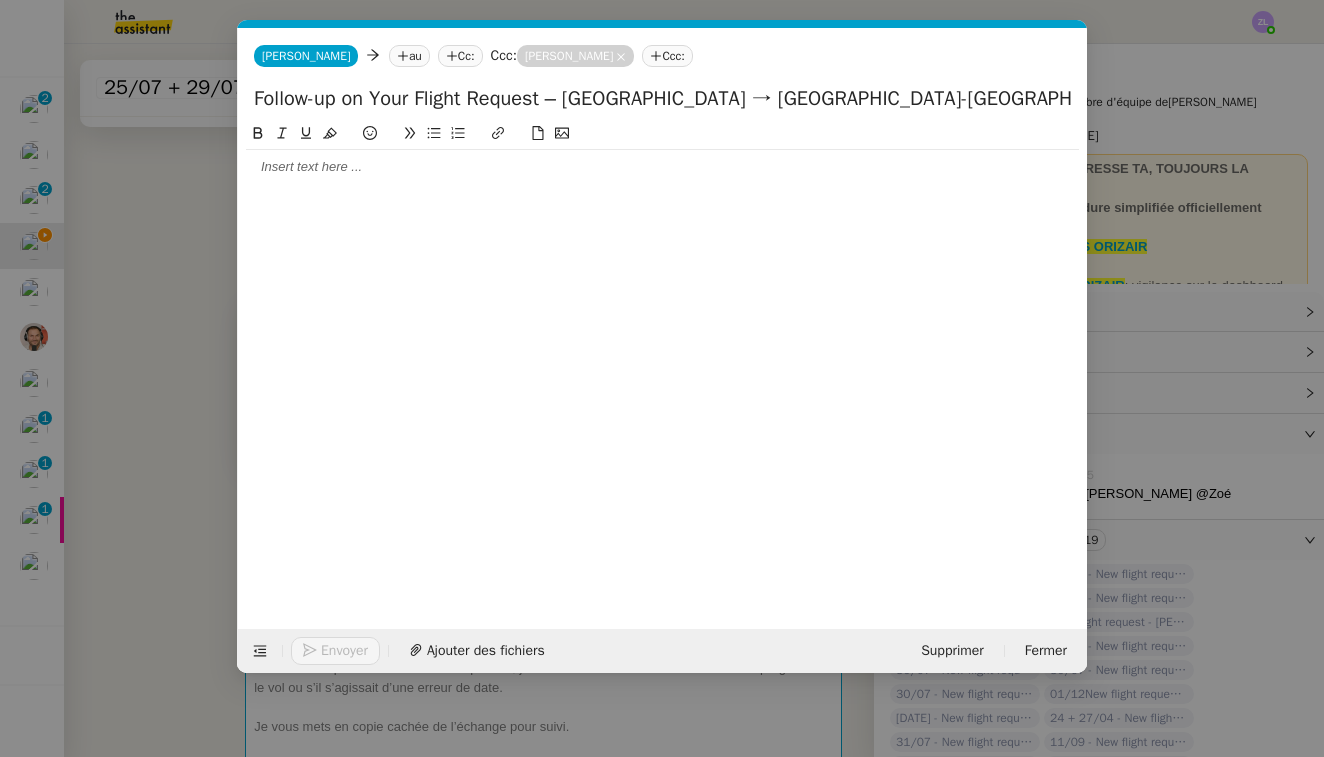 scroll, scrollTop: 0, scrollLeft: 43, axis: horizontal 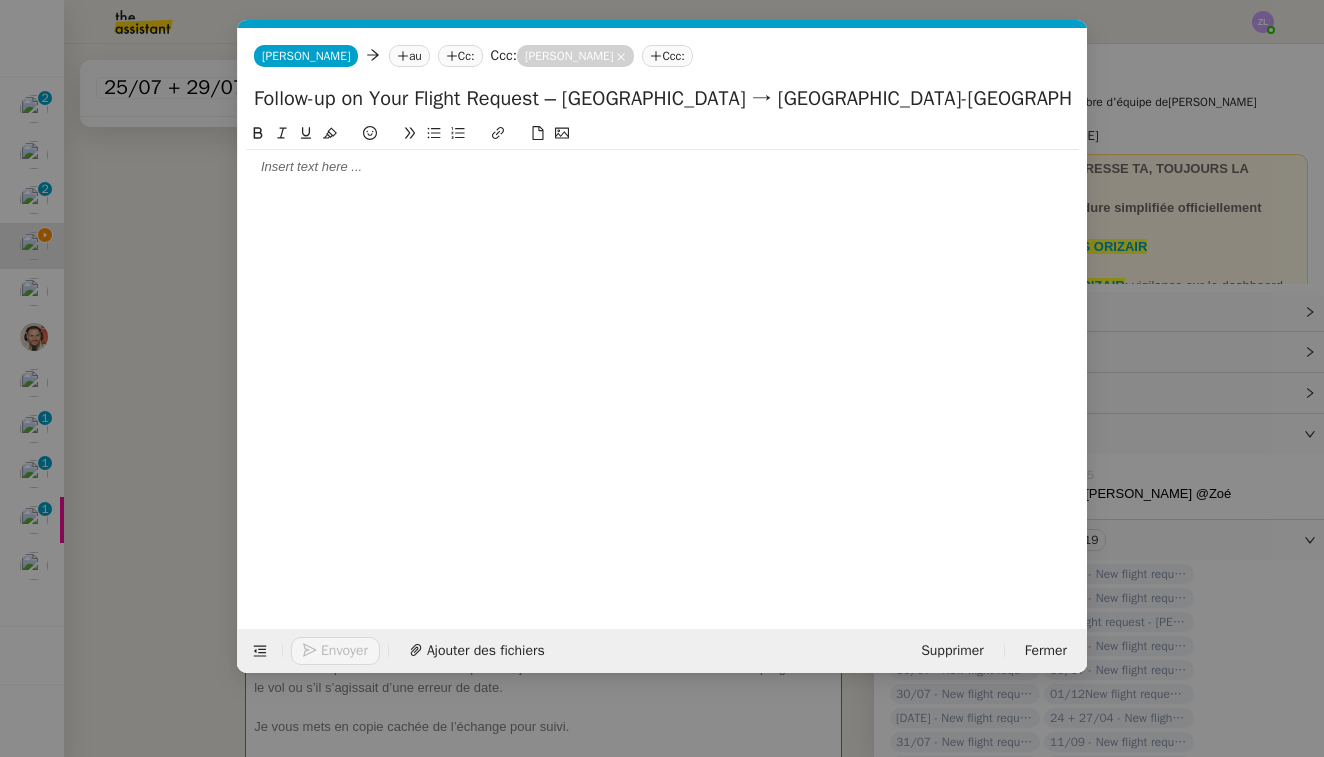 click on "au" 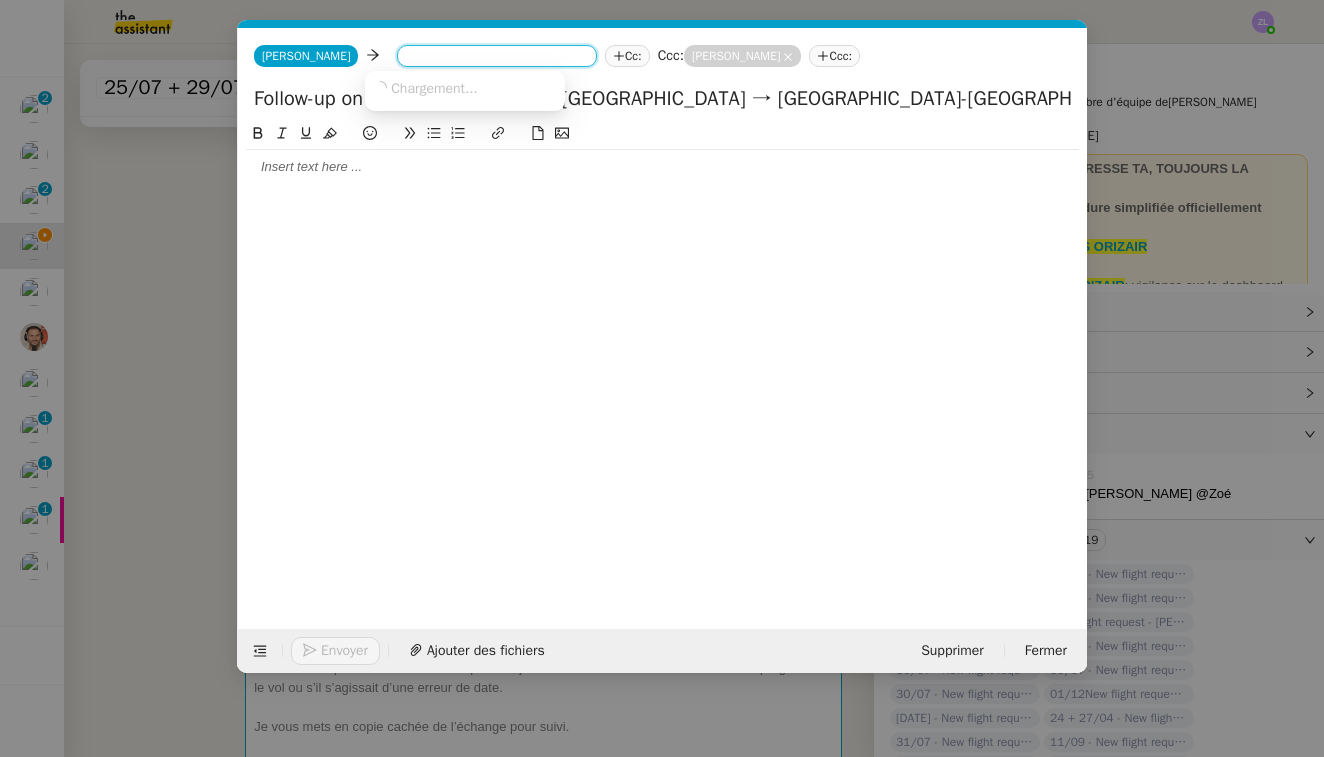 paste on "[EMAIL_ADDRESS][DOMAIN_NAME]" 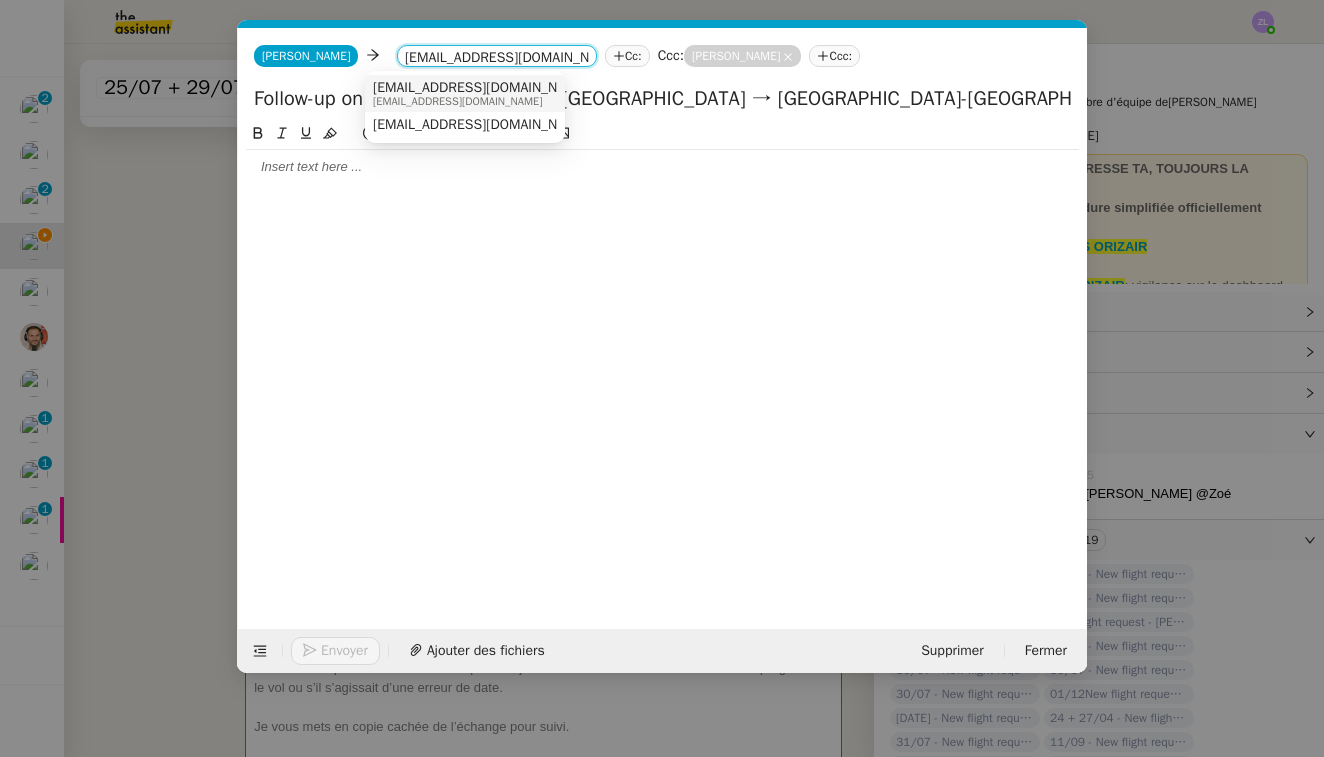 type on "[EMAIL_ADDRESS][DOMAIN_NAME]" 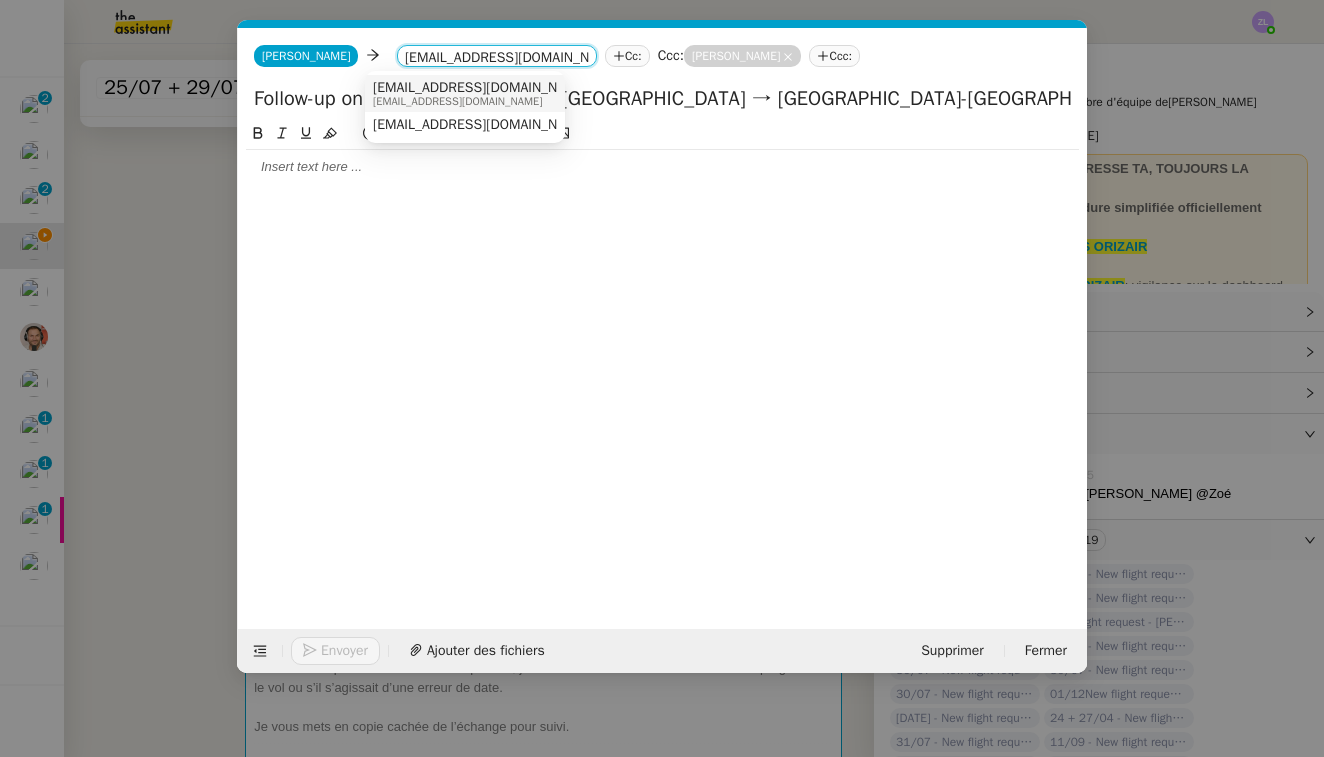 click on "[EMAIL_ADDRESS][DOMAIN_NAME]" at bounding box center [481, 88] 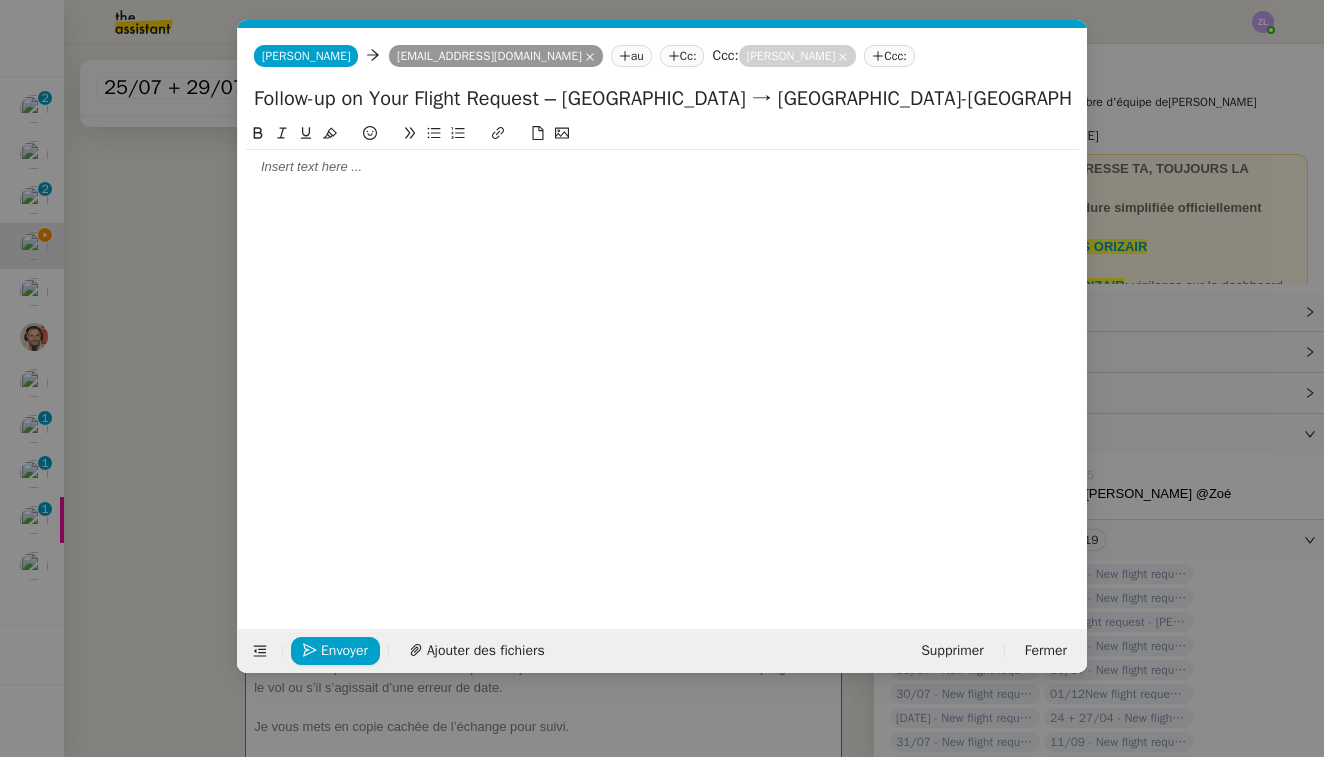 click 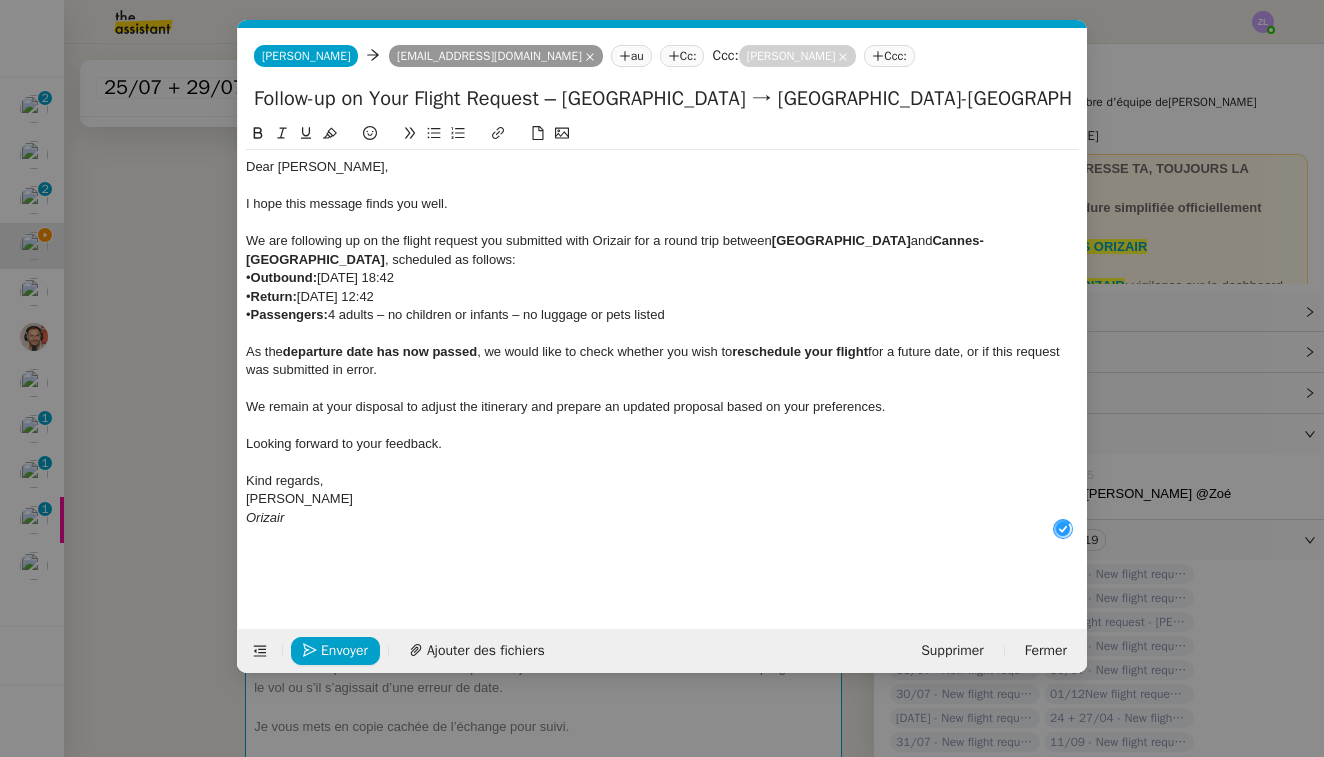 scroll, scrollTop: 21, scrollLeft: 0, axis: vertical 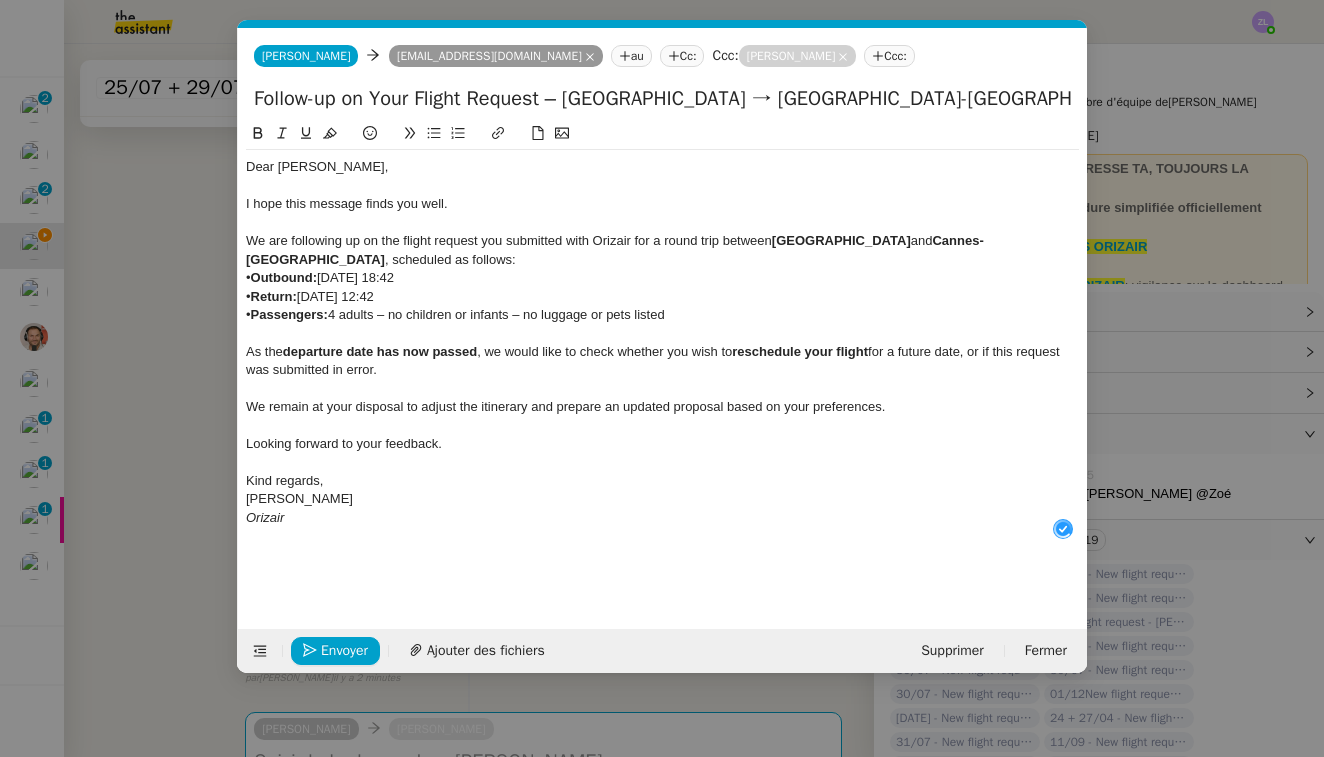 click on "[PERSON_NAME]" 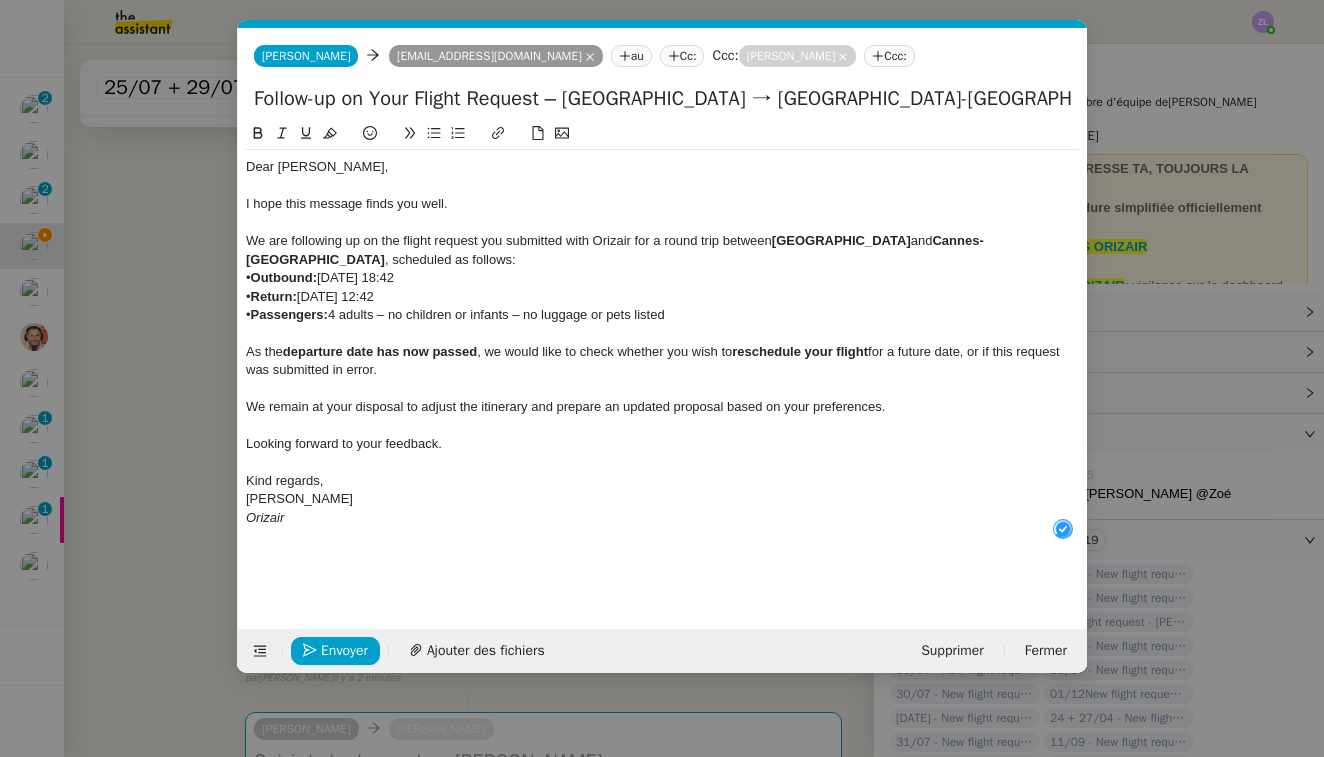 type 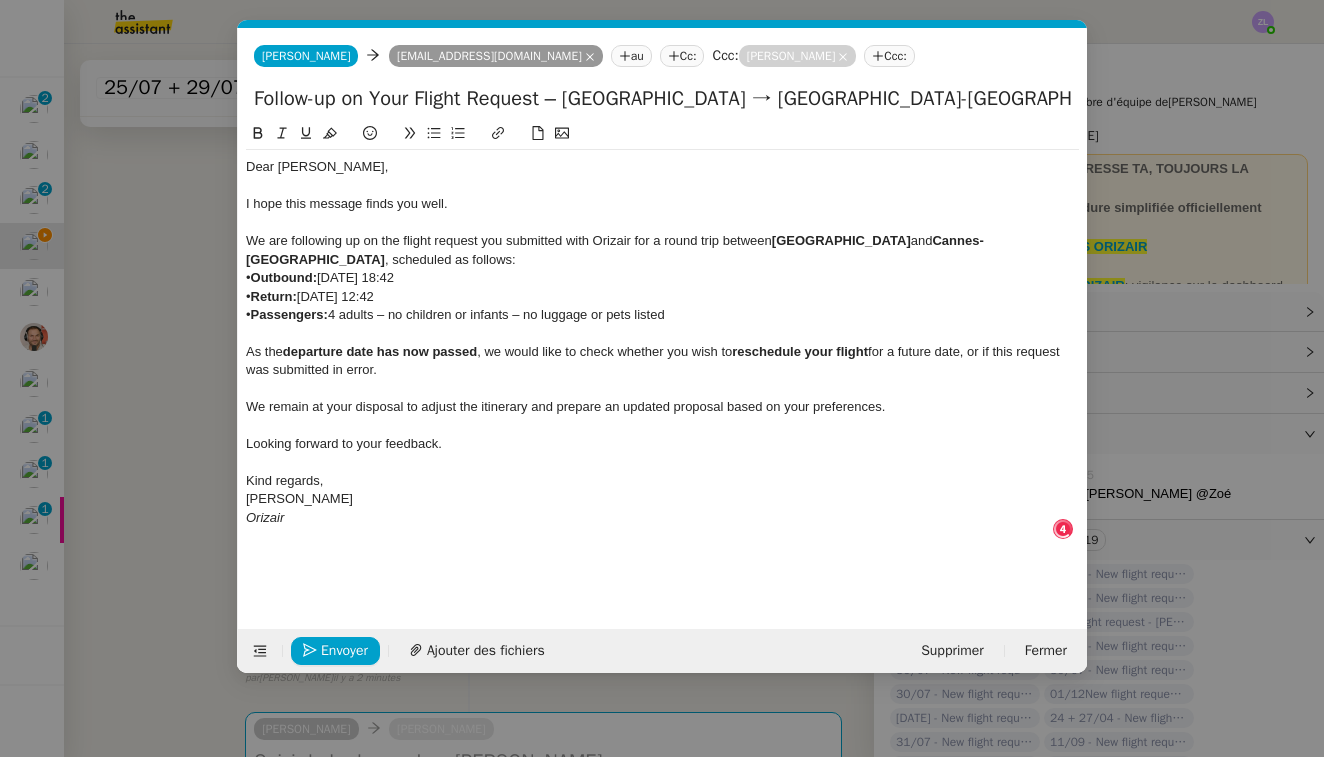 click on "Kind regards," 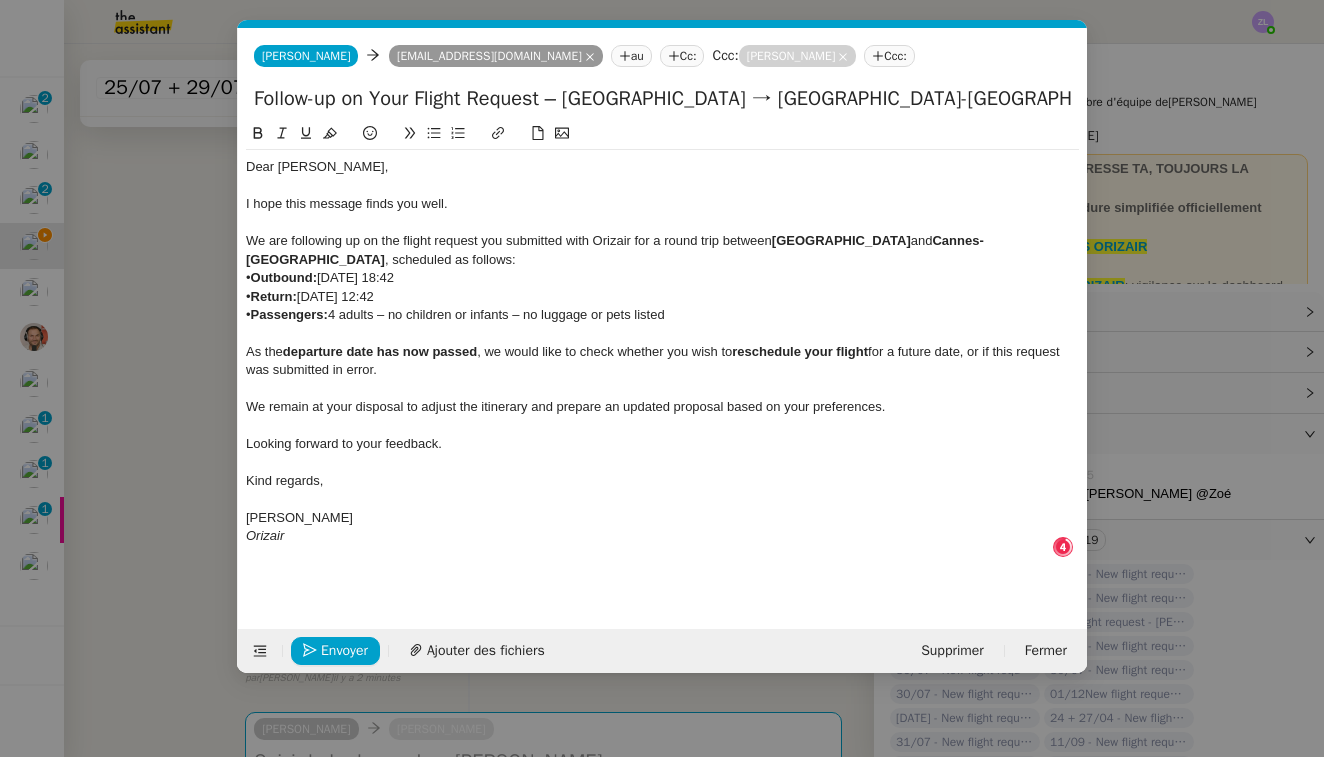 drag, startPoint x: 310, startPoint y: 536, endPoint x: 223, endPoint y: 536, distance: 87 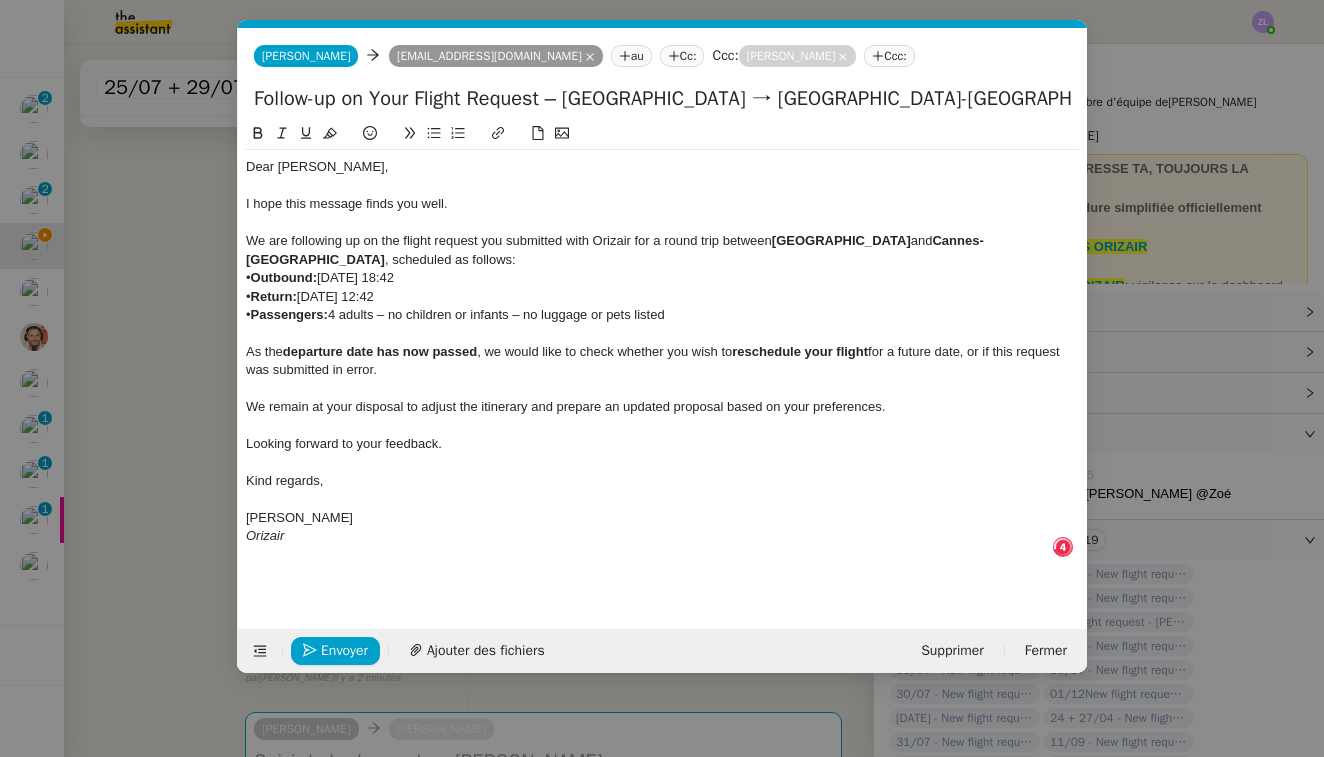 click on "Service TA - VOYAGE - PROPOSITION GLOBALE    A utiliser dans le cadre de proposition de déplacement TA - RELANCE CLIENT (EN)    Relancer un client lorsqu'il n'a pas répondu à un précédent message BAFERTY - MAIL AUDITION    A utiliser dans le cadre de la procédure d'envoi des mails d'audition TA - PUBLICATION OFFRE D'EMPLOI     Organisation du recrutement ✈️Orizair - Relance client (EN)     à utiliser pour orizair, relance en anglais  [PERSON_NAME] ✈️Orizair - Aucun vol disponible (FR)    à utiliser quand pas de vol dispo en fr  [PERSON_NAME] Discours de présentation du paiement sécurisé    ✈️Orizair - Relance client (FR)    à utiliser pour orizair, première relance en français  [PERSON_NAME] TA - VOYAGES - PROPOSITION ITINERAIRE    Soumettre les résultats d'une recherche Orizair - Empty Legs - Confirmation opérateur (EN)    à utiliser dans la communication sur avinode pour les empty legs  [PERSON_NAME] TA - CONFIRMATION PAIEMENT (EN)    TA - COURRIER EXPEDIE (recommandé)" at bounding box center (662, 378) 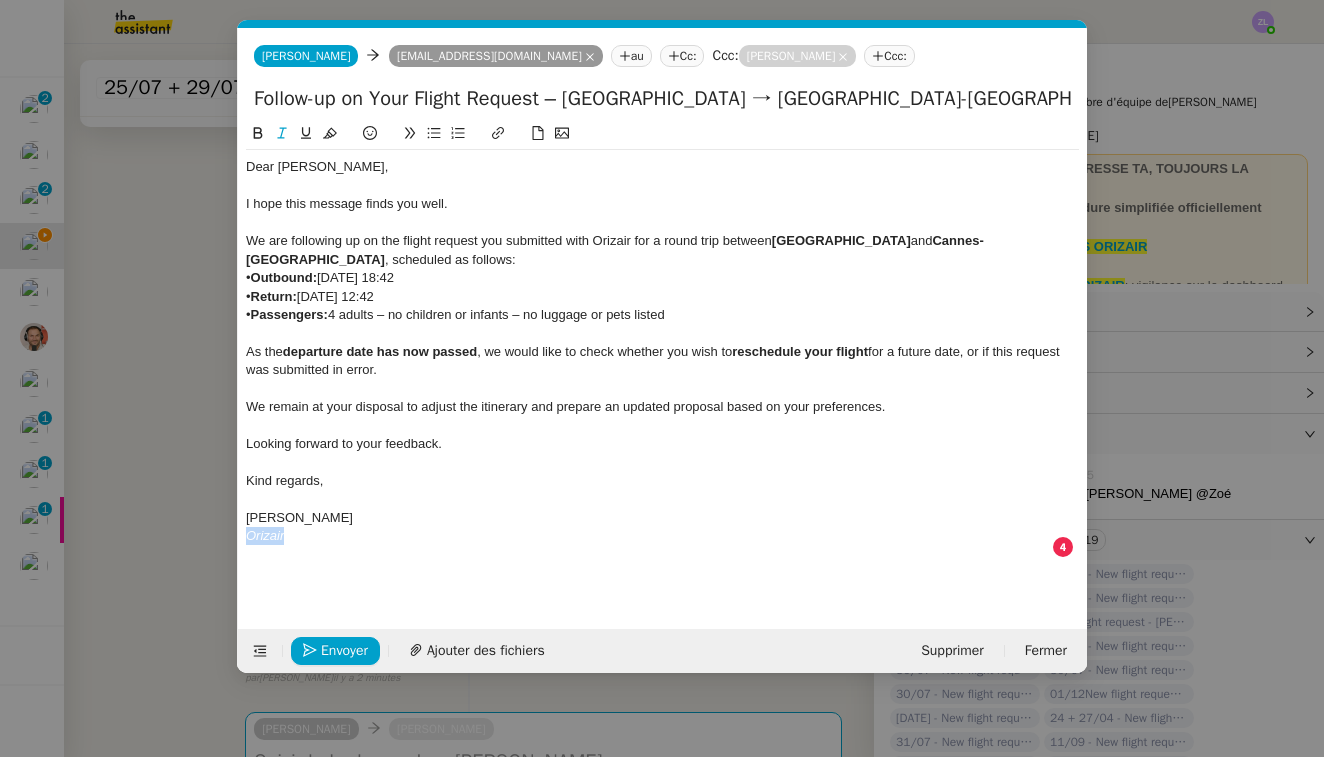 drag, startPoint x: 302, startPoint y: 526, endPoint x: 239, endPoint y: 526, distance: 63 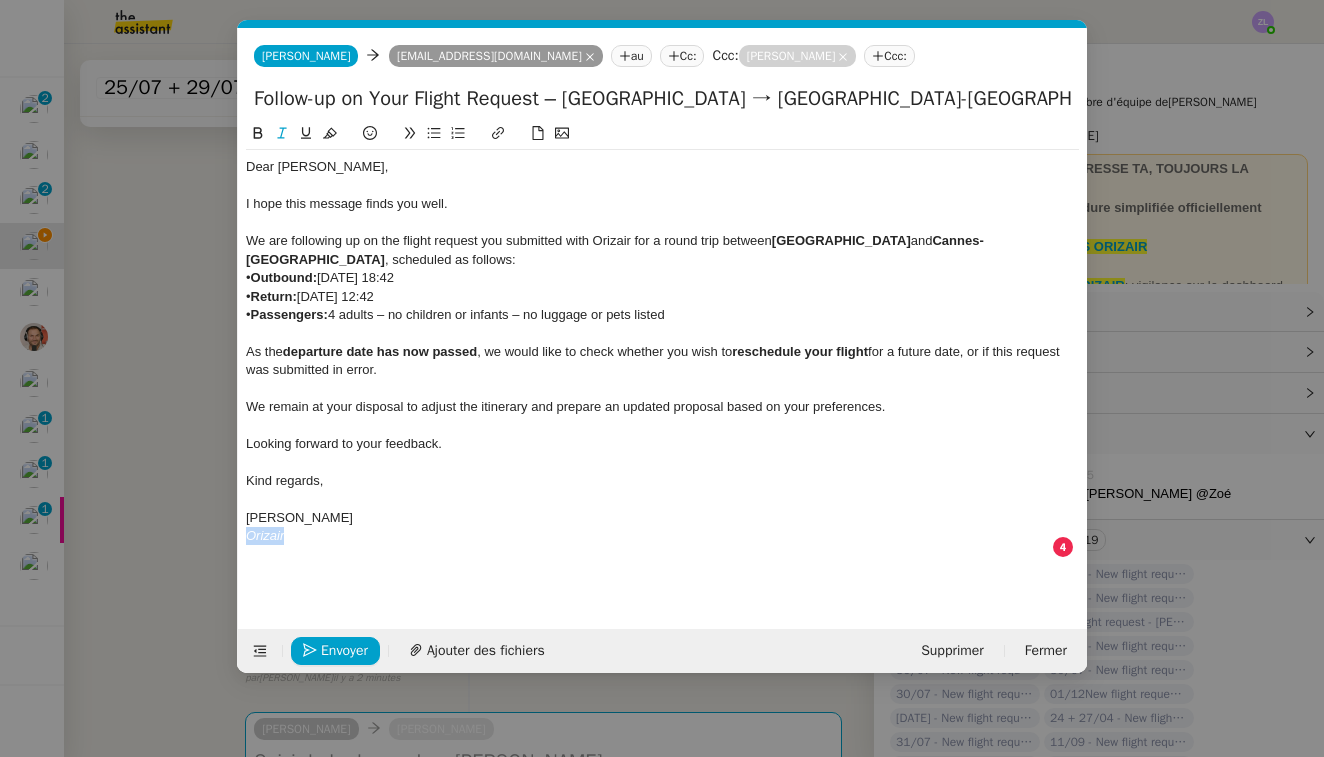 click on "Dear [PERSON_NAME], I hope this message finds you well. We are following up on the flight request you submitted with Orizair for a round trip between  [GEOGRAPHIC_DATA]  and  [GEOGRAPHIC_DATA] , scheduled as follows: •  Outbound:  [DATE] 18:42 •  Return:  [DATE] 12:42 •  Passengers:  4 adults – no children or infants – no luggage or pets listed As the  departure date has now passed , we would like to check whether you wish to  reschedule your flight  for a future date, or if this request was submitted in error. We remain at your disposal to adjust the itinerary and prepare an updated proposal based on your preferences. Looking forward to your feedback. Kind regards, [PERSON_NAME]" 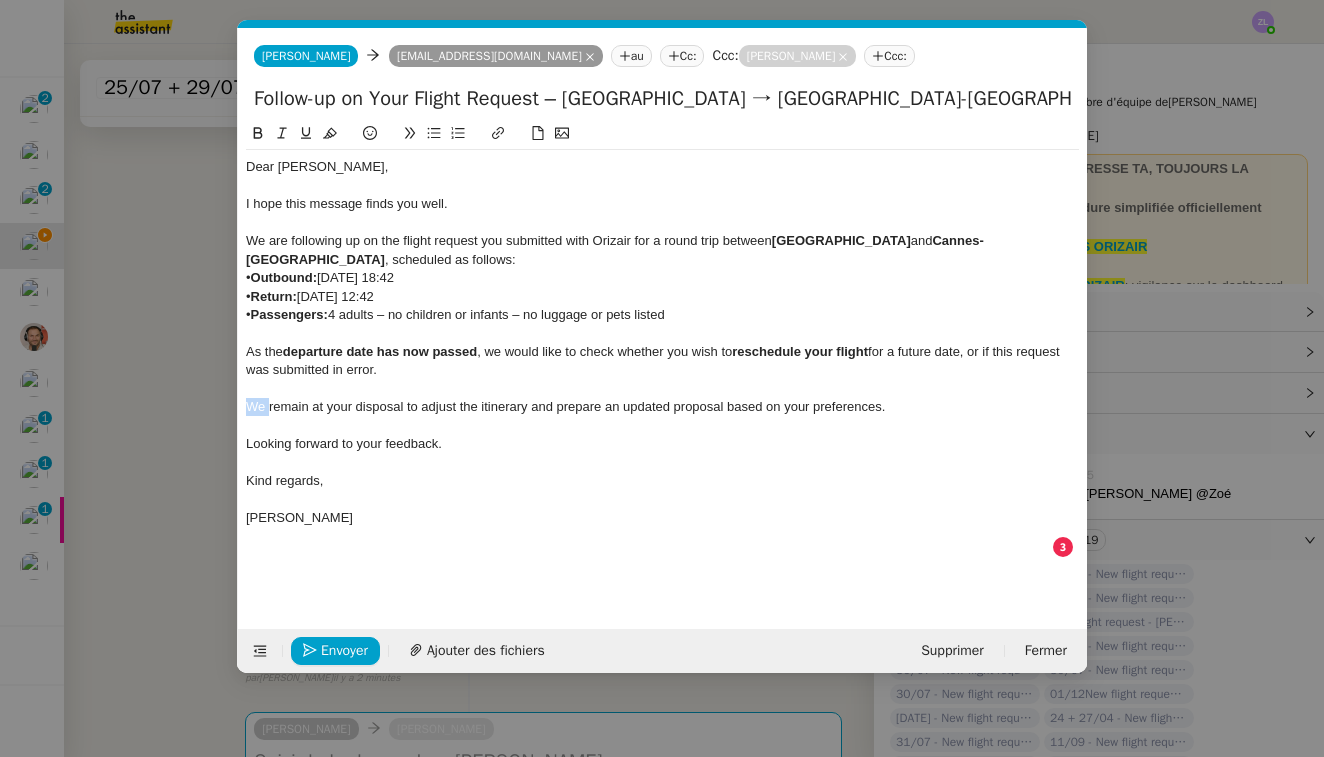 drag, startPoint x: 268, startPoint y: 399, endPoint x: 209, endPoint y: 399, distance: 59 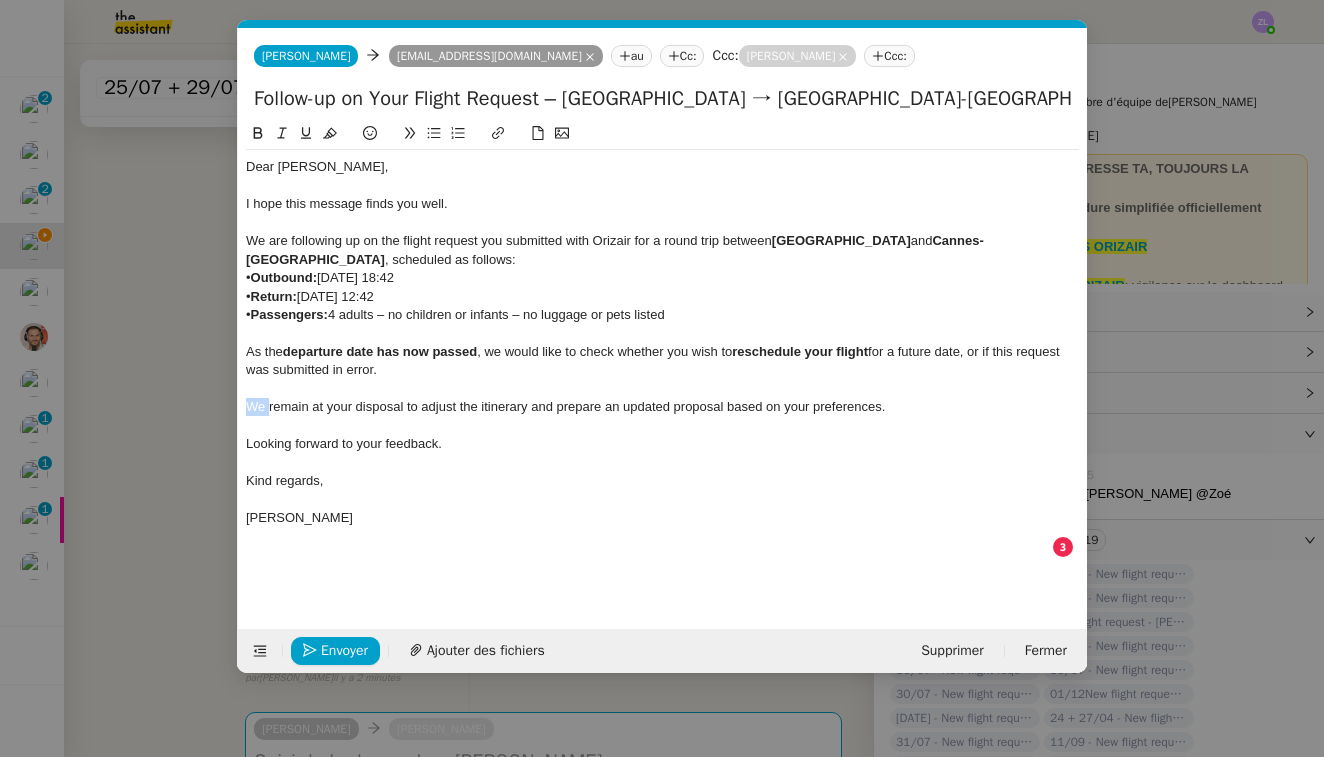 click on "Service TA - VOYAGE - PROPOSITION GLOBALE    A utiliser dans le cadre de proposition de déplacement TA - RELANCE CLIENT (EN)    Relancer un client lorsqu'il n'a pas répondu à un précédent message BAFERTY - MAIL AUDITION    A utiliser dans le cadre de la procédure d'envoi des mails d'audition TA - PUBLICATION OFFRE D'EMPLOI     Organisation du recrutement ✈️Orizair - Relance client (EN)     à utiliser pour orizair, relance en anglais  [PERSON_NAME] ✈️Orizair - Aucun vol disponible (FR)    à utiliser quand pas de vol dispo en fr  [PERSON_NAME] Discours de présentation du paiement sécurisé    ✈️Orizair - Relance client (FR)    à utiliser pour orizair, première relance en français  [PERSON_NAME] TA - VOYAGES - PROPOSITION ITINERAIRE    Soumettre les résultats d'une recherche Orizair - Empty Legs - Confirmation opérateur (EN)    à utiliser dans la communication sur avinode pour les empty legs  [PERSON_NAME] TA - CONFIRMATION PAIEMENT (EN)    TA - COURRIER EXPEDIE (recommandé)" at bounding box center (662, 378) 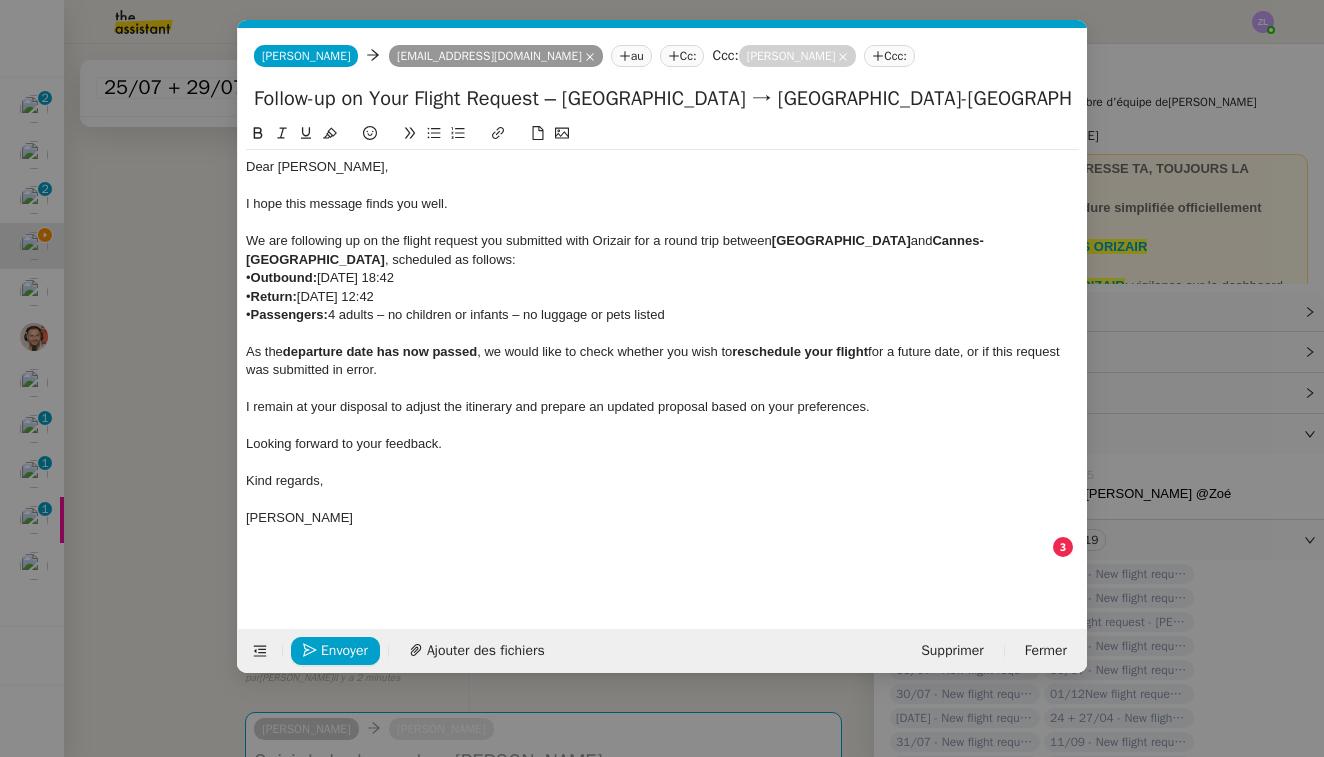 click on "Service TA - VOYAGE - PROPOSITION GLOBALE    A utiliser dans le cadre de proposition de déplacement TA - RELANCE CLIENT (EN)    Relancer un client lorsqu'il n'a pas répondu à un précédent message BAFERTY - MAIL AUDITION    A utiliser dans le cadre de la procédure d'envoi des mails d'audition TA - PUBLICATION OFFRE D'EMPLOI     Organisation du recrutement ✈️Orizair - Relance client (EN)     à utiliser pour orizair, relance en anglais  [PERSON_NAME] ✈️Orizair - Aucun vol disponible (FR)    à utiliser quand pas de vol dispo en fr  [PERSON_NAME] Discours de présentation du paiement sécurisé    ✈️Orizair - Relance client (FR)    à utiliser pour orizair, première relance en français  [PERSON_NAME] TA - VOYAGES - PROPOSITION ITINERAIRE    Soumettre les résultats d'une recherche Orizair - Empty Legs - Confirmation opérateur (EN)    à utiliser dans la communication sur avinode pour les empty legs  [PERSON_NAME] TA - CONFIRMATION PAIEMENT (EN)    TA - COURRIER EXPEDIE (recommandé)" at bounding box center (662, 378) 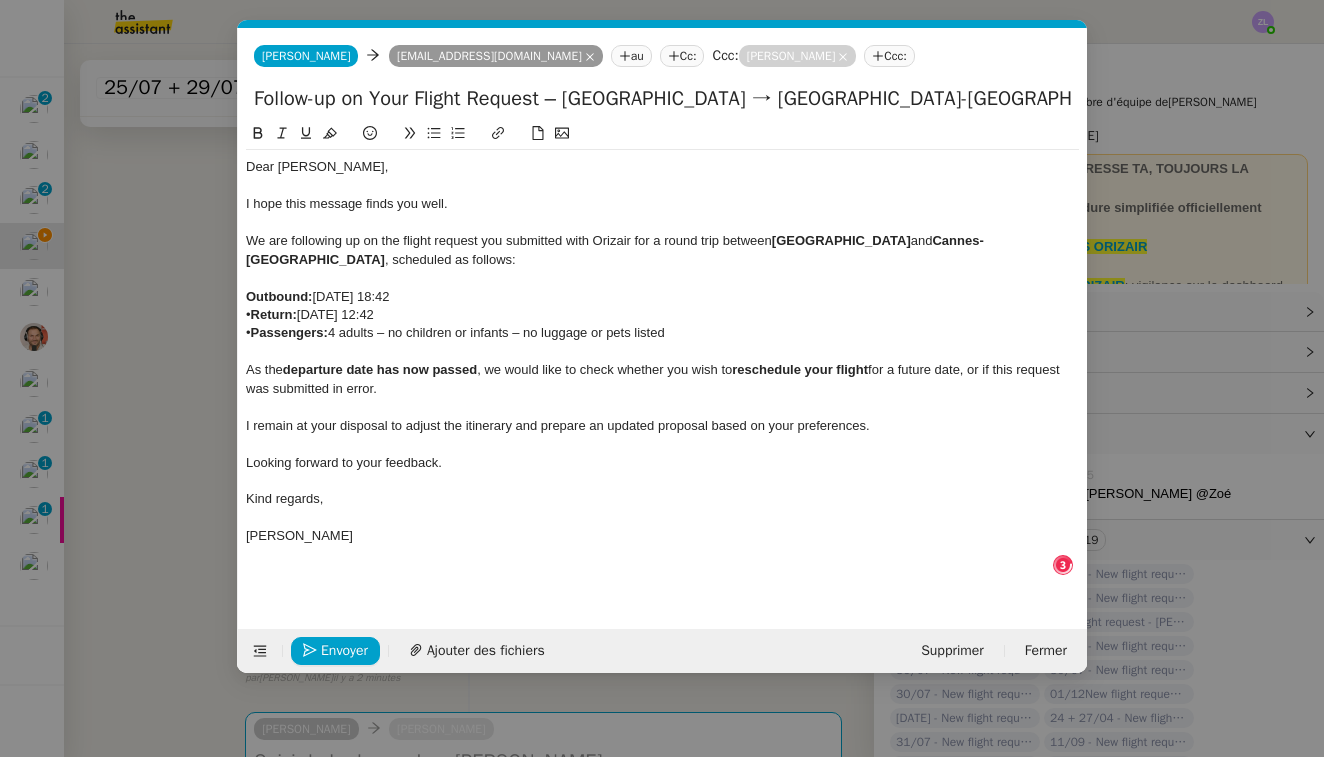click 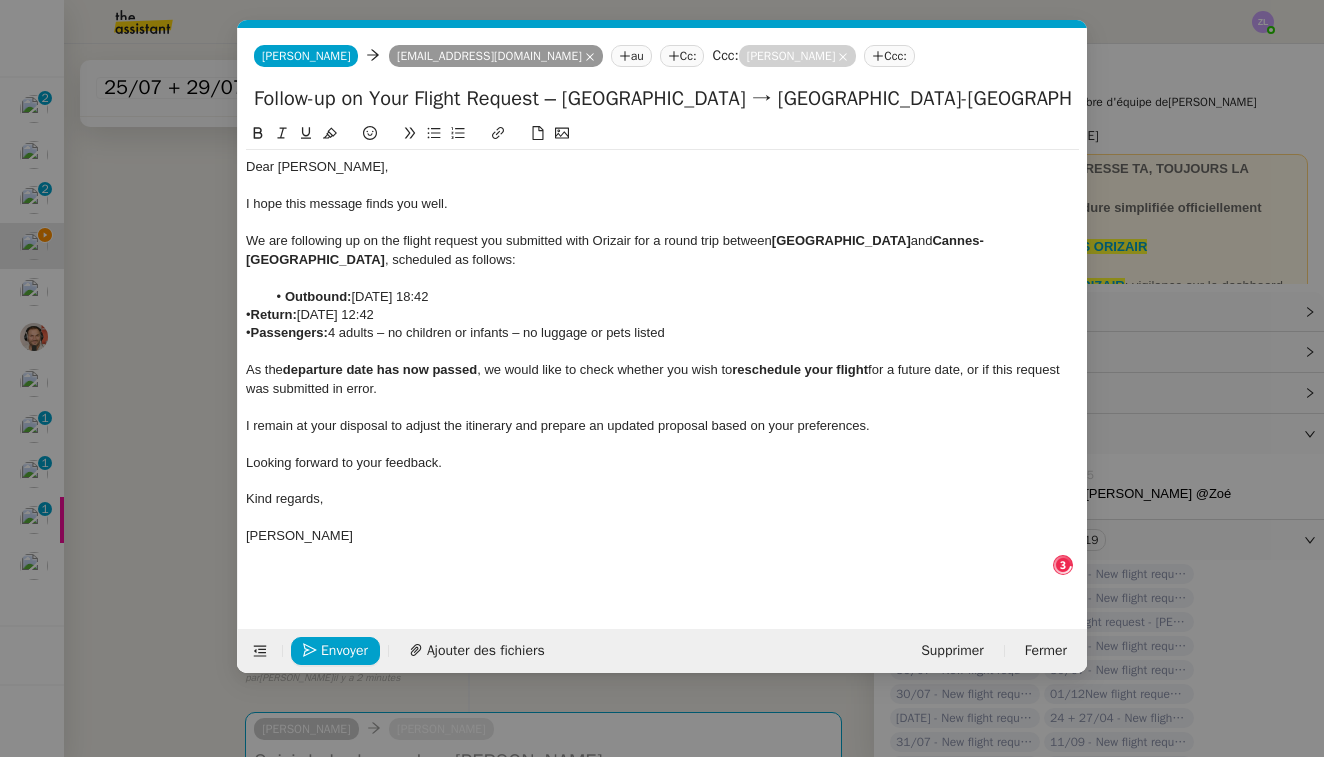 drag, startPoint x: 257, startPoint y: 308, endPoint x: 238, endPoint y: 308, distance: 19 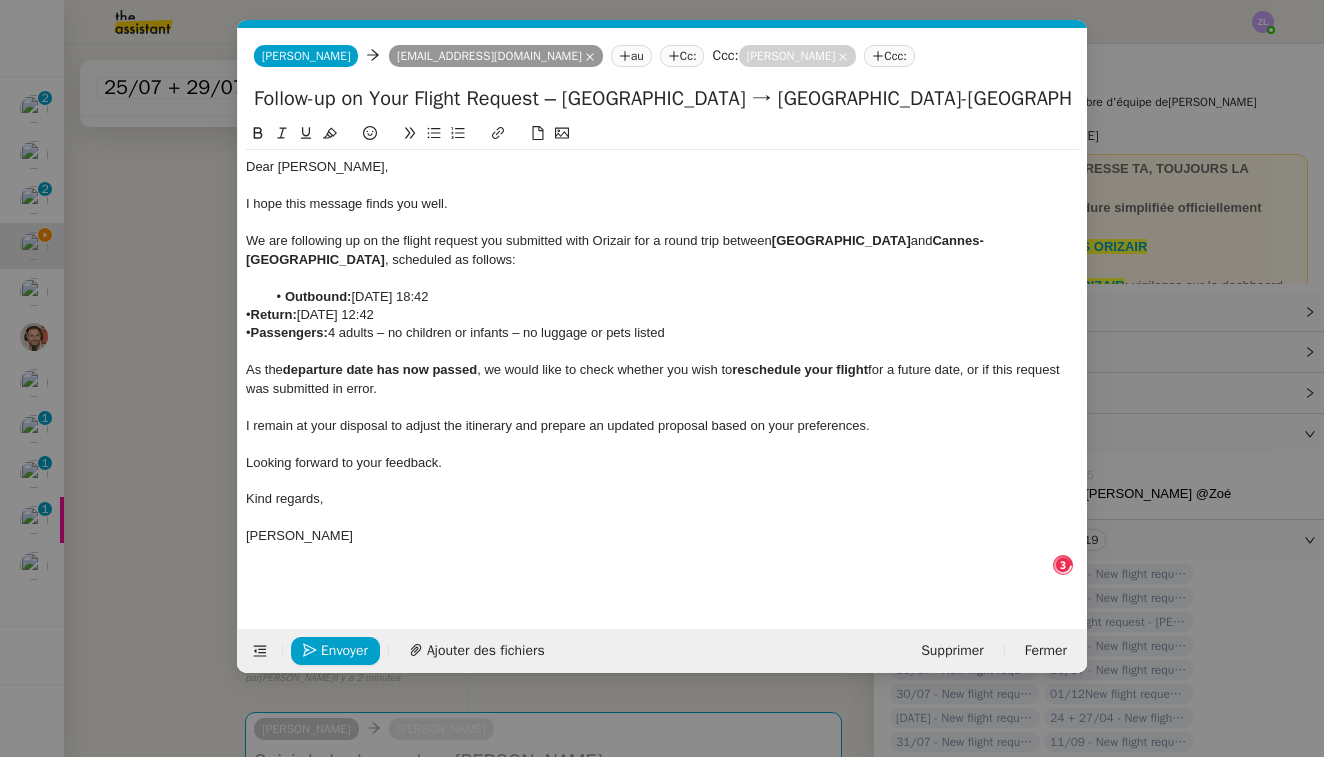 click on "Dear [PERSON_NAME], I hope this message finds you well. We are following up on the flight request you submitted with Orizair for a round trip between  [GEOGRAPHIC_DATA]  and  [GEOGRAPHIC_DATA] , scheduled as follows: ﻿ Outbound:  [DATE] 18:42 •  Return:  [DATE] 12:42 •  Passengers:  4 adults – no children or infants – no luggage or pets listed As the  departure date has now passed , we would like to check whether you wish to  reschedule your flight  for a future date, or if this request was submitted in error. I remain at your disposal to adjust the itinerary and prepare an updated proposal based on your preferences. Looking forward to your feedback. Kind regards, [PERSON_NAME]" 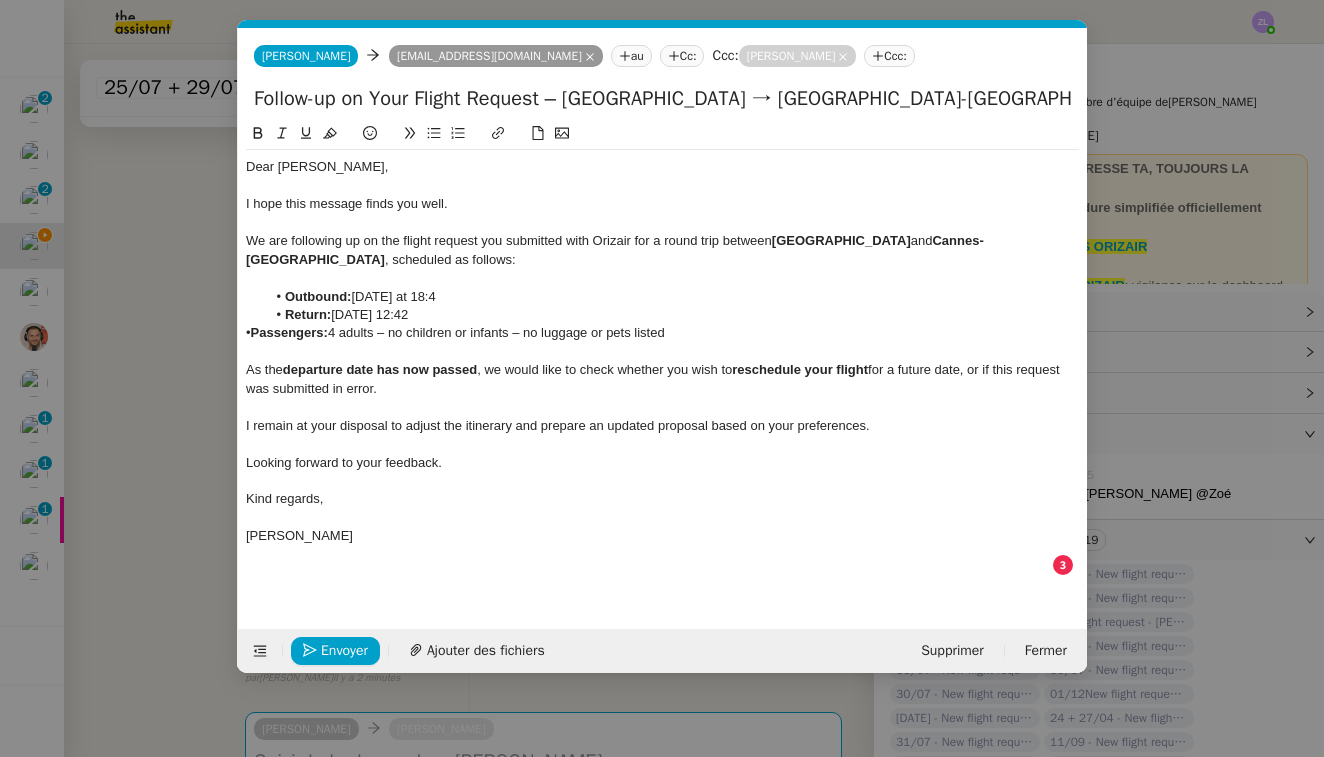 click on "Passengers:" 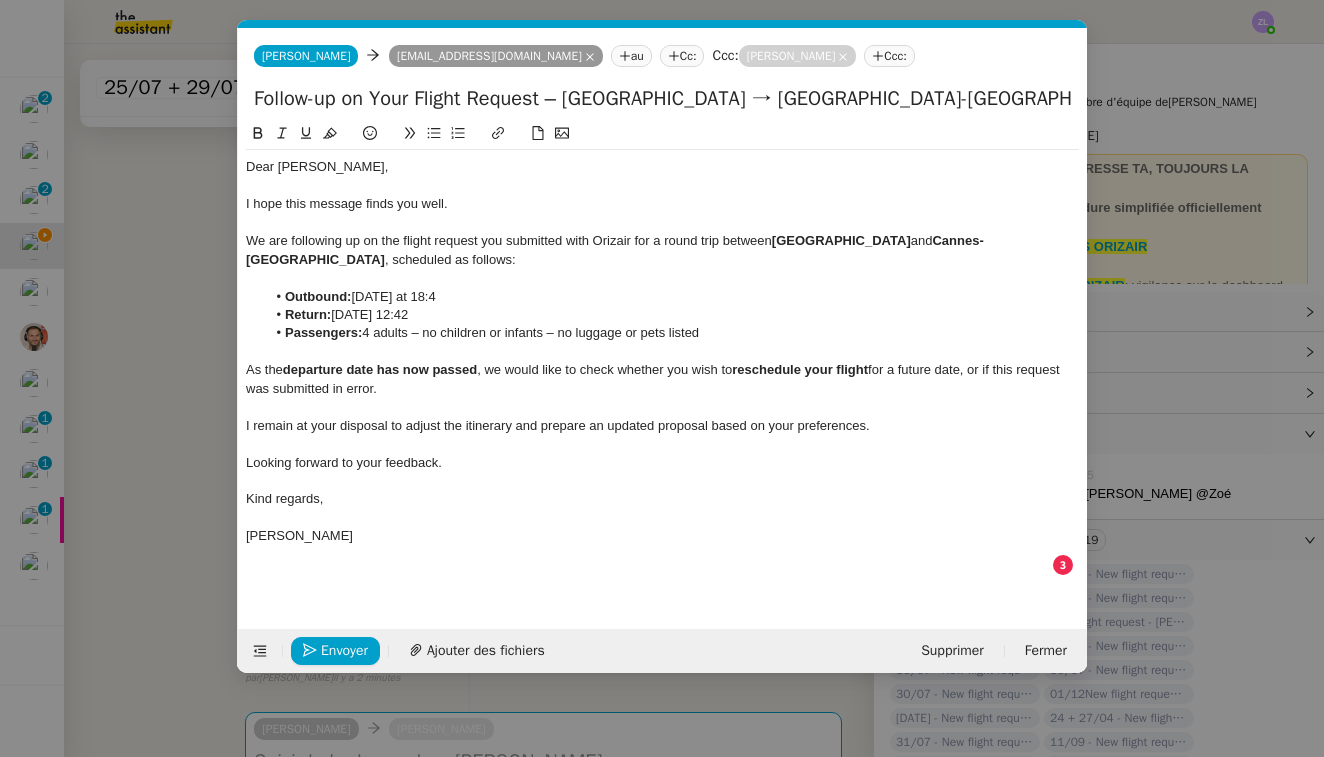 click on "Outbound:  [DATE] at 18:4" 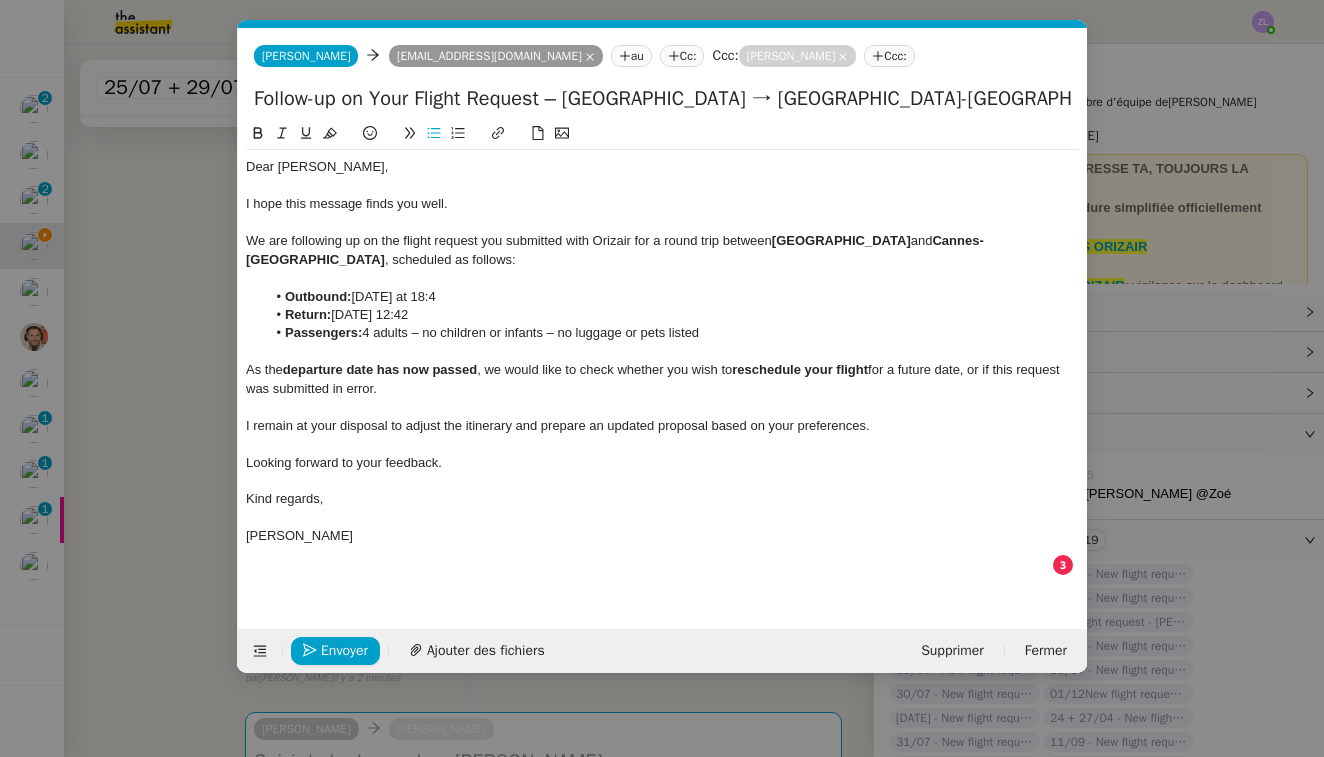click on "Service TA - VOYAGE - PROPOSITION GLOBALE    A utiliser dans le cadre de proposition de déplacement TA - RELANCE CLIENT (EN)    Relancer un client lorsqu'il n'a pas répondu à un précédent message BAFERTY - MAIL AUDITION    A utiliser dans le cadre de la procédure d'envoi des mails d'audition TA - PUBLICATION OFFRE D'EMPLOI     Organisation du recrutement ✈️Orizair - Relance client (EN)     à utiliser pour orizair, relance en anglais  [PERSON_NAME] ✈️Orizair - Aucun vol disponible (FR)    à utiliser quand pas de vol dispo en fr  [PERSON_NAME] Discours de présentation du paiement sécurisé    ✈️Orizair - Relance client (FR)    à utiliser pour orizair, première relance en français  [PERSON_NAME] TA - VOYAGES - PROPOSITION ITINERAIRE    Soumettre les résultats d'une recherche Orizair - Empty Legs - Confirmation opérateur (EN)    à utiliser dans la communication sur avinode pour les empty legs  [PERSON_NAME] TA - CONFIRMATION PAIEMENT (EN)    TA - COURRIER EXPEDIE (recommandé)" at bounding box center (662, 378) 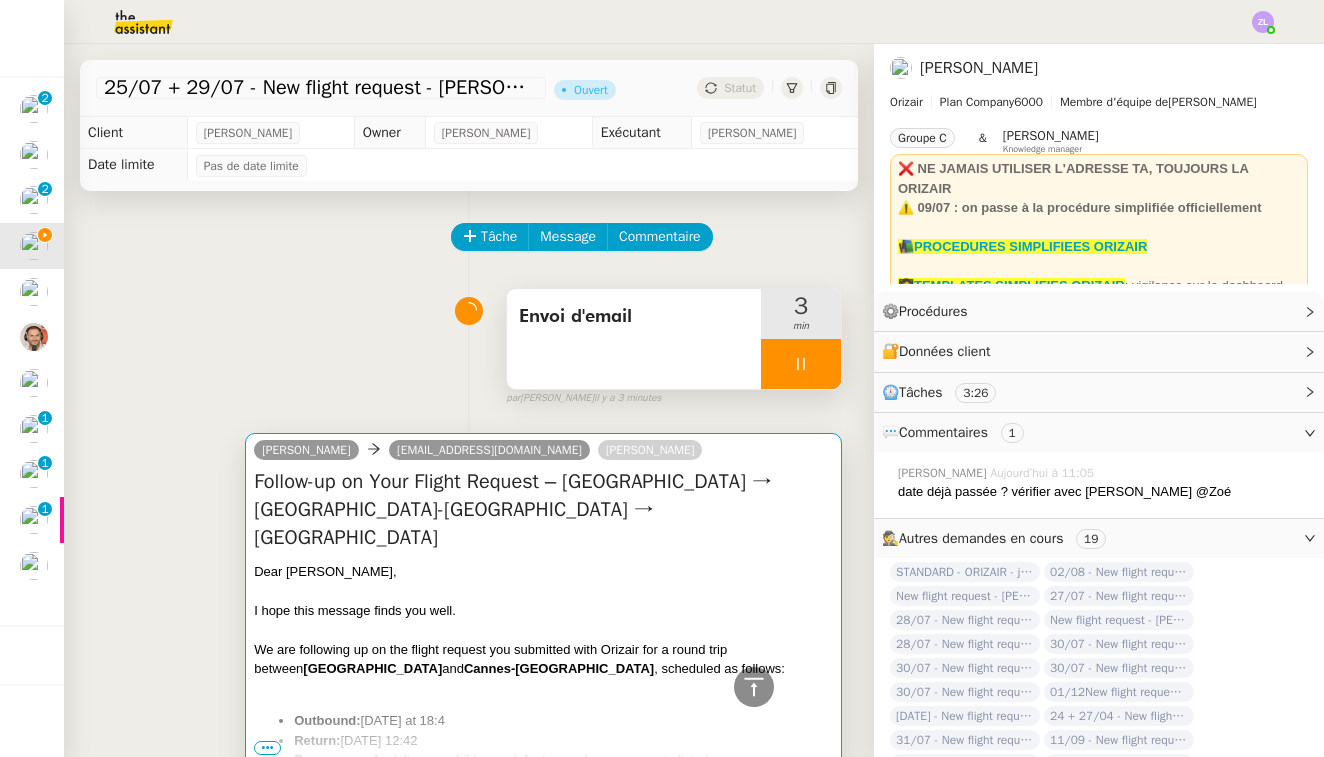 scroll, scrollTop: -1, scrollLeft: 0, axis: vertical 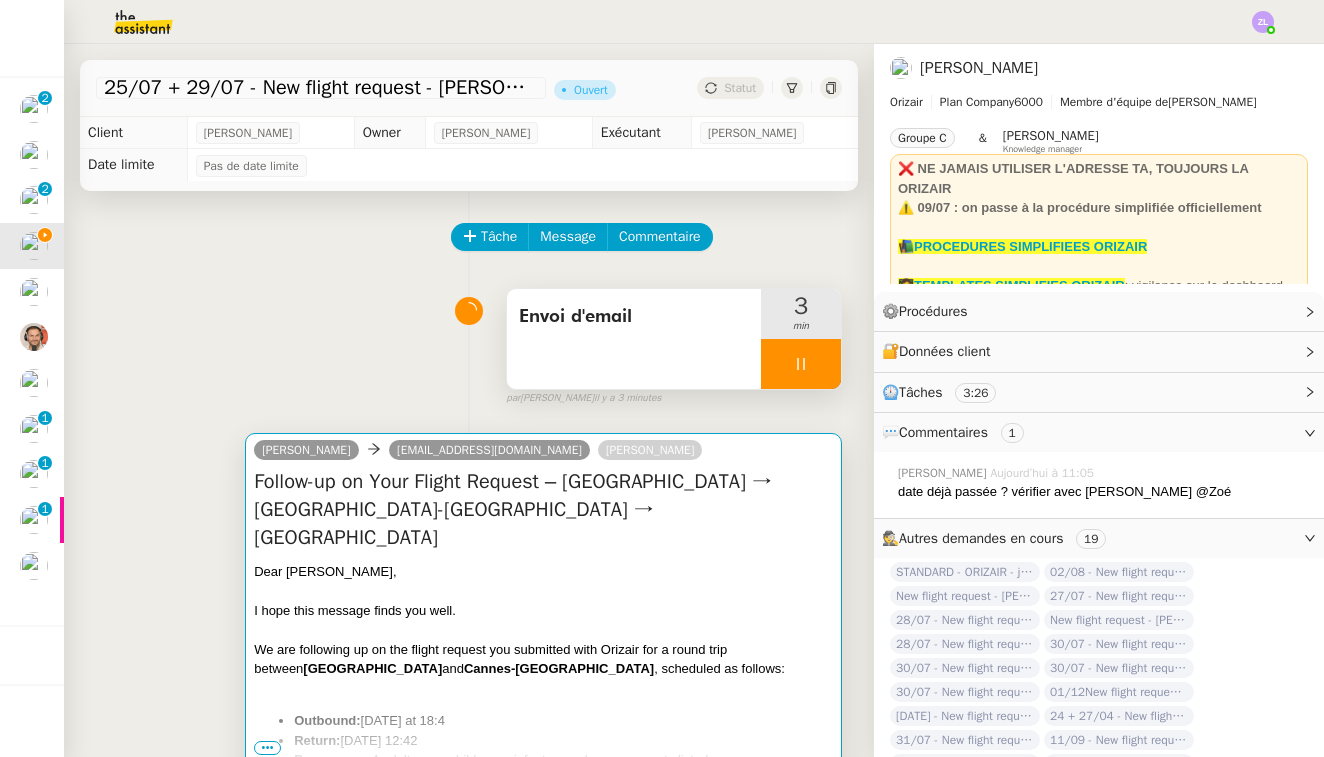 click on "I hope this message finds you well." at bounding box center (543, 611) 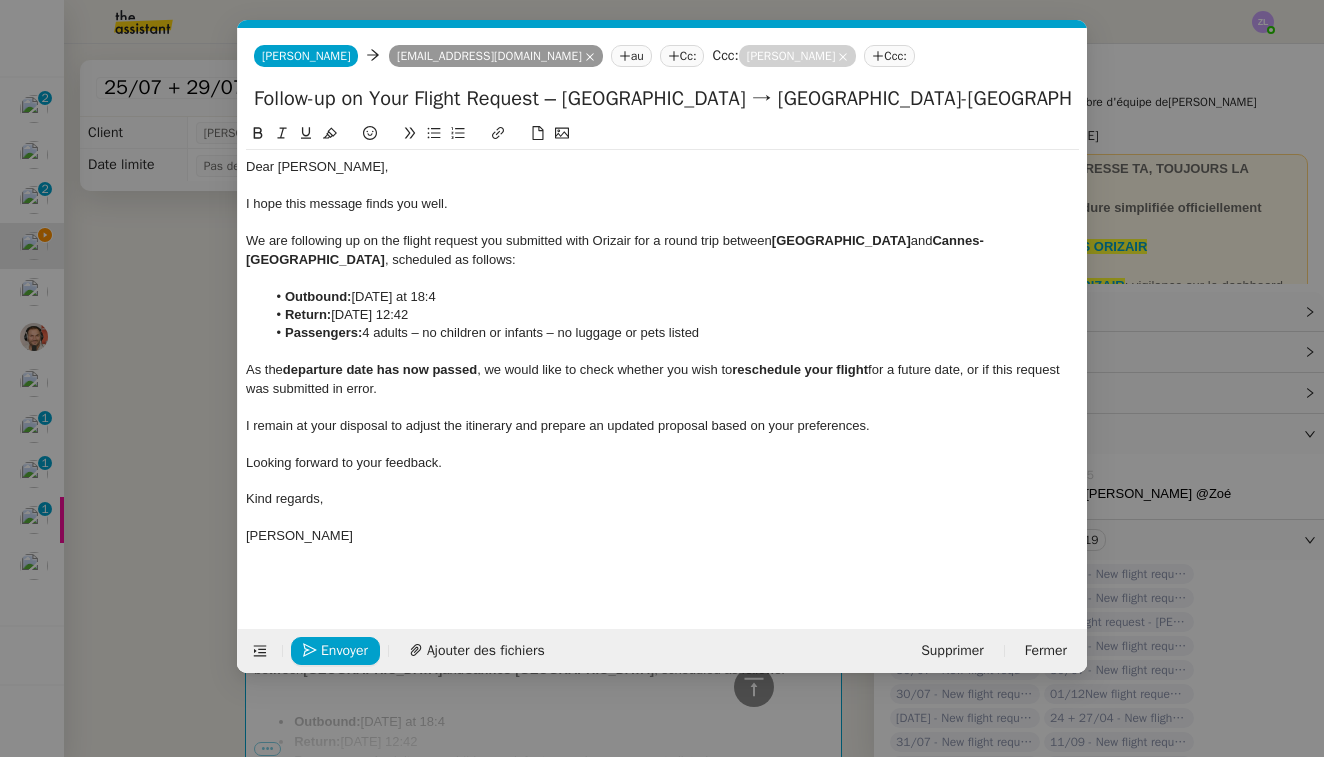 scroll, scrollTop: 0, scrollLeft: 0, axis: both 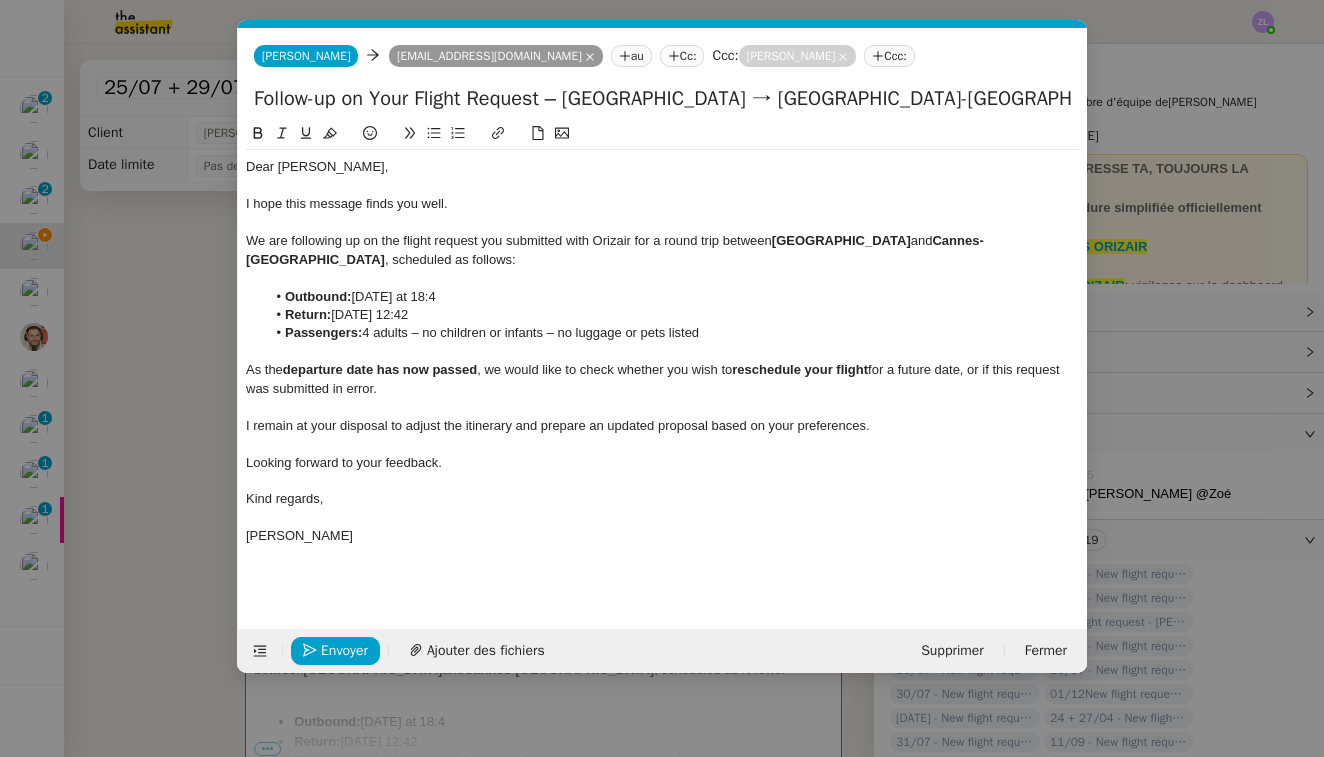 click on "Outbound:  [DATE] at 18:4" 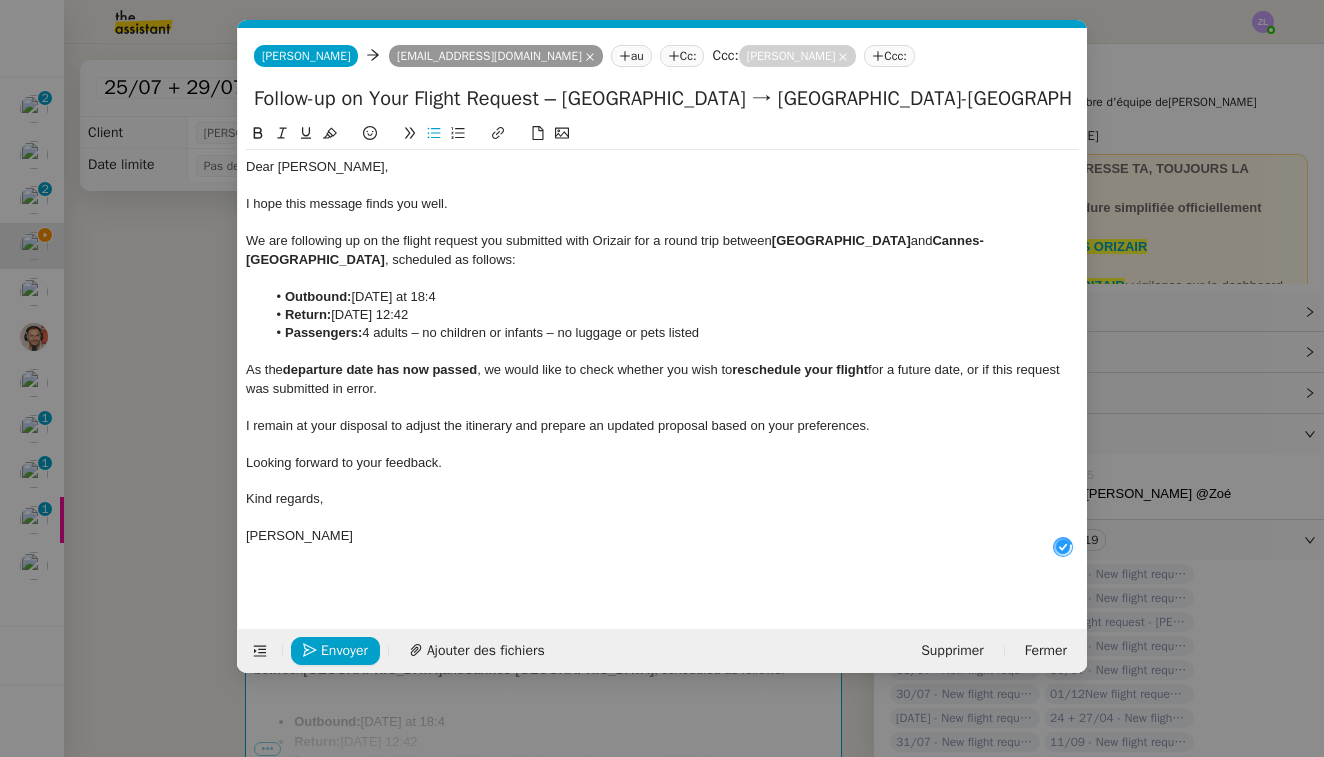 type 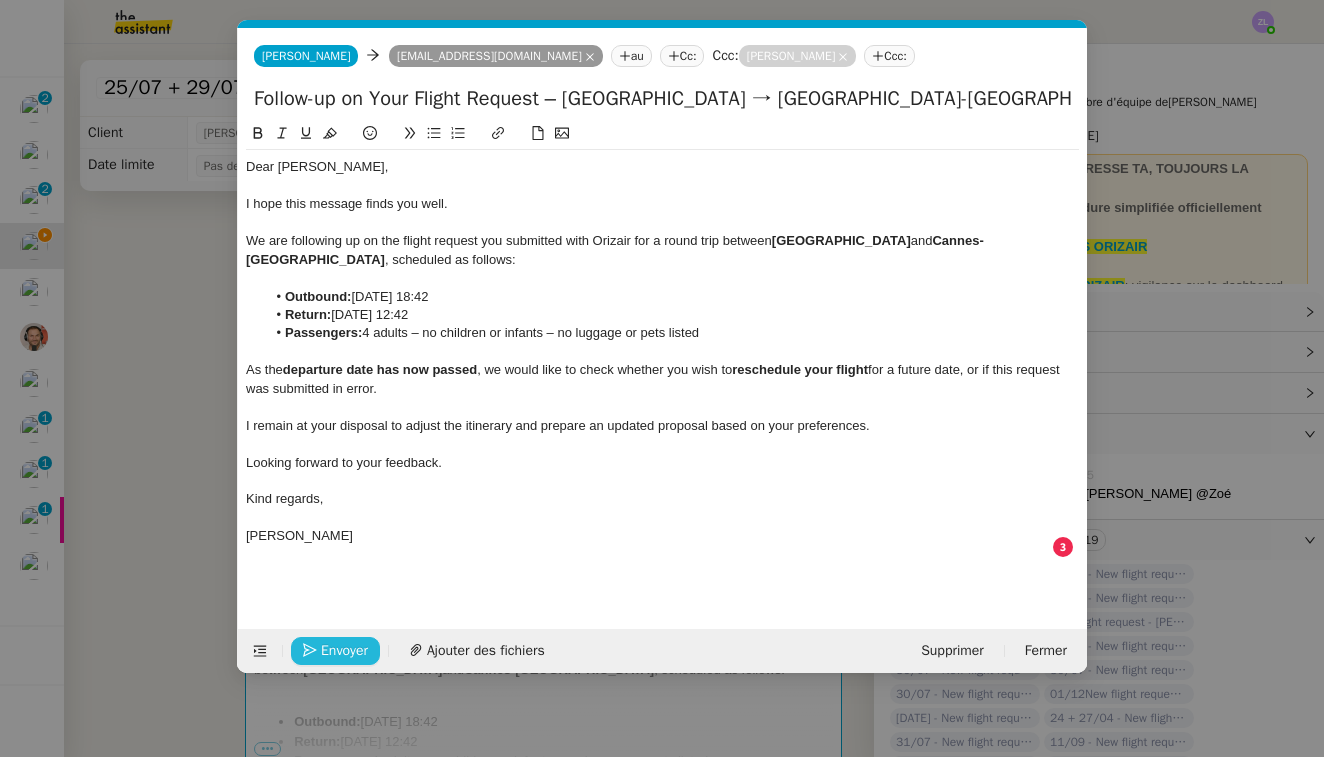 click on "Envoyer" 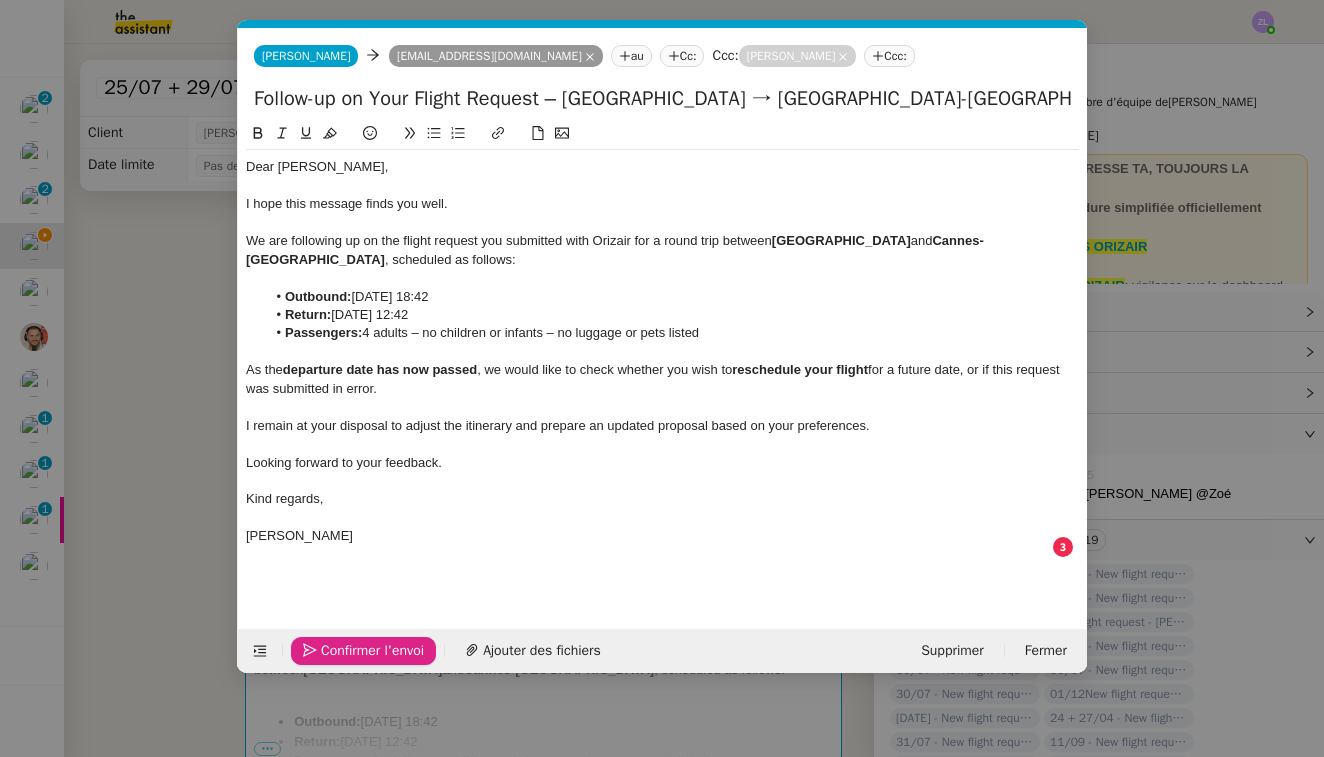 click on "Confirmer l'envoi" 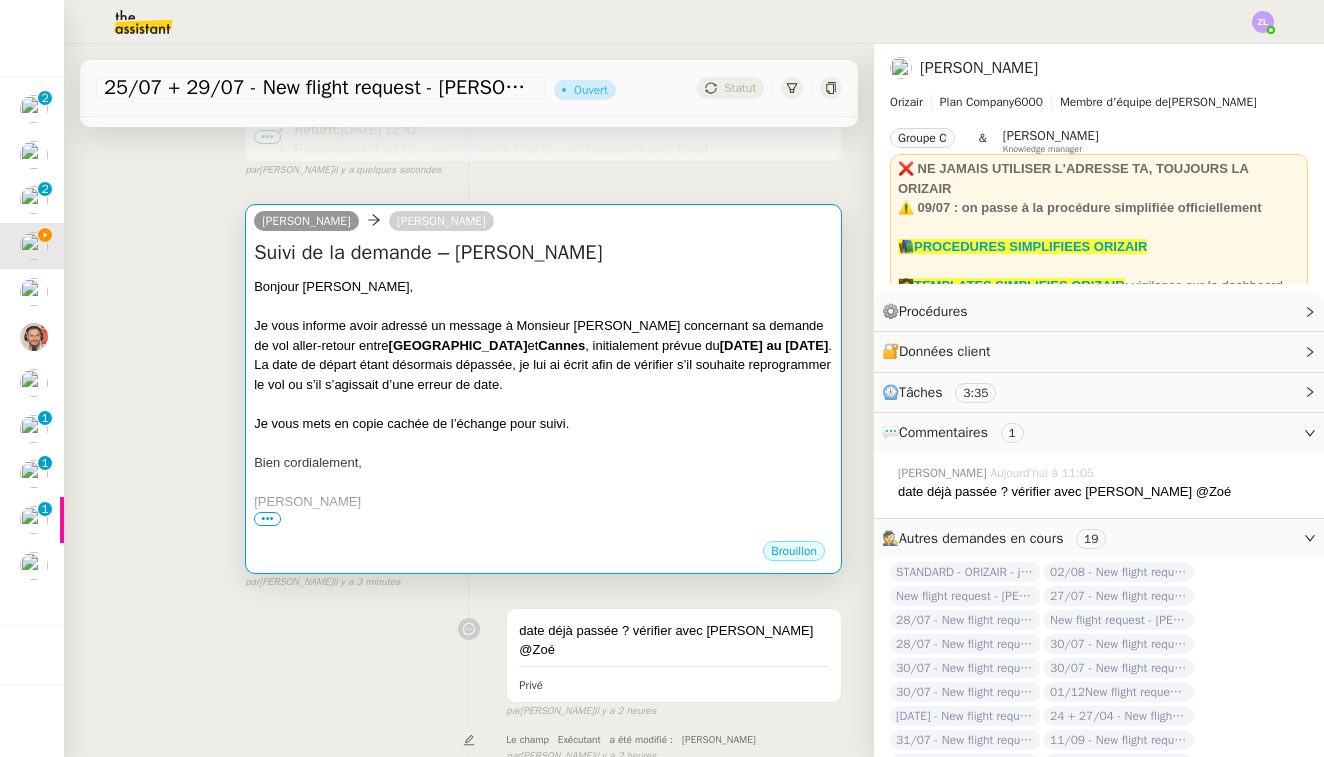 scroll, scrollTop: 818, scrollLeft: 0, axis: vertical 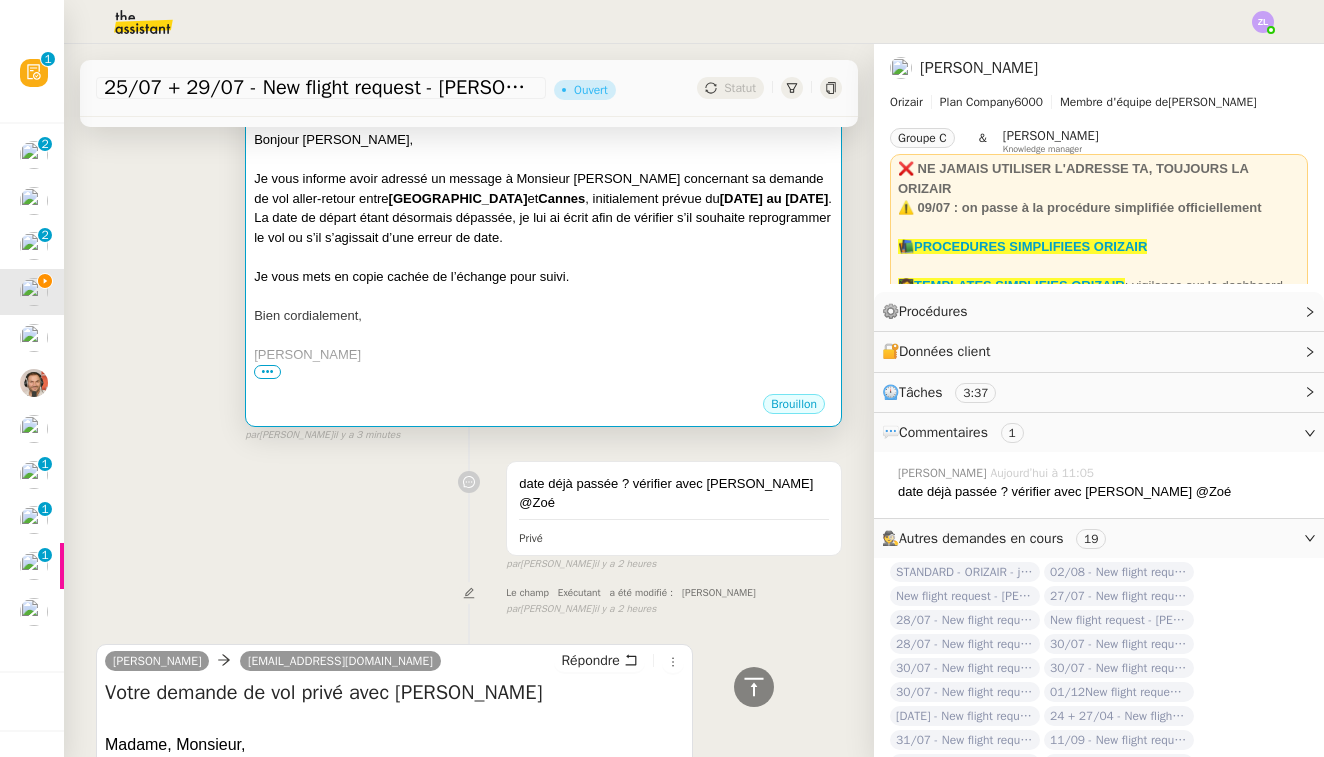 click on "[GEOGRAPHIC_DATA]" at bounding box center [458, 198] 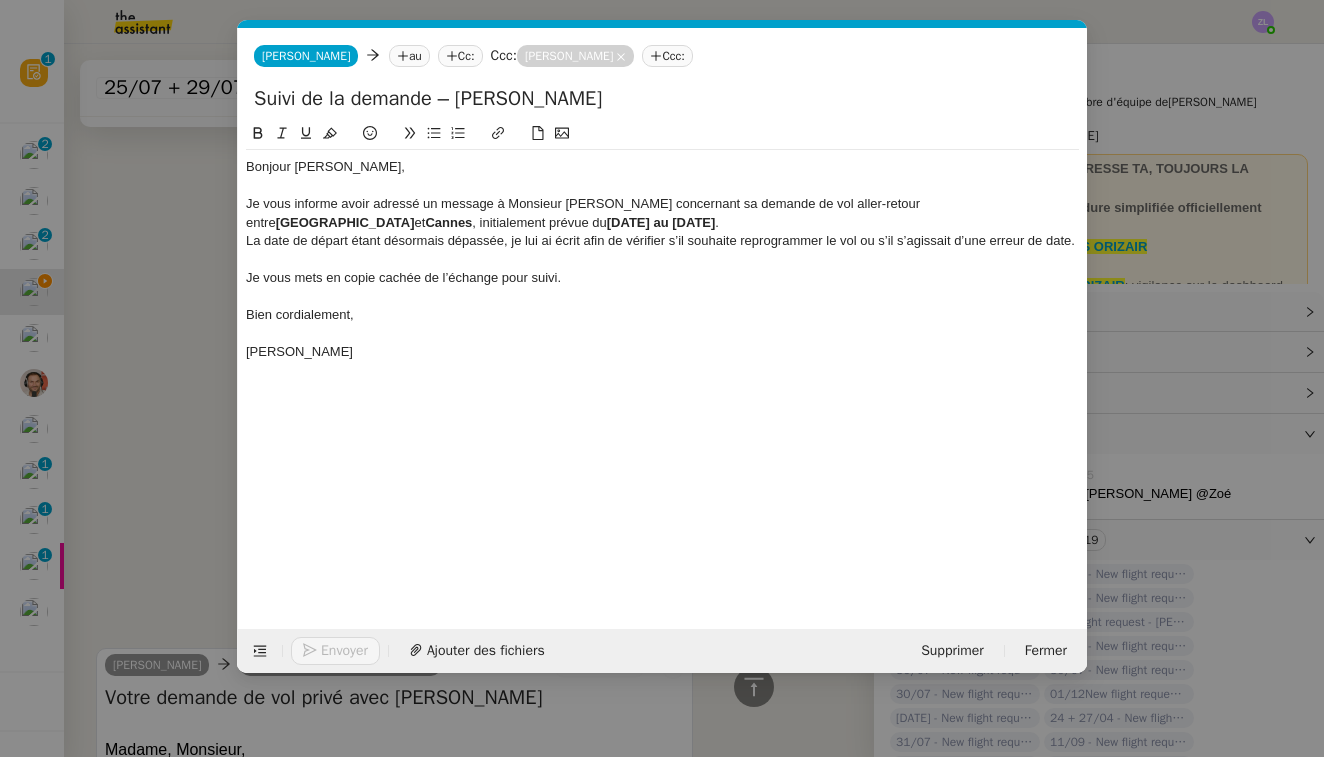 scroll, scrollTop: 0, scrollLeft: 43, axis: horizontal 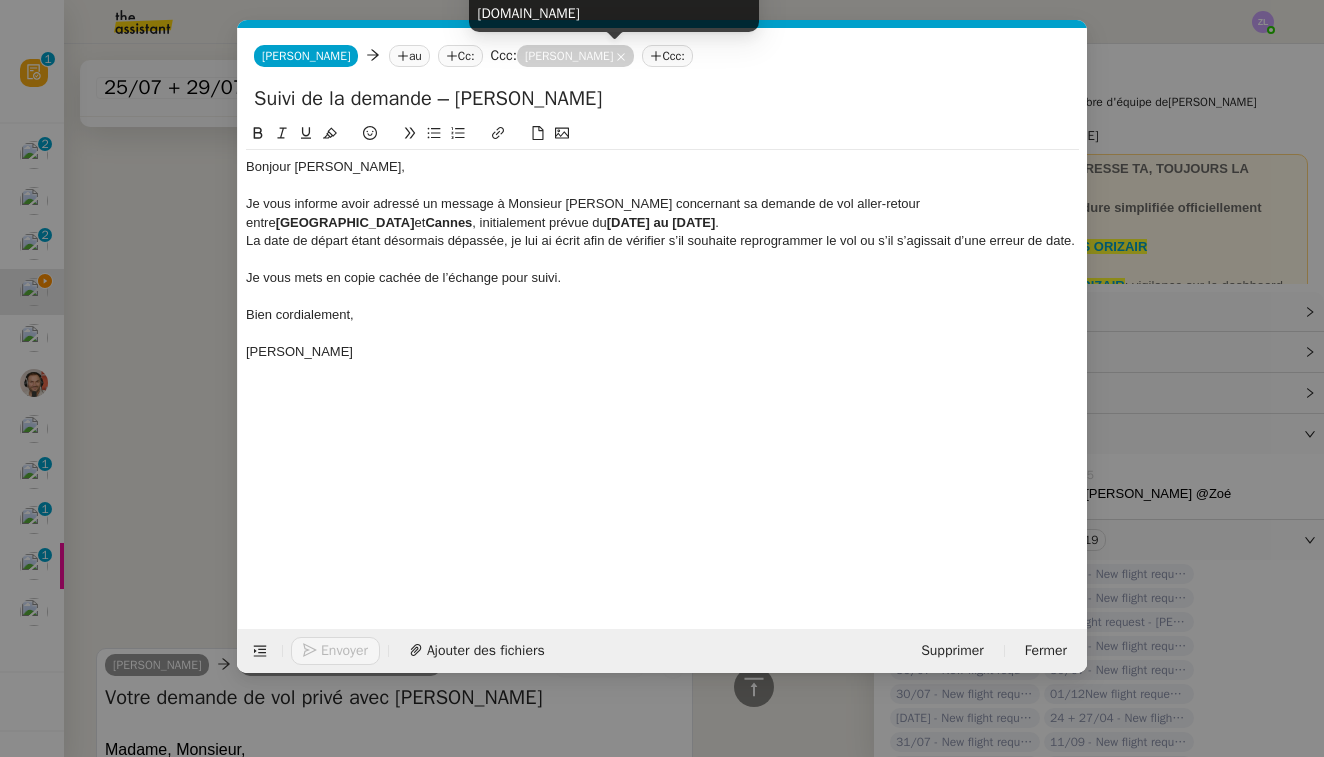 click 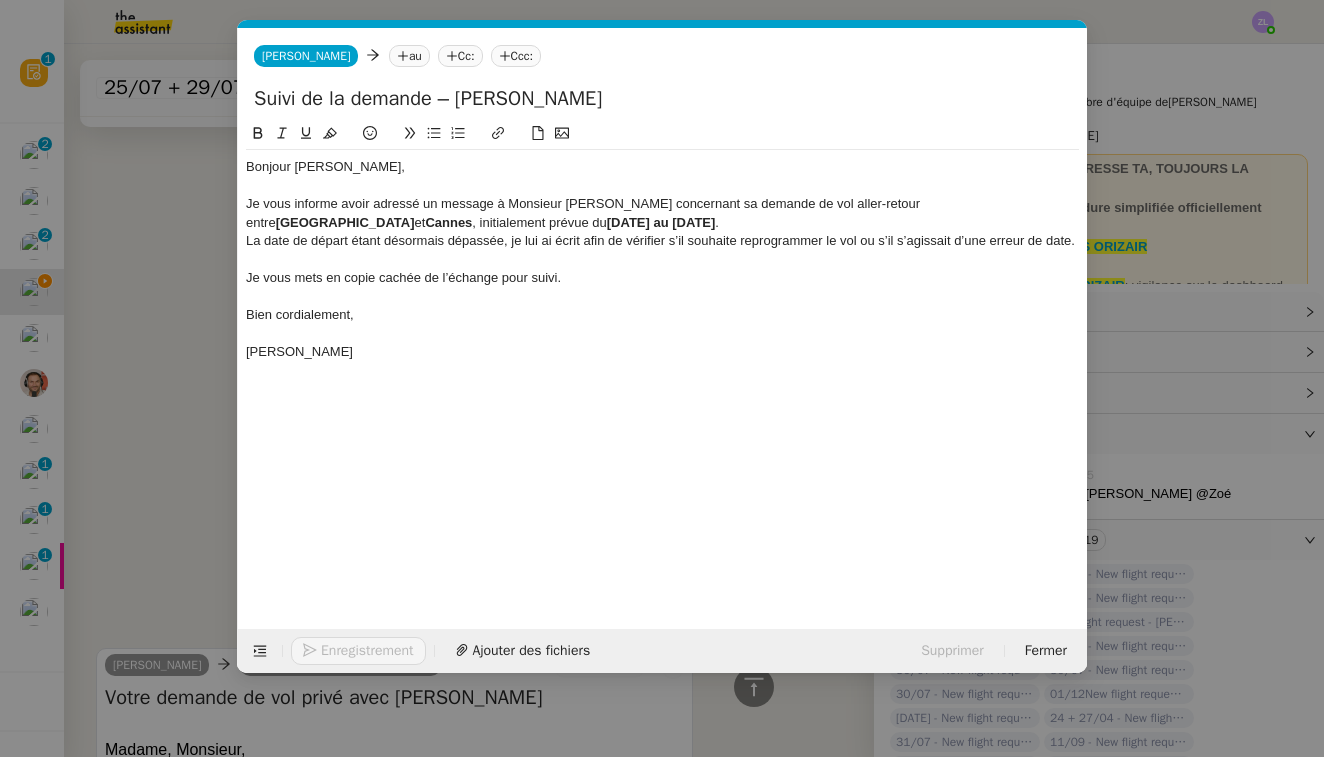 click on "au" 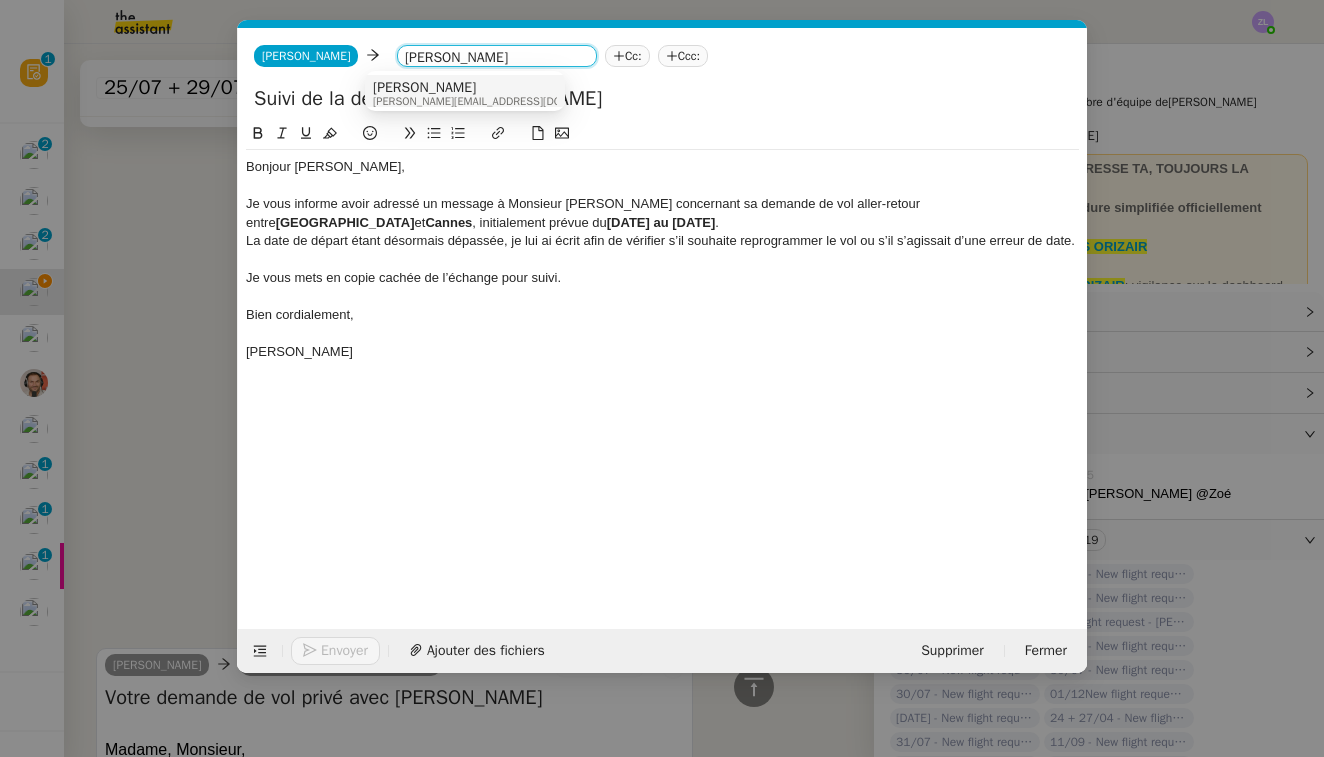 type on "[PERSON_NAME]" 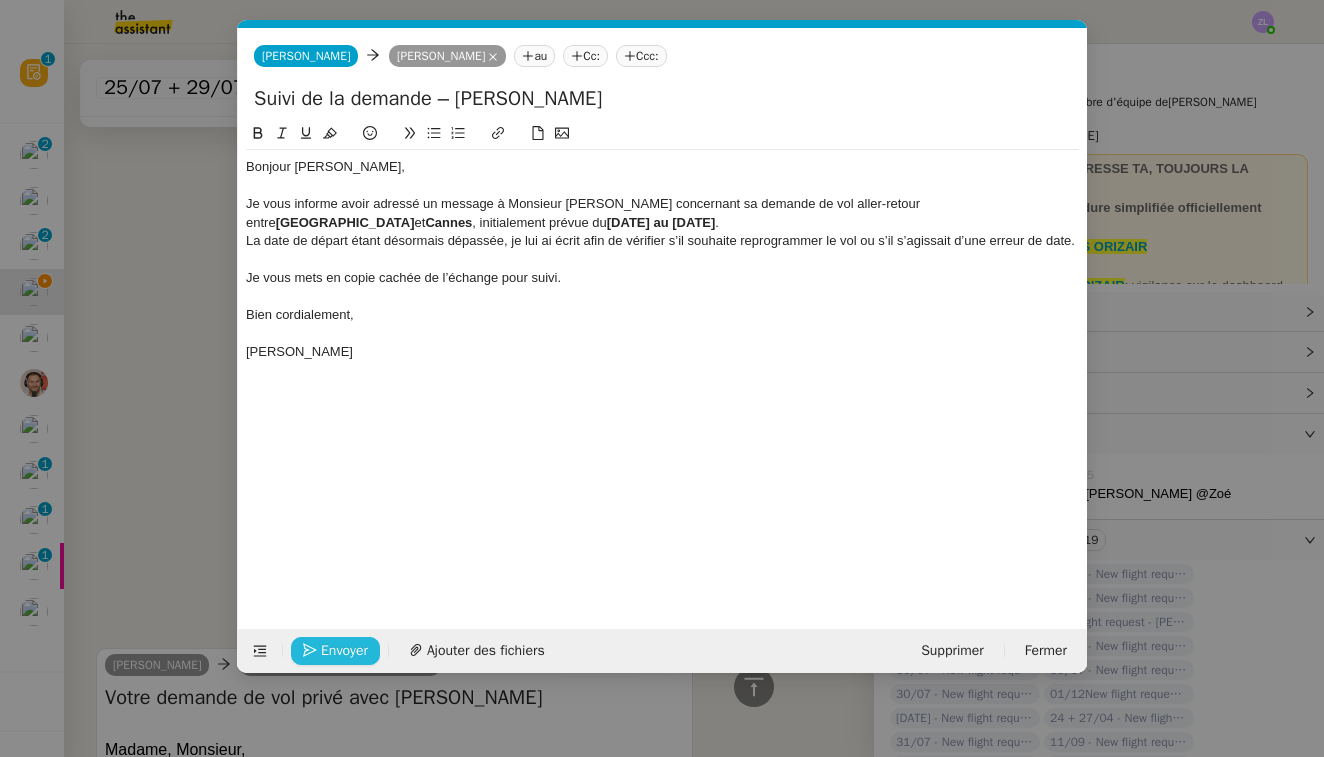 click on "Envoyer" 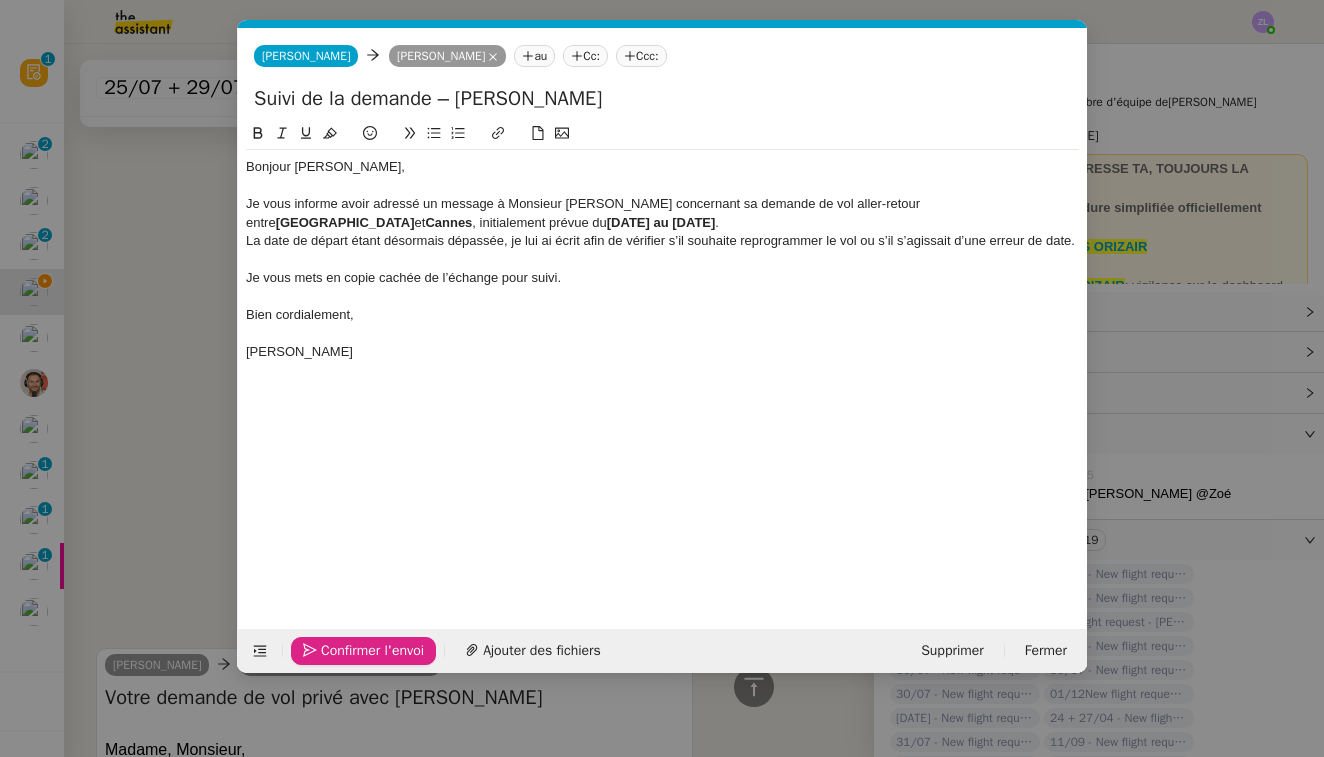 click on "Confirmer l'envoi" 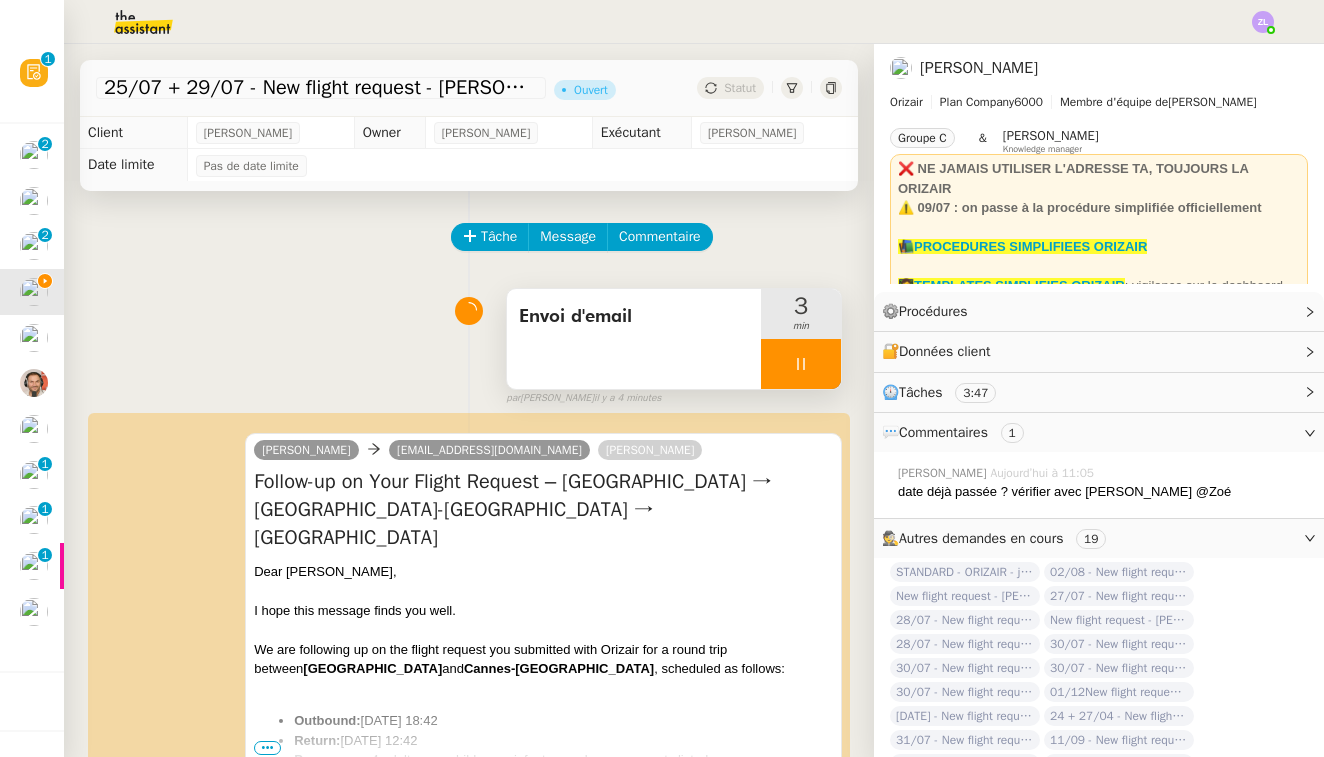 scroll, scrollTop: 0, scrollLeft: 0, axis: both 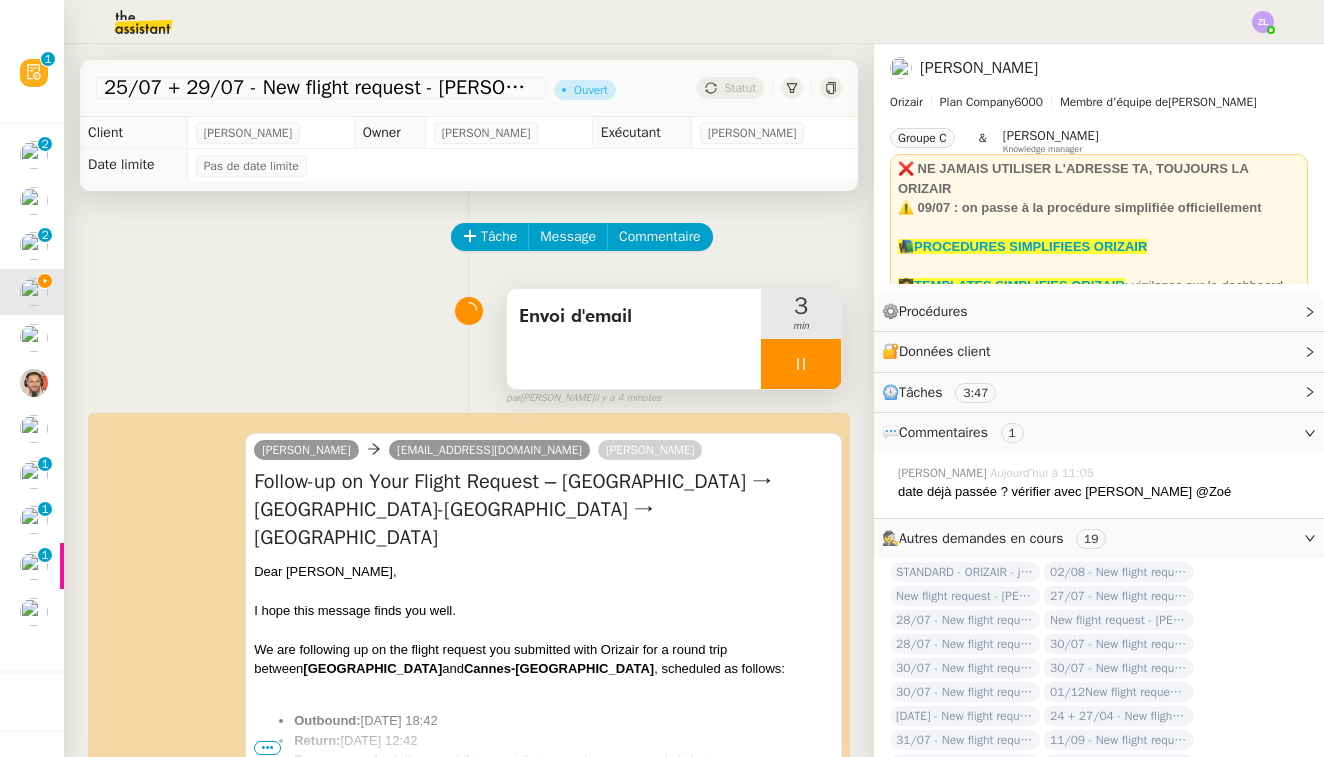 click at bounding box center [801, 364] 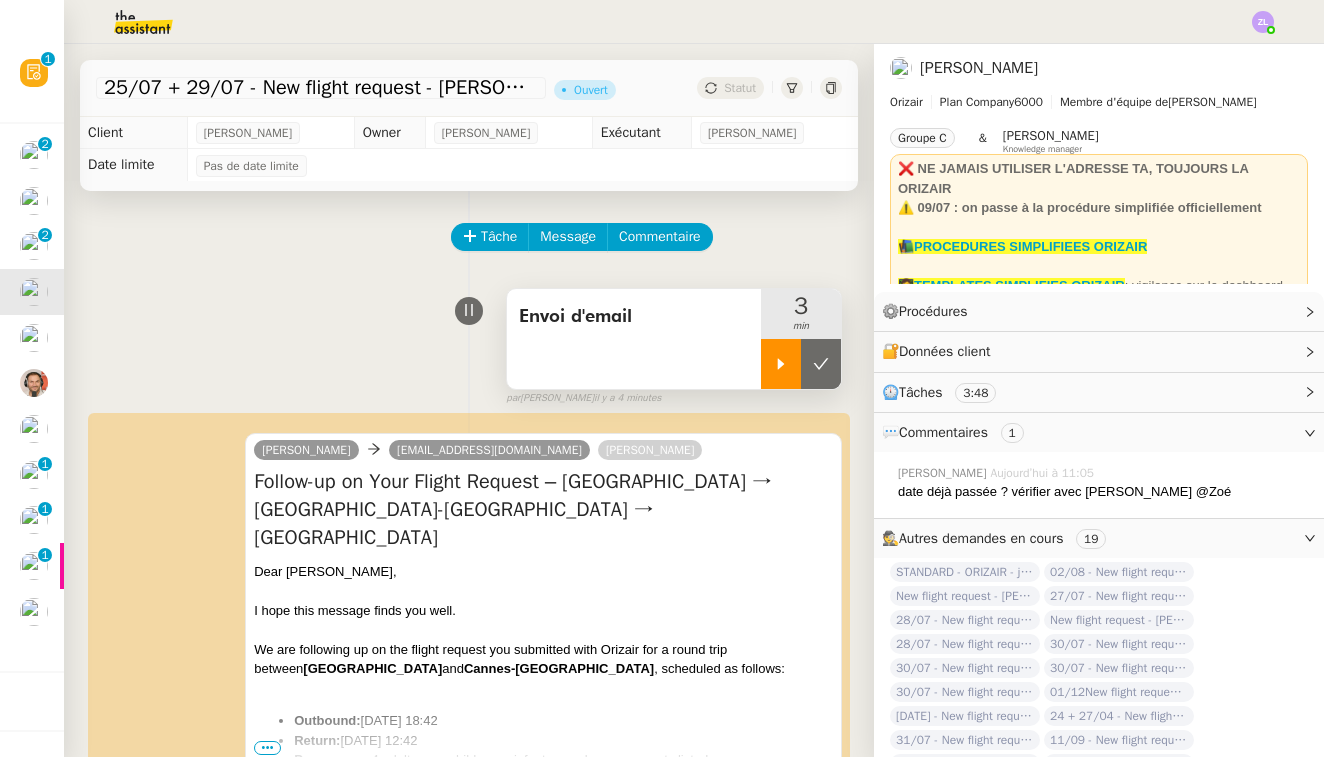 click 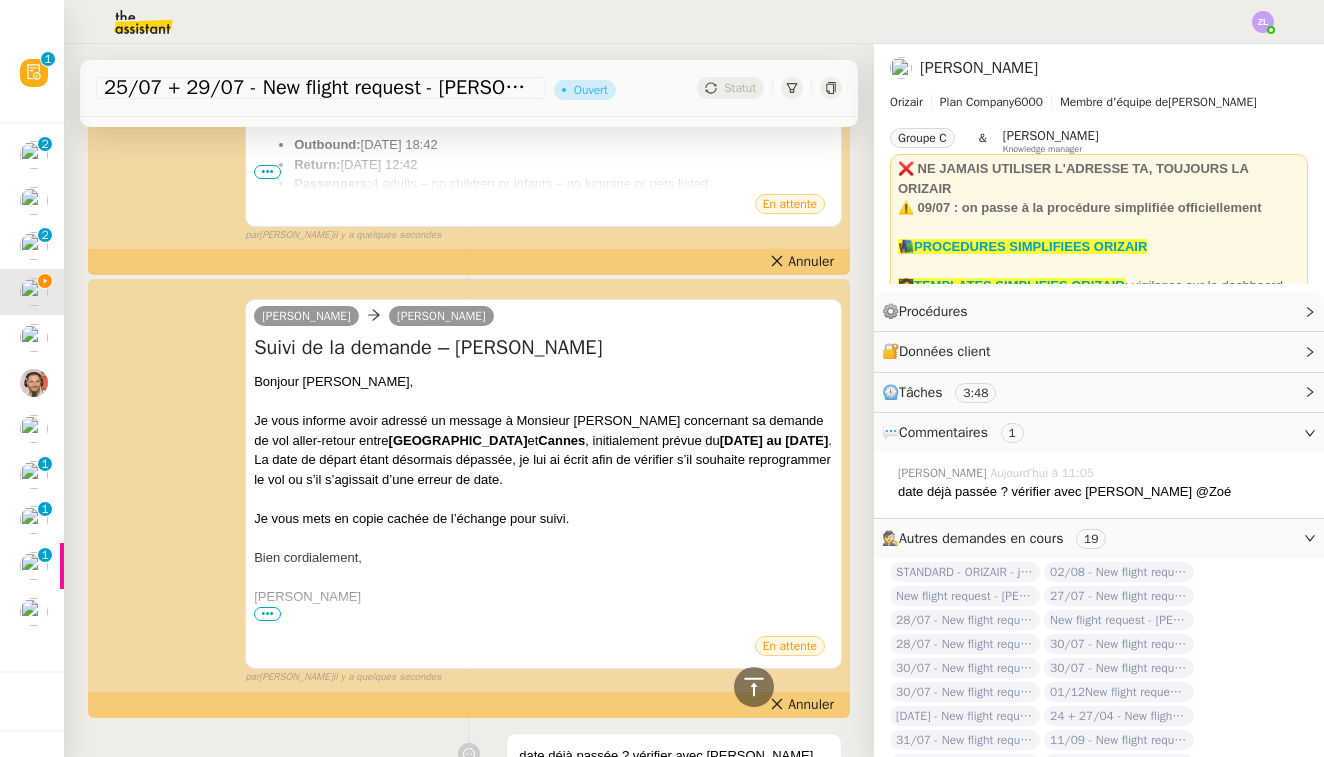 scroll, scrollTop: 679, scrollLeft: 0, axis: vertical 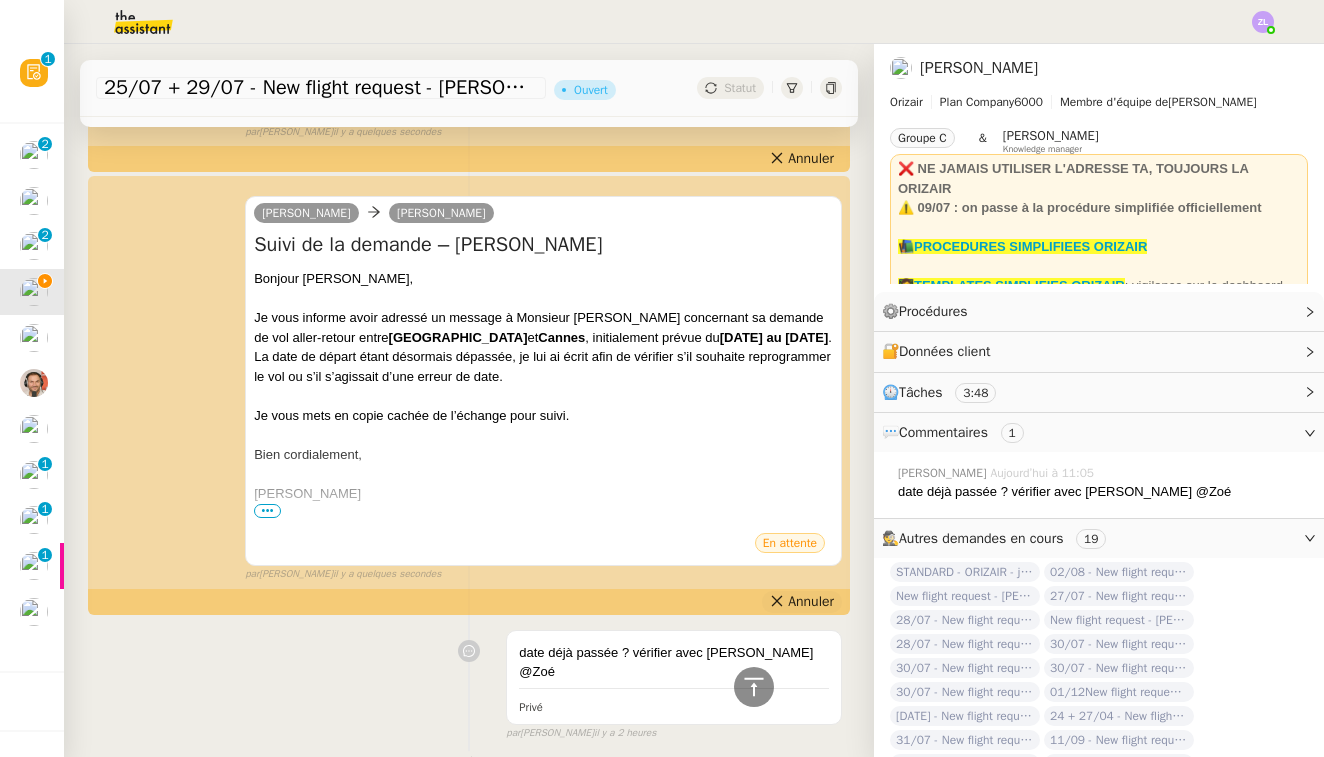 click on "Annuler" at bounding box center (811, 602) 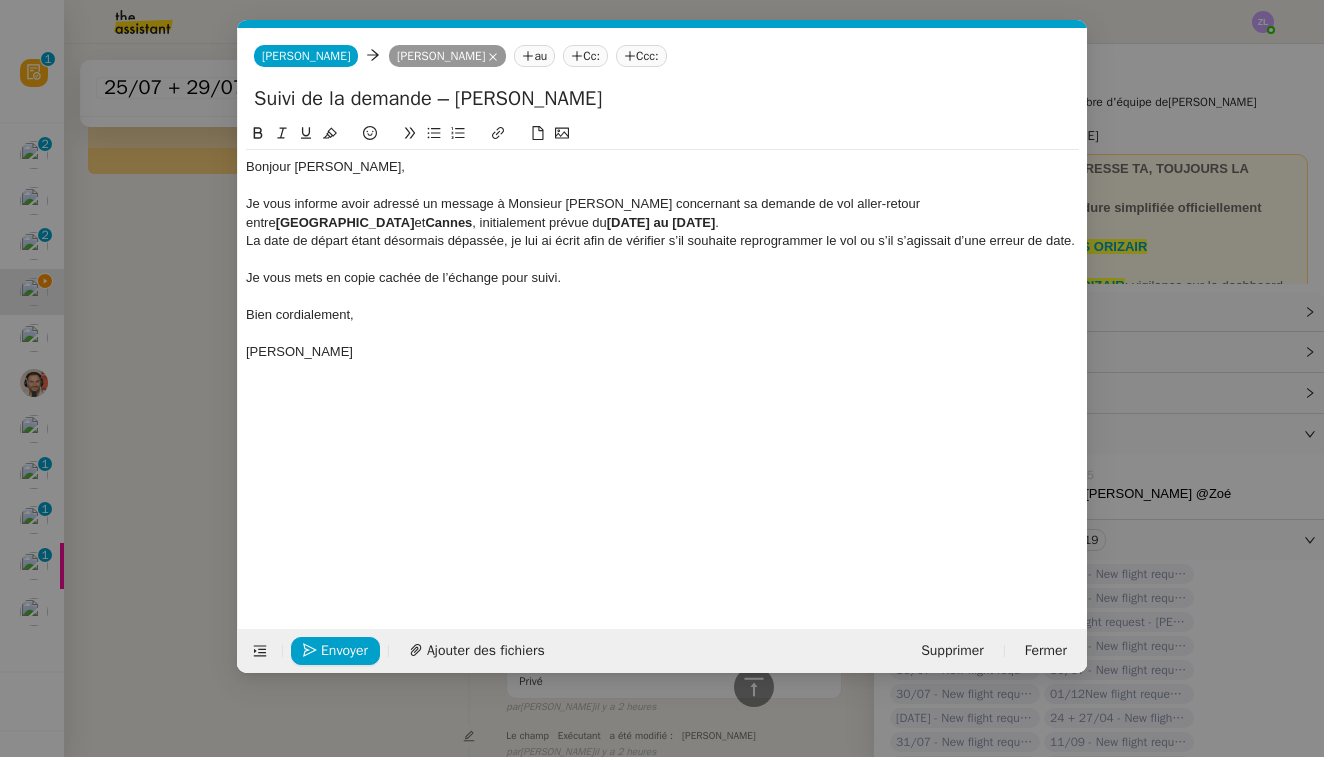 scroll, scrollTop: 0, scrollLeft: 43, axis: horizontal 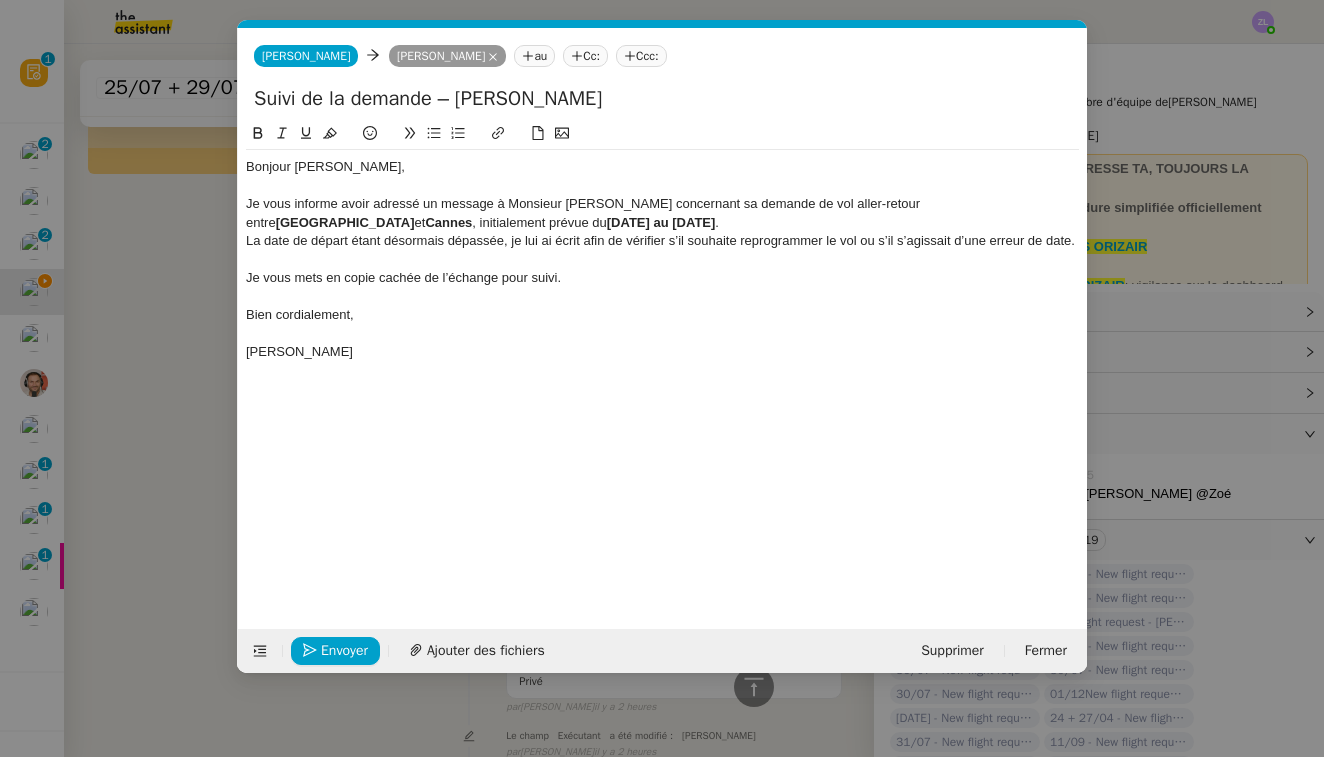 click on "Je vous informe avoir adressé un message à Monsieur [PERSON_NAME] concernant sa demande de vol aller-retour entre  [GEOGRAPHIC_DATA]  et  [GEOGRAPHIC_DATA] , initialement prévue du  [DATE] au [DATE] ." 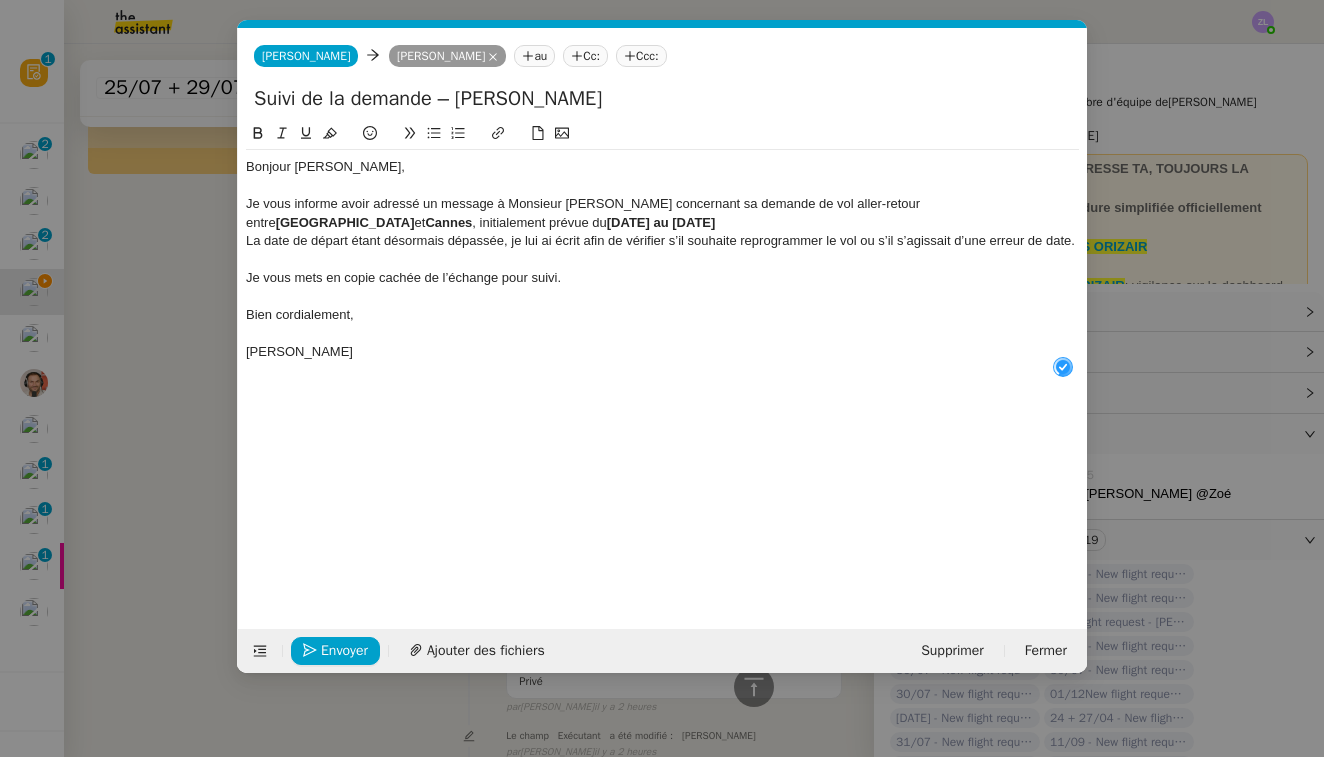 type 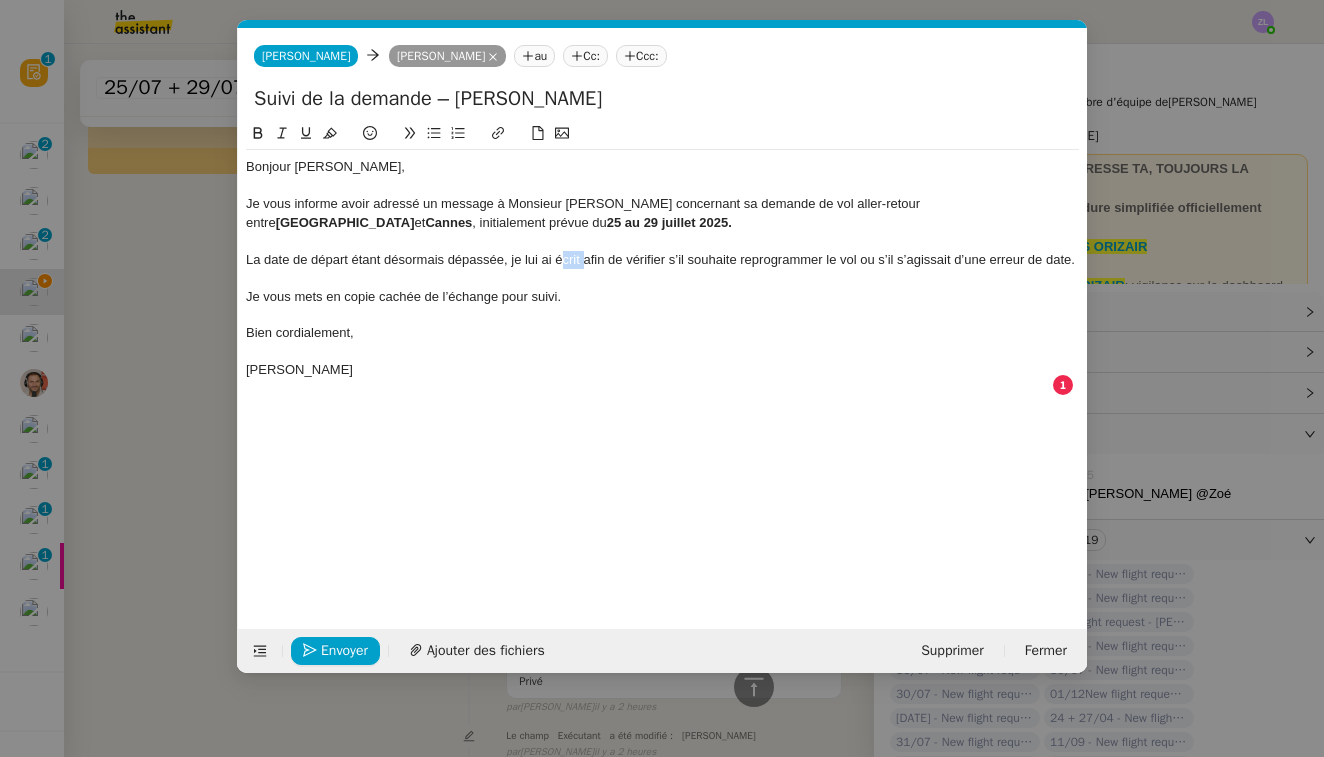 drag, startPoint x: 582, startPoint y: 259, endPoint x: 554, endPoint y: 259, distance: 28 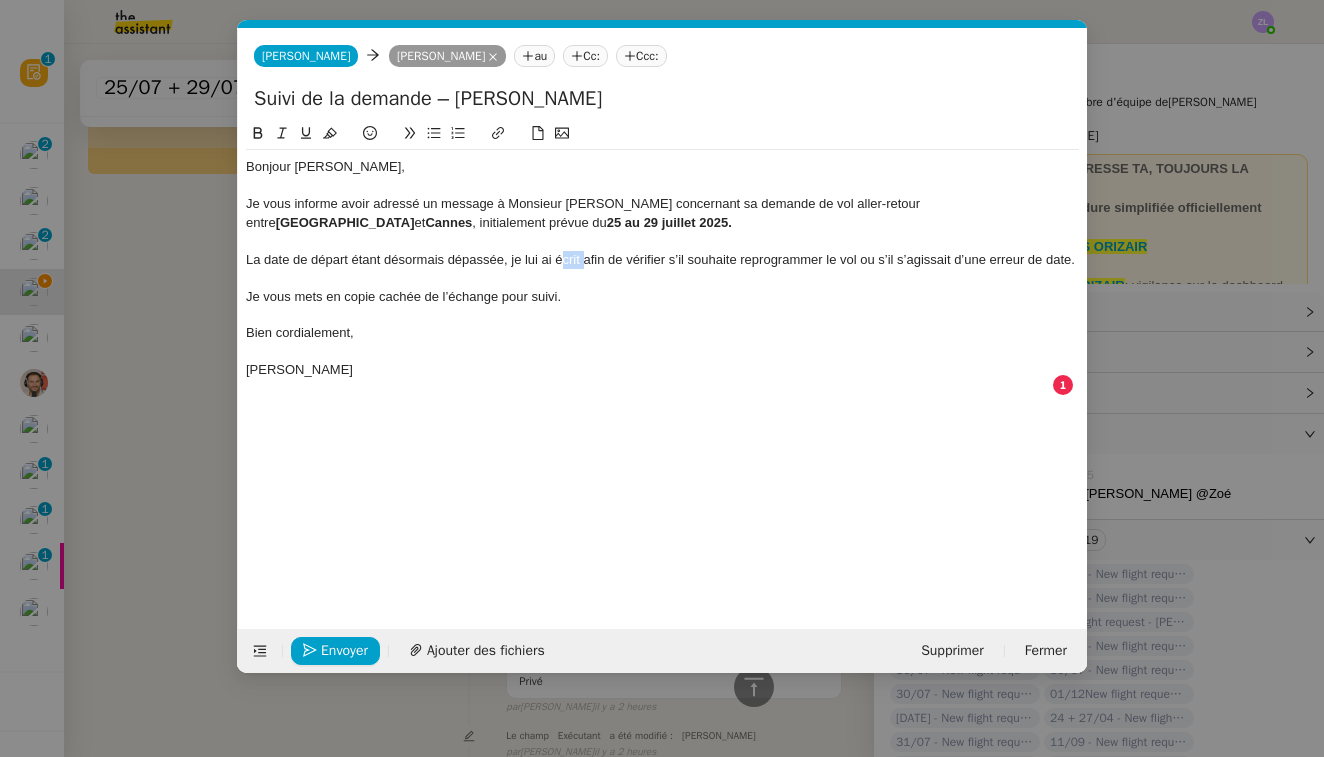 click on "La date de départ étant désormais dépassée, je lui ai écrit afin de vérifier s’il souhaite reprogrammer le vol ou s’il s’agissait d’une erreur de date." 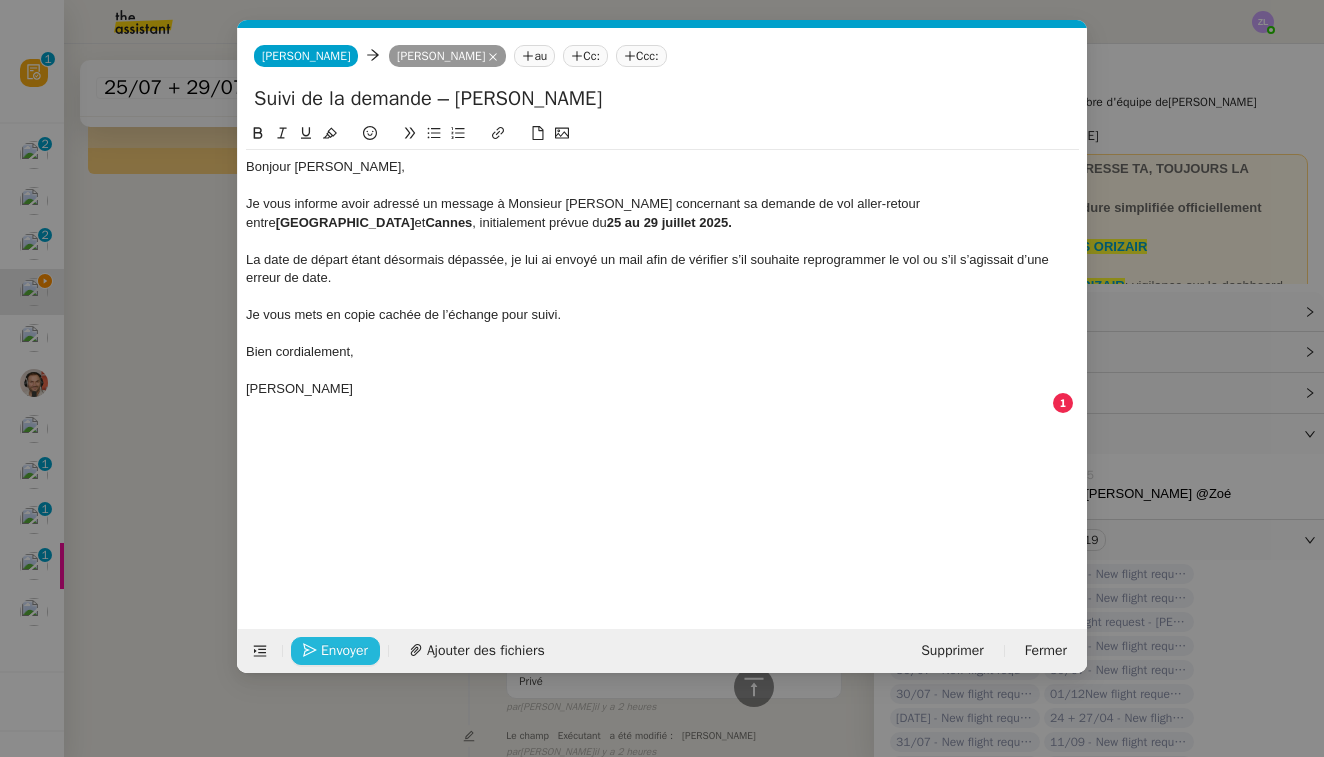 click on "Envoyer" 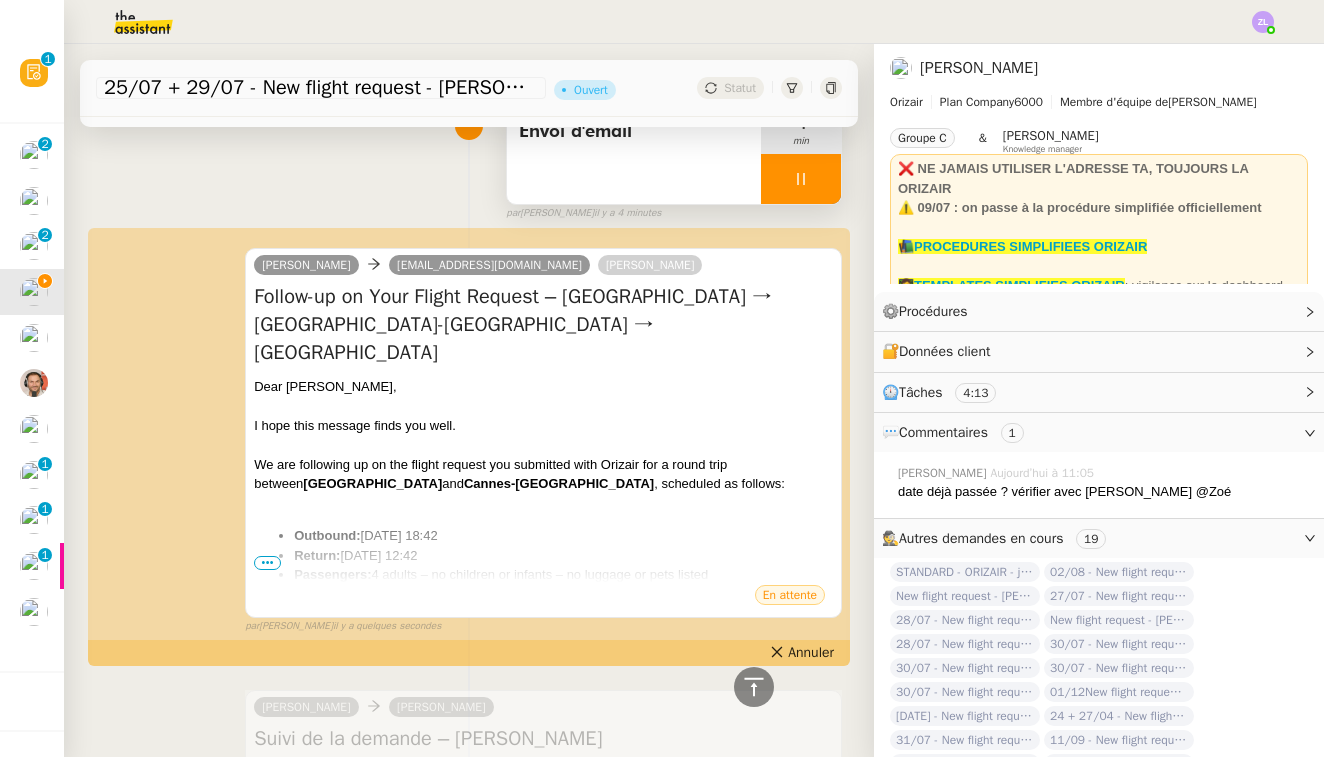 scroll, scrollTop: 20, scrollLeft: 0, axis: vertical 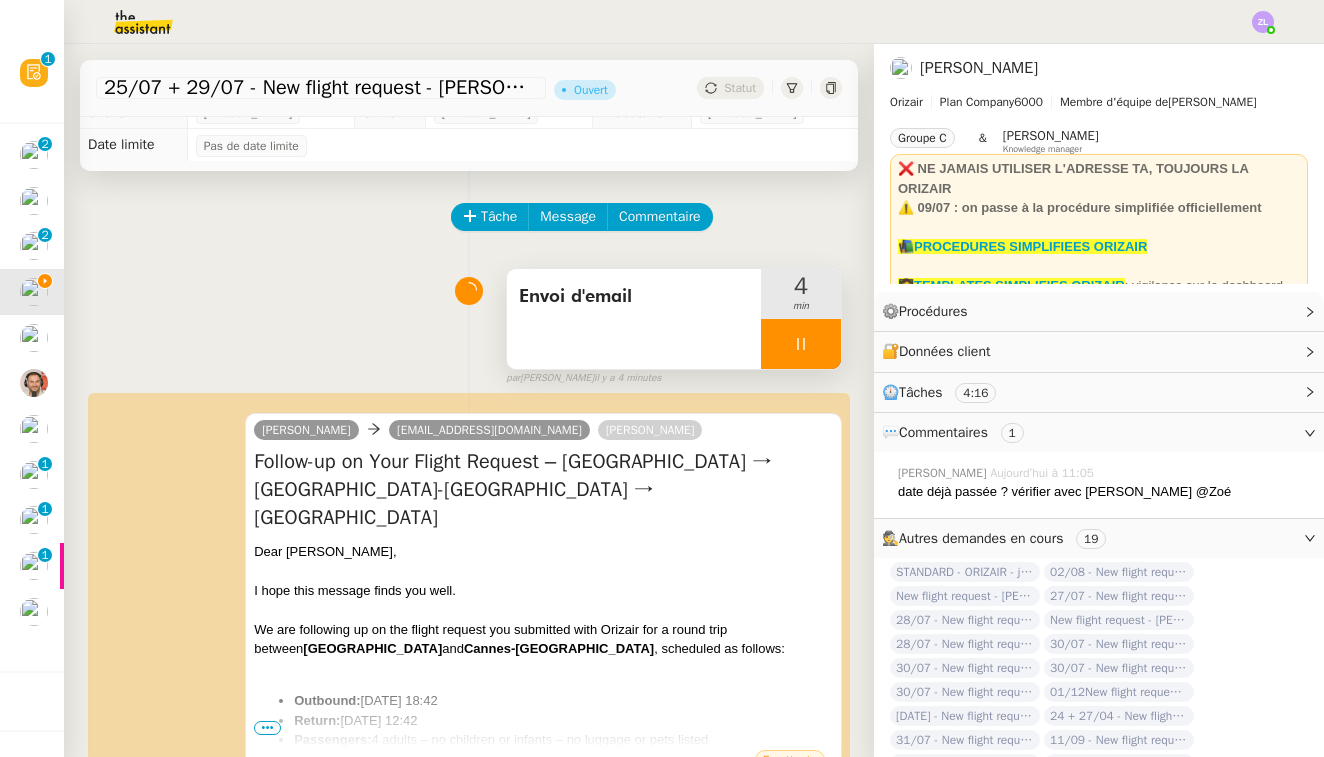 click at bounding box center [801, 344] 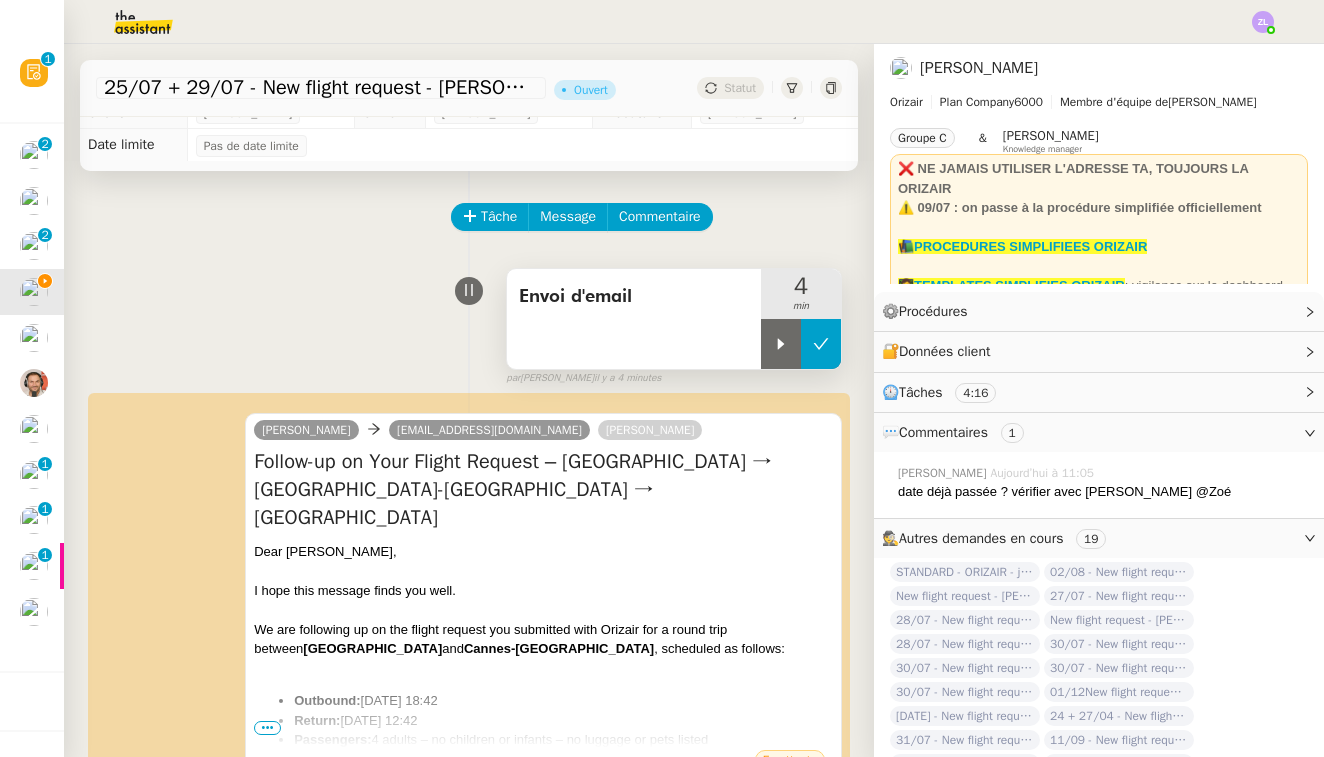 click 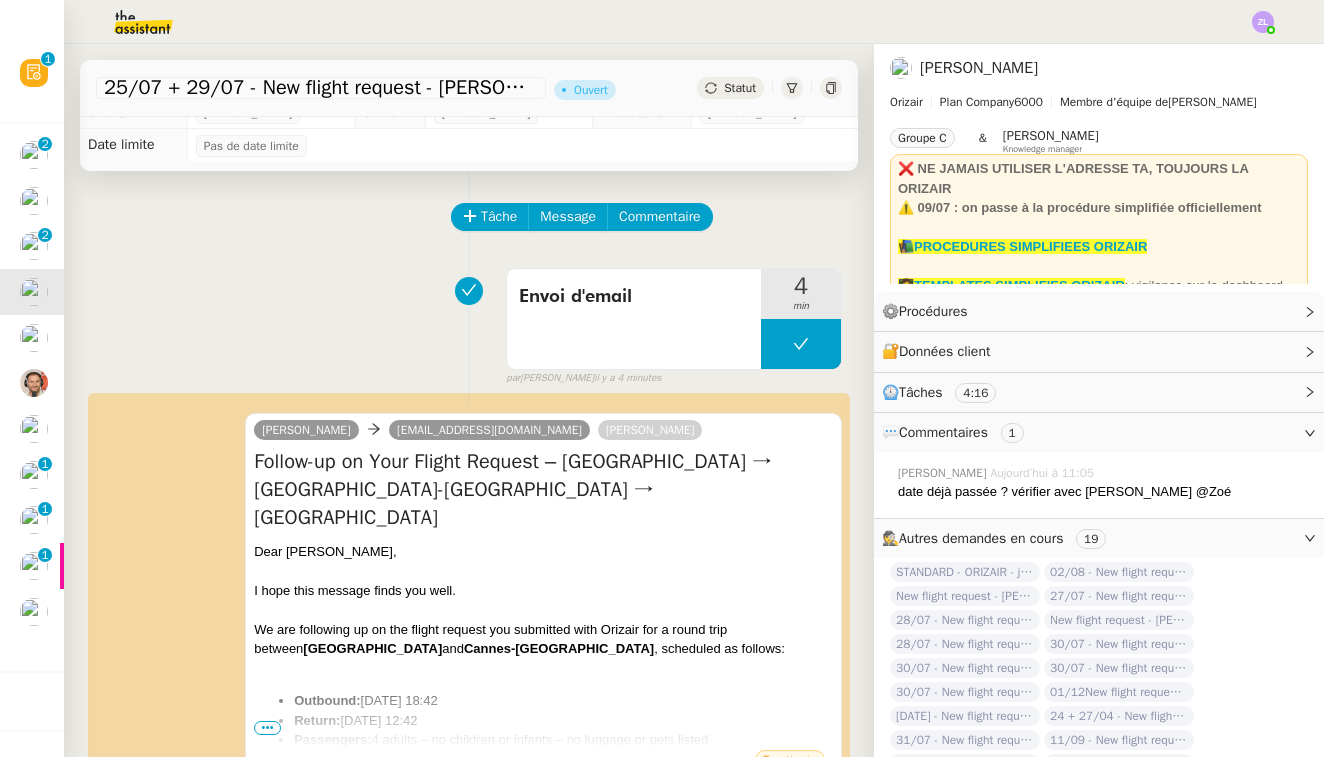 click on "Statut" 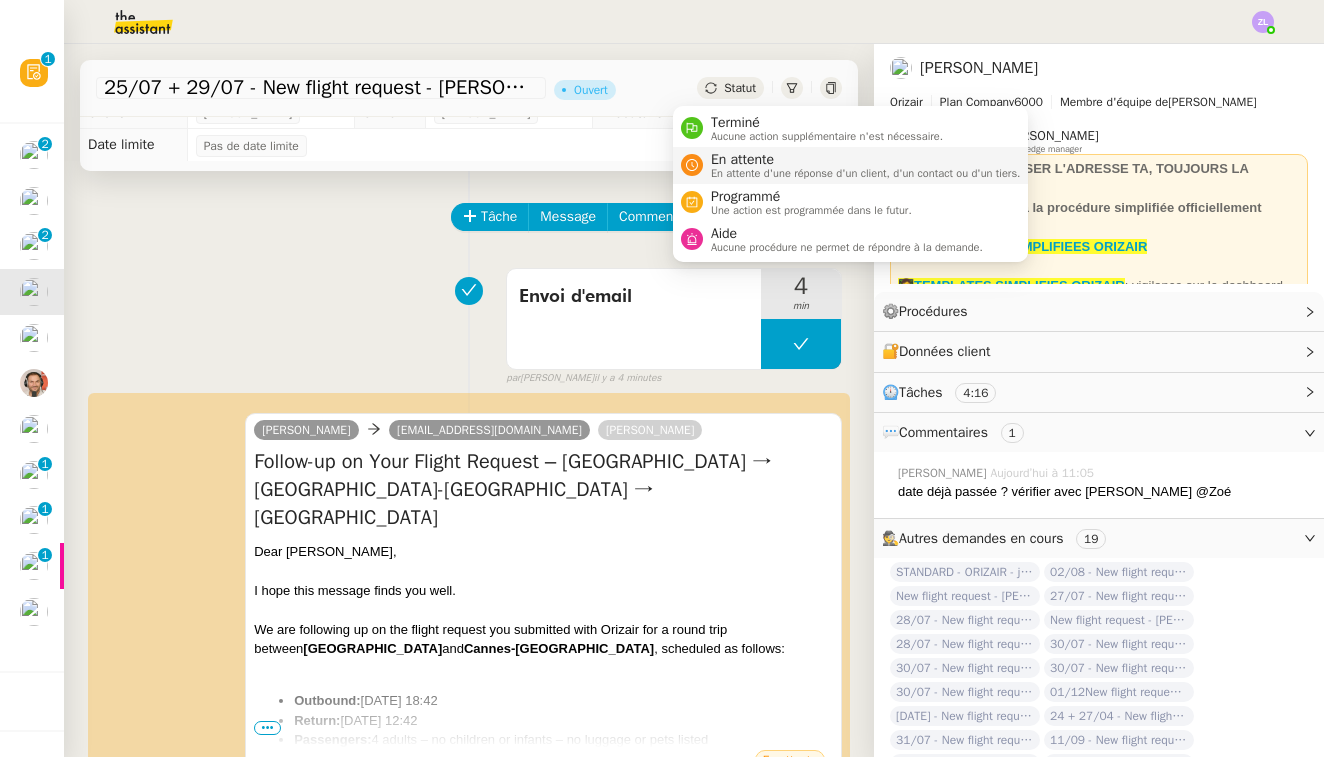 click on "En attente d'une réponse d'un client, d'un contact ou d'un tiers." at bounding box center [866, 173] 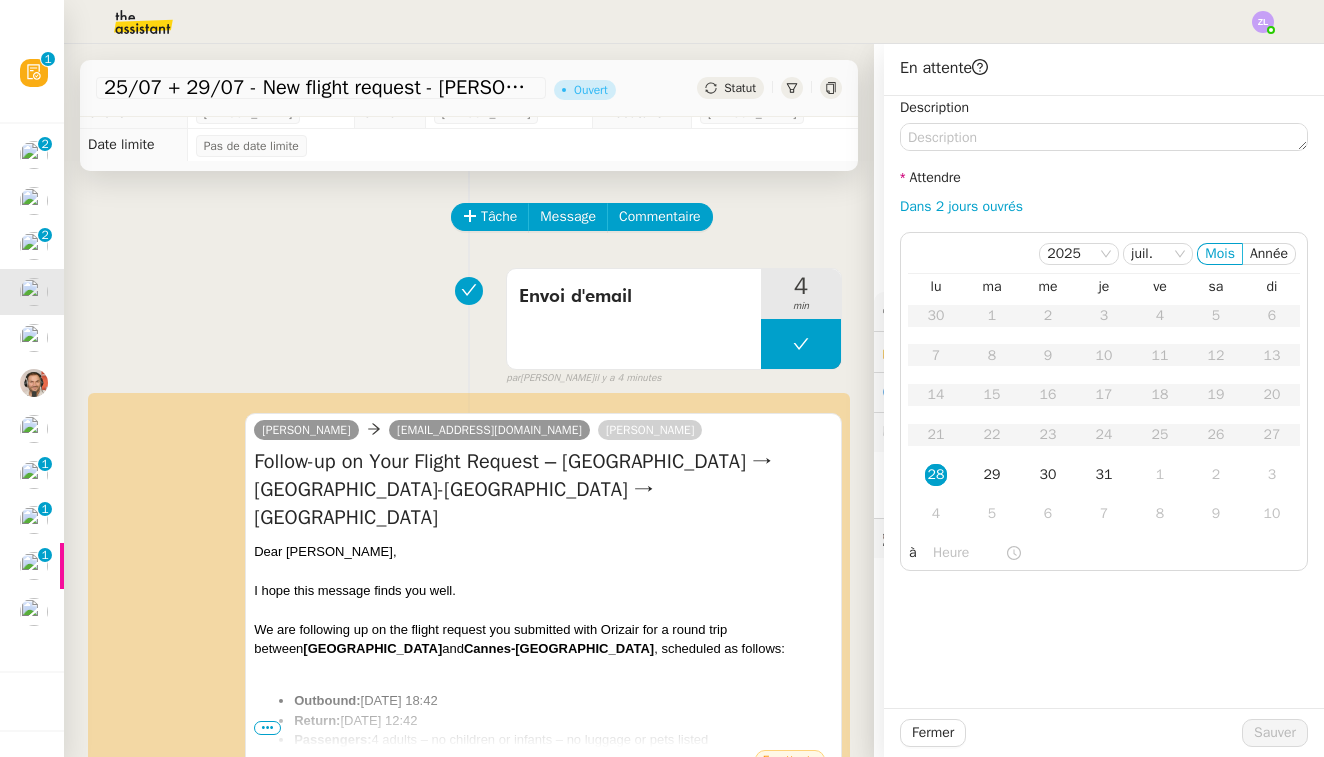 click on "Description Attendre Dans 2 jours ouvrés    2025 juil. Mois Année  lu   ma   me   je   ve   sa   di  30 1 2 3 4 5 6 7 8 9 10 11 12 13 14 15 16 17 18 19 20 21 22 23 24 25 26 27 28 29 30 31 1 2 3 4 5 6 7 8 9 10 à" 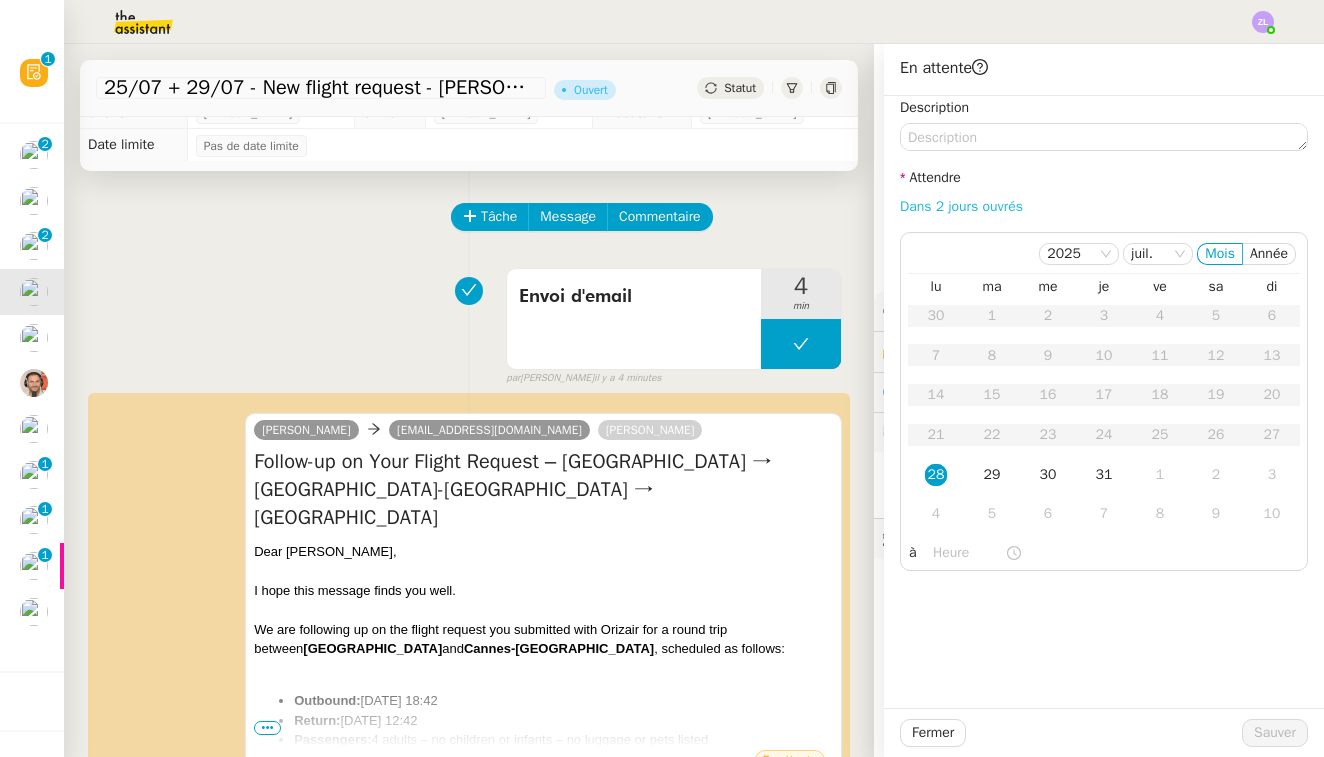 click on "Dans 2 jours ouvrés" 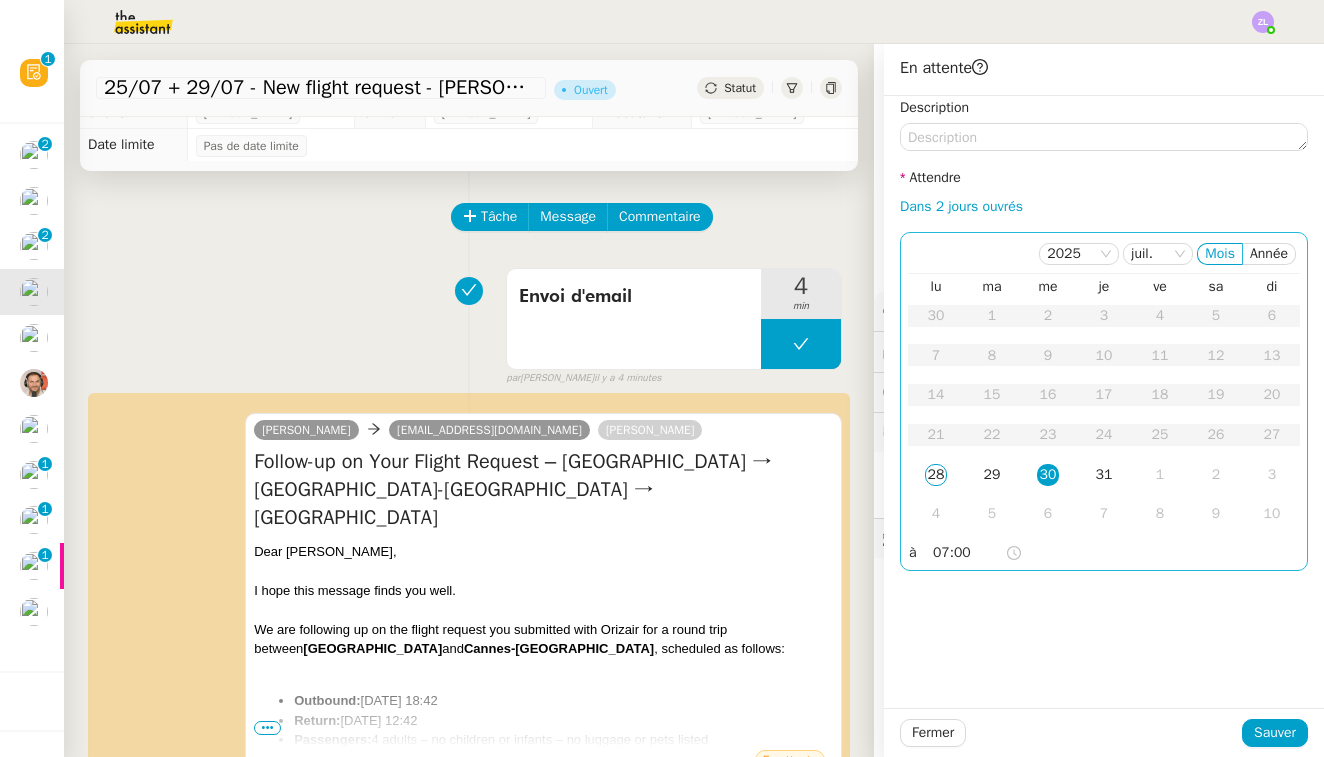 click on "07:00" 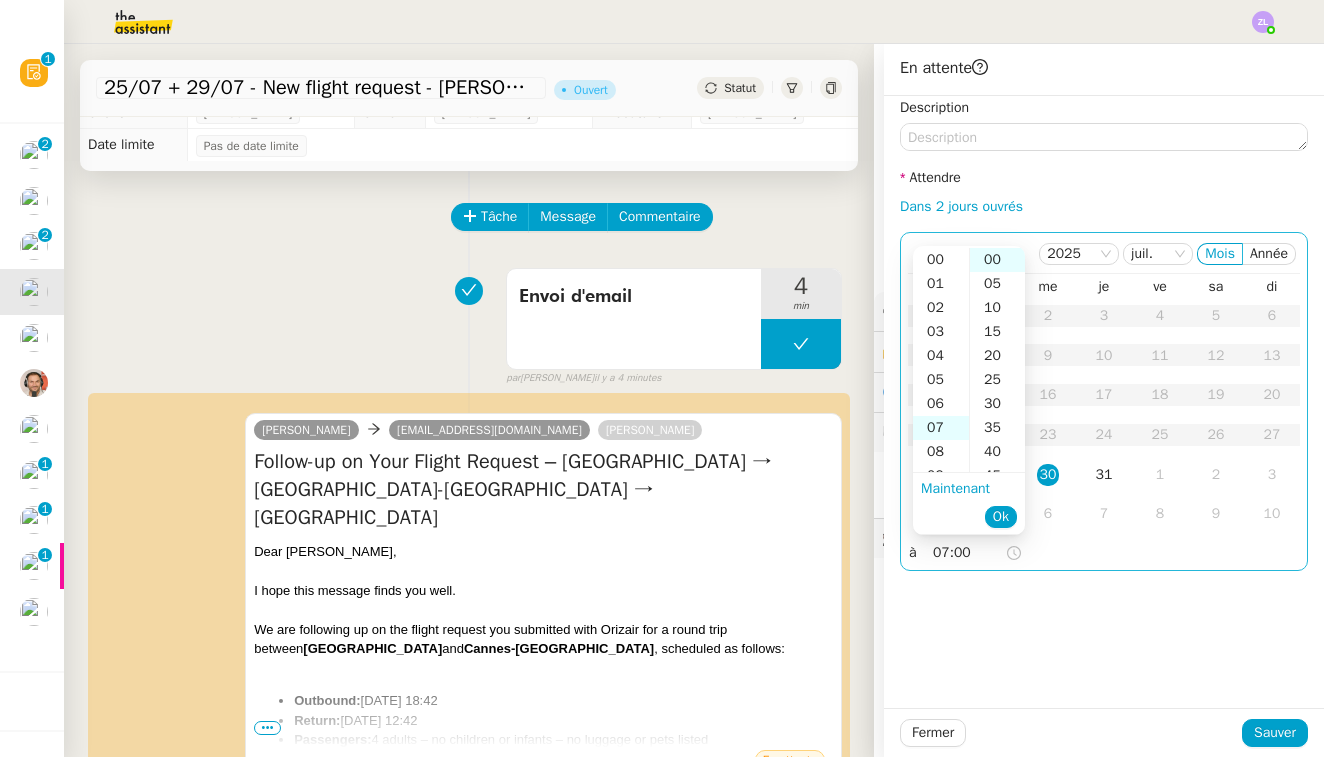 scroll, scrollTop: 168, scrollLeft: 0, axis: vertical 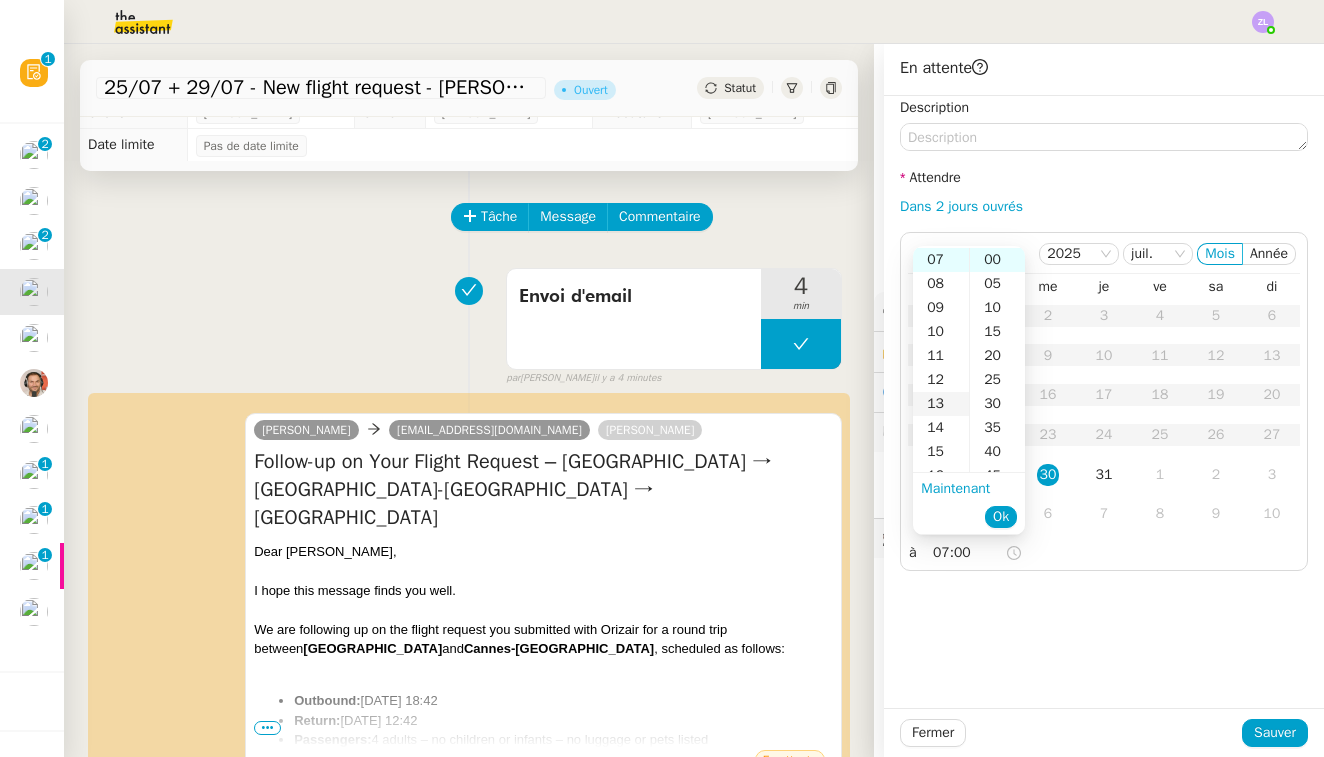 click on "13" at bounding box center [941, 404] 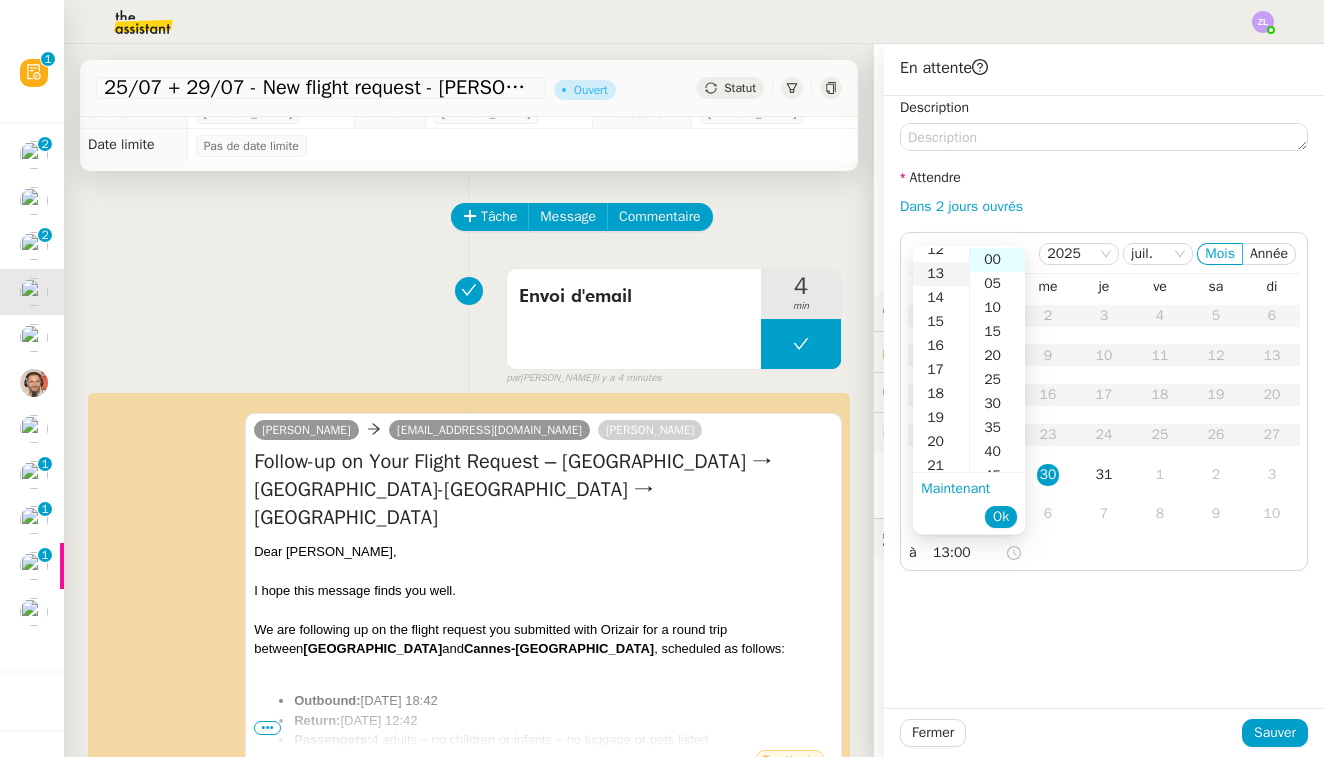 scroll, scrollTop: 312, scrollLeft: 0, axis: vertical 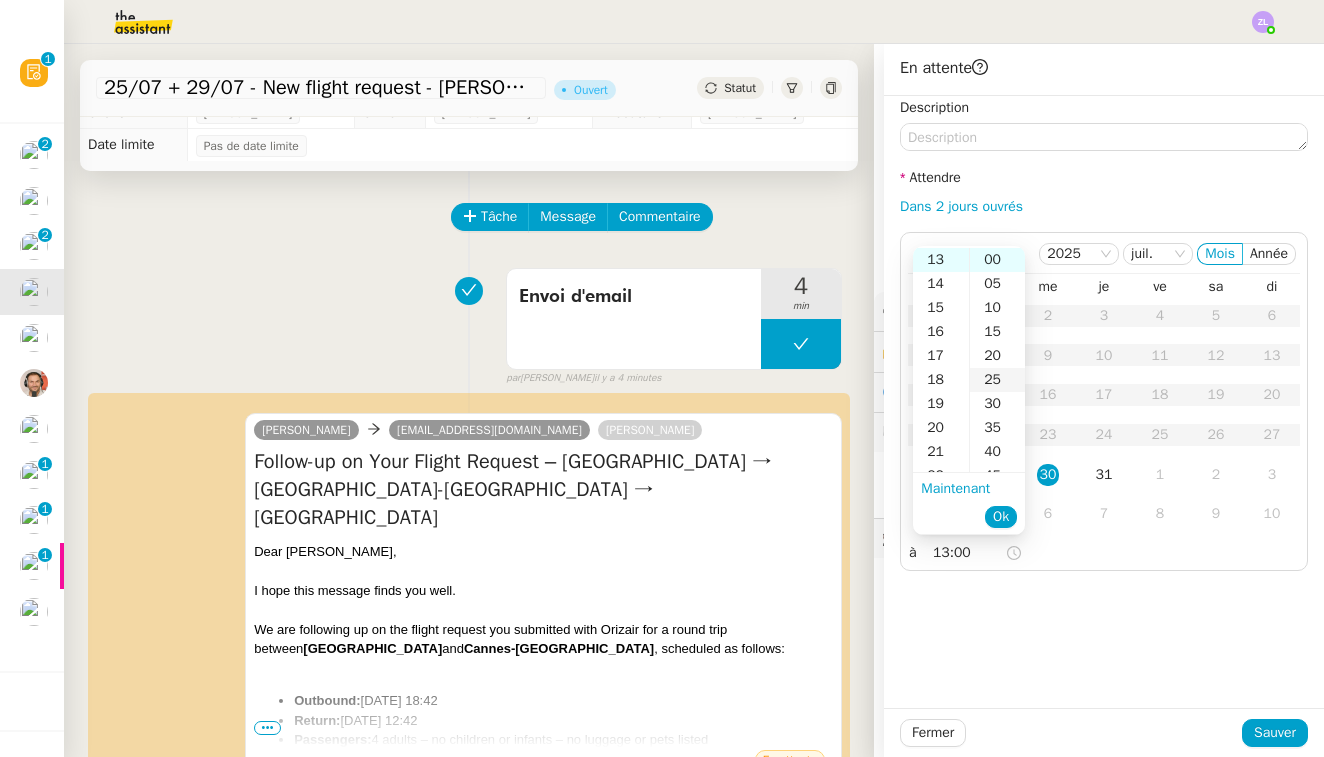 click on "25" at bounding box center (997, 380) 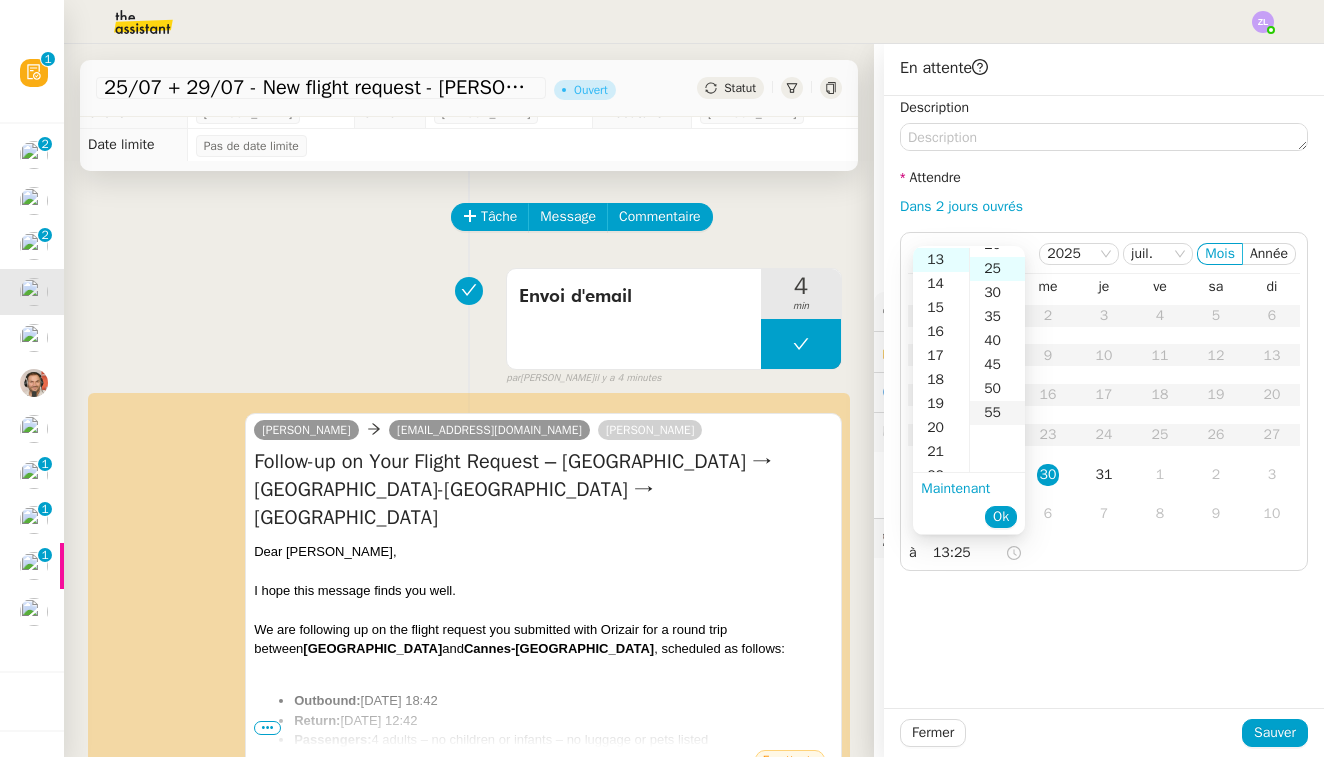 scroll, scrollTop: 120, scrollLeft: 0, axis: vertical 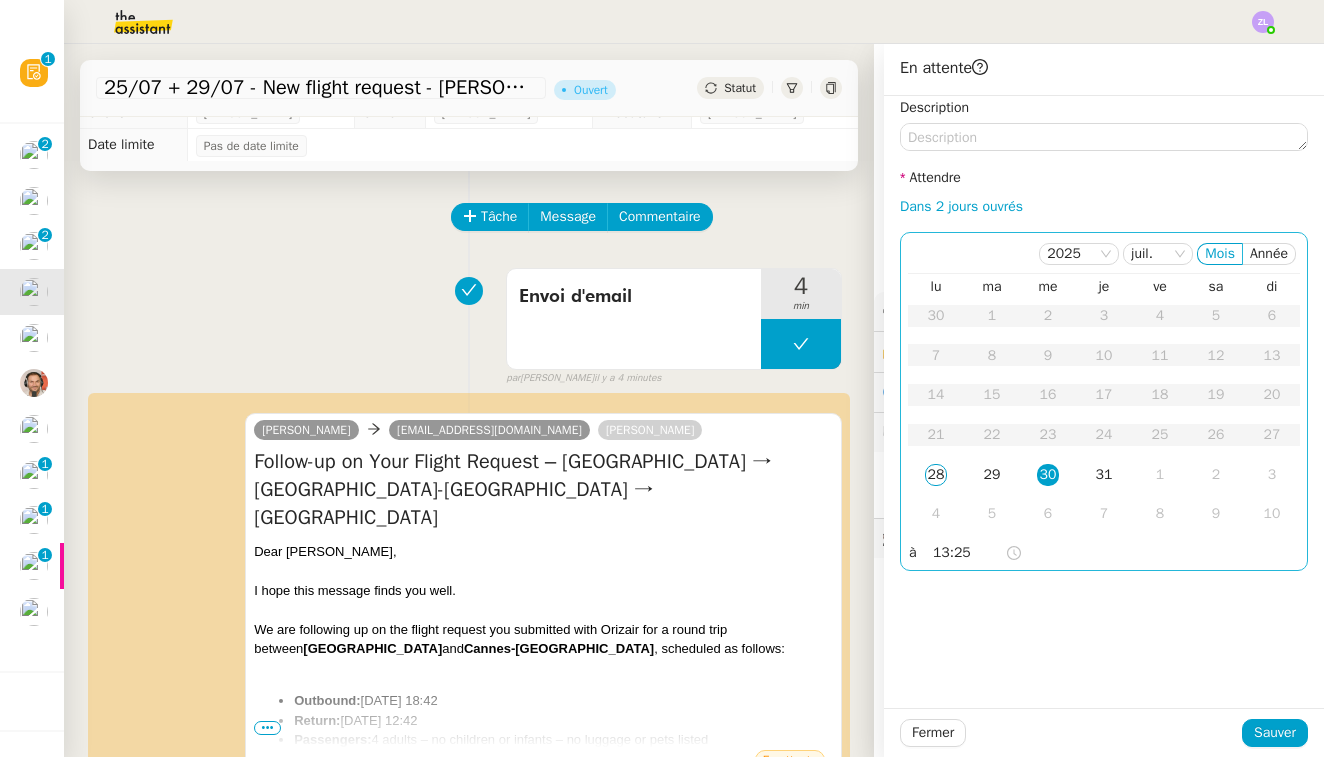 click on "30" 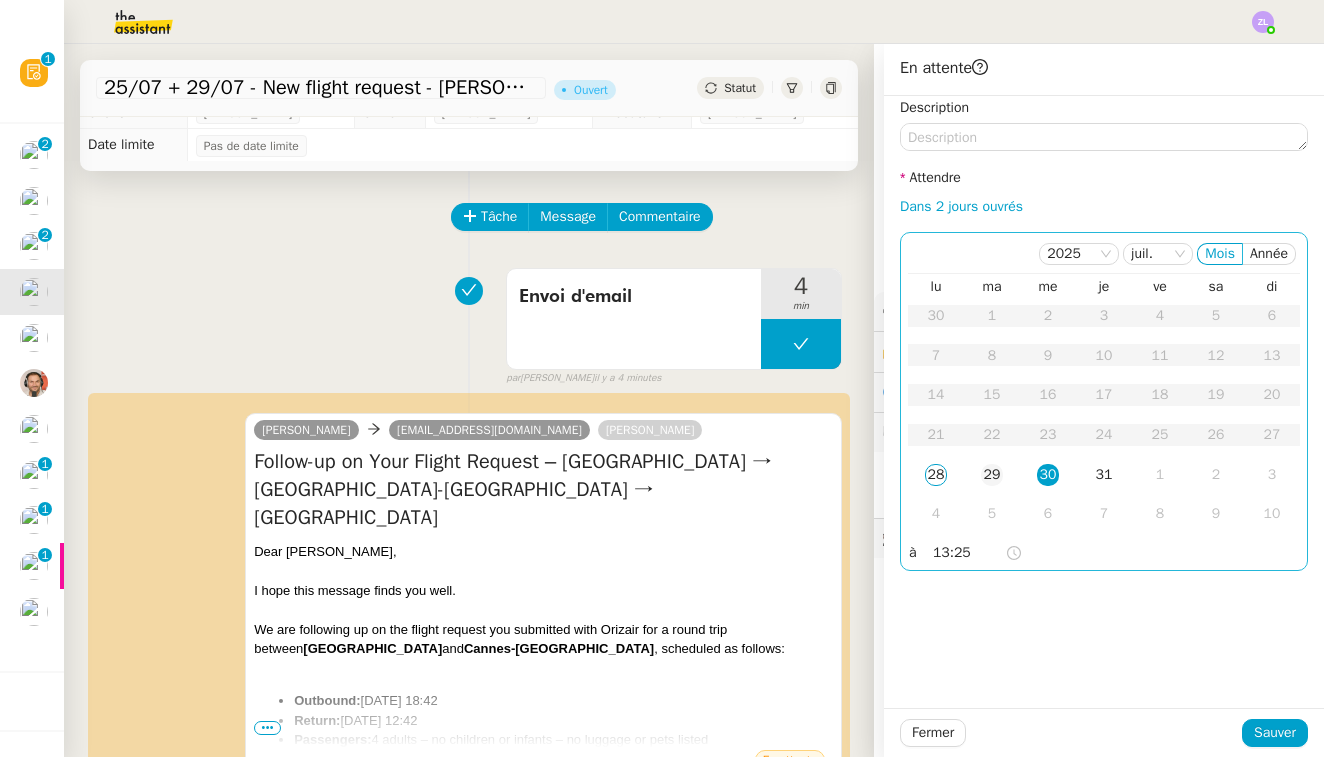 click on "29" 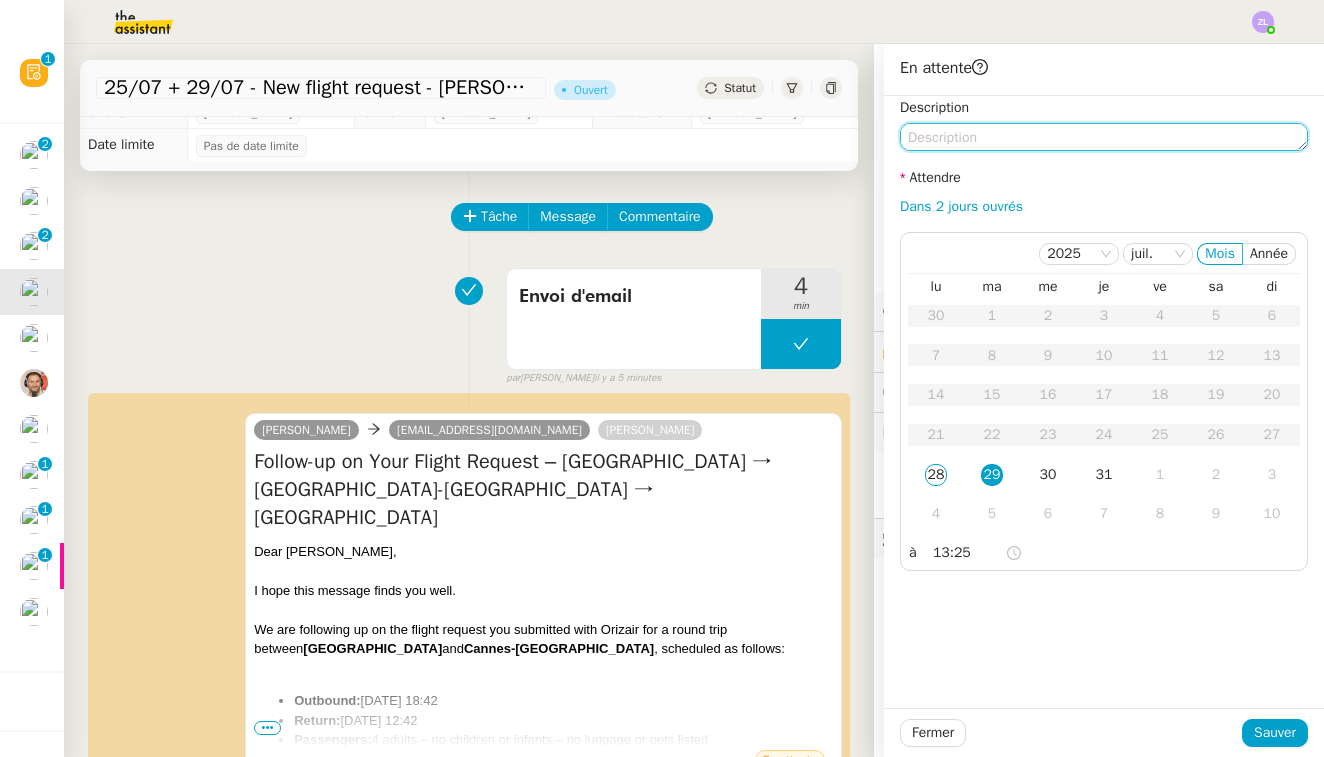 click 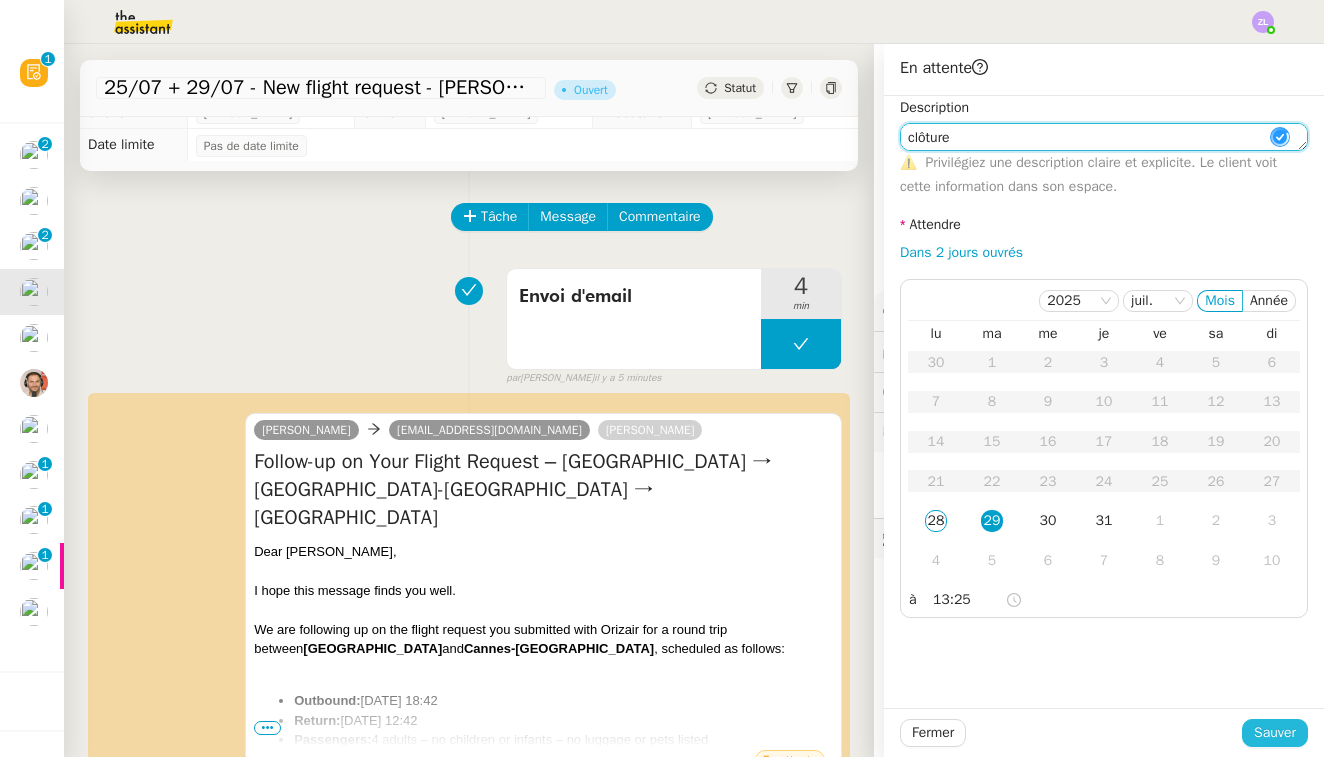 type on "clôture" 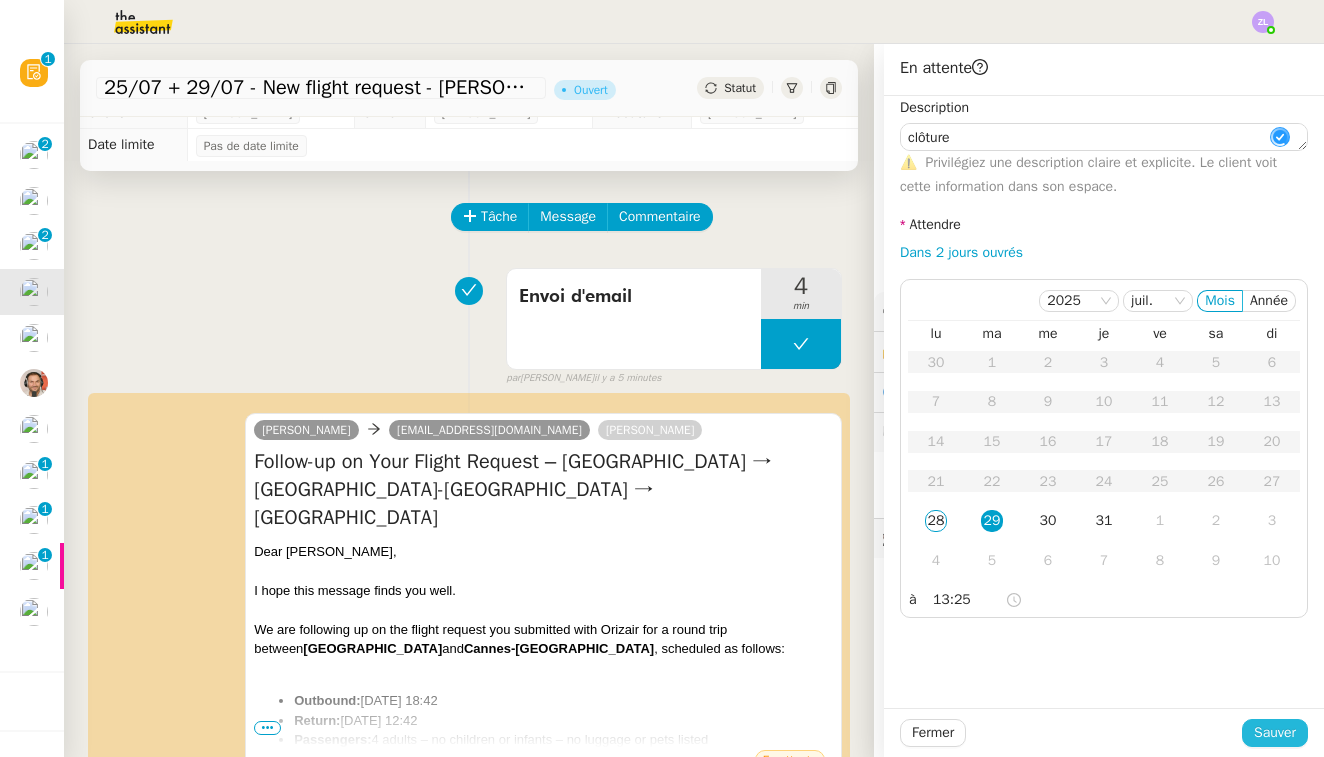 click on "Sauver" 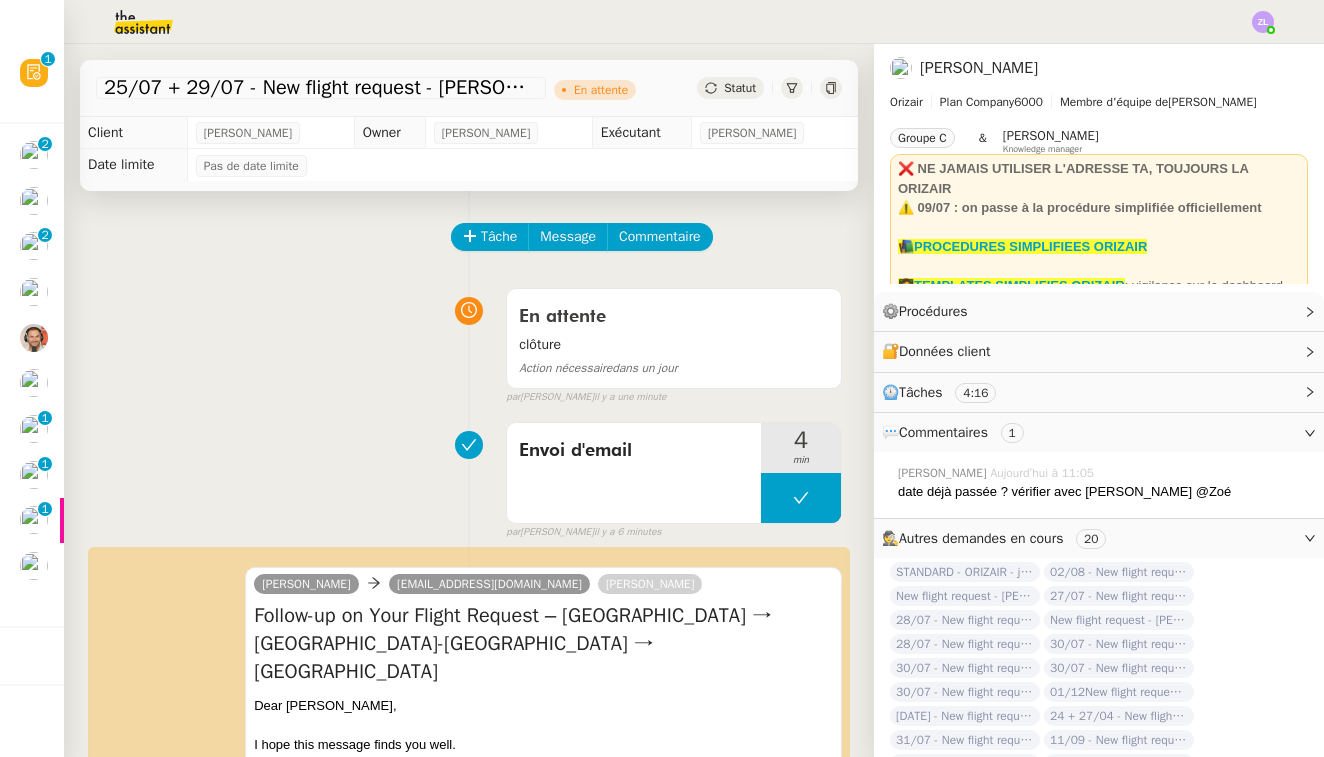 scroll, scrollTop: 0, scrollLeft: 0, axis: both 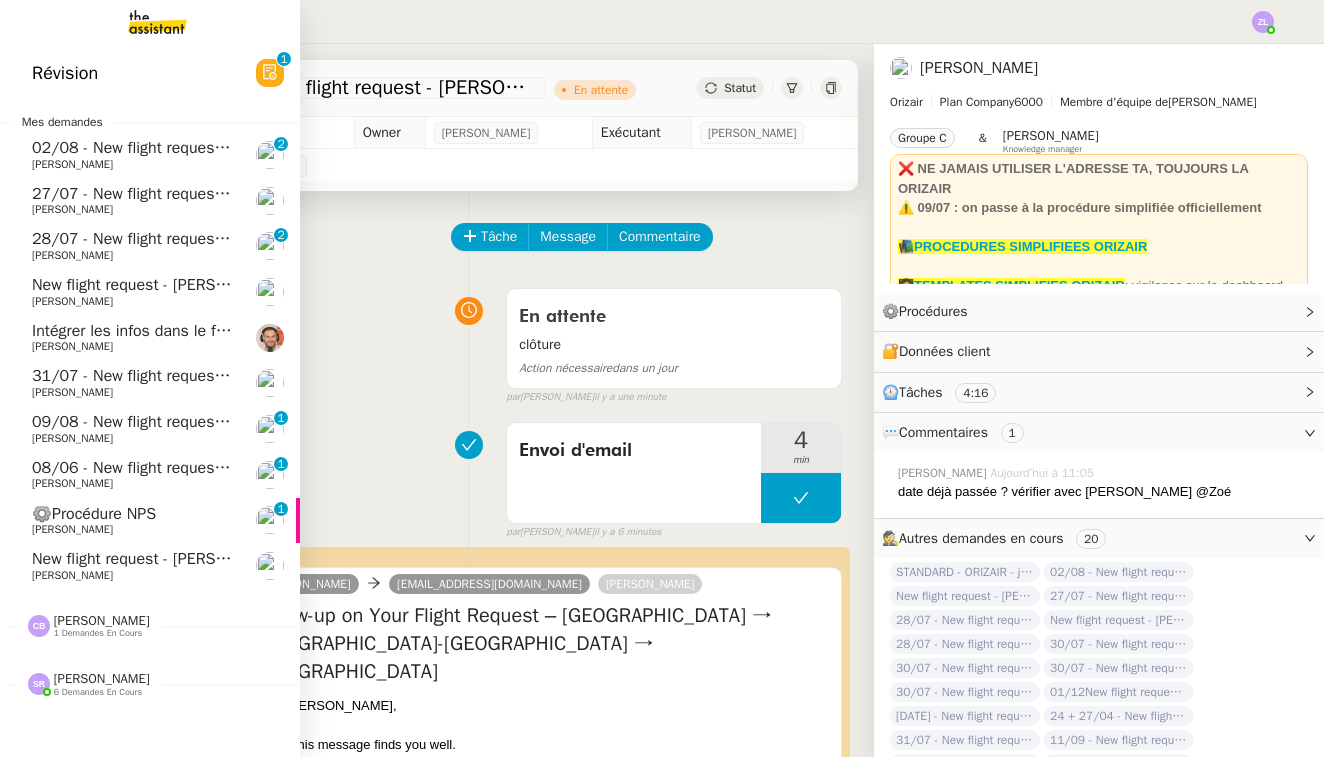 click on "New flight request - [PERSON_NAME]" 